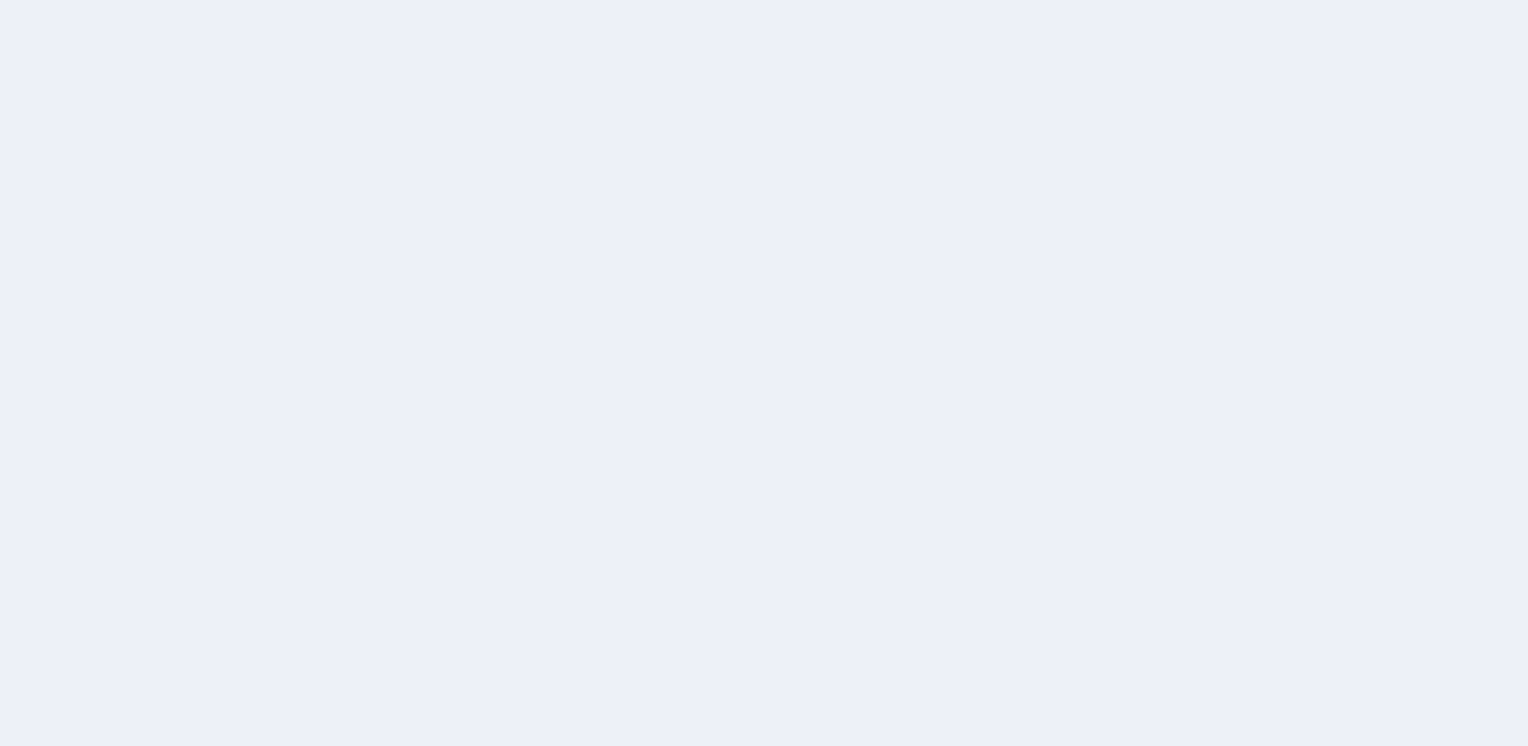 scroll, scrollTop: 0, scrollLeft: 0, axis: both 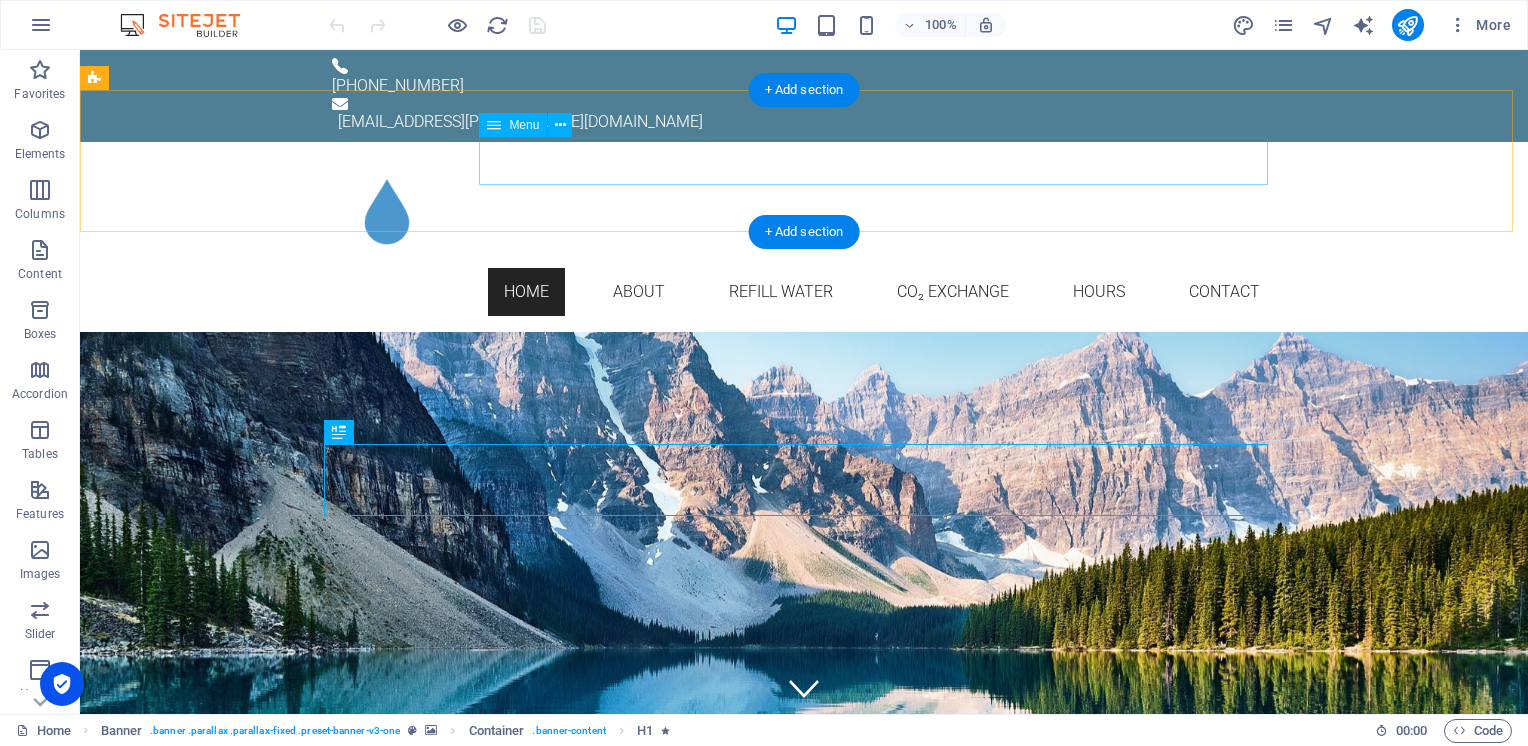 click on "Home About Refill Water CO₂ Exchange Hours Contact" at bounding box center [804, 292] 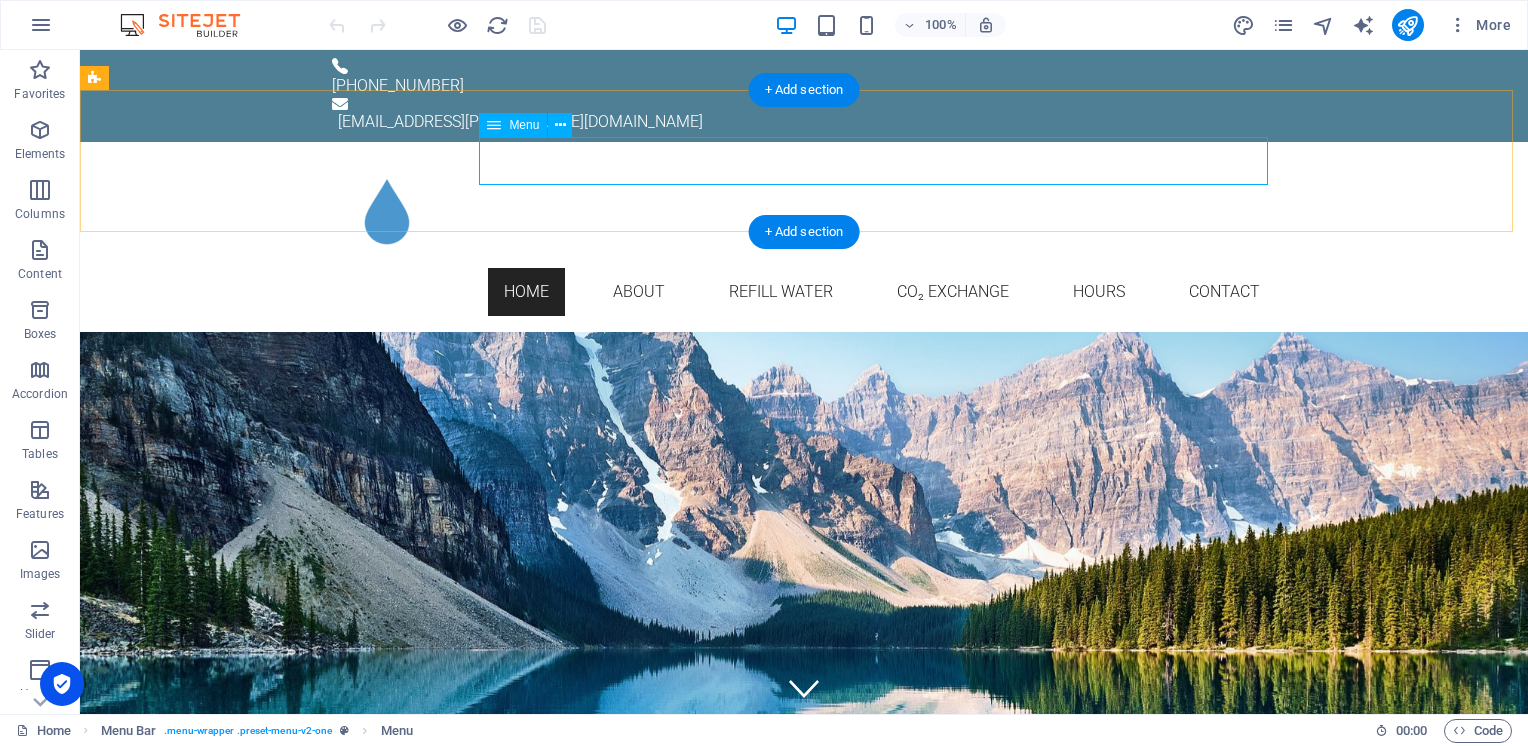 click on "Home About Refill Water CO₂ Exchange Hours Contact" at bounding box center (804, 292) 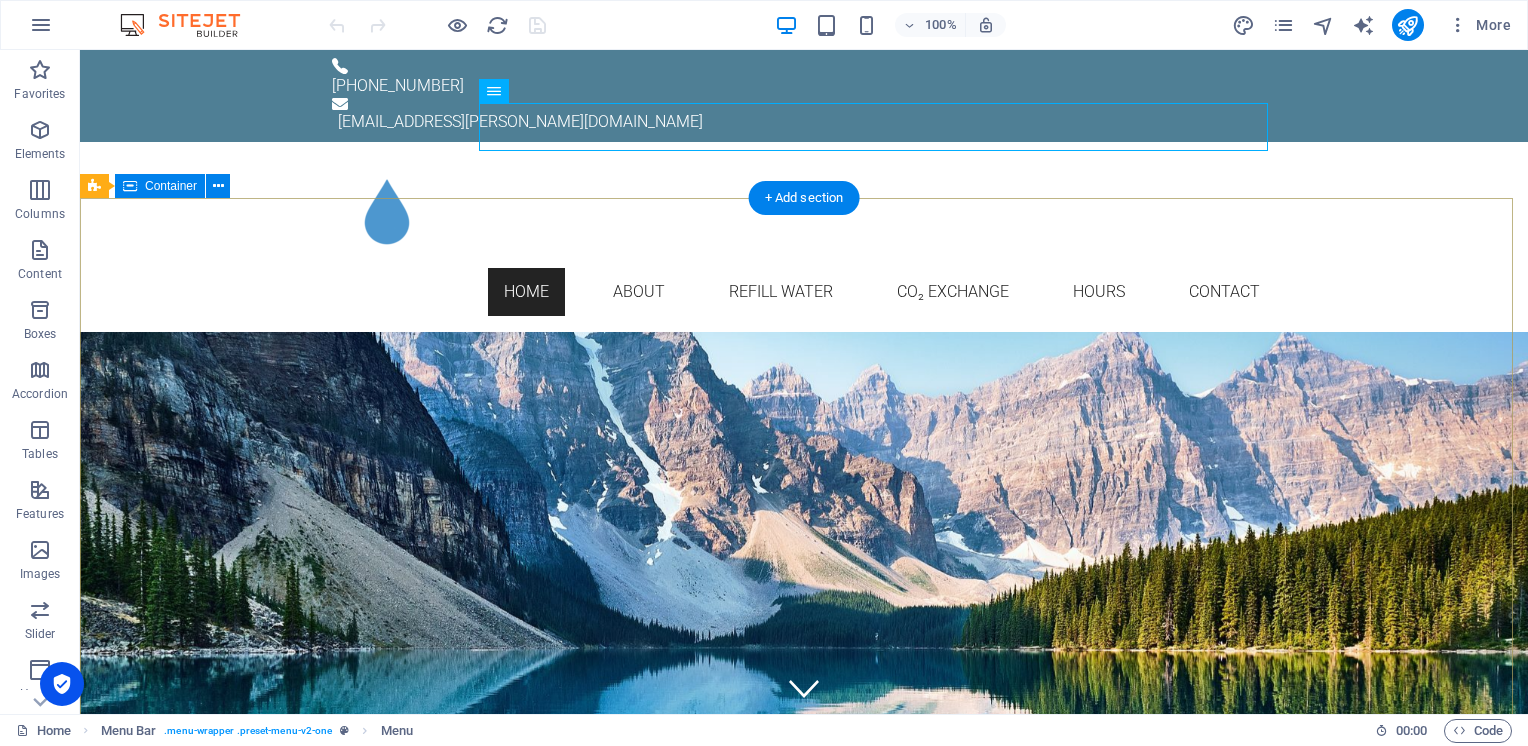 scroll, scrollTop: 0, scrollLeft: 0, axis: both 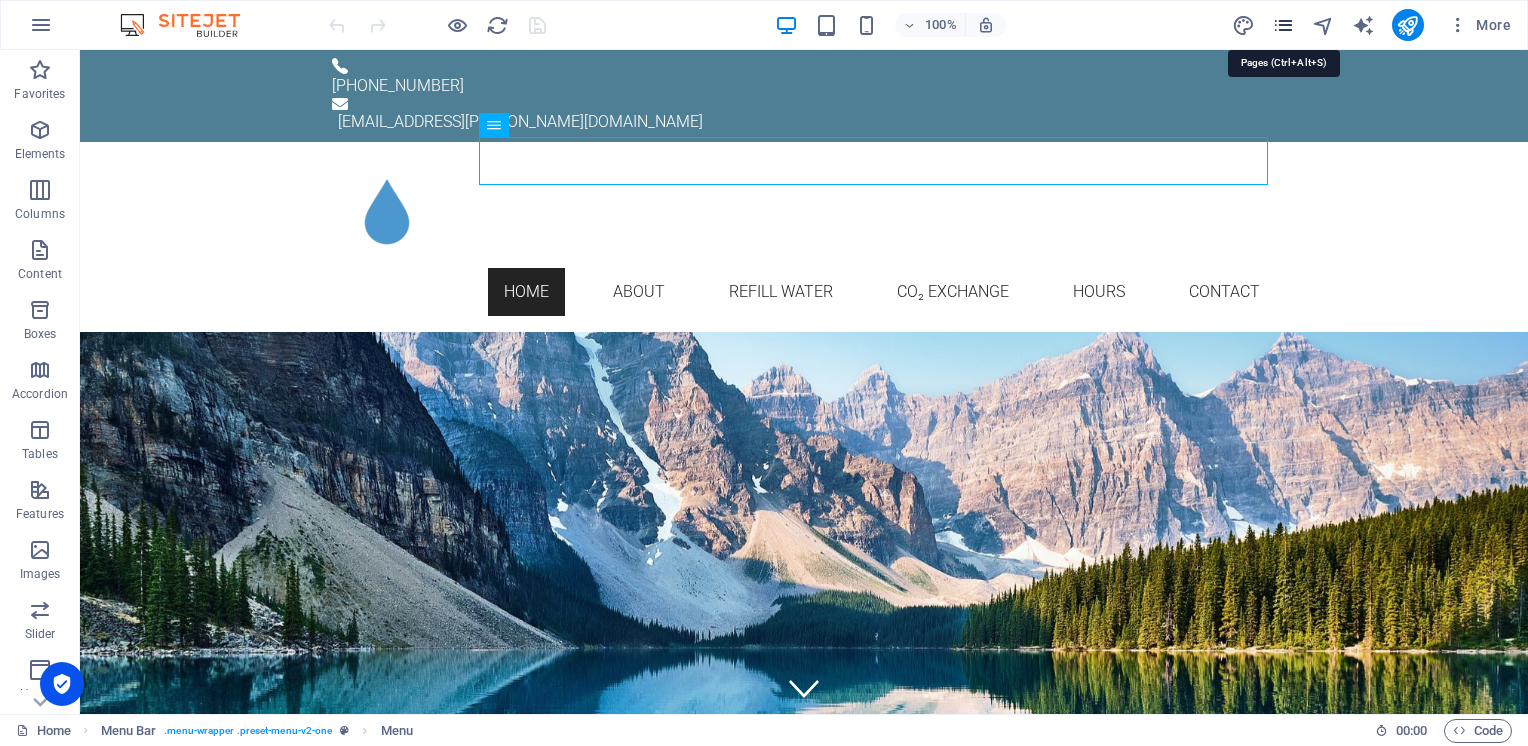click at bounding box center [1283, 25] 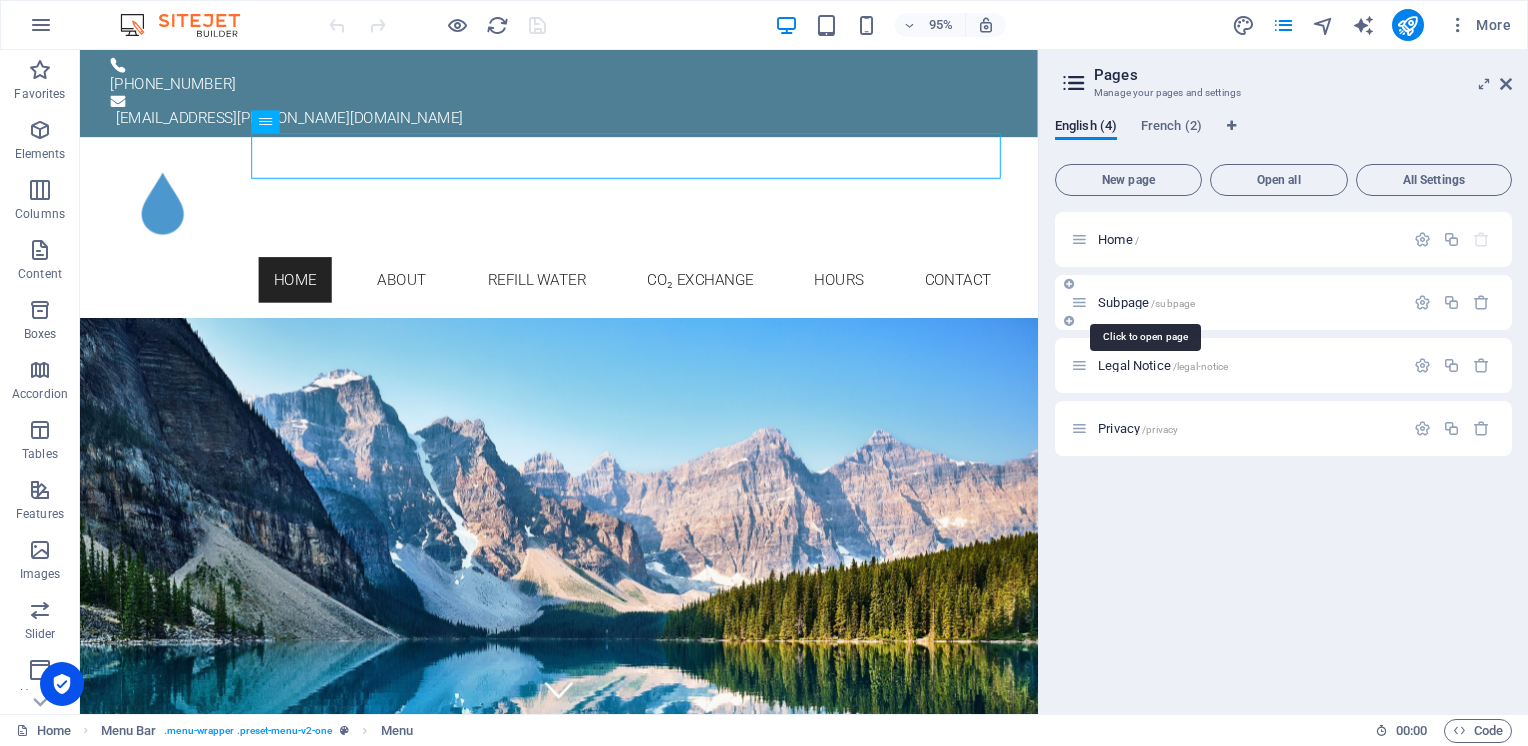 click on "Subpage /subpage" at bounding box center (1146, 302) 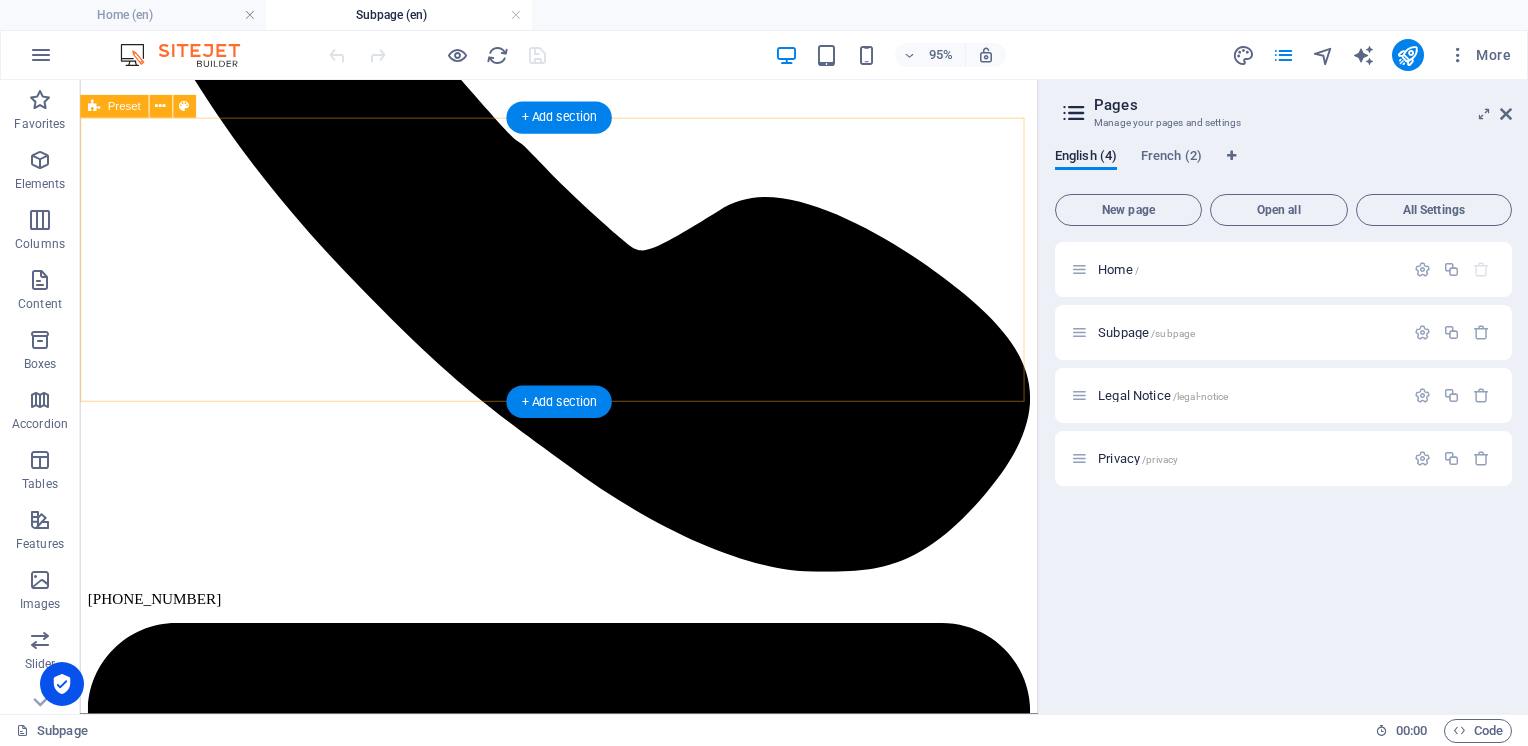scroll, scrollTop: 400, scrollLeft: 0, axis: vertical 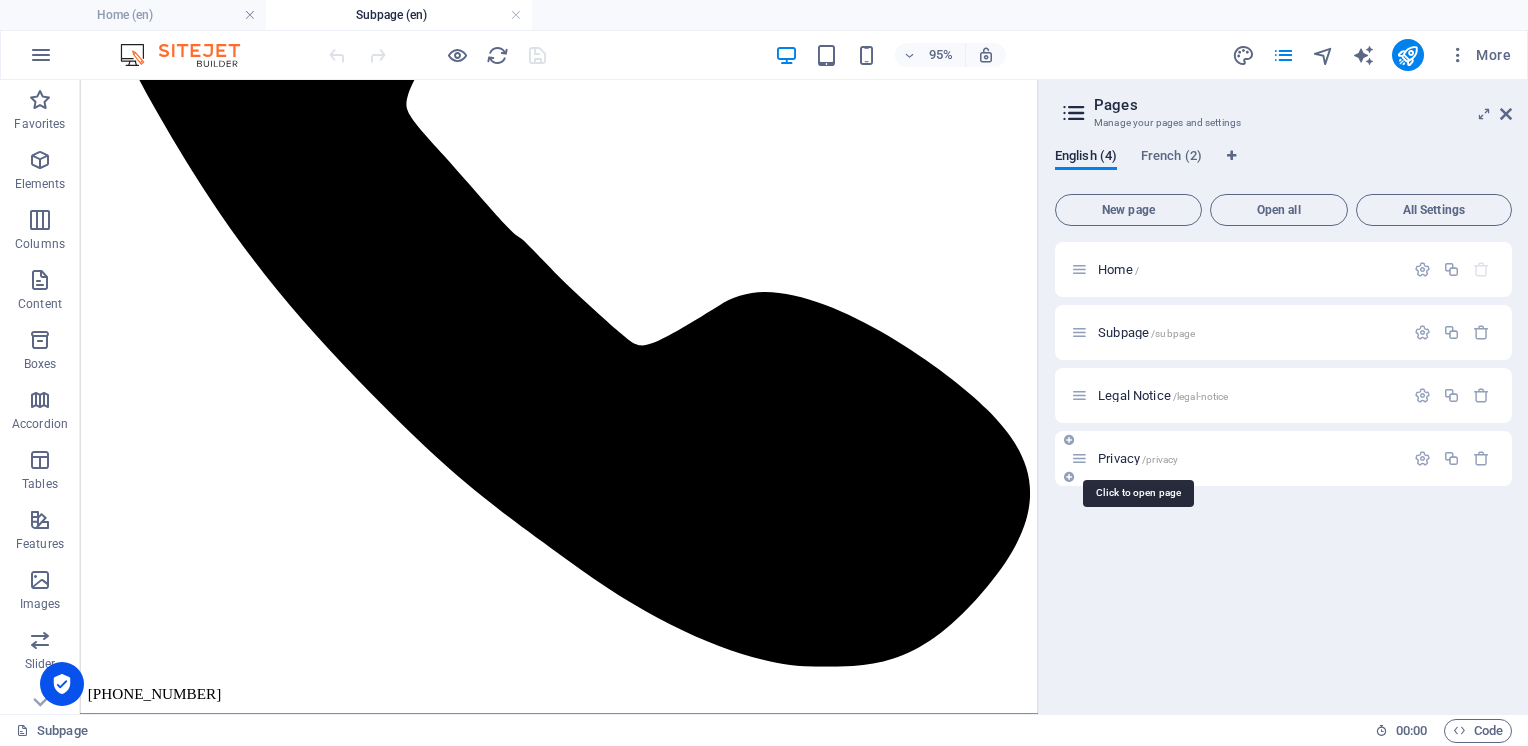 click on "Privacy /privacy" at bounding box center (1138, 458) 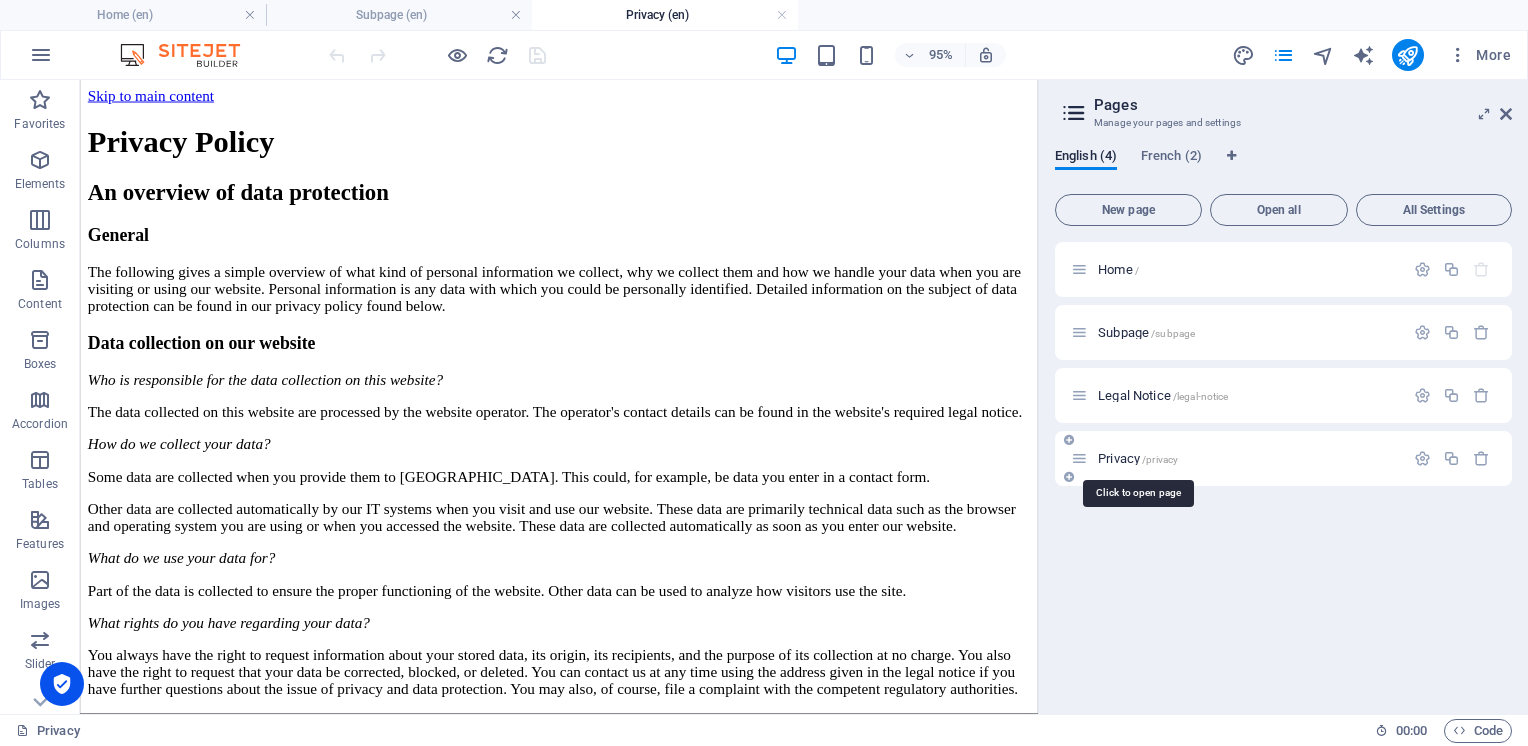 scroll, scrollTop: 0, scrollLeft: 0, axis: both 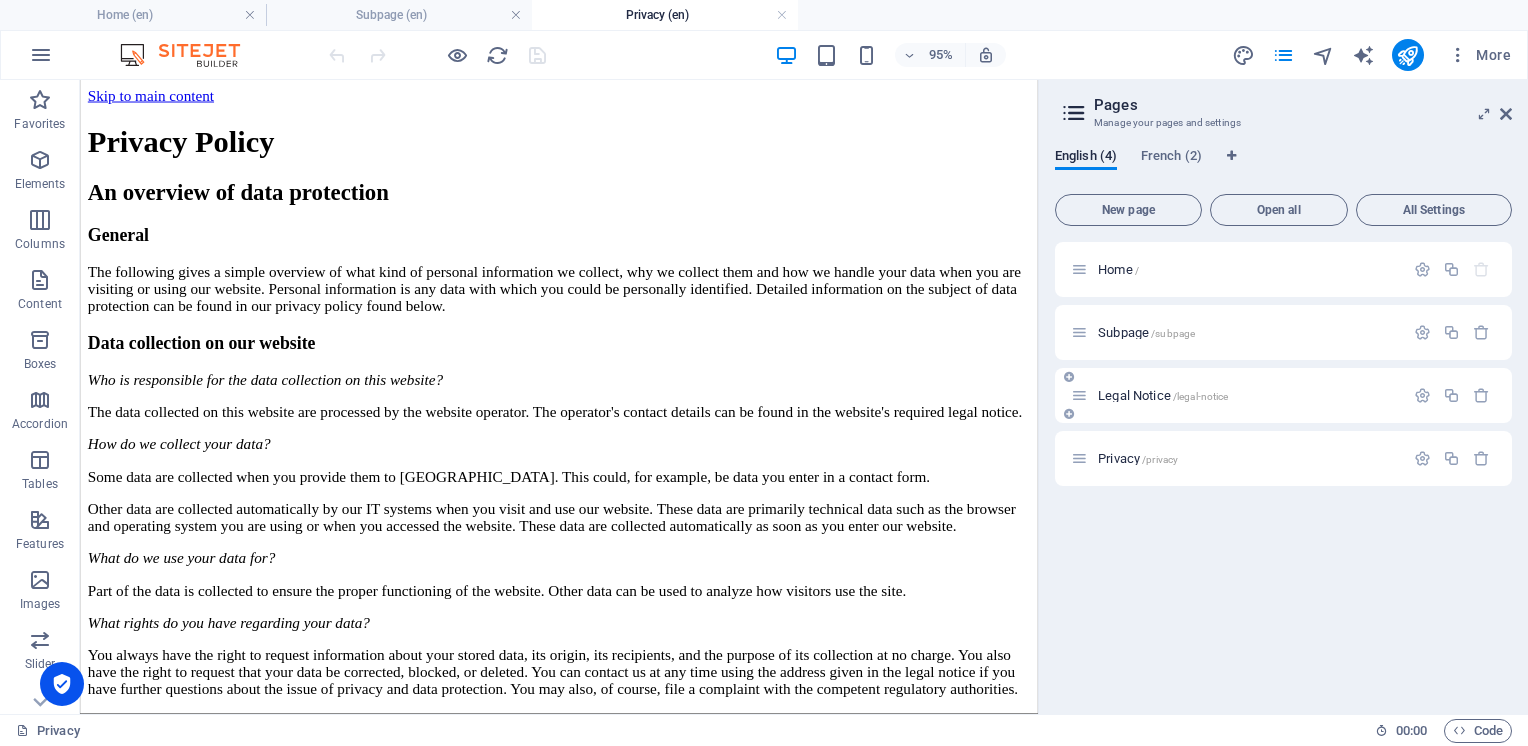 click on "Legal Notice /legal-notice" at bounding box center [1163, 395] 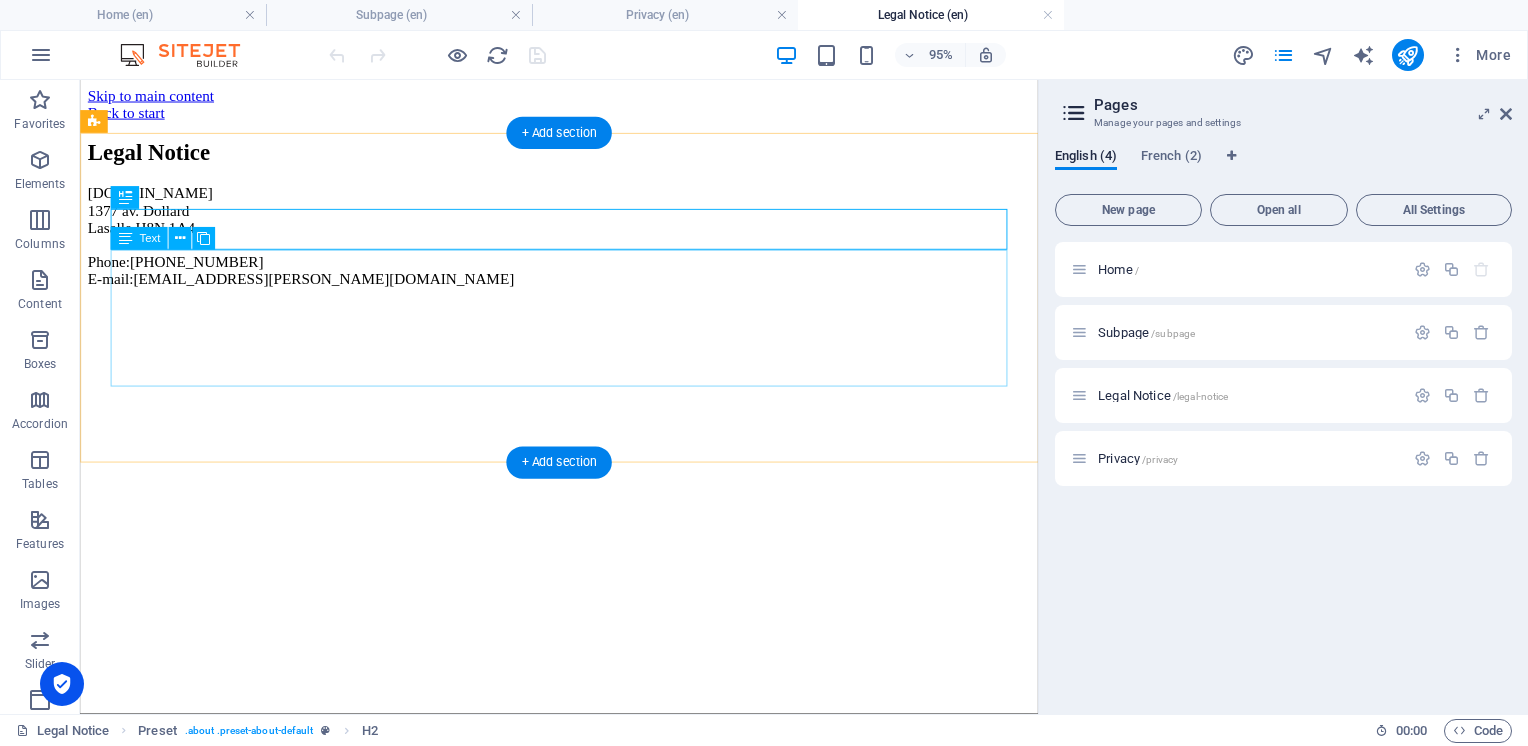 scroll, scrollTop: 0, scrollLeft: 0, axis: both 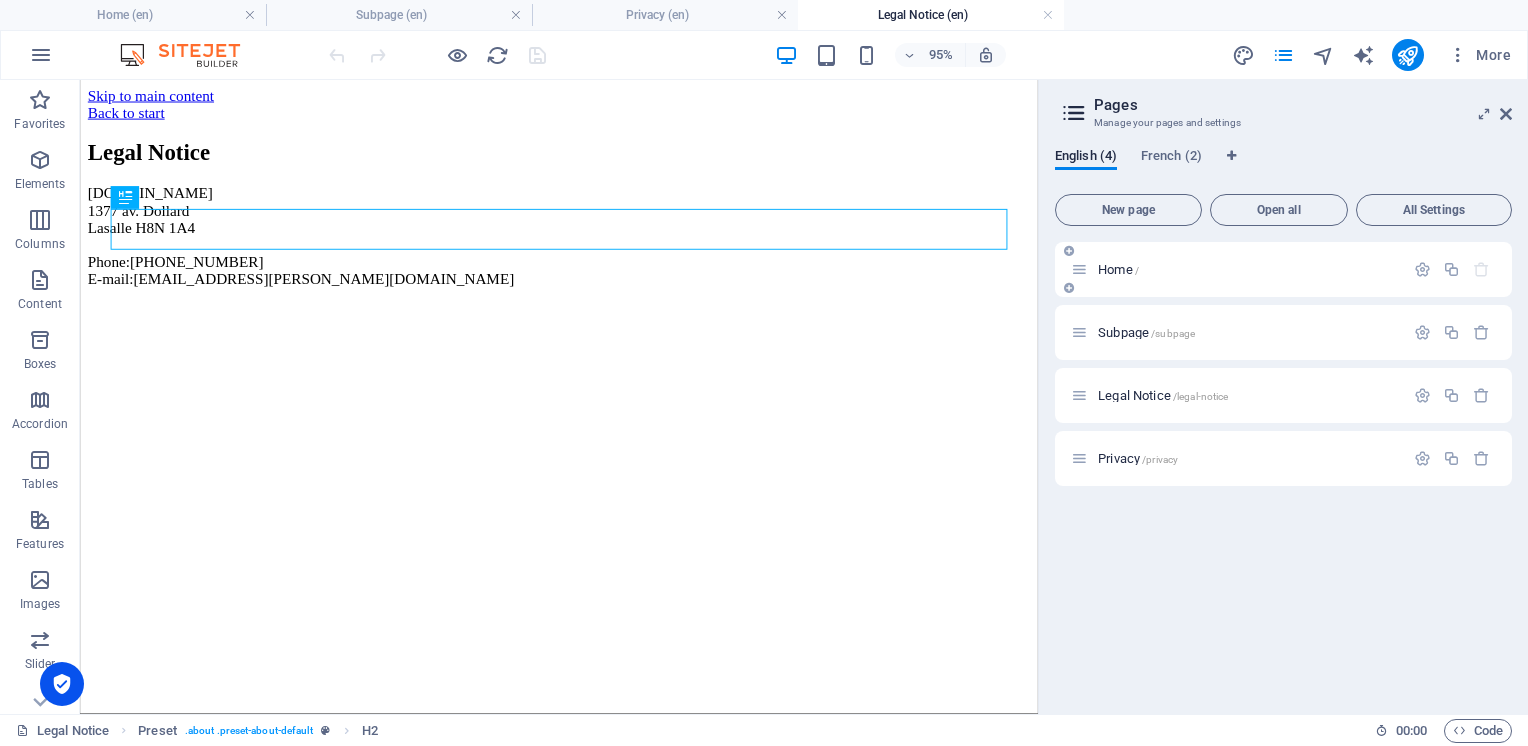 click on "Home /" at bounding box center [1118, 269] 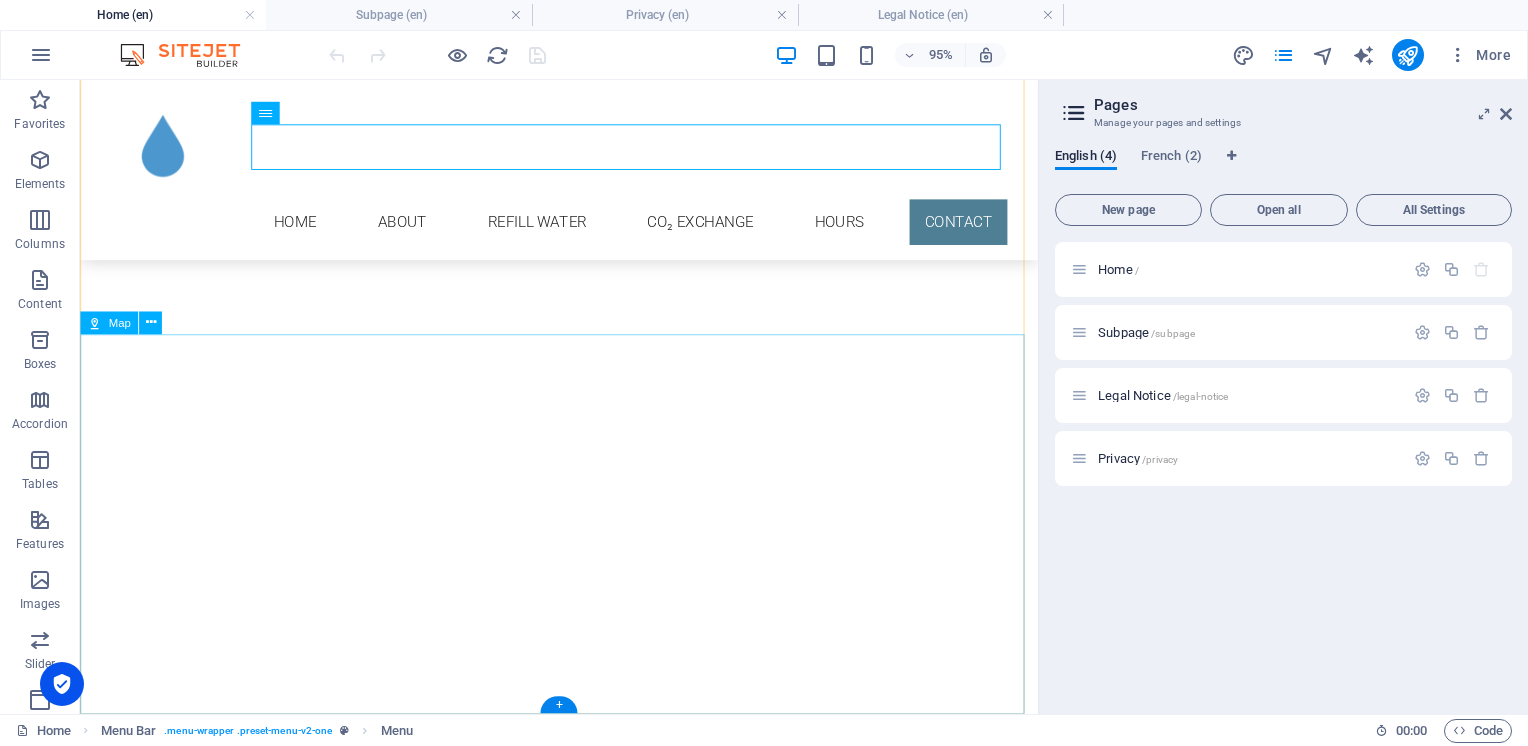 scroll, scrollTop: 2581, scrollLeft: 0, axis: vertical 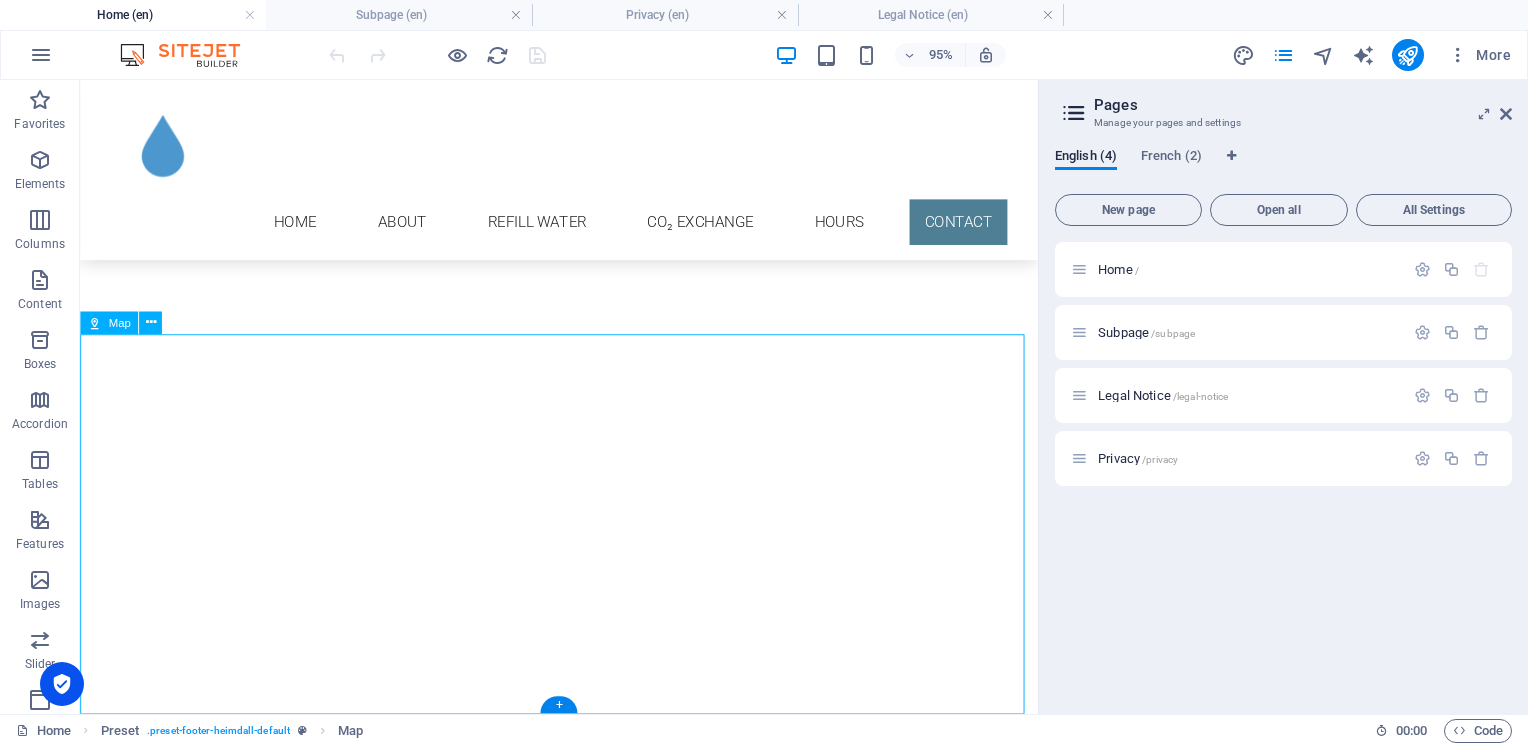 click on "← Move left → Move right ↑ Move up ↓ Move down + Zoom in - Zoom out Home Jump left by 75% End Jump right by 75% Page Up Jump up by 75% Page Down Jump down by 75% Keyboard shortcuts Map Data Map data ©2025 Google Map data ©2025 Google 1 km  Click to toggle between metric and imperial units Terms Report a map error This page can't load Google Maps correctly. Do you own this website? OK" at bounding box center [584, 8419] 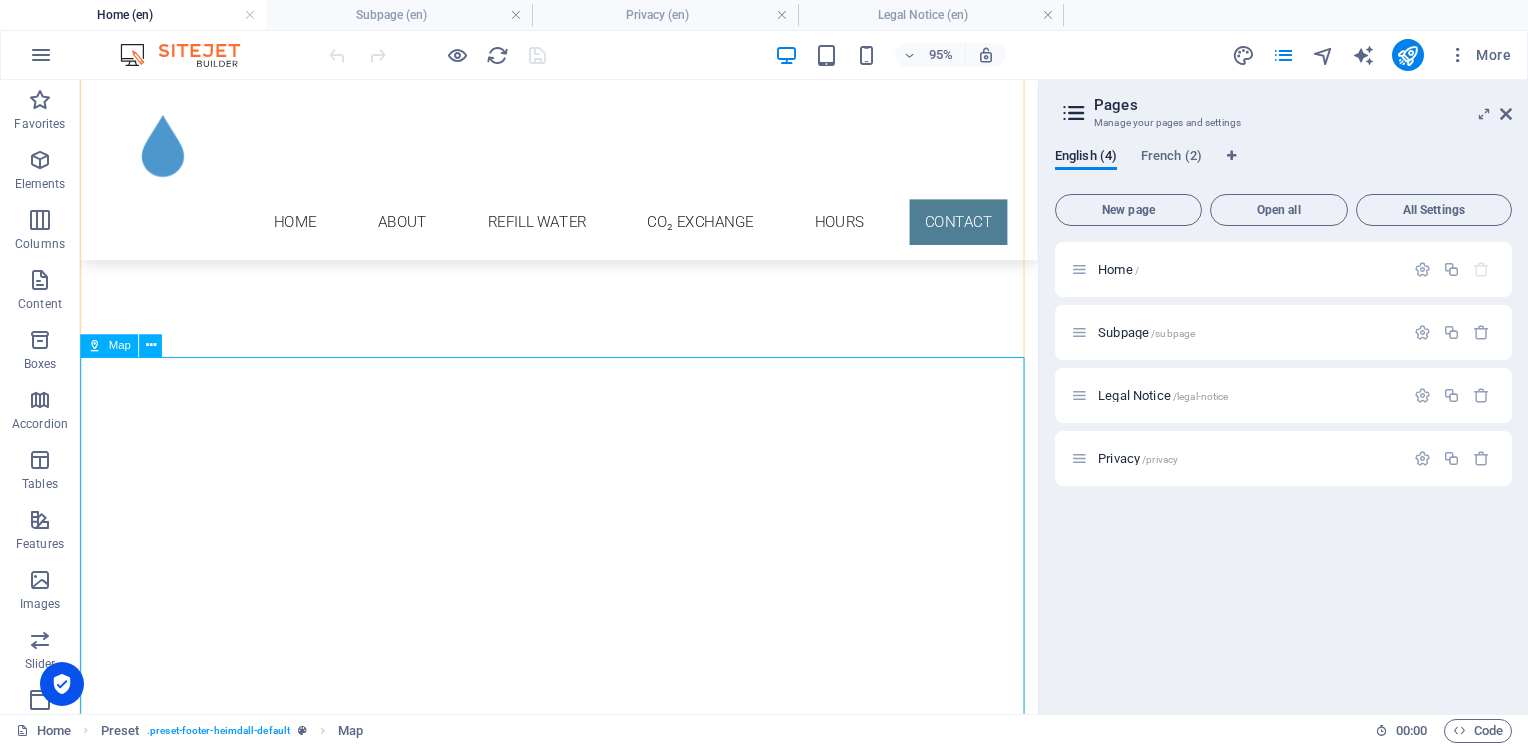 scroll, scrollTop: 2581, scrollLeft: 0, axis: vertical 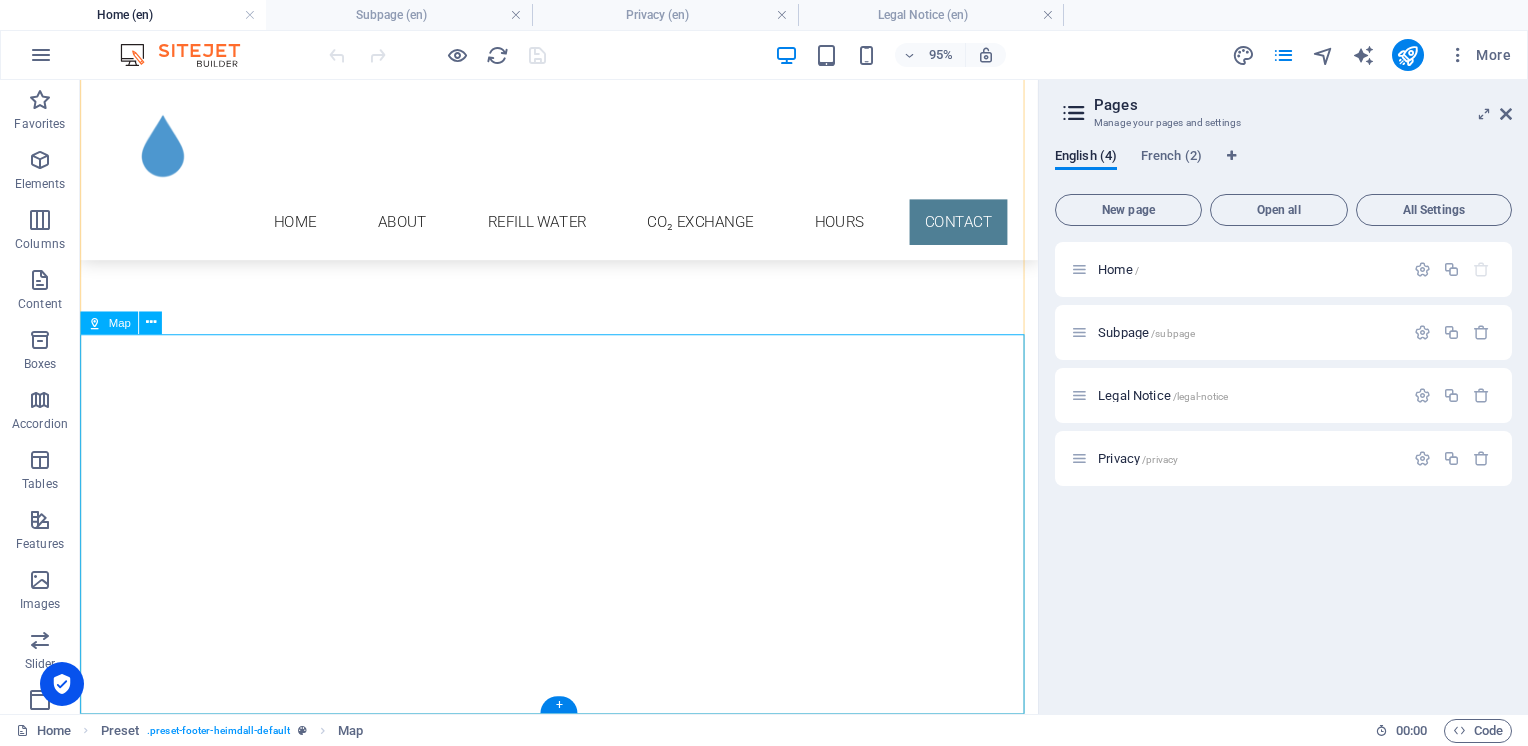 click on "← Move left → Move right ↑ Move up ↓ Move down + Zoom in - Zoom out Home Jump left by 75% End Jump right by 75% Page Up Jump up by 75% Page Down Jump down by 75% Keyboard shortcuts Map Data Map data ©2025 Google Map data ©2025 Google 1 km  Click to toggle between metric and imperial units Terms Report a map error This page can't load Google Maps correctly. Do you own this website? OK" at bounding box center (584, 8419) 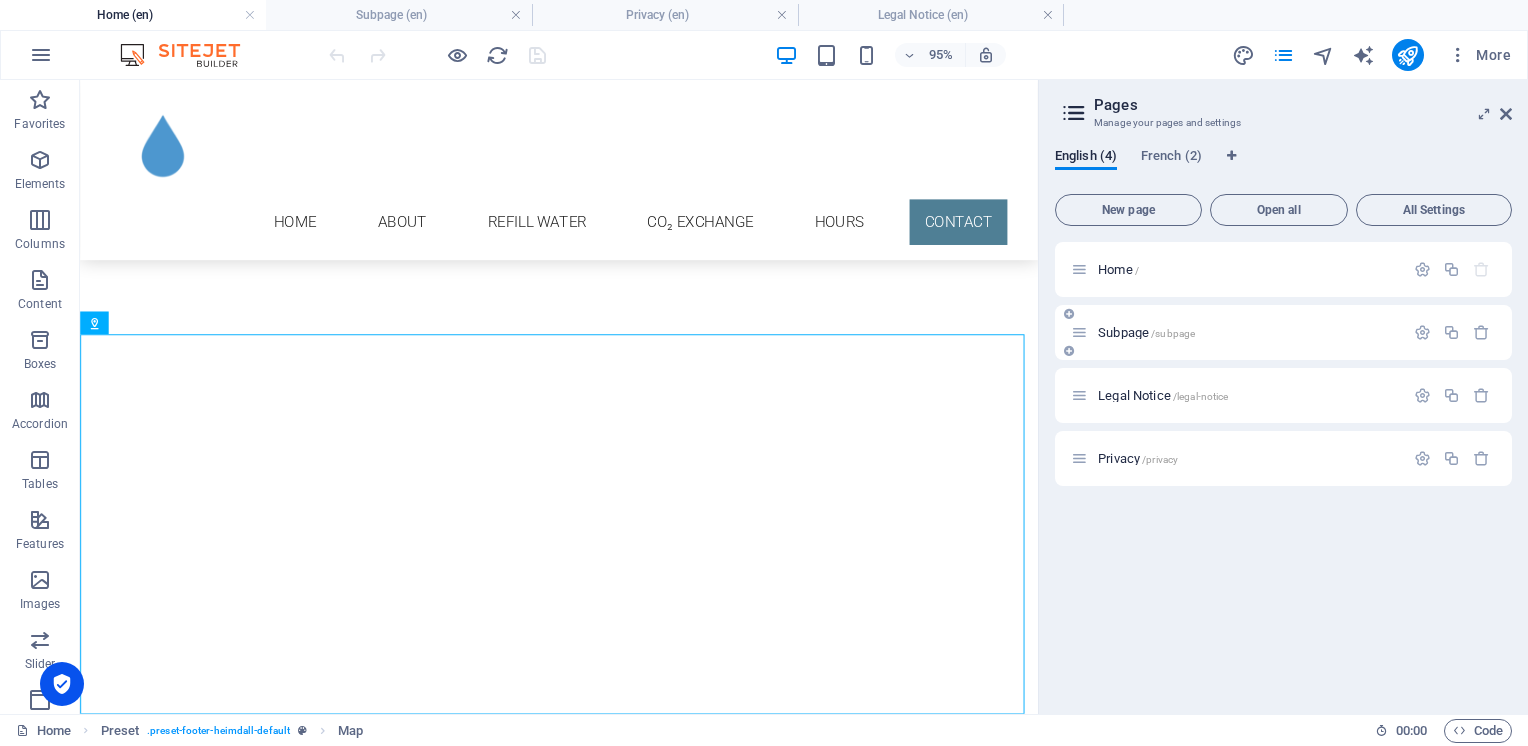 click on "Subpage /subpage" at bounding box center (1146, 332) 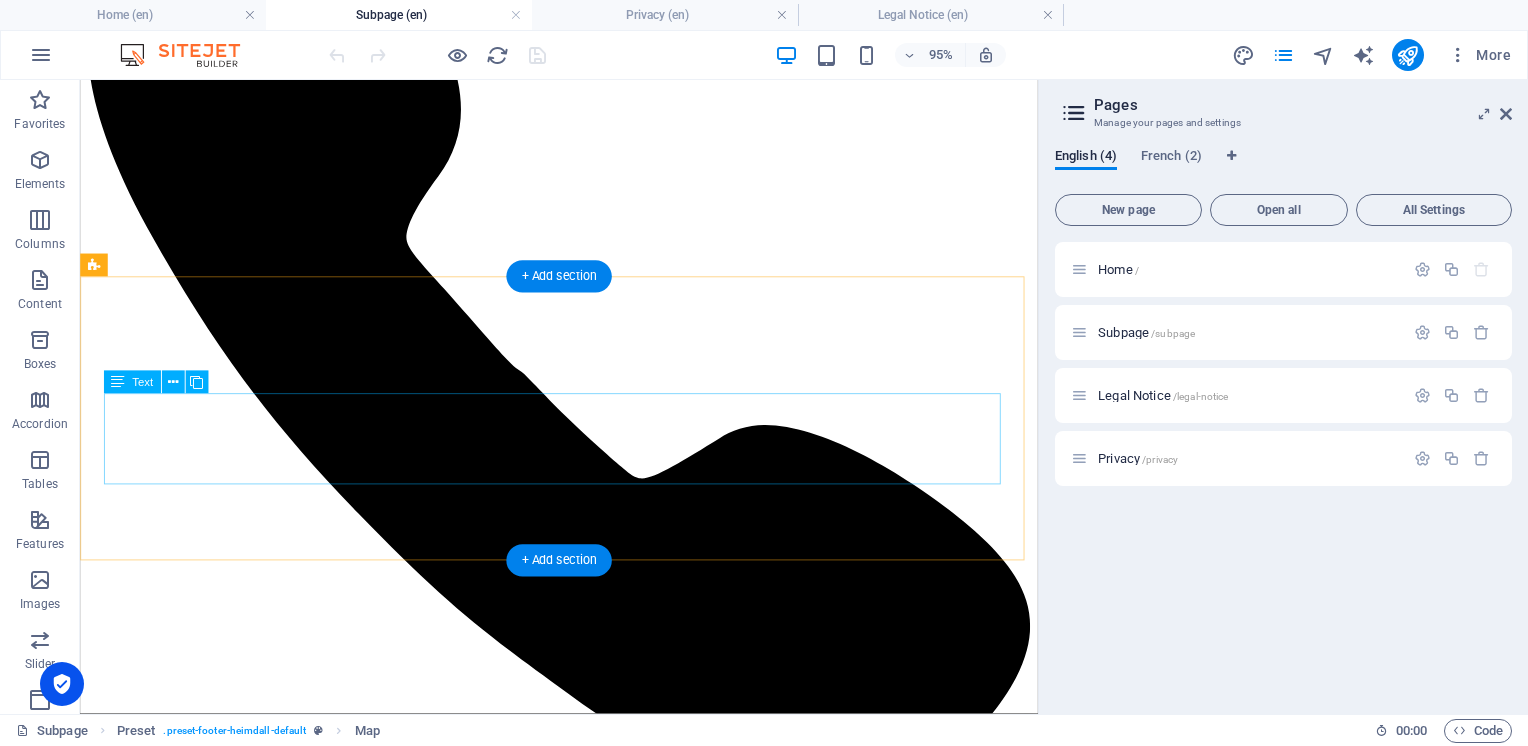 scroll, scrollTop: 400, scrollLeft: 0, axis: vertical 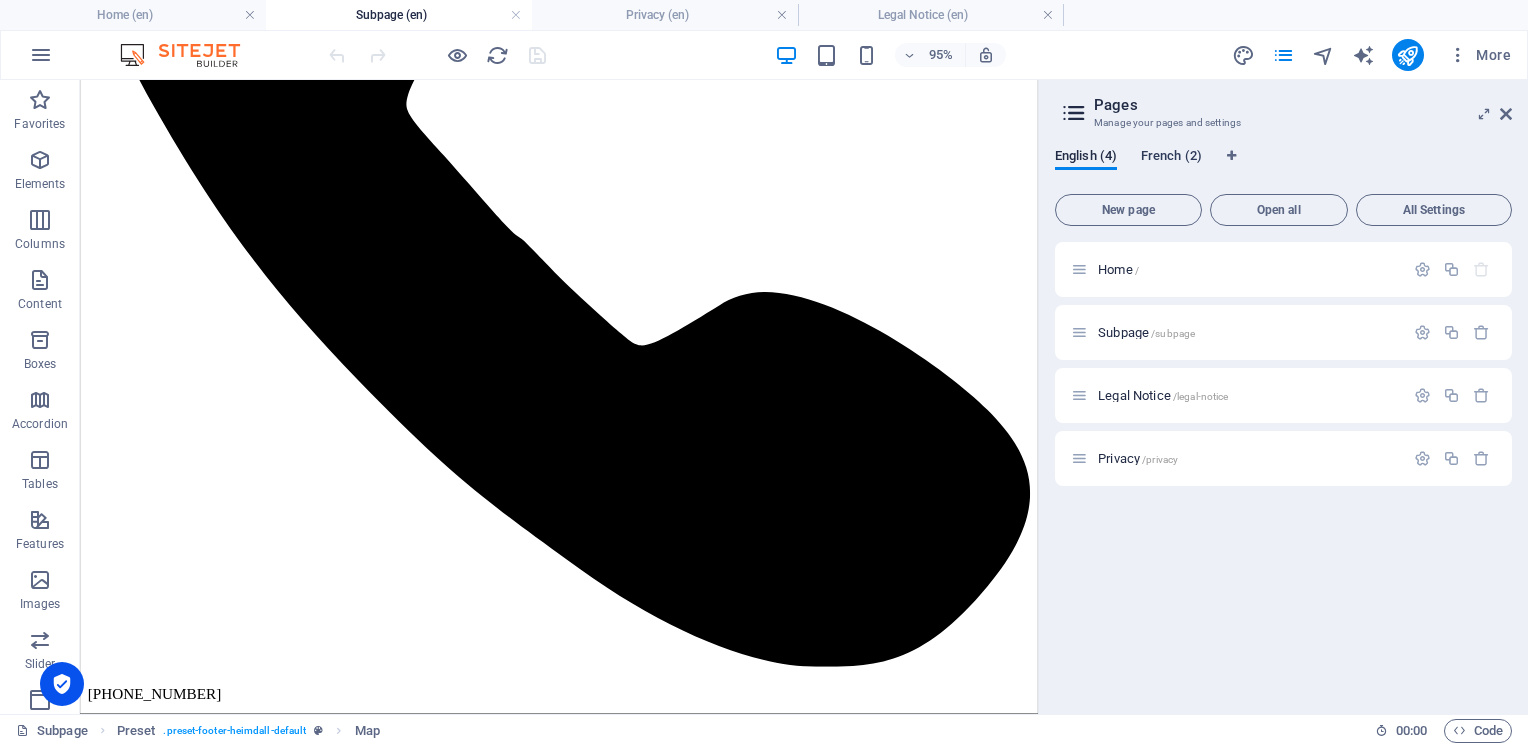 click on "French (2)" at bounding box center (1171, 158) 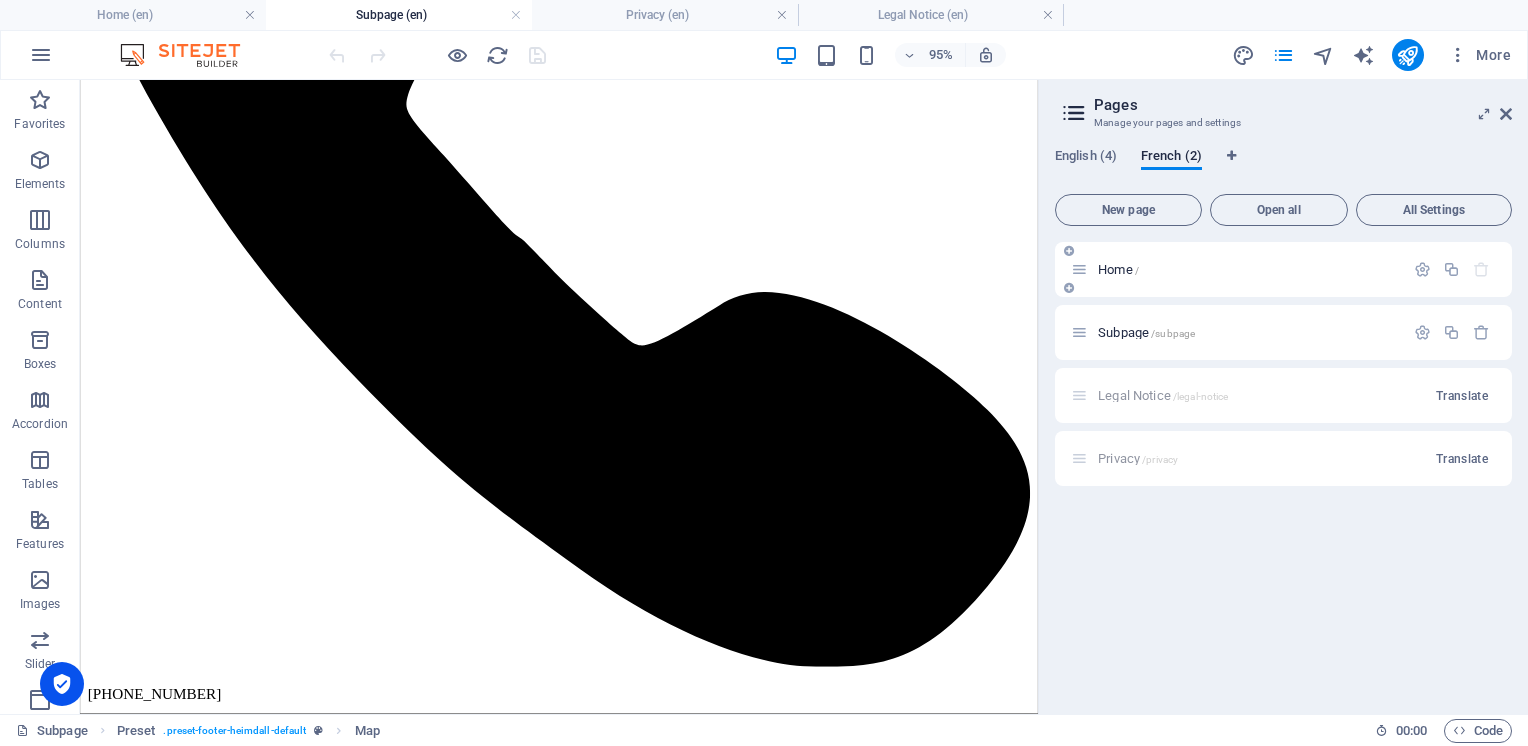 click on "Home /" at bounding box center [1118, 269] 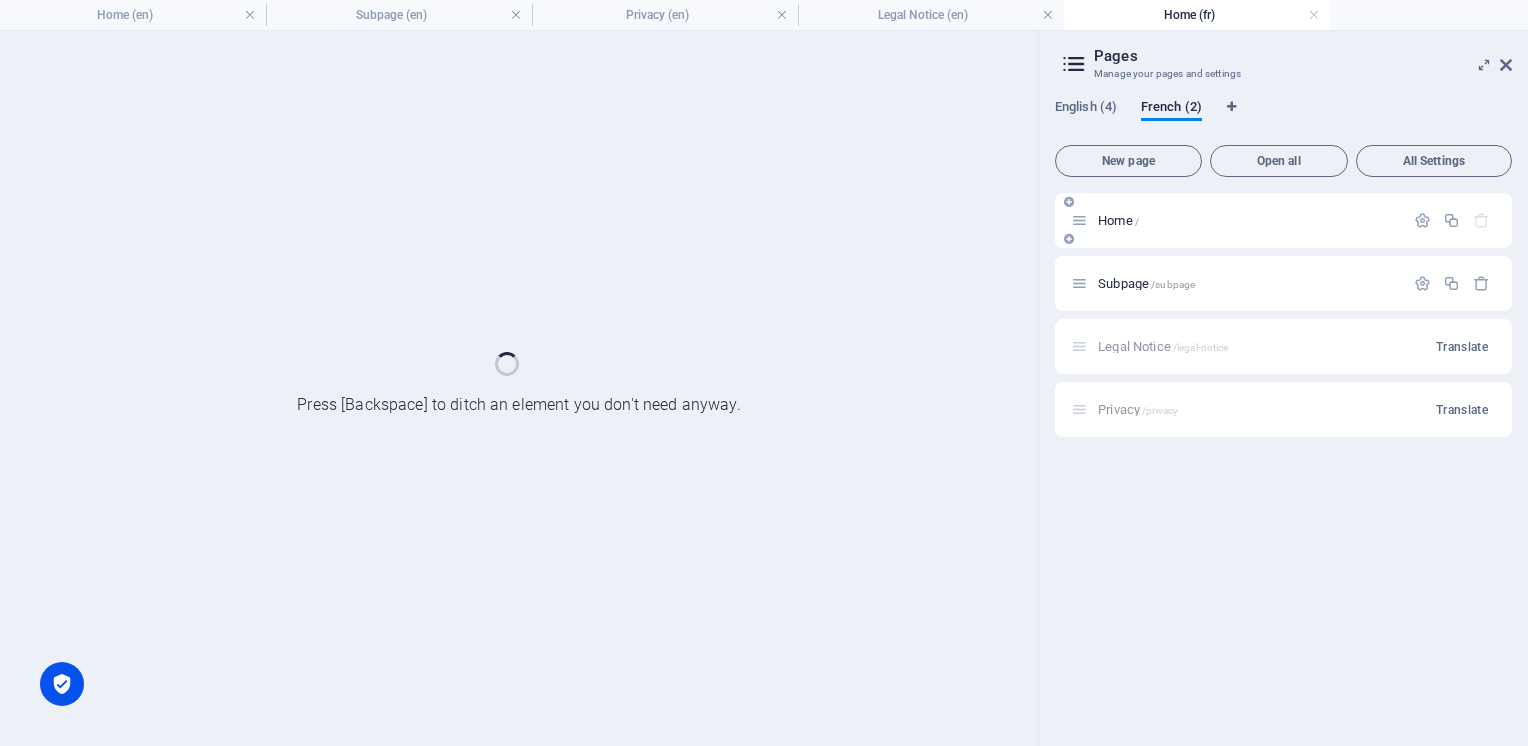 scroll, scrollTop: 0, scrollLeft: 0, axis: both 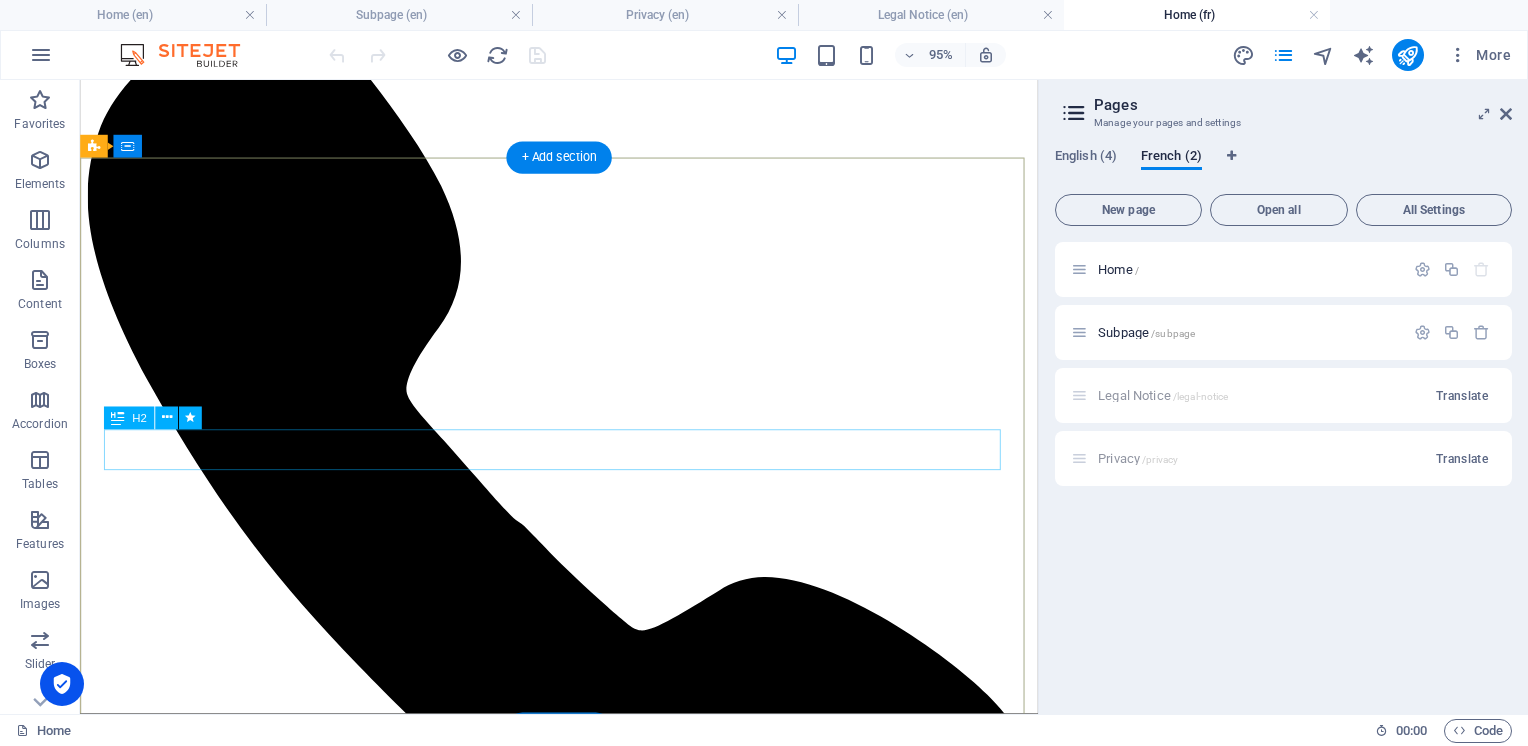 click on "Ultra pure water refill and  CO₂ exchange" at bounding box center [584, 4258] 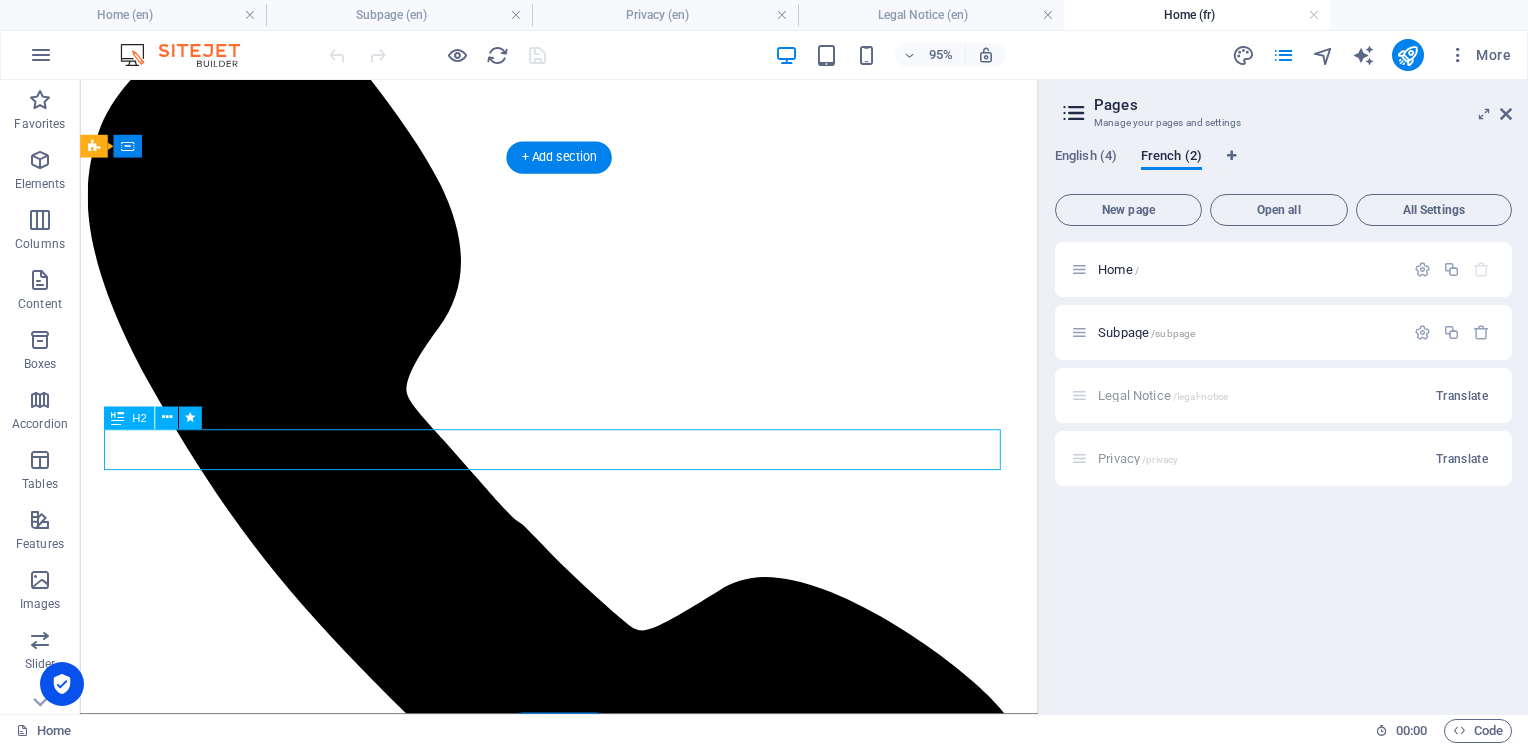 click on "Ultra pure water refill and  CO₂ exchange" at bounding box center [584, 4258] 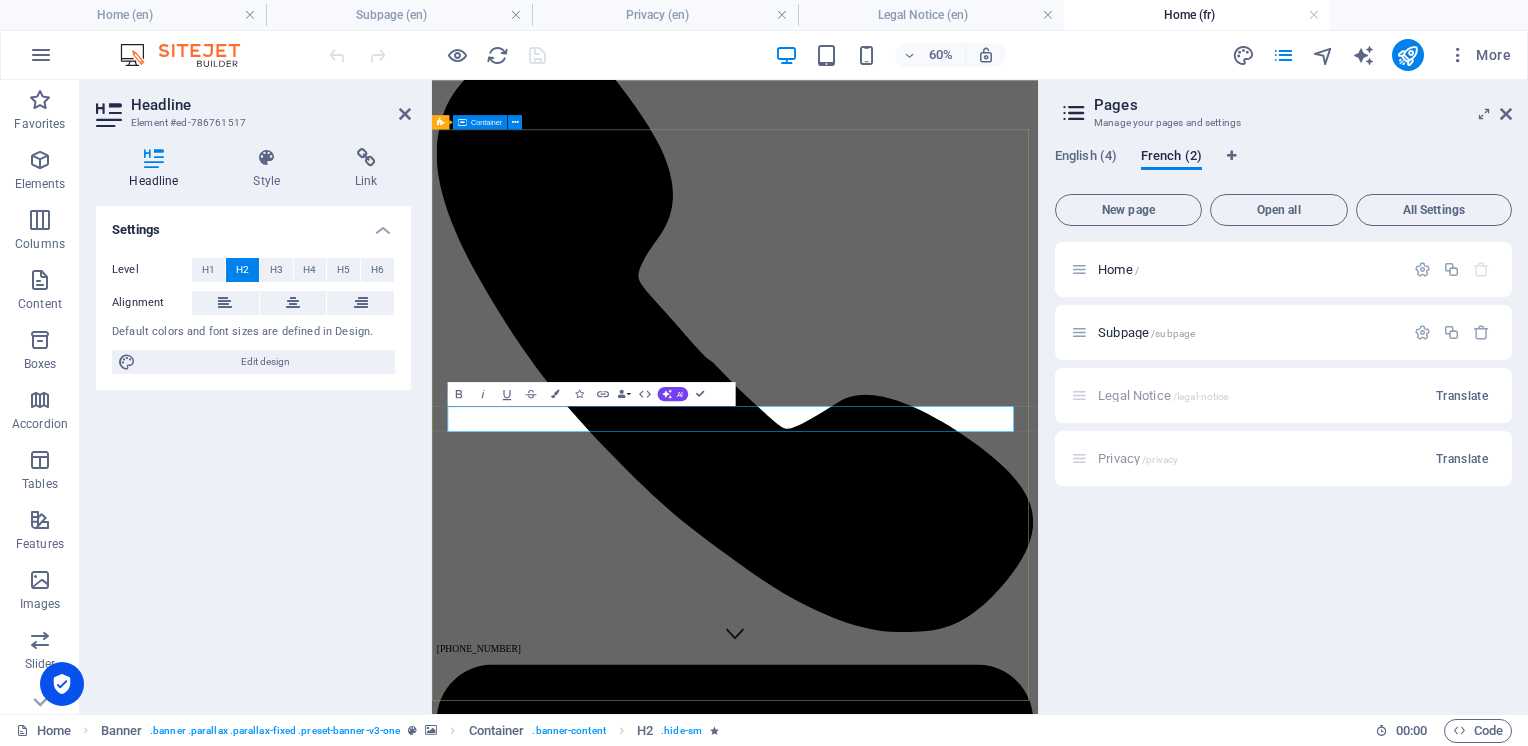 click on "BENVIN PUR Recharge d’eau ultrapure et échange de CO₂ Simple        Local         Sustainable" at bounding box center [937, 7272] 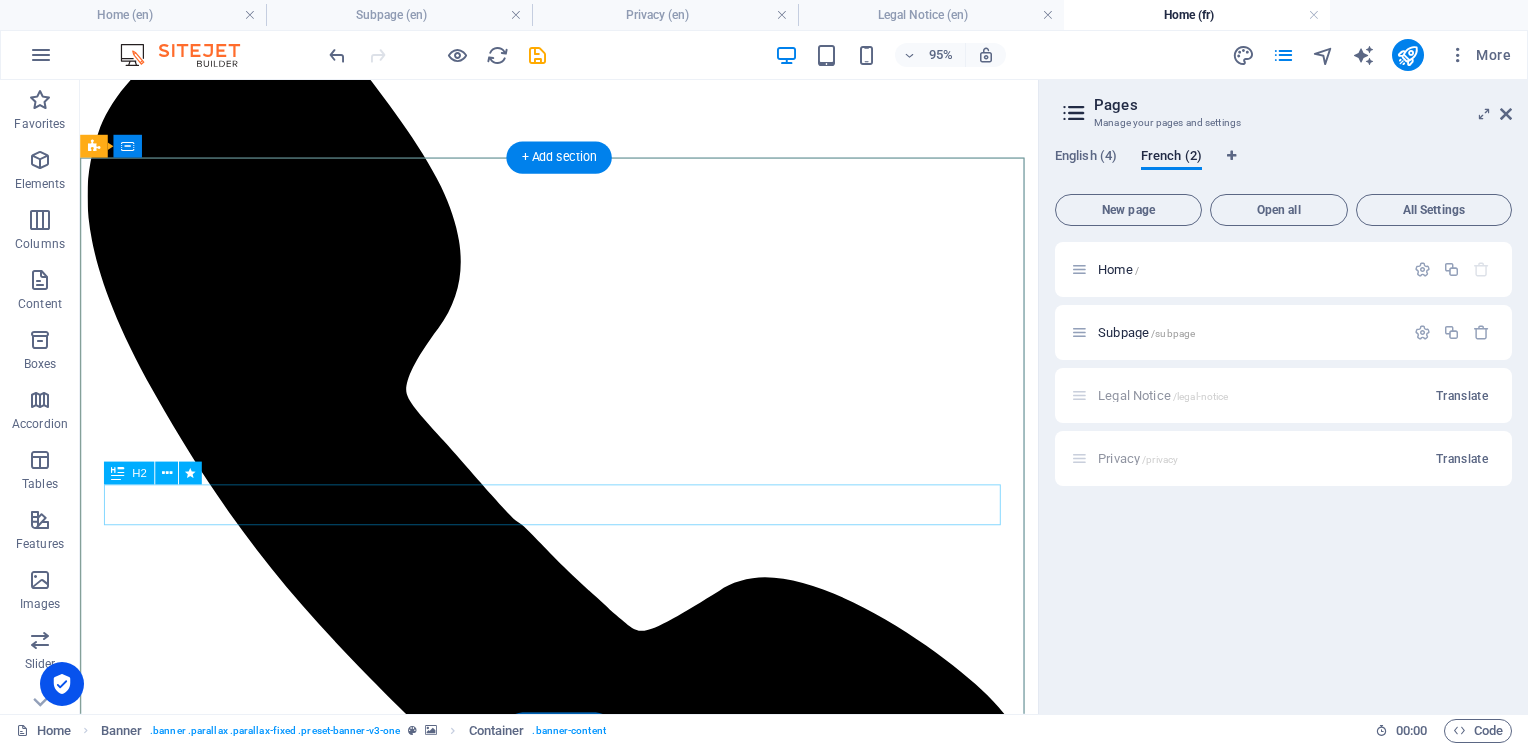 click on "Simple        Local         Sustainable" at bounding box center [584, 8069] 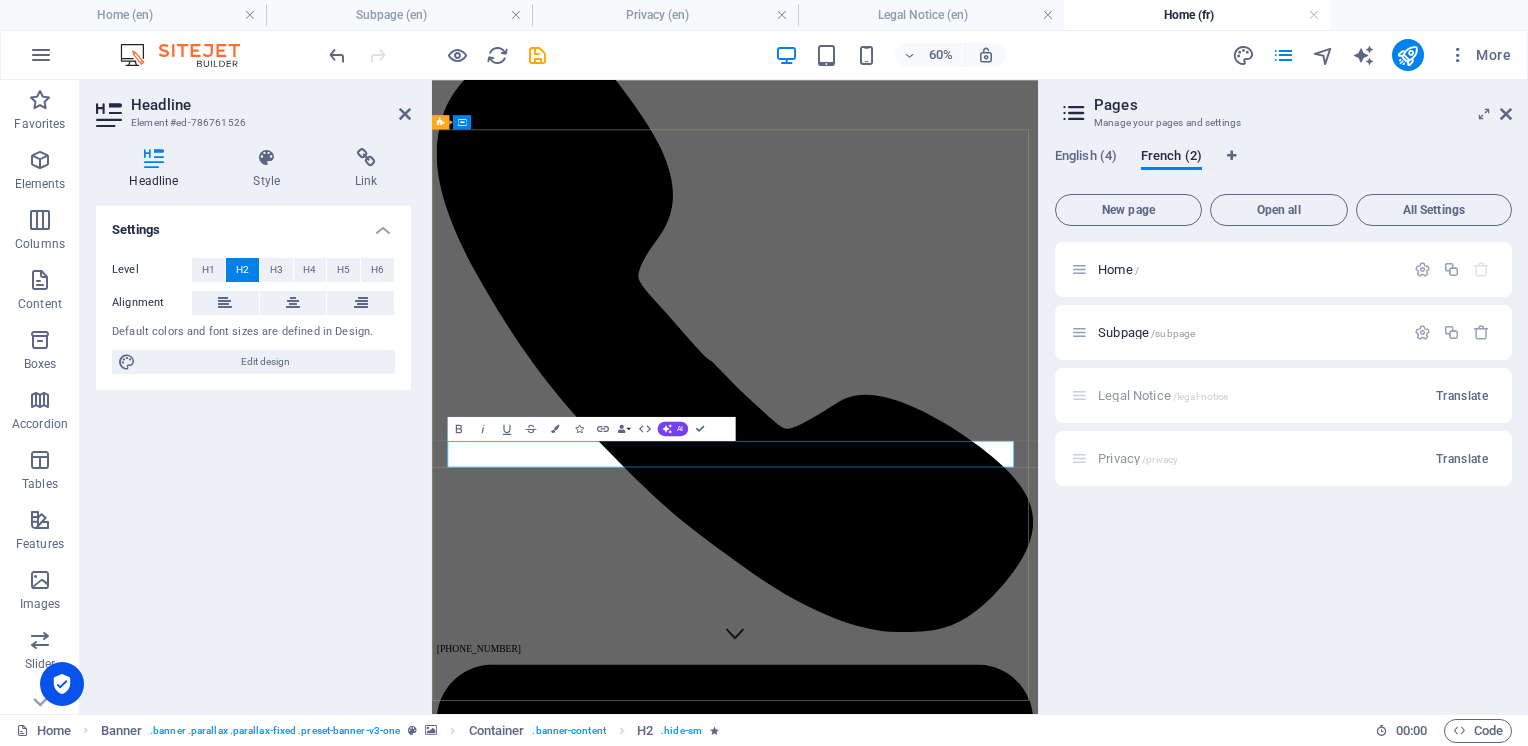 click on "Simple        Local         Sustainable" at bounding box center (937, 8809) 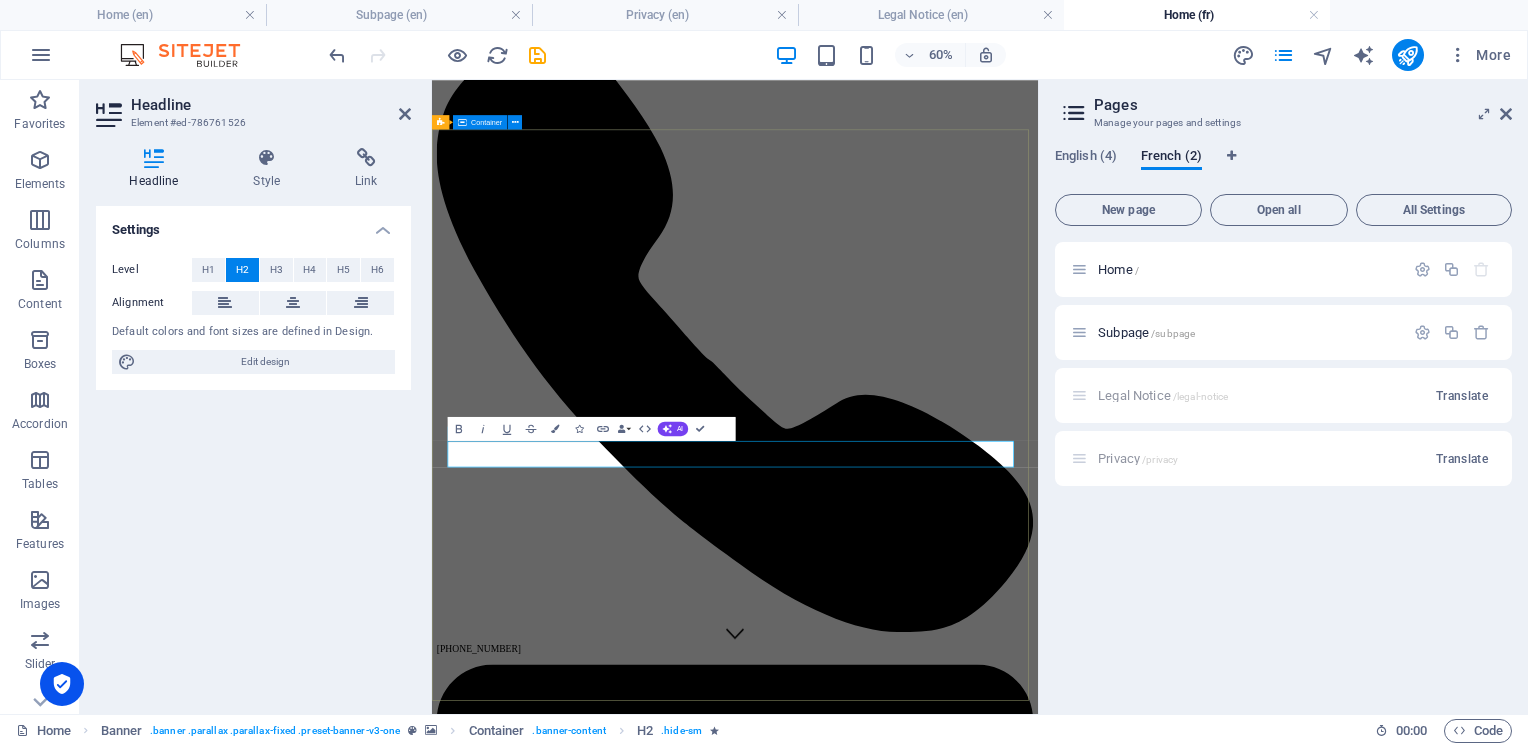 click on "BENVIN PUR Recharge d’eau ultrapure et échange de CO₂ Simple        Local         Durable" at bounding box center (937, 7272) 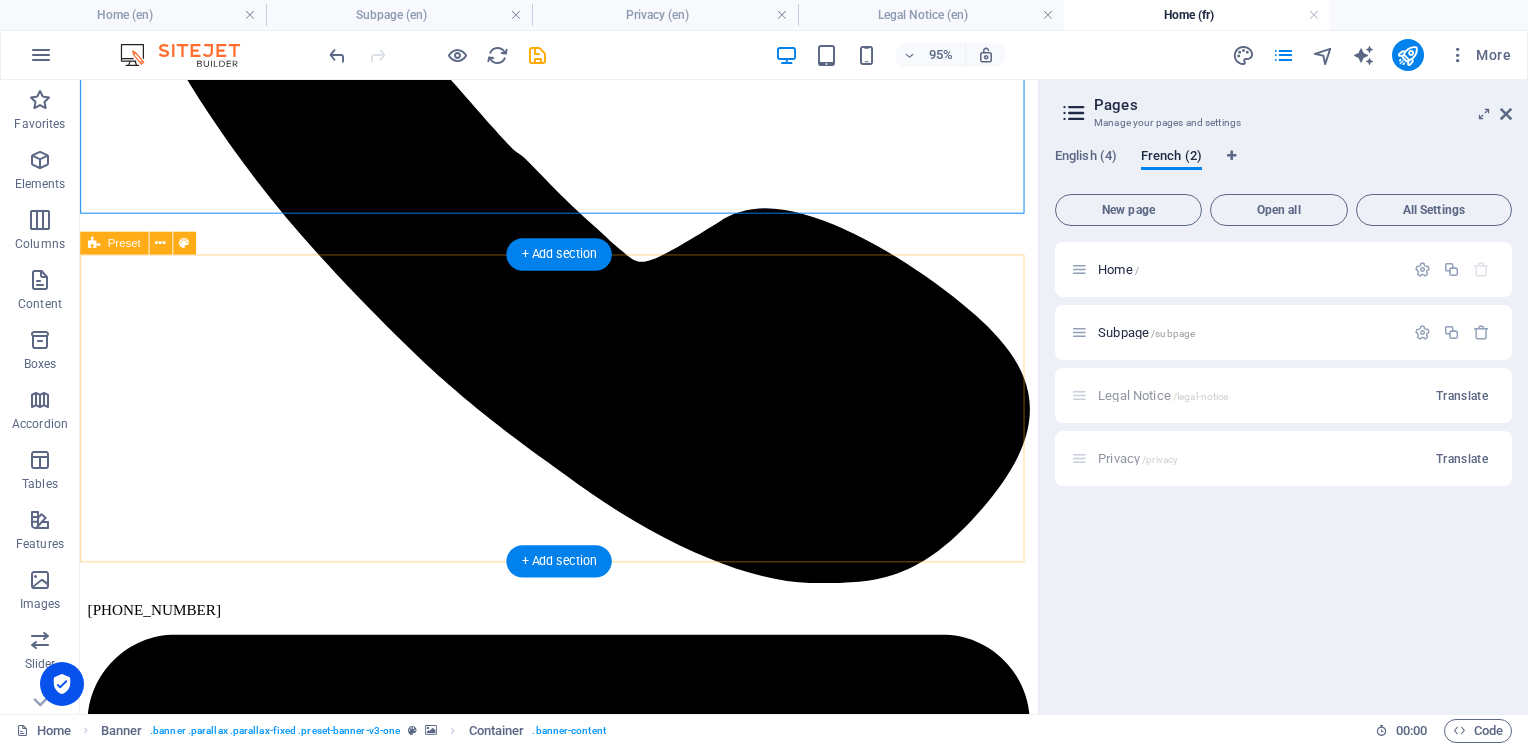scroll, scrollTop: 500, scrollLeft: 0, axis: vertical 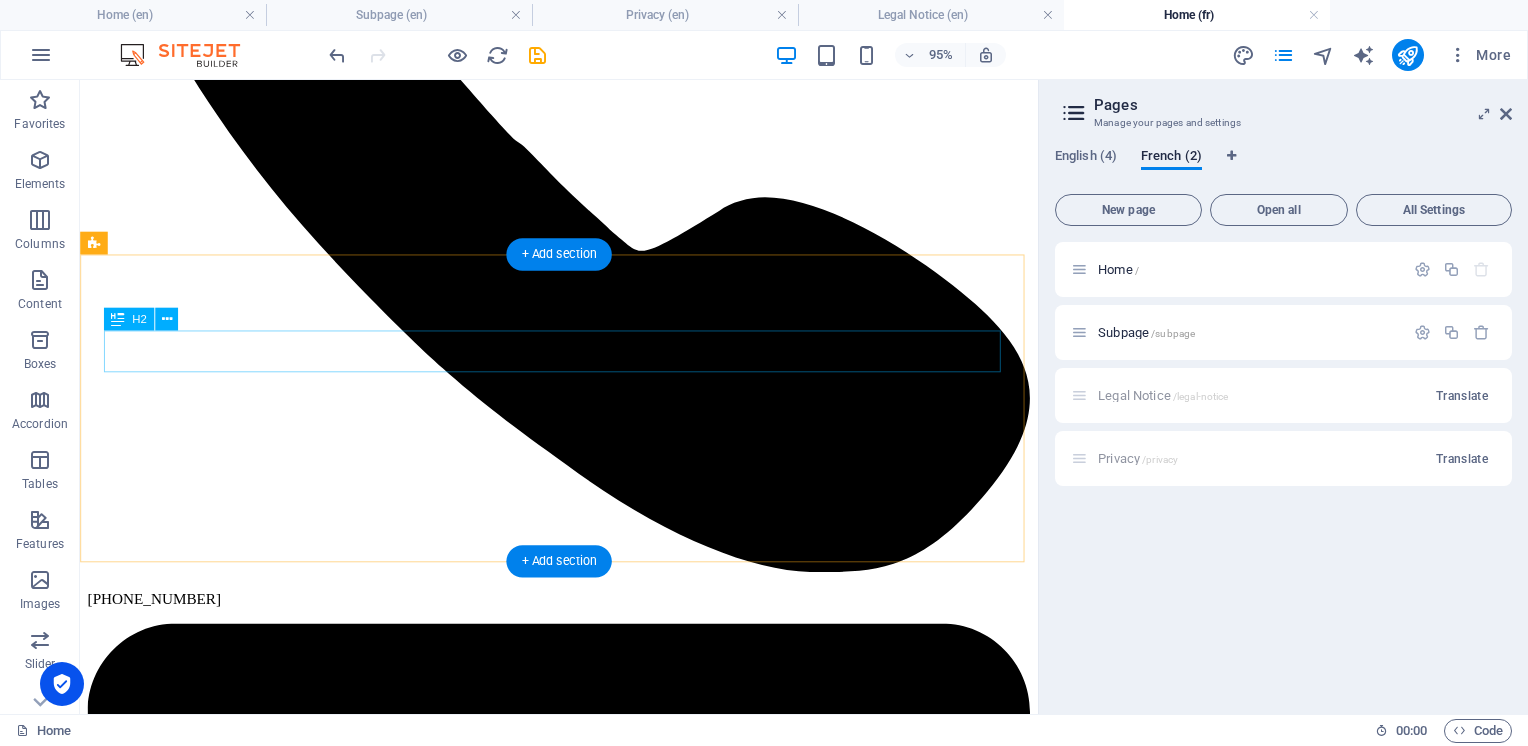 click on "About us" at bounding box center [584, 10744] 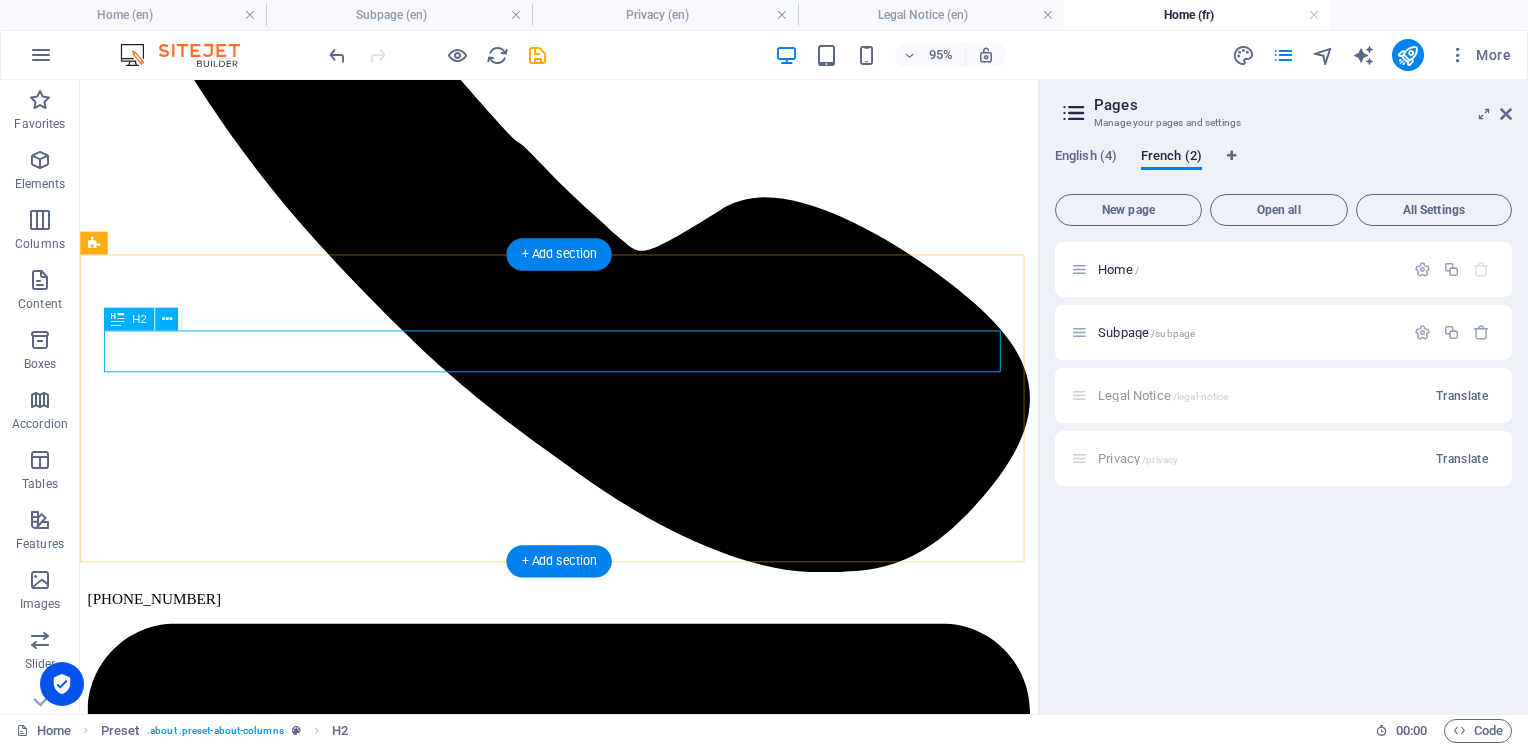 click on "About us" at bounding box center [584, 10744] 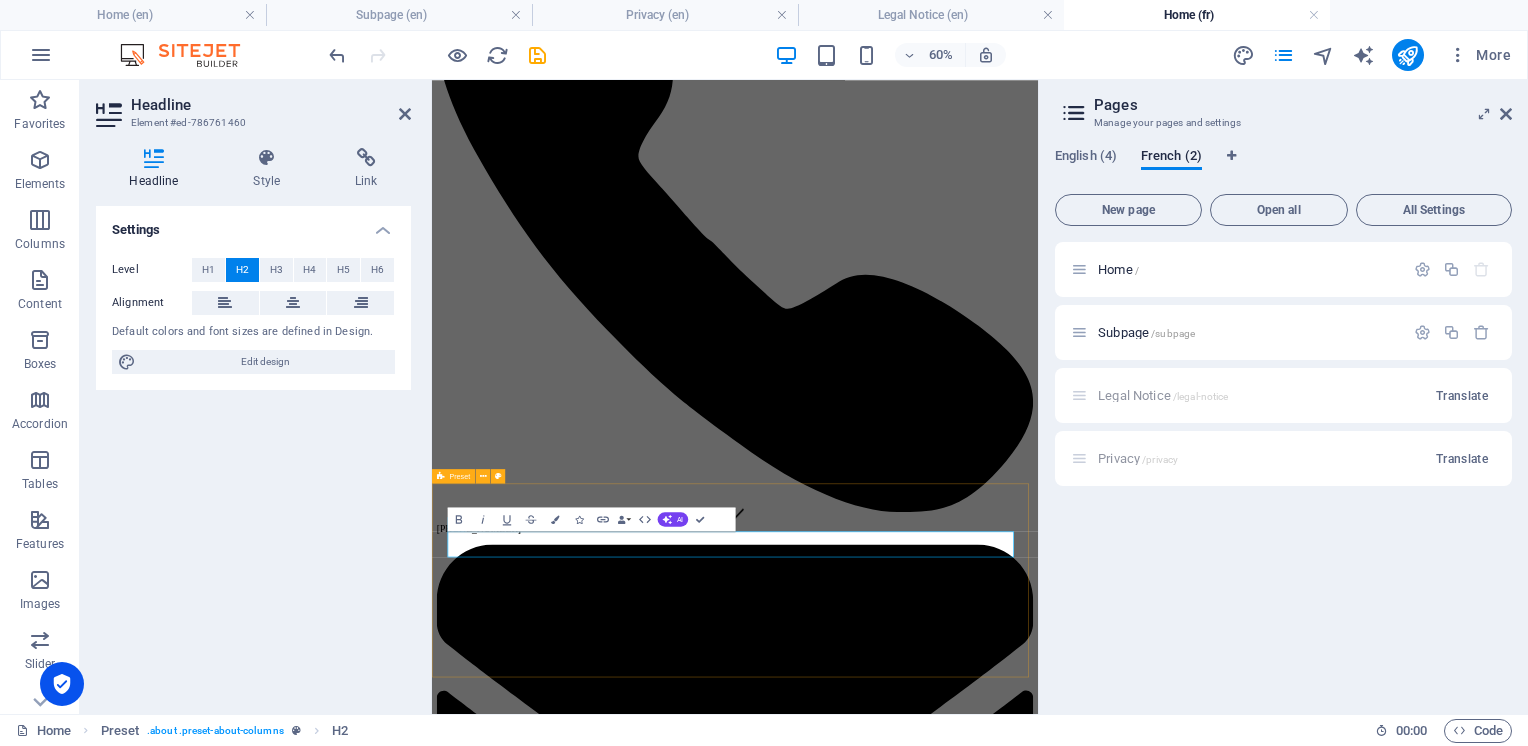 scroll, scrollTop: 400, scrollLeft: 0, axis: vertical 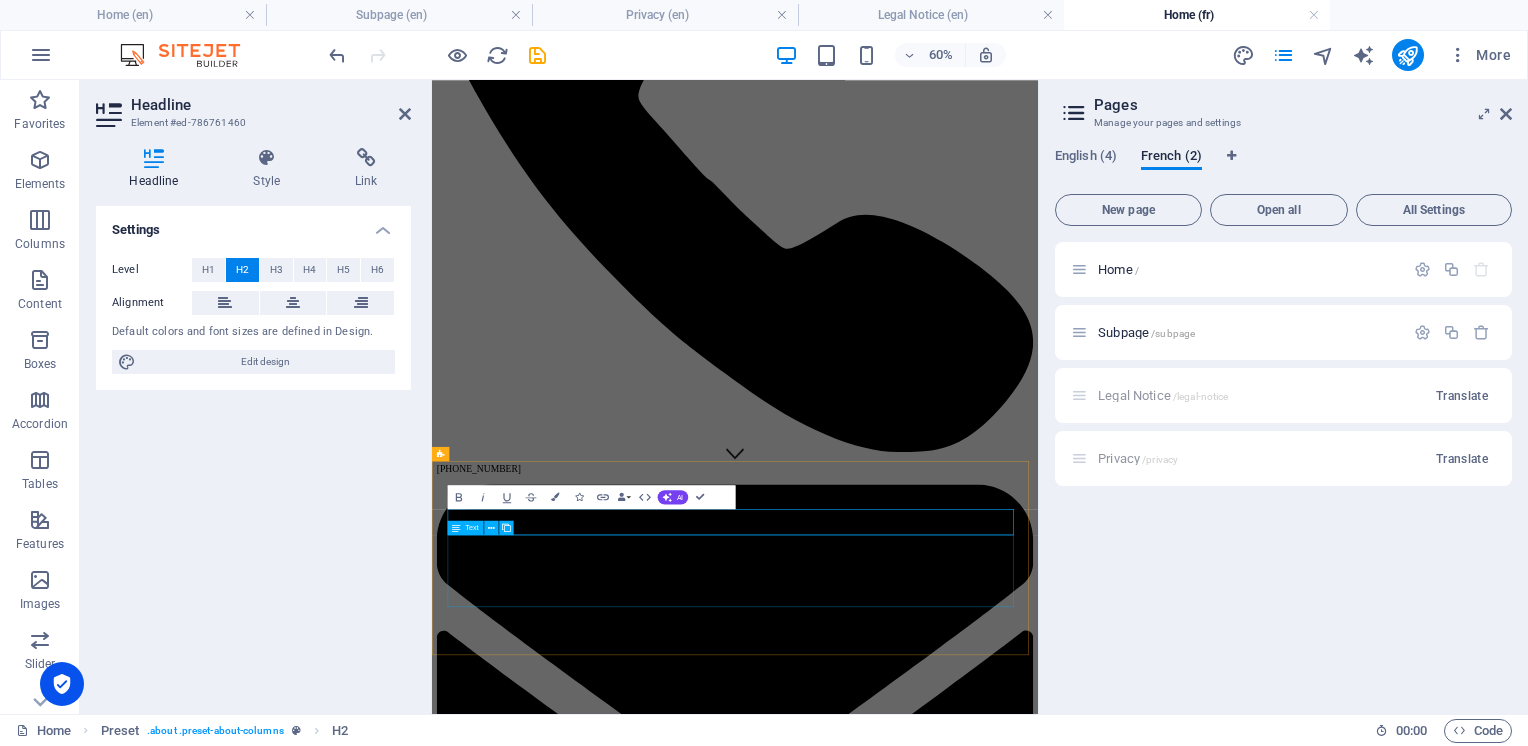 click on "Benvin Pur strives to provide sustainable hydration solutions that are simple and affordable.  We purify our water using a five step filtration system and refill CO 2  cylinders on site using the purist beverage grade CO 2  available.  We do not use a complicated supply chain to truck water and cylinders over long distances. Instead we do it all locally so we can provide the best to you at better prices and in a way that is simple and sustainable. When you come to Benvin Pur for your SodaStream CO 2  exchange or for your pure water refill you can walk or drive right up to the door and be on your way in minutes." at bounding box center [937, 10956] 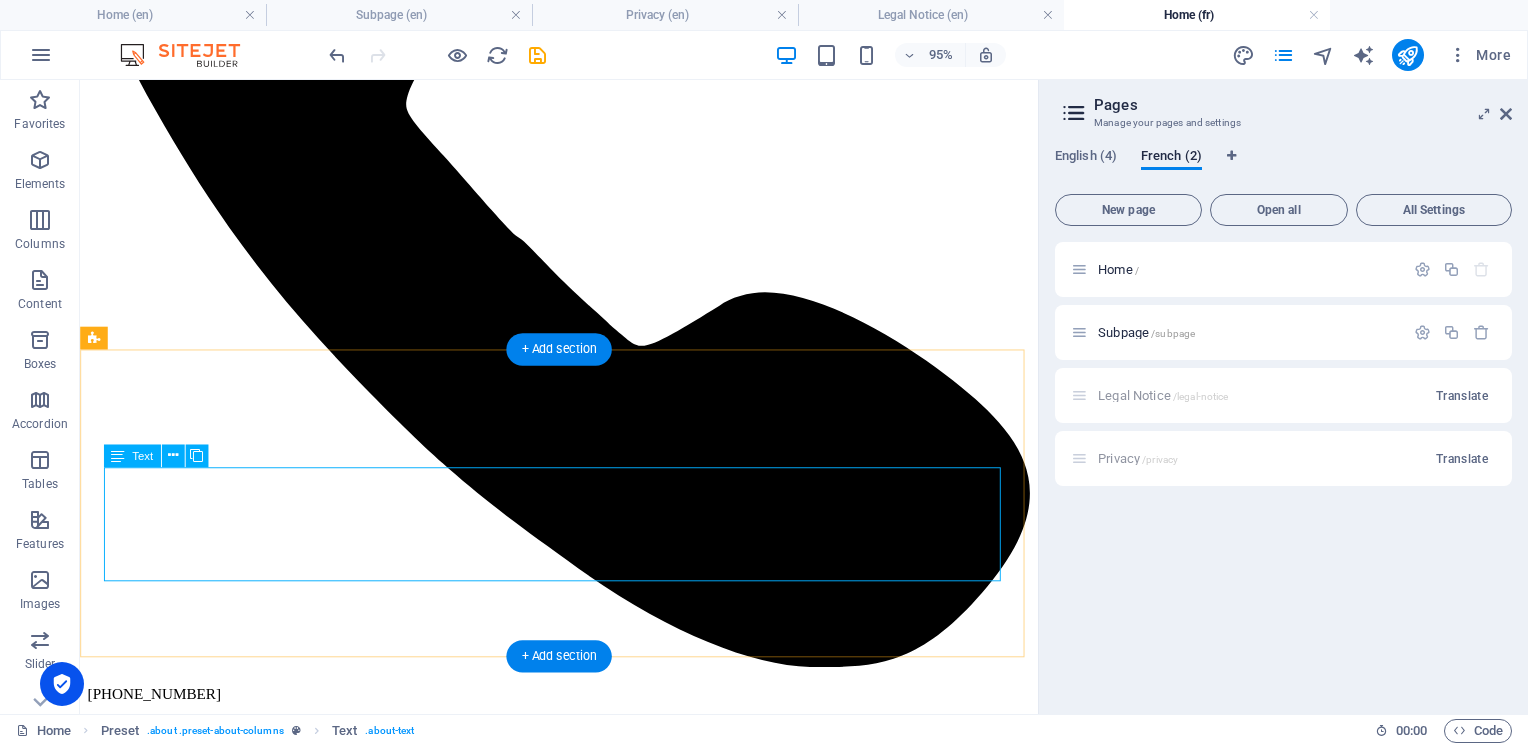 click on "Benvin Pur strives to provide sustainable hydration solutions that are simple and affordable.  We purify our water using a five step filtration system and refill CO 2  cylinders on site using the purist beverage grade CO 2  available.  We do not use a complicated supply chain to truck water and cylinders over long distances. Instead we do it all locally so we can provide the best to you at better prices and in a way that is simple and sustainable. When you come to Benvin Pur for your SodaStream CO 2  exchange or for your pure water refill you can walk or drive right up to the door and be on your way in minutes." at bounding box center [584, 10935] 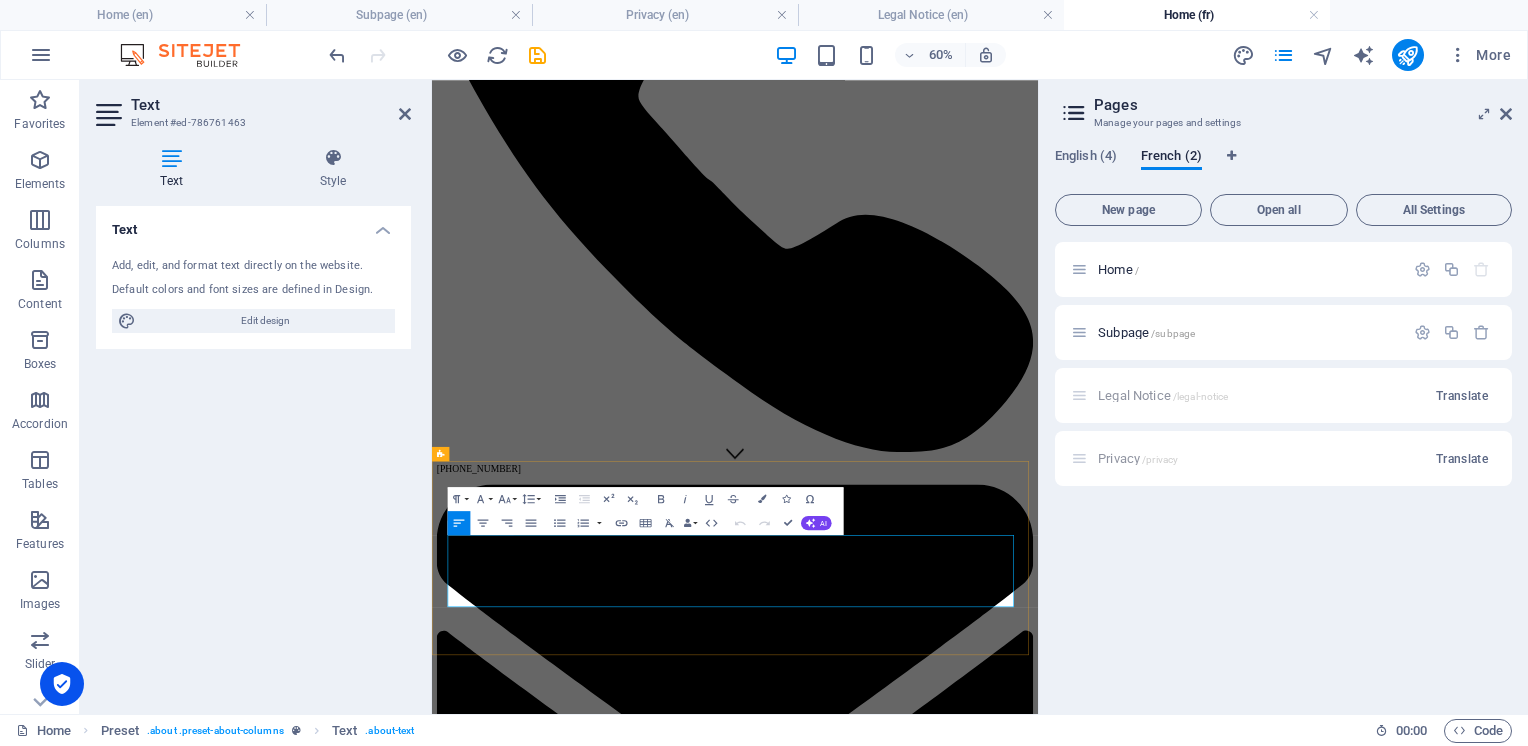 drag, startPoint x: 458, startPoint y: 853, endPoint x: 1369, endPoint y: 949, distance: 916.0442 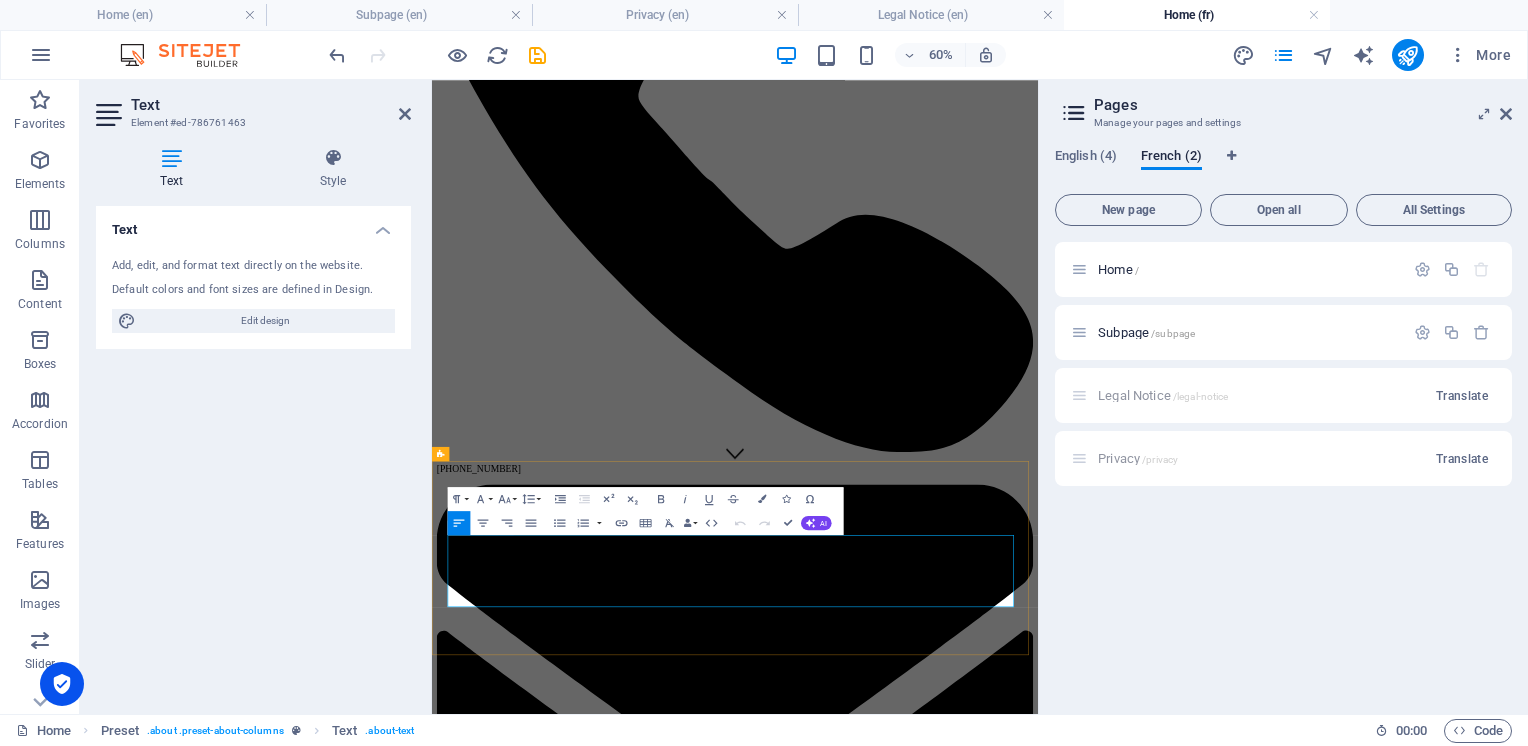 copy on "Benvin Pur strives to provide sustainable hydration solutions that are simple and affordable.  We purify our water using a five step filtration system and refill CO 2  cylinders on site using the purist beverage grade CO 2  available.  We do not use a complicated supply chain to truck water and cylinders over long distances. Instead we do it all locally so we can provide the best to you at better prices and in a way that is simple and sustainable. When you come to Benvin Pur for your SodaStream CO 2  exchange or for your pure water refill you can walk or drive right up to the door and be on your way in minutes." 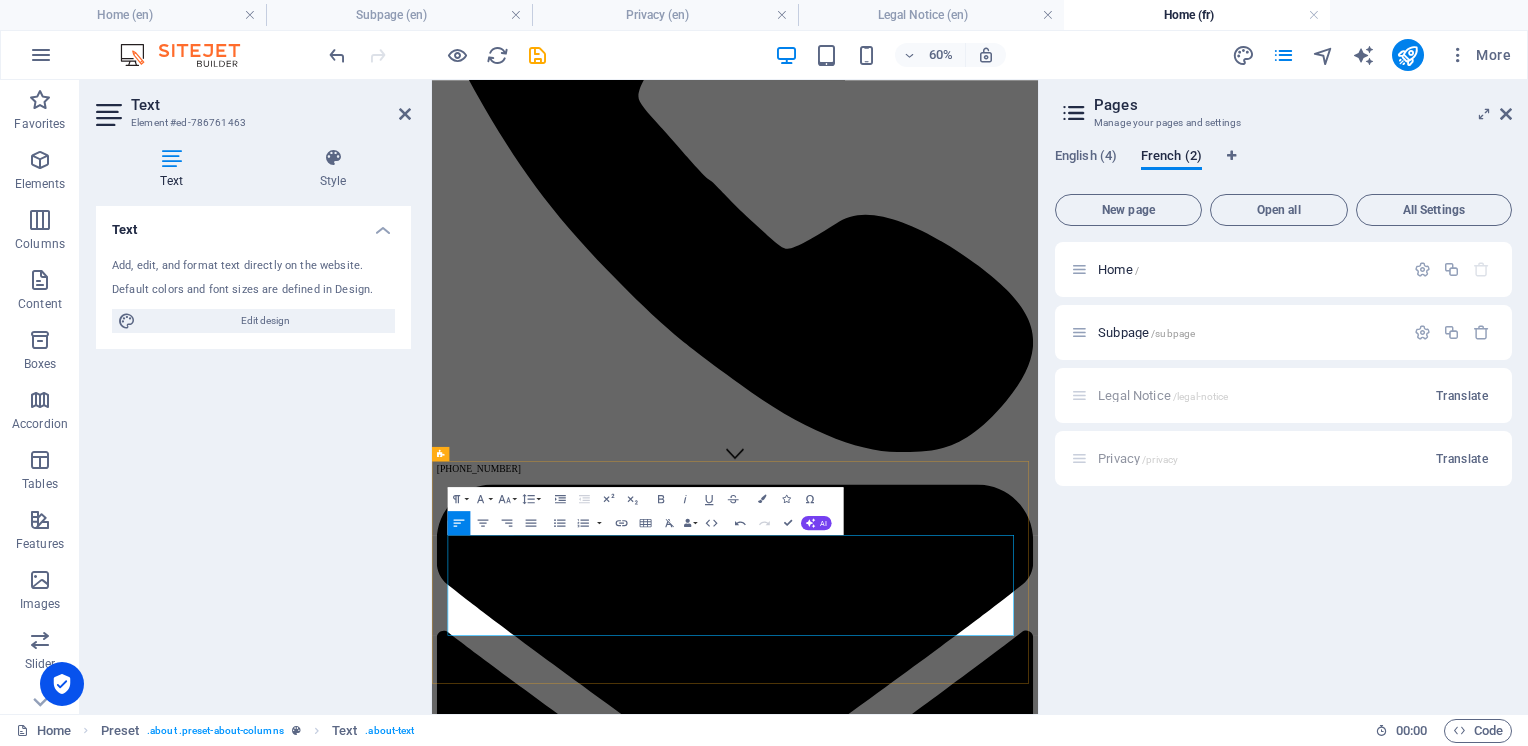 drag, startPoint x: 714, startPoint y: 869, endPoint x: 457, endPoint y: 847, distance: 257.9399 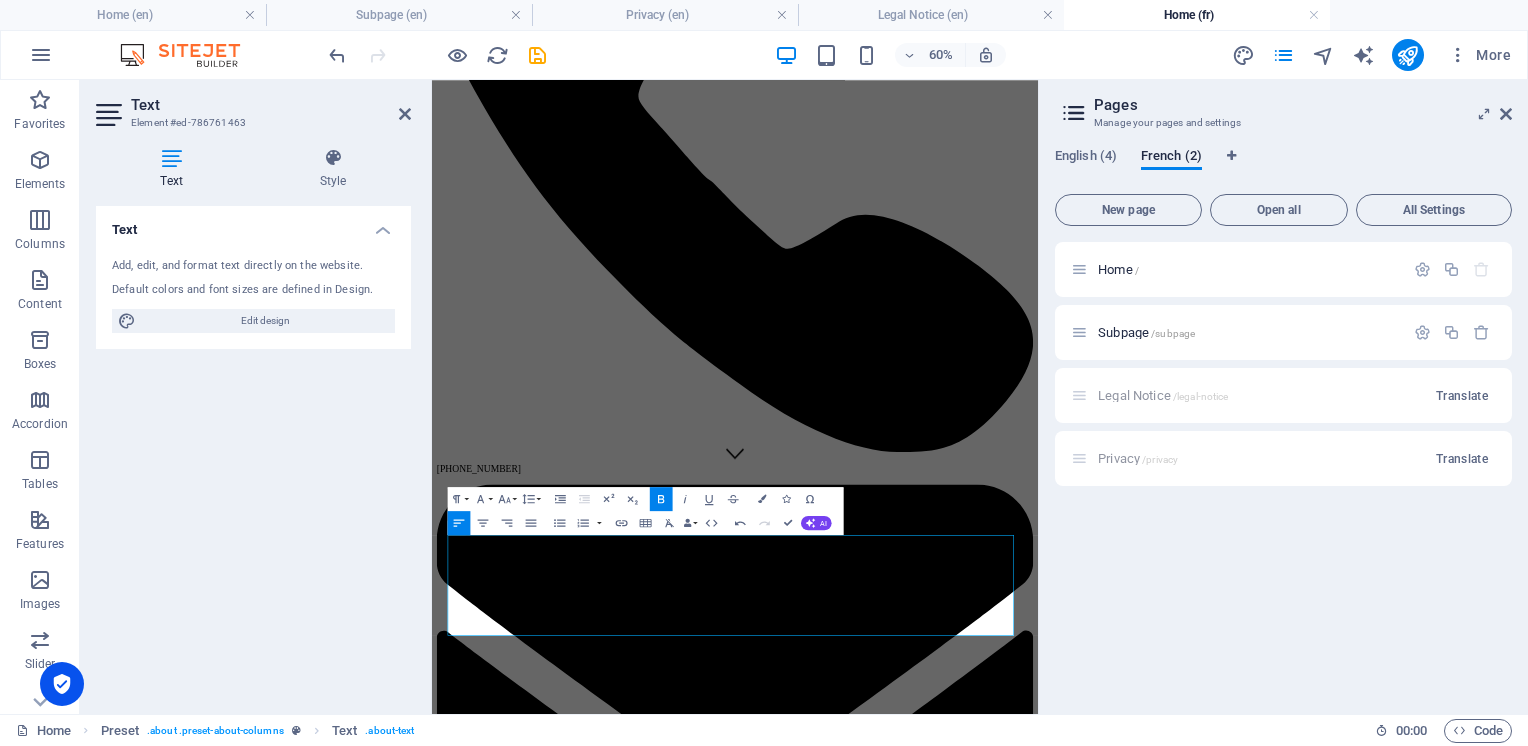 click 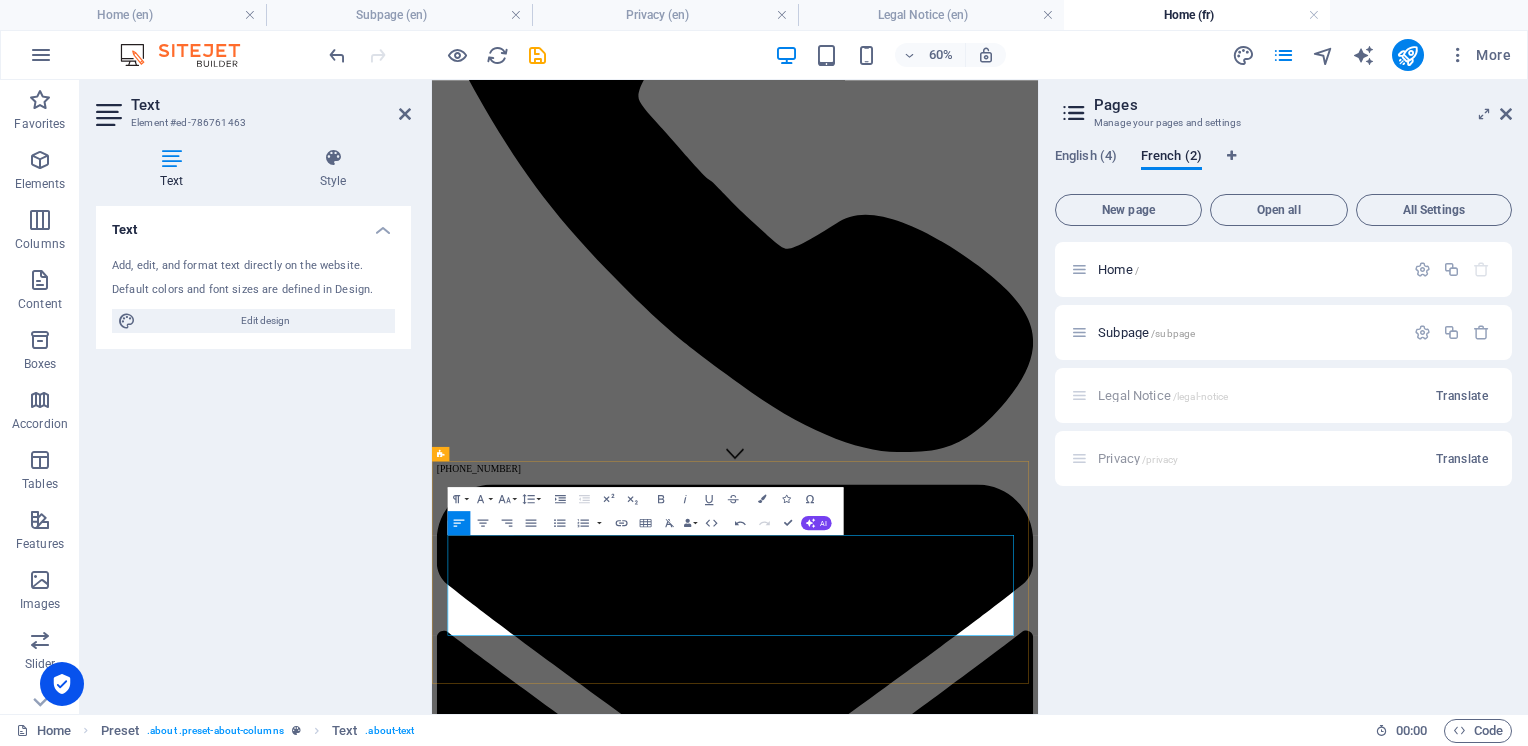 click on "Benvin Pur s’engage à offrir des solutions d’hydratation durables, simples et abordables.  Nous purifions notre eau grâce à un système de filtration en cinq étapes, et nous remplissons les cylindres de CO₂ sur place avec du CO₂ de qualité alimentaire, parmi les plus purs disponibles. Plutôt que d’avoir recours à une chaîne d’approvisionnement complexe pour transporter l’eau et les cylindres sur de longues distances, nous faisons tout localement. Cela nous permet de vous offrir le meilleur, à meilleur prix, de façon simple et durable." at bounding box center [937, 10936] 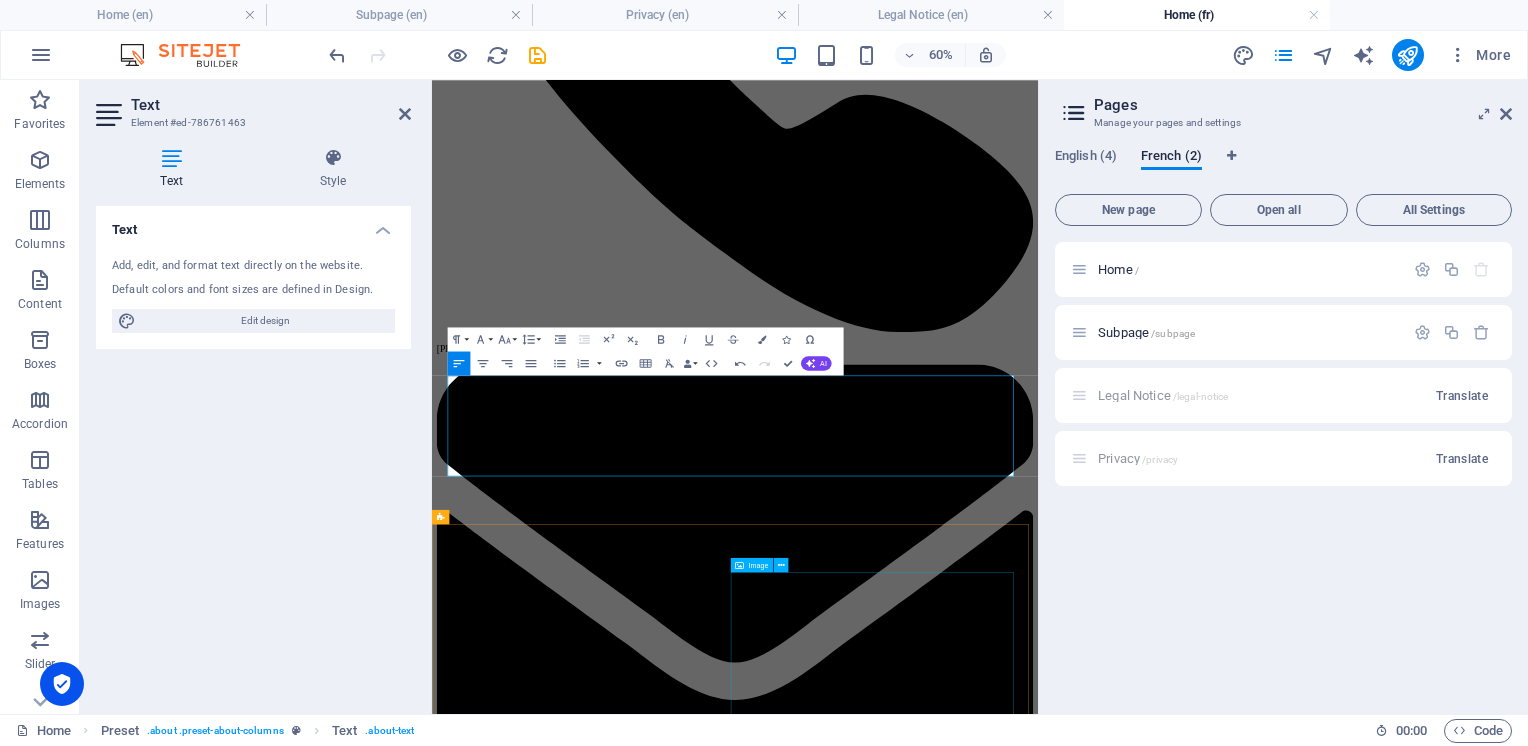 scroll, scrollTop: 700, scrollLeft: 0, axis: vertical 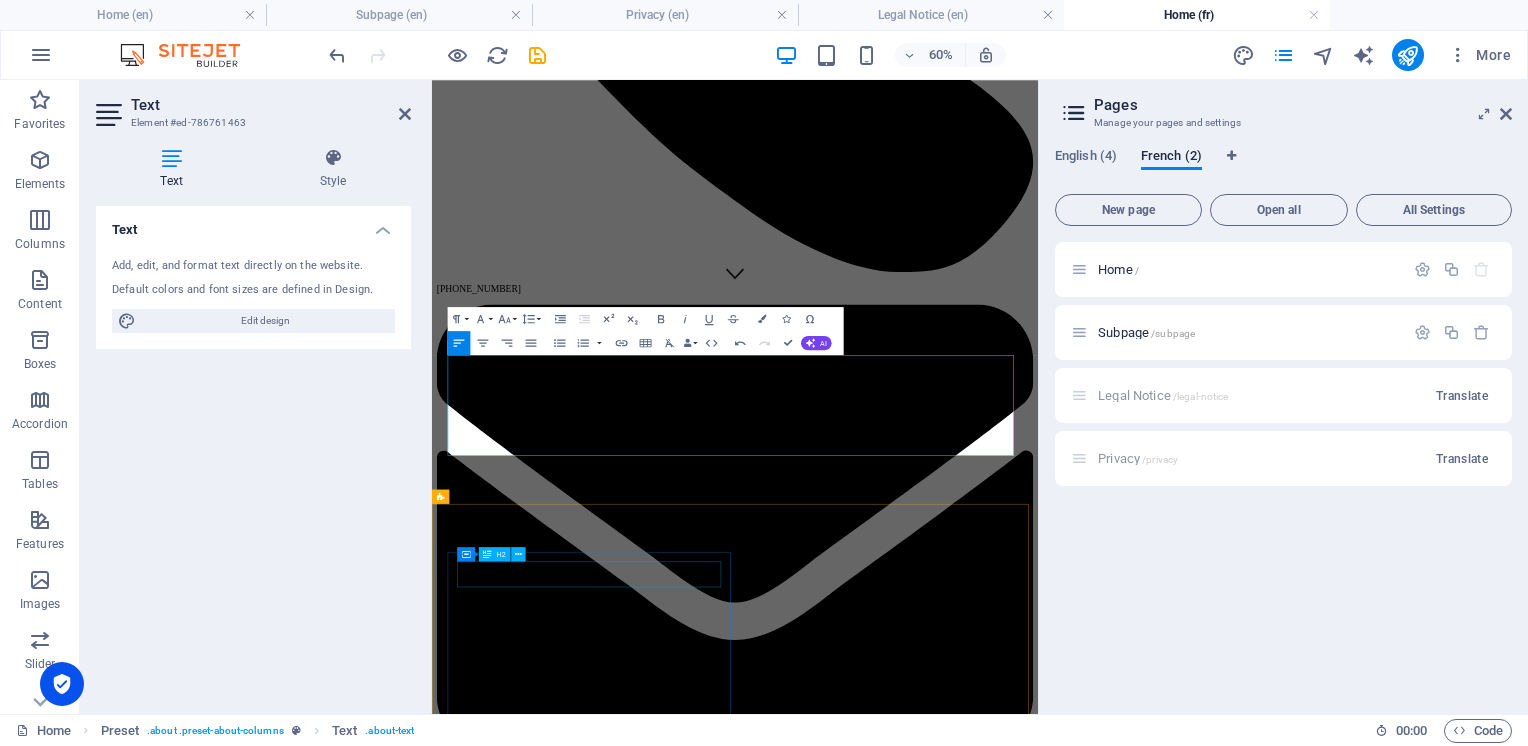click on "Refill Water" at bounding box center [937, 10759] 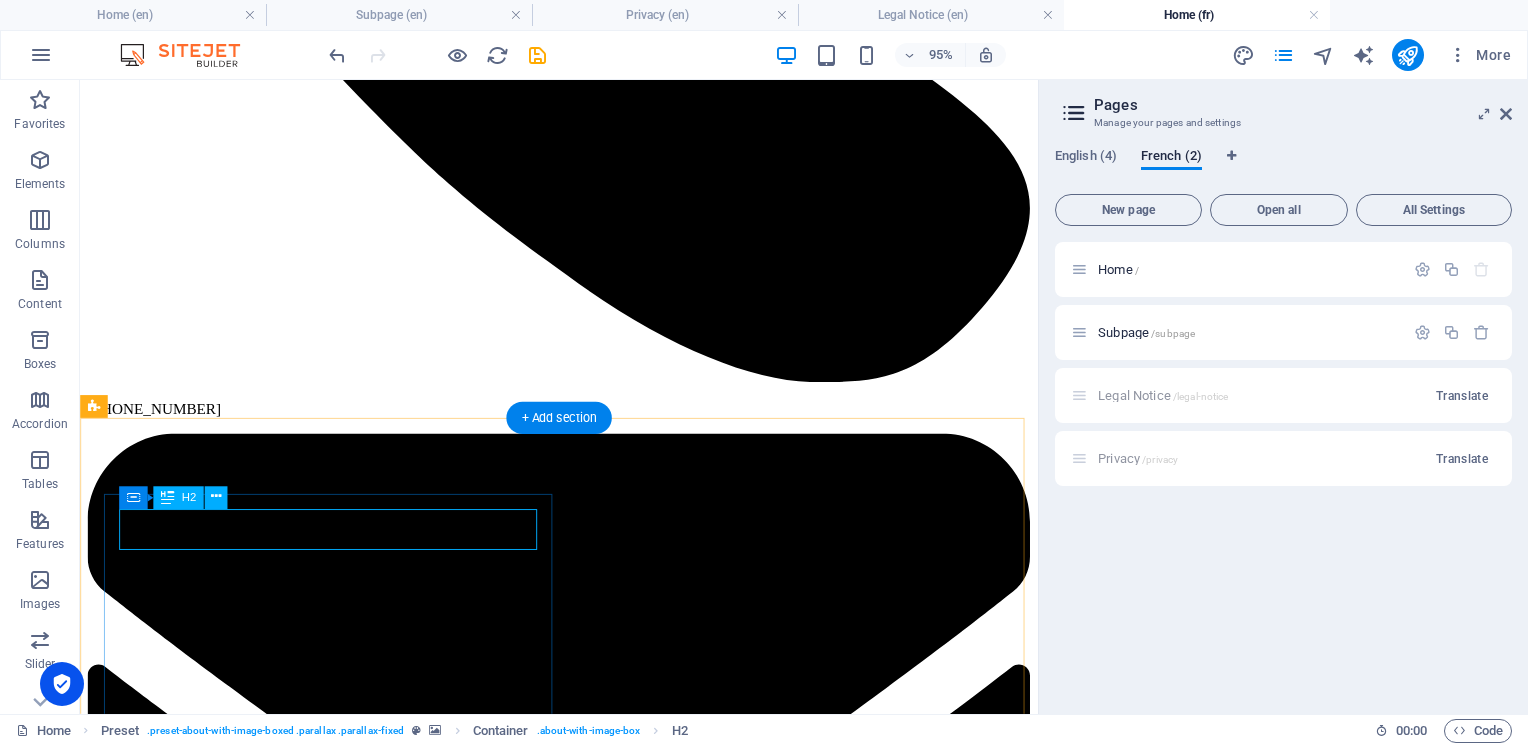 click on "Refill Water" at bounding box center [584, 10738] 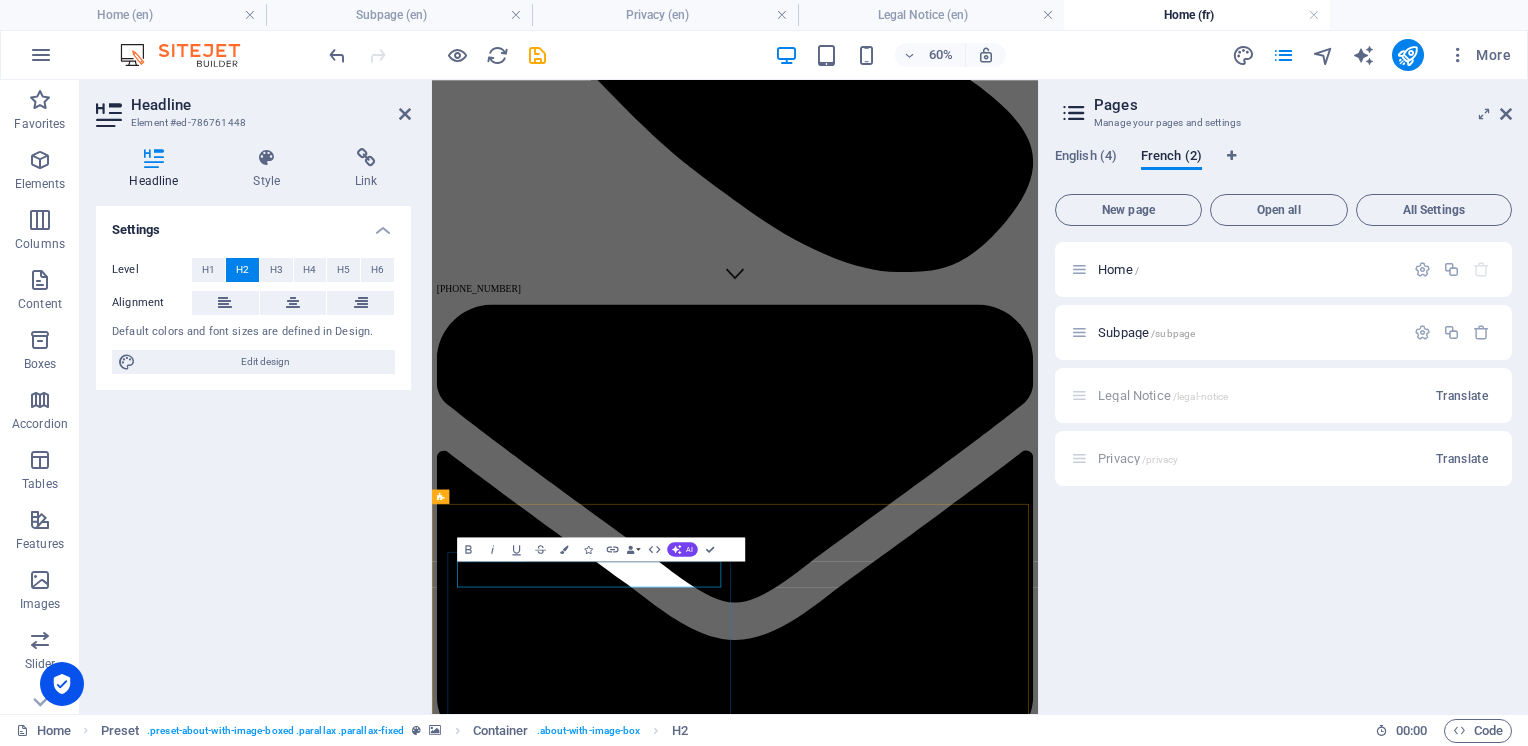 drag, startPoint x: 548, startPoint y: 907, endPoint x: 640, endPoint y: 923, distance: 93.38094 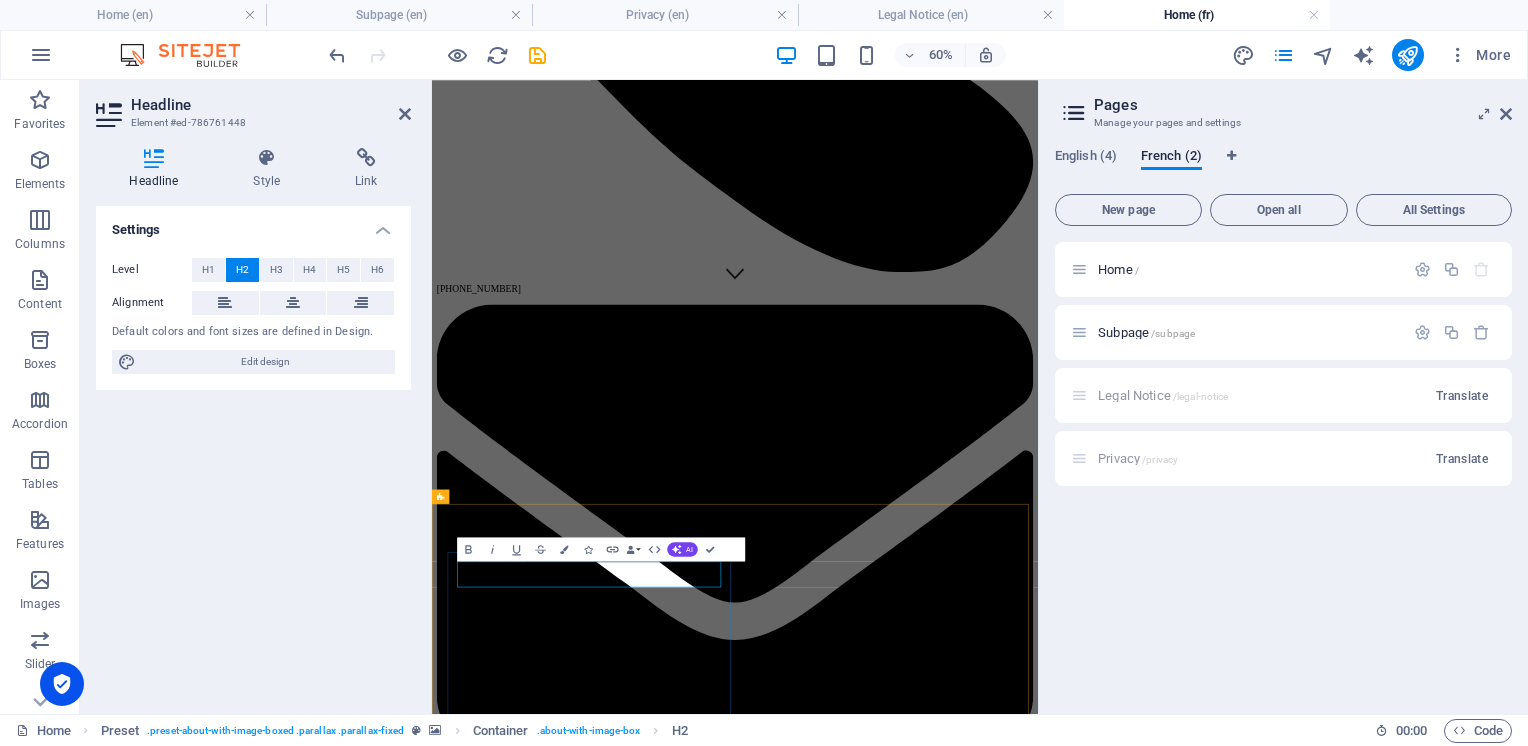 drag, startPoint x: 632, startPoint y: 903, endPoint x: 473, endPoint y: 900, distance: 159.0283 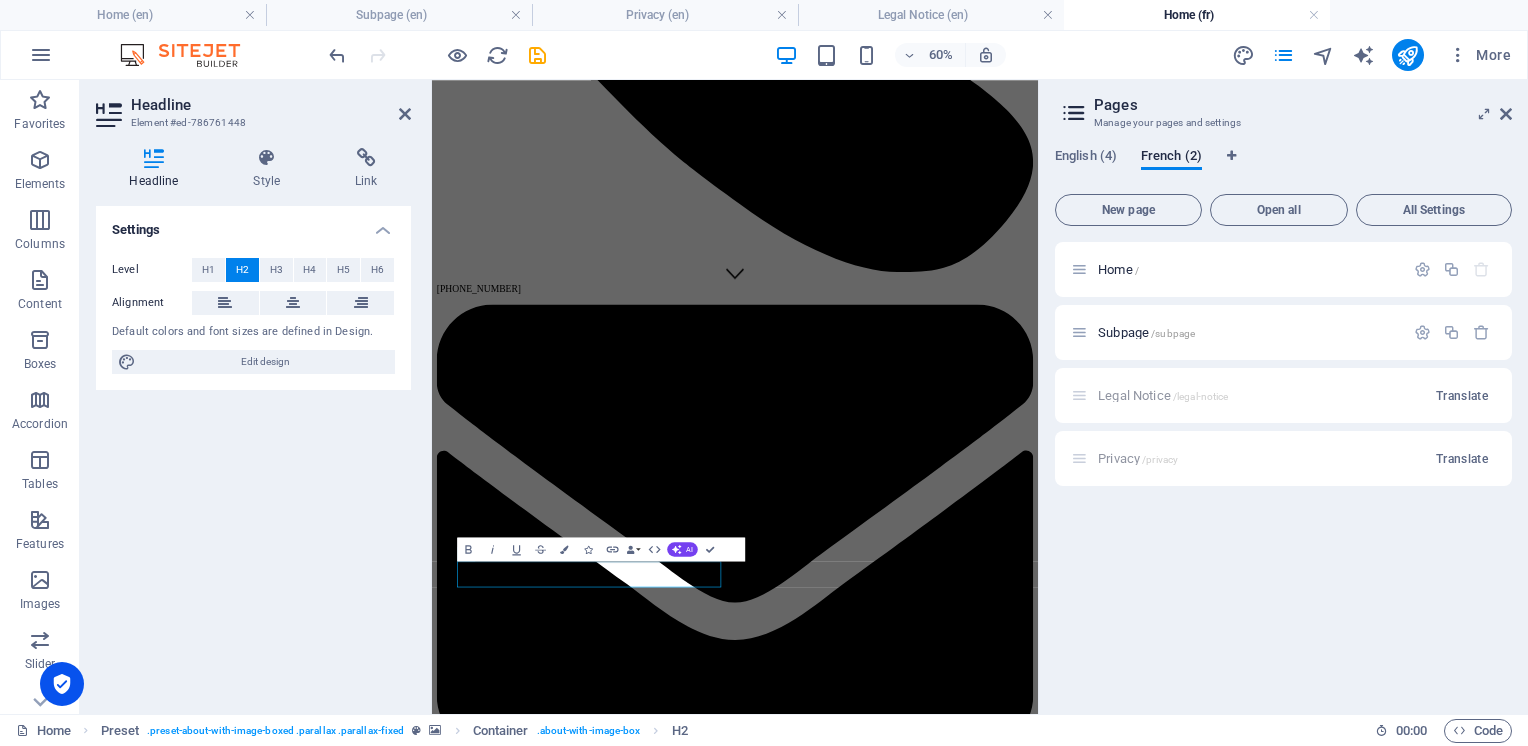 click on "Settings Level H1 H2 H3 H4 H5 H6 Alignment Default colors and font sizes are defined in Design. Edit design" at bounding box center (253, 452) 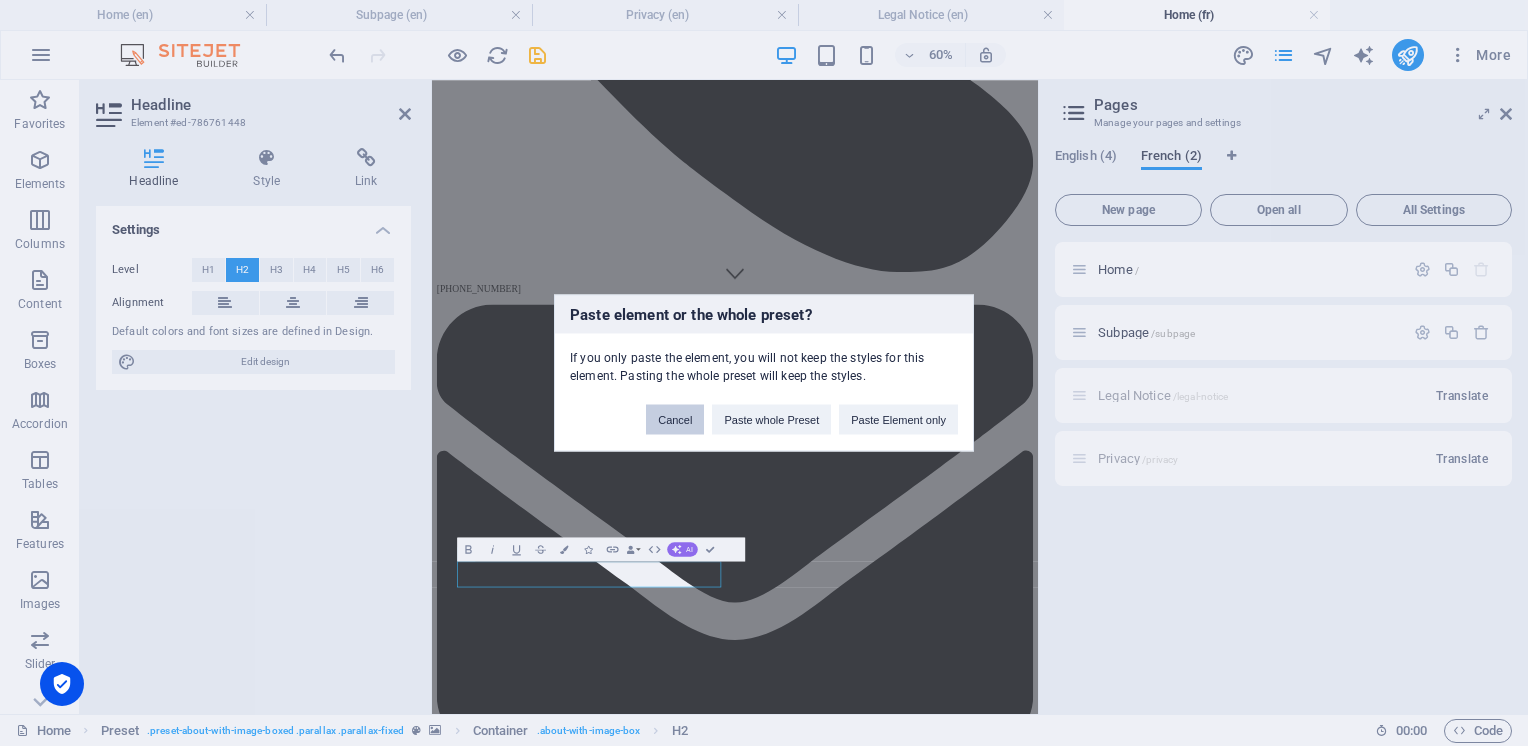 drag, startPoint x: 690, startPoint y: 425, endPoint x: 413, endPoint y: 608, distance: 331.99097 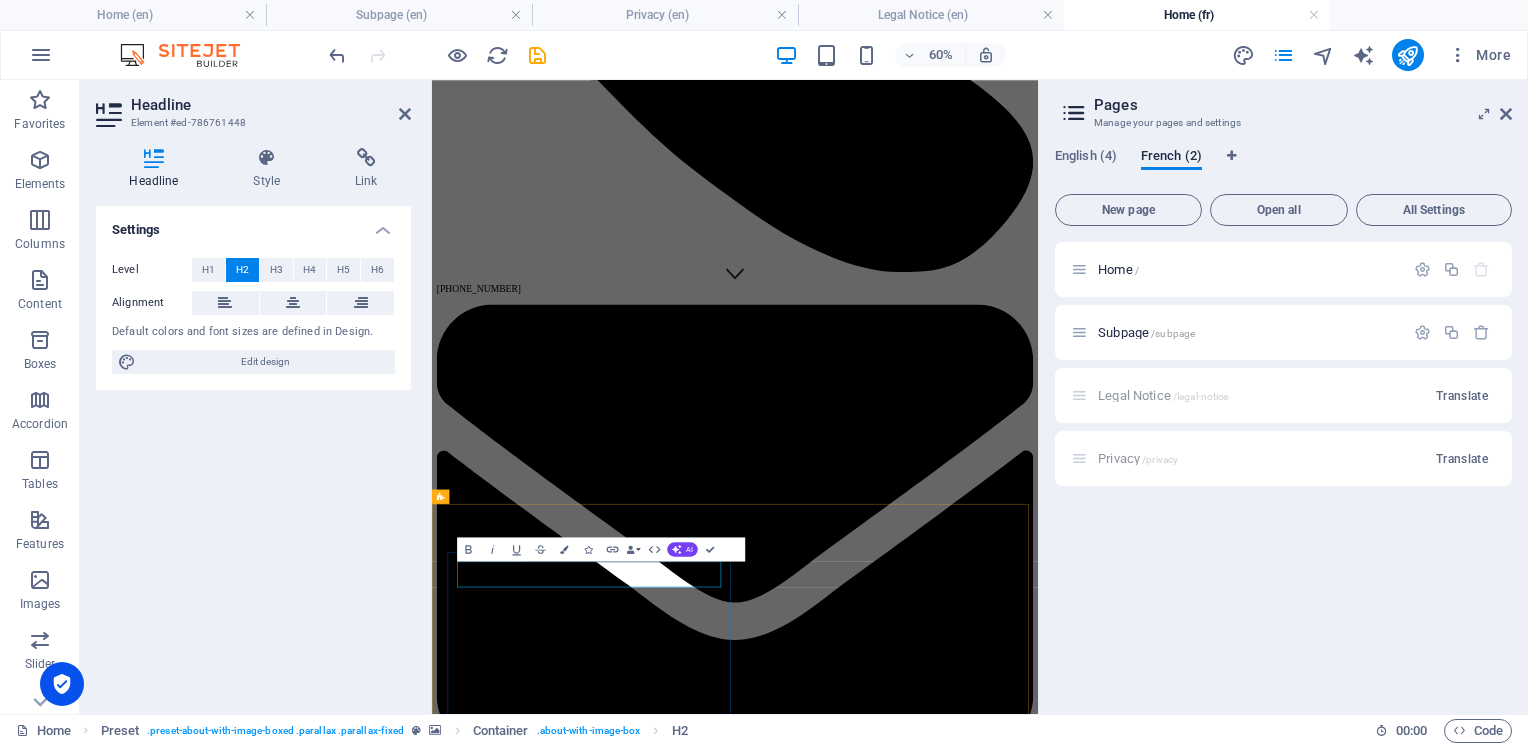 click on "Refill Water" at bounding box center [937, 10759] 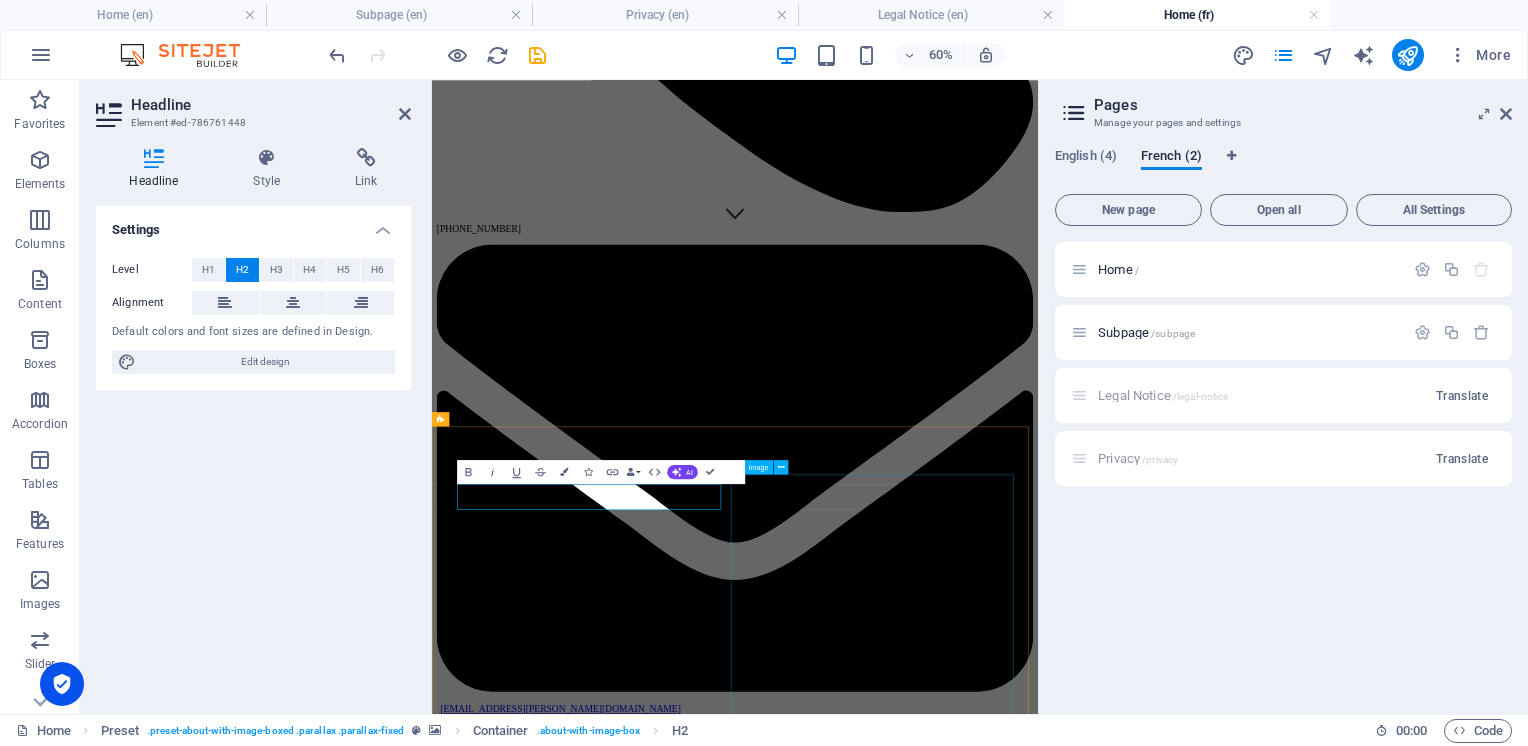 scroll, scrollTop: 900, scrollLeft: 0, axis: vertical 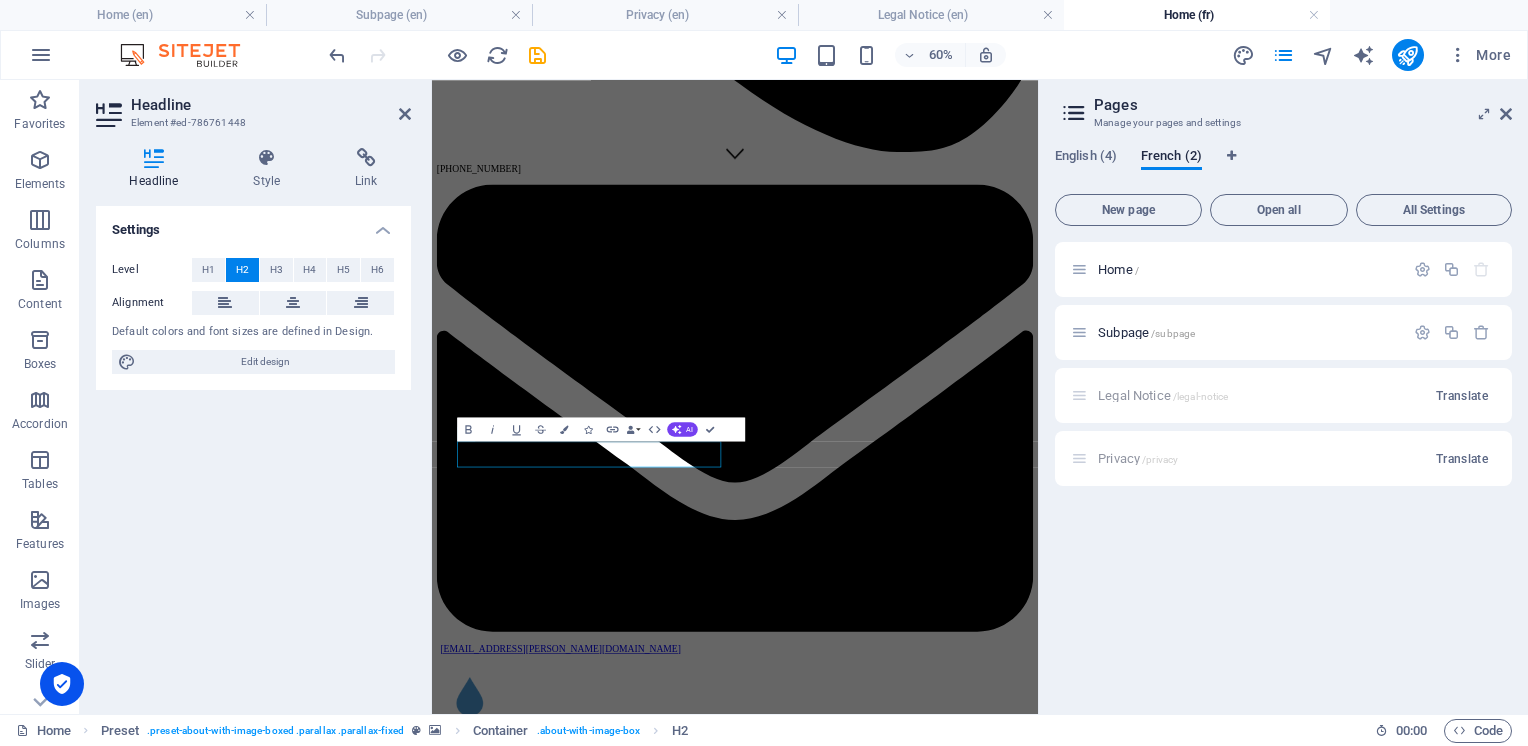 click on "Home / Subpage /subpage Legal Notice /legal-notice Translate Privacy /privacy Translate" at bounding box center (1283, 470) 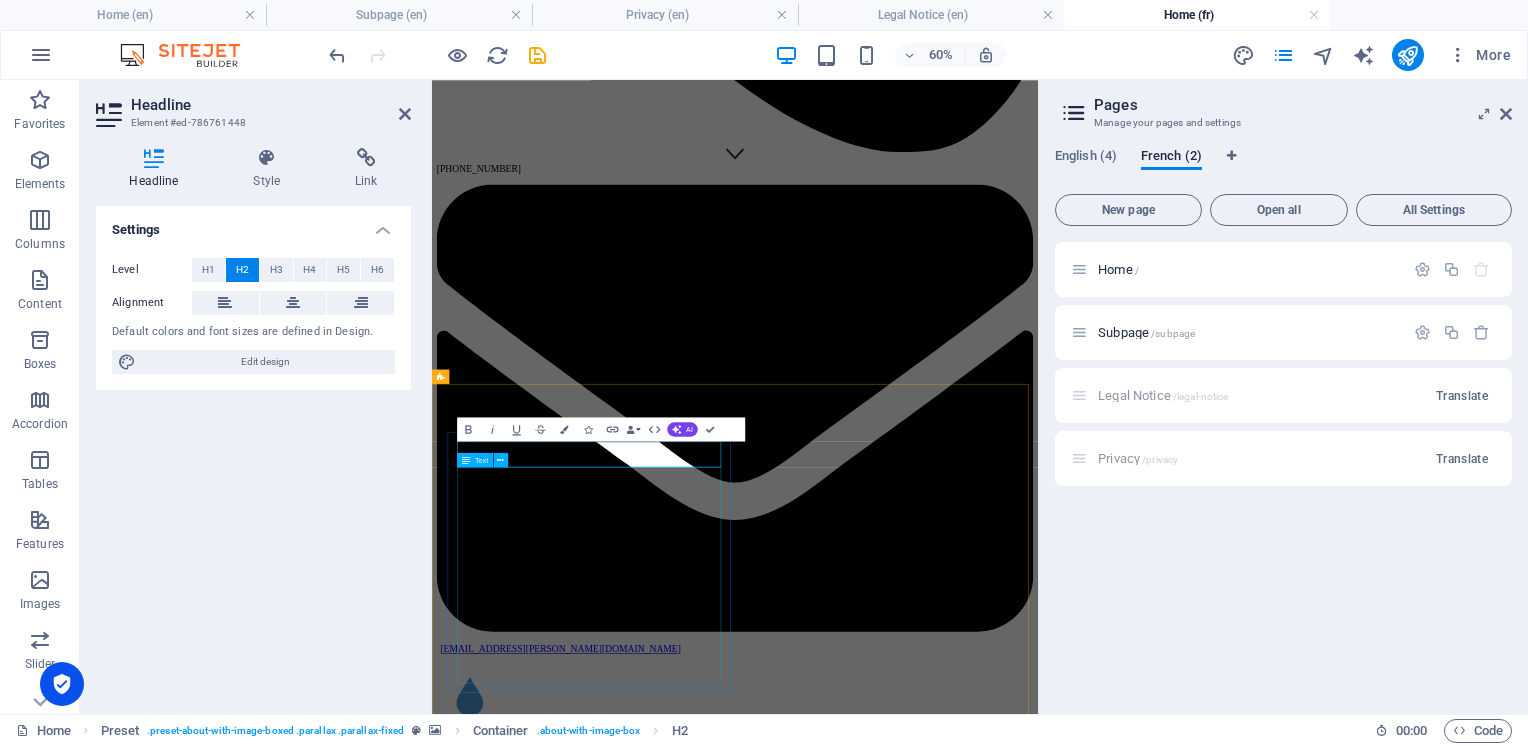 click on "Our five step reverse osmosis filter system provides you ultra pure water free of contaminants, chlorine, lead, and excessive dissolved solids. Drive or walk up to the door and refill your water bottles.  Our water refill station is right next to the door saving you the hassle of carrying heavy water bottles long distances.   Reduce waste by refilling your 5-gallon bottles locally.  We also have reusable 5 gallon bottles available and new caps with each refill. $4.00 per 5 gallon refill - easy and affordable." at bounding box center (937, 10717) 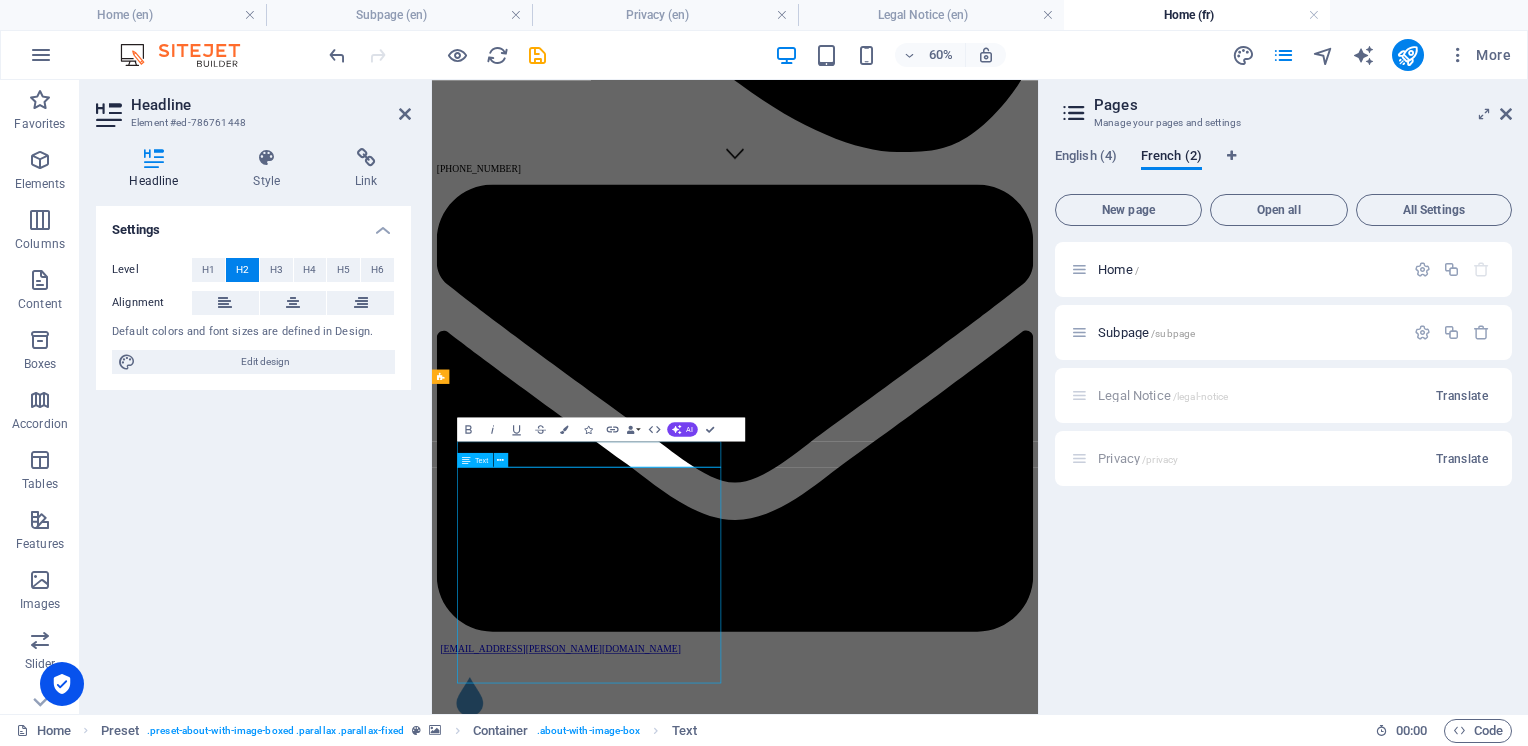 drag, startPoint x: 776, startPoint y: 787, endPoint x: 1019, endPoint y: 532, distance: 352.2414 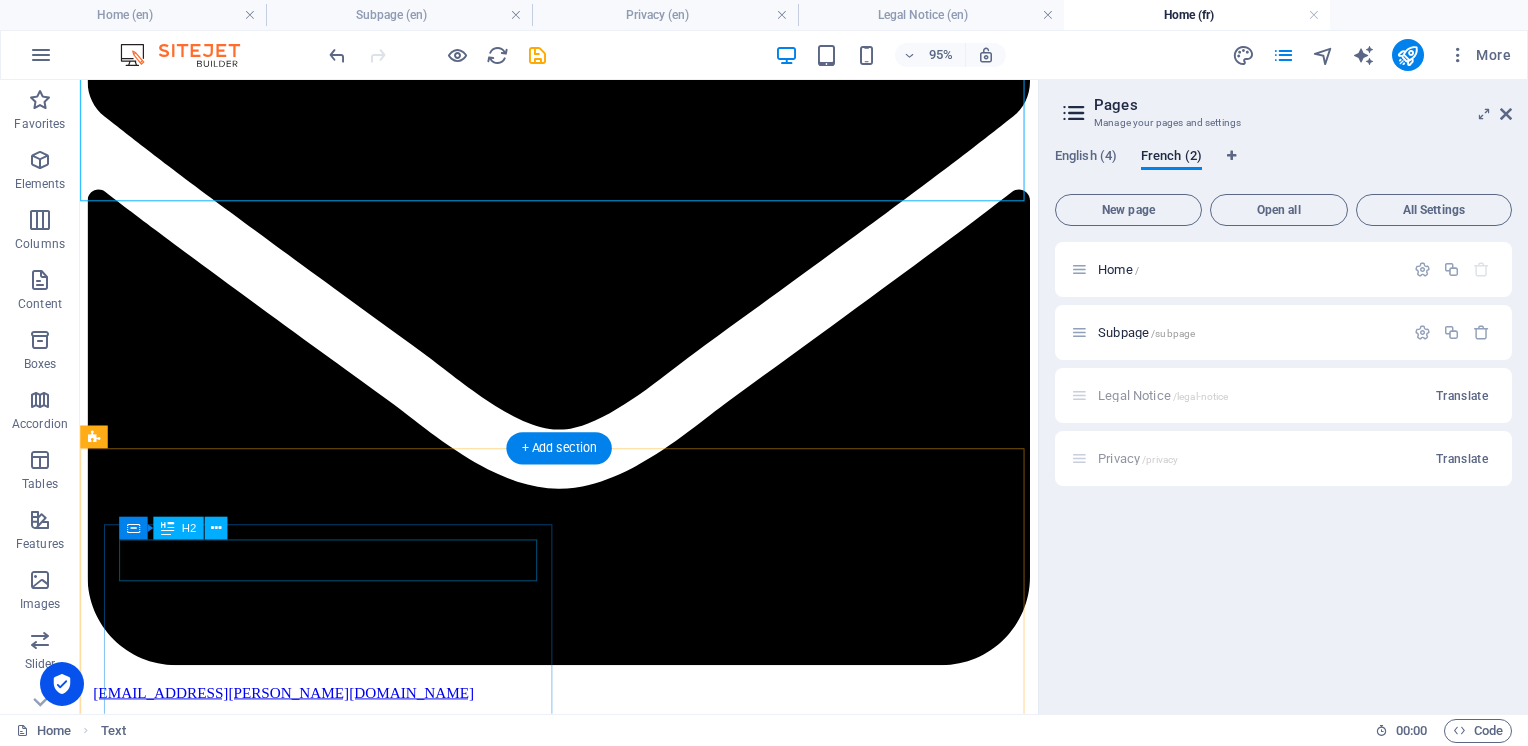 scroll, scrollTop: 1100, scrollLeft: 0, axis: vertical 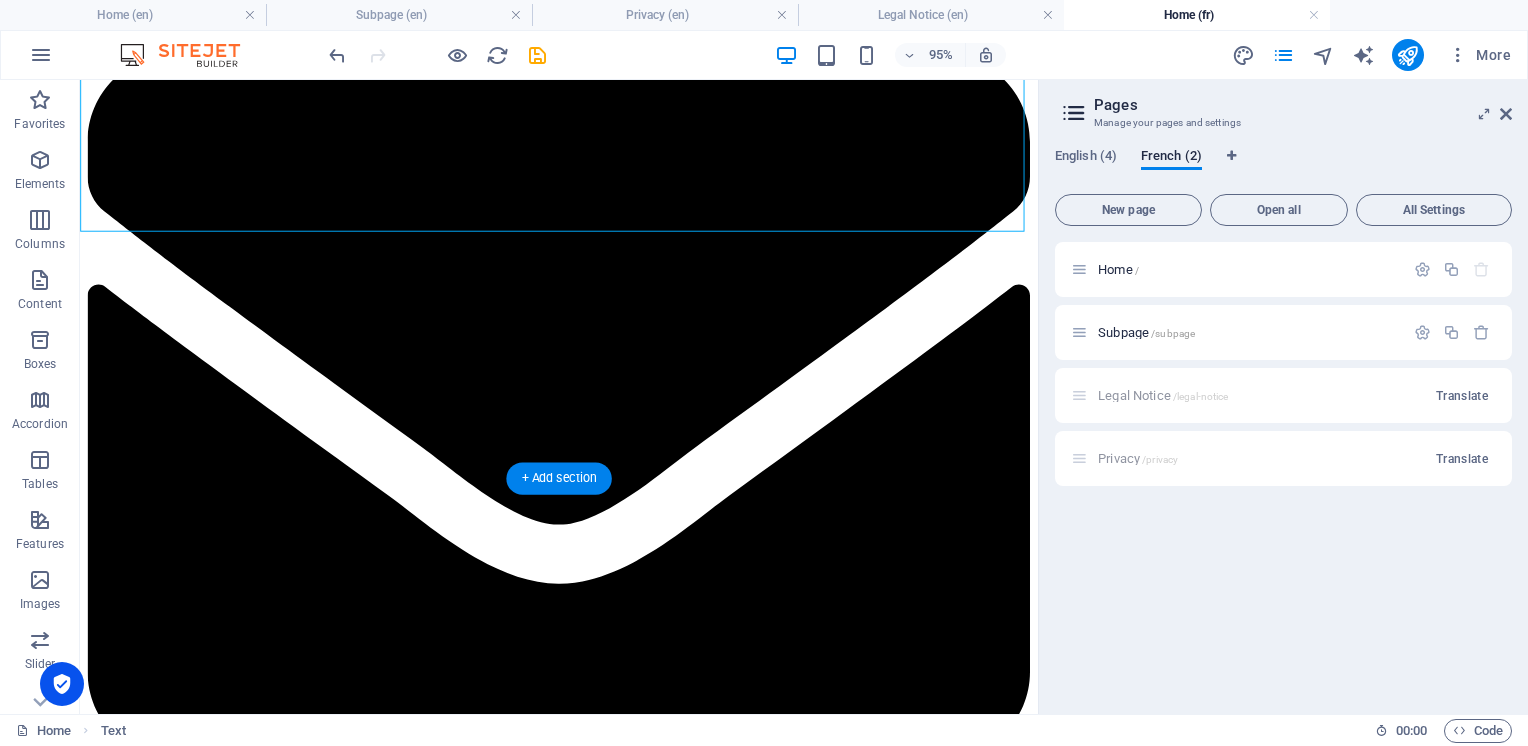 click at bounding box center [584, 10859] 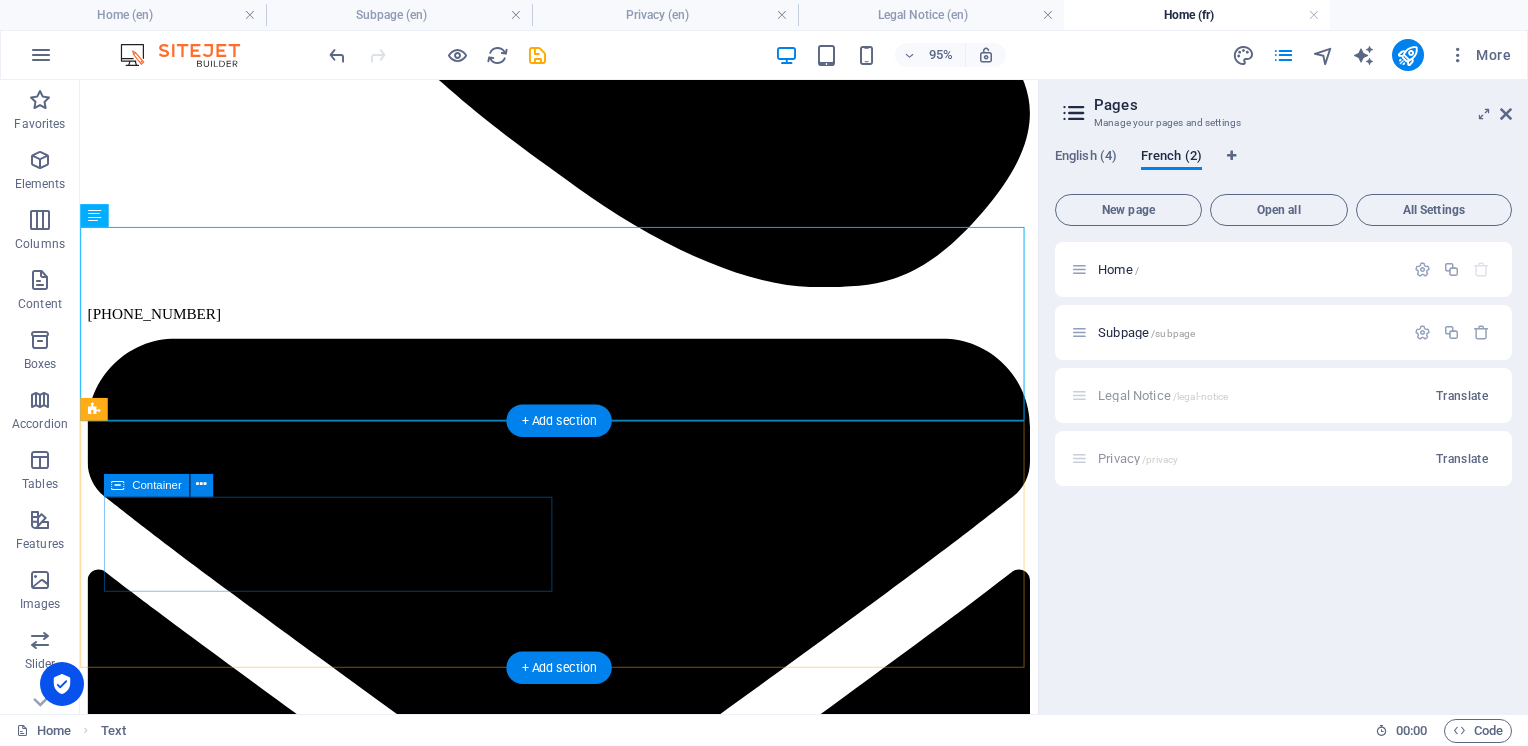 scroll, scrollTop: 1000, scrollLeft: 0, axis: vertical 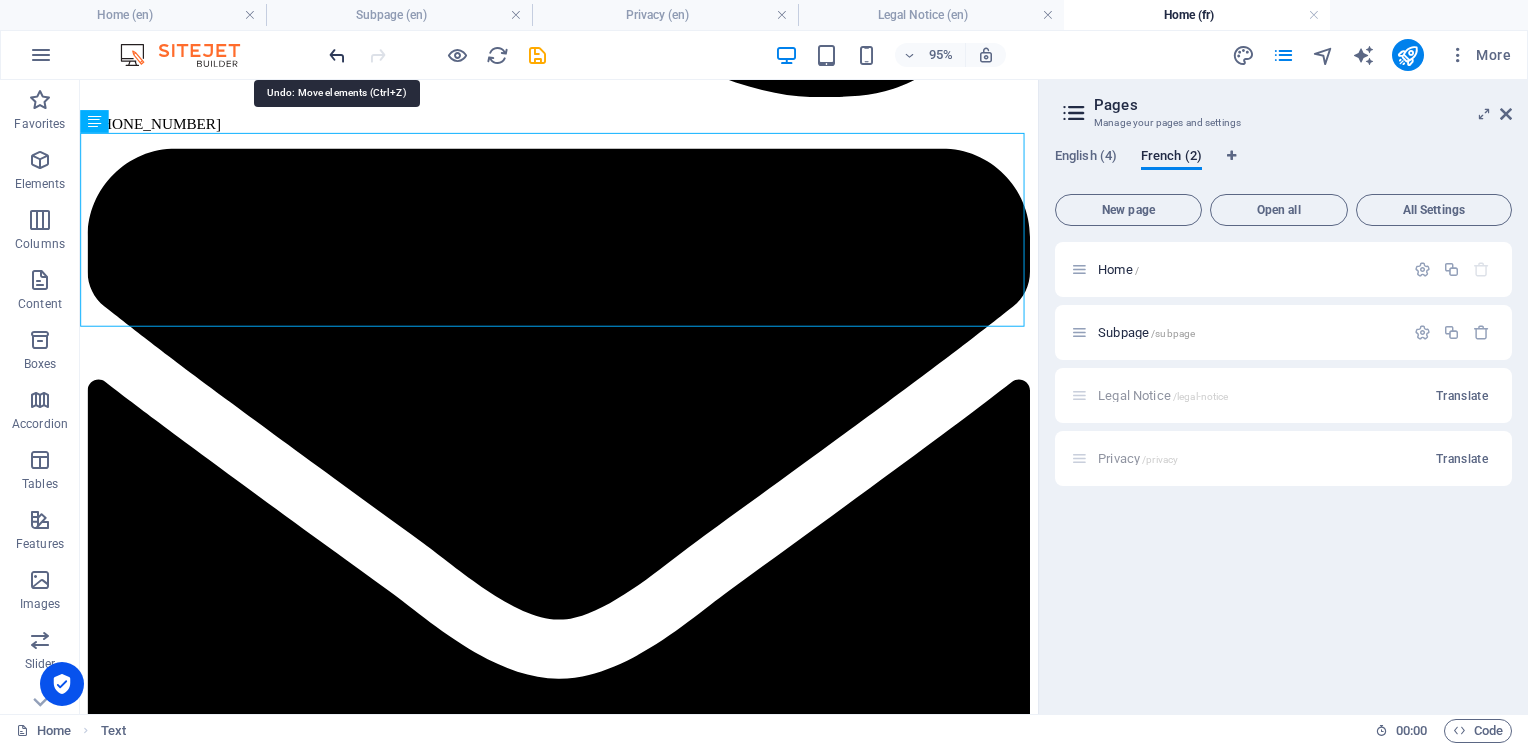 click at bounding box center [337, 55] 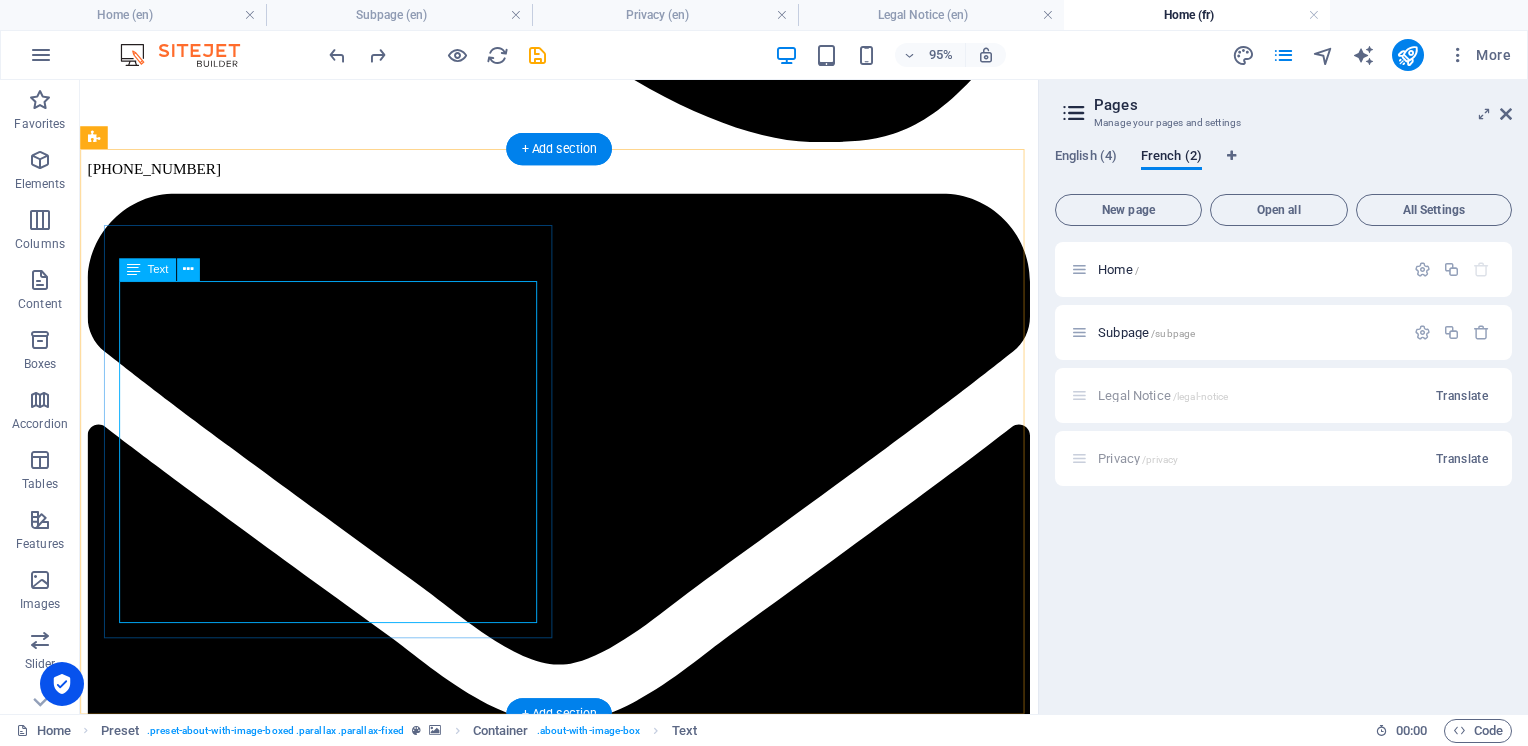 scroll, scrollTop: 900, scrollLeft: 0, axis: vertical 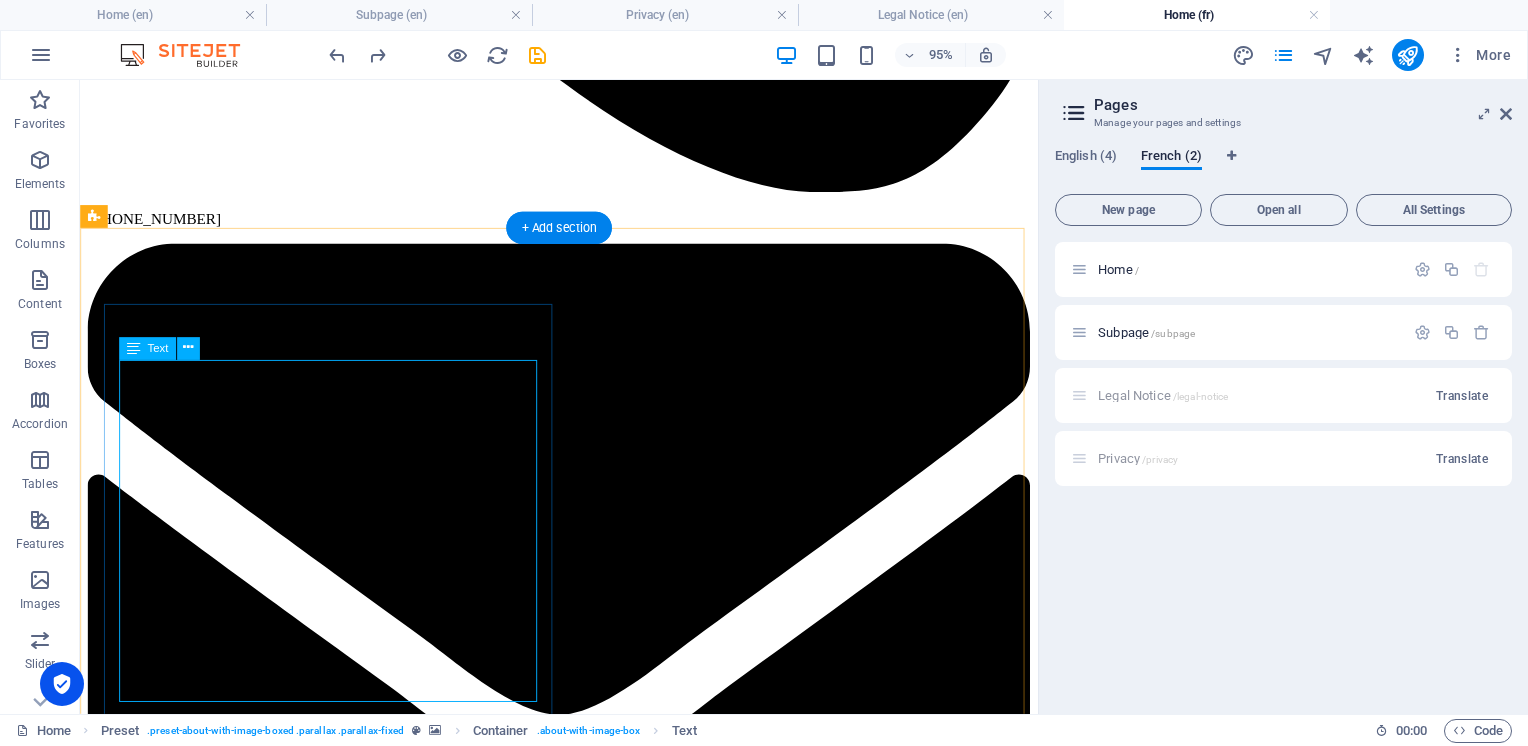 click on "Our five step reverse osmosis filter system provides you ultra pure water free of contaminants, chlorine, lead, and excessive dissolved solids. Drive or walk up to the door and refill your water bottles.  Our water refill station is right next to the door saving you the hassle of carrying heavy water bottles long distances.   Reduce waste by refilling your 5-gallon bottles locally.  We also have reusable 5 gallon bottles available and new caps with each refill. $4.00 per 5 gallon refill - easy and affordable." at bounding box center [584, 10696] 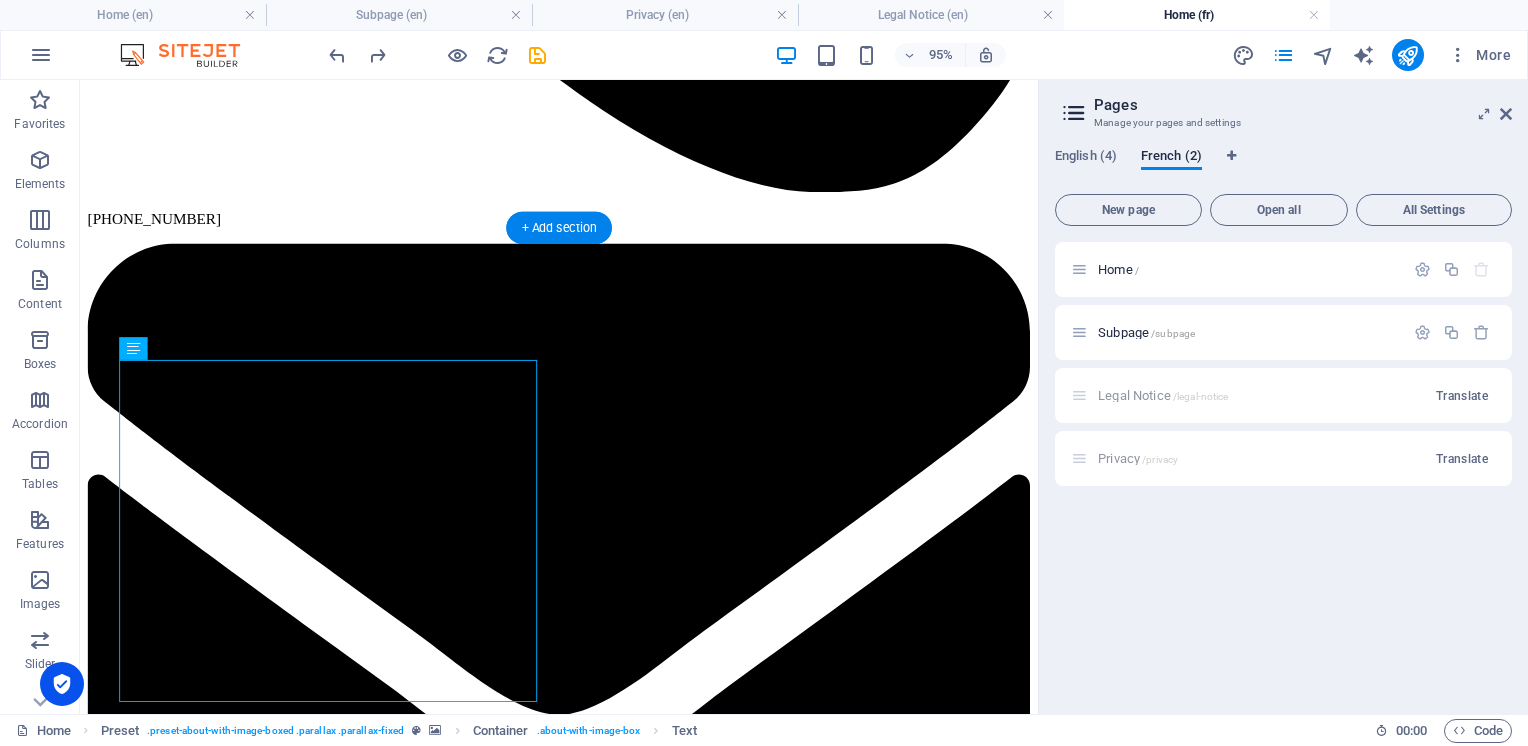 click at bounding box center (584, 10525) 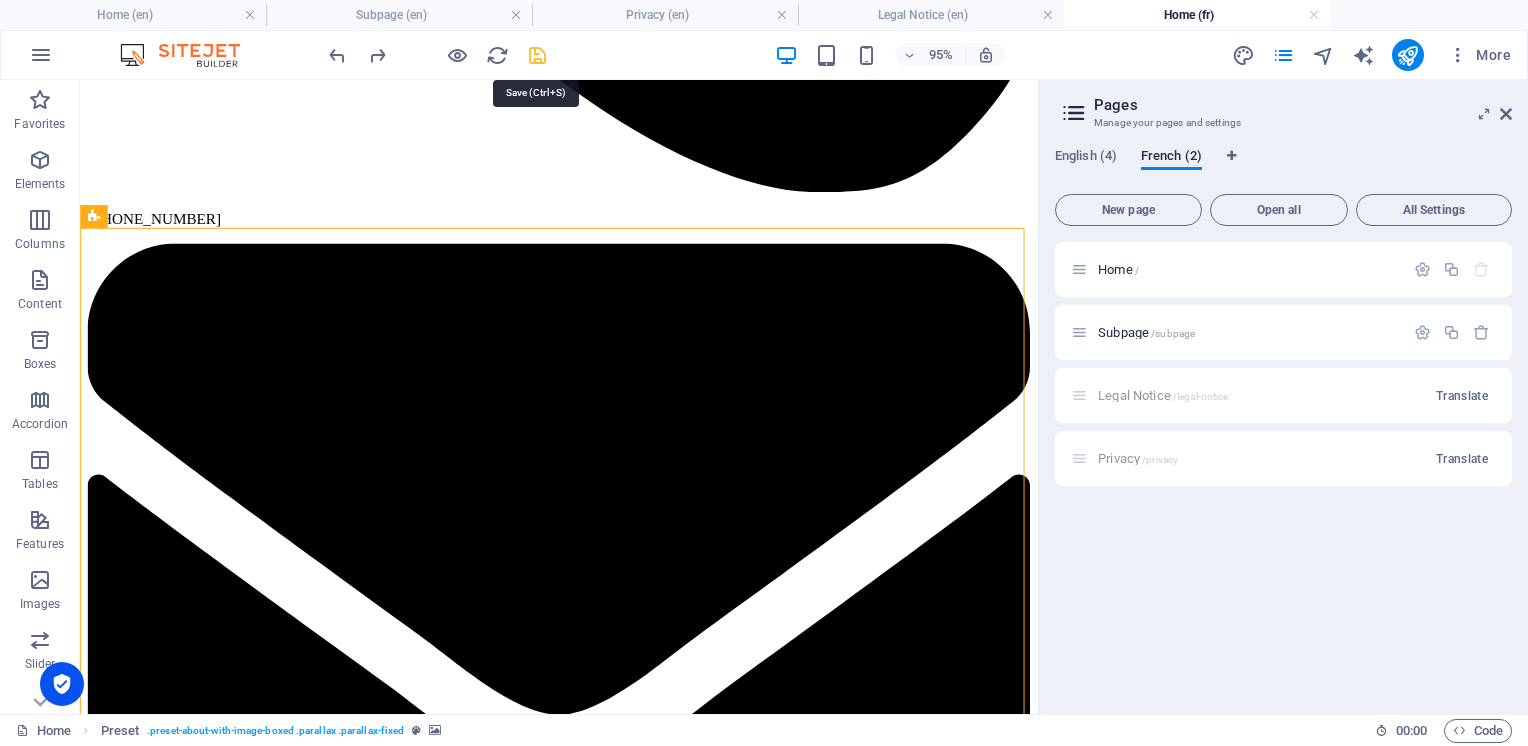 drag, startPoint x: 539, startPoint y: 58, endPoint x: 607, endPoint y: 41, distance: 70.0928 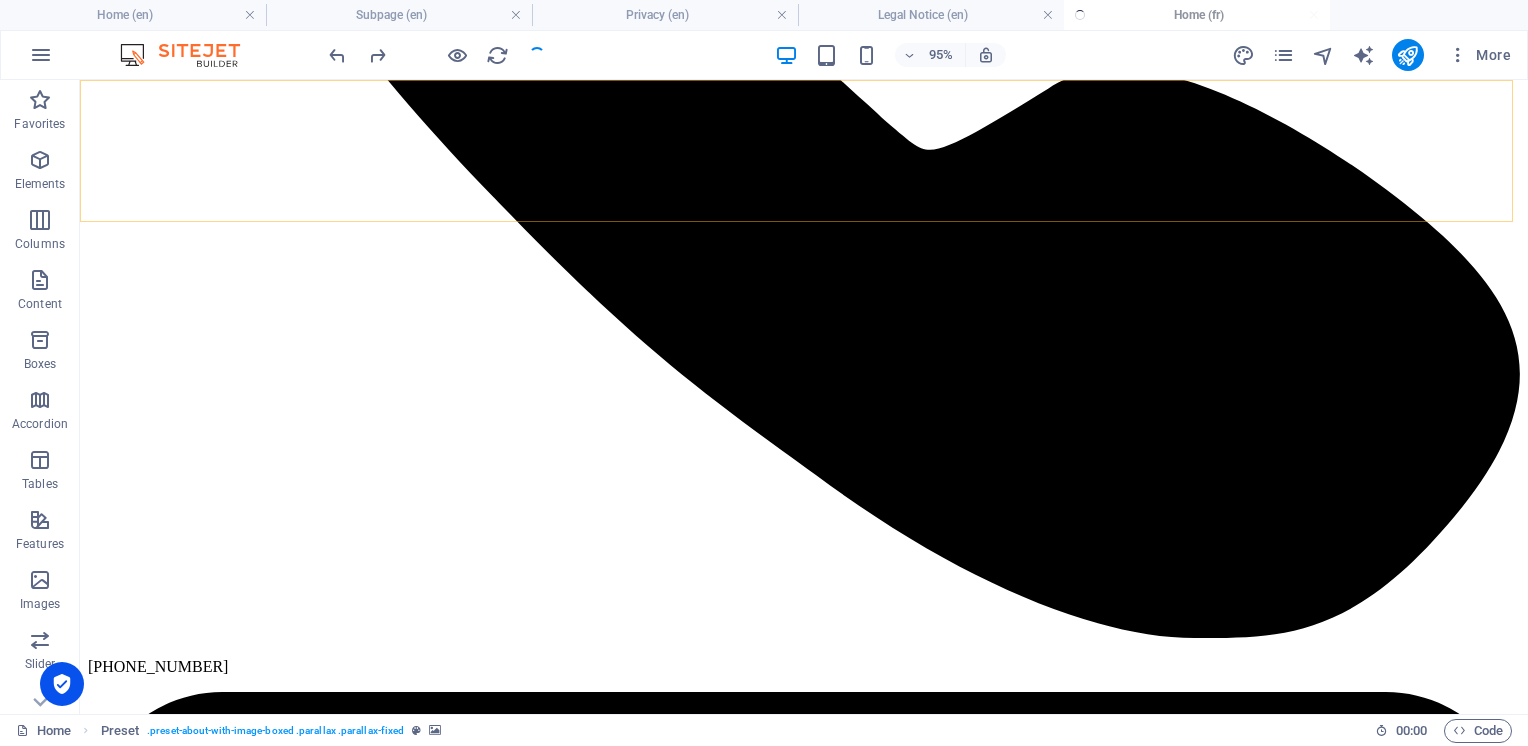 scroll, scrollTop: 869, scrollLeft: 0, axis: vertical 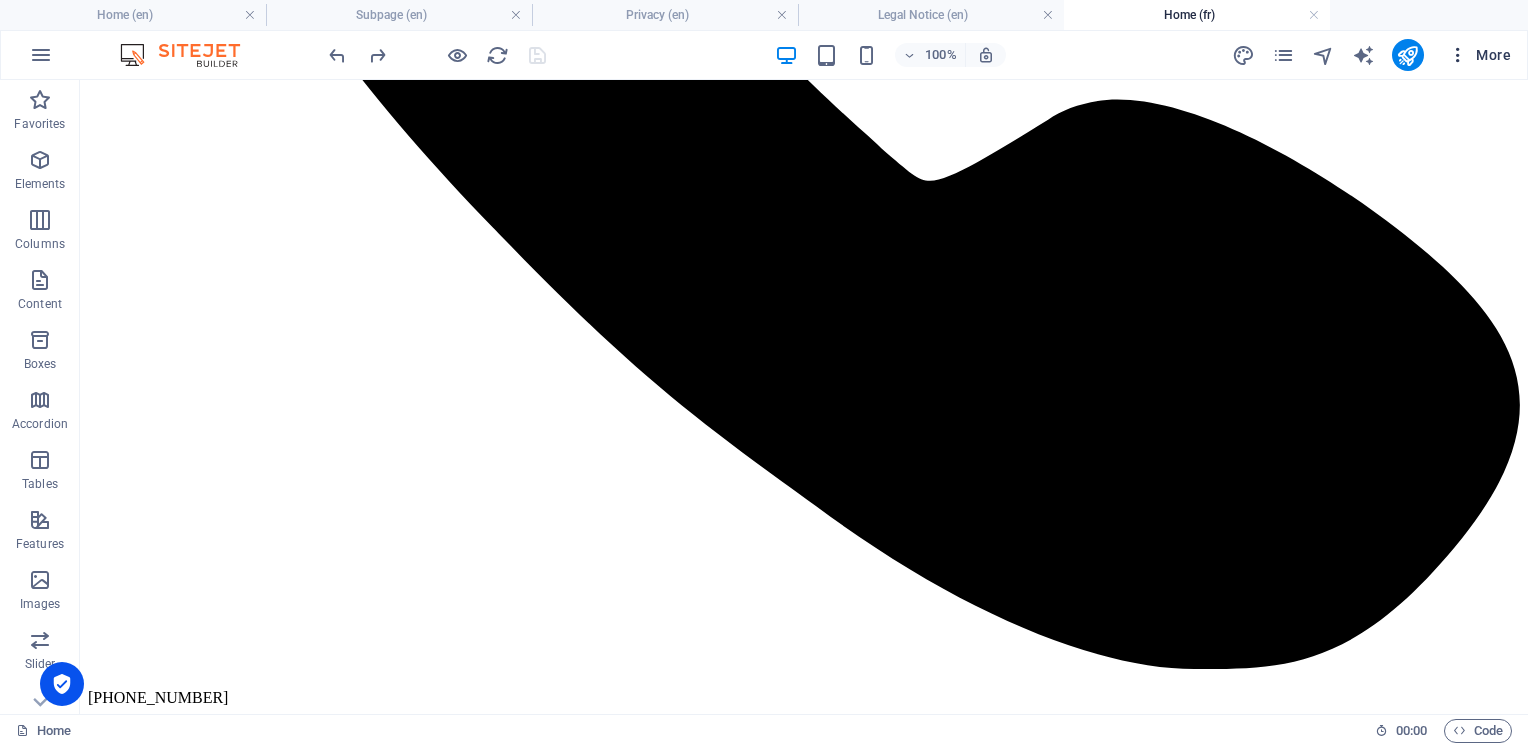 click on "More" at bounding box center (1479, 55) 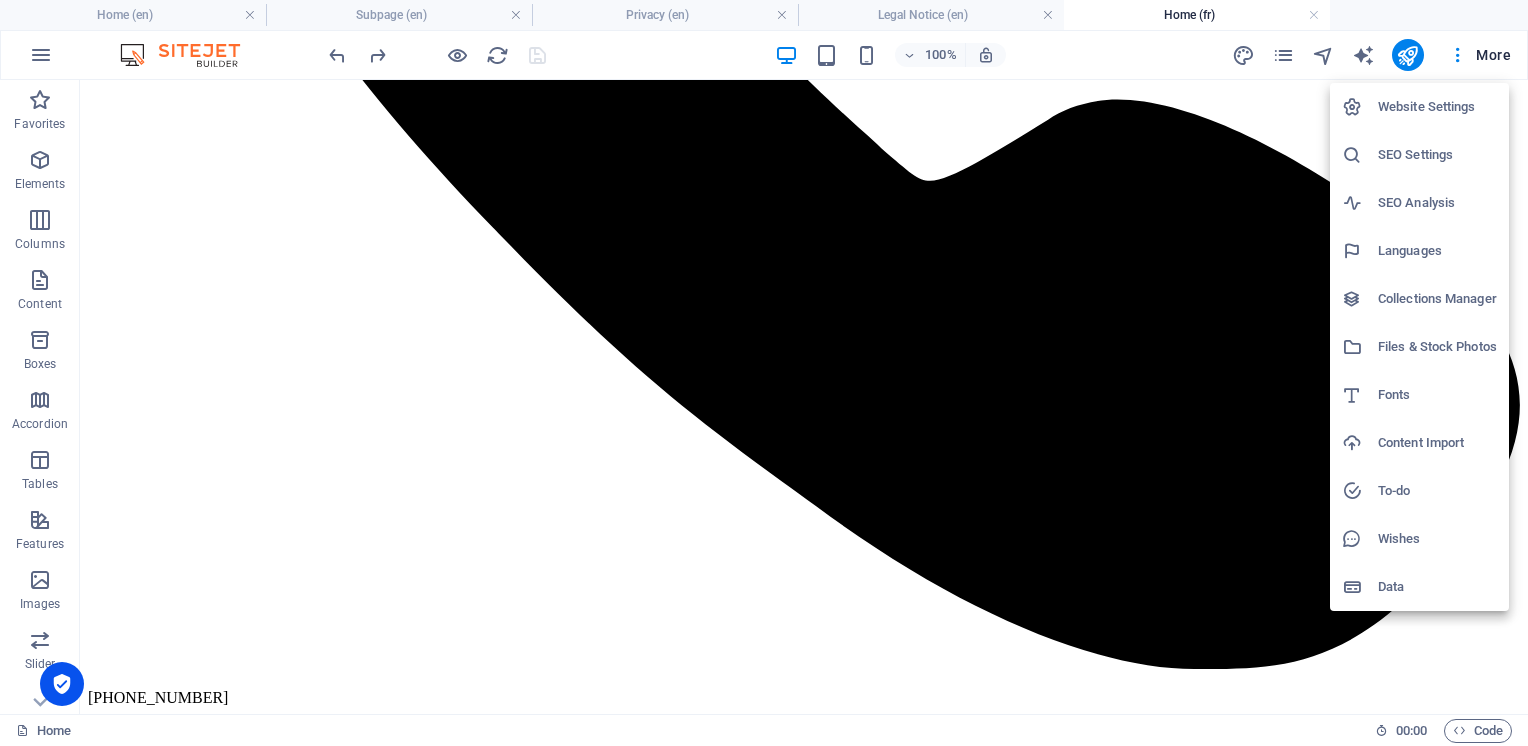 click at bounding box center (764, 373) 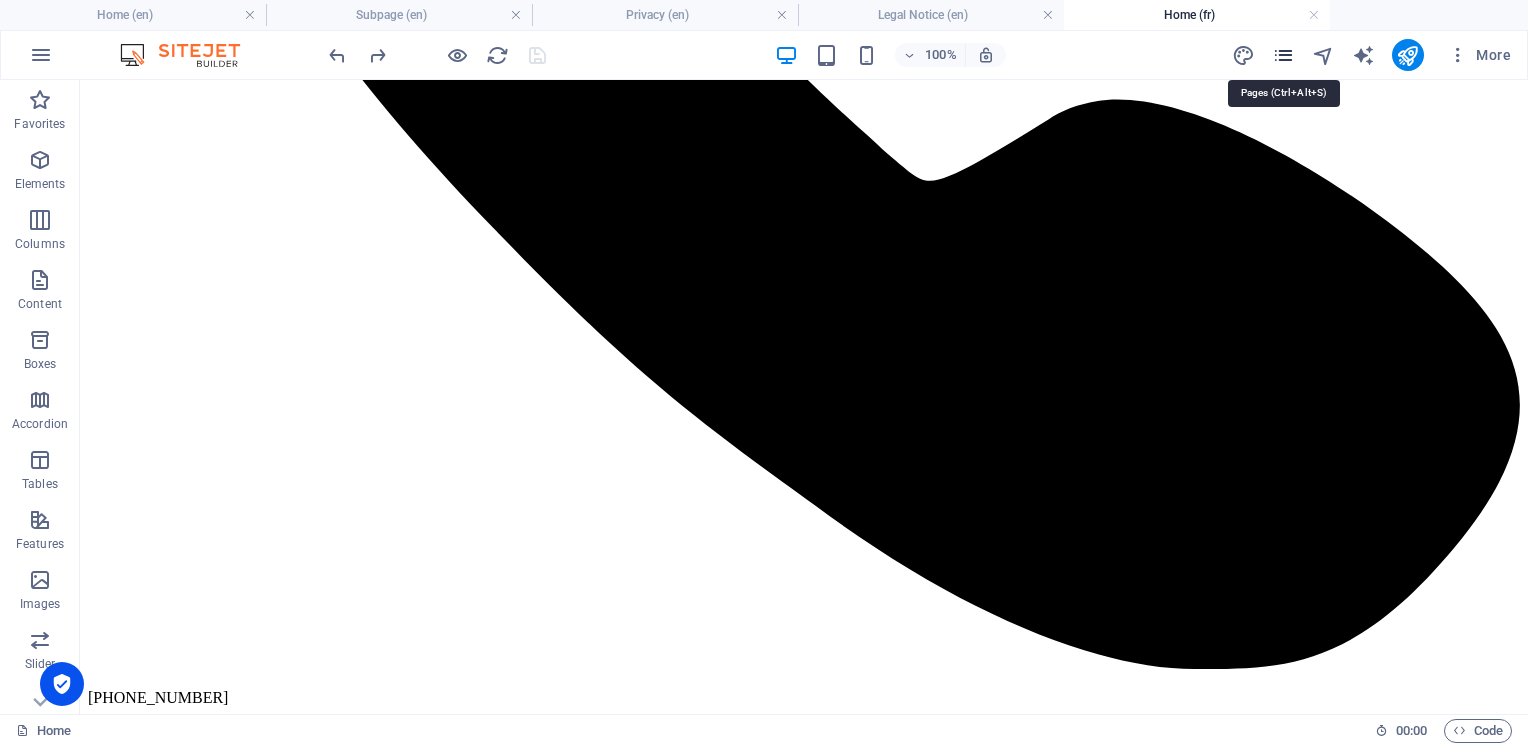 click at bounding box center [1283, 55] 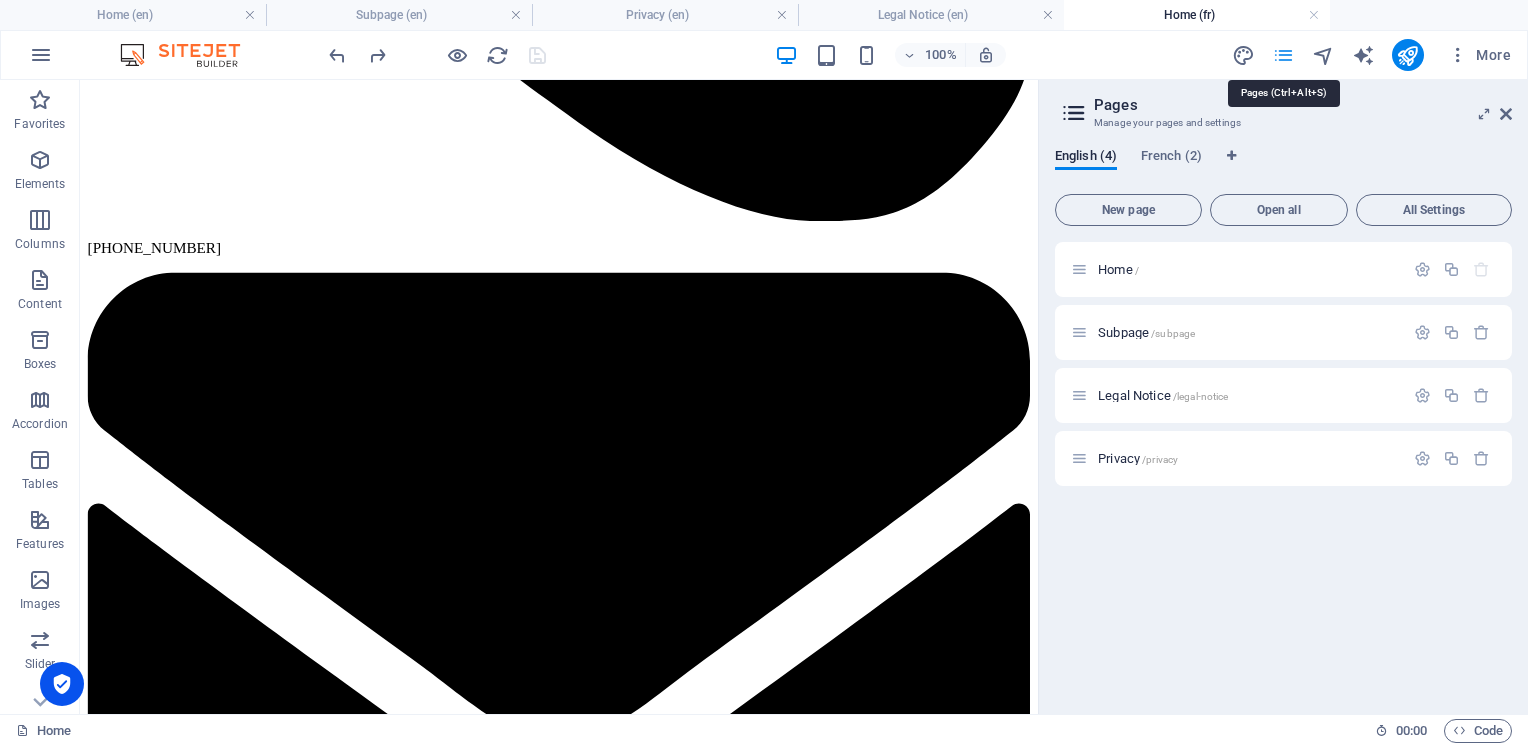 scroll, scrollTop: 900, scrollLeft: 0, axis: vertical 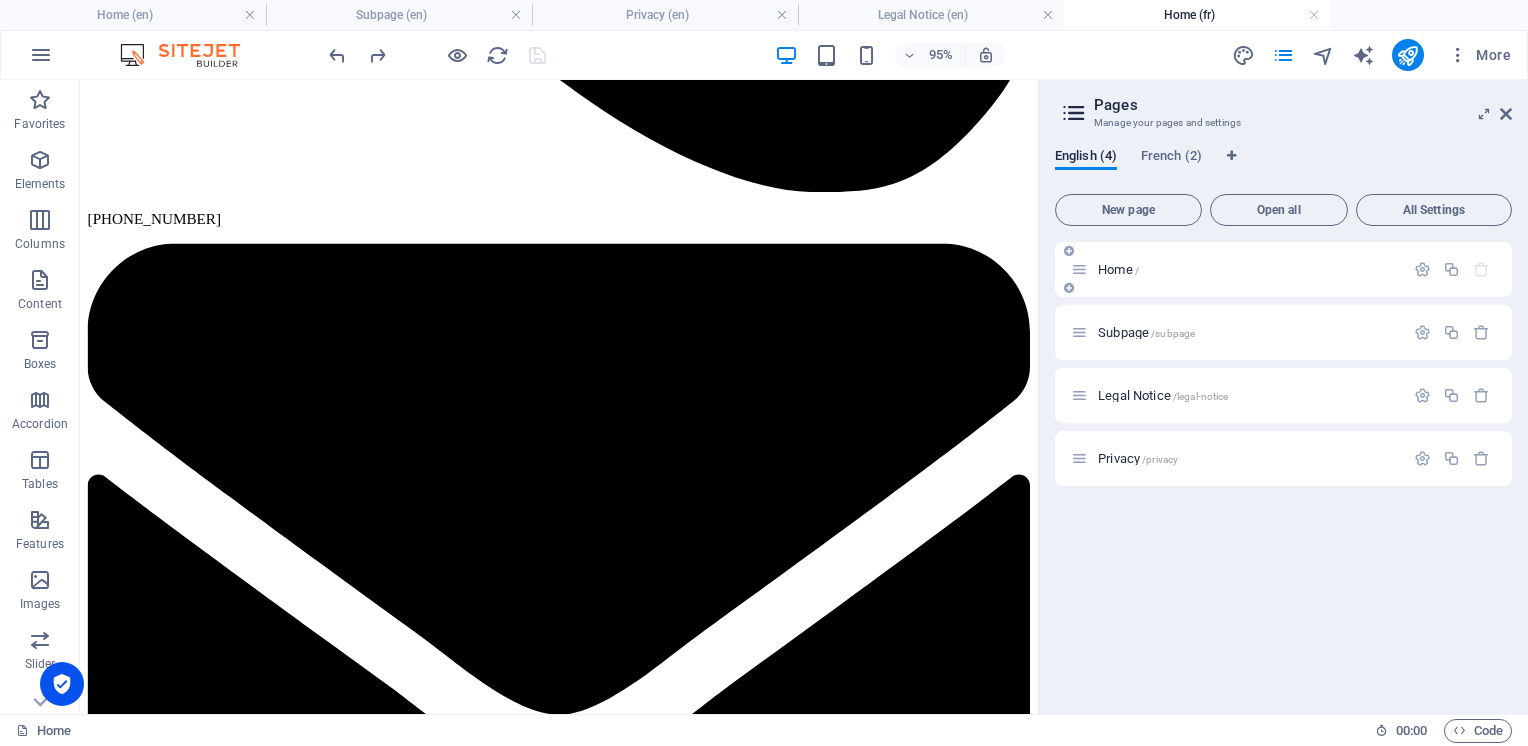 click on "Home /" at bounding box center [1118, 269] 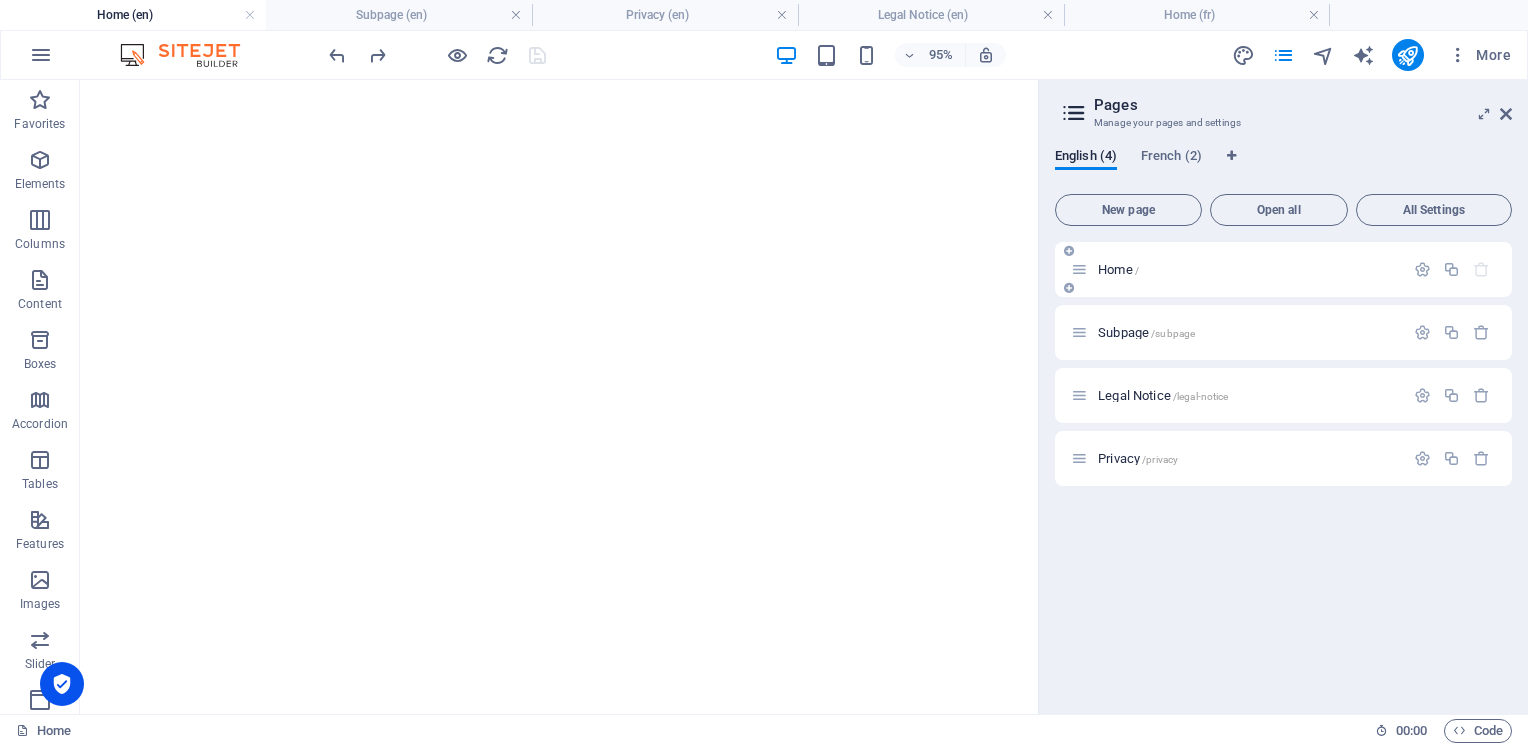 scroll, scrollTop: 0, scrollLeft: 0, axis: both 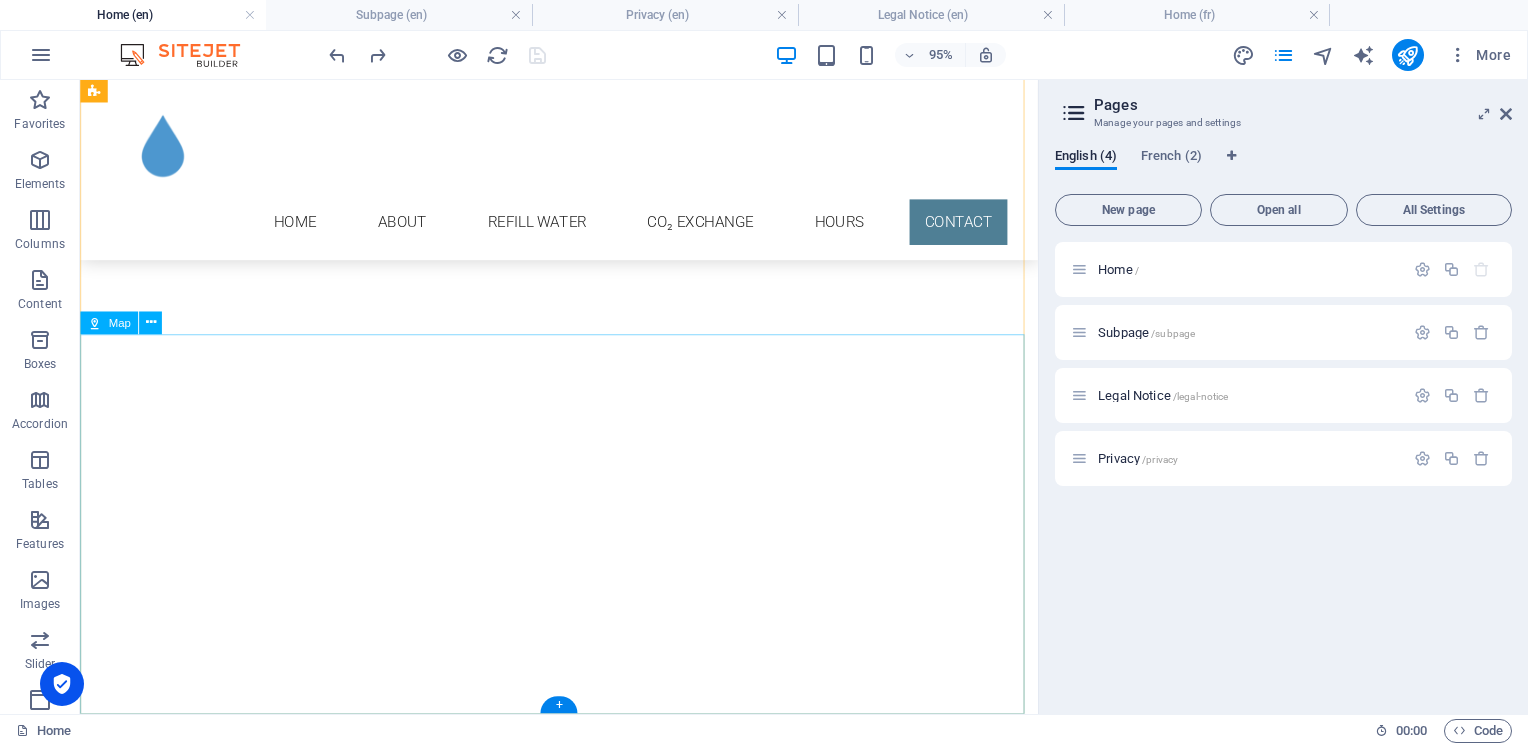 click on "← Move left → Move right ↑ Move up ↓ Move down + Zoom in - Zoom out Home Jump left by 75% End Jump right by 75% Page Up Jump up by 75% Page Down Jump down by 75% Keyboard shortcuts Map Data Map data ©2025 Google Map data ©2025 Google 1 km  Click to toggle between metric and imperial units Terms Report a map error This page can't load Google Maps correctly. Do you own this website? OK" at bounding box center [584, 8419] 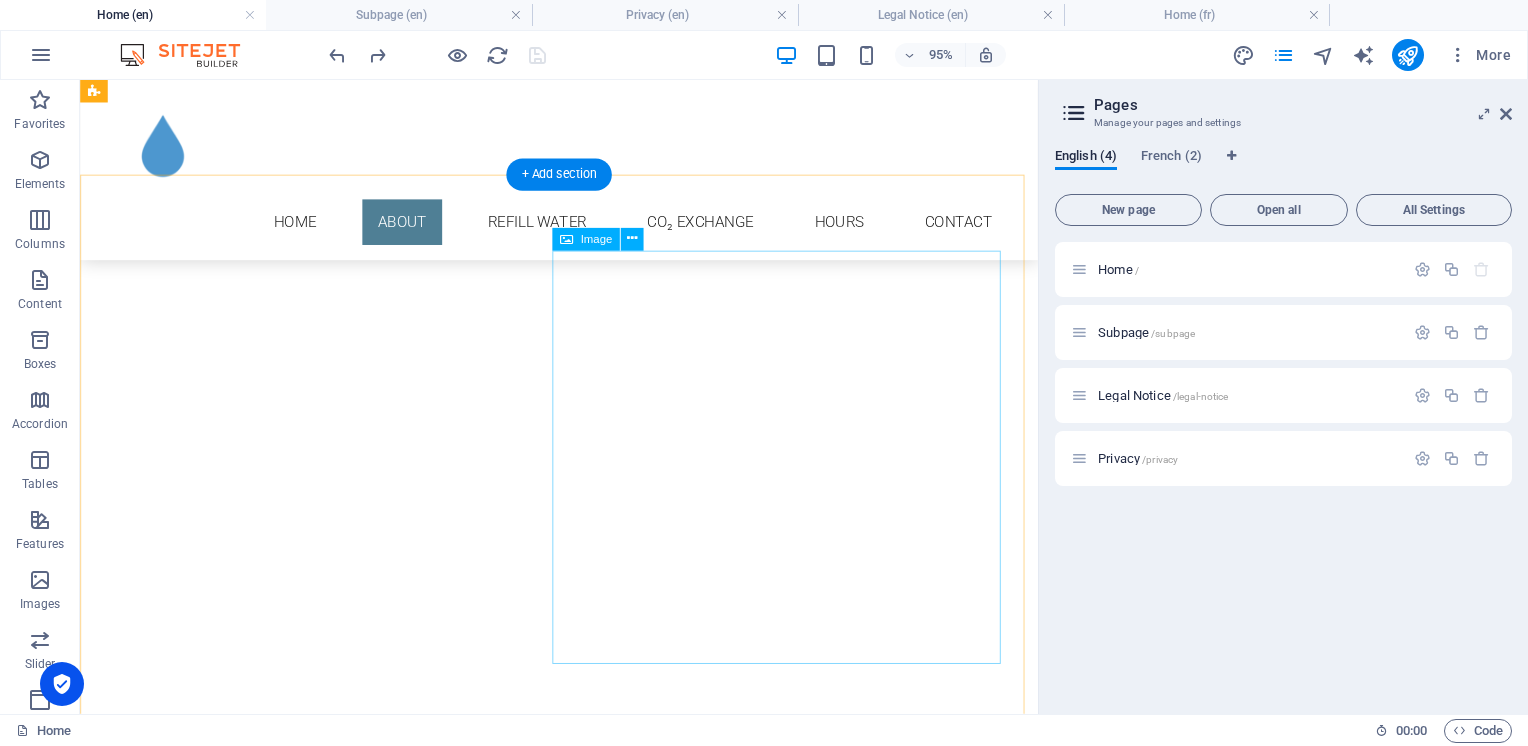 scroll, scrollTop: 781, scrollLeft: 0, axis: vertical 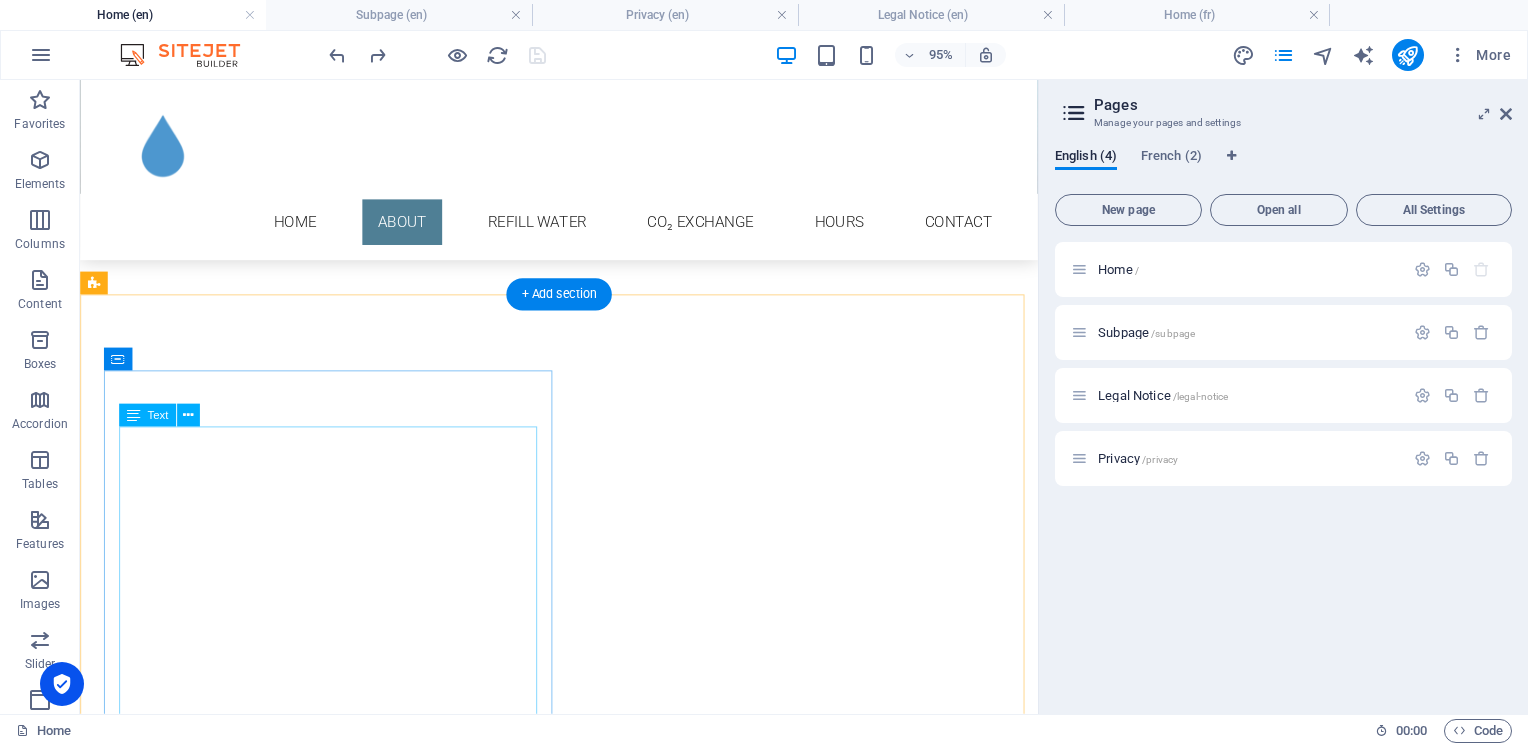 click on "Our five step reverse osmosis filter system provides you ultra pure water free of contaminants, chlorine, lead, and excessive dissolved solids. Drive or walk up to the door and refill your water bottles.  Our water refill station is right next to the door saving you the hassle of carrying heavy water bottles long distances.   Reduce waste by refilling your 5-gallon bottles locally.  We also have reusable 5 gallon bottles available and new caps with each refill. $4.00 per 5 gallon refill - easy and affordable." at bounding box center [568, 7701] 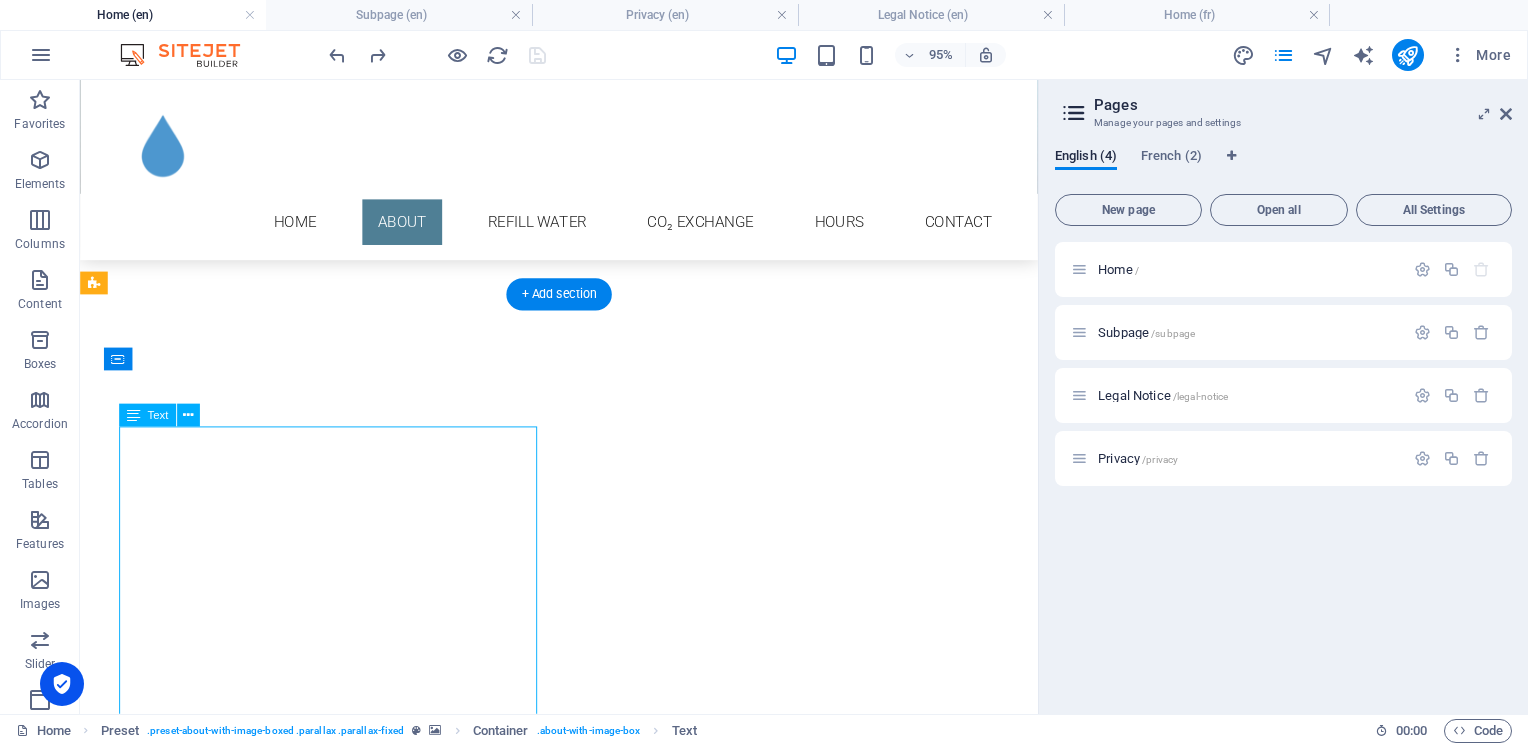 click on "Our five step reverse osmosis filter system provides you ultra pure water free of contaminants, chlorine, lead, and excessive dissolved solids. Drive or walk up to the door and refill your water bottles.  Our water refill station is right next to the door saving you the hassle of carrying heavy water bottles long distances.   Reduce waste by refilling your 5-gallon bottles locally.  We also have reusable 5 gallon bottles available and new caps with each refill. $4.00 per 5 gallon refill - easy and affordable." at bounding box center [568, 7701] 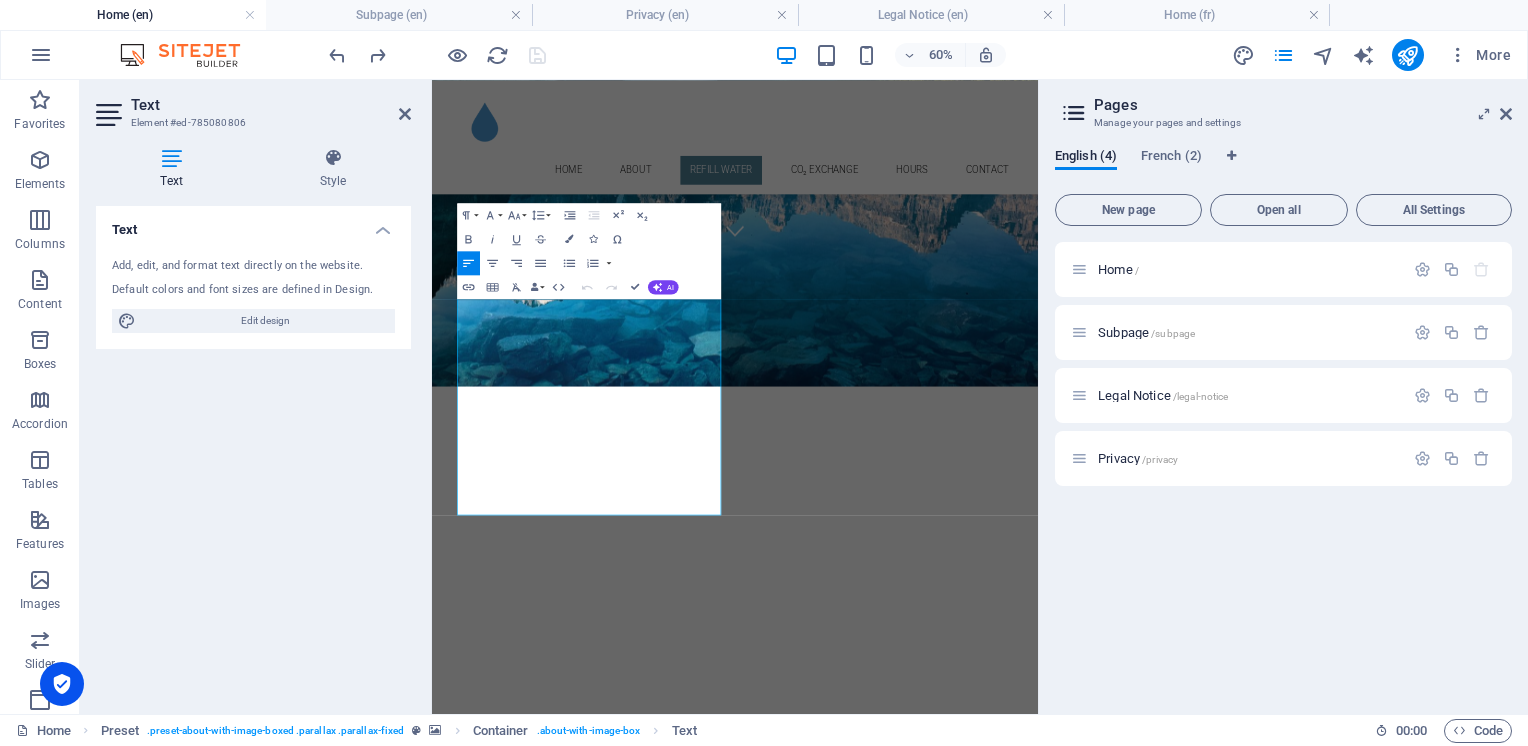scroll, scrollTop: 1132, scrollLeft: 0, axis: vertical 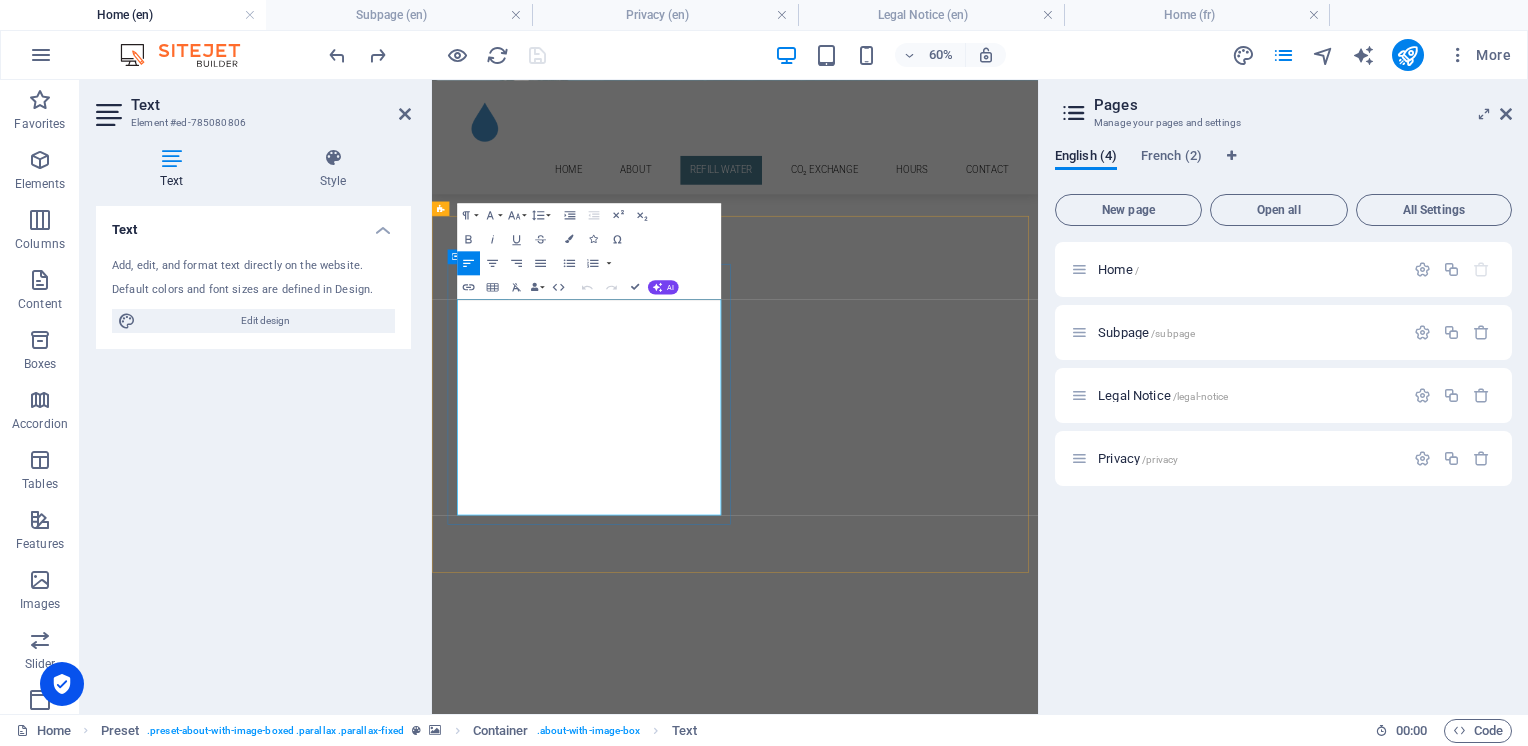 click on "Our five step reverse osmosis filter system provides you ultra pure water free of contaminants, chlorine, lead, and excessive dissolved solids." at bounding box center [920, 7248] 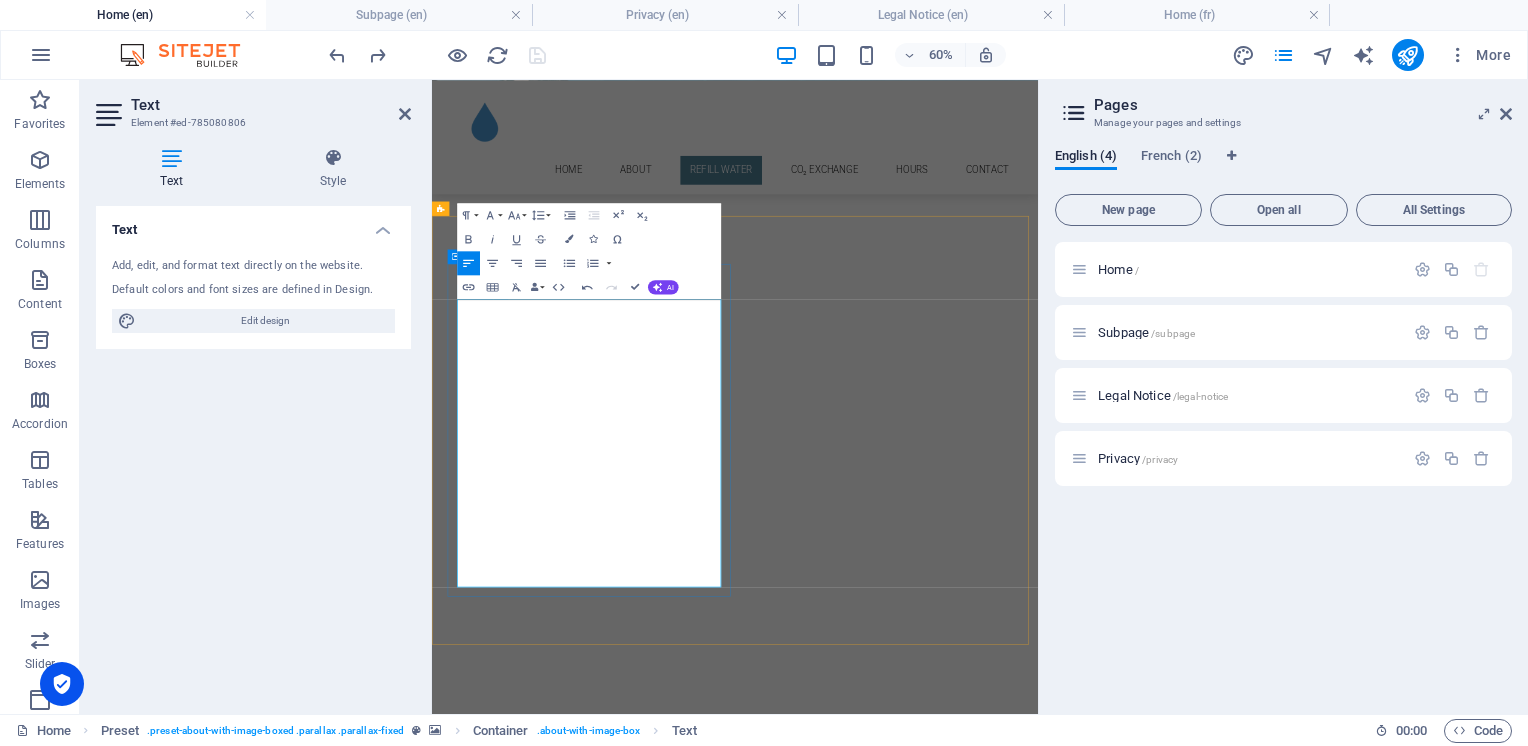 drag, startPoint x: 477, startPoint y: 551, endPoint x: 582, endPoint y: 620, distance: 125.64235 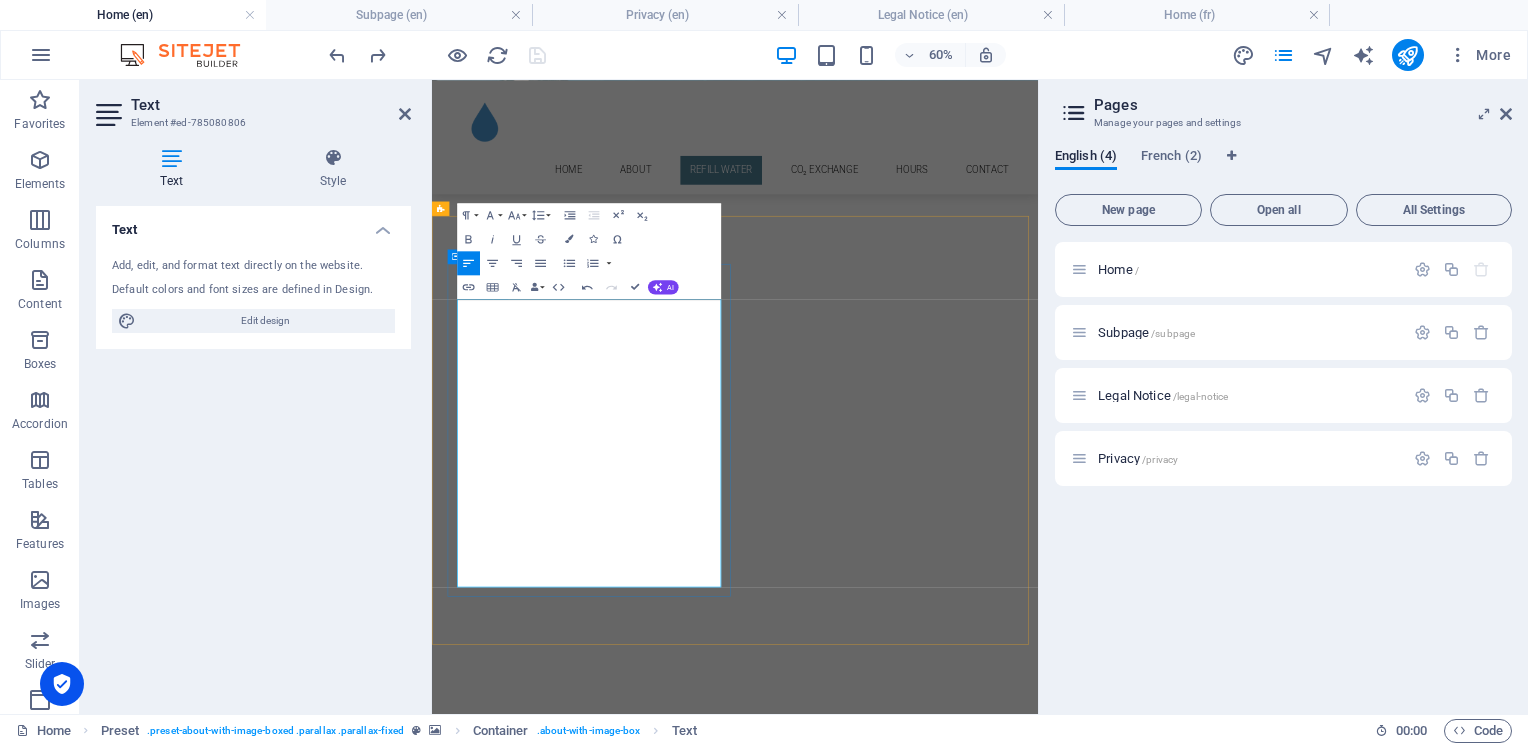 type 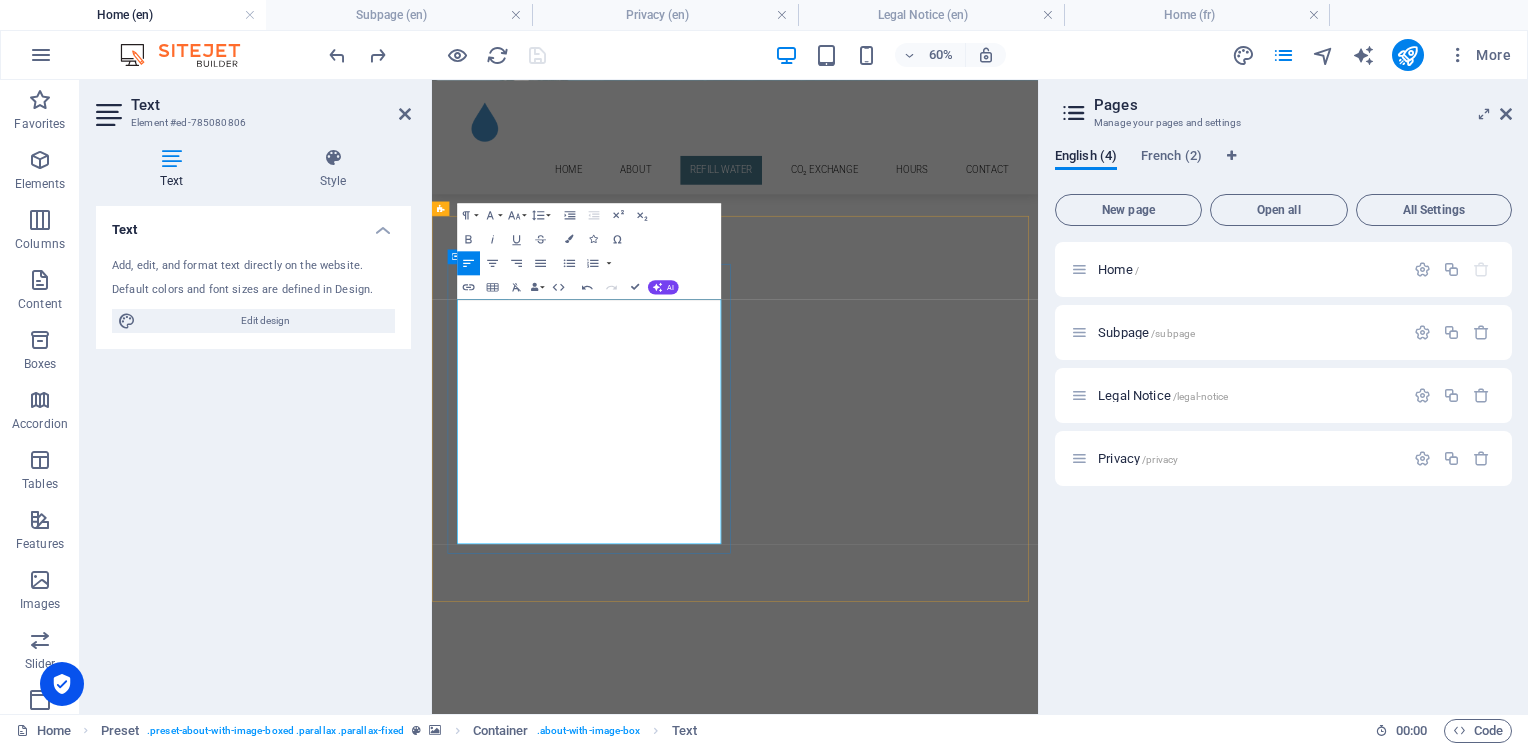 click on "Our five step reverse osmosis filter system provides you ultra pure water free of contaminants, chlorine, lead, and excessive dissolved solids." at bounding box center [920, 7248] 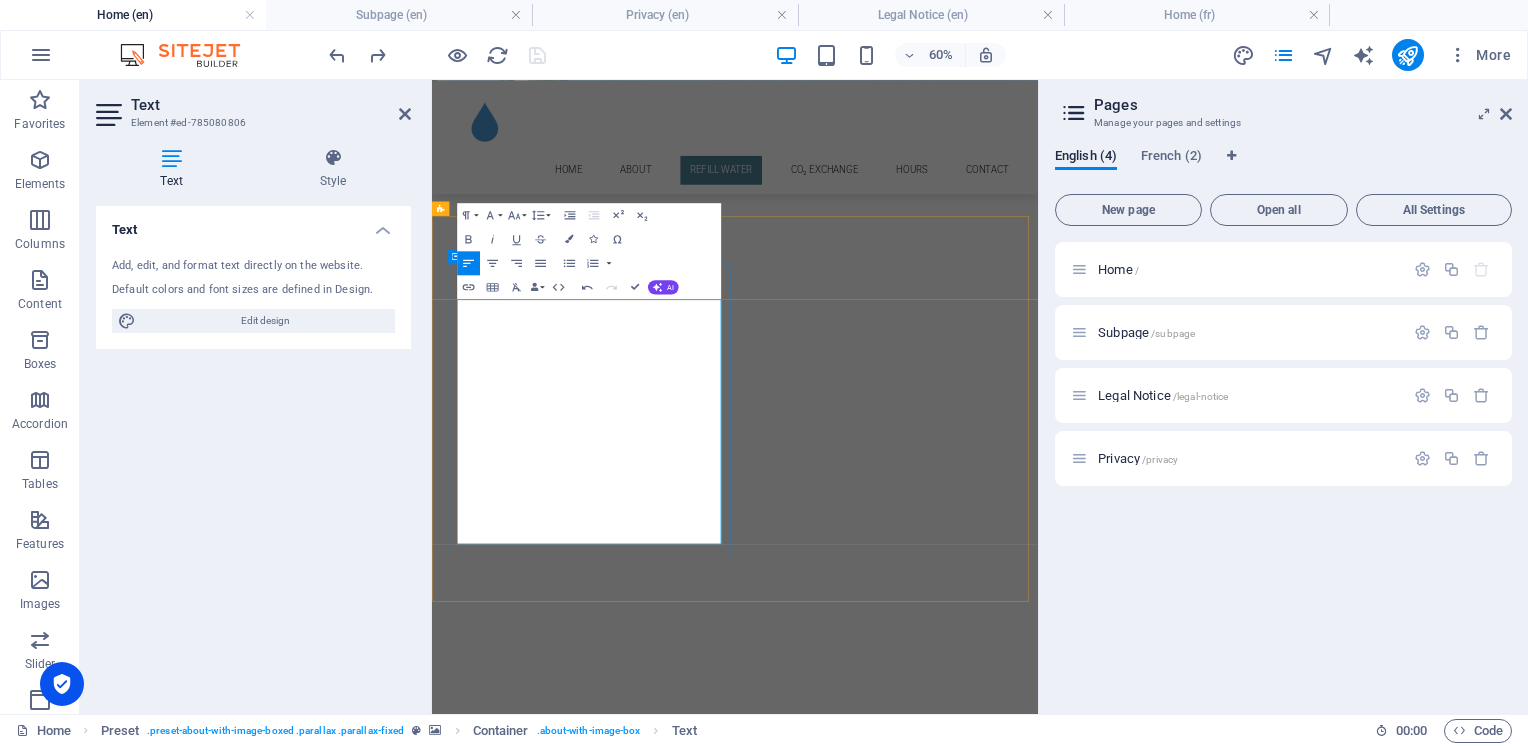 drag, startPoint x: 473, startPoint y: 455, endPoint x: 490, endPoint y: 461, distance: 18.027756 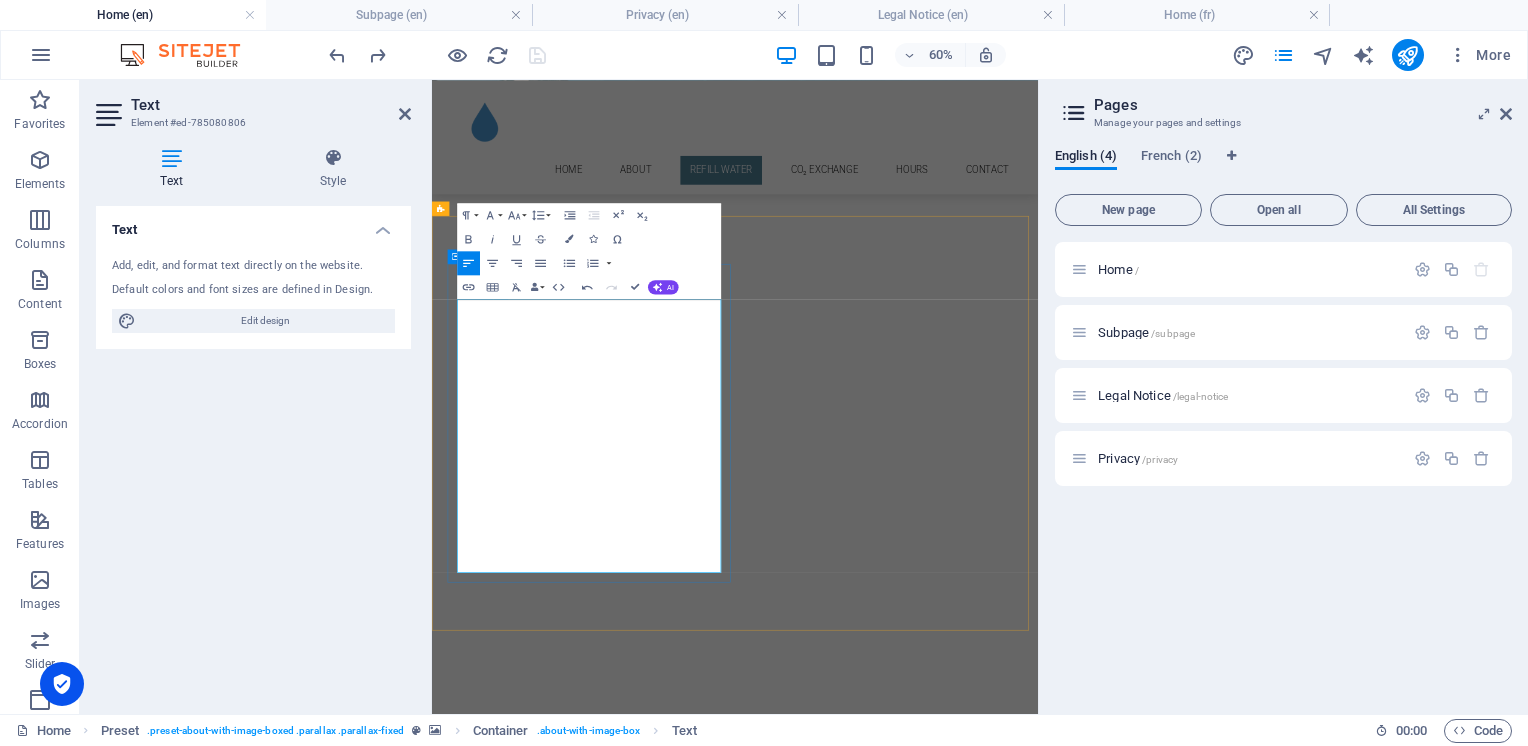 click at bounding box center (920, 7236) 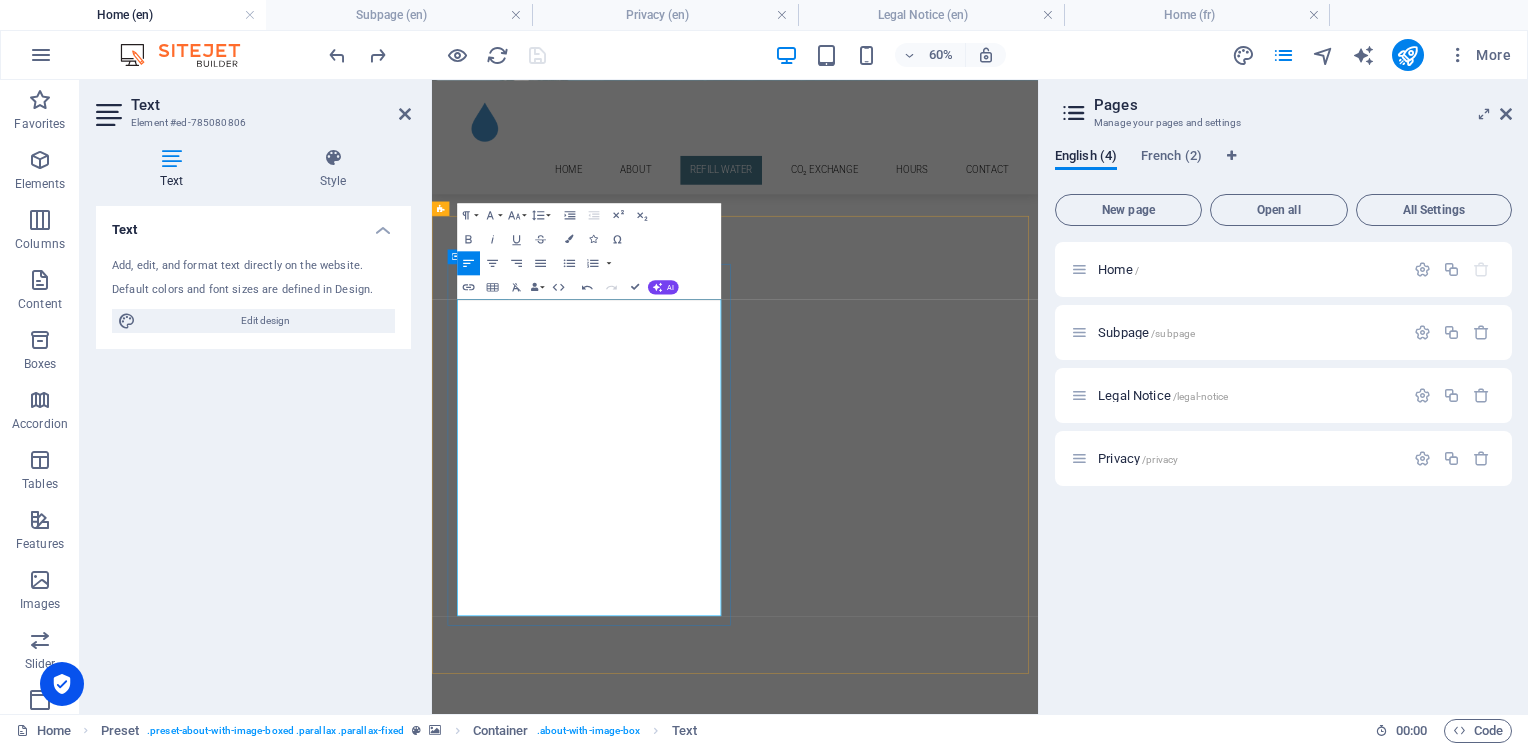 click at bounding box center [920, 7380] 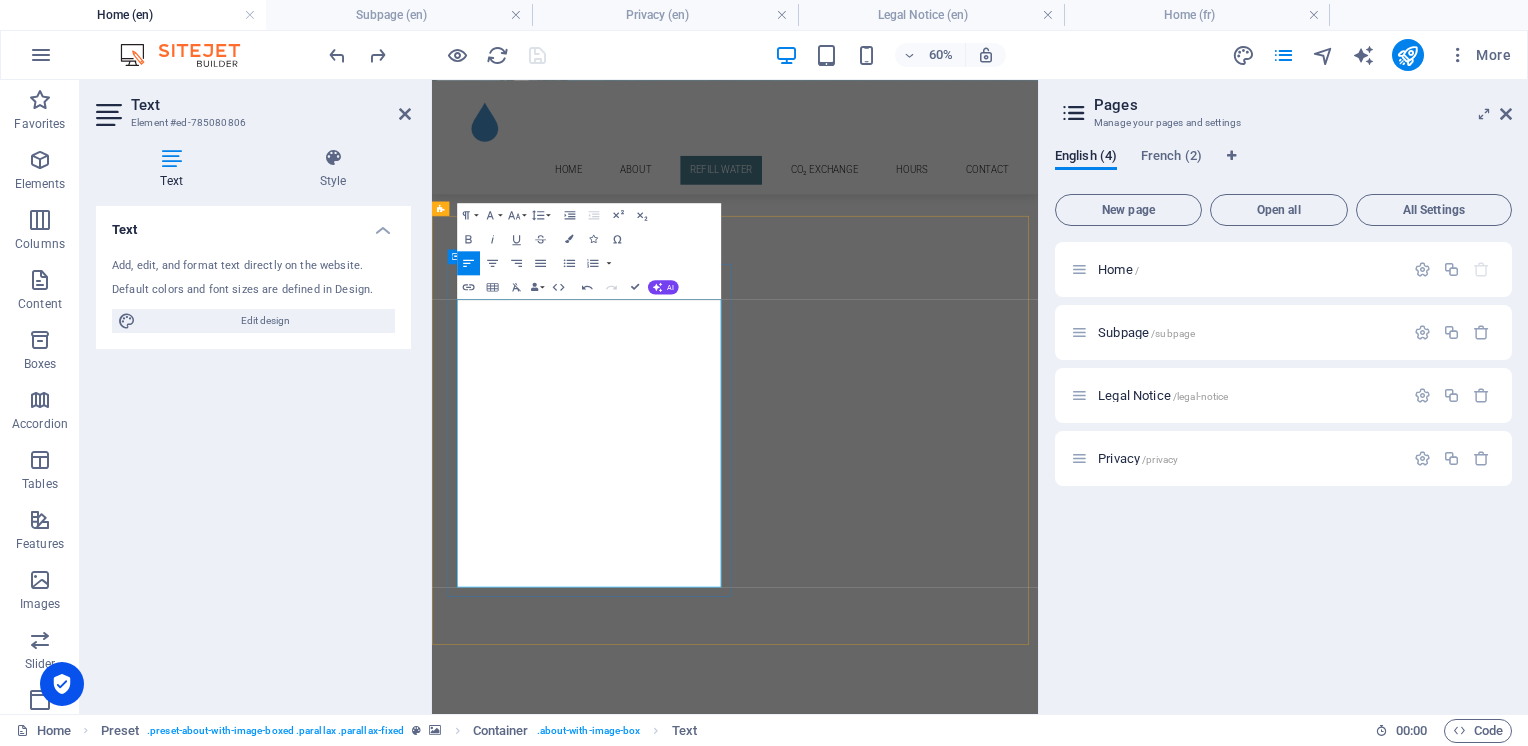 click on "Reduce waste by refilling your 5-gallon bottles locally.  We also have reusable 5 gallon bottles available and new caps with each refill." at bounding box center (920, 7464) 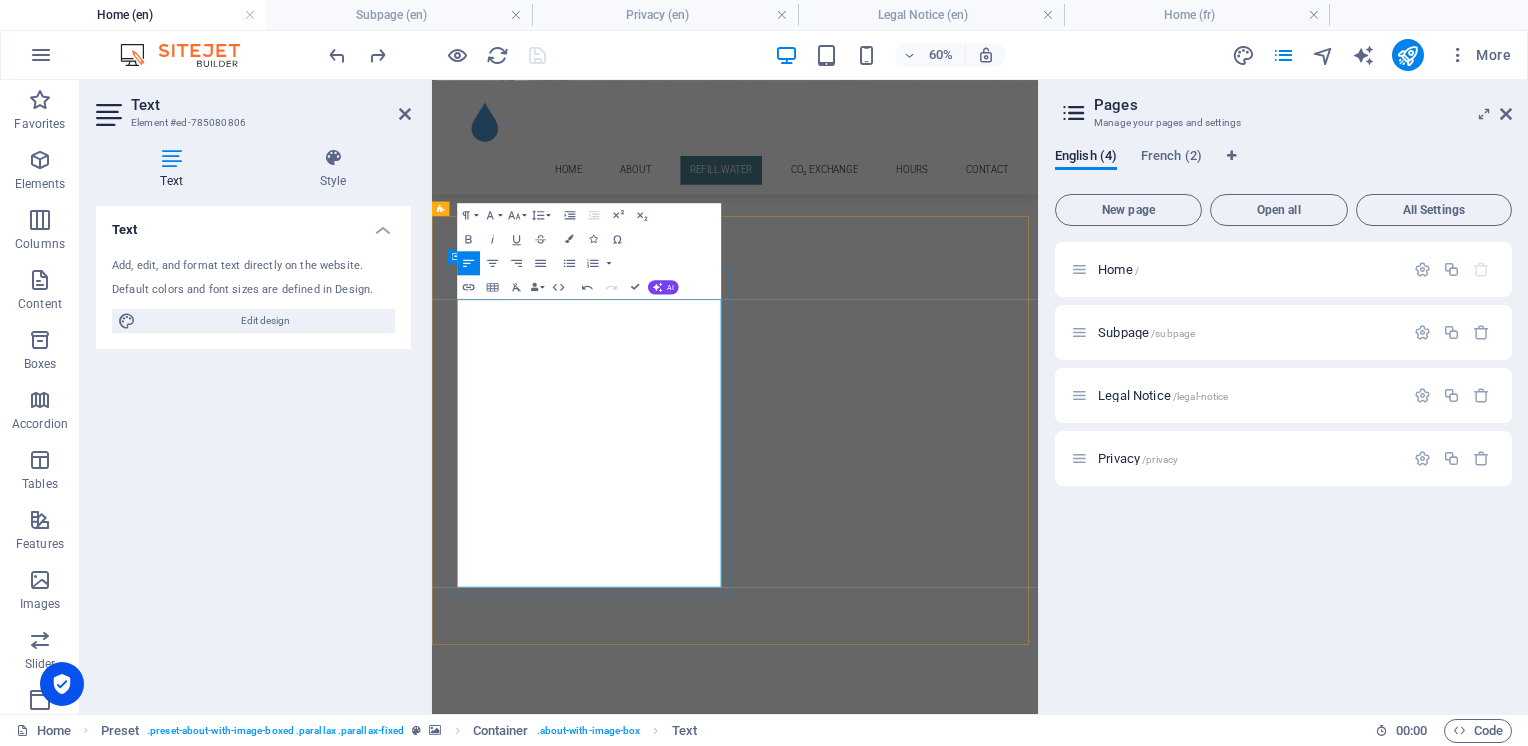 drag, startPoint x: 474, startPoint y: 763, endPoint x: 758, endPoint y: 809, distance: 287.70123 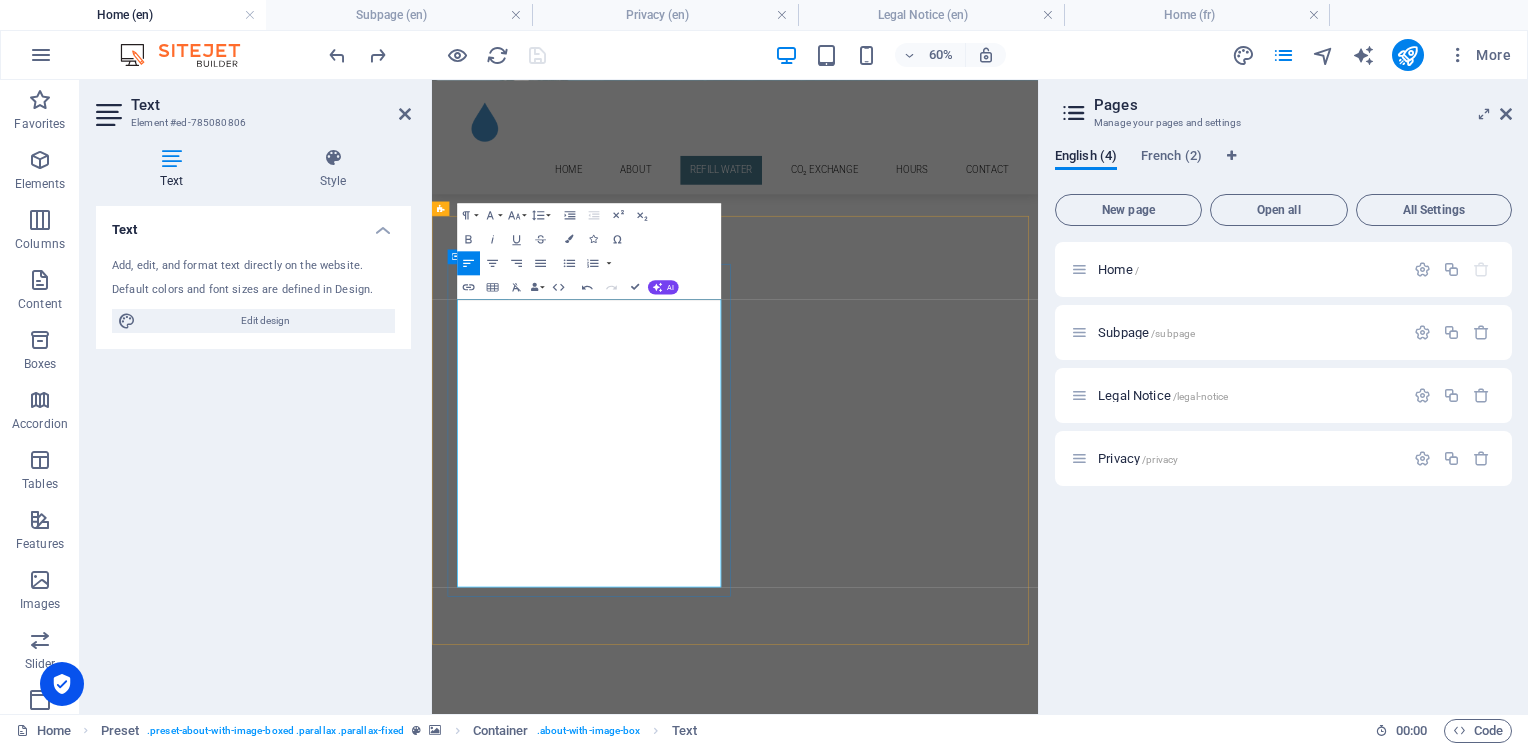 click on "Reduce waste by refilling your 5-gallon bottles locally with ultra pure water .  We also have reusable 5 gallon bottles available and new caps with each refill." at bounding box center [920, 7464] 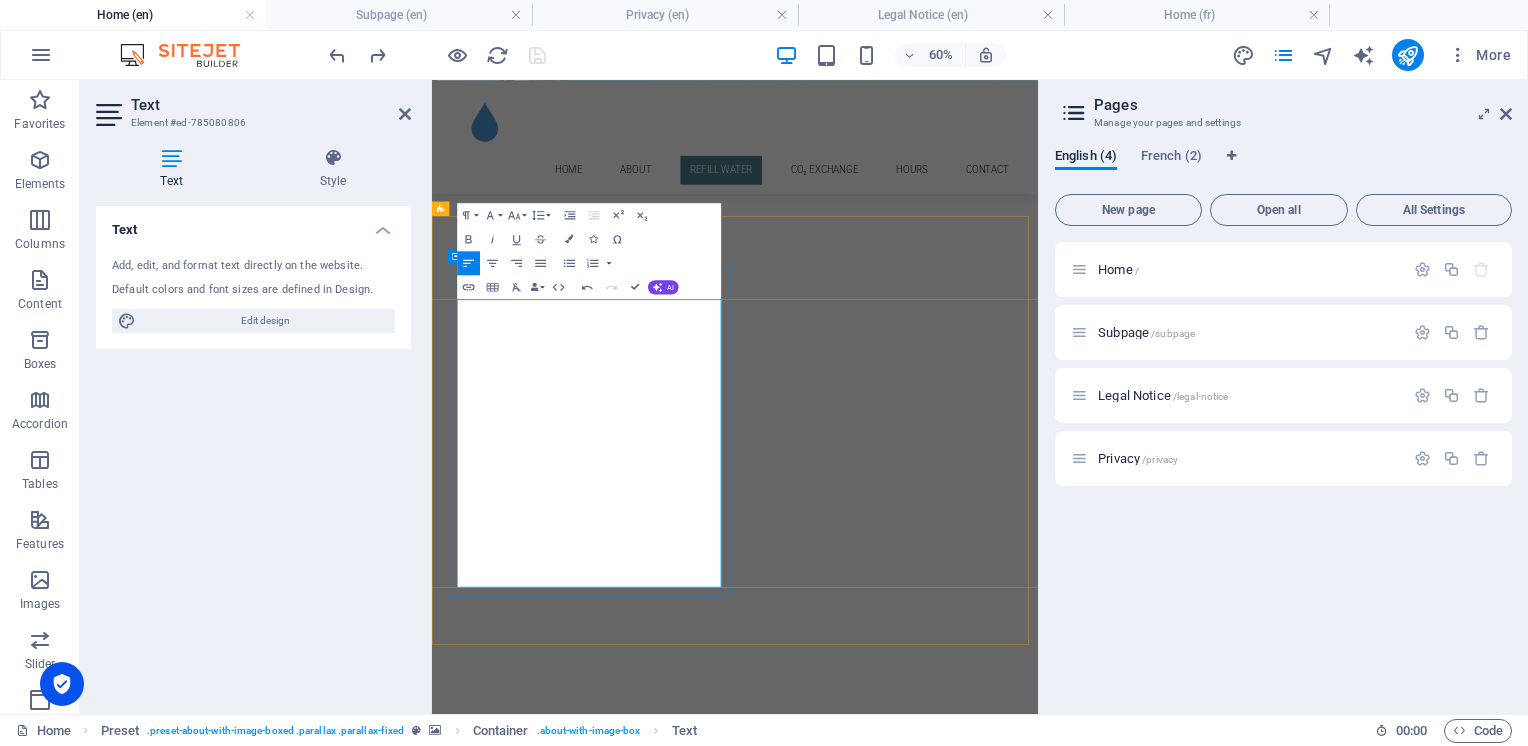drag, startPoint x: 478, startPoint y: 772, endPoint x: 682, endPoint y: 825, distance: 210.77238 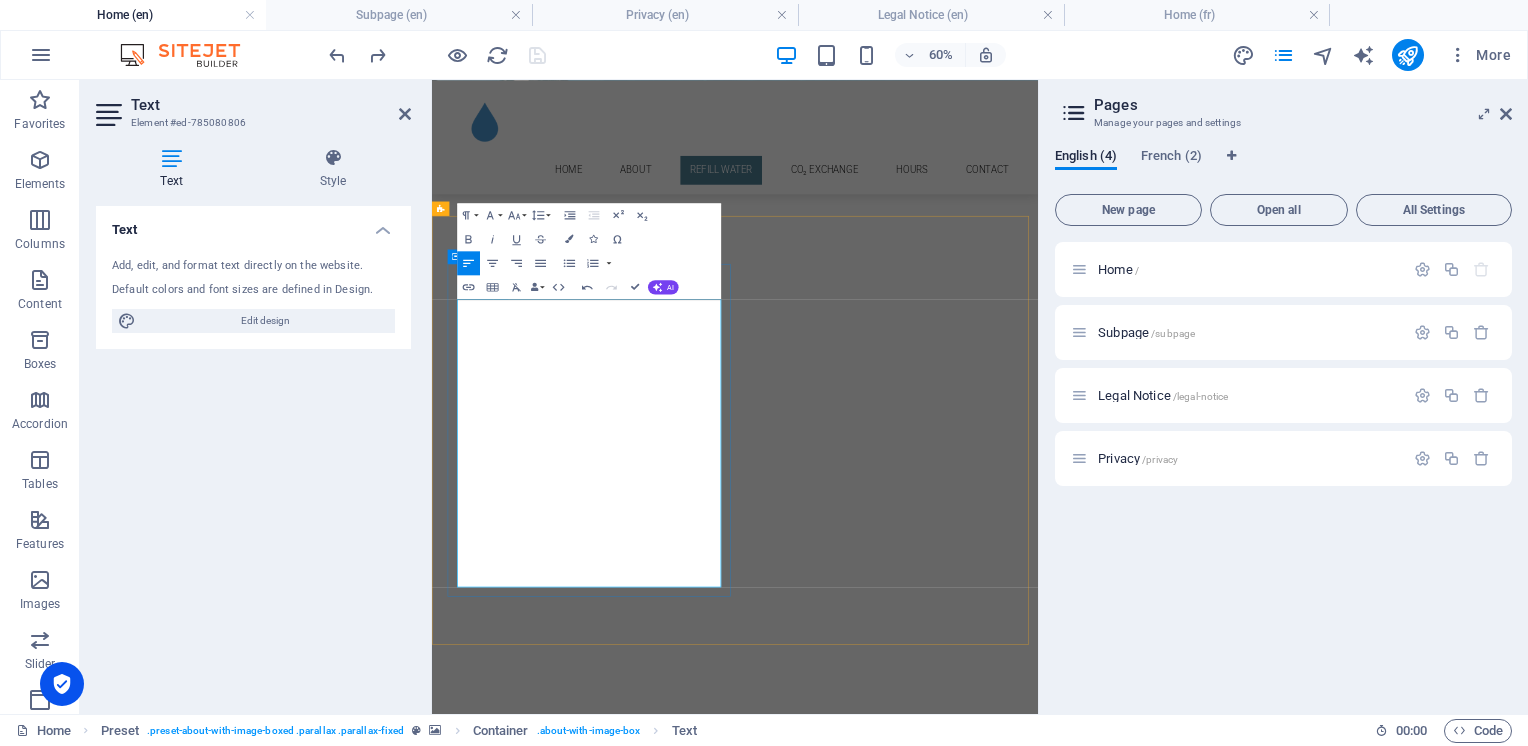 copy on "Reduce waste by refilling your 5-gallon bottles locally with ultra pure water .  We also have reusable 5 gallon bottles available and new caps with each refill." 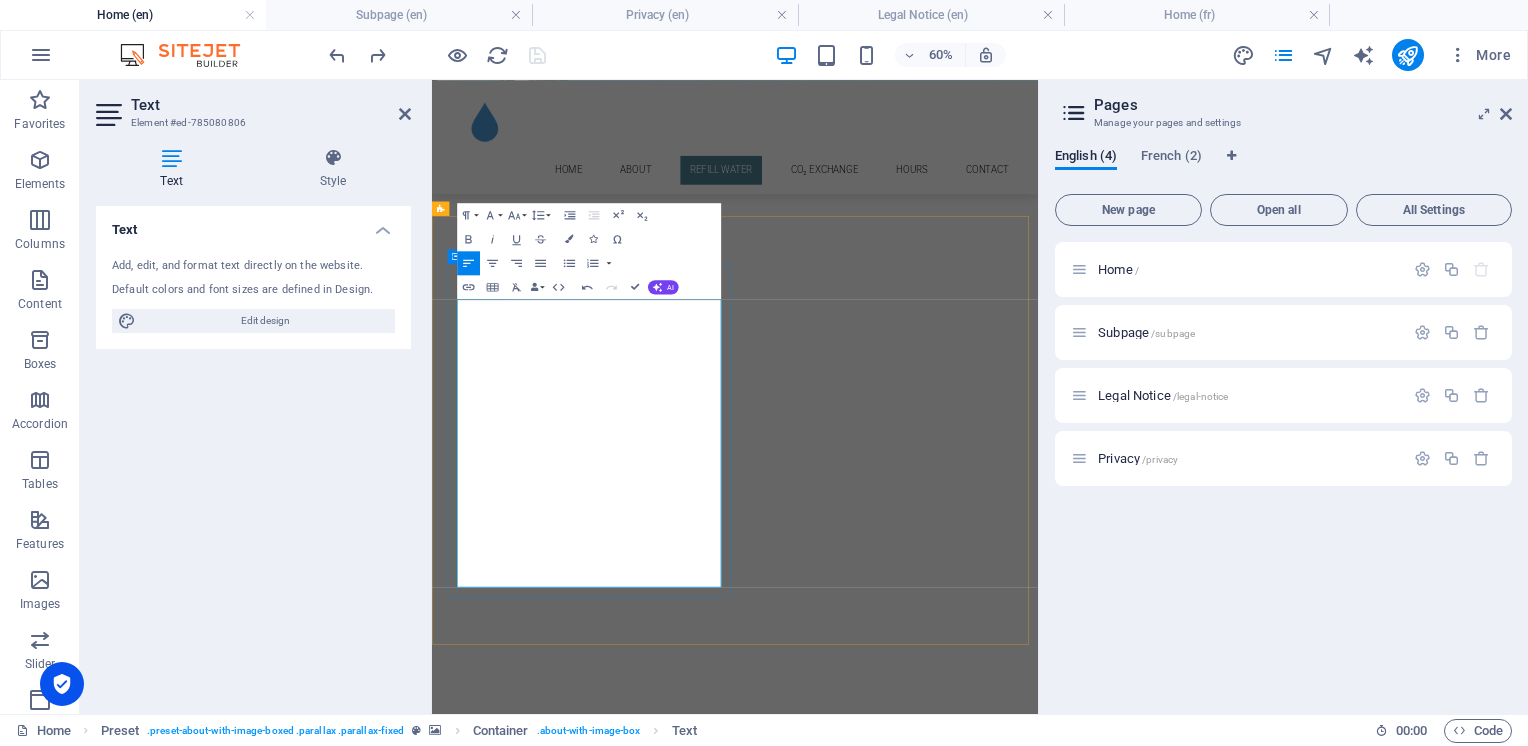 click on "Pure, fresh, and easy. Bring your bottles and refill with ultra-filtered water right at our Montreal location. Benvin Pur gives you clean hydration while reducing plastic waste and saving money." at bounding box center (867, 7247) 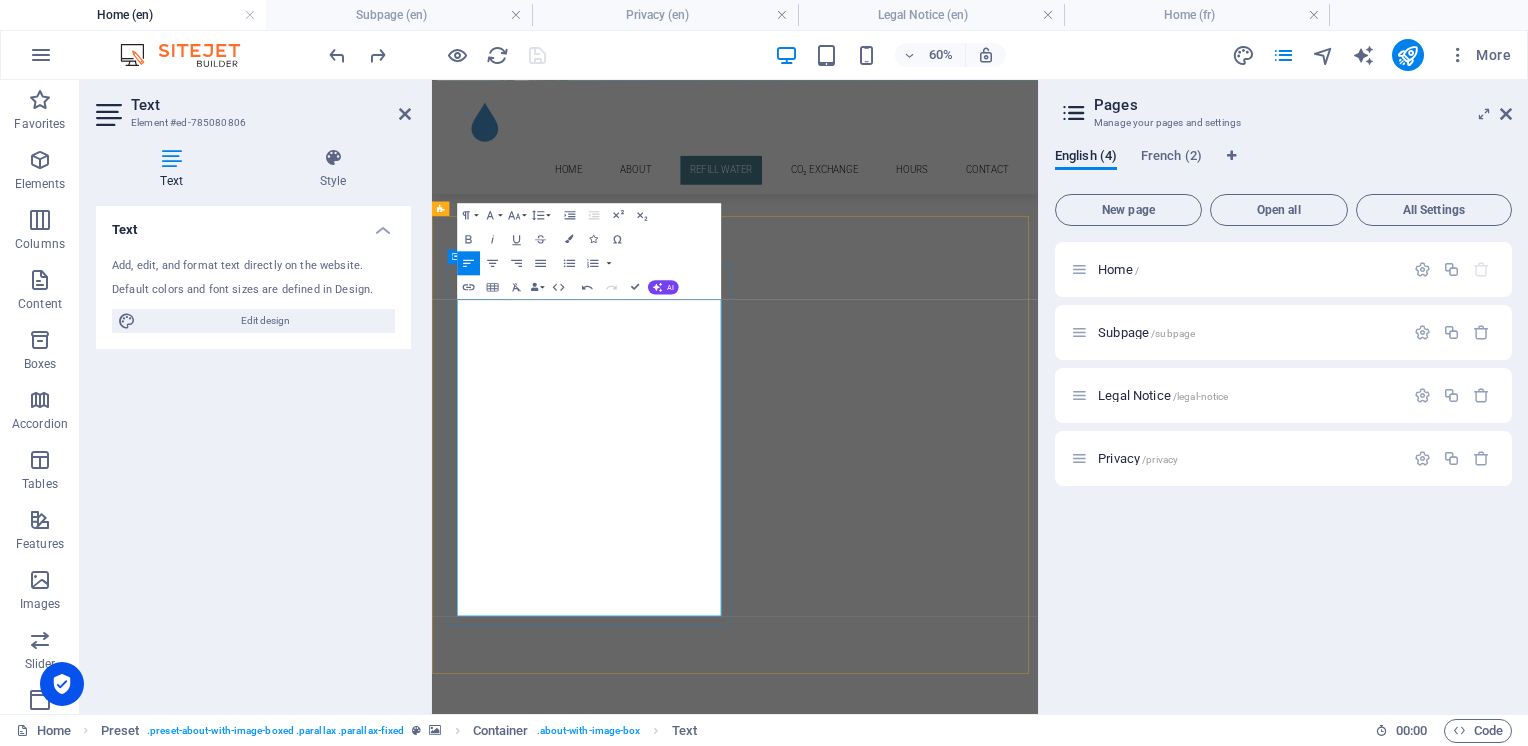 click at bounding box center [920, 7236] 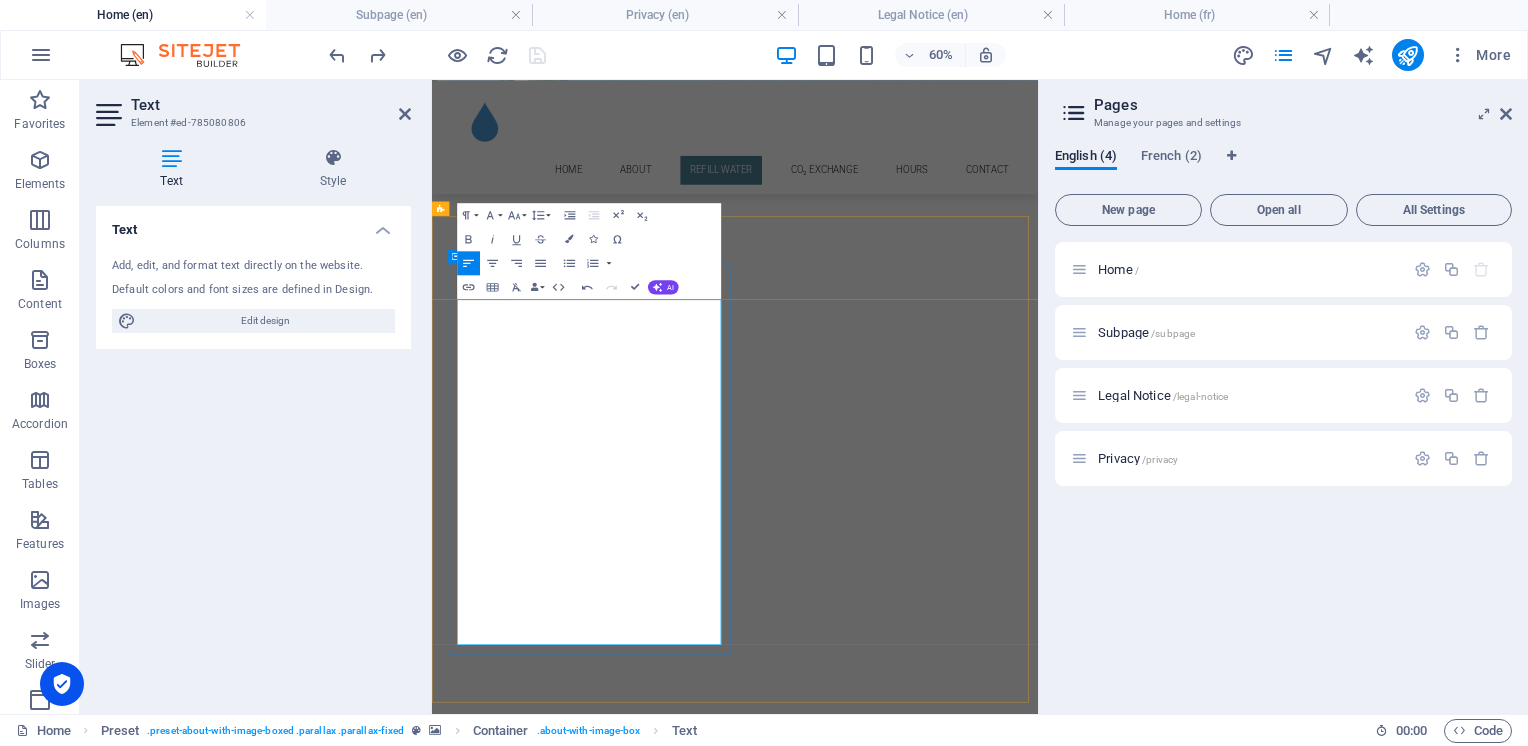 drag, startPoint x: 477, startPoint y: 676, endPoint x: 586, endPoint y: 715, distance: 115.767006 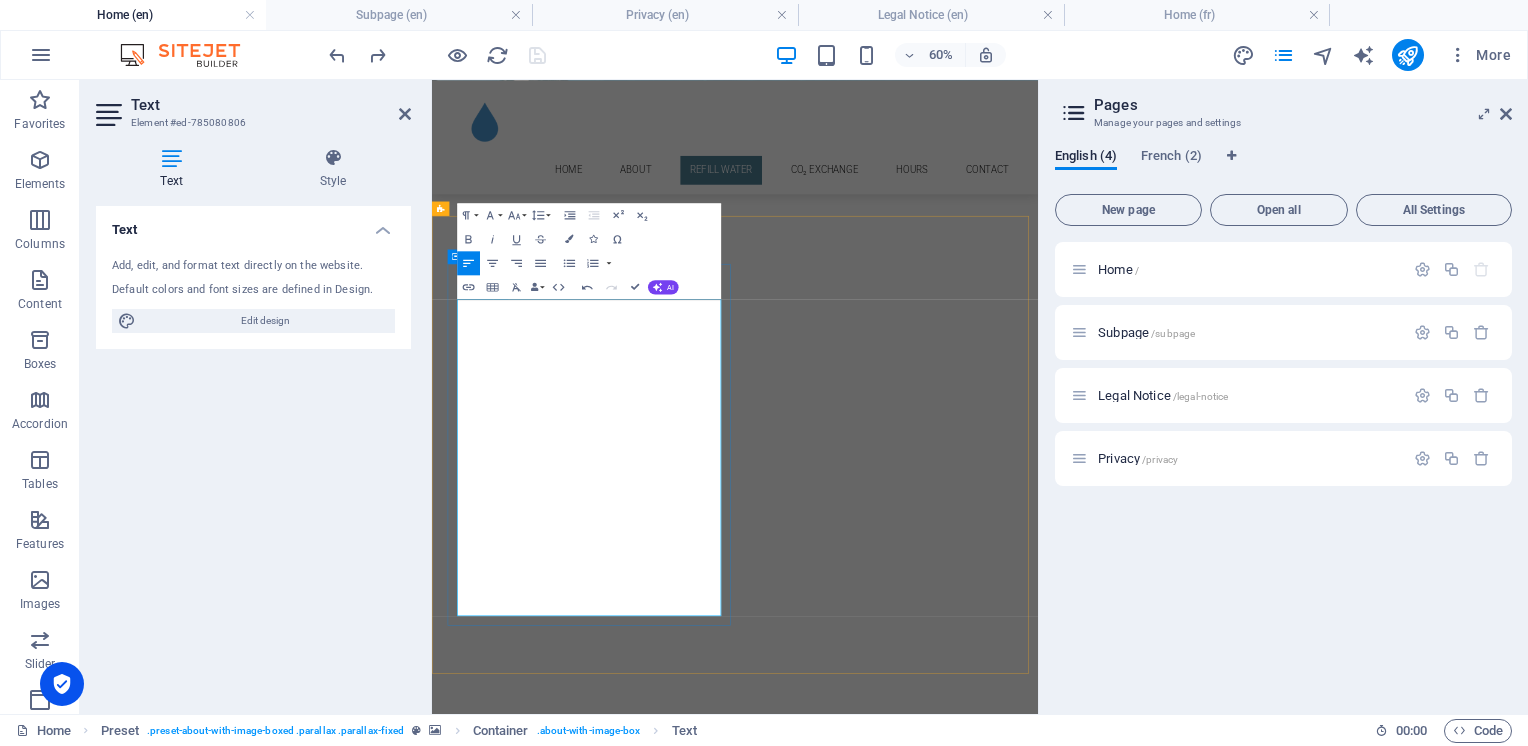click on "Reduce waste by refilling your 5-gallon bottles locally with ultra pure water.  We also have reusable 5 gallon bottles available and new caps with each refill." at bounding box center (920, 7248) 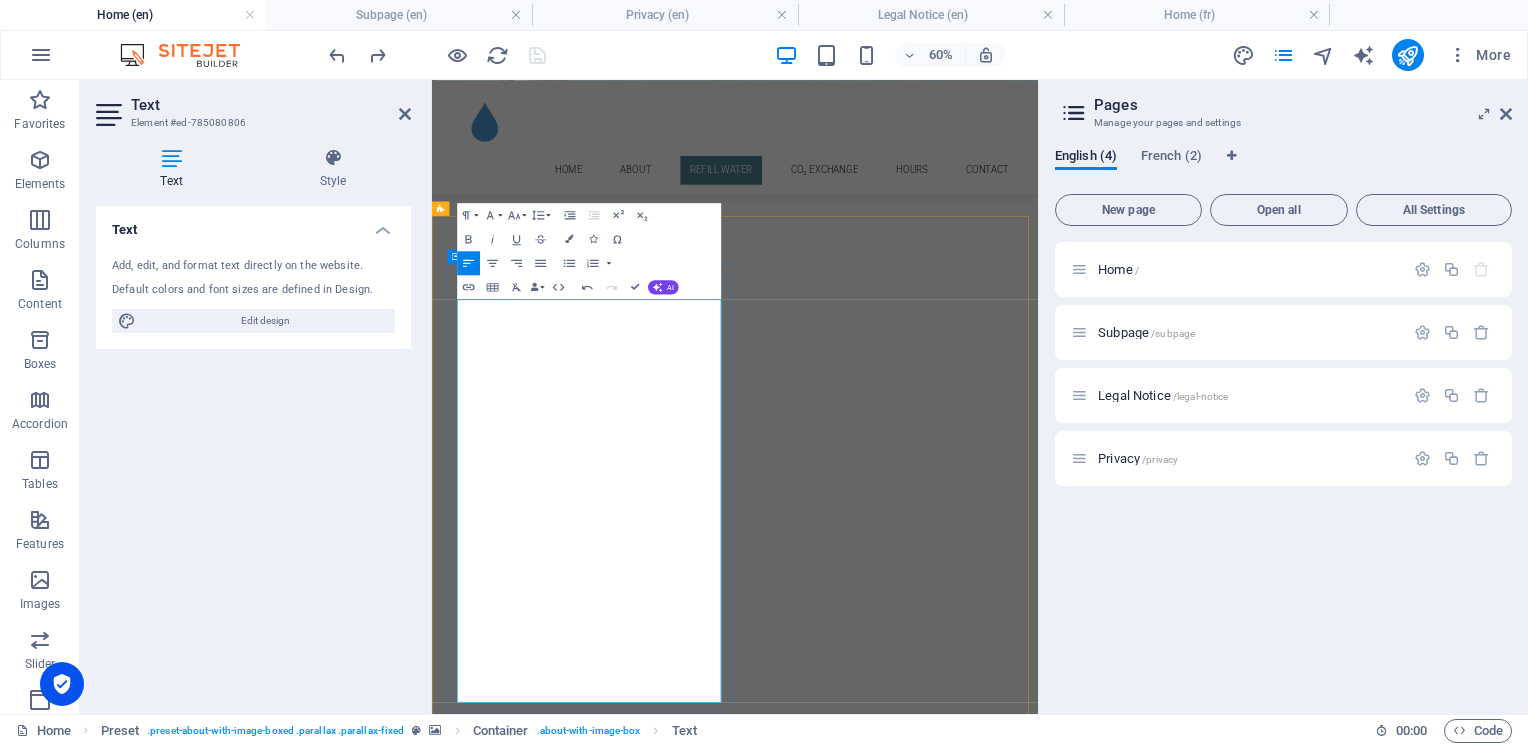 click on "Ou" at bounding box center (920, 7380) 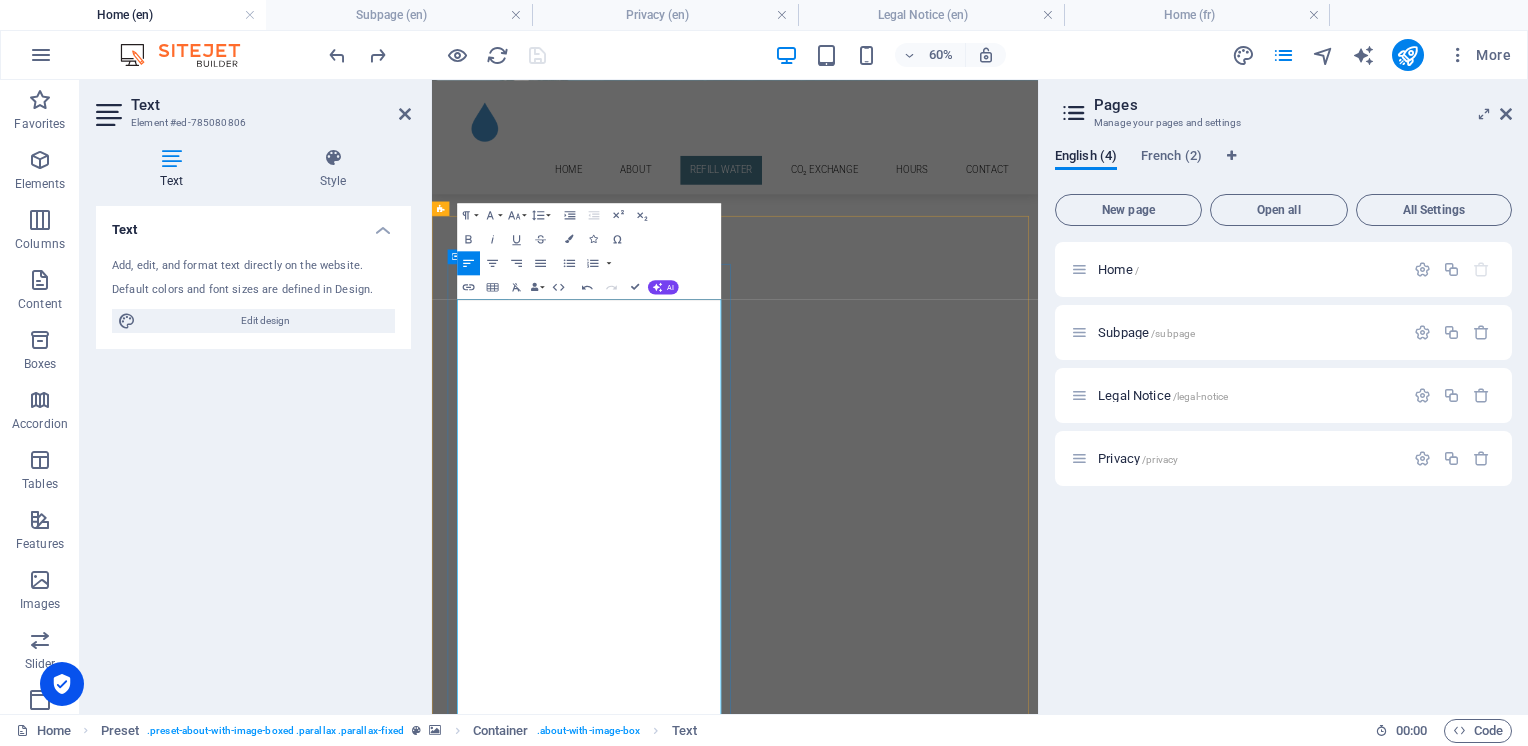 drag, startPoint x: 694, startPoint y: 687, endPoint x: 538, endPoint y: 679, distance: 156.20499 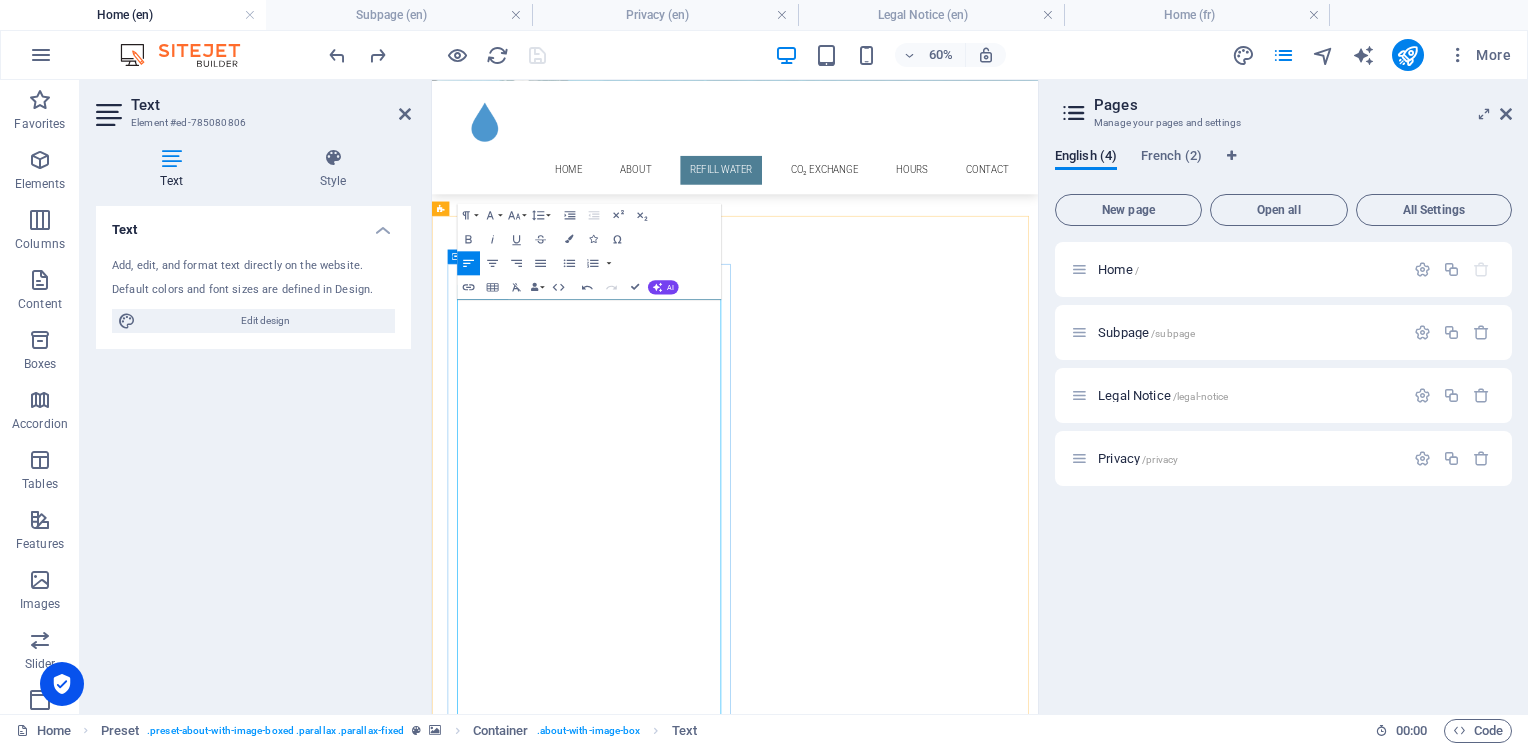 click on "Our Montreal water refill station is feet from the sidewalk and parking.  Refill your bottle" at bounding box center [920, 7380] 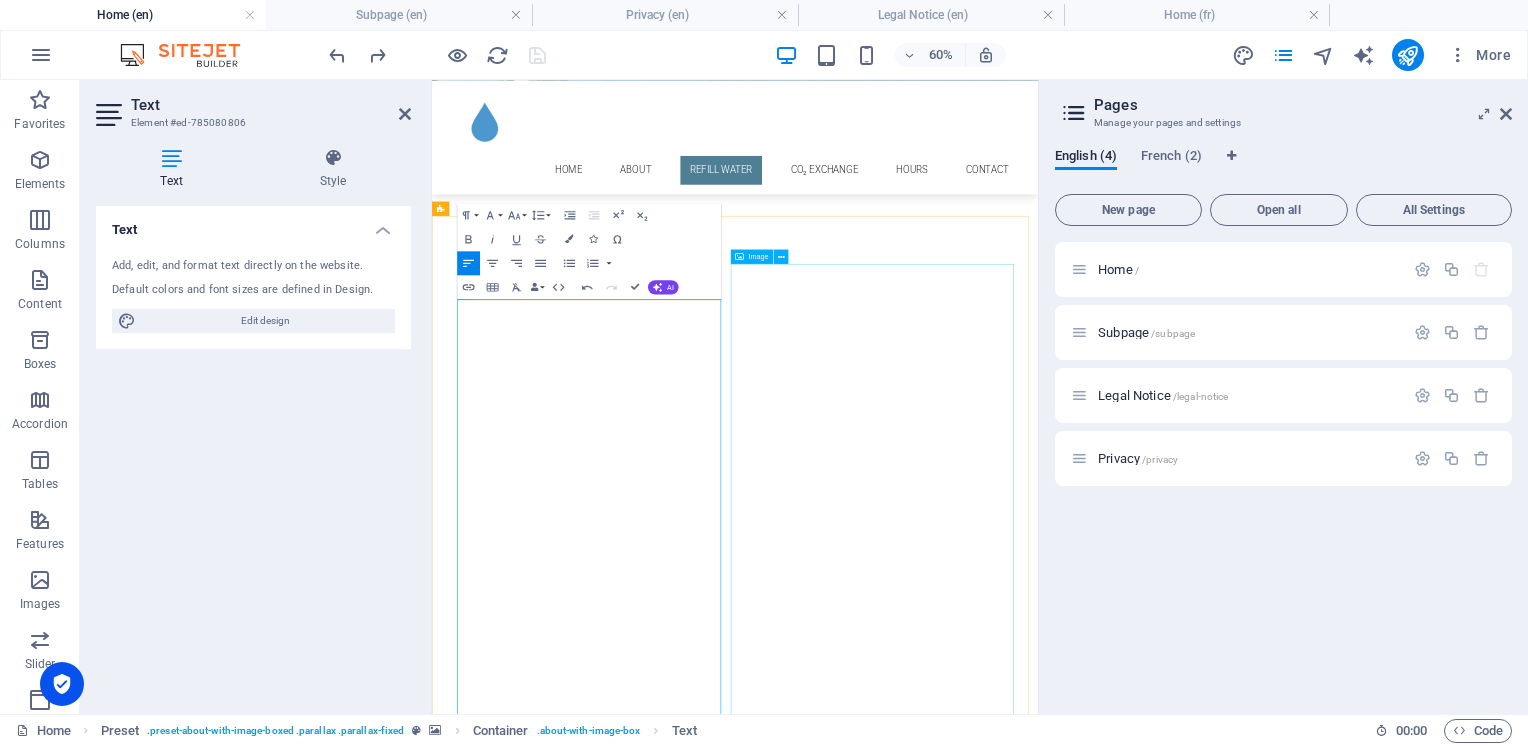 click at bounding box center (589, 7782) 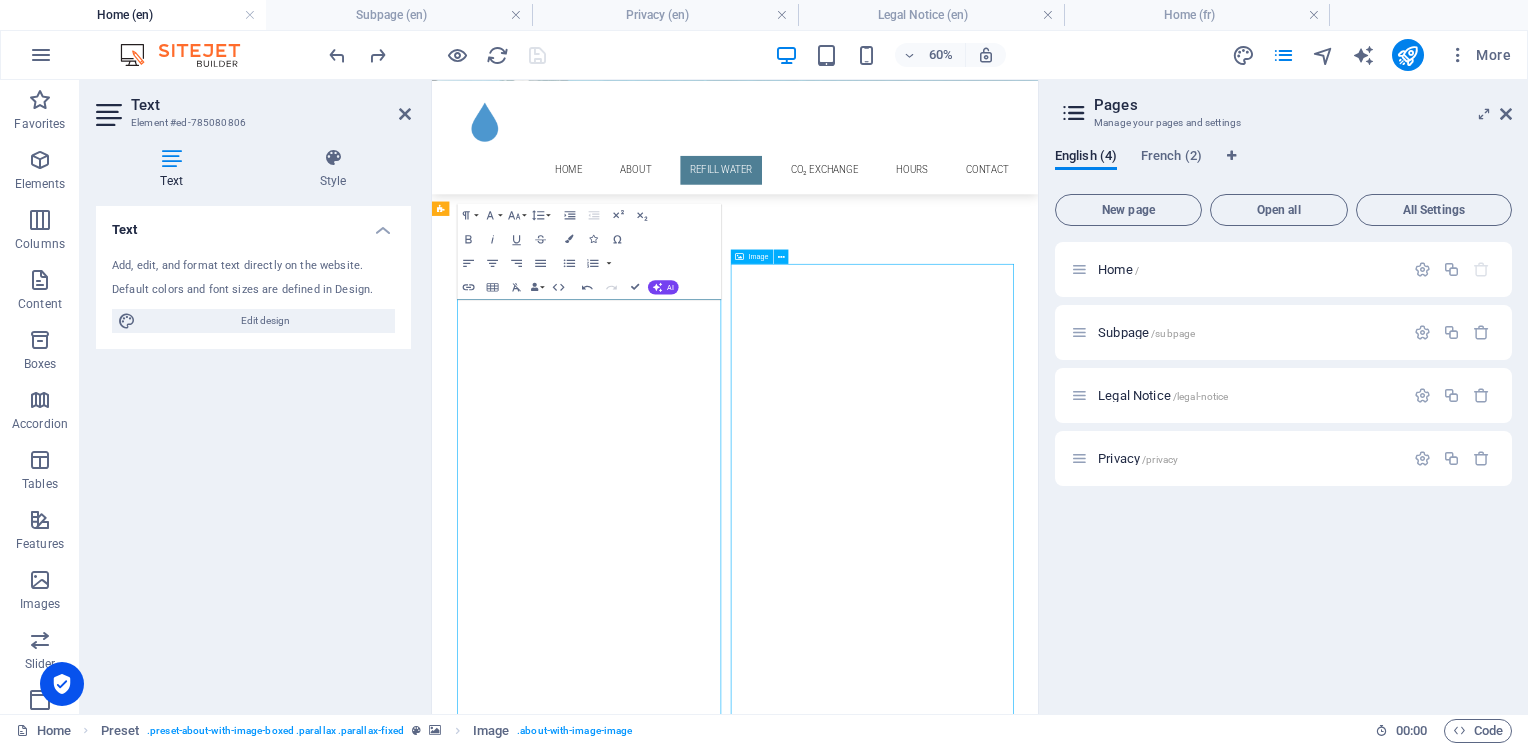 scroll, scrollTop: 781, scrollLeft: 0, axis: vertical 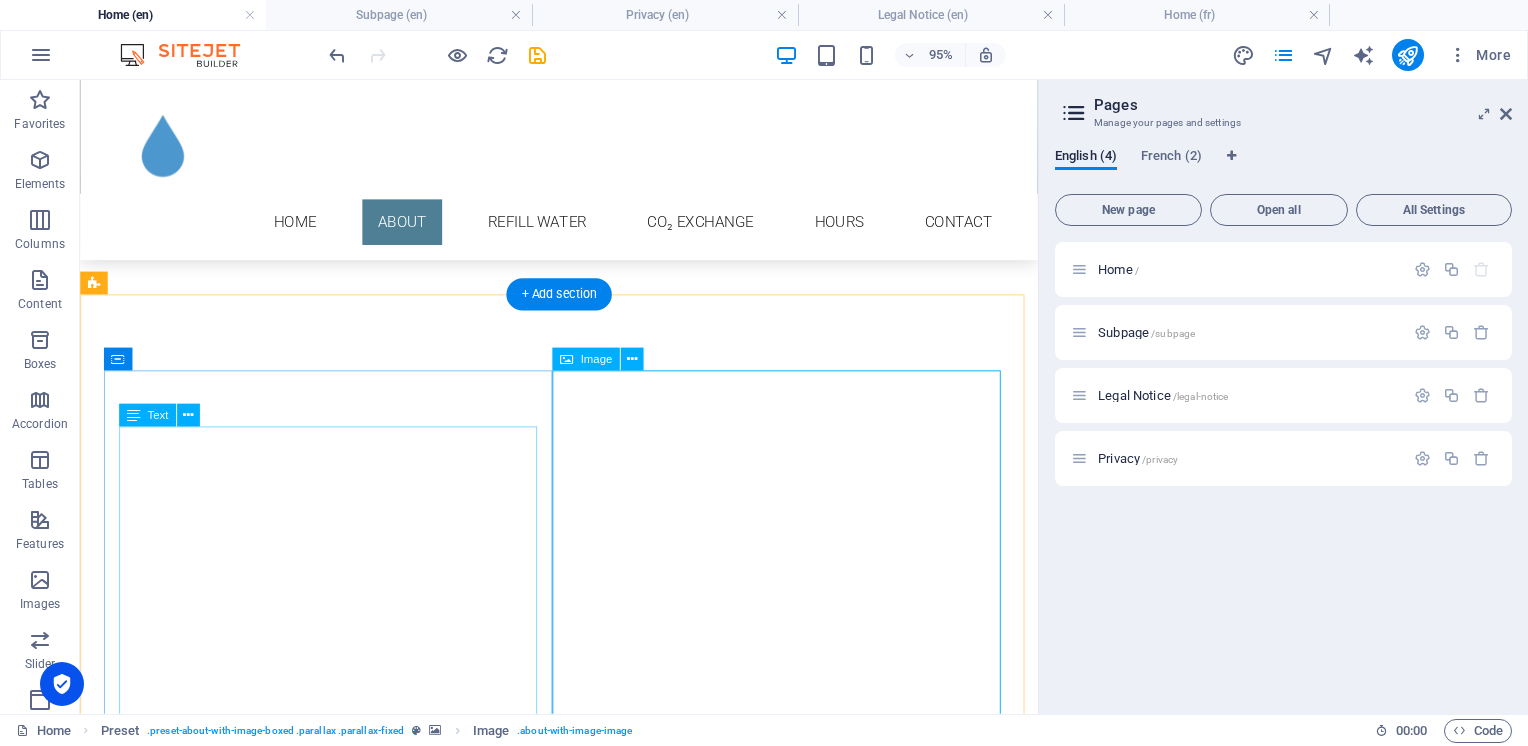 click at bounding box center [237, 8133] 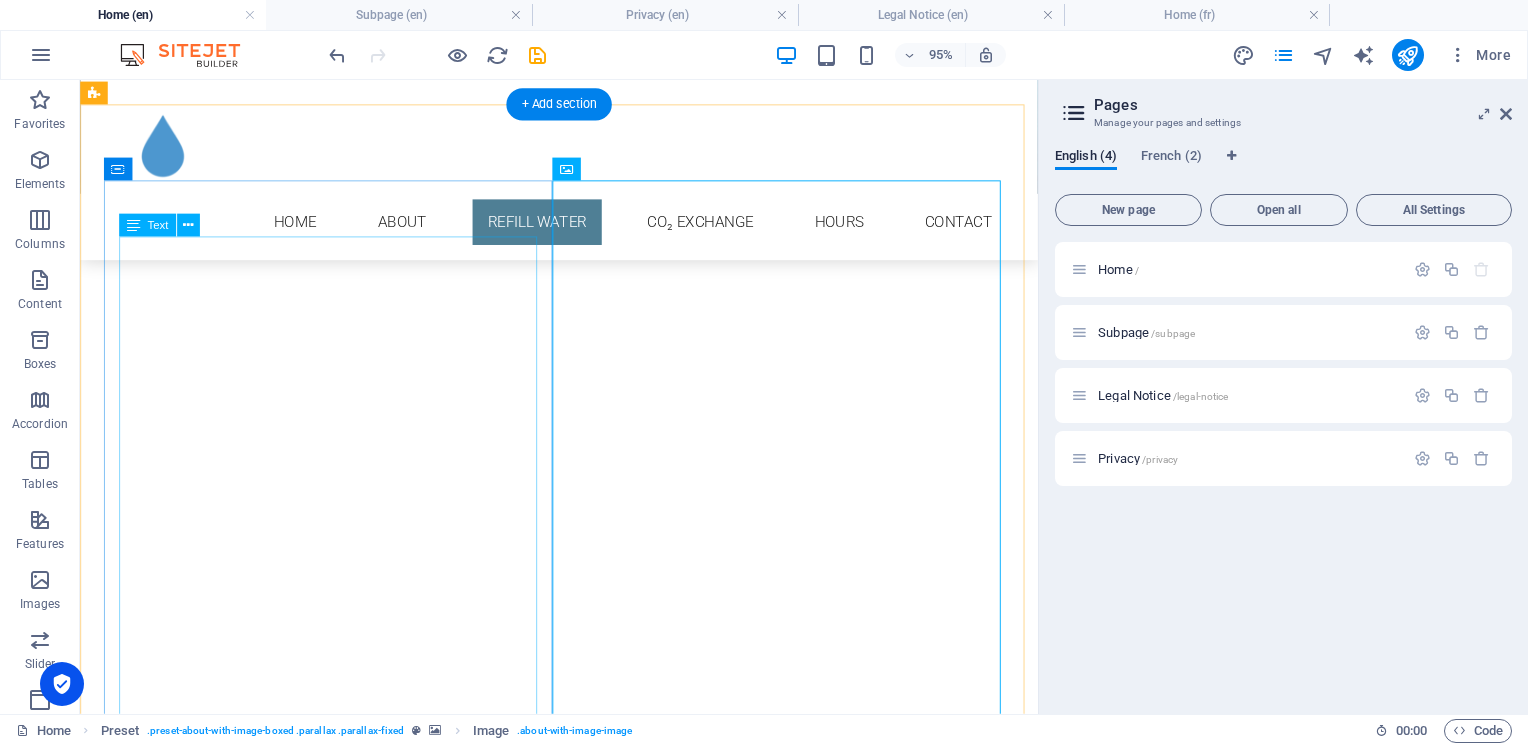 scroll, scrollTop: 981, scrollLeft: 0, axis: vertical 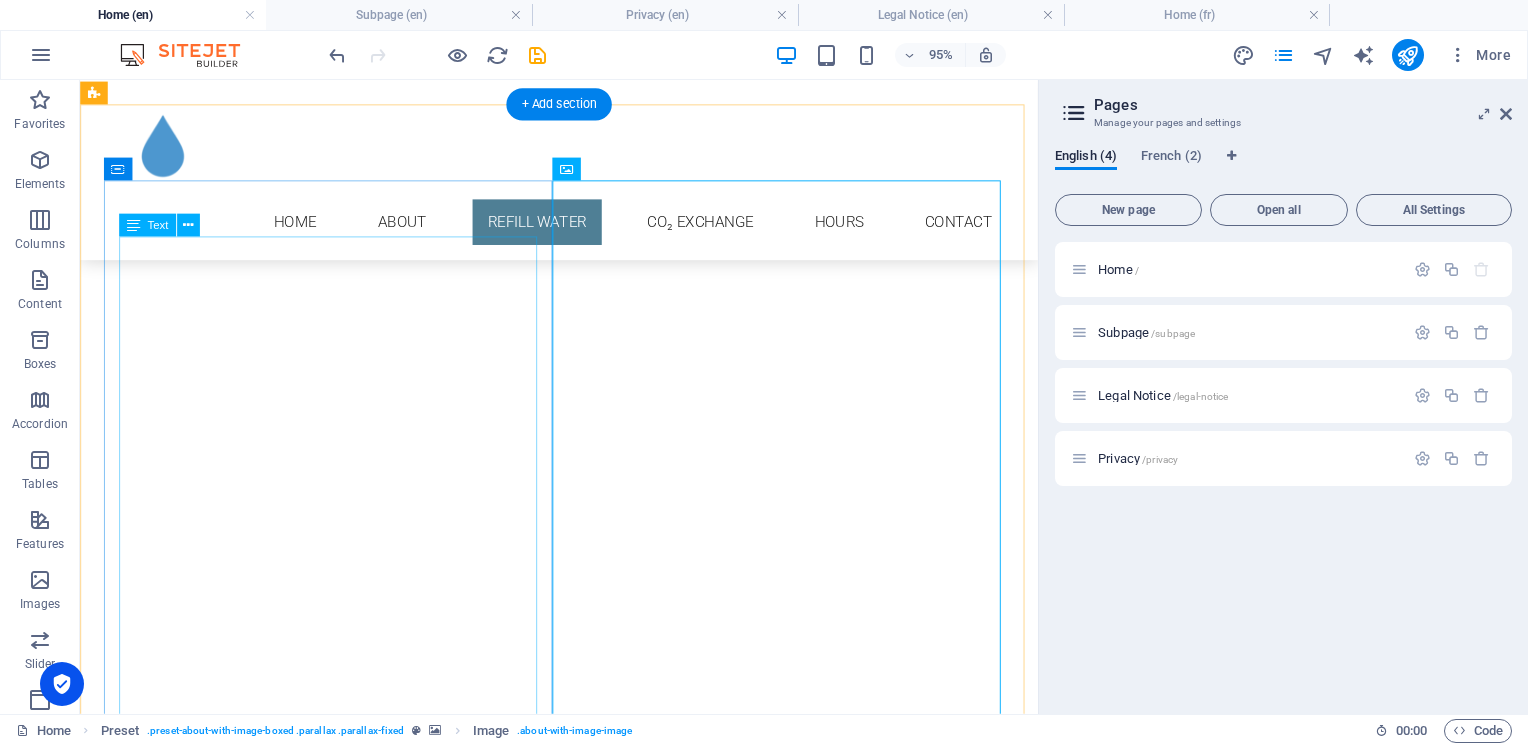 click on "Reduce waste by refilling your 5-gallon bottles locally with ultra pure water.  We also have reusable 5 gallon bottles available and new caps with each refill. Our five step reverse osmosis filter system provides you ultra pure water free of contaminants, chlorine, lead, and excessive dissolved solids Our Montreal water refill station is feet from the sidewalk and parking.  Refill your bottle  Pure, fresh, and easy. Bring your bottles and refill with ultra-filtered water right at our Montreal location. Benvin Pur gives you clean hydration while reducing plastic waste and saving money. . Drive or walk up to the door and refill your water bottles.  Our water refill station is right next to the door saving you the hassle of carrying heavy water bottles long distances.   Reduce waste by refilling your 5-gallon bottles locally with ultra pure water.  We also have reusable 5 gallon bottles available and new caps with each refill. $4.00 per 5 gallon refill - easy and affordable." at bounding box center (568, 7621) 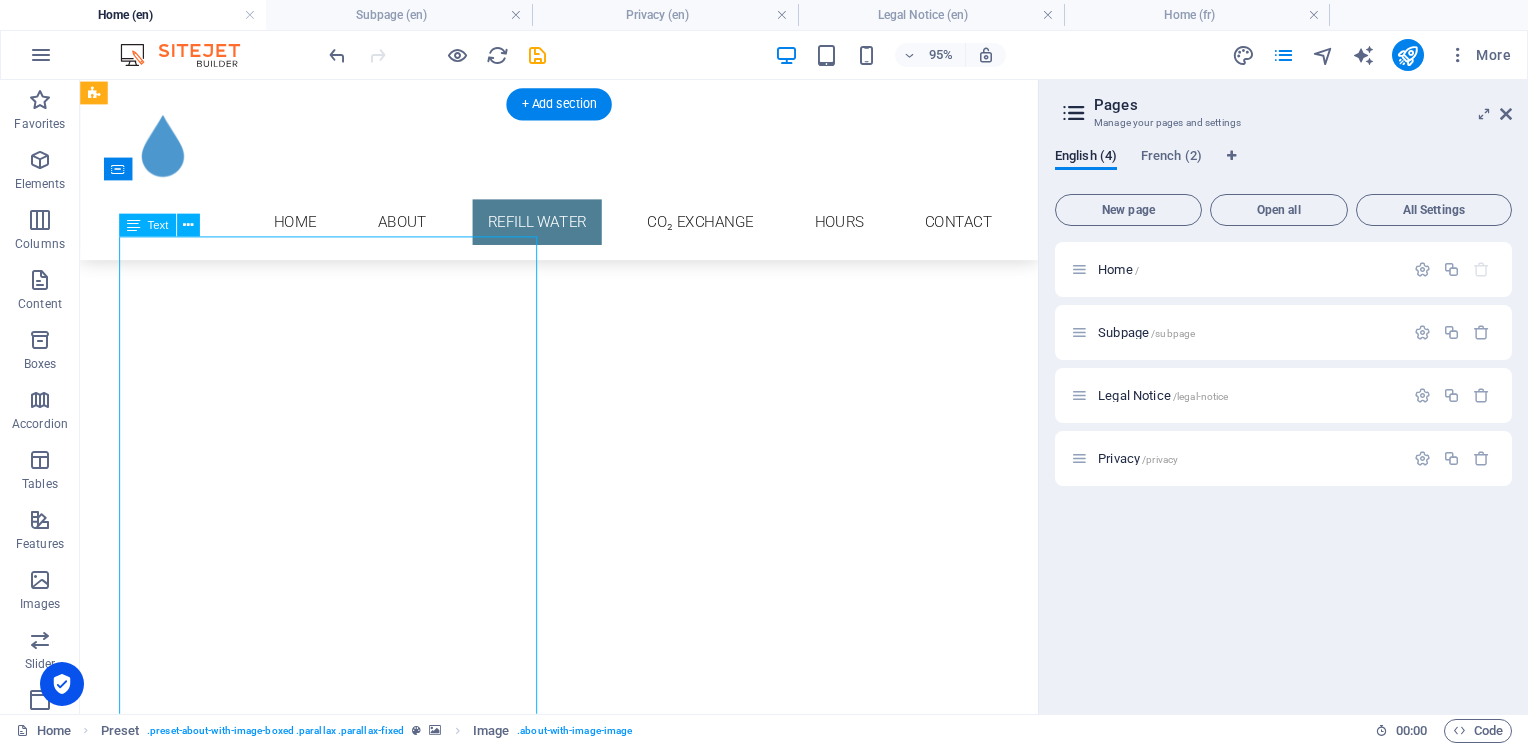 click on "Reduce waste by refilling your 5-gallon bottles locally with ultra pure water.  We also have reusable 5 gallon bottles available and new caps with each refill. Our five step reverse osmosis filter system provides you ultra pure water free of contaminants, chlorine, lead, and excessive dissolved solids Our Montreal water refill station is feet from the sidewalk and parking.  Refill your bottle  Pure, fresh, and easy. Bring your bottles and refill with ultra-filtered water right at our Montreal location. Benvin Pur gives you clean hydration while reducing plastic waste and saving money. . Drive or walk up to the door and refill your water bottles.  Our water refill station is right next to the door saving you the hassle of carrying heavy water bottles long distances.   Reduce waste by refilling your 5-gallon bottles locally with ultra pure water.  We also have reusable 5 gallon bottles available and new caps with each refill. $4.00 per 5 gallon refill - easy and affordable." at bounding box center (568, 7621) 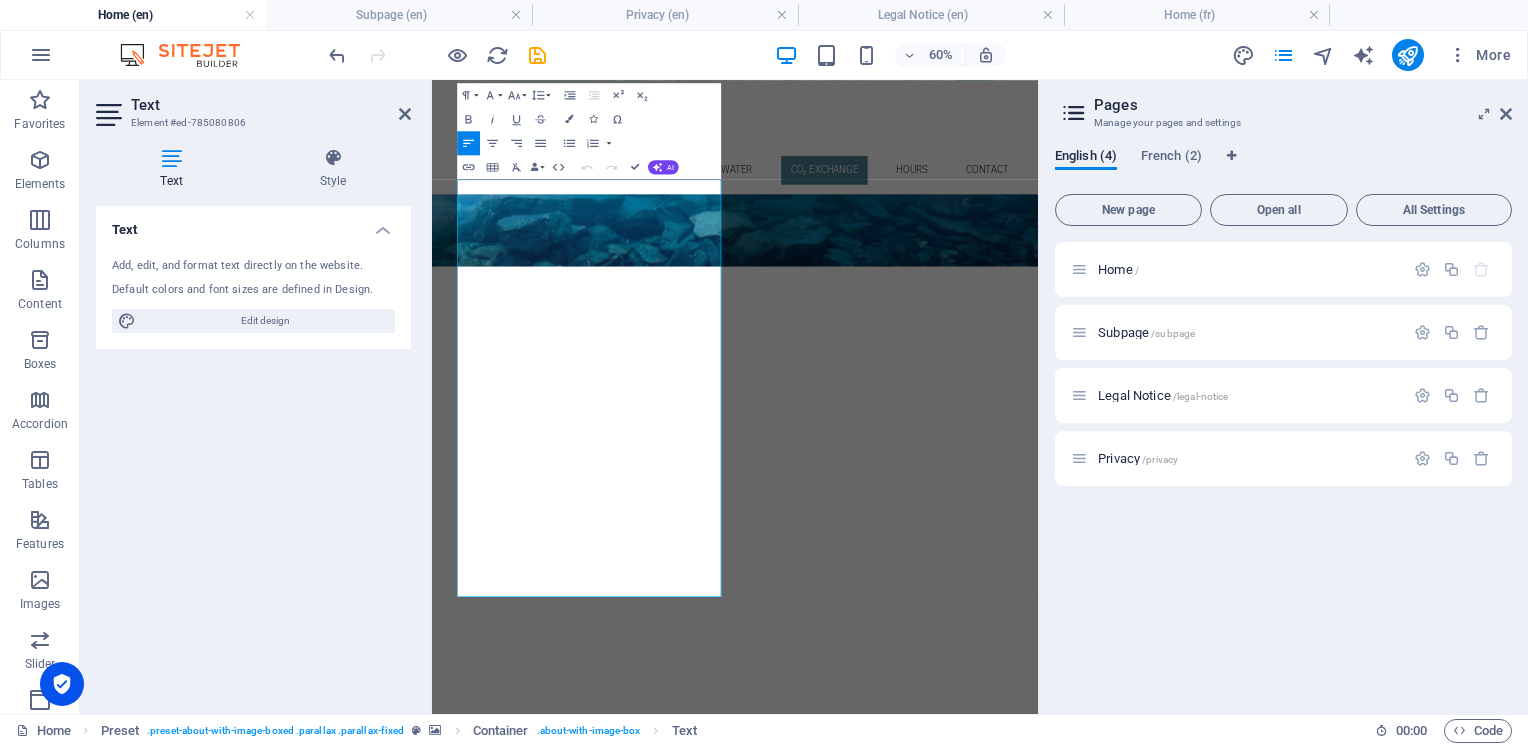 scroll, scrollTop: 1332, scrollLeft: 0, axis: vertical 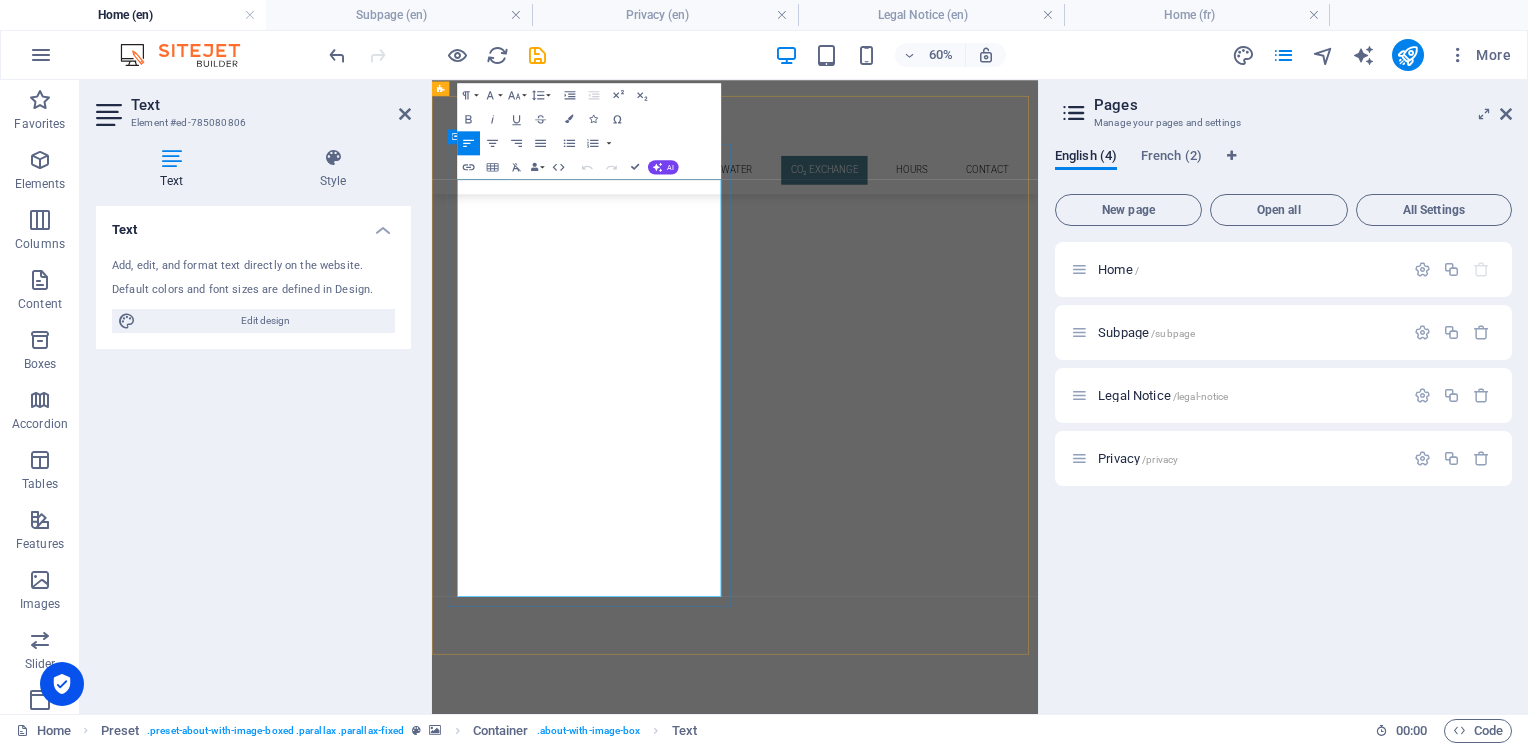 drag, startPoint x: 657, startPoint y: 468, endPoint x: 525, endPoint y: 473, distance: 132.09467 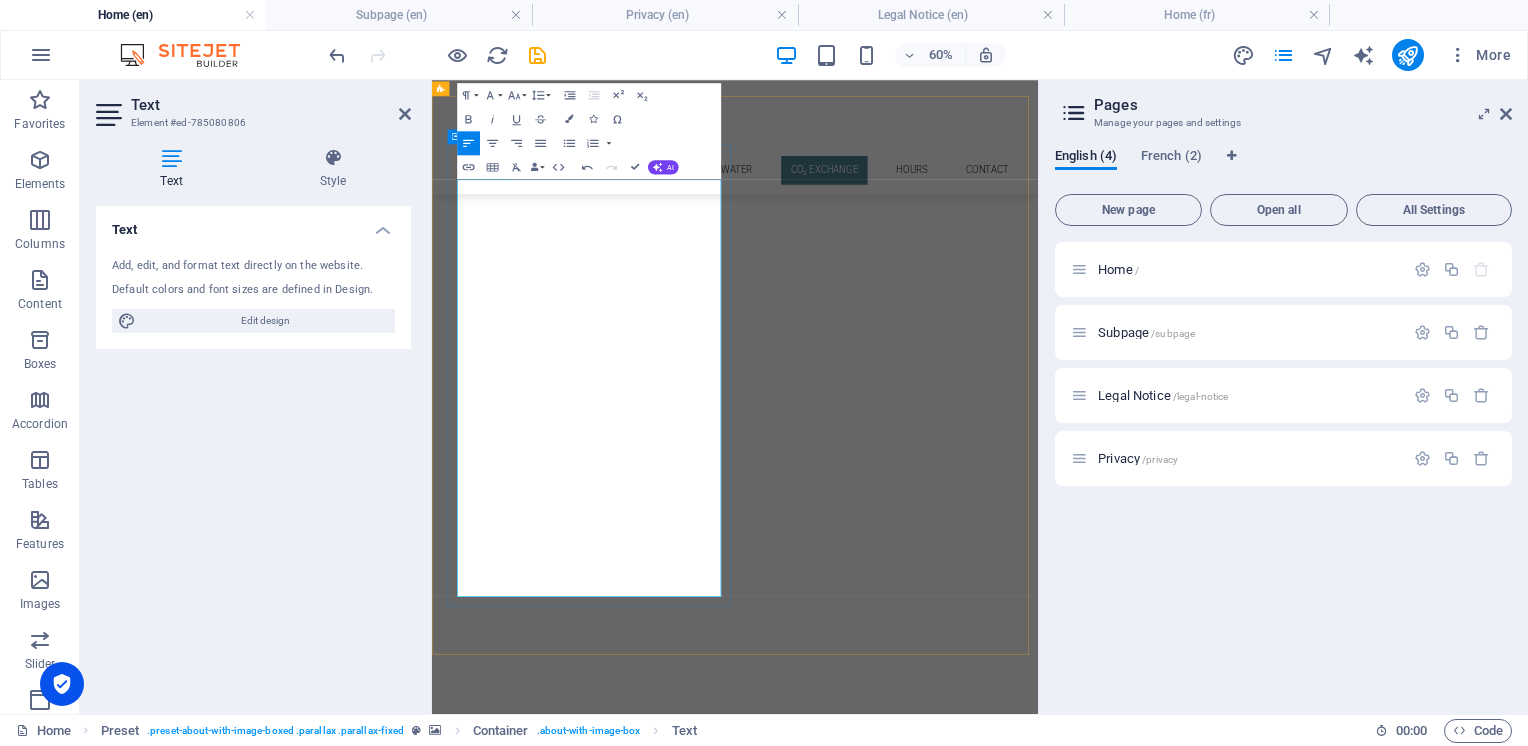 drag, startPoint x: 741, startPoint y: 489, endPoint x: 688, endPoint y: 481, distance: 53.600372 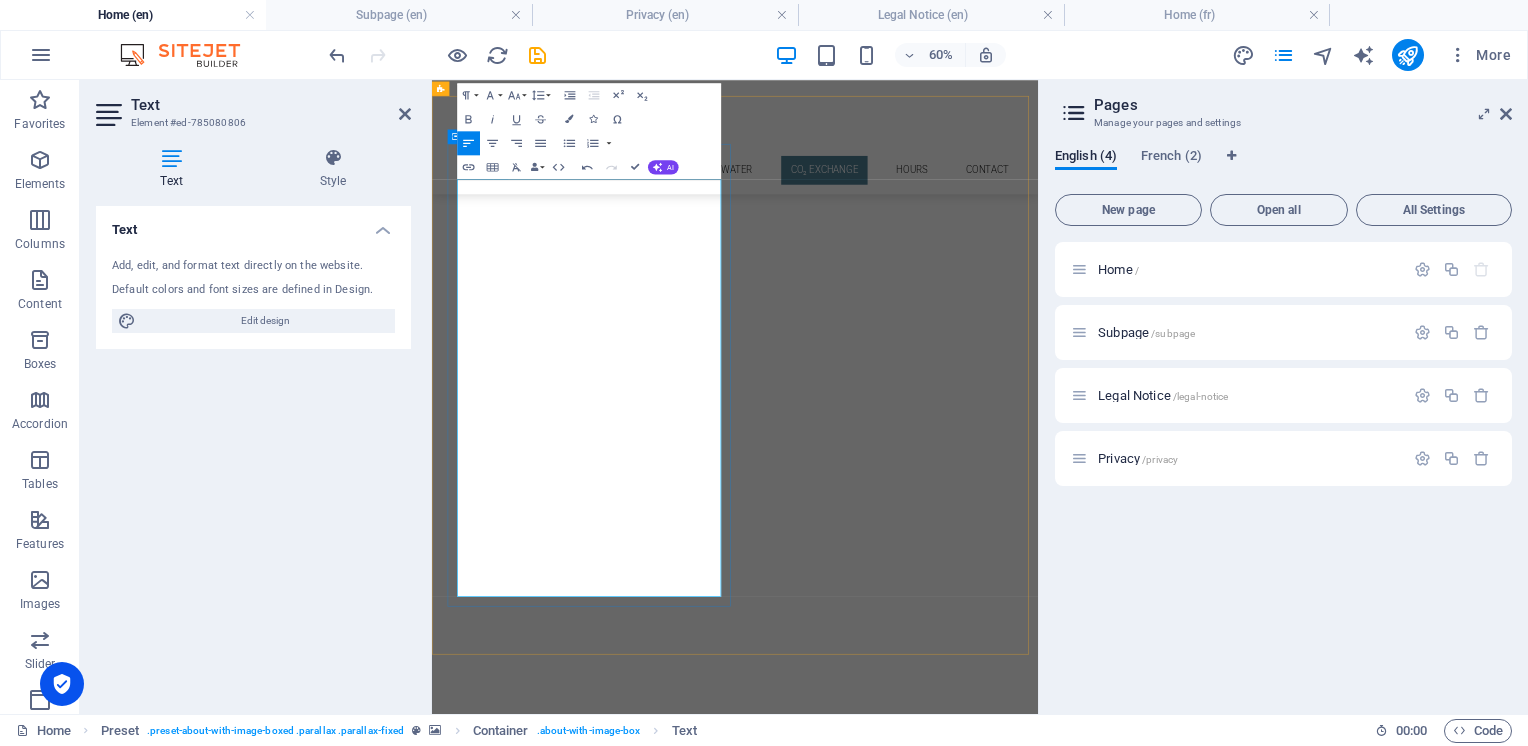 click on "Our Montreal water refill station is feet from the sidewalk and parking  making it easy to popfor a quick and convnient refill." at bounding box center (920, 7180) 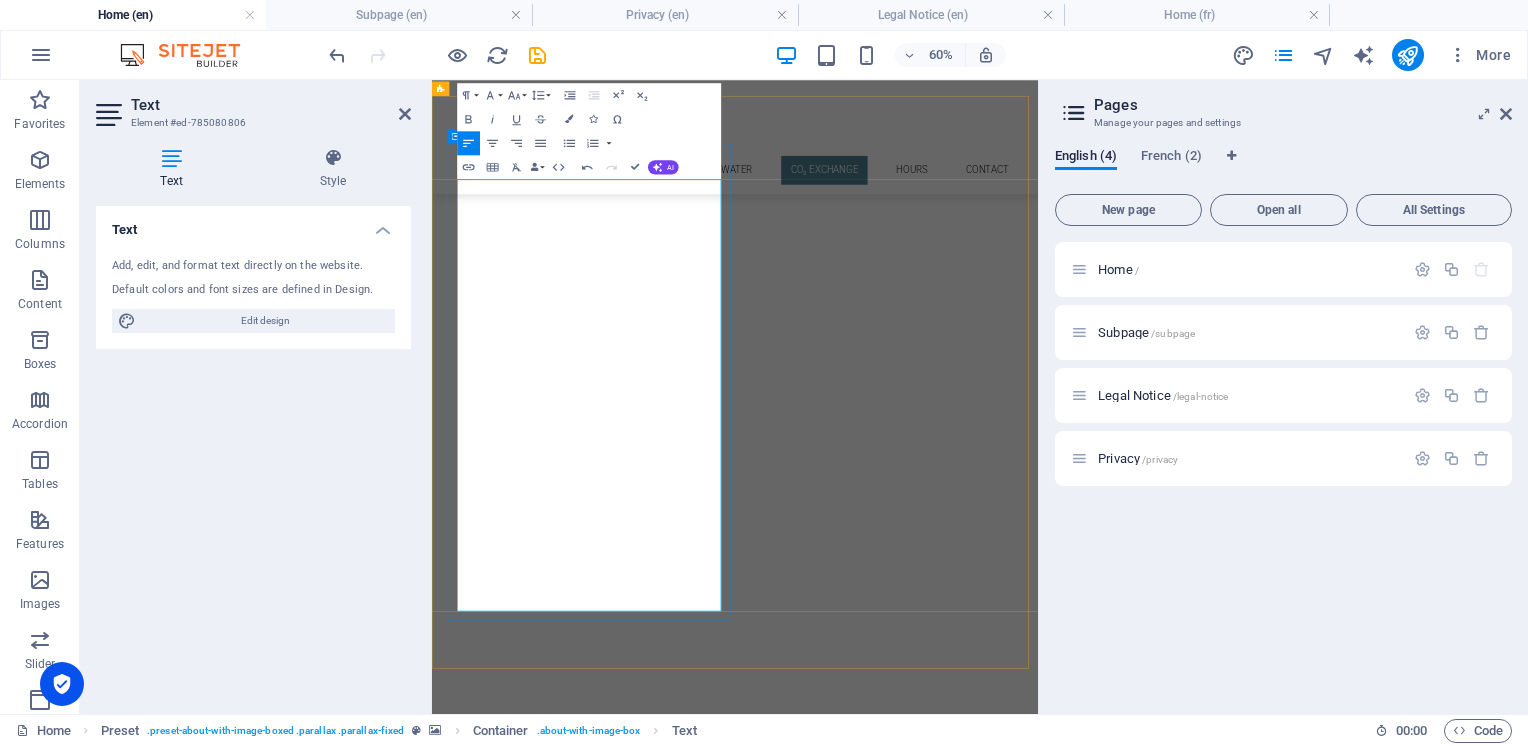 drag, startPoint x: 681, startPoint y: 868, endPoint x: 469, endPoint y: 547, distance: 384.68817 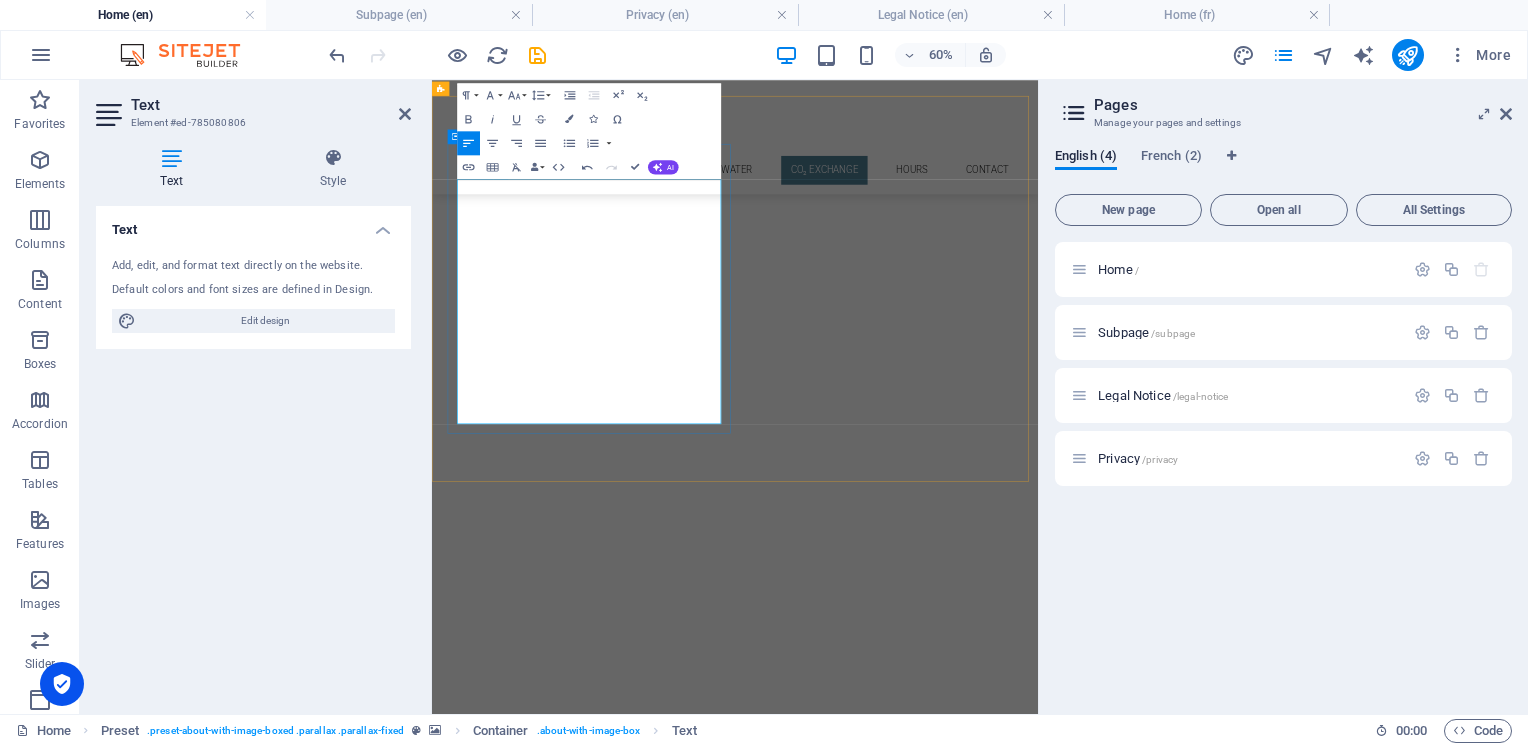 click at bounding box center [920, 7252] 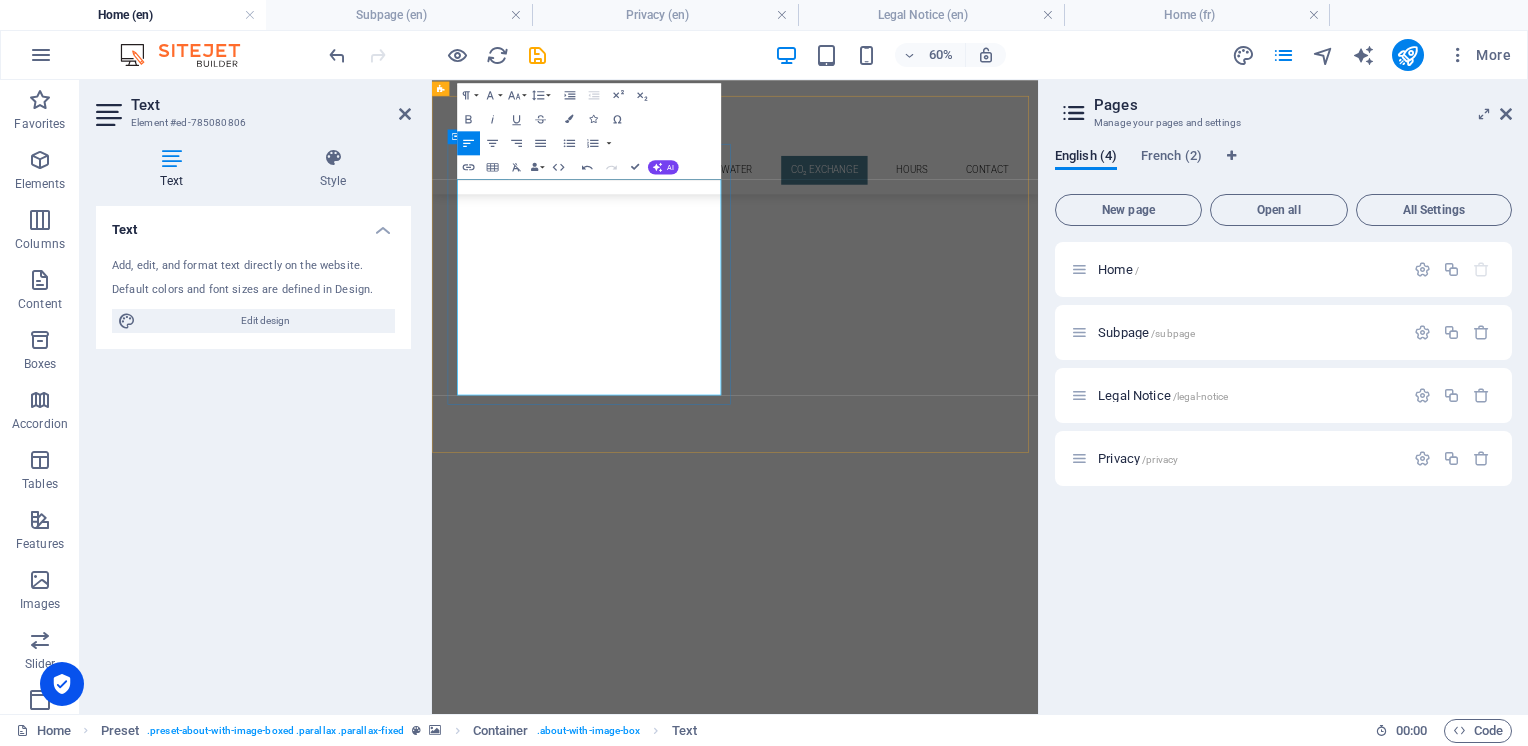 drag, startPoint x: 686, startPoint y: 259, endPoint x: 741, endPoint y: 263, distance: 55.145264 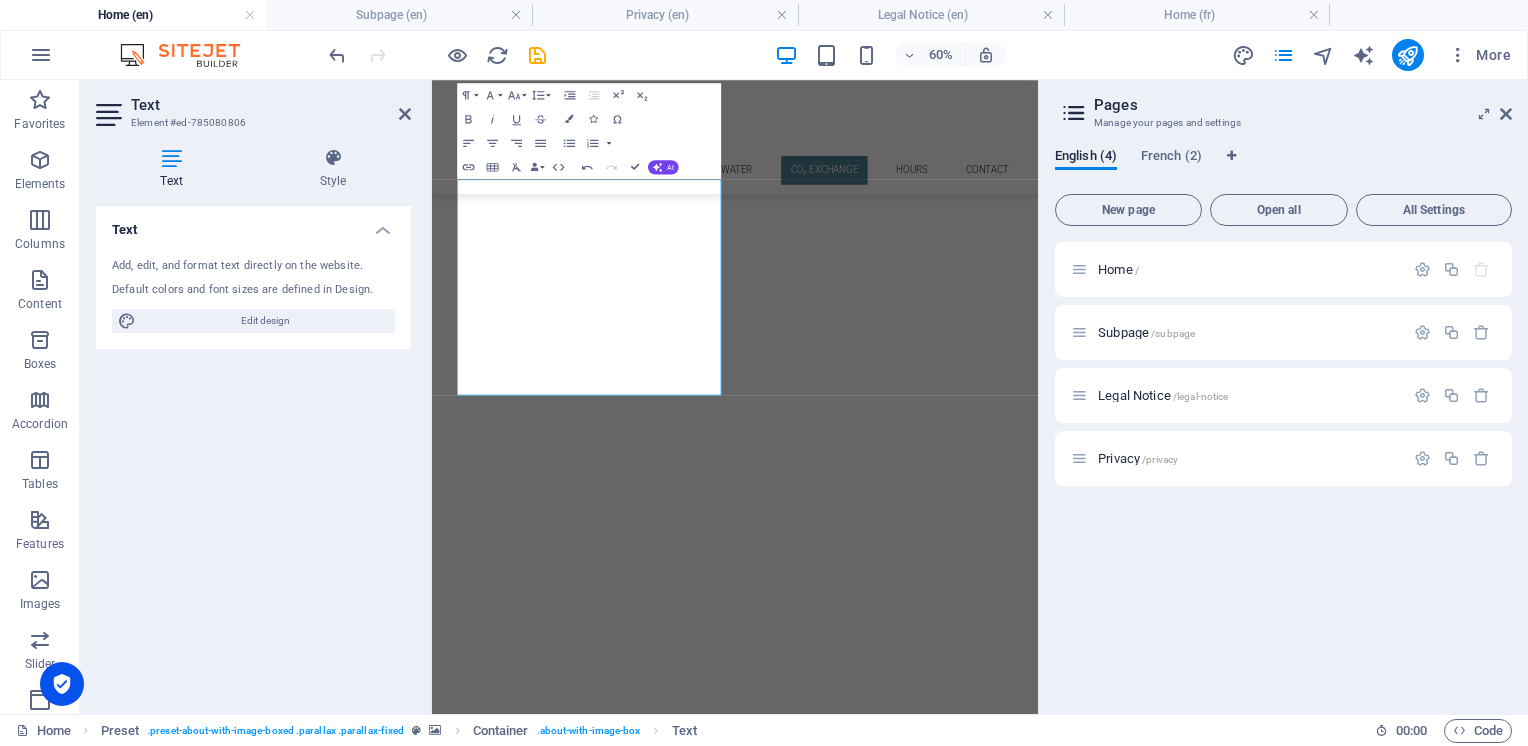 click on "Text Add, edit, and format text directly on the website. Default colors and font sizes are defined in Design. Edit design Alignment Left aligned Centered Right aligned" at bounding box center [253, 452] 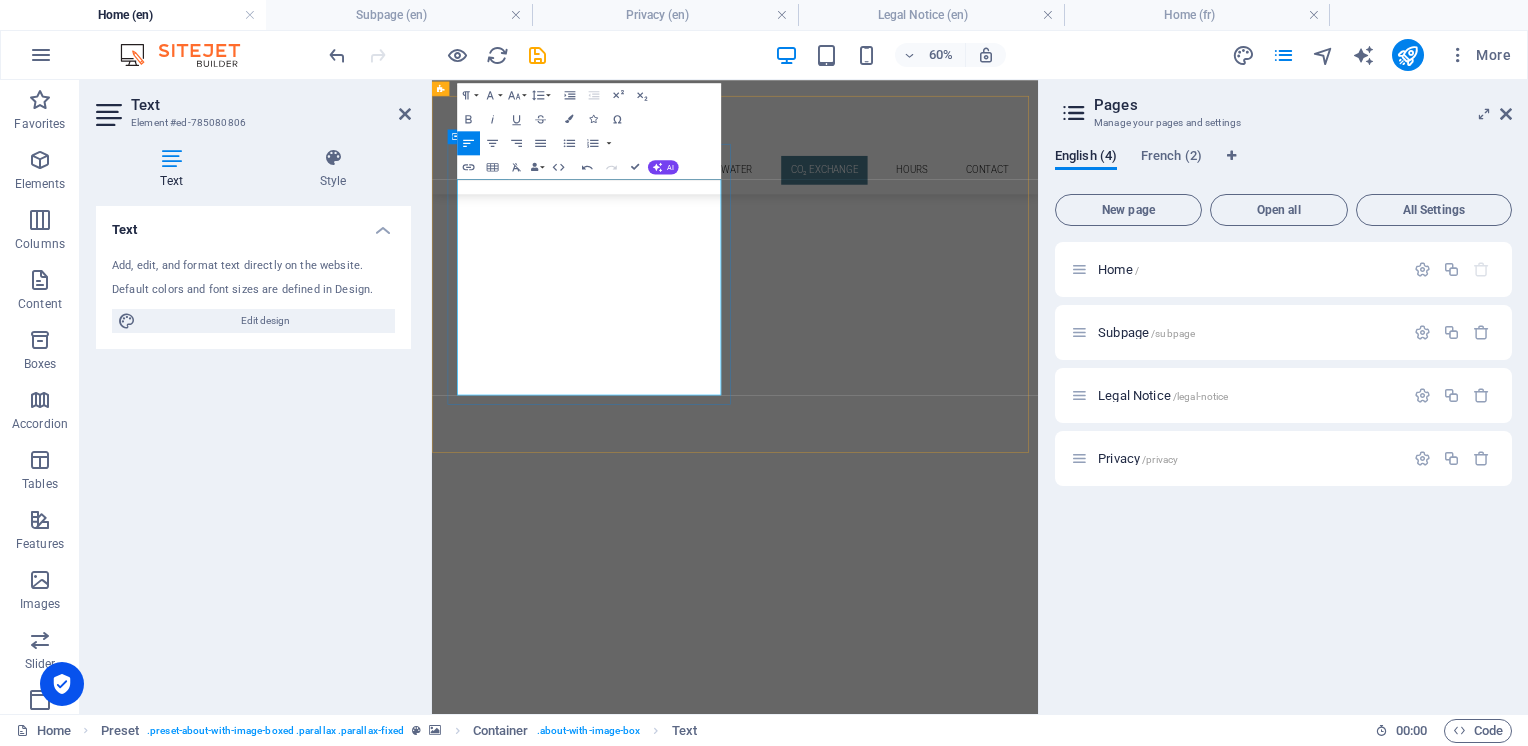 click on "Our five step reverse osmosis filter system provides you ultra pure water free of contaminants, chlorine, lead, and excessive dissolved solids" at bounding box center (920, 7120) 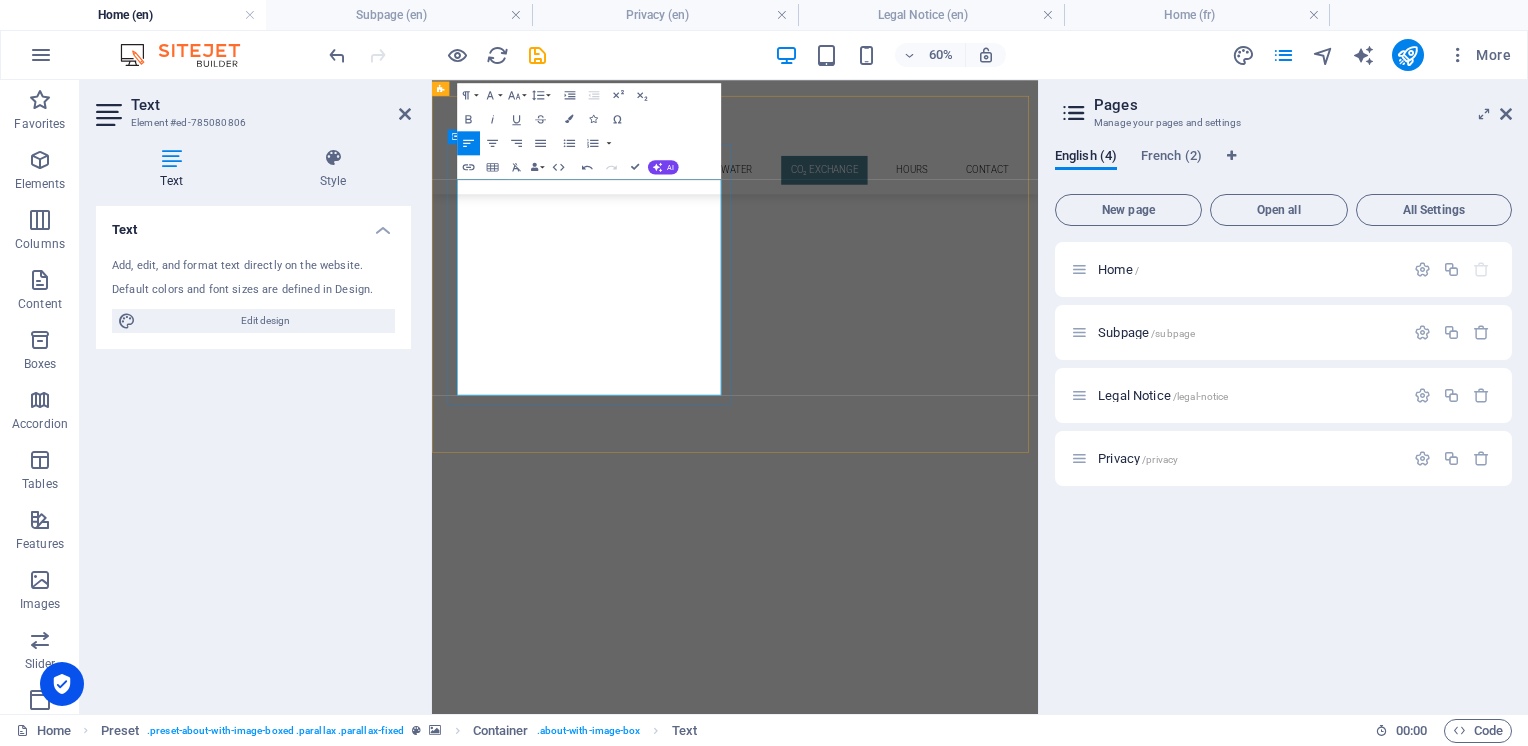click at bounding box center [920, 7156] 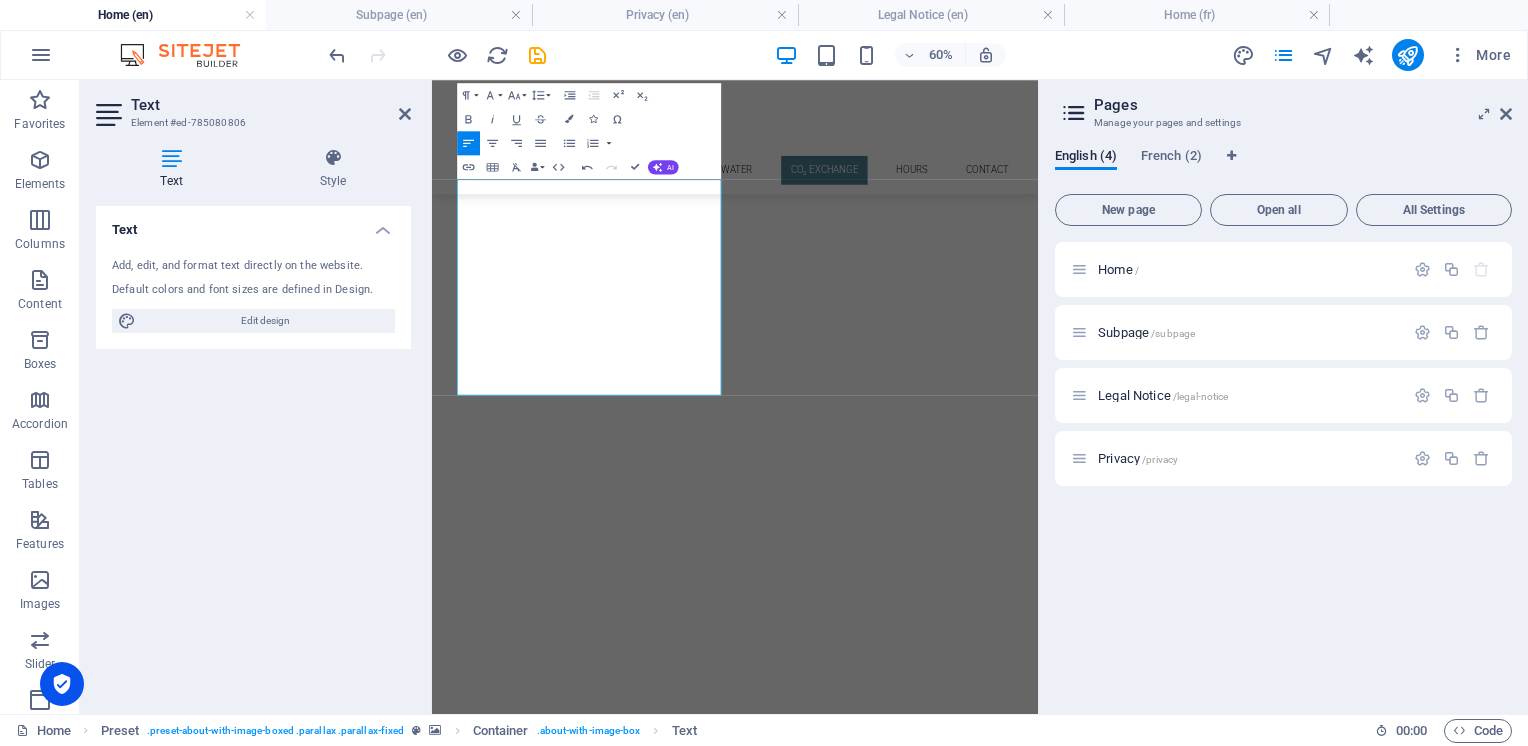 click at bounding box center [937, 7413] 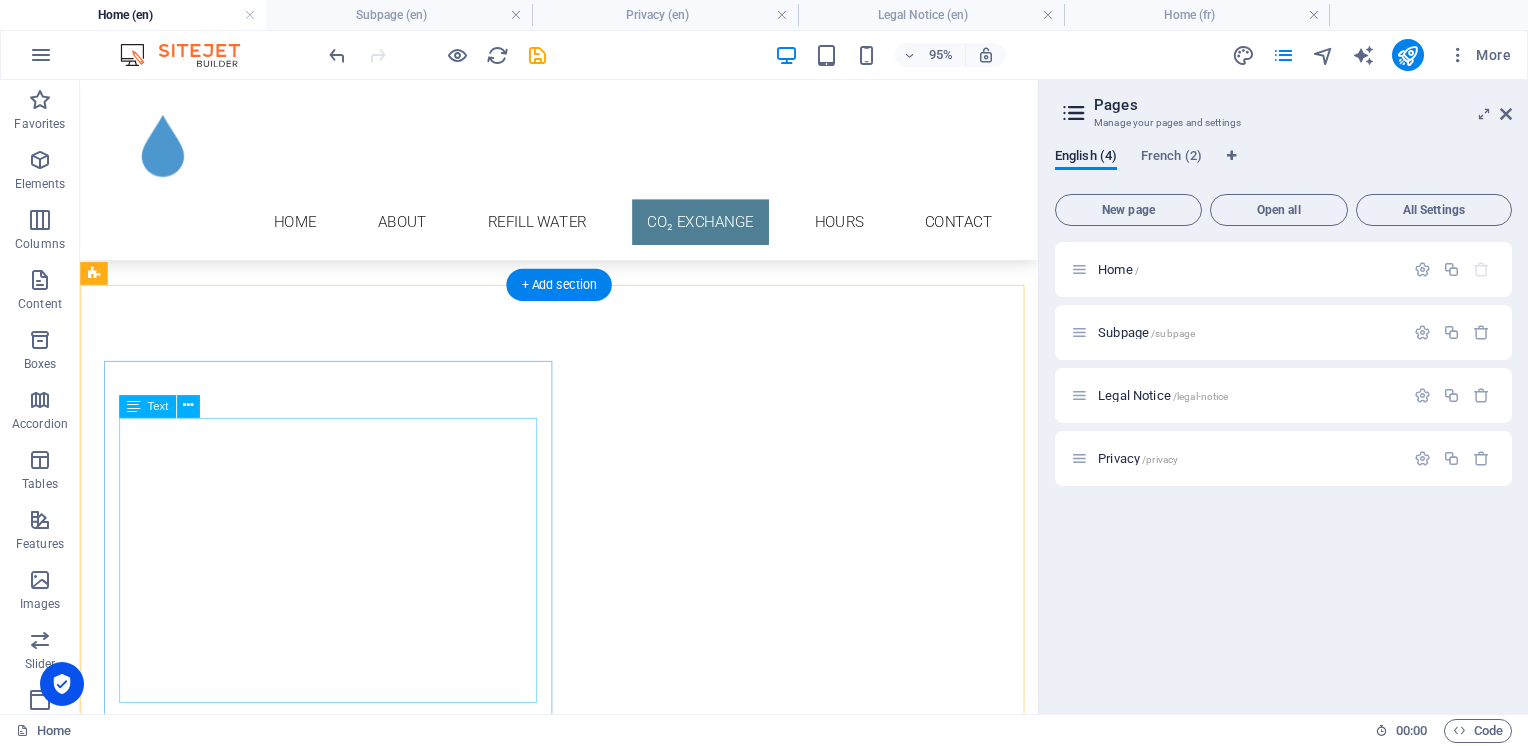 scroll, scrollTop: 1381, scrollLeft: 0, axis: vertical 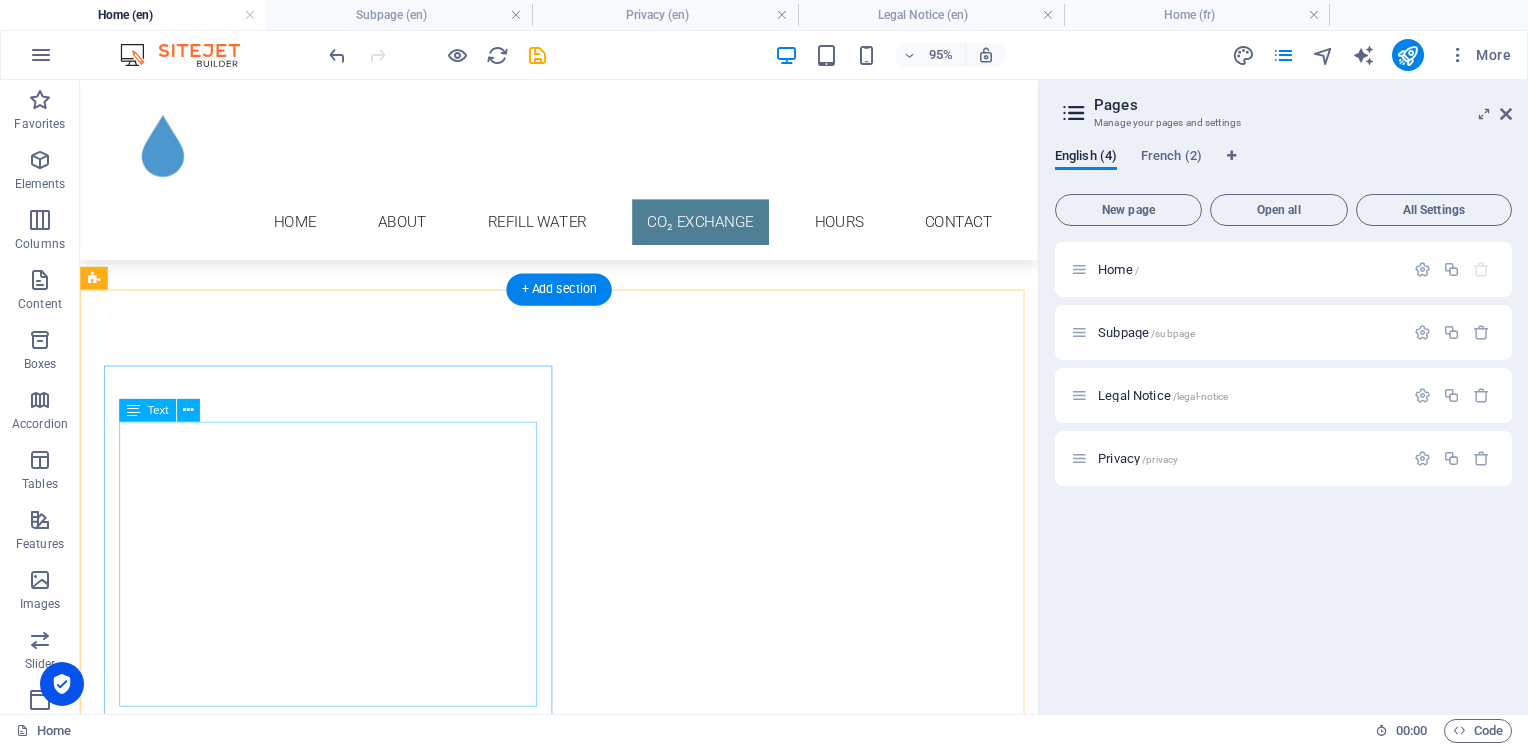 click on "Hydrate in style!  Exchange your SodaStream or similar CO₂ cylinders and save while reducing your CO footprint. We refill  cylinders in our store using the highest quality beverage grade CO₂ sourced from Quebec.  This means the cylinder you receive did not go on a long round trip journey to get filled then returned. Note:  We are not an agent for SodaStream or any other soda making company. $10.99 + tax  - CO₂ cylinder exchange" at bounding box center [568, 7665] 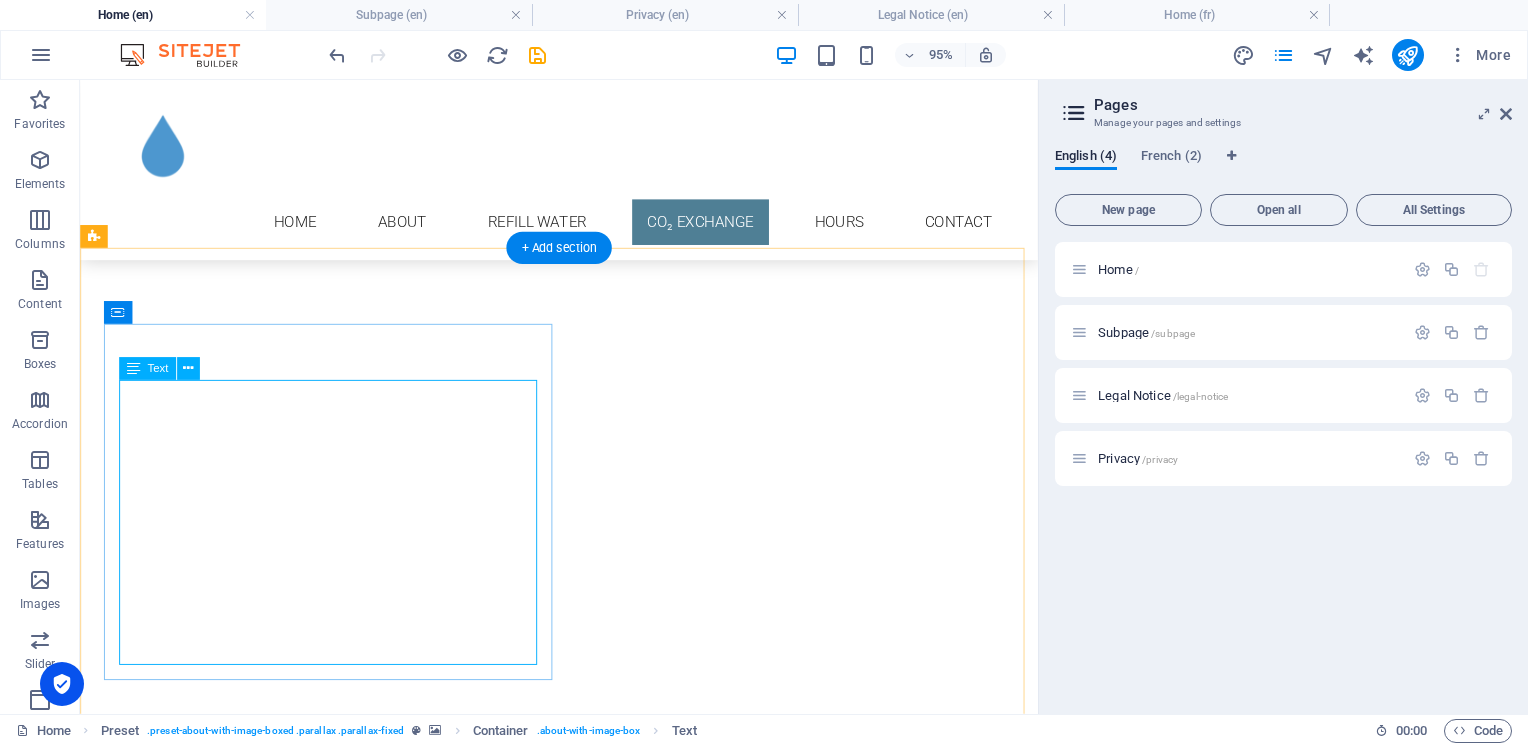 scroll, scrollTop: 1481, scrollLeft: 0, axis: vertical 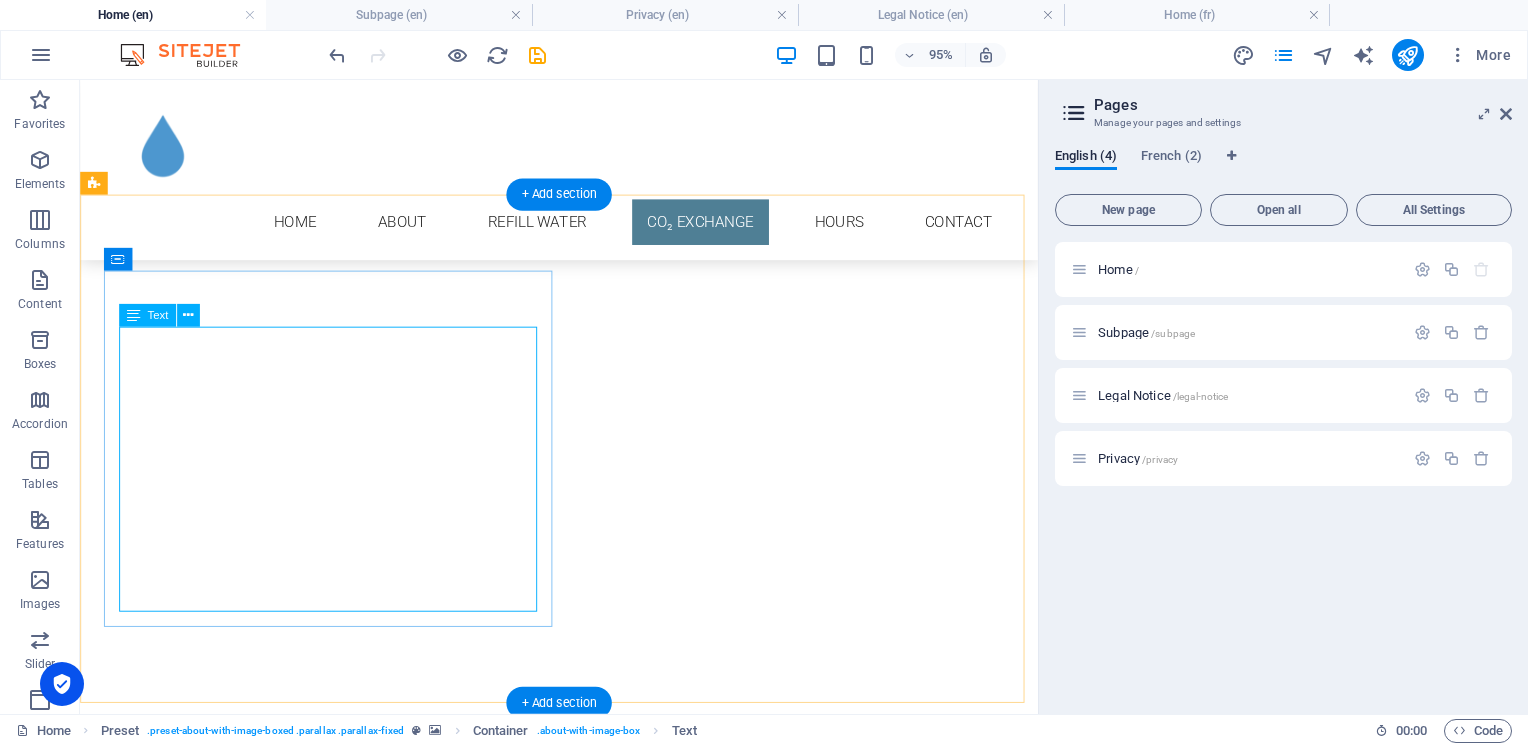click on "Hydrate in style!  Exchange your SodaStream or similar CO₂ cylinders and save while reducing your CO footprint. We refill  cylinders in our store using the highest quality beverage grade CO₂ sourced from Quebec.  This means the cylinder you receive did not go on a long round trip journey to get filled then returned. Note:  We are not an agent for SodaStream or any other soda making company. $10.99 + tax  - CO₂ cylinder exchange" at bounding box center (568, 7565) 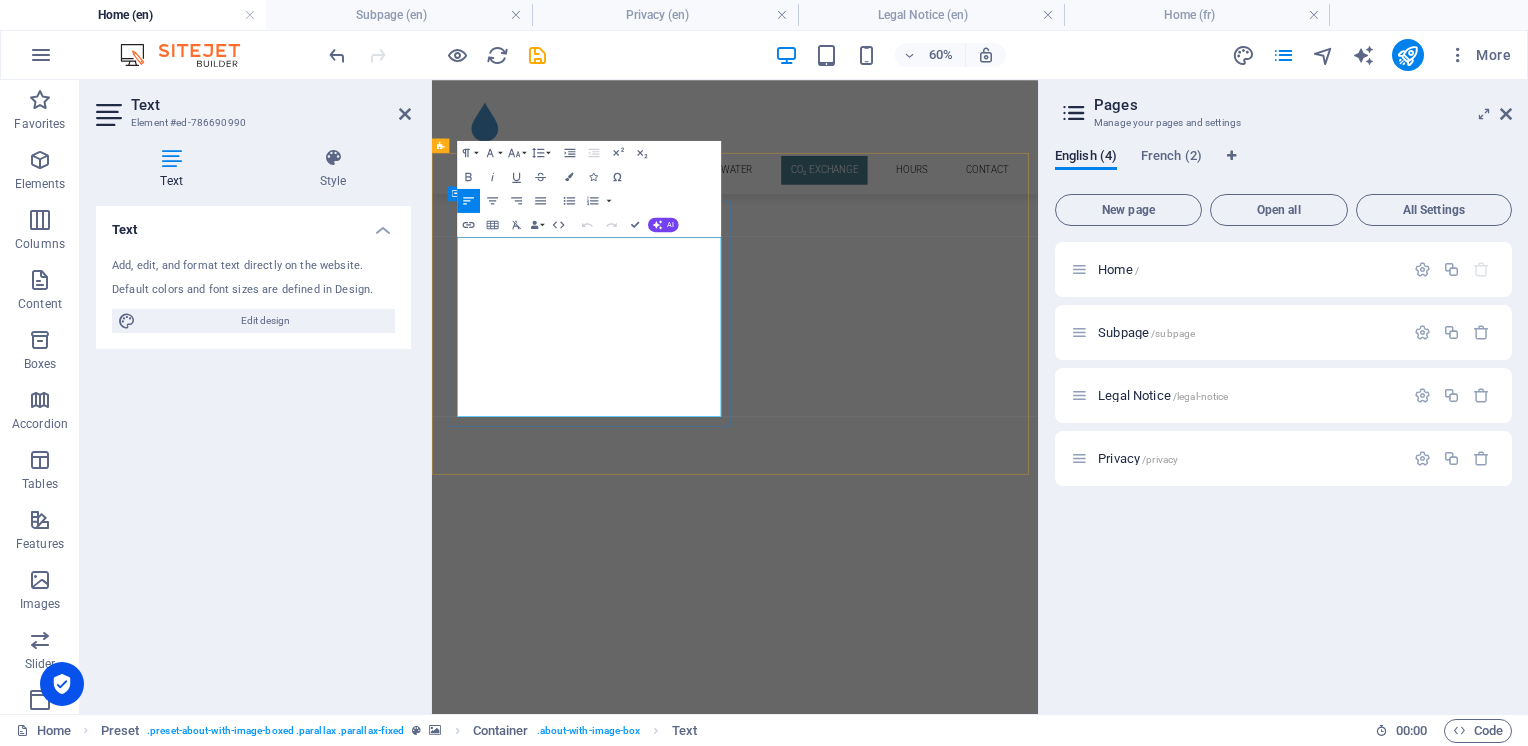 scroll, scrollTop: 1832, scrollLeft: 0, axis: vertical 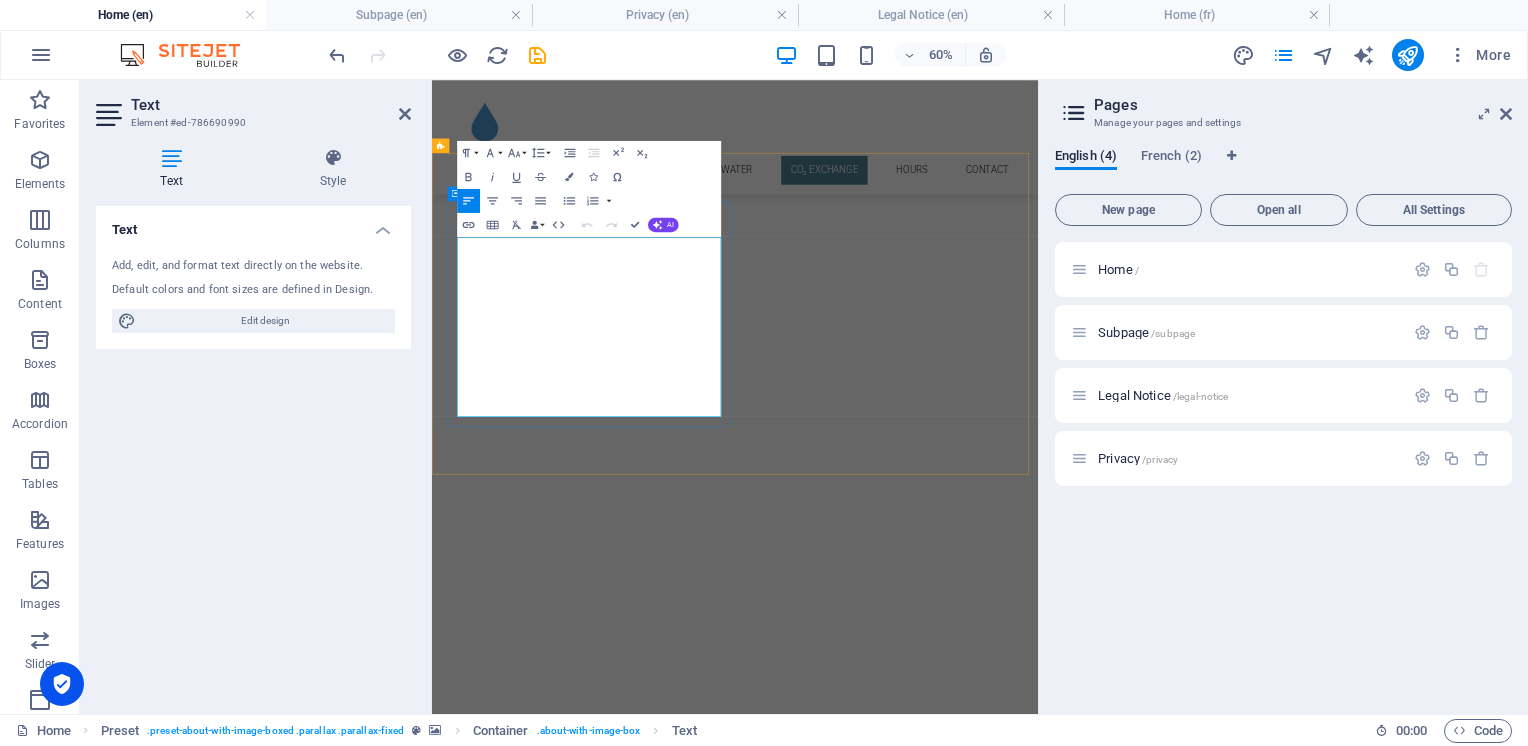 click on "Hydrate in style!  Exchange your SodaStream or similar CO₂ cylinders and save while reducing your CO footprint." at bounding box center [920, 7124] 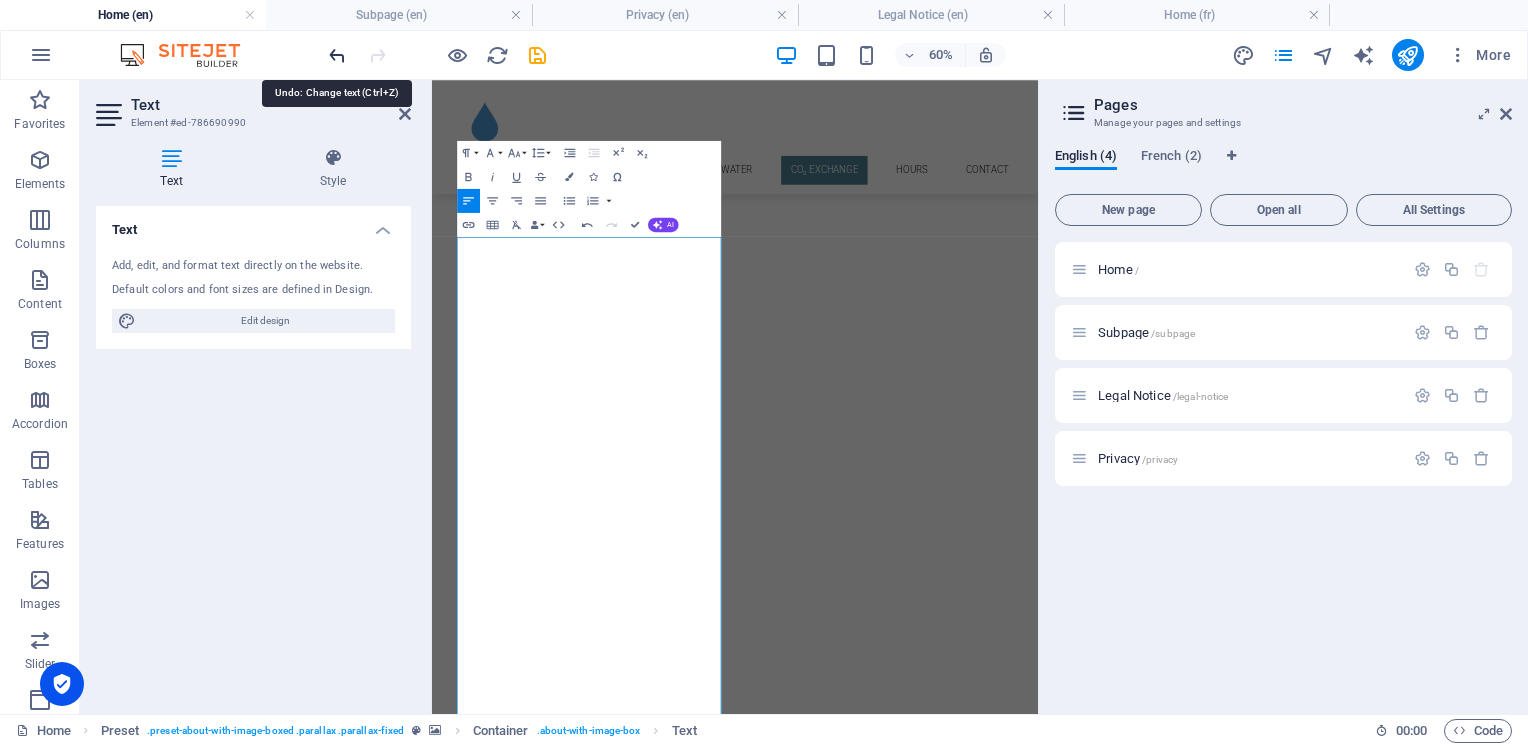 click at bounding box center (337, 55) 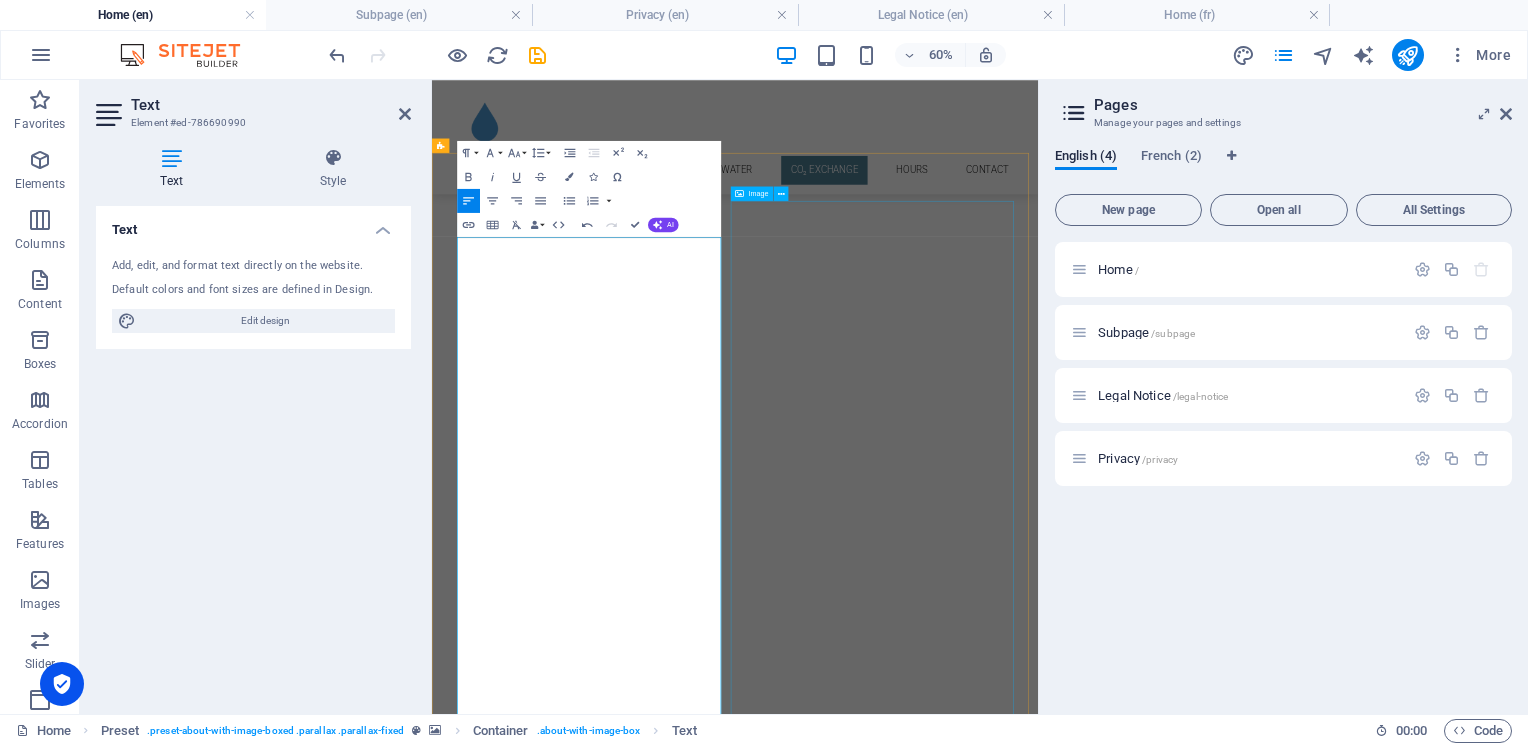 click at bounding box center [589, 7886] 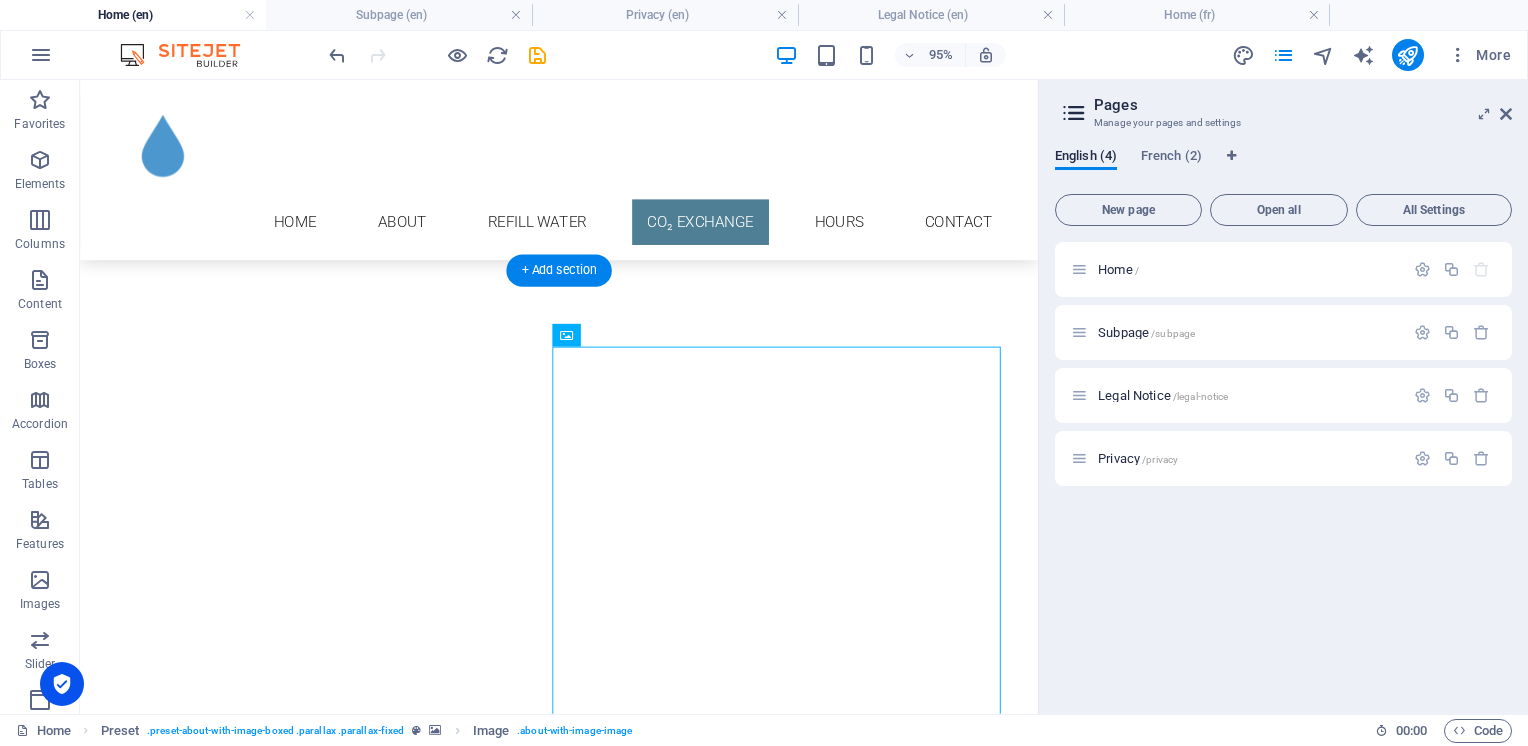 scroll, scrollTop: 1381, scrollLeft: 0, axis: vertical 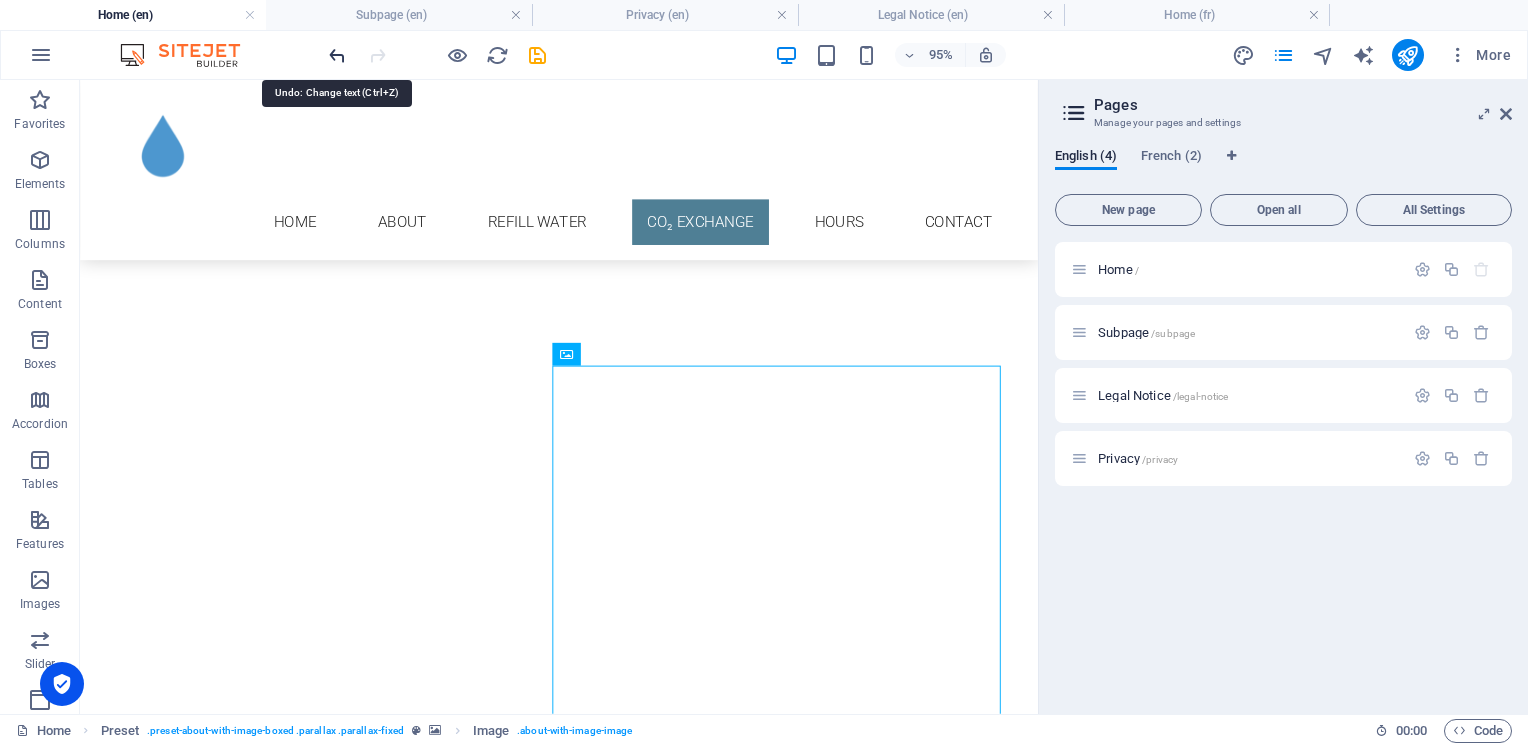 click at bounding box center [337, 55] 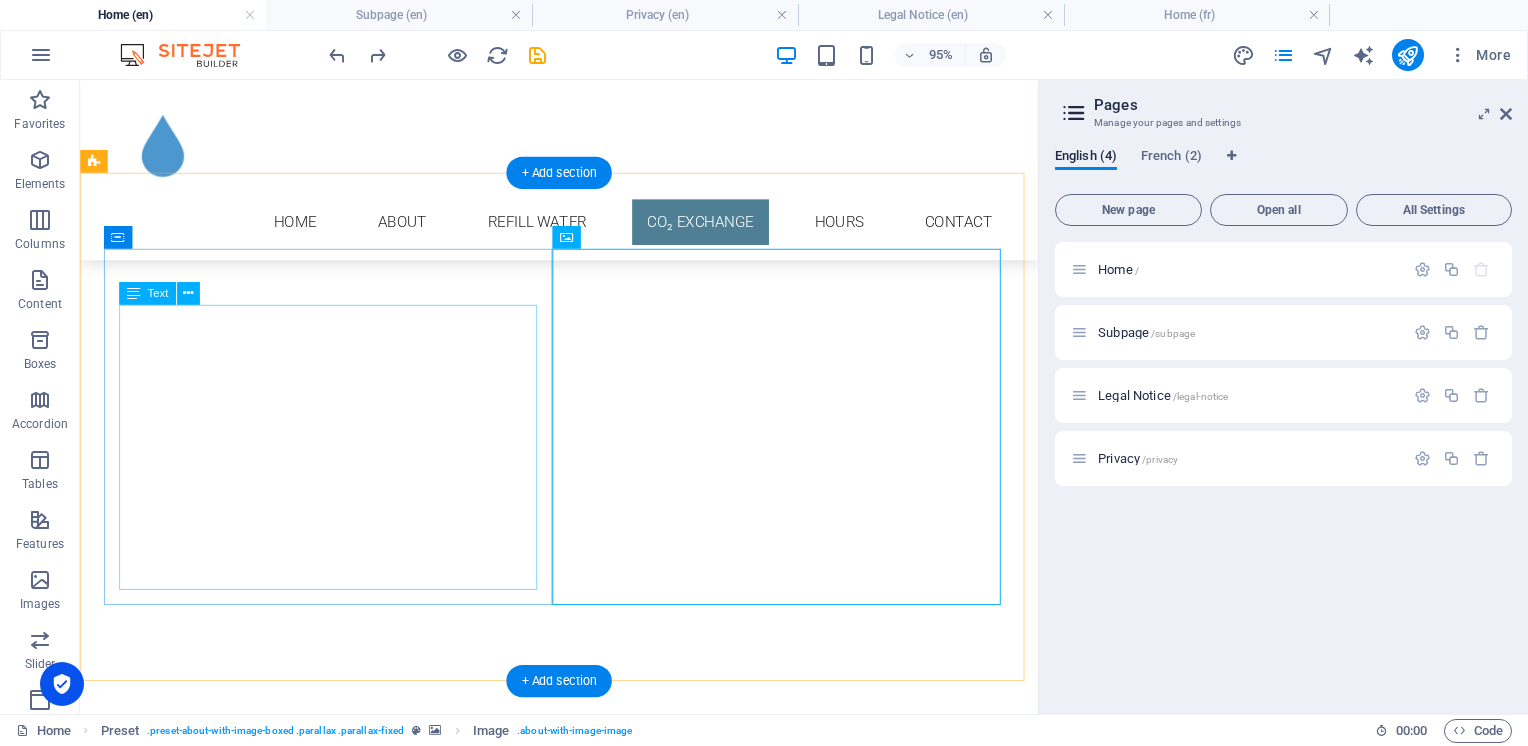 scroll, scrollTop: 1481, scrollLeft: 0, axis: vertical 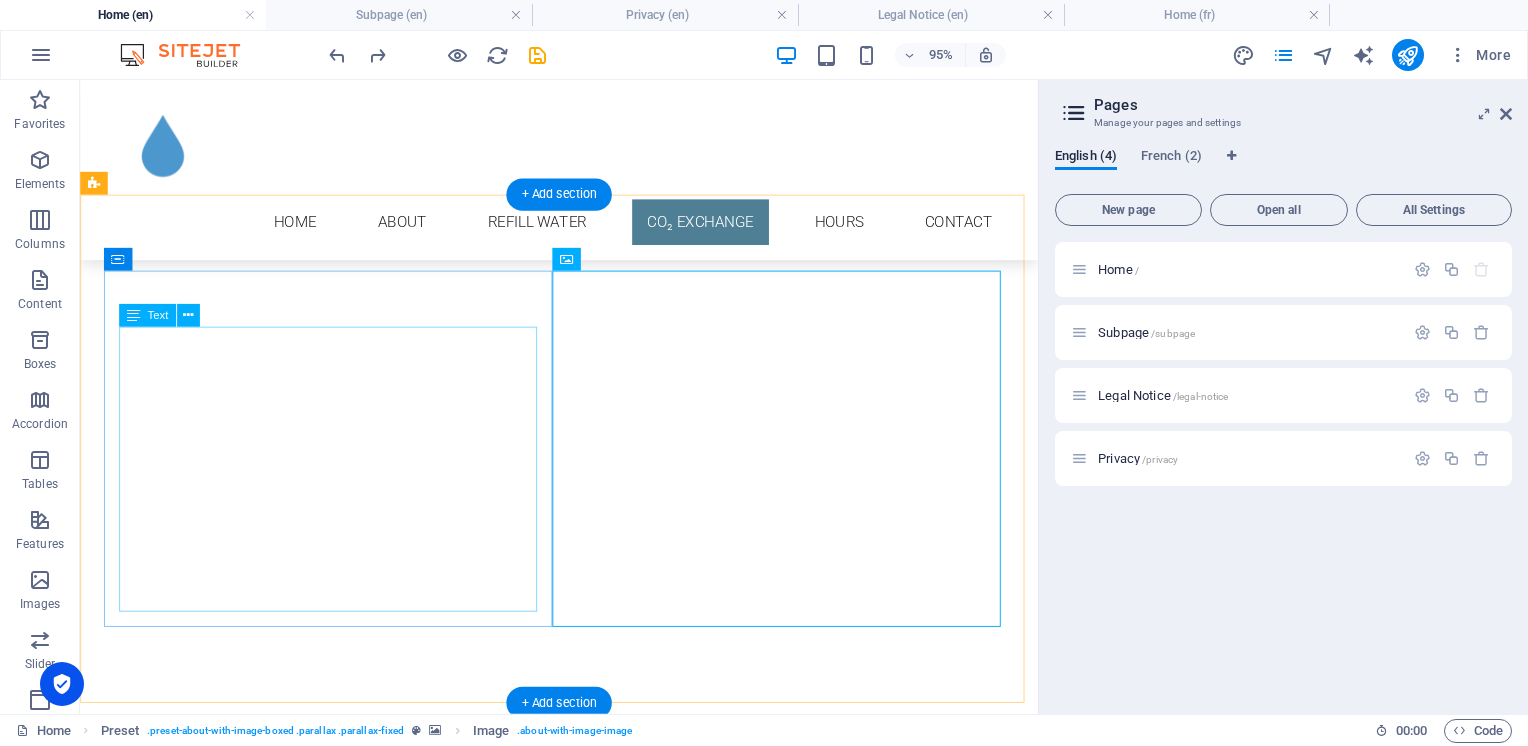 click on "Hydrate in style!  Exchange your SodaStream or similar CO₂ cylinders and save while reducing your CO footprint. We refill  cylinders in our store using the highest quality beverage grade CO₂ sourced from Quebec.  This means the cylinder you receive did not go on a long round trip journey to get filled then returned. Note:  We are not an agent for SodaStream or any other soda making company. $10.99 + tax  - CO₂ cylinder exchange" at bounding box center (568, 7565) 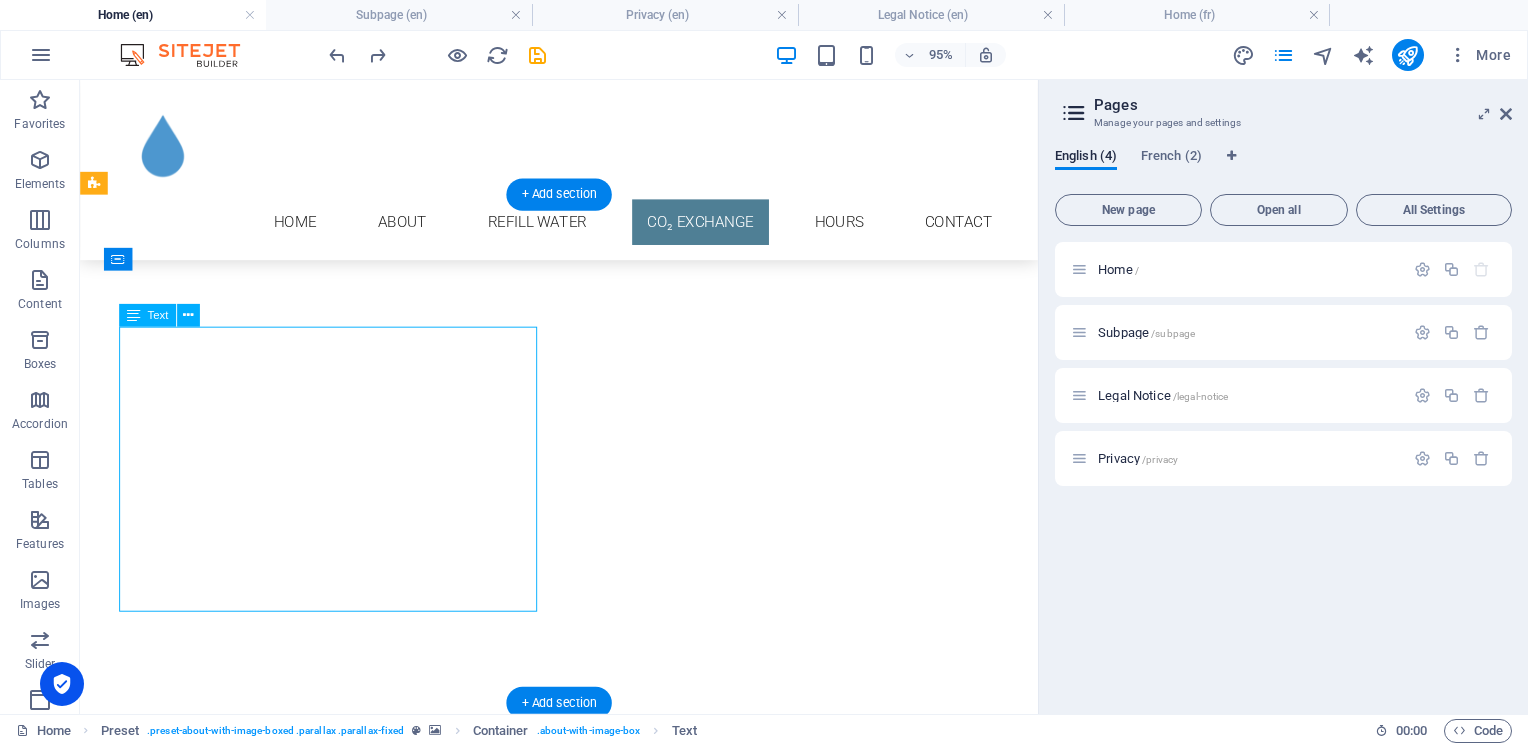 click on "Hydrate in style!  Exchange your SodaStream or similar CO₂ cylinders and save while reducing your CO footprint. We refill  cylinders in our store using the highest quality beverage grade CO₂ sourced from Quebec.  This means the cylinder you receive did not go on a long round trip journey to get filled then returned. Note:  We are not an agent for SodaStream or any other soda making company. $10.99 + tax  - CO₂ cylinder exchange" at bounding box center [568, 7565] 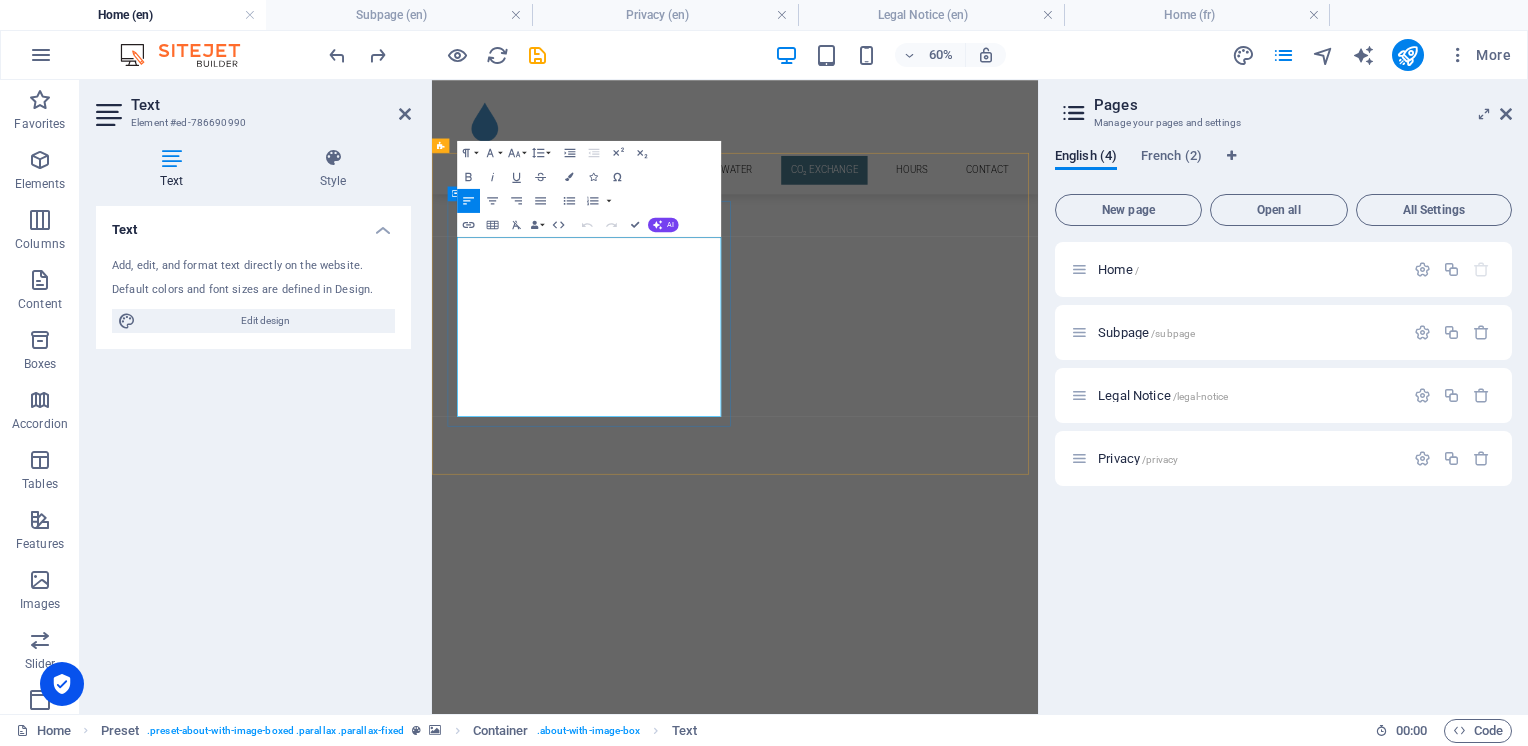 click at bounding box center [920, 7148] 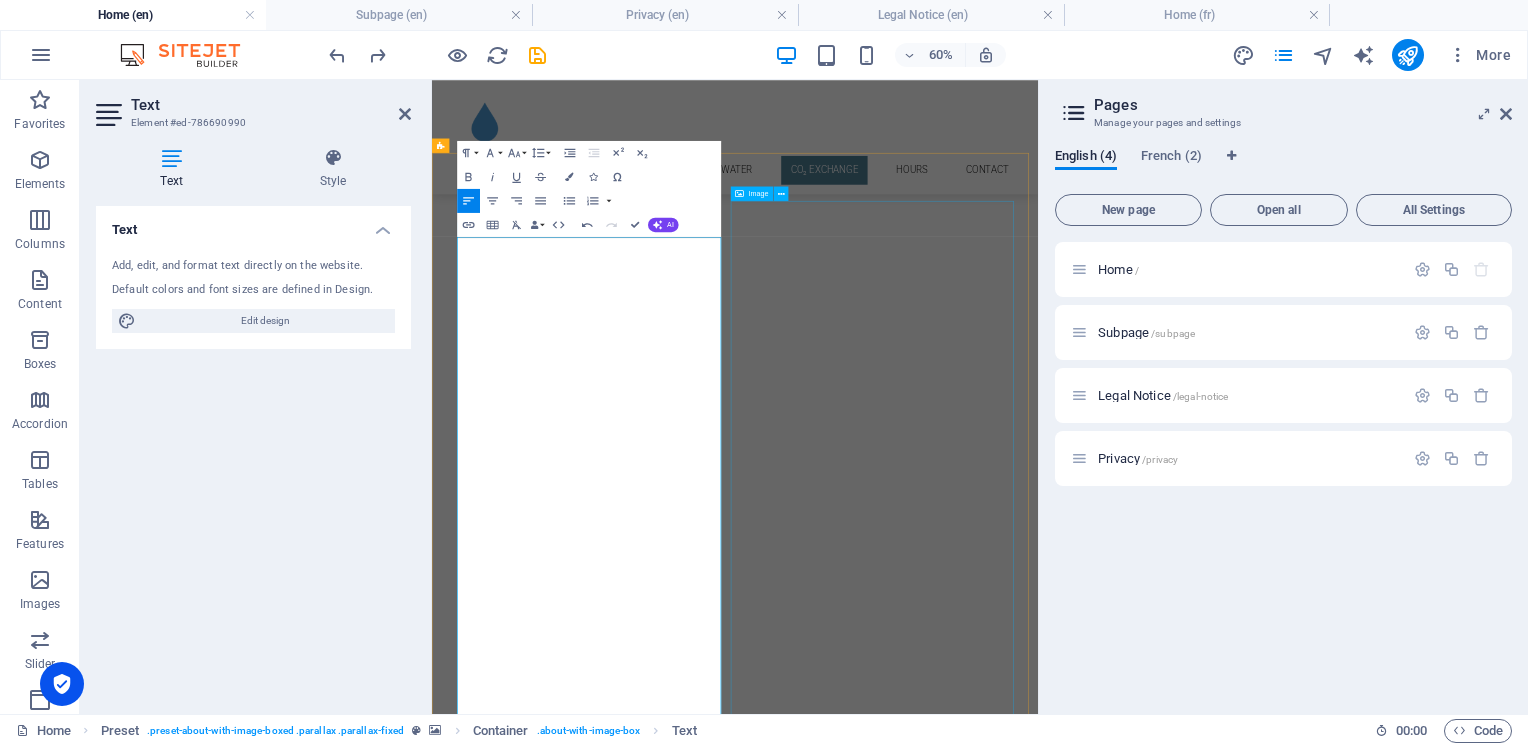 click at bounding box center [589, 7862] 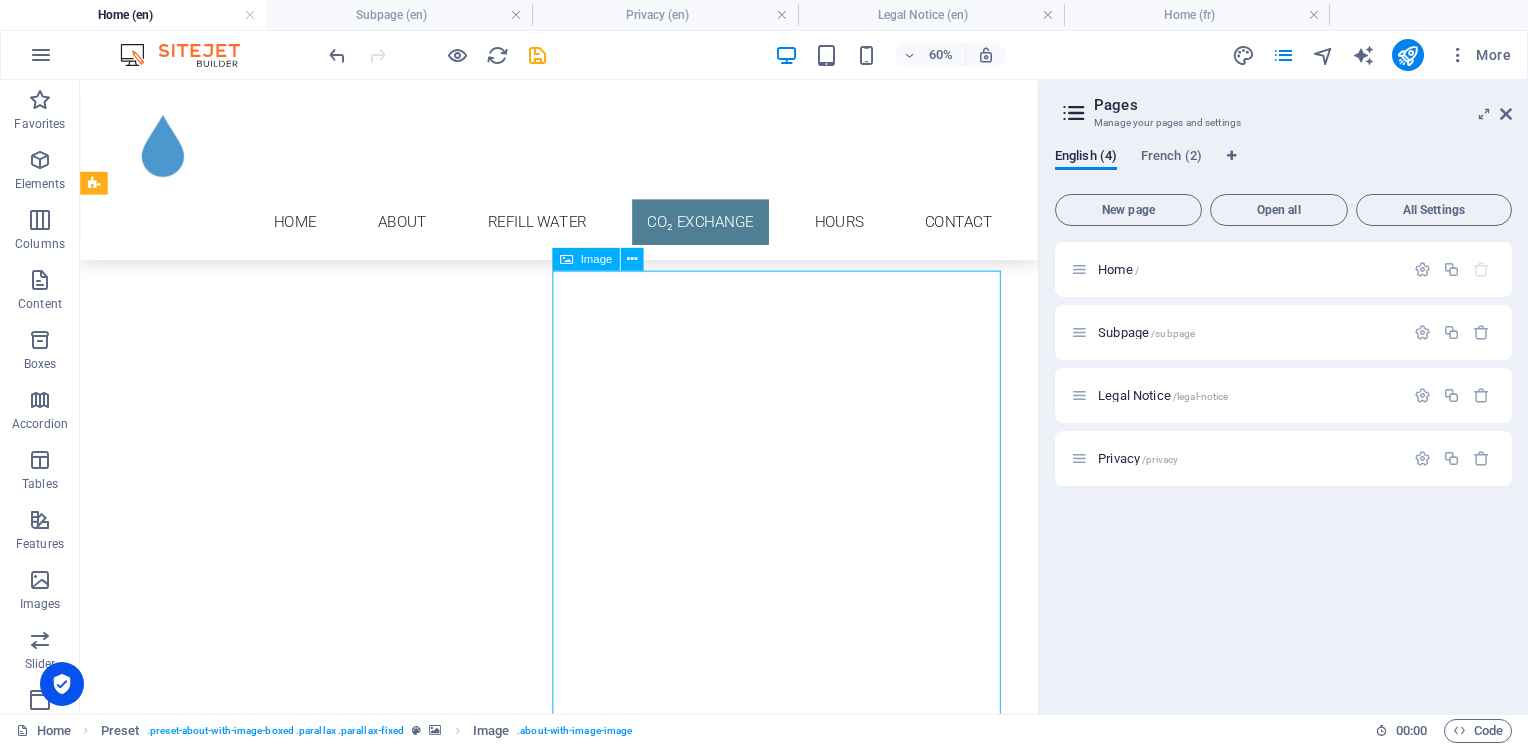 scroll, scrollTop: 1481, scrollLeft: 0, axis: vertical 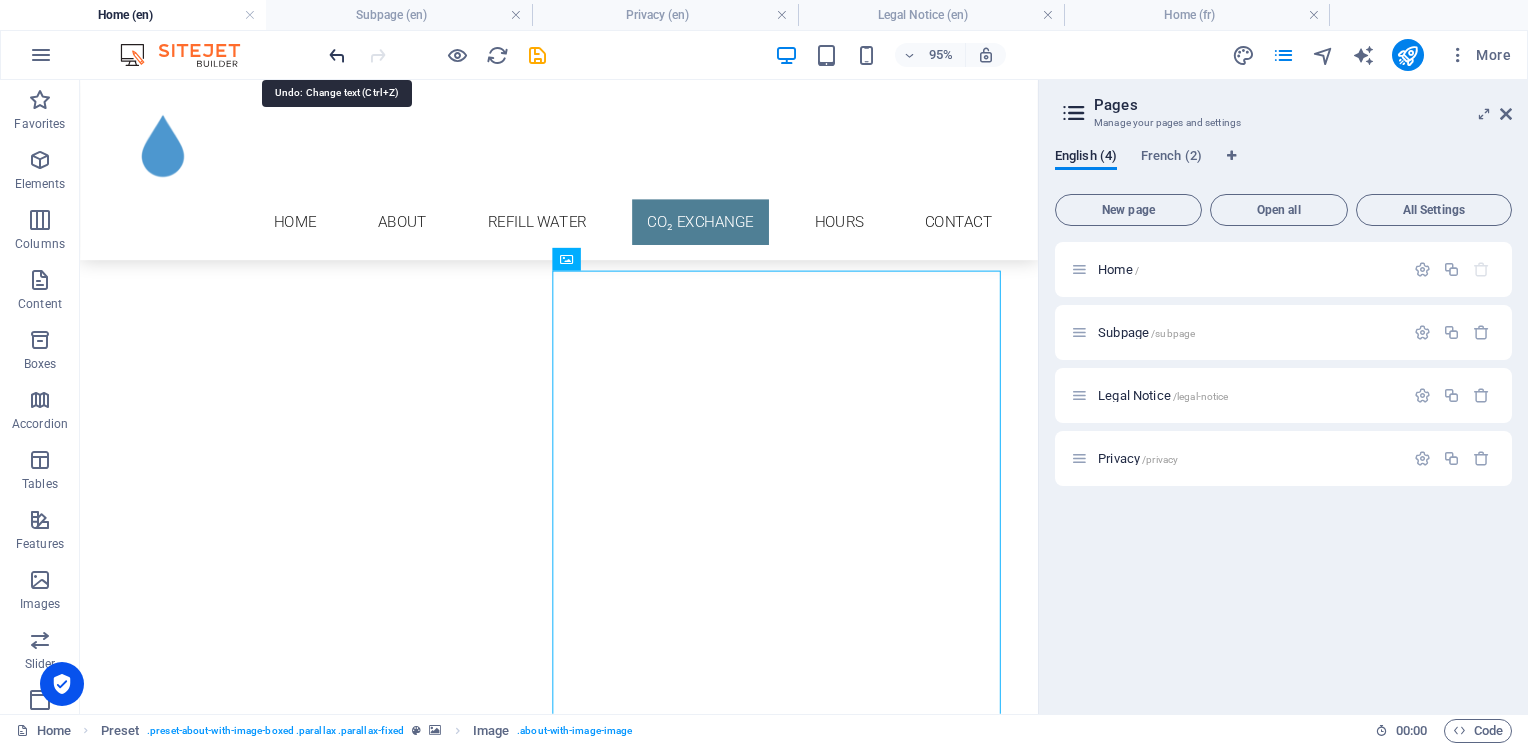click at bounding box center (337, 55) 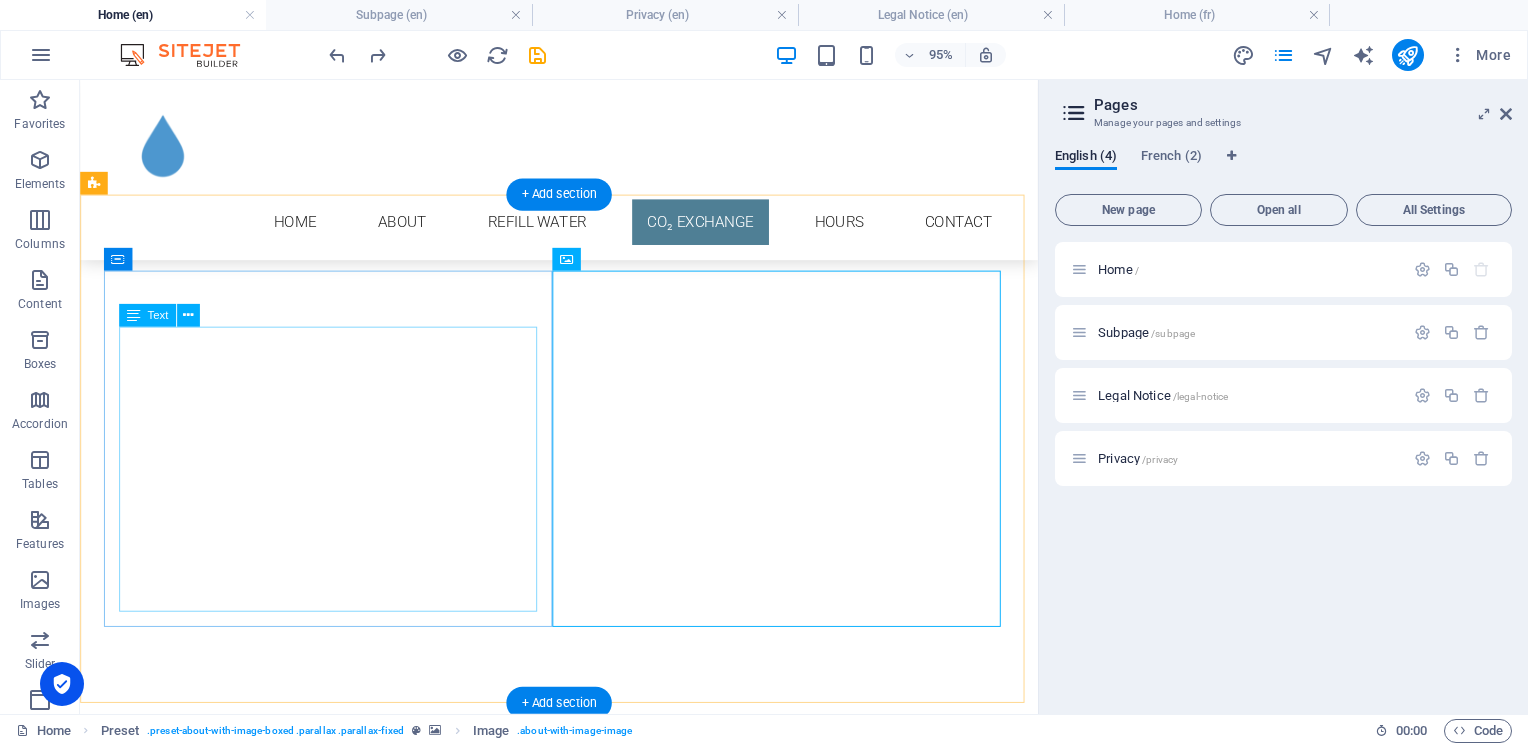 click on "Hydrate in style!  Exchange your SodaStream or similar CO₂ cylinders and save while reducing your CO footprint. We refill  cylinders in our store using the highest quality beverage grade CO₂ sourced from Quebec.  This means the cylinder you receive did not go on a long round trip journey to get filled then returned. Note:  We are not an agent for SodaStream or any other soda making company. $10.99 + tax  - CO₂ cylinder exchange" at bounding box center [568, 7565] 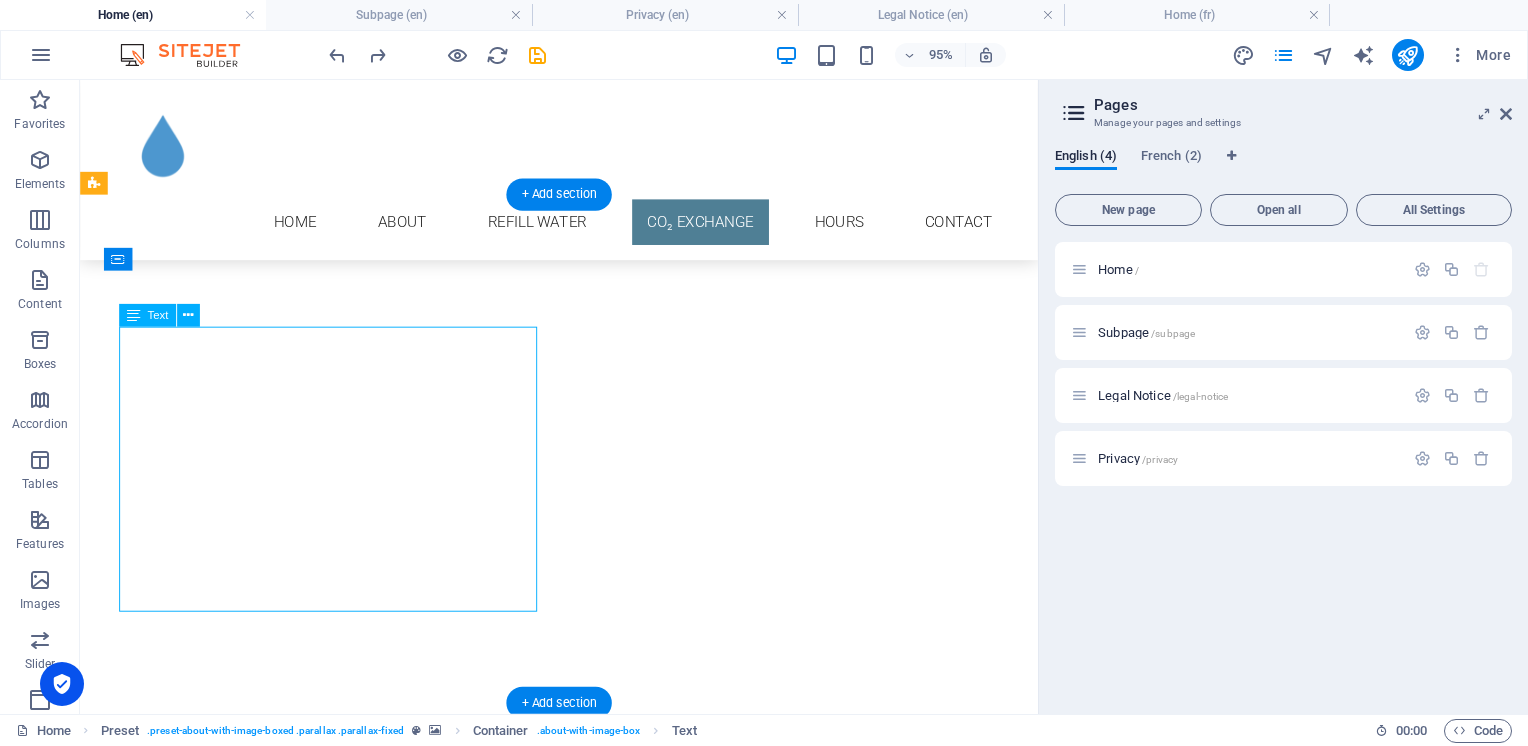 click on "Hydrate in style!  Exchange your SodaStream or similar CO₂ cylinders and save while reducing your CO footprint. We refill  cylinders in our store using the highest quality beverage grade CO₂ sourced from Quebec.  This means the cylinder you receive did not go on a long round trip journey to get filled then returned. Note:  We are not an agent for SodaStream or any other soda making company. $10.99 + tax  - CO₂ cylinder exchange" at bounding box center (568, 7565) 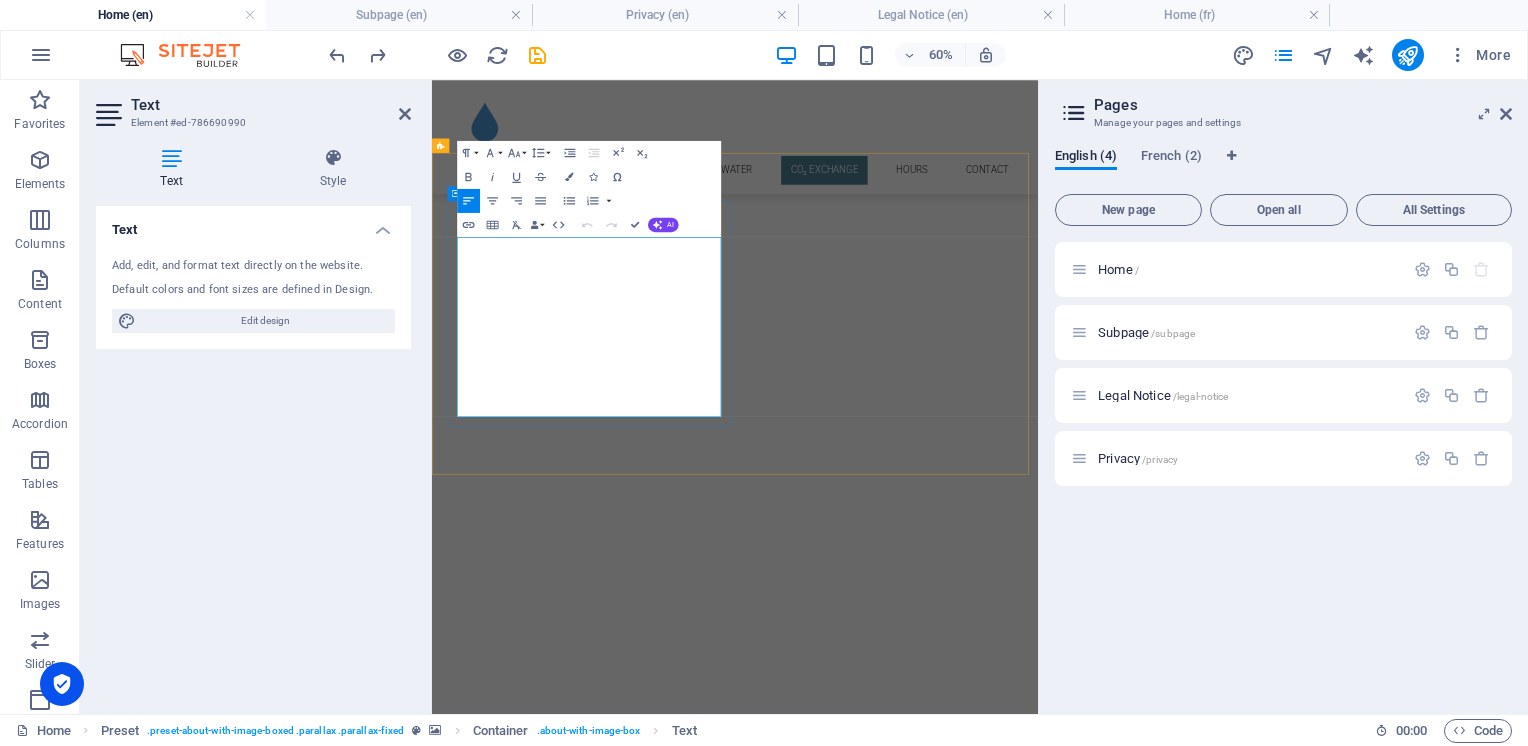 click at bounding box center [920, 7148] 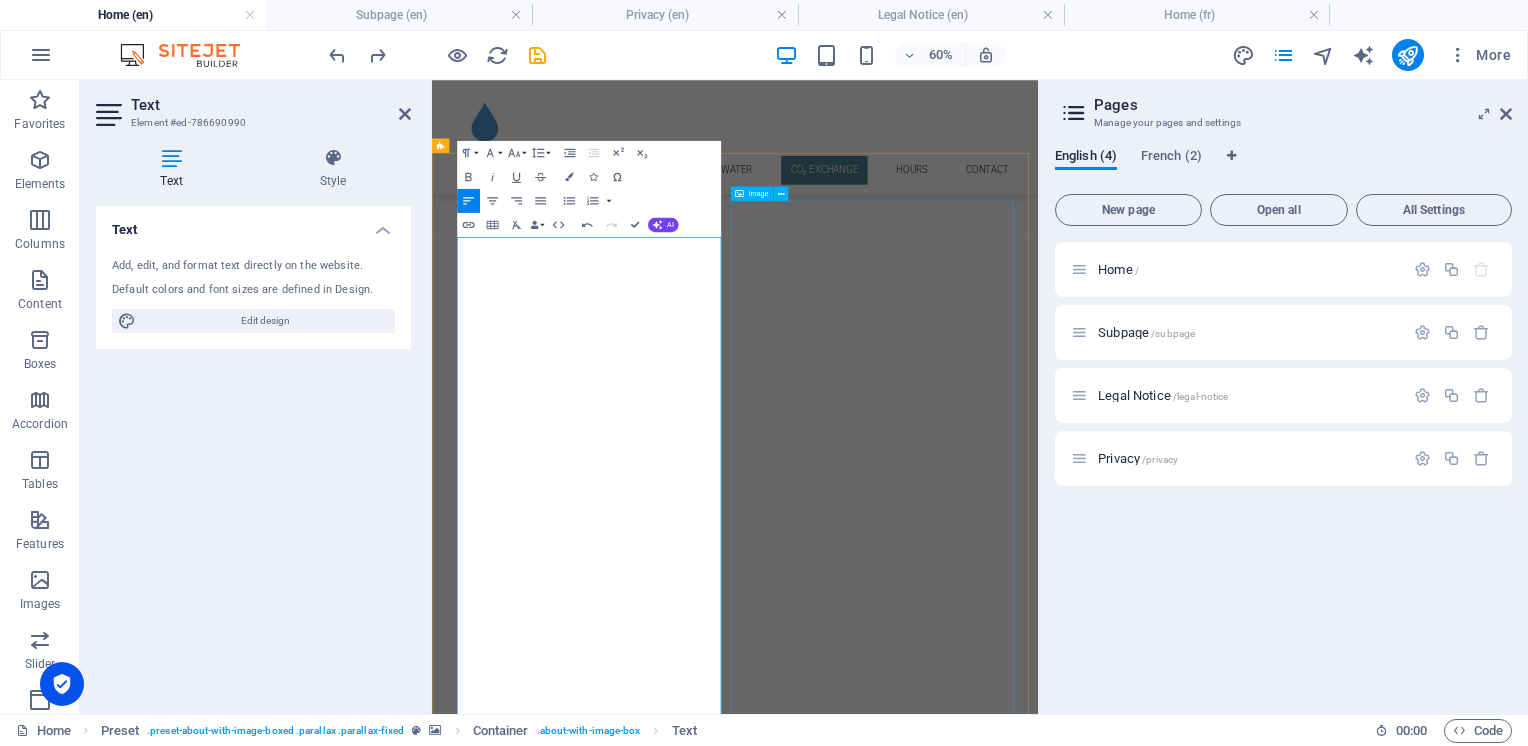 click at bounding box center [589, 7862] 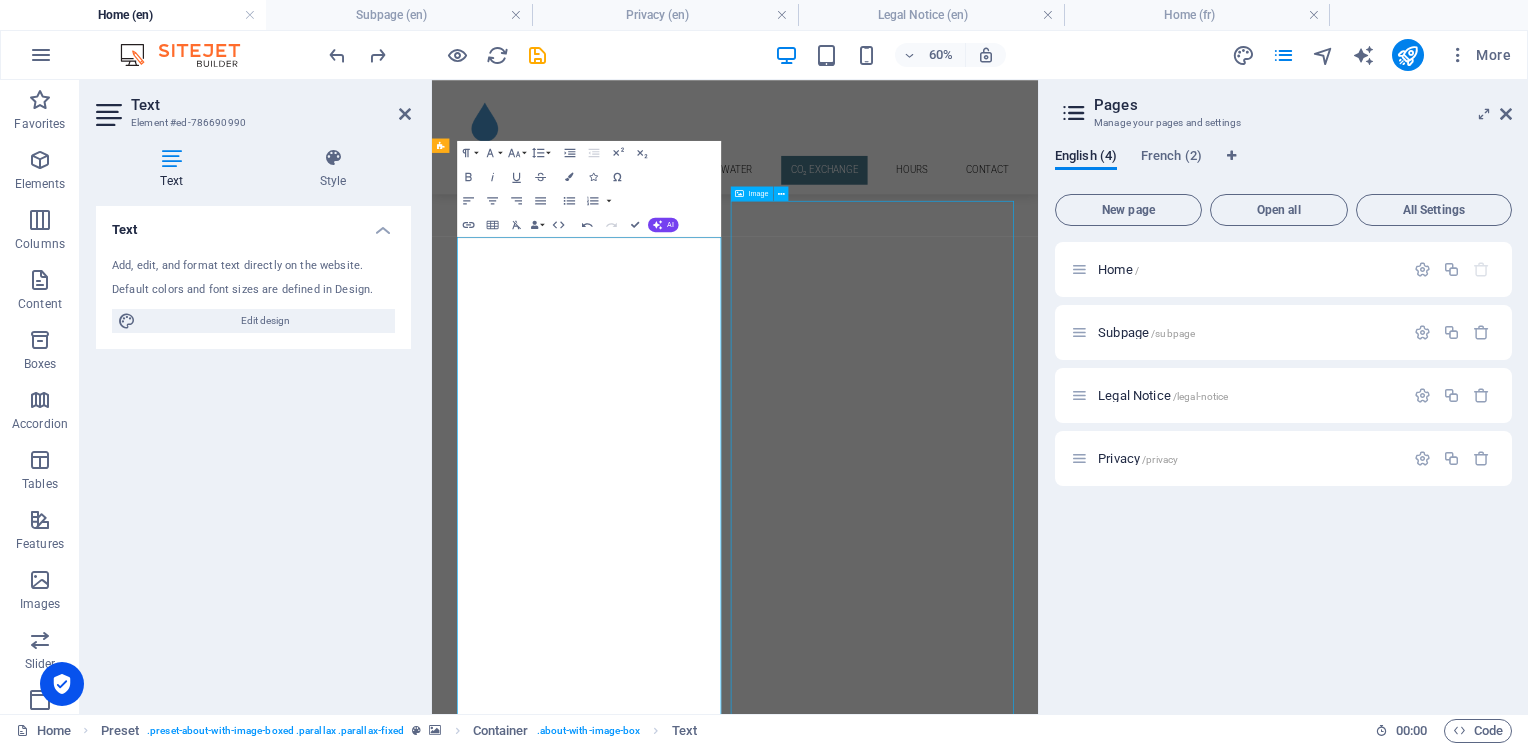 click at bounding box center [589, 7862] 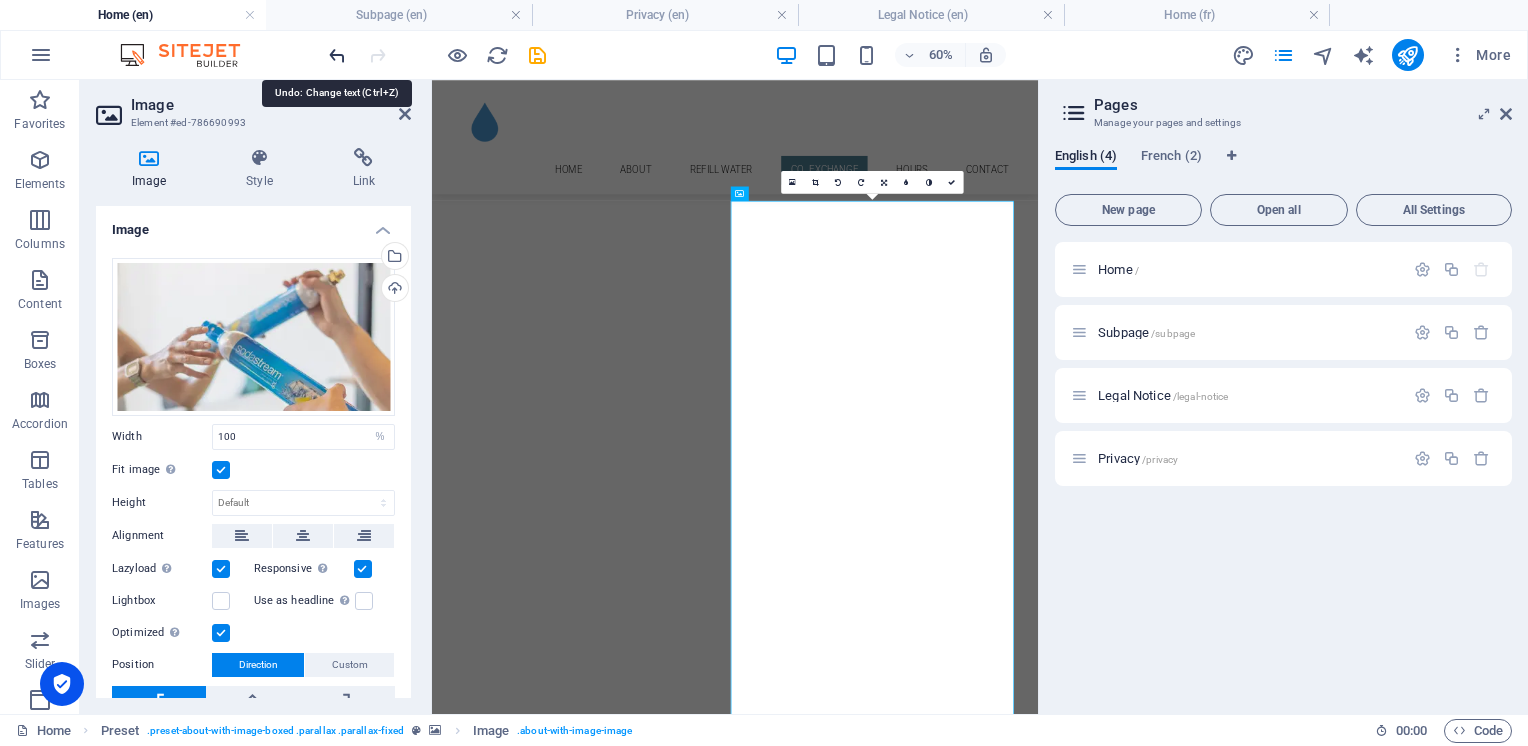click at bounding box center [337, 55] 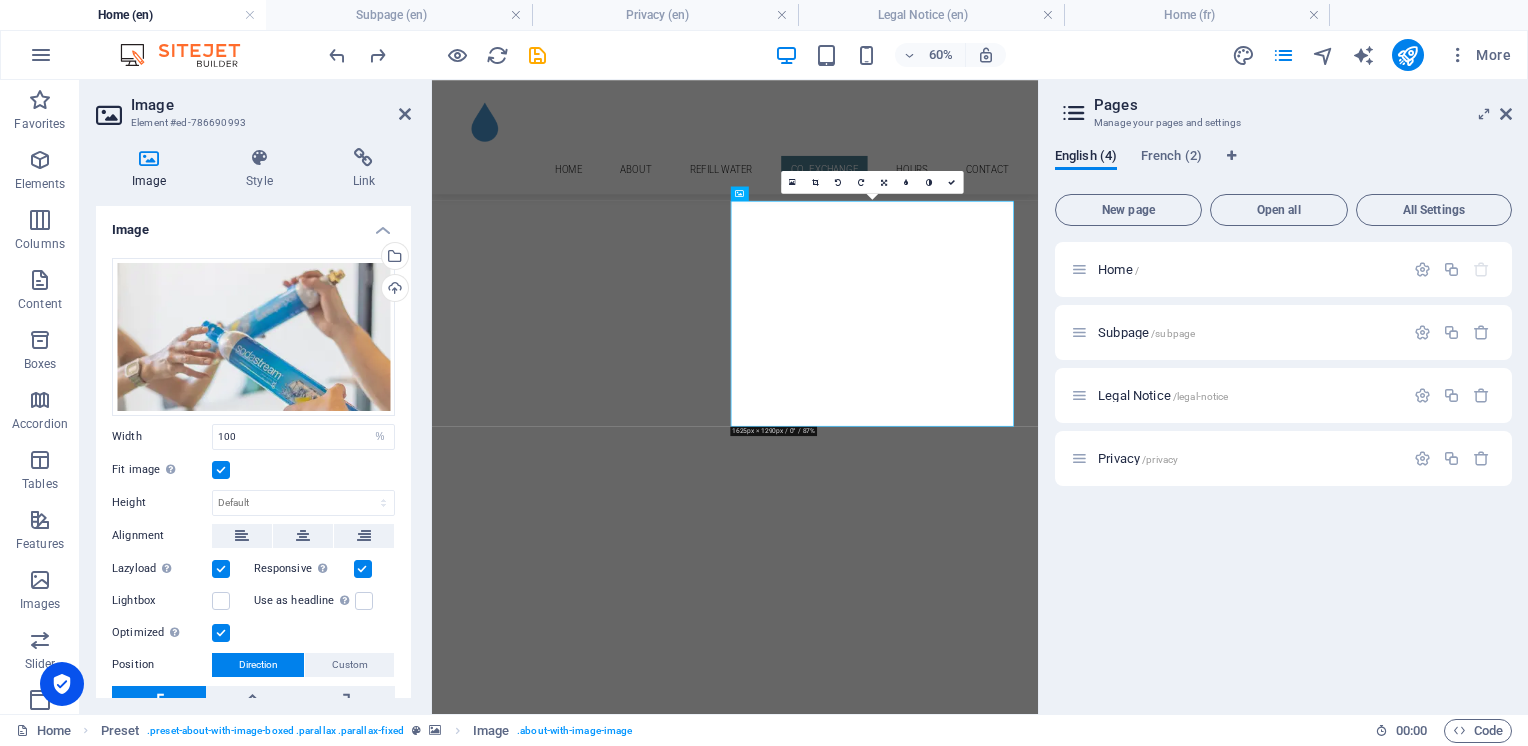 click on "Hours Monday - 12:00 - 6:00 PM Tuesday - 12:00 - 6;00 PM Wednesday - Closed Thursday - 12;00 - 8:00 PM Friday - 12:00 - 6:00 PM Saturday - 10:00 AM - 6:00 PM Google us to check holiday schedules Drop content here or  Add elements  Paste clipboard" at bounding box center [937, 7882] 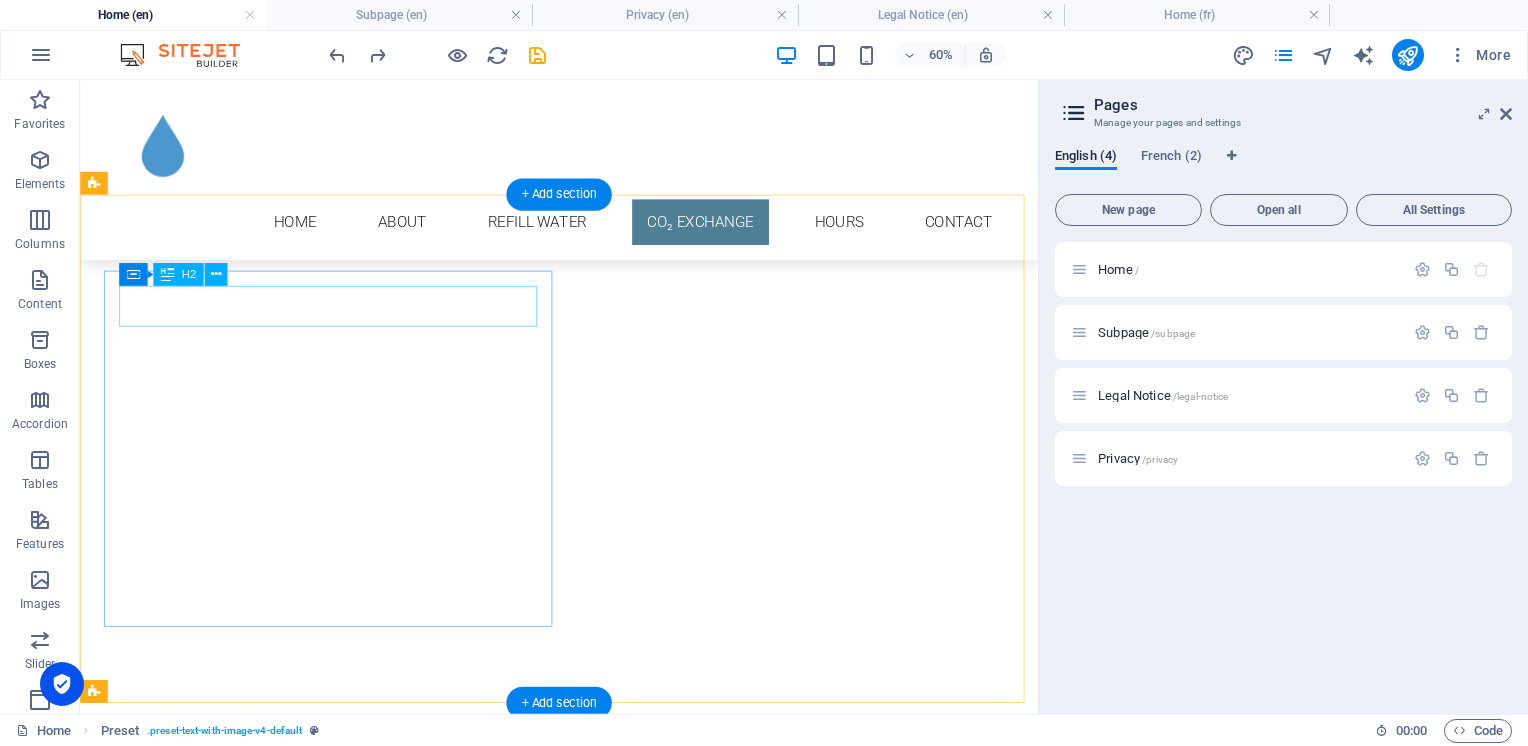 click on "CO₂ Exchange" at bounding box center [568, 7089] 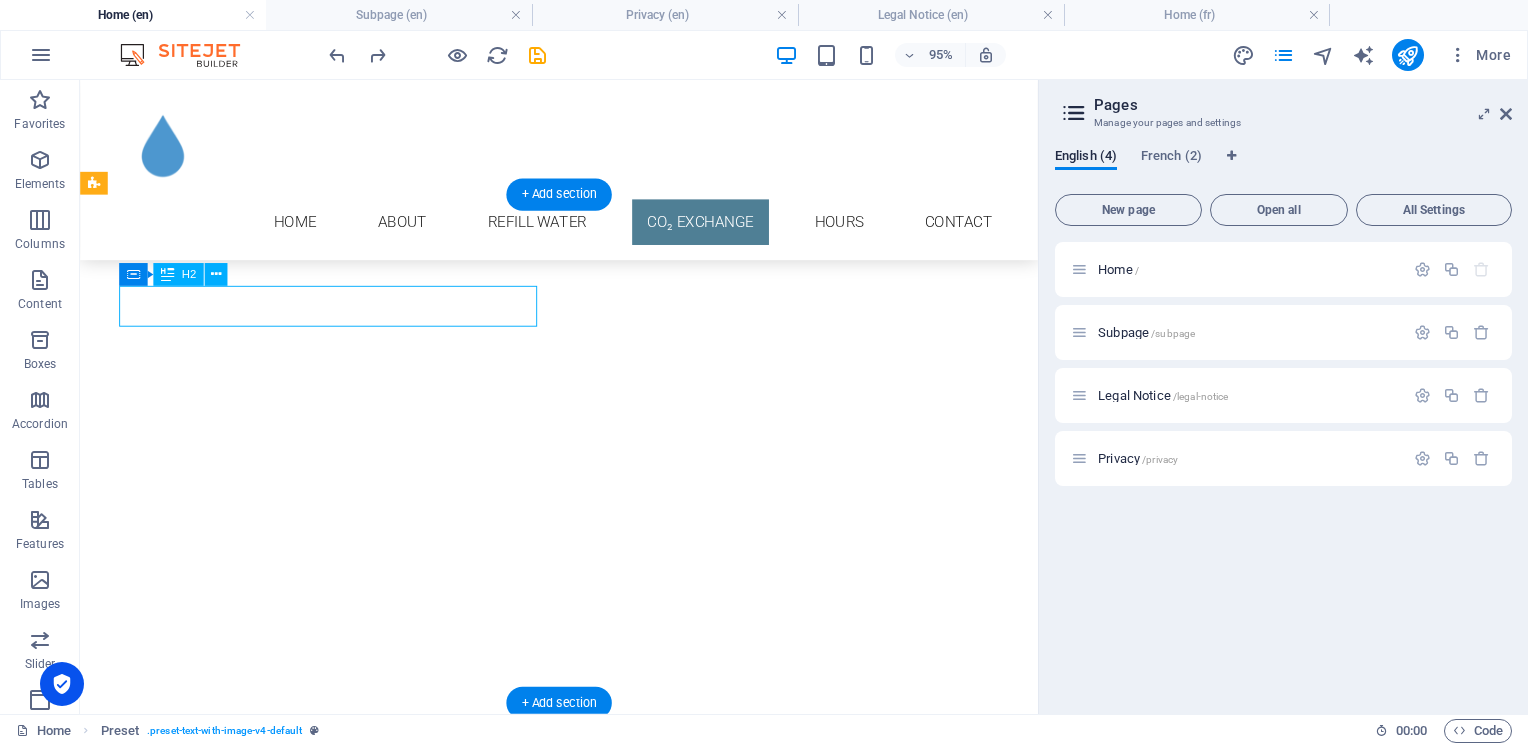 scroll, scrollTop: 1481, scrollLeft: 0, axis: vertical 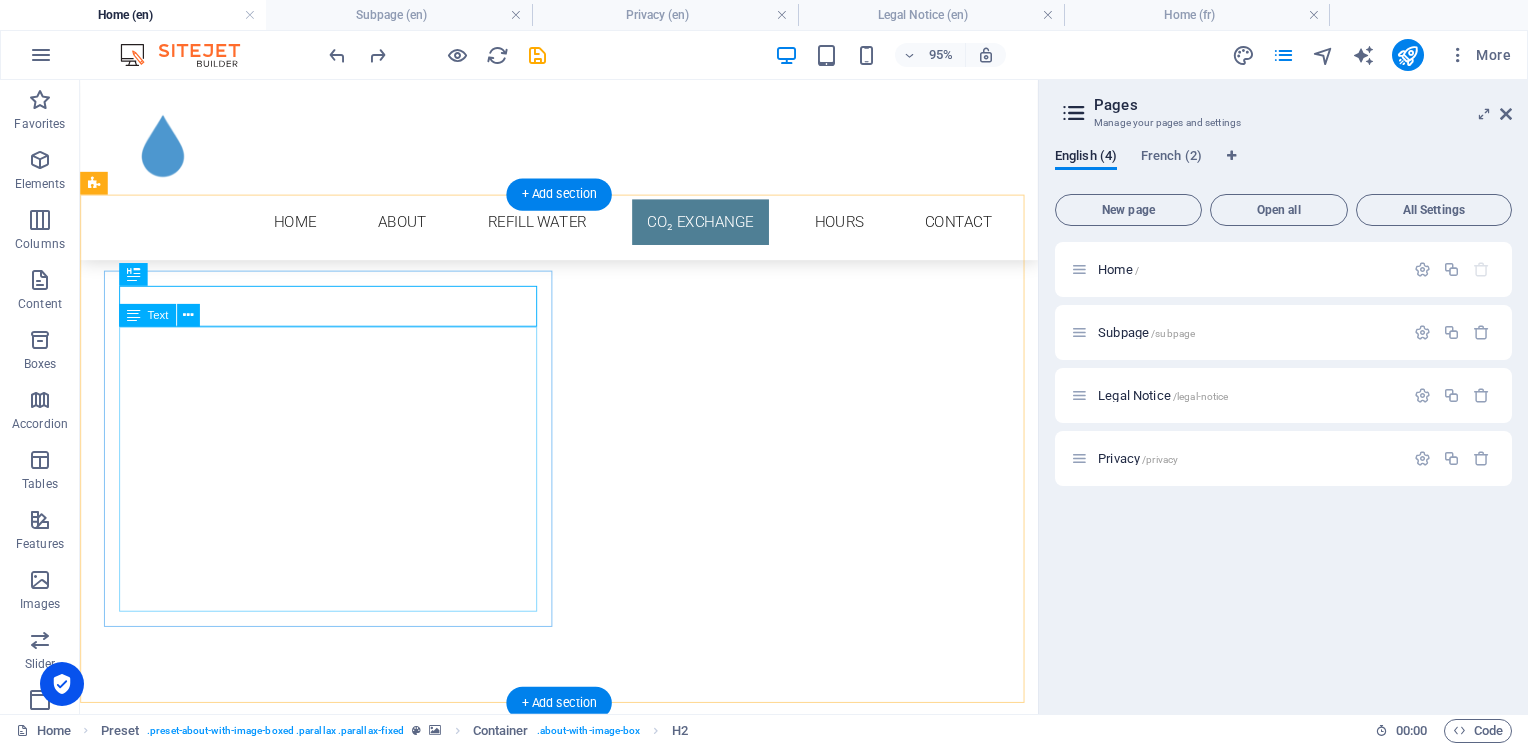 click on "Hydrate in style!  Exchange your SodaStream or similar CO₂ cylinders and save while reducing your CO footprint. We refill  cylinders in our store using the highest quality beverage grade CO₂ sourced from Quebec.  This means the cylinder you receive did not go on a long round trip journey to get filled then returned. Note:  We are not an agent for SodaStream or any other soda making company. $10.99 + tax  - CO₂ cylinder exchange" at bounding box center [568, 7565] 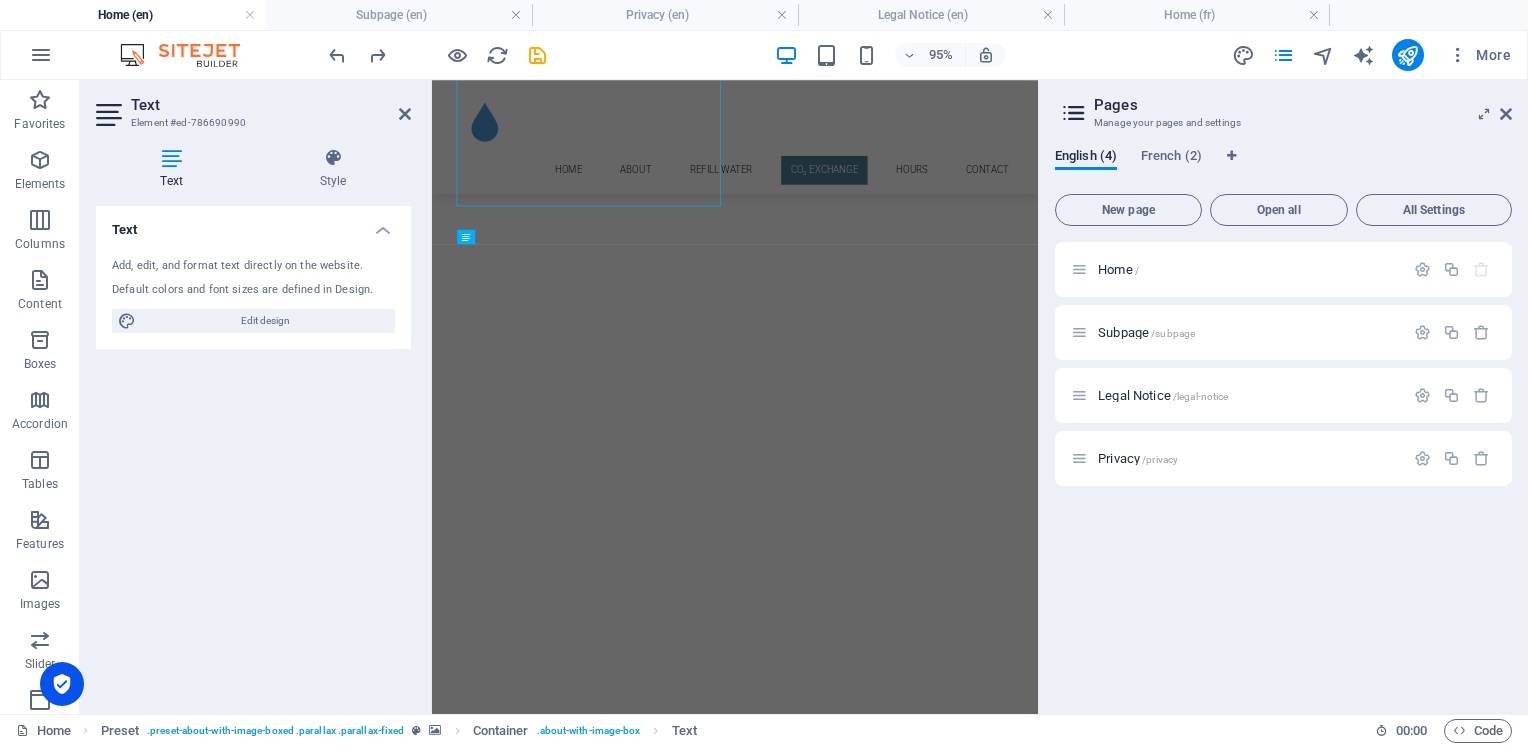 scroll, scrollTop: 1832, scrollLeft: 0, axis: vertical 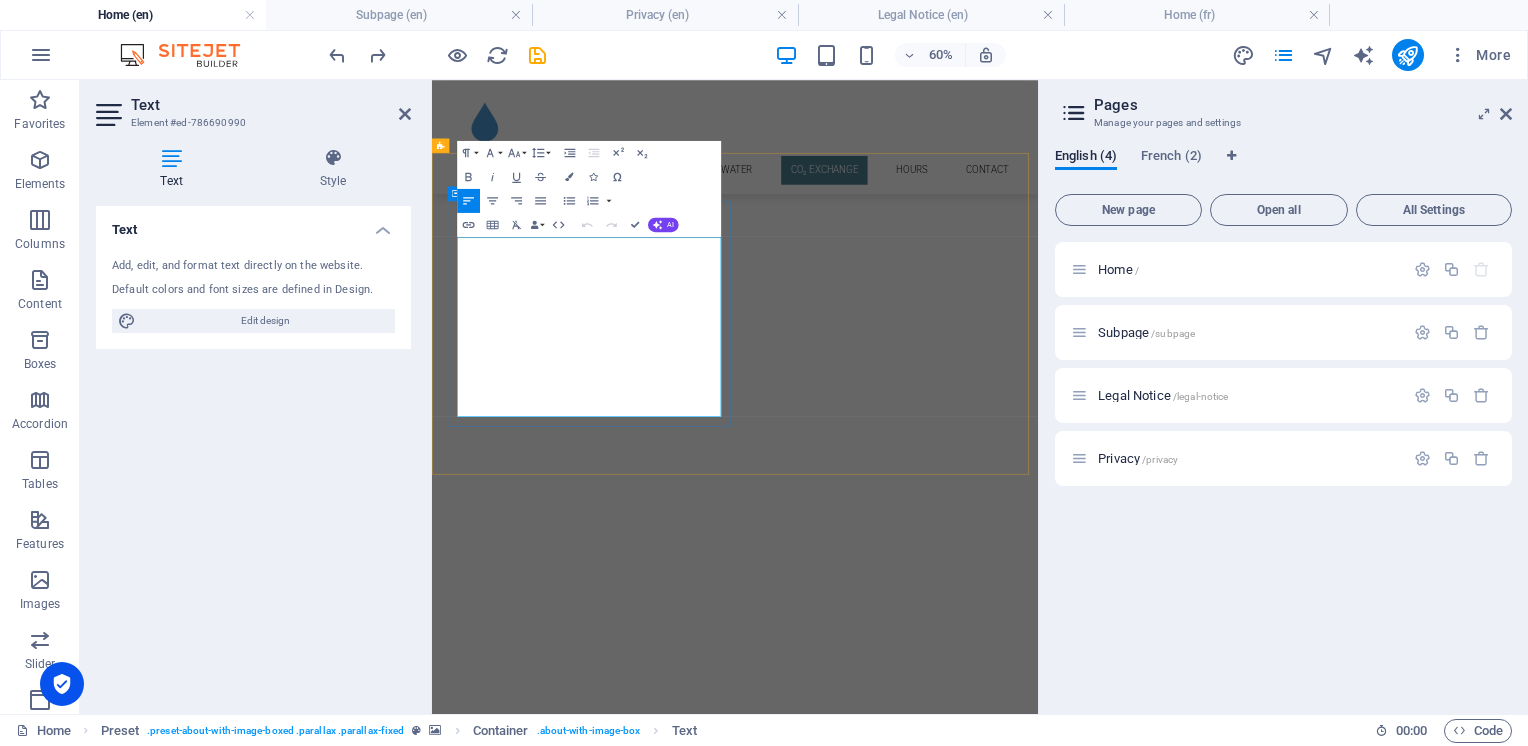 click on "Hydrate in style!  Exchange your SodaStream or similar CO₂ cylinders and save while reducing your CO footprint." at bounding box center (920, 7124) 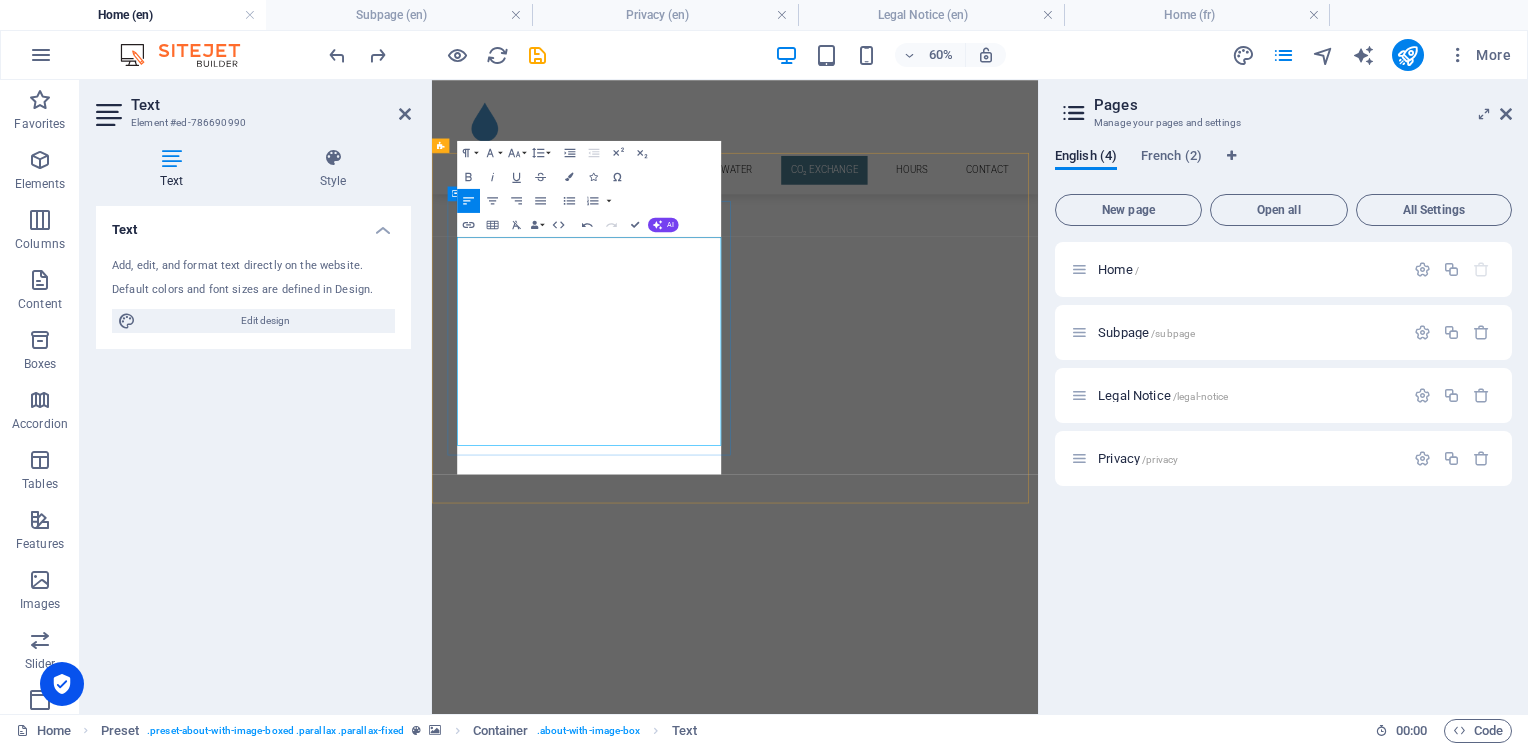 scroll, scrollTop: 598, scrollLeft: 0, axis: vertical 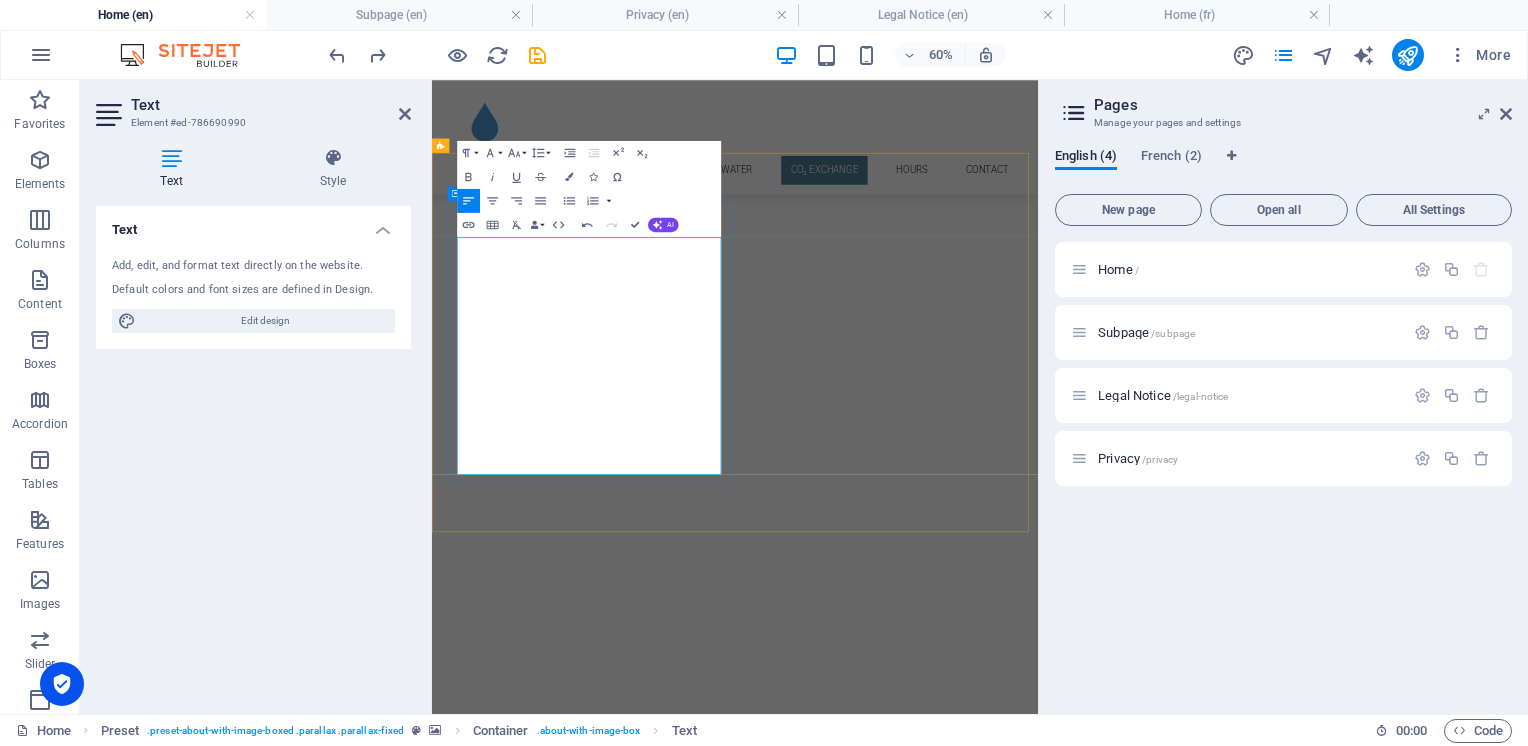 click on "Our beverage-grade gas is SodaStream-compatible and certified for safety and taste." at bounding box center (920, 7172) 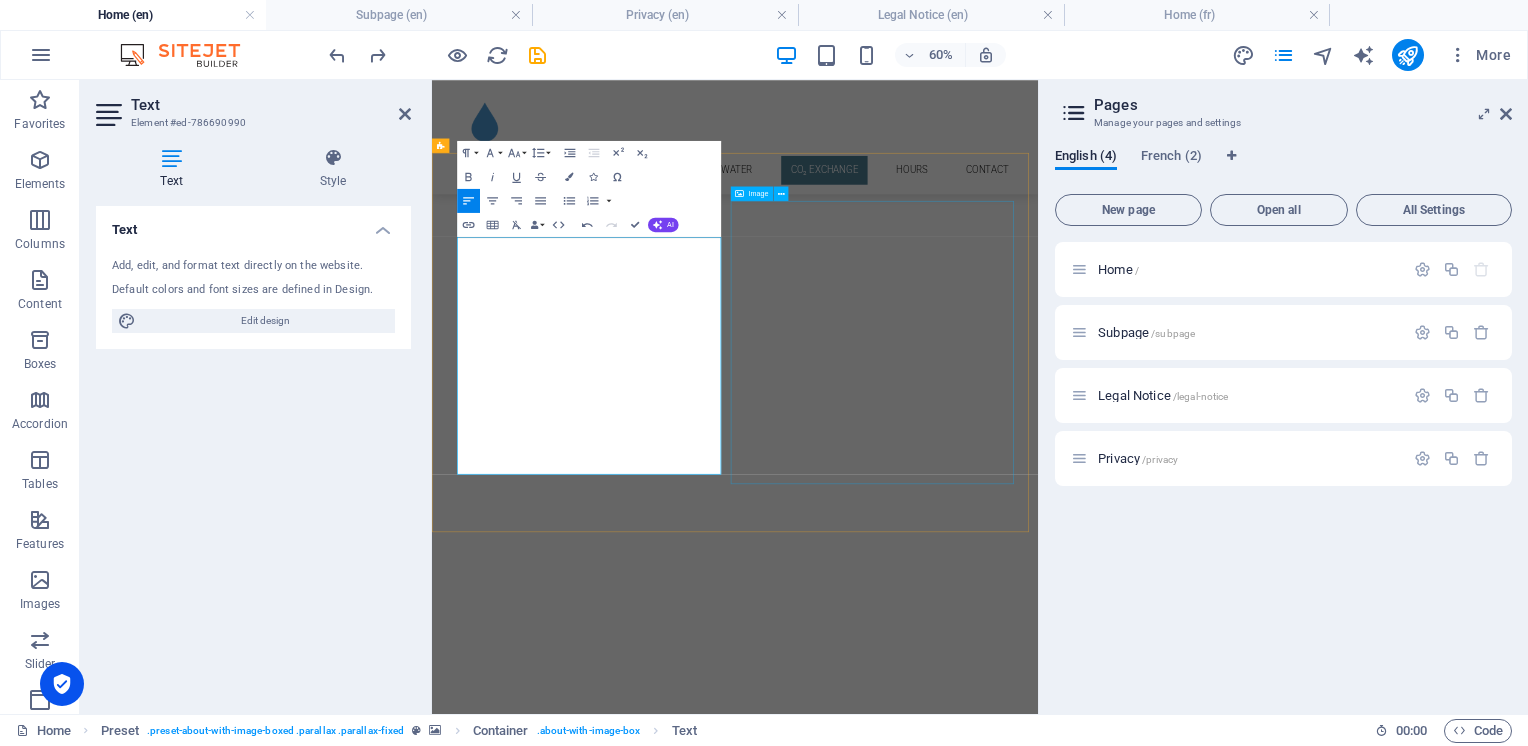 type 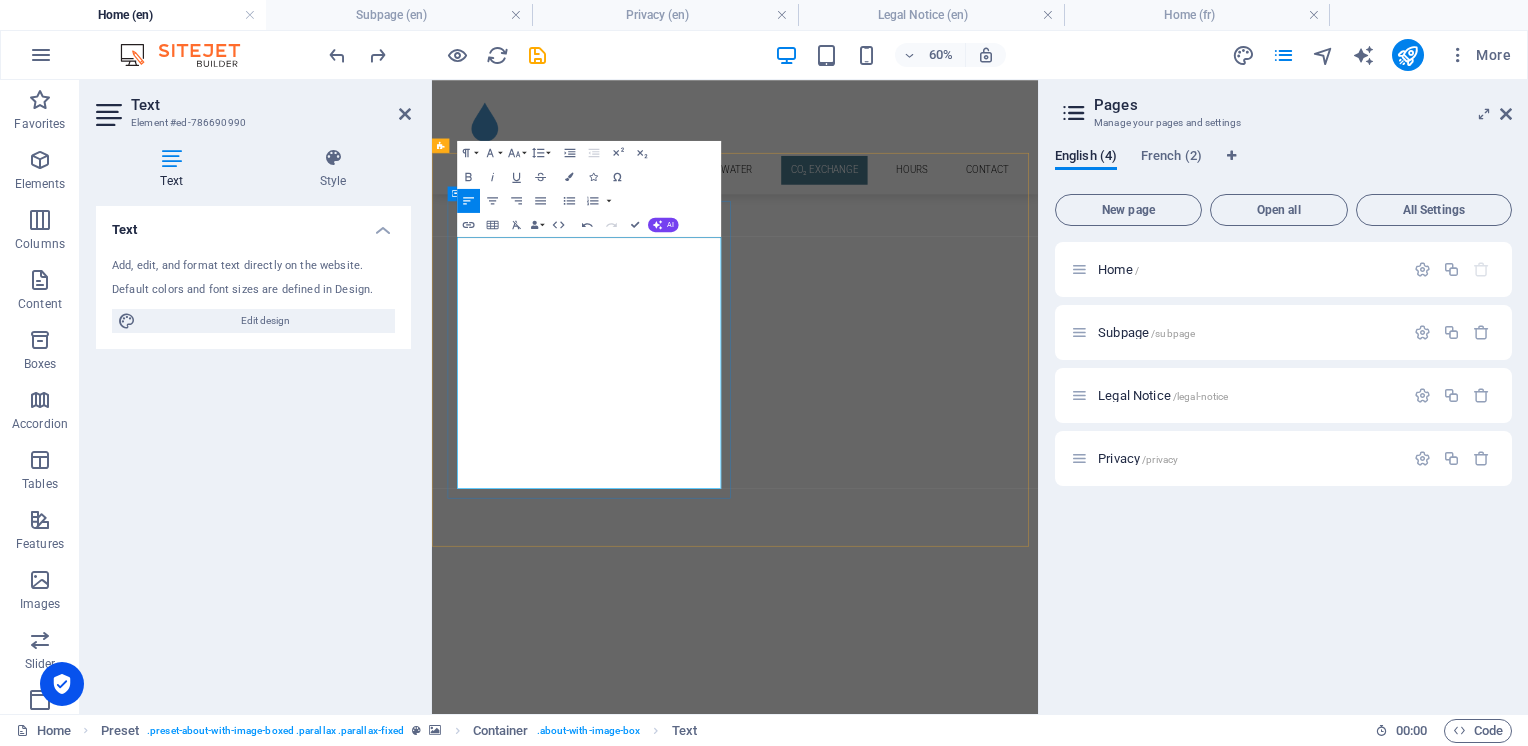 click on "Our beverage-grade gas is SodaStream-compatible and certified for safety and taste.  Cylinders are refilled i the store completely eliminating transport" at bounding box center [920, 7184] 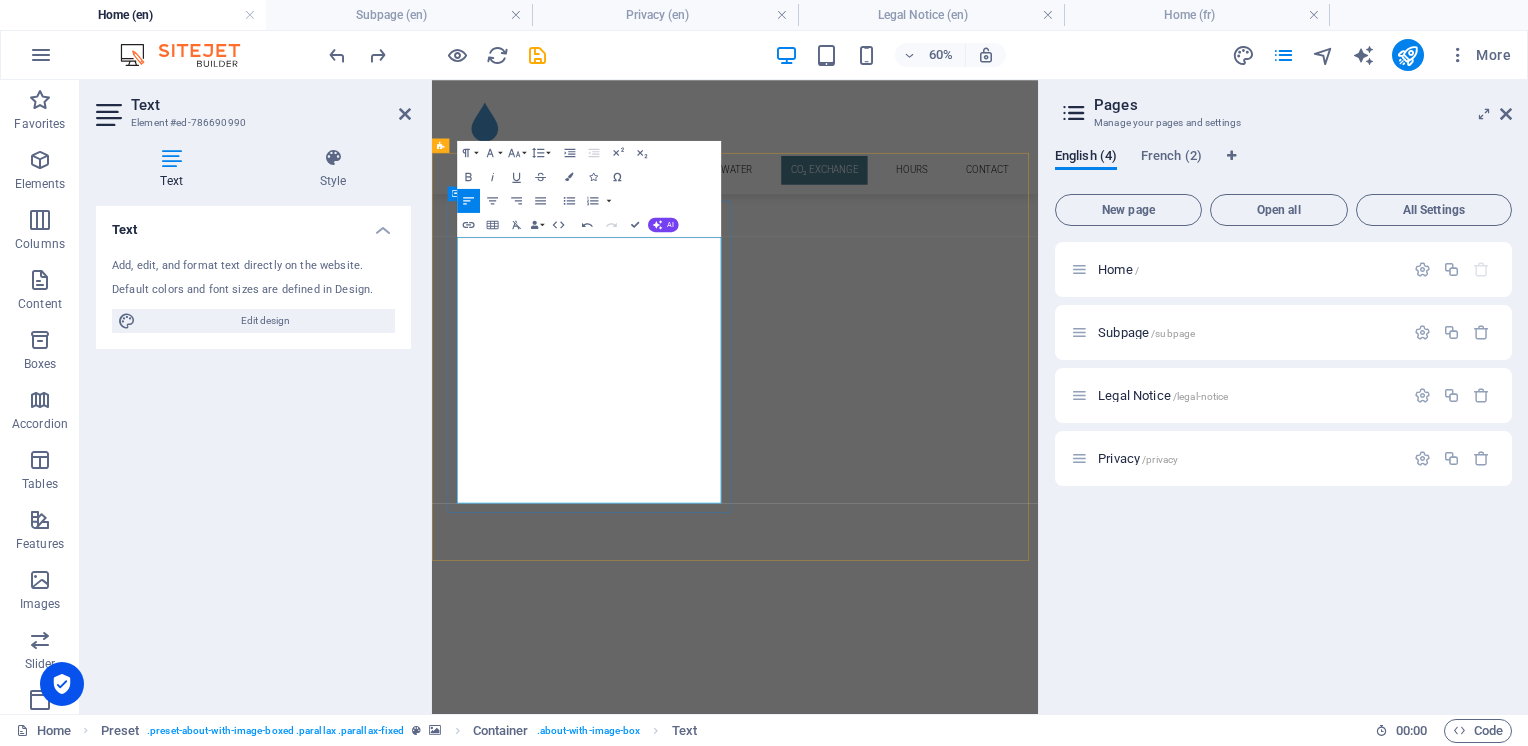 drag, startPoint x: 649, startPoint y: 645, endPoint x: 461, endPoint y: 571, distance: 202.0396 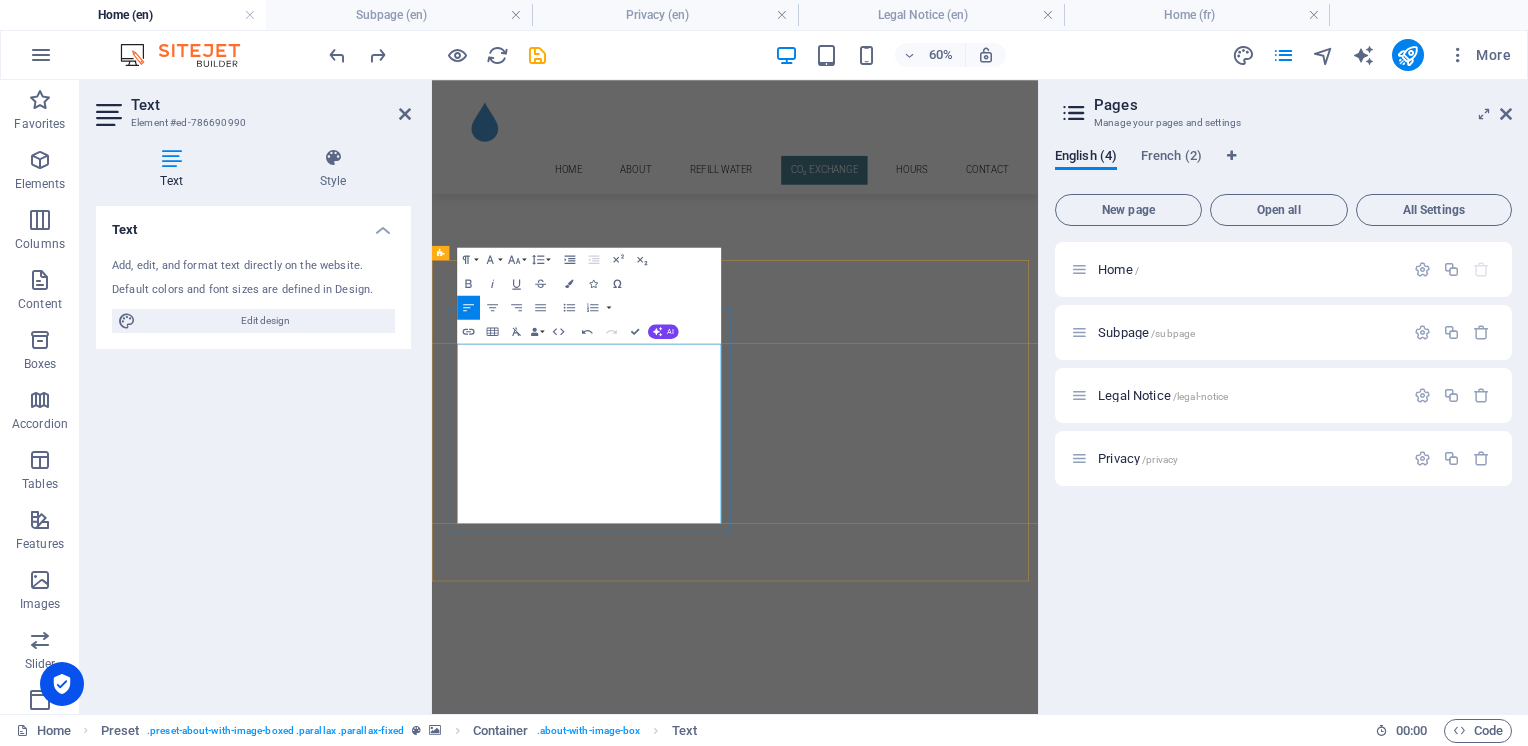 scroll, scrollTop: 1632, scrollLeft: 0, axis: vertical 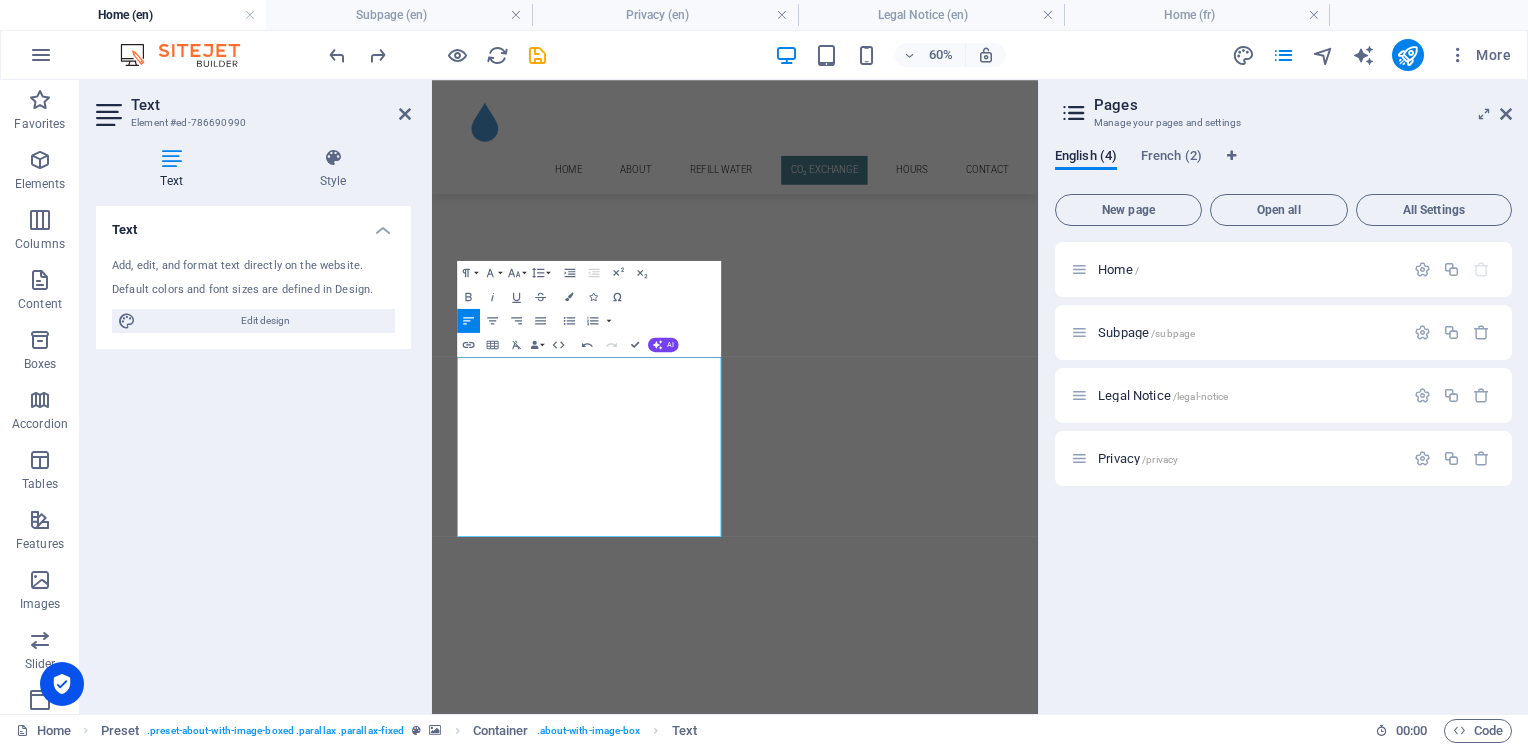 click at bounding box center (937, 7700) 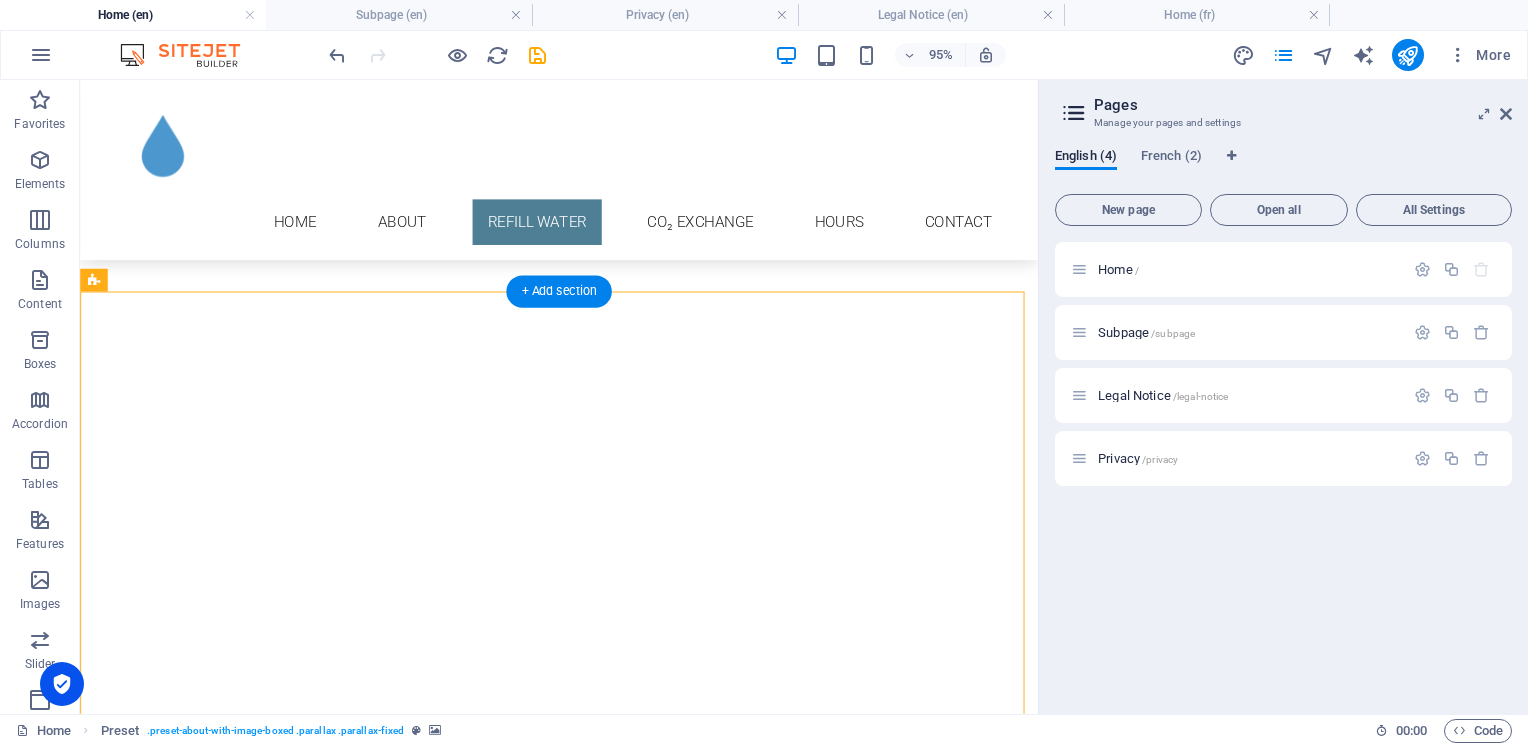 scroll, scrollTop: 1381, scrollLeft: 0, axis: vertical 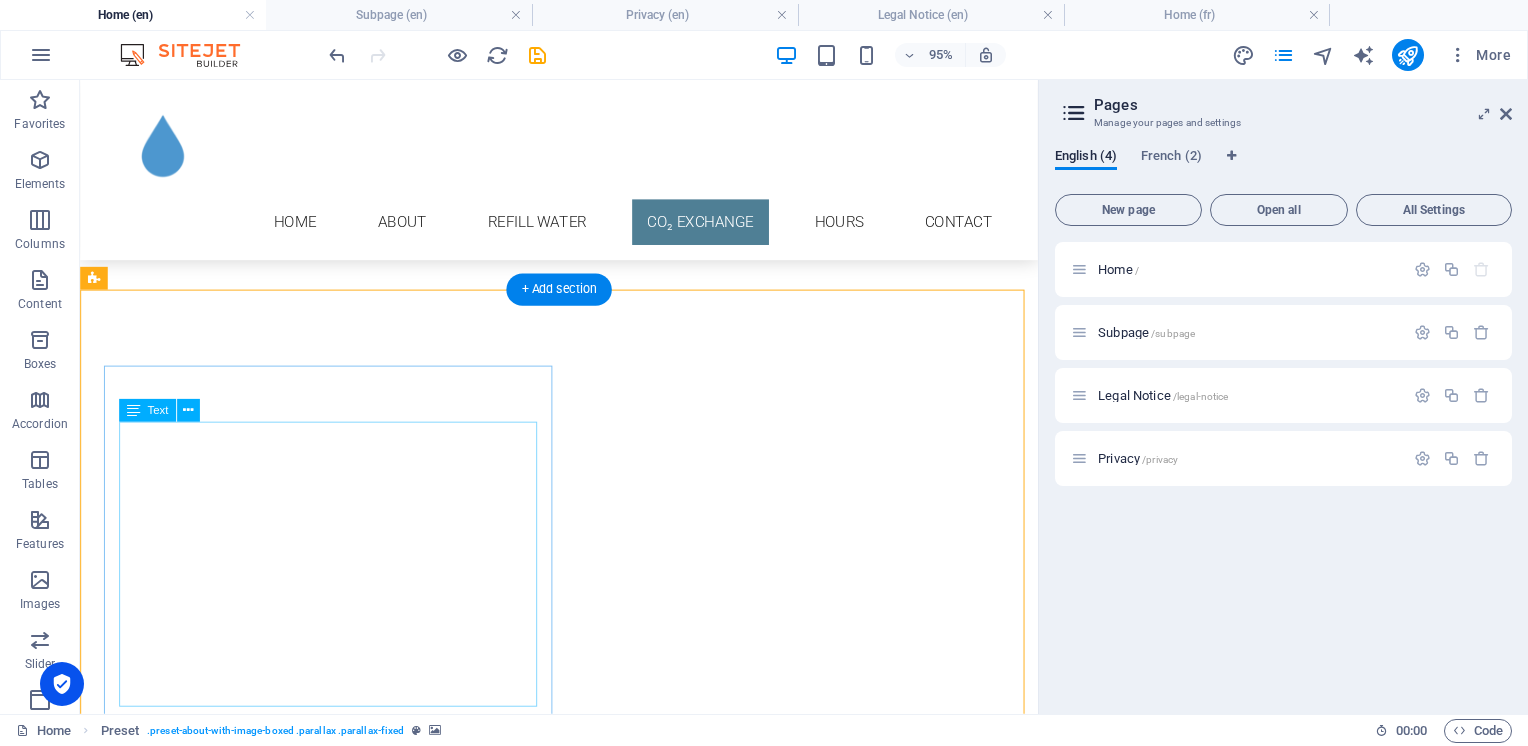 click on "Hydrate in style!  Exchange your SodaStream or similar CO₂ cylinders and save while reducing your CO footprint. Our beverage-grade gas is SodaStream-compatible and certified for safety and taste.  Cylinders are refilled in the store completely eliminating the ecological impacts of transport to far away refilling centers. Note:  We are not an agent for SodaStream or any other soda making company. $10.99 + tax  - CO₂ cylinder exchange" at bounding box center [568, 7665] 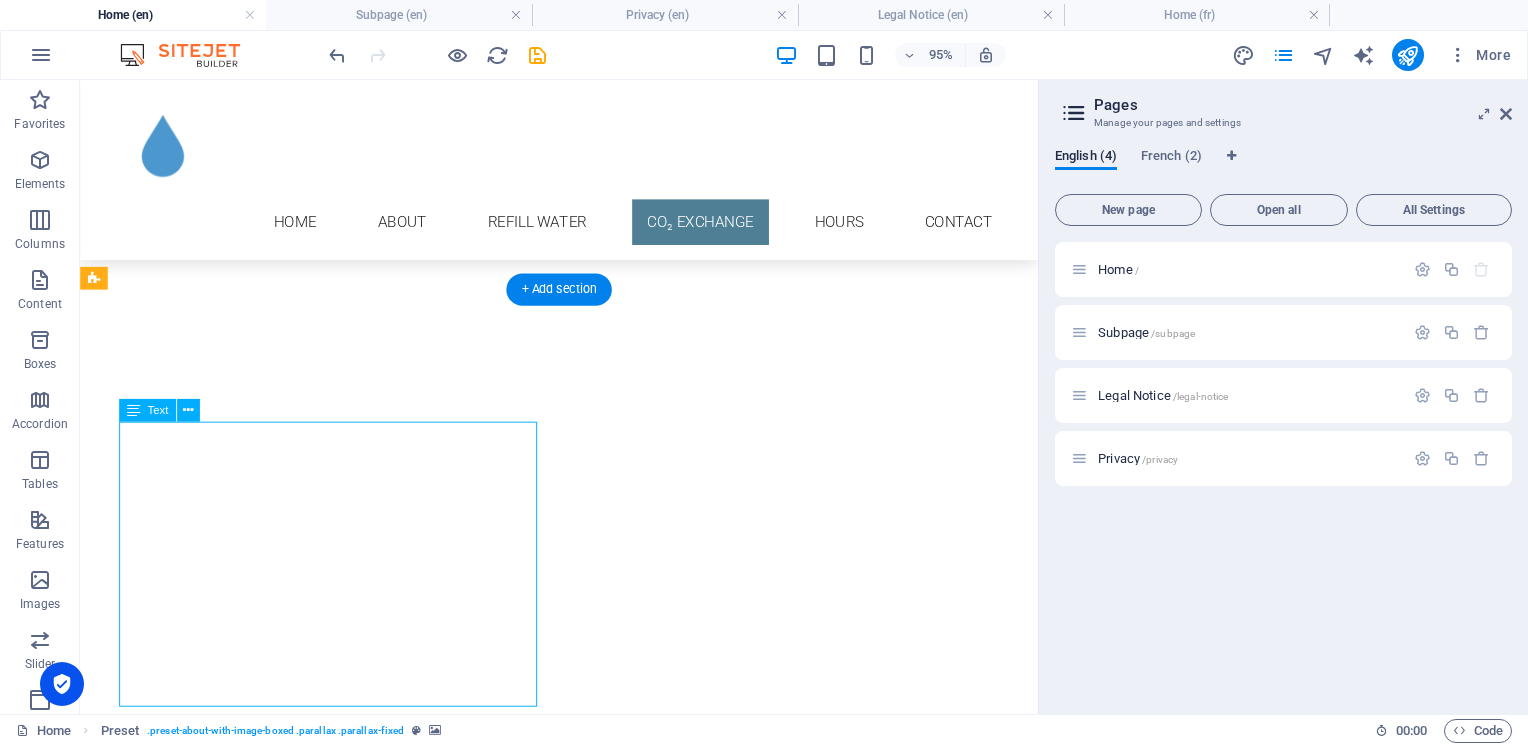 click on "Hydrate in style!  Exchange your SodaStream or similar CO₂ cylinders and save while reducing your CO footprint. Our beverage-grade gas is SodaStream-compatible and certified for safety and taste.  Cylinders are refilled in the store completely eliminating the ecological impacts of transport to far away refilling centers. Note:  We are not an agent for SodaStream or any other soda making company. $10.99 + tax  - CO₂ cylinder exchange" at bounding box center (568, 7665) 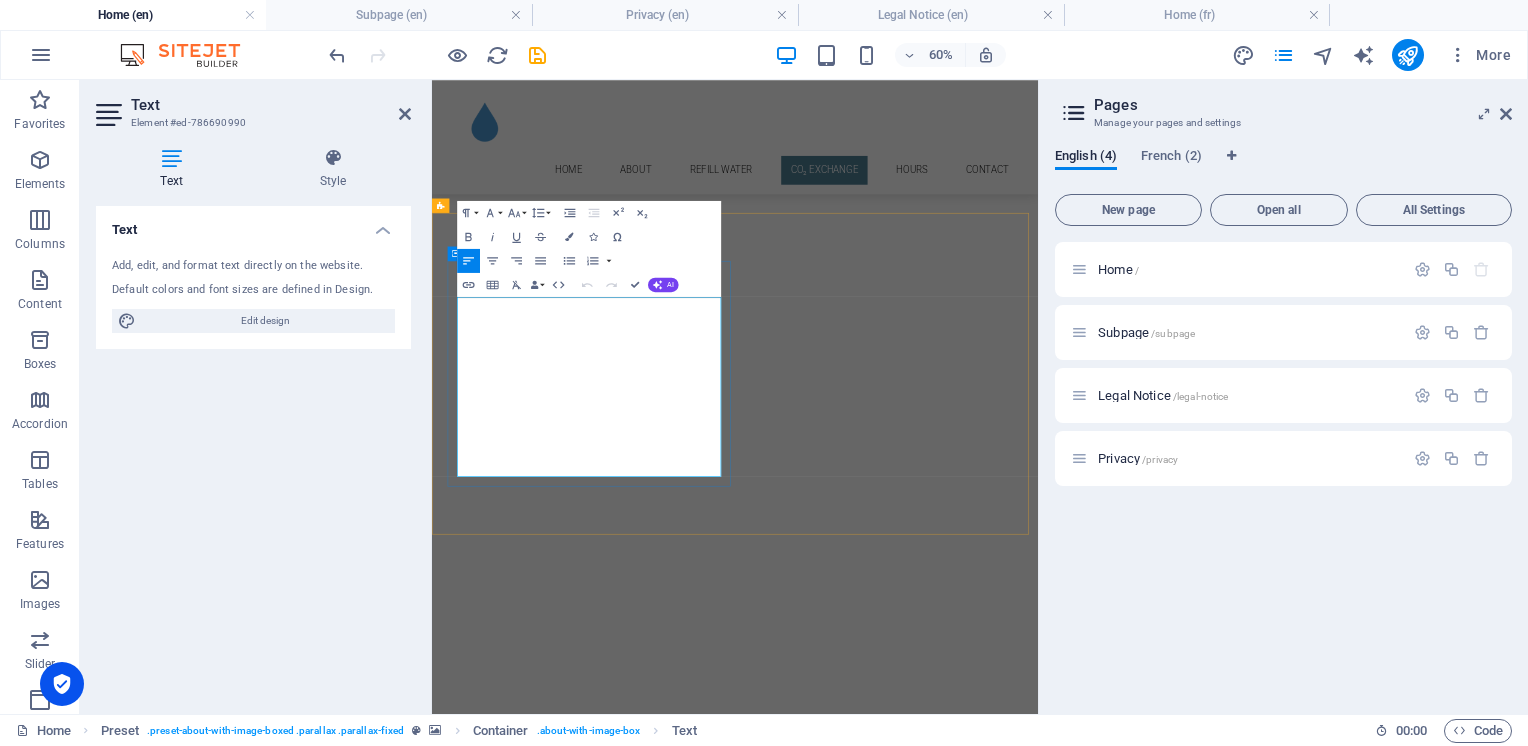 drag, startPoint x: 698, startPoint y: 461, endPoint x: 853, endPoint y: 451, distance: 155.32225 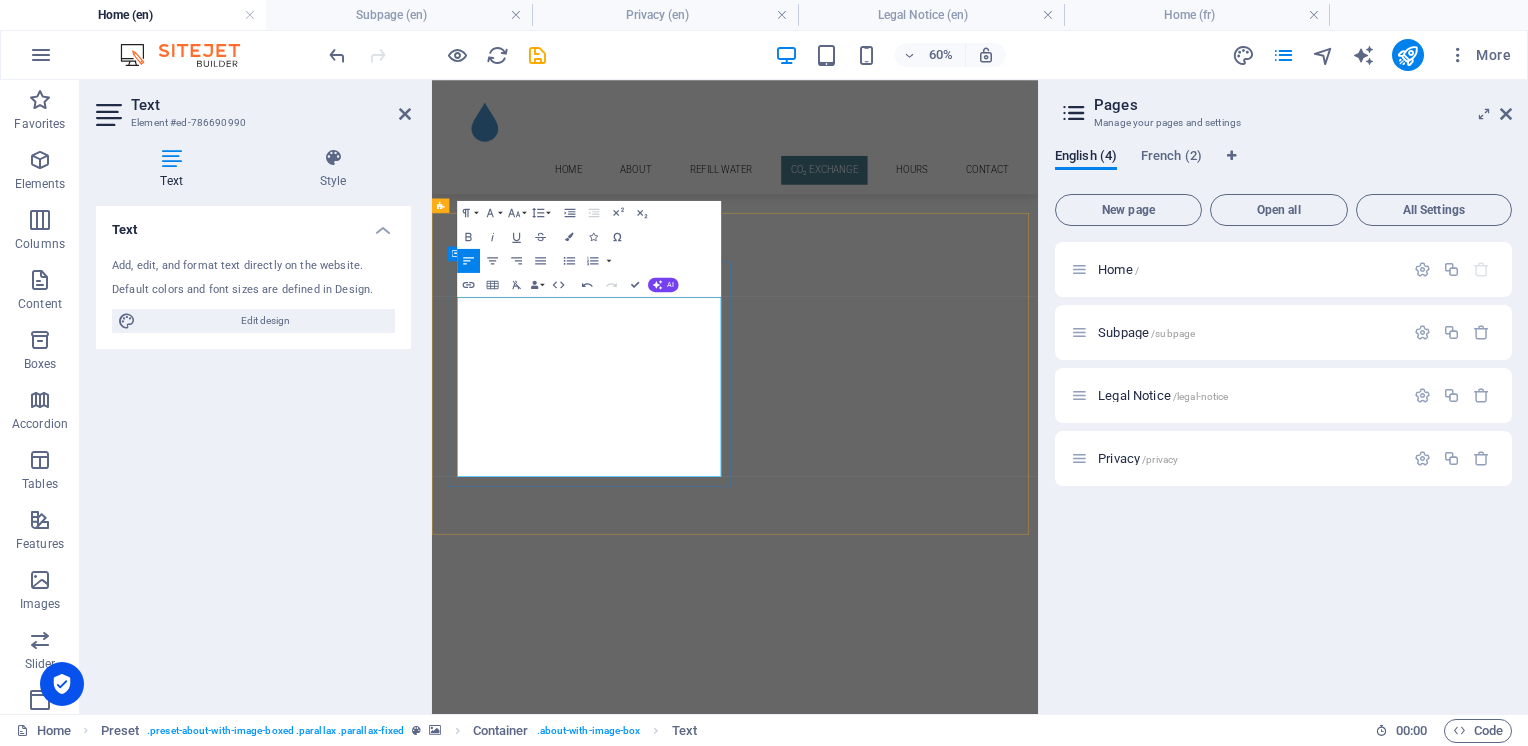click at bounding box center (920, 7248) 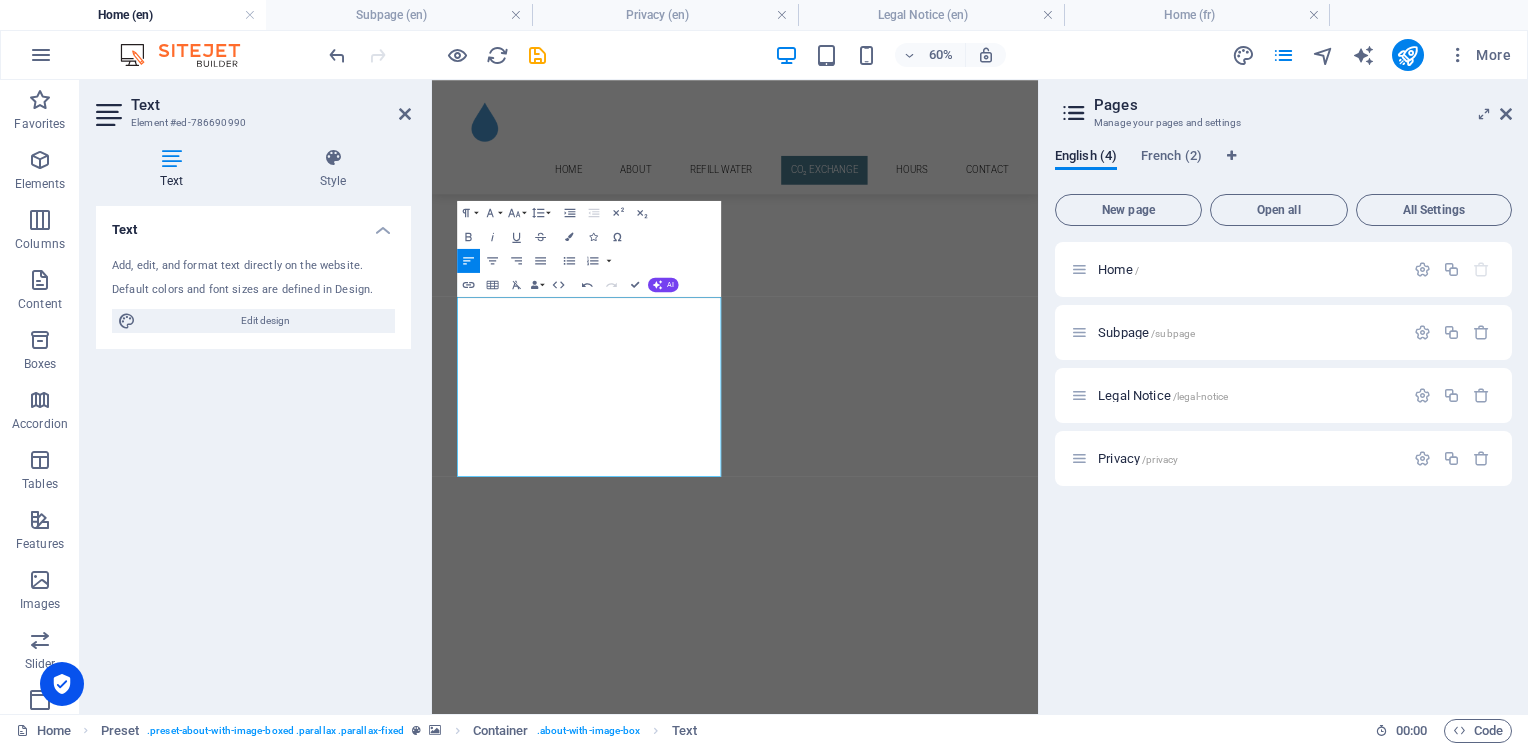 click at bounding box center [937, 7600] 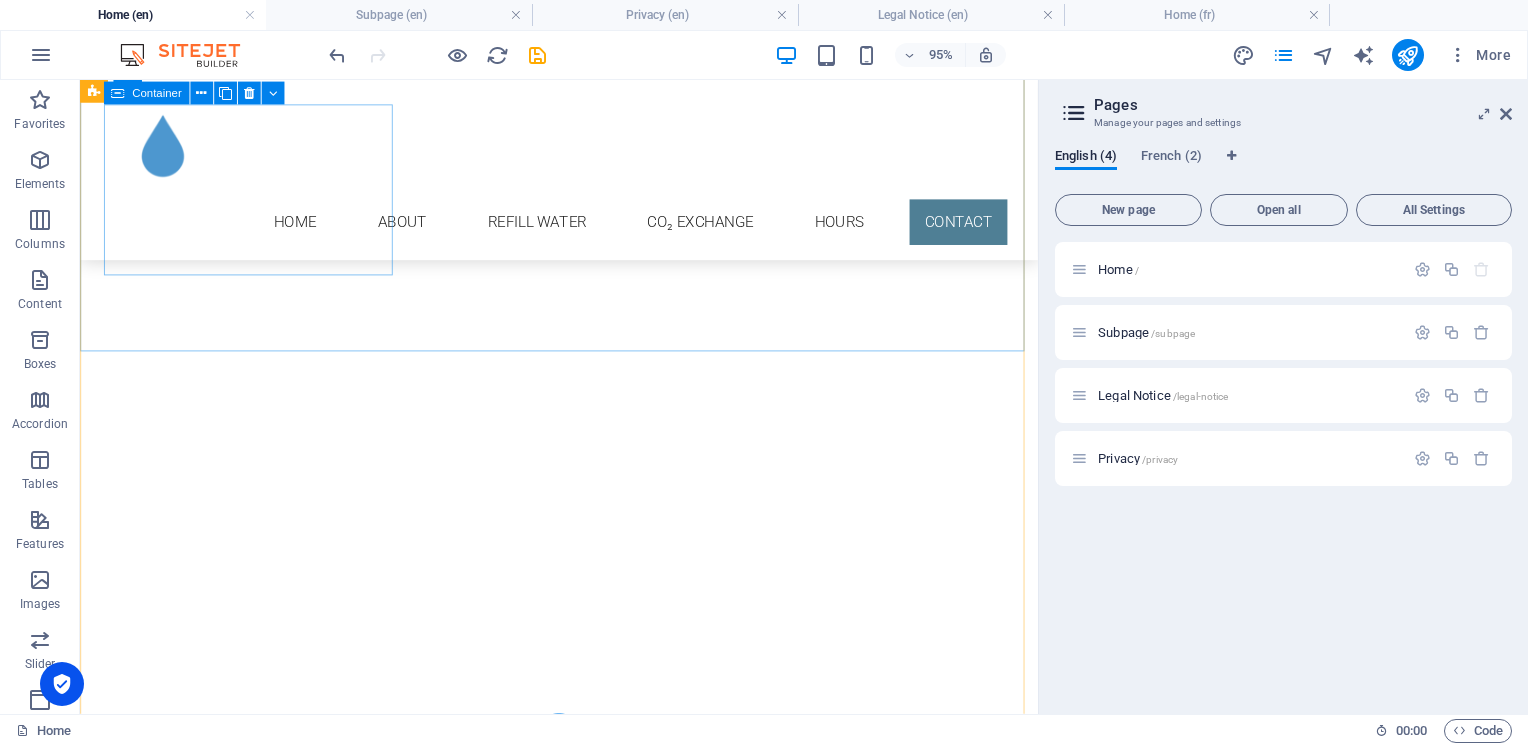 scroll, scrollTop: 2581, scrollLeft: 0, axis: vertical 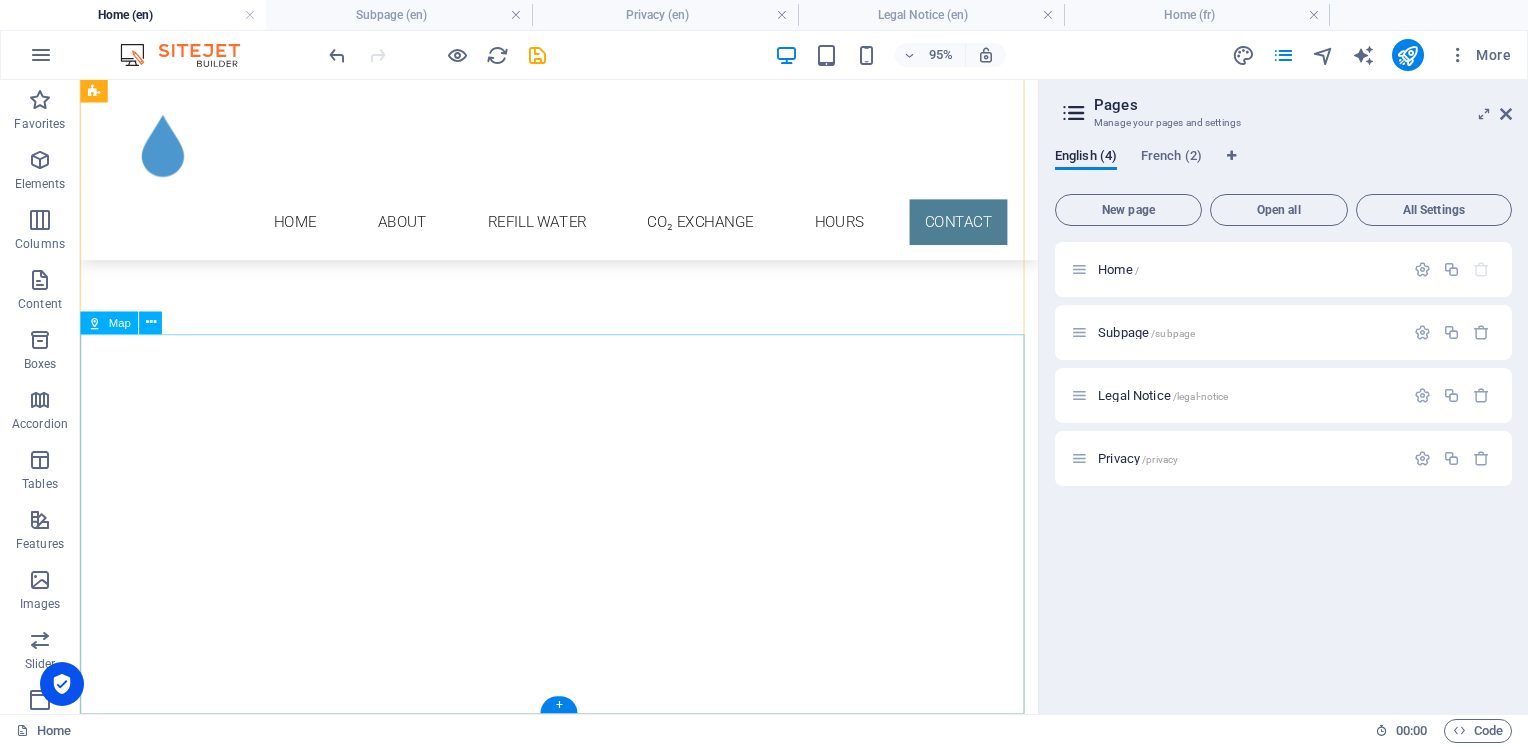 click on "← Move left → Move right ↑ Move up ↓ Move down + Zoom in - Zoom out Home Jump left by 75% End Jump right by 75% Page Up Jump up by 75% Page Down Jump down by 75% Keyboard shortcuts Map Data Map data ©2025 Google Map data ©2025 Google 1 km  Click to toggle between metric and imperial units Terms Report a map error This page can't load Google Maps correctly. Do you own this website? OK" at bounding box center (584, 8419) 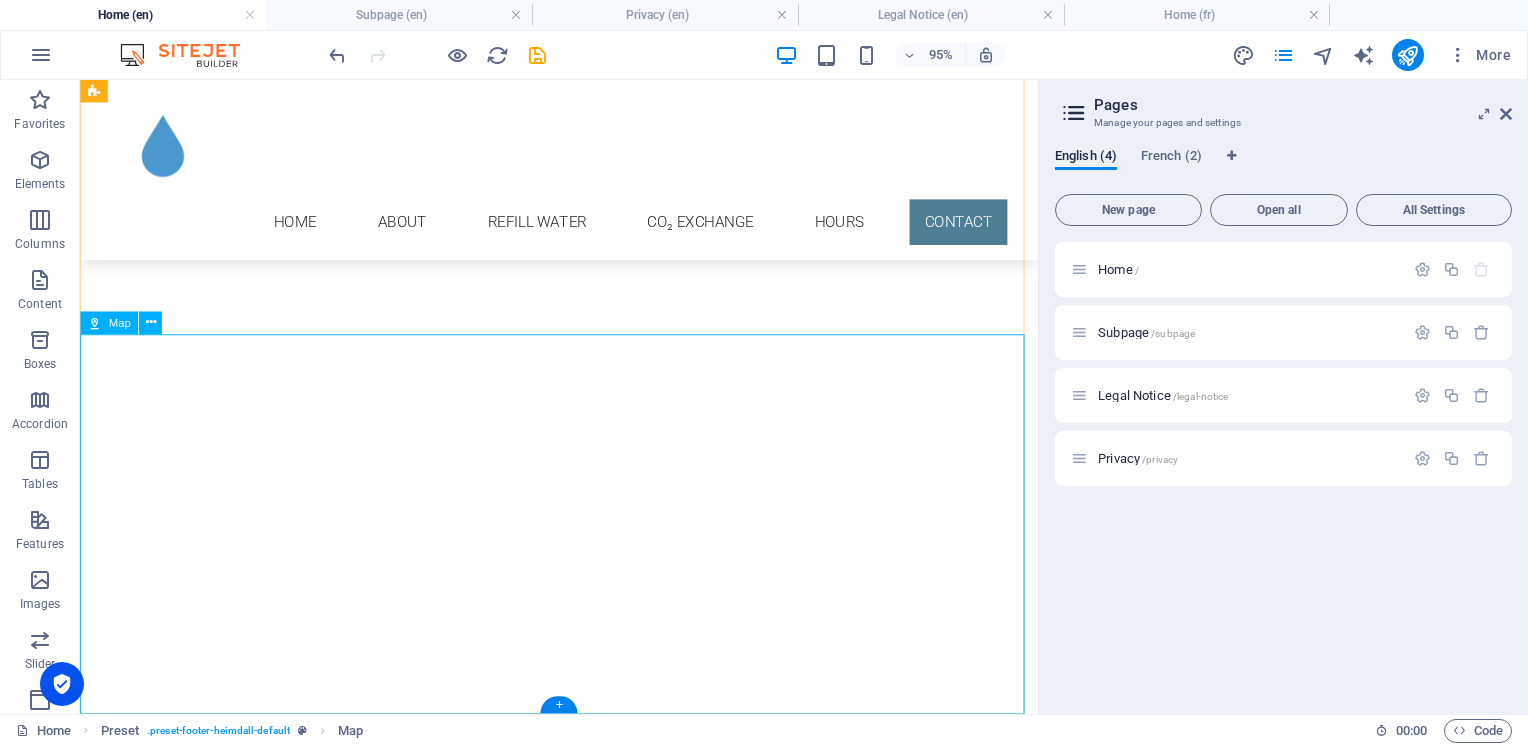click on "← Move left → Move right ↑ Move up ↓ Move down + Zoom in - Zoom out Home Jump left by 75% End Jump right by 75% Page Up Jump up by 75% Page Down Jump down by 75% Keyboard shortcuts Map Data Map data ©2025 Google Map data ©2025 Google 1 km  Click to toggle between metric and imperial units Terms Report a map error This page can't load Google Maps correctly. Do you own this website? OK" at bounding box center (584, 8419) 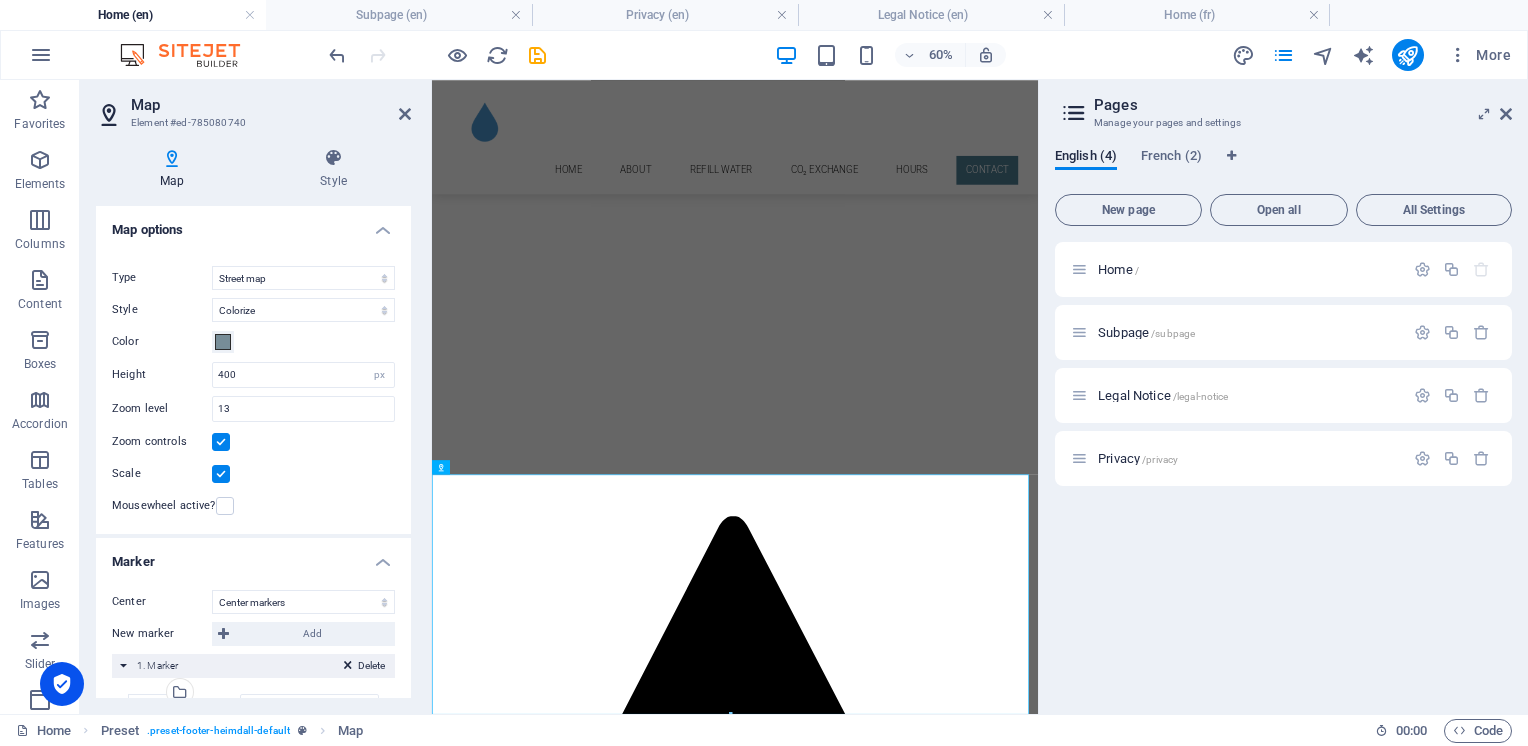scroll, scrollTop: 2542, scrollLeft: 0, axis: vertical 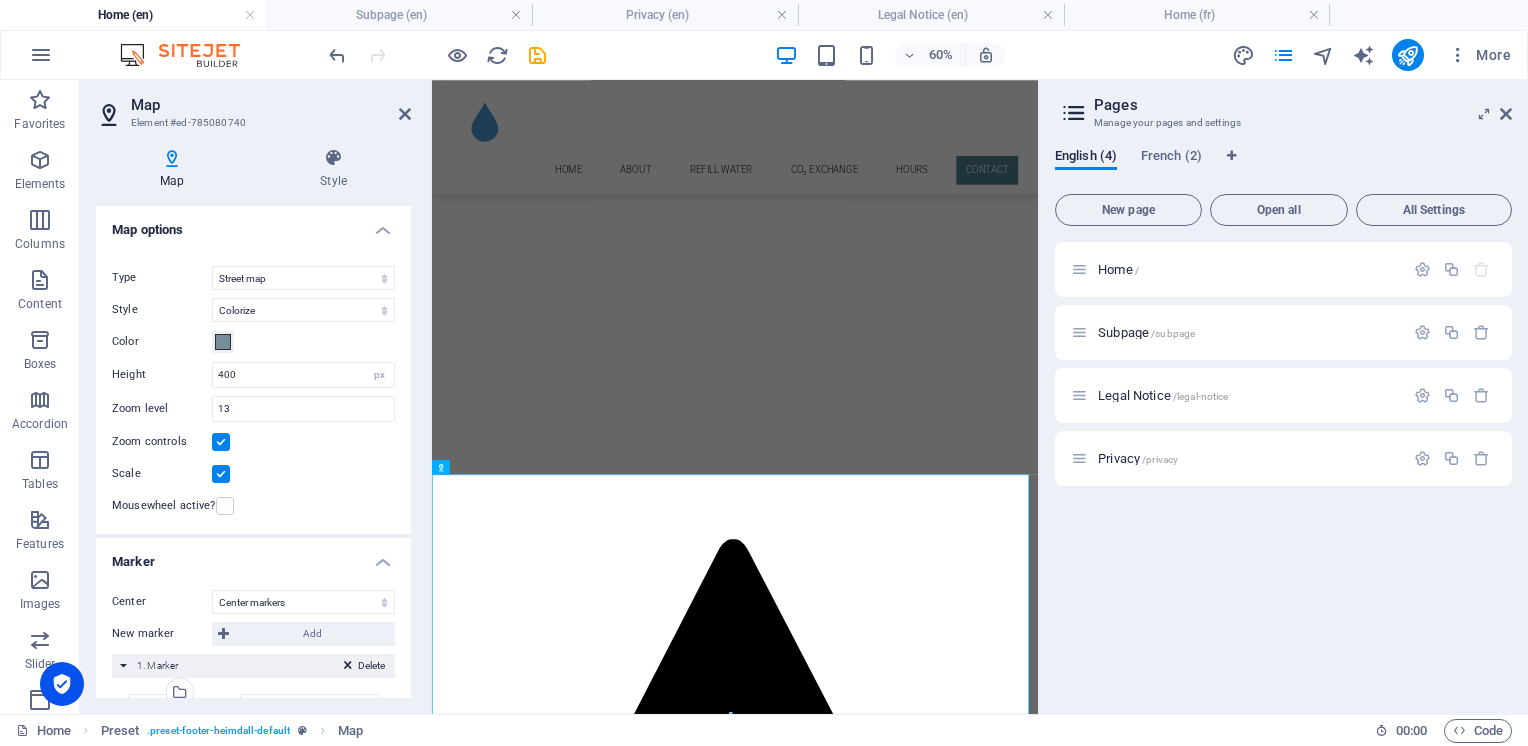 drag, startPoint x: 355, startPoint y: 431, endPoint x: 417, endPoint y: 556, distance: 139.53136 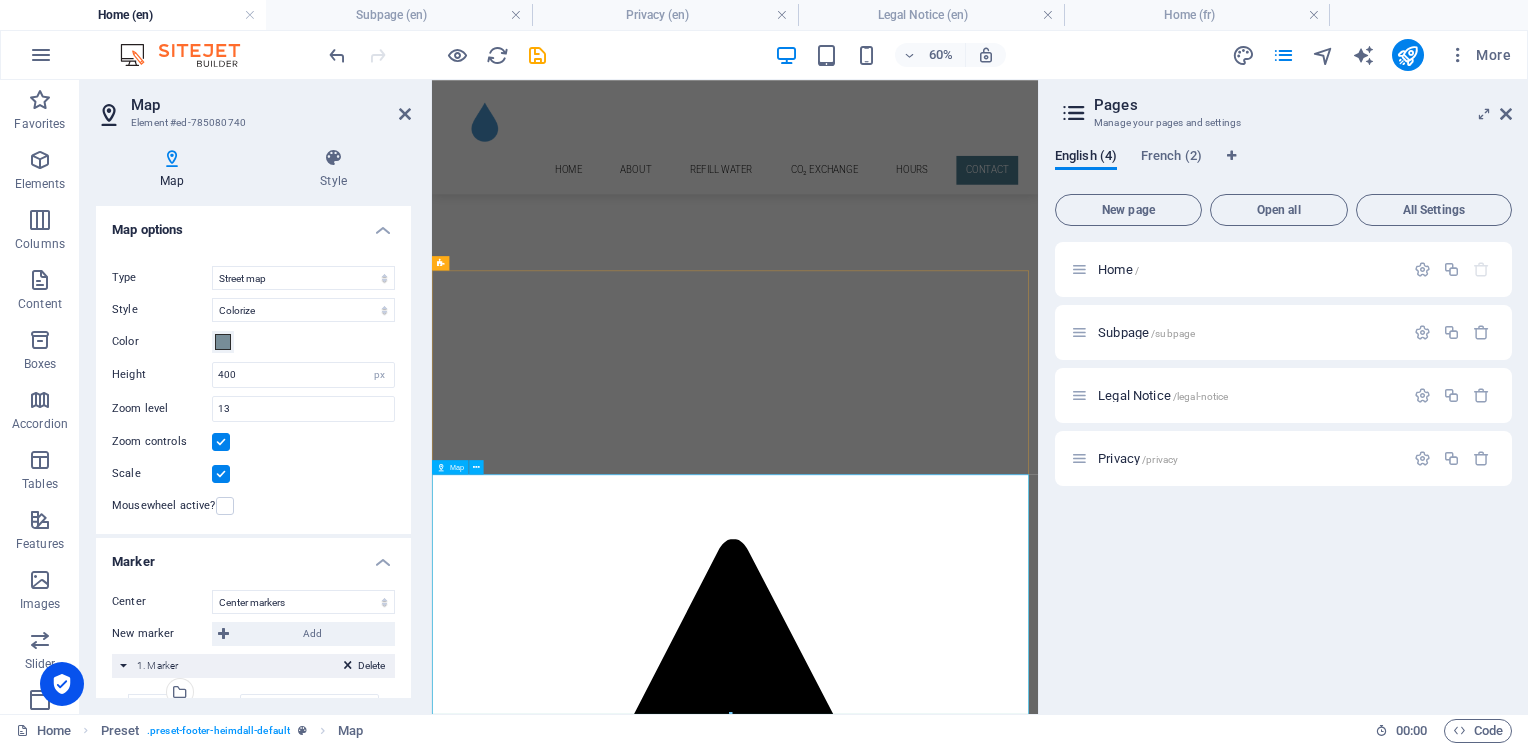 click on "← Move left → Move right ↑ Move up ↓ Move down + Zoom in - Zoom out Home Jump left by 75% End Jump right by 75% Page Up Jump up by 75% Page Down Jump down by 75% Keyboard shortcuts Map Data Map data ©2025 Google Map data ©2025 Google 1 km  Click to toggle between metric and imperial units Terms Report a map error This page can't load Google Maps correctly. Do you own this website? OK" at bounding box center [937, 8458] 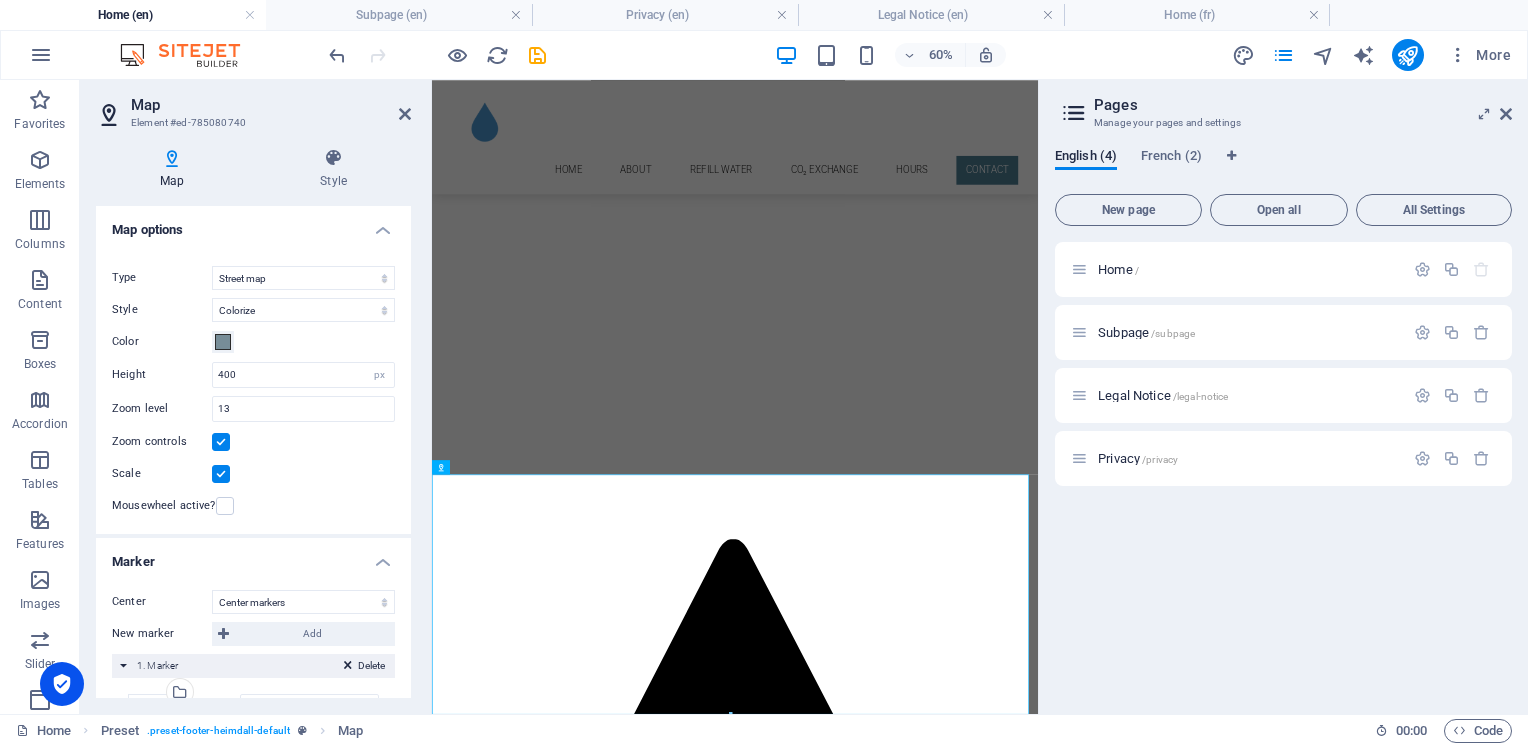 click on "Home / Subpage /subpage Legal Notice /legal-notice Privacy /privacy" at bounding box center (1283, 470) 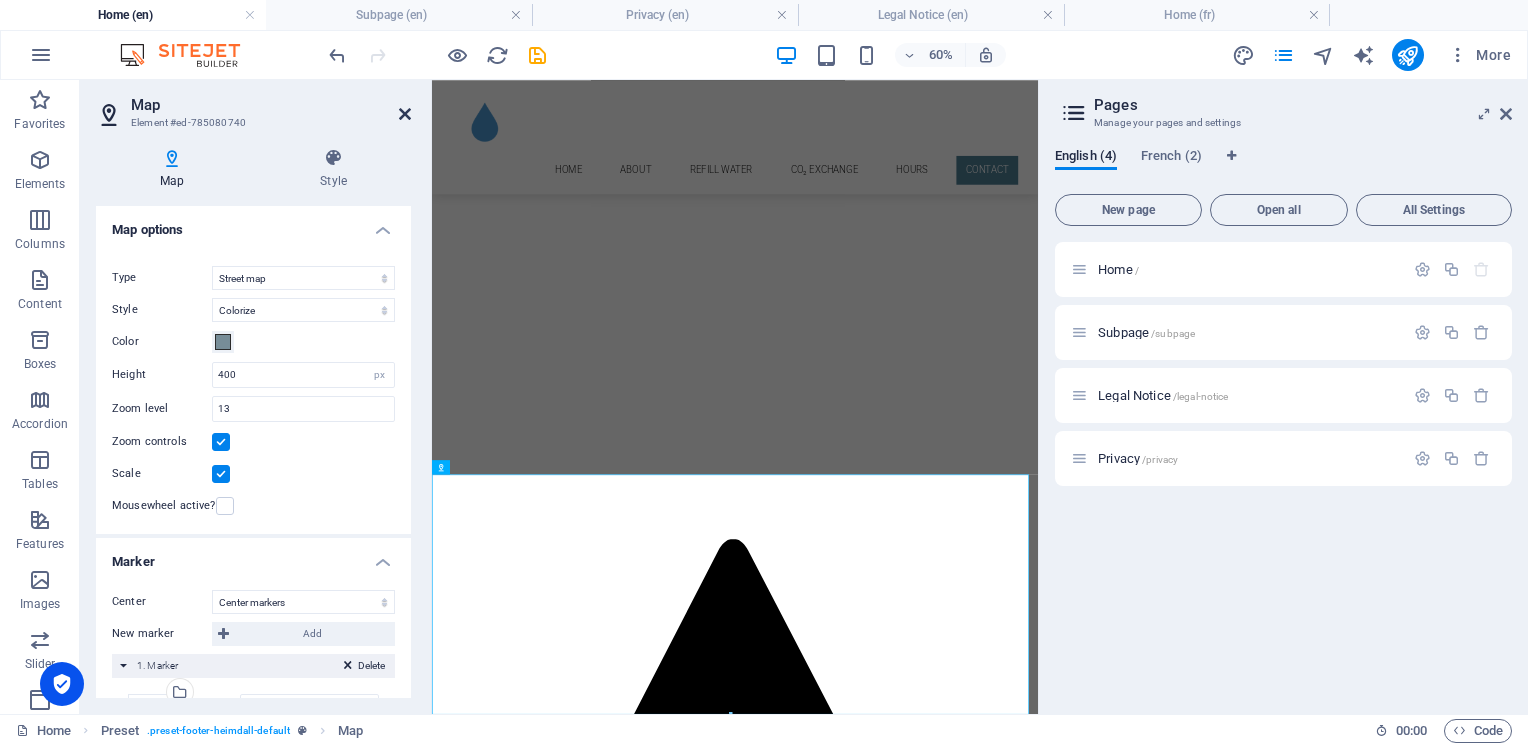 click at bounding box center (405, 114) 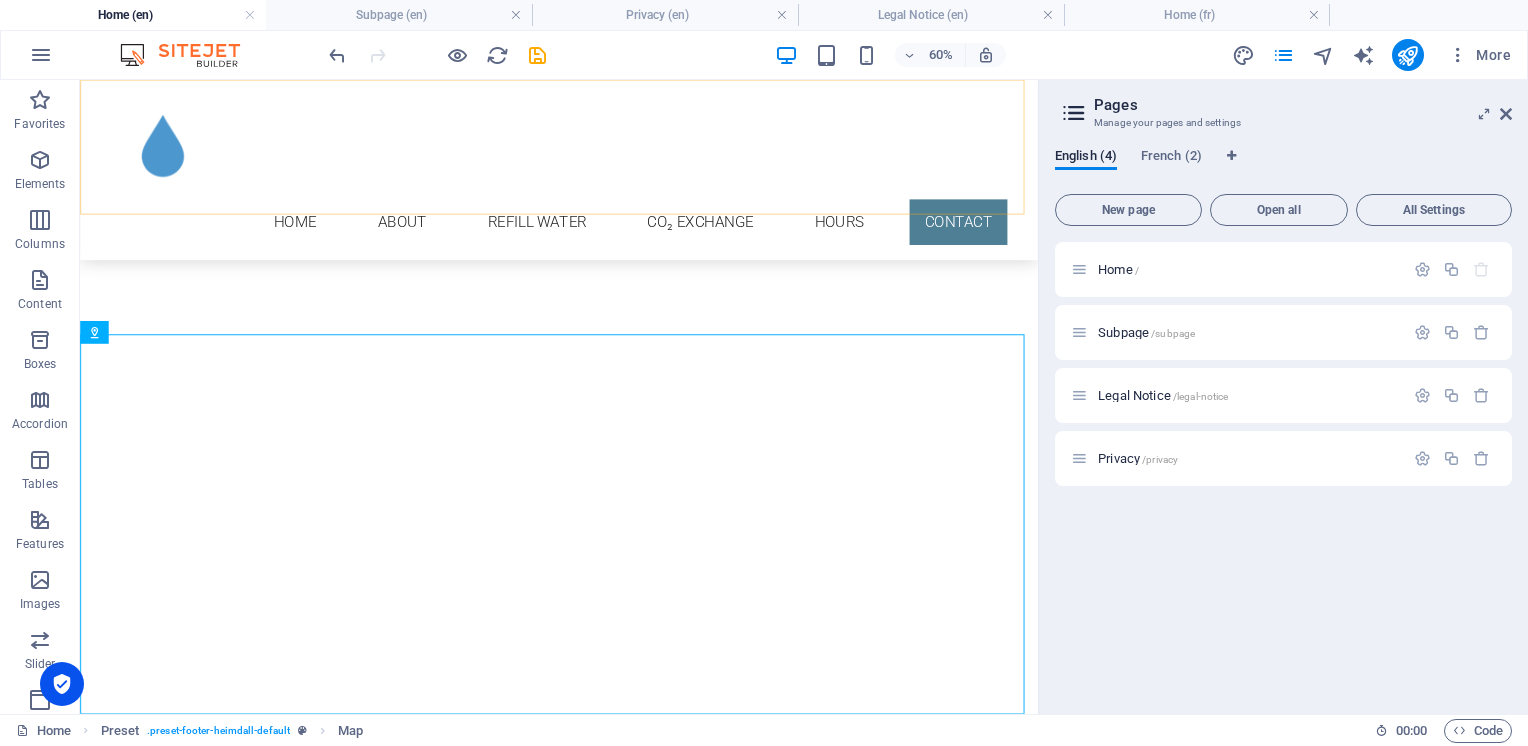 scroll, scrollTop: 2581, scrollLeft: 0, axis: vertical 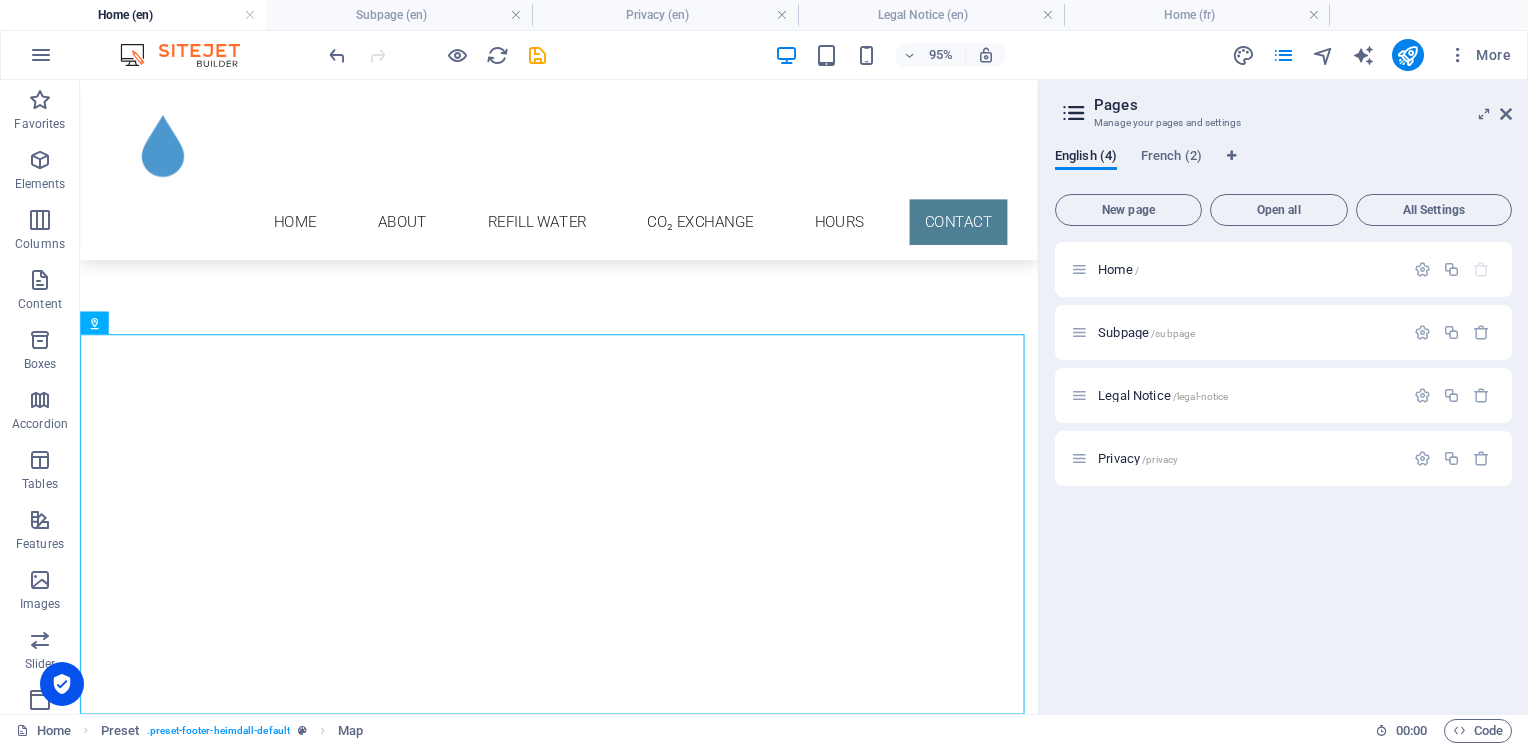 click on "Home / Subpage /subpage Legal Notice /legal-notice Privacy /privacy" at bounding box center [1283, 470] 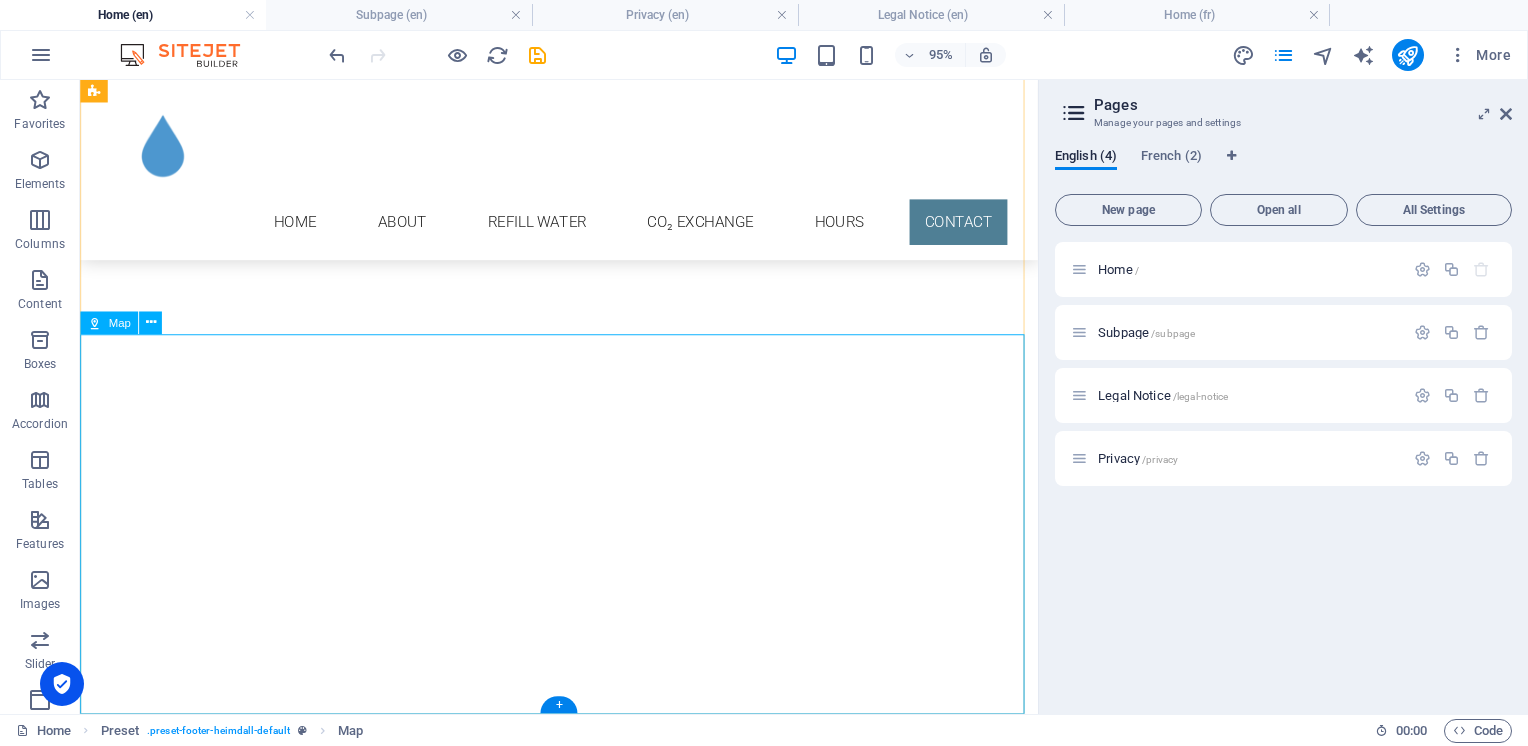 click on "← Move left → Move right ↑ Move up ↓ Move down + Zoom in - Zoom out Home Jump left by 75% End Jump right by 75% Page Up Jump up by 75% Page Down Jump down by 75% Keyboard shortcuts Map Data Map data ©2025 Google Map data ©2025 Google 1 km  Click to toggle between metric and imperial units Terms Report a map error This page can't load Google Maps correctly. Do you own this website? OK" at bounding box center (584, 8419) 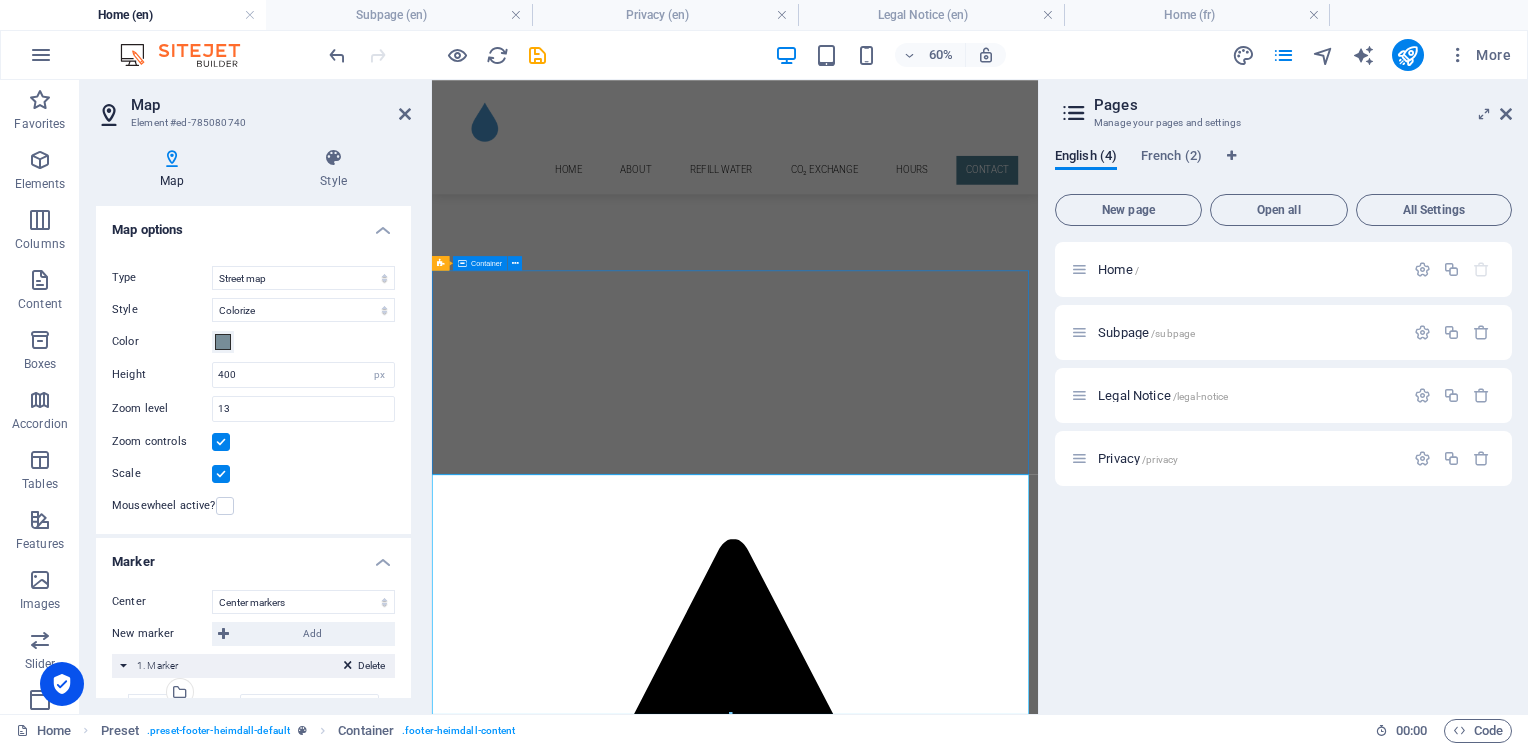 scroll, scrollTop: 2581, scrollLeft: 0, axis: vertical 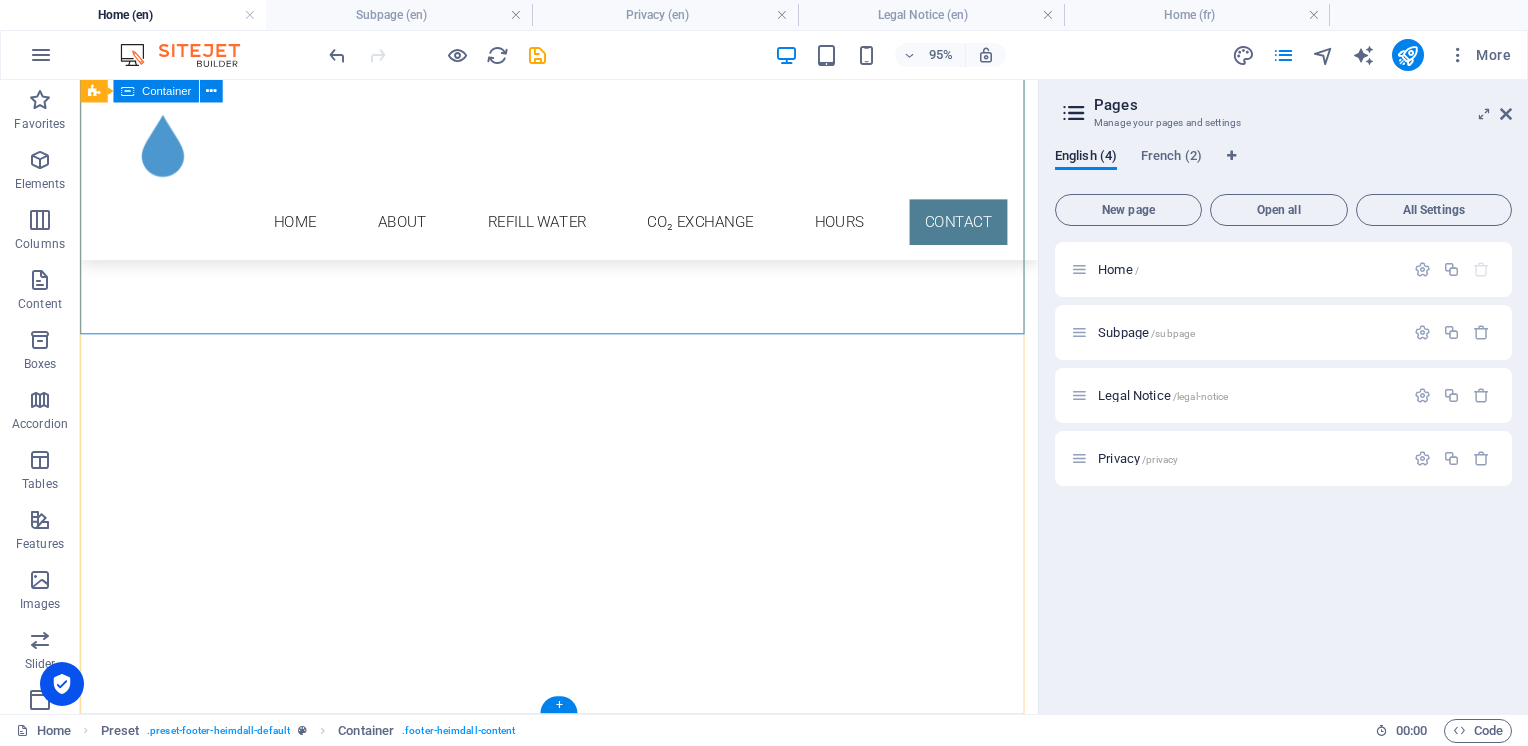 click on "Address 1377 av. Dollard Lasalle   H8N 1A4 Phone Call us now: (514) 365-5132 Contact info@benvin.ca Legal Notice  |  Privacy" at bounding box center (584, 7861) 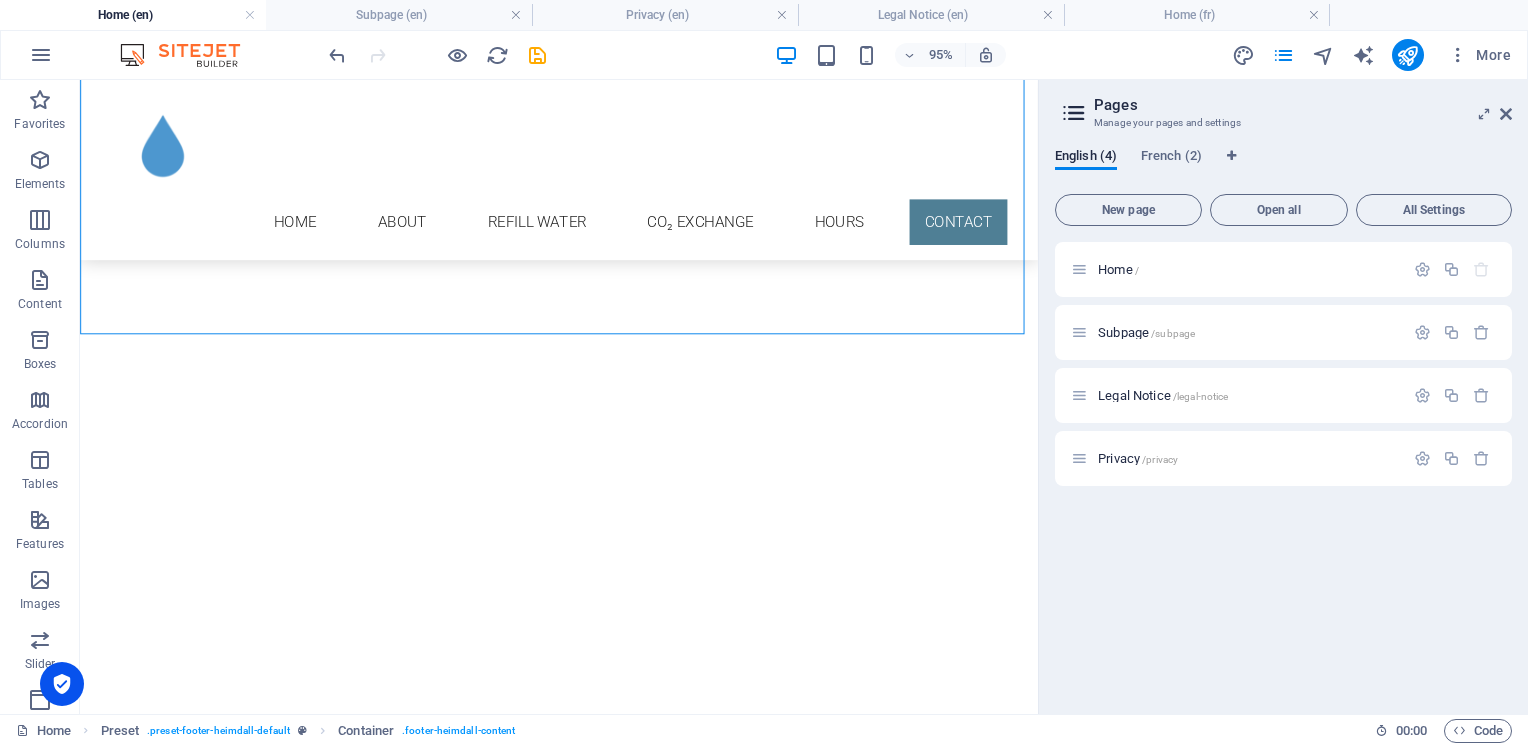 click on "Home / Subpage /subpage Legal Notice /legal-notice Privacy /privacy" at bounding box center [1283, 470] 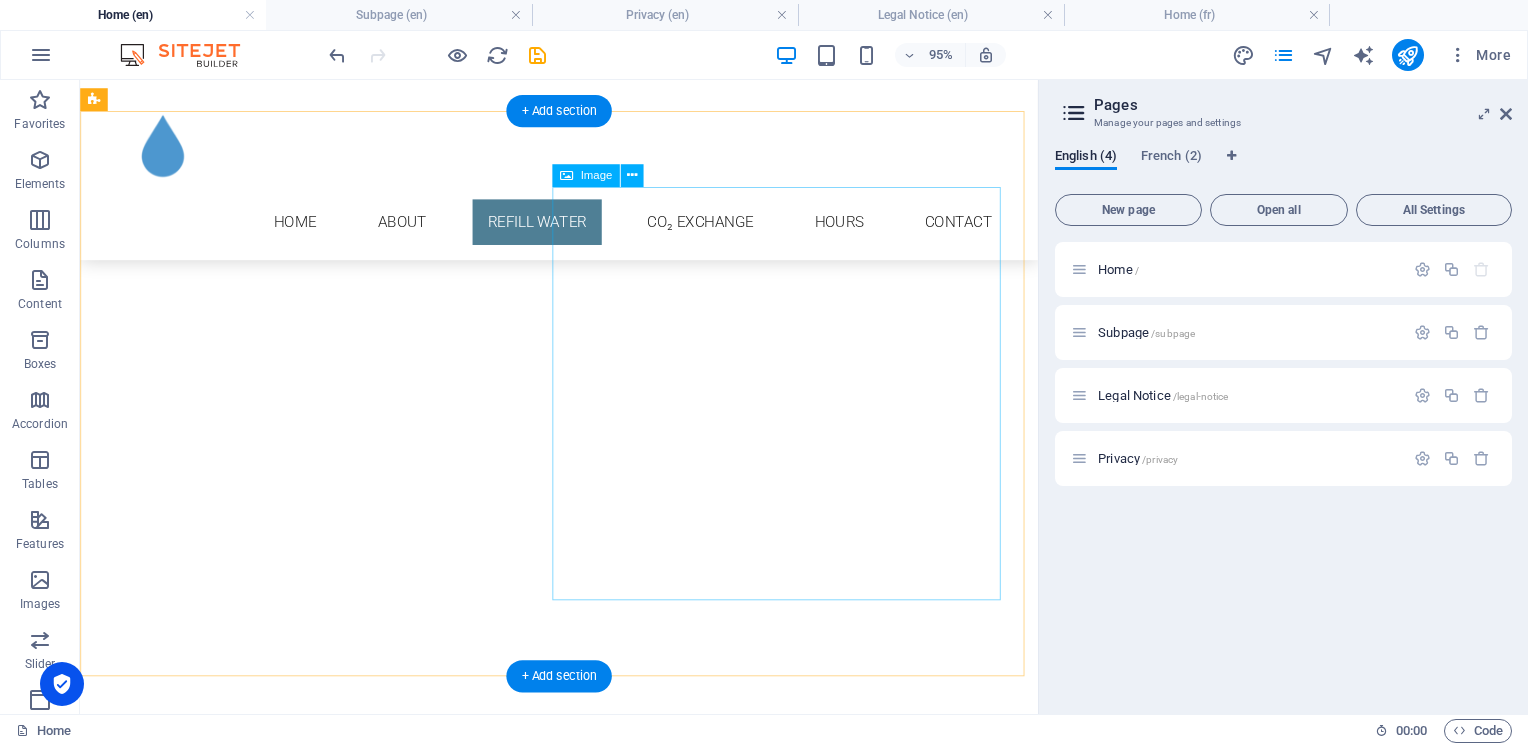 scroll, scrollTop: 881, scrollLeft: 0, axis: vertical 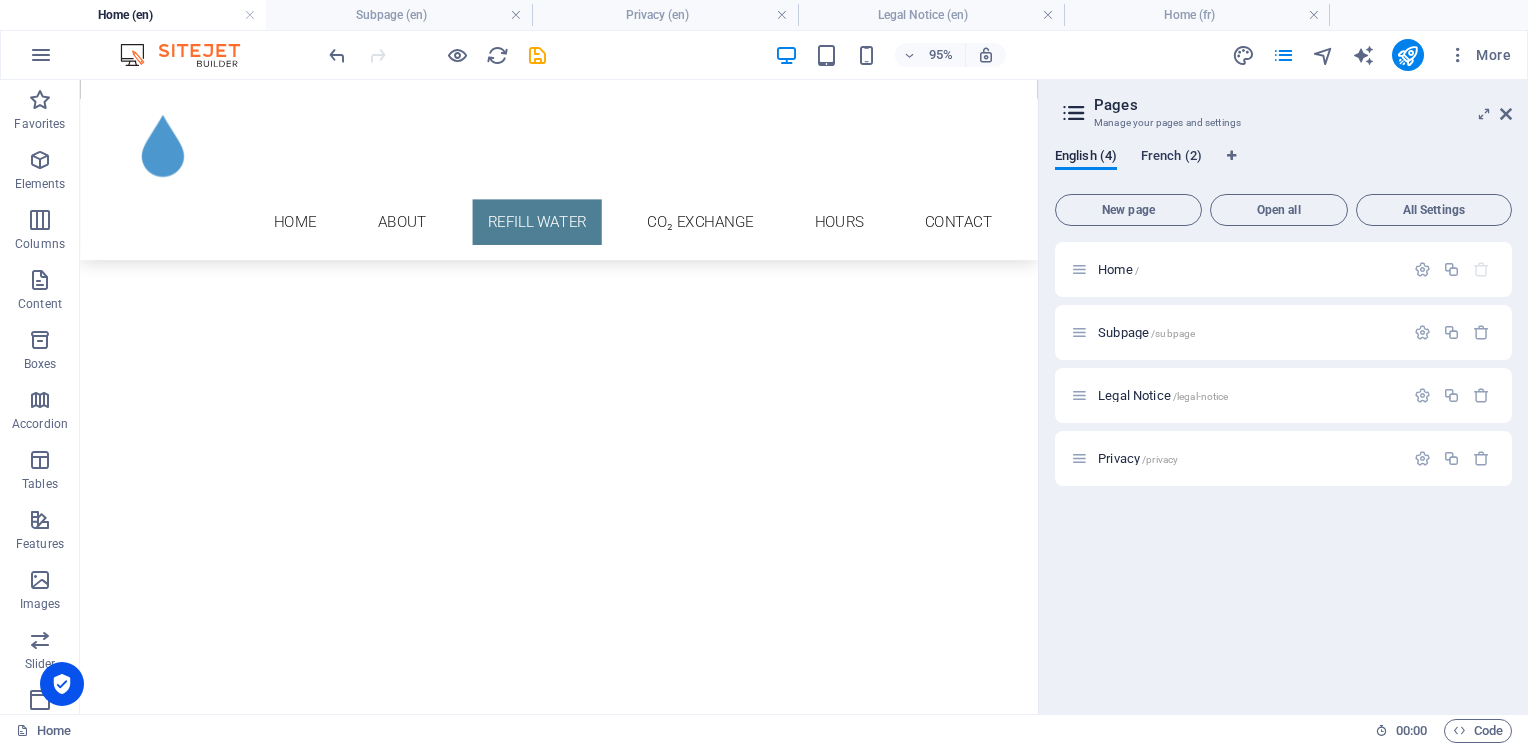 click on "French (2)" at bounding box center [1171, 158] 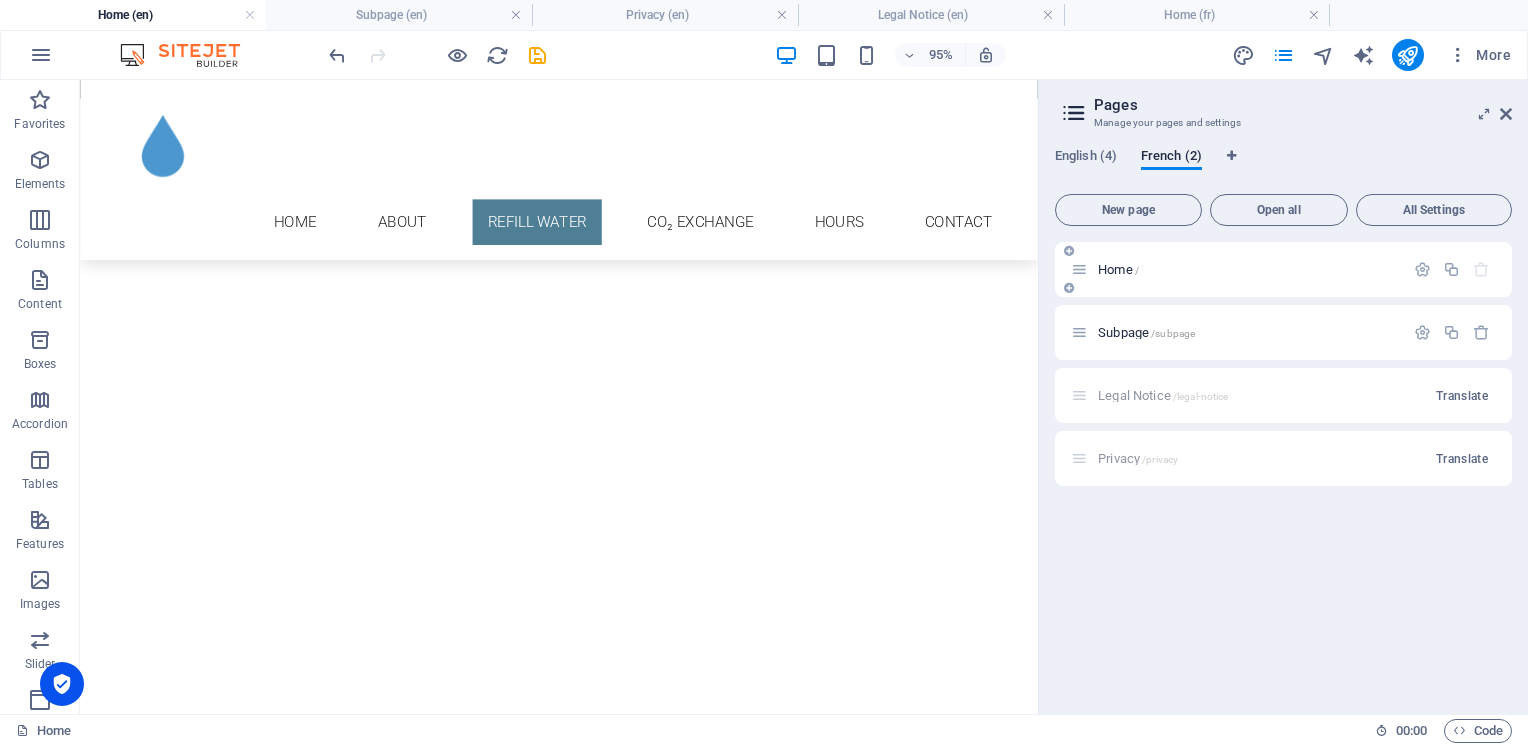 click on "Home /" at bounding box center (1118, 269) 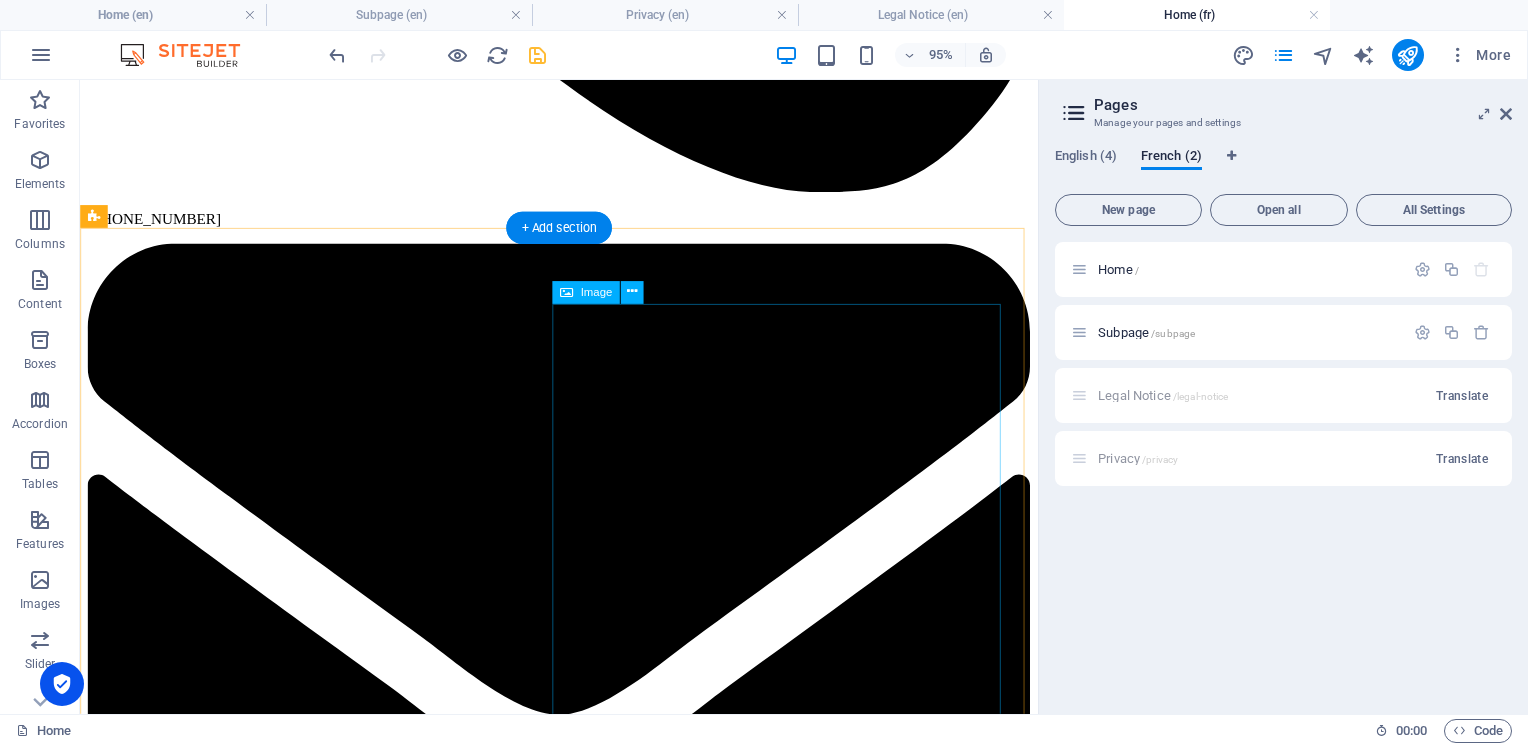 scroll, scrollTop: 1000, scrollLeft: 0, axis: vertical 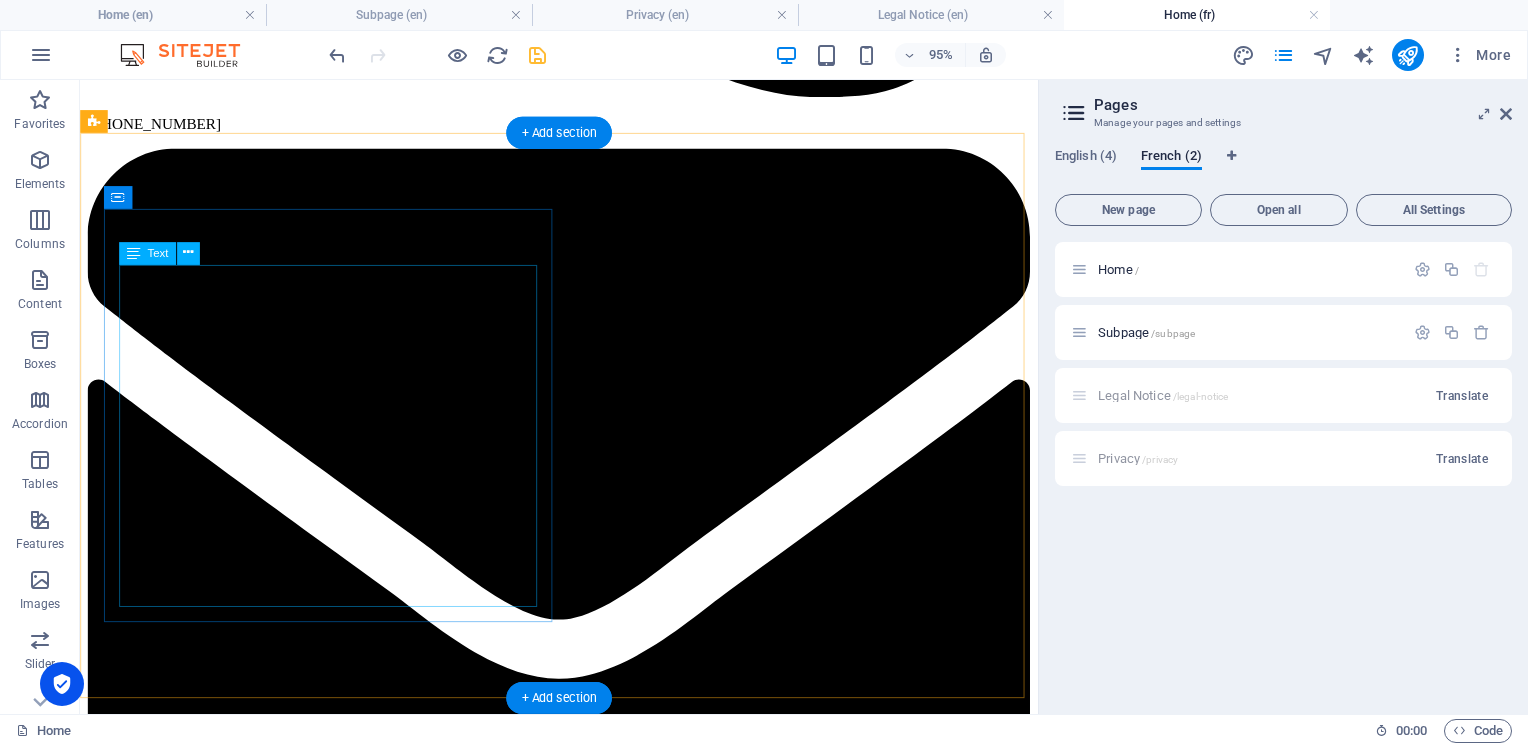 click on "Our five step reverse osmosis filter system provides you ultra pure water free of contaminants, chlorine, lead, and excessive dissolved solids. Drive or walk up to the door and refill your water bottles.  Our water refill station is right next to the door saving you the hassle of carrying heavy water bottles long distances.   Reduce waste by refilling your 5-gallon bottles locally.  We also have reusable 5 gallon bottles available and new caps with each refill. $4.00 per 5 gallon refill - easy and affordable." at bounding box center (584, 10596) 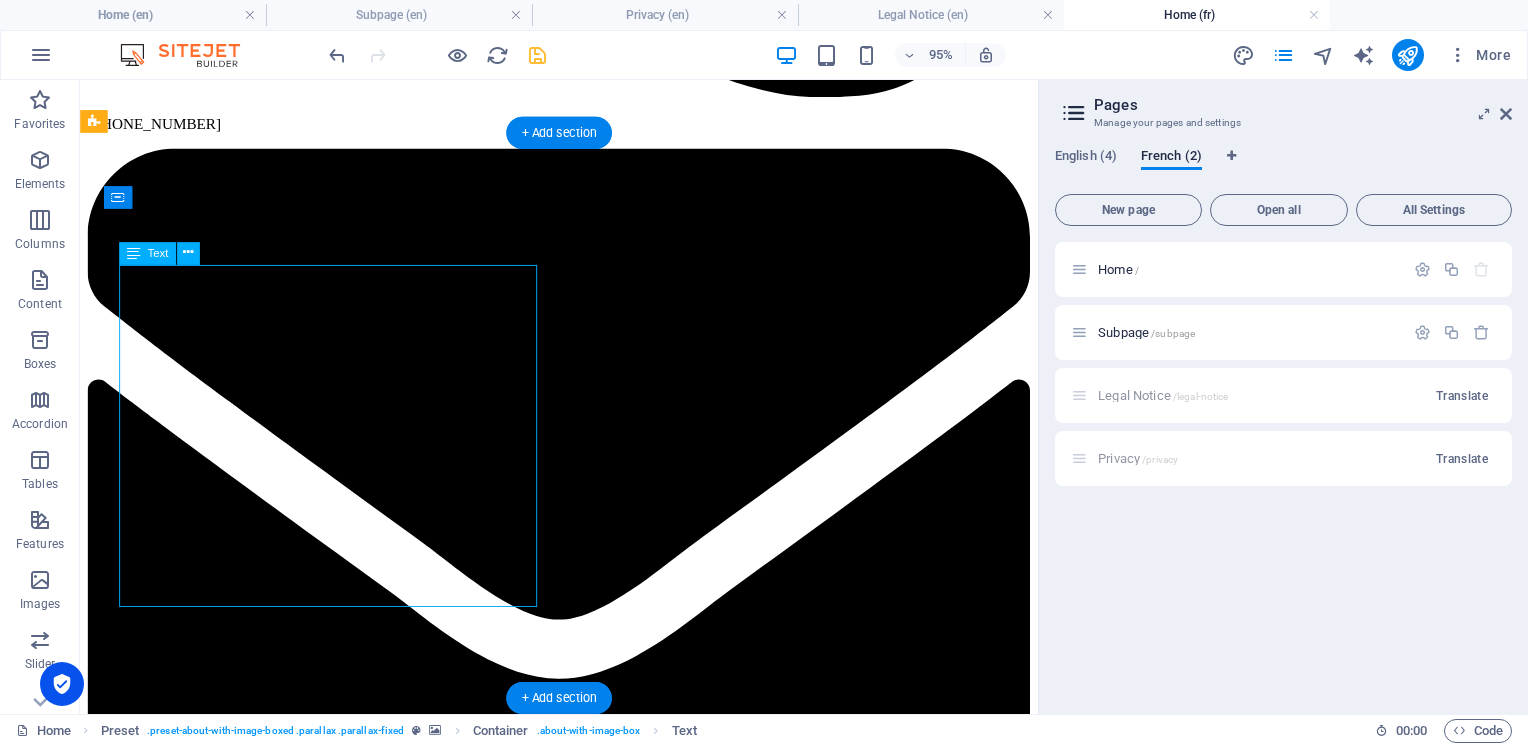 click on "Our five step reverse osmosis filter system provides you ultra pure water free of contaminants, chlorine, lead, and excessive dissolved solids. Drive or walk up to the door and refill your water bottles.  Our water refill station is right next to the door saving you the hassle of carrying heavy water bottles long distances.   Reduce waste by refilling your 5-gallon bottles locally.  We also have reusable 5 gallon bottles available and new caps with each refill. $4.00 per 5 gallon refill - easy and affordable." at bounding box center (584, 10596) 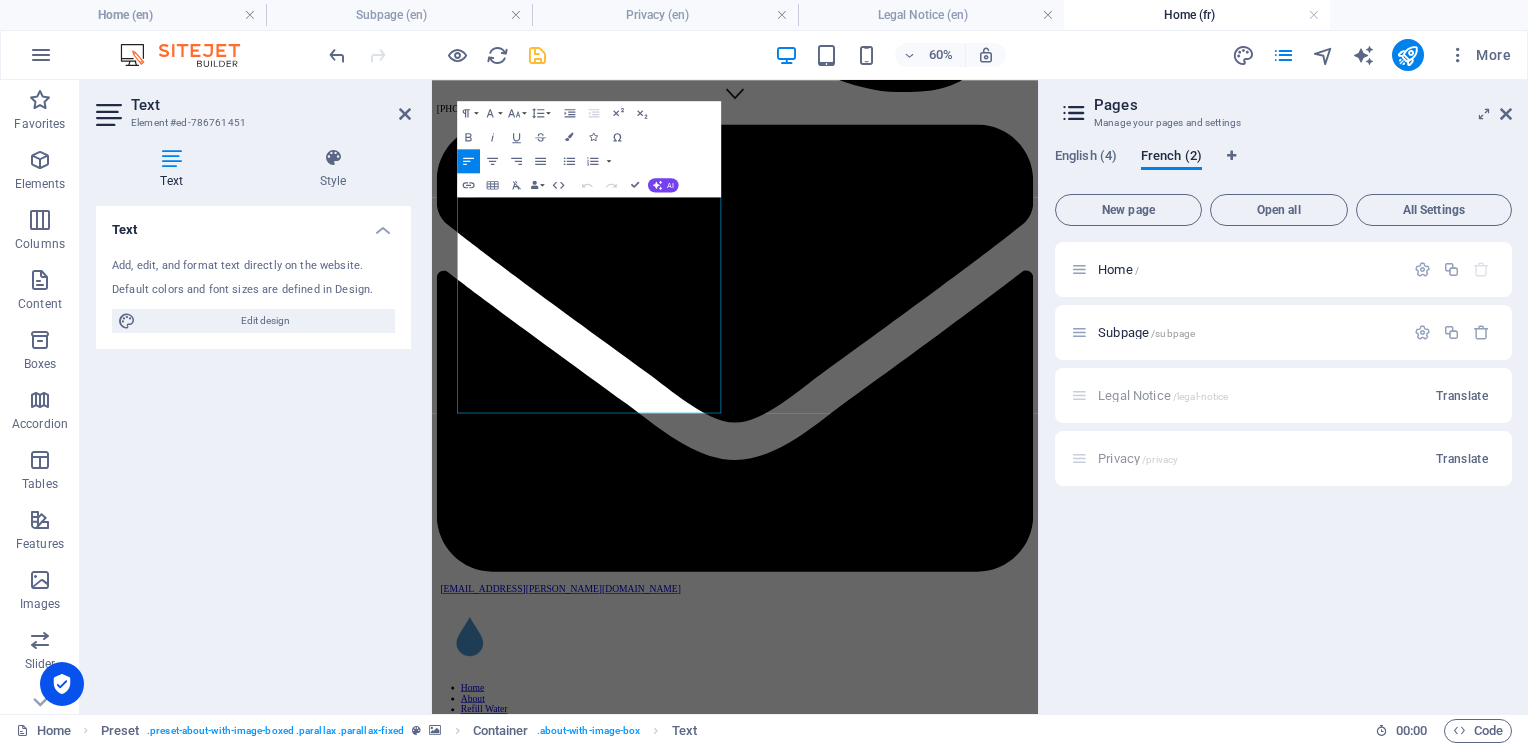 scroll, scrollTop: 1350, scrollLeft: 0, axis: vertical 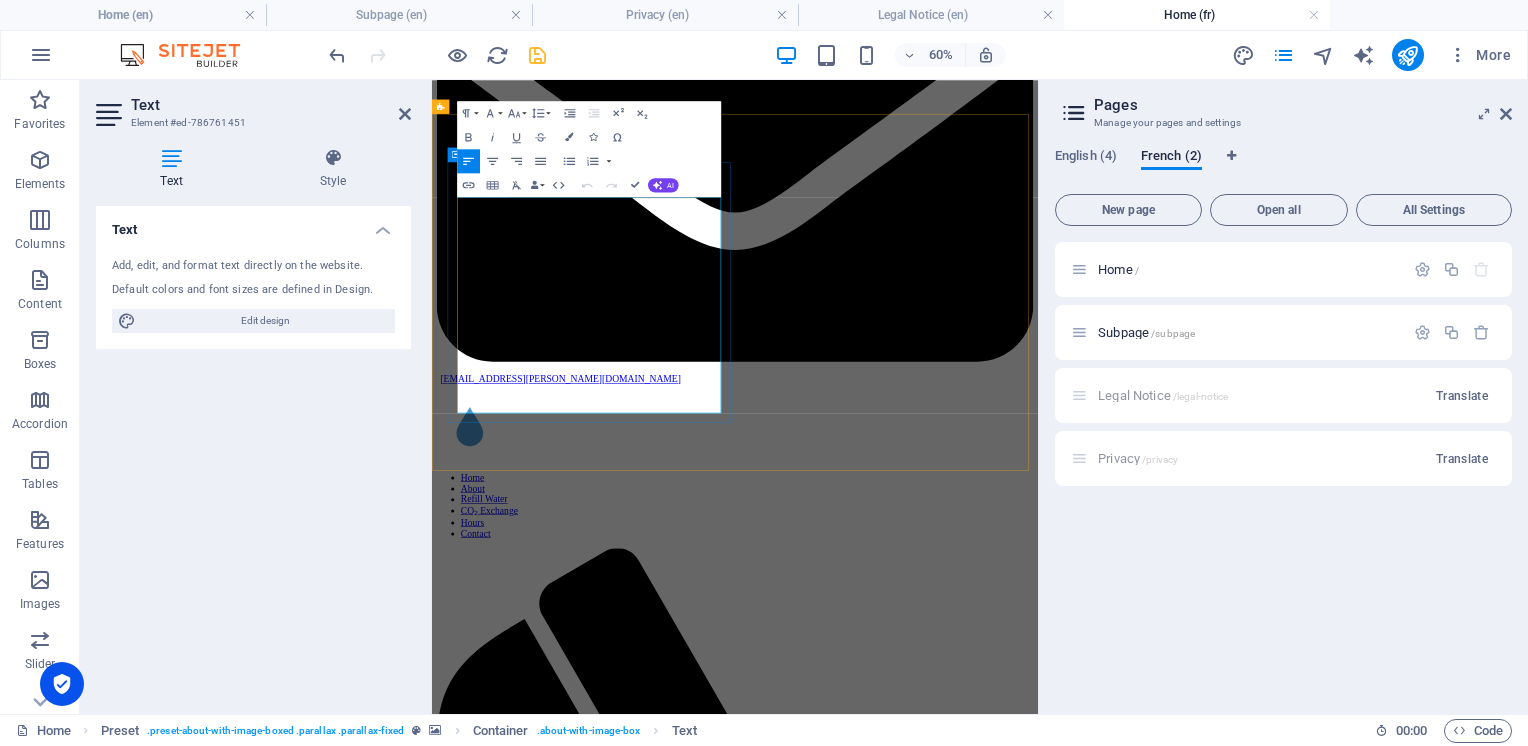 drag, startPoint x: 473, startPoint y: 279, endPoint x: 686, endPoint y: 536, distance: 333.79333 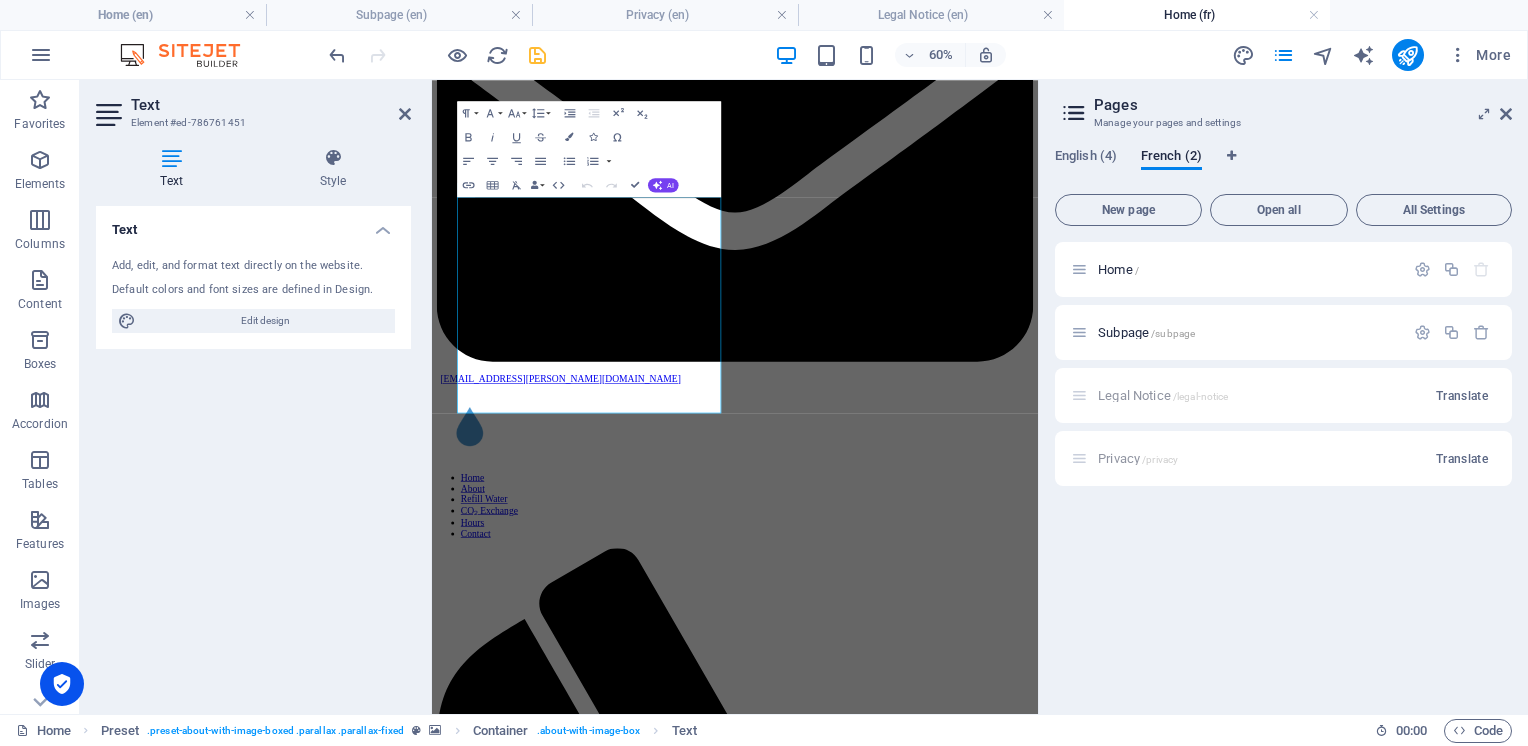 click on "Text Add, edit, and format text directly on the website. Default colors and font sizes are defined in Design. Edit design Alignment Left aligned Centered Right aligned" at bounding box center [253, 452] 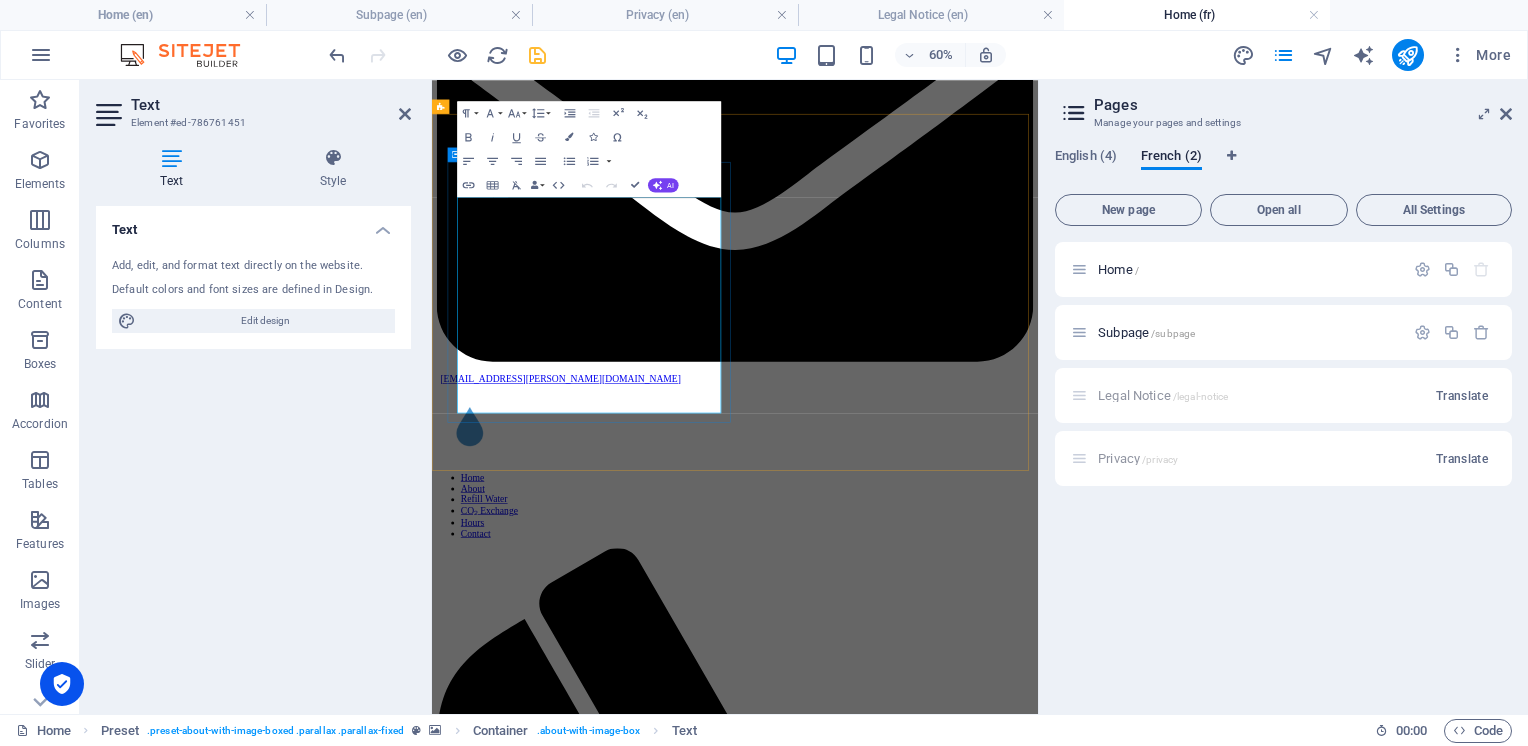 click at bounding box center (937, 10340) 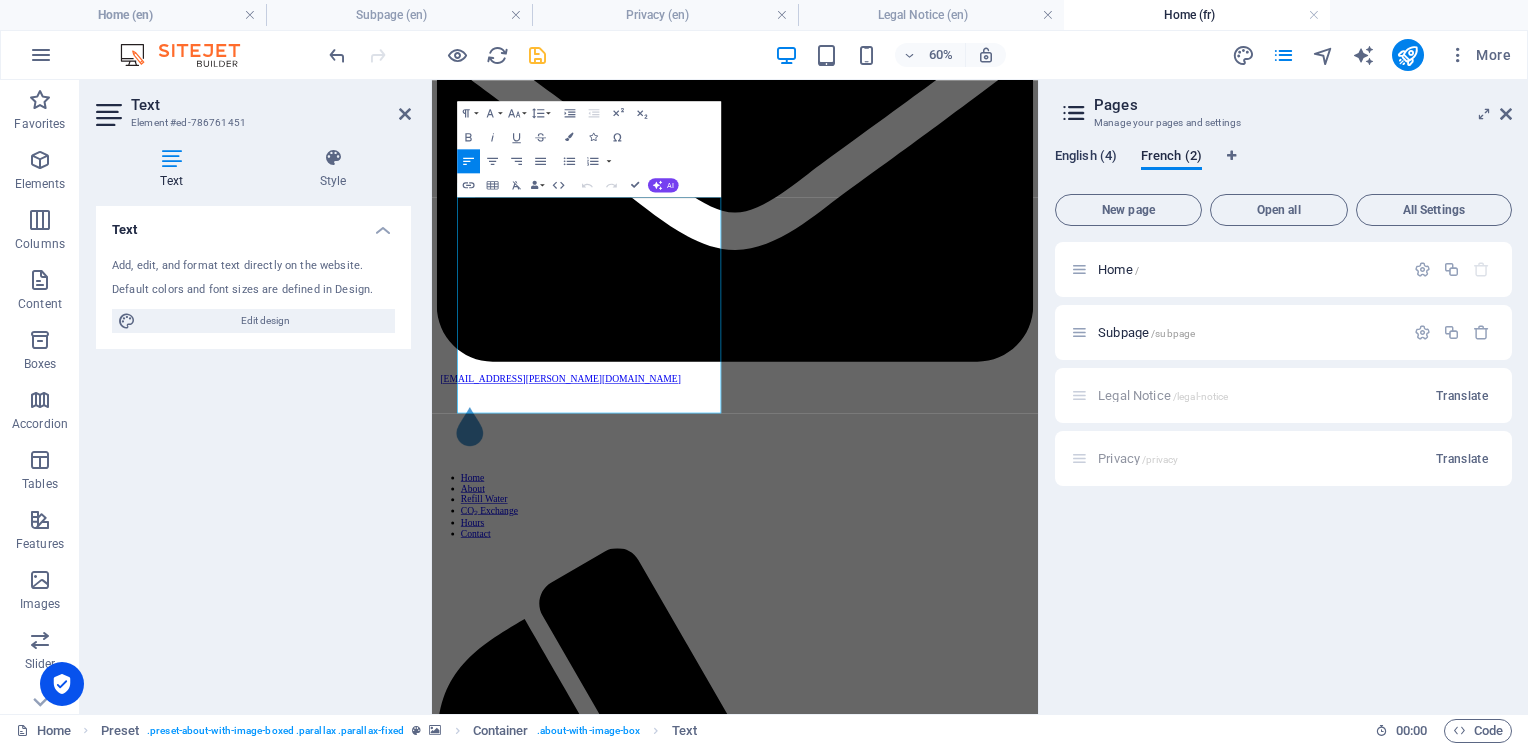 click on "English (4)" at bounding box center [1086, 158] 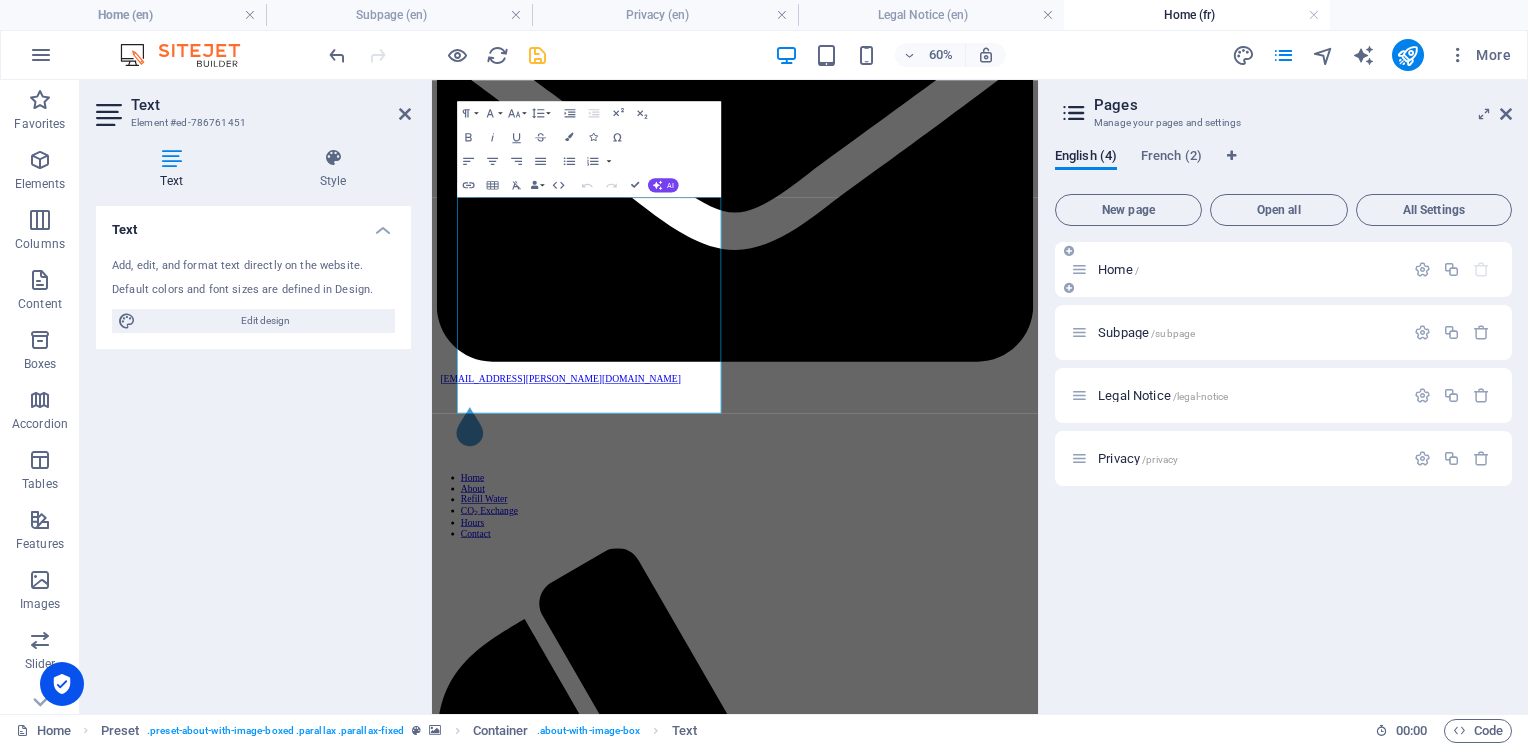 click on "Home /" at bounding box center [1118, 269] 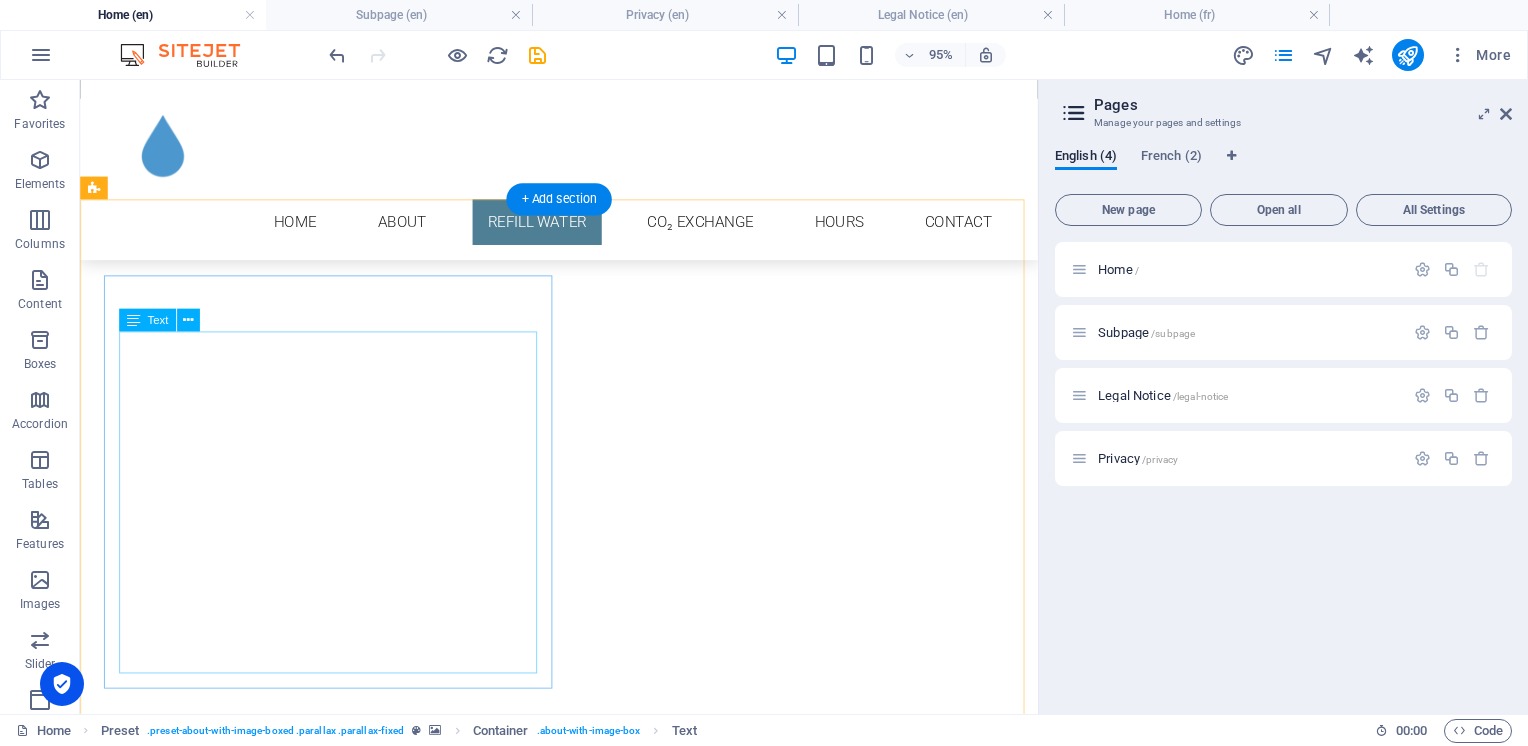 scroll, scrollTop: 981, scrollLeft: 0, axis: vertical 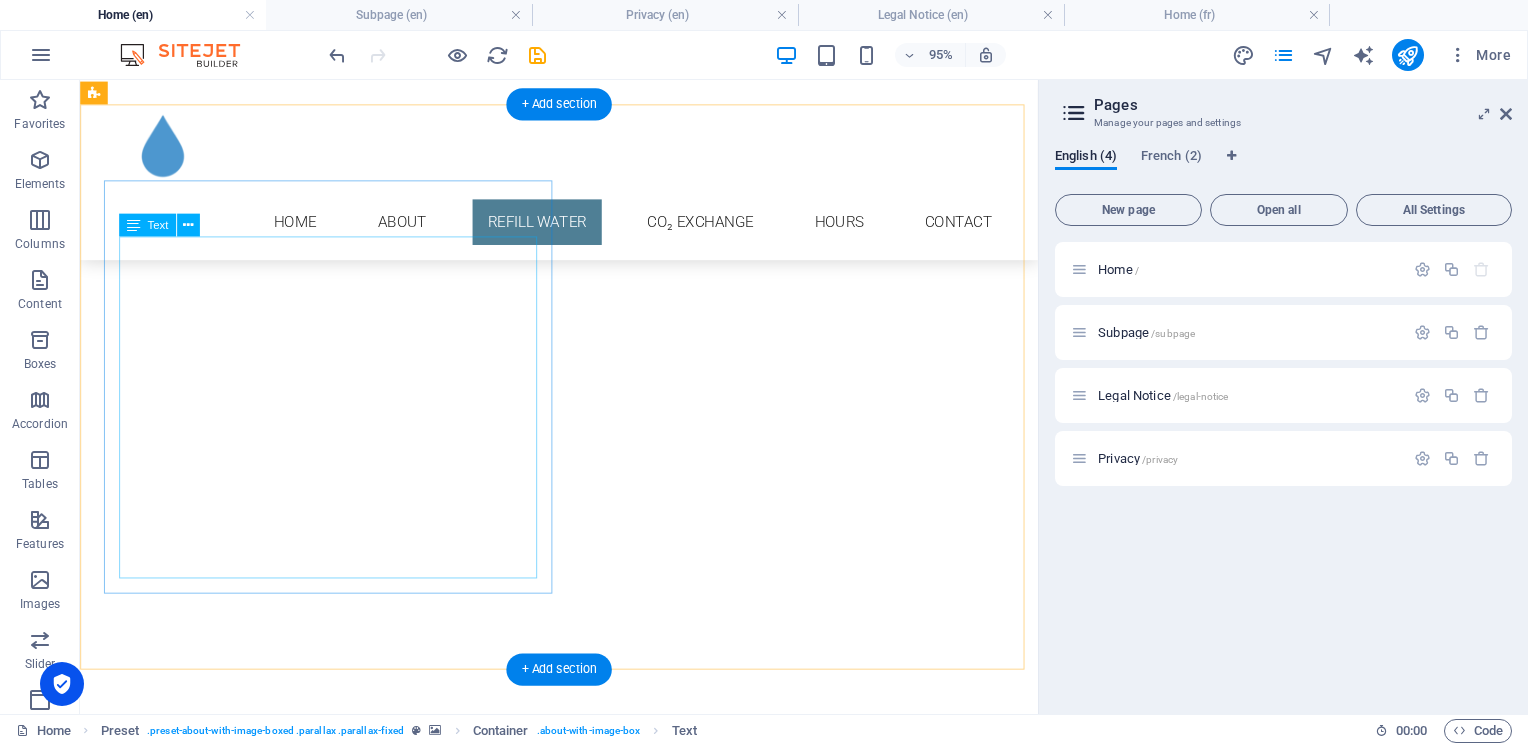 click on "Reduce waste by refilling your water bottles locally with ultra pure water.  We also have reusable 5 gallon bottles available and new caps with each refill. Our five step reverse osmosis filter system provides you ultra pure water free of contaminants, chlorine, lead, and excessive dissolved solids Even better our Montreal water refill station is feet from the sidewalk and parking  making it easy to pop in for a quick and convenient refill. $4.00 per 5 gallon refill - easy and affordable." at bounding box center [568, 7501] 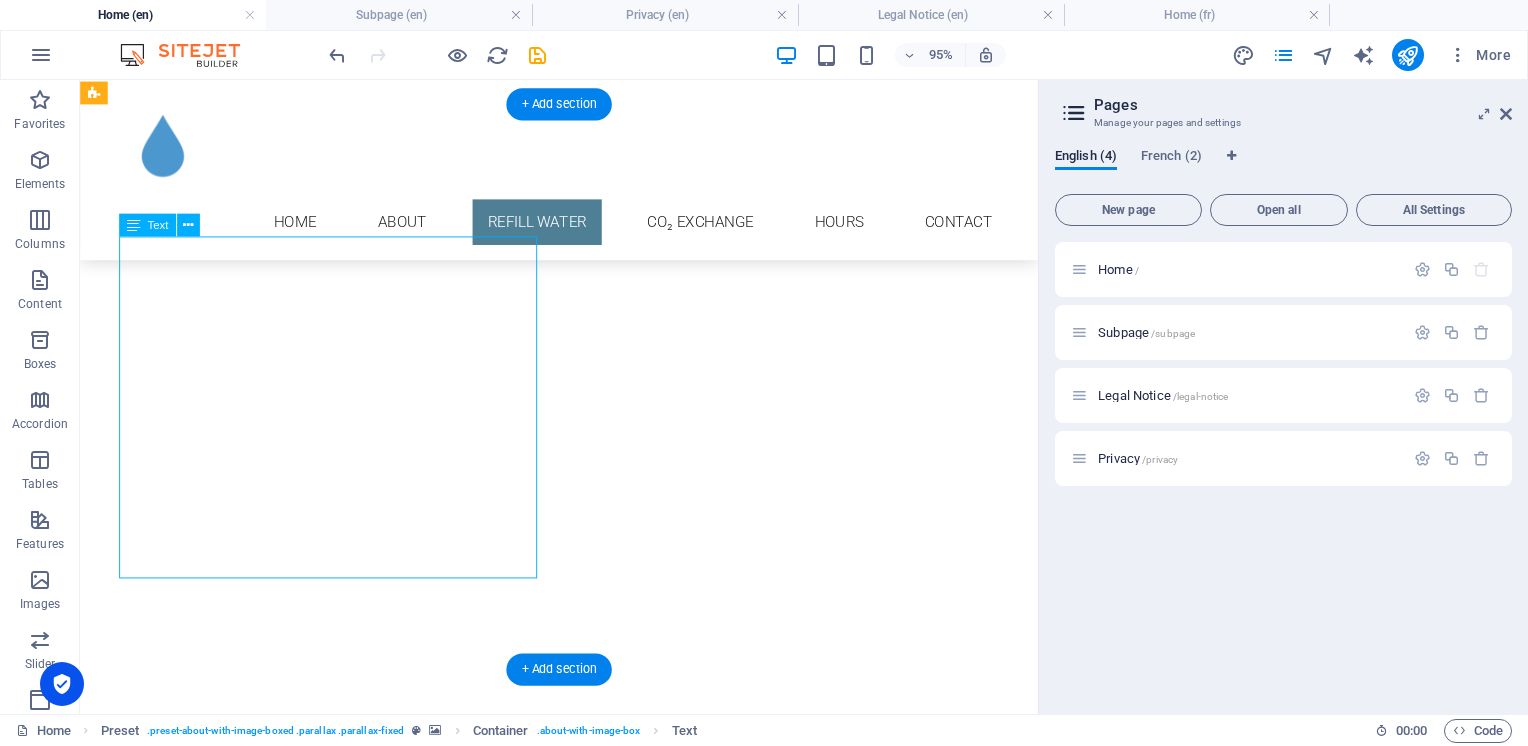 drag, startPoint x: 245, startPoint y: 495, endPoint x: 181, endPoint y: 487, distance: 64.49806 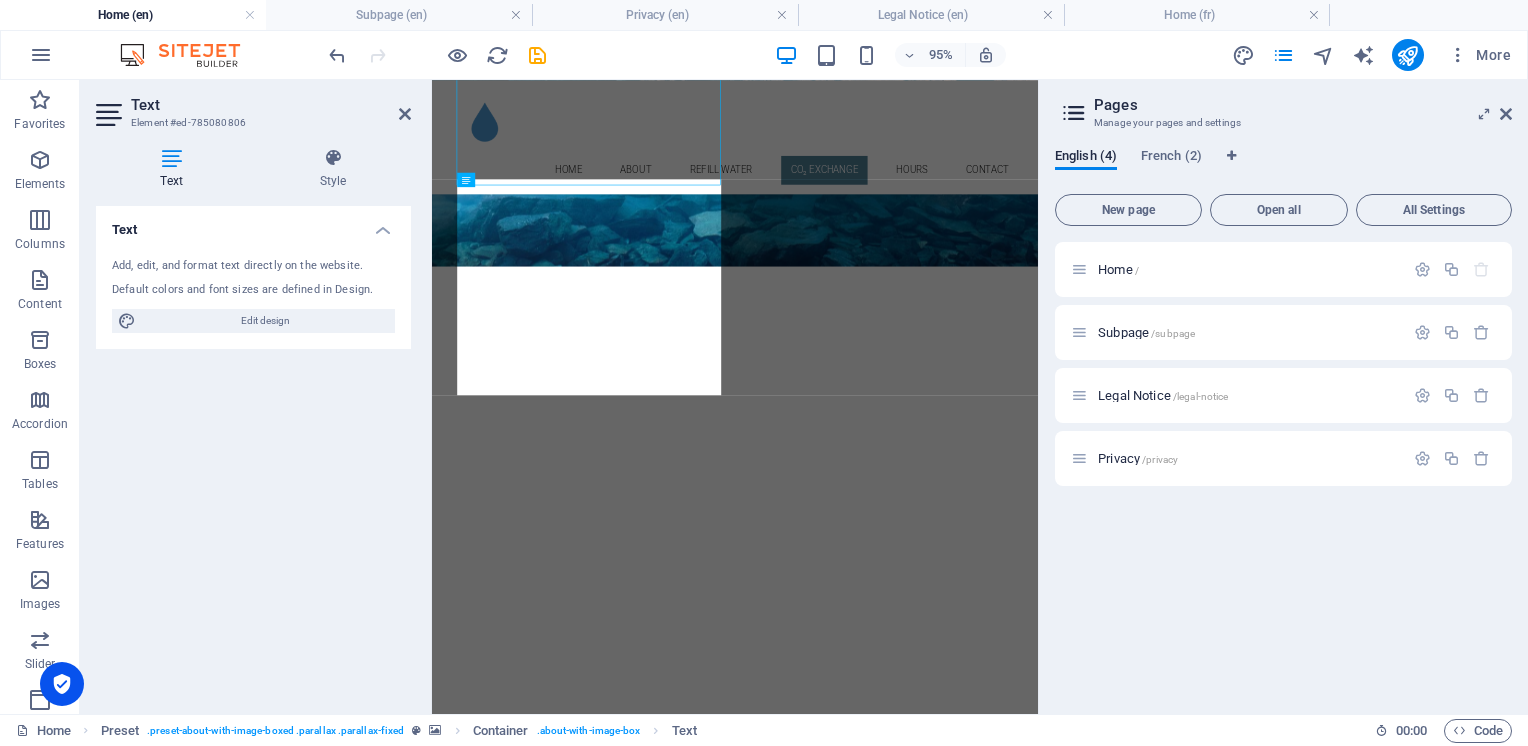 scroll, scrollTop: 1332, scrollLeft: 0, axis: vertical 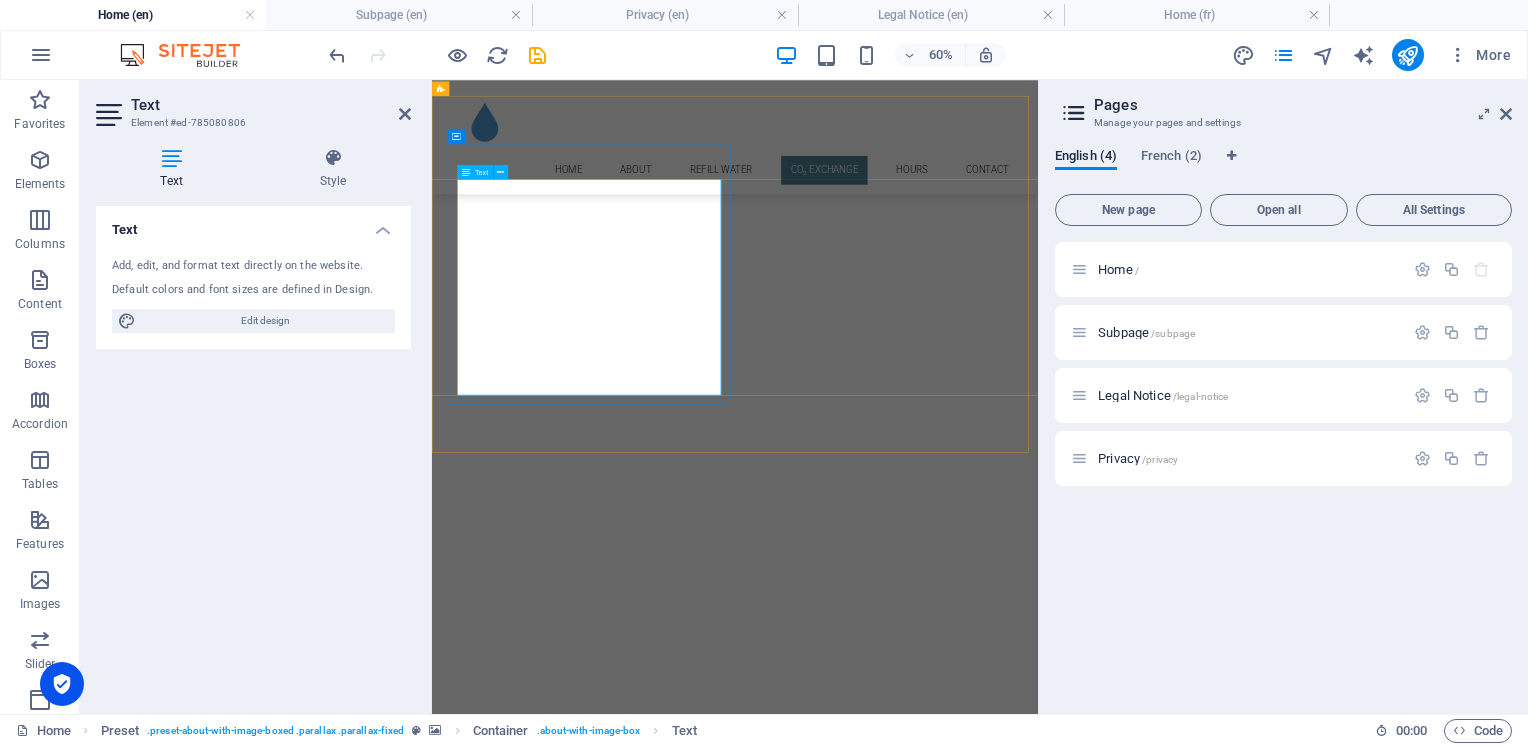 drag, startPoint x: 608, startPoint y: 500, endPoint x: 890, endPoint y: 259, distance: 370.95148 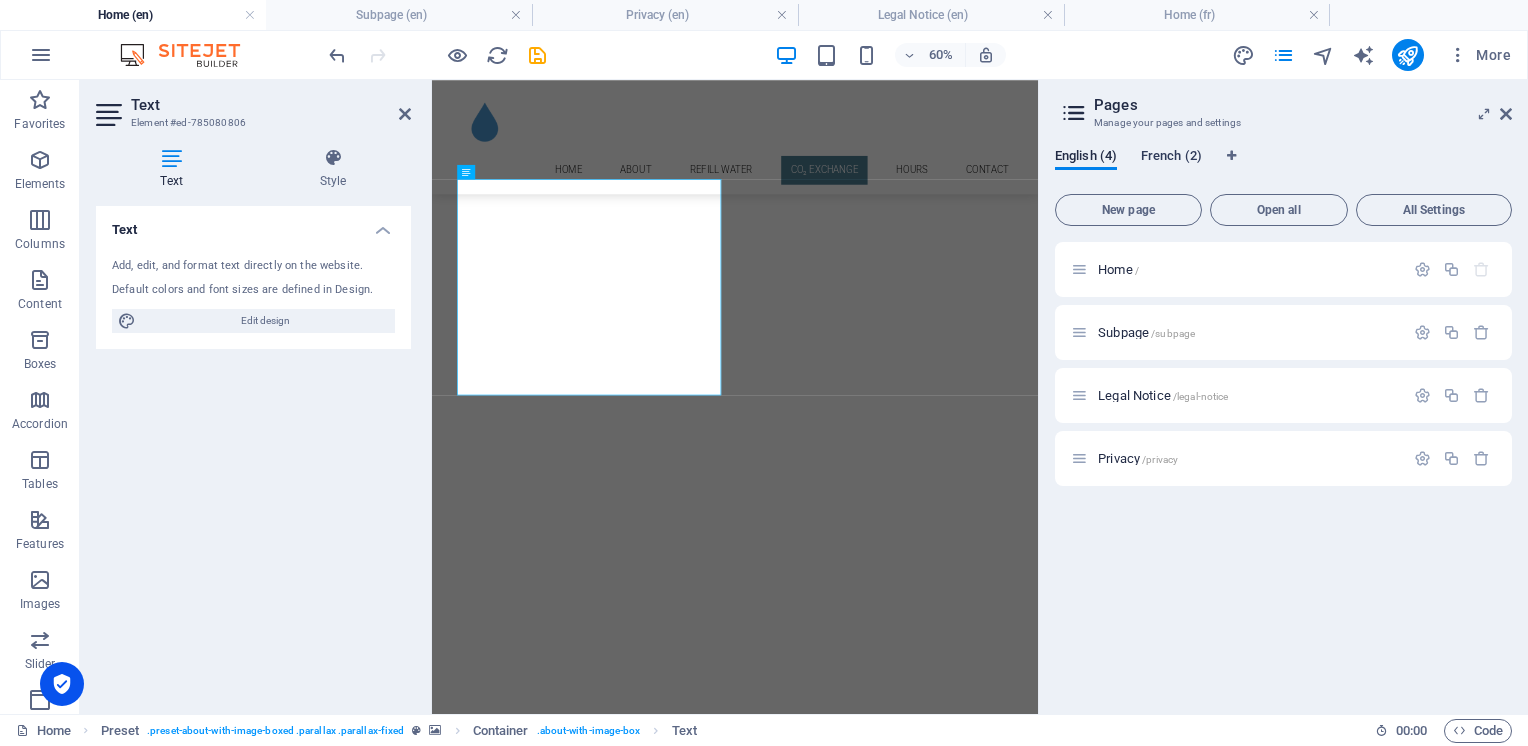 click on "French (2)" at bounding box center (1171, 158) 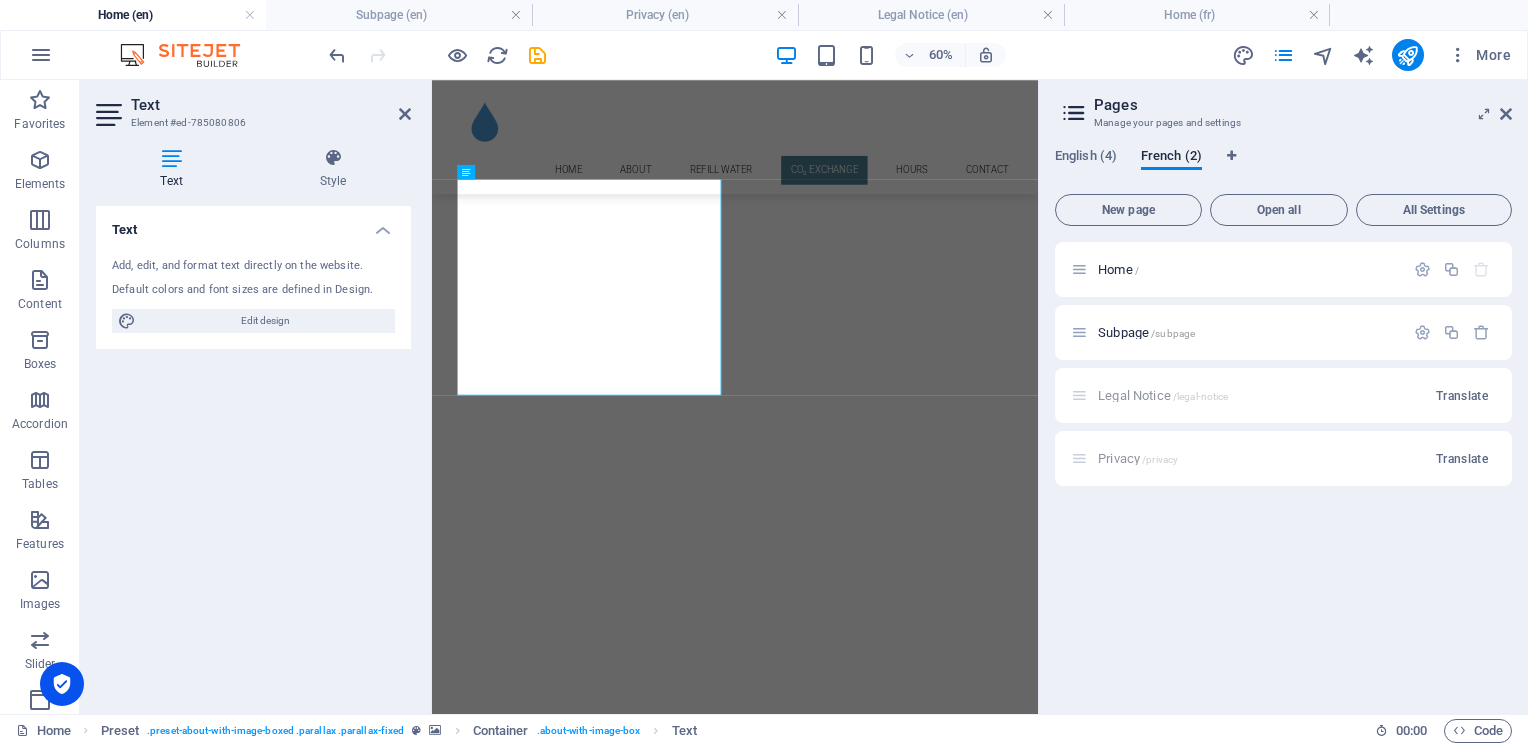 click on "Text Add, edit, and format text directly on the website. Default colors and font sizes are defined in Design. Edit design Alignment Left aligned Centered Right aligned" at bounding box center (253, 452) 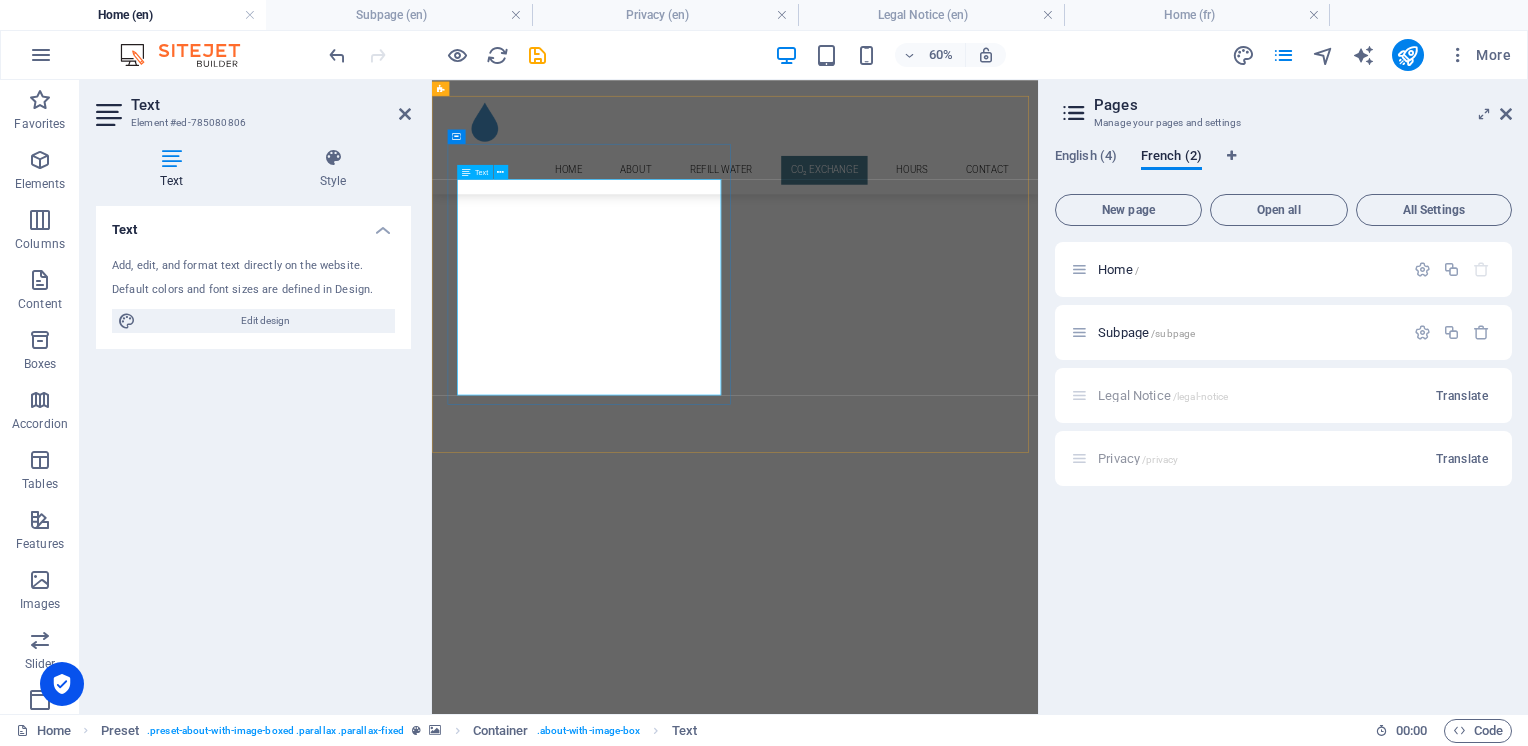 click on "Our five step reverse osmosis filter system provides you ultra pure water free of contaminants, chlorine, lead, and excessive dissolved solids" at bounding box center (920, 7120) 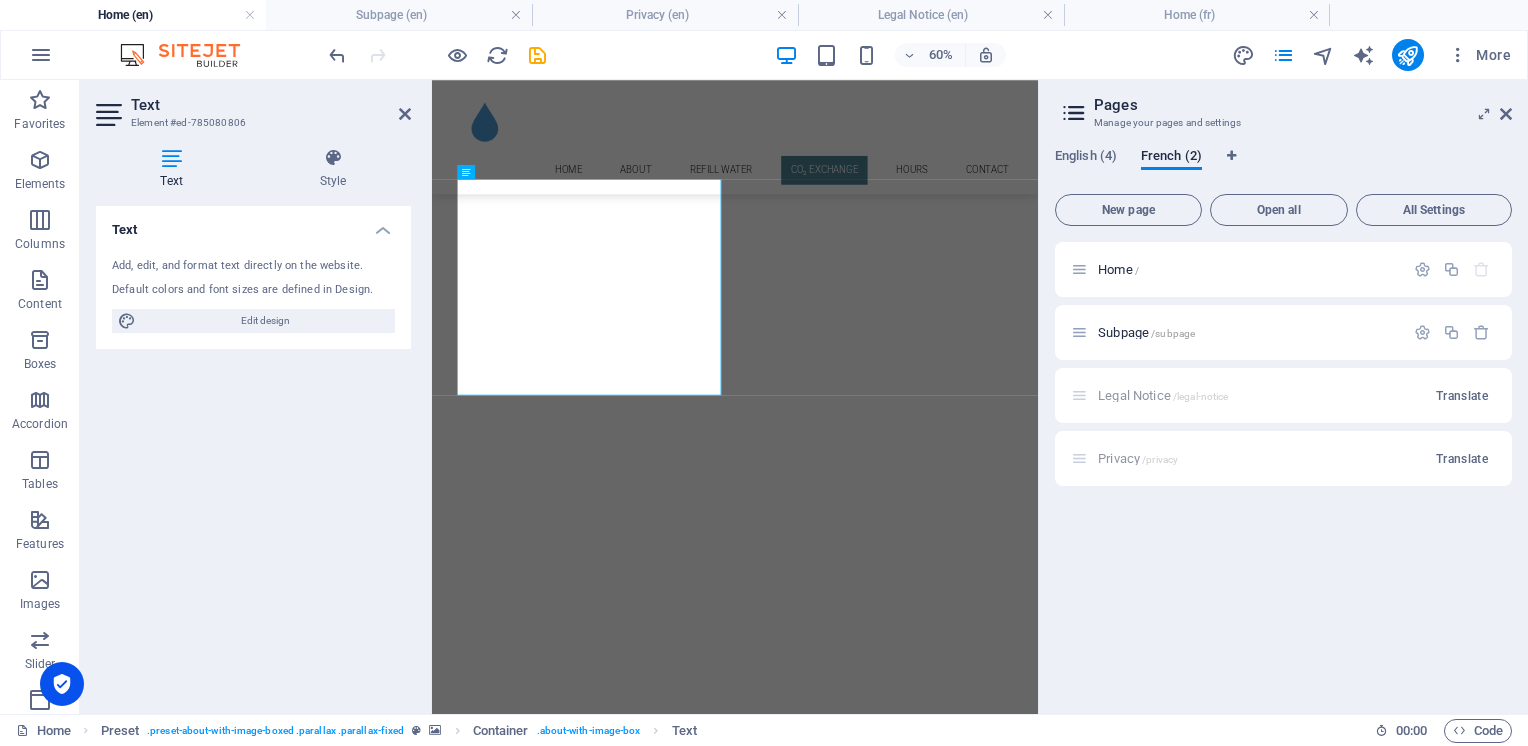 click on "Text Add, edit, and format text directly on the website. Default colors and font sizes are defined in Design. Edit design Alignment Left aligned Centered Right aligned" at bounding box center [253, 452] 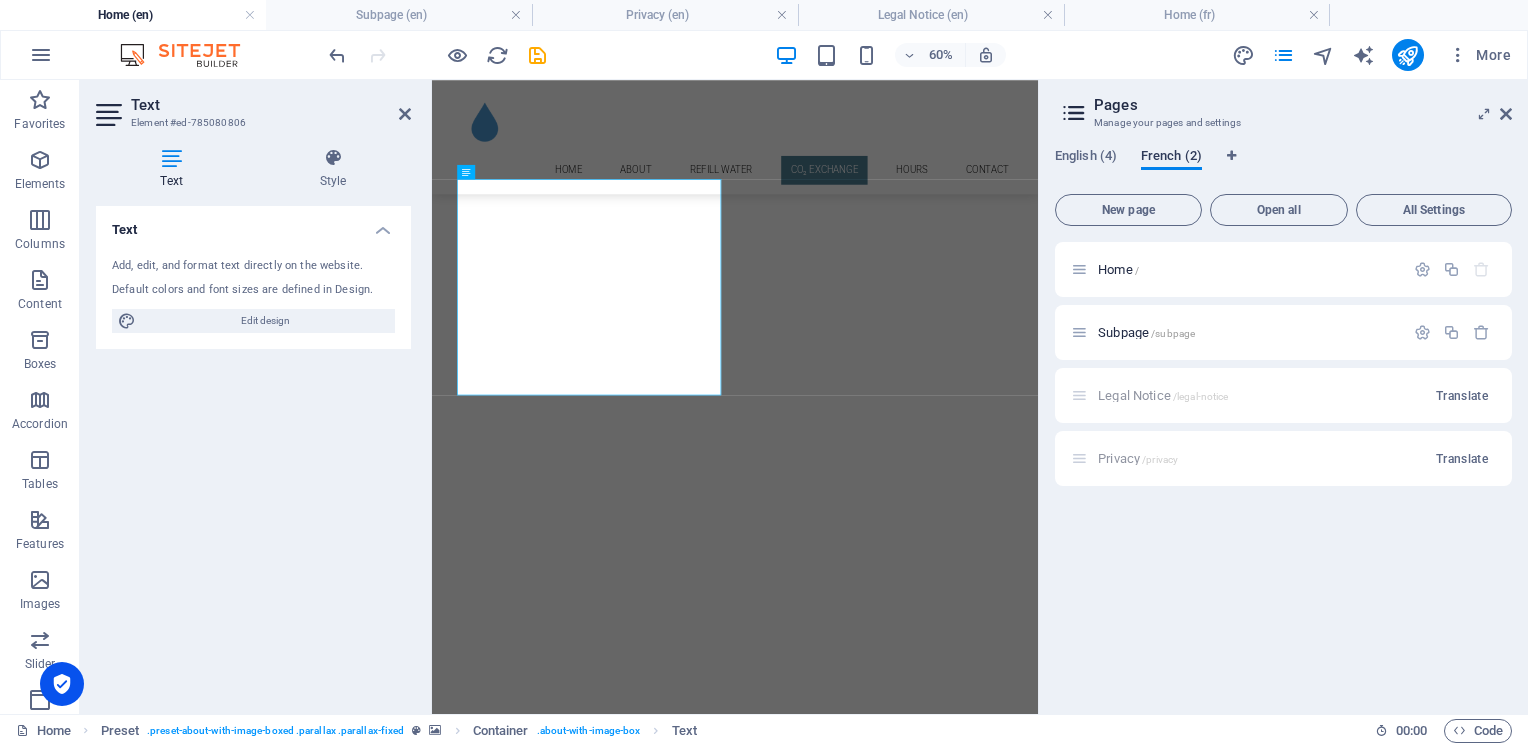 click on "French (2)" at bounding box center (1171, 158) 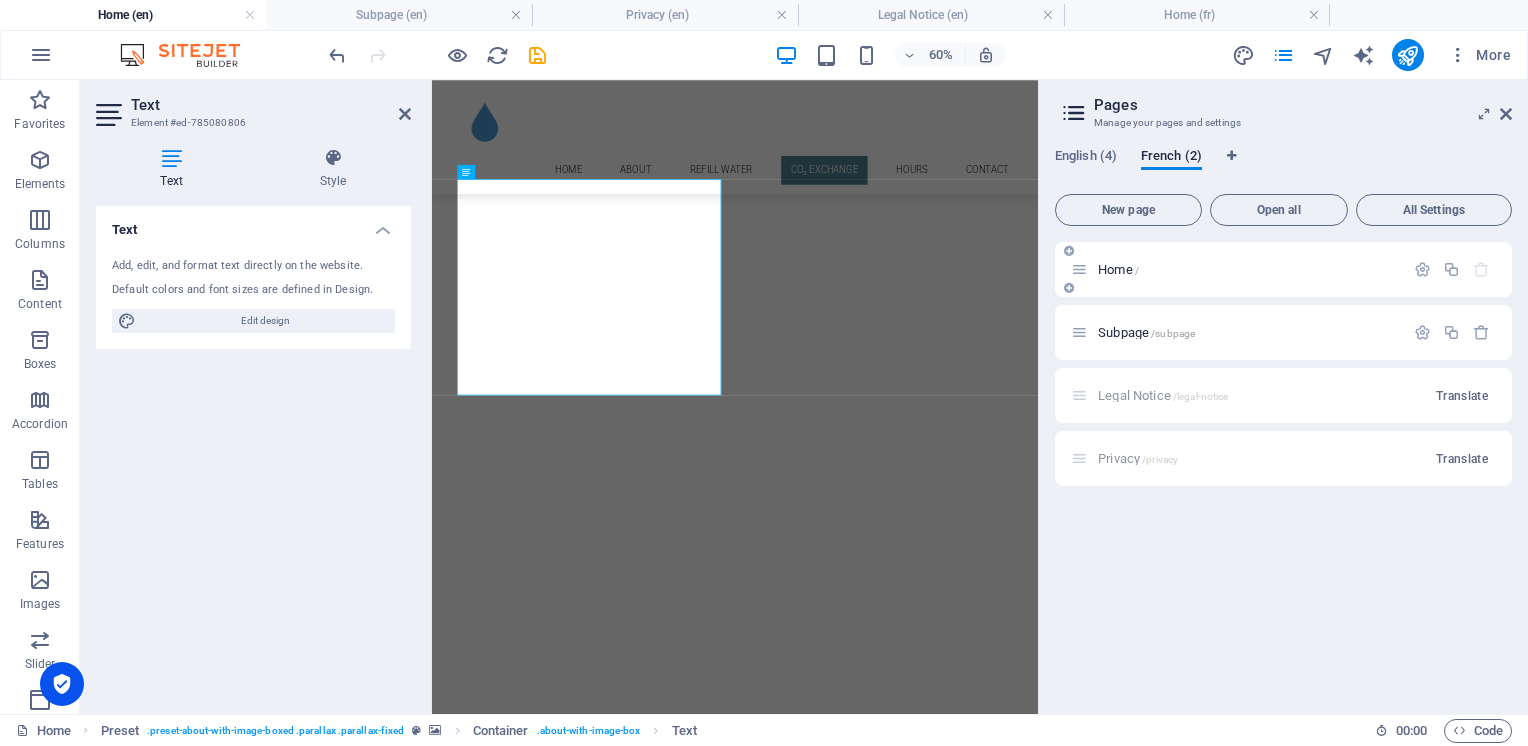 click on "Home /" at bounding box center (1118, 269) 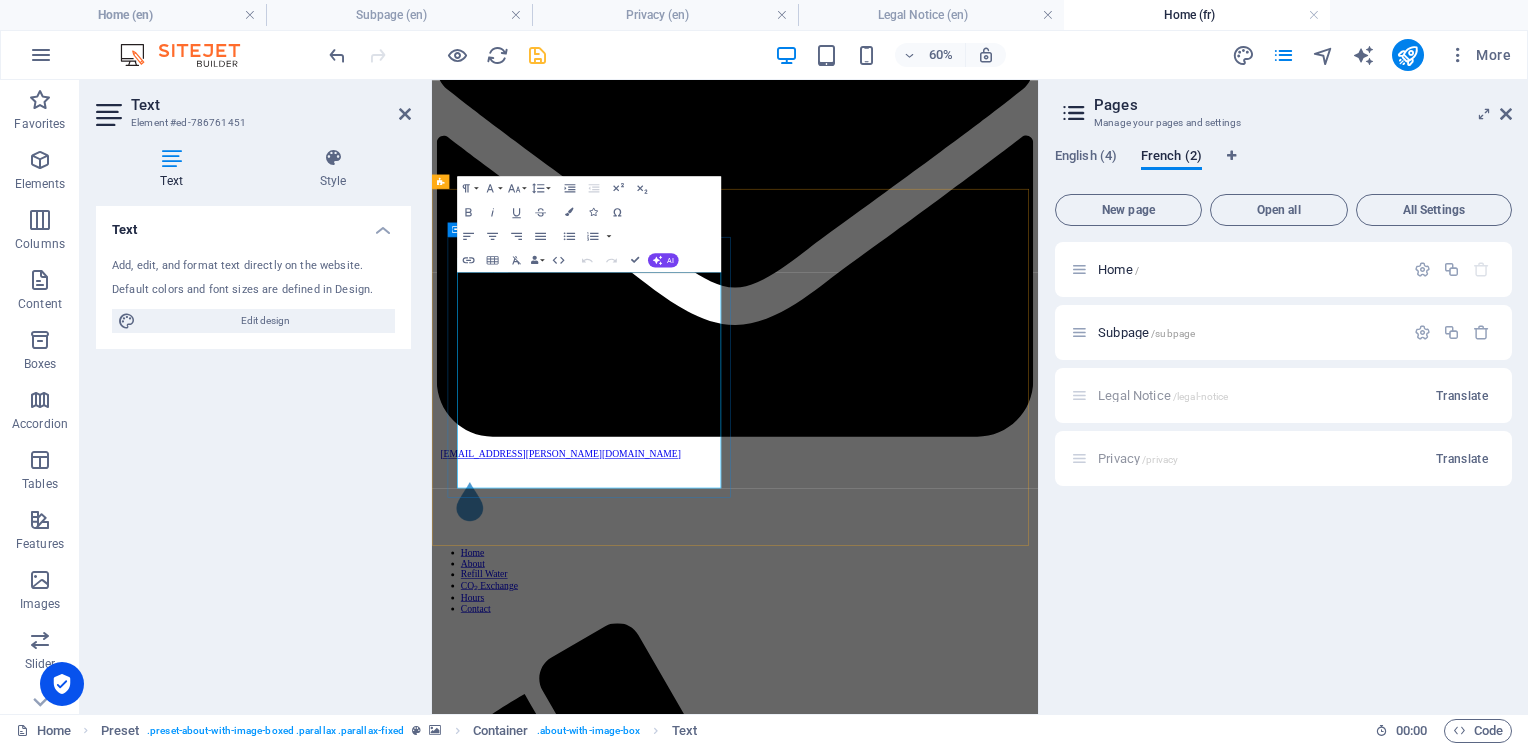 scroll, scrollTop: 1150, scrollLeft: 0, axis: vertical 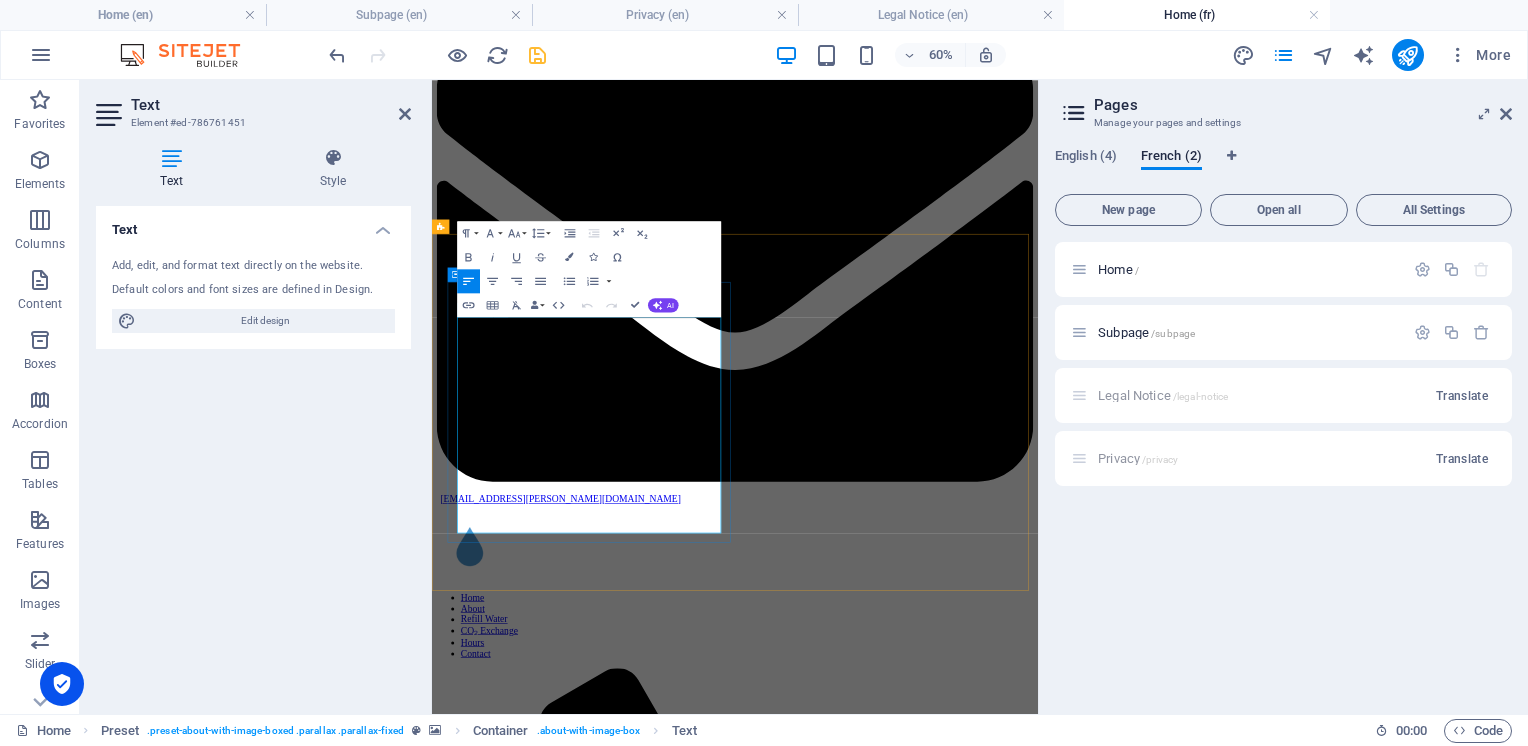drag, startPoint x: 565, startPoint y: 728, endPoint x: 477, endPoint y: 495, distance: 249.06425 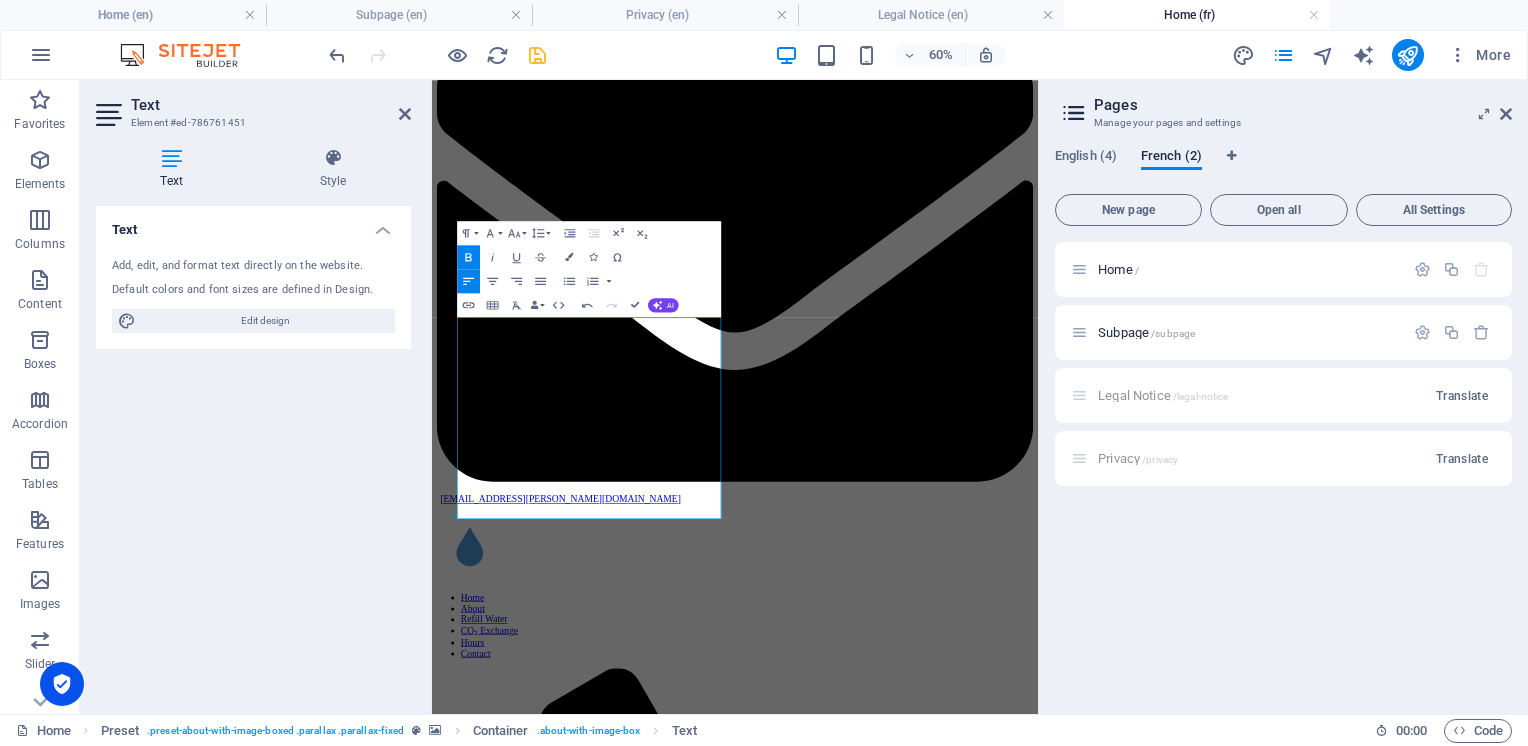 drag, startPoint x: 881, startPoint y: 711, endPoint x: 454, endPoint y: 467, distance: 491.79773 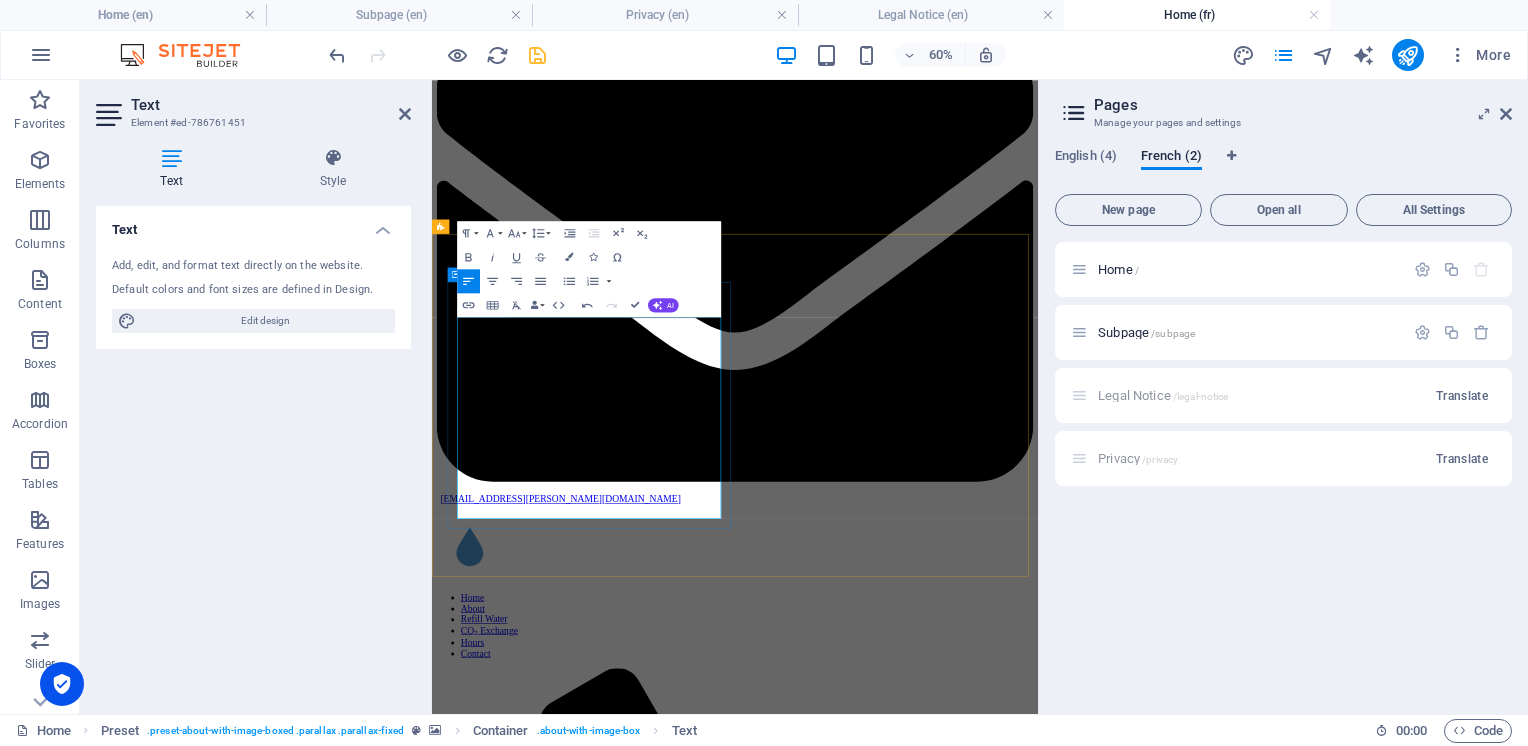 click on "Encore mieux, notre station de remplissage d’eau à Montréal est à quelques pas du trottoir et du stationnement, ce qui vous permet de faire un remplissage rapide et pratique." at bounding box center (937, 10447) 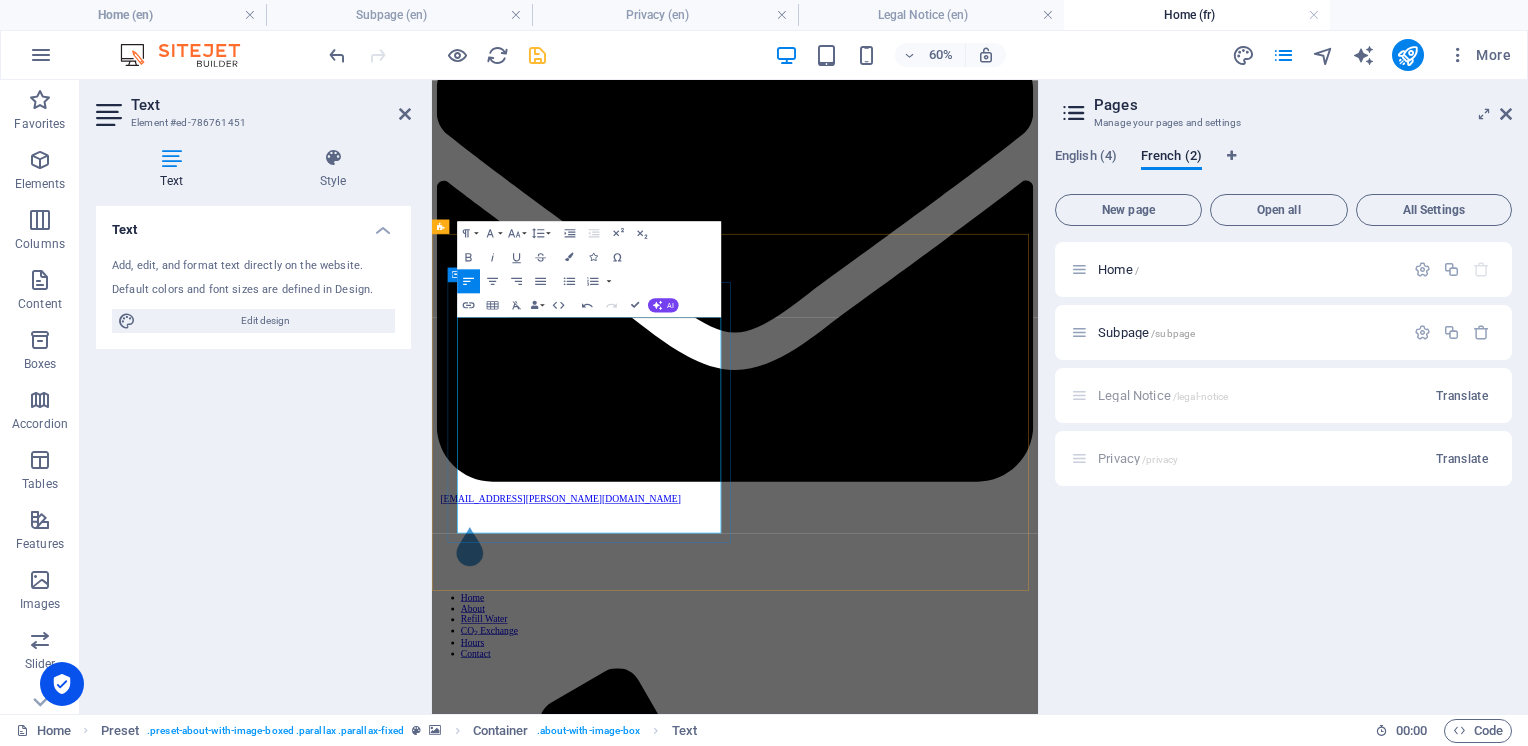 click on "Notre système de filtration à cinq étapes par osmose inverse vous fournit une eau ultra pure, sans contaminants, chlore, plomb ni solides dissous en excès." at bounding box center [937, 10438] 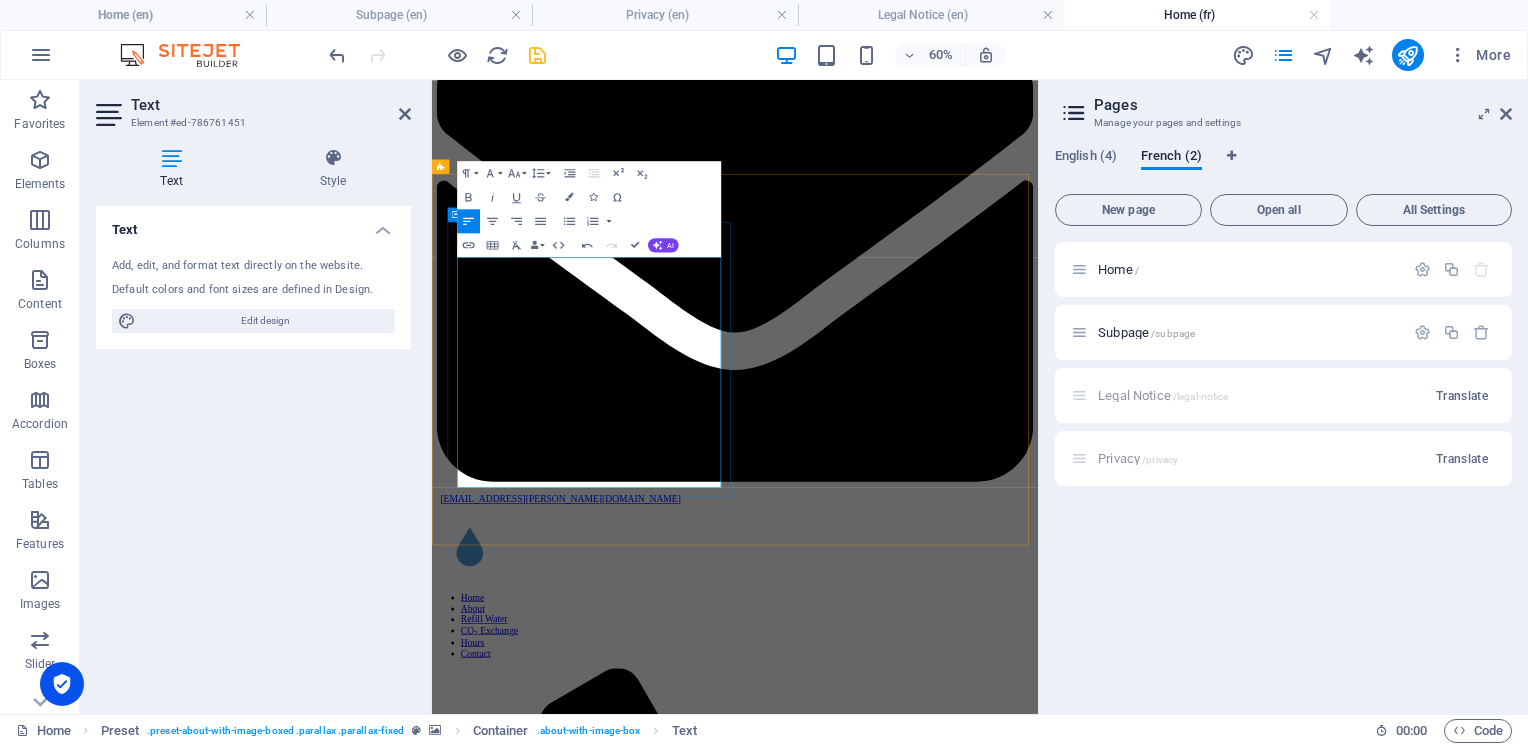 scroll, scrollTop: 1250, scrollLeft: 0, axis: vertical 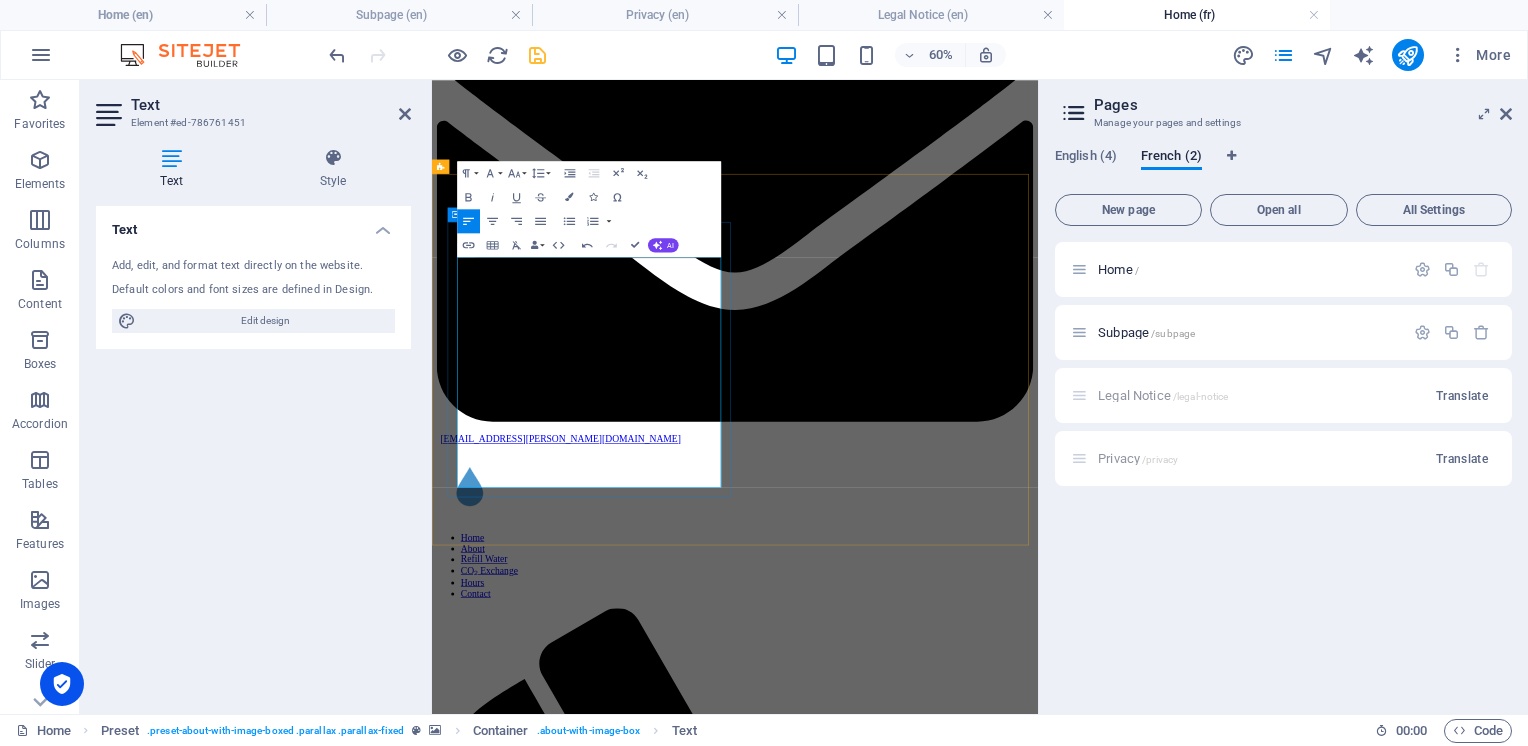 drag, startPoint x: 598, startPoint y: 744, endPoint x: 466, endPoint y: 701, distance: 138.82722 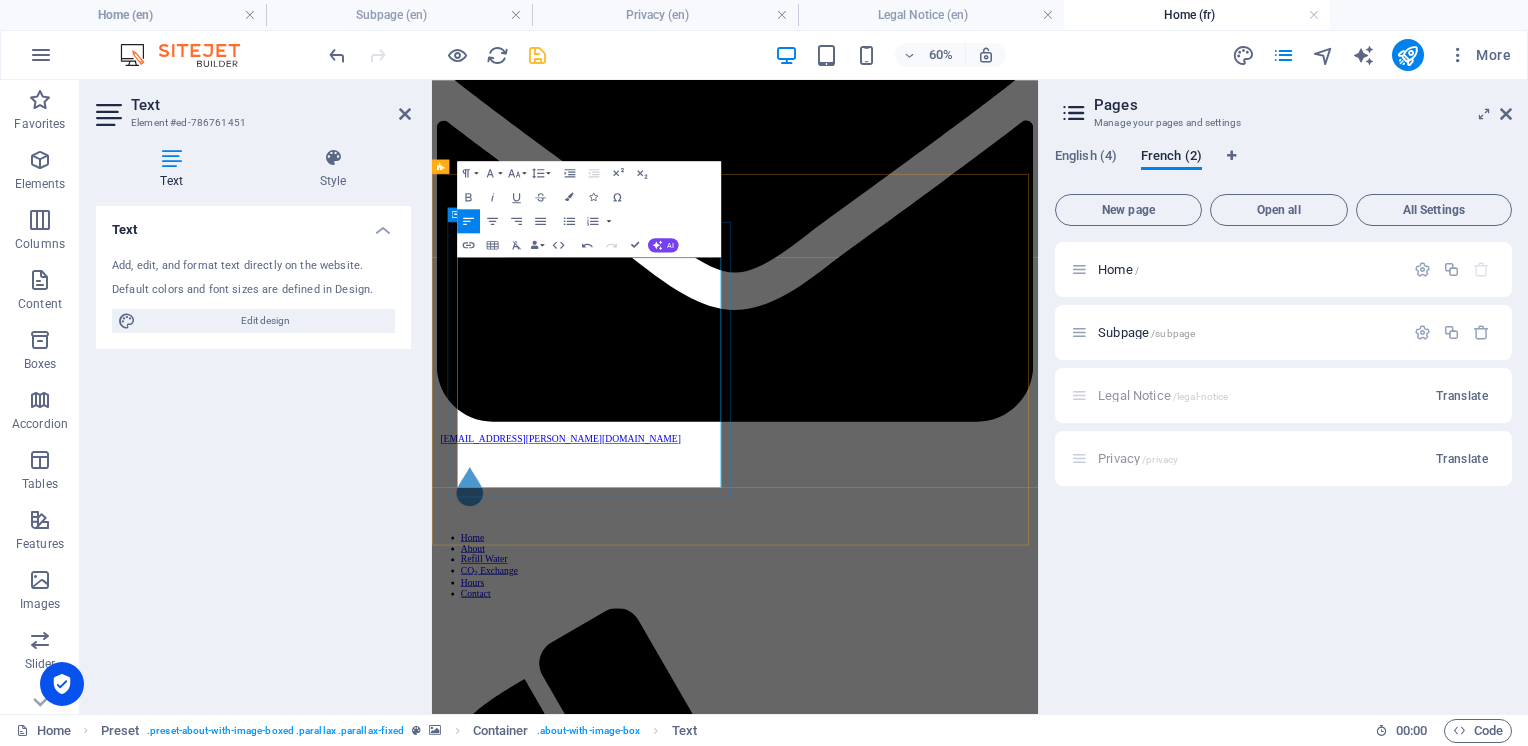 copy on "$4.00 per 5 gallon refill - easy and affordable." 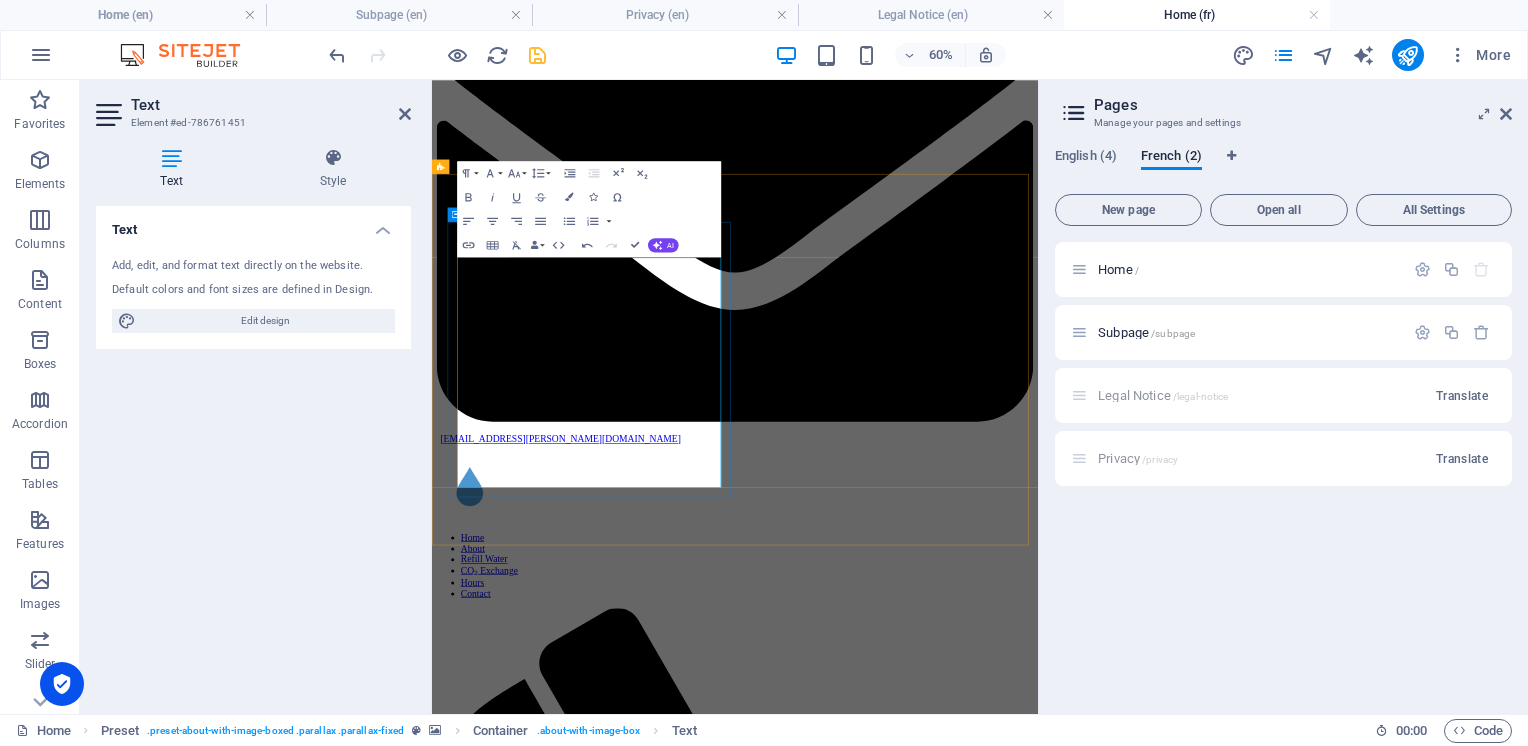 click on "$4.00 per 5 gallon refill - easy and affordable." at bounding box center [660, 10496] 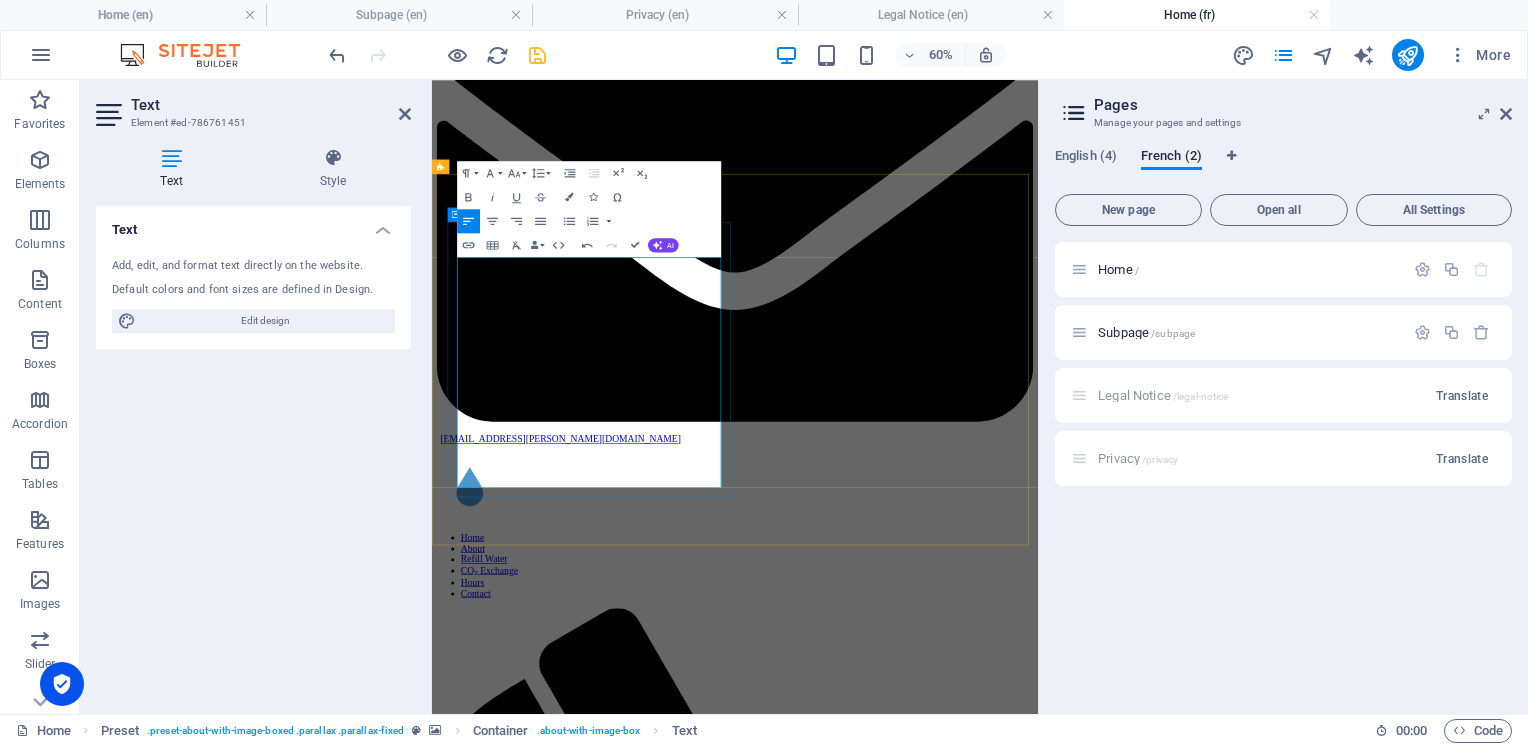 drag, startPoint x: 594, startPoint y: 753, endPoint x: 474, endPoint y: 709, distance: 127.81236 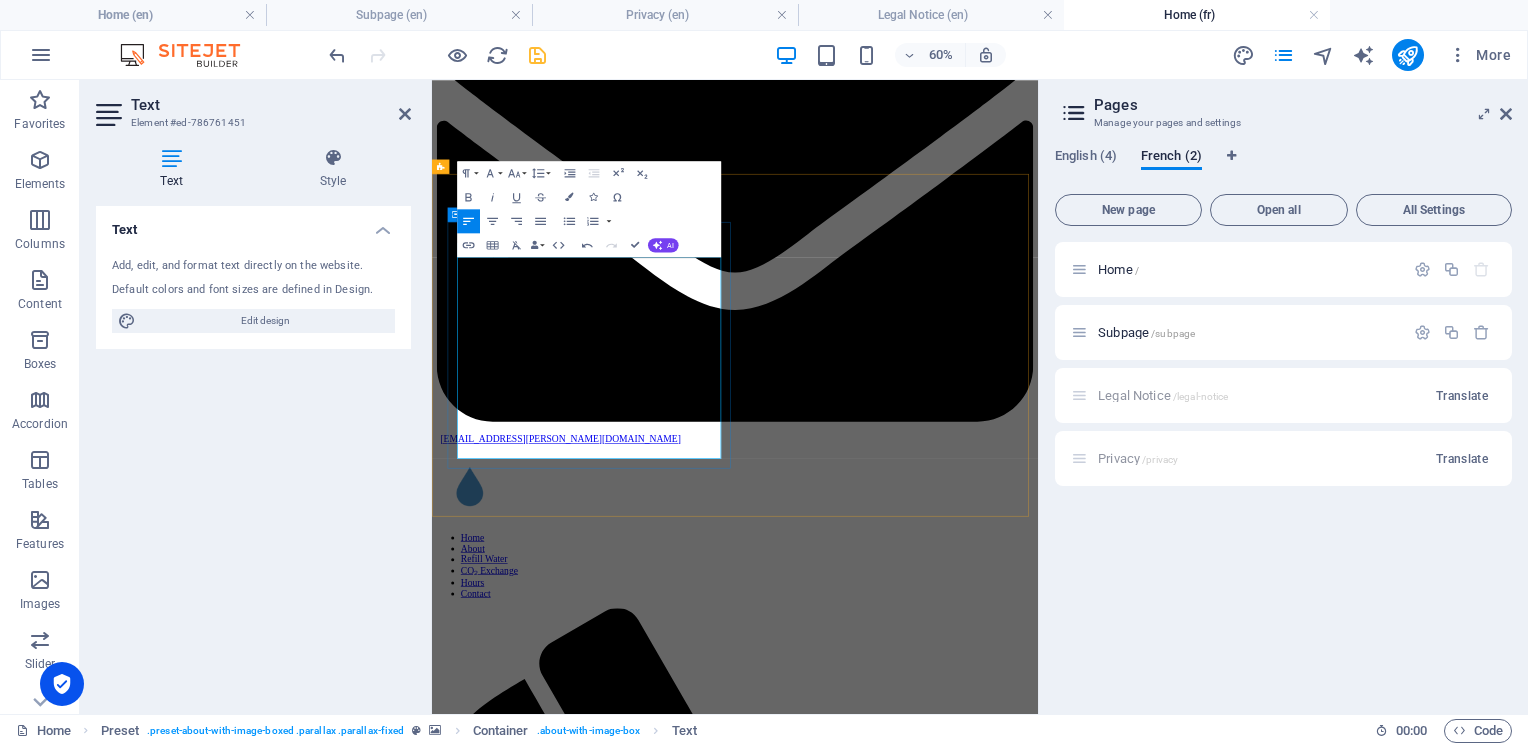 drag, startPoint x: 910, startPoint y: 691, endPoint x: 536, endPoint y: 685, distance: 374.04813 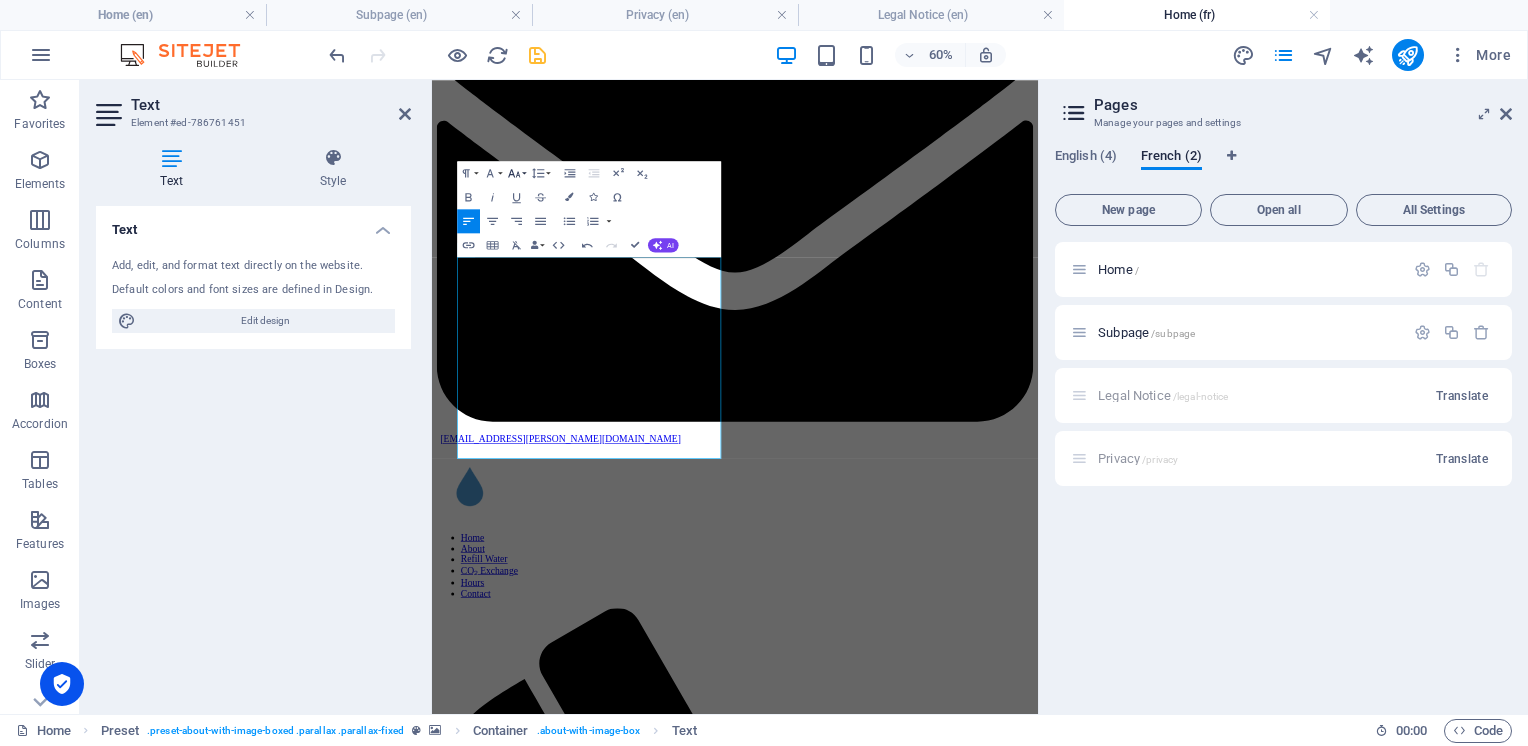 click on "Font Size" at bounding box center [516, 173] 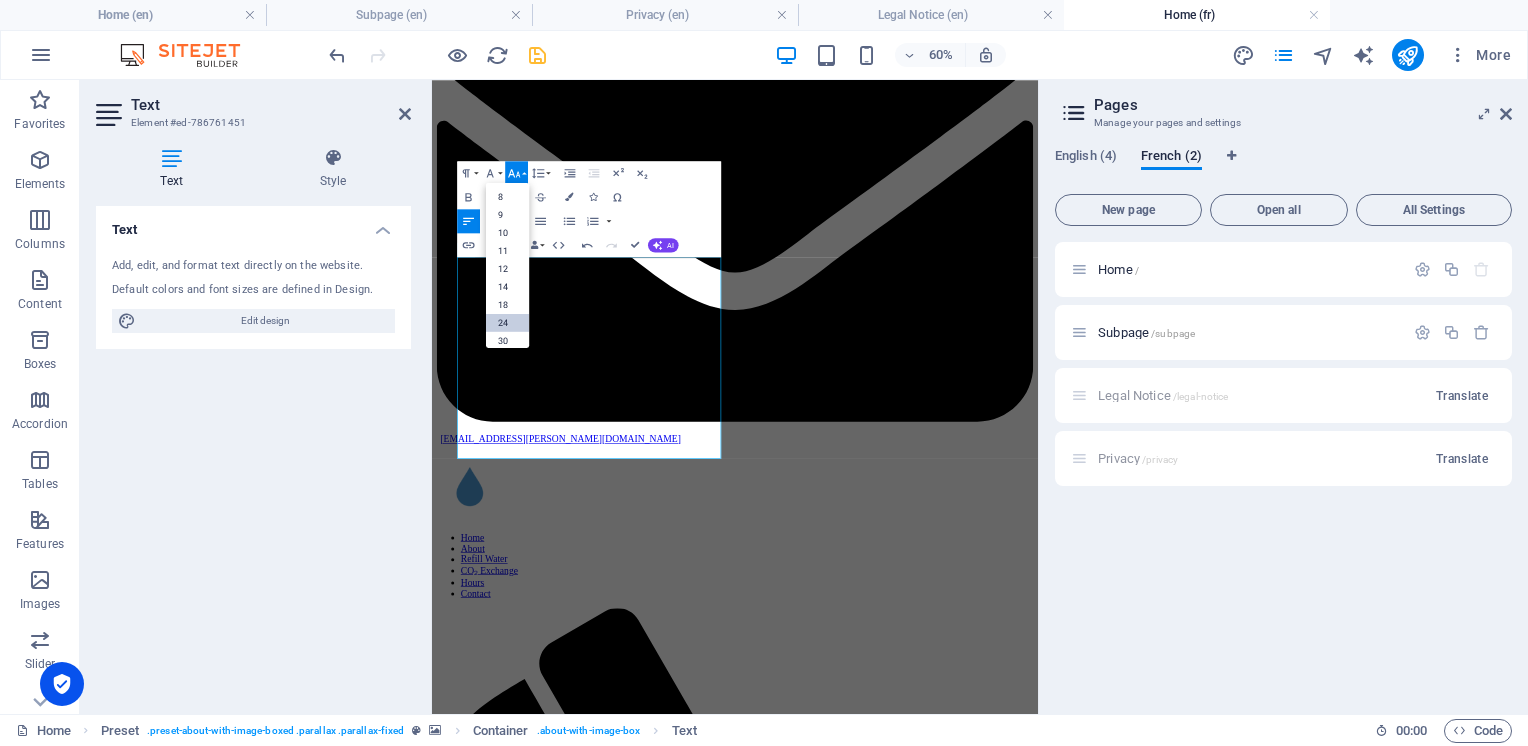click on "24" at bounding box center (507, 322) 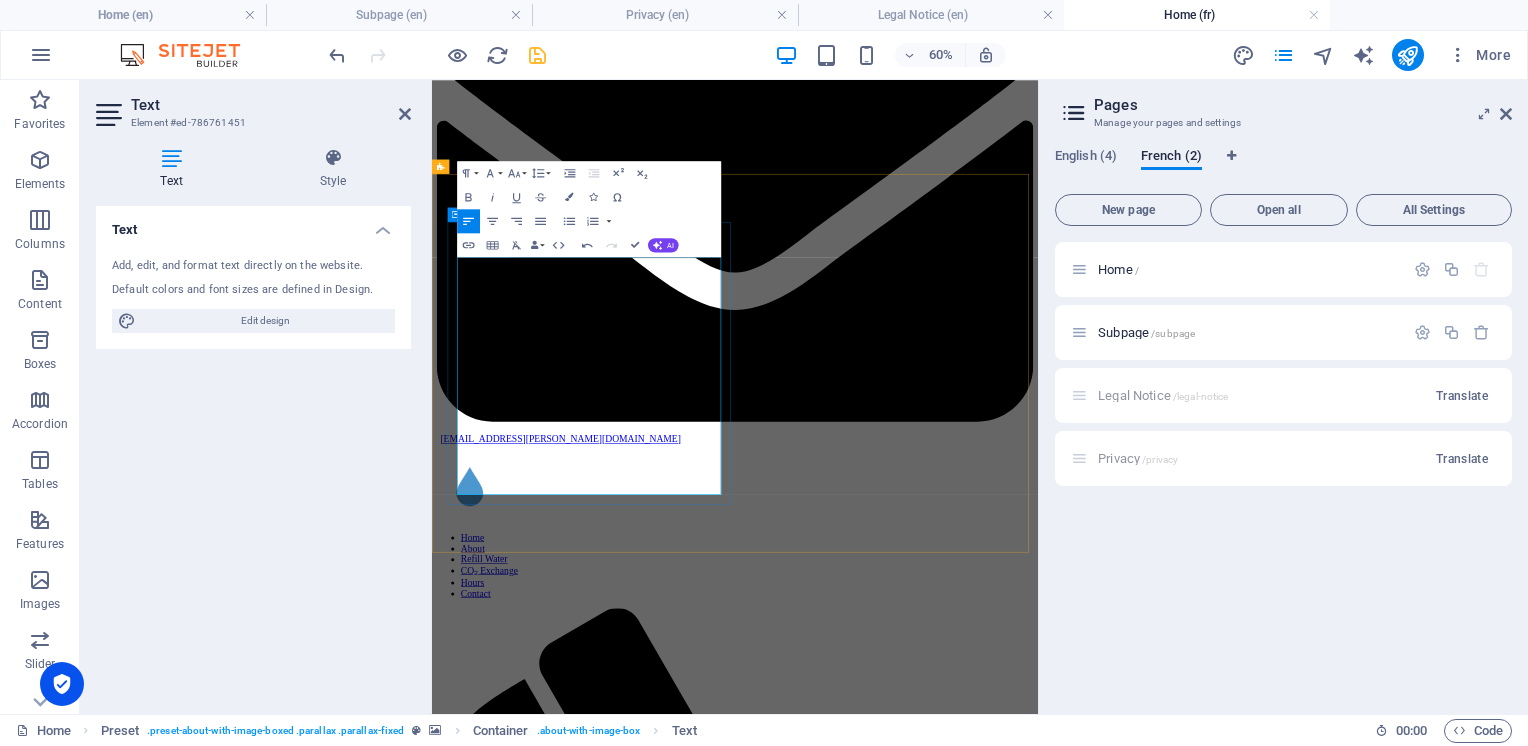click on "4,00 $ pour un remplissage de 5 gallons – simple et abordable" at bounding box center (937, 10505) 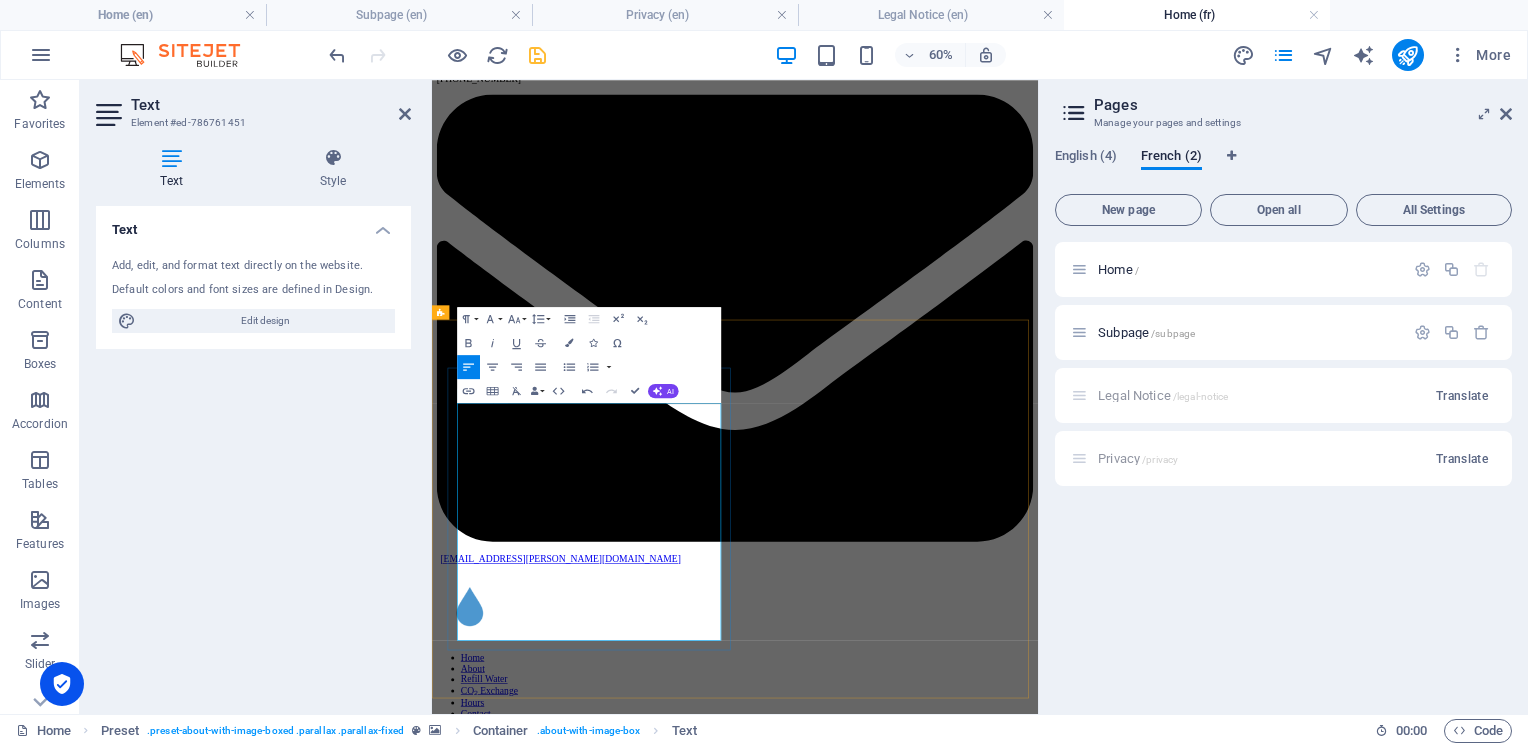 scroll, scrollTop: 950, scrollLeft: 0, axis: vertical 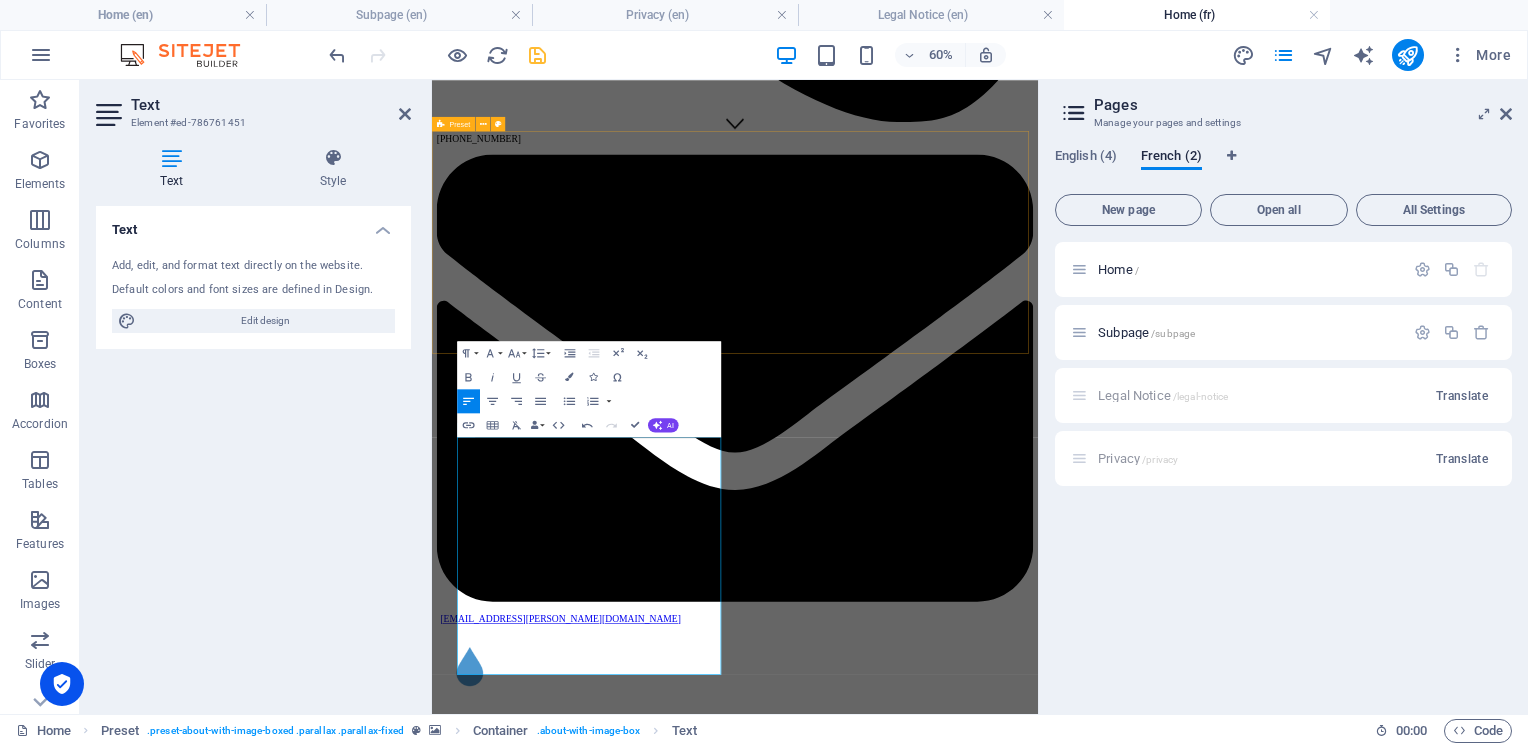 click on "À propos de nous Benvin Pur s’engage à offrir des solutions d’hydratation durables, simples et abordables.  Nous purifions notre eau grâce à un système de filtration en cinq étapes, et nous remplissons les cylindres de CO₂ sur place avec du CO₂ de qualité alimentaire, parmi les plus purs disponibles. Plutôt que d’avoir recours à une chaîne d’approvisionnement complexe pour transporter l’eau et les cylindres sur de longues distances, nous faisons tout localement. Cela nous permet de vous offrir le meilleur, à meilleur prix, de façon simple et durable. Lorsque vous venez chez Benvin Pur pour échanger votre cylindre SodaStream ou pour une recharge d’eau ultrapure, vous pouvez marcher ou vous stationner directement devant la porte, et repartir en quelques minutes." at bounding box center [937, 10389] 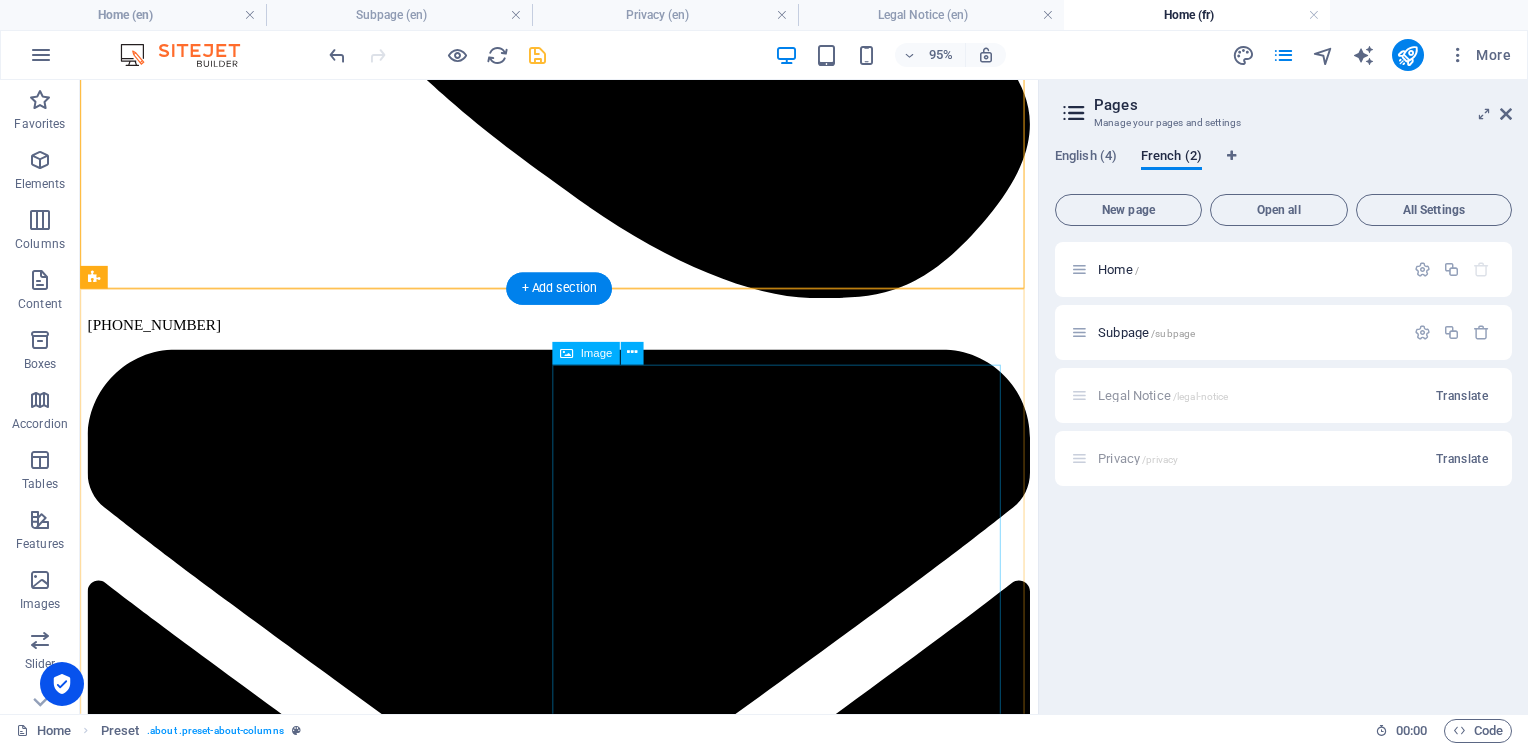 scroll, scrollTop: 836, scrollLeft: 0, axis: vertical 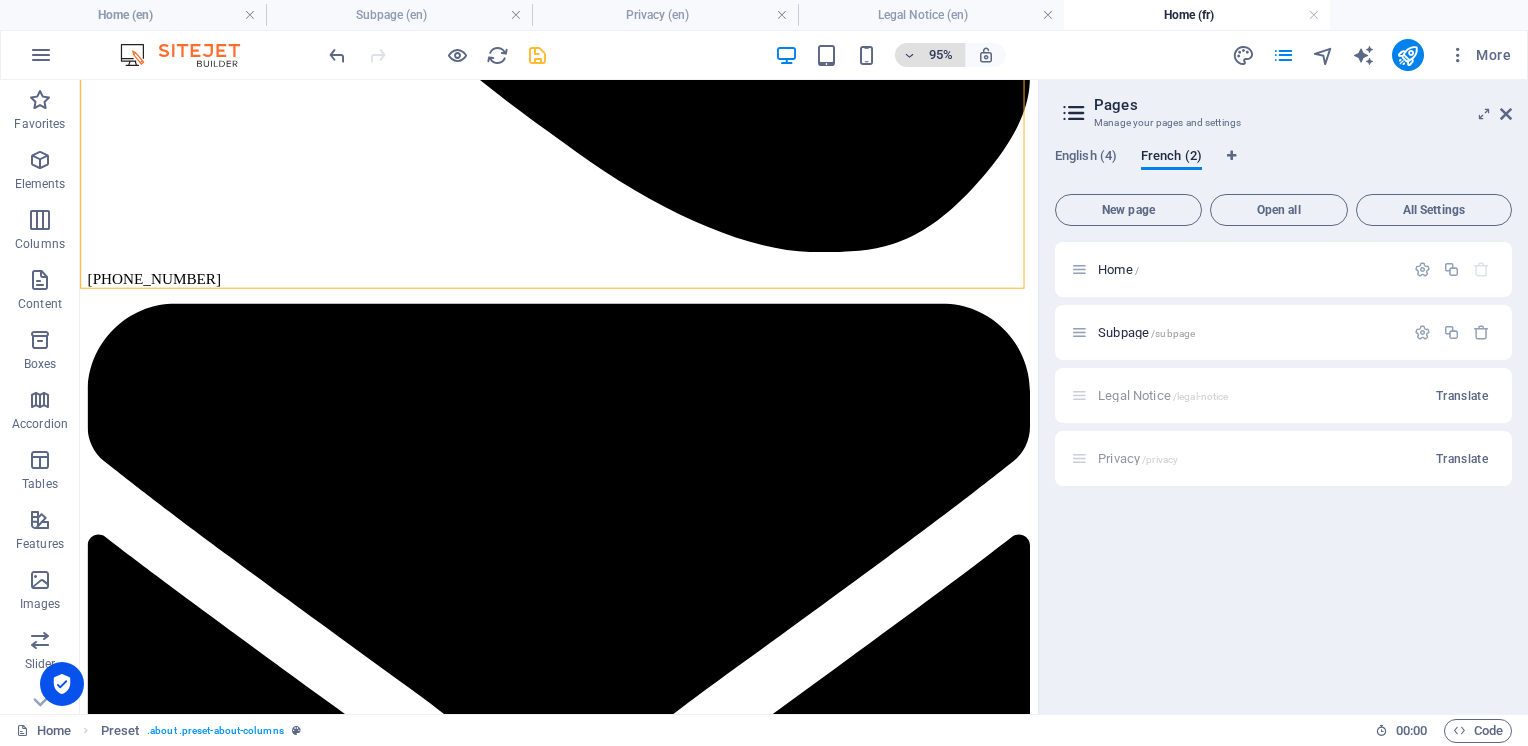 click at bounding box center (910, 55) 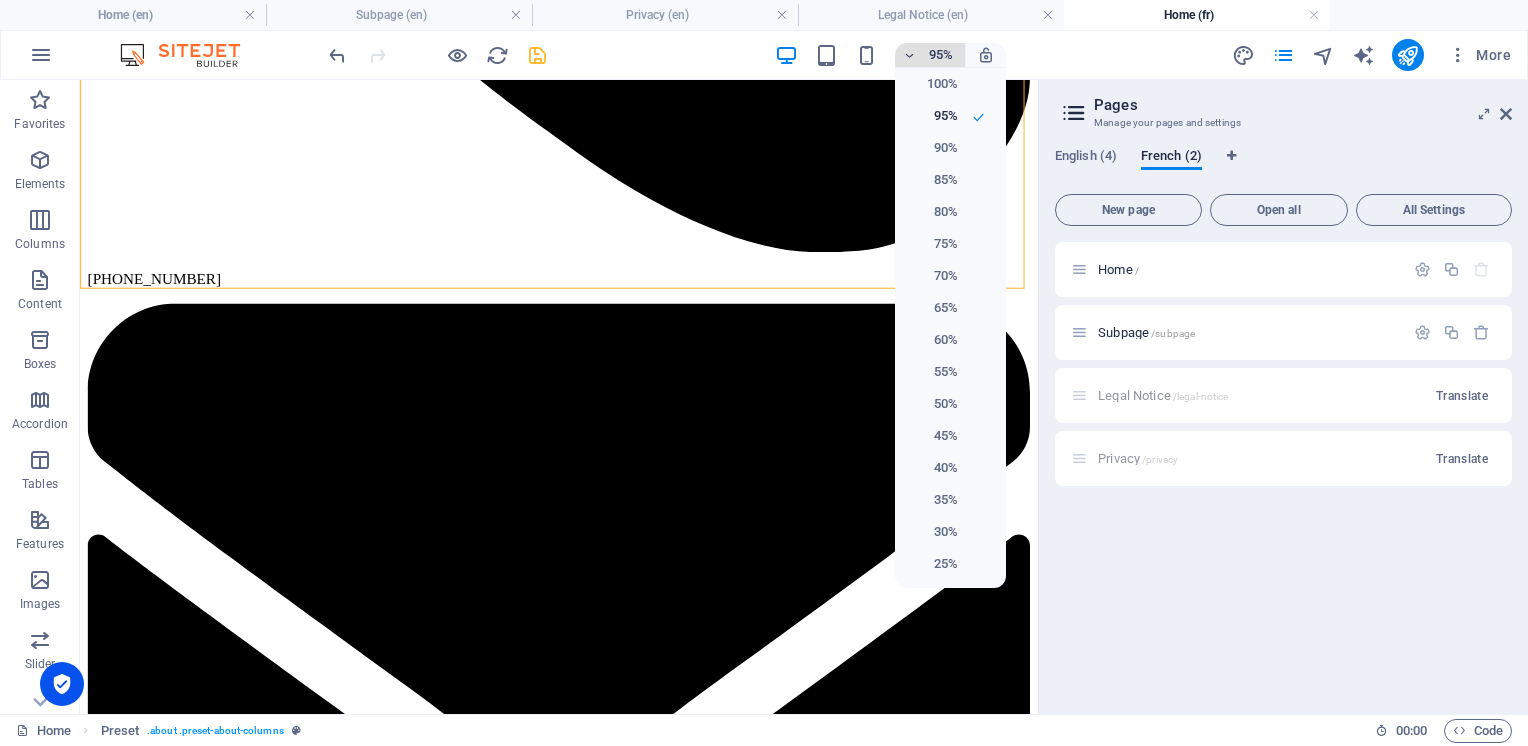 click at bounding box center [764, 373] 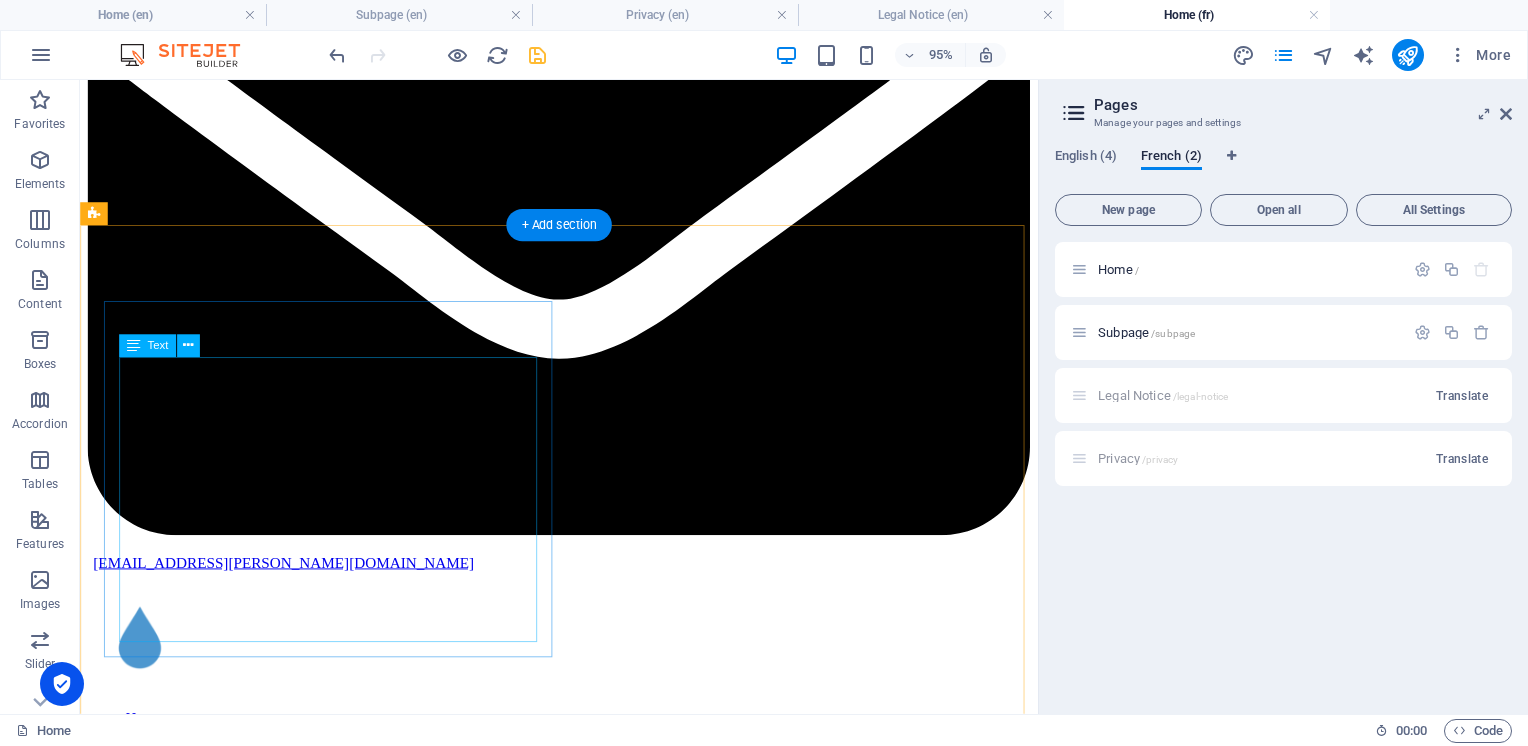 scroll, scrollTop: 1536, scrollLeft: 0, axis: vertical 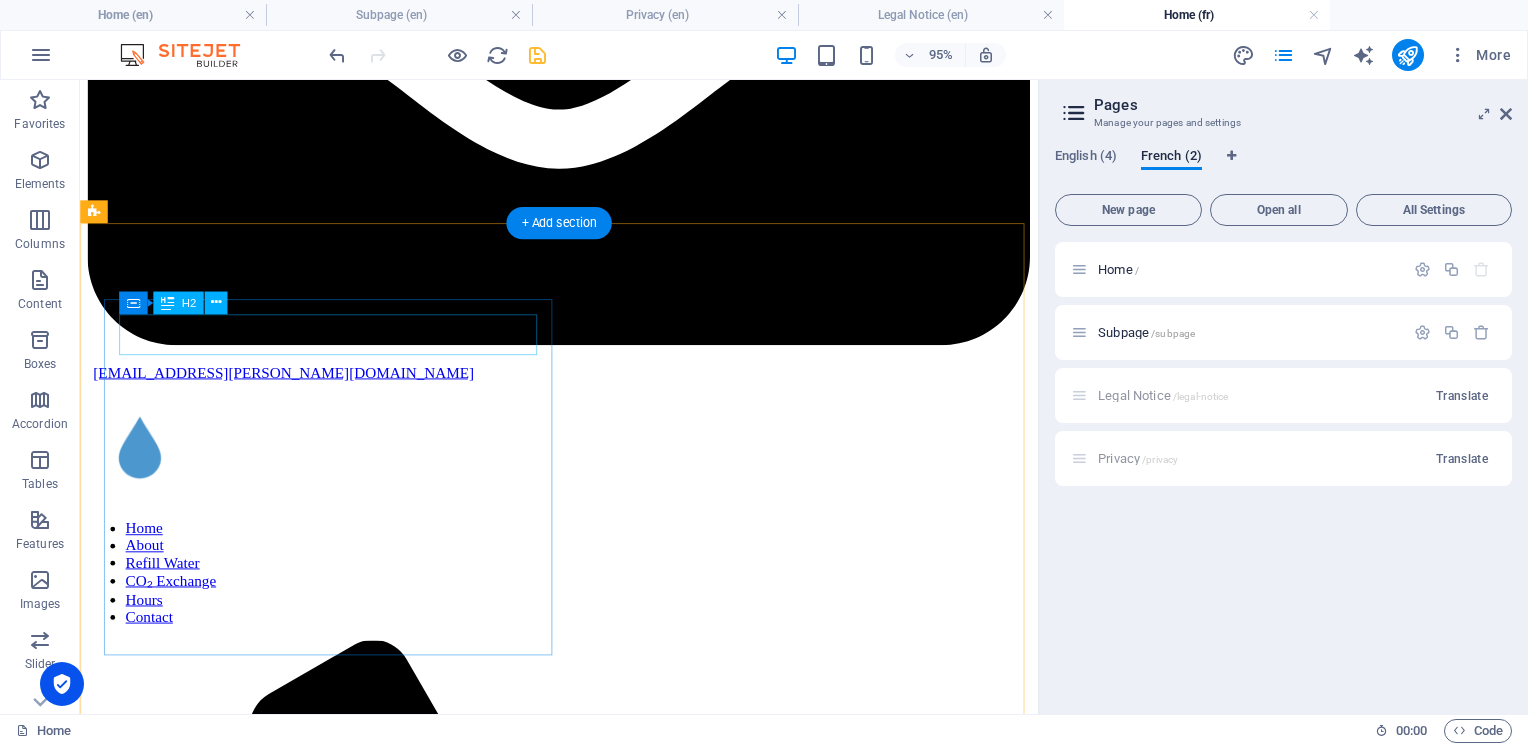 click on "CO₂ Exchange" at bounding box center (584, 10466) 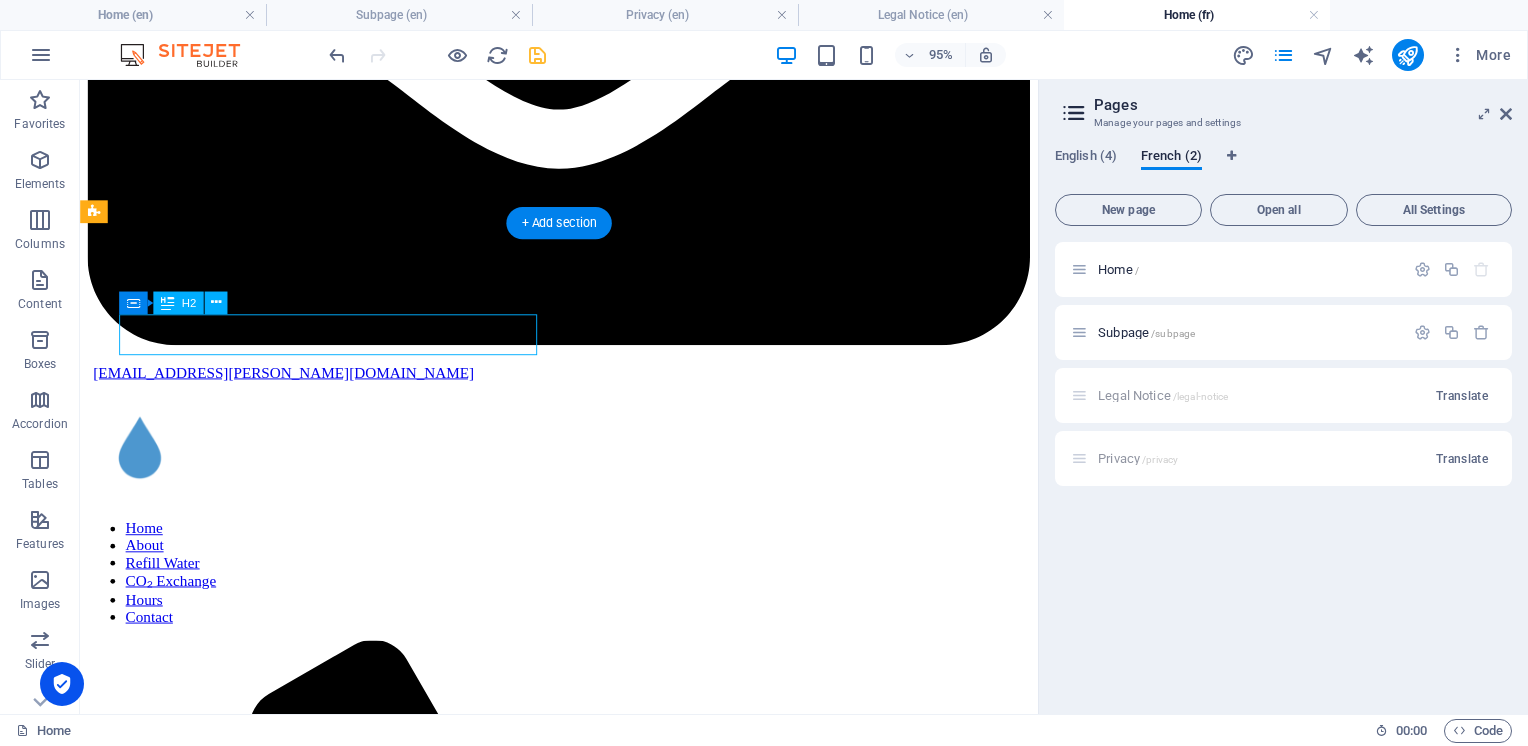 click on "CO₂ Exchange" at bounding box center [584, 10466] 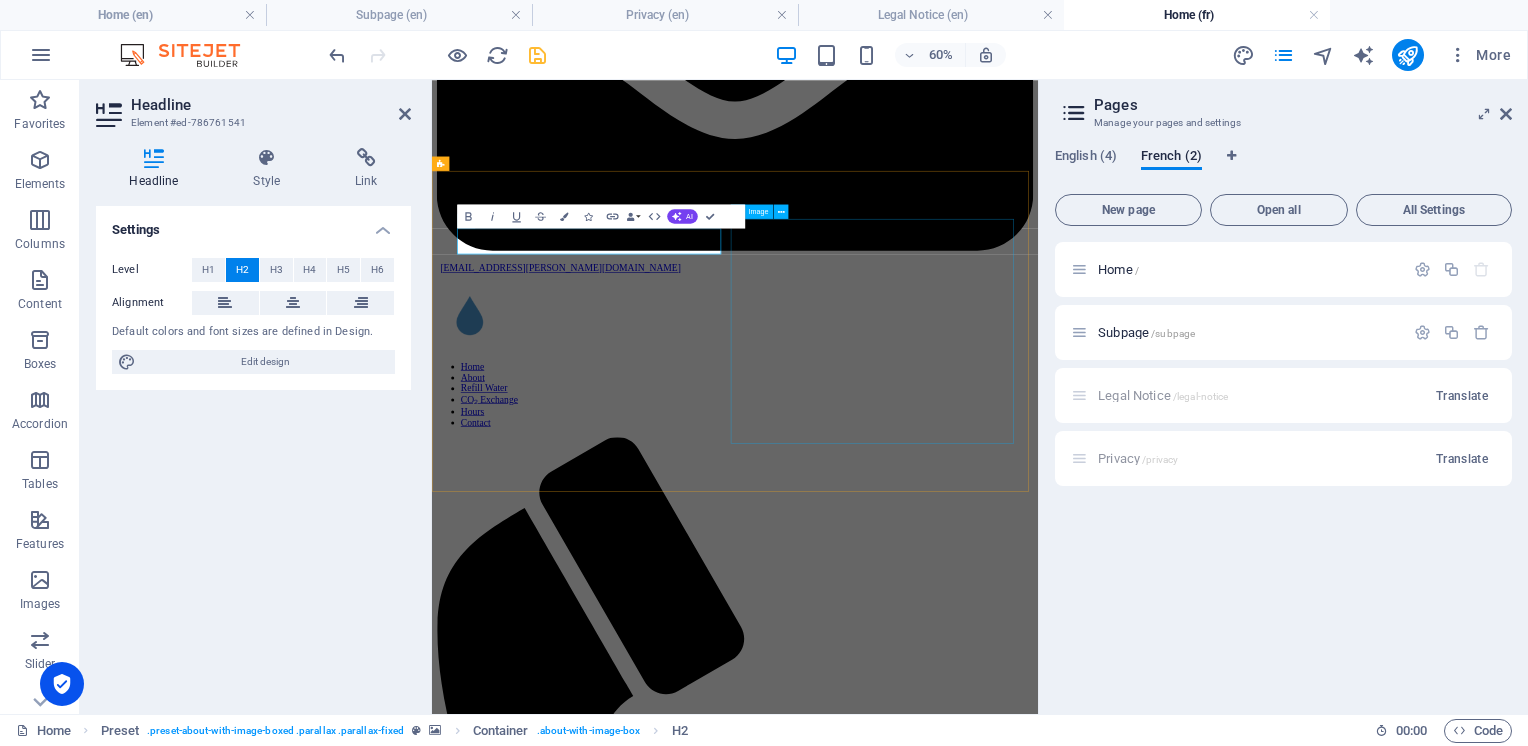 scroll, scrollTop: 1886, scrollLeft: 0, axis: vertical 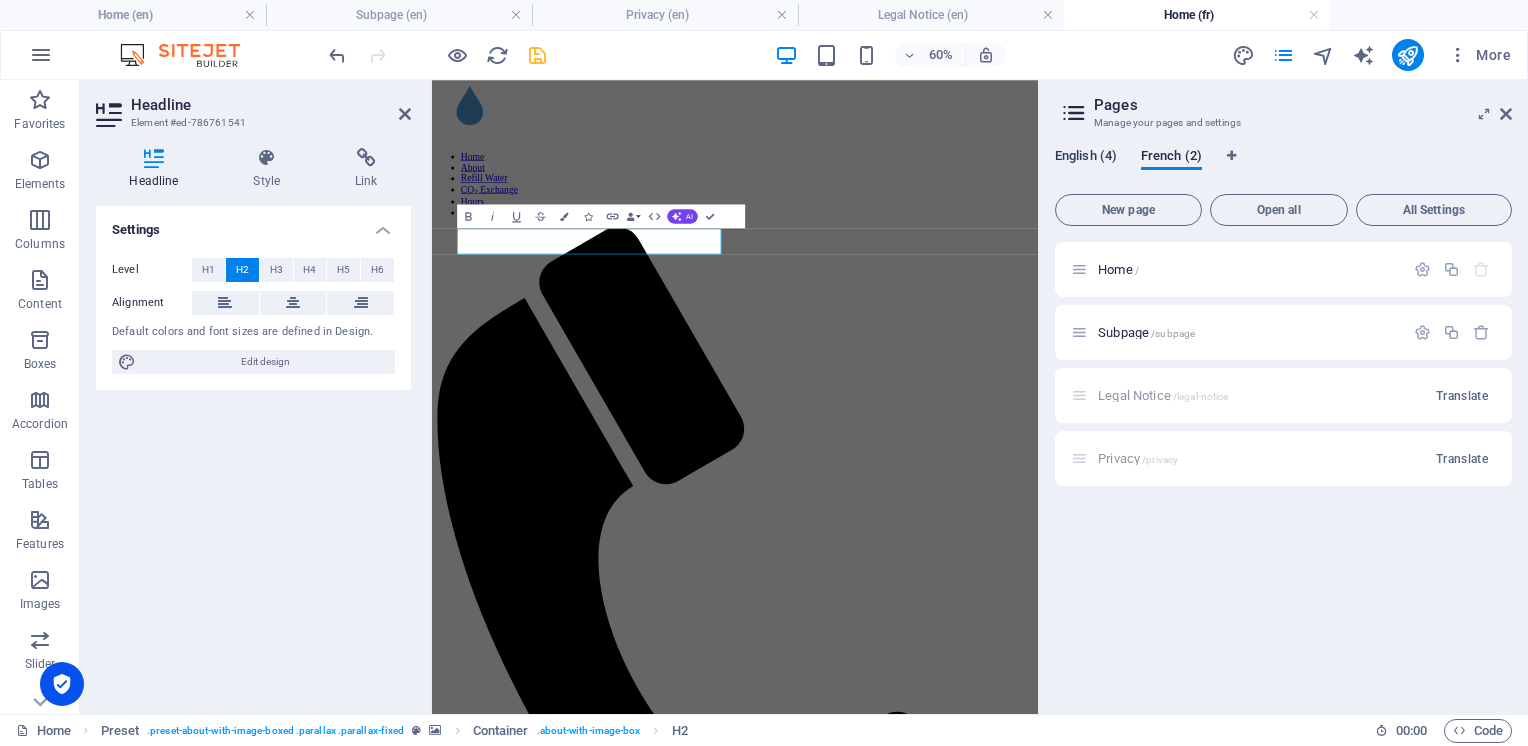 click on "English (4)" at bounding box center [1086, 158] 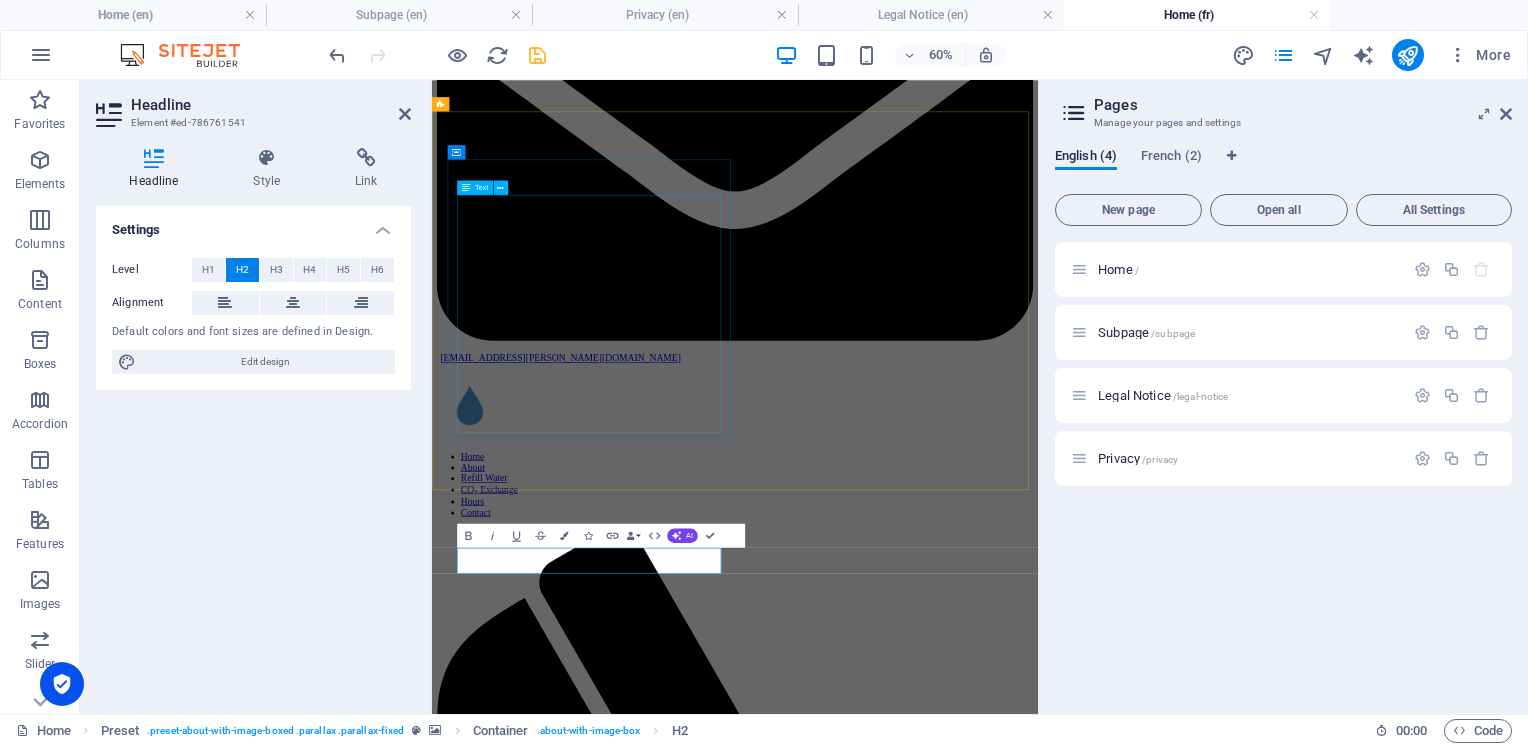 scroll, scrollTop: 1286, scrollLeft: 0, axis: vertical 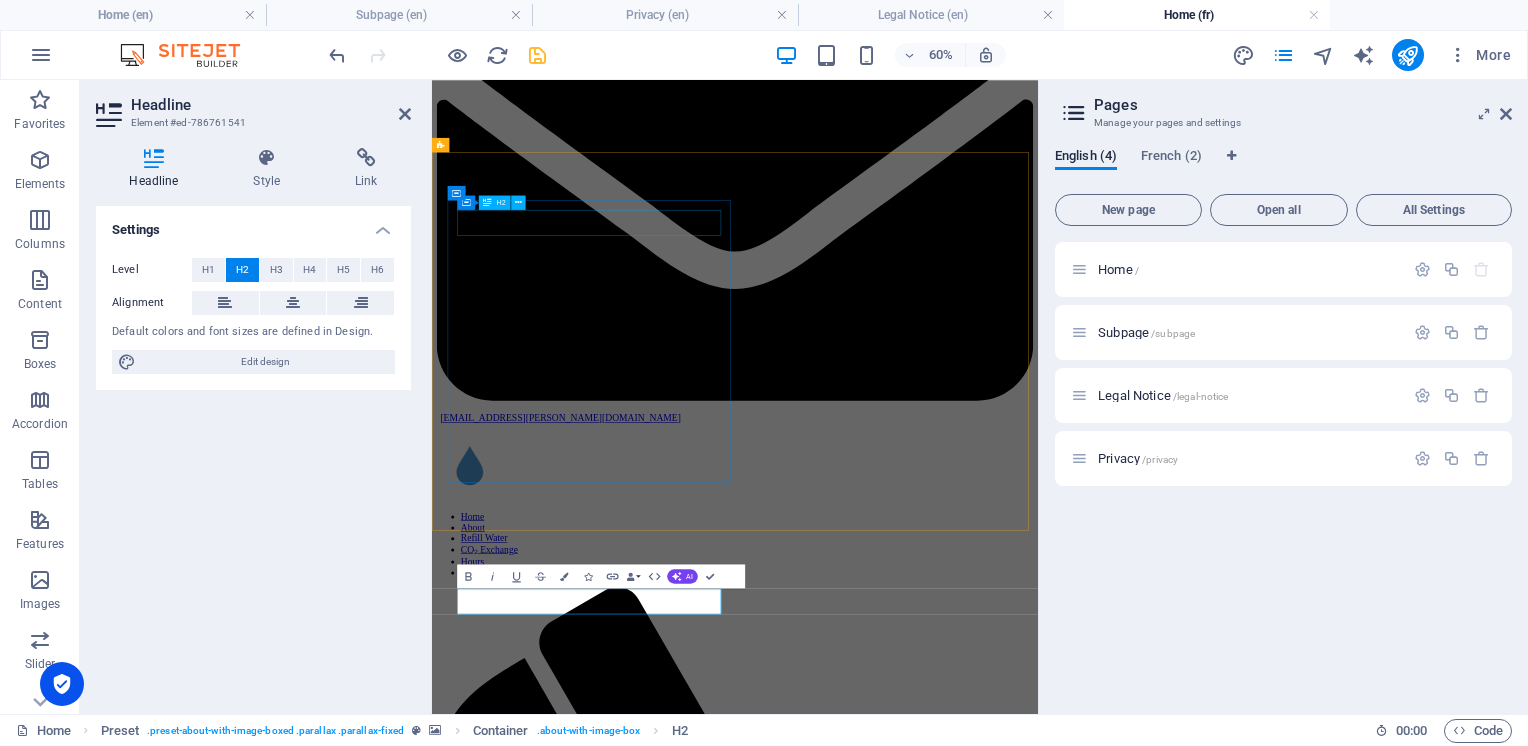 click on "Recharge d’eau" at bounding box center [937, 10173] 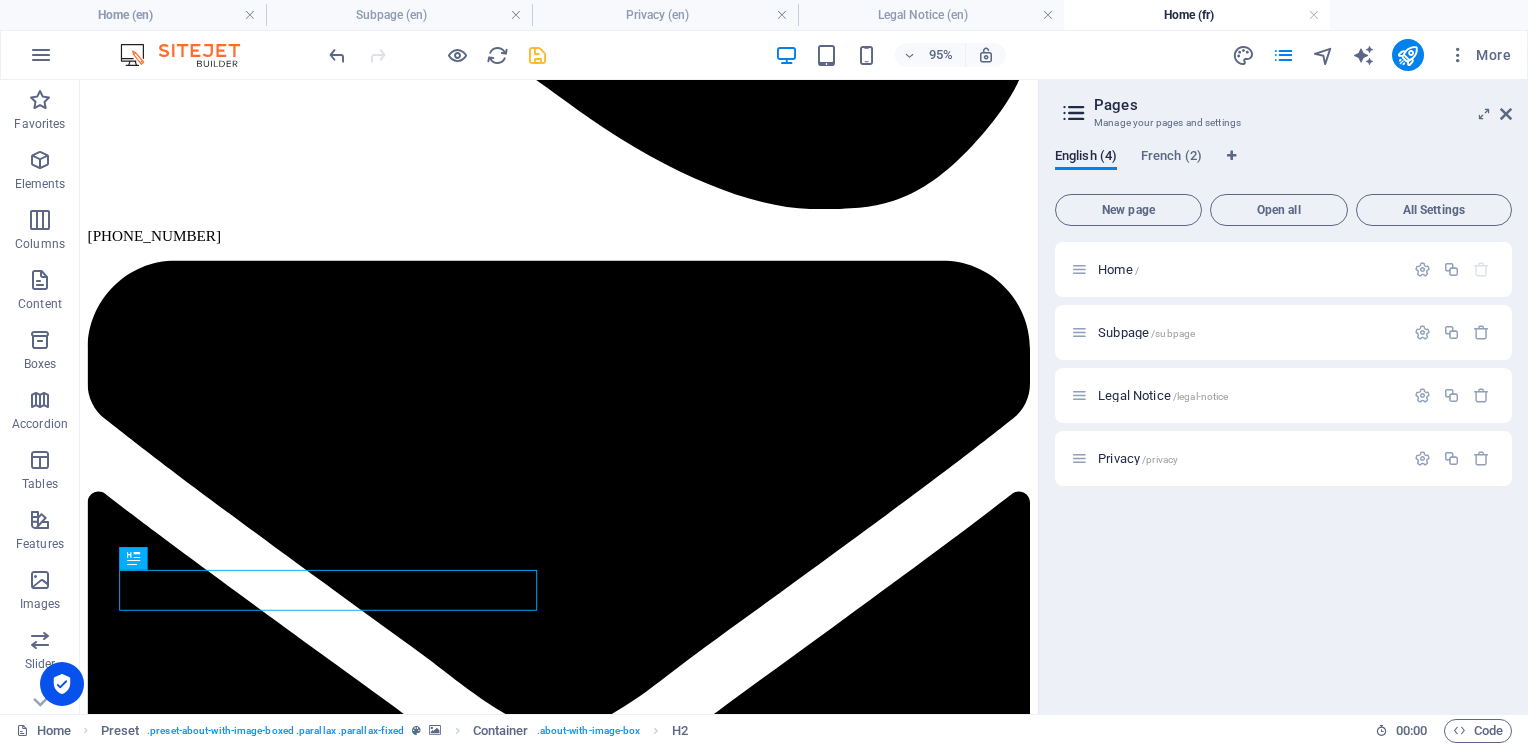 scroll, scrollTop: 636, scrollLeft: 0, axis: vertical 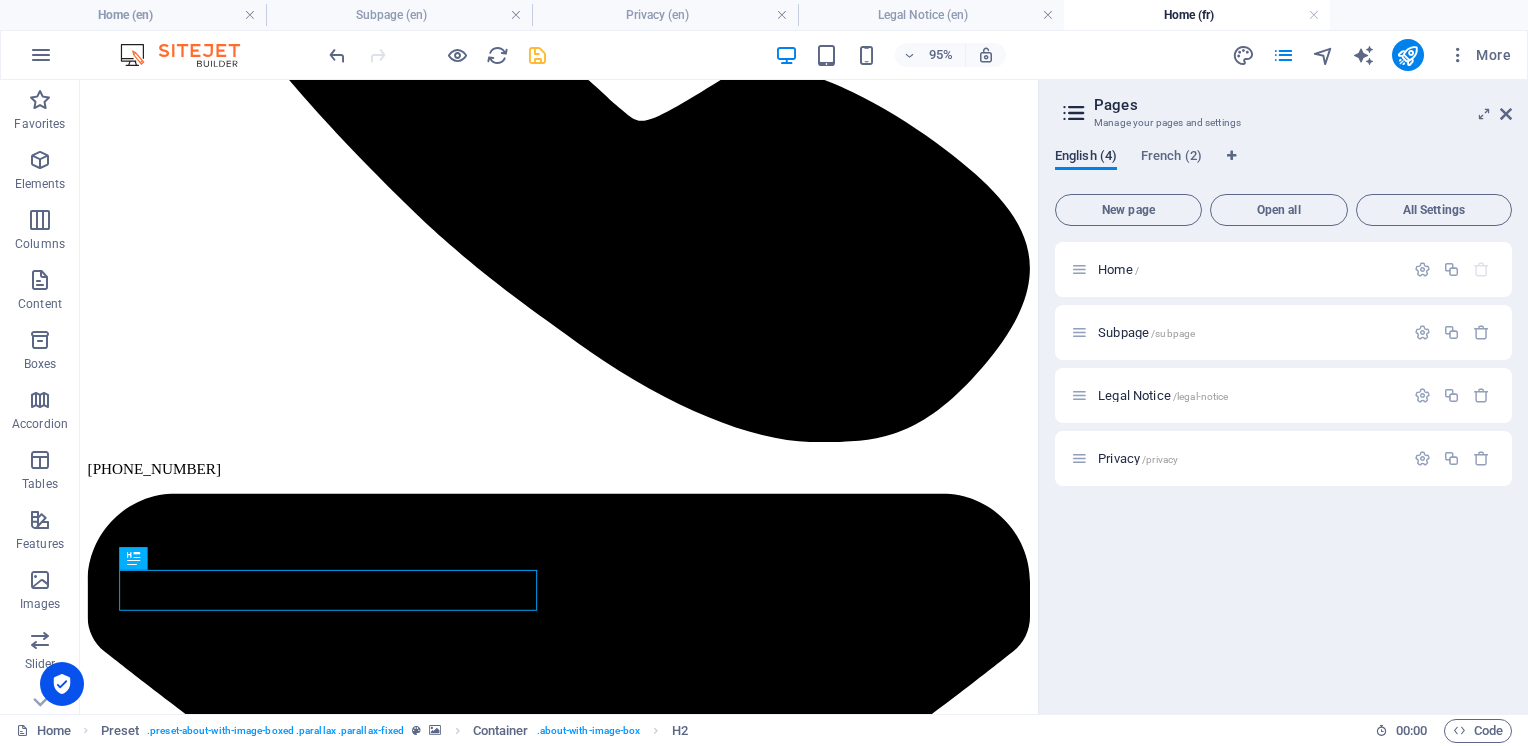 click on "English (4)" at bounding box center (1086, 158) 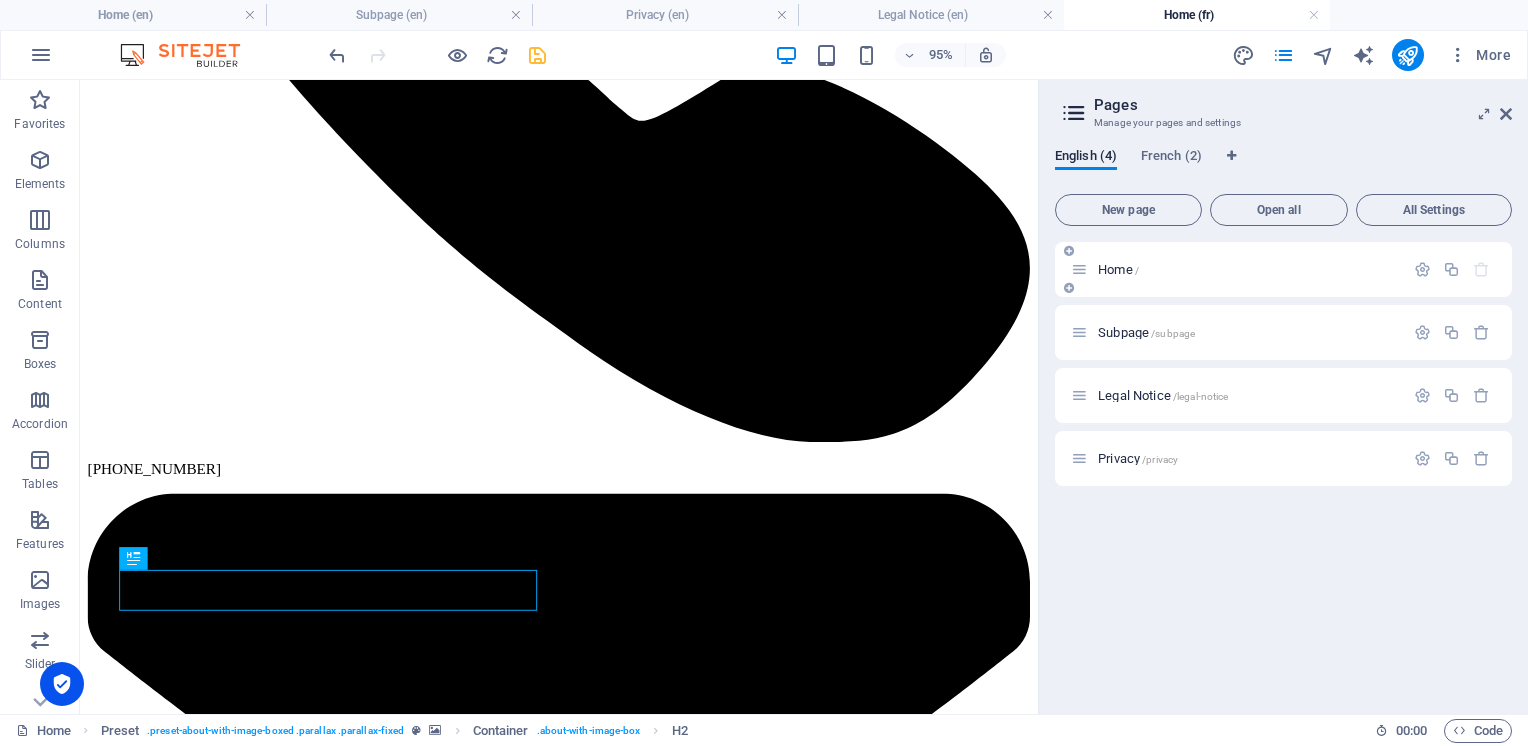 click on "Home /" at bounding box center (1237, 269) 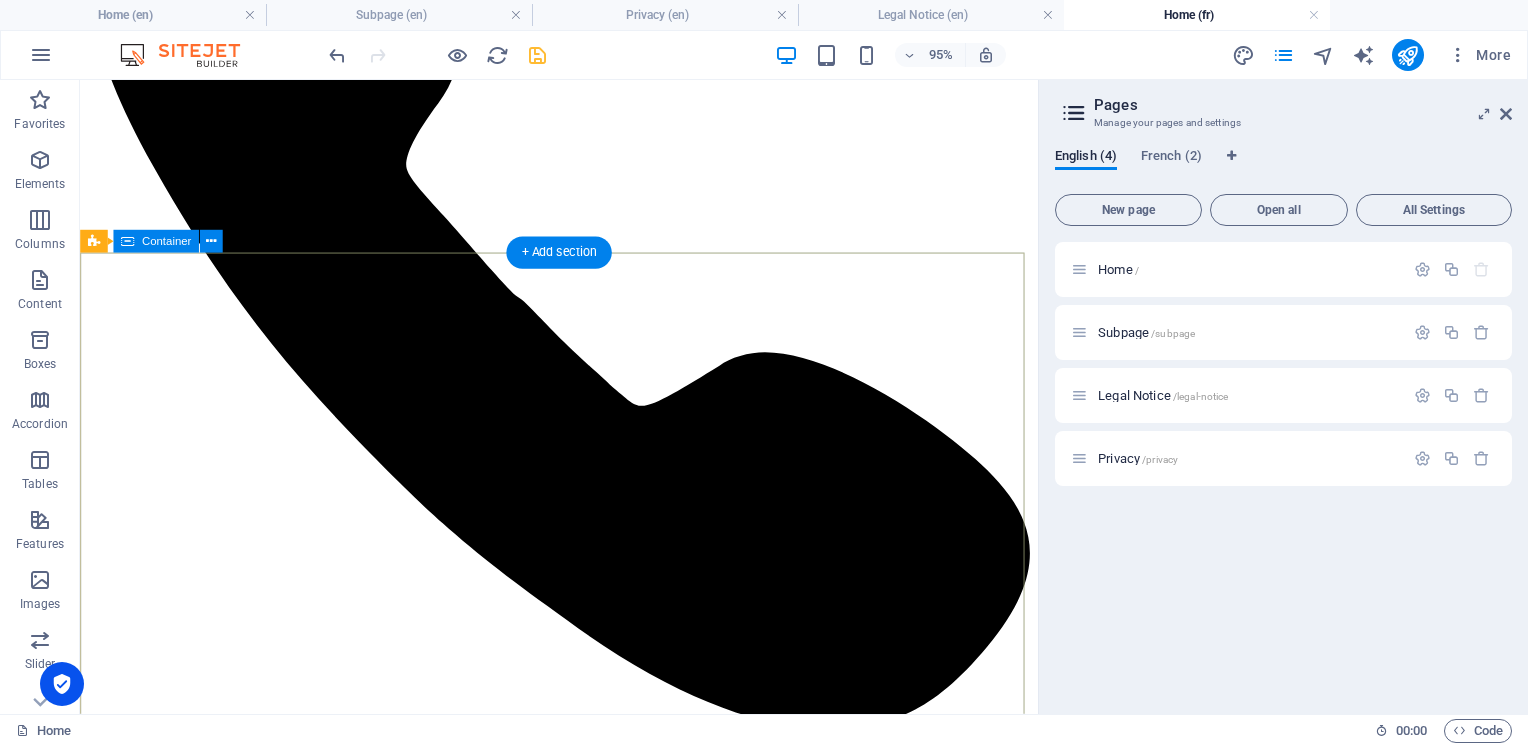 scroll, scrollTop: 0, scrollLeft: 0, axis: both 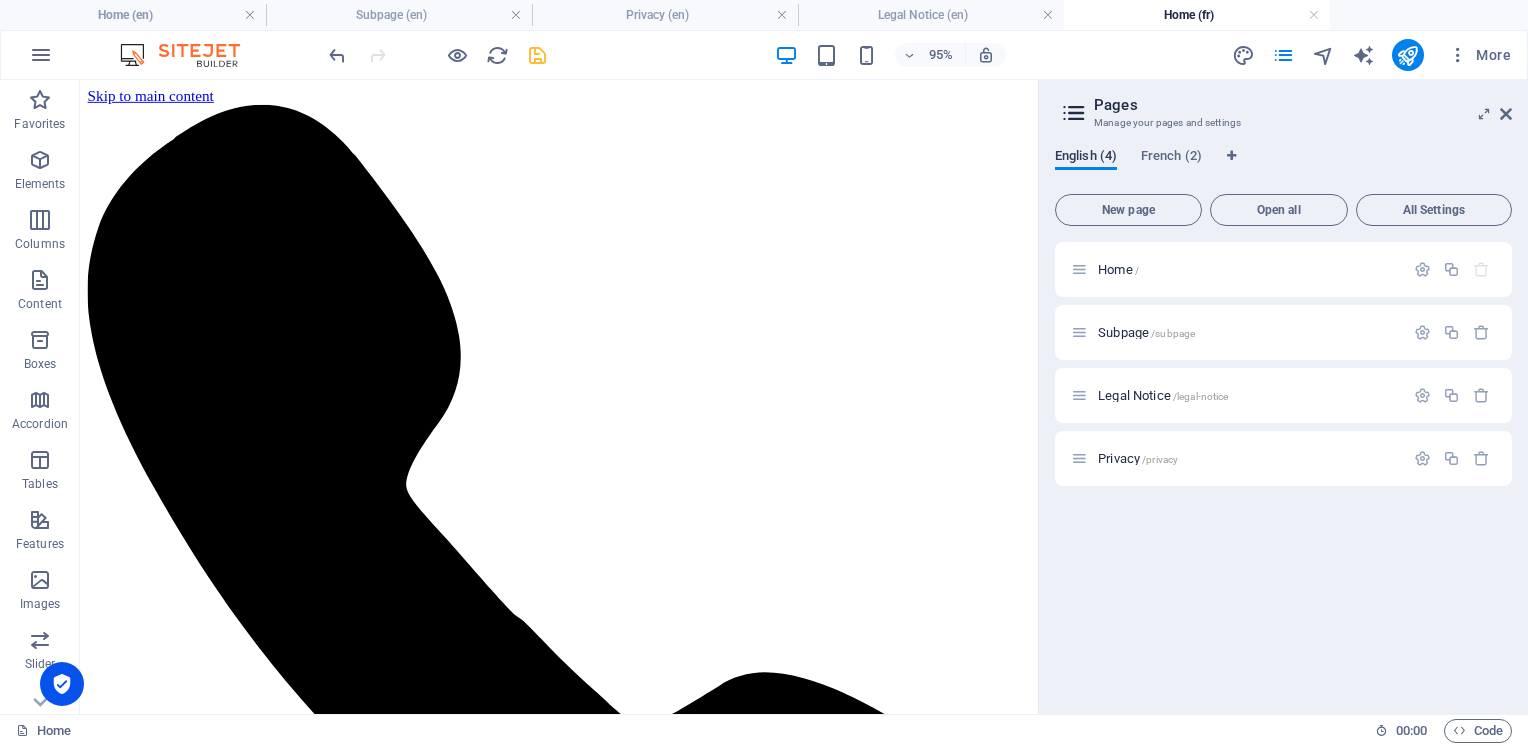click on "English (4)" at bounding box center (1086, 158) 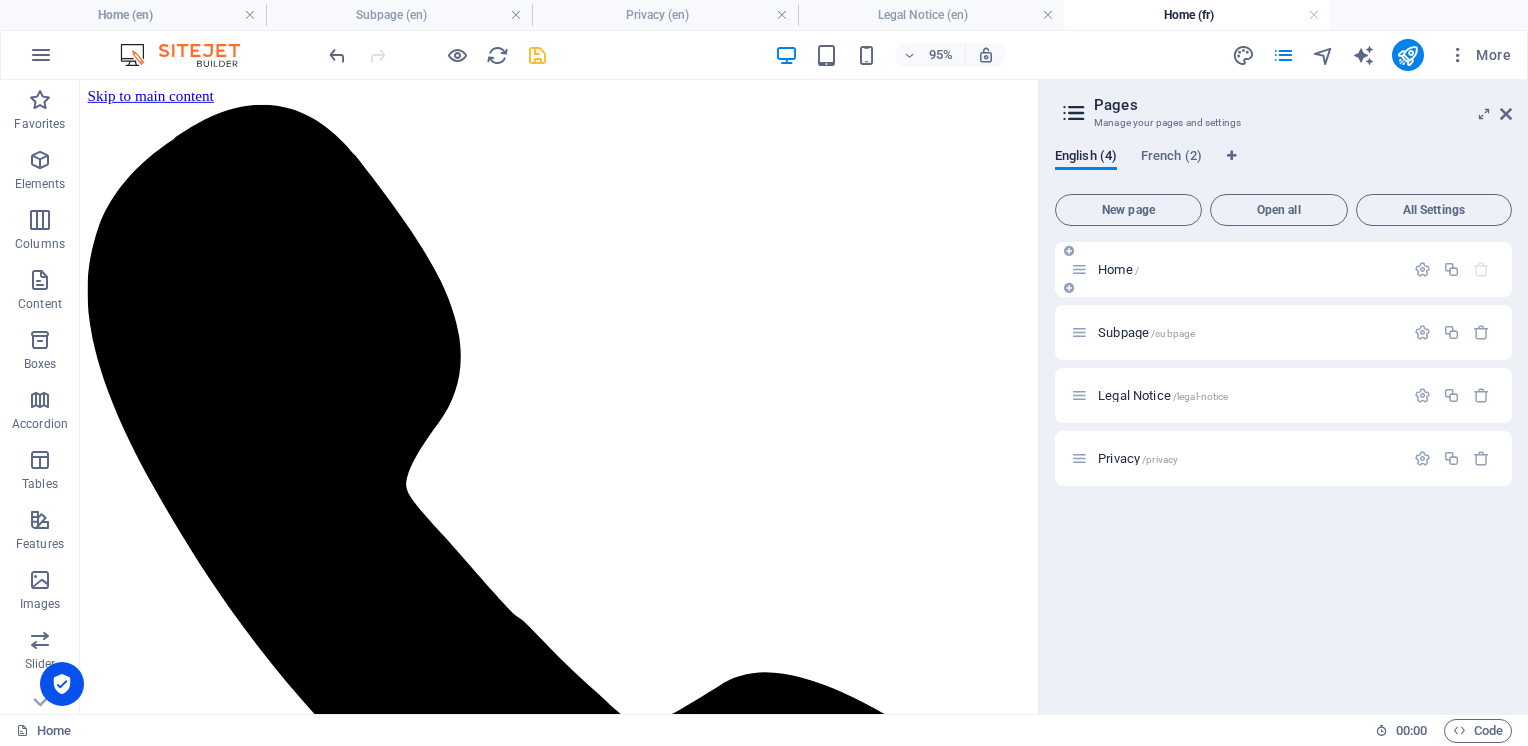 click on "Home /" at bounding box center (1118, 269) 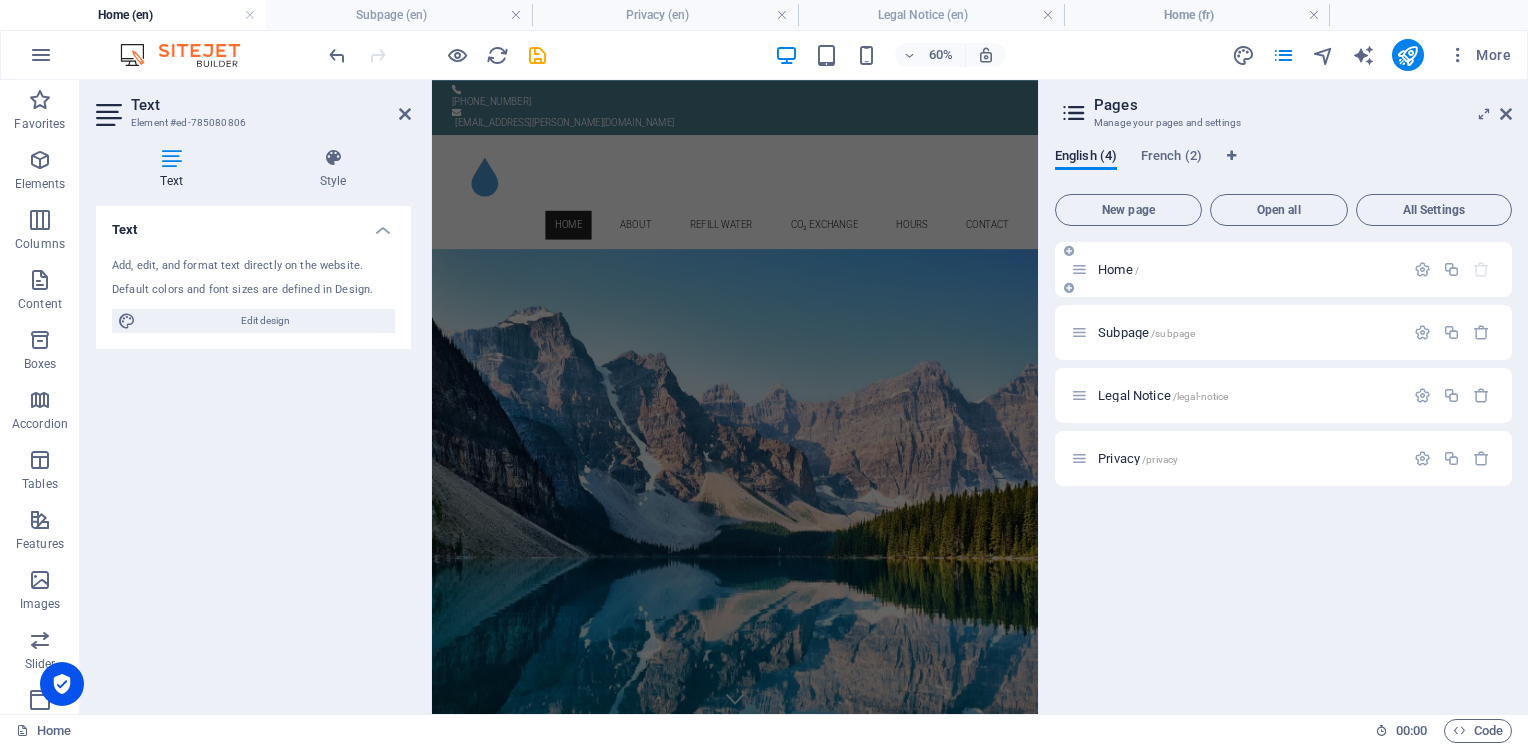 scroll, scrollTop: 1332, scrollLeft: 0, axis: vertical 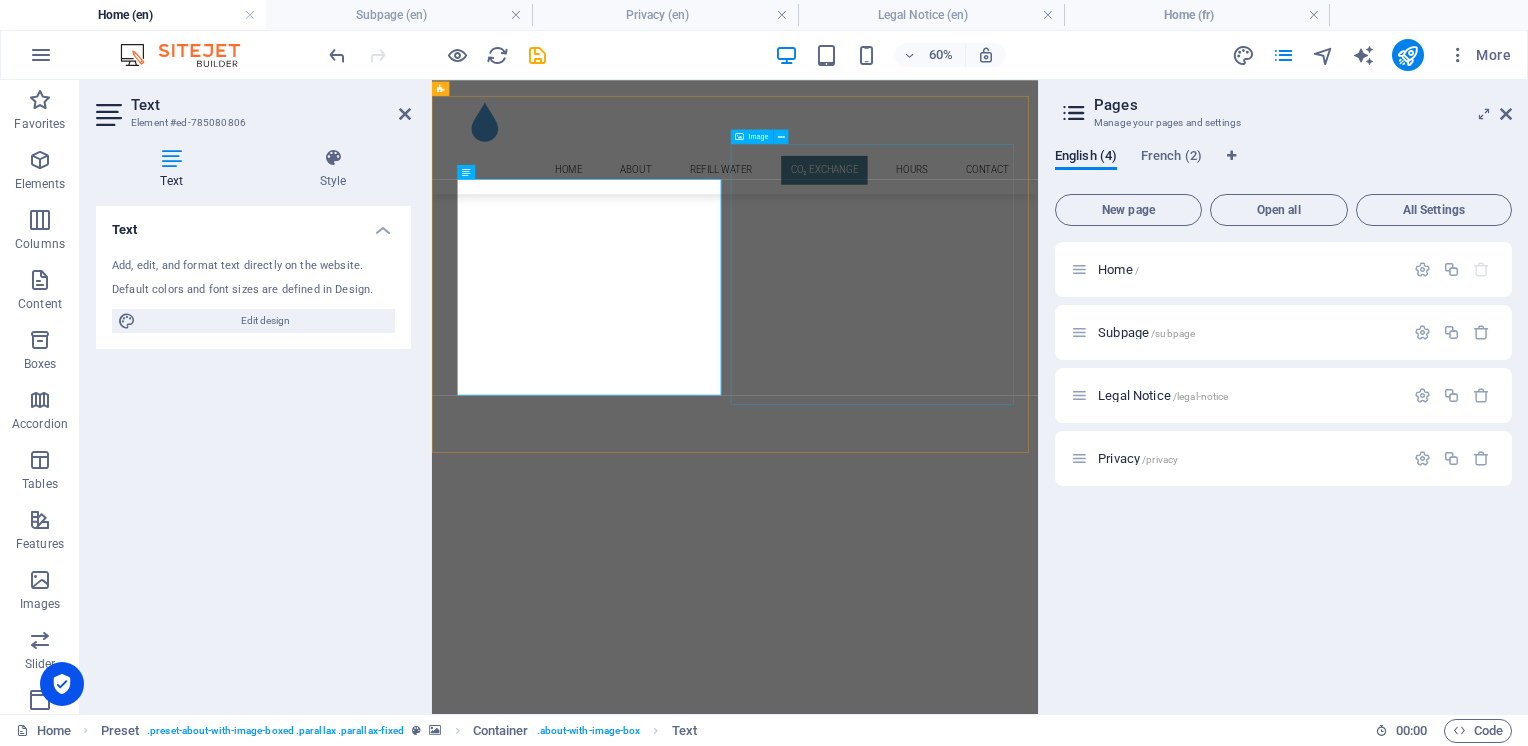click at bounding box center (589, 7342) 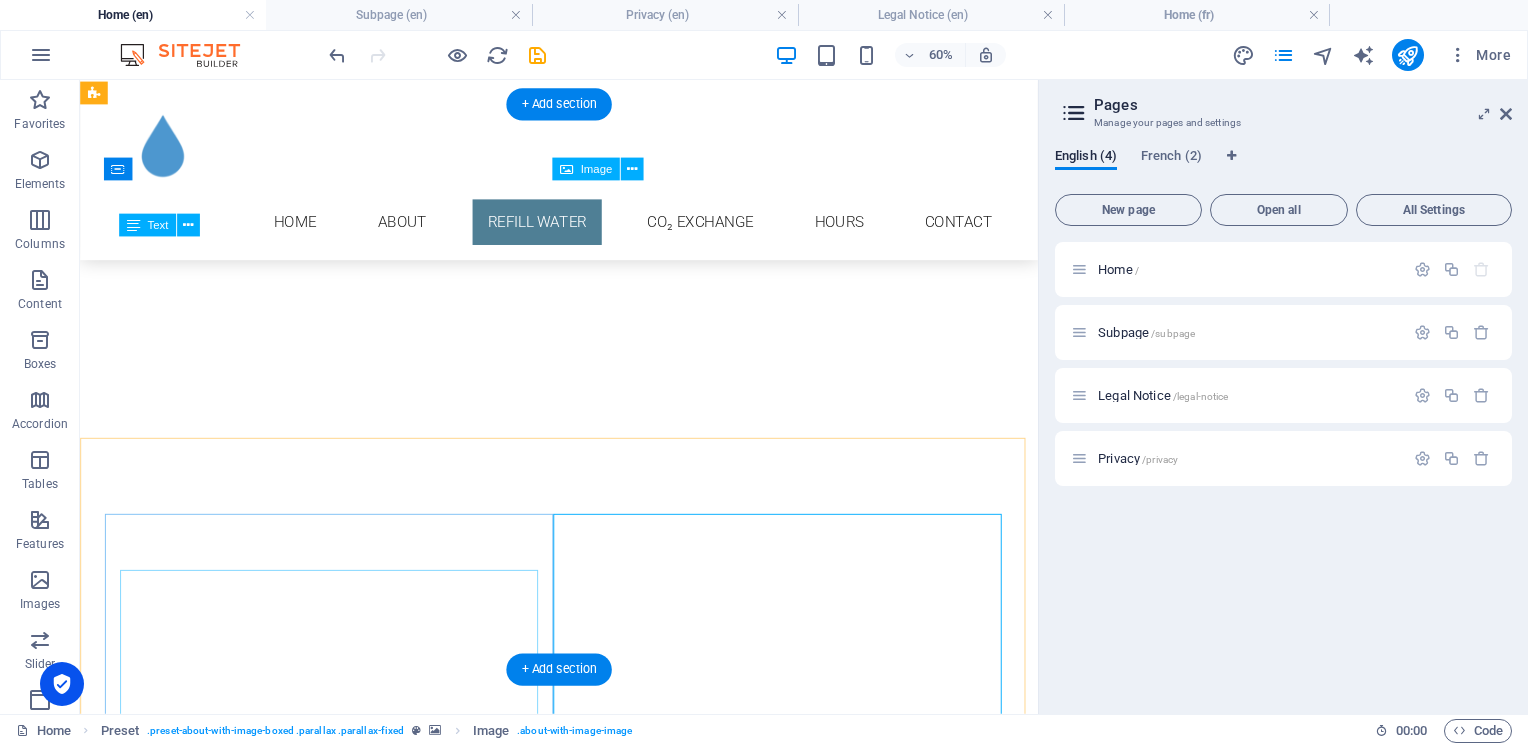 scroll, scrollTop: 781, scrollLeft: 0, axis: vertical 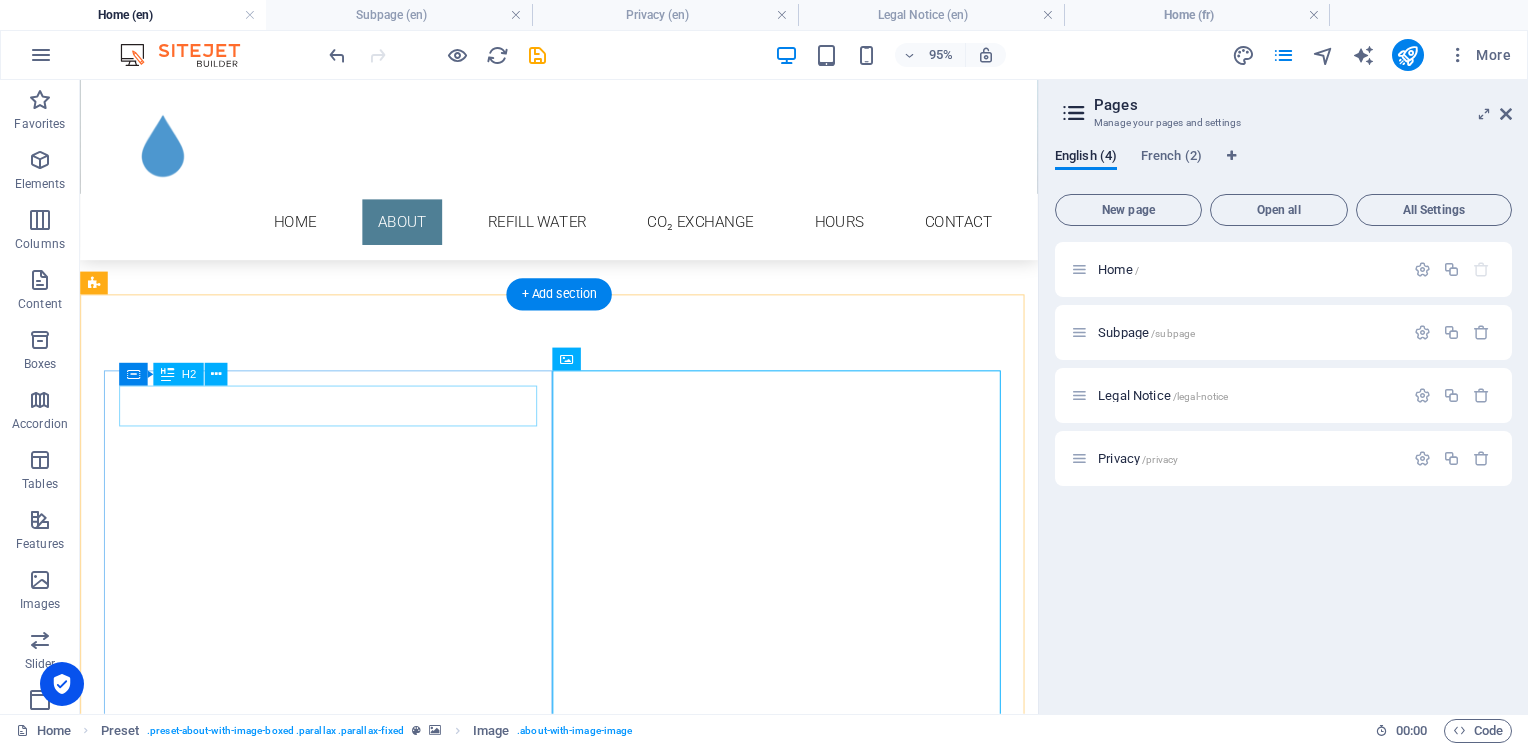 click on "Refill Water" at bounding box center [568, 7553] 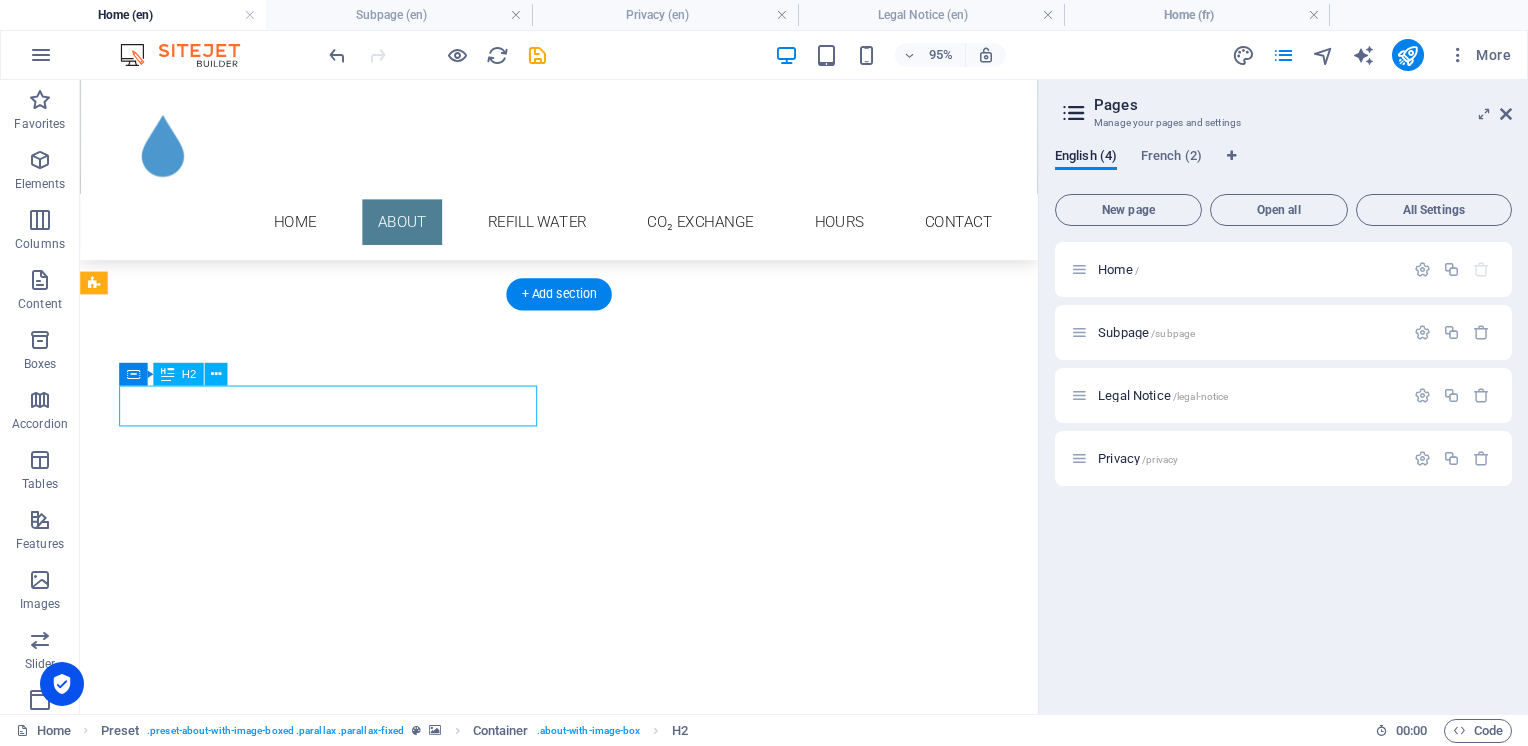 drag, startPoint x: 272, startPoint y: 423, endPoint x: 343, endPoint y: 498, distance: 103.27633 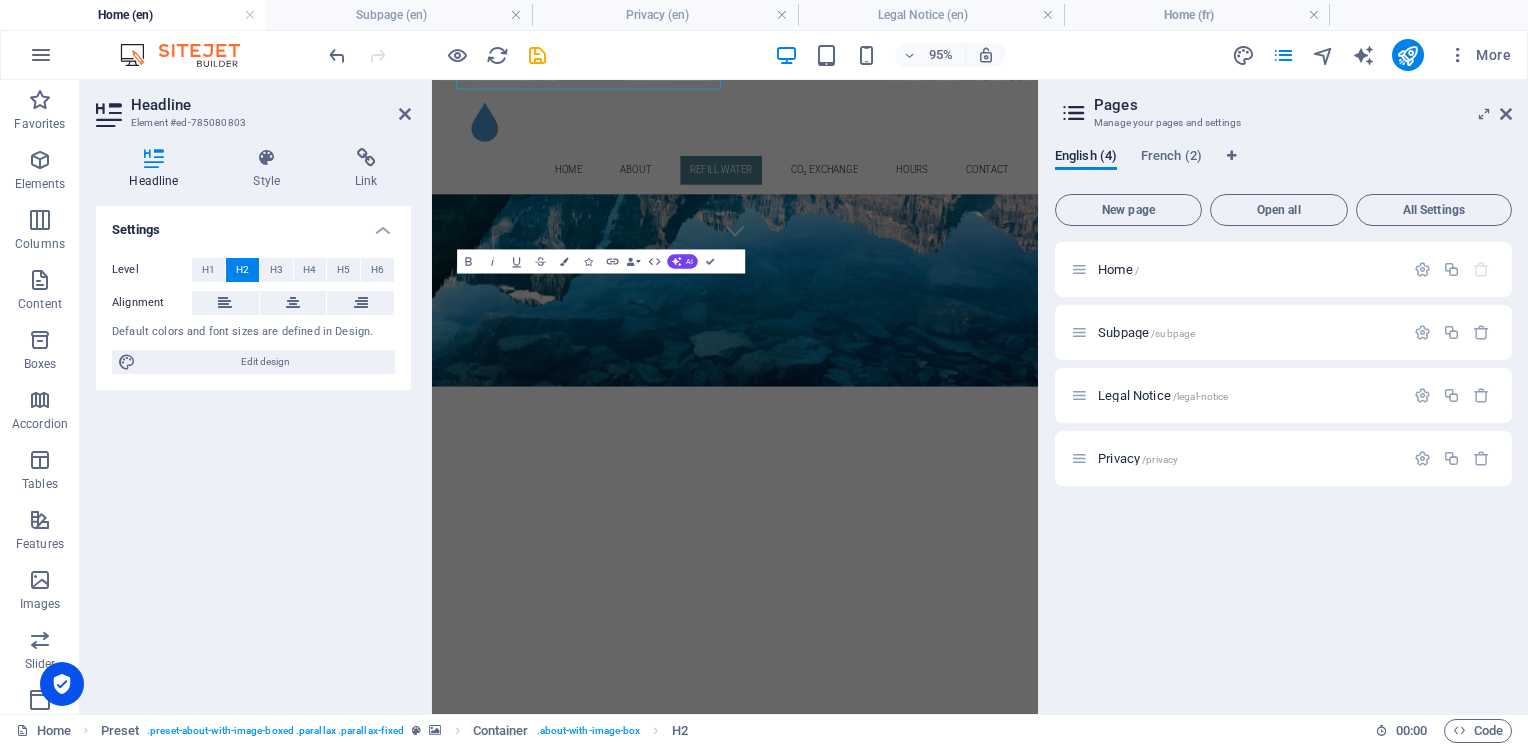 scroll, scrollTop: 1132, scrollLeft: 0, axis: vertical 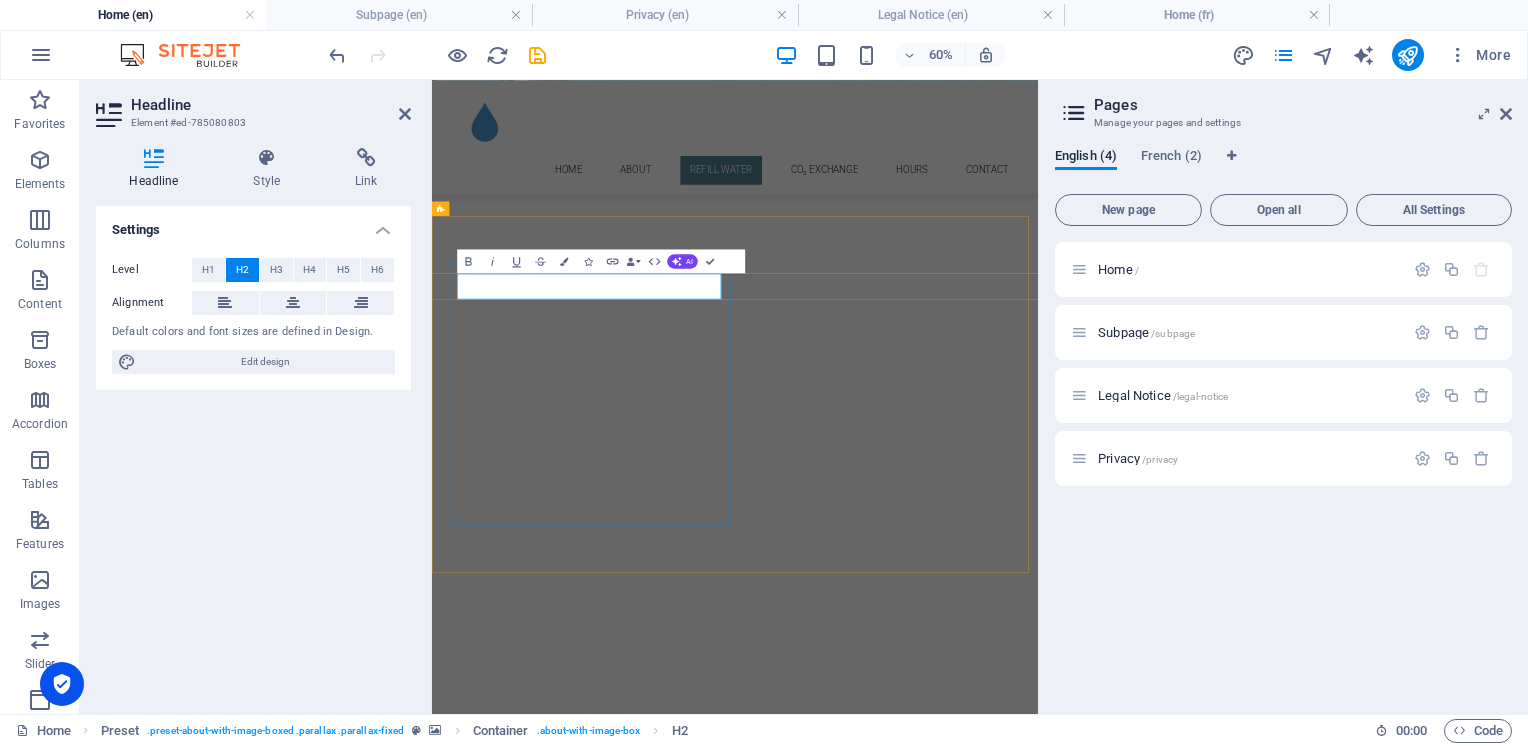 click on "Refill Water" at bounding box center [920, 7202] 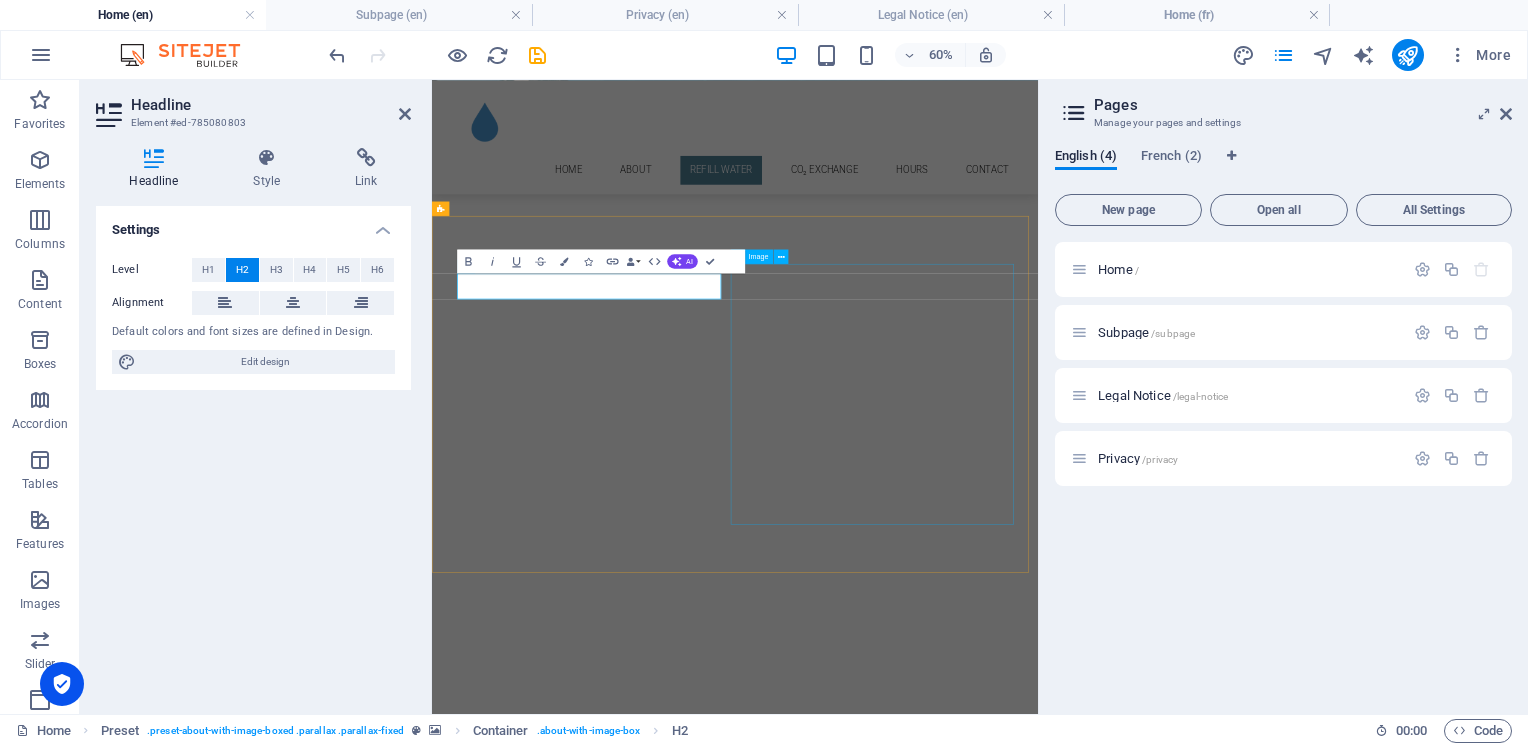 type 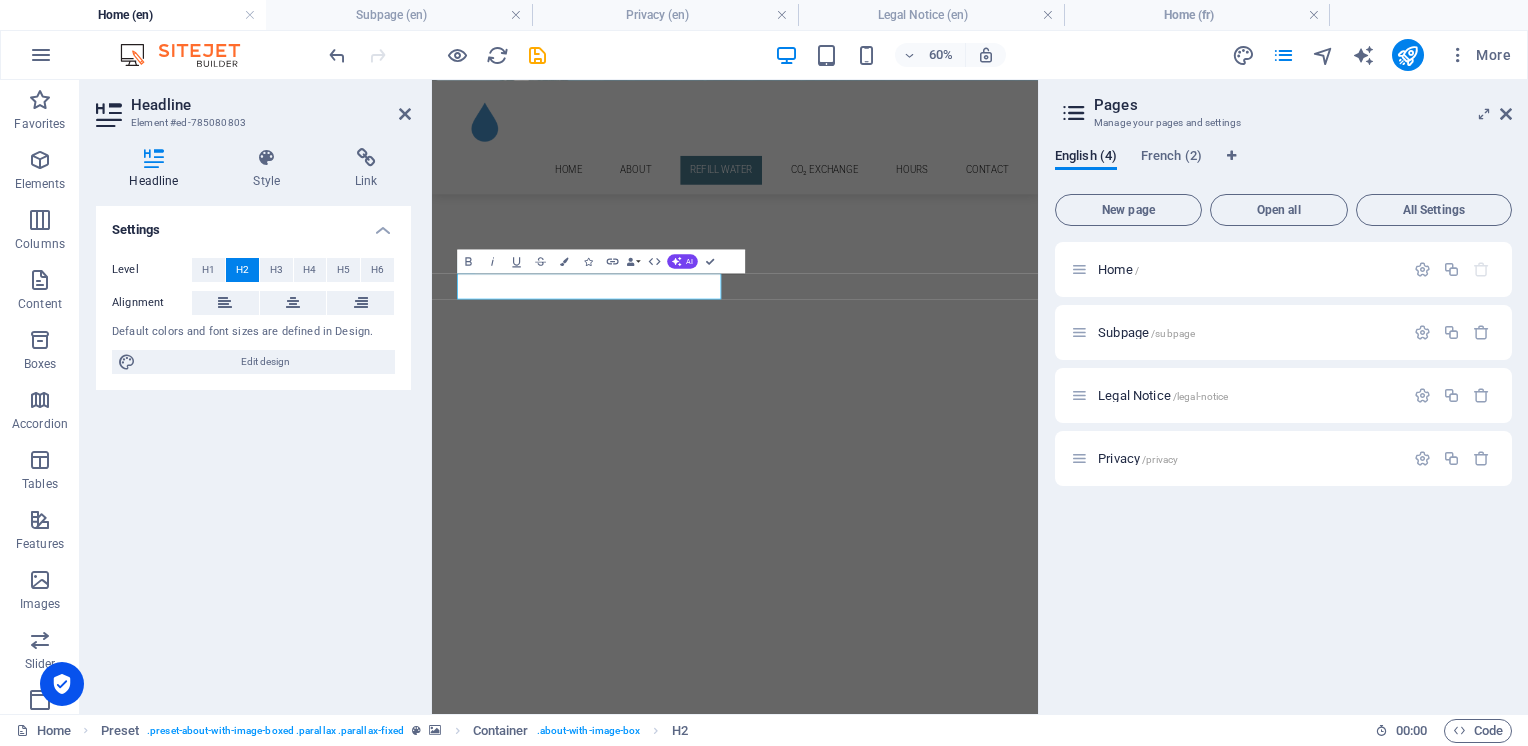 click on "Settings Level H1 H2 H3 H4 H5 H6 Alignment Default colors and font sizes are defined in Design. Edit design" at bounding box center (253, 452) 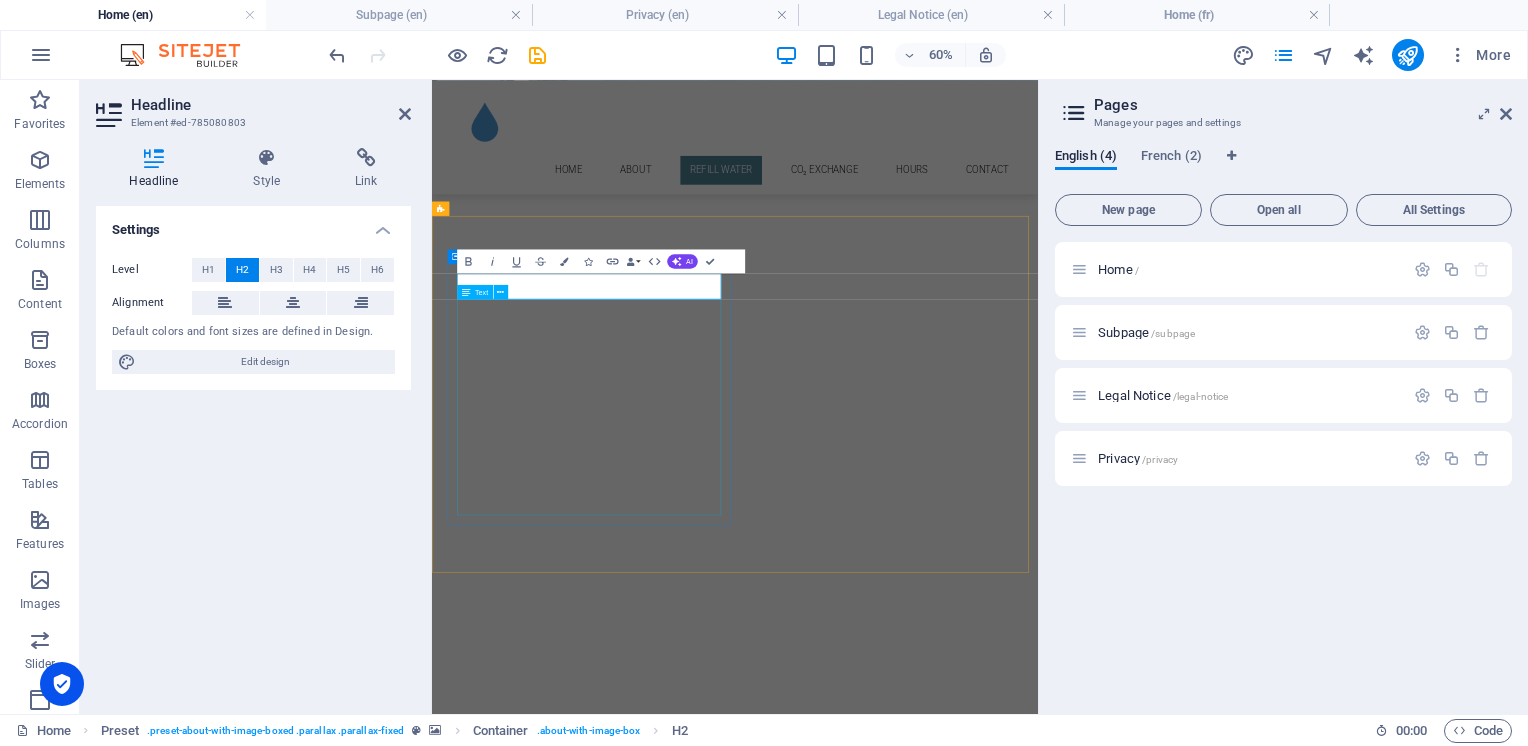 click on "Reduce waste by refilling your water bottles locally with ultra pure water.  We also have reusable 5 gallon bottles available and new caps with each refill. Our five step reverse osmosis filter system provides you ultra pure water free of contaminants, chlorine, lead, and excessive dissolved solids Even better our Montreal water refill station is feet from the sidewalk and parking  making it easy to pop in for a quick and convenient refill. $4.00 per 5 gallon refill - easy and affordable." at bounding box center (920, 7350) 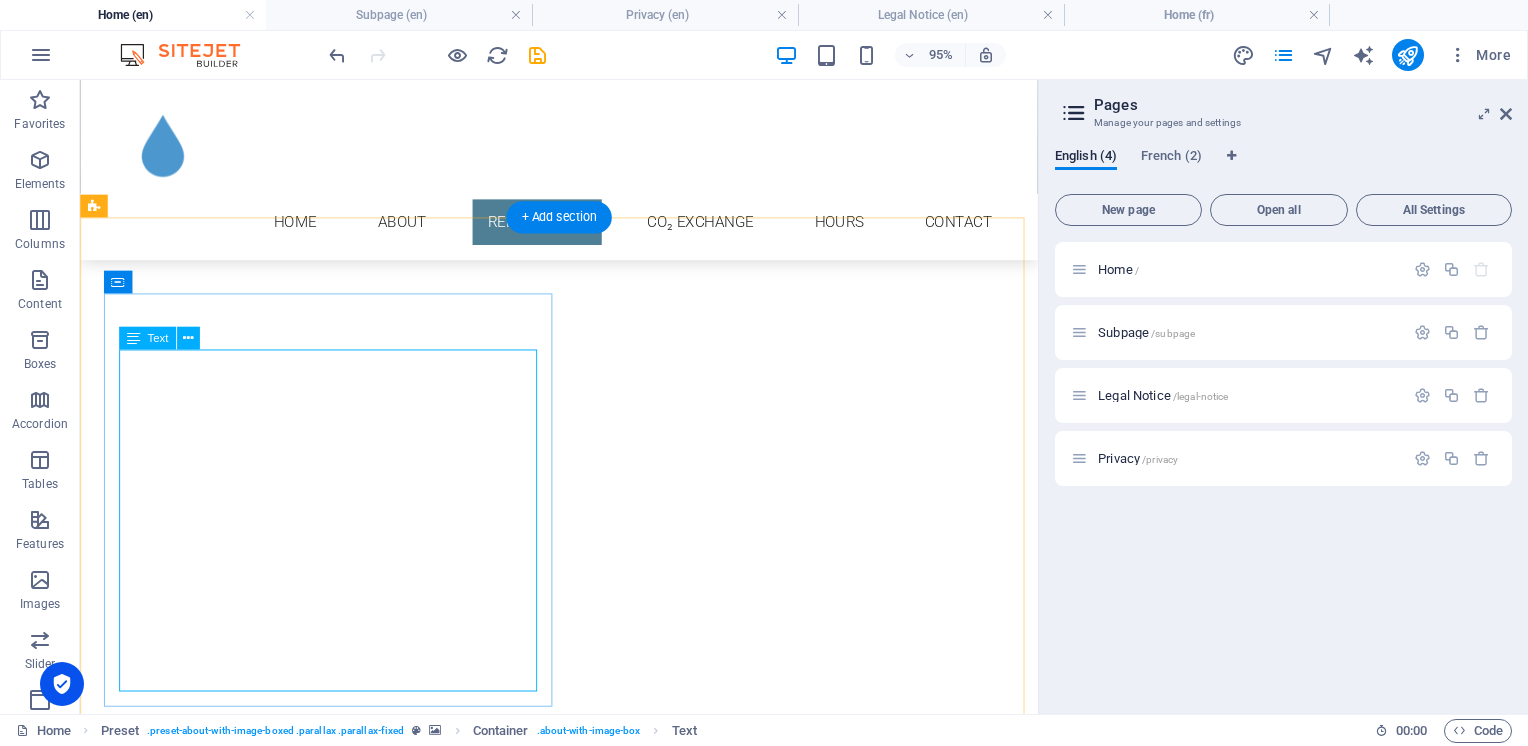 scroll, scrollTop: 881, scrollLeft: 0, axis: vertical 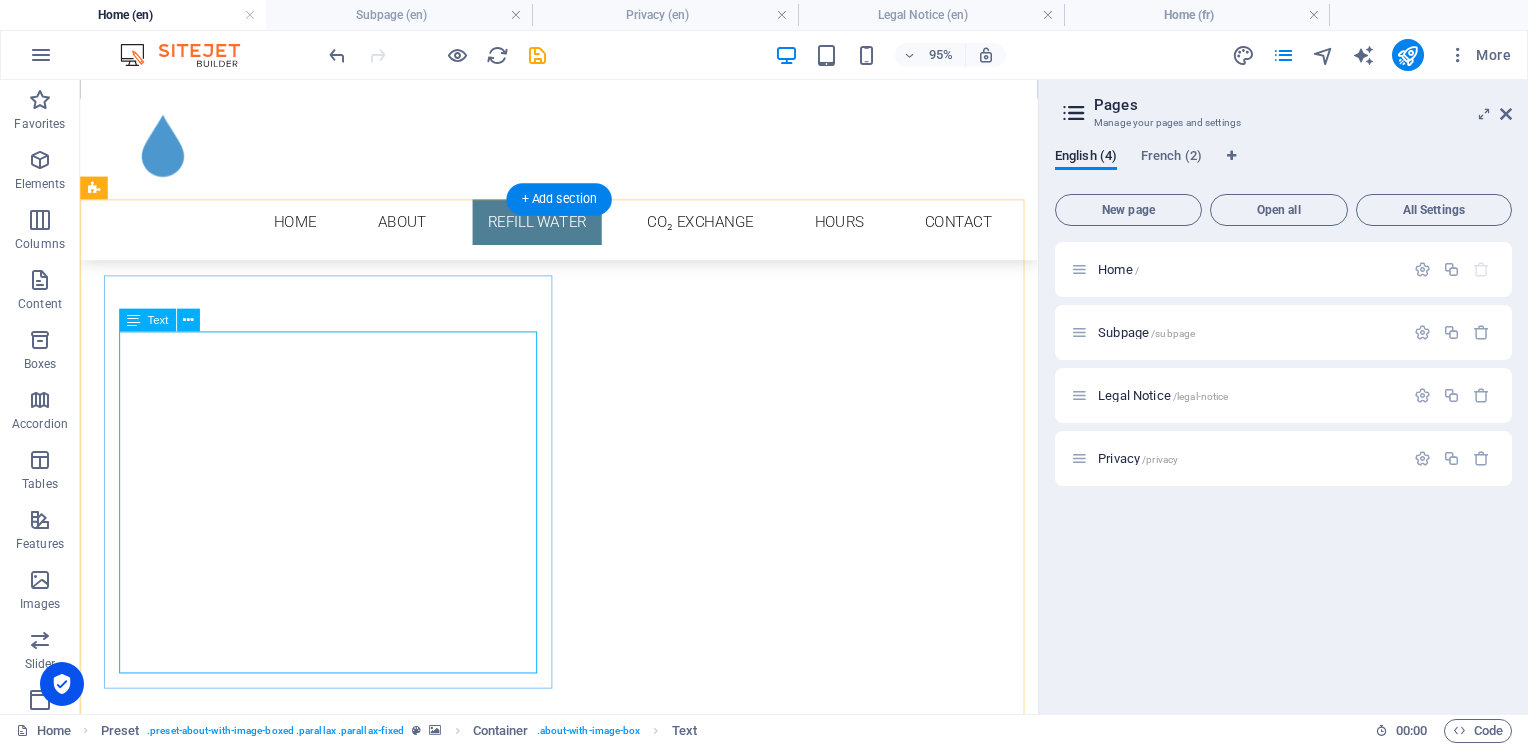 click on "Reduce waste by refilling your water bottles locally with ultra pure water.  We also have reusable 5 gallon bottles available and new caps with each refill. Our five step reverse osmosis filter system provides you ultra pure water free of contaminants, chlorine, lead, and excessive dissolved solids Even better our Montreal water refill station is feet from the sidewalk and parking  making it easy to pop in for a quick and convenient refill. $4.00 per 5 gallon refill - easy and affordable." at bounding box center [568, 7601] 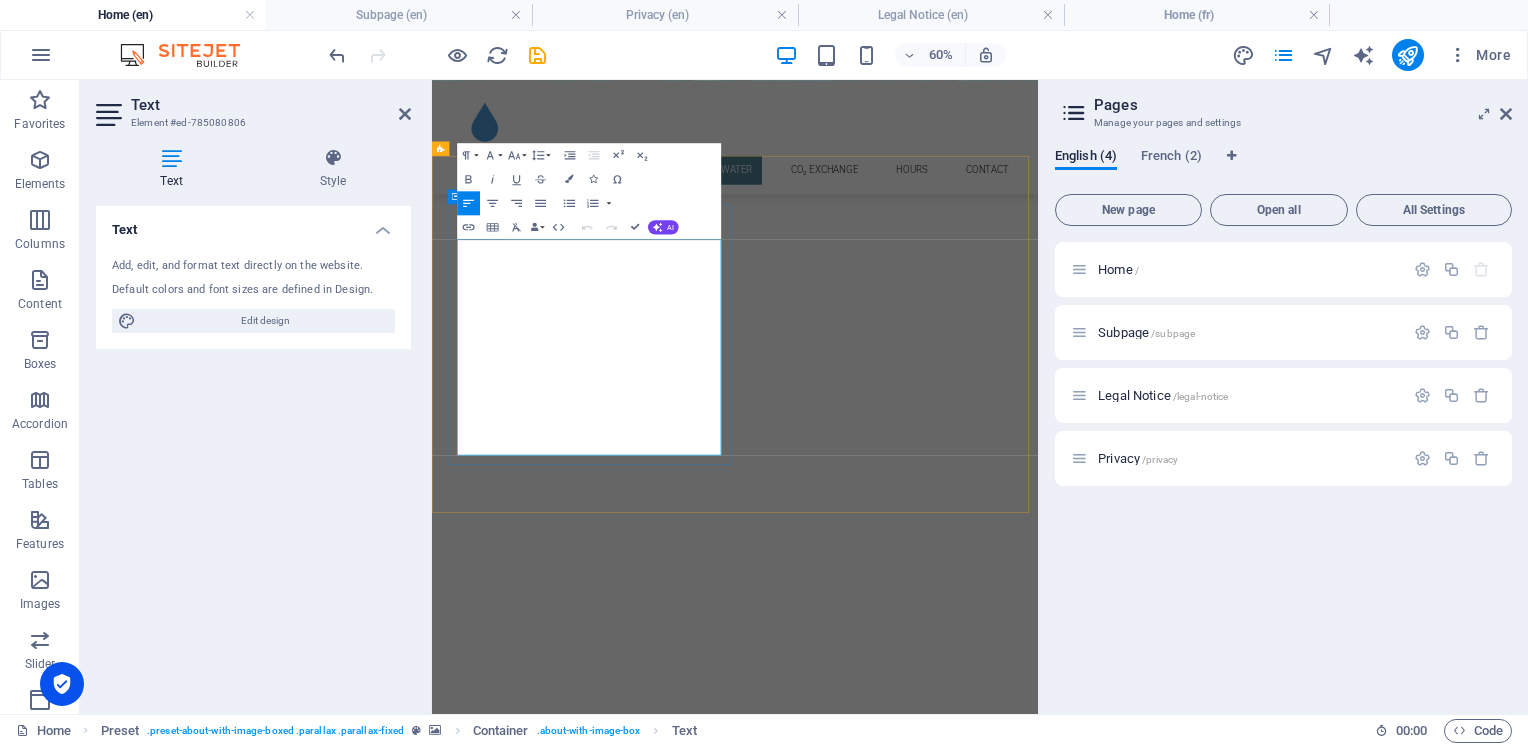 click on "Even better our Montreal water refill station is feet from the sidewalk and parking  making it easy to pop in for a quick and convenient refill." at bounding box center (920, 7292) 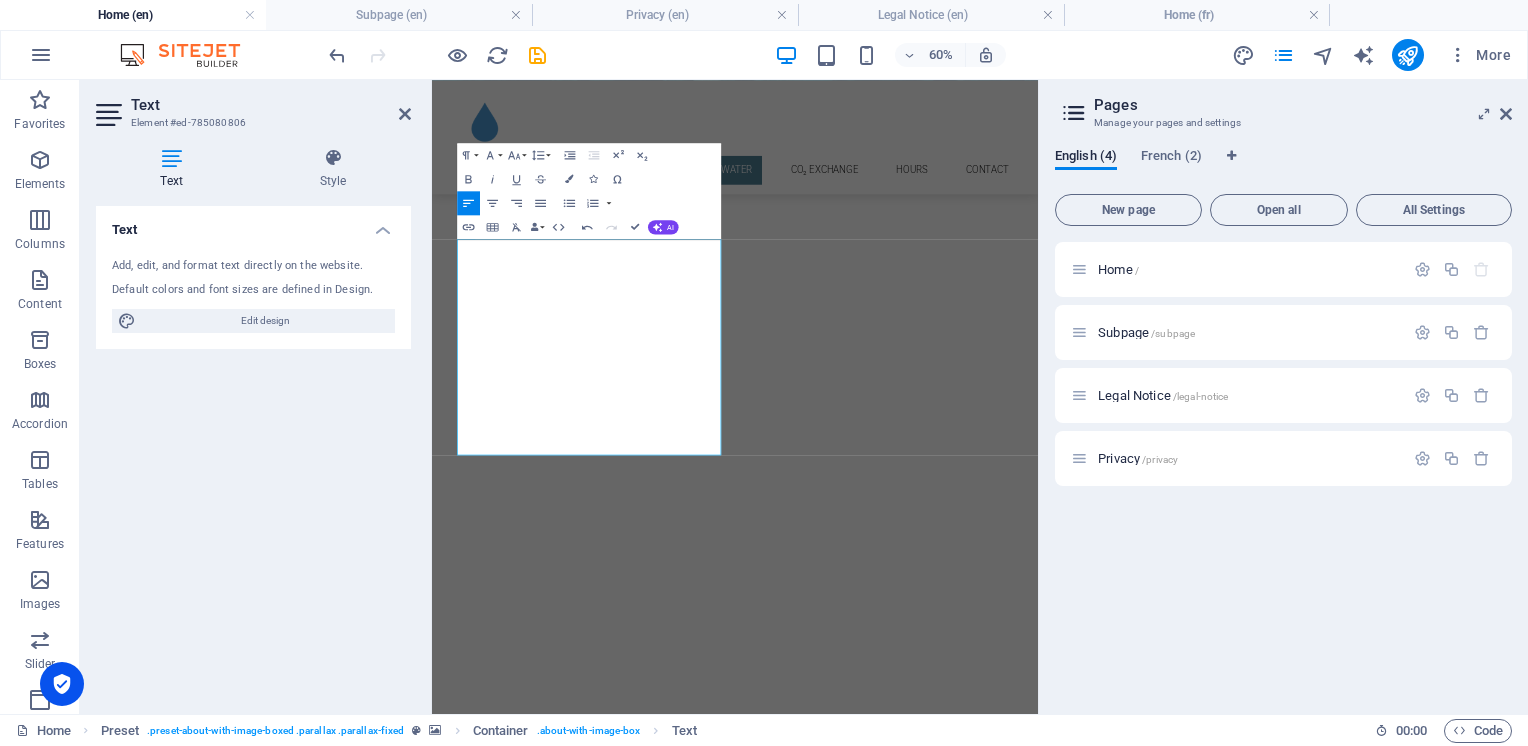 click on "Text Add, edit, and format text directly on the website. Default colors and font sizes are defined in Design. Edit design Alignment Left aligned Centered Right aligned" at bounding box center [253, 452] 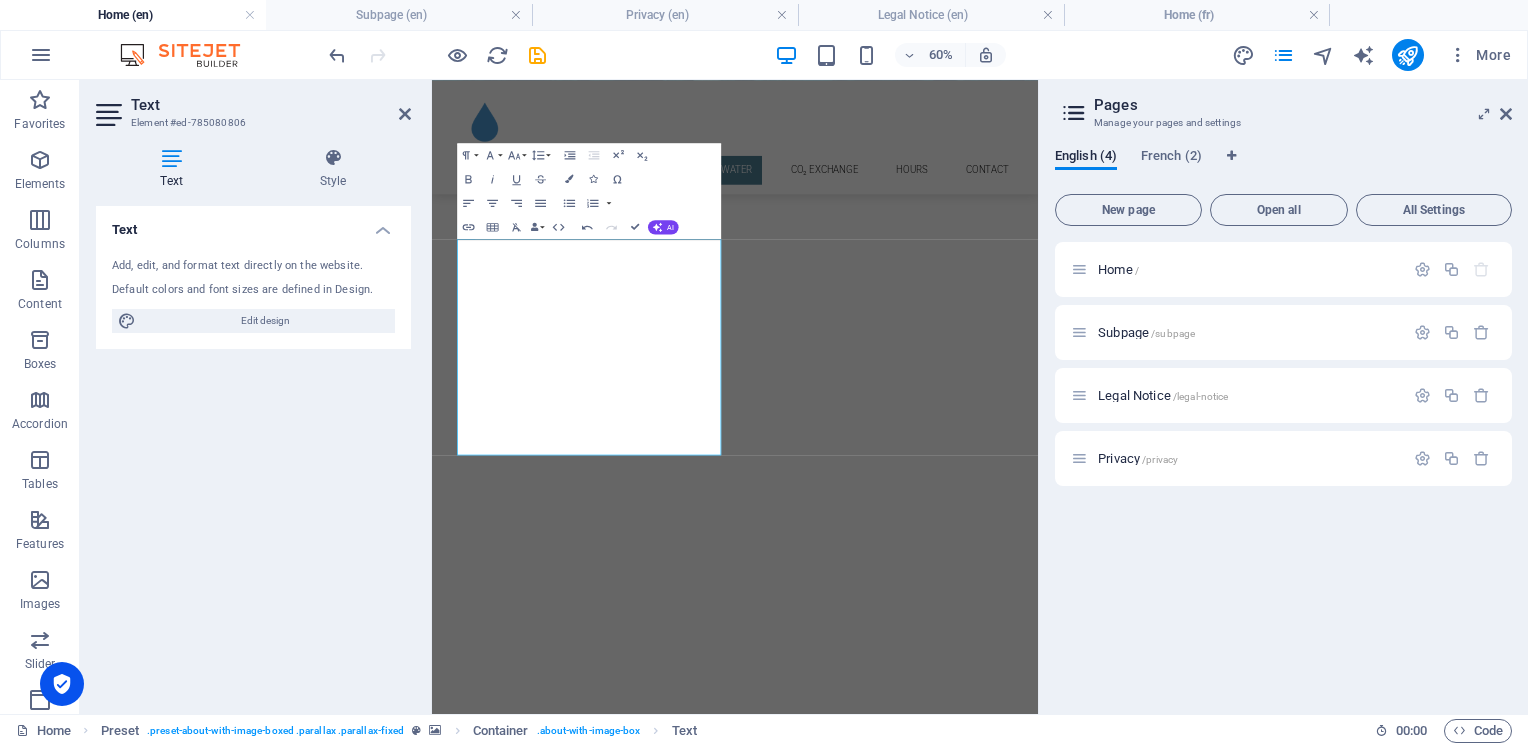 click on "Text Add, edit, and format text directly on the website. Default colors and font sizes are defined in Design. Edit design Alignment Left aligned Centered Right aligned" at bounding box center [253, 452] 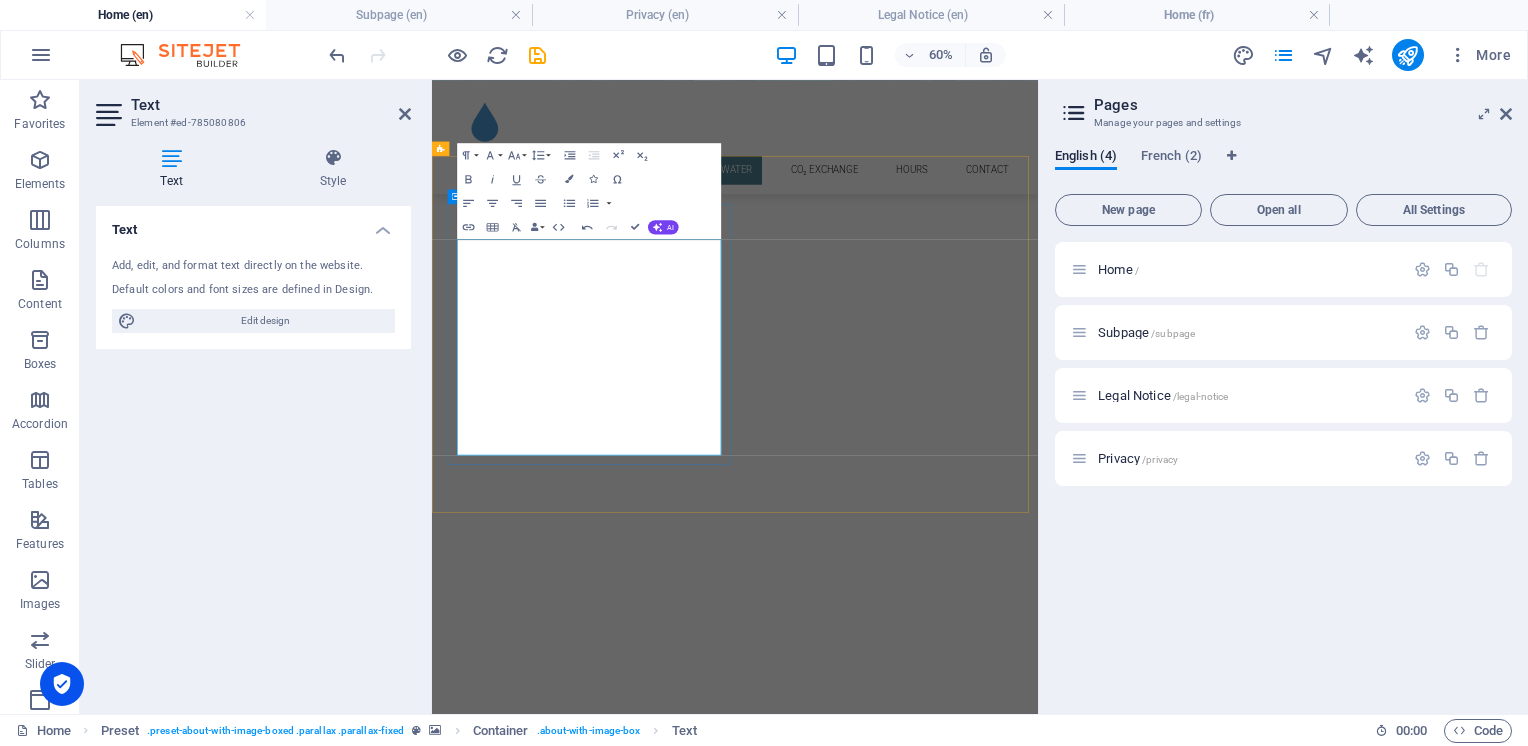 click on "Reduce waste by refilling your water bottles locally with ultra pure water.  We also have reusable 5 gallon bottles available and new caps with each refill." at bounding box center (920, 7148) 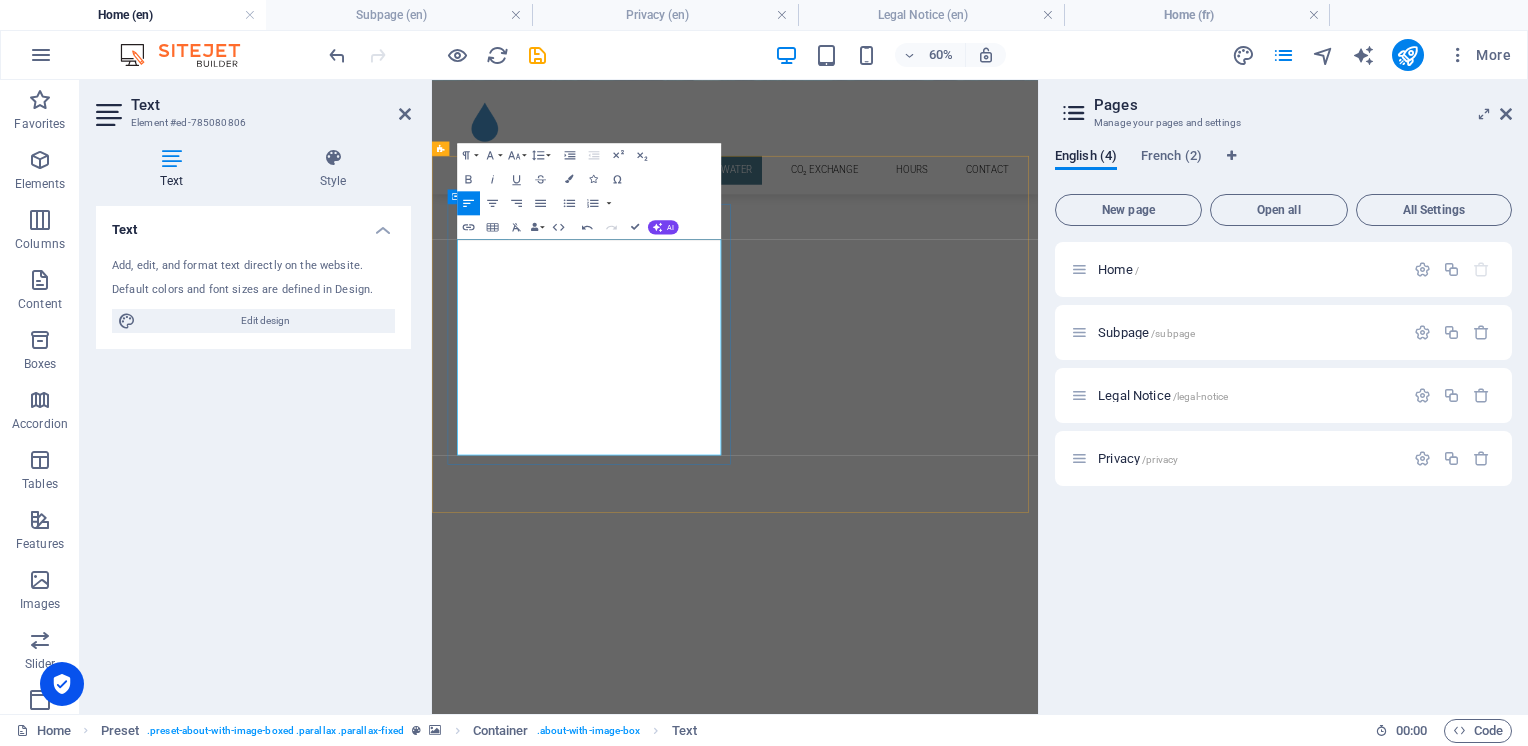 click on "Reduce waste by refilling your water bottles locally with ultra pure water.  We also have reusable 5 gallon bottles available and new caps with each refill." at bounding box center [920, 7148] 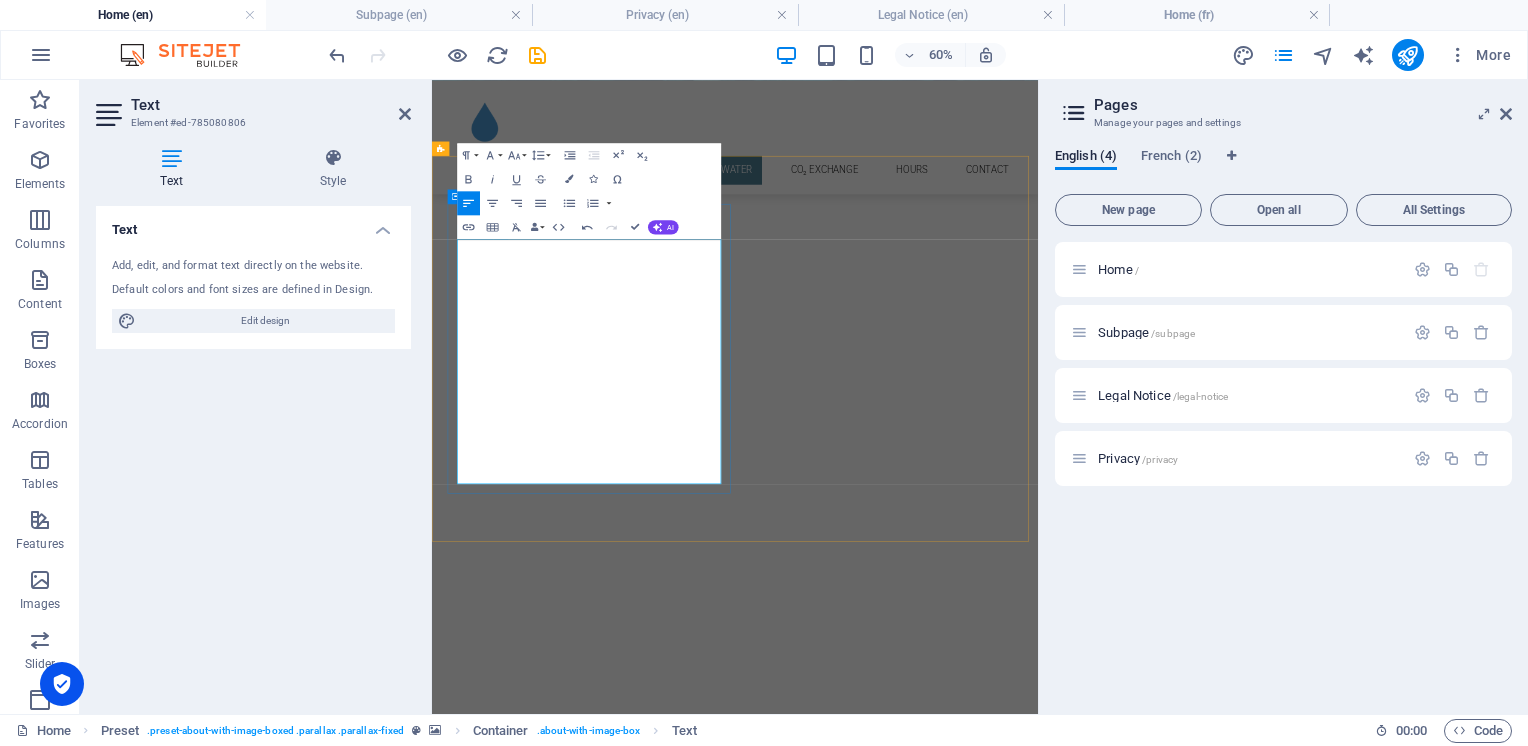 click on "We also have reusable 5 gallon bottles available and new caps with each refill." at bounding box center (920, 7184) 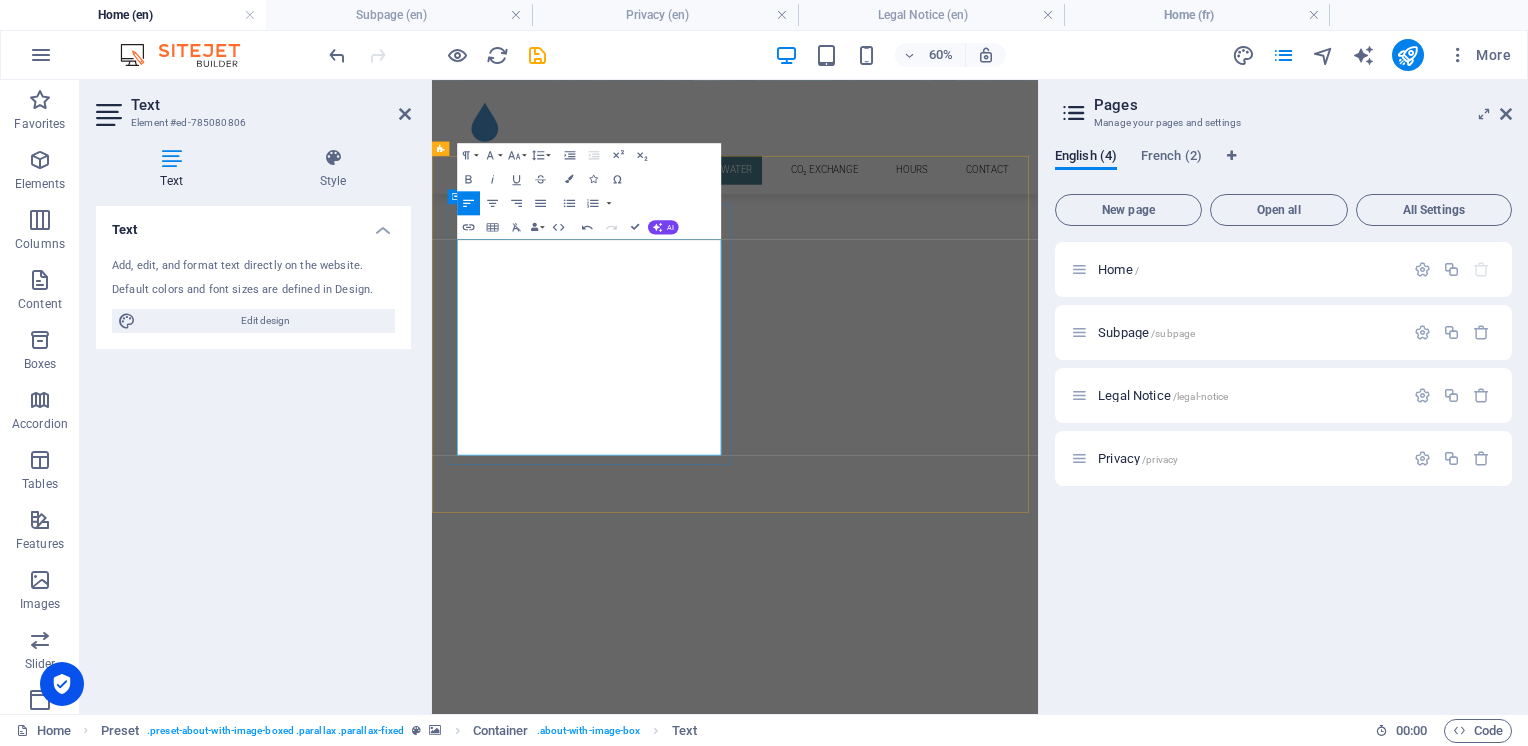 click on "Reduce waste by refilling your water bottles locally with ultra pure water.    We also have reusable 5 gallon bottles available and new caps with each refill." at bounding box center [920, 7148] 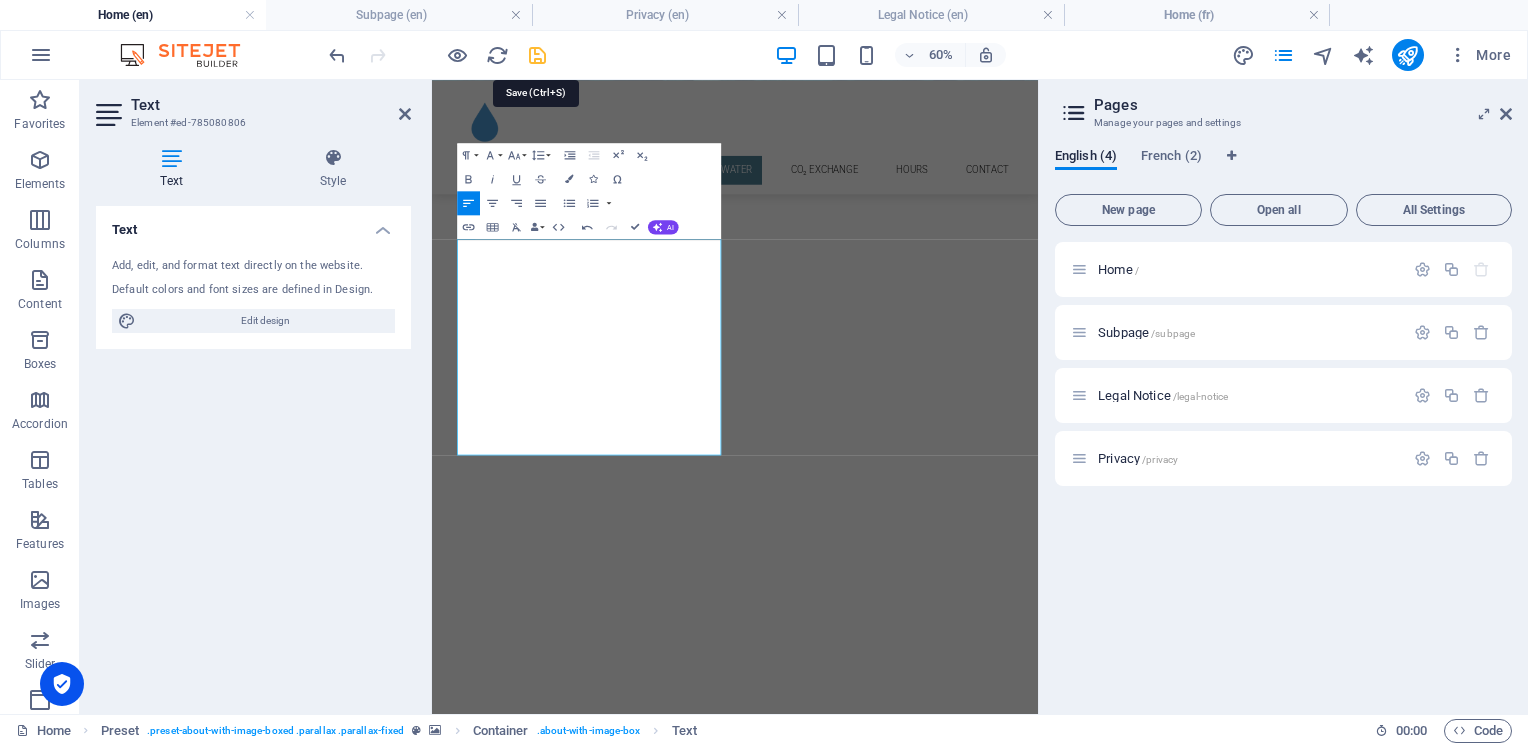 click at bounding box center (537, 55) 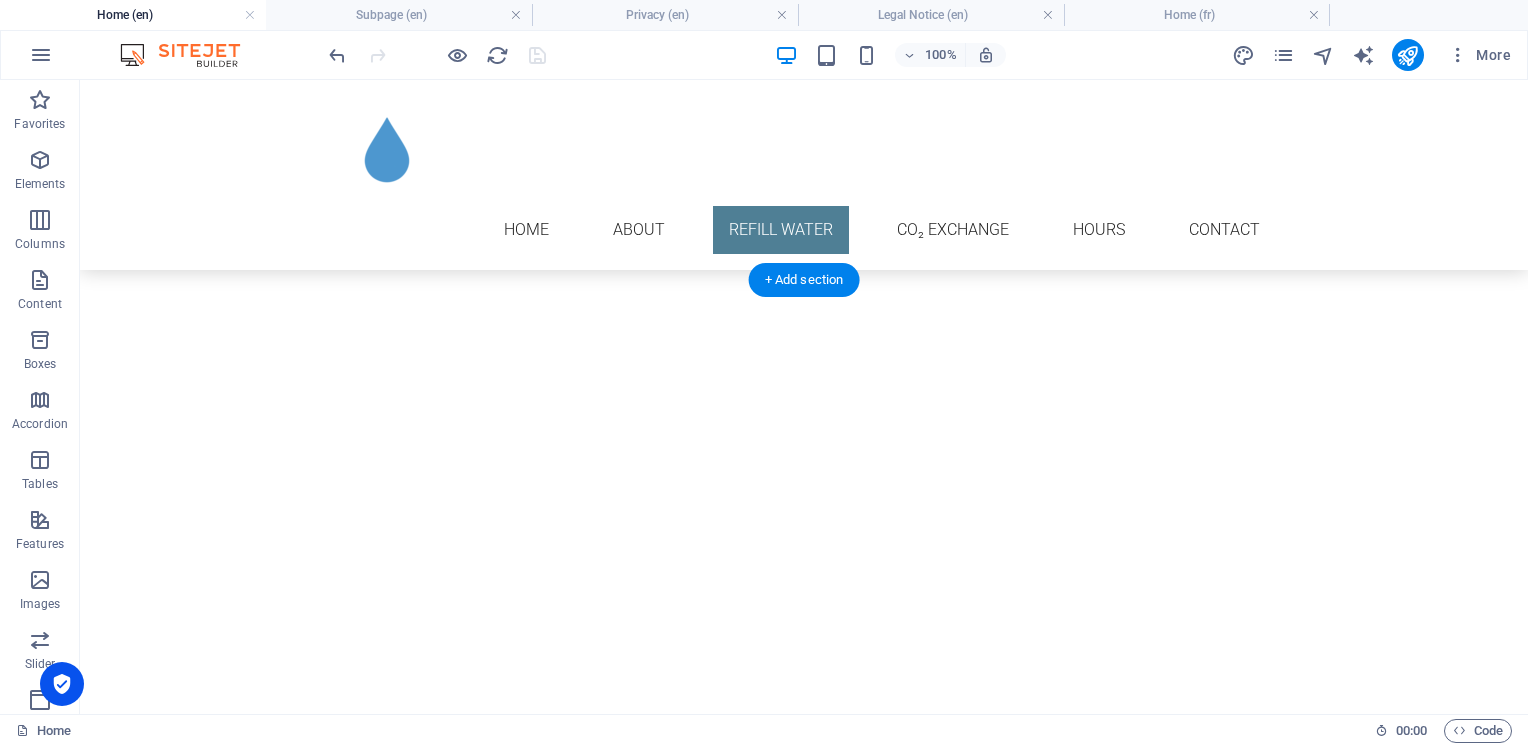 scroll, scrollTop: 851, scrollLeft: 0, axis: vertical 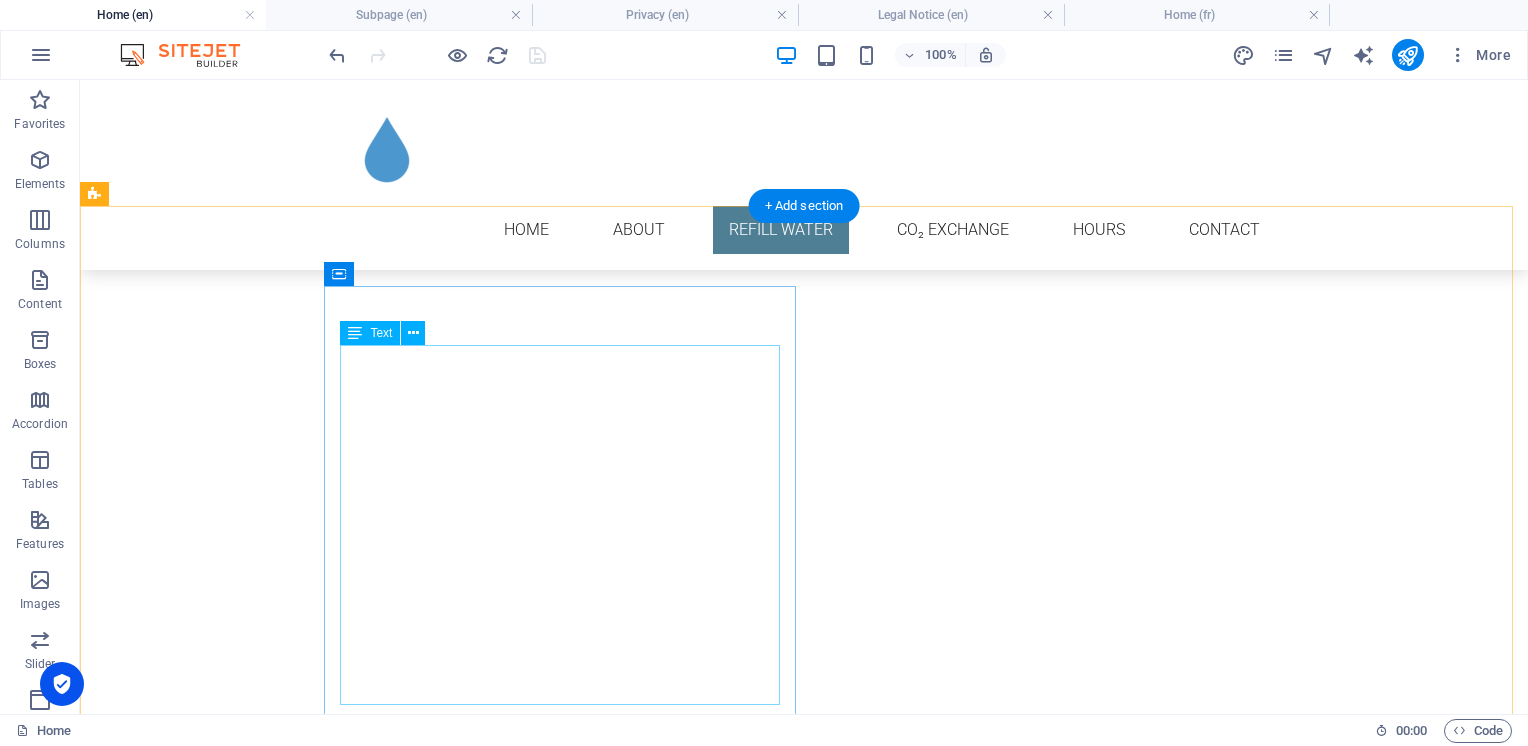 click on "Reduce waste by refilling your water bottles locally with ultra pure water.   We also have reusable 5 gallon bottles available and new caps with each refill. Our five step reverse osmosis filter system provides you ultra pure water free of contaminants, chlorine, lead, and excessive dissolved solids Even better our self serve Montreal water refill station is feet from the sidewalk and parking  making it easy to pop in for a quick and convenient refill. $4.00 per 5 gallon refill - easy and affordable." at bounding box center [568, 7631] 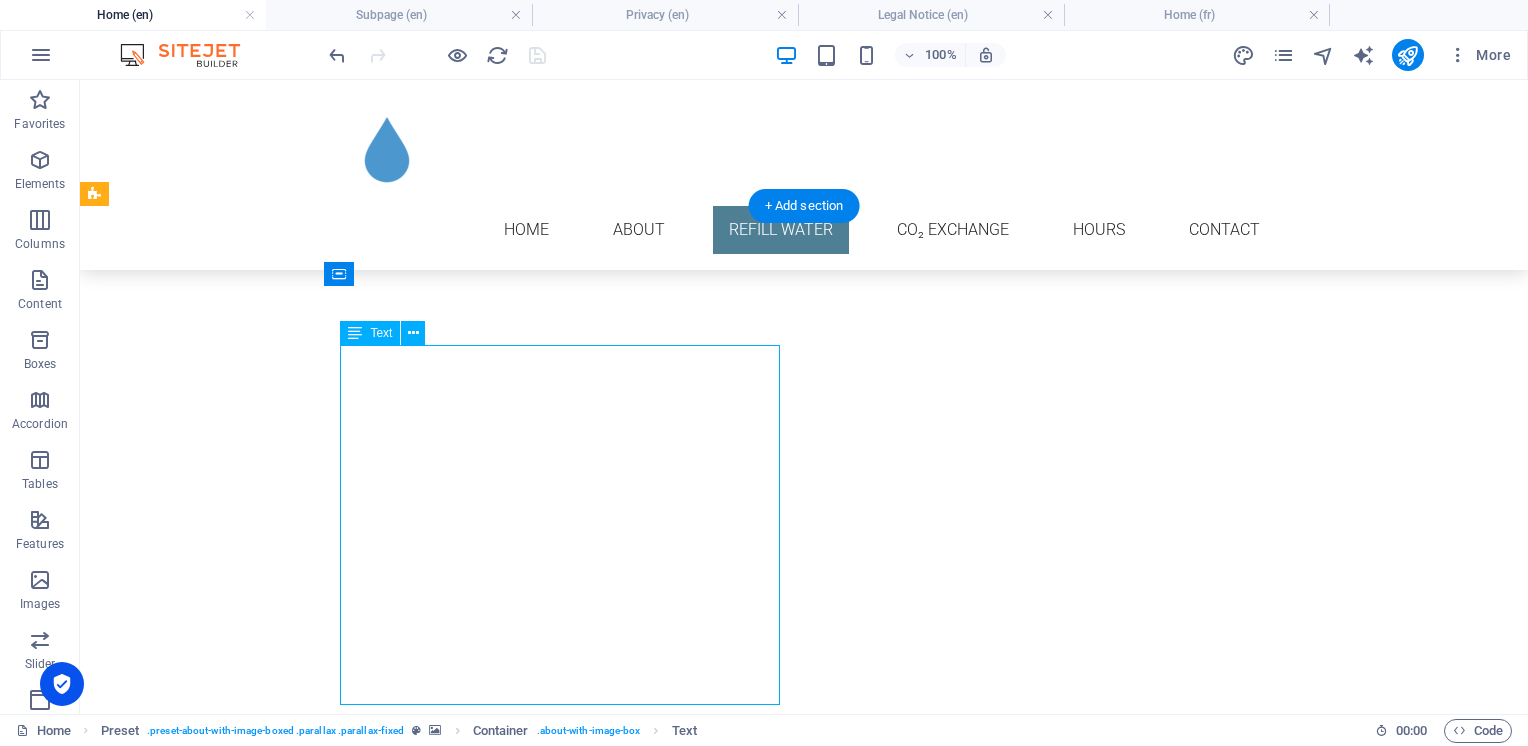 click on "Reduce waste by refilling your water bottles locally with ultra pure water.   We also have reusable 5 gallon bottles available and new caps with each refill. Our five step reverse osmosis filter system provides you ultra pure water free of contaminants, chlorine, lead, and excessive dissolved solids Even better our self serve Montreal water refill station is feet from the sidewalk and parking  making it easy to pop in for a quick and convenient refill. $4.00 per 5 gallon refill - easy and affordable." at bounding box center (568, 7631) 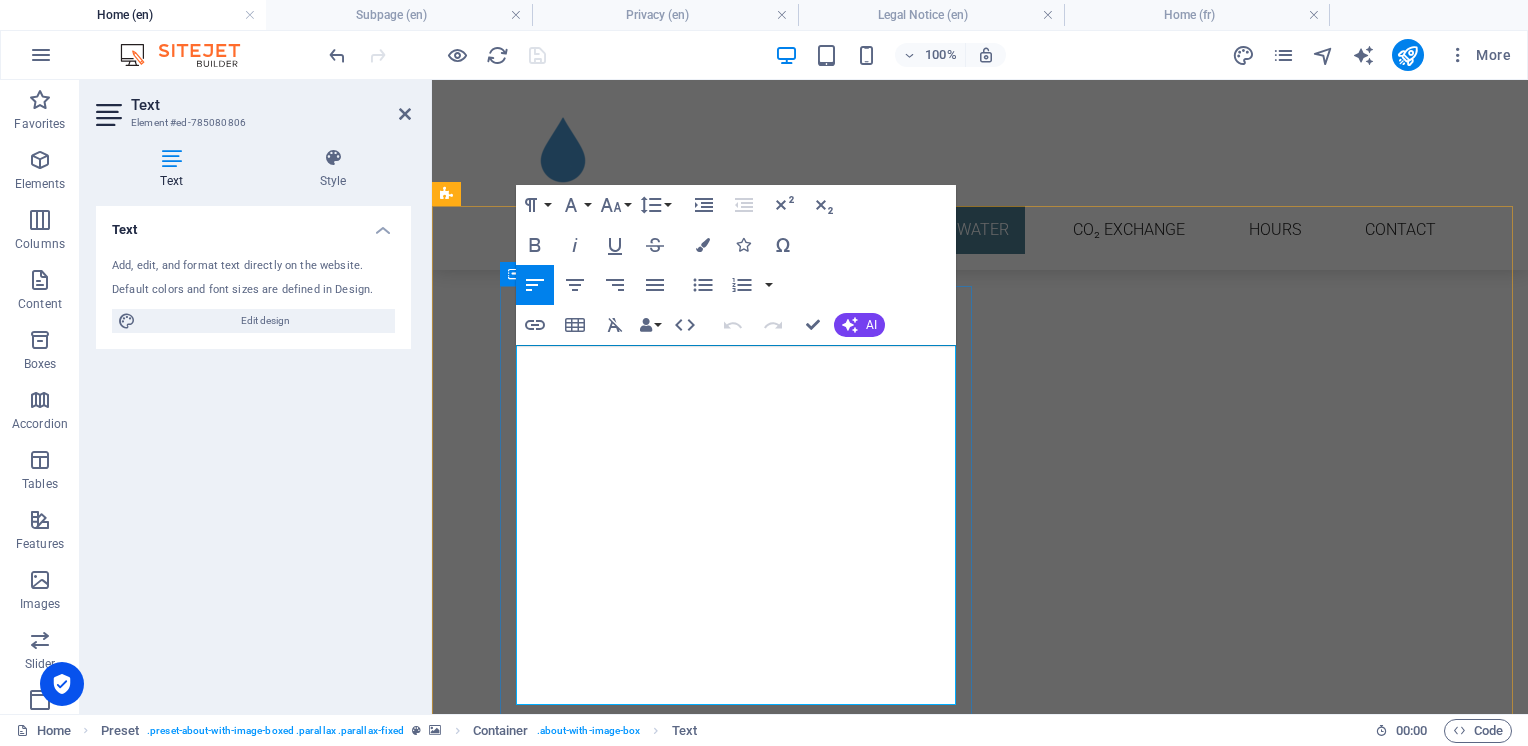 drag, startPoint x: 648, startPoint y: 602, endPoint x: 520, endPoint y: 560, distance: 134.71451 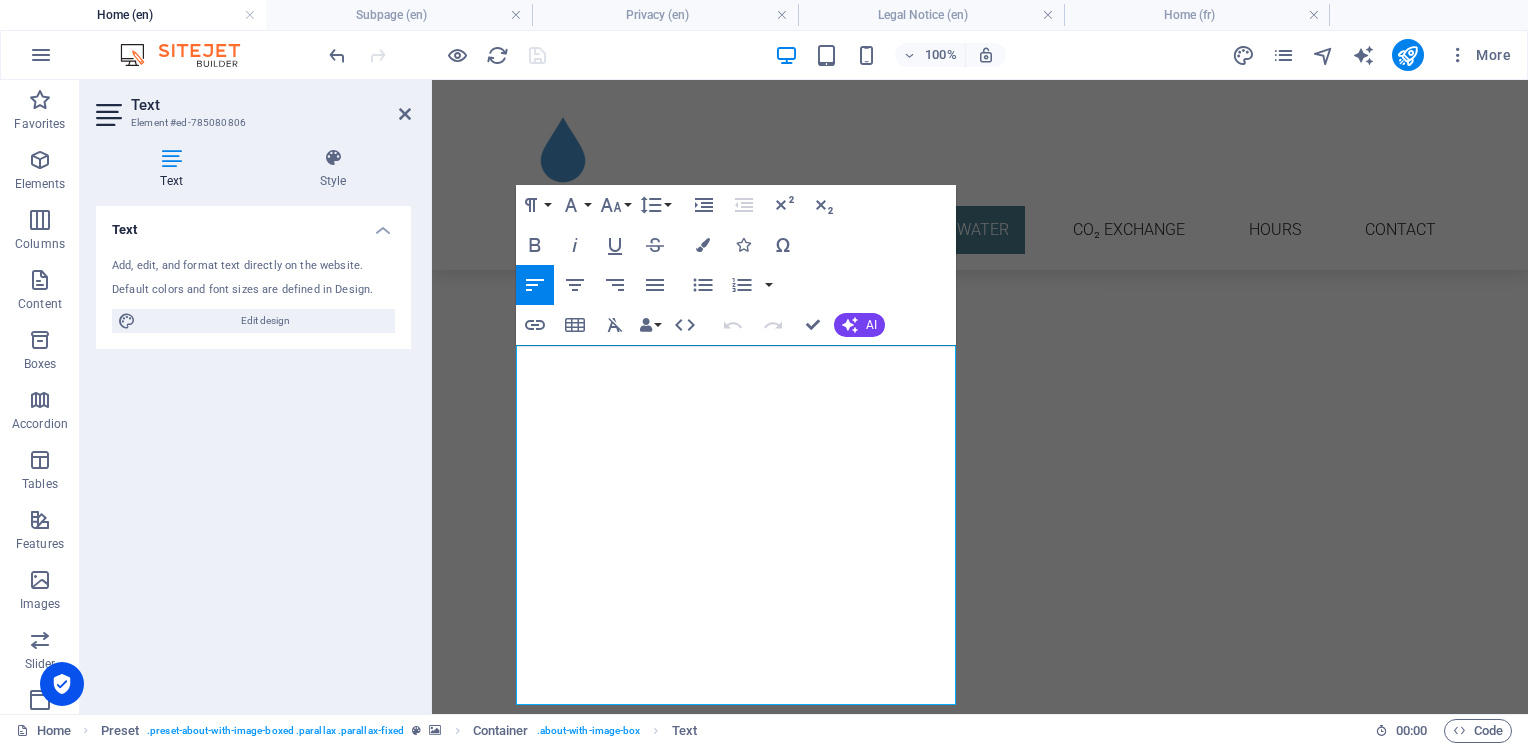 click at bounding box center (1283, 55) 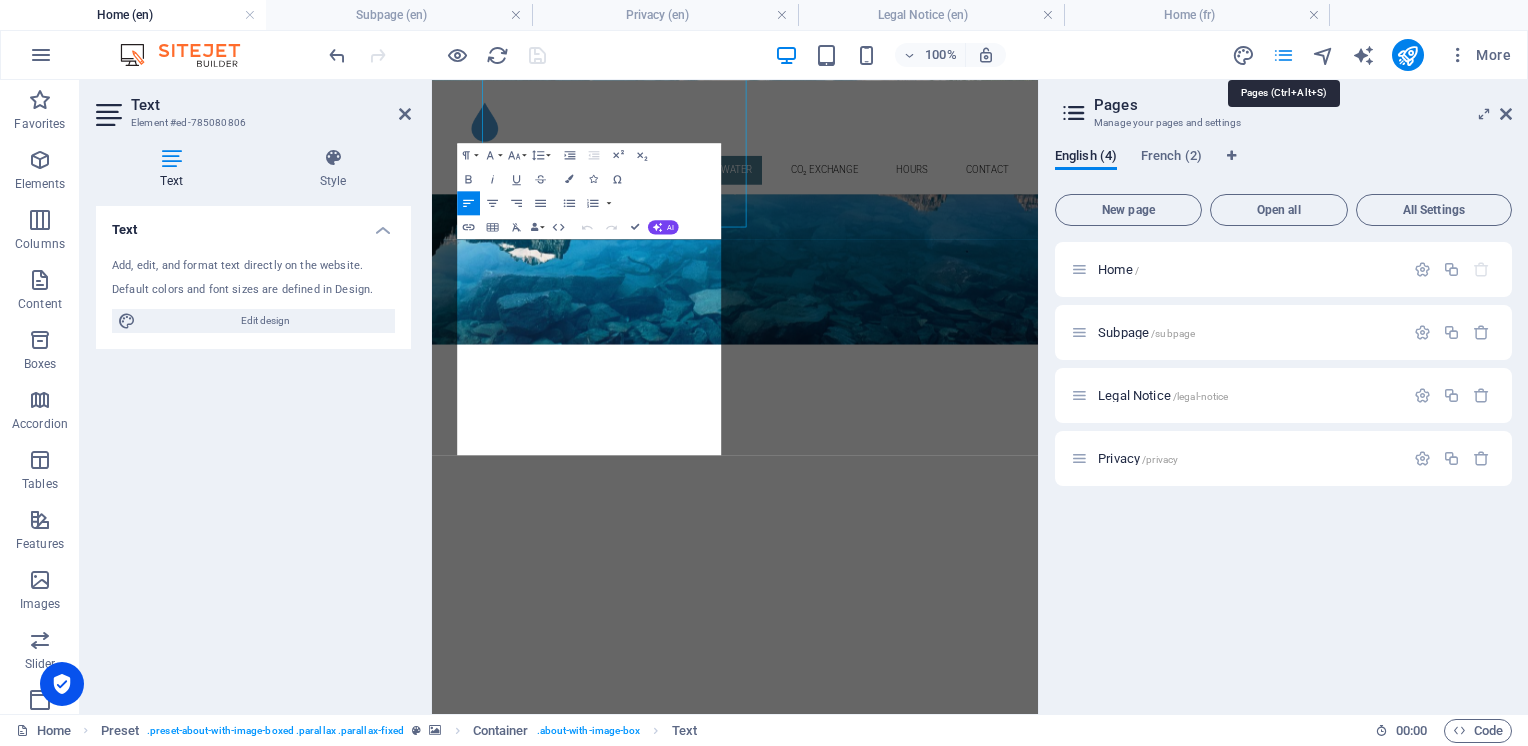 scroll, scrollTop: 1232, scrollLeft: 0, axis: vertical 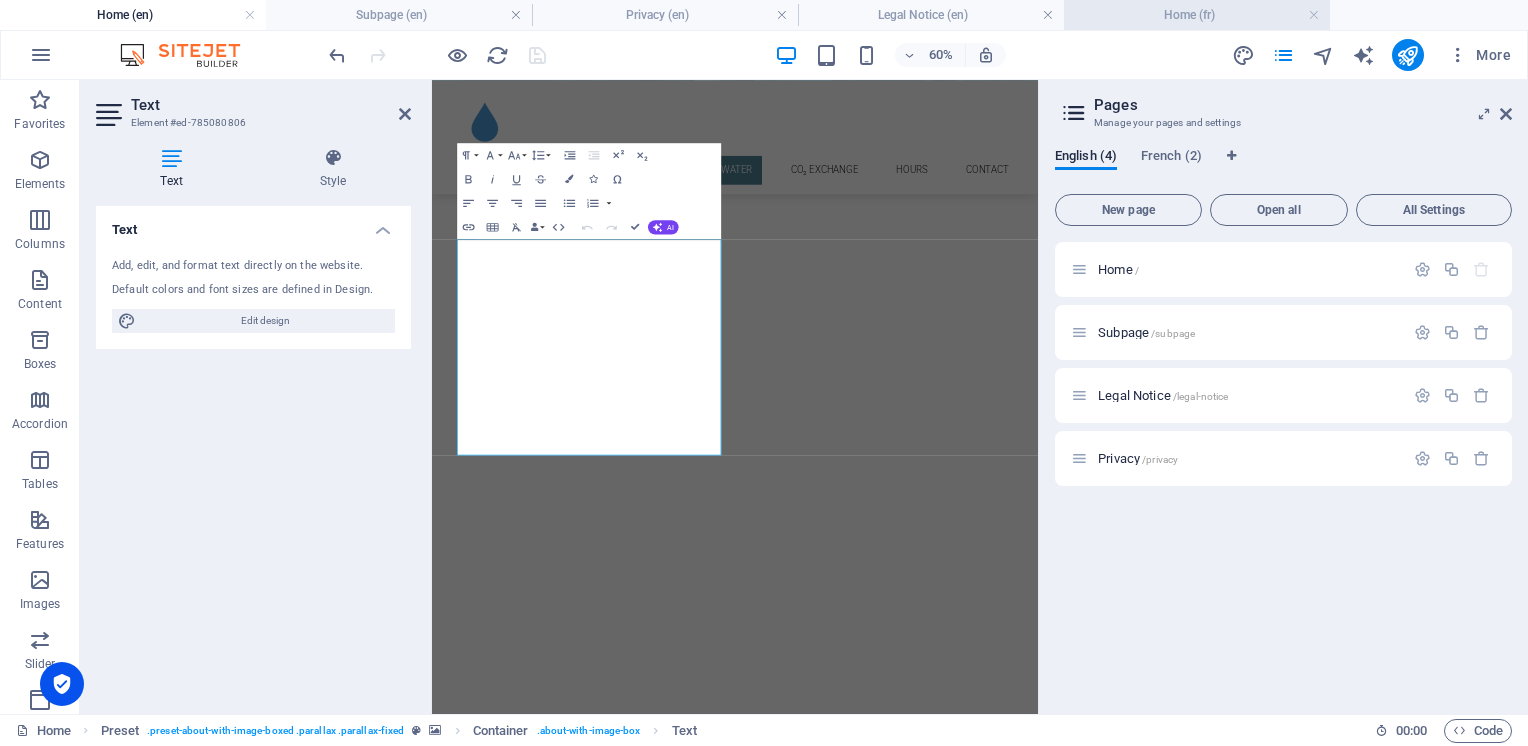 click on "Home (fr)" at bounding box center [1197, 15] 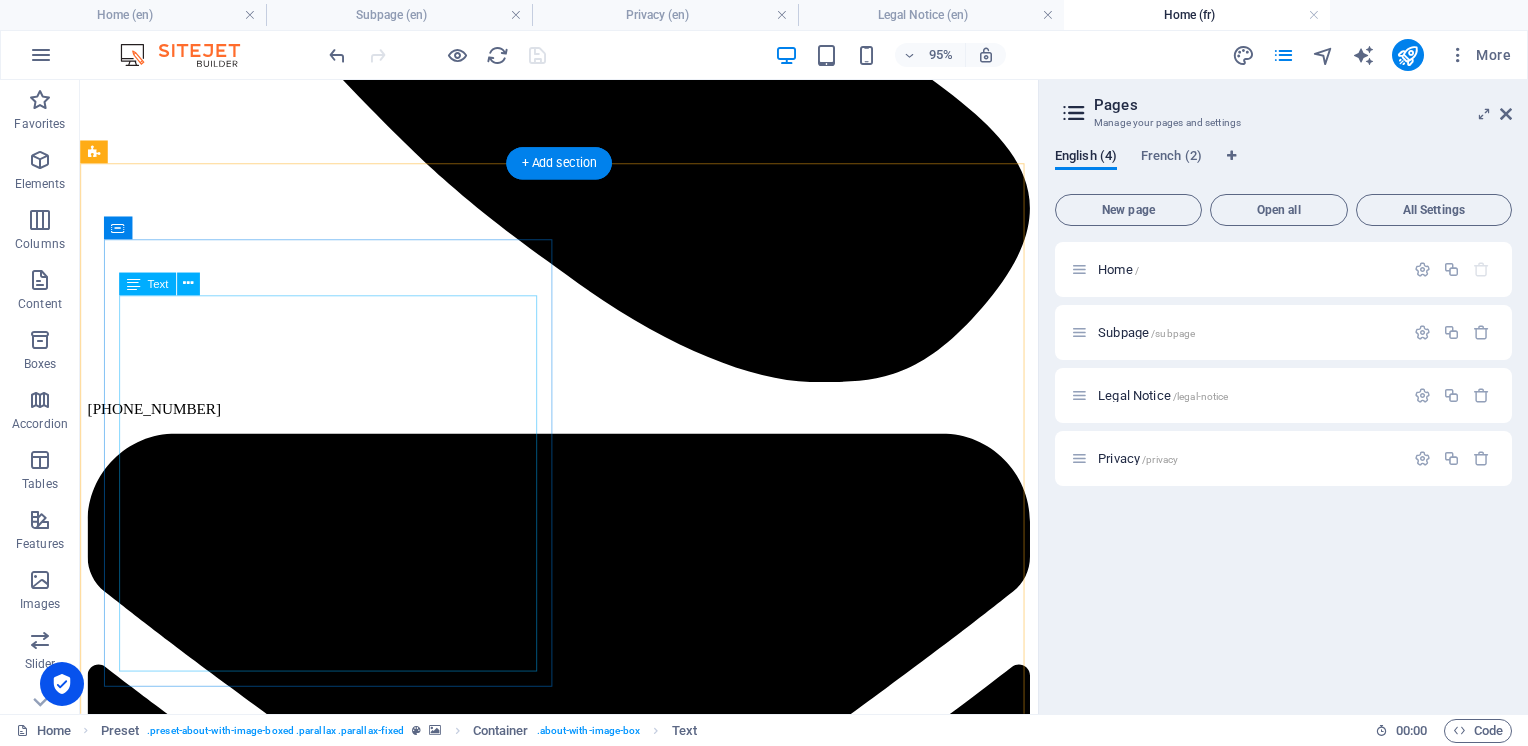 scroll, scrollTop: 1000, scrollLeft: 0, axis: vertical 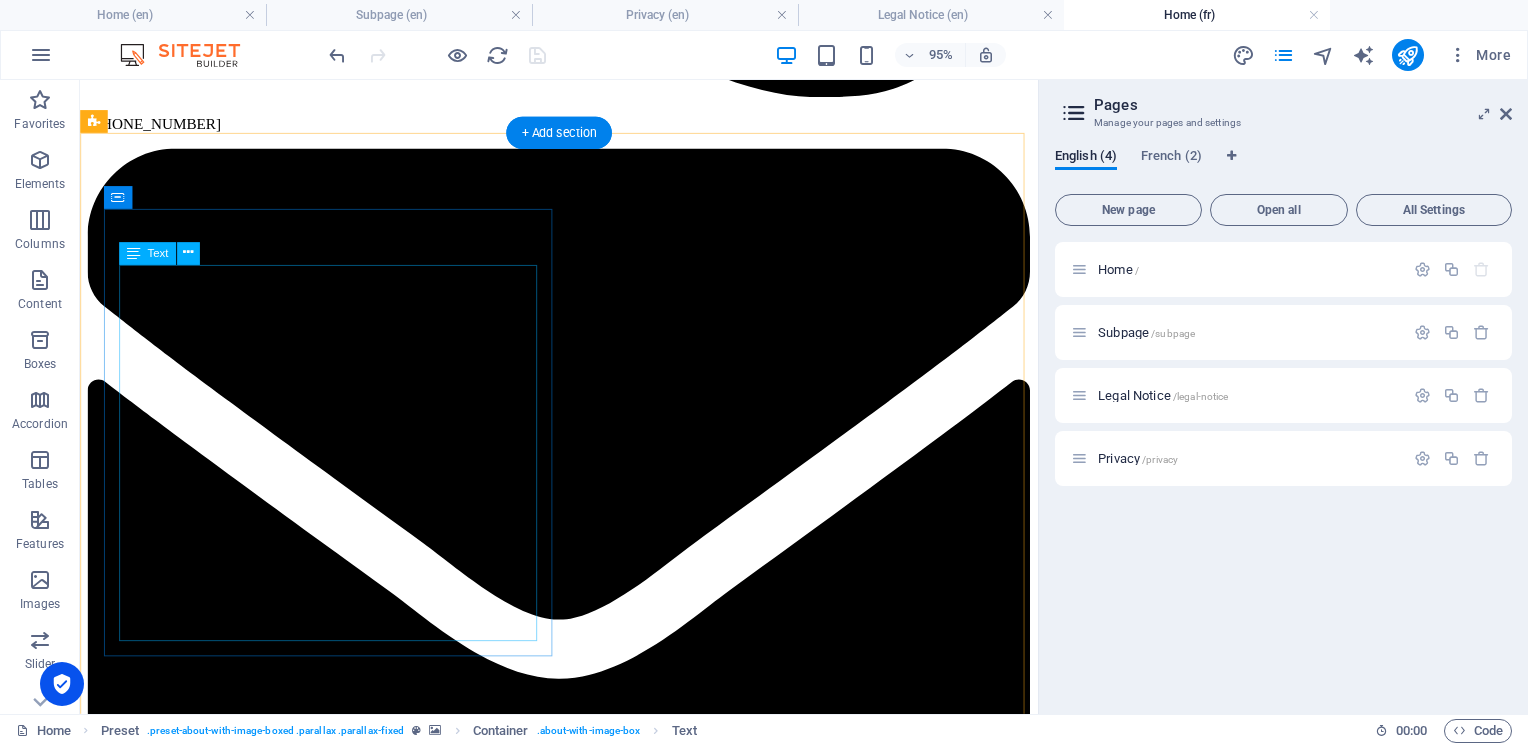 click on "Réduisez le gaspillage en remplissant vos bouteilles d’eau localement avec de l’eau ultra pure. Nous offrons aussi des bouteilles réutilisables de 5 gallons, et chaque remplissage vient avec un bouchon neuf. Notre système de filtration à cinq étapes par osmose inverse vous fournit une eau ultra pure, sans contaminants, chlore, plomb ni solides dissous en excès. Encore mieux, notre station de remplissage d’eau à Montréal est à quelques pas du trottoir et du stationnement, ce qui vous permet de faire un remplissage rapide et pratique. 4,00 $ pour un remplissage de 5 gallons – simple et abordable" at bounding box center [584, 10610] 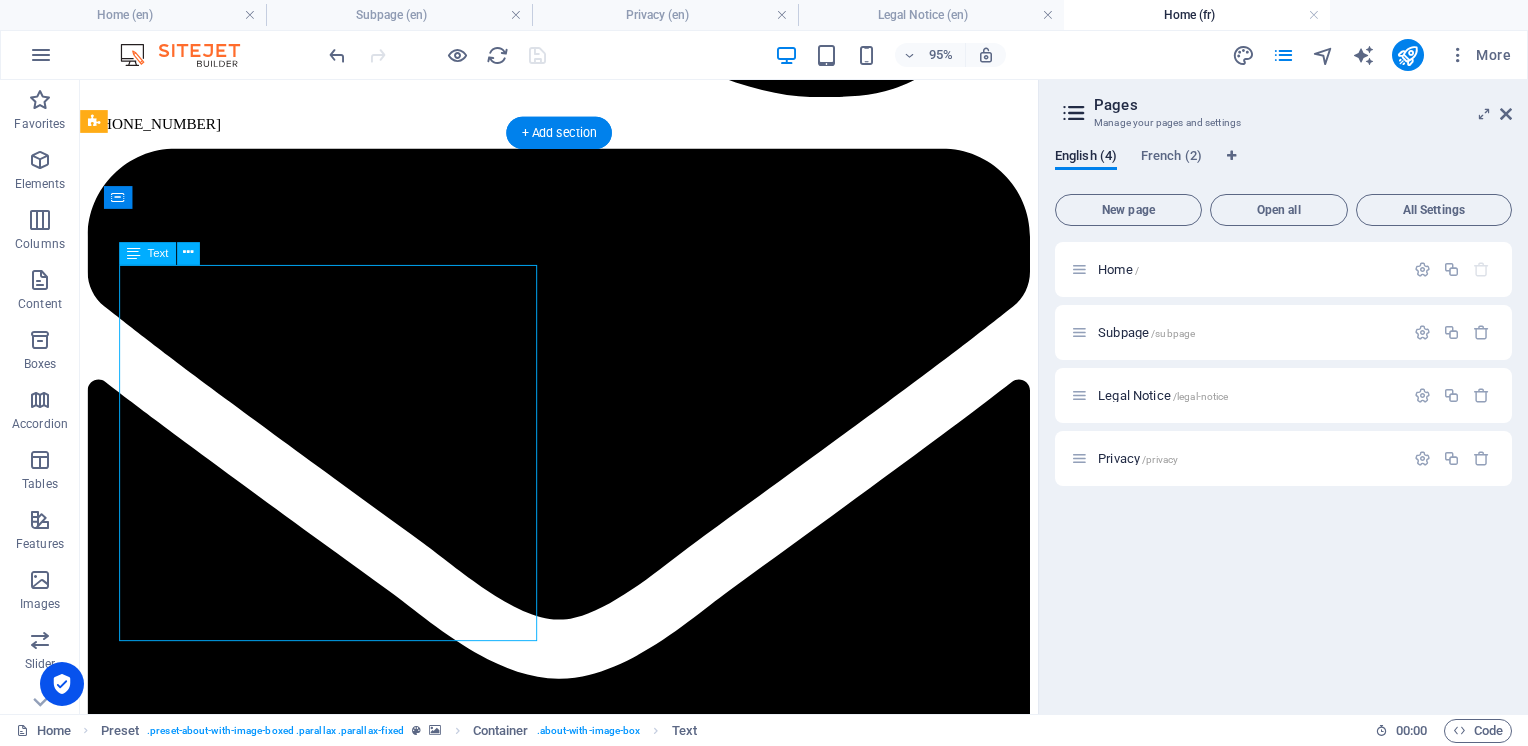 click on "Réduisez le gaspillage en remplissant vos bouteilles d’eau localement avec de l’eau ultra pure. Nous offrons aussi des bouteilles réutilisables de 5 gallons, et chaque remplissage vient avec un bouchon neuf. Notre système de filtration à cinq étapes par osmose inverse vous fournit une eau ultra pure, sans contaminants, chlore, plomb ni solides dissous en excès. Encore mieux, notre station de remplissage d’eau à Montréal est à quelques pas du trottoir et du stationnement, ce qui vous permet de faire un remplissage rapide et pratique. 4,00 $ pour un remplissage de 5 gallons – simple et abordable" at bounding box center (584, 10610) 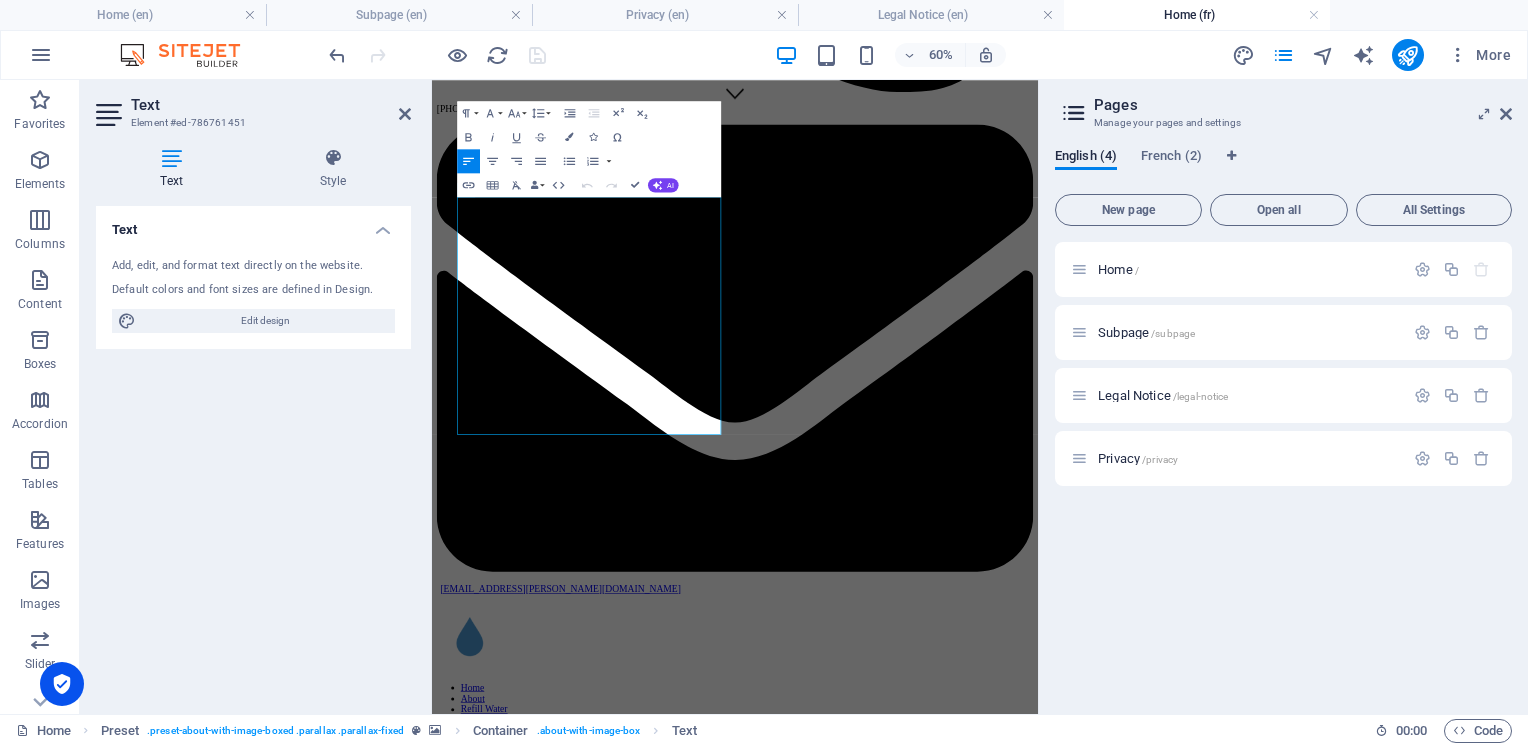 scroll, scrollTop: 1350, scrollLeft: 0, axis: vertical 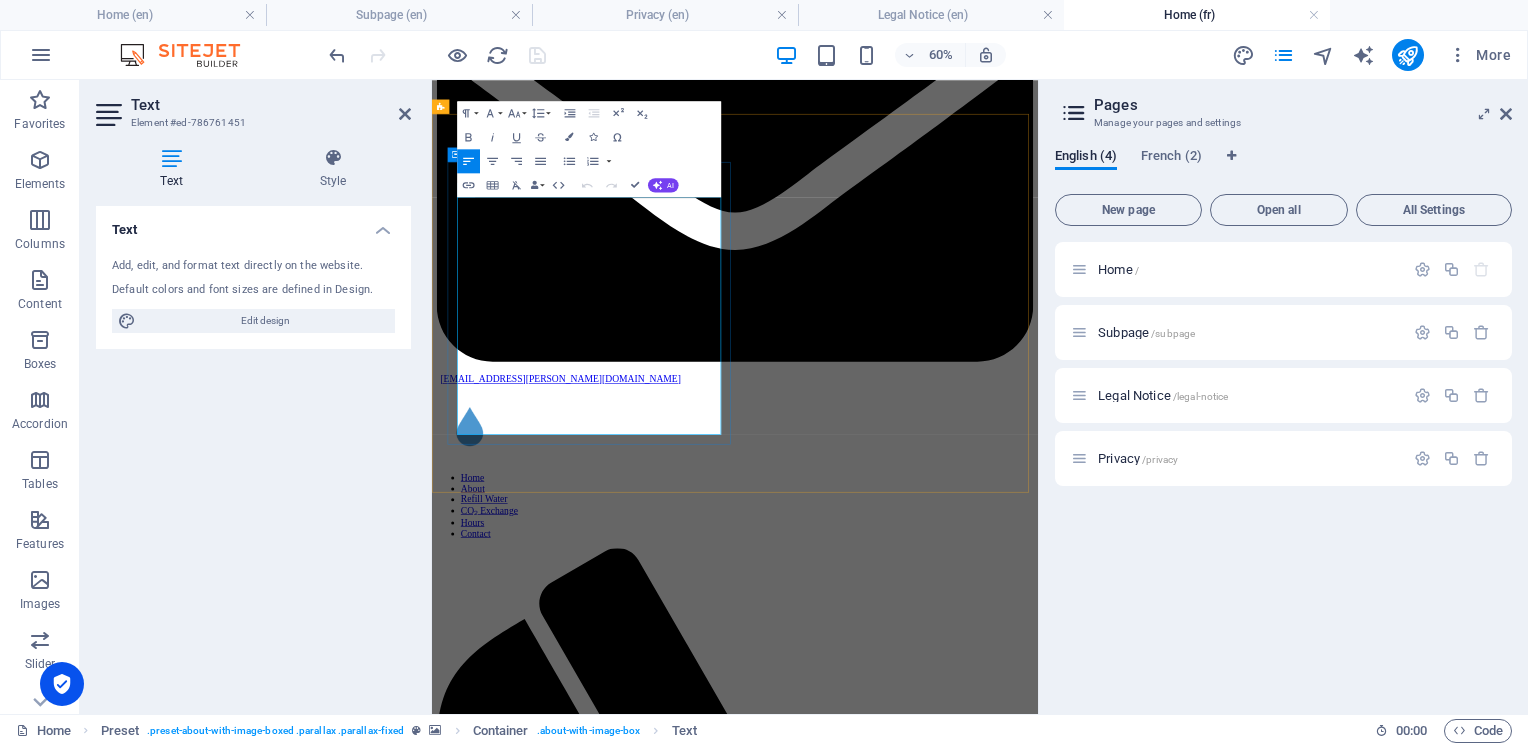drag, startPoint x: 860, startPoint y: 545, endPoint x: 462, endPoint y: 496, distance: 401.00497 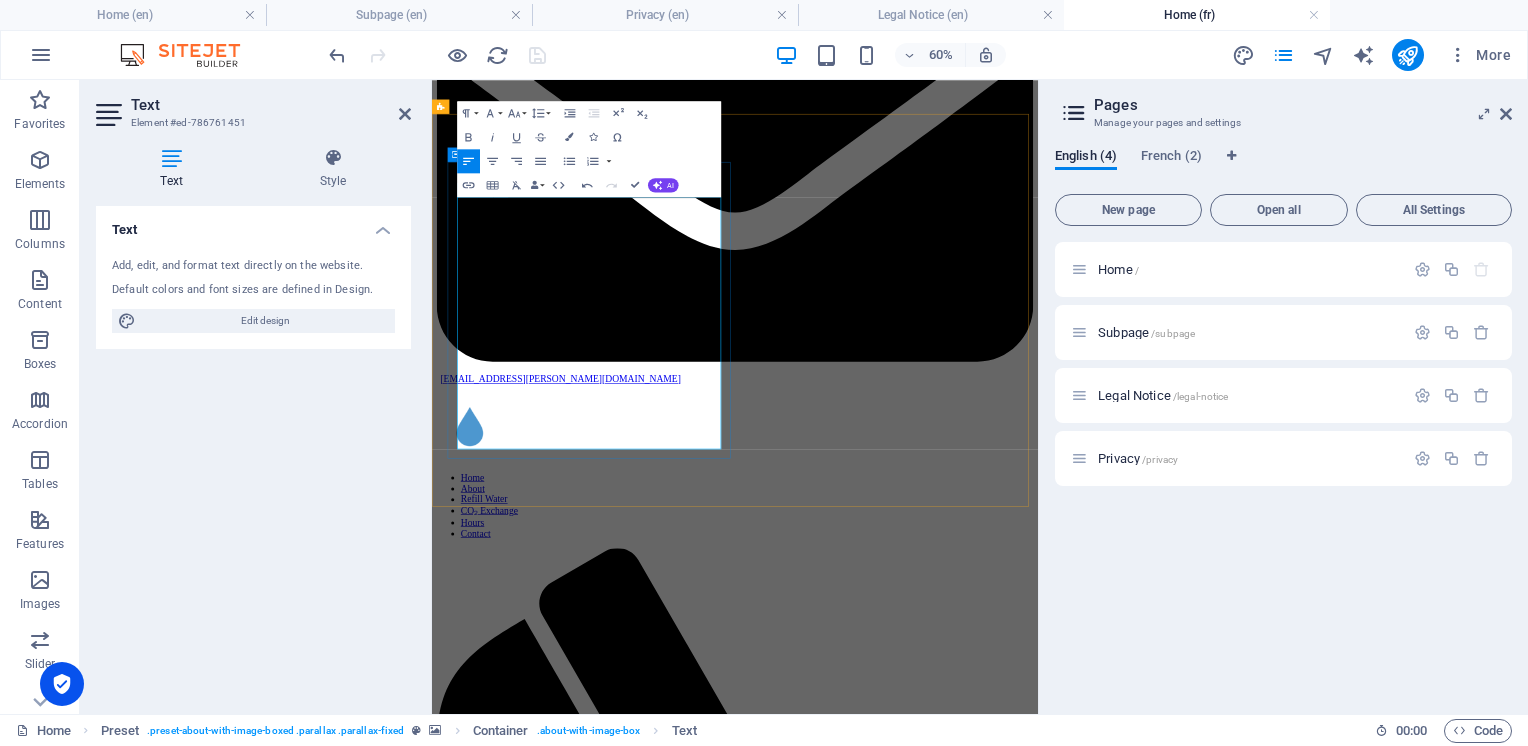 click on "Notre système de filtration à cinq étapes par osmose inverse vous fournit une eau ultra pure, sans contaminants, chlore, plomb ni solides dissous en excès." at bounding box center (937, 10238) 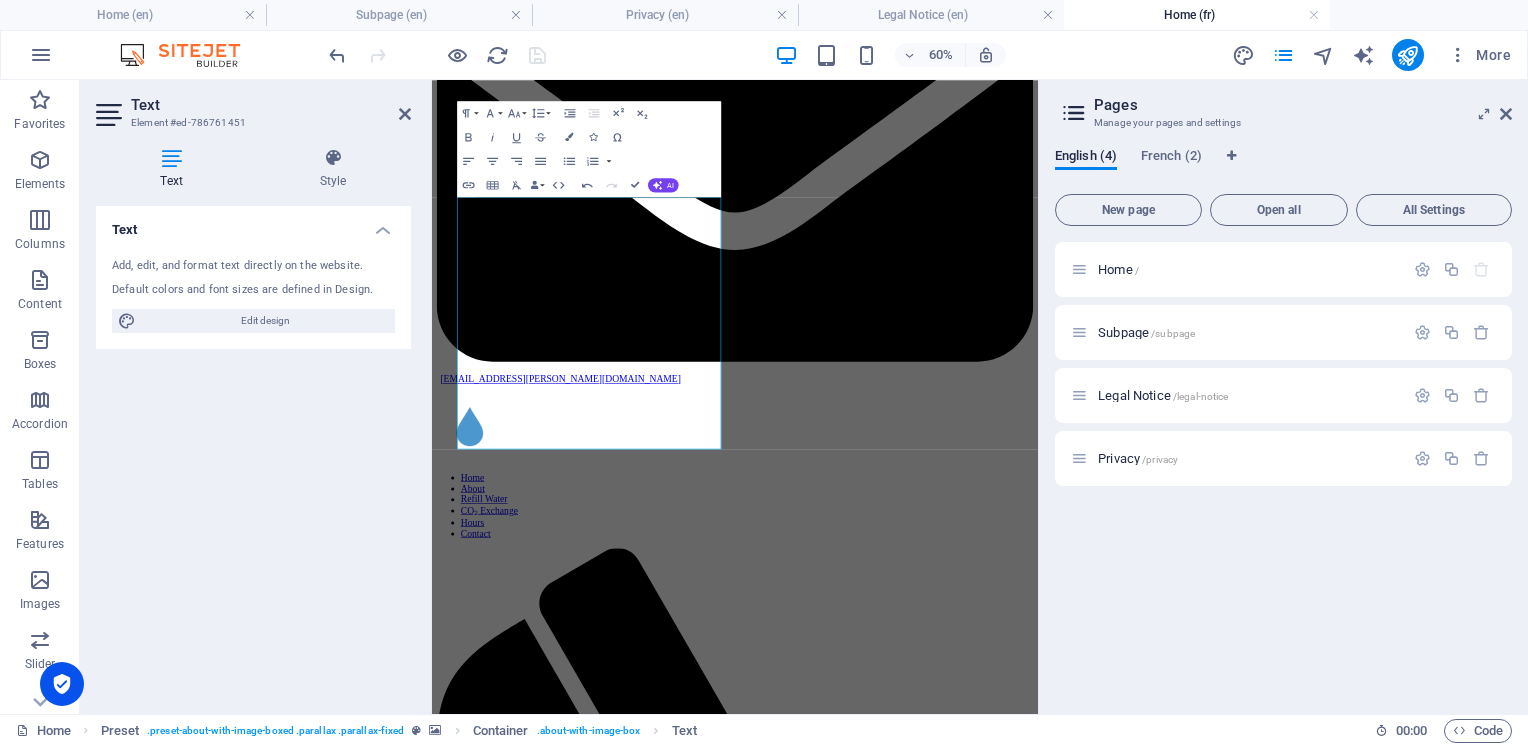 click on "Text Add, edit, and format text directly on the website. Default colors and font sizes are defined in Design. Edit design Alignment Left aligned Centered Right aligned" at bounding box center (253, 452) 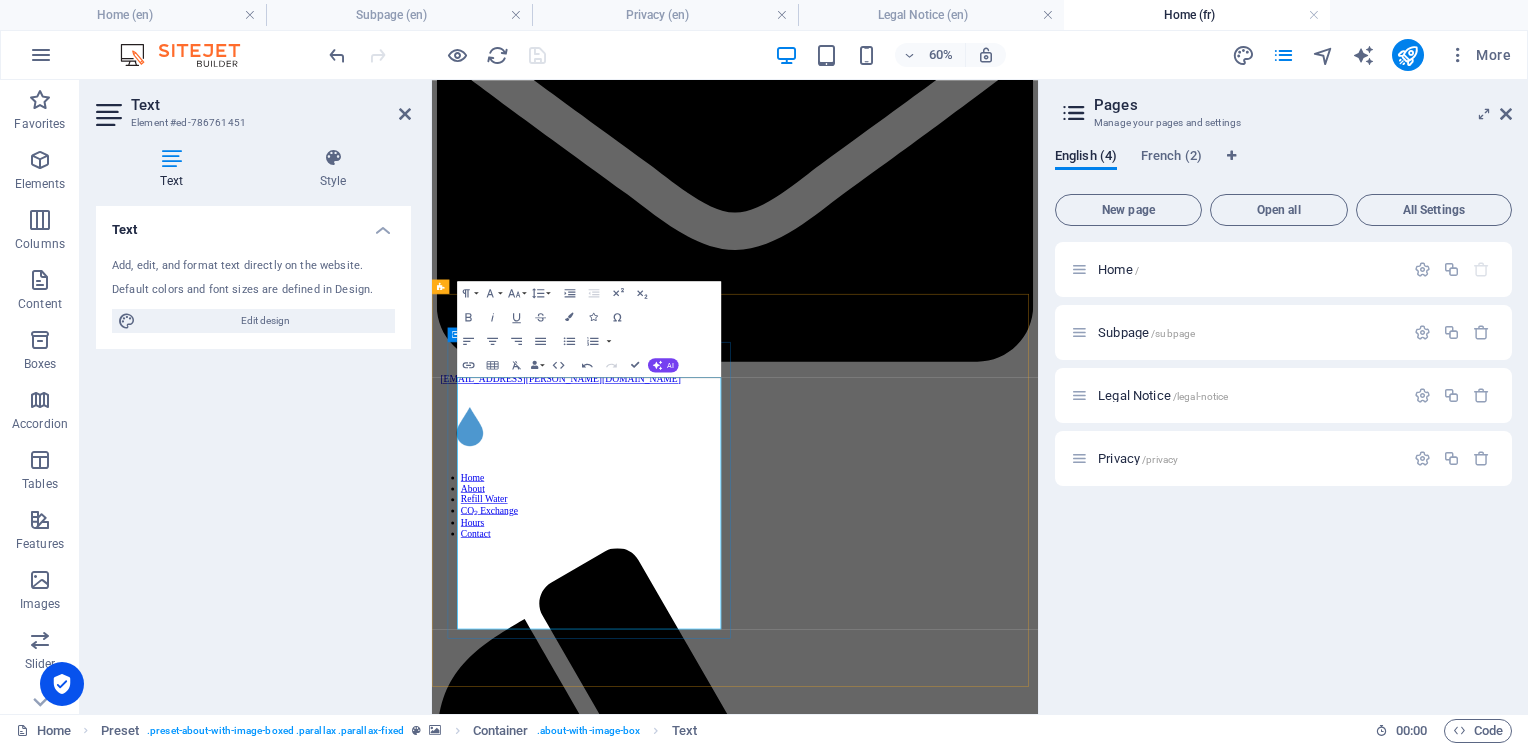 scroll, scrollTop: 1050, scrollLeft: 0, axis: vertical 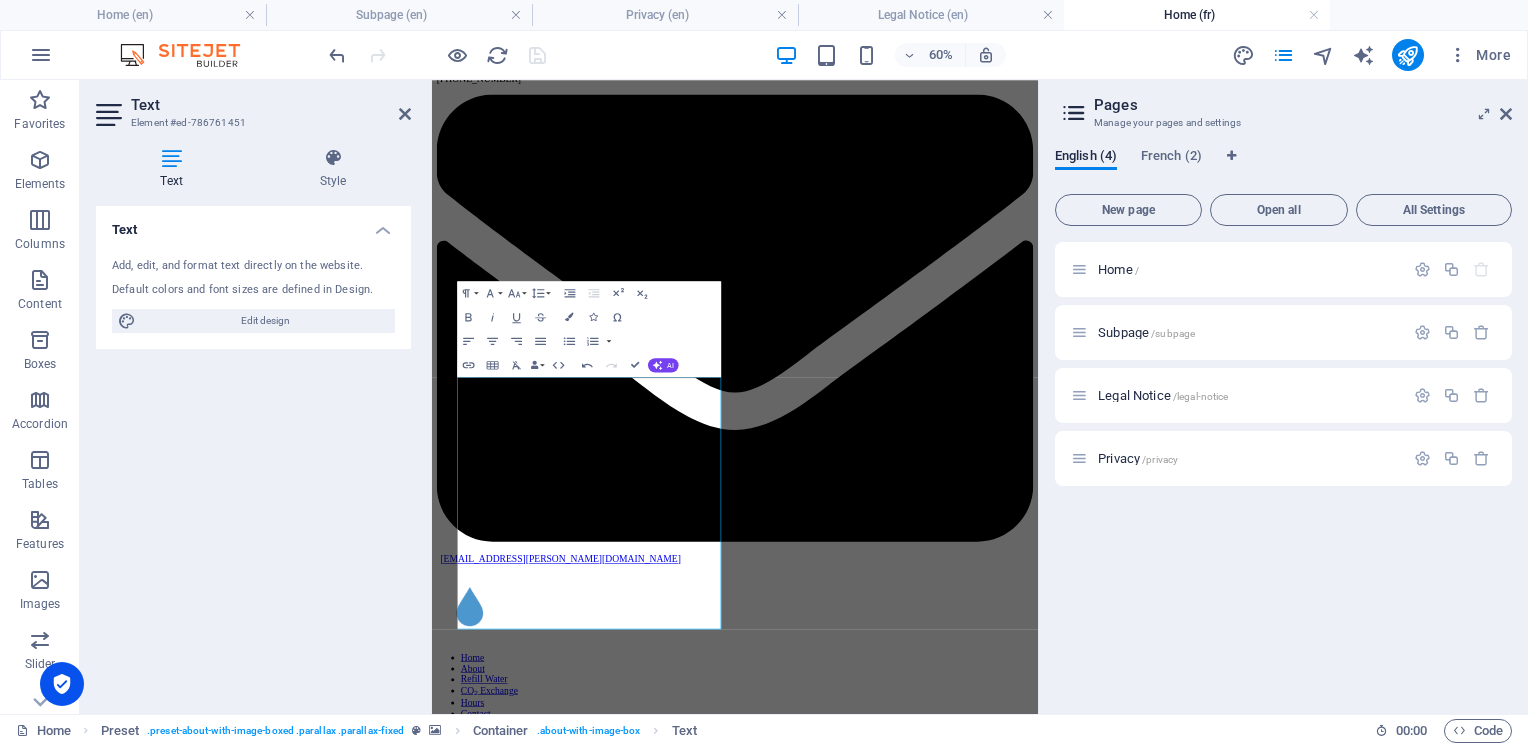 click on "Text Add, edit, and format text directly on the website. Default colors and font sizes are defined in Design. Edit design Alignment Left aligned Centered Right aligned" at bounding box center (253, 452) 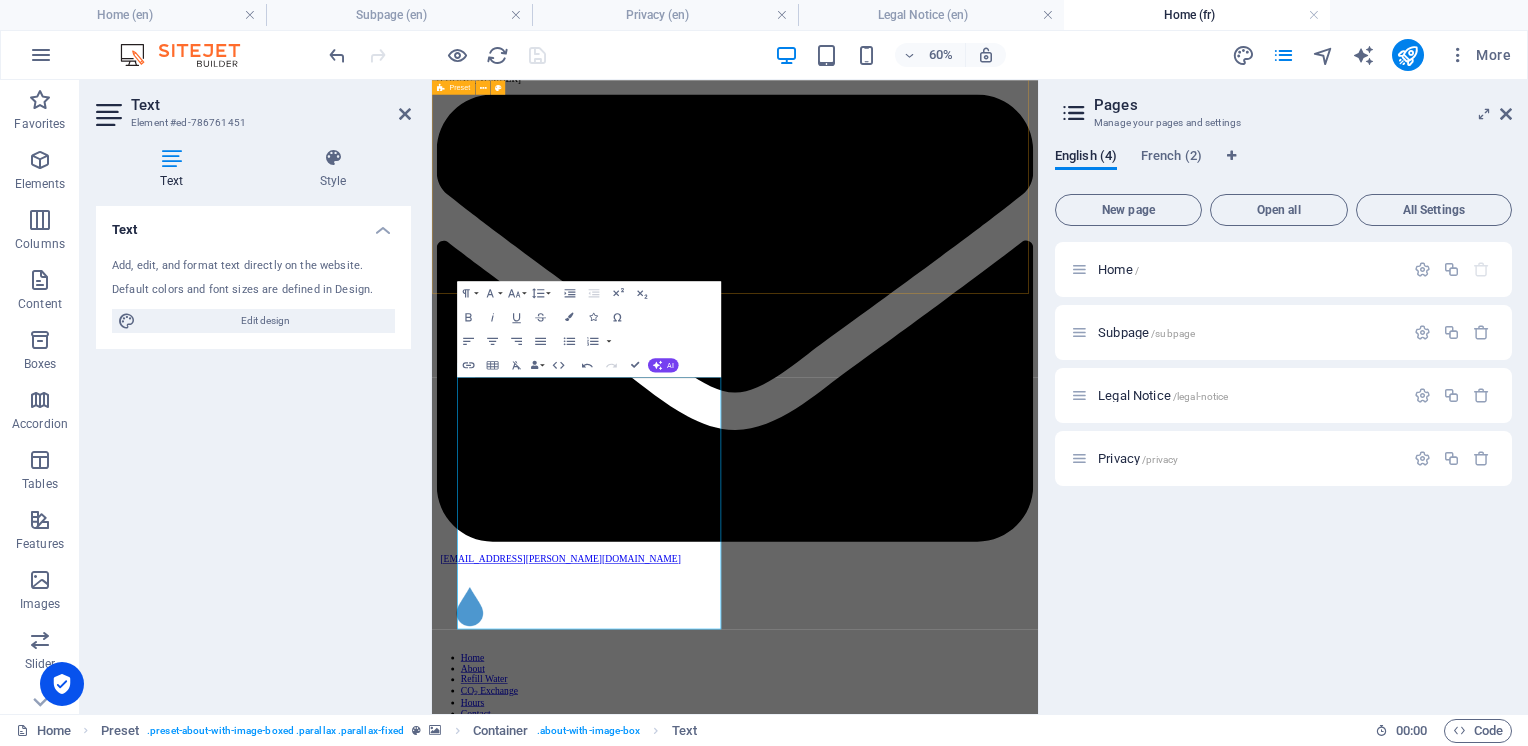 click on "À propos de nous Benvin Pur s’engage à offrir des solutions d’hydratation durables, simples et abordables.  Nous purifions notre eau grâce à un système de filtration en cinq étapes, et nous remplissons les cylindres de CO₂ sur place avec du CO₂ de qualité alimentaire, parmi les plus purs disponibles. Plutôt que d’avoir recours à une chaîne d’approvisionnement complexe pour transporter l’eau et les cylindres sur de longues distances, nous faisons tout localement. Cela nous permet de vous offrir le meilleur, à meilleur prix, de façon simple et durable. Lorsque vous venez chez Benvin Pur pour échanger votre cylindre SodaStream ou pour une recharge d’eau ultrapure, vous pouvez marcher ou vous stationner directement devant la porte, et repartir en quelques minutes." at bounding box center (937, 10289) 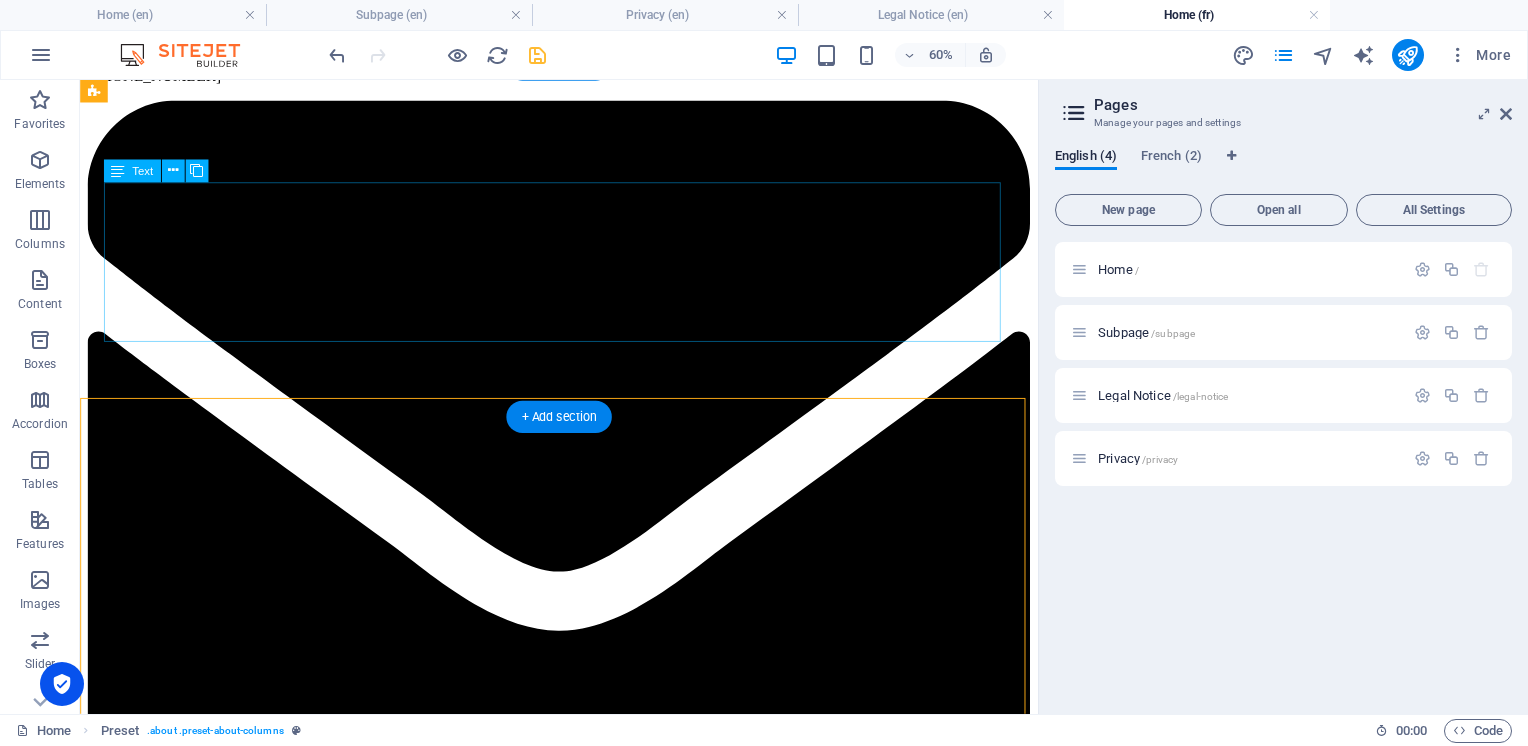 scroll, scrollTop: 700, scrollLeft: 0, axis: vertical 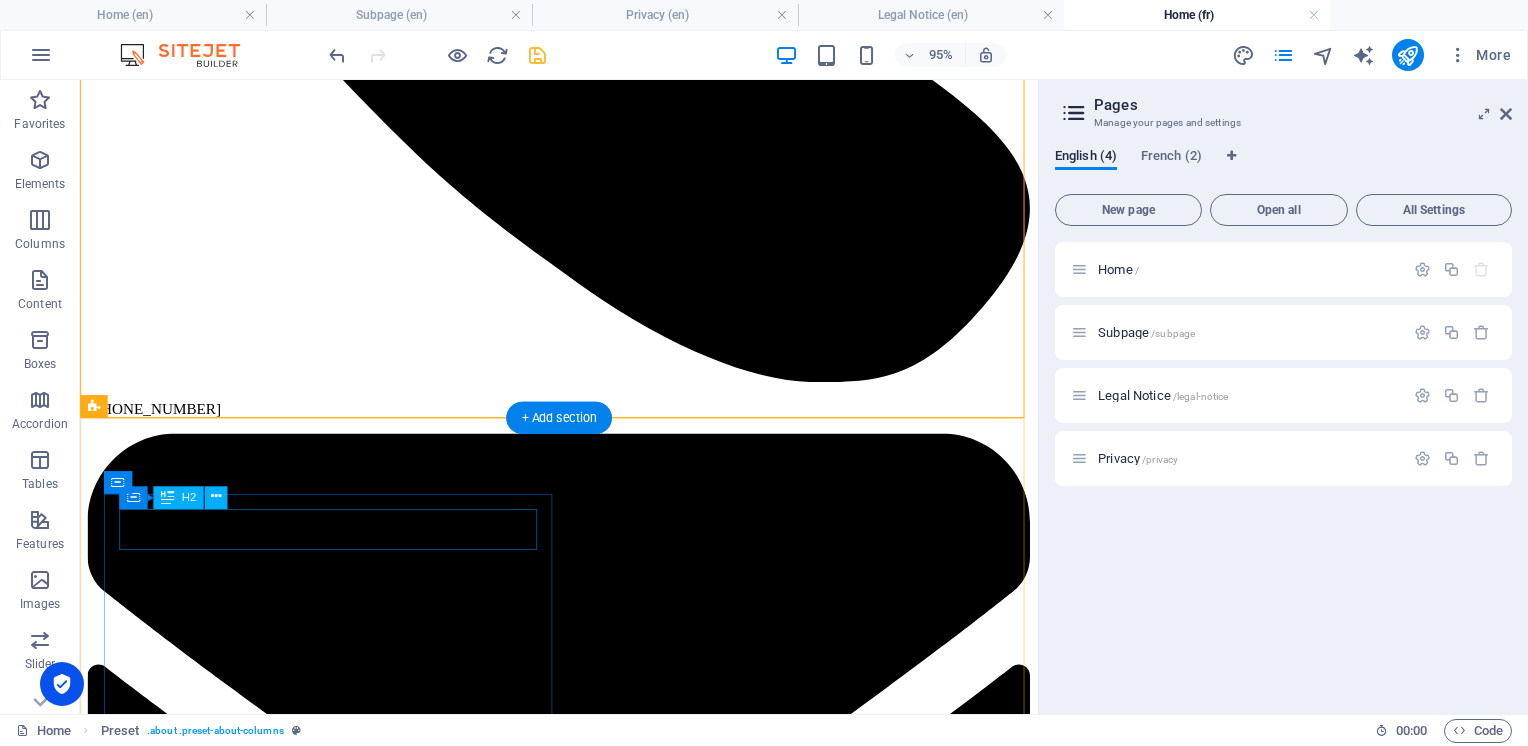 click on "Recharge d’eau" at bounding box center [584, 10738] 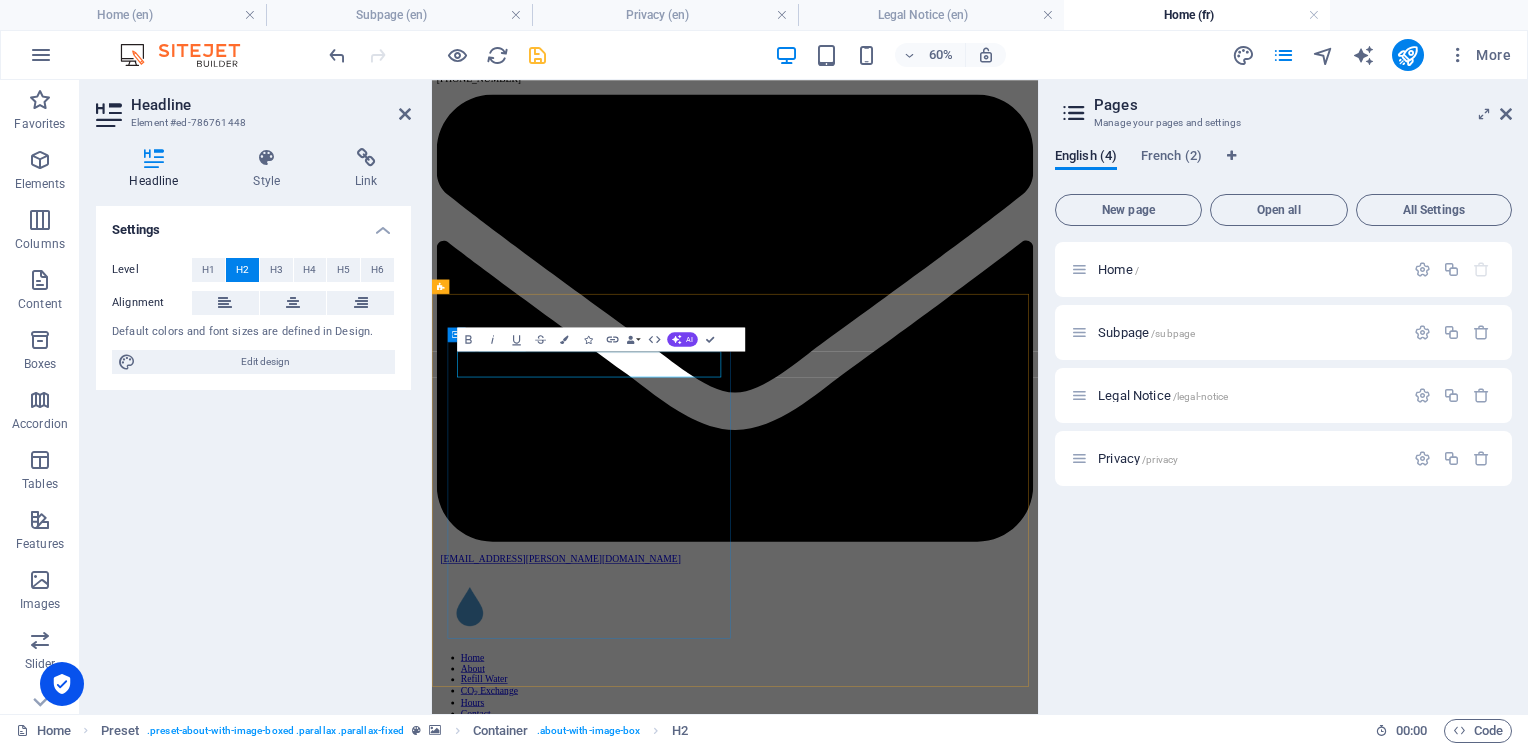 drag, startPoint x: 701, startPoint y: 561, endPoint x: 474, endPoint y: 557, distance: 227.03523 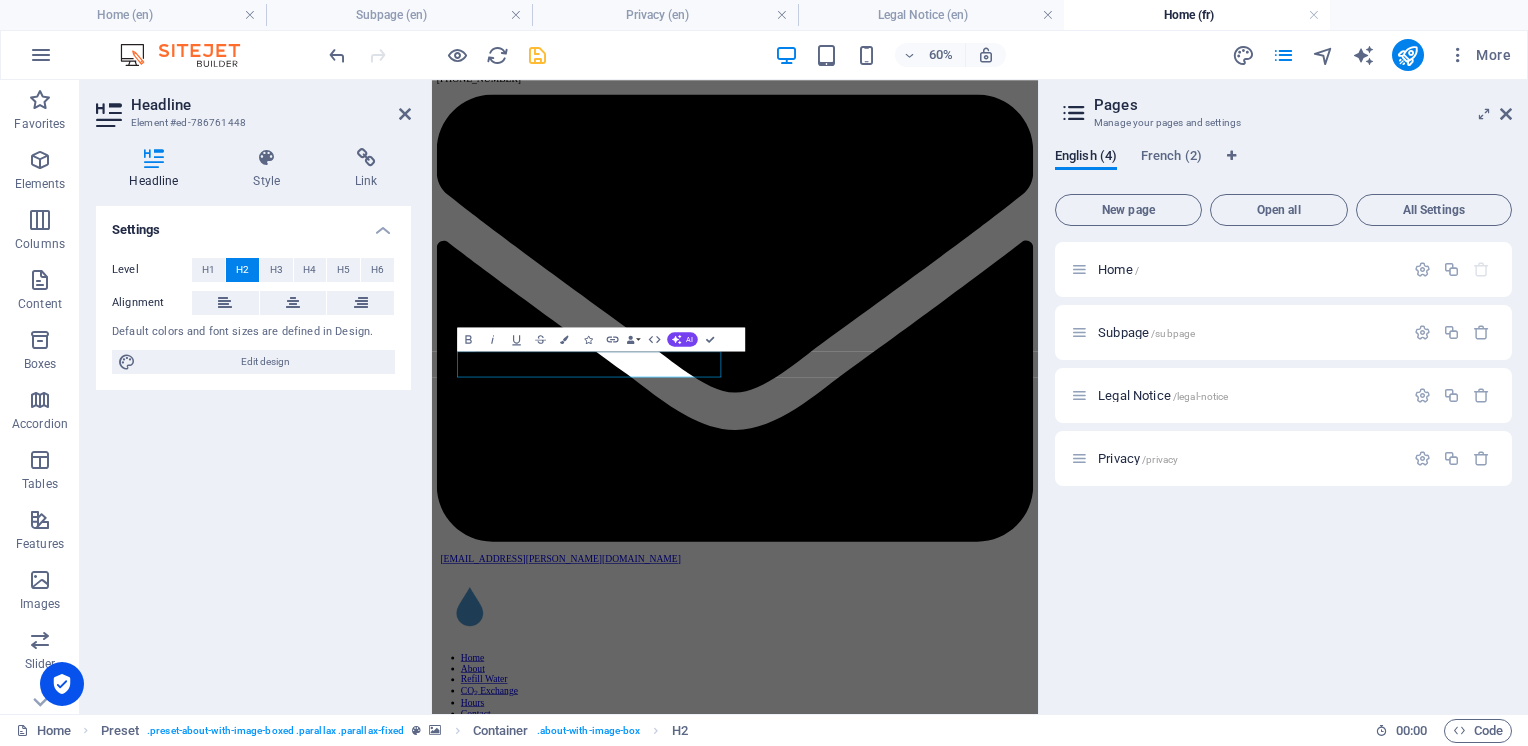 click on "Settings Level H1 H2 H3 H4 H5 H6 Alignment Default colors and font sizes are defined in Design. Edit design" at bounding box center (253, 452) 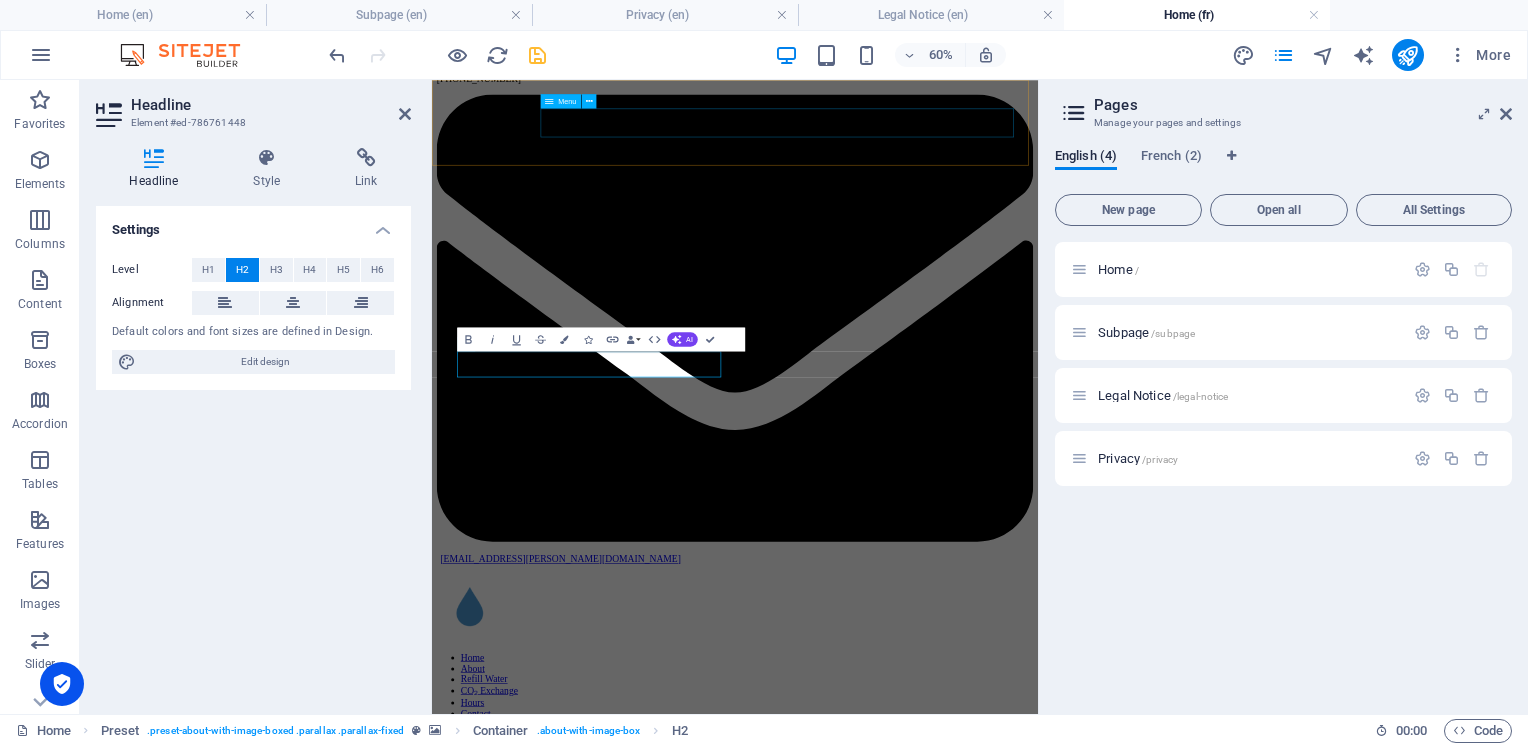 click on "Home About Refill Water CO₂ Exchange Hours Contact" at bounding box center [937, 1089] 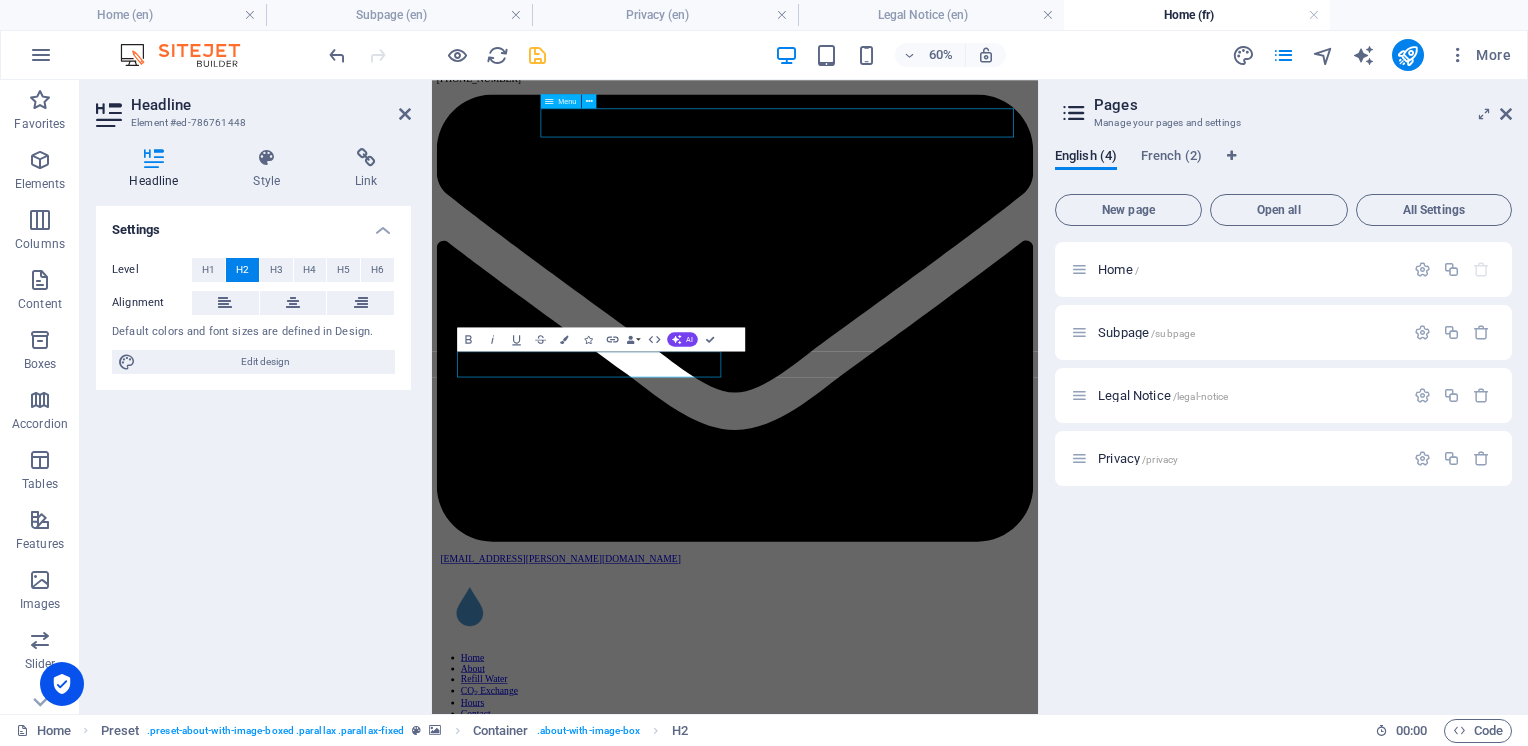 click on "Home About Refill Water CO₂ Exchange Hours Contact" at bounding box center (937, 1089) 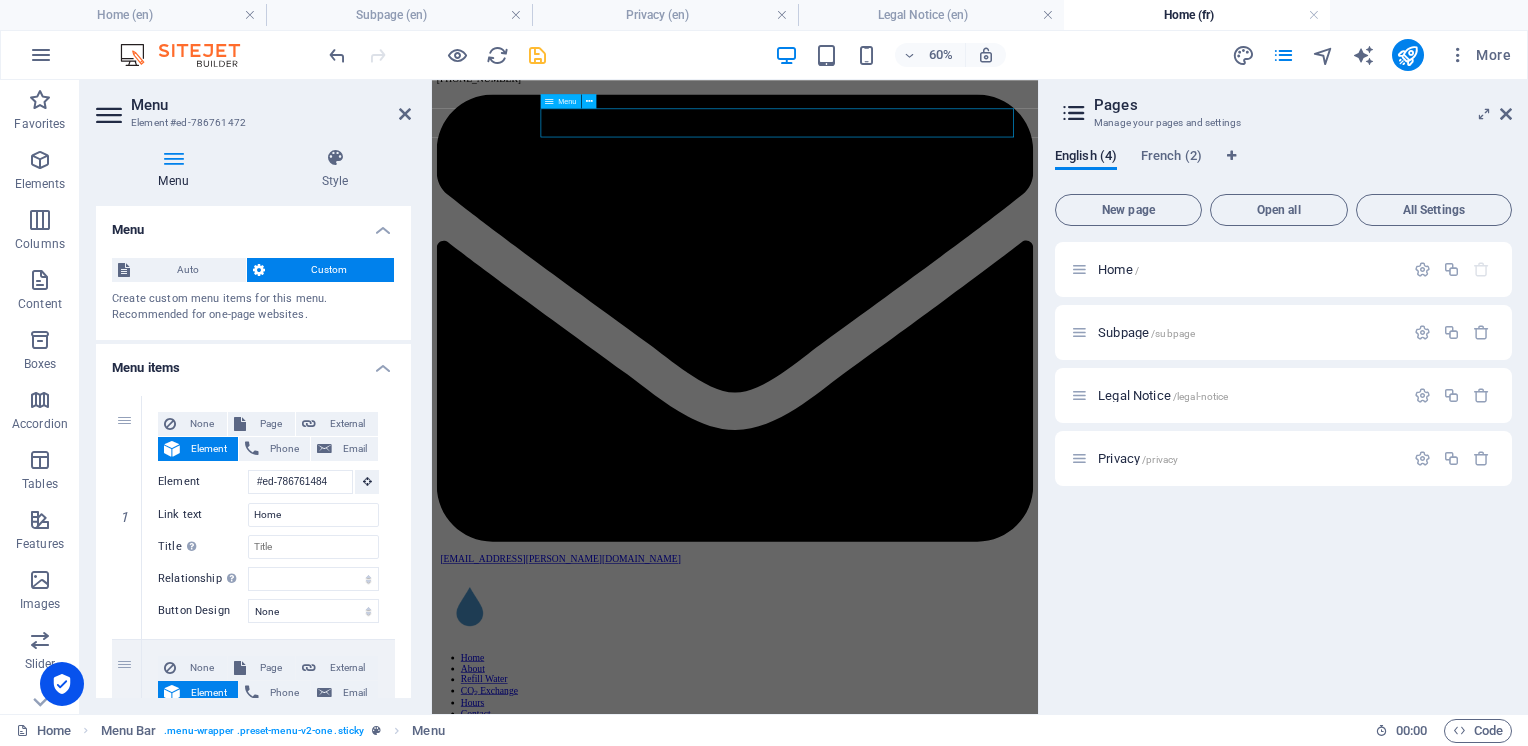 click on "Home About Refill Water CO₂ Exchange Hours Contact" at bounding box center [937, 1089] 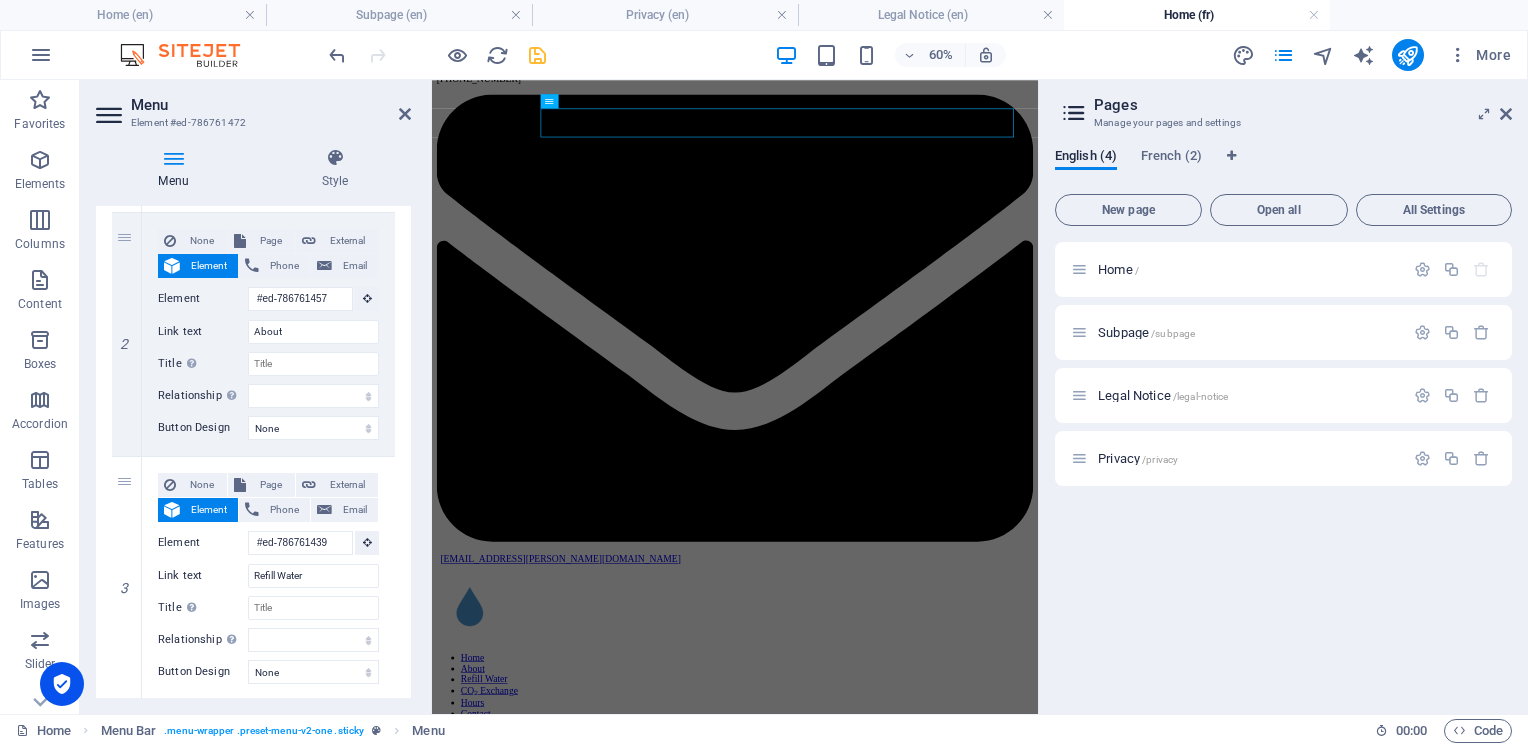 scroll, scrollTop: 508, scrollLeft: 0, axis: vertical 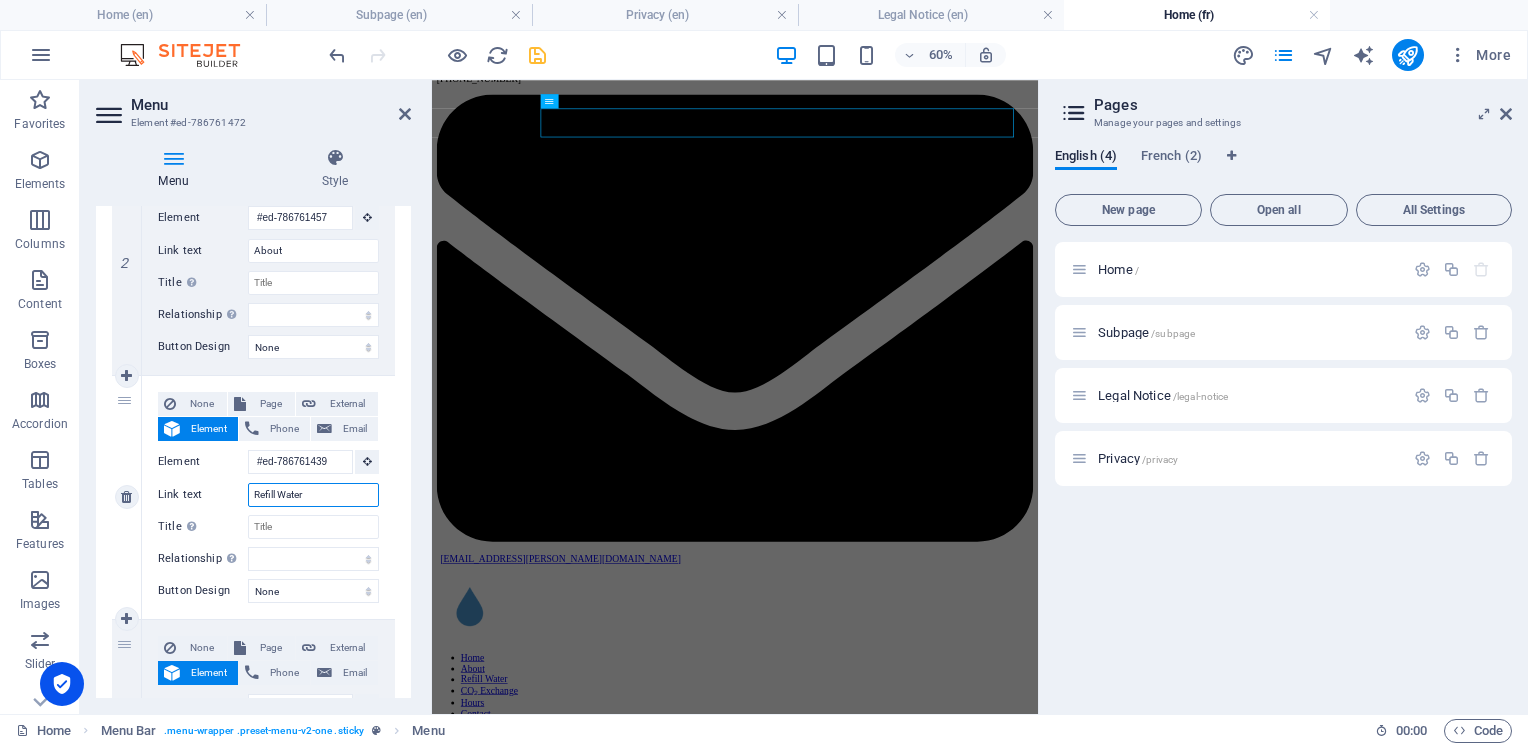 drag, startPoint x: 310, startPoint y: 496, endPoint x: 246, endPoint y: 488, distance: 64.49806 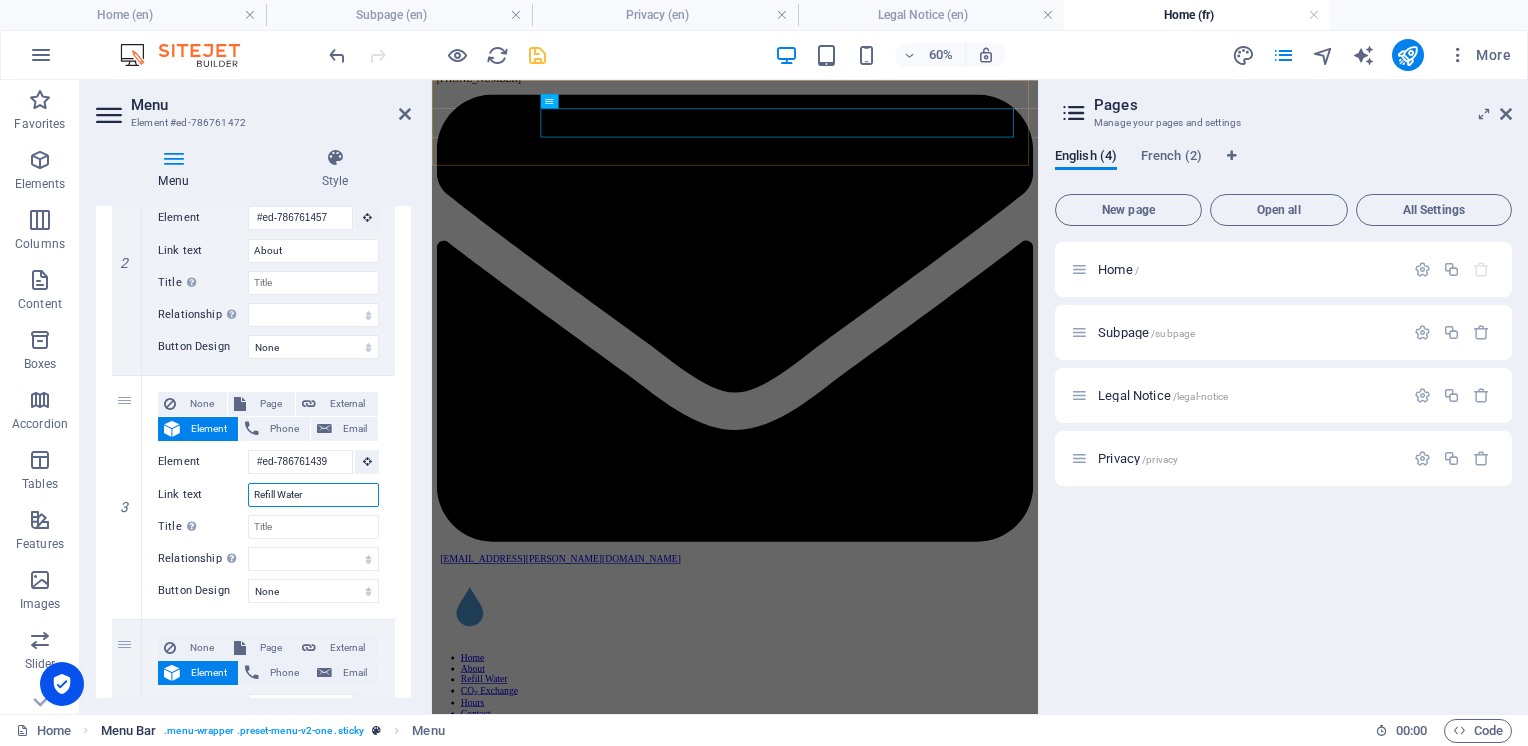 paste on "Eau pure" 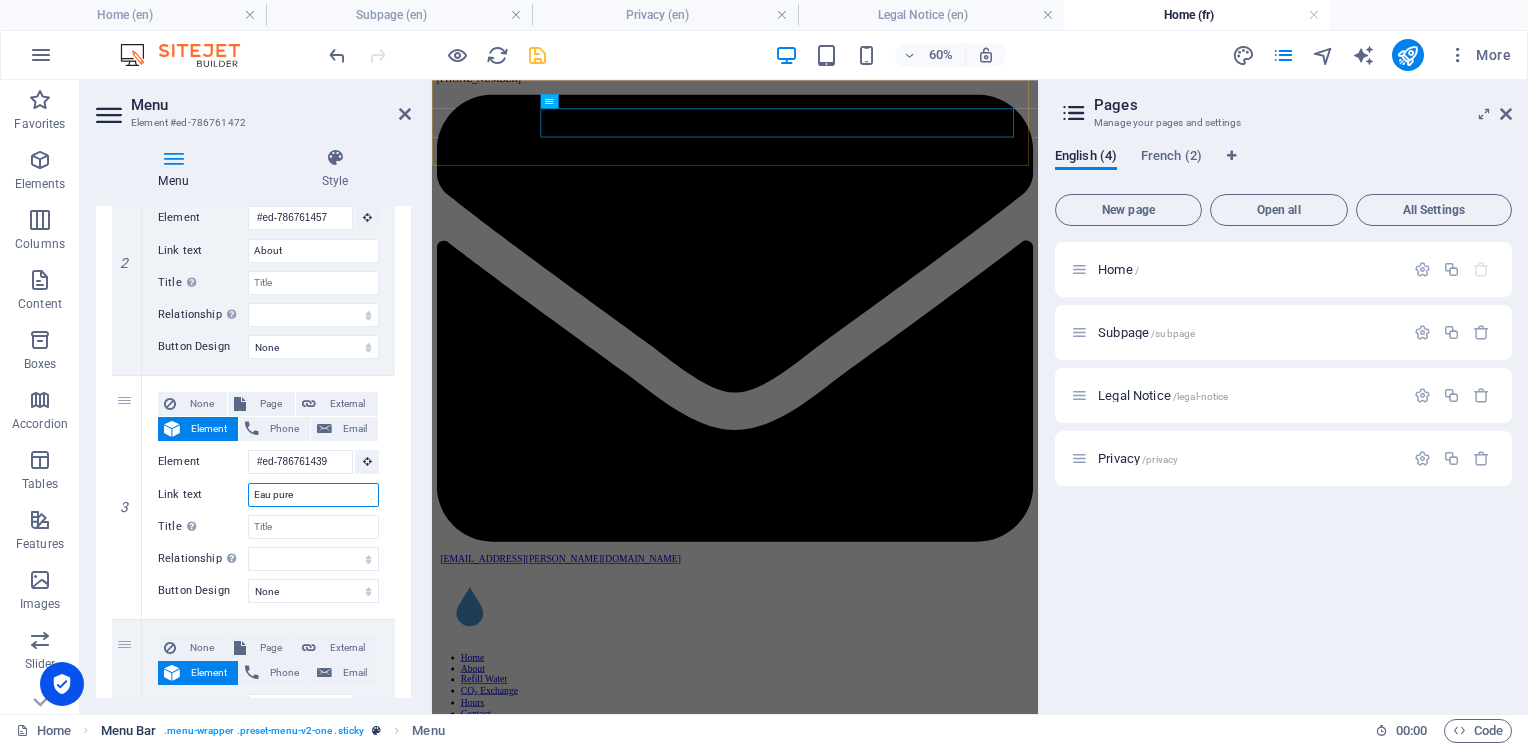 select 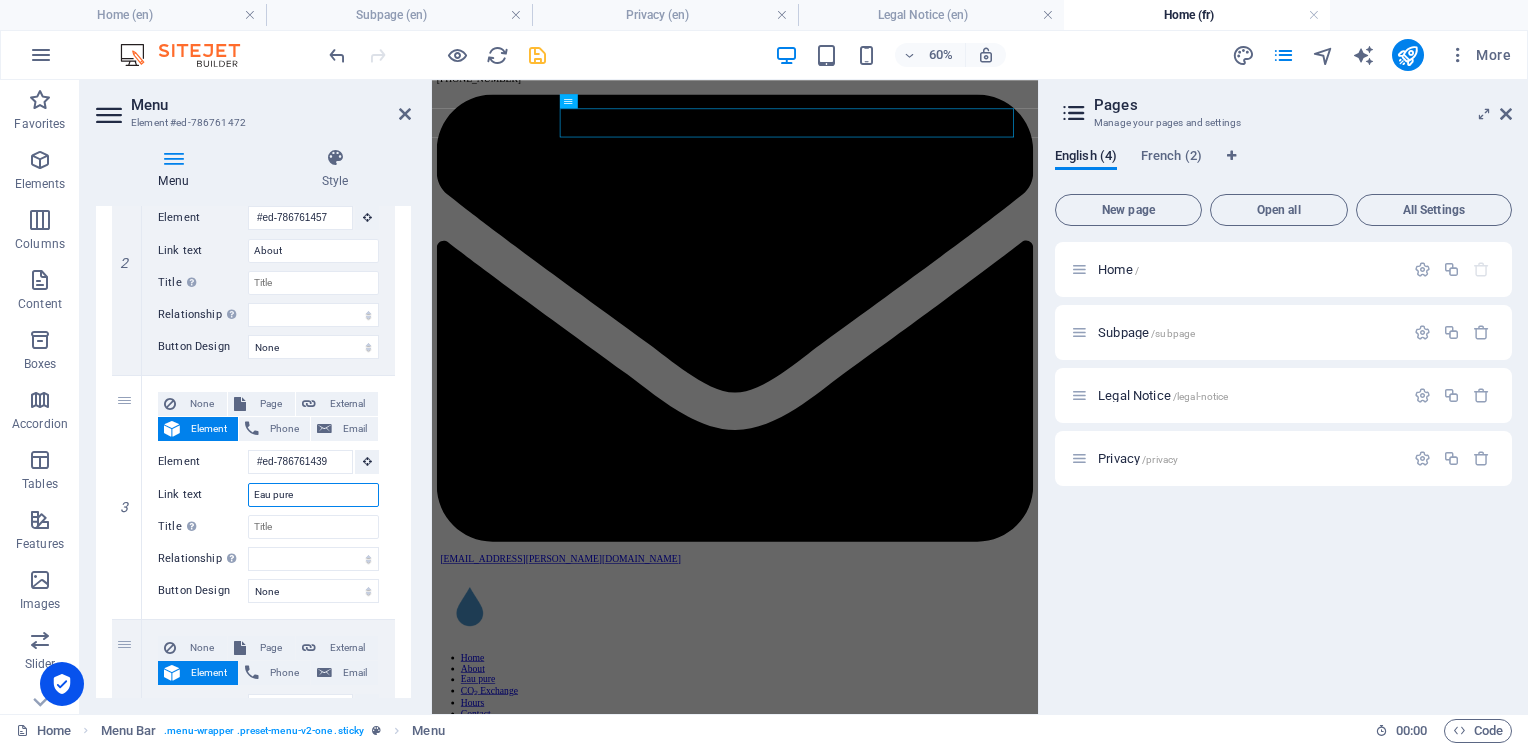 type on "Eau pure" 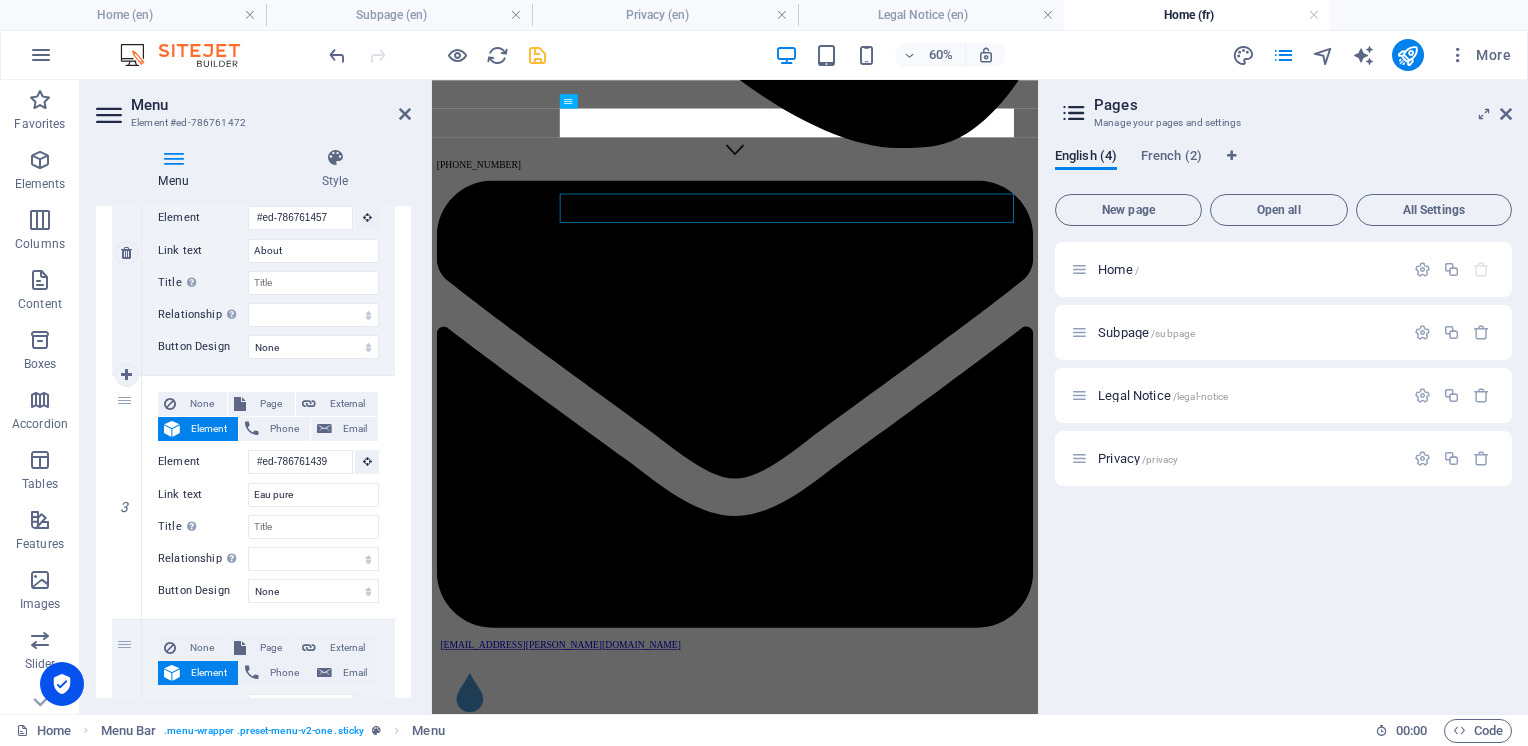 scroll, scrollTop: 308, scrollLeft: 0, axis: vertical 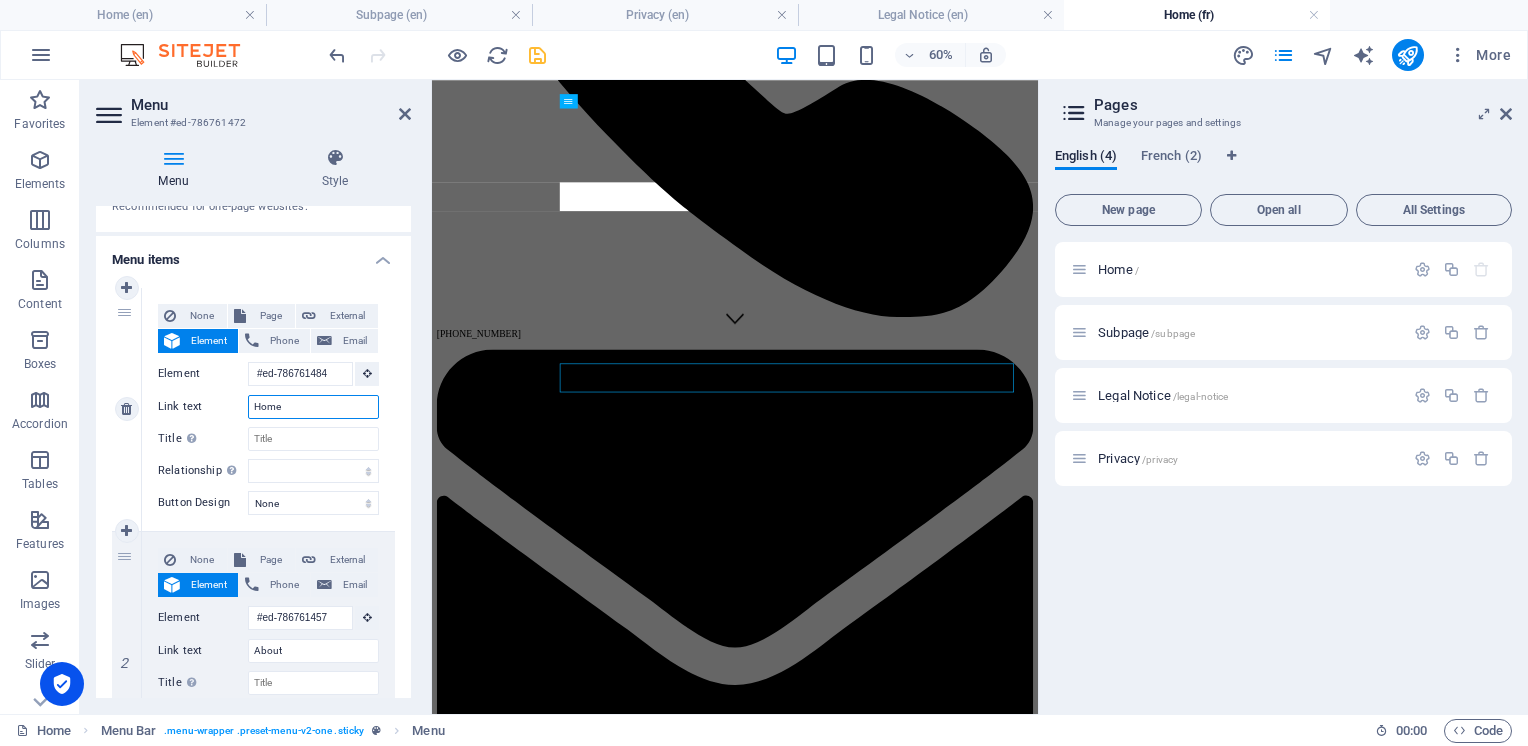 drag, startPoint x: 296, startPoint y: 406, endPoint x: 248, endPoint y: 402, distance: 48.166378 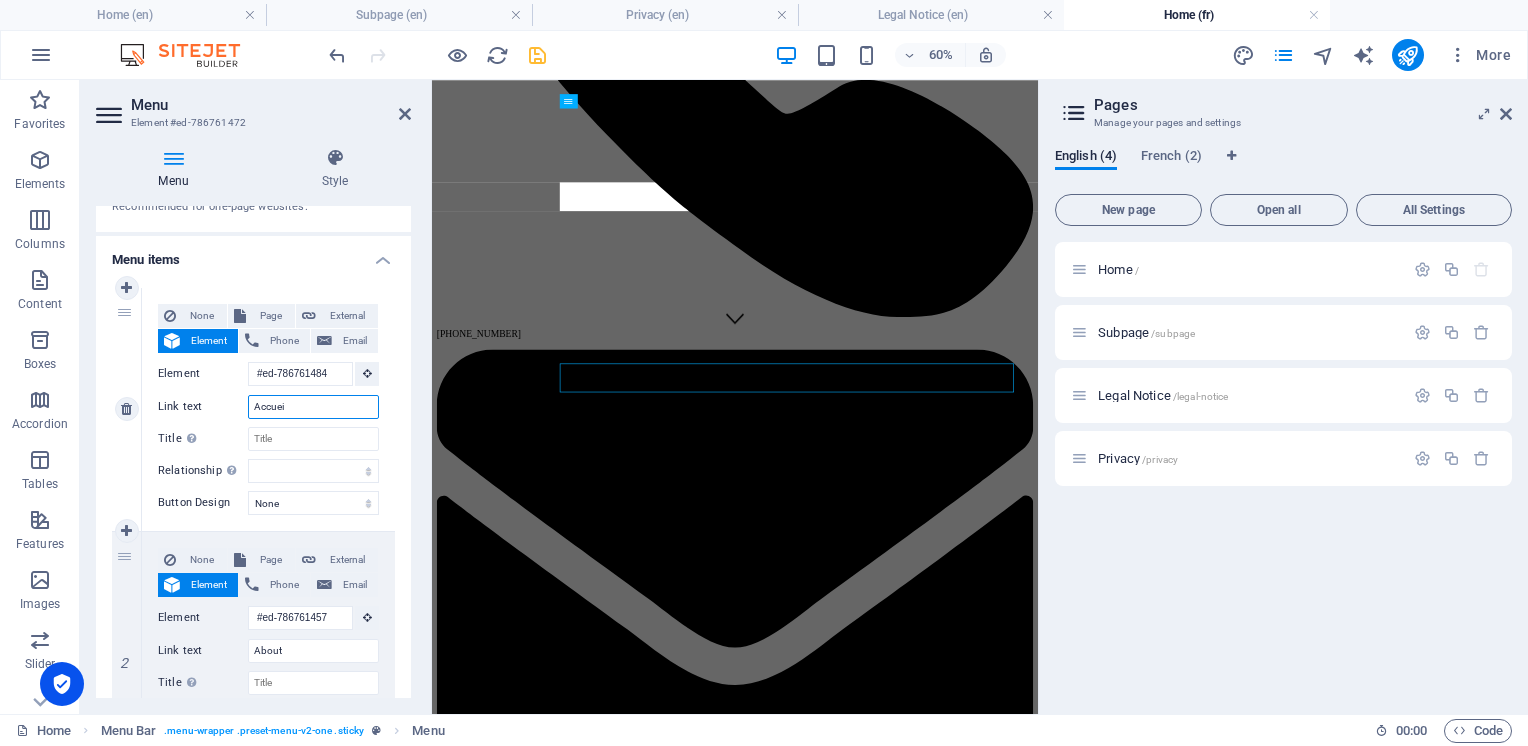 select 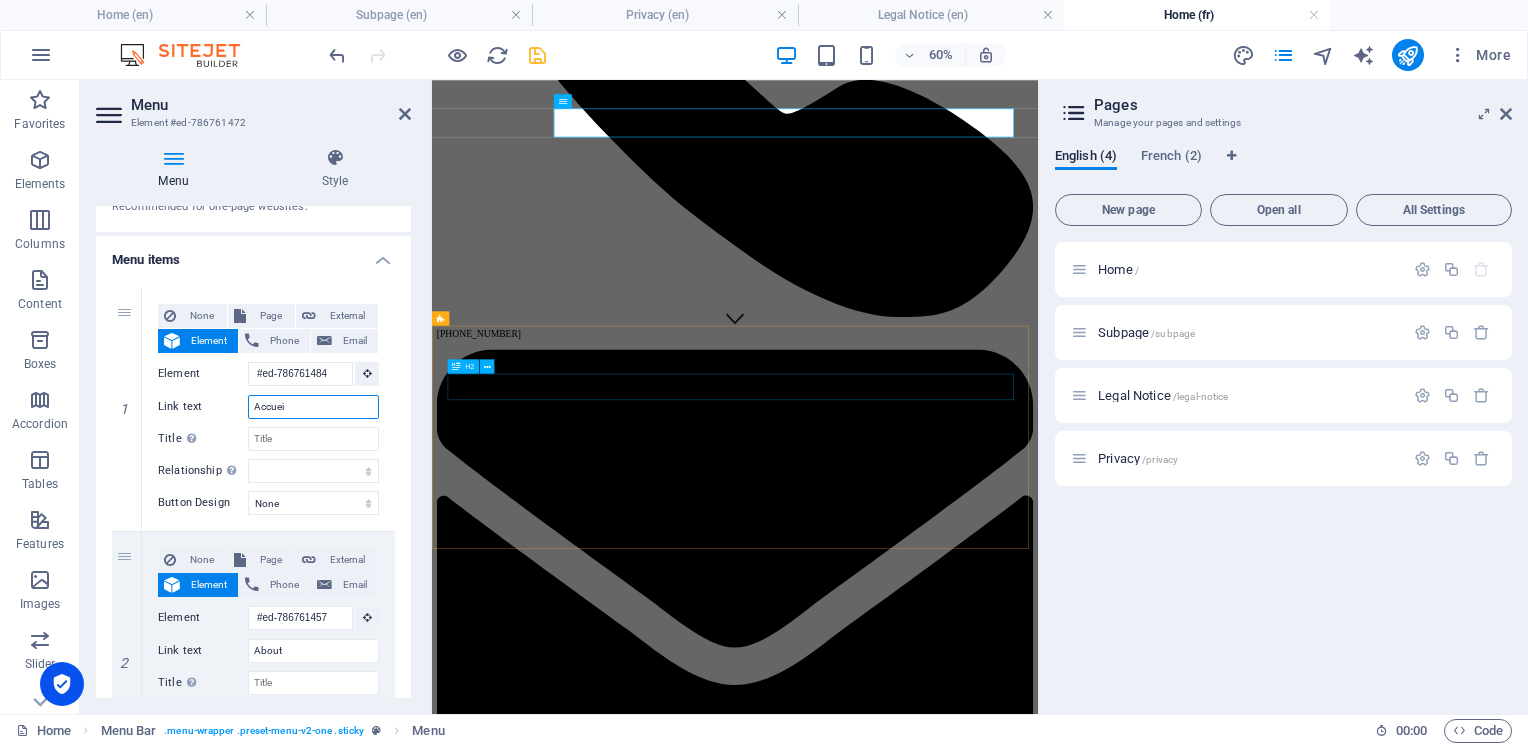 type on "Accuei" 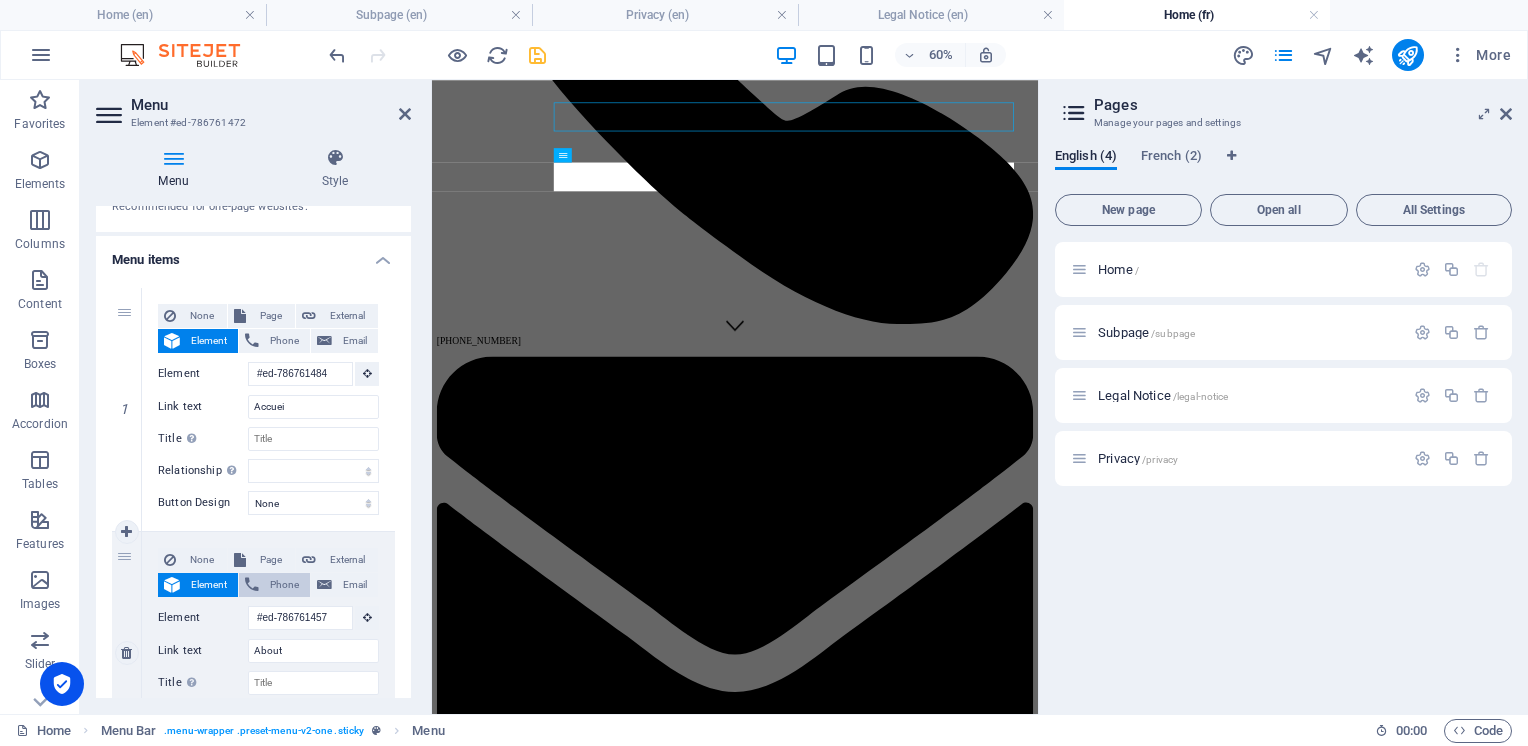 scroll, scrollTop: 584, scrollLeft: 0, axis: vertical 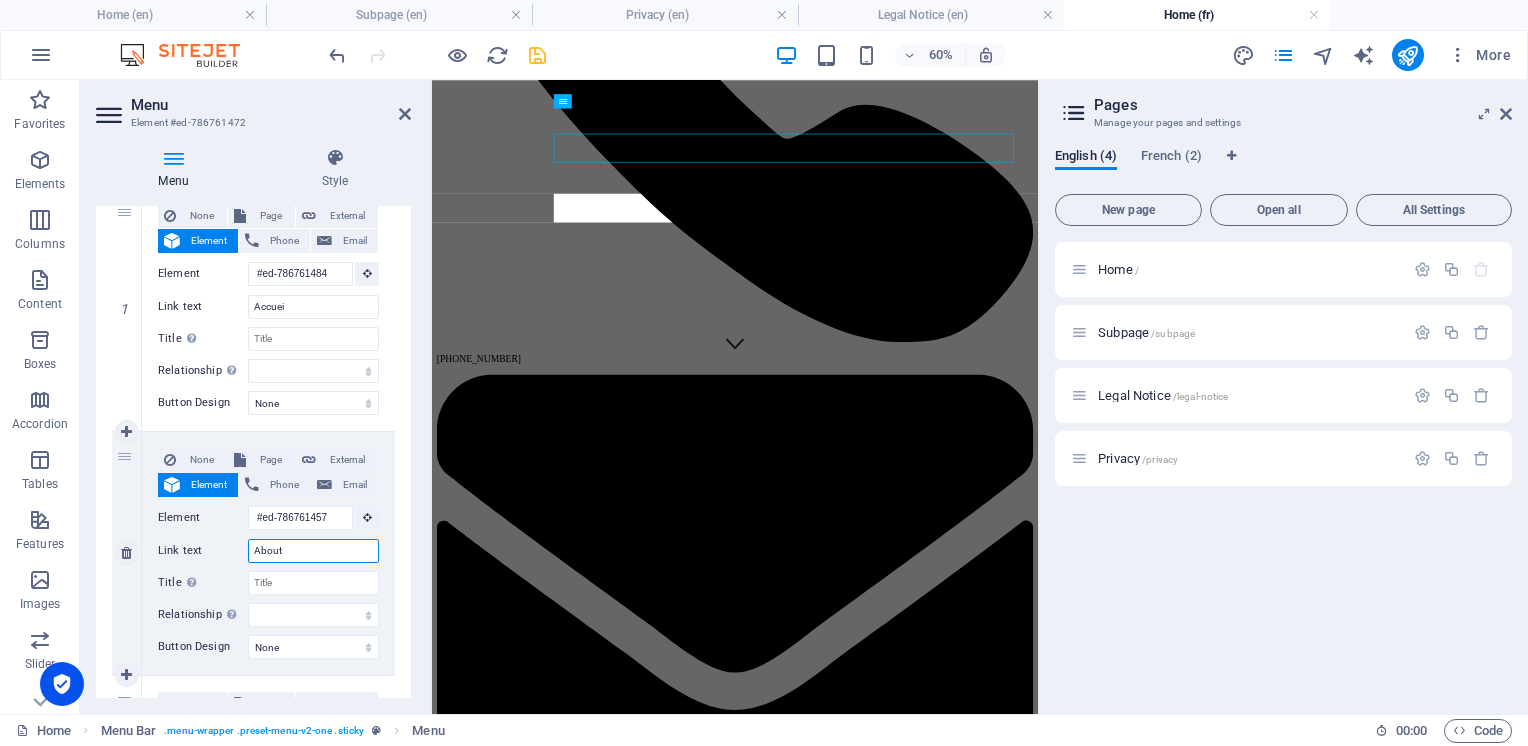 click on "About" at bounding box center (313, 551) 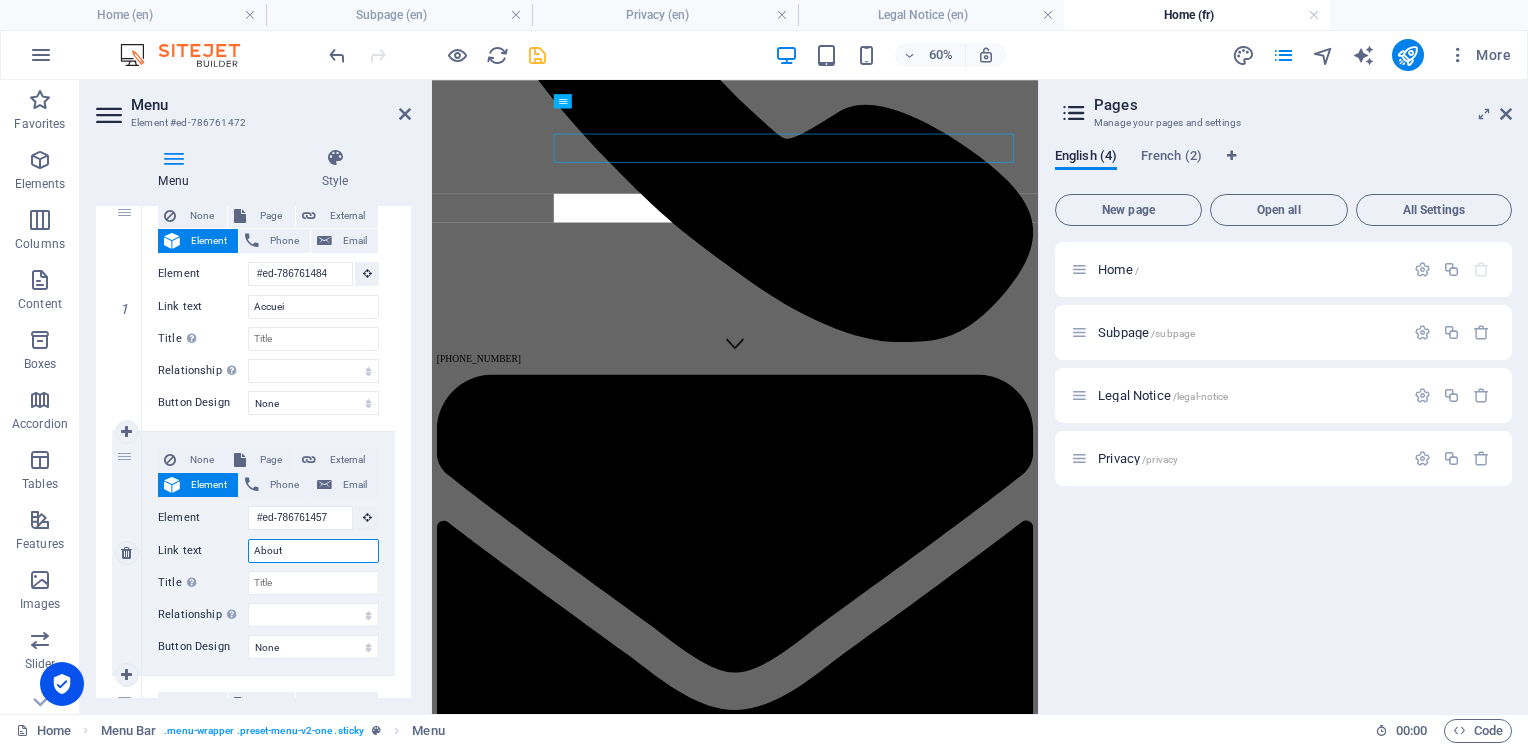 drag, startPoint x: 298, startPoint y: 551, endPoint x: 251, endPoint y: 546, distance: 47.26521 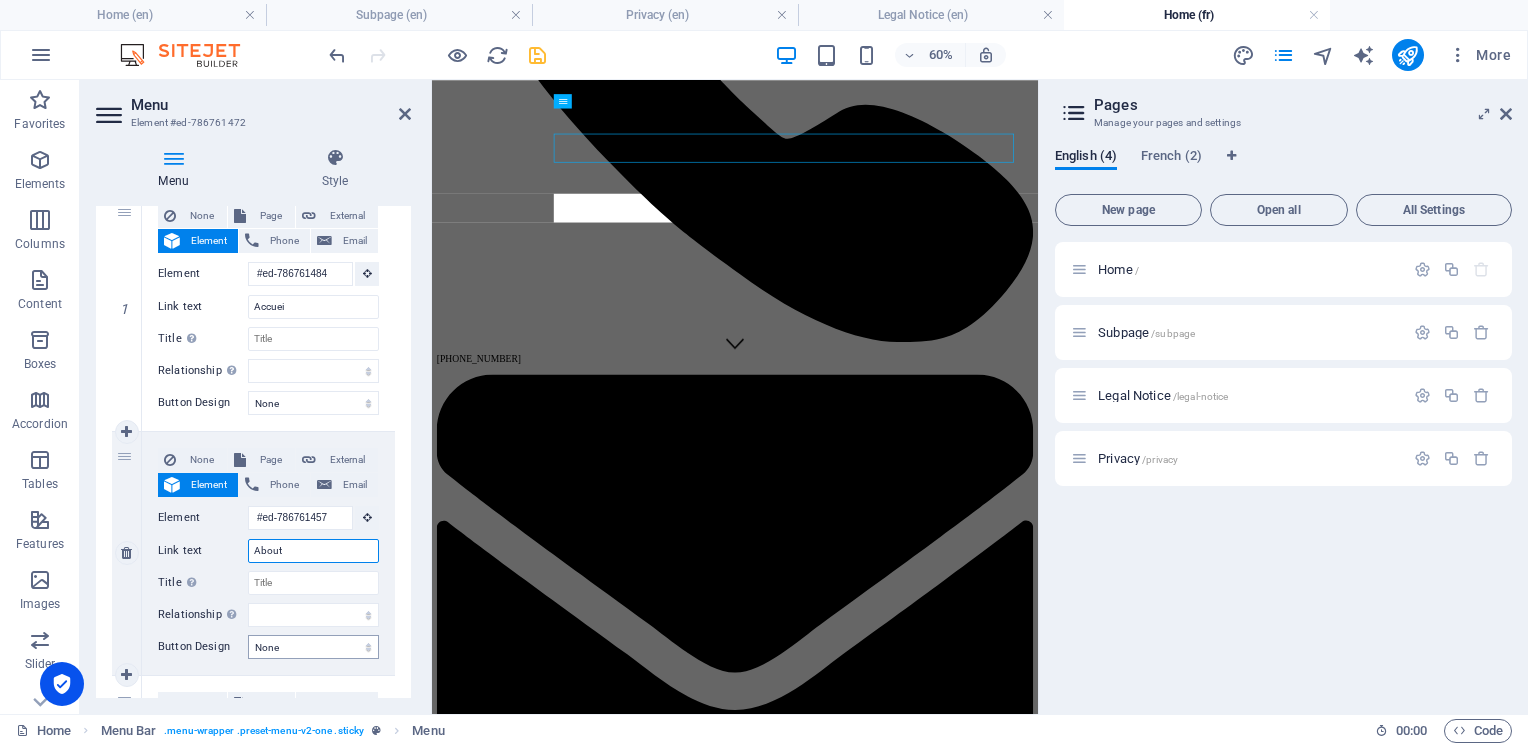 paste on "À propo" 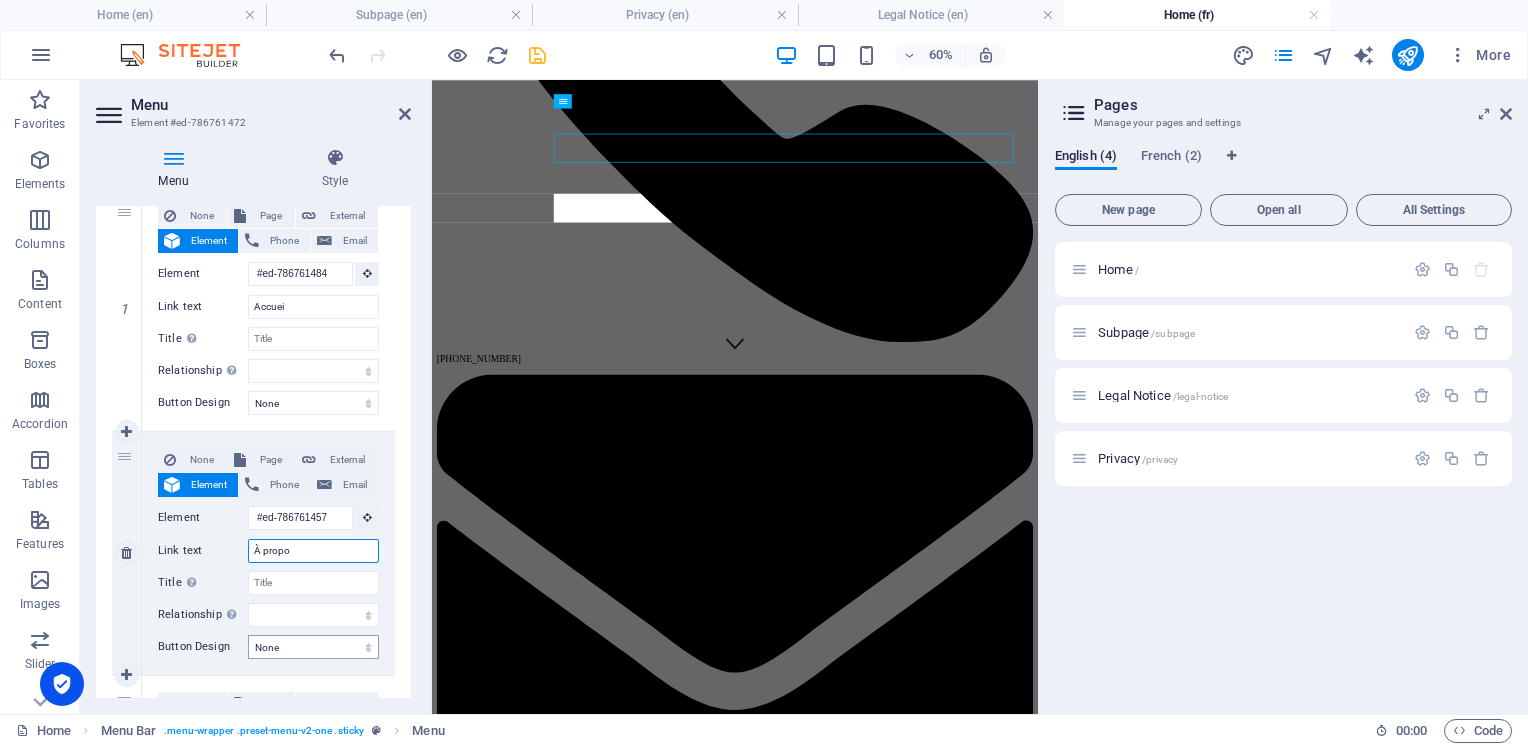 select 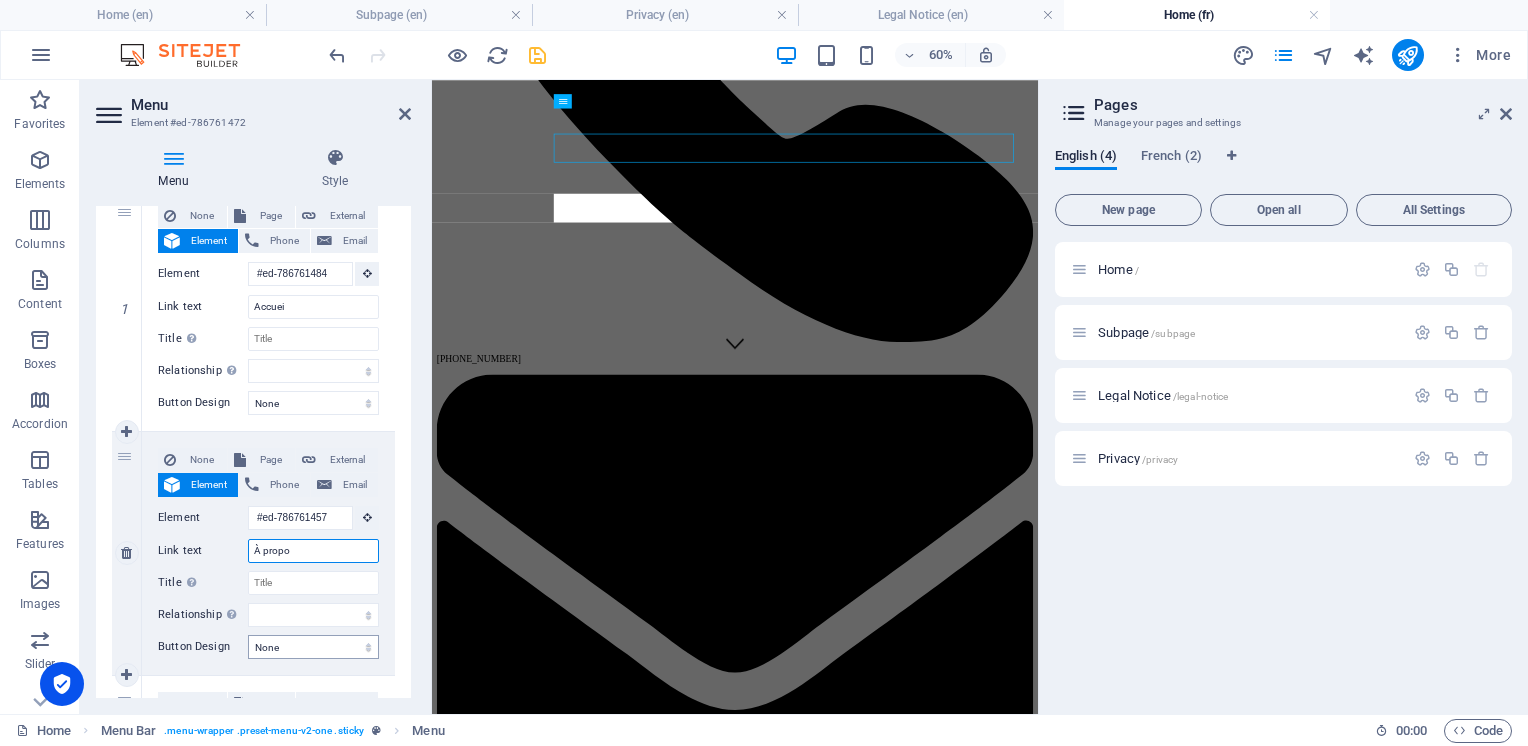 select 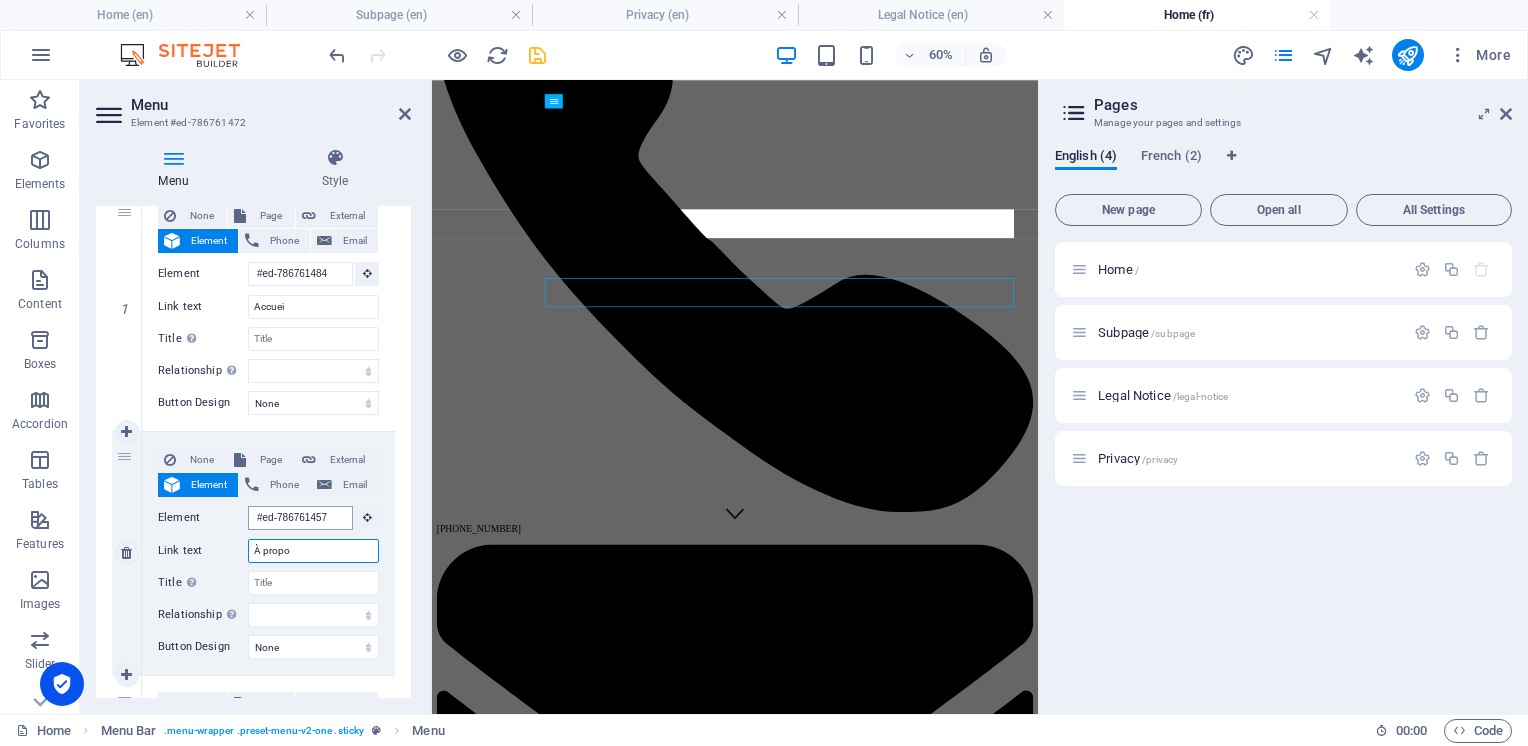 scroll, scrollTop: 691, scrollLeft: 0, axis: vertical 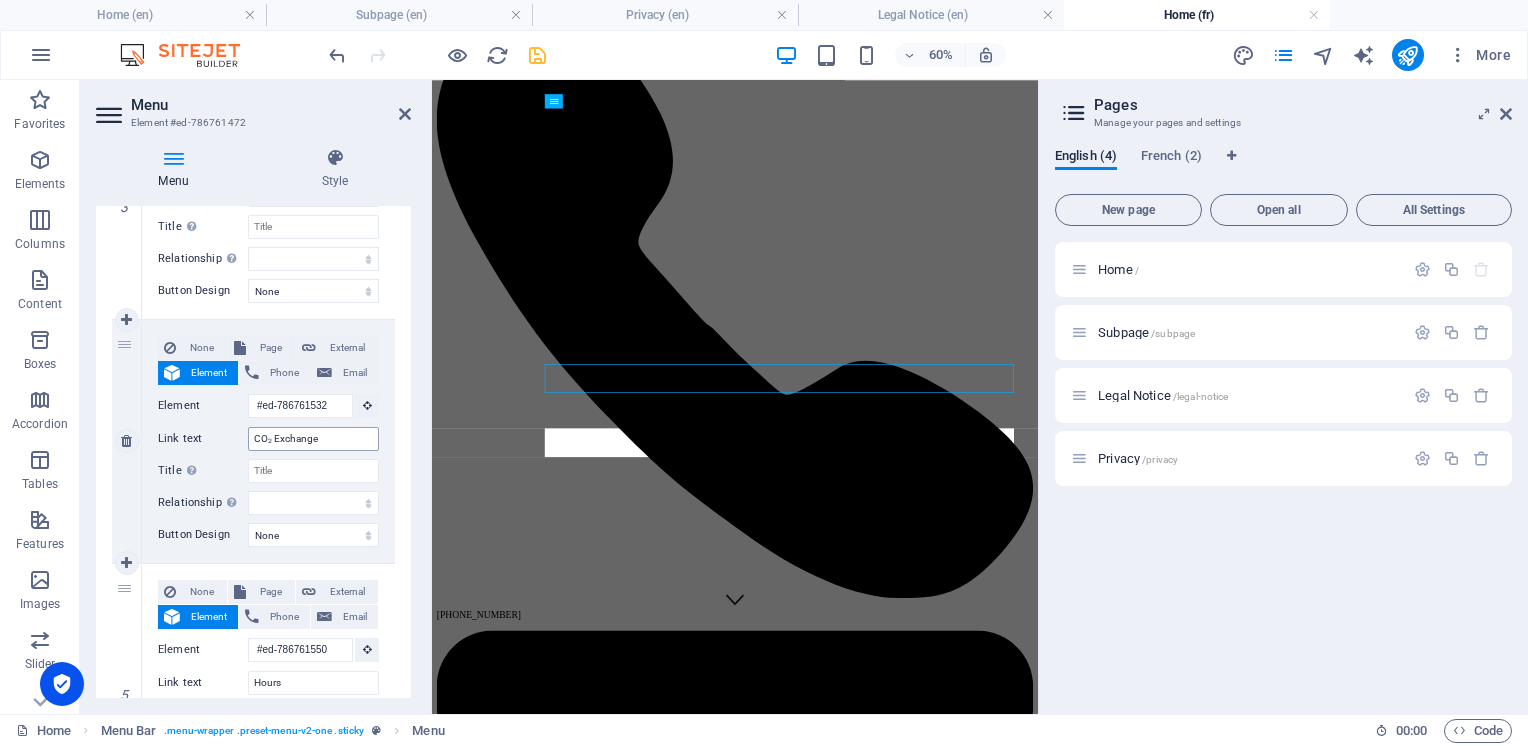 type on "À propo" 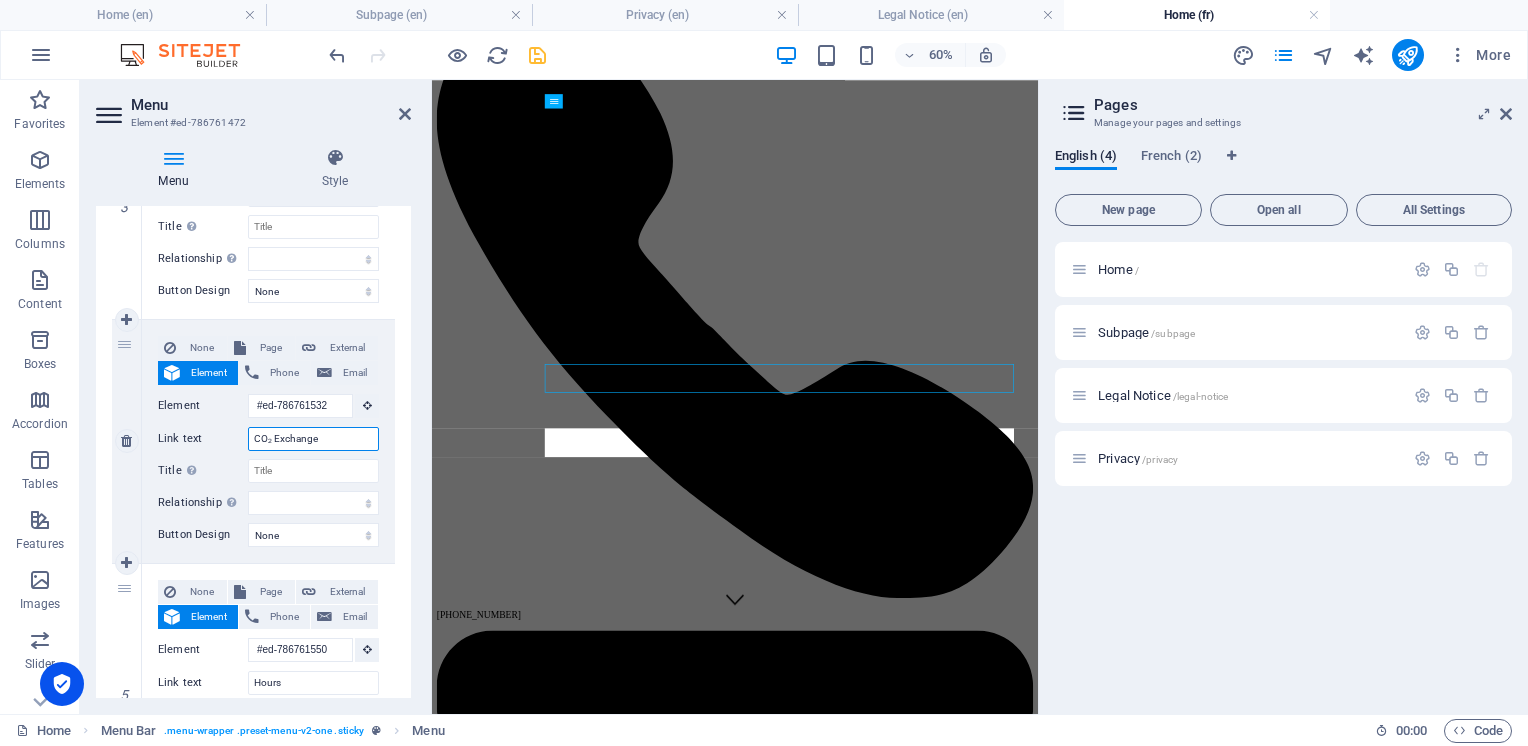 drag, startPoint x: 324, startPoint y: 439, endPoint x: 253, endPoint y: 434, distance: 71.17584 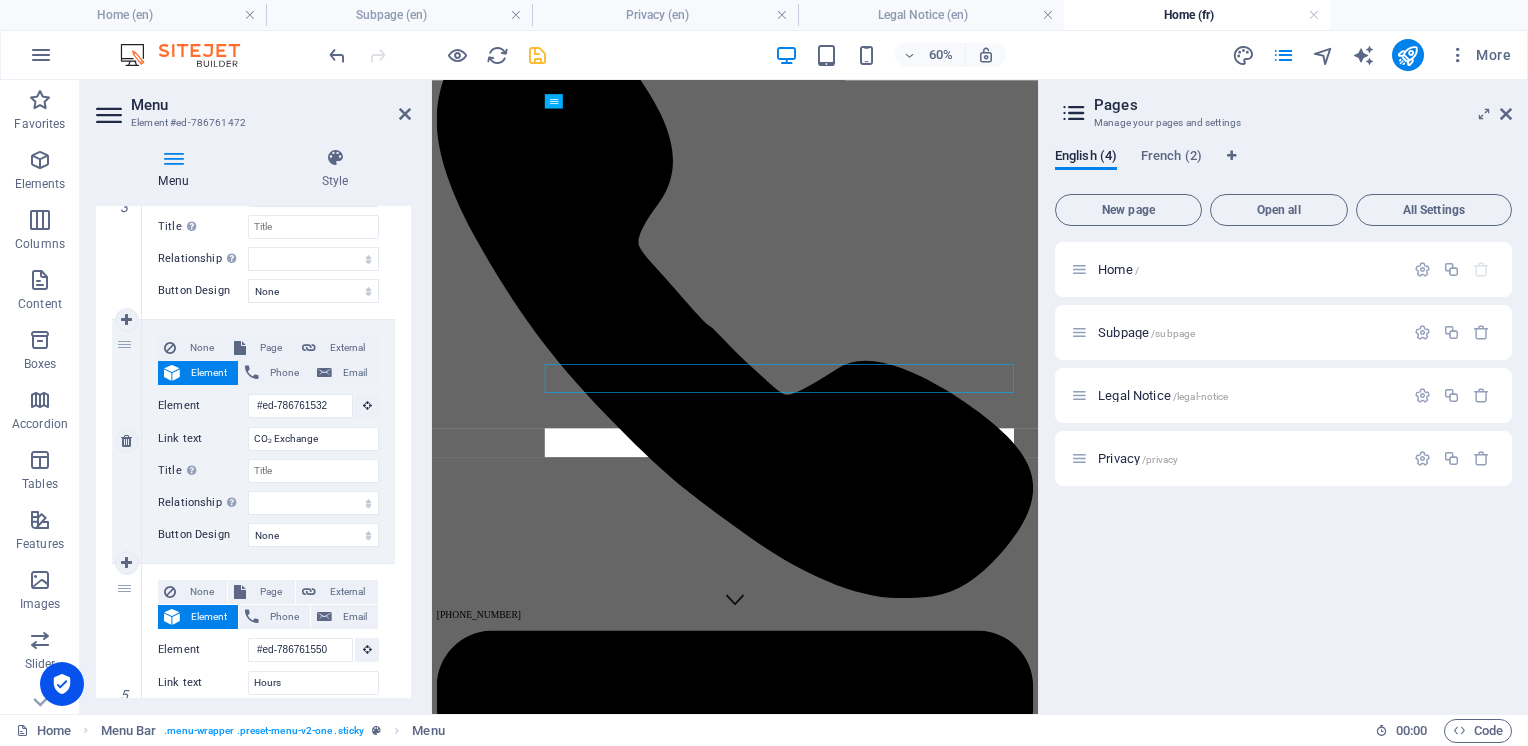 scroll, scrollTop: 908, scrollLeft: 0, axis: vertical 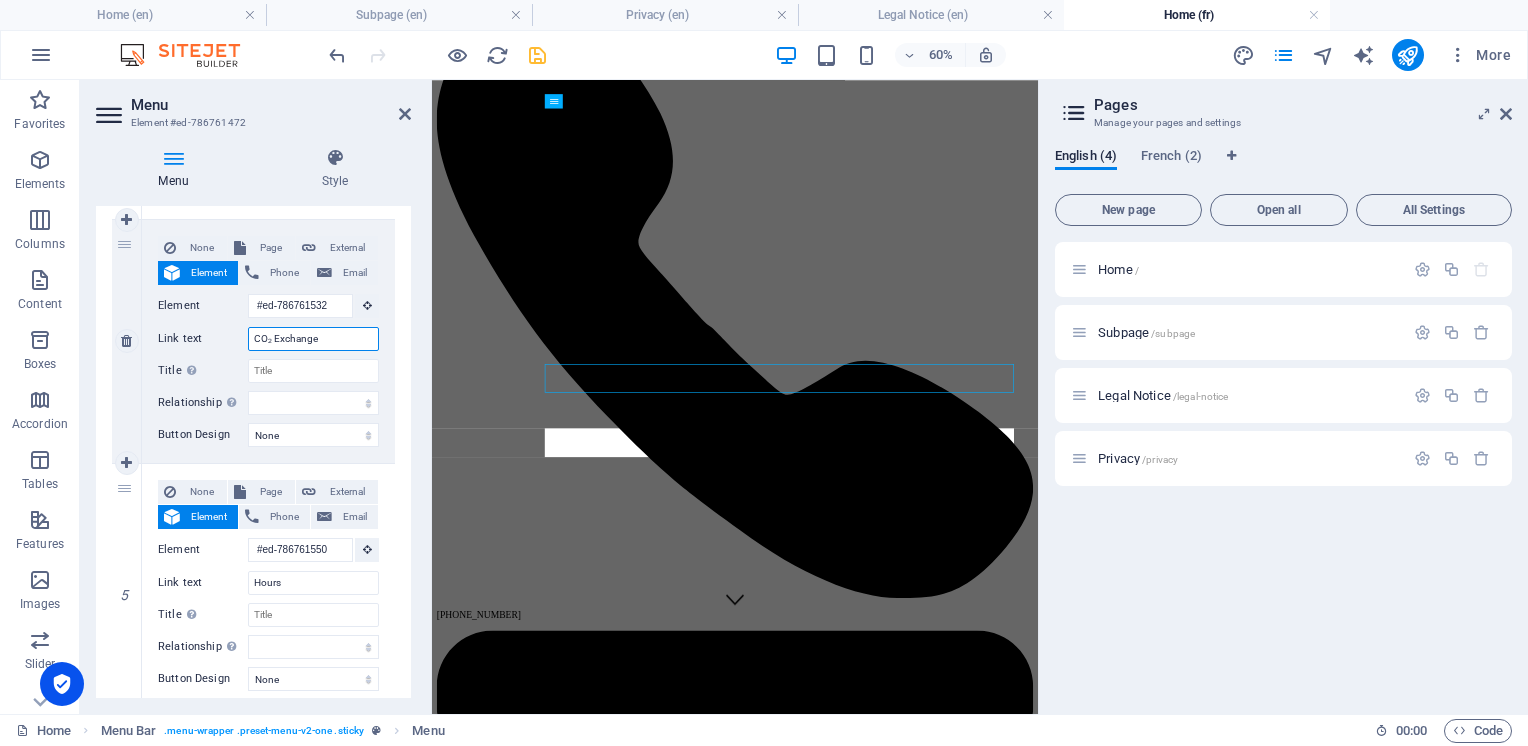 click on "CO₂ Exchange" at bounding box center [313, 339] 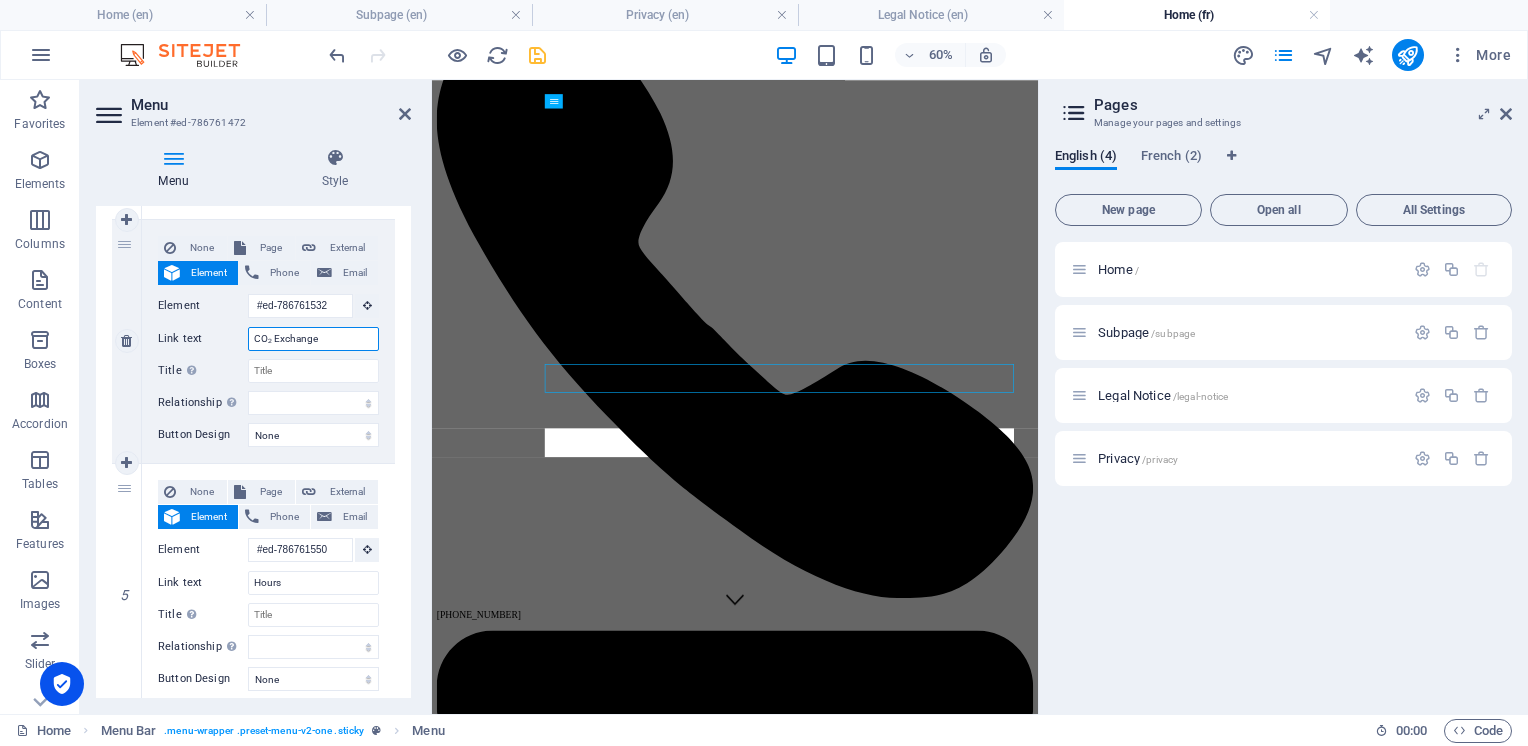 drag, startPoint x: 322, startPoint y: 343, endPoint x: 248, endPoint y: 337, distance: 74.24284 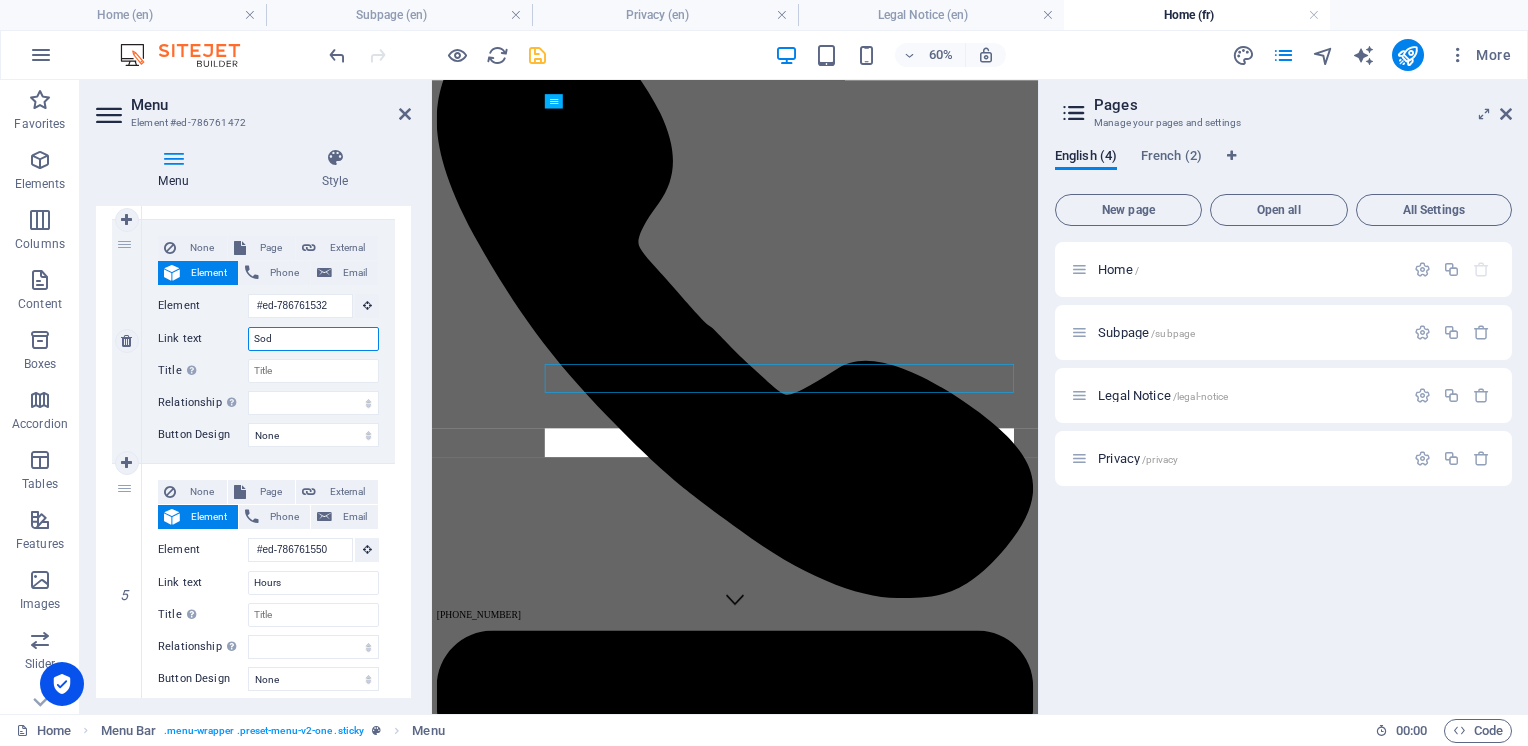 type on "Soda" 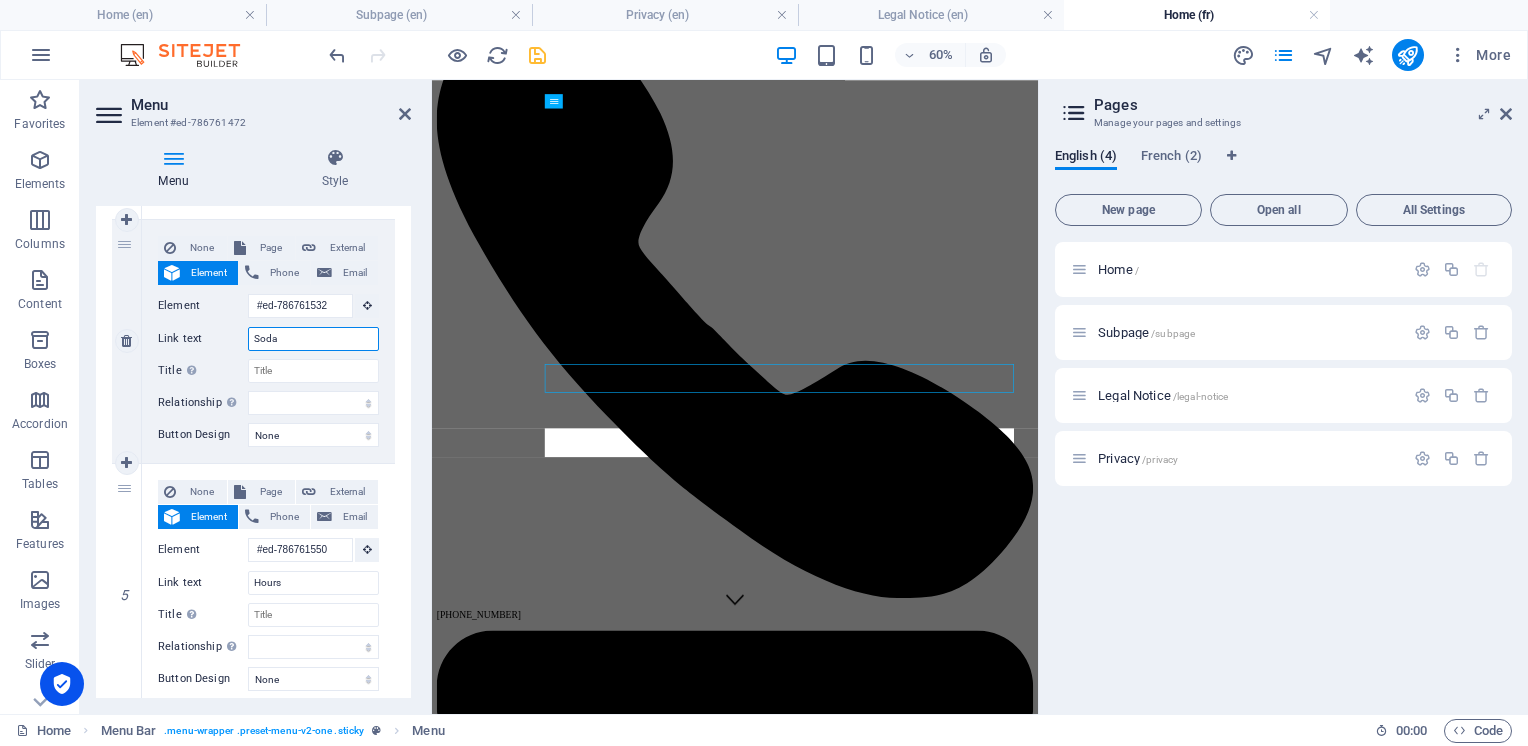 select 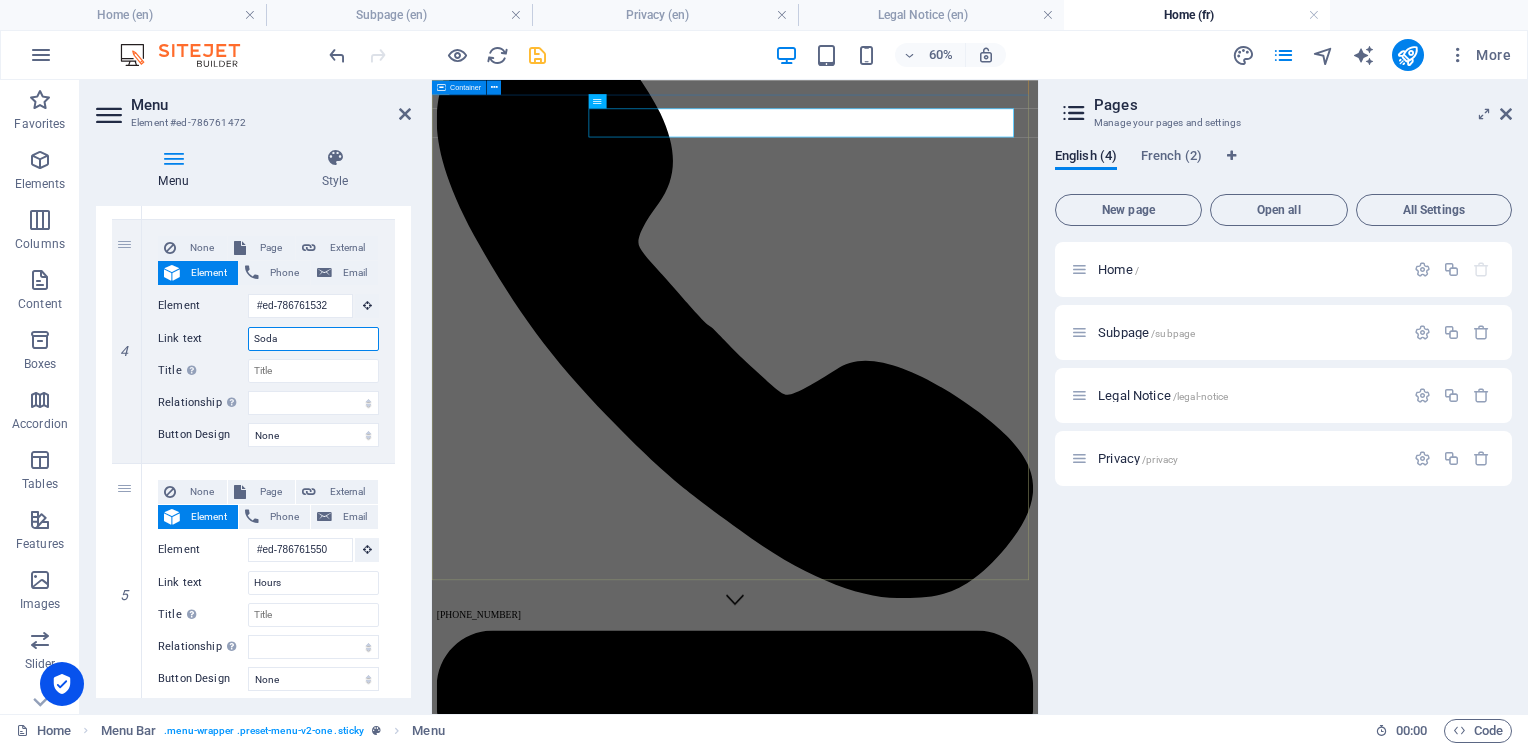 type on "Soda" 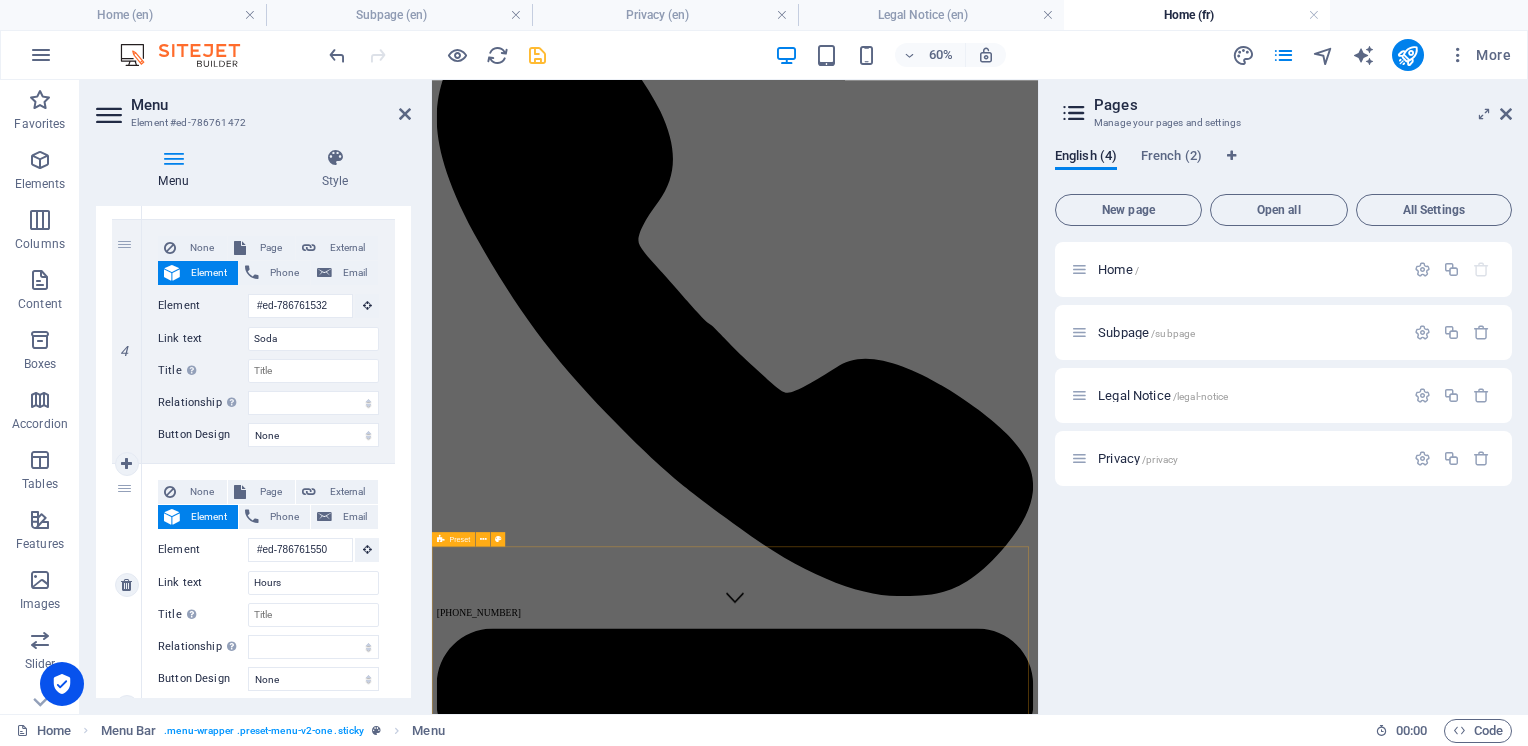 scroll, scrollTop: 258, scrollLeft: 0, axis: vertical 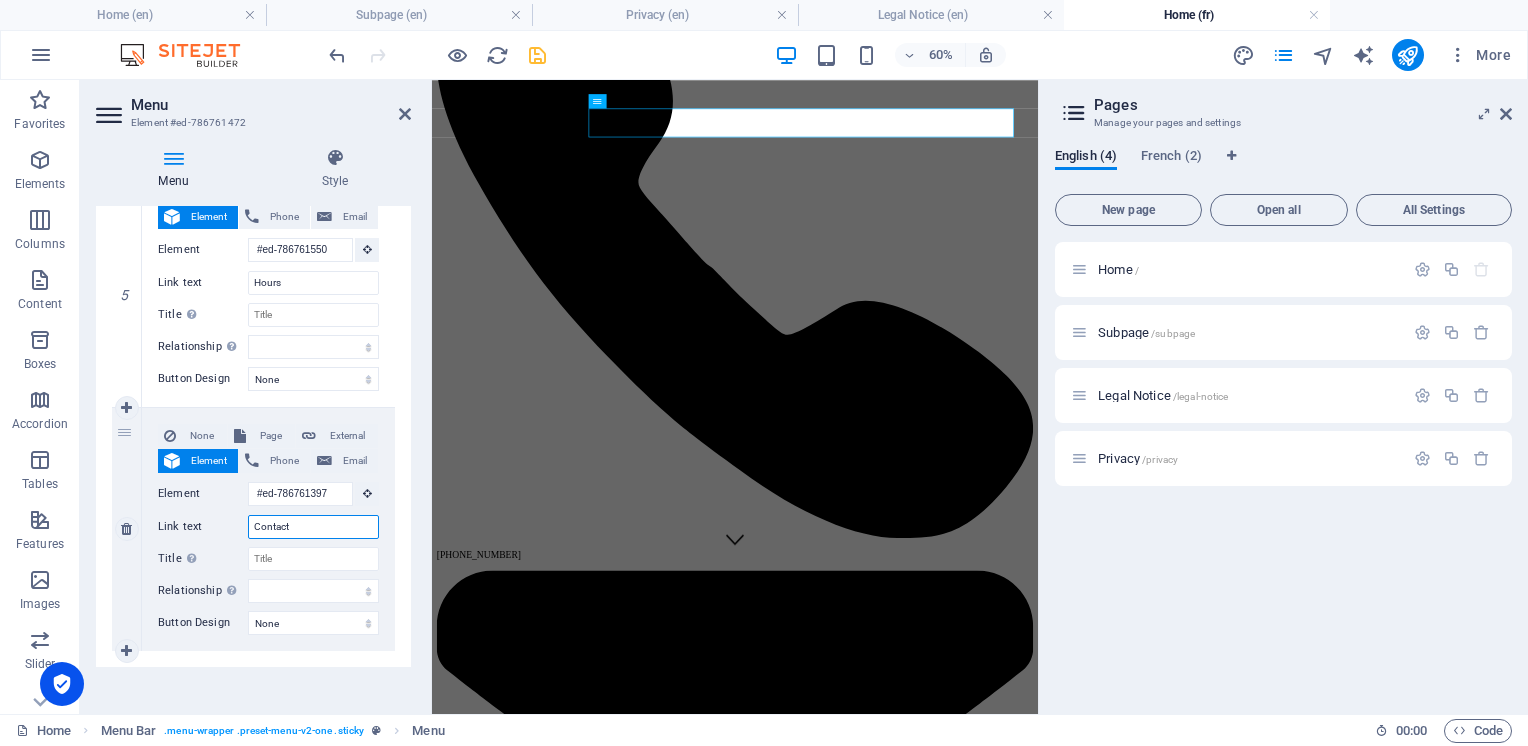 drag, startPoint x: 308, startPoint y: 525, endPoint x: 241, endPoint y: 522, distance: 67.06713 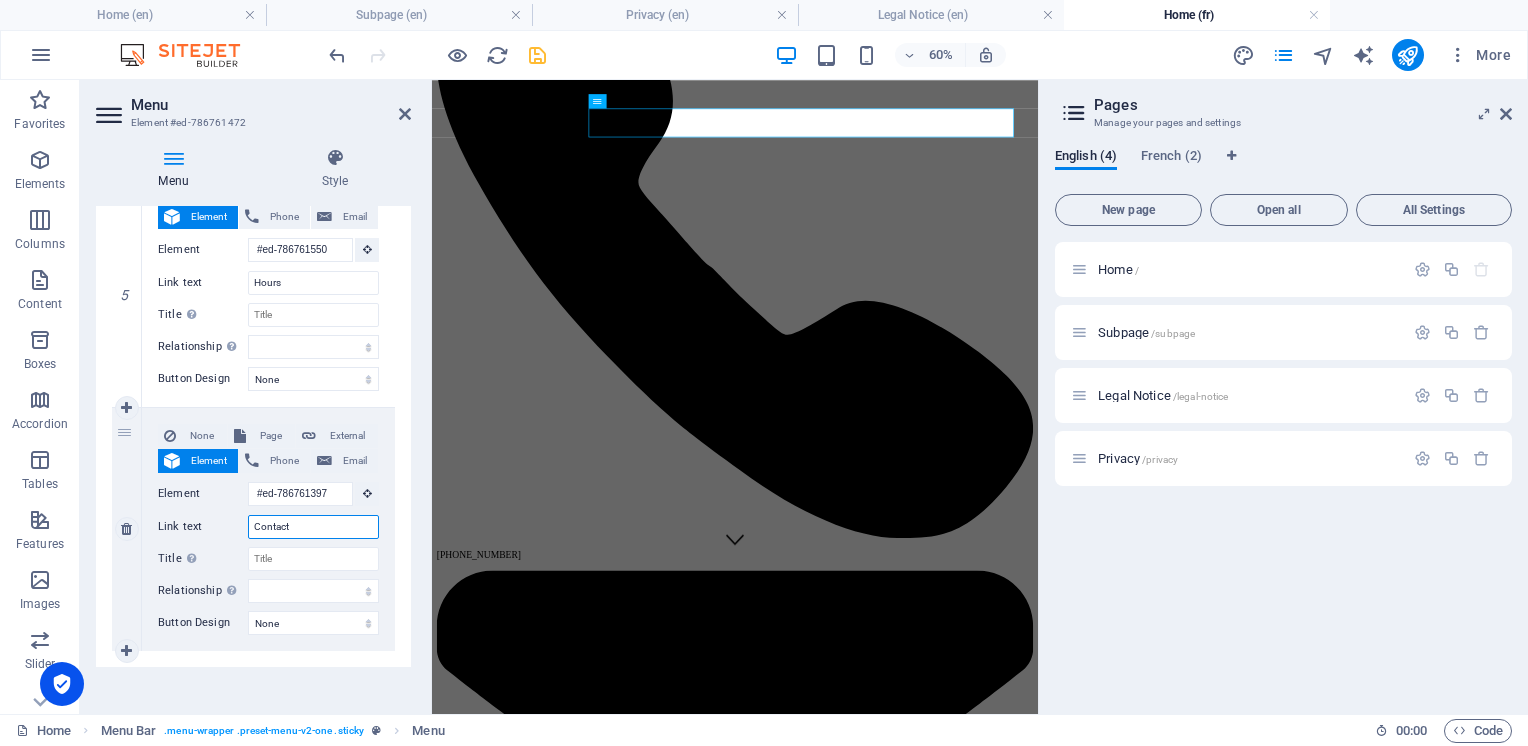 paste on "Nous joindre" 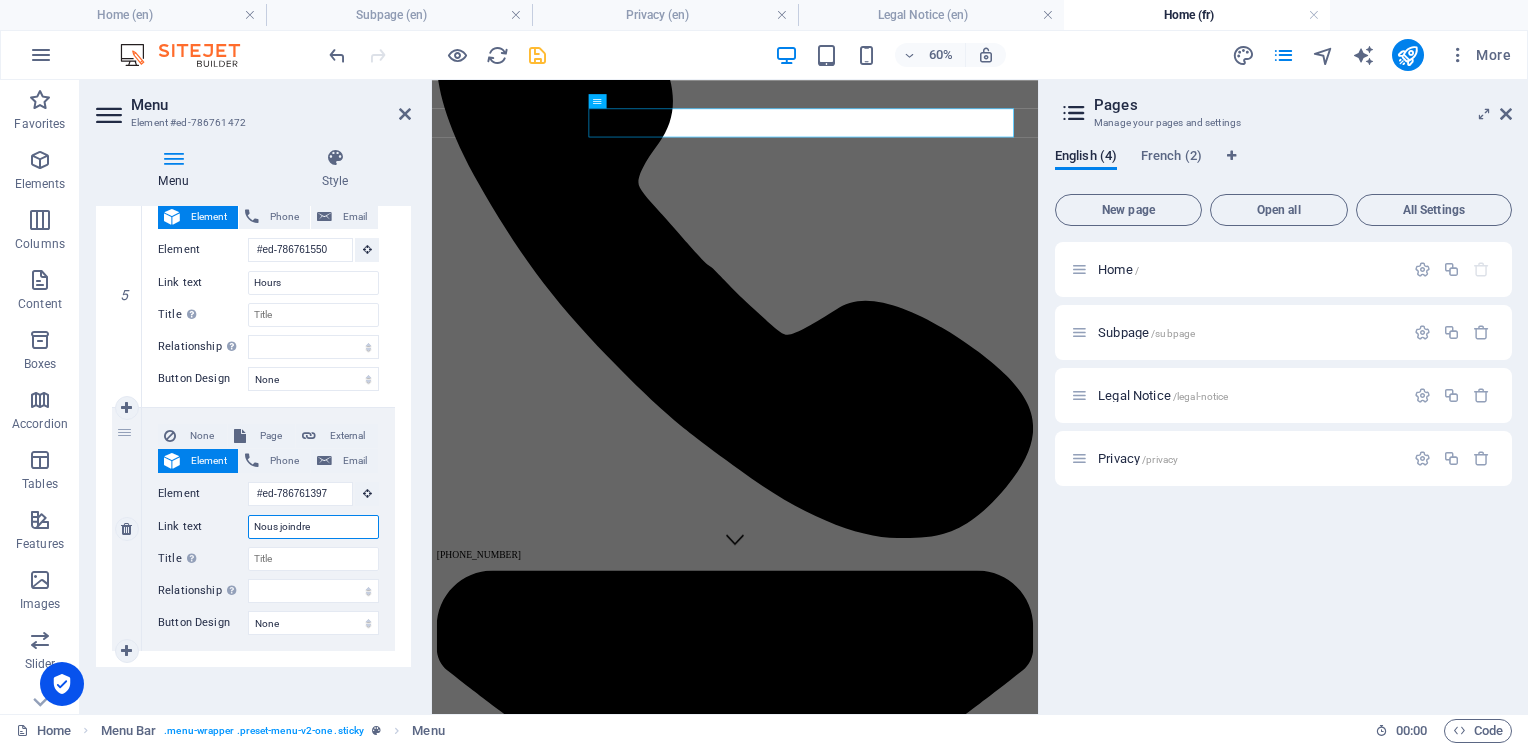 select 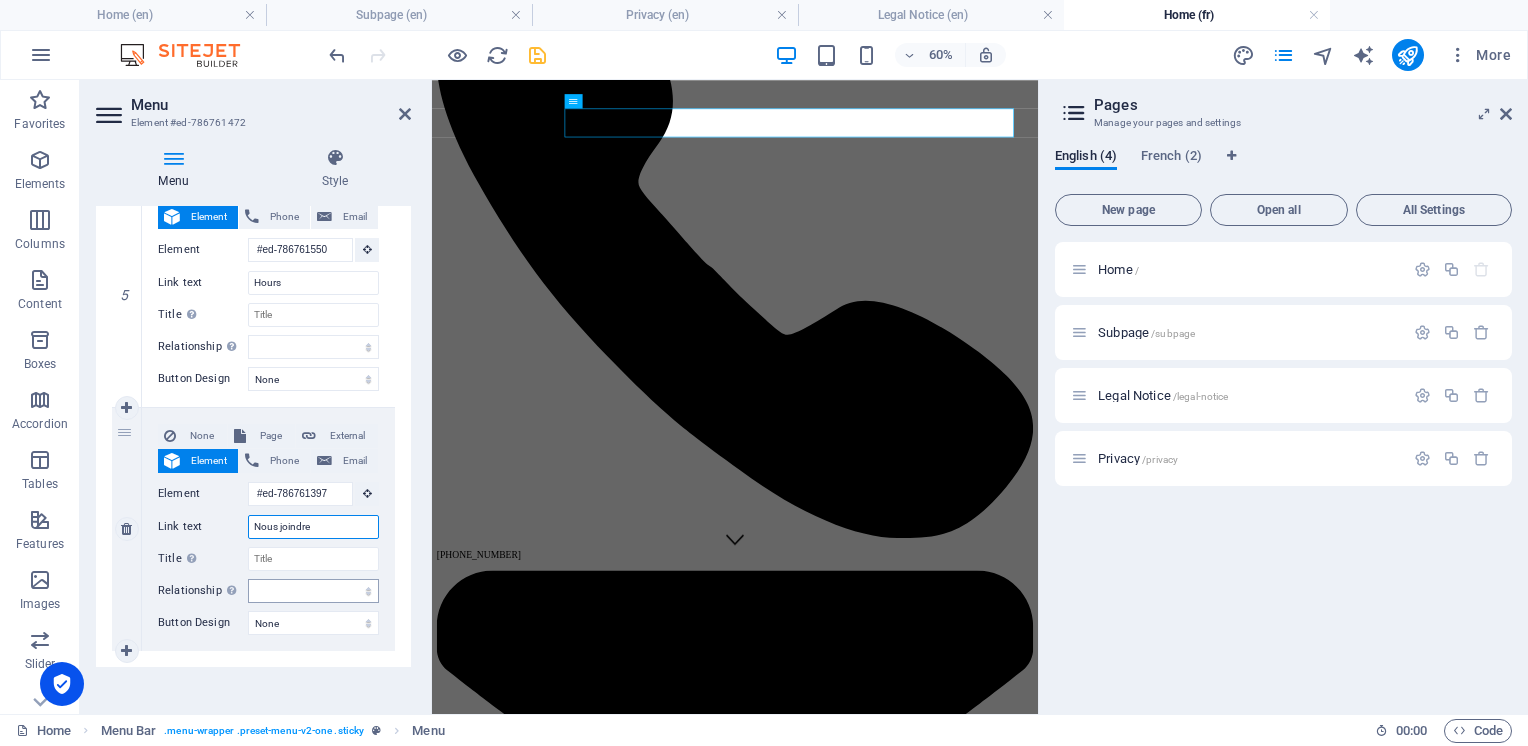 scroll, scrollTop: 1216, scrollLeft: 0, axis: vertical 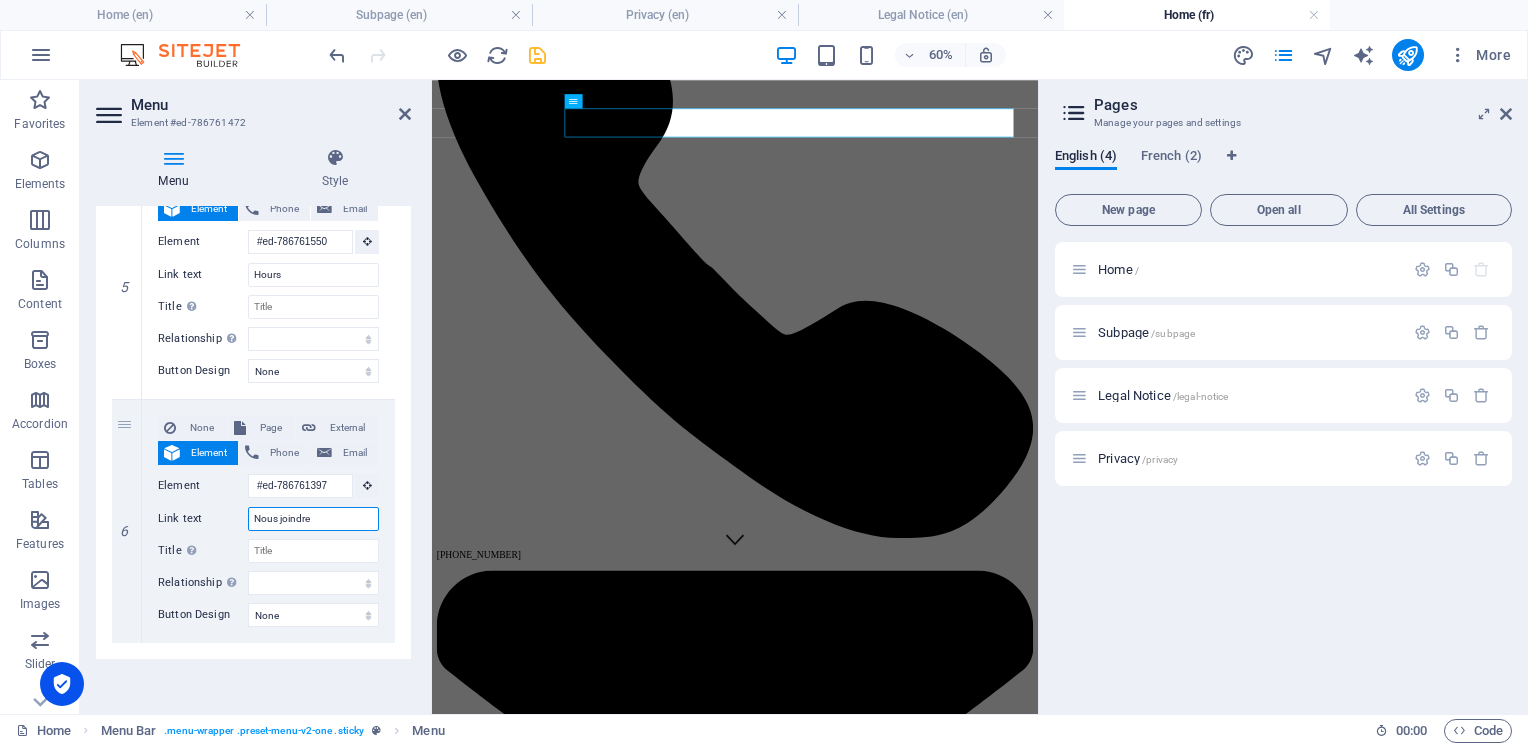 type on "Nous joindre" 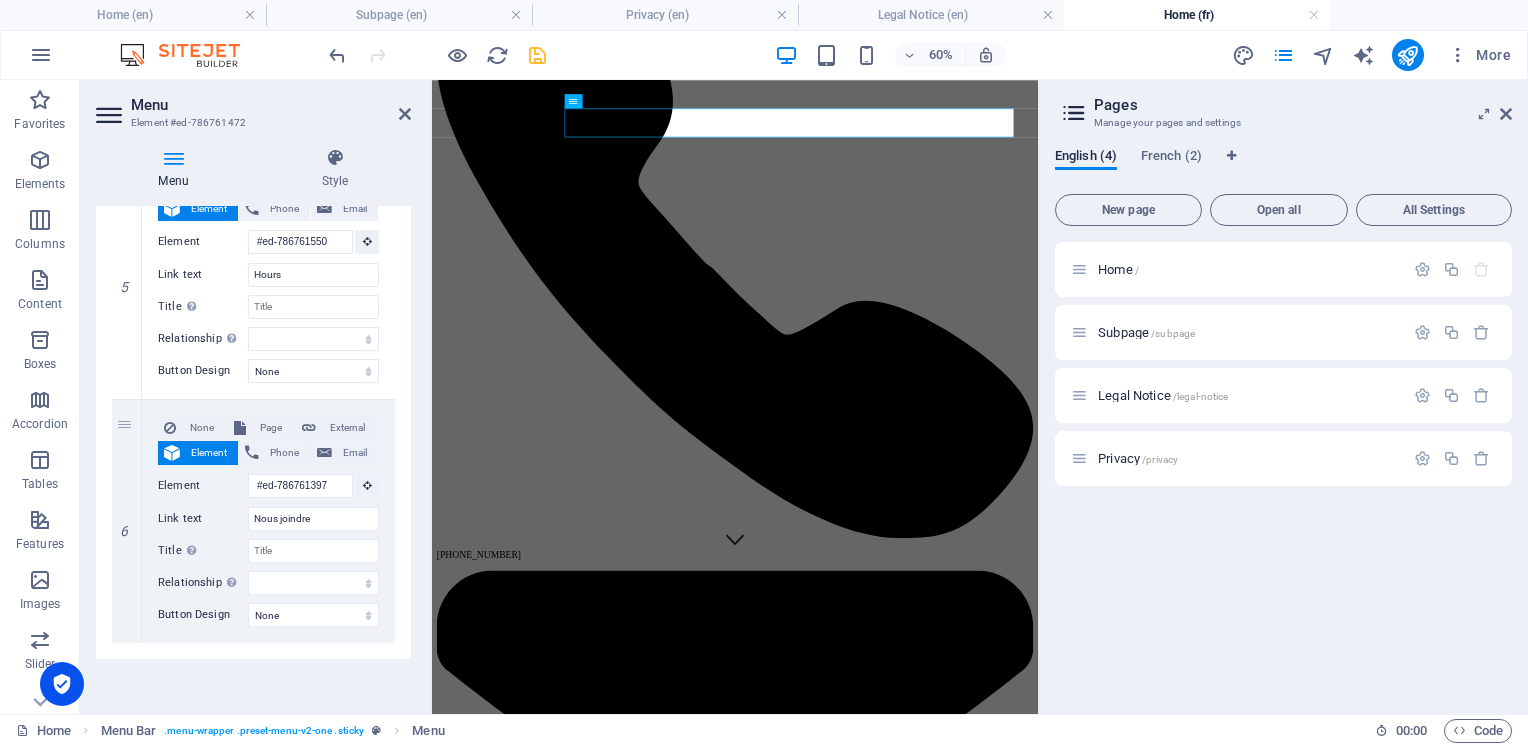 click on "Menu Auto Custom Create custom menu items for this menu. Recommended for one-page websites. Manage pages Menu items 1 None Page External Element Phone Email Page Home Subpage Legal Notice Privacy Home Subpage Element #ed-786761484
URL Phone Email Link text Accuei Link target New tab Same tab Overlay Title Additional link description, should not be the same as the link text. The title is most often shown as a tooltip text when the mouse moves over the element. Leave empty if uncertain. Relationship Sets the  relationship of this link to the link target . For example, the value "nofollow" instructs search engines not to follow the link. Can be left empty. alternate author bookmark external help license next nofollow noreferrer noopener prev search tag Button Design None Default Primary Secondary 2 None Page External Element Phone Email Page Home Subpage Legal Notice Privacy Home Subpage Element #ed-786761457
URL Phone Email Link text À propo Link target New tab 3" at bounding box center (253, 452) 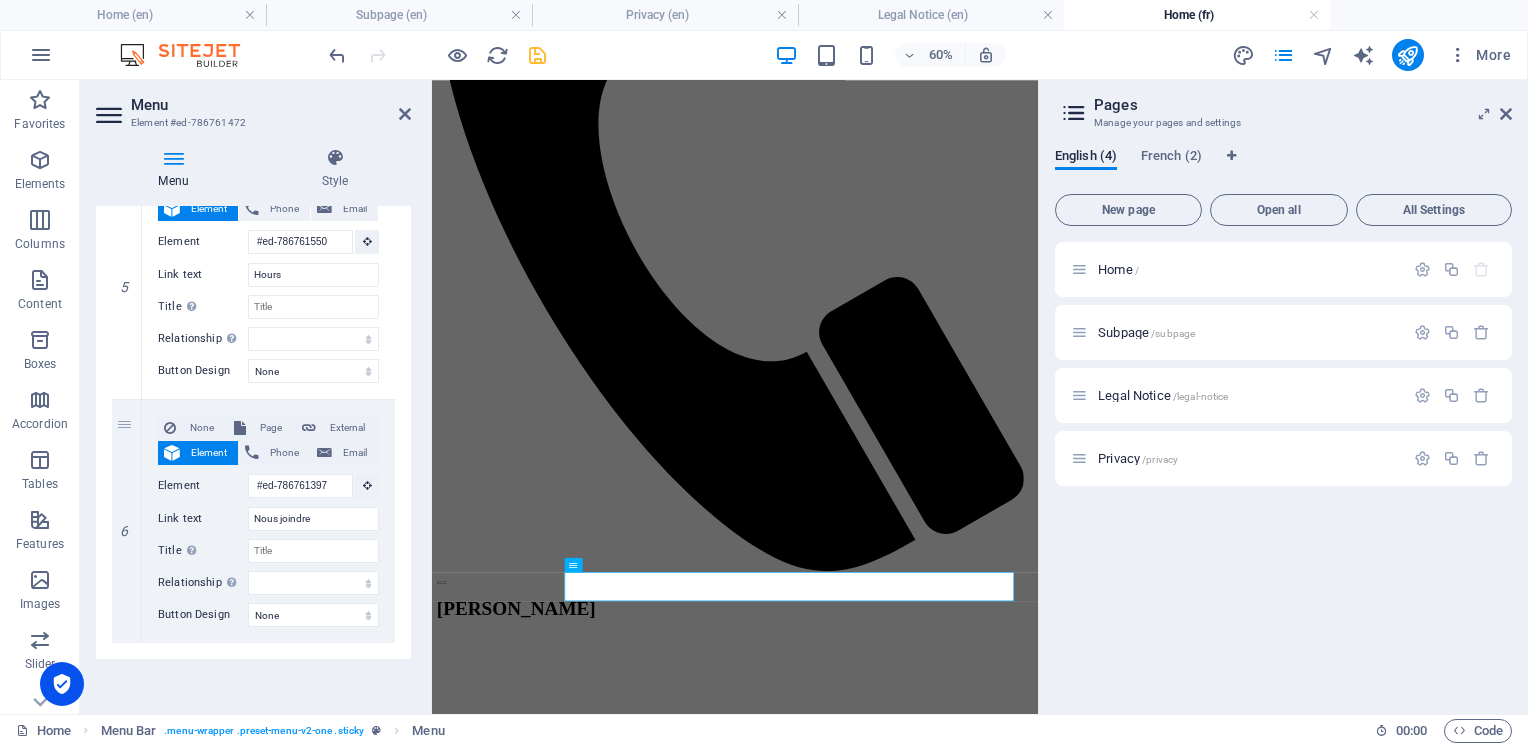 scroll, scrollTop: 116, scrollLeft: 0, axis: vertical 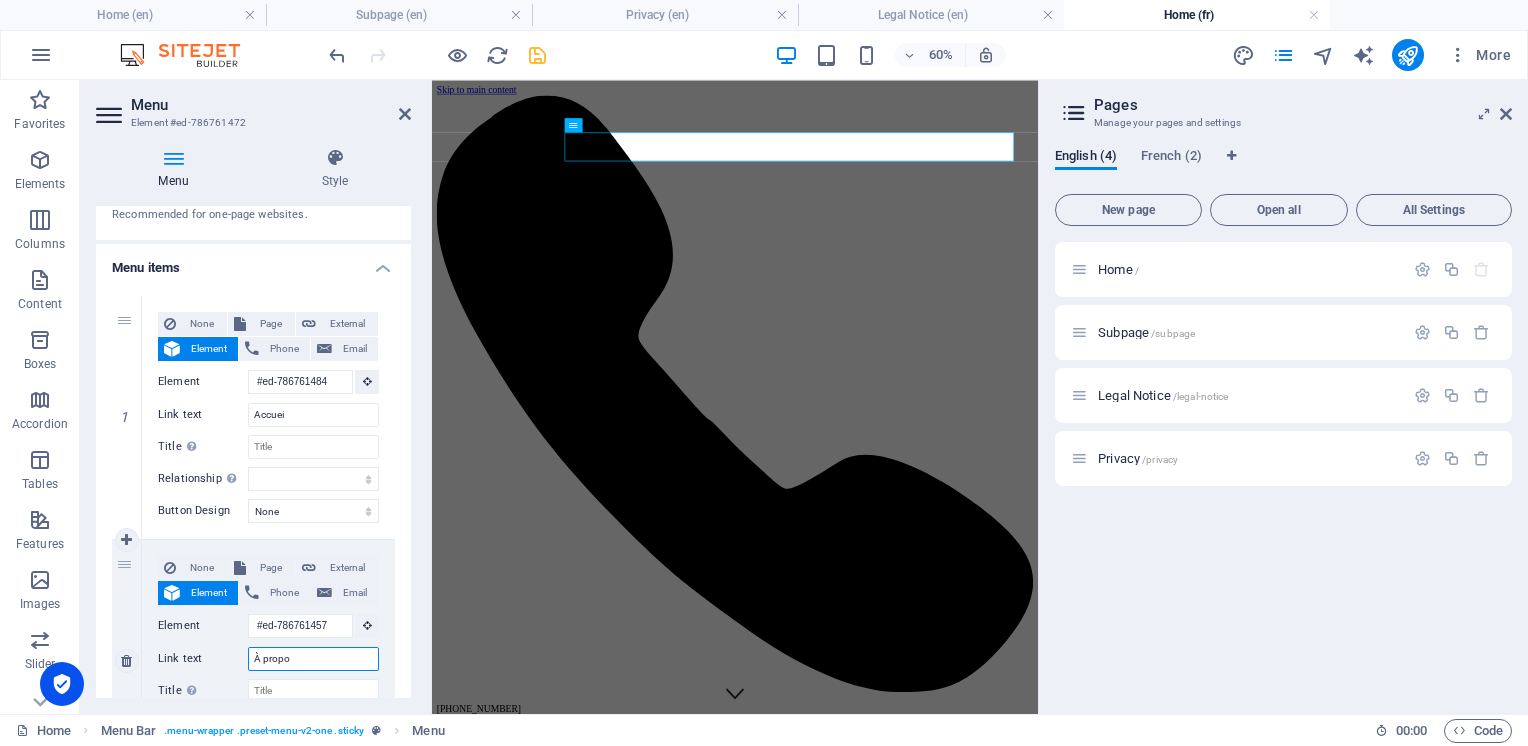 click on "À propo" at bounding box center [313, 659] 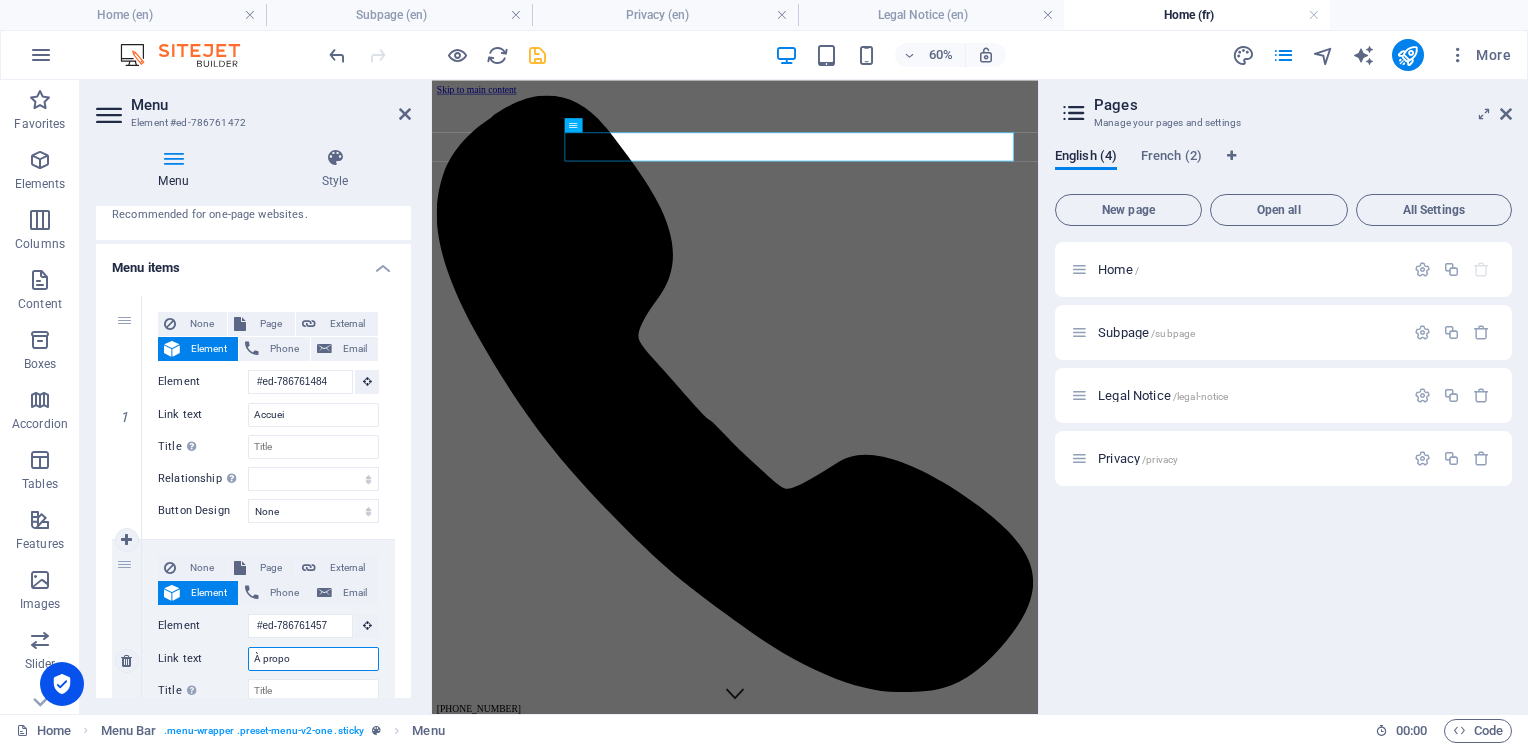 type on "À propos" 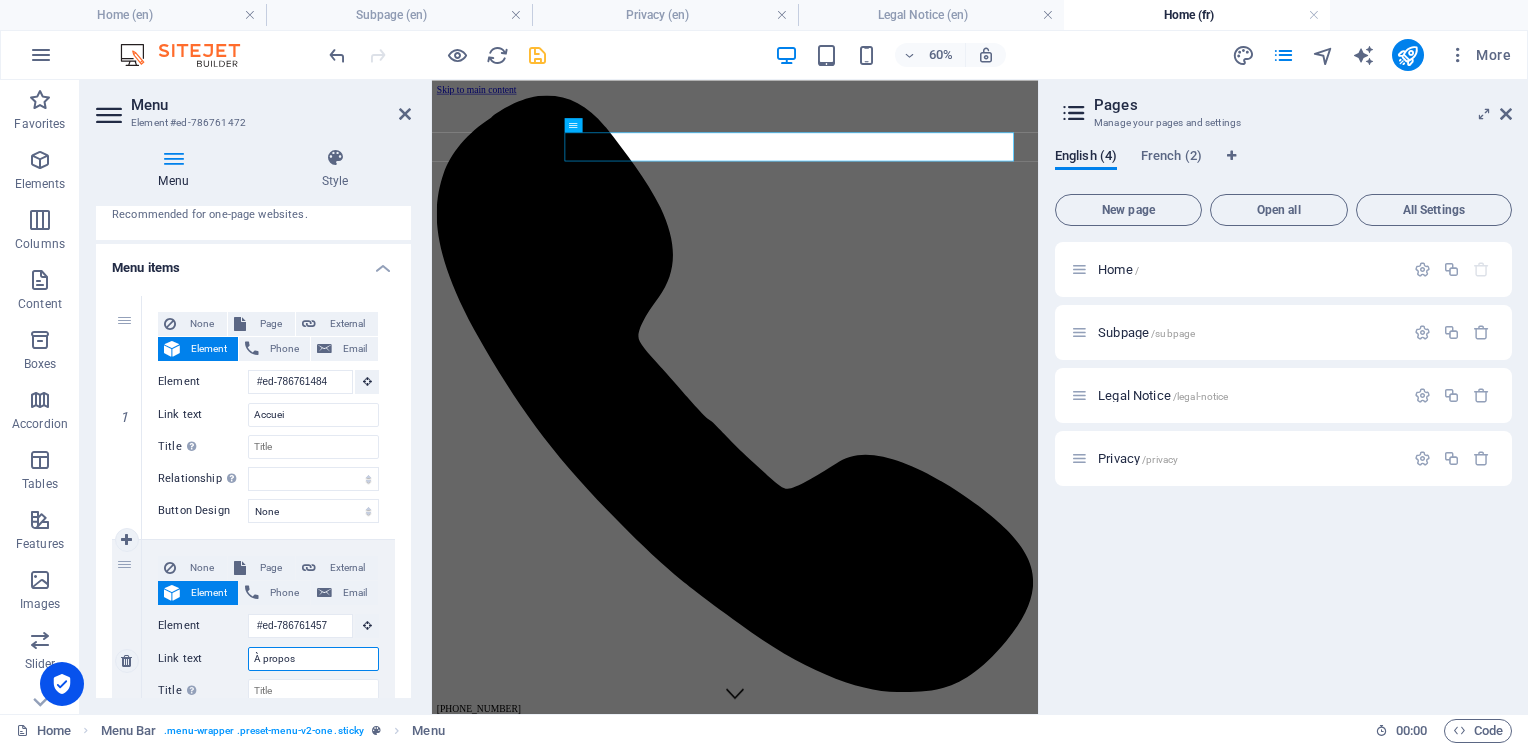 select 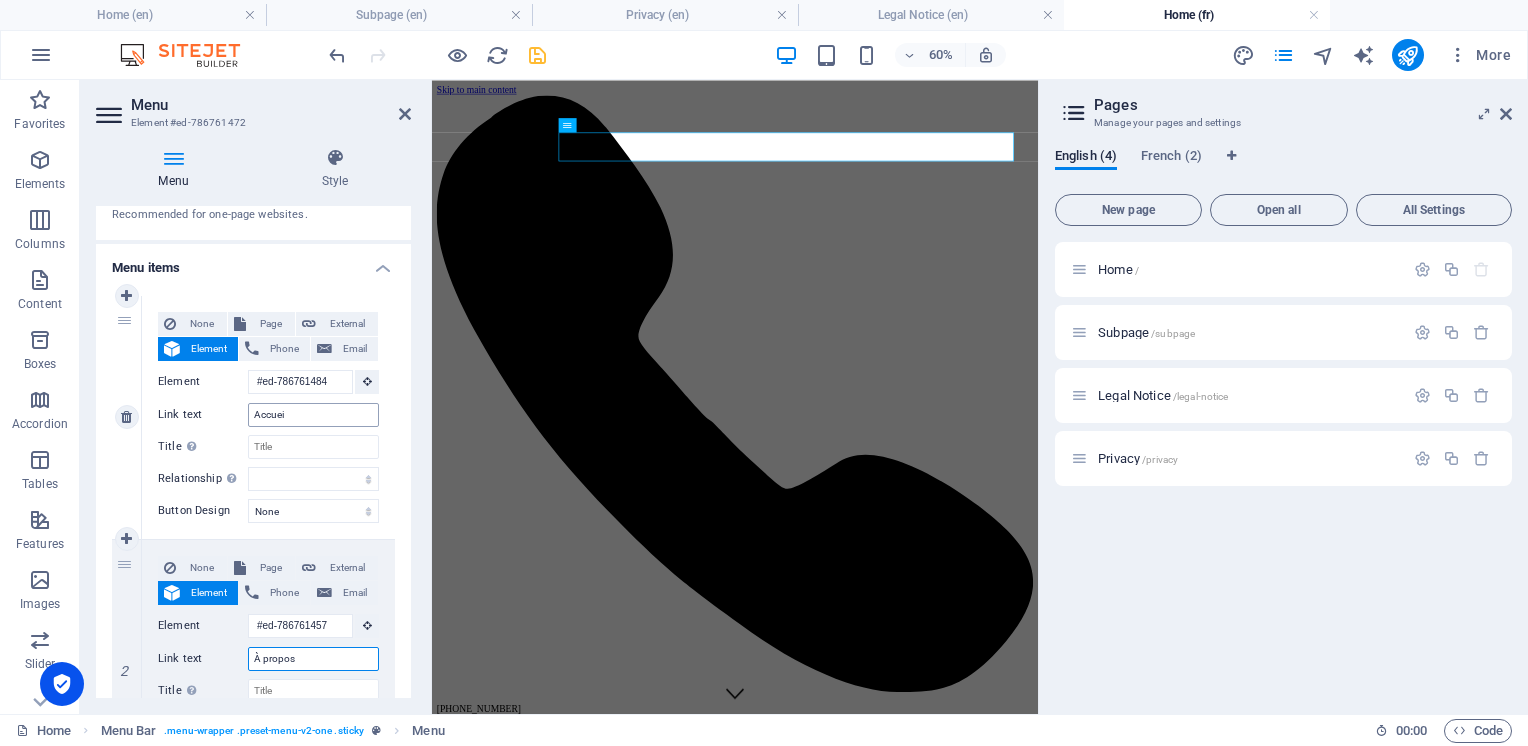 type on "À propos" 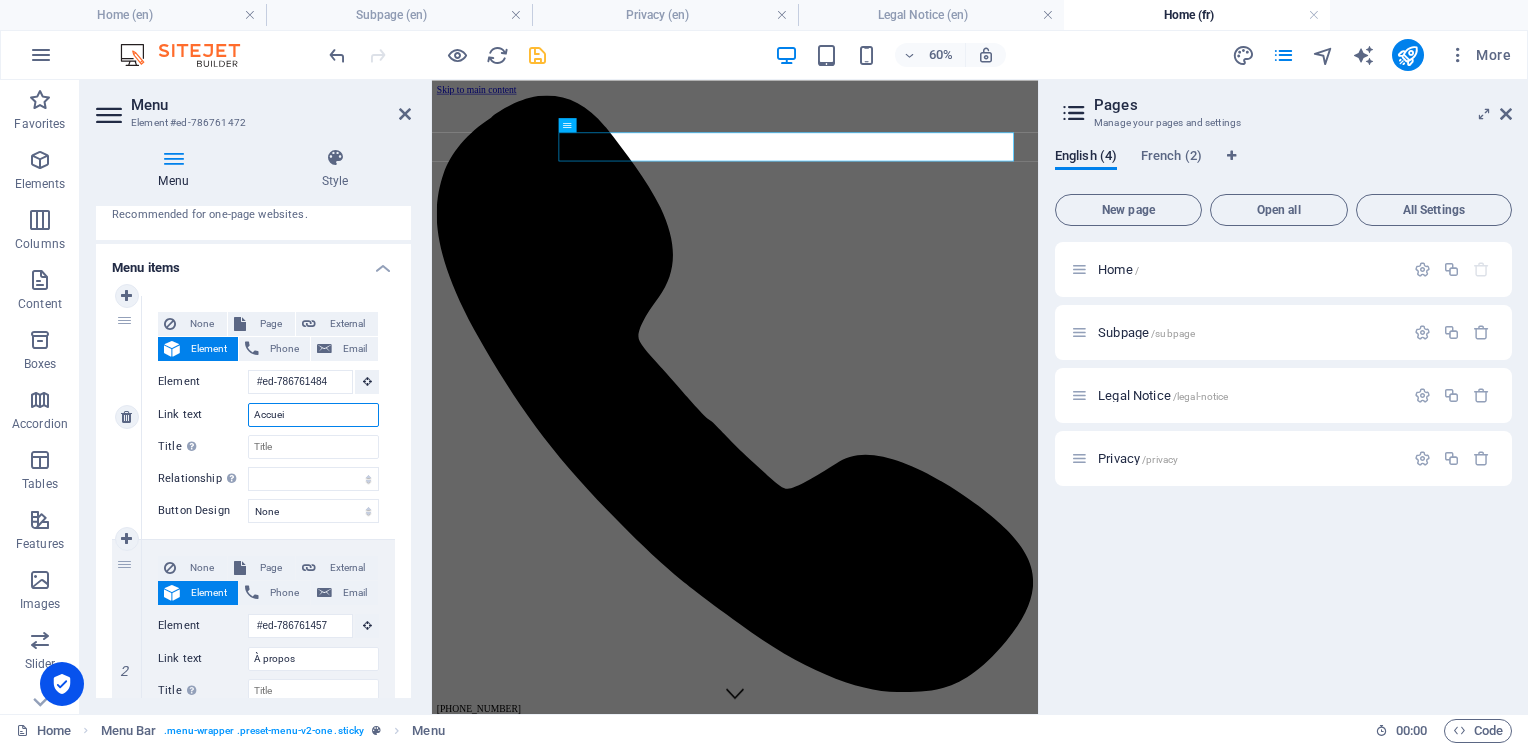 click on "Accuei" at bounding box center [313, 415] 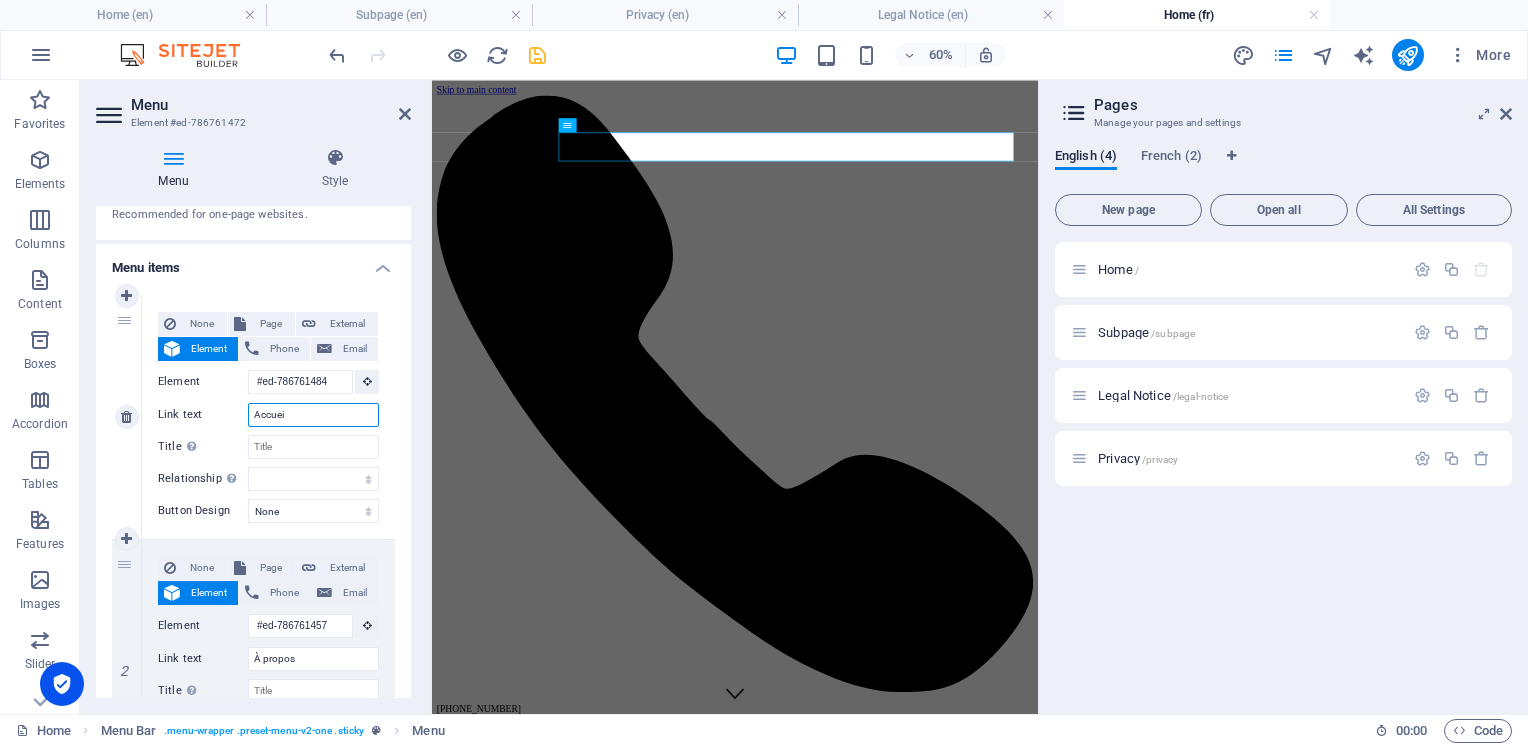 click on "Accuei" at bounding box center (313, 415) 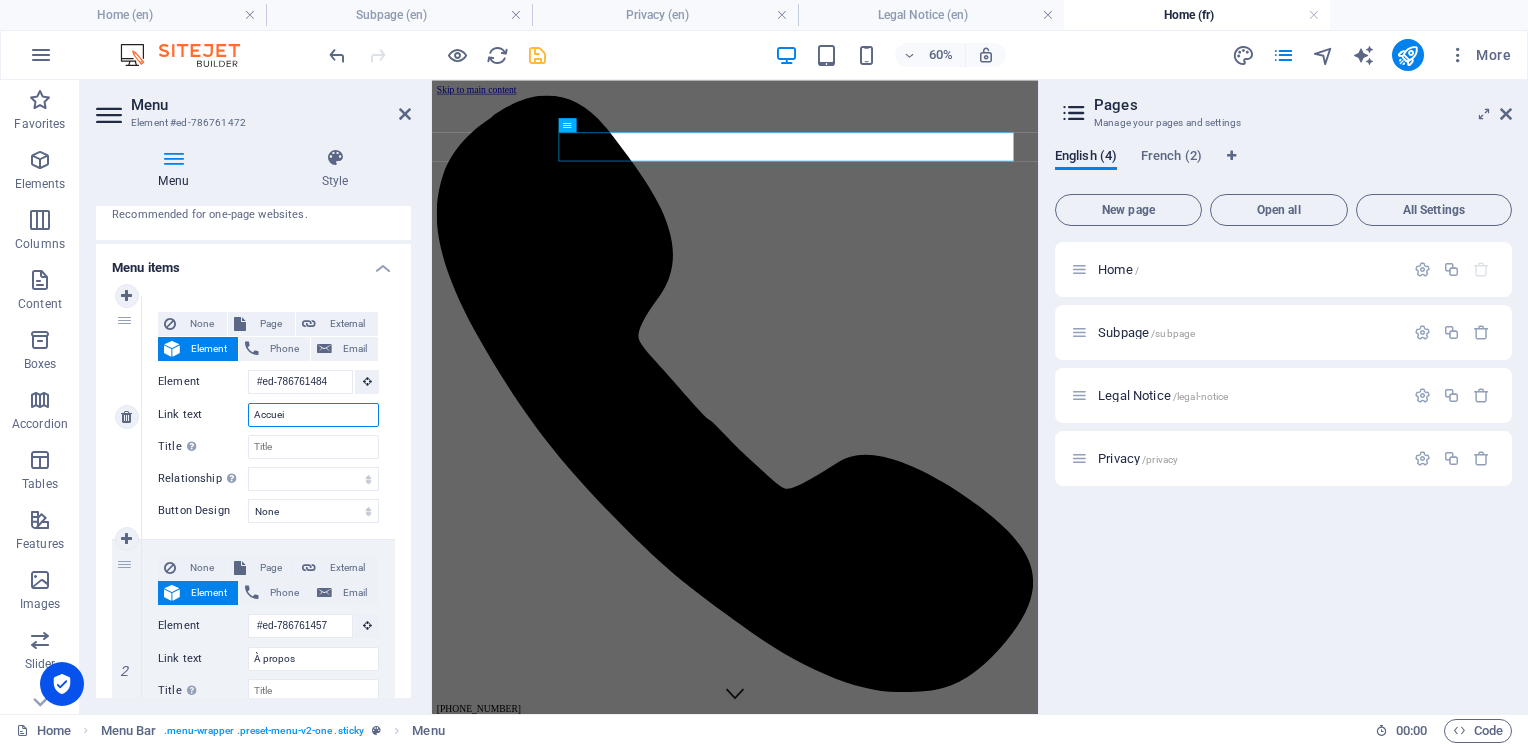 type on "Accueil" 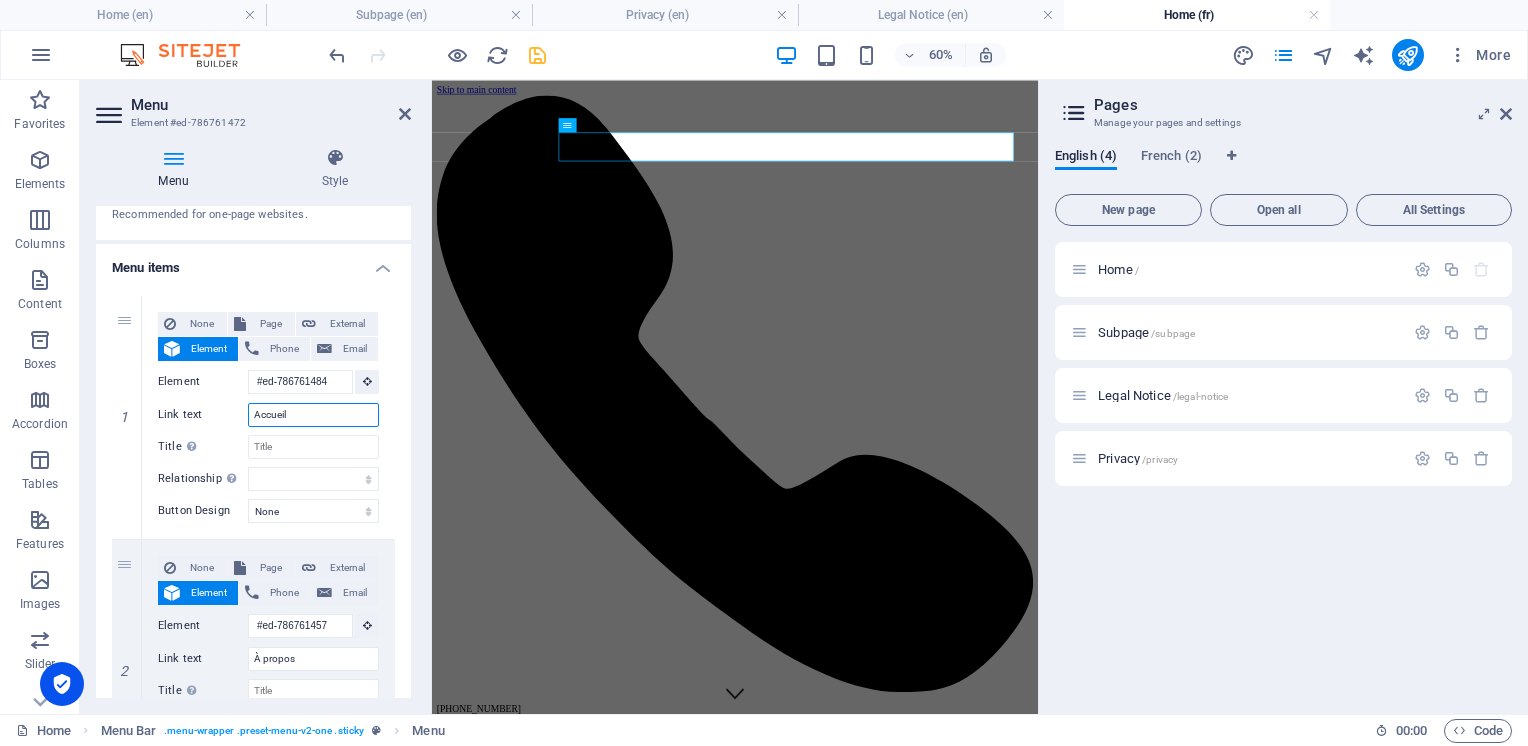 select 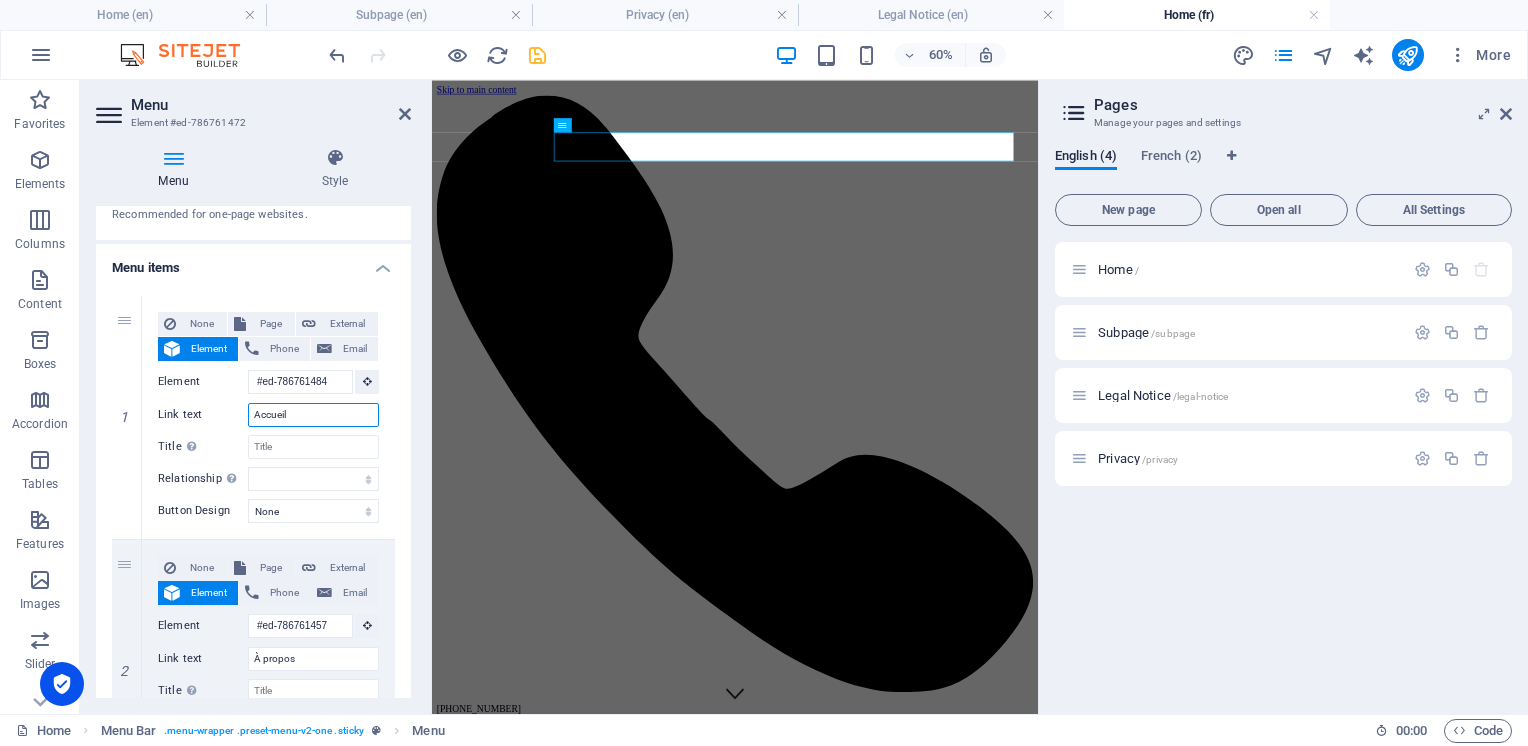 type on "Accueil" 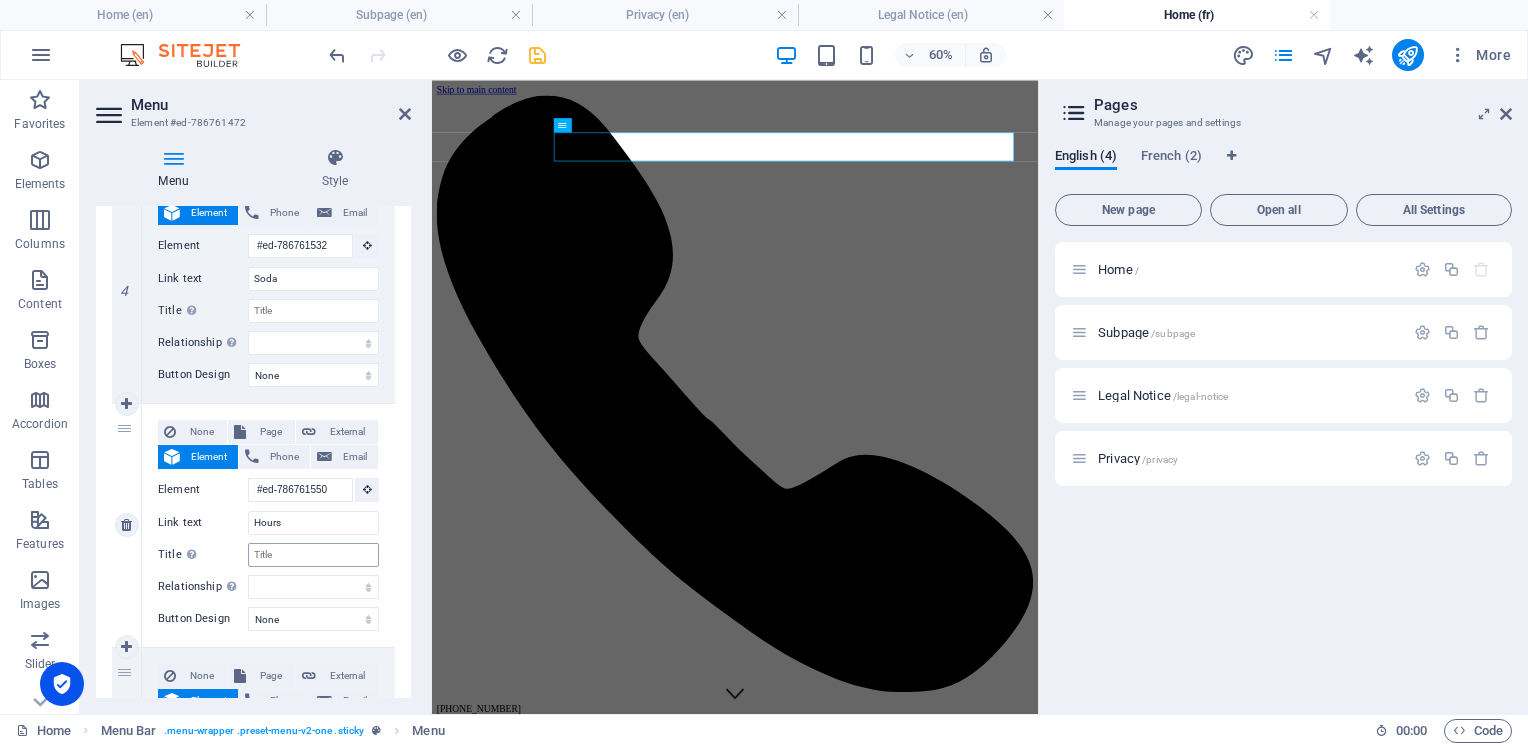 scroll, scrollTop: 1000, scrollLeft: 0, axis: vertical 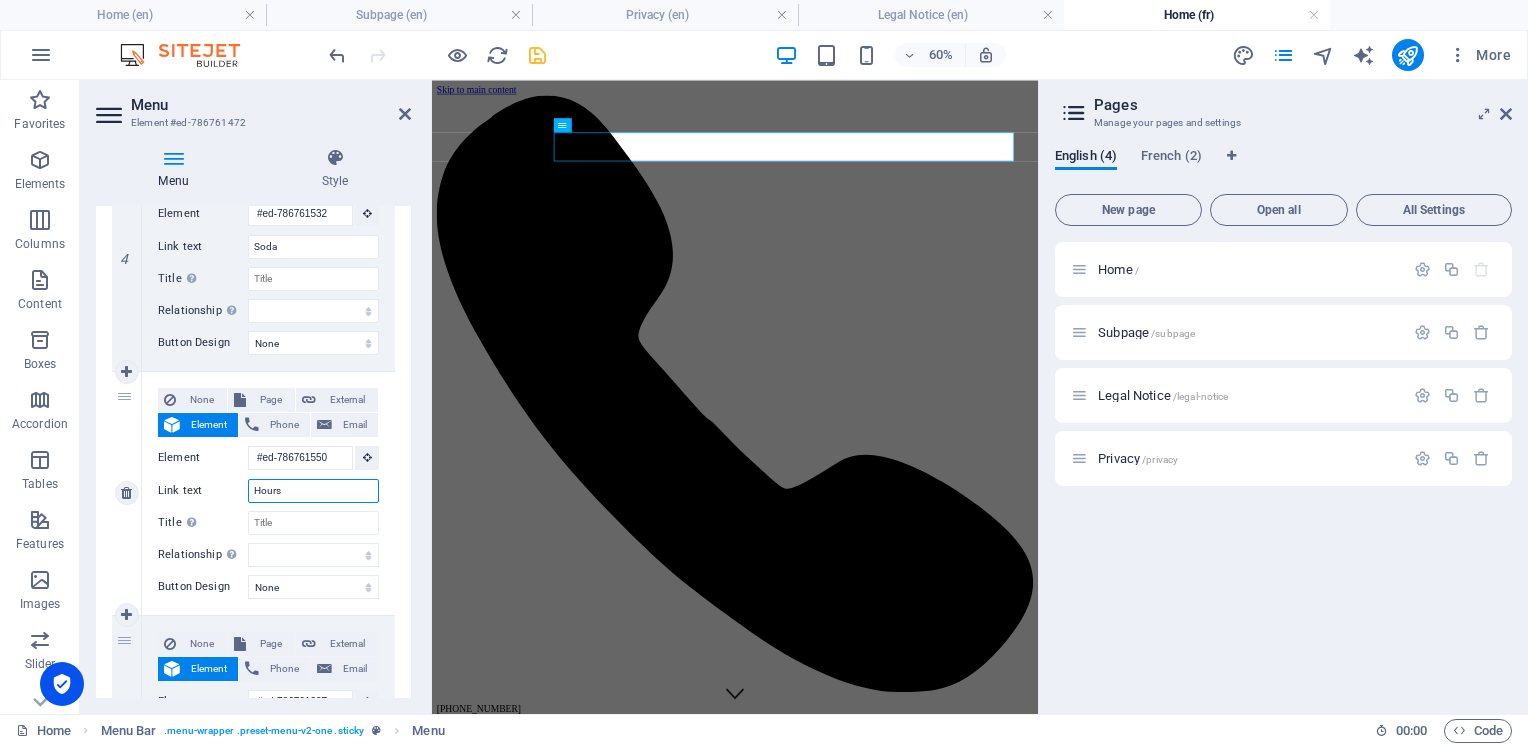 drag, startPoint x: 294, startPoint y: 494, endPoint x: 249, endPoint y: 493, distance: 45.01111 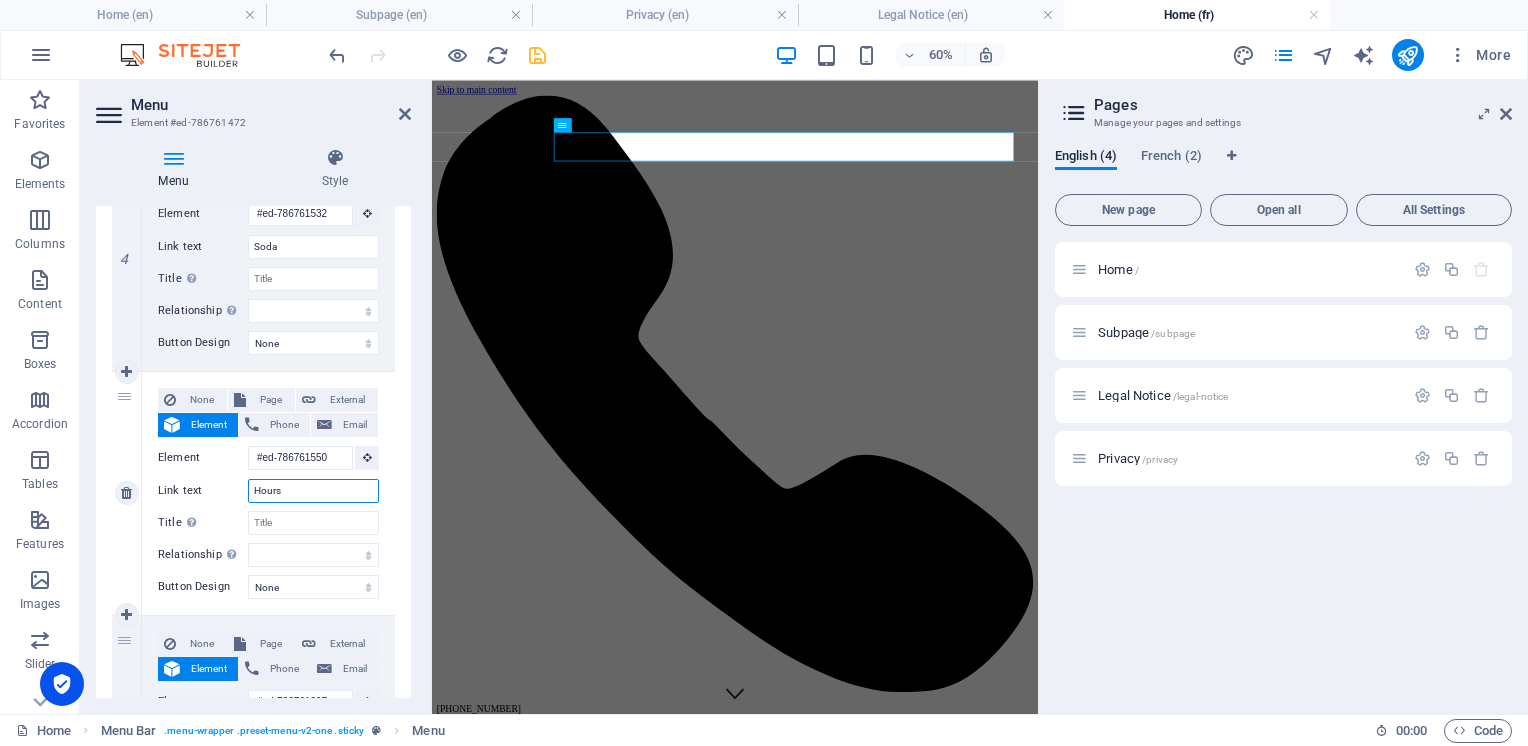 paste on "raire" 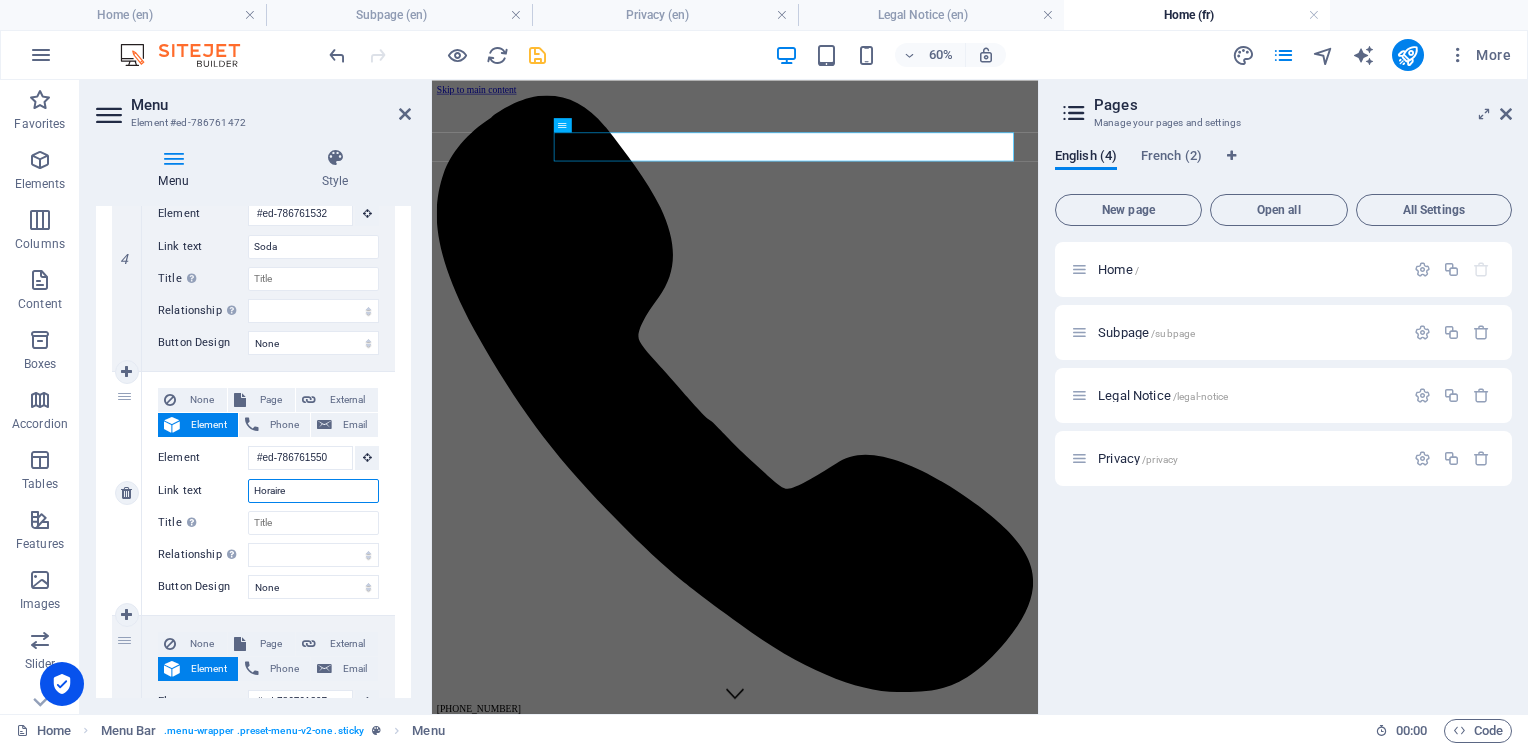 select 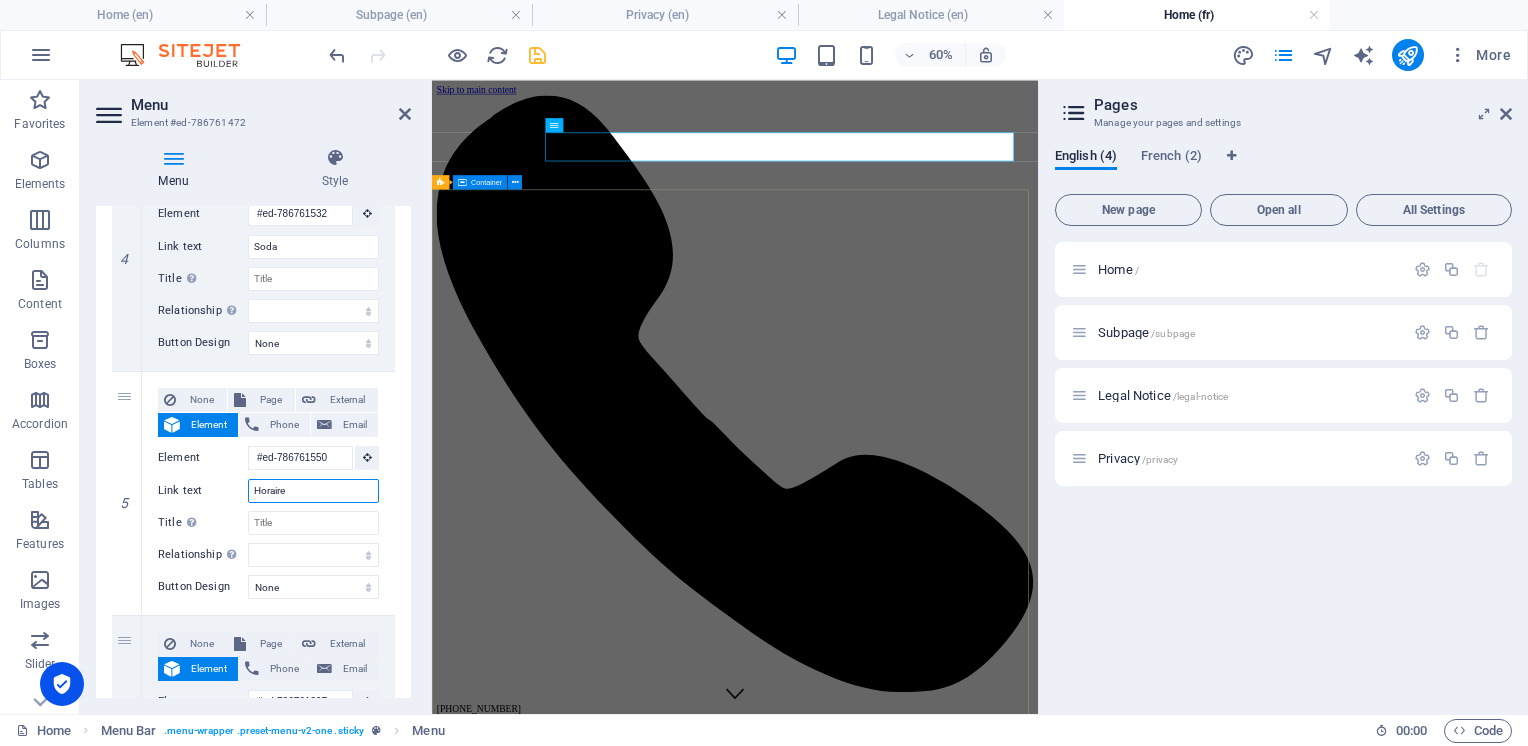 type on "Horaire" 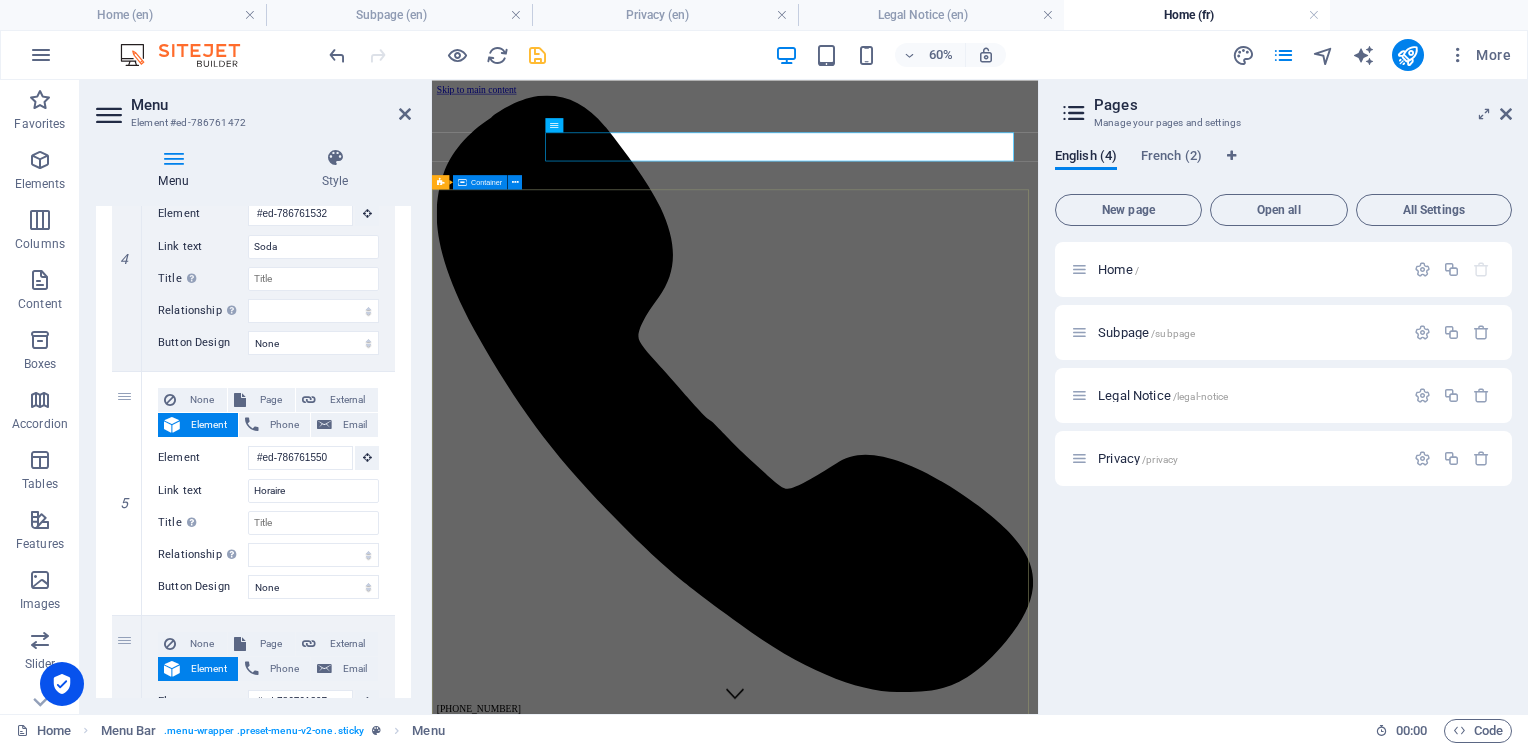 click on "BENVIN PUR Recharge d’eau ultrapure et échange de CO₂ Simple        Local         Durable" at bounding box center (937, 7369) 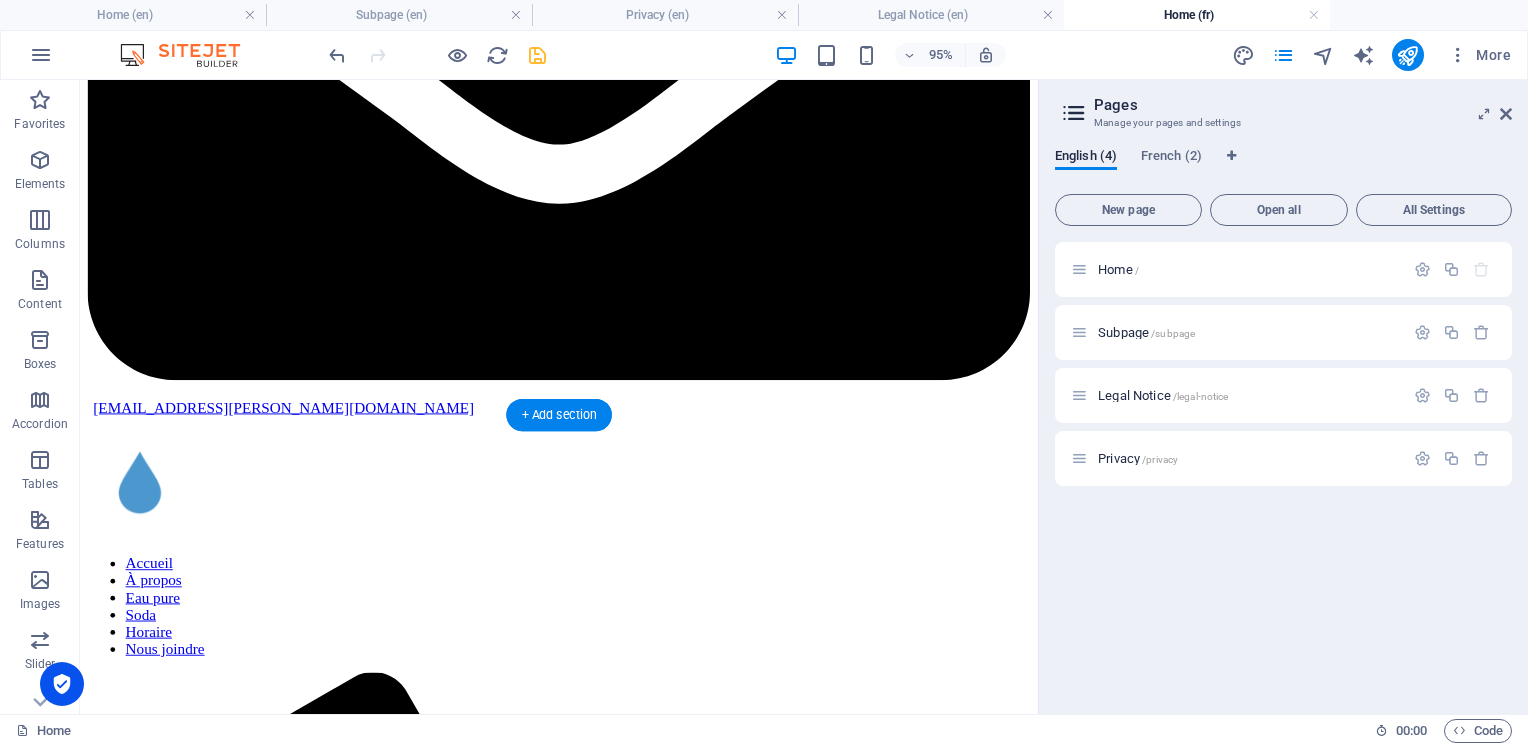 scroll, scrollTop: 1200, scrollLeft: 0, axis: vertical 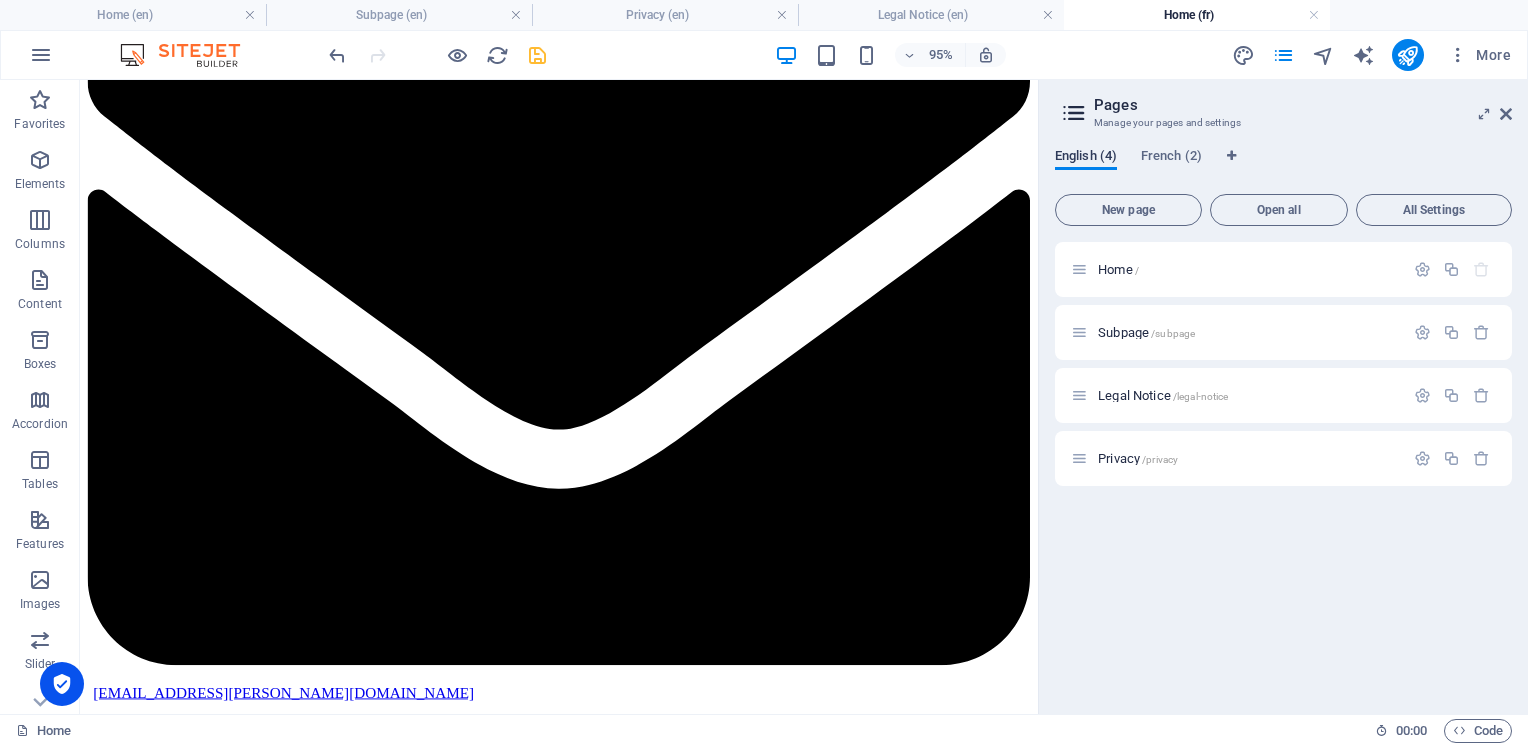 click on "English (4)" at bounding box center [1086, 158] 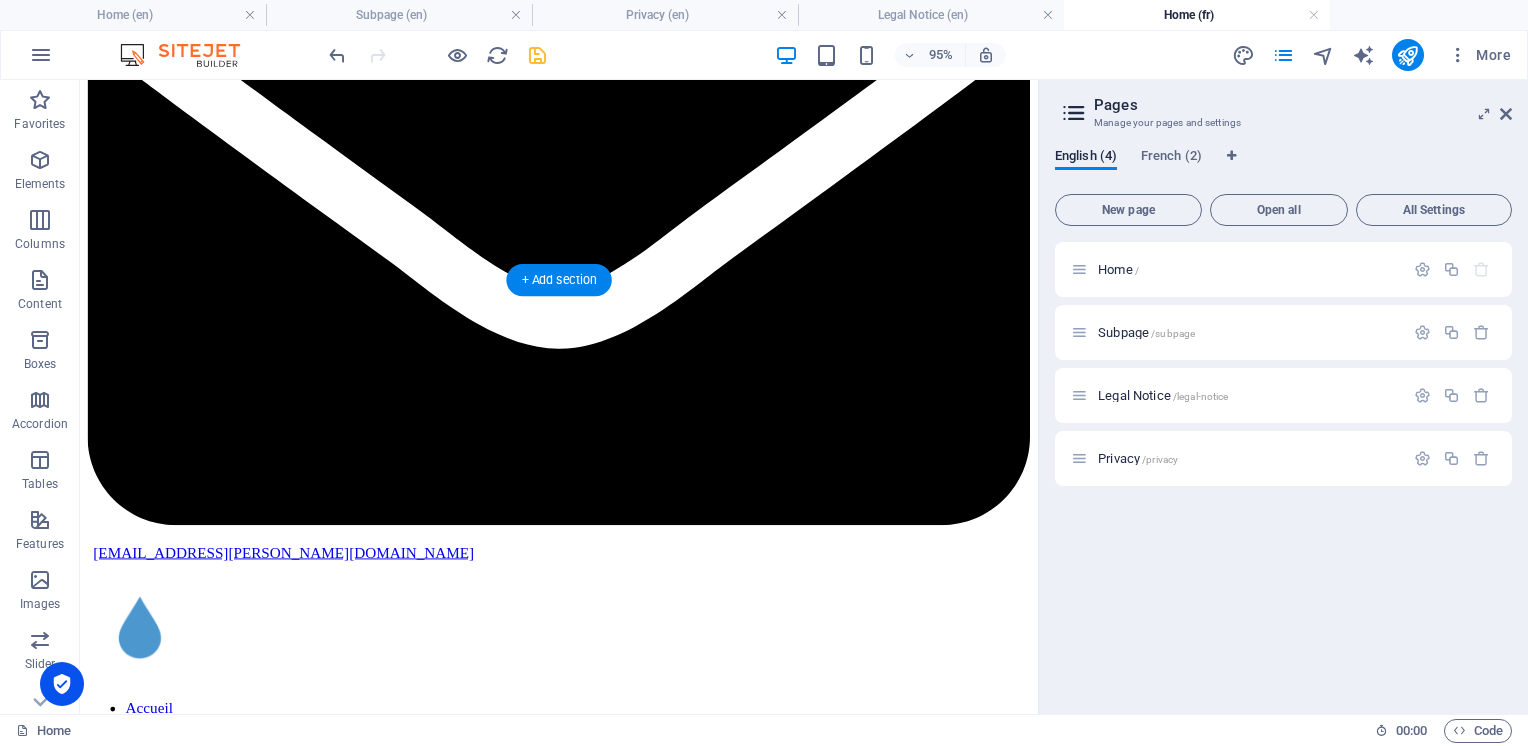 scroll, scrollTop: 1500, scrollLeft: 0, axis: vertical 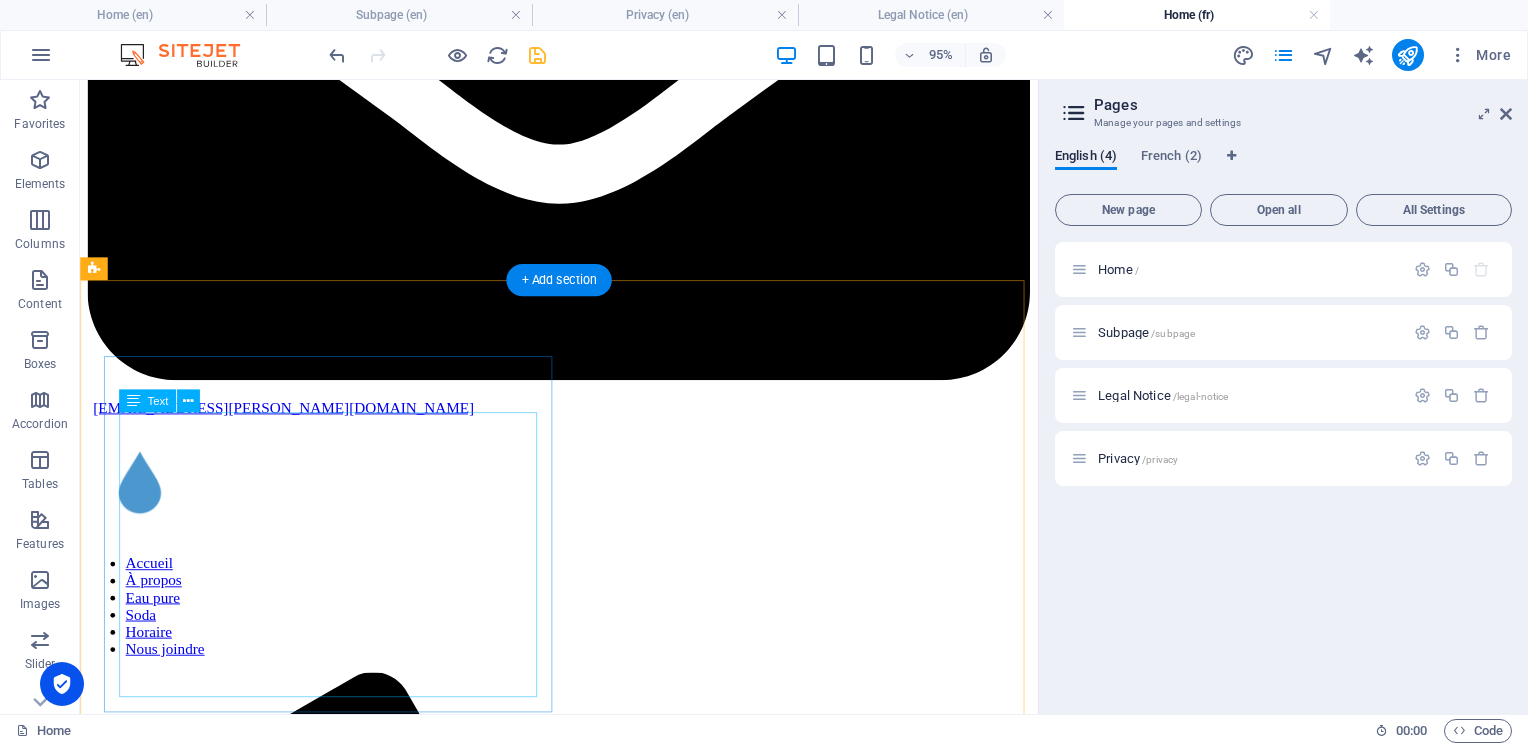 click on "Hydrate in style!  Exchange your SodaStream or similar CO₂ cylinders and save while reducing your CO footprint. We refill  cylinders in our store using the highest quality beverage grade CO₂ sourced from Quebec.  This means the cylinder you receive did not go on a long round trip journey to get filled then returned. Note:  We are not an agent for SodaStream or any other soda making company. $10.99 + tax  - CO₂ cylinder exchange" at bounding box center (584, 10683) 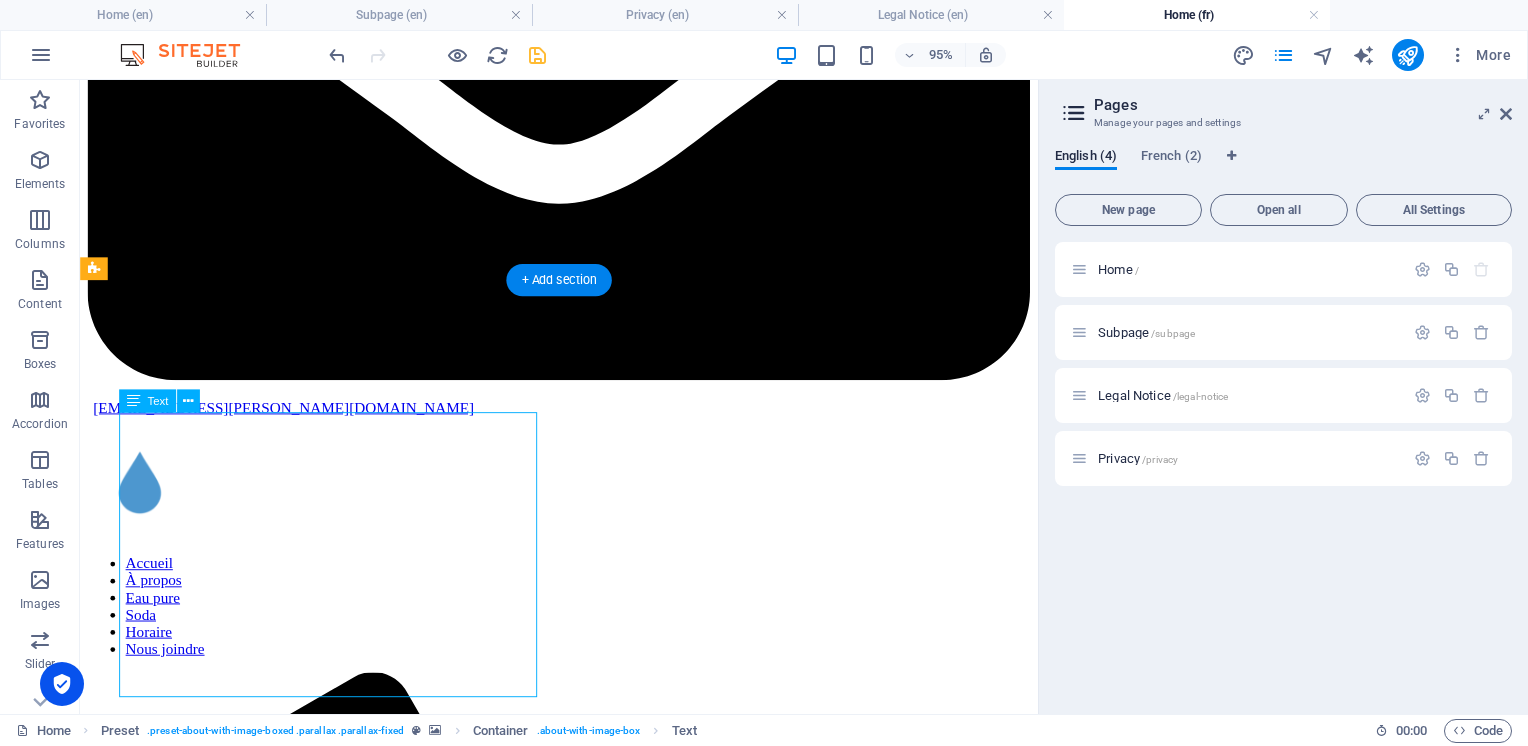 click on "Hydrate in style!  Exchange your SodaStream or similar CO₂ cylinders and save while reducing your CO footprint. We refill  cylinders in our store using the highest quality beverage grade CO₂ sourced from Quebec.  This means the cylinder you receive did not go on a long round trip journey to get filled then returned. Note:  We are not an agent for SodaStream or any other soda making company. $10.99 + tax  - CO₂ cylinder exchange" at bounding box center (584, 10683) 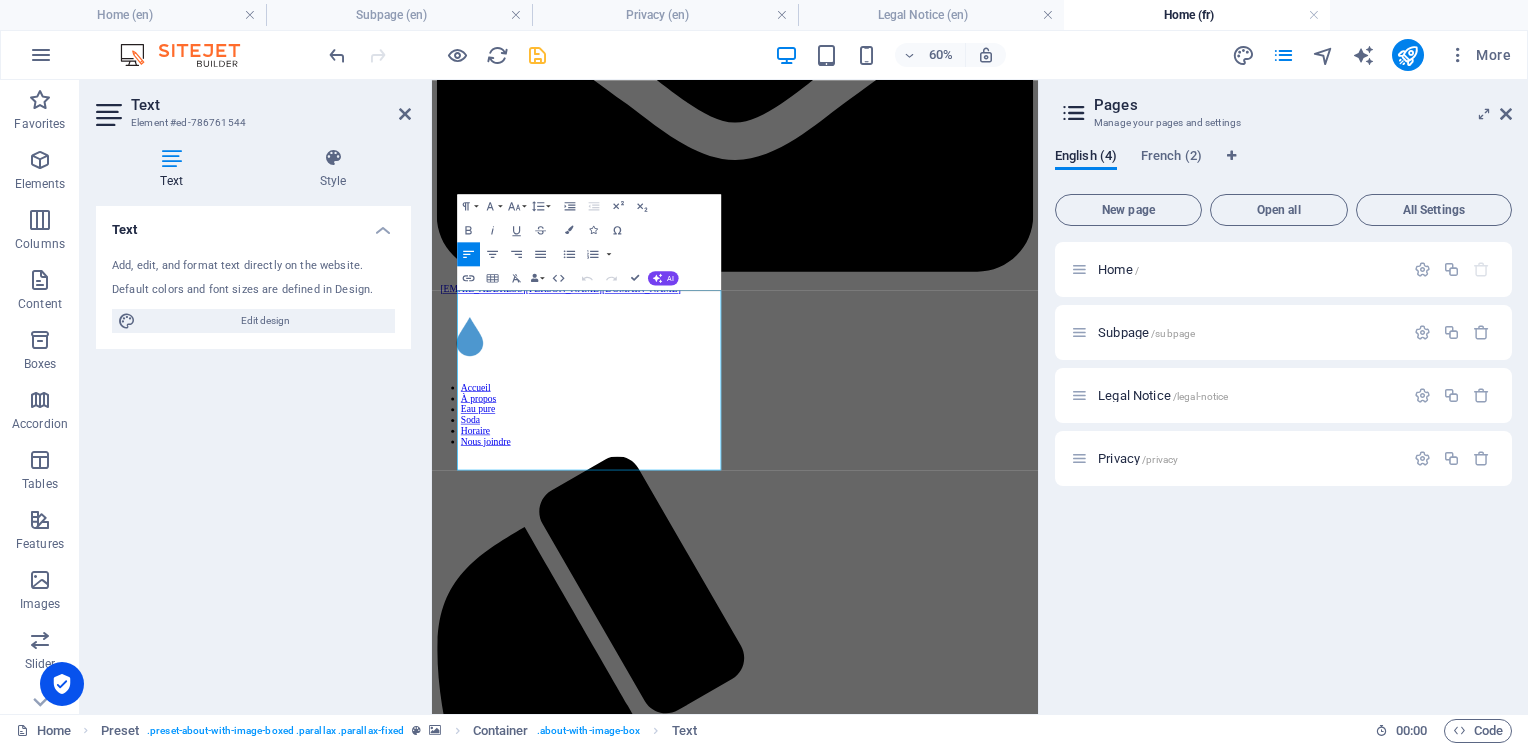 scroll, scrollTop: 1850, scrollLeft: 0, axis: vertical 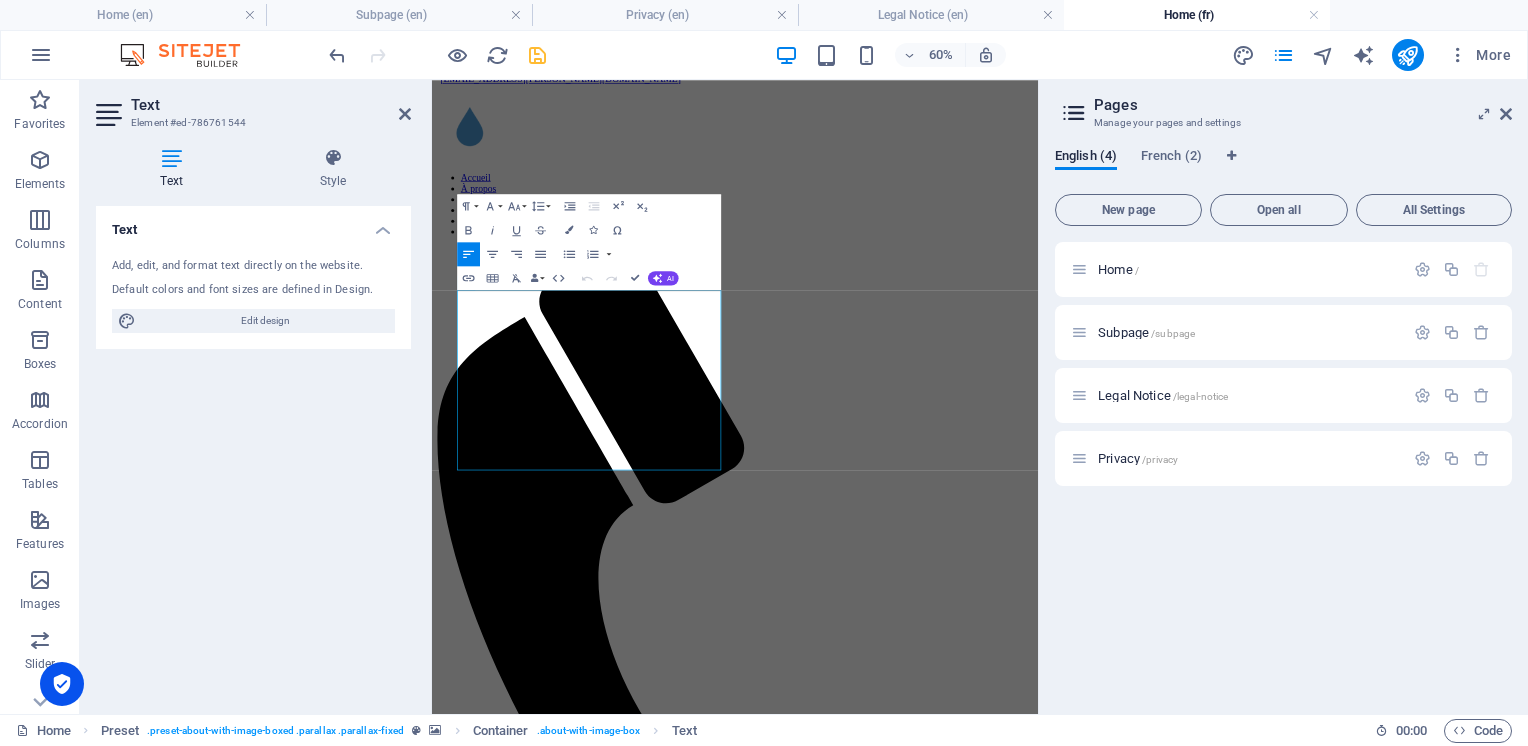 click on "Text Add, edit, and format text directly on the website. Default colors and font sizes are defined in Design. Edit design Alignment Left aligned Centered Right aligned" at bounding box center (253, 452) 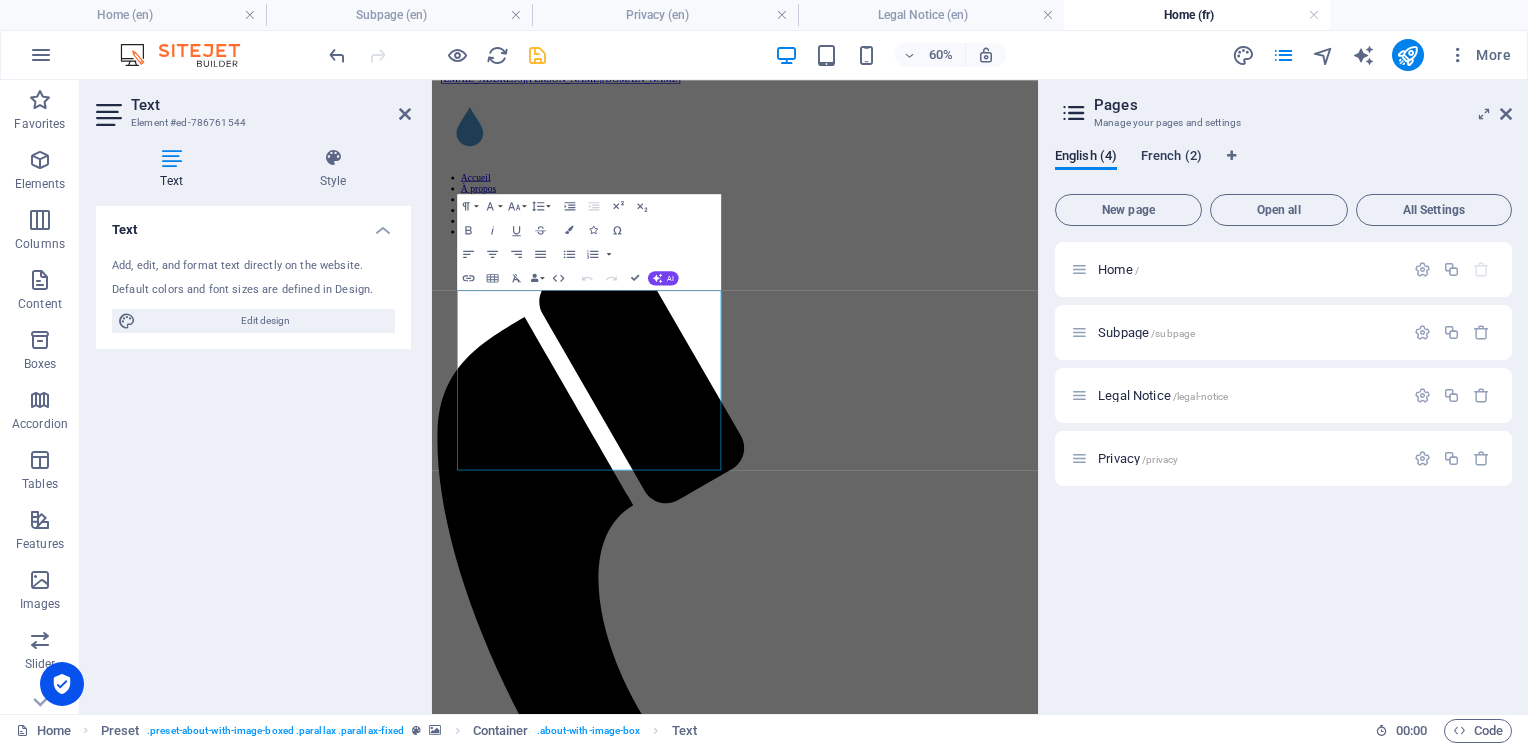 click on "French (2)" at bounding box center (1171, 158) 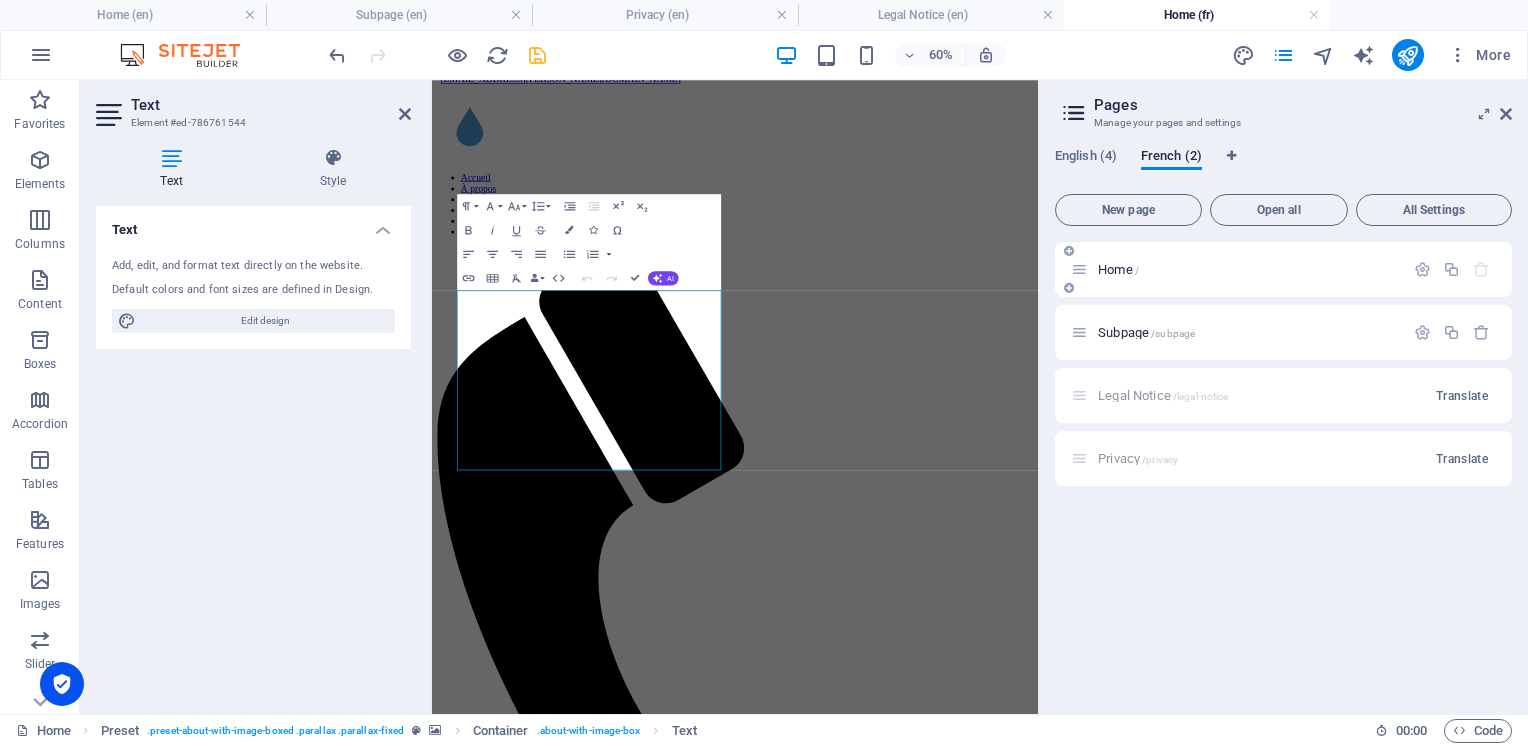 click on "Home /" at bounding box center [1118, 269] 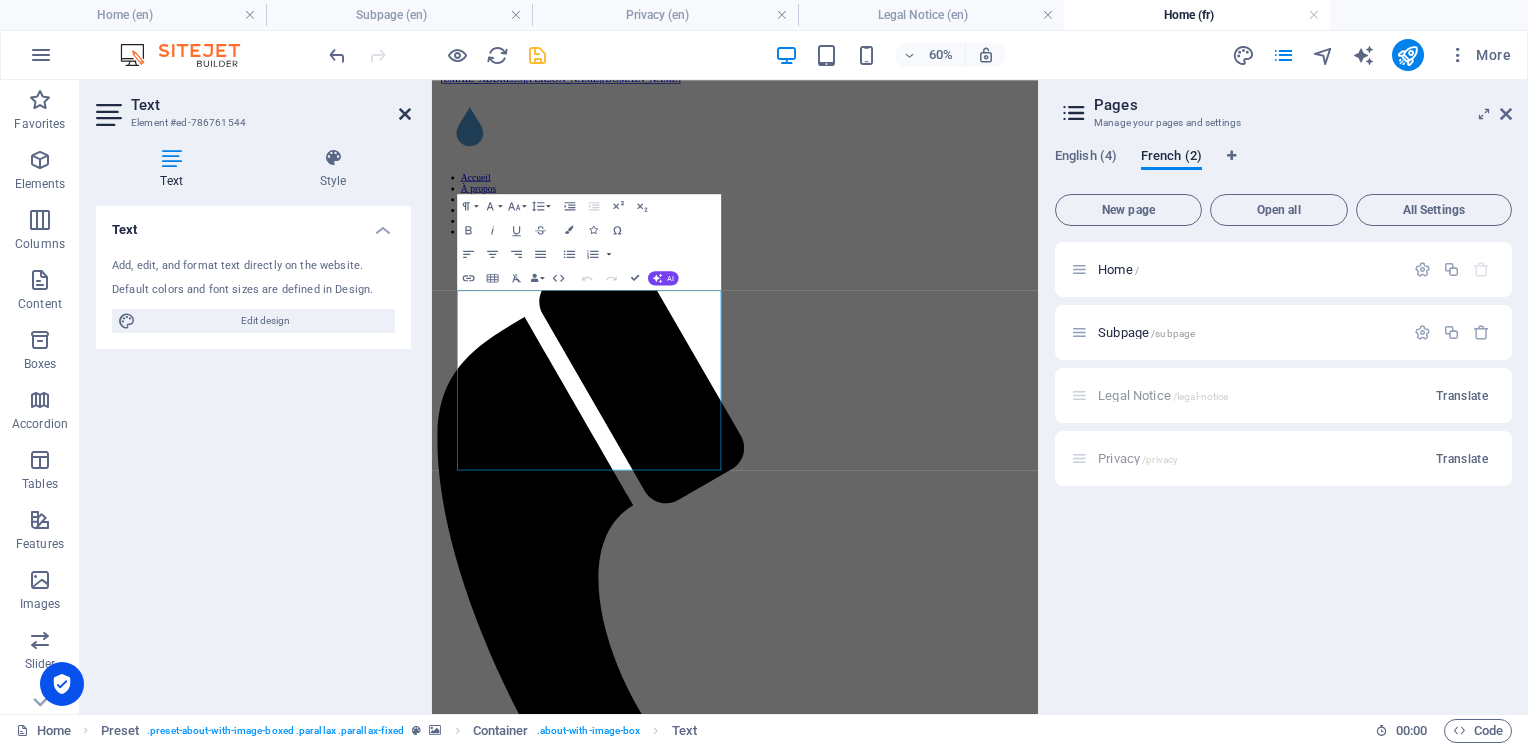 drag, startPoint x: 404, startPoint y: 114, endPoint x: 339, endPoint y: 39, distance: 99.24717 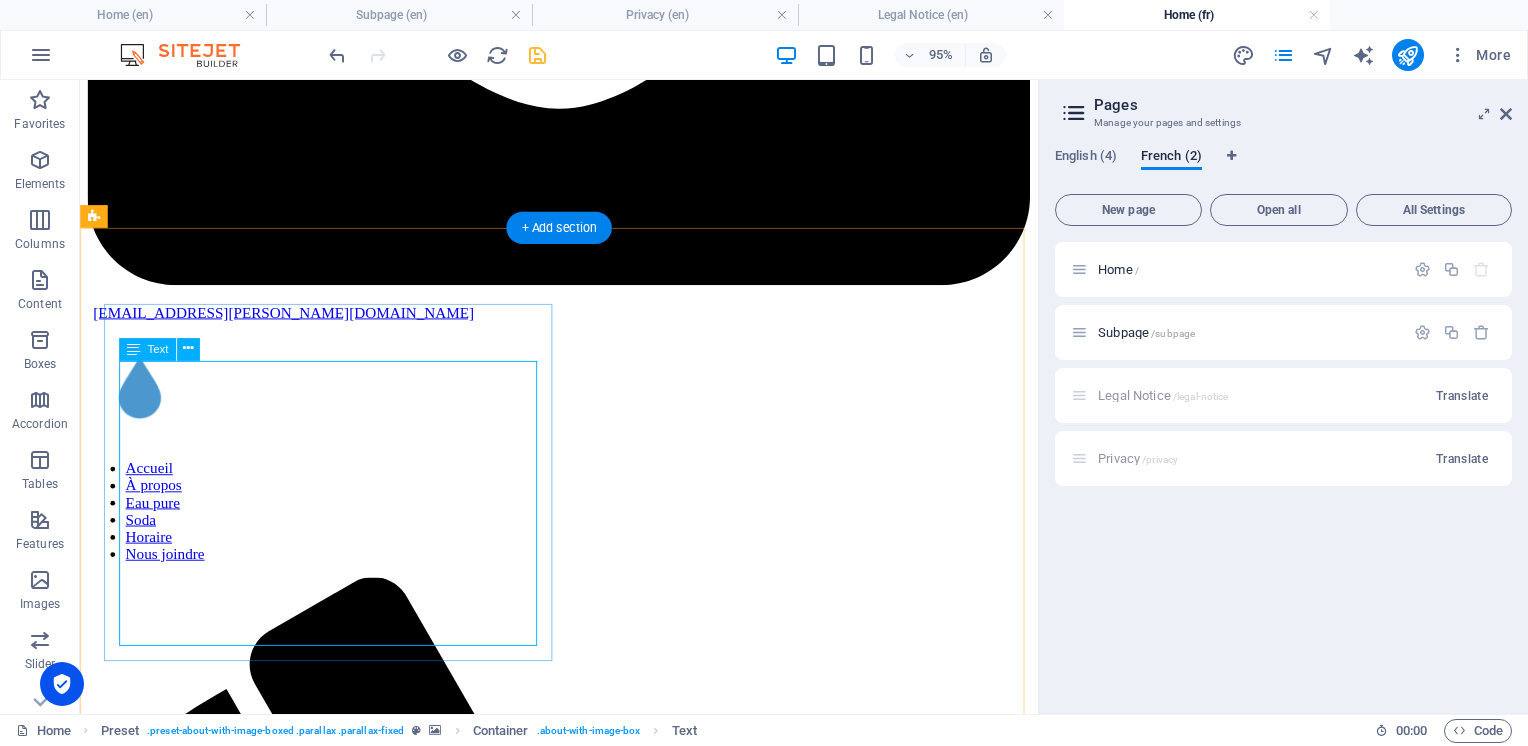 scroll, scrollTop: 1500, scrollLeft: 0, axis: vertical 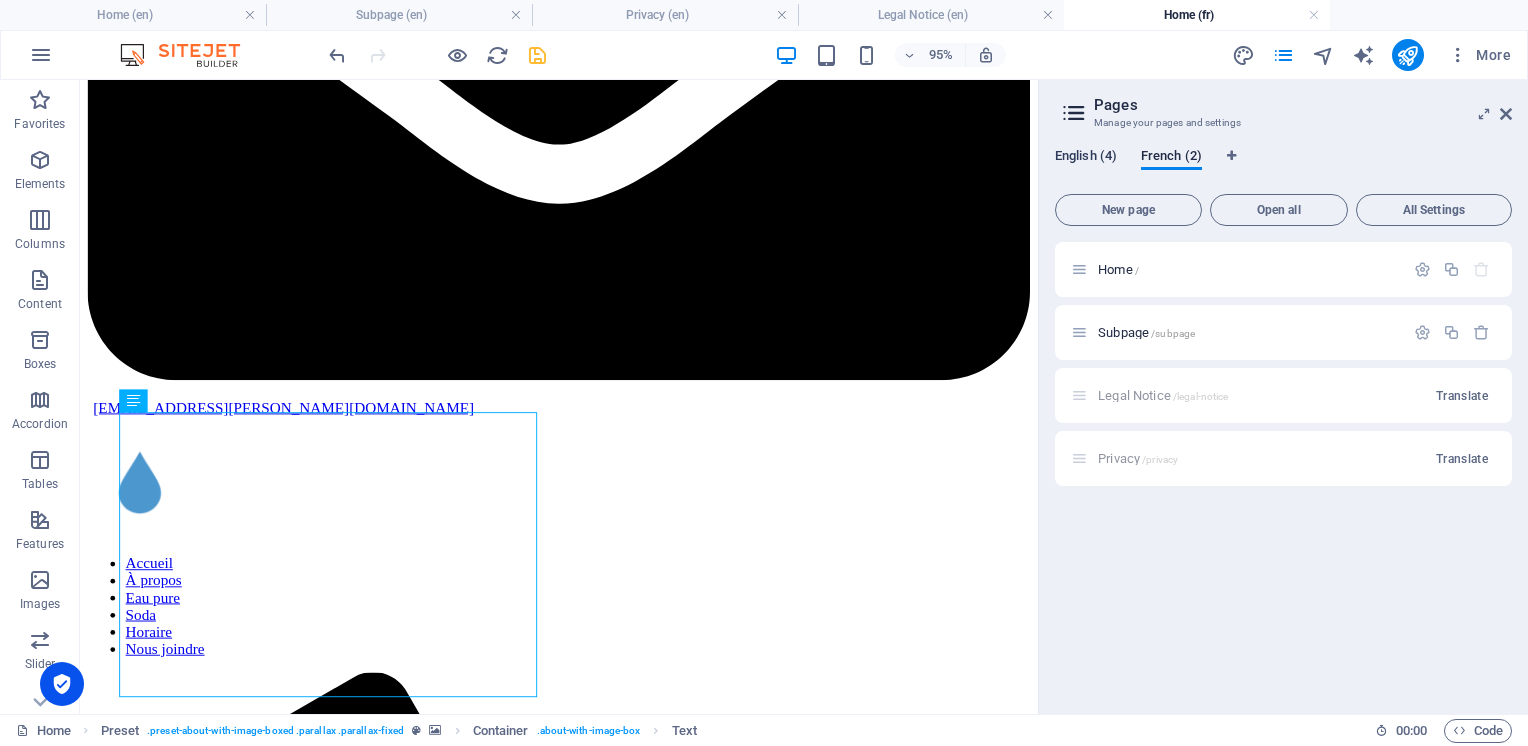 click on "English (4)" at bounding box center (1086, 158) 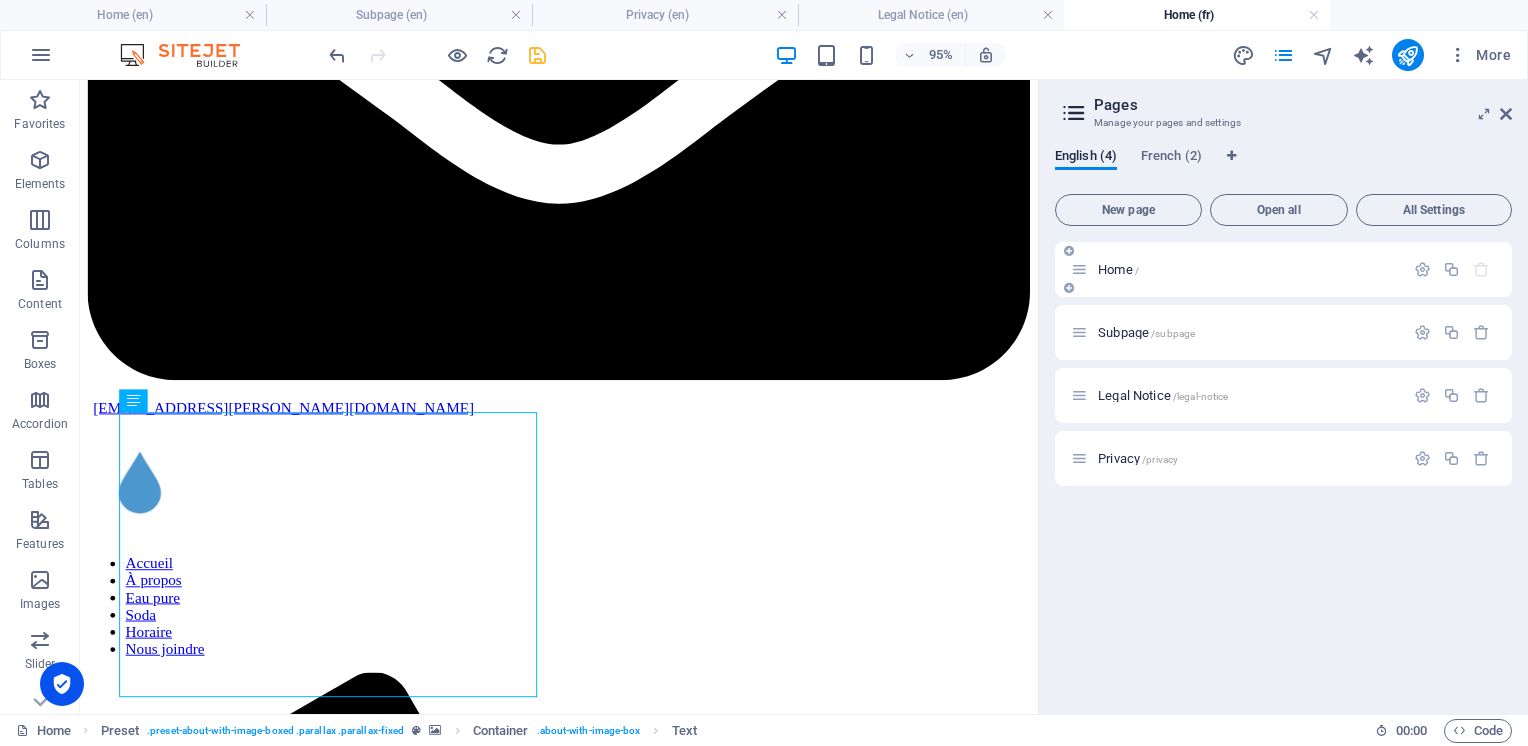 click on "Home /" at bounding box center [1118, 269] 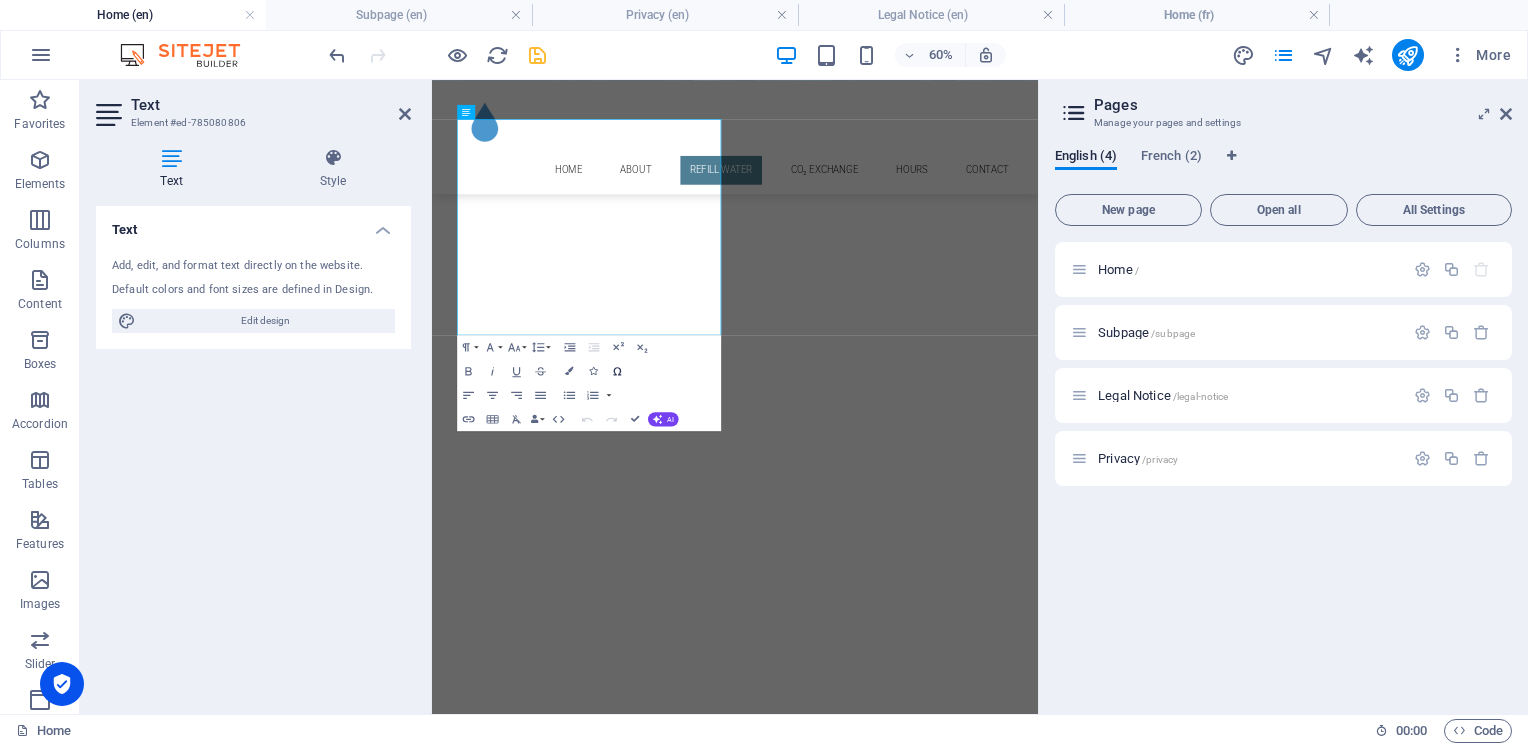 scroll, scrollTop: 1432, scrollLeft: 0, axis: vertical 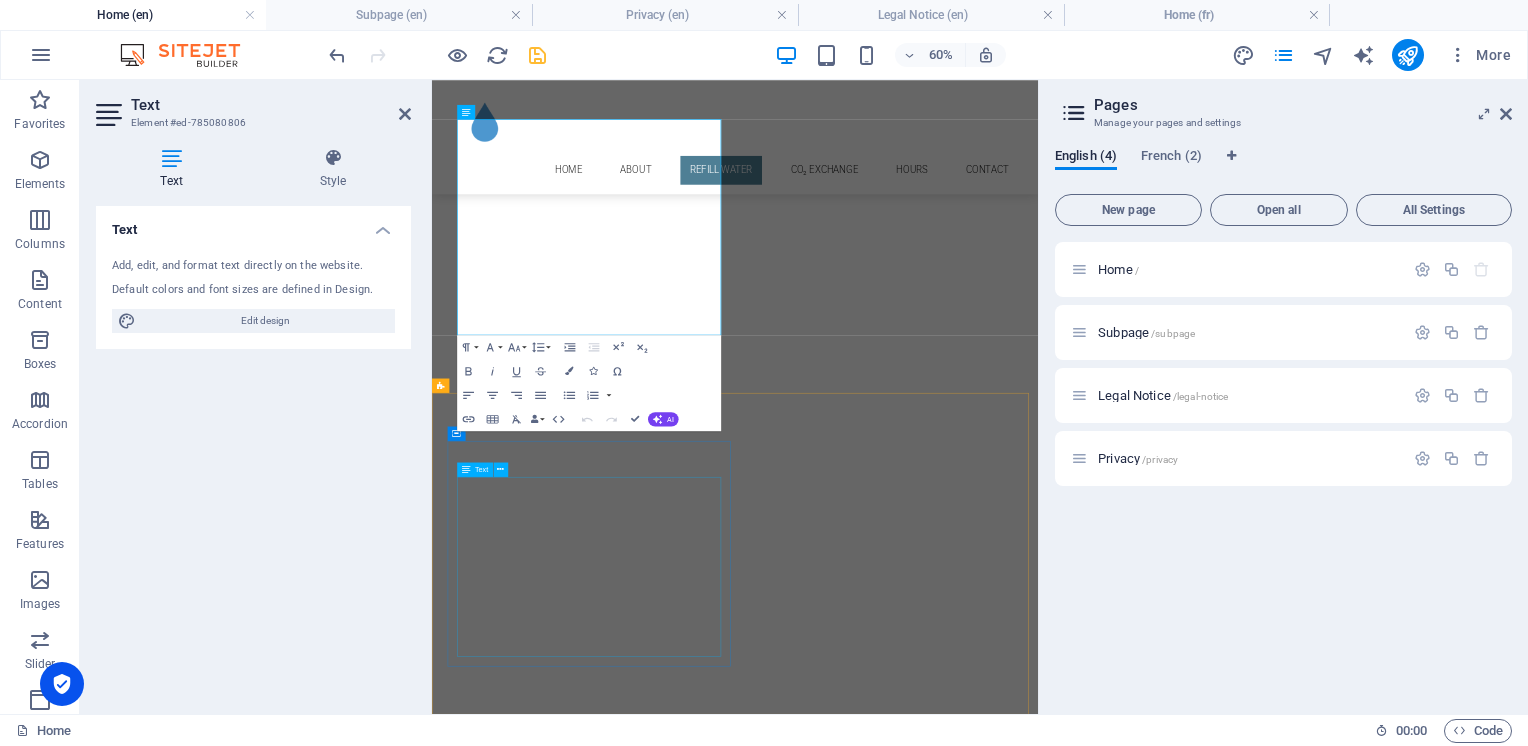 click on "Hydrate in style!  Exchange your CO₂ cylinders and save while reducing your CO footprint. Our beverage-grade gas is SodaStream-compatible and certified for safety and taste.  Cylinders are refilled in the store completely eliminating the ecological impacts of transport to far away refilling centers. Note:  We are not an agent for SodaStream or any other soda making company. $10.99 + tax  - CO₂ cylinder exchange" at bounding box center [920, 7614] 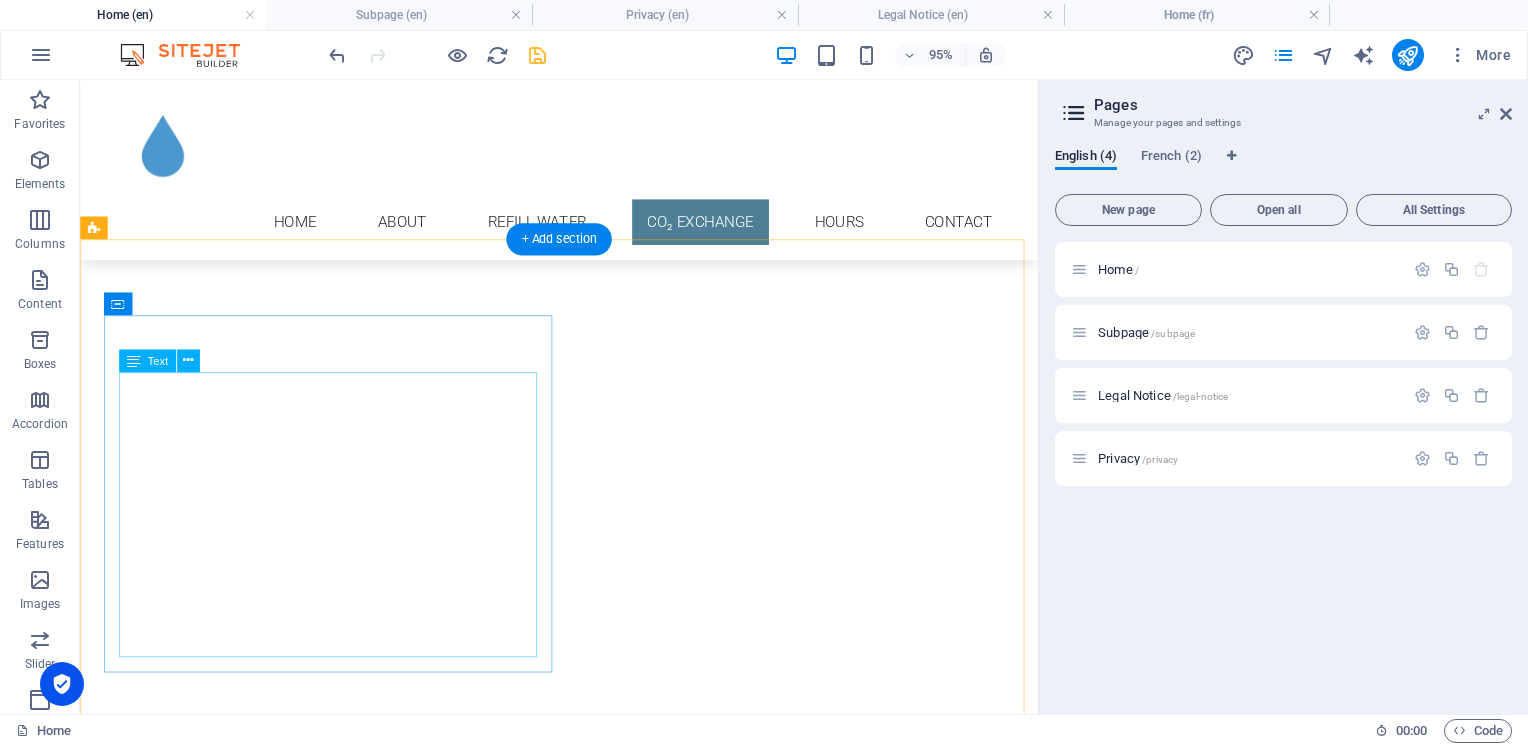 scroll, scrollTop: 1481, scrollLeft: 0, axis: vertical 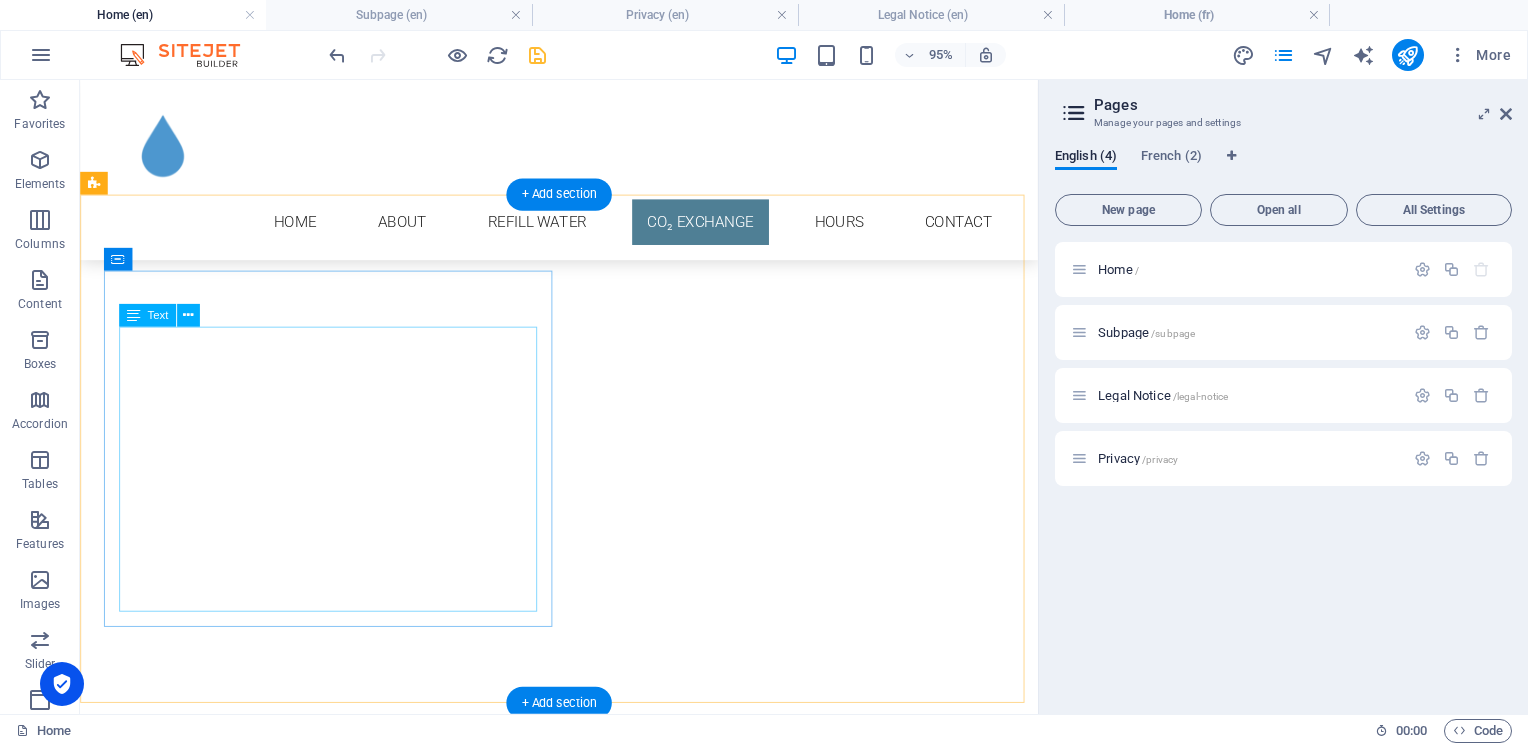 click on "Hydrate in style!  Exchange your CO₂ cylinders and save while reducing your CO footprint. Our beverage-grade gas is SodaStream-compatible and certified for safety and taste.  Cylinders are refilled in the store completely eliminating the ecological impacts of transport to far away refilling centers. Note:  We are not an agent for SodaStream or any other soda making company. $10.99 + tax  - CO₂ cylinder exchange" at bounding box center (568, 7565) 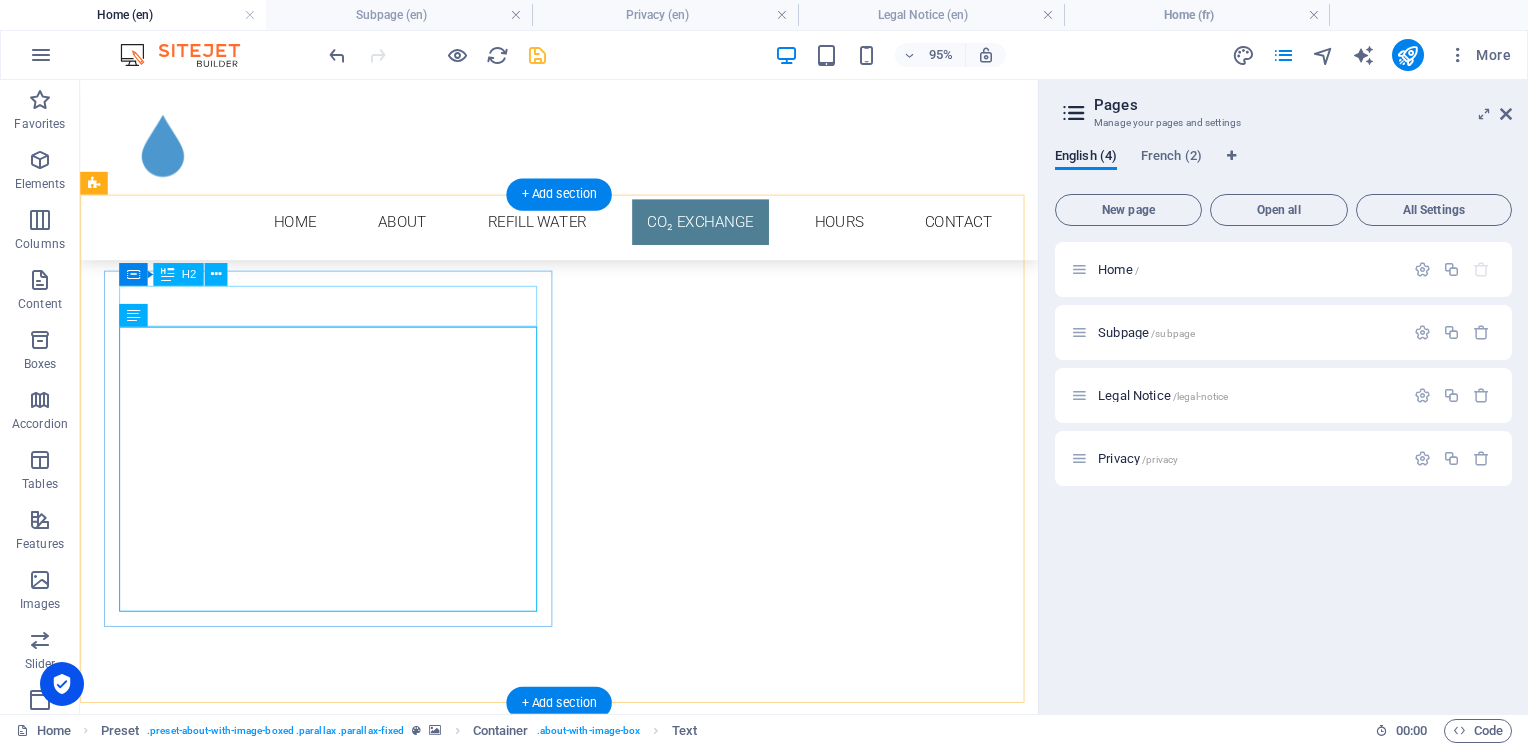 click on "CO₂ Exchange" at bounding box center [568, 7440] 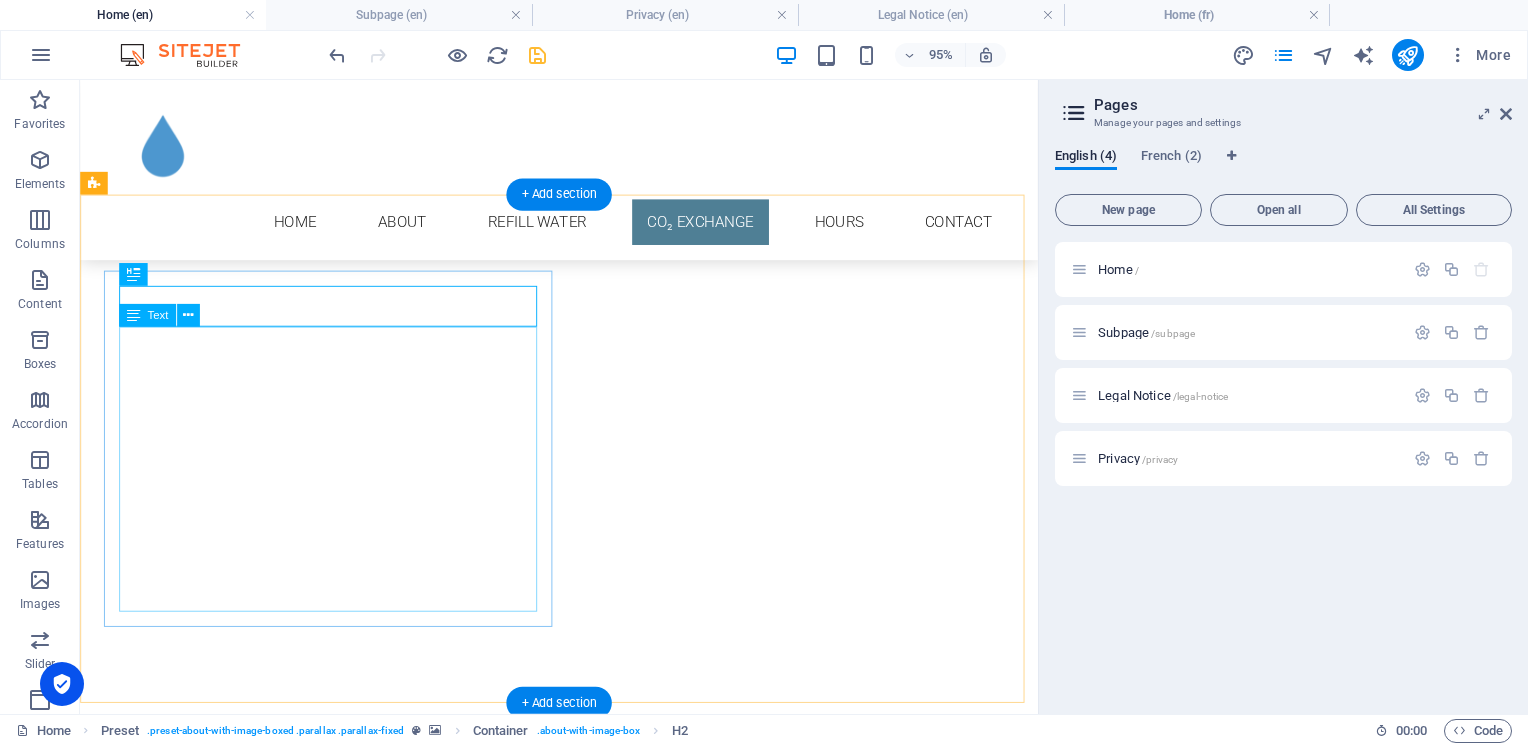 click on "Hydrate in style!  Exchange your CO₂ cylinders and save while reducing your CO footprint. Our beverage-grade gas is SodaStream-compatible and certified for safety and taste.  Cylinders are refilled in the store completely eliminating the ecological impacts of transport to far away refilling centers. Note:  We are not an agent for SodaStream or any other soda making company. $10.99 + tax  - CO₂ cylinder exchange" at bounding box center [568, 7565] 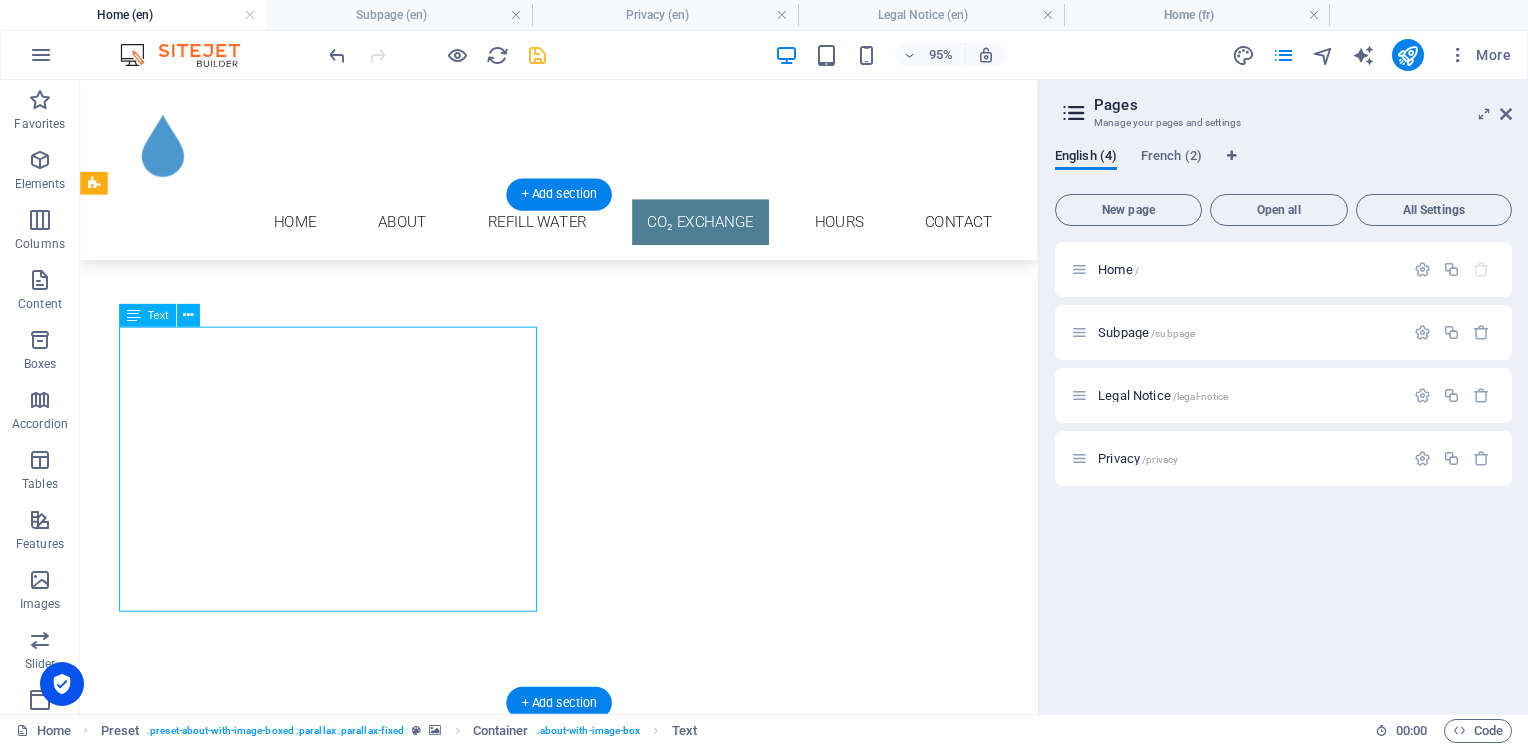click on "Hydrate in style!  Exchange your CO₂ cylinders and save while reducing your CO footprint. Our beverage-grade gas is SodaStream-compatible and certified for safety and taste.  Cylinders are refilled in the store completely eliminating the ecological impacts of transport to far away refilling centers. Note:  We are not an agent for SodaStream or any other soda making company. $10.99 + tax  - CO₂ cylinder exchange" at bounding box center (568, 7565) 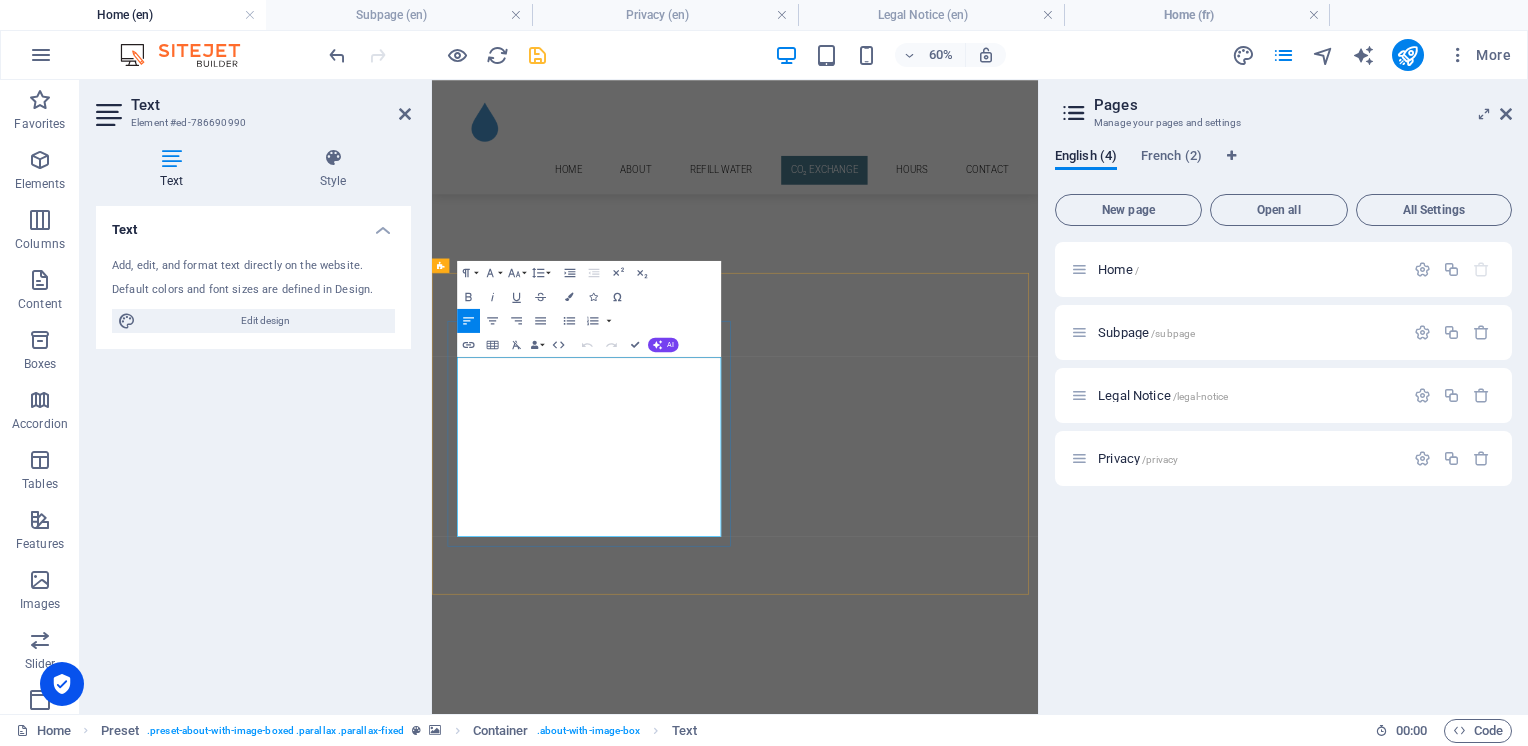scroll, scrollTop: 1632, scrollLeft: 0, axis: vertical 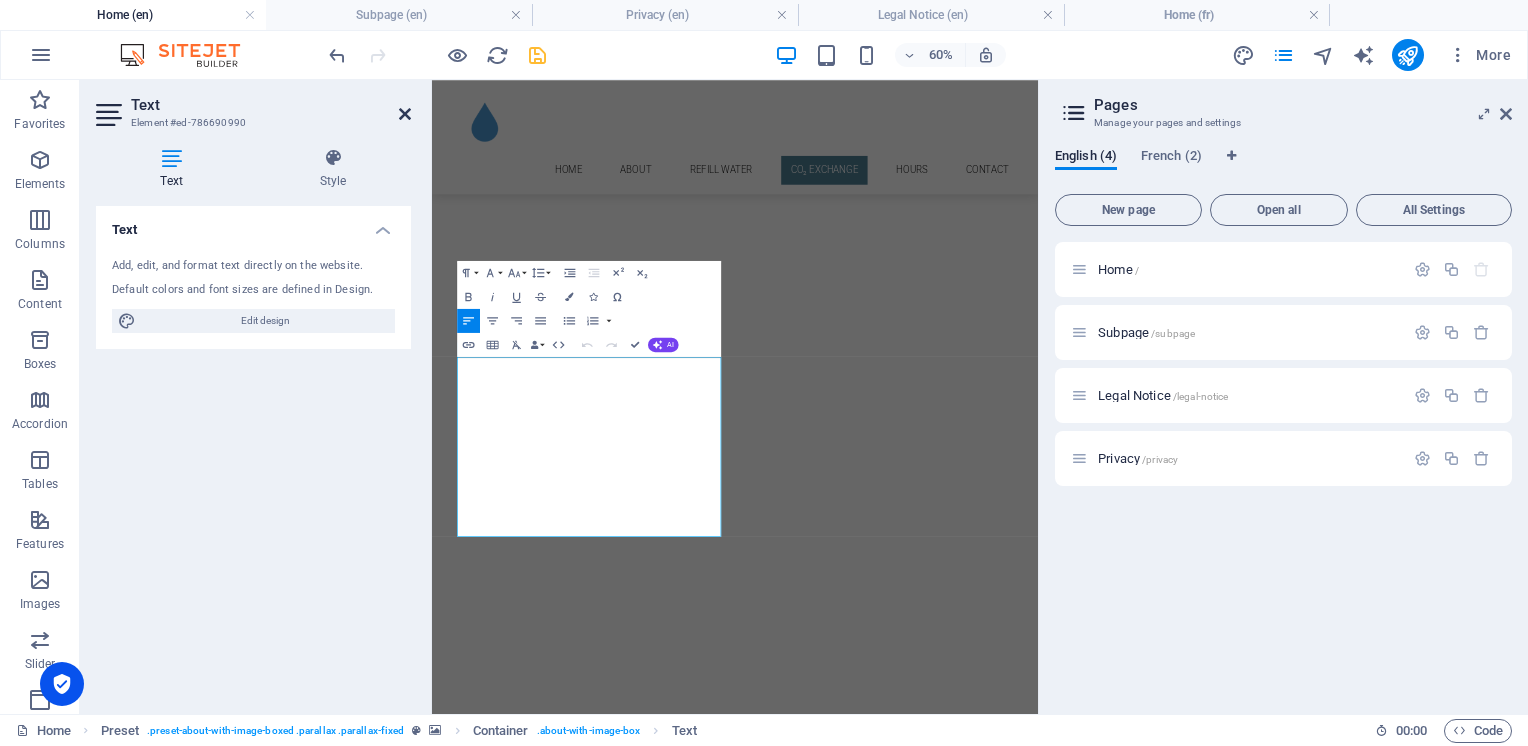 click at bounding box center (405, 114) 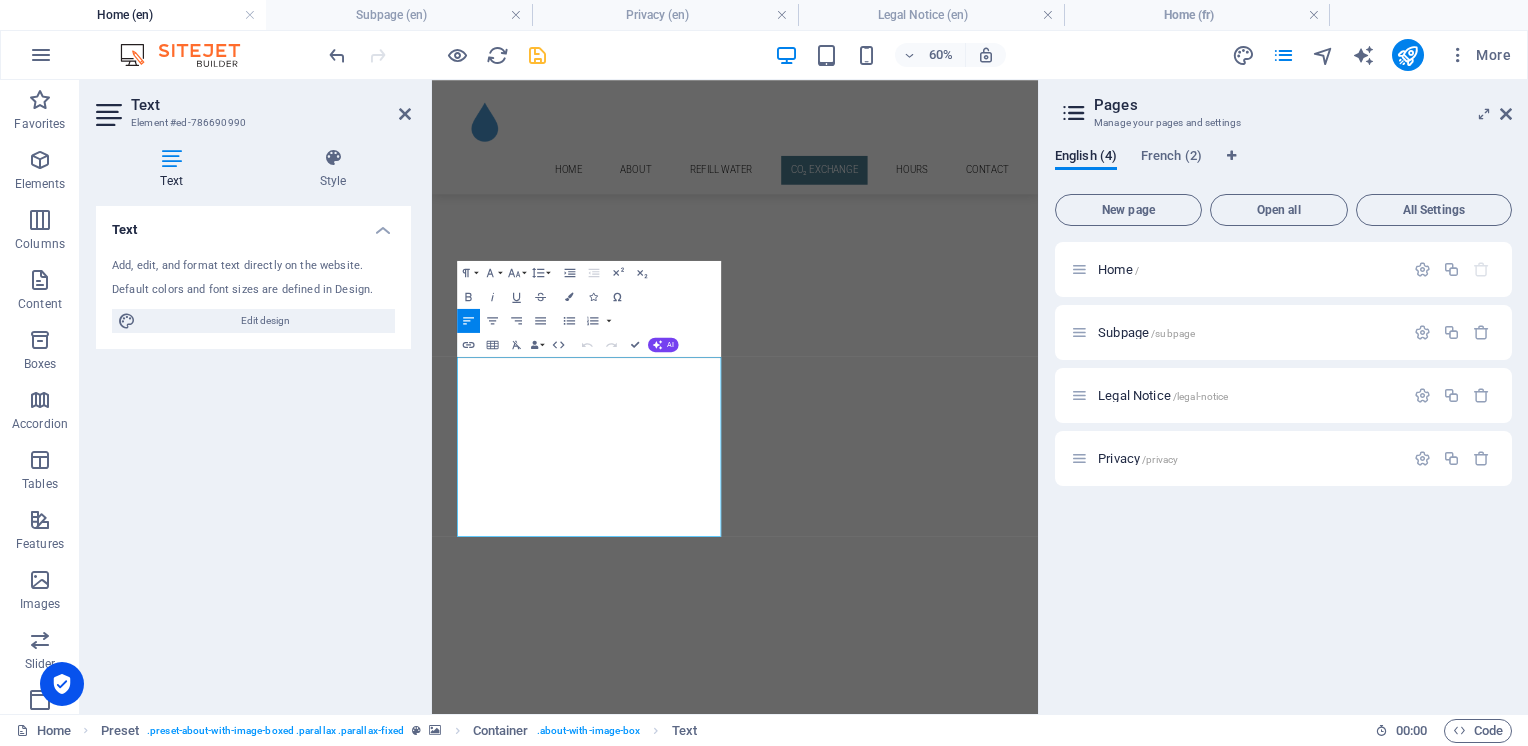 scroll, scrollTop: 1281, scrollLeft: 0, axis: vertical 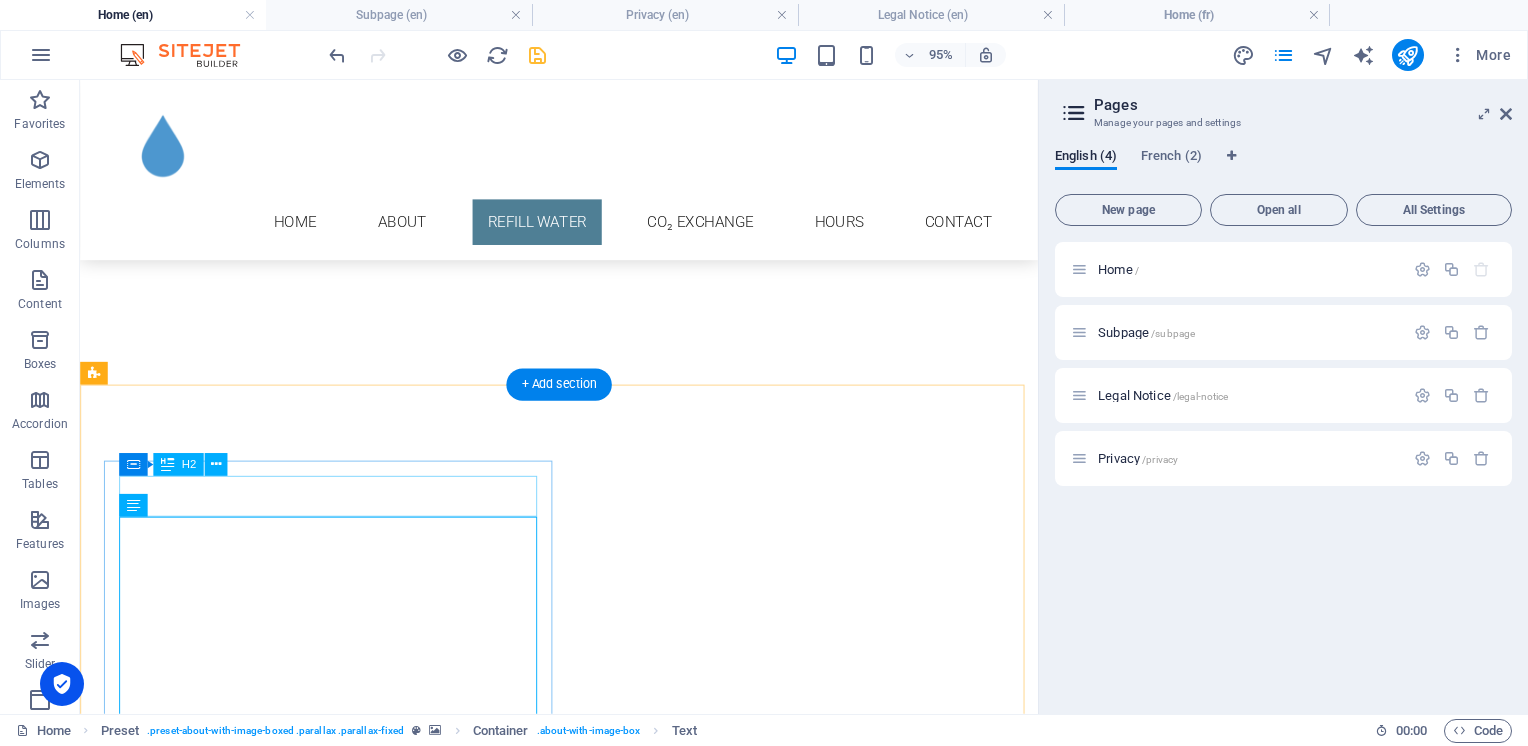 click on "CO₂ Exchange" at bounding box center [568, 7640] 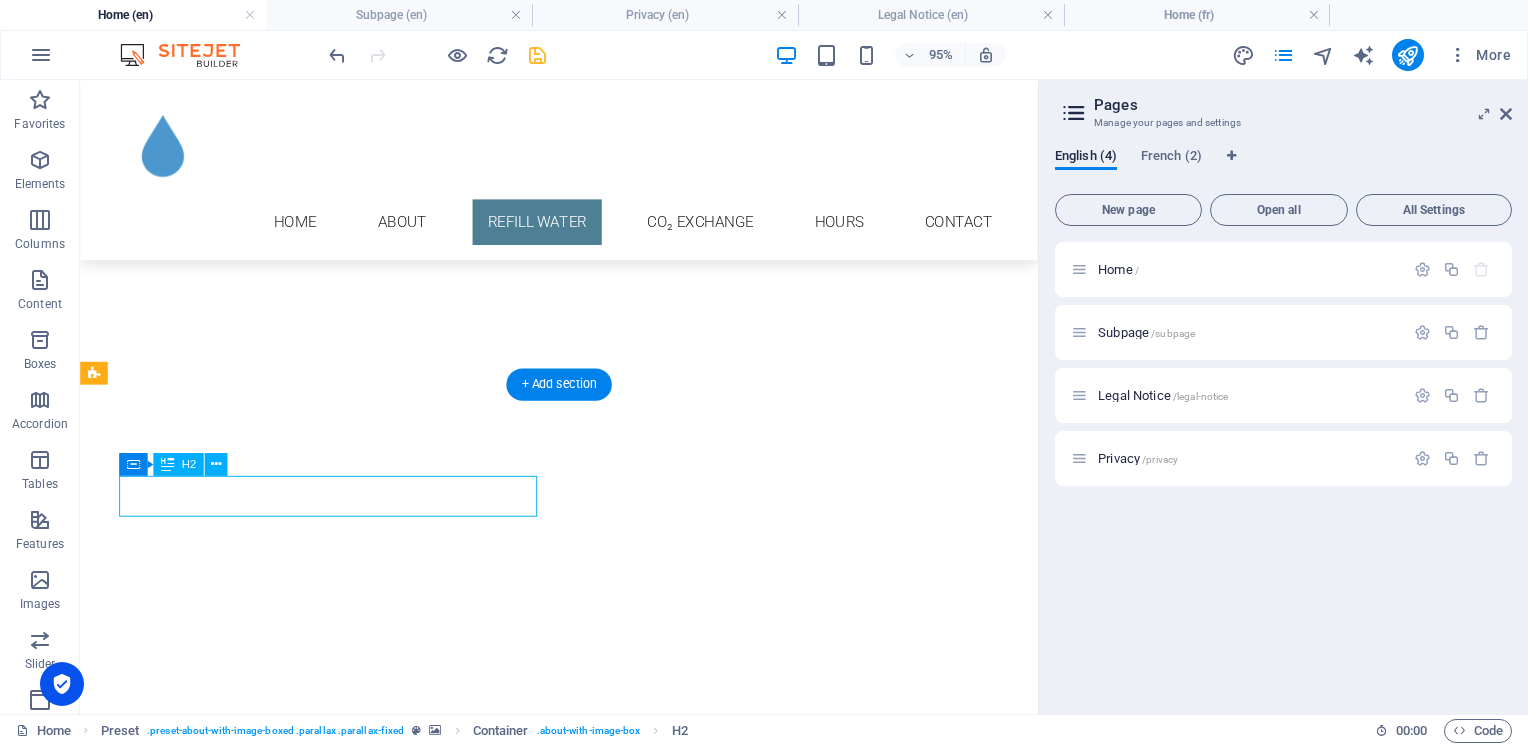 click on "CO₂ Exchange" at bounding box center [568, 7640] 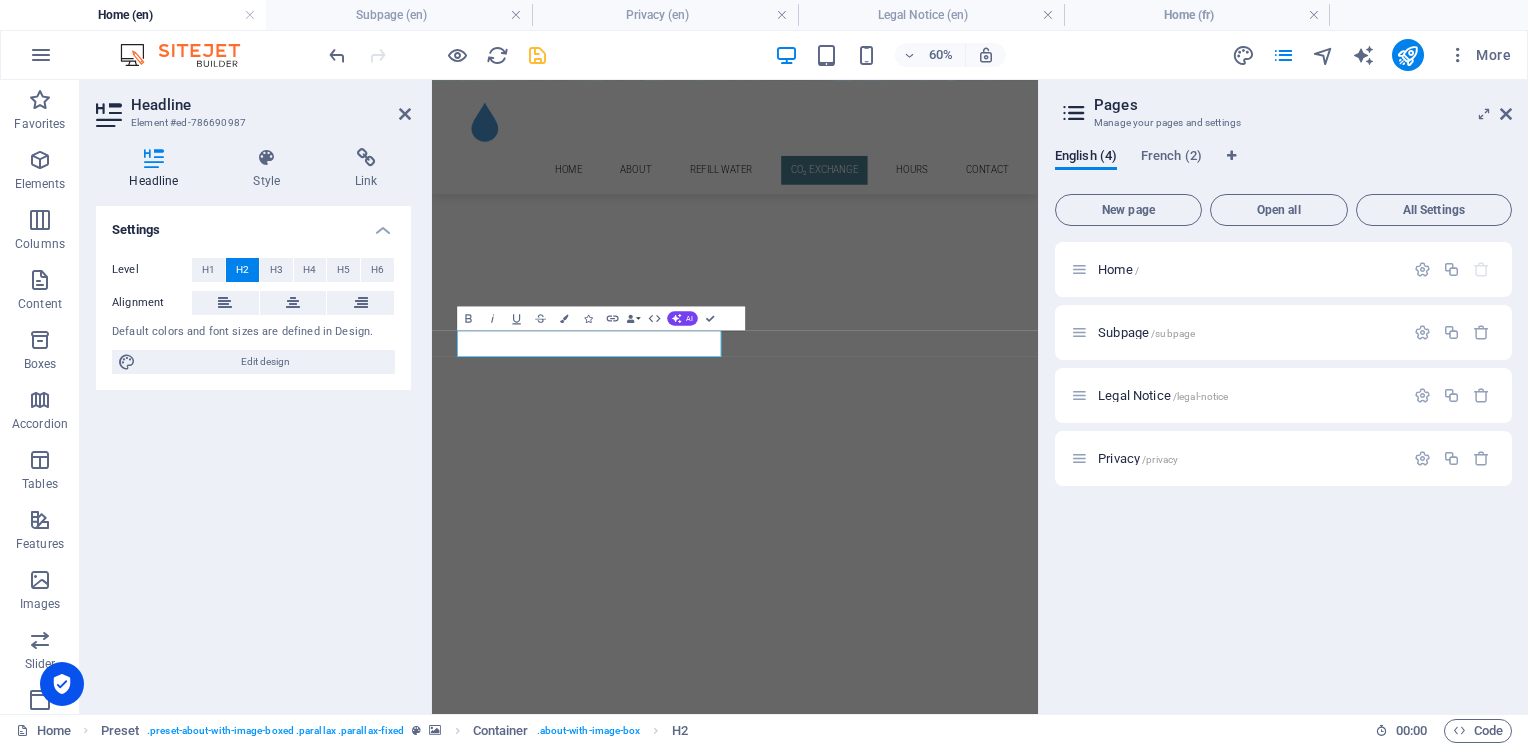 scroll, scrollTop: 1632, scrollLeft: 0, axis: vertical 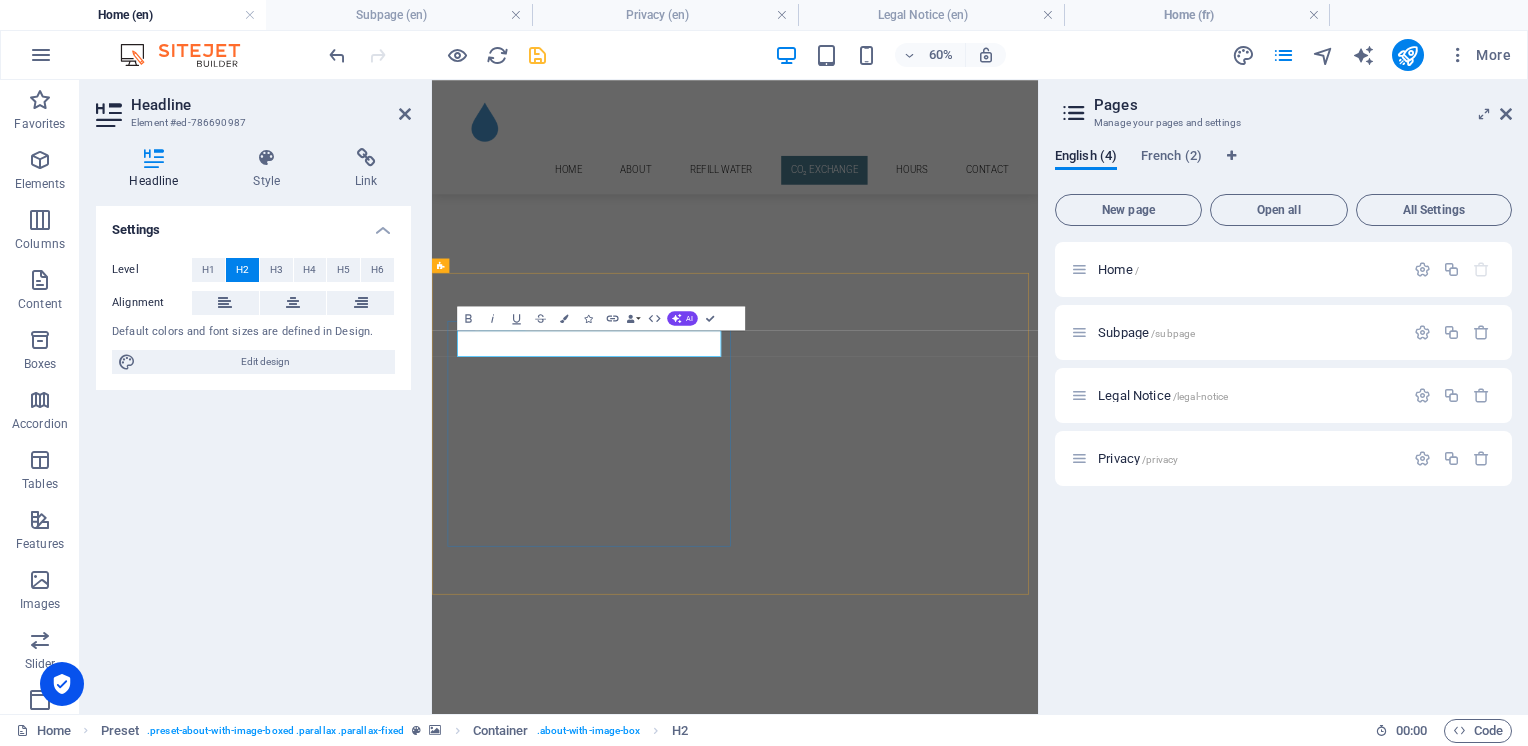 click on "CO₂ Exchange" at bounding box center [920, 7289] 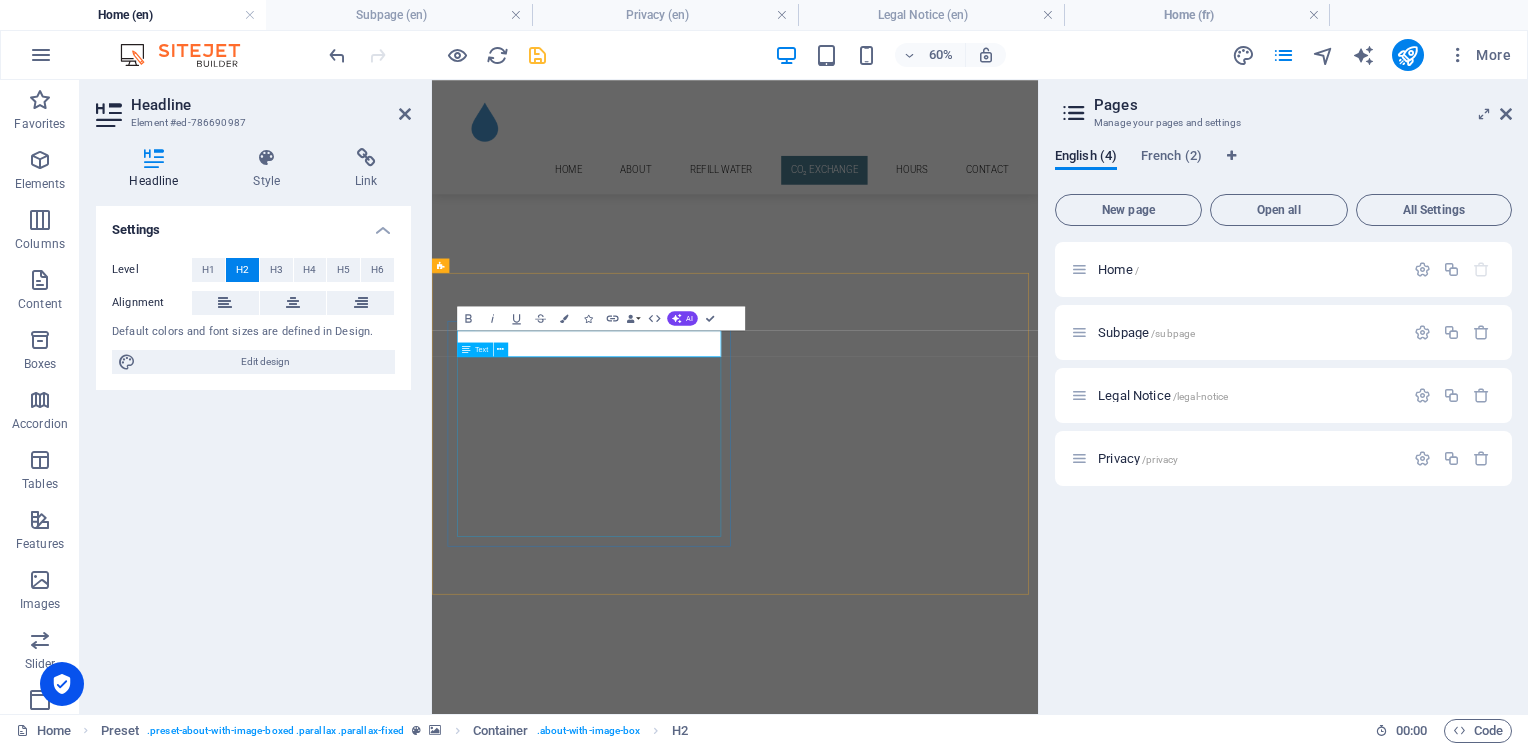 type 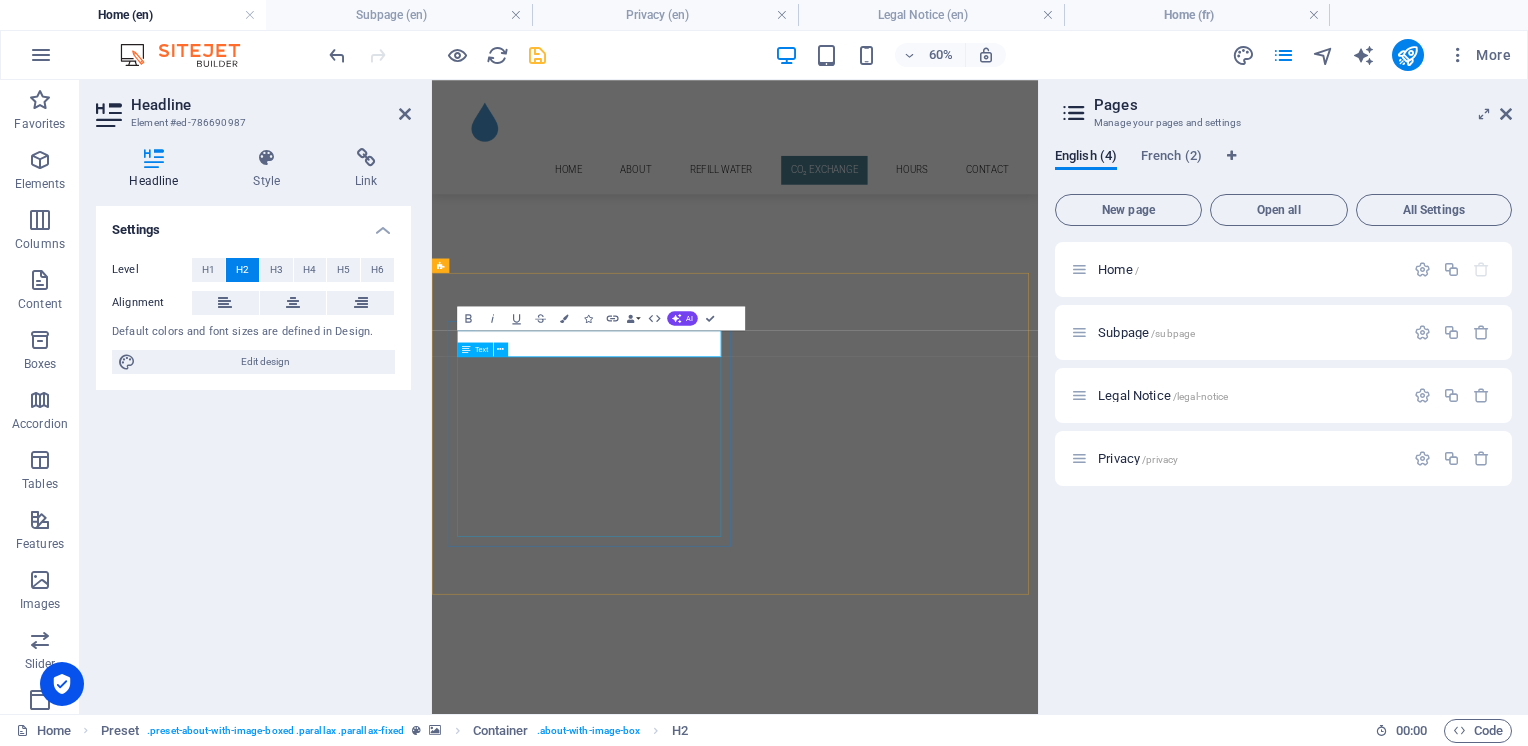 click on "Hydrate in style!  Exchange your CO₂ cylinders and save while reducing your CO footprint. Our beverage-grade gas is SodaStream-compatible and certified for safety and taste.  Cylinders are refilled in the store completely eliminating the ecological impacts of transport to far away refilling centers. Note:  We are not an agent for SodaStream or any other soda making company. $10.99 + tax  - CO₂ cylinder exchange" at bounding box center (920, 7414) 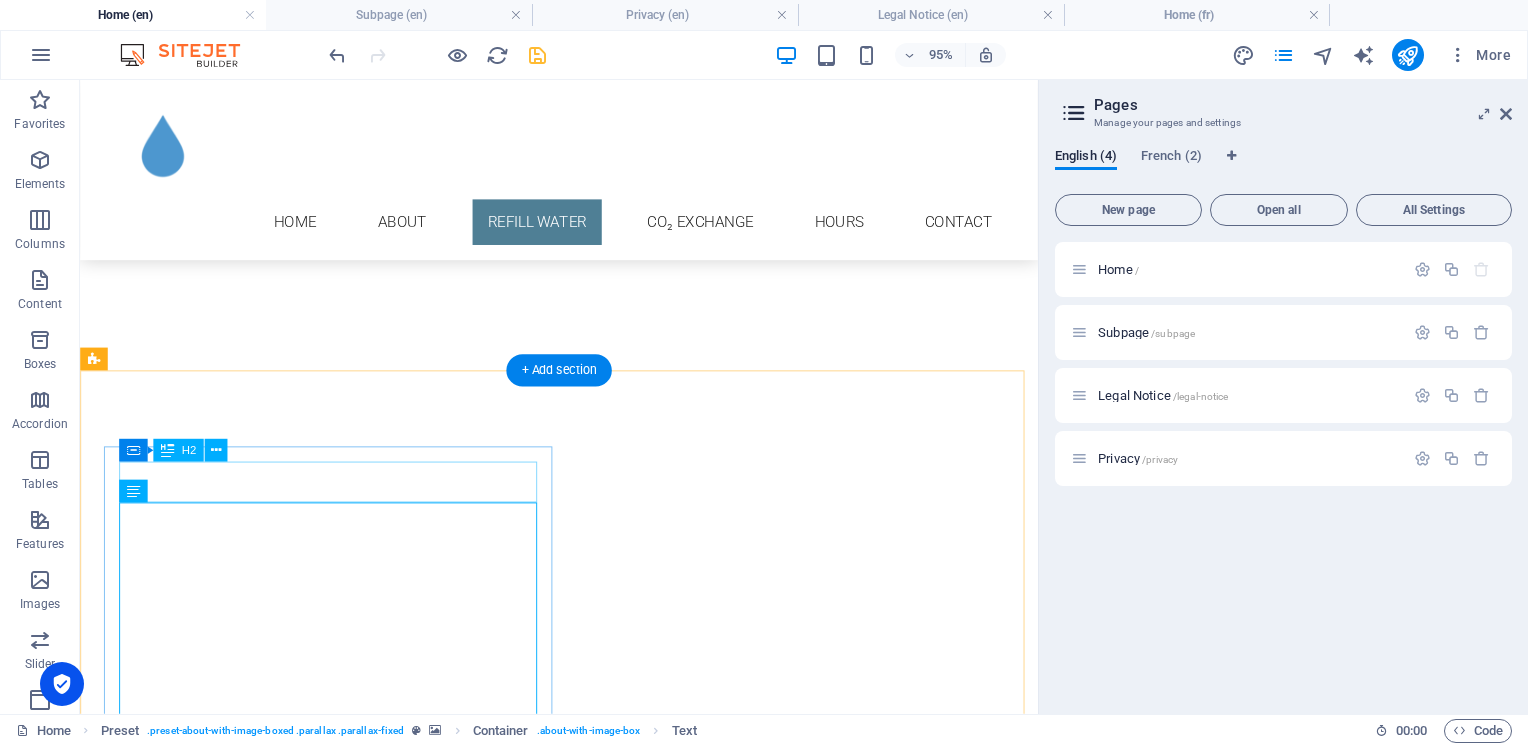 scroll, scrollTop: 1281, scrollLeft: 0, axis: vertical 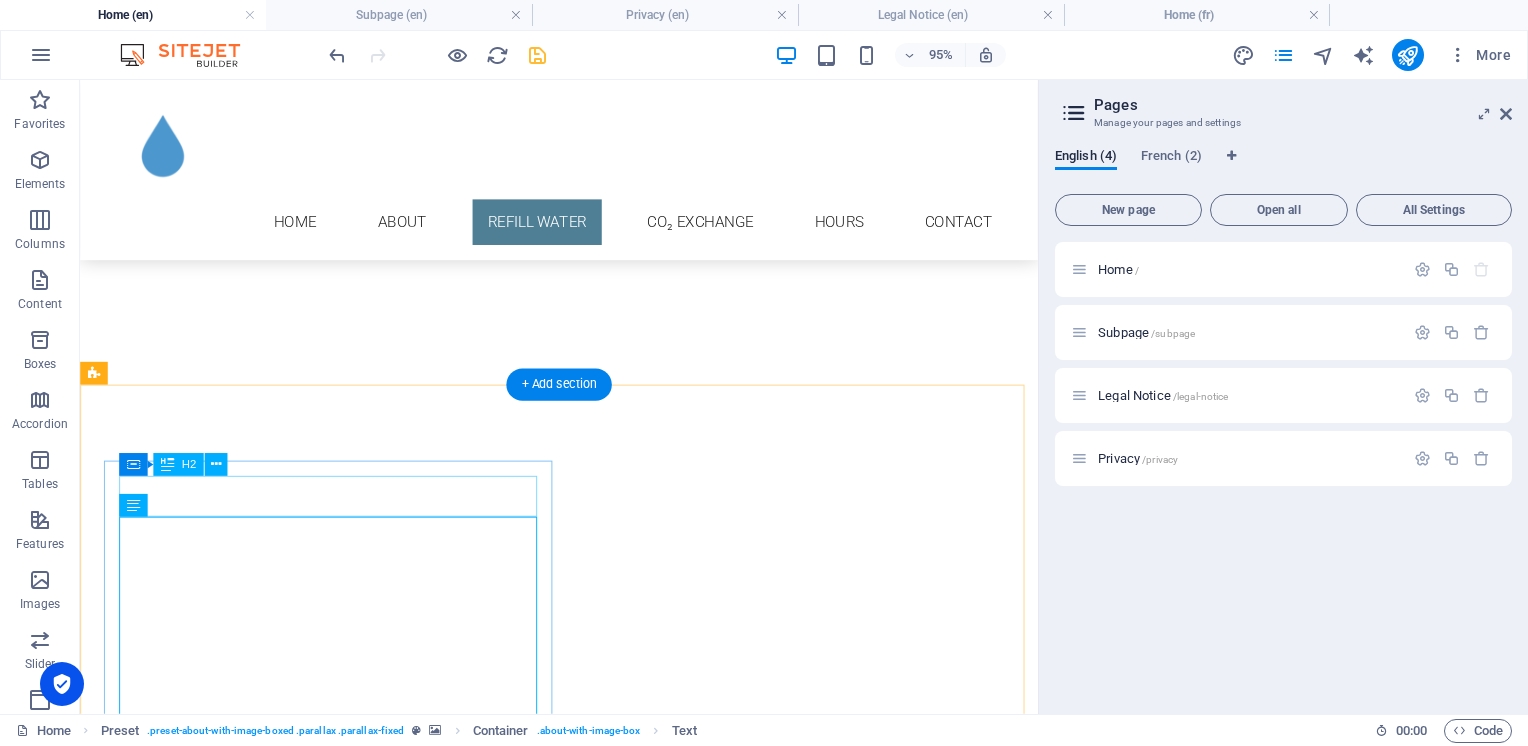 drag, startPoint x: 420, startPoint y: 518, endPoint x: 403, endPoint y: 523, distance: 17.720045 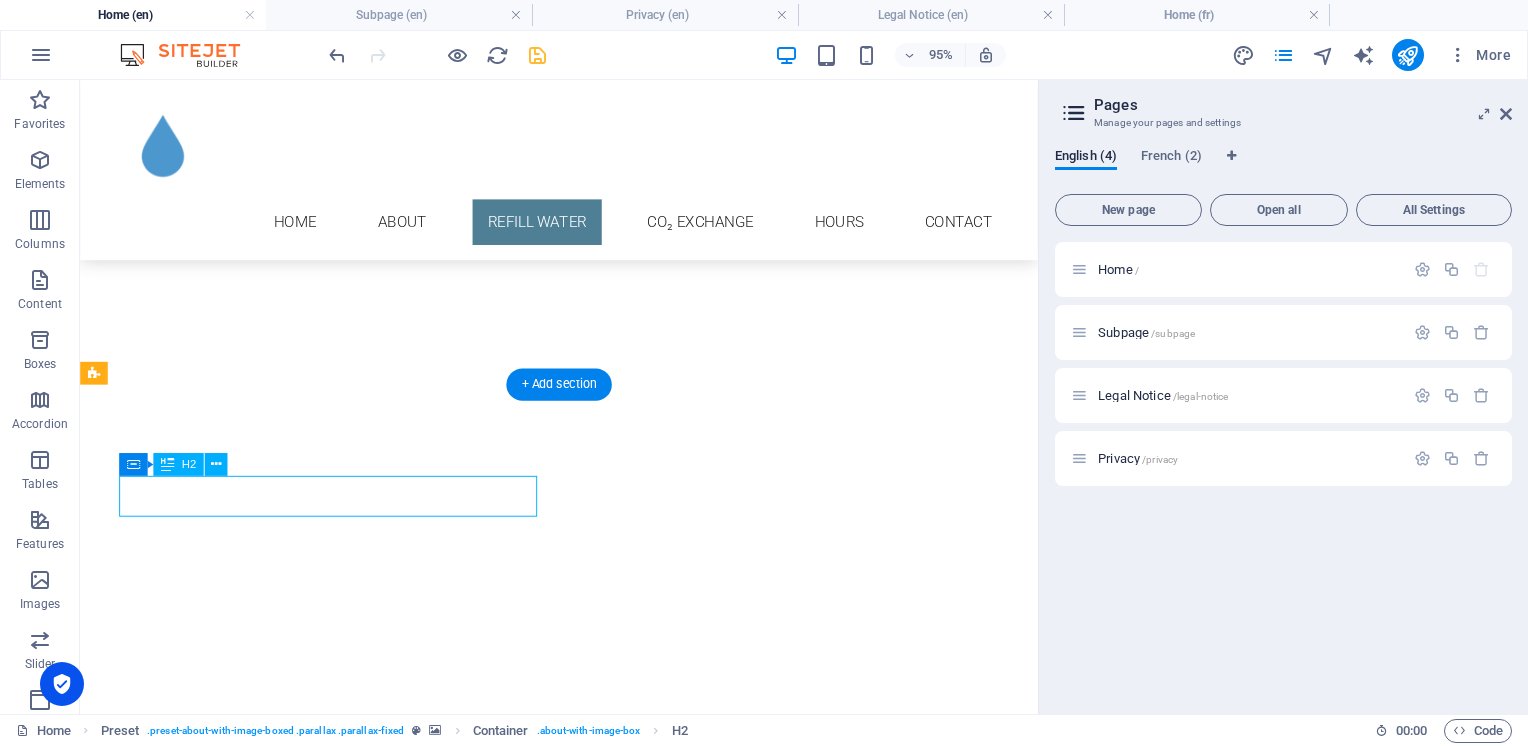 click on "CO₂ Cylinder Exchange" at bounding box center (568, 7640) 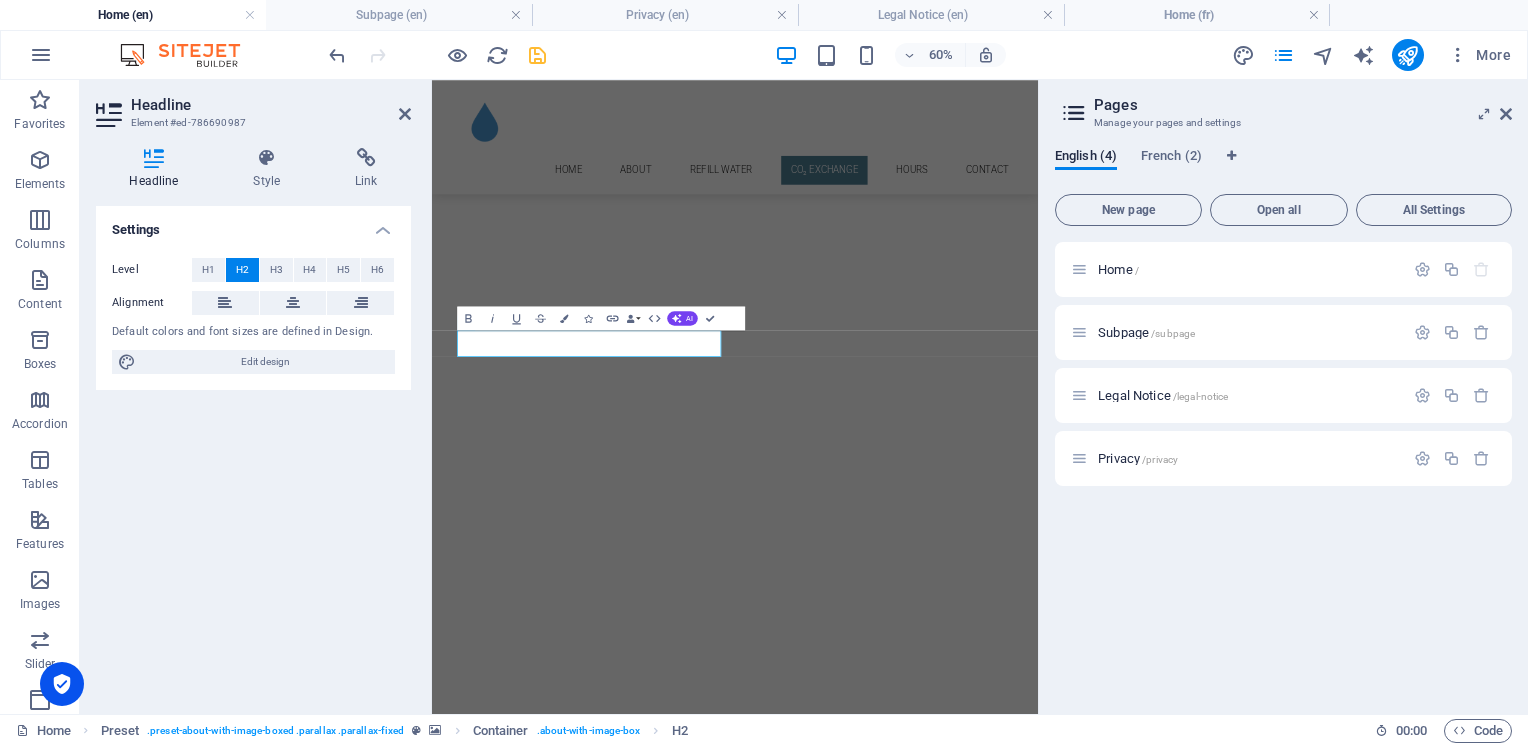 click on "Settings Level H1 H2 H3 H4 H5 H6 Alignment Default colors and font sizes are defined in Design. Edit design" at bounding box center (253, 452) 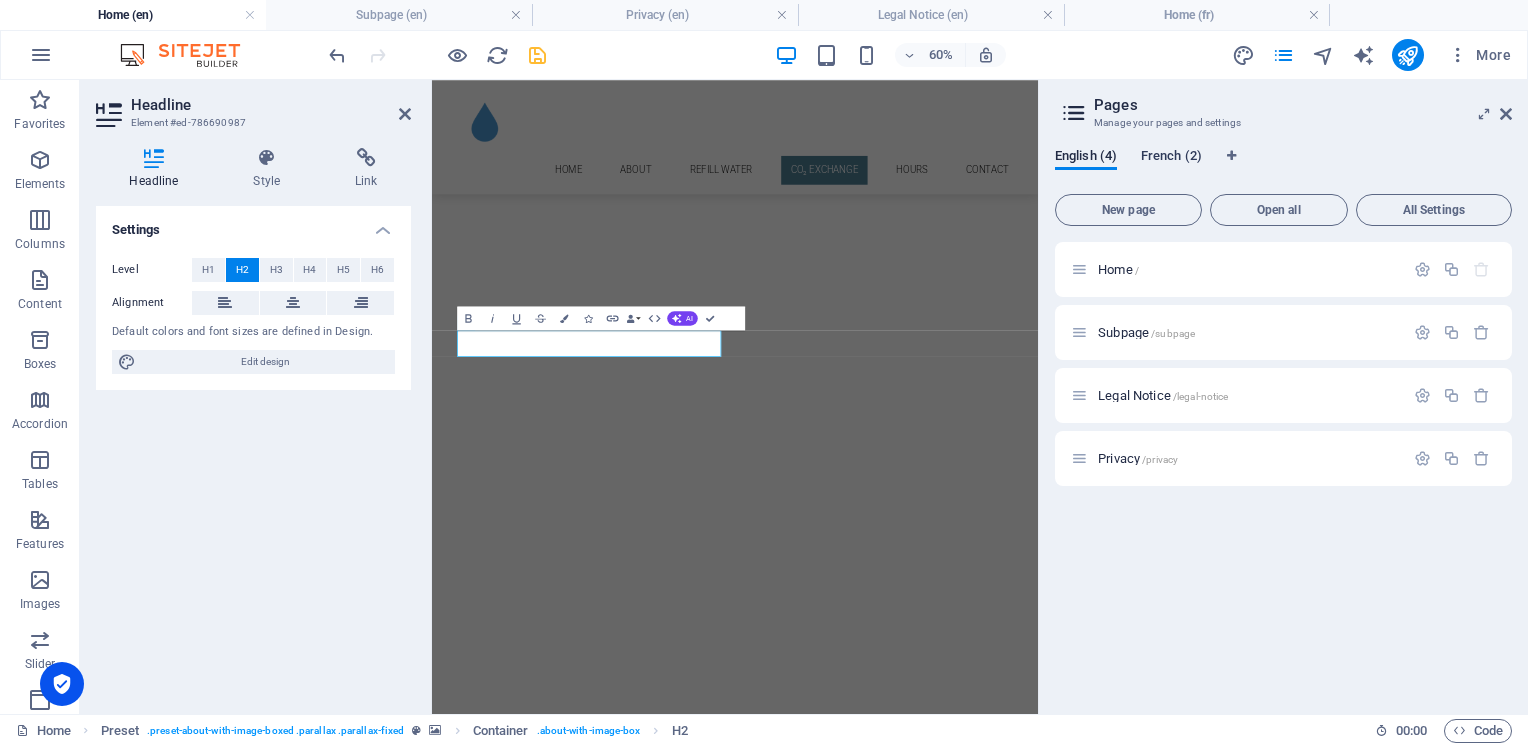 click on "French (2)" at bounding box center [1171, 158] 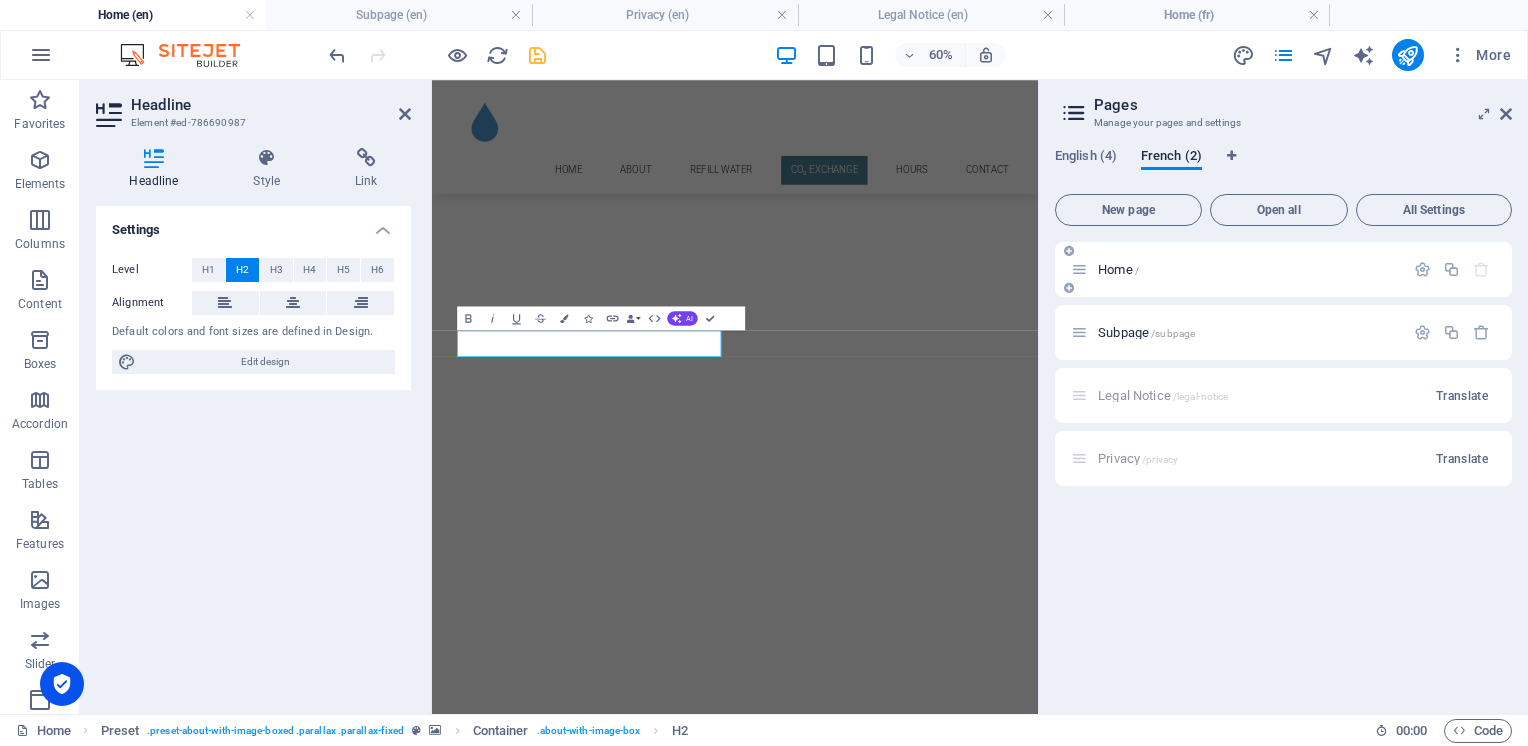 click on "Home /" at bounding box center [1237, 269] 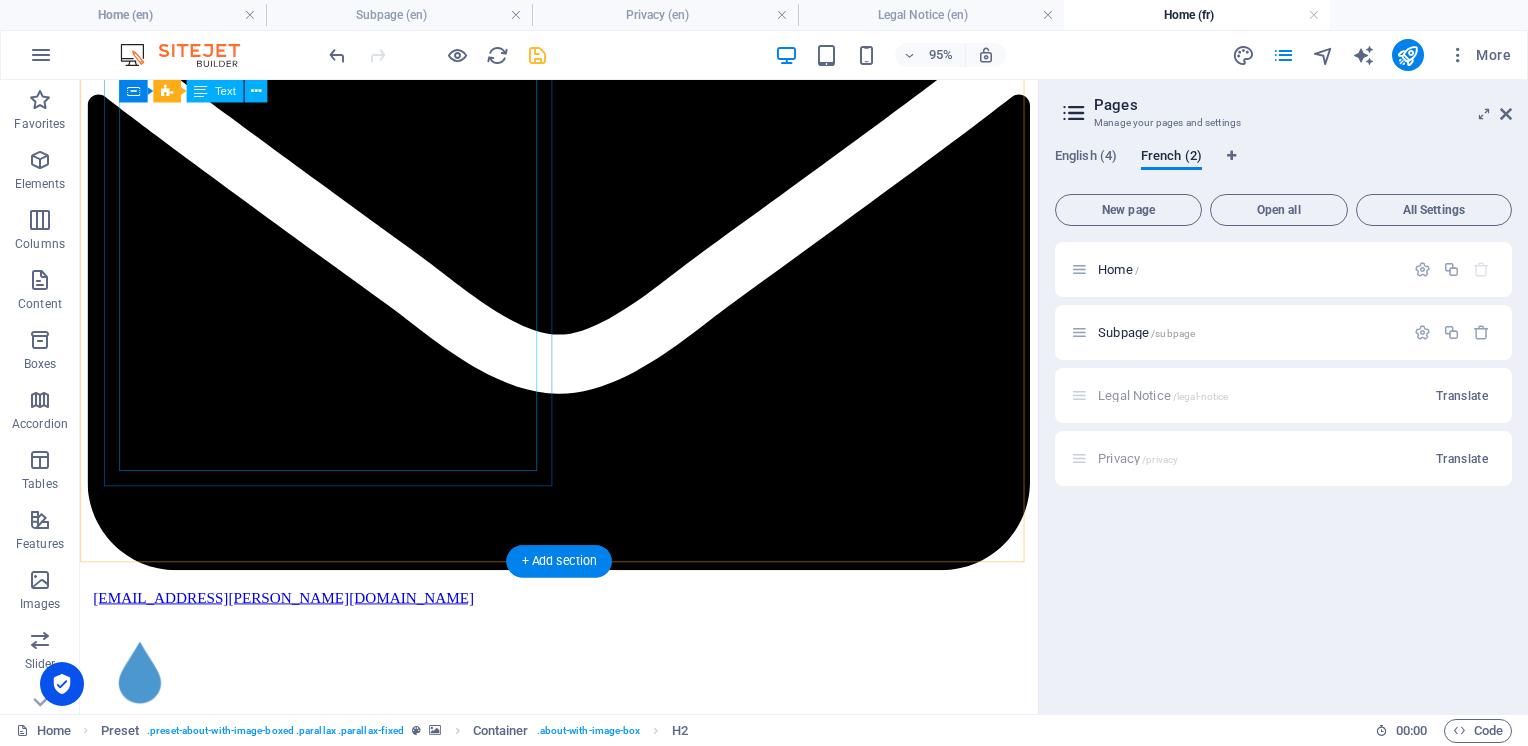 scroll, scrollTop: 1200, scrollLeft: 0, axis: vertical 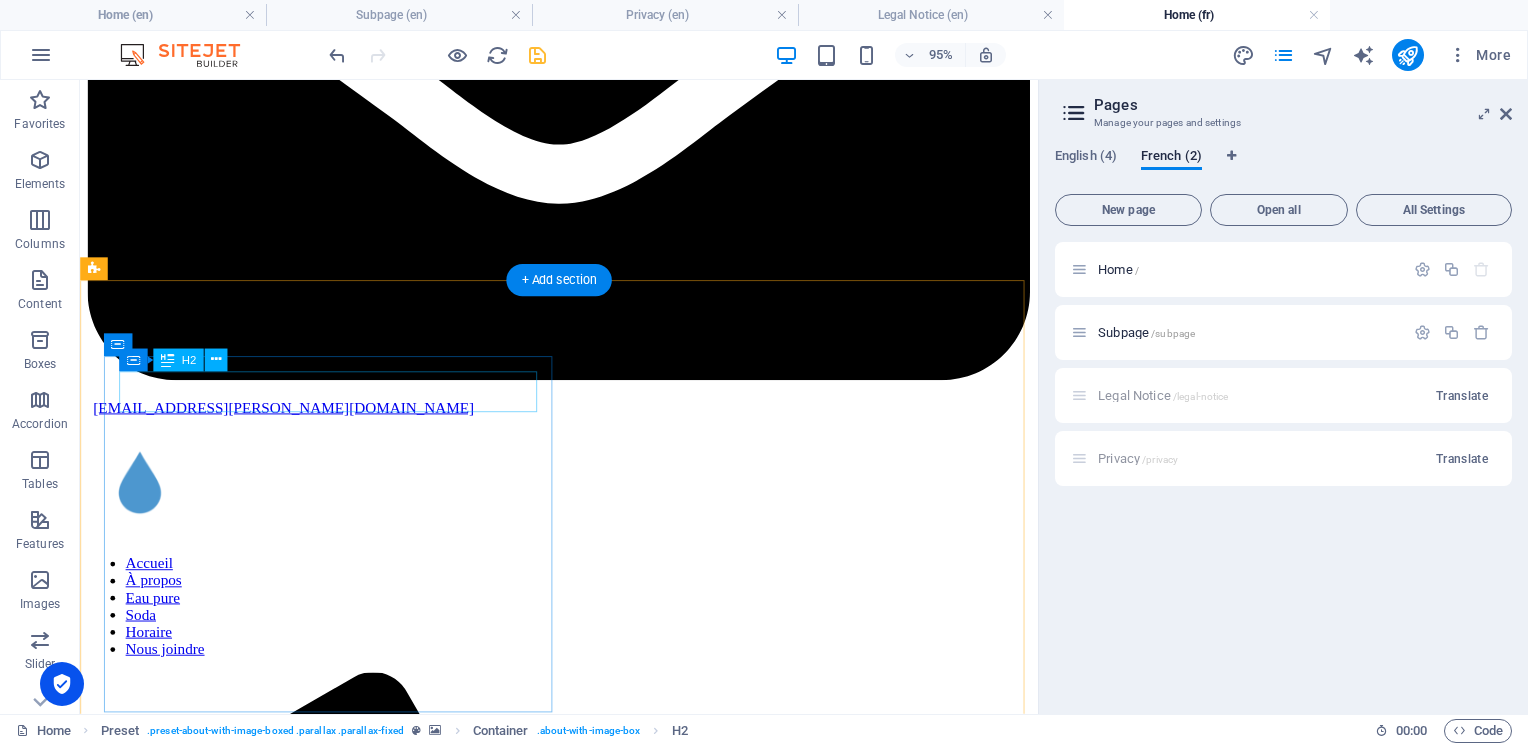click on "CO₂ Exchange" at bounding box center (584, 10517) 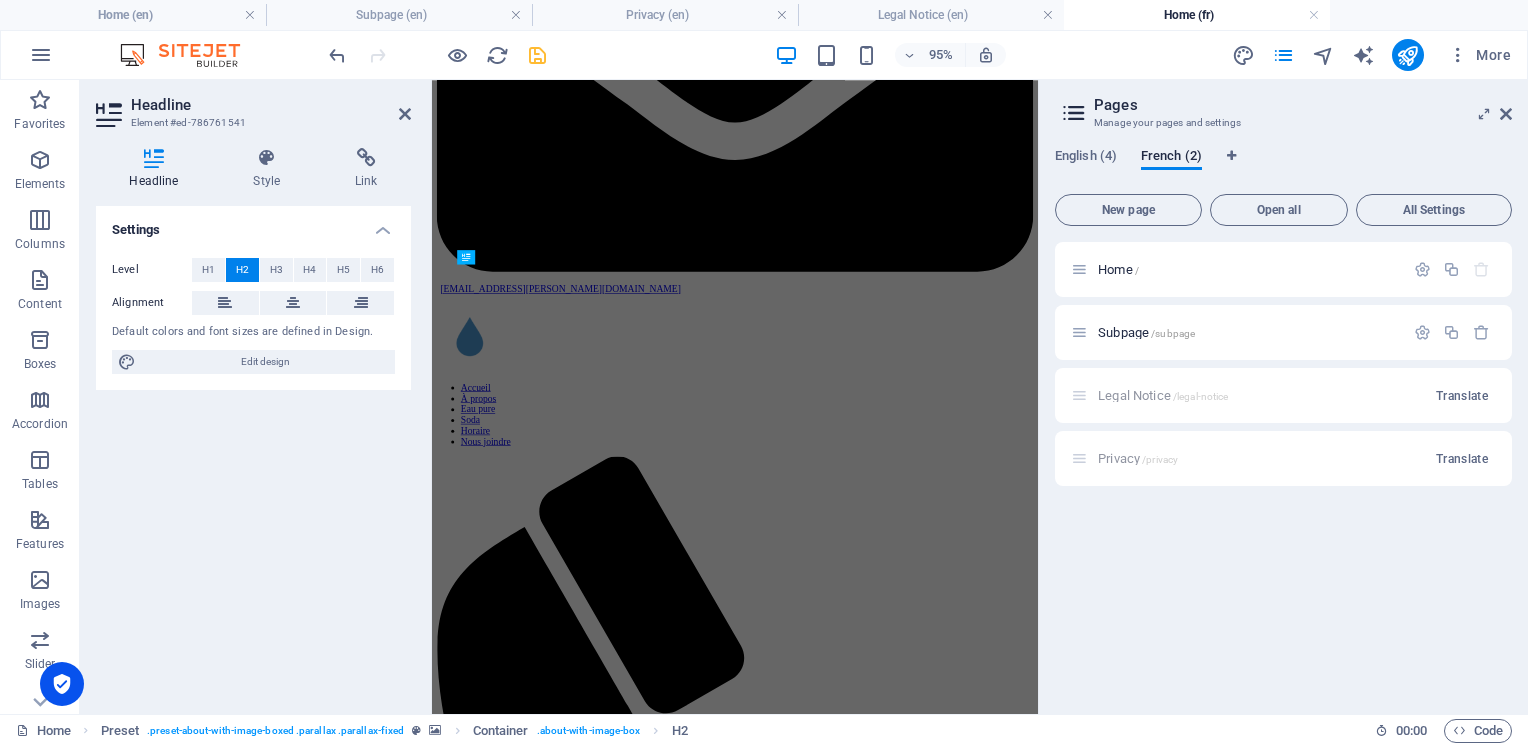 scroll, scrollTop: 1850, scrollLeft: 0, axis: vertical 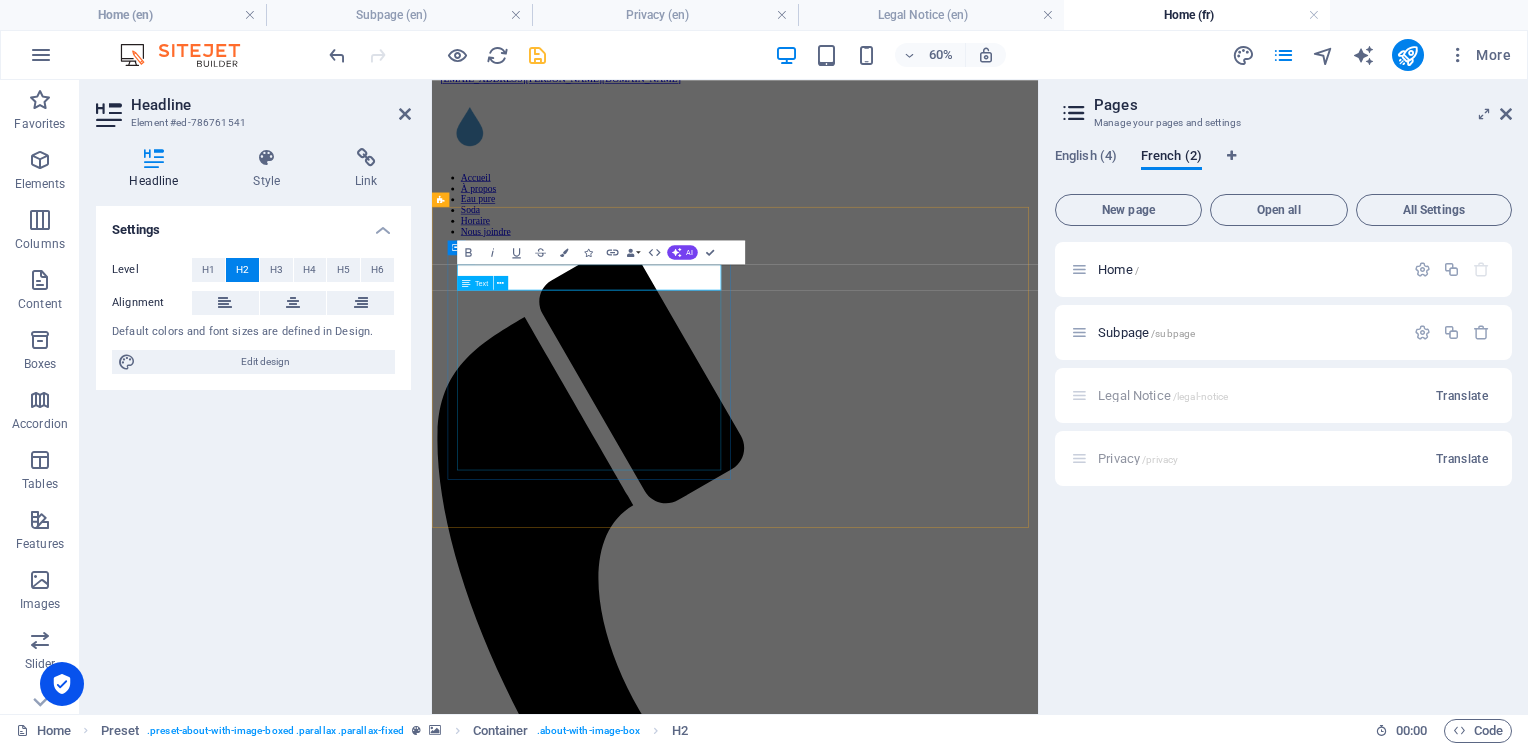 click on "Hydrate in style!  Exchange your SodaStream or similar CO₂ cylinders and save while reducing your CO footprint. We refill  cylinders in our store using the highest quality beverage grade CO₂ sourced from Quebec.  This means the cylinder you receive did not go on a long round trip journey to get filled then returned. Note:  We are not an agent for SodaStream or any other soda making company. $10.99 + tax  - CO₂ cylinder exchange" at bounding box center (937, 10355) 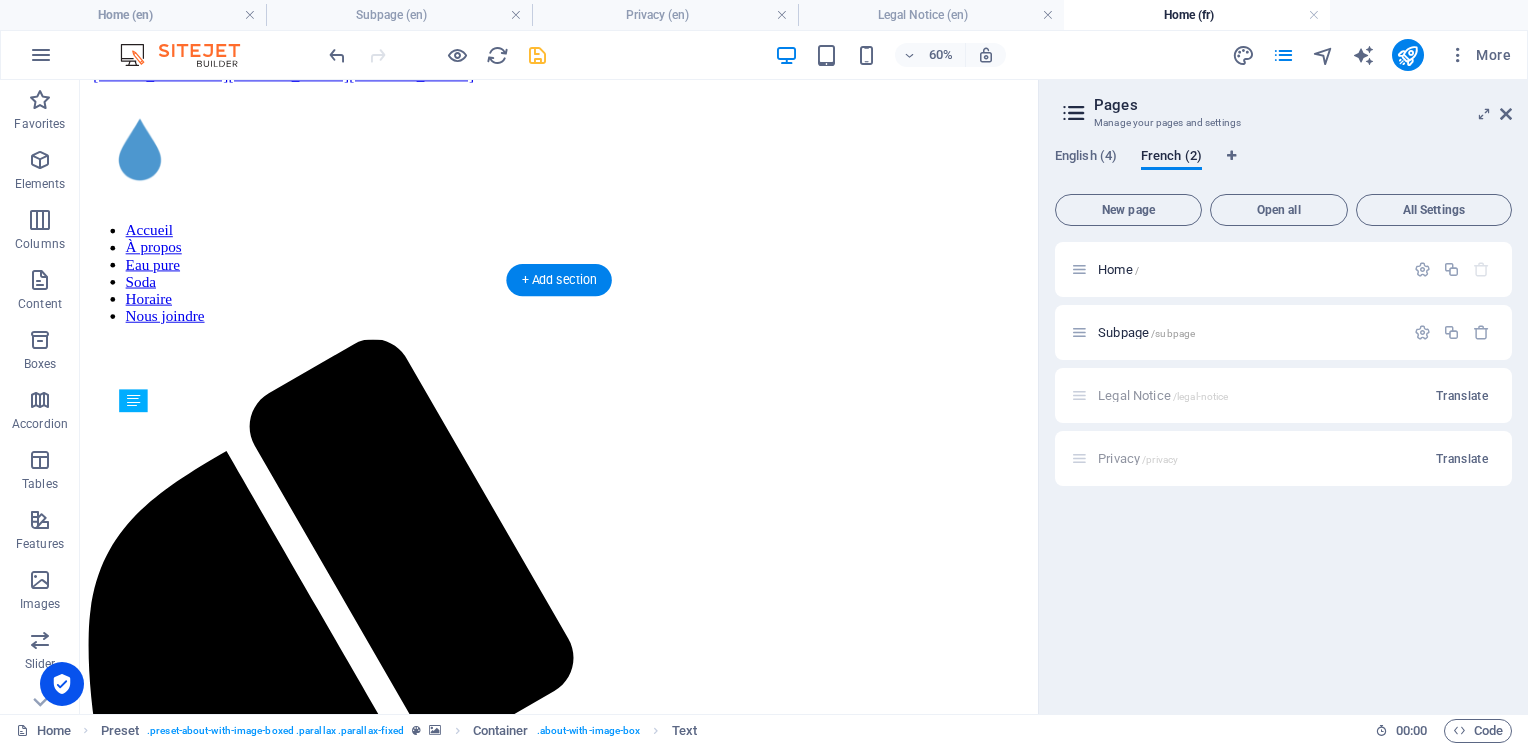 scroll, scrollTop: 1500, scrollLeft: 0, axis: vertical 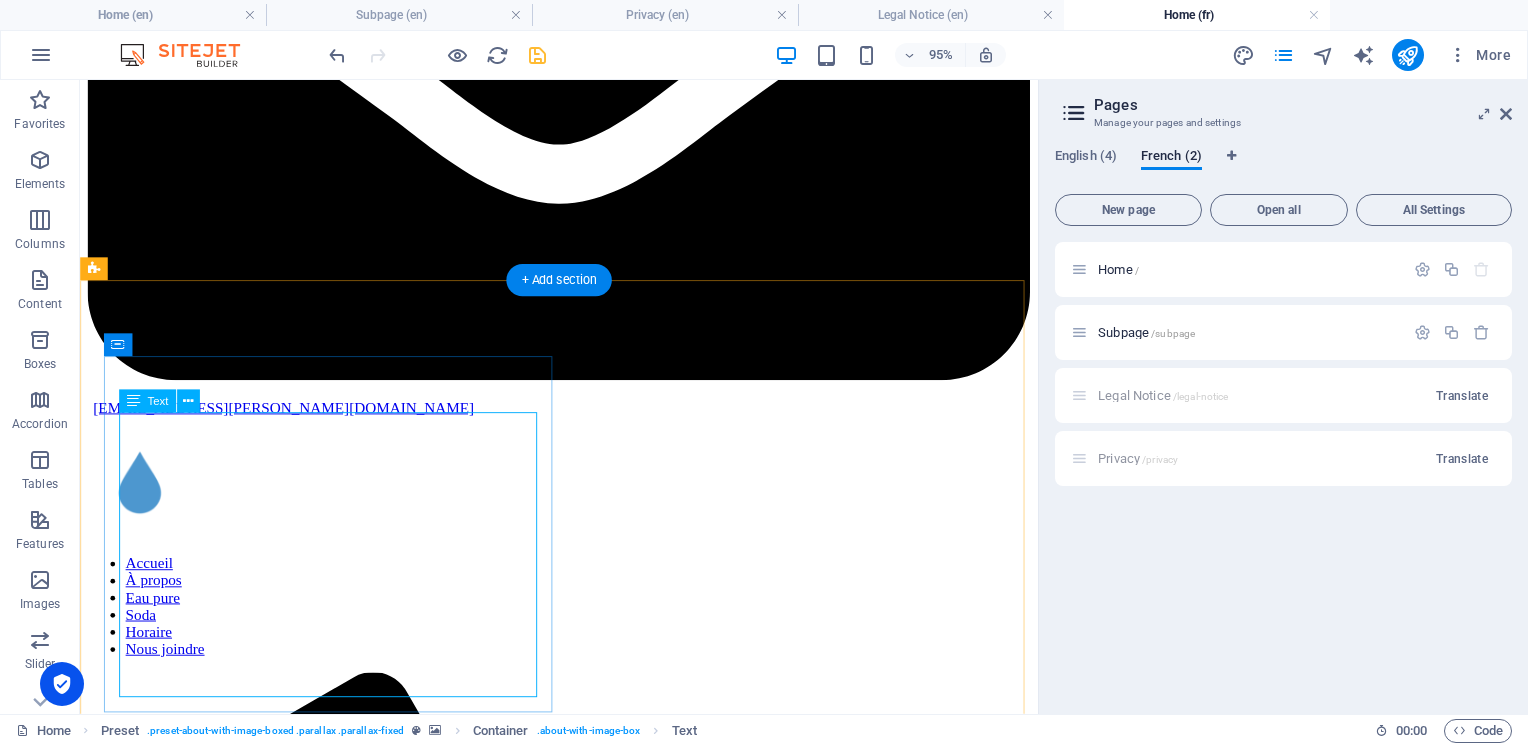 click on "Hydrate in style!  Exchange your SodaStream or similar CO₂ cylinders and save while reducing your CO footprint. We refill  cylinders in our store using the highest quality beverage grade CO₂ sourced from Quebec.  This means the cylinder you receive did not go on a long round trip journey to get filled then returned. Note:  We are not an agent for SodaStream or any other soda making company. $10.99 + tax  - CO₂ cylinder exchange" at bounding box center [584, 10683] 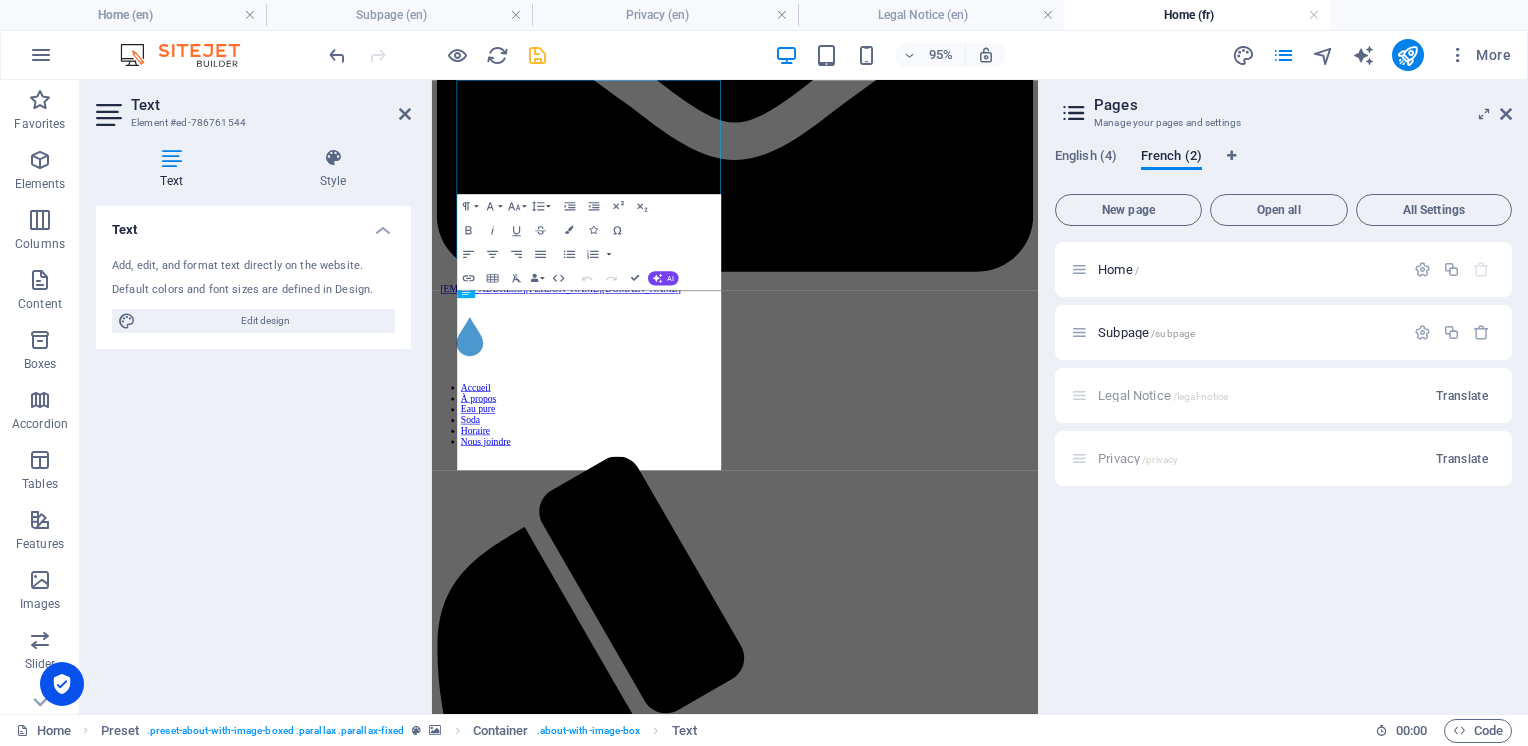 scroll, scrollTop: 1850, scrollLeft: 0, axis: vertical 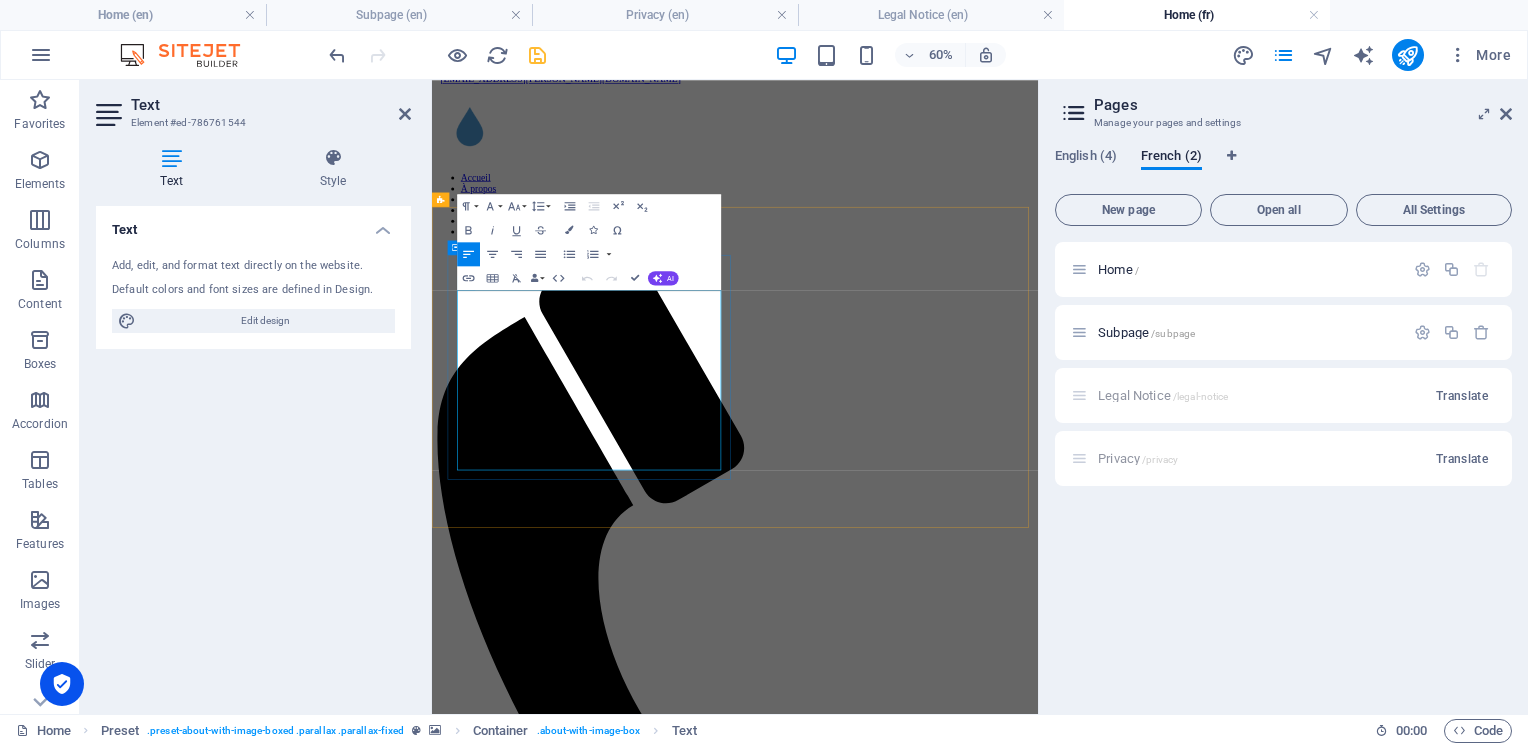 drag, startPoint x: 898, startPoint y: 712, endPoint x: 460, endPoint y: 435, distance: 518.2403 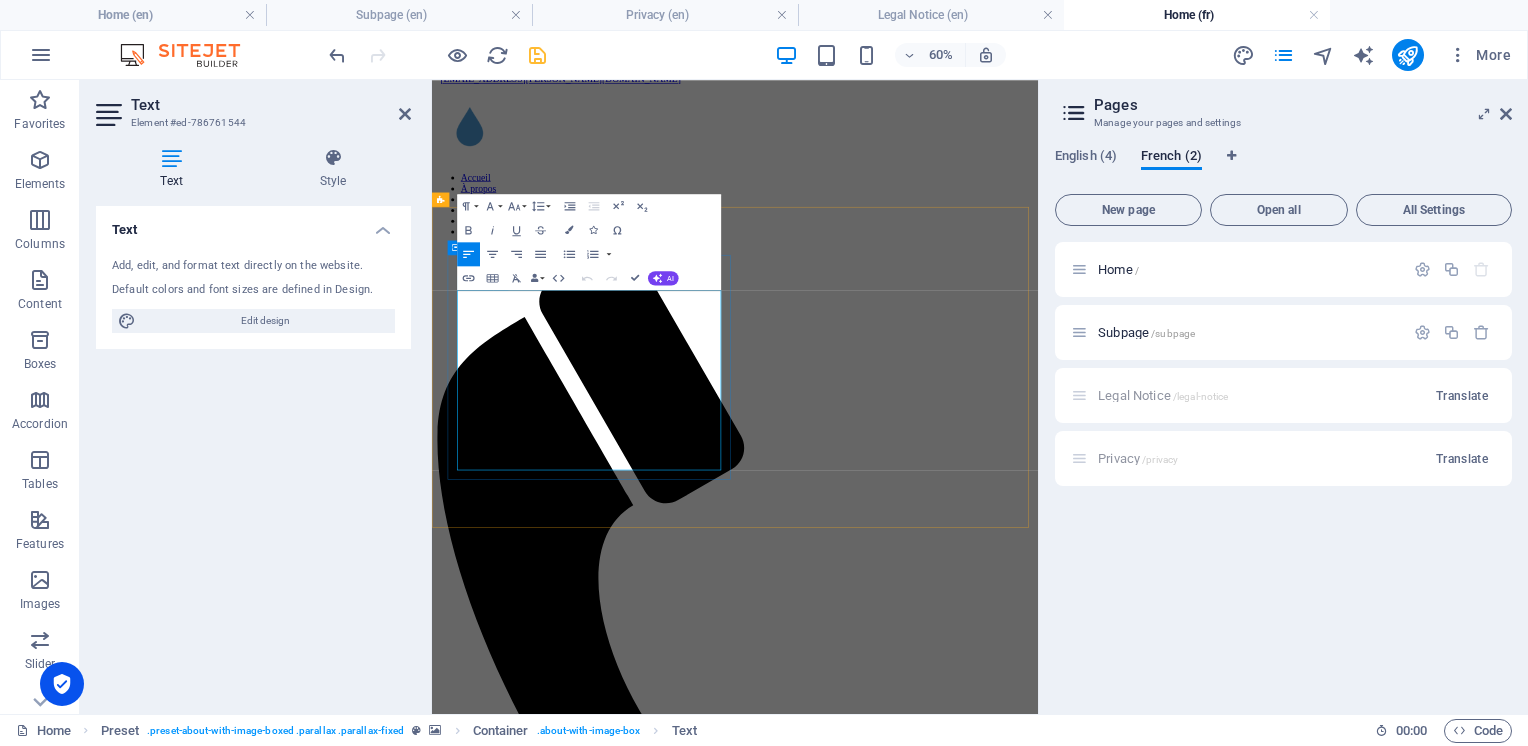 copy on "Hydrate in style!  Exchange your SodaStream or similar CO₂ cylinders and save while reducing your CO footprint. We refill  cylinders in our store using the highest quality beverage grade CO₂ sourced from Quebec.  This means the cylinder you receive did not go on a long round trip journey to get filled then returned. Note:  We are not an agent for SodaStream or any other soda making company. $10.99 + tax  - CO₂ cylinder exchange" 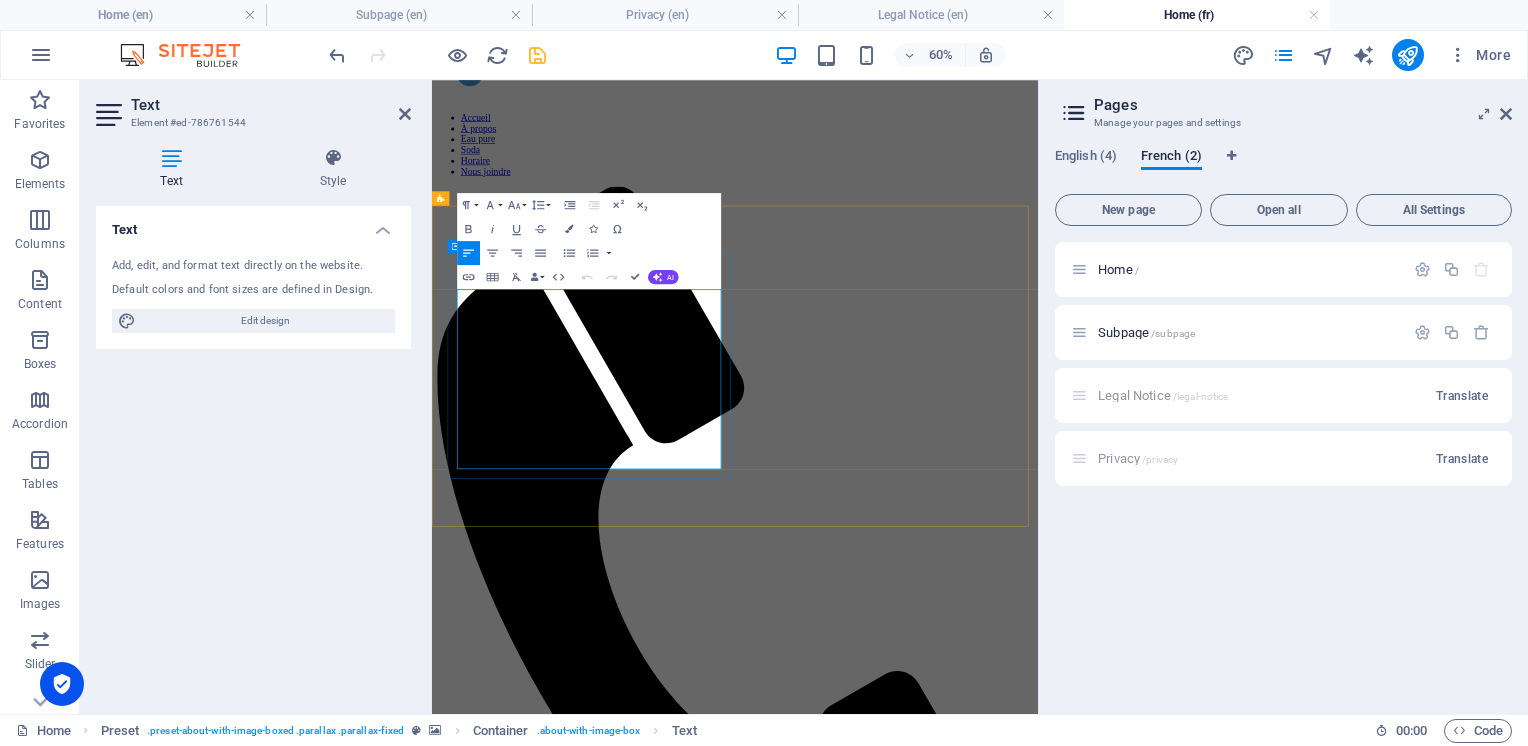 scroll, scrollTop: 1850, scrollLeft: 0, axis: vertical 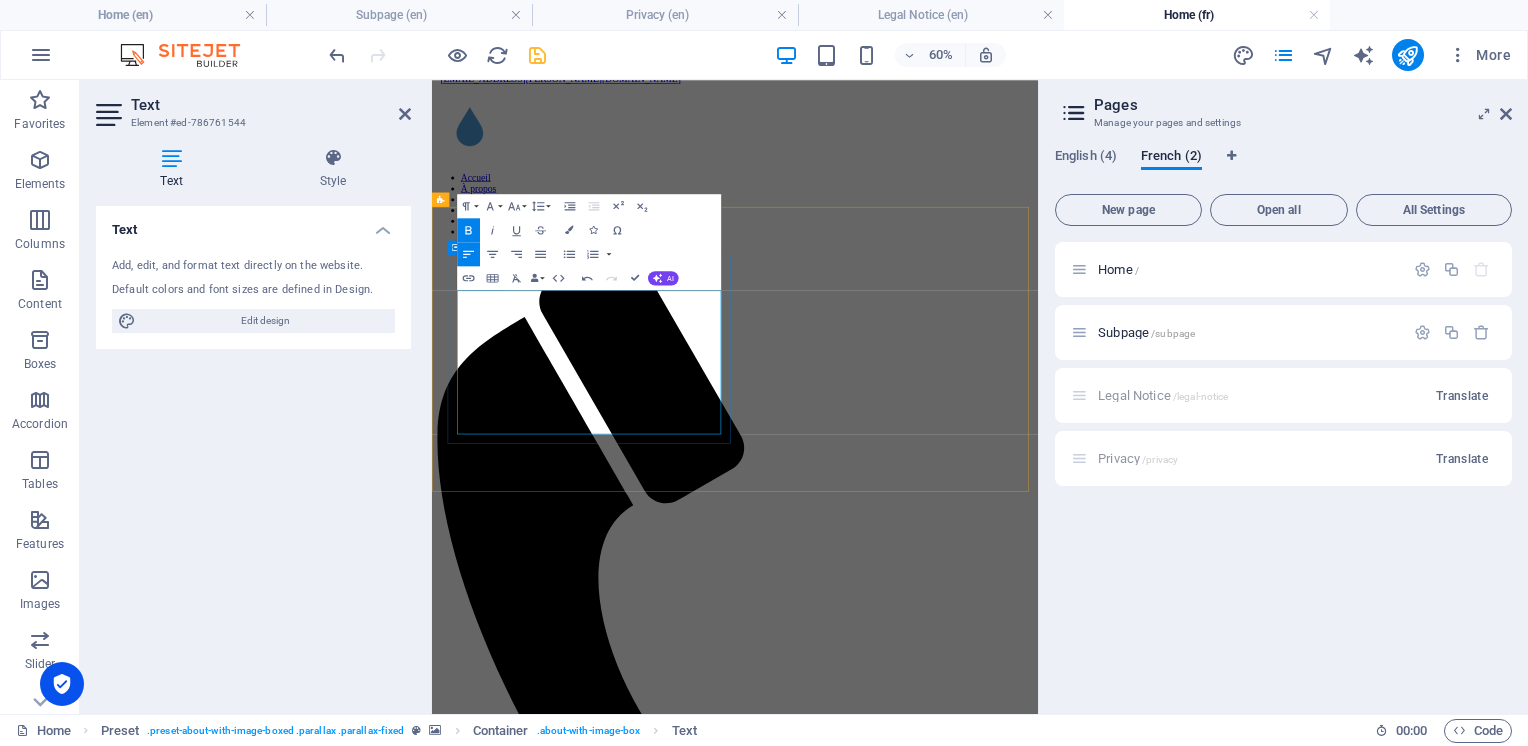 click on "Hydratez-vous avec style!  Échangez vos bonbonnes de CO₂ (SodaStream ou équivalent), économisez et réduisez votre empreinte carbone." at bounding box center [937, 10244] 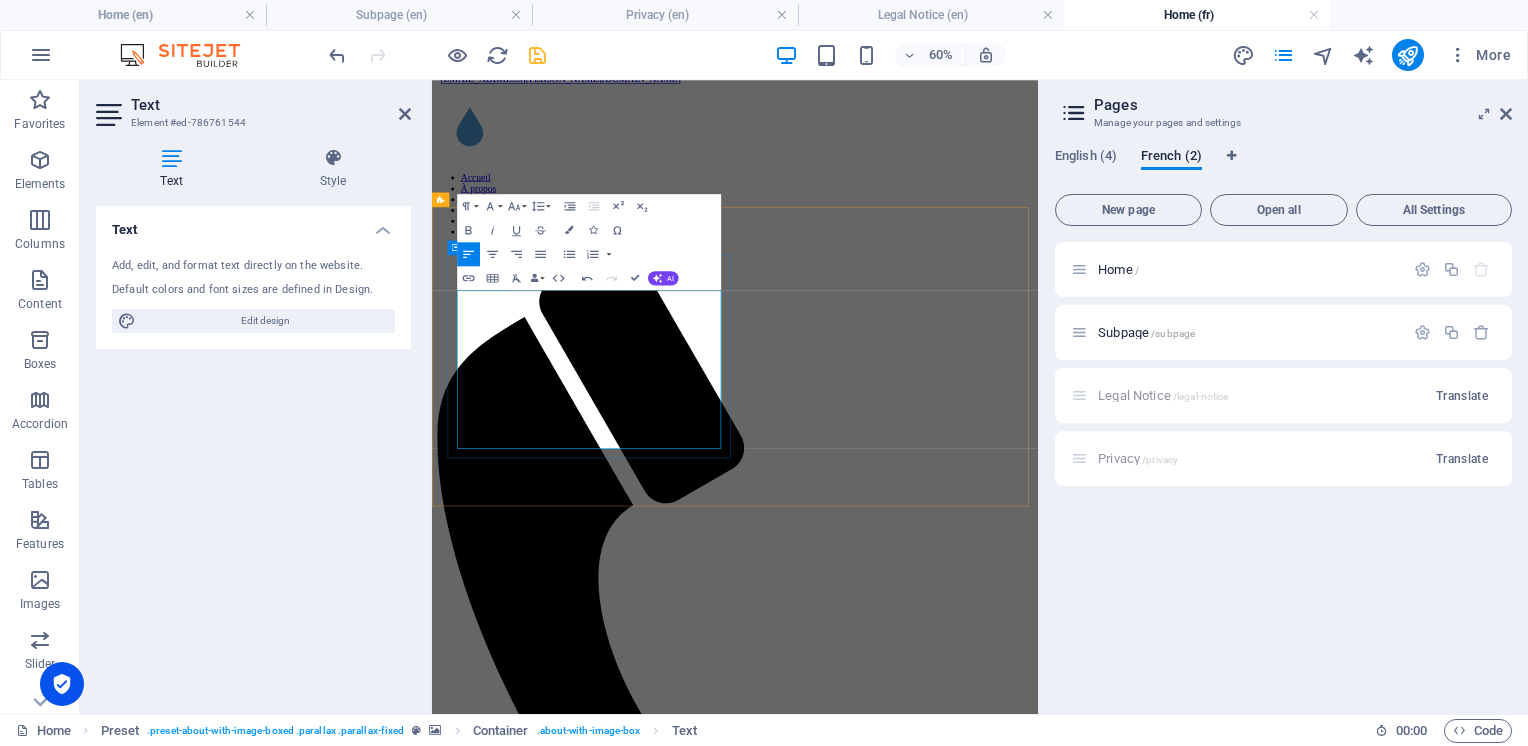 click on "Nous remplissons les bonbonnes directement en magasin avec du CO₂ de qualité alimentaire supérieure, provenant du Québec. Résultat : votre bonbonne n’a pas fait un long détour avant de revenir, elle est prête ici, près de chez vous." at bounding box center [937, 10333] 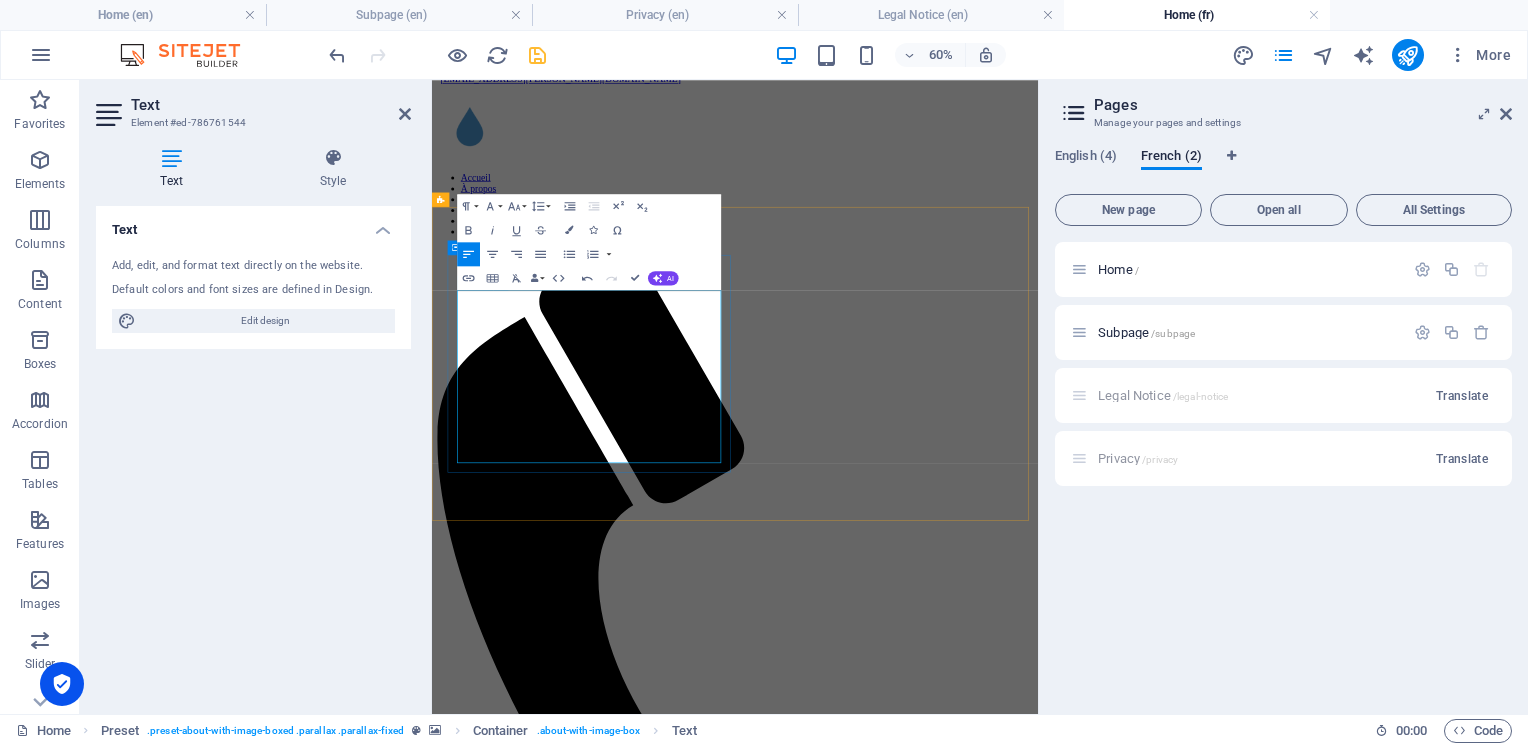 click on "À noter : nous ne sommes pas un agent de SodaStream ni d’aucune autre entreprise de fabrication de soda." at bounding box center (937, 10412) 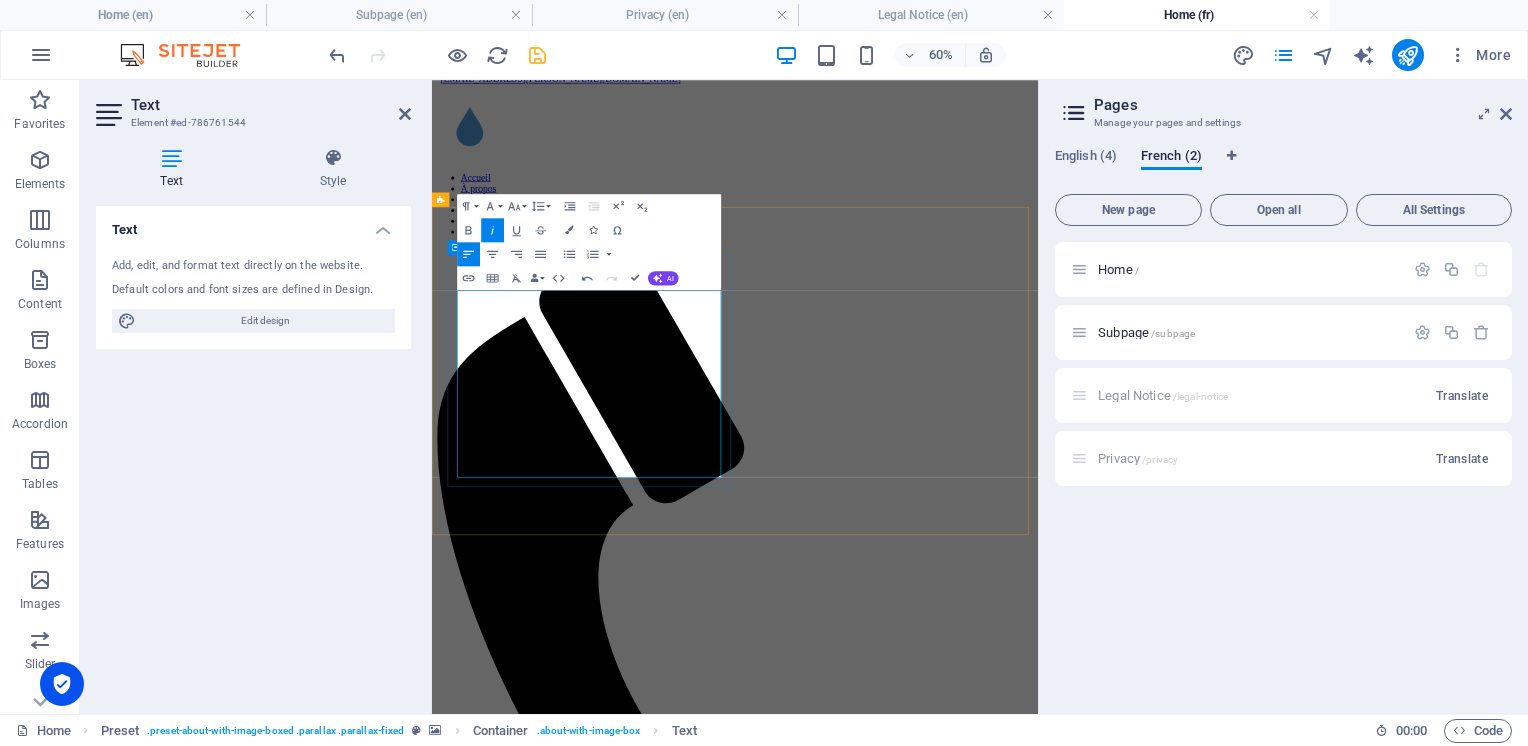 drag, startPoint x: 810, startPoint y: 725, endPoint x: 478, endPoint y: 713, distance: 332.2168 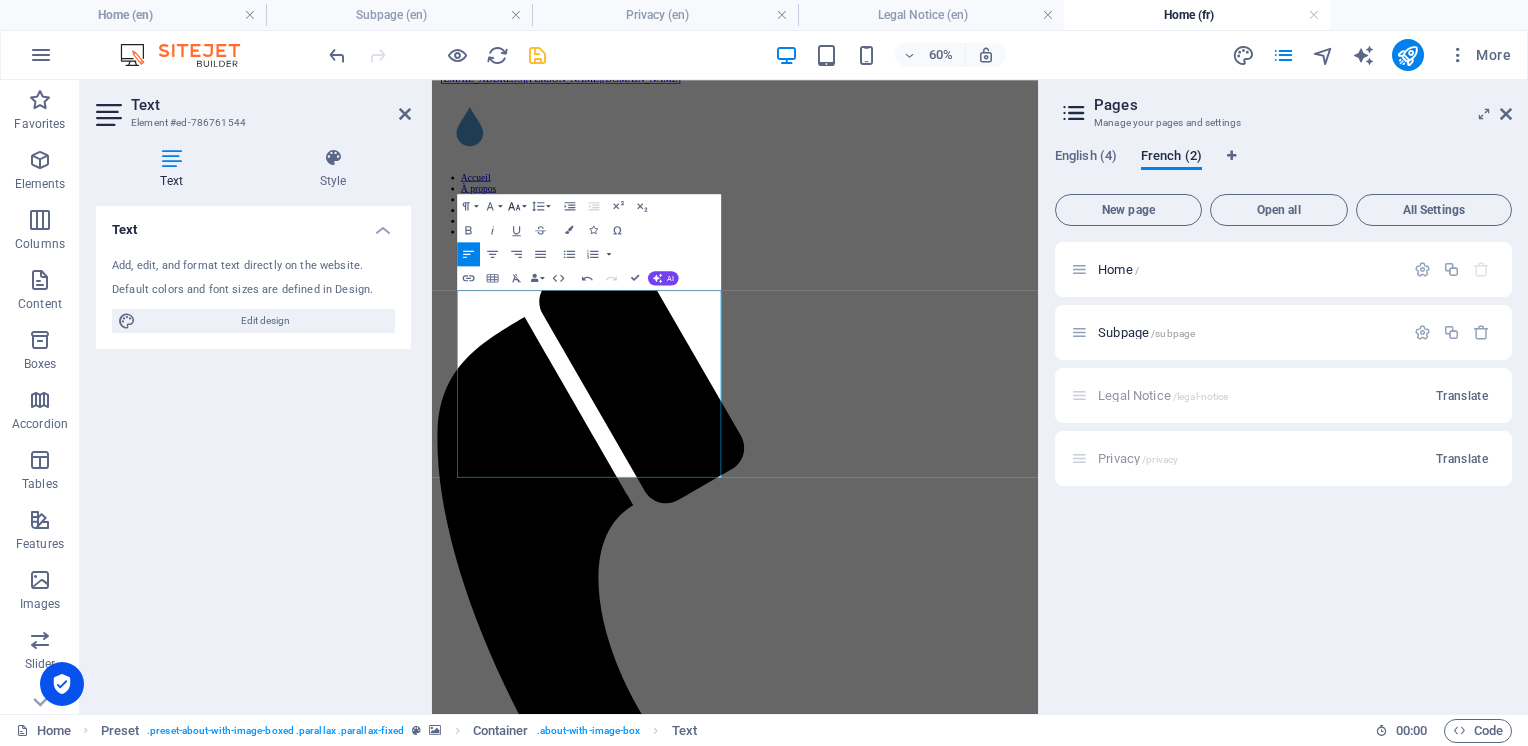 click 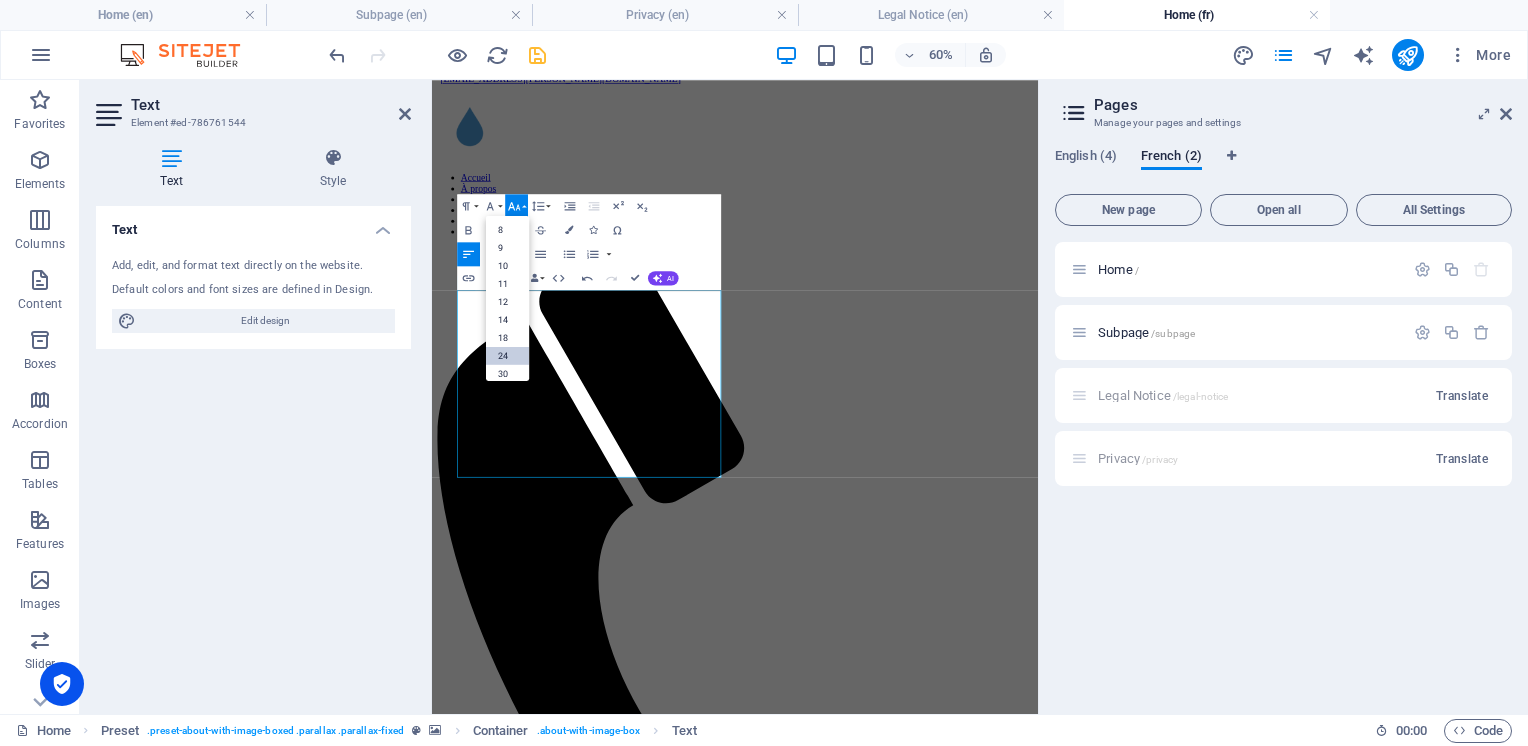click on "24" at bounding box center [507, 356] 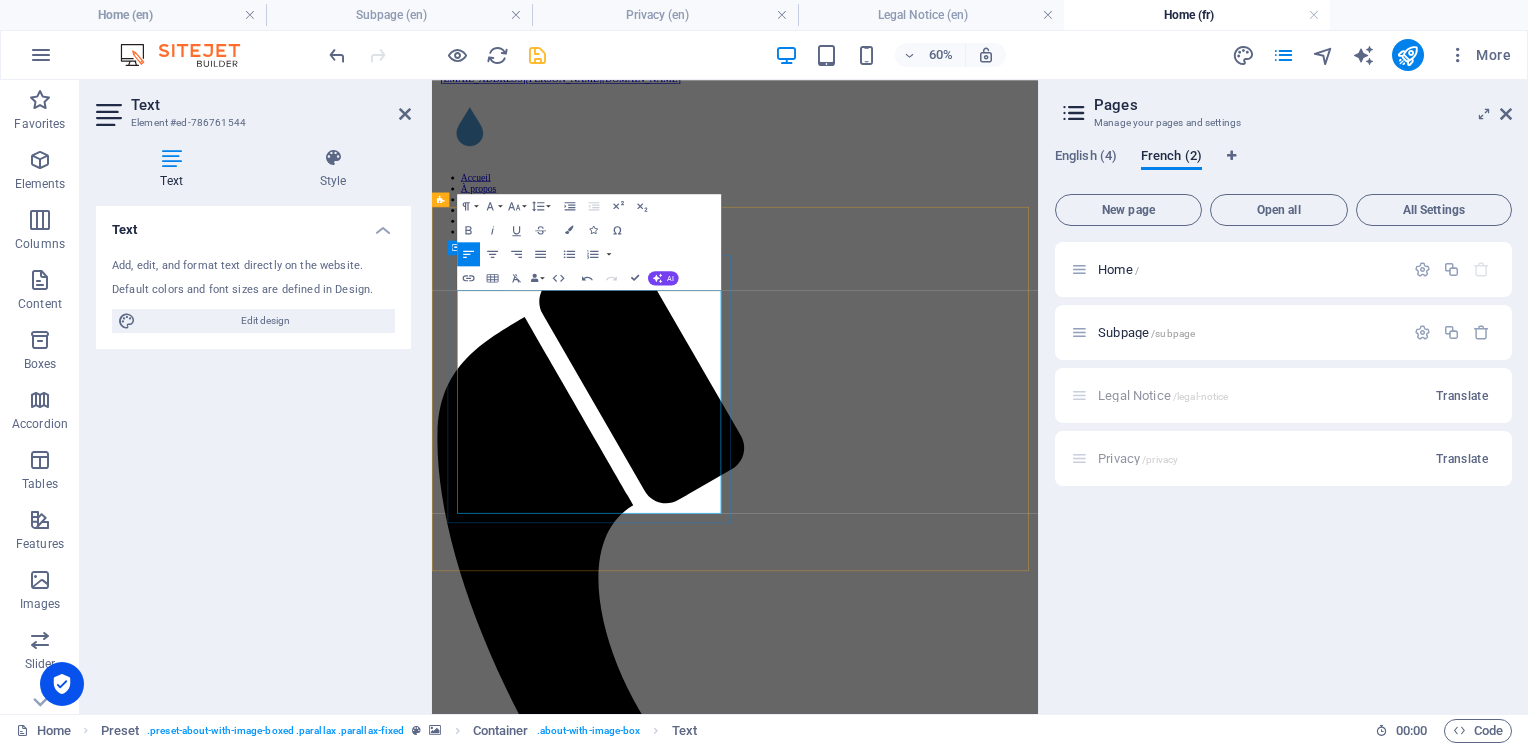 click on "​" at bounding box center (937, 10450) 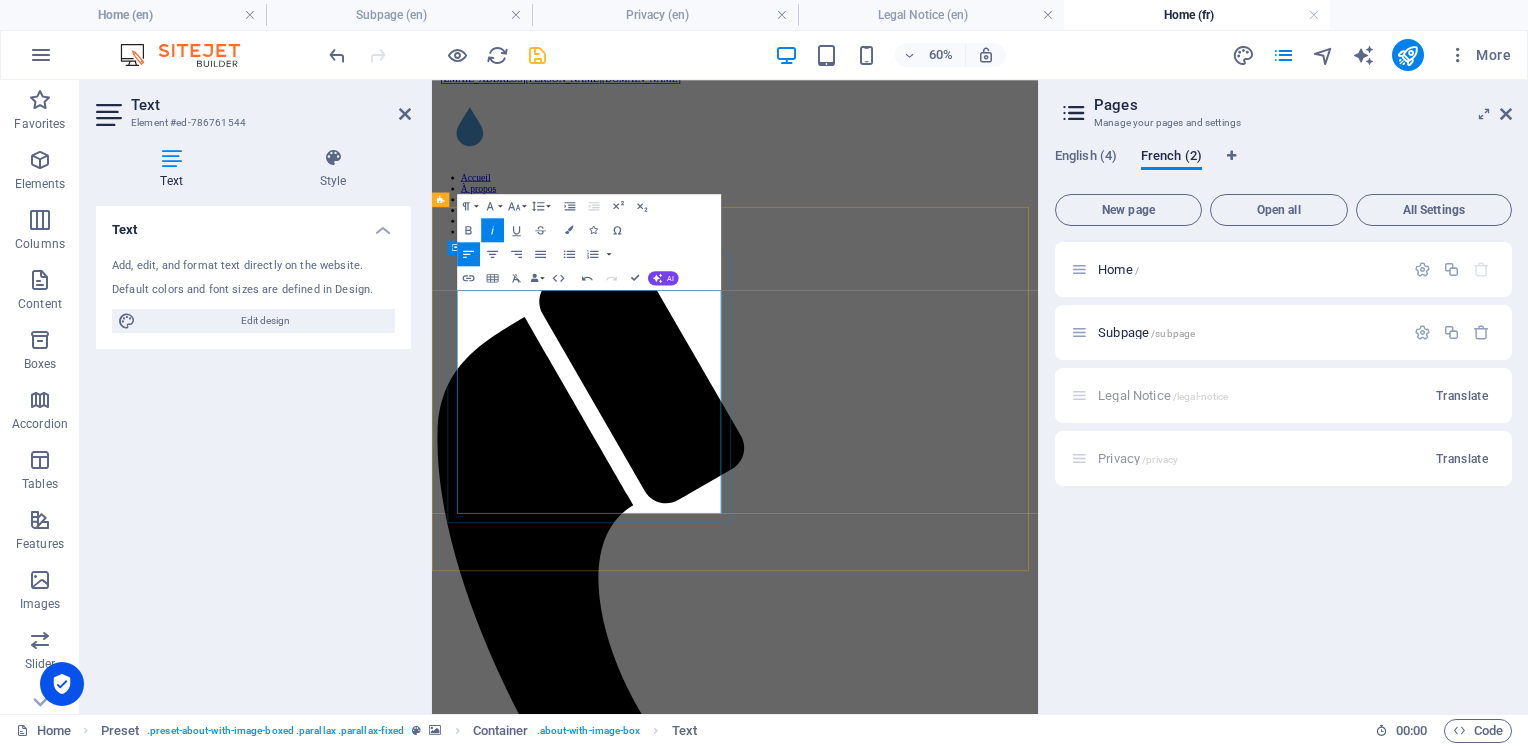 click on "Hydratez-vous avec style!  Échangez vos bonbonnes de CO₂ (SodaStream ou équivalent), économisez et réduisez votre empreinte carbone." at bounding box center [937, 10244] 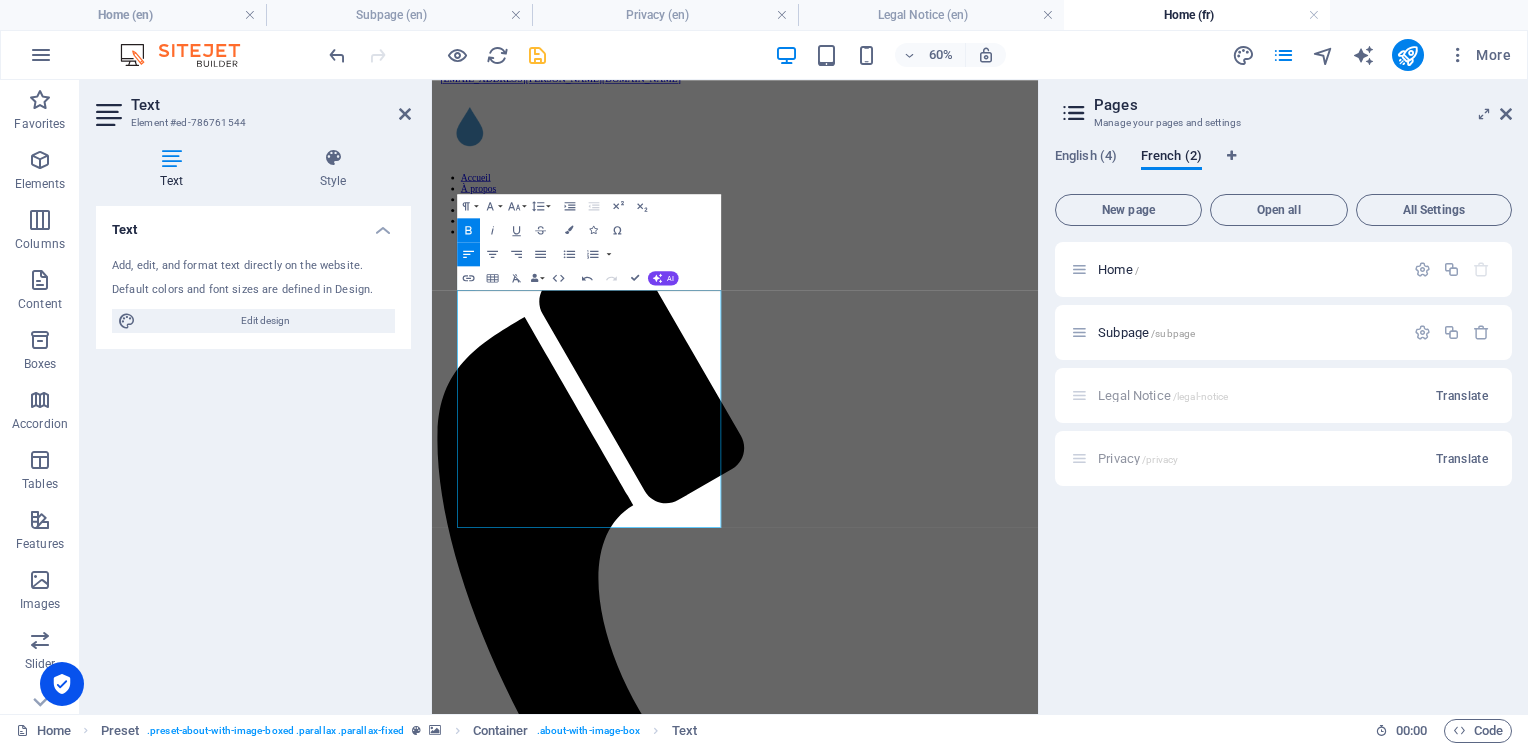 click at bounding box center [937, 10173] 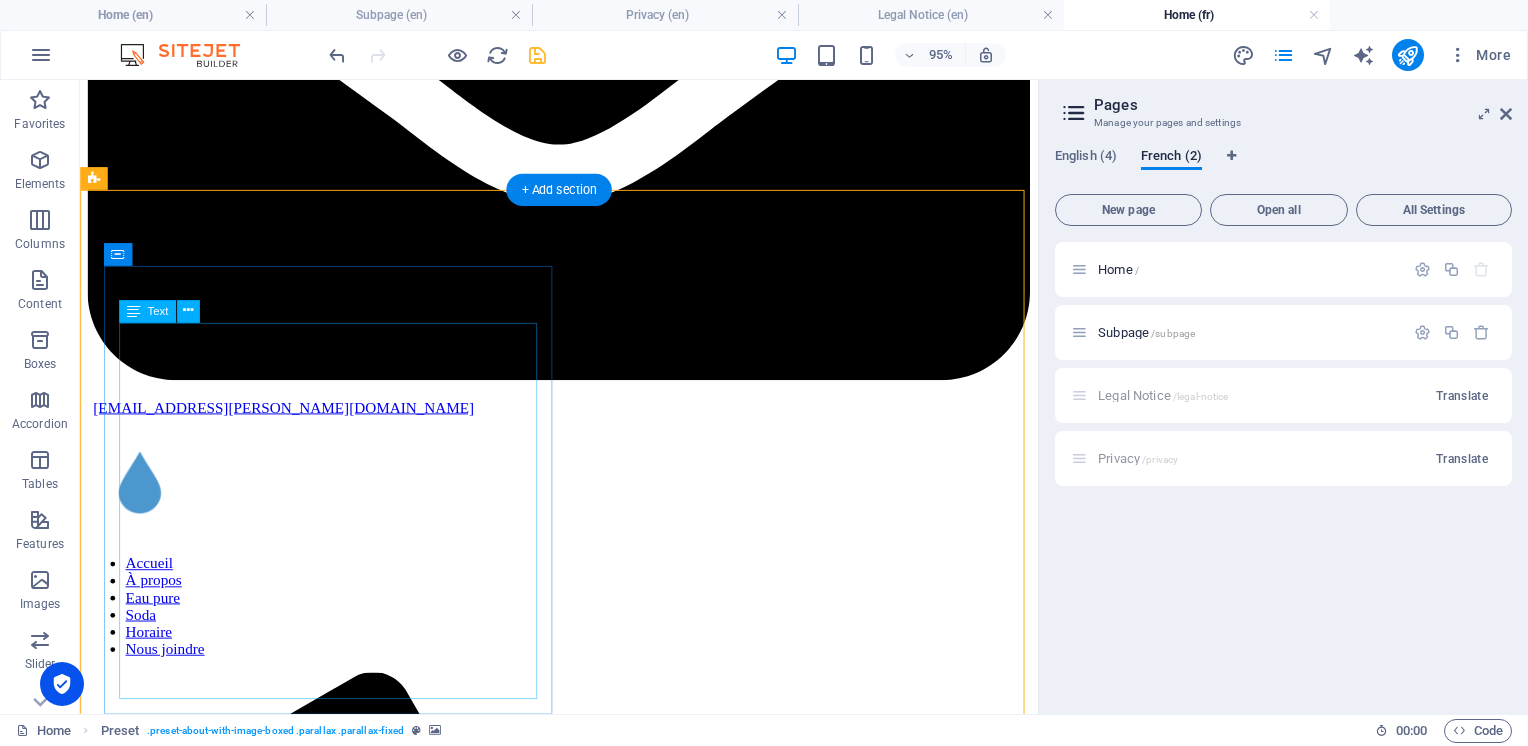 scroll, scrollTop: 1600, scrollLeft: 0, axis: vertical 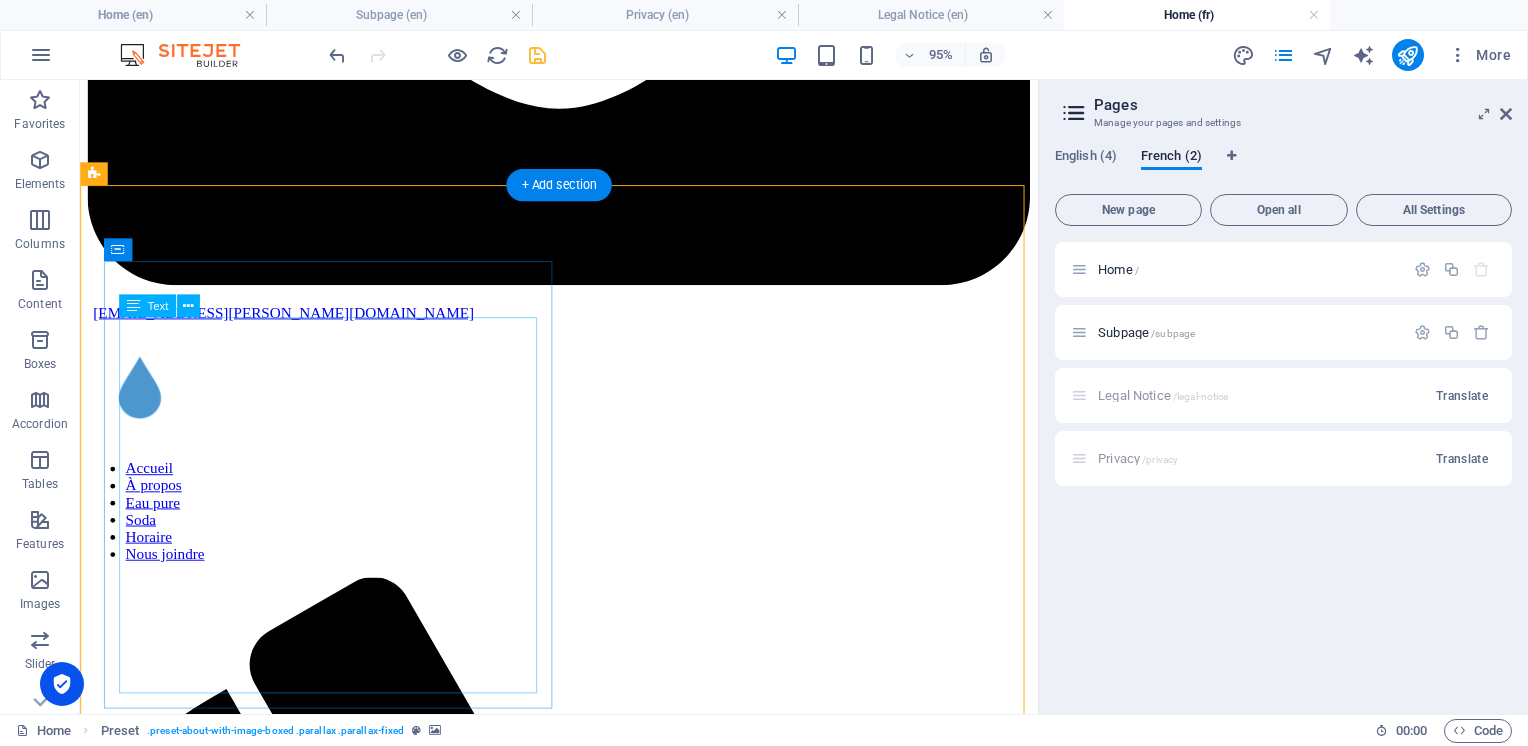 click on "Hydratez-vous avec style!  Échangez vos bonbonnes de CO₂ (SodaStream ou équivalent), économisez et réduisez votre empreinte carbone. Nous remplissons les bonbonnes directement en magasin avec du CO₂ de qualité alimentaire supérieure, provenant du Québec. Résultat : votre bonbonne n’a pas fait un long détour avant de revenir, elle est prête ici, près de chez vous. À noter : nous ne sommes pas un agent de SodaStream ni d’aucune autre entreprise de fabrication de soda. 10,99 $ + taxes – Échange de bonbonne de CO₂" at bounding box center (584, 10613) 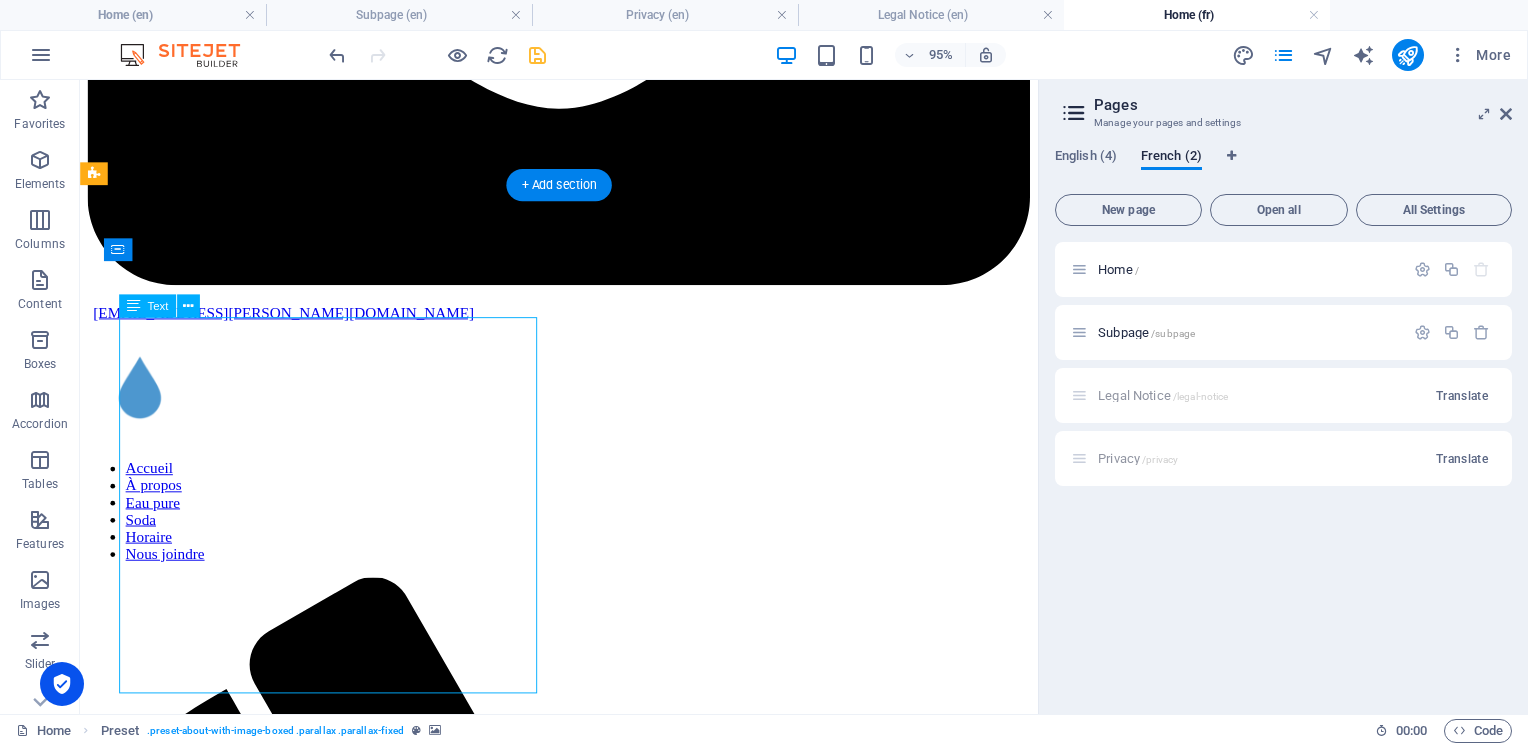 click on "Hydratez-vous avec style!  Échangez vos bonbonnes de CO₂ (SodaStream ou équivalent), économisez et réduisez votre empreinte carbone. Nous remplissons les bonbonnes directement en magasin avec du CO₂ de qualité alimentaire supérieure, provenant du Québec. Résultat : votre bonbonne n’a pas fait un long détour avant de revenir, elle est prête ici, près de chez vous. À noter : nous ne sommes pas un agent de SodaStream ni d’aucune autre entreprise de fabrication de soda. 10,99 $ + taxes – Échange de bonbonne de CO₂" at bounding box center (584, 10613) 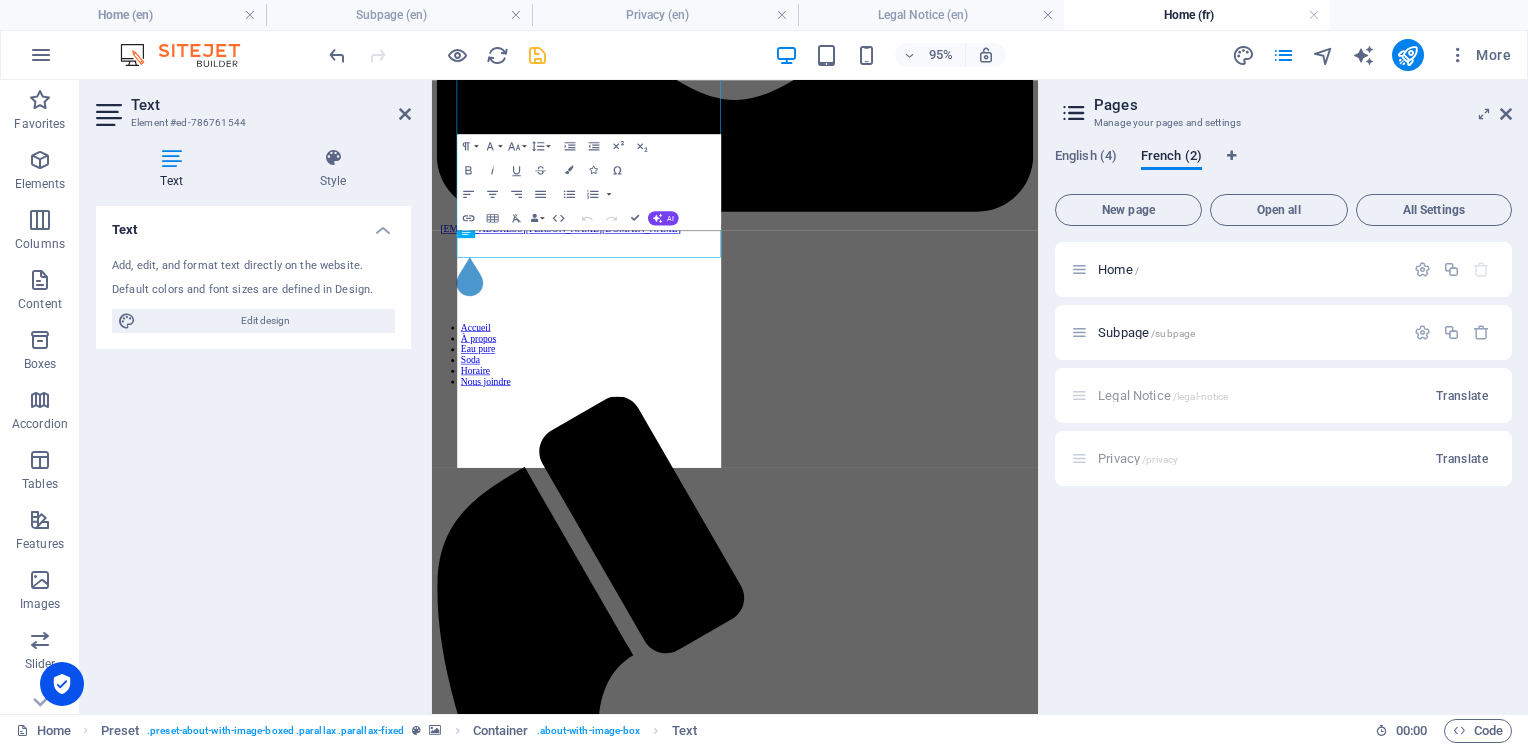 scroll, scrollTop: 1950, scrollLeft: 0, axis: vertical 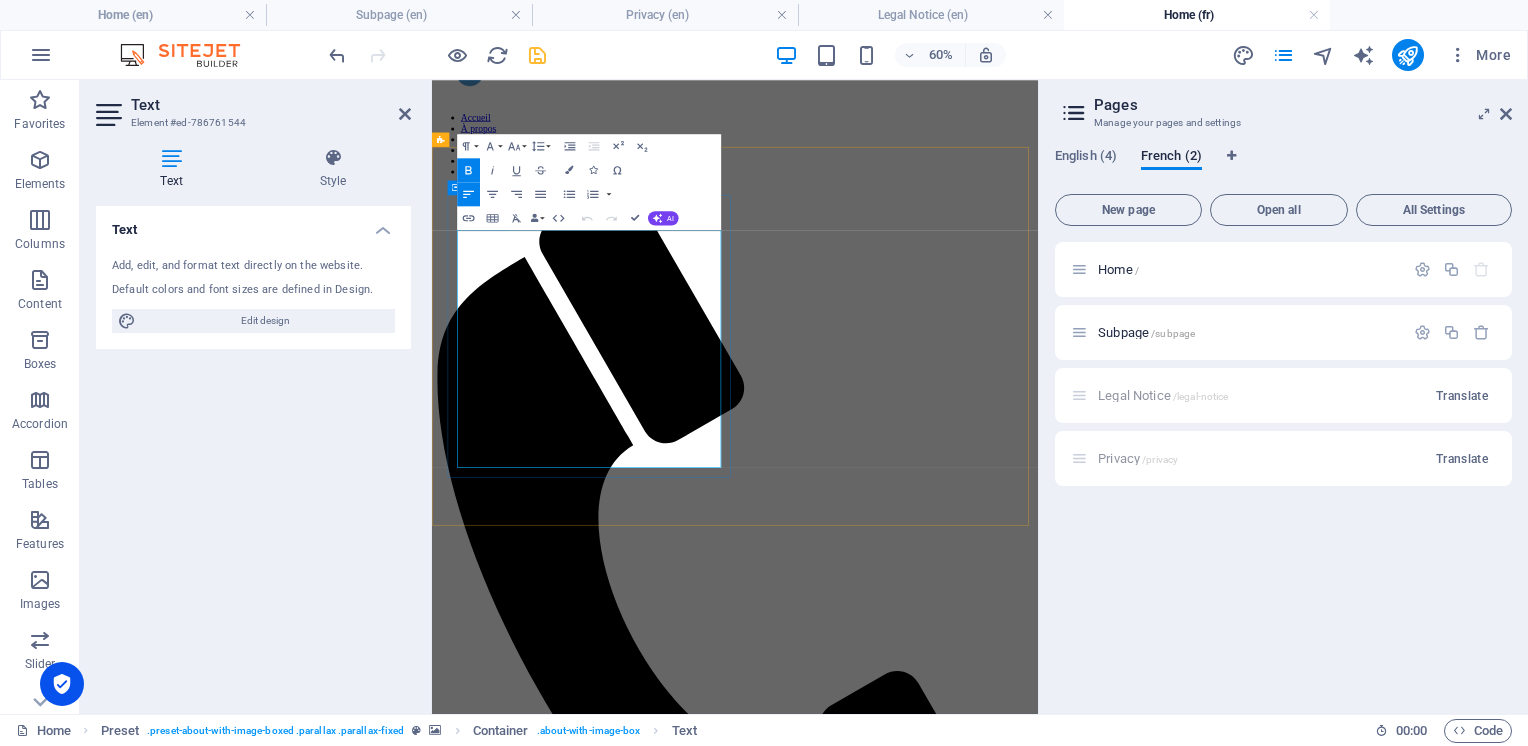 click on "Hydratez-vous avec style!" at bounding box center [527, 10133] 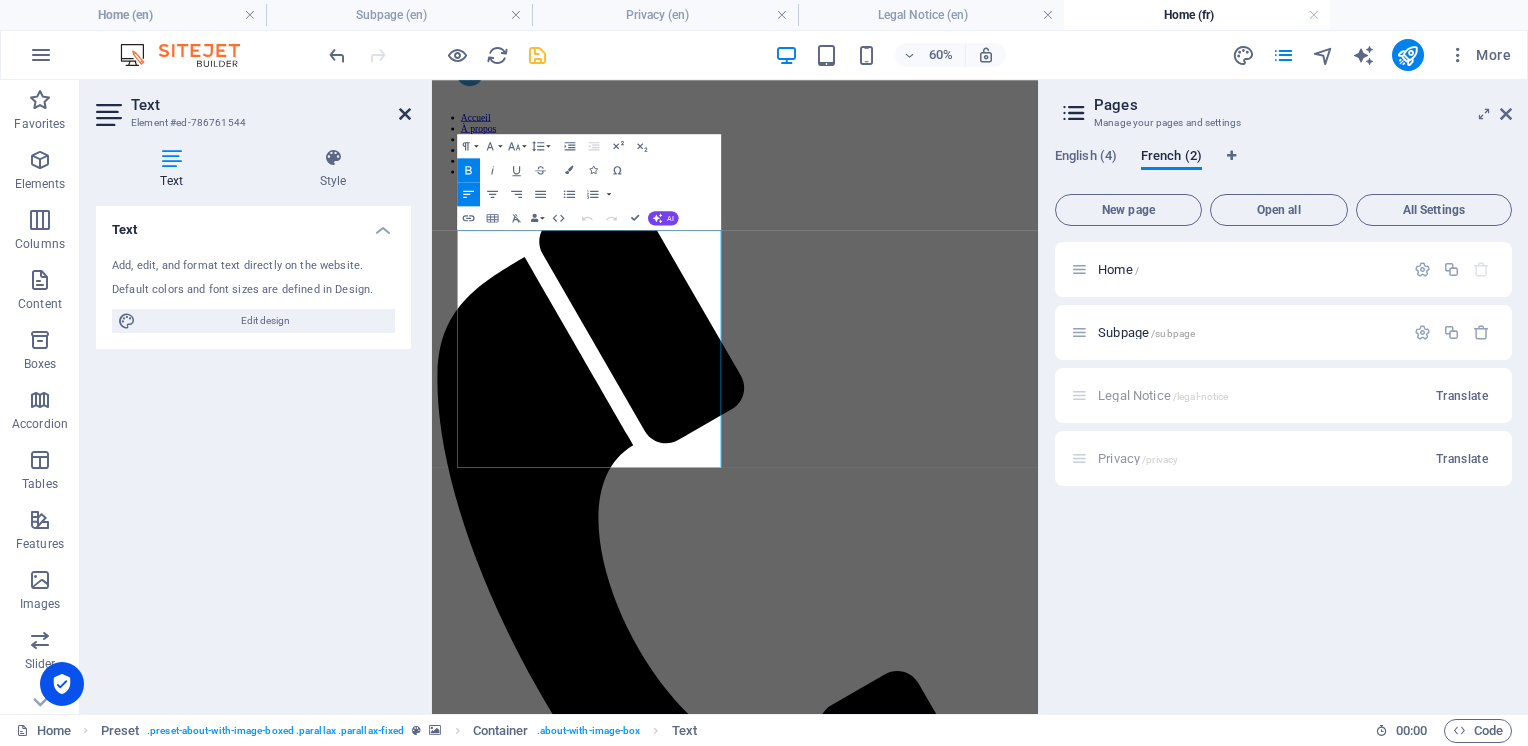 drag, startPoint x: 334, startPoint y: 34, endPoint x: 399, endPoint y: 108, distance: 98.49365 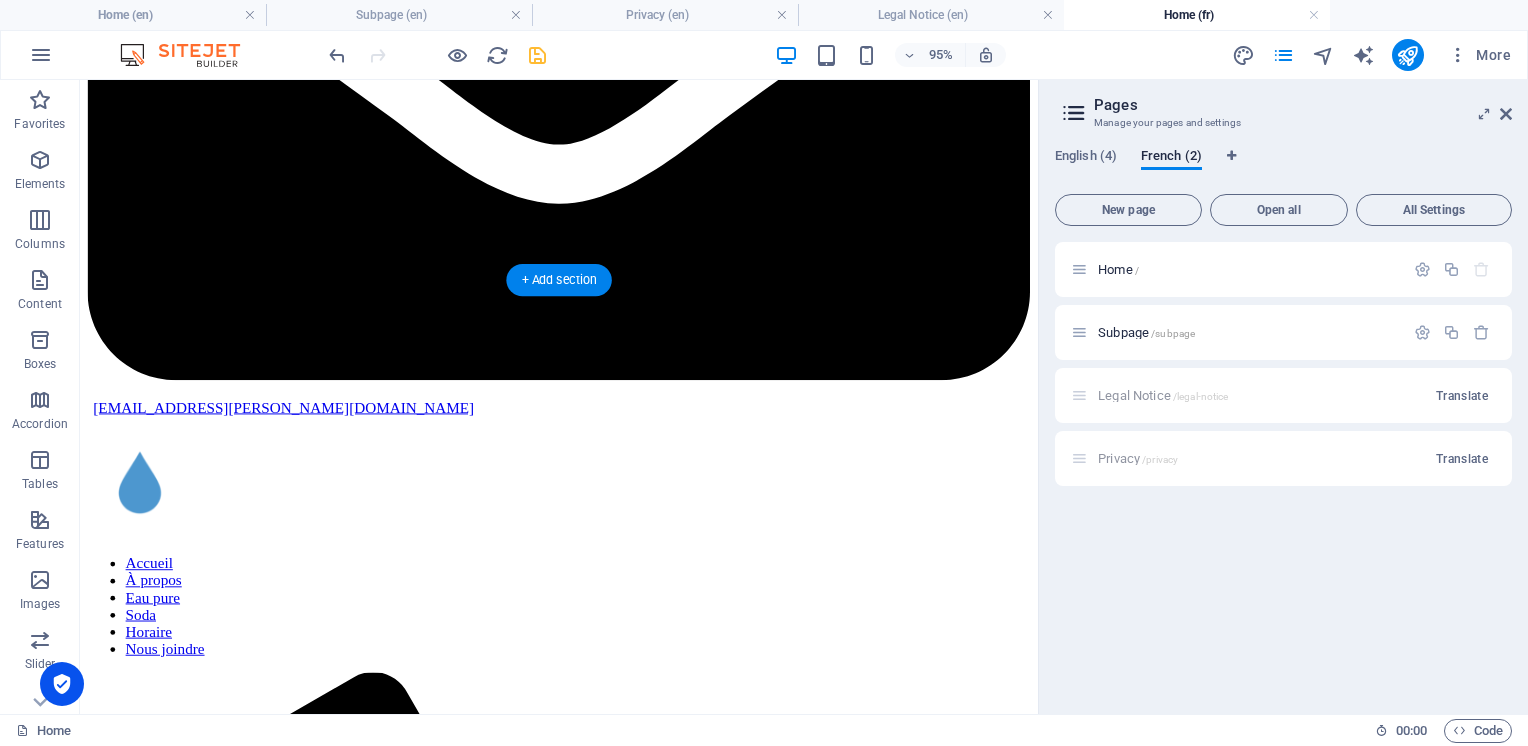 scroll, scrollTop: 1600, scrollLeft: 0, axis: vertical 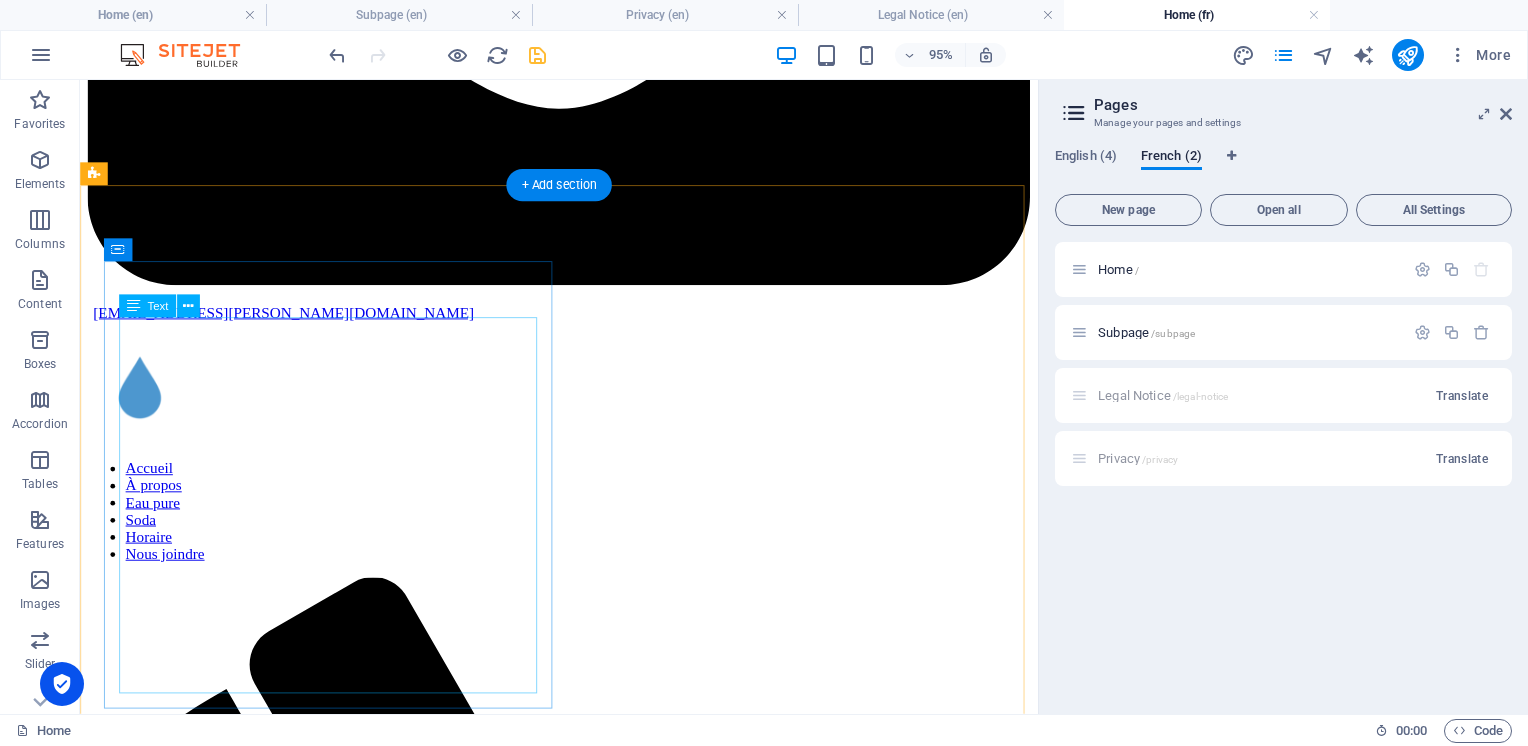 click on "Hydratez-vous avec style!  Échangez vos bonbonnes de CO₂ (SodaStream ou équivalent), économisez et réduisez votre empreinte carbone. Nous remplissons les bonbonnes directement en magasin avec du CO₂ de qualité alimentaire supérieure, provenant du Québec. Résultat : votre bonbonne n’a pas fait un long détour avant de revenir, elle est prête ici, près de chez vous. À noter : nous ne sommes pas un agent de SodaStream ni d’aucune autre entreprise de fabrication de soda. 10,99 $ + taxes – Échange de bonbonne de CO₂" at bounding box center (584, 10613) 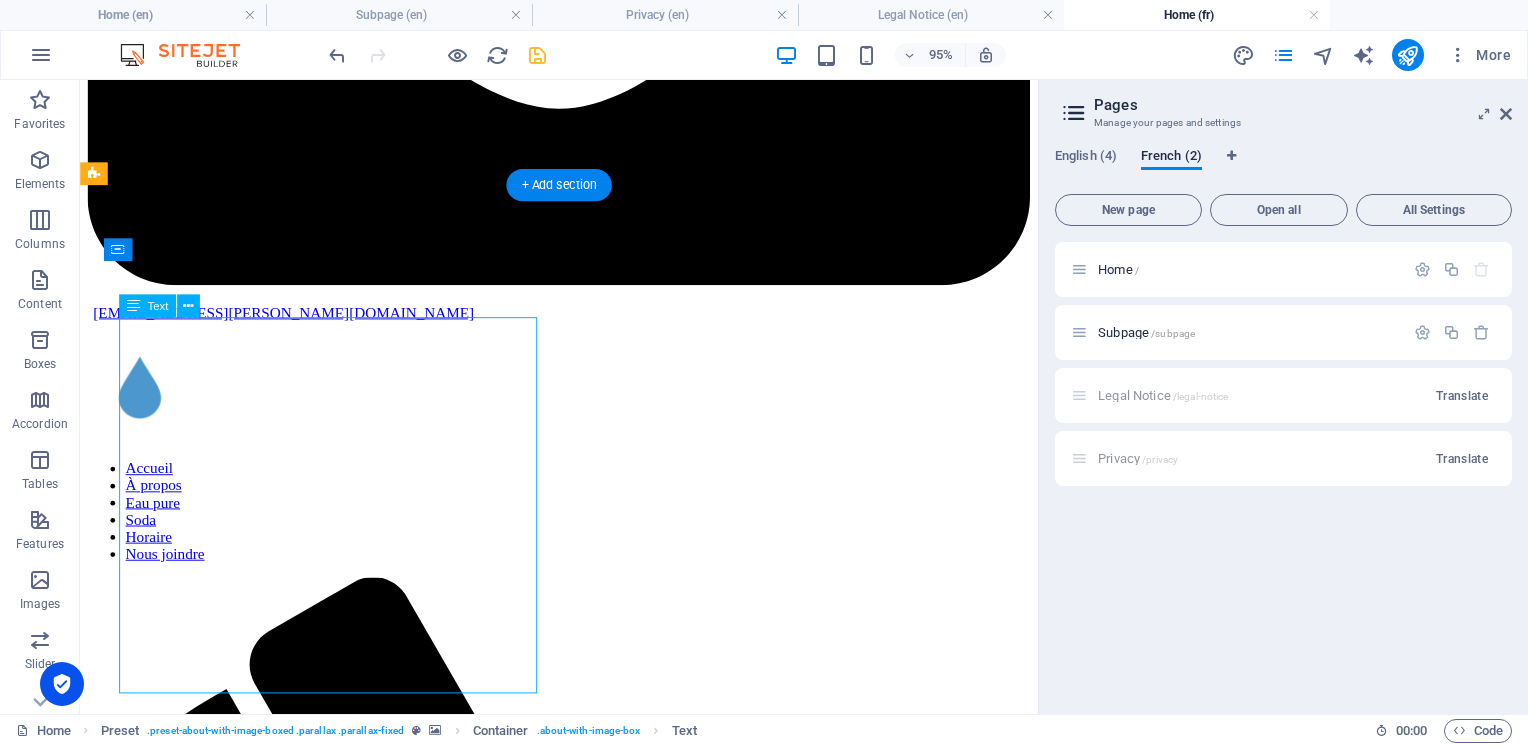 click on "Hydratez-vous avec style!  Échangez vos bonbonnes de CO₂ (SodaStream ou équivalent), économisez et réduisez votre empreinte carbone. Nous remplissons les bonbonnes directement en magasin avec du CO₂ de qualité alimentaire supérieure, provenant du Québec. Résultat : votre bonbonne n’a pas fait un long détour avant de revenir, elle est prête ici, près de chez vous. À noter : nous ne sommes pas un agent de SodaStream ni d’aucune autre entreprise de fabrication de soda. 10,99 $ + taxes – Échange de bonbonne de CO₂" at bounding box center [584, 10613] 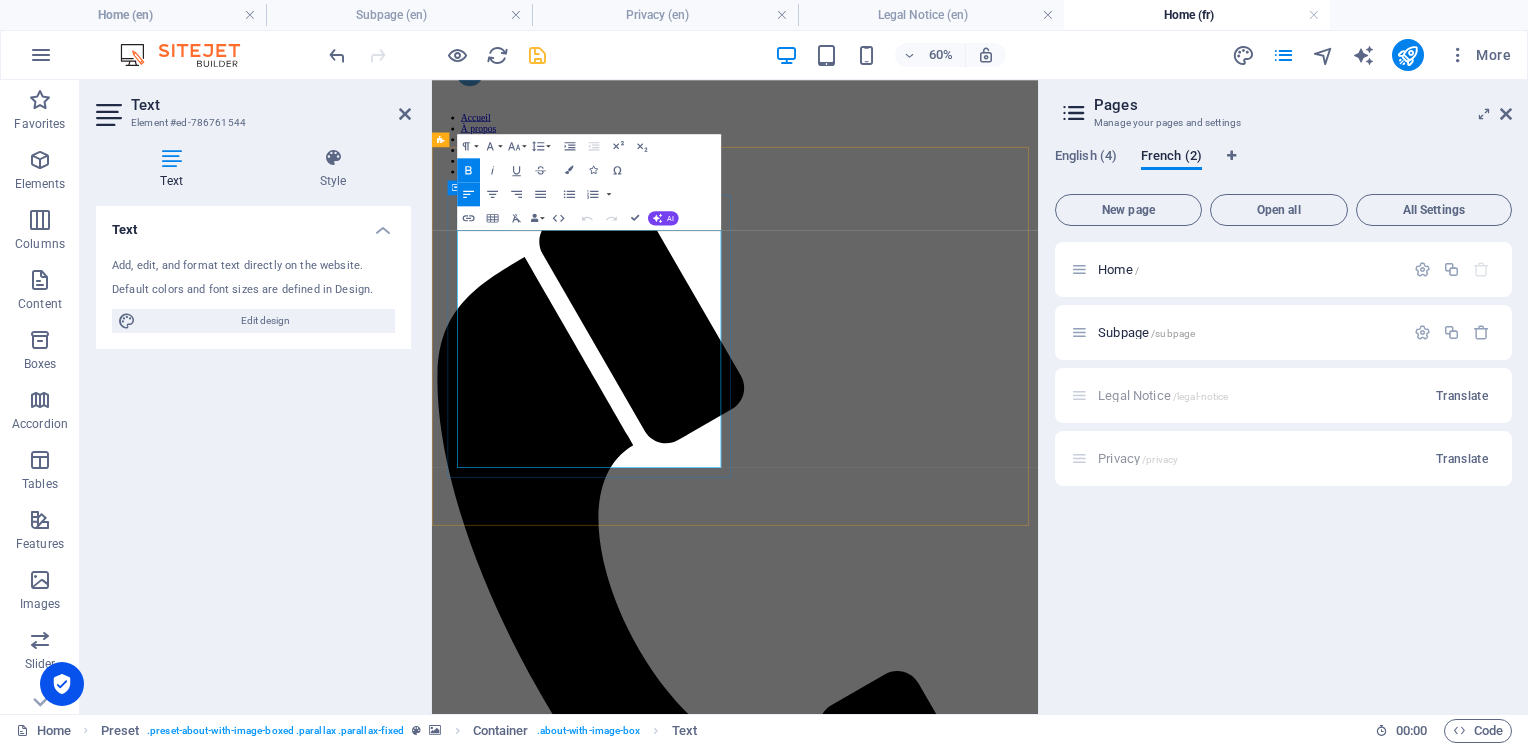 click on "Échangez vos bonbonnes de CO₂ (SodaStream ou équivalent), économisez et réduisez votre empreinte carbone." at bounding box center (937, 10178) 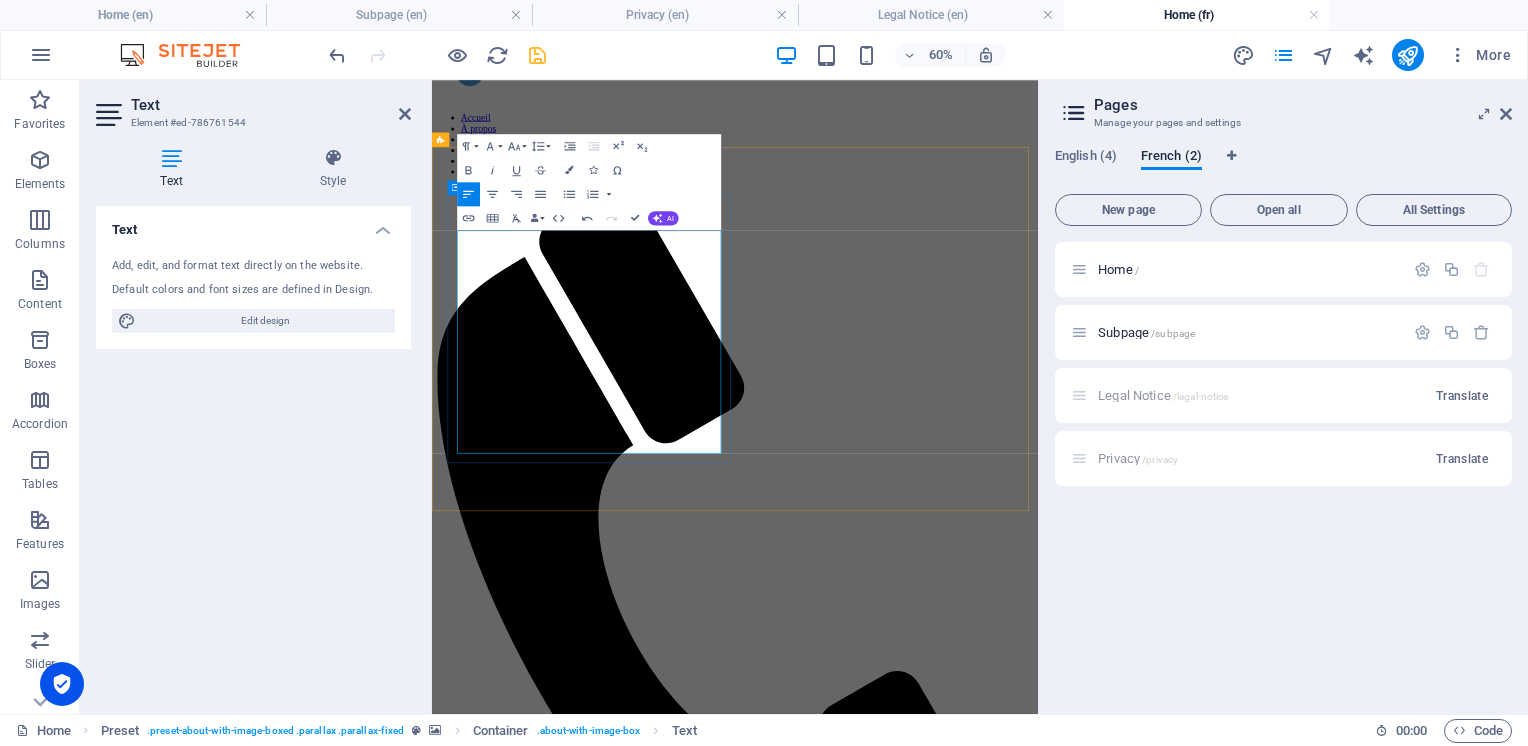 type 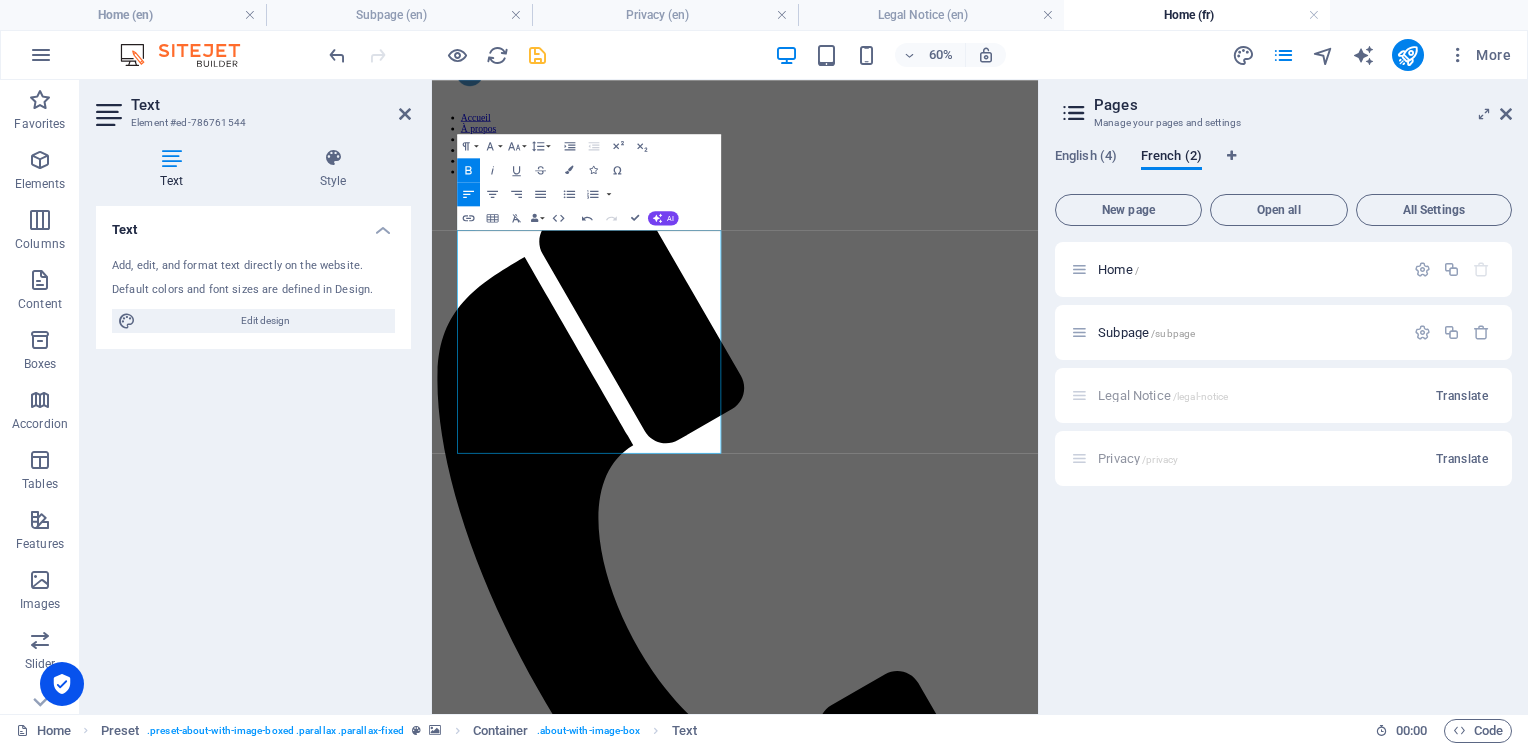 drag, startPoint x: 654, startPoint y: 351, endPoint x: 454, endPoint y: 339, distance: 200.35968 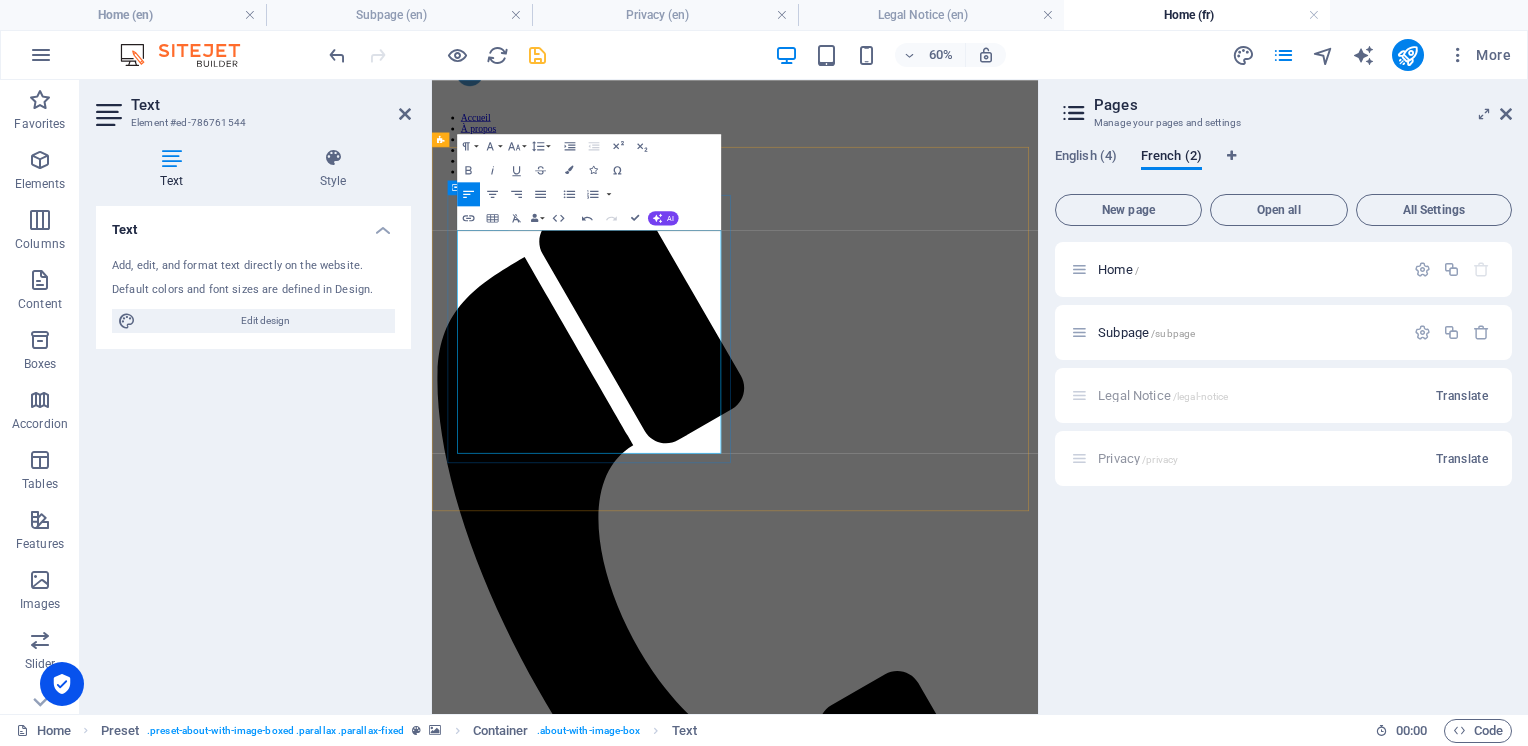 click on "Hydratez-vous avec style!    Échangez vos bonbonnes de CO₂ (SodaStream ou équivalent), économisez et réduisez votre empreinte carbone." at bounding box center [937, 10135] 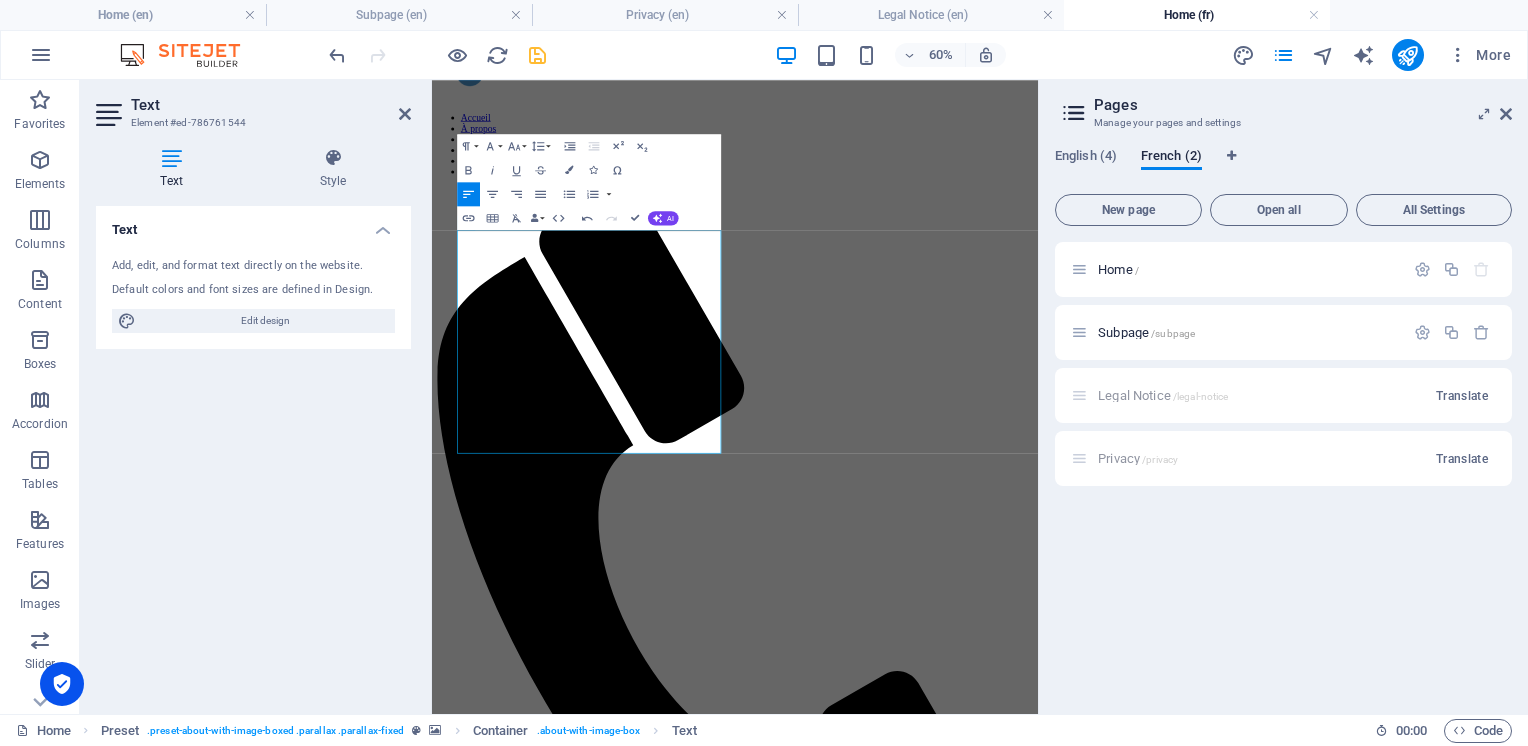 click on "Text Add, edit, and format text directly on the website. Default colors and font sizes are defined in Design. Edit design Alignment Left aligned Centered Right aligned" at bounding box center [253, 452] 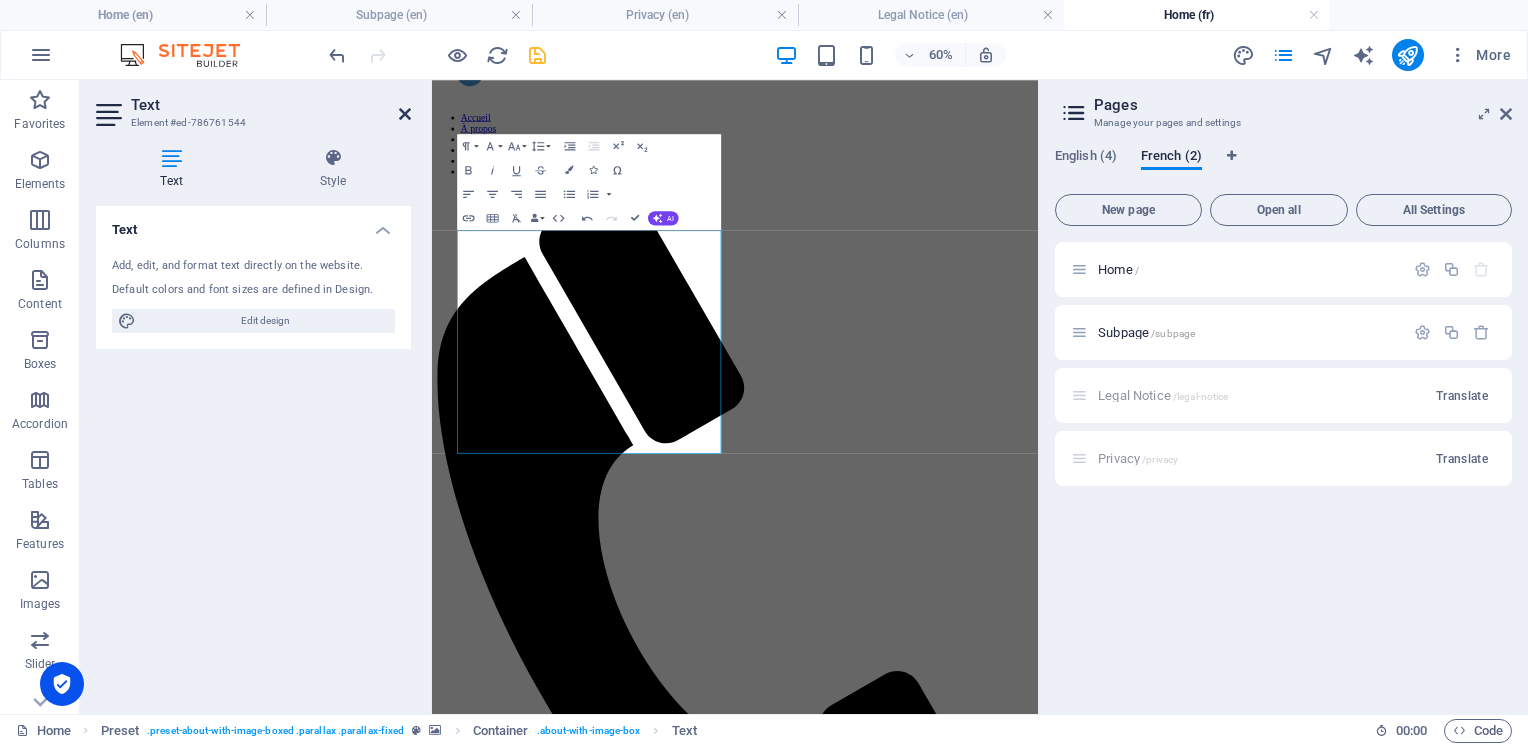 drag, startPoint x: 402, startPoint y: 114, endPoint x: 335, endPoint y: 40, distance: 99.824844 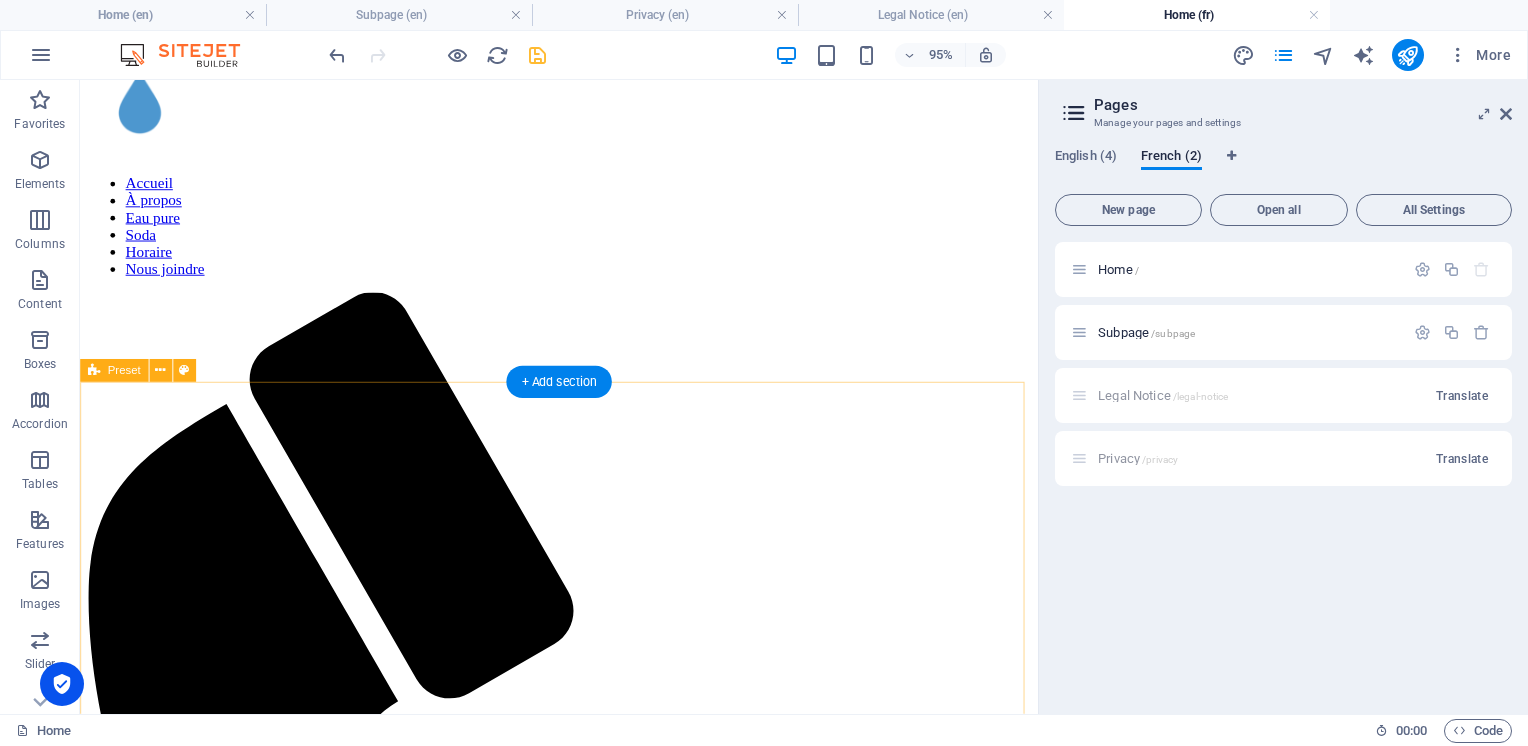 scroll, scrollTop: 2000, scrollLeft: 0, axis: vertical 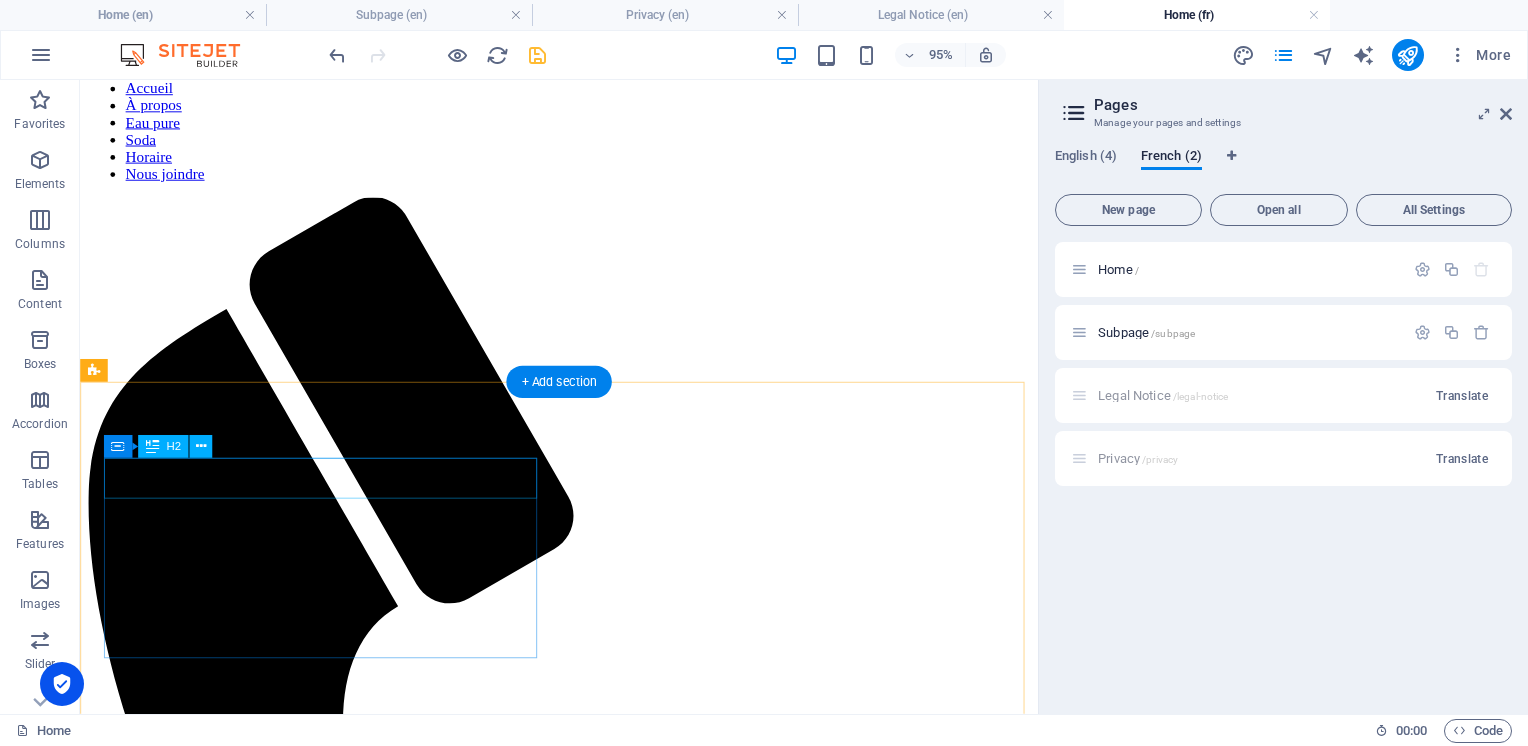 click on "Hours" at bounding box center (584, 10574) 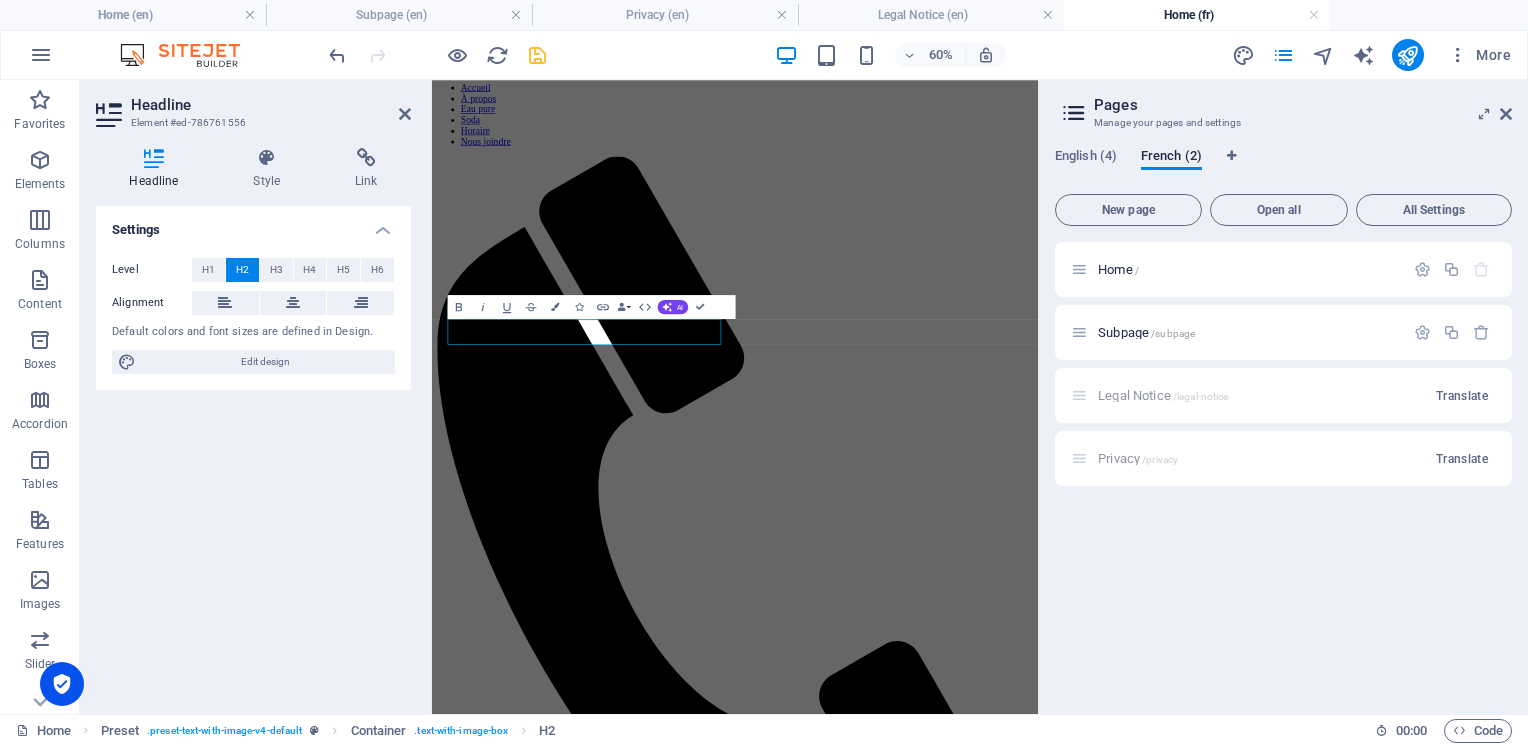 scroll, scrollTop: 2350, scrollLeft: 0, axis: vertical 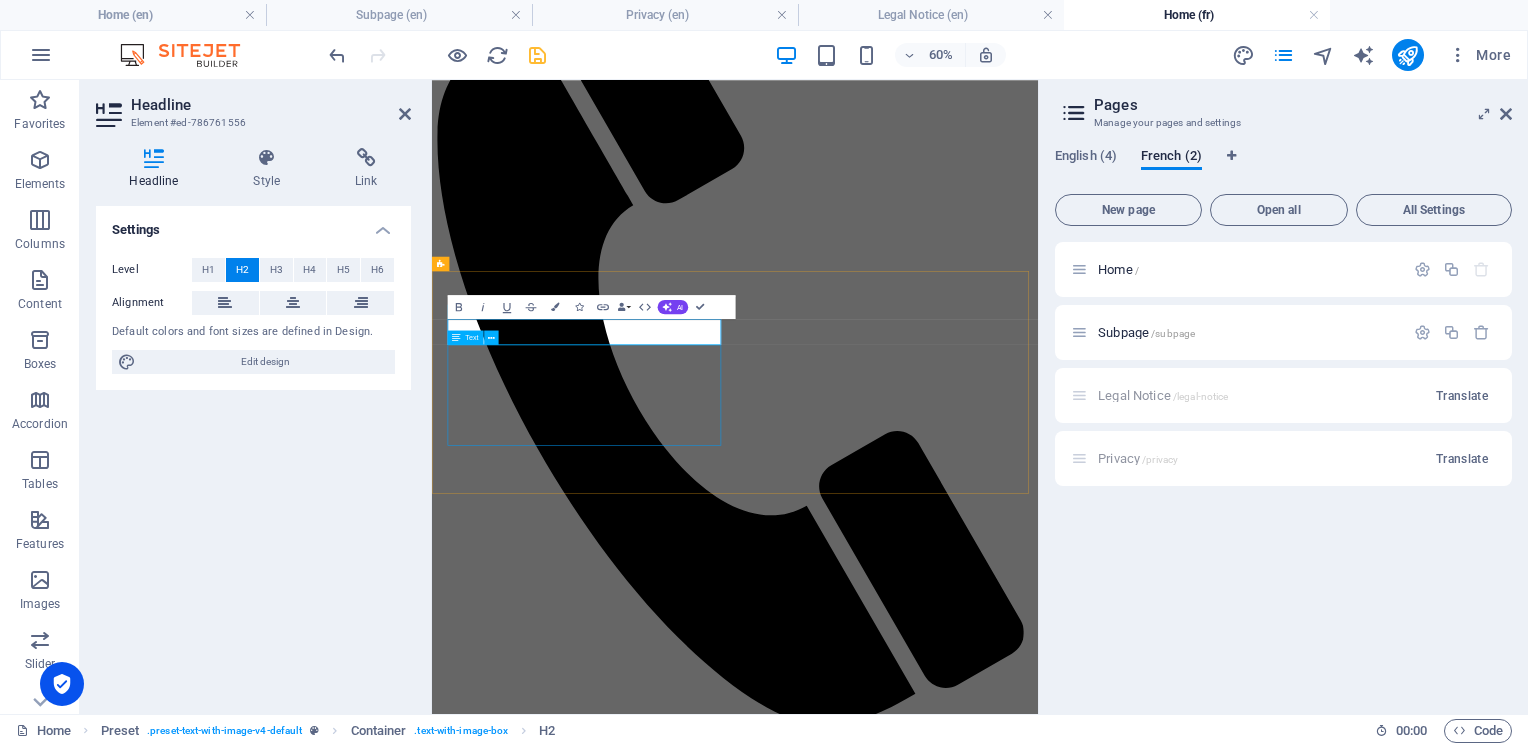 type 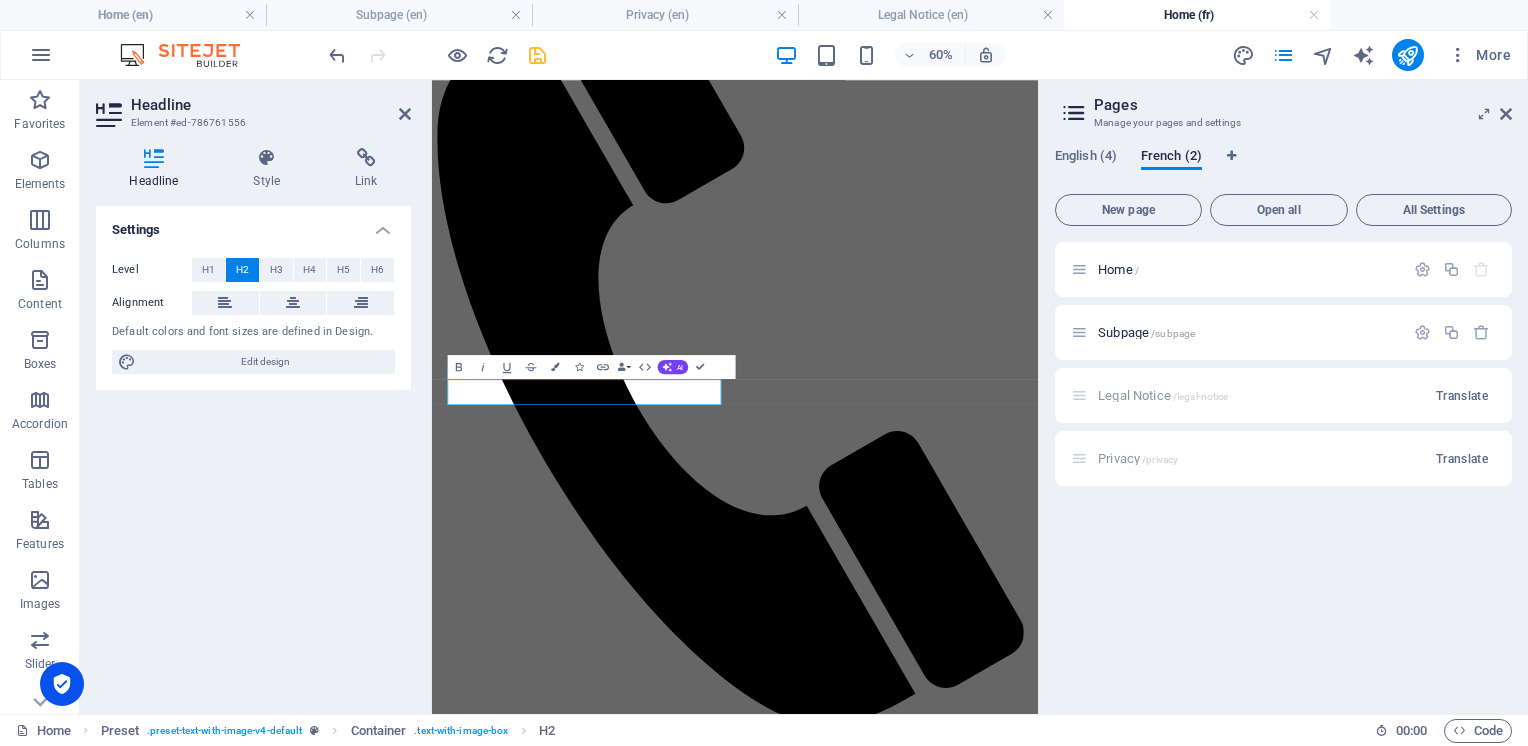 scroll, scrollTop: 2250, scrollLeft: 0, axis: vertical 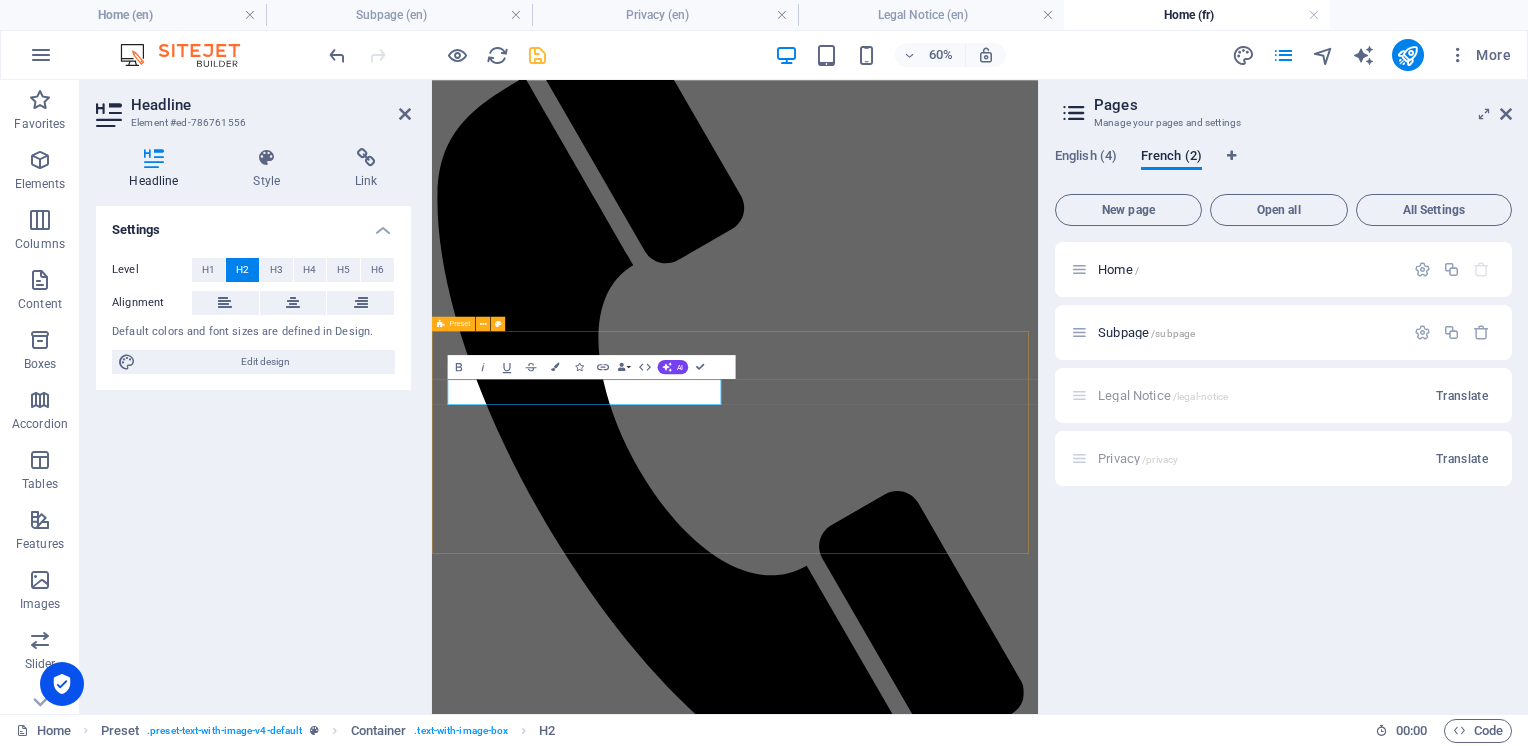 click on "Horaire Monday - 12:00 - 6:00 PM Tuesday - 12:00 - 6;00 PM Wednesday - Closed Thursday - 12;00 - 8:00 PM Friday - 12:00 - 6:00 PM Saturday - 10:00 AM - 6:00 PM Google us to check holiday schedules
Drop content here or  Add elements  Paste clipboard" at bounding box center [937, 10652] 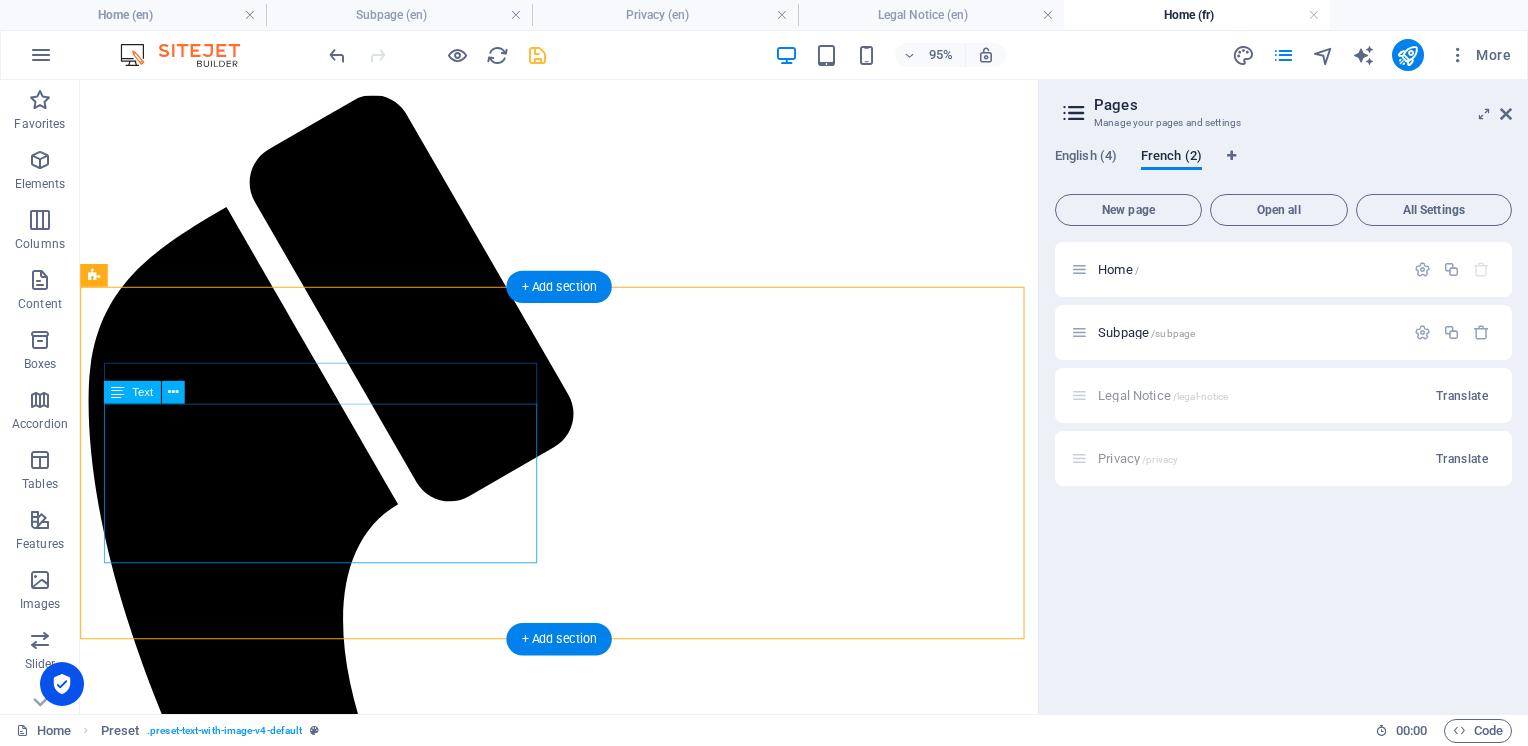 scroll, scrollTop: 2200, scrollLeft: 0, axis: vertical 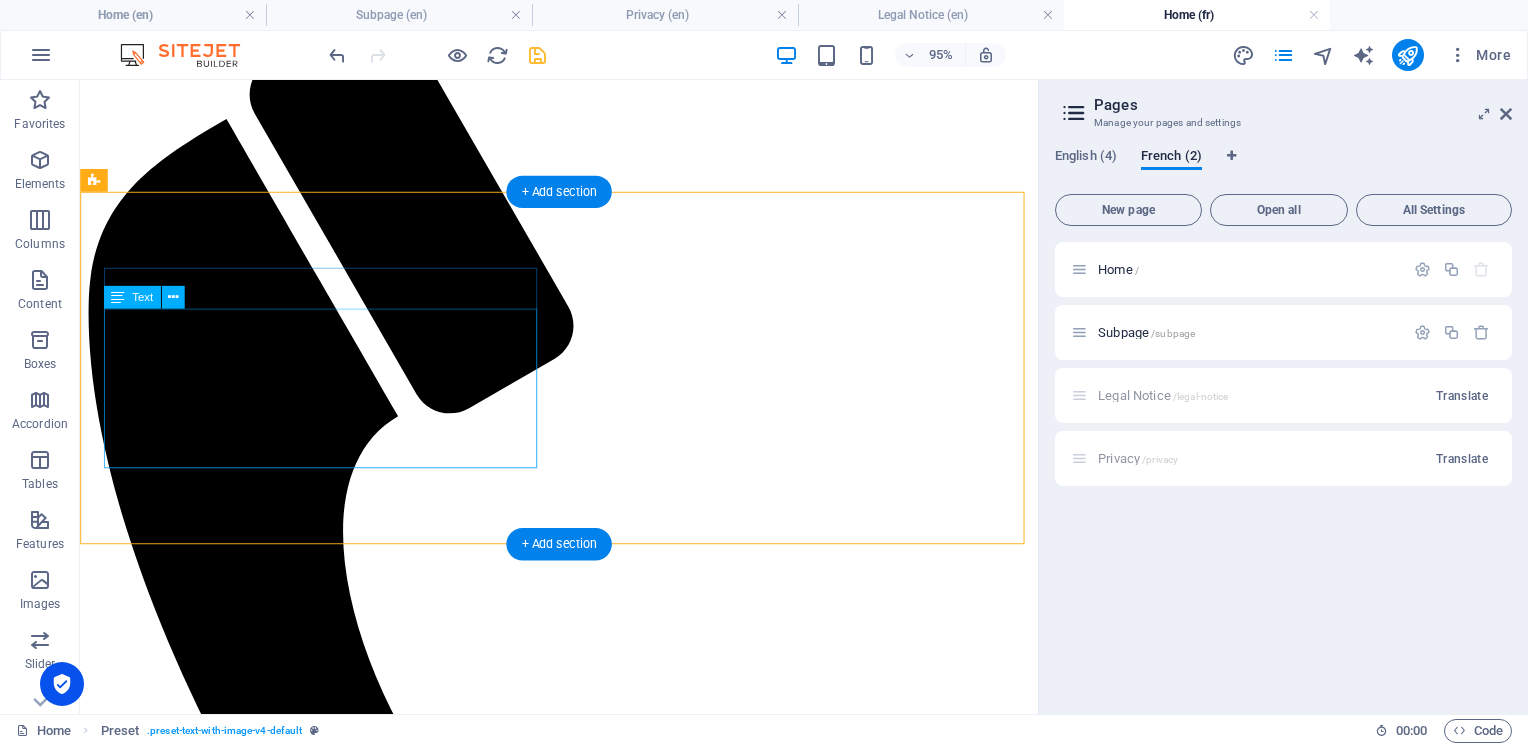 click on "Monday - 12:00 - 6:00 PM Tuesday - 12:00 - 6;00 PM Wednesday - Closed Thursday - 12;00 - 8:00 PM Friday - 12:00 - 6:00 PM Saturday - 10:00 AM - 6:00 PM Google us to check holiday schedules" at bounding box center [584, 10519] 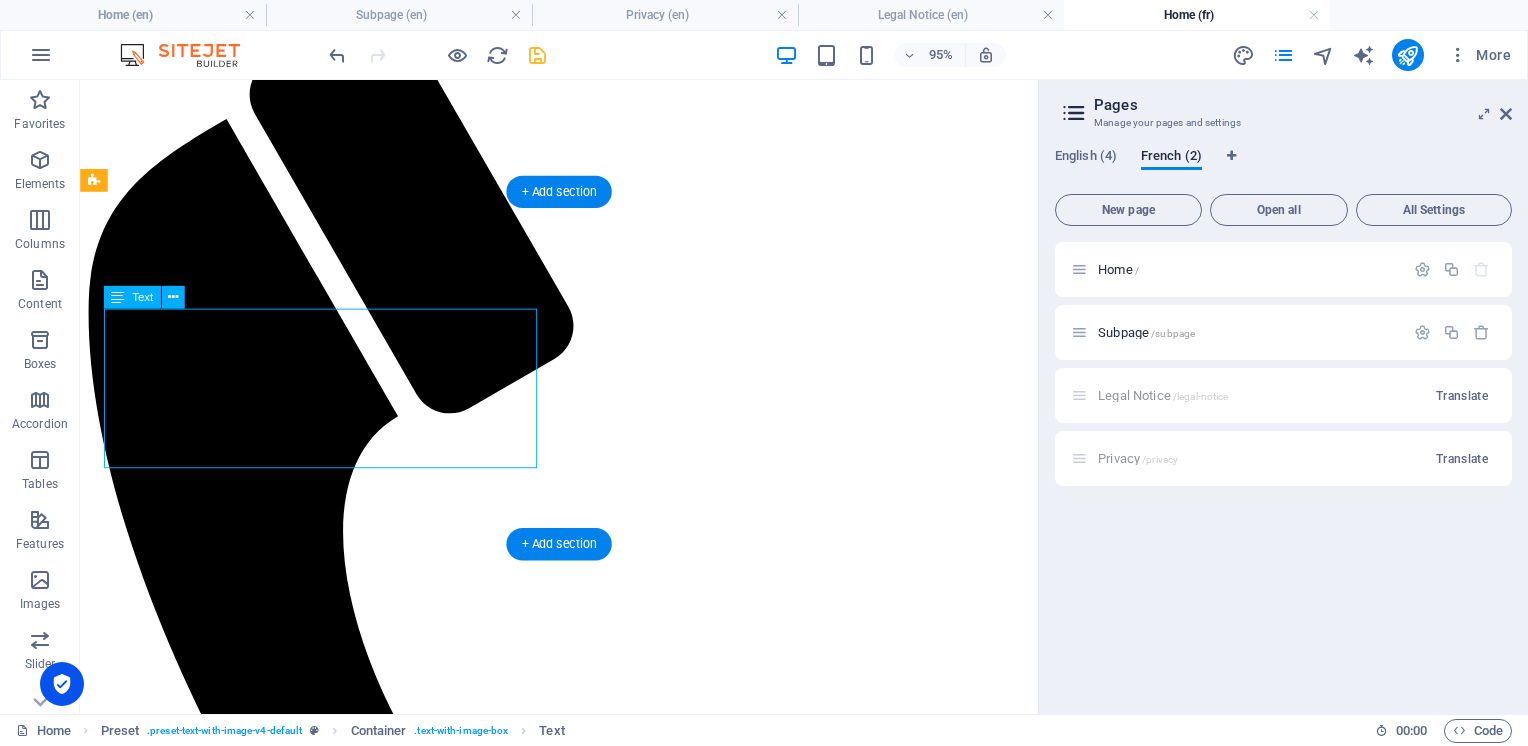 click on "Monday - 12:00 - 6:00 PM Tuesday - 12:00 - 6;00 PM Wednesday - Closed Thursday - 12;00 - 8:00 PM Friday - 12:00 - 6:00 PM Saturday - 10:00 AM - 6:00 PM Google us to check holiday schedules" at bounding box center (584, 10519) 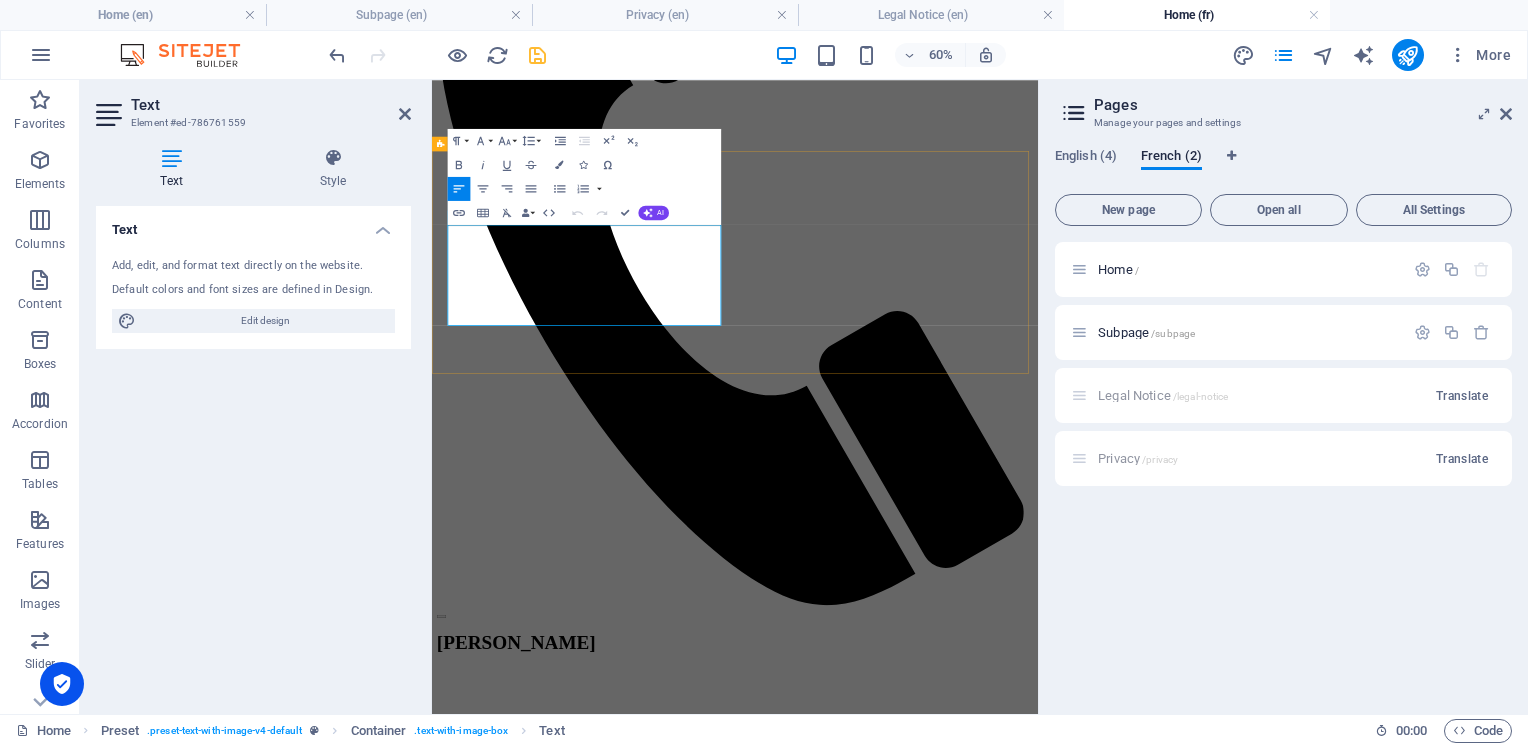 drag, startPoint x: 513, startPoint y: 340, endPoint x: 462, endPoint y: 327, distance: 52.63079 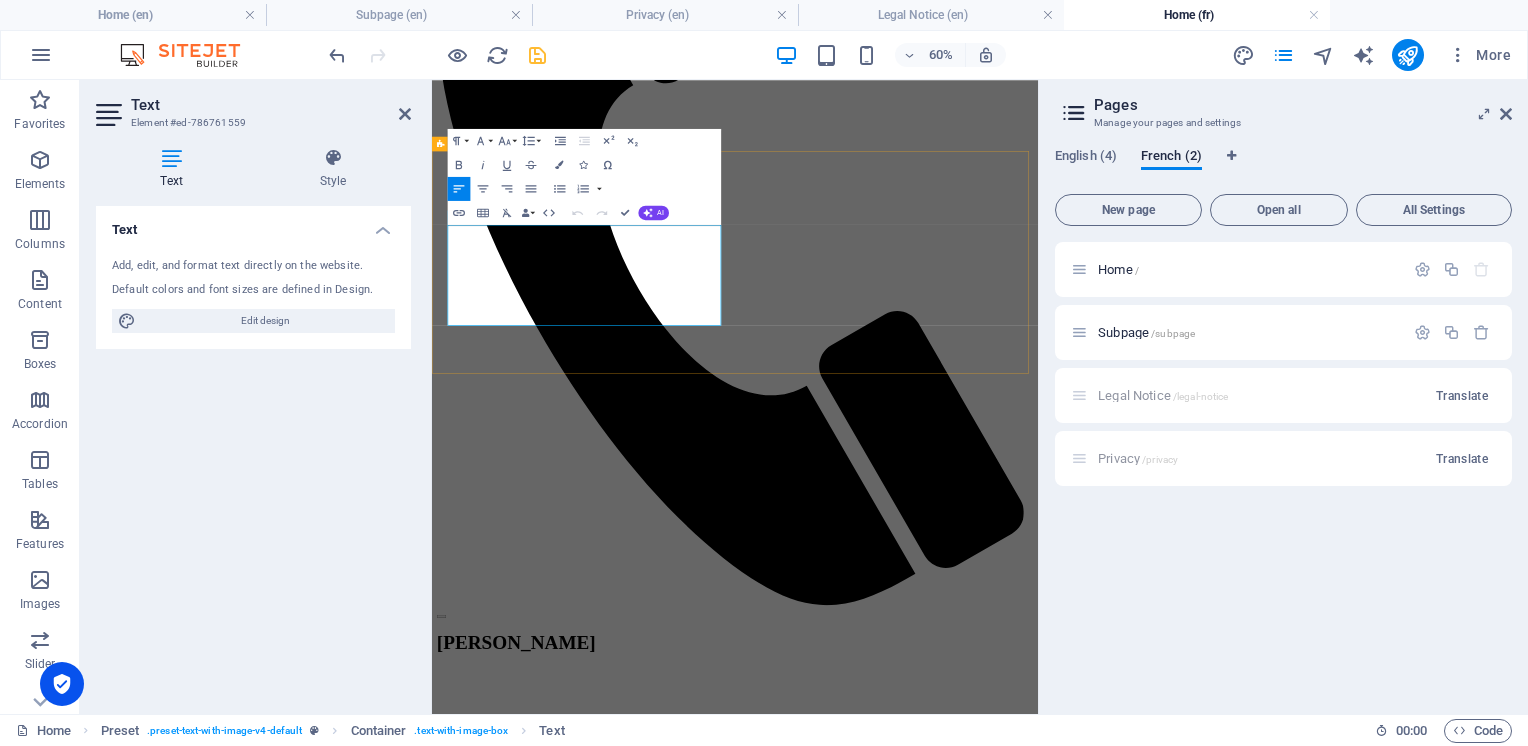 type 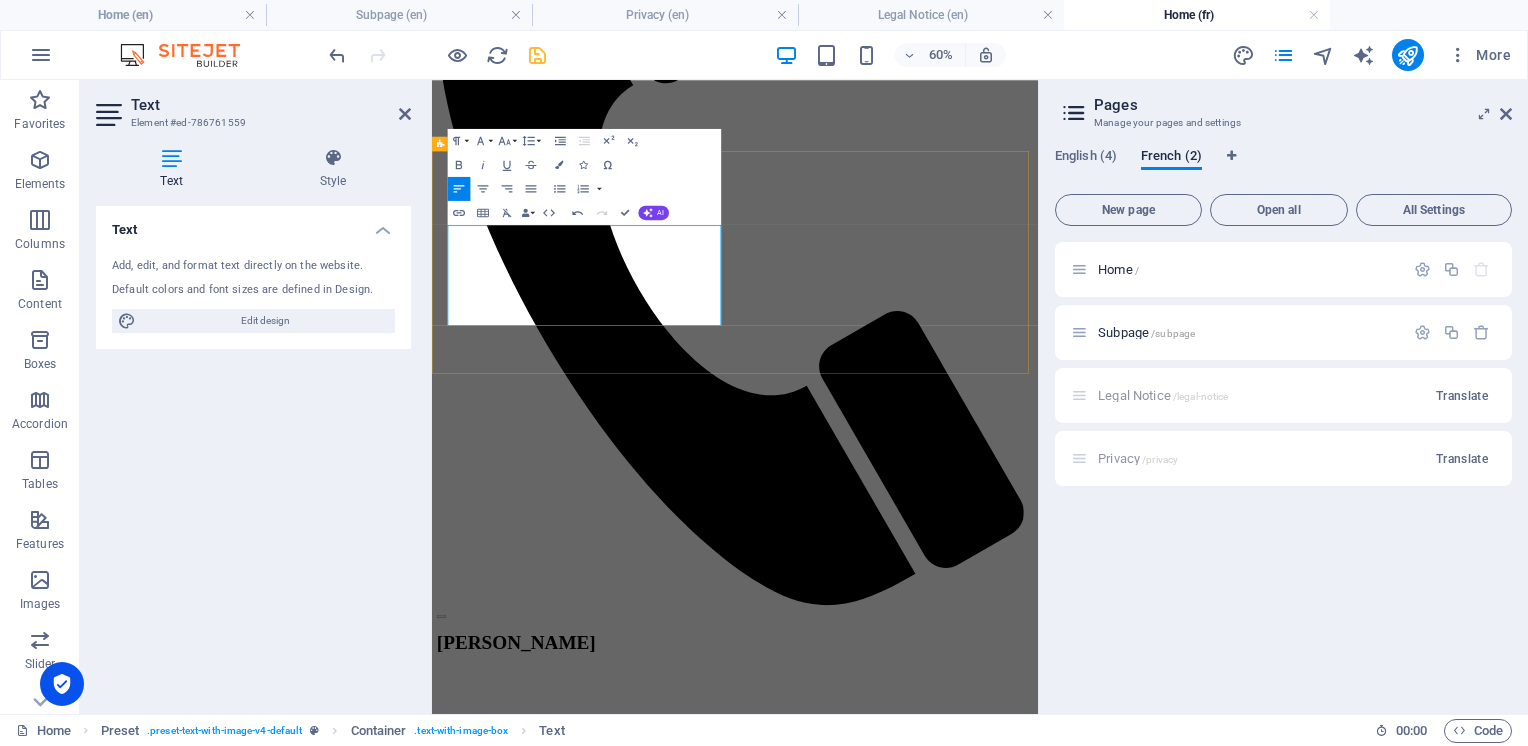drag, startPoint x: 610, startPoint y: 333, endPoint x: 550, endPoint y: 324, distance: 60.671246 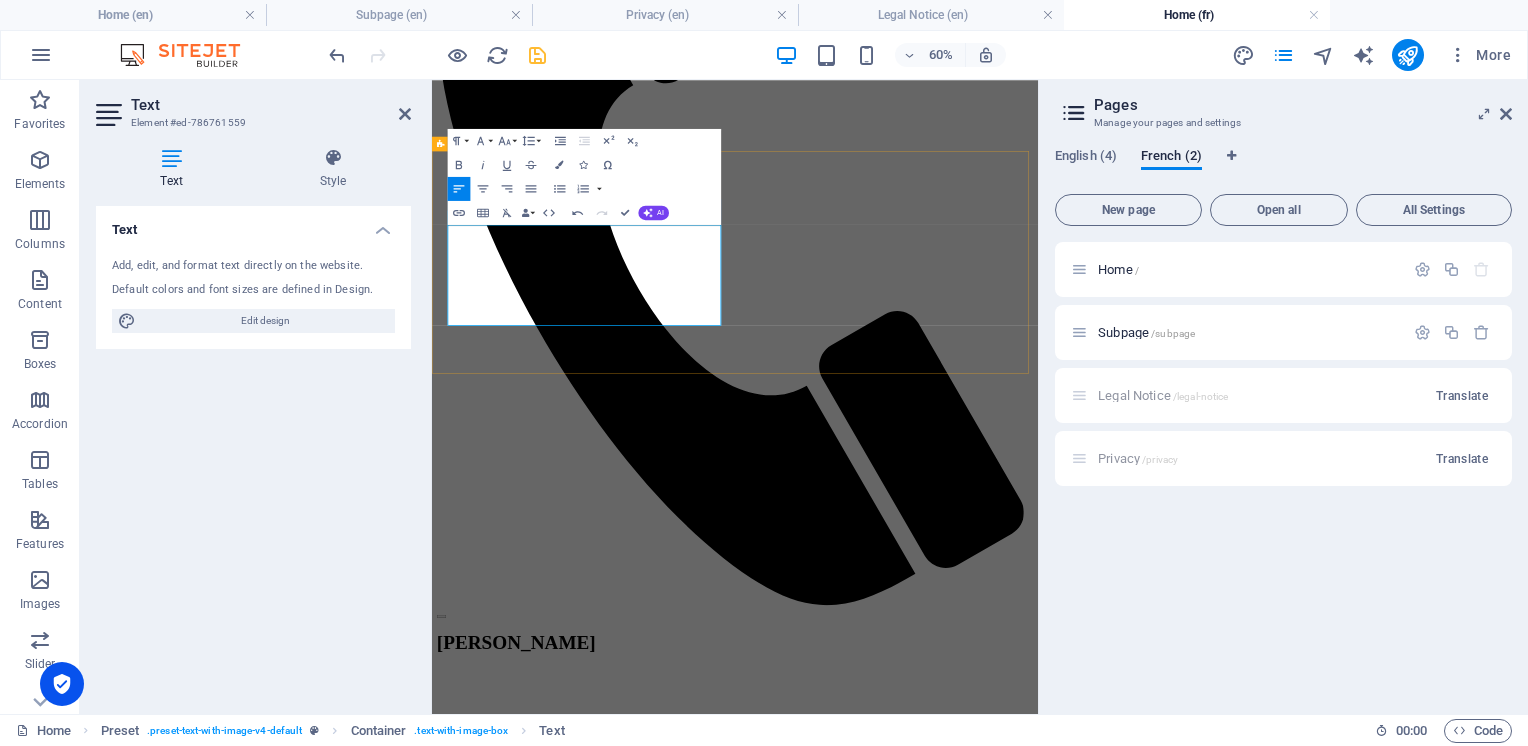 drag, startPoint x: 664, startPoint y: 361, endPoint x: 593, endPoint y: 355, distance: 71.25307 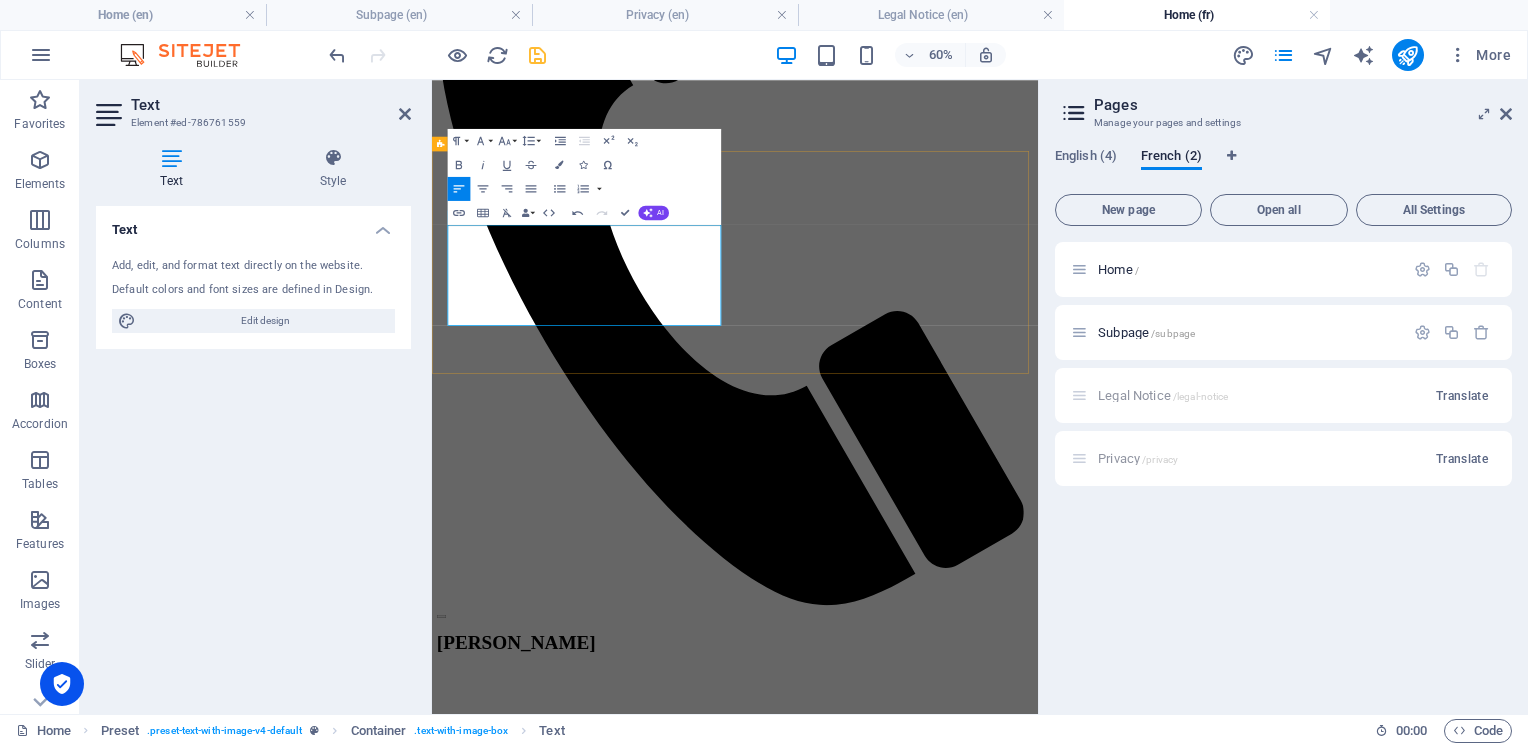 click on "Tuesday - 12hr00 -18hrs00" at bounding box center (937, 10123) 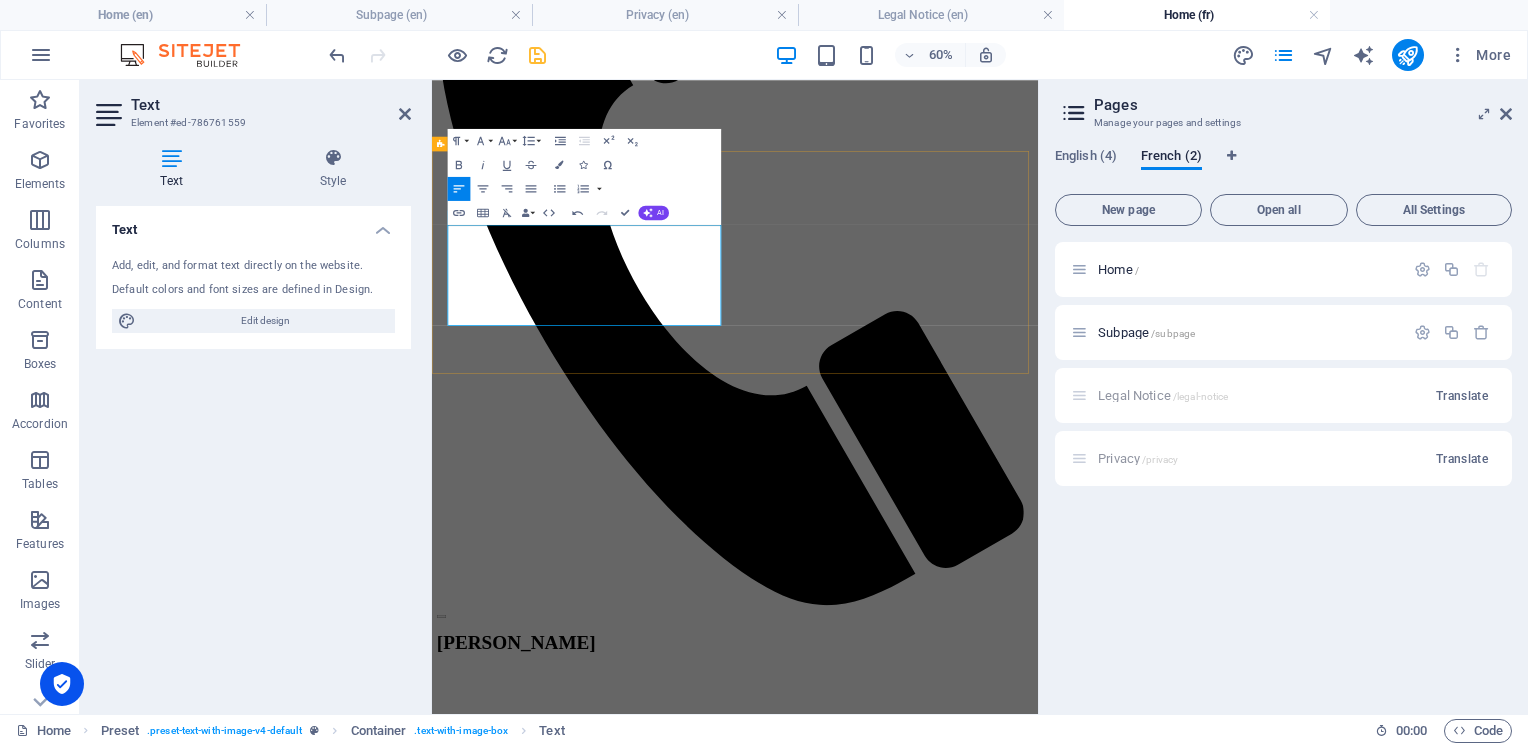 drag, startPoint x: 533, startPoint y: 329, endPoint x: 520, endPoint y: 329, distance: 13 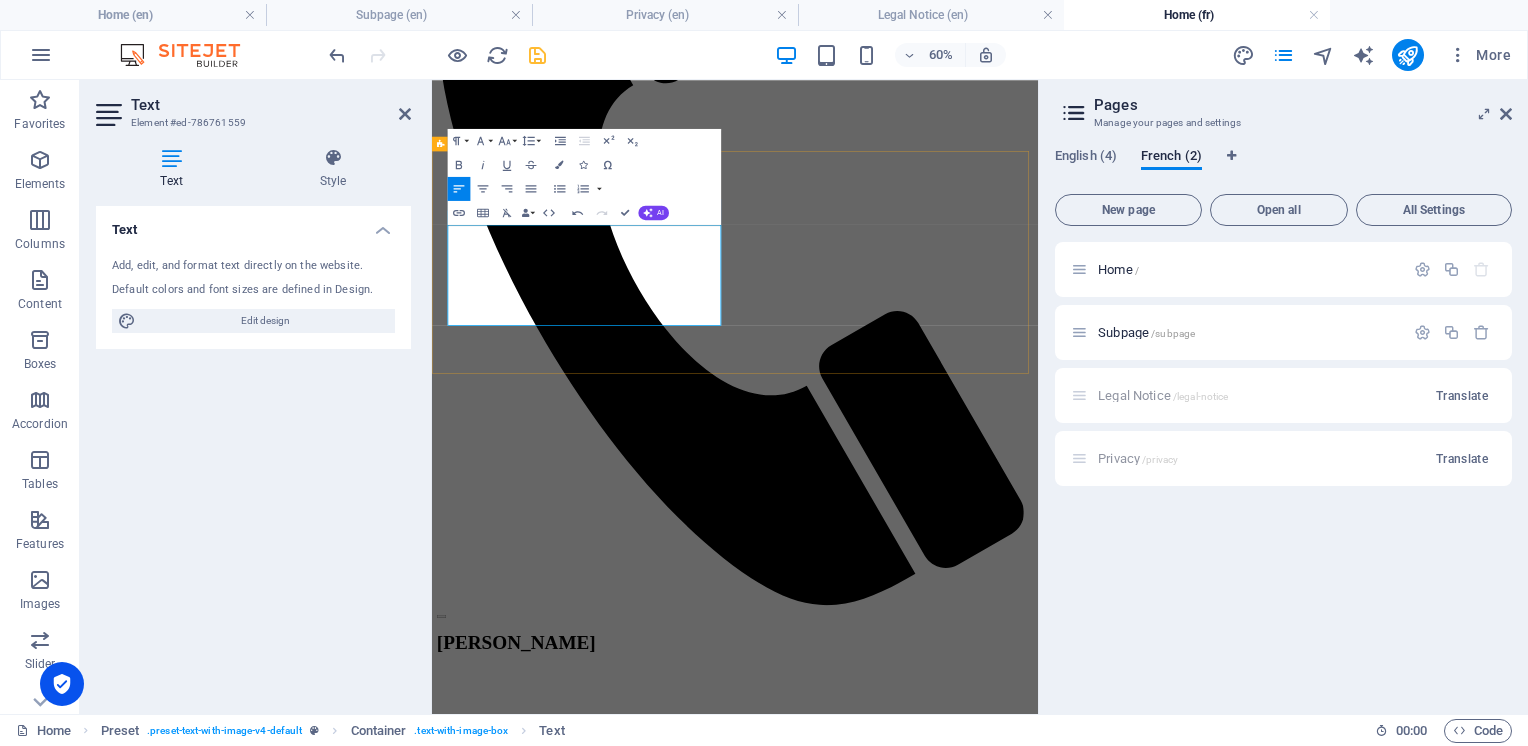 drag, startPoint x: 574, startPoint y: 335, endPoint x: 562, endPoint y: 335, distance: 12 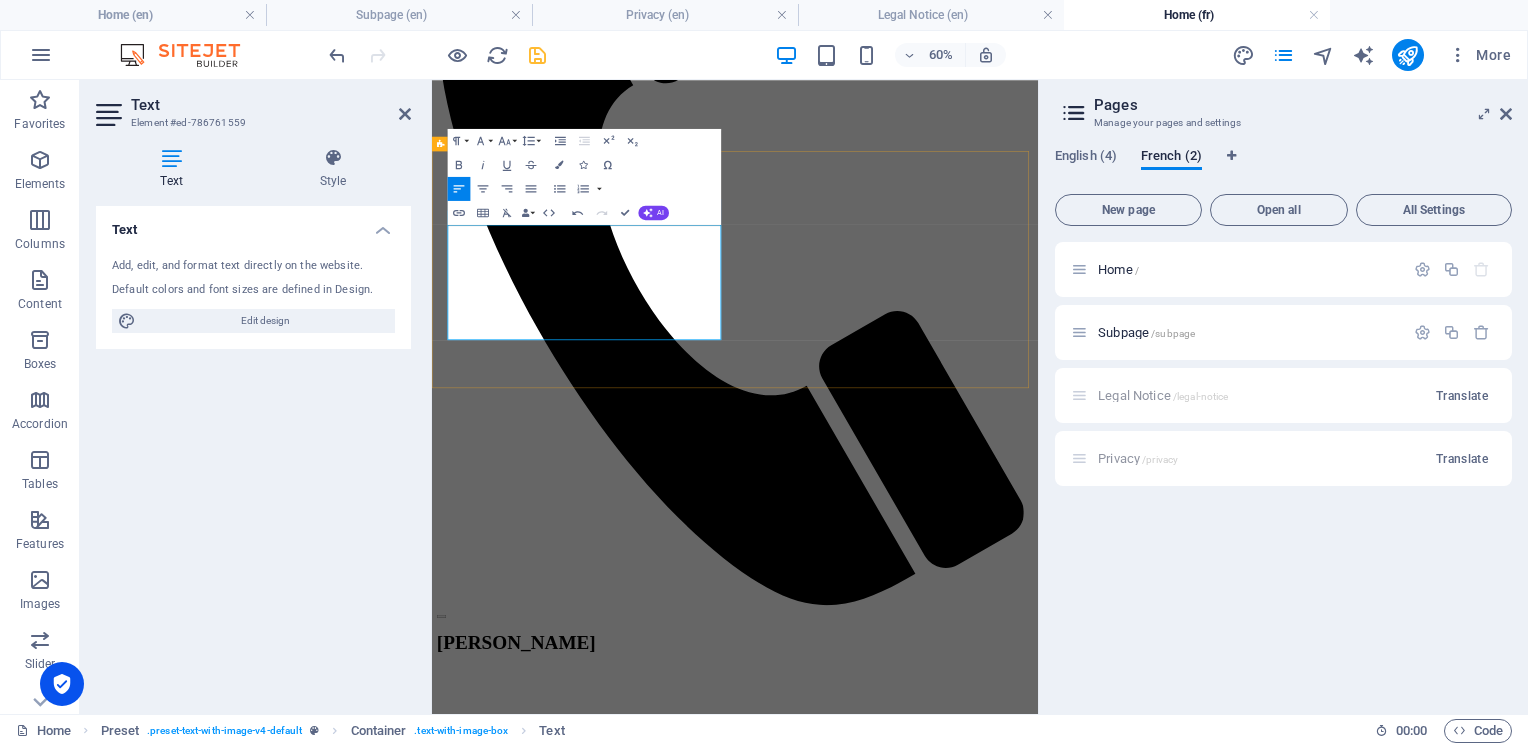 drag, startPoint x: 524, startPoint y: 404, endPoint x: 458, endPoint y: 397, distance: 66.37017 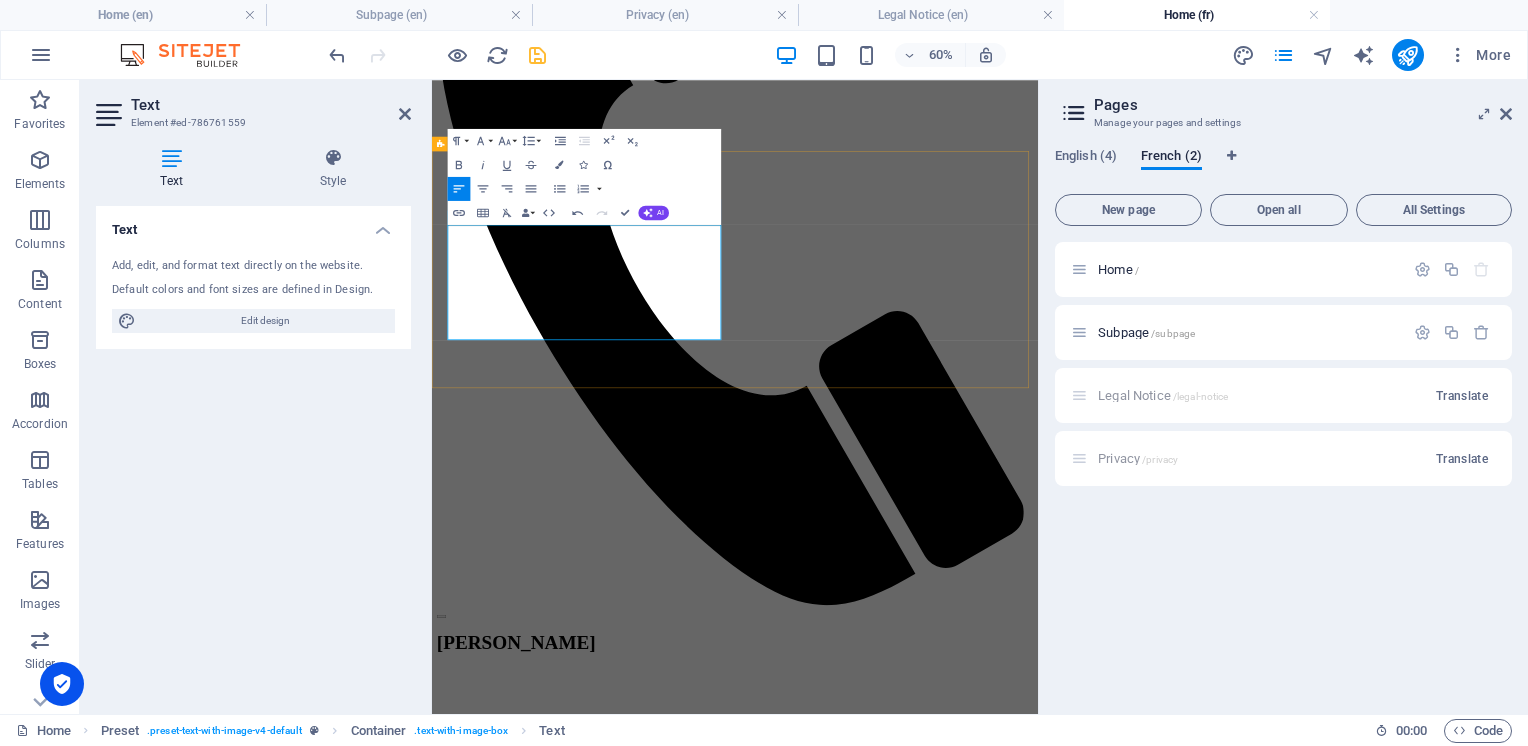 drag, startPoint x: 486, startPoint y: 412, endPoint x: 469, endPoint y: 412, distance: 17 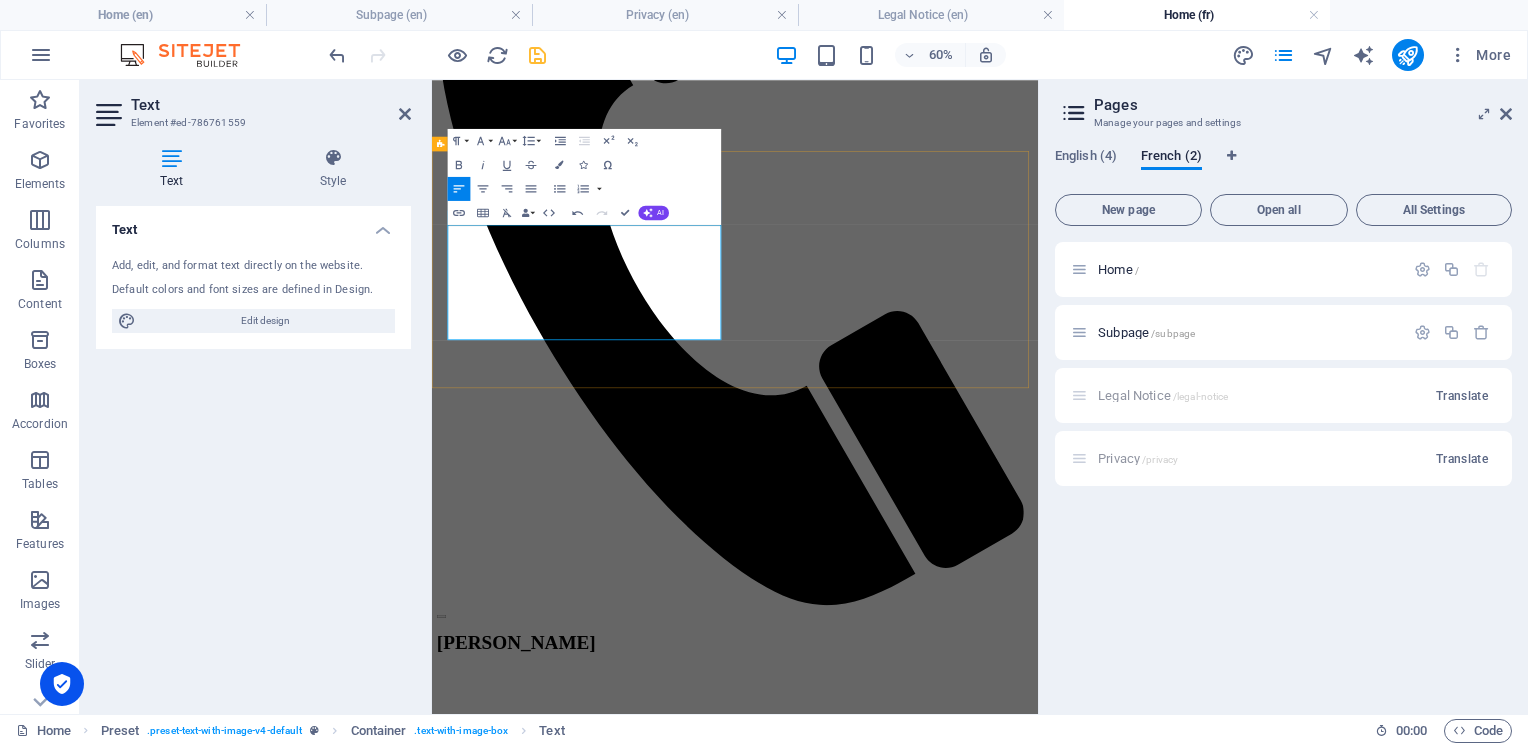 drag, startPoint x: 581, startPoint y: 405, endPoint x: 517, endPoint y: 397, distance: 64.49806 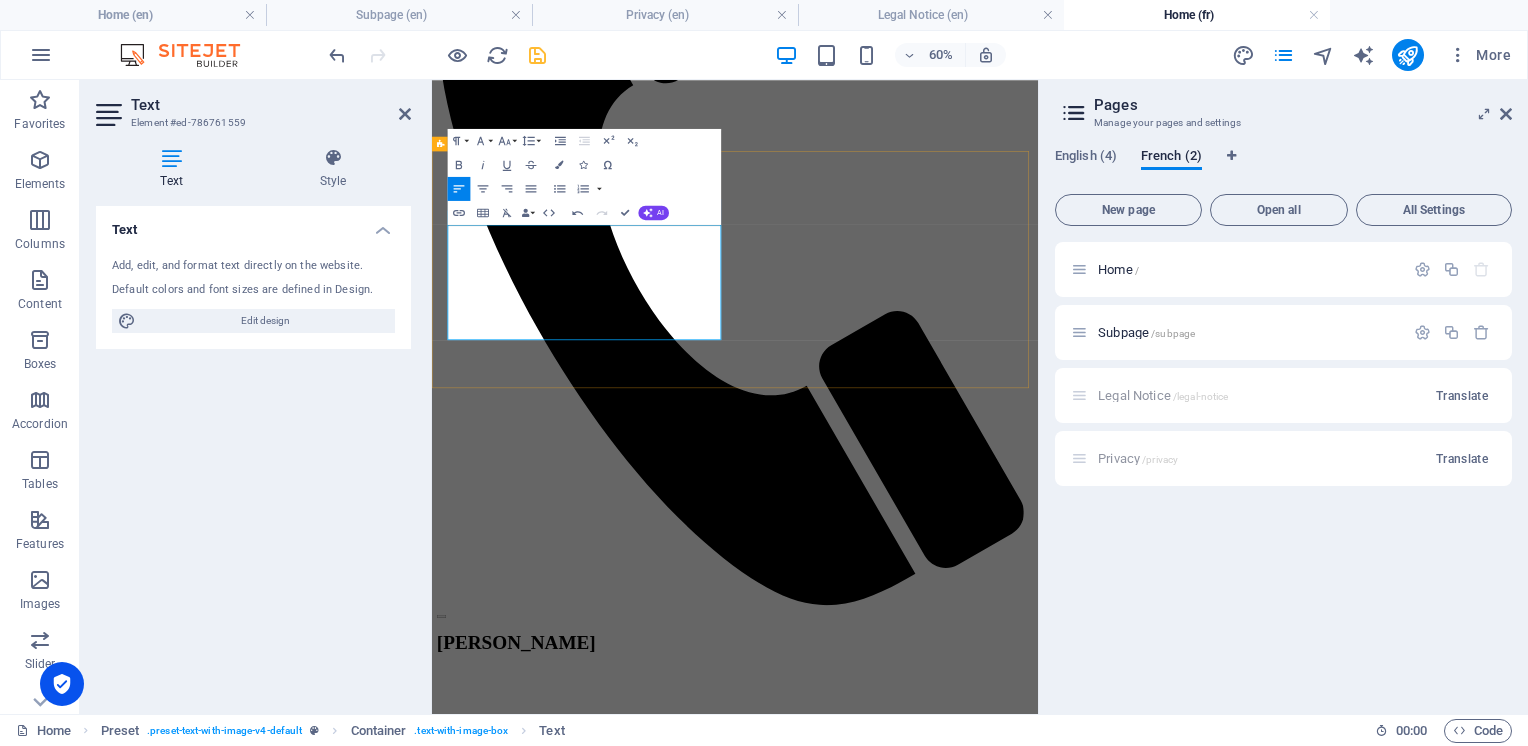 click on "venredi- 12:00 - 6:00 PM" at bounding box center (937, 10225) 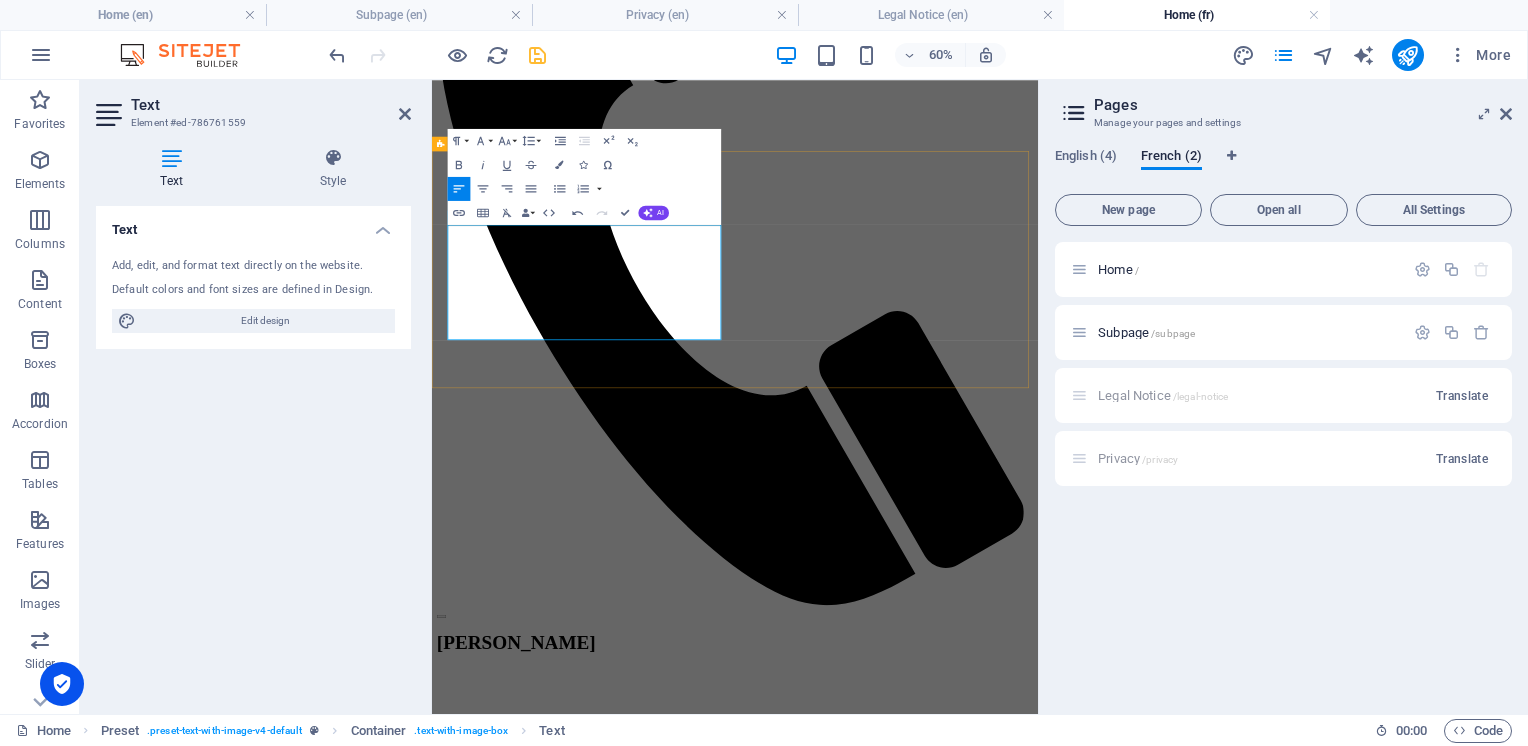 drag, startPoint x: 630, startPoint y: 404, endPoint x: 594, endPoint y: 396, distance: 36.878178 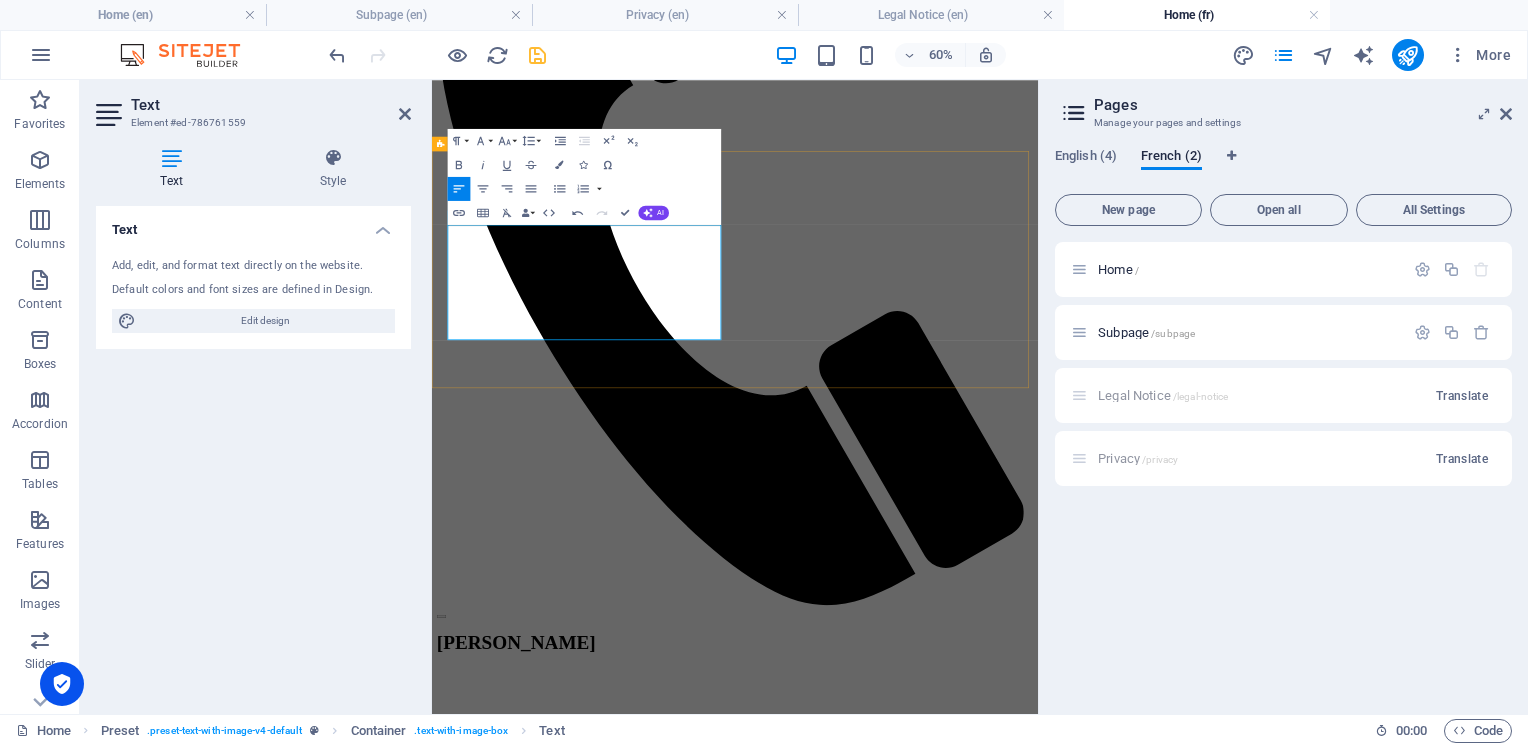 drag, startPoint x: 517, startPoint y: 456, endPoint x: 457, endPoint y: 449, distance: 60.40695 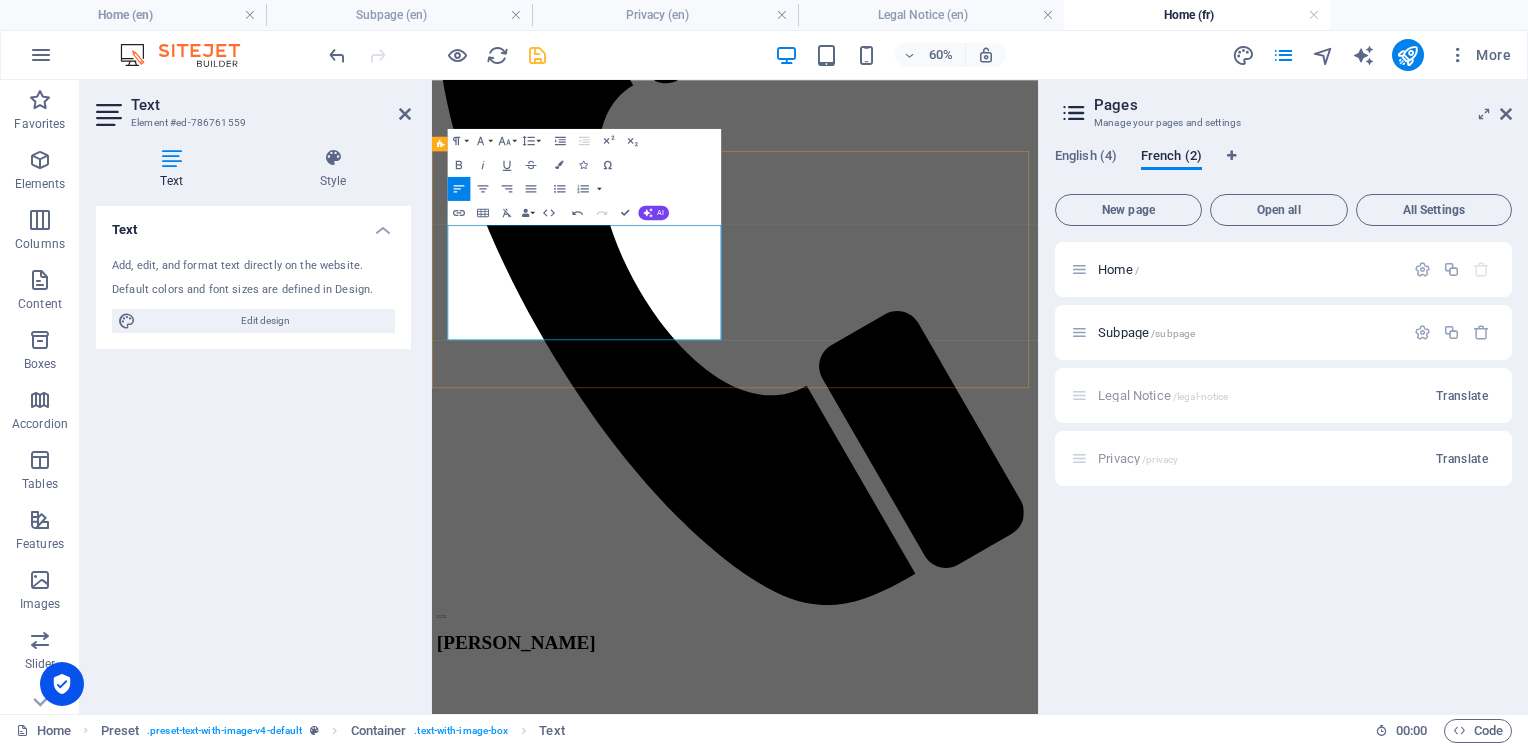 drag, startPoint x: 662, startPoint y: 451, endPoint x: 534, endPoint y: 444, distance: 128.19127 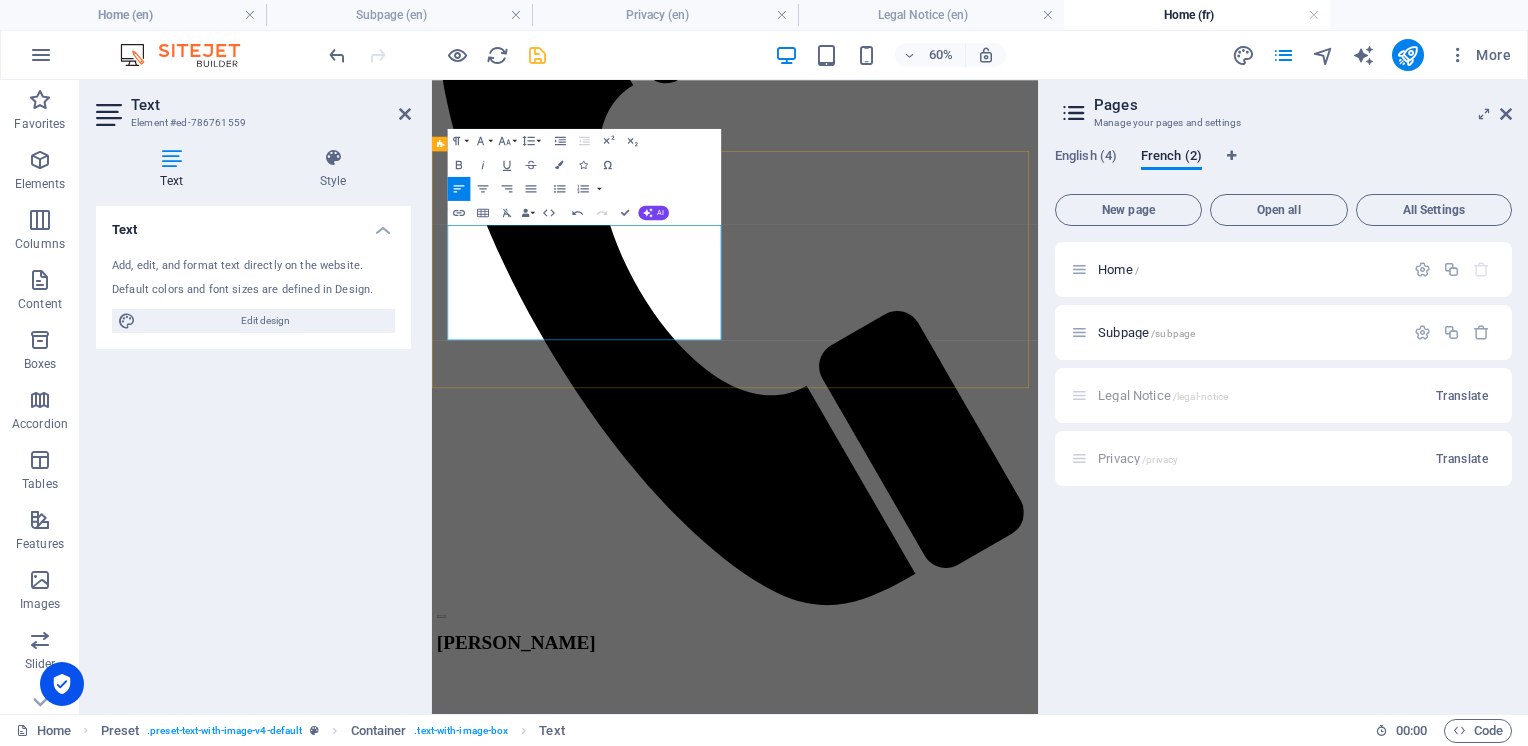 drag, startPoint x: 734, startPoint y: 501, endPoint x: 452, endPoint y: 489, distance: 282.25522 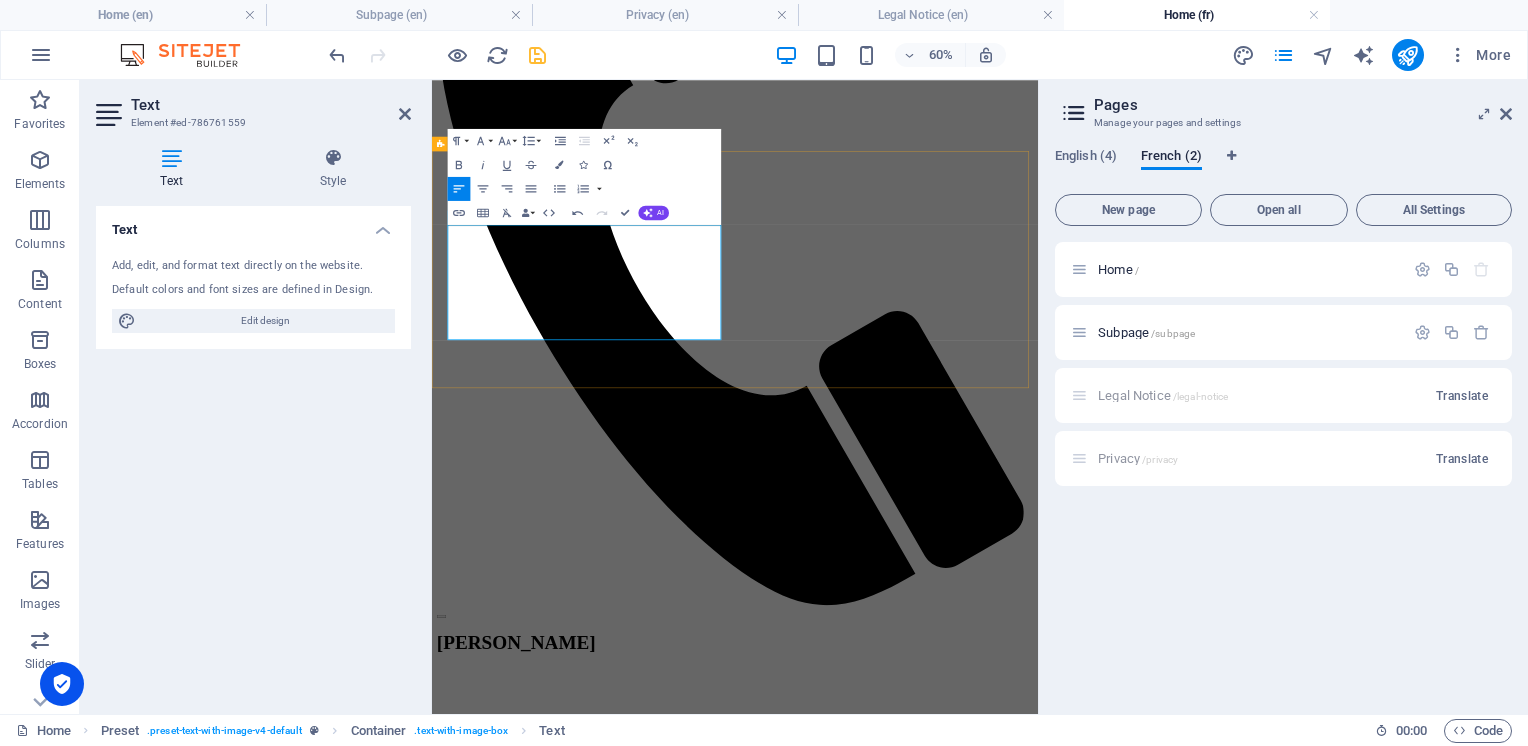 click on "dimanche - Fermé" at bounding box center (937, 10293) 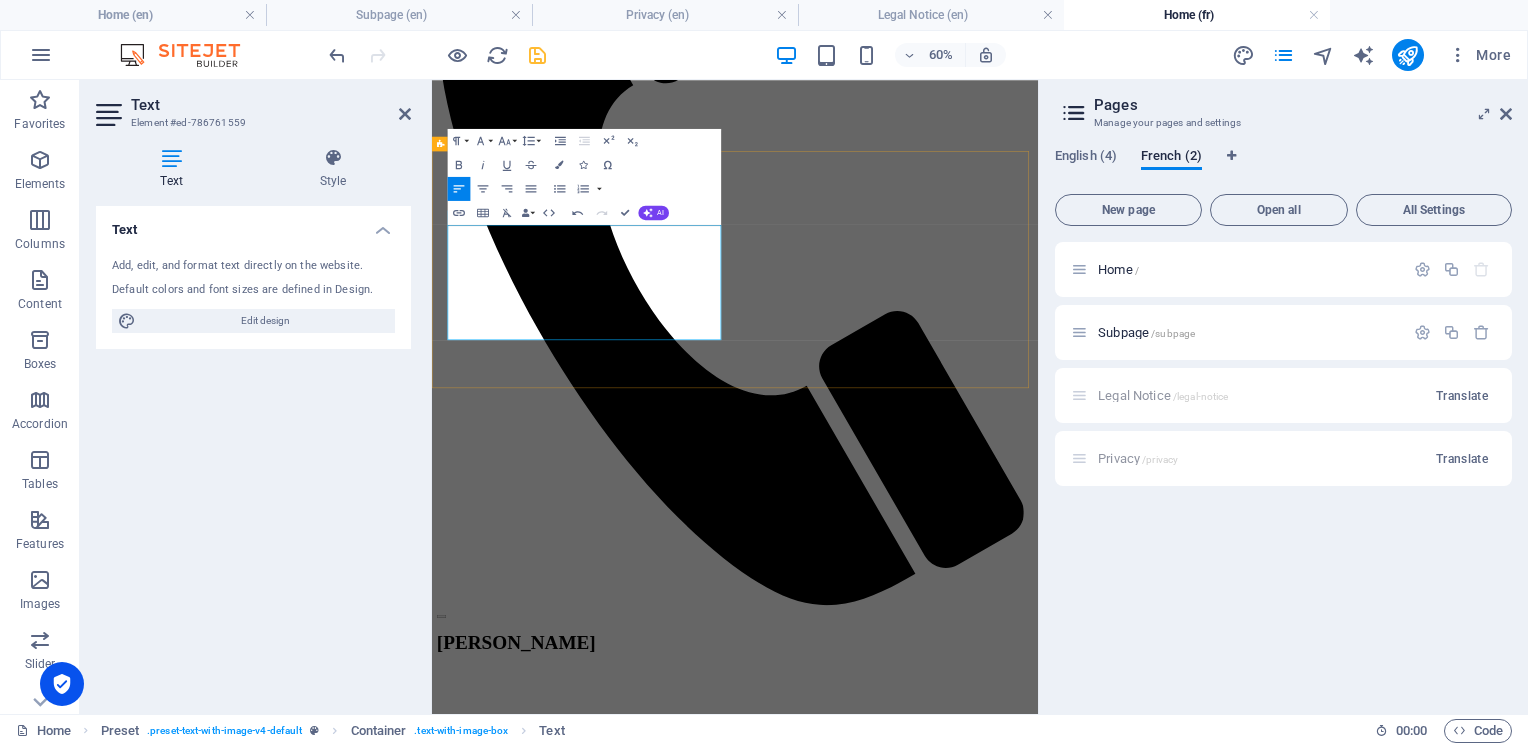 drag, startPoint x: 752, startPoint y: 497, endPoint x: 453, endPoint y: 504, distance: 299.08194 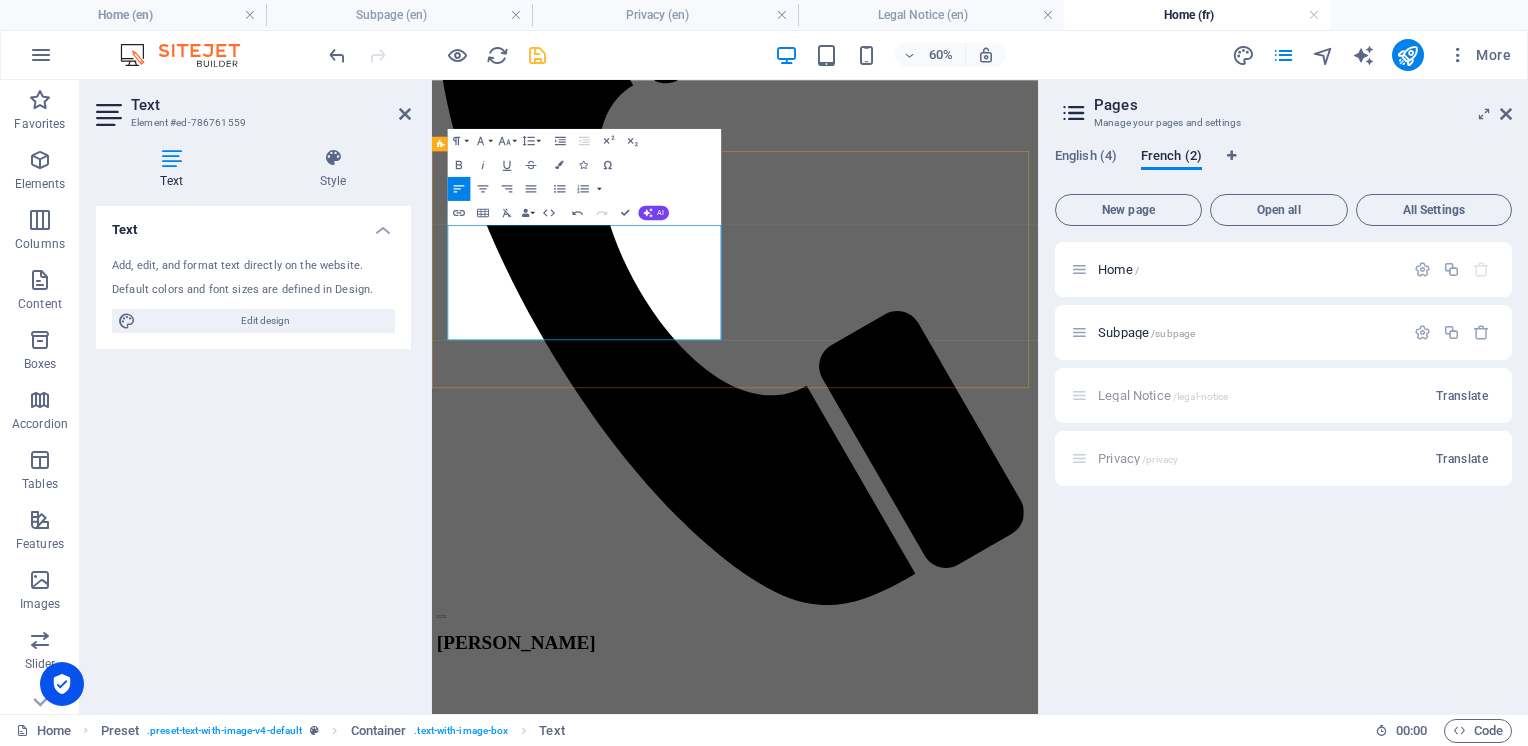 copy on "Google us to check holiday schedules" 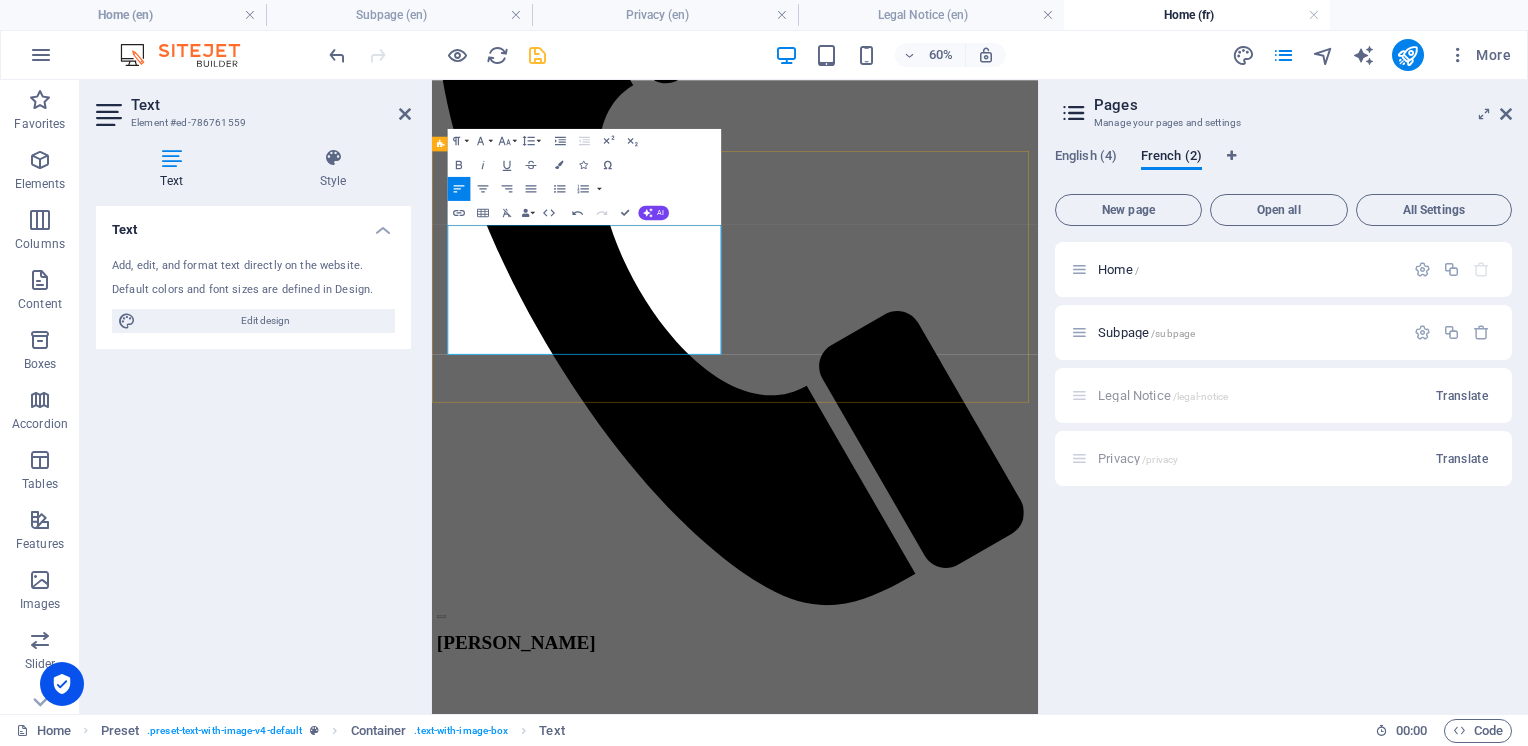 click on "samedi- 1000 - 1800" at bounding box center (937, 10259) 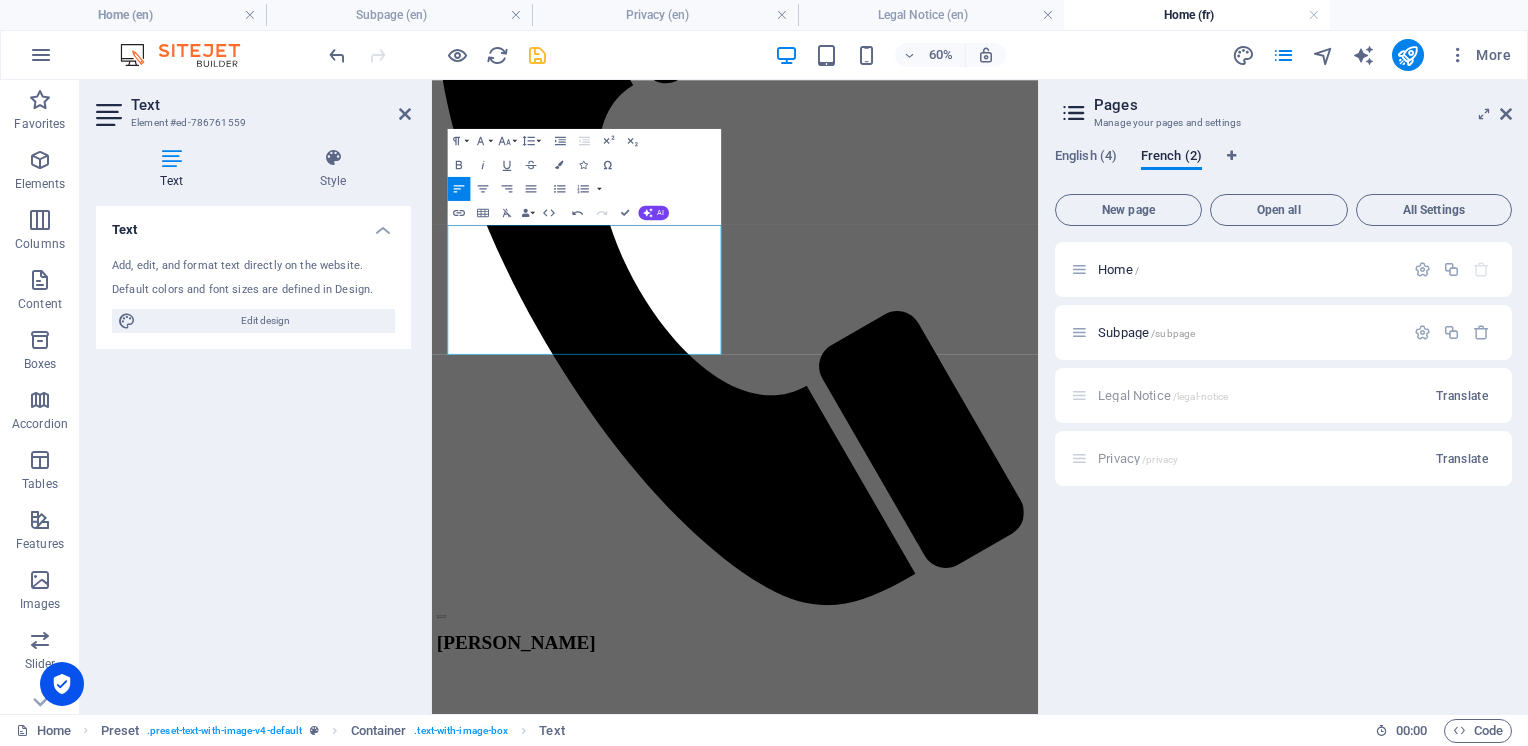 click on "Text Add, edit, and format text directly on the website. Default colors and font sizes are defined in Design. Edit design Alignment Left aligned Centered Right aligned" at bounding box center [253, 452] 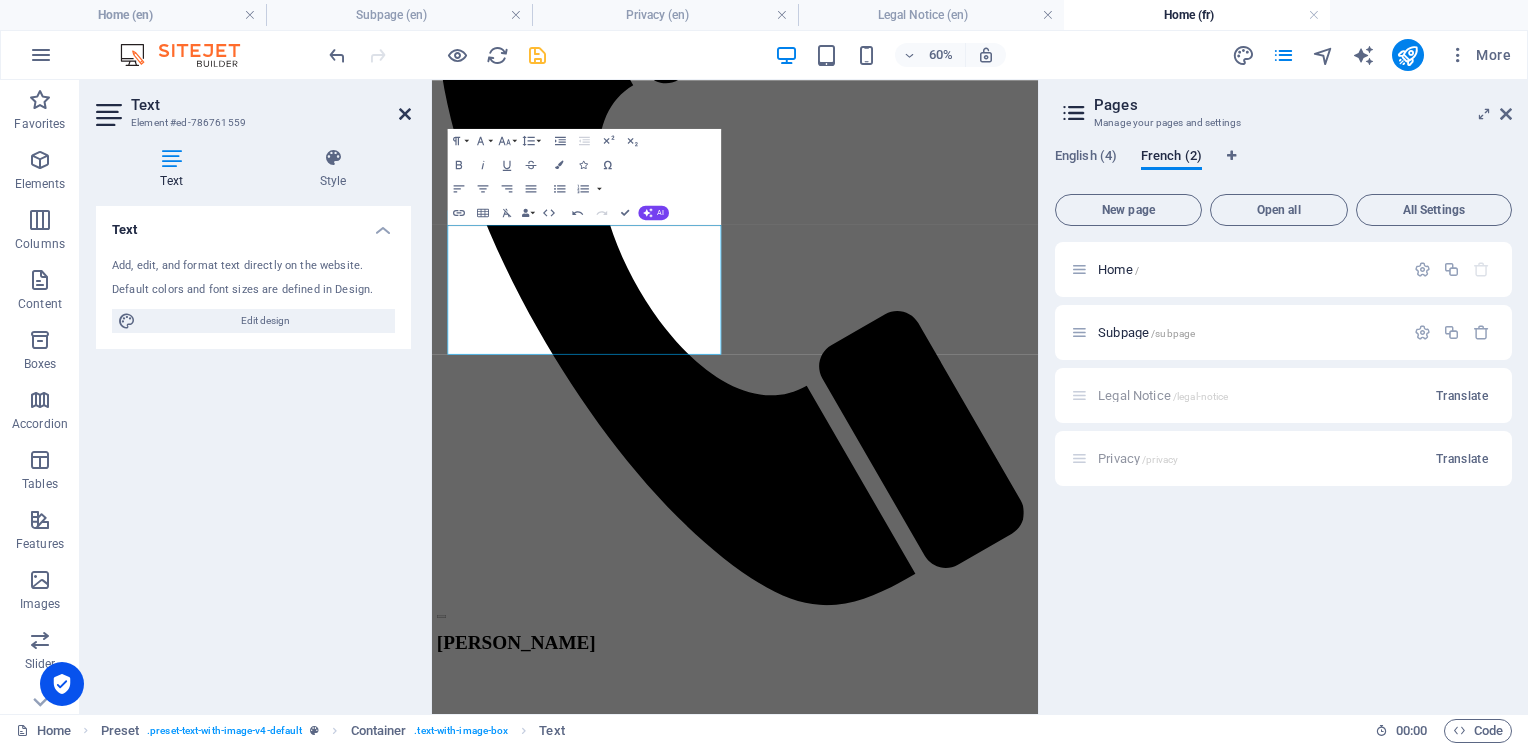 click at bounding box center [405, 114] 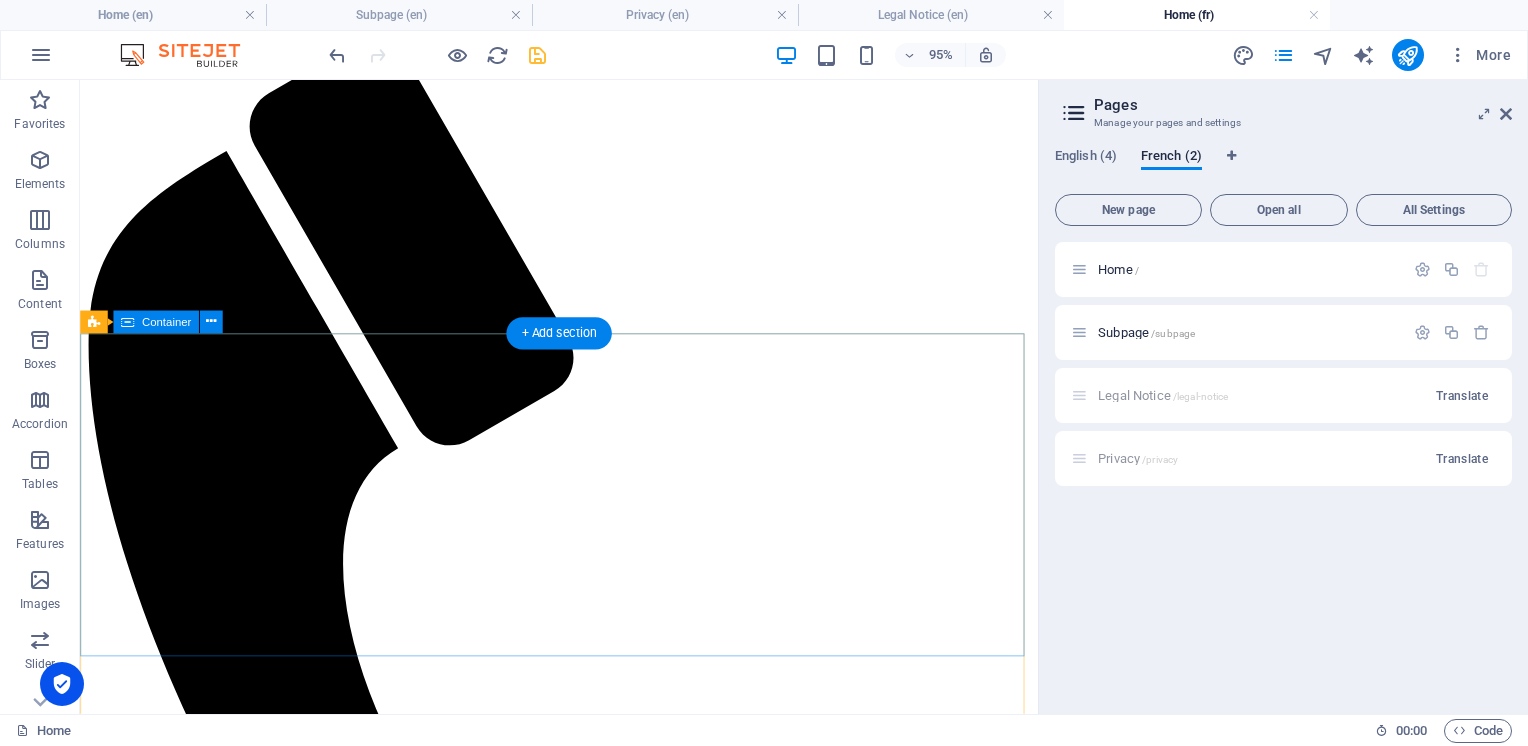 scroll, scrollTop: 2100, scrollLeft: 0, axis: vertical 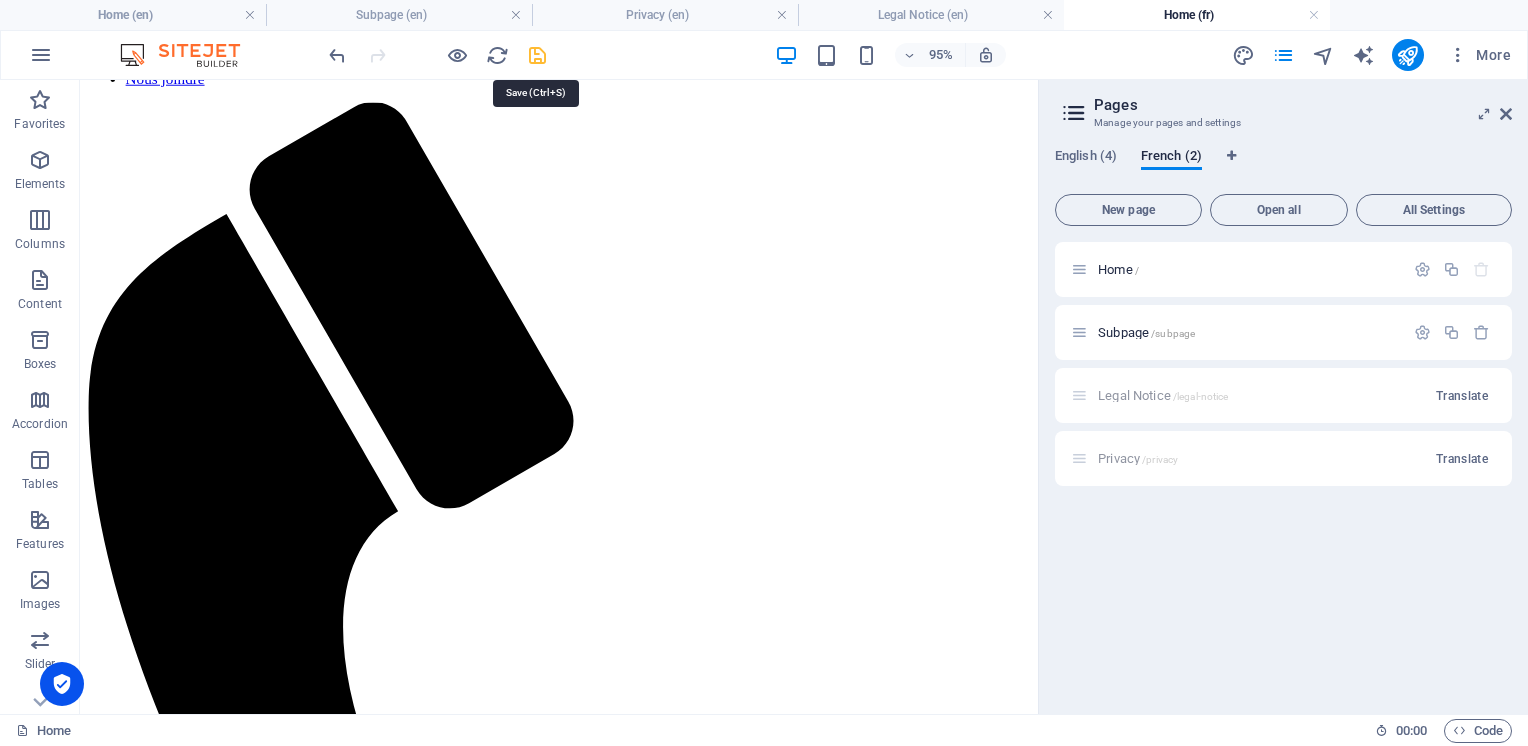 drag, startPoint x: 528, startPoint y: 61, endPoint x: 426, endPoint y: 34, distance: 105.51303 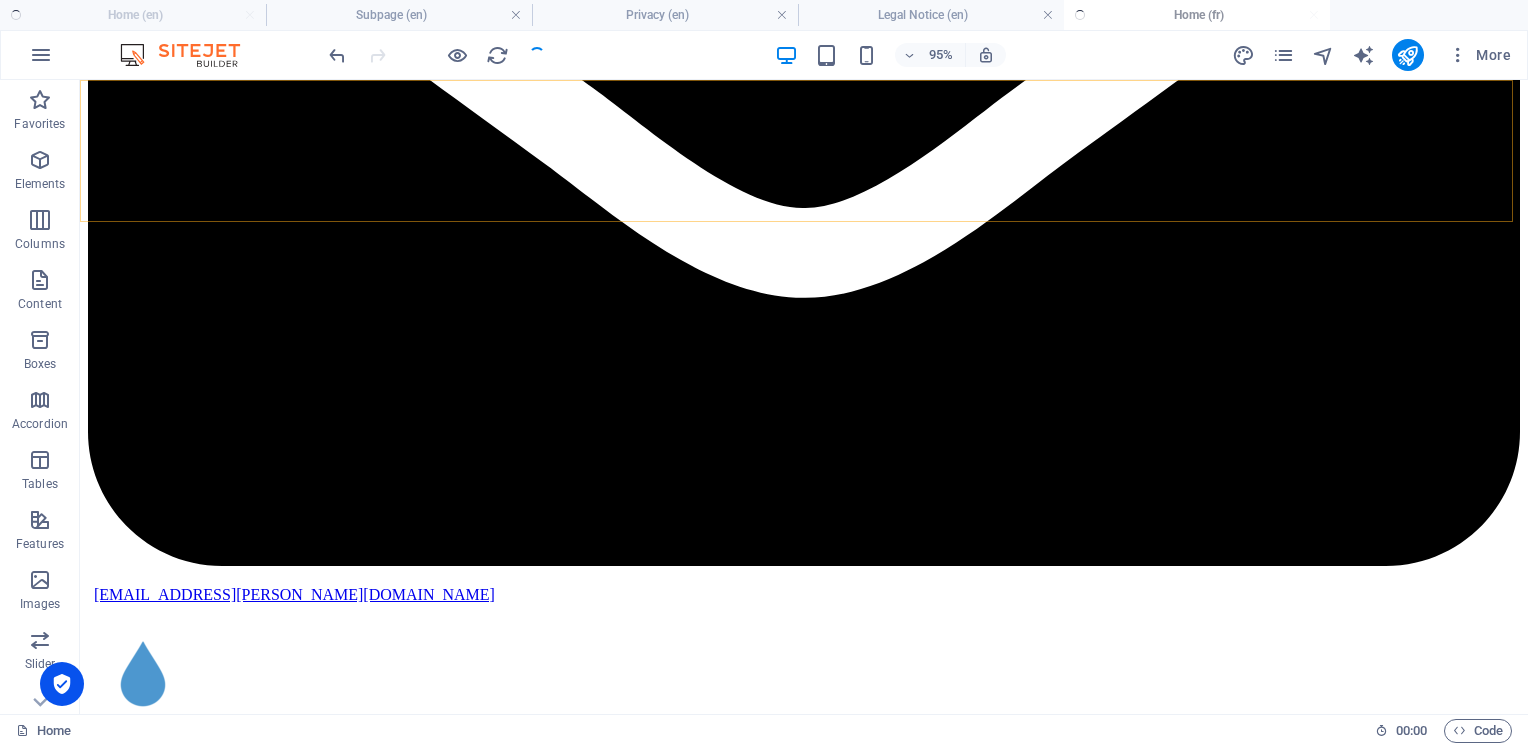 scroll, scrollTop: 2069, scrollLeft: 0, axis: vertical 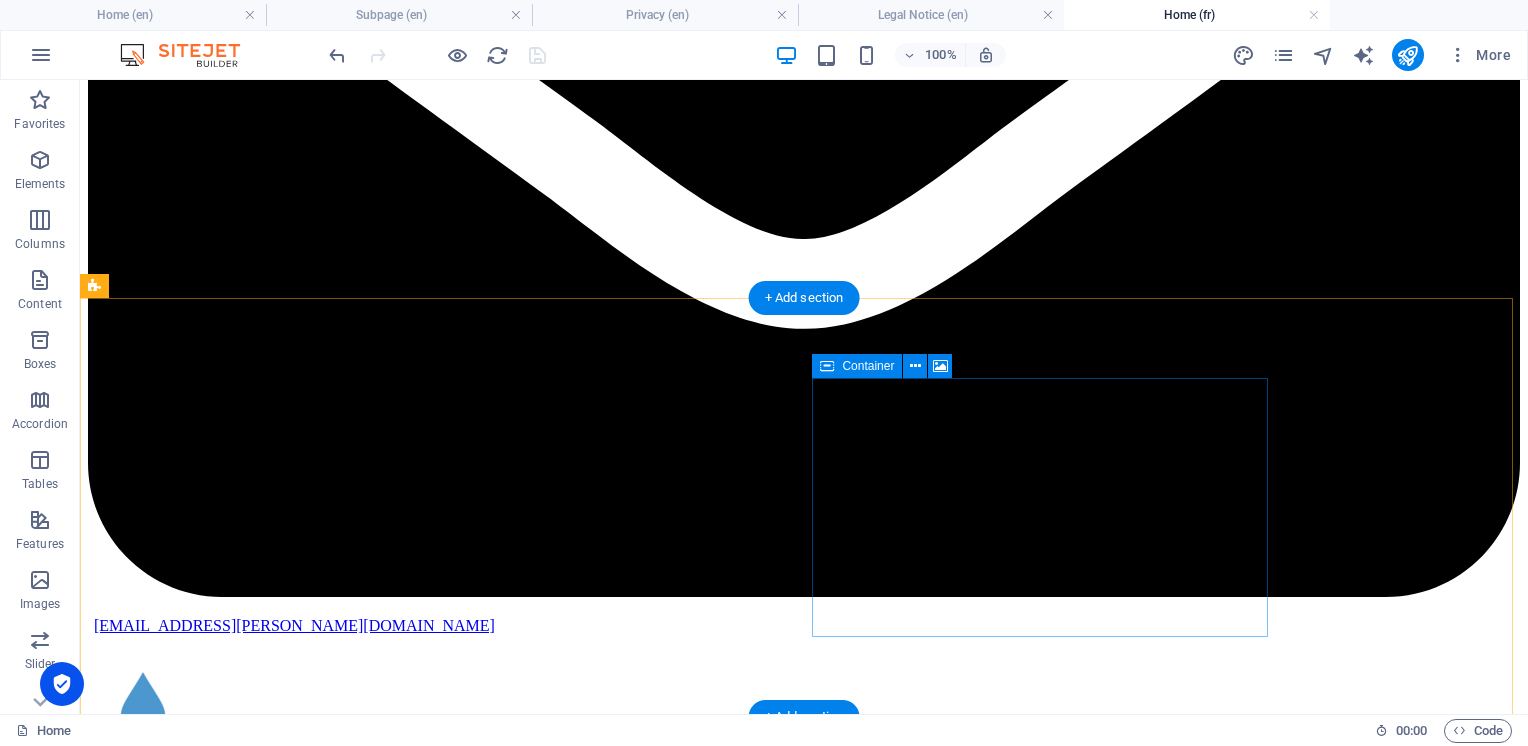 click at bounding box center (704, 15890) 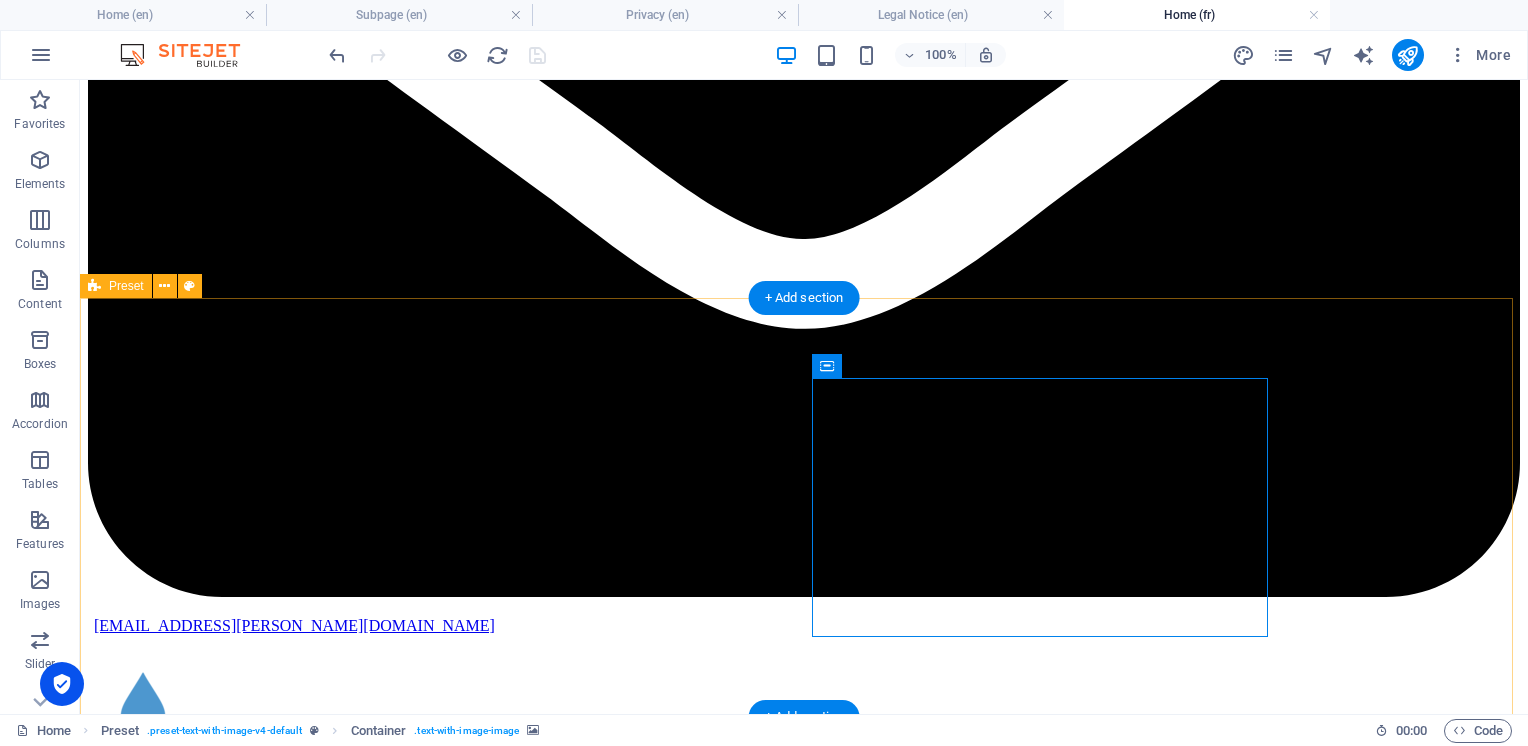 click on "Horaire lundi  - 1200 -1800 mardi - 1200 -1800 mercredi - Fermé Jeudi - 1200 - 2000  venredi - 1200 -1800 samedi - 1000 - 1800 dimanche - Fermé Cherchez “Benvin Pur” sur Google pour voir nos horaires pendant les congés Drop content here or  Add elements  Paste clipboard" at bounding box center [804, 15571] 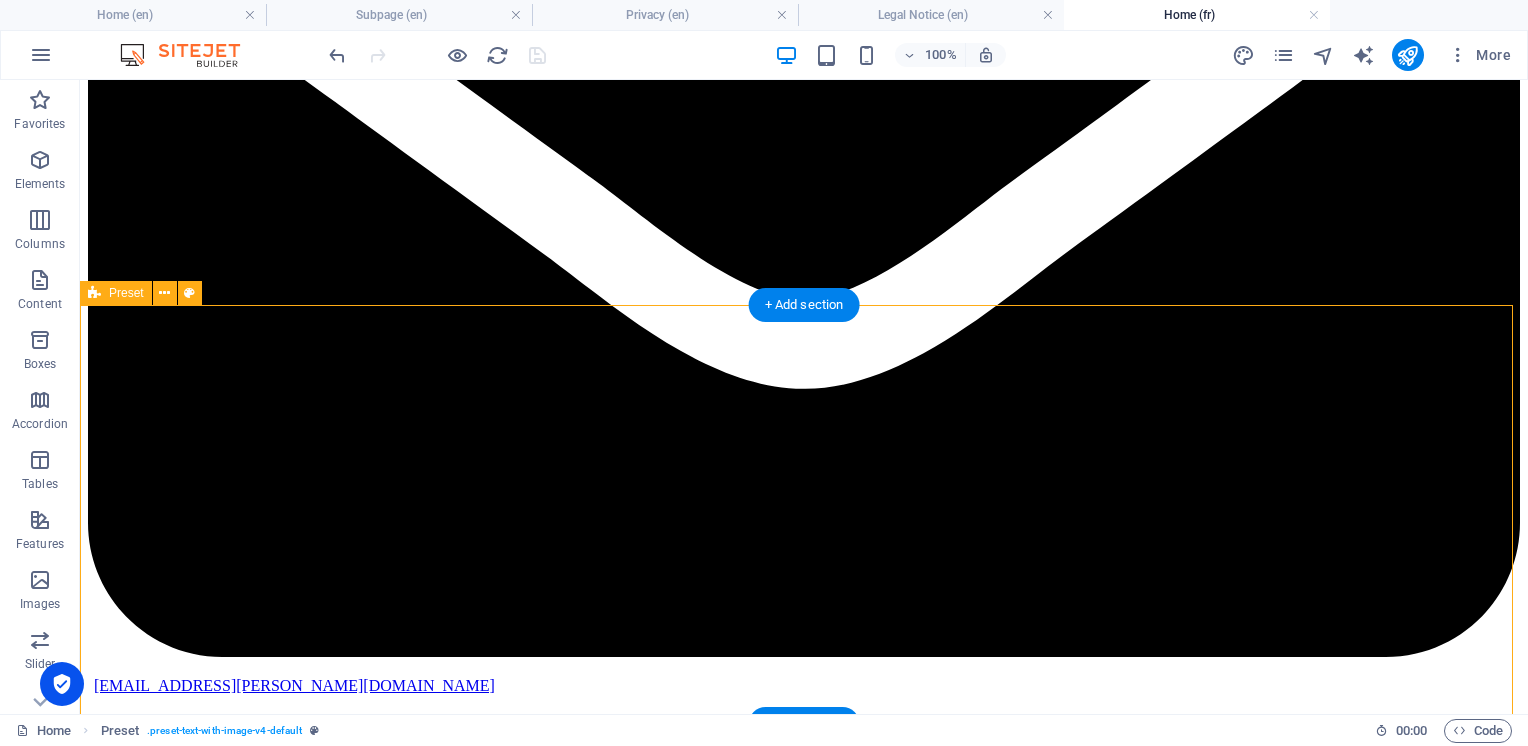 scroll, scrollTop: 1969, scrollLeft: 0, axis: vertical 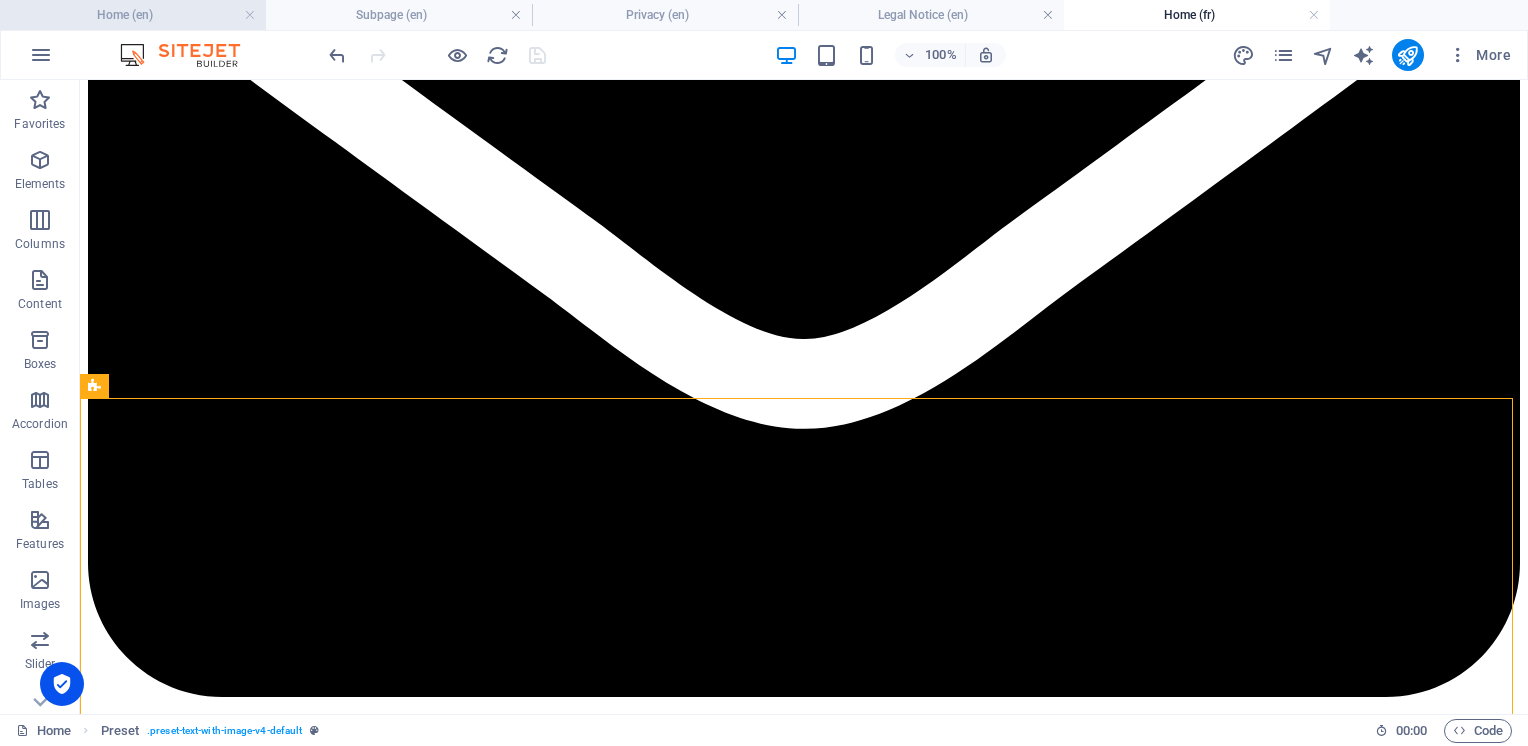 click on "Home (en)" at bounding box center [133, 15] 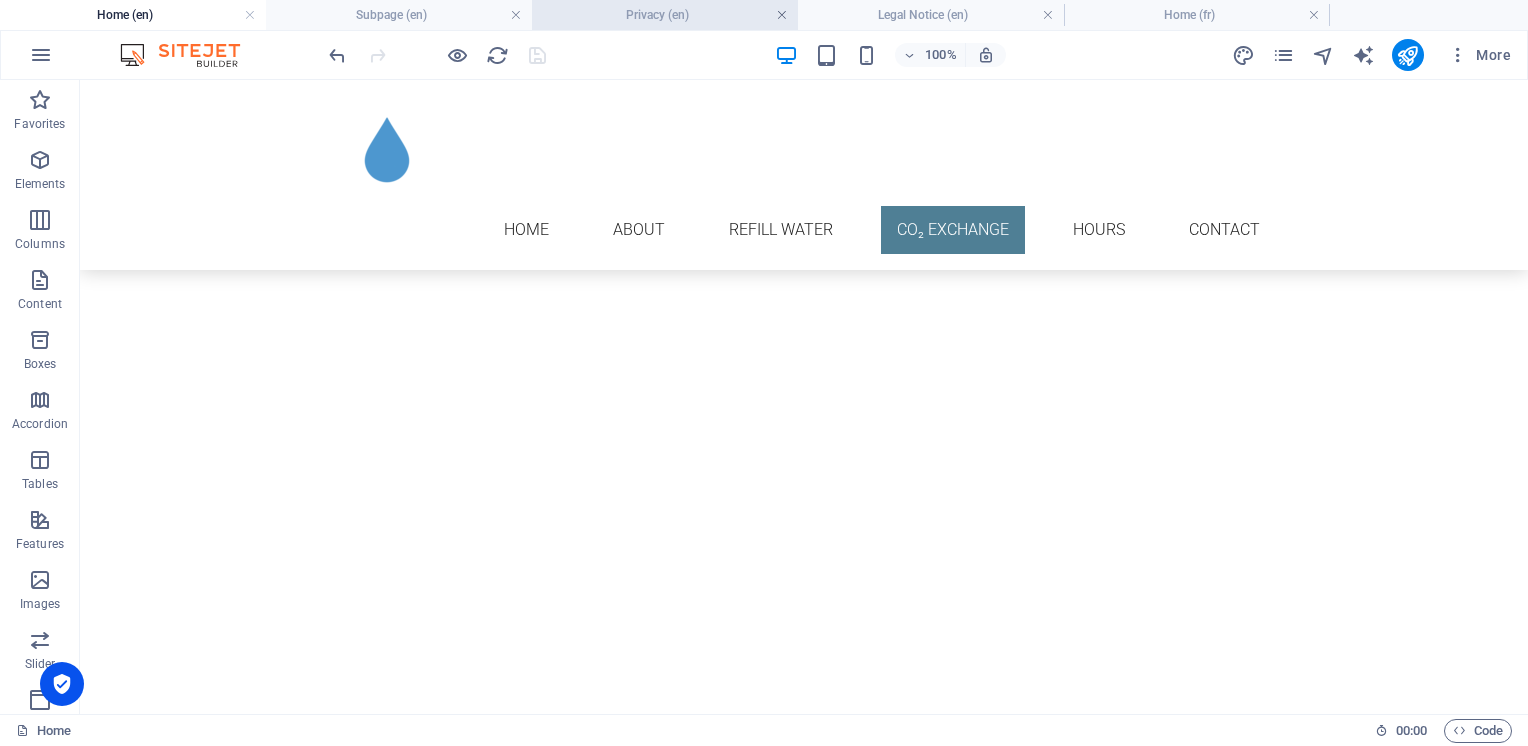 click at bounding box center (516, 15) 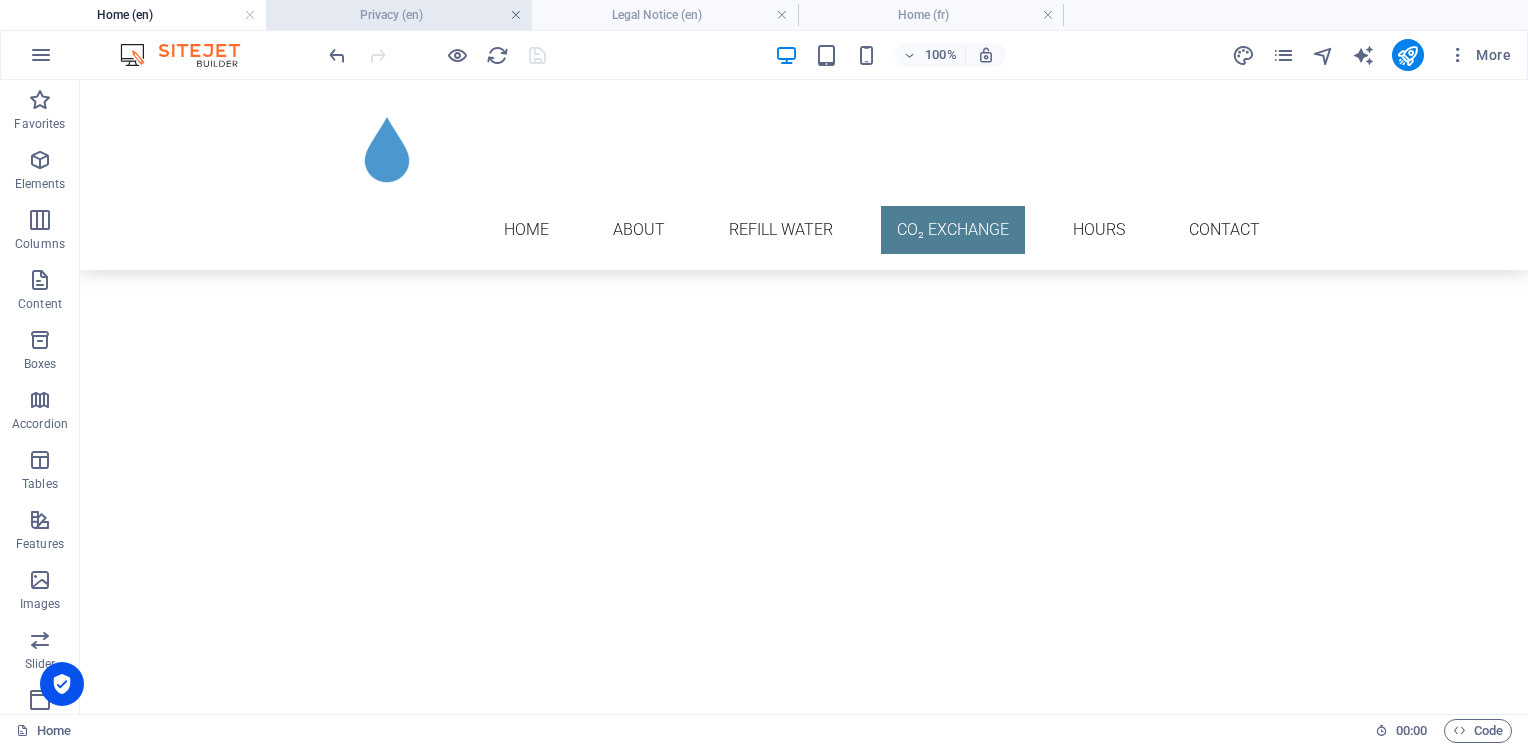 click at bounding box center (516, 15) 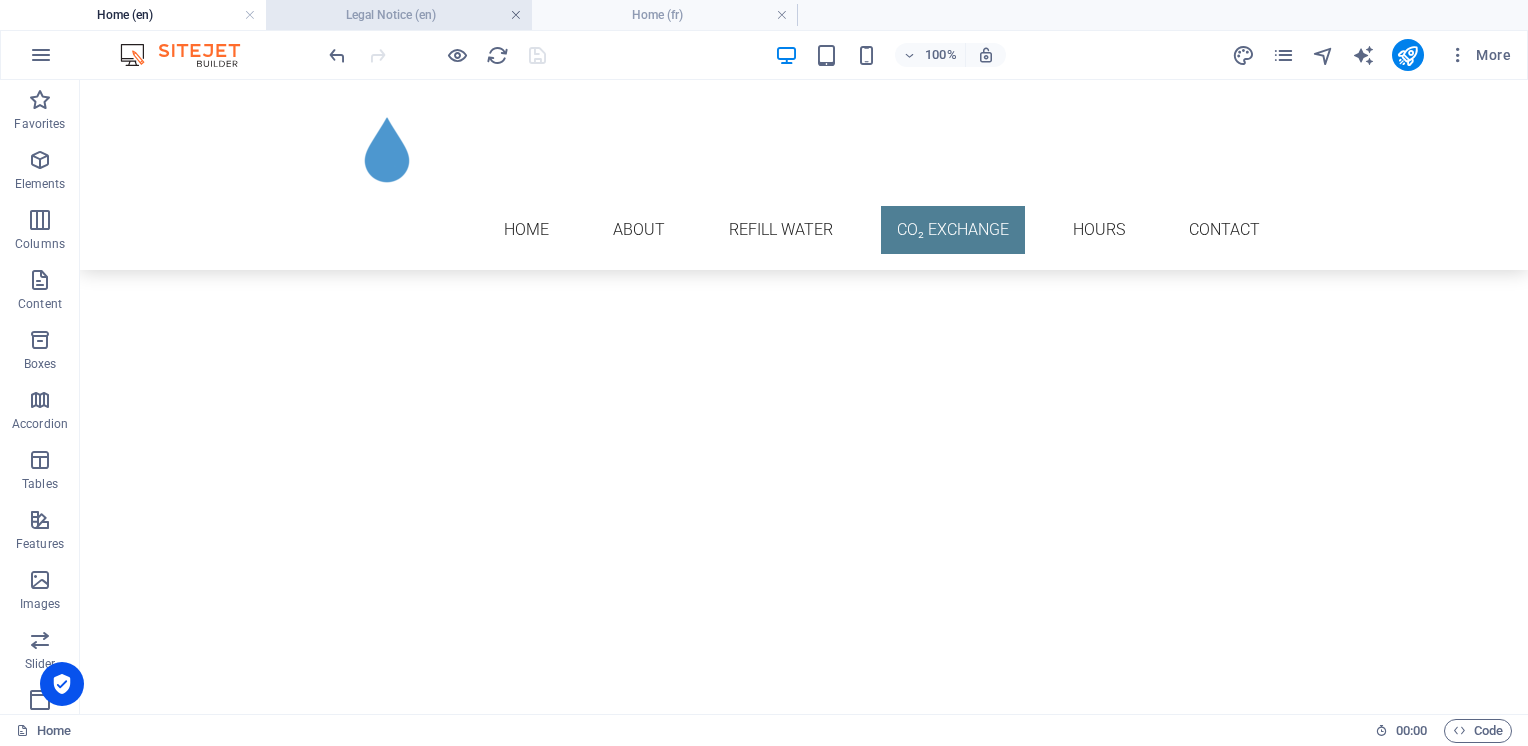 click at bounding box center (516, 15) 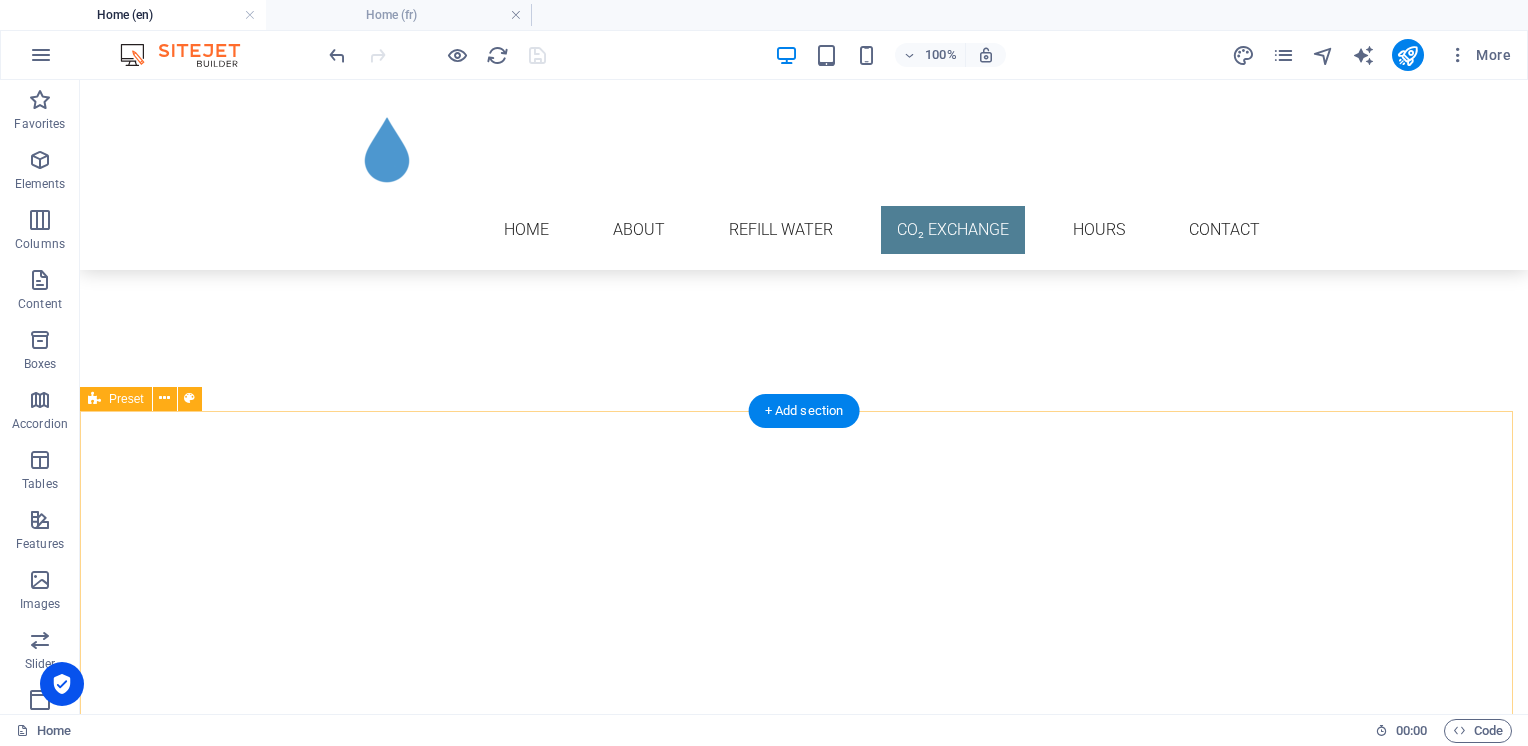 scroll, scrollTop: 1832, scrollLeft: 0, axis: vertical 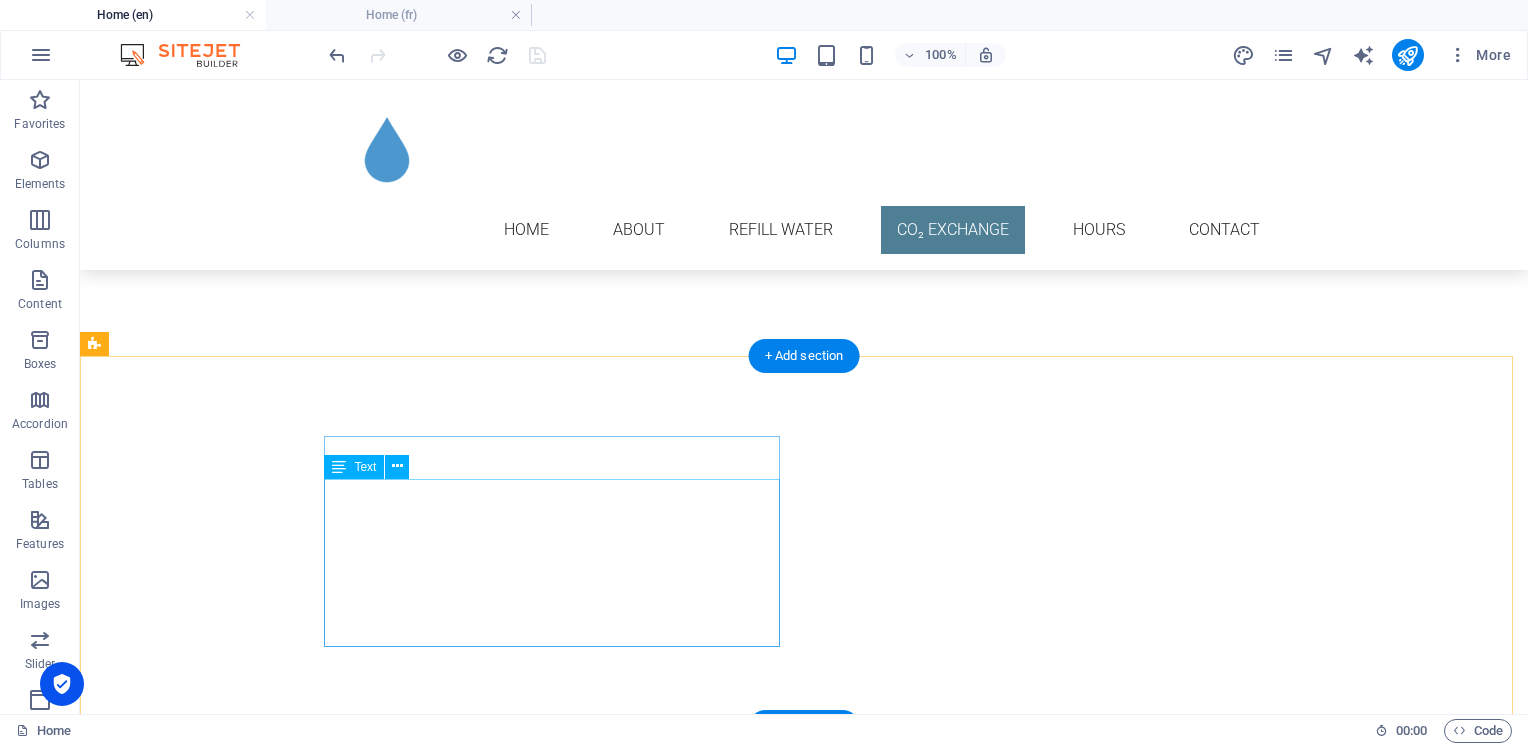 click on "Monday - 12:00 - 6:00 PM Tuesday - 12:00 - 6;00 PM Wednesday - Closed Thursday - 12;00 - 8:00 PM Friday - 12:00 - 6:00 PM Saturday - 10:00 AM - 6:00 PM Google us to check holiday schedules" at bounding box center [568, 7719] 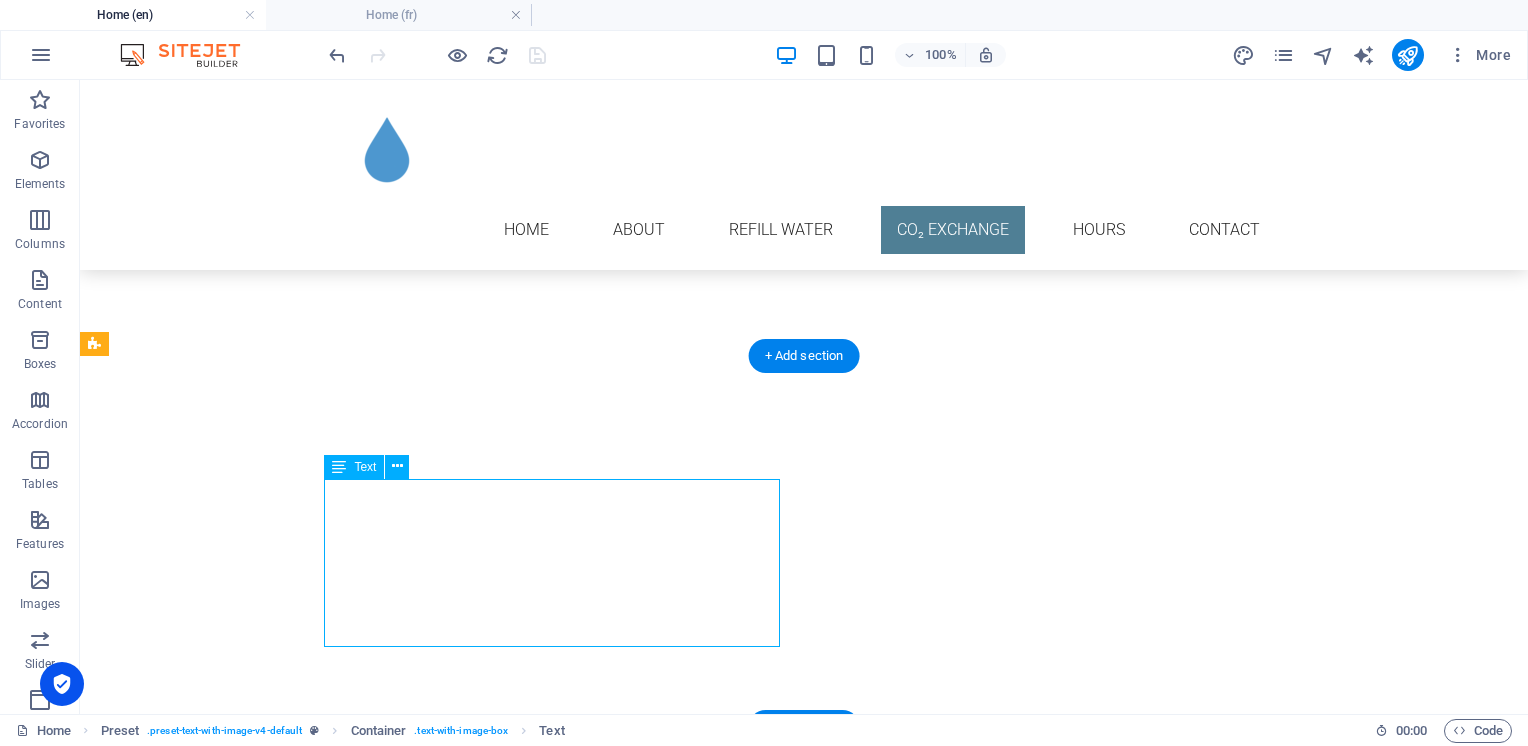 click on "Monday - 12:00 - 6:00 PM Tuesday - 12:00 - 6;00 PM Wednesday - Closed Thursday - 12;00 - 8:00 PM Friday - 12:00 - 6:00 PM Saturday - 10:00 AM - 6:00 PM Google us to check holiday schedules" at bounding box center [568, 7719] 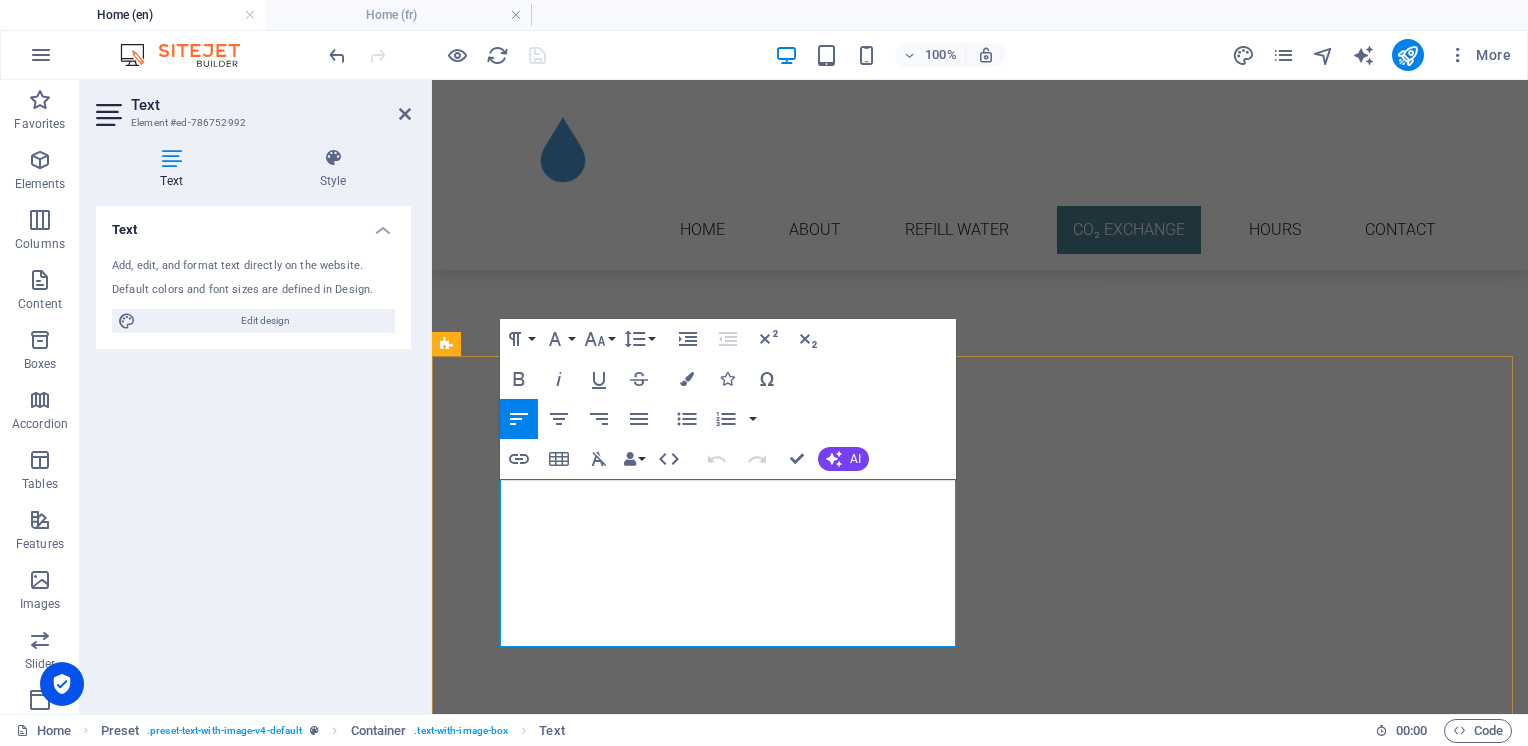 click on "Tuesday - 12:00 - 6;00 PM" at bounding box center (920, 7671) 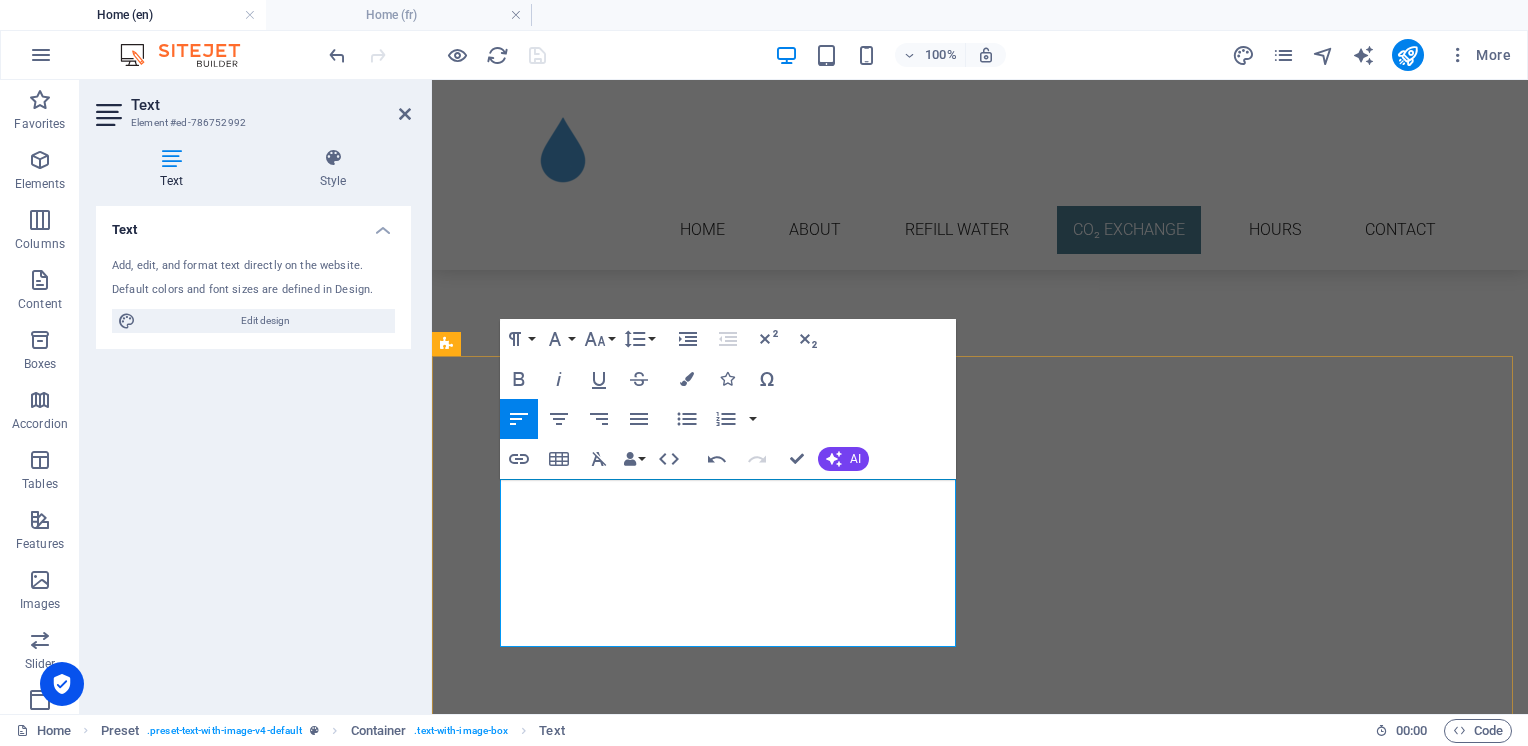 type 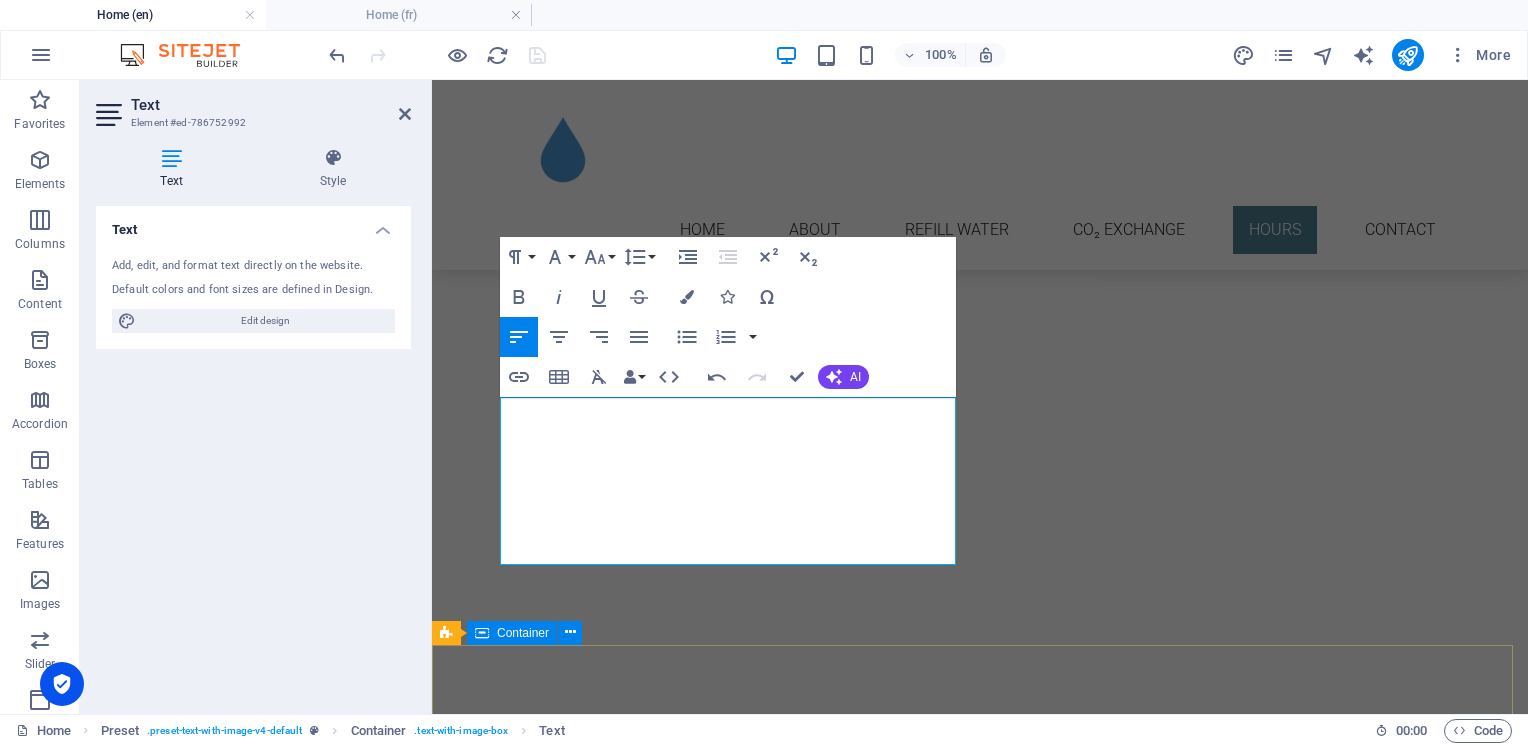 scroll, scrollTop: 1932, scrollLeft: 0, axis: vertical 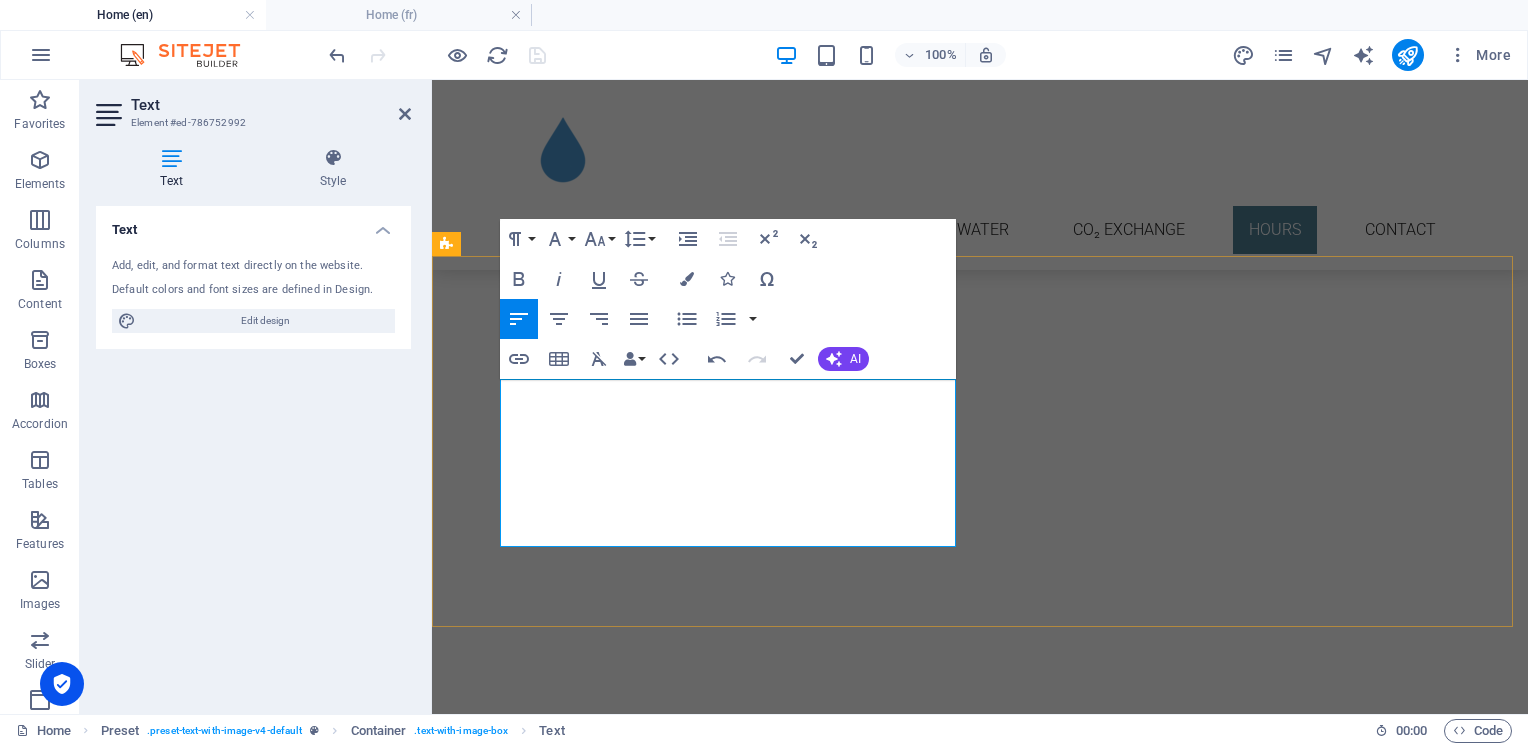 click on "[DATE] - 10:00 AM - 6:00 PM" at bounding box center (920, 7667) 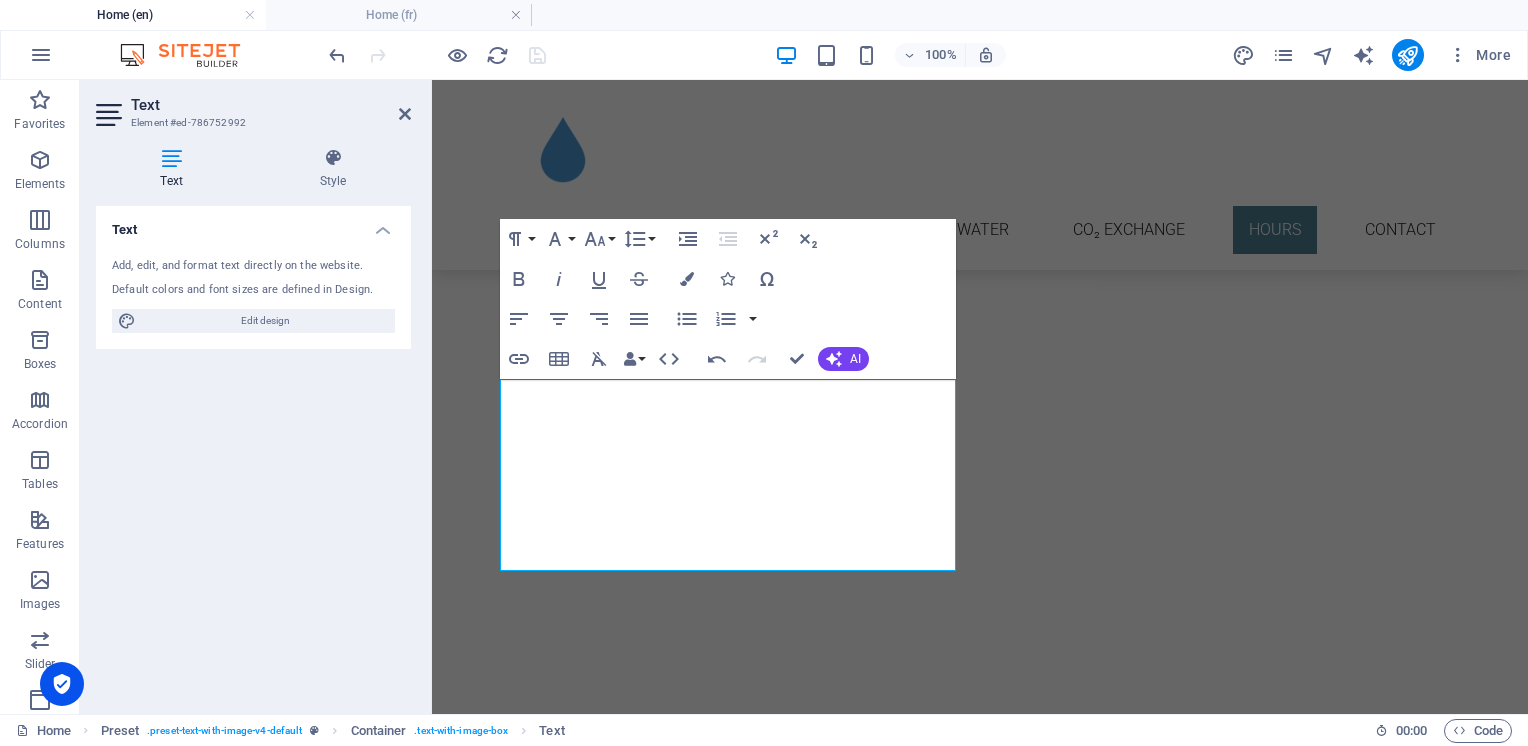 click on "Text Add, edit, and format text directly on the website. Default colors and font sizes are defined in Design. Edit design Alignment Left aligned Centered Right aligned" at bounding box center (253, 452) 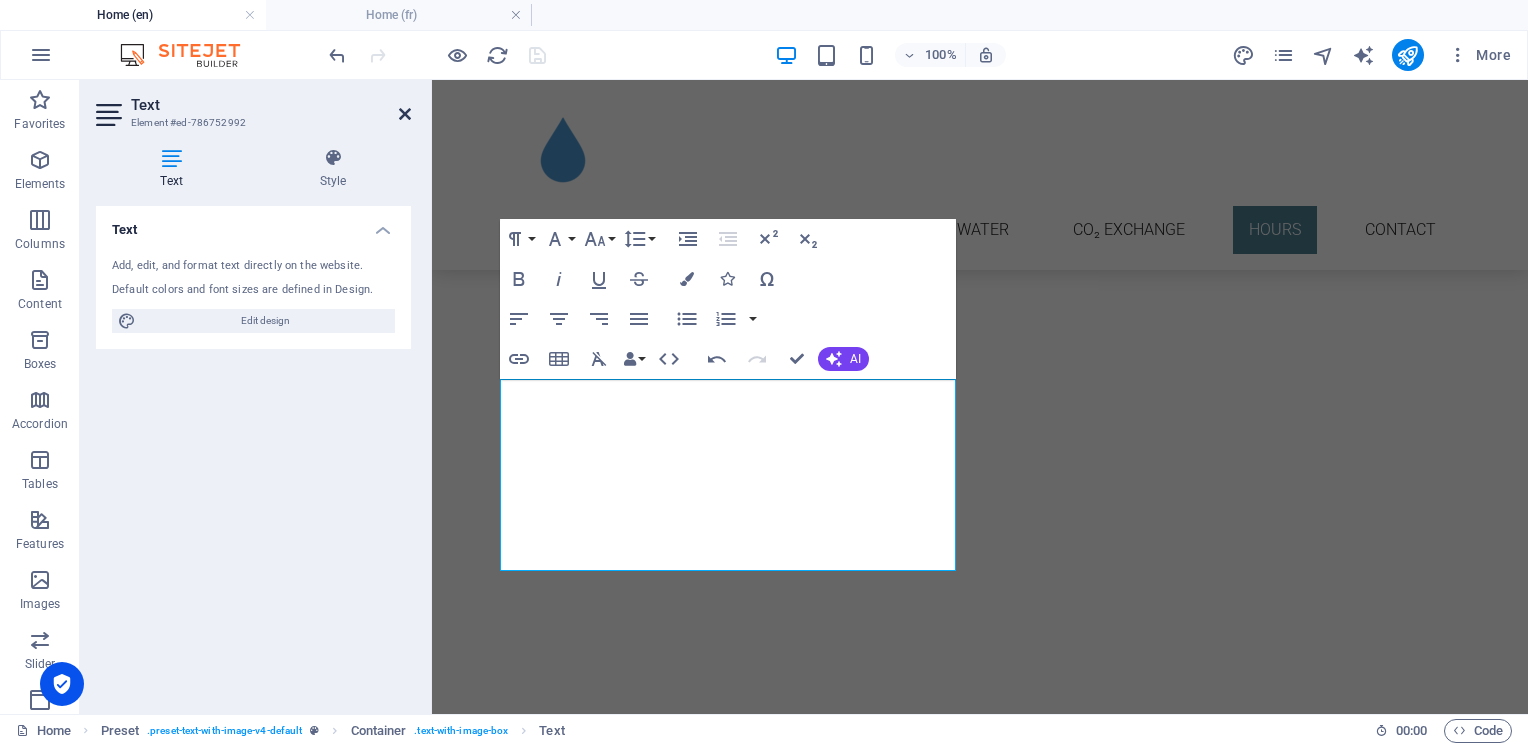 click at bounding box center [405, 114] 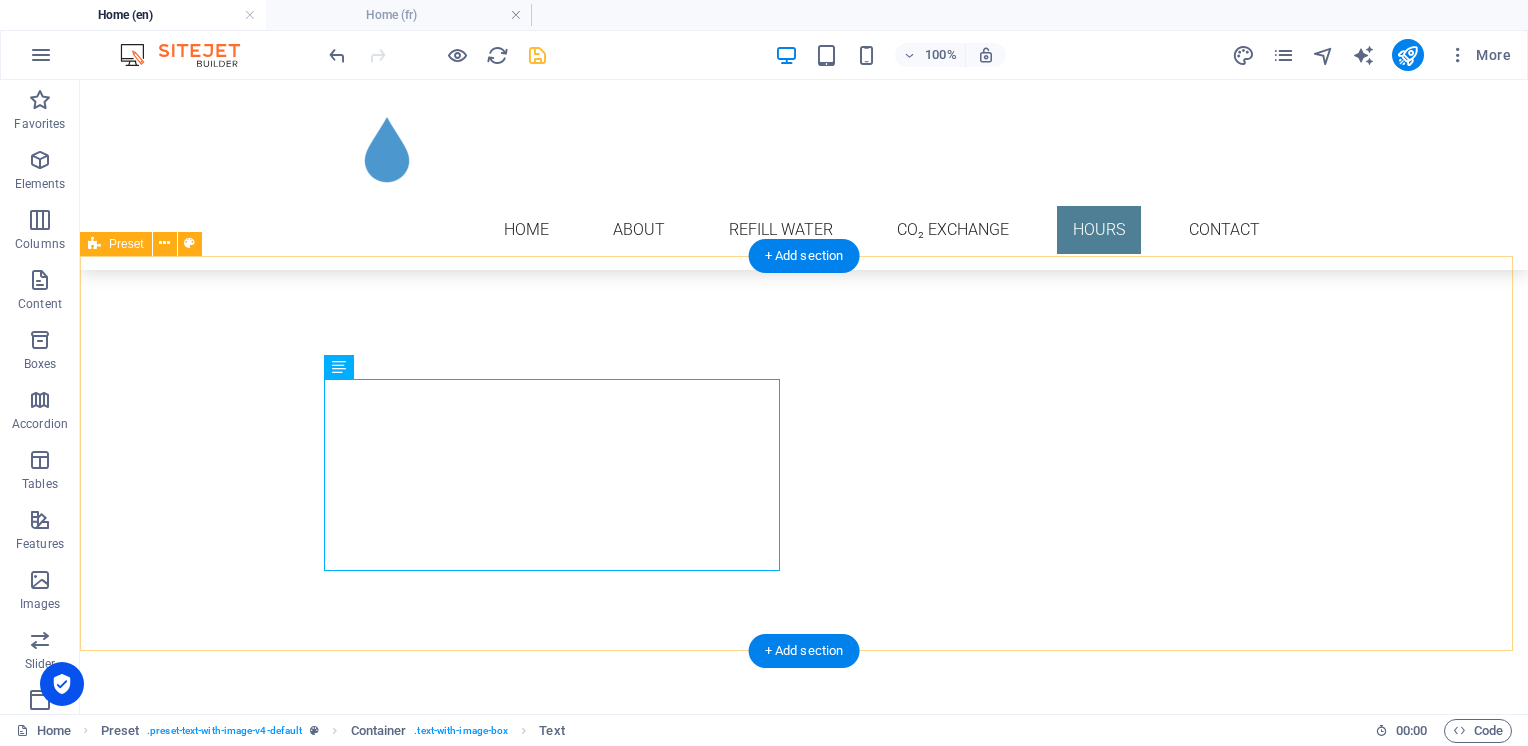 click on "Hours Monday - 12:00 - 6:00 PM Tuesday - 12:00 - 6:00 PM Wednesday - Closed Thursday - 12:00 - 8:00 PM Friday - 12:00 - 6:00 PM Saturday - 10:00 AM - 6:00 PM Sunday - Closed Google us to check holiday schedules Drop content here or  Add elements  Paste clipboard" at bounding box center [804, 7806] 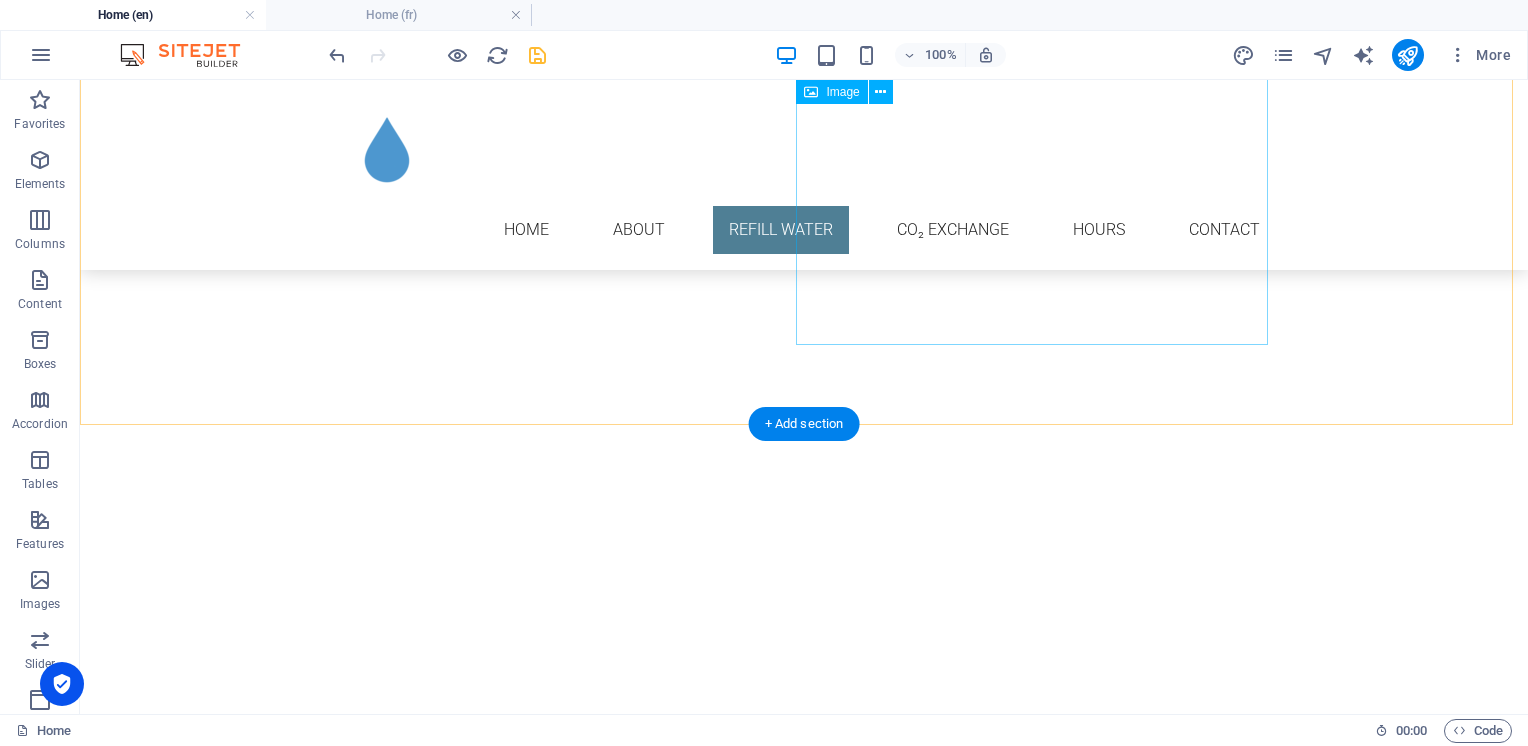 scroll, scrollTop: 1008, scrollLeft: 0, axis: vertical 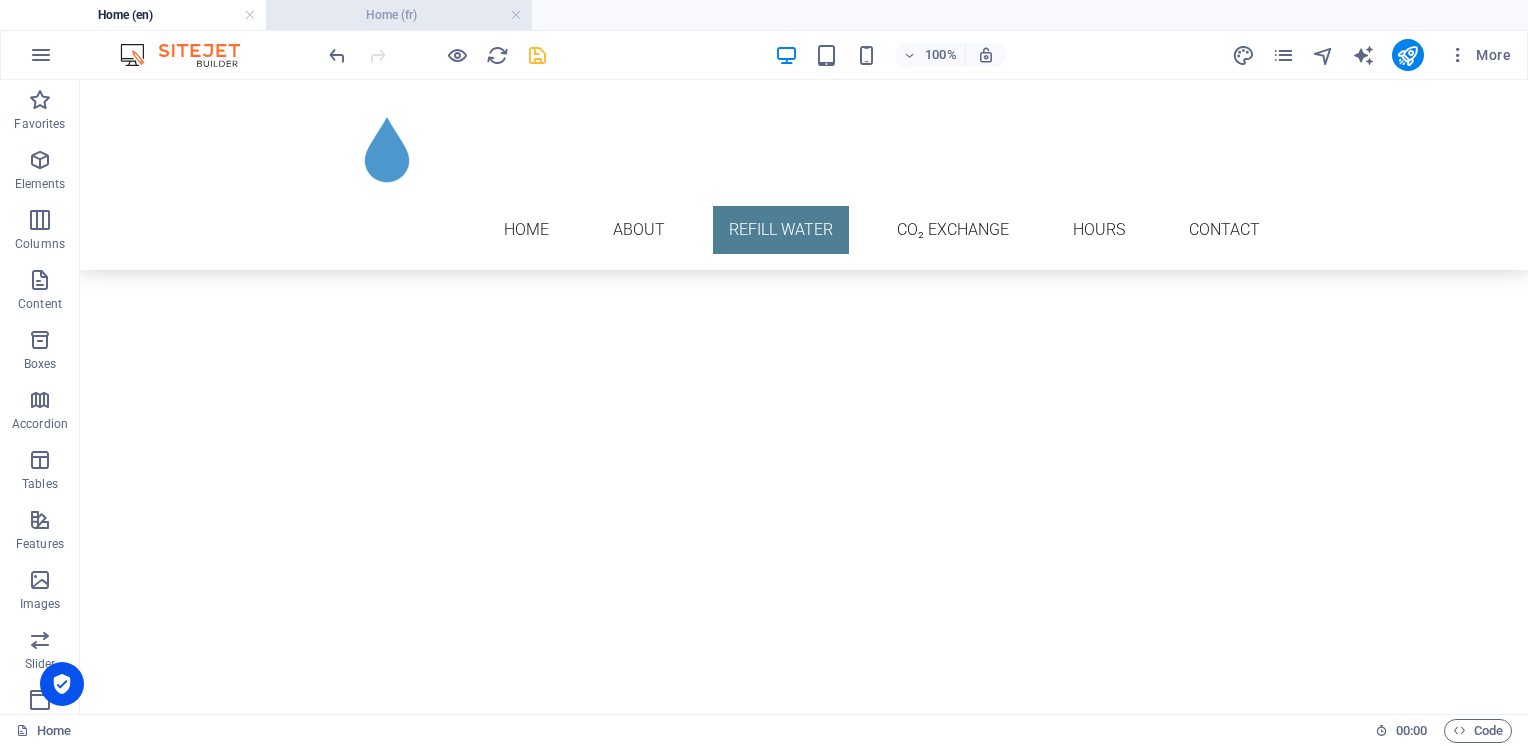 click on "Home (fr)" at bounding box center [399, 15] 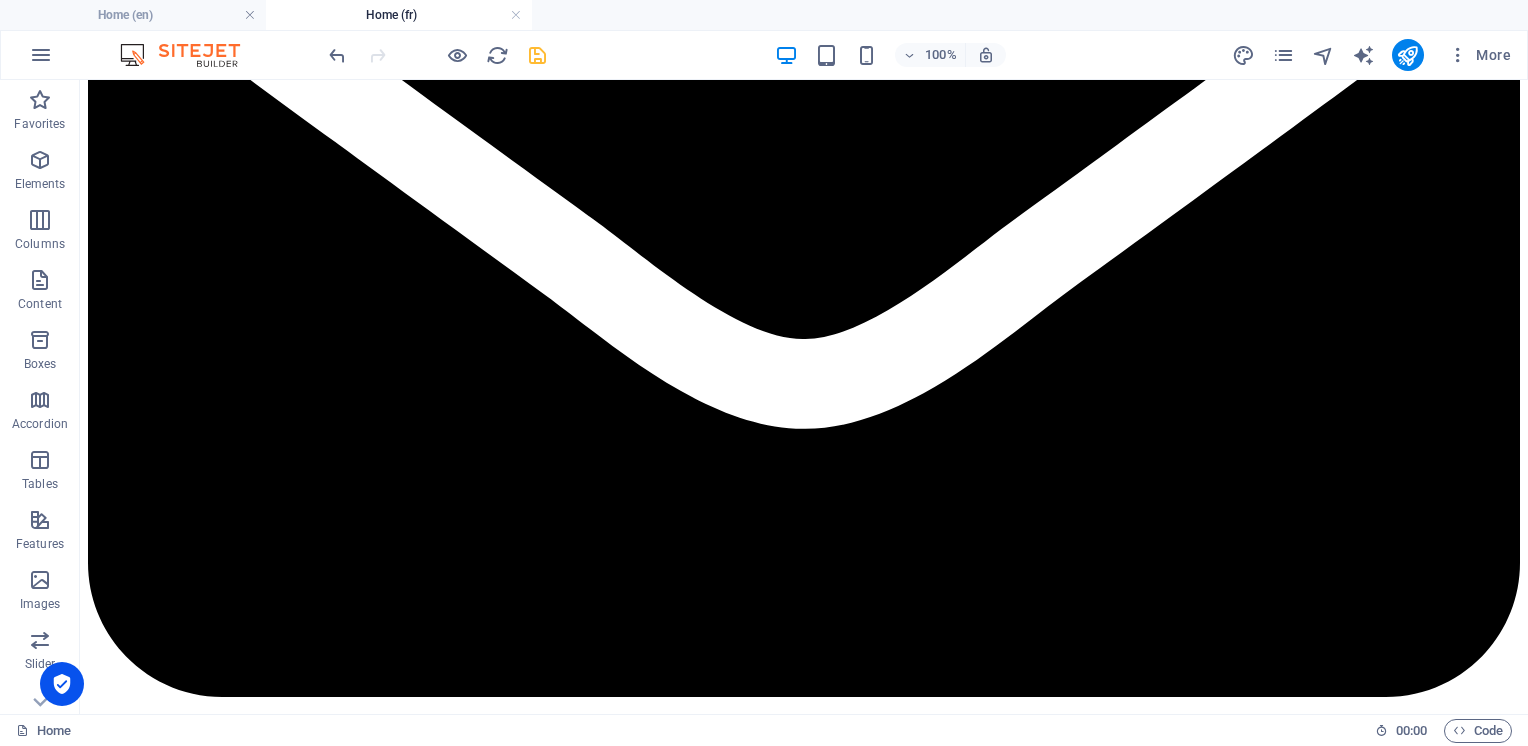 scroll, scrollTop: 0, scrollLeft: 0, axis: both 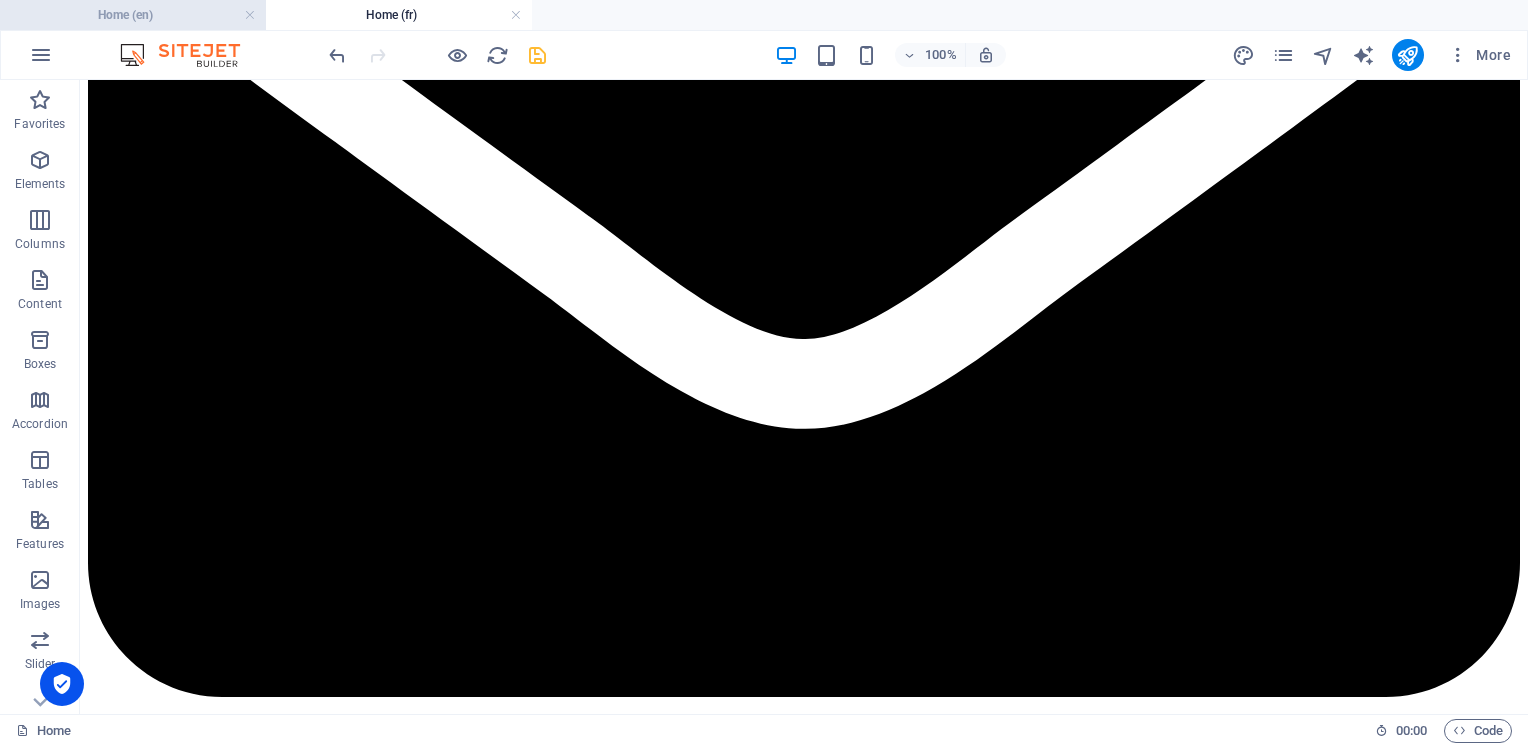 click on "Home (en)" at bounding box center (133, 15) 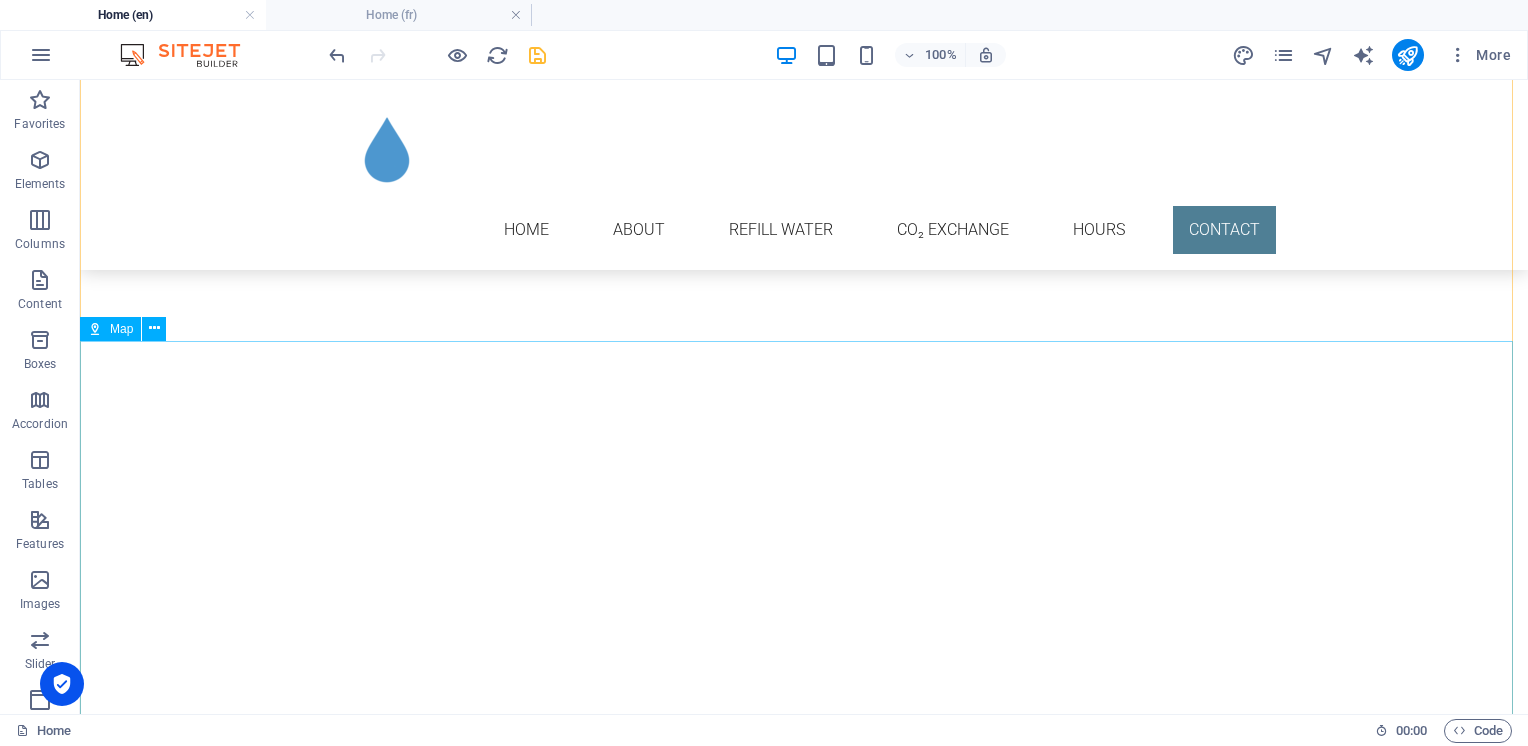 scroll, scrollTop: 2600, scrollLeft: 0, axis: vertical 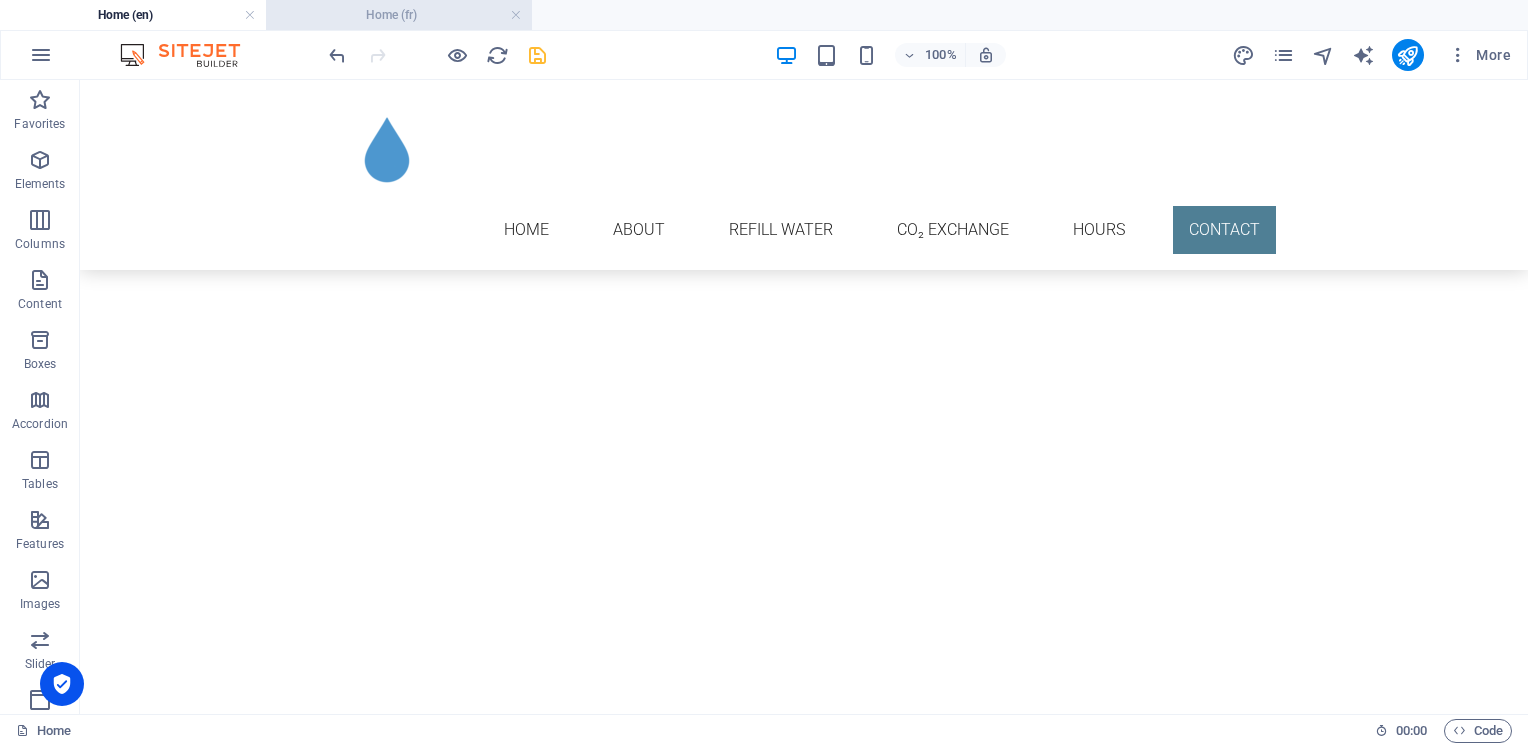 click on "Home (fr)" at bounding box center (399, 15) 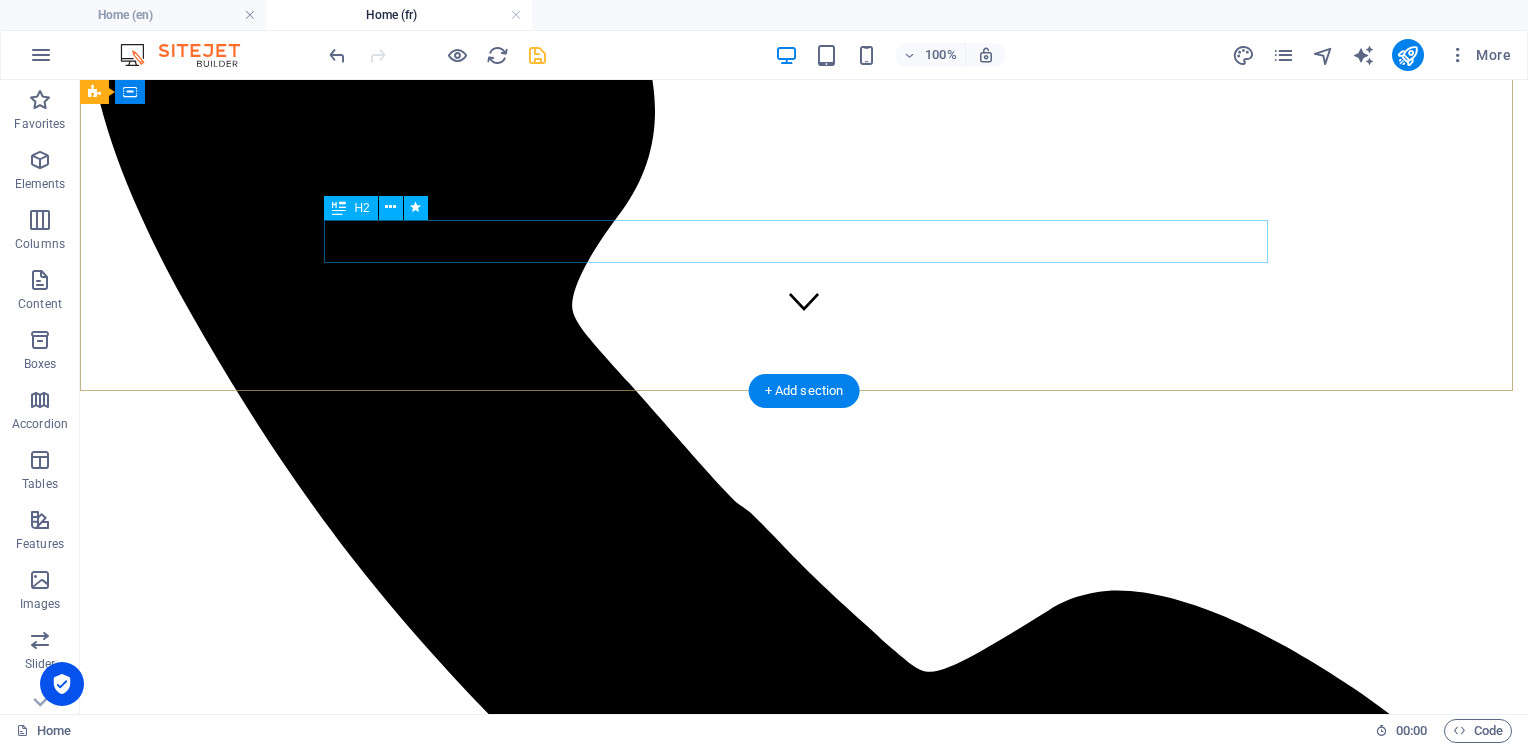 scroll, scrollTop: 300, scrollLeft: 0, axis: vertical 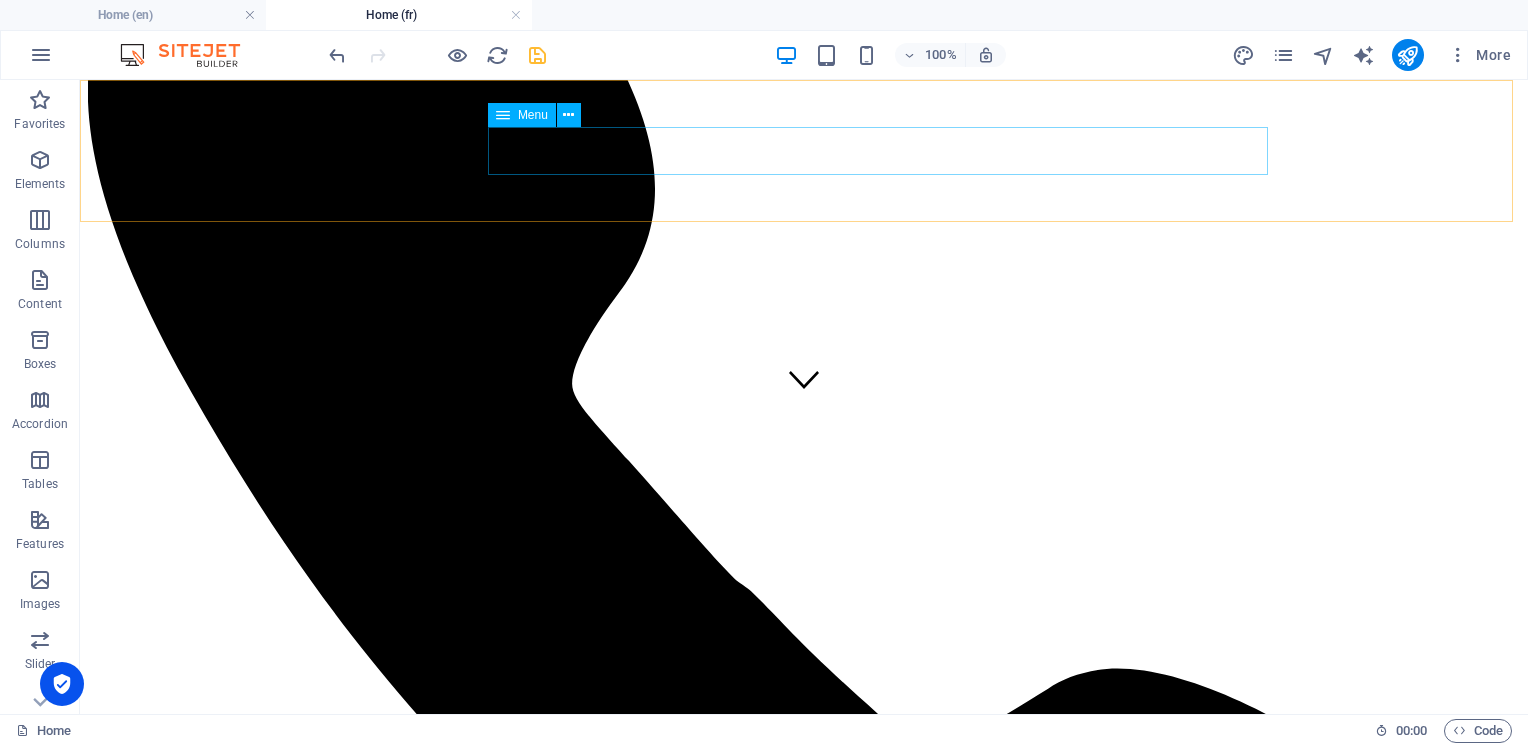 click on "Accueil À propos Eau pure Soda Horaire Nous joindre" at bounding box center (804, 2604) 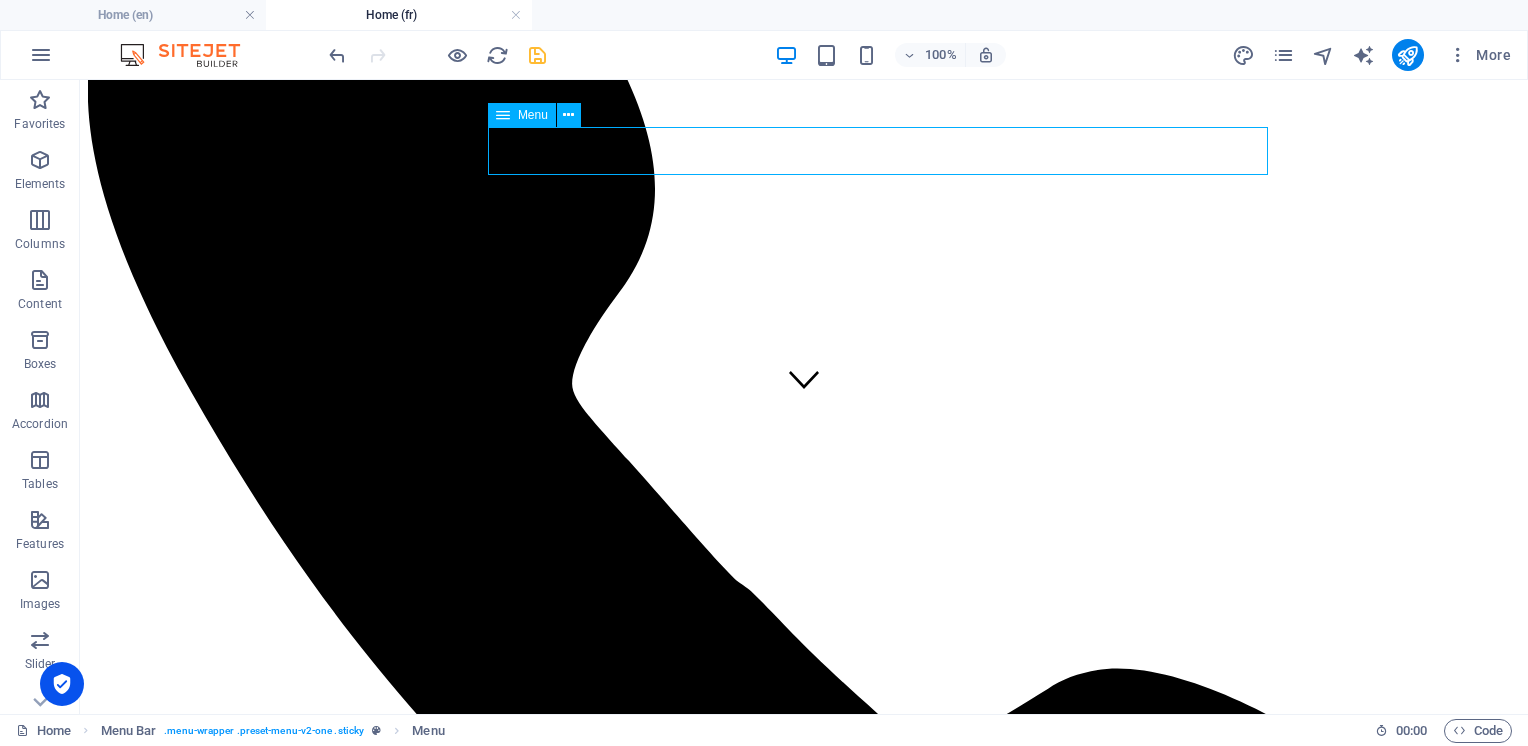 click on "Accueil À propos Eau pure Soda Horaire Nous joindre" at bounding box center (804, 2604) 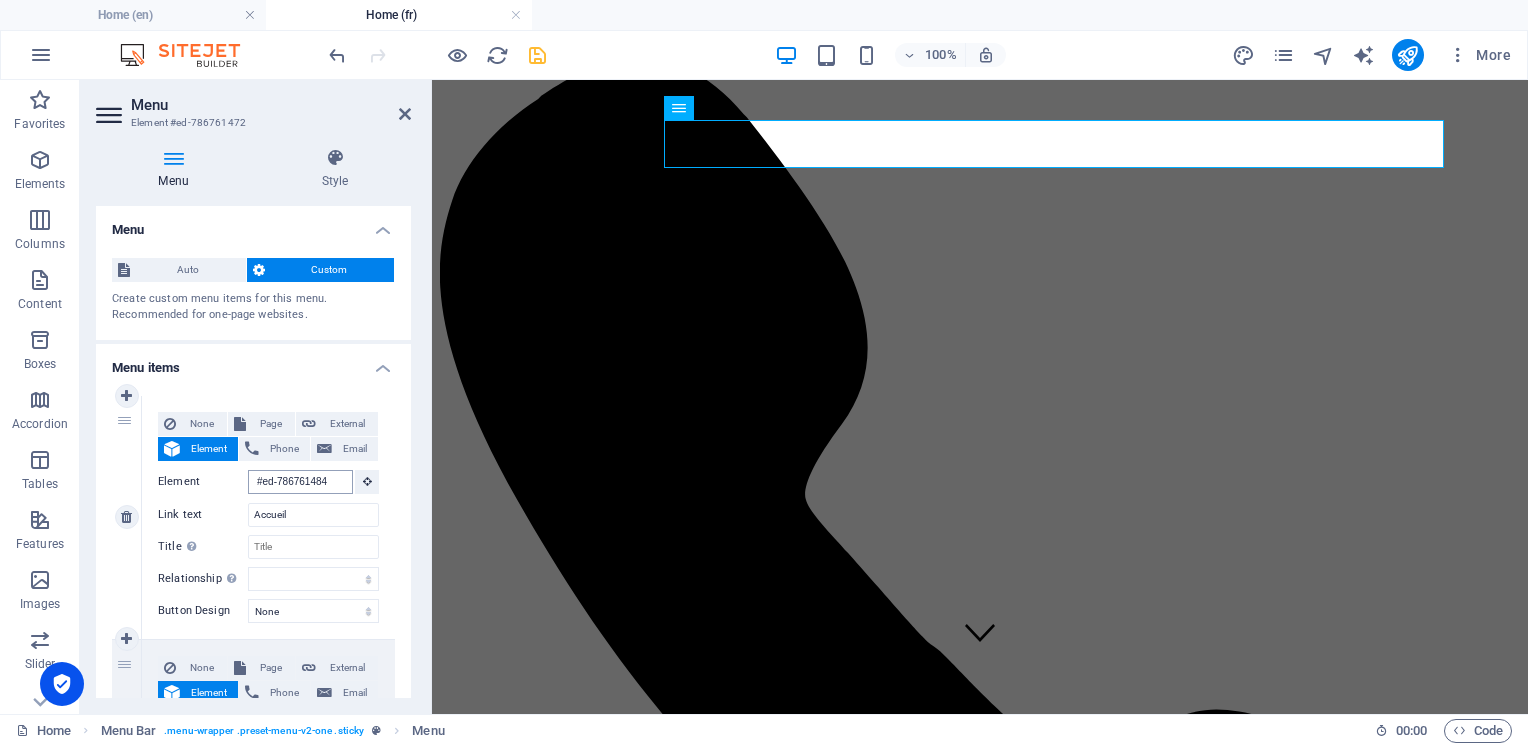 scroll, scrollTop: 0, scrollLeft: 0, axis: both 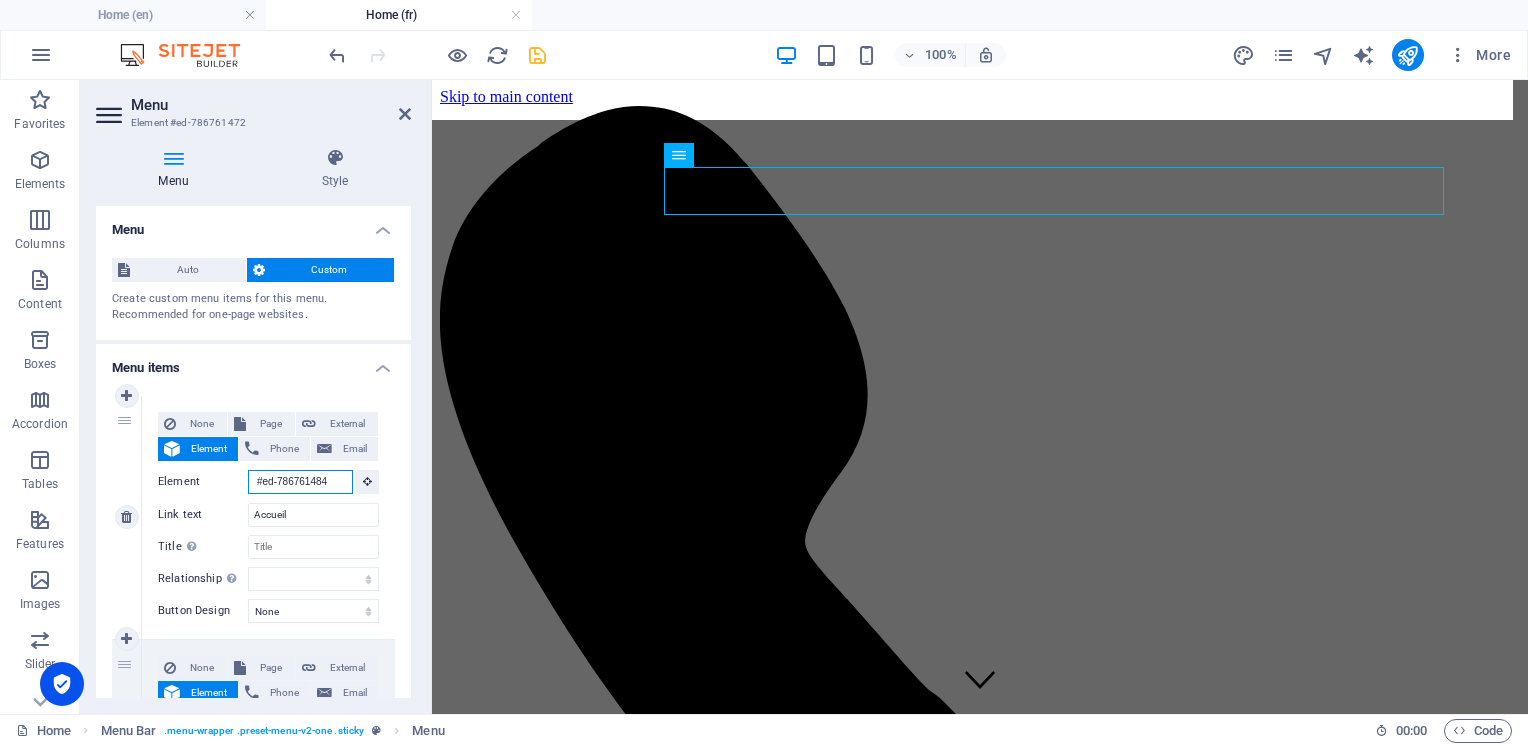 click on "#ed-786761484" at bounding box center [300, 482] 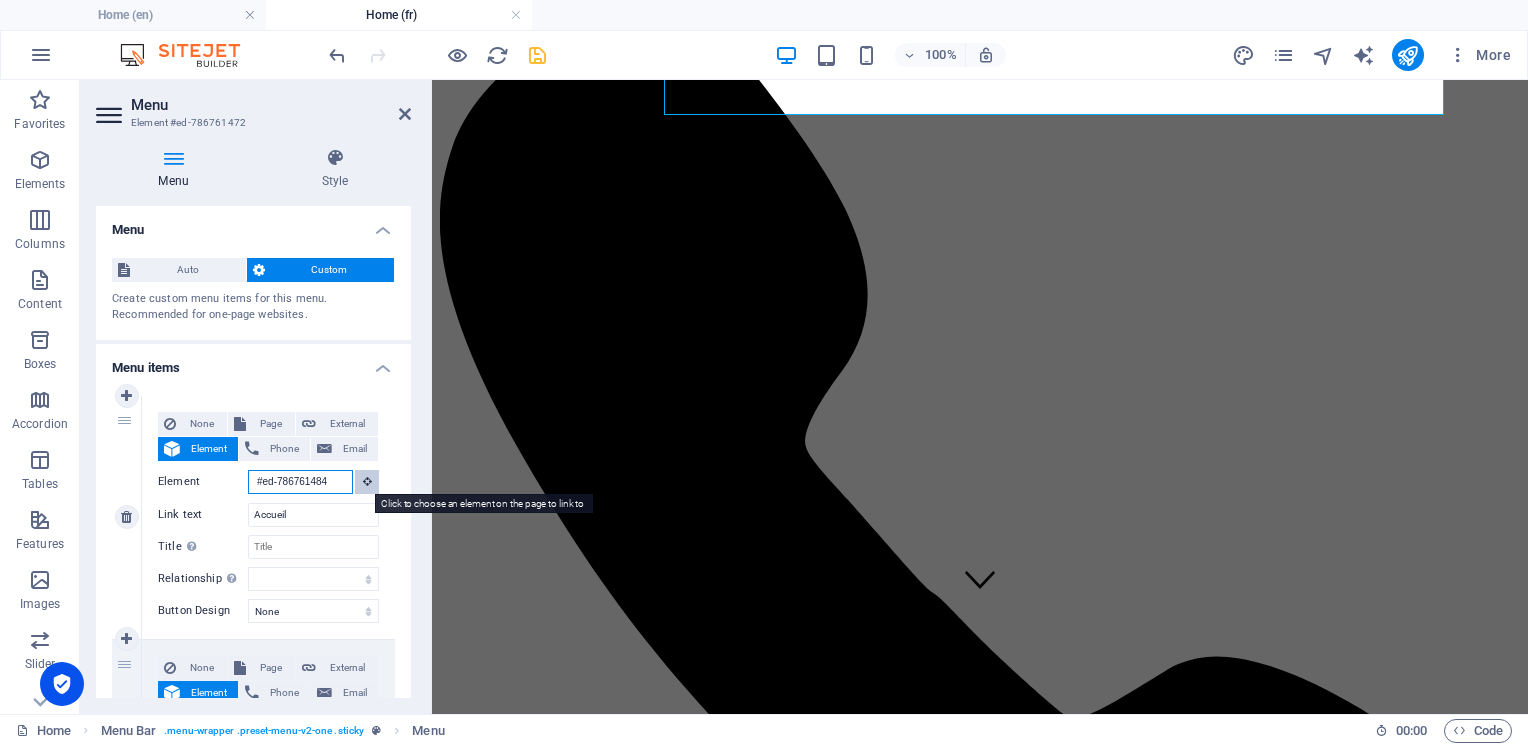 drag, startPoint x: 251, startPoint y: 478, endPoint x: 360, endPoint y: 482, distance: 109.07337 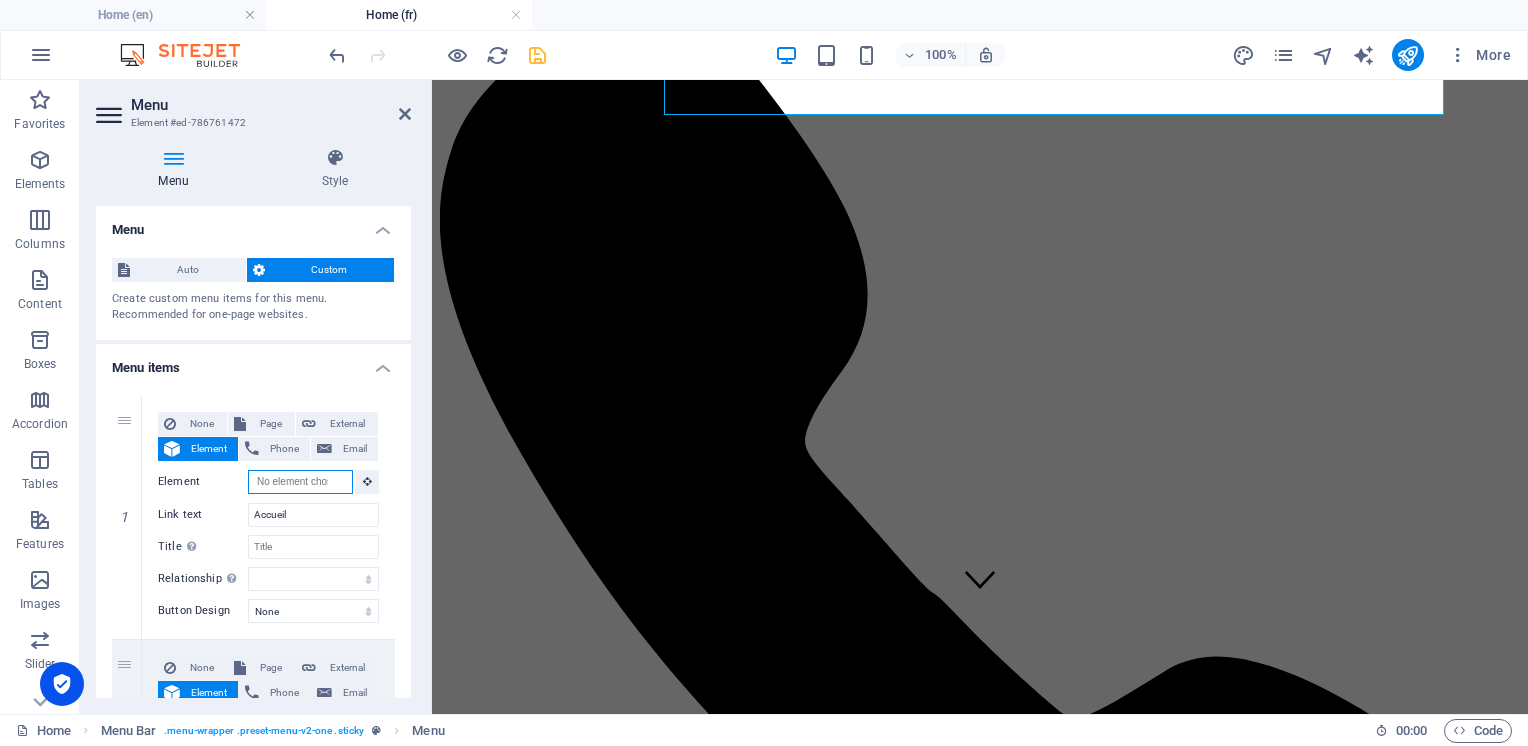 type 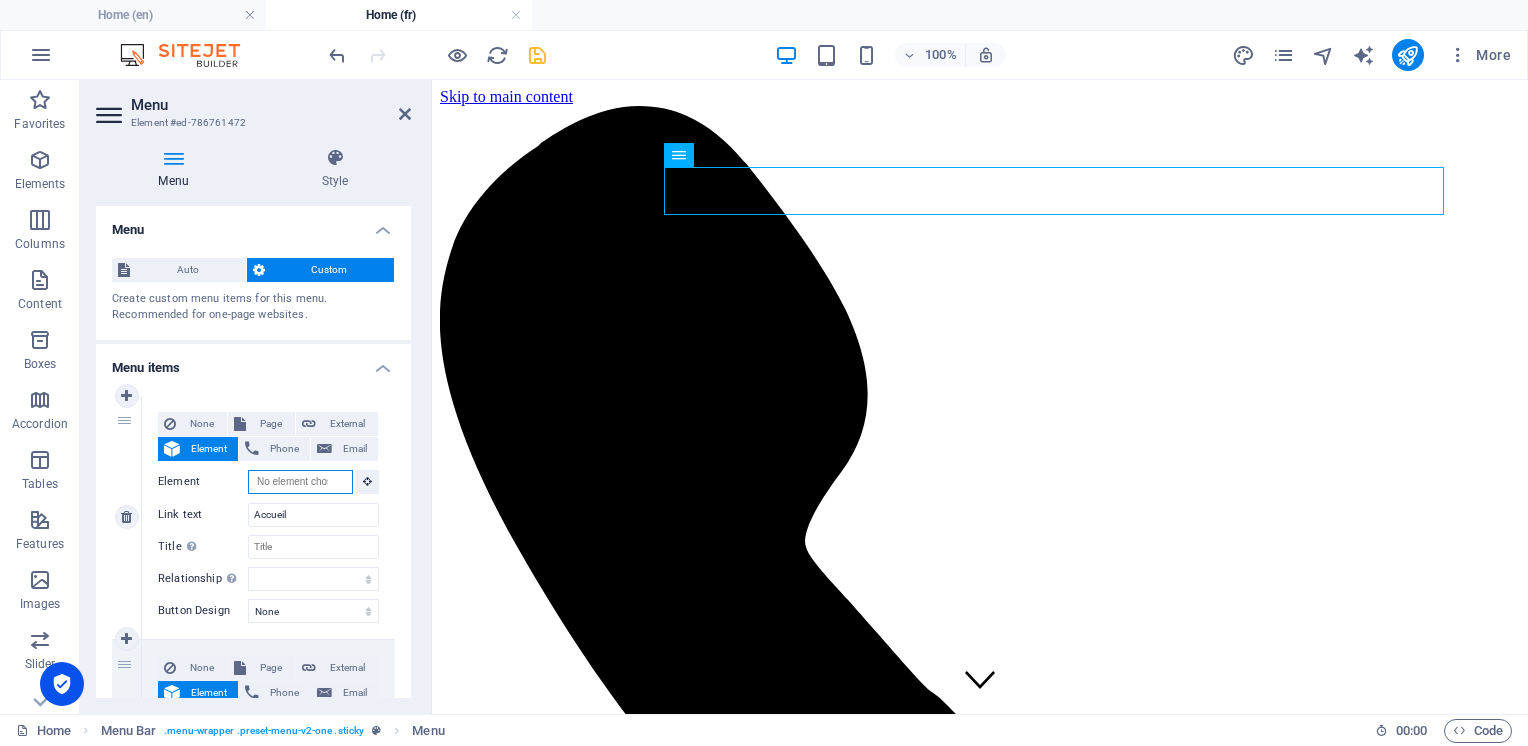 click on "Element" at bounding box center (300, 482) 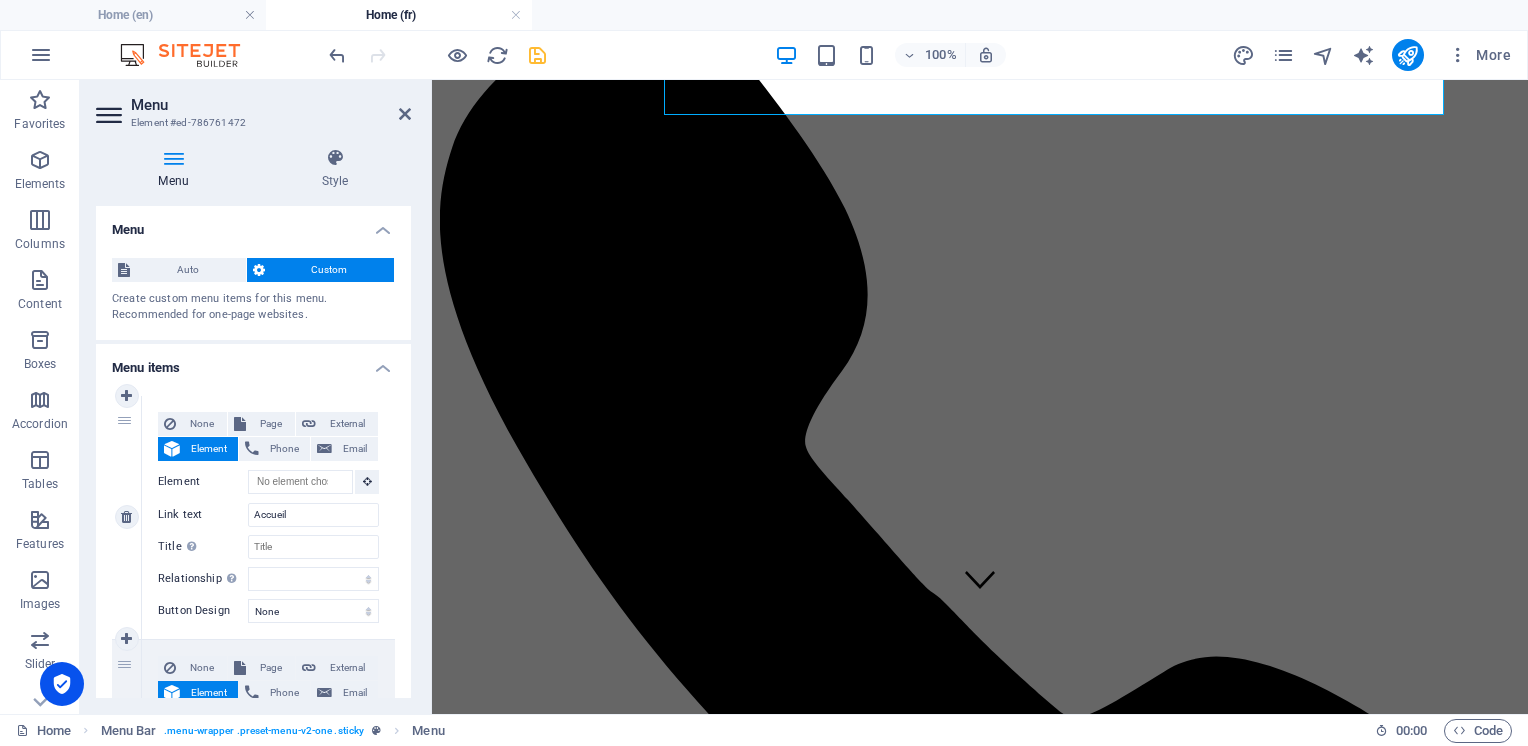 click on "Element" at bounding box center (209, 449) 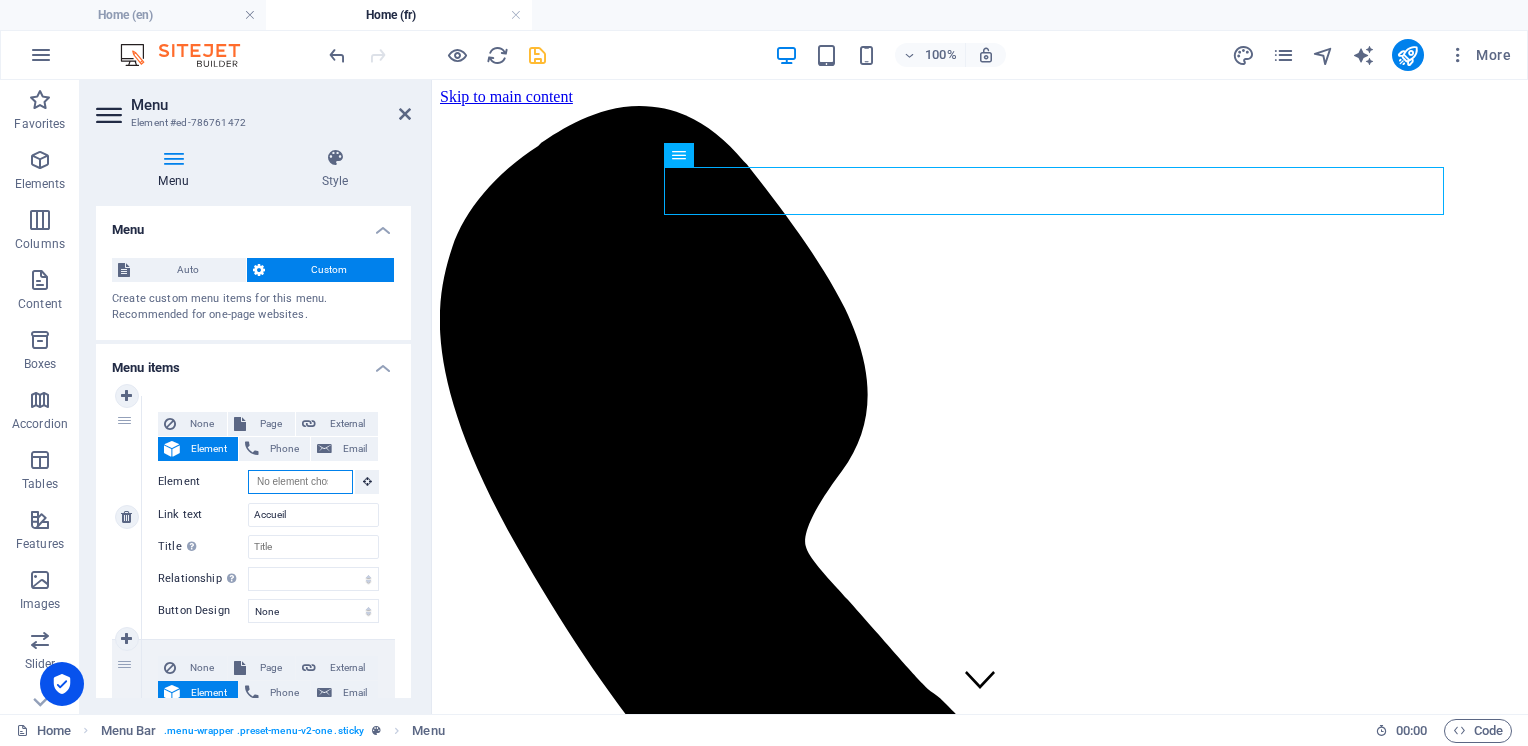 click on "Element" at bounding box center [300, 482] 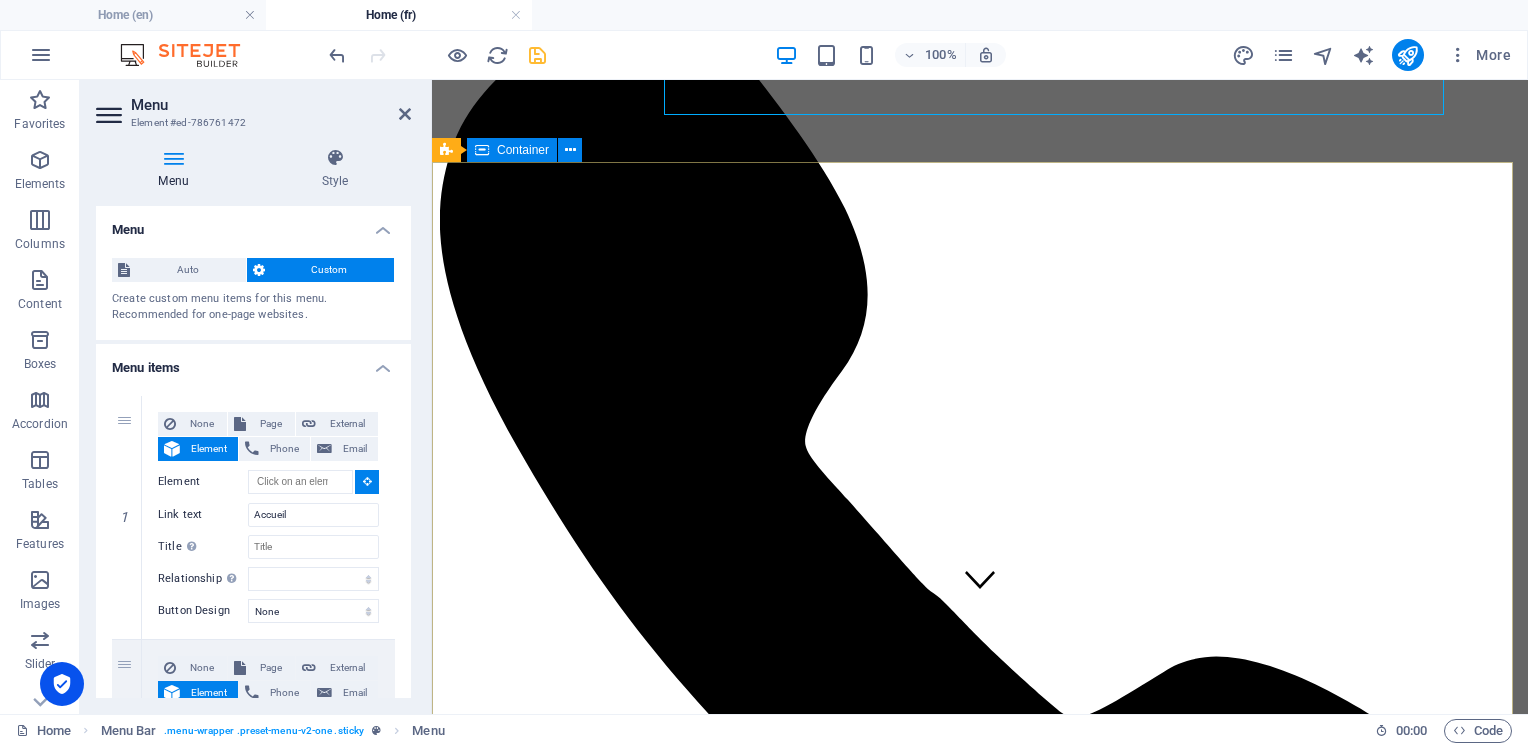 click on "BENVIN PUR Recharge d’eau ultrapure et échange de CO₂ Simple        Local         Durable" at bounding box center (980, 7853) 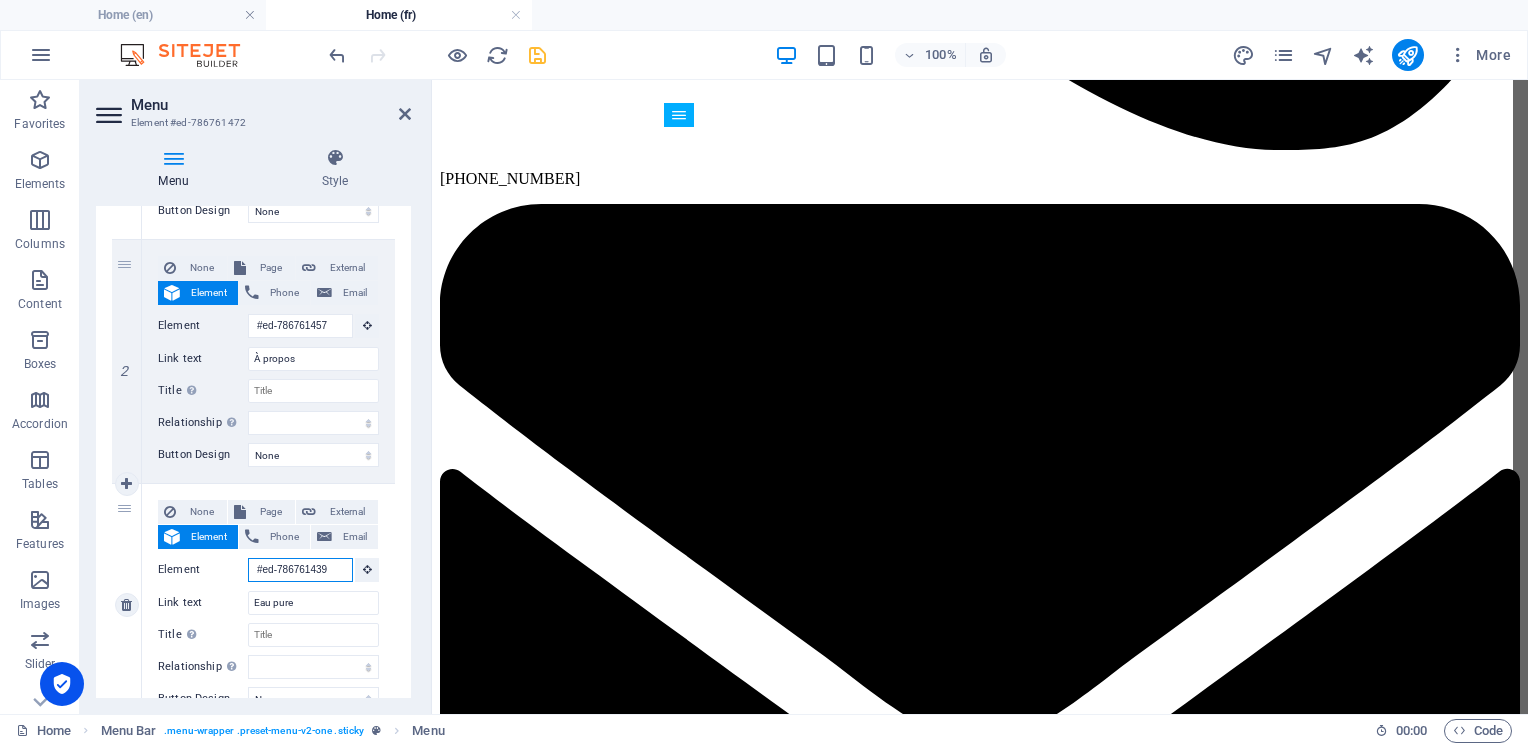 click on "#ed-786761439" at bounding box center (300, 570) 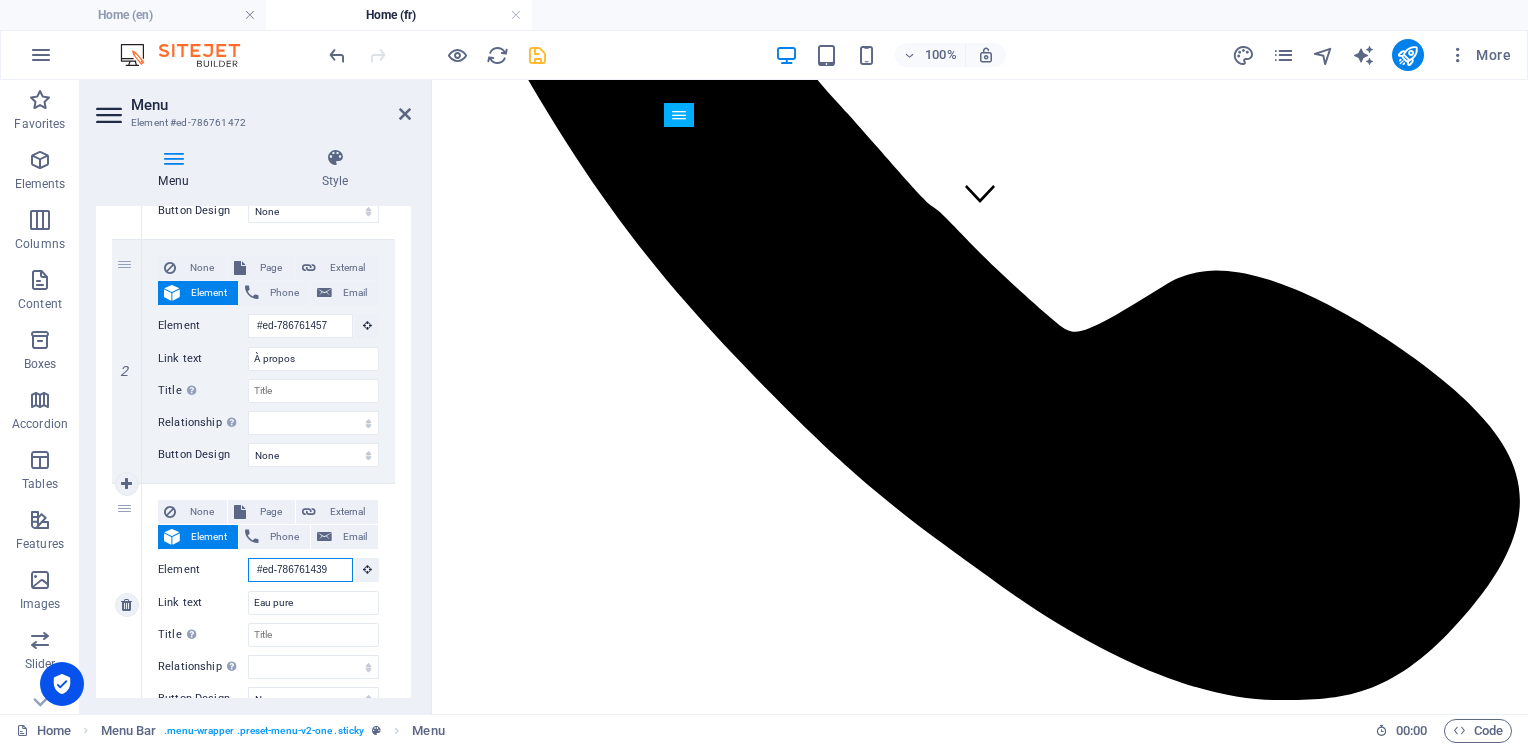 drag, startPoint x: 252, startPoint y: 565, endPoint x: 376, endPoint y: 570, distance: 124.10077 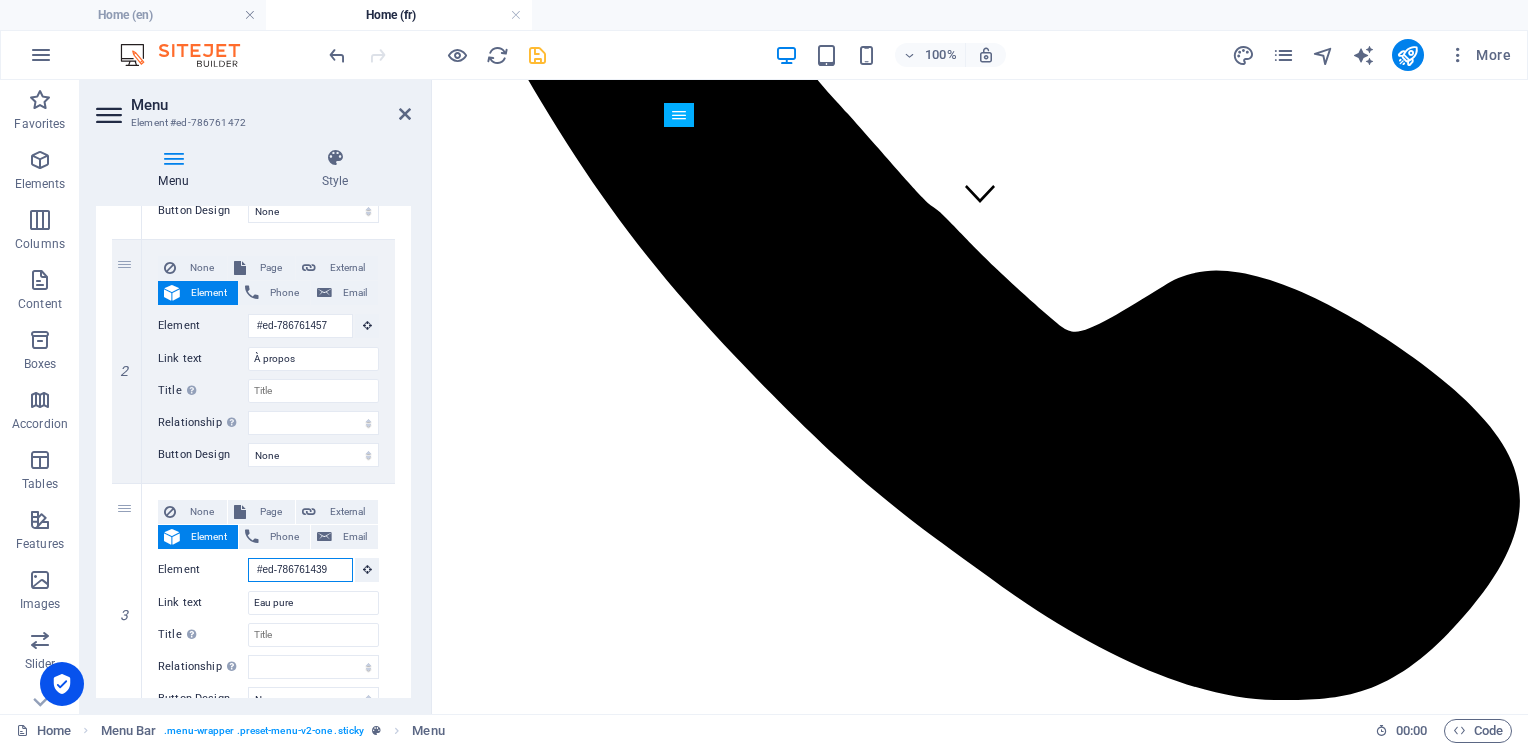 type 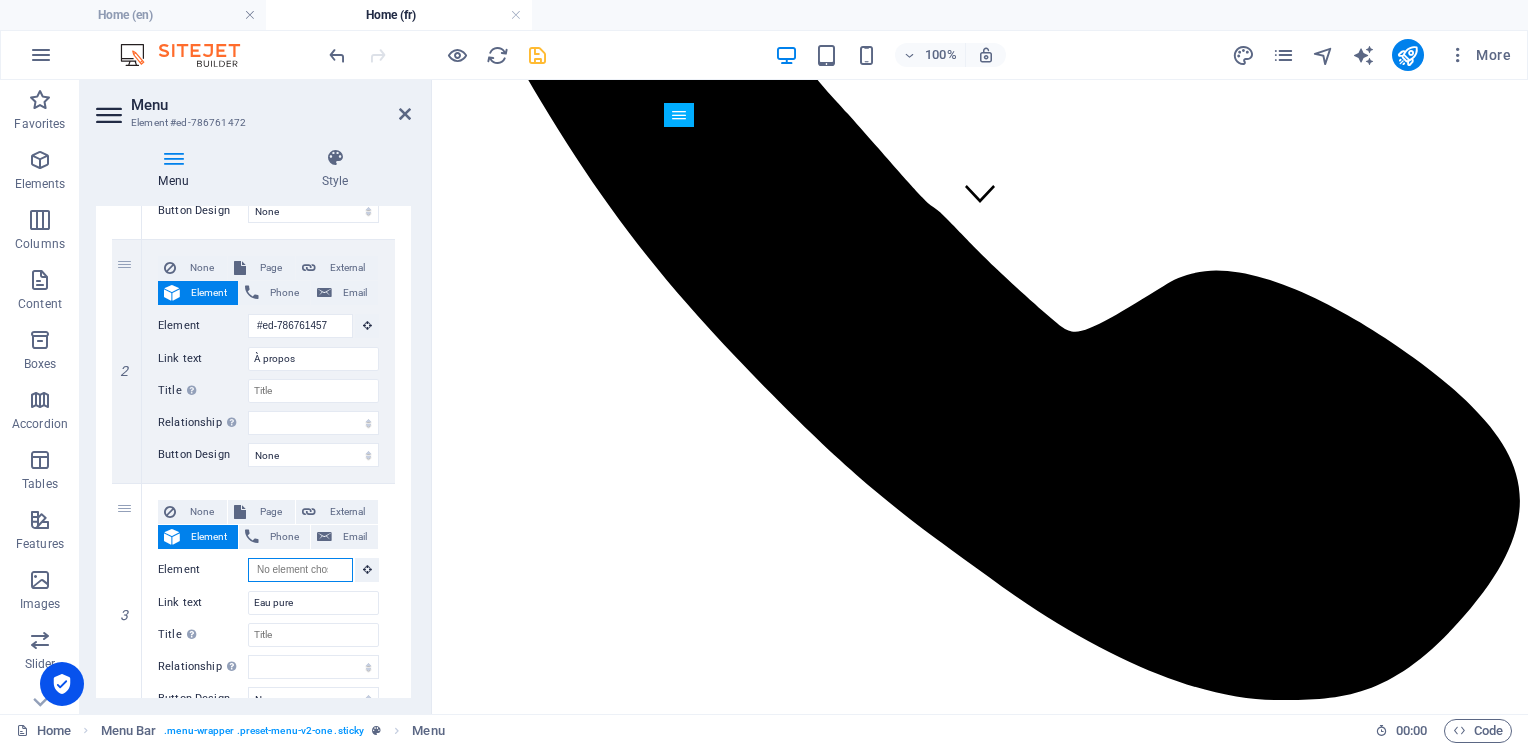 select 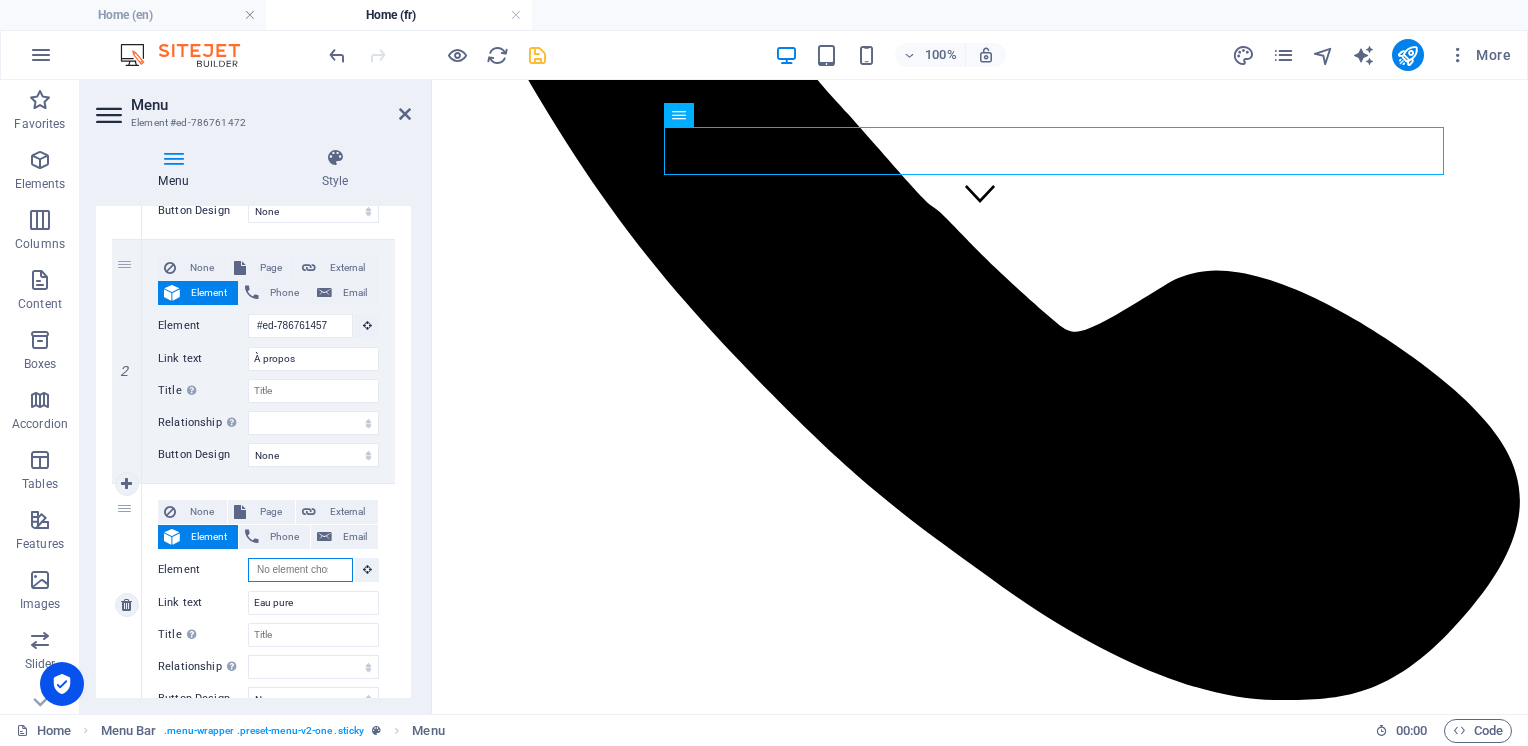 type 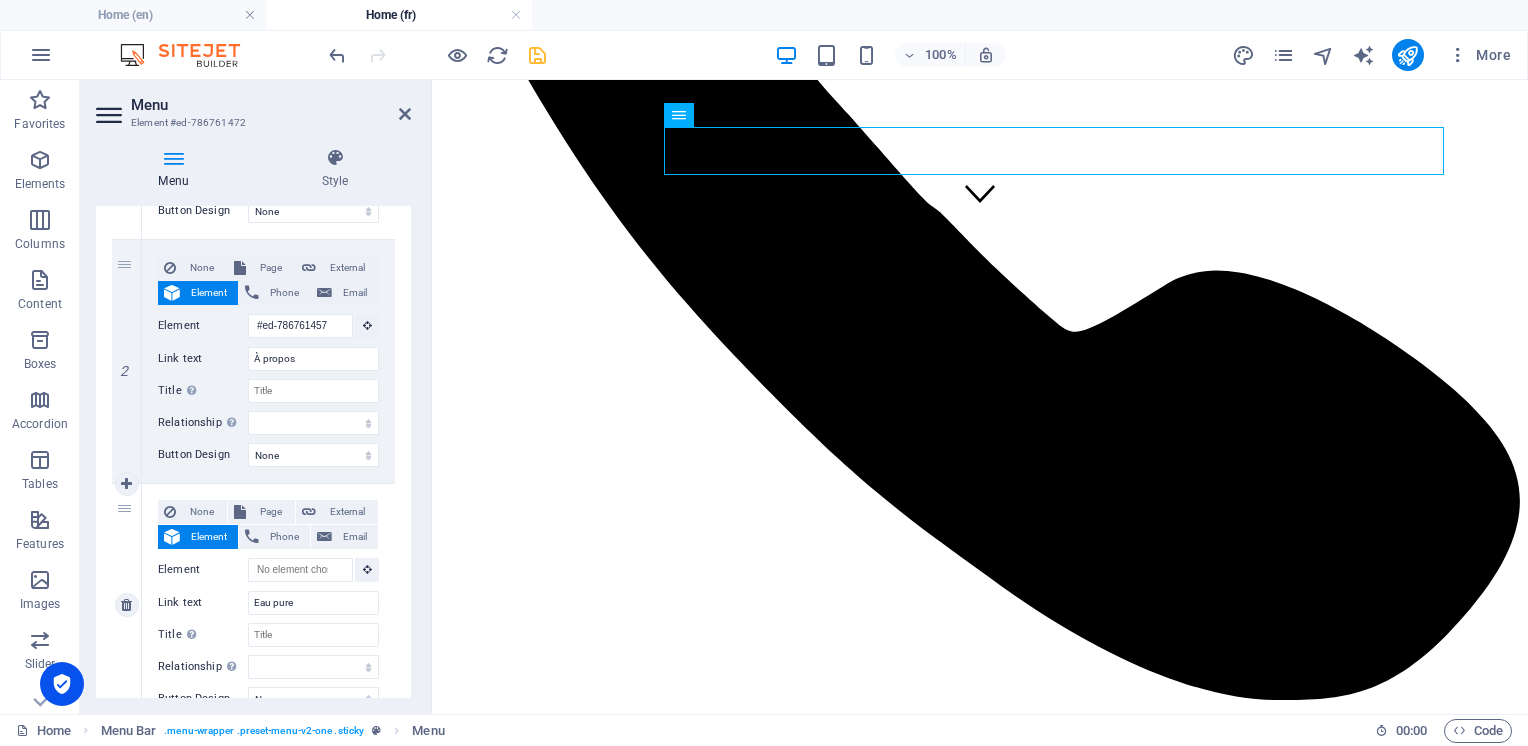 click on "Element" at bounding box center (209, 537) 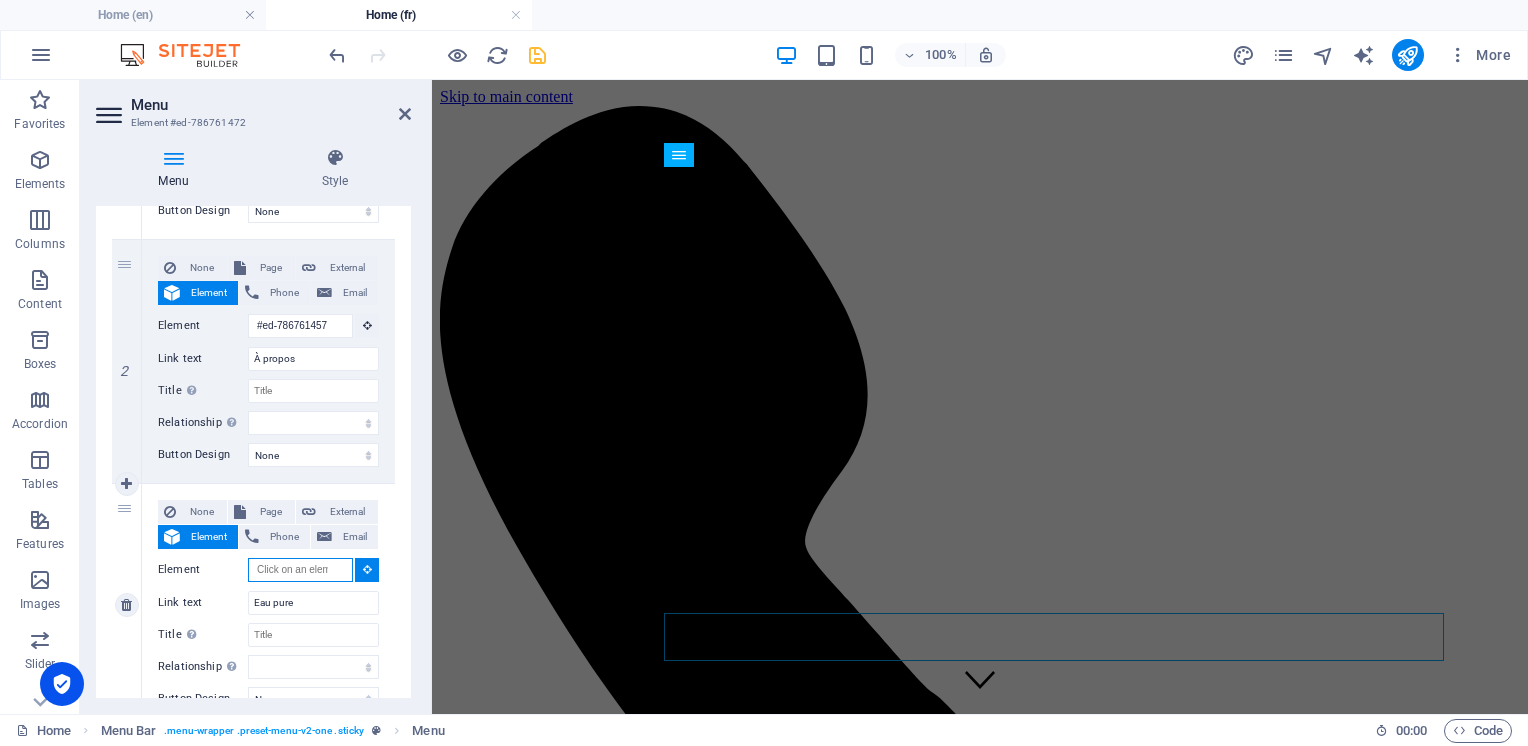 click on "Element" at bounding box center [300, 570] 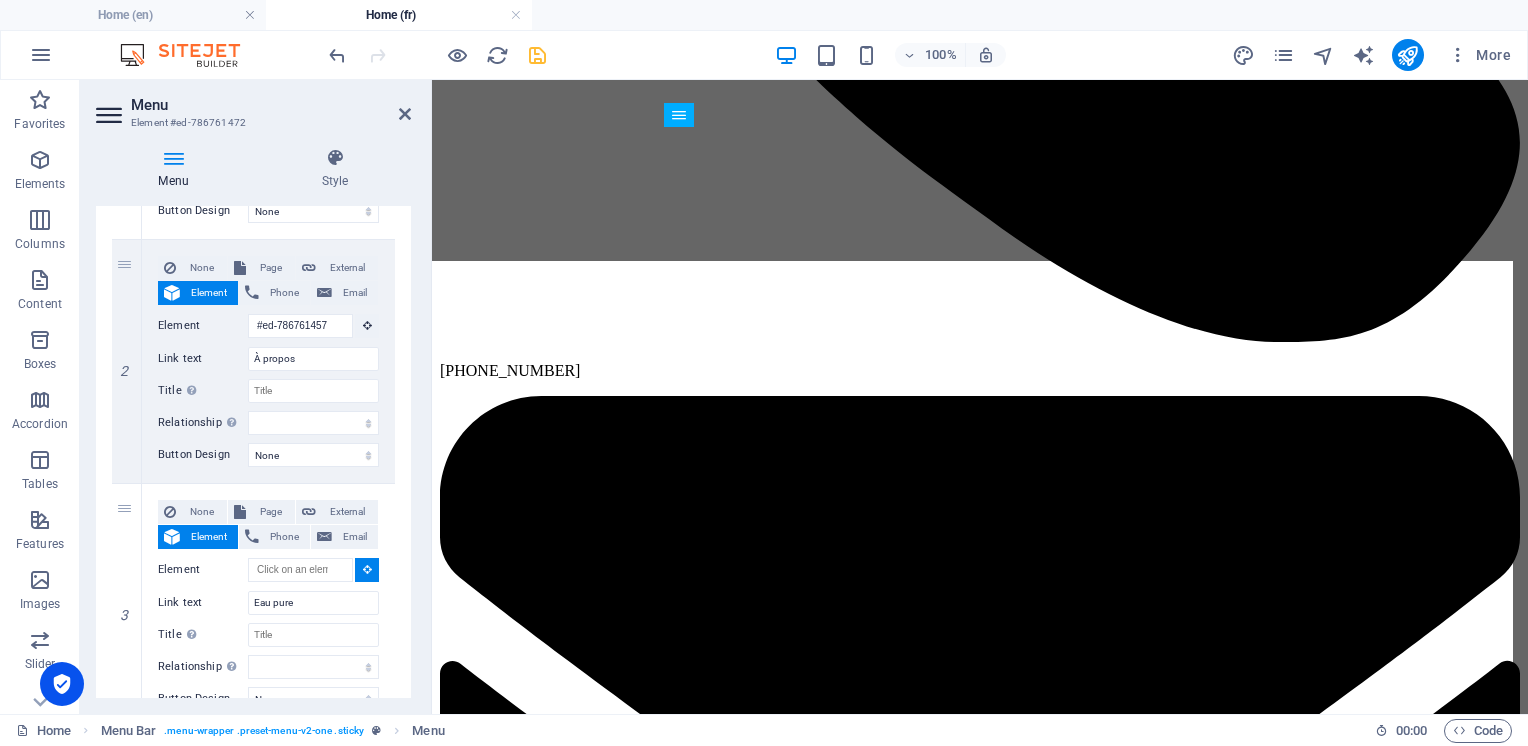 click at bounding box center [980, 11500] 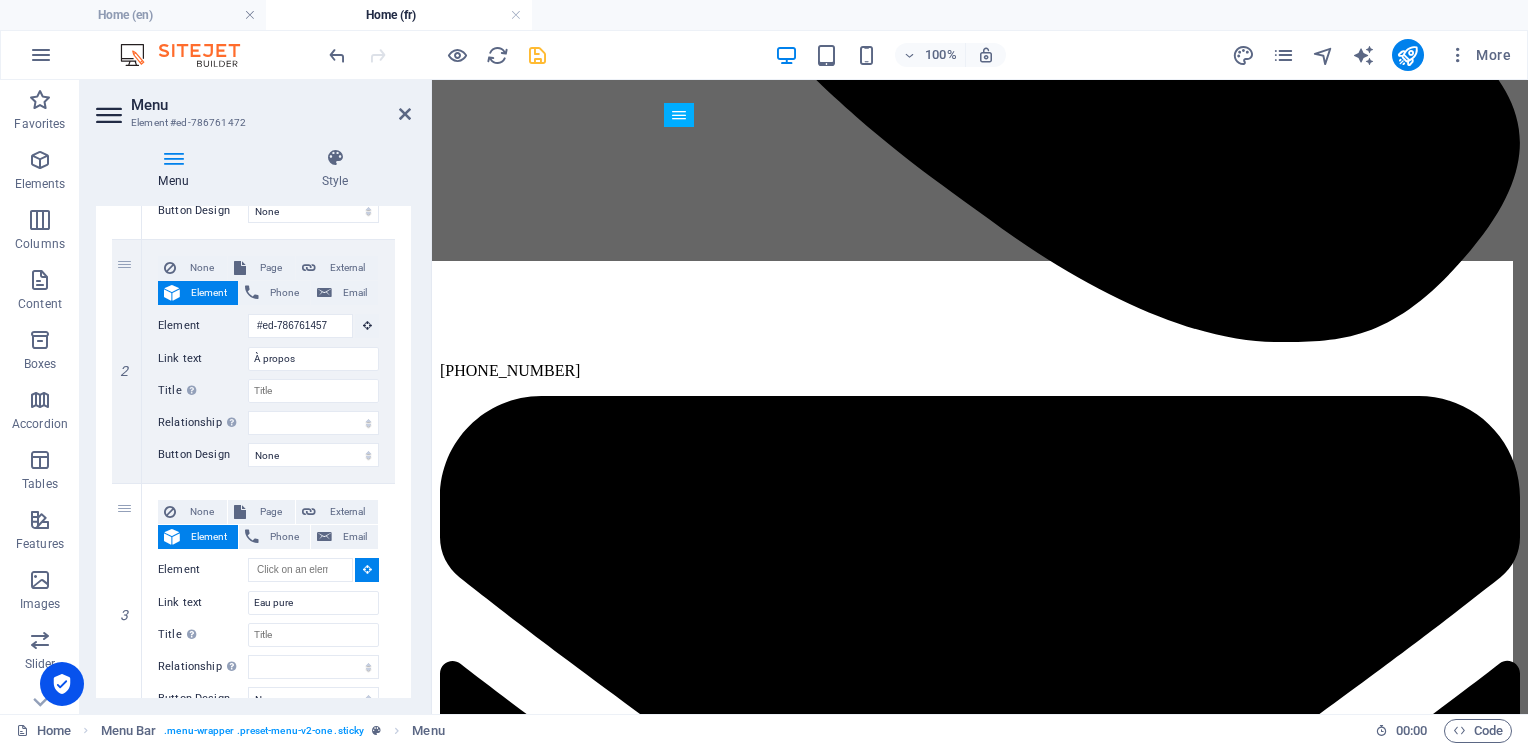 type on "#ed-786761439" 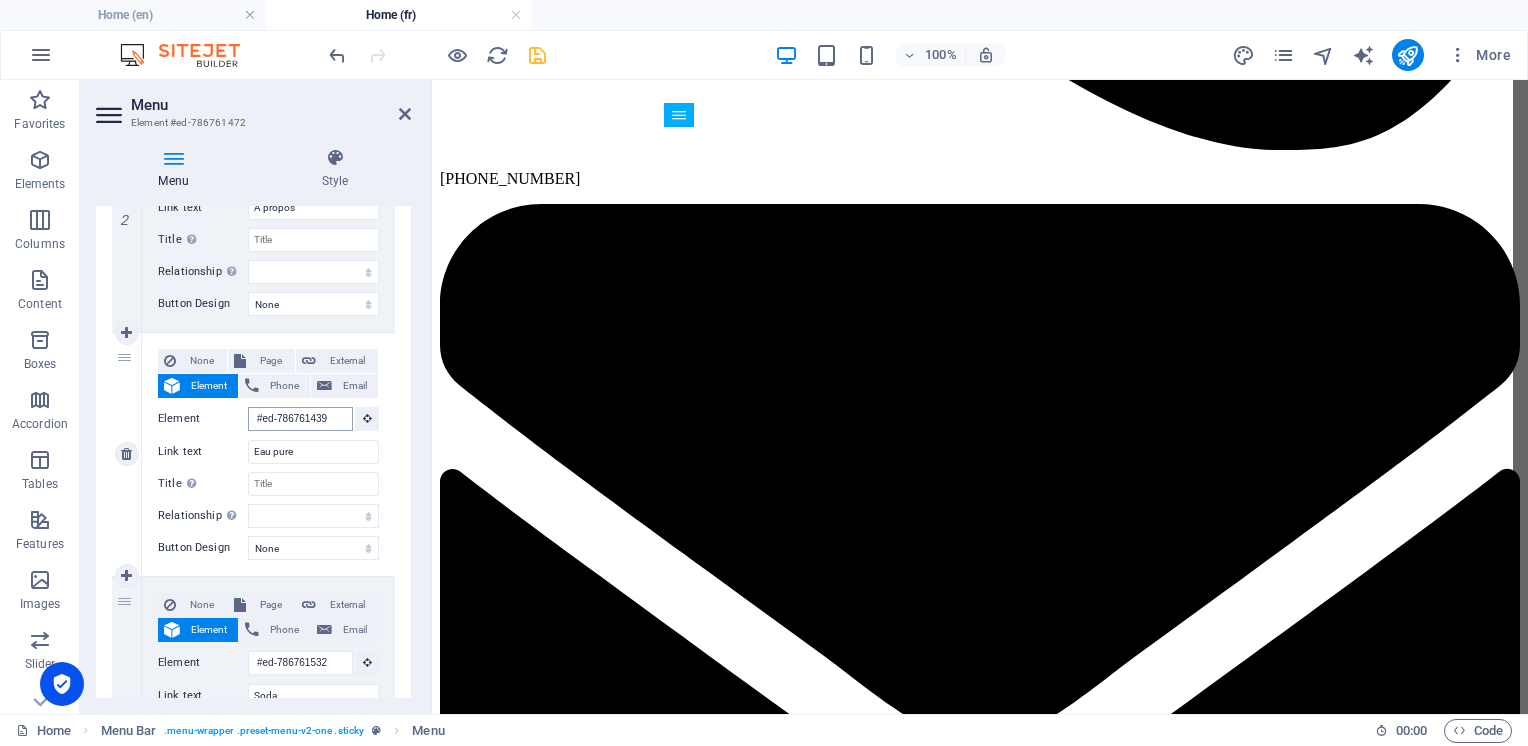 scroll, scrollTop: 600, scrollLeft: 0, axis: vertical 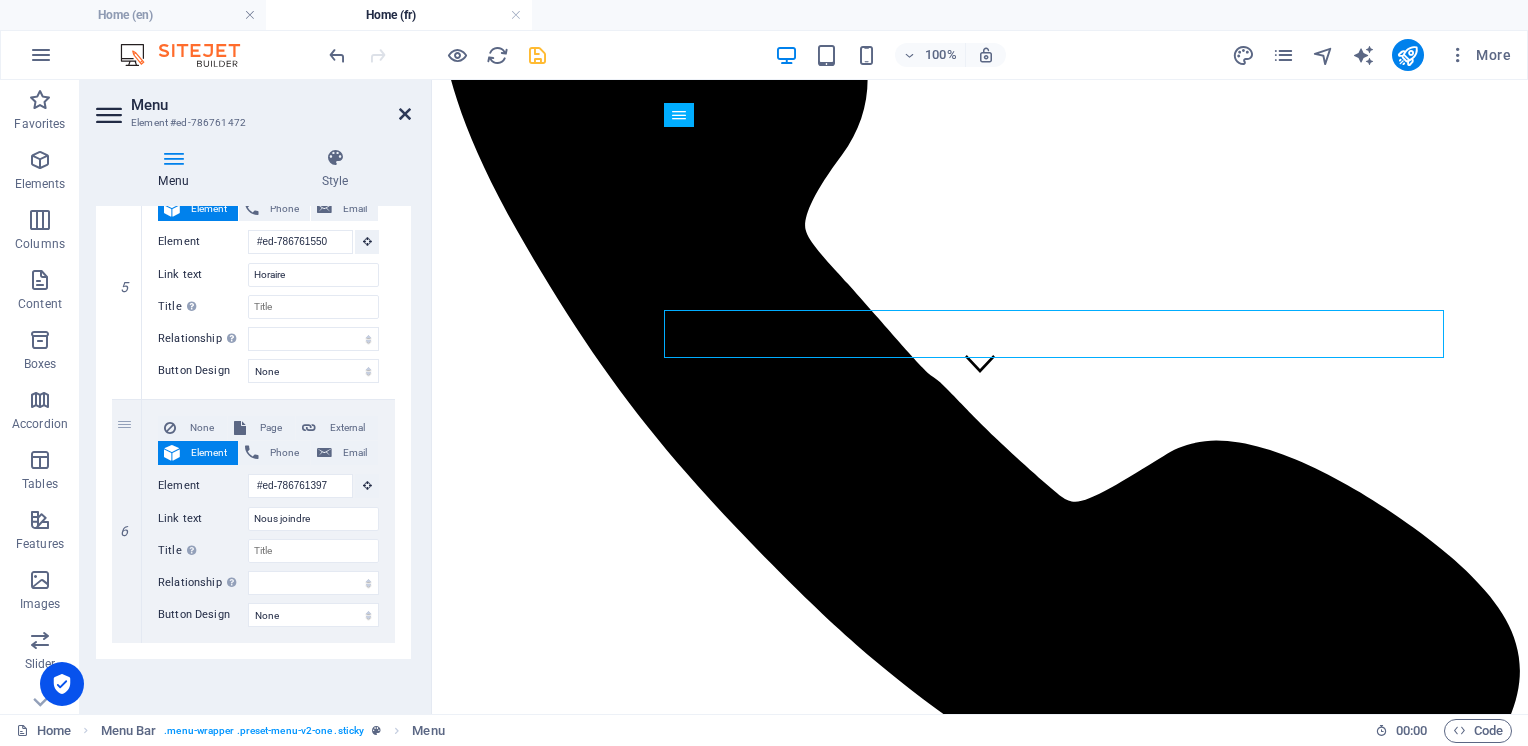 click at bounding box center [405, 114] 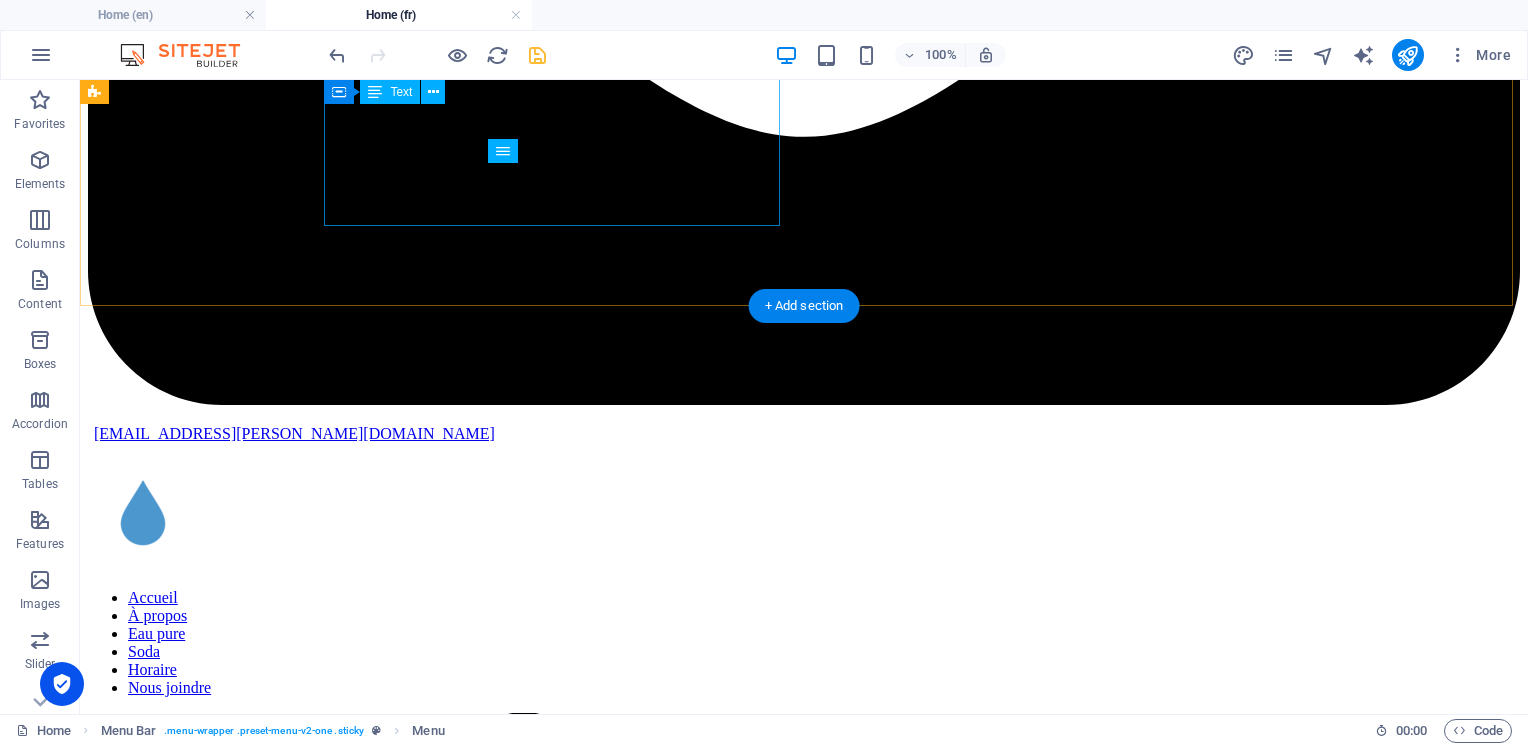 scroll, scrollTop: 1816, scrollLeft: 0, axis: vertical 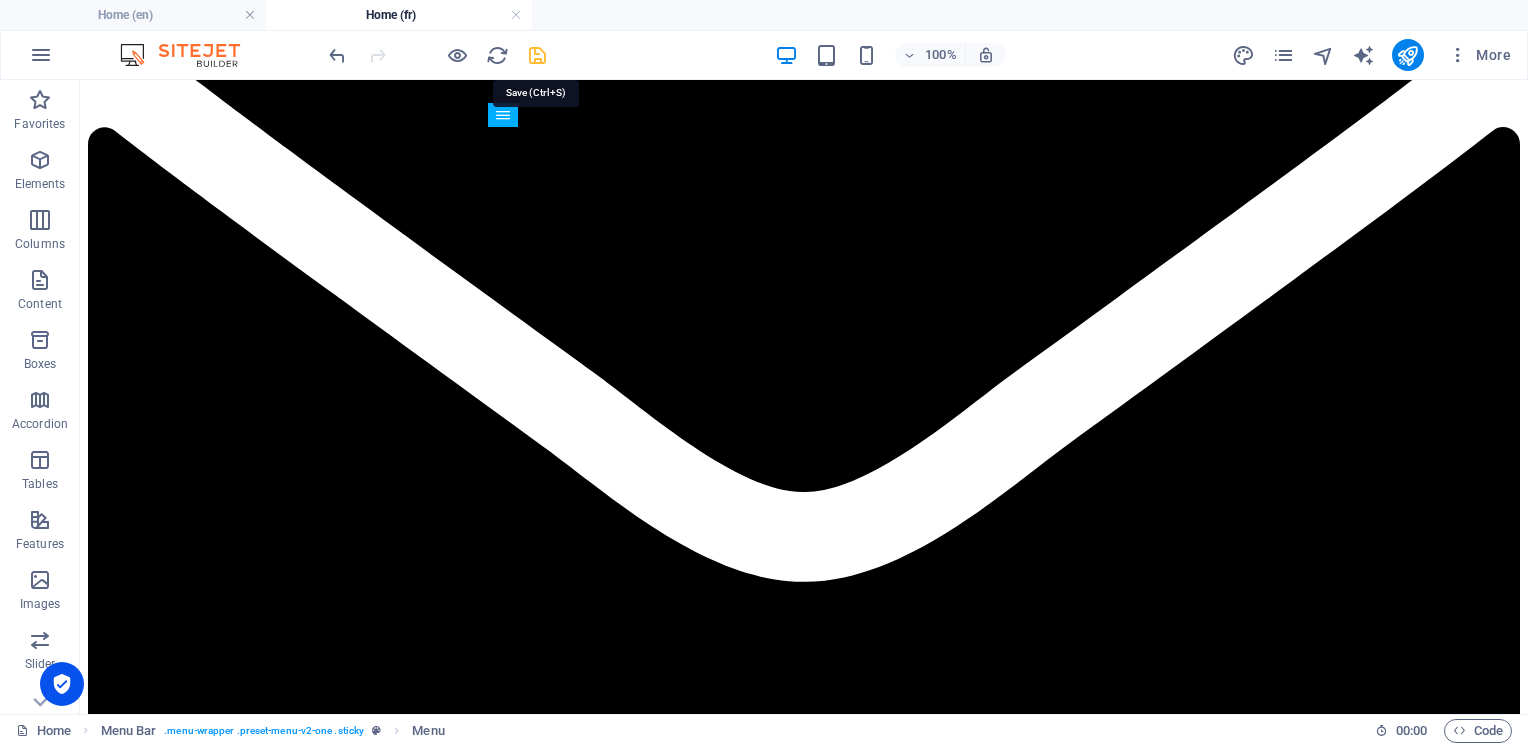click at bounding box center (537, 55) 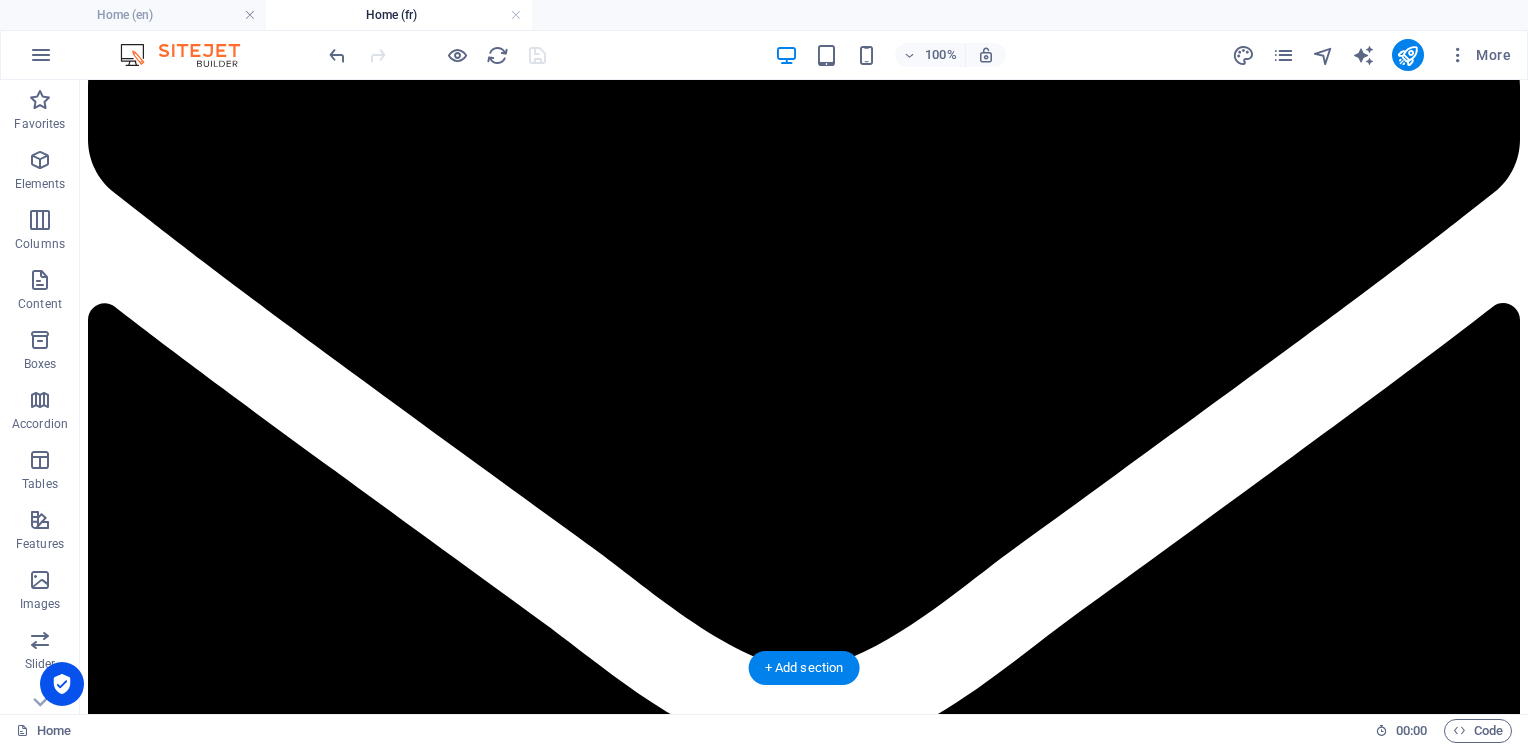 scroll, scrollTop: 1600, scrollLeft: 0, axis: vertical 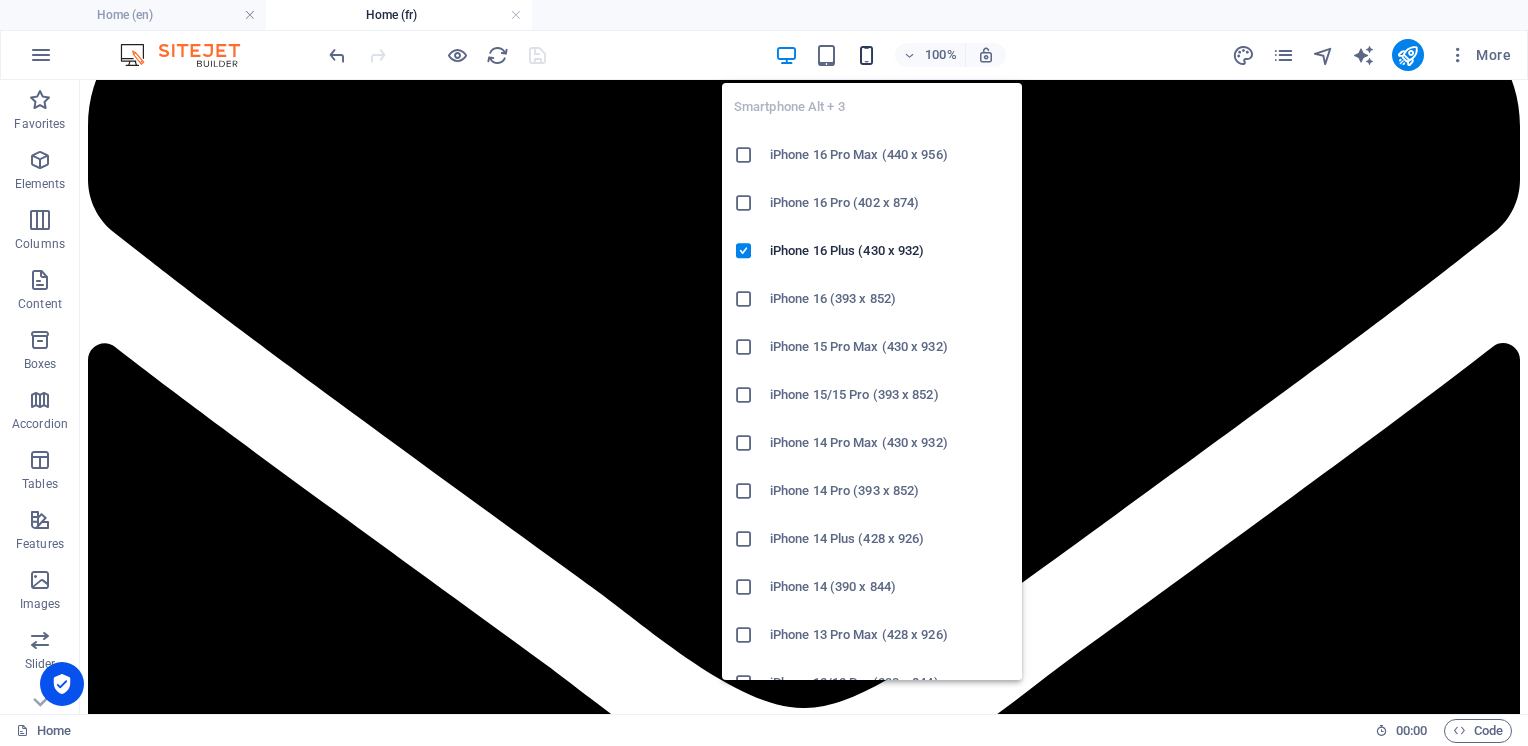 click at bounding box center [866, 55] 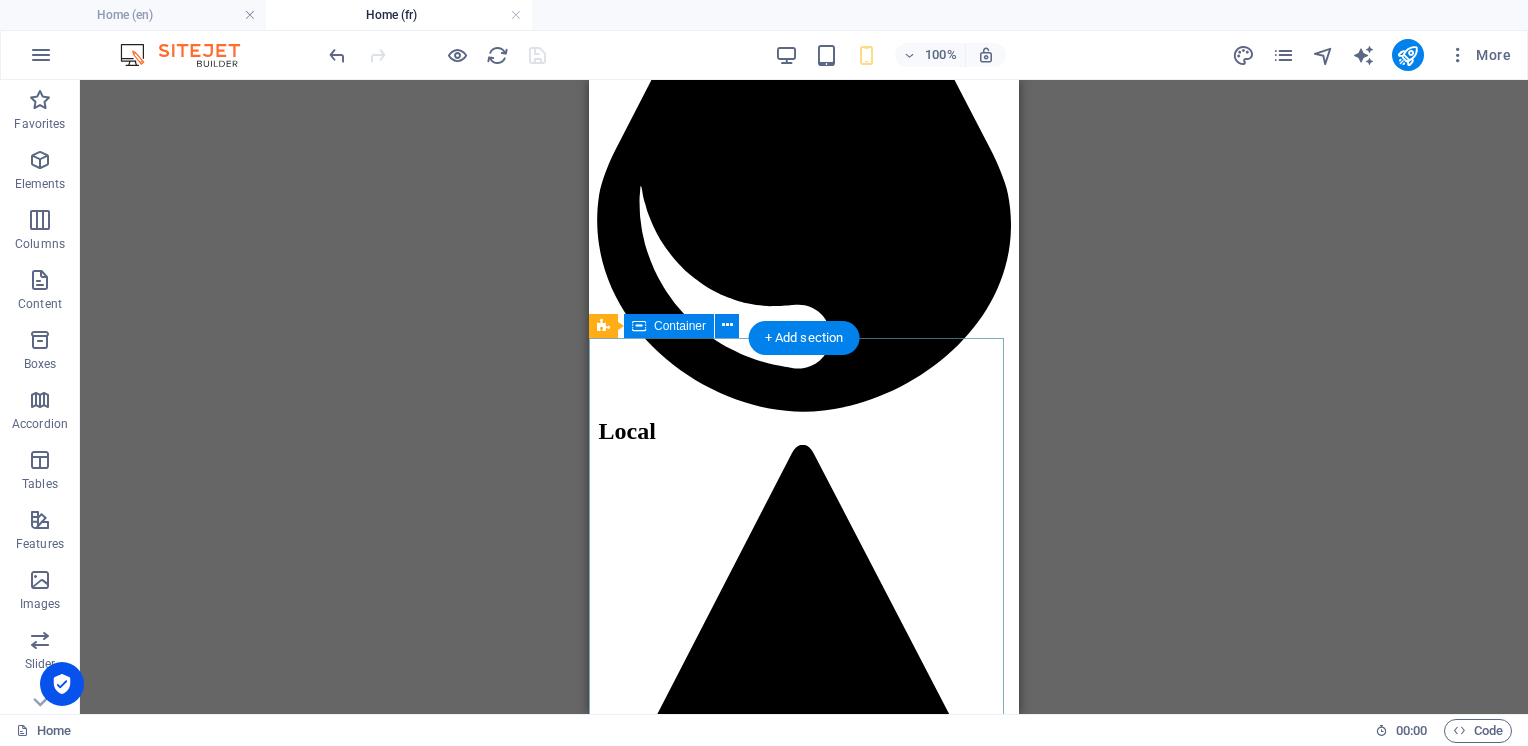 scroll, scrollTop: 3400, scrollLeft: 0, axis: vertical 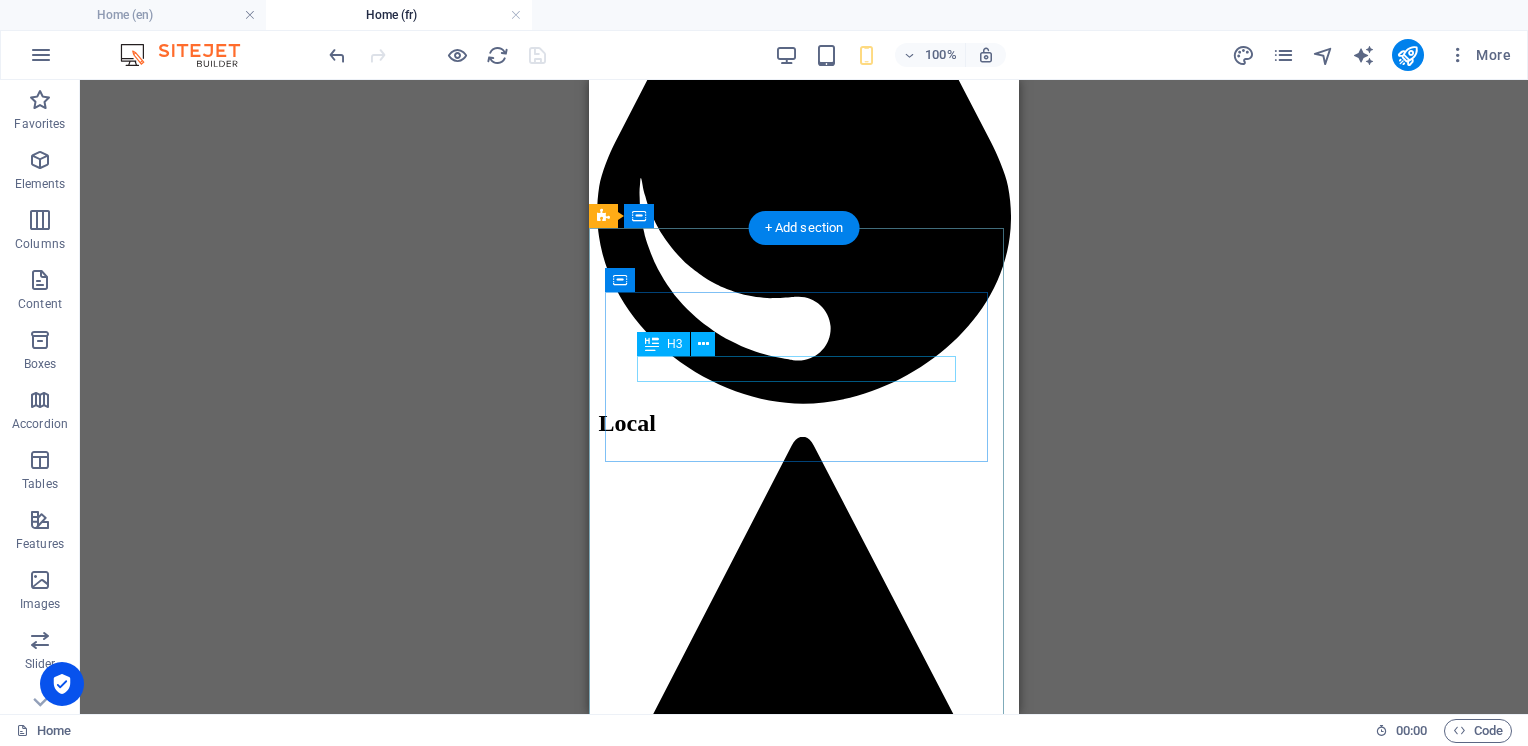 click on "Address" at bounding box center [804, 4547] 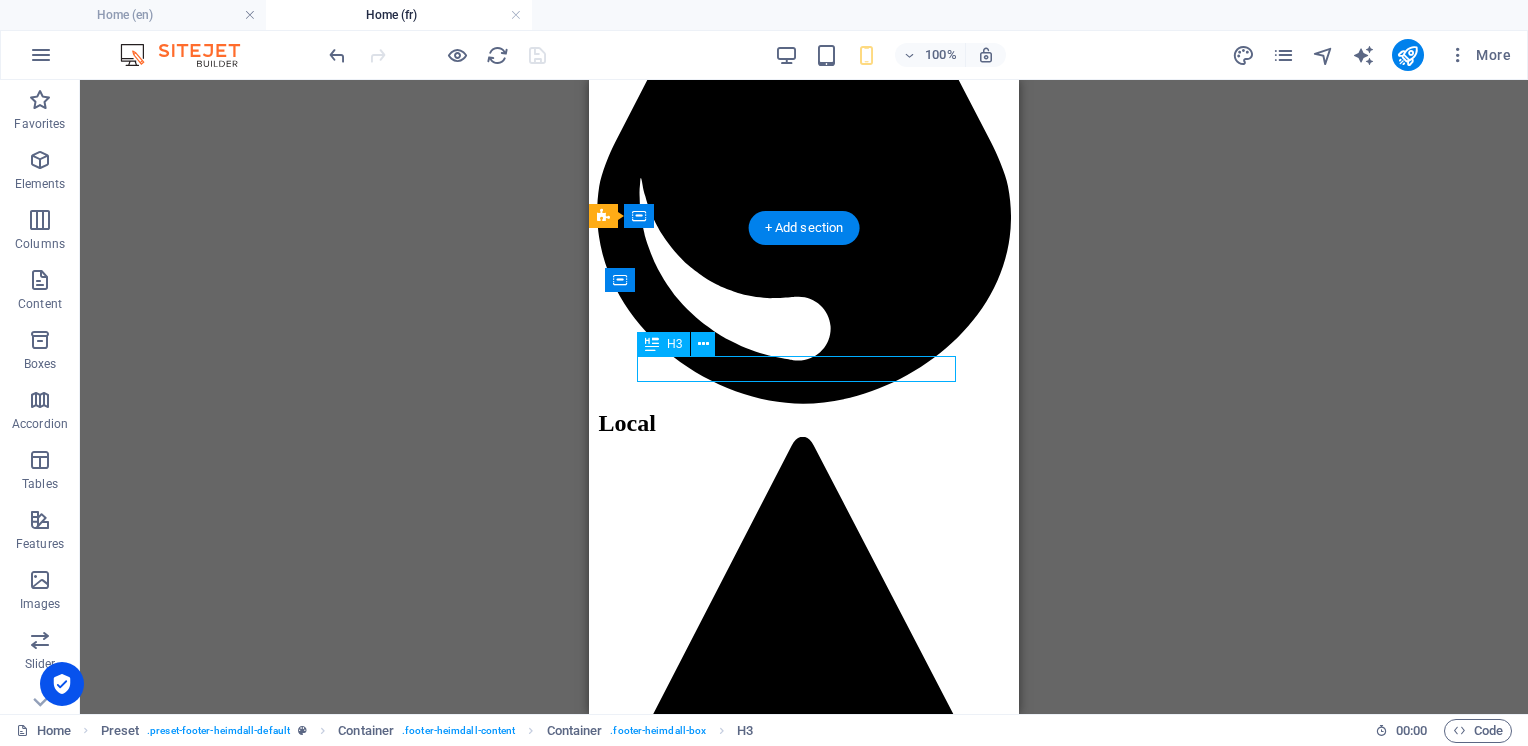 click on "Address" at bounding box center [804, 4547] 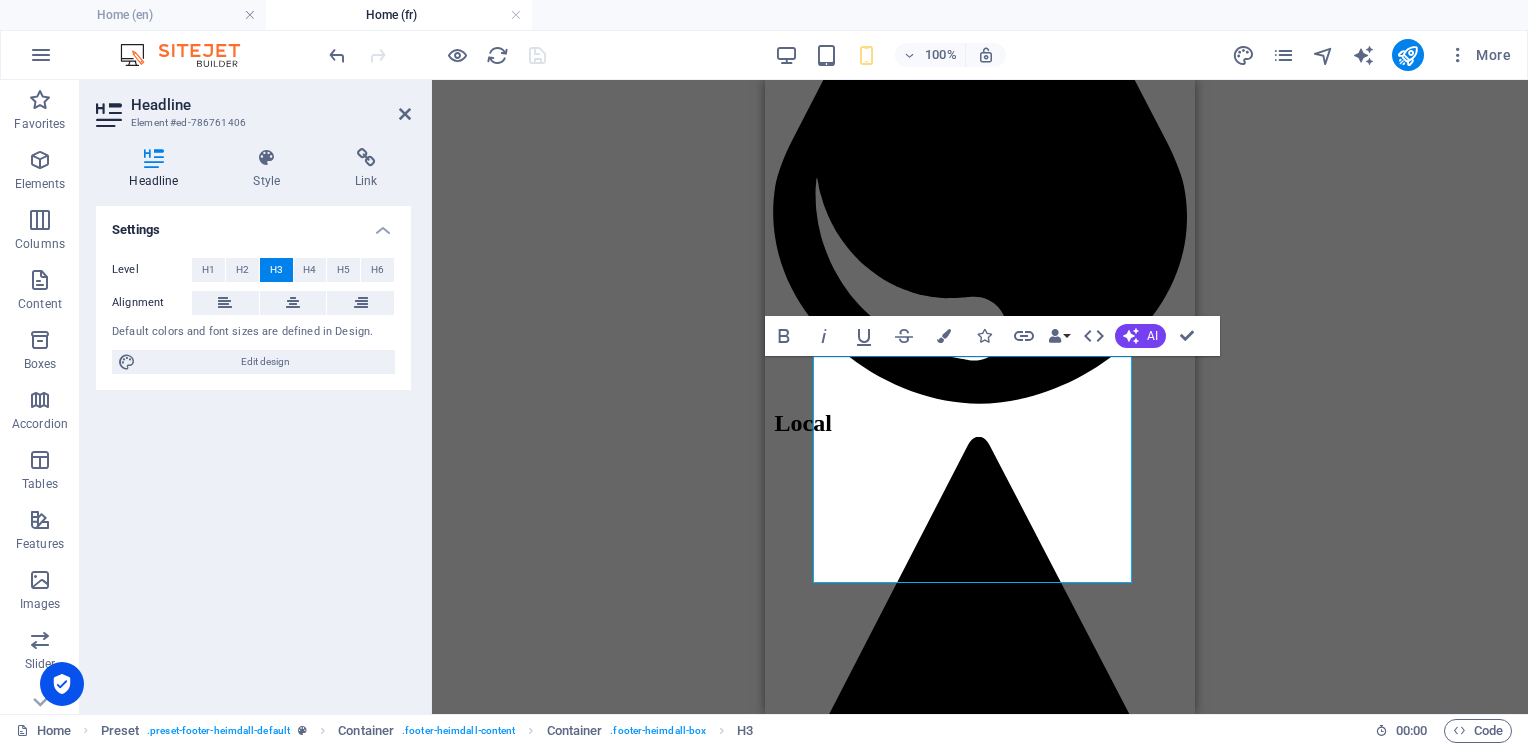 click on "Drag here to replace the existing content. Press “Ctrl” if you want to create a new element.
H1   Banner   Banner   Container   H2   Spacer   Button   Preset   H2   Text   Image   Preset   Info Bar   Menu Bar   Container   Text   Container   H2   Menu   Container   H2   Preset   Container   Text   Container   H2   Preset   Preset   Container   Preset   Text   Menu Bar   Image   Image   Icon   Map   Preset   Container   H2   Preset   Container   Text   Placeholder   Container   Container   Preset   Container   Text   Container   Container   Text   H3   Icon Bold Italic Underline Strikethrough Colors Icons Link Data Bindings Company First name Last name Street ZIP code City Email Phone Mobile Fax Custom field 1 Custom field 2 Custom field 3 Custom field 4 Custom field 5 Custom field 6 HTML AI Improve Make shorter Make longer Fix spelling & grammar Translate to French Generate text Confirm (Ctrl+⏎)   H3   Container" at bounding box center (980, 397) 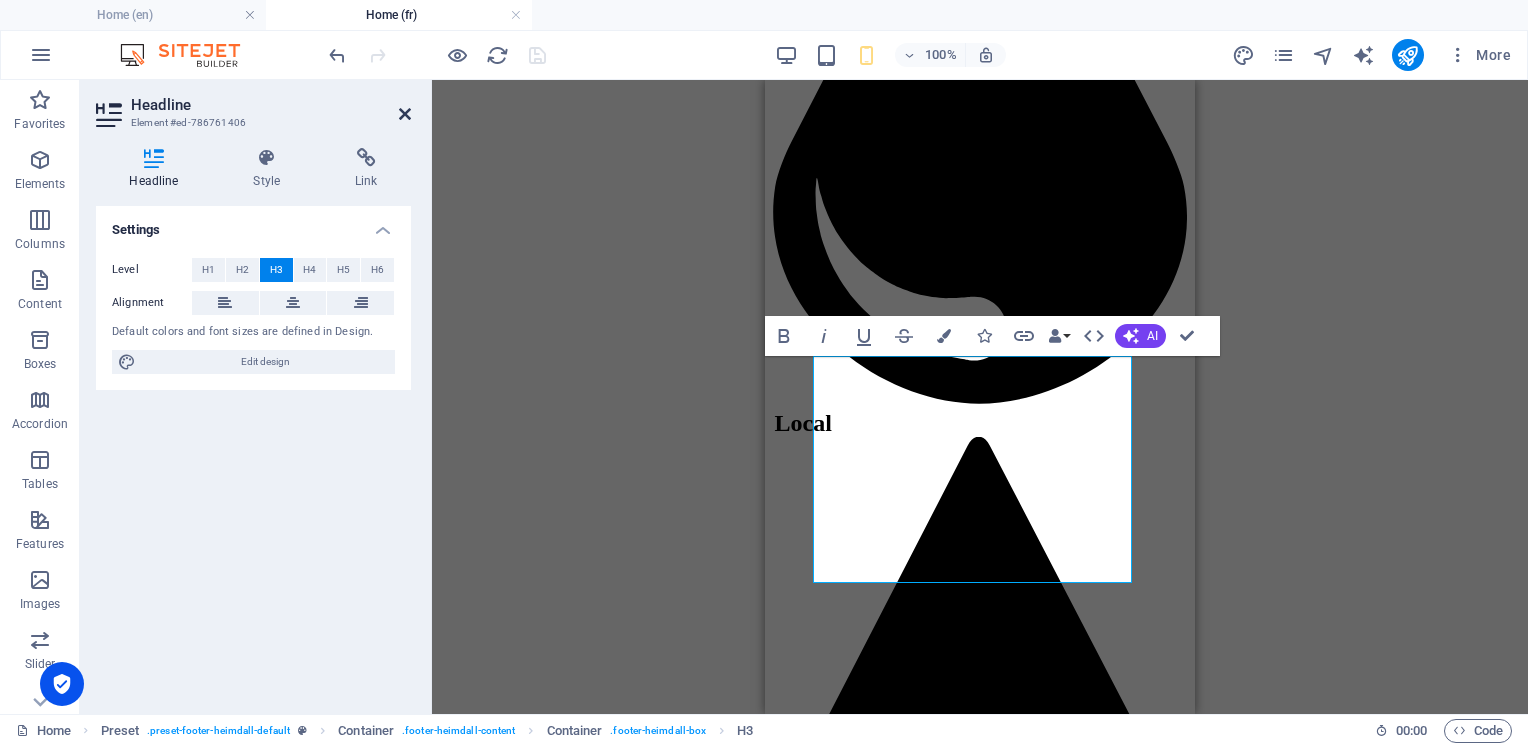 click at bounding box center (405, 114) 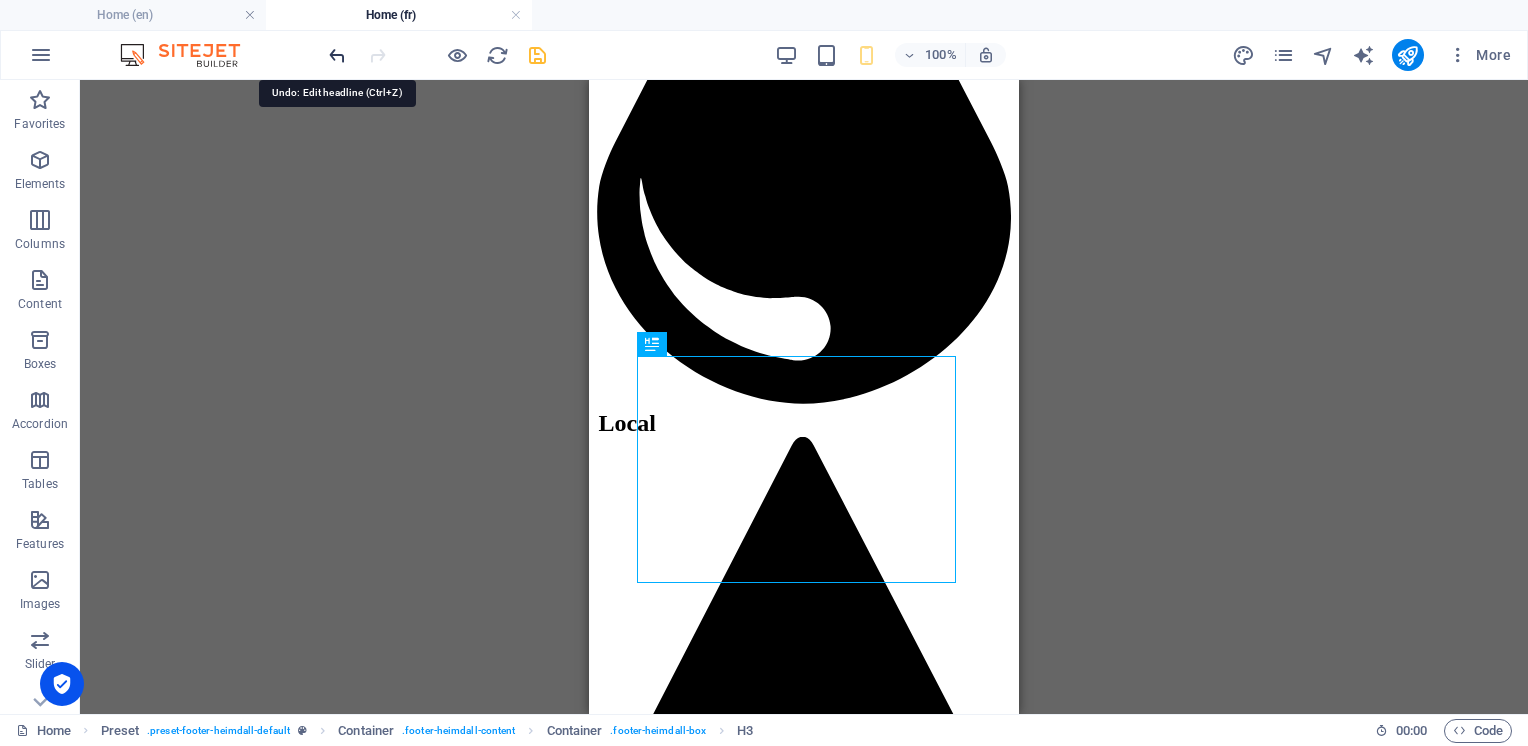 click at bounding box center [337, 55] 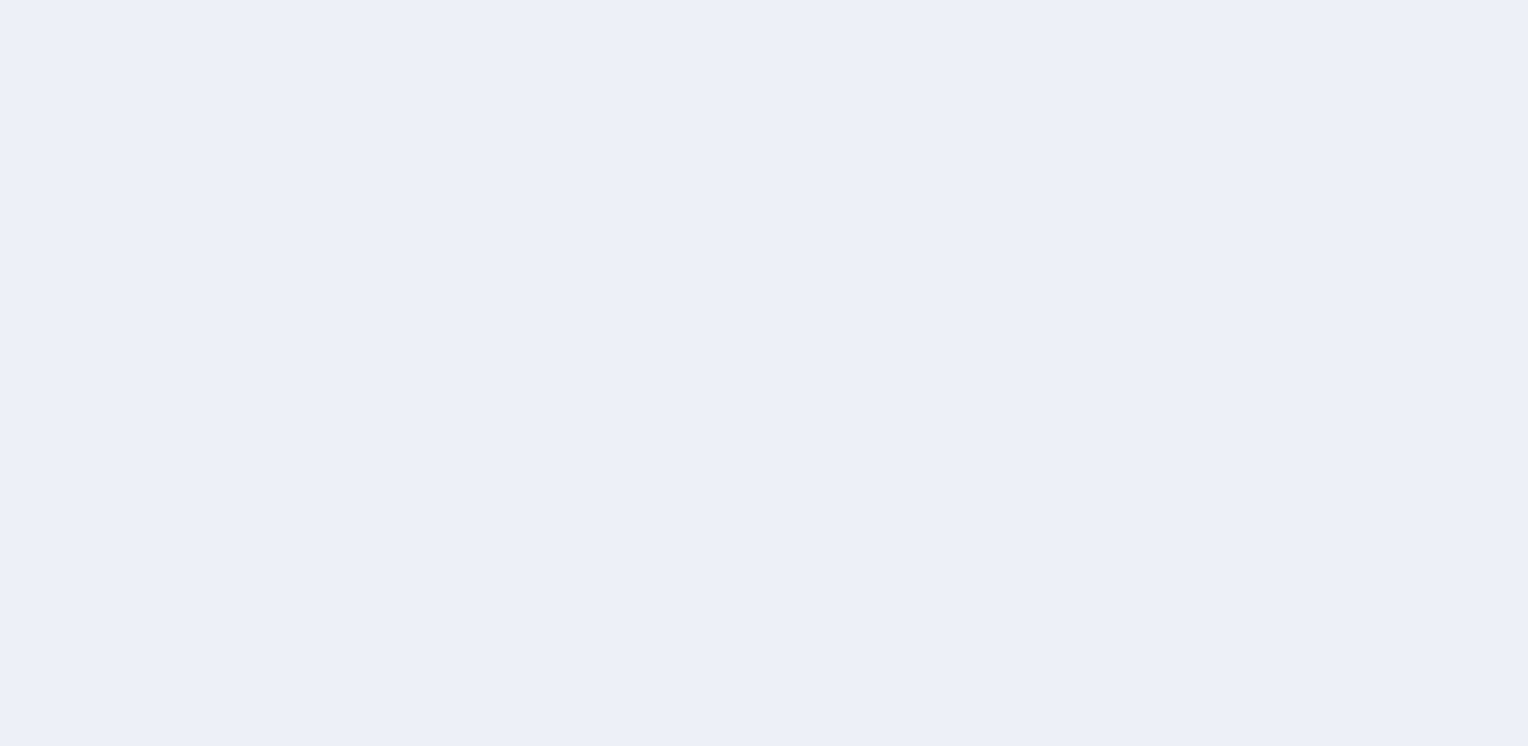 scroll, scrollTop: 0, scrollLeft: 0, axis: both 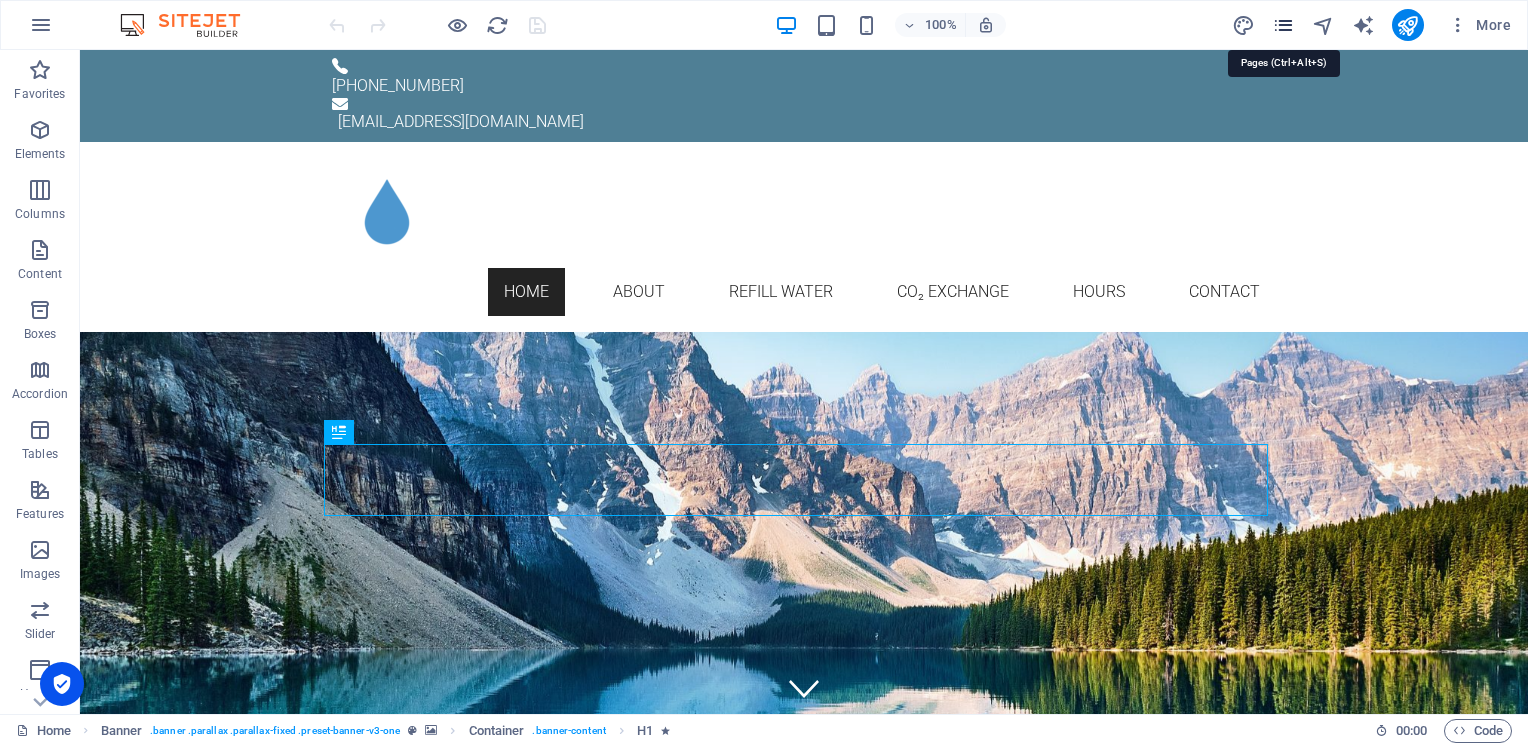 click at bounding box center [1283, 25] 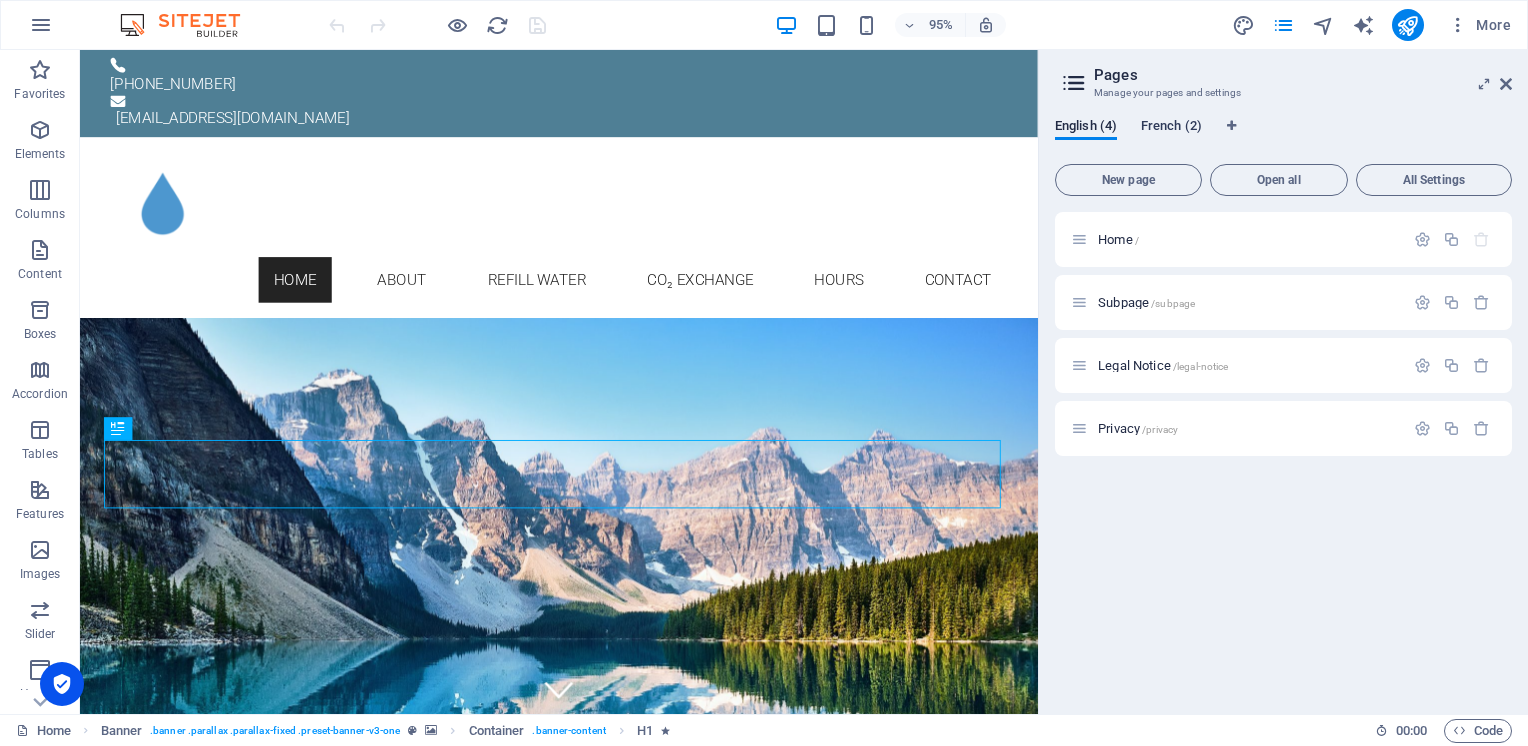click on "French (2)" at bounding box center [1171, 128] 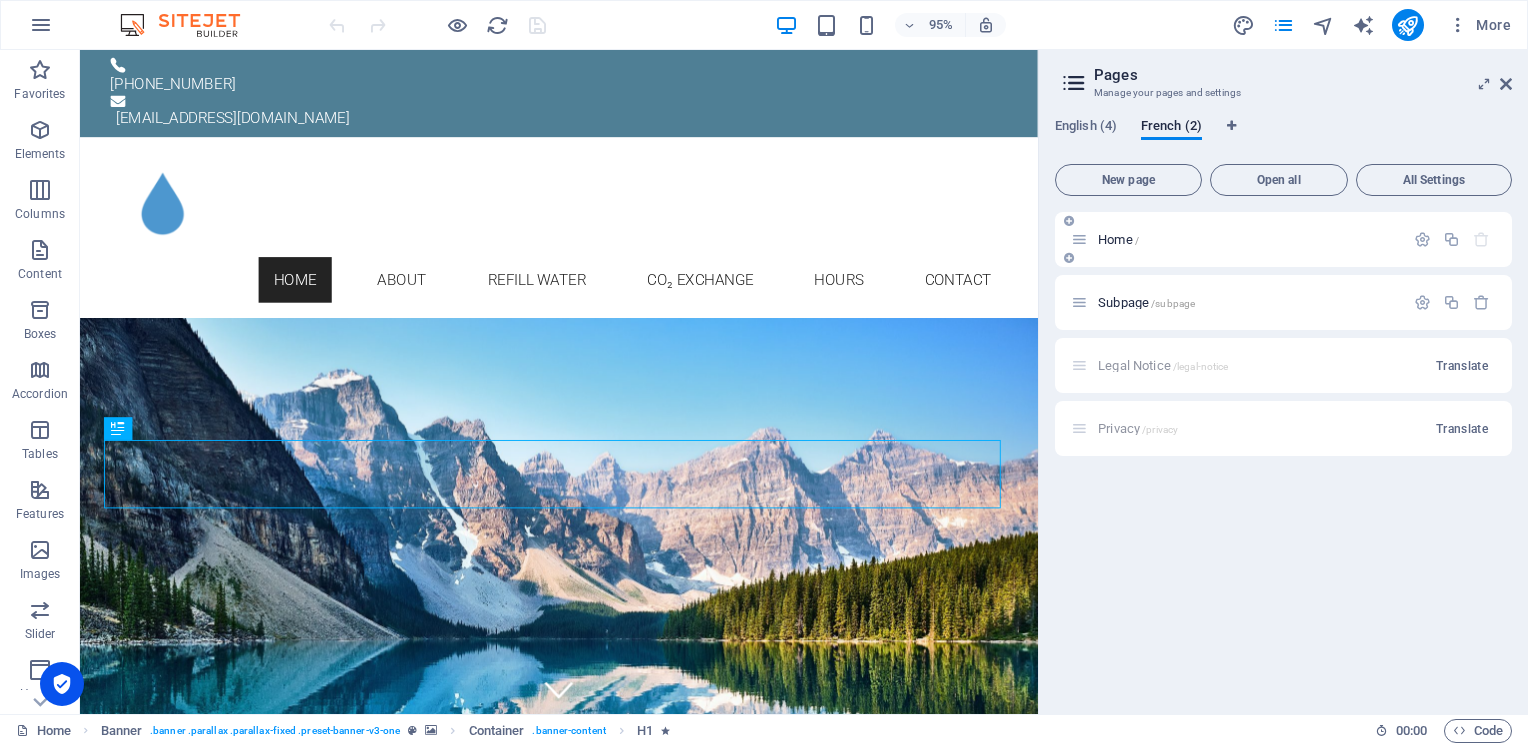 click on "Home /" at bounding box center (1237, 239) 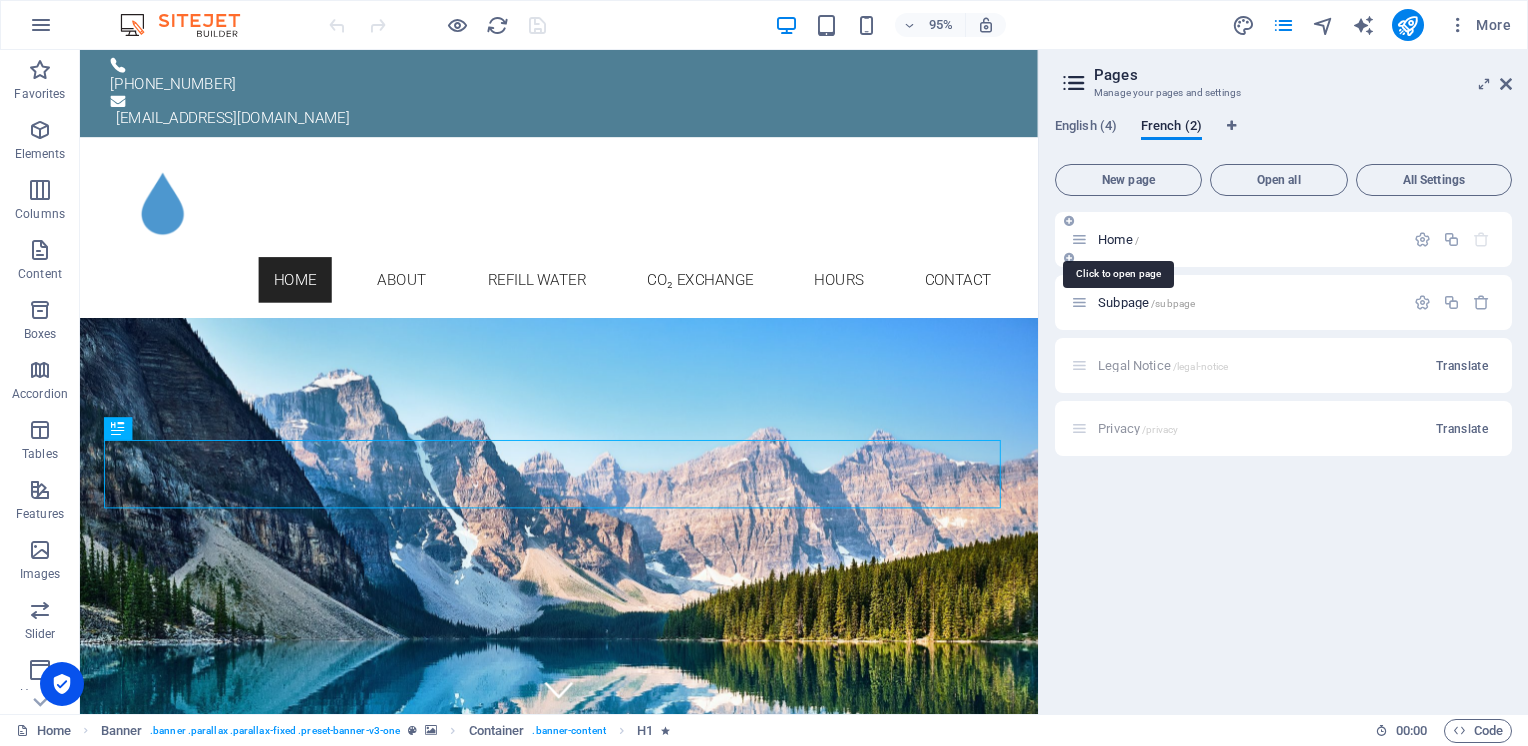 click on "Home /" at bounding box center [1118, 239] 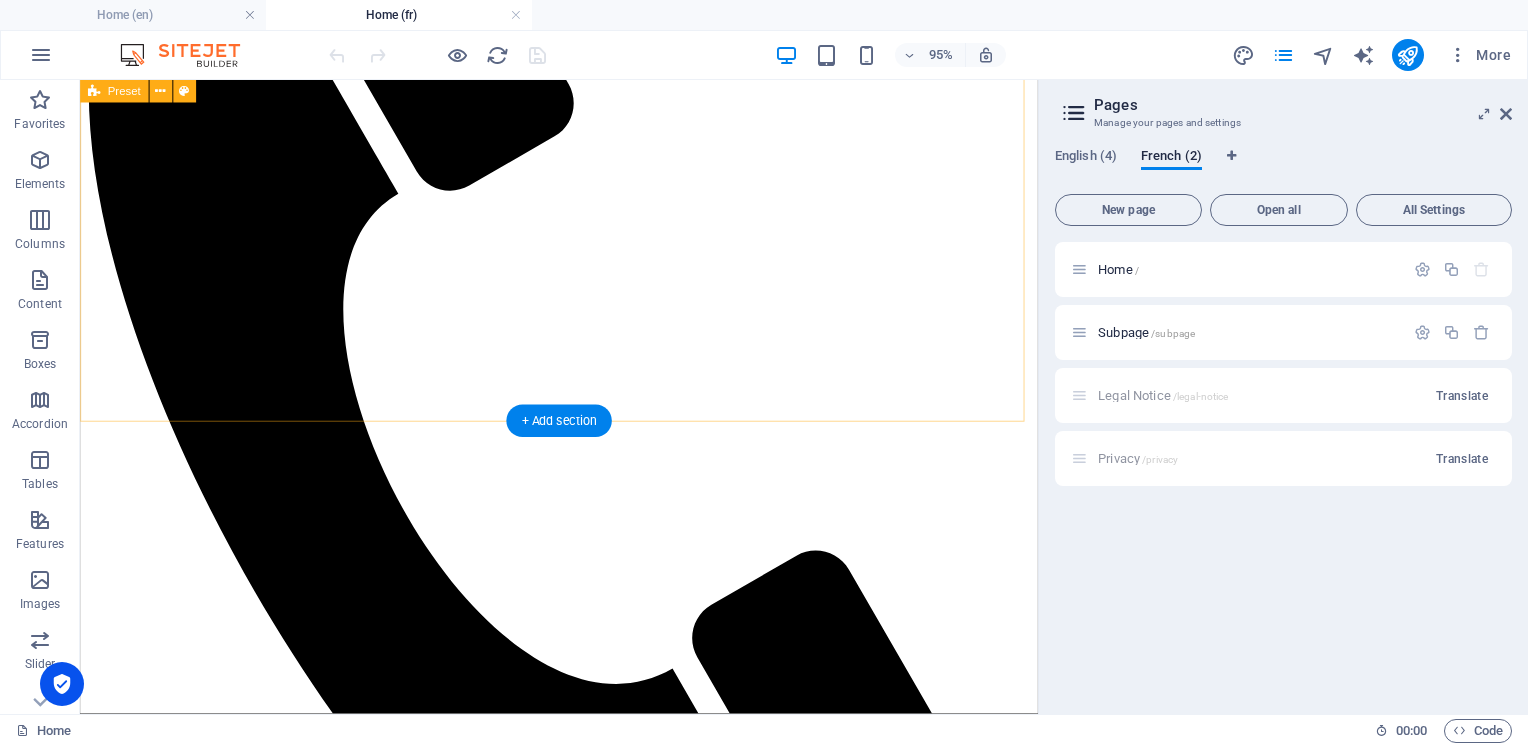 scroll, scrollTop: 2500, scrollLeft: 0, axis: vertical 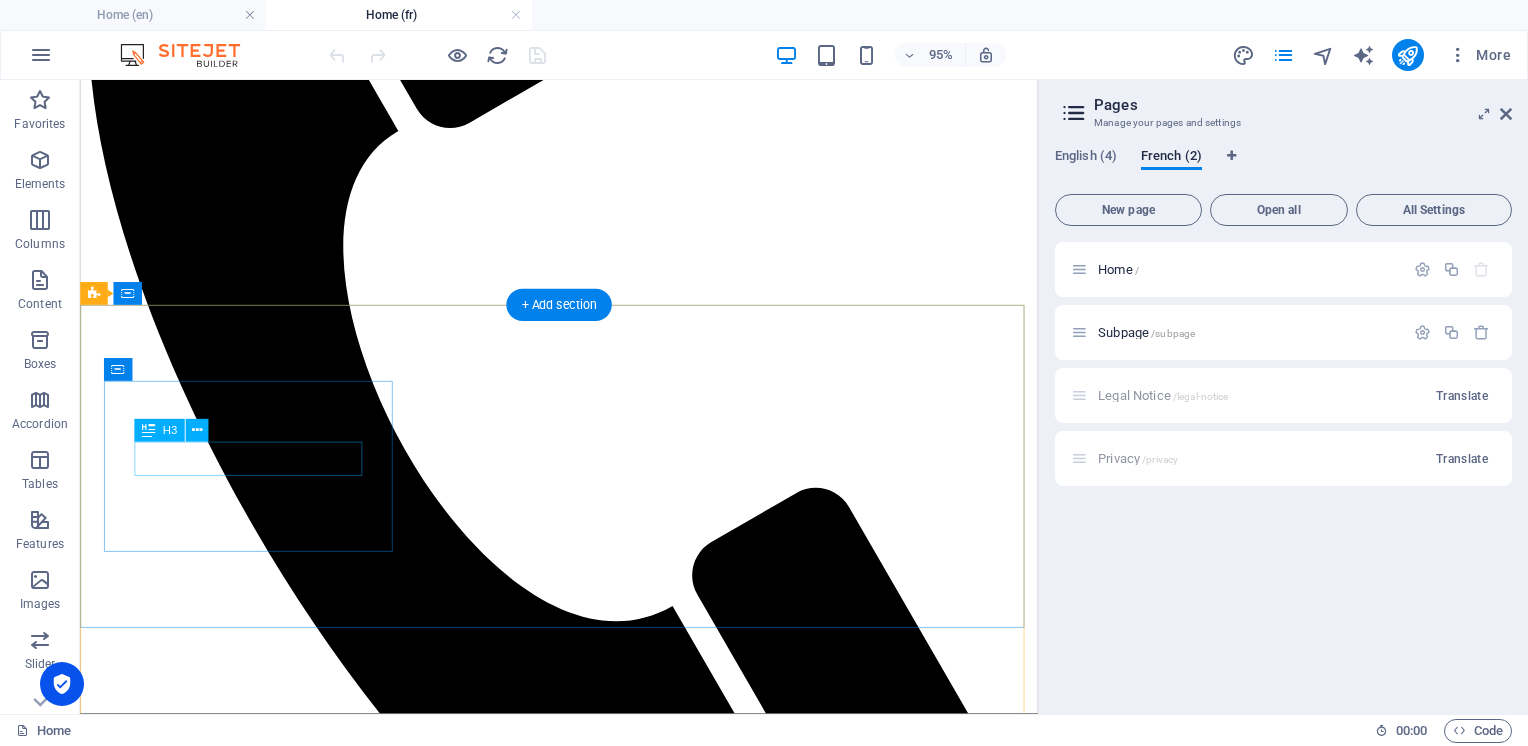 click on "Address" at bounding box center (584, 12274) 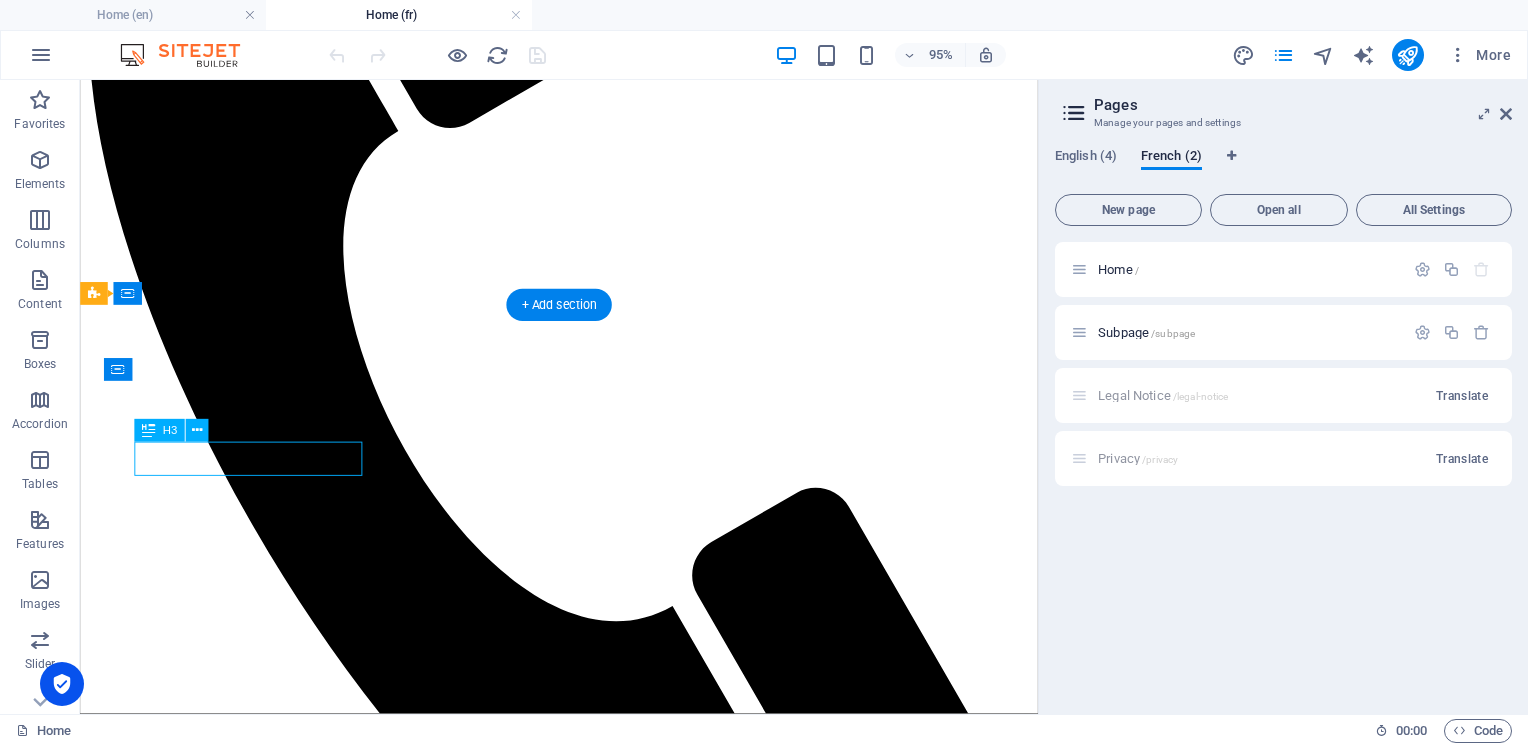 click on "Address" at bounding box center (584, 12274) 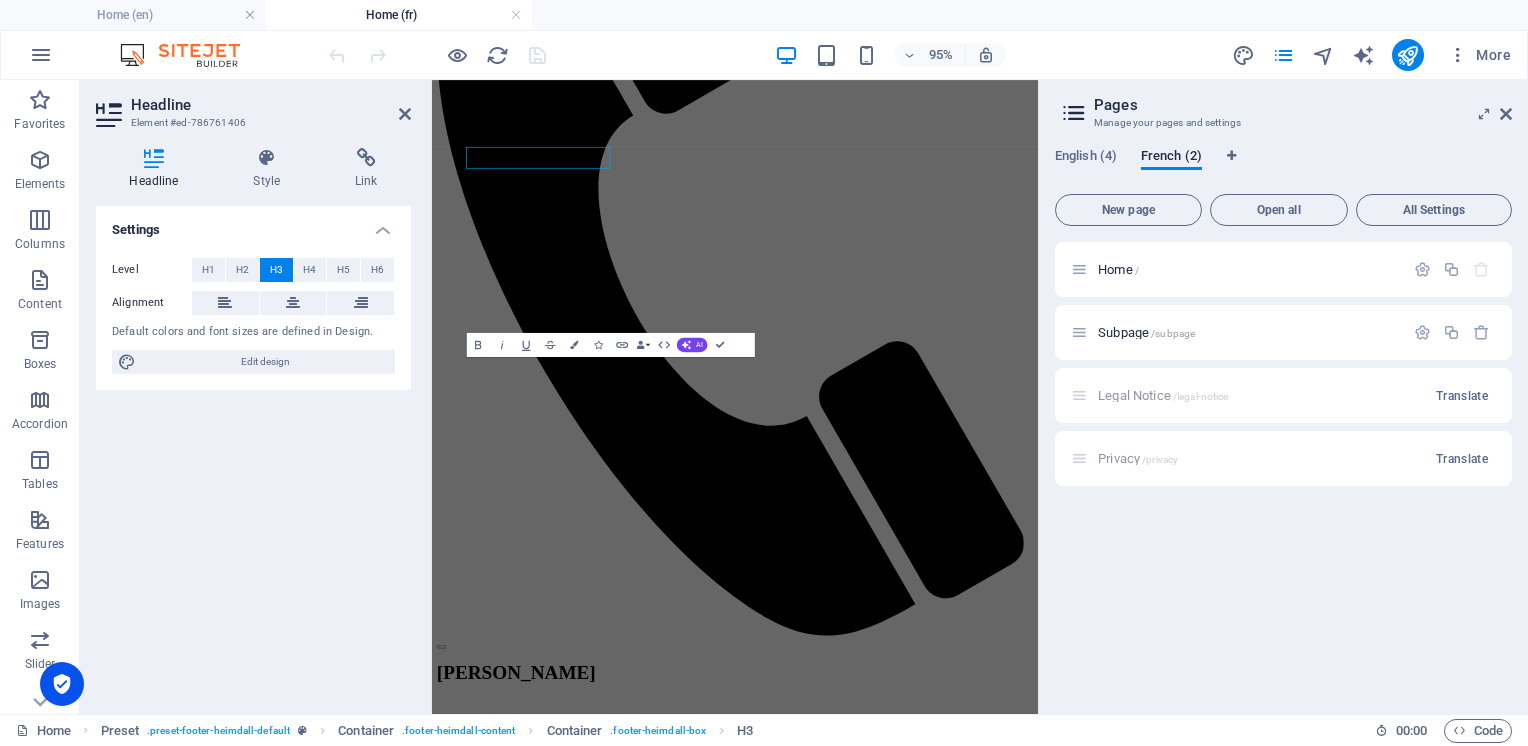 scroll, scrollTop: 2770, scrollLeft: 0, axis: vertical 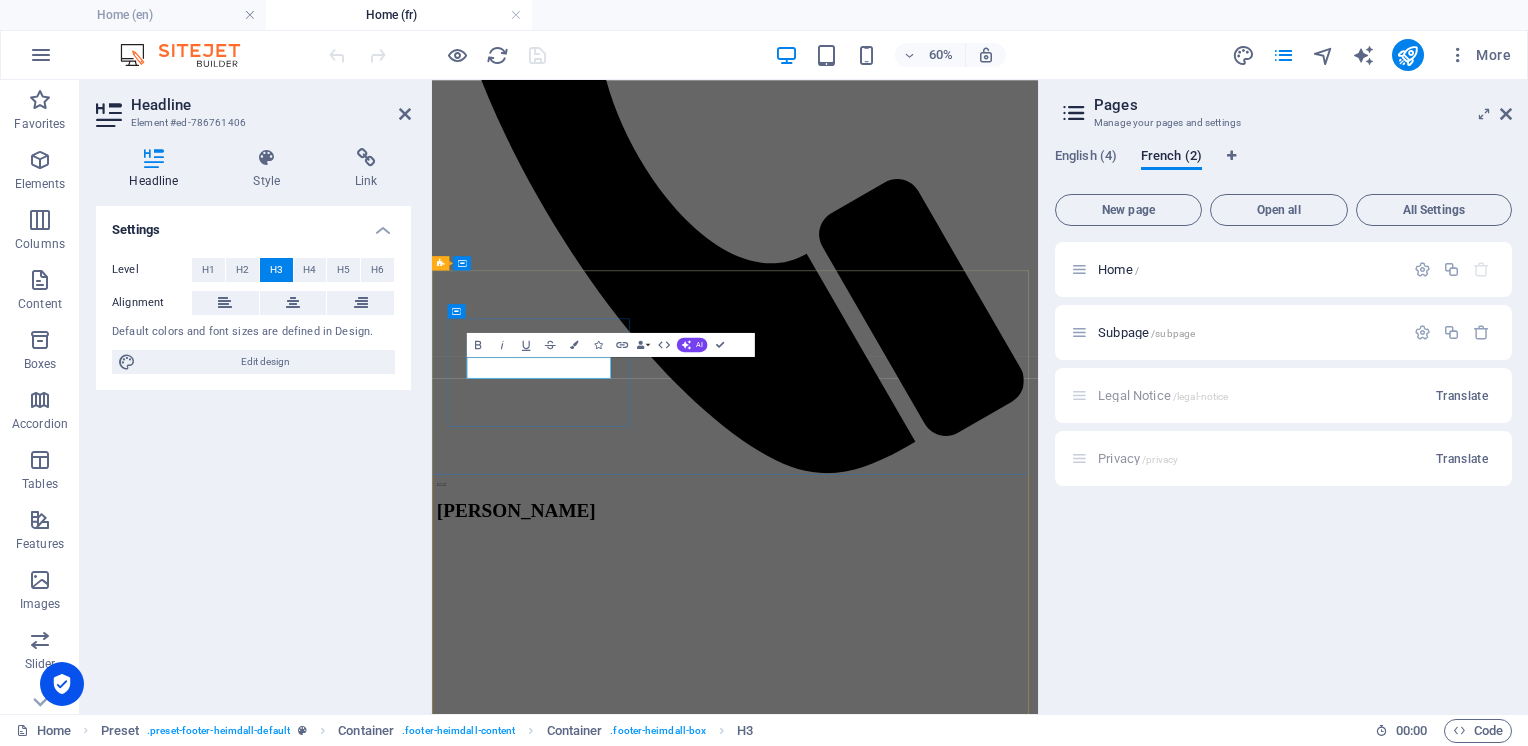 click on "Address" at bounding box center [937, 12028] 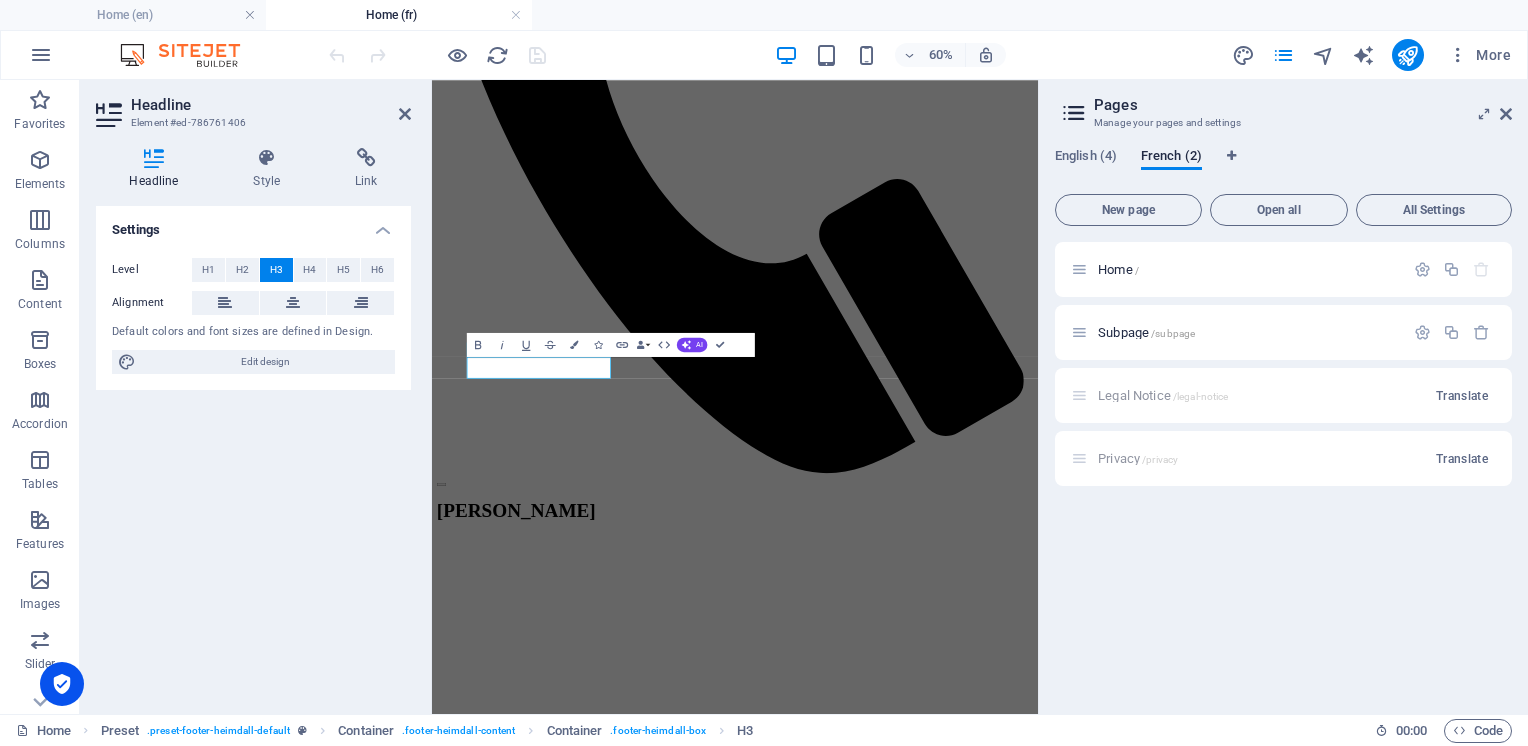 click on "Settings Level H1 H2 H3 H4 H5 H6 Alignment Default colors and font sizes are defined in Design. Edit design" at bounding box center [253, 452] 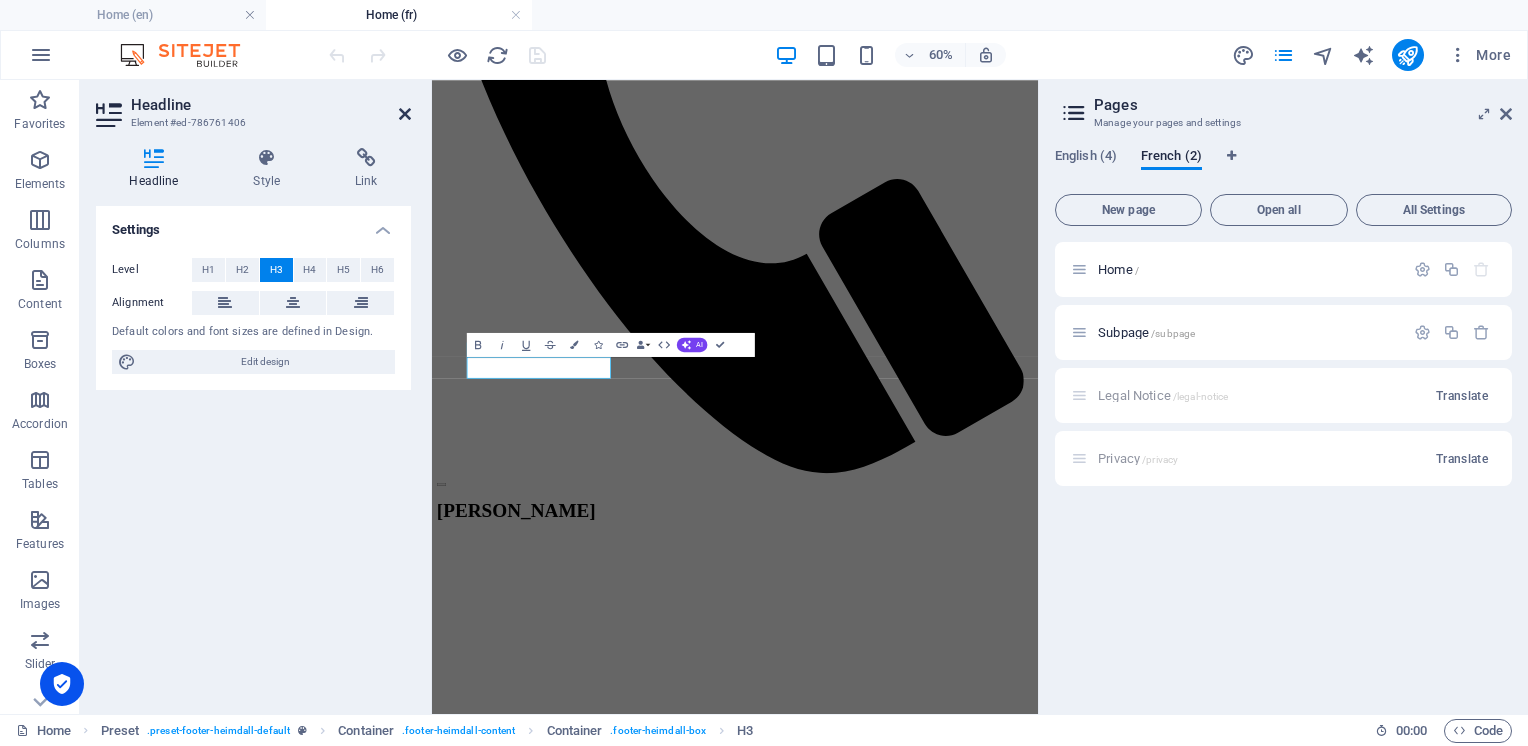 click at bounding box center [405, 114] 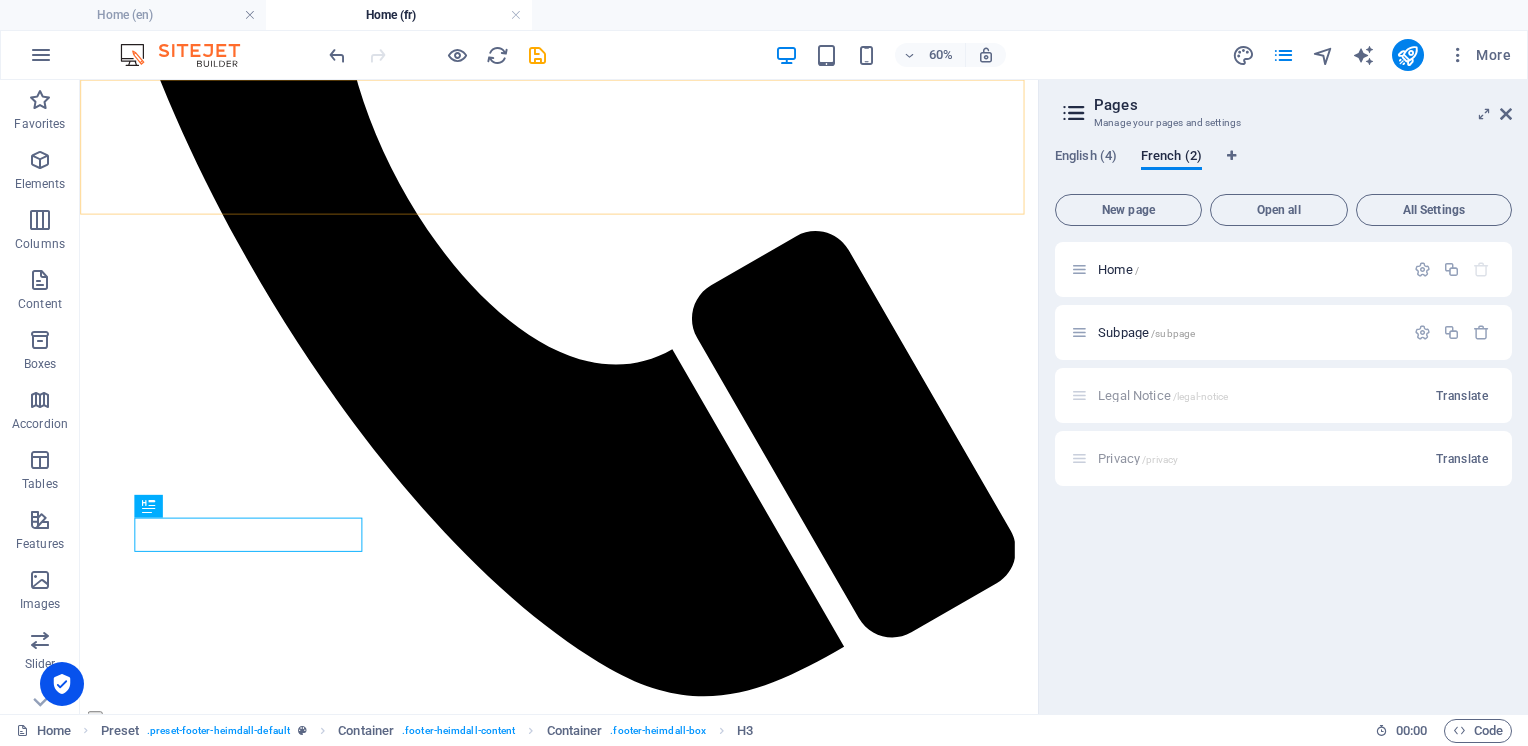 scroll, scrollTop: 2420, scrollLeft: 0, axis: vertical 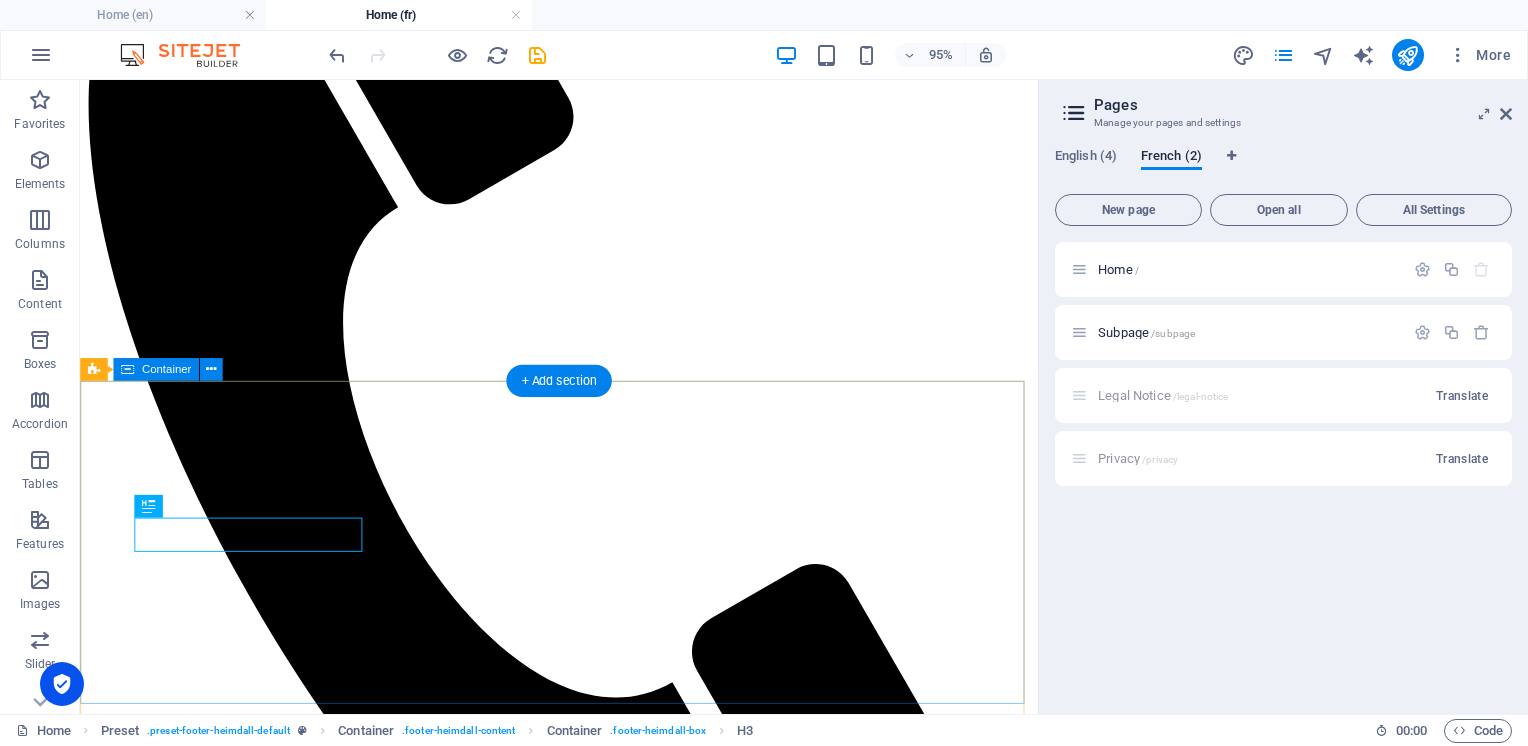 click on "Adresse 1377 av. Dollard Lasalle   H8N 1A4 Phone Call us now: (514) 365-5132 Contact info@benvin.ca Legal Notice  |  Privacy" at bounding box center [584, 12647] 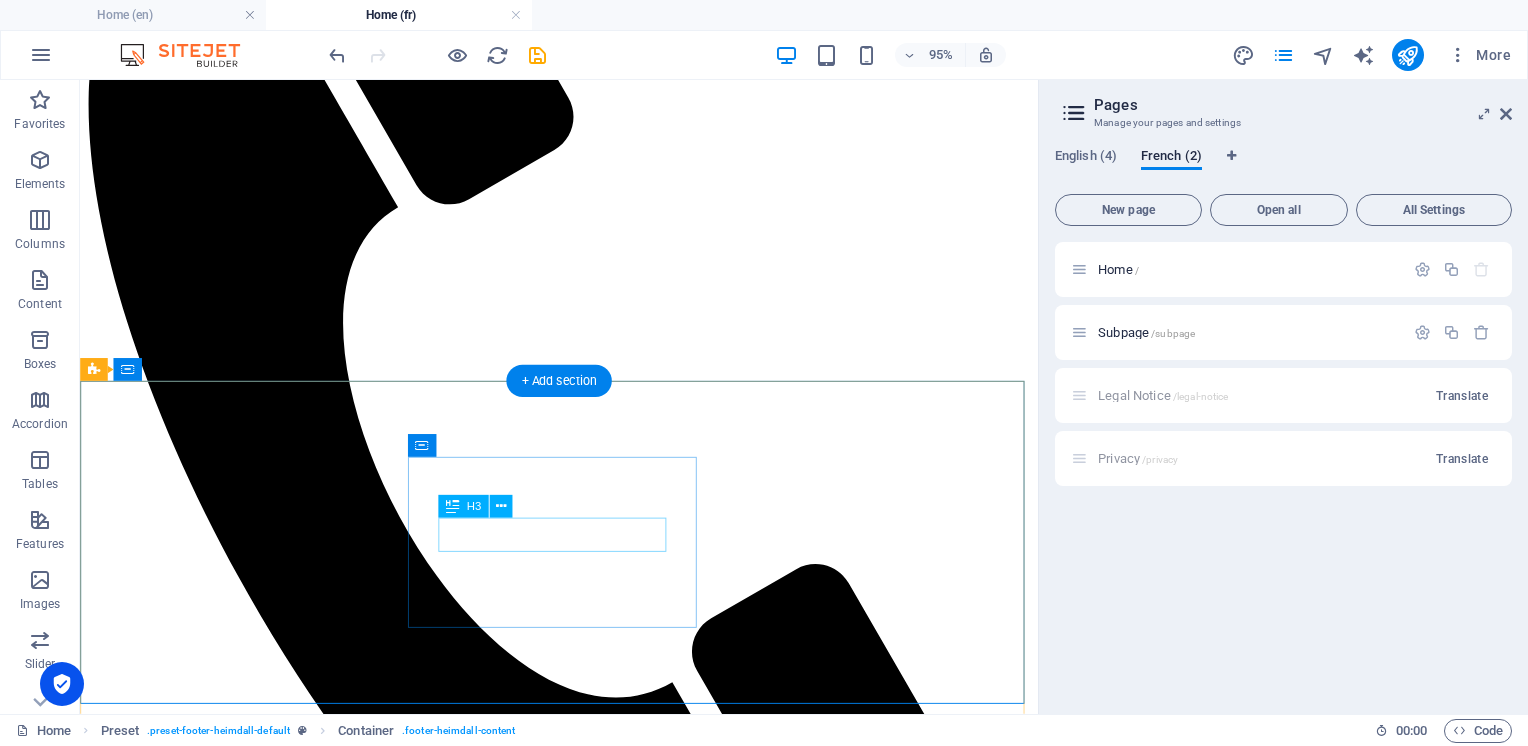 click on "Phone" at bounding box center [584, 13477] 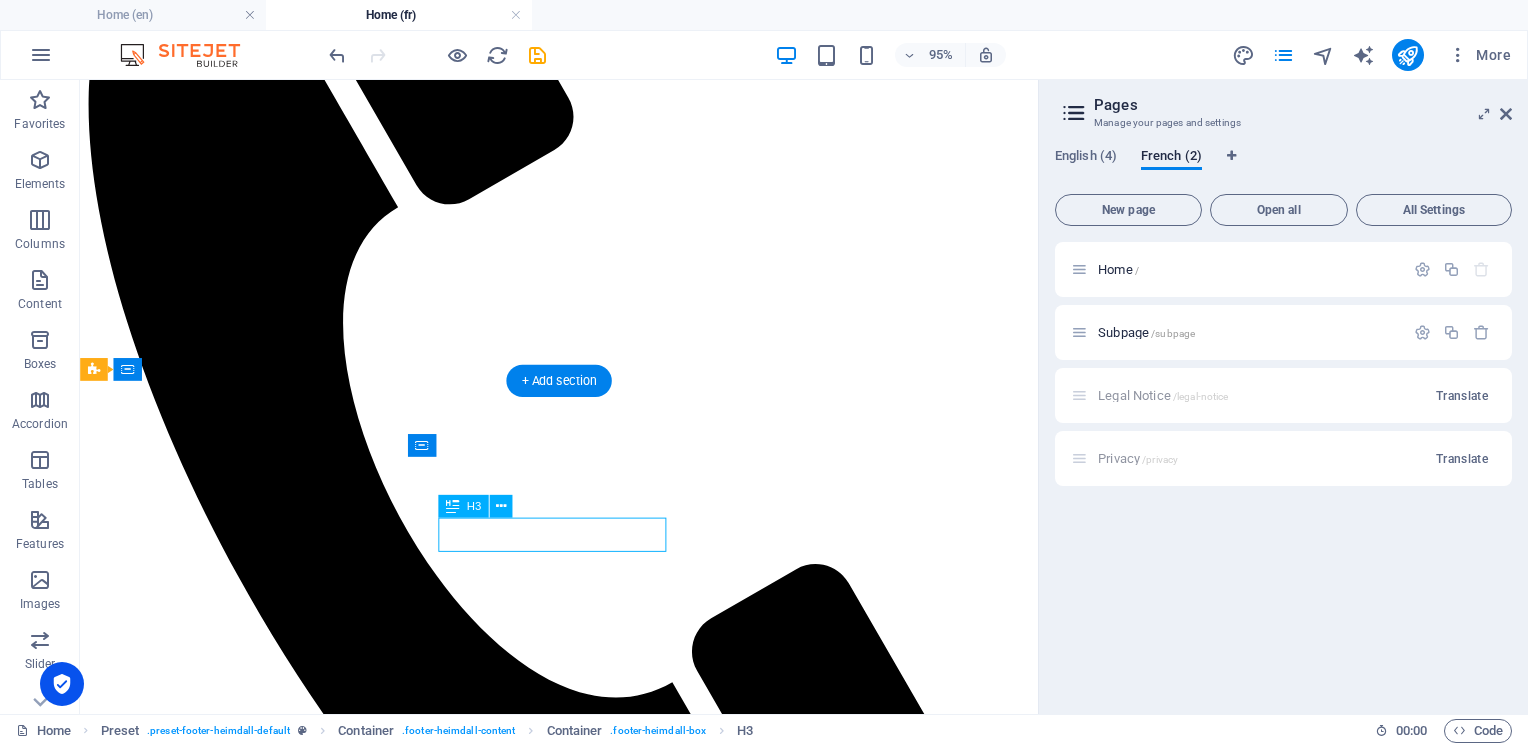 click on "Phone" at bounding box center (584, 13477) 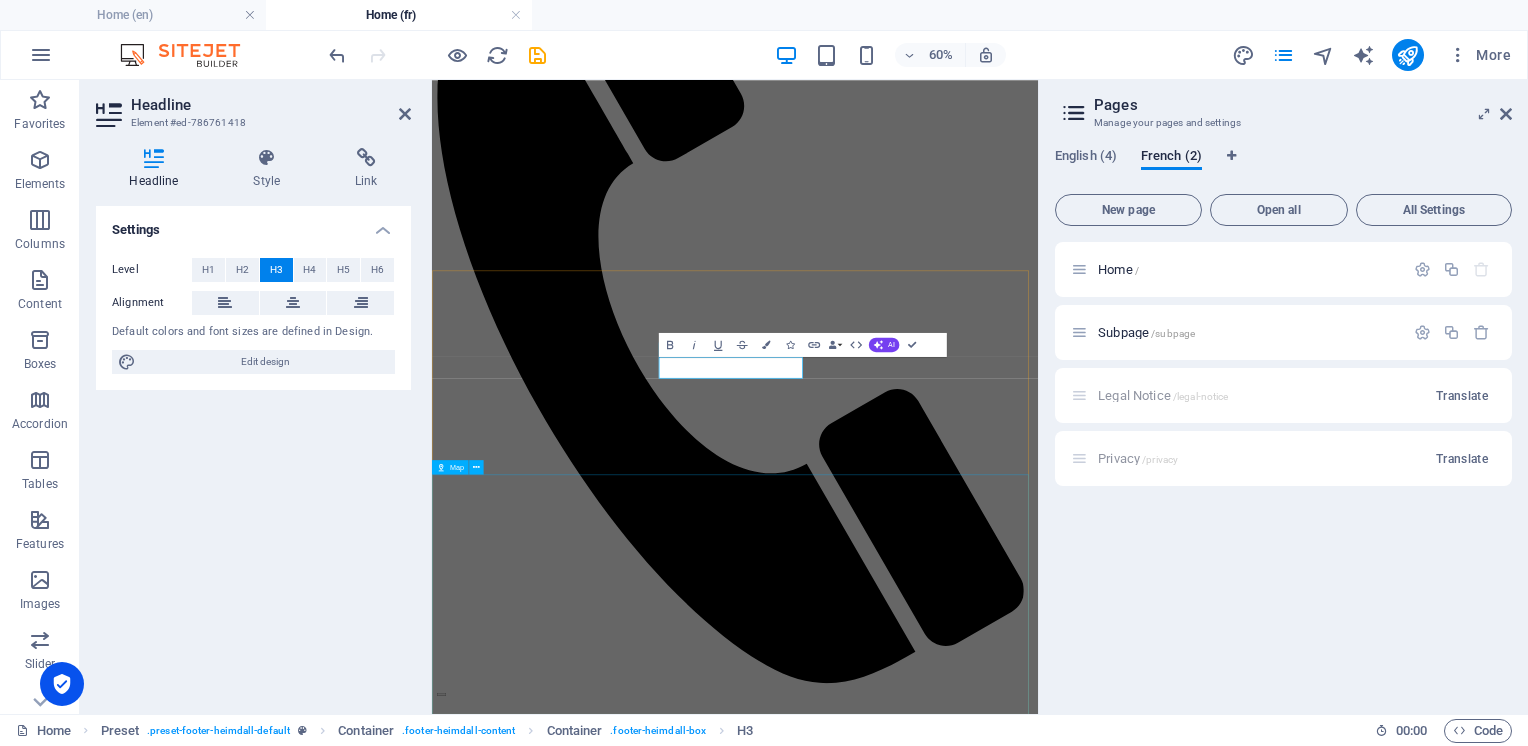 scroll, scrollTop: 2770, scrollLeft: 0, axis: vertical 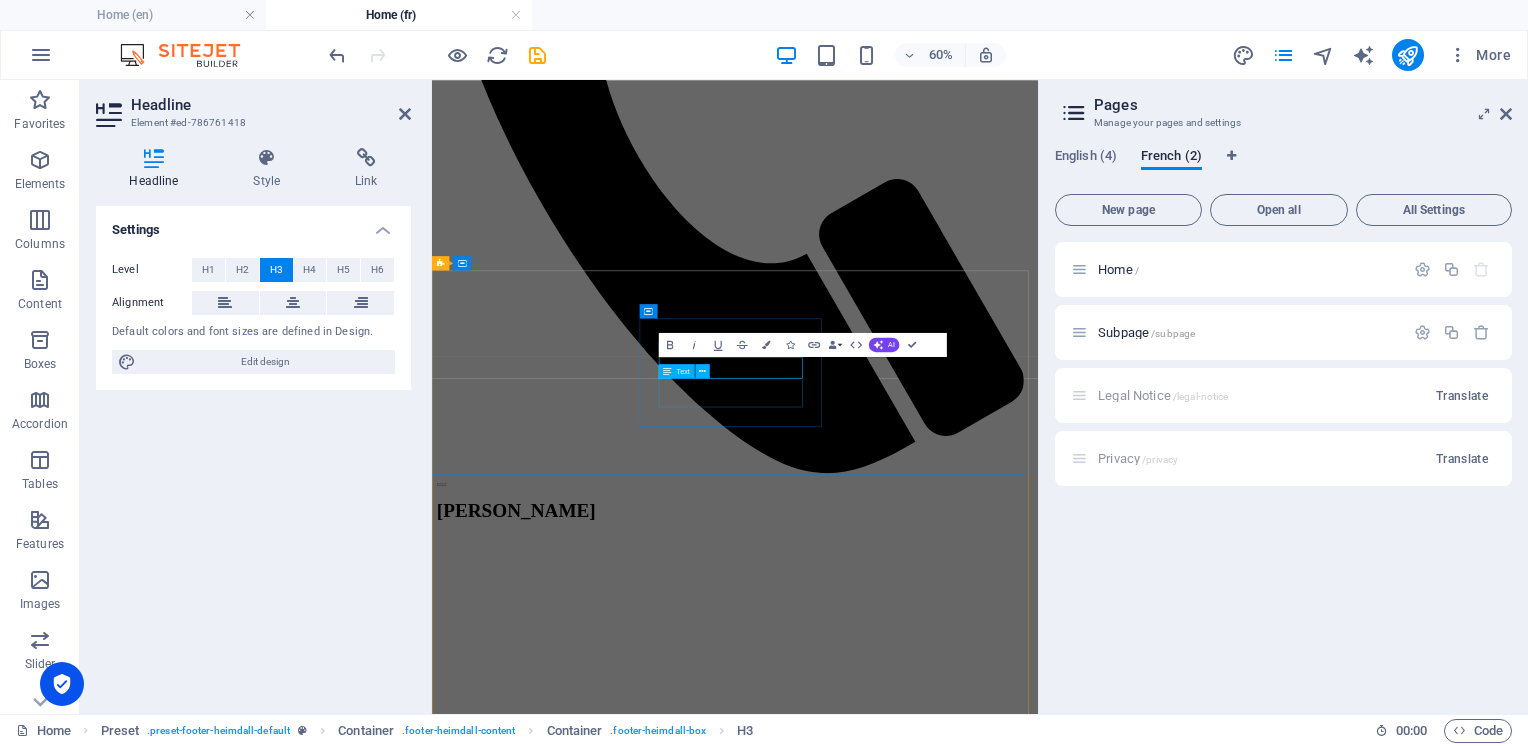 click on "Call us now: (514) 365-5132" at bounding box center (937, 13210) 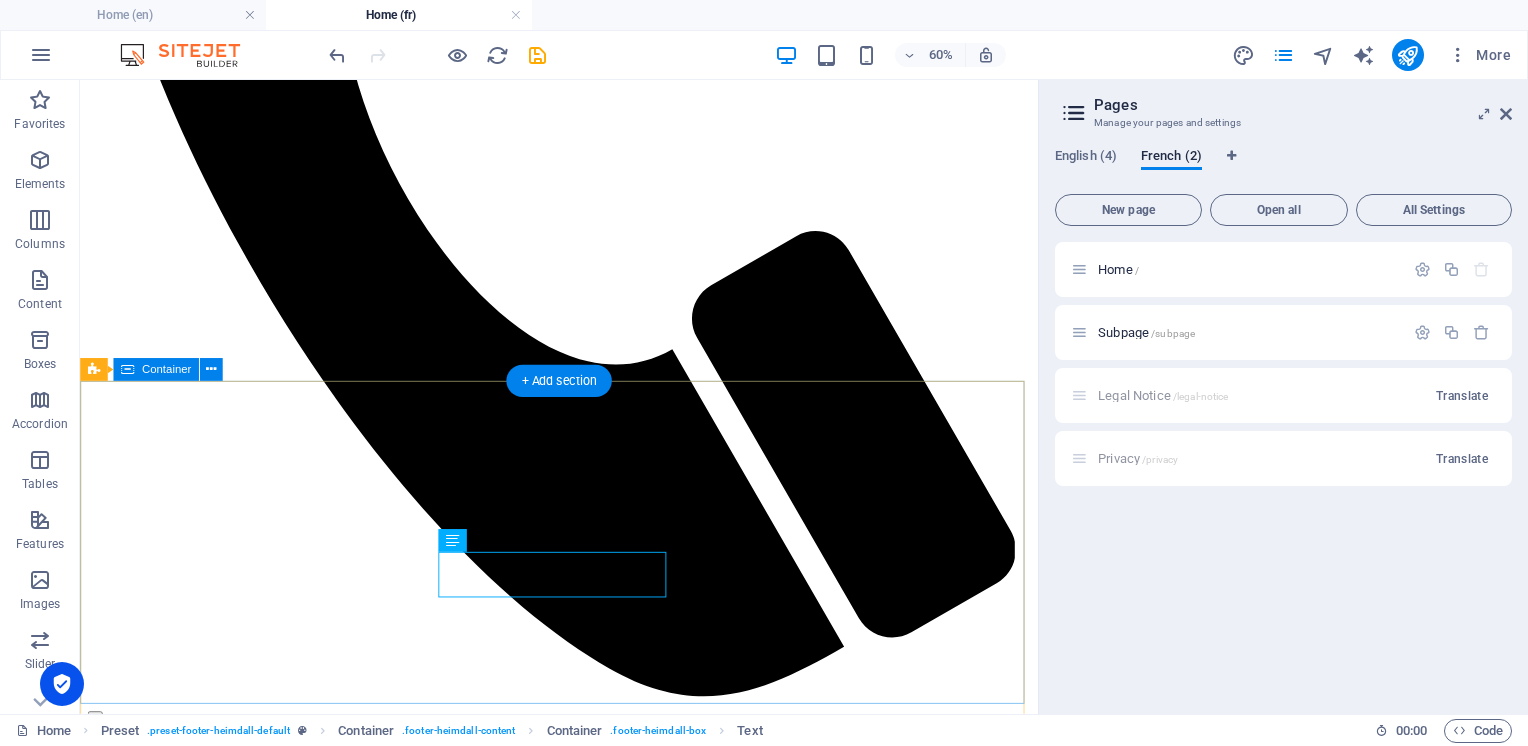 scroll, scrollTop: 2420, scrollLeft: 0, axis: vertical 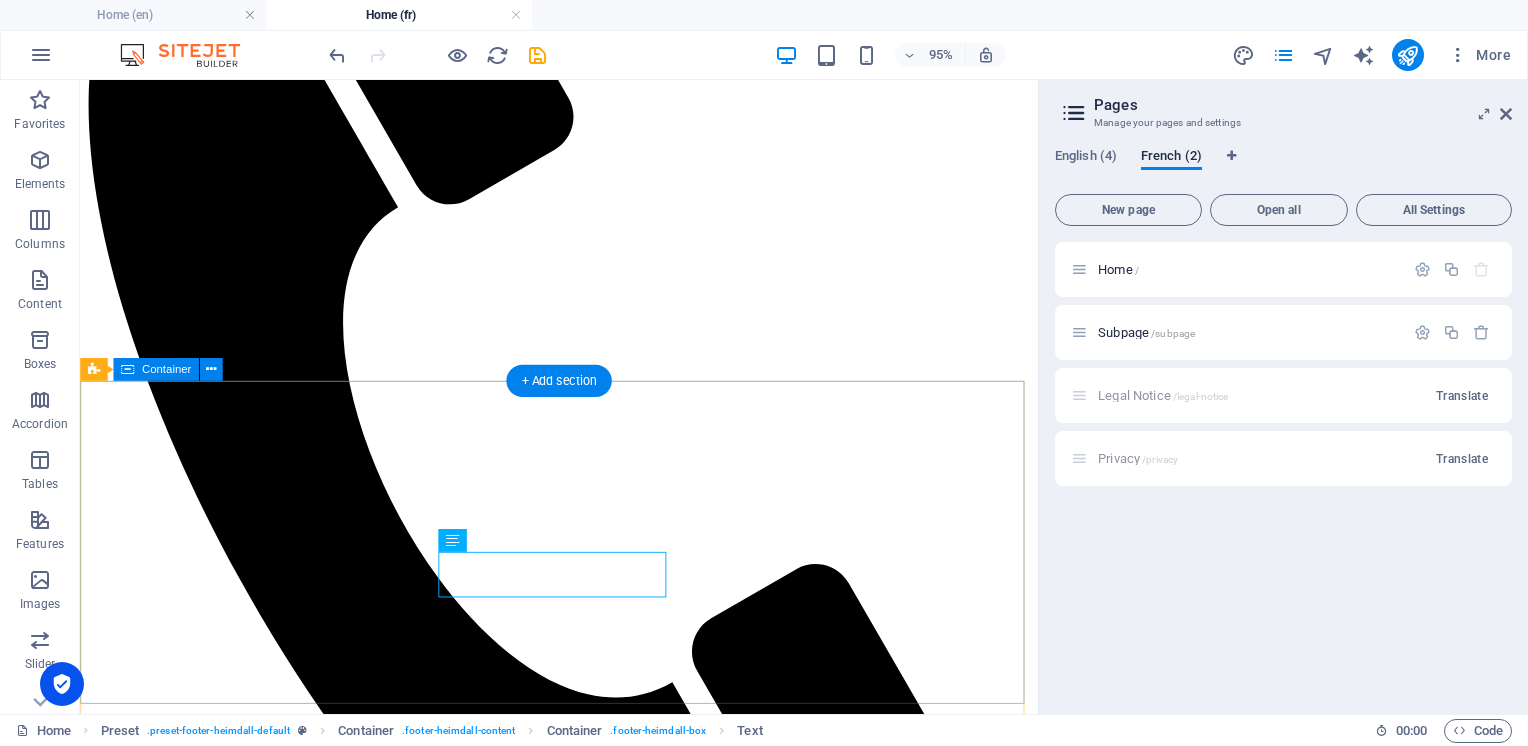 click on "Adresse 1377 av. Dollard Lasalle   H8N 1A4 Téléphone Call us now: (514) 365-5132 Contact info@benvin.ca Legal Notice  |  Privacy" at bounding box center [584, 12647] 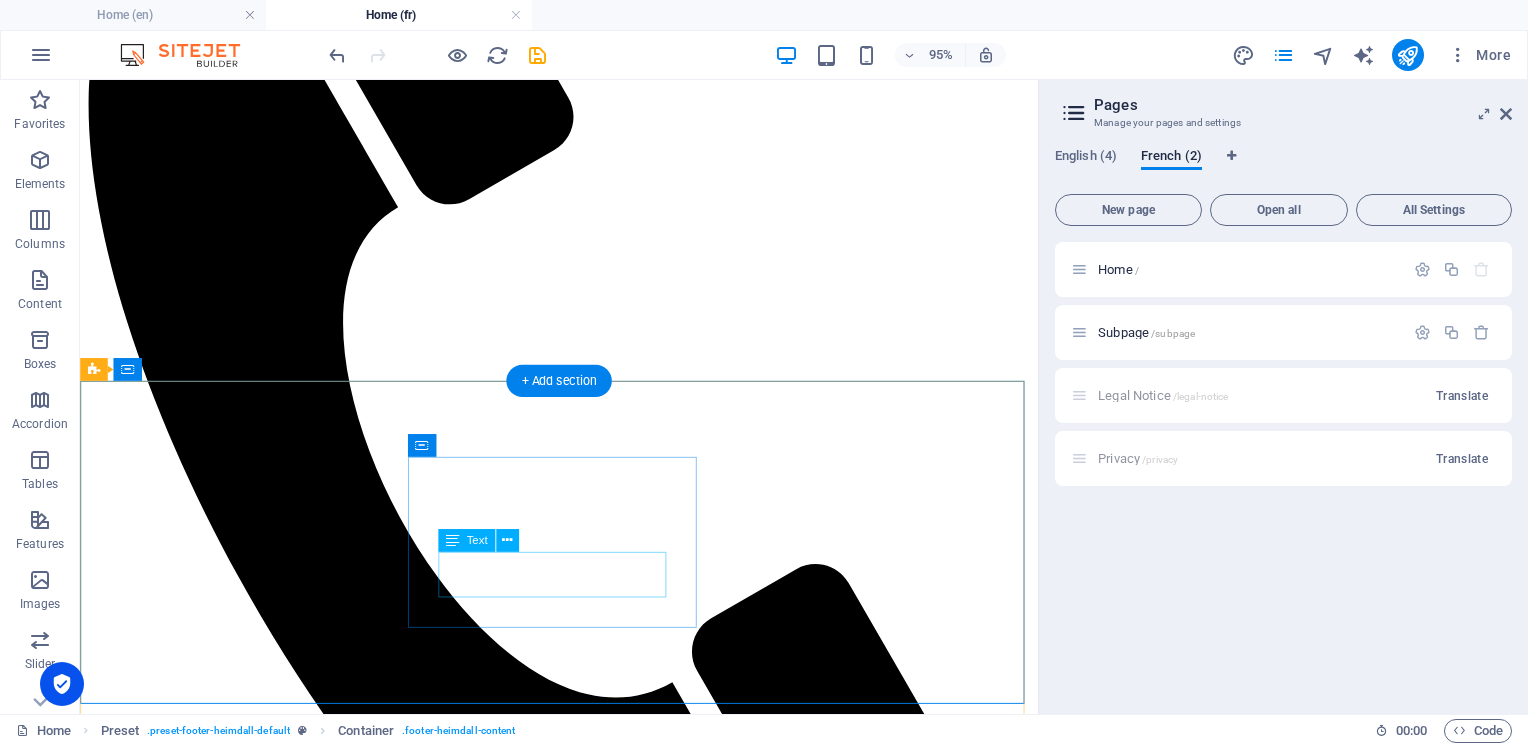 click on "Call us now: (514) 365-5132" at bounding box center (584, 13533) 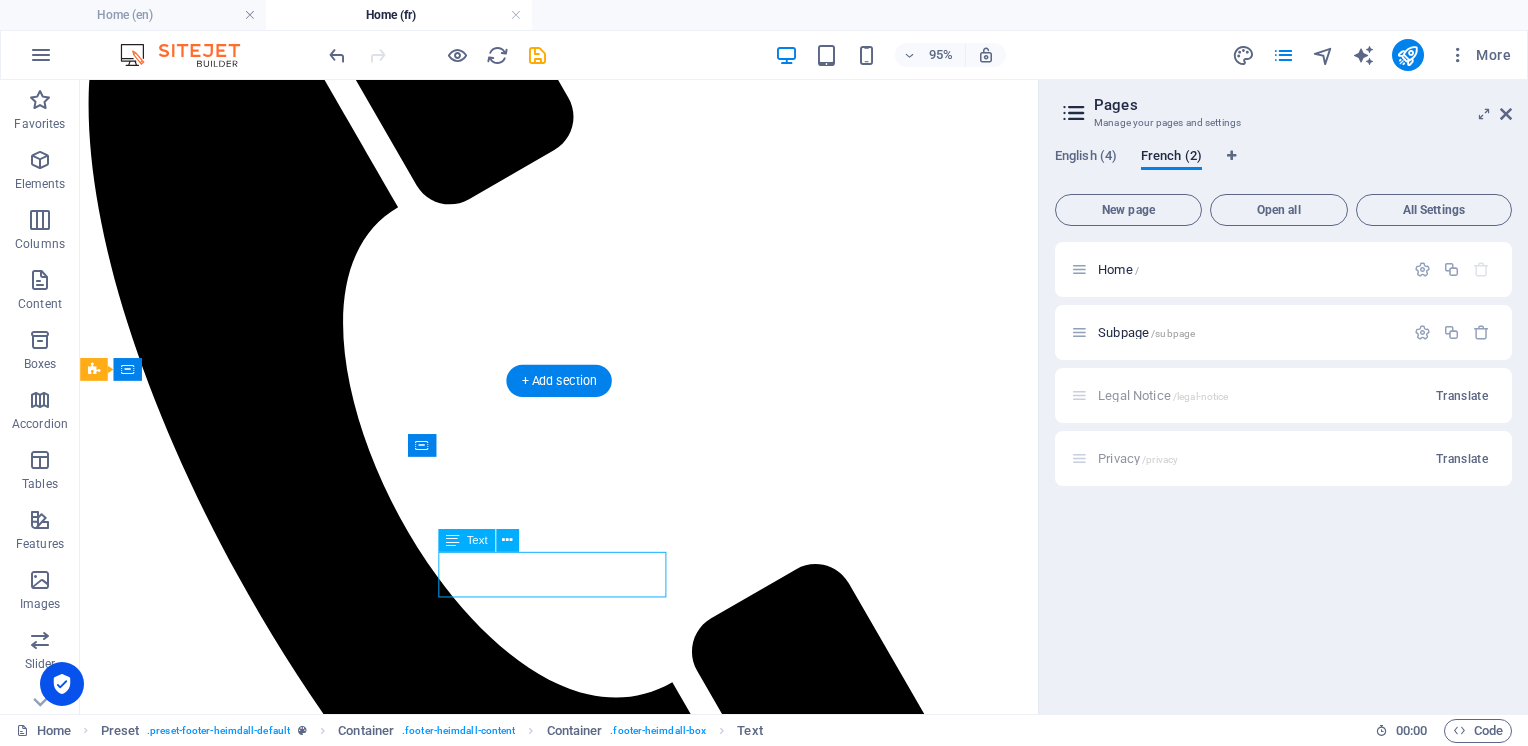 click on "Call us now: (514) 365-5132" at bounding box center [584, 13533] 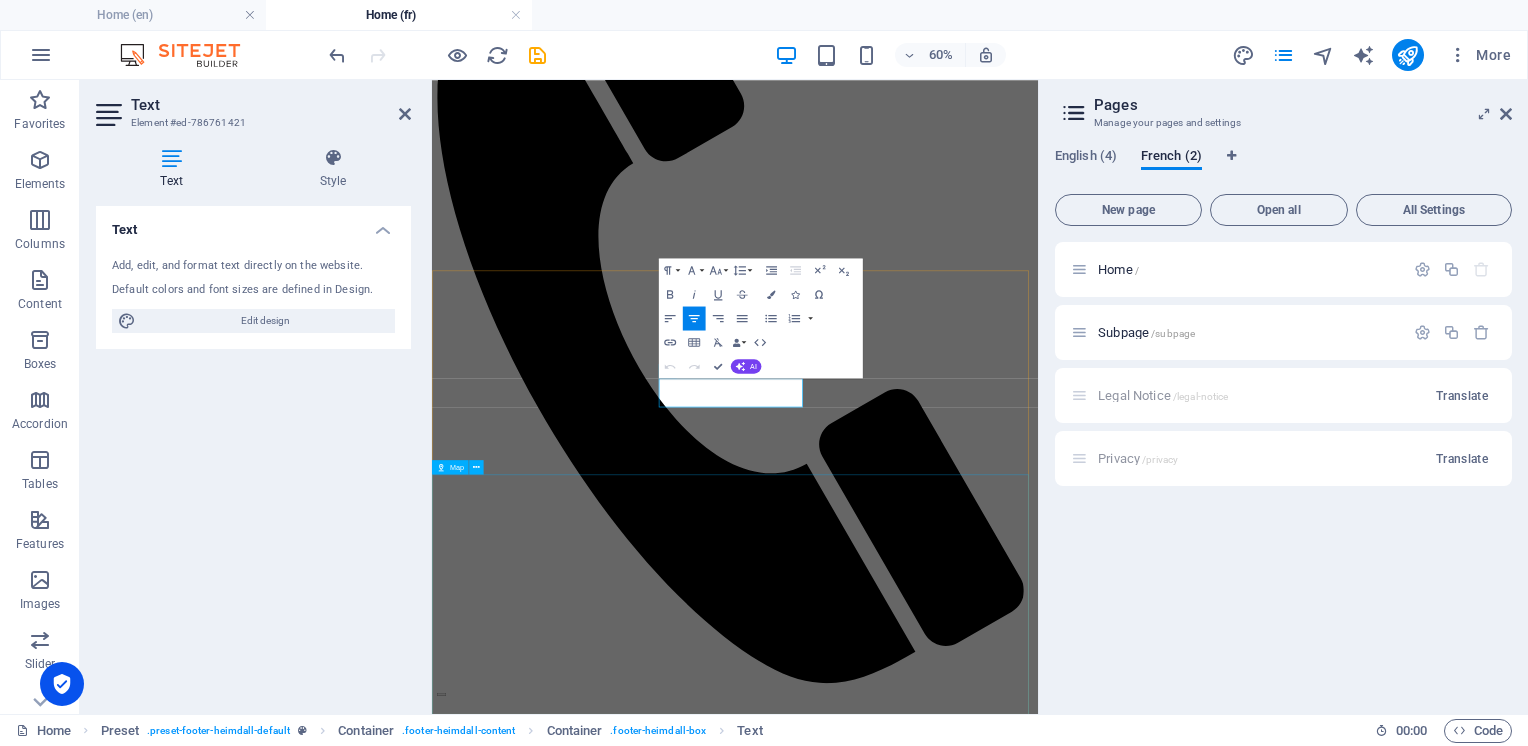 scroll, scrollTop: 2770, scrollLeft: 0, axis: vertical 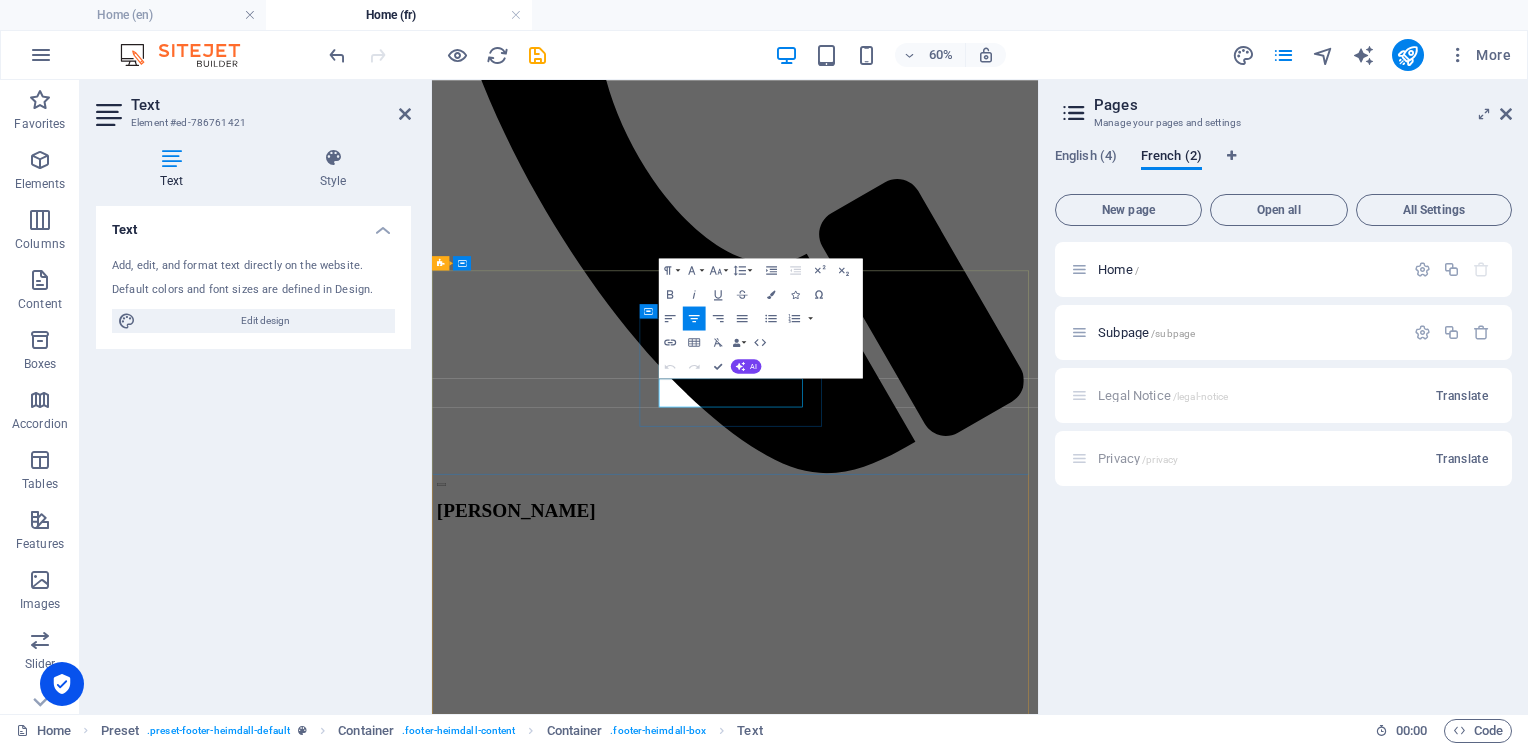drag, startPoint x: 980, startPoint y: 591, endPoint x: 877, endPoint y: 589, distance: 103.01942 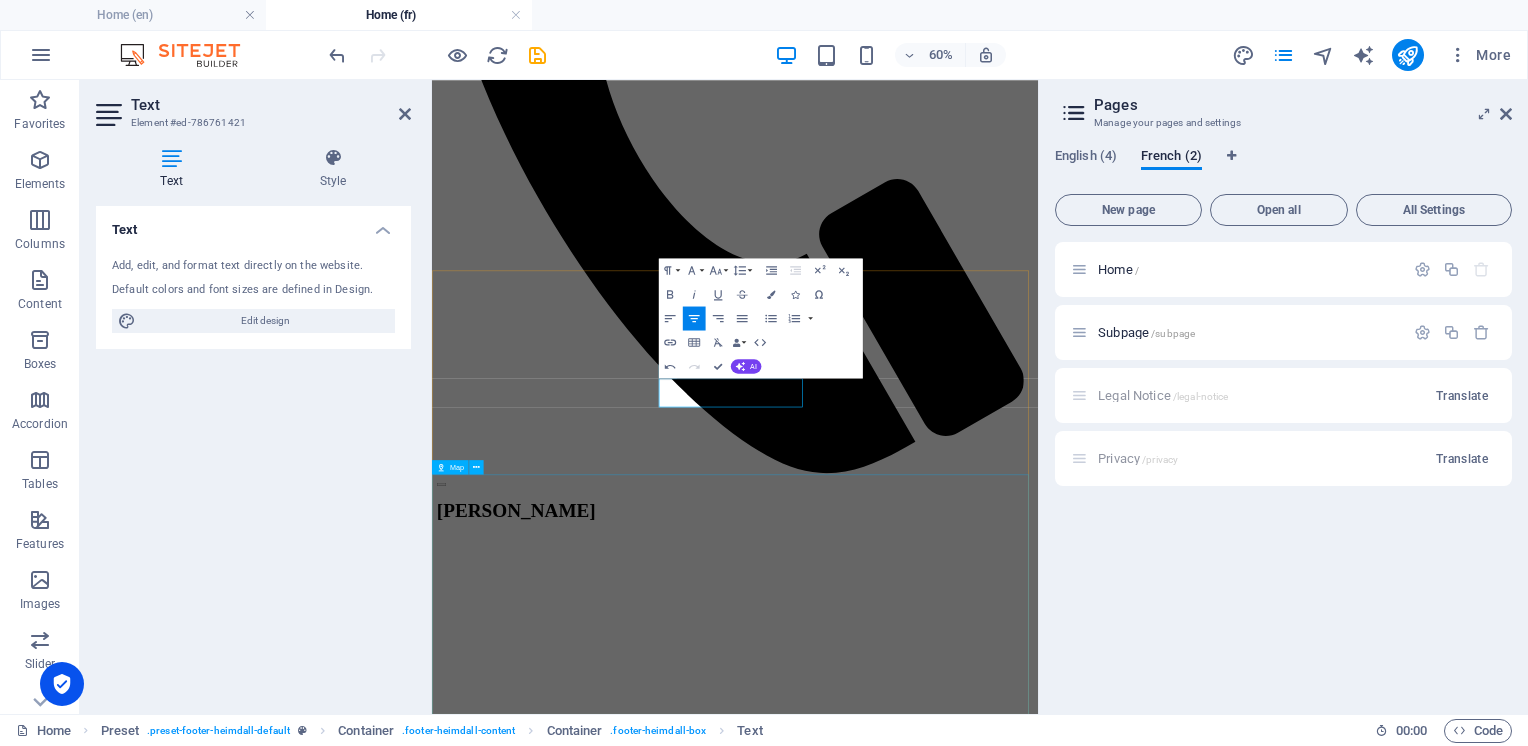 scroll, scrollTop: 0, scrollLeft: 4, axis: horizontal 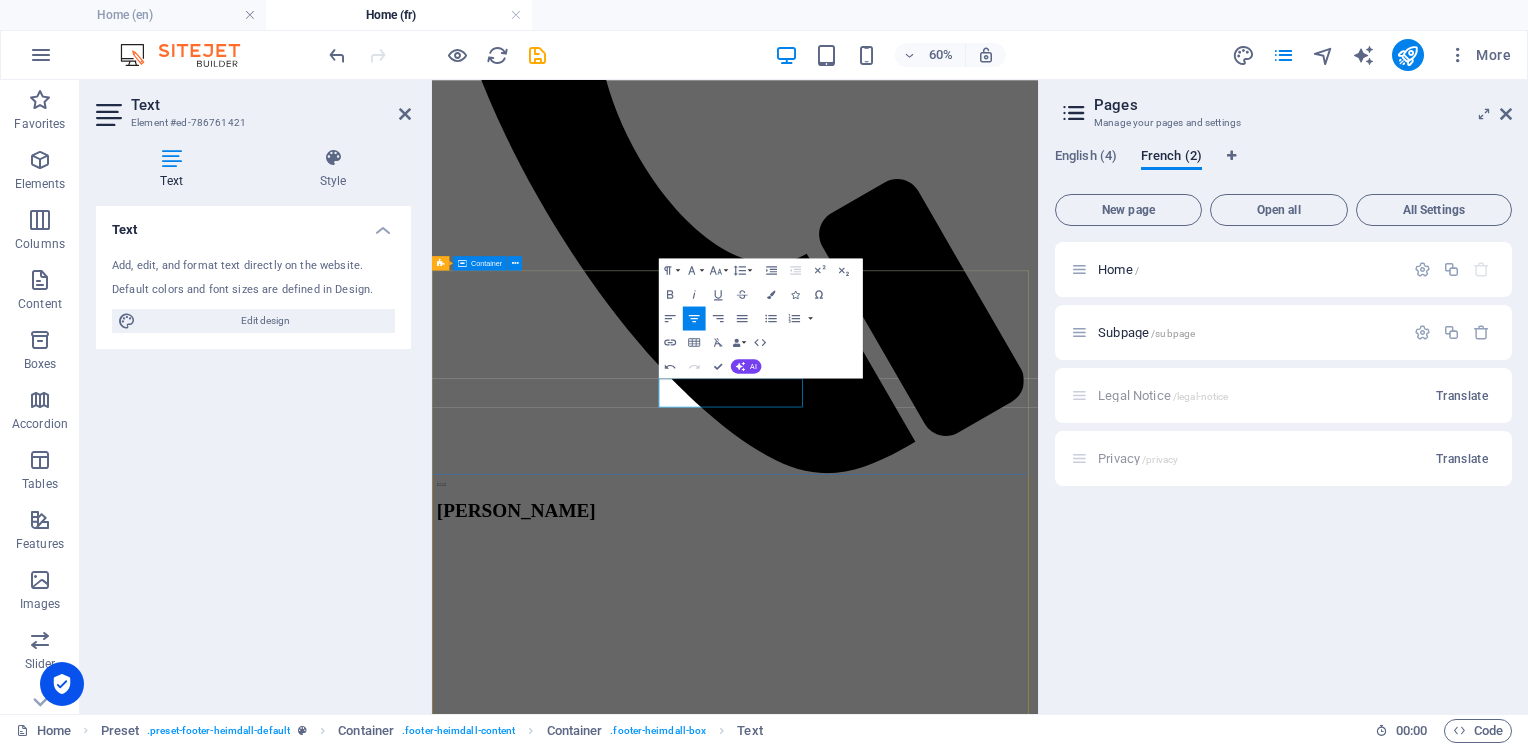 click on "Adresse 1377 av. Dollard Lasalle   H8N 1A4 Téléphone Appelez-nous maintenant (514) 365-5132 Appelez-nous maintenant Contact info@benvin.ca Legal Notice  |  Privacy" at bounding box center (937, 12323) 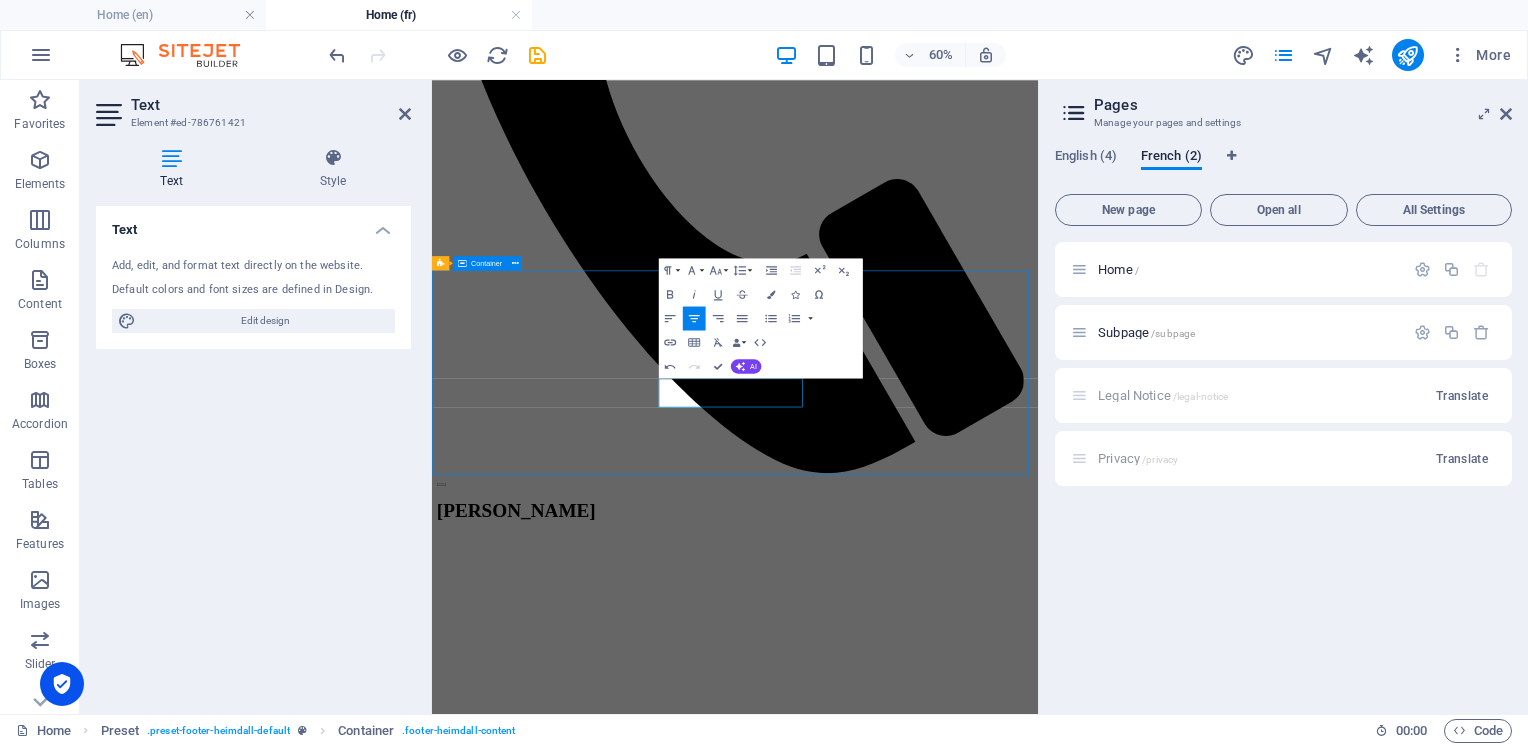 scroll, scrollTop: 2420, scrollLeft: 0, axis: vertical 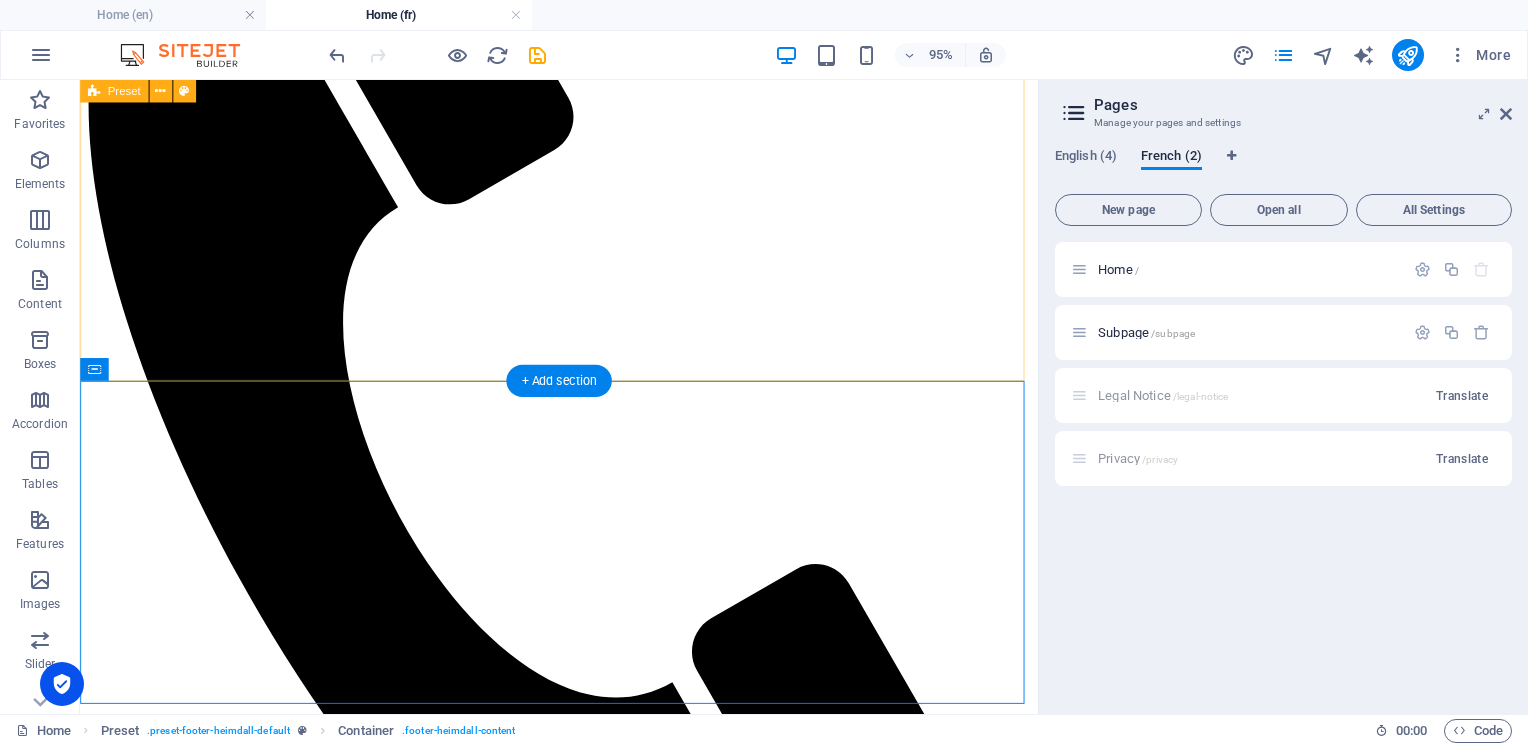 click on "Horaire lundi  - 1200 -1800 mardi - 1200 -1800 mercredi - Fermé Jeudi - 1200 - 2000  venredi - 1200 -1800 samedi - 1000 - 1800 dimanche - Fermé Cherchez “Benvin Pur” sur Google pour voir nos horaires pendant les congés Drop content here or  Add elements  Paste clipboard" at bounding box center [584, 10501] 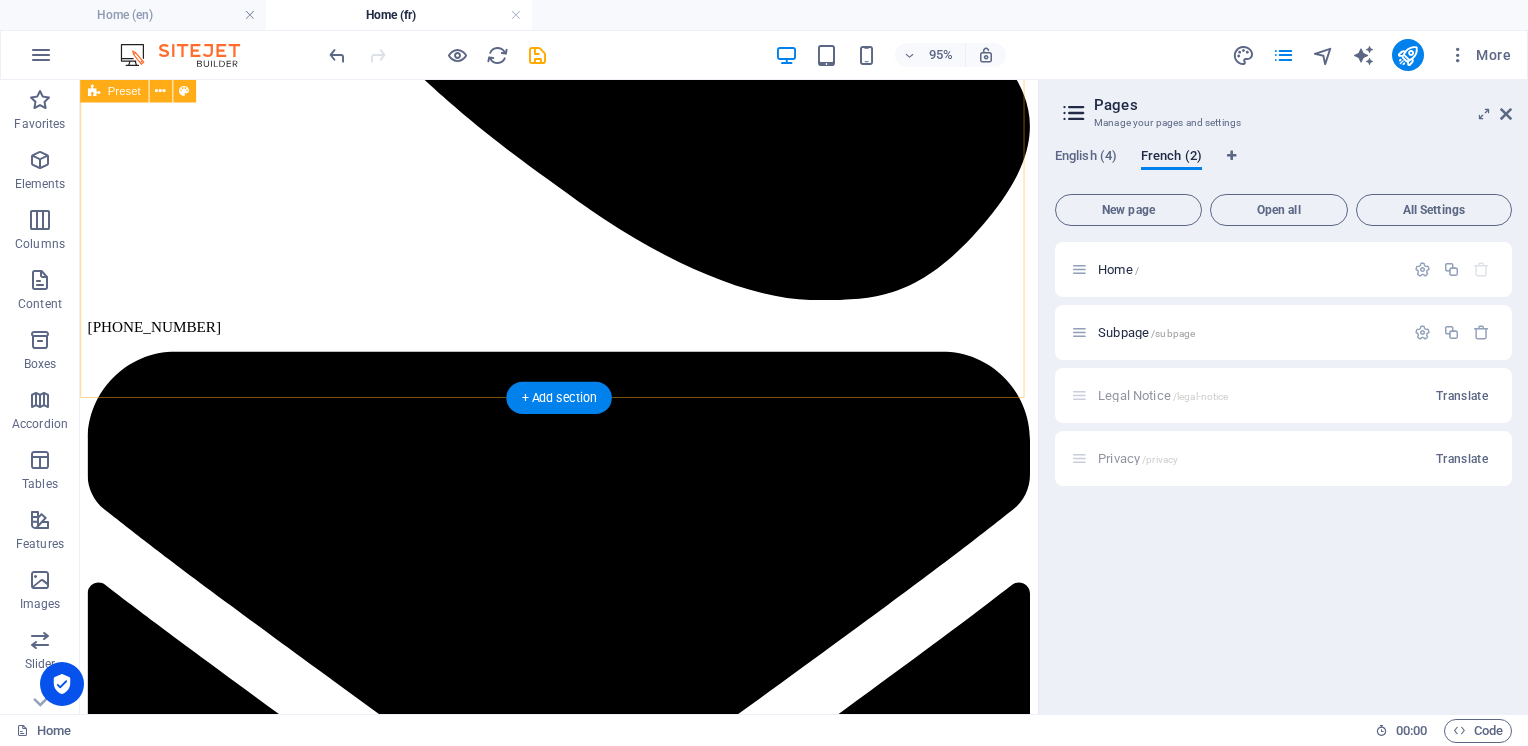 scroll, scrollTop: 709, scrollLeft: 0, axis: vertical 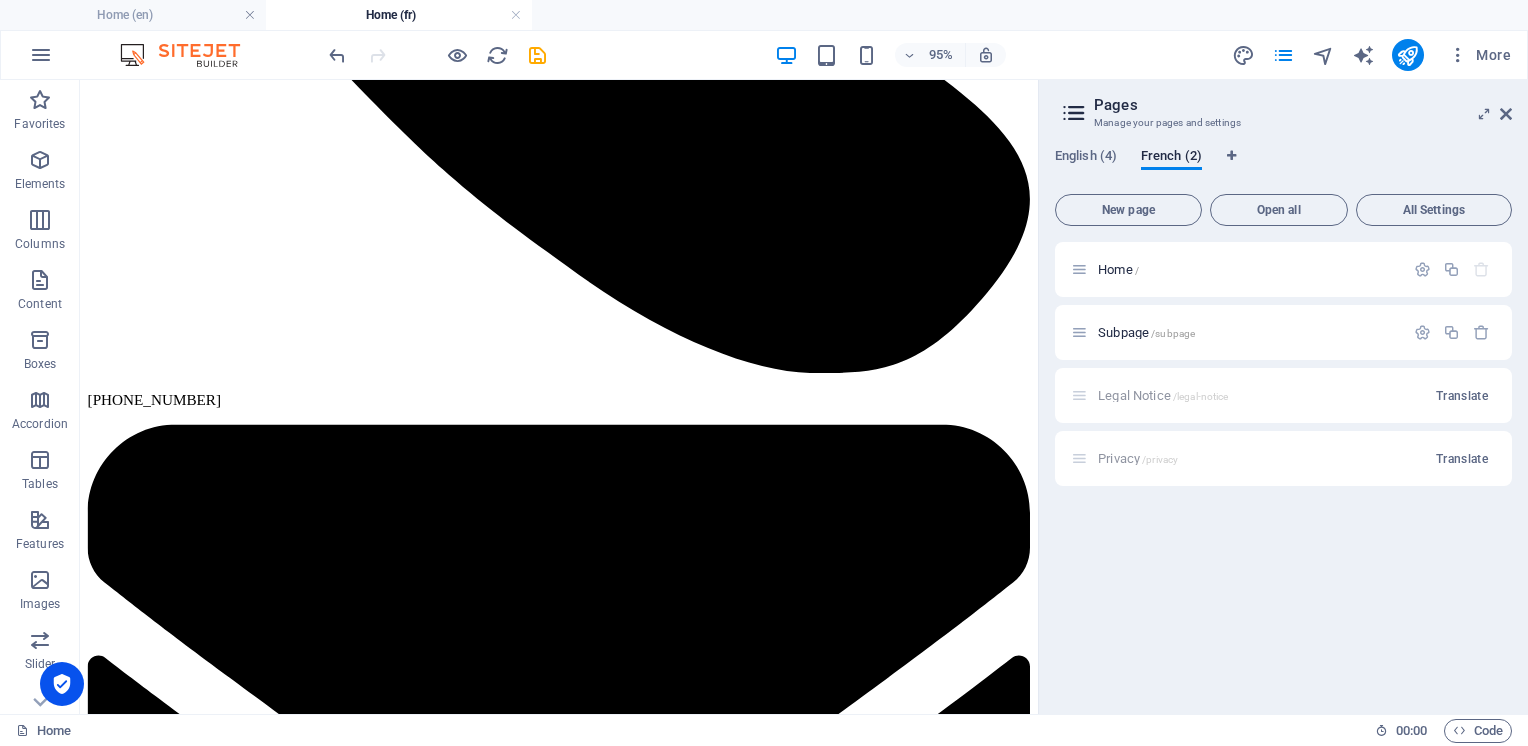 drag, startPoint x: 1473, startPoint y: 394, endPoint x: 1487, endPoint y: 412, distance: 22.803509 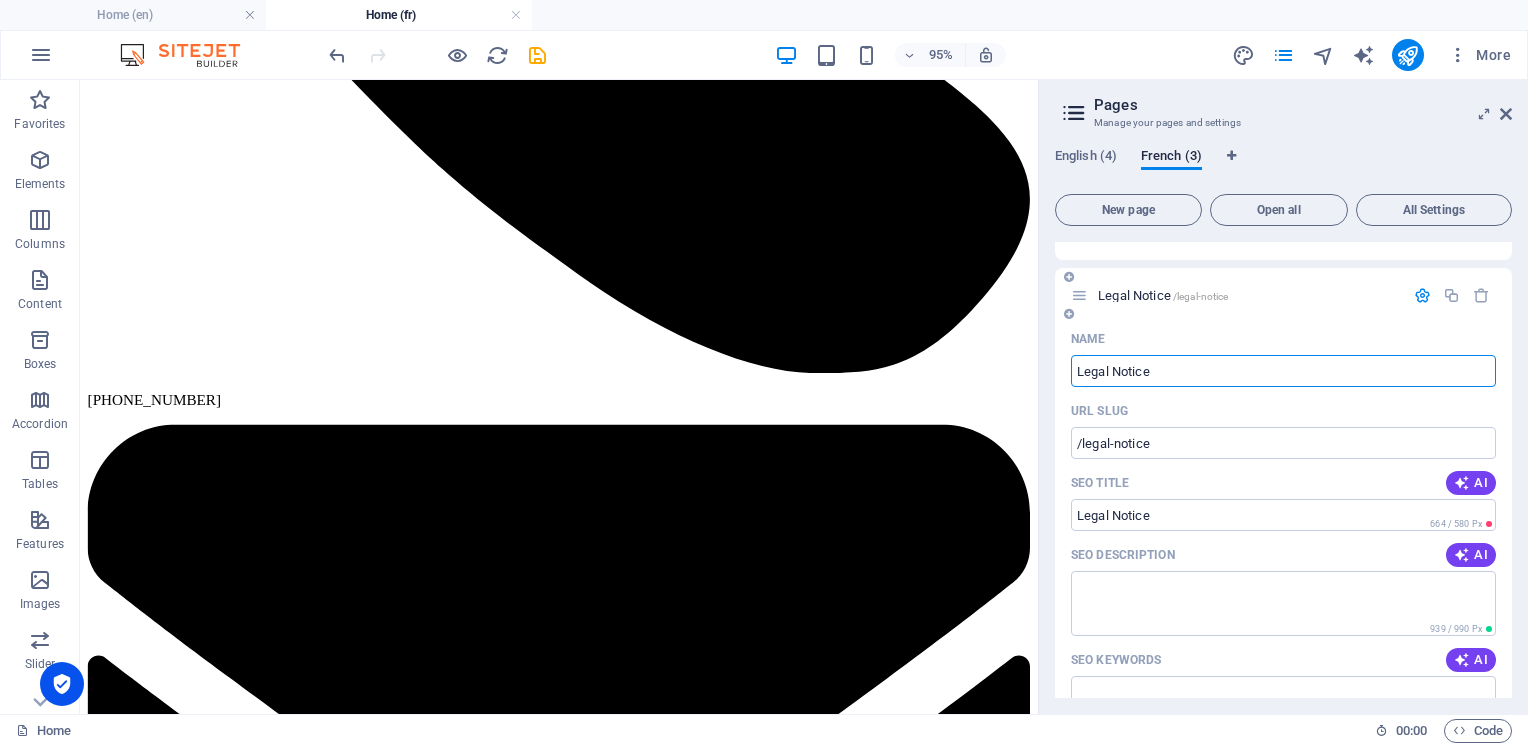 scroll, scrollTop: 0, scrollLeft: 0, axis: both 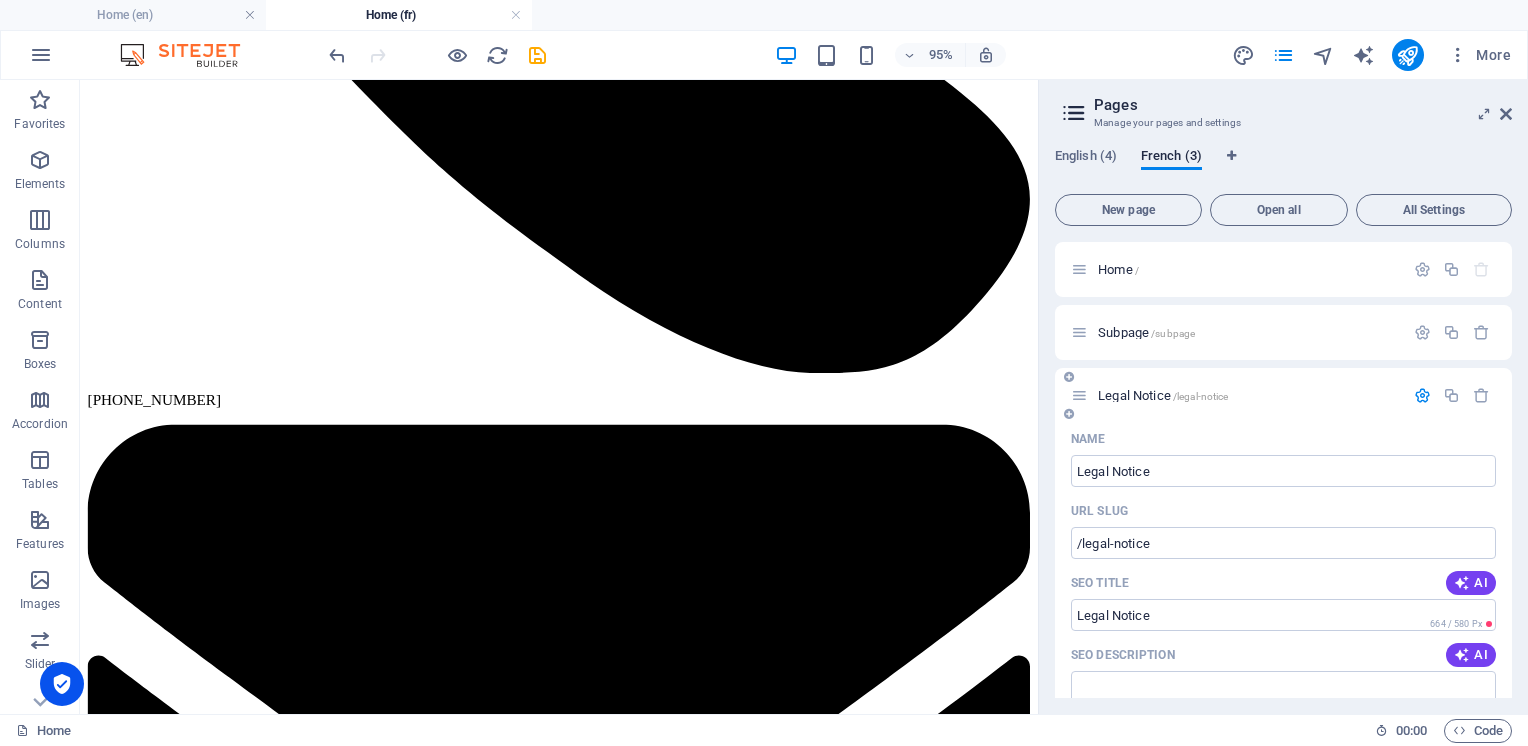 click on "Legal Notice /legal-notice" at bounding box center [1237, 395] 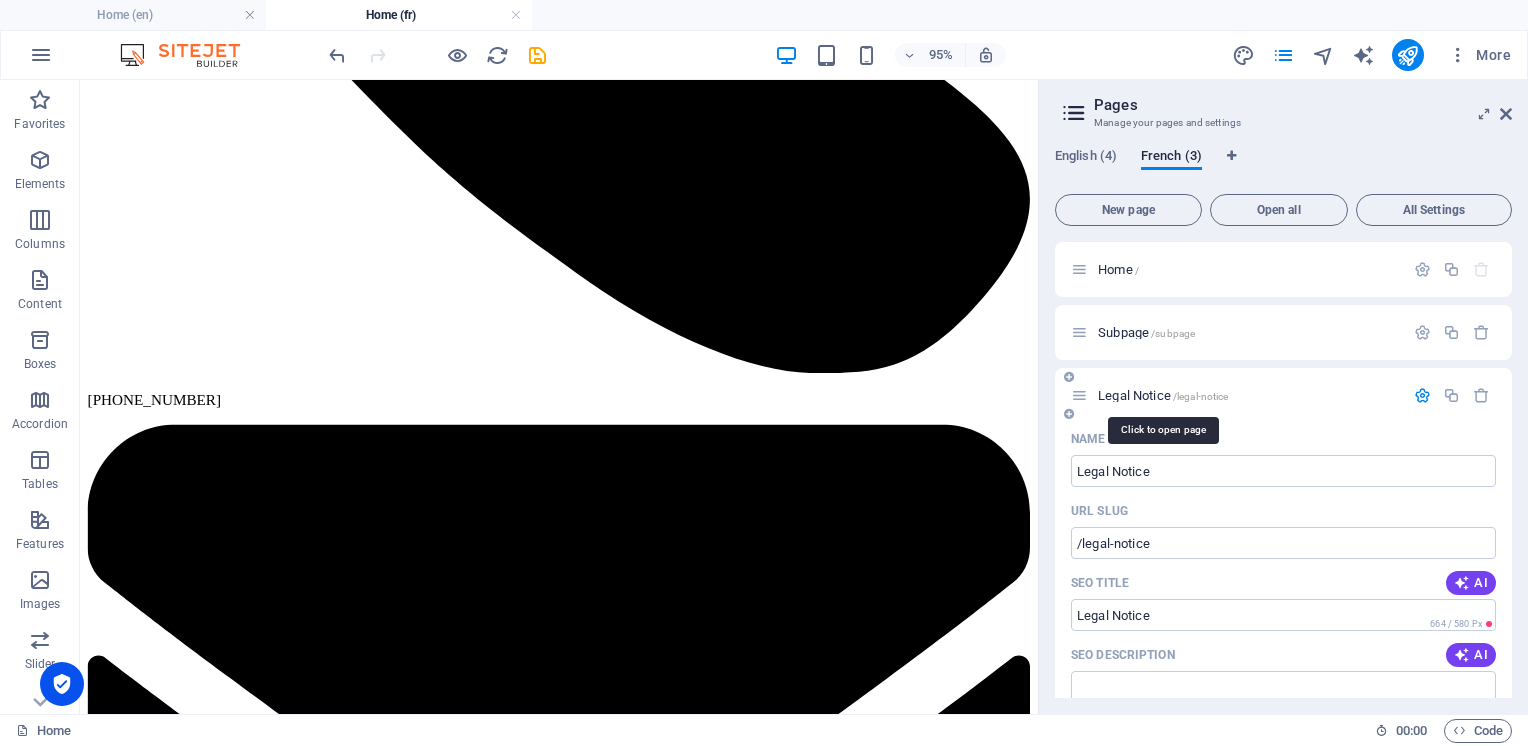 click on "Legal Notice /legal-notice" at bounding box center [1163, 395] 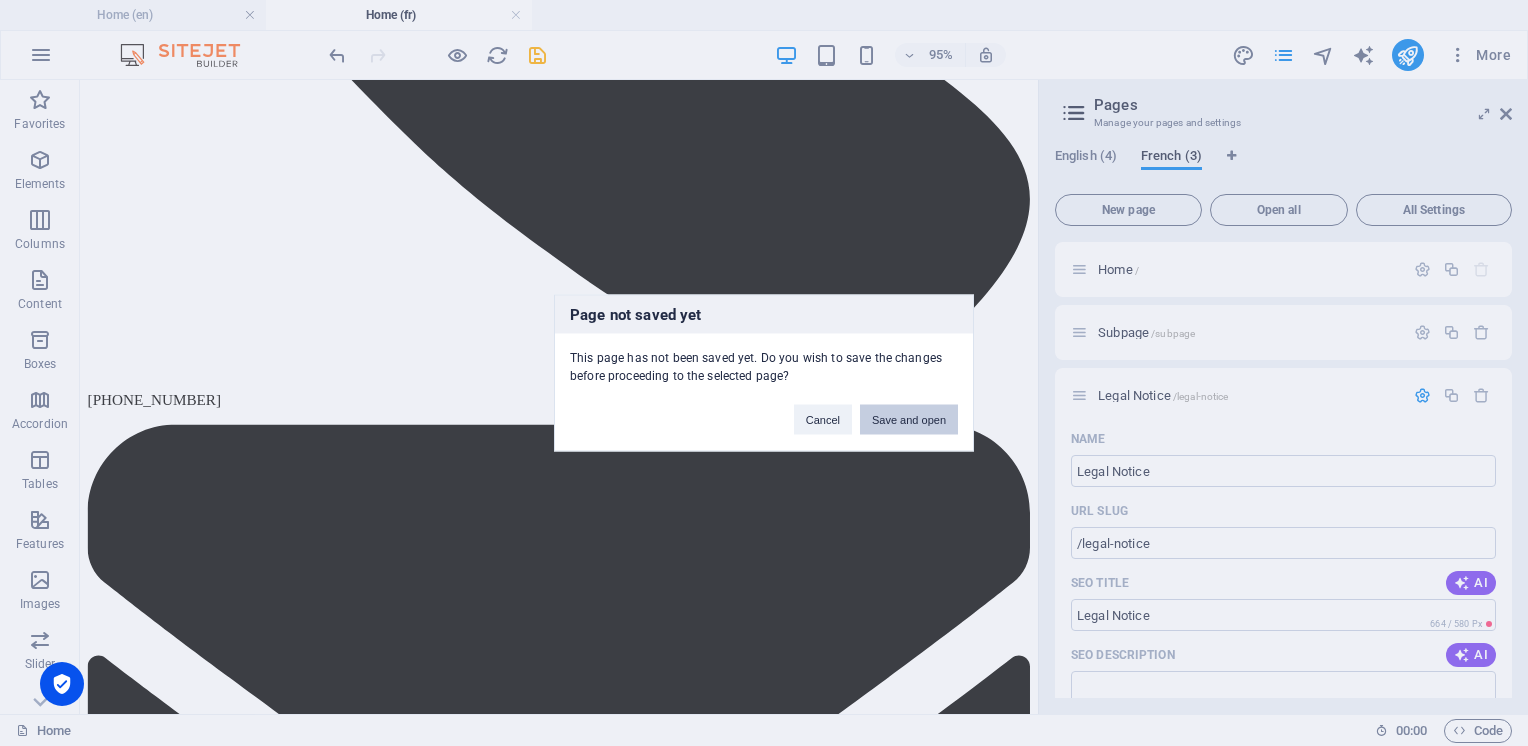 click on "Save and open" at bounding box center [909, 420] 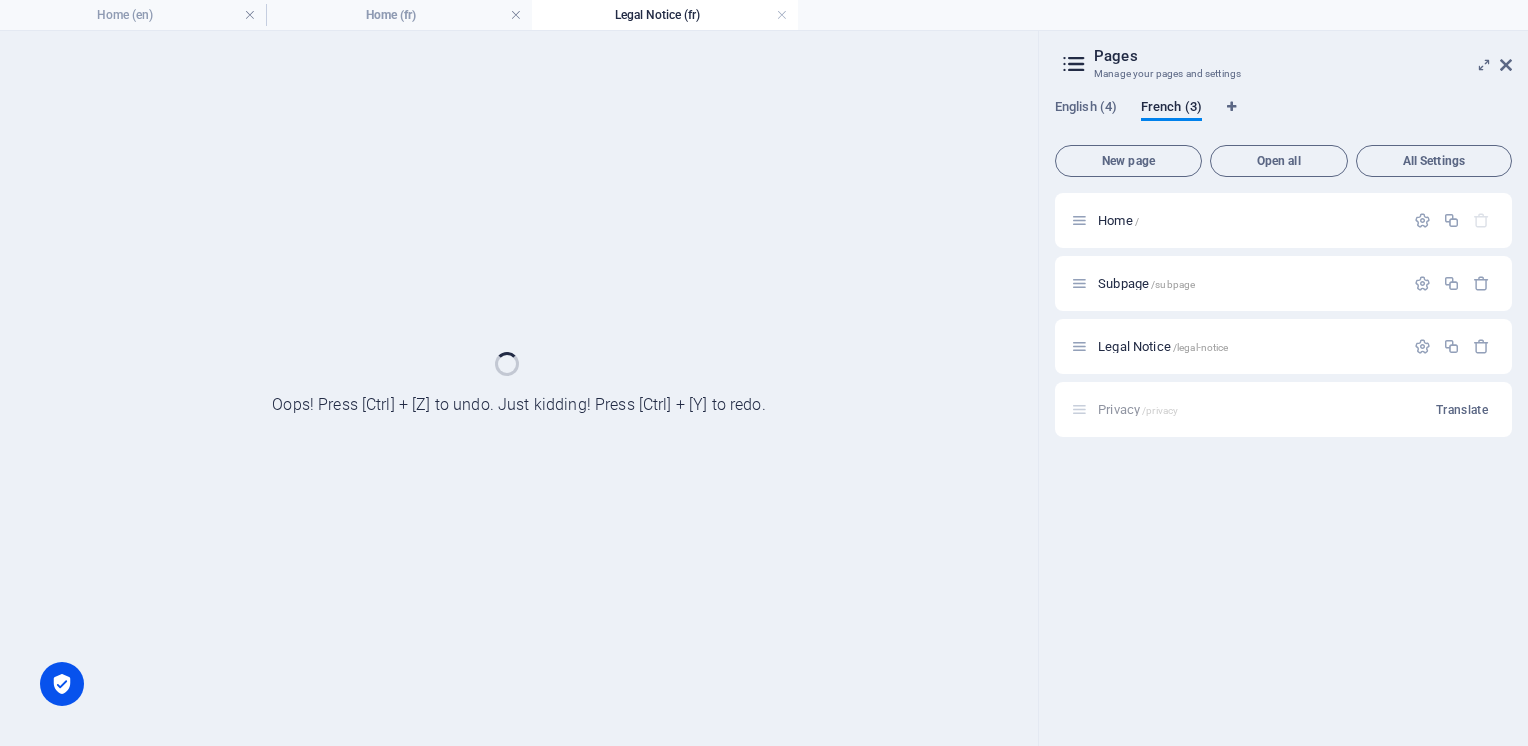 scroll, scrollTop: 0, scrollLeft: 0, axis: both 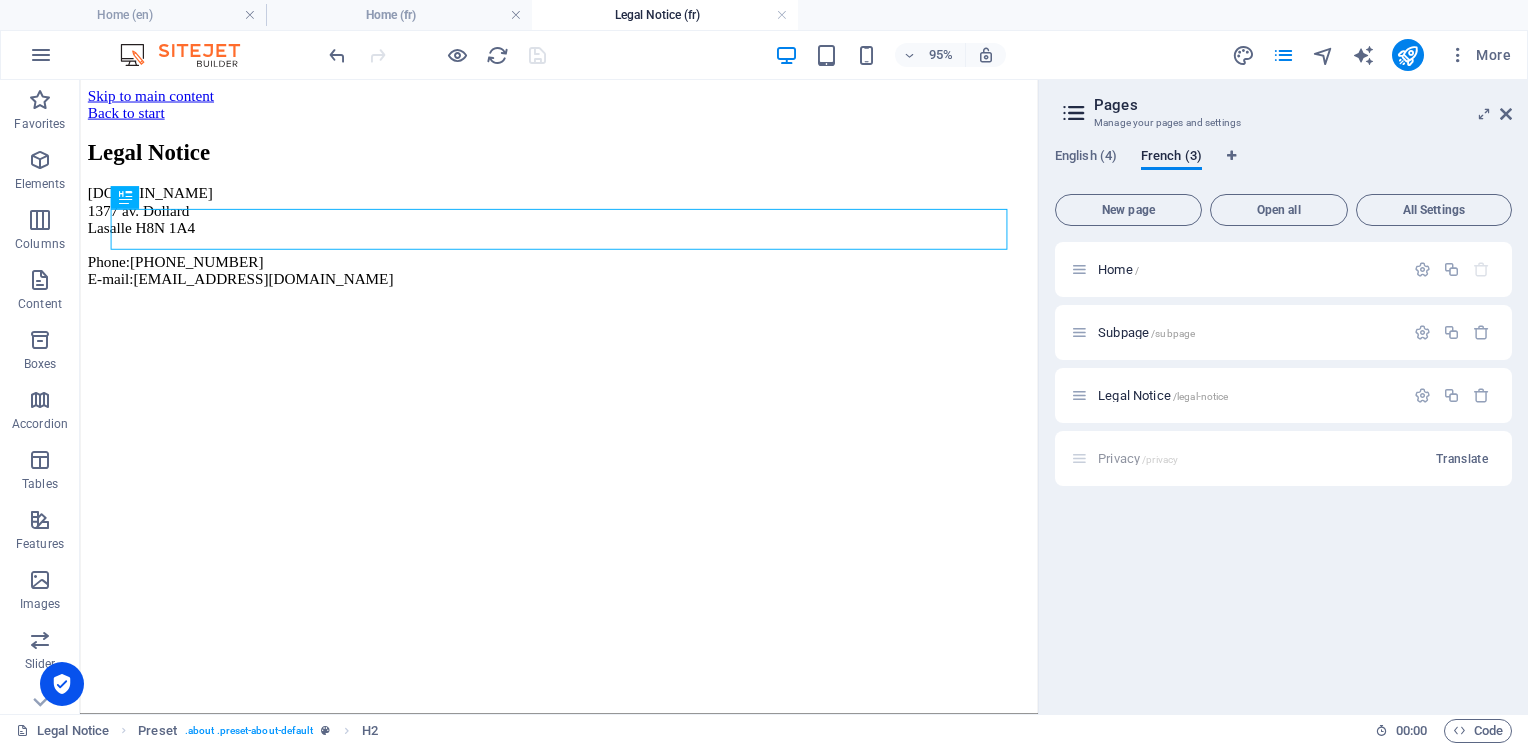 click on "Privacy /privacy Translate" at bounding box center (1283, 458) 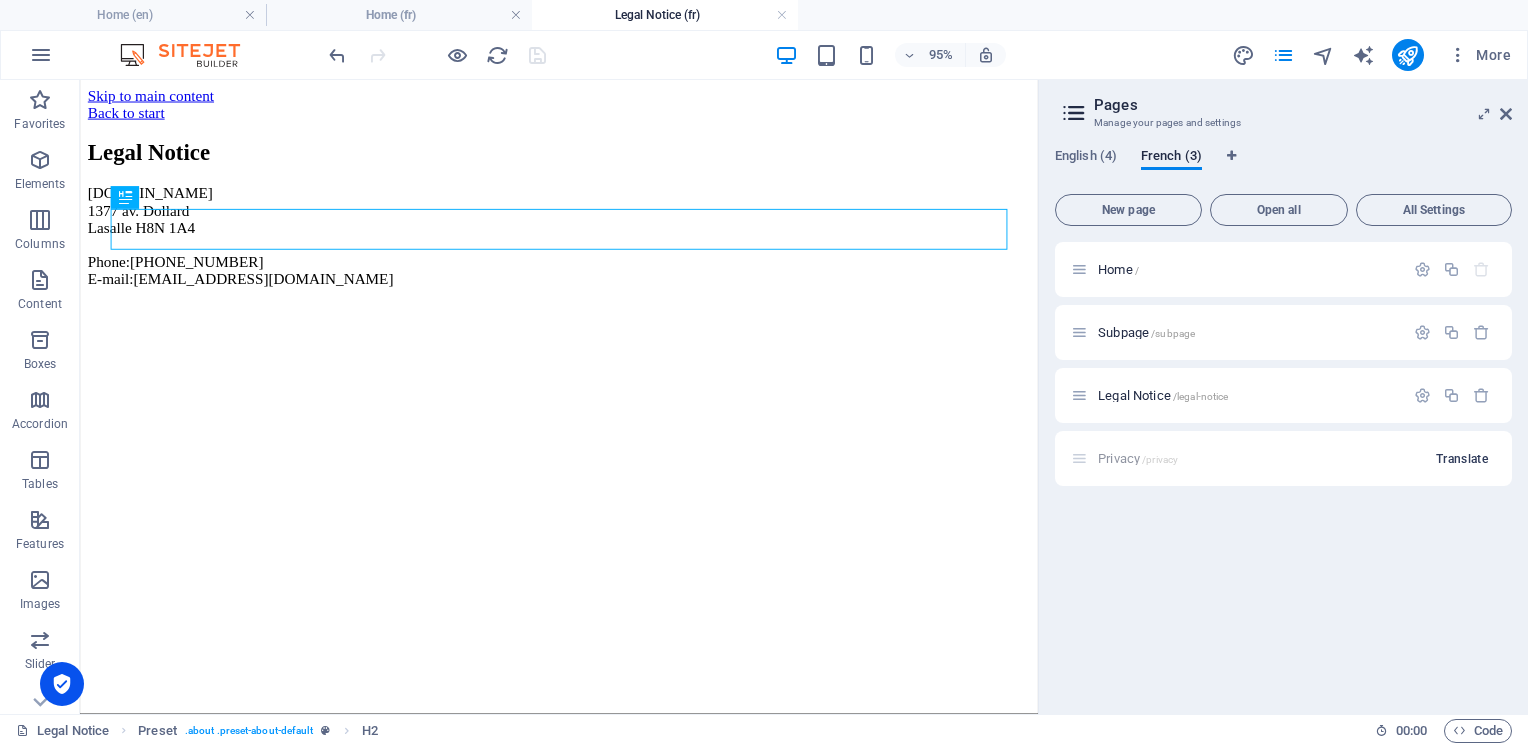 click on "Translate" at bounding box center (1462, 459) 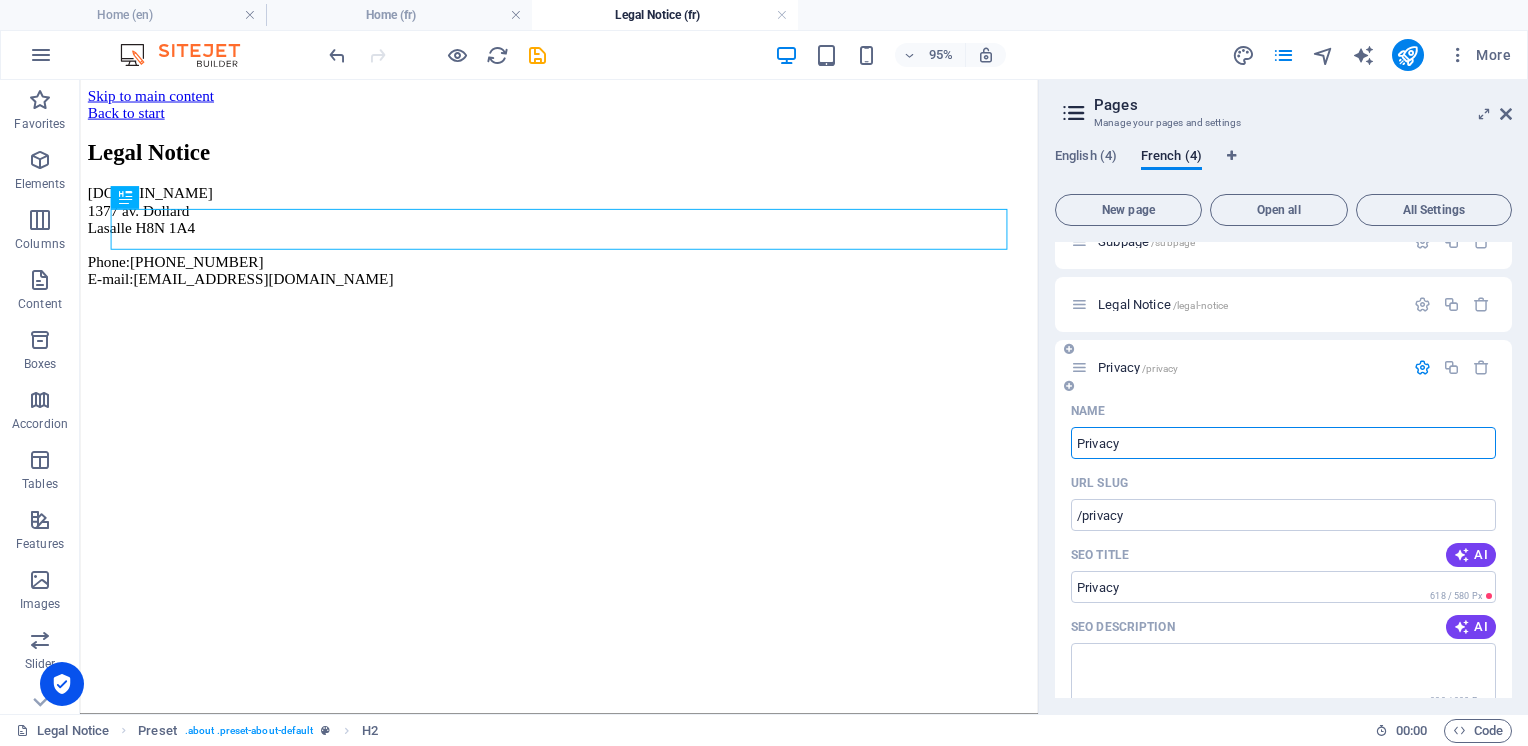 scroll, scrollTop: 0, scrollLeft: 0, axis: both 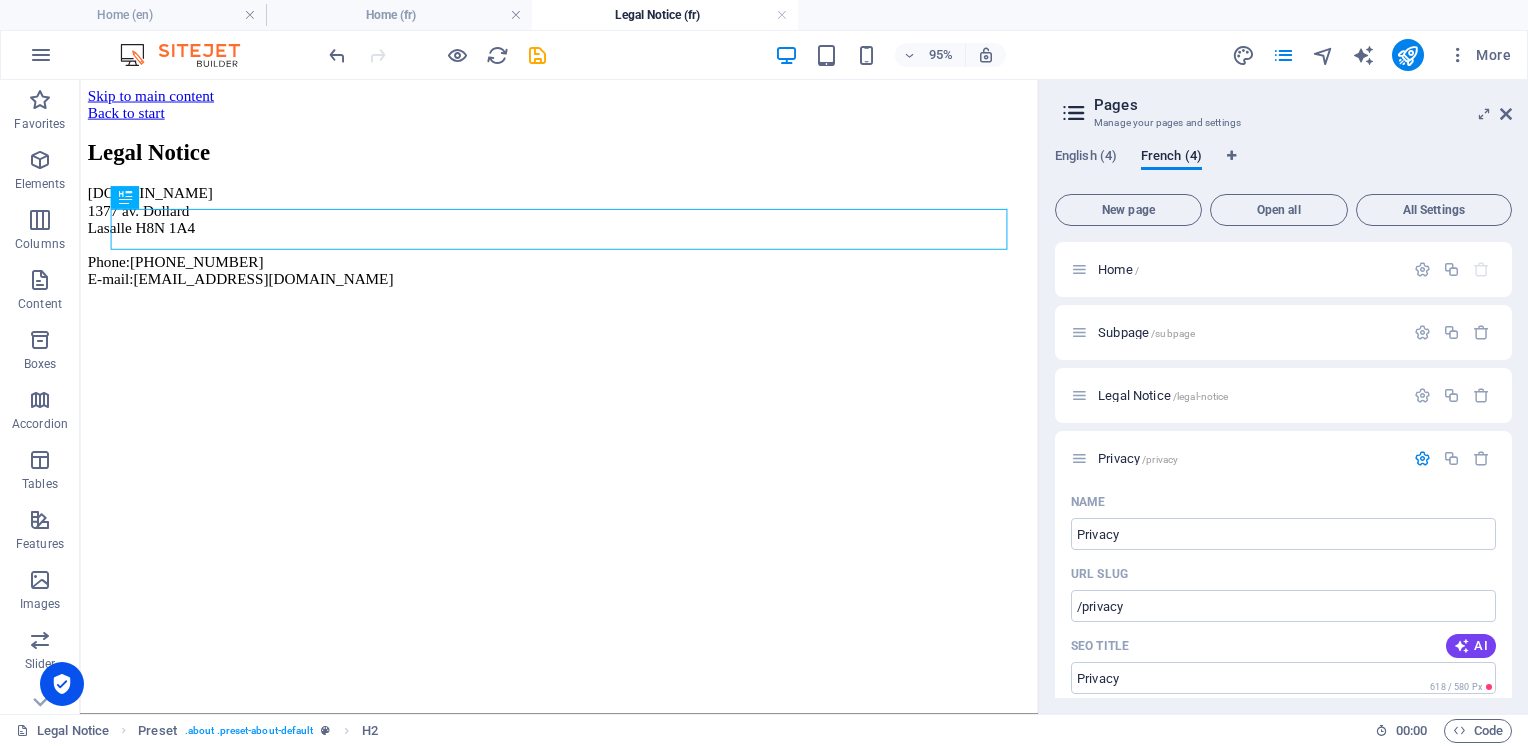 click on "Privacy /privacy" at bounding box center (1138, 458) 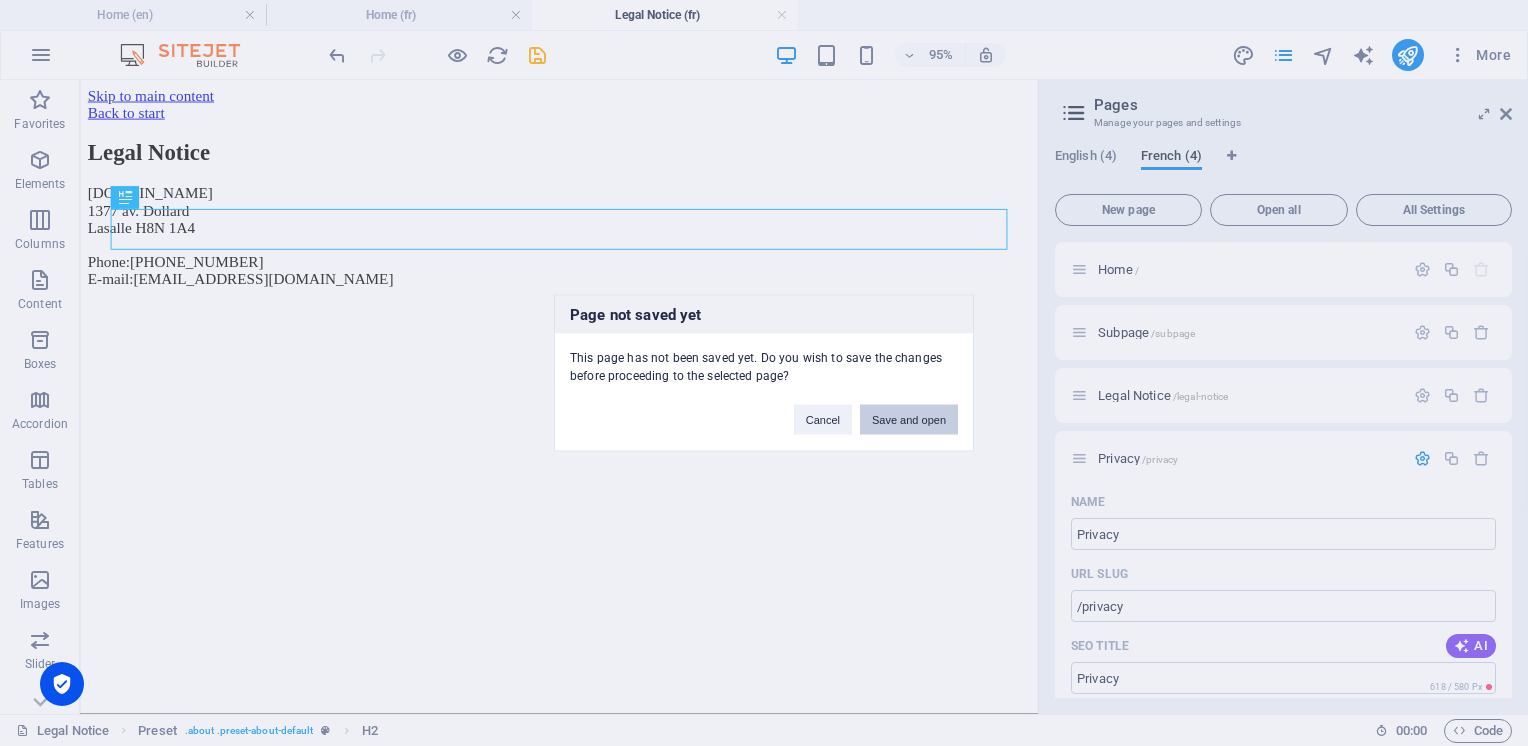 click on "Save and open" at bounding box center (909, 420) 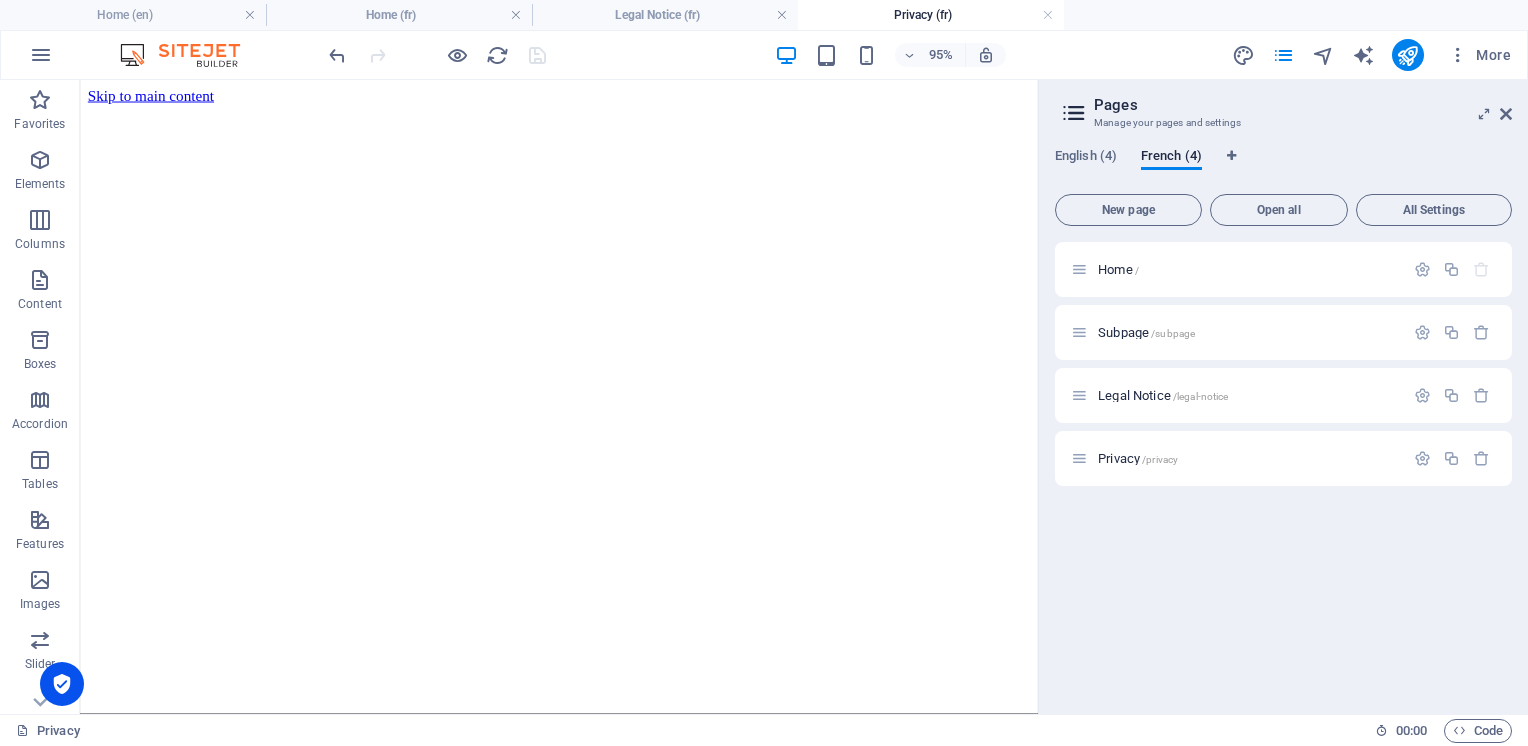 scroll, scrollTop: 0, scrollLeft: 0, axis: both 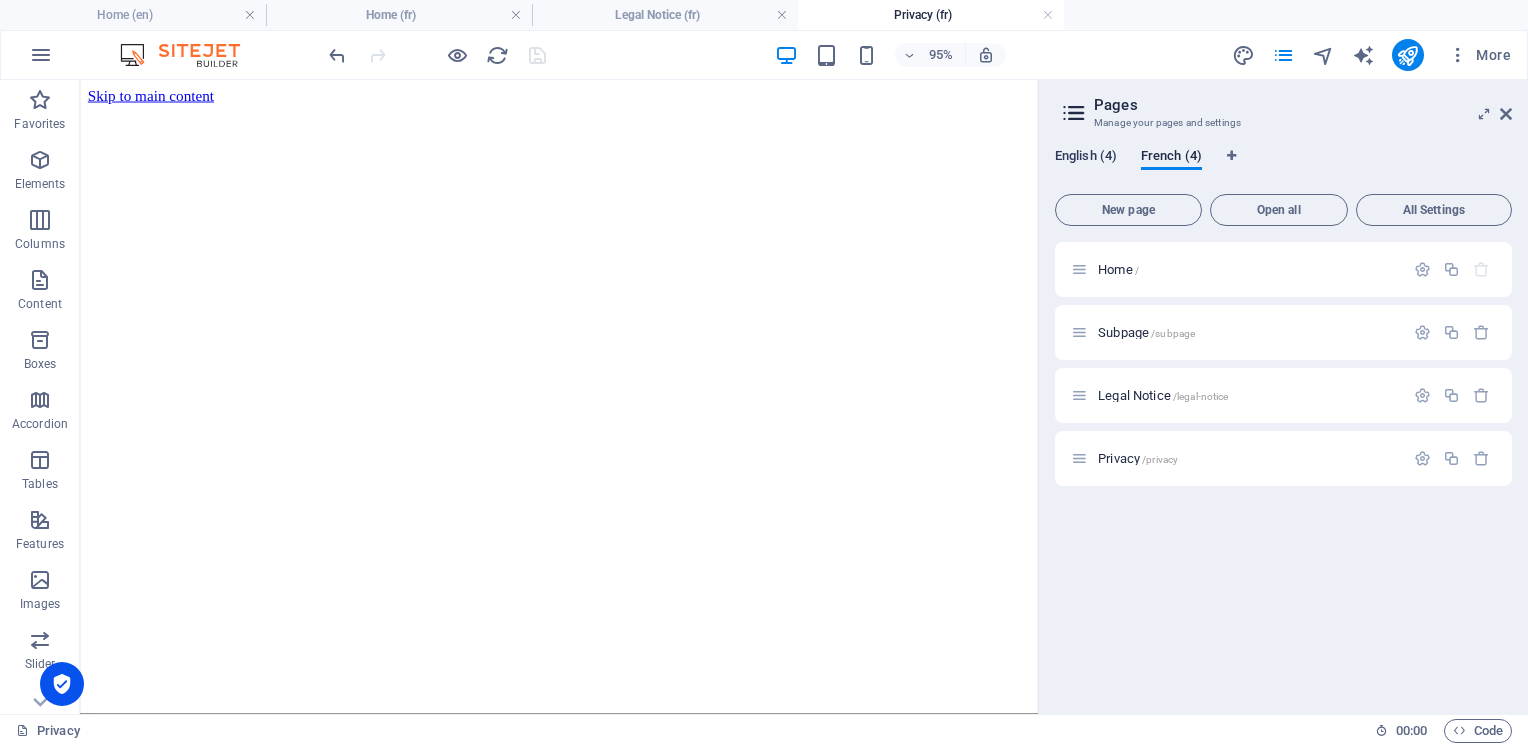 click on "English (4)" at bounding box center [1086, 158] 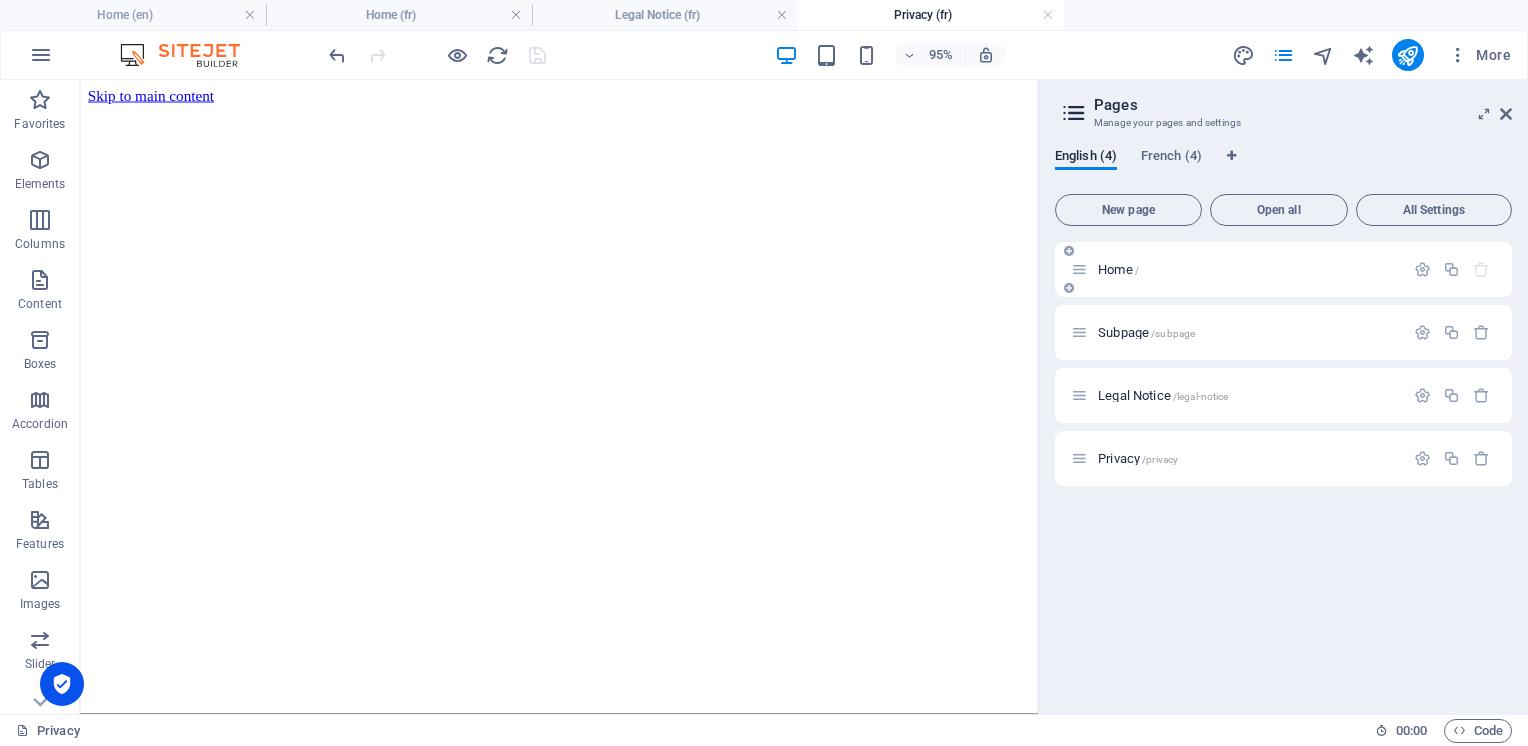 click on "Home /" at bounding box center [1118, 269] 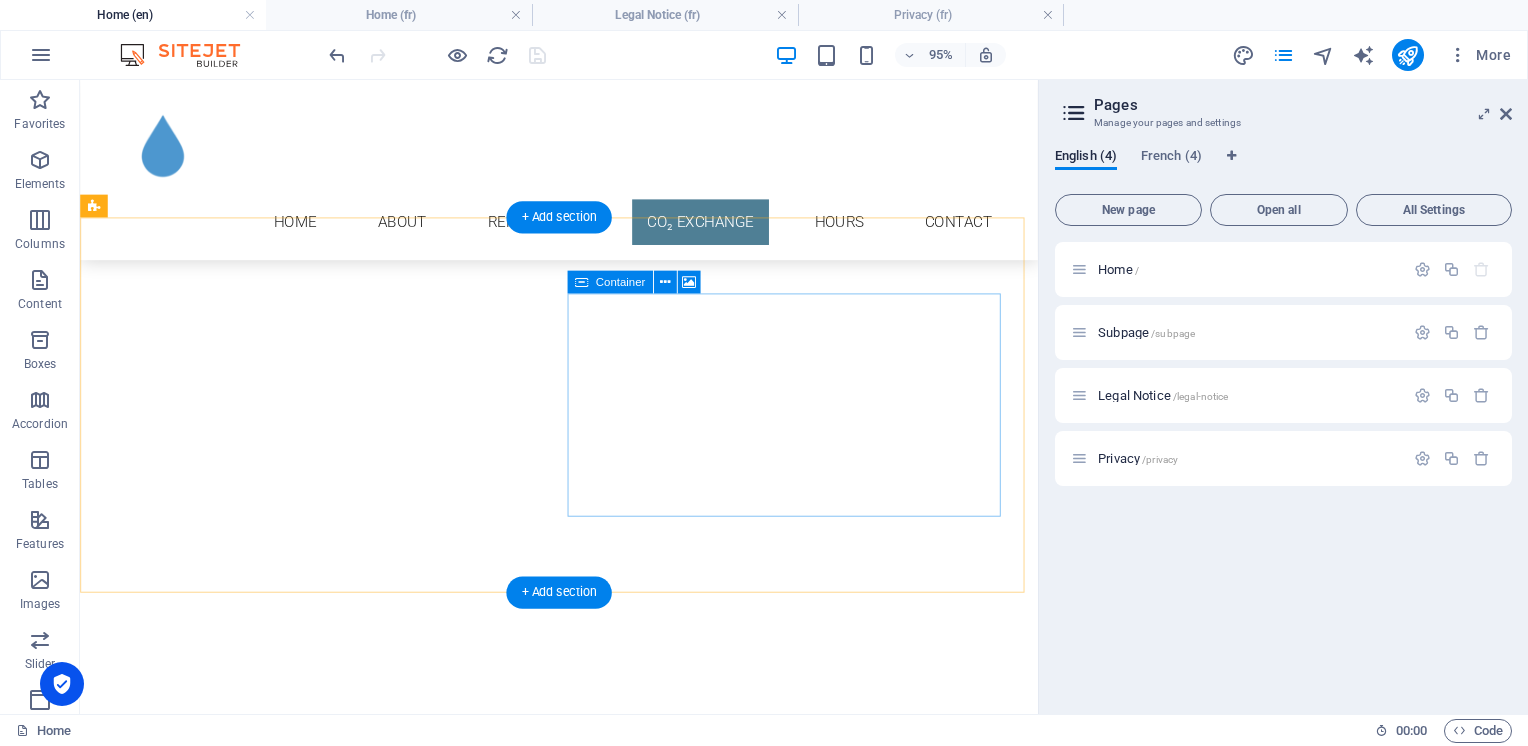 scroll, scrollTop: 1500, scrollLeft: 0, axis: vertical 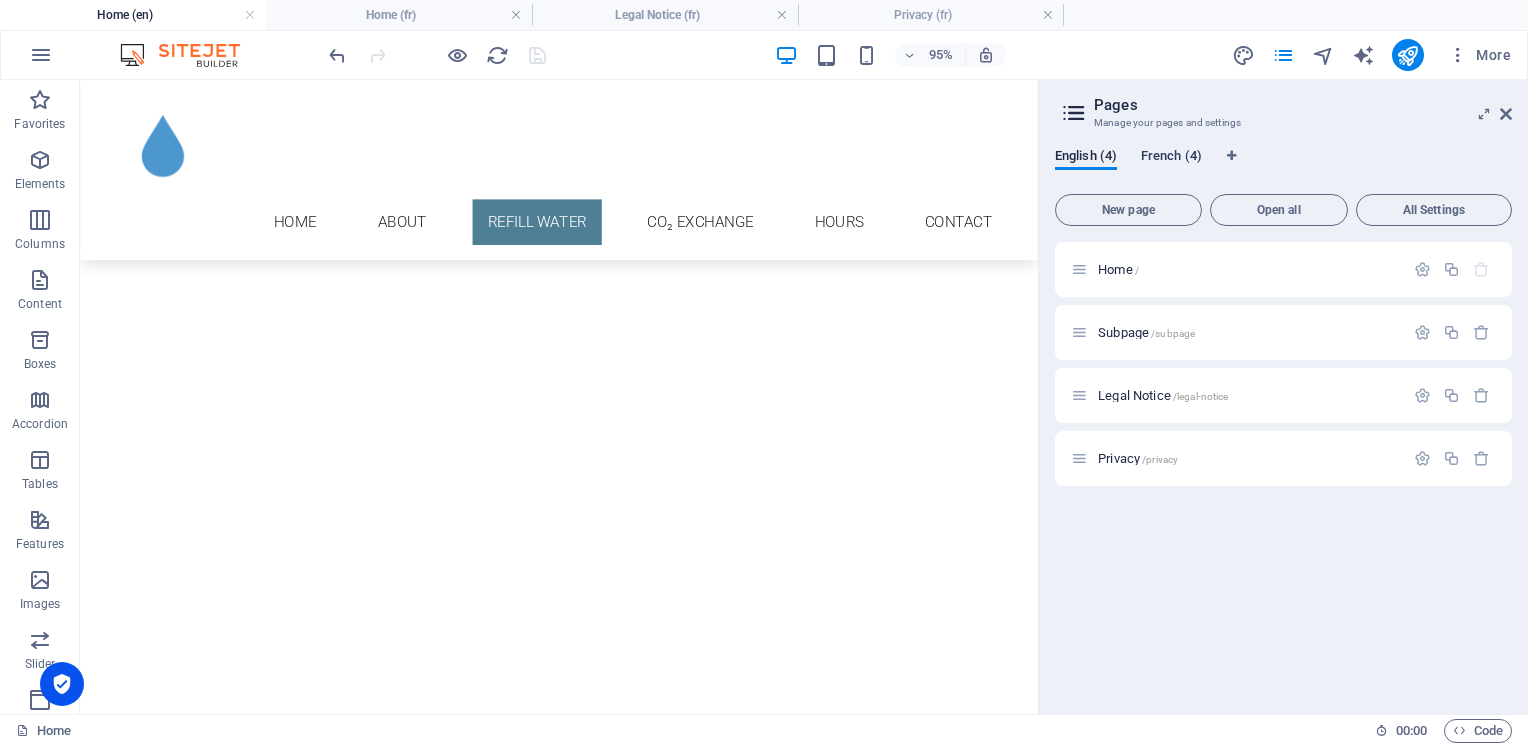 click on "French (4)" at bounding box center [1171, 158] 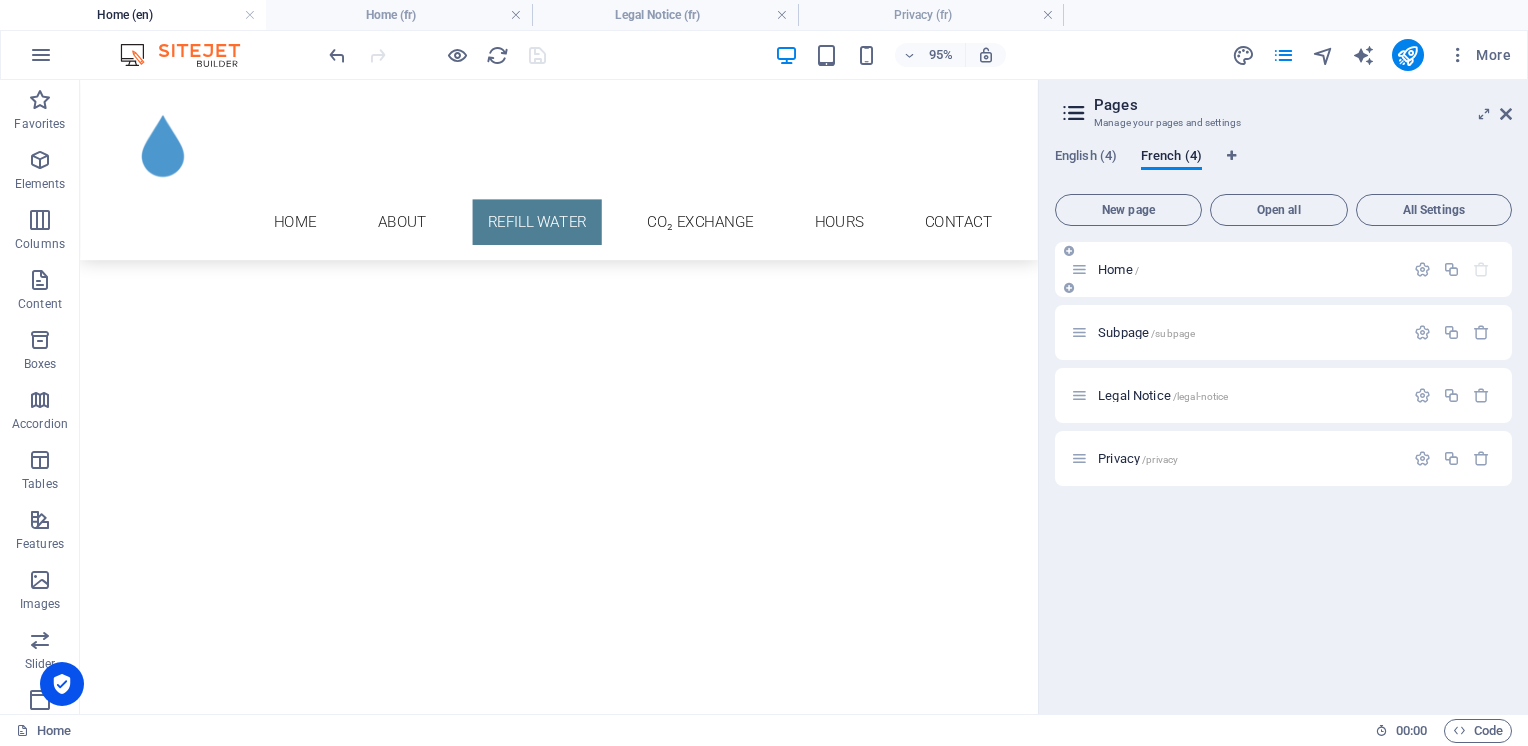 click on "Home /" at bounding box center (1118, 269) 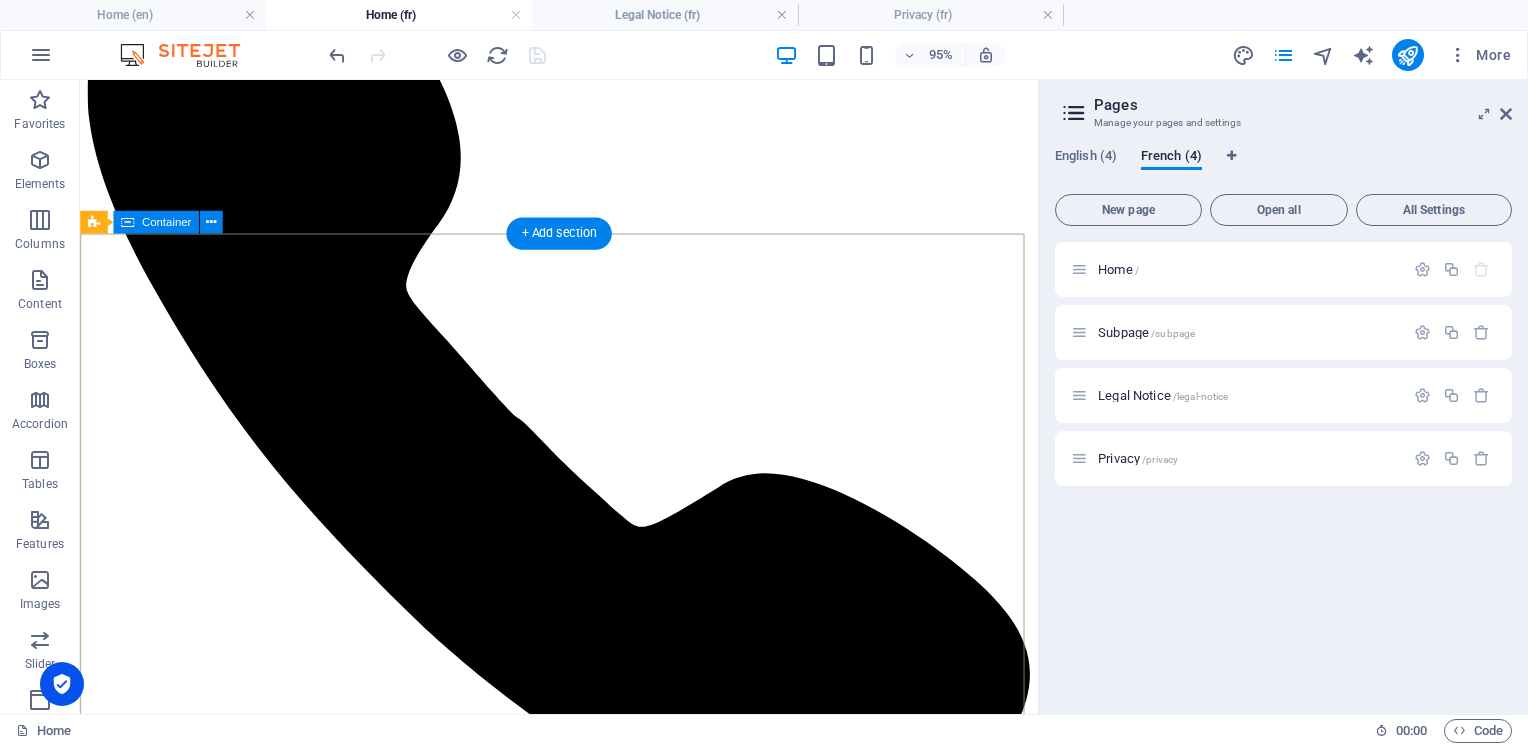 scroll, scrollTop: 0, scrollLeft: 0, axis: both 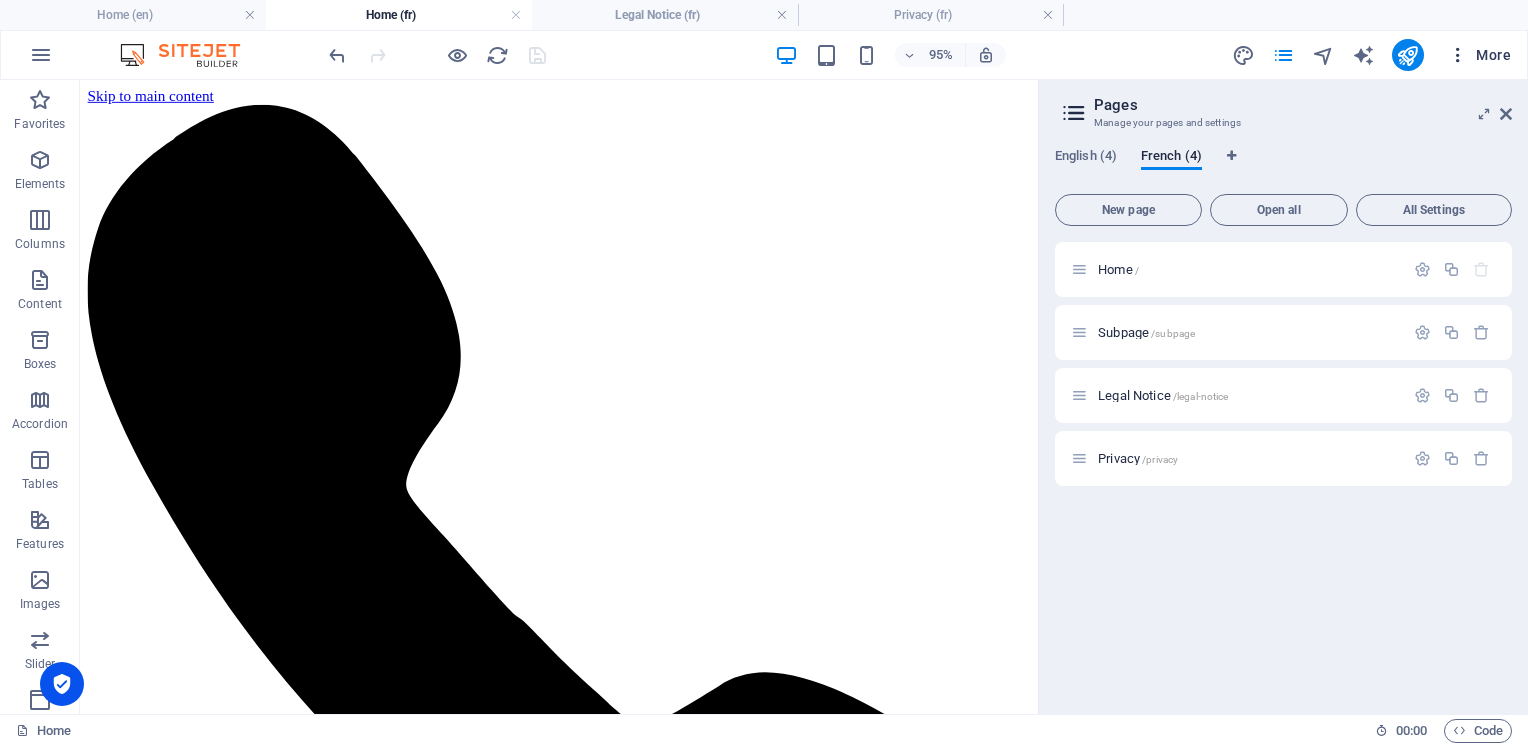 click on "More" at bounding box center (1479, 55) 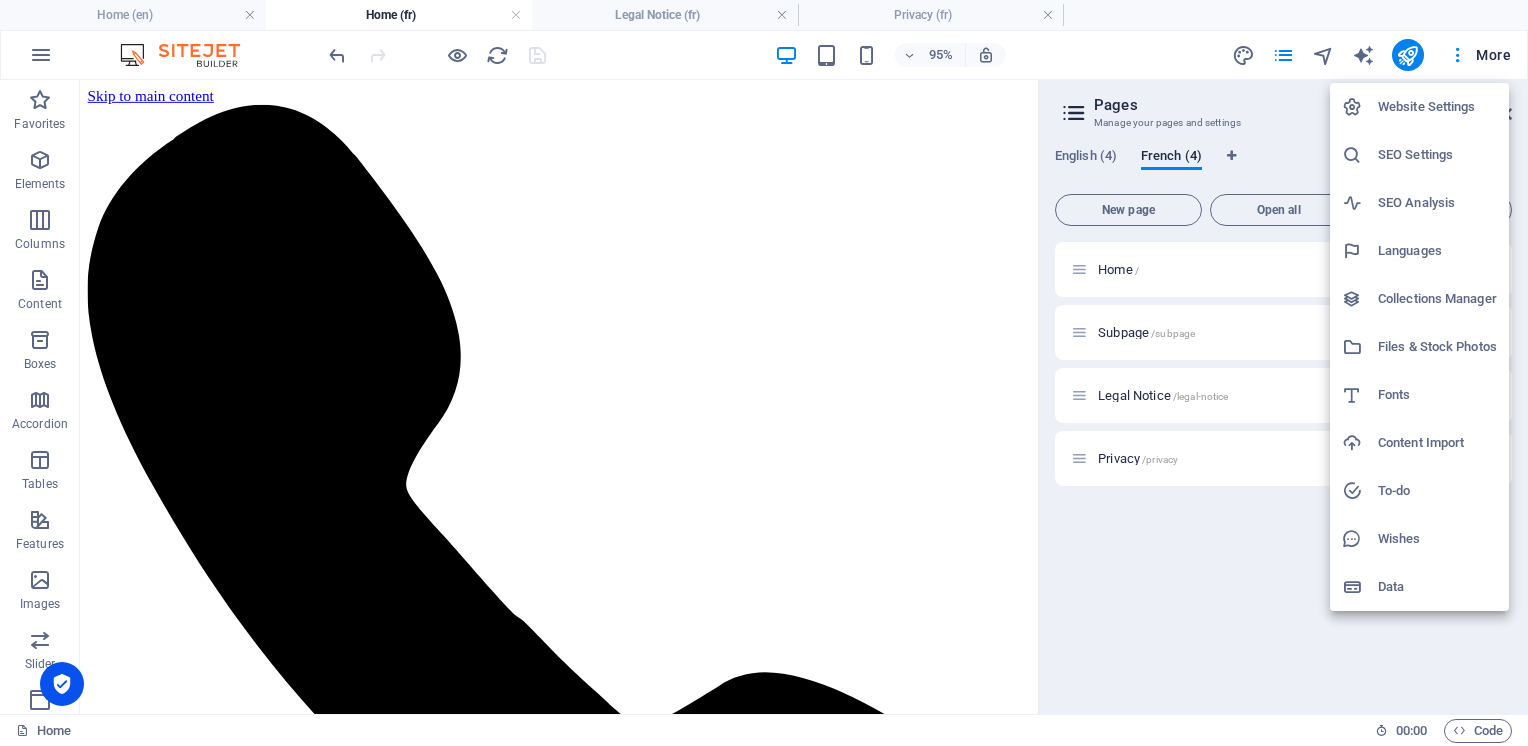 click on "SEO Settings" at bounding box center [1437, 155] 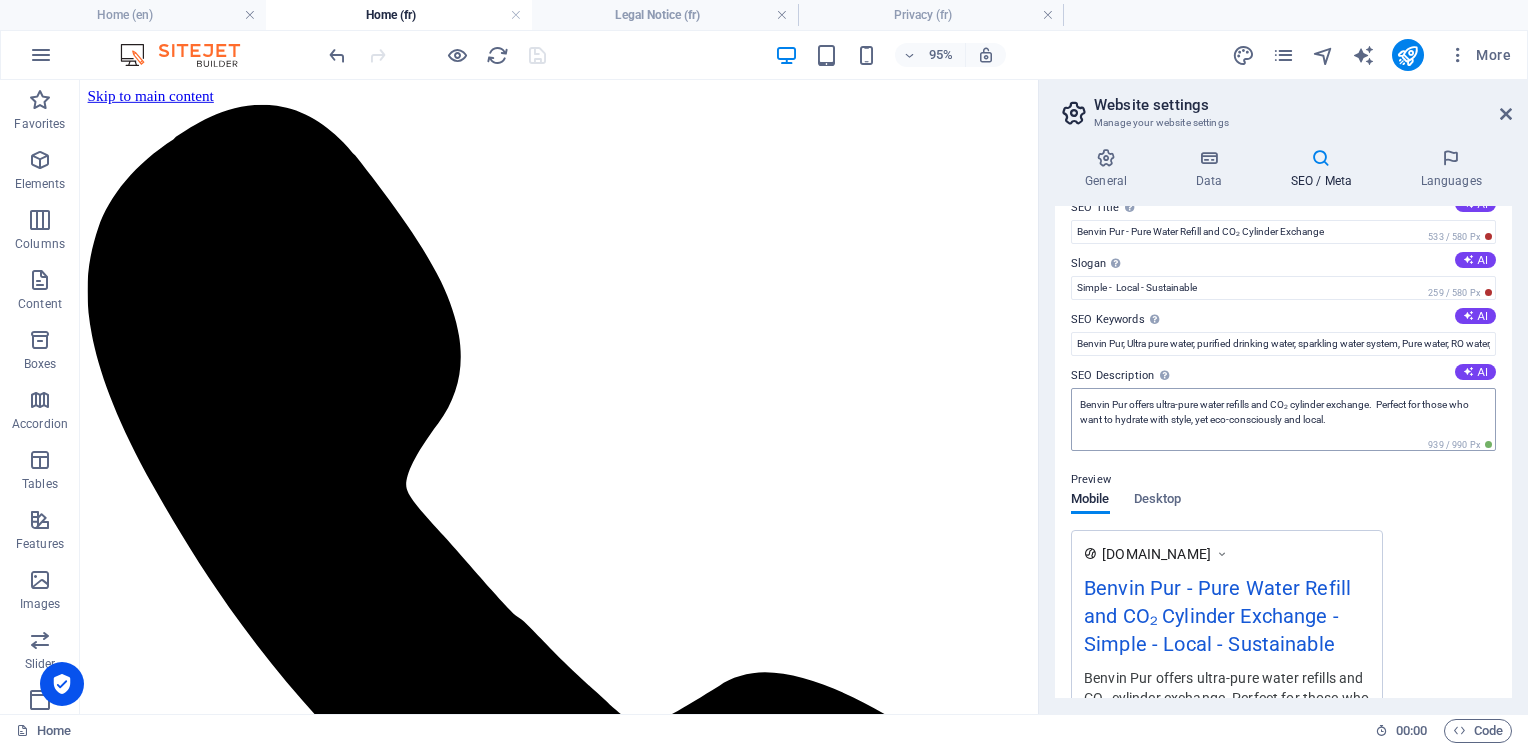 scroll, scrollTop: 0, scrollLeft: 0, axis: both 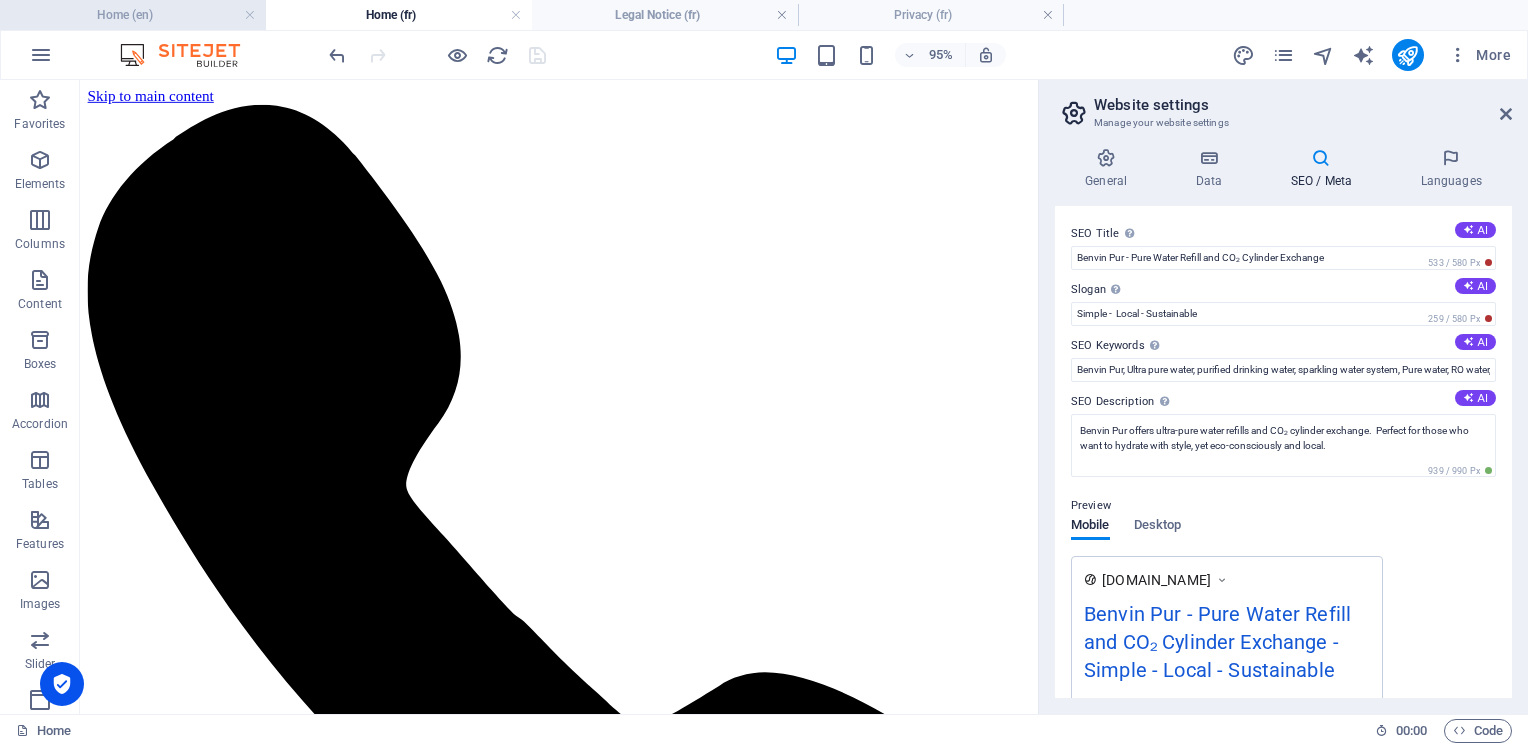 click on "Home (en)" at bounding box center [133, 15] 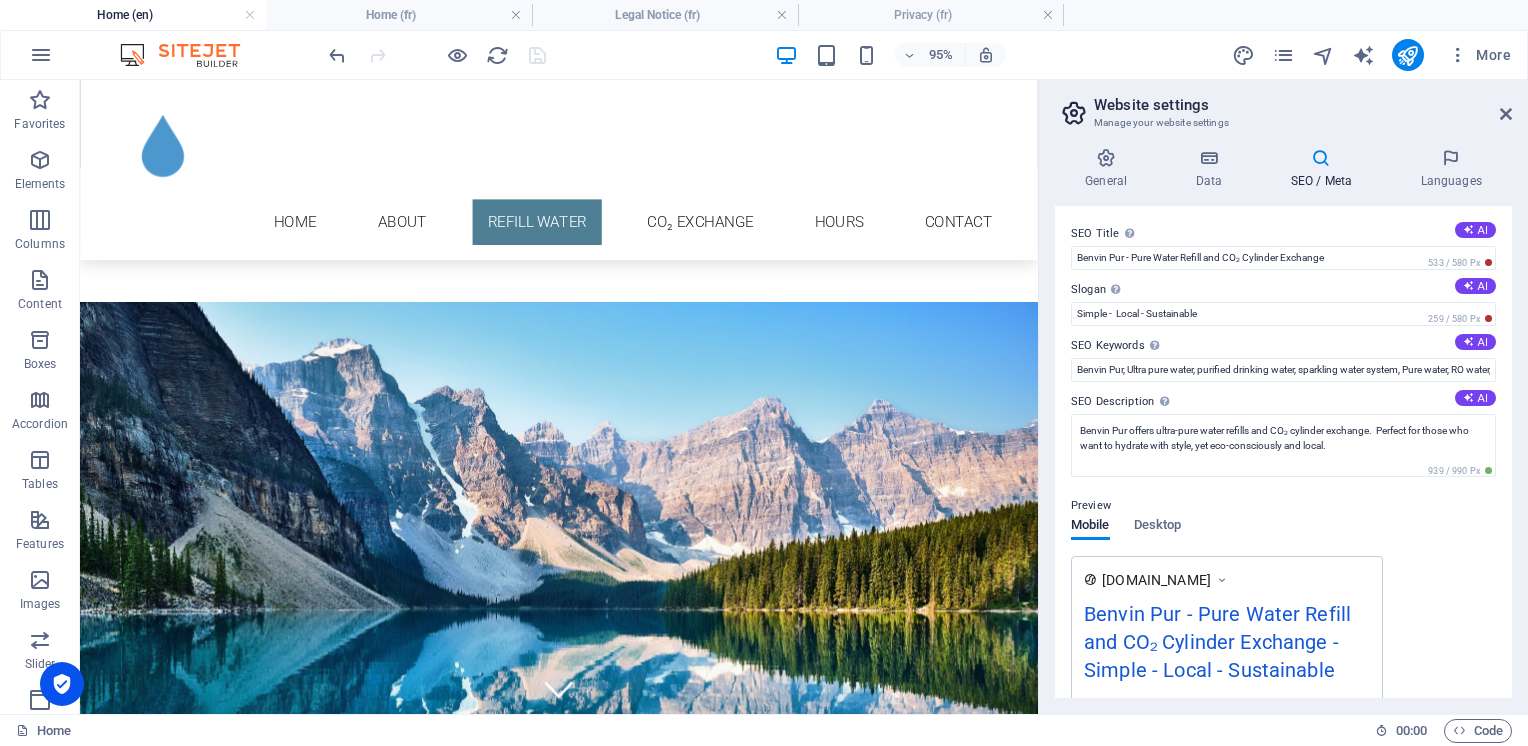 scroll, scrollTop: 1500, scrollLeft: 0, axis: vertical 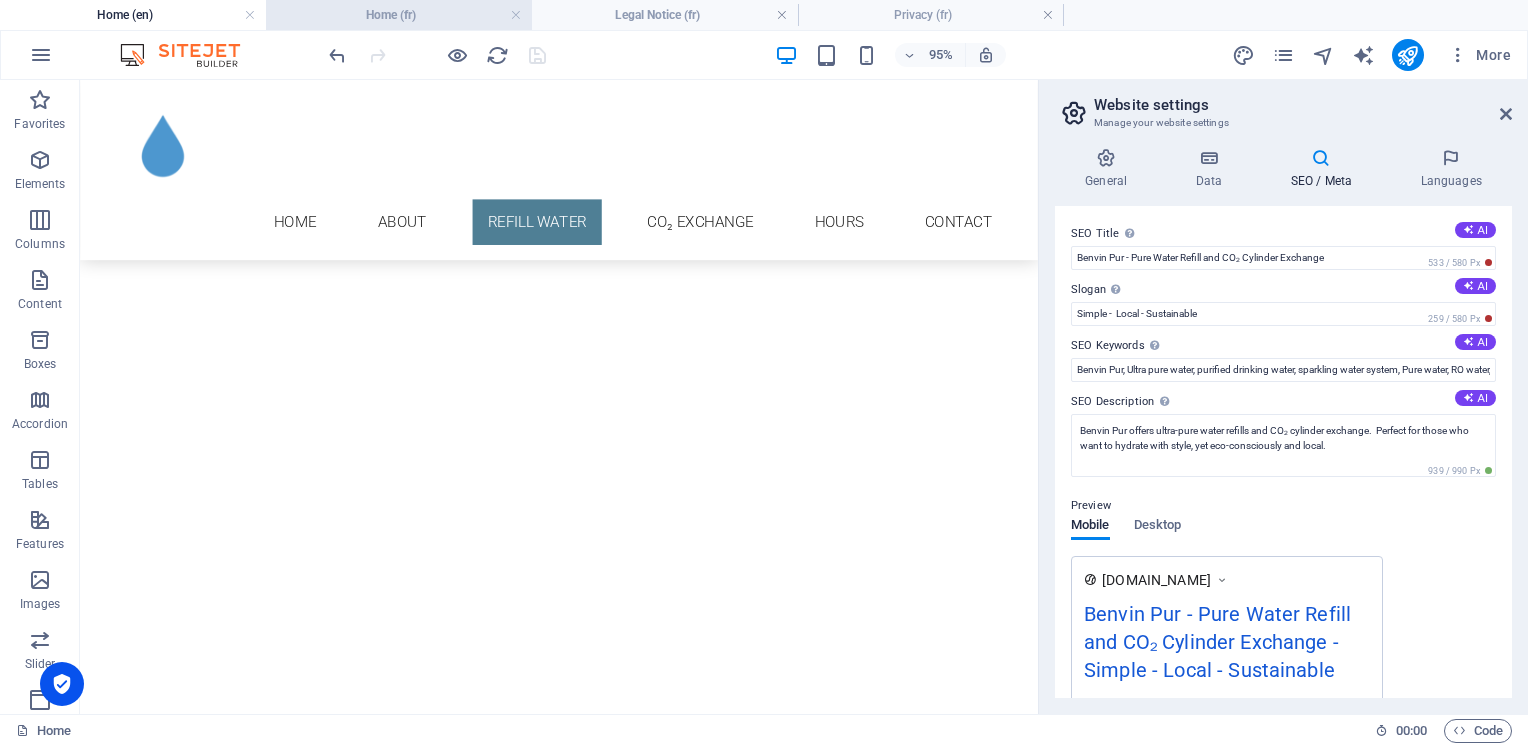 click on "Home (fr)" at bounding box center (399, 15) 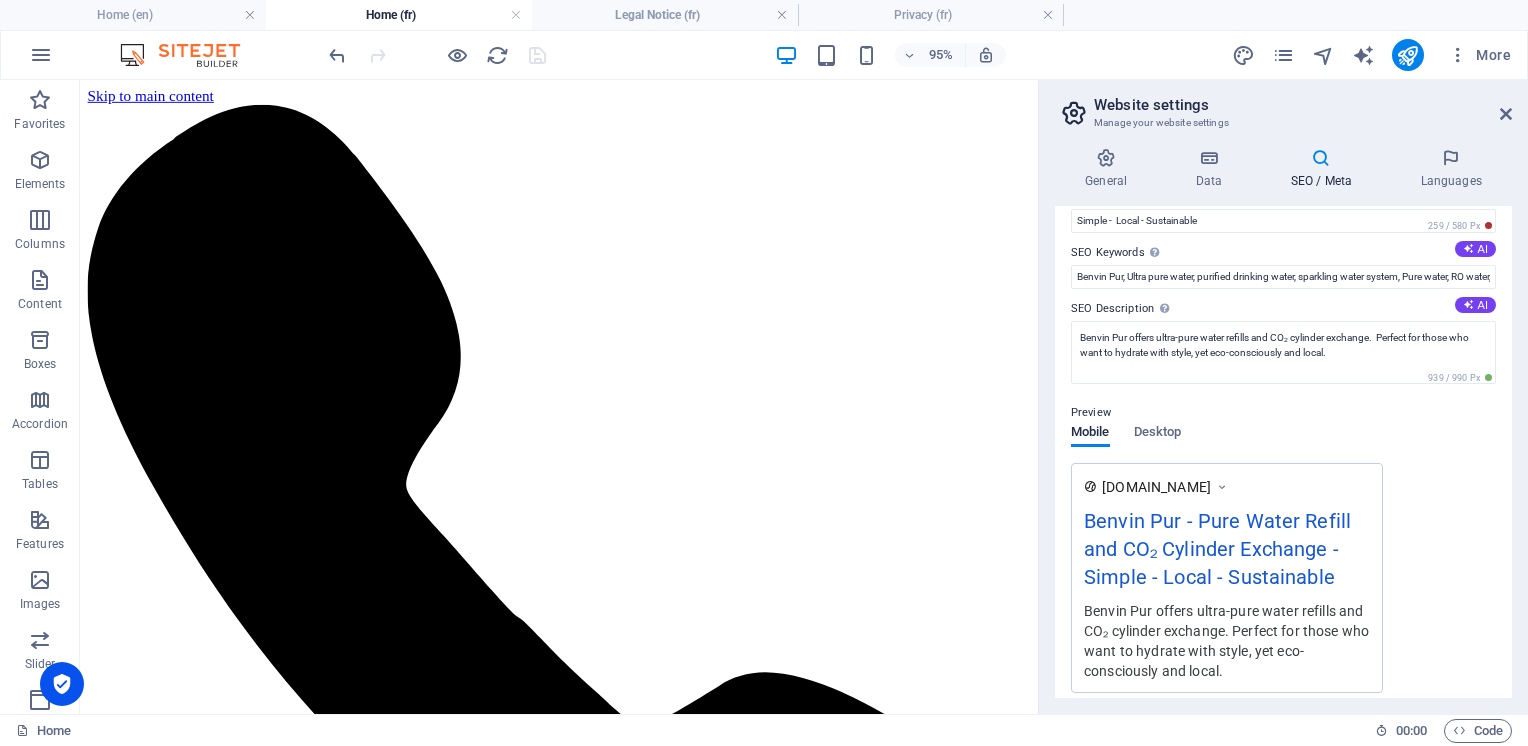 scroll, scrollTop: 0, scrollLeft: 0, axis: both 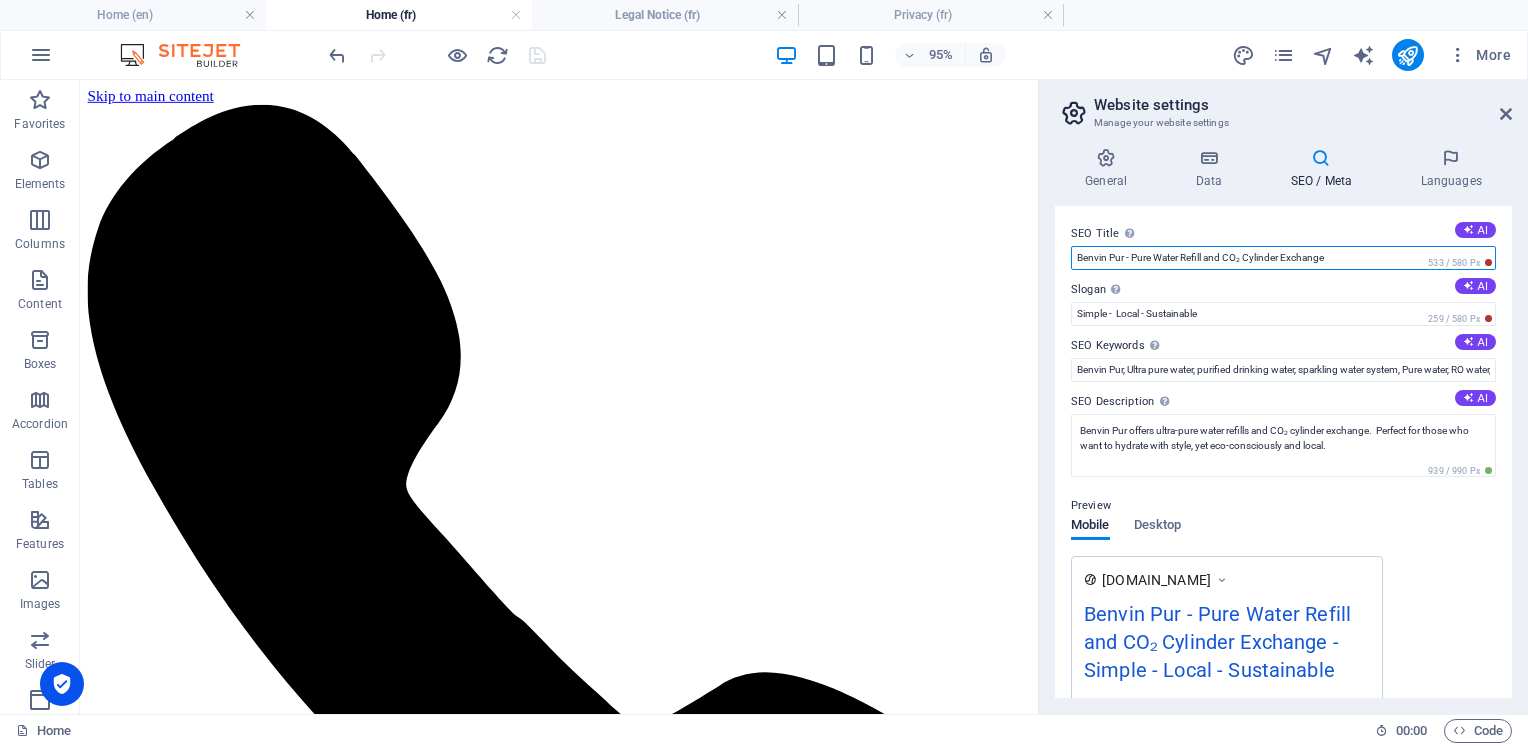 click on "Benvin Pur - Pure Water Refill and CO₂ Cylinder Exchange" at bounding box center (1283, 258) 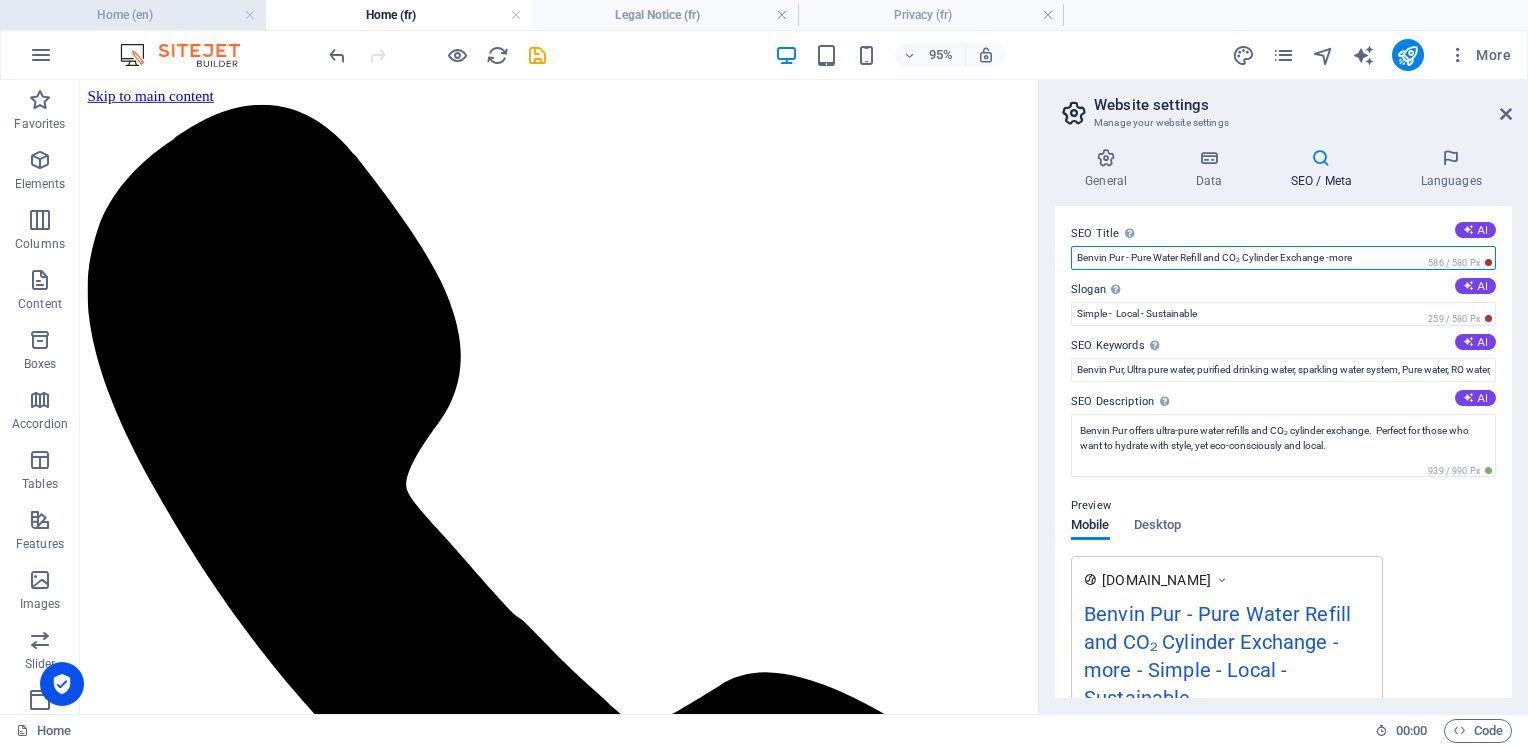 click on "Home (en)" at bounding box center (133, 15) 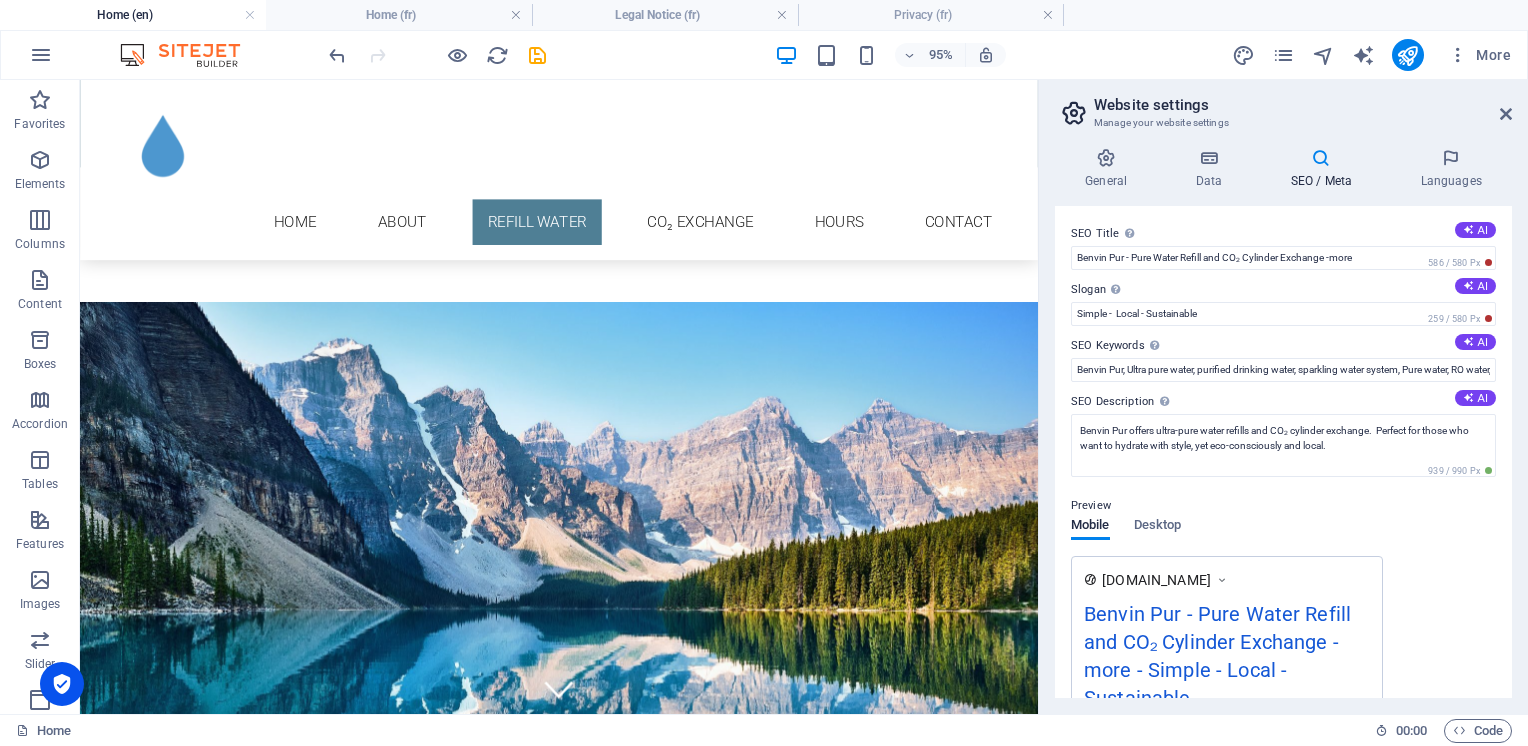 scroll, scrollTop: 1500, scrollLeft: 0, axis: vertical 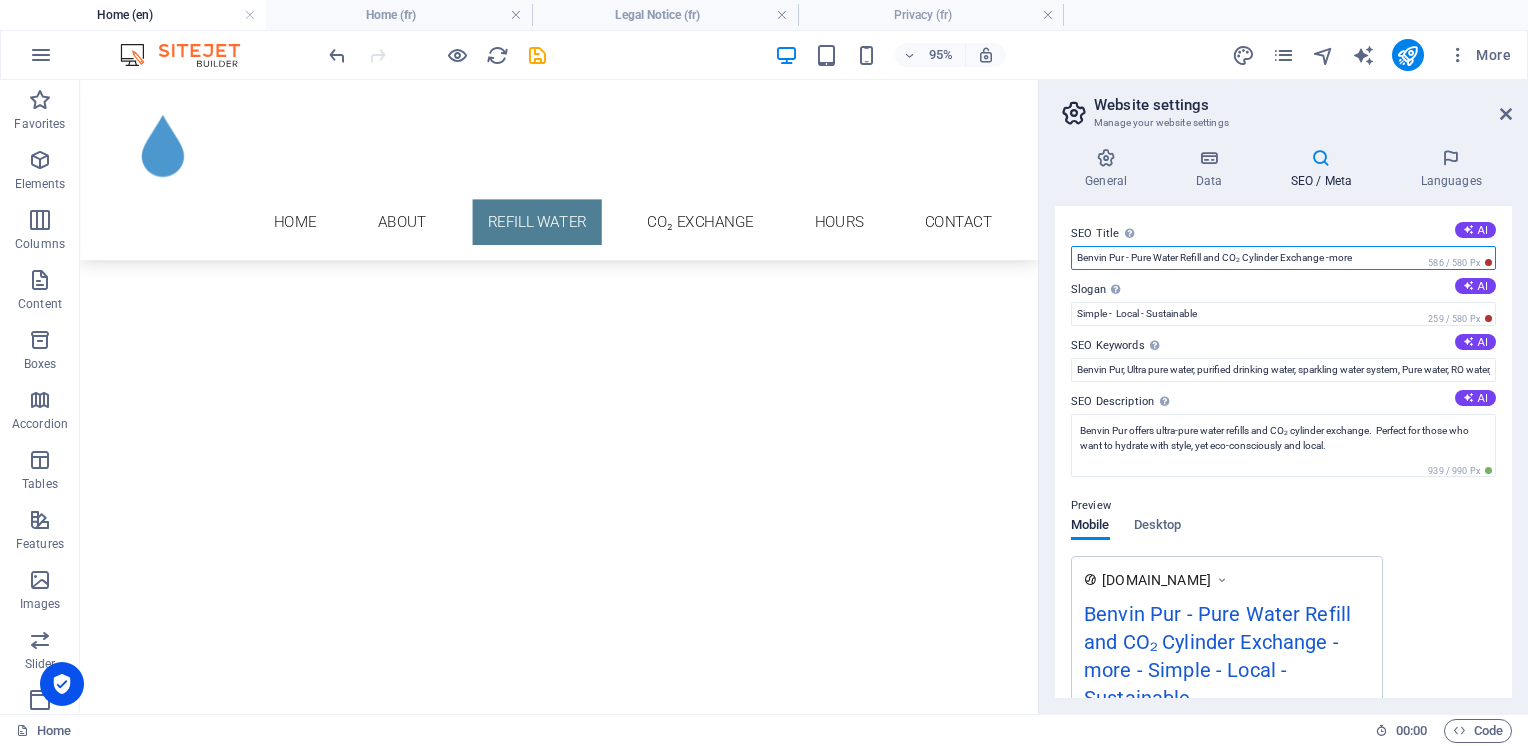 click on "Benvin Pur - Pure Water Refill and CO₂ Cylinder Exchange -more" at bounding box center (1283, 258) 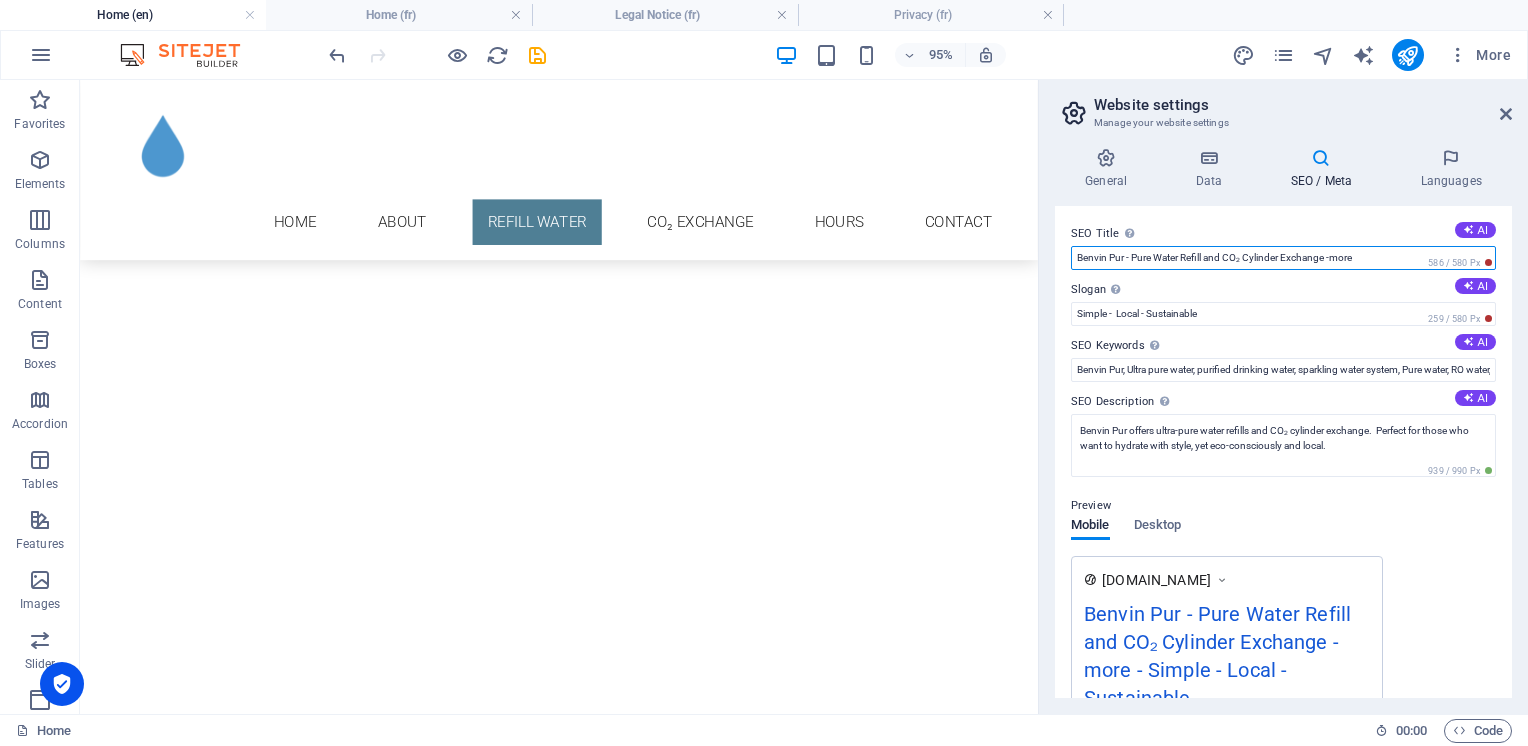 drag, startPoint x: 1360, startPoint y: 258, endPoint x: 1332, endPoint y: 256, distance: 28.071337 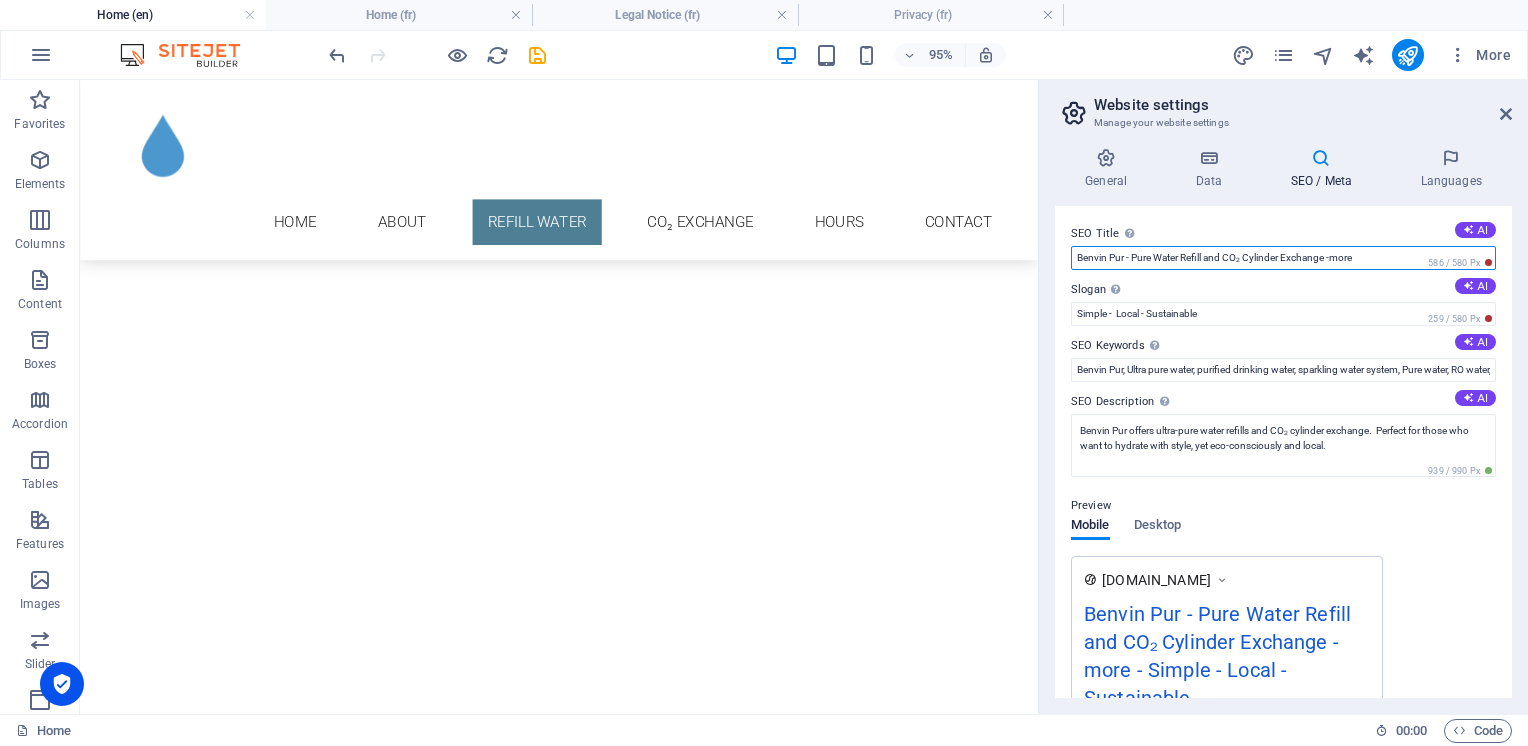 click on "Benvin Pur - Pure Water Refill and CO₂ Cylinder Exchange -more" at bounding box center [1283, 258] 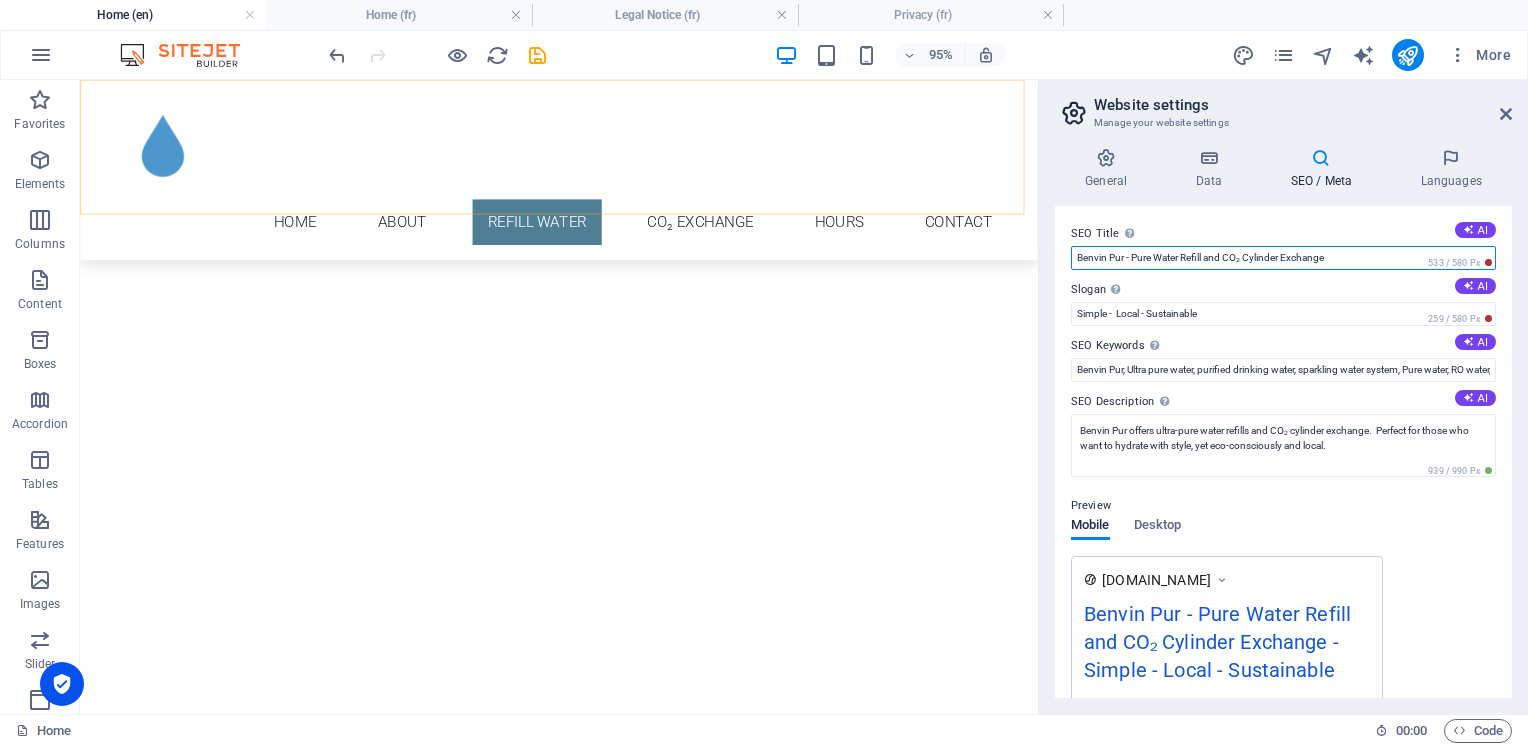 type on "Benvin Pur - Pure Water Refill and CO₂ Cylinder Exchange" 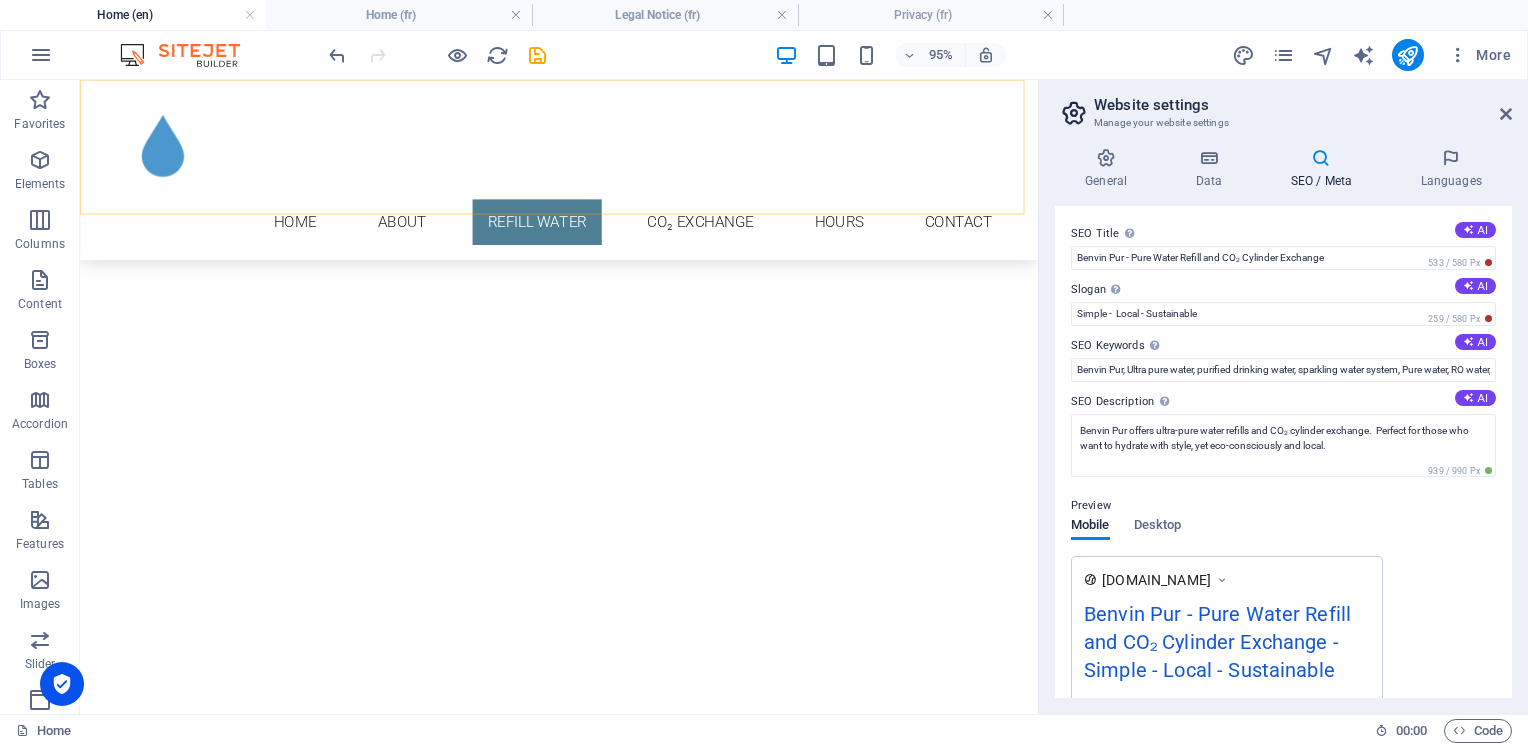click on "Home About Refill Water CO₂ Exchange Hours Contact" at bounding box center [584, 175] 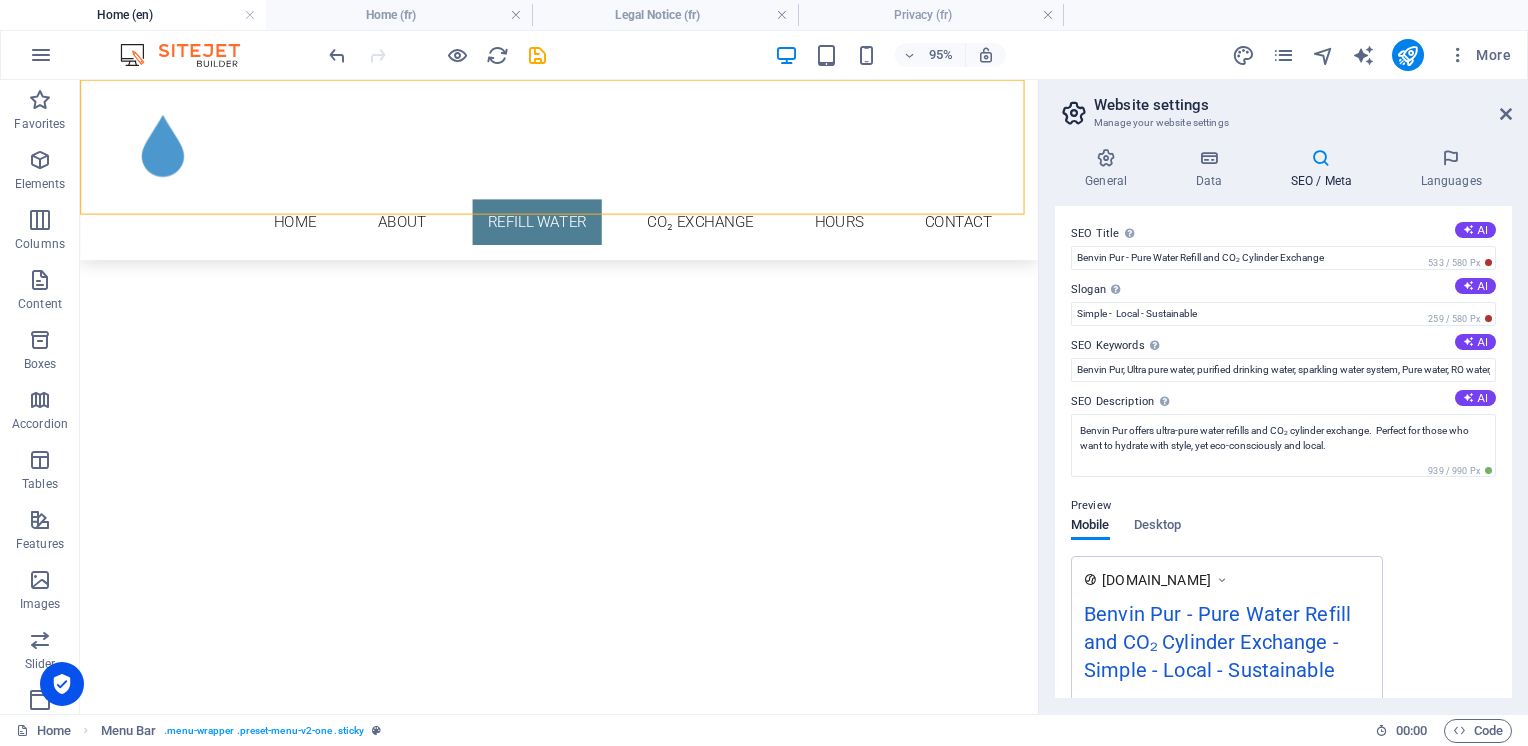 click at bounding box center [1074, 113] 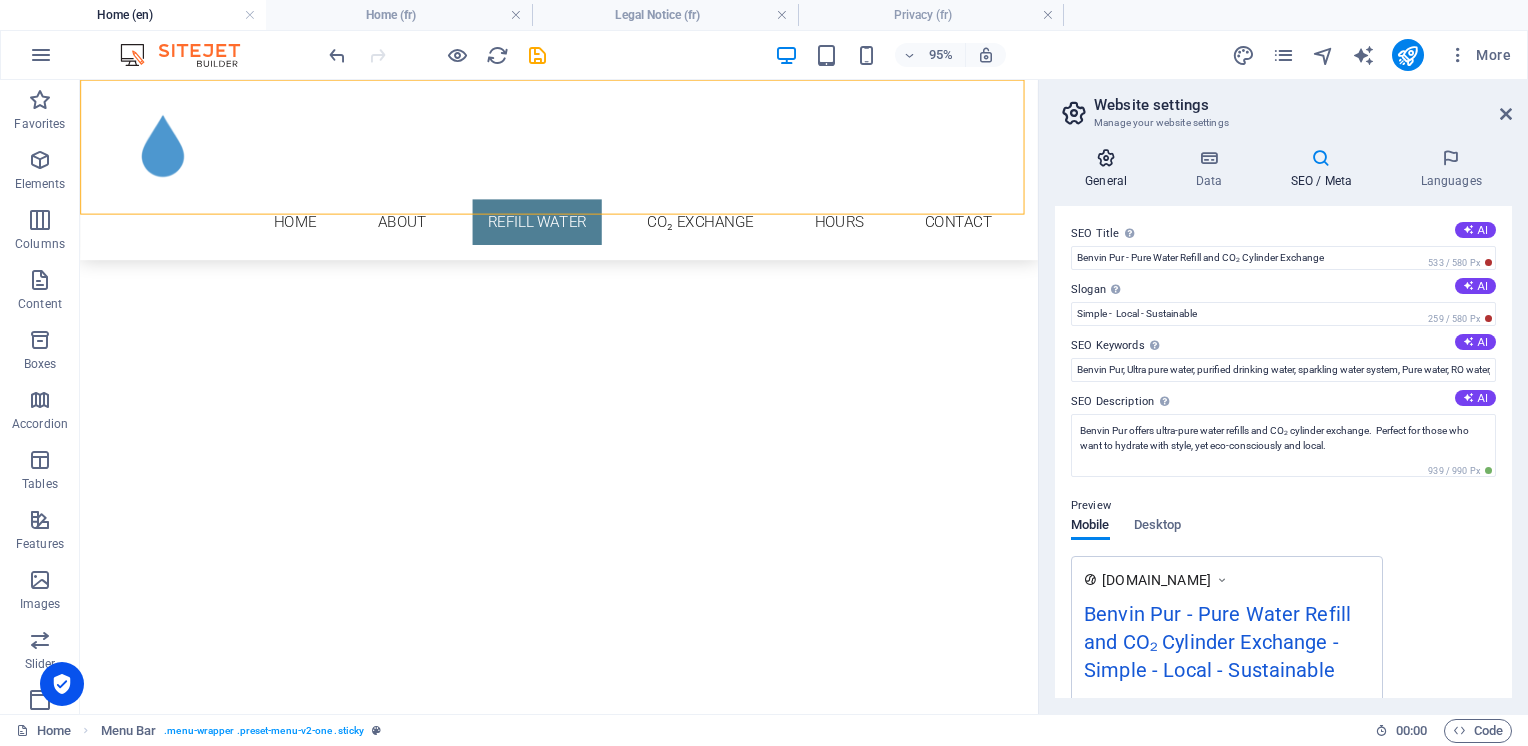 click at bounding box center [1106, 158] 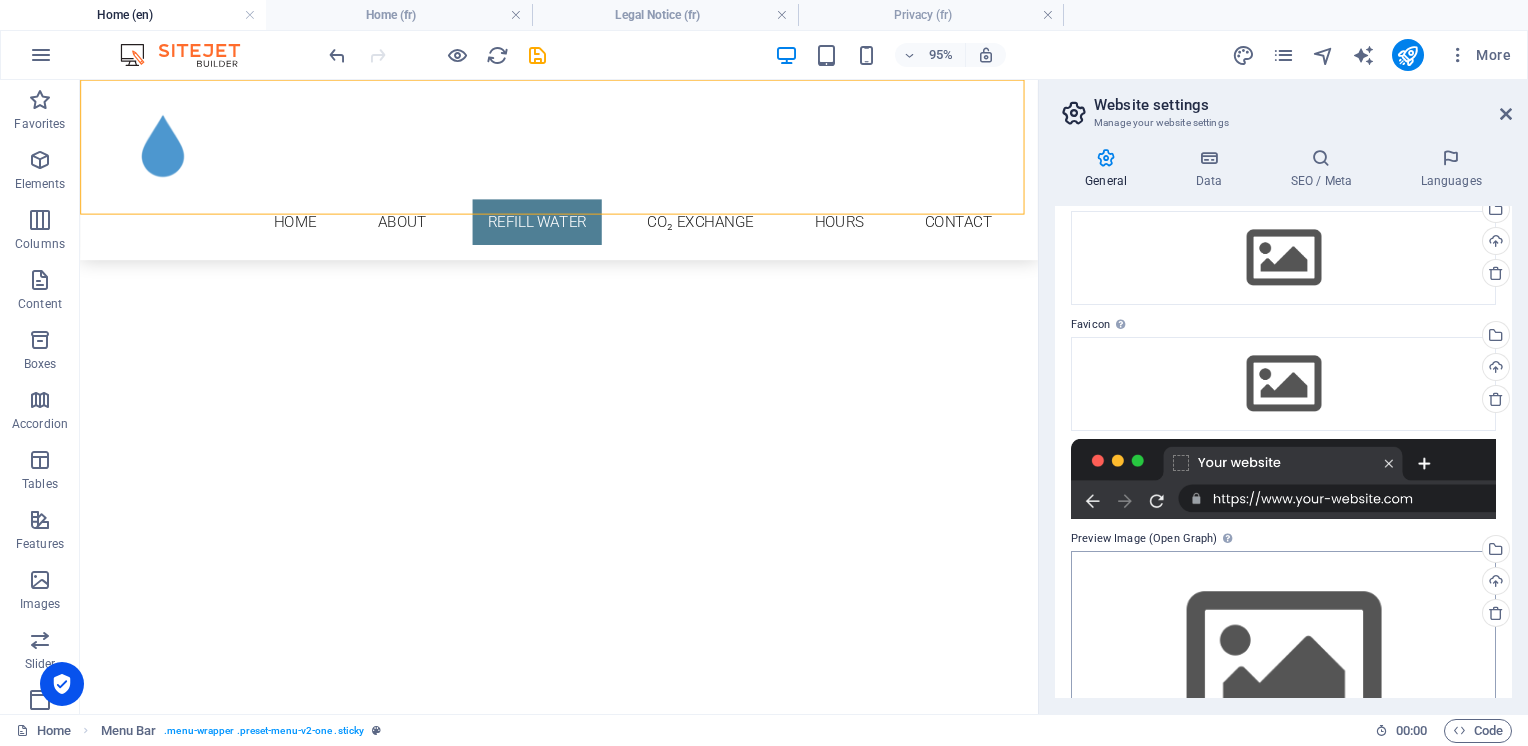 scroll, scrollTop: 0, scrollLeft: 0, axis: both 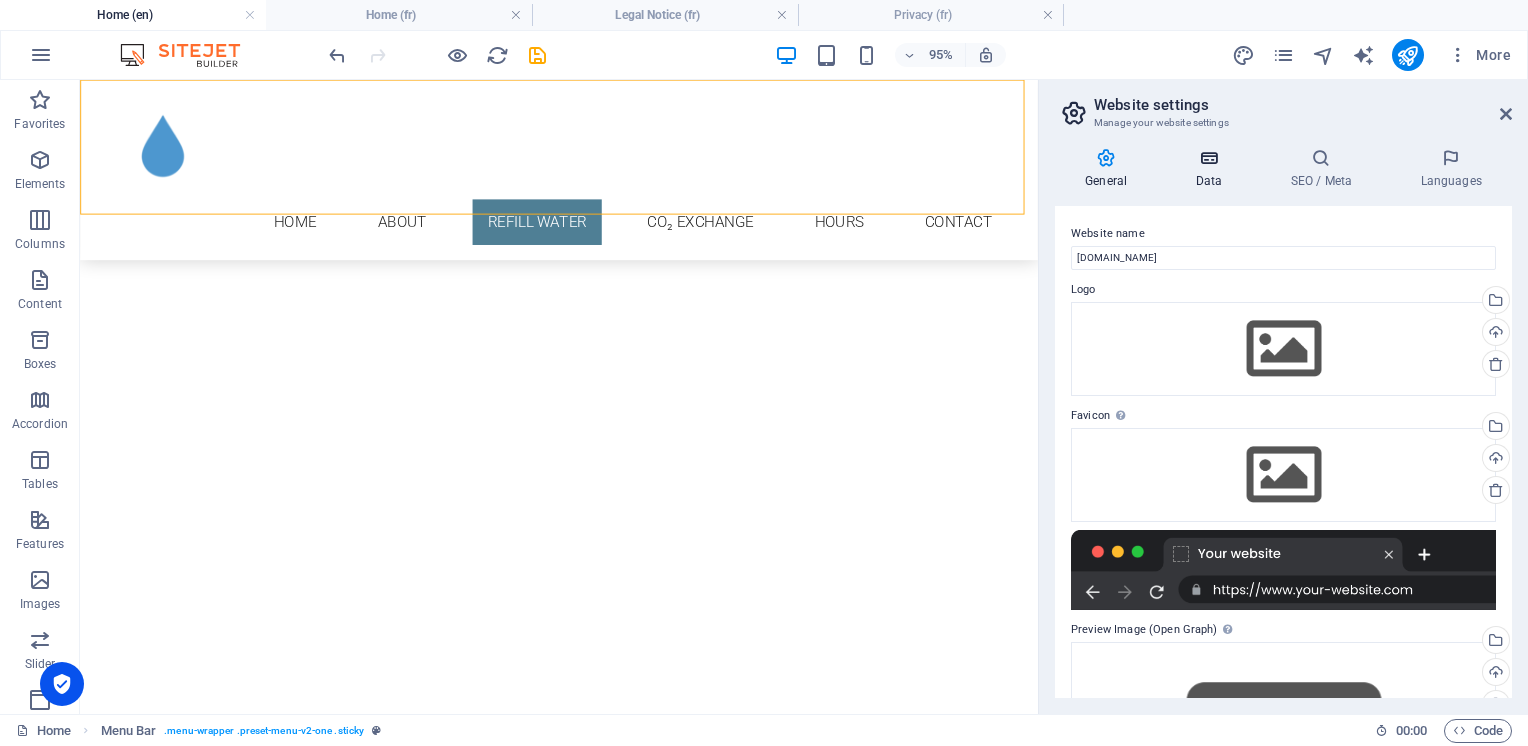click on "Data" at bounding box center [1212, 169] 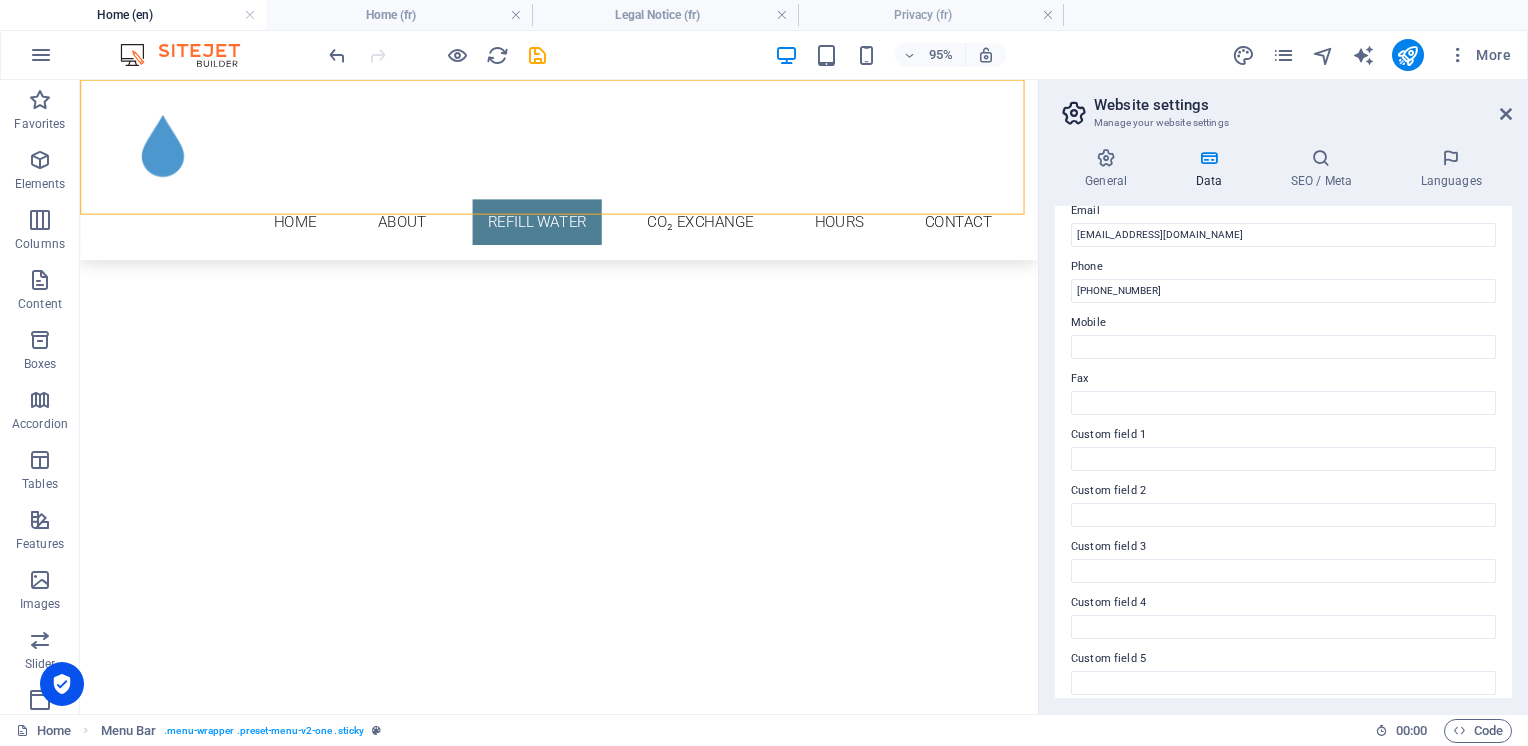 scroll, scrollTop: 468, scrollLeft: 0, axis: vertical 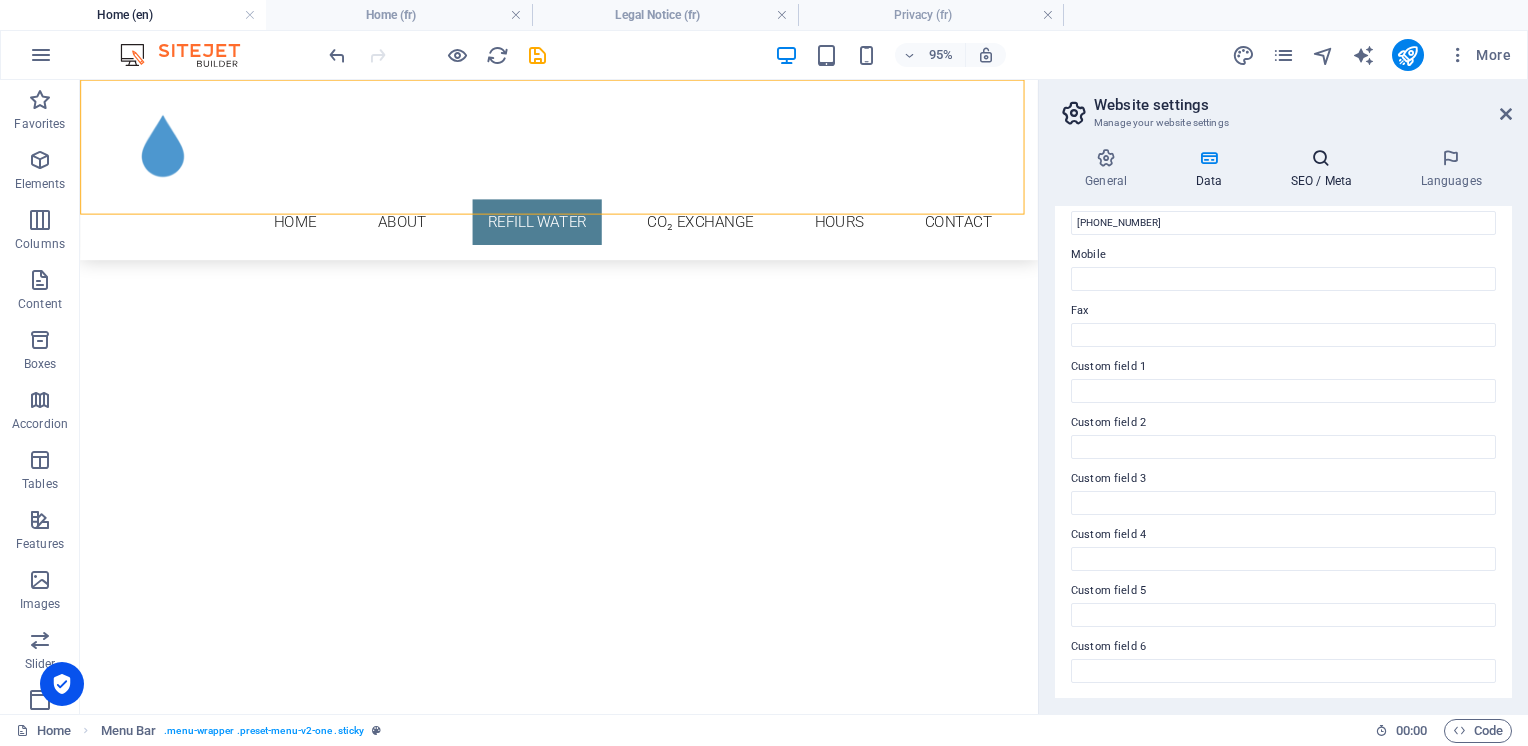 click on "SEO / Meta" at bounding box center [1325, 169] 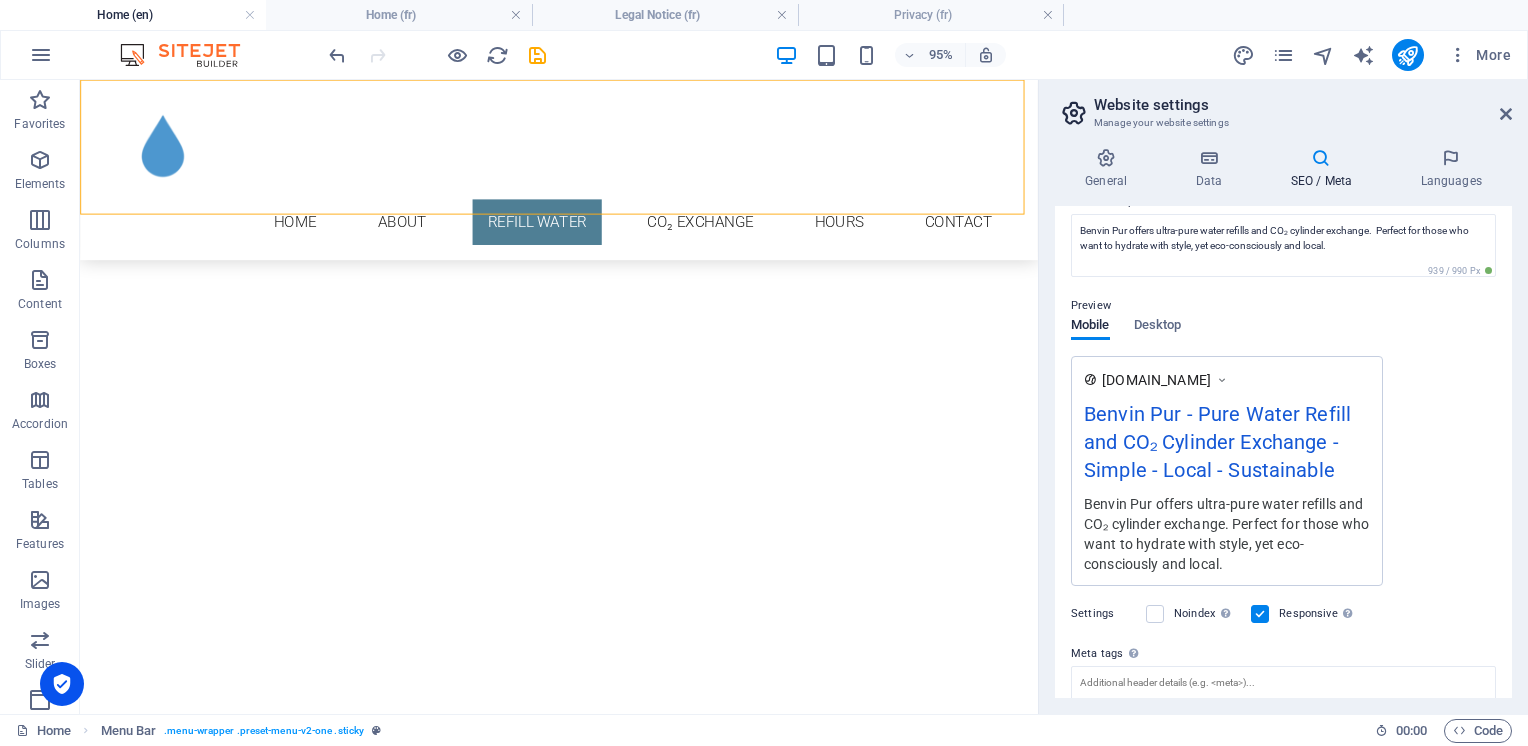 scroll, scrollTop: 0, scrollLeft: 0, axis: both 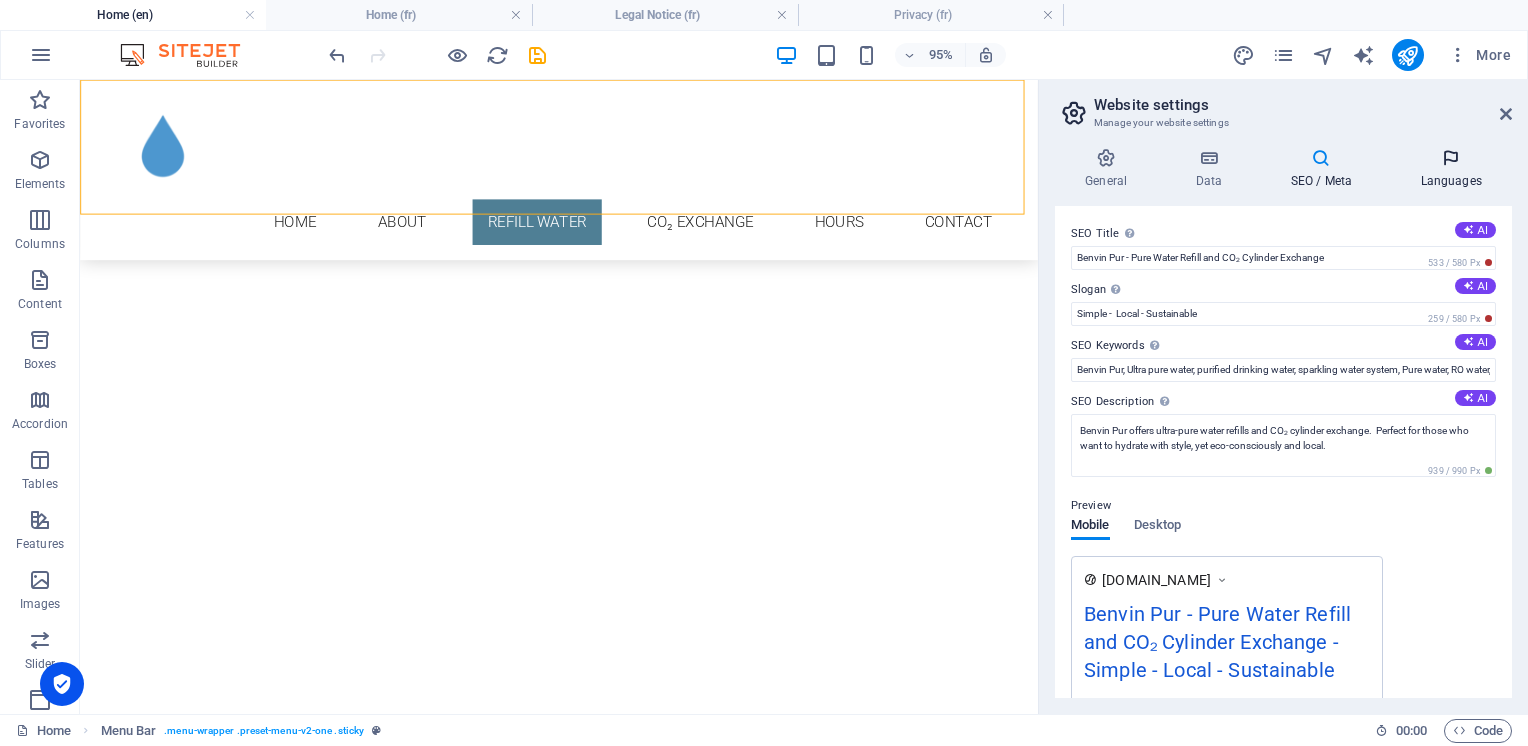 click on "Languages" at bounding box center [1451, 169] 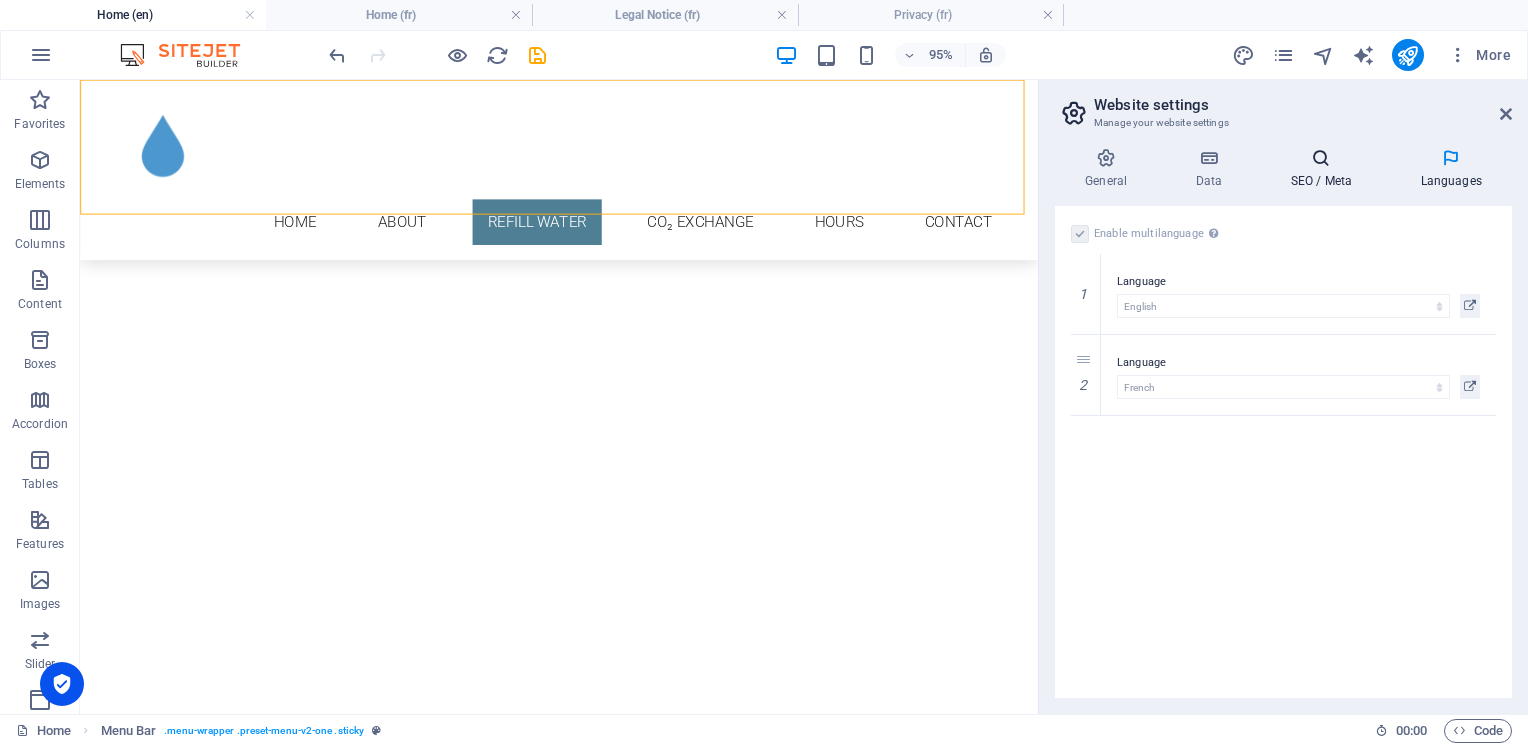 click on "SEO / Meta" at bounding box center (1325, 169) 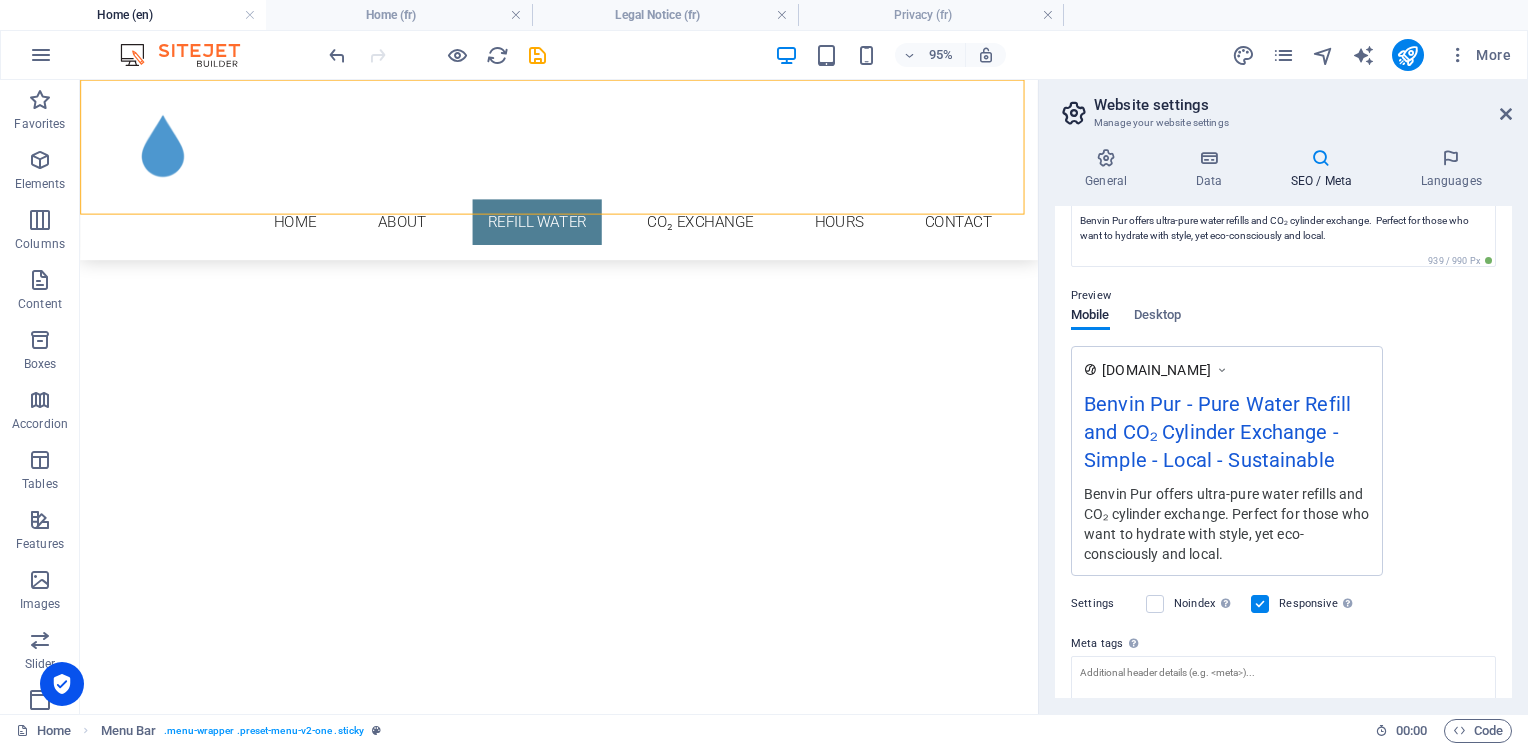 scroll, scrollTop: 0, scrollLeft: 0, axis: both 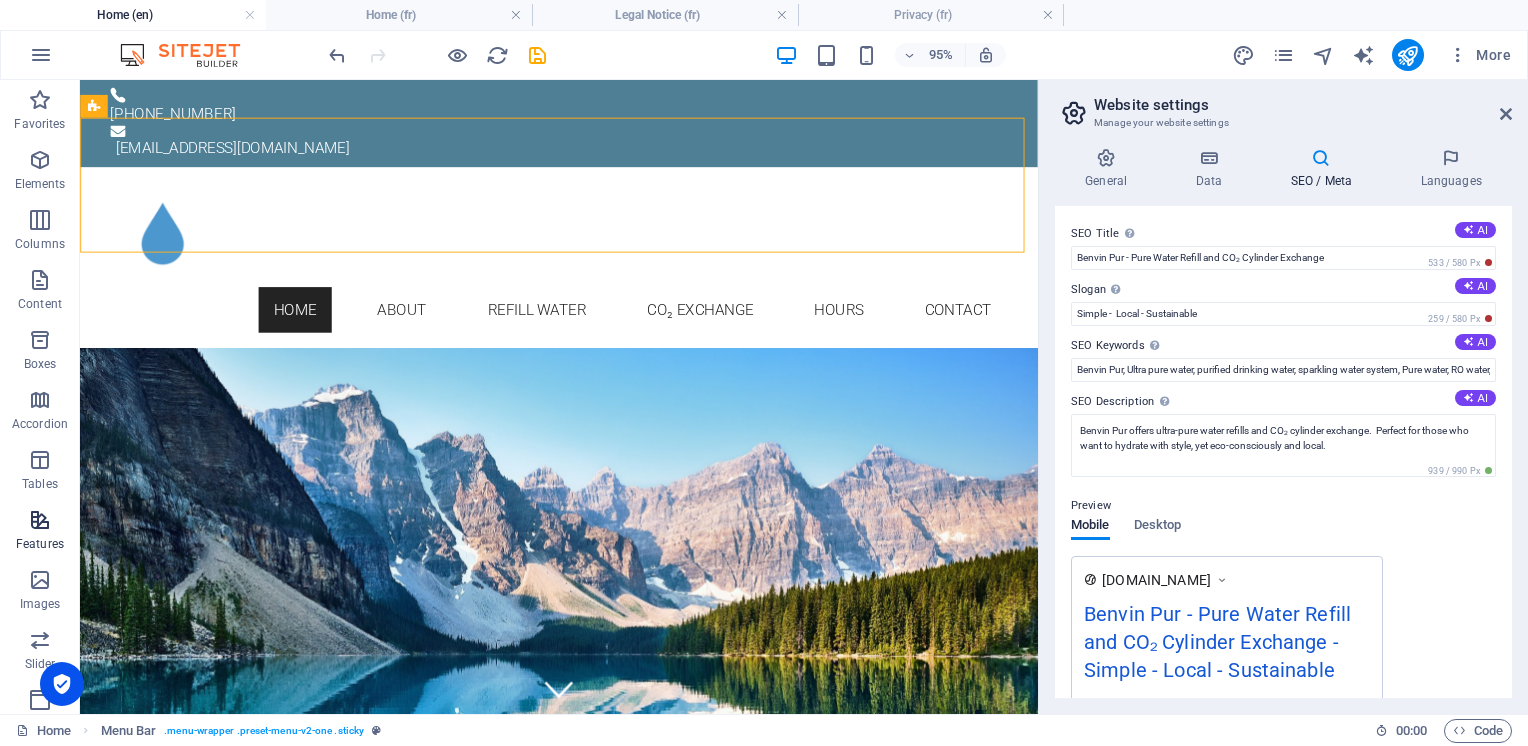 click at bounding box center [40, 520] 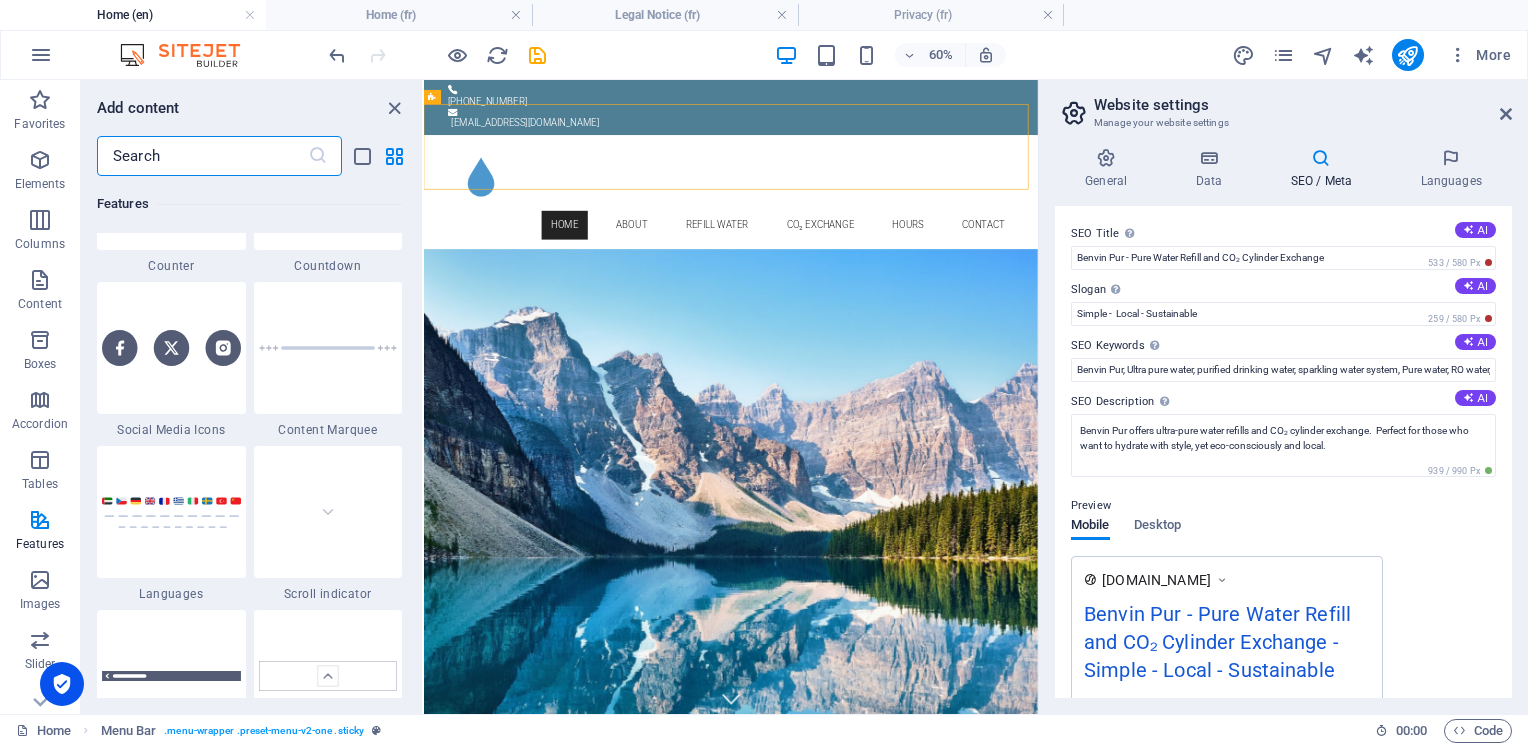scroll, scrollTop: 8931, scrollLeft: 0, axis: vertical 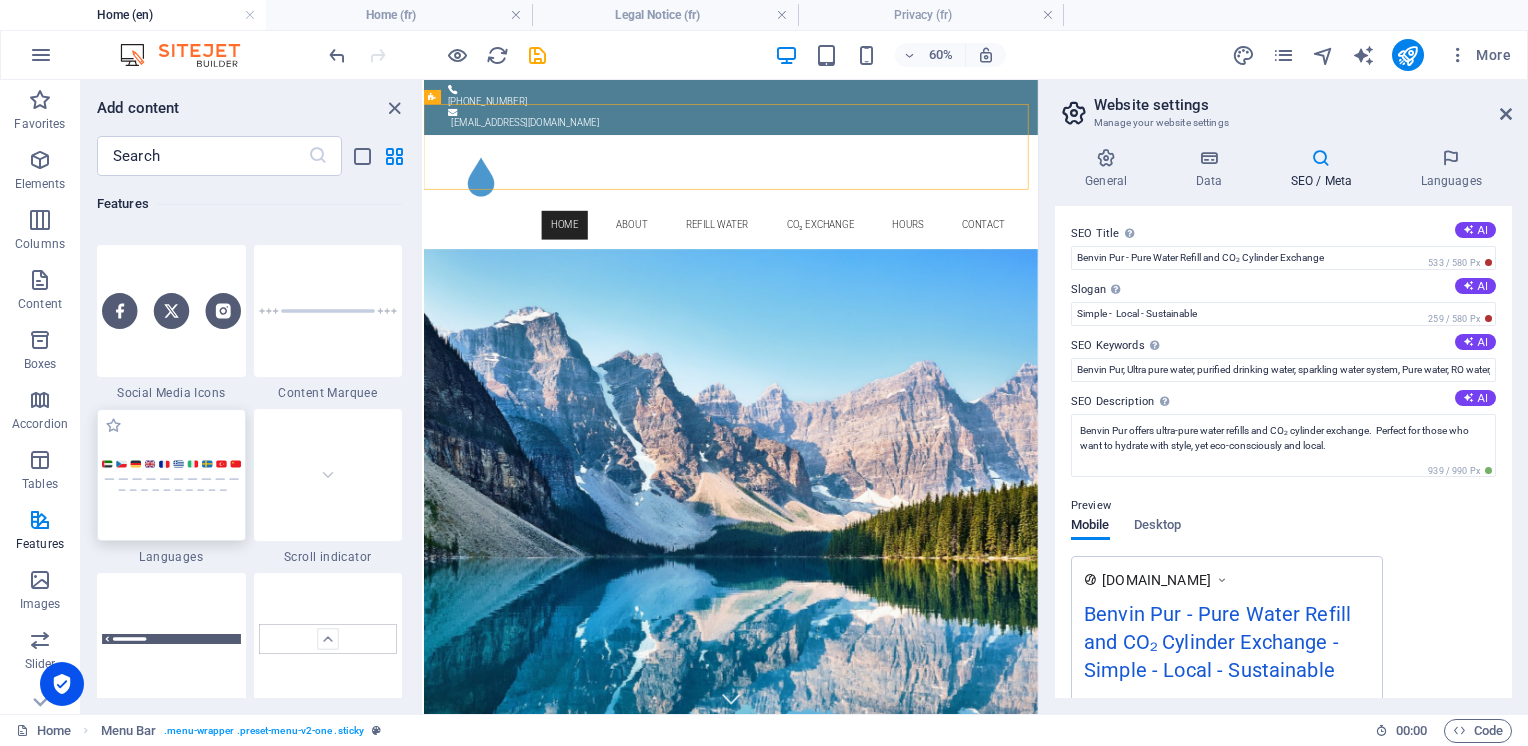 click at bounding box center (171, 475) 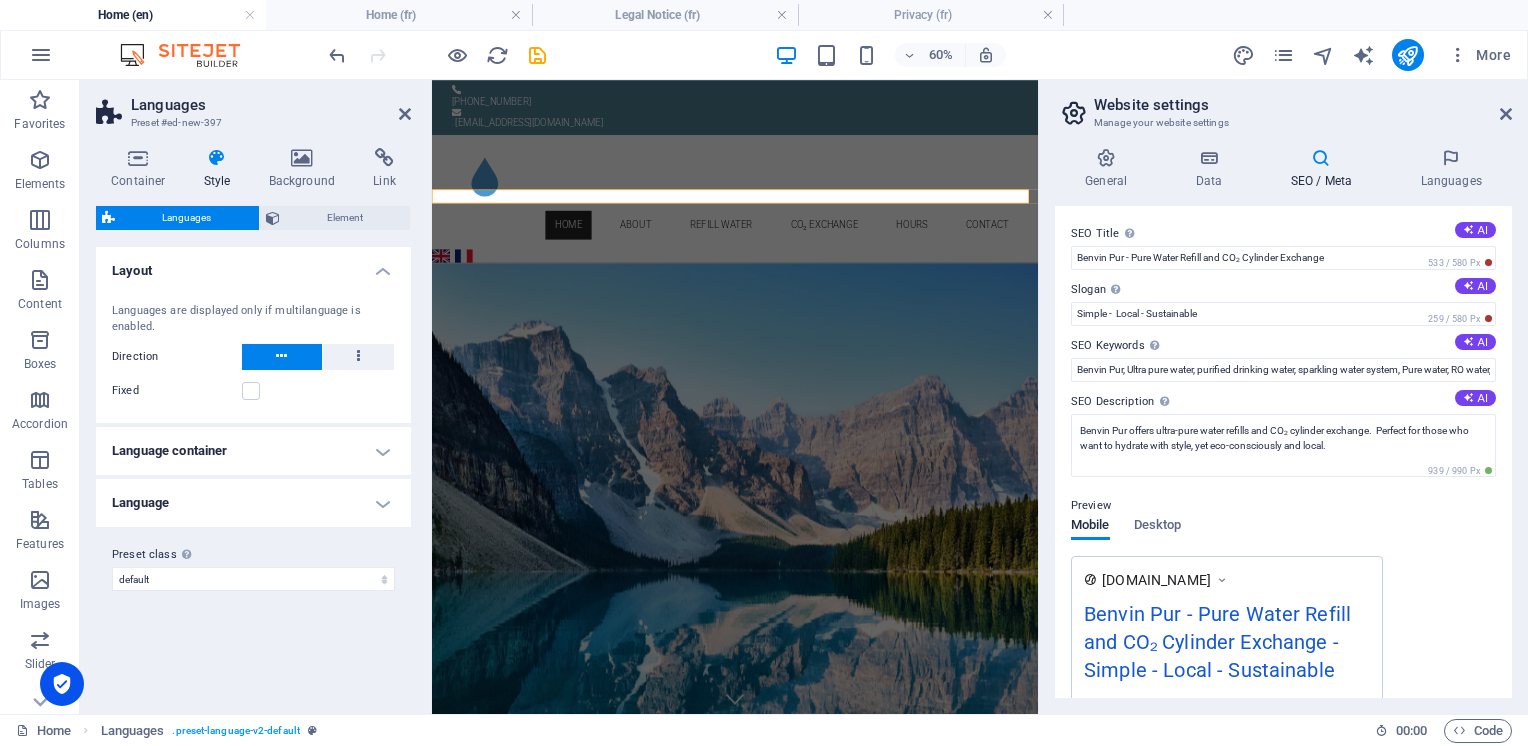 click on "Language" at bounding box center (253, 503) 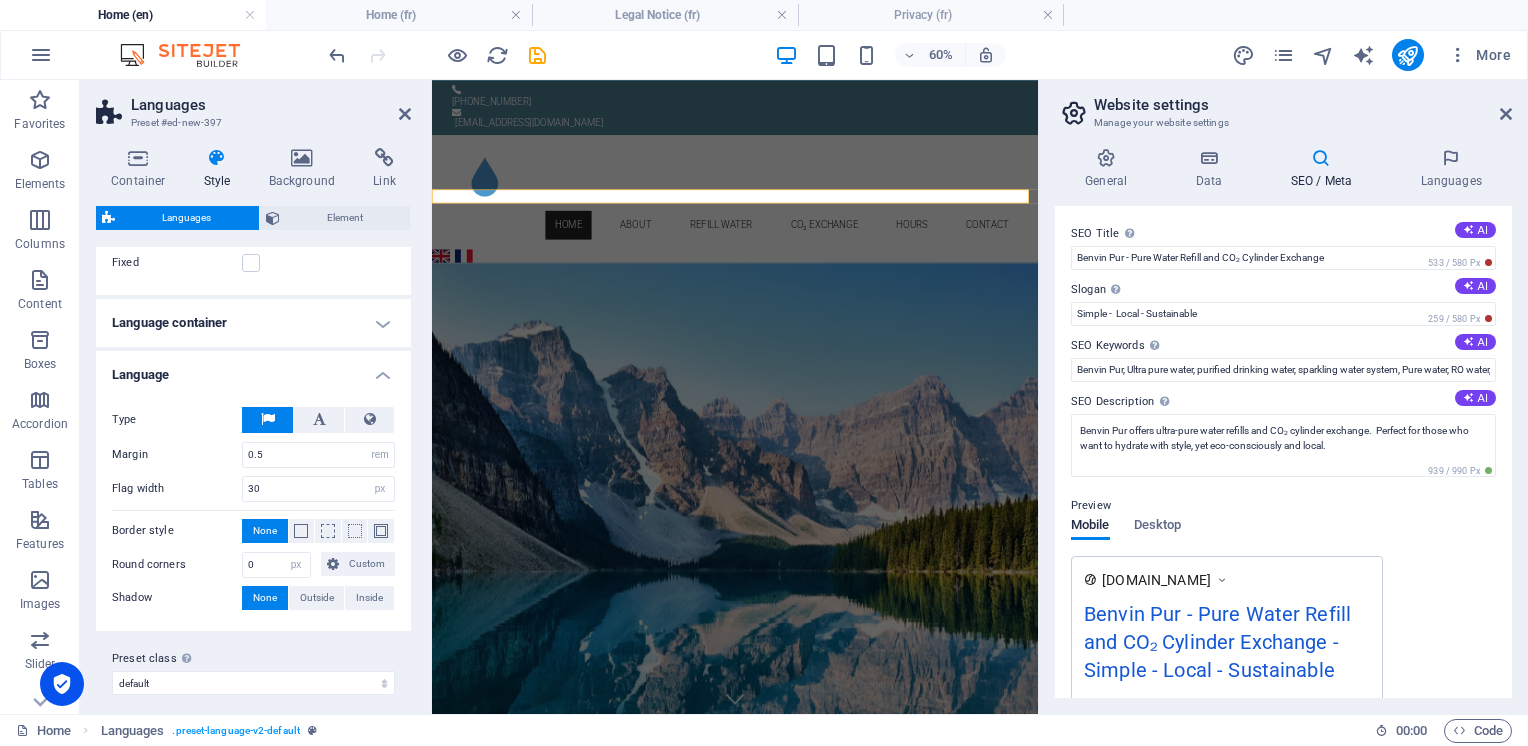 scroll, scrollTop: 137, scrollLeft: 0, axis: vertical 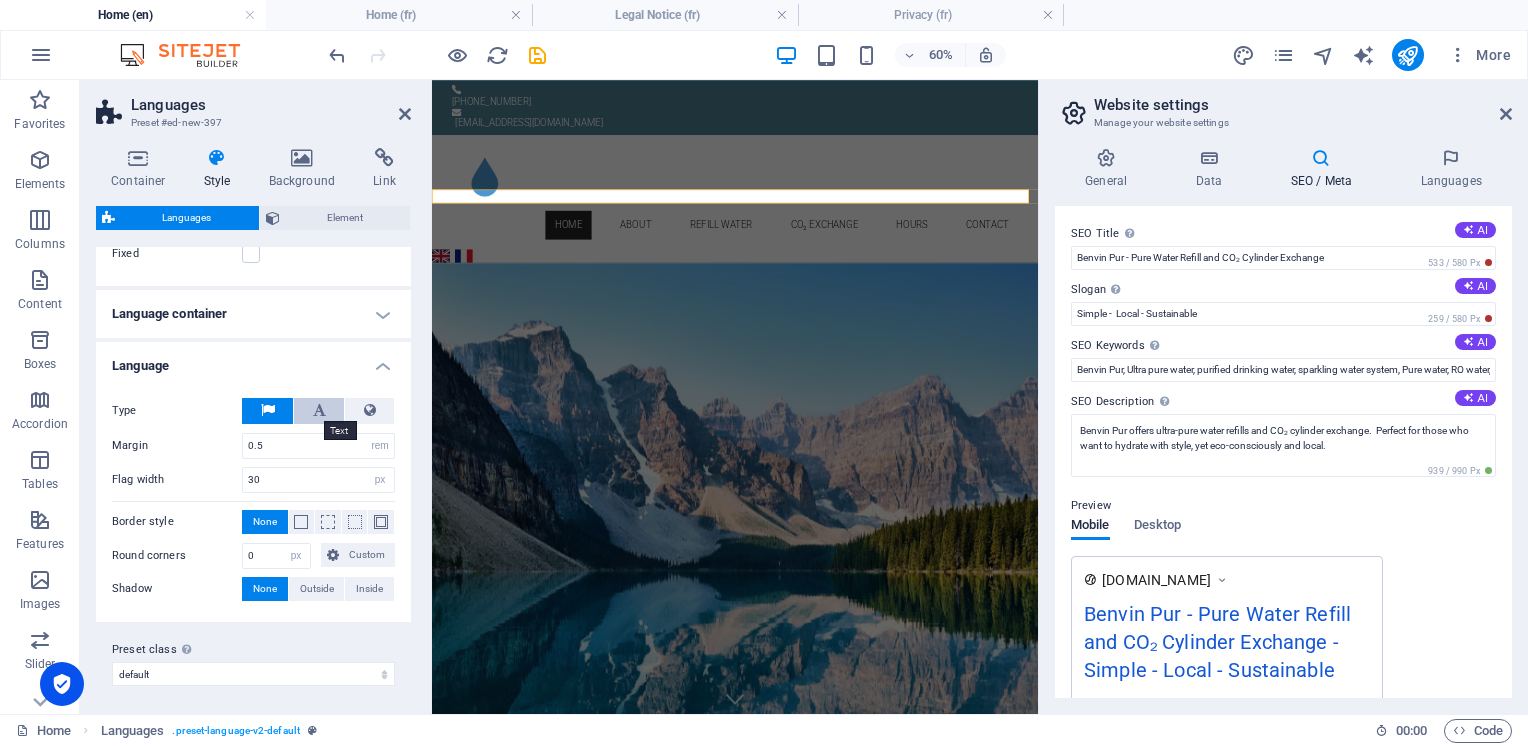 click at bounding box center (319, 410) 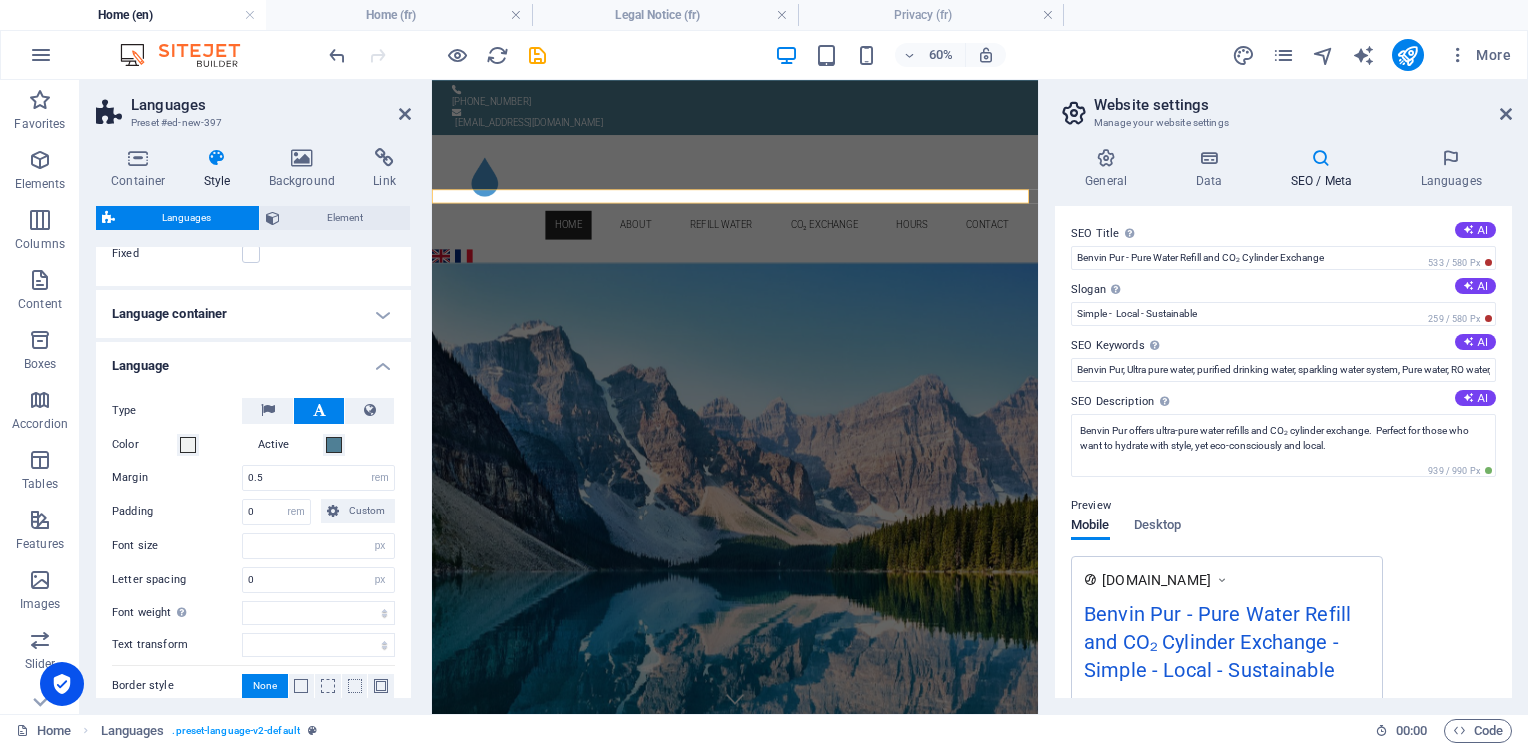 type 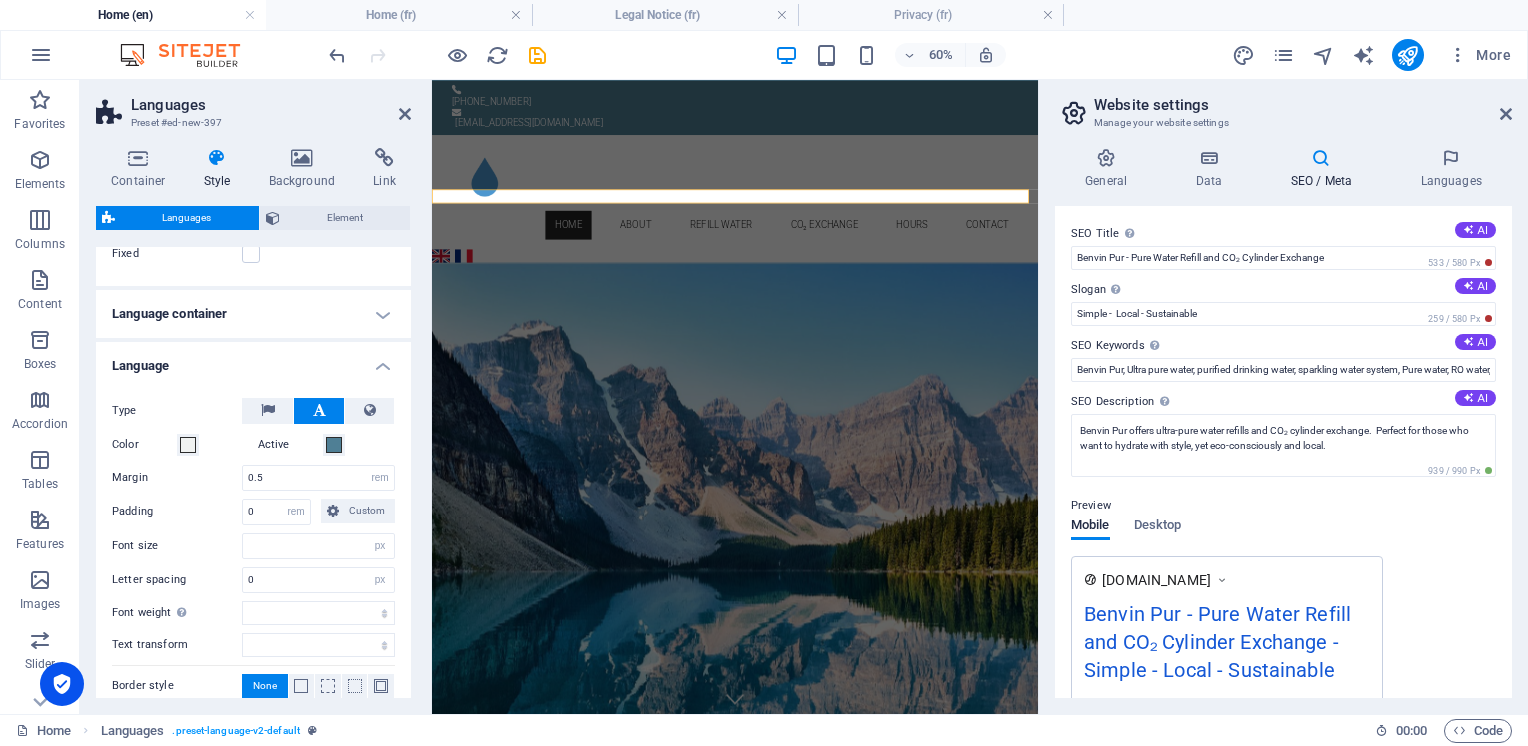select 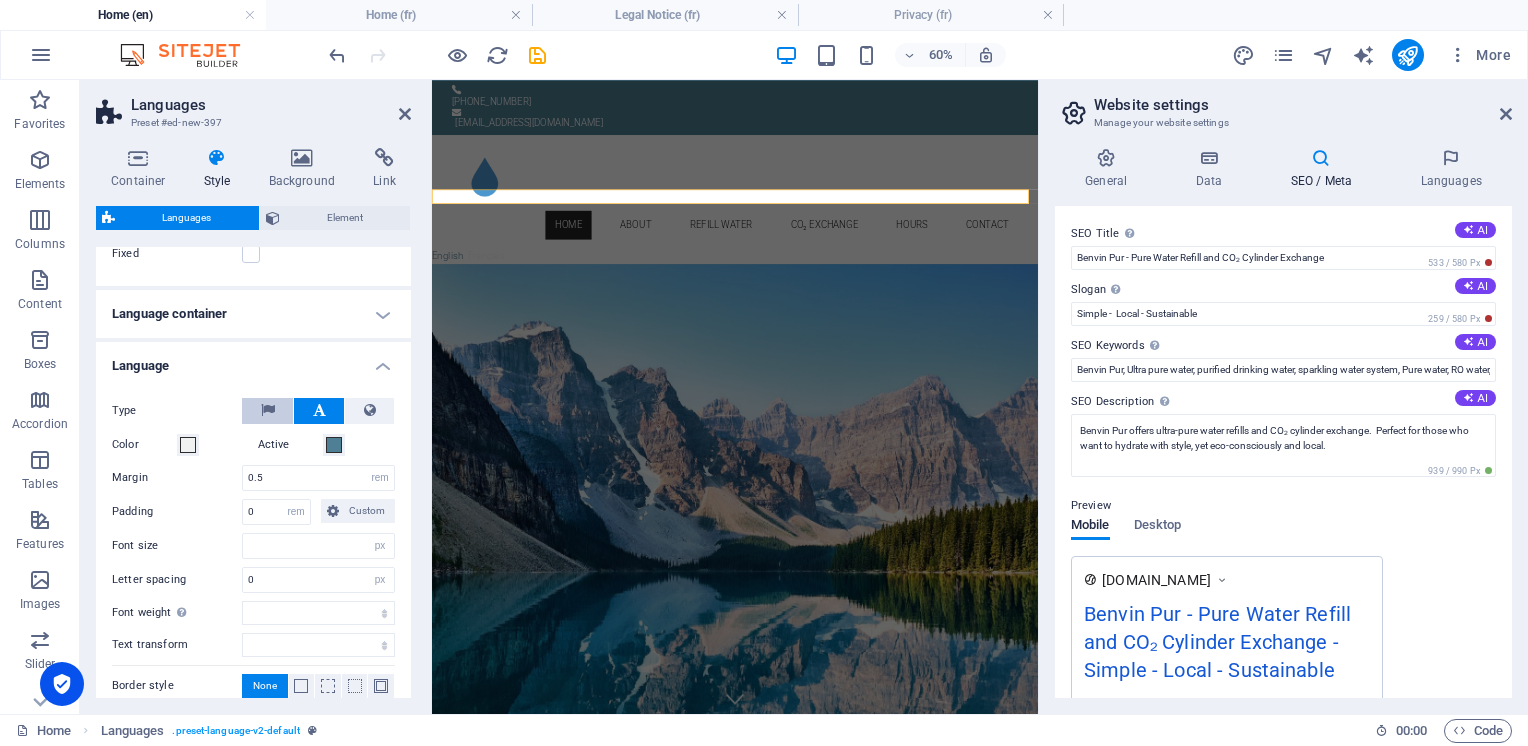 click at bounding box center (267, 411) 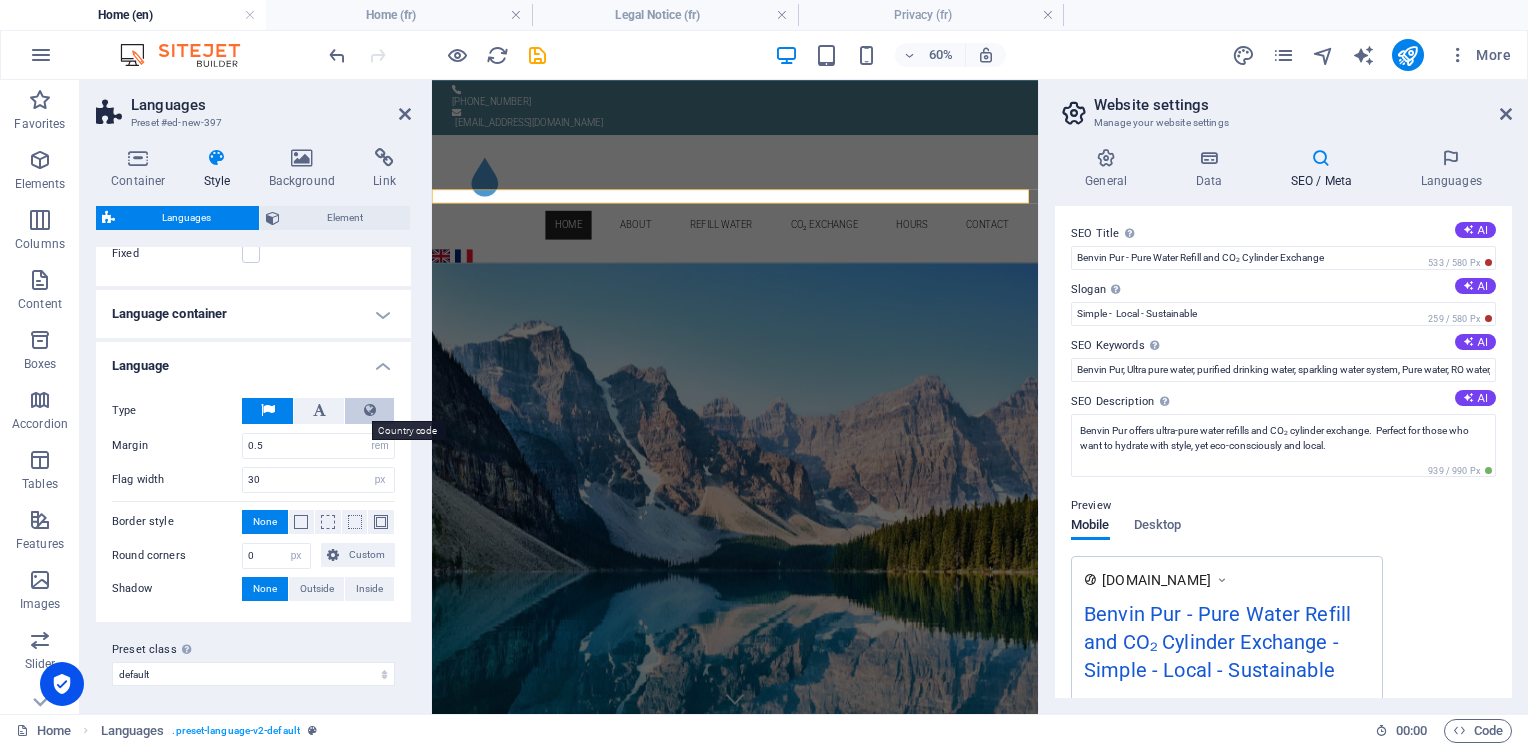 click at bounding box center (370, 410) 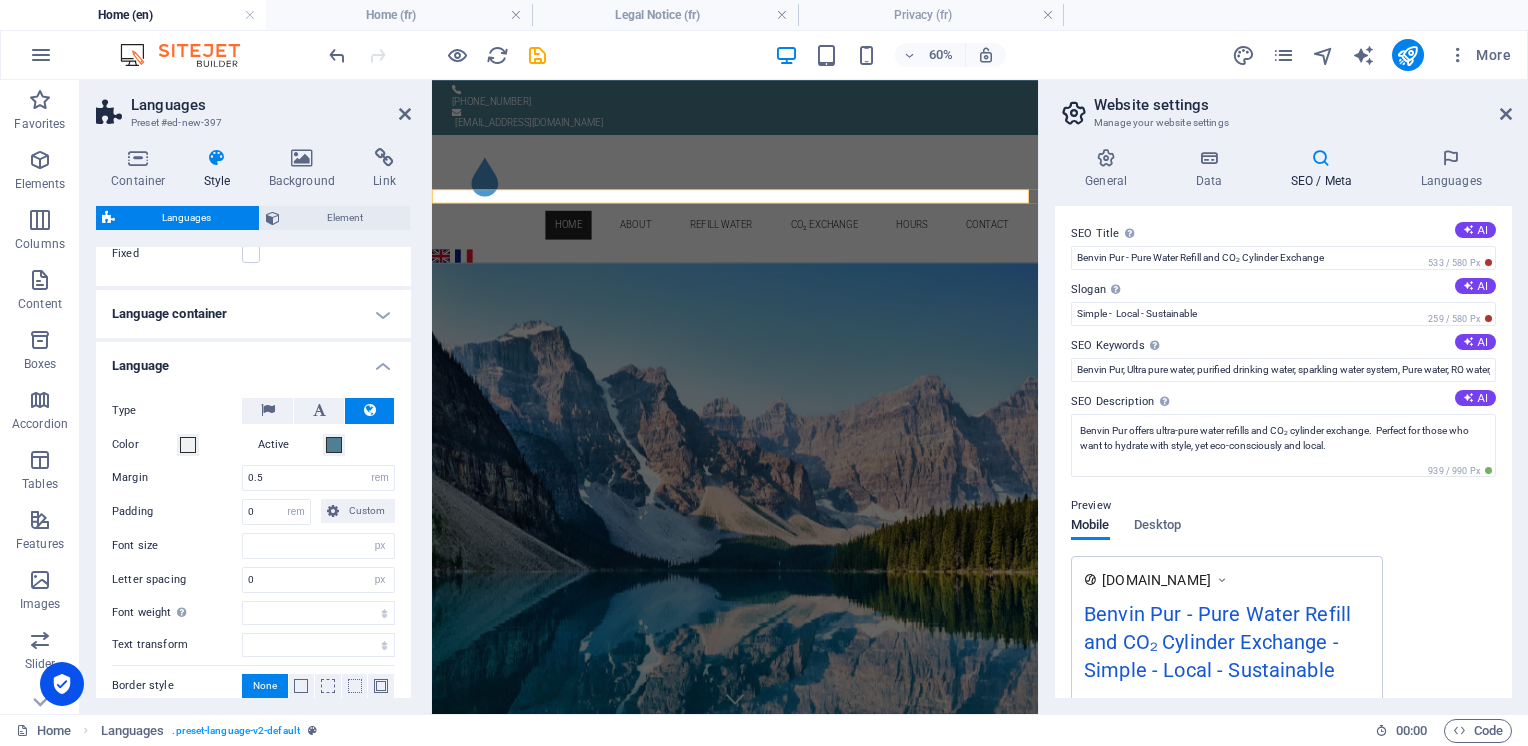 type 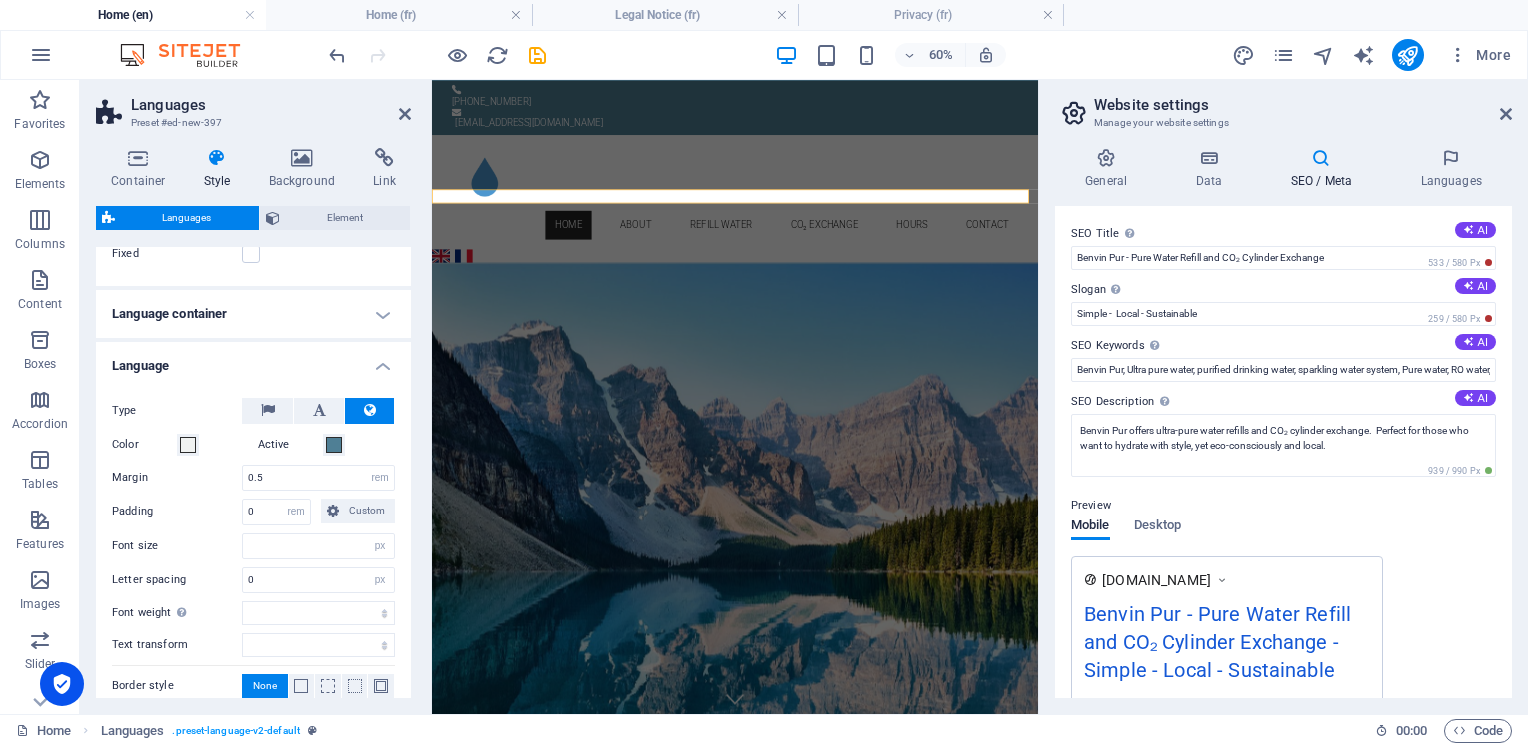 select 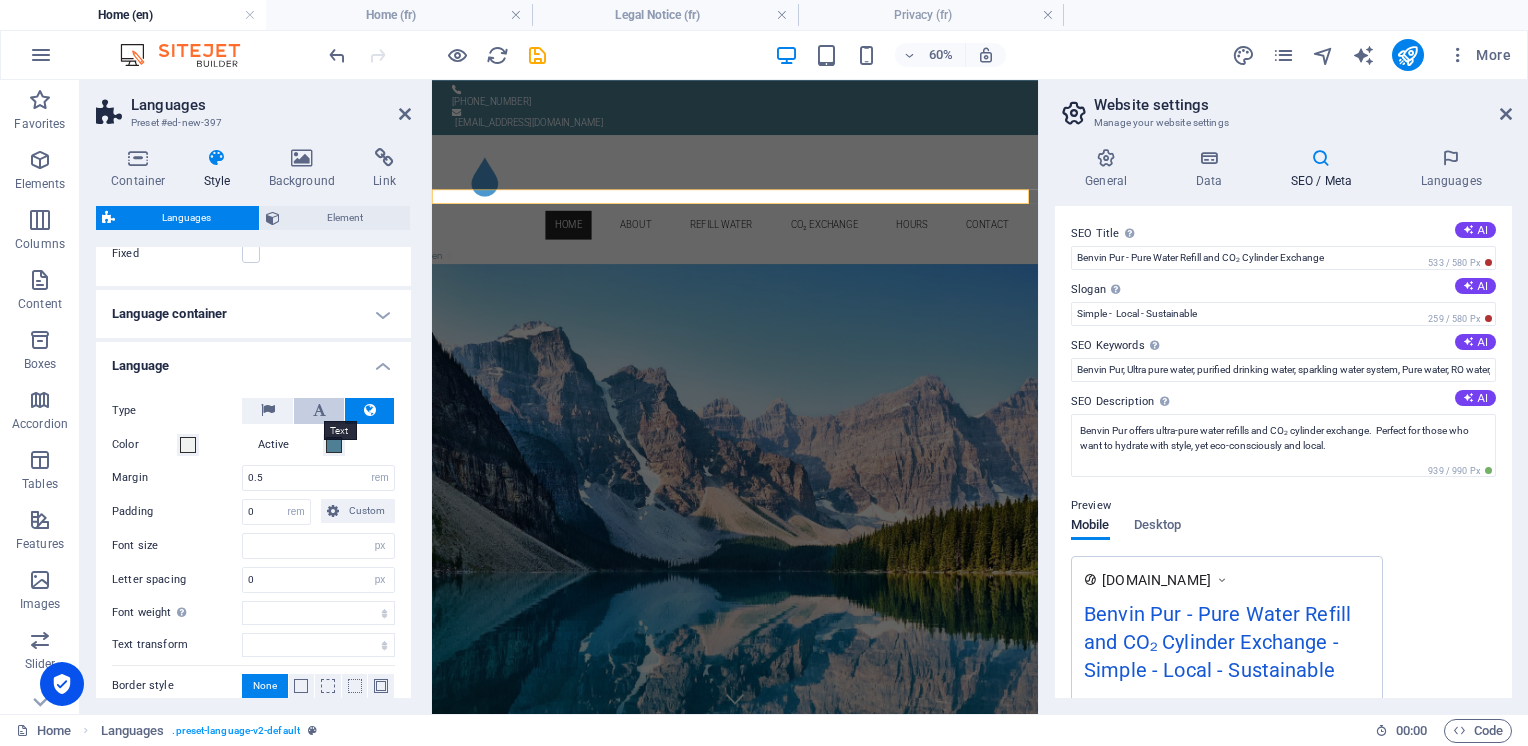 click at bounding box center [319, 410] 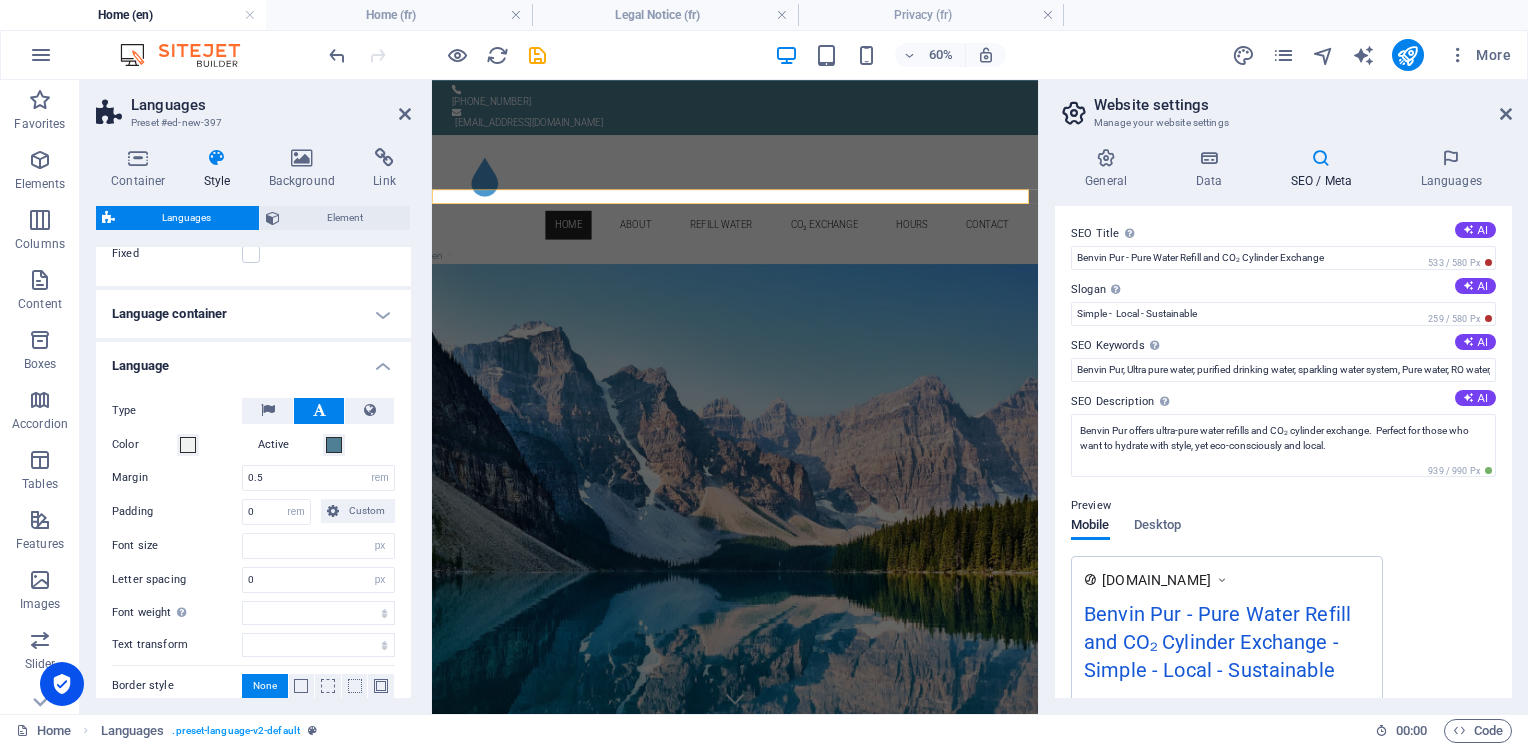 type 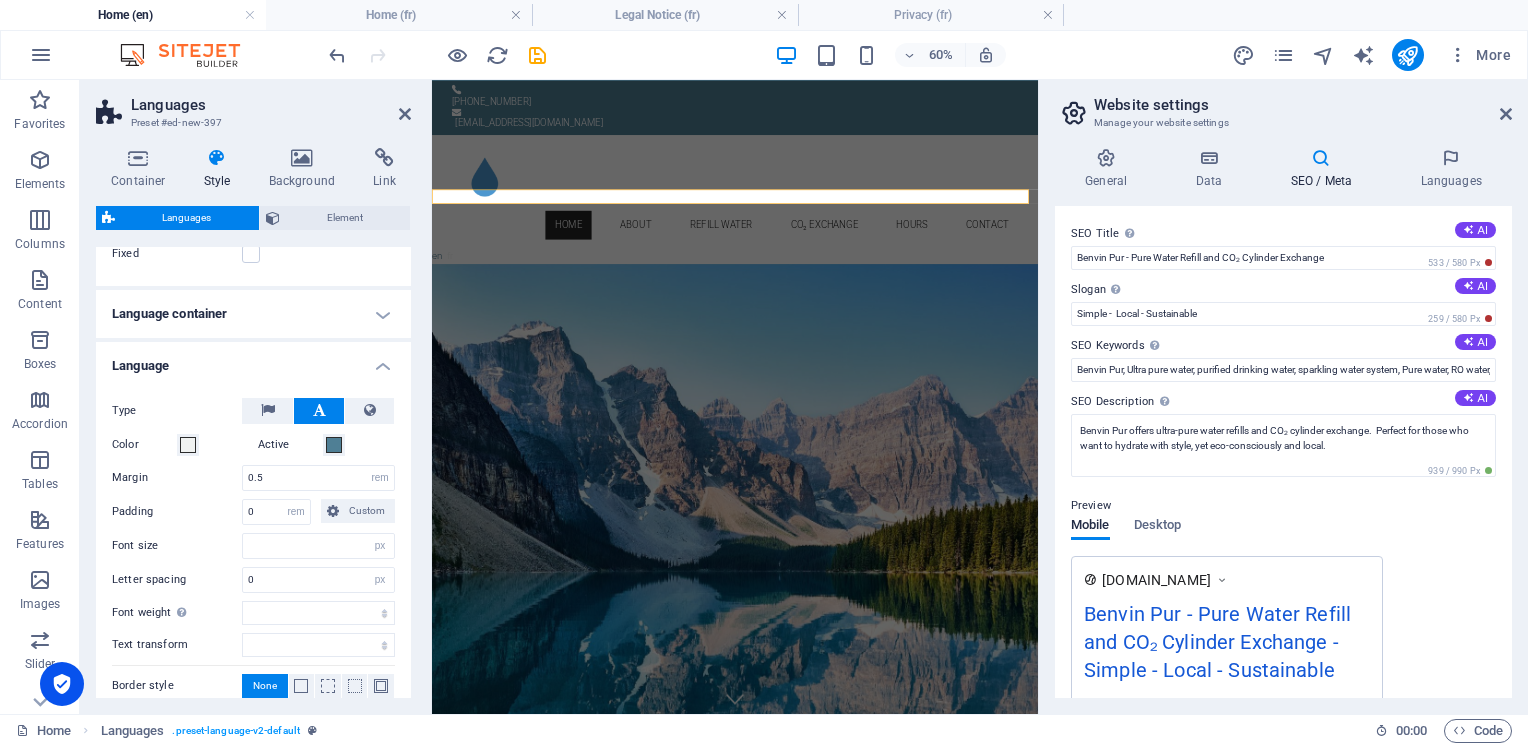 select 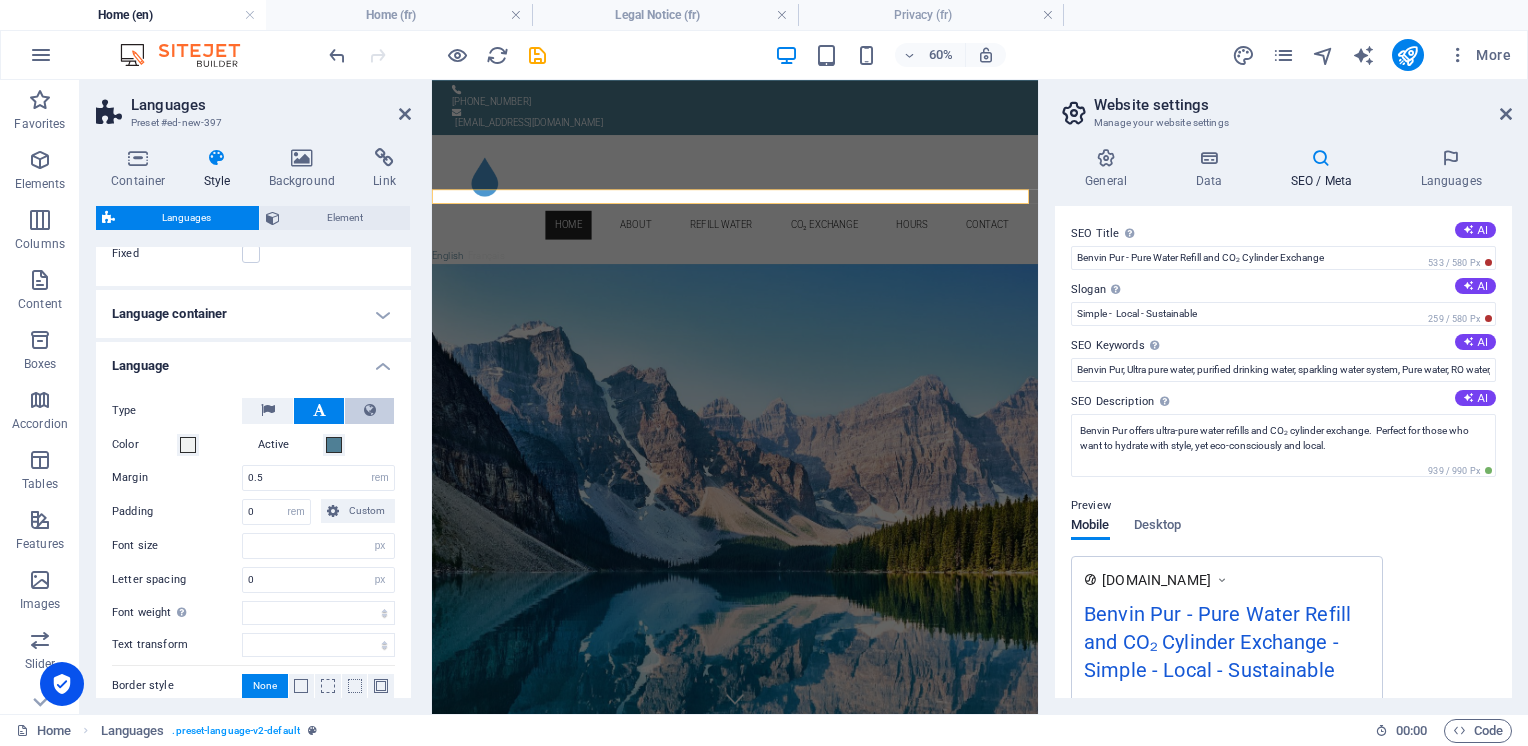 click at bounding box center [369, 411] 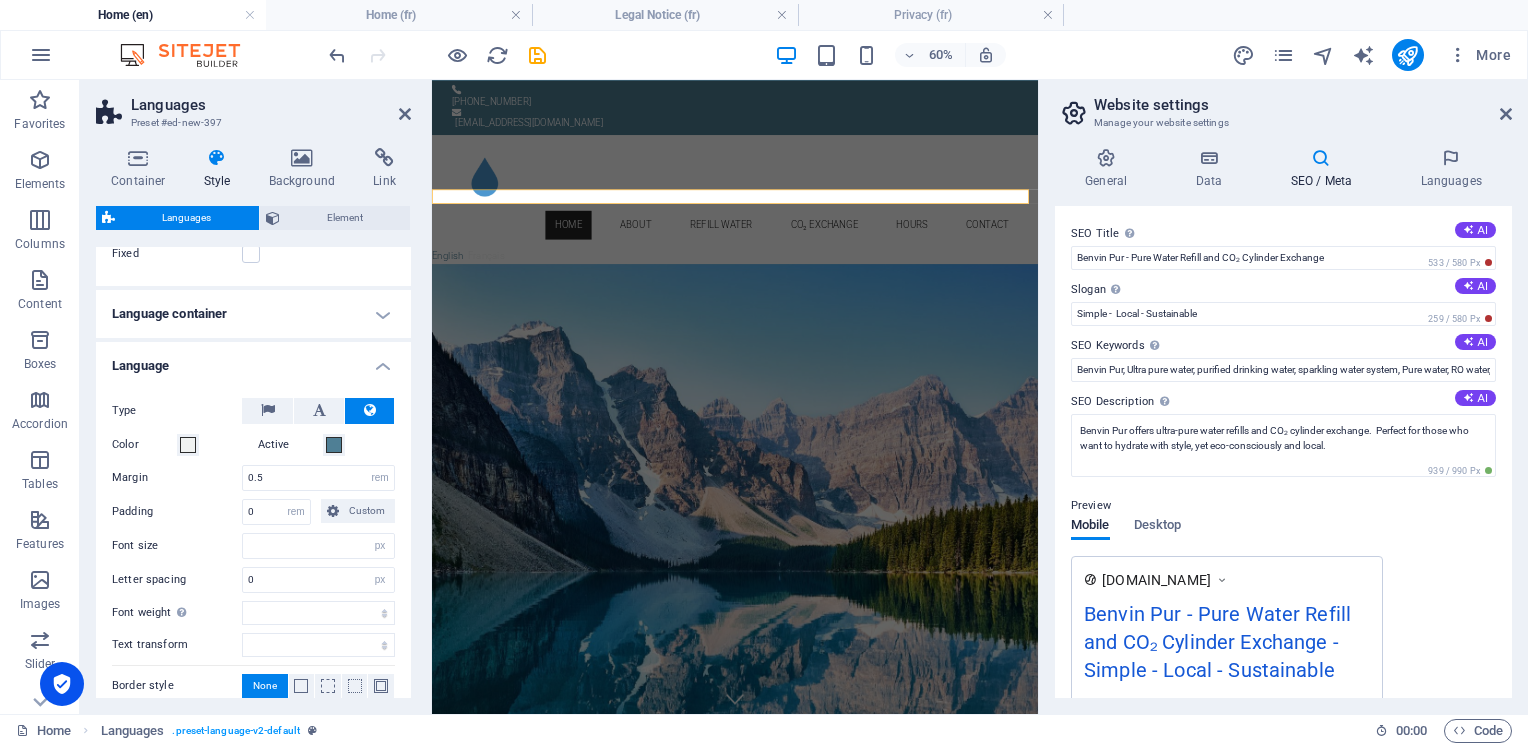 type 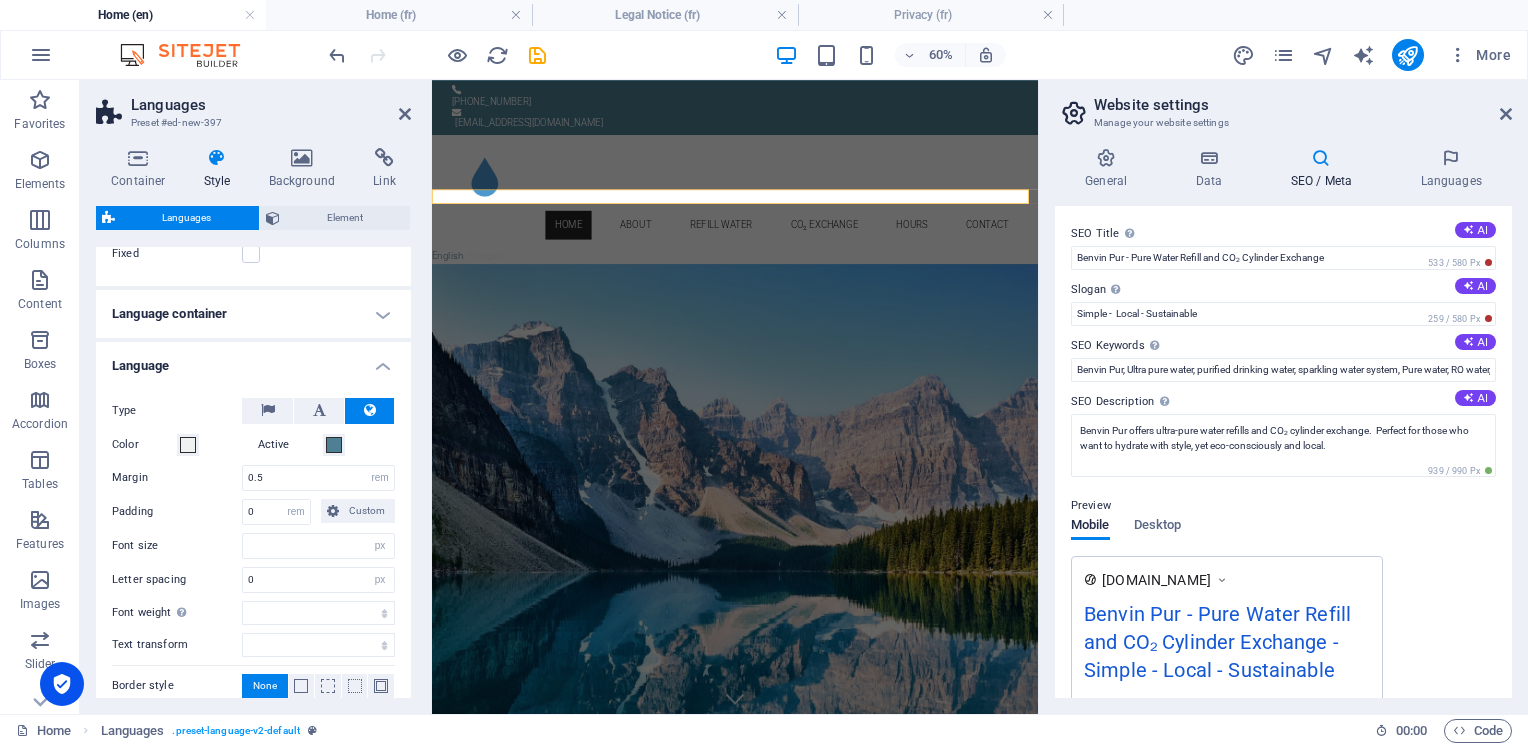 select 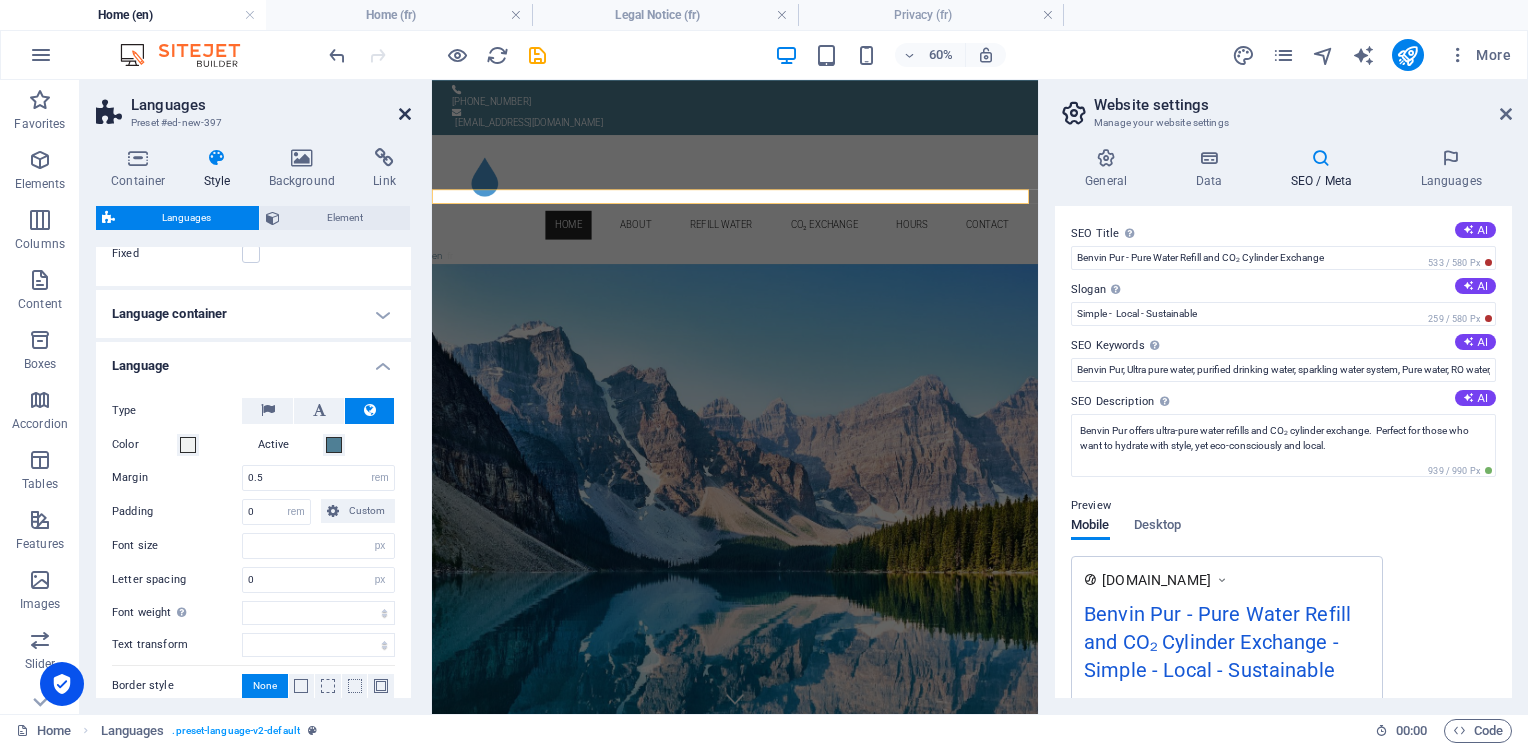 click at bounding box center (405, 114) 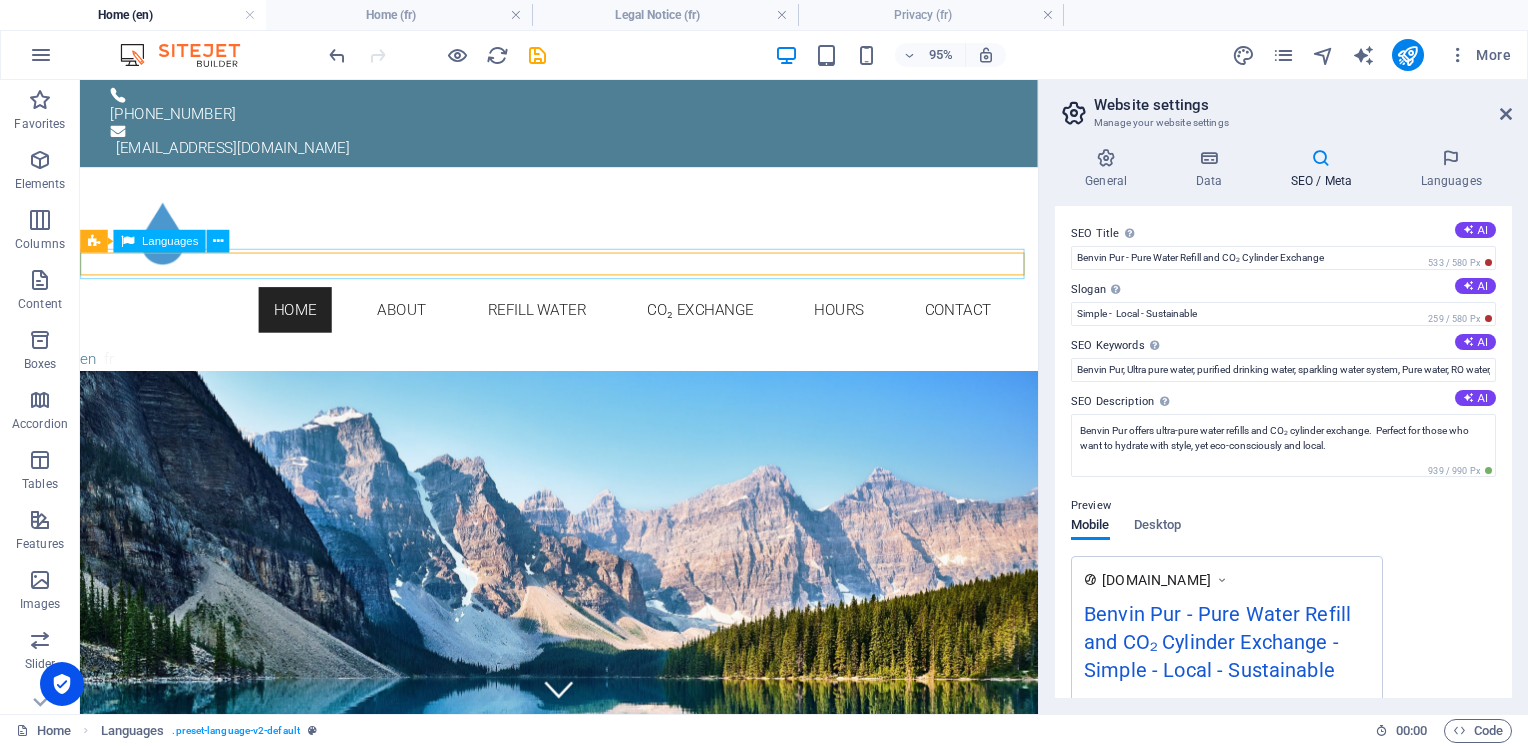 click on "English Français" at bounding box center (584, 374) 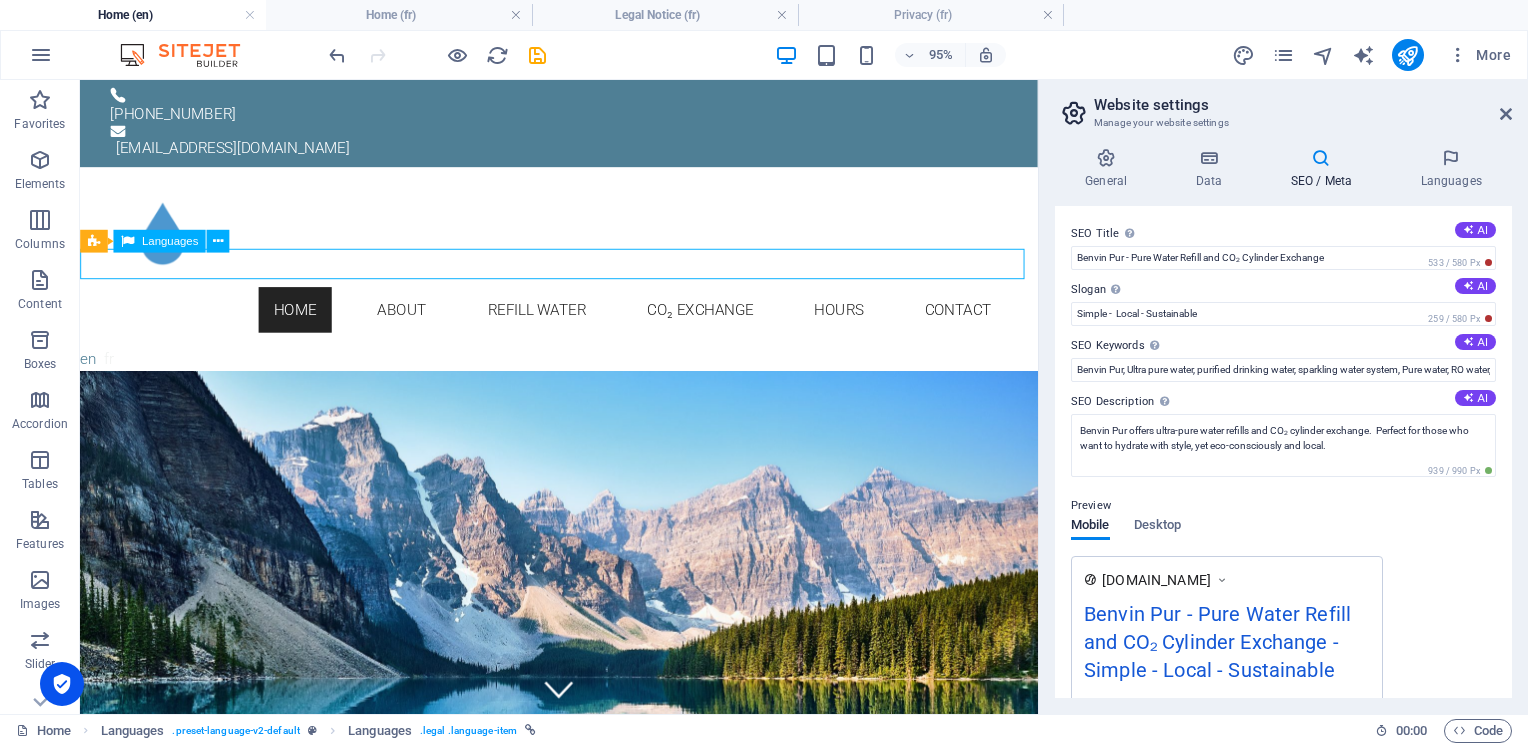 click on "English Français" at bounding box center (584, 374) 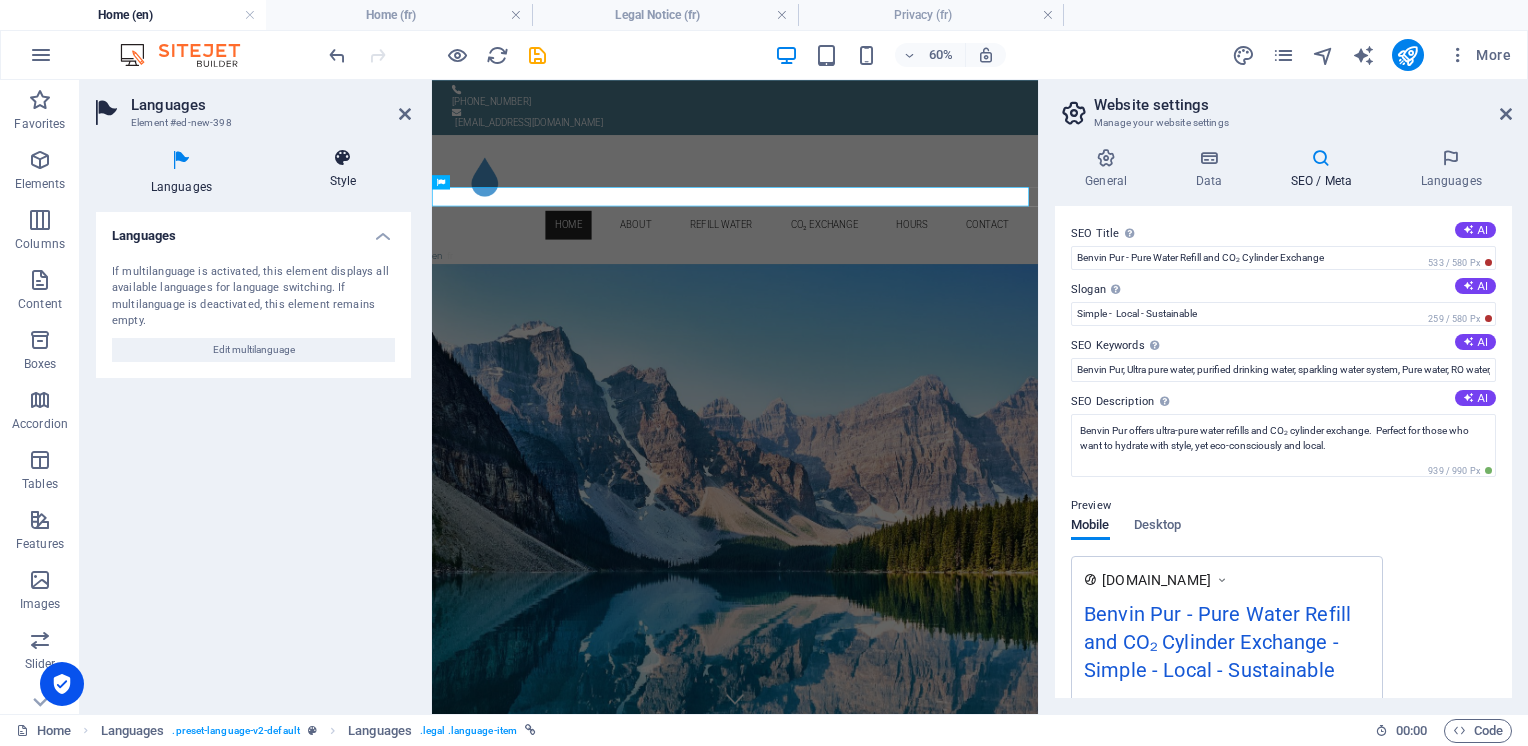 click at bounding box center [343, 158] 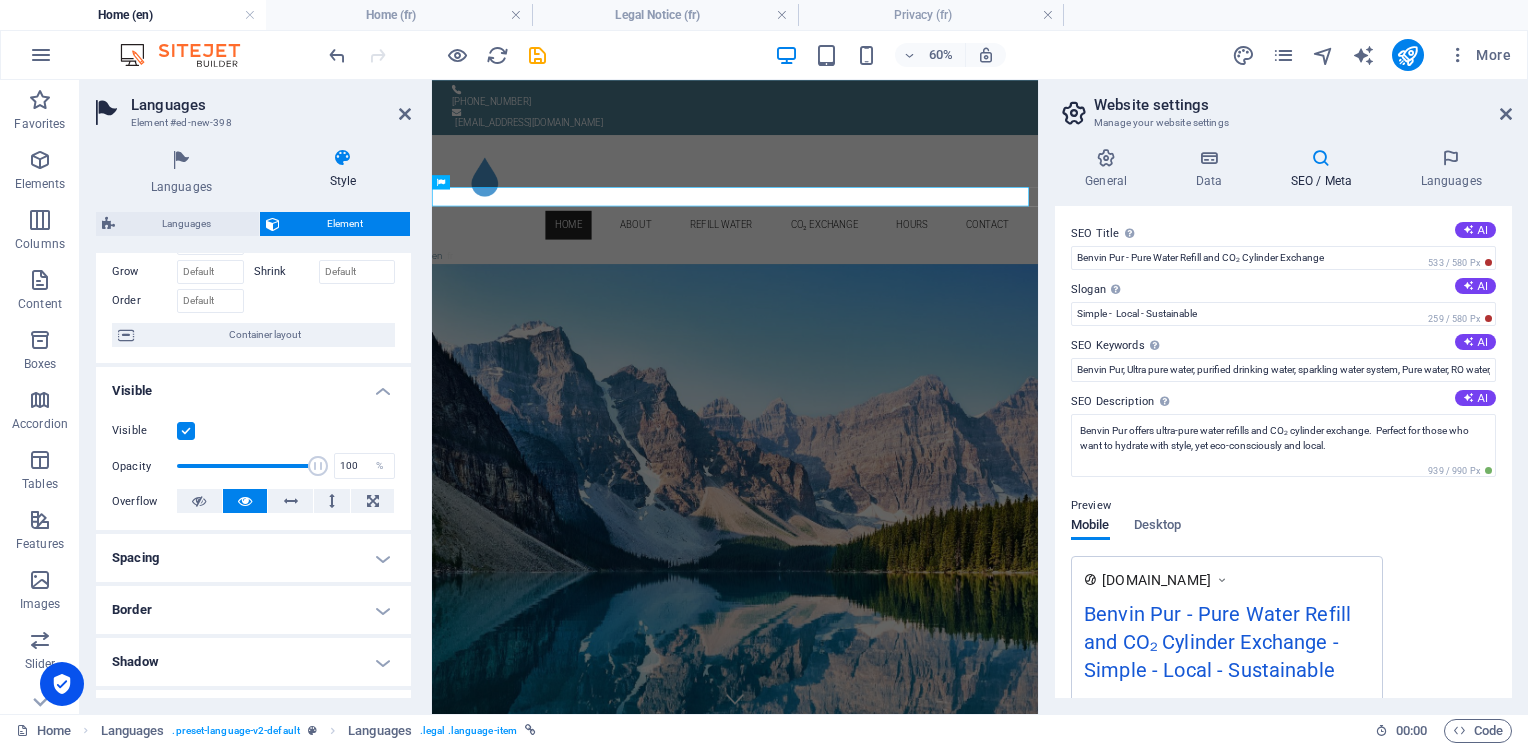 scroll, scrollTop: 200, scrollLeft: 0, axis: vertical 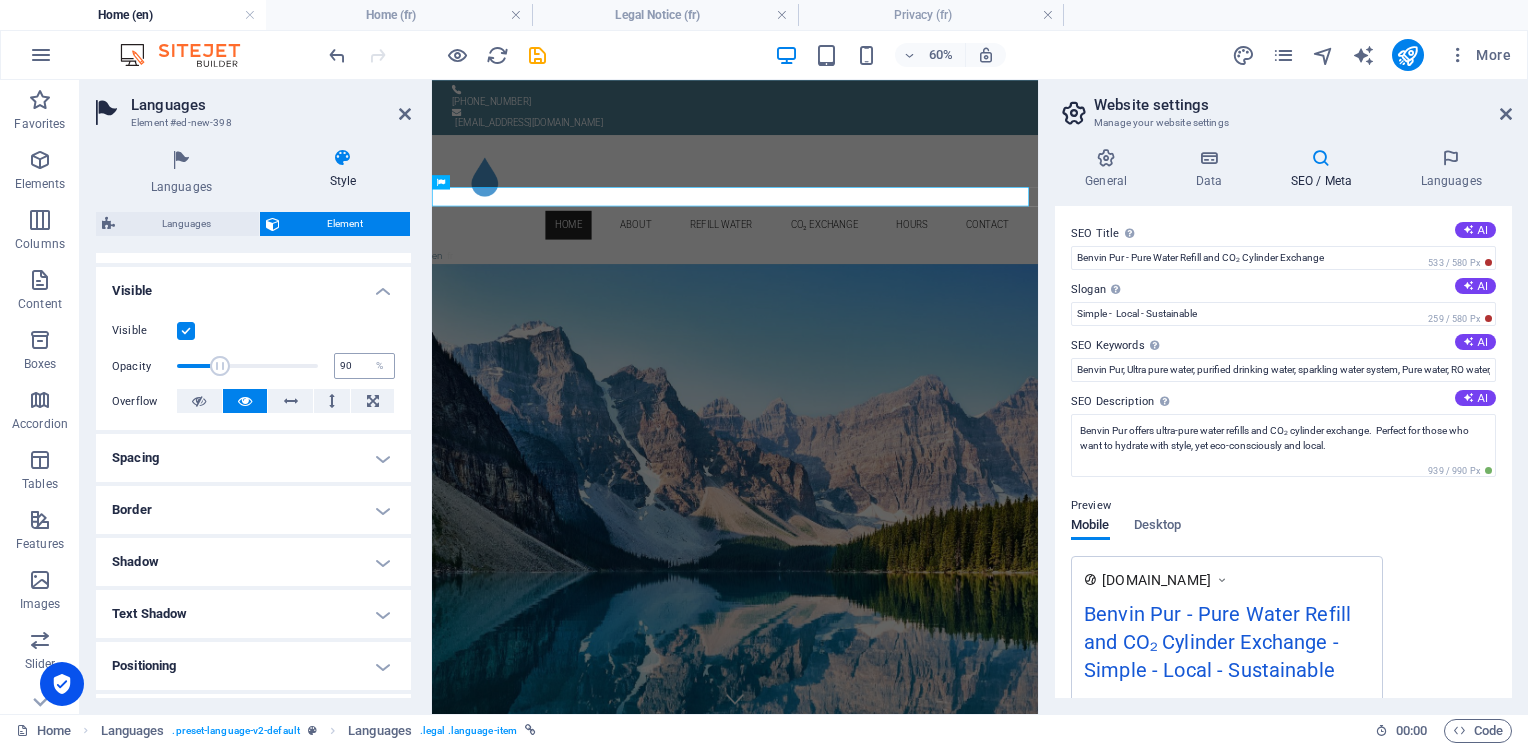 type on "100" 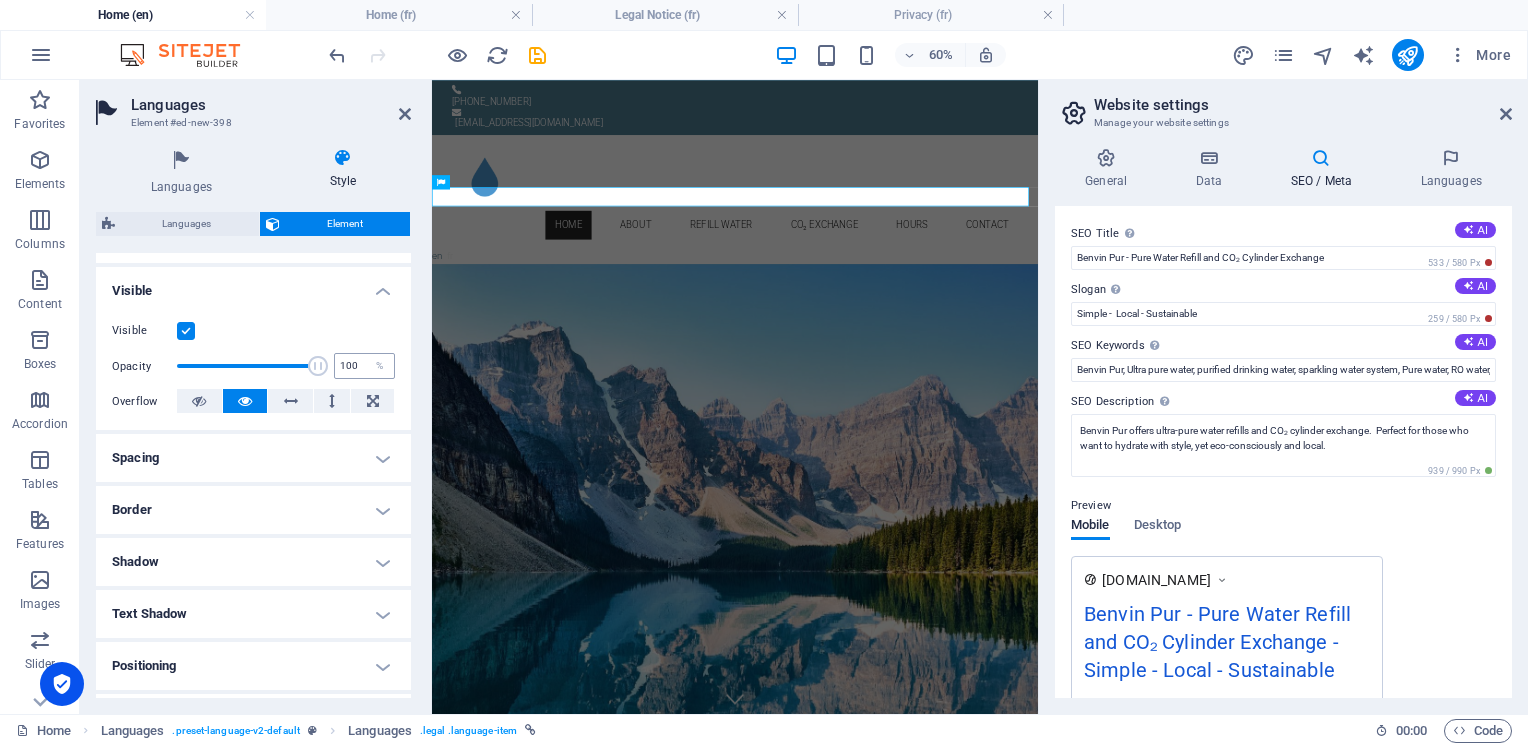 drag, startPoint x: 312, startPoint y: 366, endPoint x: 347, endPoint y: 366, distance: 35 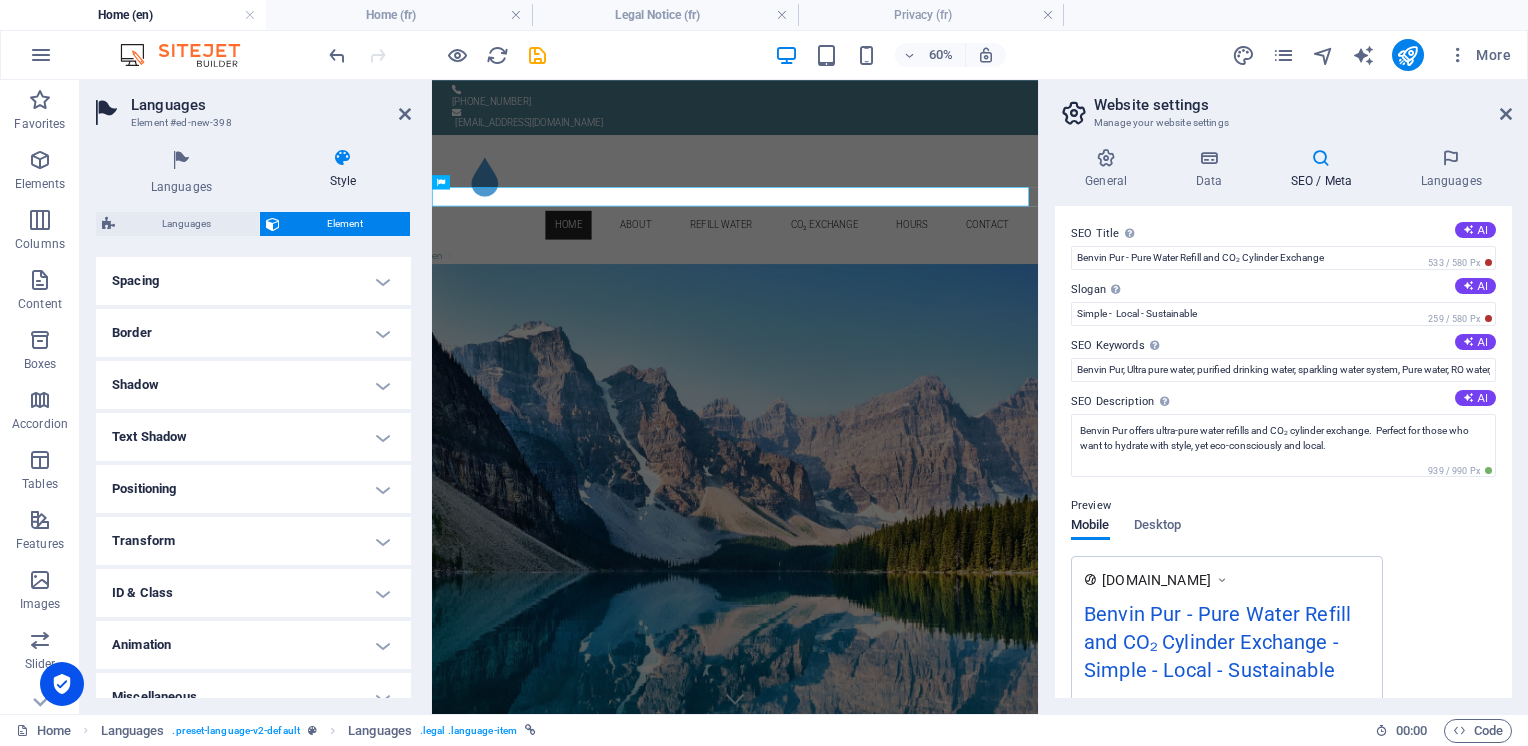 scroll, scrollTop: 399, scrollLeft: 0, axis: vertical 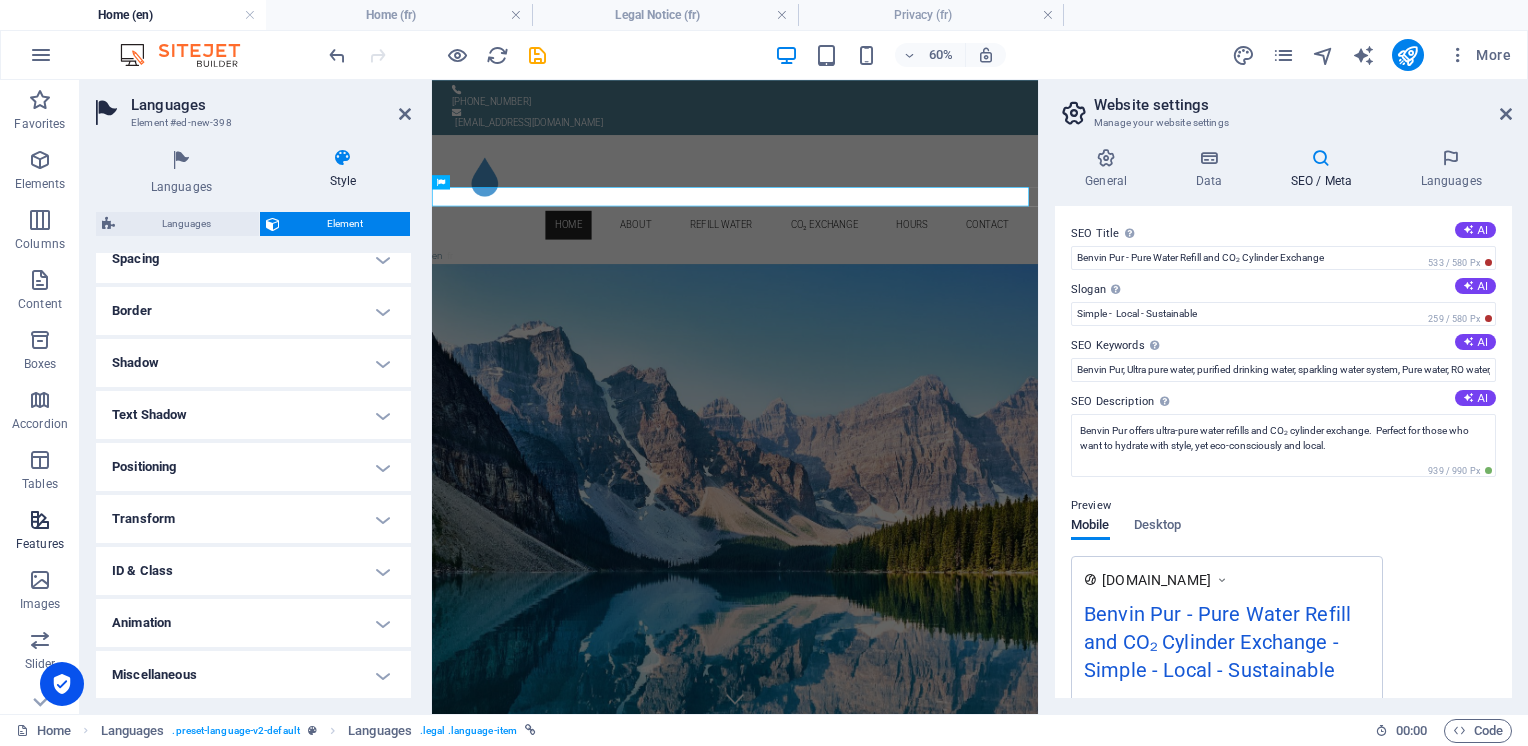 click on "Features" at bounding box center (40, 532) 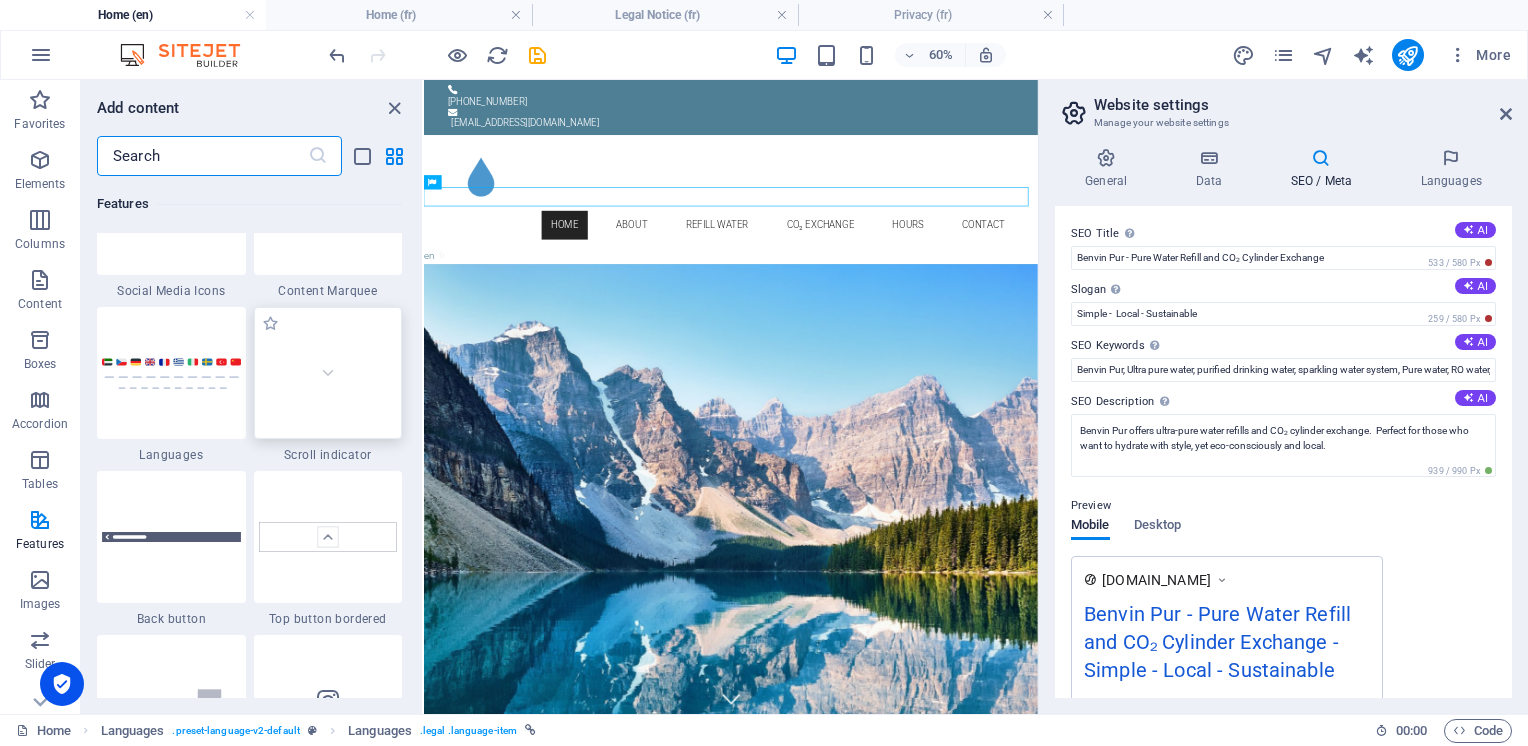 scroll, scrollTop: 9031, scrollLeft: 0, axis: vertical 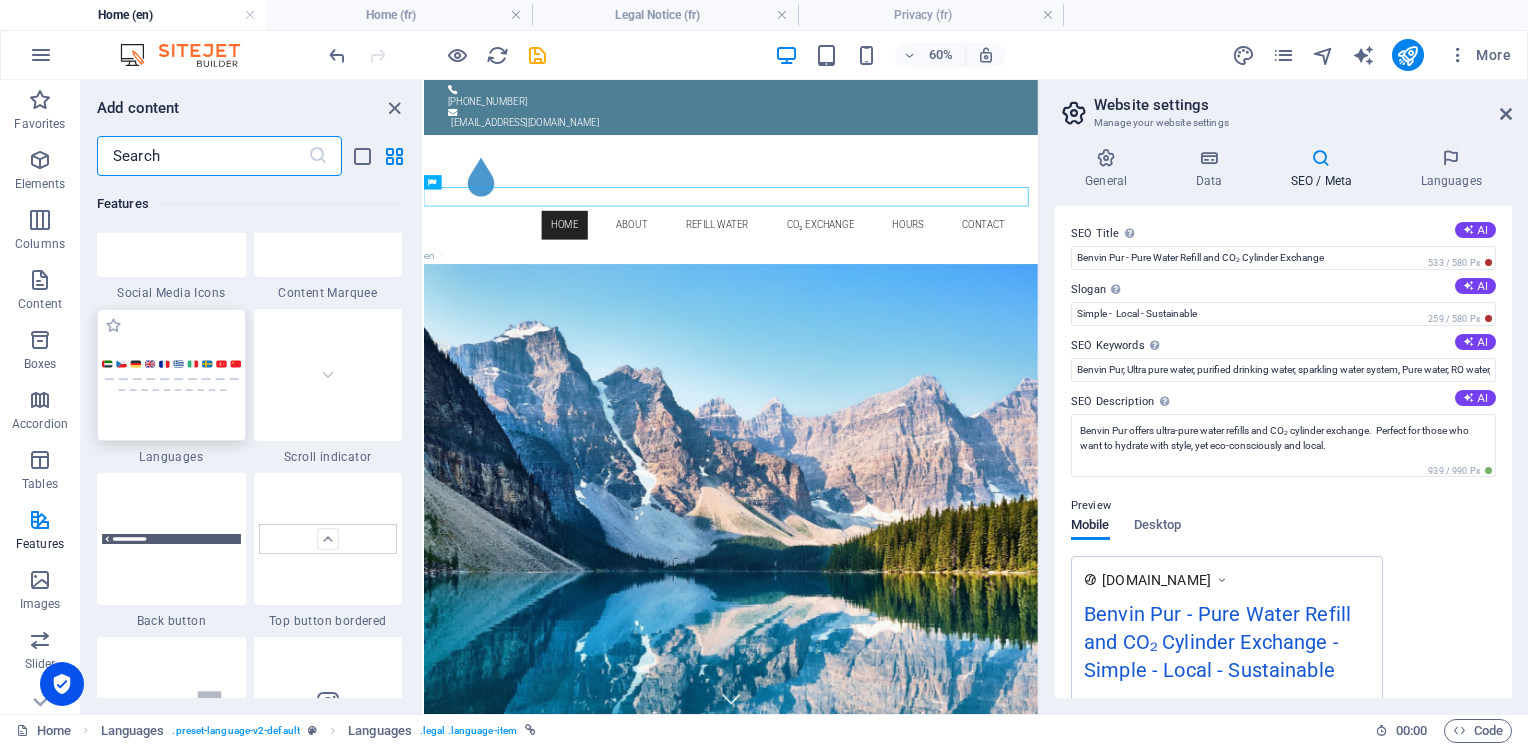 click at bounding box center [171, 375] 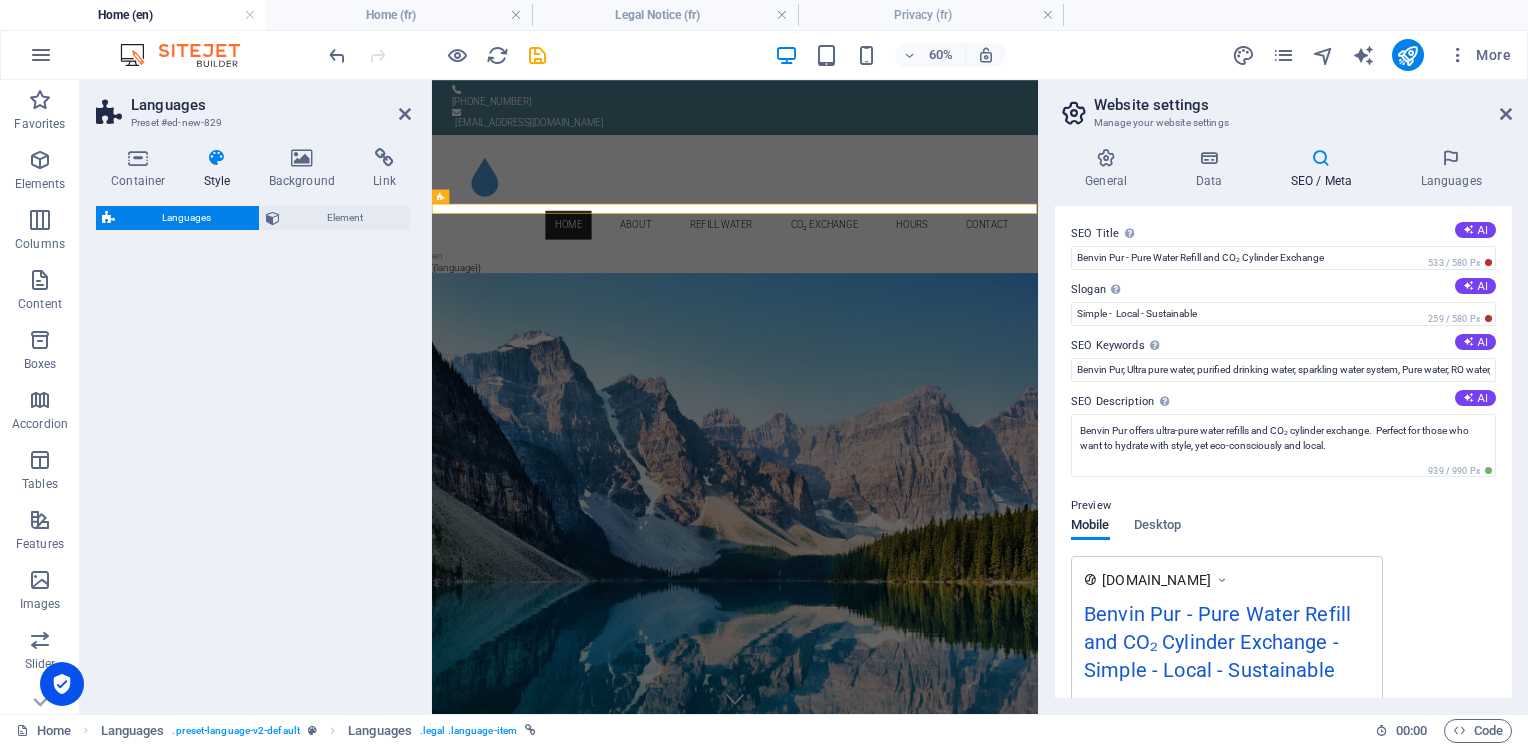 select on "rem" 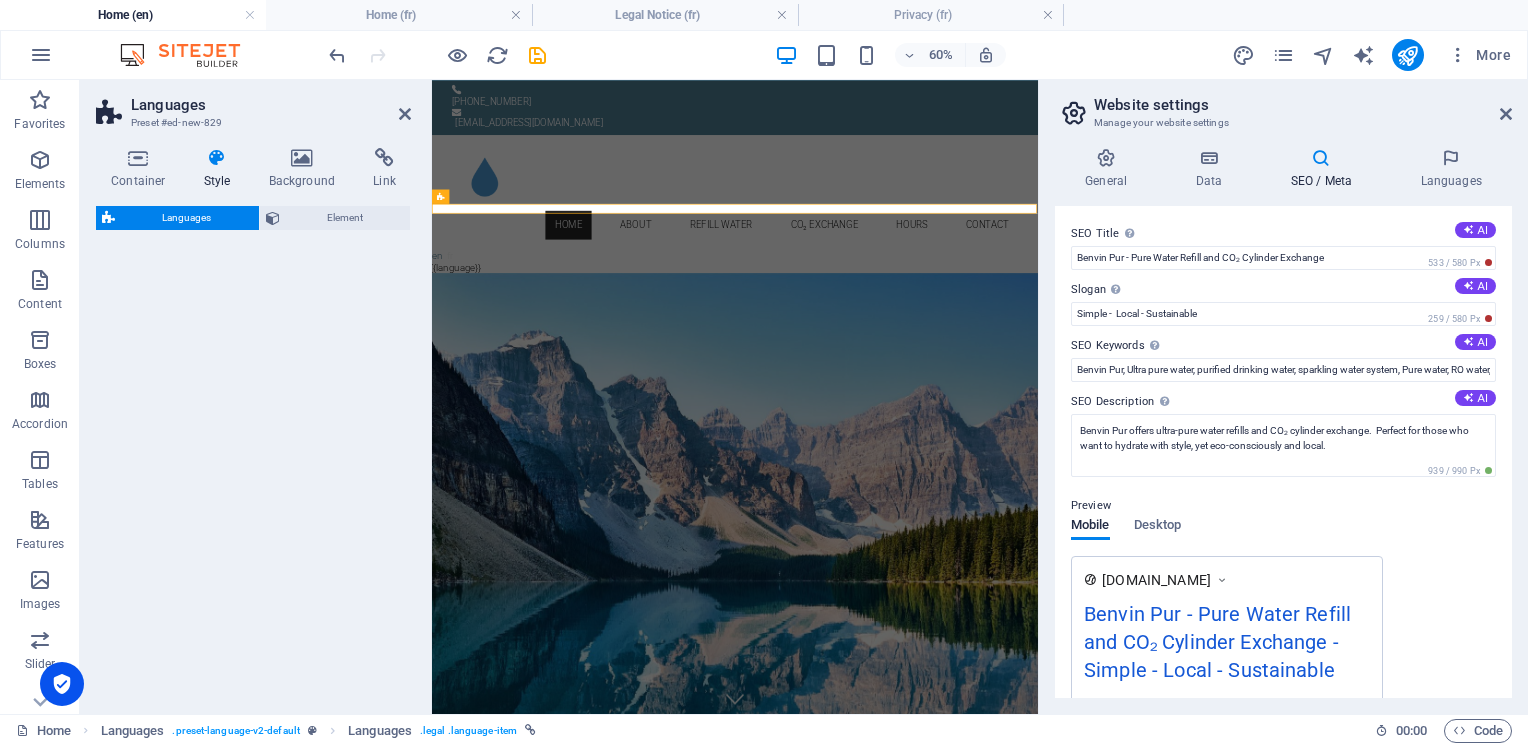 select on "rem" 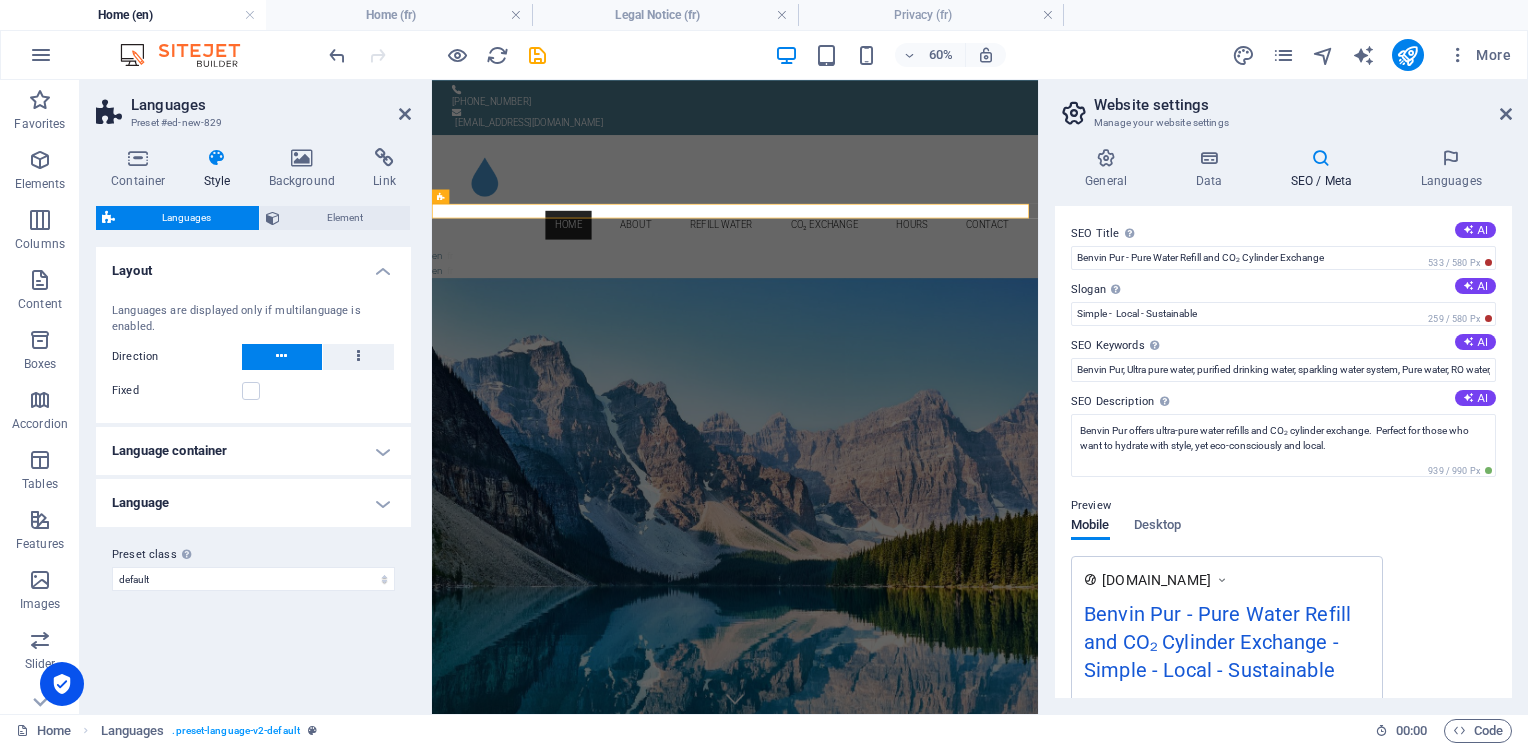 type 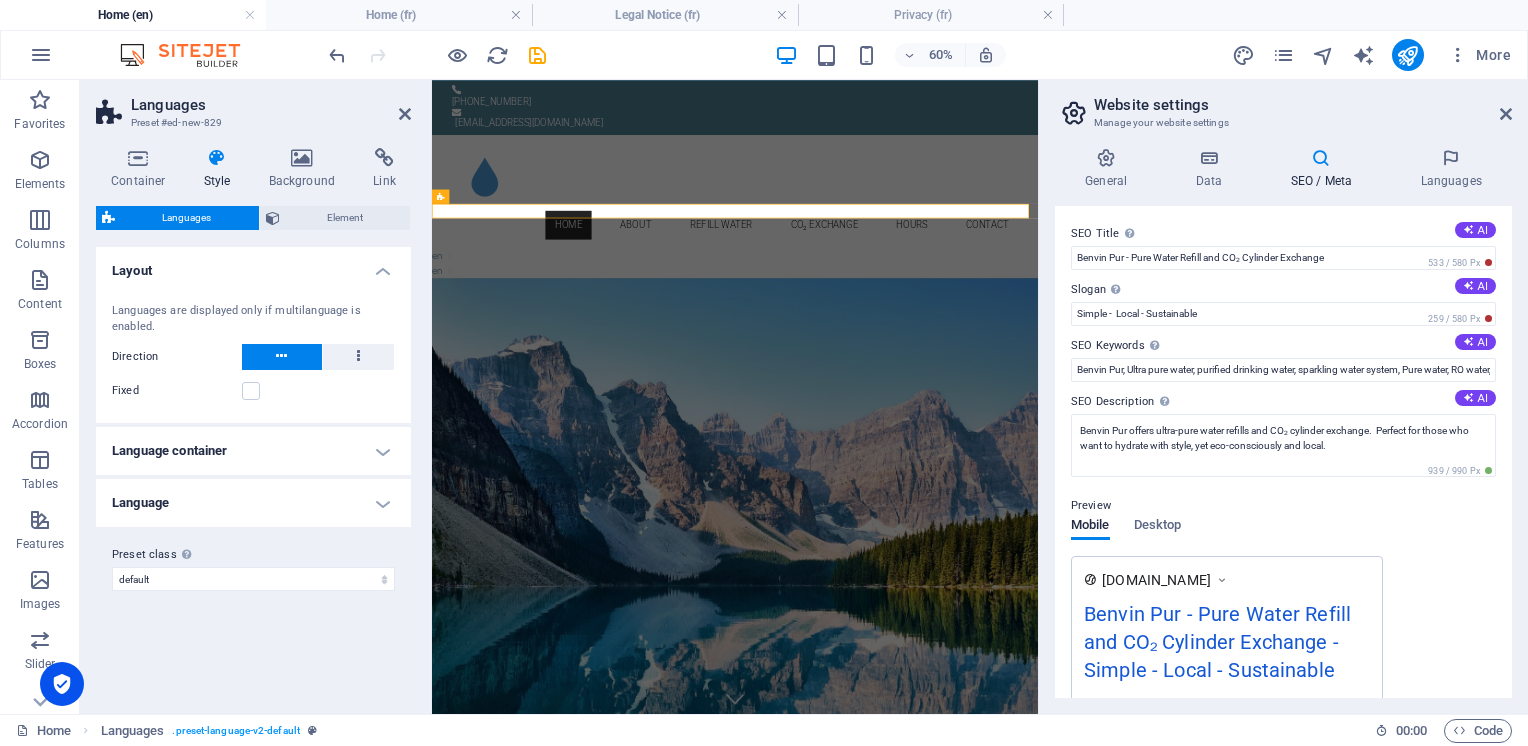 select 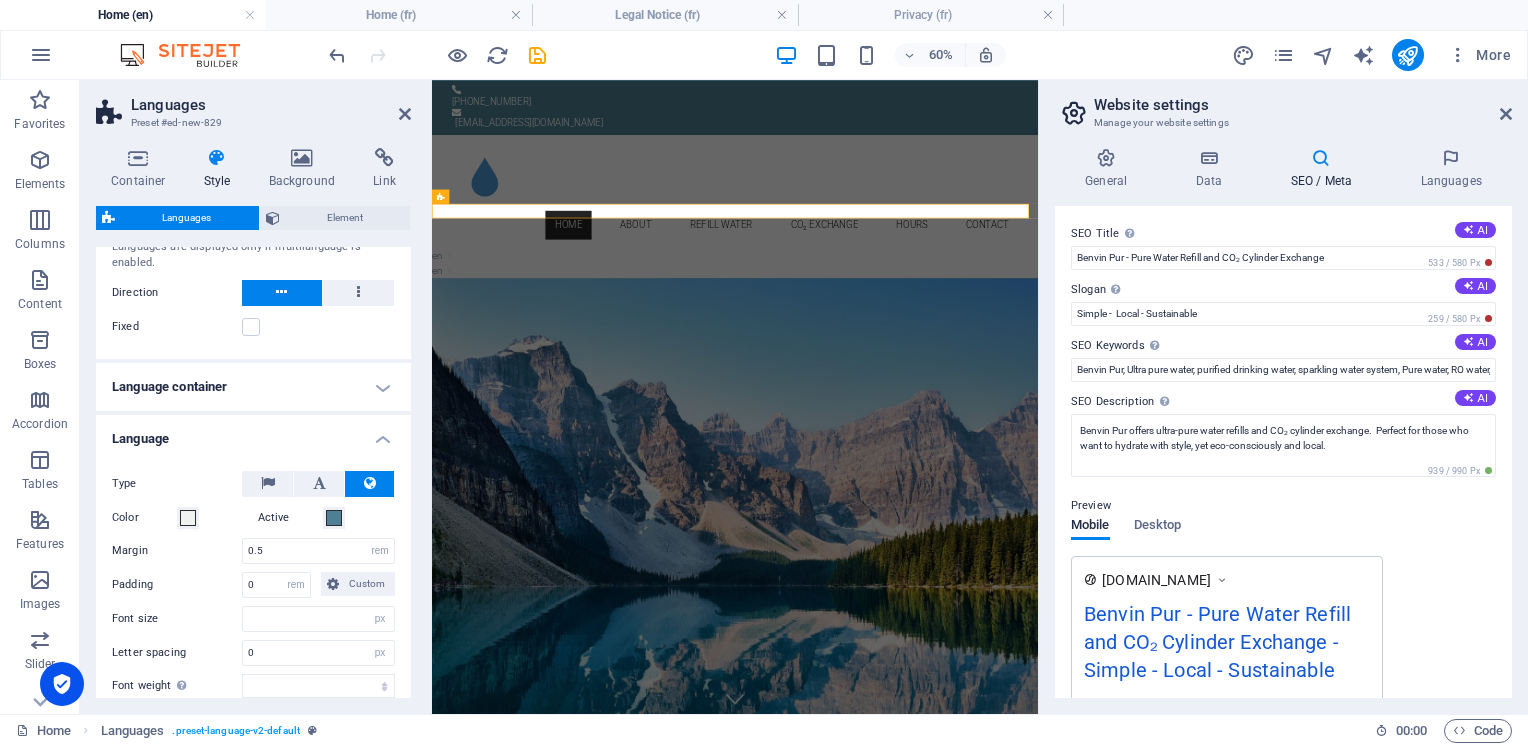 scroll, scrollTop: 100, scrollLeft: 0, axis: vertical 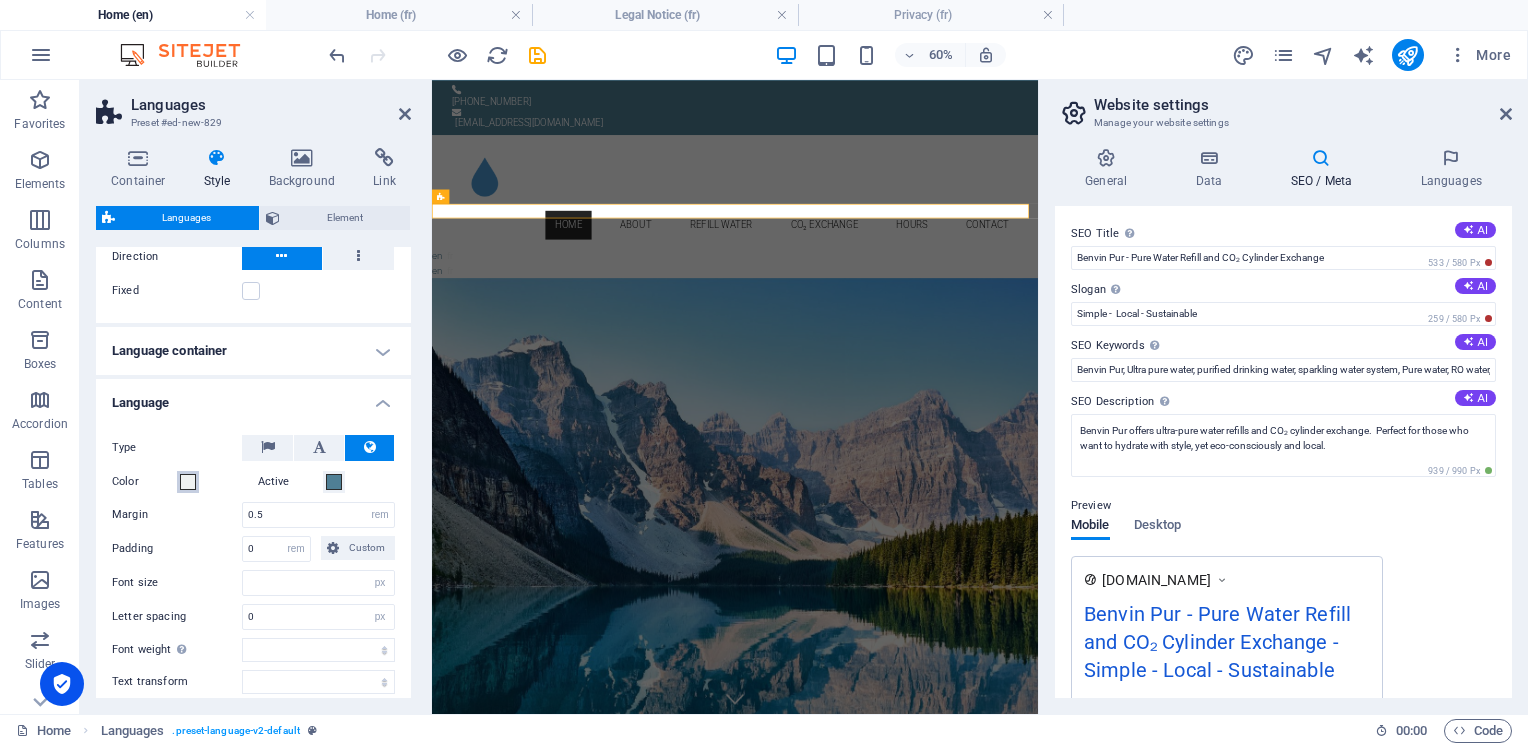 click at bounding box center (188, 482) 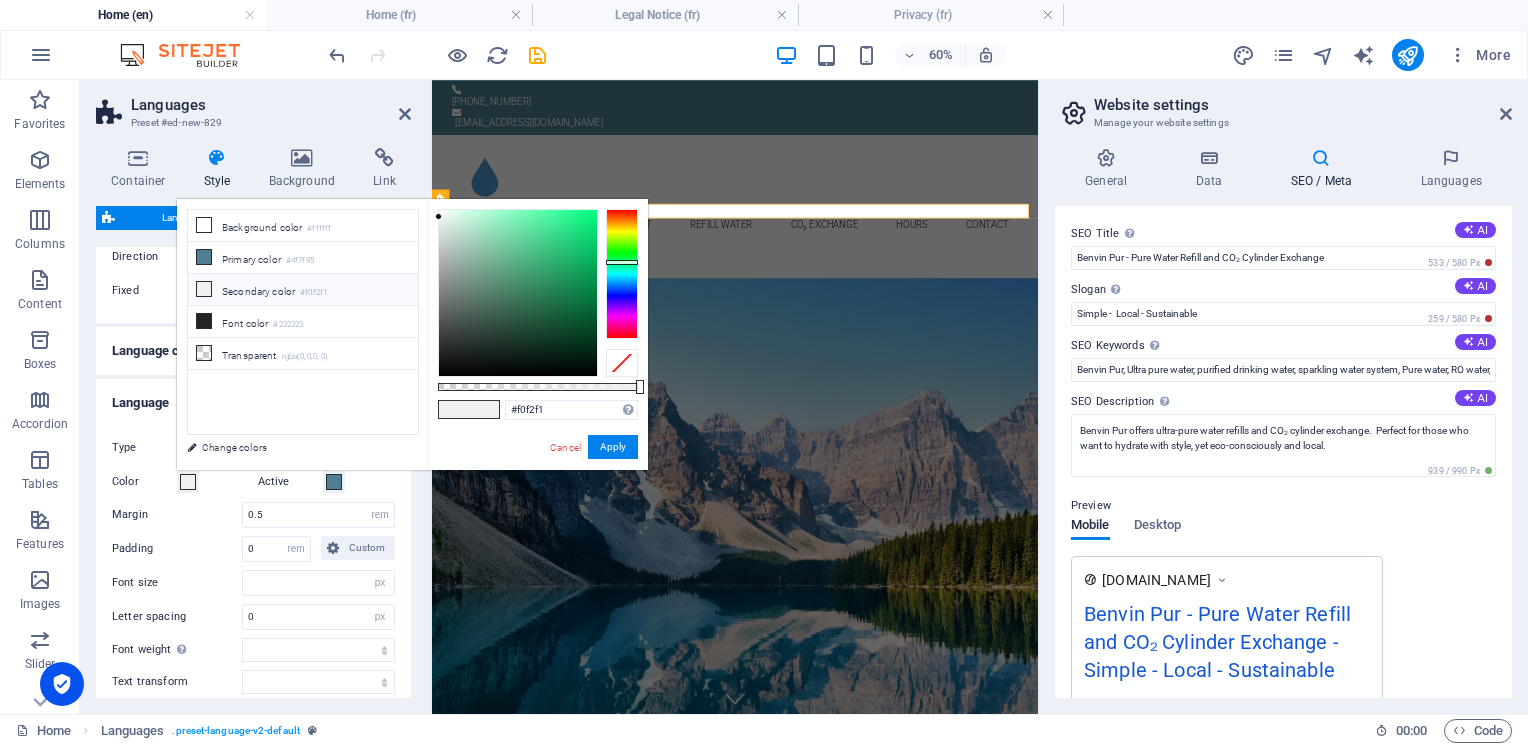 click at bounding box center (204, 289) 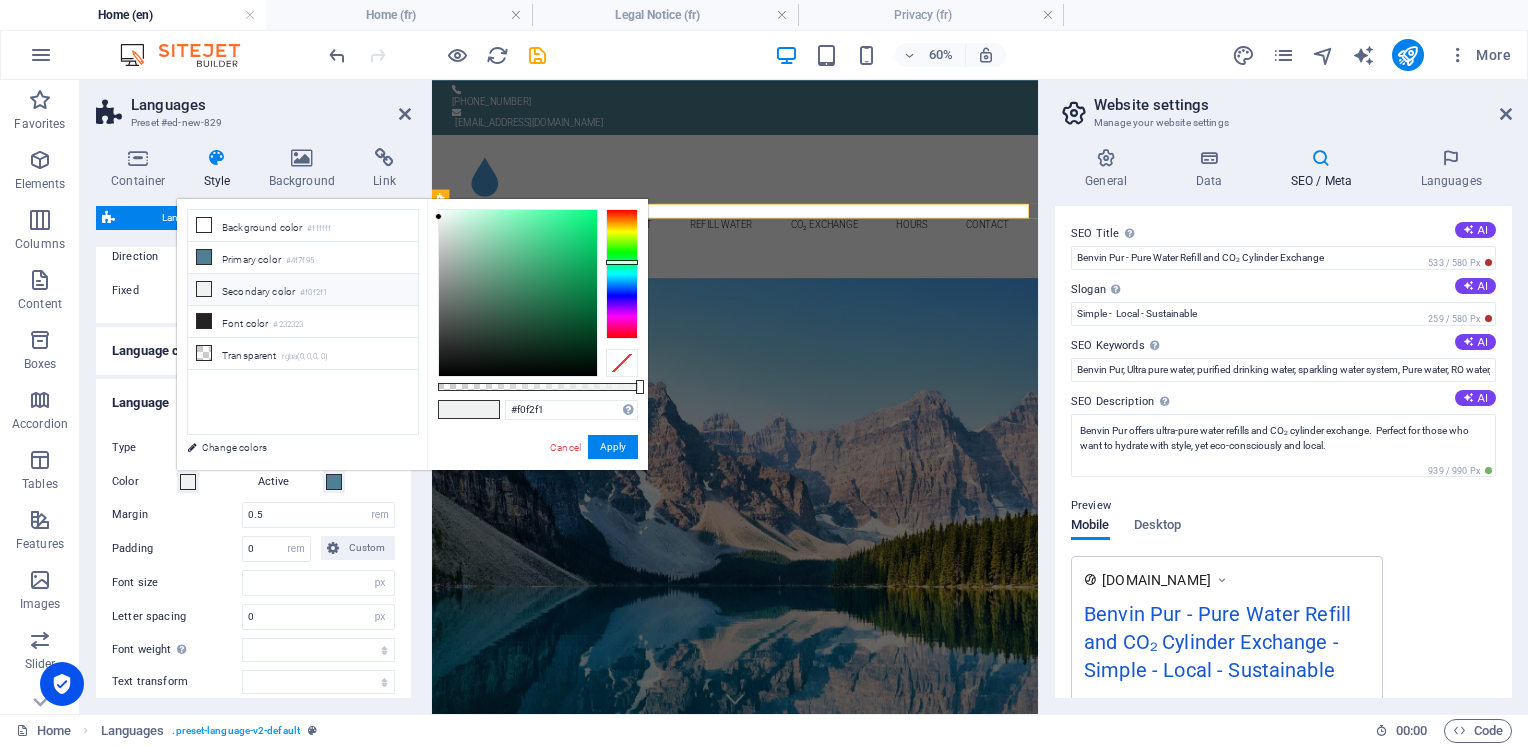 click at bounding box center [204, 289] 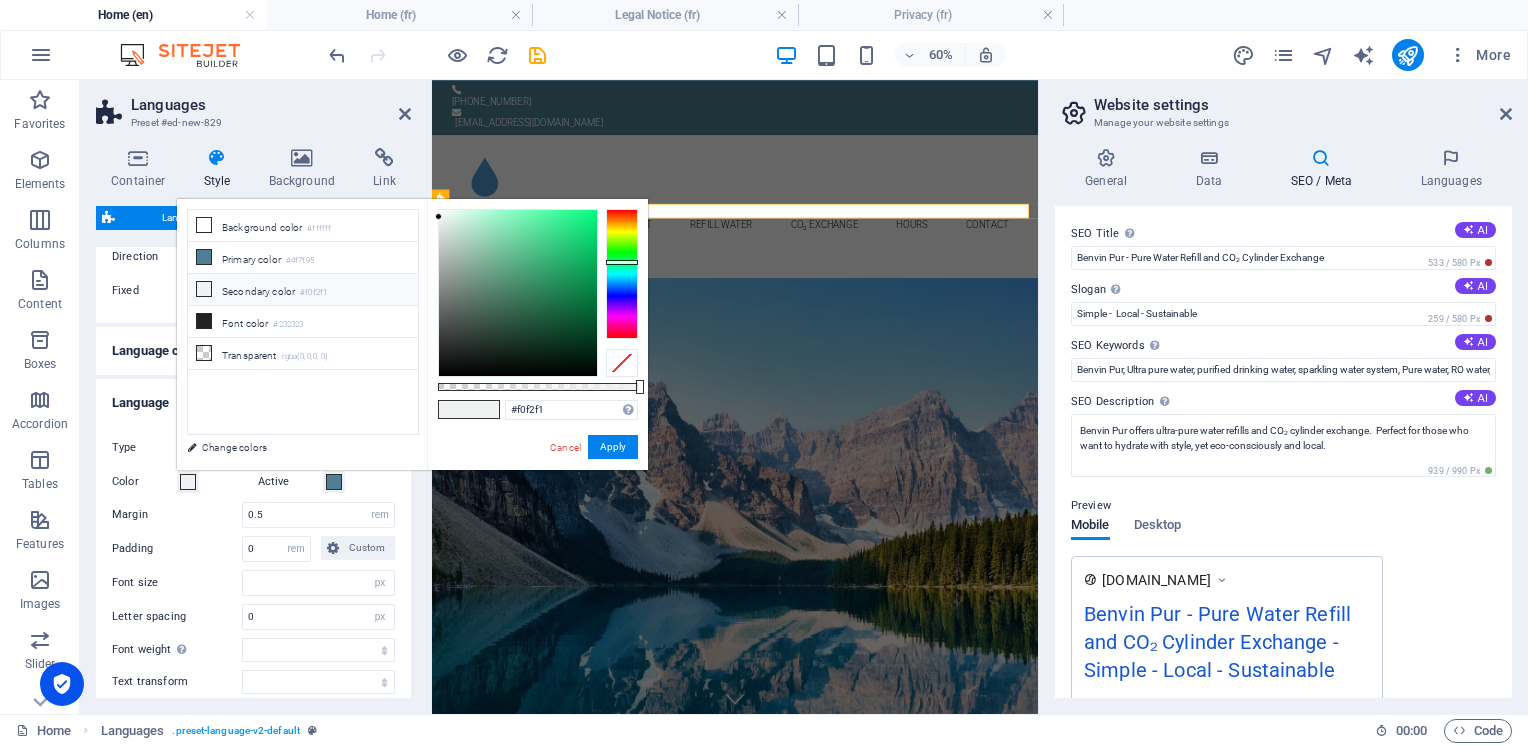select 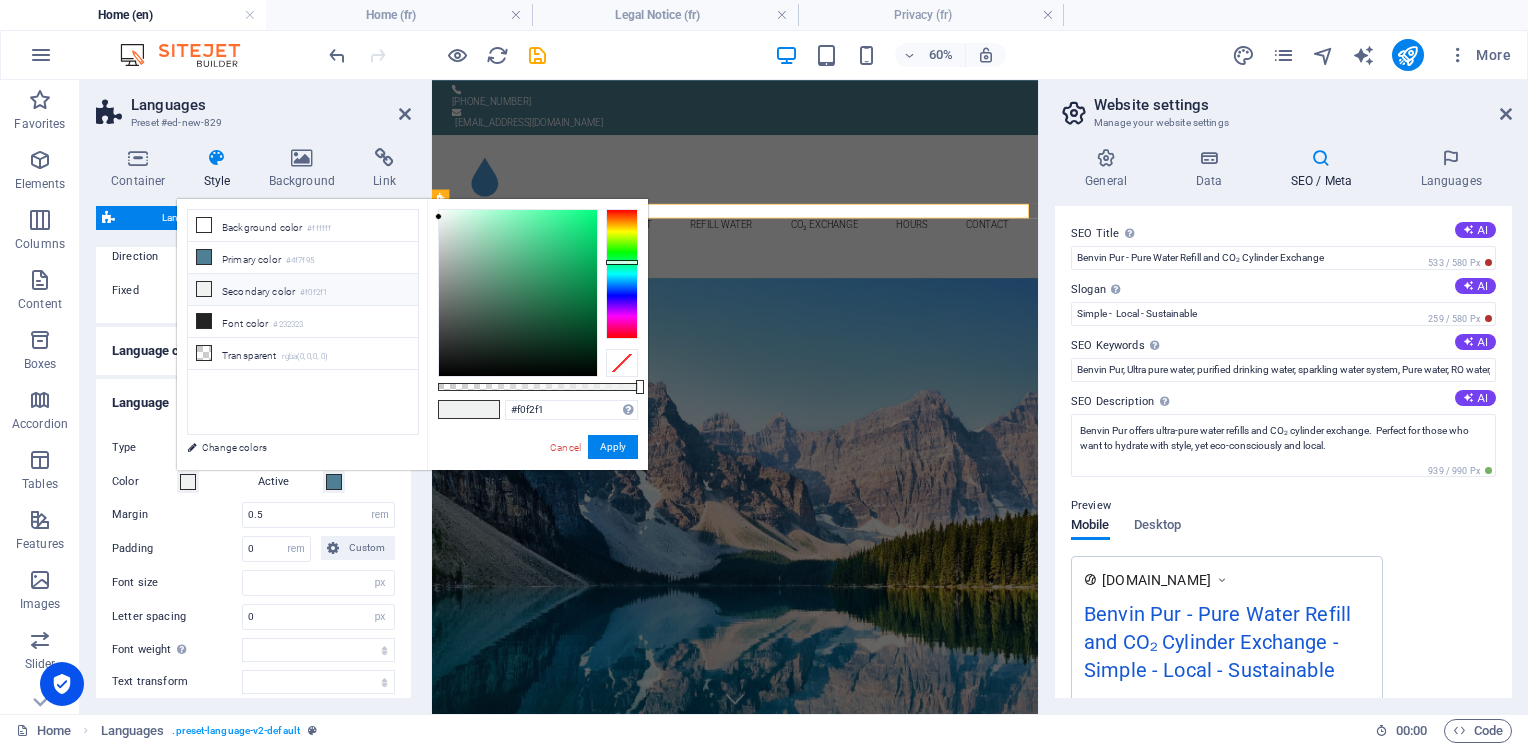 type 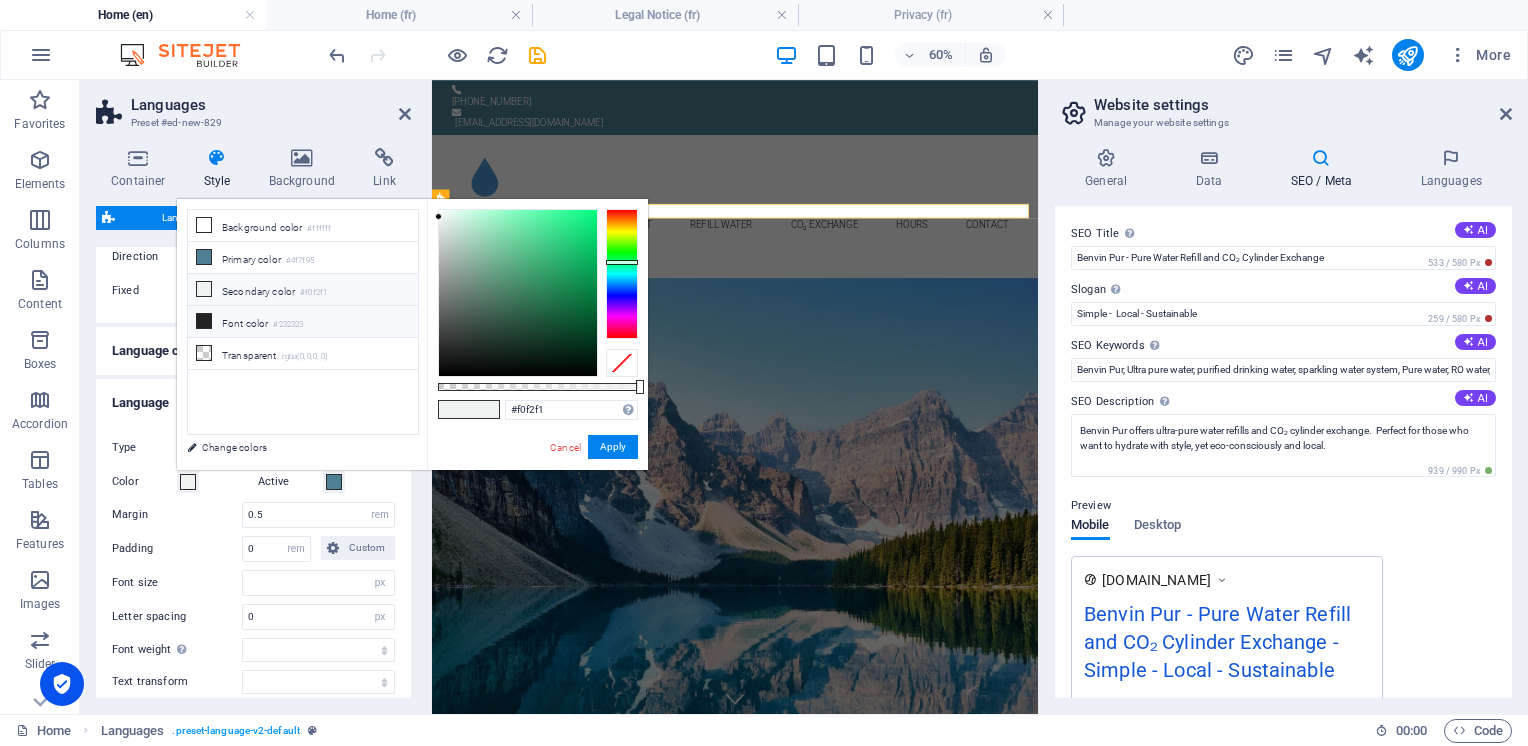 type 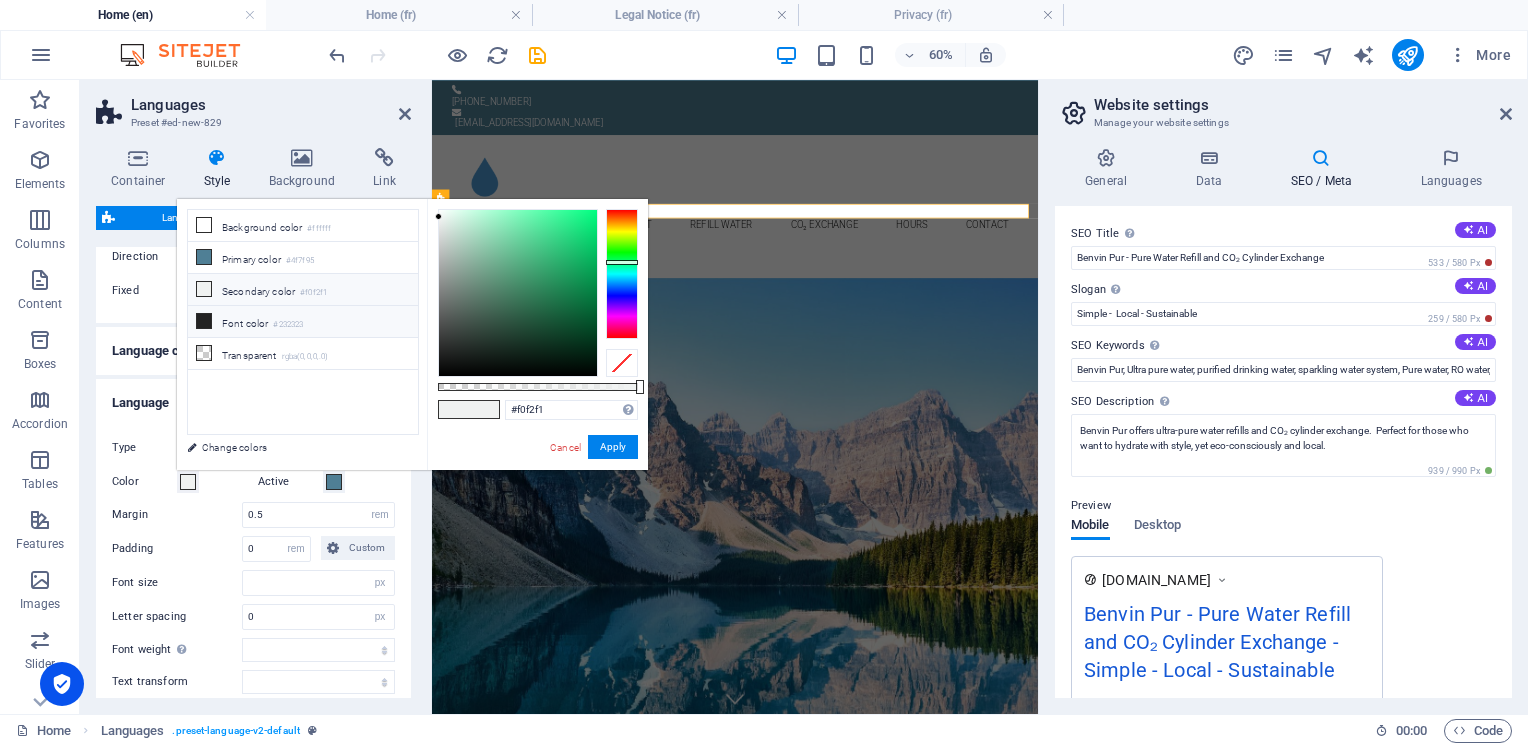 select 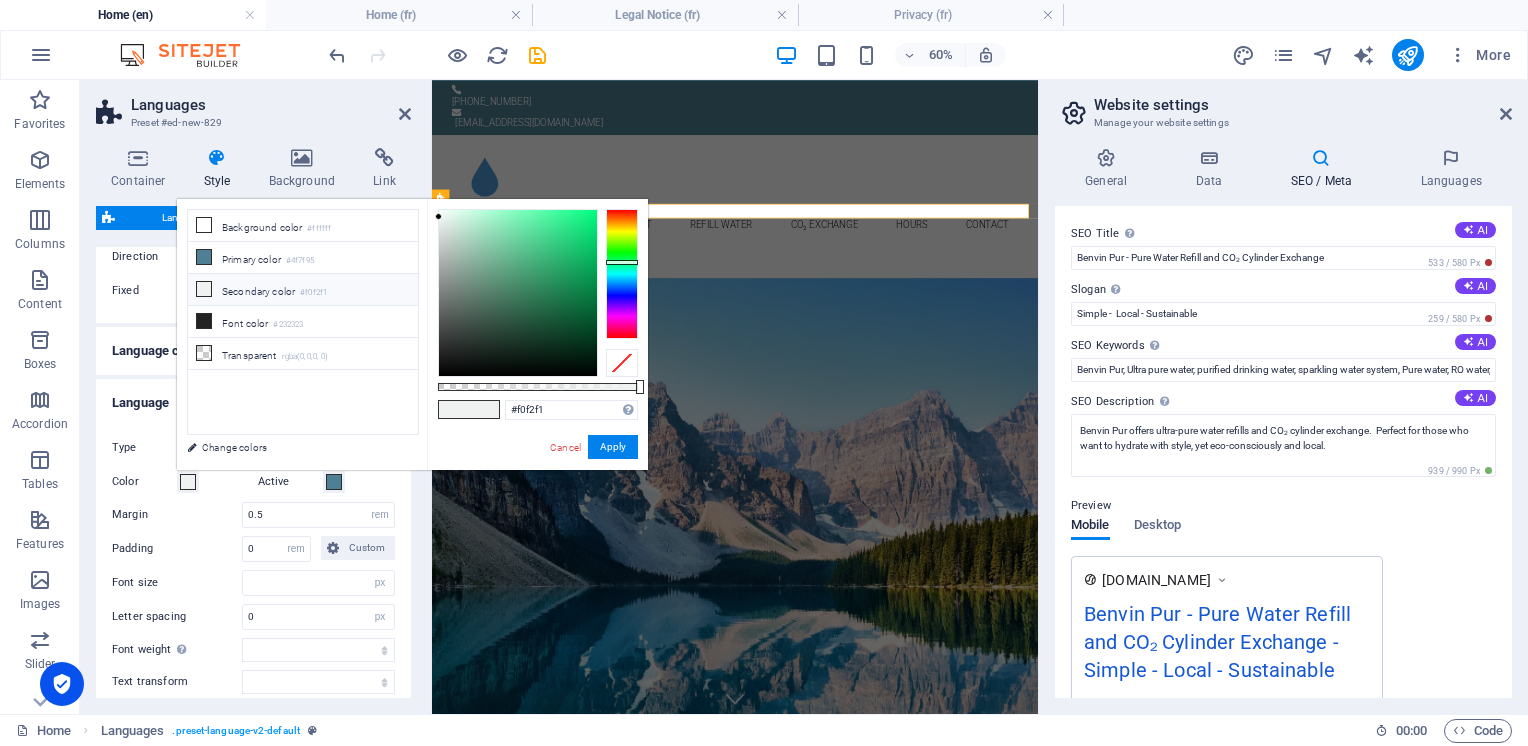 click on "Secondary color
#f0f2f1" at bounding box center [303, 290] 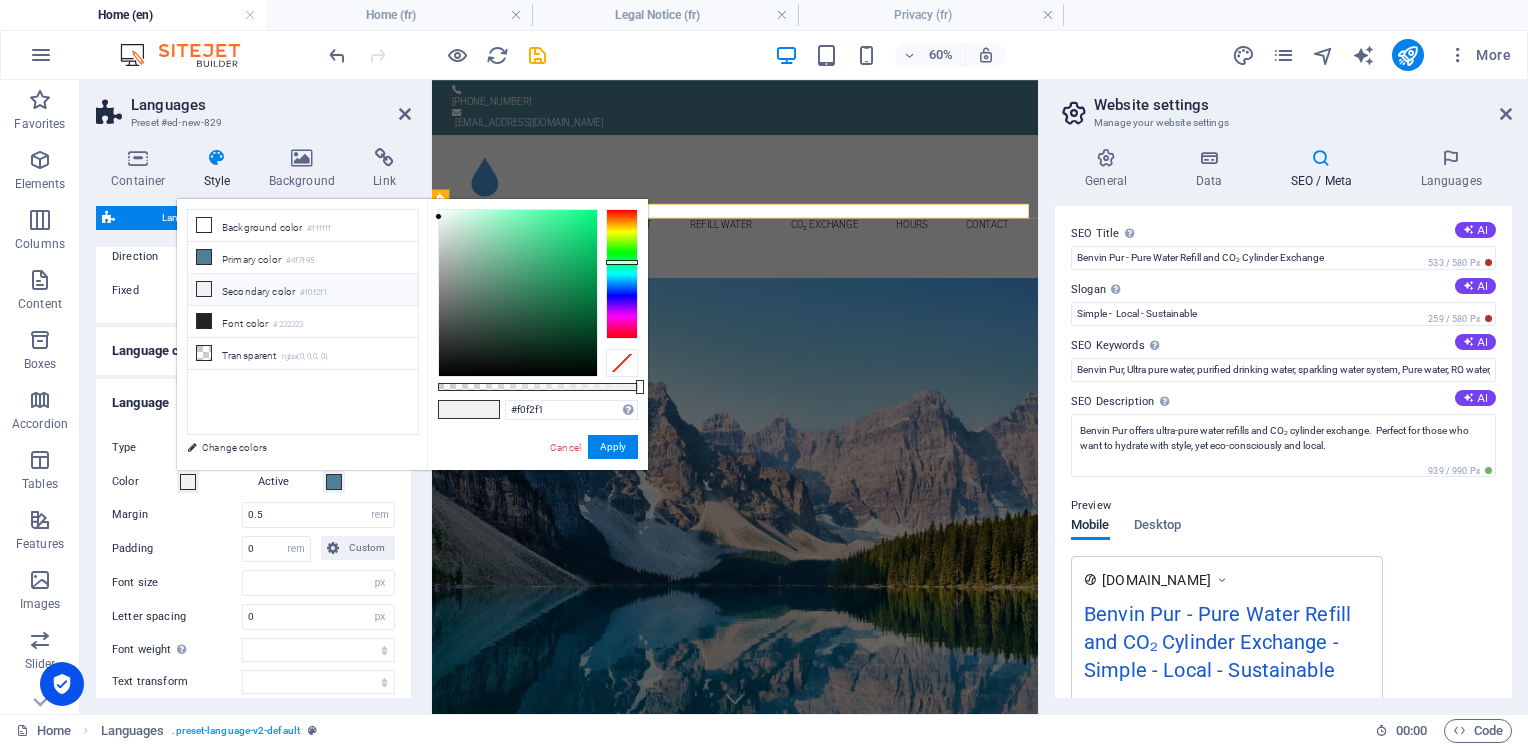 click at bounding box center (188, 482) 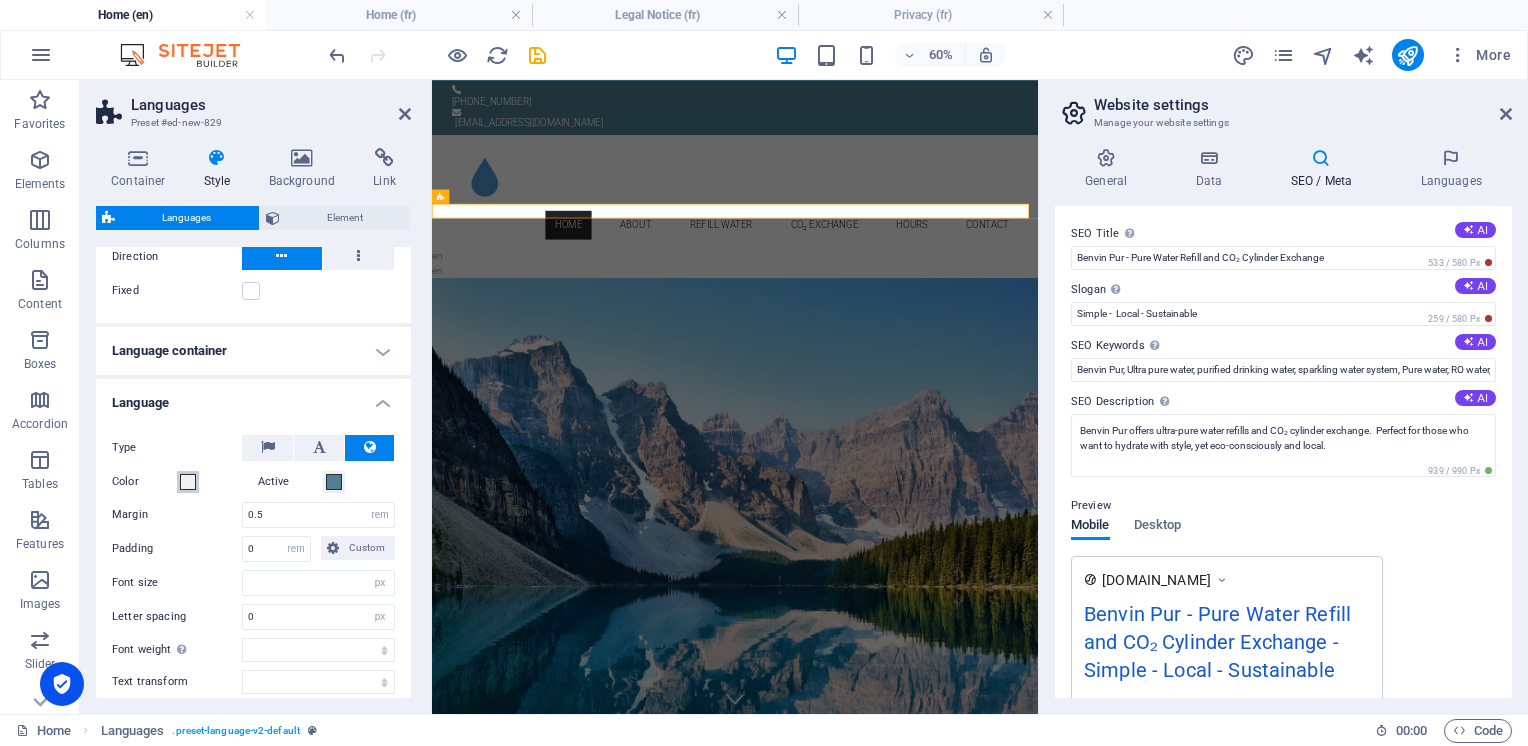 type 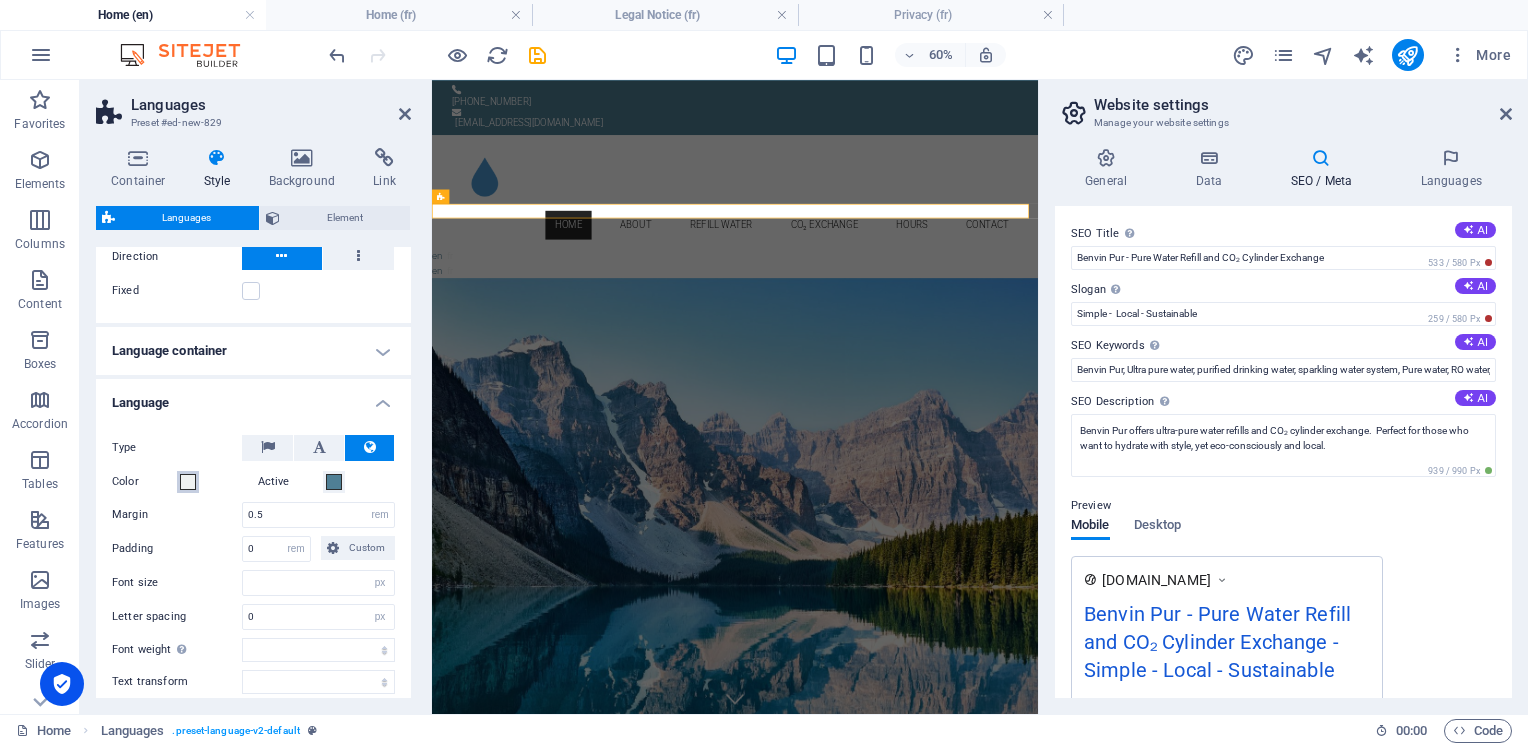 click at bounding box center [188, 482] 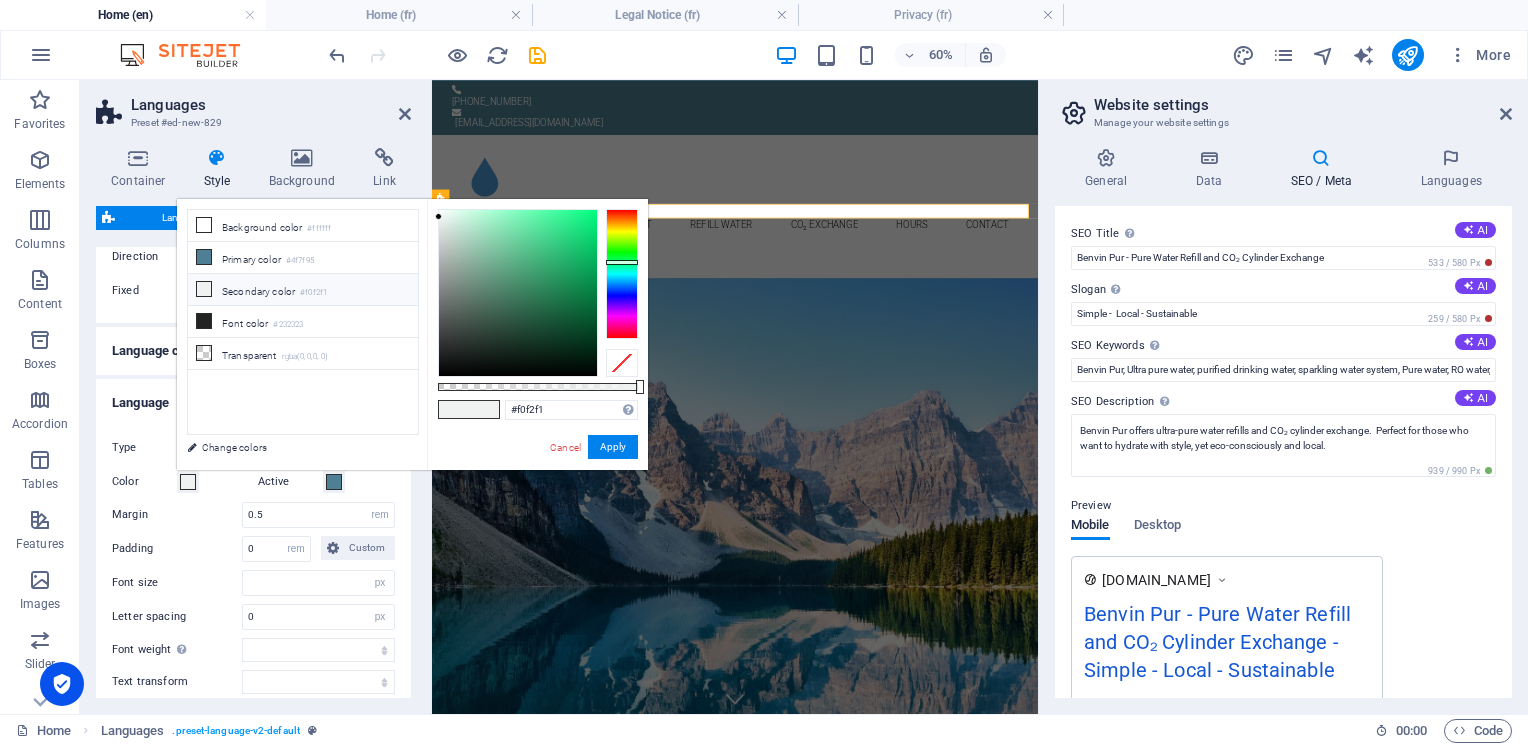 drag, startPoint x: 446, startPoint y: 291, endPoint x: 232, endPoint y: 454, distance: 269.00745 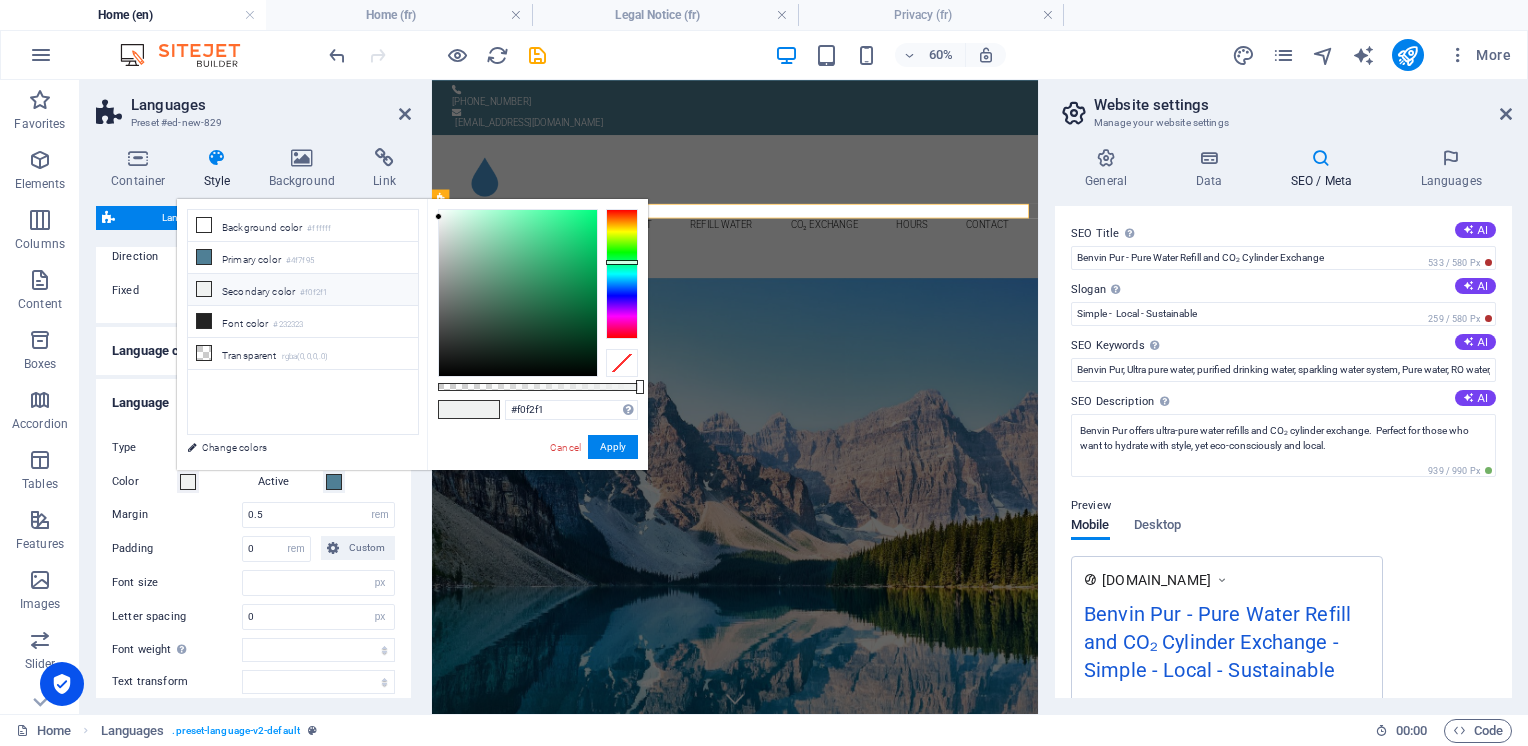 click on "Change colors" at bounding box center [293, 447] 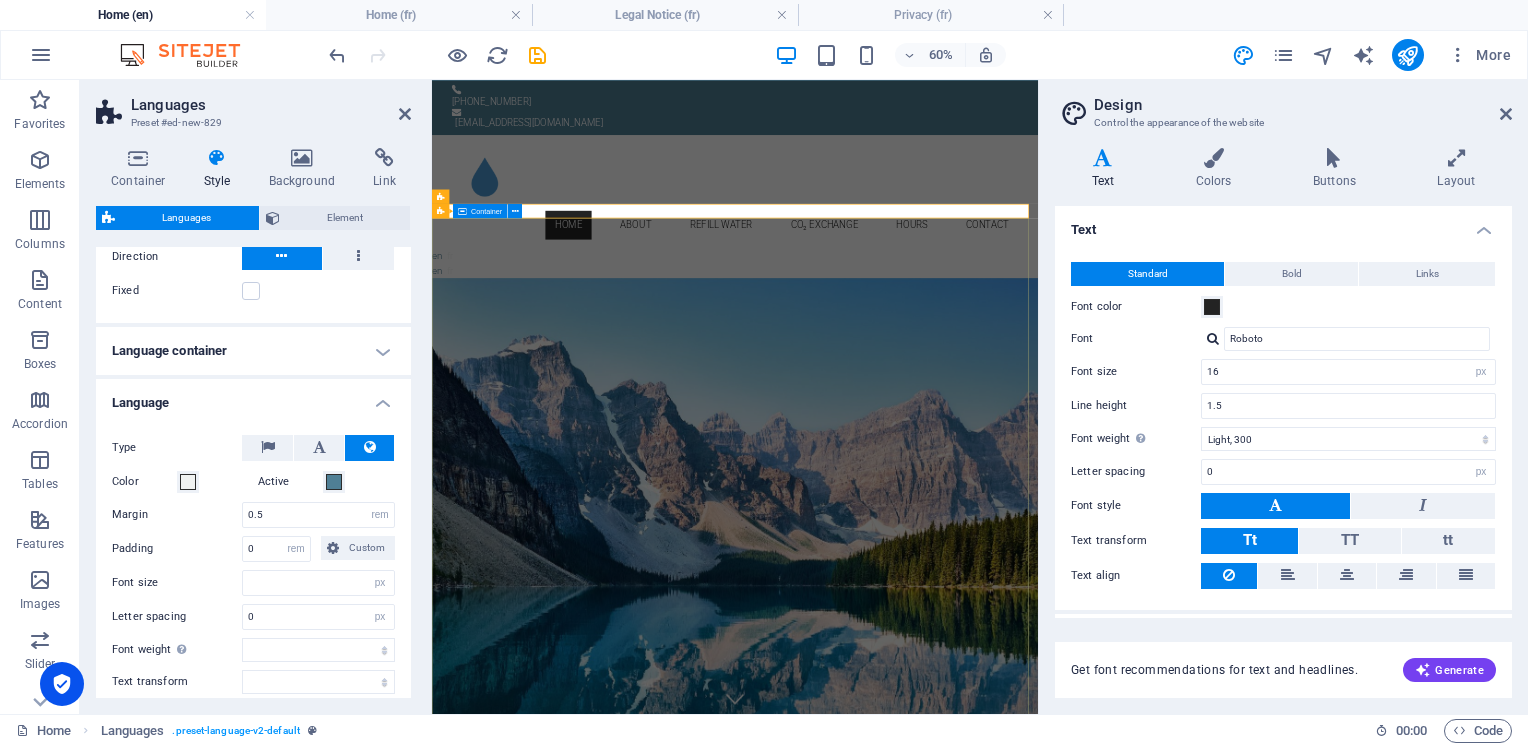 type 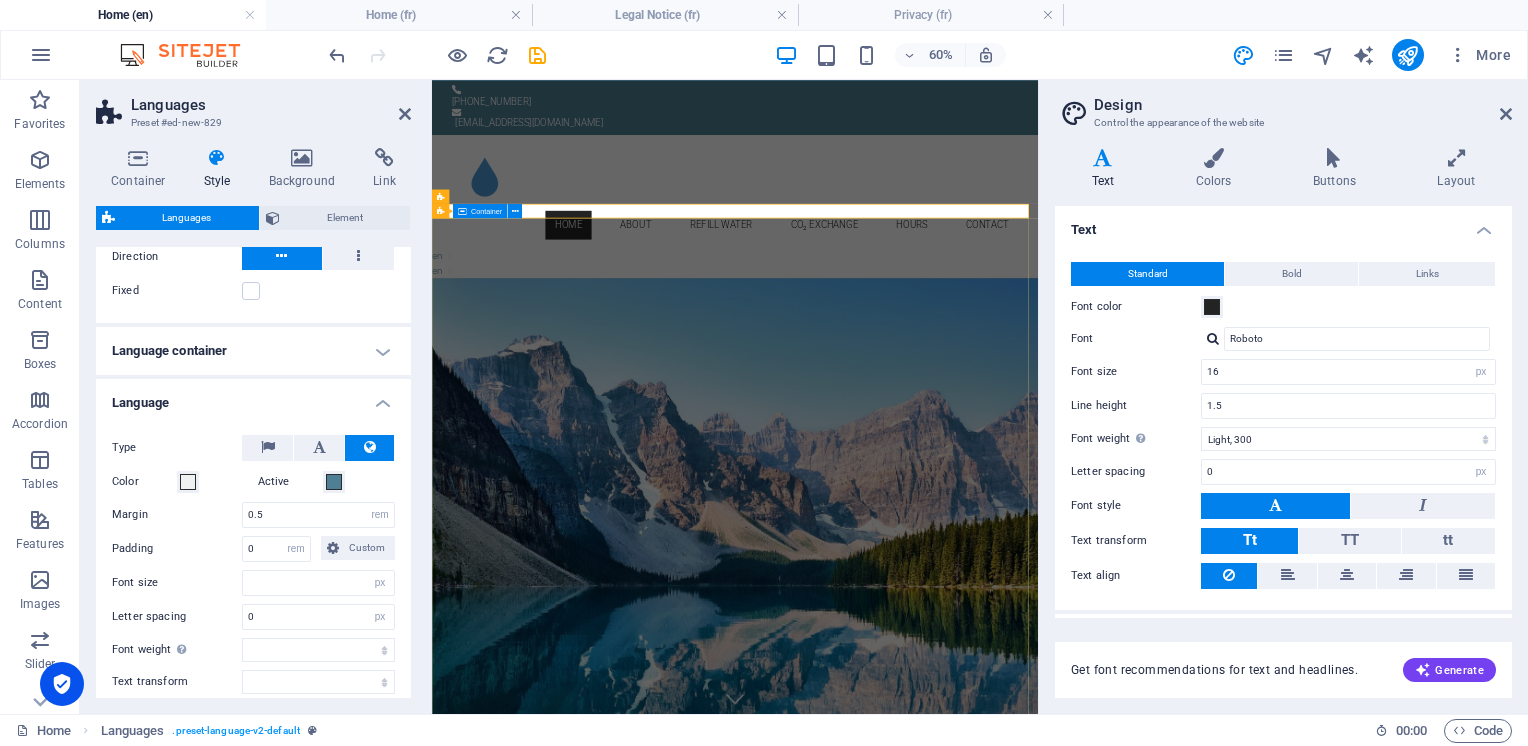 select 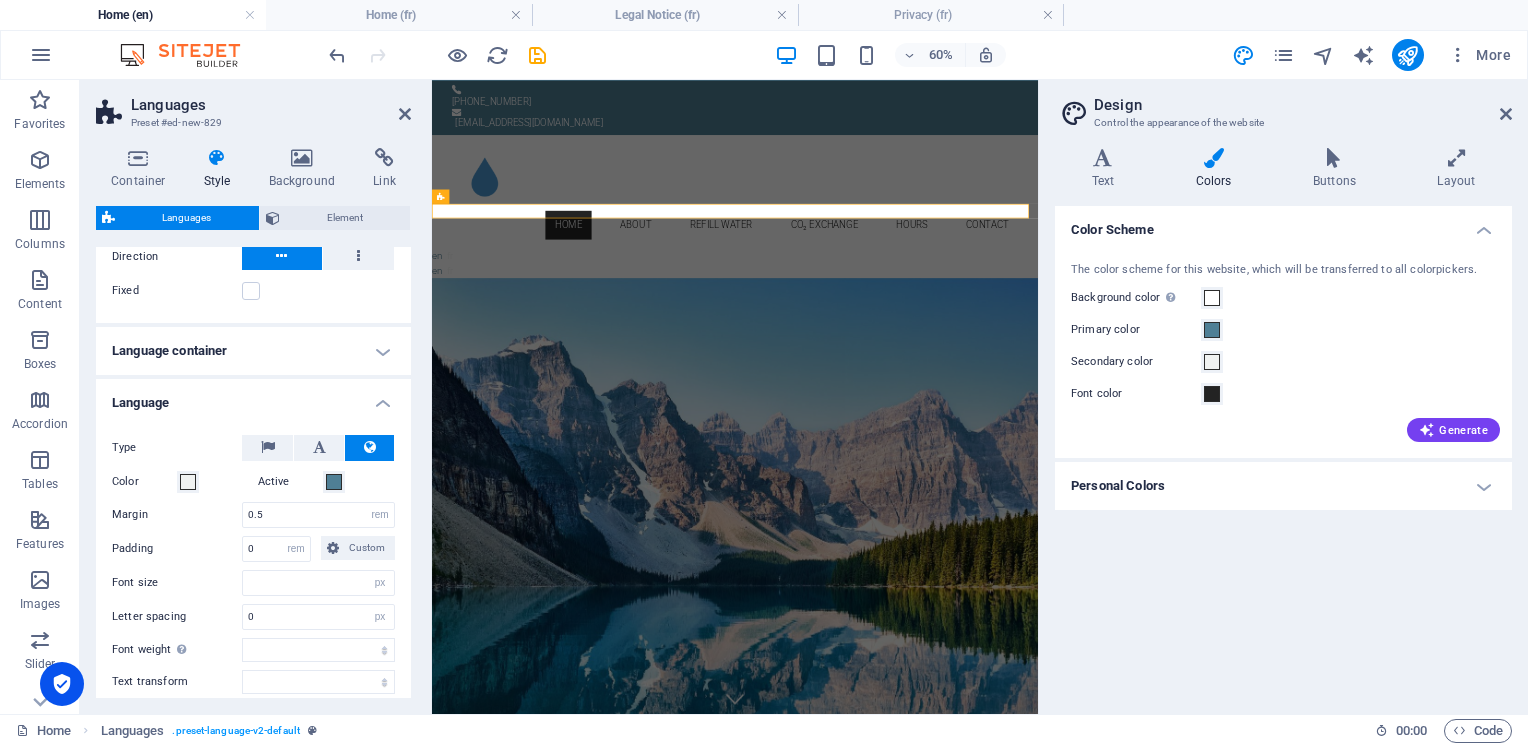 type 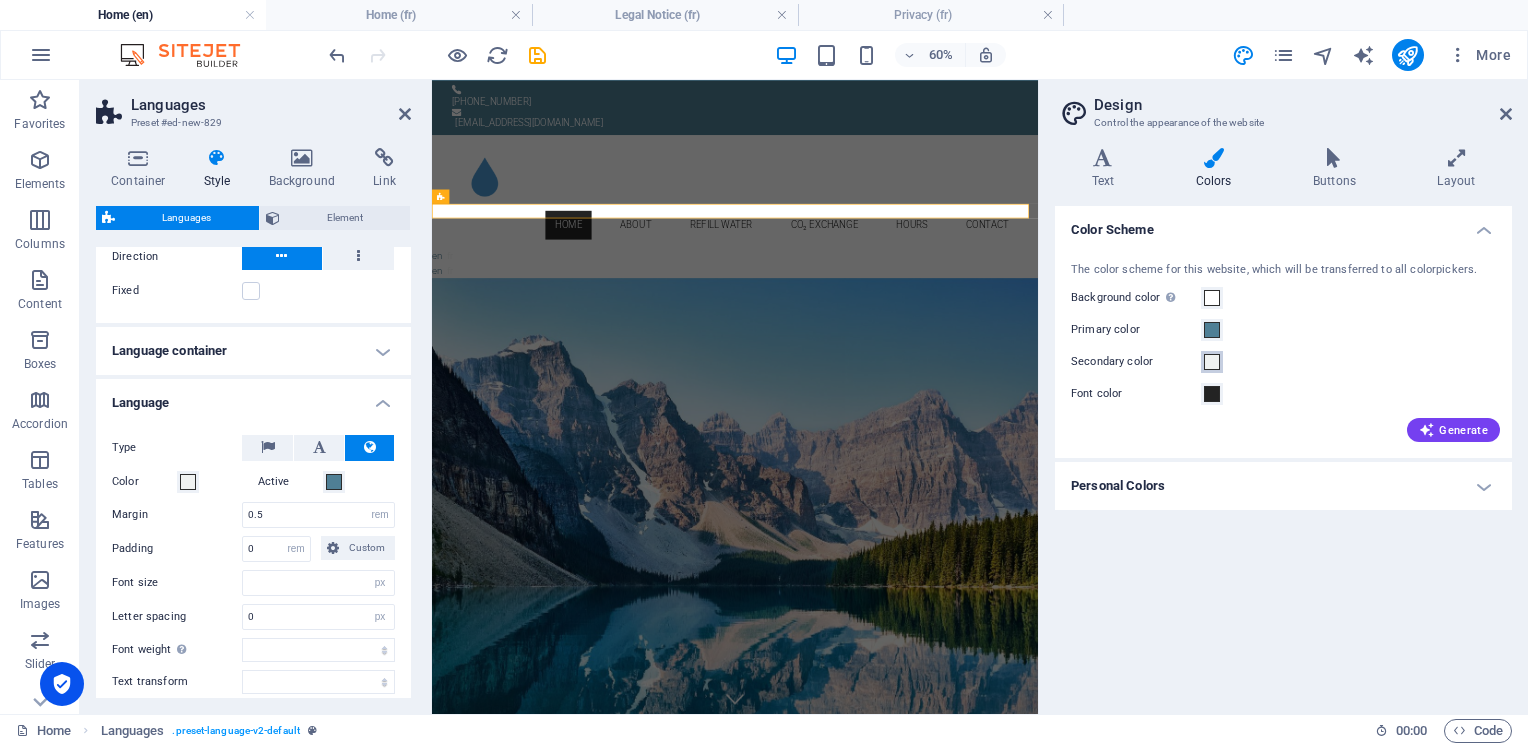 click at bounding box center (1212, 362) 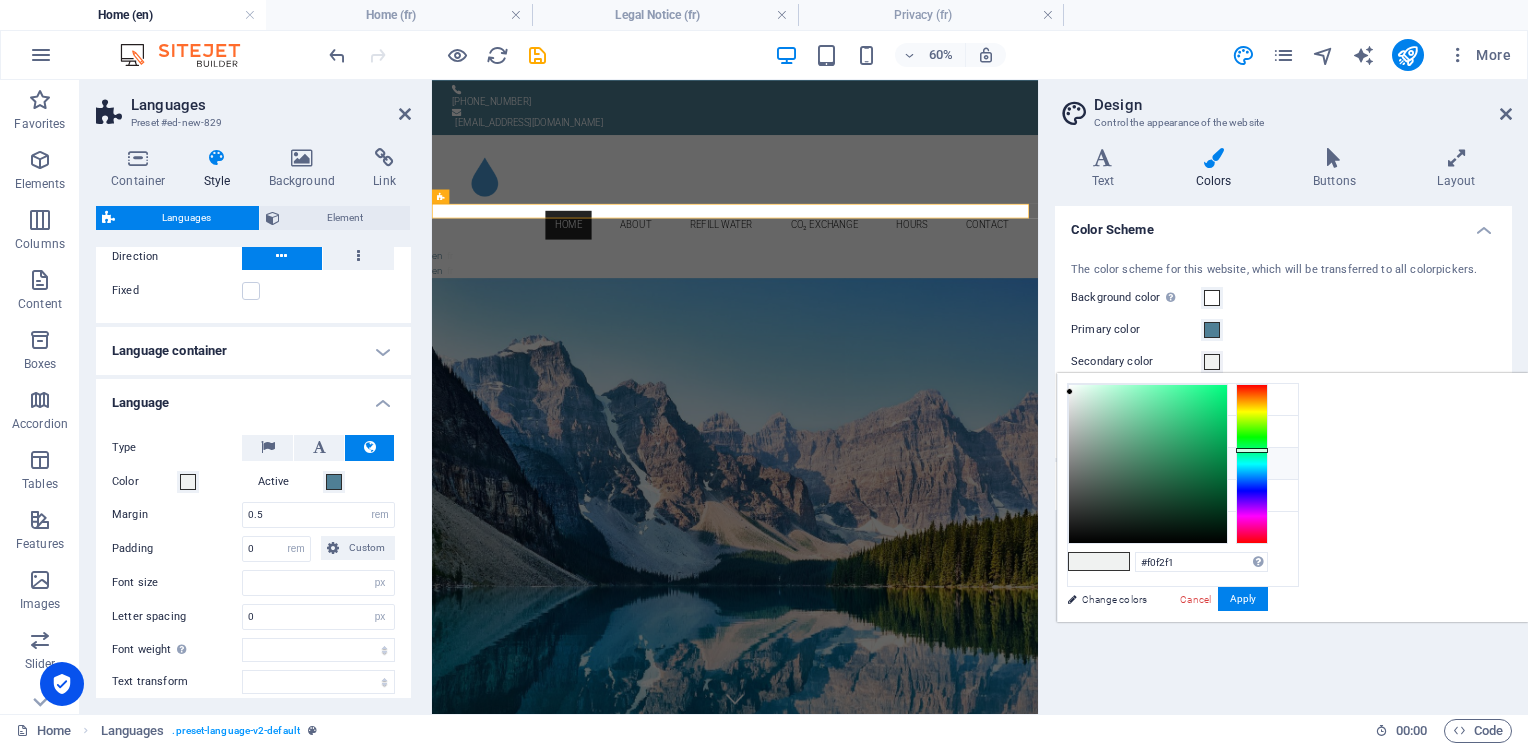 click at bounding box center [1084, 463] 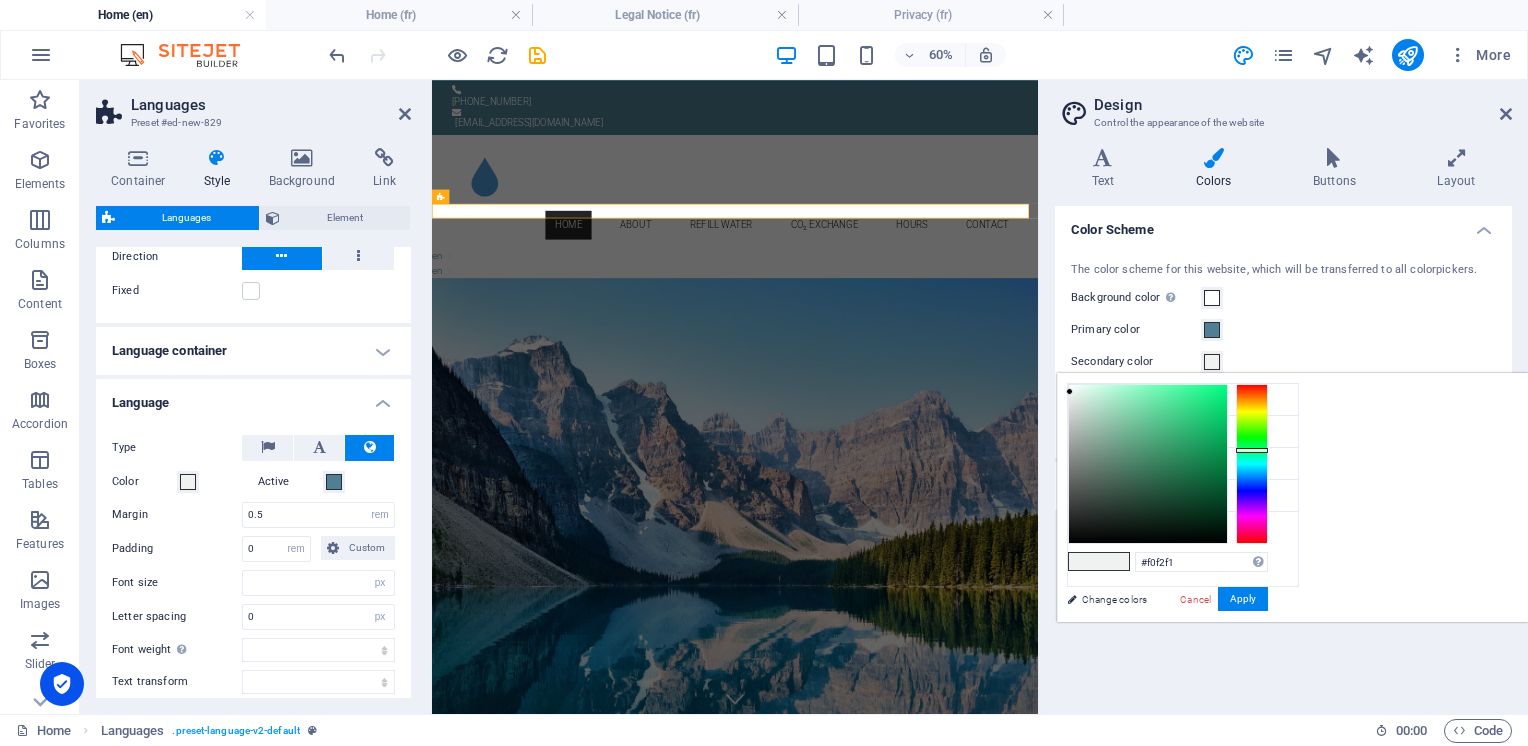 click at bounding box center (1212, 362) 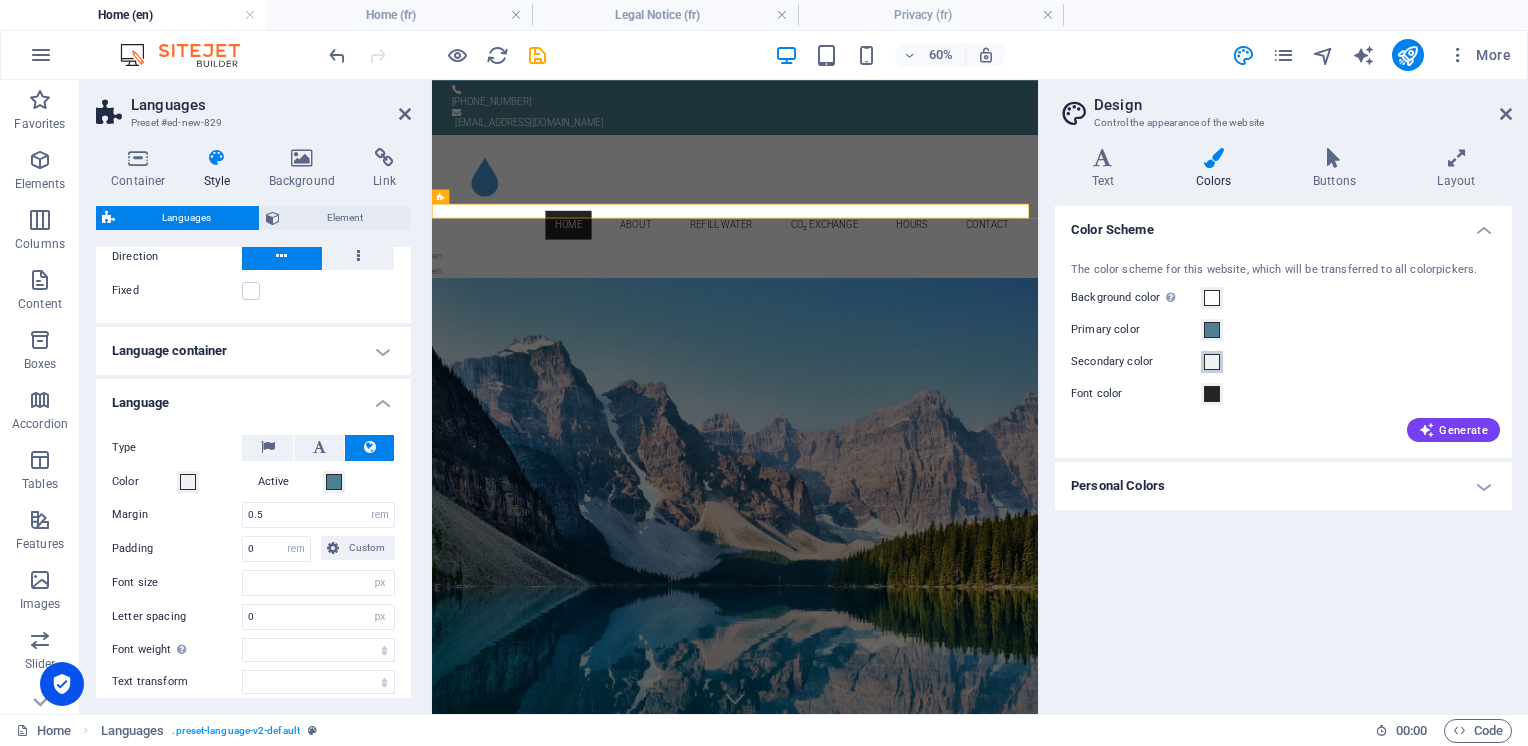 type 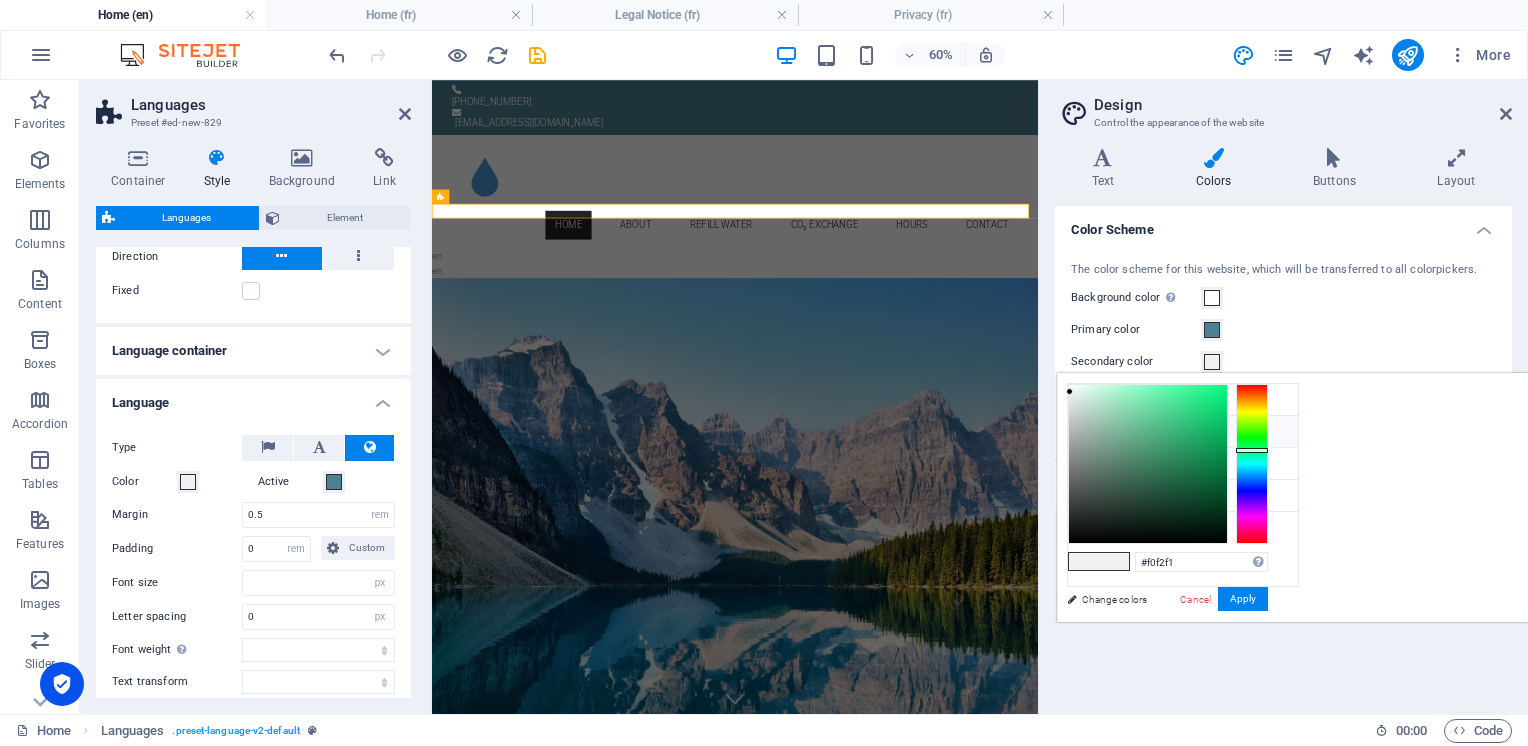click at bounding box center [1084, 431] 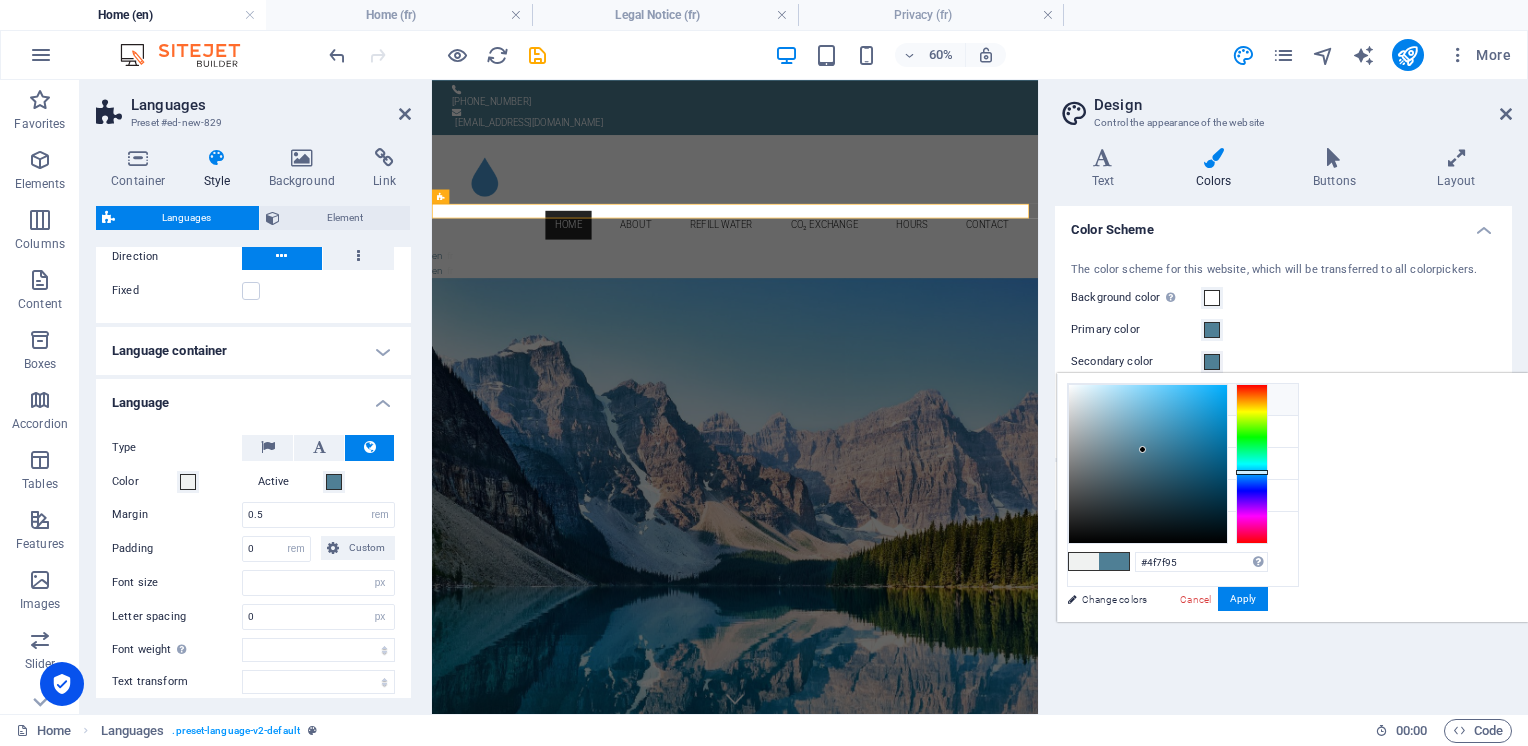 type 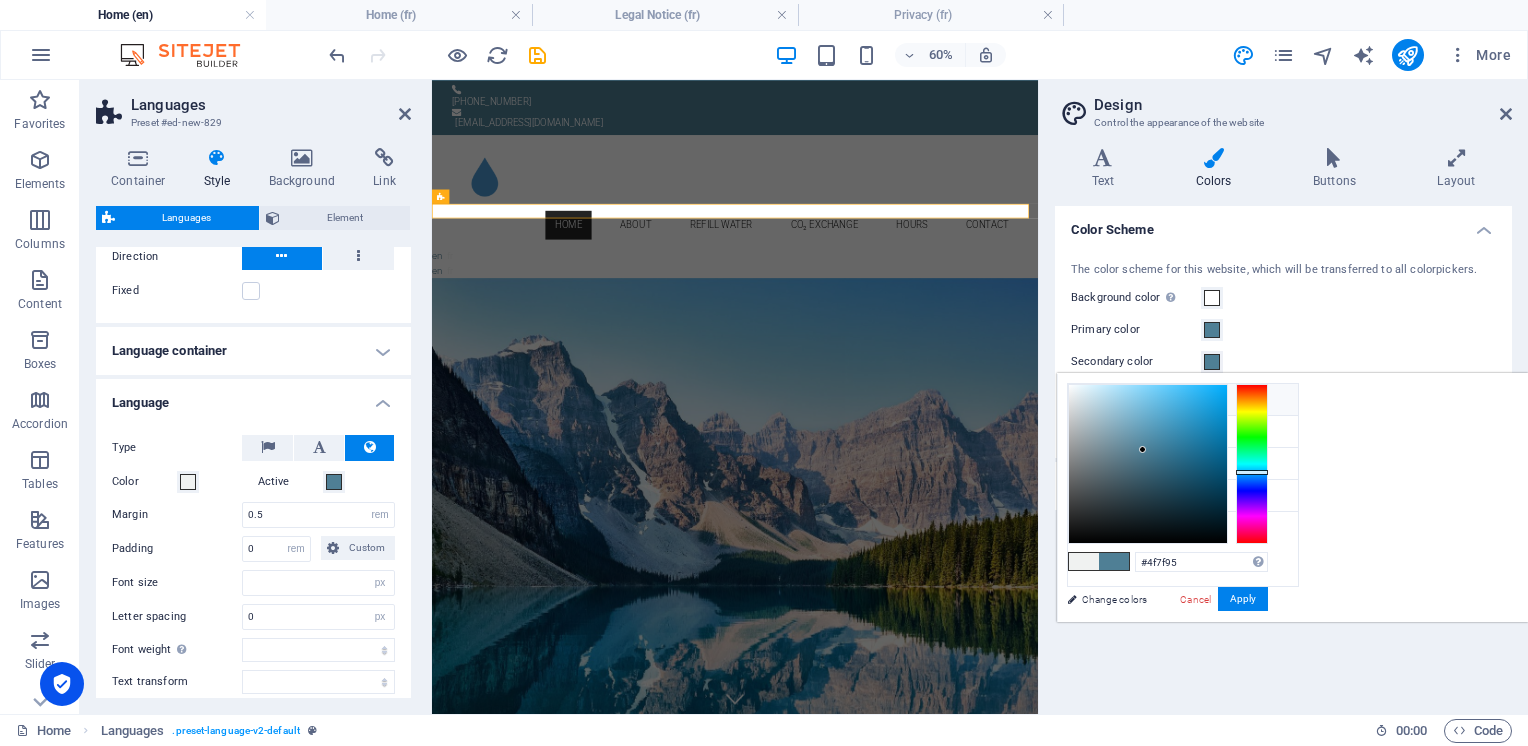 select 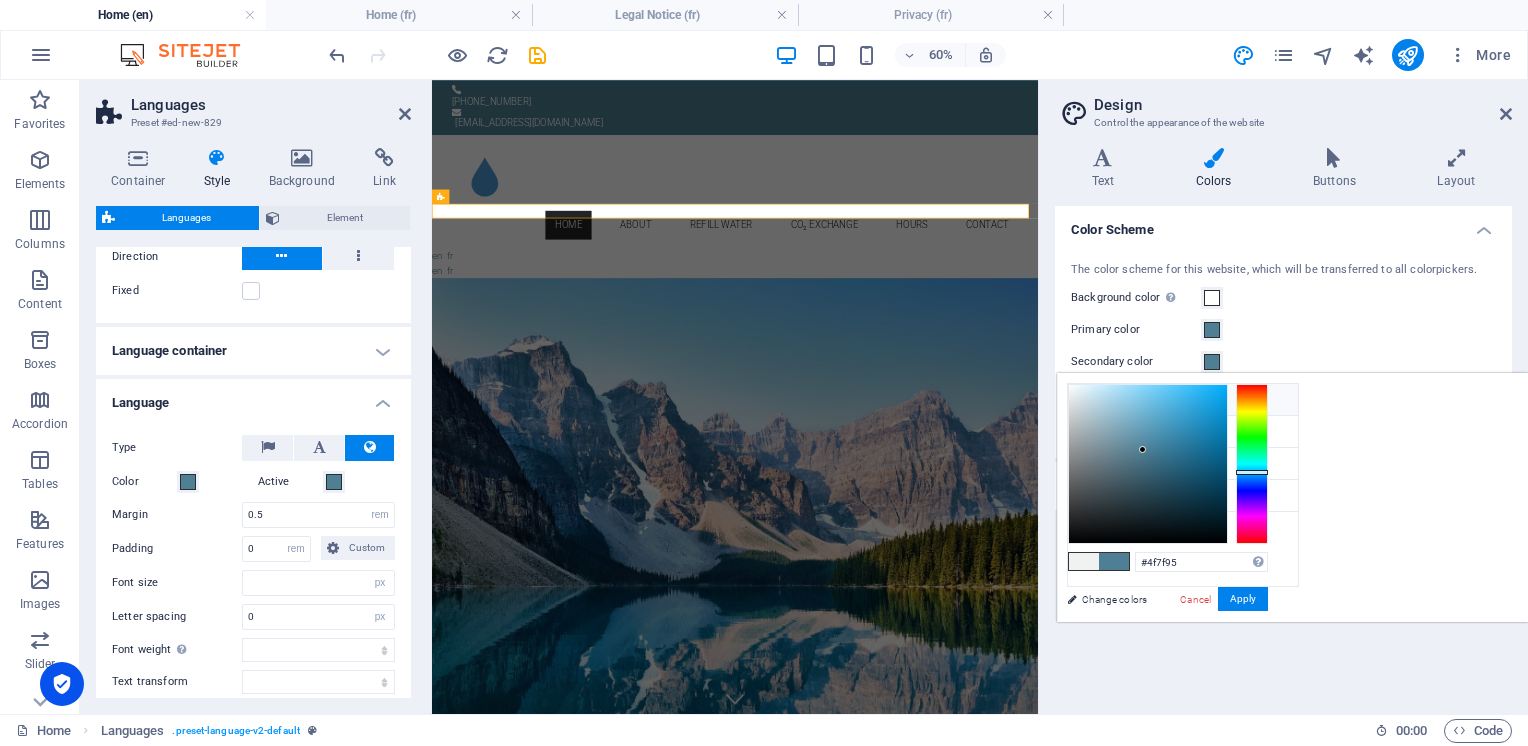click at bounding box center (1084, 399) 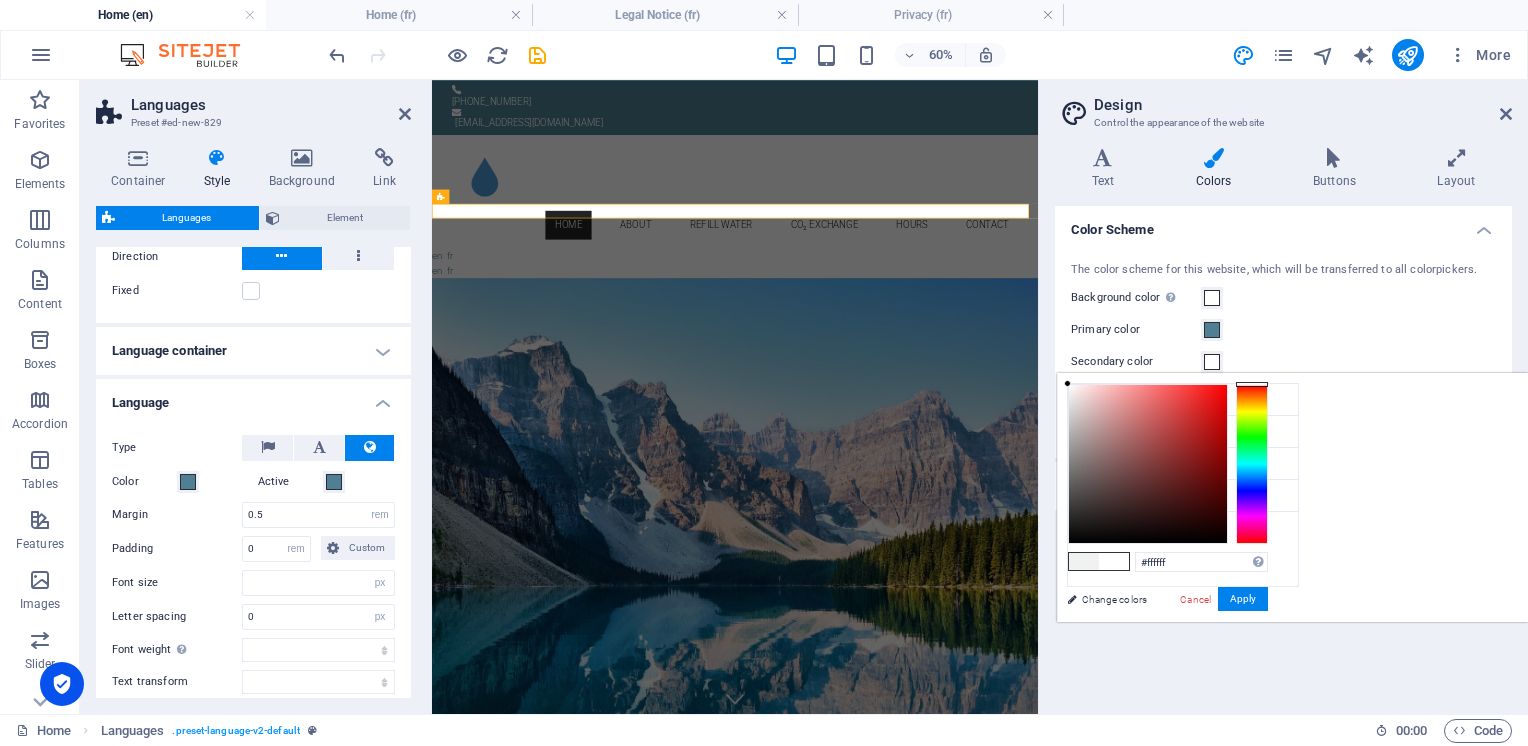 click at bounding box center (1252, 464) 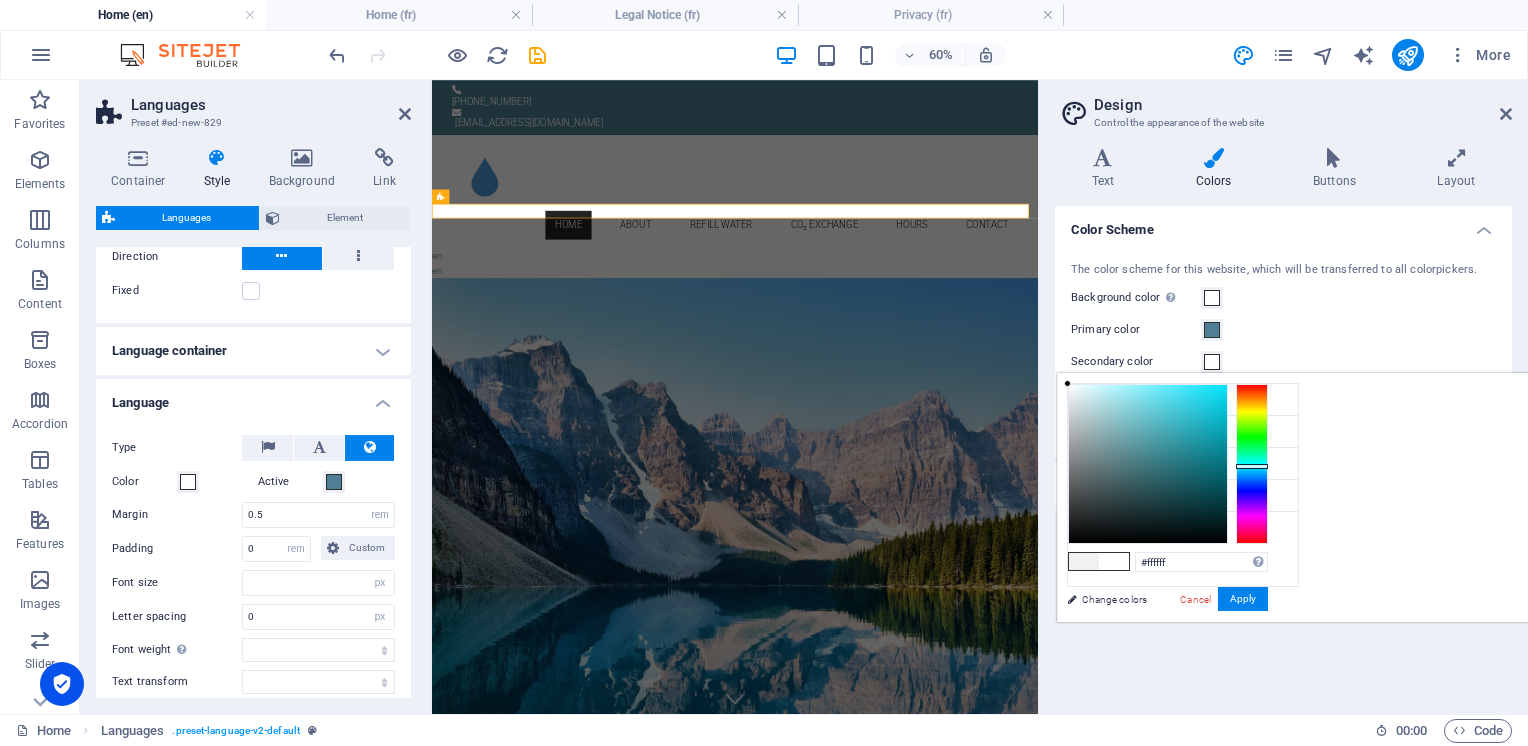 type 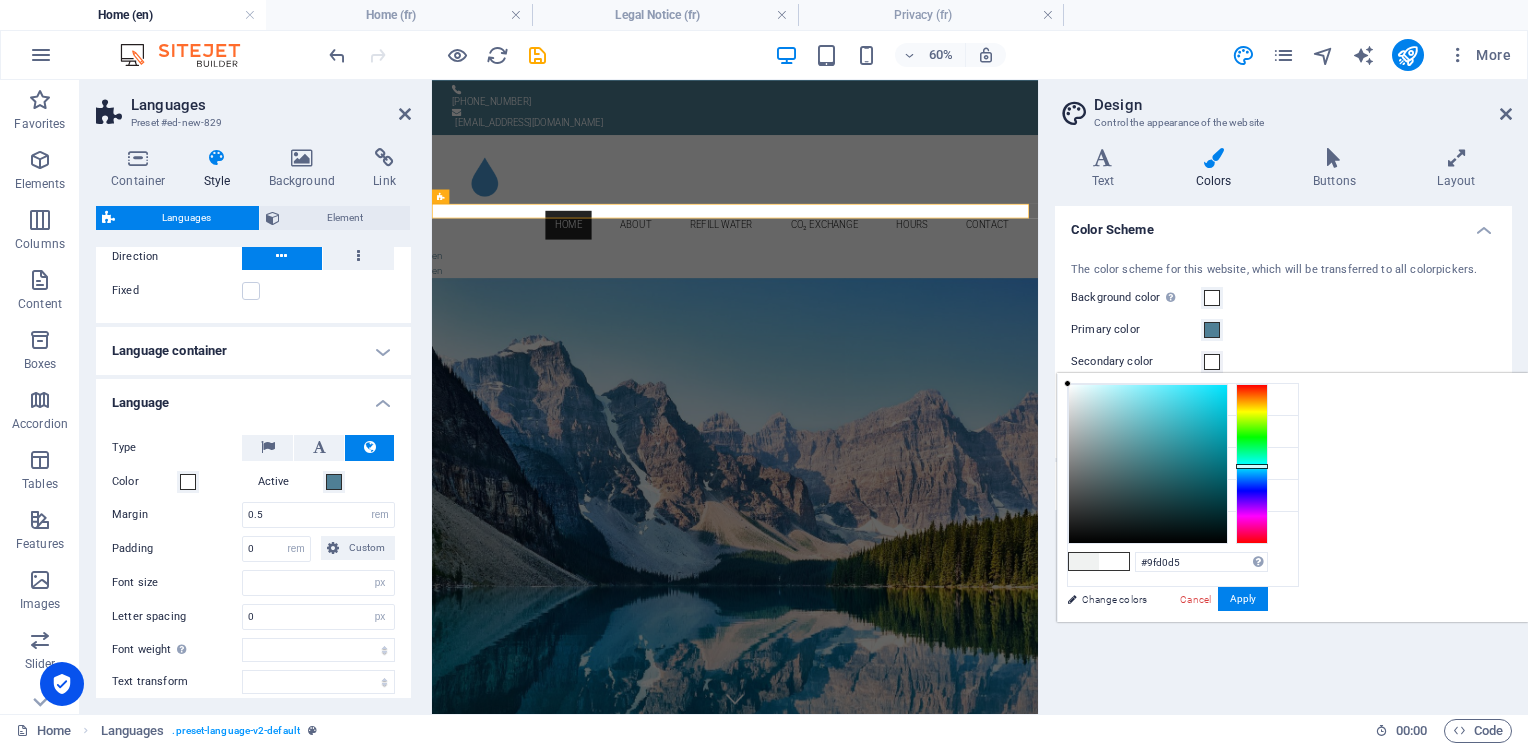 click at bounding box center [1148, 464] 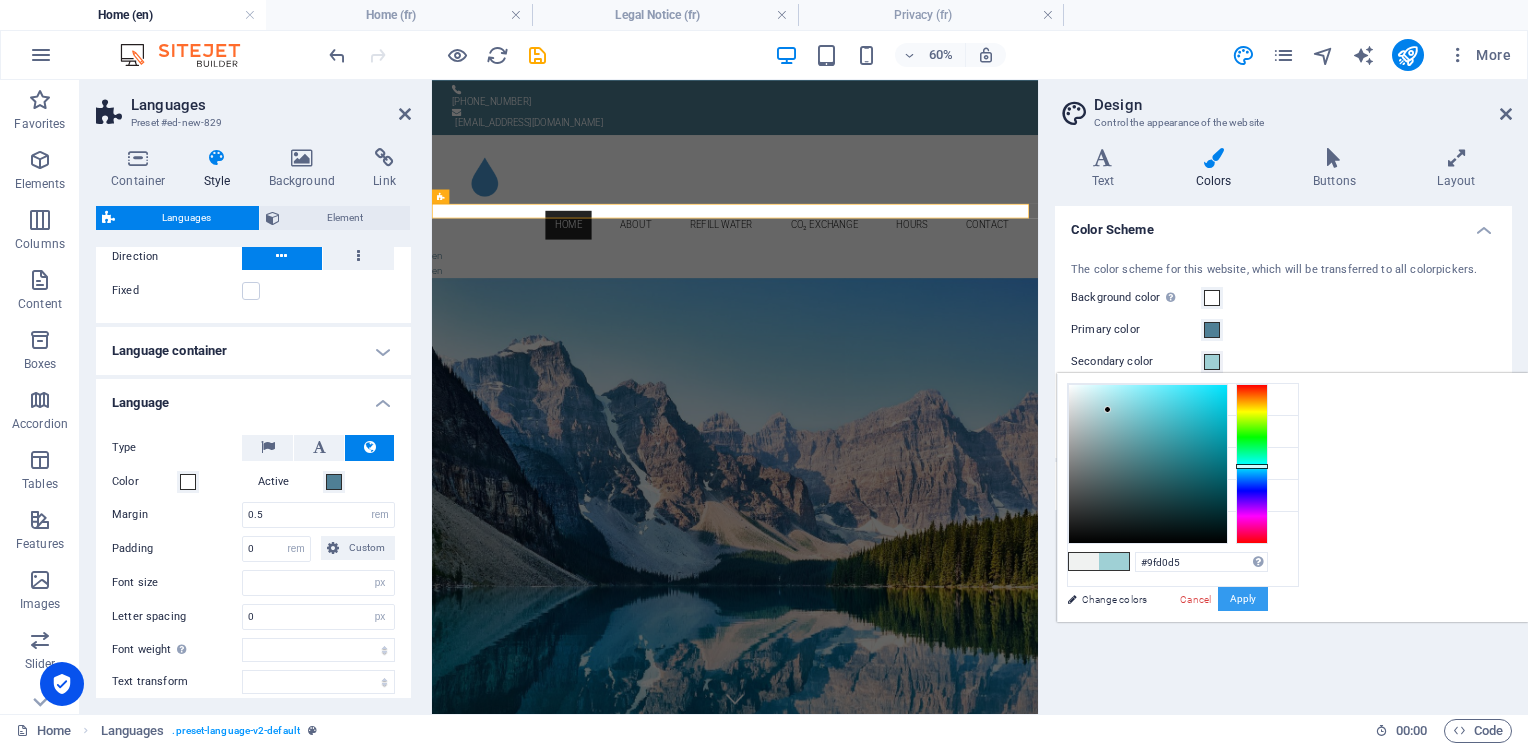 type 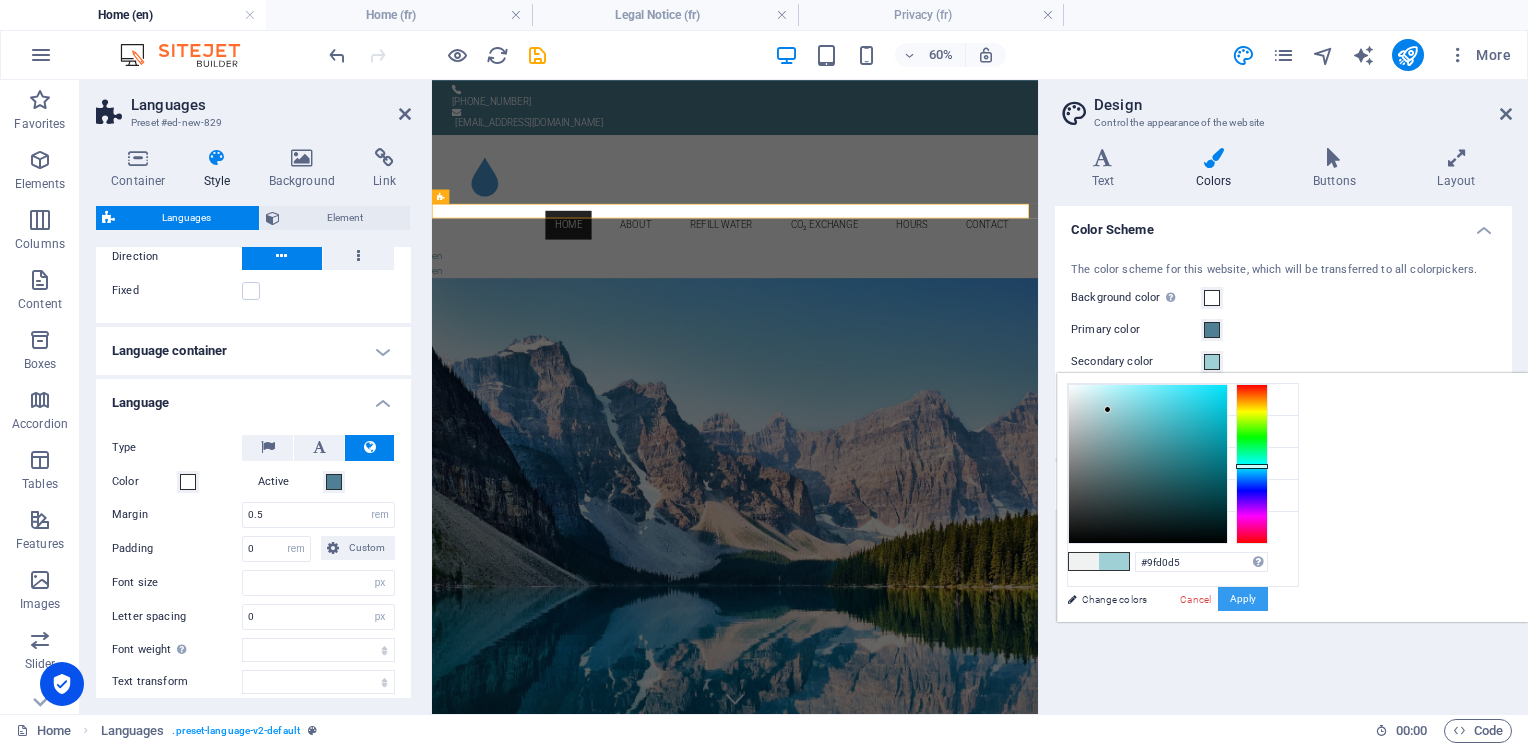 select 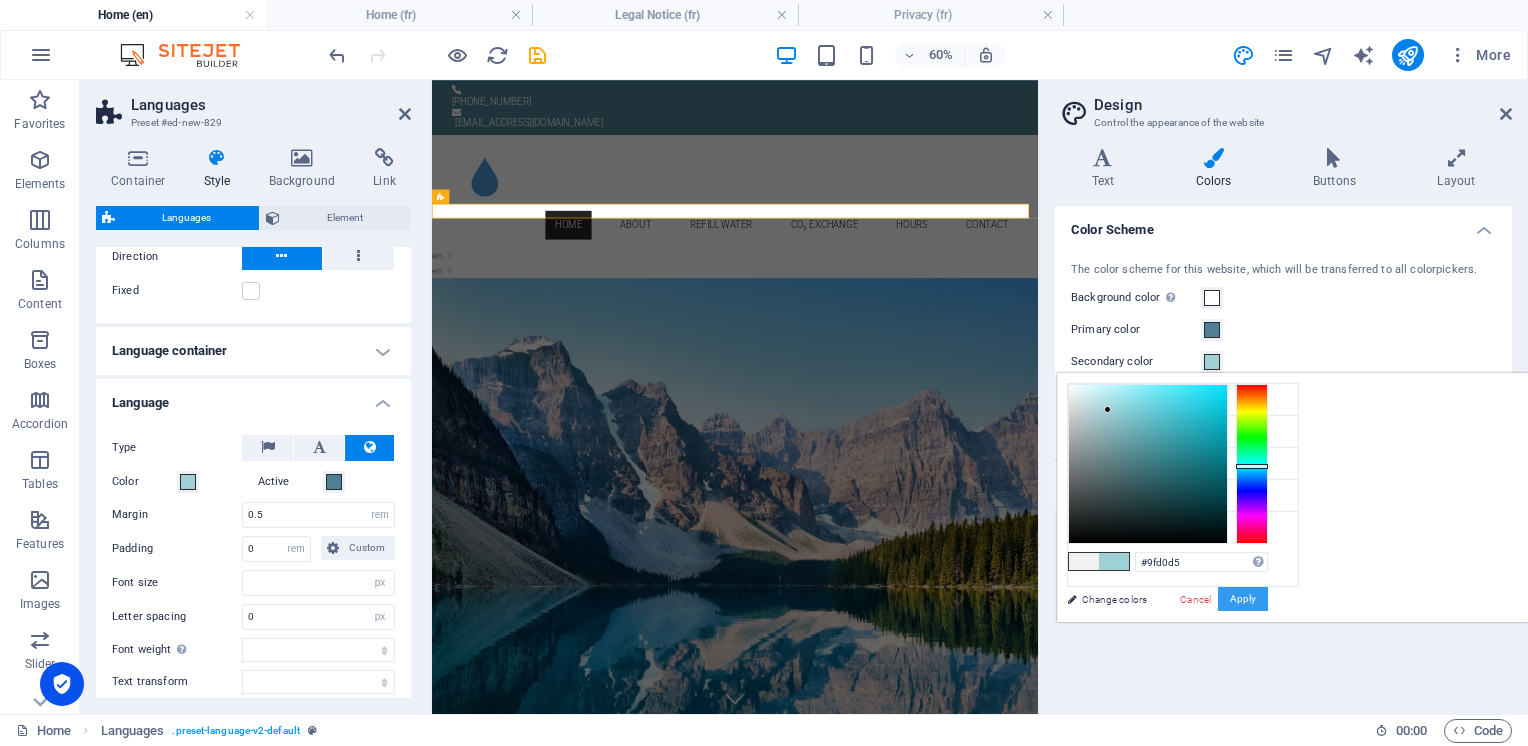 click on "Apply" at bounding box center (1243, 599) 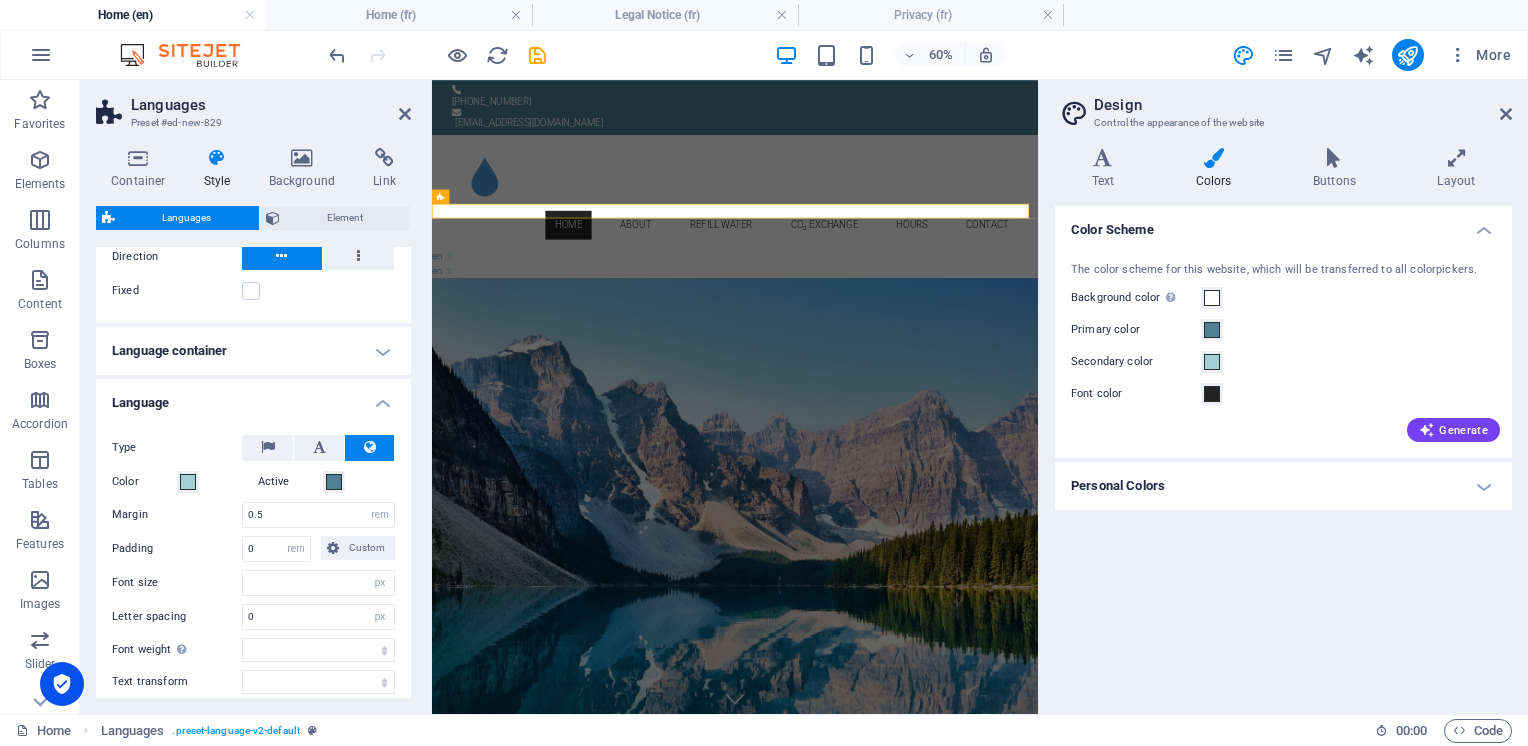 type 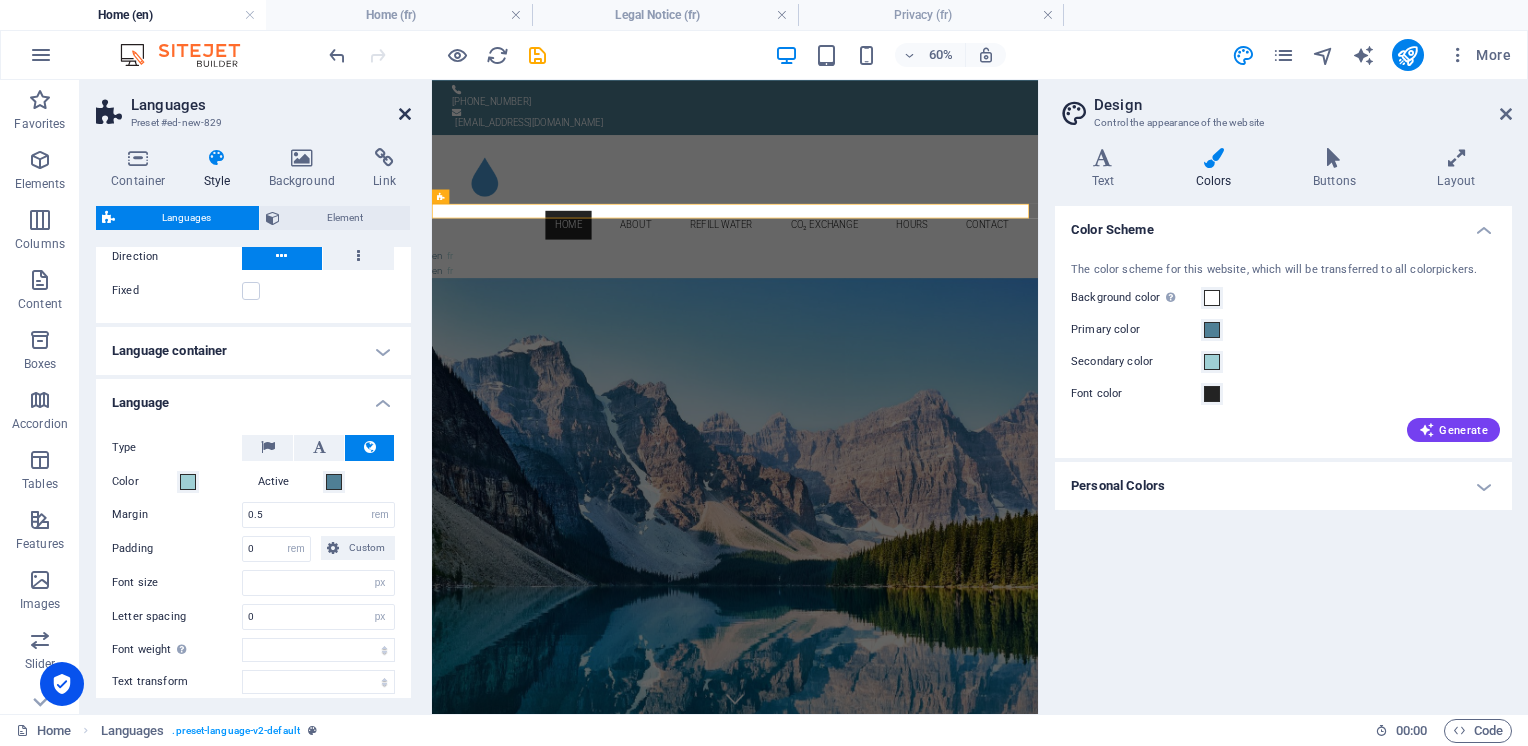 click at bounding box center (405, 114) 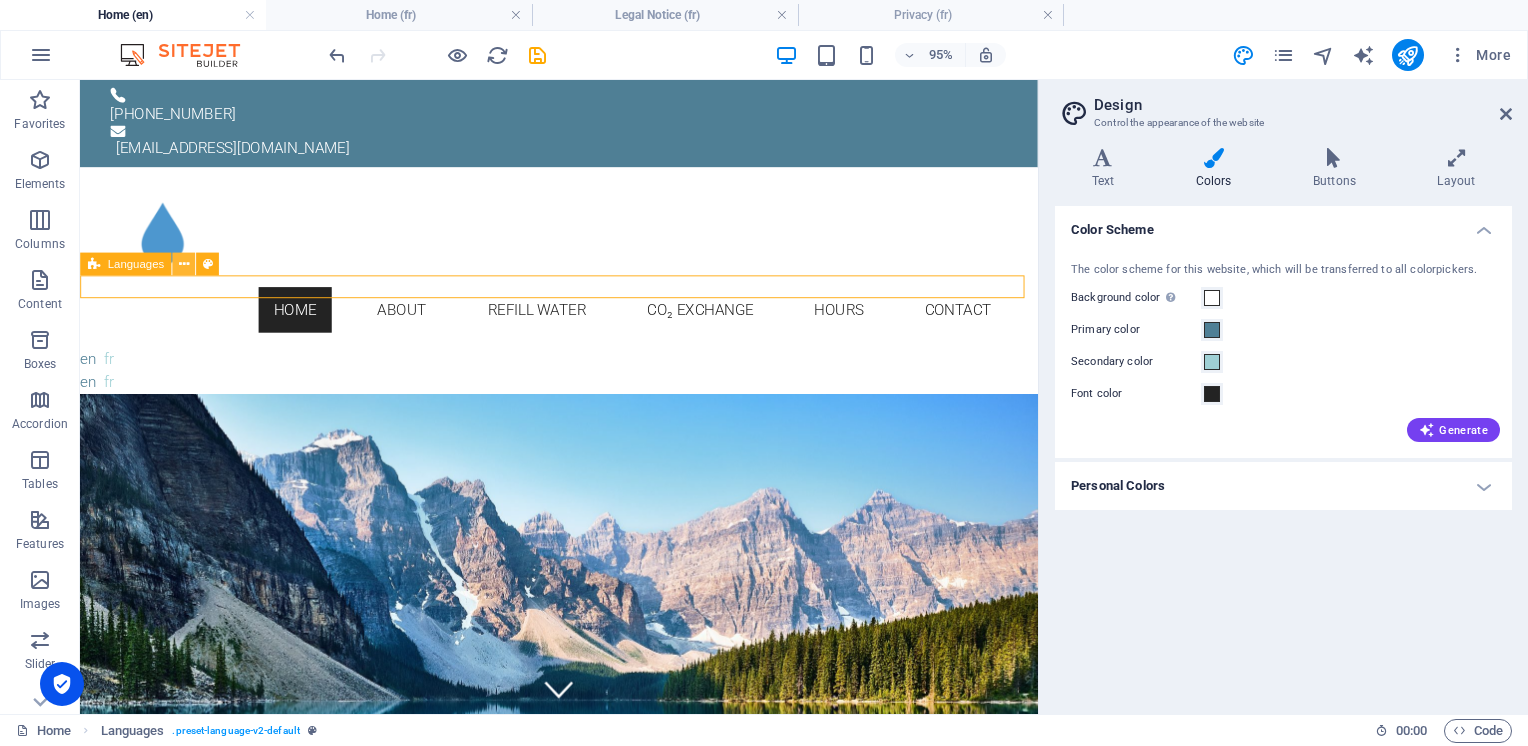 click at bounding box center [184, 264] 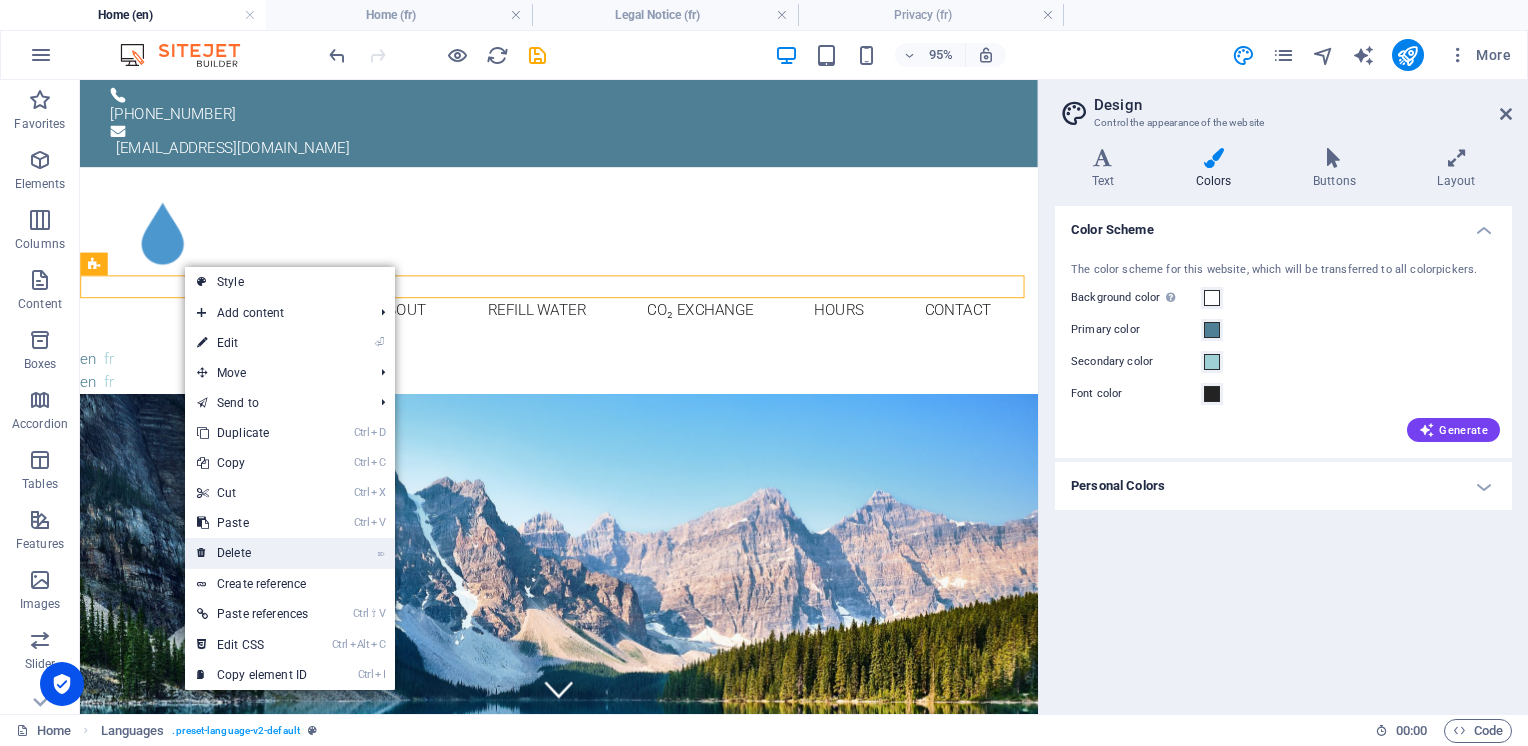 click on "⌦  Delete" at bounding box center [252, 553] 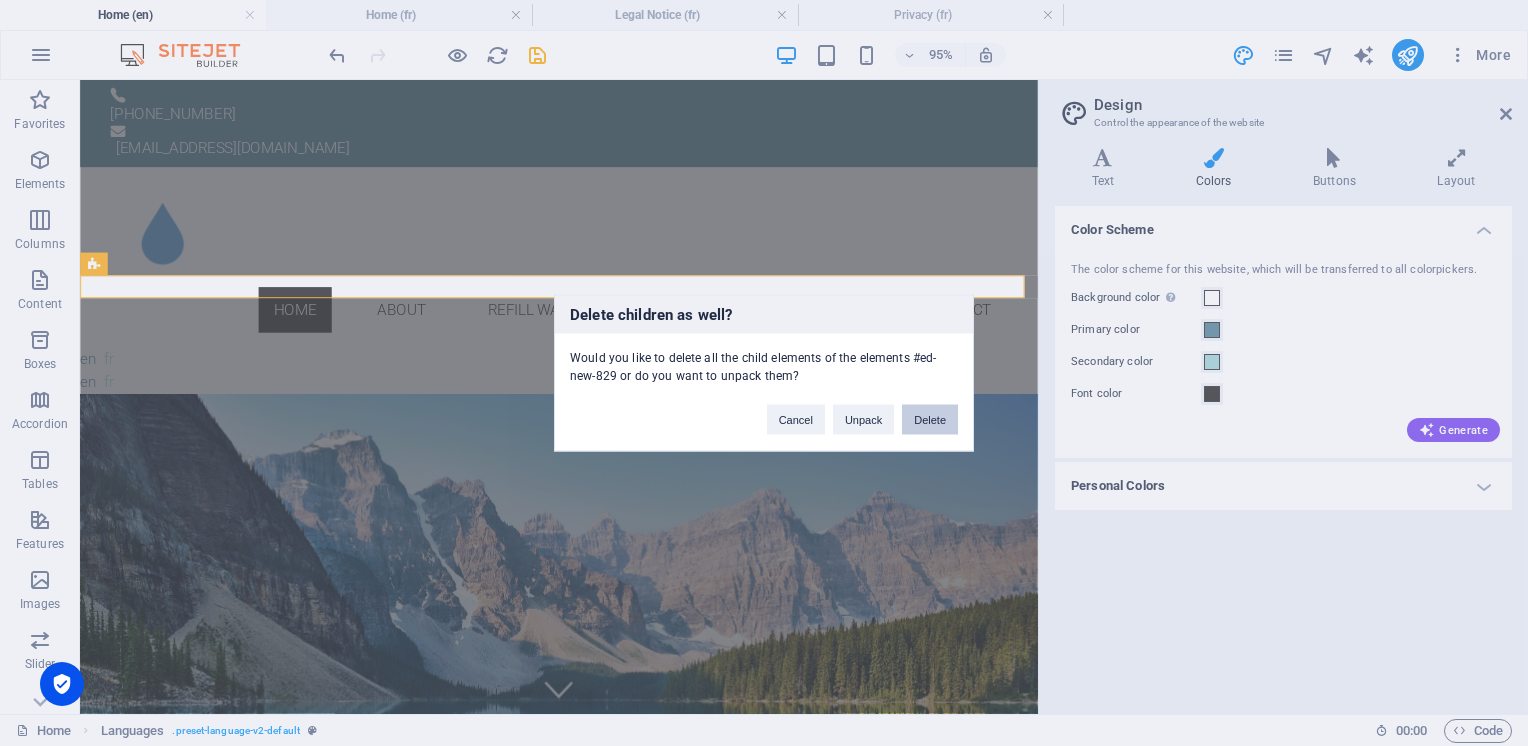 click on "Delete" at bounding box center (930, 420) 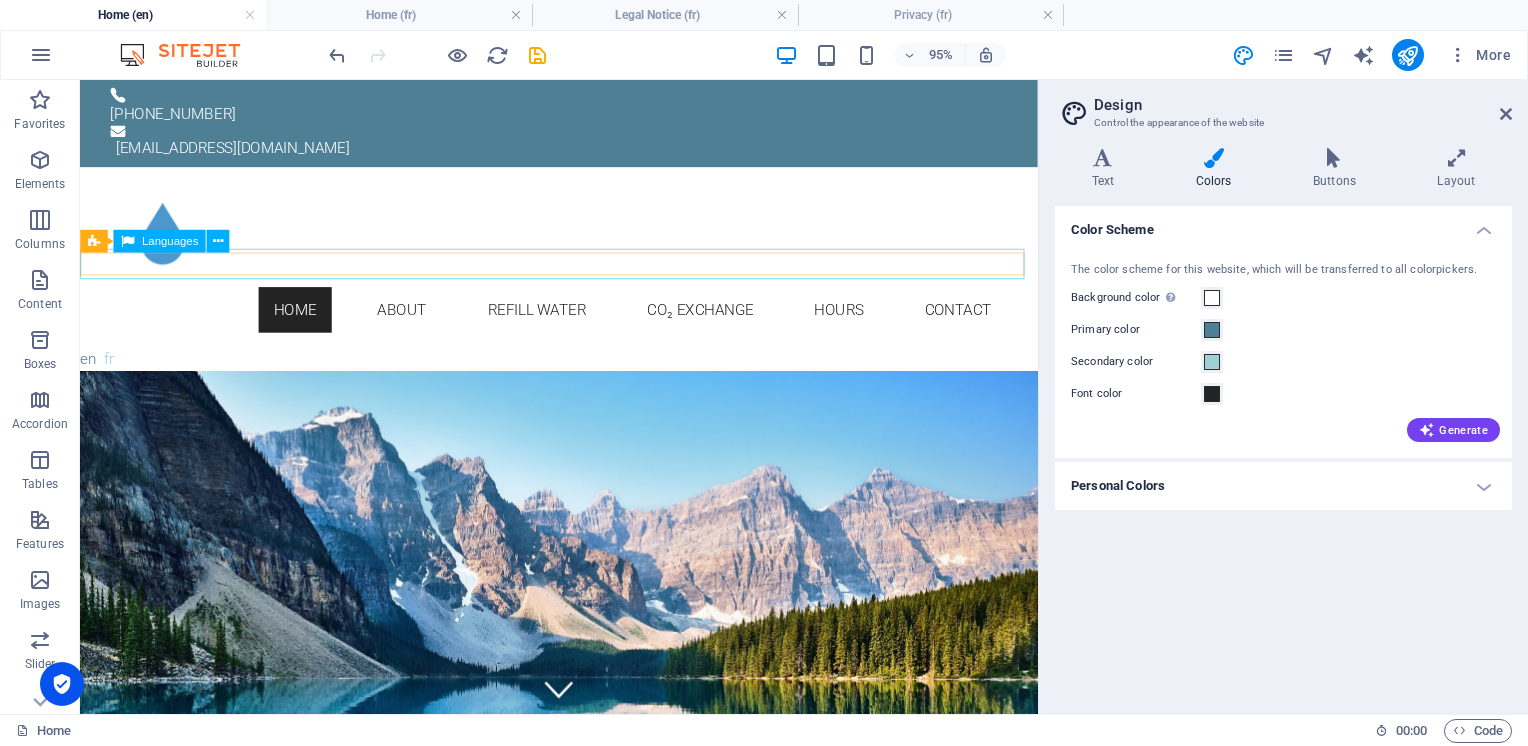 click on "English Français" at bounding box center [584, 374] 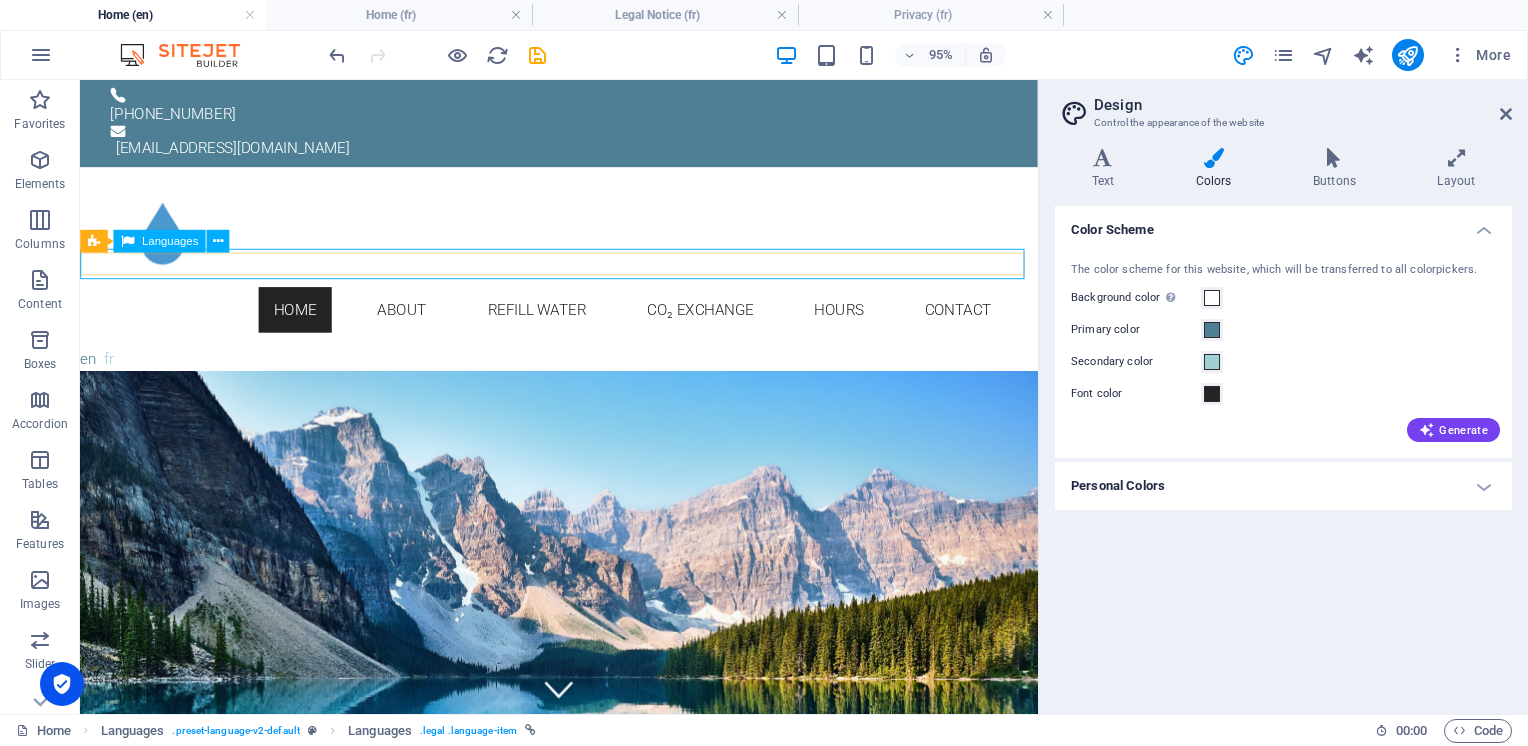 click on "English Français" at bounding box center [584, 374] 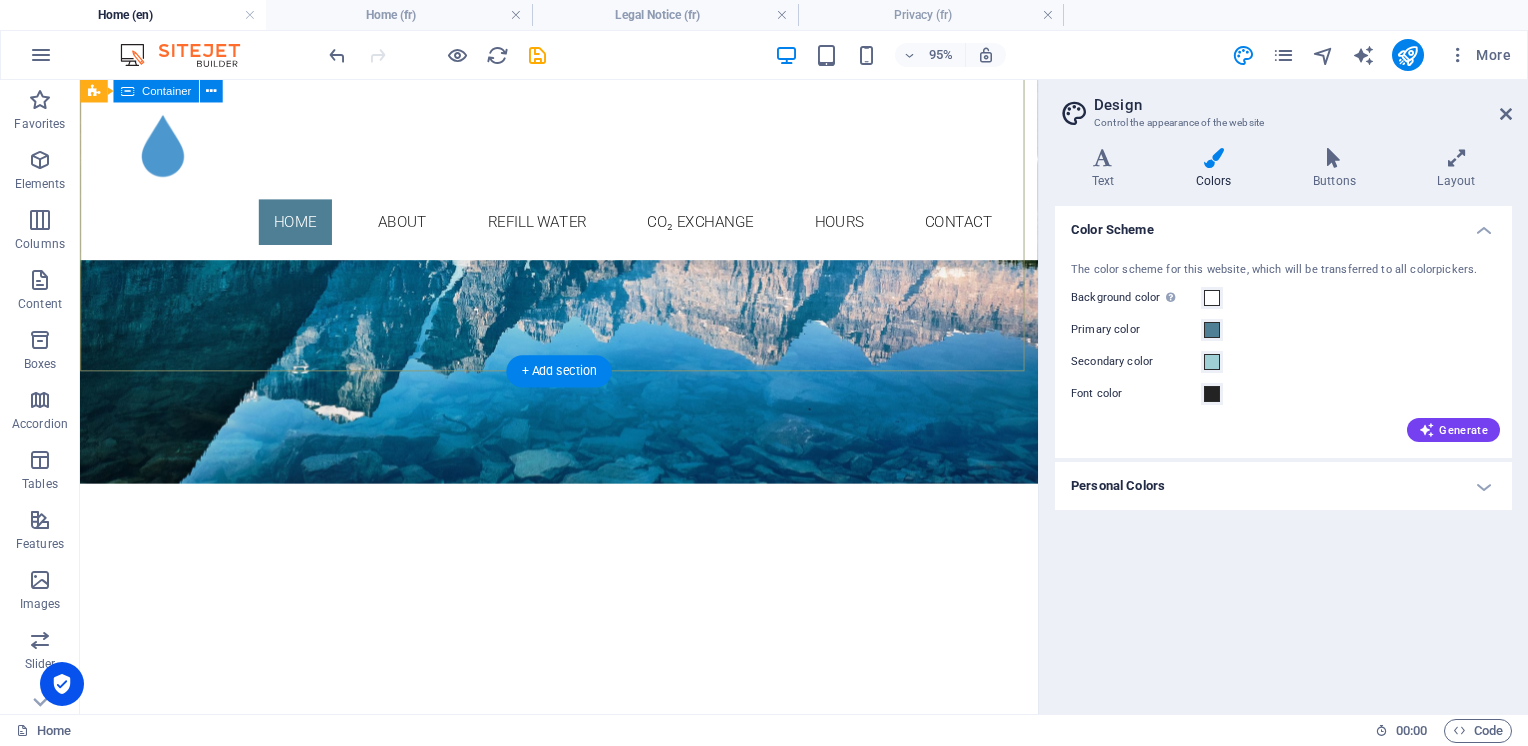 scroll, scrollTop: 400, scrollLeft: 0, axis: vertical 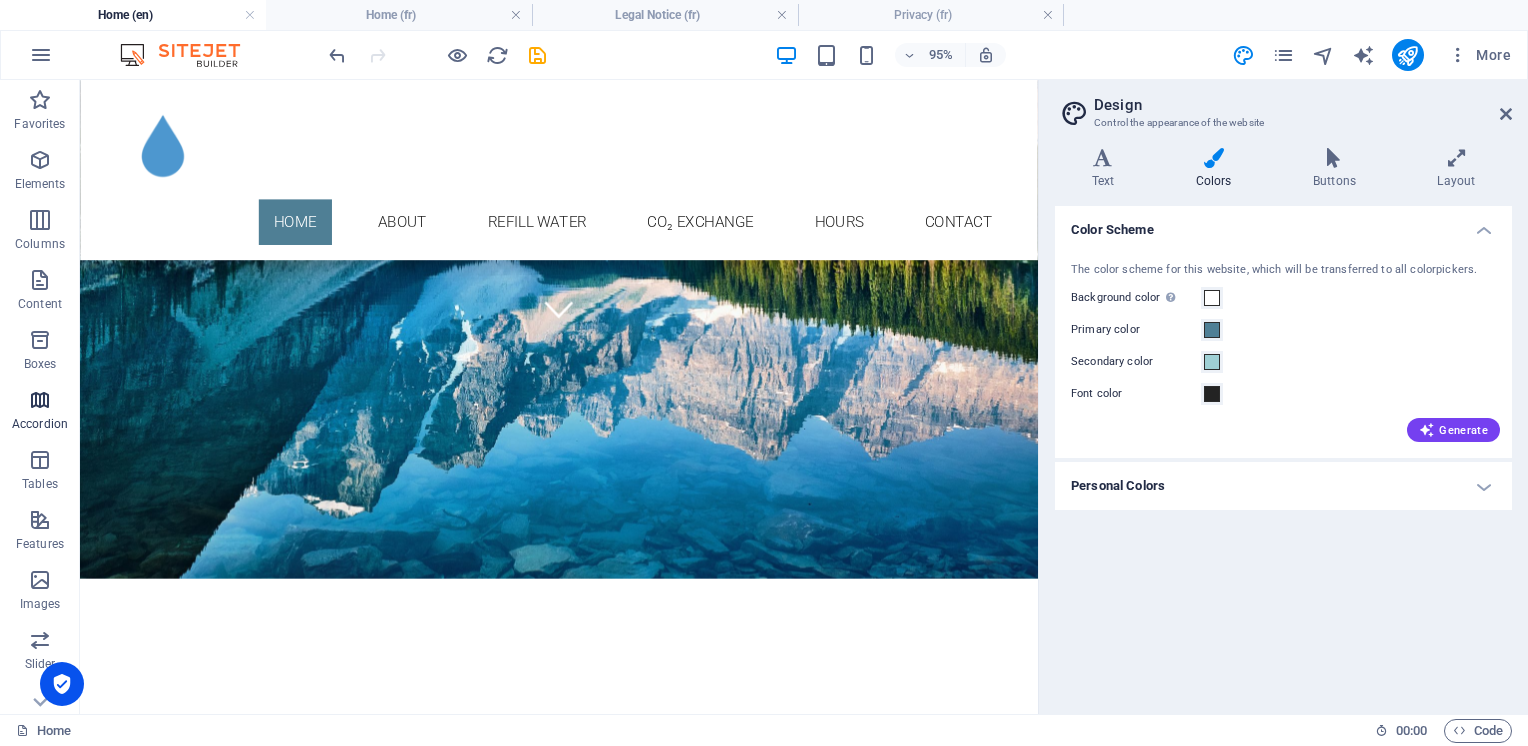click at bounding box center (40, 400) 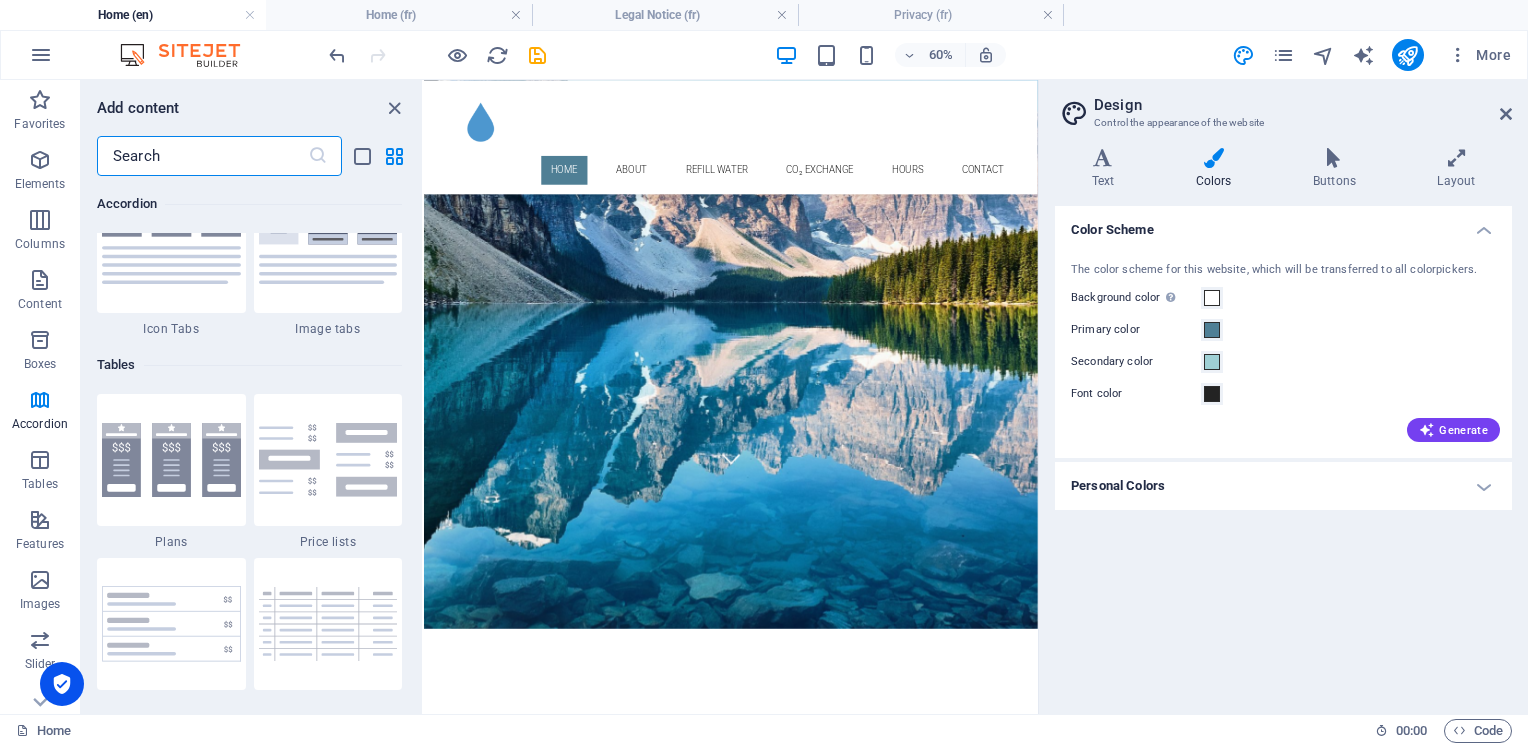 scroll, scrollTop: 6620, scrollLeft: 0, axis: vertical 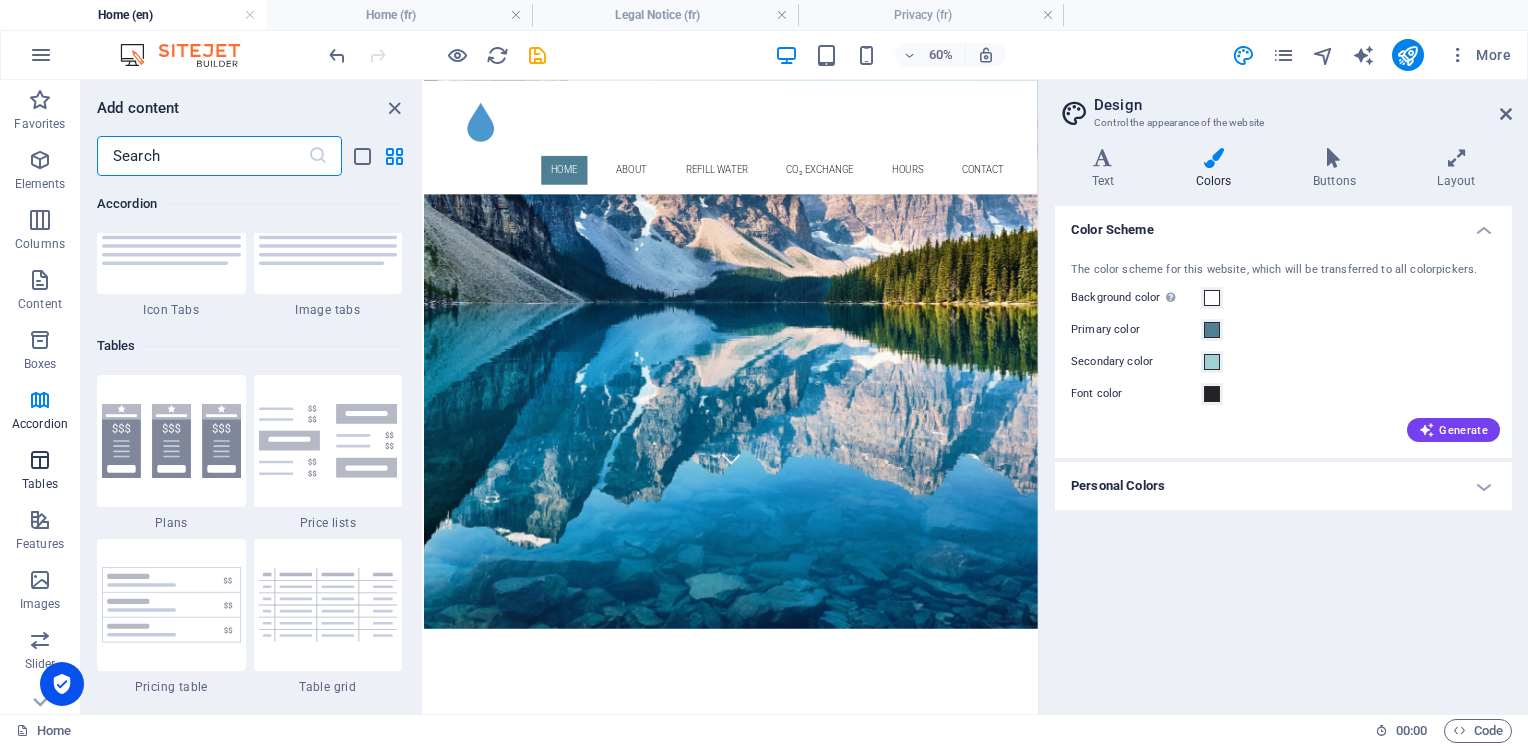 click on "Tables" at bounding box center (40, 484) 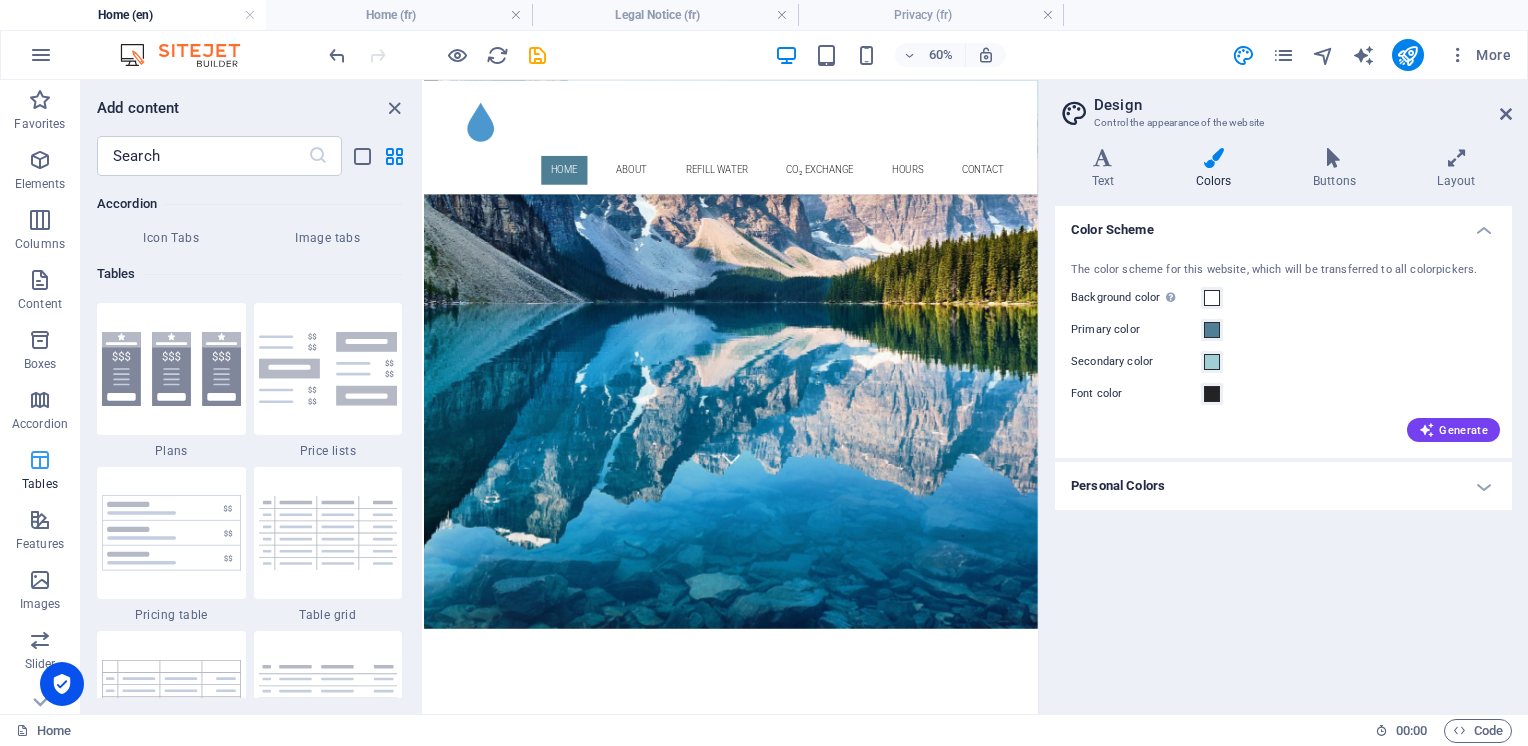 scroll, scrollTop: 6761, scrollLeft: 0, axis: vertical 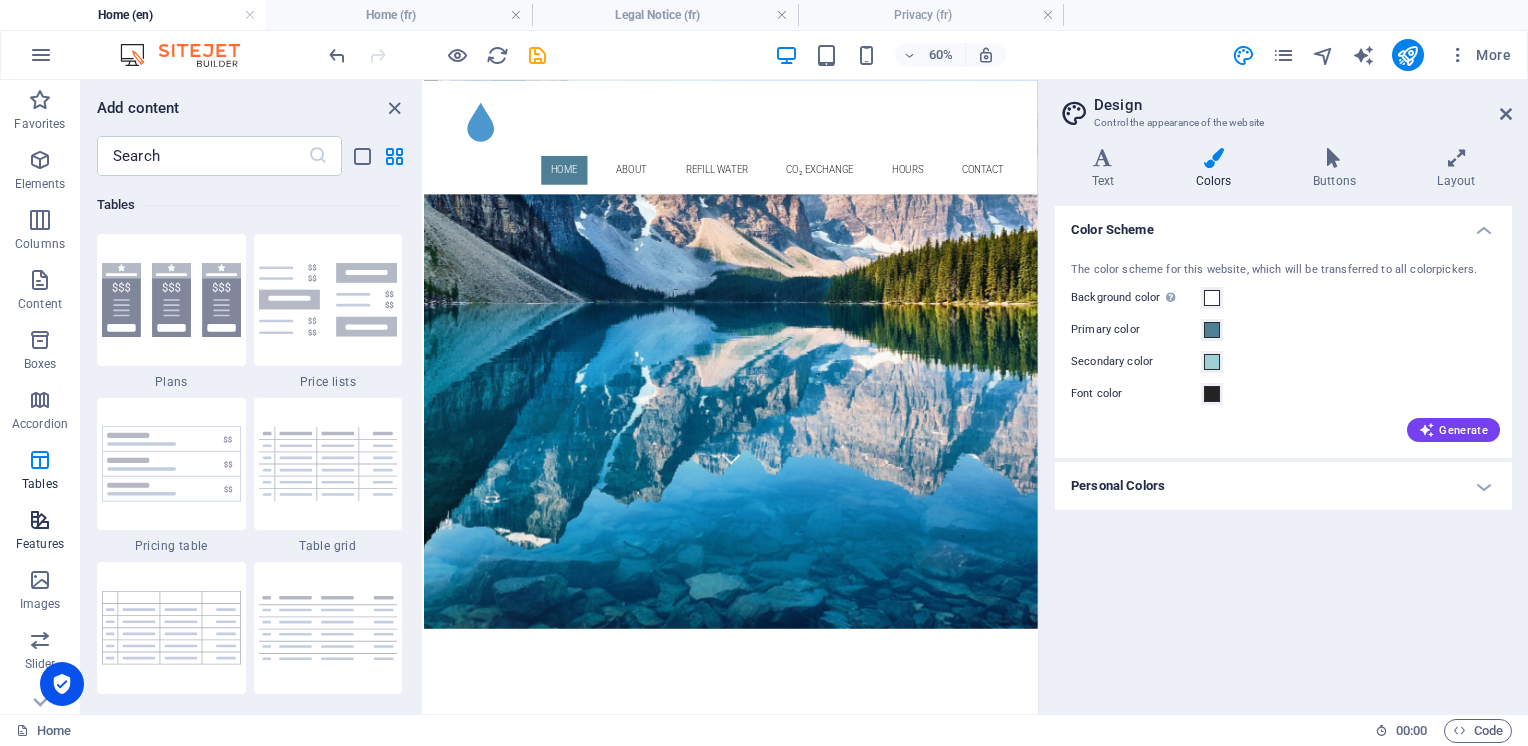 click at bounding box center [40, 520] 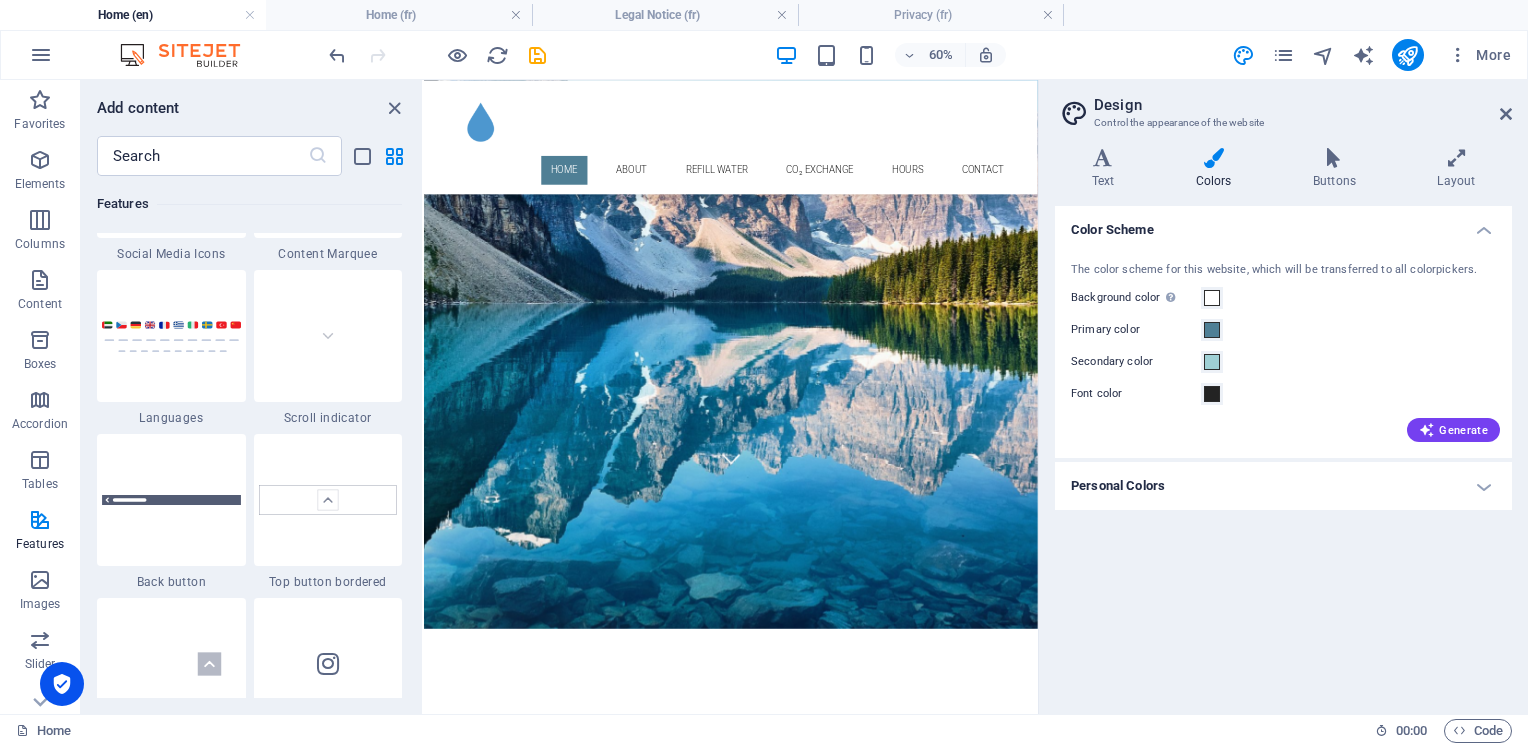 scroll, scrollTop: 9030, scrollLeft: 0, axis: vertical 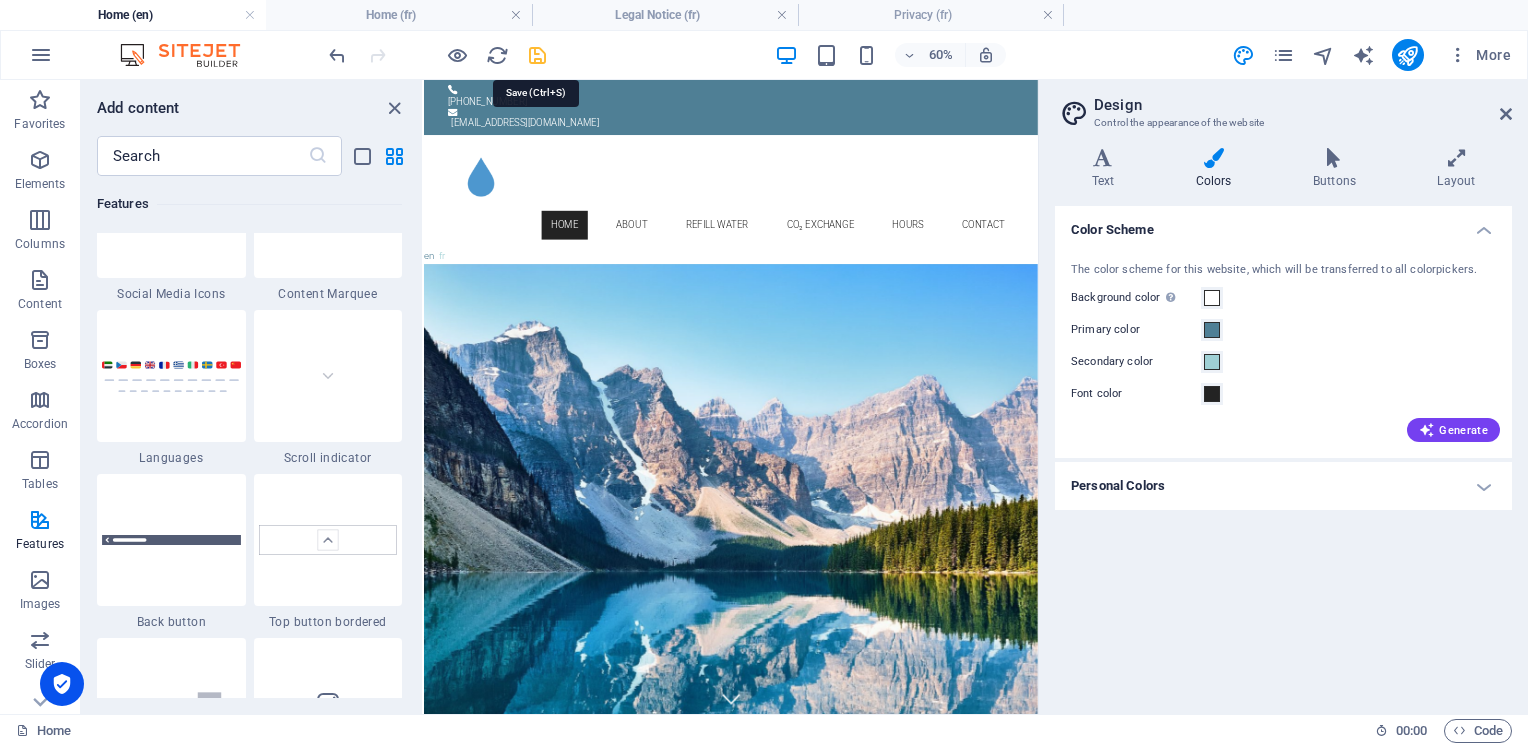 click at bounding box center (537, 55) 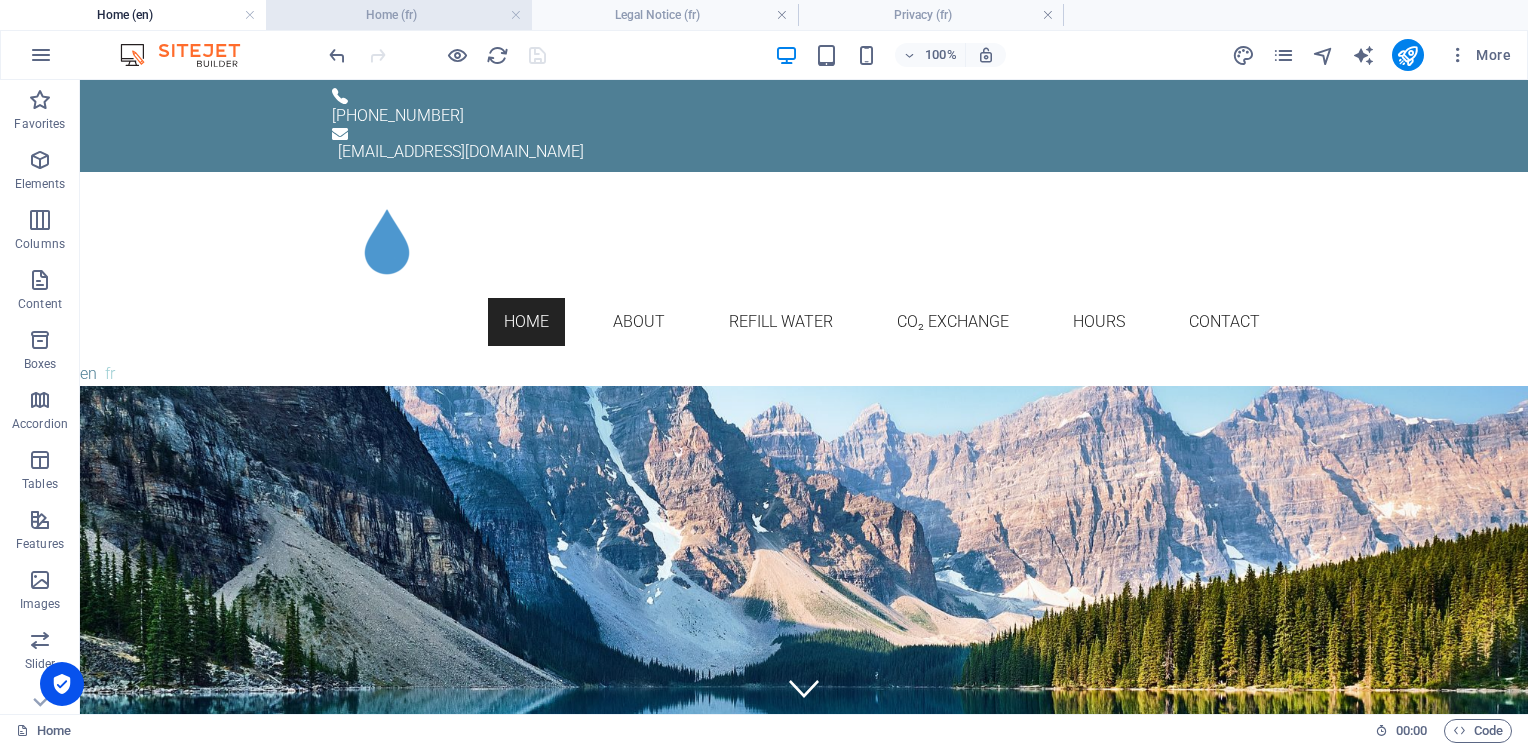 click on "Home (fr)" at bounding box center (399, 15) 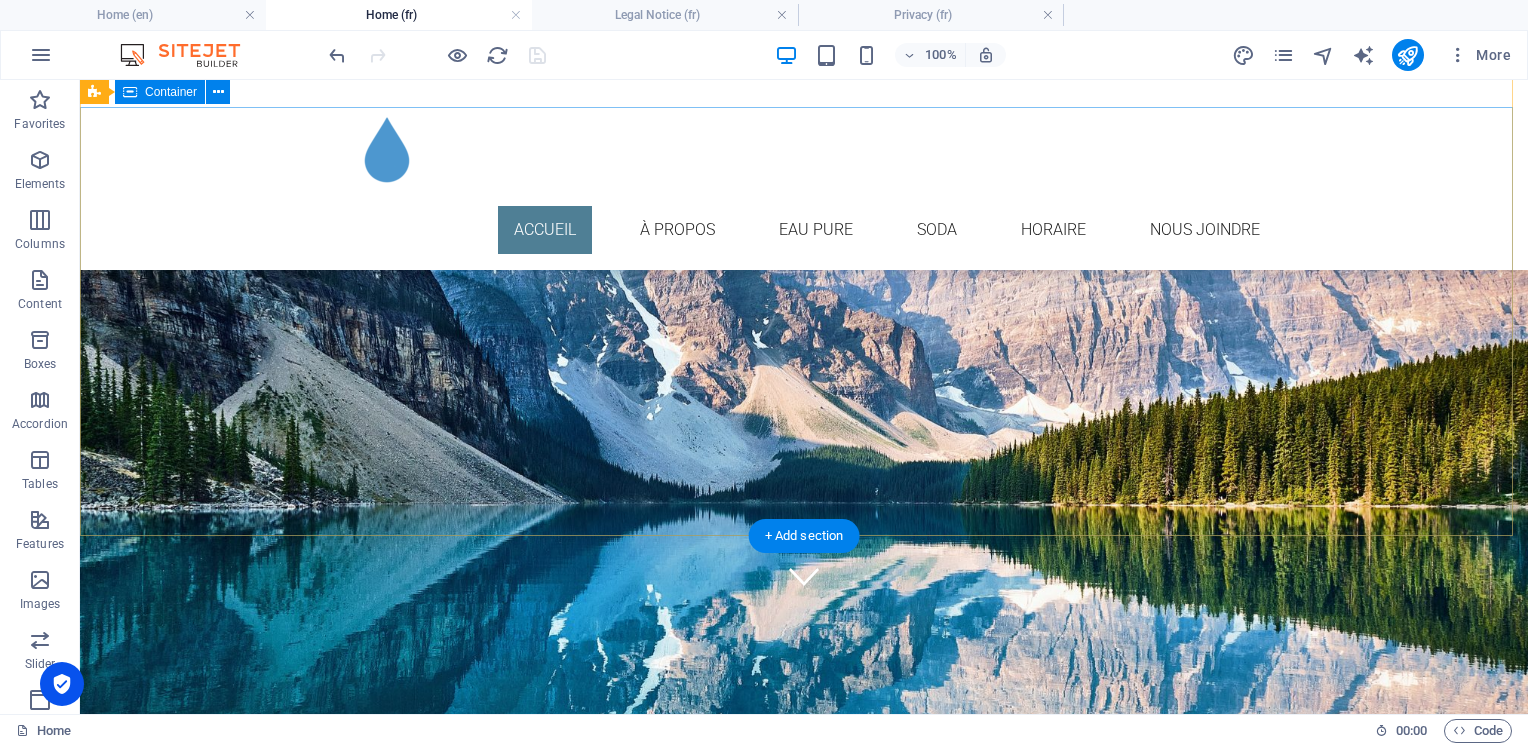 scroll, scrollTop: 0, scrollLeft: 0, axis: both 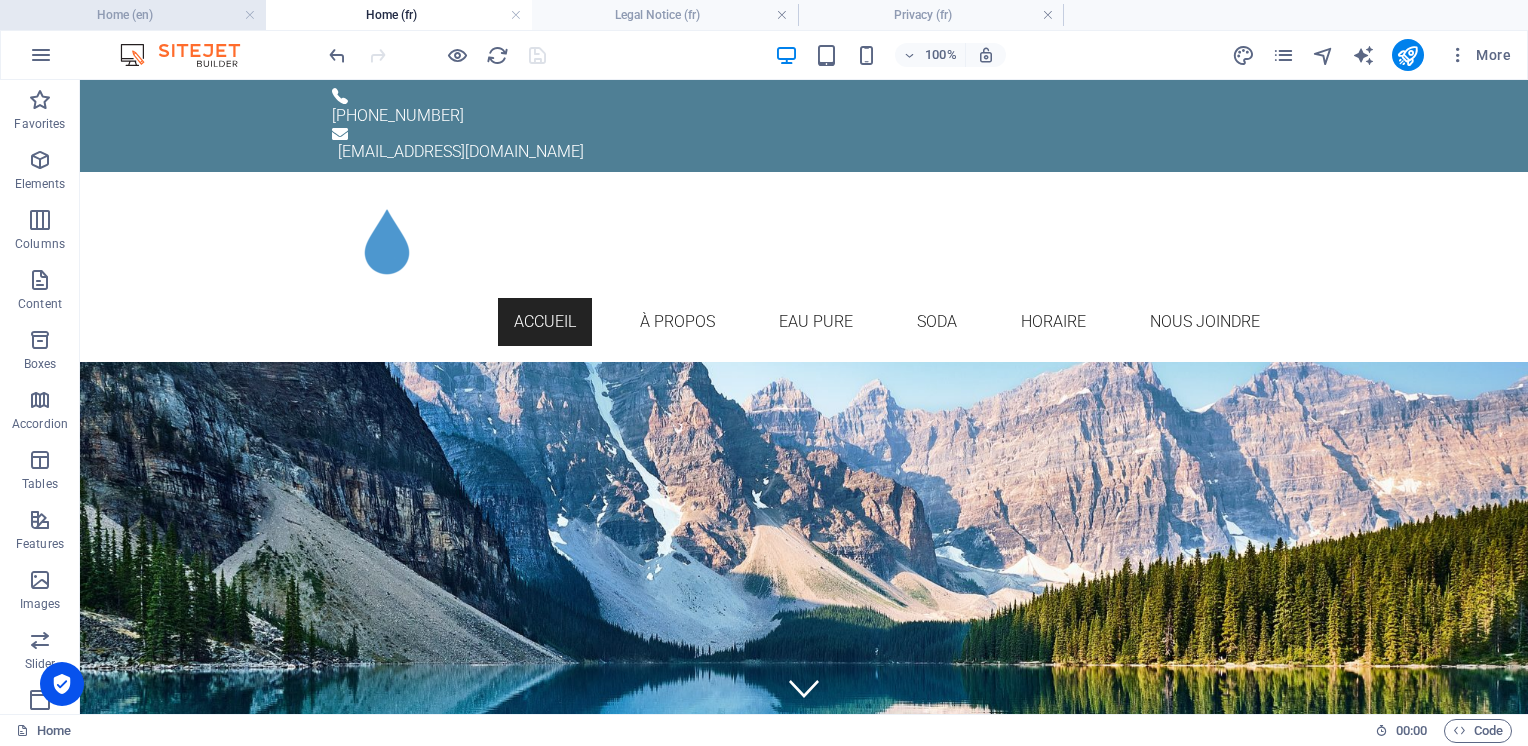 click on "Home (en)" at bounding box center (133, 15) 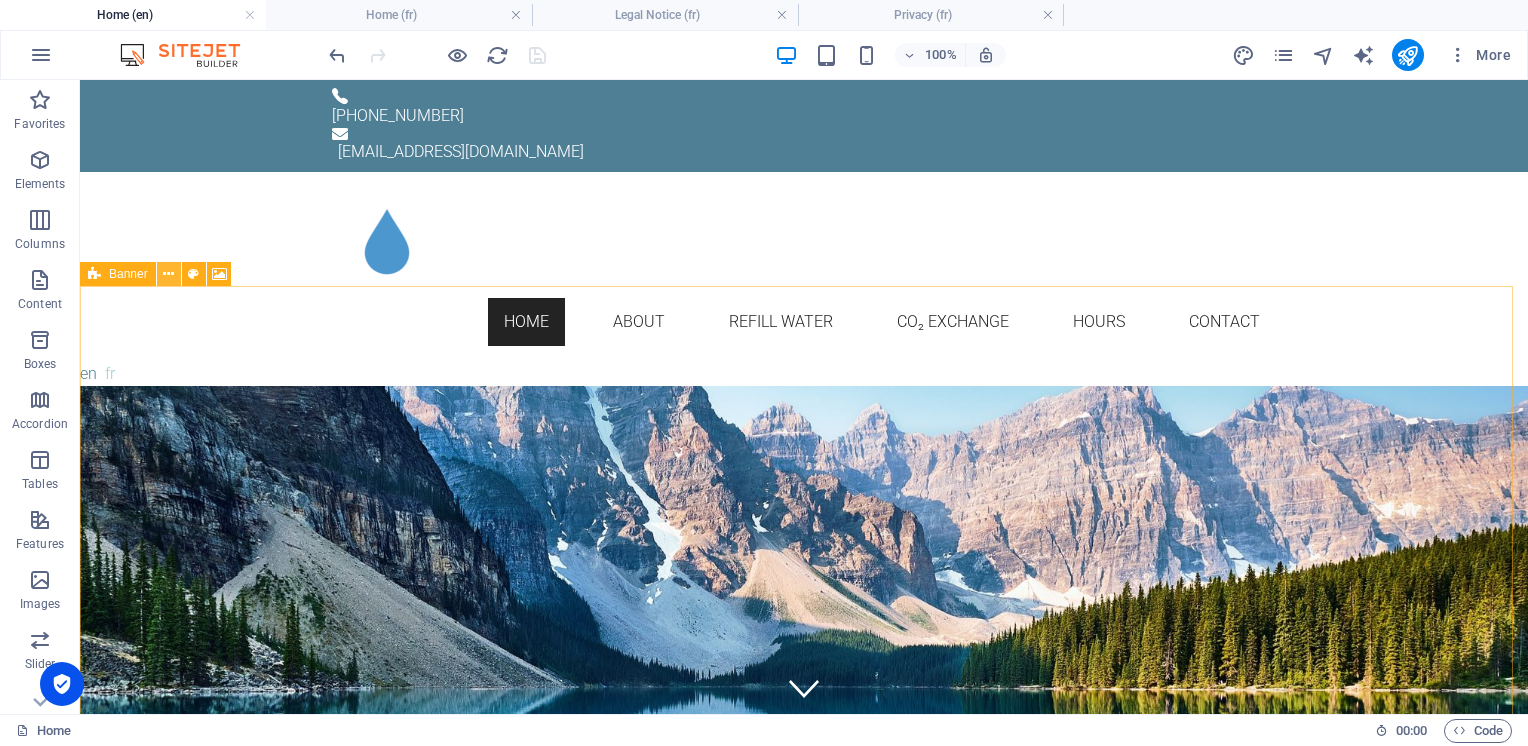 click at bounding box center [168, 274] 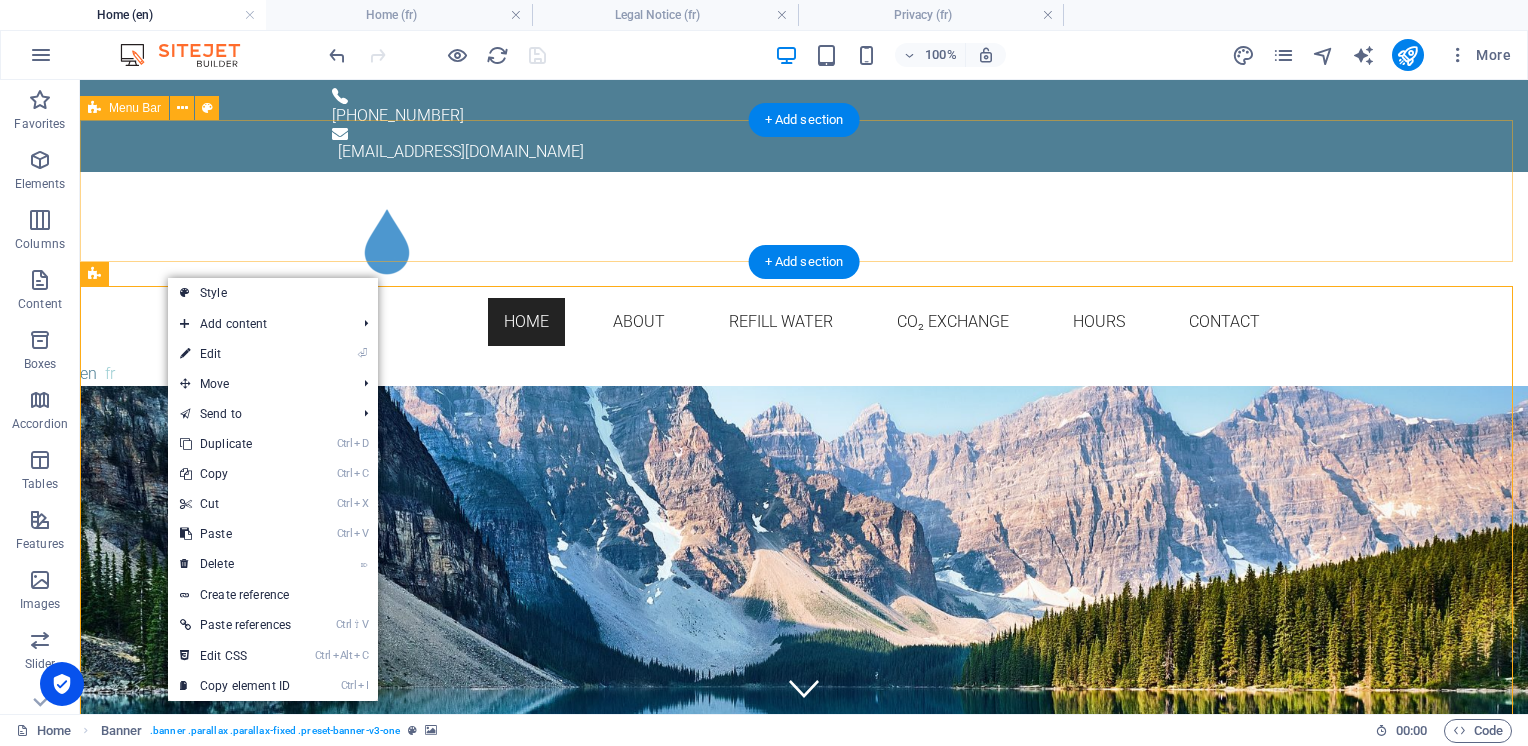 click on "Home About Refill Water CO₂ Exchange Hours Contact" at bounding box center (804, 267) 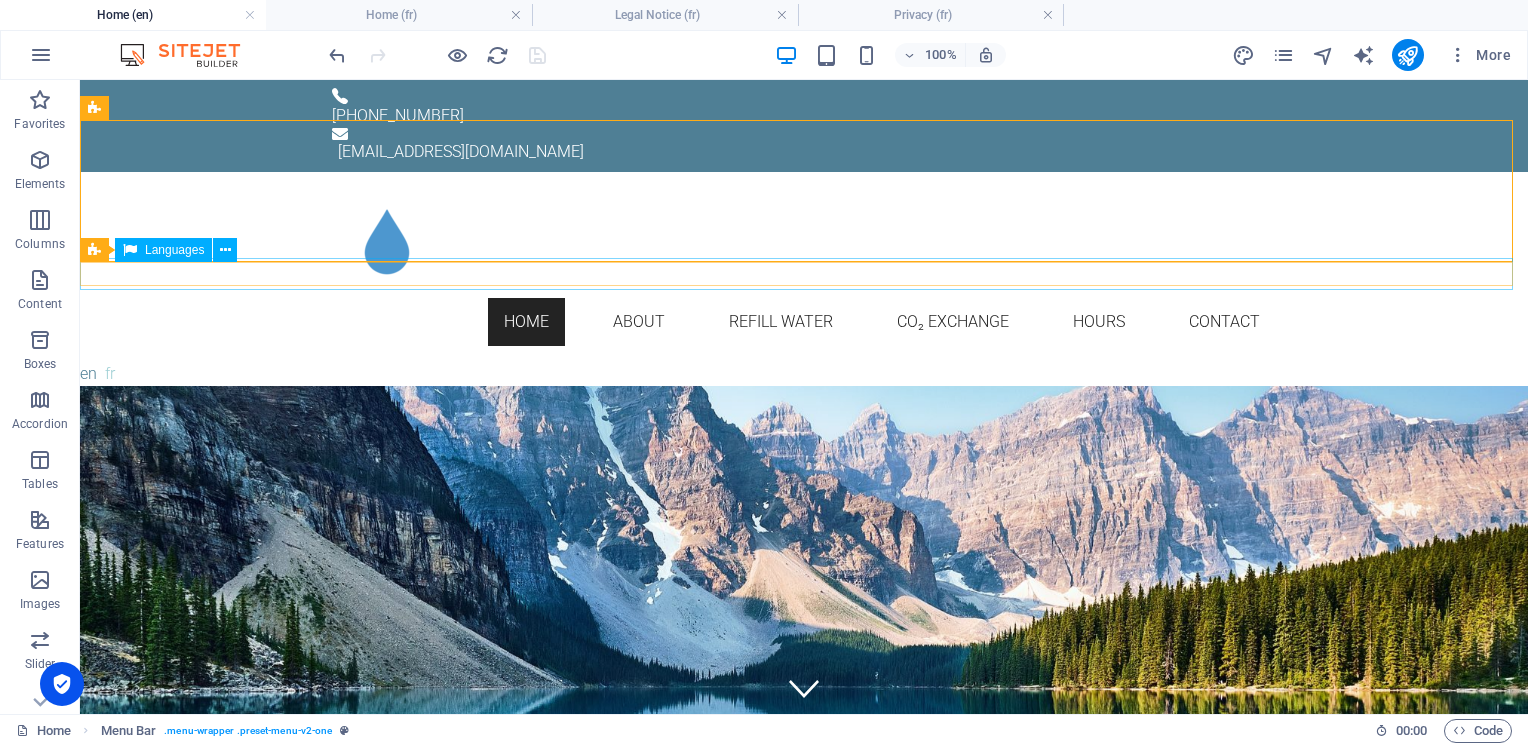 click on "English Français" at bounding box center [804, 374] 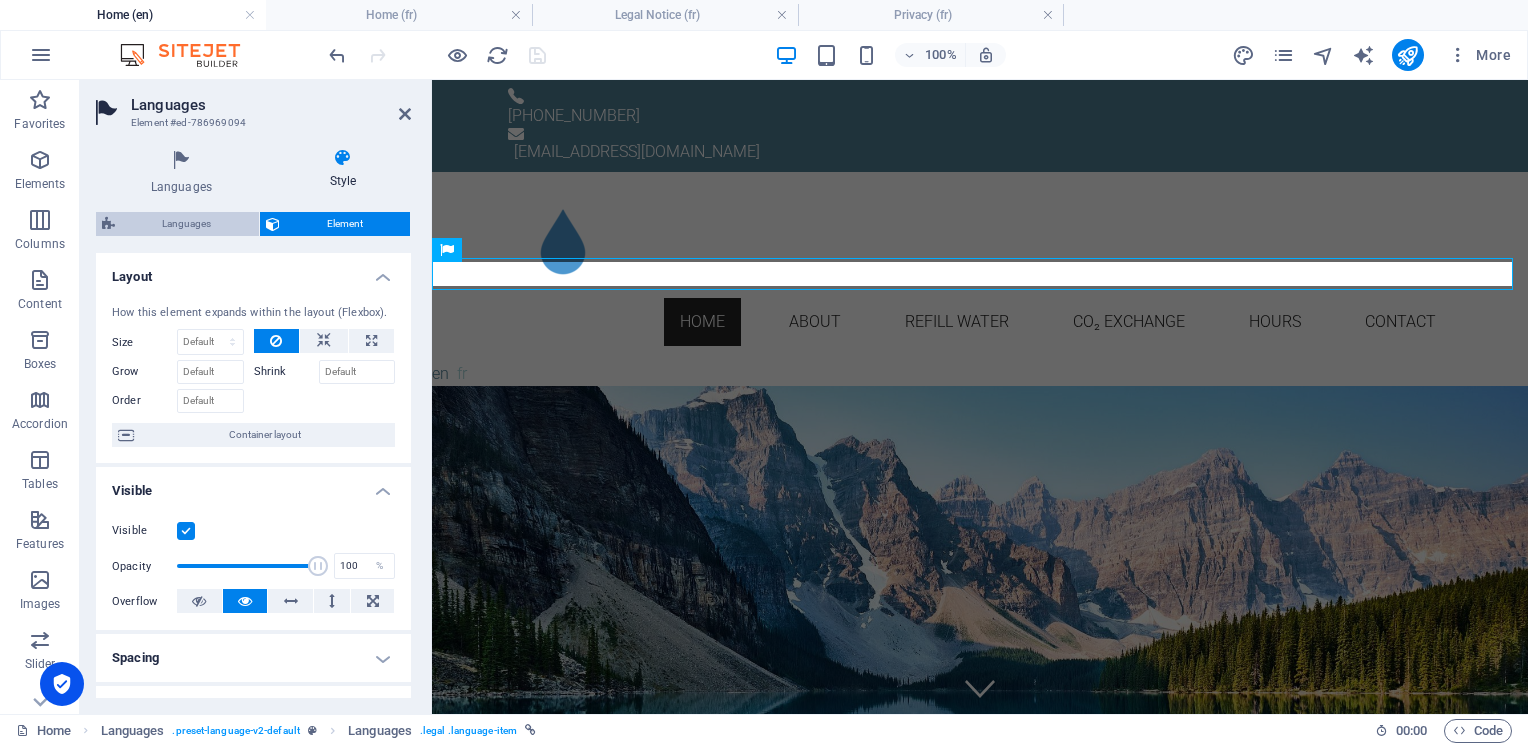 click on "Languages" at bounding box center [187, 224] 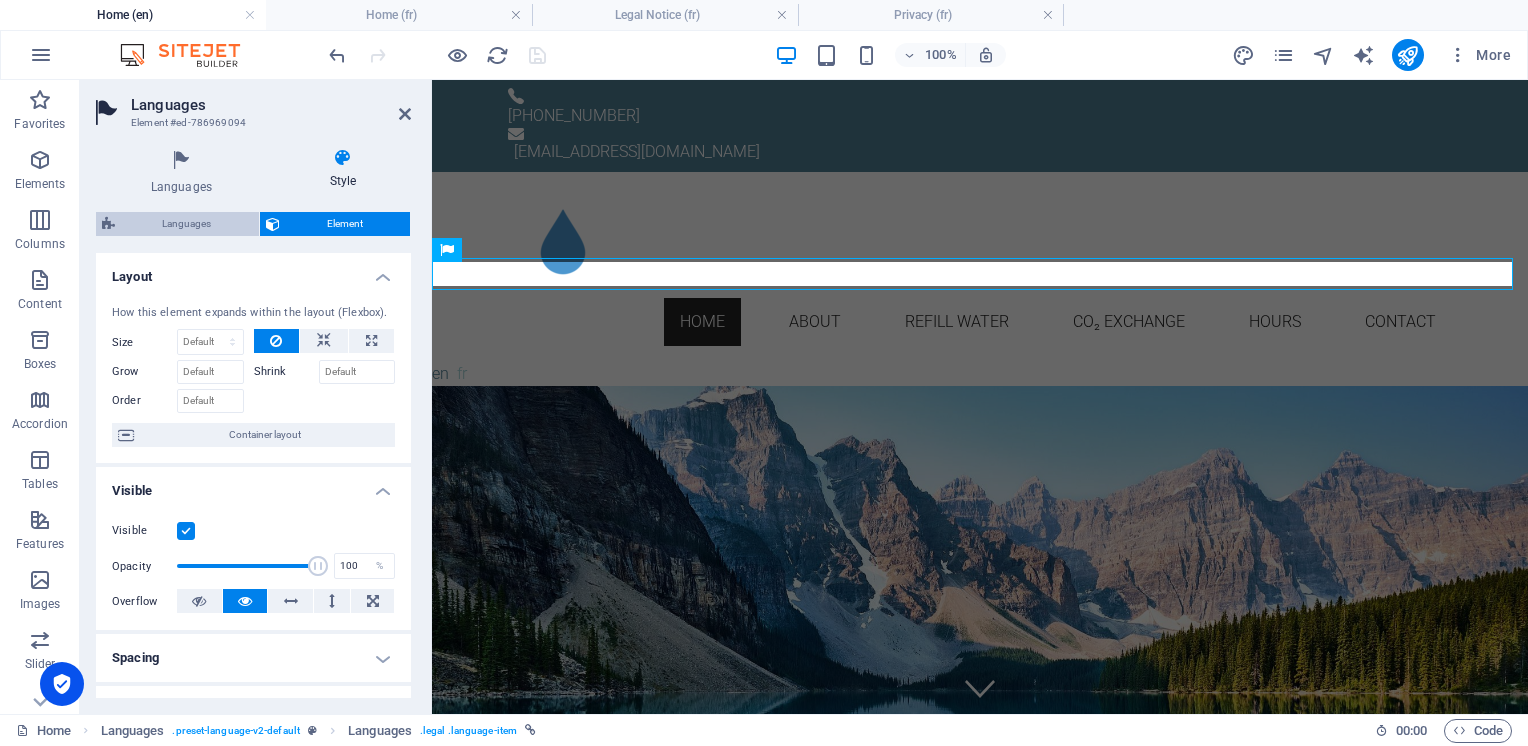 select 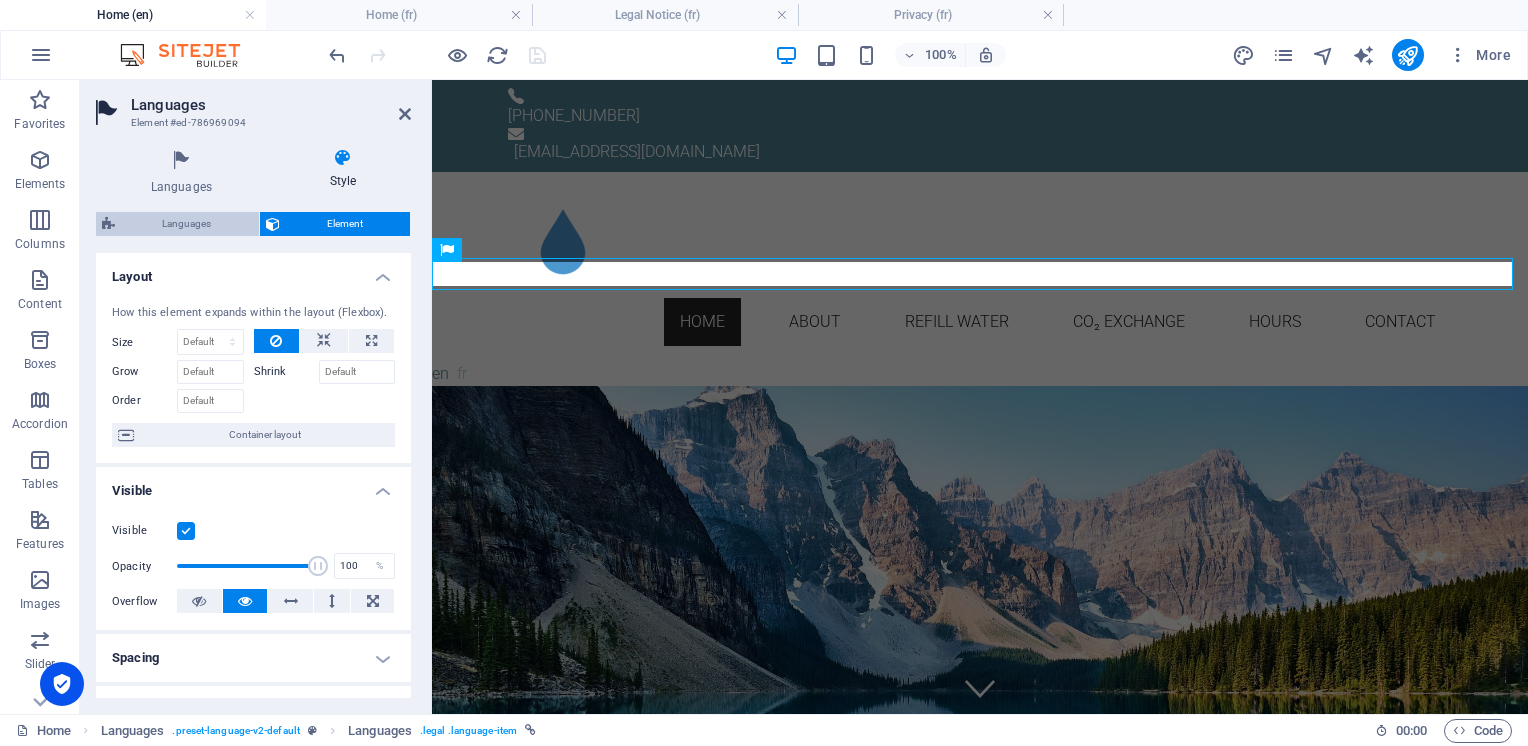 select 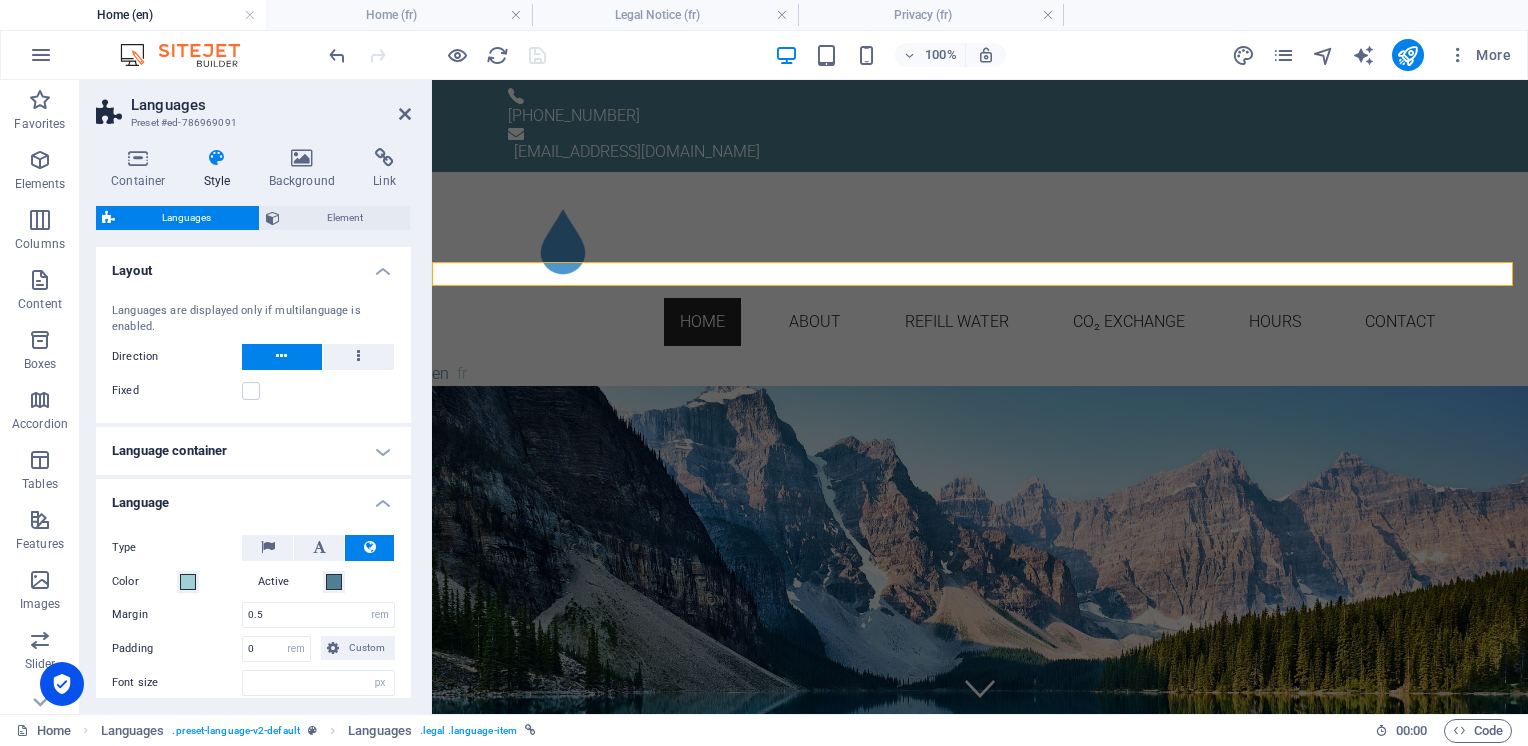 type 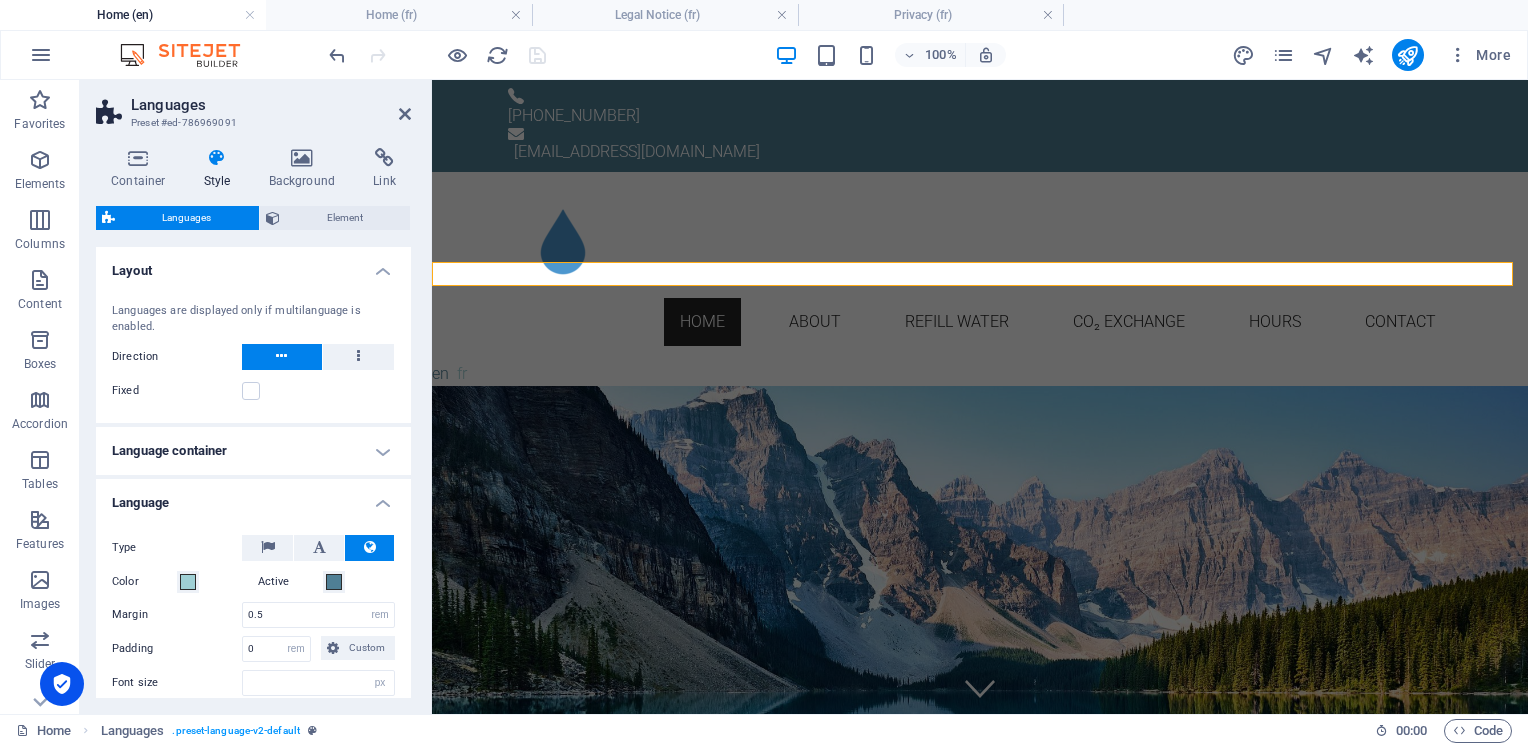 type 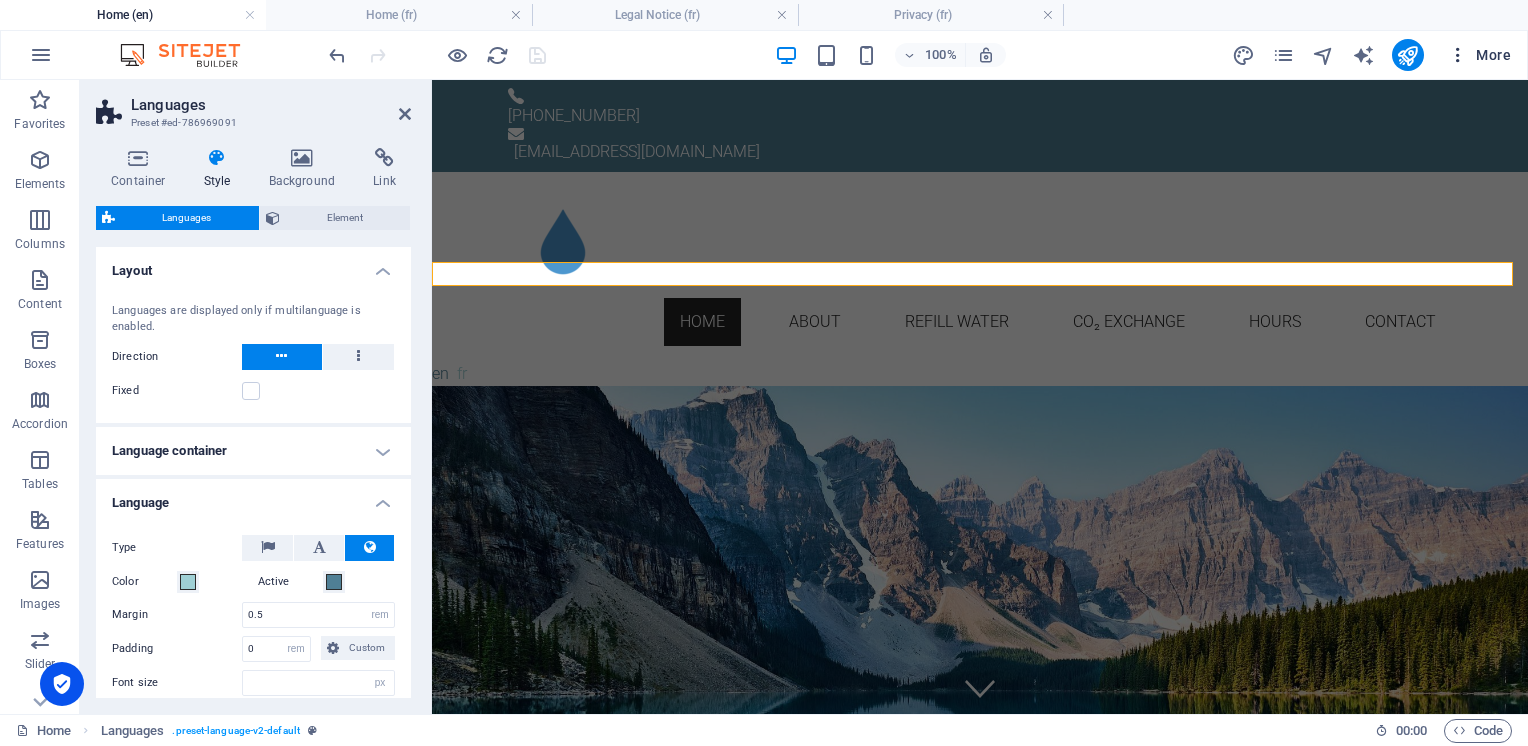 click on "More" at bounding box center (1479, 55) 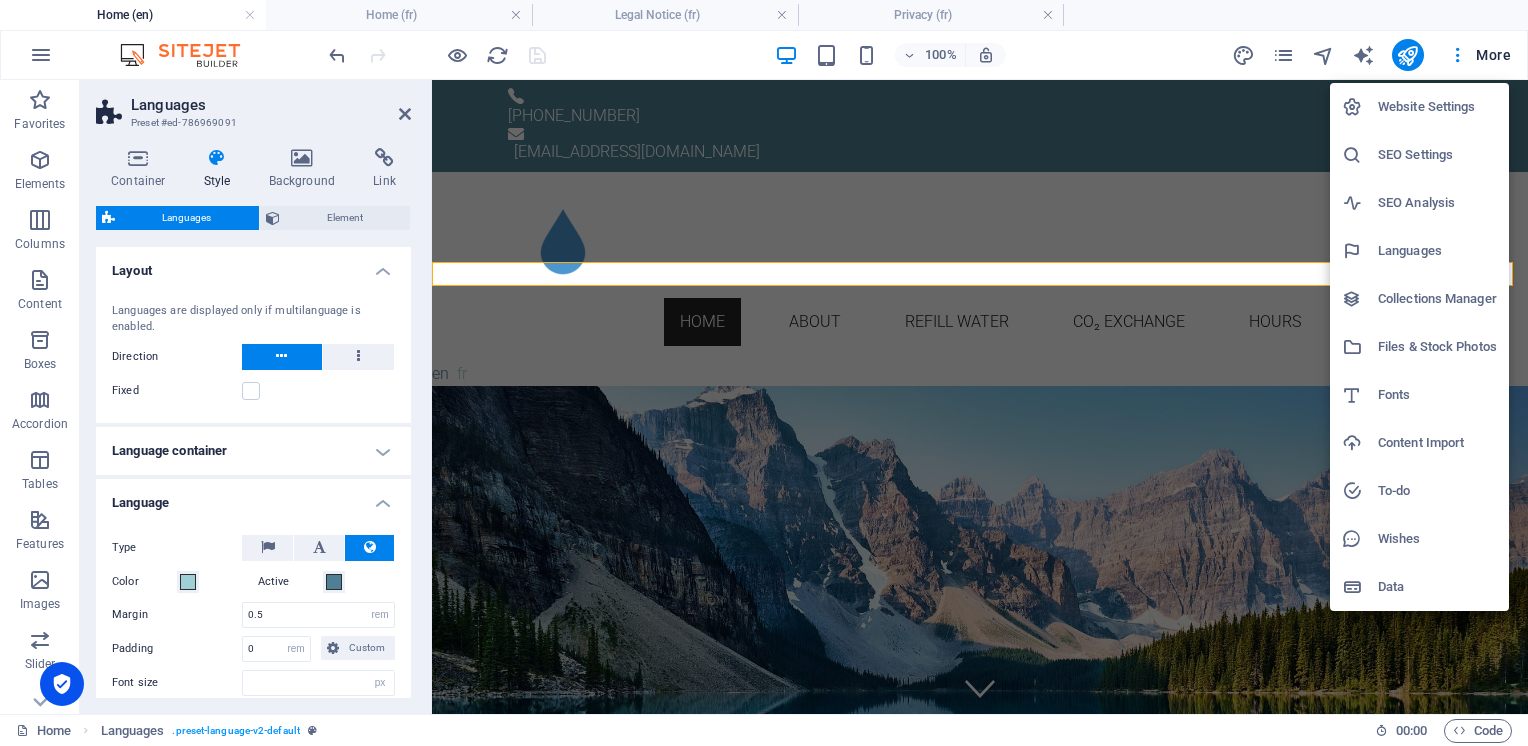 click on "Languages" at bounding box center [1437, 251] 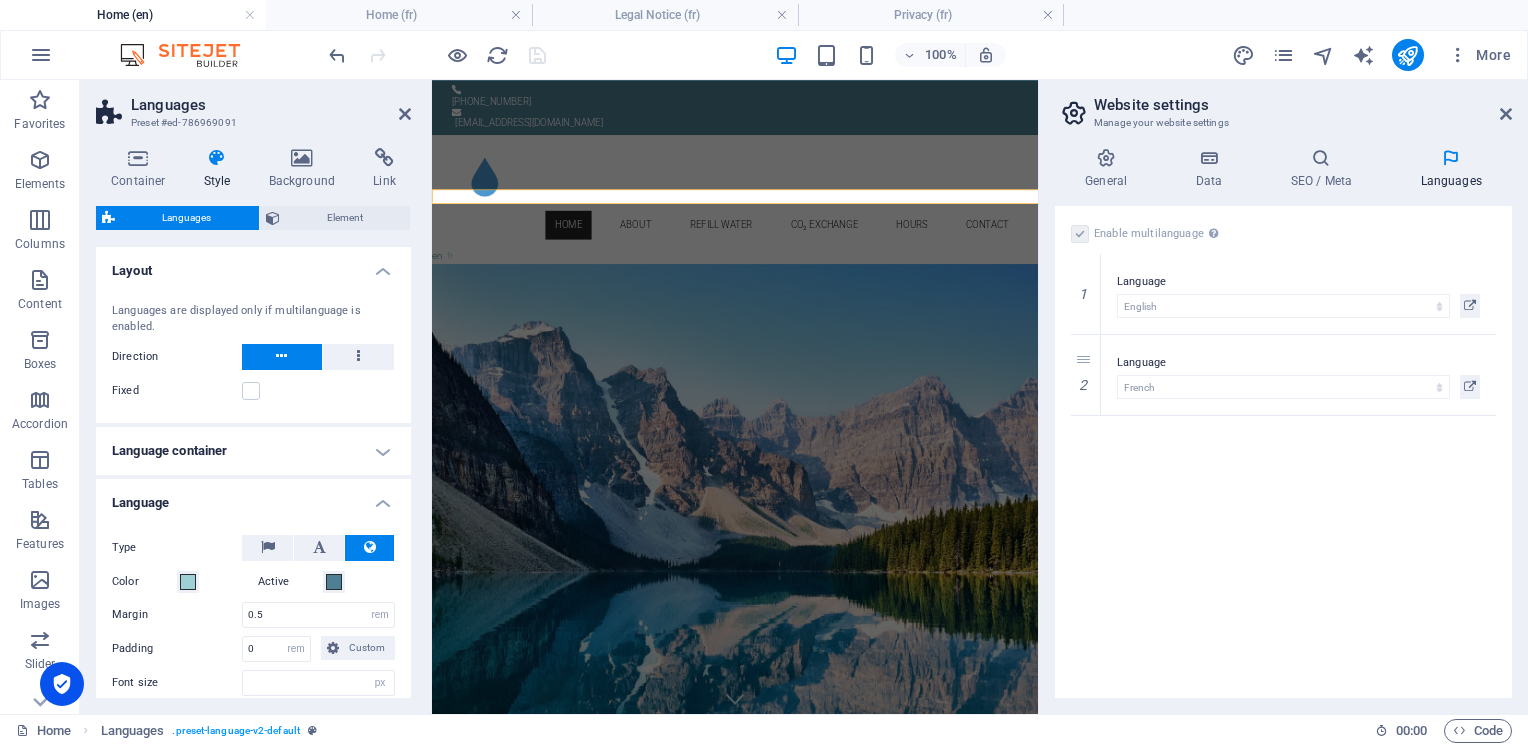 type 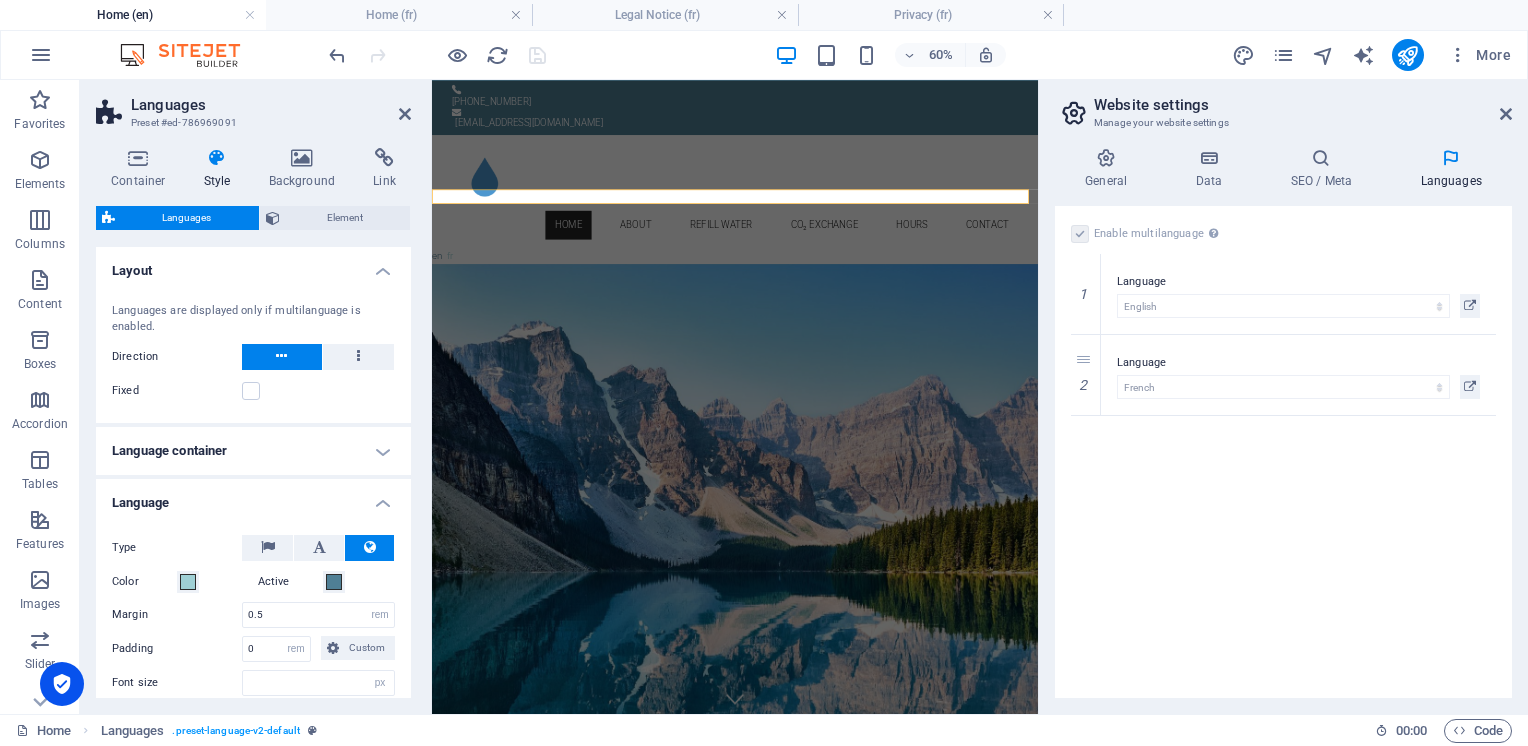 type 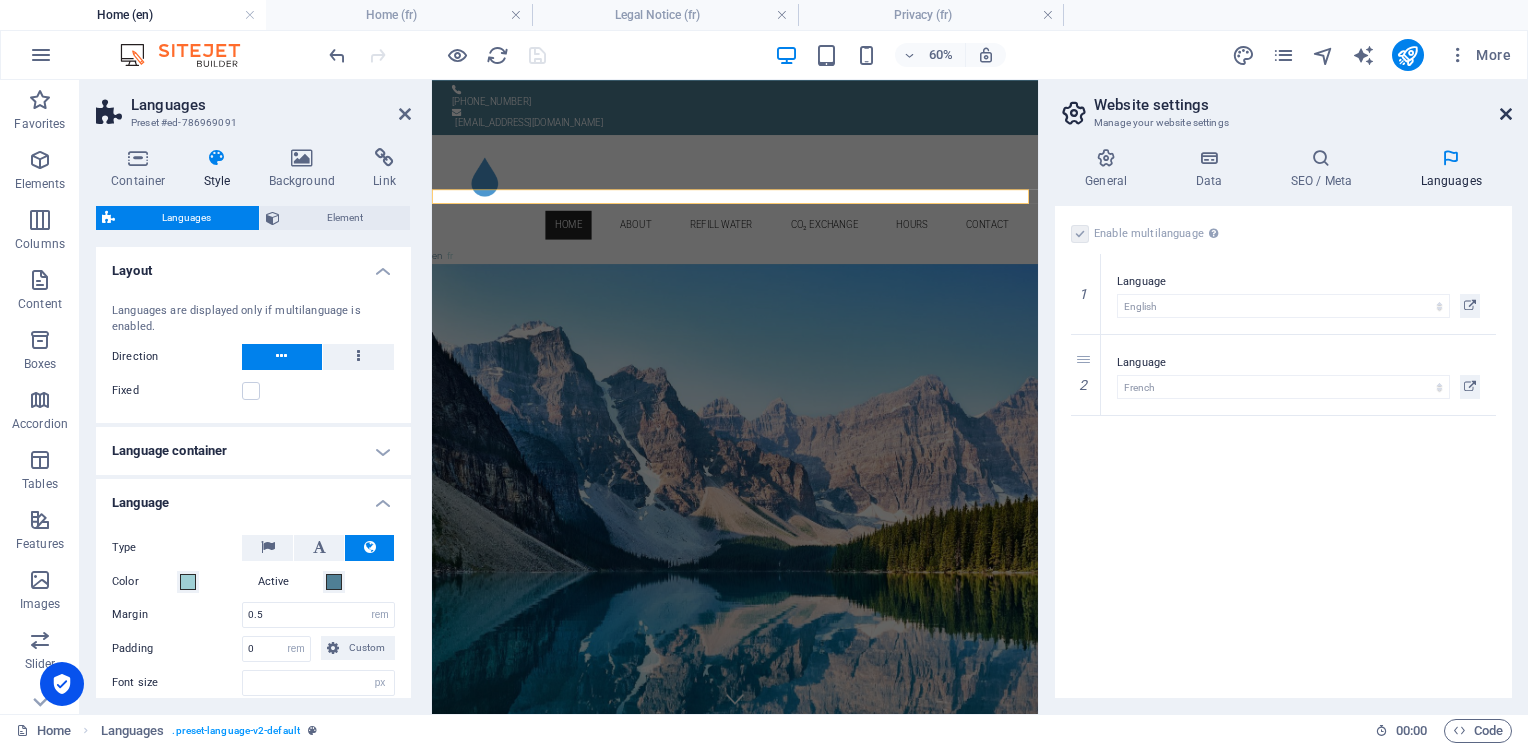 click at bounding box center [1506, 114] 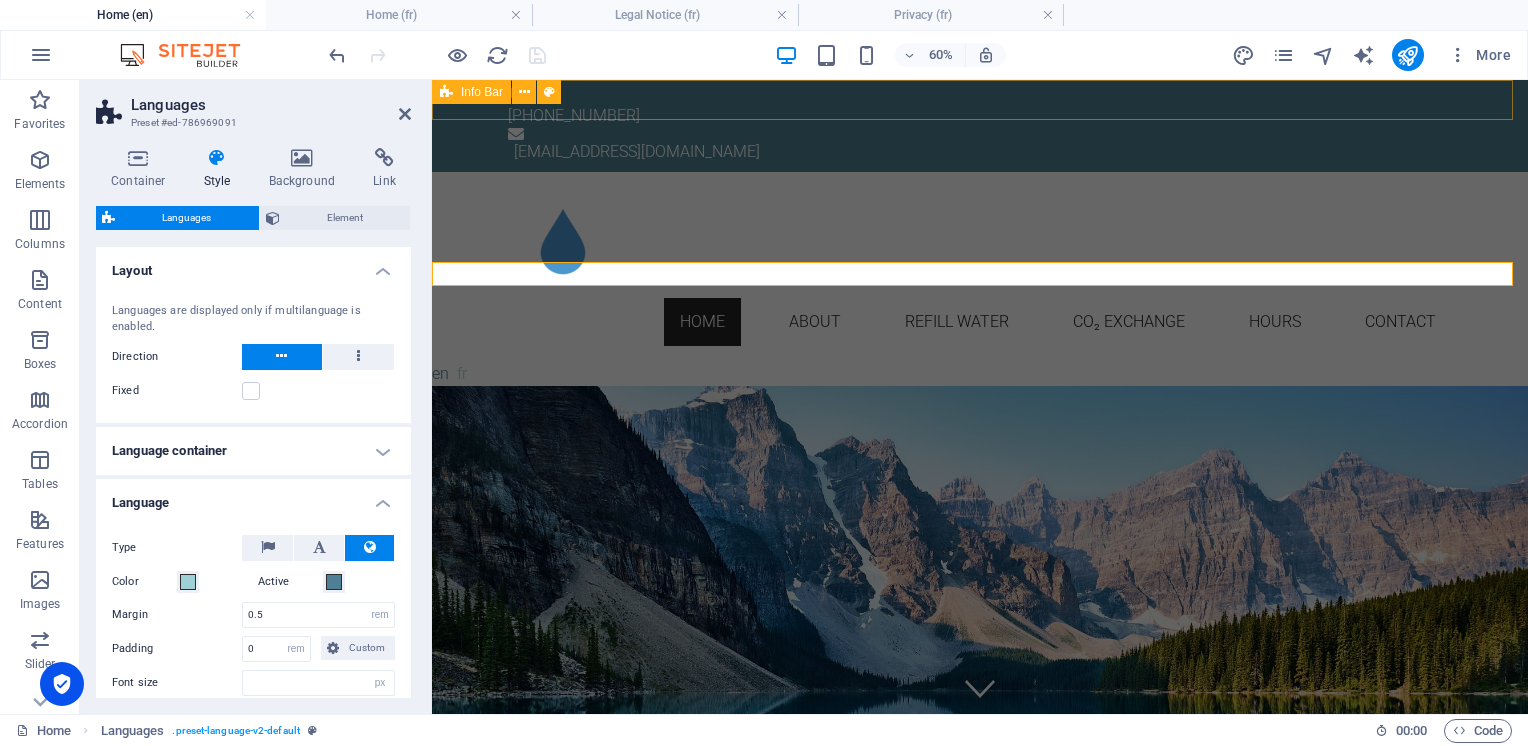 type 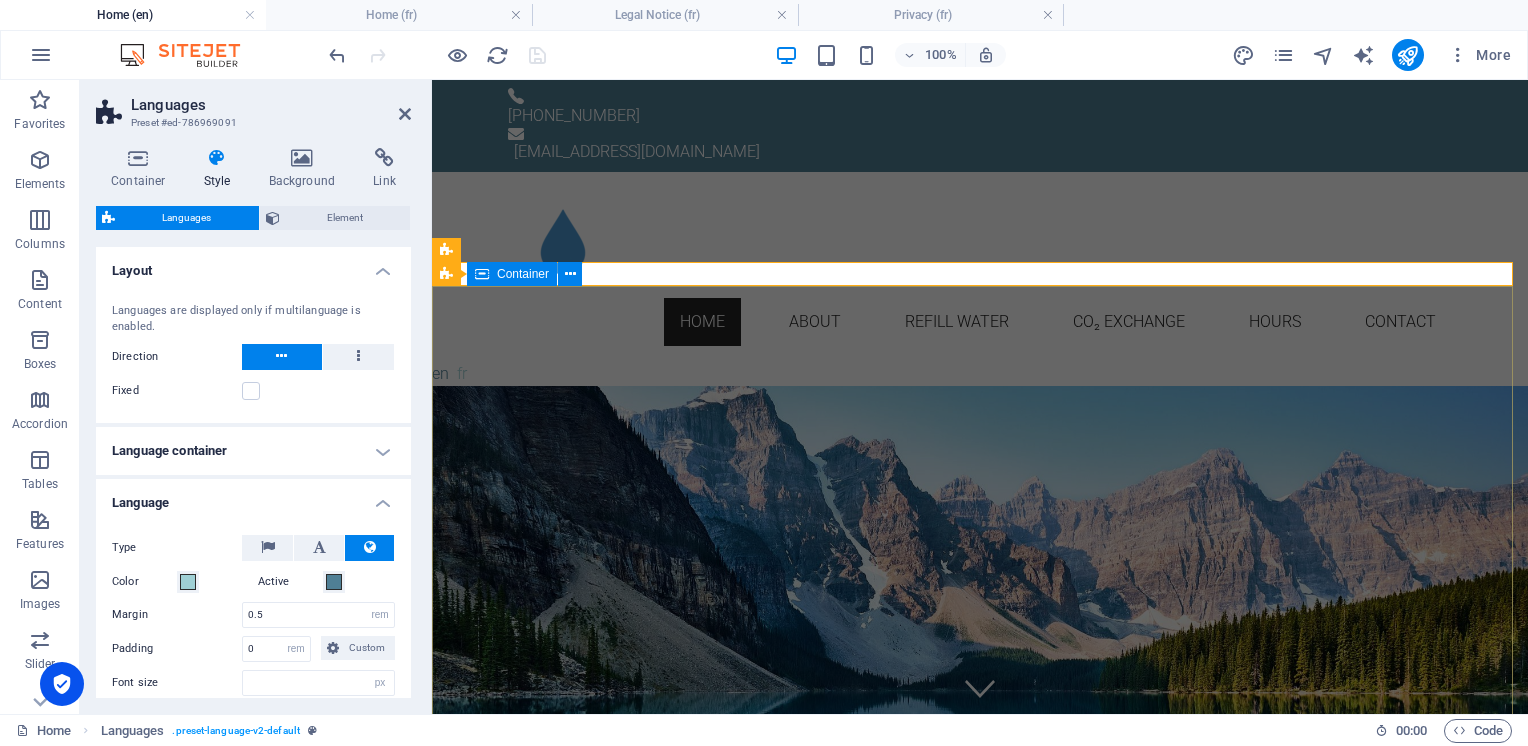 type 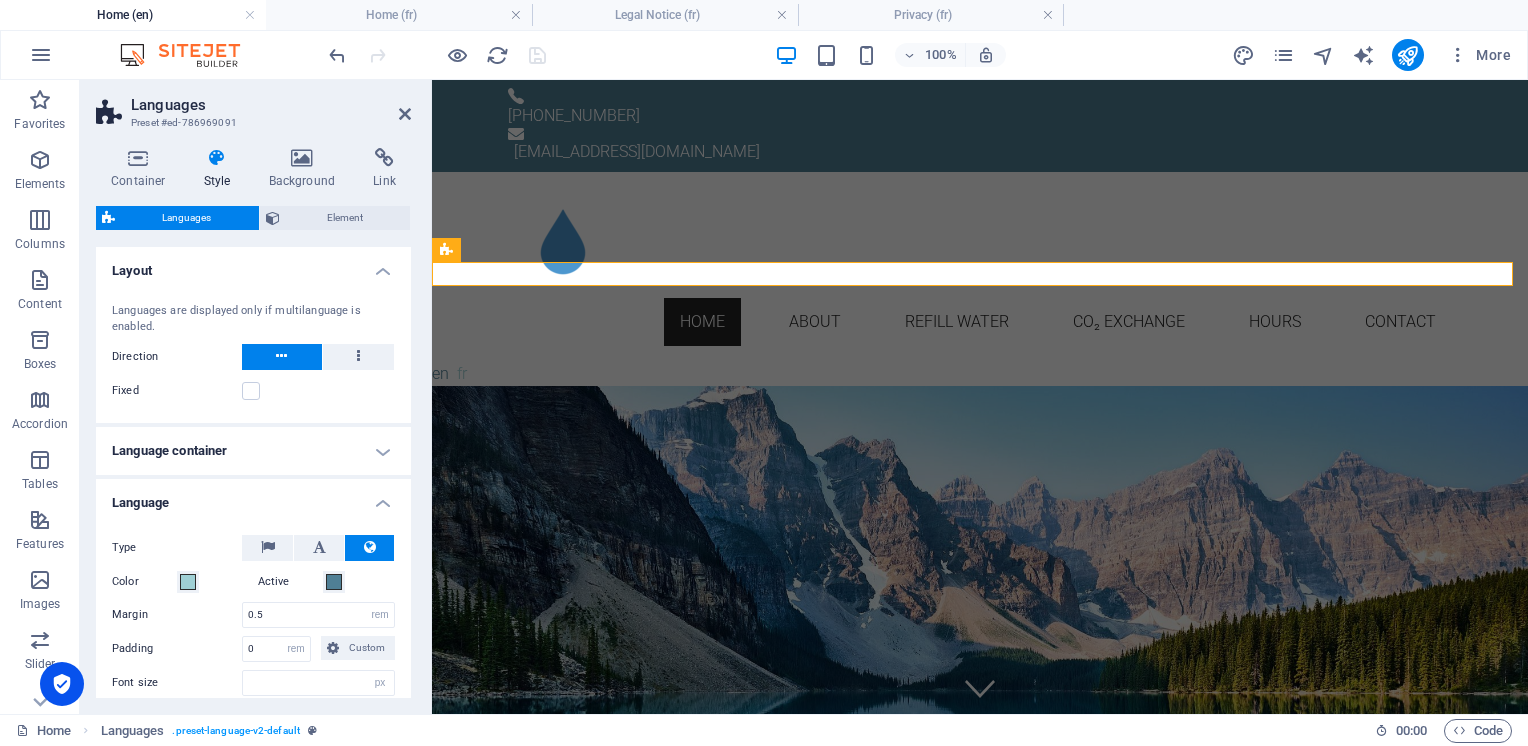 click on "Language container" at bounding box center (253, 451) 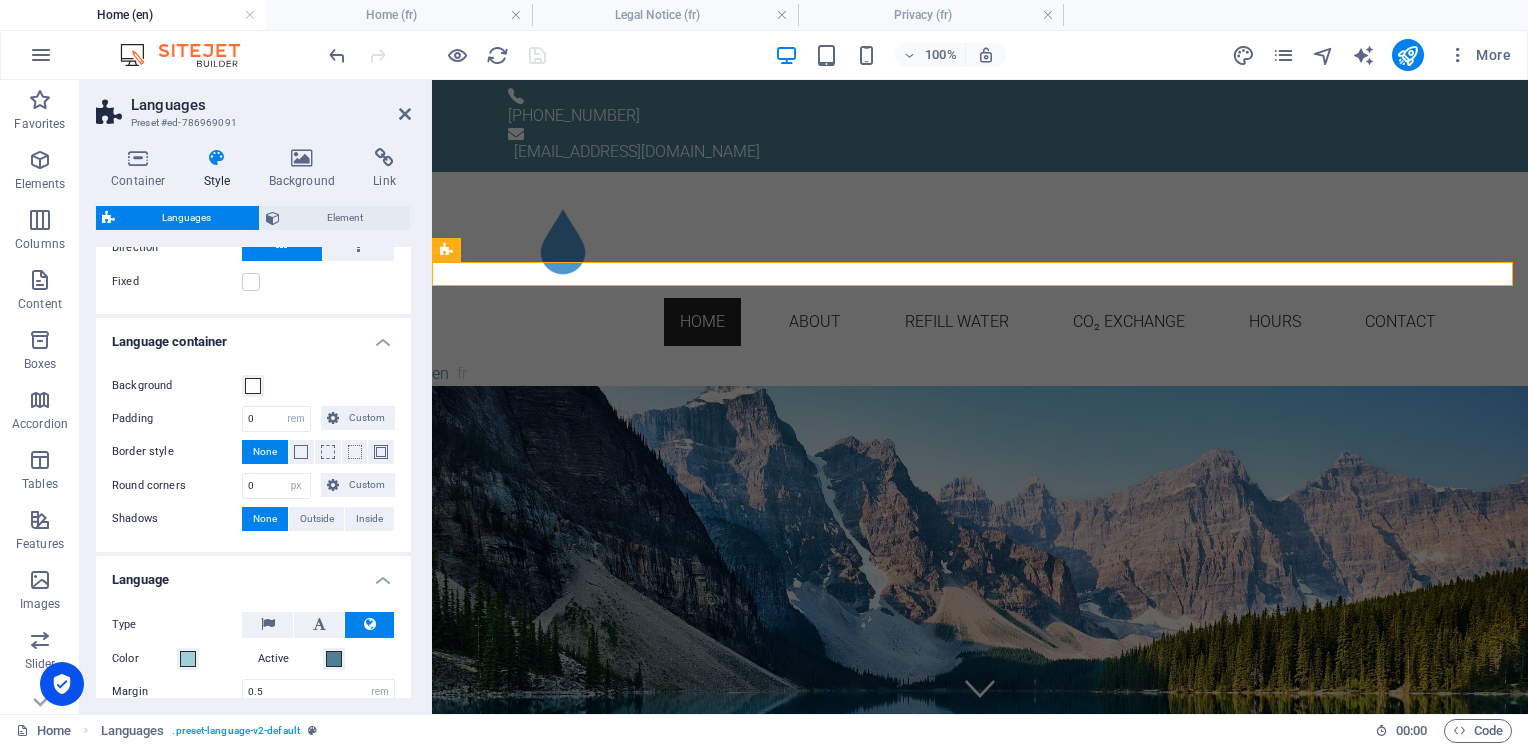 scroll, scrollTop: 0, scrollLeft: 0, axis: both 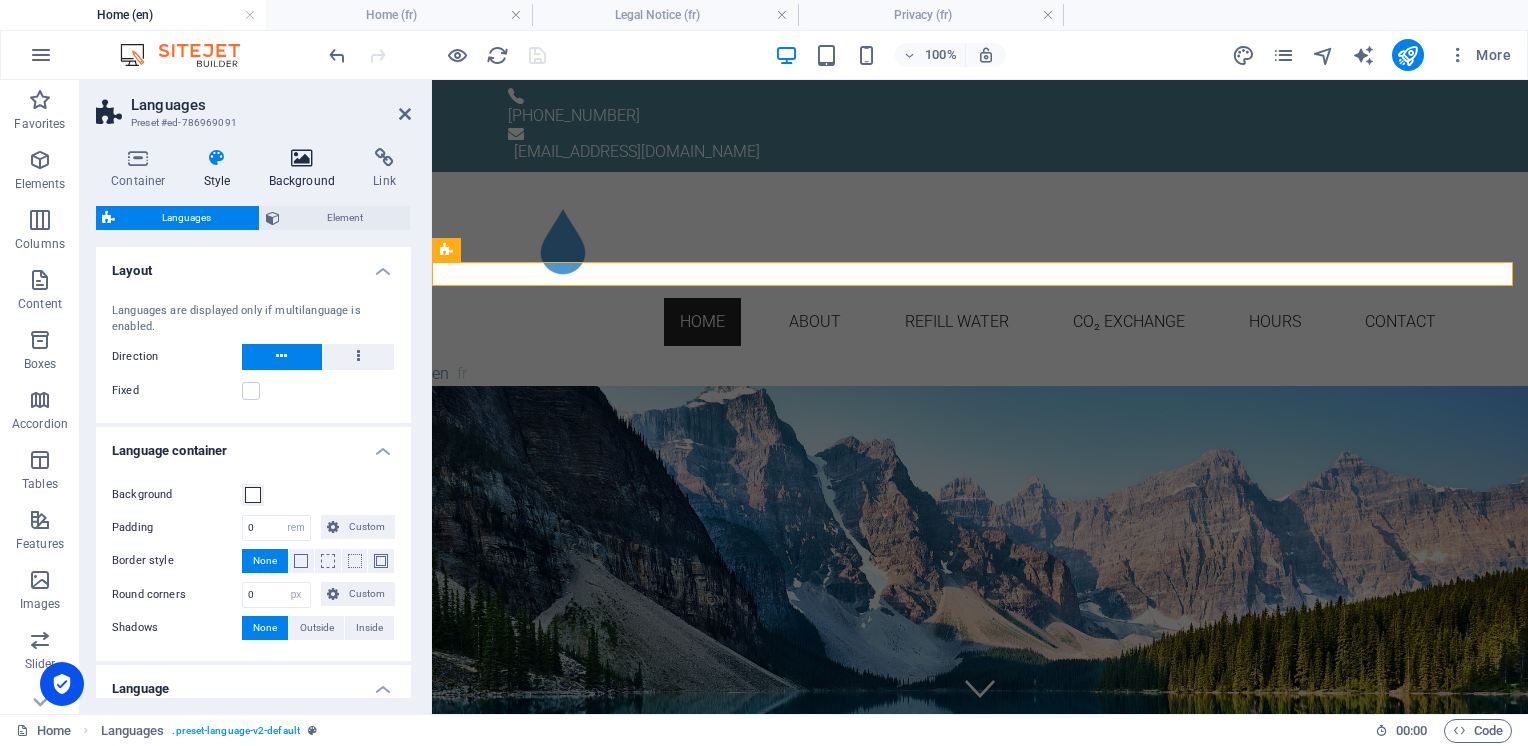 click on "Background" at bounding box center [306, 169] 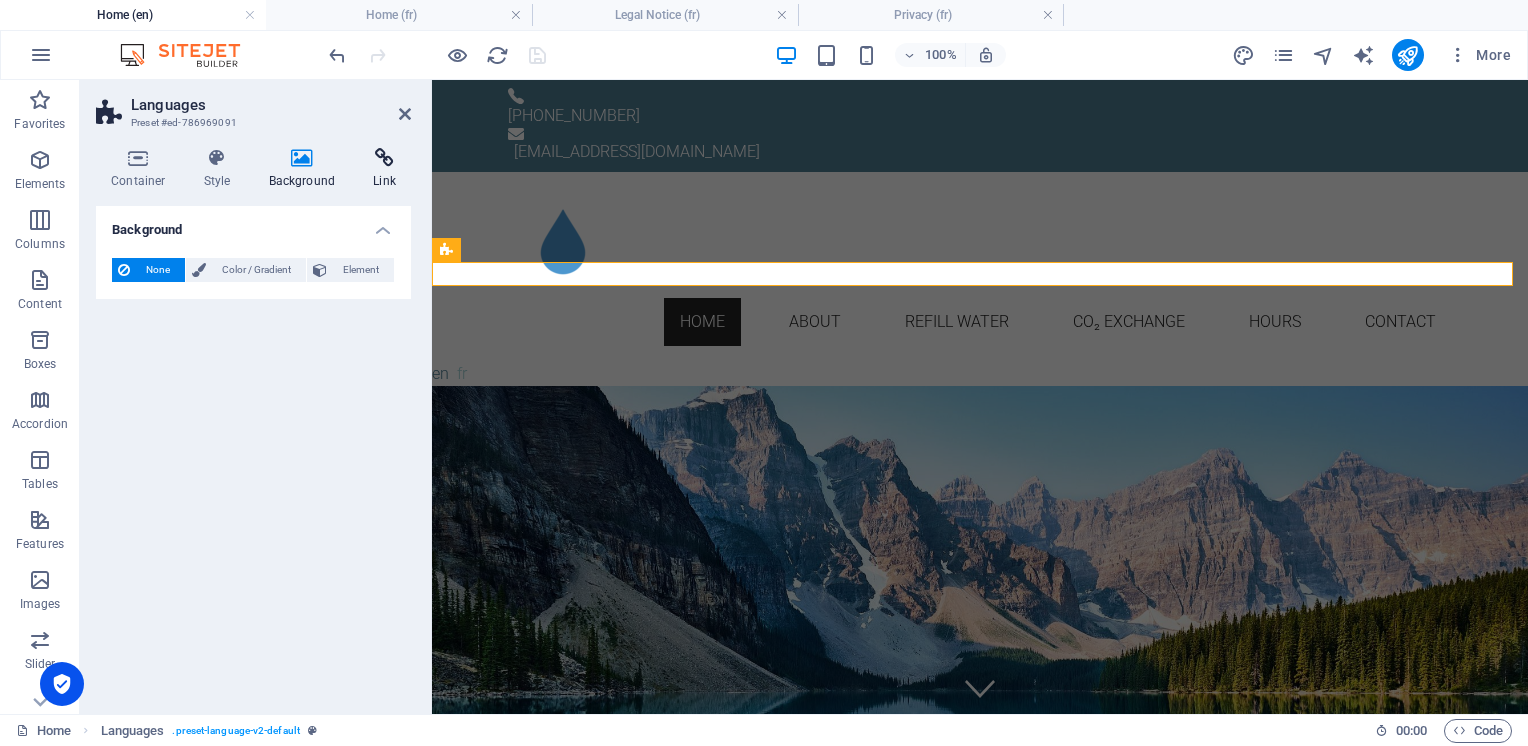 click on "Link" at bounding box center (384, 169) 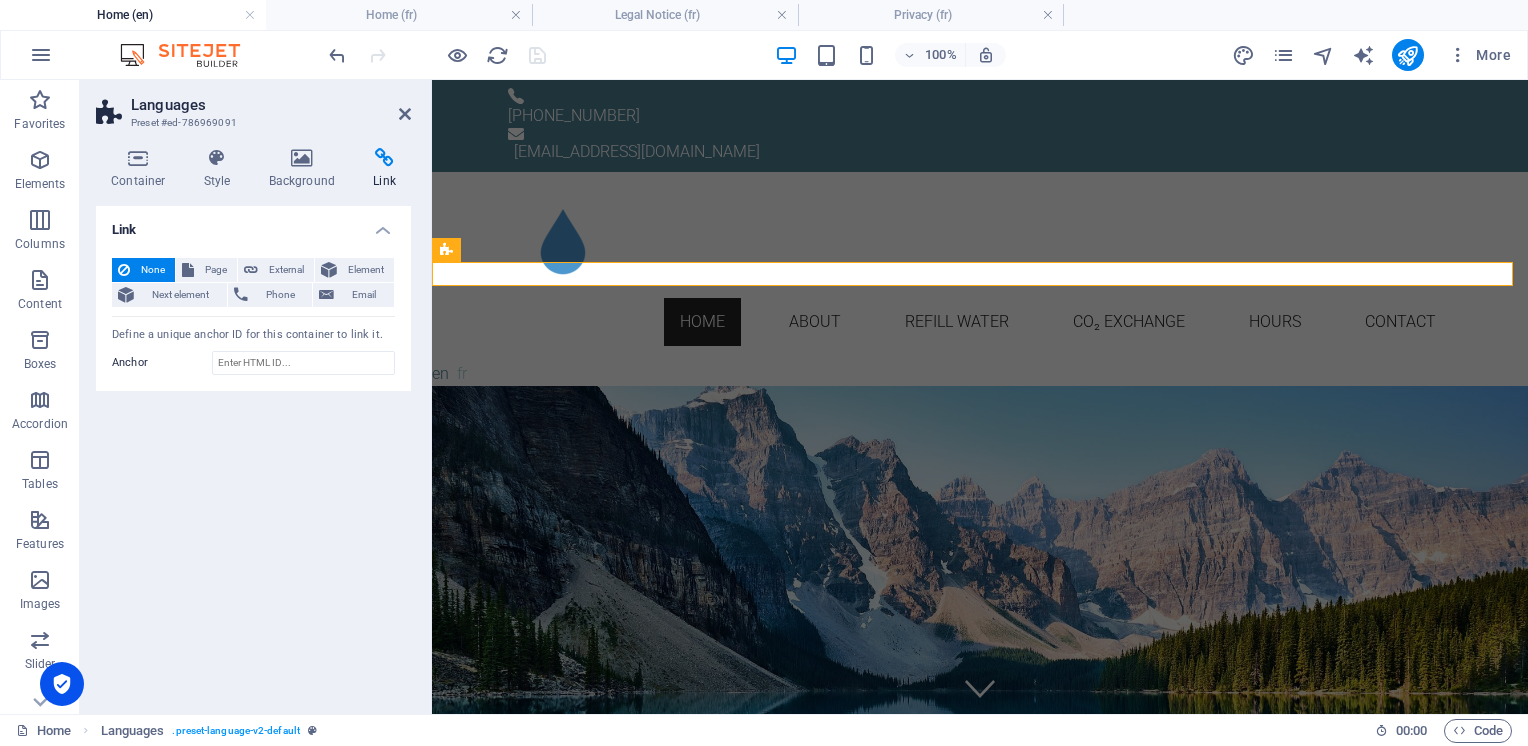 click on "Link None Page External Element Next element Phone Email Page Home Subpage Legal Notice Privacy Home Subpage Legal Notice Privacy Element
URL Phone Email Link target New tab Same tab Overlay Title Additional link description, should not be the same as the link text. The title is most often shown as a tooltip text when the mouse moves over the element. Leave empty if uncertain. Relationship Sets the  relationship of this link to the link target . For example, the value "nofollow" instructs search engines not to follow the link. Can be left empty. alternate author bookmark external help license next nofollow noreferrer noopener prev search tag Define a unique anchor ID for this container to link it. Anchor" at bounding box center [253, 452] 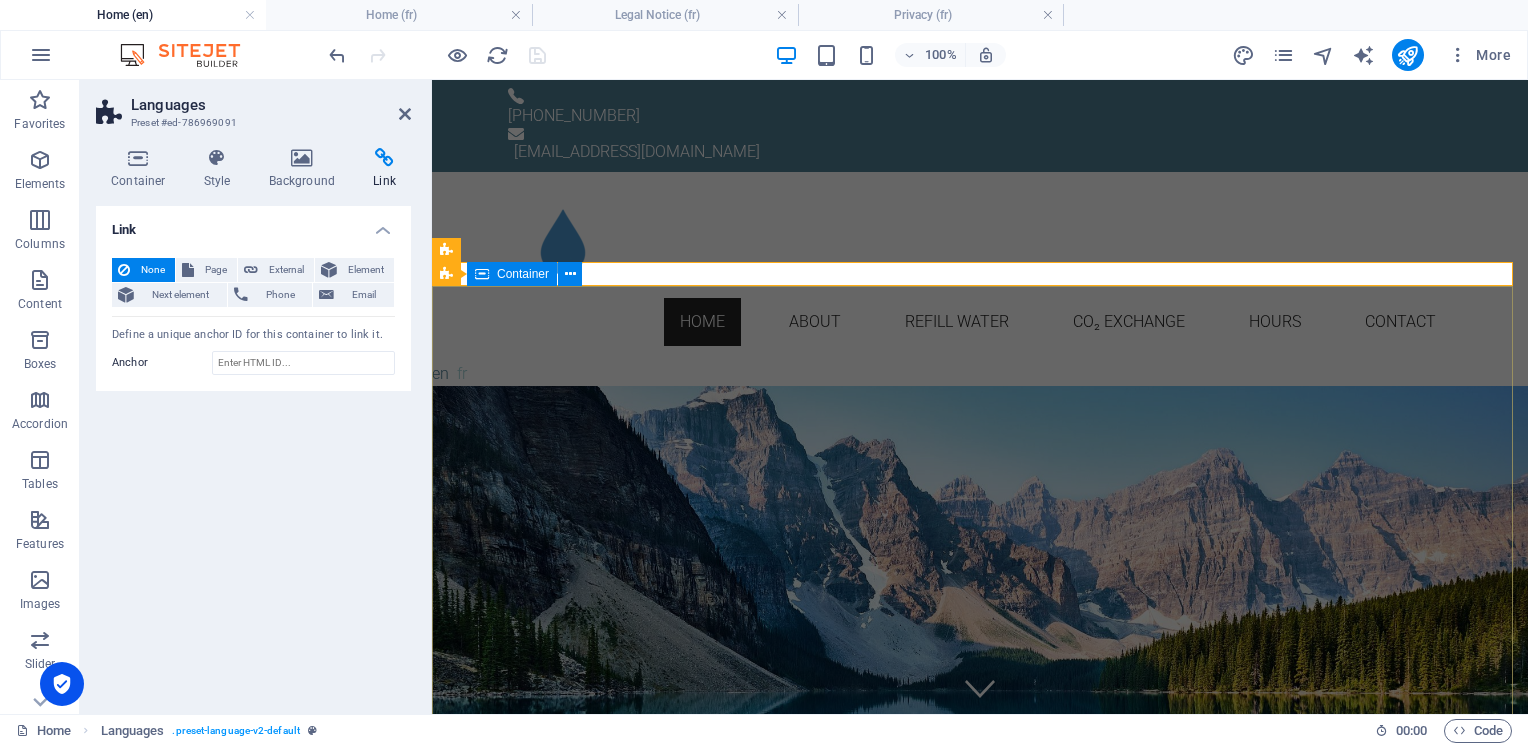 click on "BENVIN PUR Ultra pure water refill and  CO₂ exchange Simple        Local         Sustainable" at bounding box center (980, 4142) 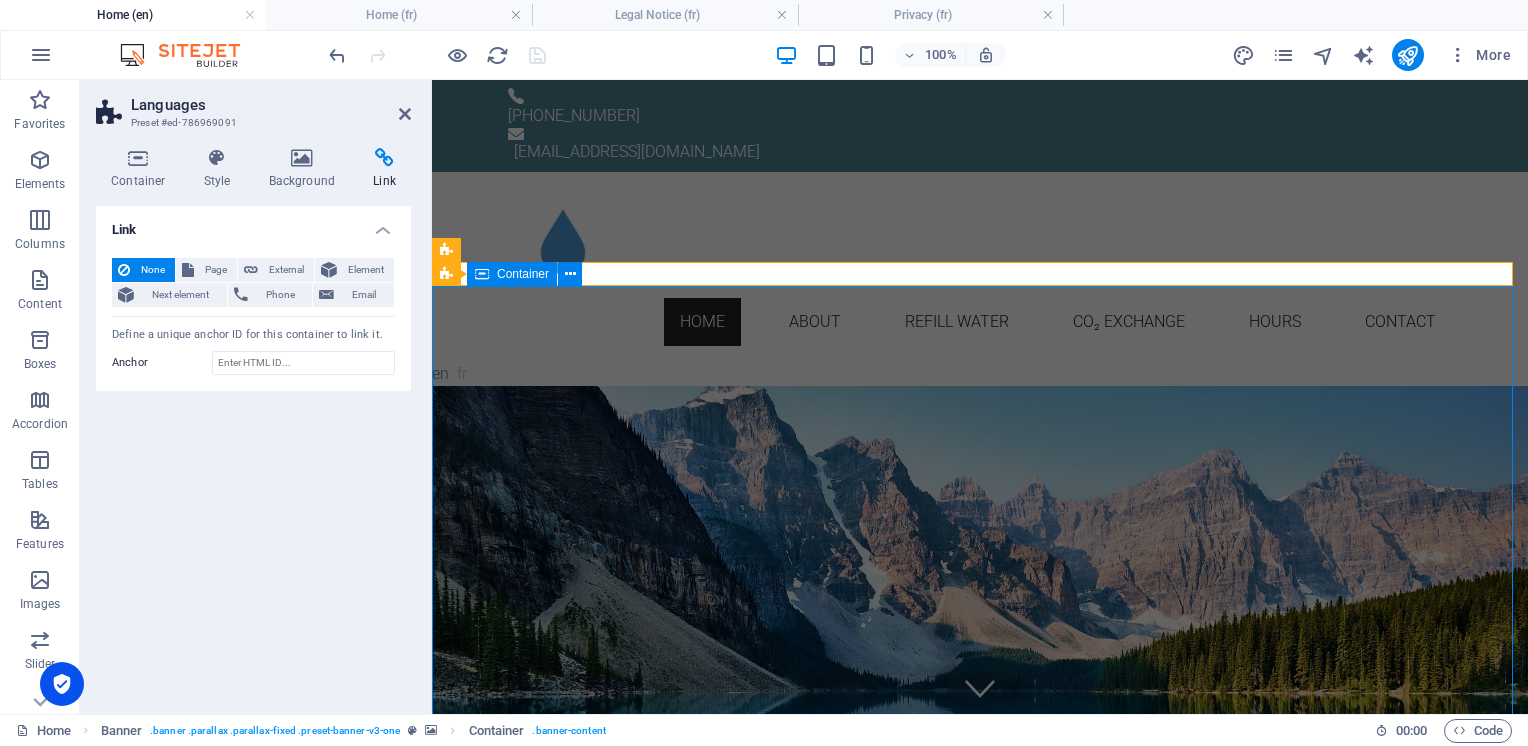 click on "BENVIN PUR Ultra pure water refill and  CO₂ exchange Simple        Local         Sustainable" at bounding box center [980, 4142] 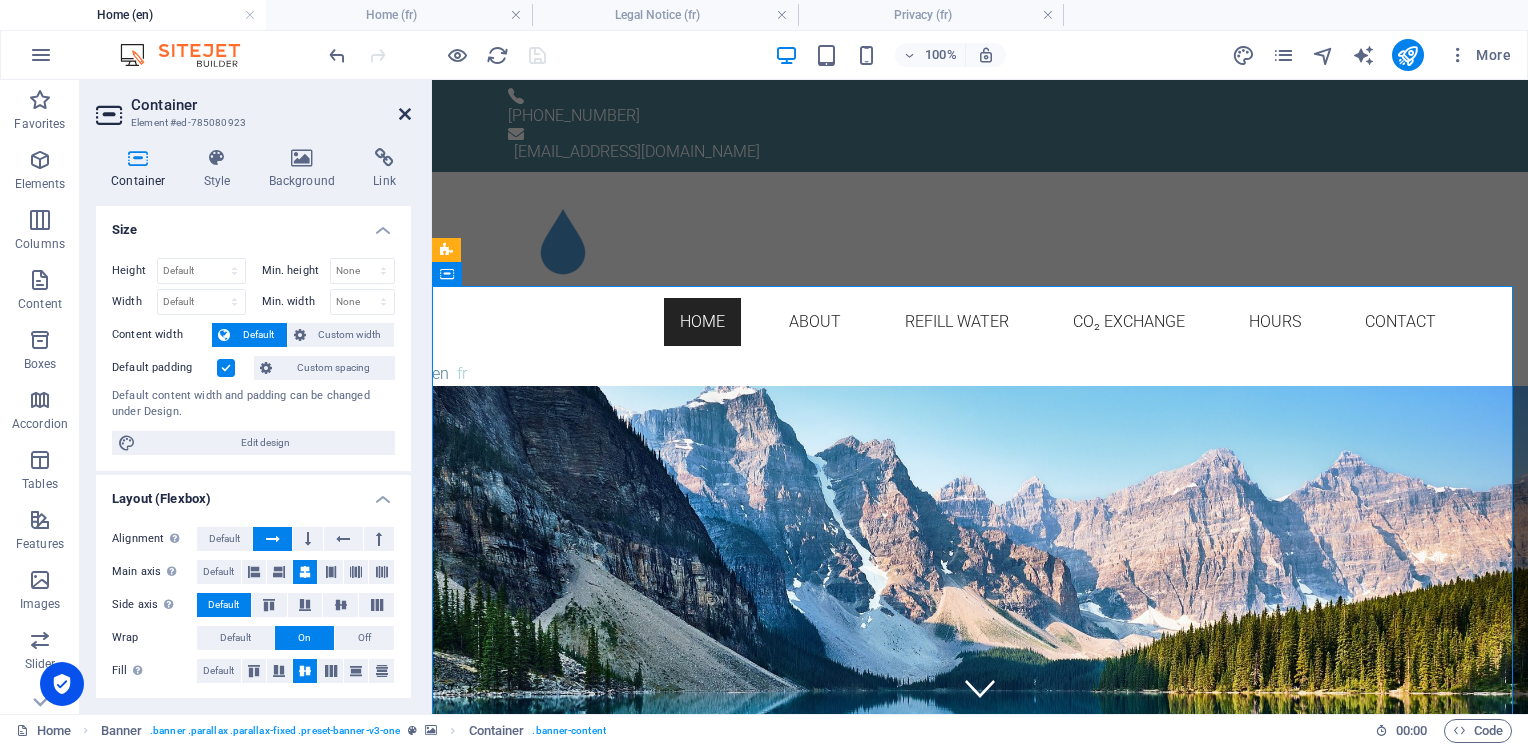 click at bounding box center (405, 114) 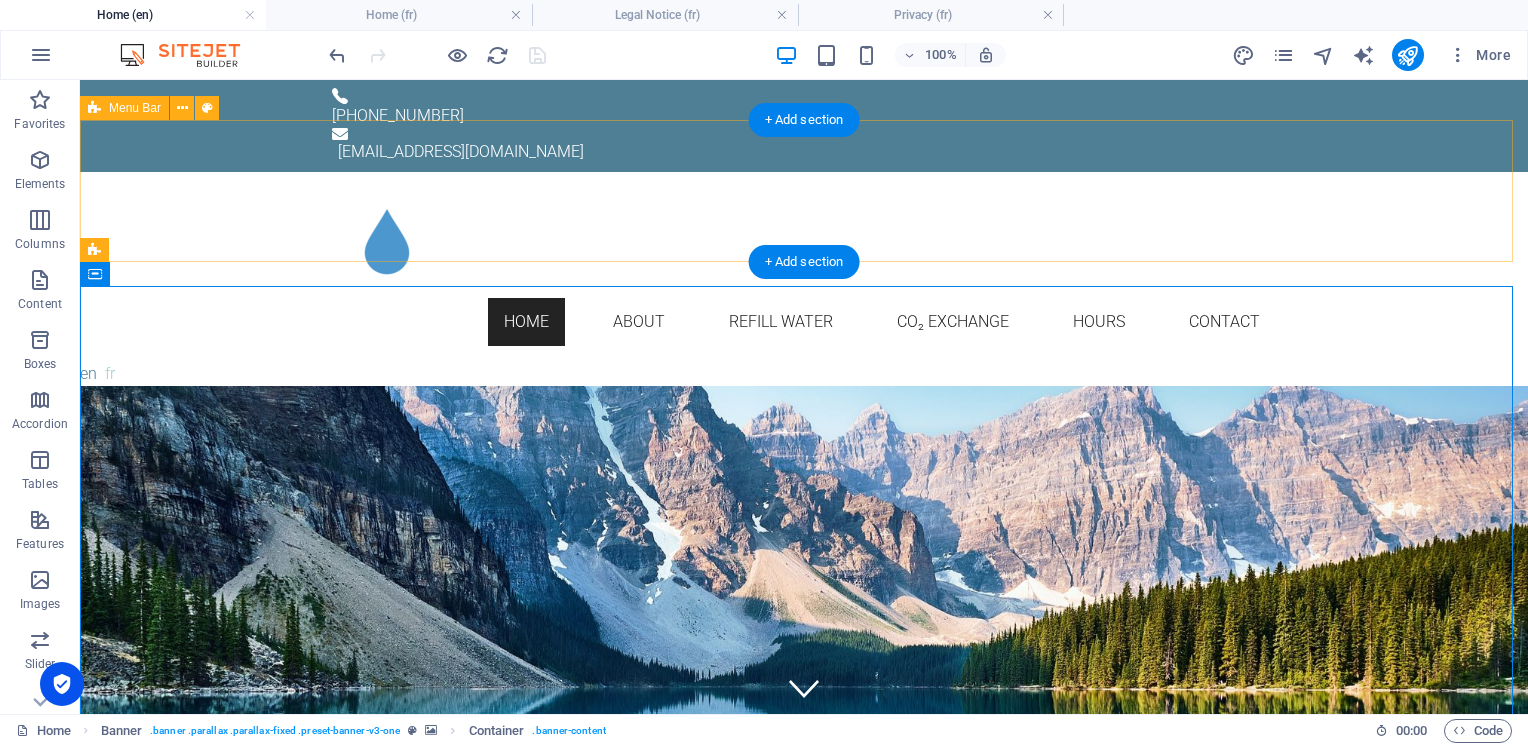 click on "Home About Refill Water CO₂ Exchange Hours Contact" at bounding box center [804, 267] 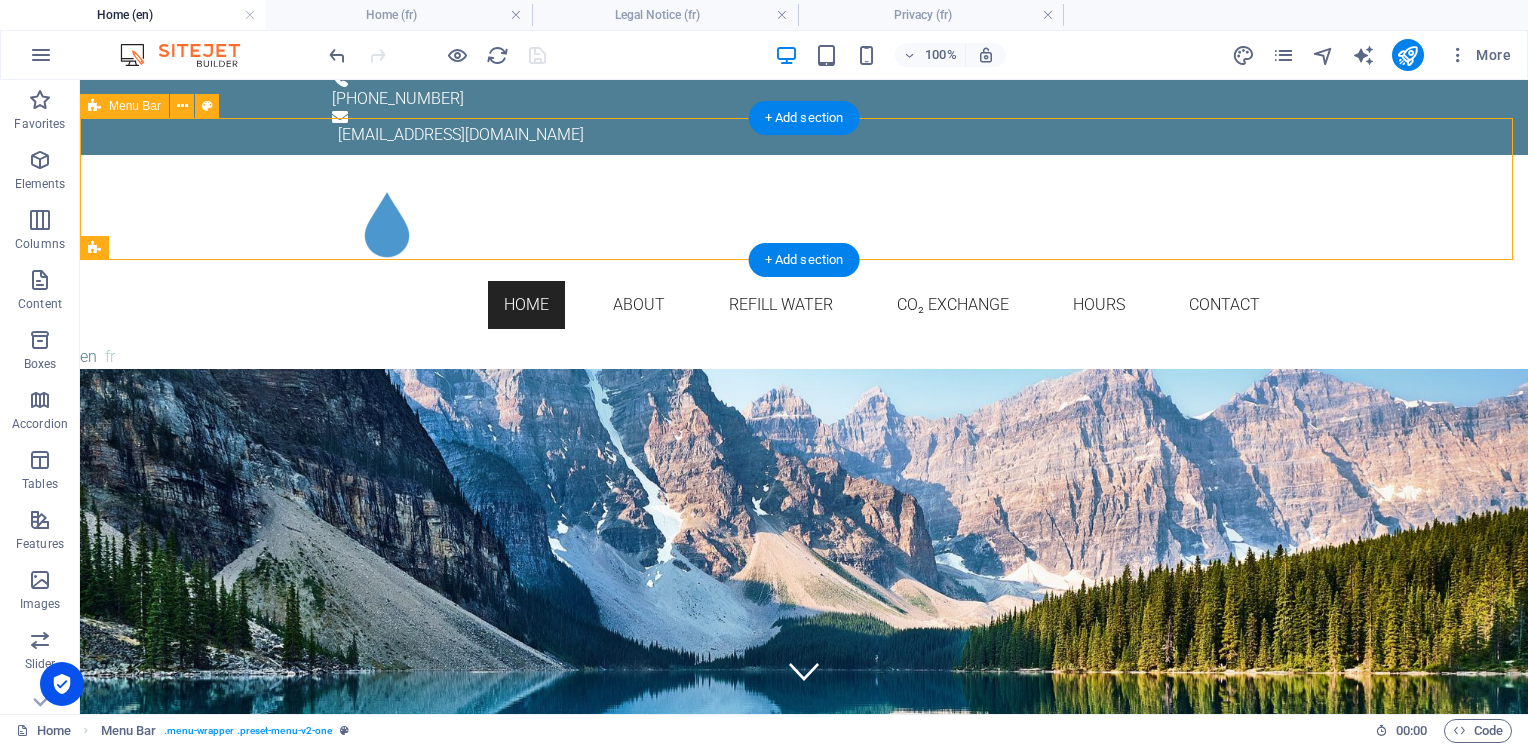 scroll, scrollTop: 0, scrollLeft: 0, axis: both 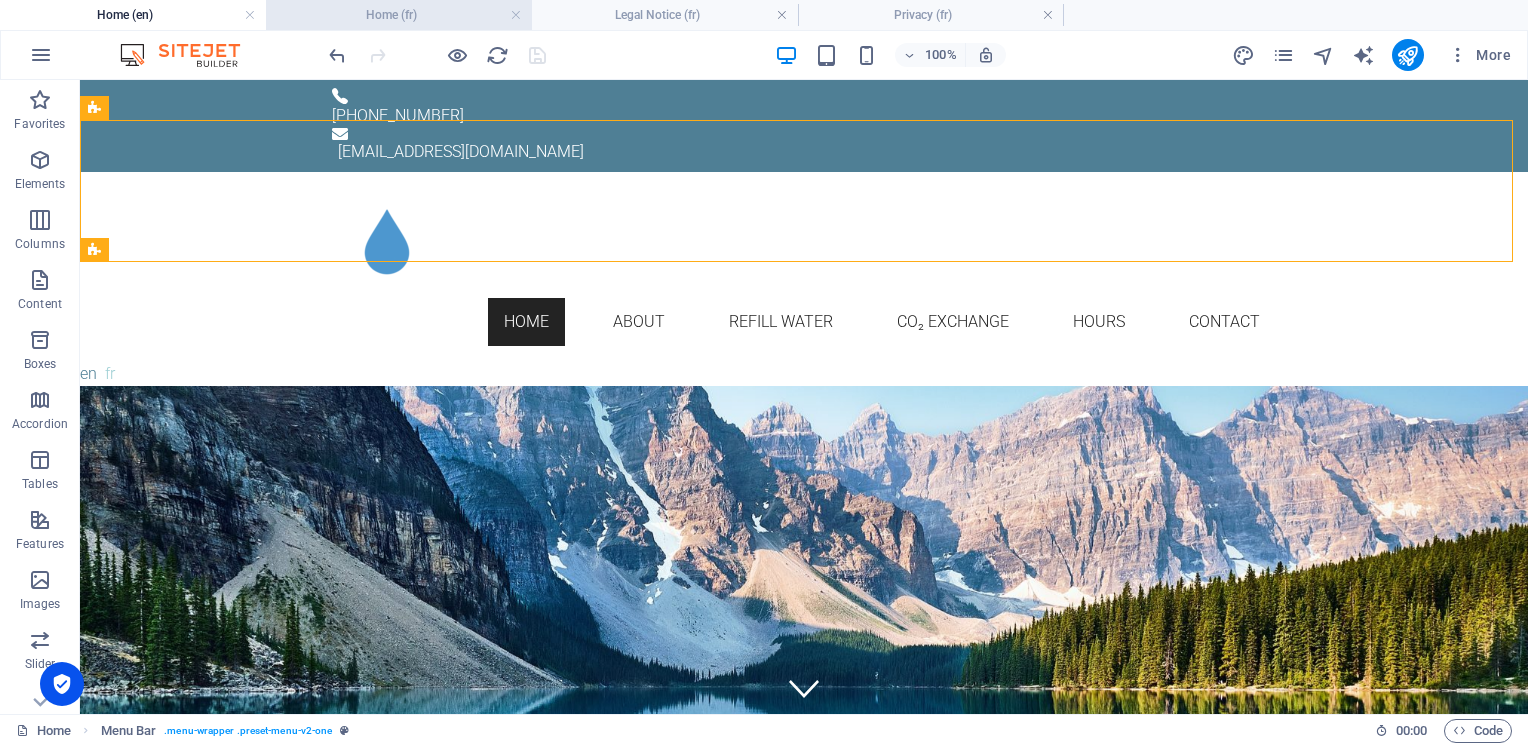 click on "Home (fr)" at bounding box center (399, 15) 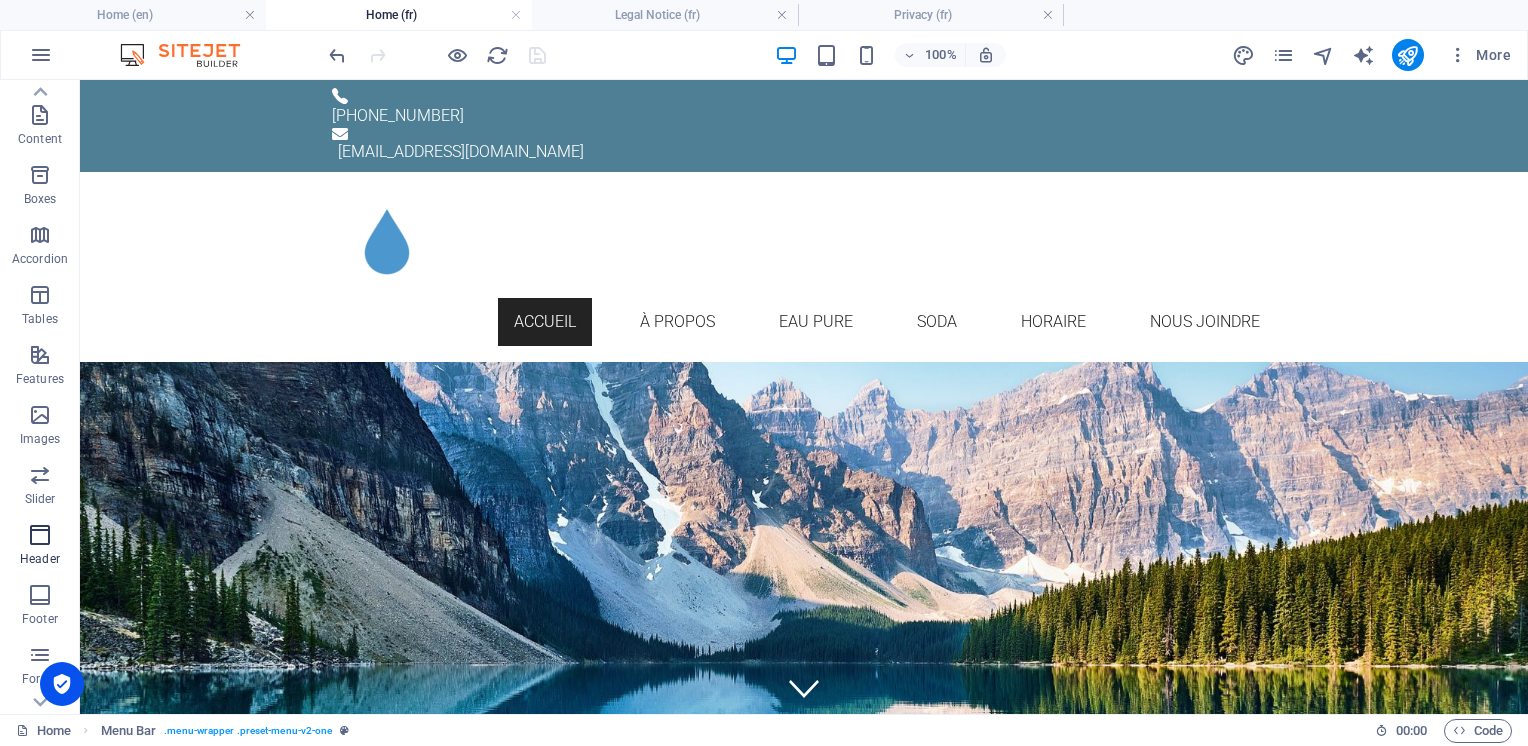 scroll, scrollTop: 65, scrollLeft: 0, axis: vertical 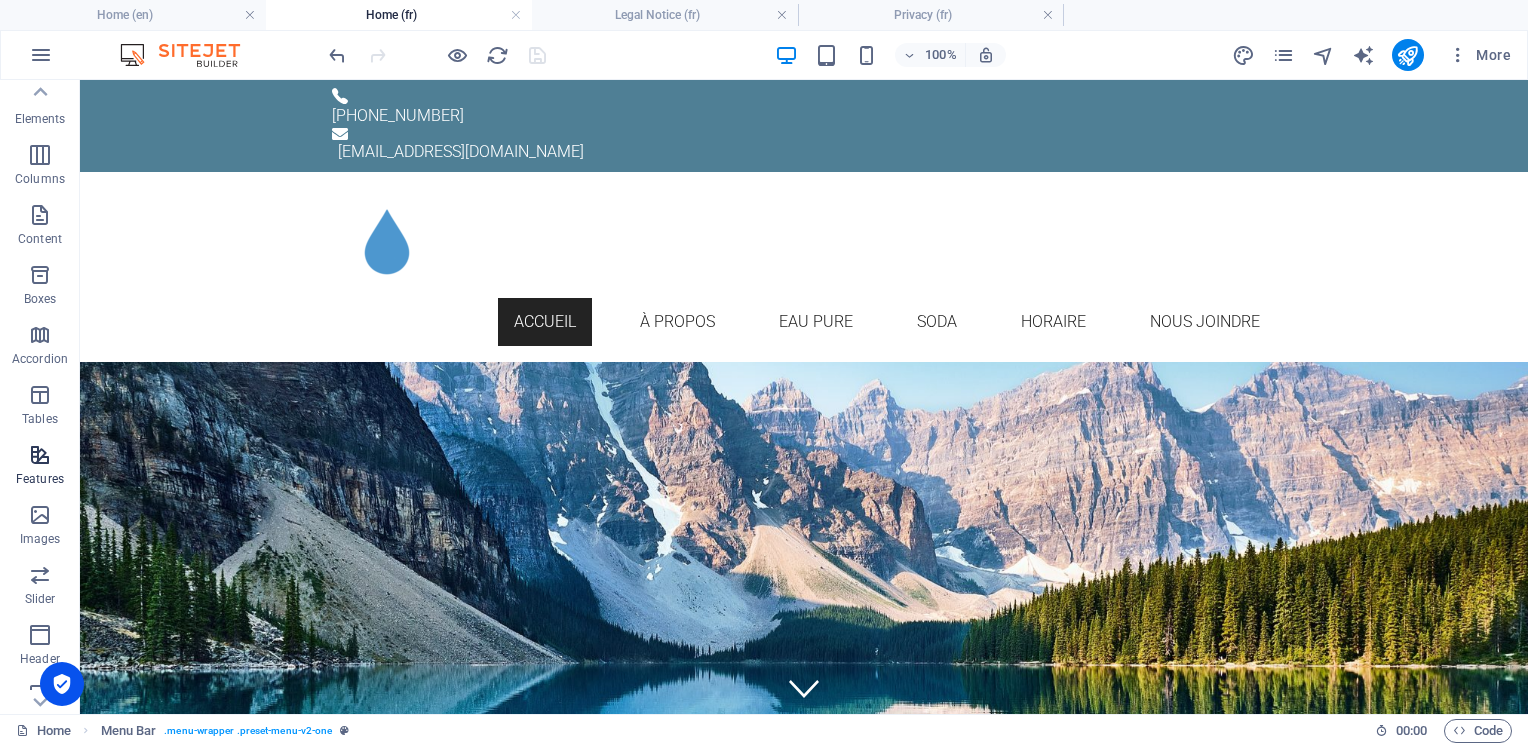 click on "Features" at bounding box center (40, 467) 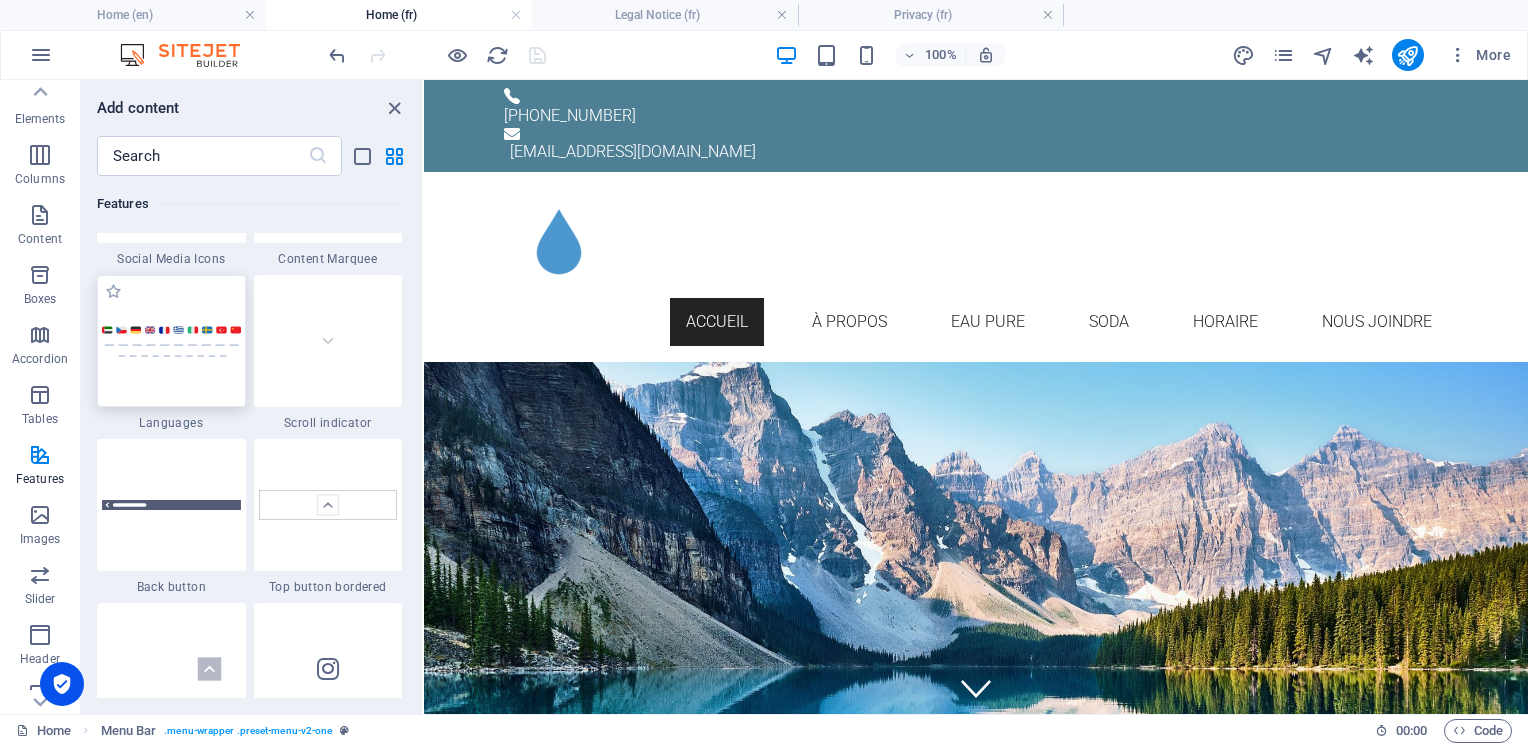 scroll, scrollTop: 9031, scrollLeft: 0, axis: vertical 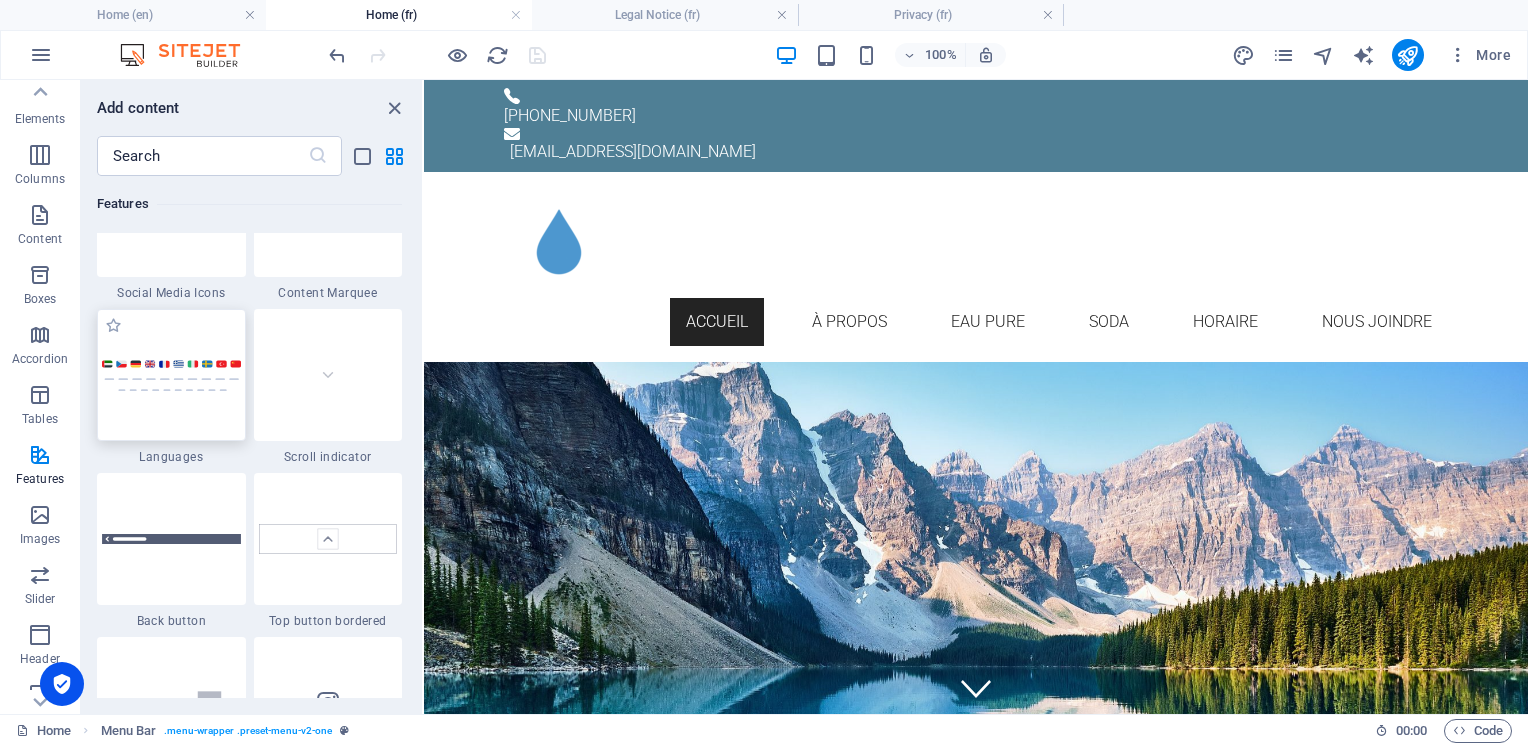 click at bounding box center (171, 375) 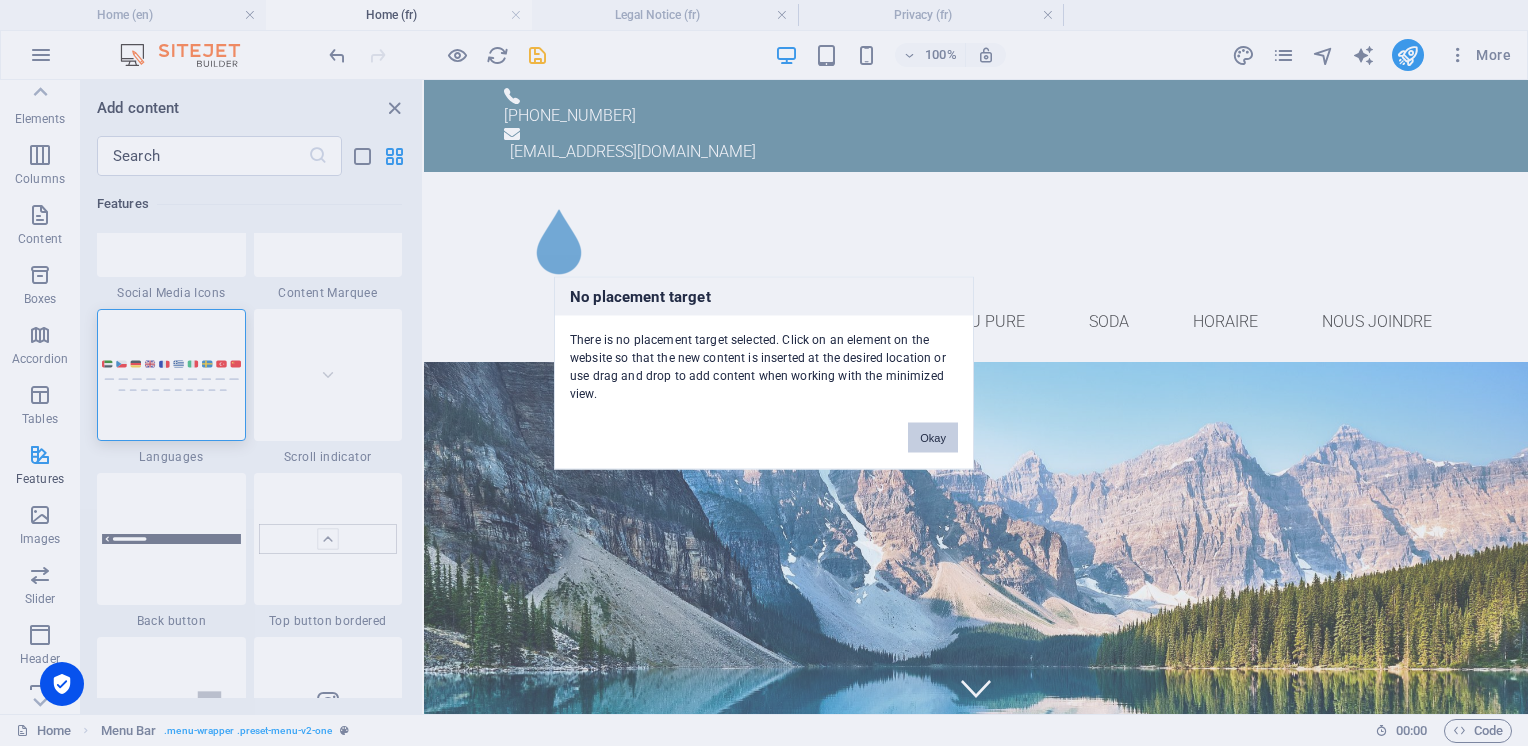 drag, startPoint x: 933, startPoint y: 439, endPoint x: 439, endPoint y: 326, distance: 506.7593 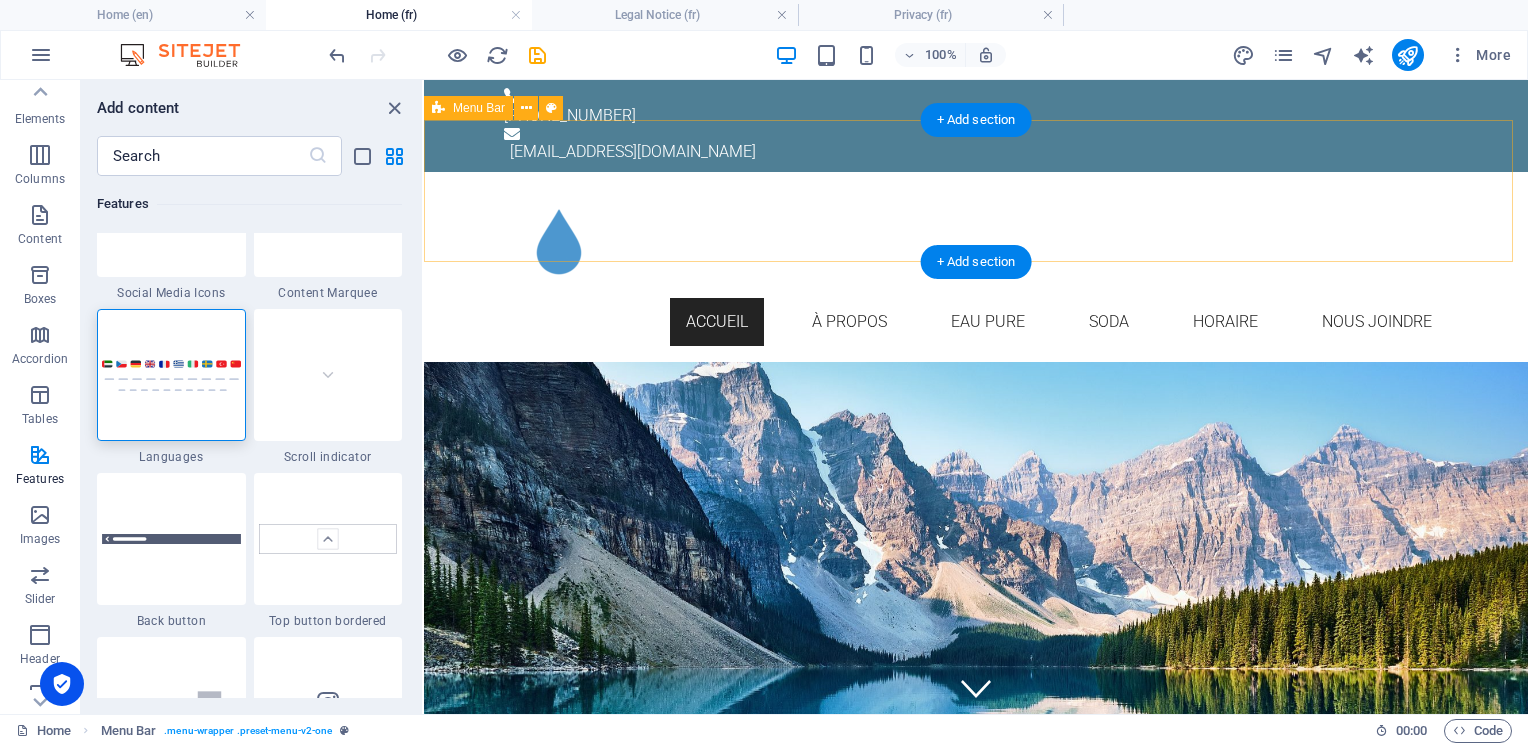 click on "Accueil À propos Eau pure Soda Horaire Nous joindre" at bounding box center (976, 267) 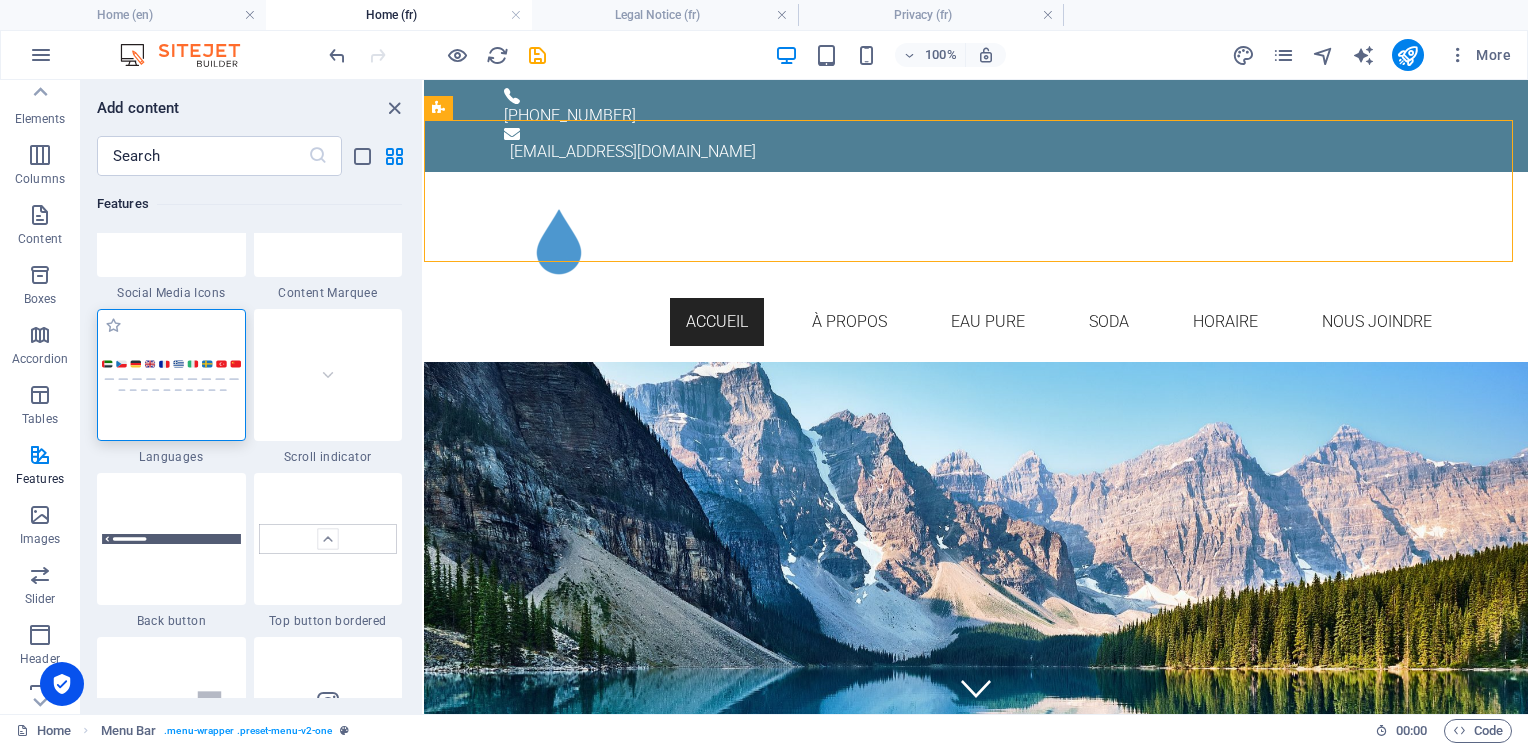 click at bounding box center [171, 375] 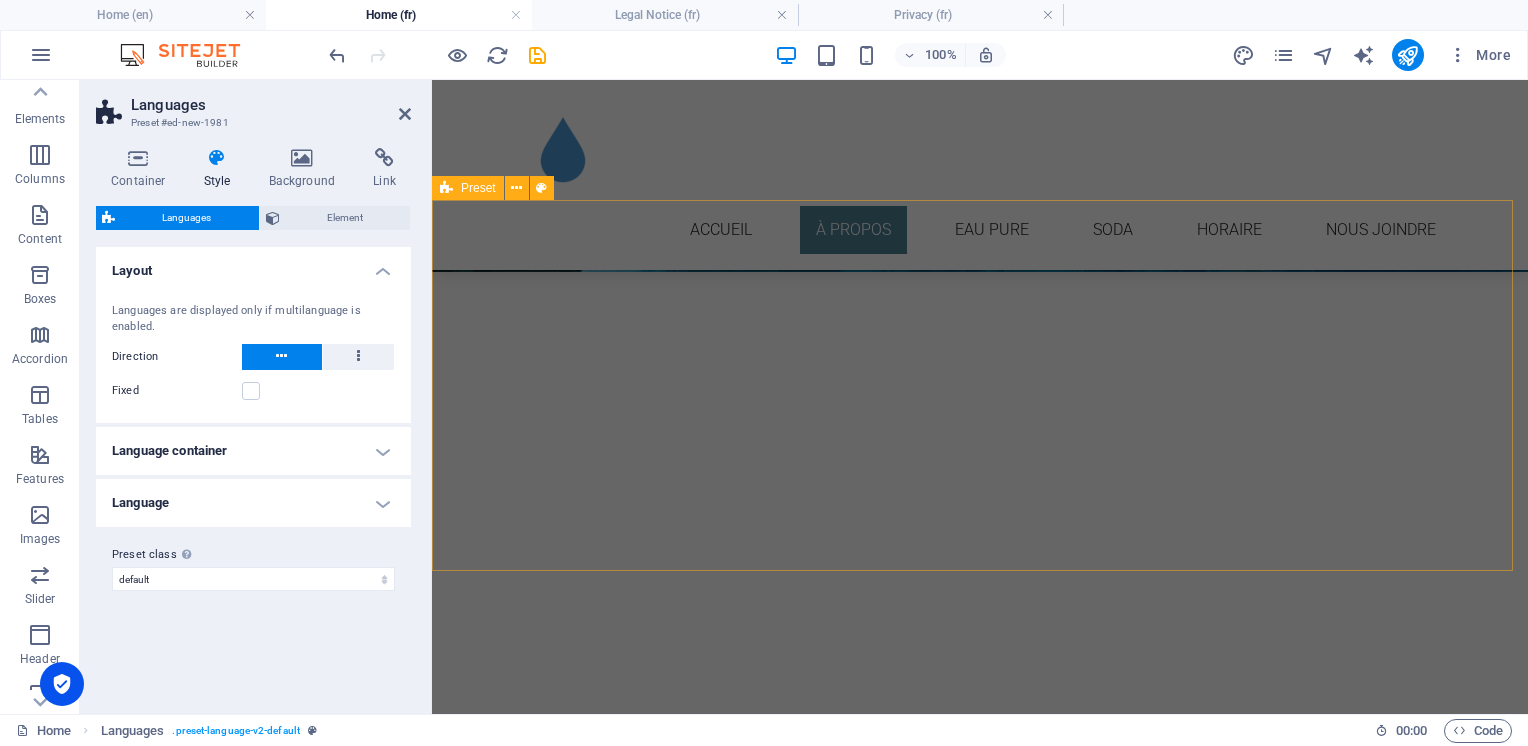 scroll, scrollTop: 0, scrollLeft: 0, axis: both 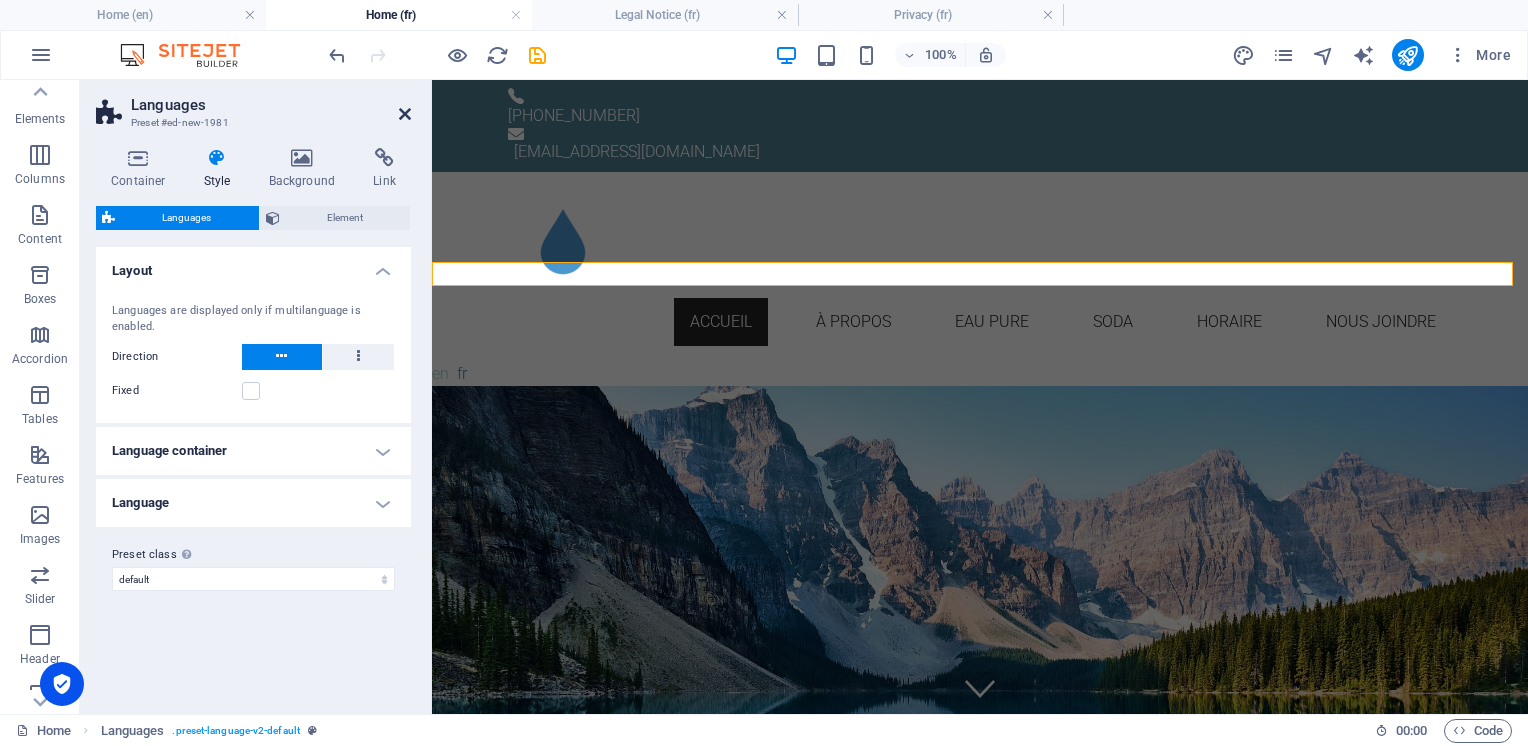 click at bounding box center [405, 114] 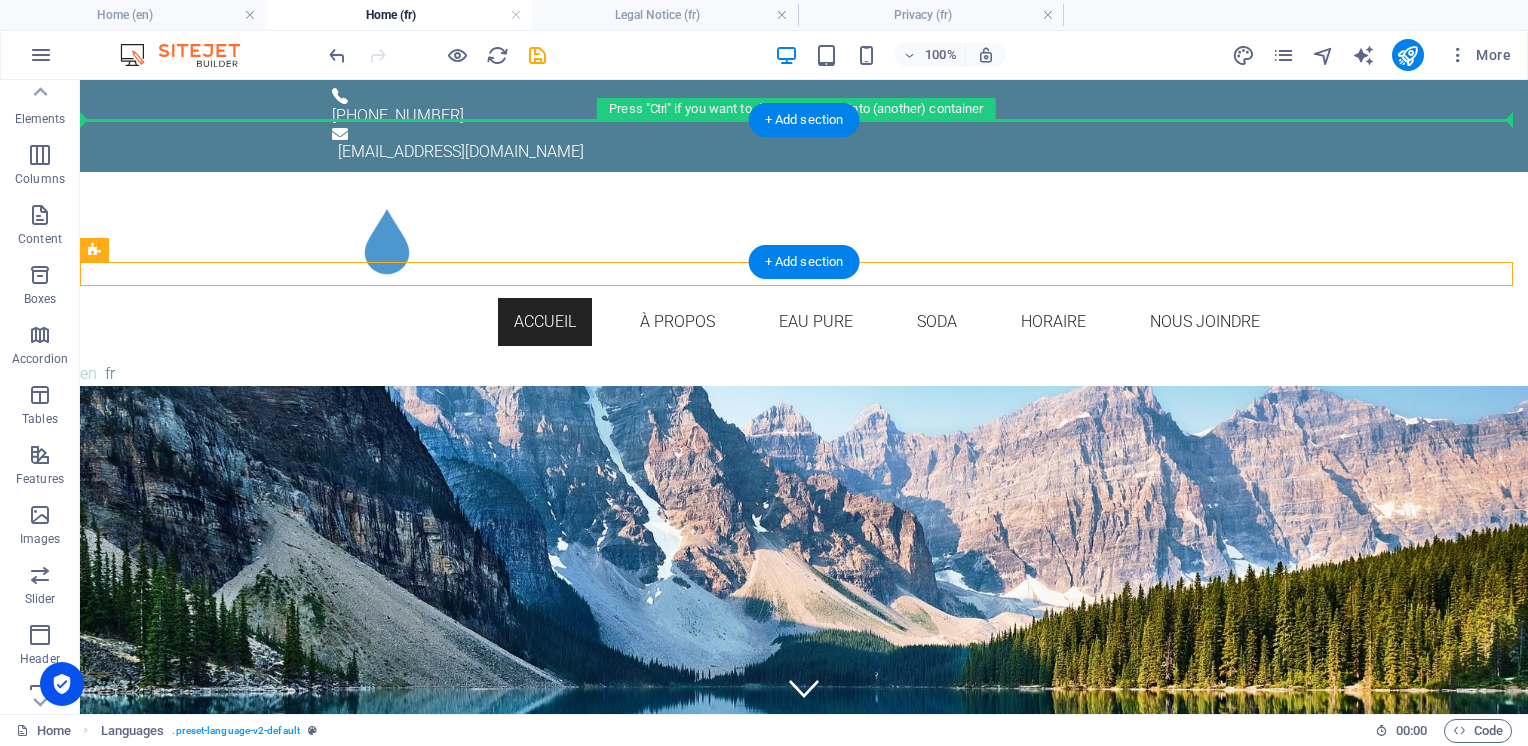 drag, startPoint x: 172, startPoint y: 333, endPoint x: 108, endPoint y: 178, distance: 167.69318 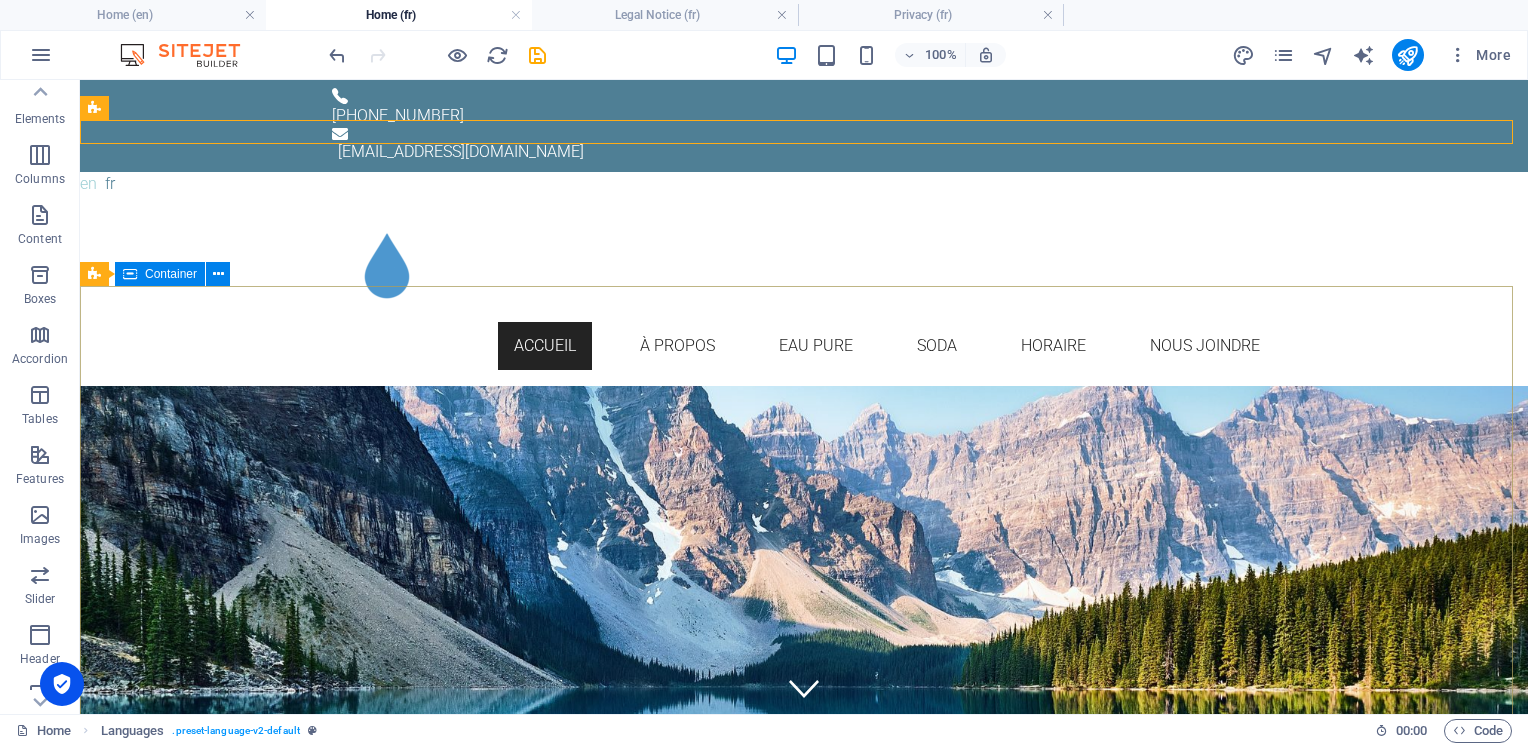 click on "BENVIN PUR Recharge d’eau ultrapure et échange de CO₂ Simple        Local         Durable" at bounding box center [804, 4142] 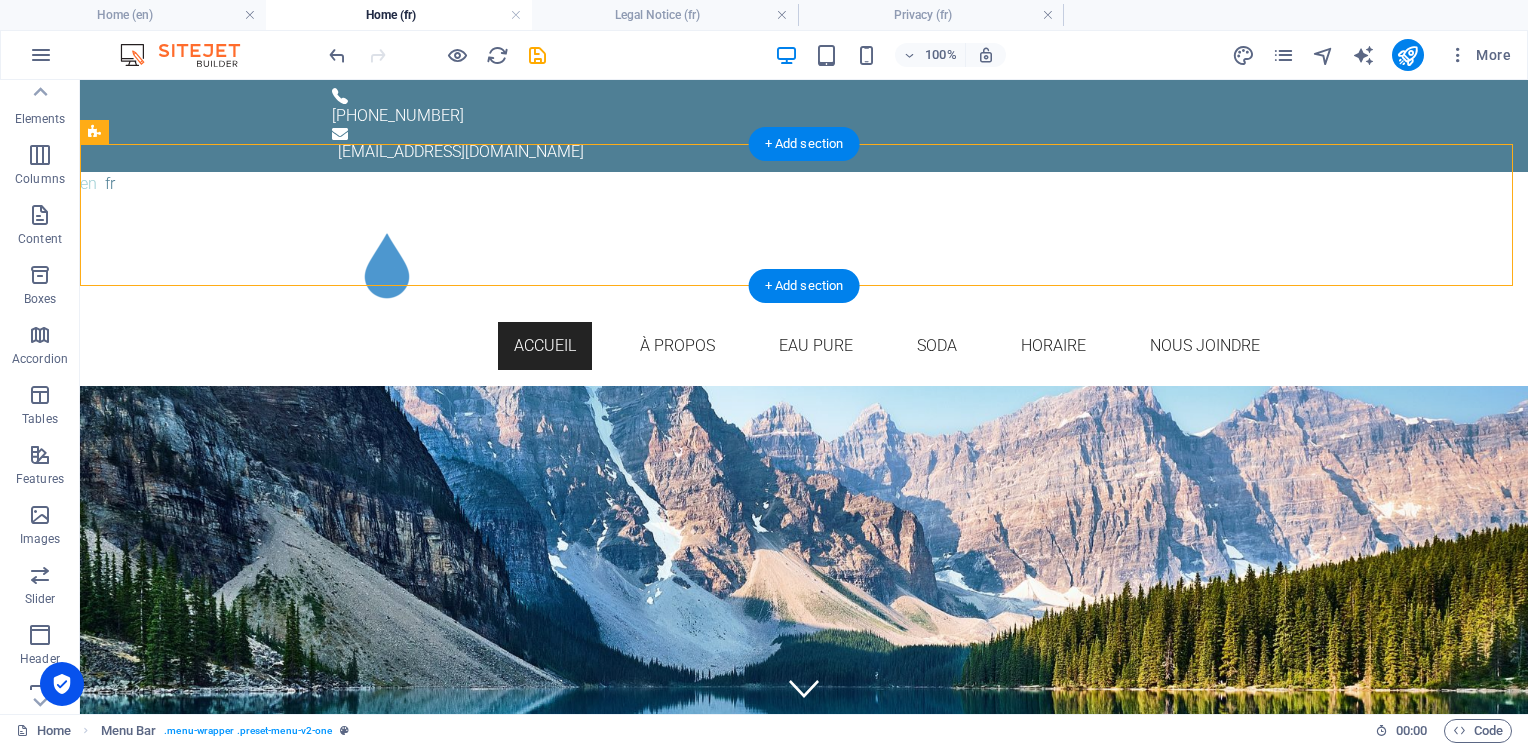drag, startPoint x: 188, startPoint y: 218, endPoint x: 112, endPoint y: 279, distance: 97.45255 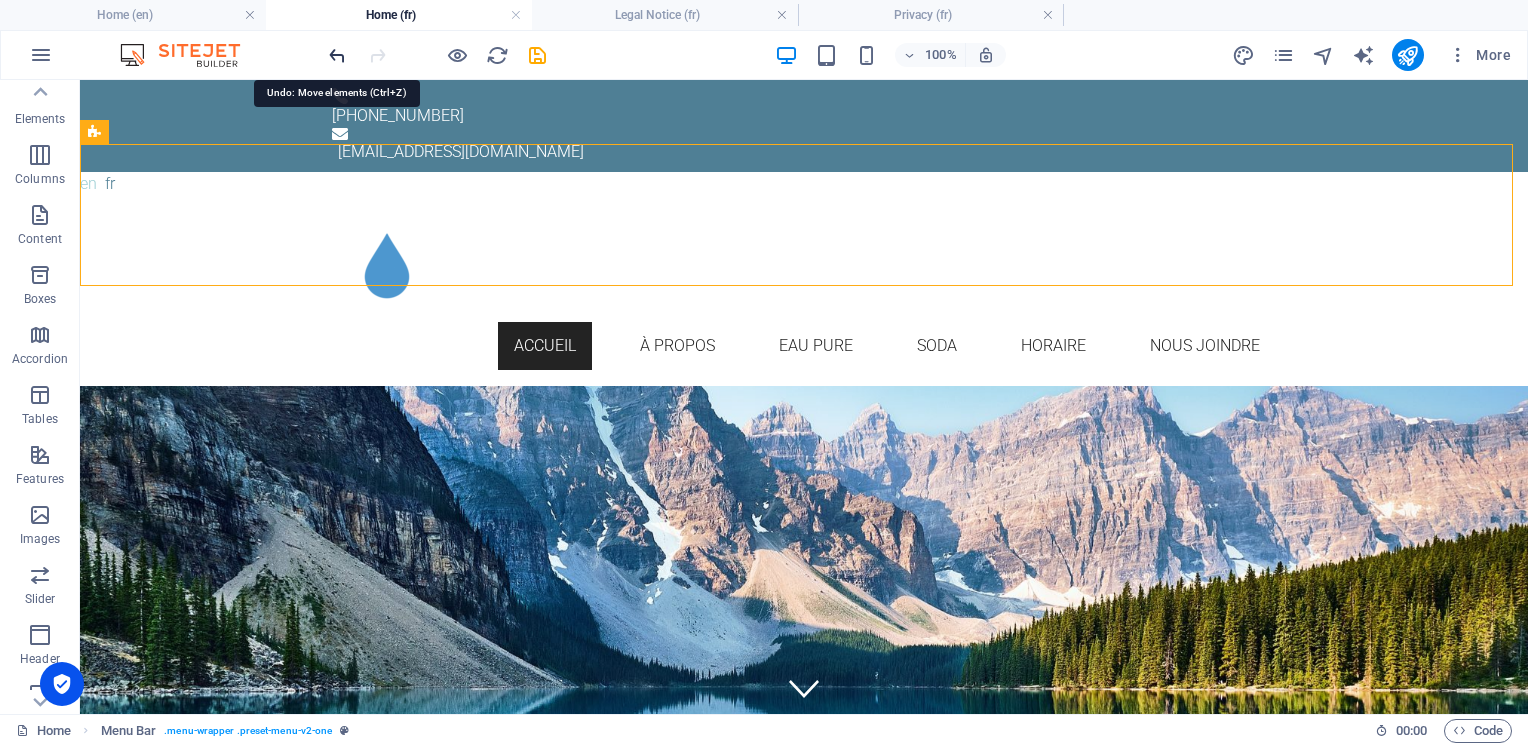 click at bounding box center [337, 55] 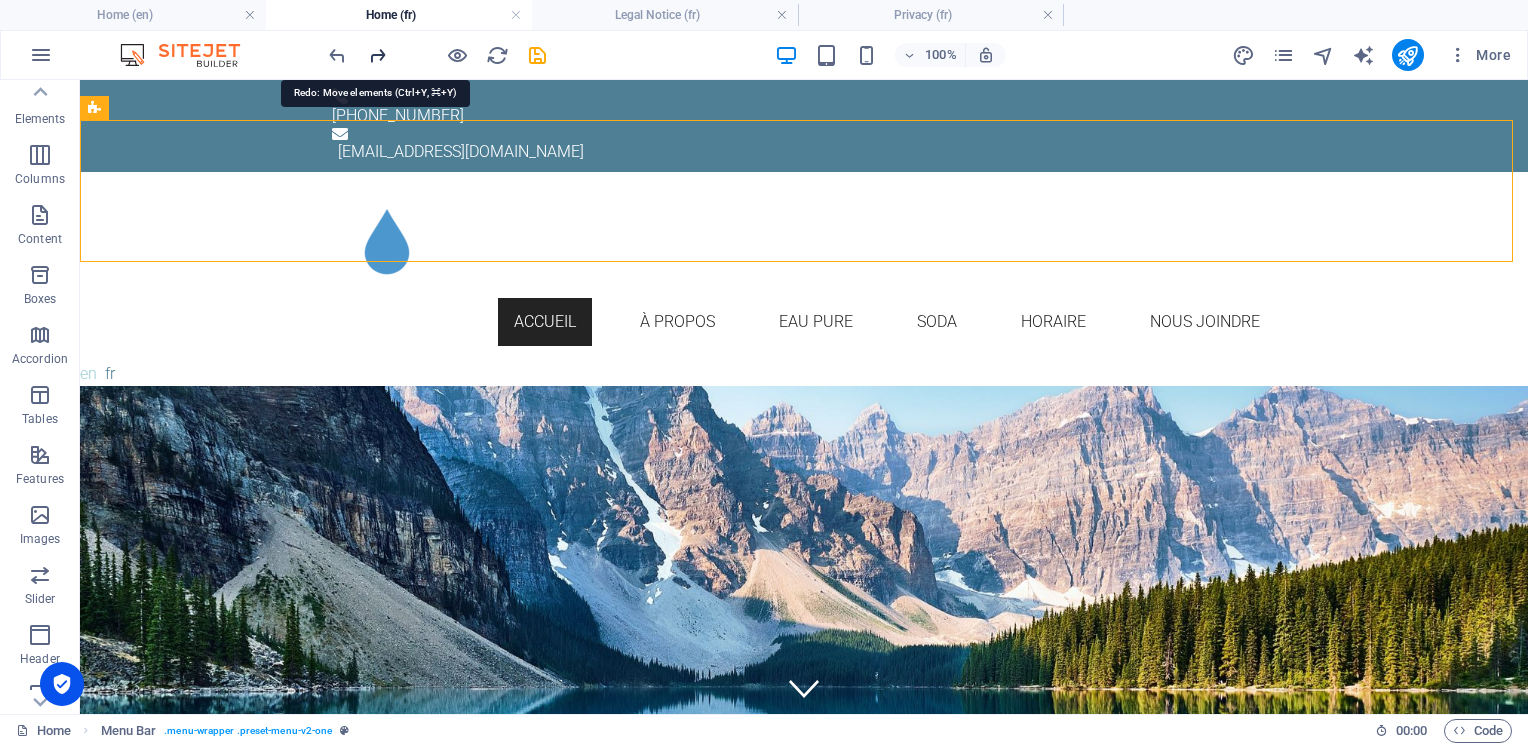 click at bounding box center (377, 55) 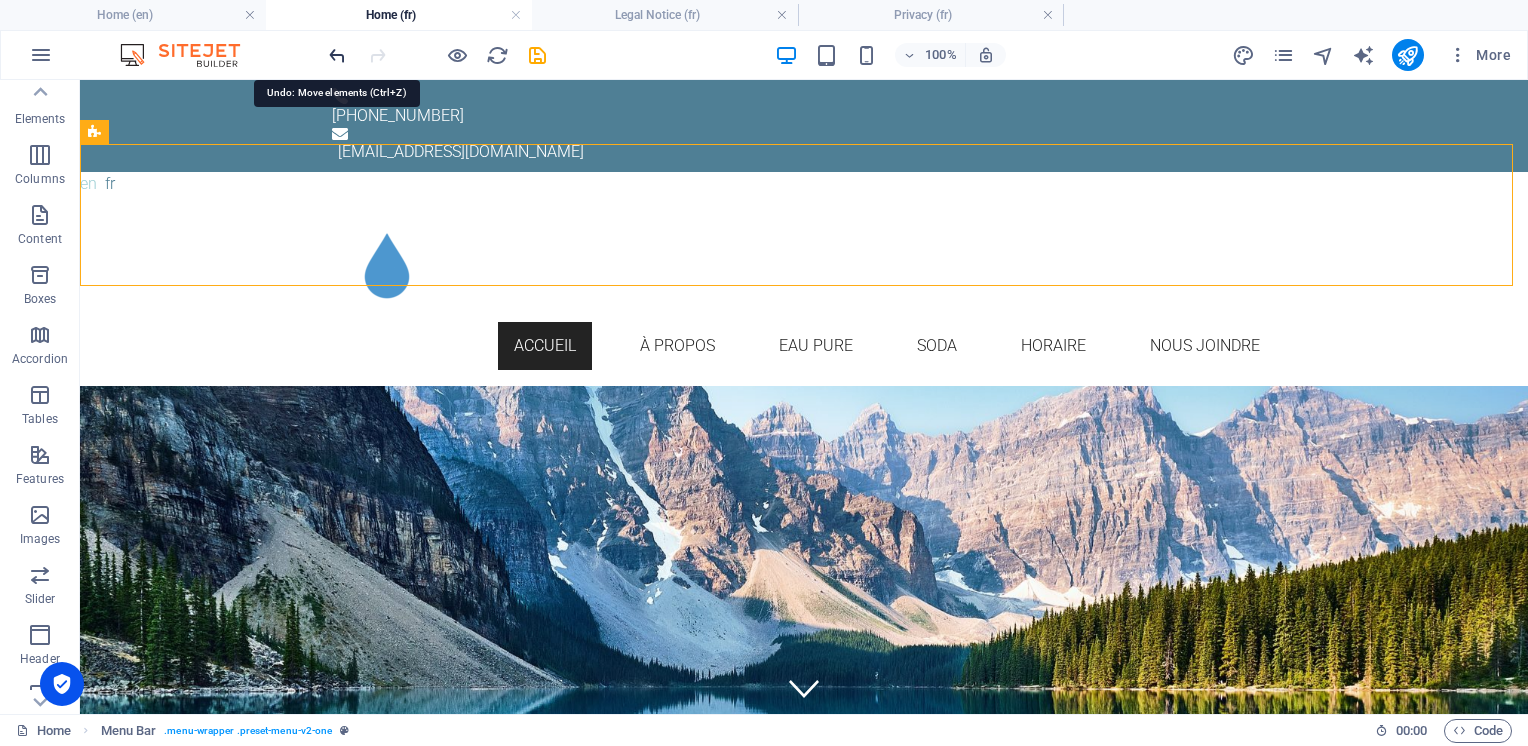 click at bounding box center (337, 55) 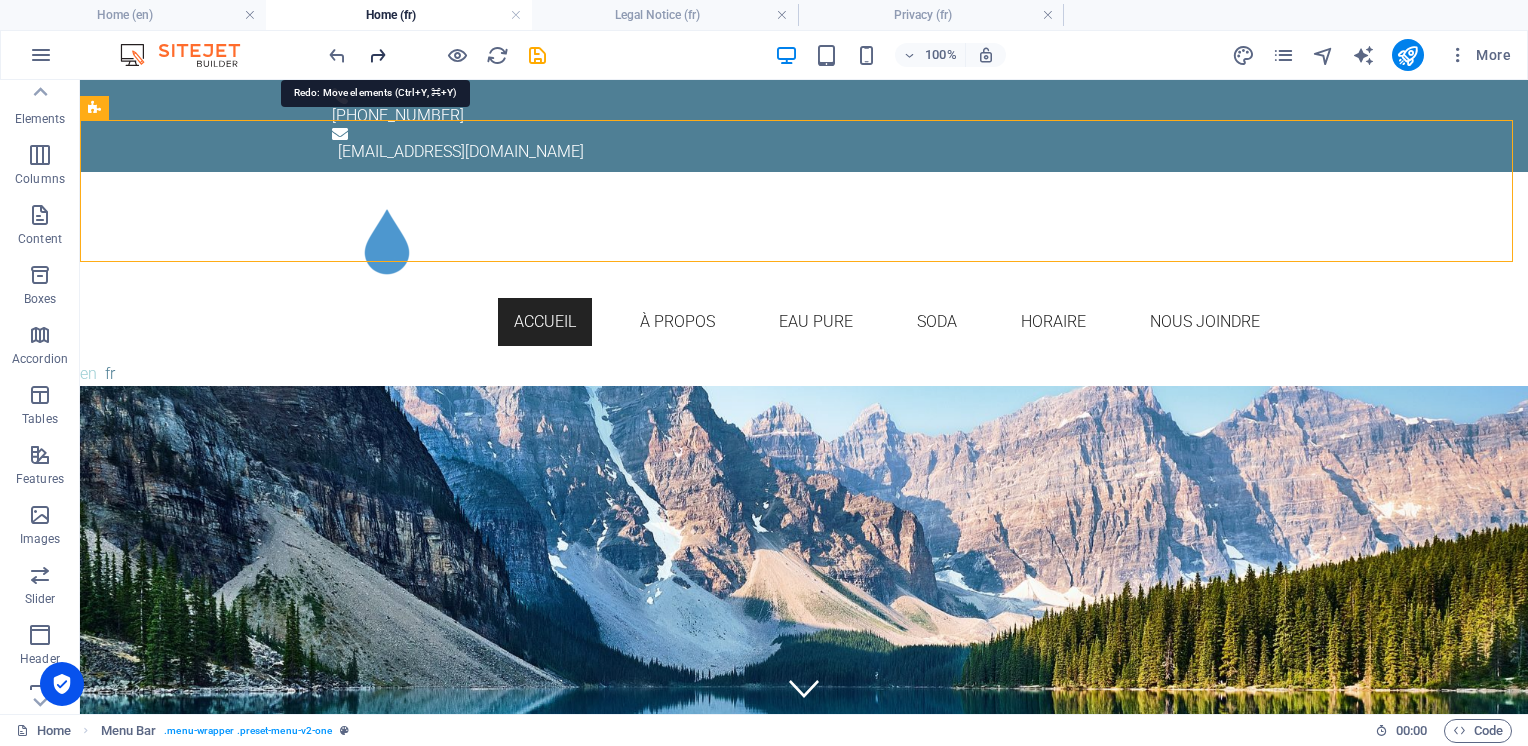 click at bounding box center (377, 55) 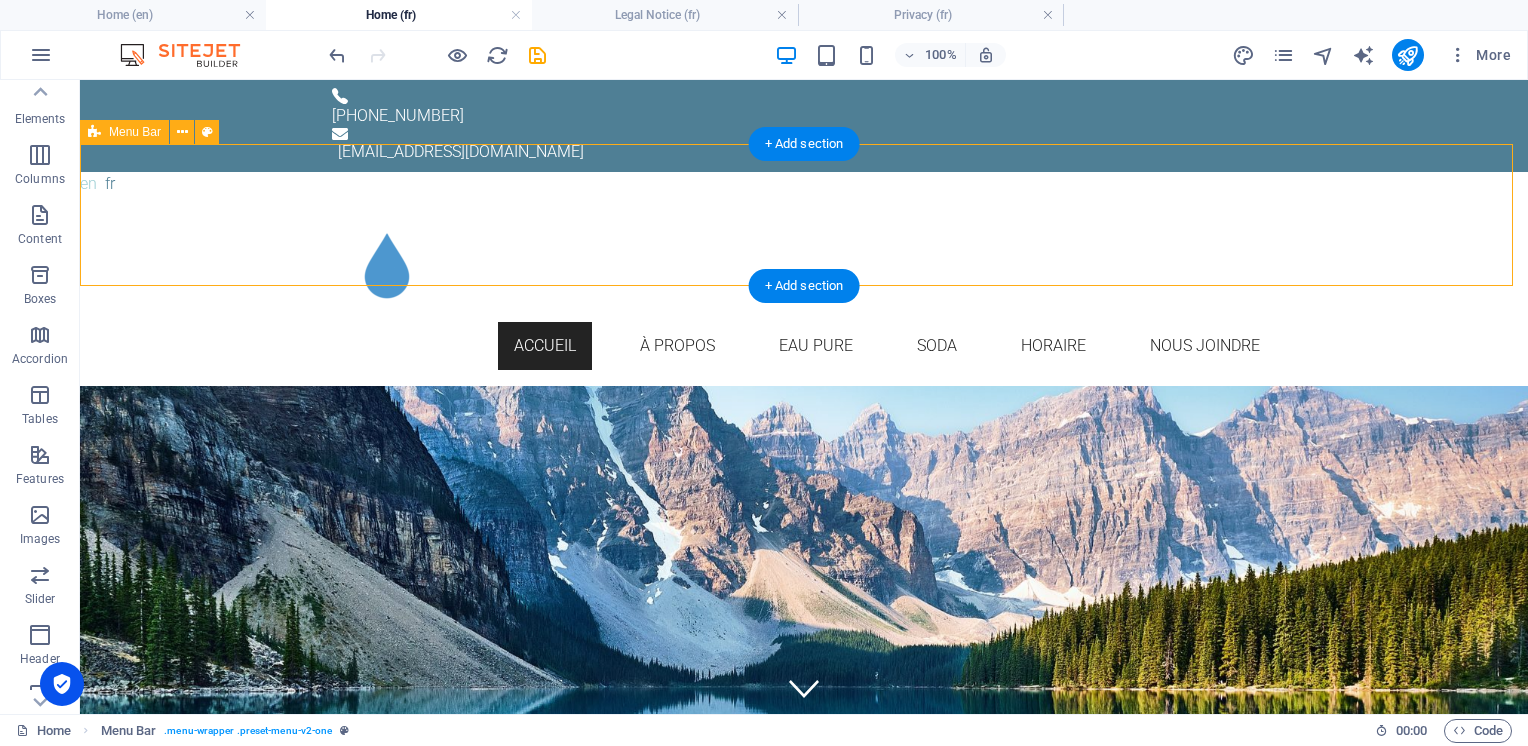click on "Accueil À propos Eau pure Soda Horaire Nous joindre" at bounding box center [804, 291] 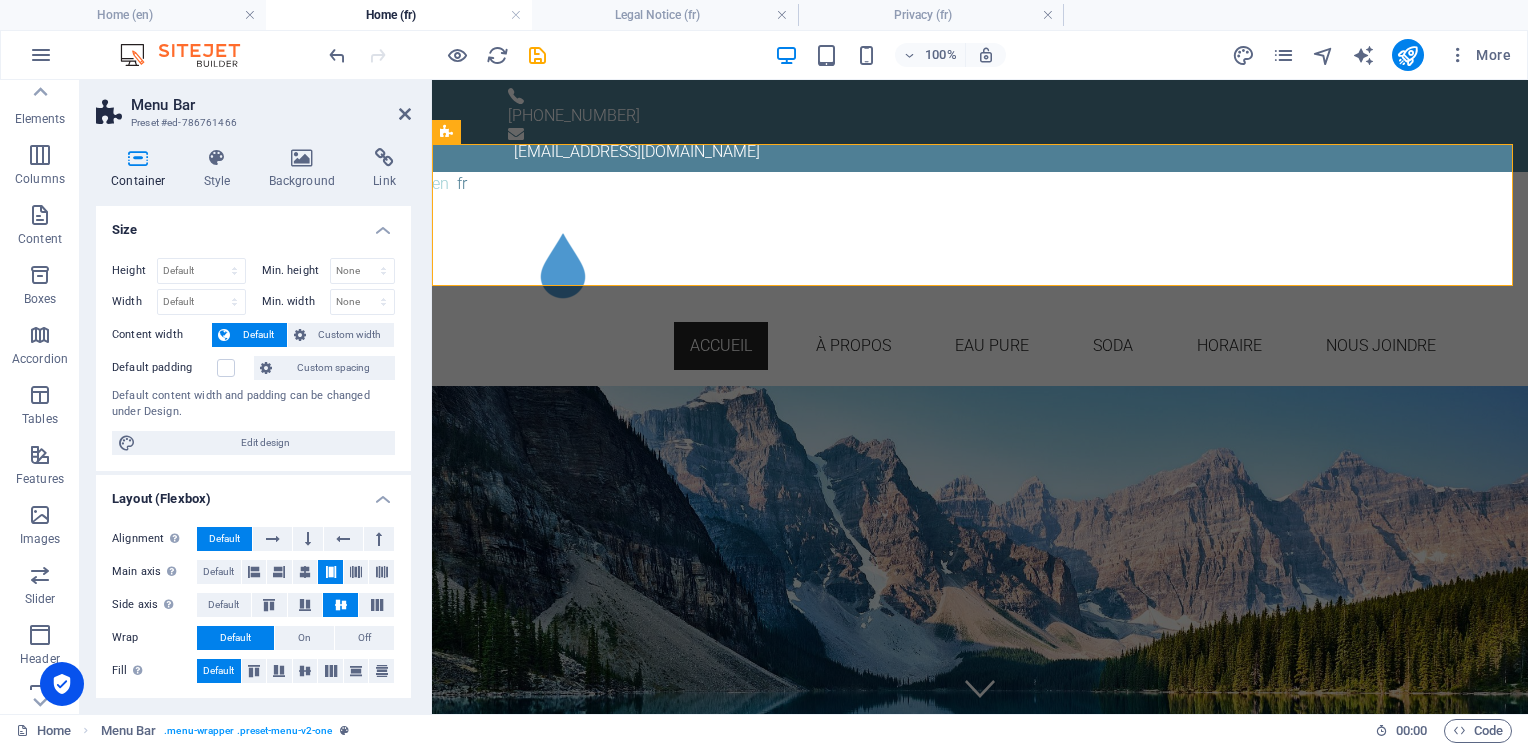 click on "Menu Bar Preset #ed-786761466
Container Style Background Link Size Height Default px rem % vh vw Min. height None px rem % vh vw Width Default px rem % em vh vw Min. width None px rem % vh vw Content width Default Custom width Width Default px rem % em vh vw Min. width None px rem % vh vw Default padding Custom spacing Default content width and padding can be changed under Design. Edit design Layout (Flexbox) Alignment Determines the flex direction. Default Main axis Determine how elements should behave along the main axis inside this container (justify content). Default Side axis Control the vertical direction of the element inside of the container (align items). Default Wrap Default On Off Fill Controls the distances and direction of elements on the y-axis across several lines (align content). Default Accessibility ARIA helps assistive technologies (like screen readers) to understand the role, state, and behavior of web elements Role The ARIA role defines the purpose of an element.  None %" at bounding box center [256, 397] 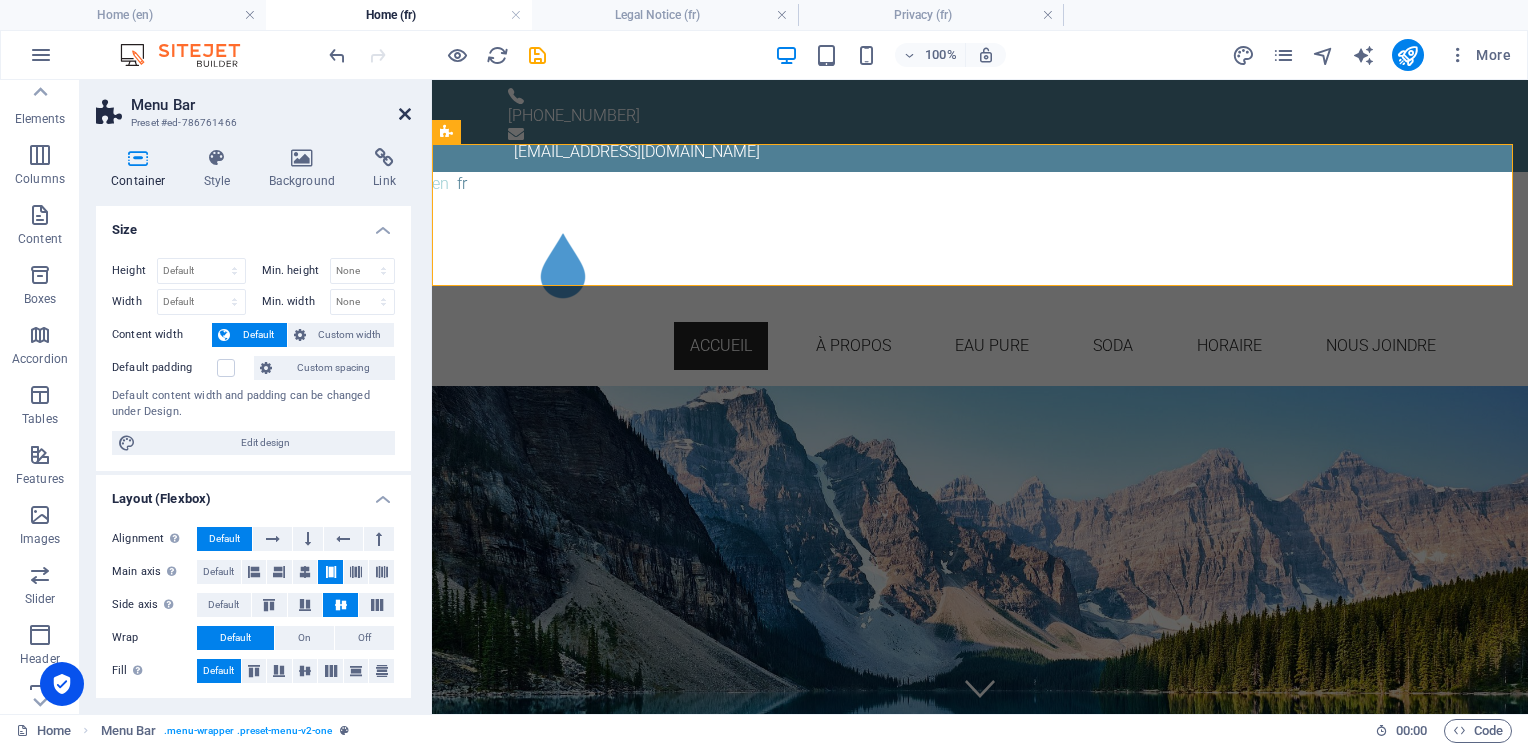 click at bounding box center (405, 114) 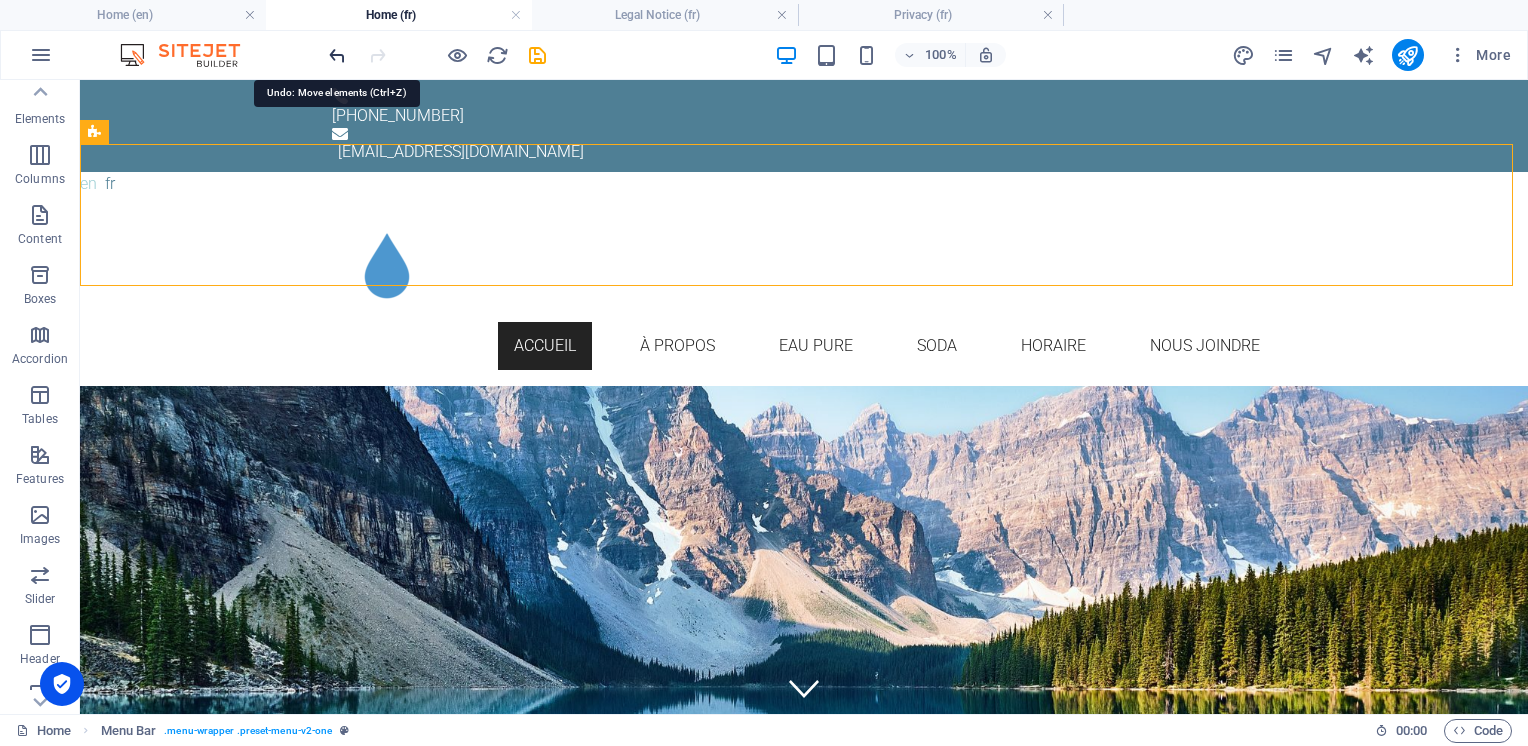 click at bounding box center [337, 55] 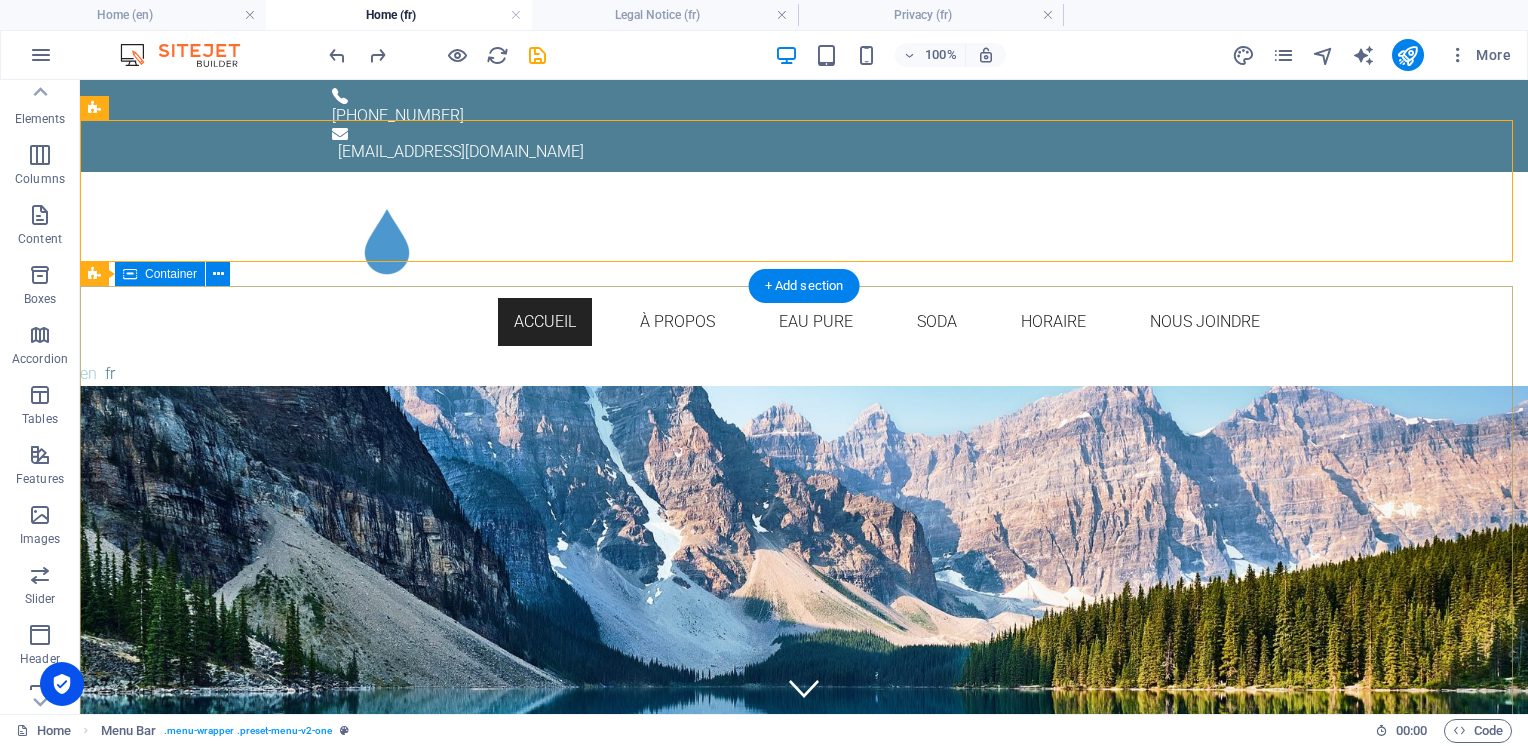 click on "BENVIN PUR Recharge d’eau ultrapure et échange de CO₂ Simple        Local         Durable" at bounding box center (804, 4142) 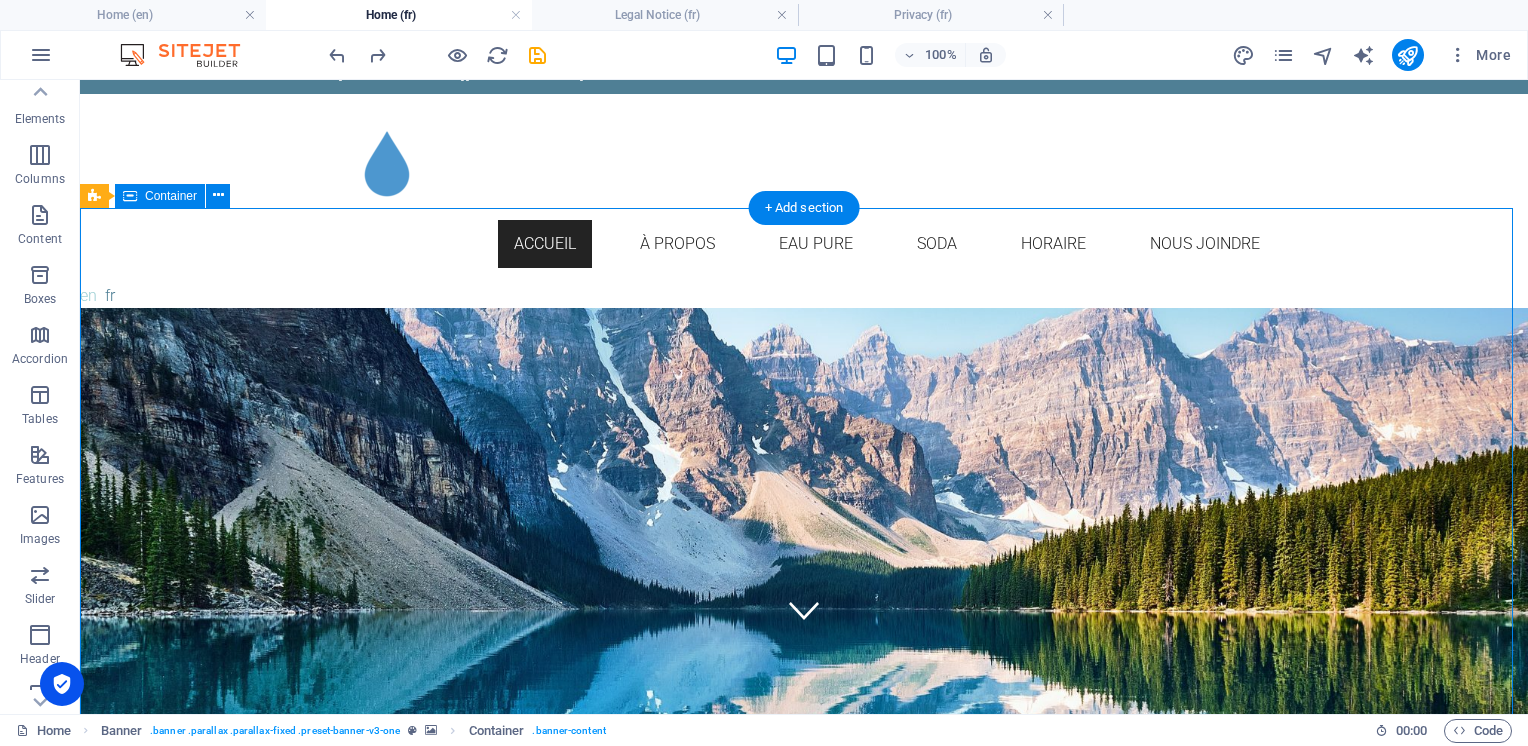 scroll, scrollTop: 100, scrollLeft: 0, axis: vertical 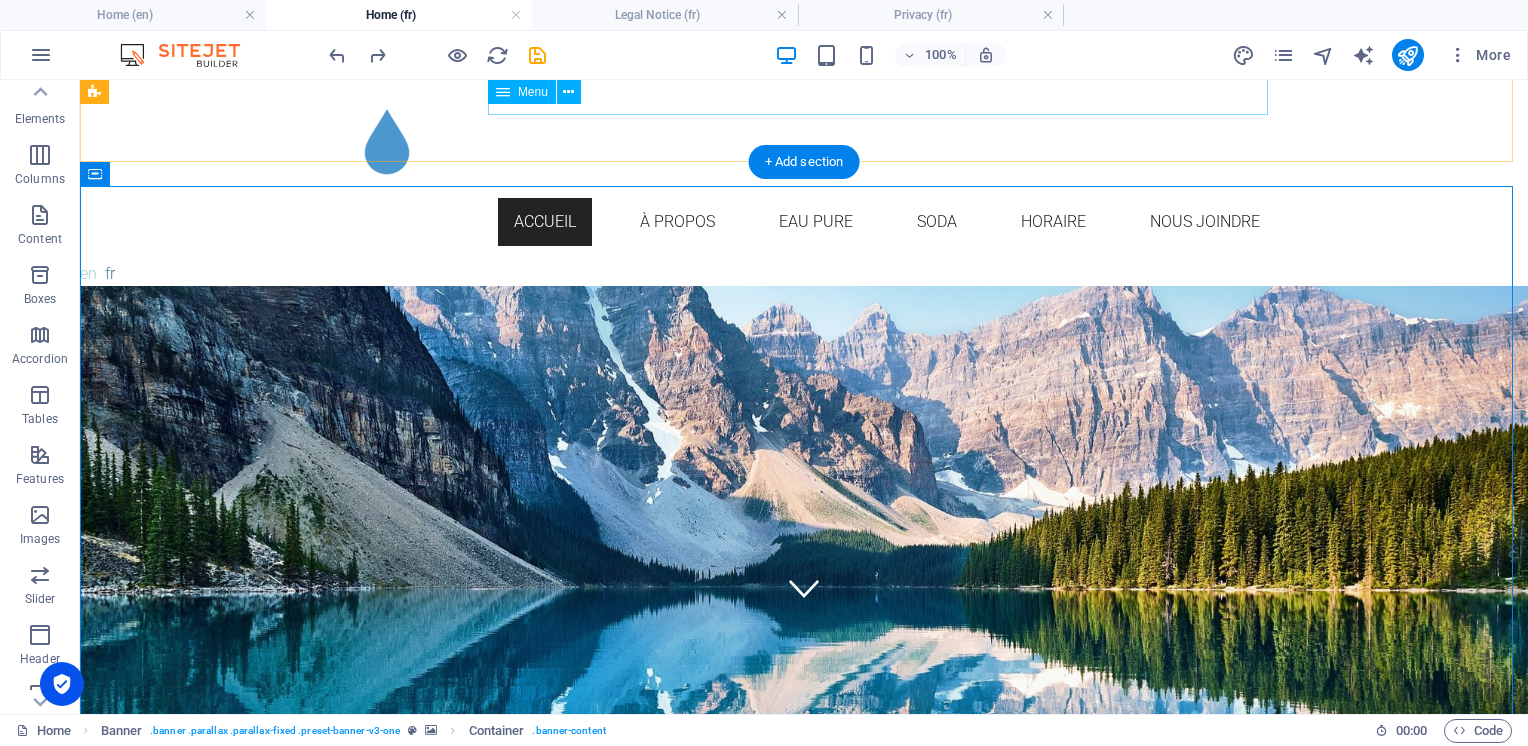 click on "Accueil À propos Eau pure Soda Horaire Nous joindre" at bounding box center (804, 222) 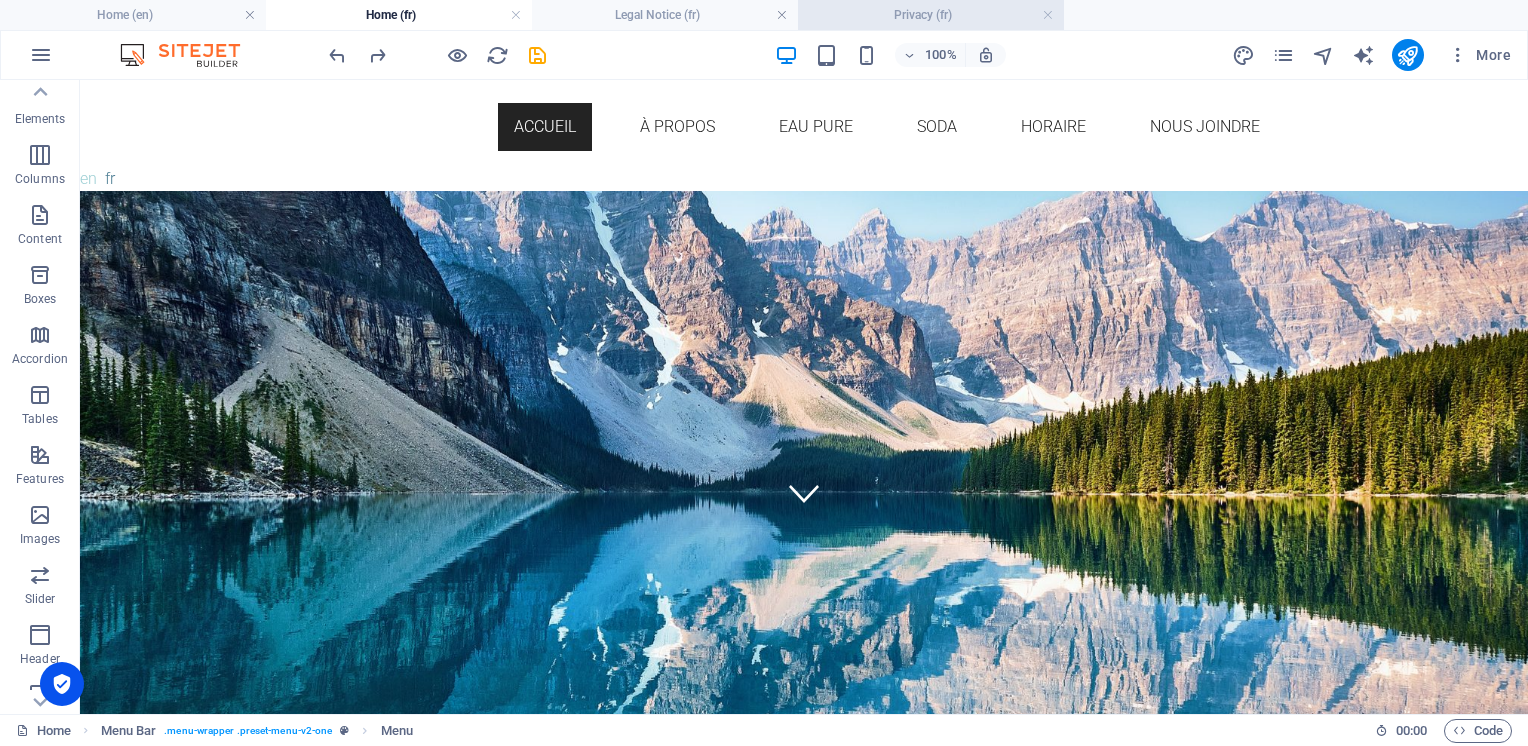 scroll, scrollTop: 0, scrollLeft: 0, axis: both 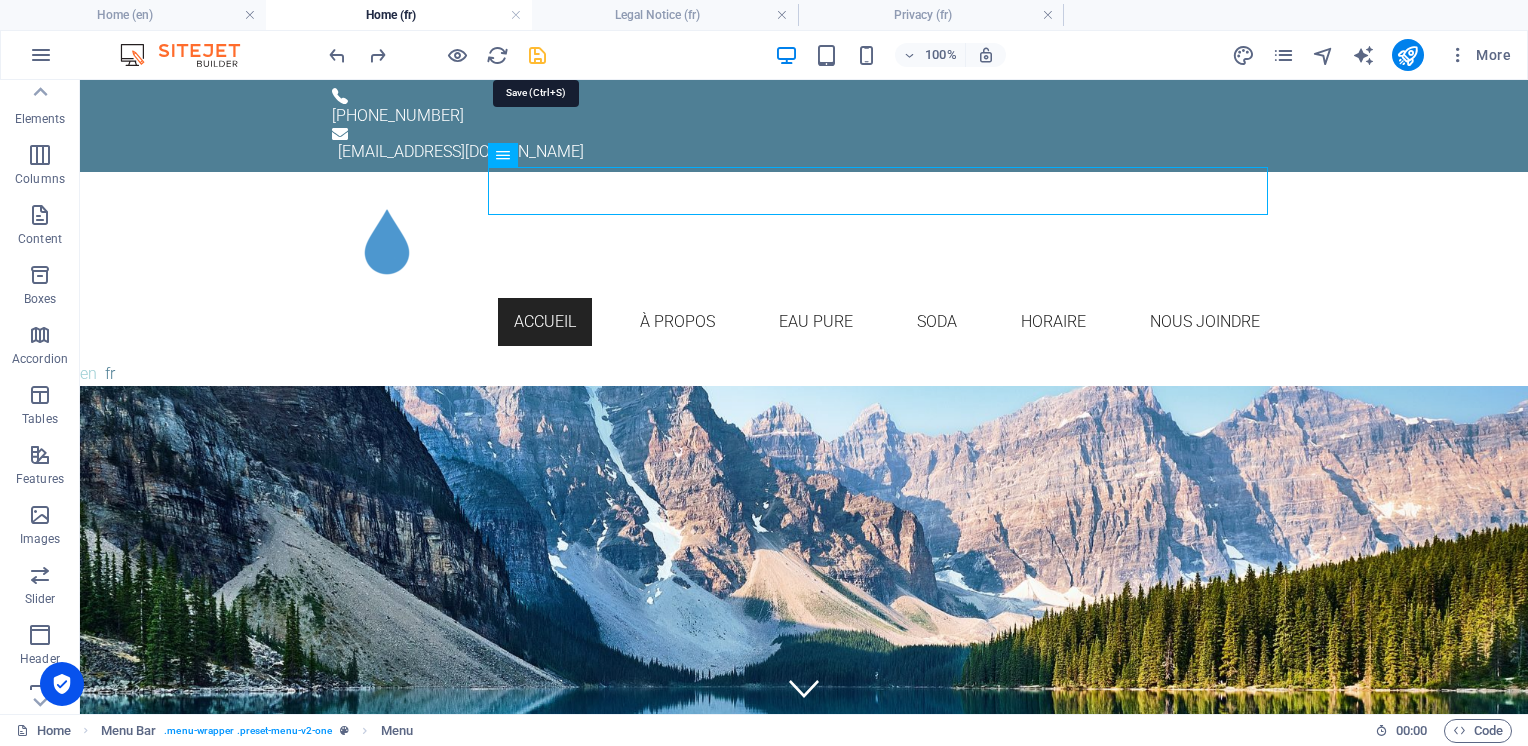 drag, startPoint x: 541, startPoint y: 63, endPoint x: 487, endPoint y: 28, distance: 64.3506 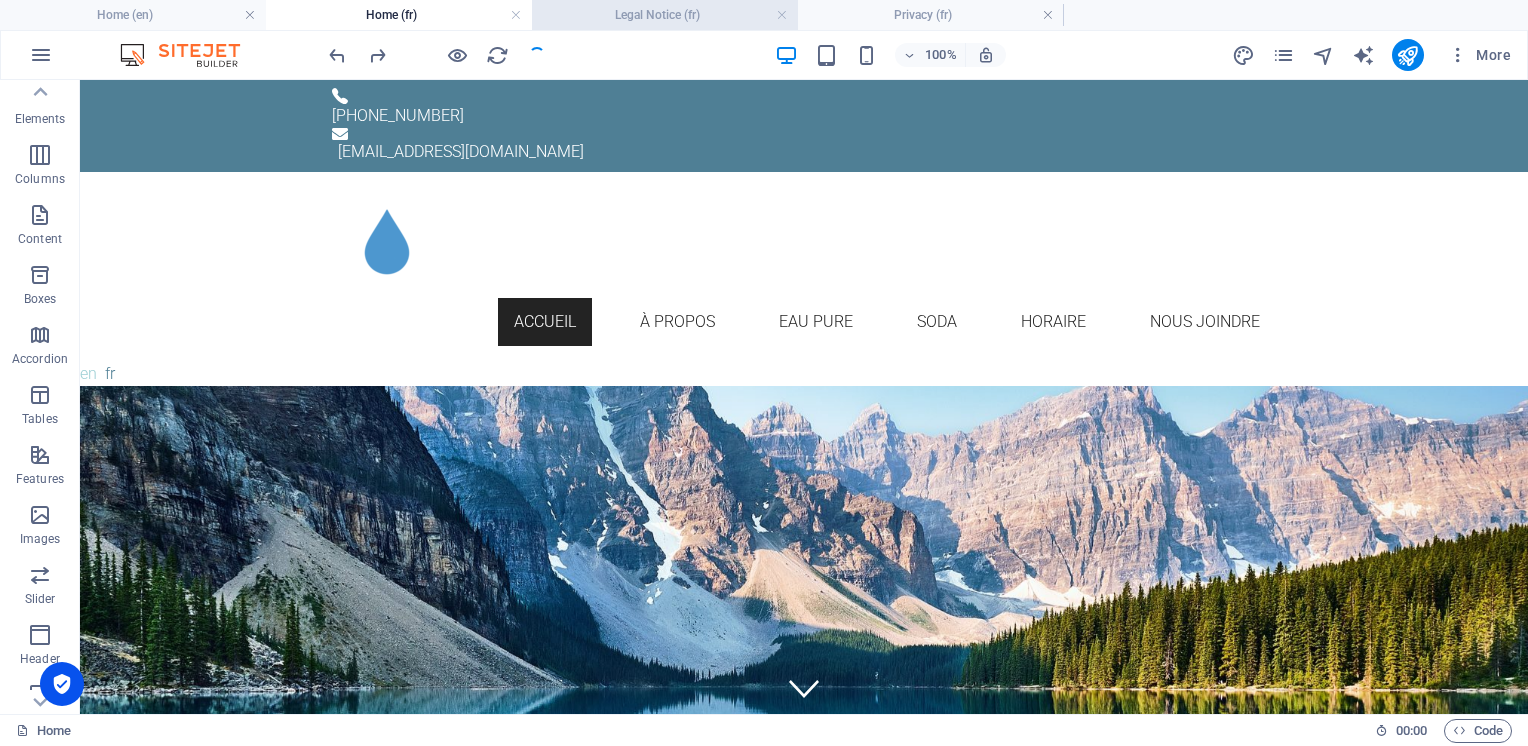 click on "Legal Notice (fr)" at bounding box center (665, 15) 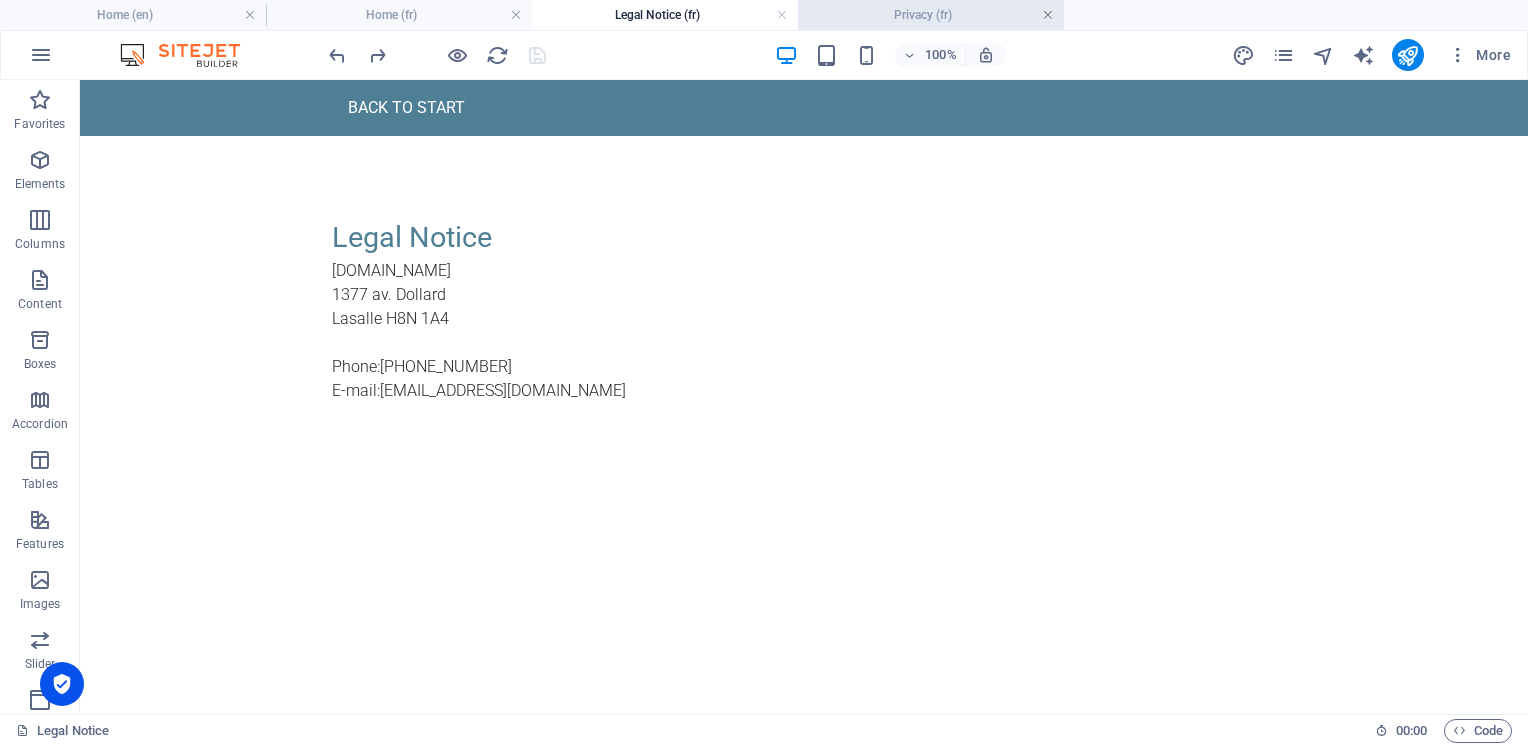 click at bounding box center [782, 15] 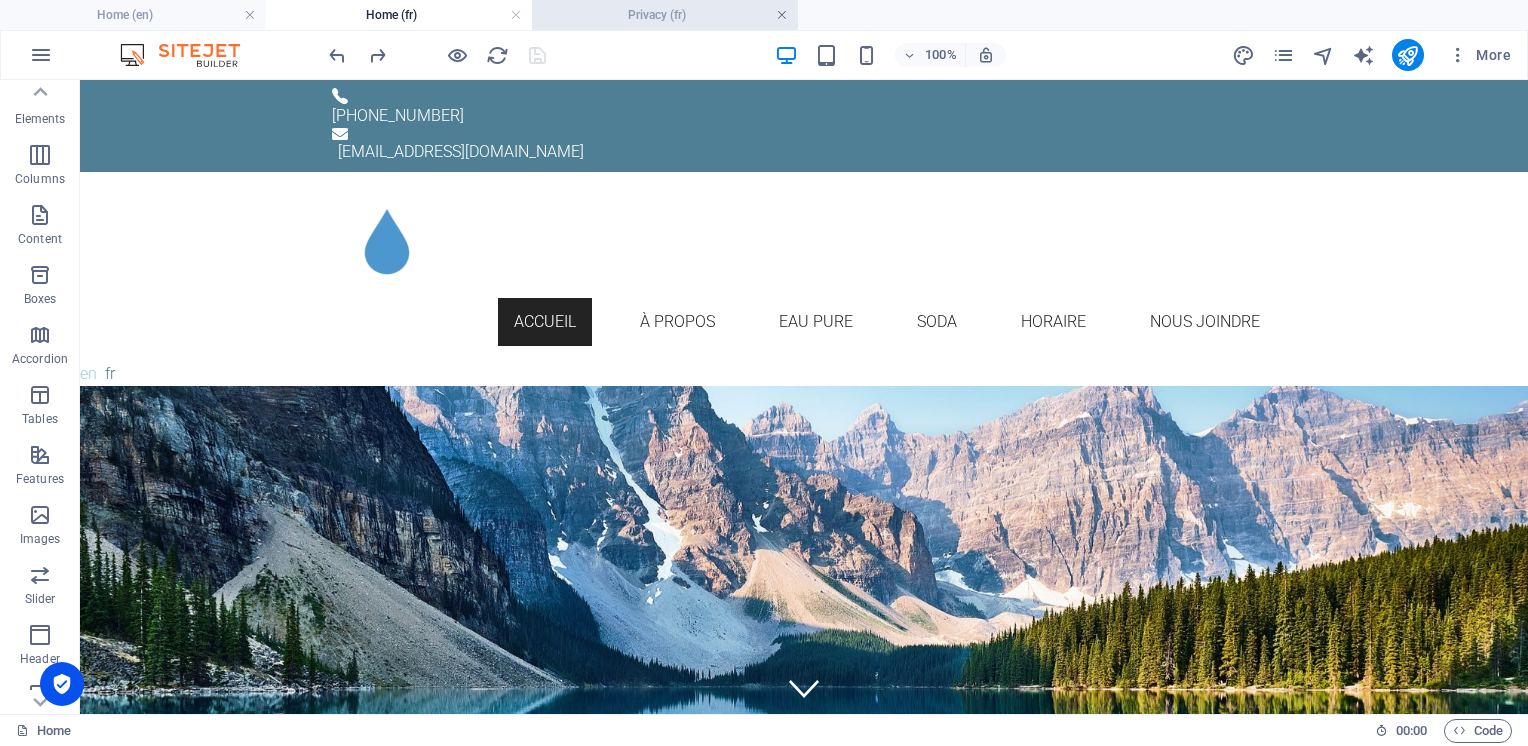 click at bounding box center [782, 15] 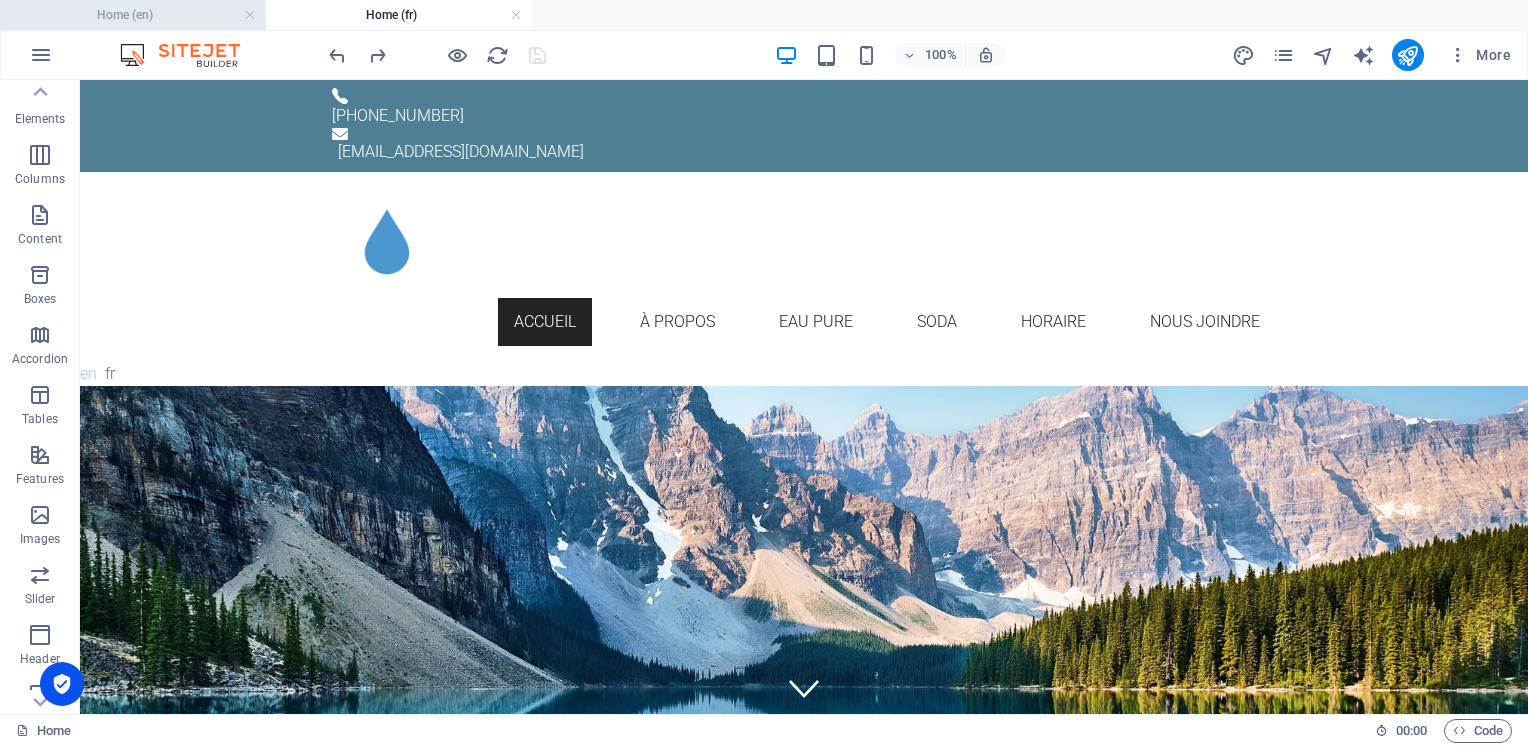 click on "Home (en)" at bounding box center (133, 15) 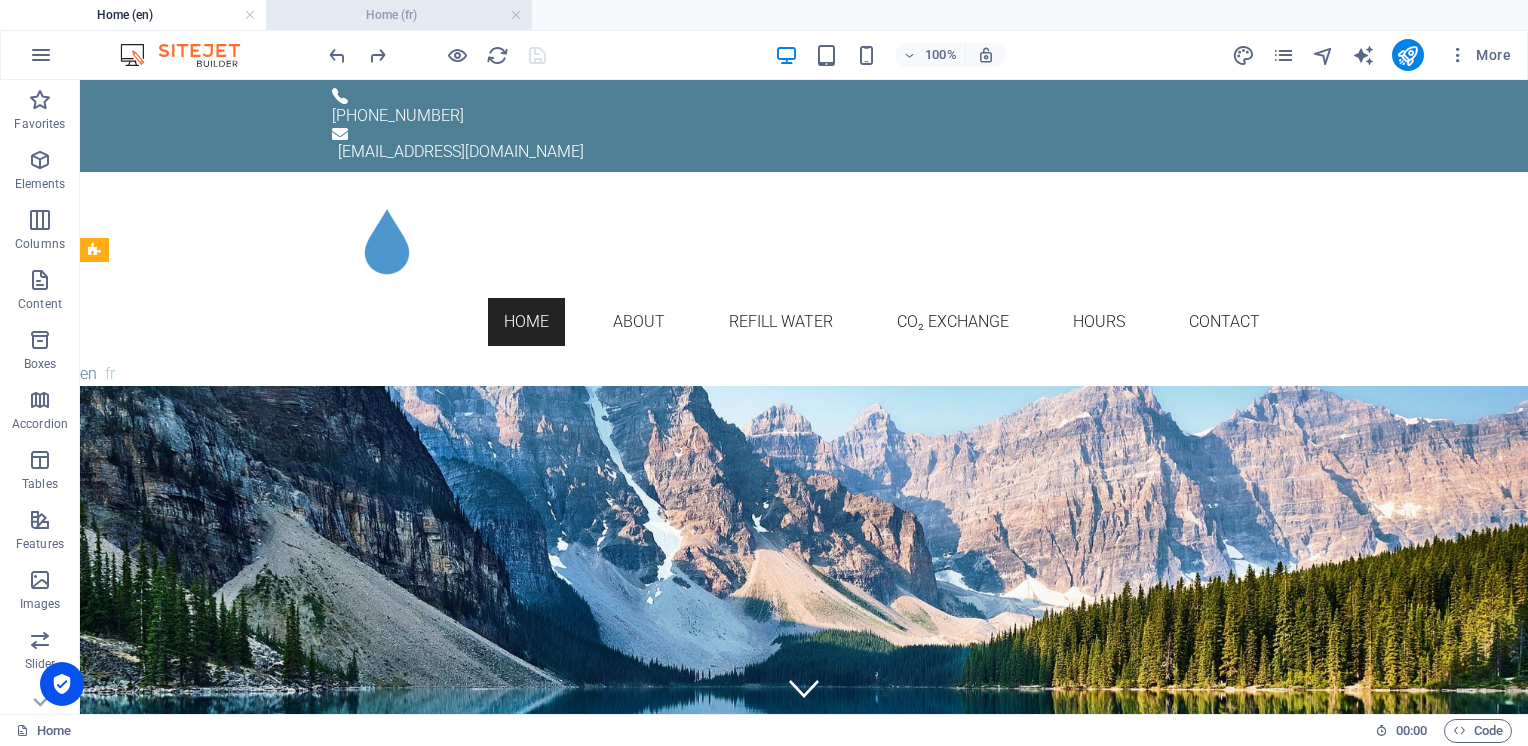 click on "Home (fr)" at bounding box center (399, 15) 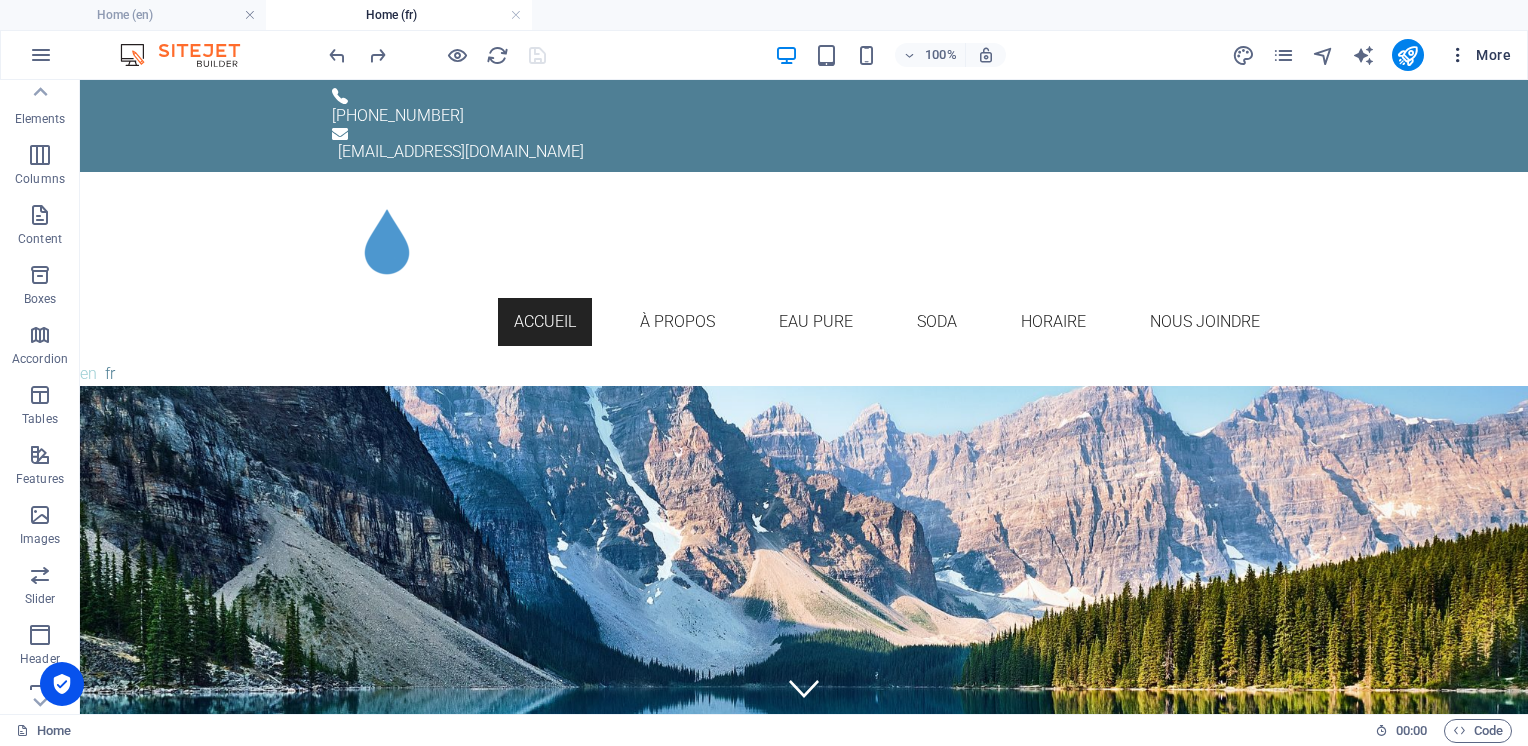 click at bounding box center (1458, 55) 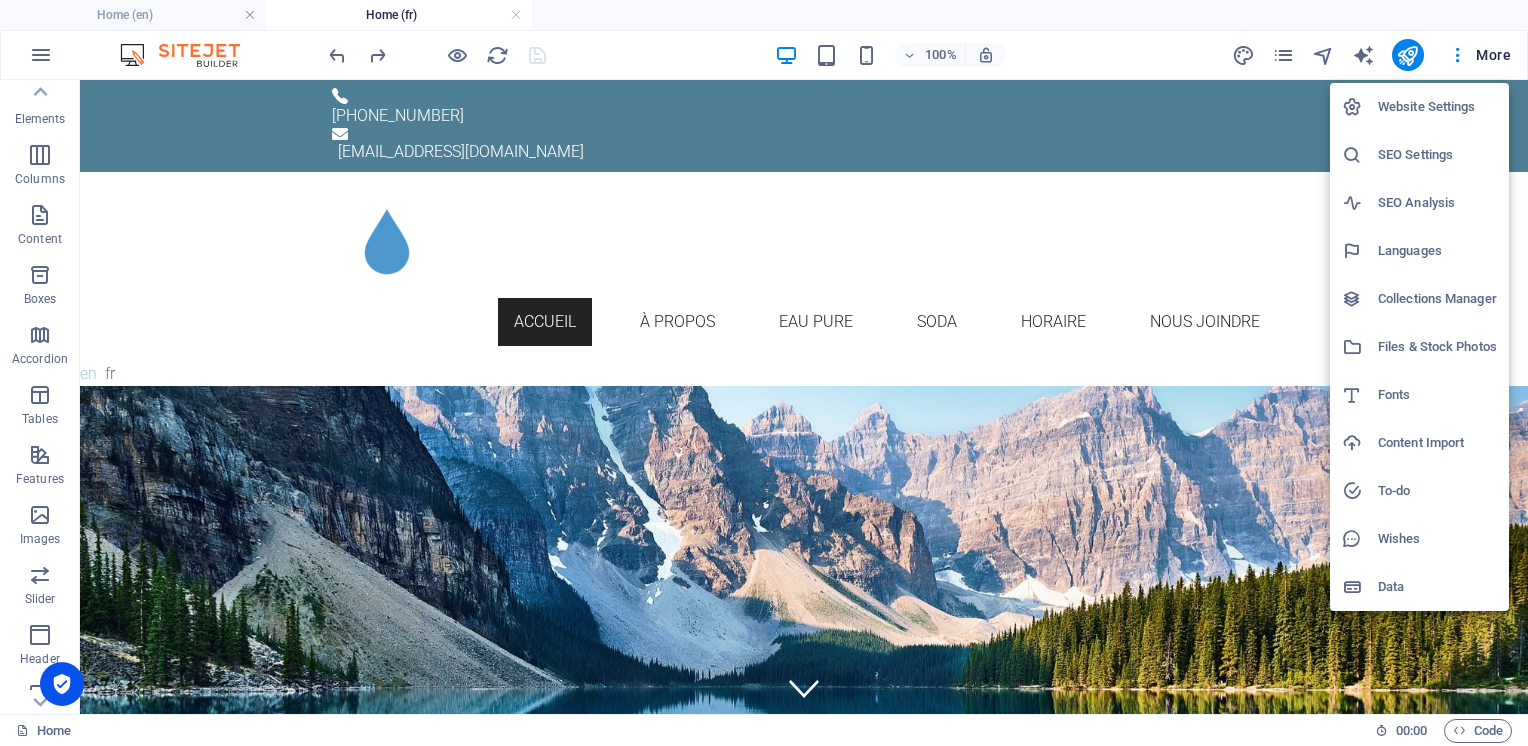 click on "SEO Settings" at bounding box center (1437, 155) 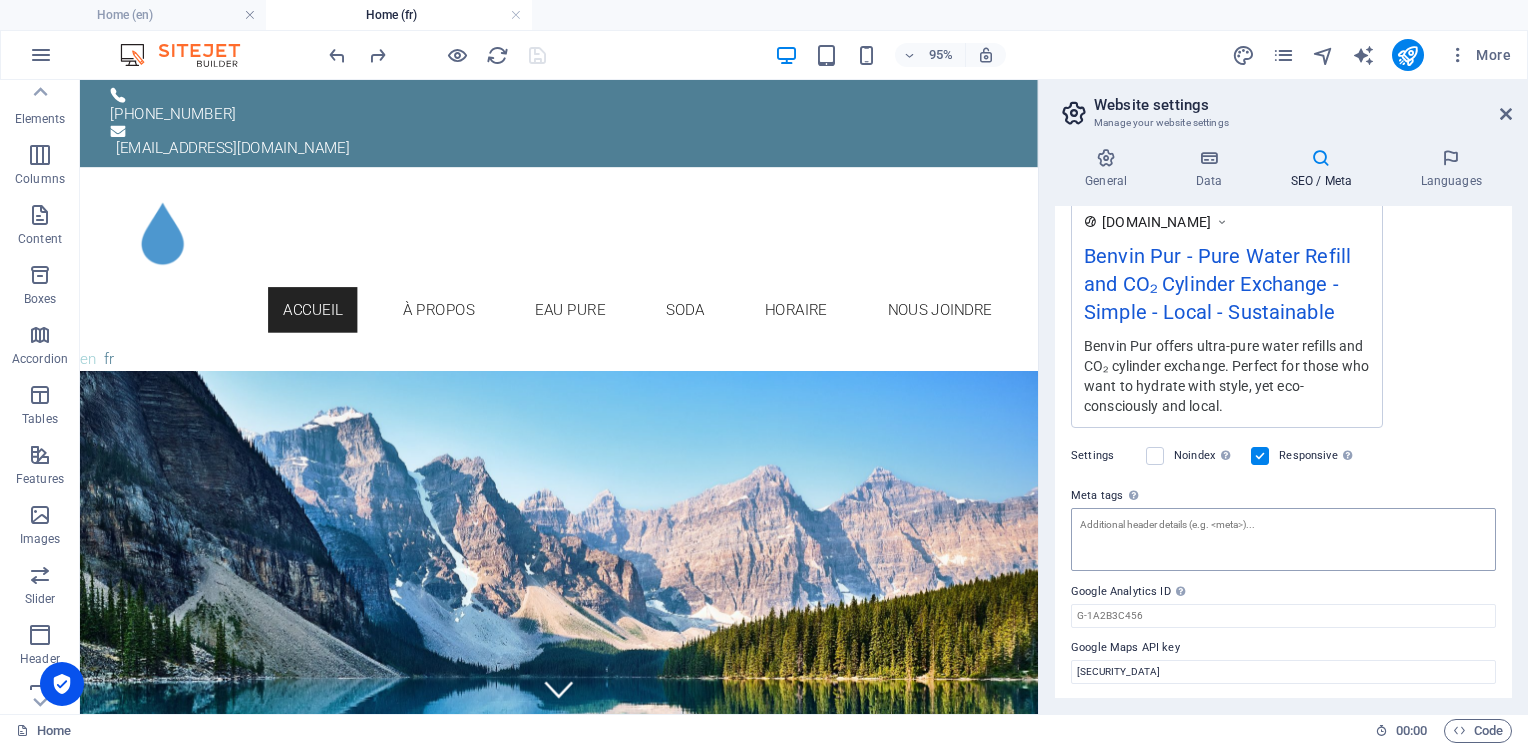 scroll, scrollTop: 0, scrollLeft: 0, axis: both 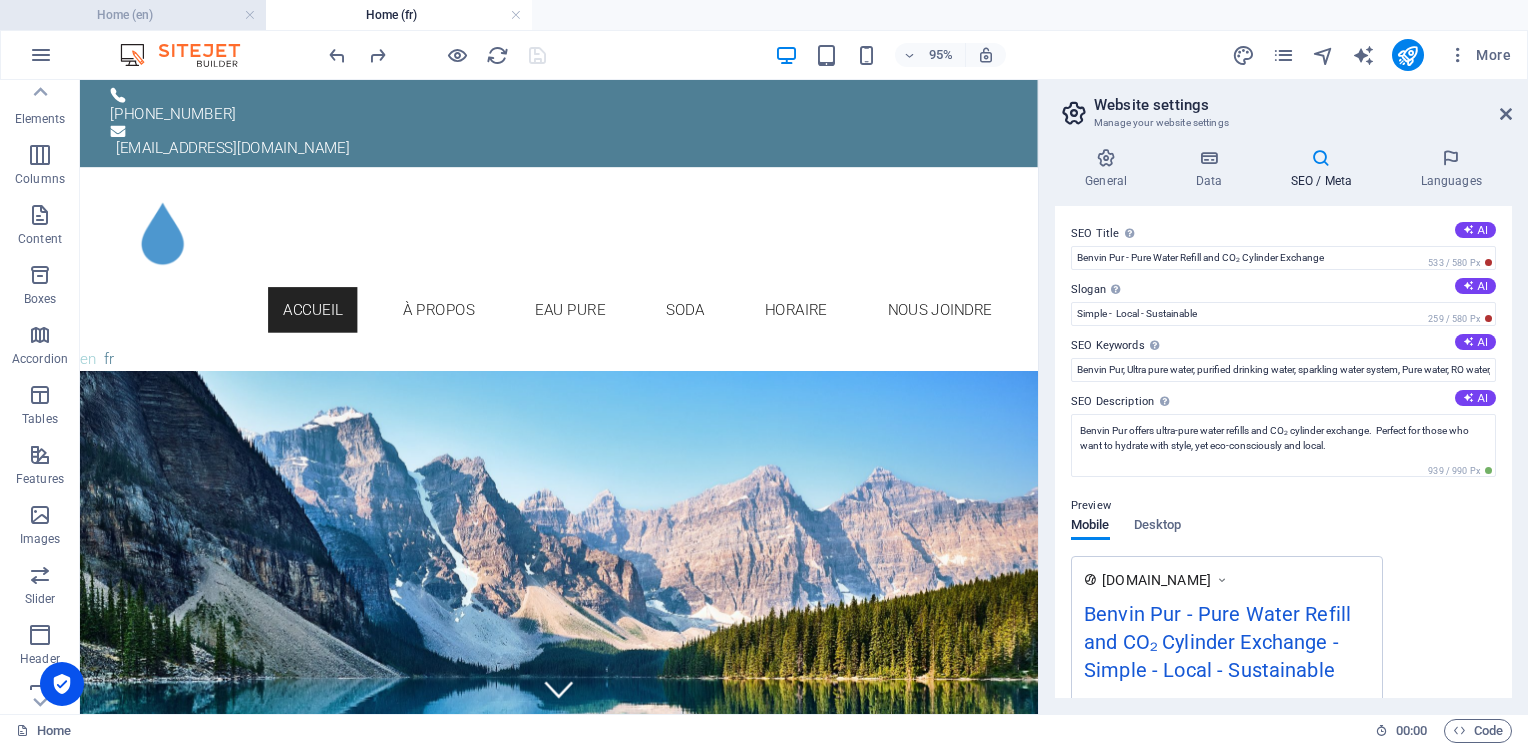 click on "Home (en)" at bounding box center (133, 15) 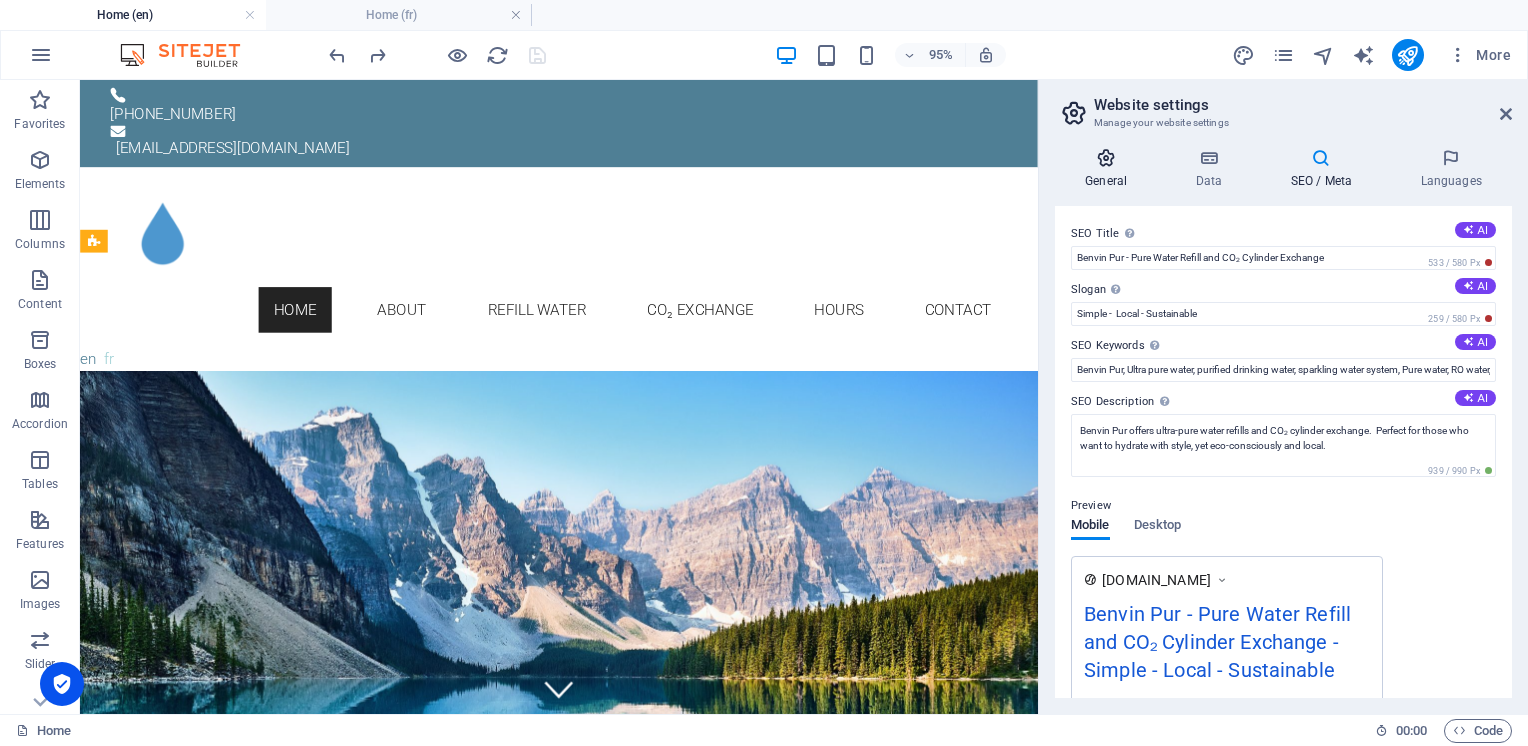 click on "General" at bounding box center (1110, 169) 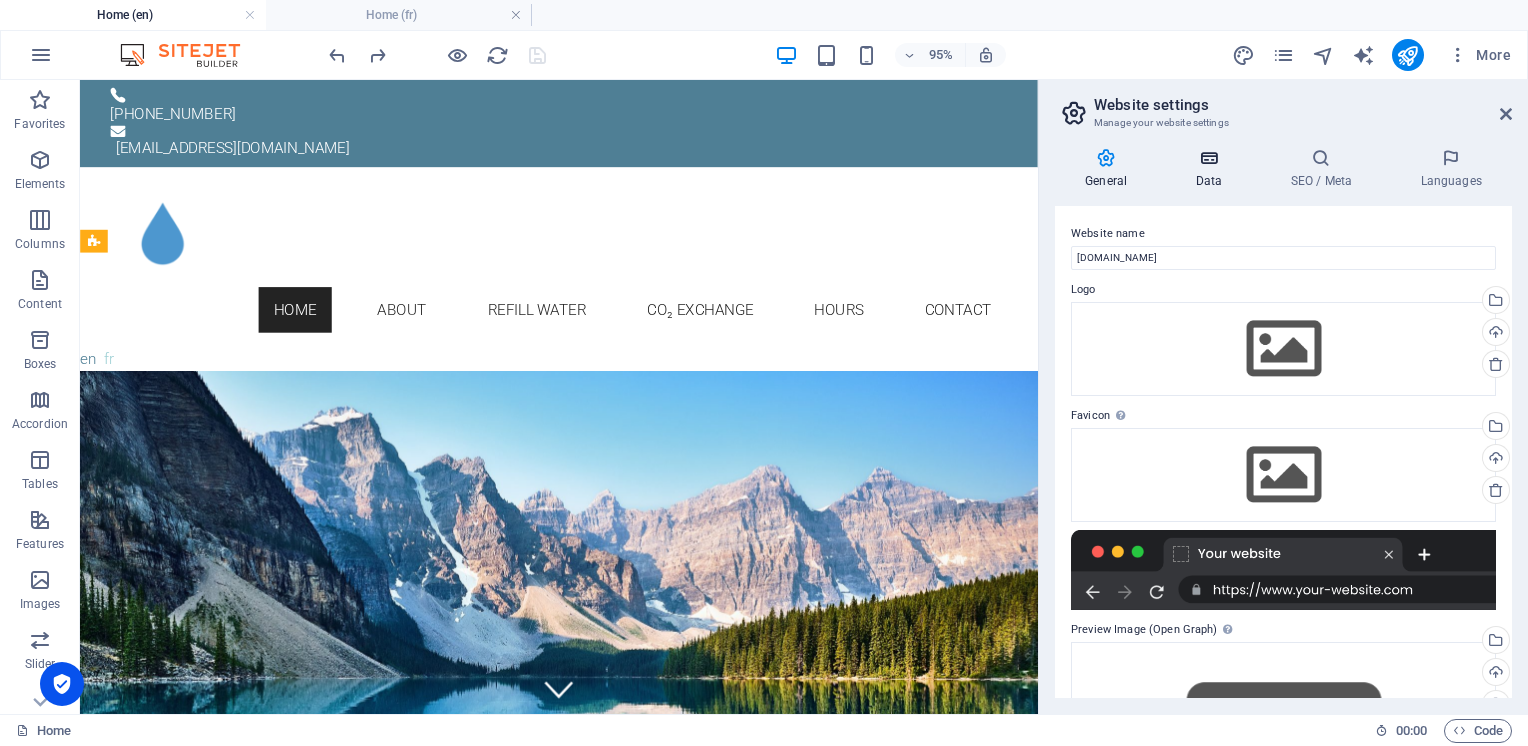 click on "Data" at bounding box center (1212, 169) 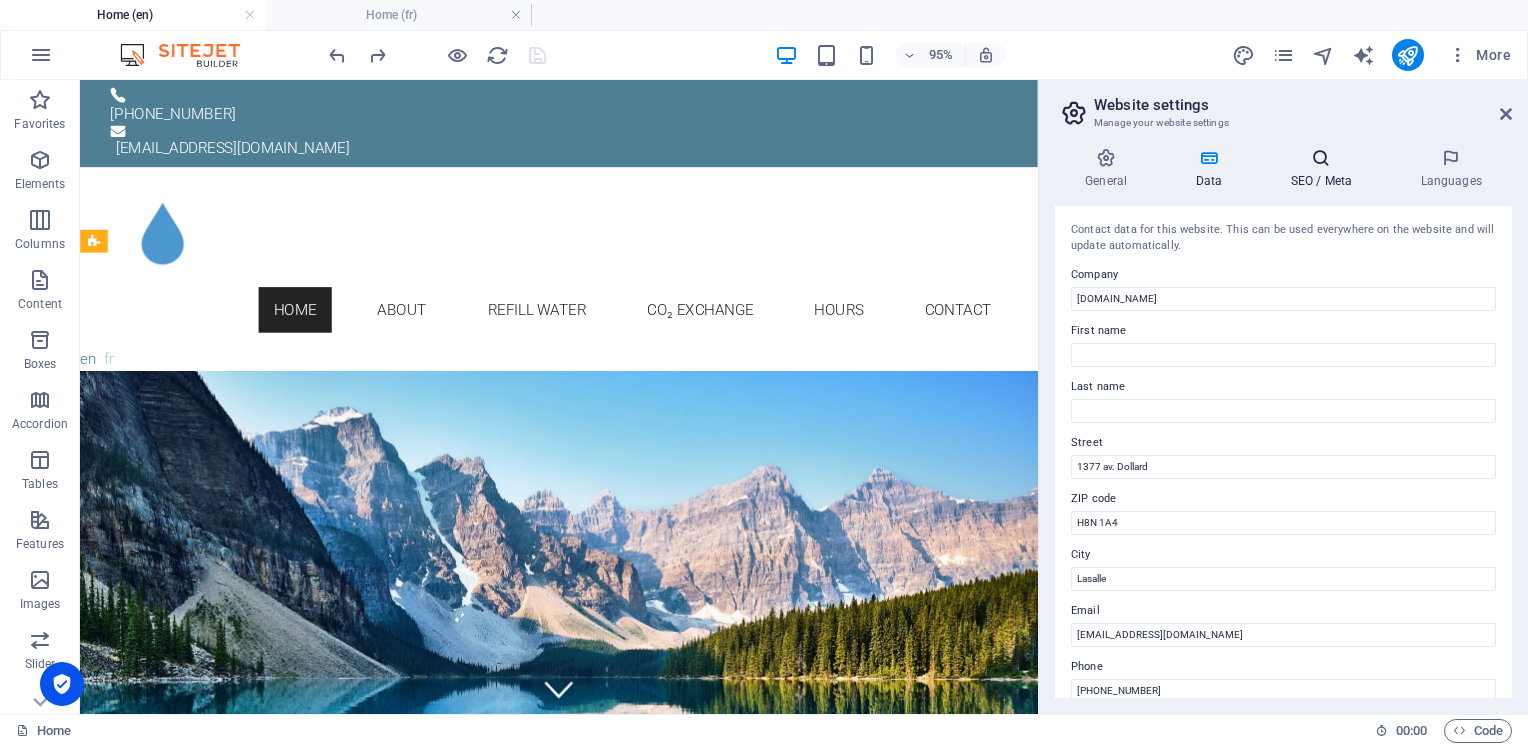 click on "SEO / Meta" at bounding box center [1325, 169] 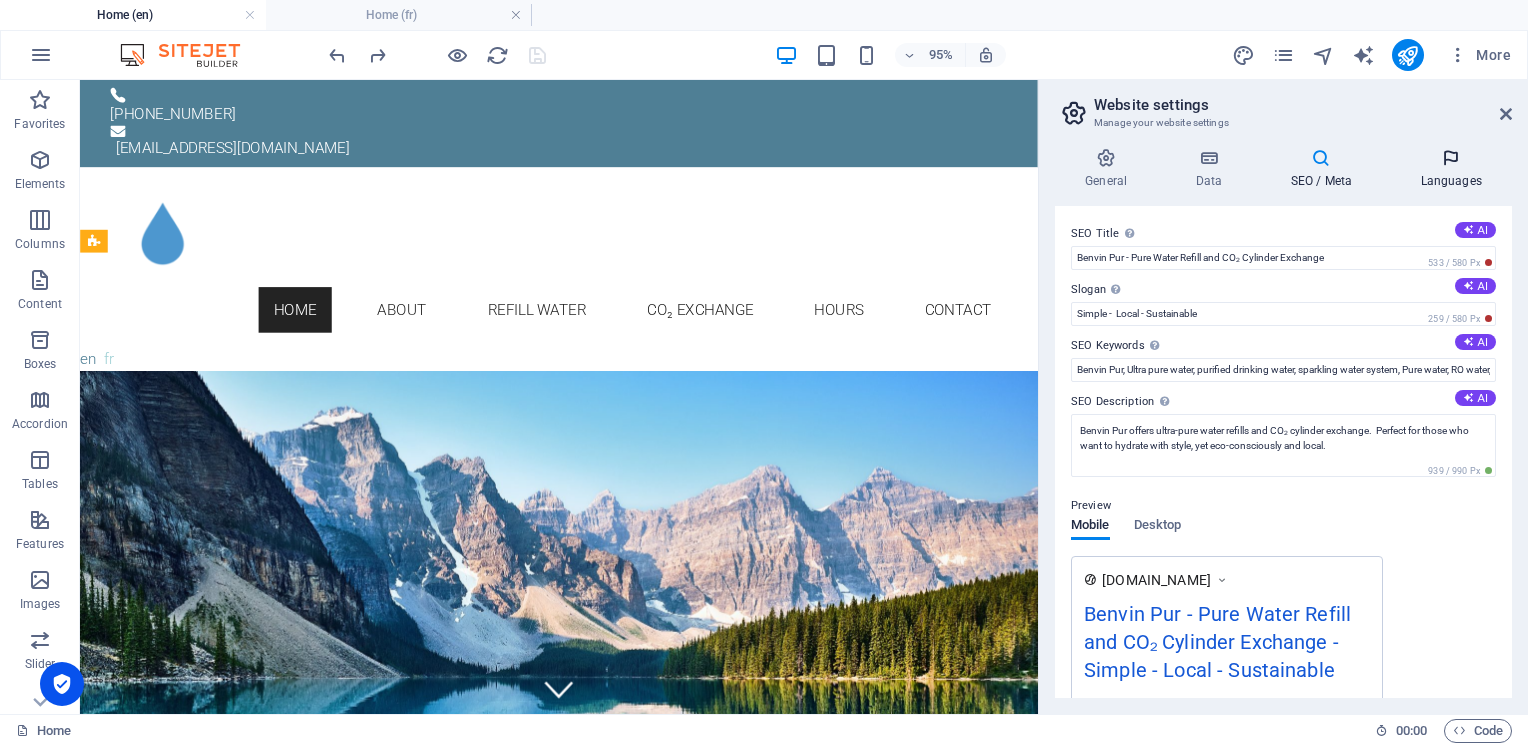 click on "Languages" at bounding box center (1451, 169) 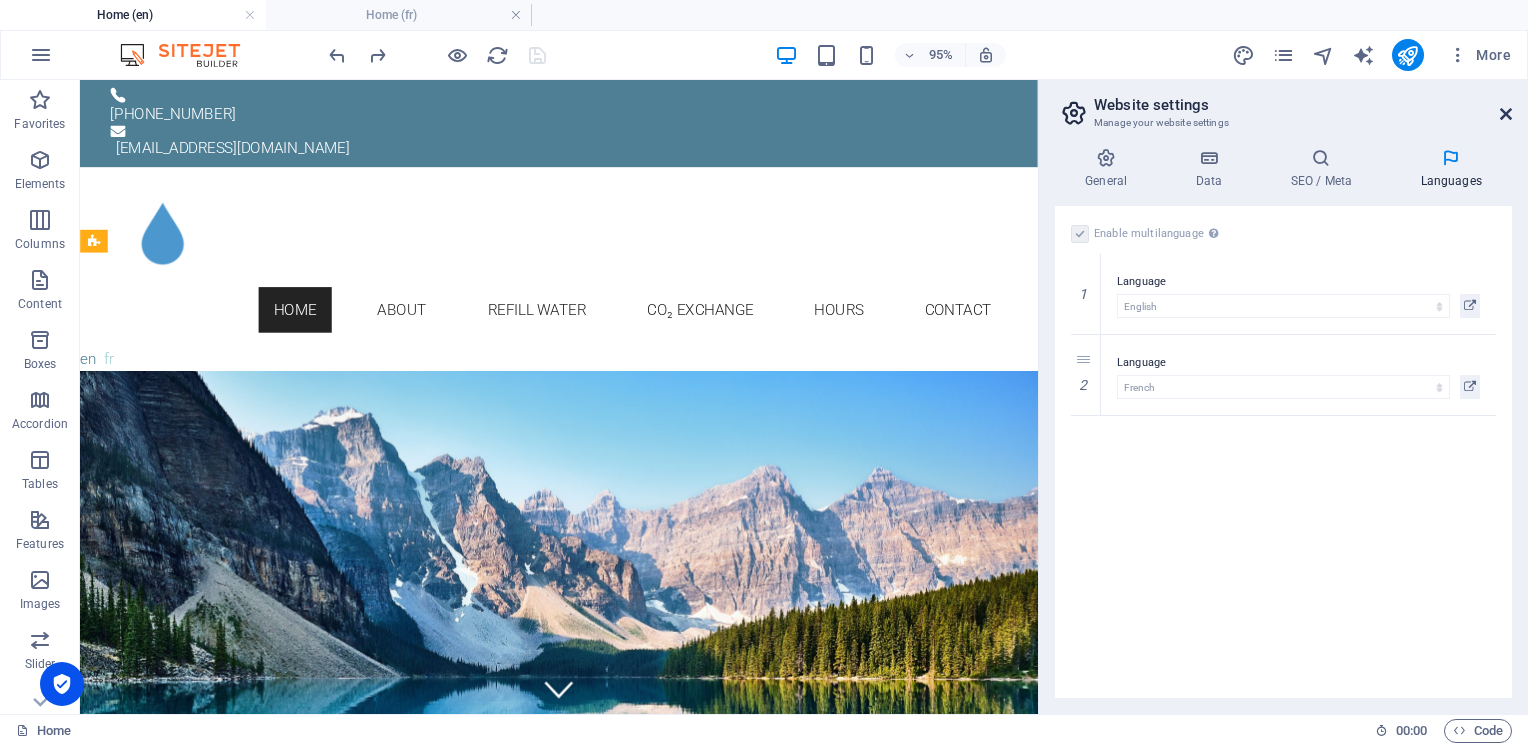 click at bounding box center [1506, 114] 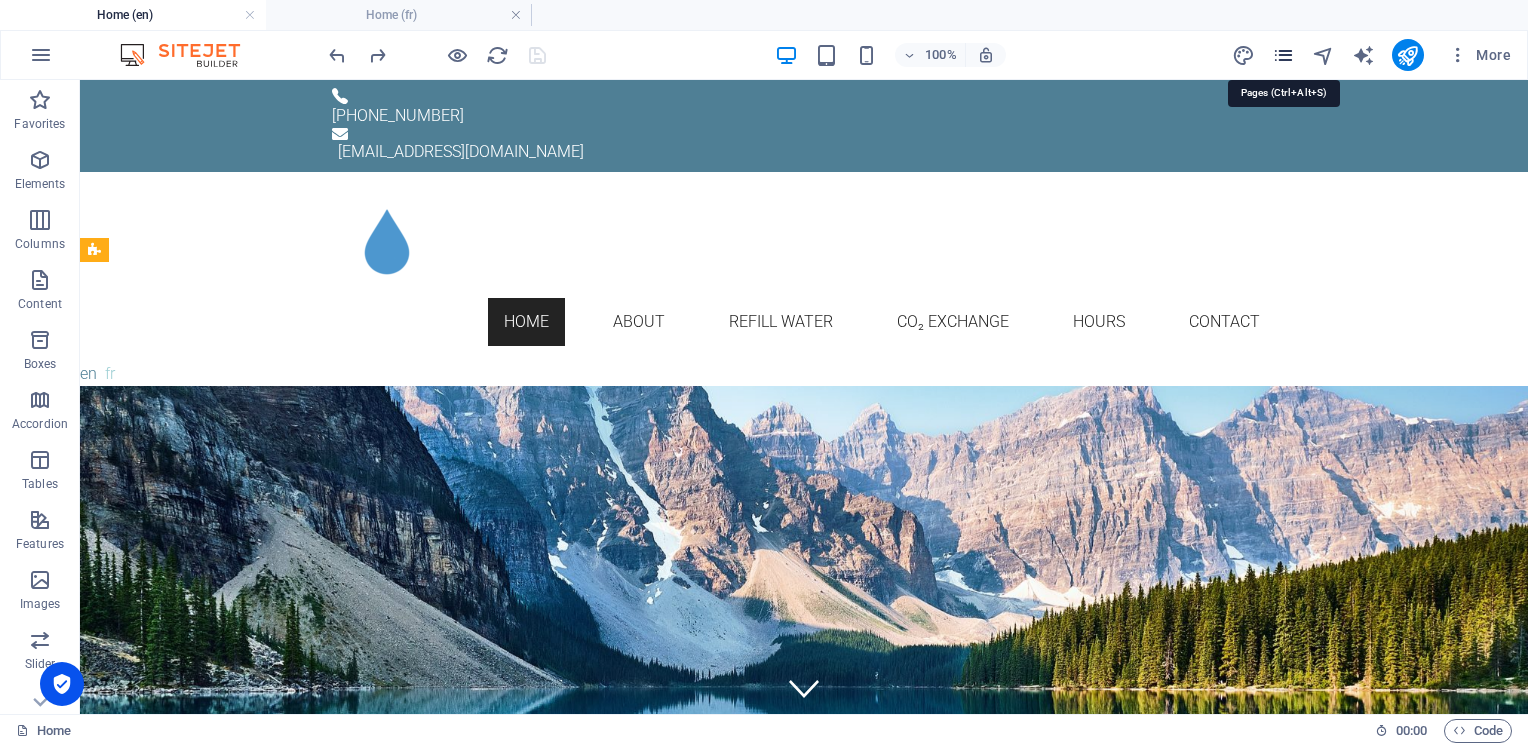 click at bounding box center (1283, 55) 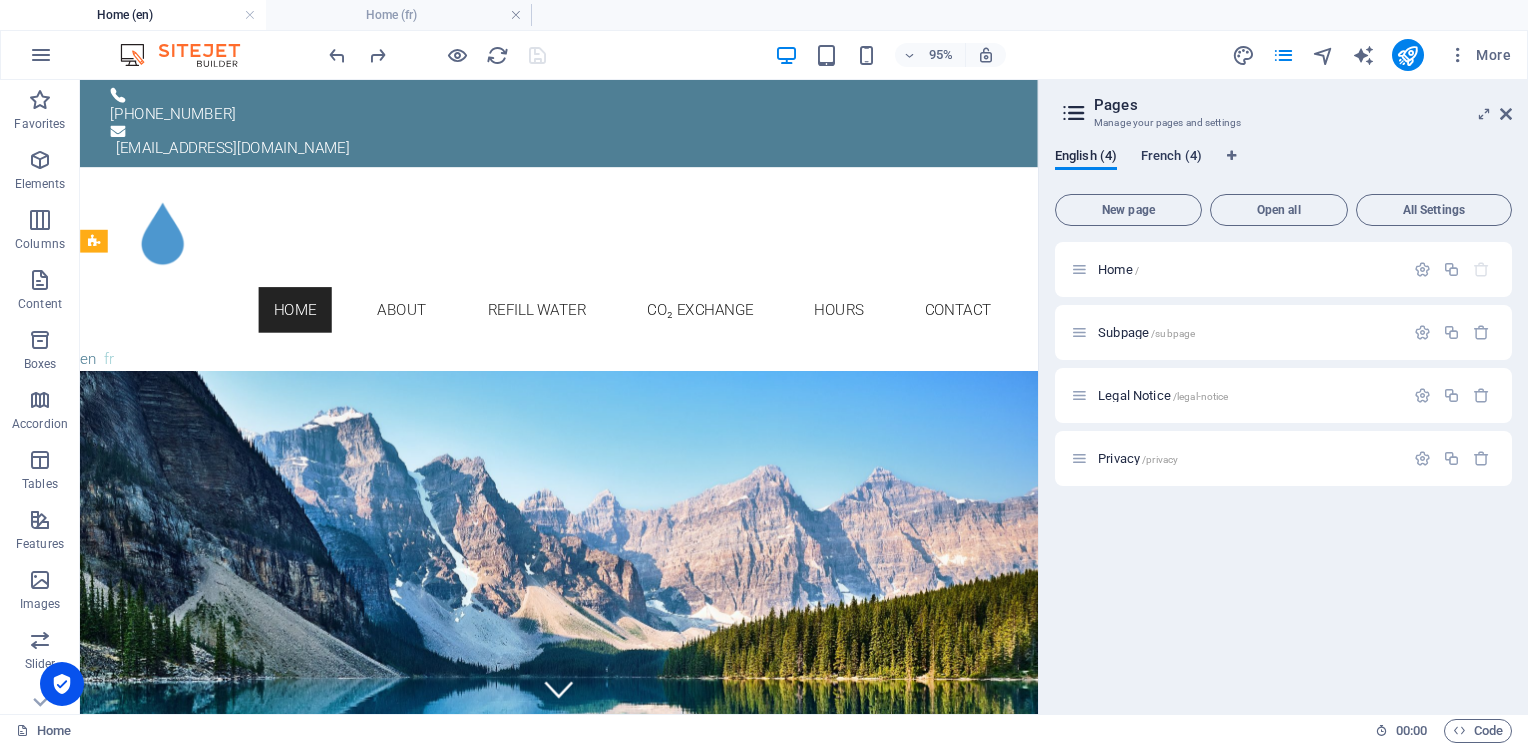 click on "French (4)" at bounding box center (1171, 158) 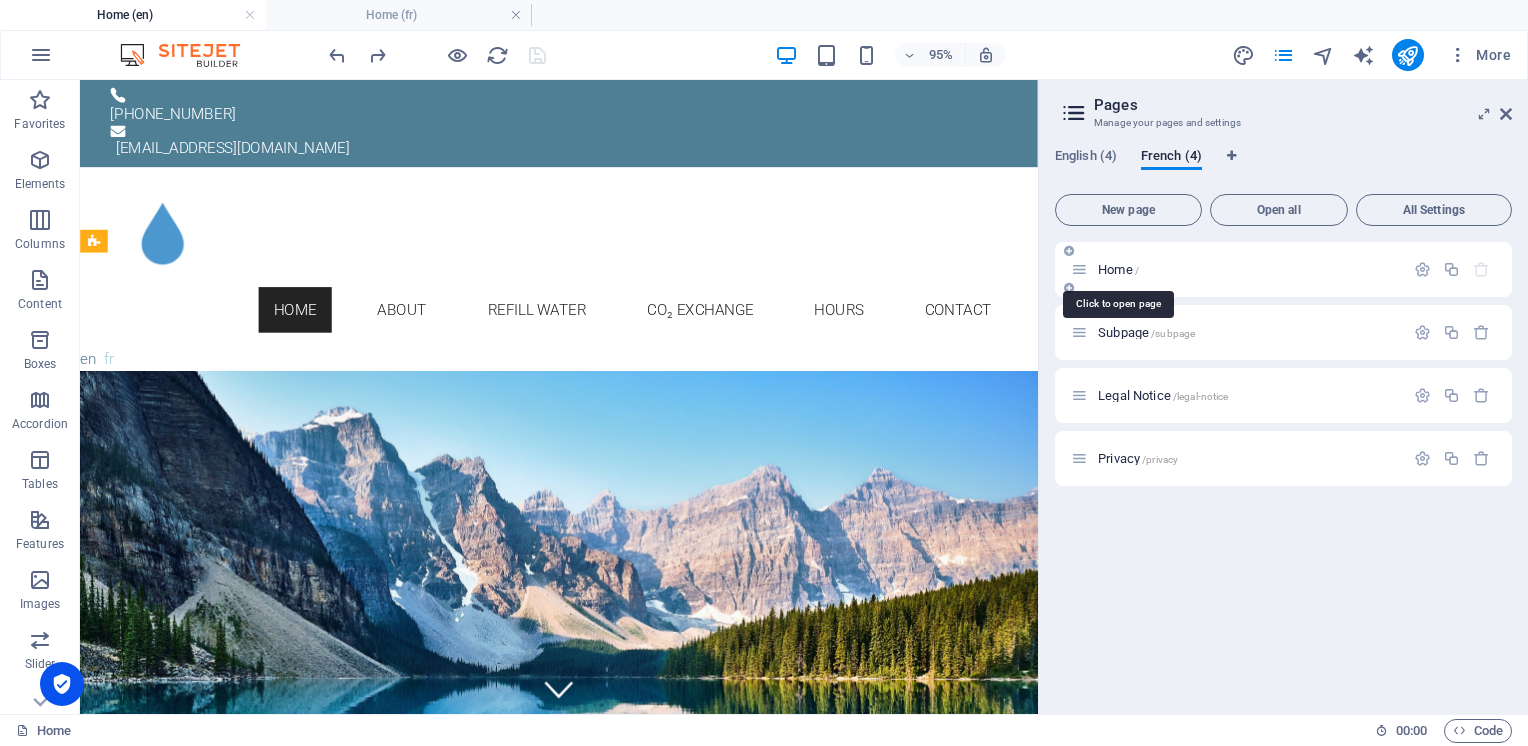 click on "Home /" at bounding box center (1118, 269) 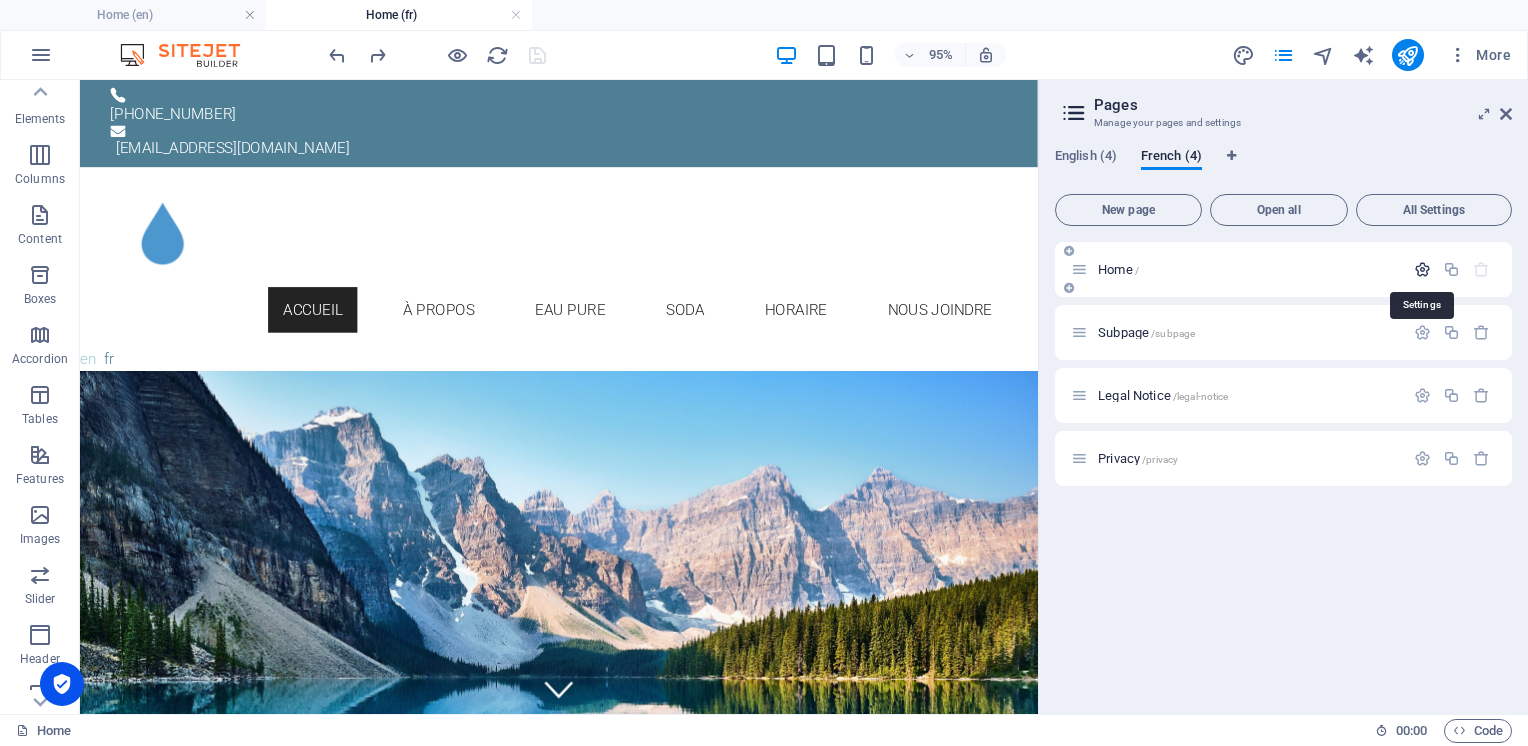 click at bounding box center [1422, 269] 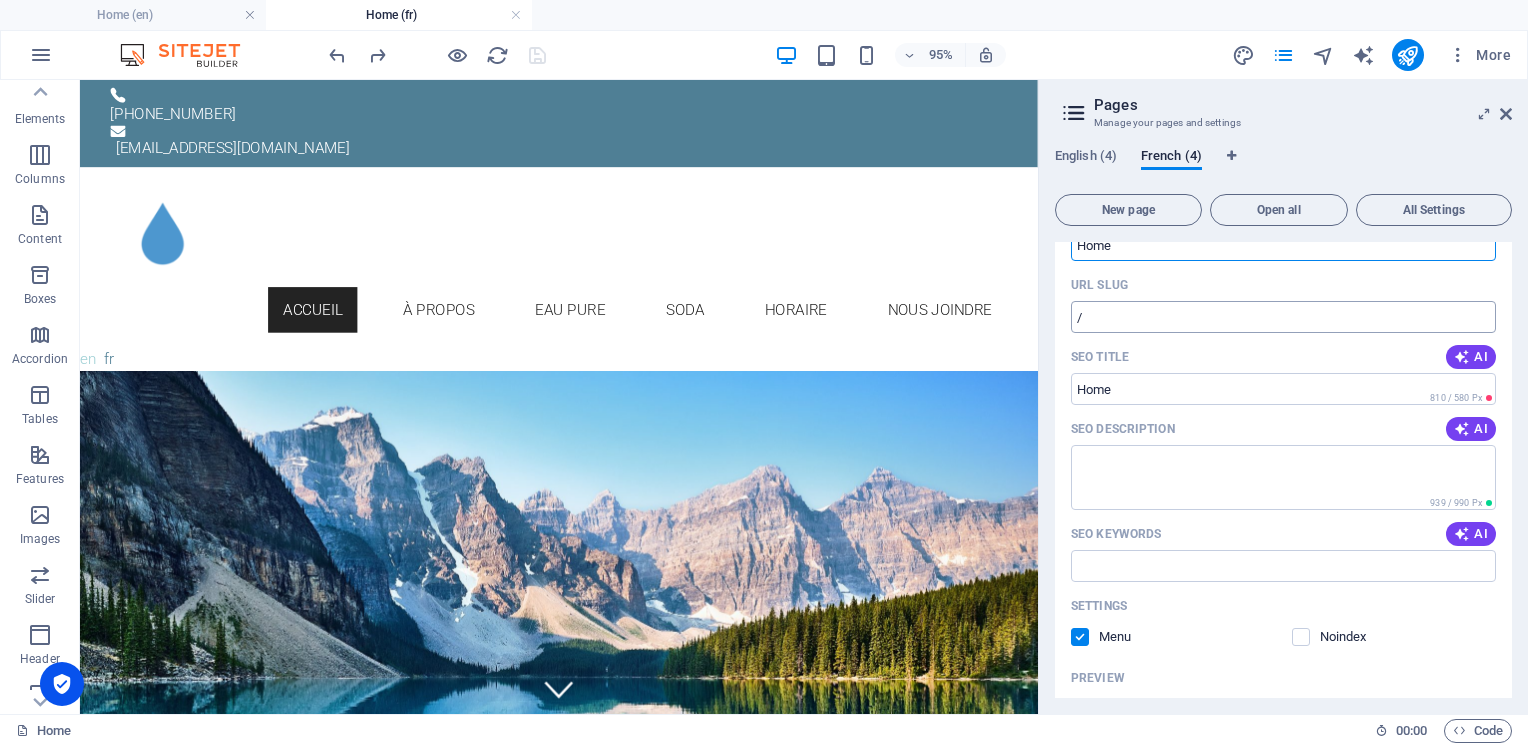 scroll, scrollTop: 0, scrollLeft: 0, axis: both 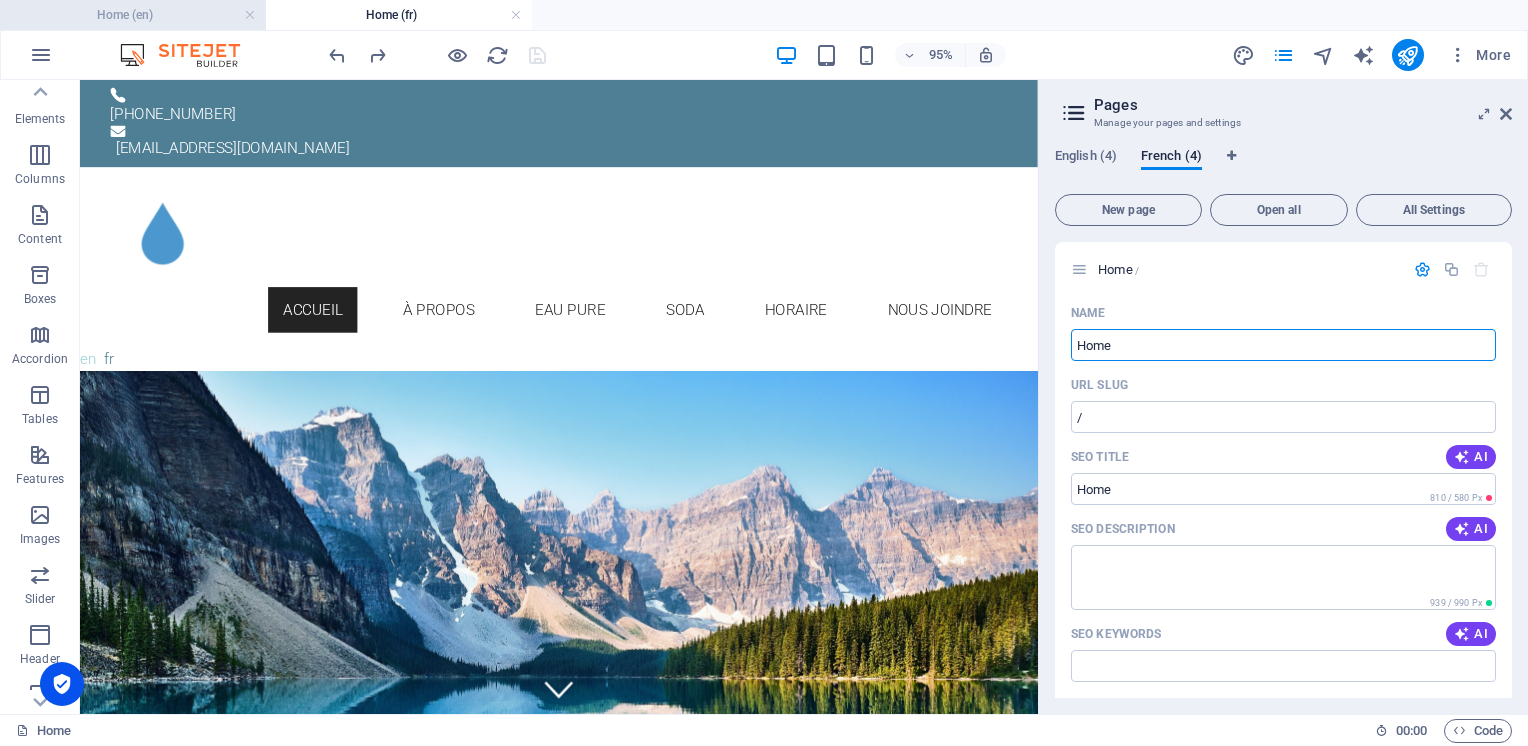 click on "Home (en)" at bounding box center (133, 15) 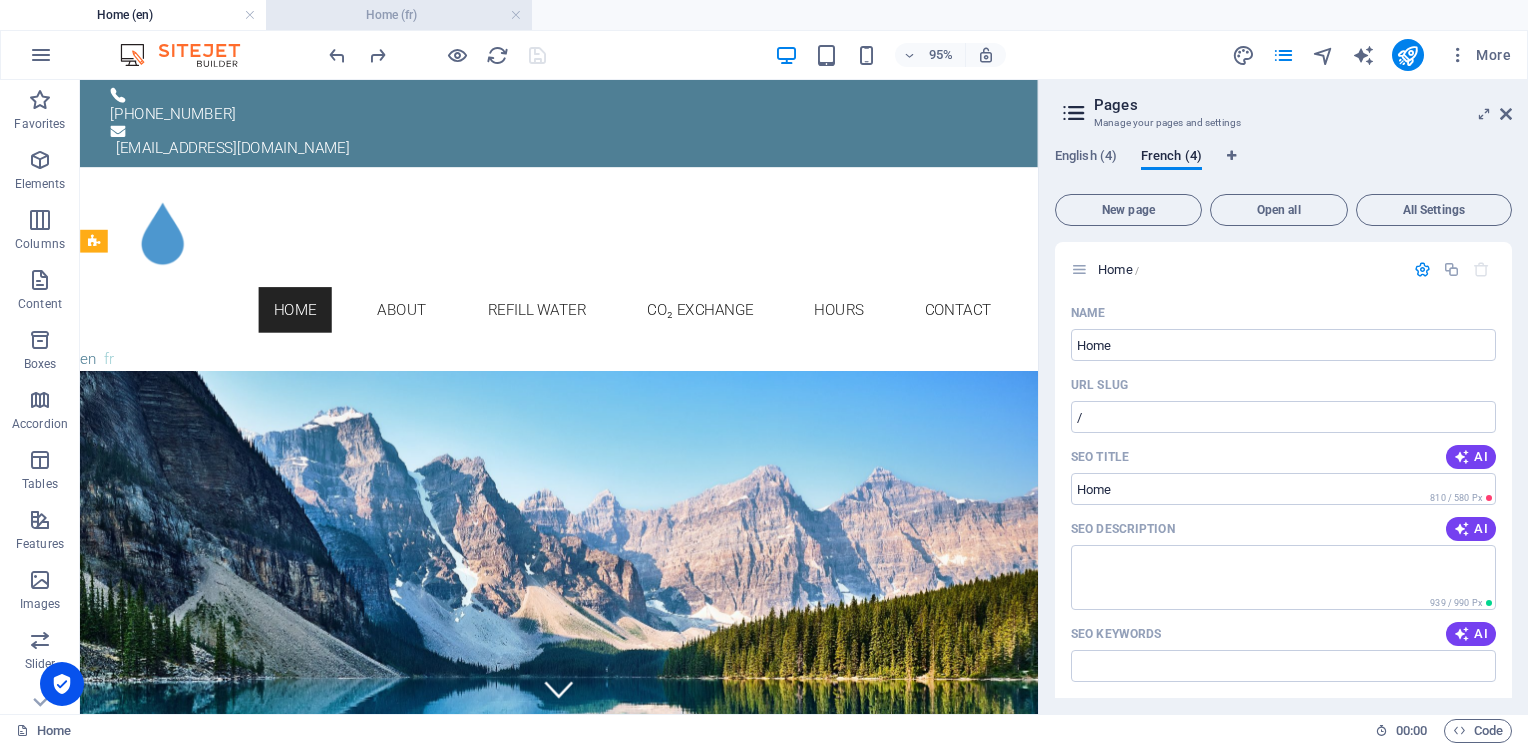 click on "Home (fr)" at bounding box center [399, 15] 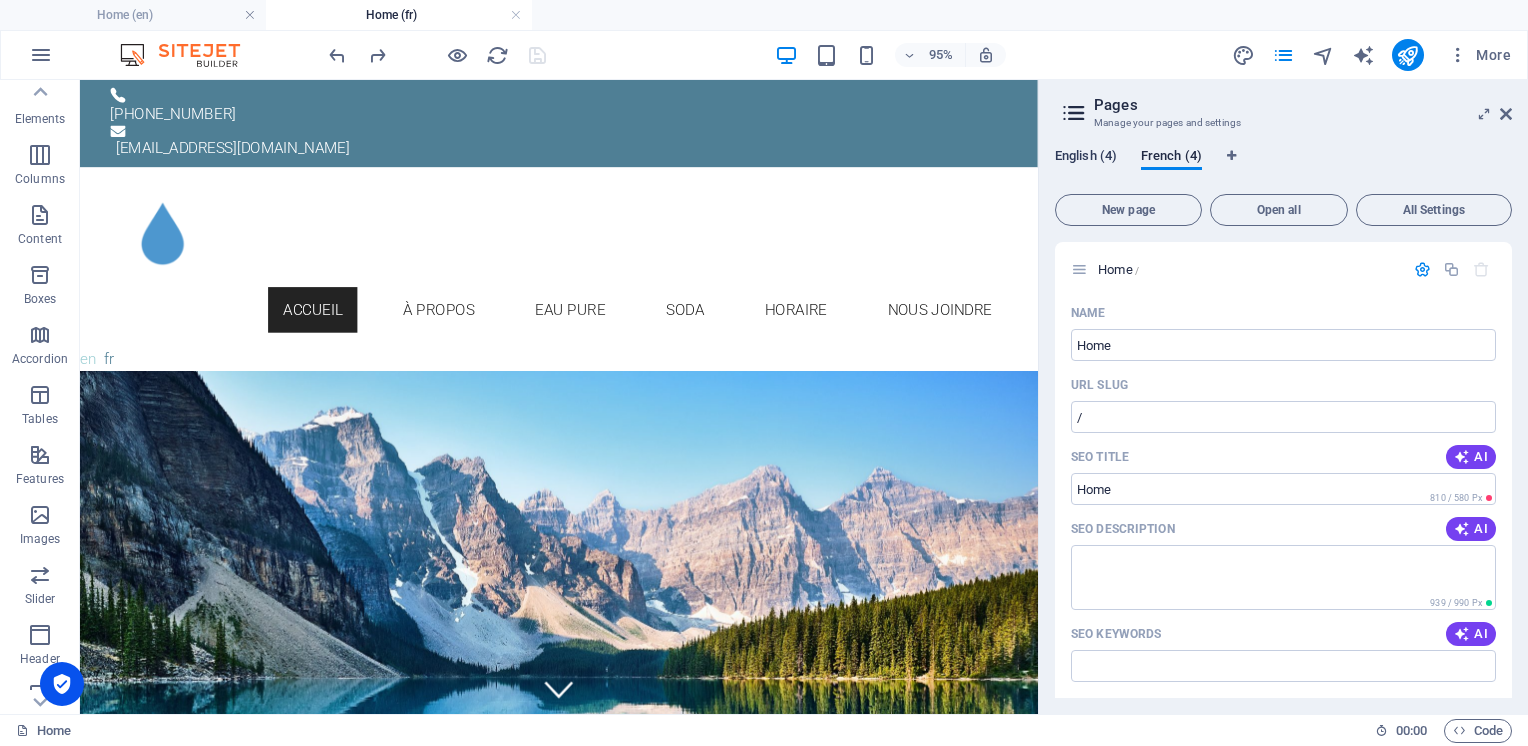 click on "English (4)" at bounding box center (1086, 158) 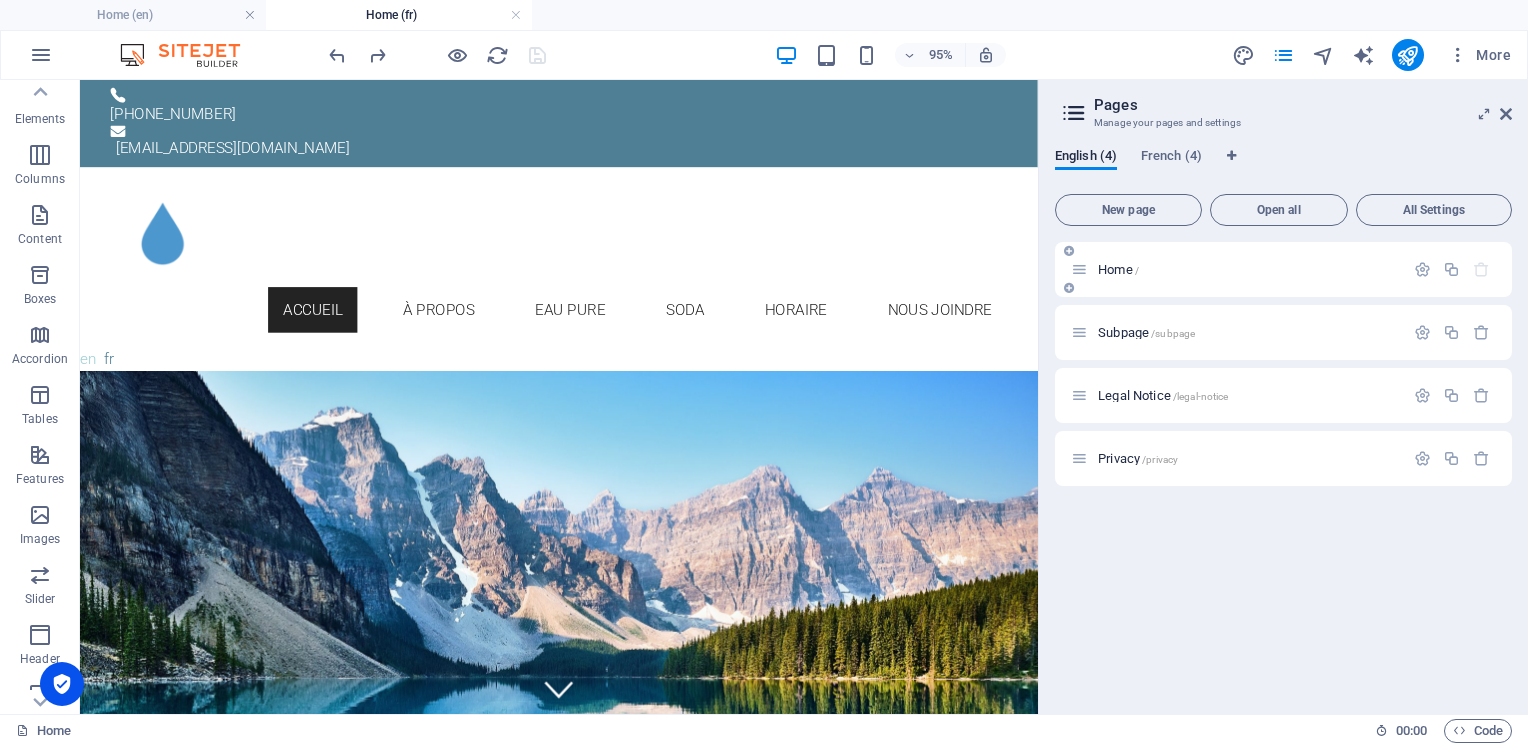 click on "Home /" at bounding box center [1118, 269] 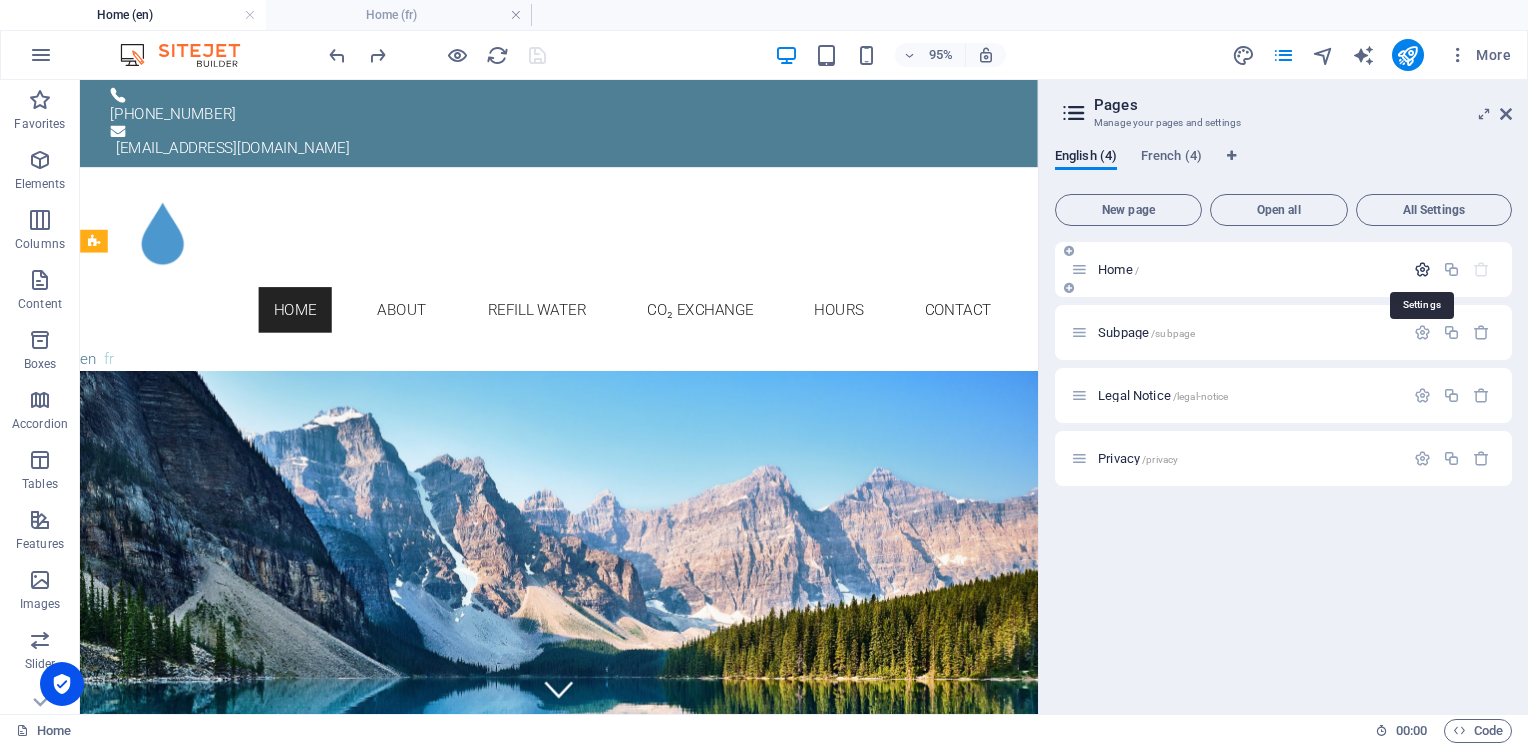 click at bounding box center (1422, 269) 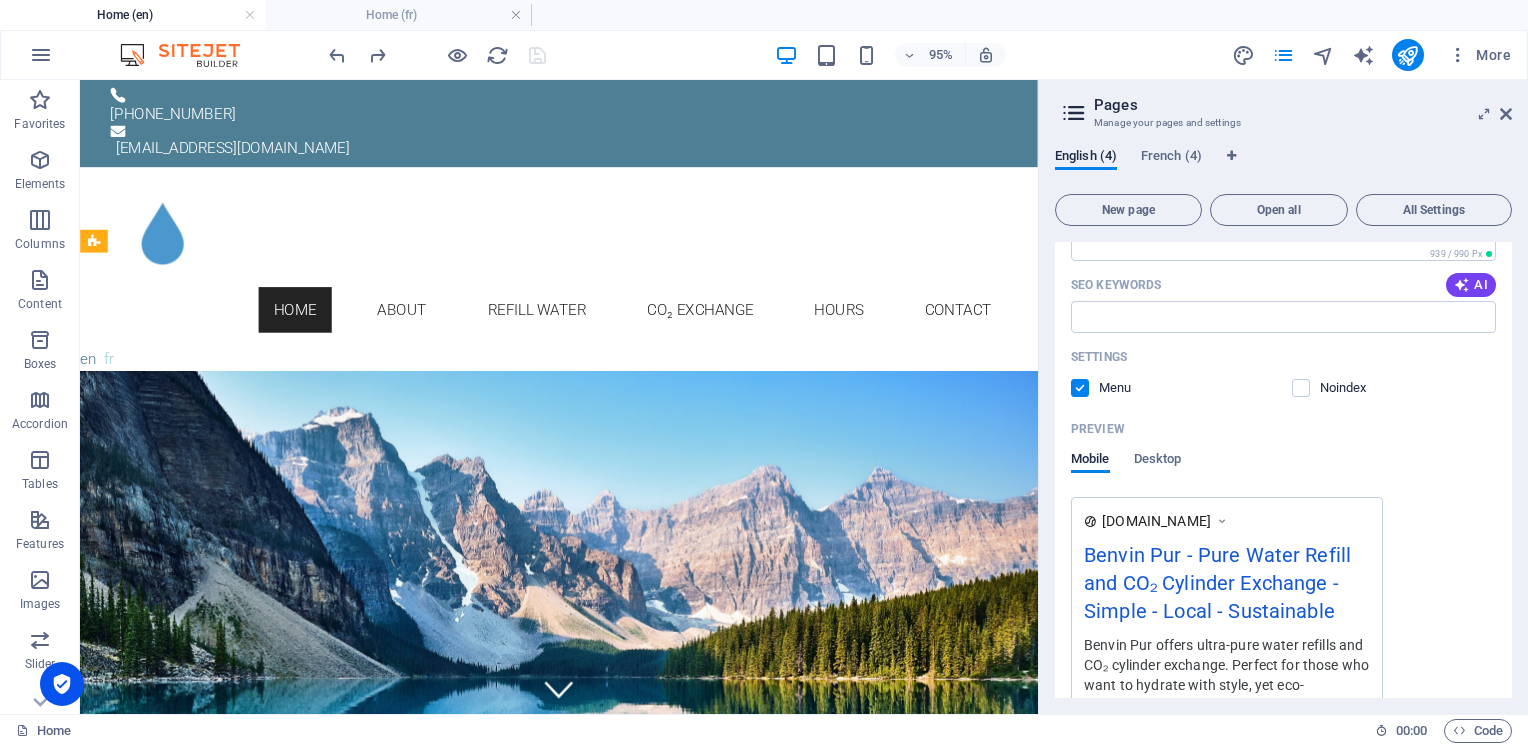 scroll, scrollTop: 400, scrollLeft: 0, axis: vertical 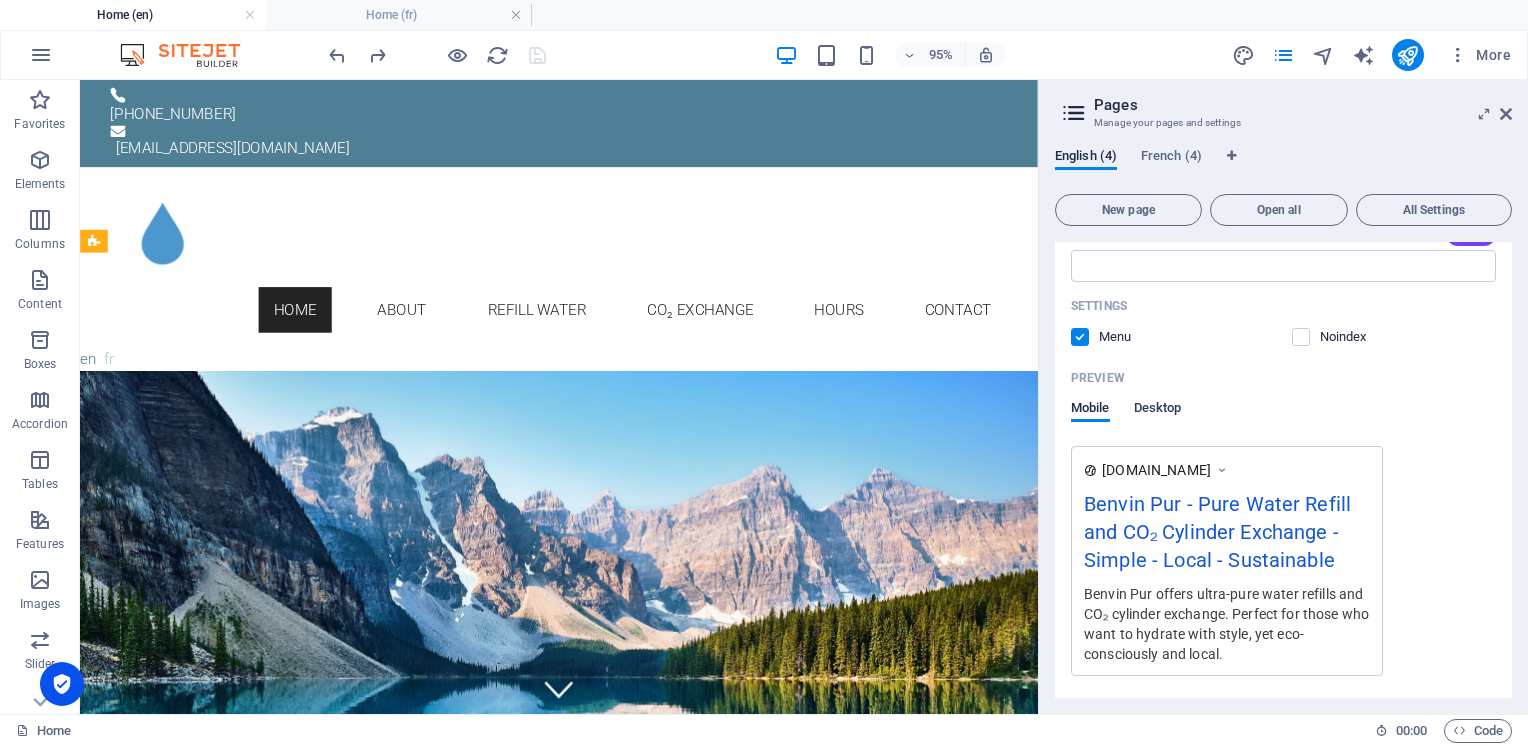 click on "Desktop" at bounding box center [1158, 410] 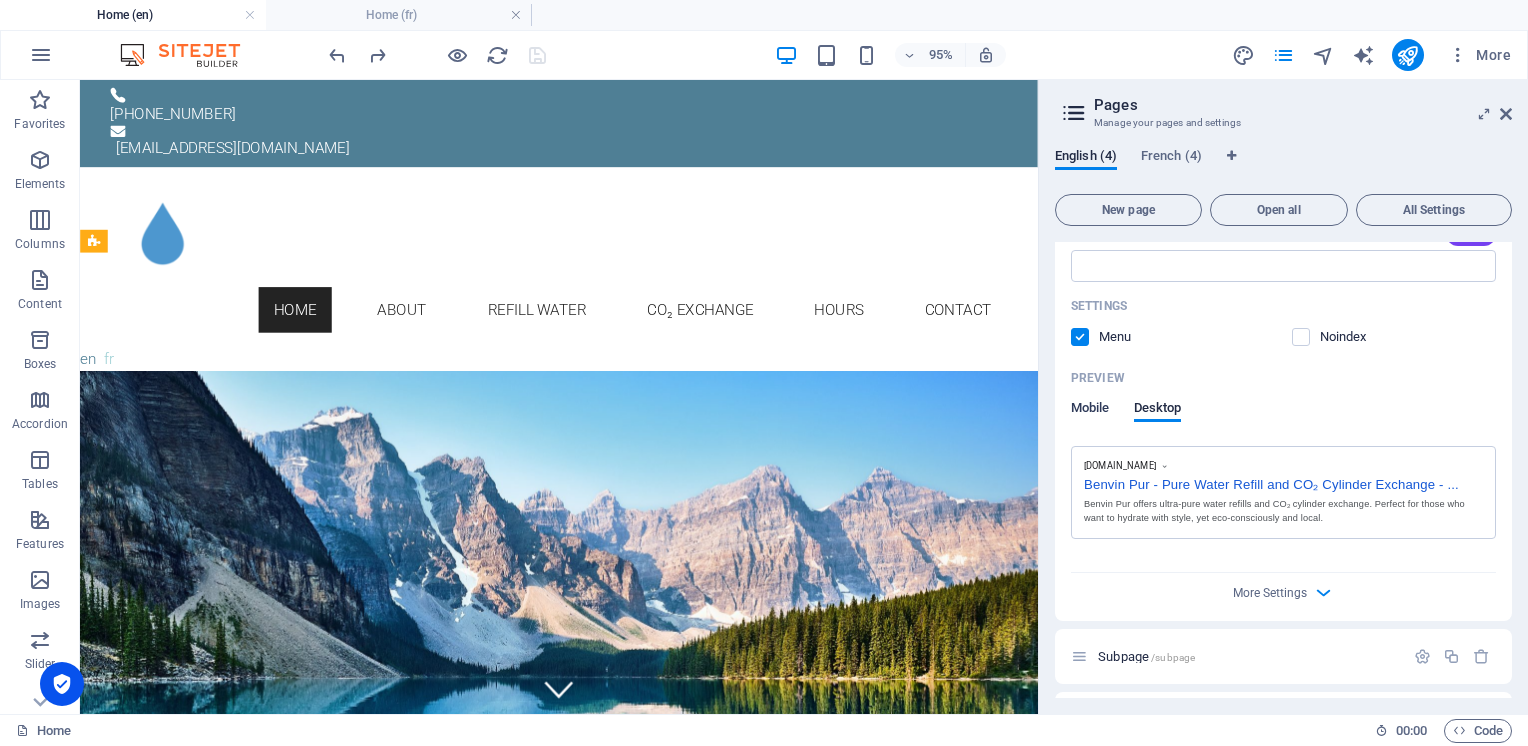 click on "Mobile" at bounding box center [1090, 410] 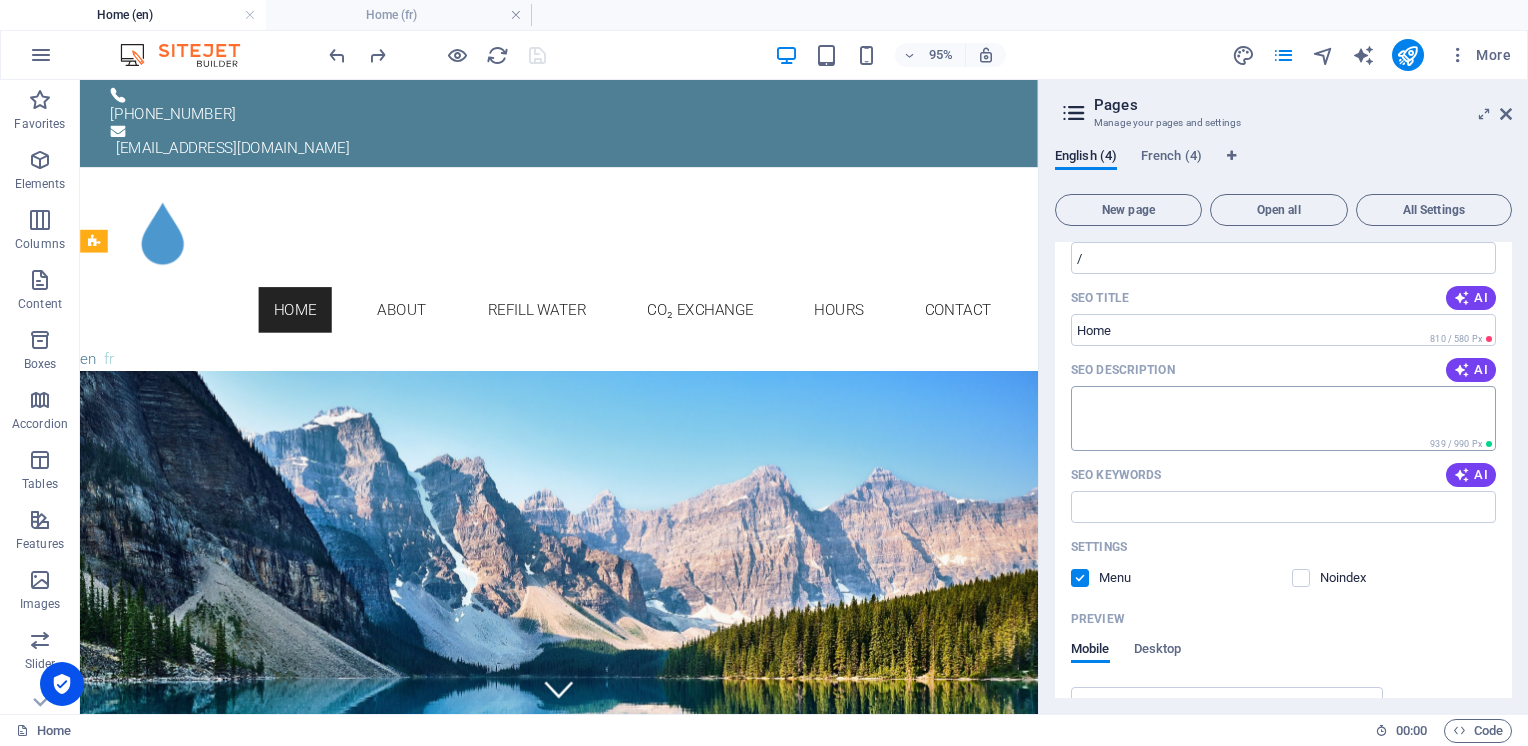 scroll, scrollTop: 0, scrollLeft: 0, axis: both 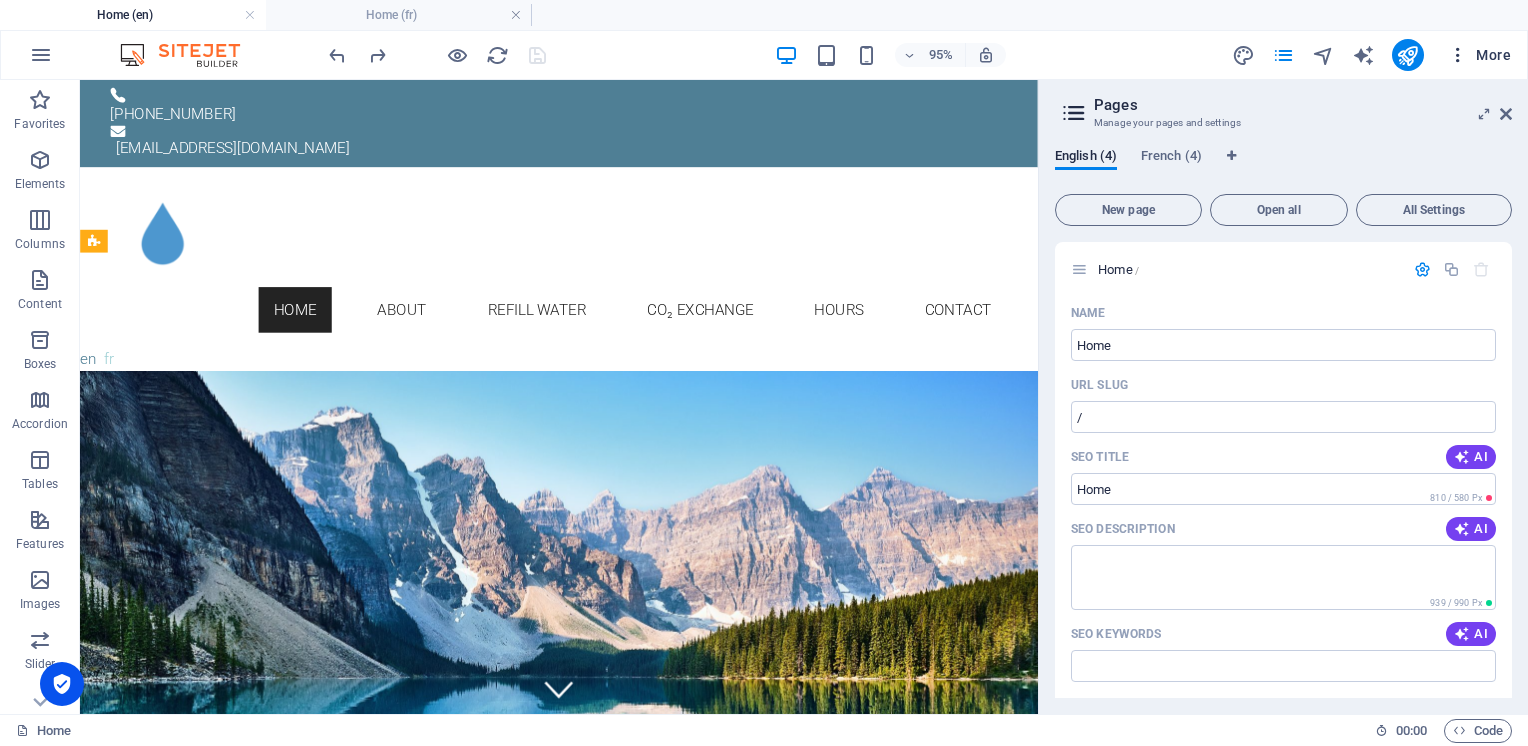 click on "More" at bounding box center [1479, 55] 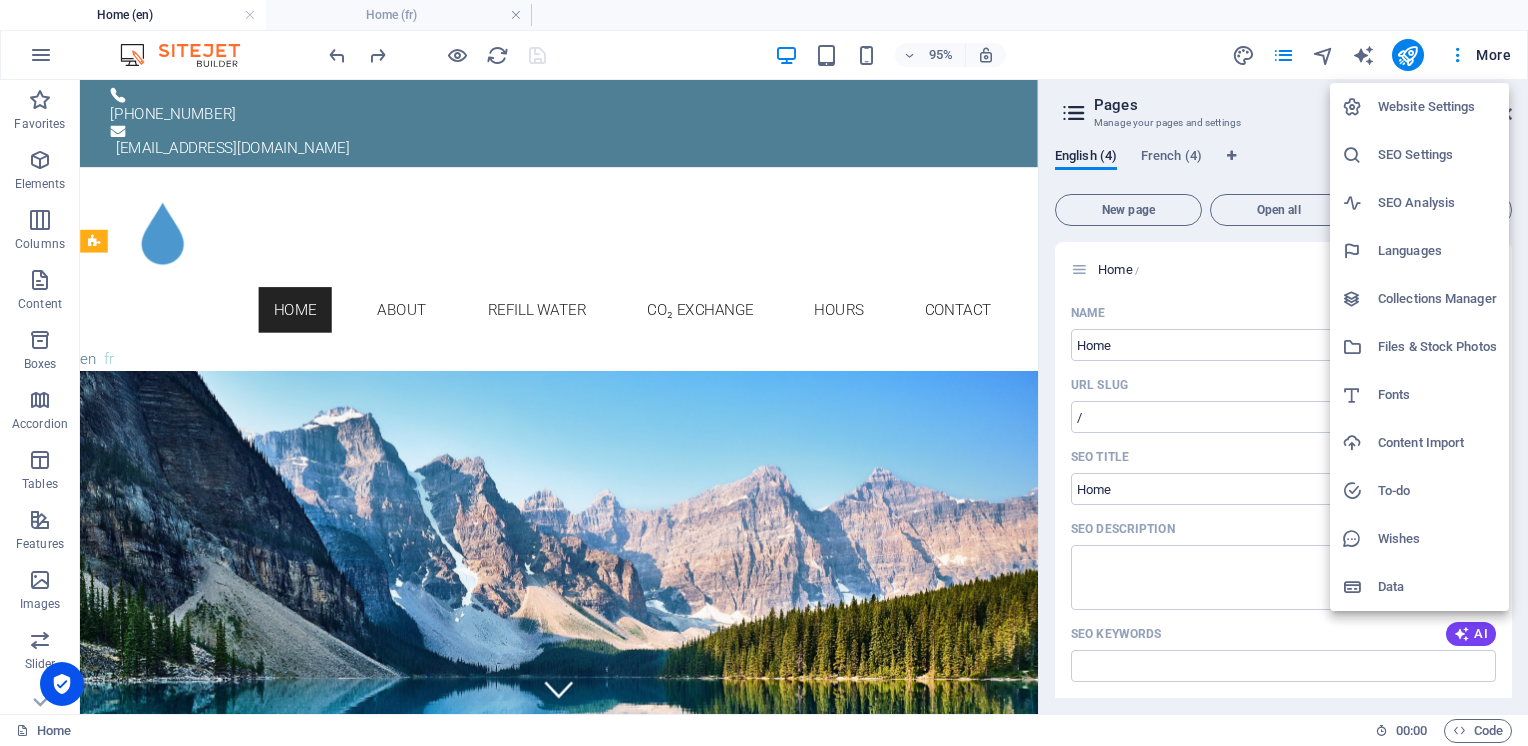 click on "SEO Settings" at bounding box center (1437, 155) 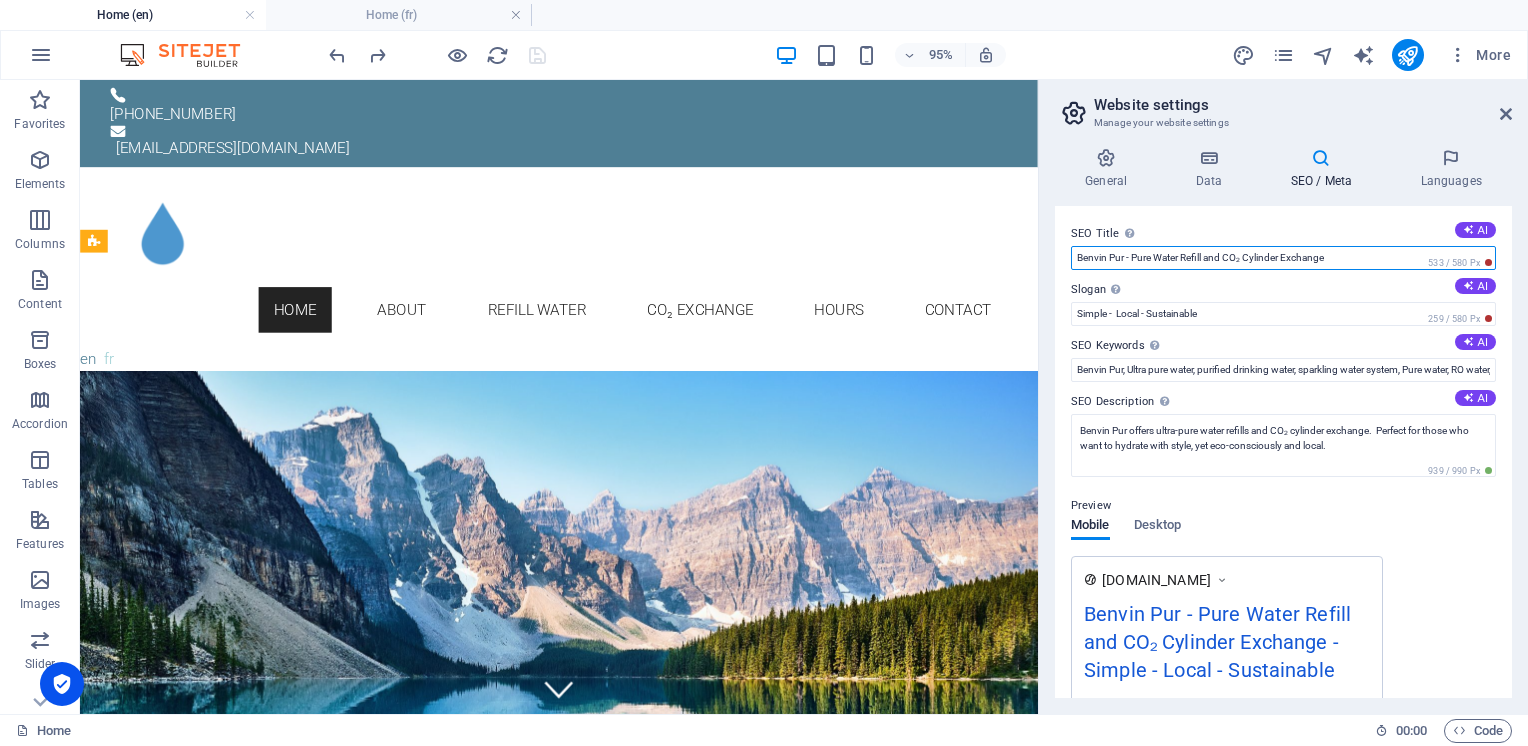 drag, startPoint x: 1337, startPoint y: 254, endPoint x: 1074, endPoint y: 255, distance: 263.0019 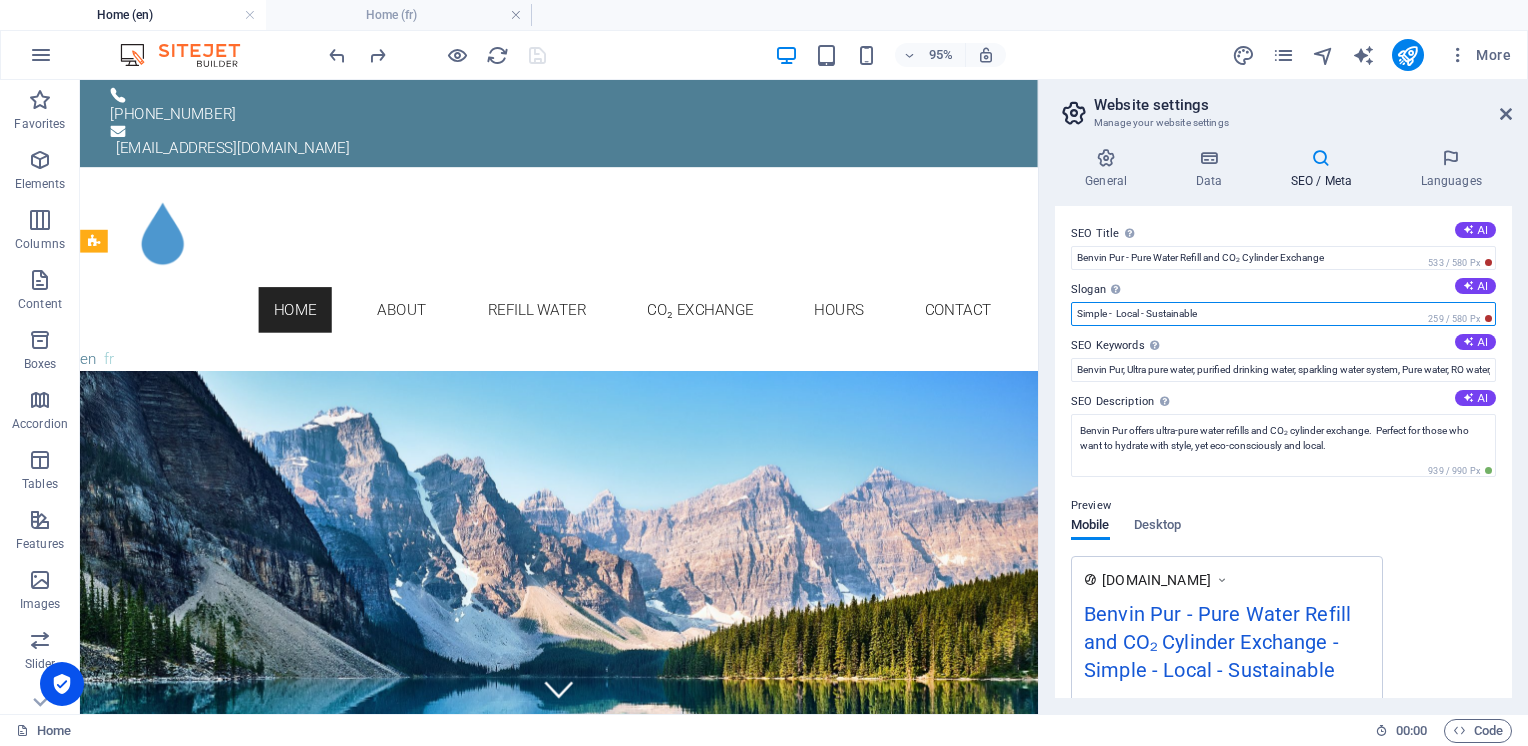 click on "Simple -  Local - Sustainable" at bounding box center (1283, 314) 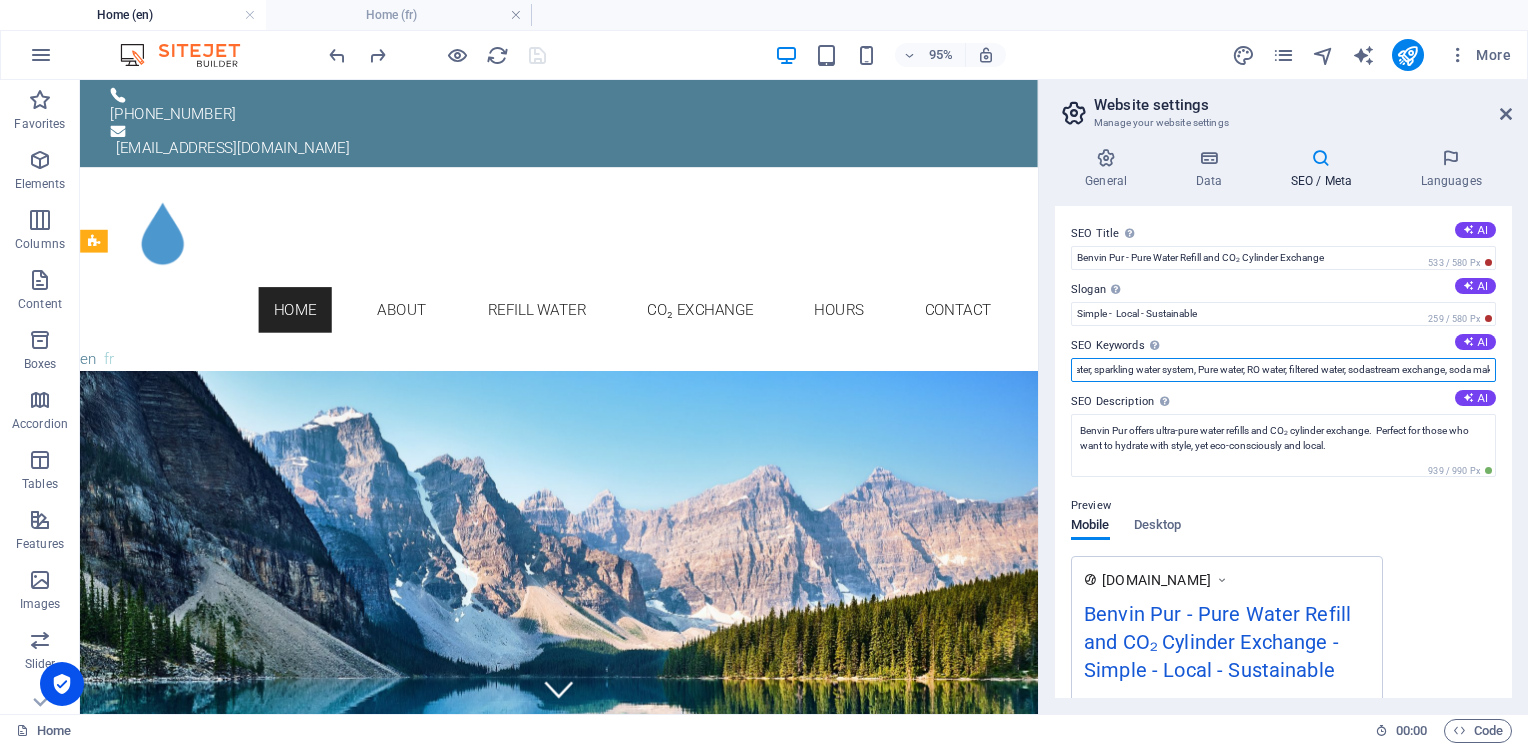 scroll, scrollTop: 0, scrollLeft: 574, axis: horizontal 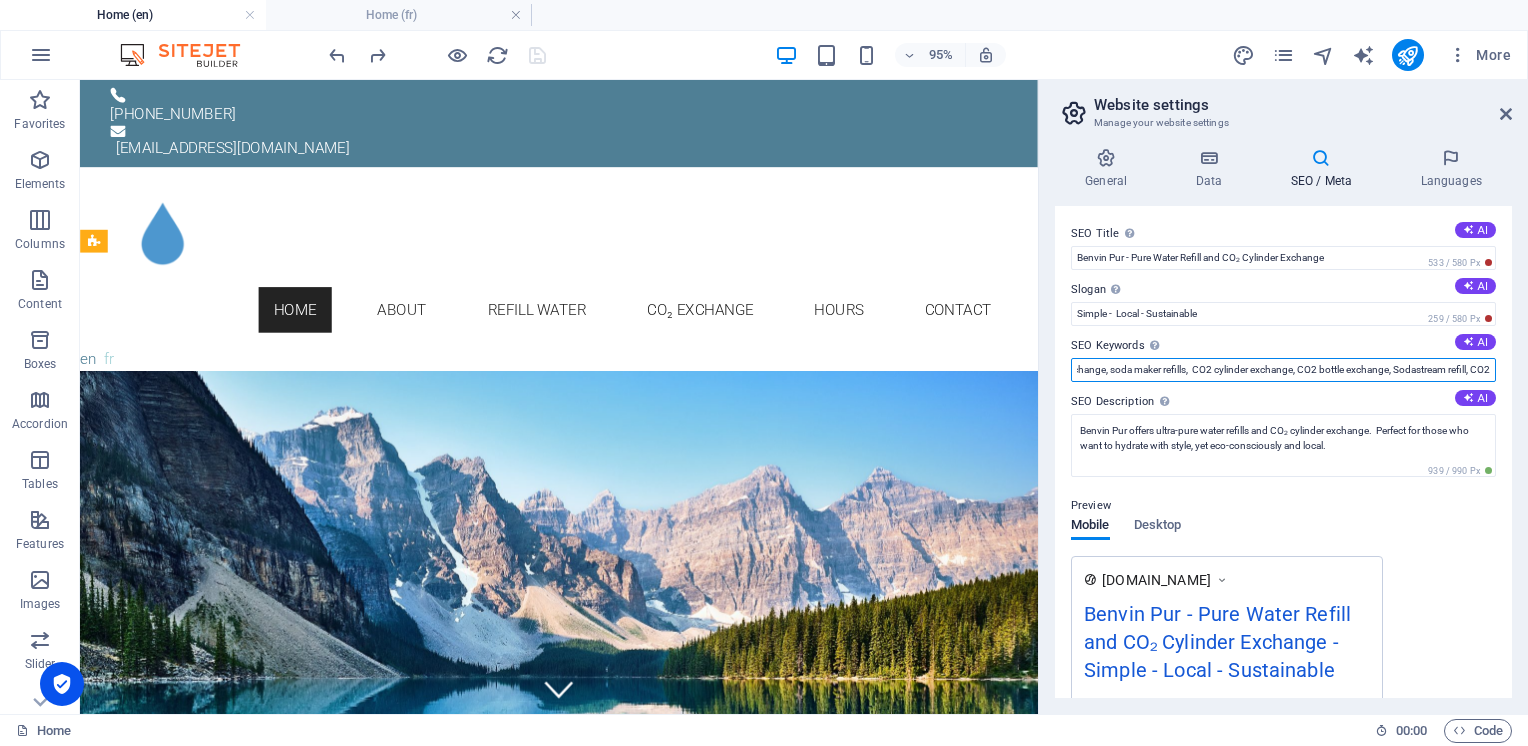 drag, startPoint x: 1073, startPoint y: 370, endPoint x: 1512, endPoint y: 373, distance: 439.01025 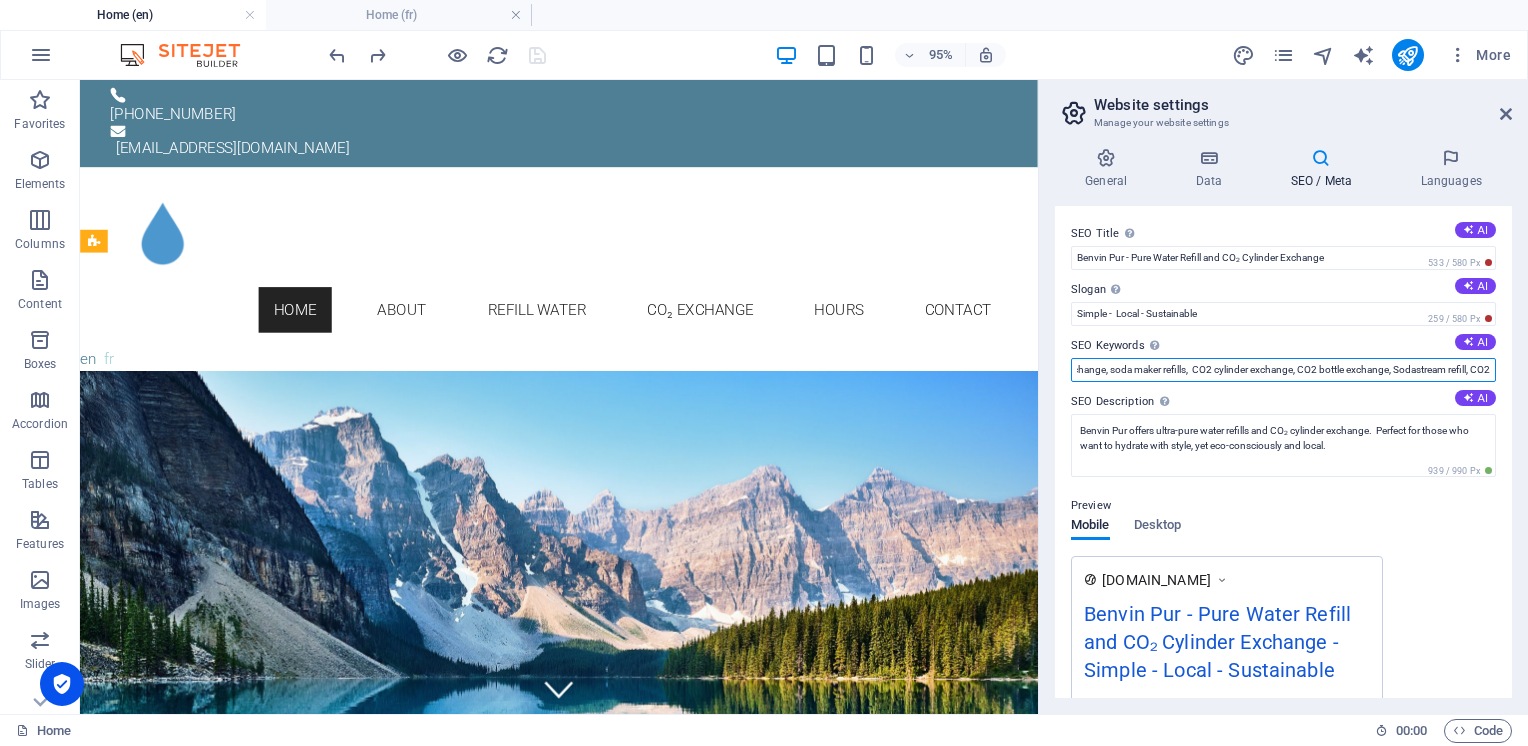 click on "SEO Title The title of your website - make it something that stands out in search engine results. AI Benvin Pur - Pure Water Refill and CO₂ Cylinder Exchange 533 / 580 Px Slogan The slogan of your website. AI Simple -  Local - Sustainable 259 / 580 Px SEO Keywords Comma-separated list of keywords representing your website. AI Benvin Pur, Ultra pure water, purified drinking water, sparkling water system, Pure water, RO water, filtered water, sodastream exchange, soda maker refills,  CO2 cylinder exchange, CO2 bottle exchange, Sodastream refill, CO2 SEO Description Describe the contents of your website - this is crucial for search engines and SEO! AI Benvin Pur offers ultra-pure water refills and CO₂ cylinder exchange.  Perfect for those who want to hydrate with style, yet eco-consciously and local. 939 / 990 Px Preview Mobile Desktop www.example.com Benvin Pur - Pure Water Refill and CO₂ Cylinder Exchange  - Simple -  Local - Sustainable Settings Noindex Responsive Meta tags Google Analytics ID" at bounding box center (1283, 452) 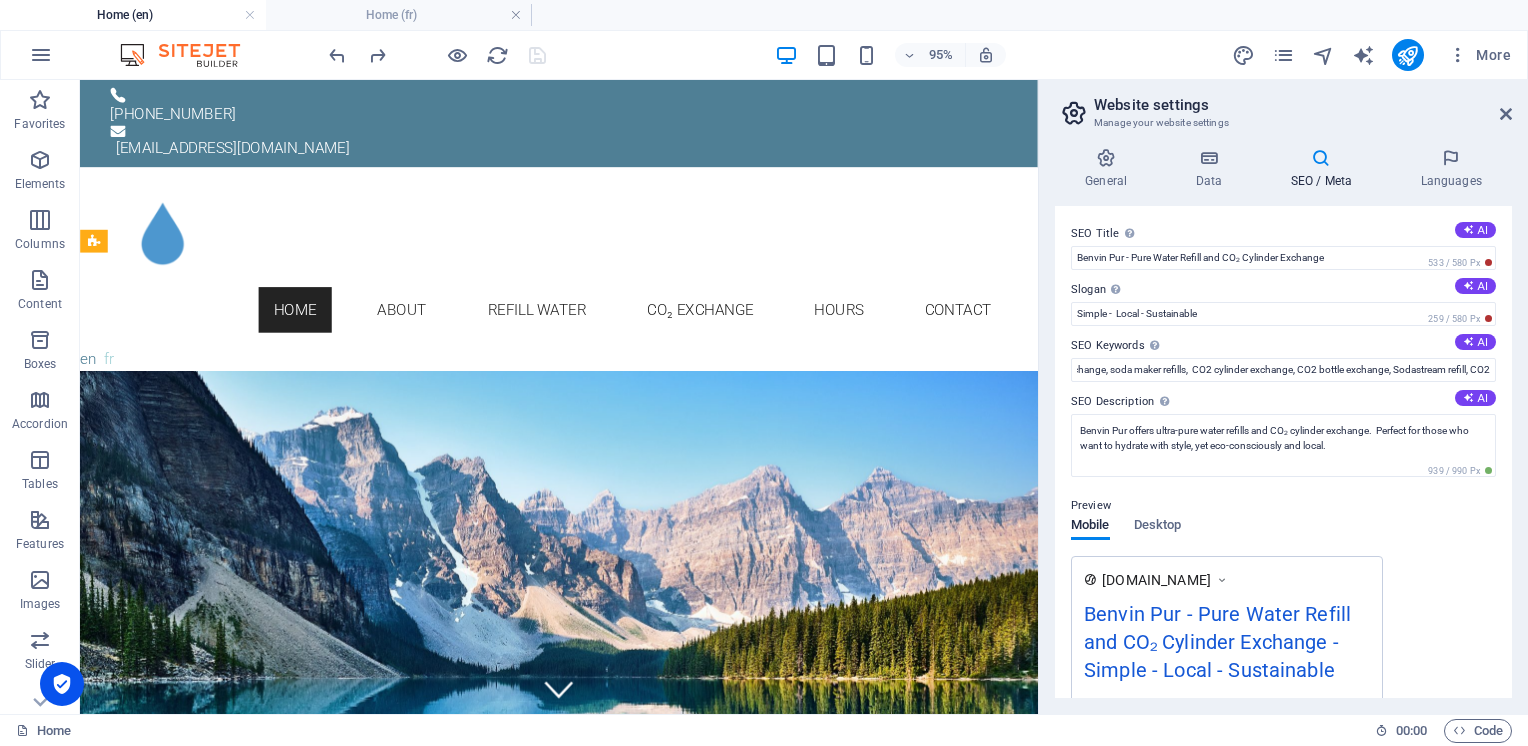 scroll, scrollTop: 0, scrollLeft: 0, axis: both 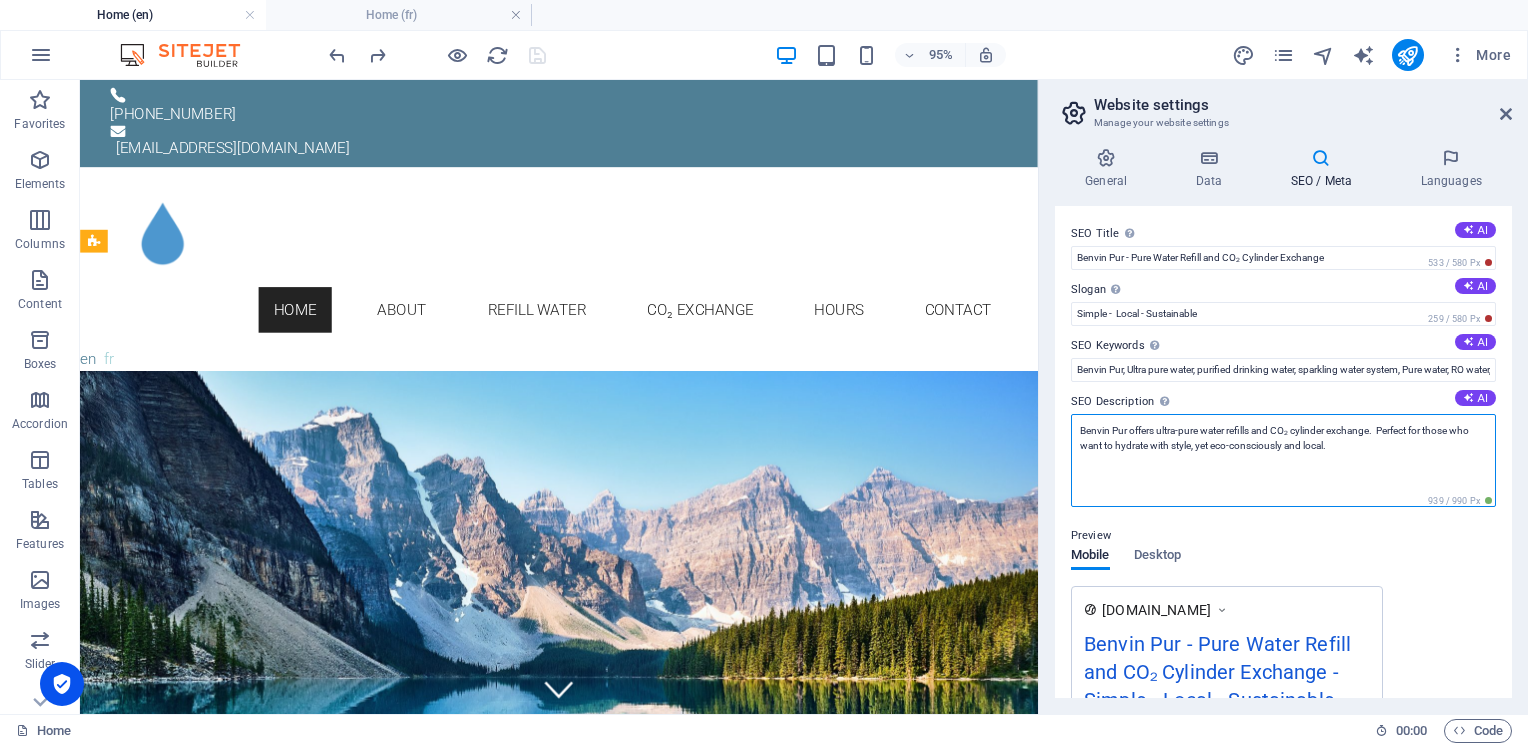 drag, startPoint x: 1352, startPoint y: 459, endPoint x: 1079, endPoint y: 443, distance: 273.46848 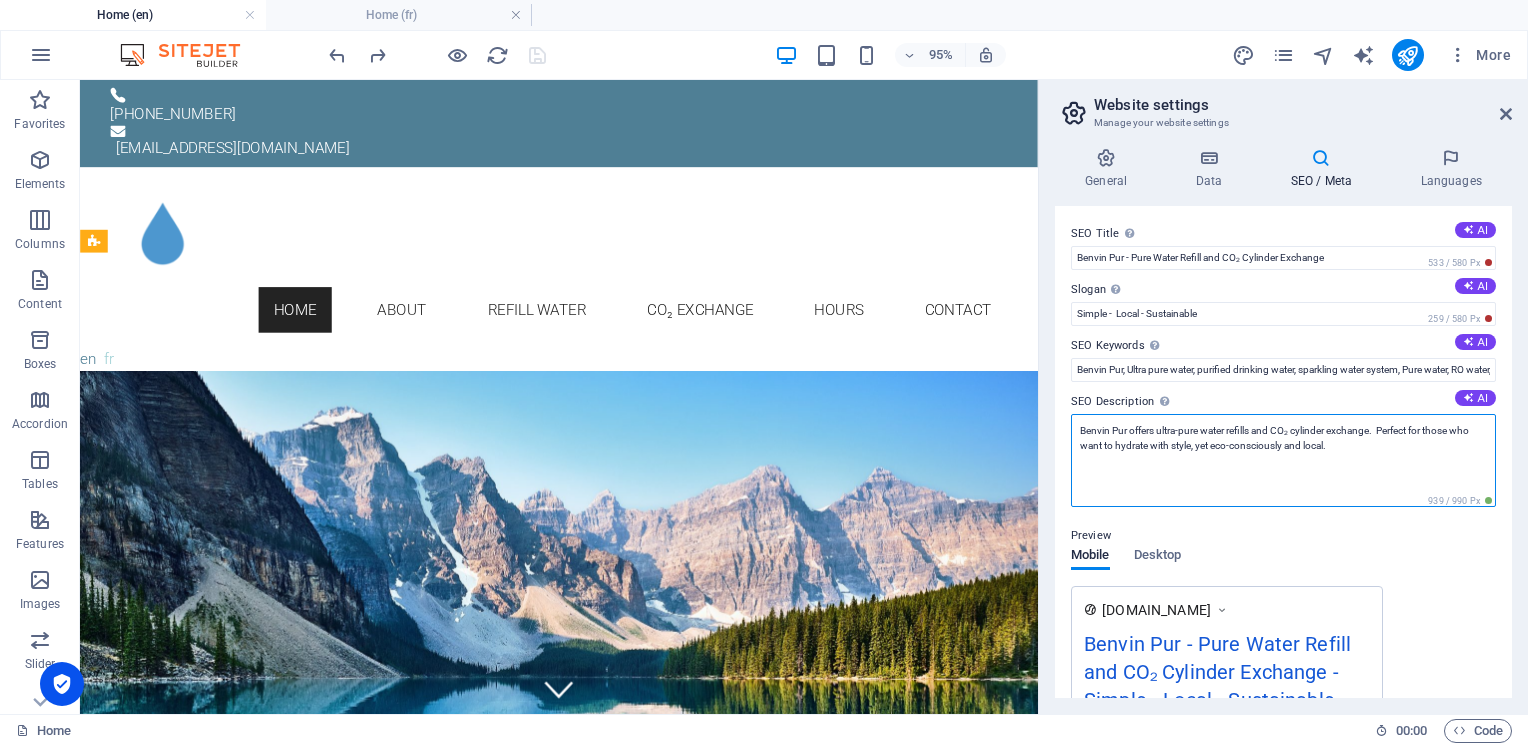 click on "Benvin Pur offers ultra-pure water refills and CO₂ cylinder exchange.  Perfect for those who want to hydrate with style, yet eco-consciously and local." at bounding box center (1283, 460) 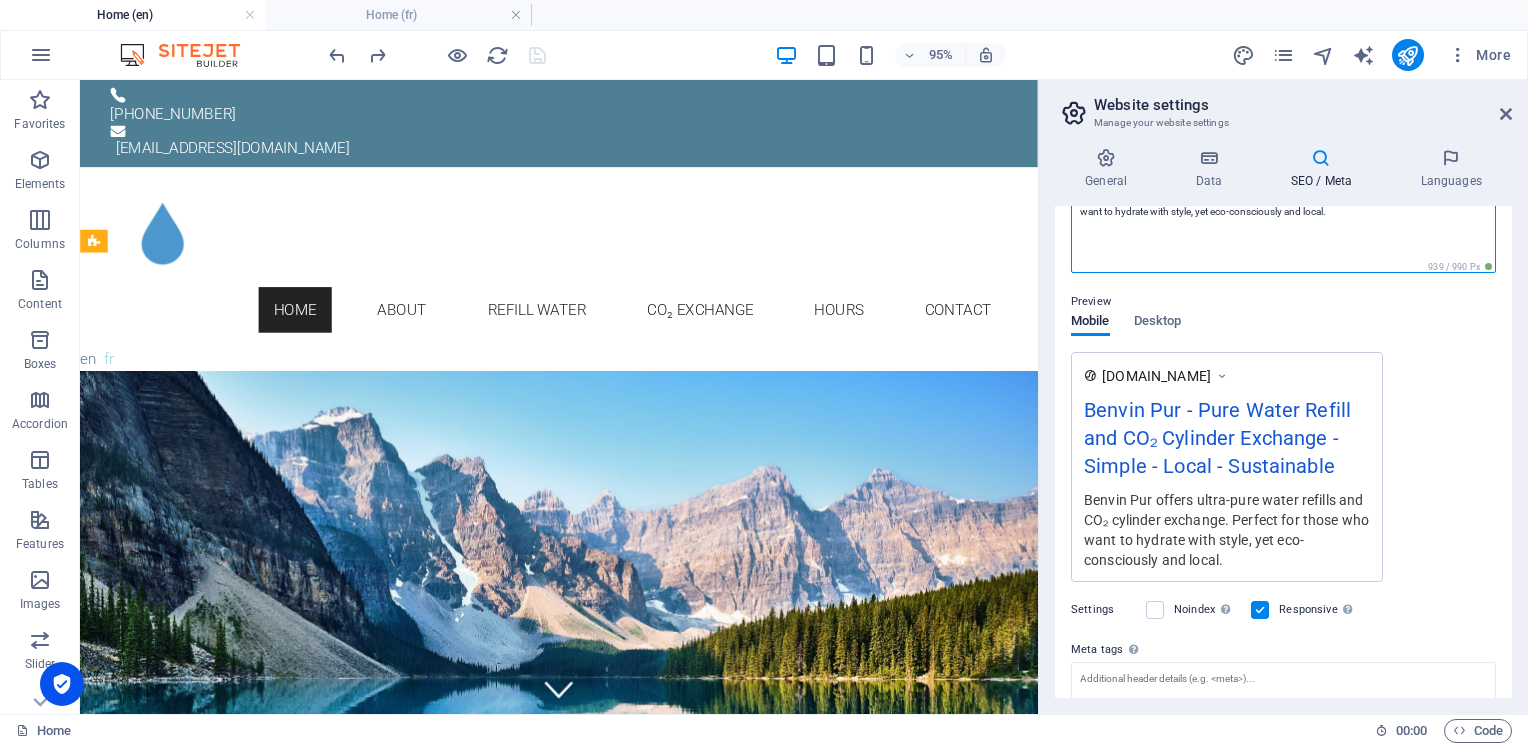 scroll, scrollTop: 0, scrollLeft: 0, axis: both 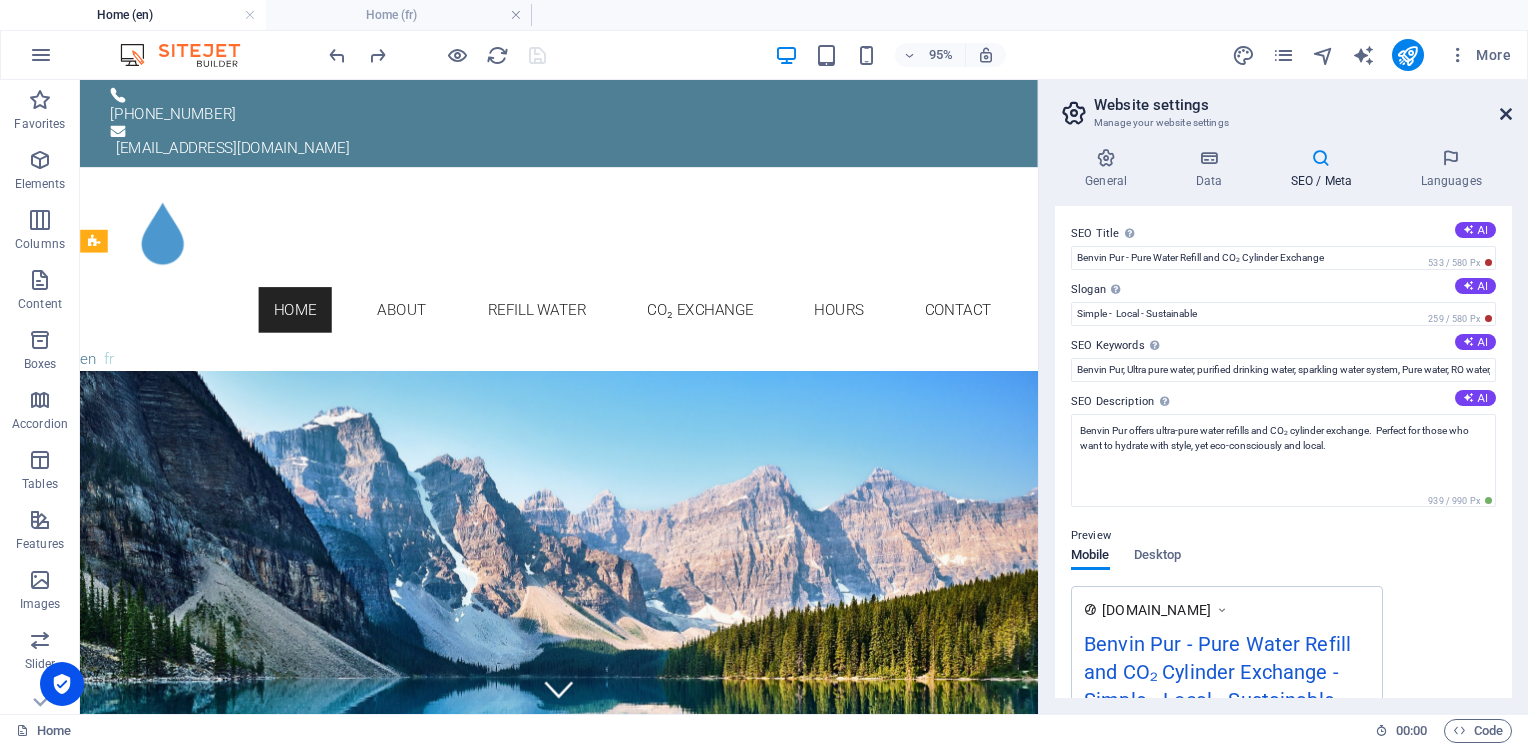 click at bounding box center (1506, 114) 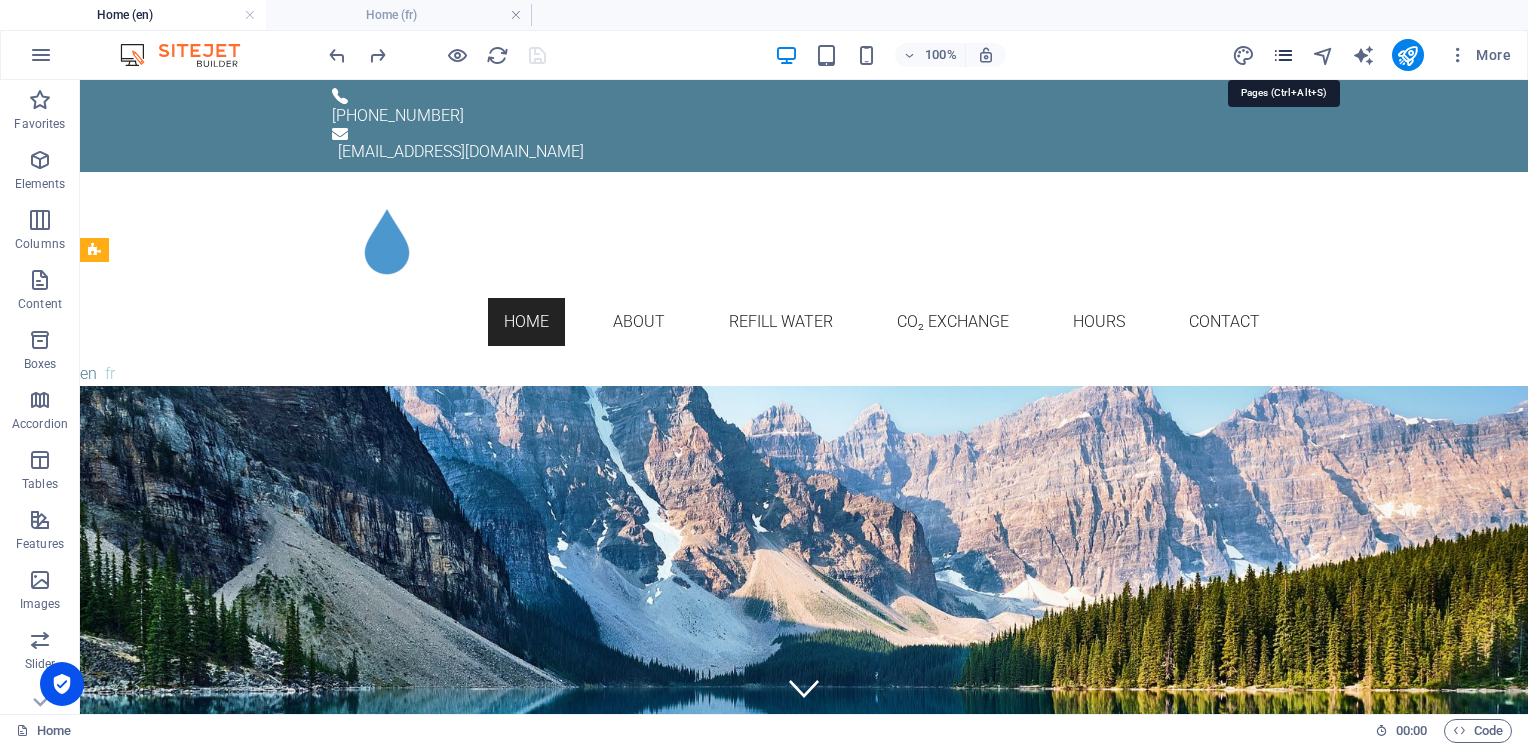 click at bounding box center (1283, 55) 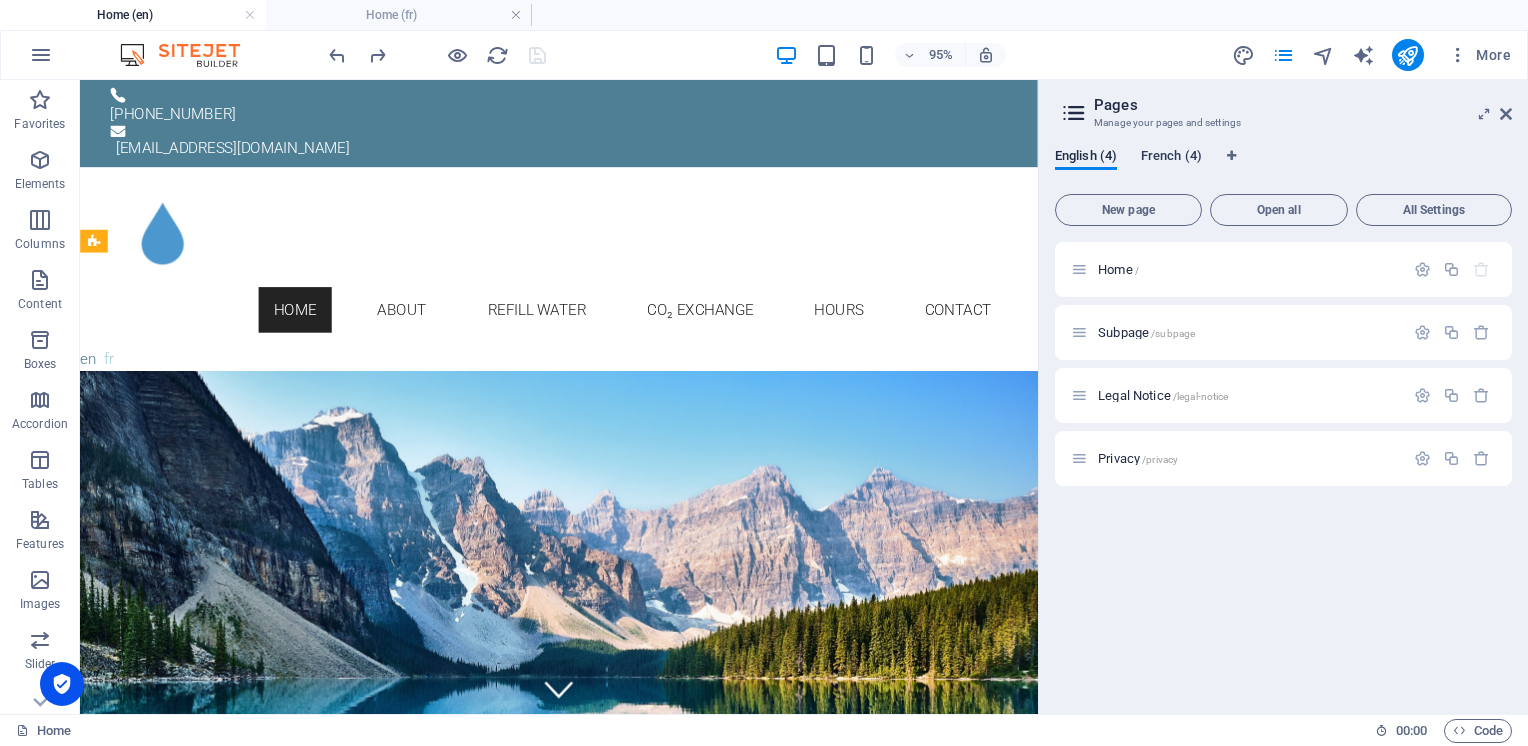 click on "French (4)" at bounding box center (1171, 158) 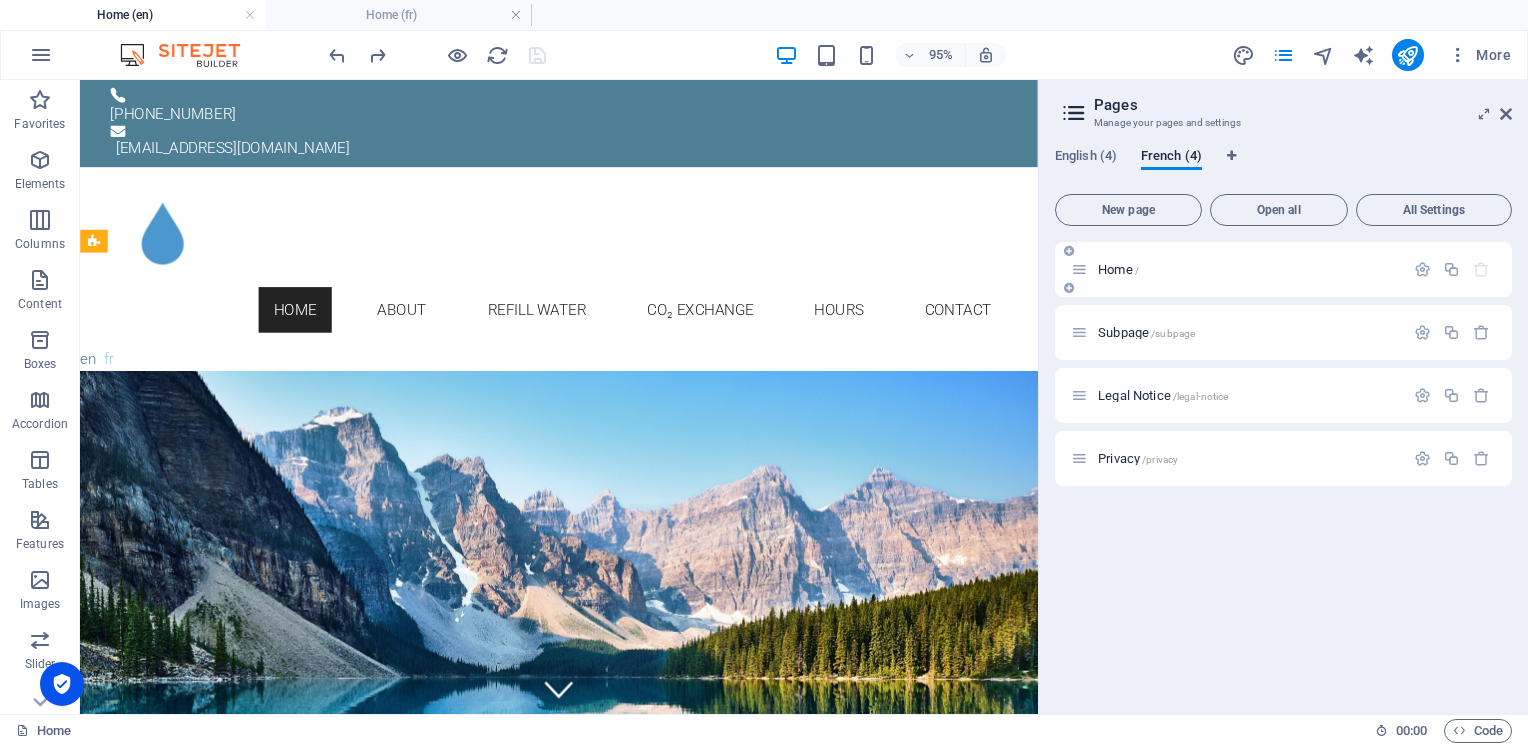 click on "Home /" at bounding box center (1118, 269) 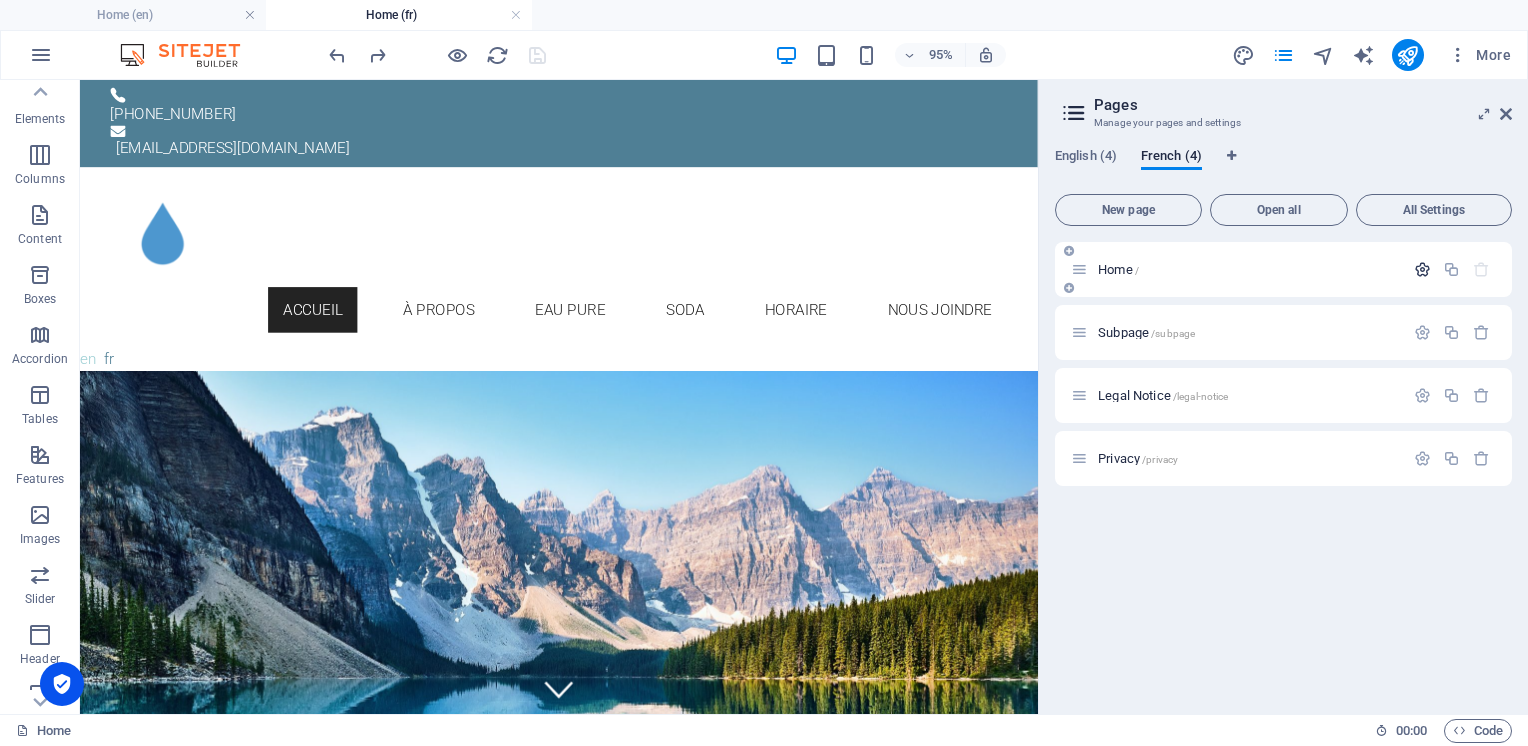 click at bounding box center [1422, 269] 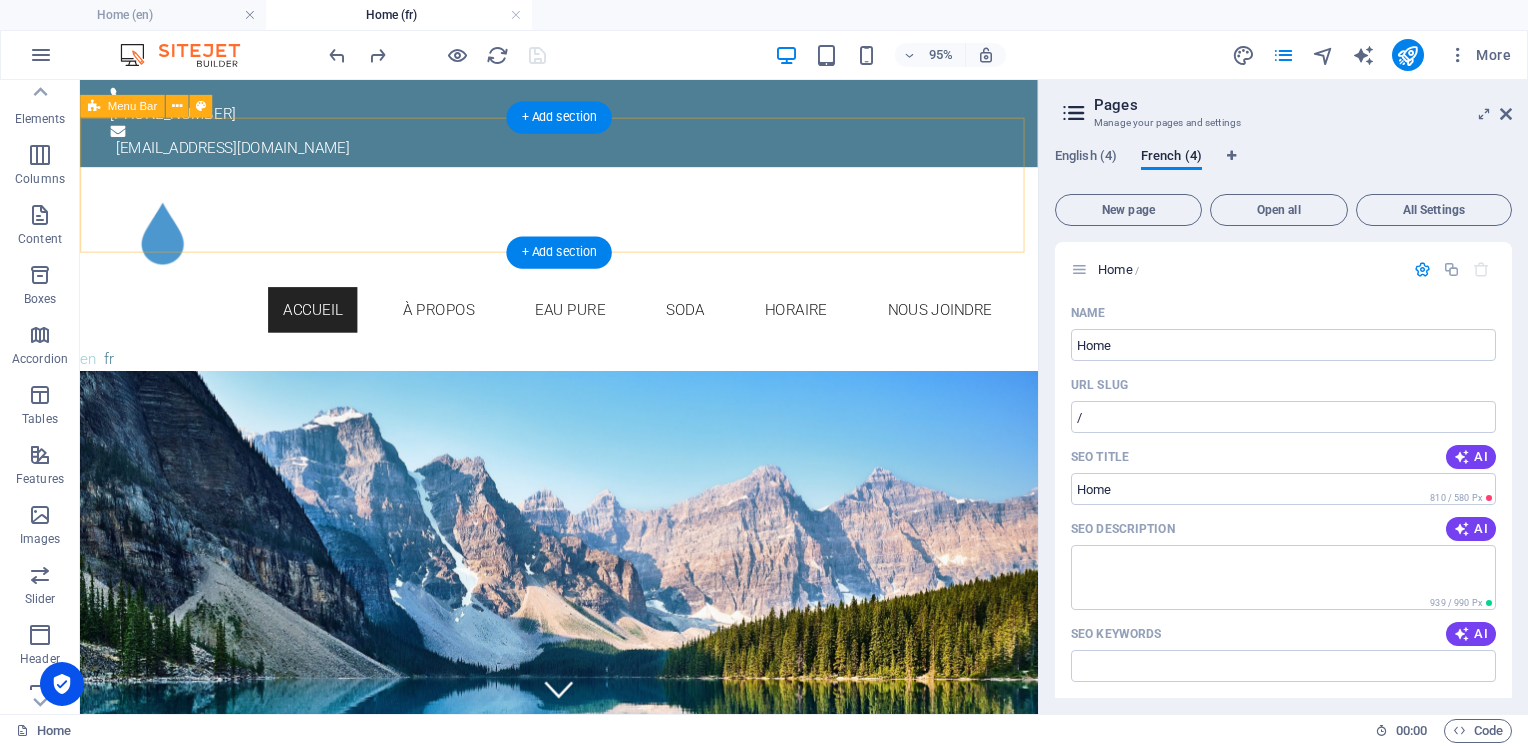 click on "Accueil À propos Eau pure Soda Horaire Nous joindre" at bounding box center [584, 267] 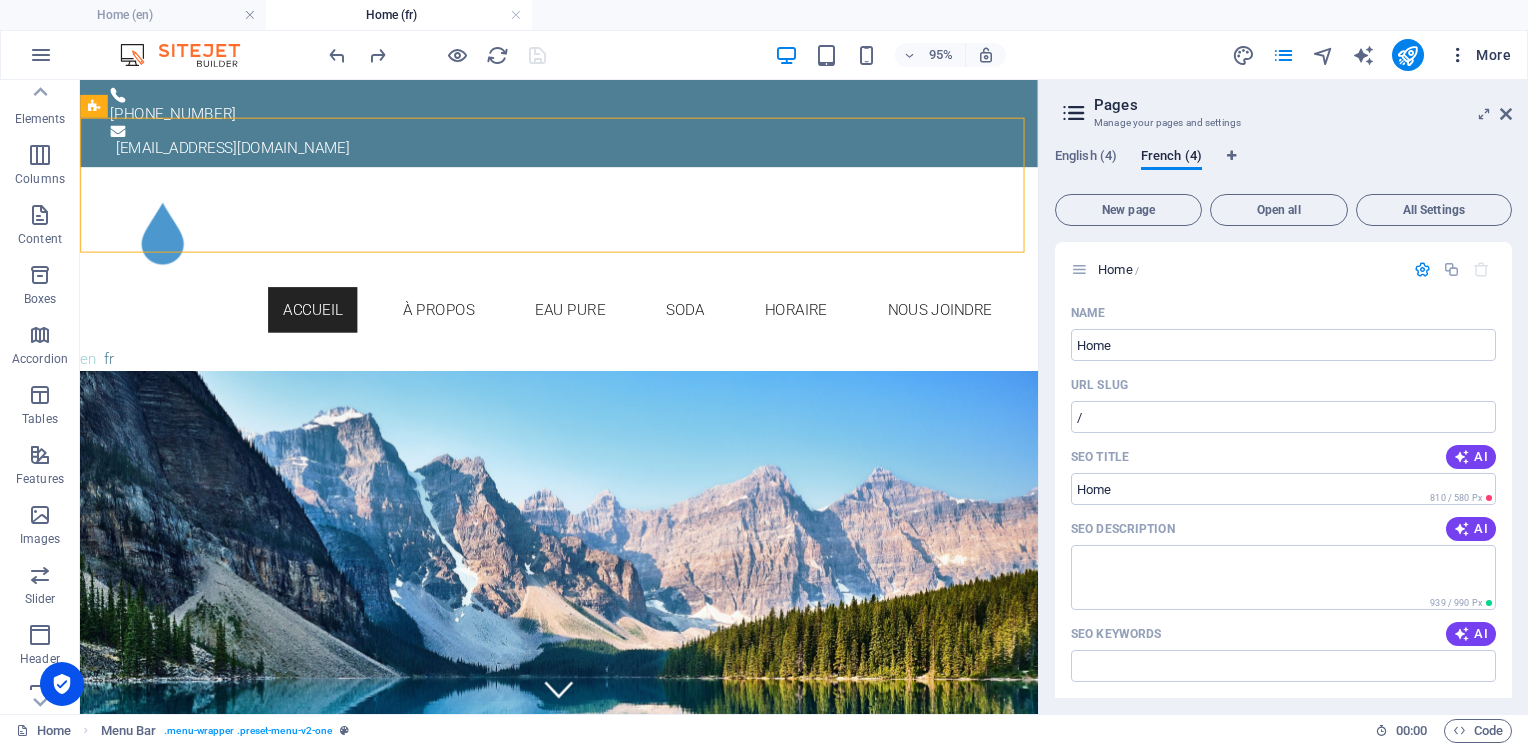 click on "More" at bounding box center (1479, 55) 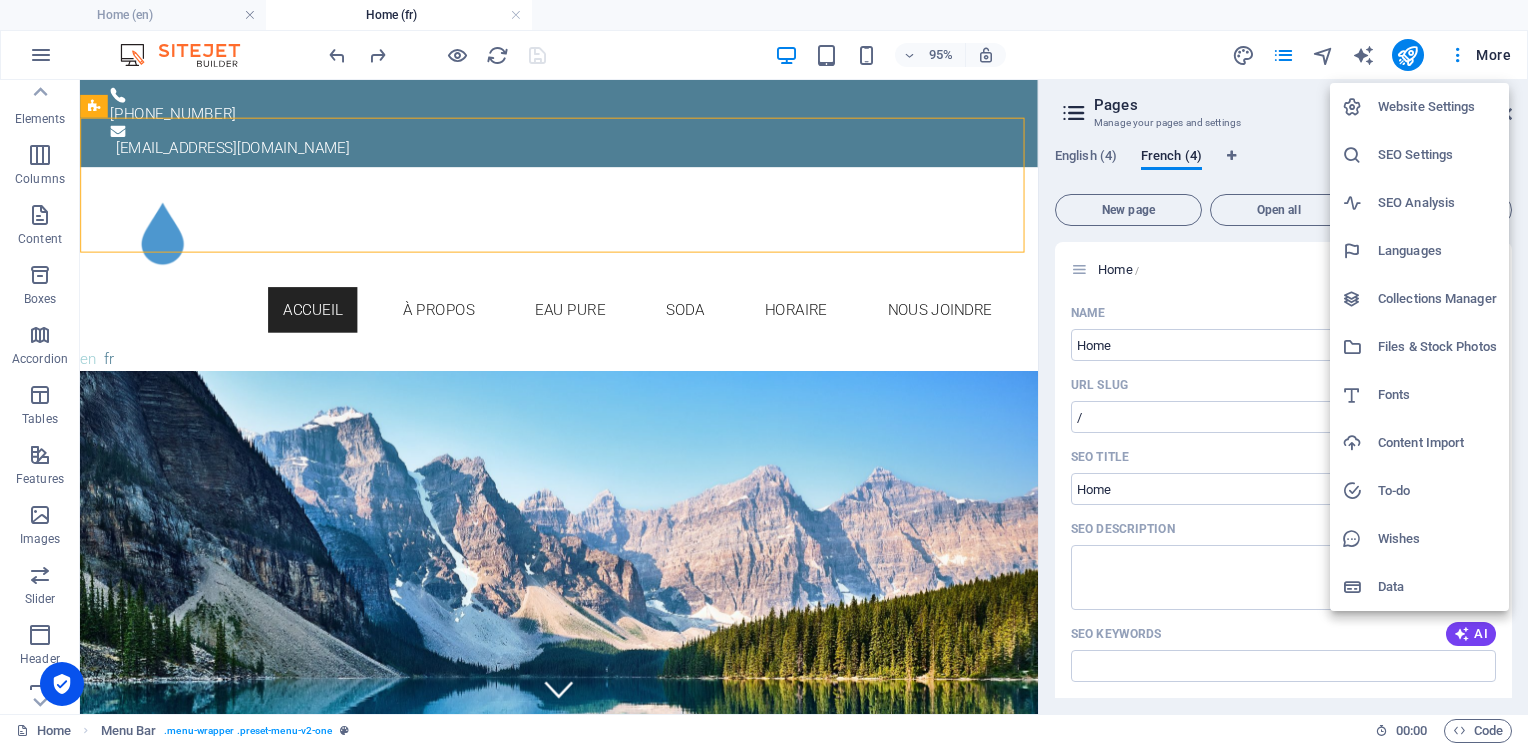 click on "SEO Settings" at bounding box center (1437, 155) 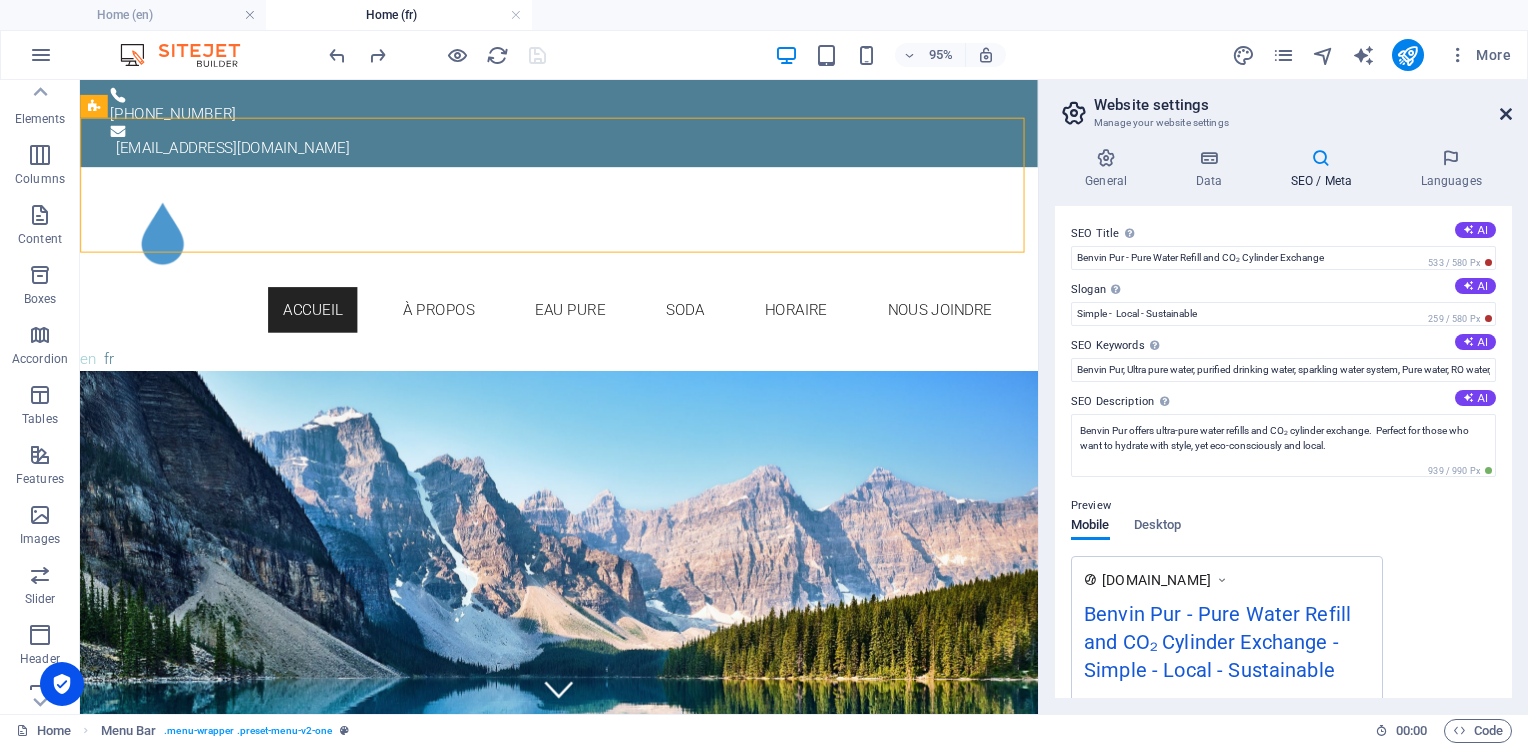 drag, startPoint x: 1424, startPoint y: 34, endPoint x: 1508, endPoint y: 114, distance: 116 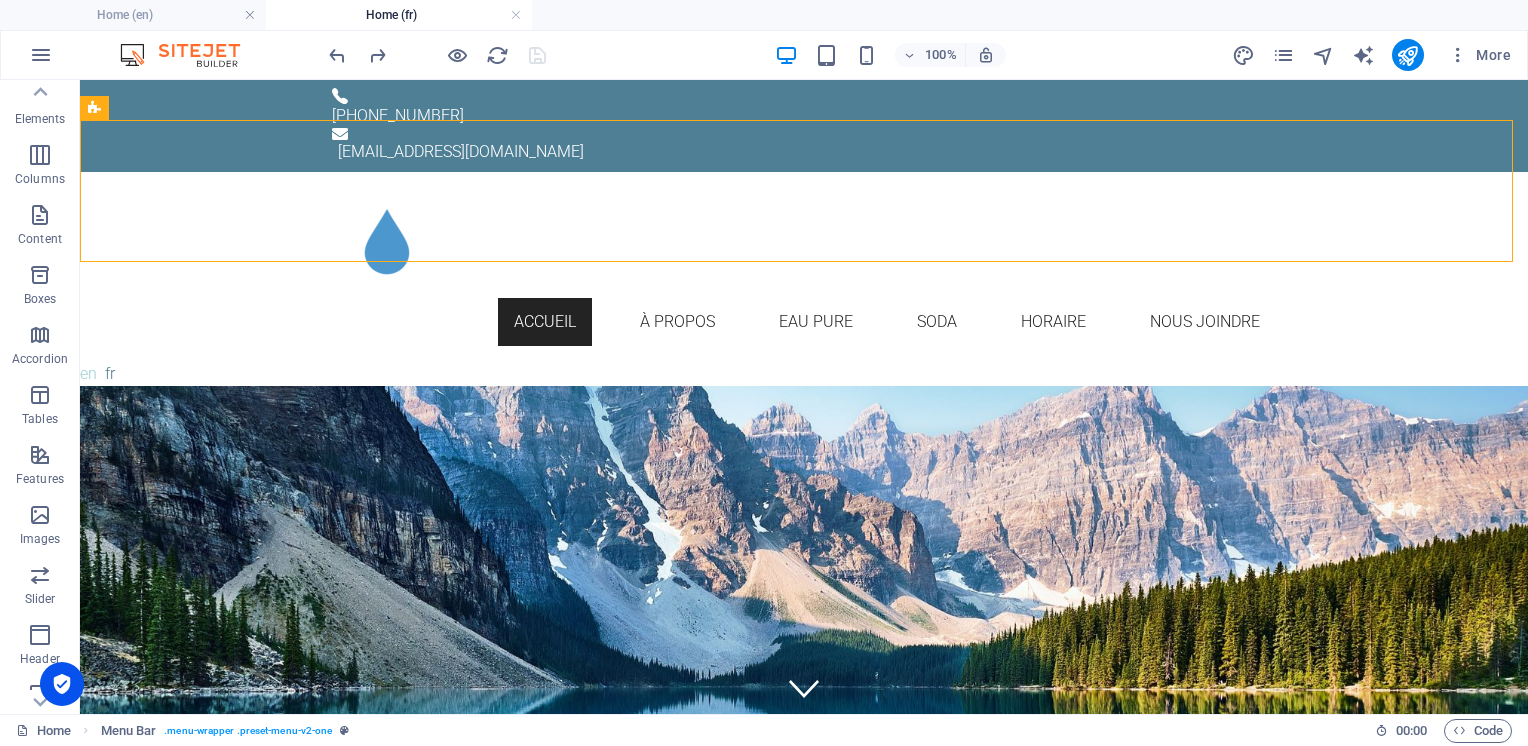 click on "Home (fr)" at bounding box center [399, 15] 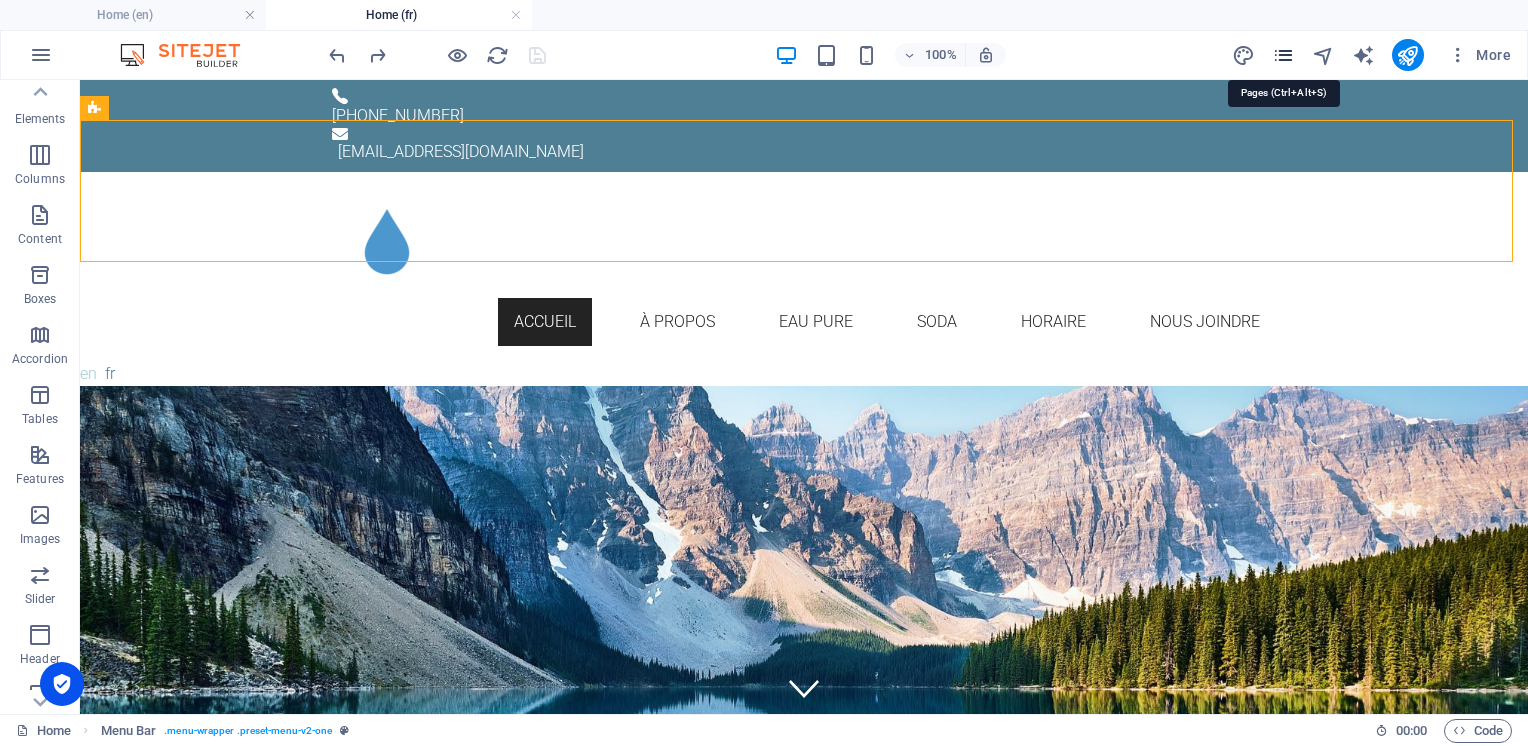 click at bounding box center [1283, 55] 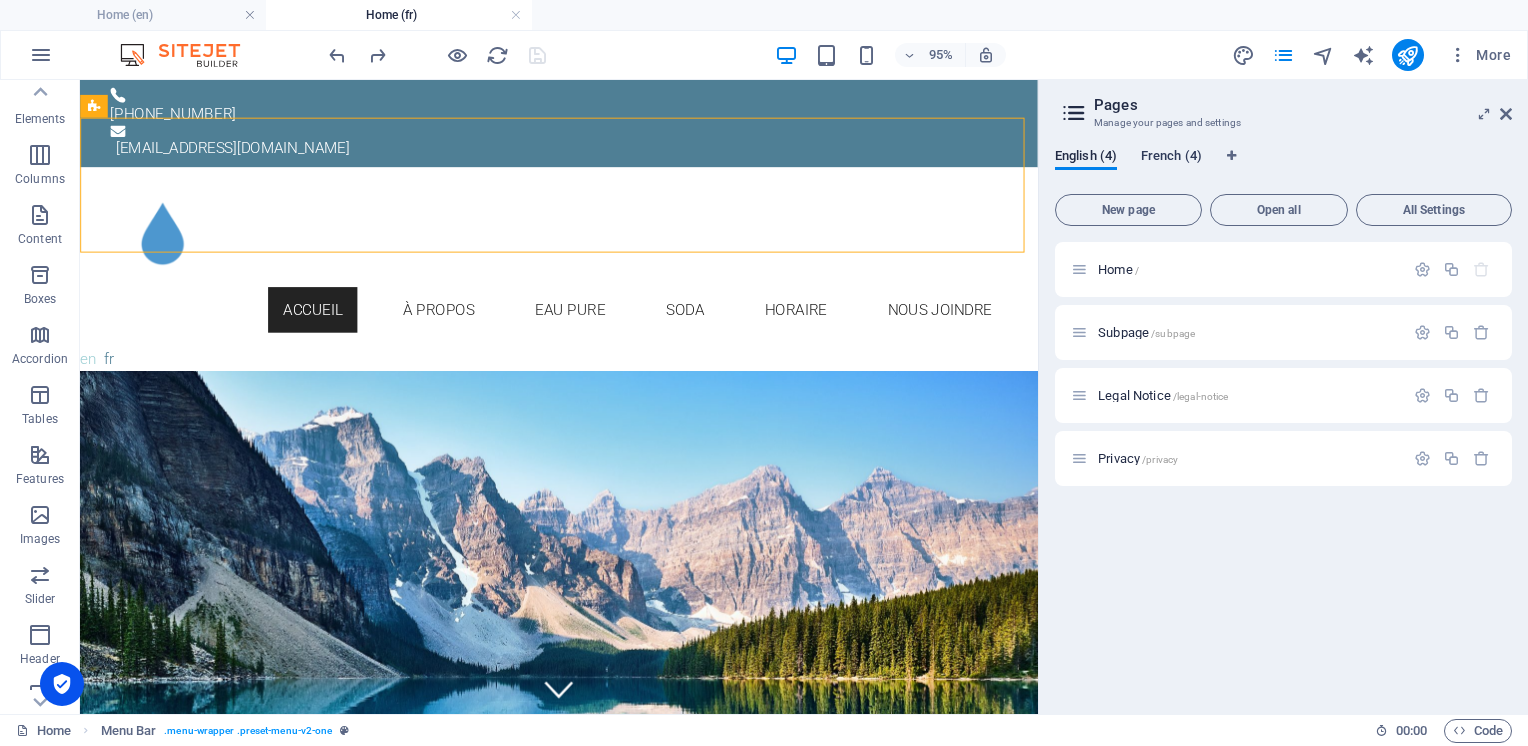 click on "French (4)" at bounding box center (1171, 158) 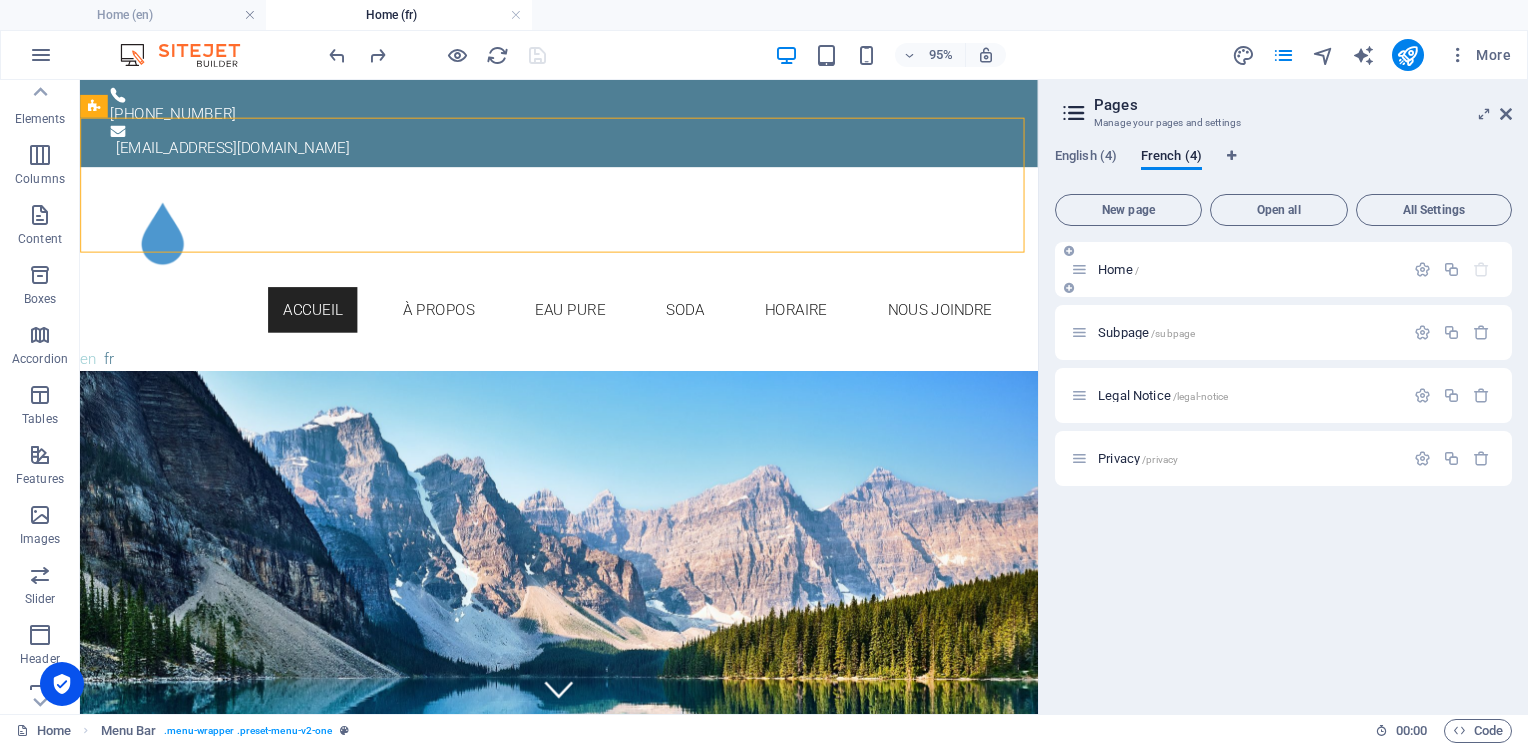 click on "Home /" at bounding box center [1118, 269] 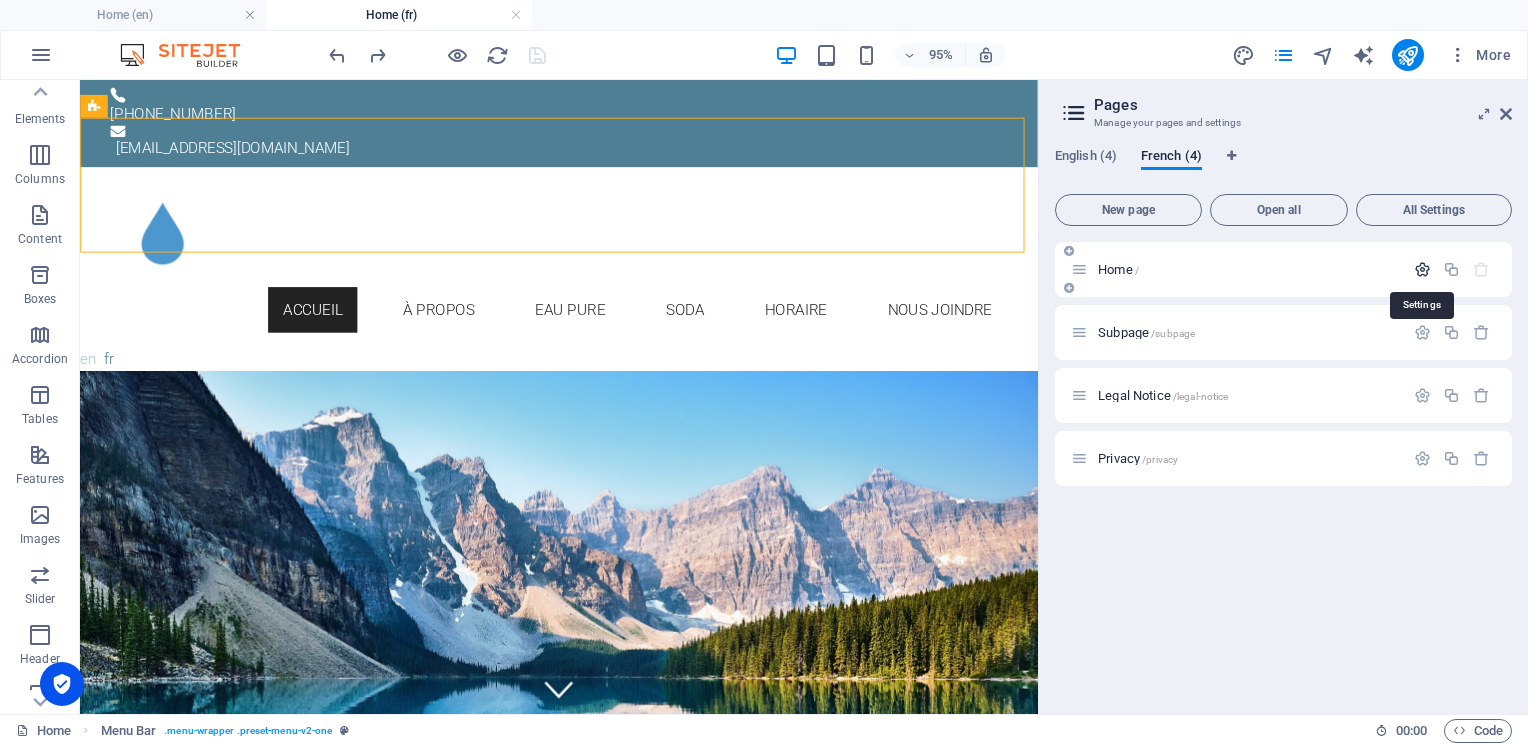 click at bounding box center [1422, 269] 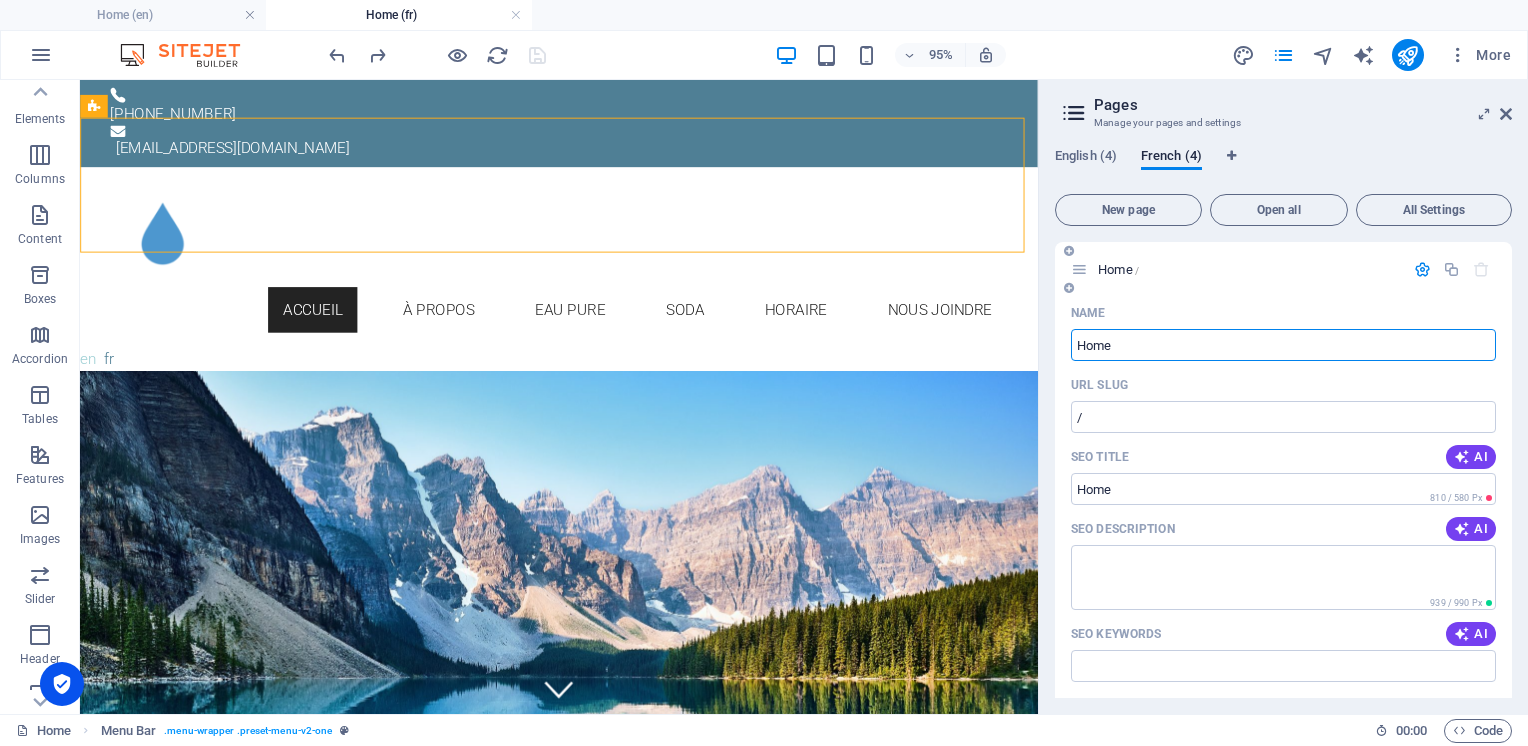 drag, startPoint x: 1186, startPoint y: 342, endPoint x: 1072, endPoint y: 341, distance: 114.00439 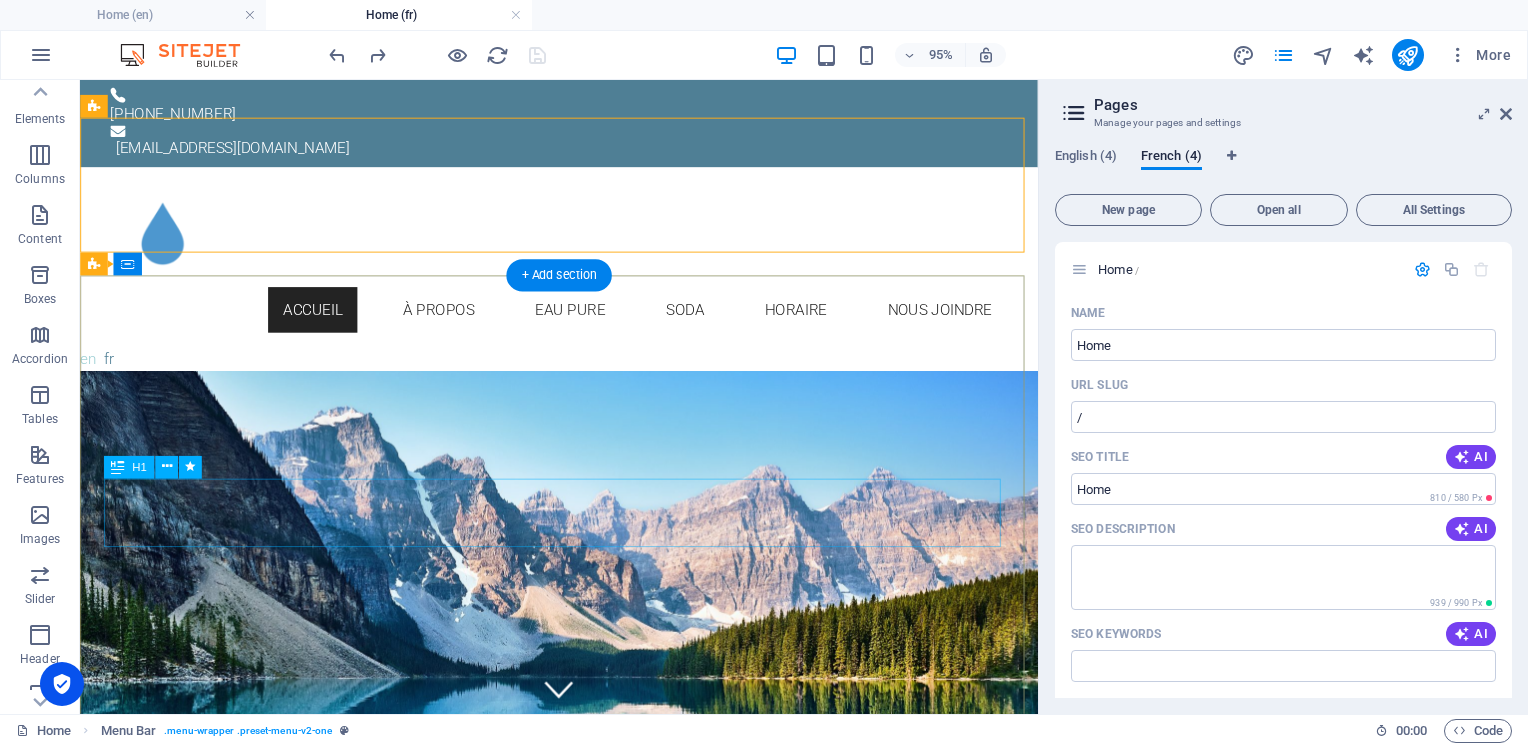 click on "[PERSON_NAME]" at bounding box center (584, 502) 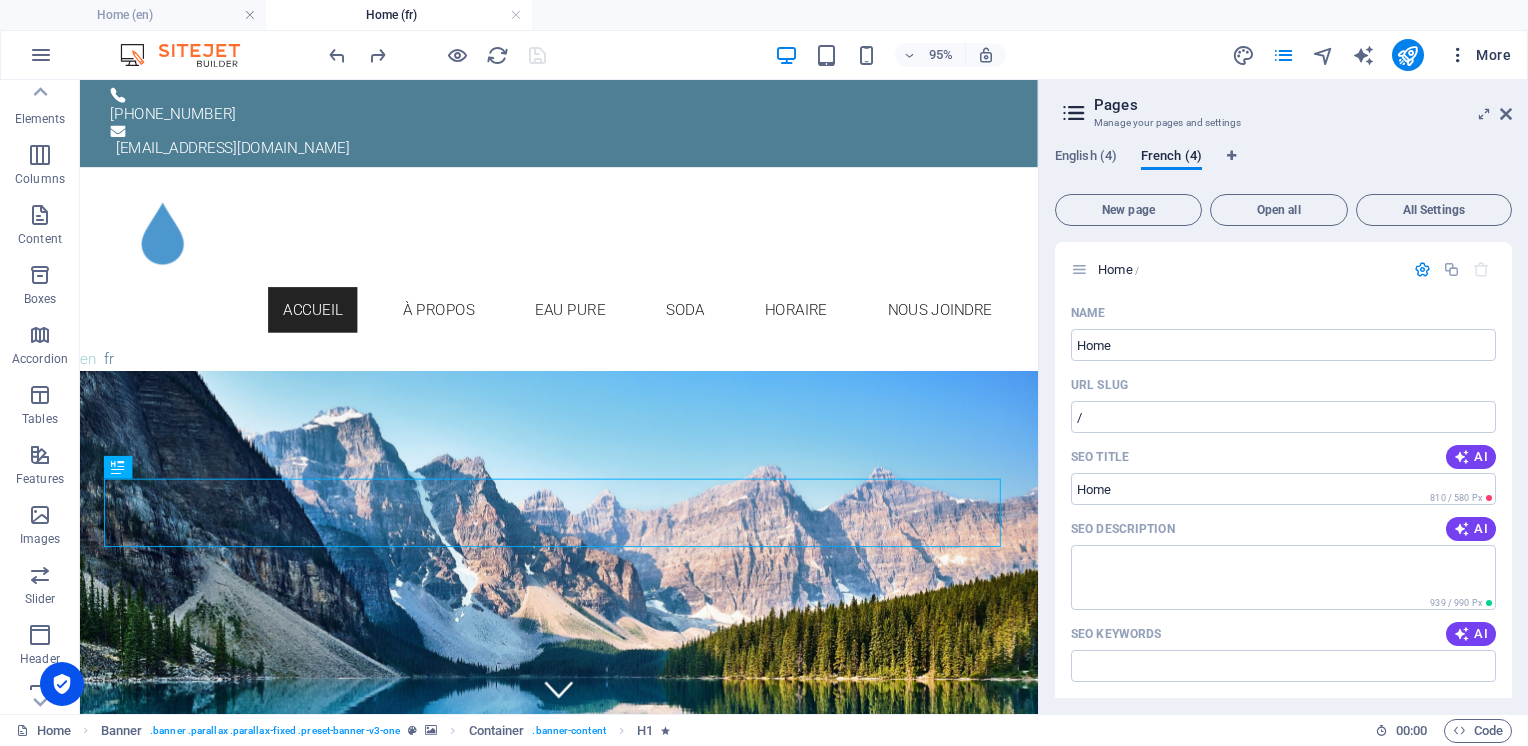 click on "More" at bounding box center (1479, 55) 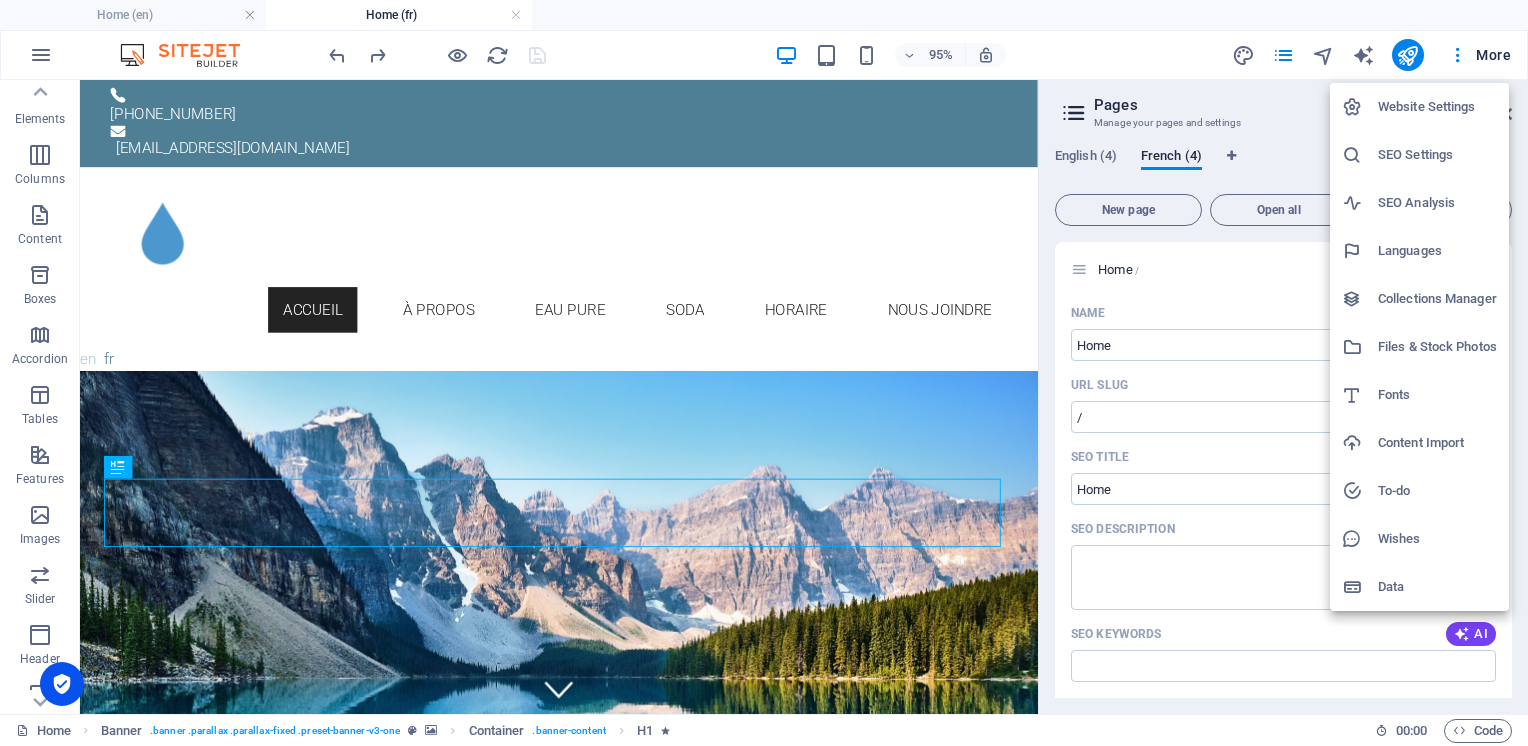 click on "SEO Settings" at bounding box center [1437, 155] 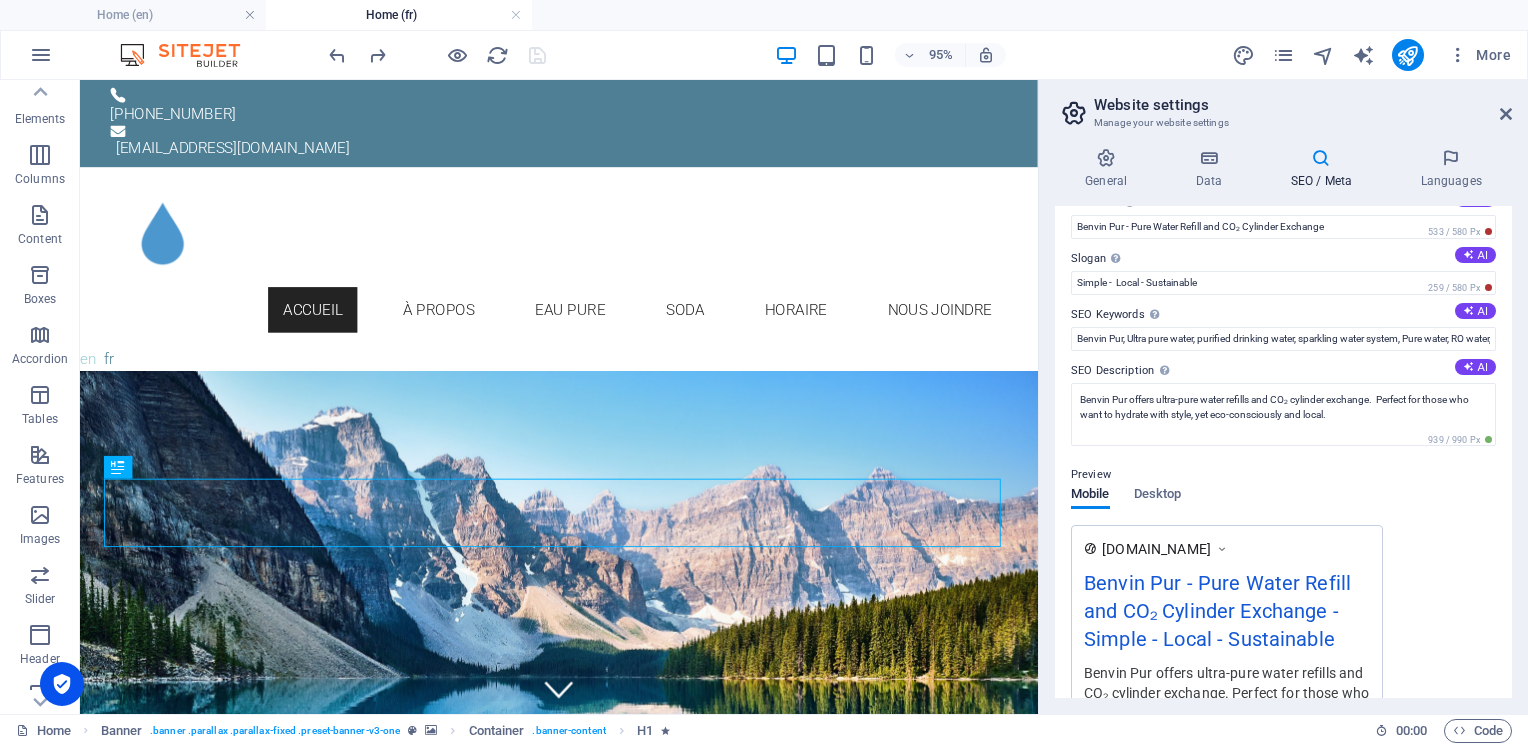 scroll, scrollTop: 0, scrollLeft: 0, axis: both 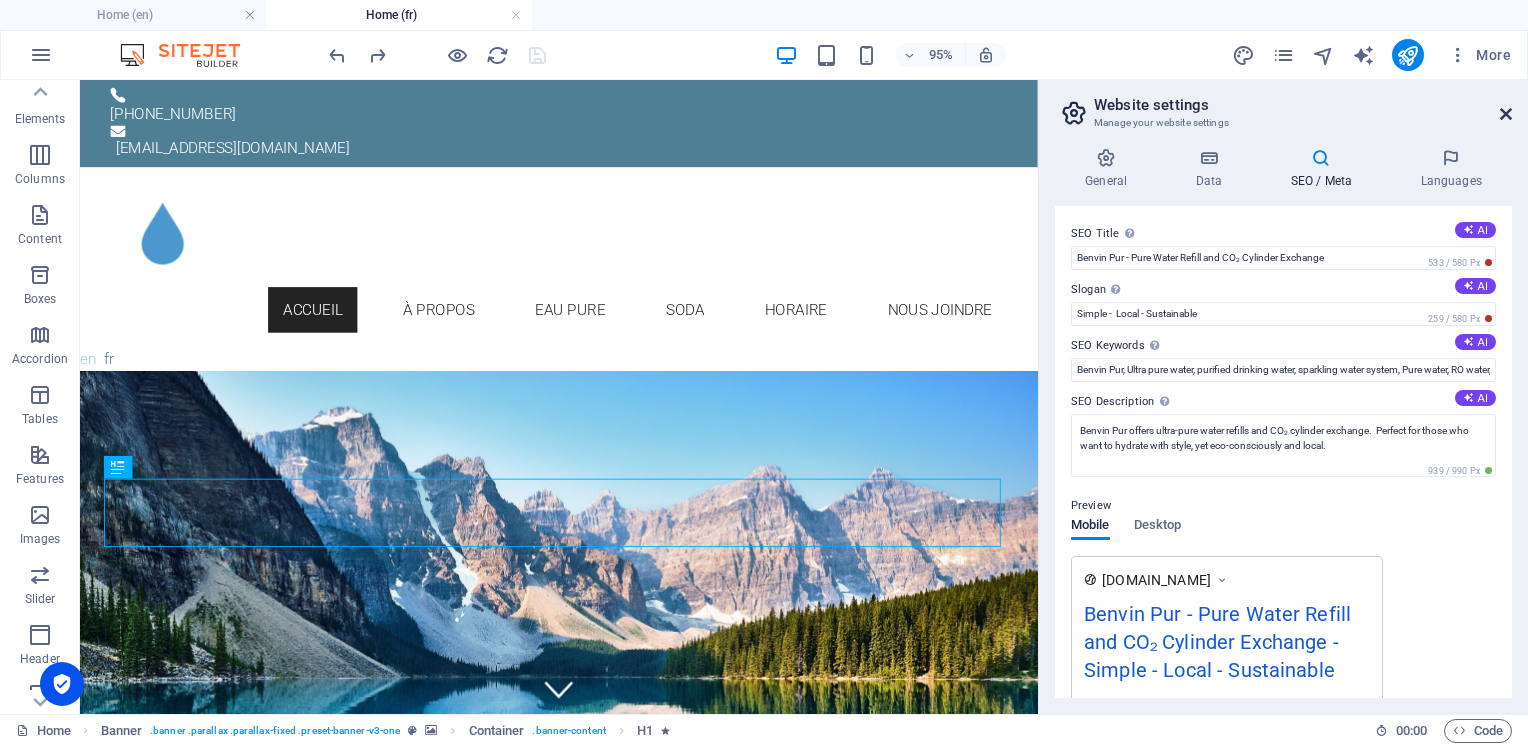 click at bounding box center (1506, 114) 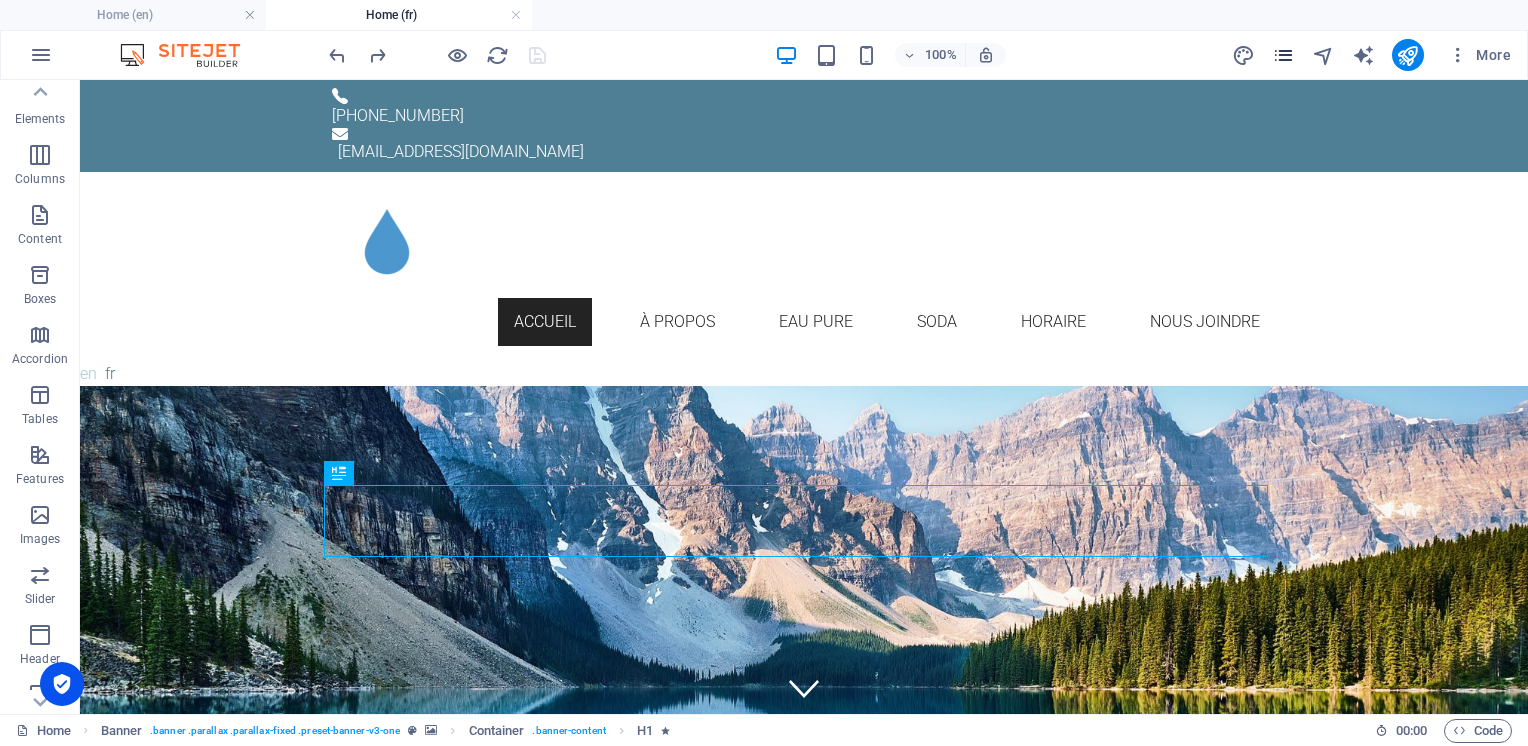 click at bounding box center [1283, 55] 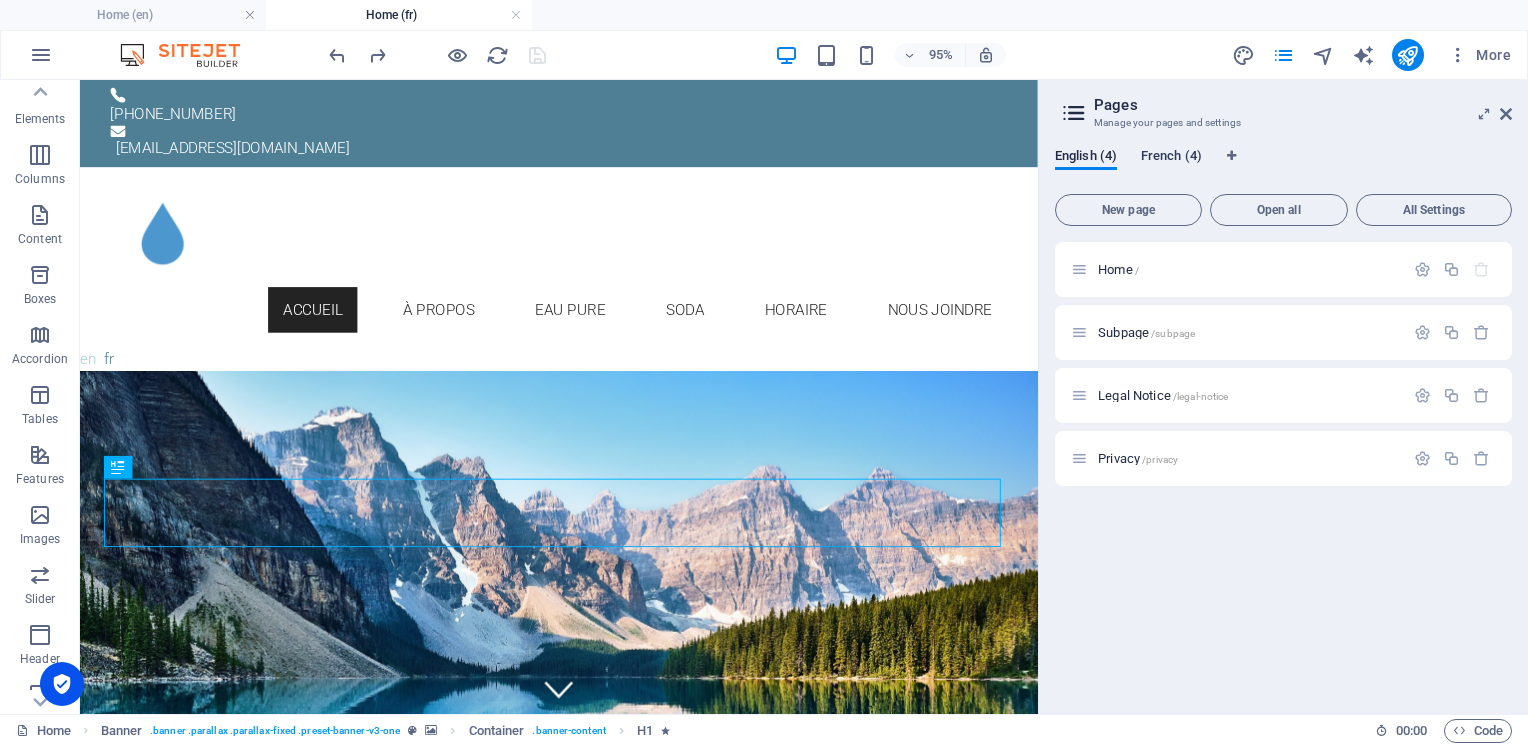 click on "French (4)" at bounding box center [1171, 158] 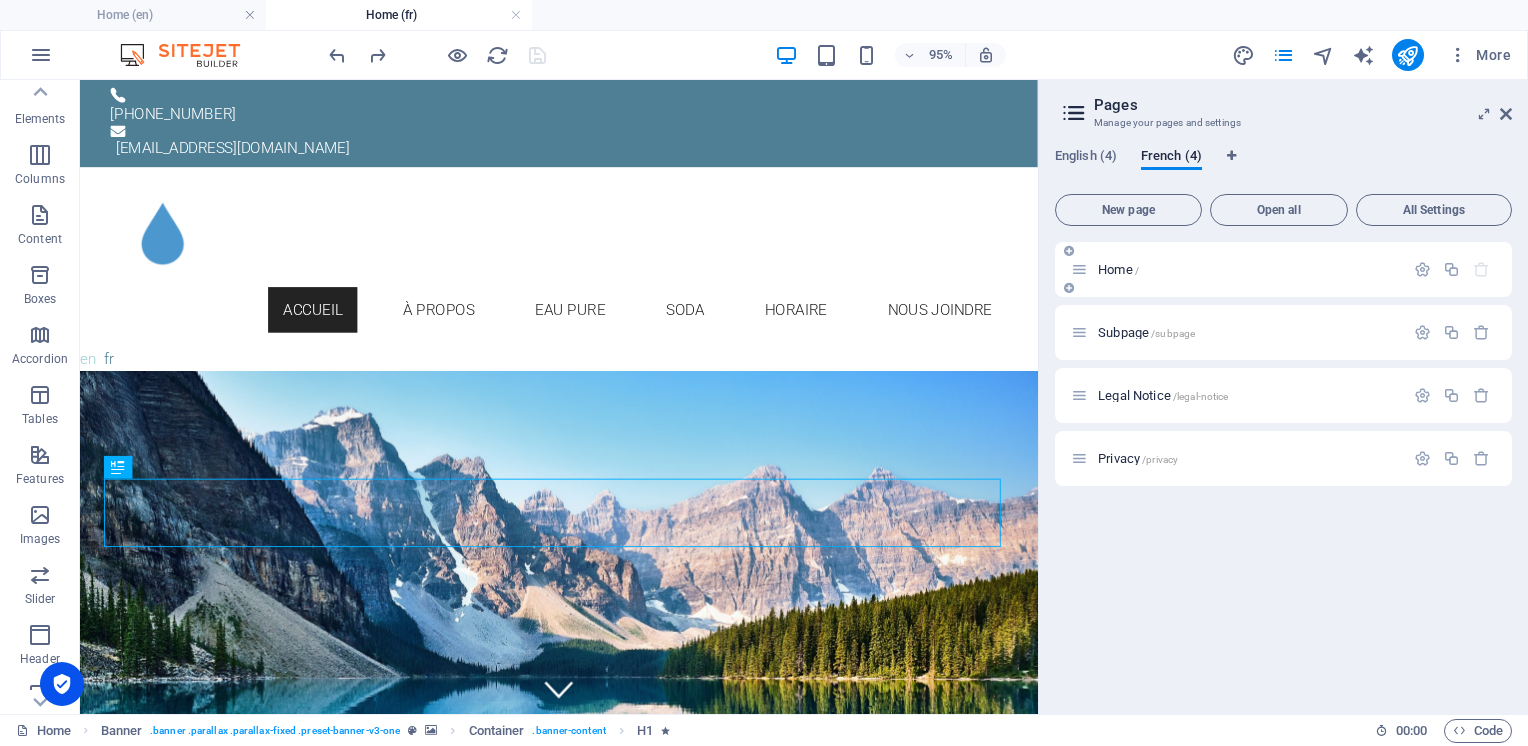 click on "Home /" at bounding box center [1237, 269] 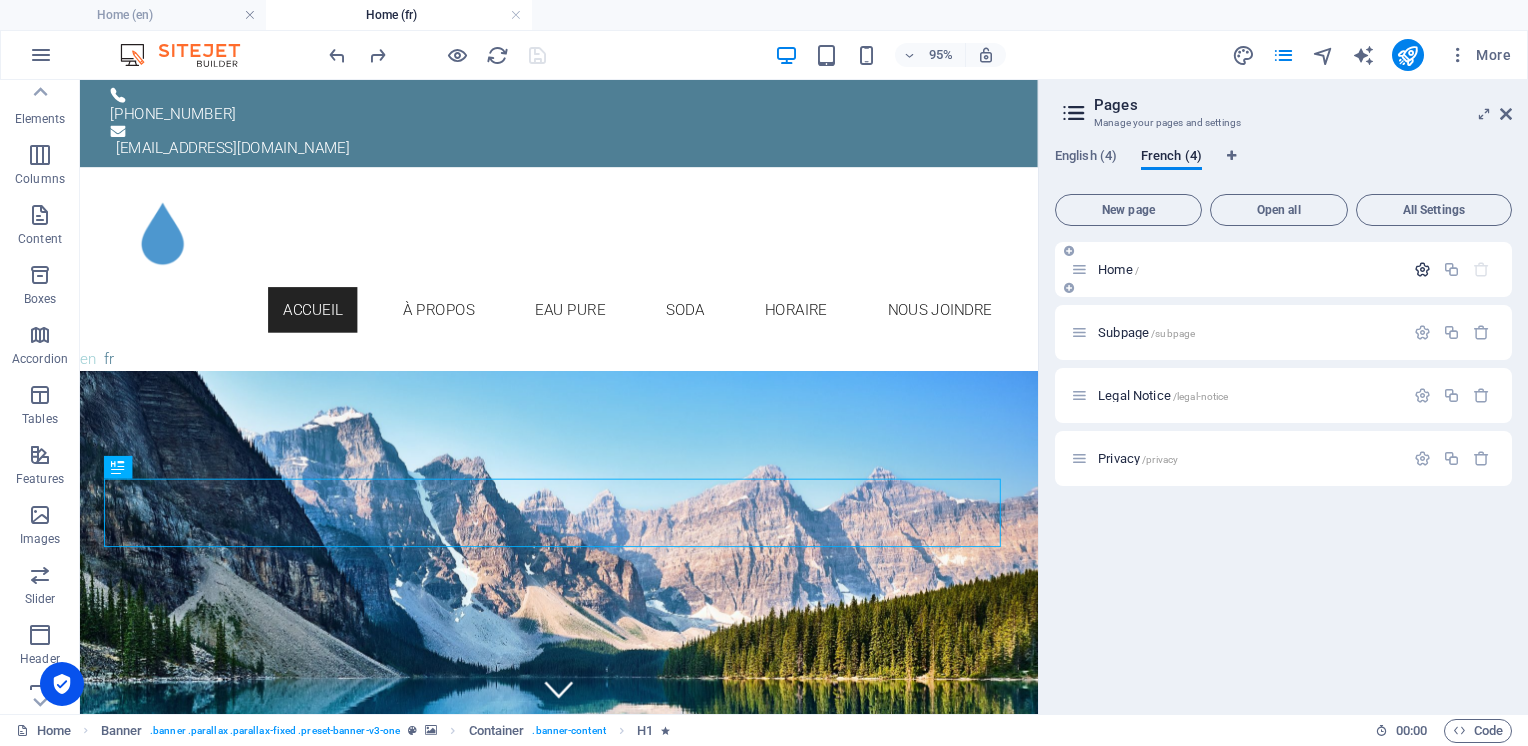click at bounding box center (1422, 269) 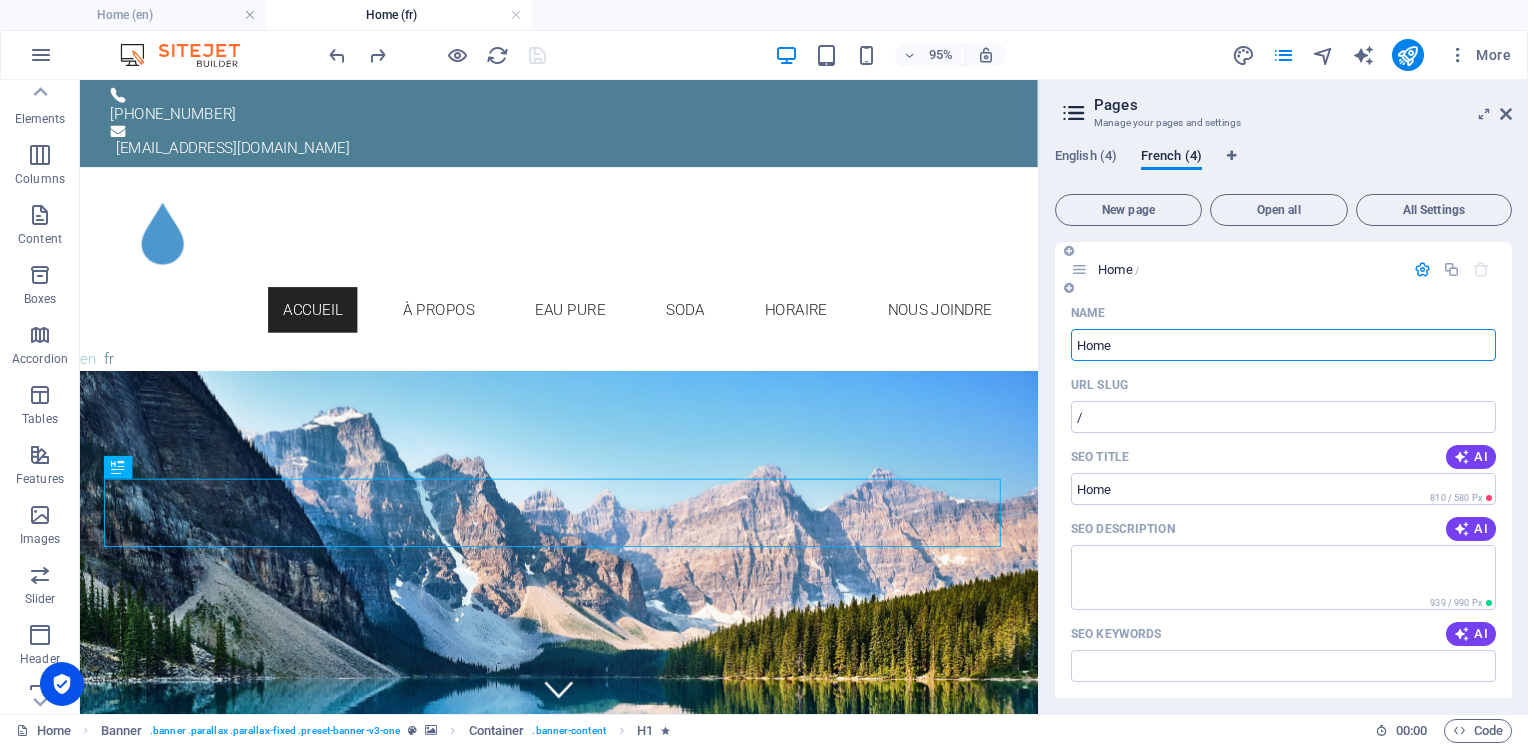 drag, startPoint x: 1110, startPoint y: 347, endPoint x: 1072, endPoint y: 346, distance: 38.013157 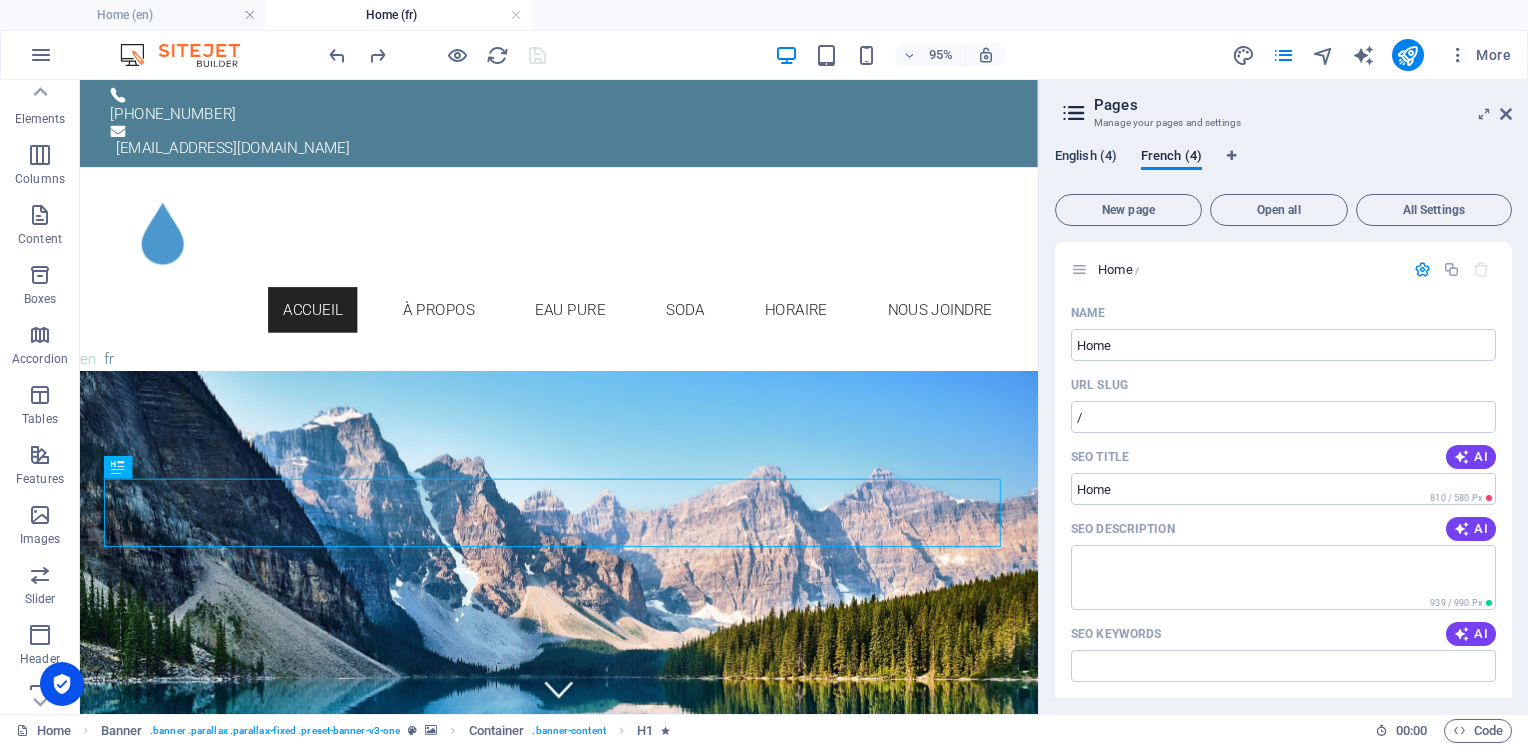click on "English (4)" at bounding box center (1086, 158) 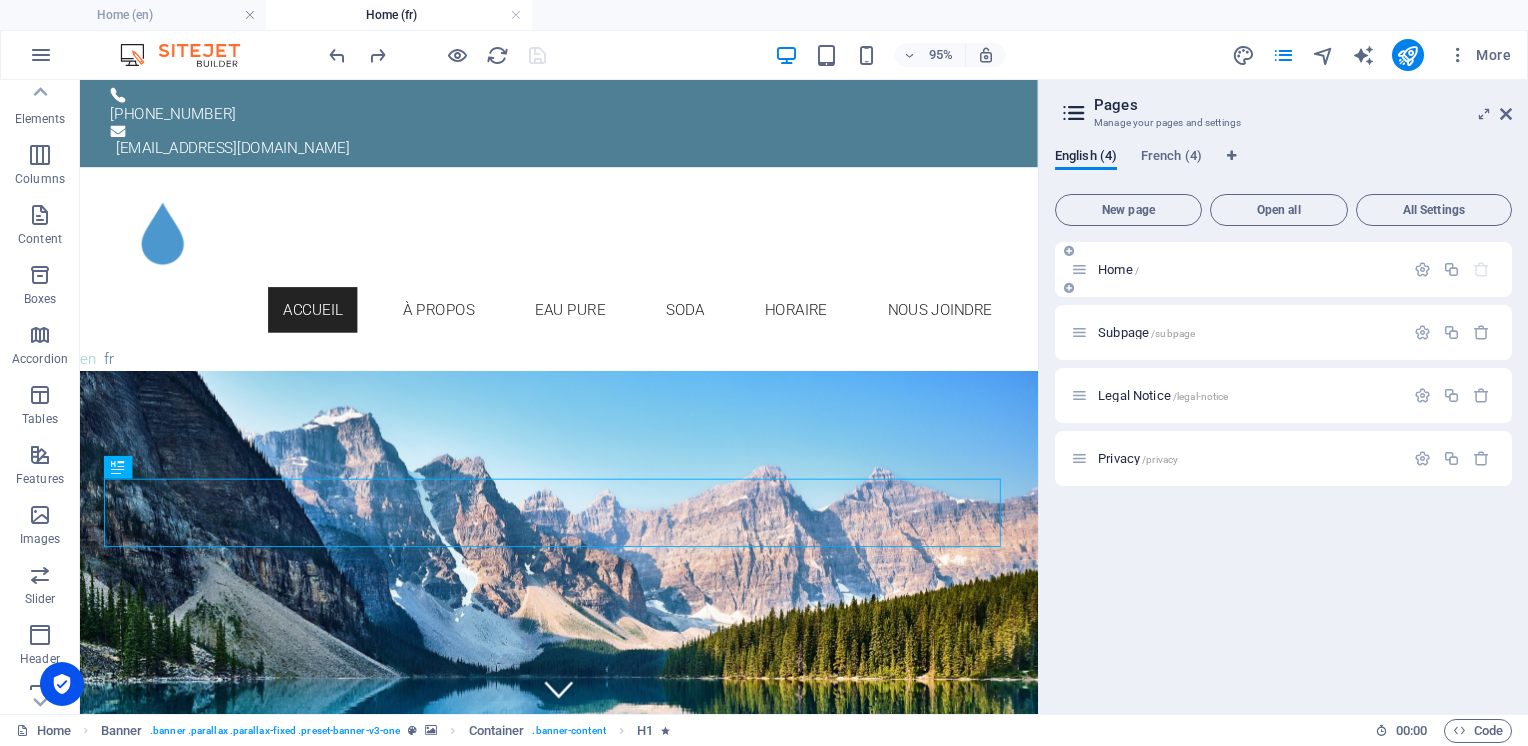click on "Home /" at bounding box center [1118, 269] 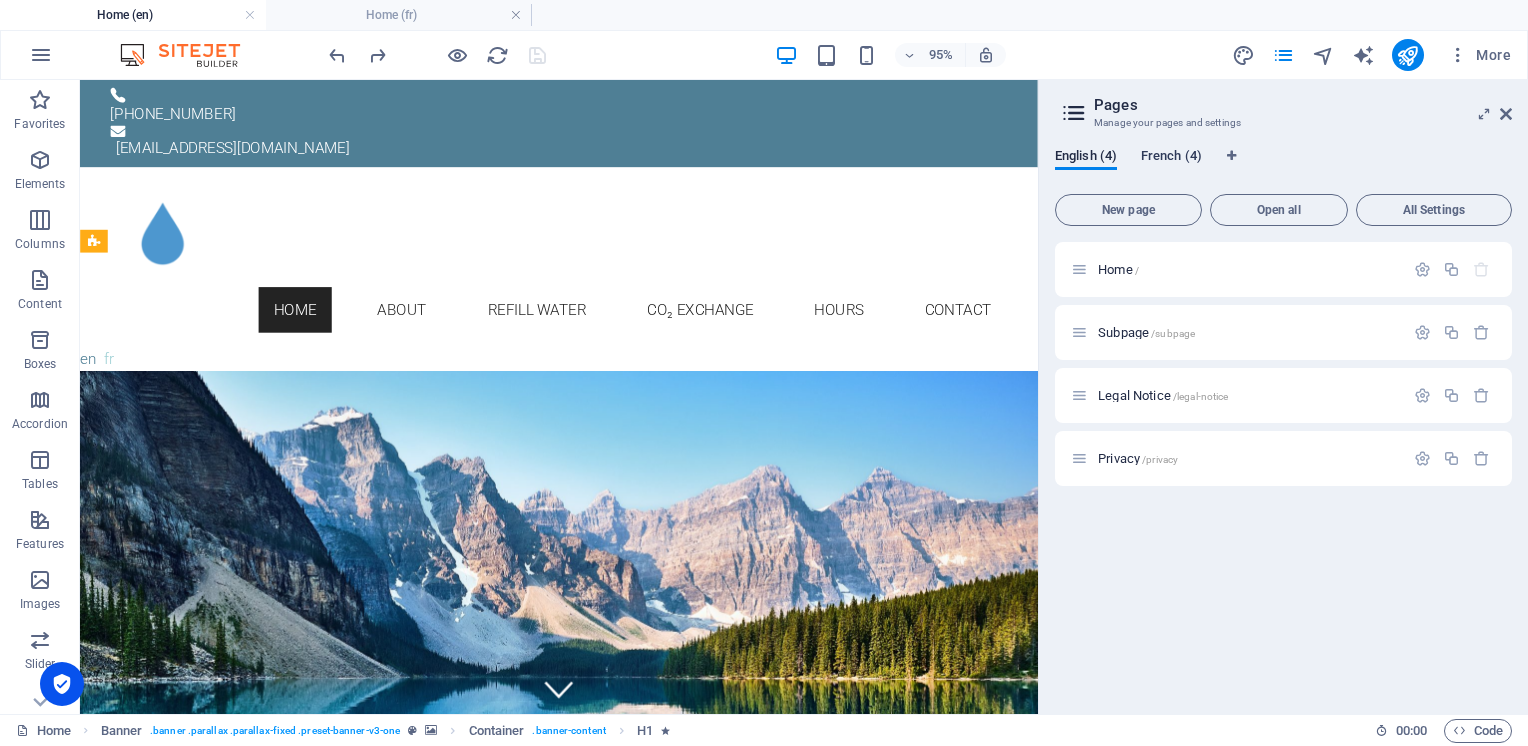 click on "French (4)" at bounding box center (1171, 158) 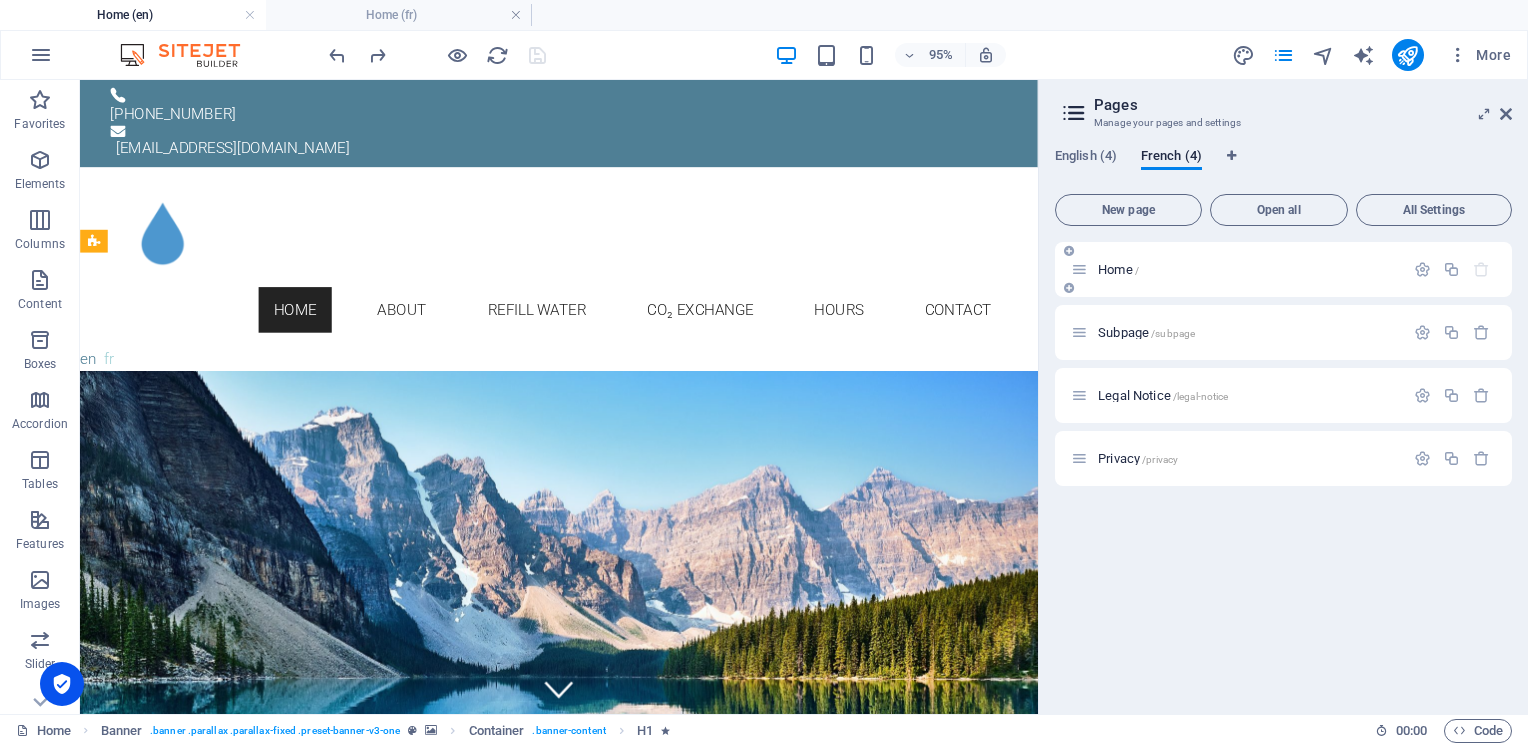 click on "Home /" at bounding box center (1118, 269) 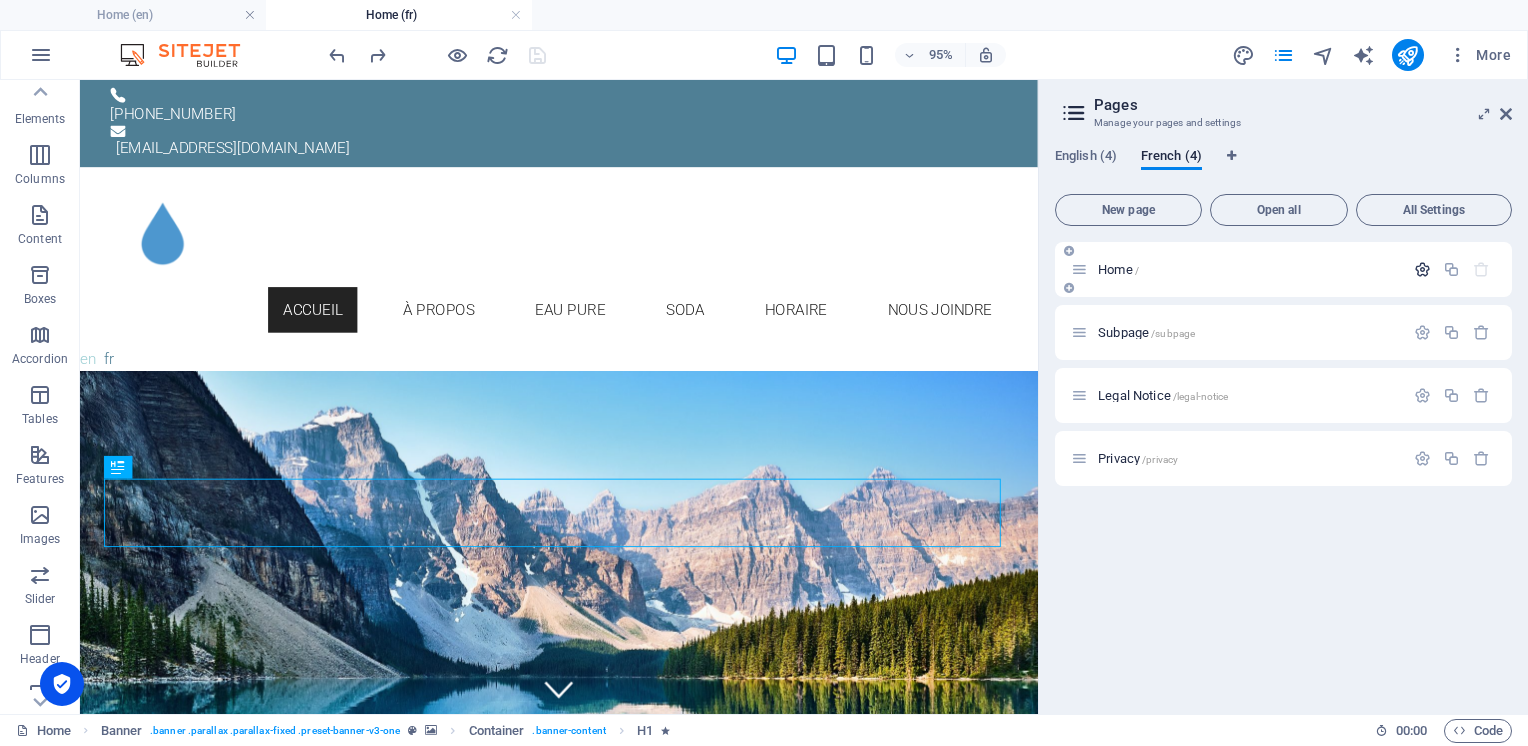 click at bounding box center (1422, 269) 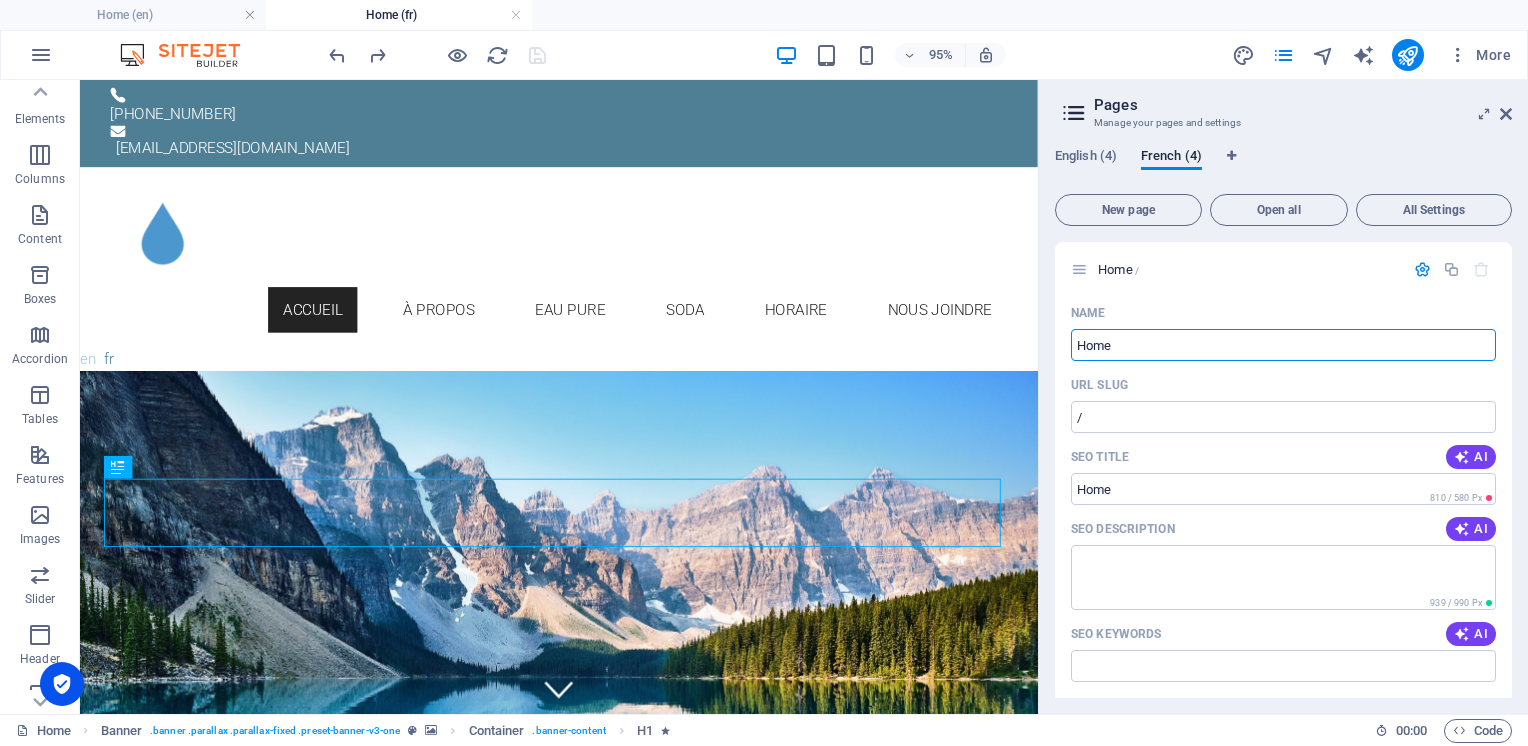 drag, startPoint x: 1129, startPoint y: 341, endPoint x: 1052, endPoint y: 338, distance: 77.05842 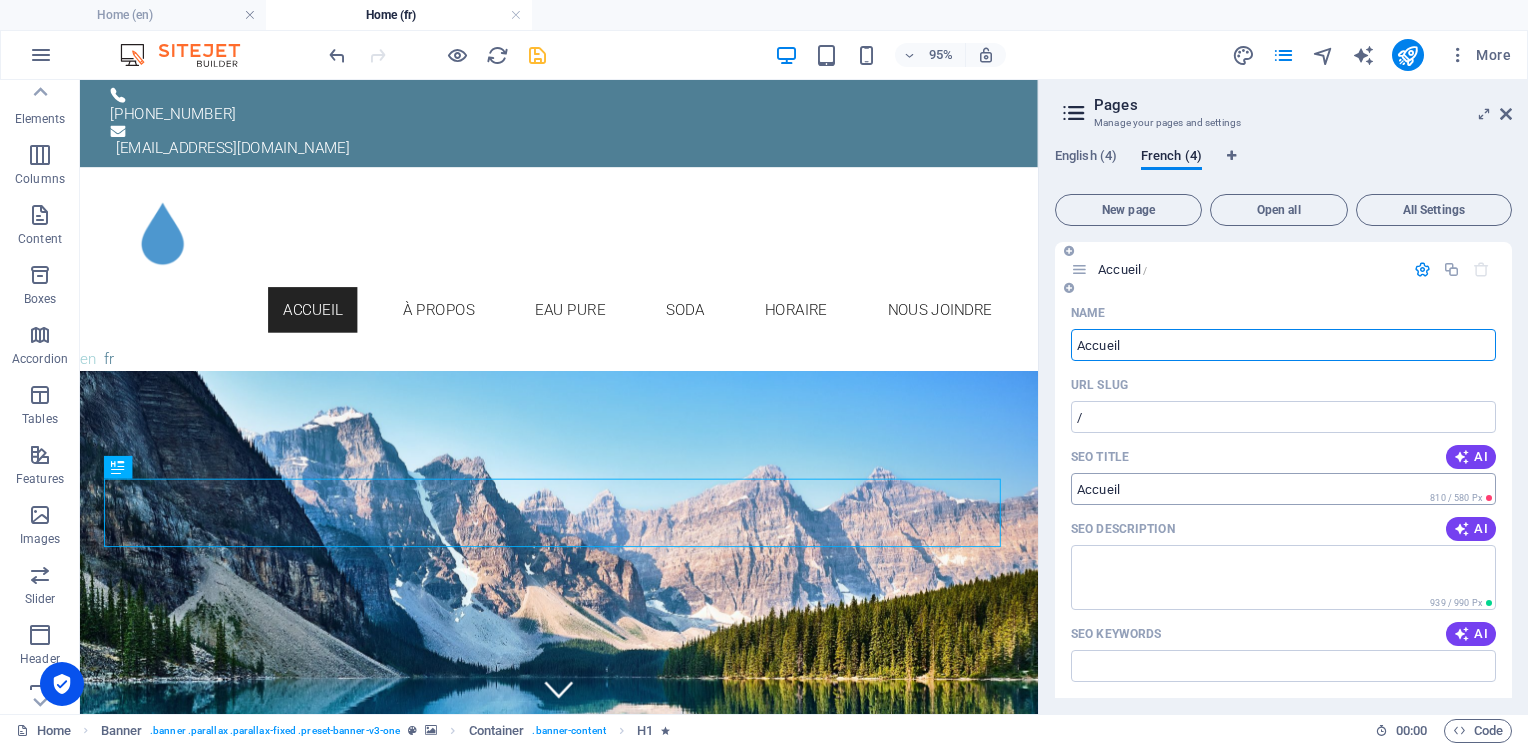 type on "Accueil" 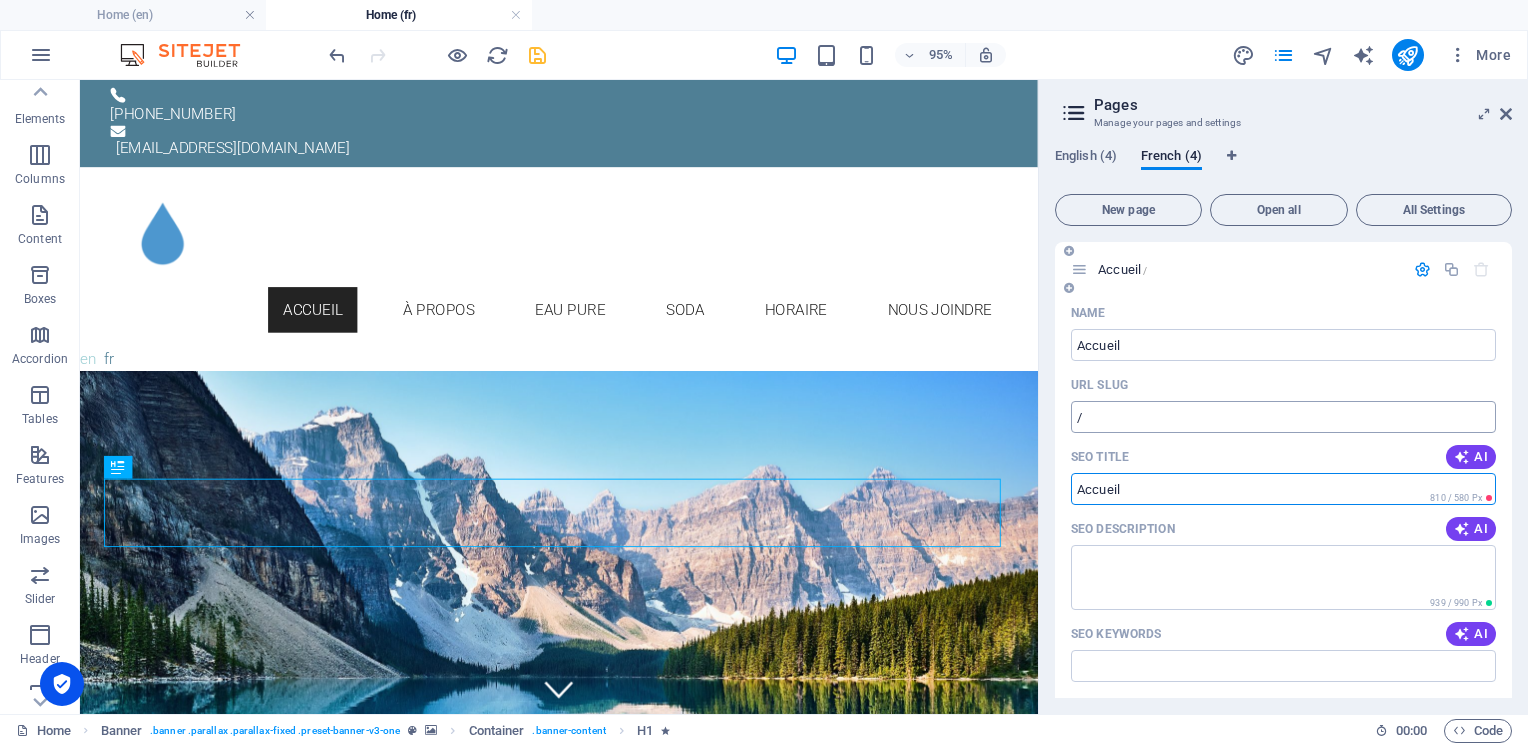 scroll, scrollTop: 100, scrollLeft: 0, axis: vertical 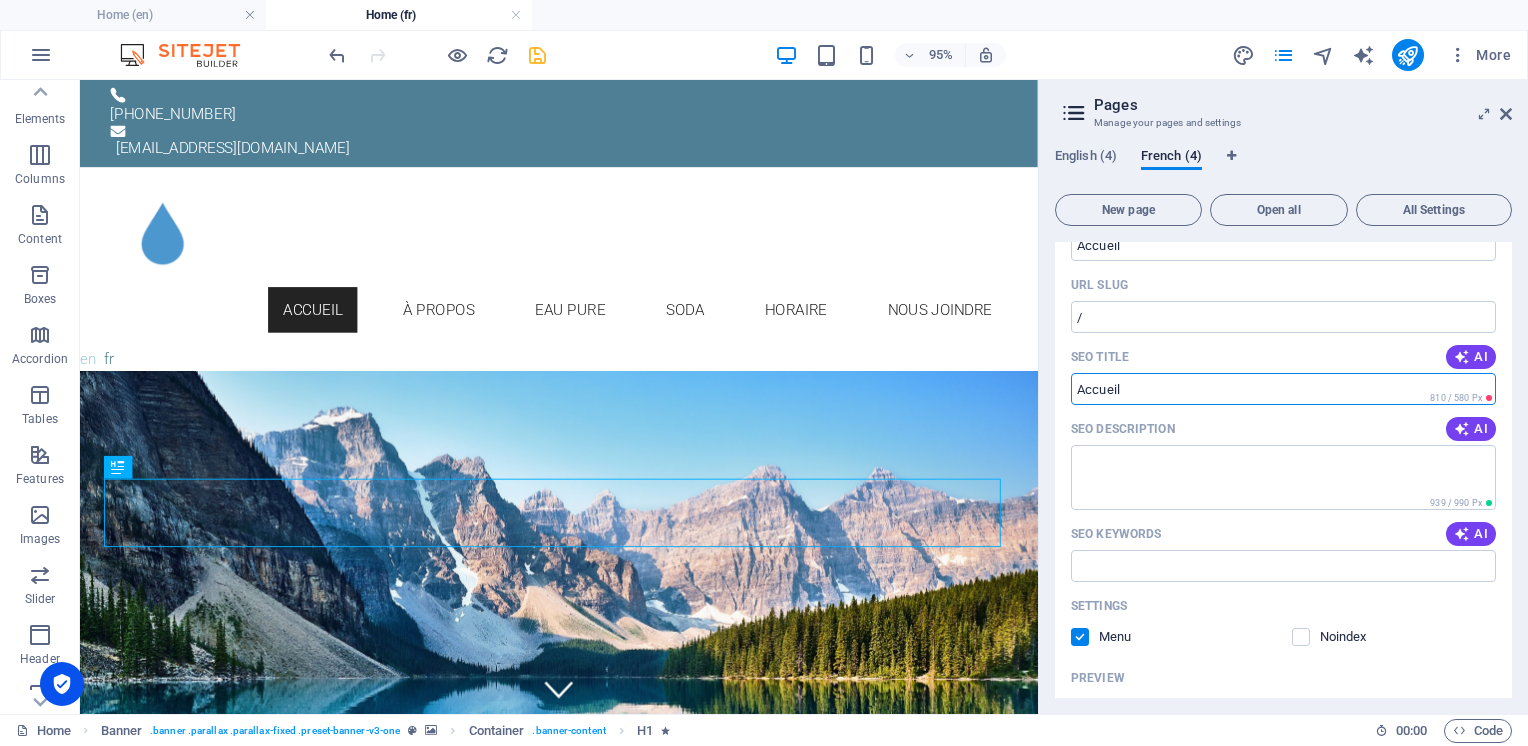 drag, startPoint x: 1150, startPoint y: 386, endPoint x: 1059, endPoint y: 384, distance: 91.02197 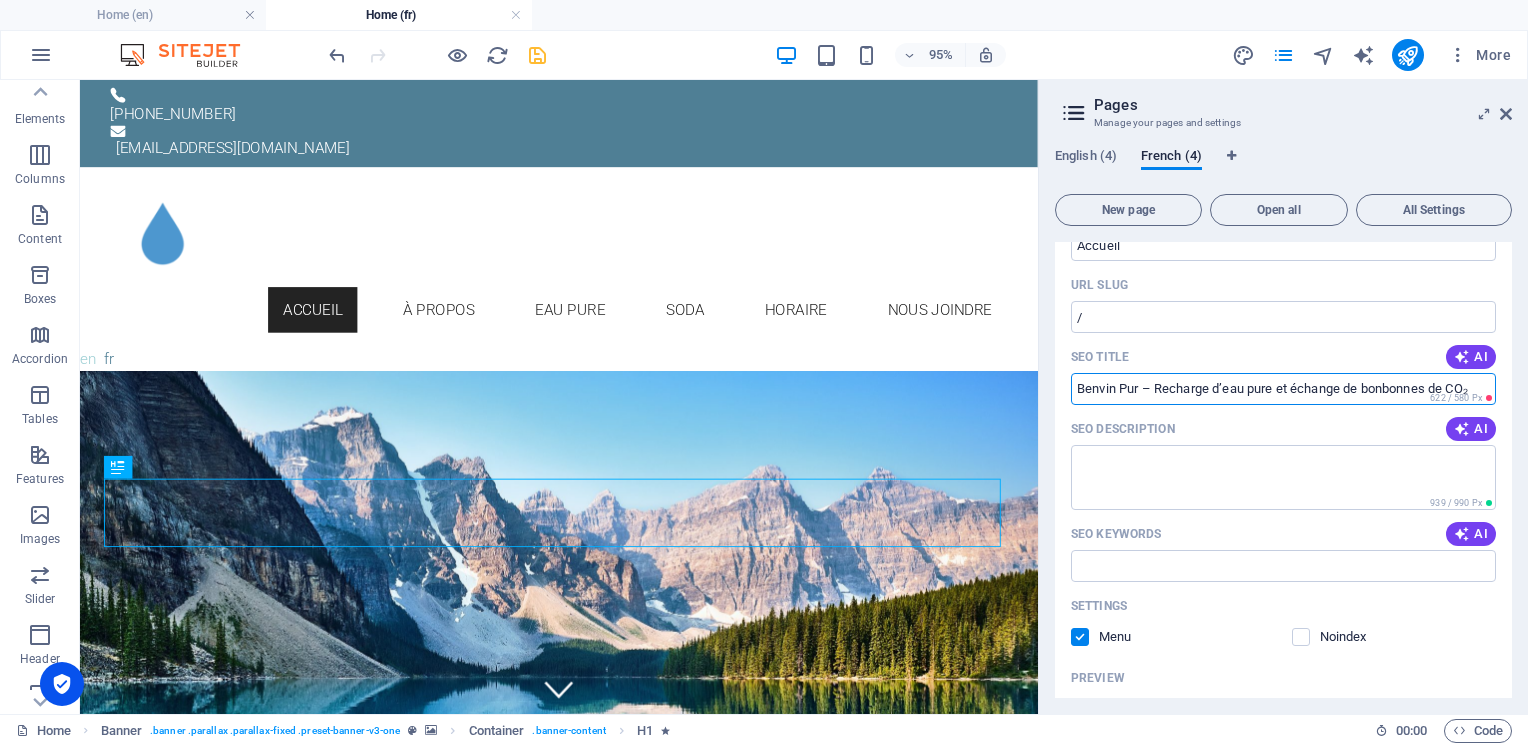 type on "Benvin Pur – Recharge d’eau pure et échange de bonbonnes de CO₂" 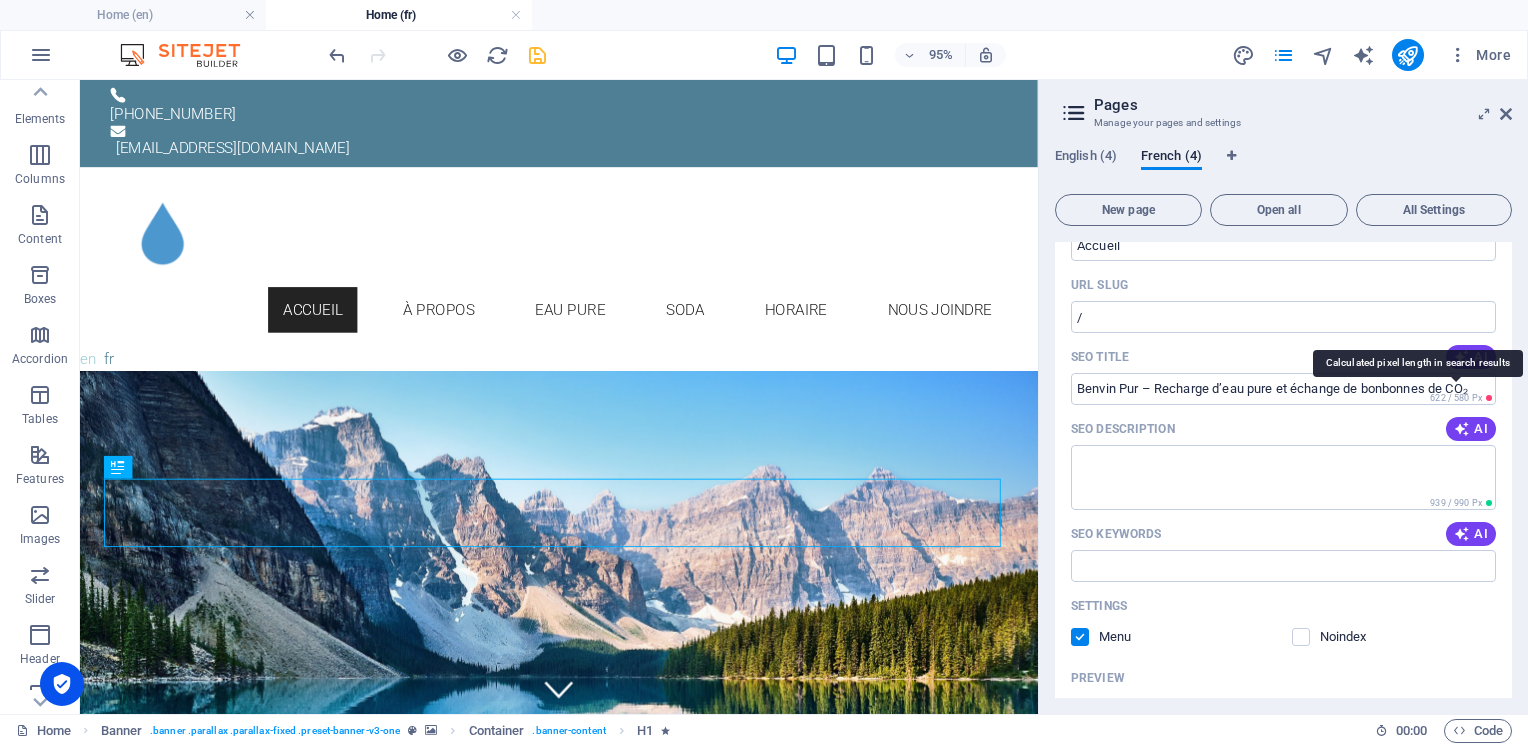 click on "622 / 580 Px" at bounding box center [1456, 398] 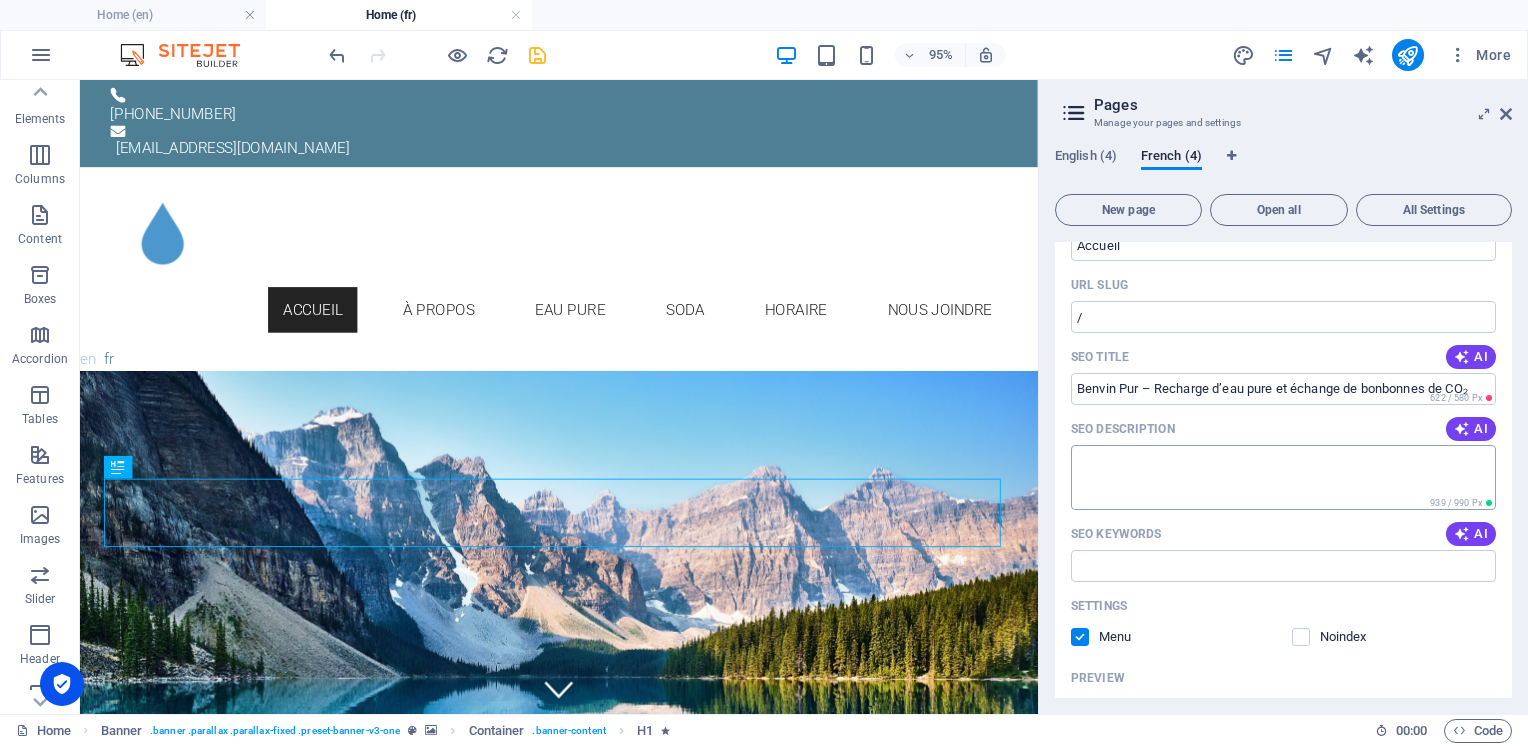 click on "SEO Description" at bounding box center [1283, 477] 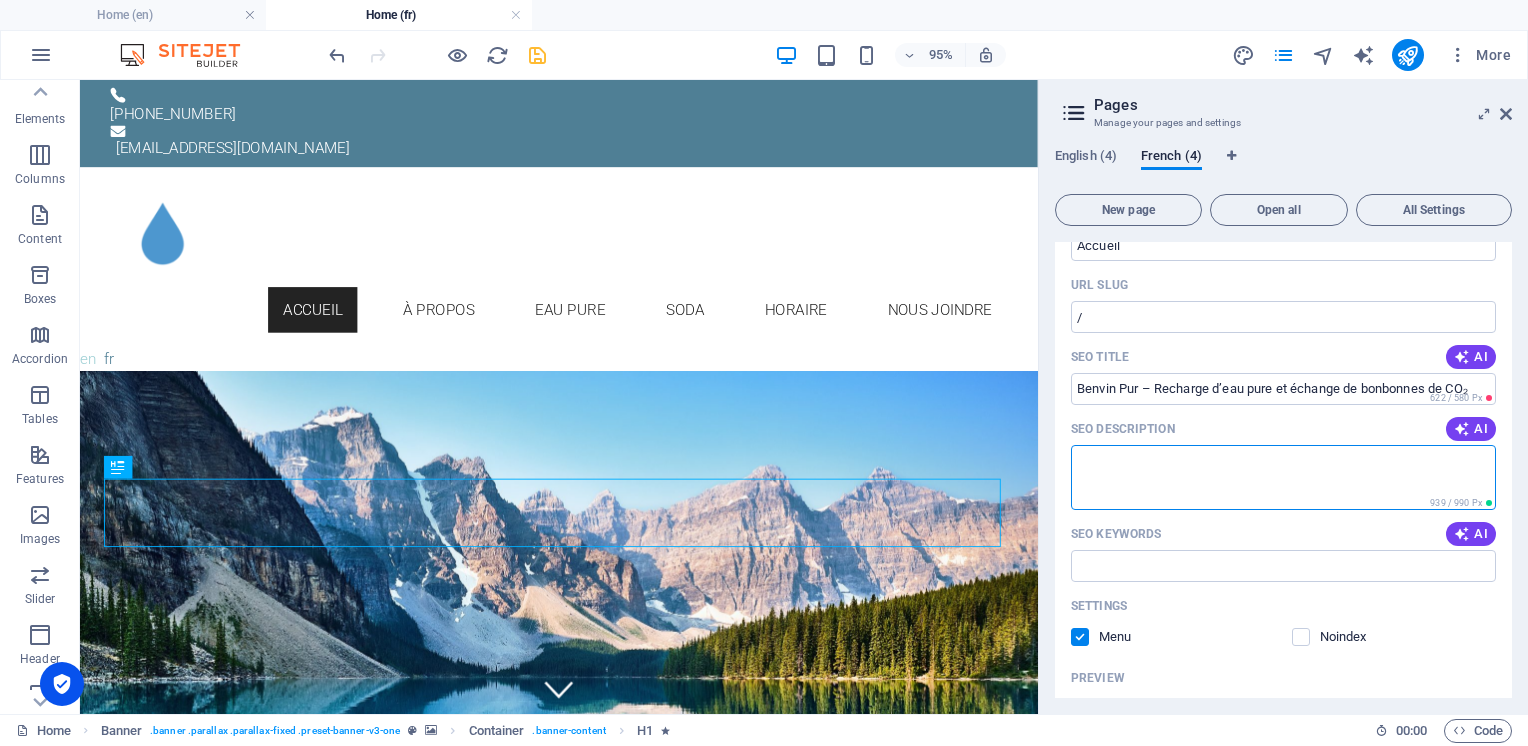scroll, scrollTop: 200, scrollLeft: 0, axis: vertical 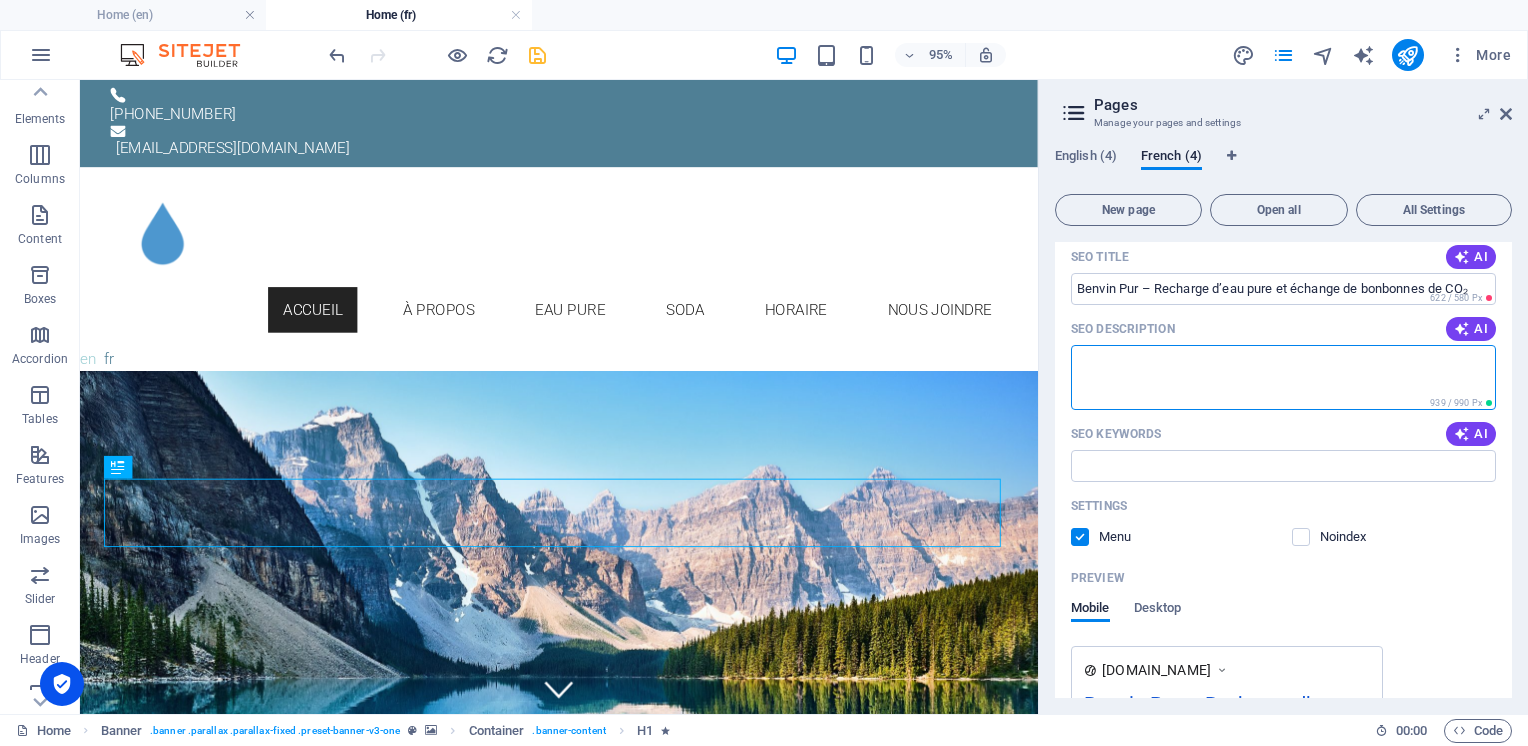 paste on "Benvin Pur offre des recharges d’eau ultrapure et l’échange de bonbonnes de CO₂. Parfait pour ceux qui veulent s’hydrater avec style, de façon écoresponsable et locale." 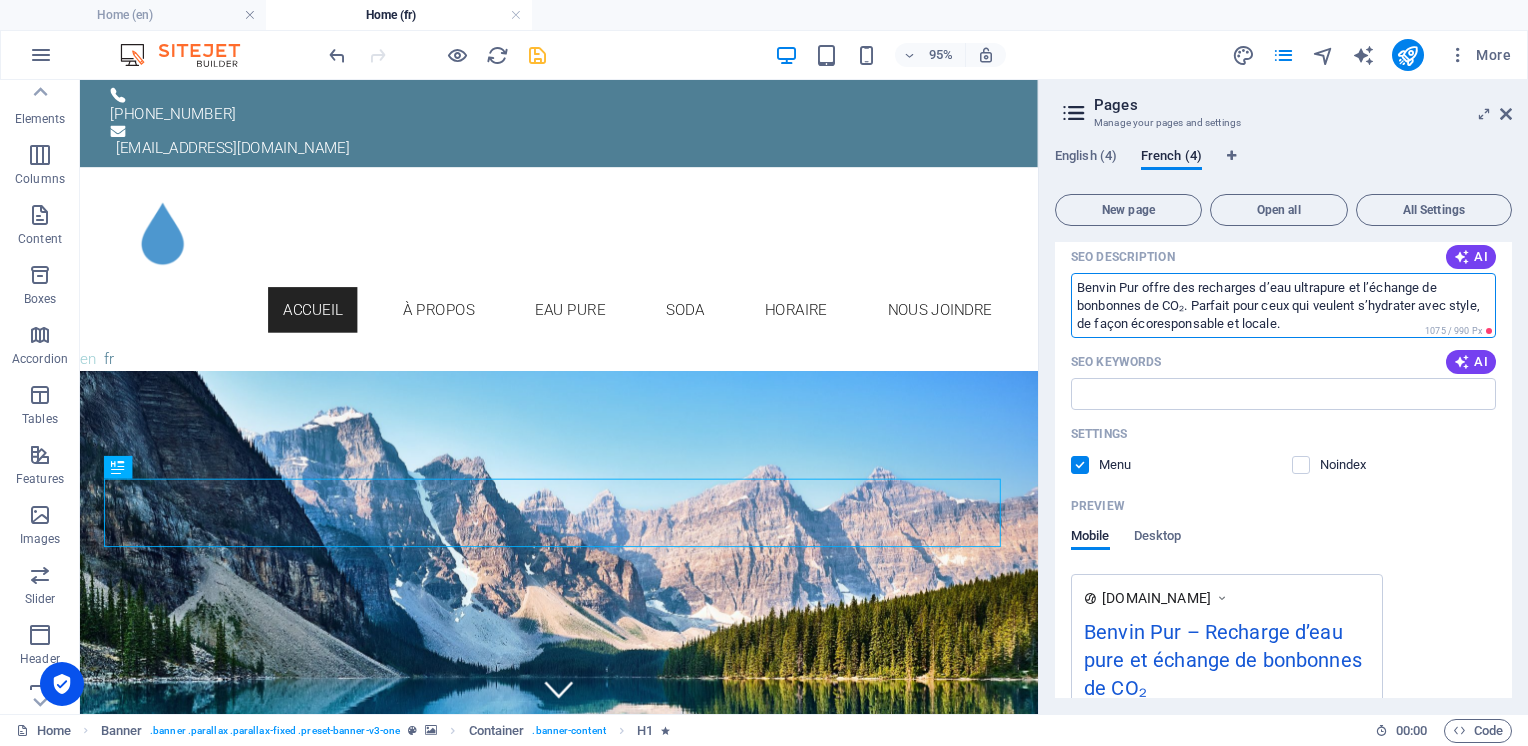 scroll, scrollTop: 400, scrollLeft: 0, axis: vertical 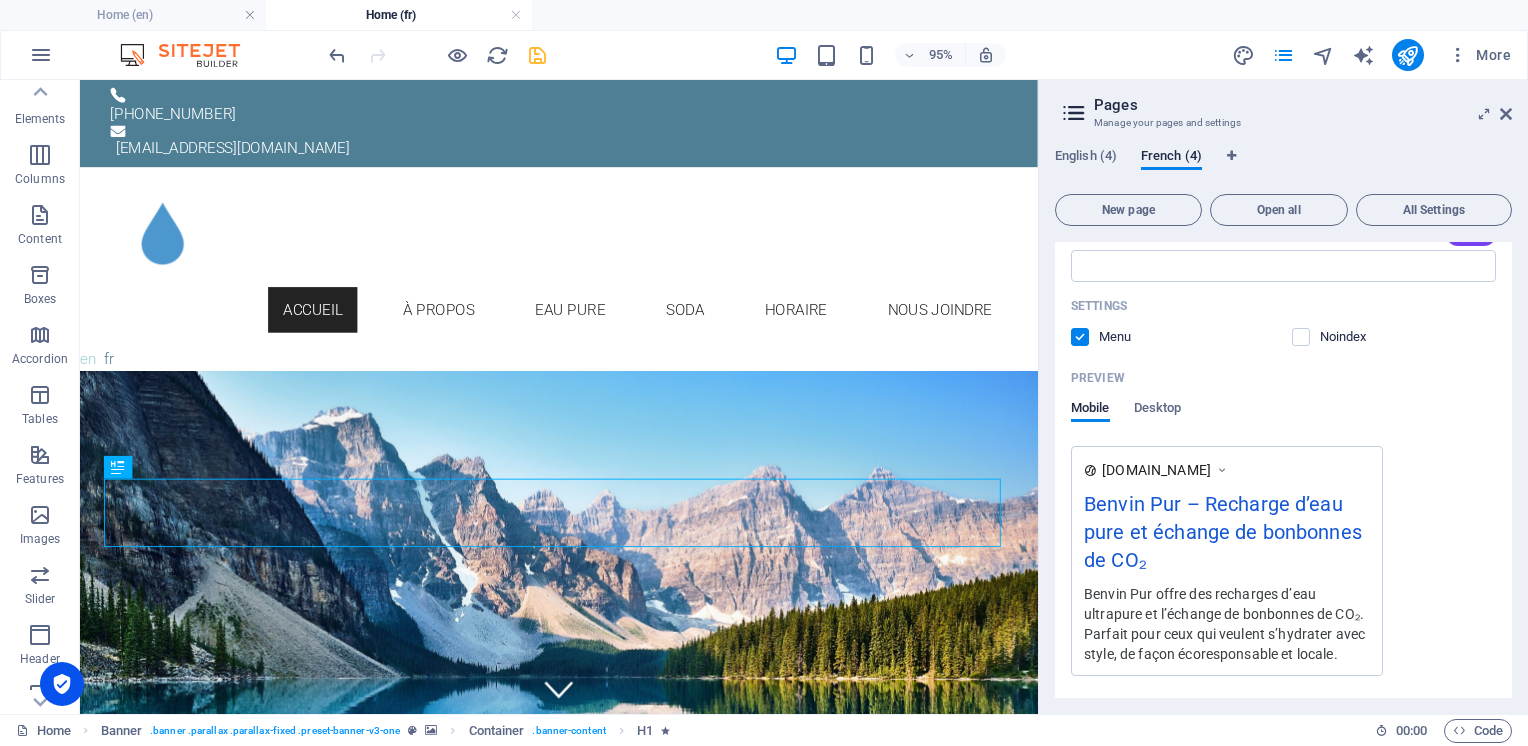 type on "Benvin Pur offre des recharges d’eau ultrapure et l’échange de bonbonnes de CO₂. Parfait pour ceux qui veulent s’hydrater avec style, de façon écoresponsable et locale." 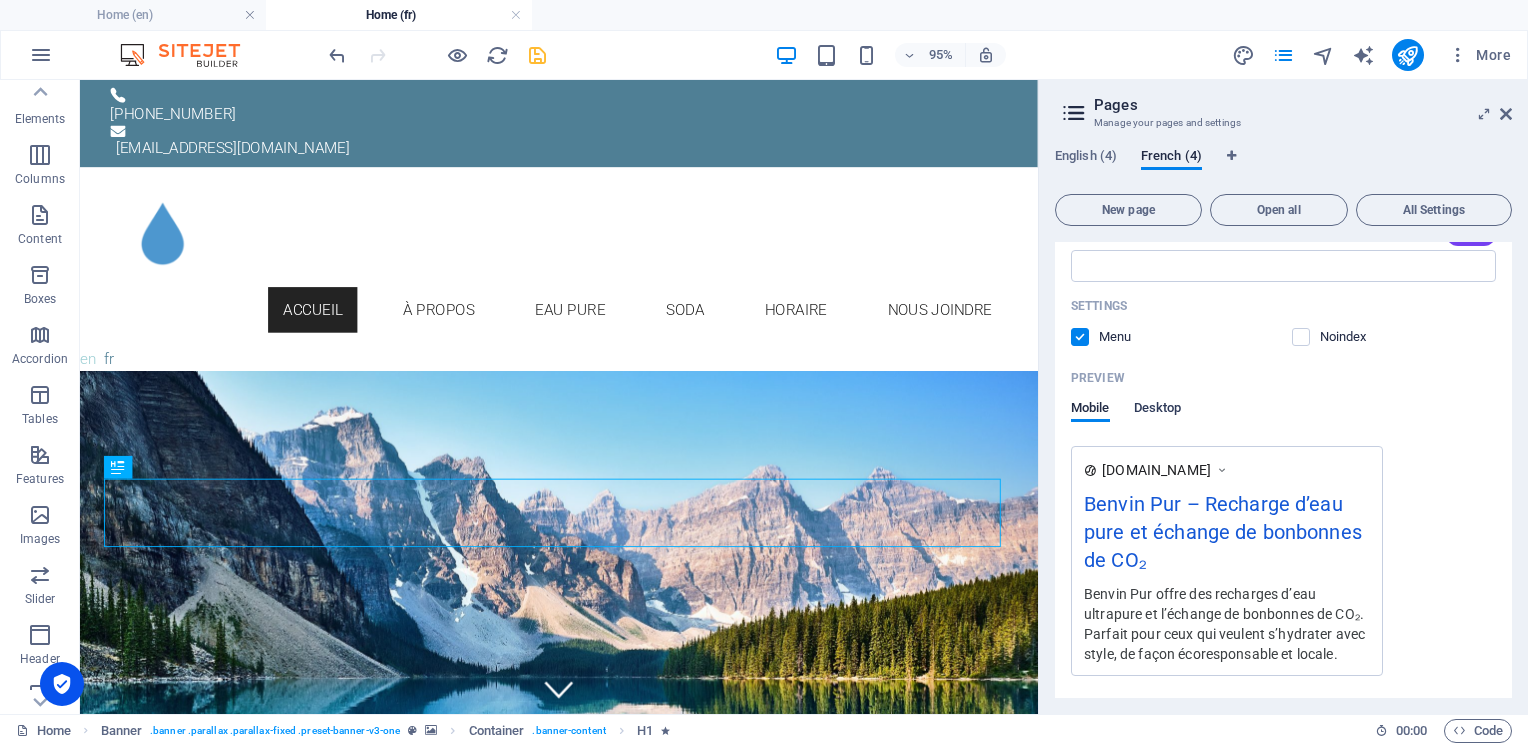click on "Desktop" at bounding box center [1158, 410] 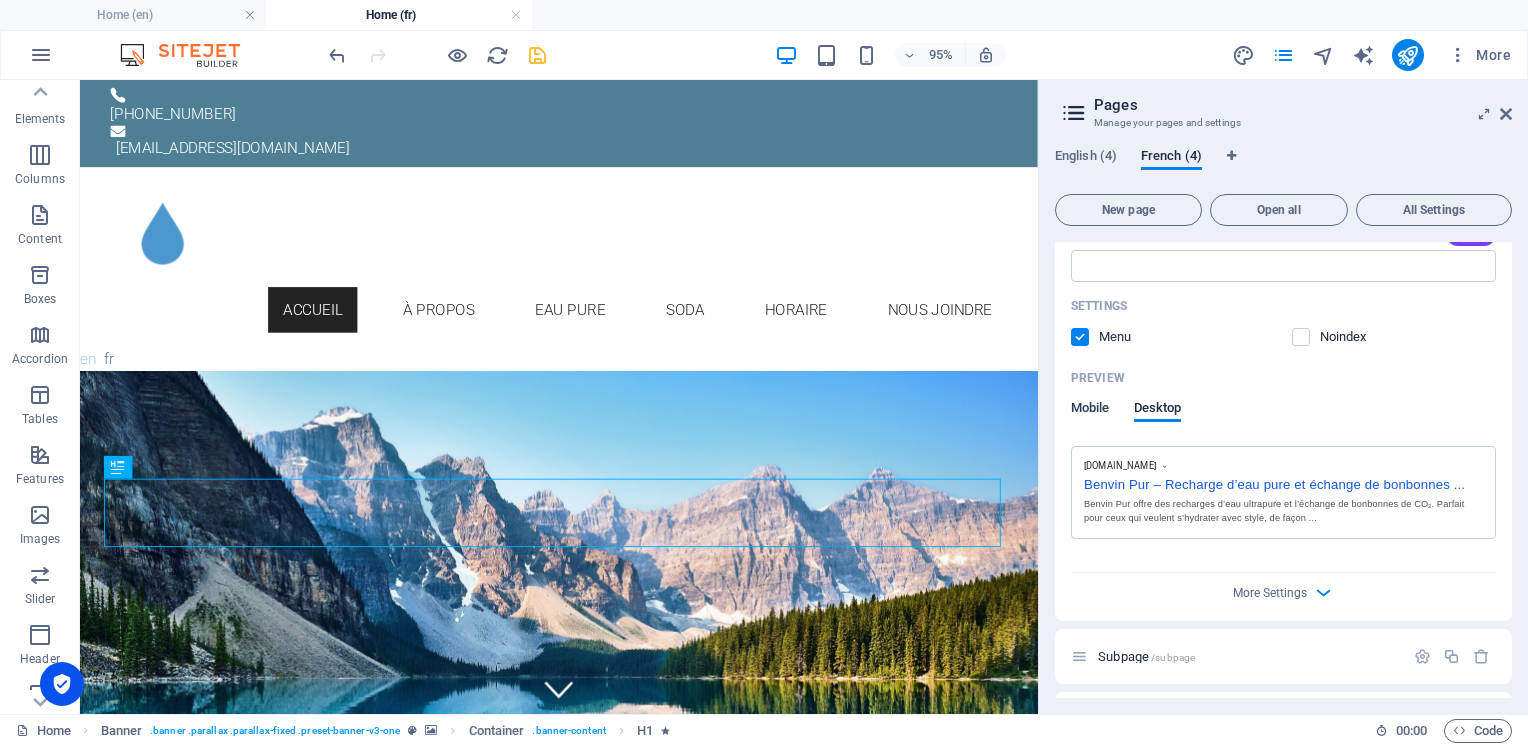 click on "Mobile" at bounding box center [1090, 410] 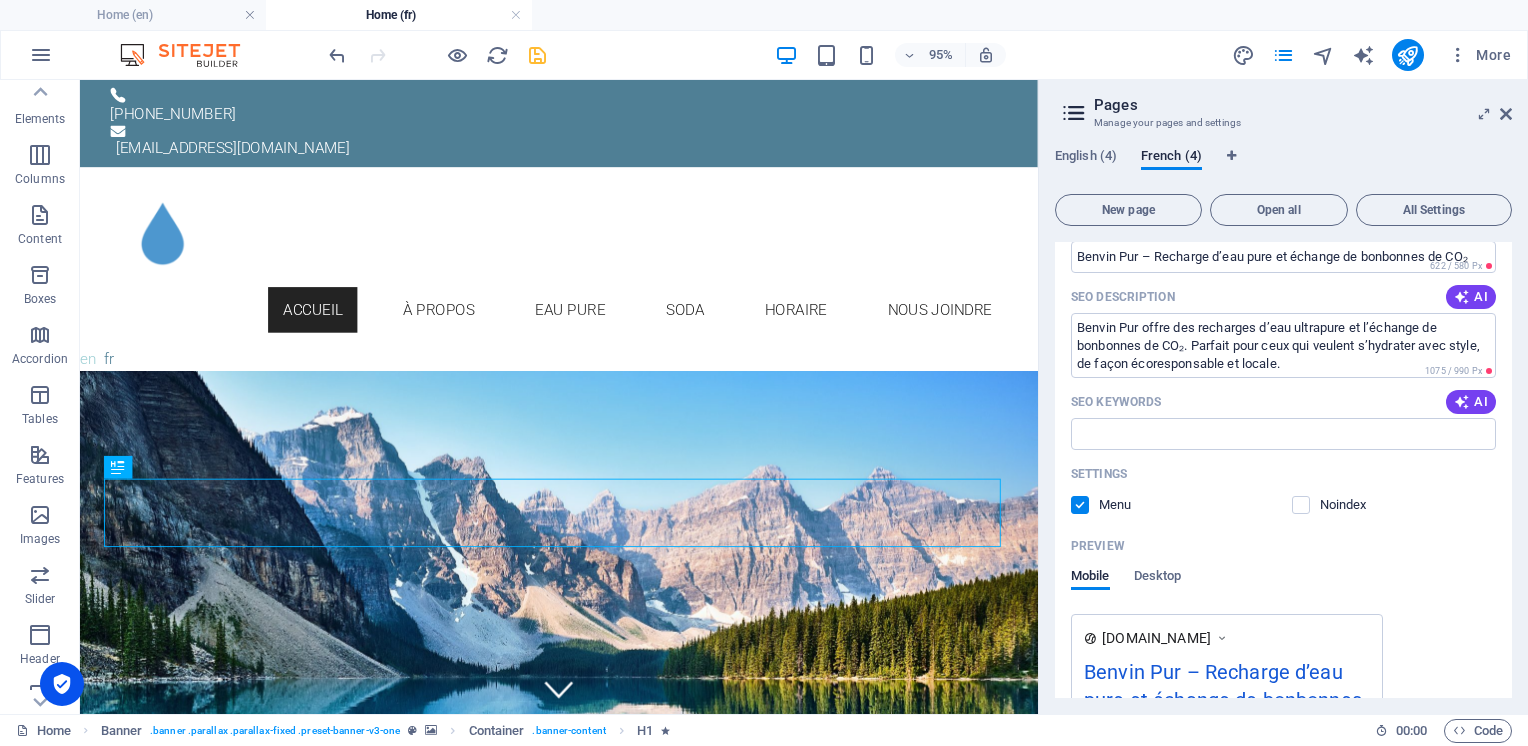 scroll, scrollTop: 200, scrollLeft: 0, axis: vertical 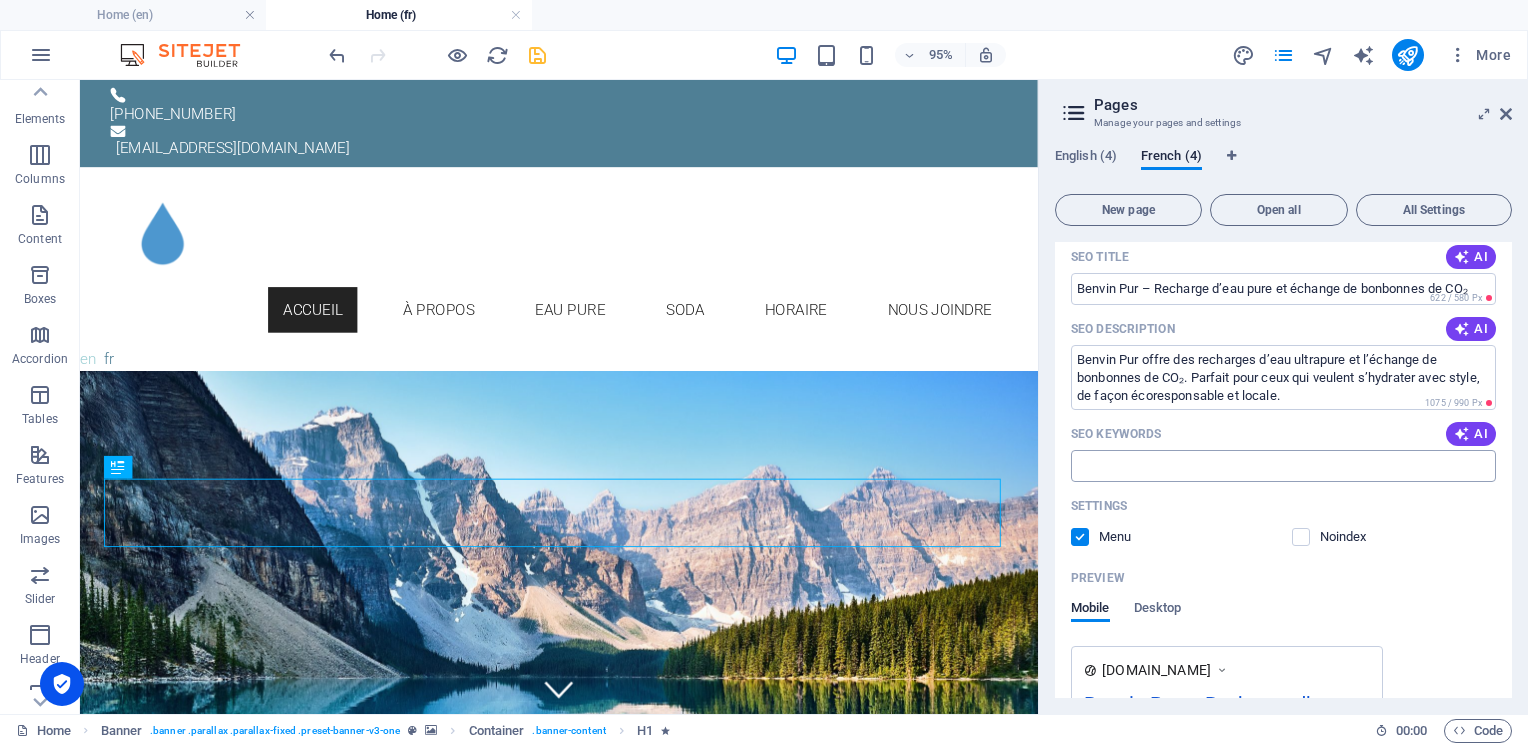 click on "SEO Keywords" at bounding box center [1283, 466] 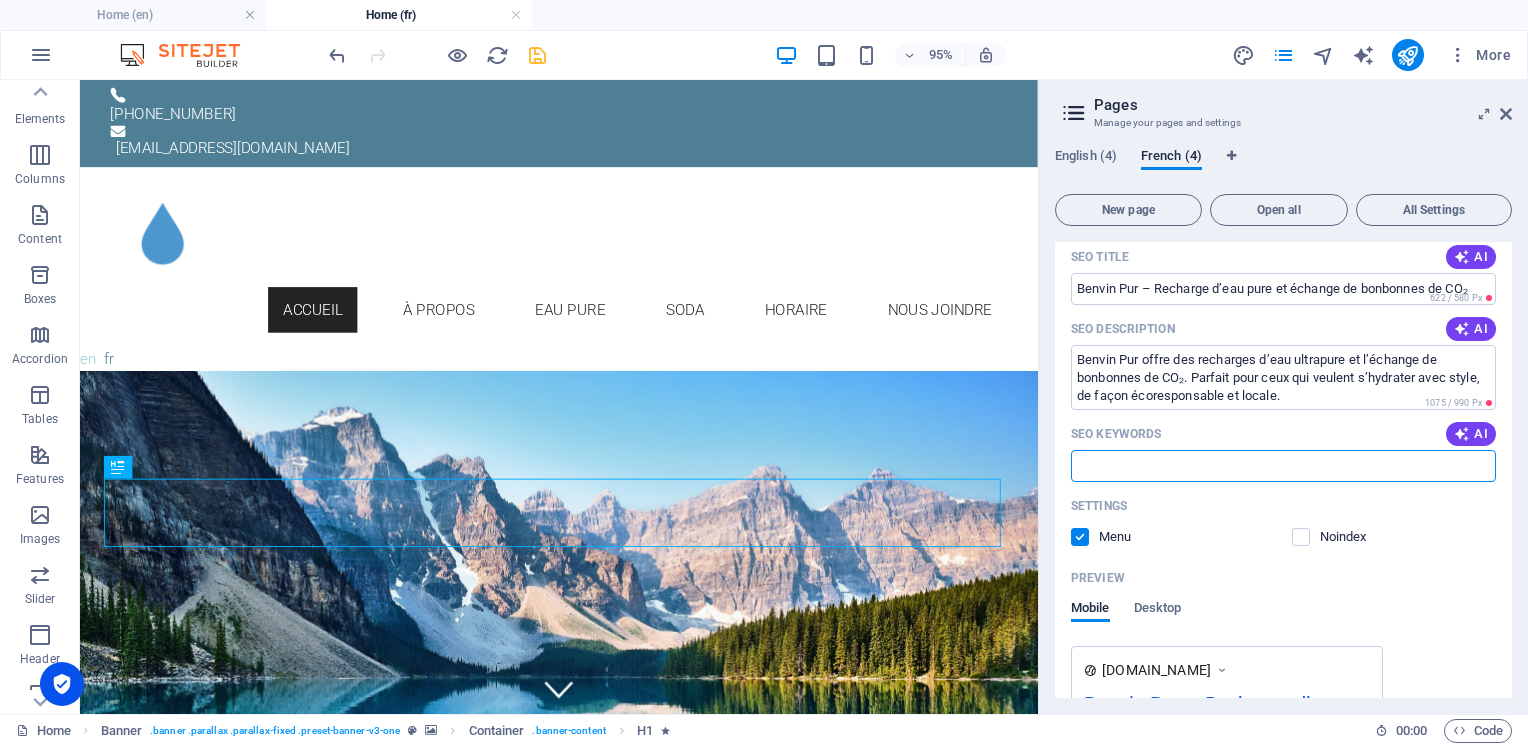 paste on "Benvin Pur, eau ultrapure, eau potable purifiée, système d’eau pétillante, eau pure, eau par osmose inverse, eau filtrée, échange de bonbonnes SodaStream, recharge pour machine à soda, échange de bonbonnes de CO₂, échange de bouteilles de CO₂, recharge SodaStream, CO₂" 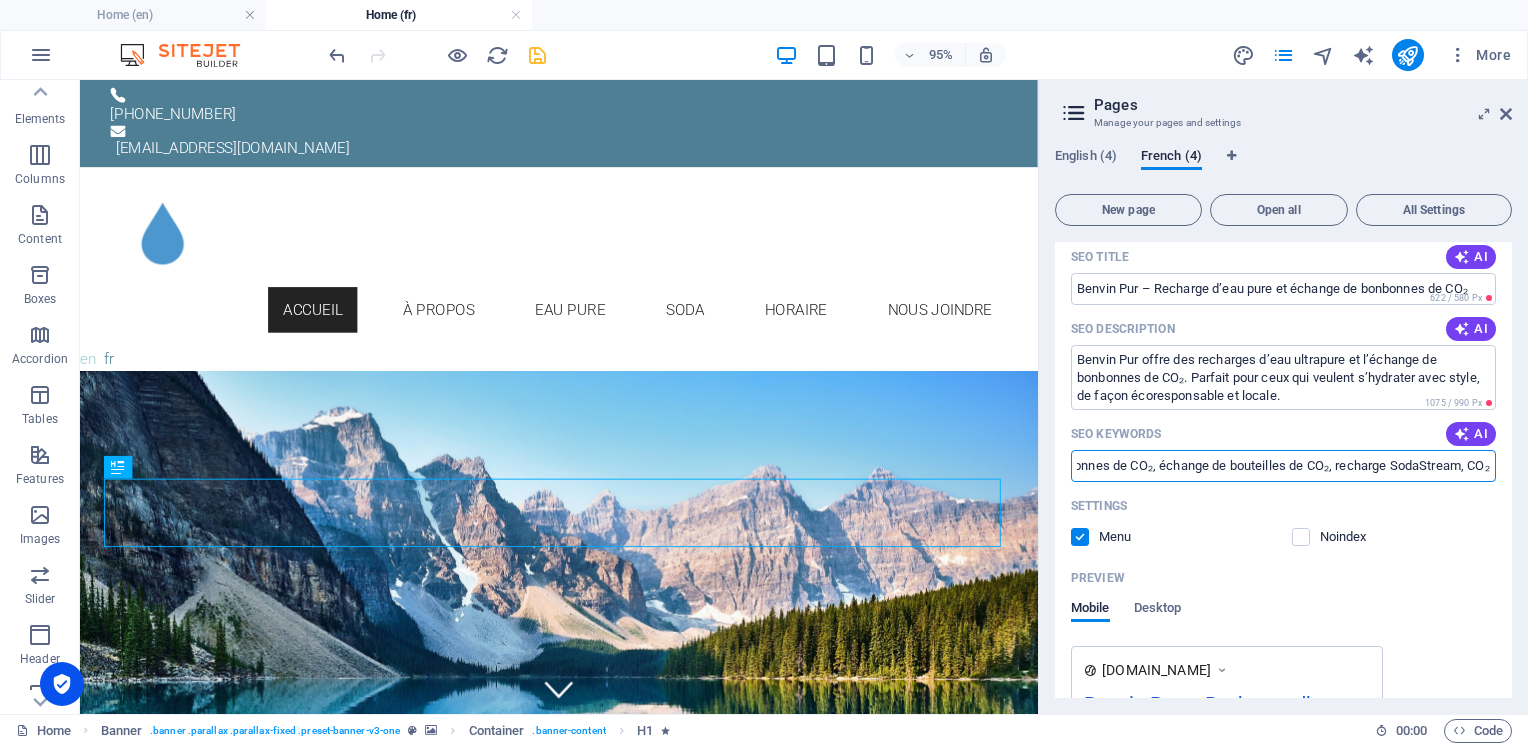 scroll, scrollTop: 0, scrollLeft: 0, axis: both 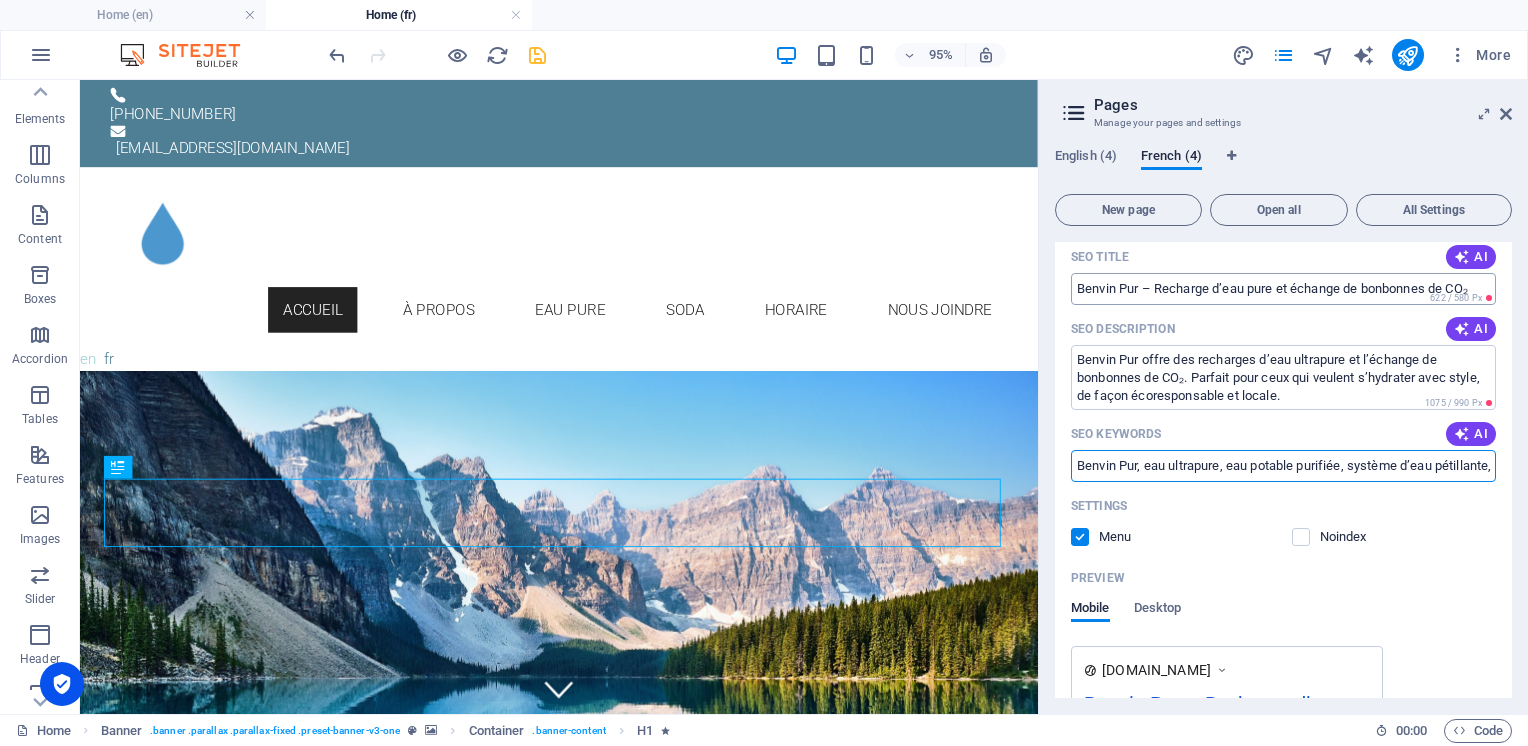 type on "Benvin Pur, eau ultrapure, eau potable purifiée, système d’eau pétillante, eau pure, eau par osmose inverse, eau filtrée, échange de bonbonnes SodaStream, recharge pour machine à soda, échange de bonbonnes de CO₂, échange de bouteilles de CO₂, recharge SodaStream, CO₂" 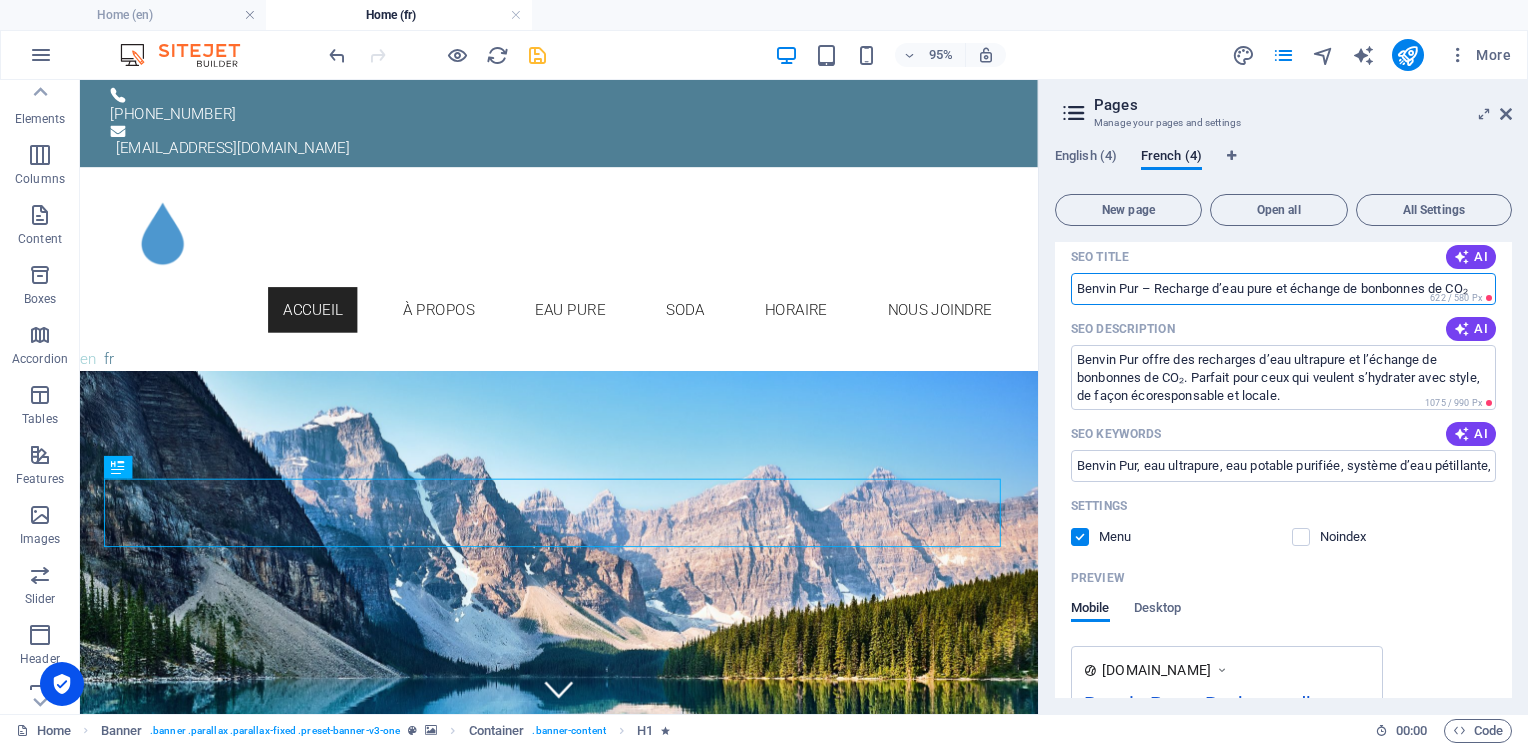 drag, startPoint x: 1076, startPoint y: 284, endPoint x: 1489, endPoint y: 289, distance: 413.03027 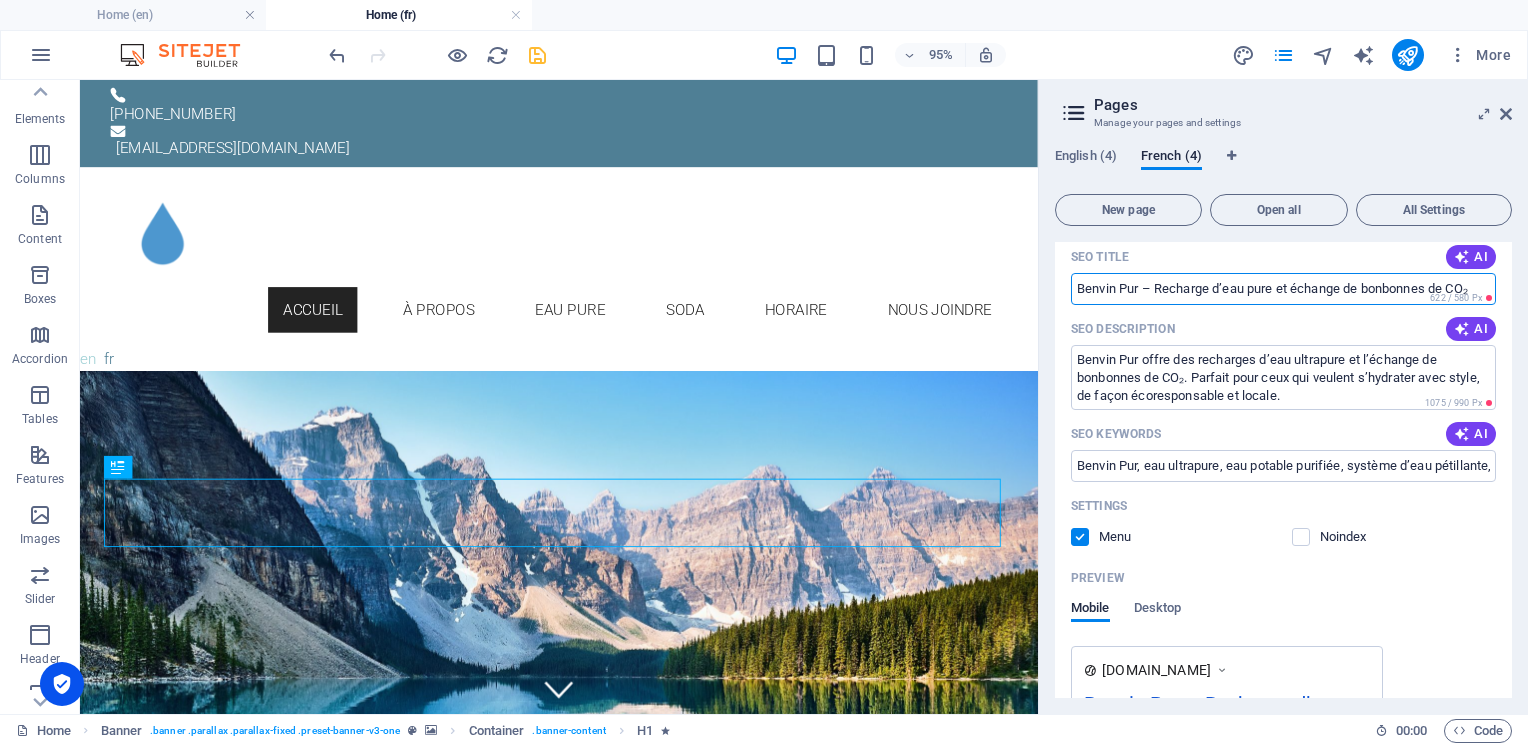 drag, startPoint x: 1076, startPoint y: 286, endPoint x: 1511, endPoint y: 287, distance: 435.00116 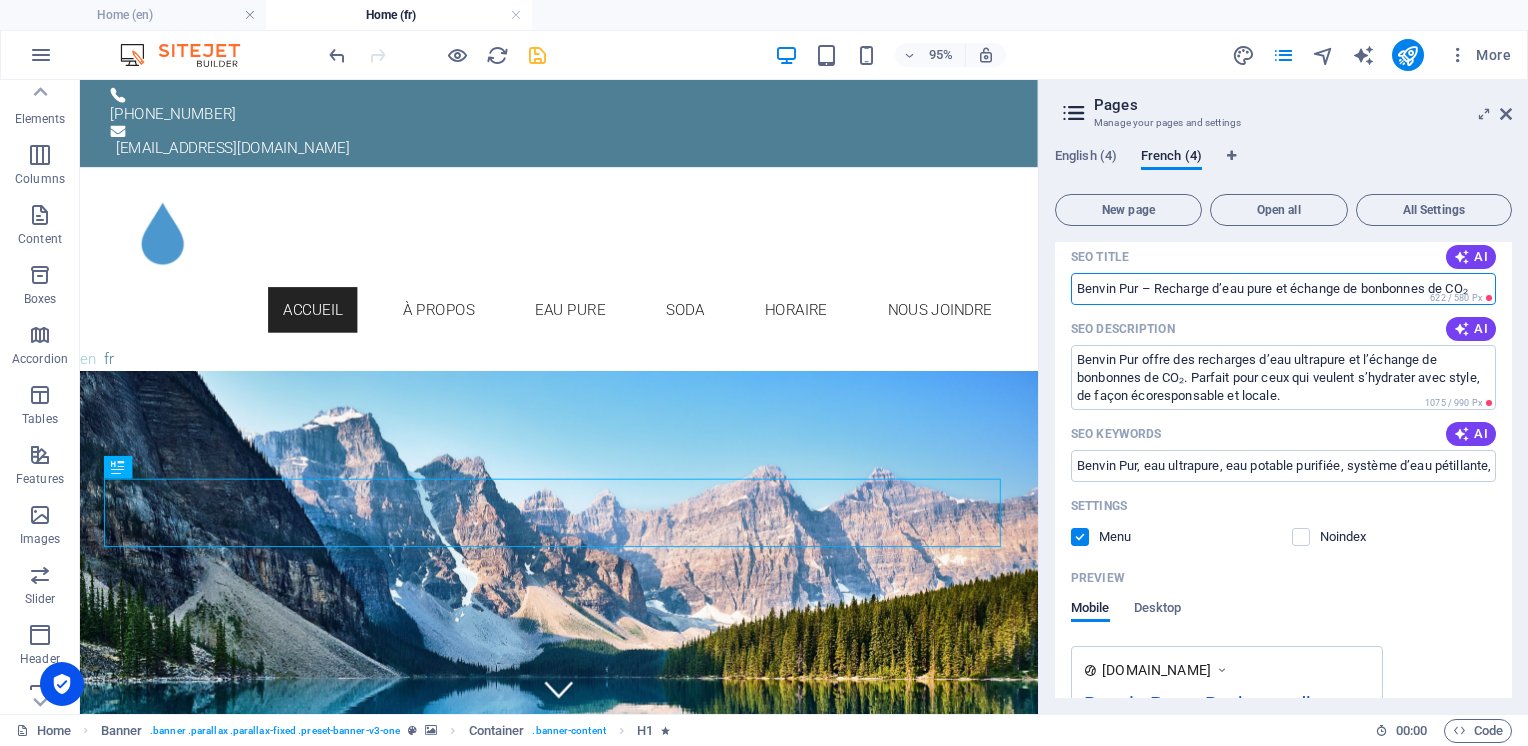paste on "Eau pure et échange de bonbonnes" 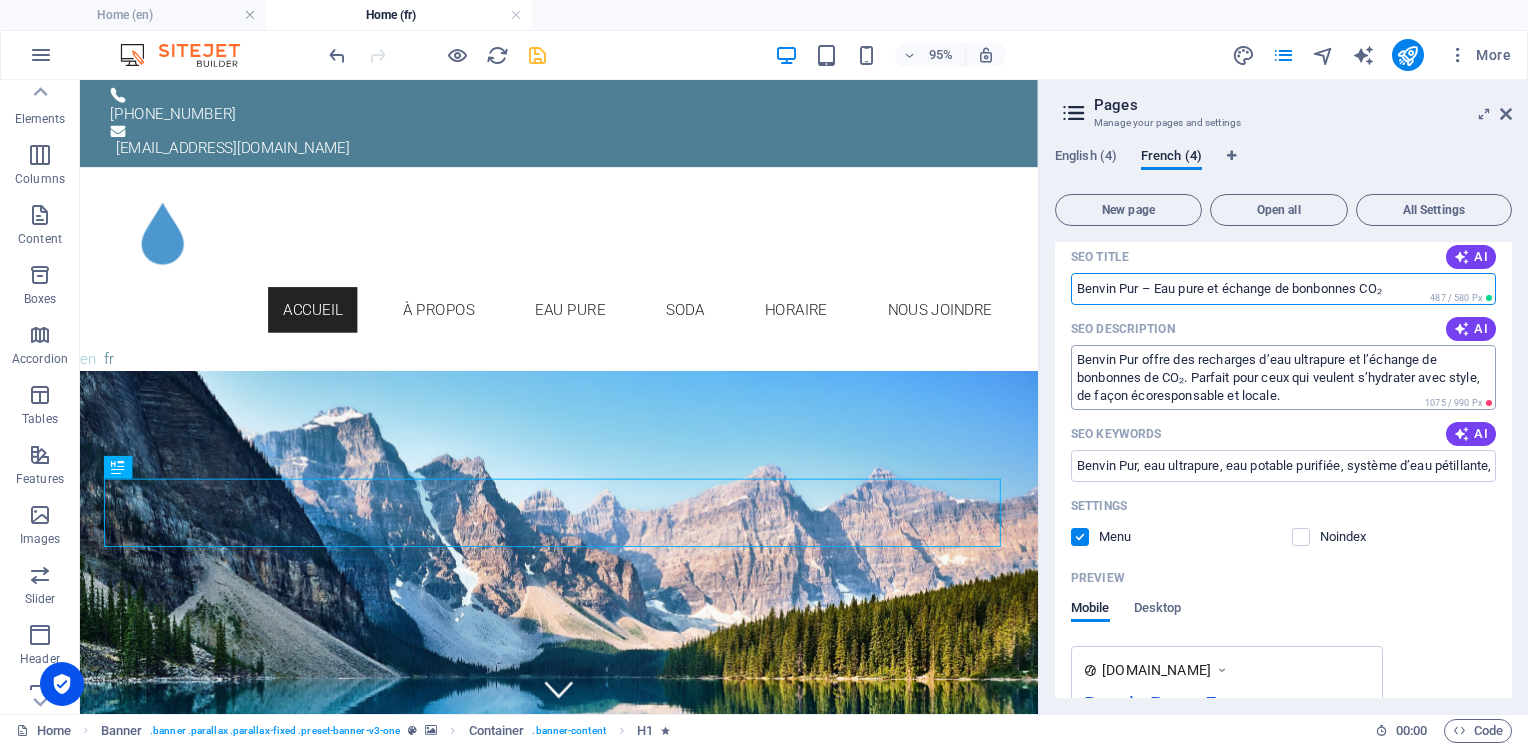 type on "Benvin Pur – Eau pure et échange de bonbonnes CO₂" 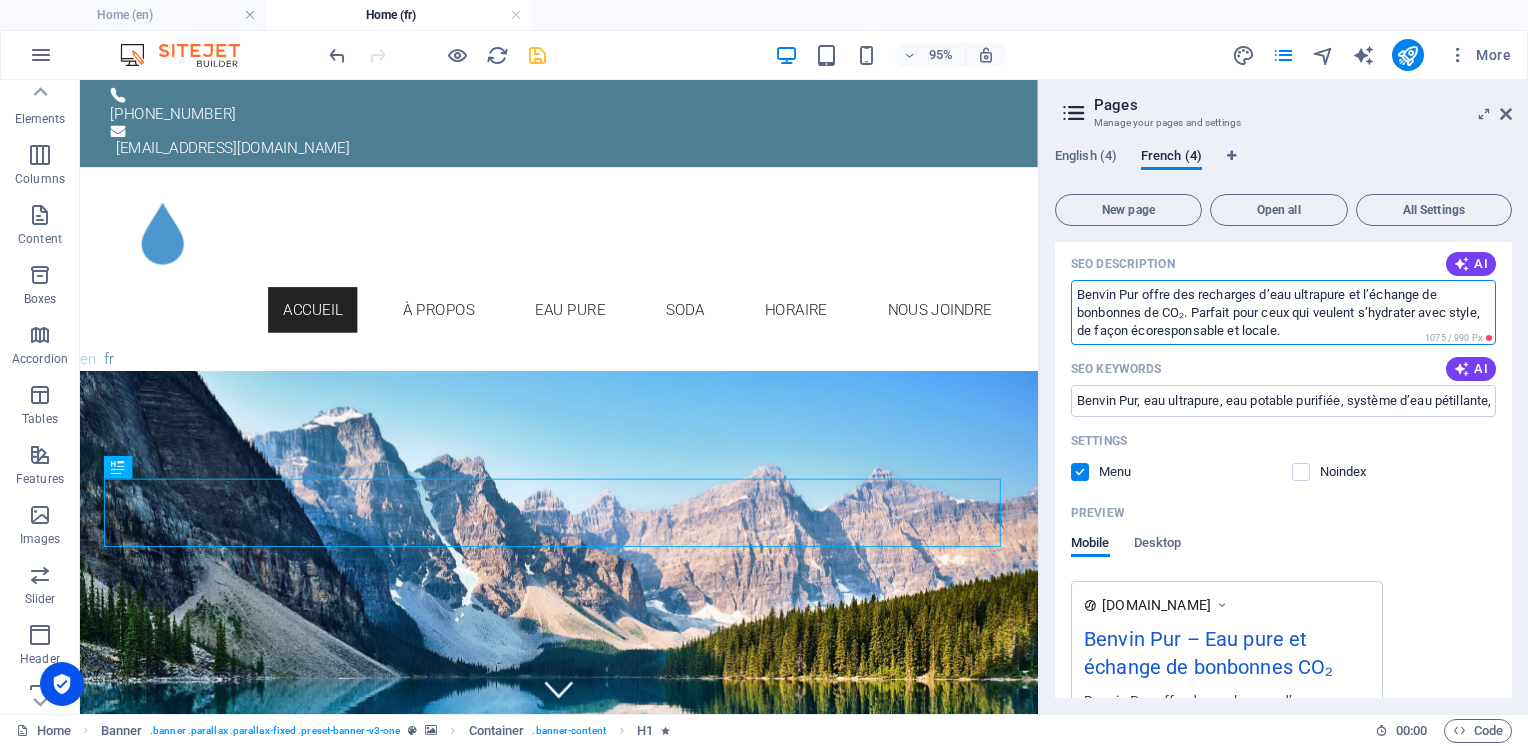 scroll, scrollTop: 300, scrollLeft: 0, axis: vertical 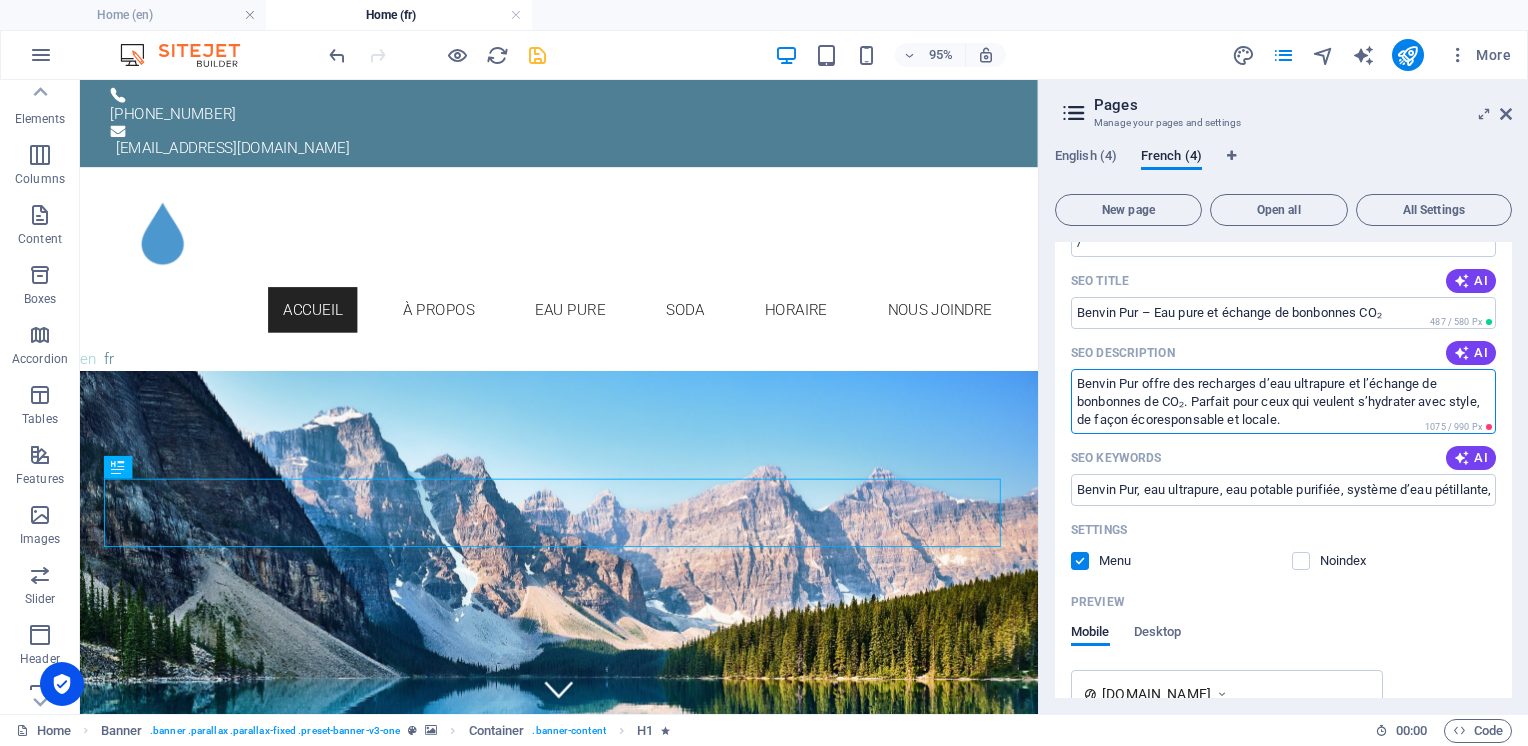 drag, startPoint x: 1326, startPoint y: 297, endPoint x: 1055, endPoint y: 370, distance: 280.65994 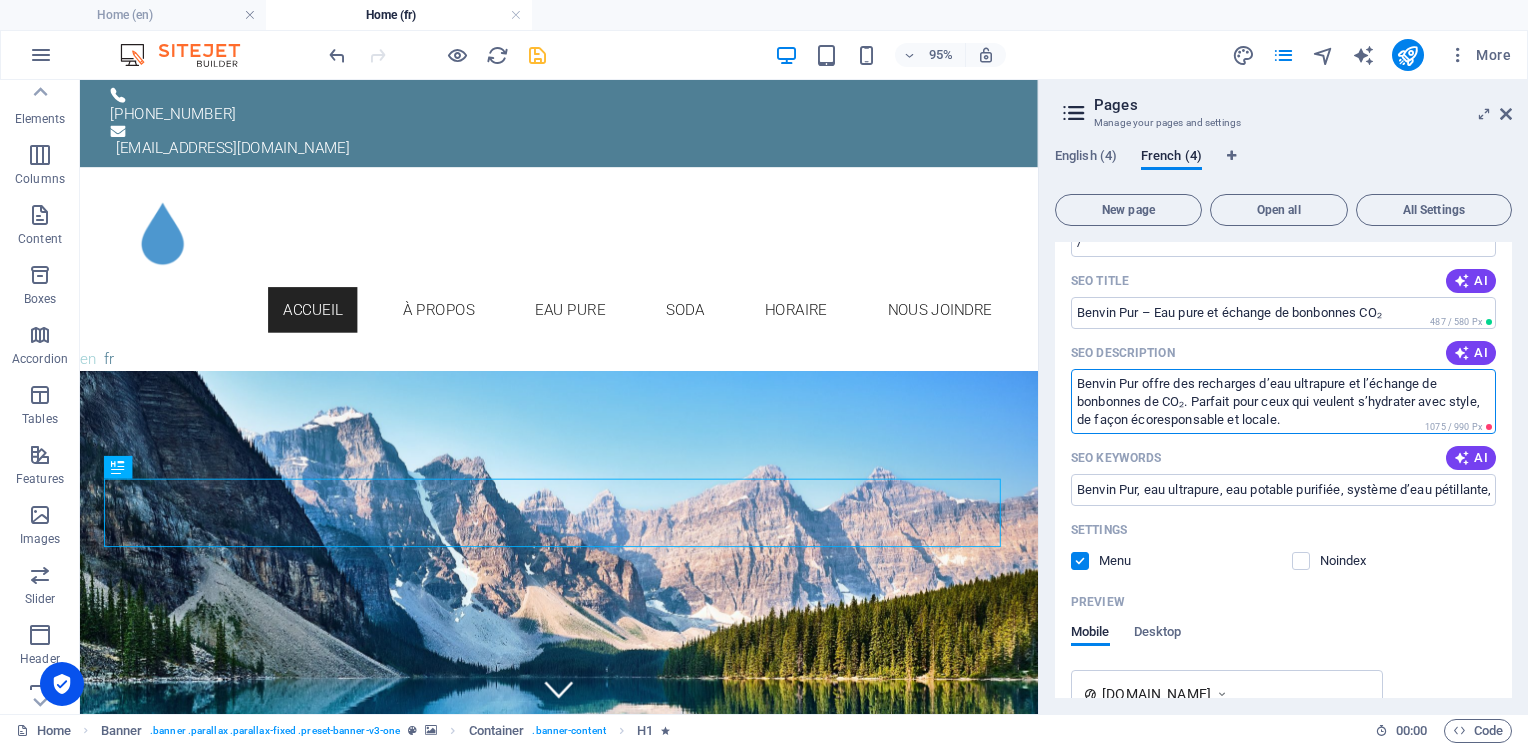 drag, startPoint x: 1339, startPoint y: 421, endPoint x: 1076, endPoint y: 376, distance: 266.82205 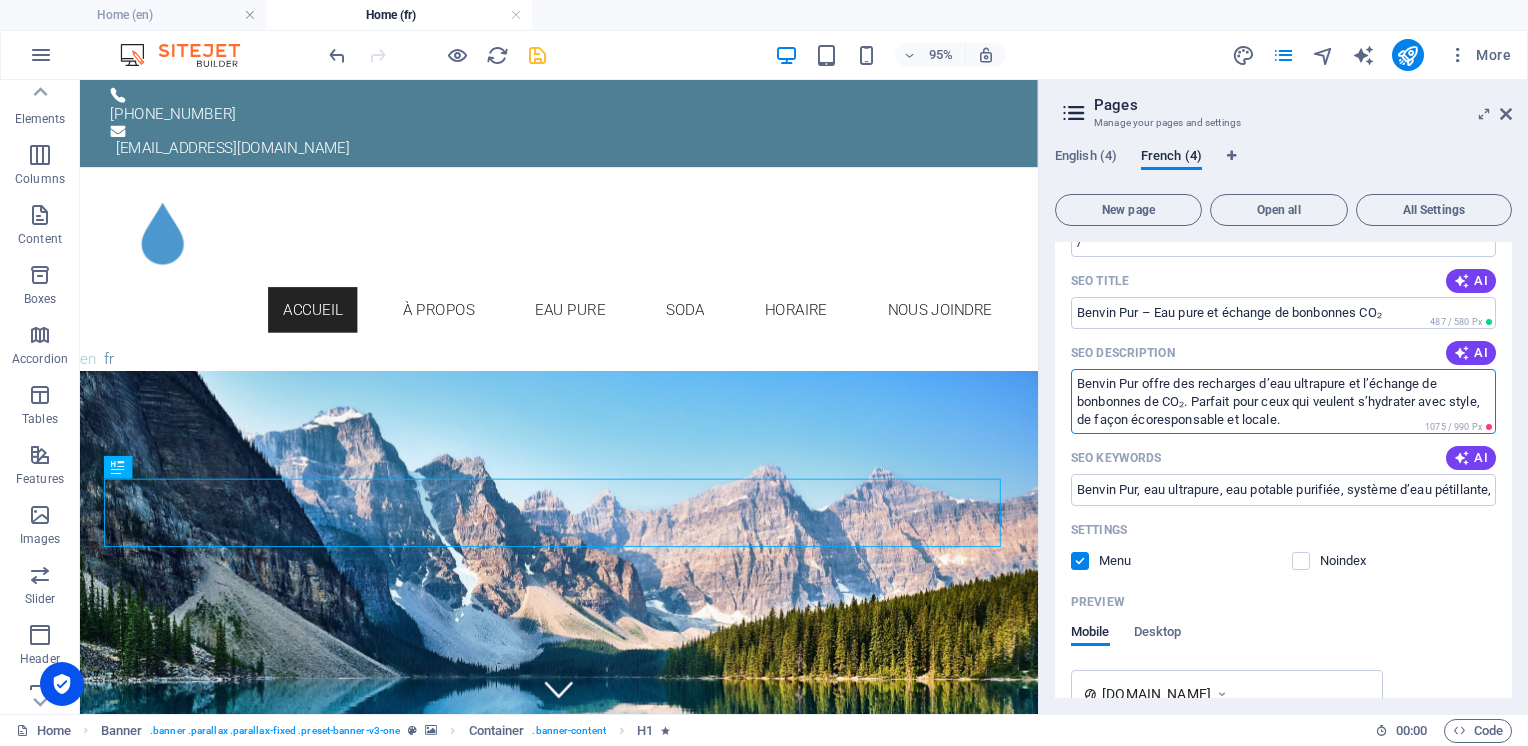 paste on "propose des recharges d’eau ultrapure et l’échange de bonbonnes de CO₂ — idéal pour s’hydrater avec style, de manière locale et écoresponsab" 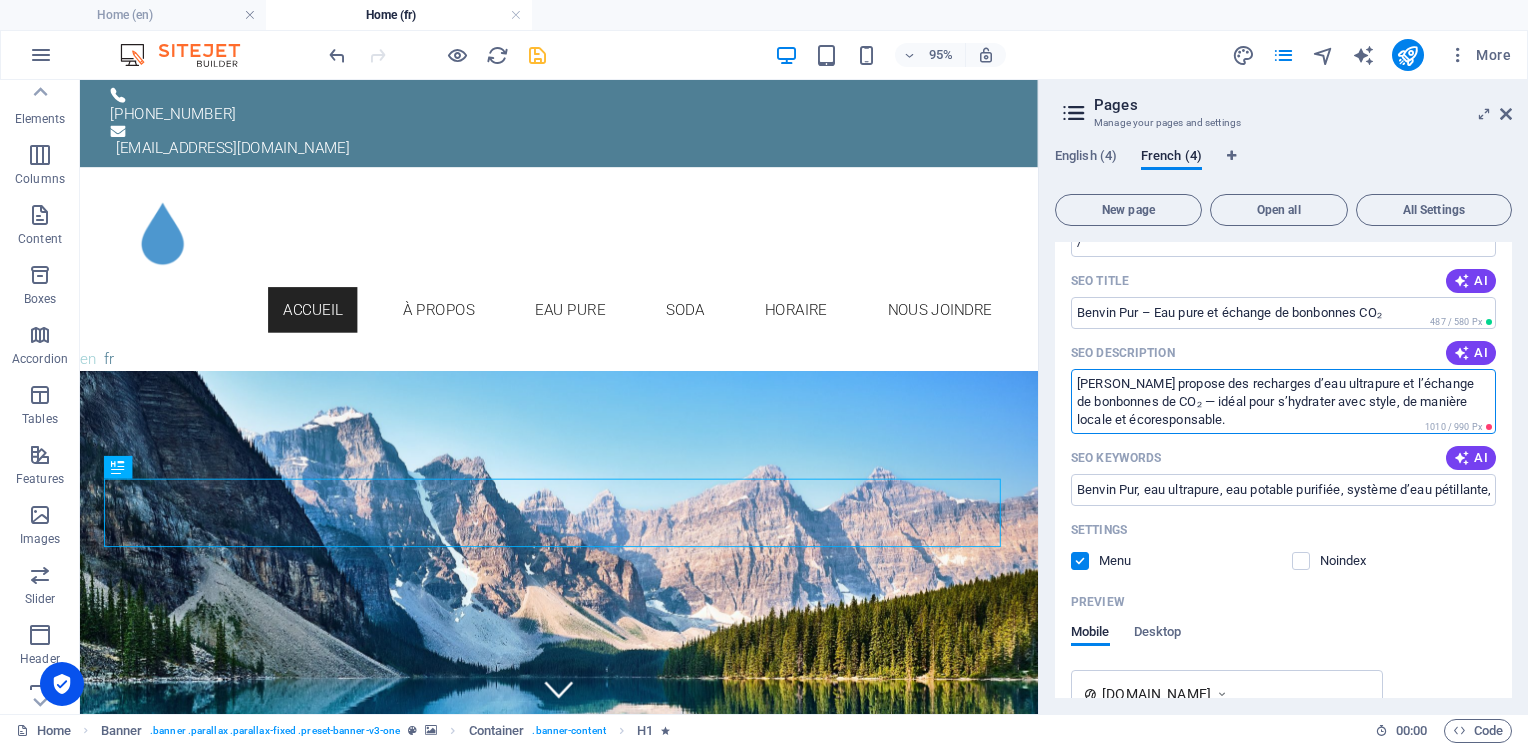 click on "SEO Keywords AI" at bounding box center [1283, 458] 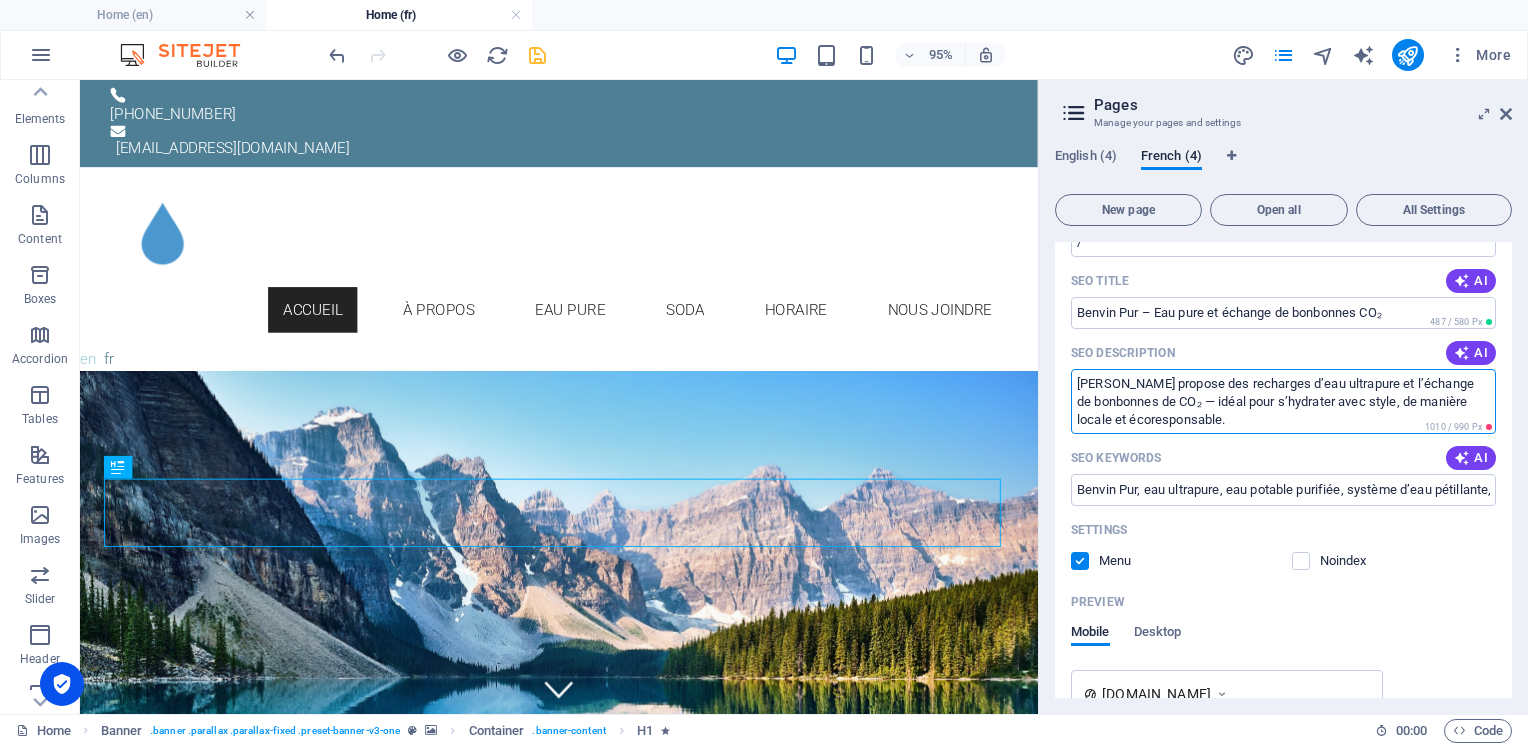 drag, startPoint x: 1181, startPoint y: 409, endPoint x: 1054, endPoint y: 381, distance: 130.04999 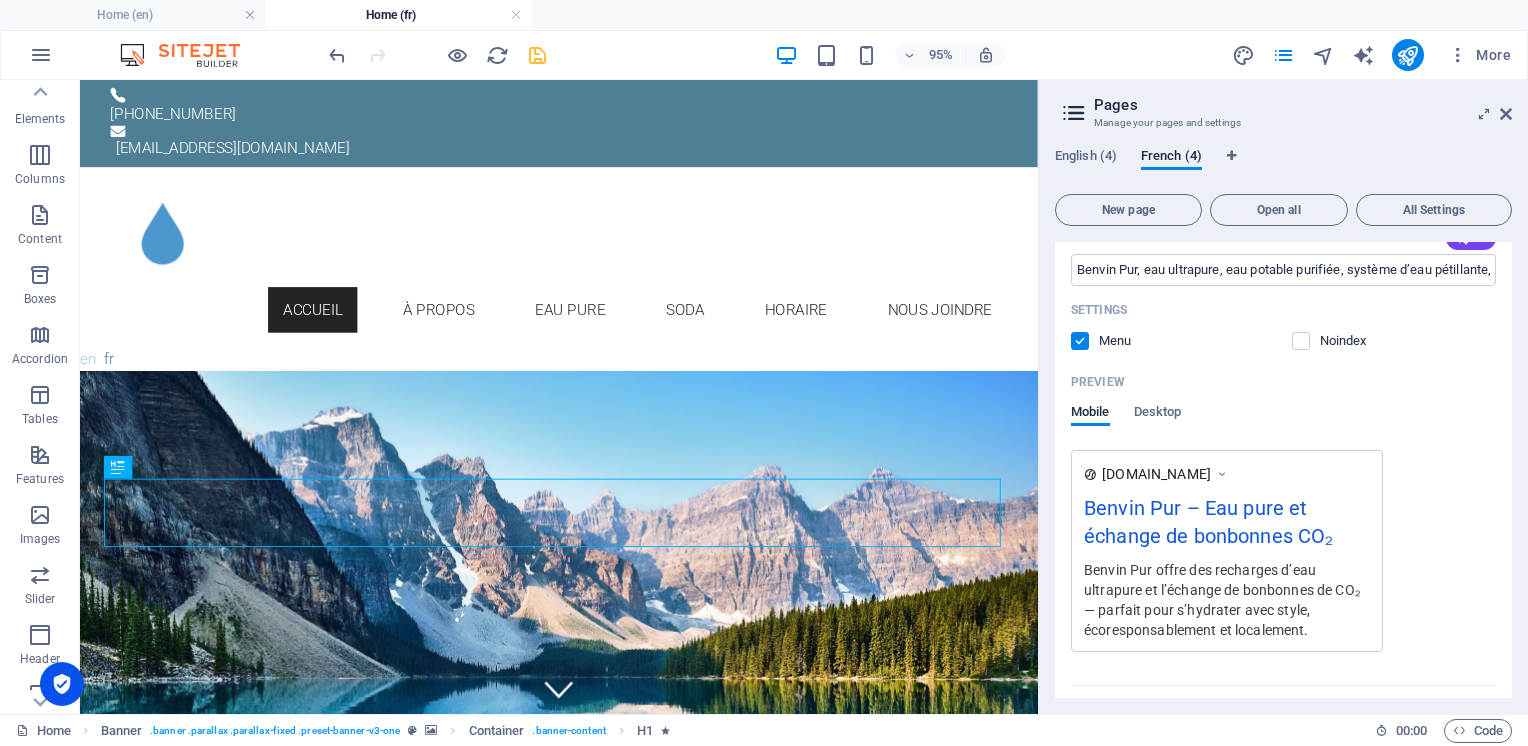 scroll, scrollTop: 400, scrollLeft: 0, axis: vertical 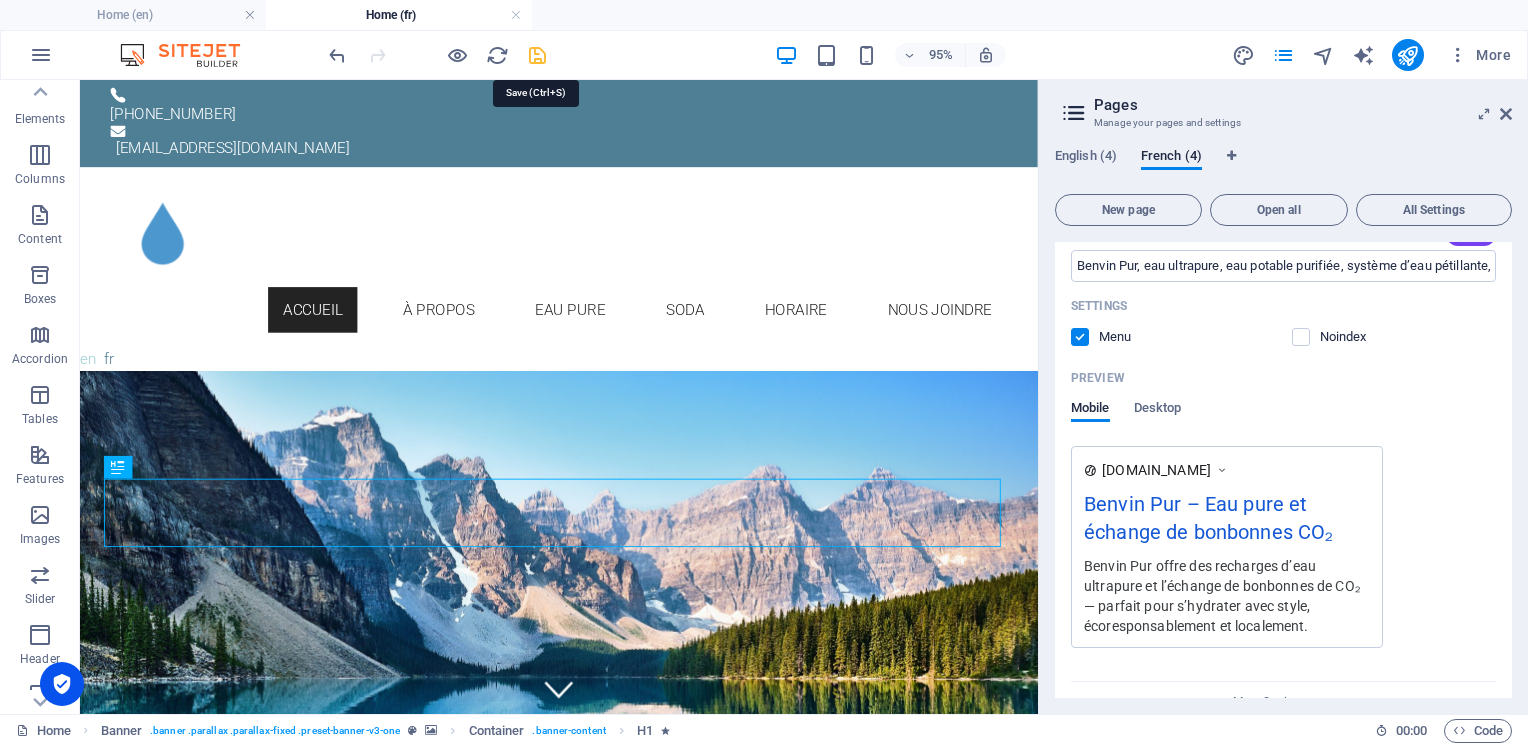 type on "Benvin Pur offre des recharges d’eau ultrapure et l’échange de bonbonnes de CO₂ — parfait pour s’hydrater avec style, écoresponsablement et localement." 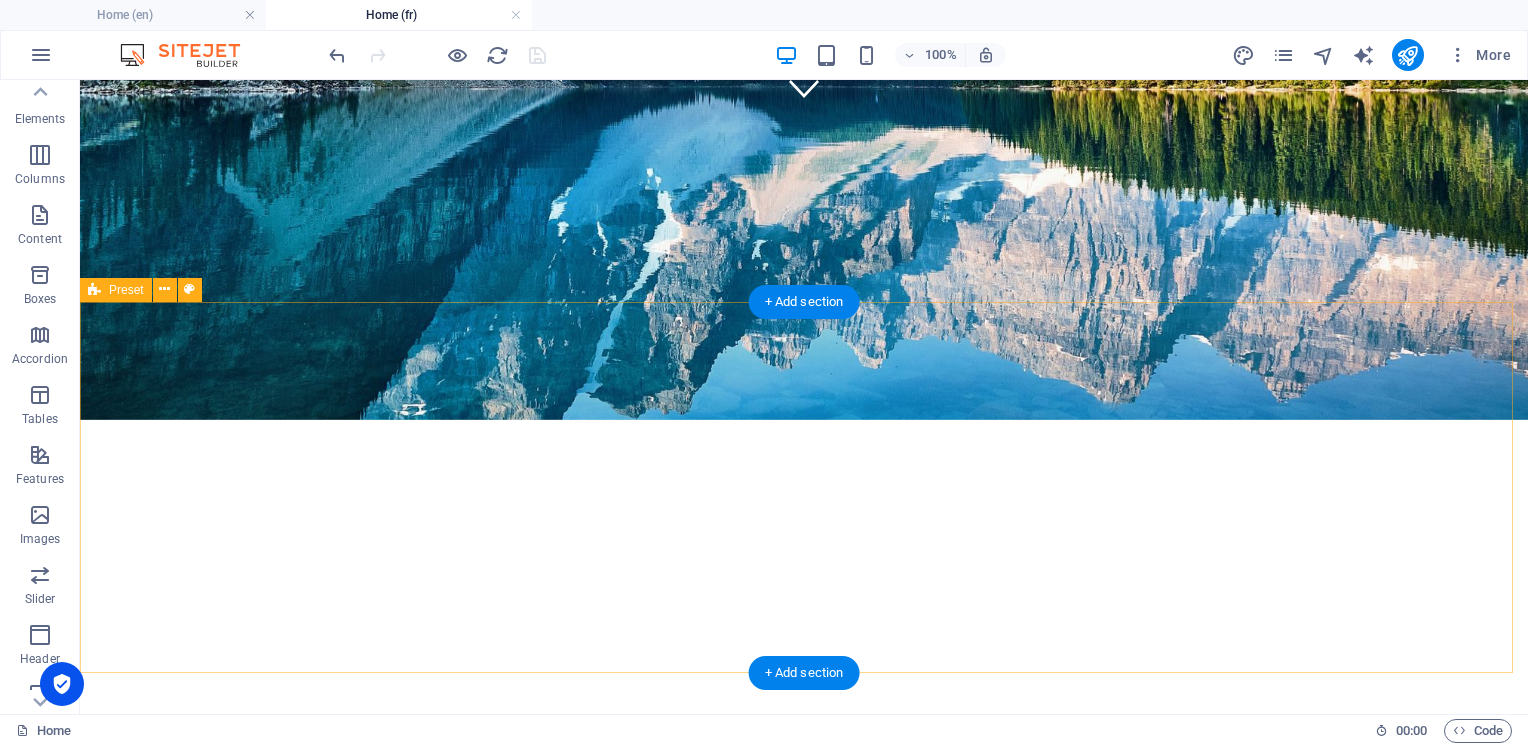 scroll, scrollTop: 0, scrollLeft: 0, axis: both 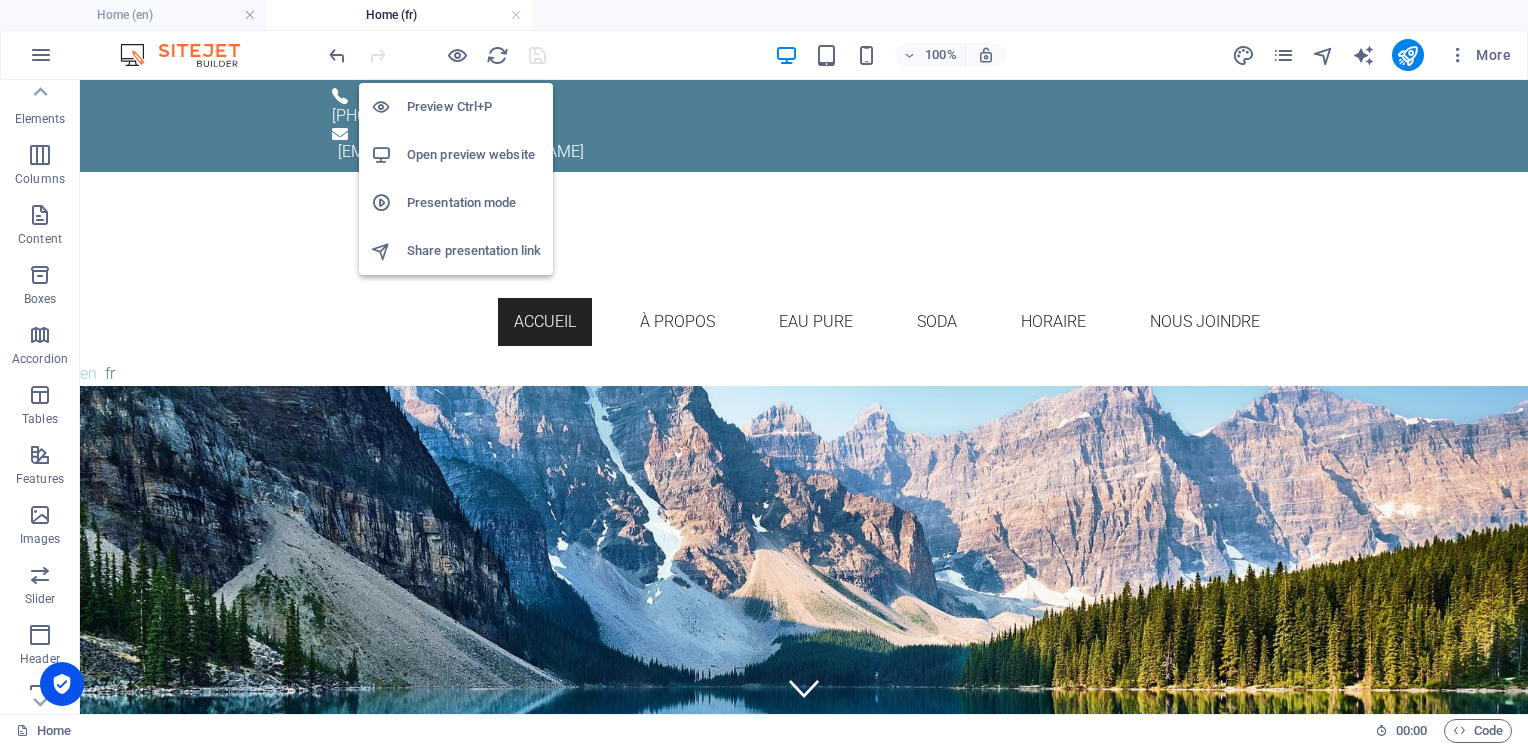 click on "Open preview website" at bounding box center (474, 155) 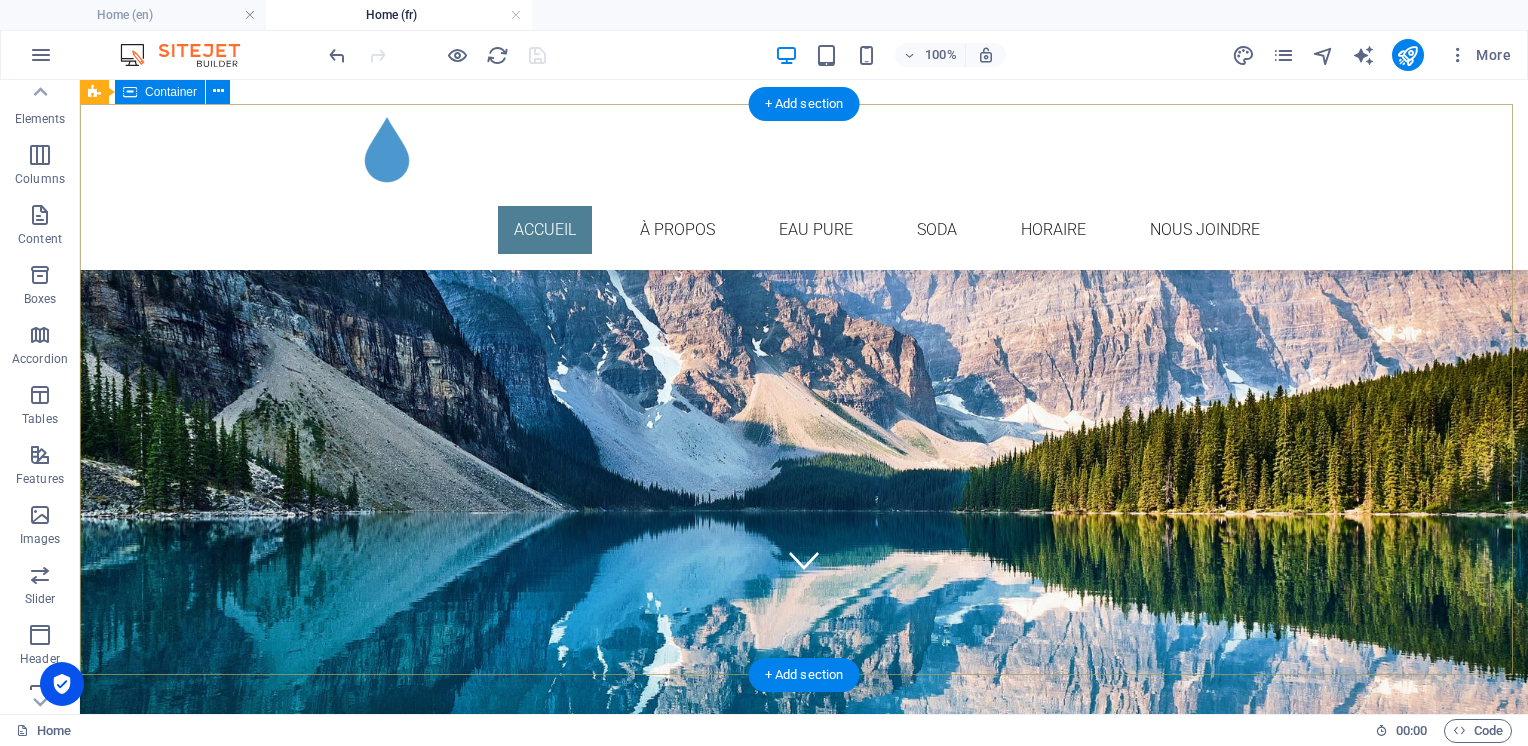 scroll, scrollTop: 200, scrollLeft: 0, axis: vertical 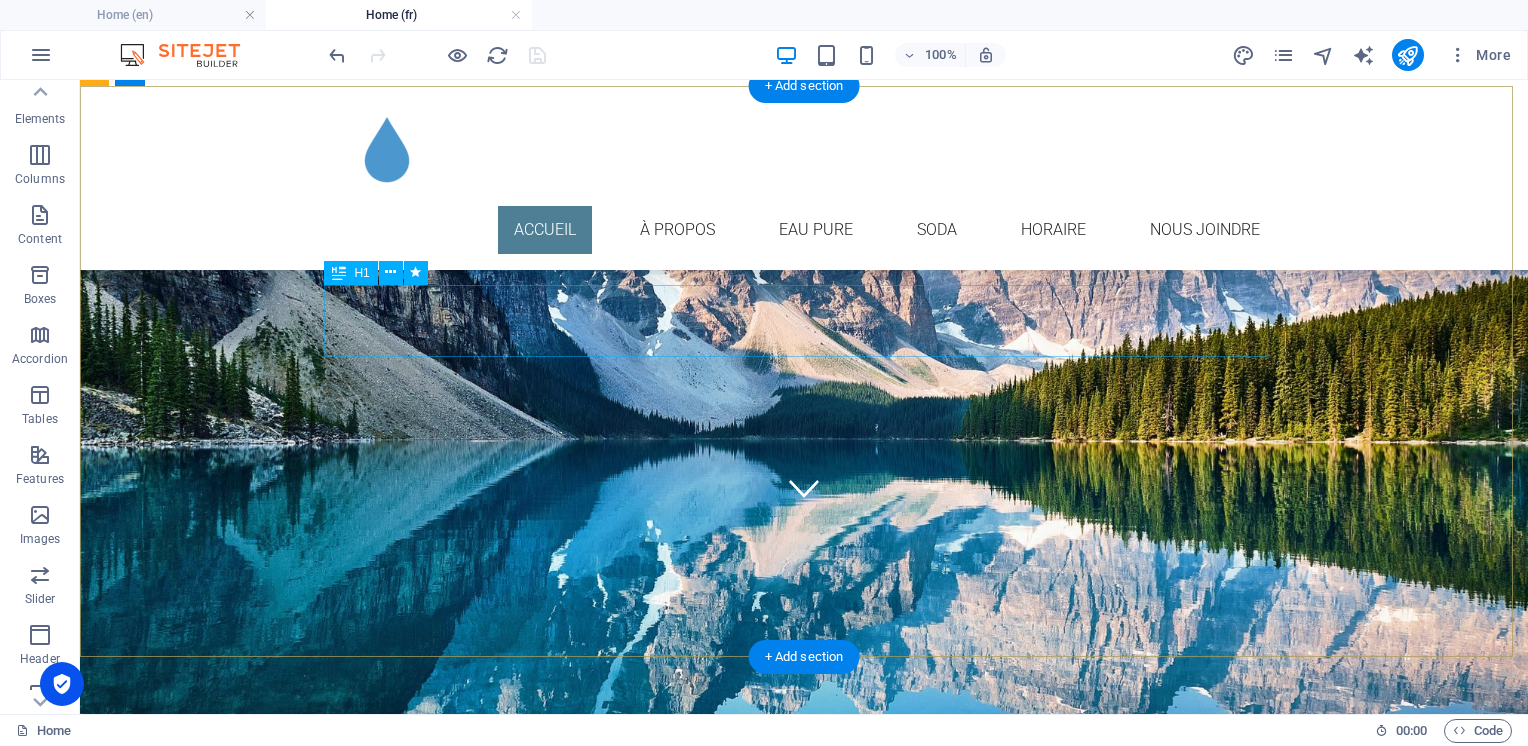 click on "[PERSON_NAME]" at bounding box center [804, 254] 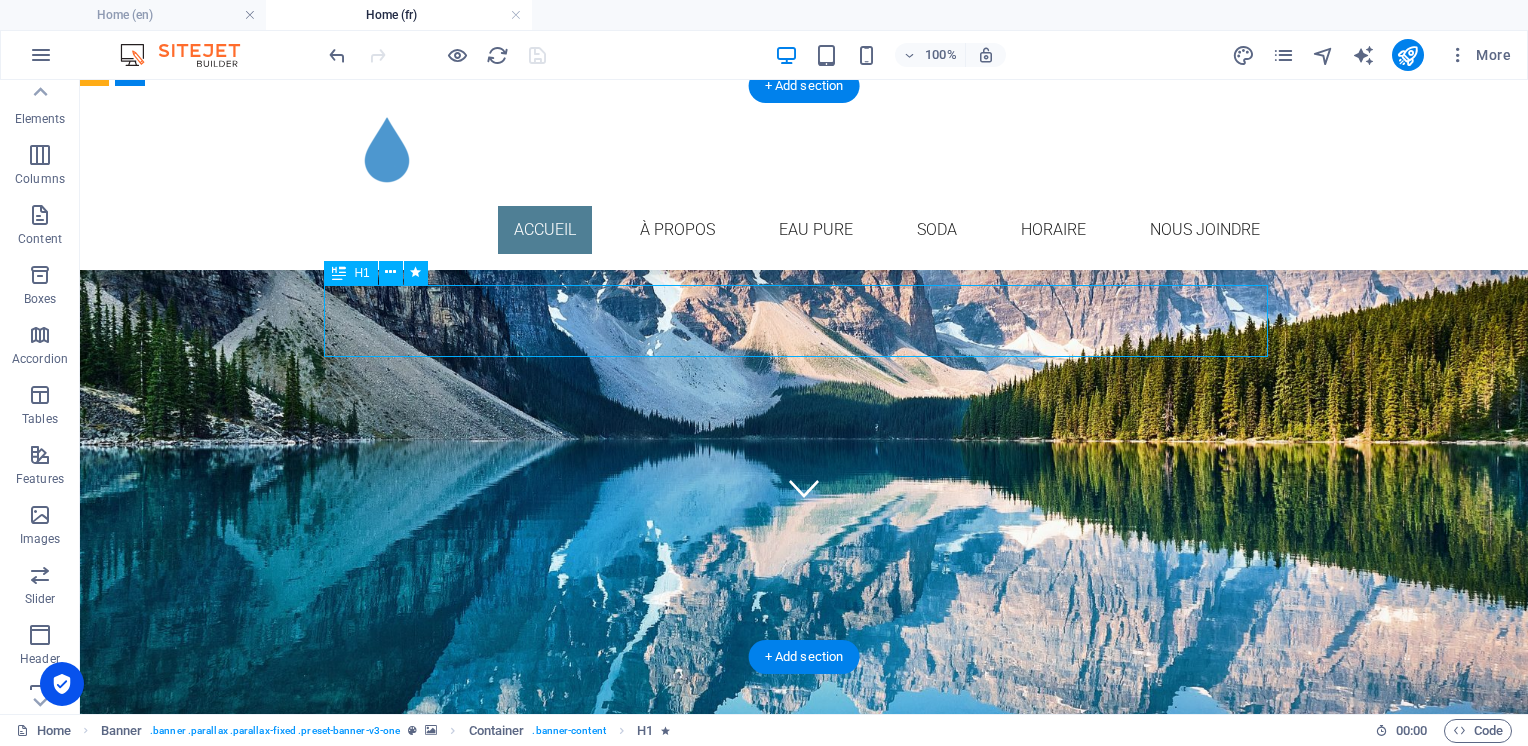 click on "[PERSON_NAME]" at bounding box center (804, 254) 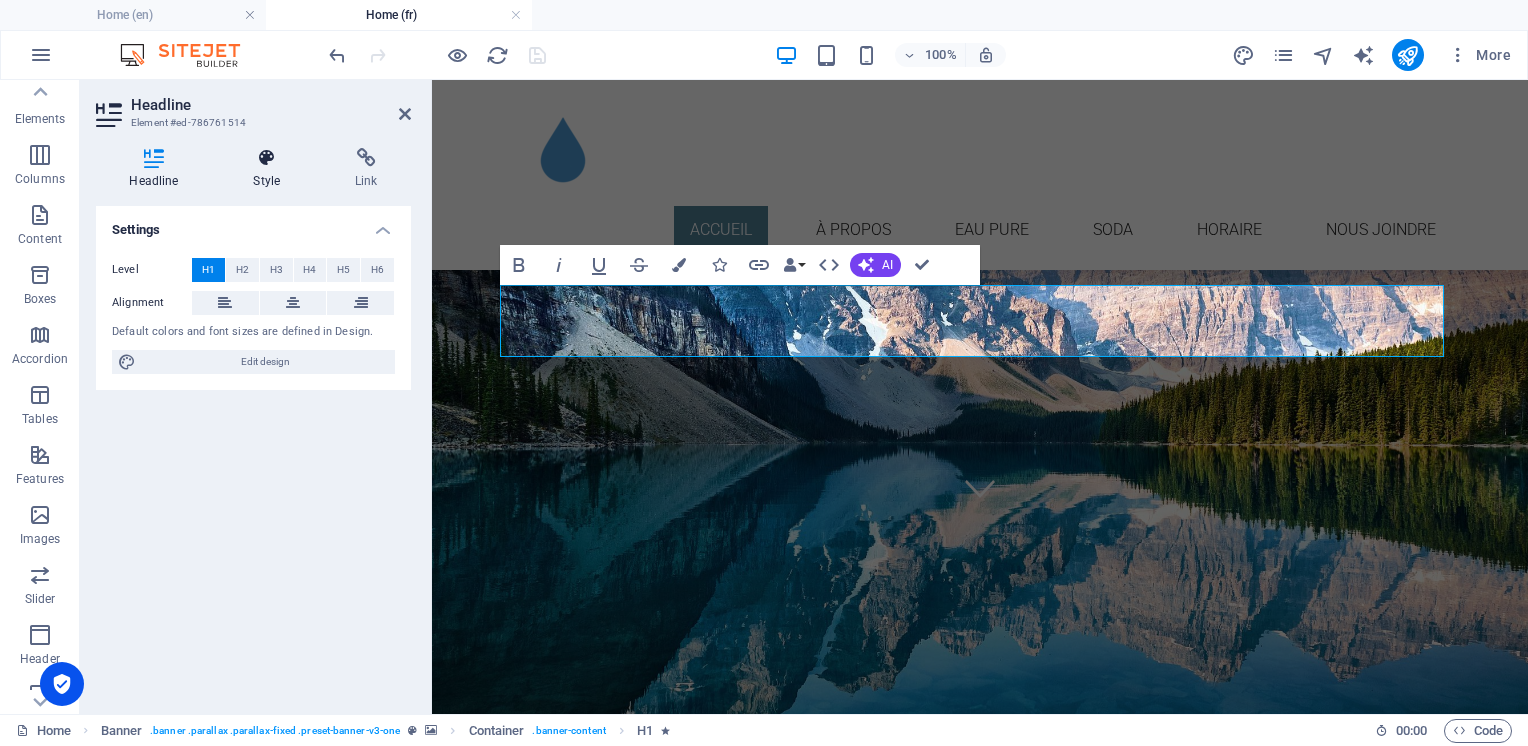 click on "Style" at bounding box center (271, 169) 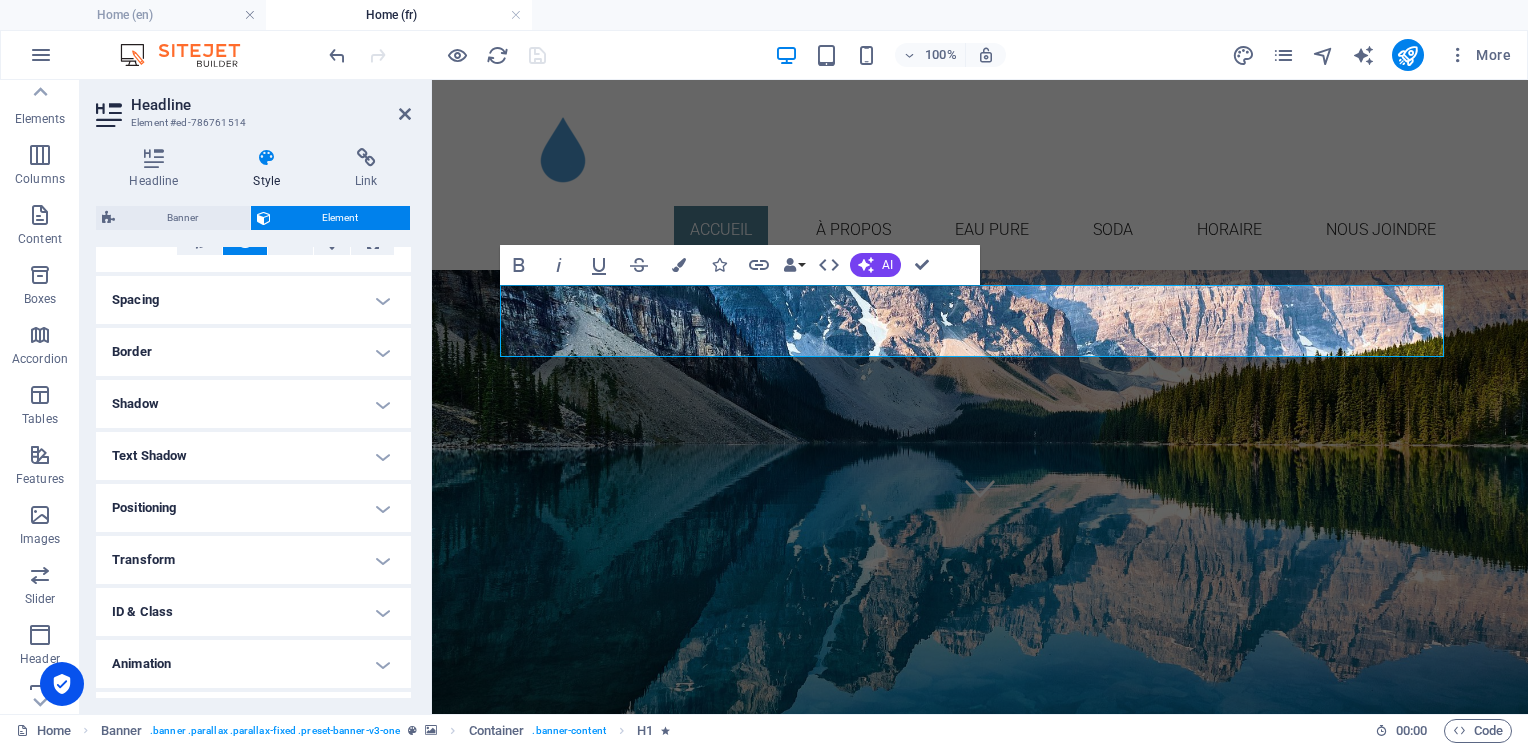 scroll, scrollTop: 392, scrollLeft: 0, axis: vertical 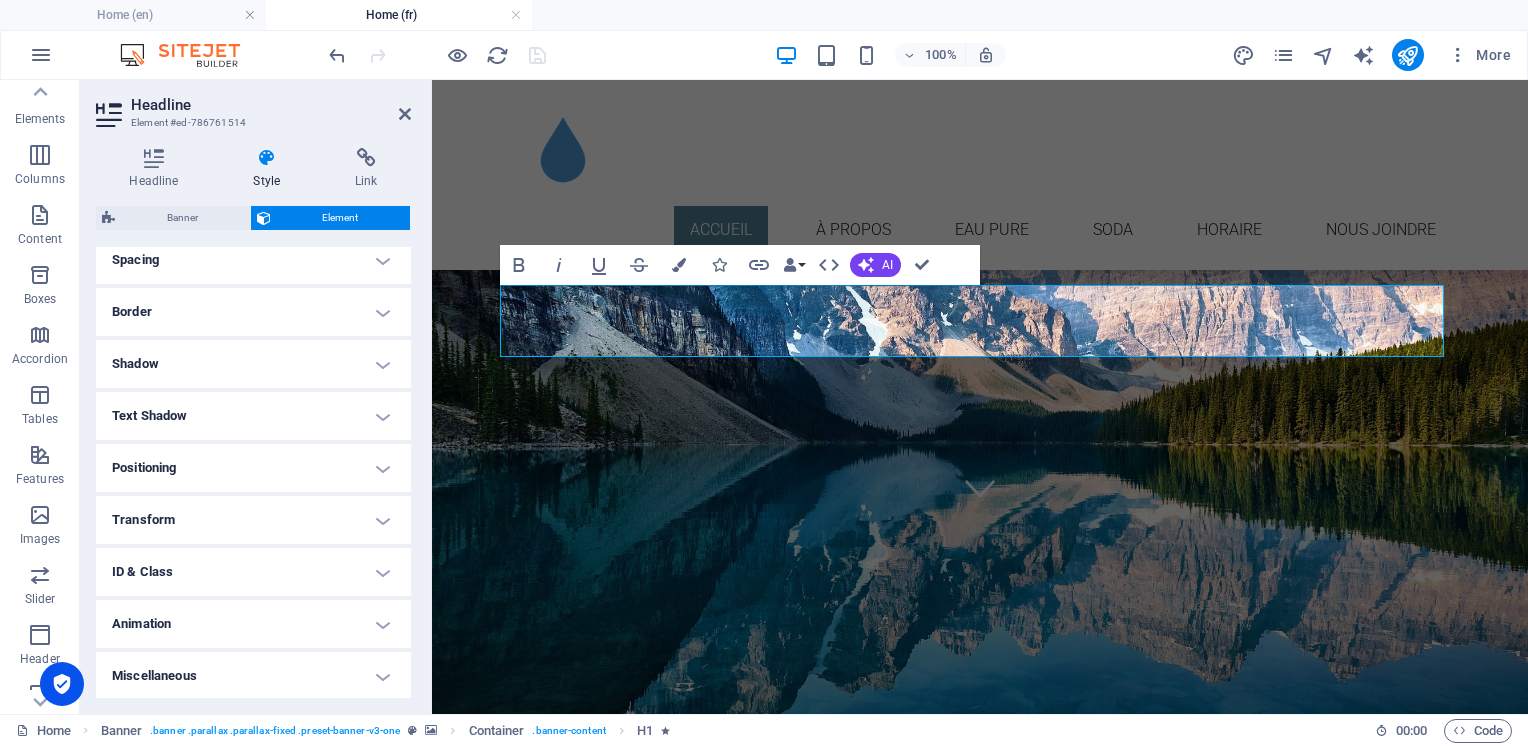click on "Transform" at bounding box center [253, 520] 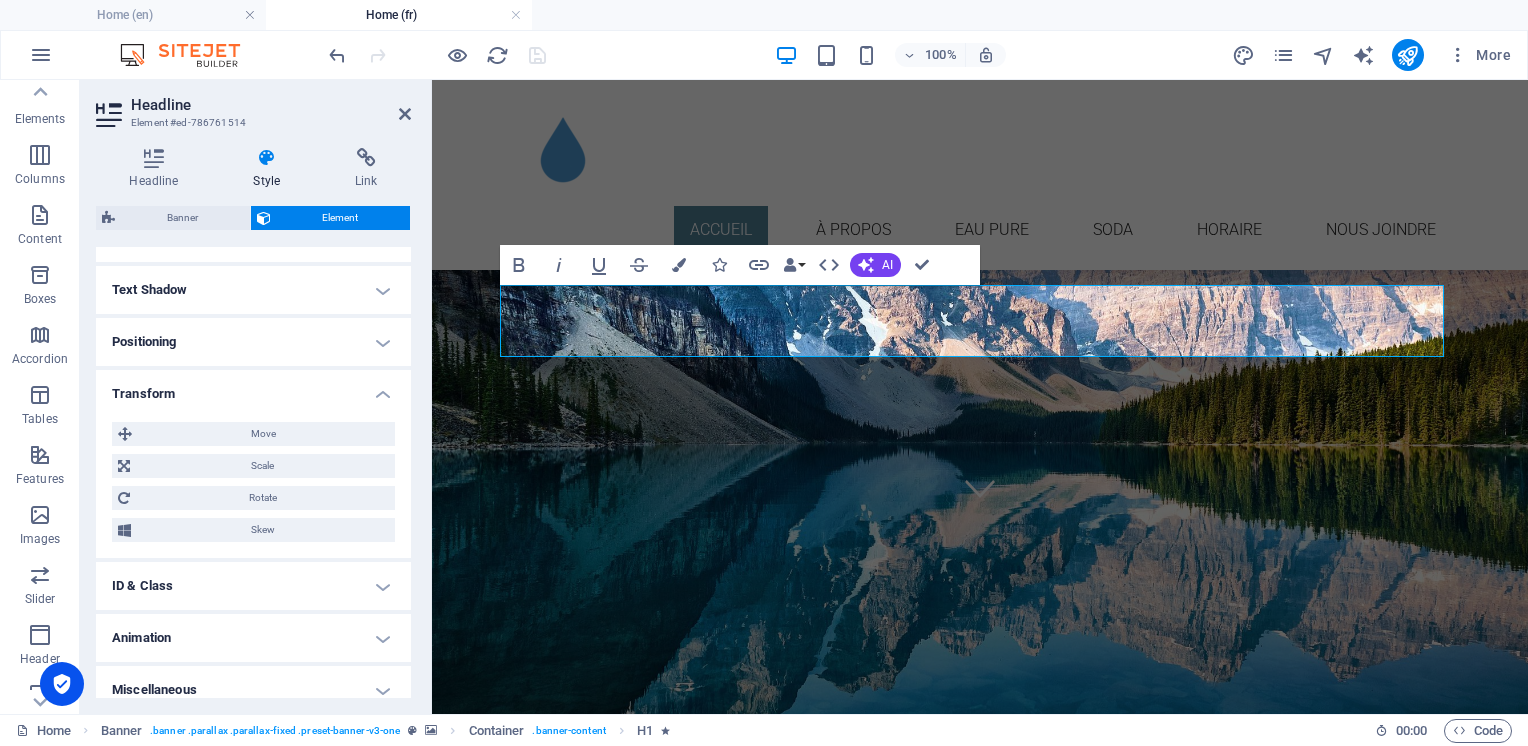 scroll, scrollTop: 532, scrollLeft: 0, axis: vertical 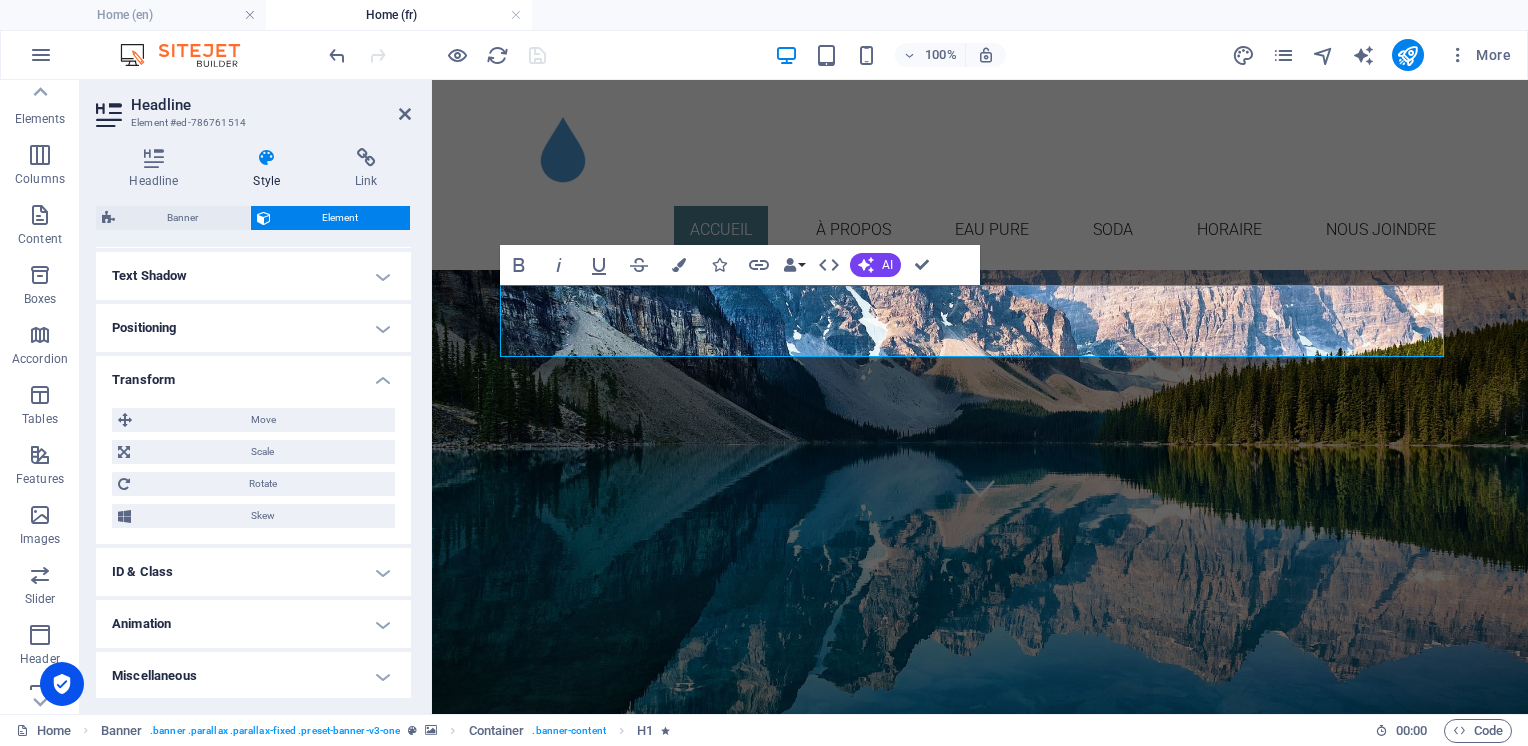 click on "Animation" at bounding box center (253, 624) 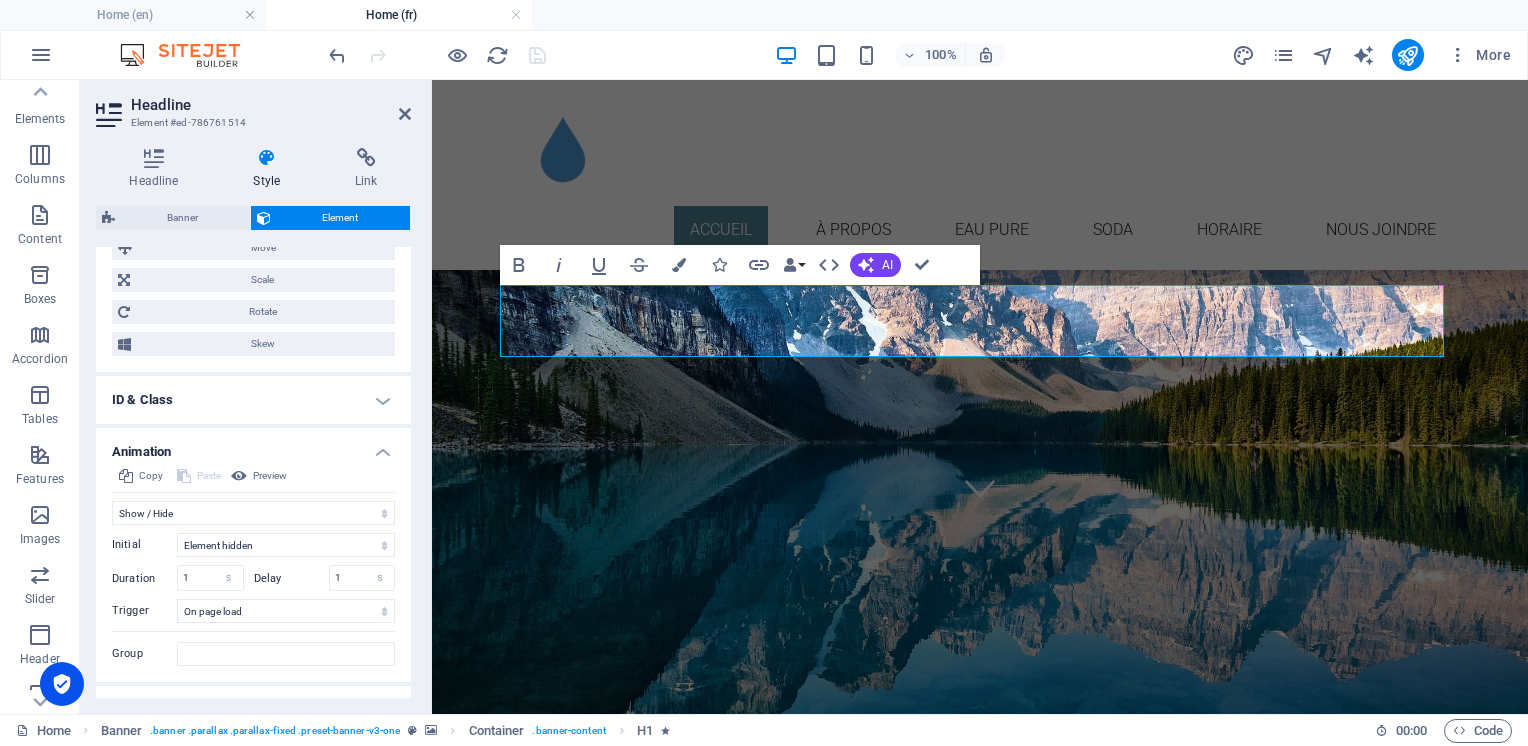 scroll, scrollTop: 732, scrollLeft: 0, axis: vertical 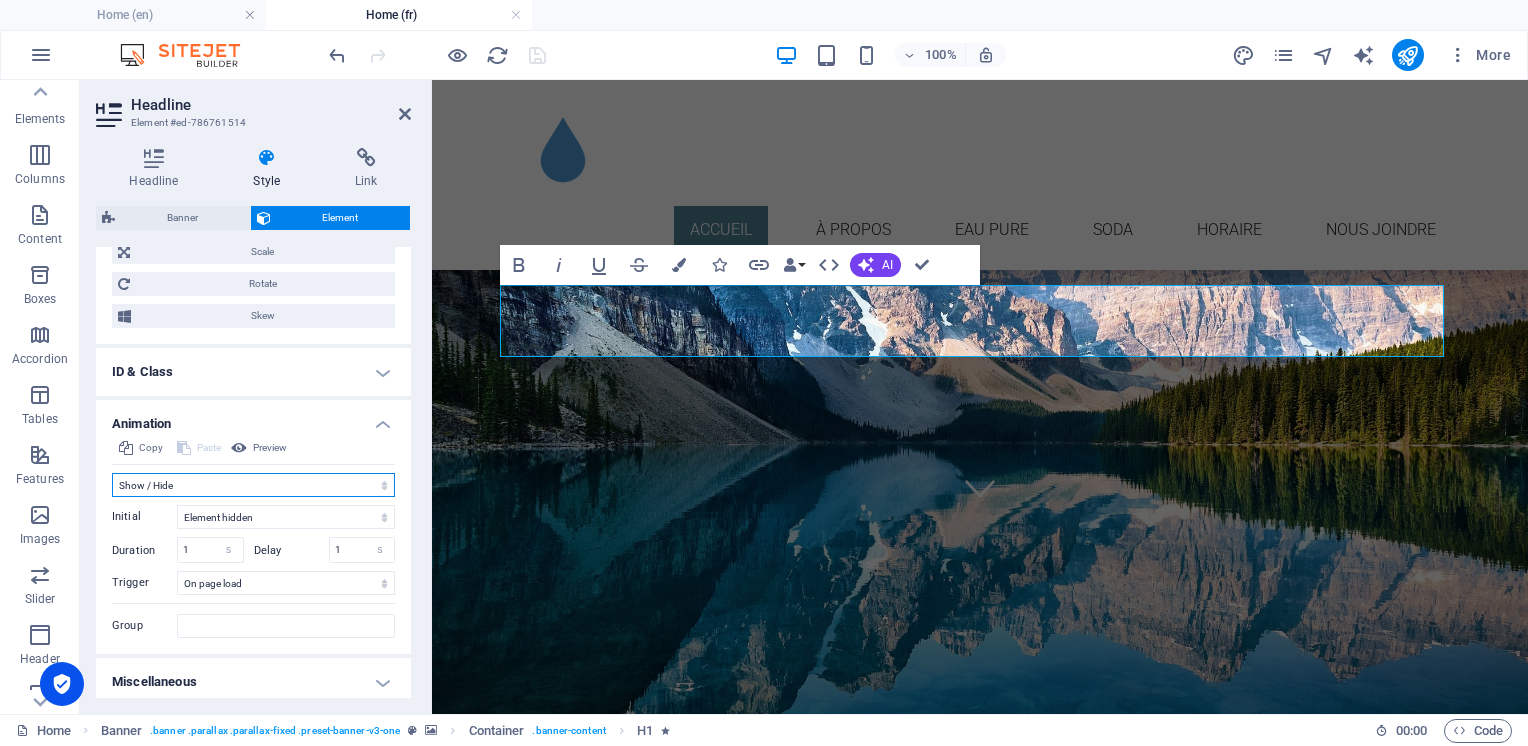 click on "Don't animate Show / Hide Slide up/down Zoom in/out Slide left to right Slide right to left Slide top to bottom Slide bottom to top Pulse Blink Open as overlay" at bounding box center [253, 485] 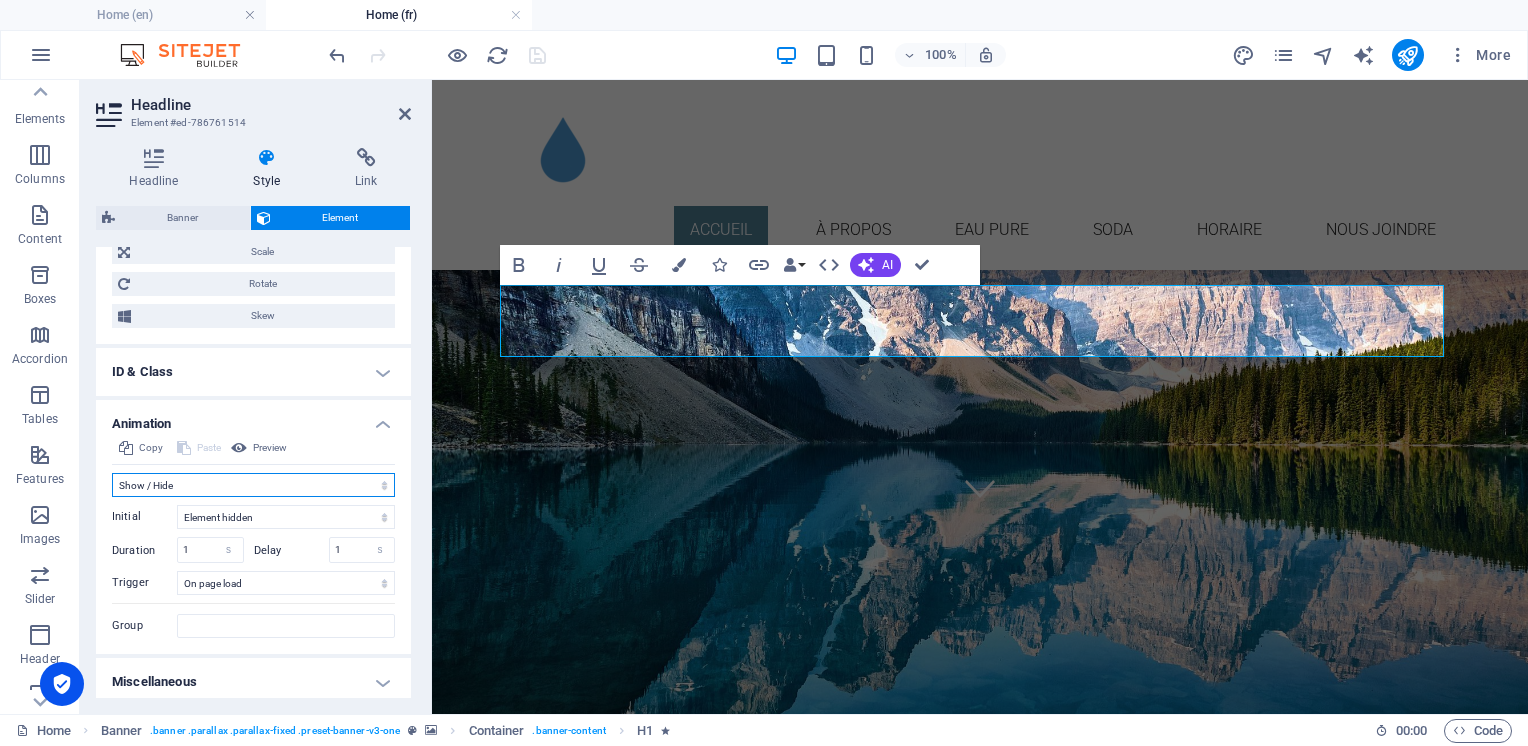 select on "none" 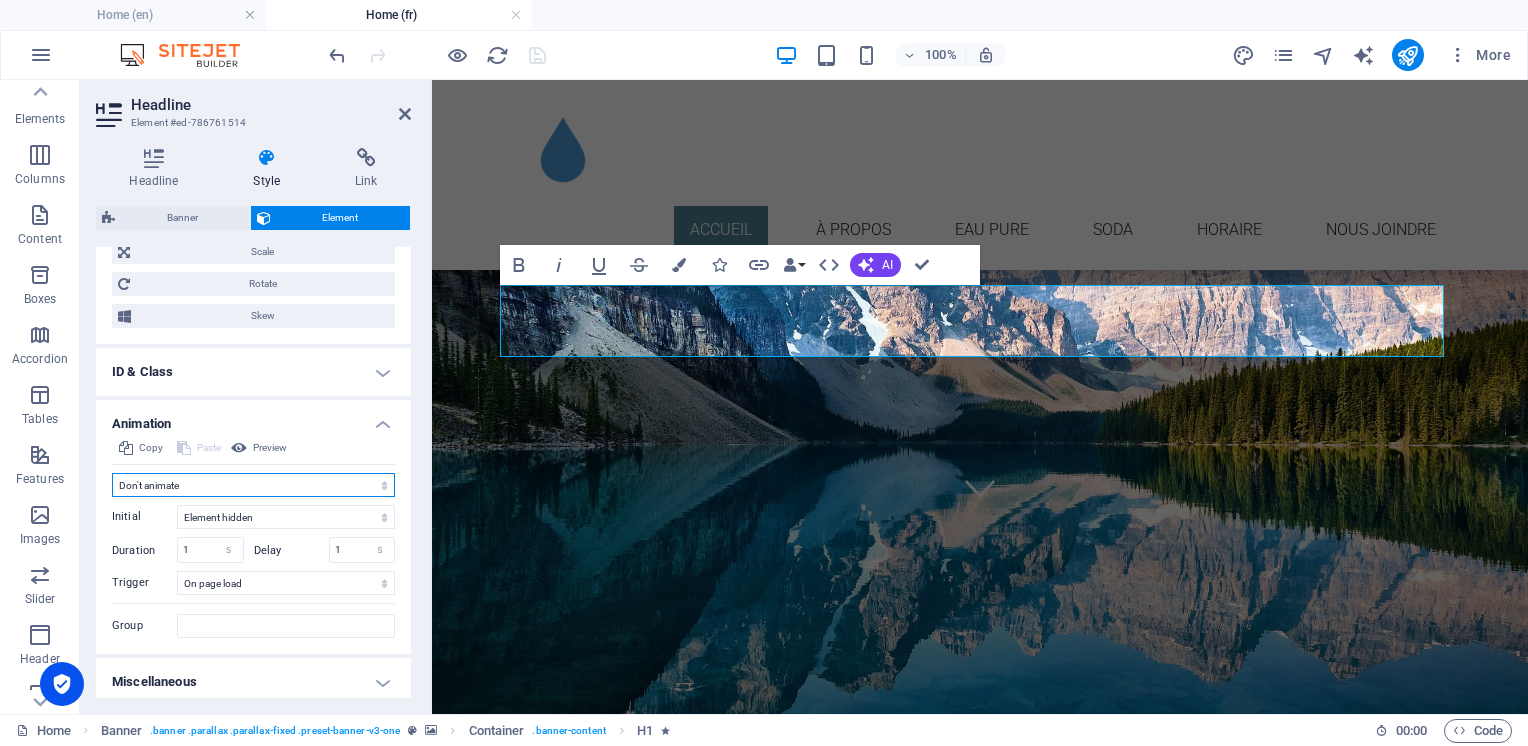 click on "Don't animate Show / Hide Slide up/down Zoom in/out Slide left to right Slide right to left Slide top to bottom Slide bottom to top Pulse Blink Open as overlay" at bounding box center (253, 485) 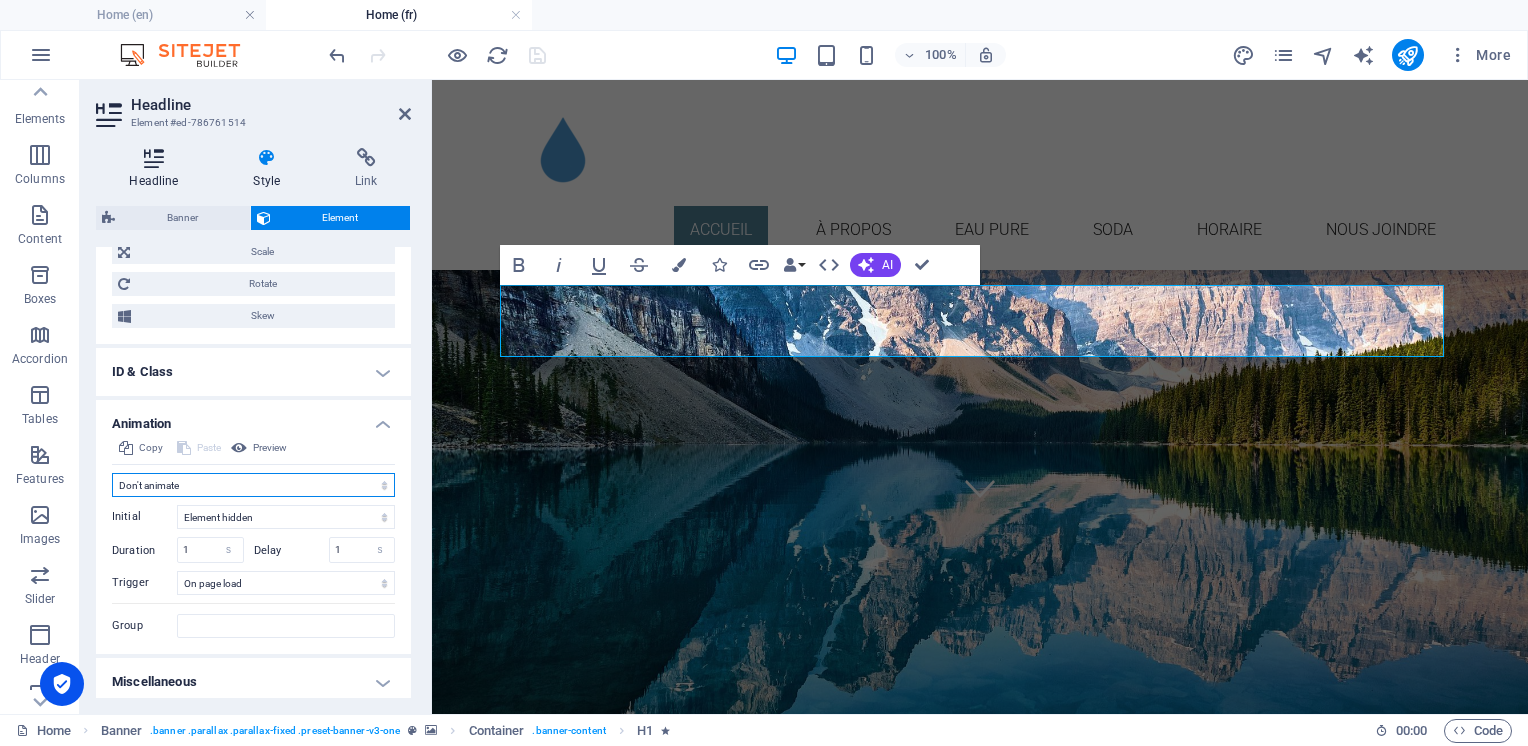 scroll, scrollTop: 597, scrollLeft: 0, axis: vertical 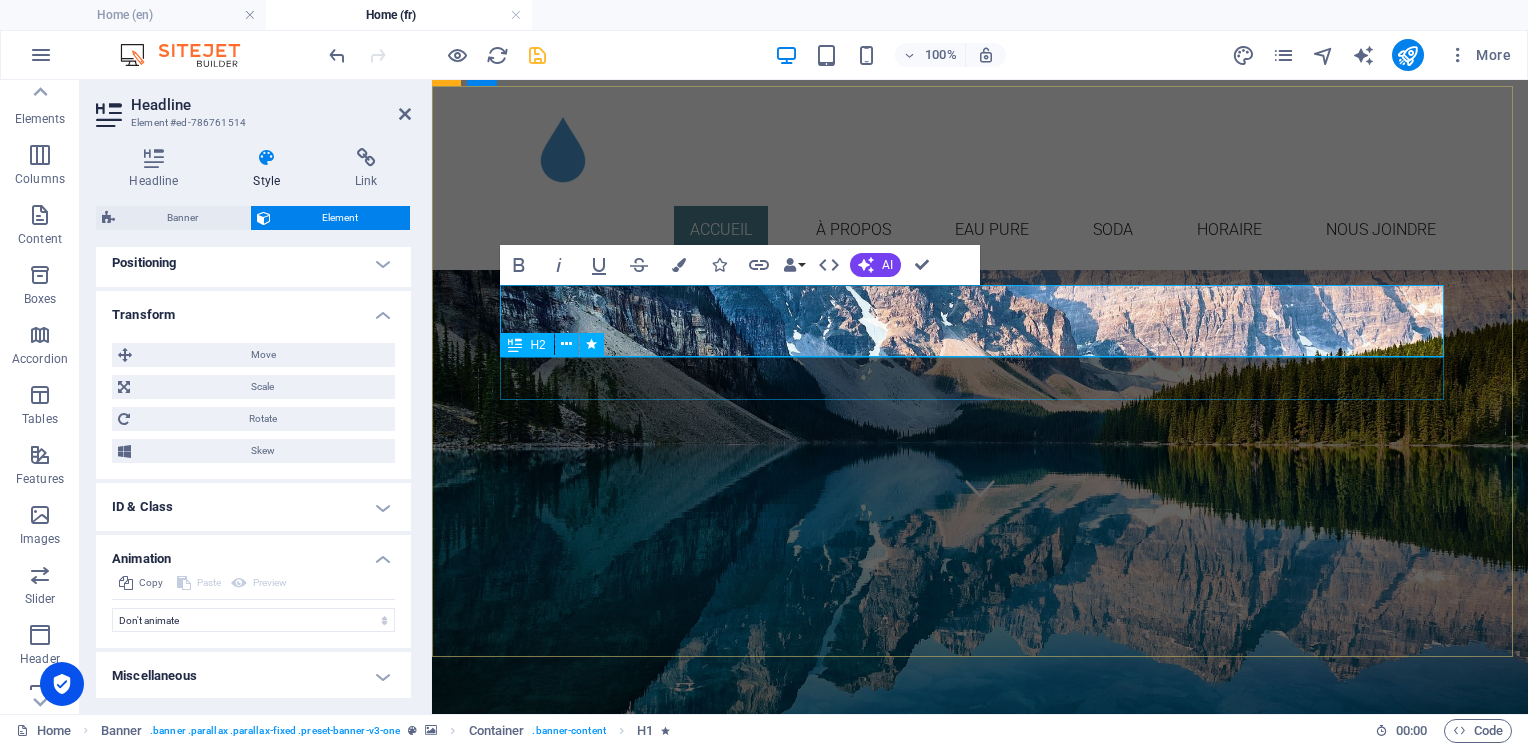 click on "Recharge d’eau ultrapure et échange de CO₂" at bounding box center [980, 1016] 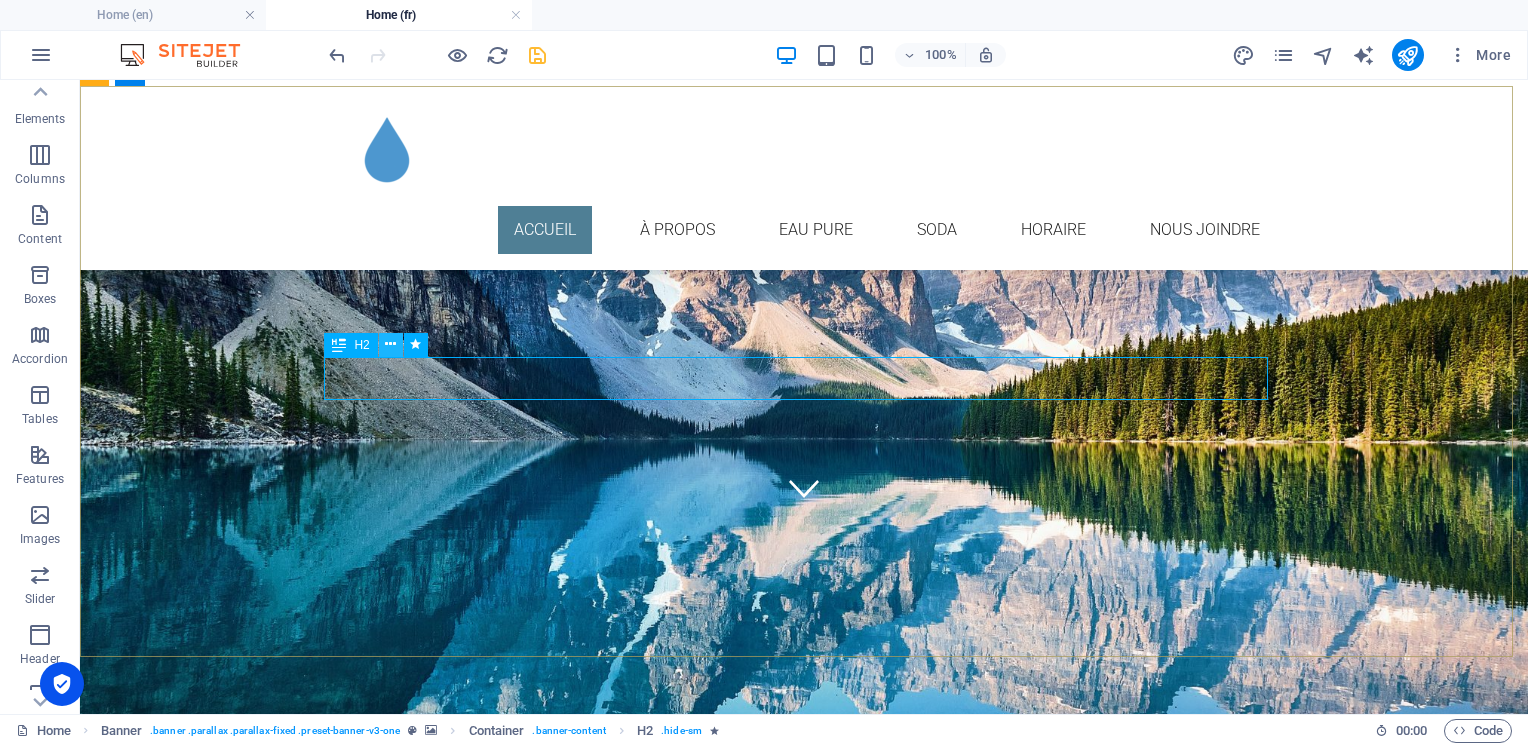 click at bounding box center [390, 344] 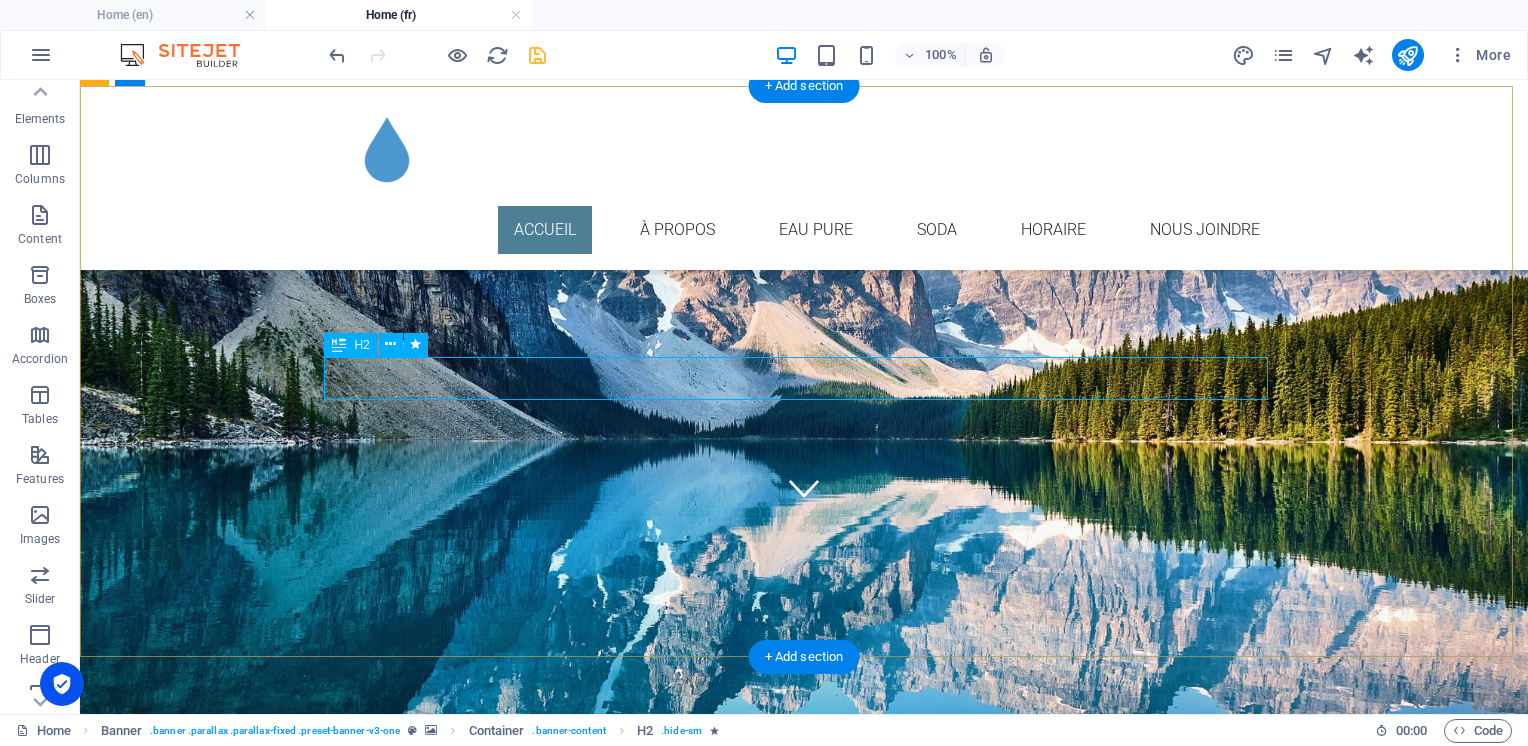 click on "Recharge d’eau ultrapure et échange de CO₂" at bounding box center (804, 1016) 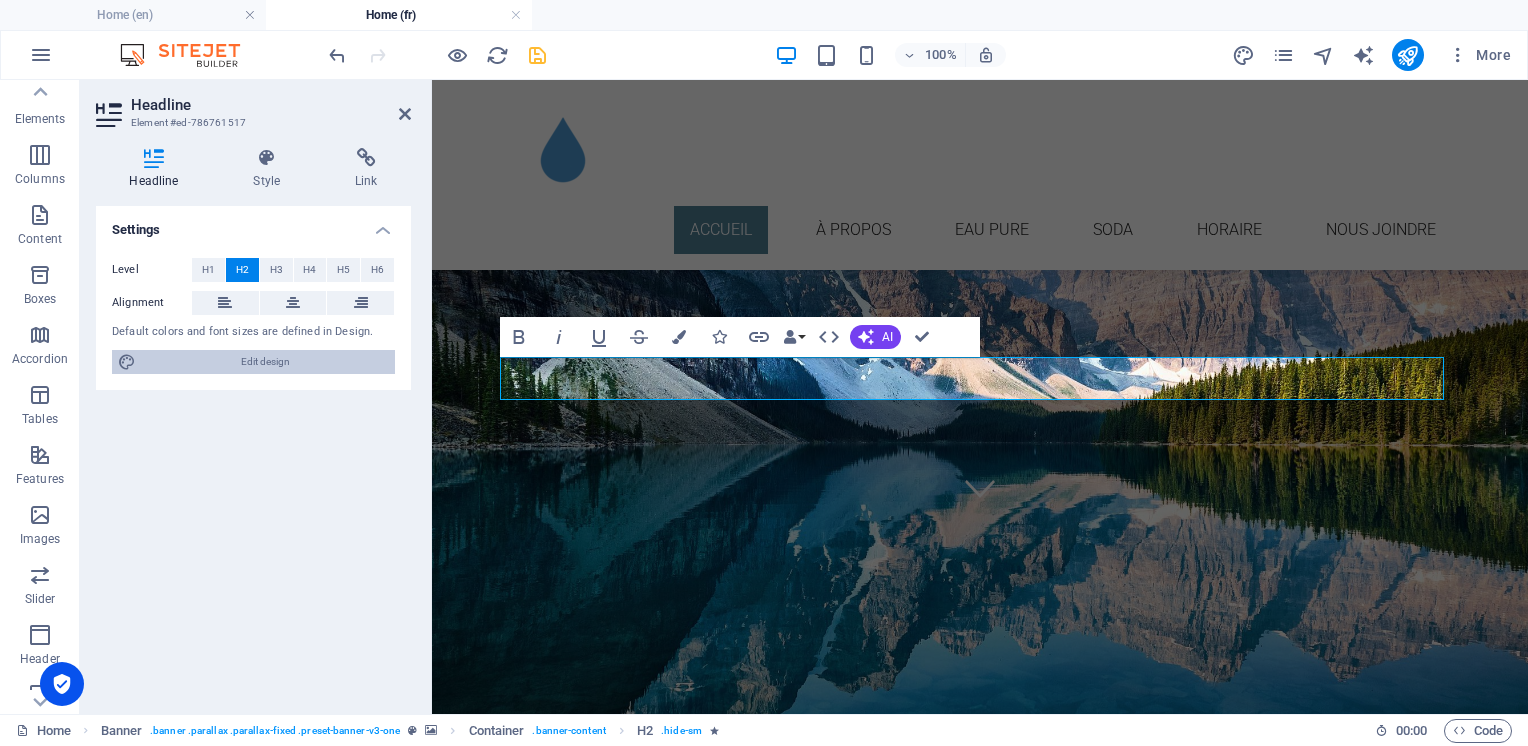 click on "Edit design" at bounding box center [265, 362] 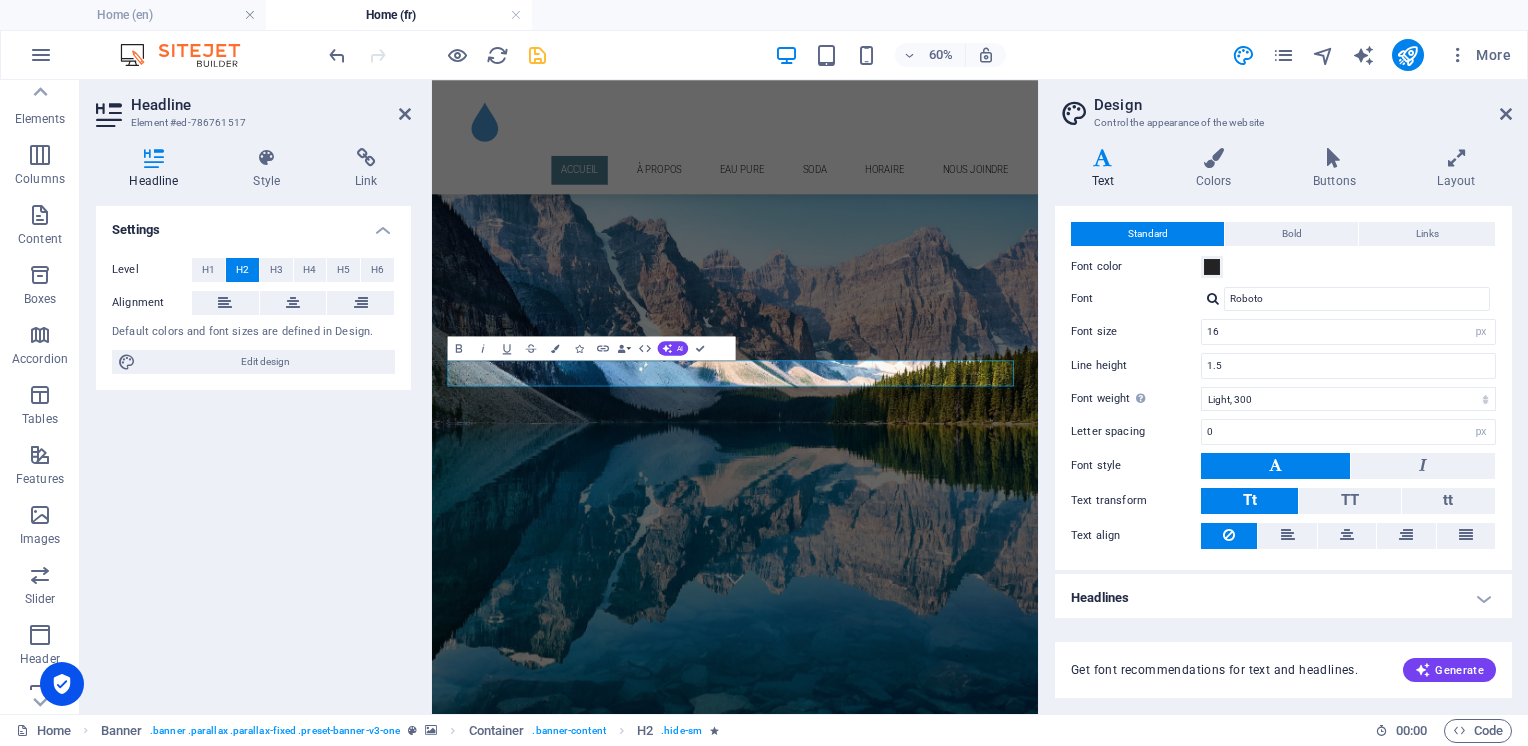 scroll, scrollTop: 0, scrollLeft: 0, axis: both 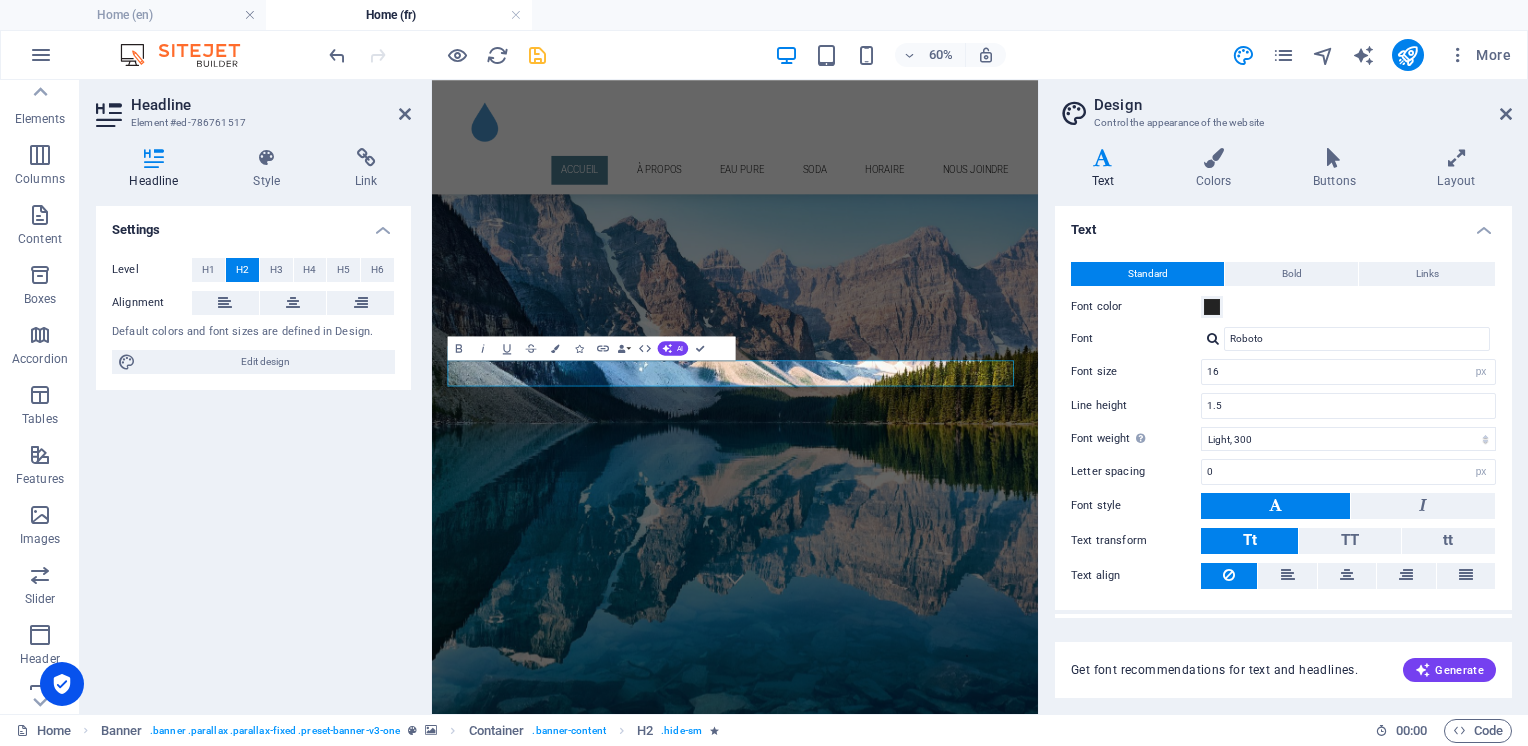 click on "Design Control the appearance of the website" at bounding box center (1285, 106) 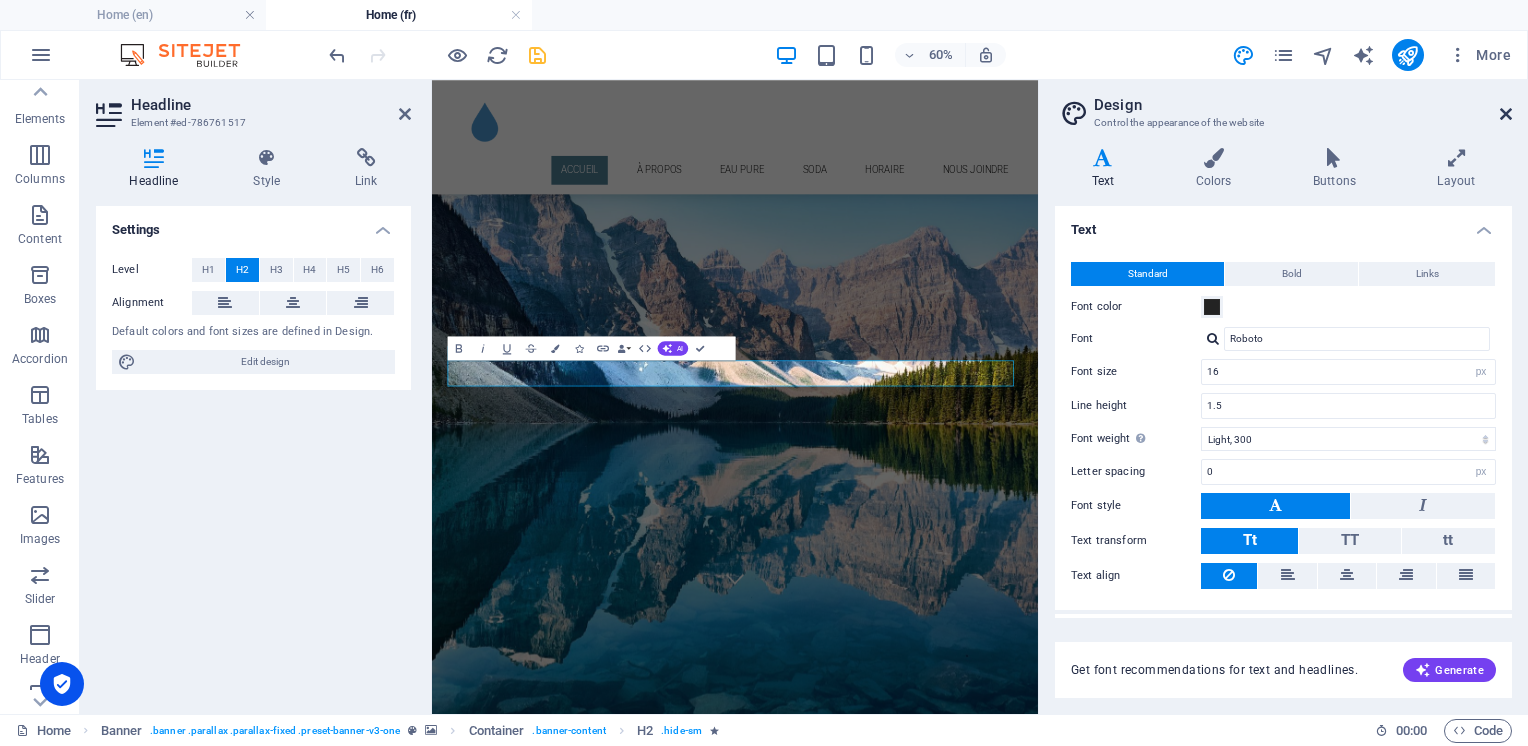 click at bounding box center (1506, 114) 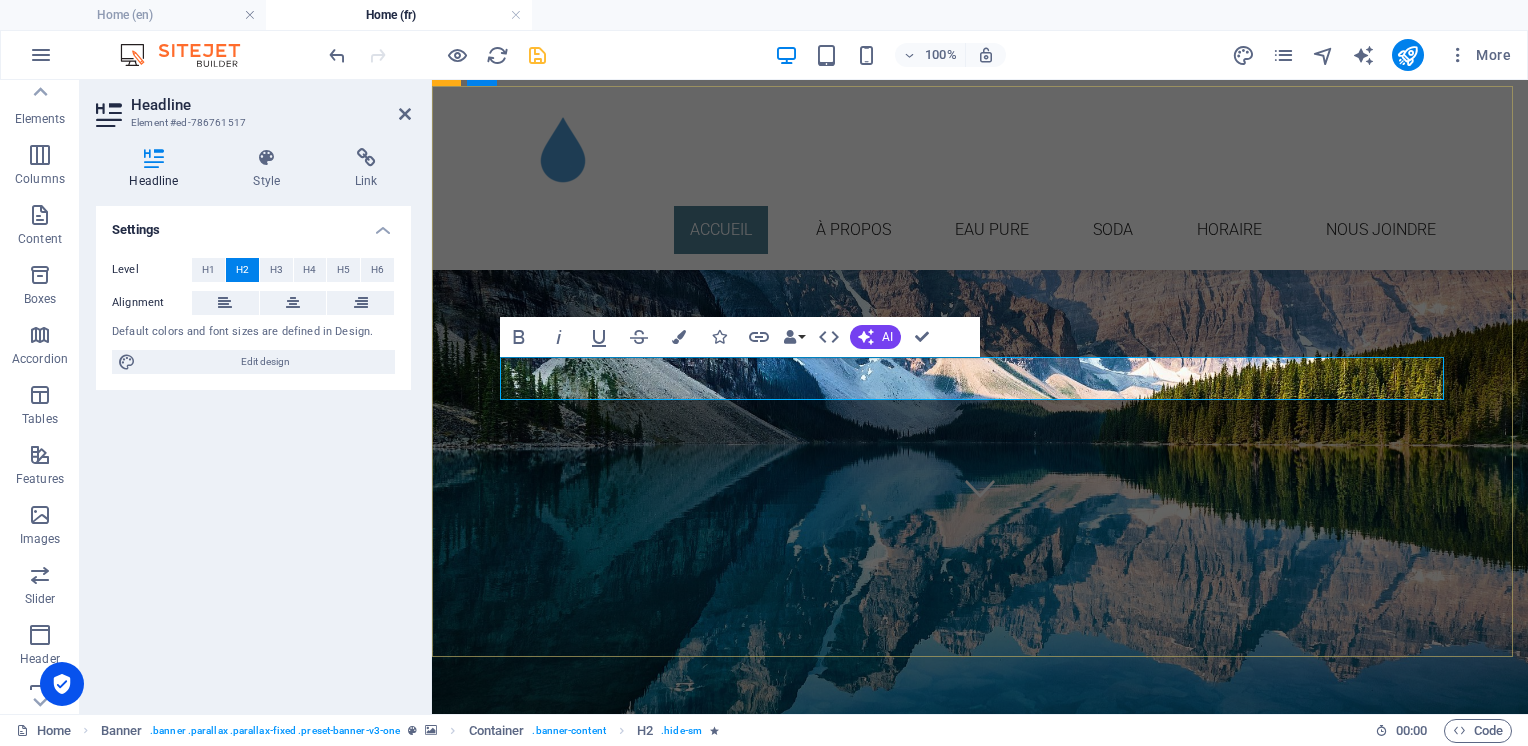 click on "Recharge d’eau ultrapure et échange de CO₂" at bounding box center [980, 1699] 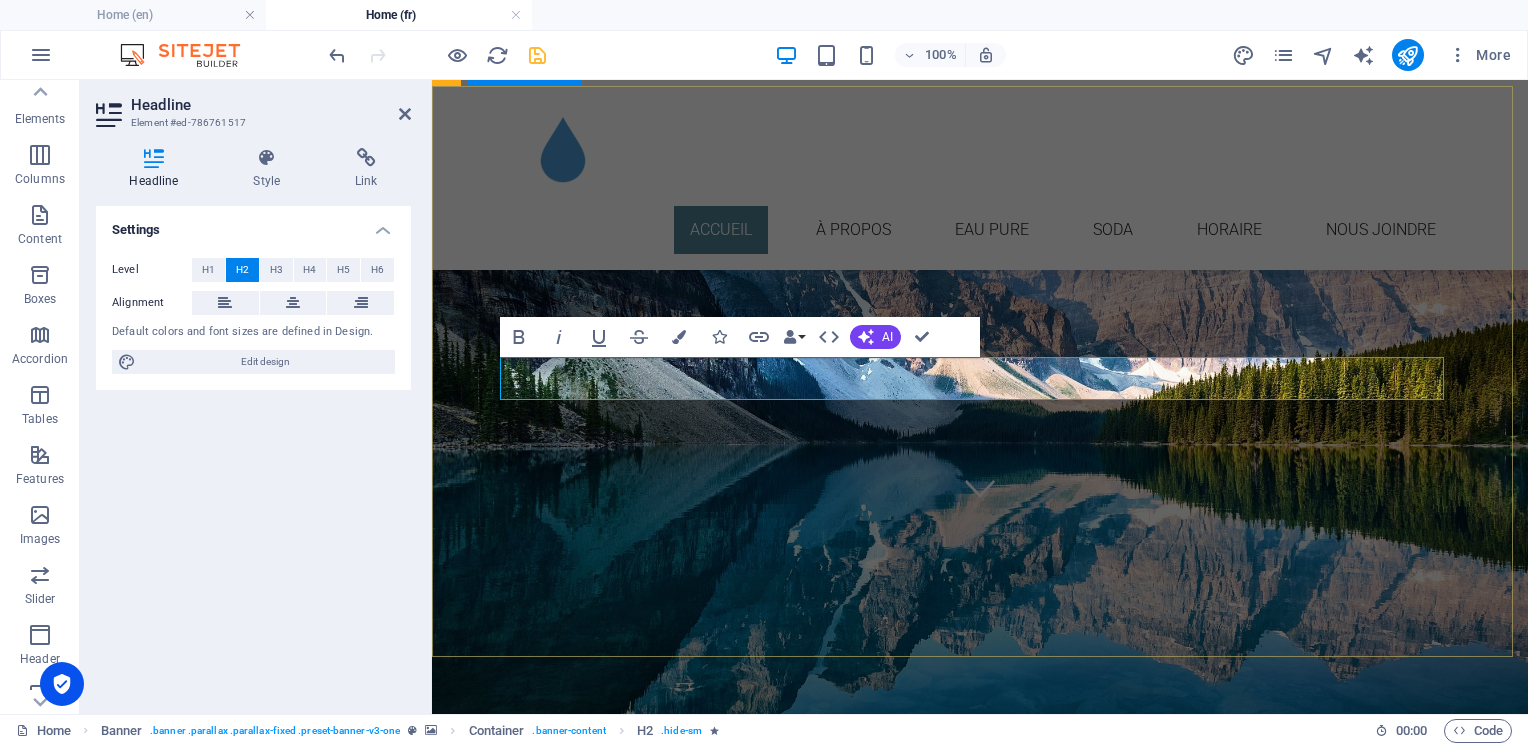 click on "BENVIN PUR Recharge d’eau ultrapure et échange de CO₂ Simple        Local         Durable" at bounding box center (980, 3894) 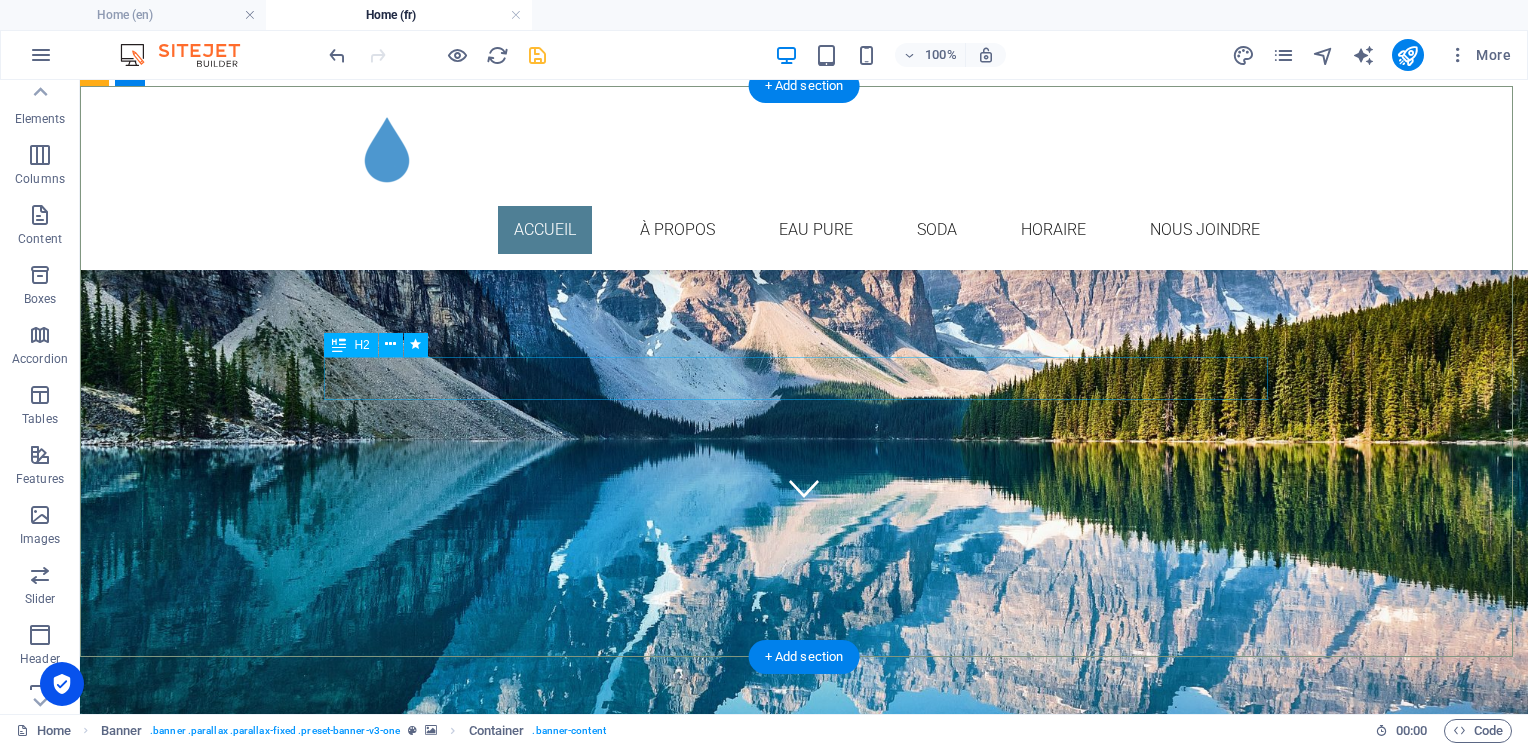 click on "Recharge d’eau ultrapure et échange de CO₂" at bounding box center (804, 1016) 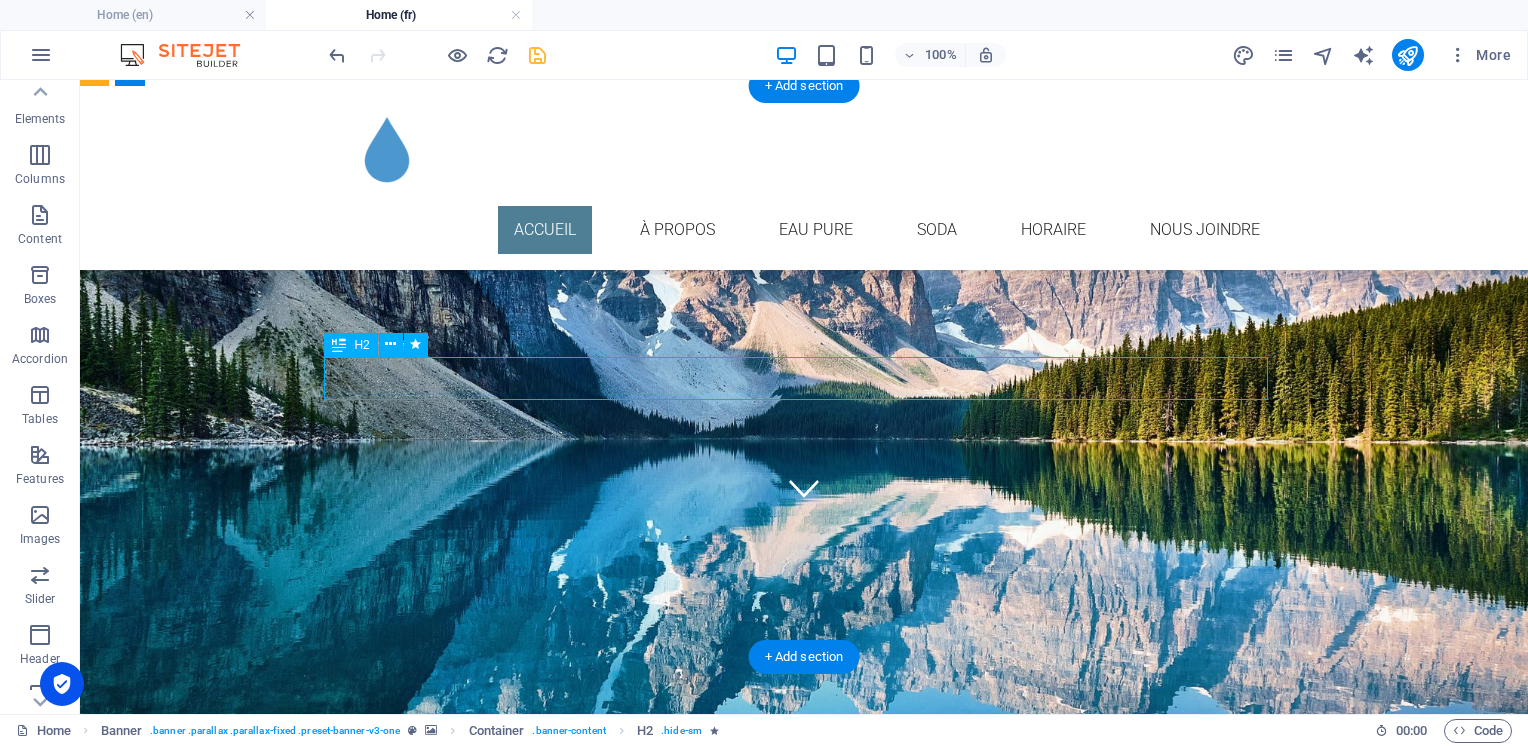 click on "Recharge d’eau ultrapure et échange de CO₂" at bounding box center [804, 1016] 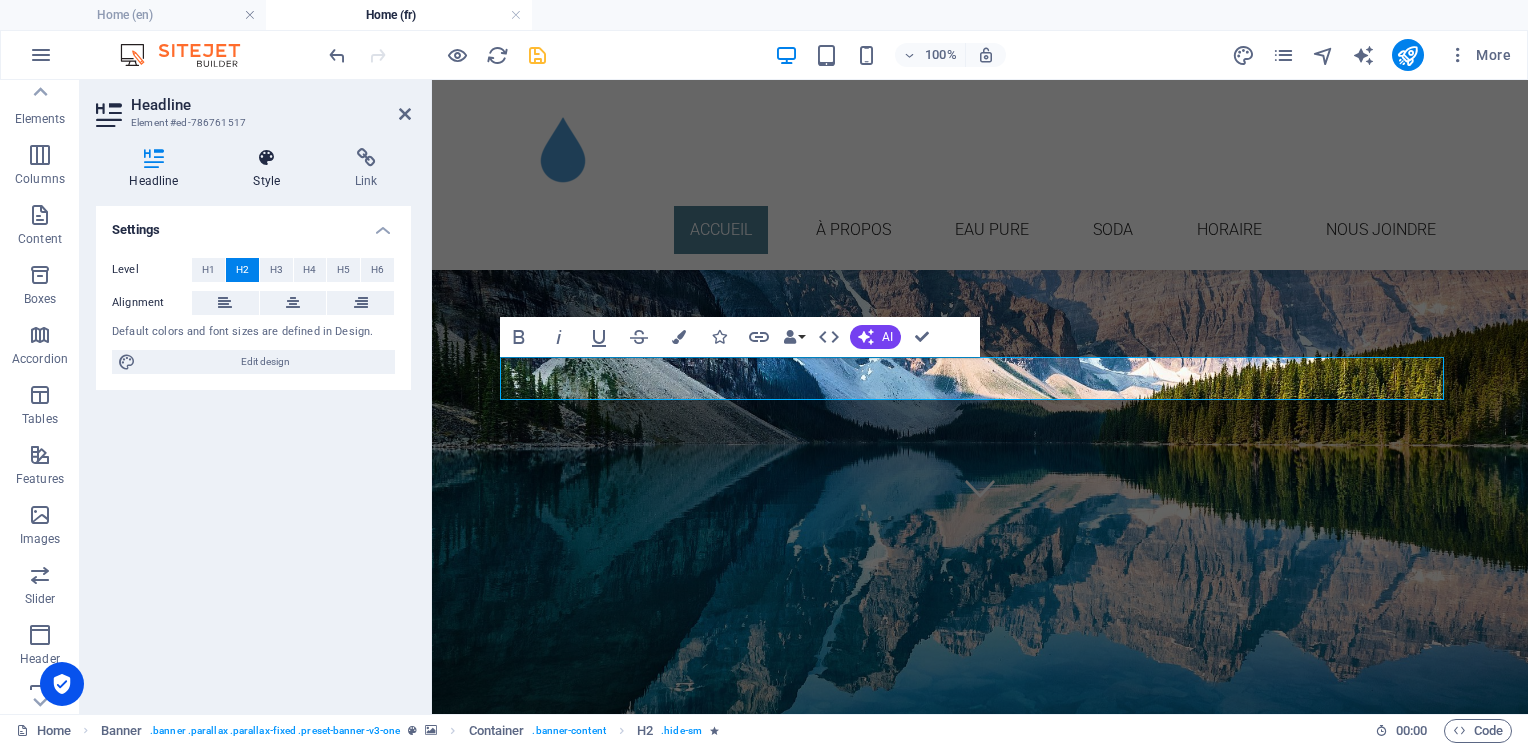 click on "Style" at bounding box center [271, 169] 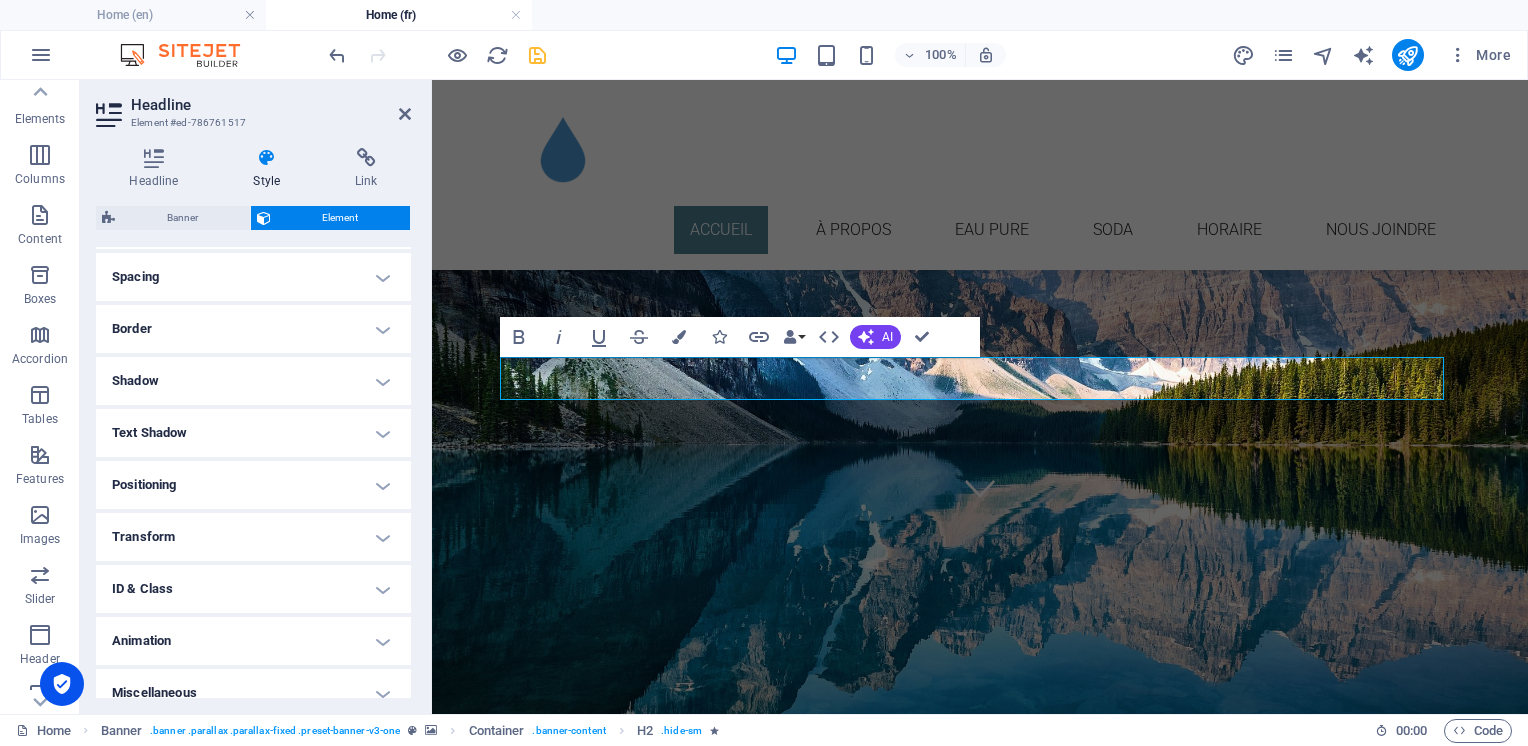 scroll, scrollTop: 392, scrollLeft: 0, axis: vertical 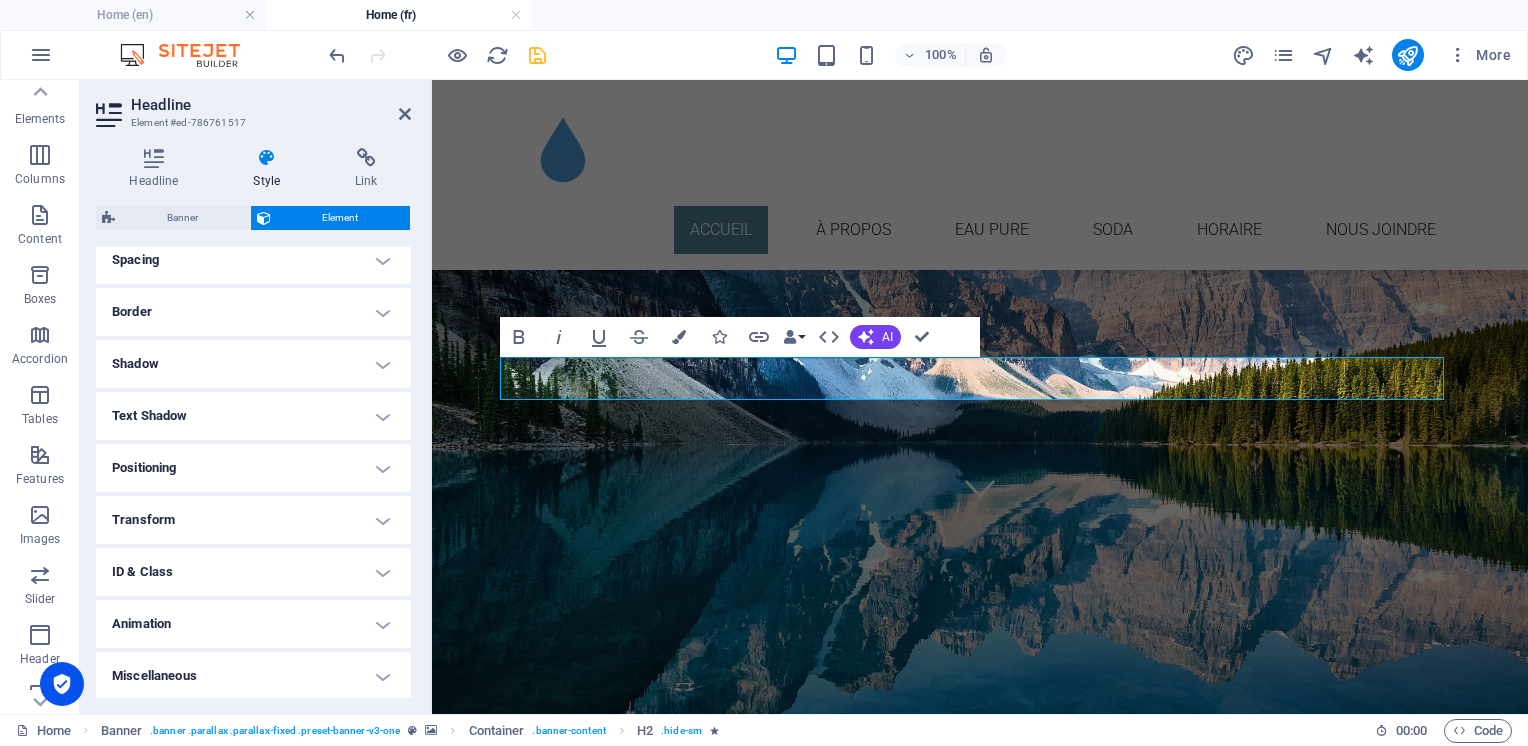 click on "Animation" at bounding box center [253, 624] 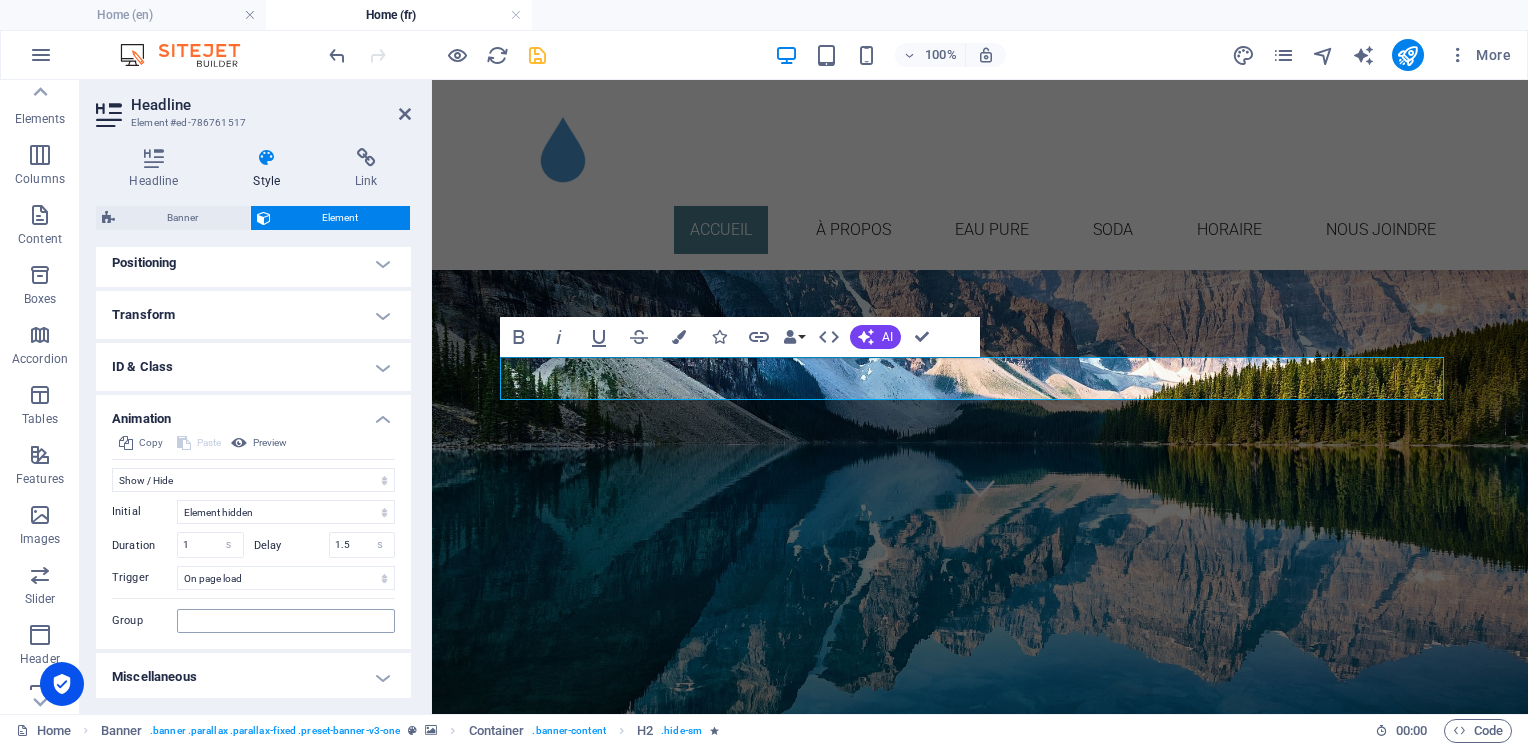 scroll, scrollTop: 598, scrollLeft: 0, axis: vertical 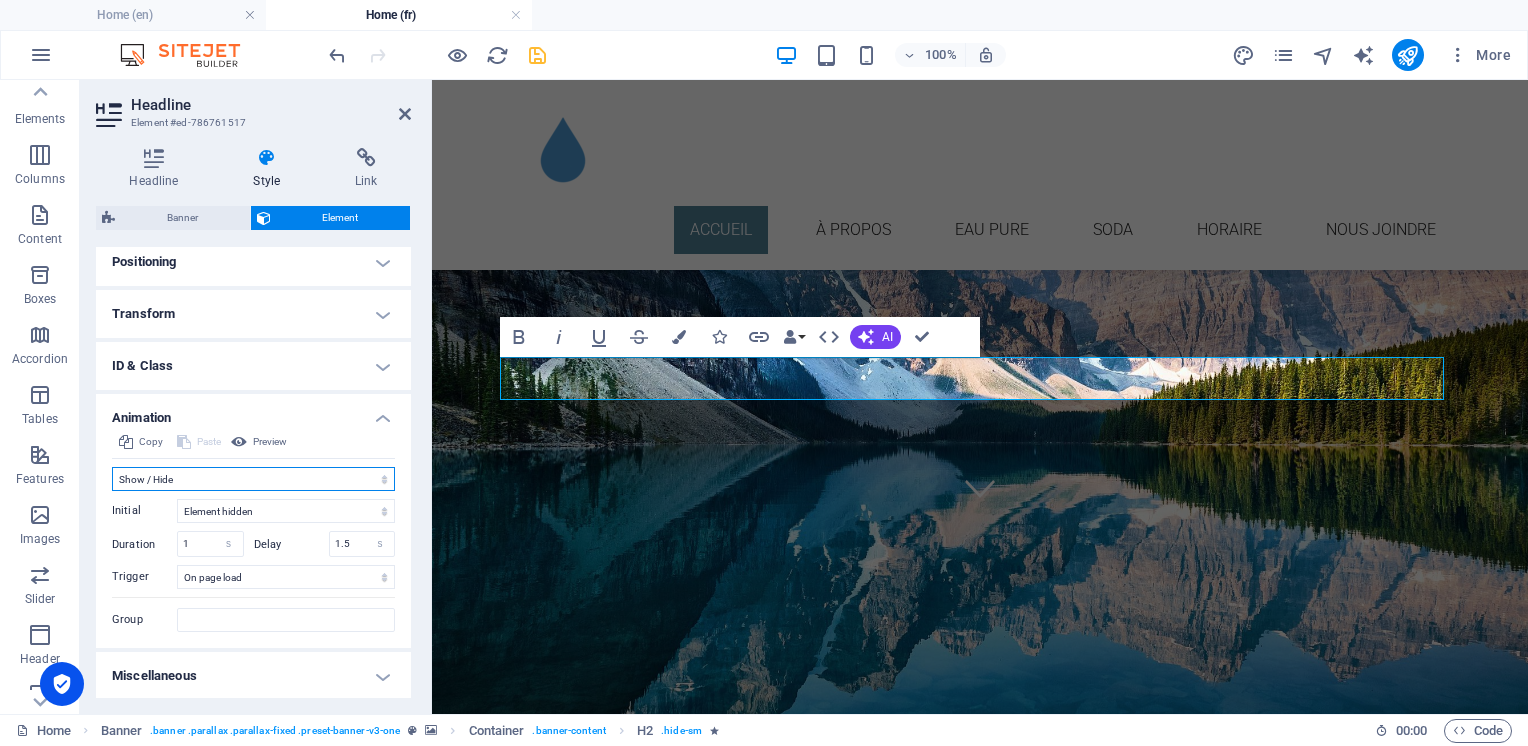 click on "Don't animate Show / Hide Slide up/down Zoom in/out Slide left to right Slide right to left Slide top to bottom Slide bottom to top Pulse Blink Open as overlay" at bounding box center (253, 479) 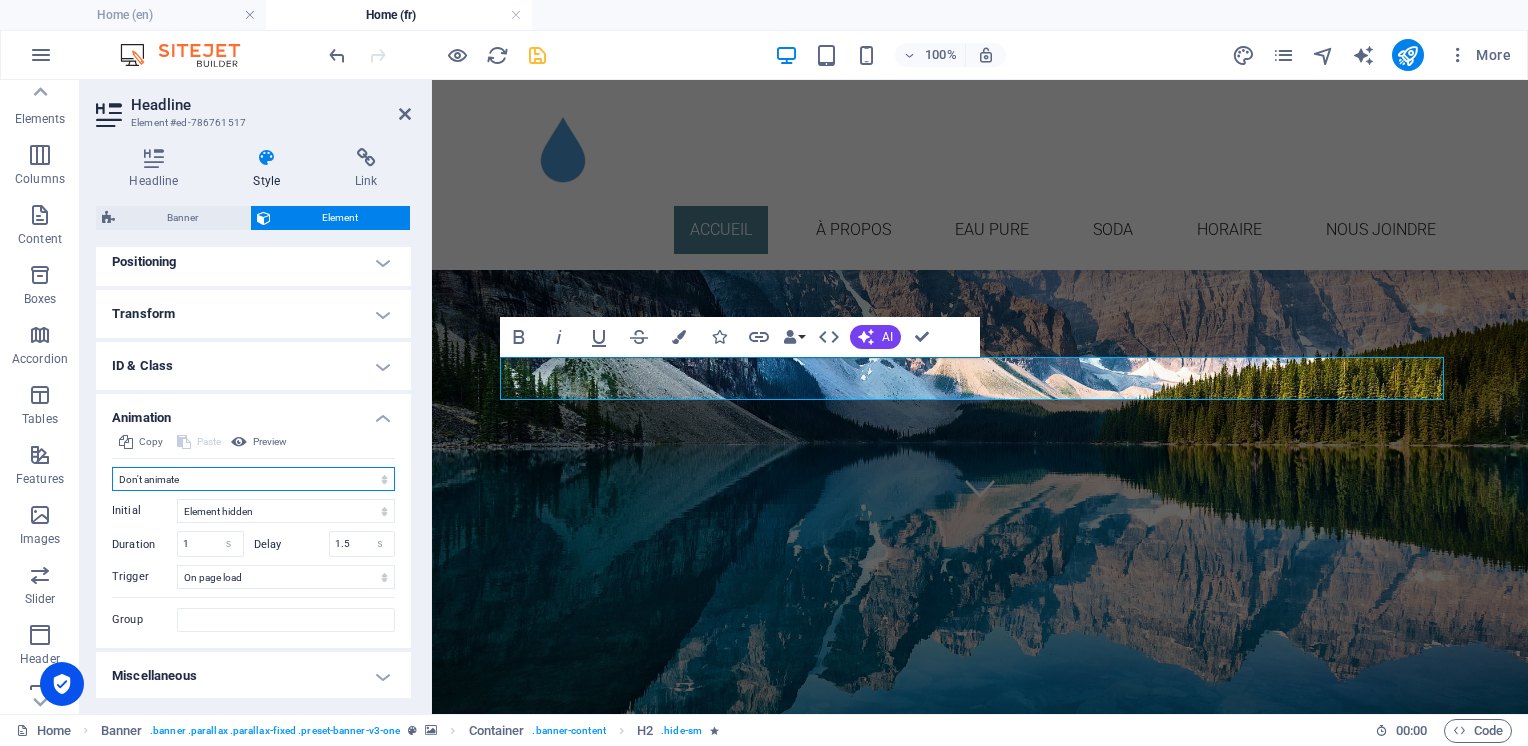 click on "Don't animate Show / Hide Slide up/down Zoom in/out Slide left to right Slide right to left Slide top to bottom Slide bottom to top Pulse Blink Open as overlay" at bounding box center (253, 479) 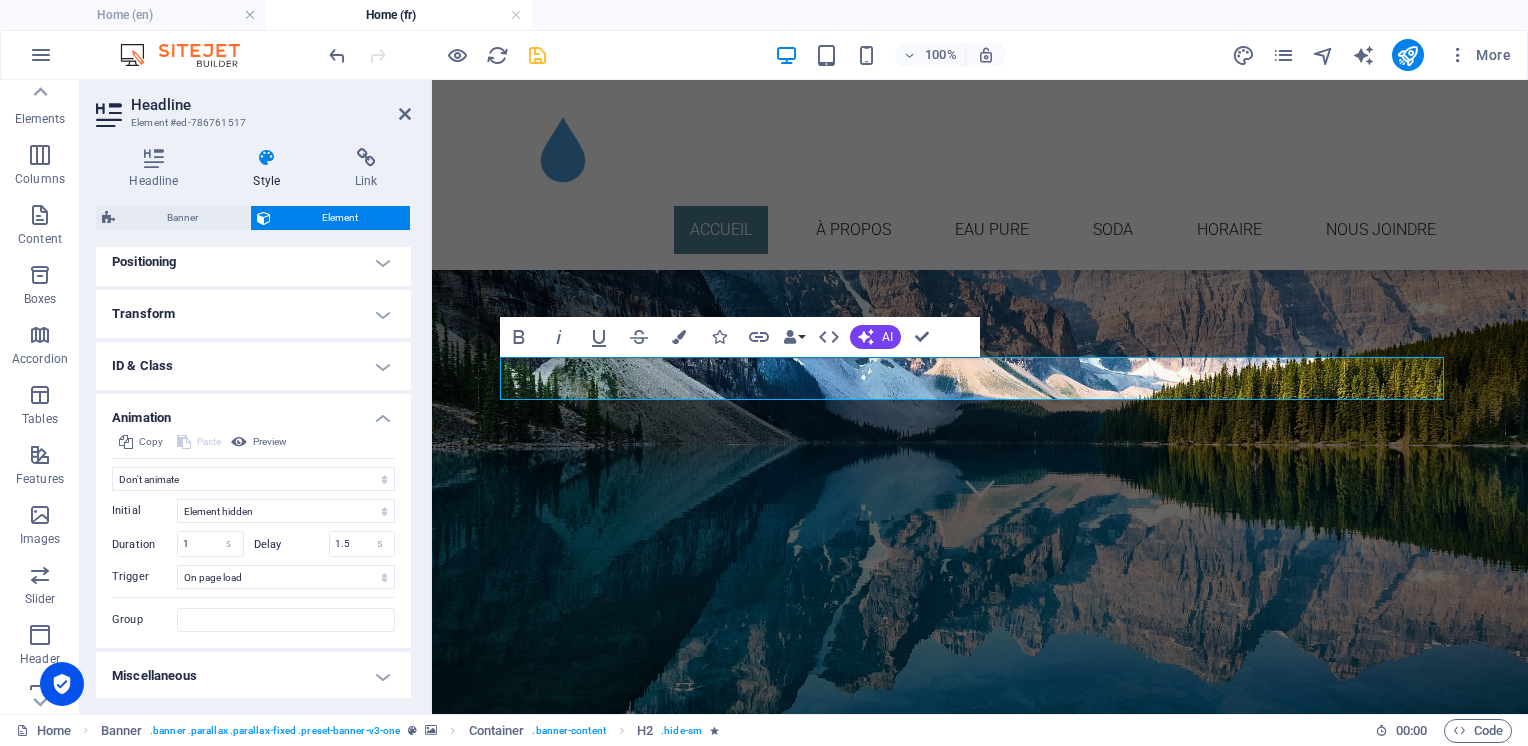 scroll, scrollTop: 457, scrollLeft: 0, axis: vertical 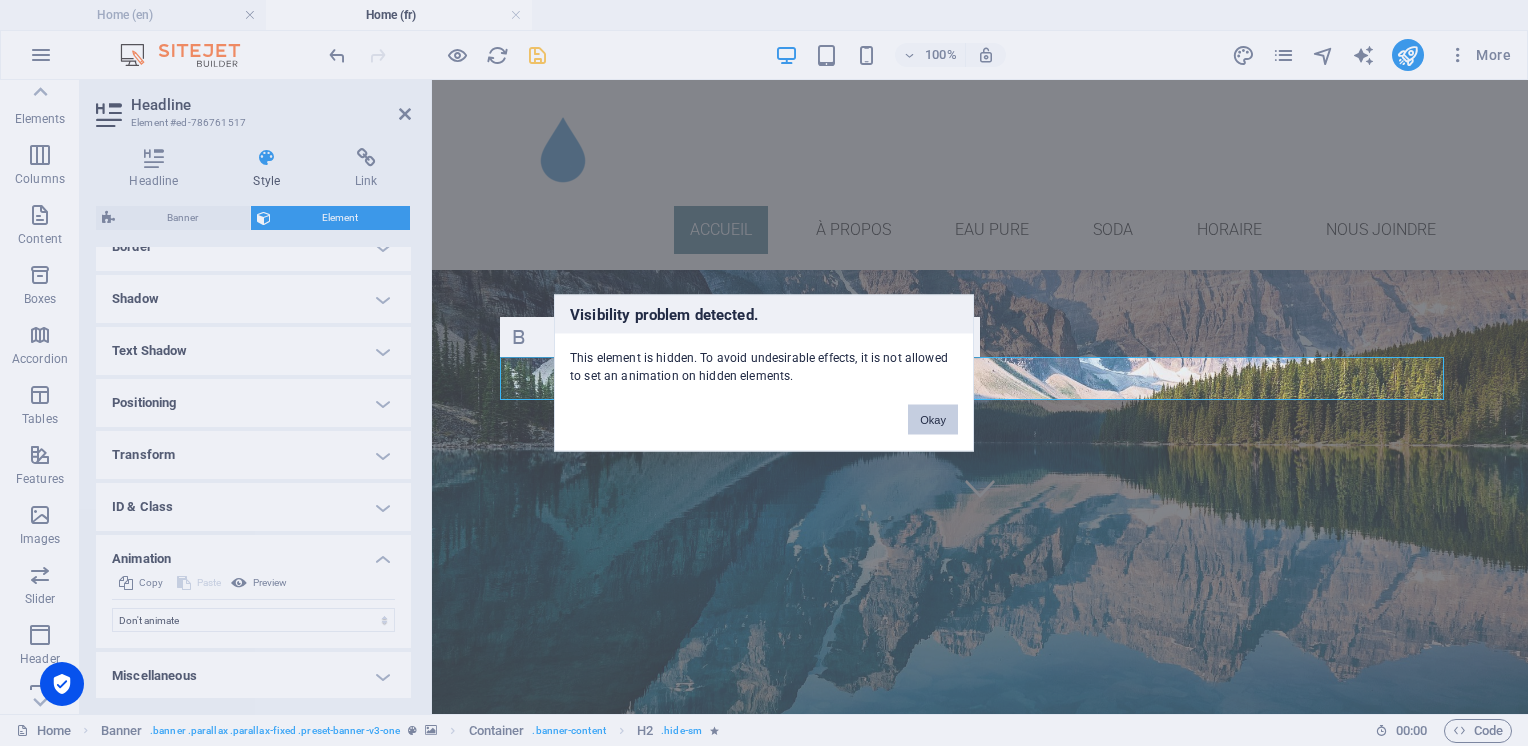 click on "Okay" at bounding box center [933, 420] 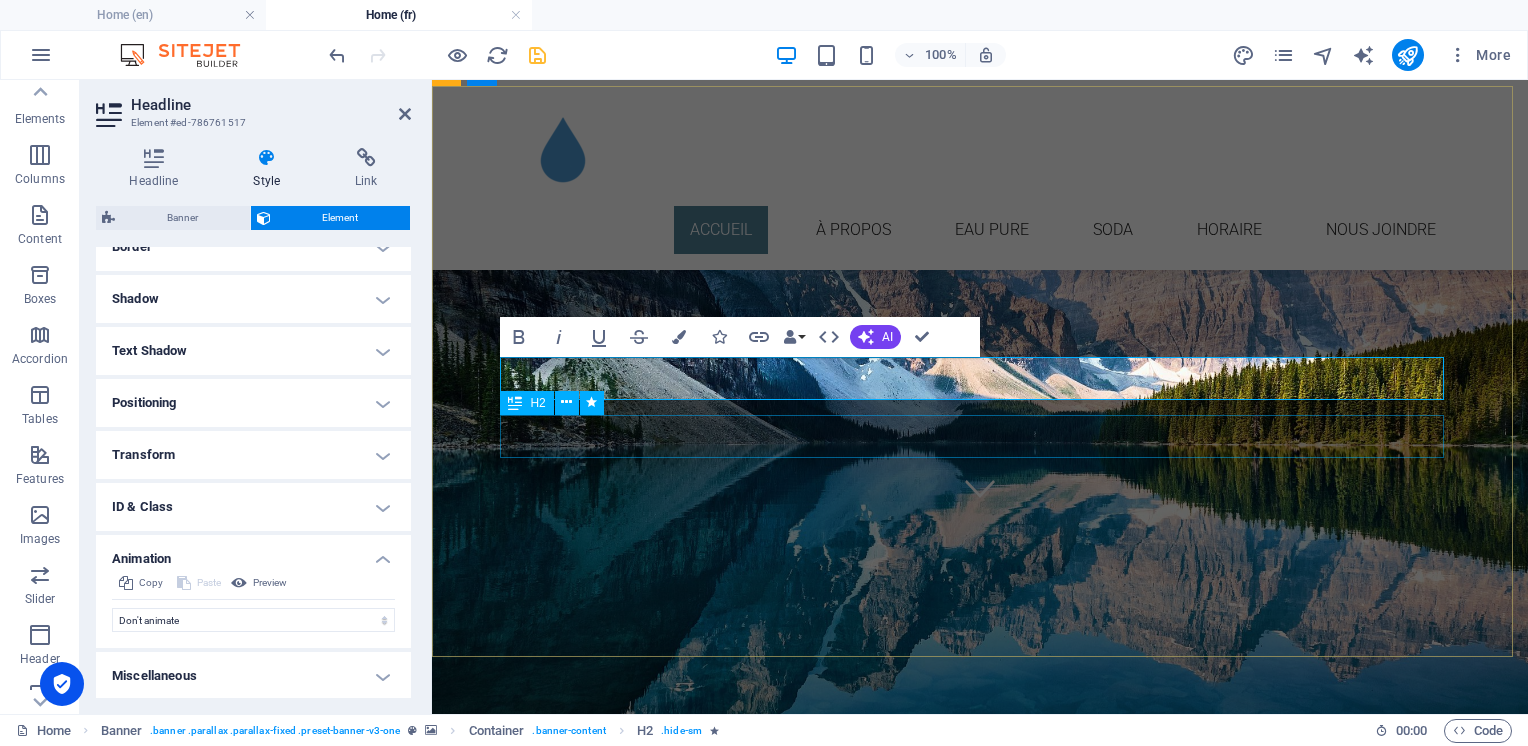 click on "Simple        Local         Durable" at bounding box center [980, 4664] 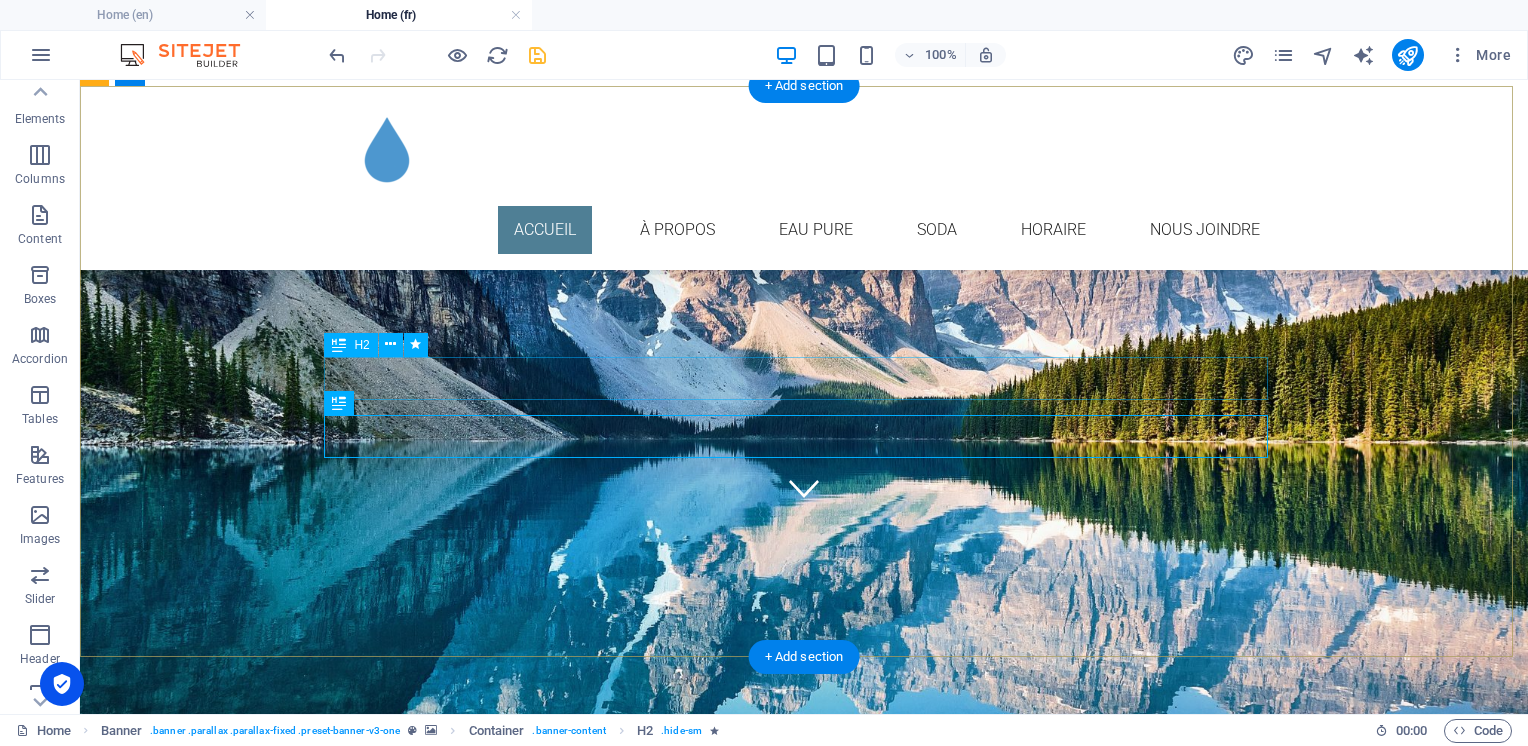 click on "Recharge d’eau ultrapure et échange de CO₂" at bounding box center [804, 1016] 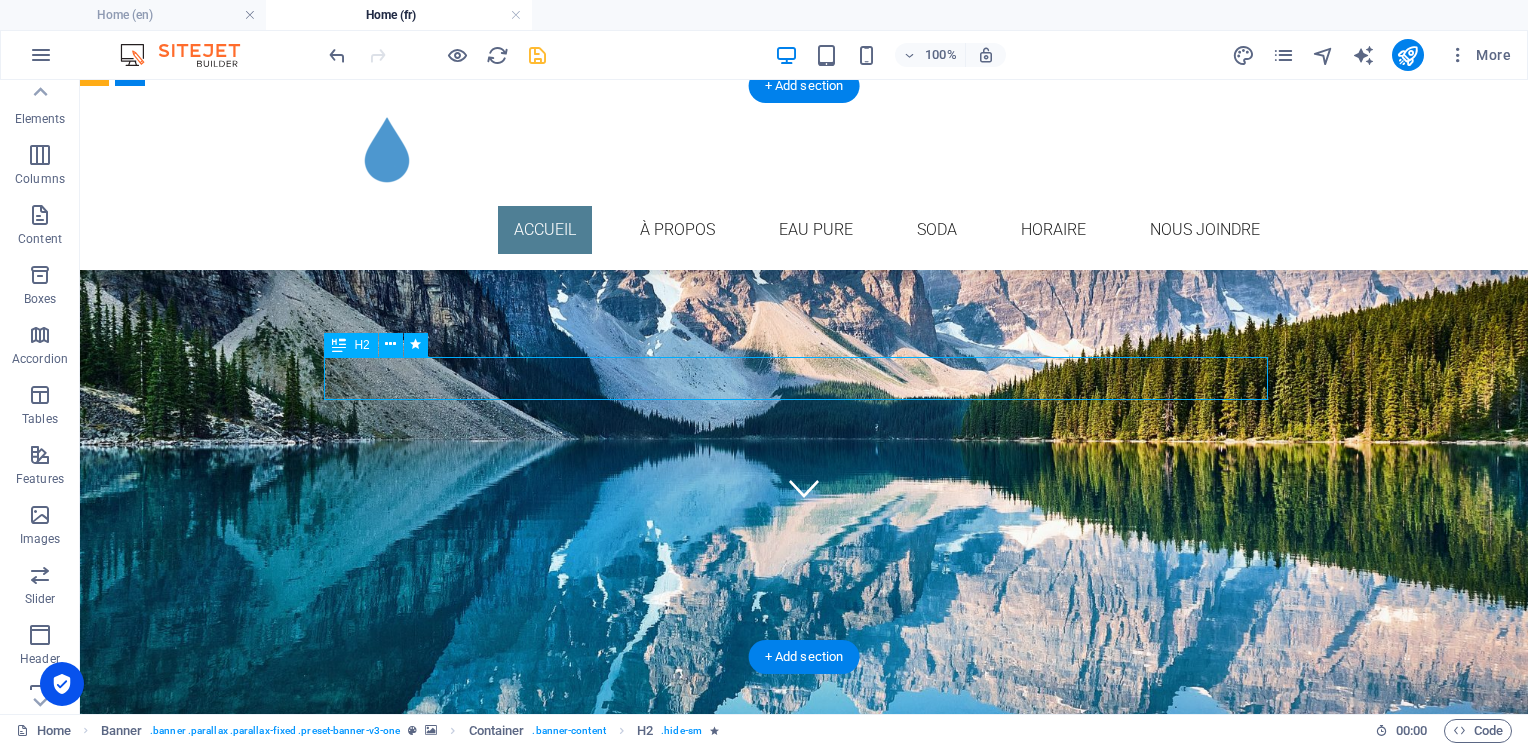 click on "Recharge d’eau ultrapure et échange de CO₂" at bounding box center [804, 1016] 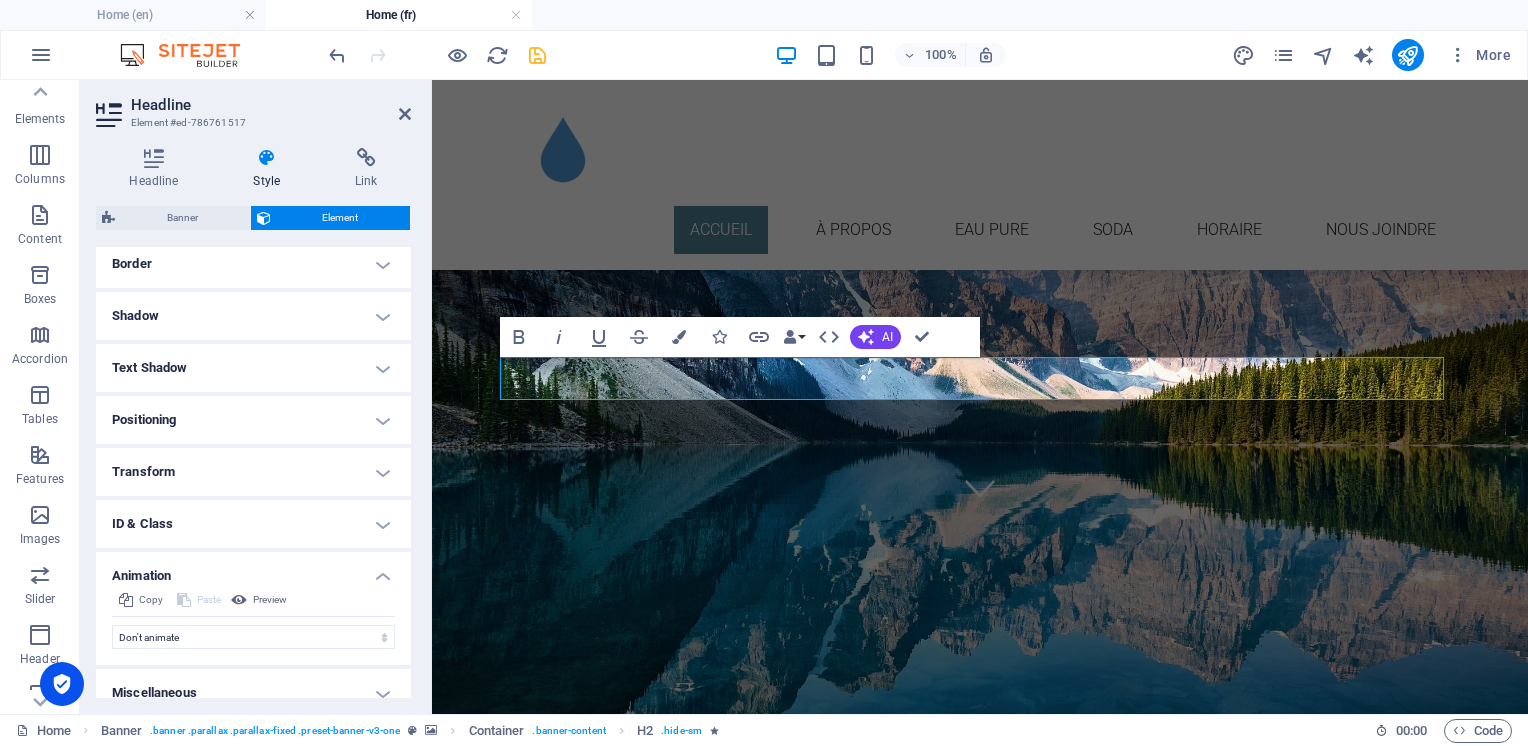 scroll, scrollTop: 457, scrollLeft: 0, axis: vertical 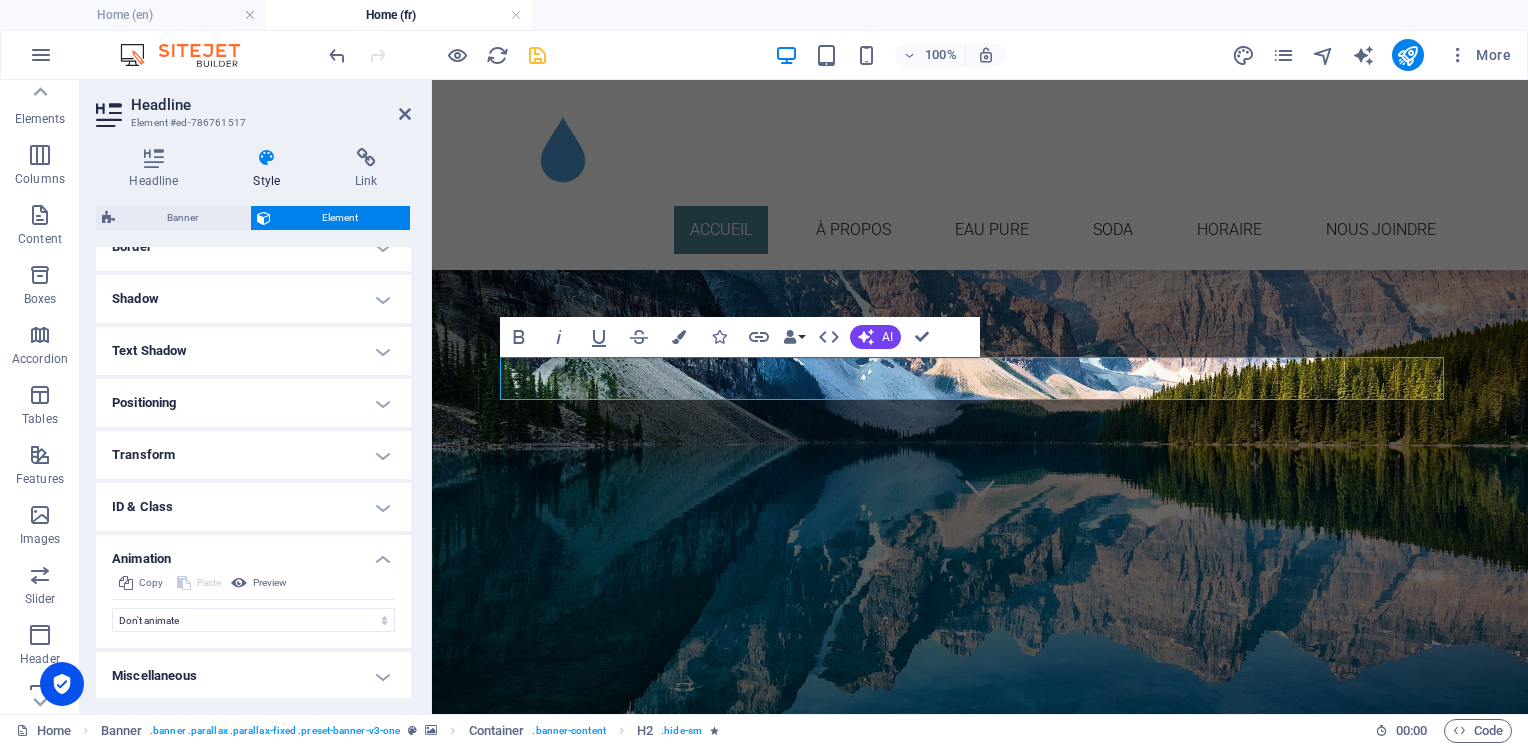 click on "Animation" at bounding box center (253, 553) 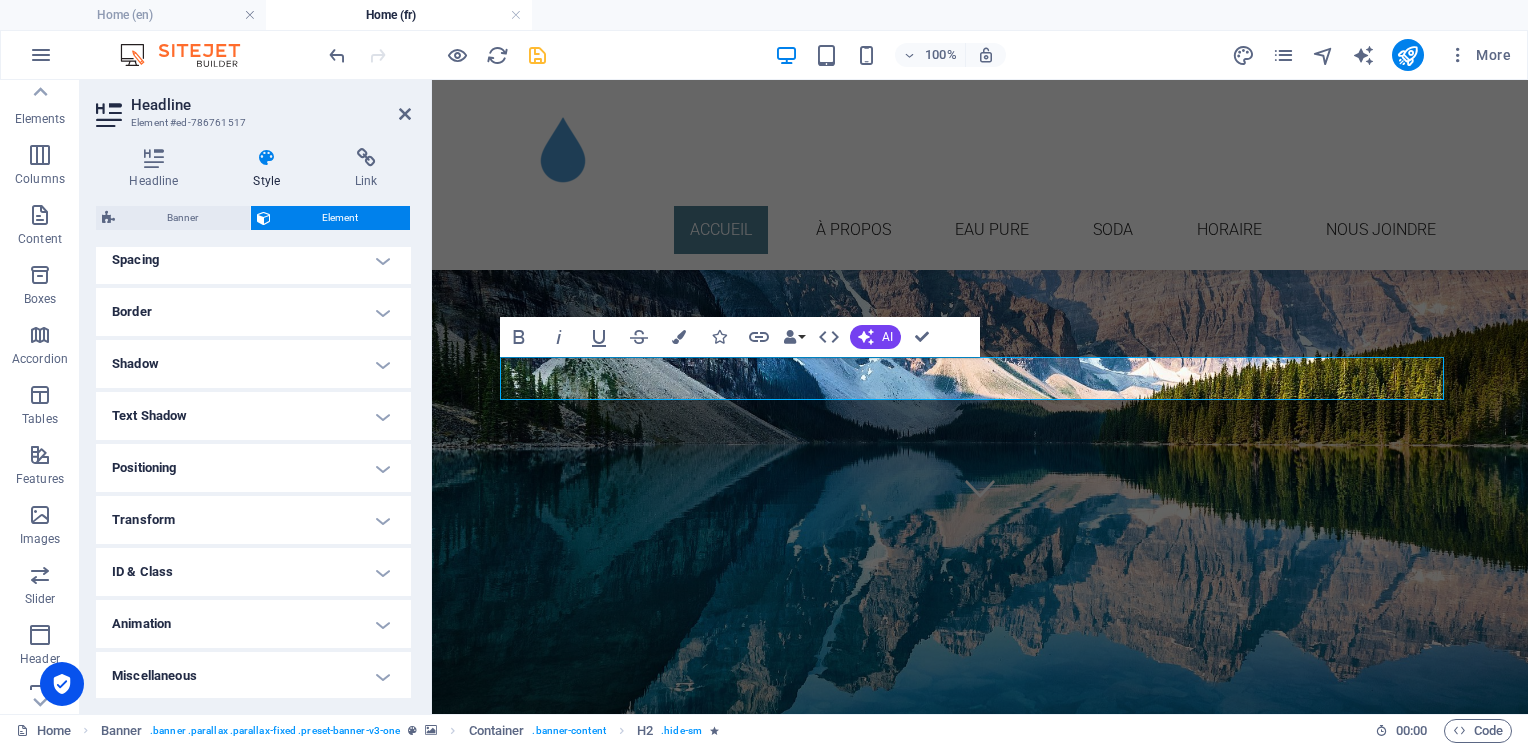 click on "Animation" at bounding box center [253, 624] 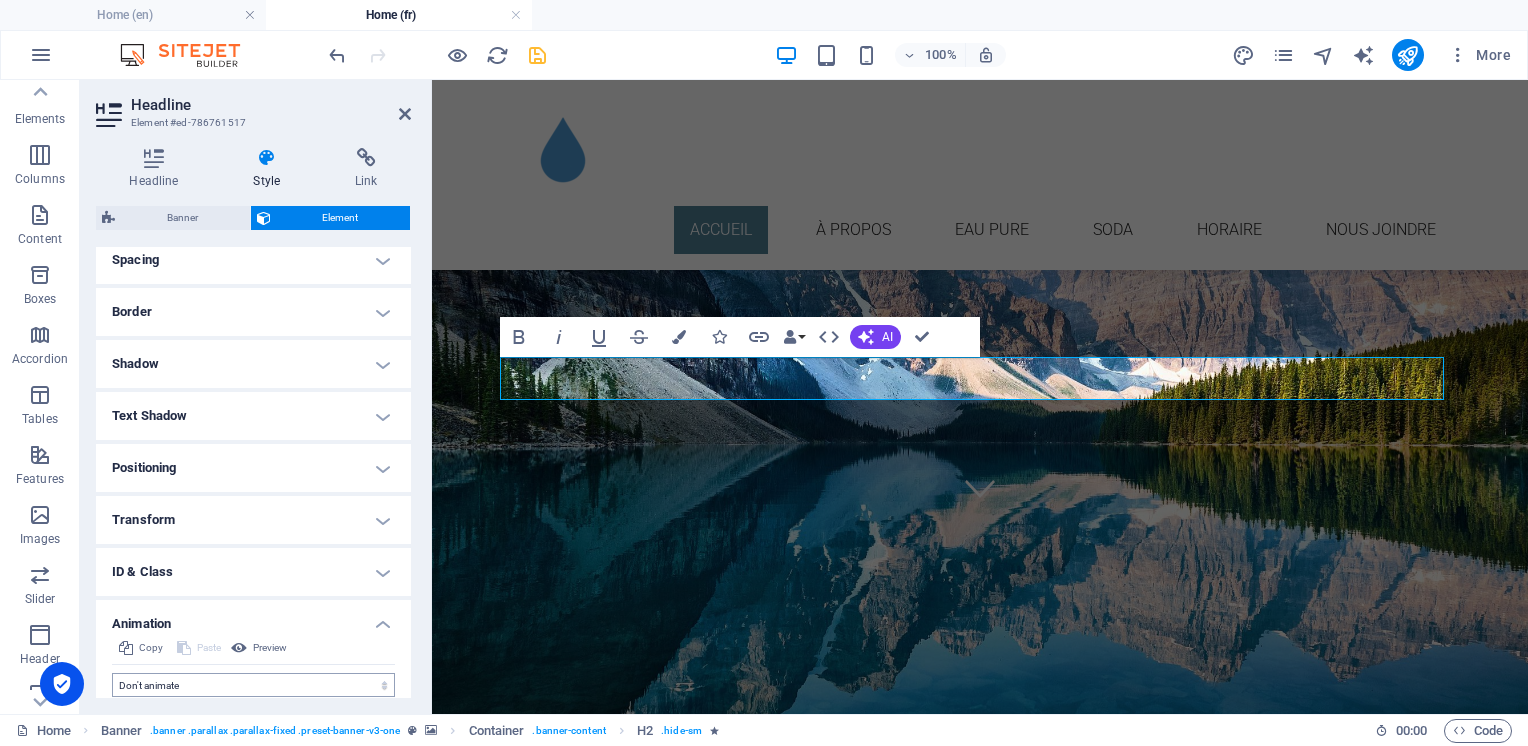 scroll, scrollTop: 457, scrollLeft: 0, axis: vertical 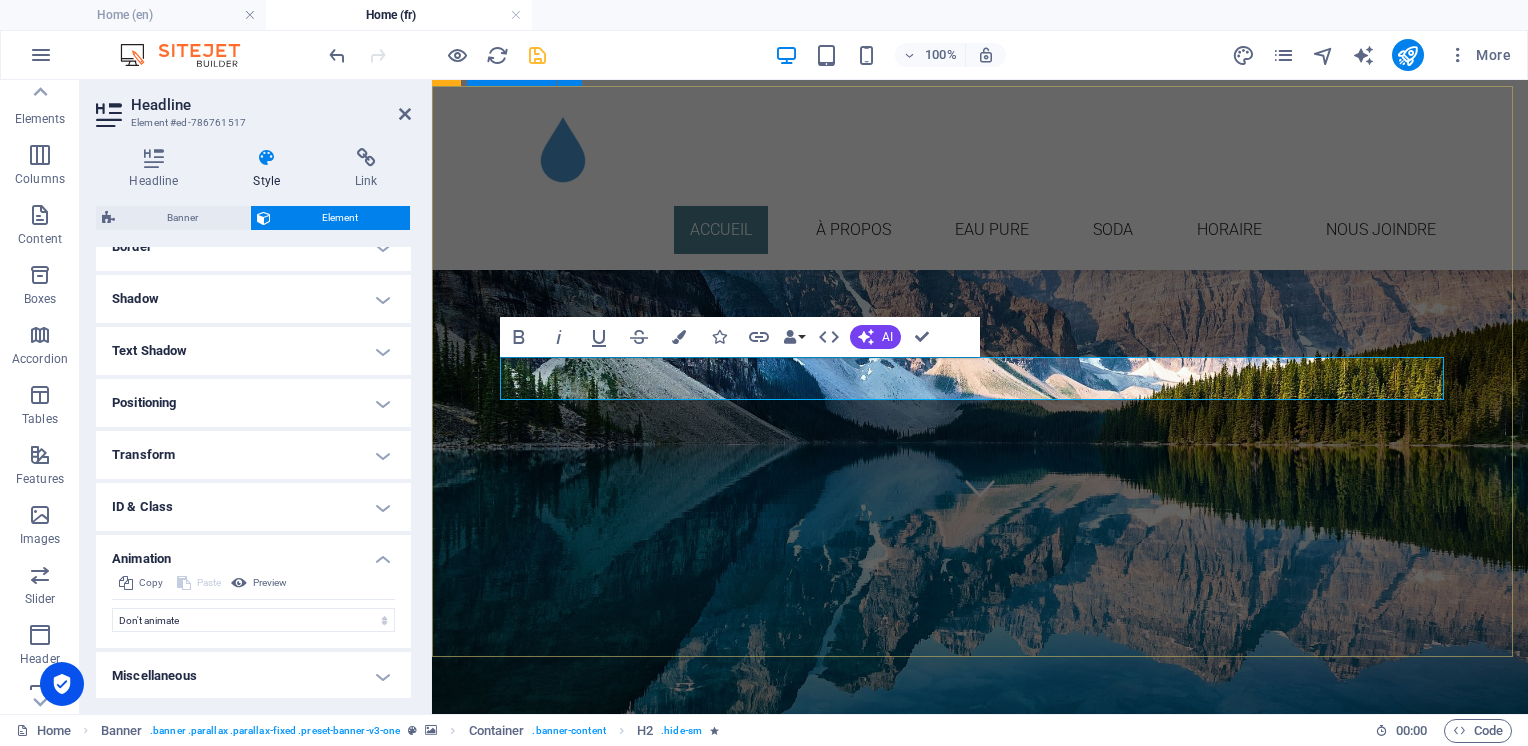click on "BENVIN PUR Recharge d’eau ultrapure et échange de CO₂ Simple        Local         Durable" at bounding box center (980, 3894) 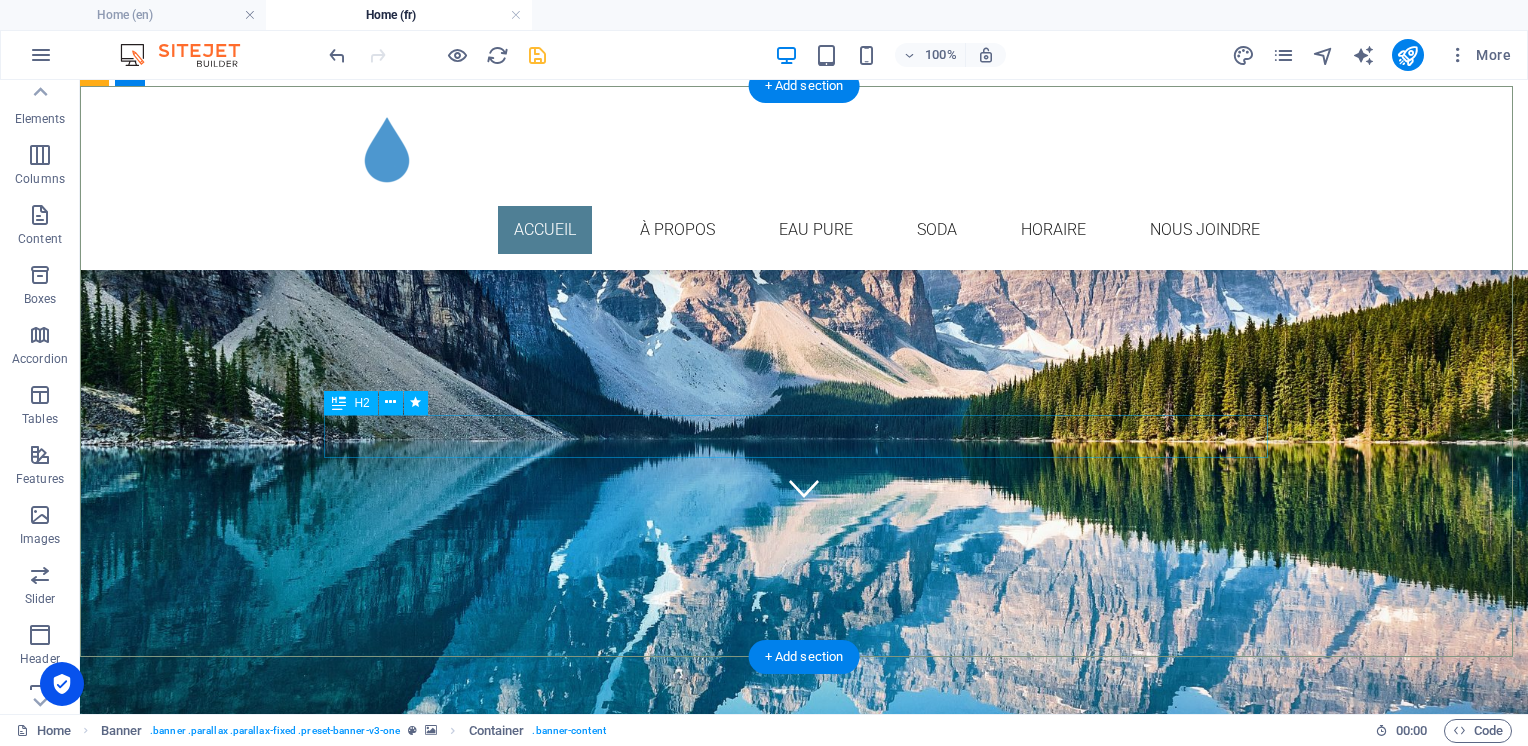 click on "Simple        Local         Durable" at bounding box center [804, 4664] 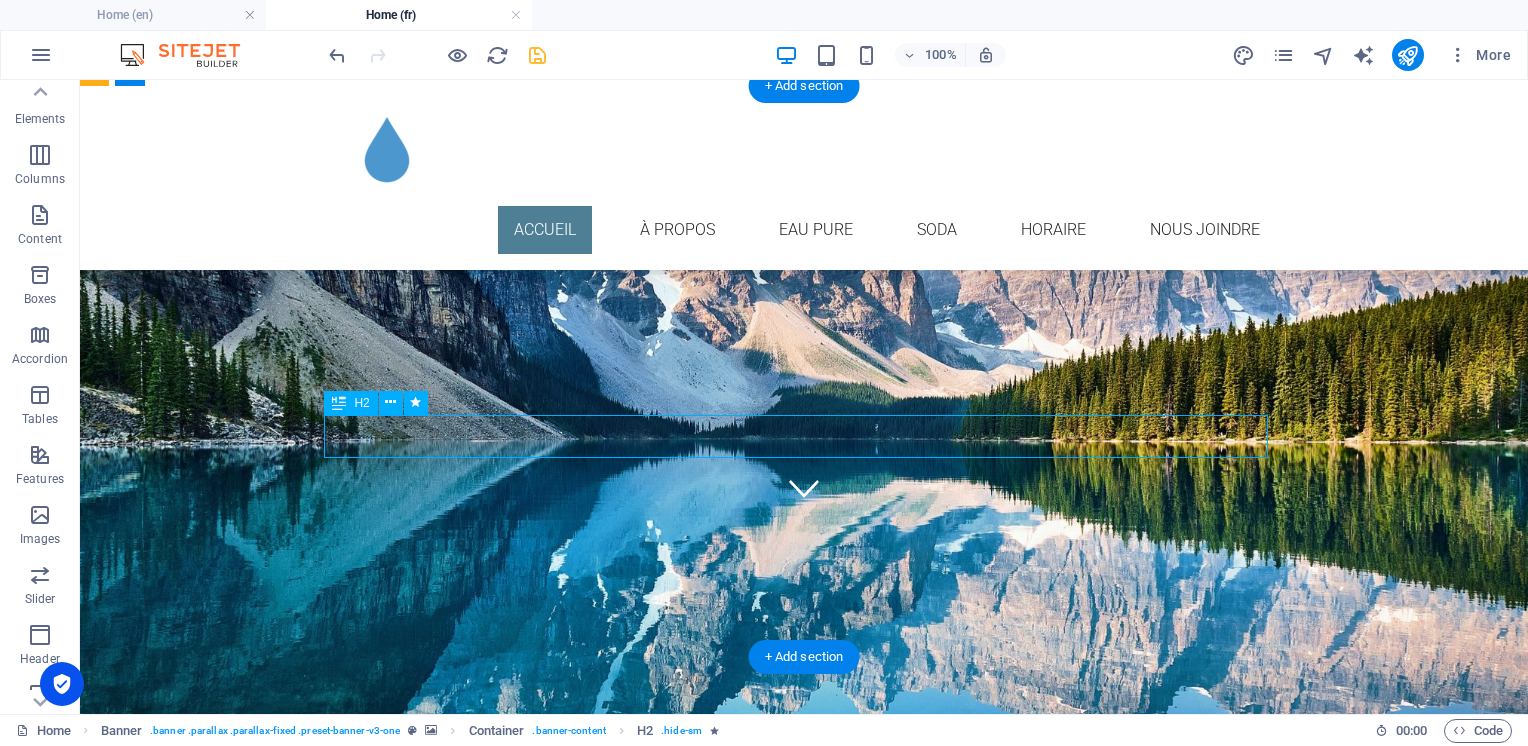 click on "Simple        Local         Durable" at bounding box center (804, 4664) 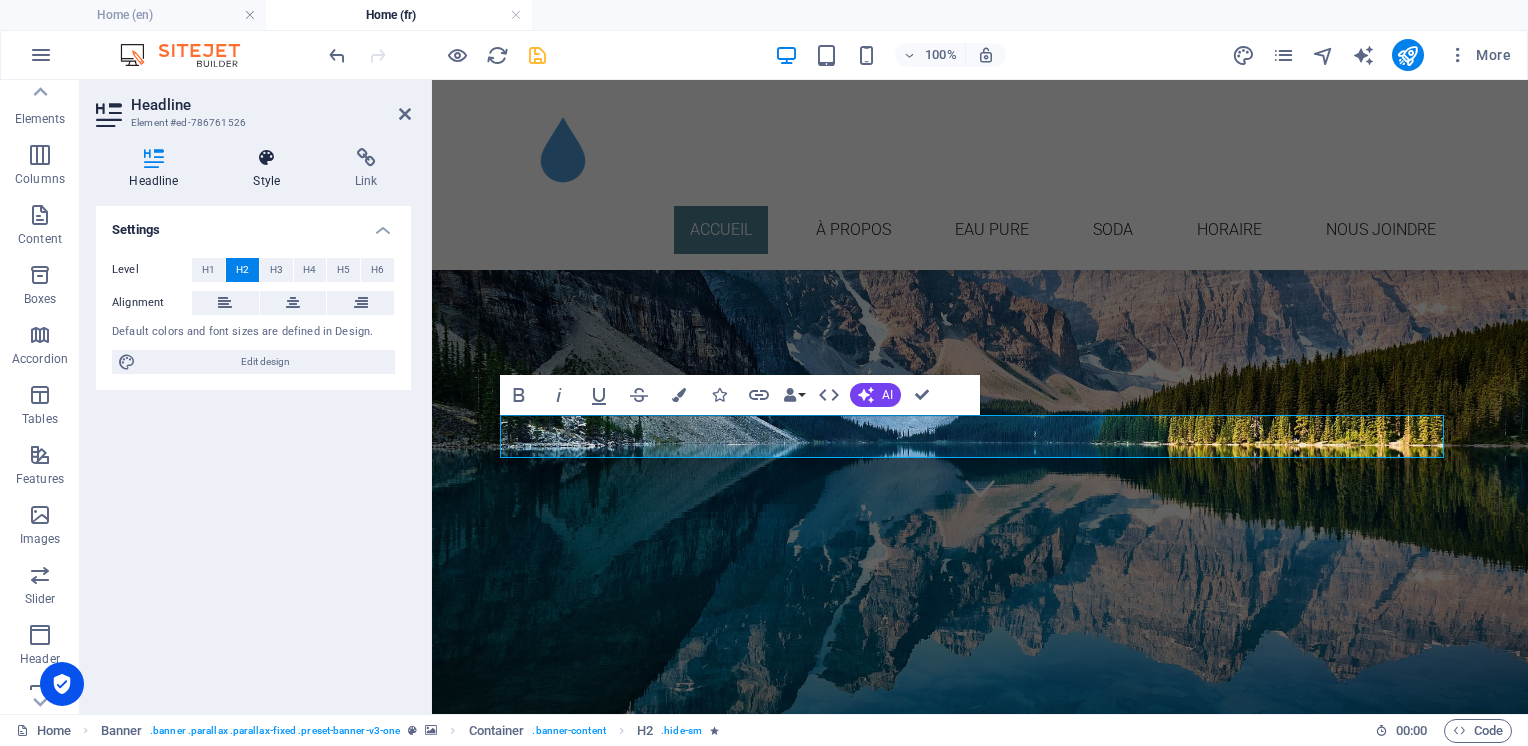 click on "Style" at bounding box center [271, 169] 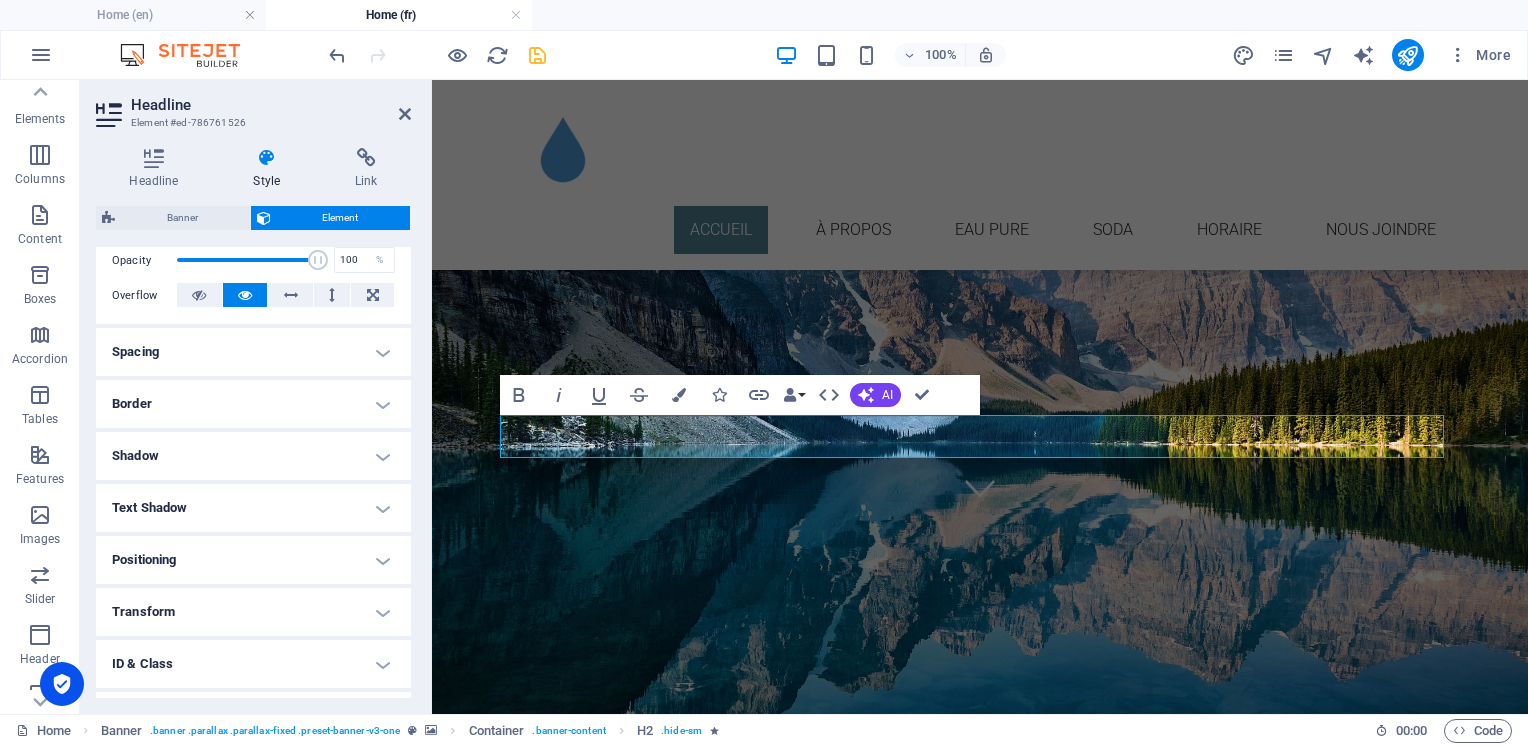 scroll, scrollTop: 392, scrollLeft: 0, axis: vertical 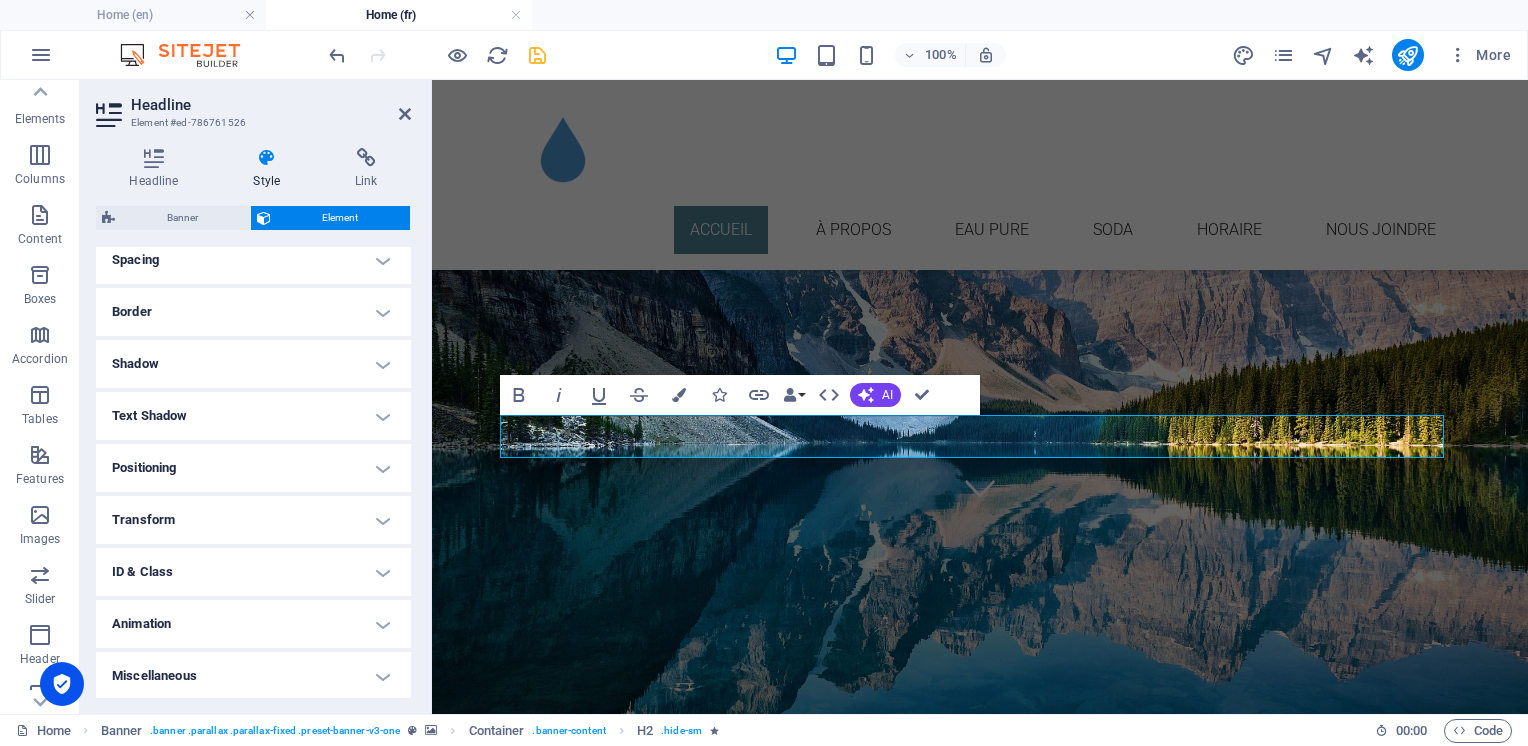 click on "Animation" at bounding box center (253, 624) 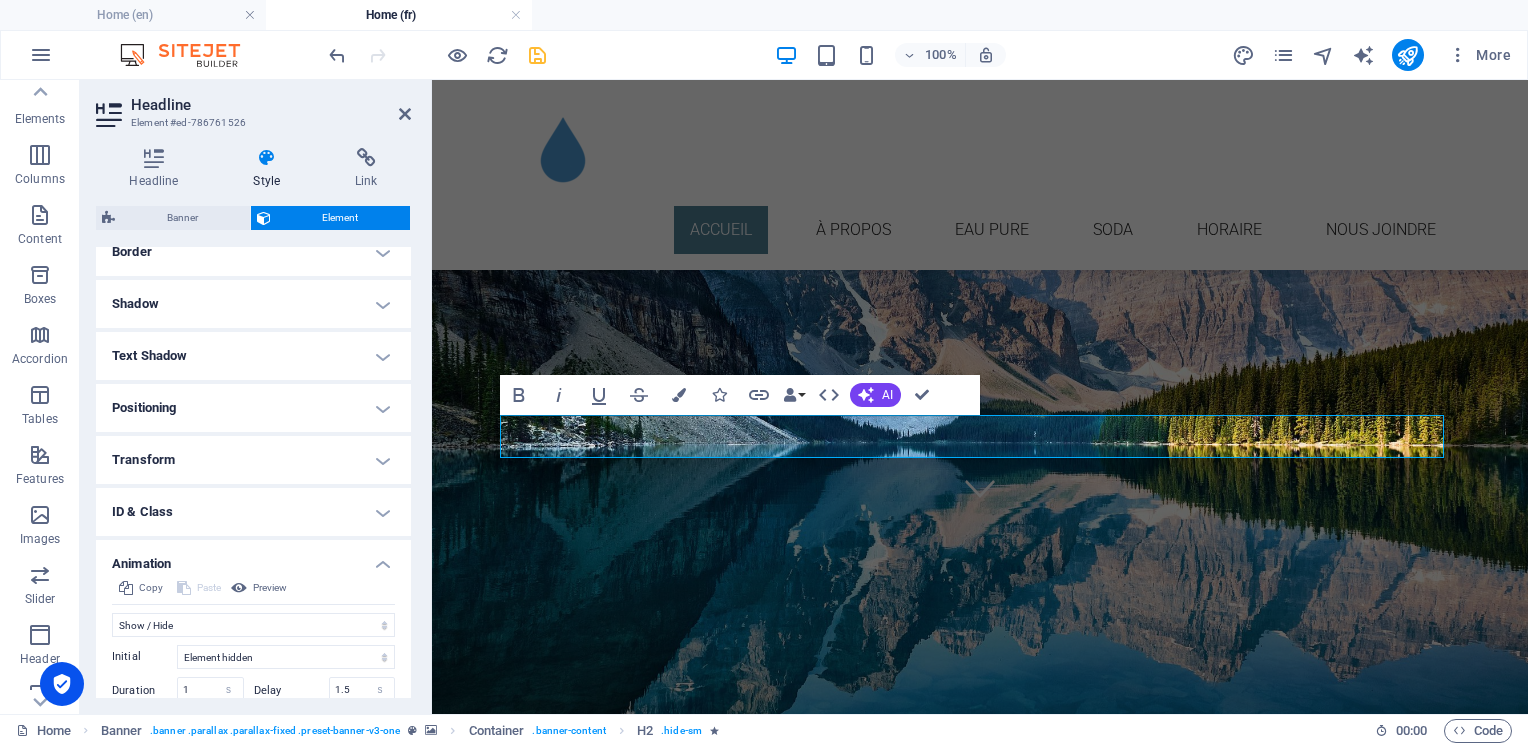 scroll, scrollTop: 592, scrollLeft: 0, axis: vertical 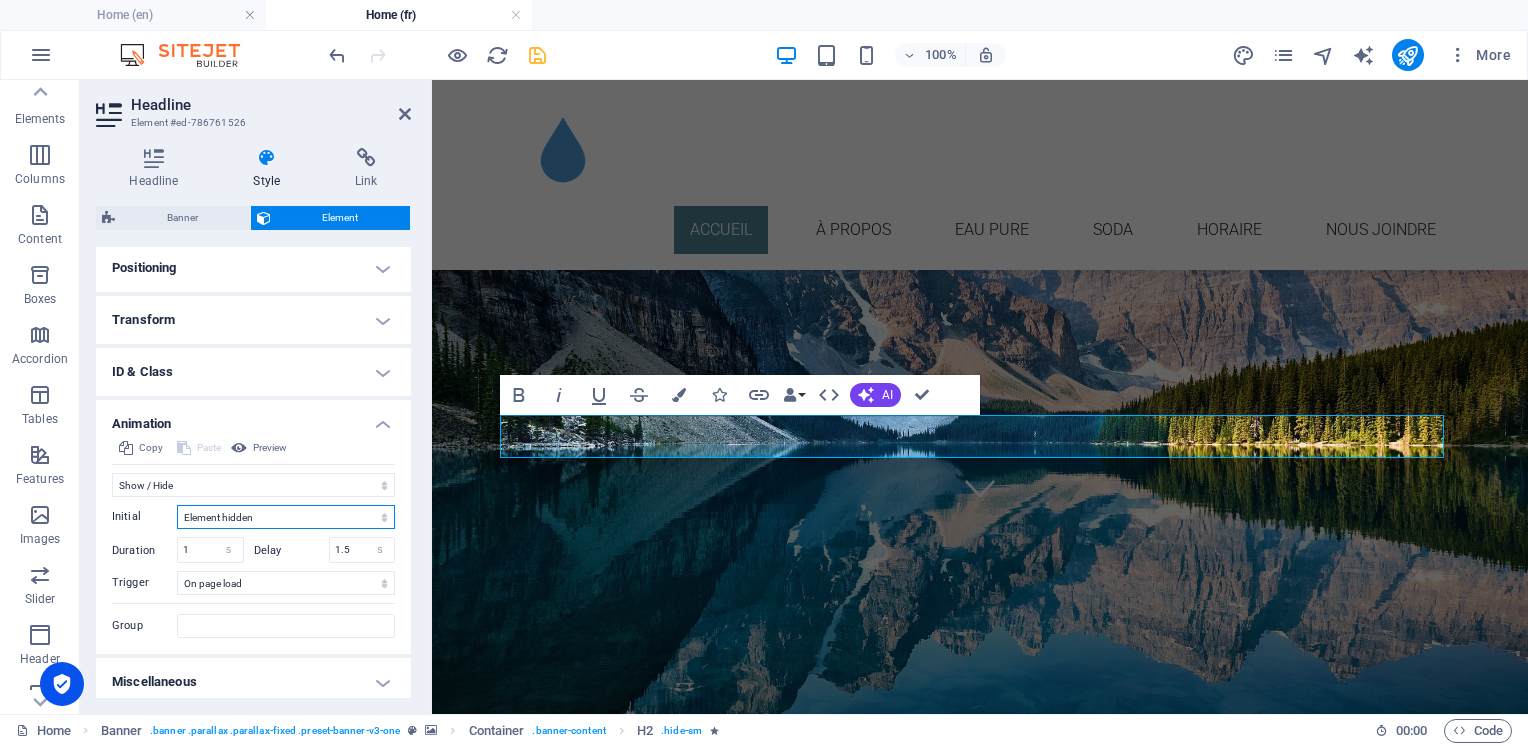 click on "Element hidden Element shown" at bounding box center [286, 517] 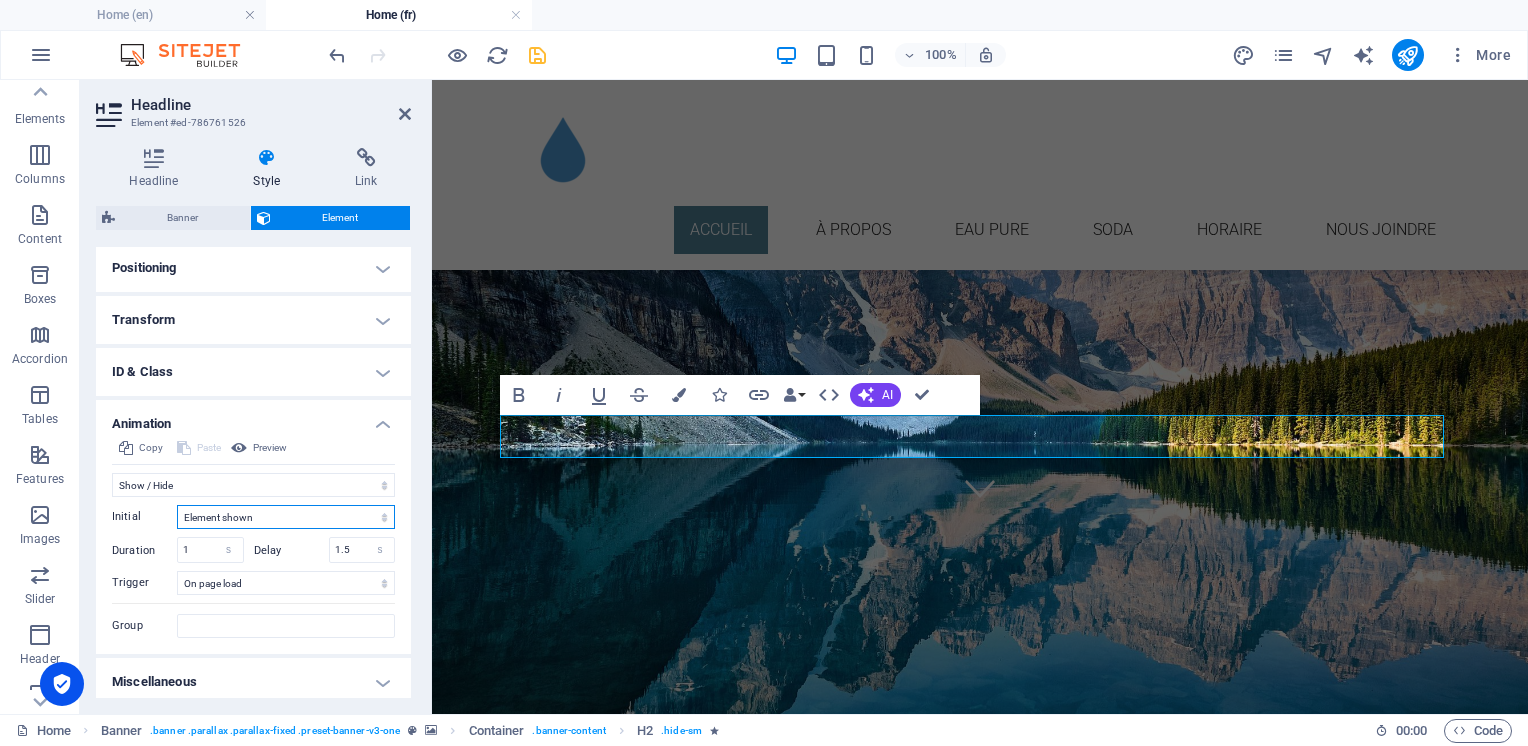 click on "Element hidden Element shown" at bounding box center [286, 517] 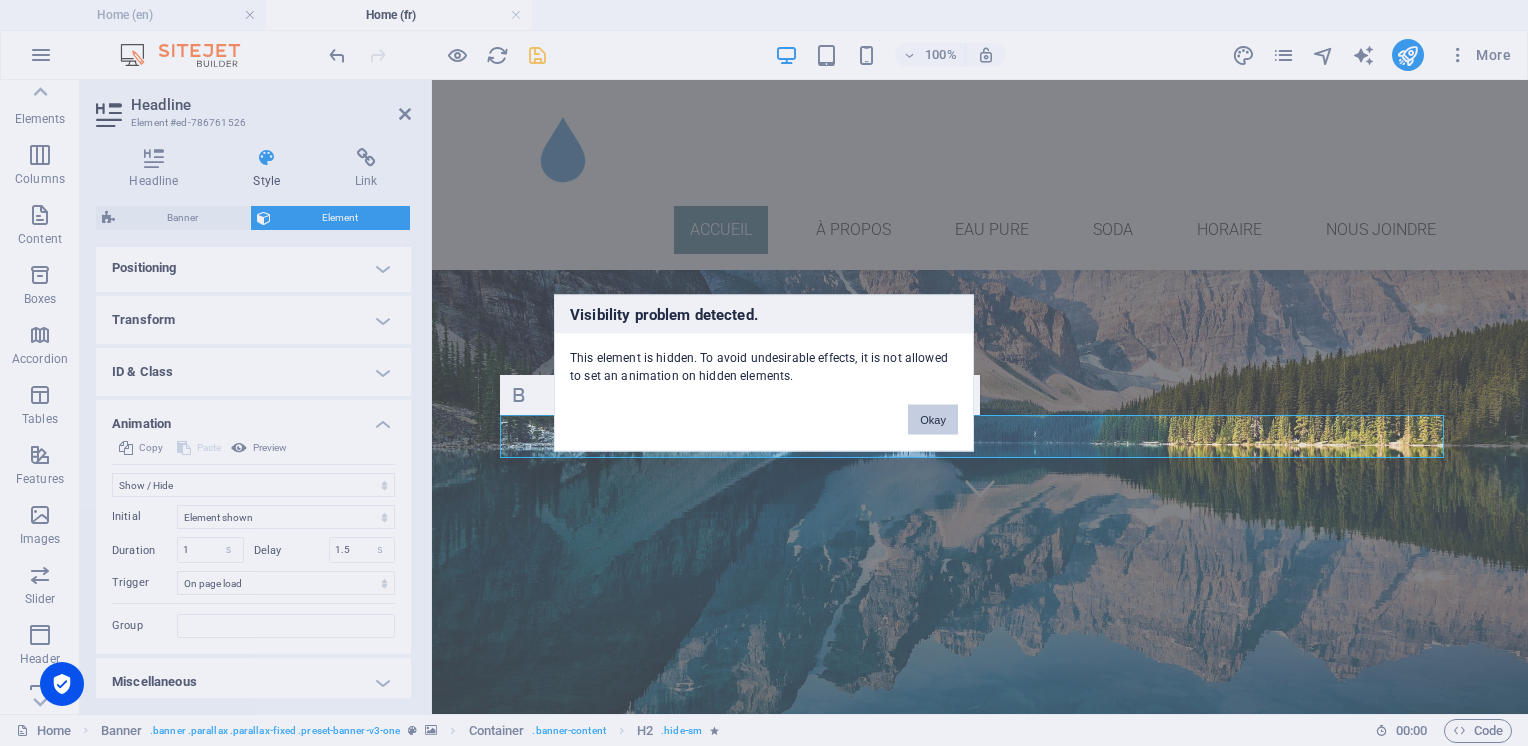 click on "Okay" at bounding box center (933, 420) 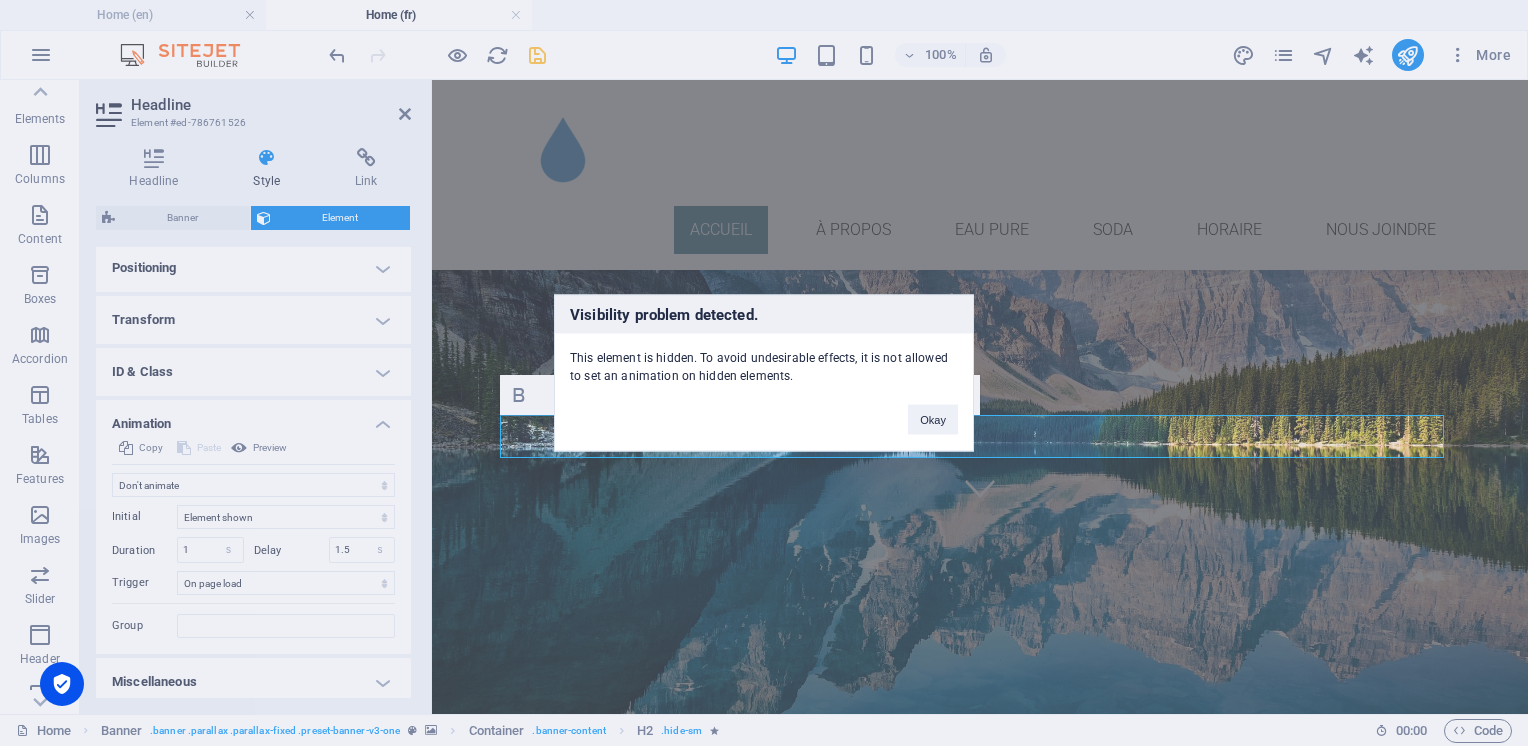 scroll, scrollTop: 457, scrollLeft: 0, axis: vertical 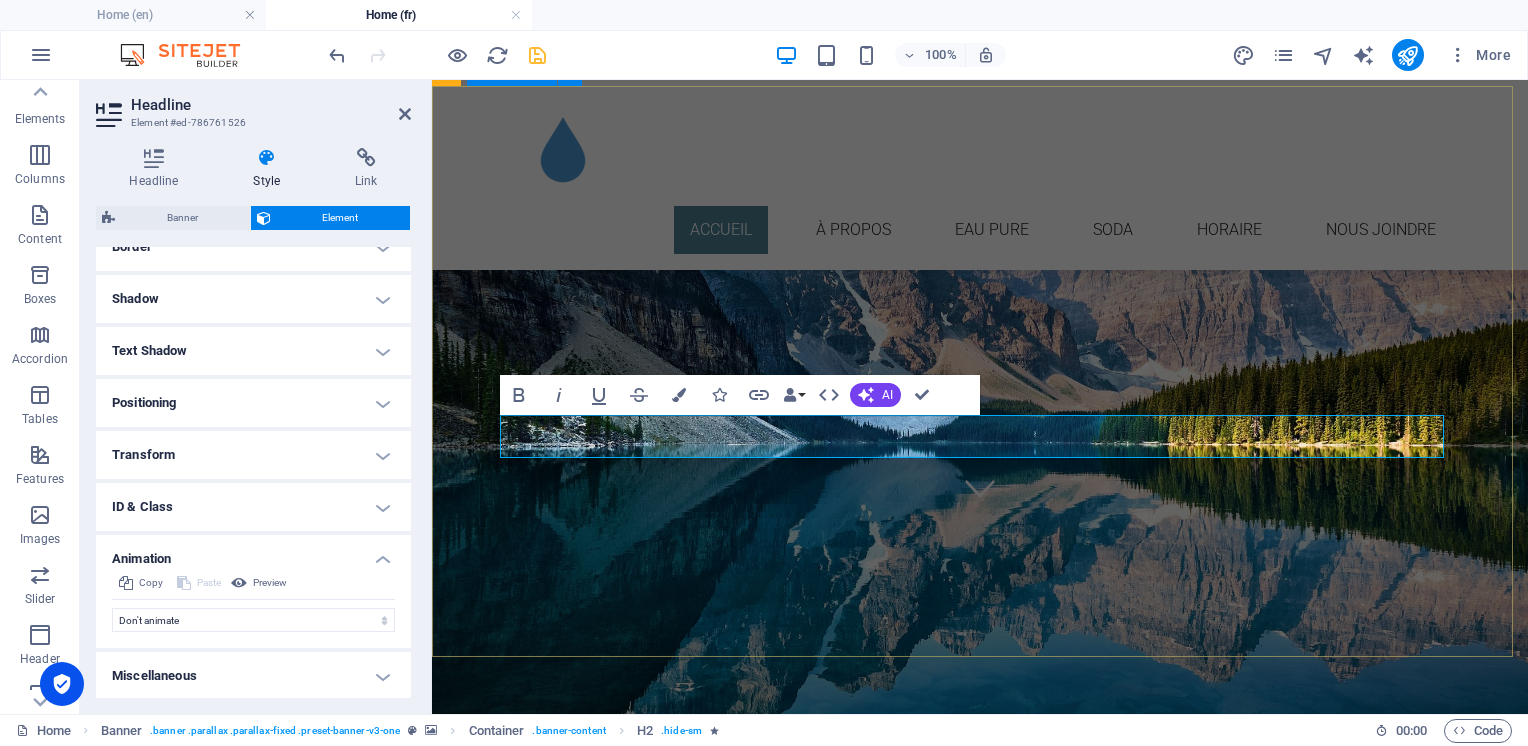 click on "BENVIN PUR Recharge d’eau ultrapure et échange de CO₂ Simple        Local         Durable" at bounding box center (980, 3894) 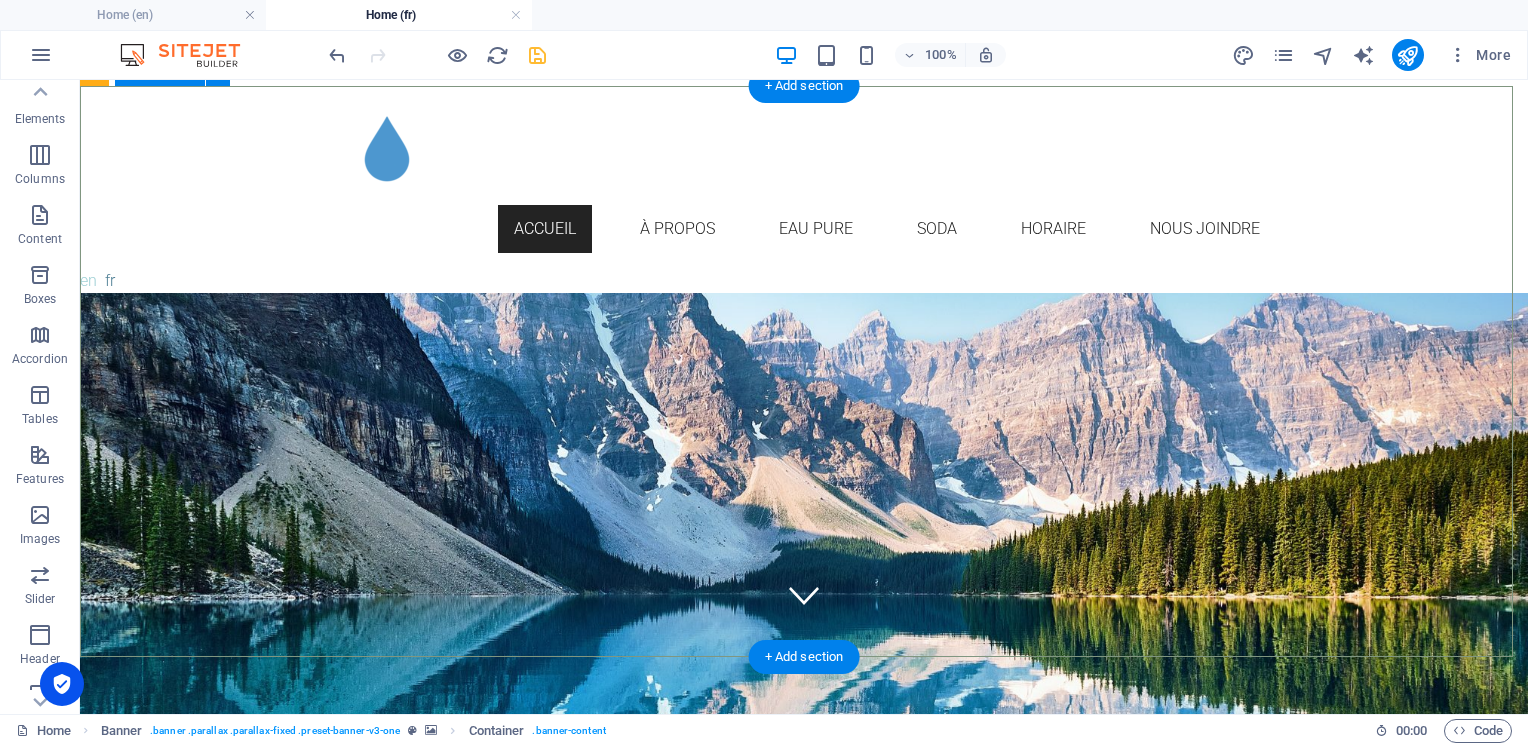 scroll, scrollTop: 0, scrollLeft: 0, axis: both 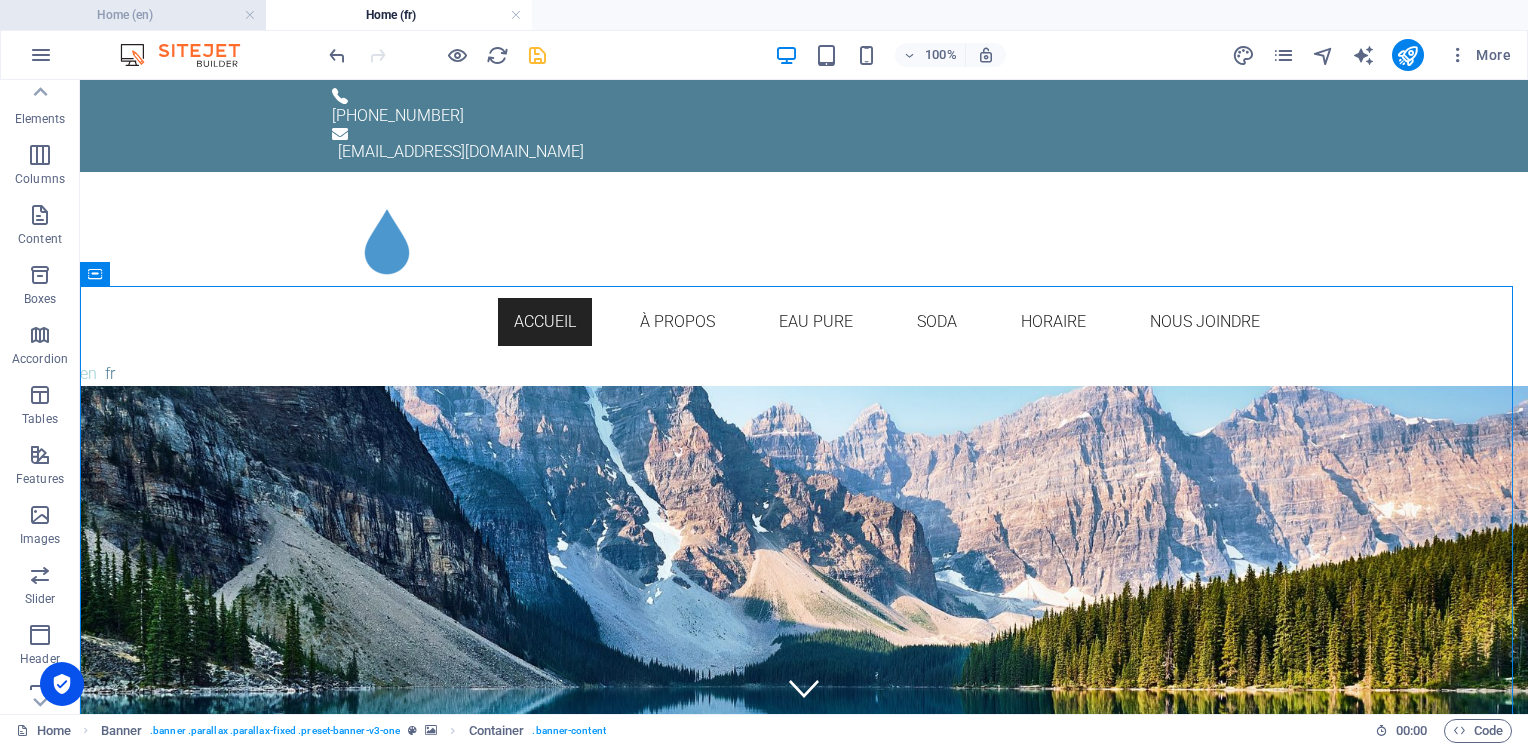 click on "Home (en)" at bounding box center (133, 15) 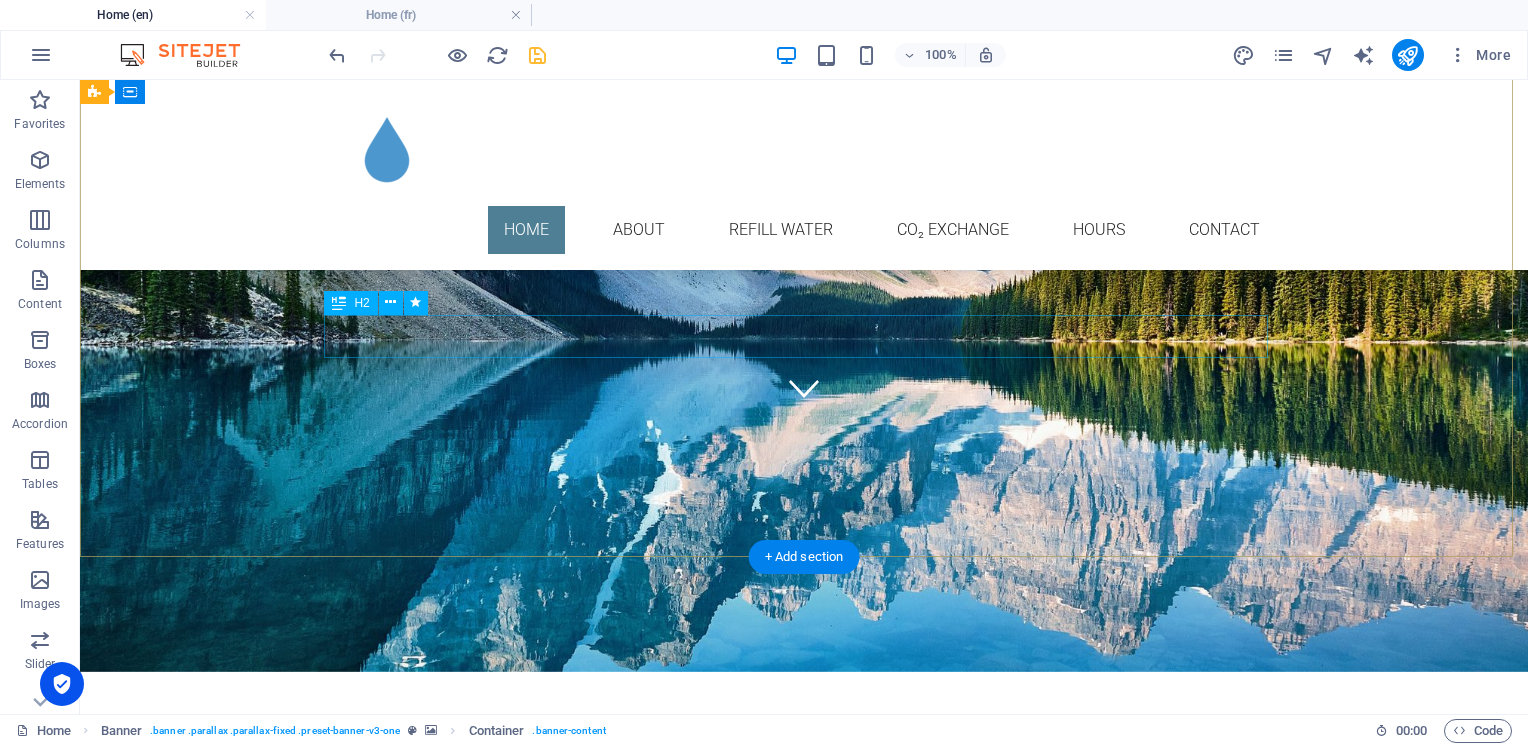 scroll, scrollTop: 200, scrollLeft: 0, axis: vertical 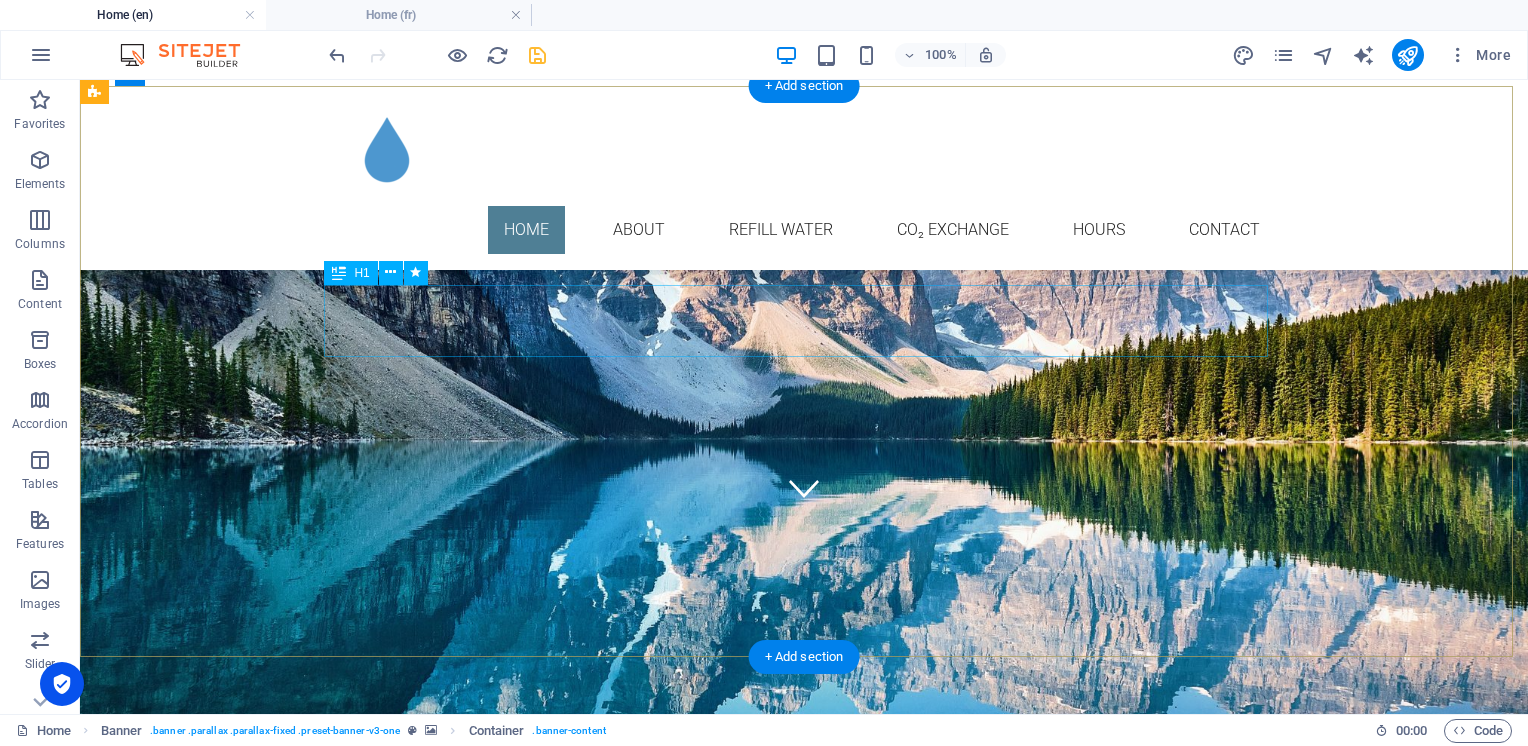 click on "[PERSON_NAME]" at bounding box center [804, 254] 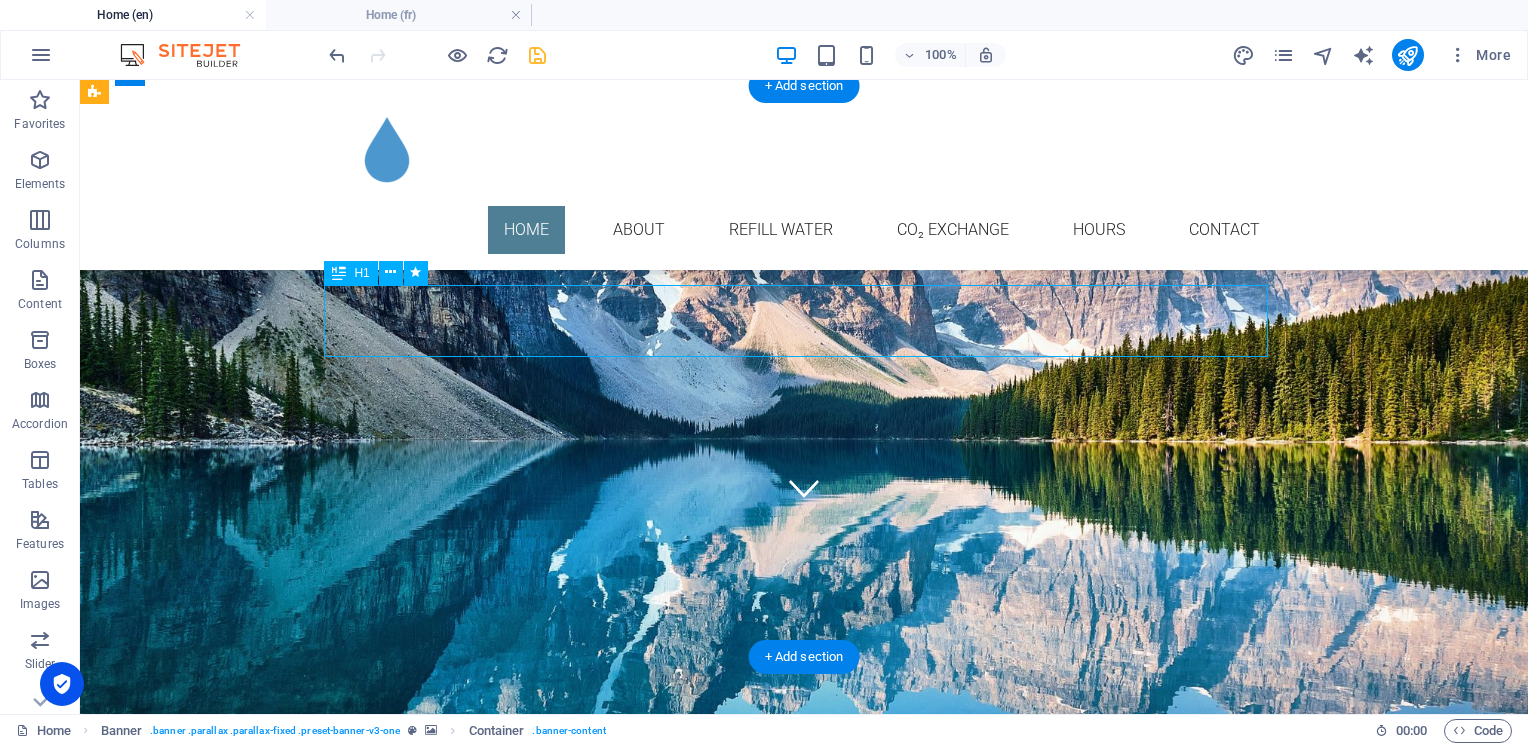 click on "[PERSON_NAME]" at bounding box center (804, 254) 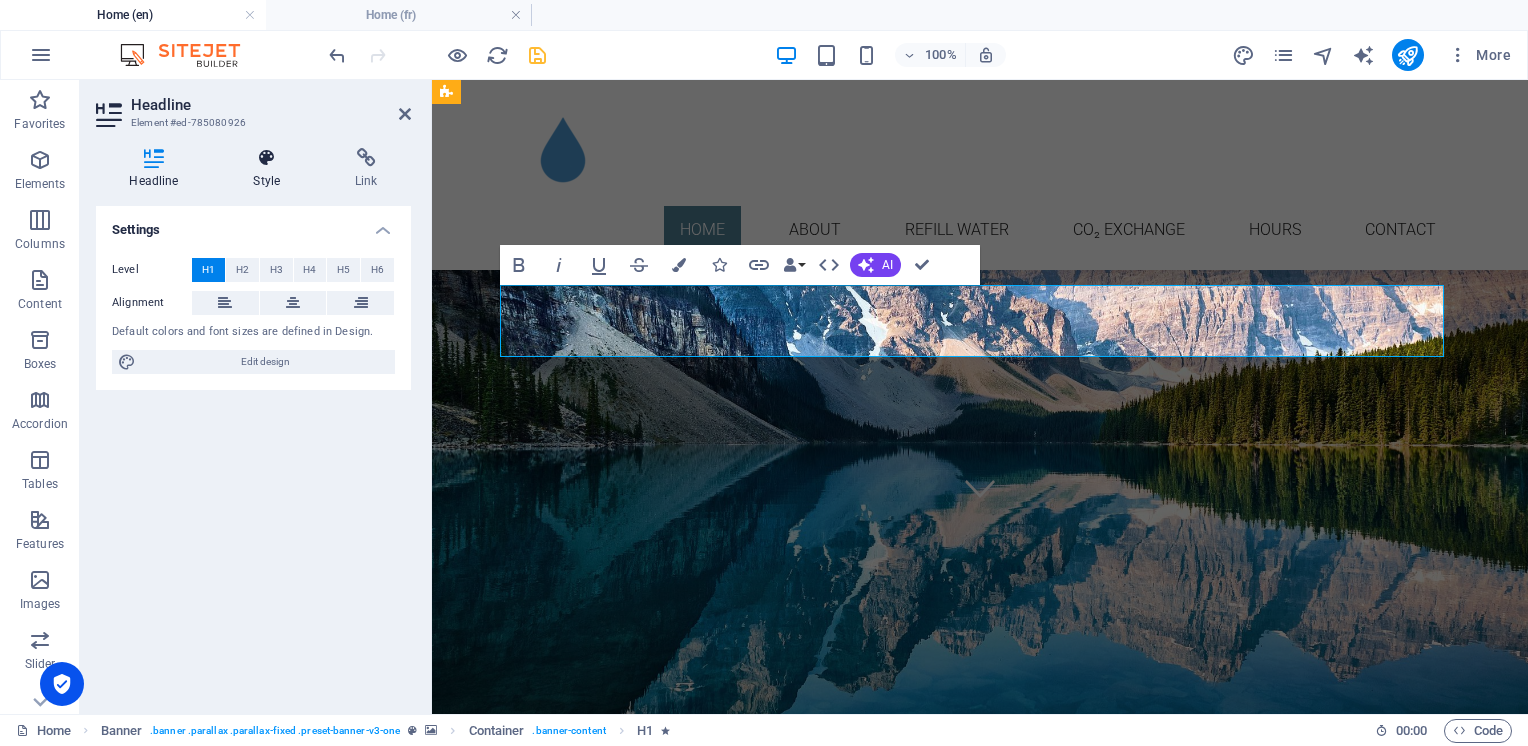 click on "Style" at bounding box center (271, 169) 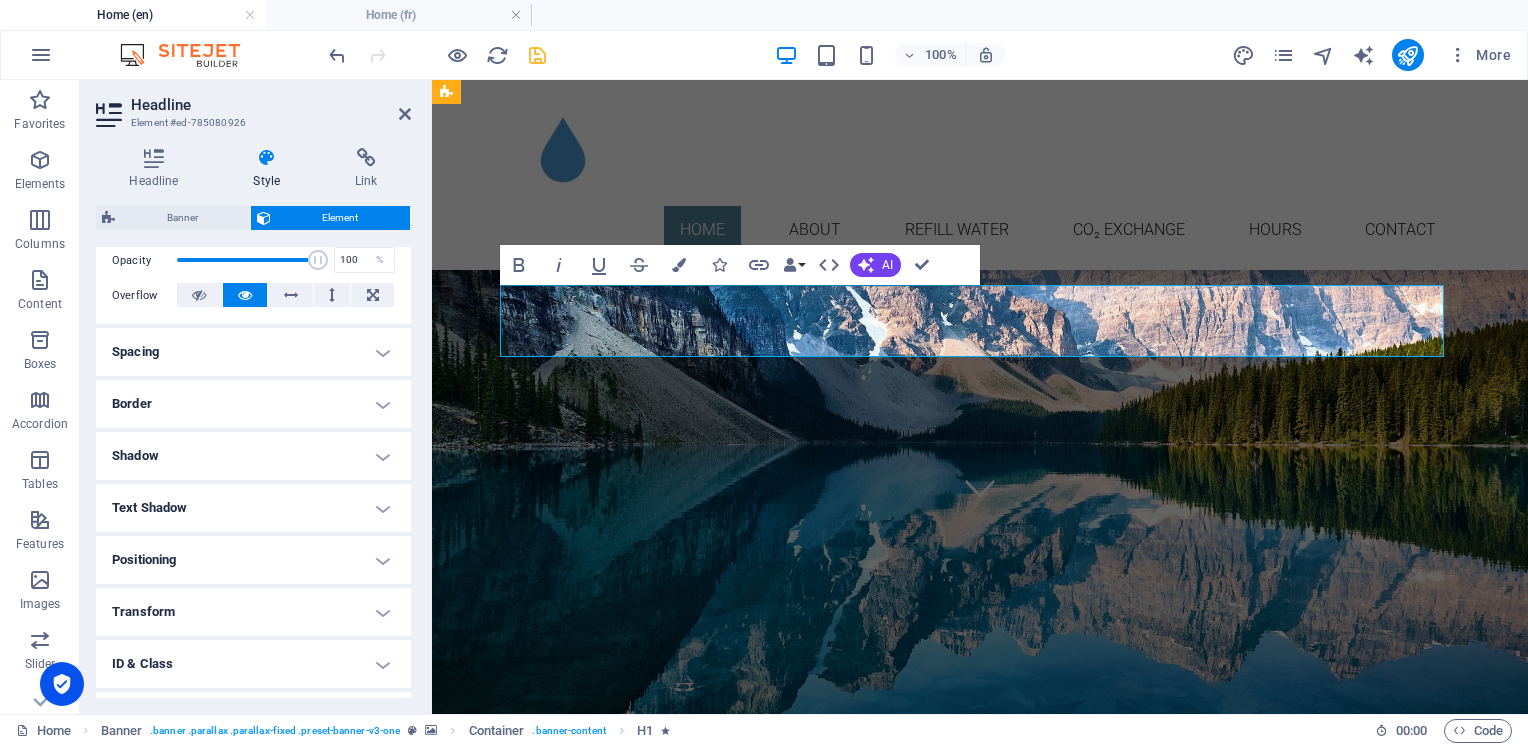 scroll, scrollTop: 392, scrollLeft: 0, axis: vertical 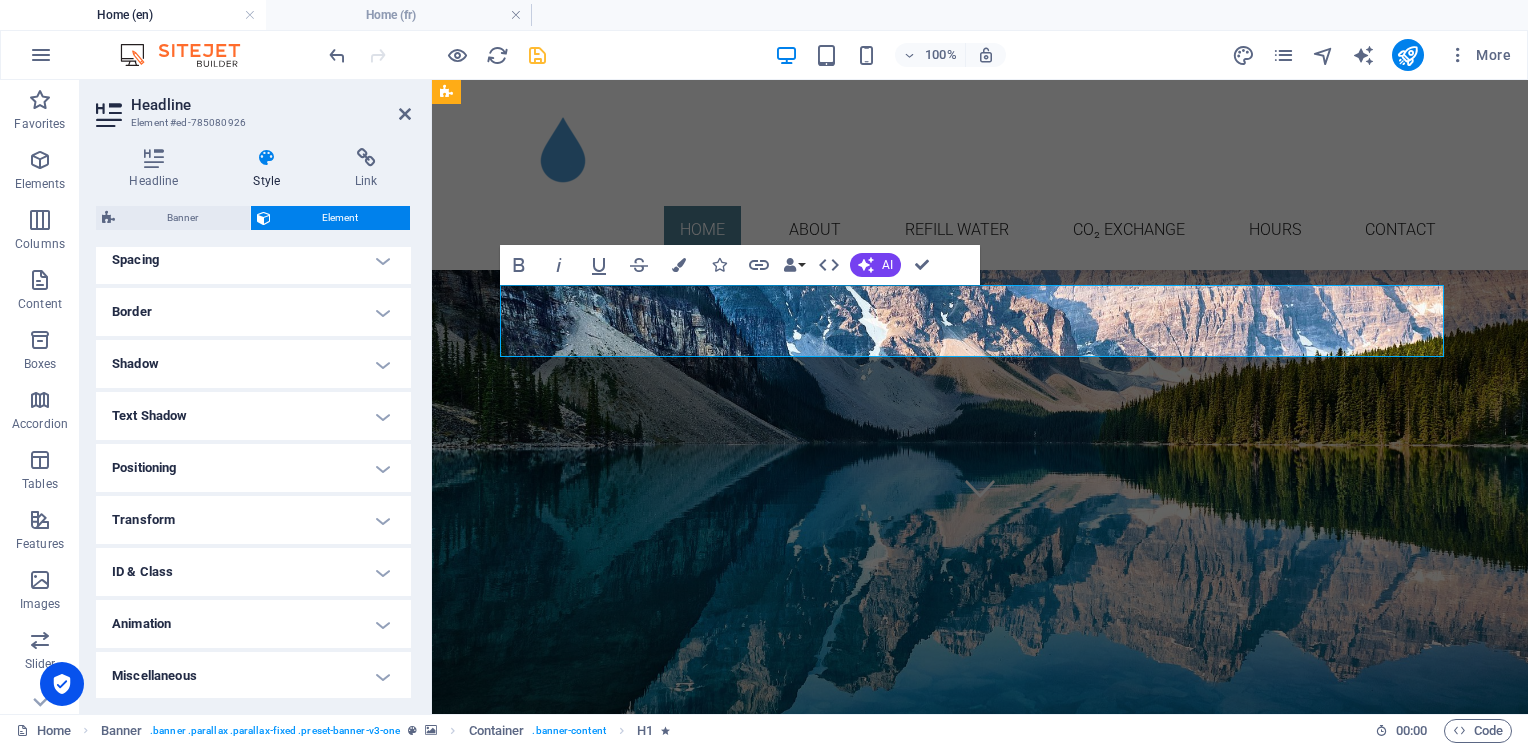 click on "Animation" at bounding box center [253, 624] 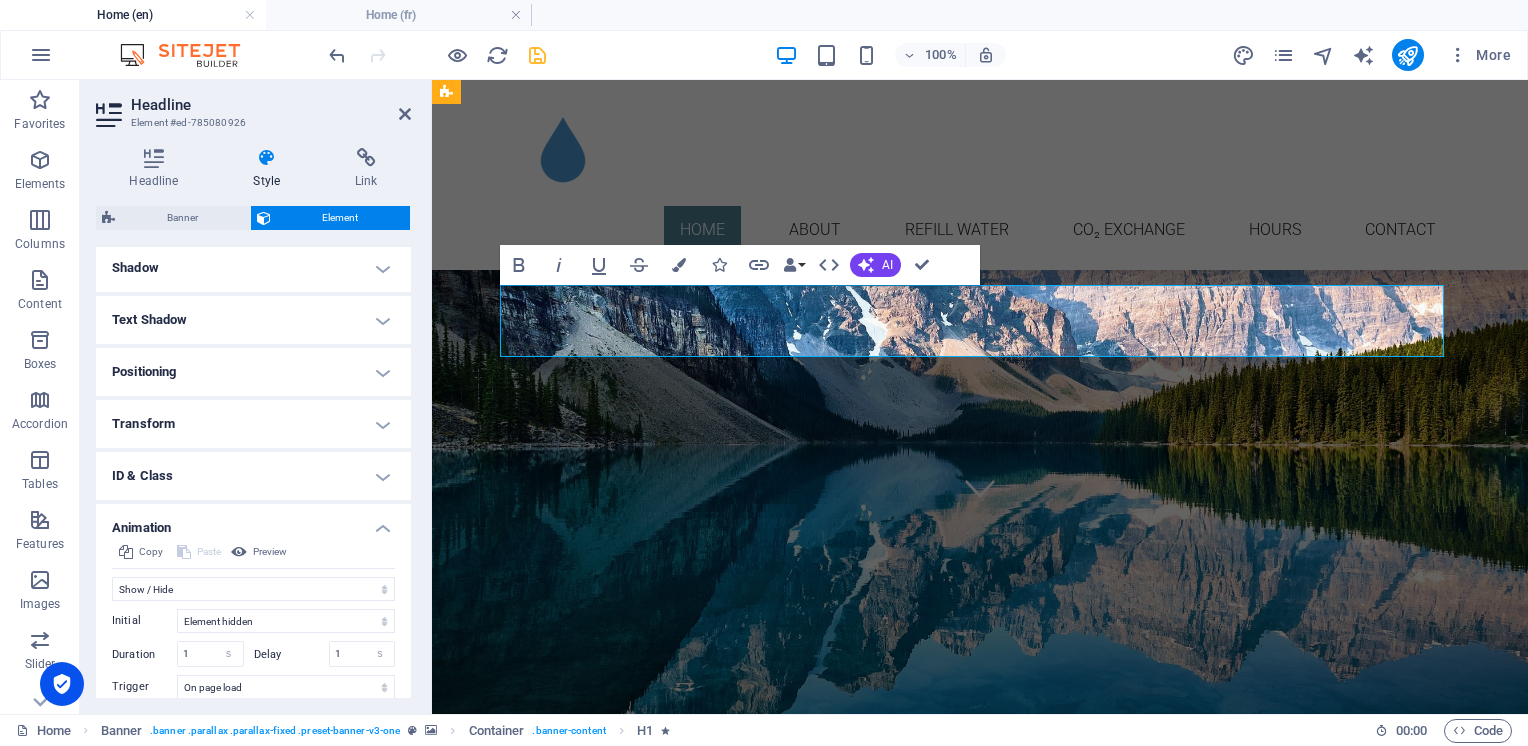 scroll, scrollTop: 592, scrollLeft: 0, axis: vertical 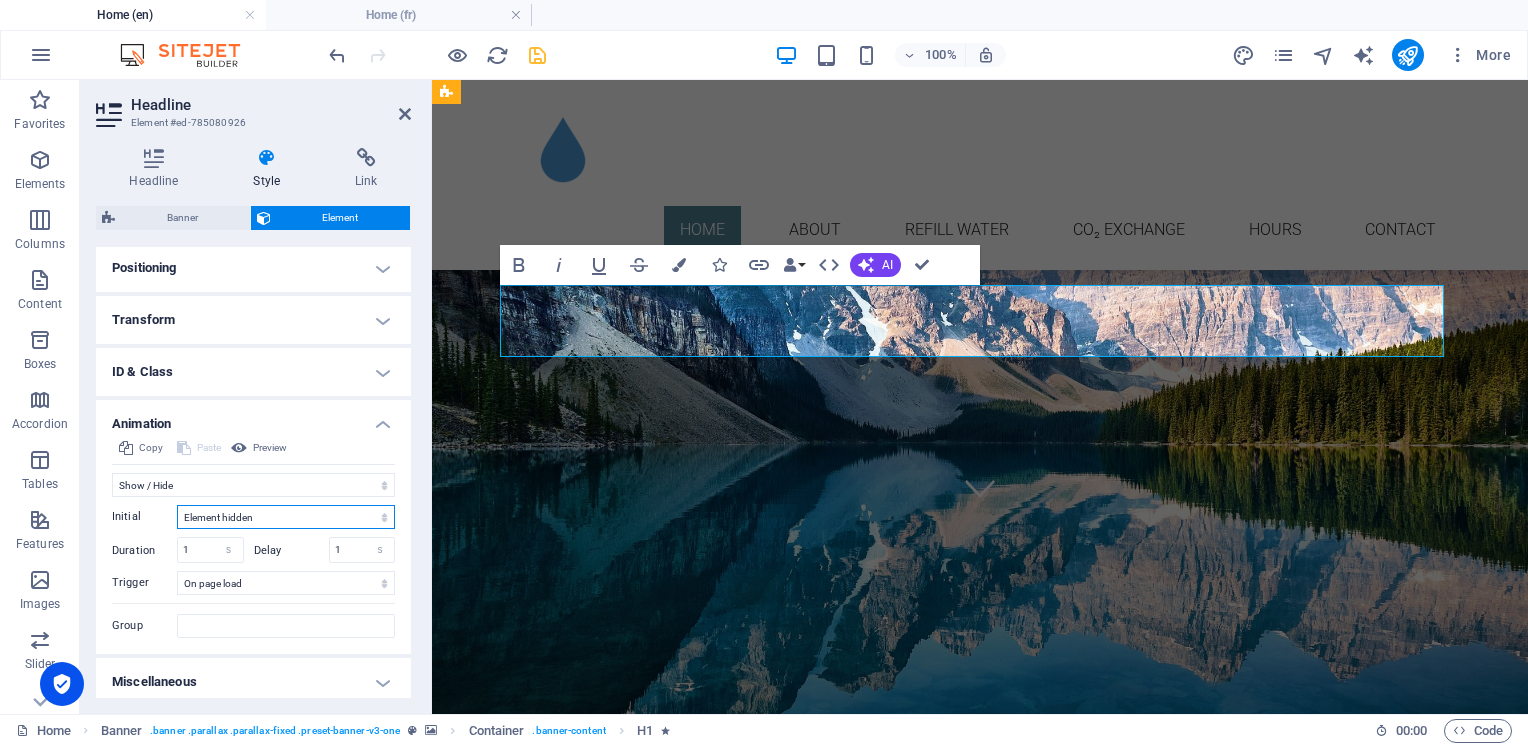 click on "Element hidden Element shown" at bounding box center [286, 517] 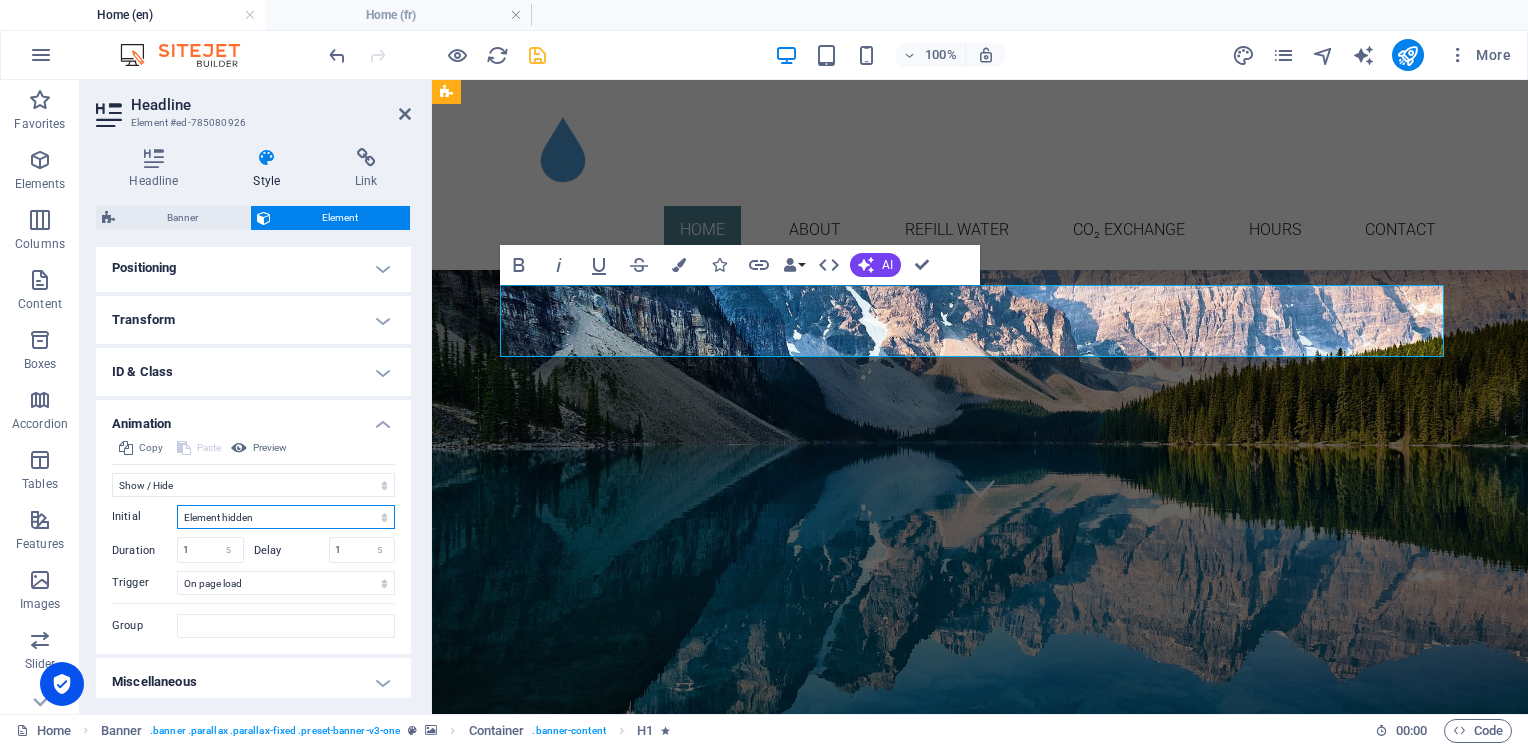 select on "show" 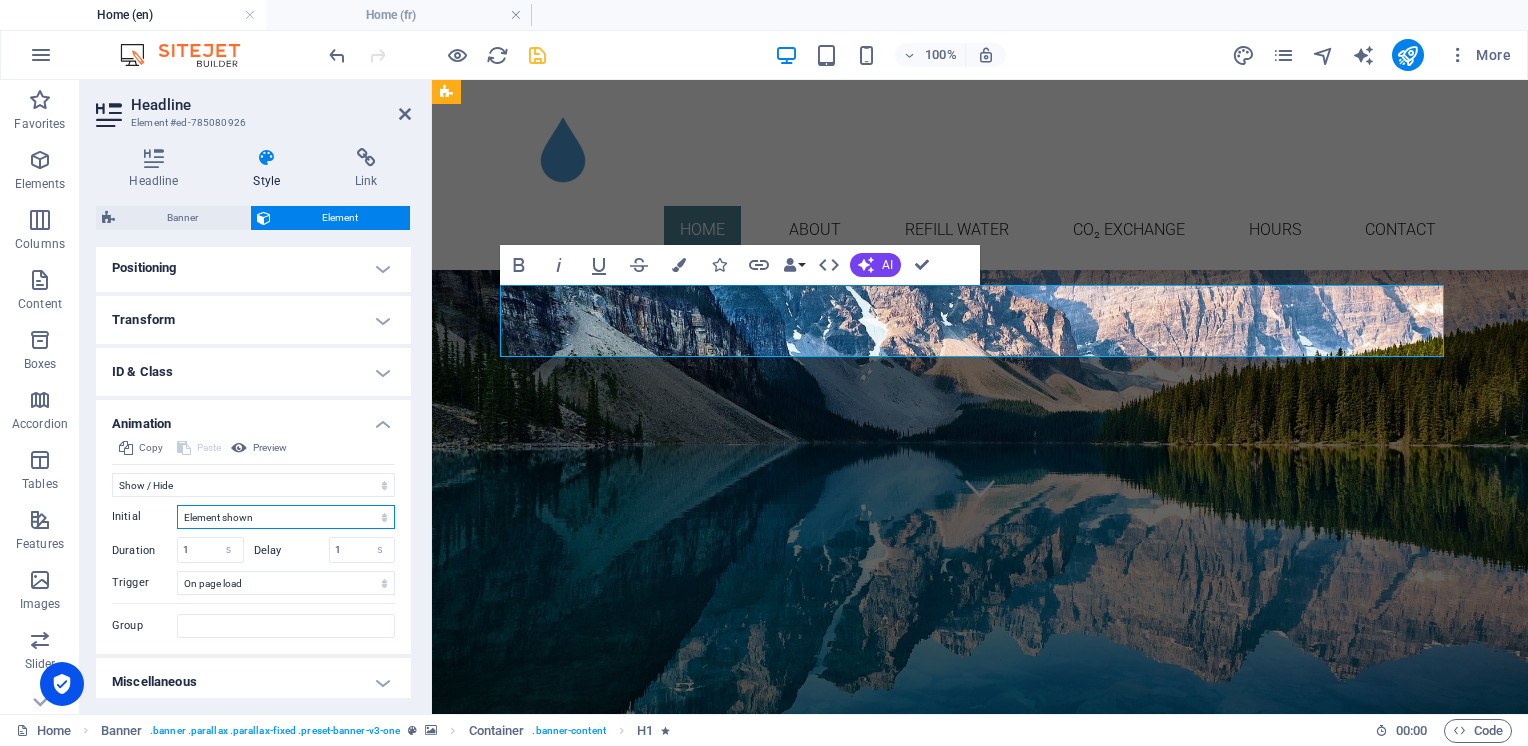 click on "Element hidden Element shown" at bounding box center [286, 517] 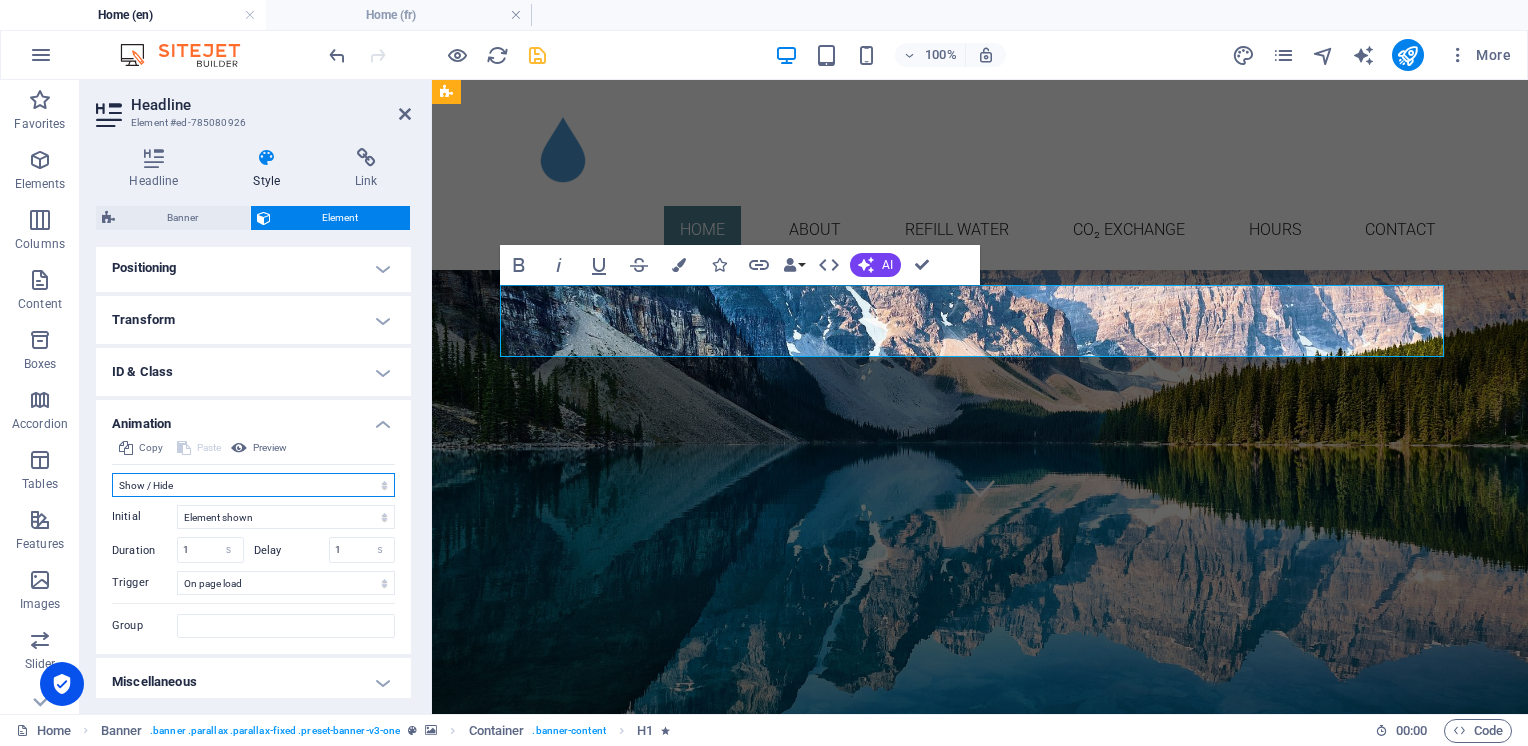 click on "Don't animate Show / Hide Slide up/down Zoom in/out Slide left to right Slide right to left Slide top to bottom Slide bottom to top Pulse Blink Open as overlay" at bounding box center [253, 485] 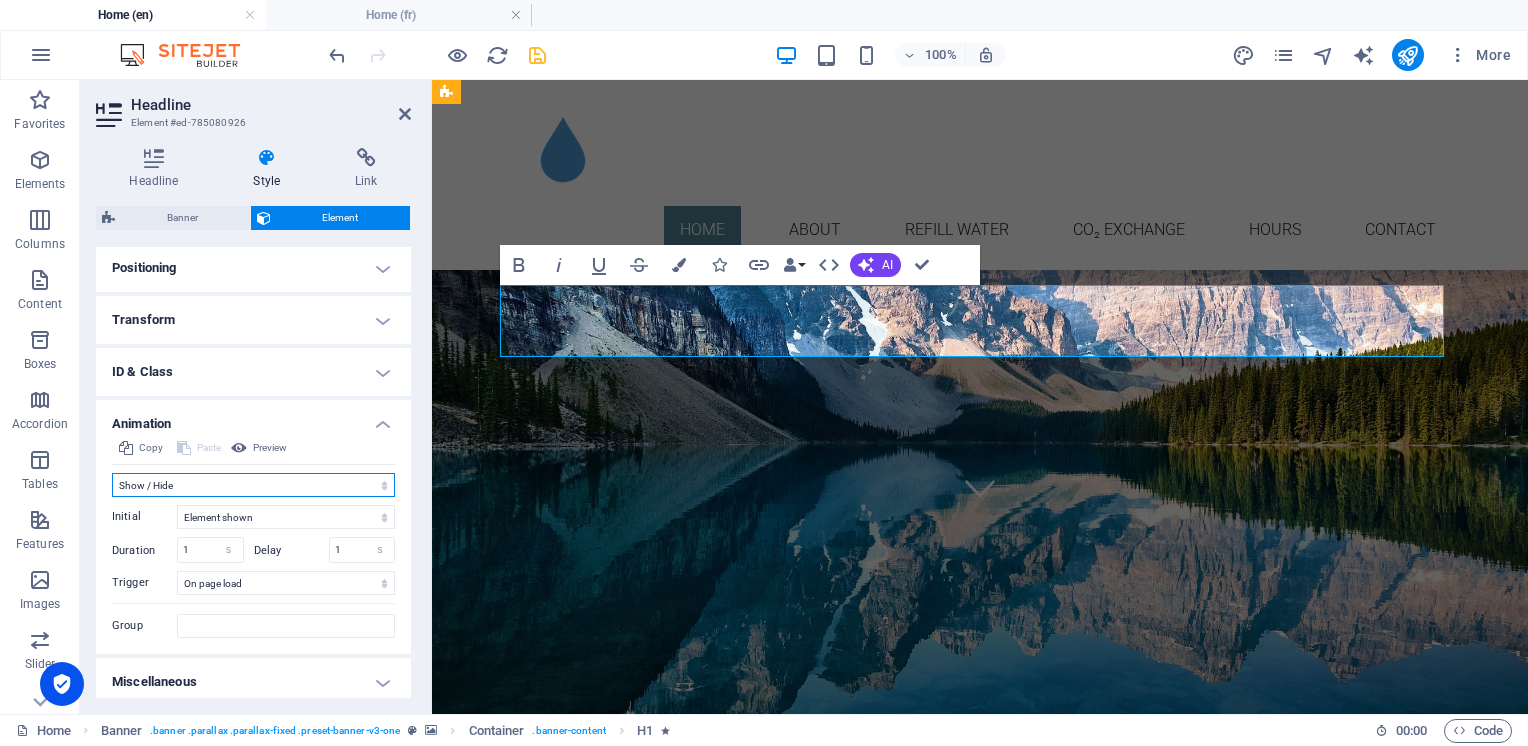 select on "none" 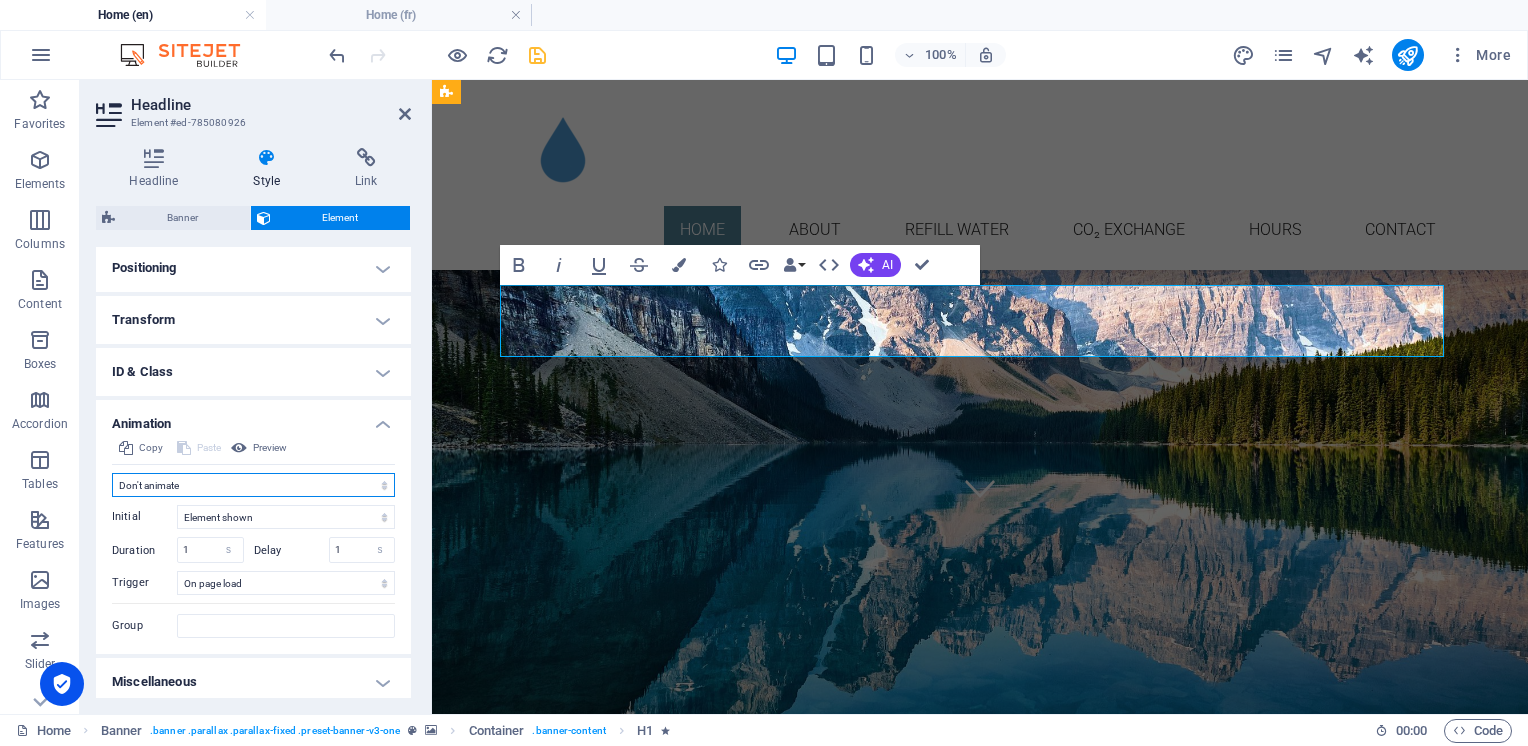 click on "Don't animate Show / Hide Slide up/down Zoom in/out Slide left to right Slide right to left Slide top to bottom Slide bottom to top Pulse Blink Open as overlay" at bounding box center (253, 485) 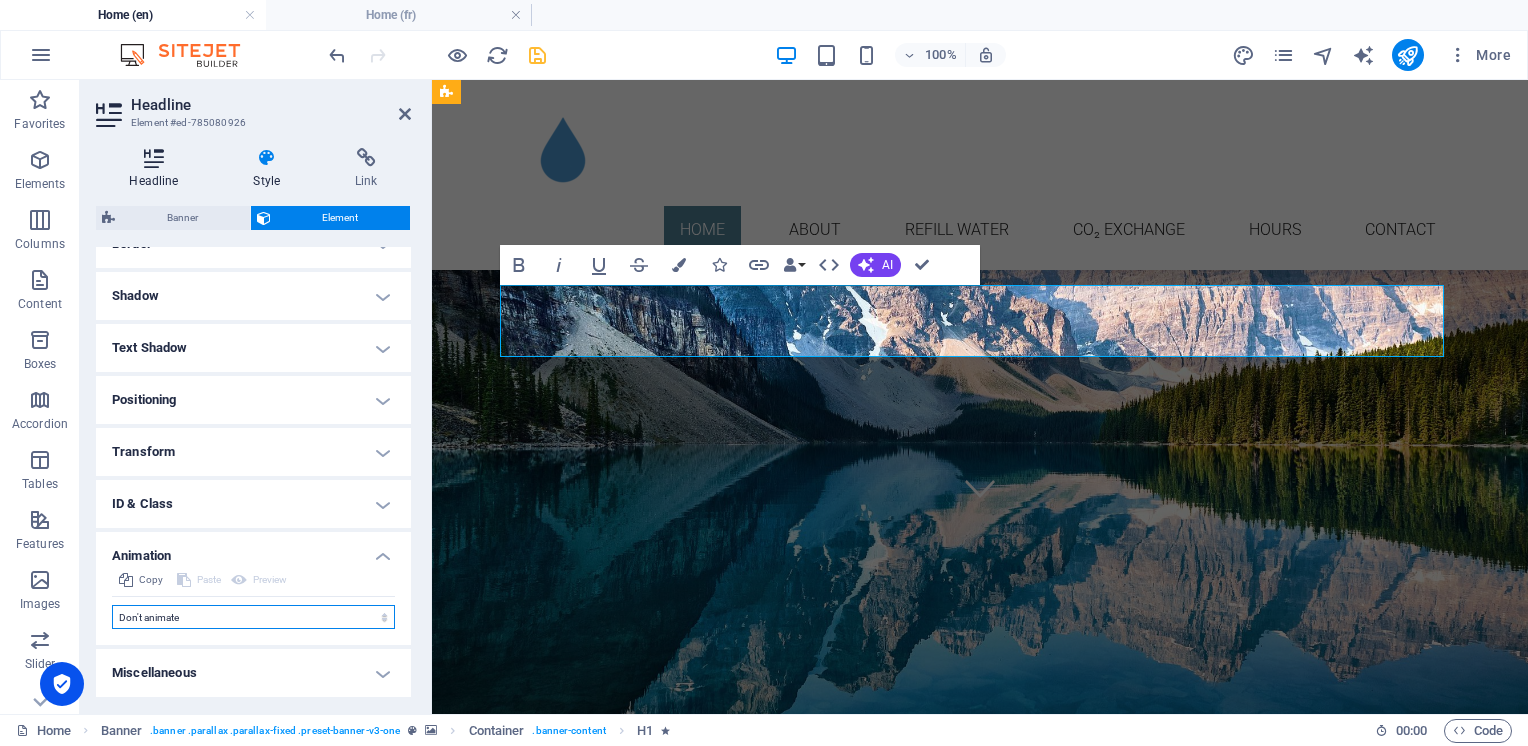 scroll, scrollTop: 457, scrollLeft: 0, axis: vertical 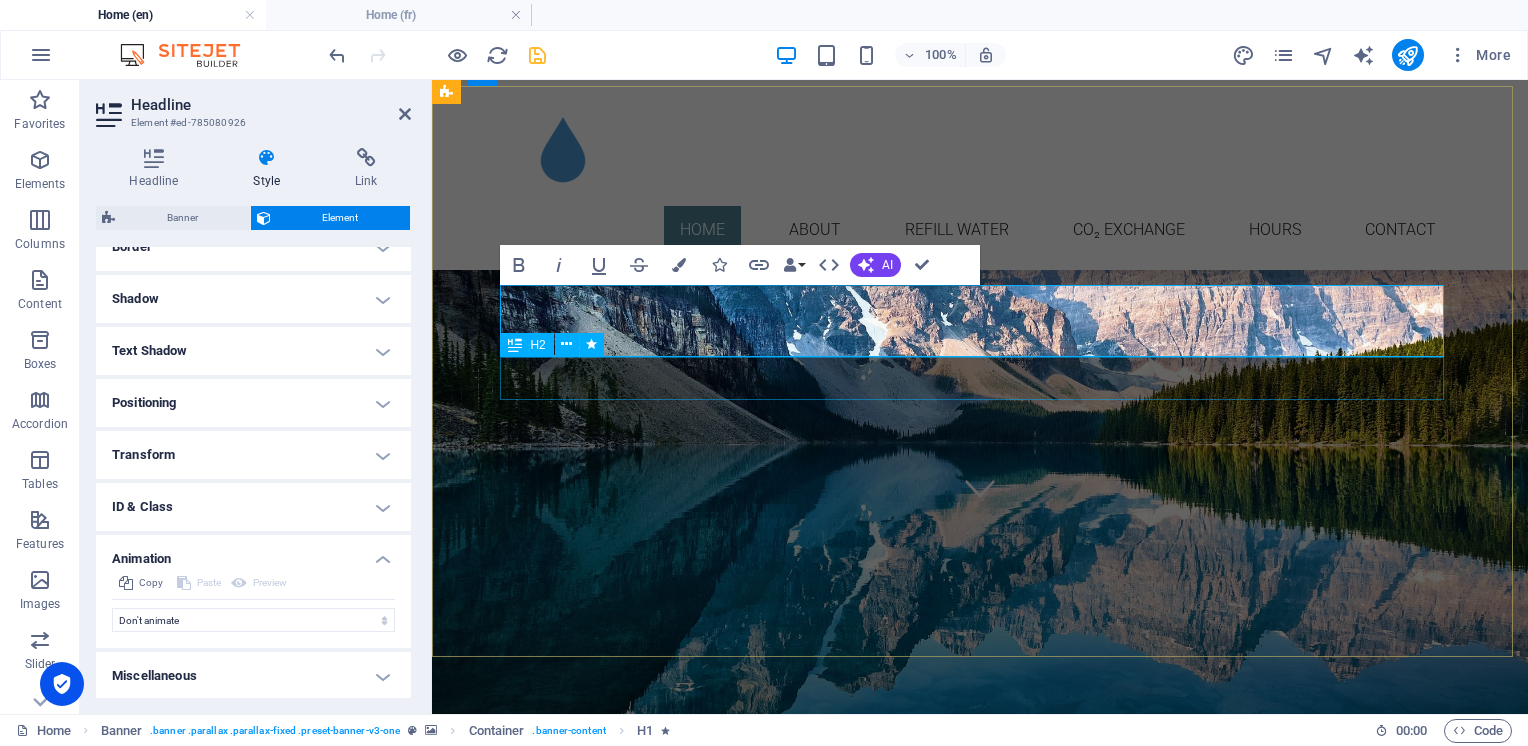 click on "Ultra pure water refill and" at bounding box center [980, 1699] 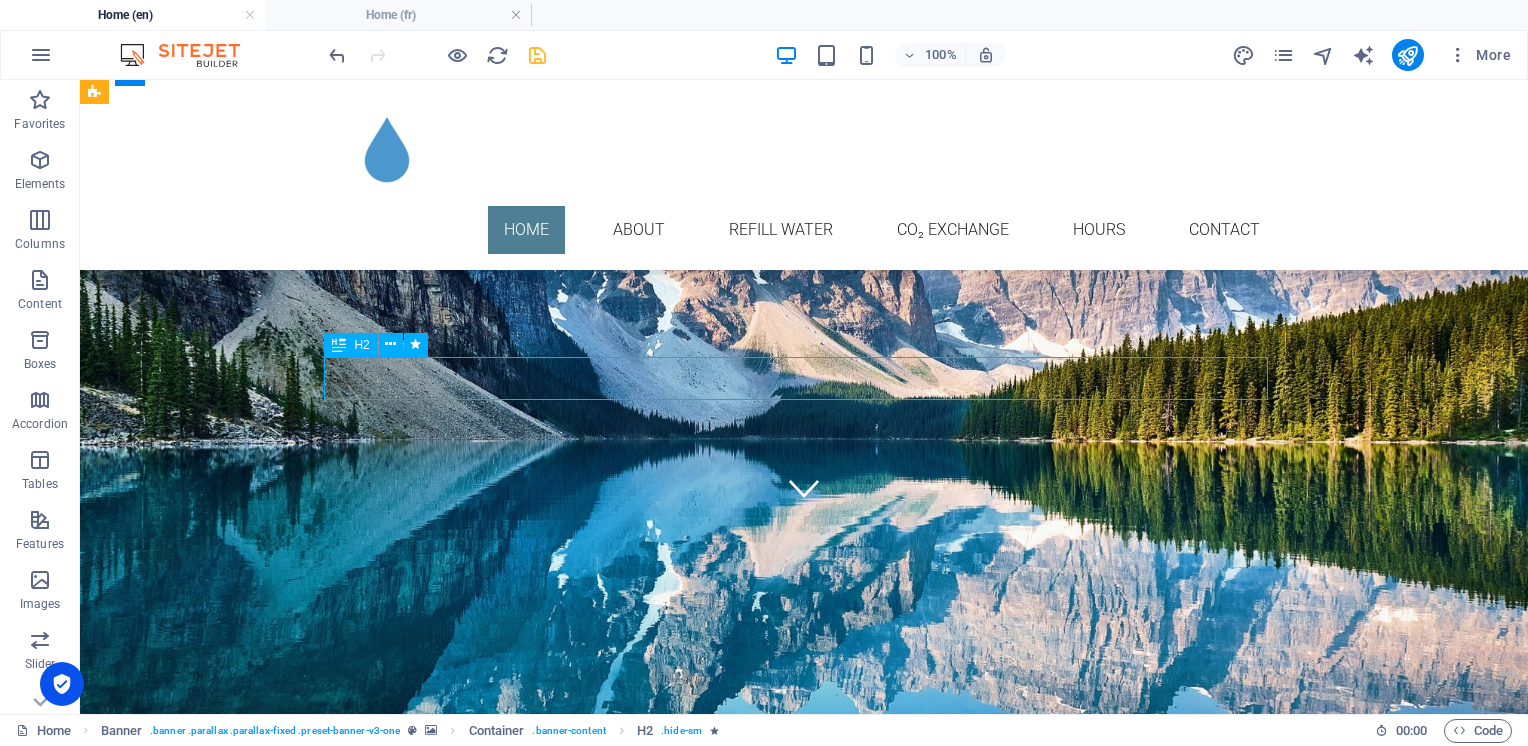 click on "Ultra pure water refill and" at bounding box center [804, 1699] 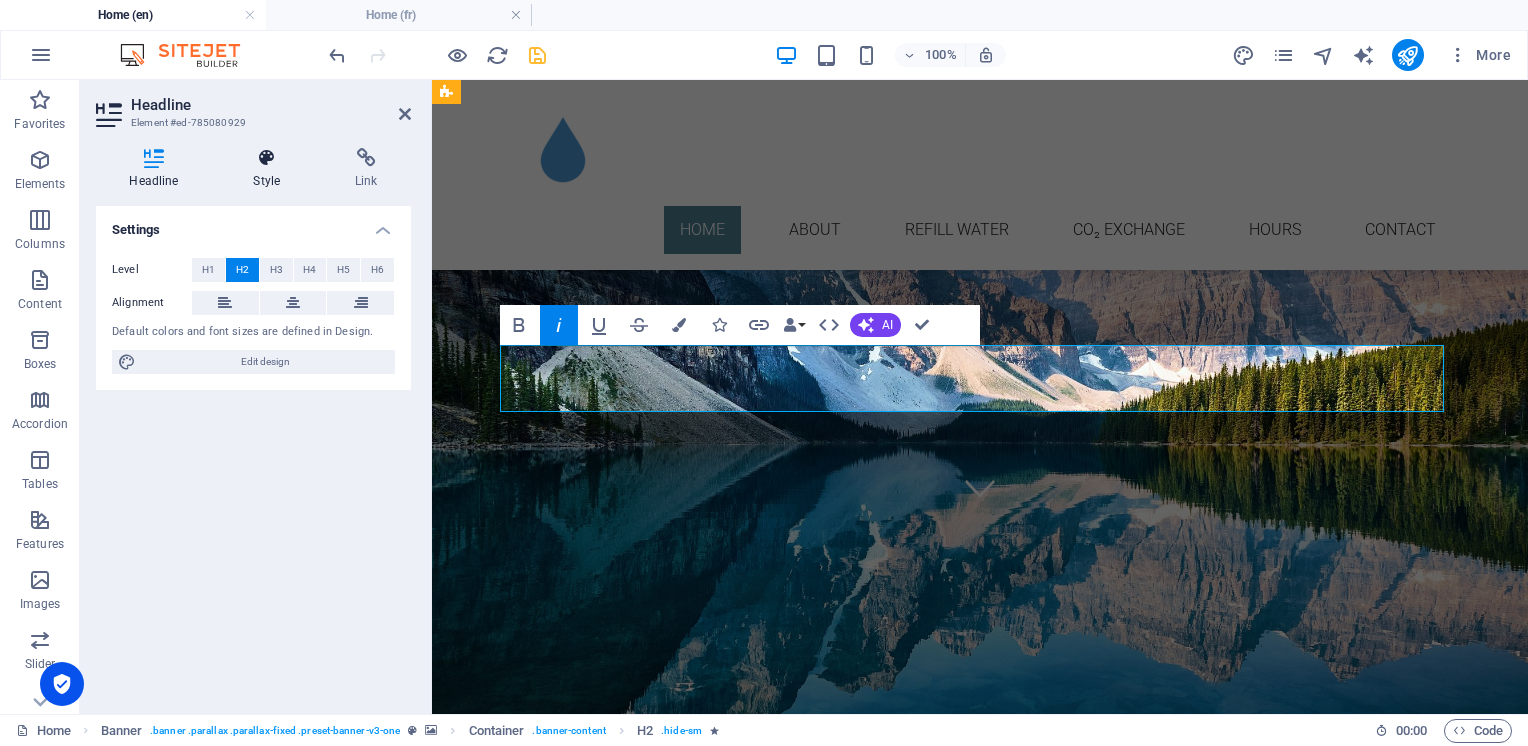 click on "Style" at bounding box center [271, 169] 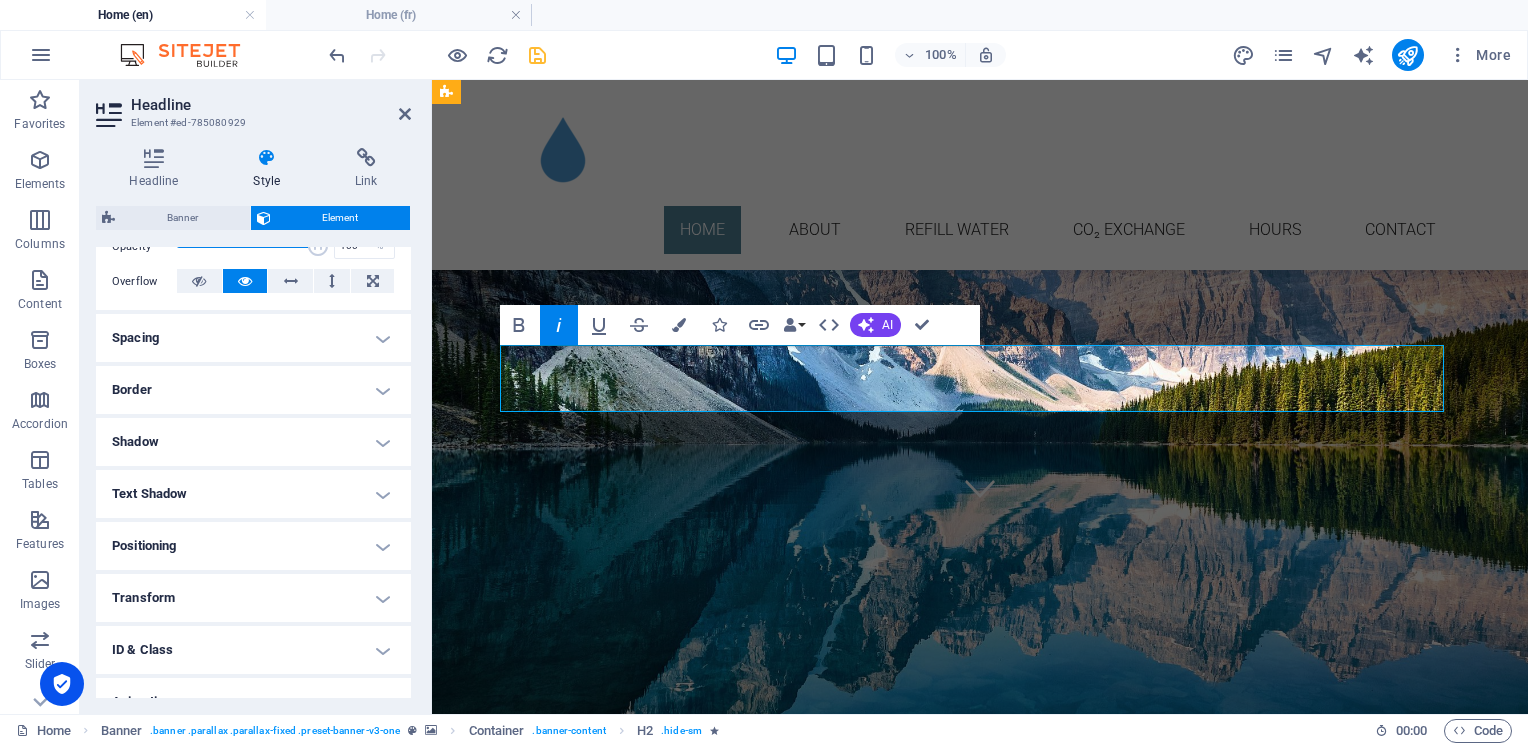 scroll, scrollTop: 392, scrollLeft: 0, axis: vertical 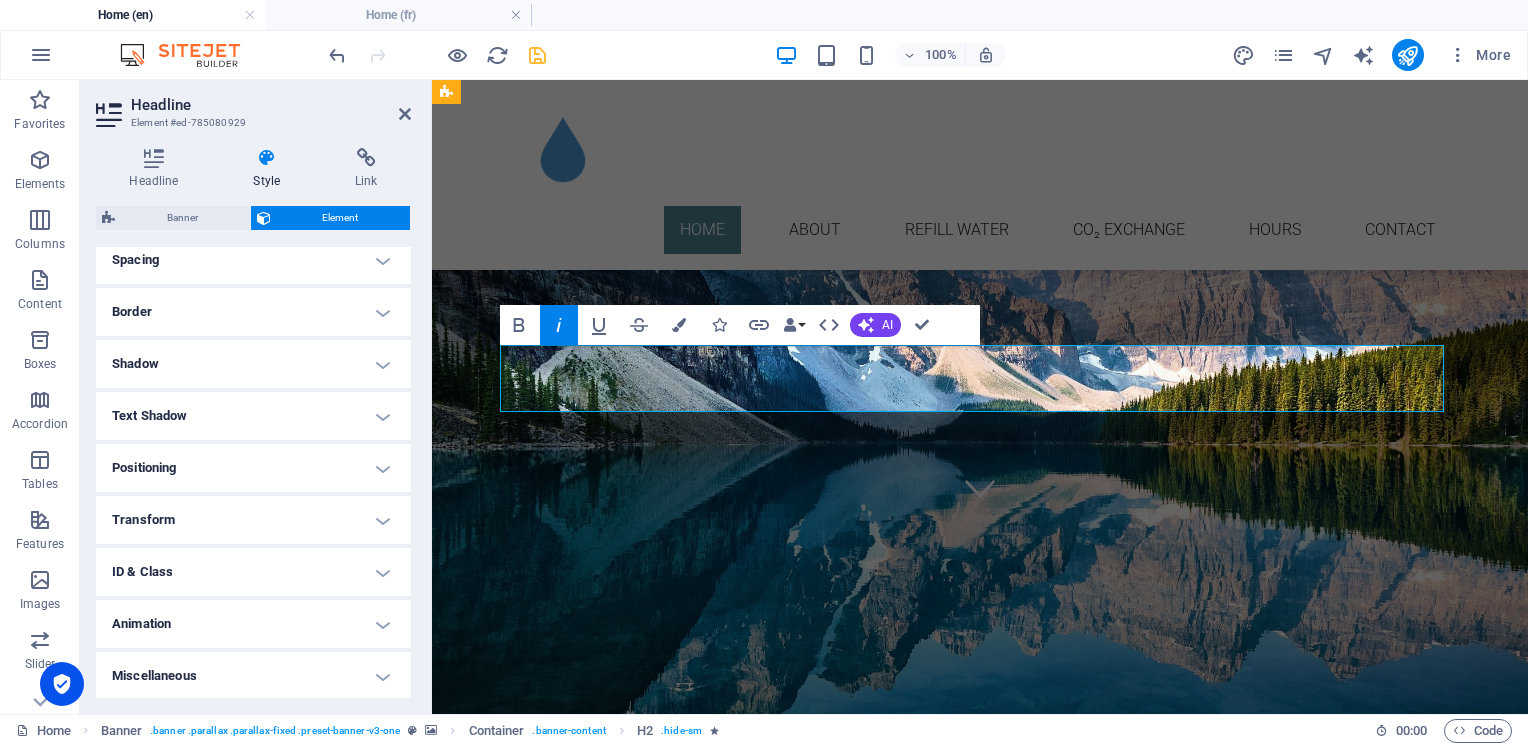 click on "Animation" at bounding box center [253, 624] 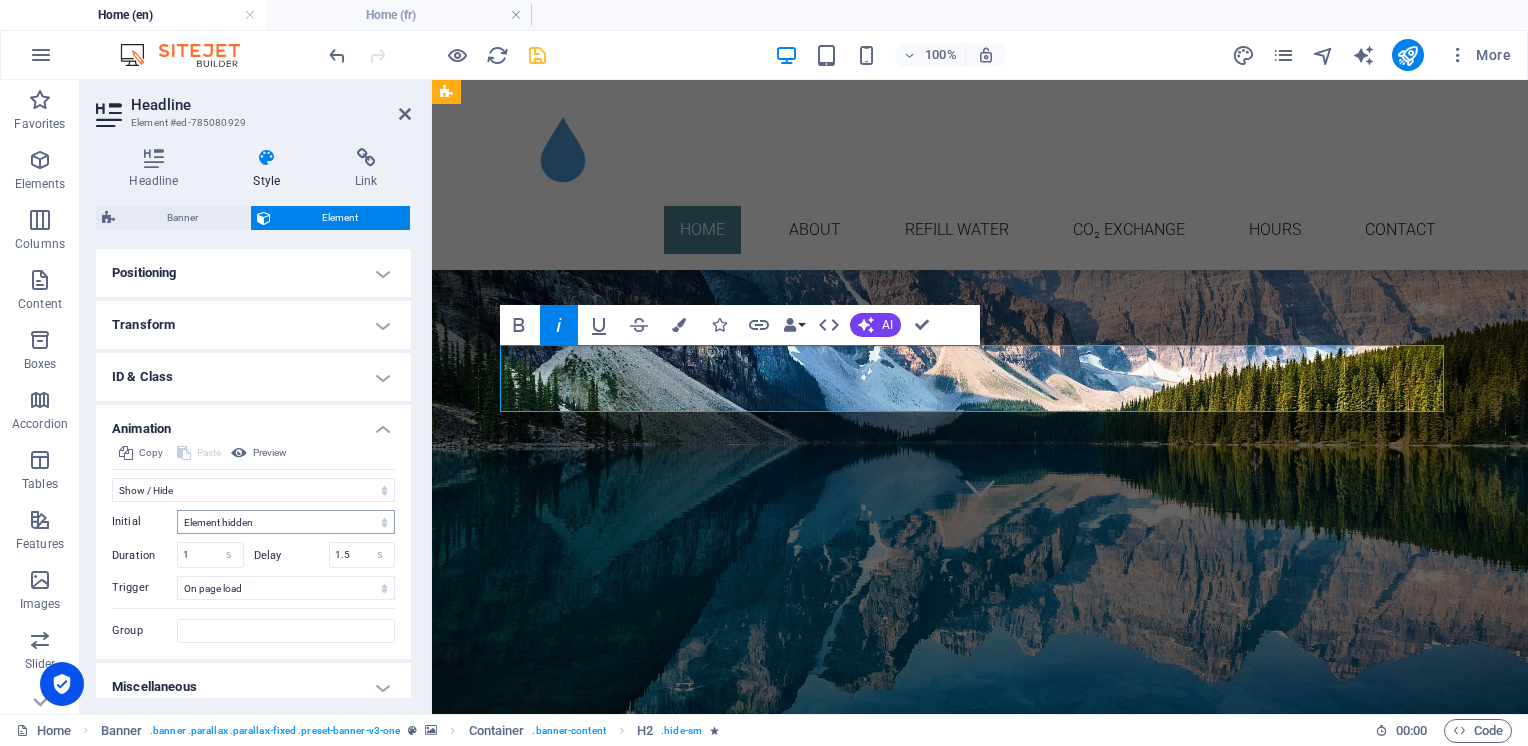 scroll, scrollTop: 592, scrollLeft: 0, axis: vertical 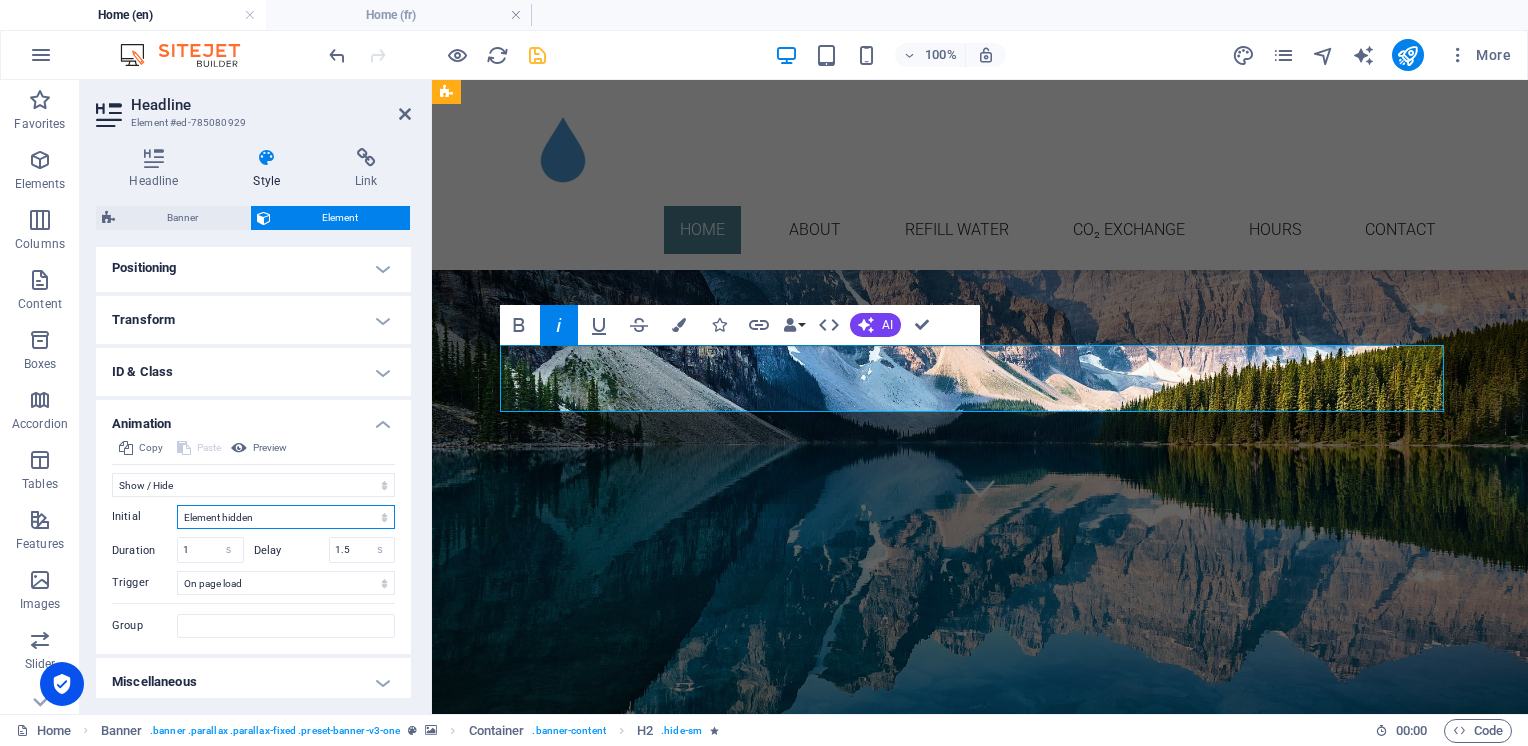 click on "Element hidden Element shown" at bounding box center [286, 517] 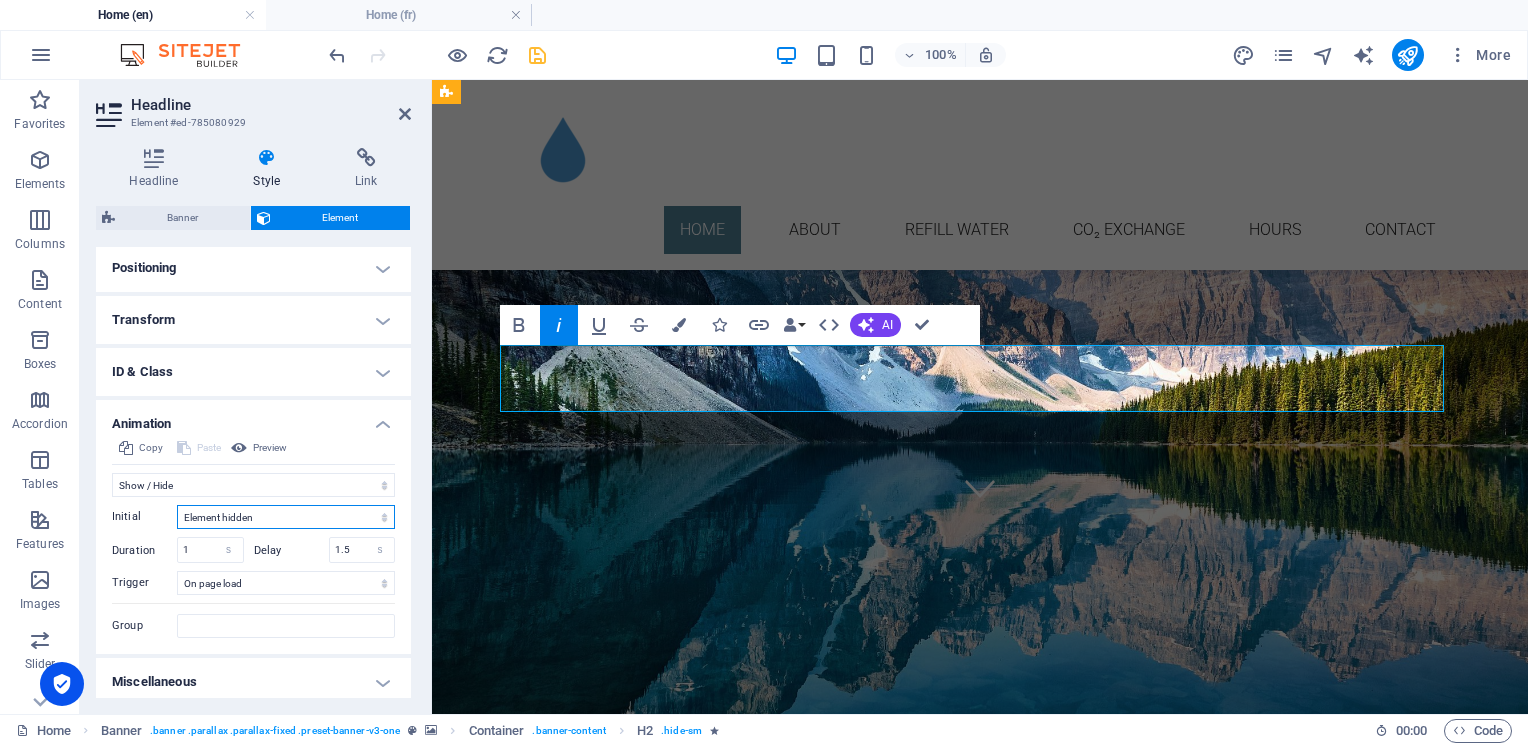 select on "show" 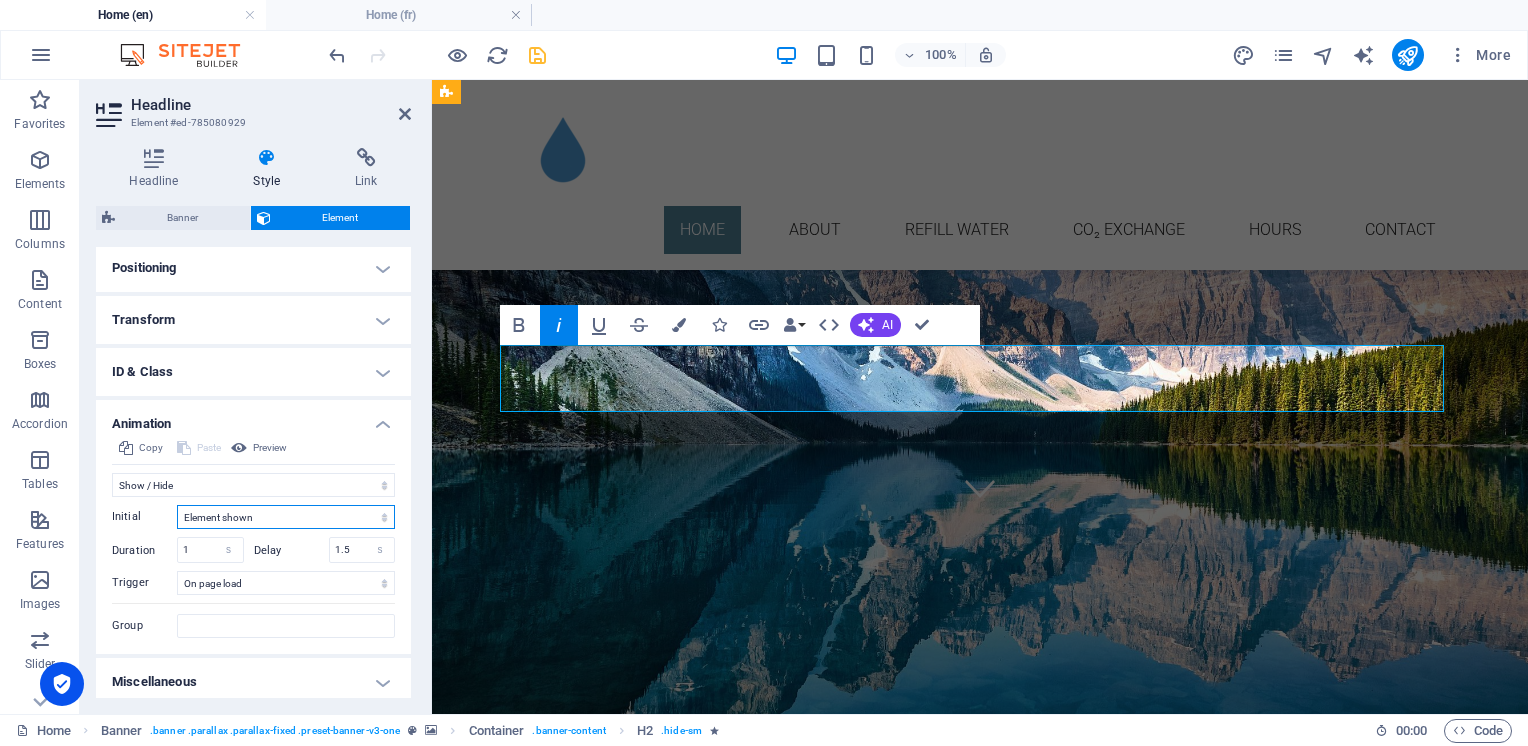 click on "Element hidden Element shown" at bounding box center (286, 517) 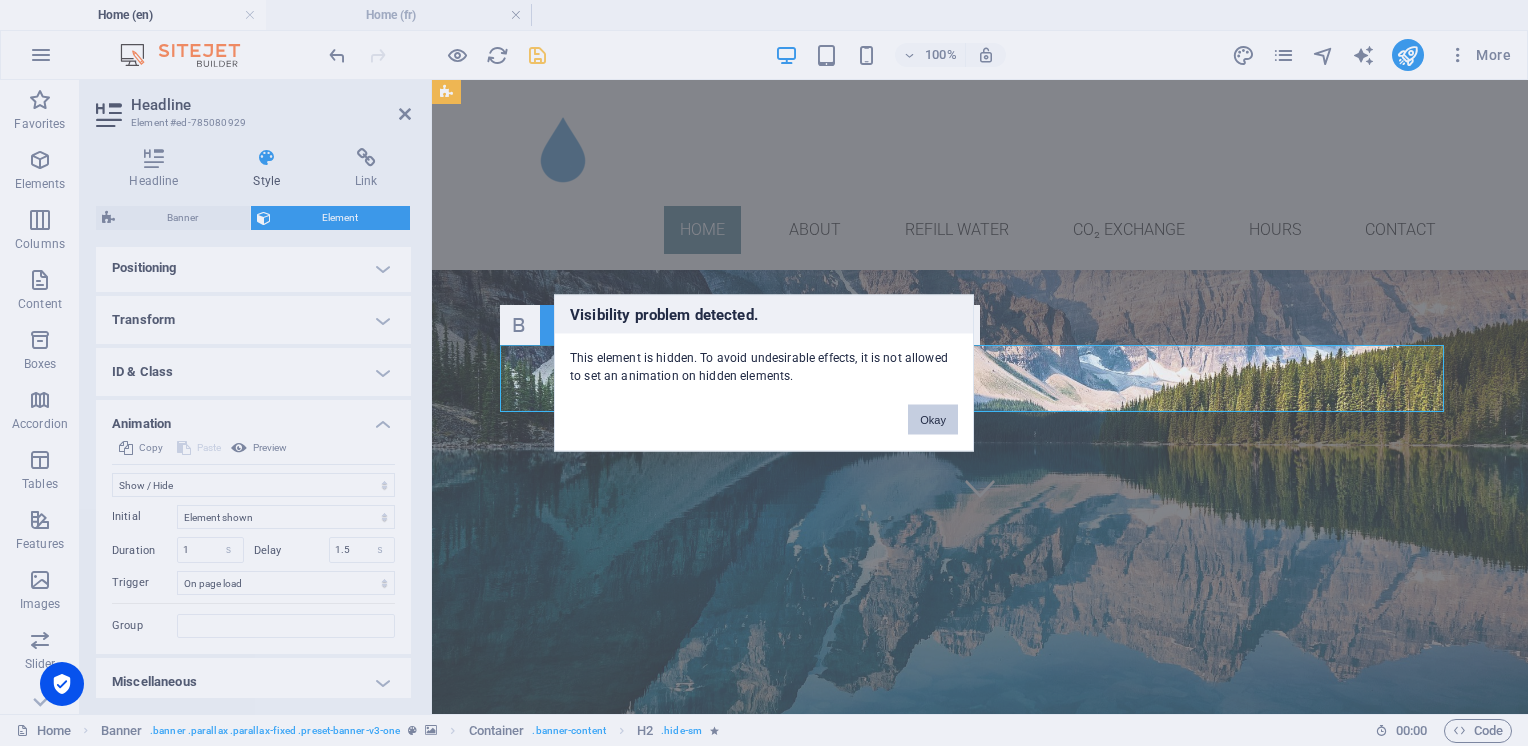 click on "Okay" at bounding box center (933, 420) 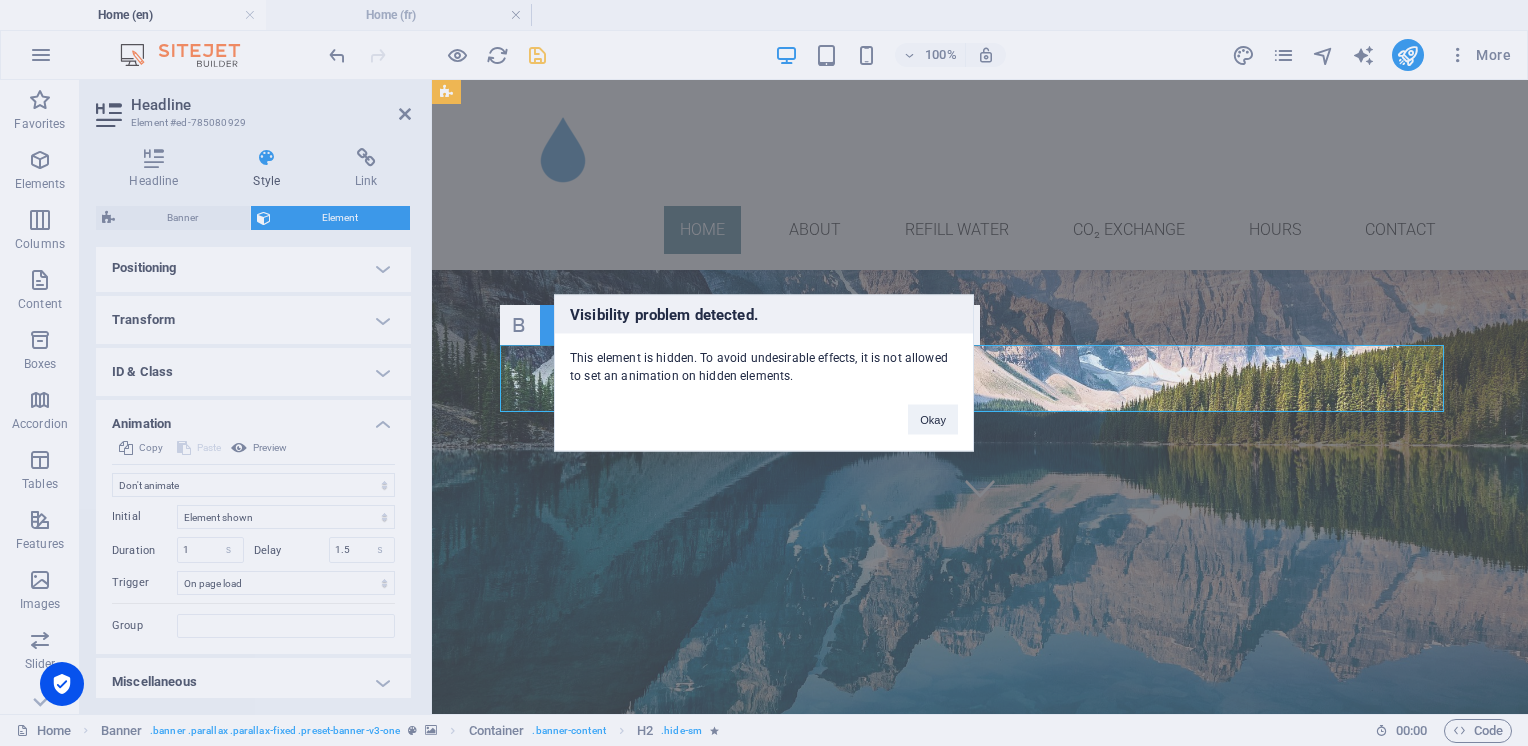 scroll, scrollTop: 457, scrollLeft: 0, axis: vertical 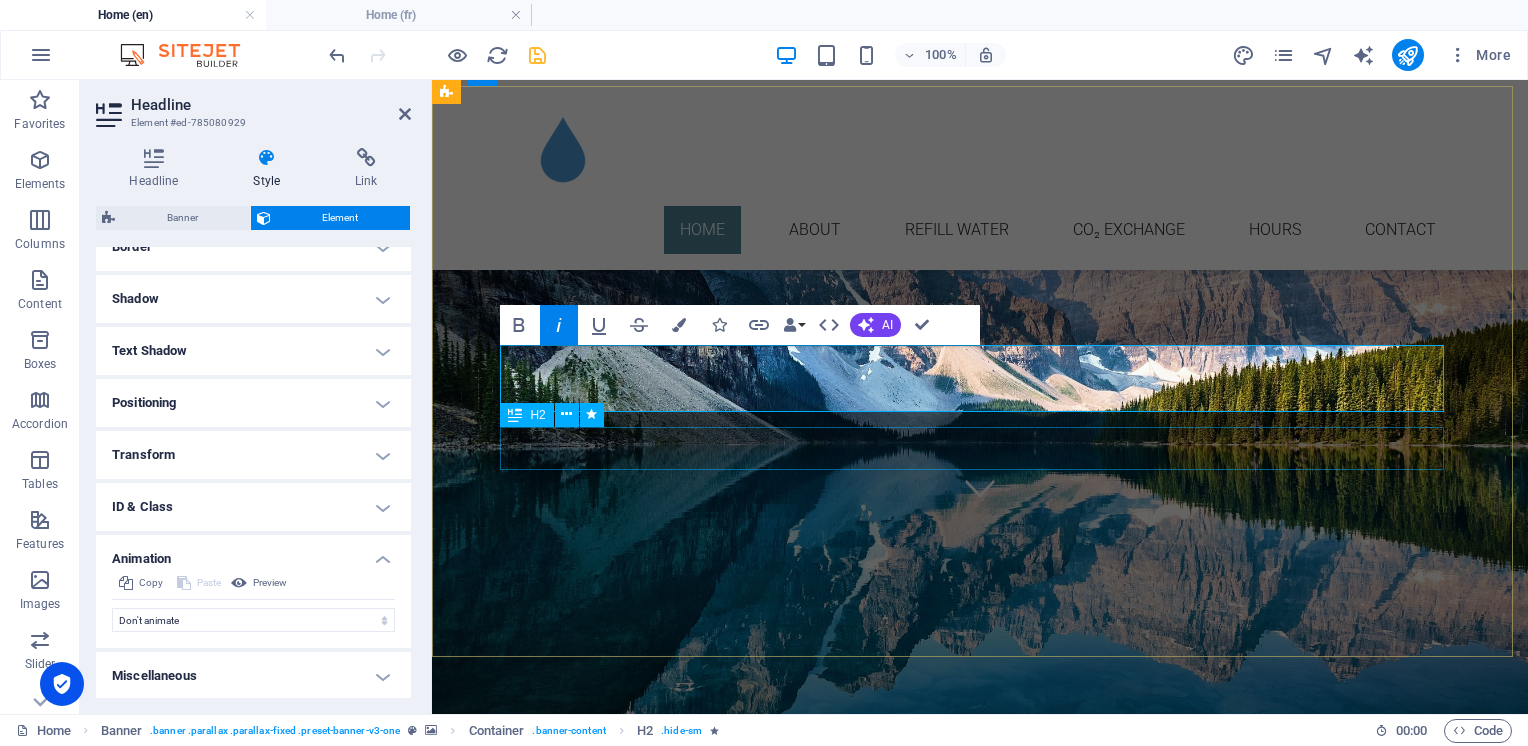 click on "Simple        Local         Sustainable" at bounding box center (980, 4688) 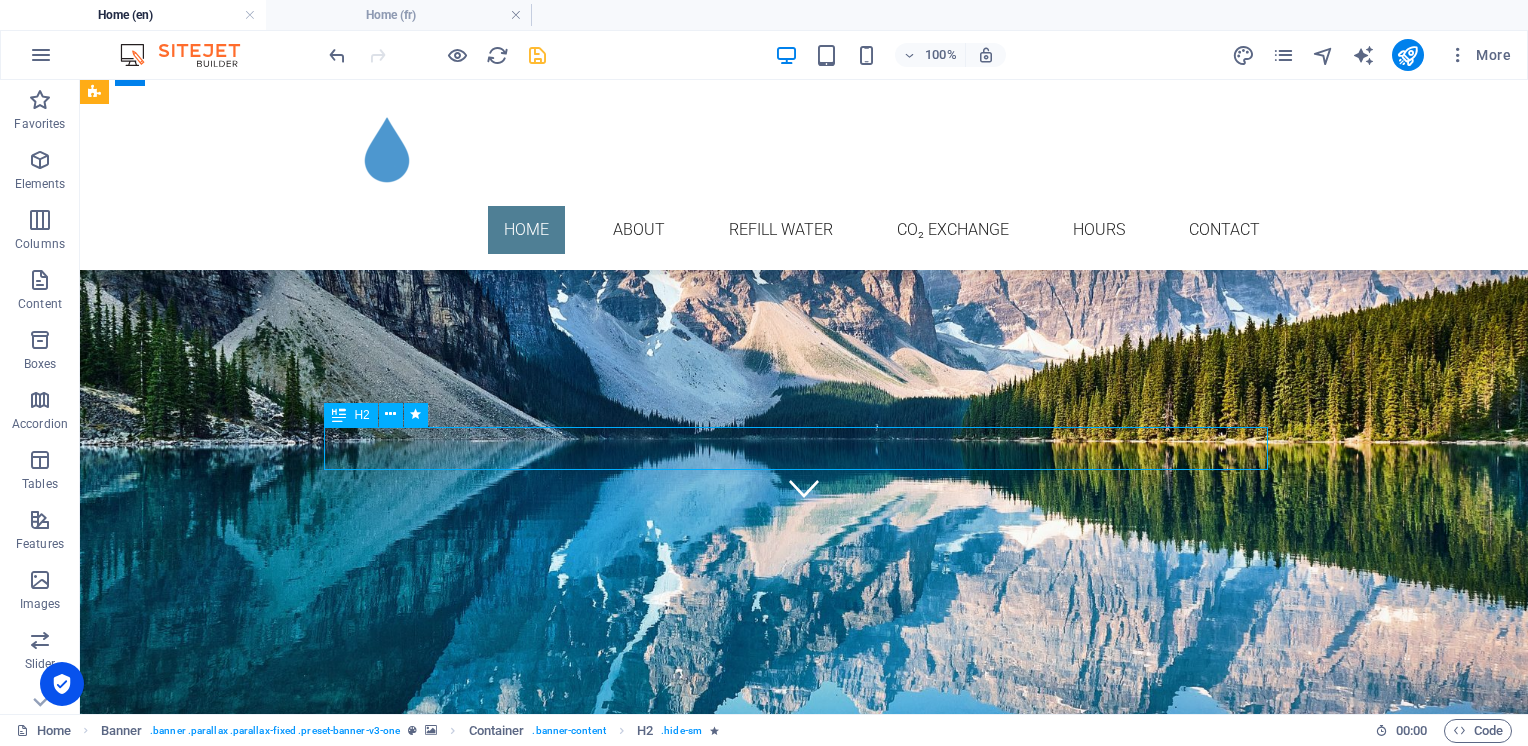 click on "Simple        Local         Sustainable" at bounding box center [804, 4688] 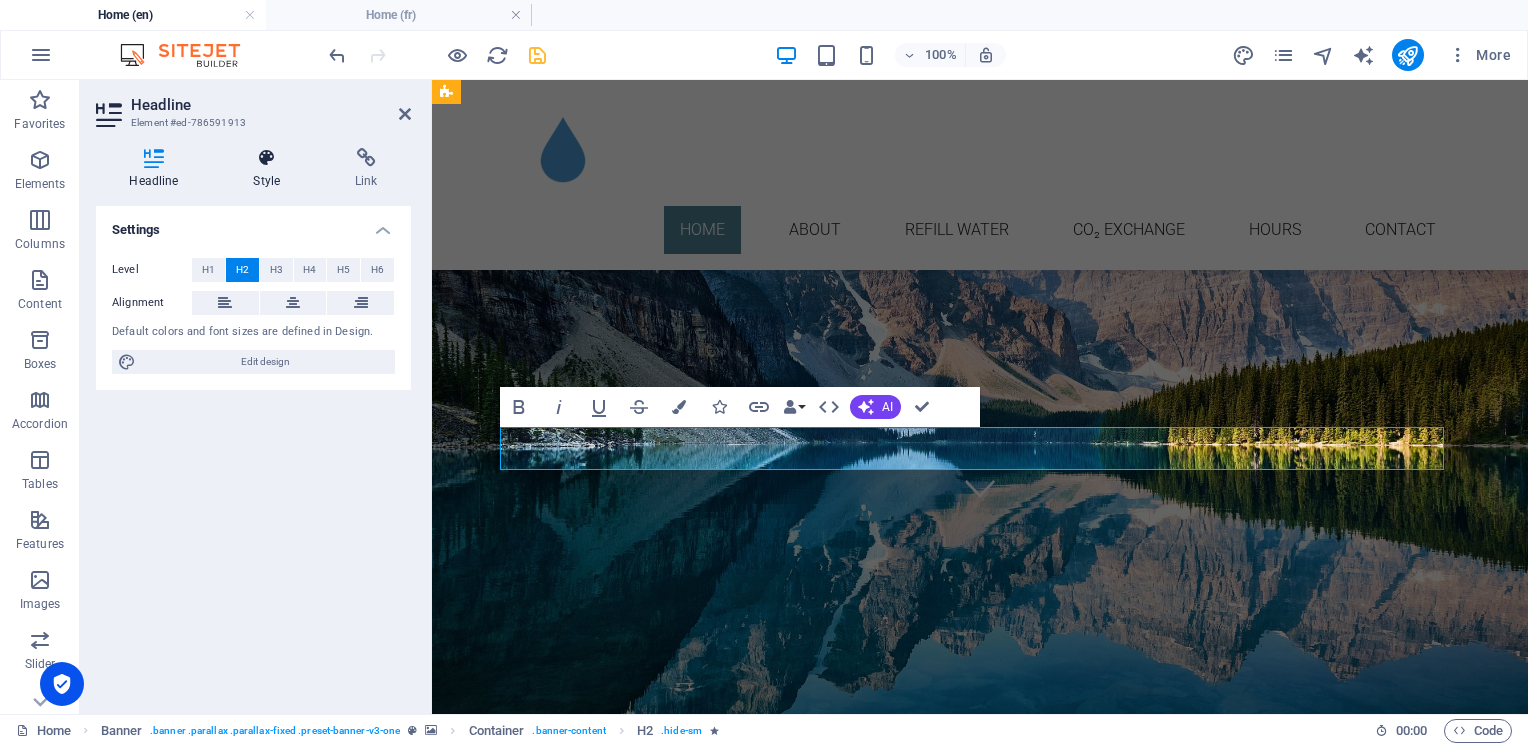 click at bounding box center (267, 158) 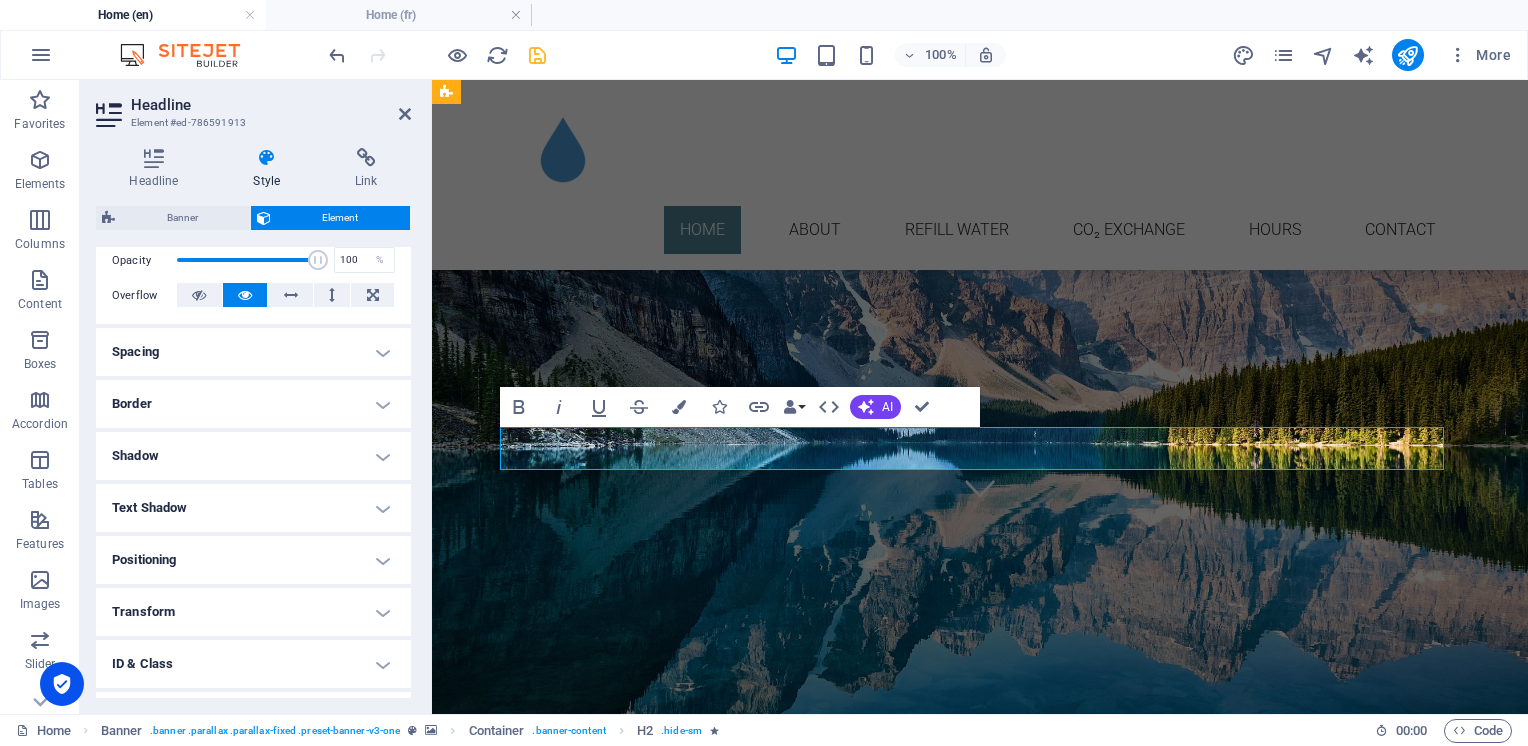 scroll, scrollTop: 392, scrollLeft: 0, axis: vertical 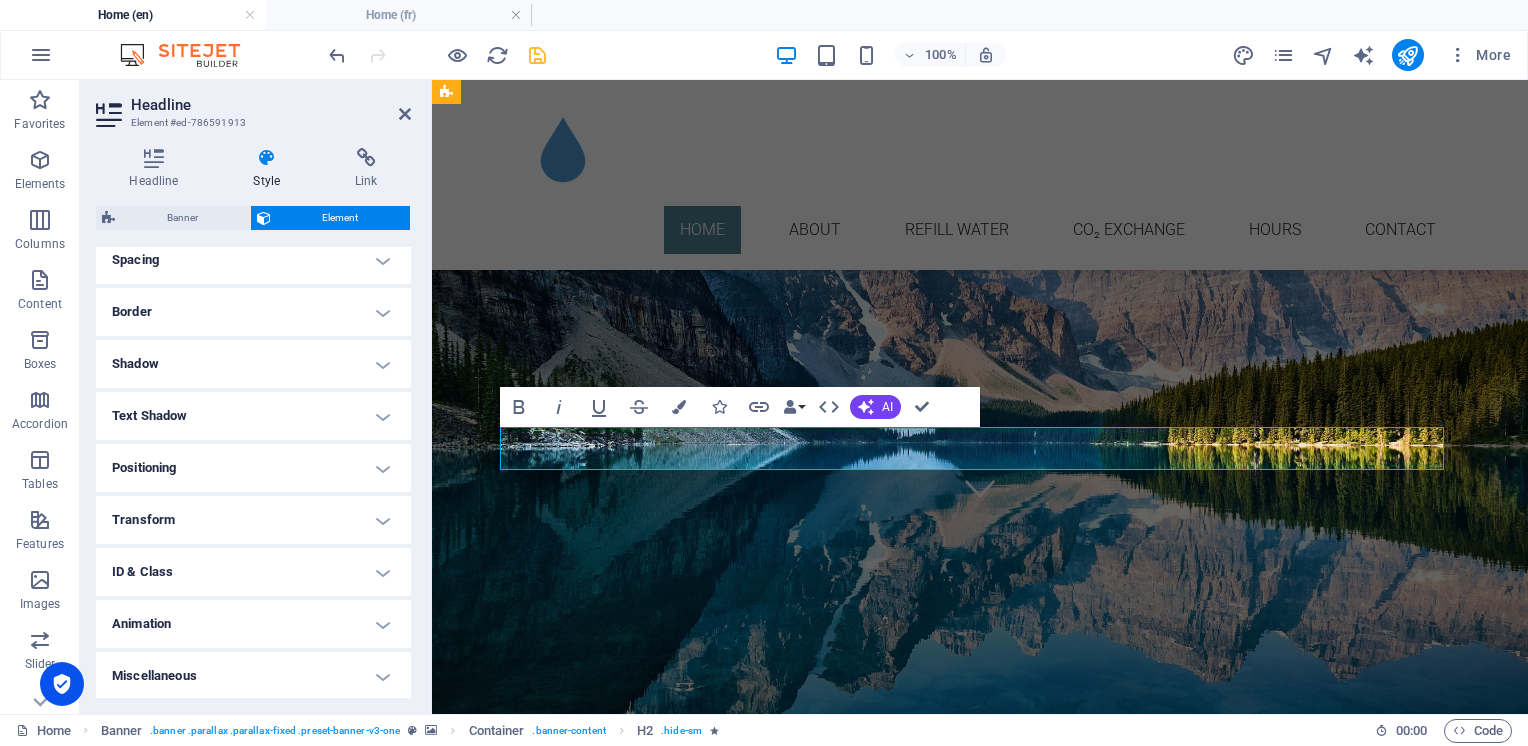 click on "Animation" at bounding box center [253, 624] 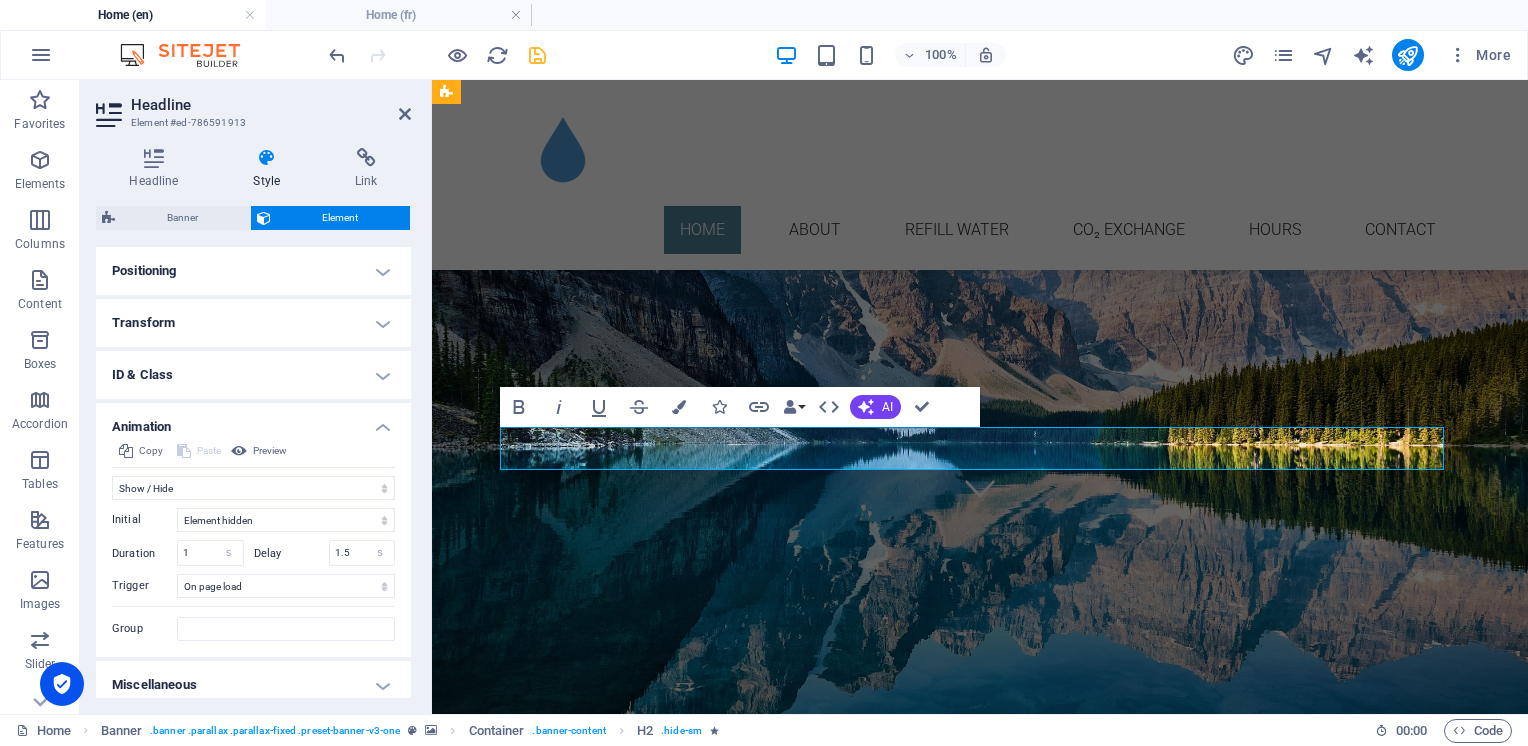 scroll, scrollTop: 598, scrollLeft: 0, axis: vertical 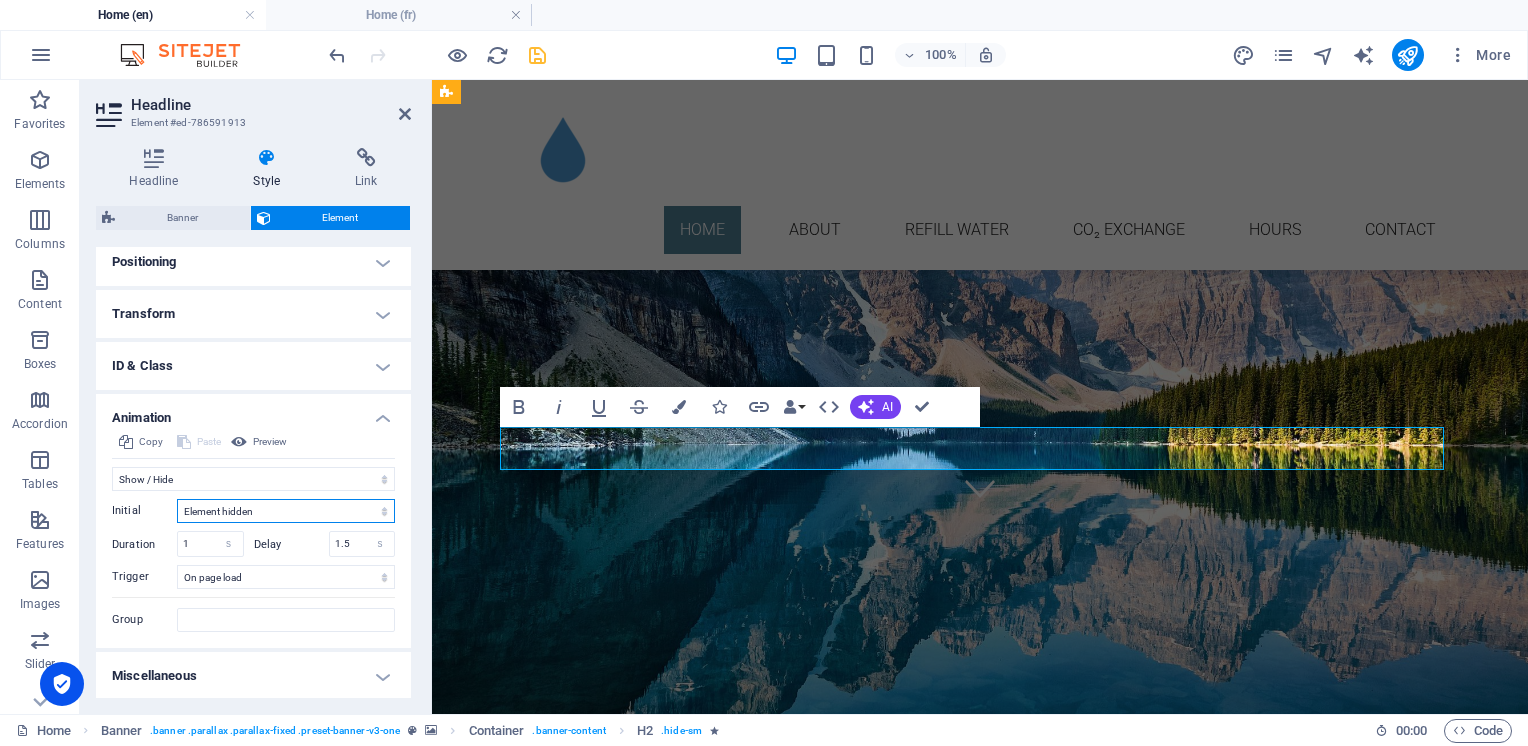 click on "Element hidden Element shown" at bounding box center (286, 511) 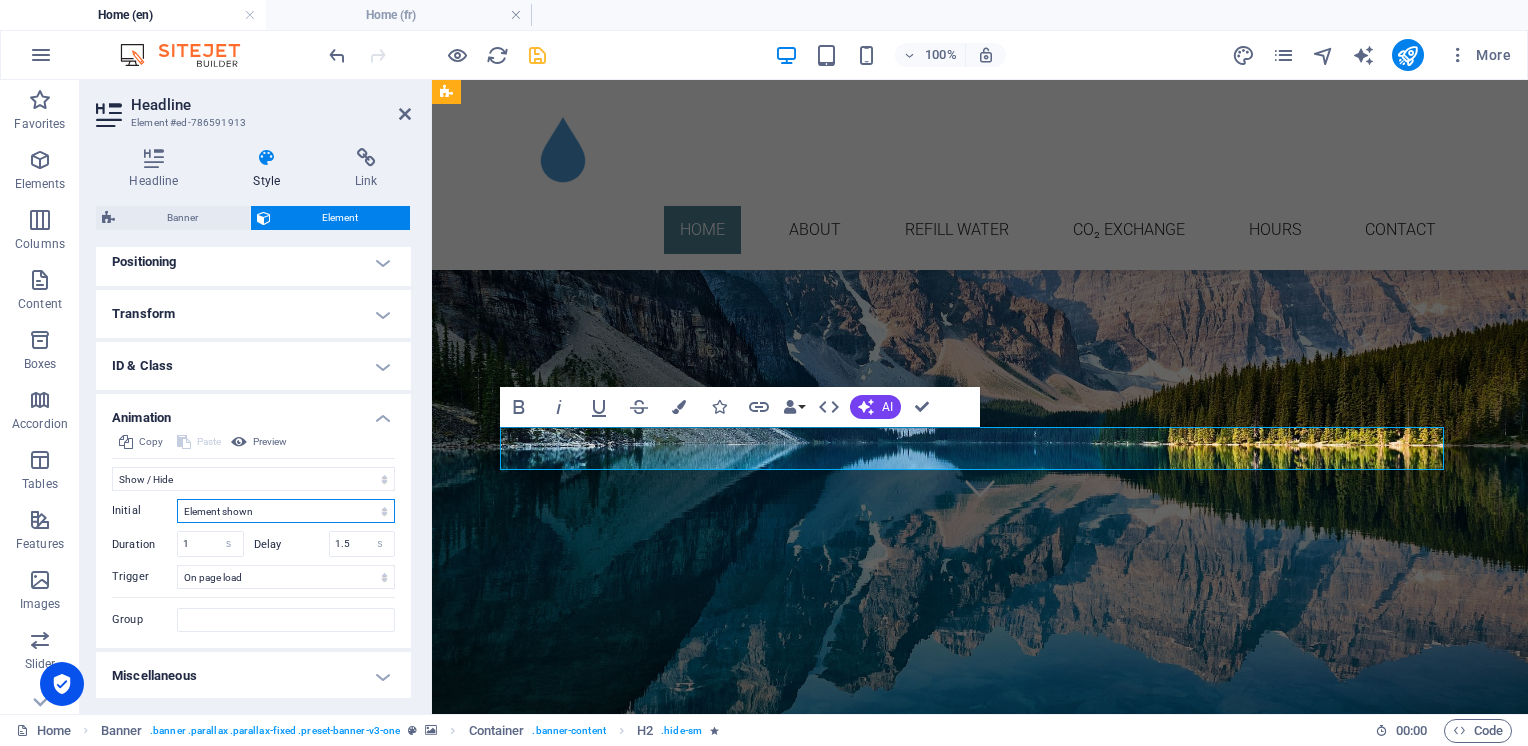click on "Element hidden Element shown" at bounding box center [286, 511] 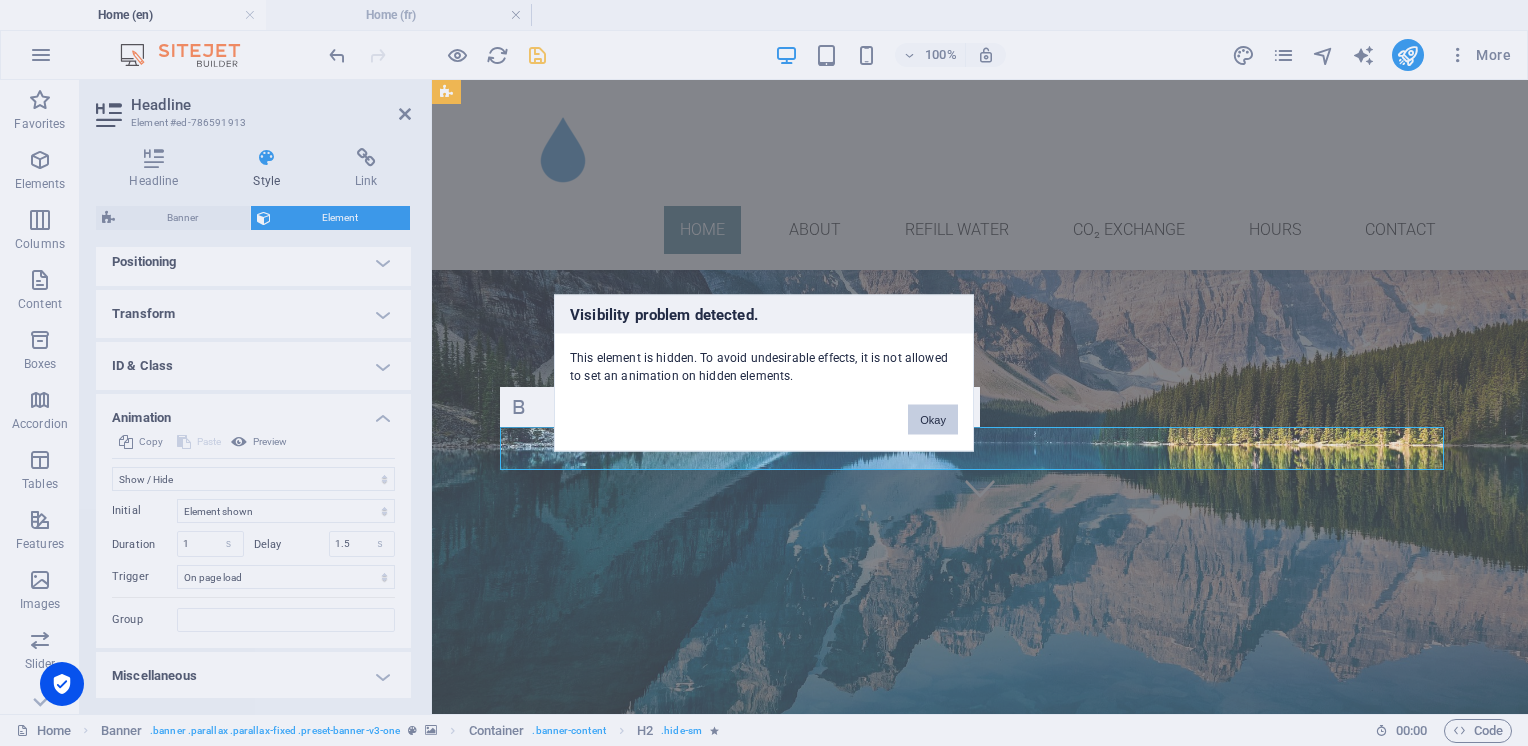 click on "Okay" at bounding box center [933, 420] 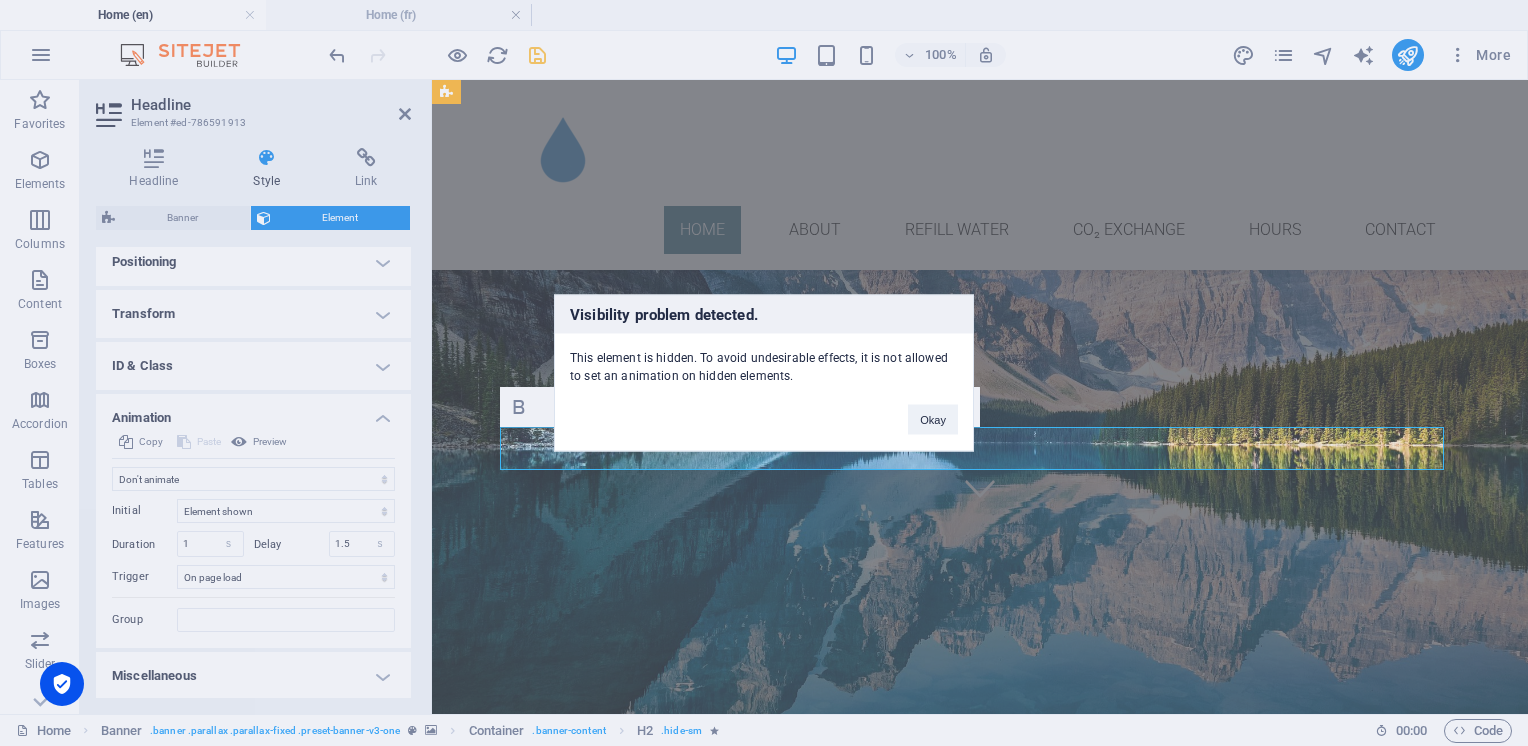 scroll, scrollTop: 457, scrollLeft: 0, axis: vertical 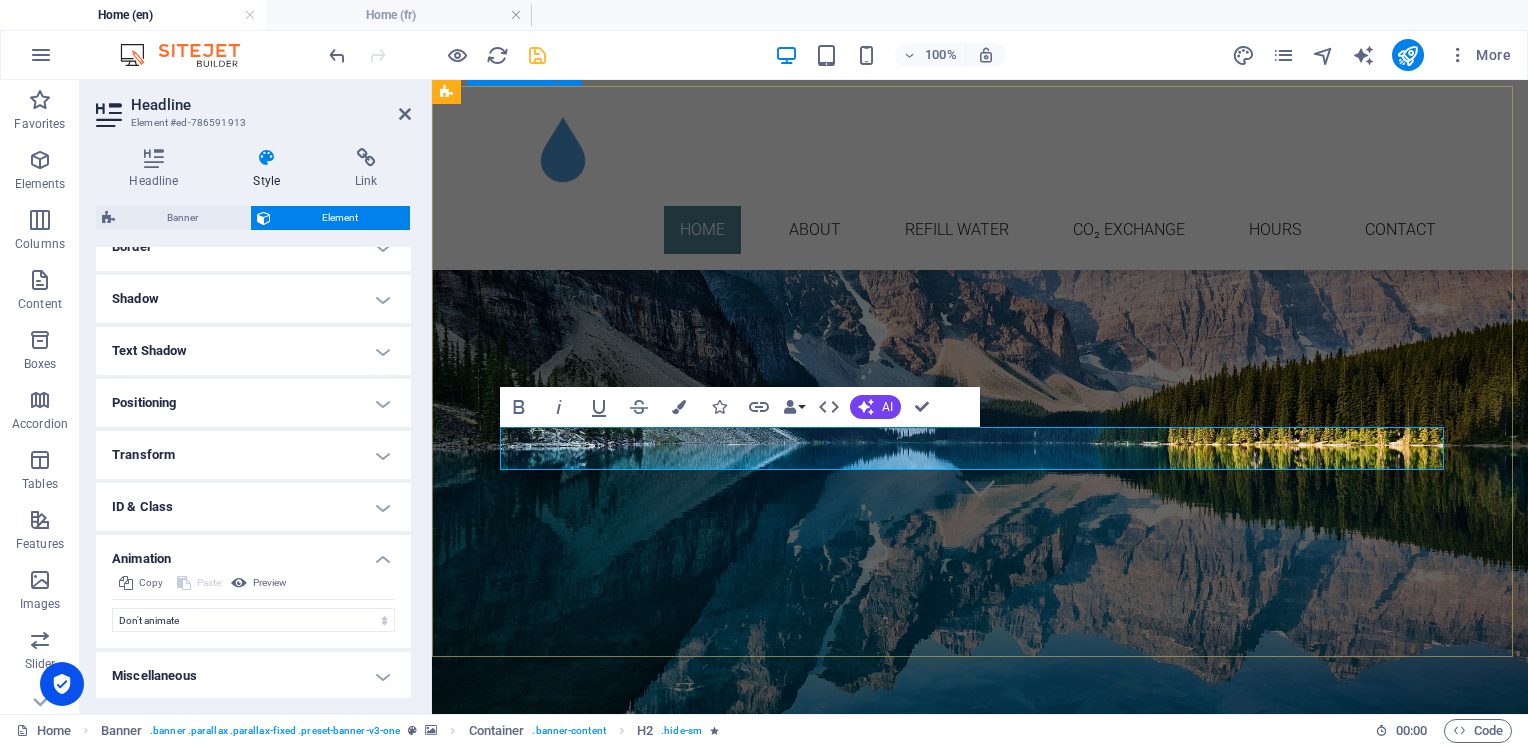 click on "BENVIN PUR ​ ​ Ultra pure water refill and  CO₂ exchange Simple        Local         Sustainable" at bounding box center (980, 3906) 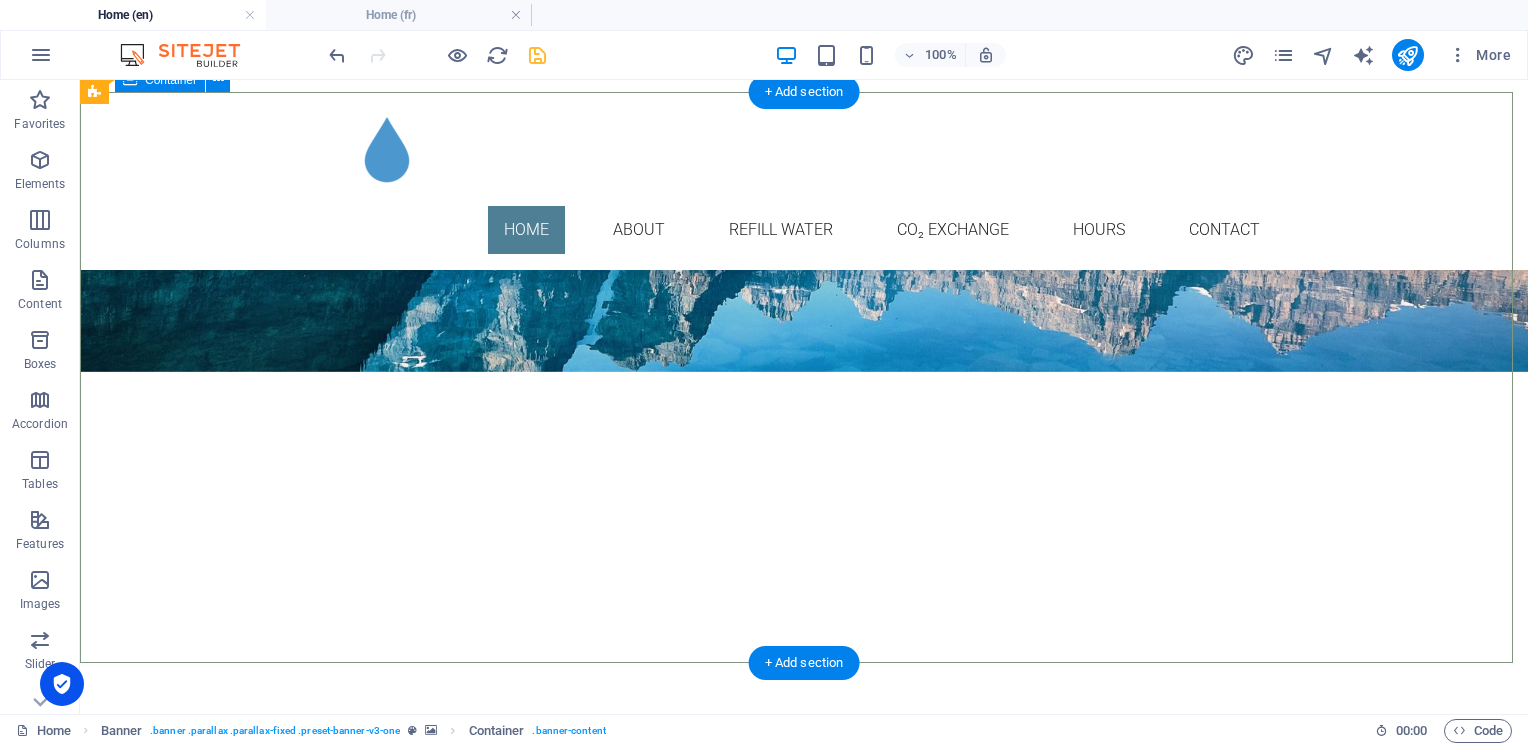 scroll, scrollTop: 0, scrollLeft: 0, axis: both 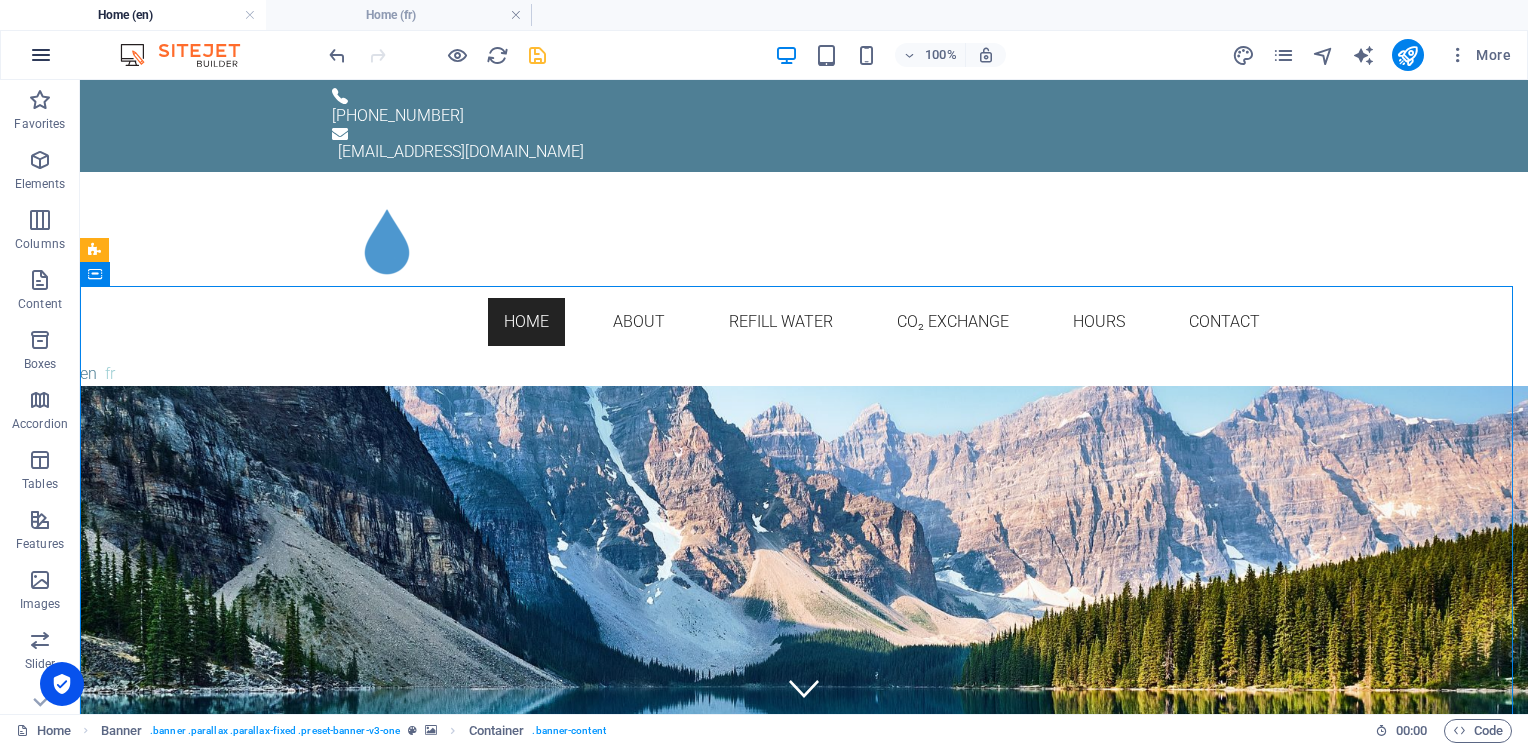 click at bounding box center [41, 55] 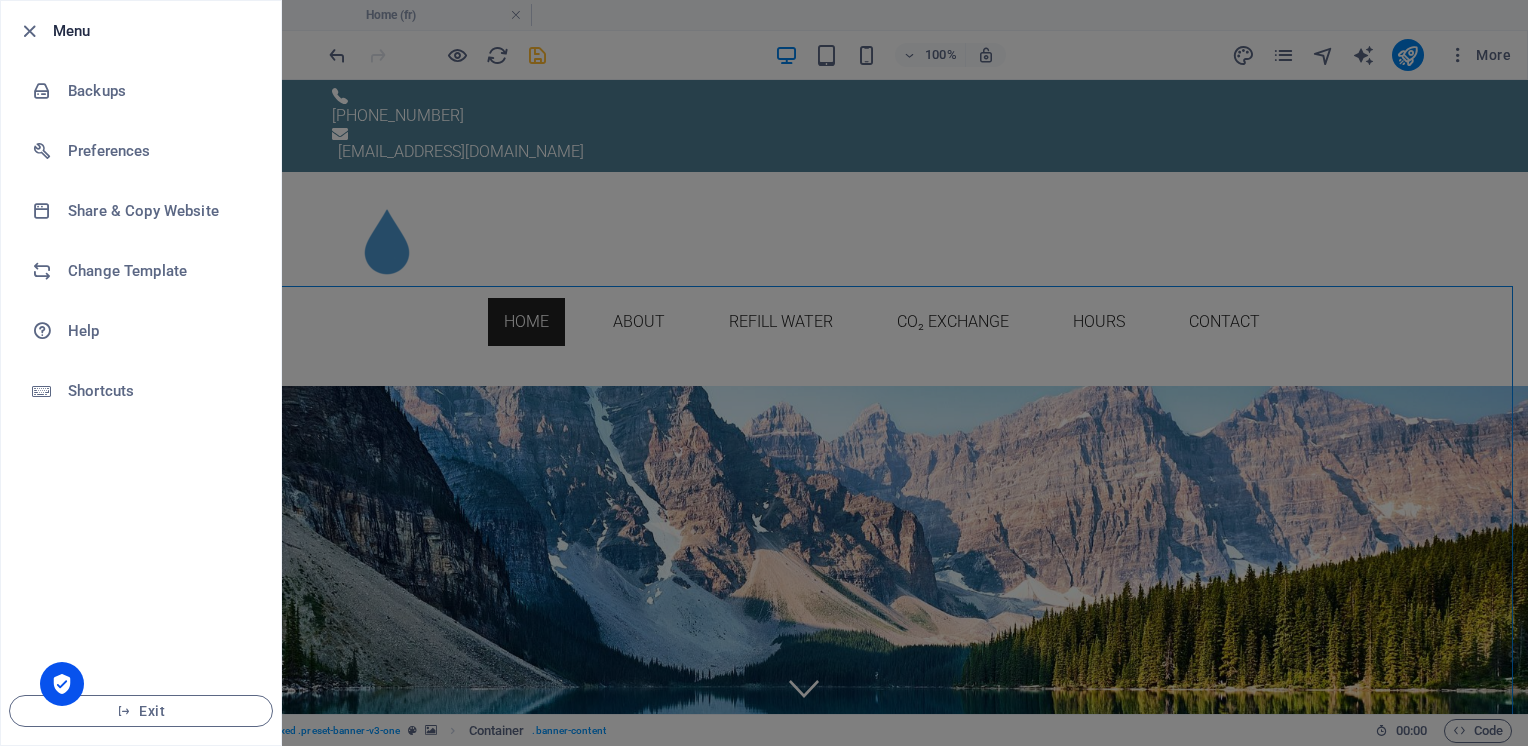 click at bounding box center [764, 373] 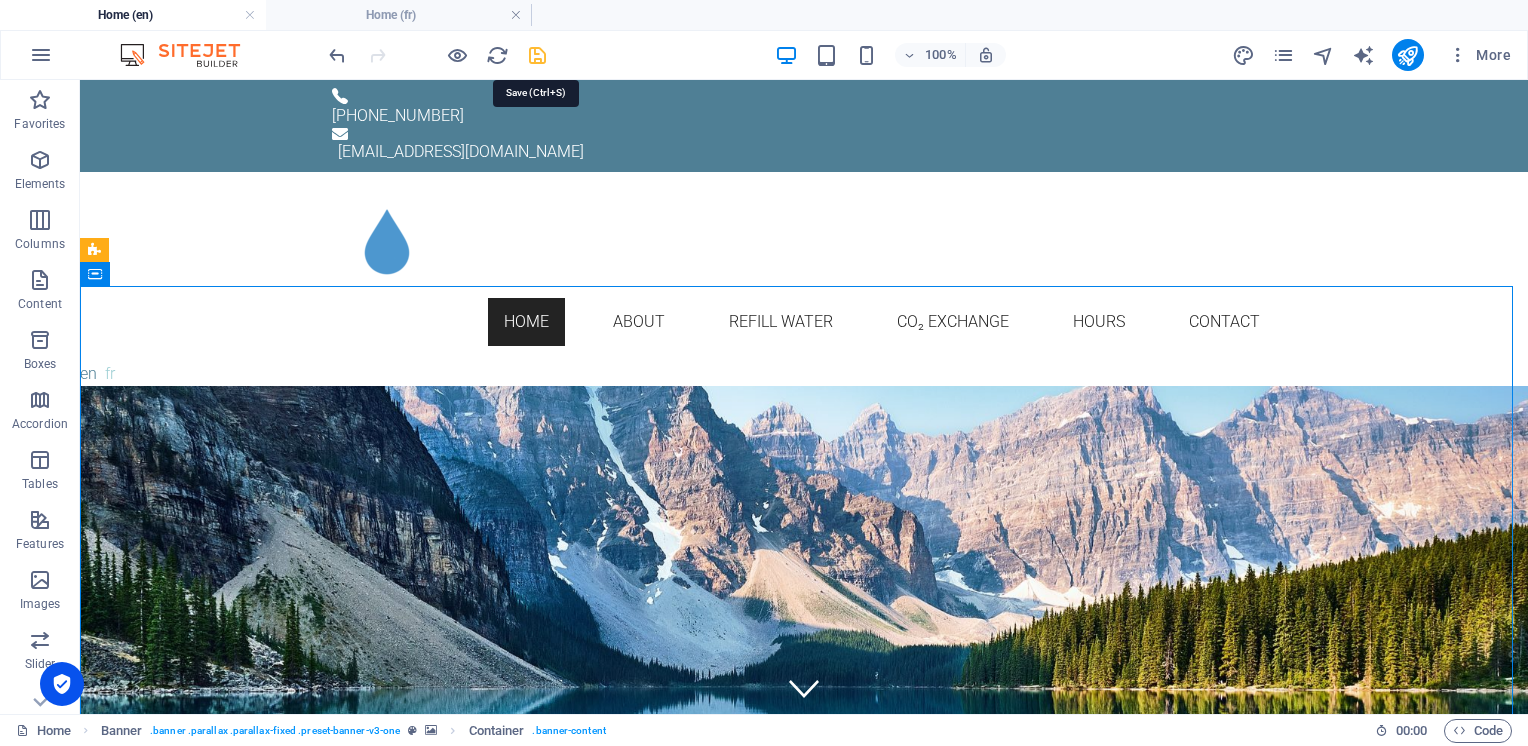 click at bounding box center [537, 55] 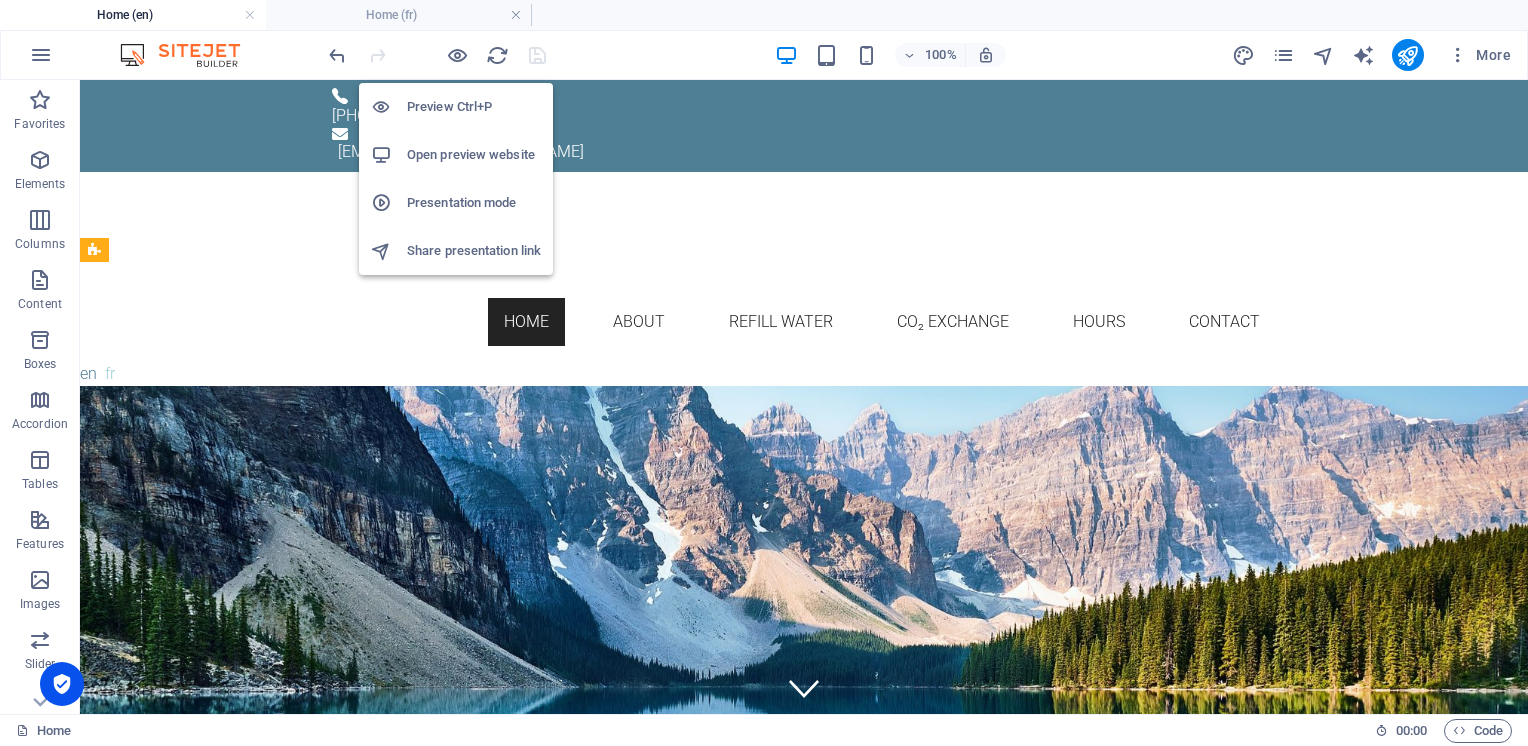 click on "Open preview website" at bounding box center (474, 155) 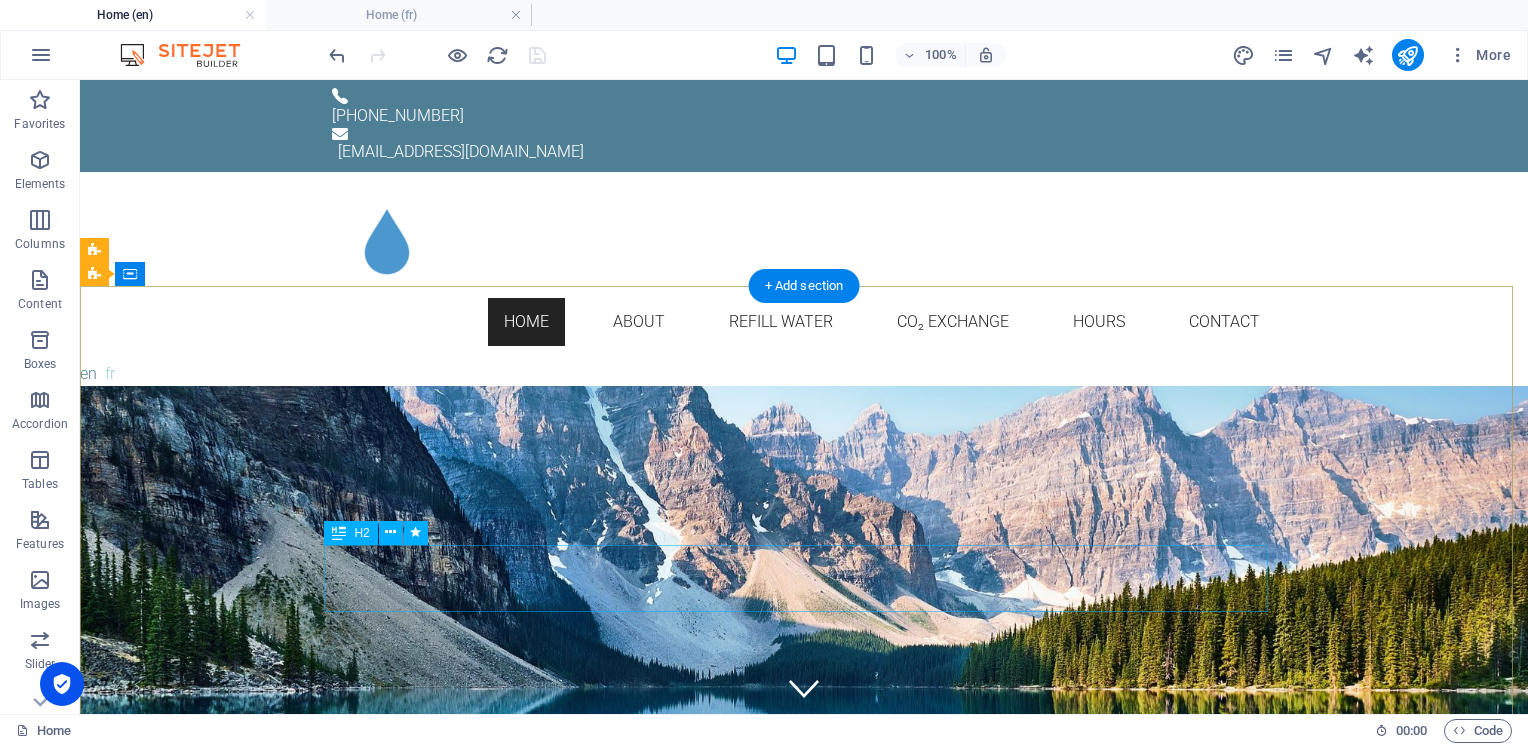 click on "Ultra pure water refill and" at bounding box center [804, 1971] 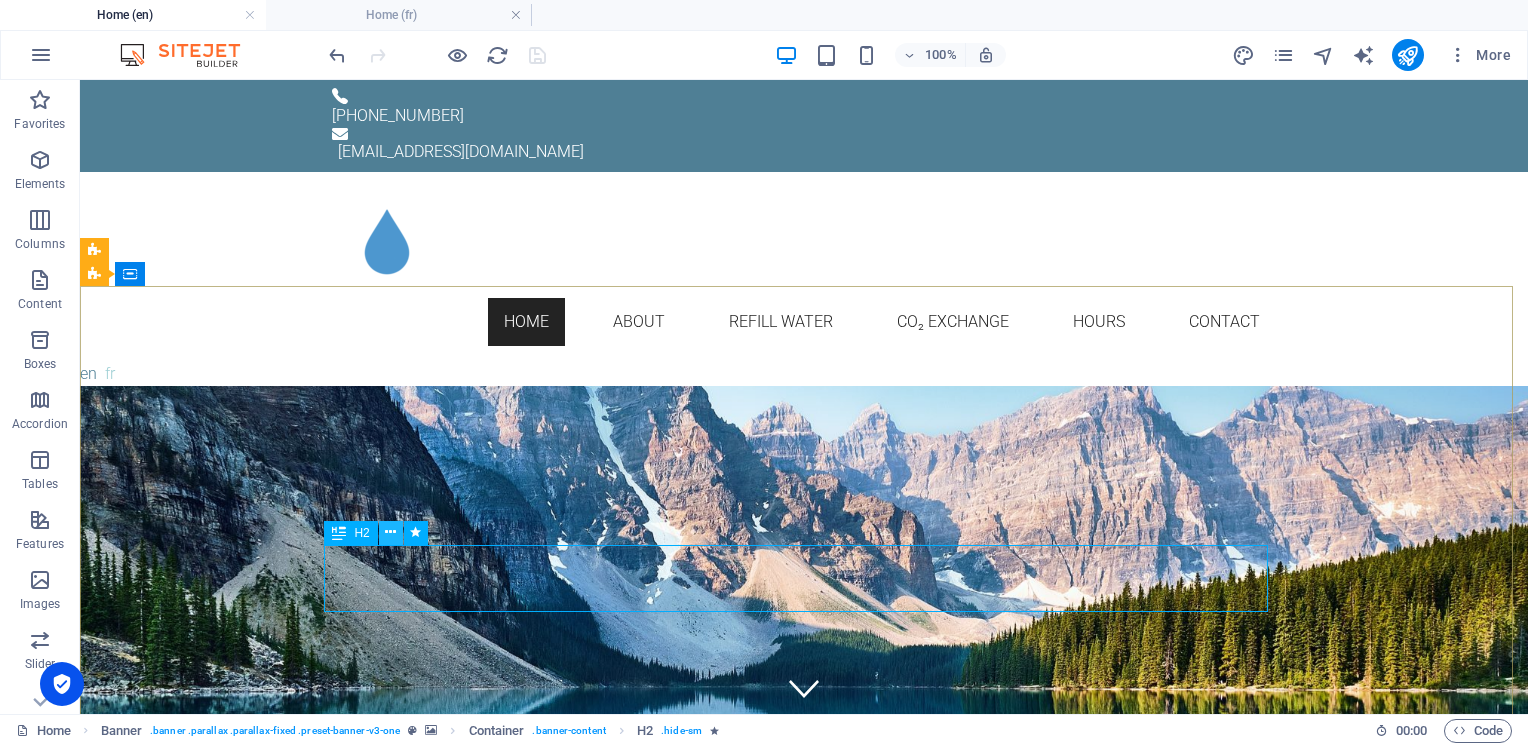 click at bounding box center (391, 533) 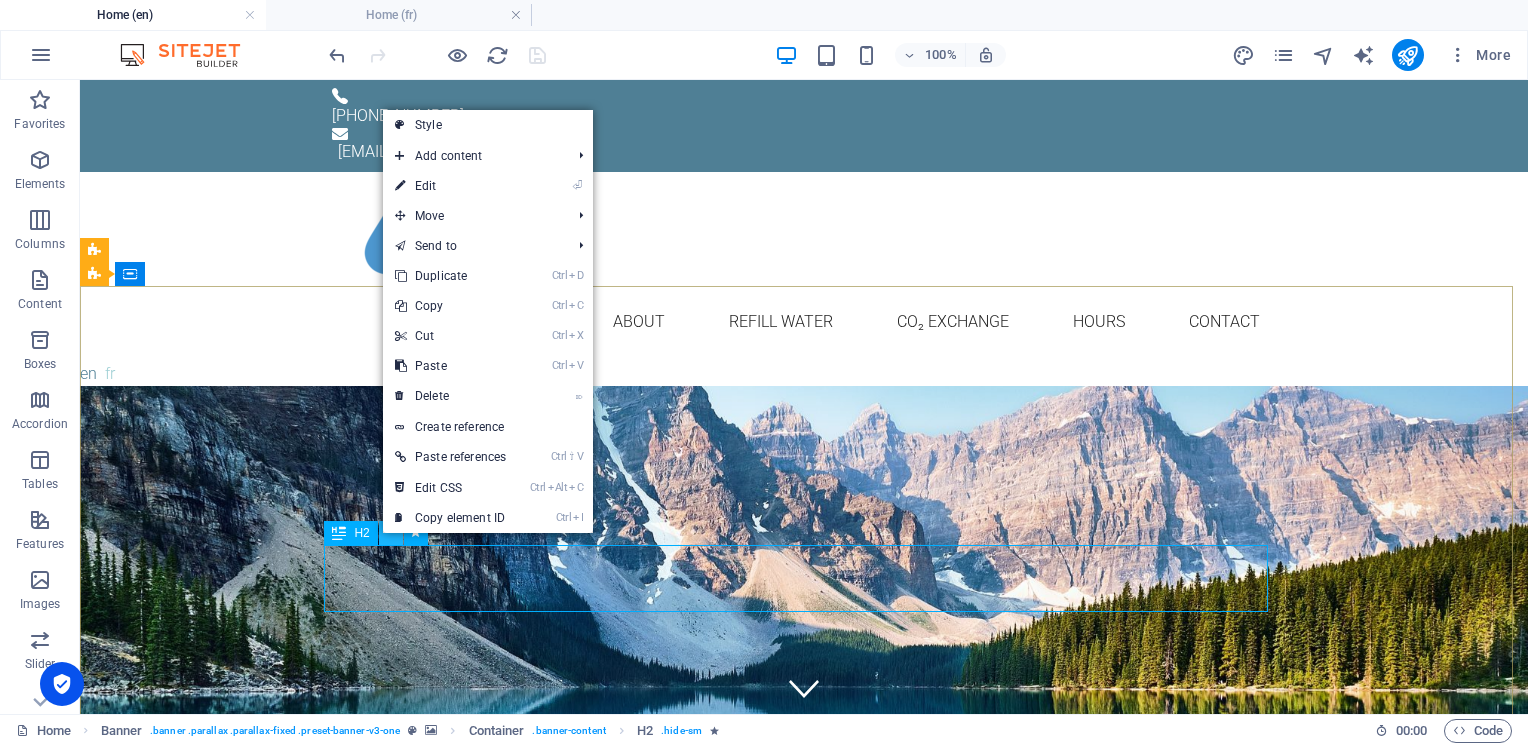 click at bounding box center (391, 533) 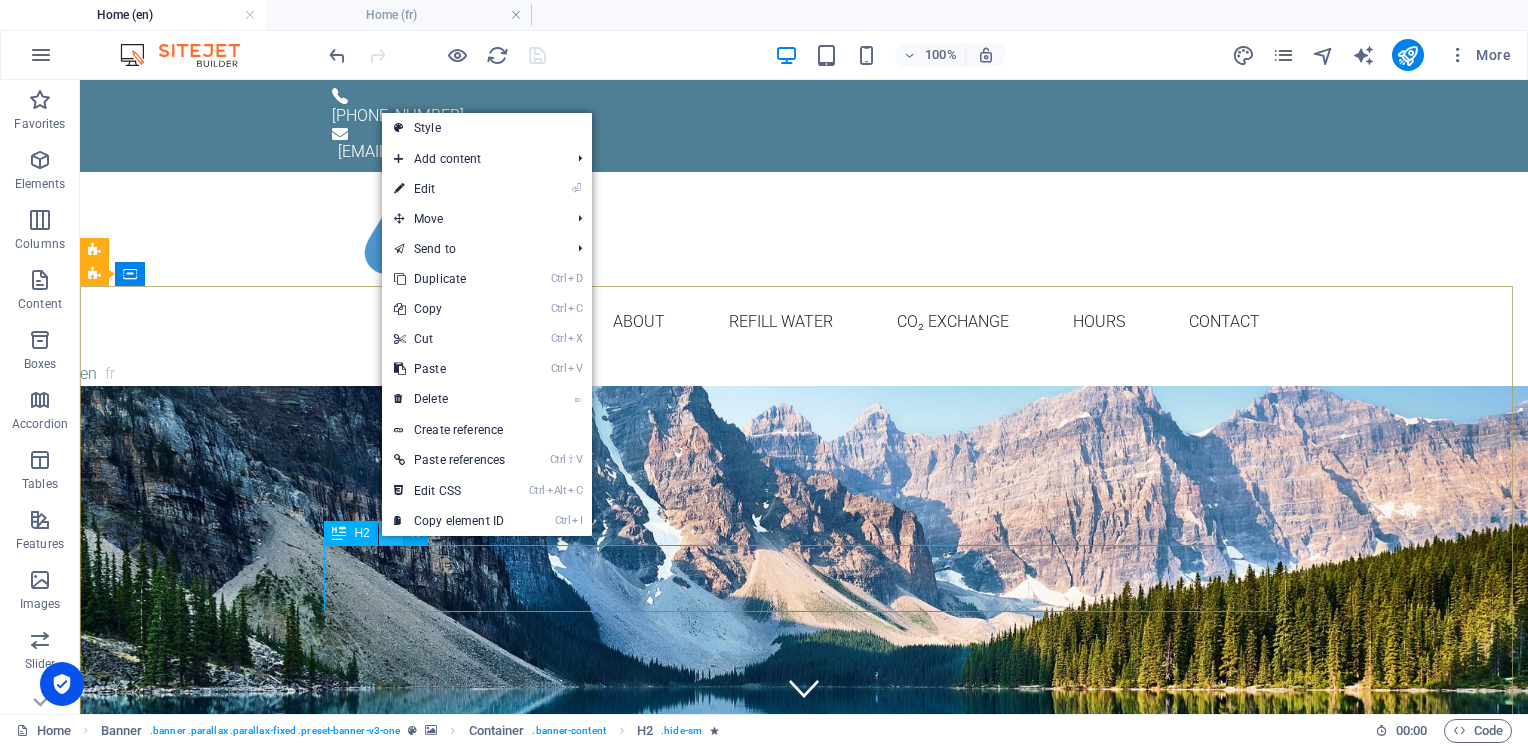 click at bounding box center (391, 533) 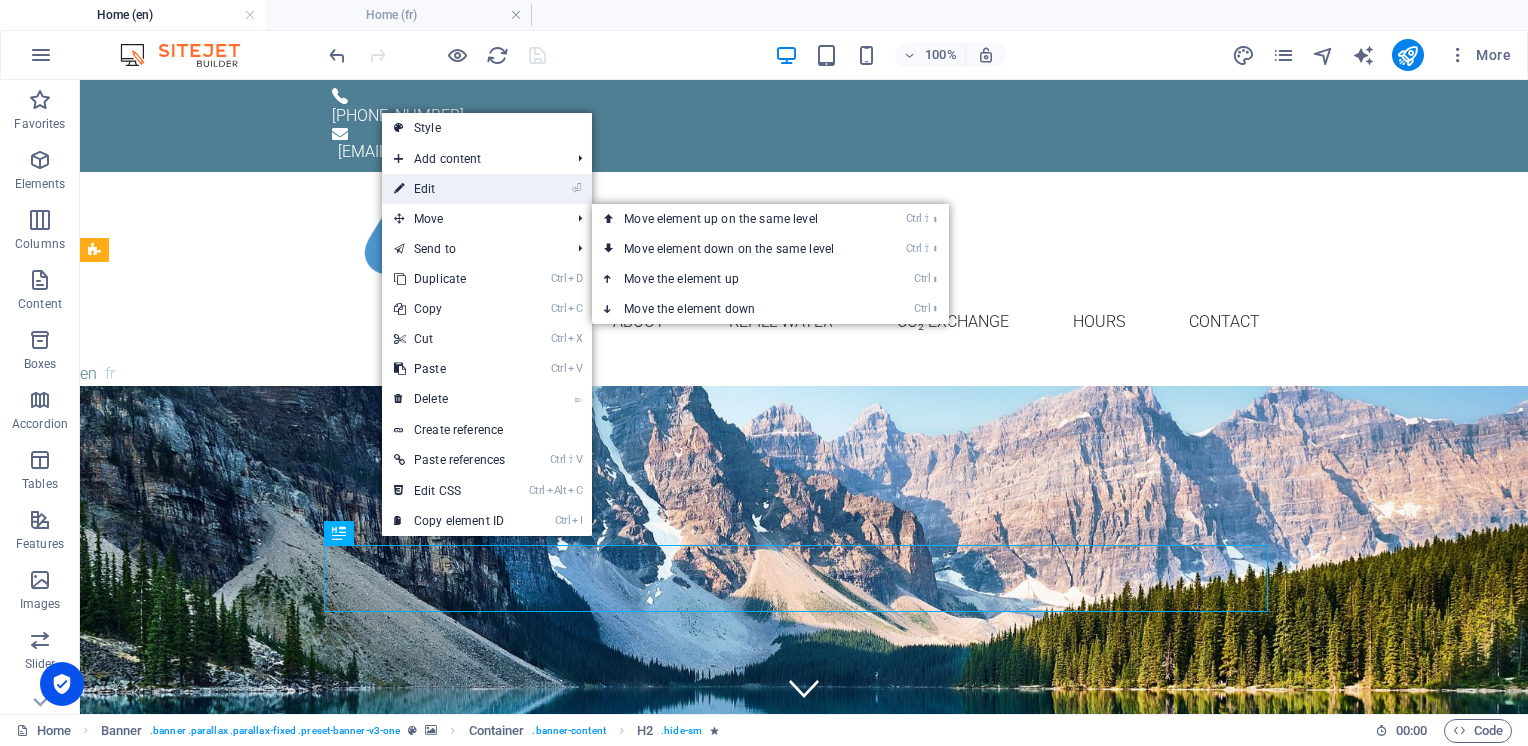 click on "⏎  Edit" at bounding box center [449, 189] 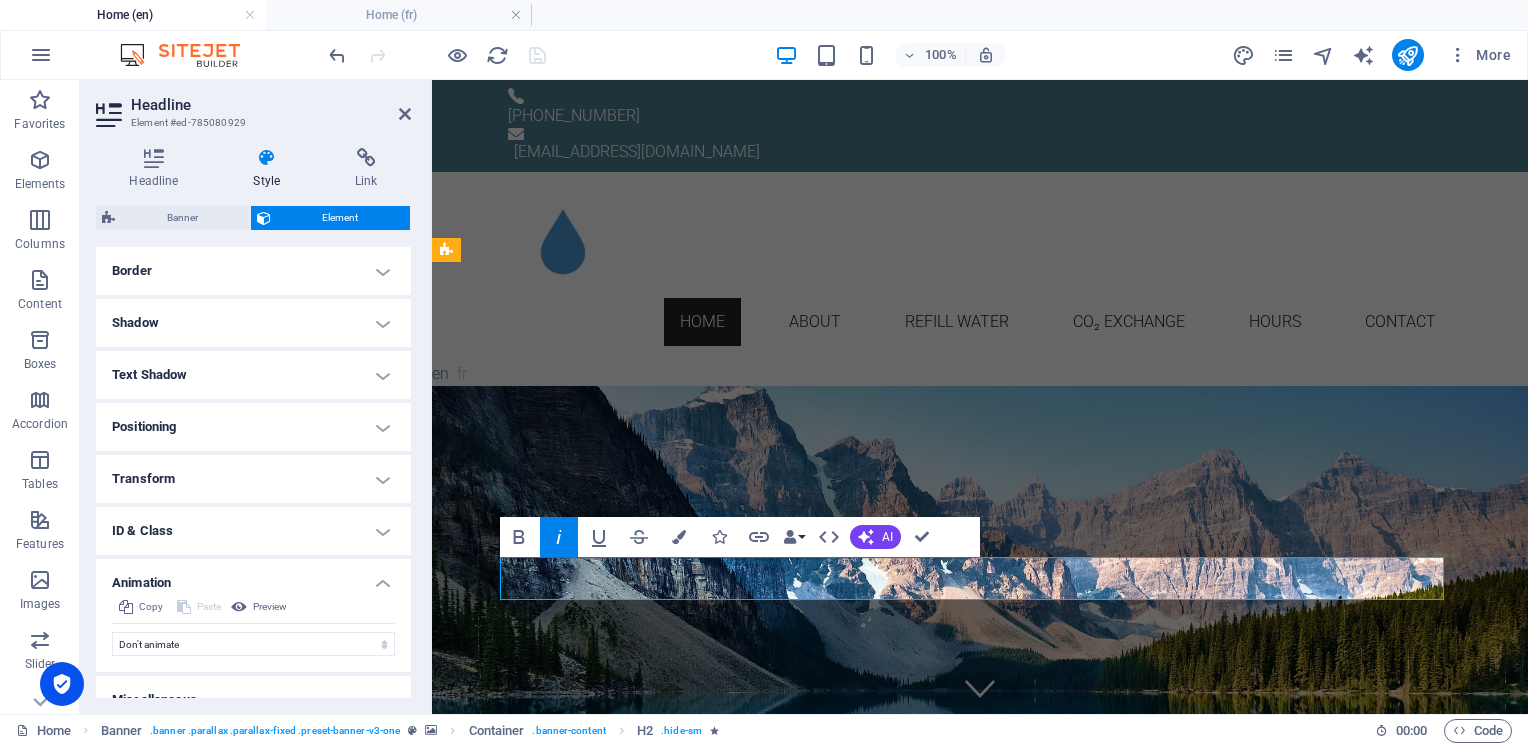 scroll, scrollTop: 457, scrollLeft: 0, axis: vertical 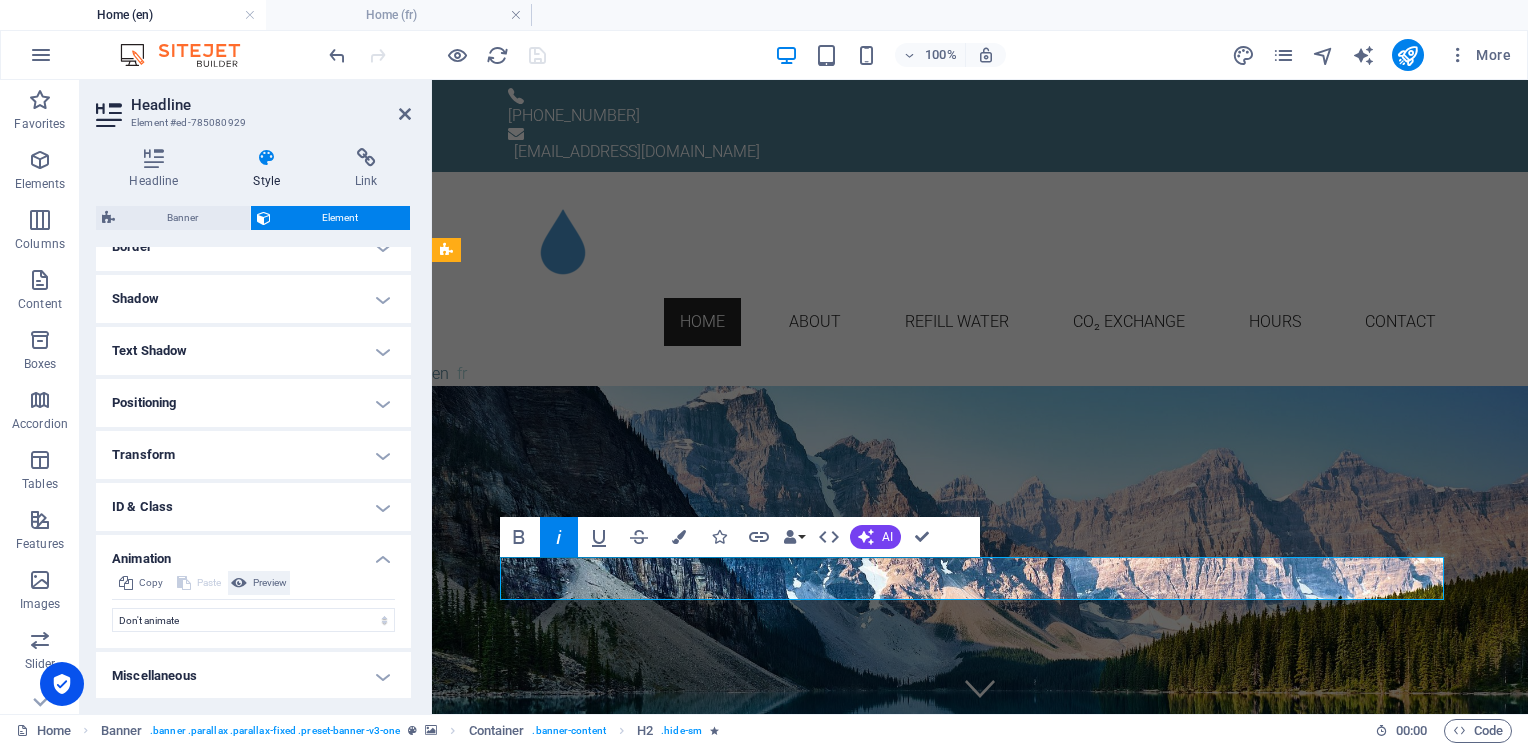 click on "Preview" at bounding box center (270, 583) 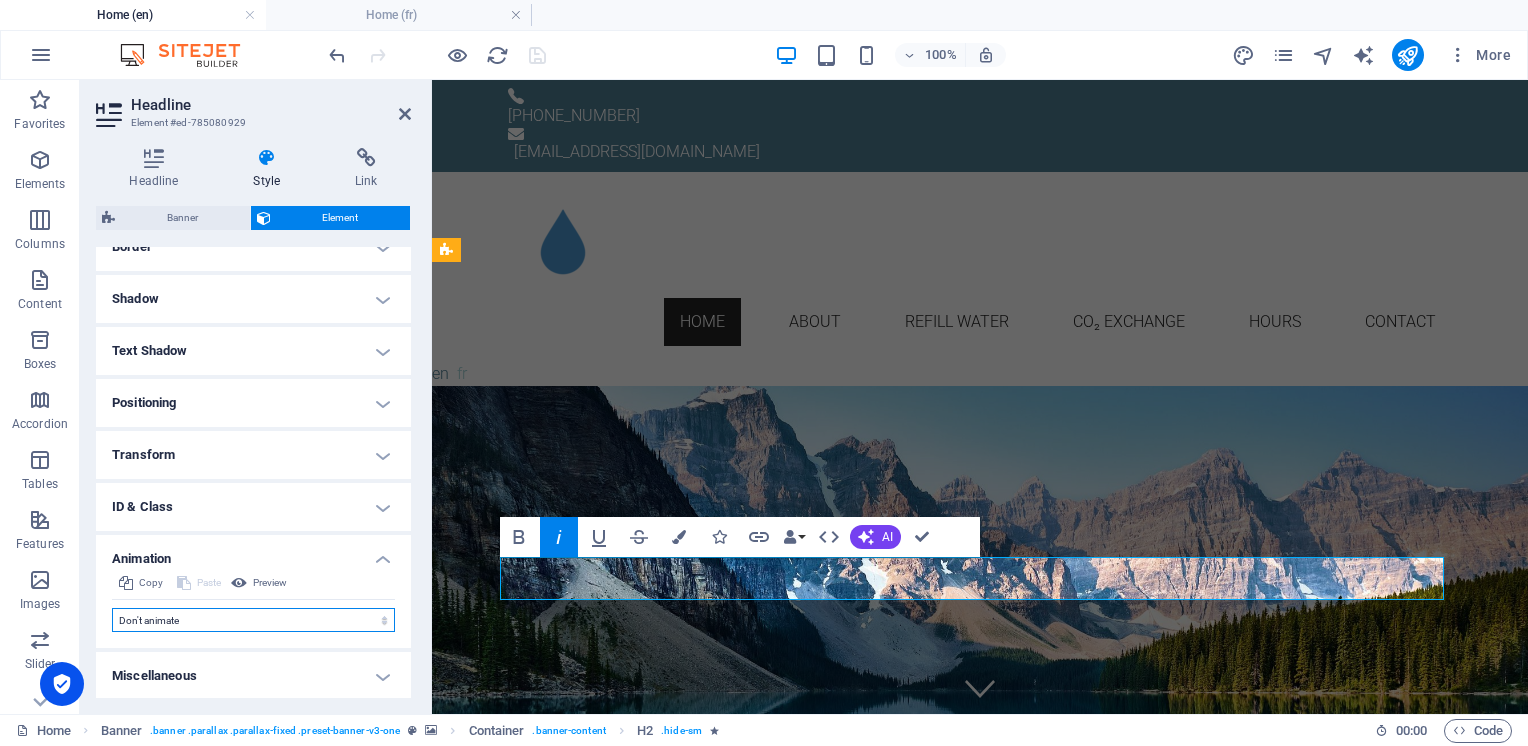 click on "Don't animate Show / Hide Slide up/down Zoom in/out Slide left to right Slide right to left Slide top to bottom Slide bottom to top Pulse Blink Open as overlay" at bounding box center (253, 620) 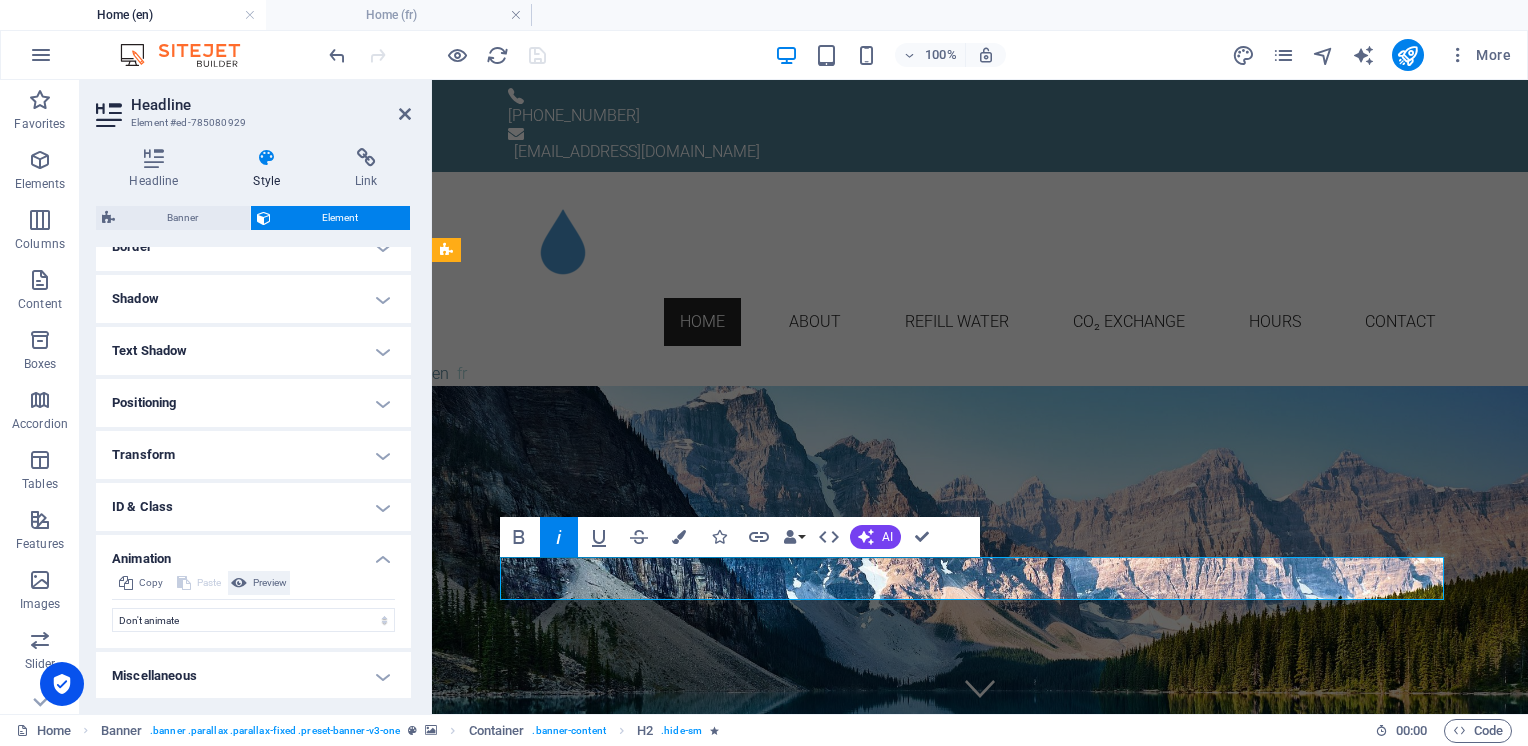 click on "Preview" at bounding box center (270, 583) 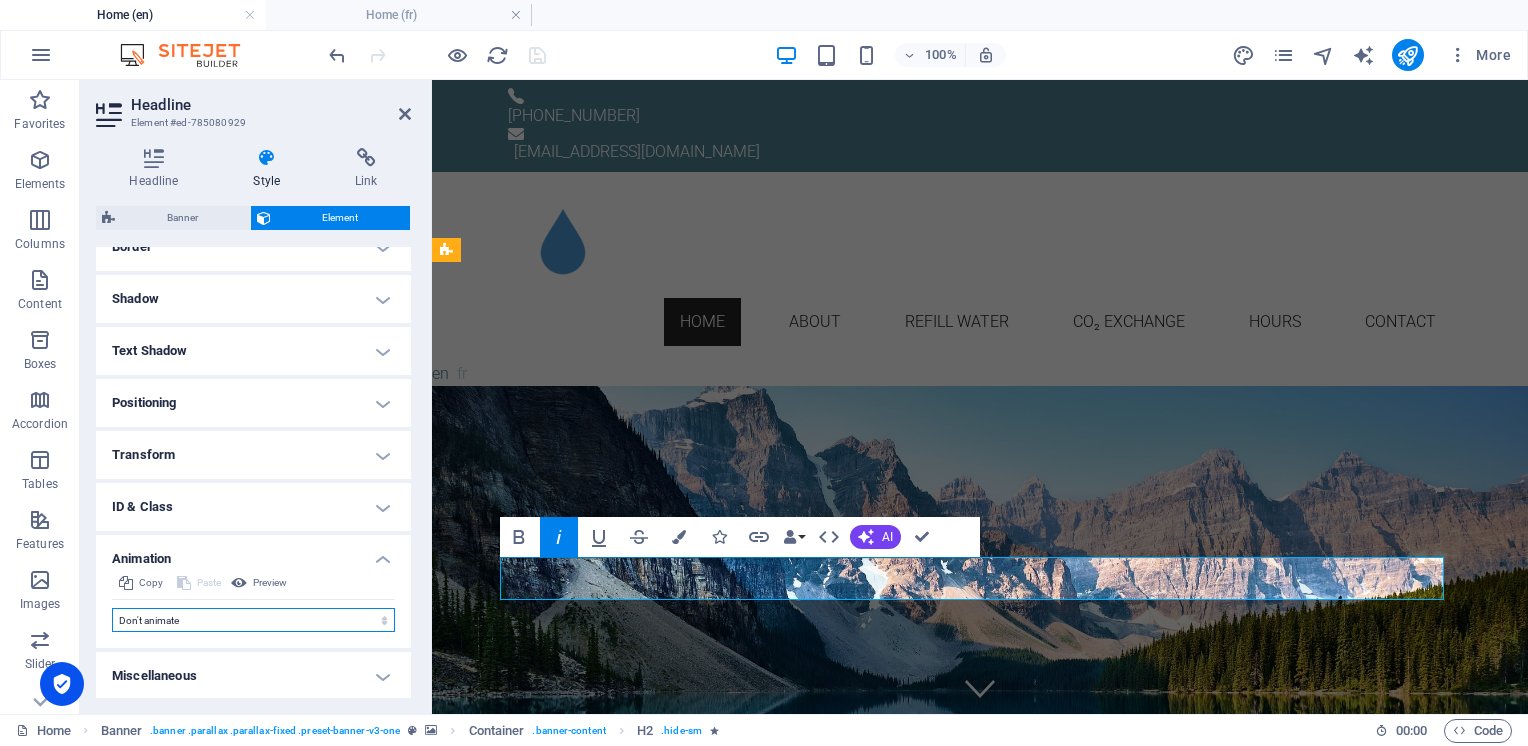 click on "Don't animate Show / Hide Slide up/down Zoom in/out Slide left to right Slide right to left Slide top to bottom Slide bottom to top Pulse Blink Open as overlay" at bounding box center [253, 620] 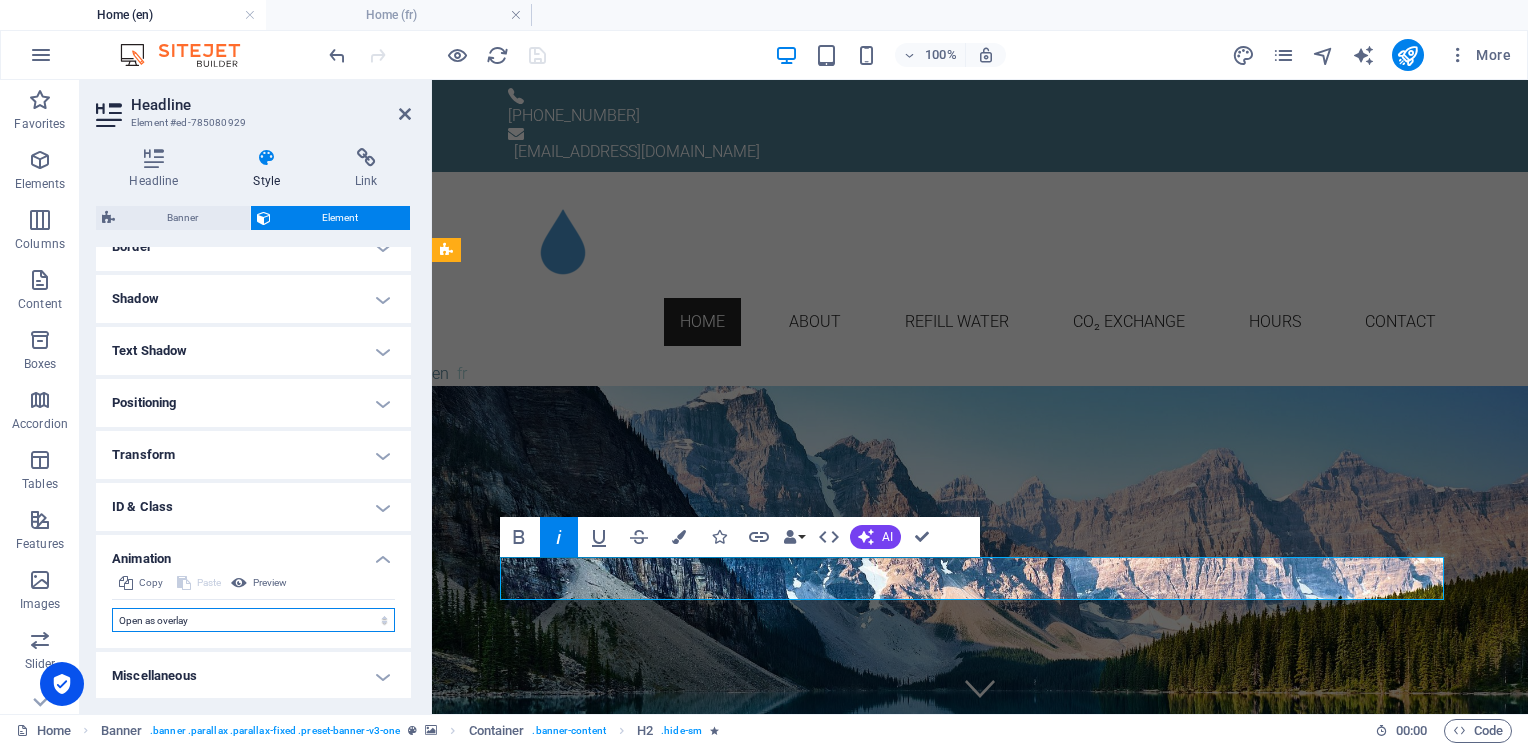 click on "Don't animate Show / Hide Slide up/down Zoom in/out Slide left to right Slide right to left Slide top to bottom Slide bottom to top Pulse Blink Open as overlay" at bounding box center [253, 620] 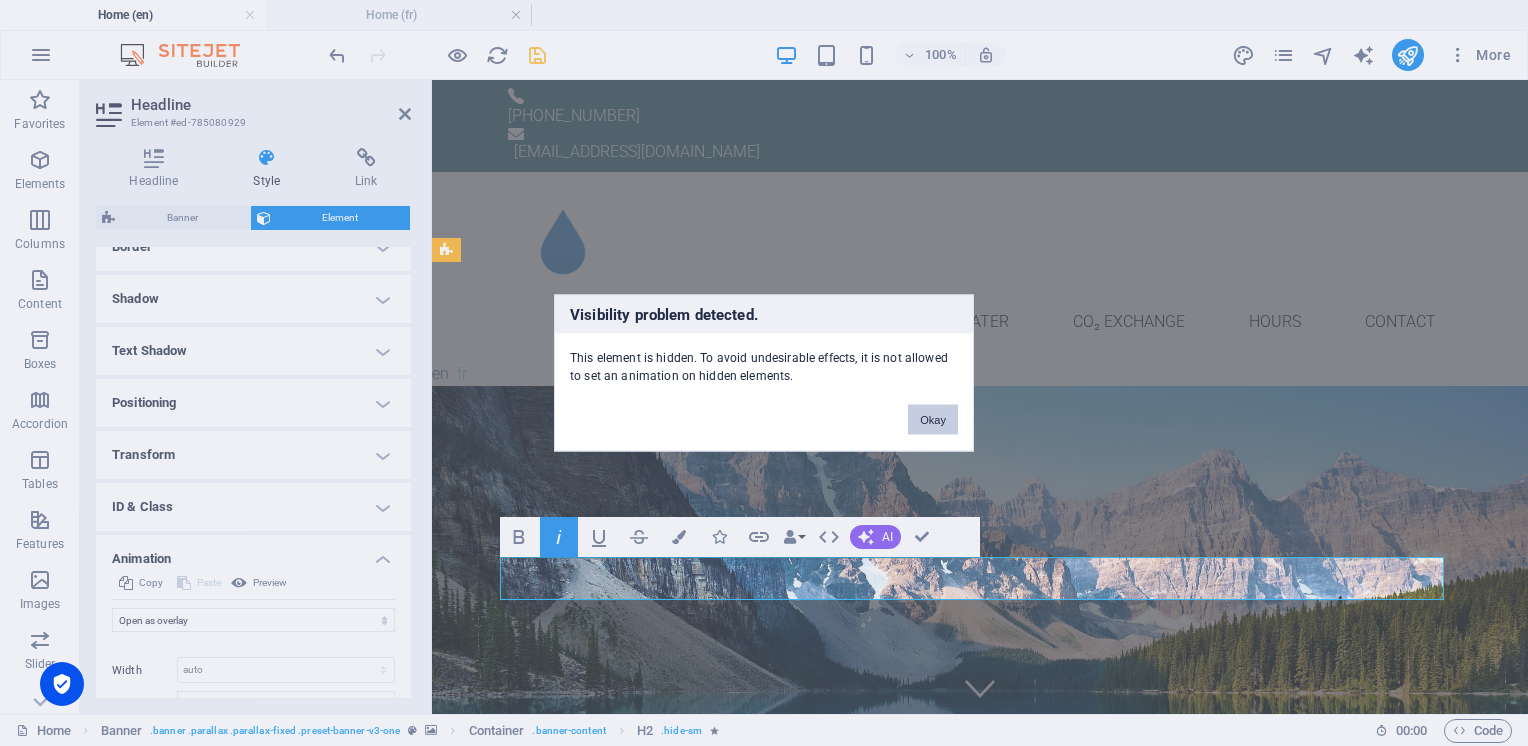 click on "Okay" at bounding box center (933, 420) 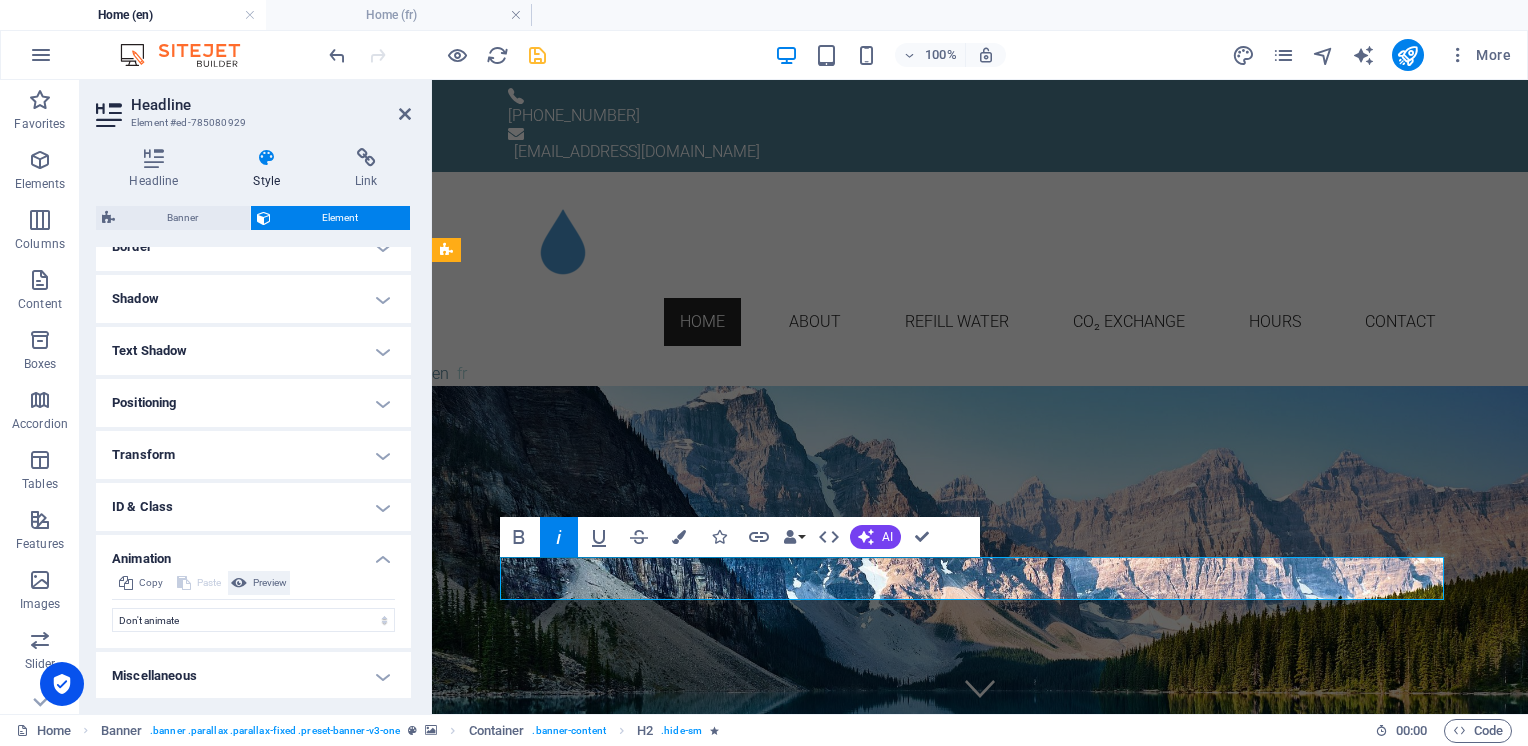 click on "Preview" at bounding box center [270, 583] 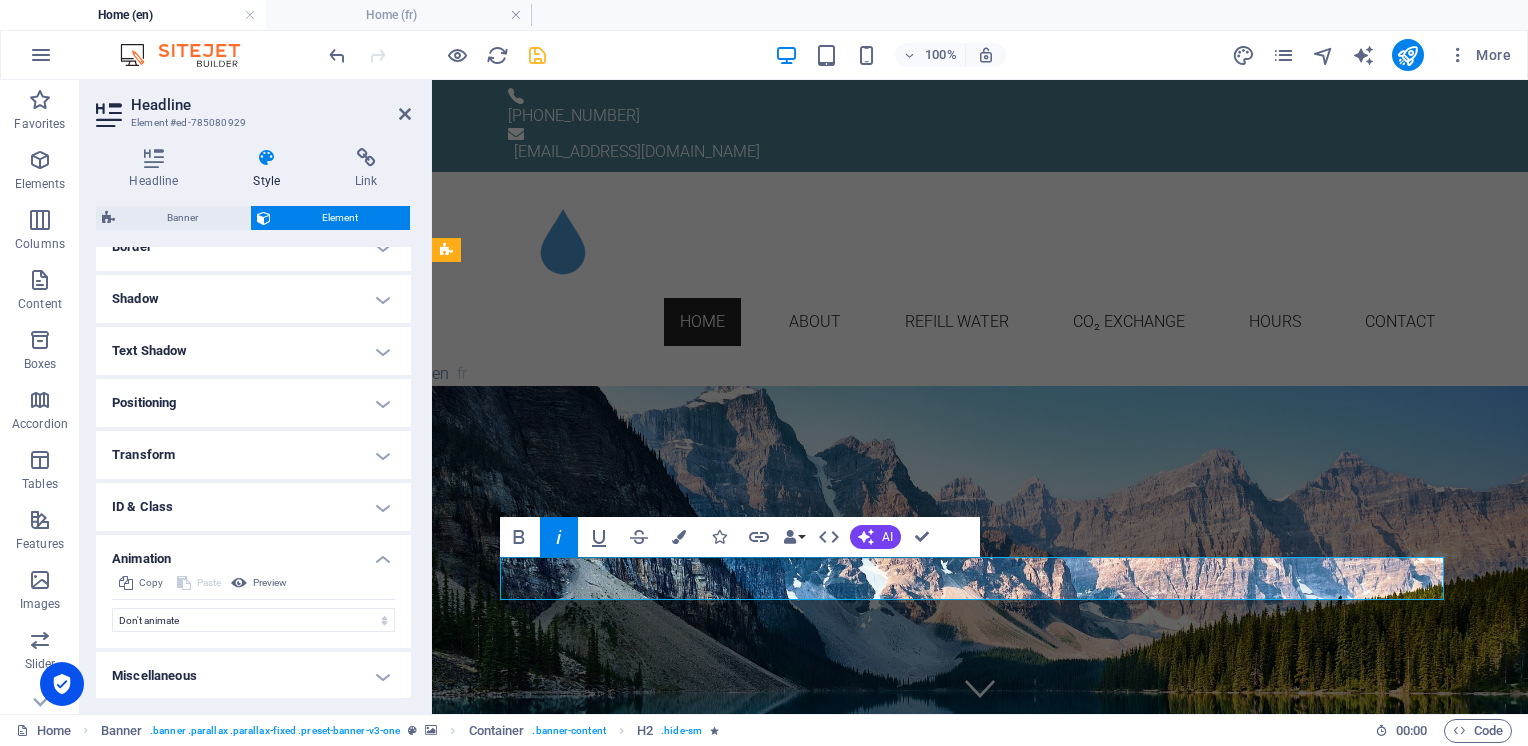 click on "Animation" at bounding box center (253, 553) 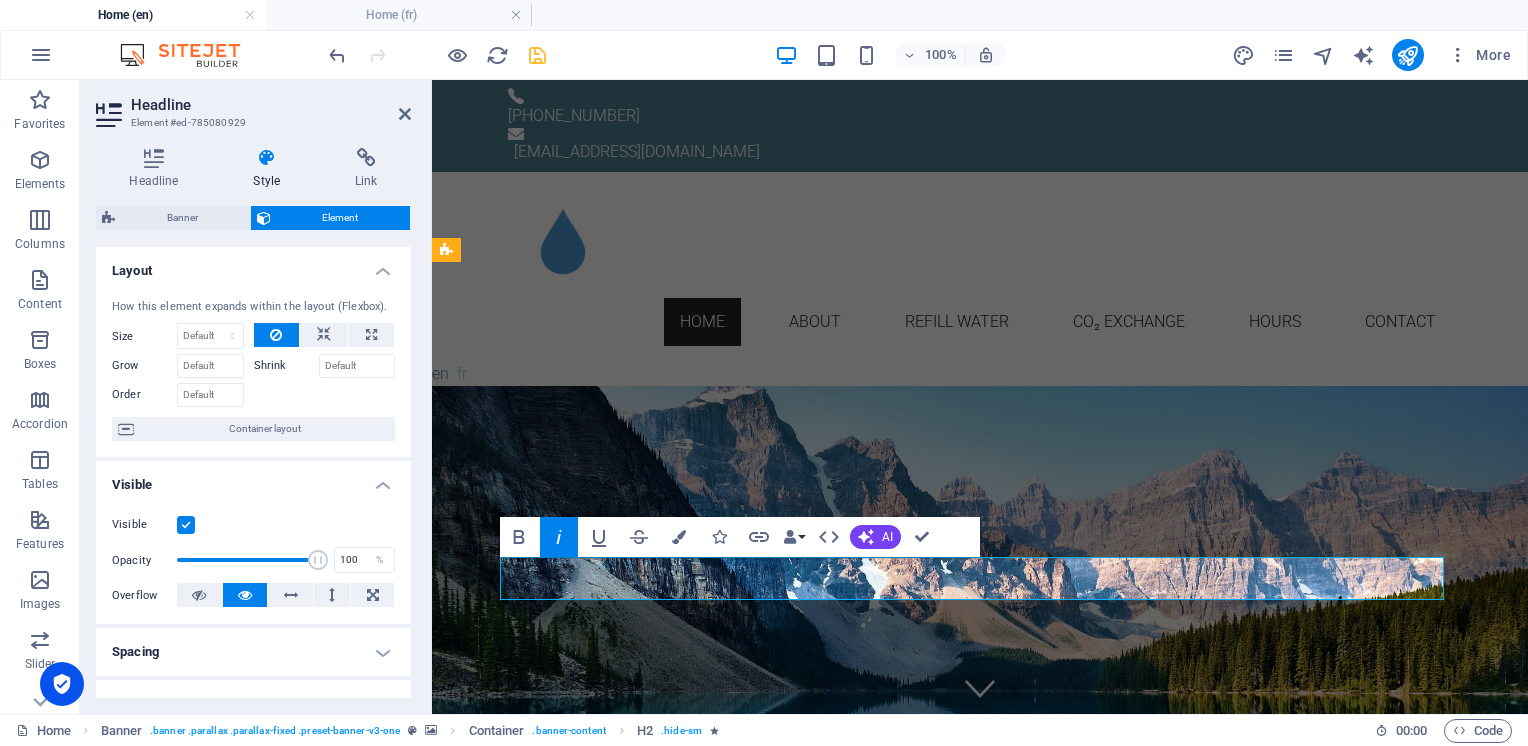 scroll, scrollTop: 100, scrollLeft: 0, axis: vertical 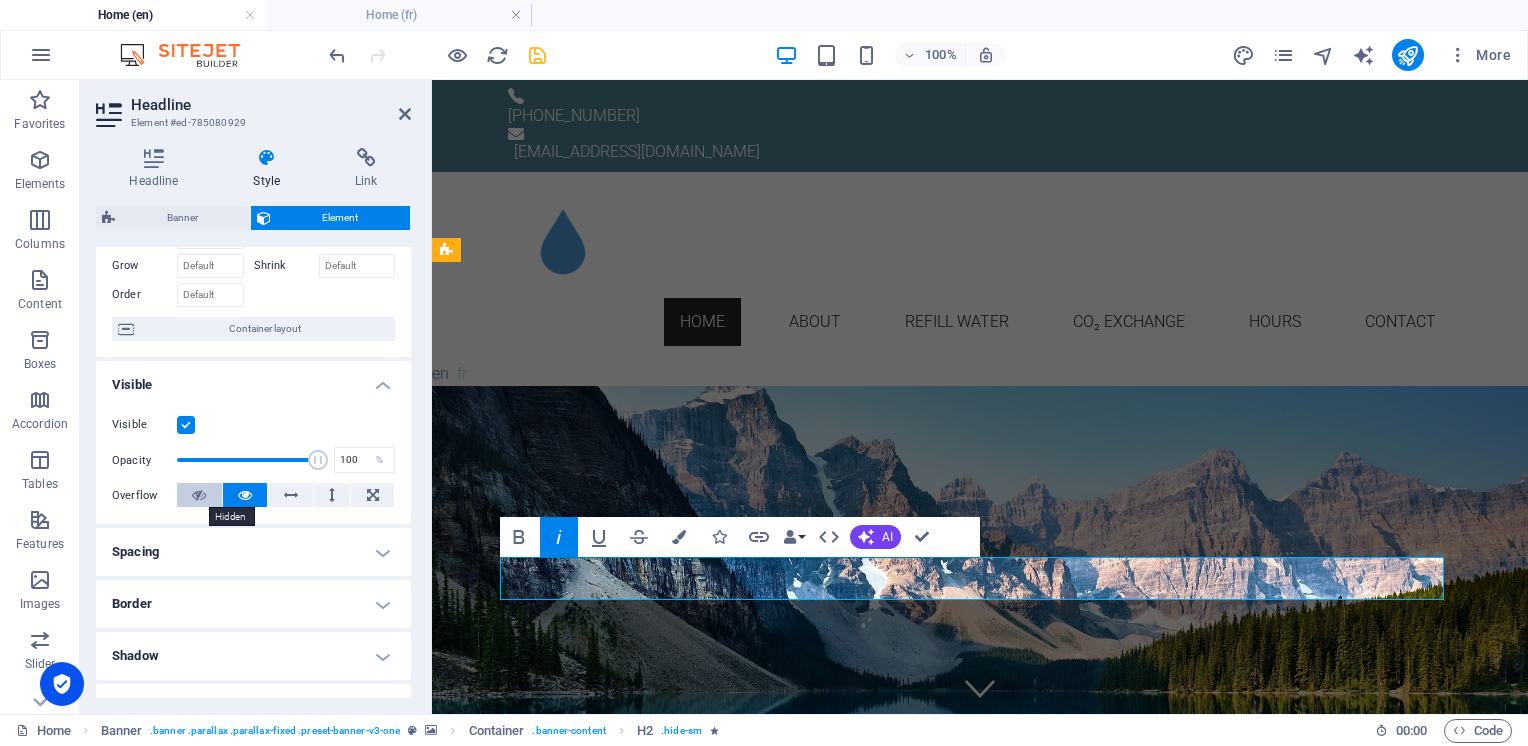 click at bounding box center [199, 495] 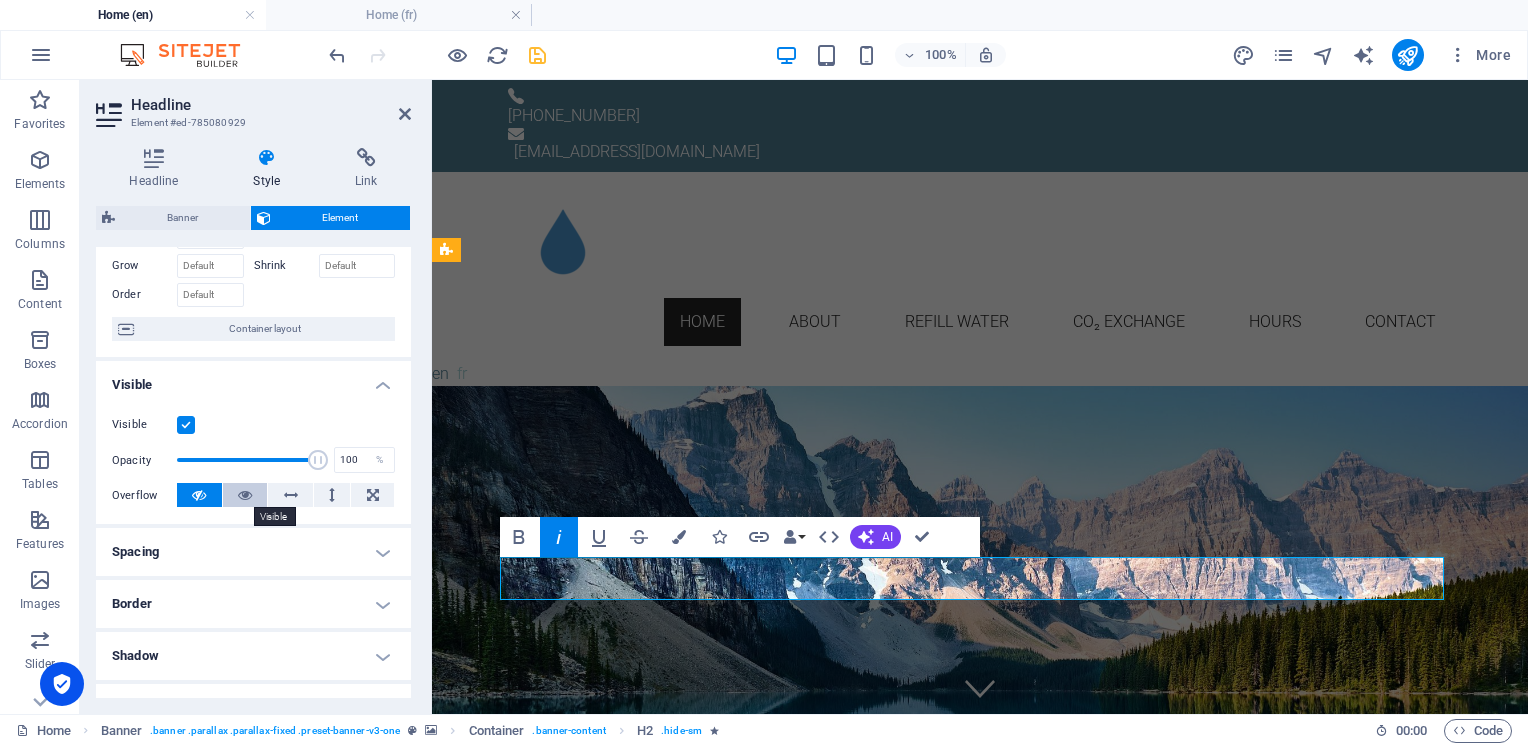 click at bounding box center (245, 495) 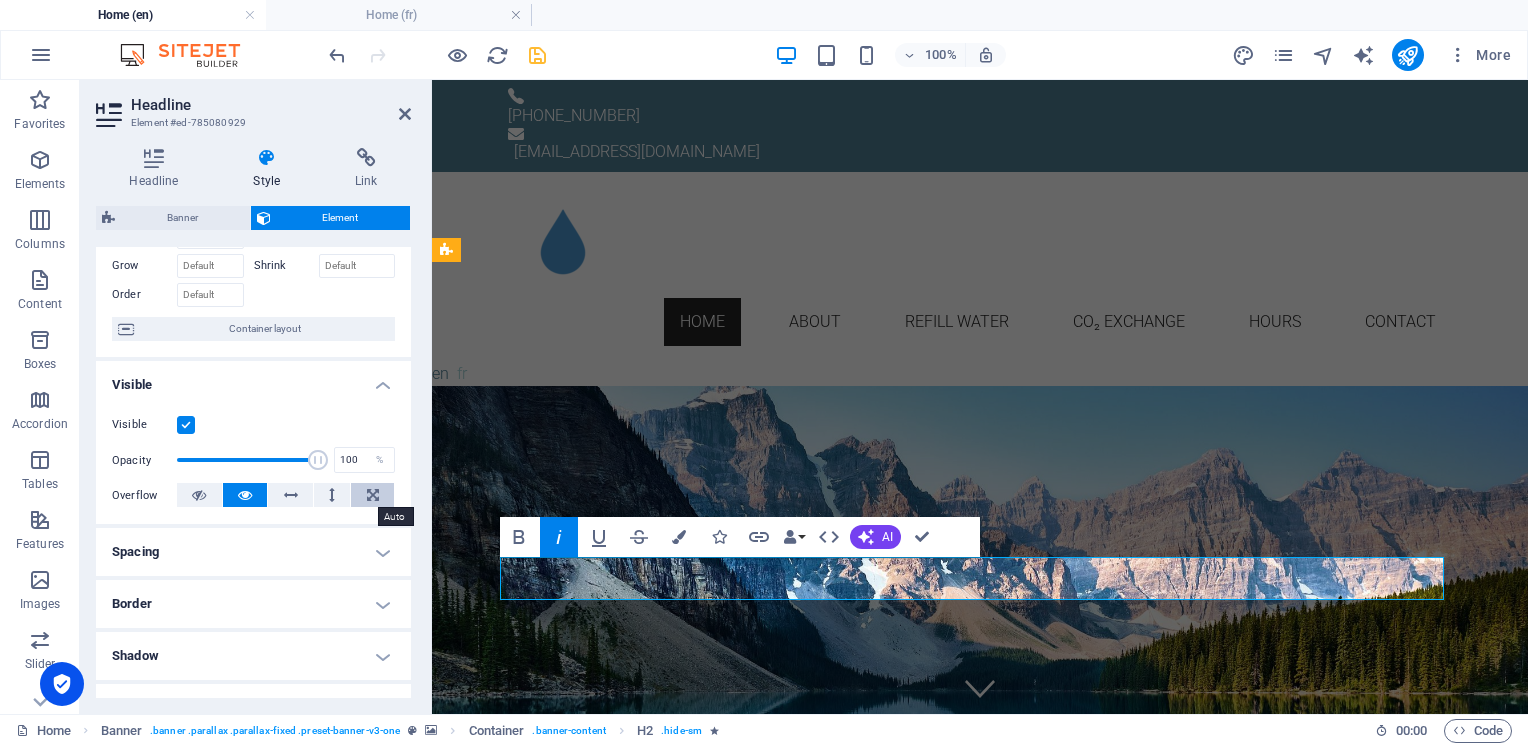 click at bounding box center (372, 495) 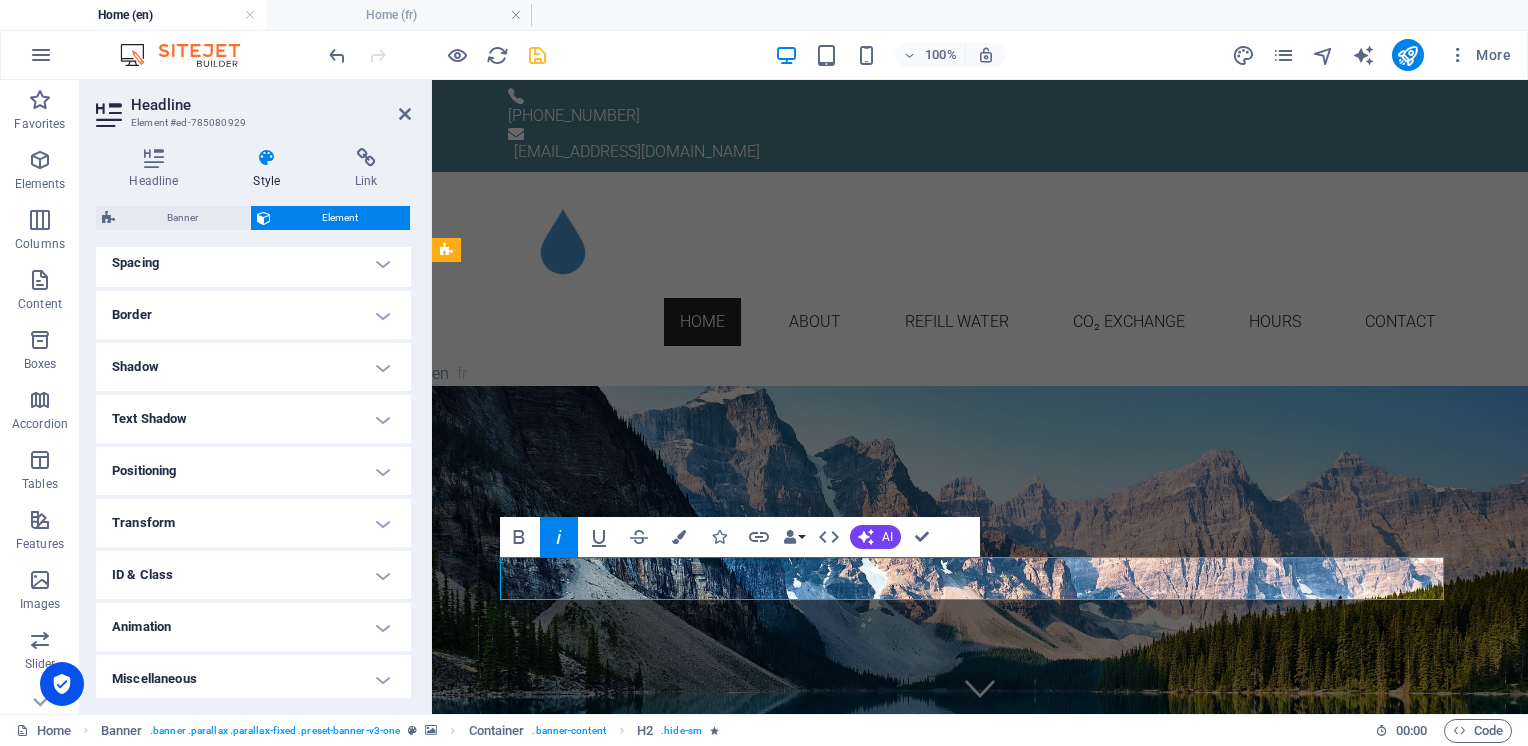 scroll, scrollTop: 392, scrollLeft: 0, axis: vertical 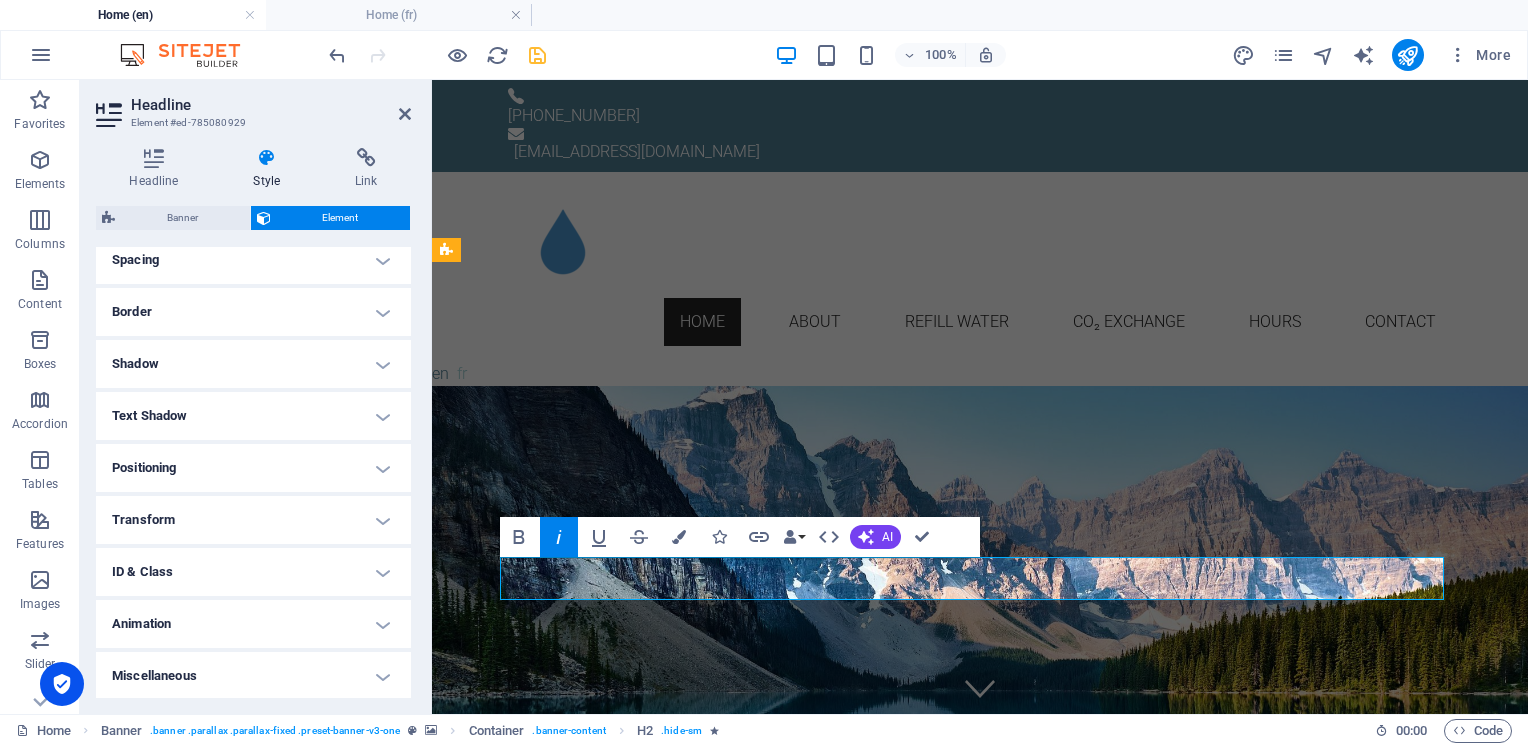click on "Animation" at bounding box center [253, 624] 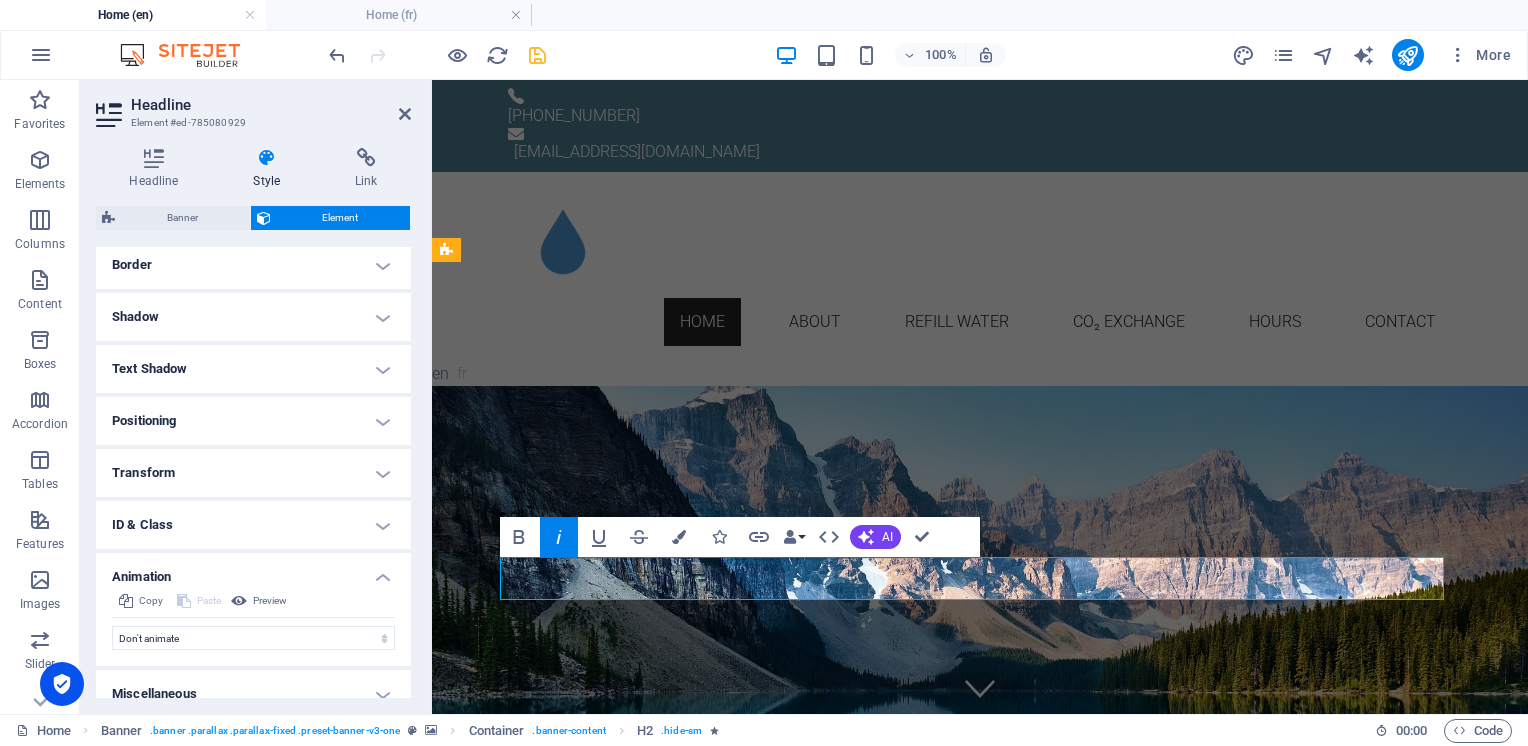 scroll, scrollTop: 457, scrollLeft: 0, axis: vertical 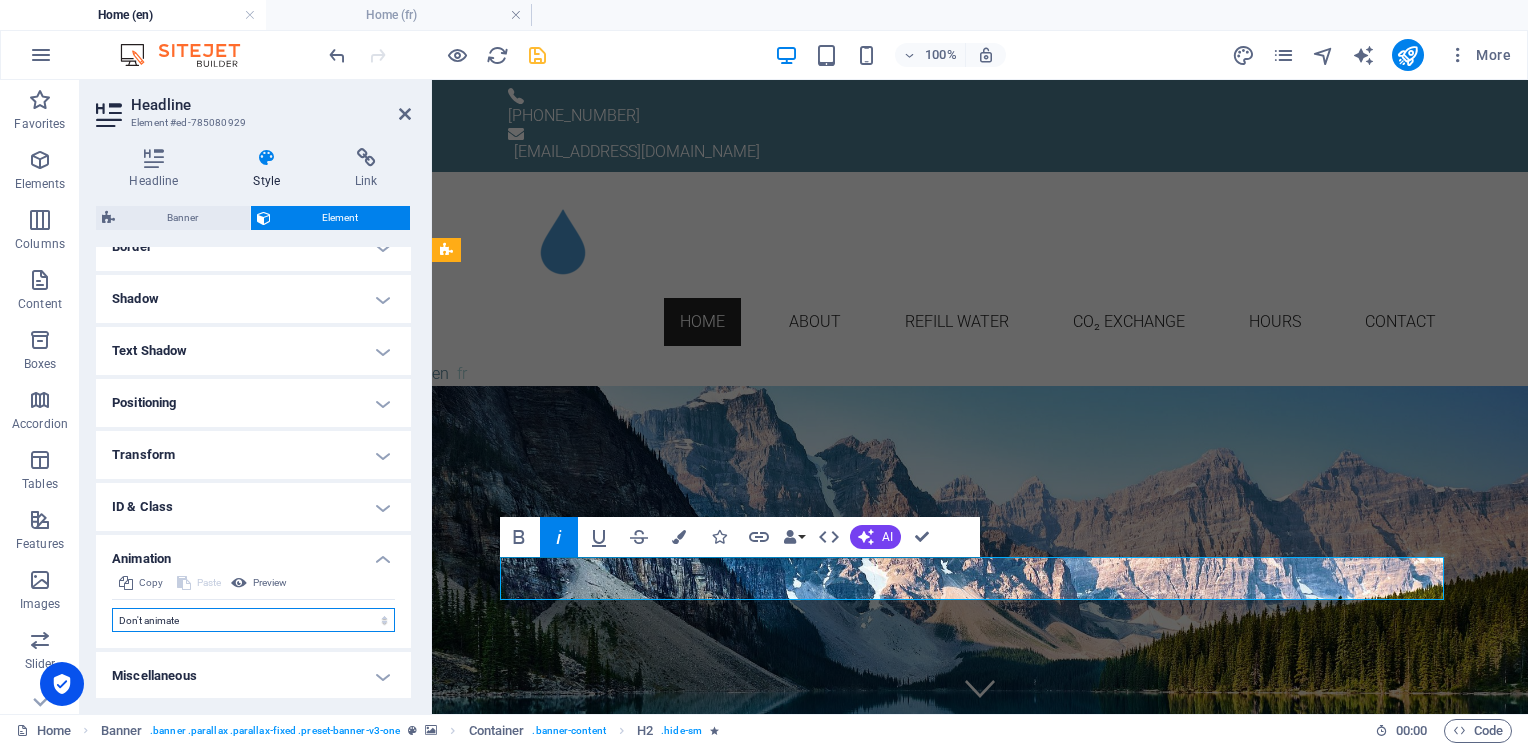 click on "Don't animate Show / Hide Slide up/down Zoom in/out Slide left to right Slide right to left Slide top to bottom Slide bottom to top Pulse Blink Open as overlay" at bounding box center [253, 620] 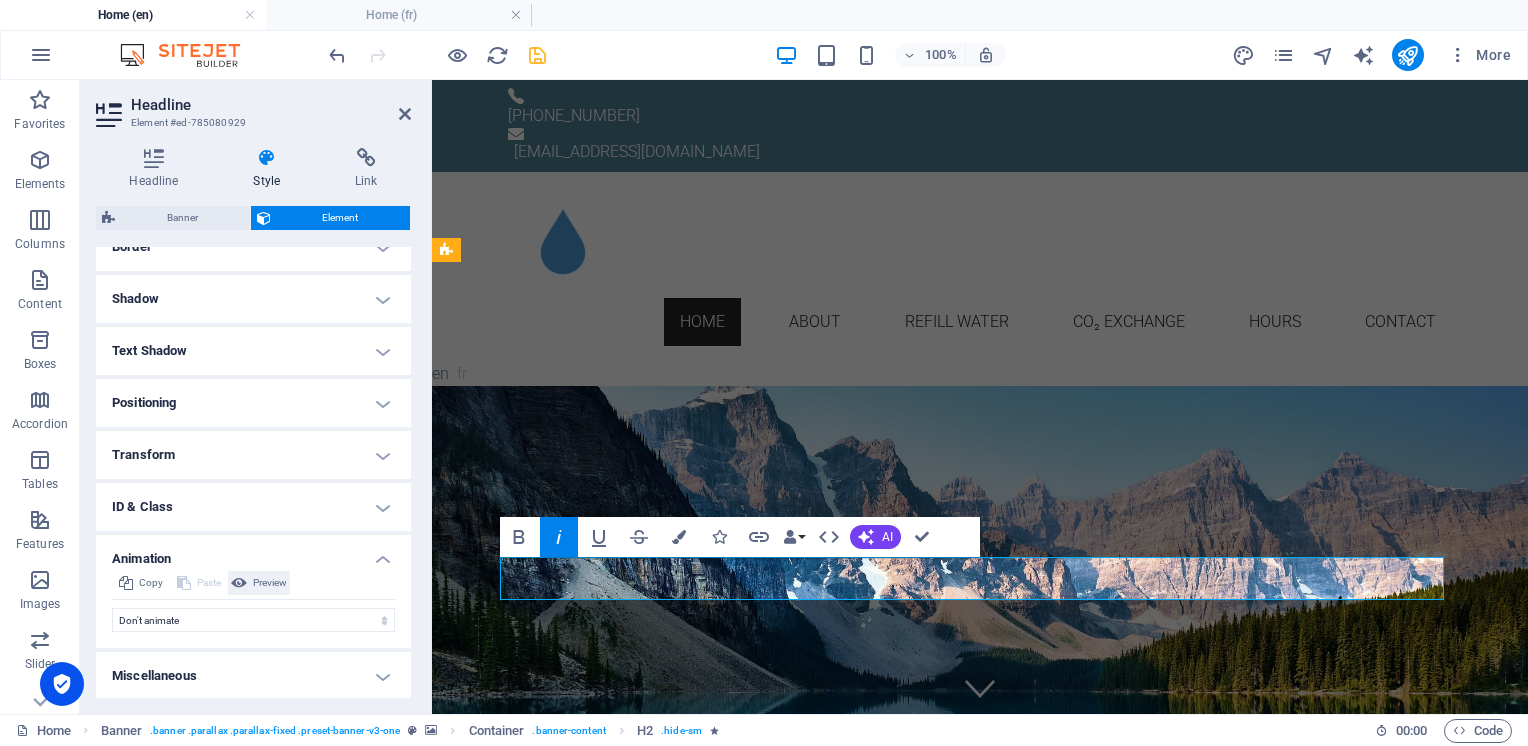 click on "Preview" at bounding box center [270, 583] 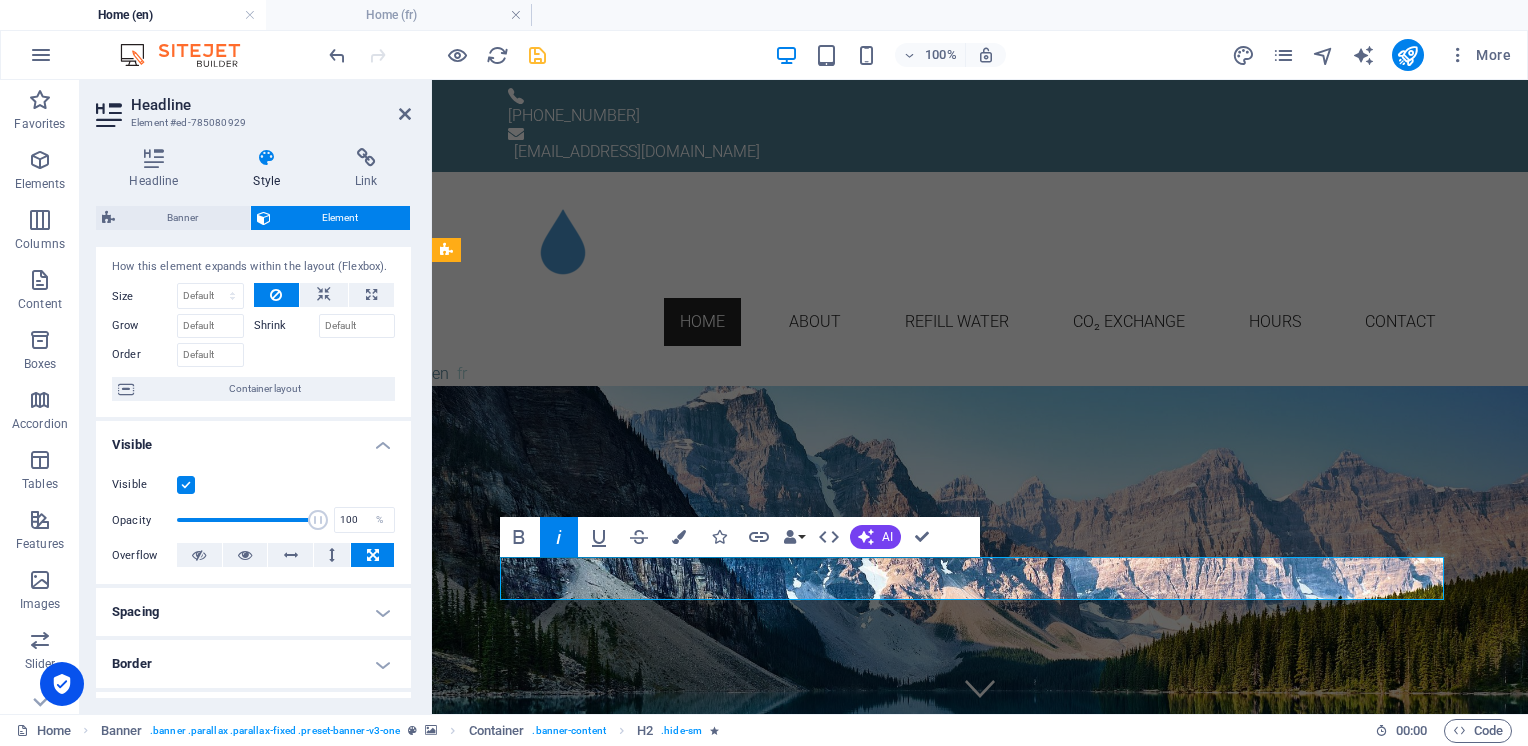 scroll, scrollTop: 0, scrollLeft: 0, axis: both 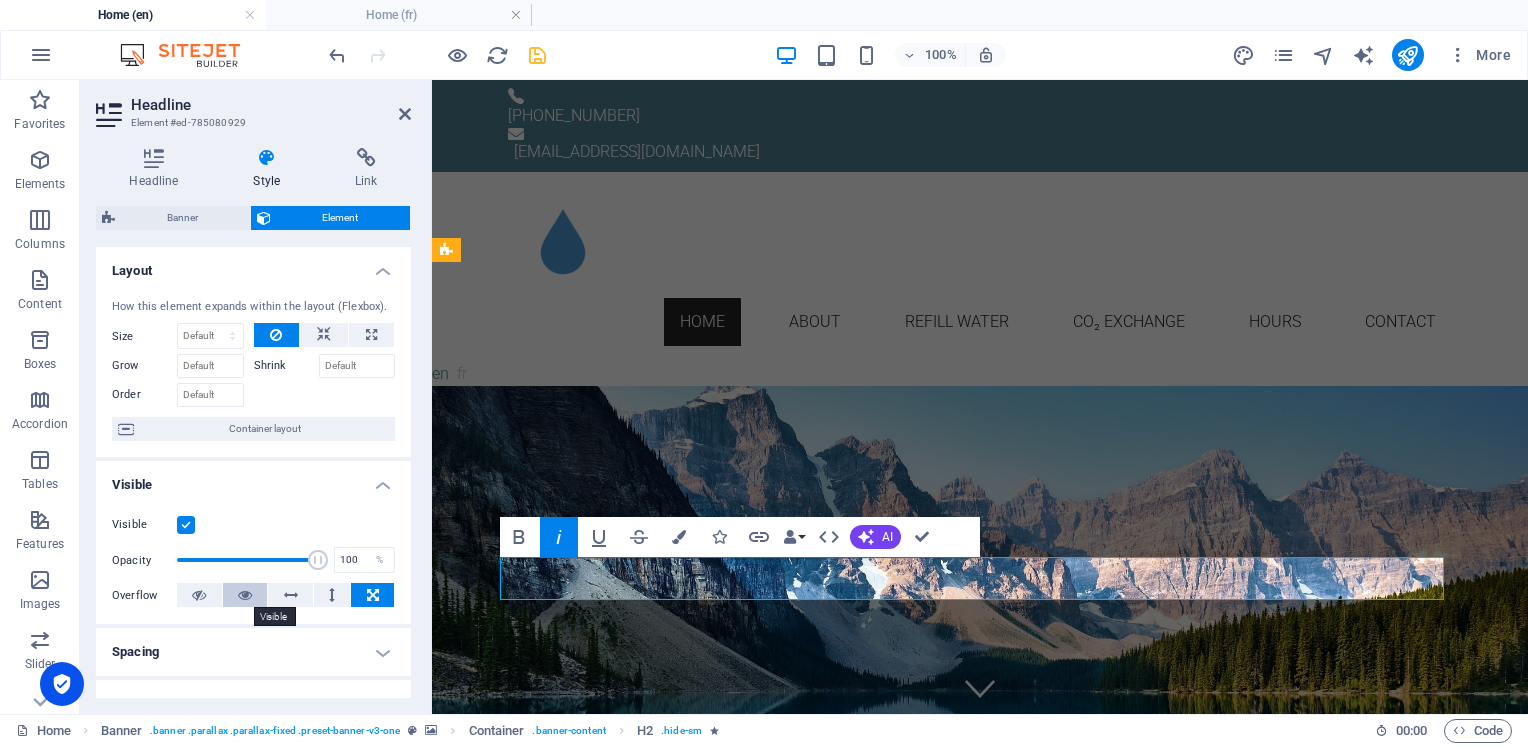 click at bounding box center (245, 595) 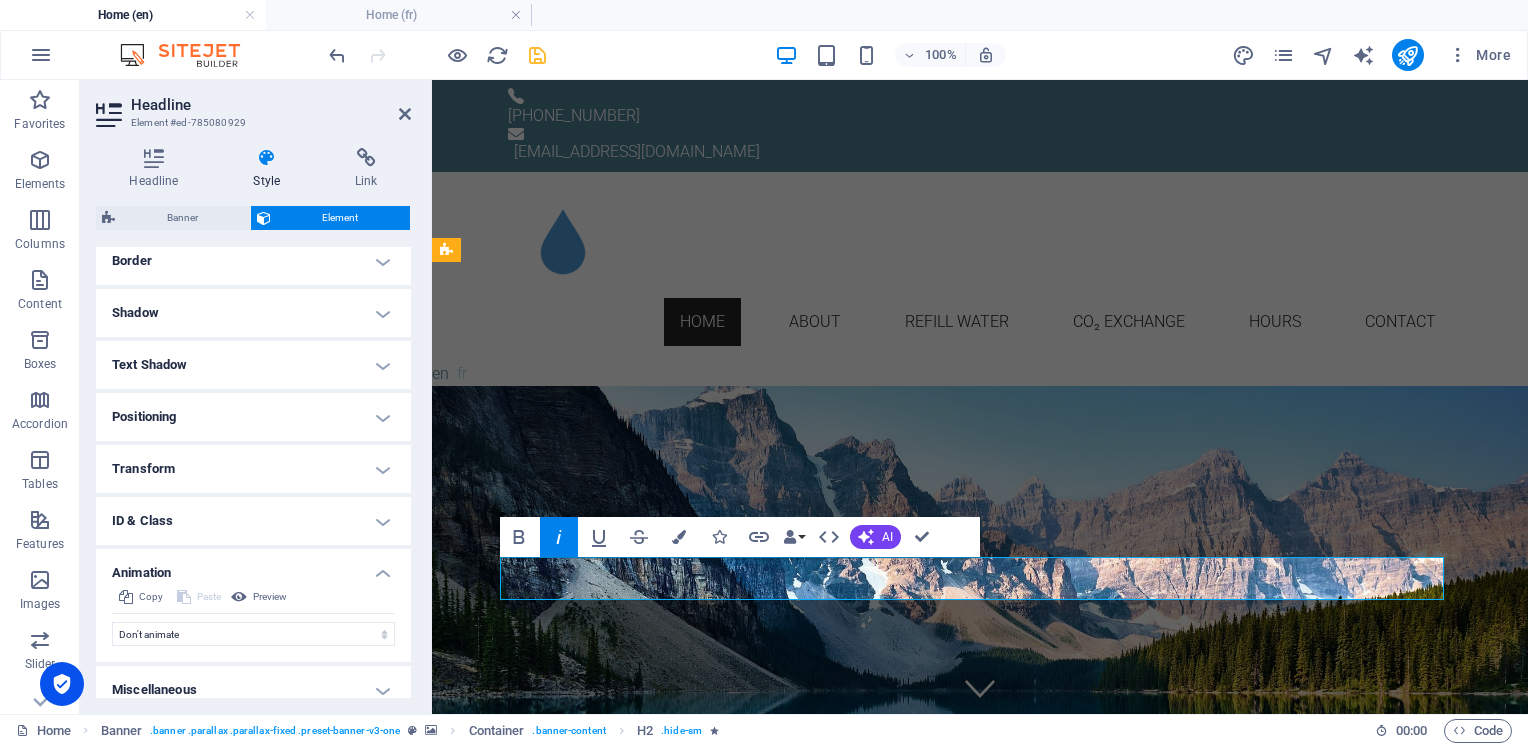 scroll, scrollTop: 457, scrollLeft: 0, axis: vertical 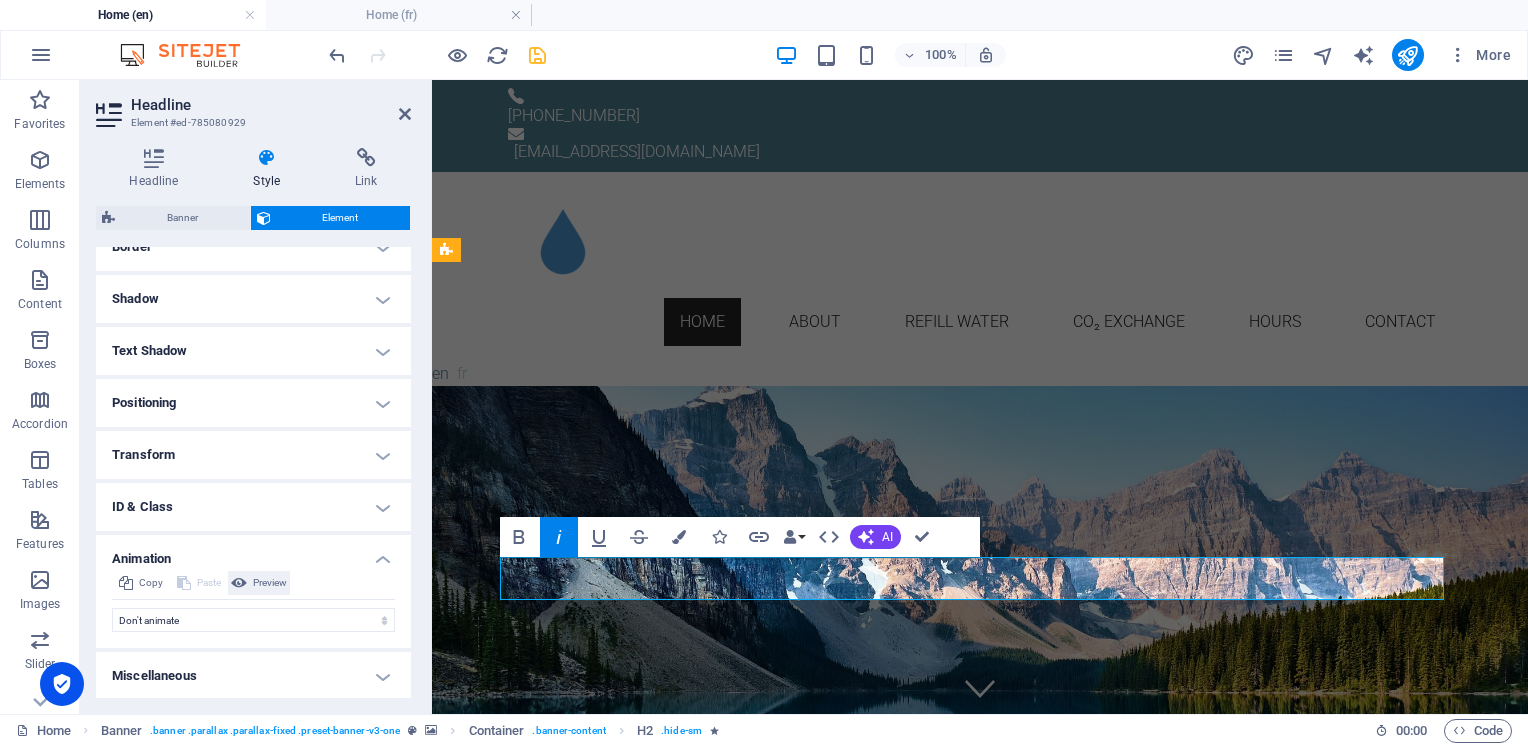 click on "Preview" at bounding box center (270, 583) 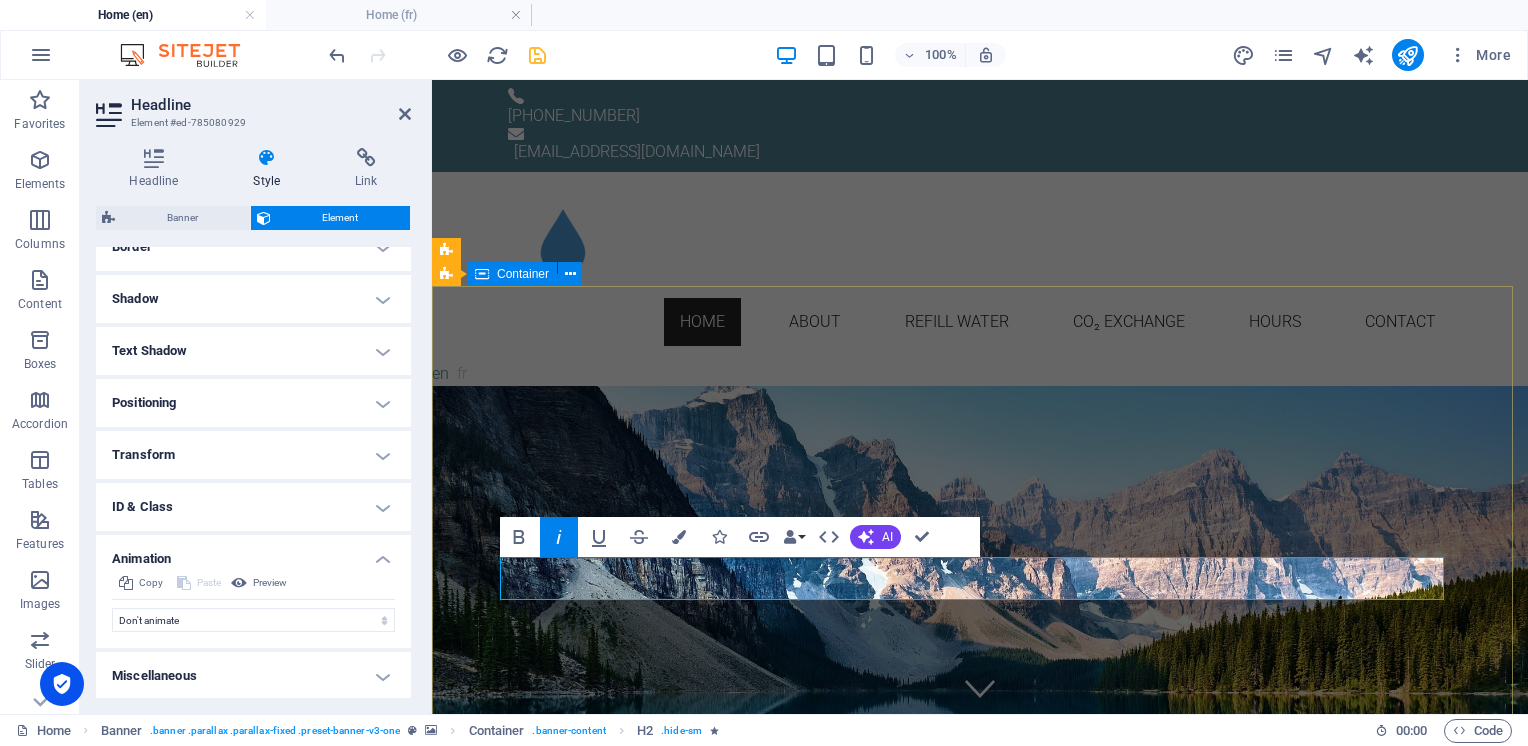 click on "BENVIN PUR Ultra pure water refill and  CO₂ exchange Simple        Local         Sustainable" at bounding box center [980, 4142] 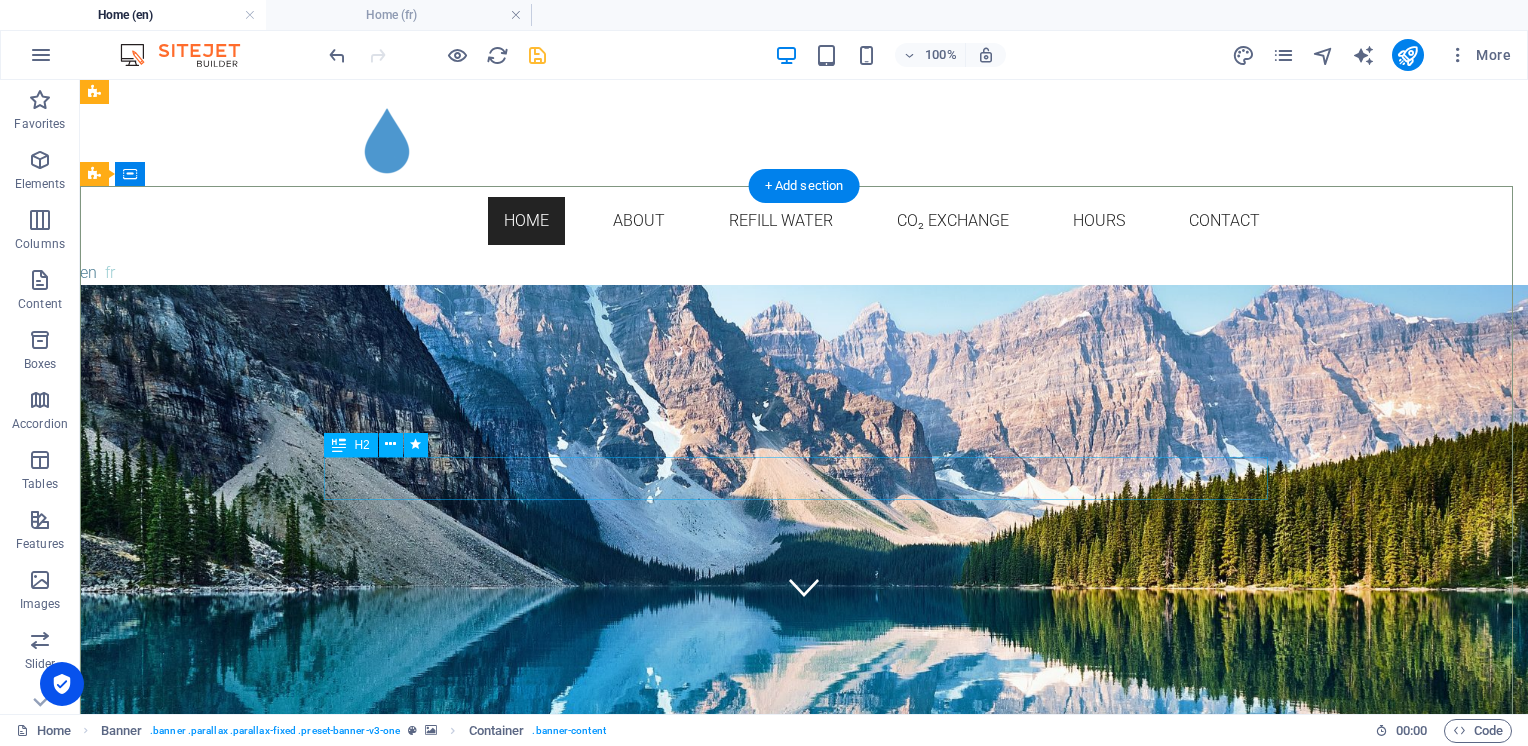 scroll, scrollTop: 100, scrollLeft: 0, axis: vertical 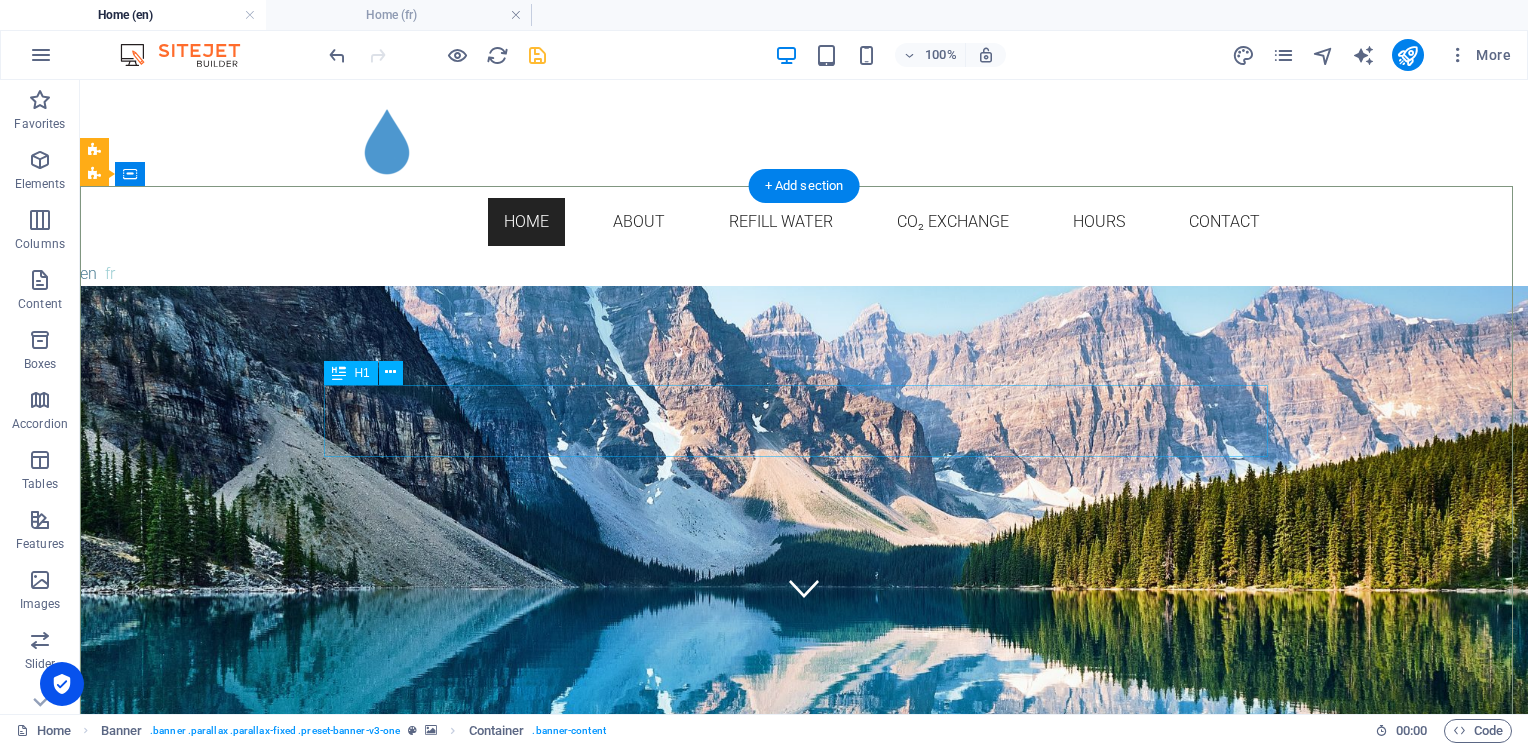 click on "[PERSON_NAME]" at bounding box center (804, 402) 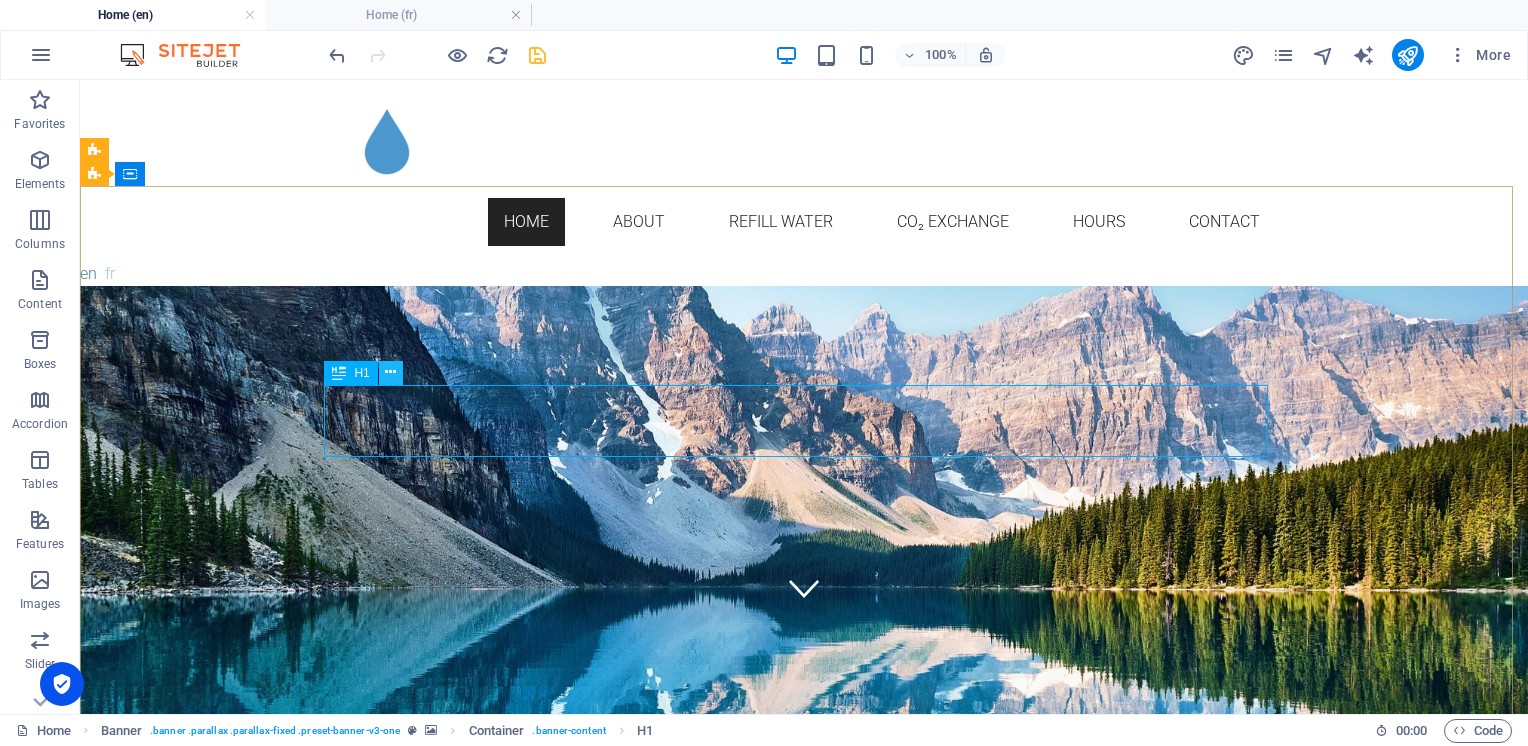 click at bounding box center (390, 372) 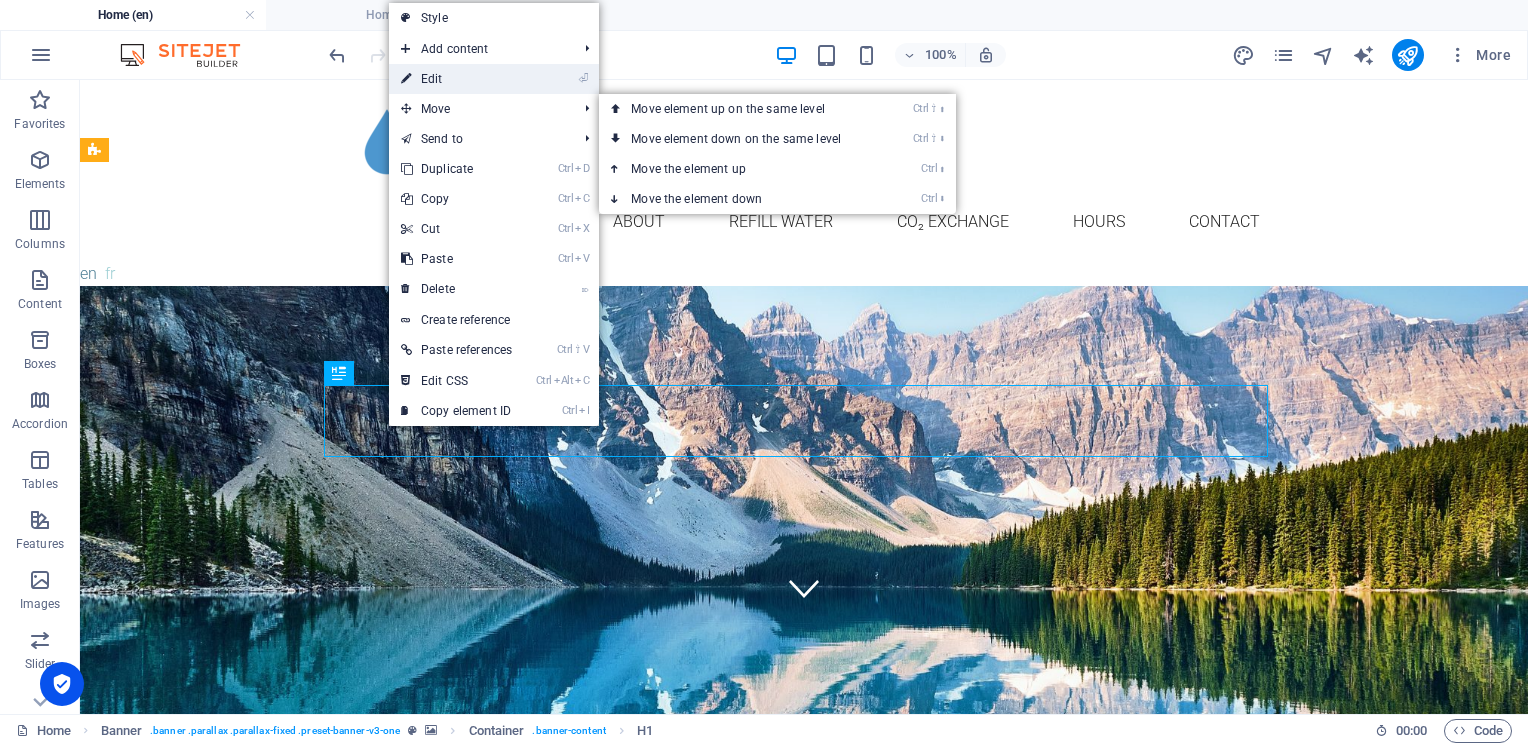 click on "⏎  Edit" at bounding box center (456, 79) 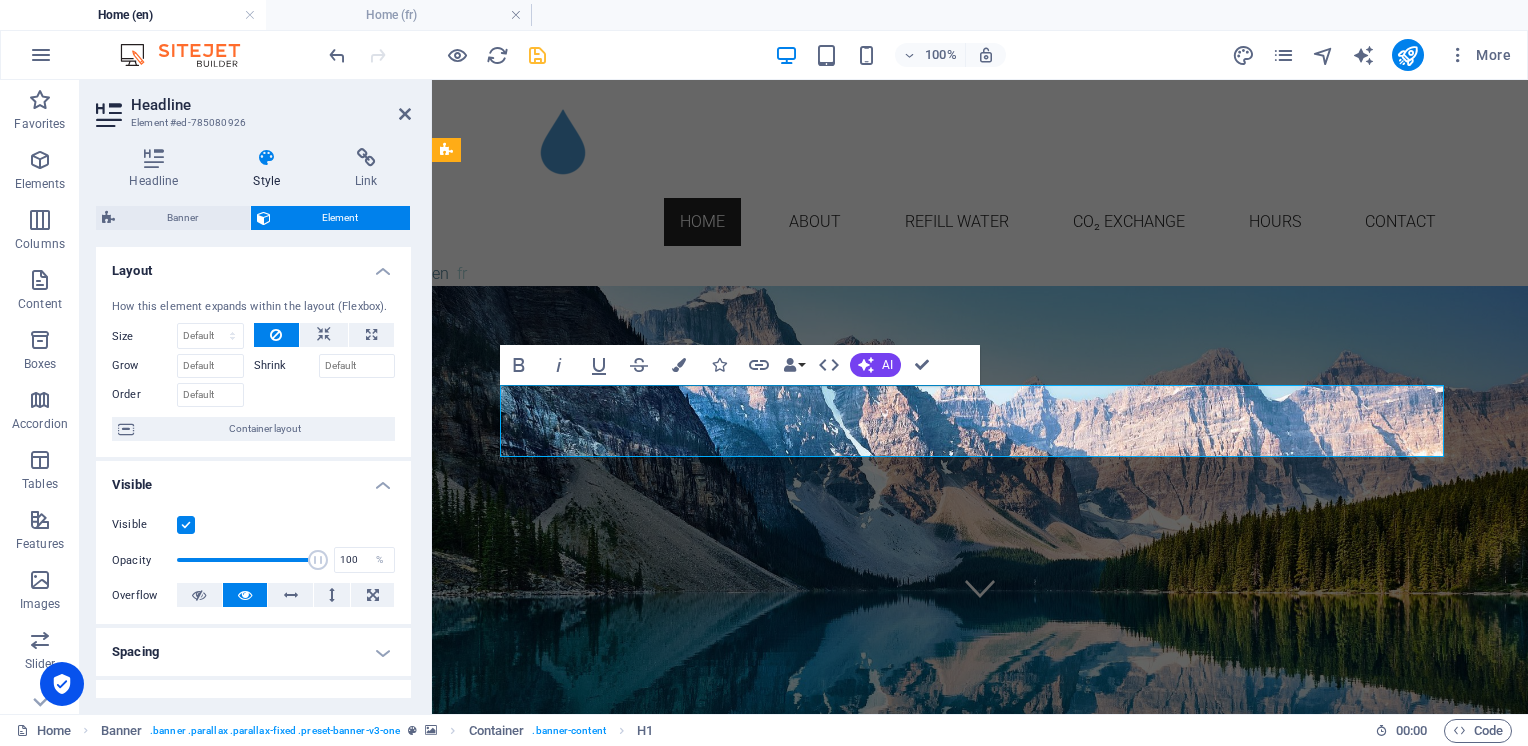 scroll, scrollTop: 100, scrollLeft: 0, axis: vertical 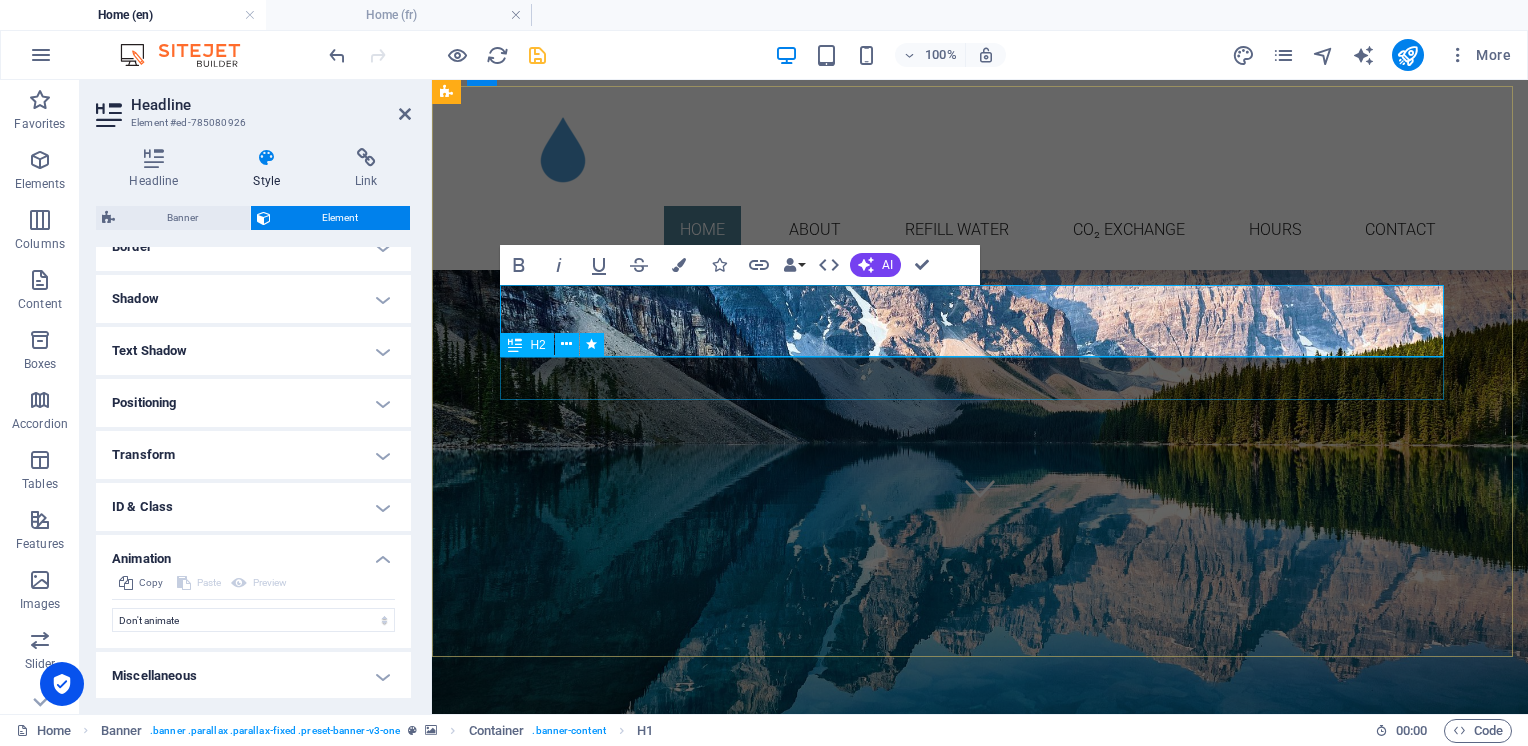 click 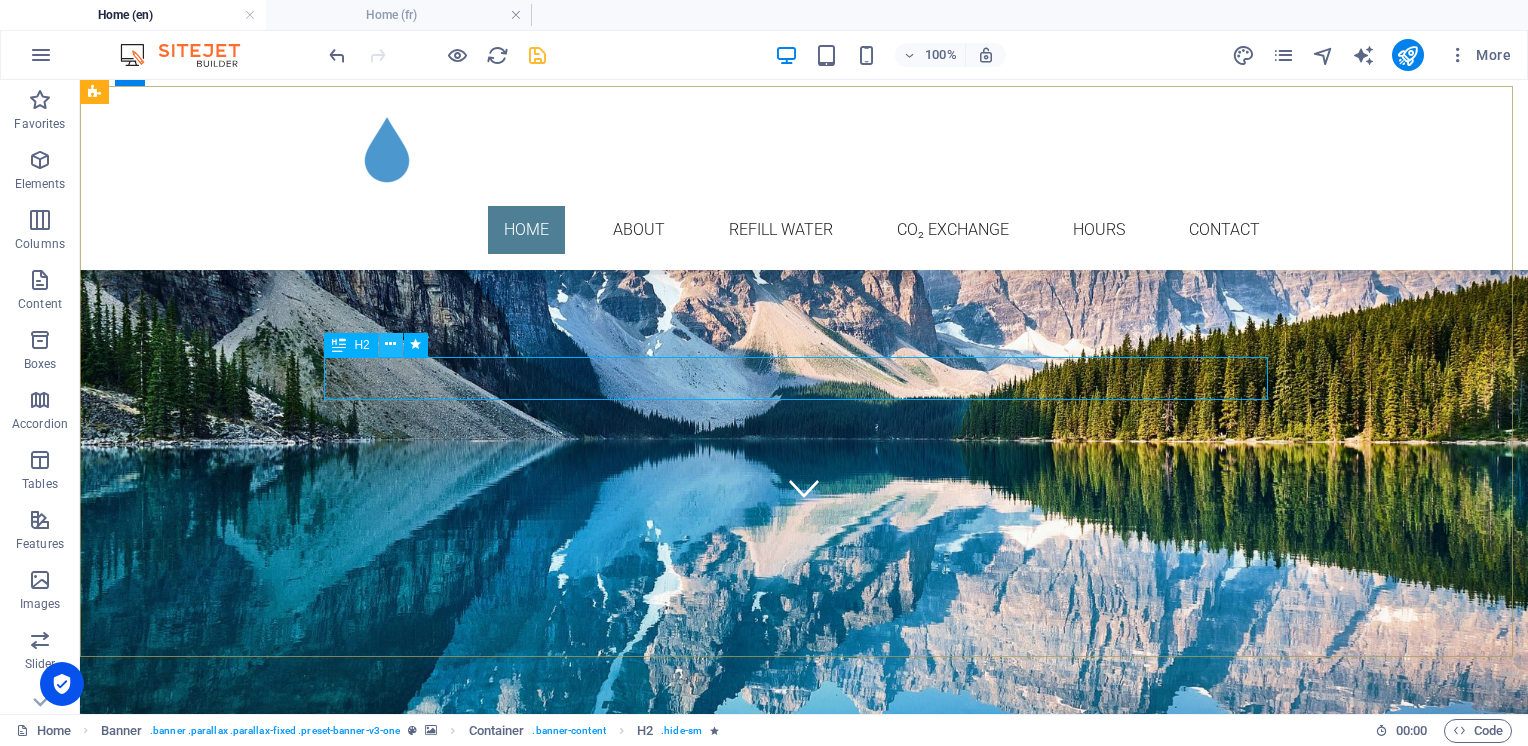 click at bounding box center (390, 344) 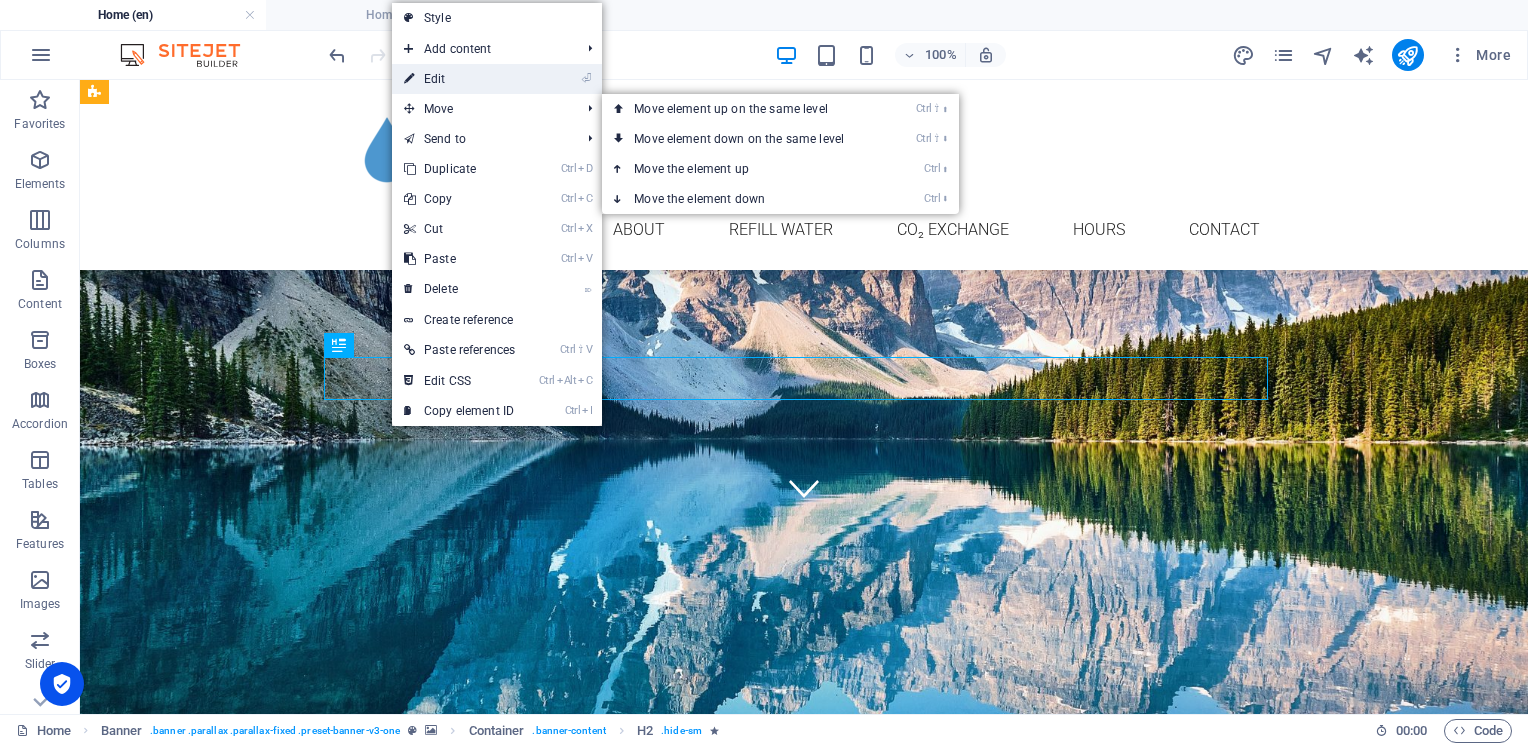 click on "⏎  Edit" at bounding box center [459, 79] 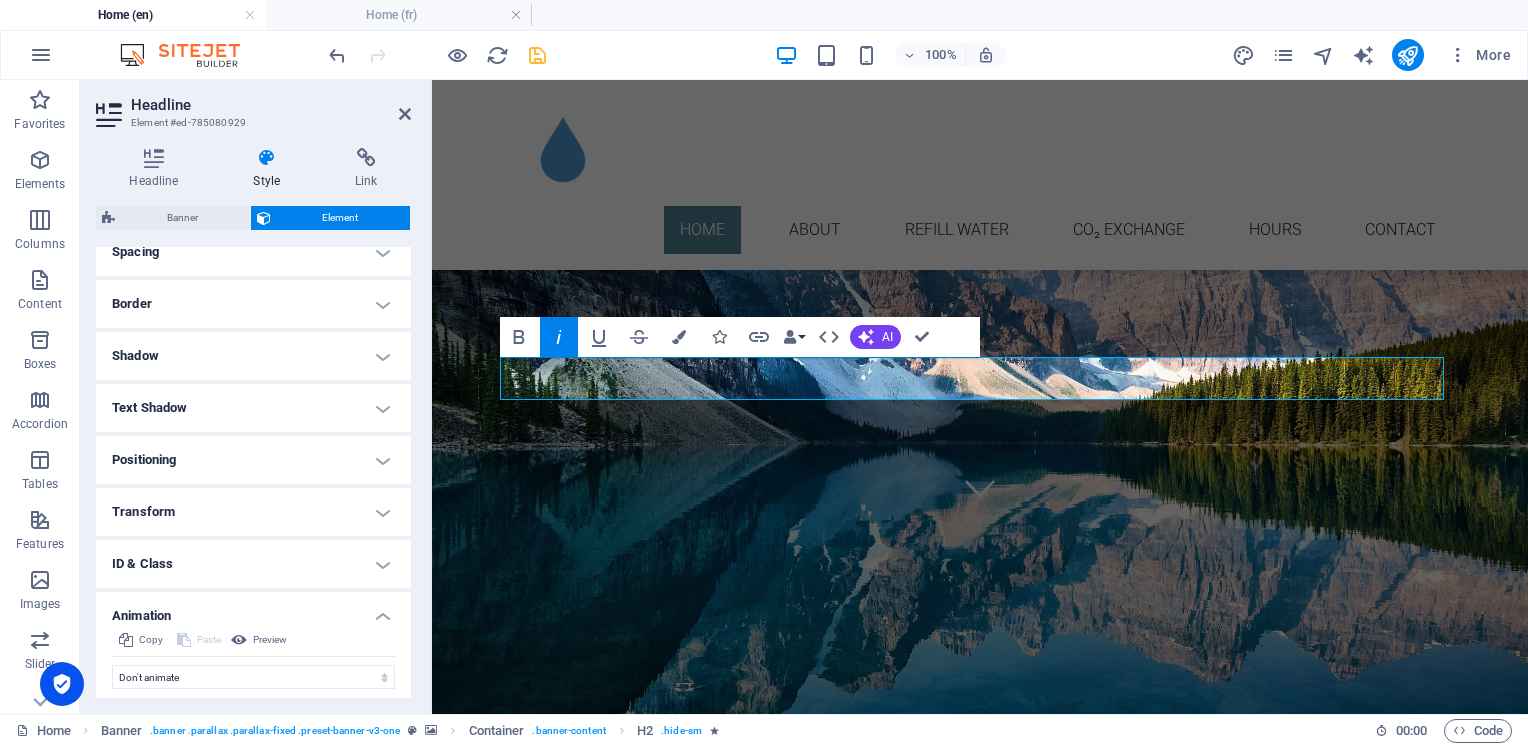 scroll, scrollTop: 457, scrollLeft: 0, axis: vertical 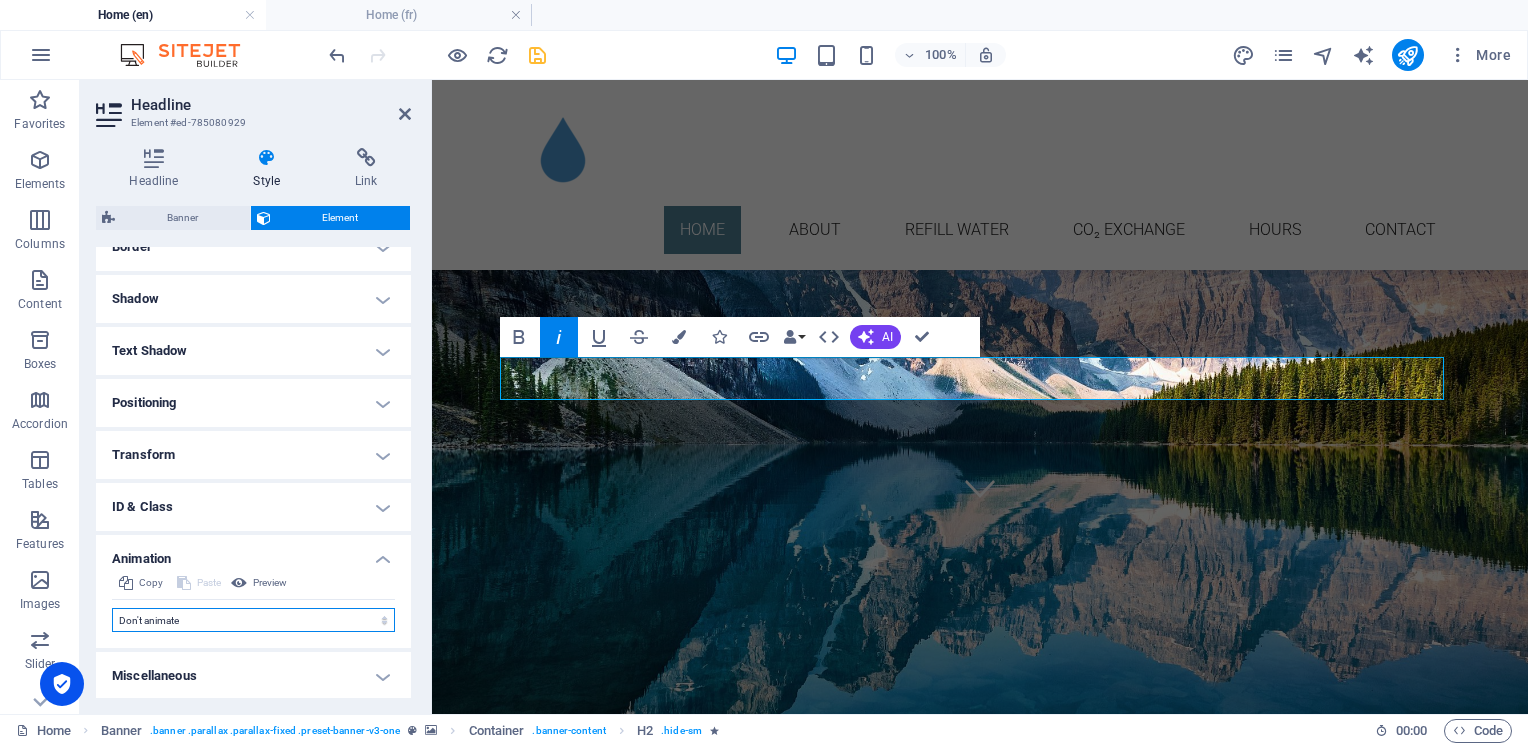 click on "Don't animate Show / Hide Slide up/down Zoom in/out Slide left to right Slide right to left Slide top to bottom Slide bottom to top Pulse Blink Open as overlay" at bounding box center [253, 620] 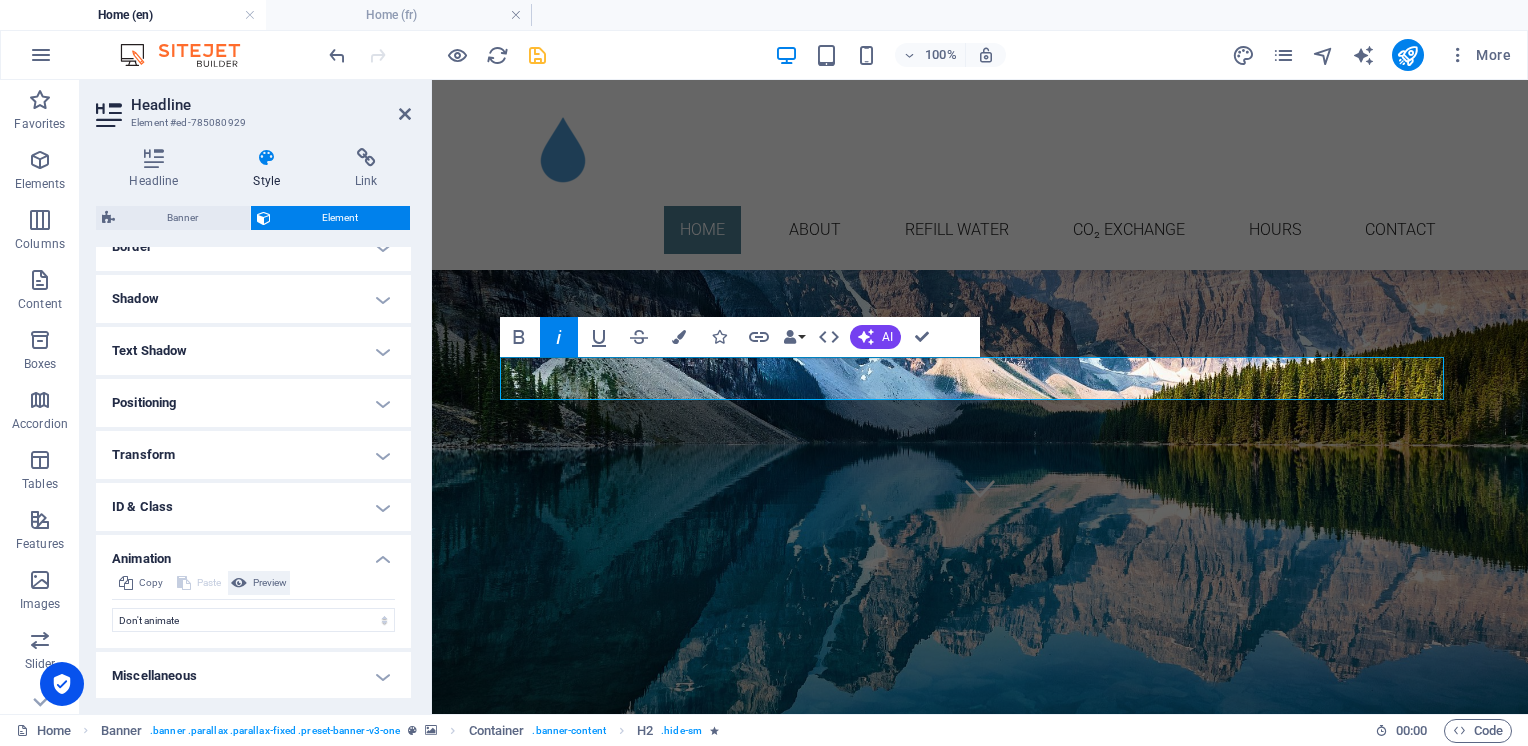 click on "Preview" at bounding box center (259, 583) 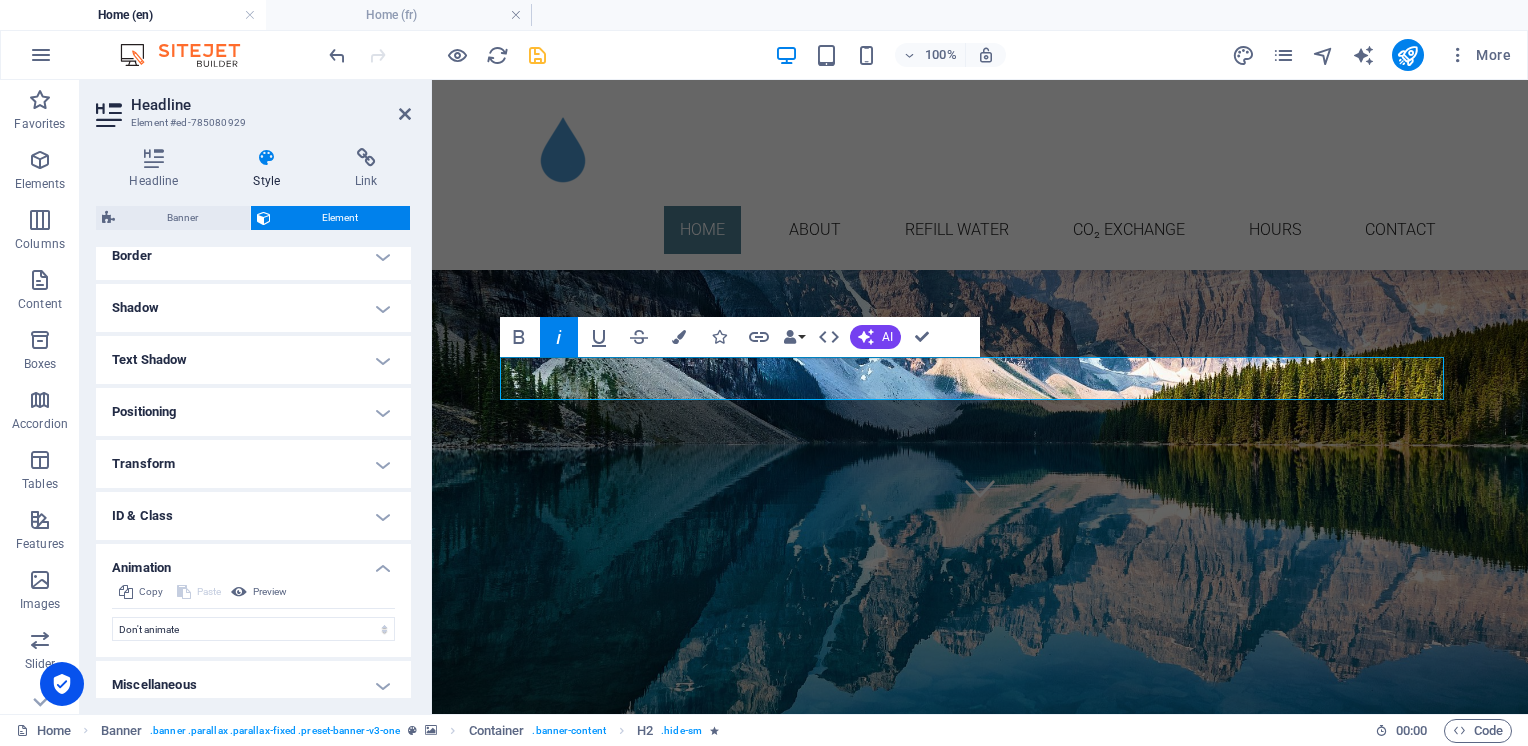 scroll, scrollTop: 457, scrollLeft: 0, axis: vertical 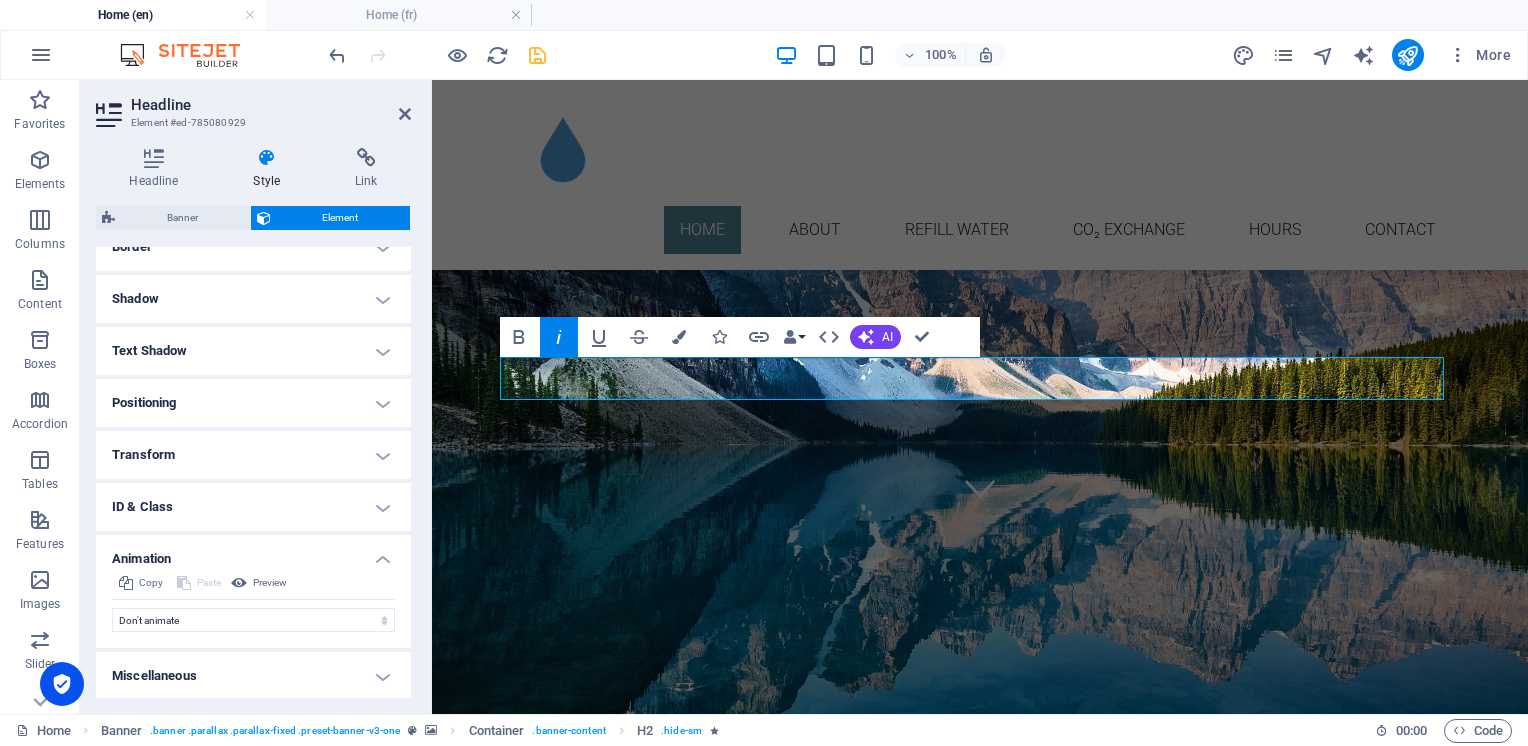 click on "Transform" at bounding box center (253, 455) 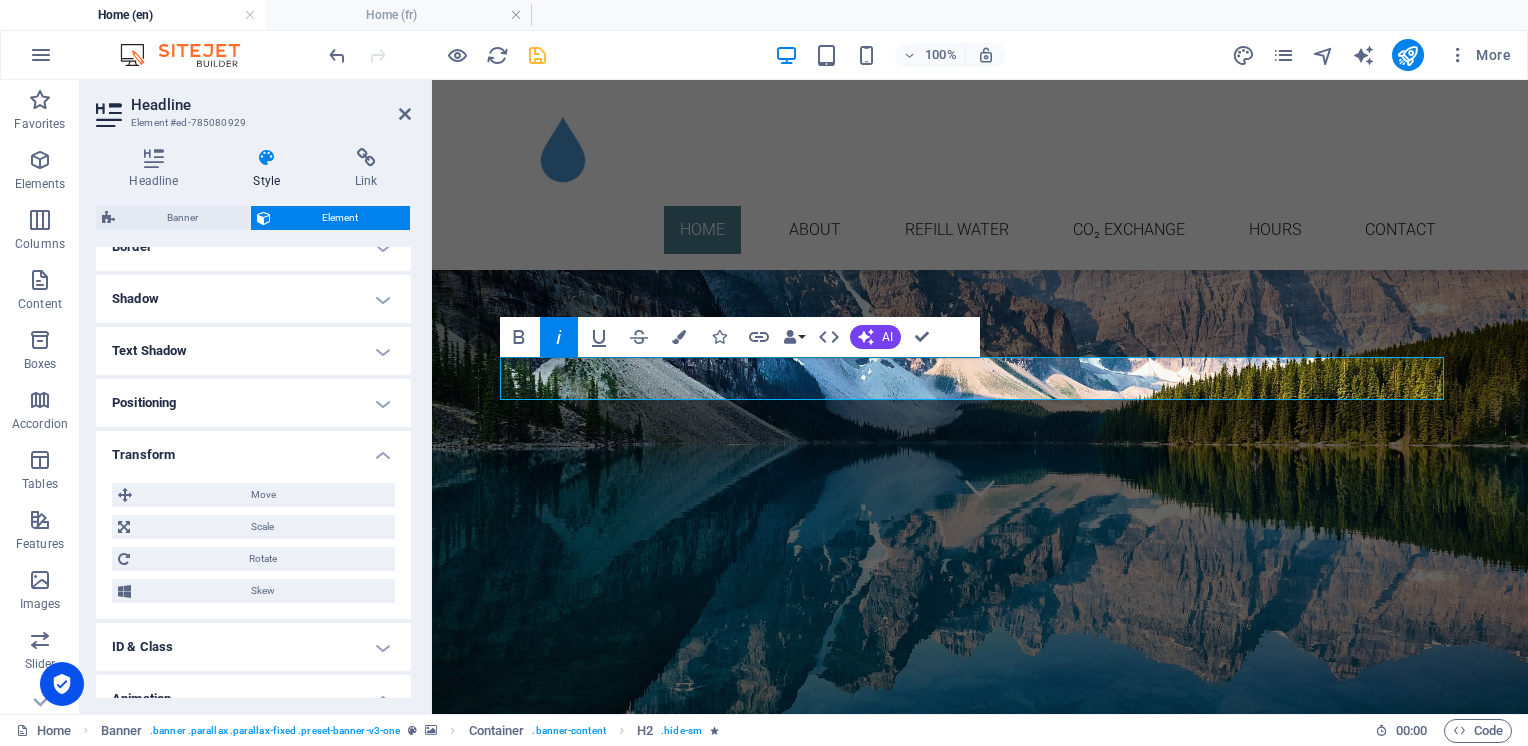 click on "Text Shadow" at bounding box center [253, 351] 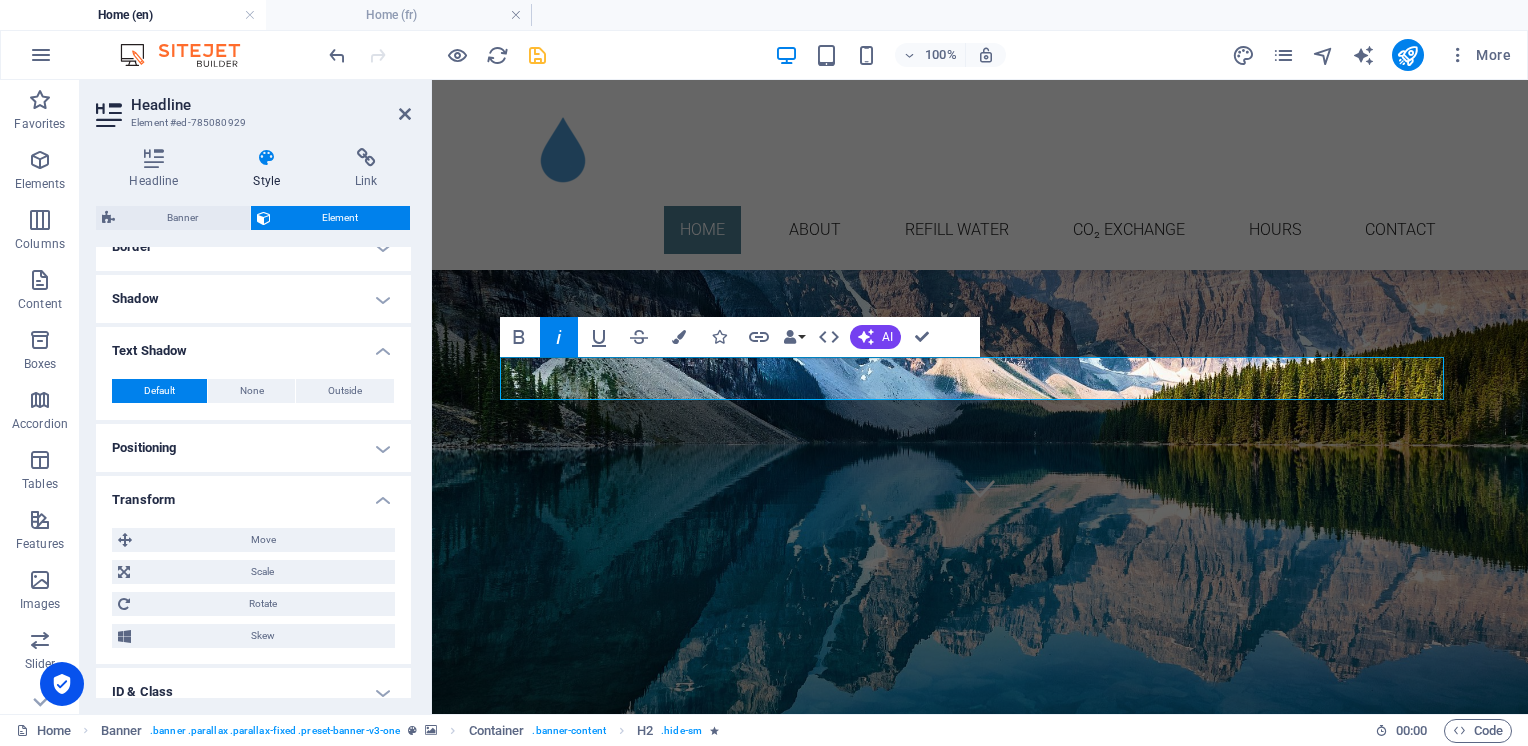 click on "Shadow" at bounding box center (253, 299) 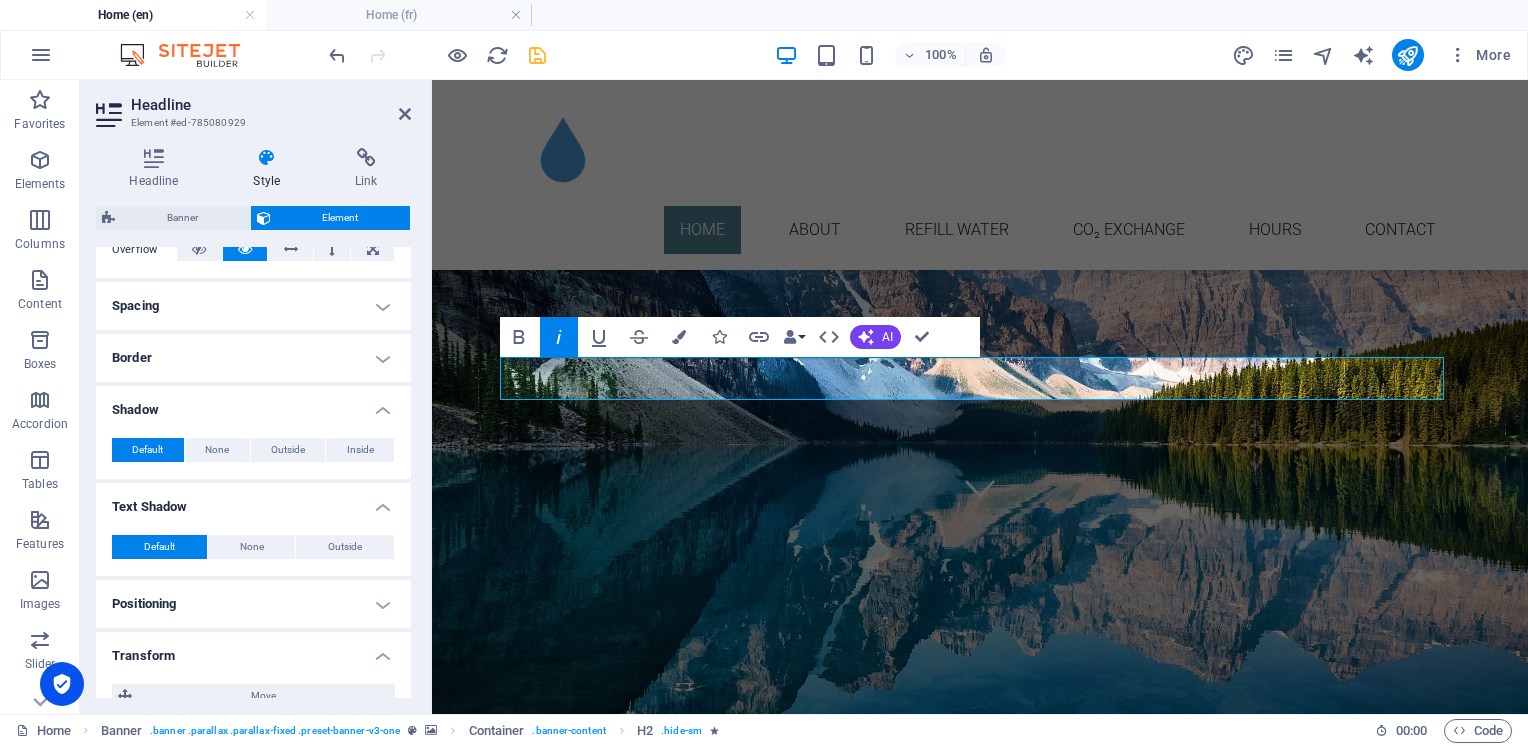 scroll, scrollTop: 257, scrollLeft: 0, axis: vertical 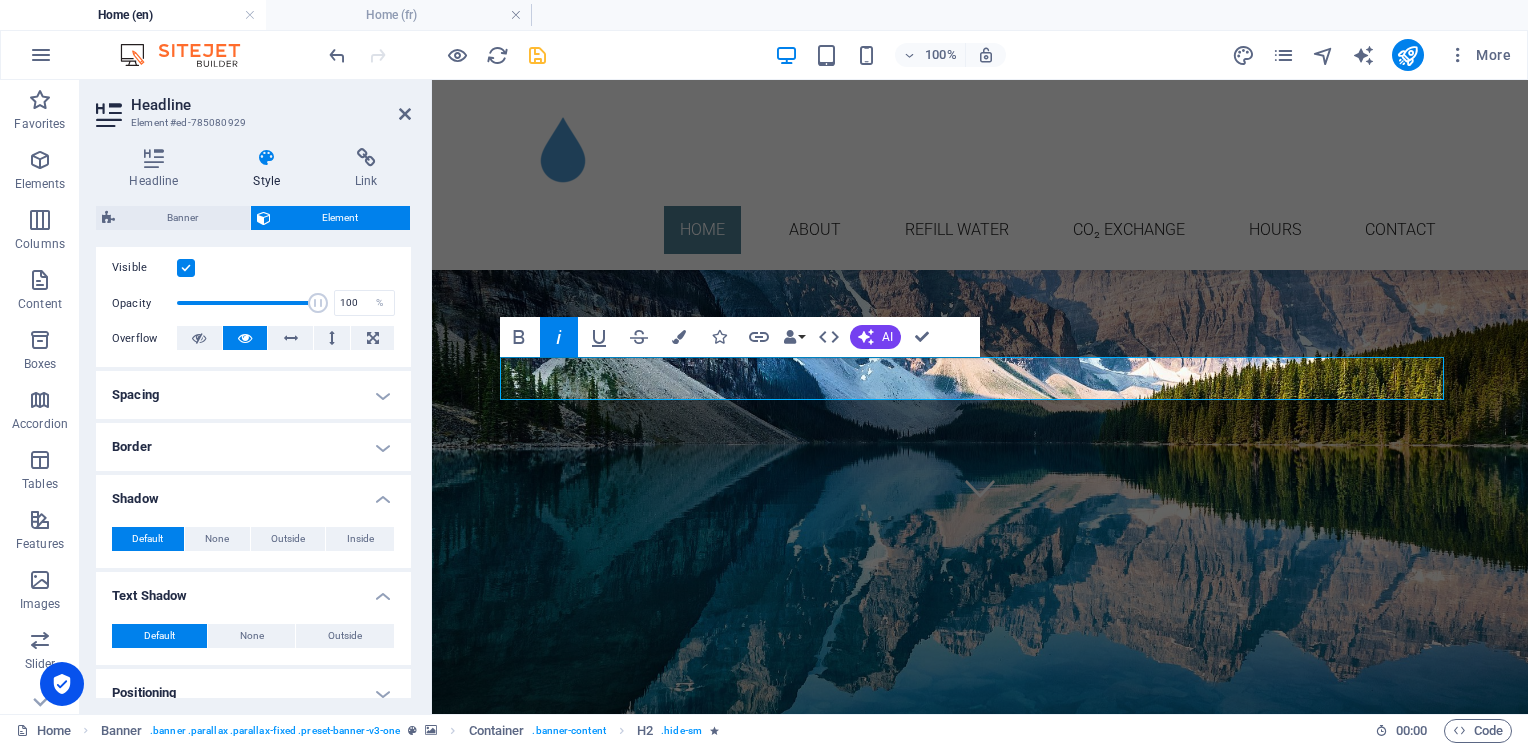 click on "Border" at bounding box center (253, 447) 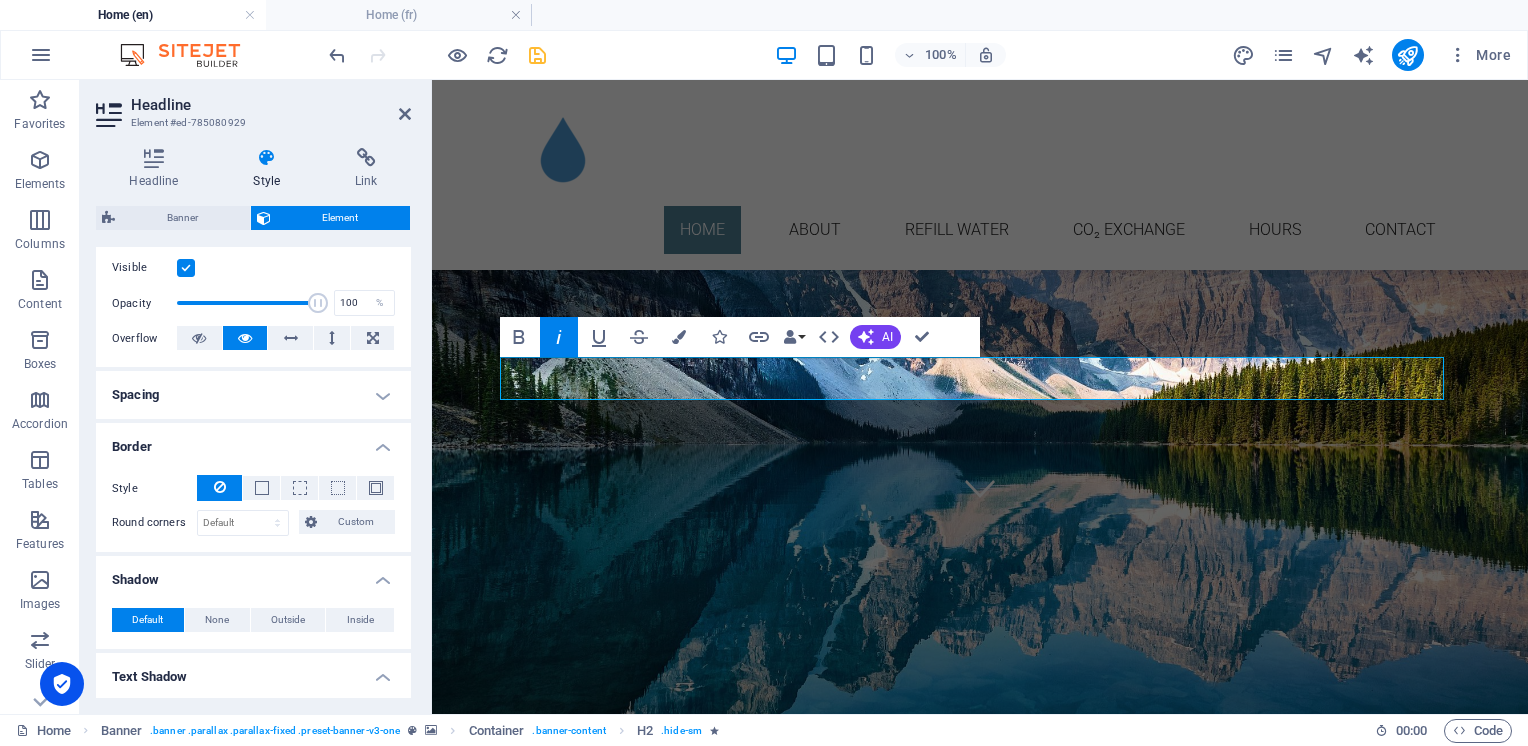 click on "Spacing" at bounding box center (253, 395) 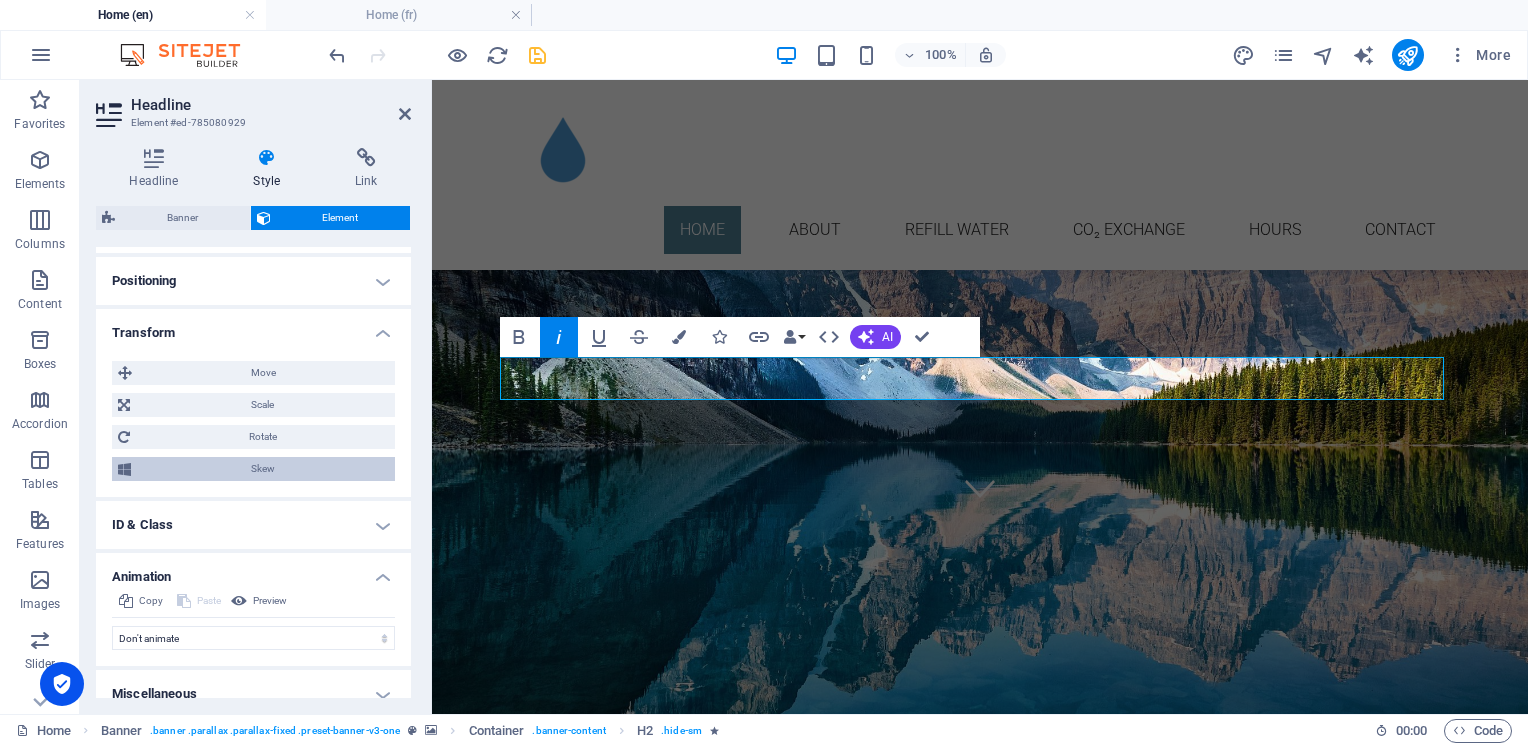 scroll, scrollTop: 847, scrollLeft: 0, axis: vertical 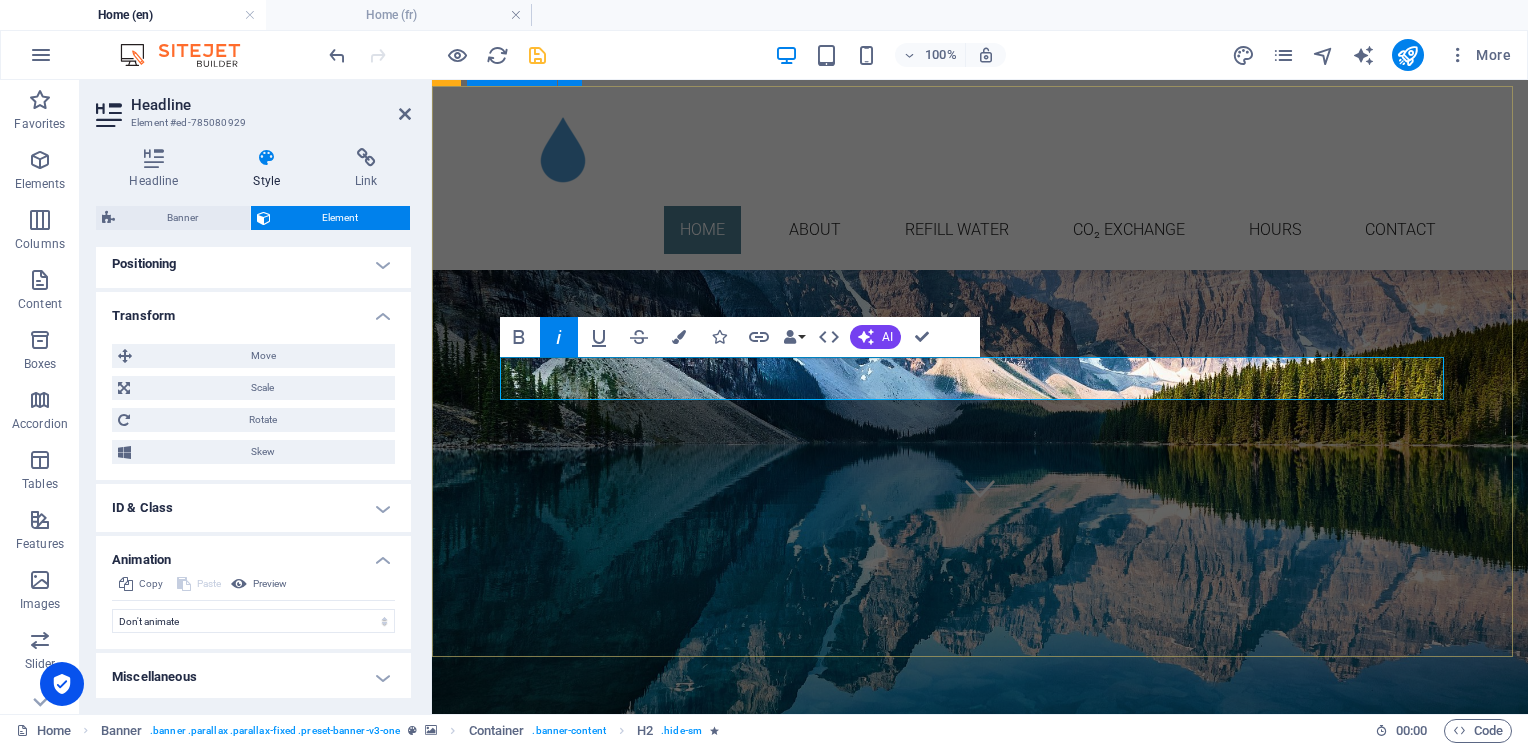 click on "BENVIN PUR Ultra pure water refill and  CO₂ exchange Simple        Local         Sustainable" at bounding box center (980, 3894) 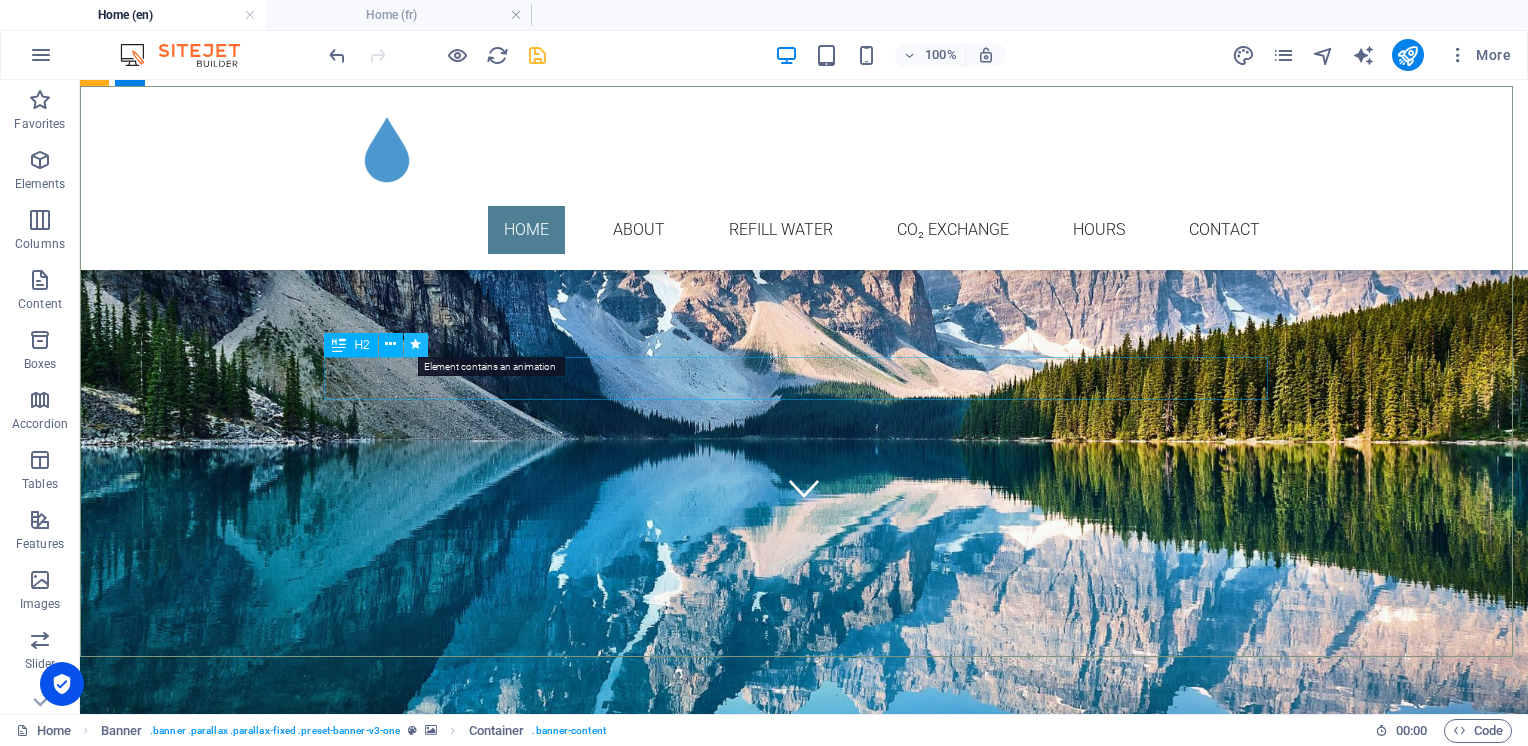 click at bounding box center [415, 344] 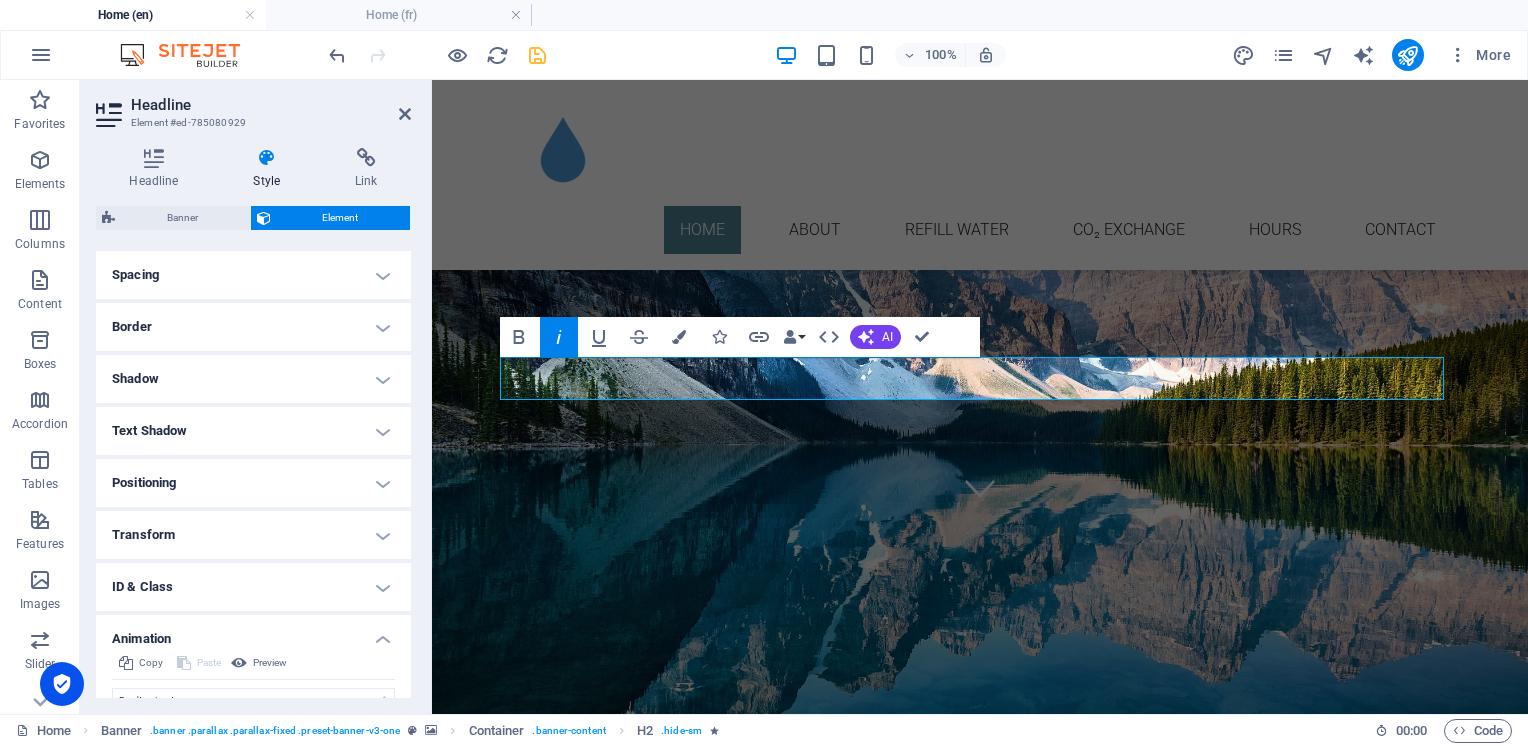 scroll, scrollTop: 180, scrollLeft: 0, axis: vertical 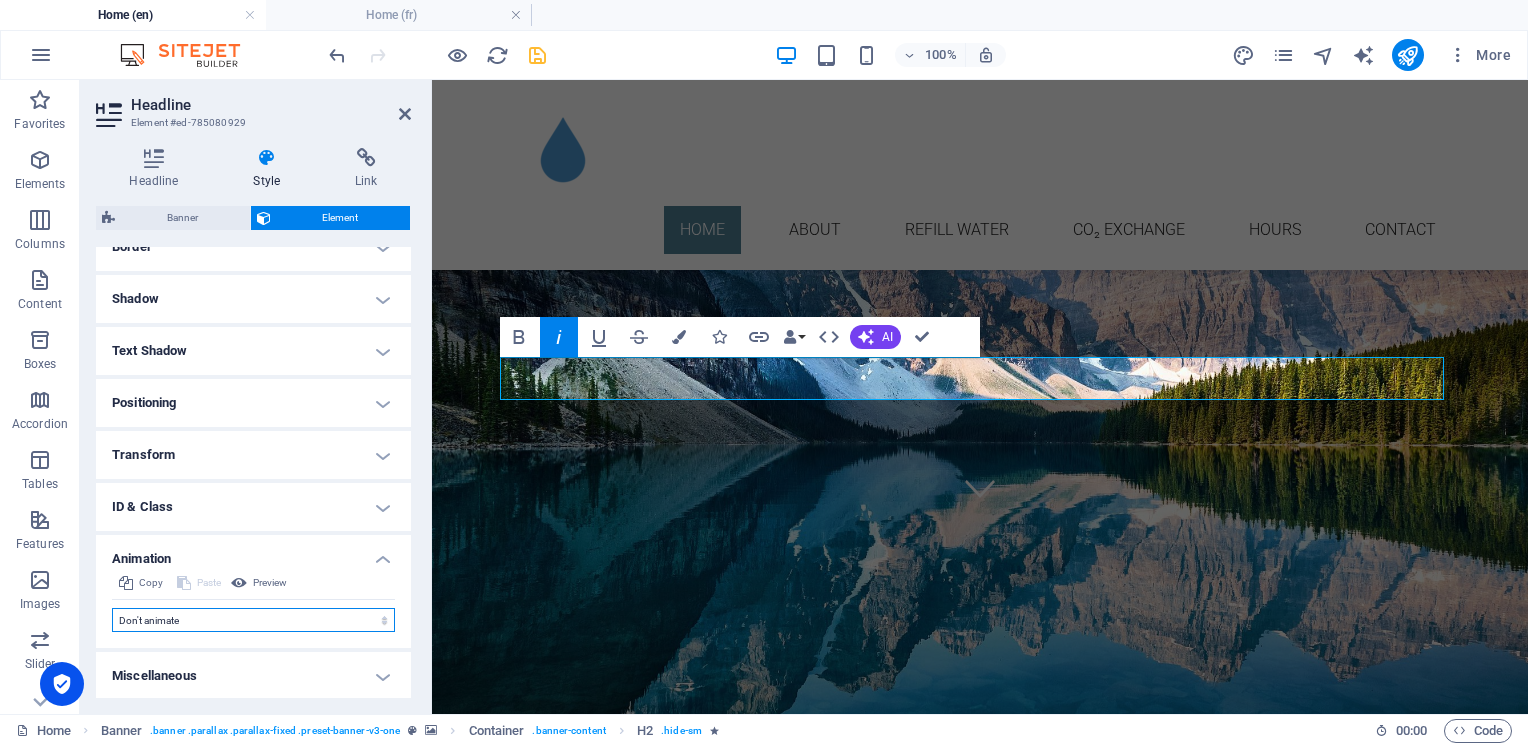 click on "Don't animate Show / Hide Slide up/down Zoom in/out Slide left to right Slide right to left Slide top to bottom Slide bottom to top Pulse Blink Open as overlay" at bounding box center [253, 620] 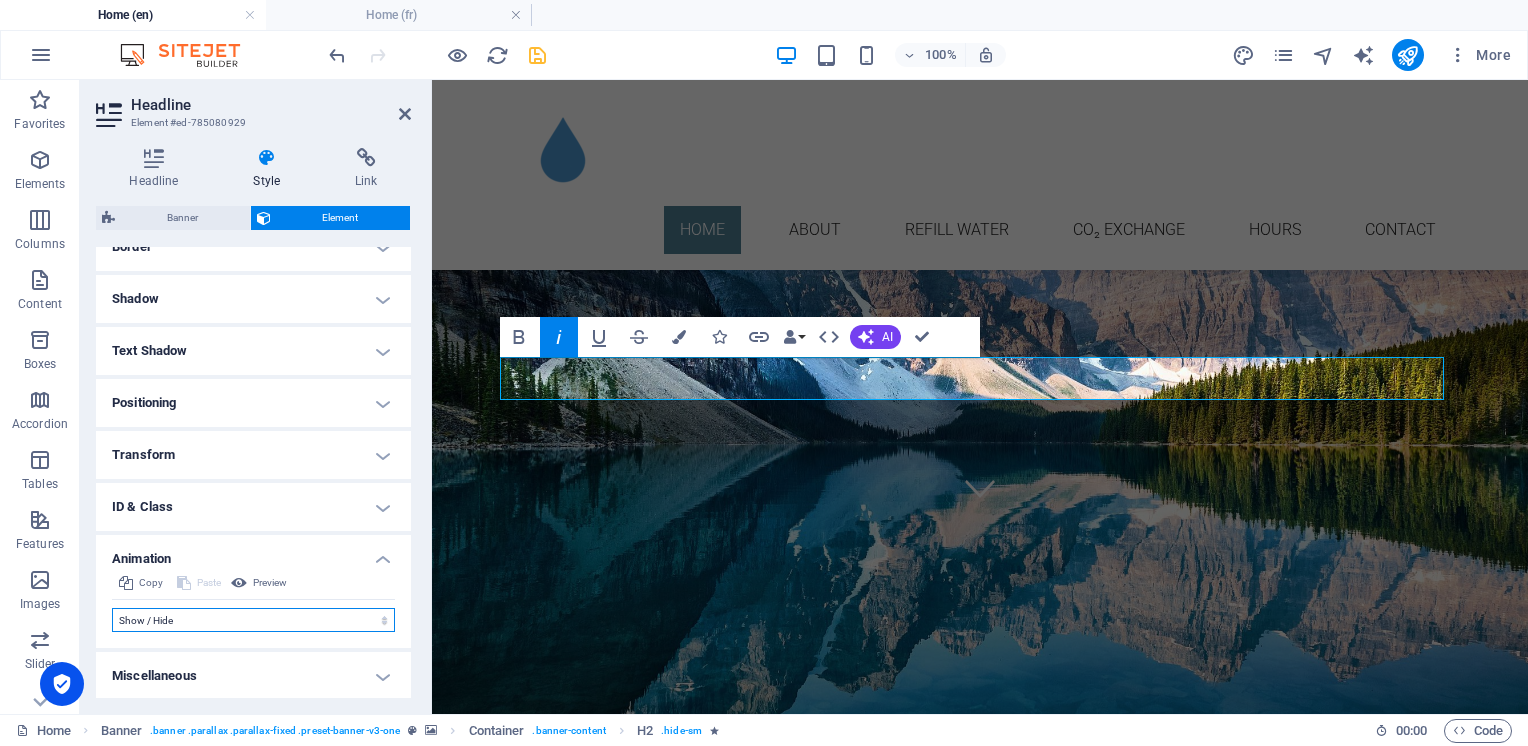 click on "Don't animate Show / Hide Slide up/down Zoom in/out Slide left to right Slide right to left Slide top to bottom Slide bottom to top Pulse Blink Open as overlay" at bounding box center [253, 620] 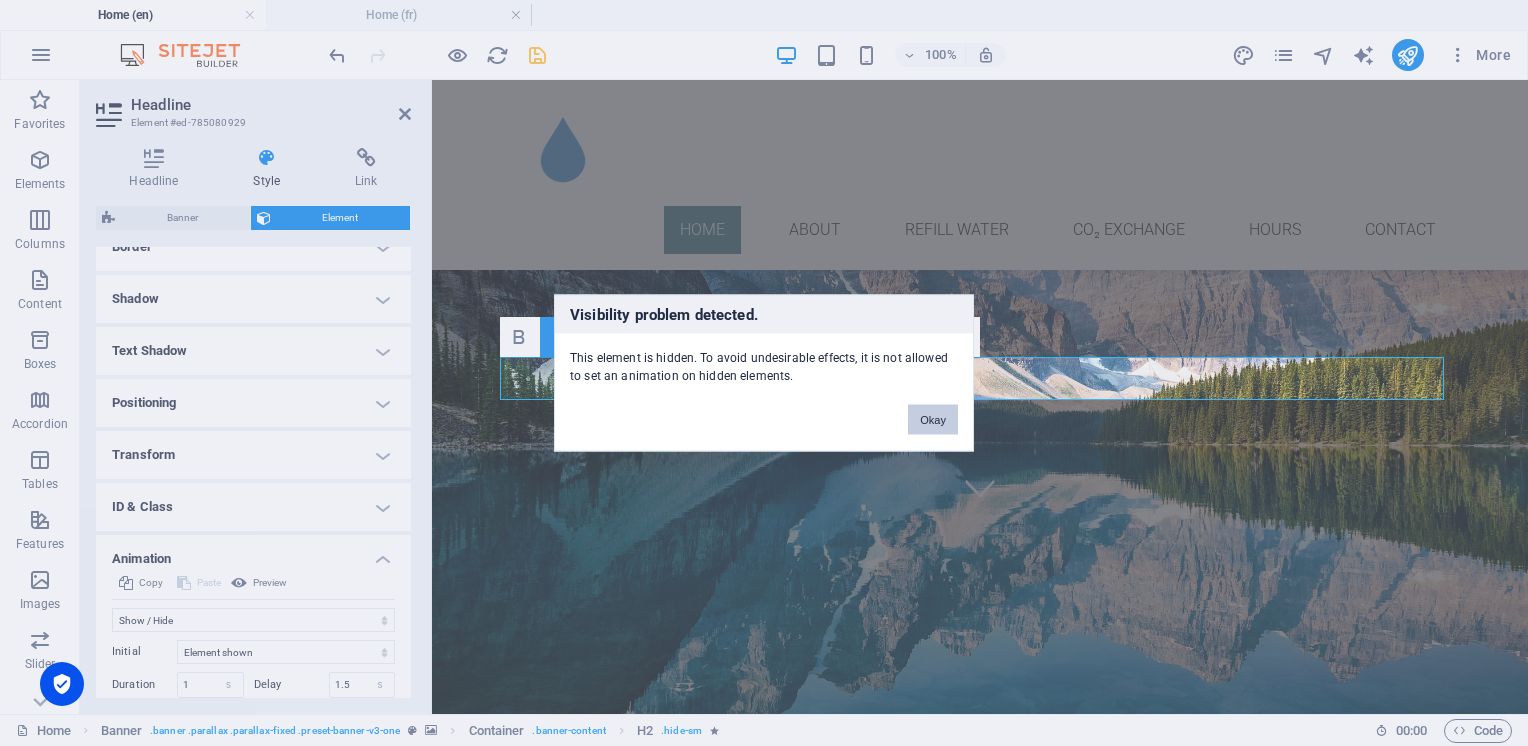 click on "Okay" at bounding box center (933, 420) 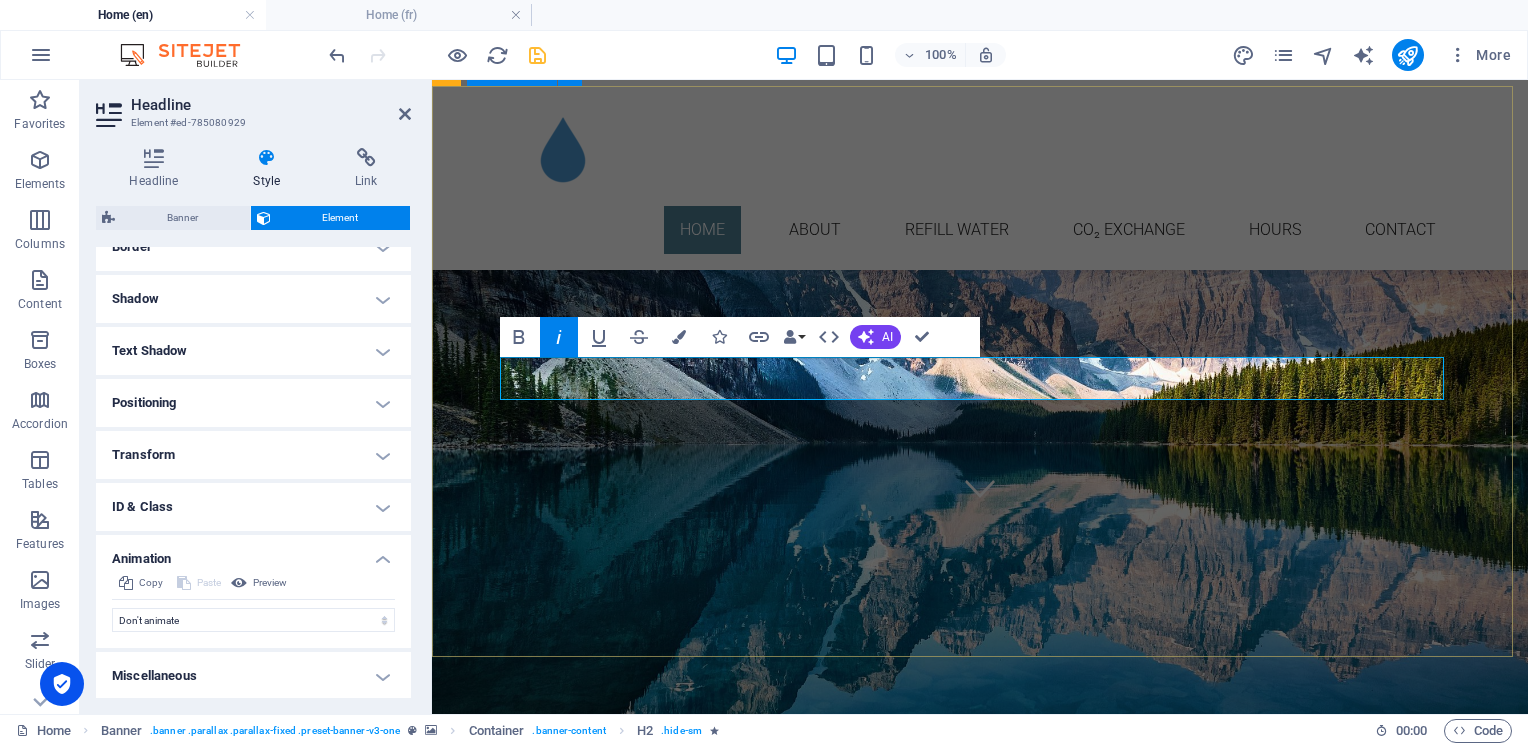 click on "BENVIN PUR Ultra pure water refill and  CO₂ exchange Simple        Local         Sustainable" at bounding box center [980, 3894] 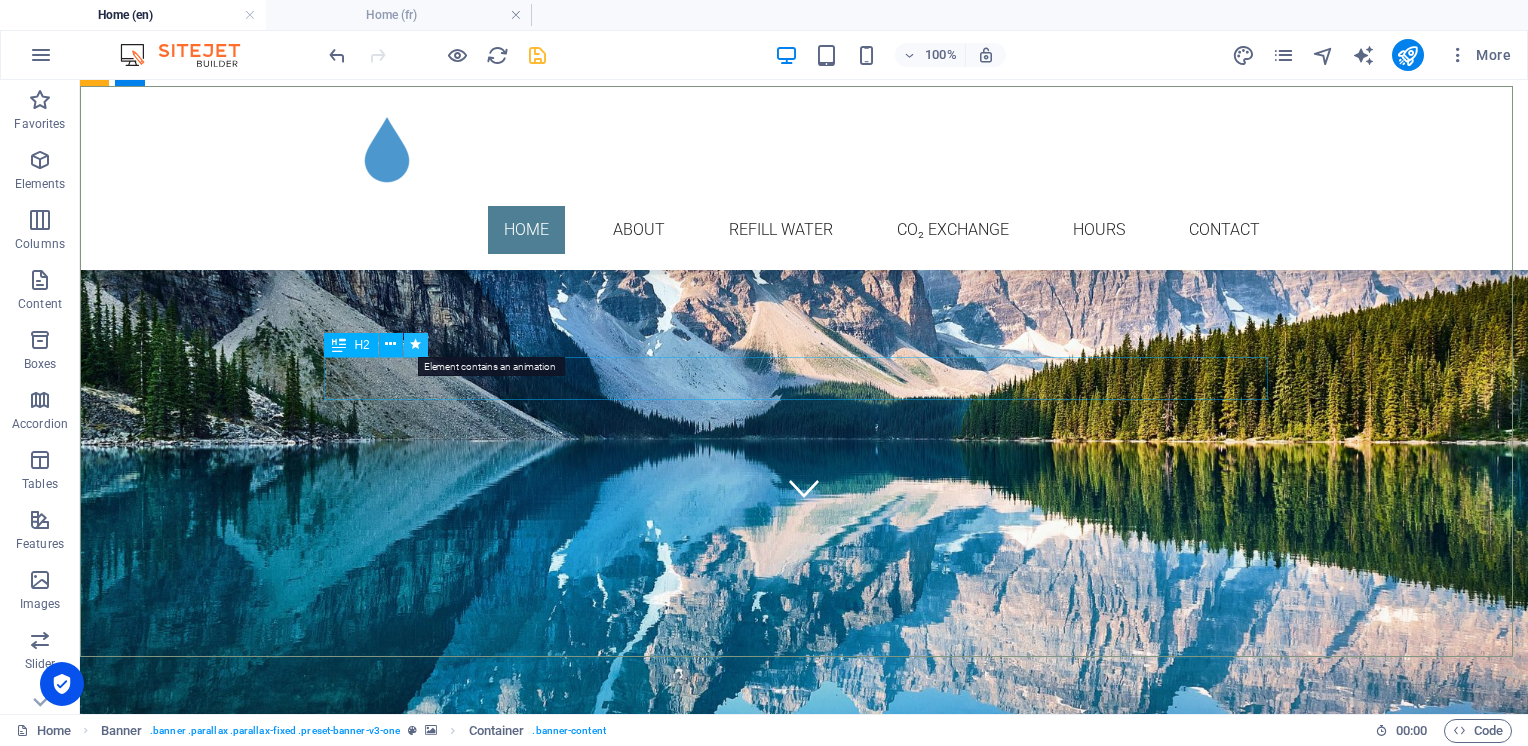 click at bounding box center [416, 345] 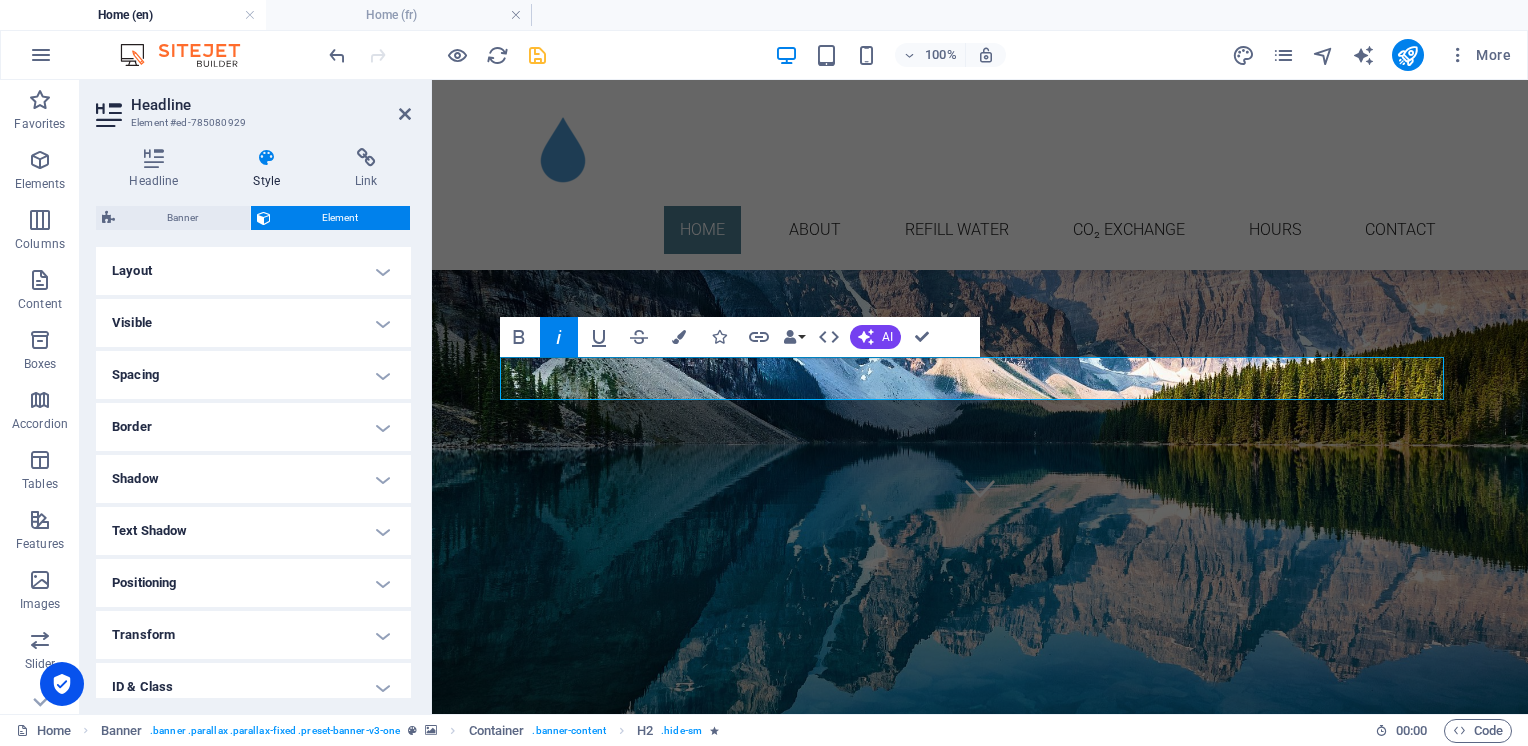 click on "Element" at bounding box center (341, 218) 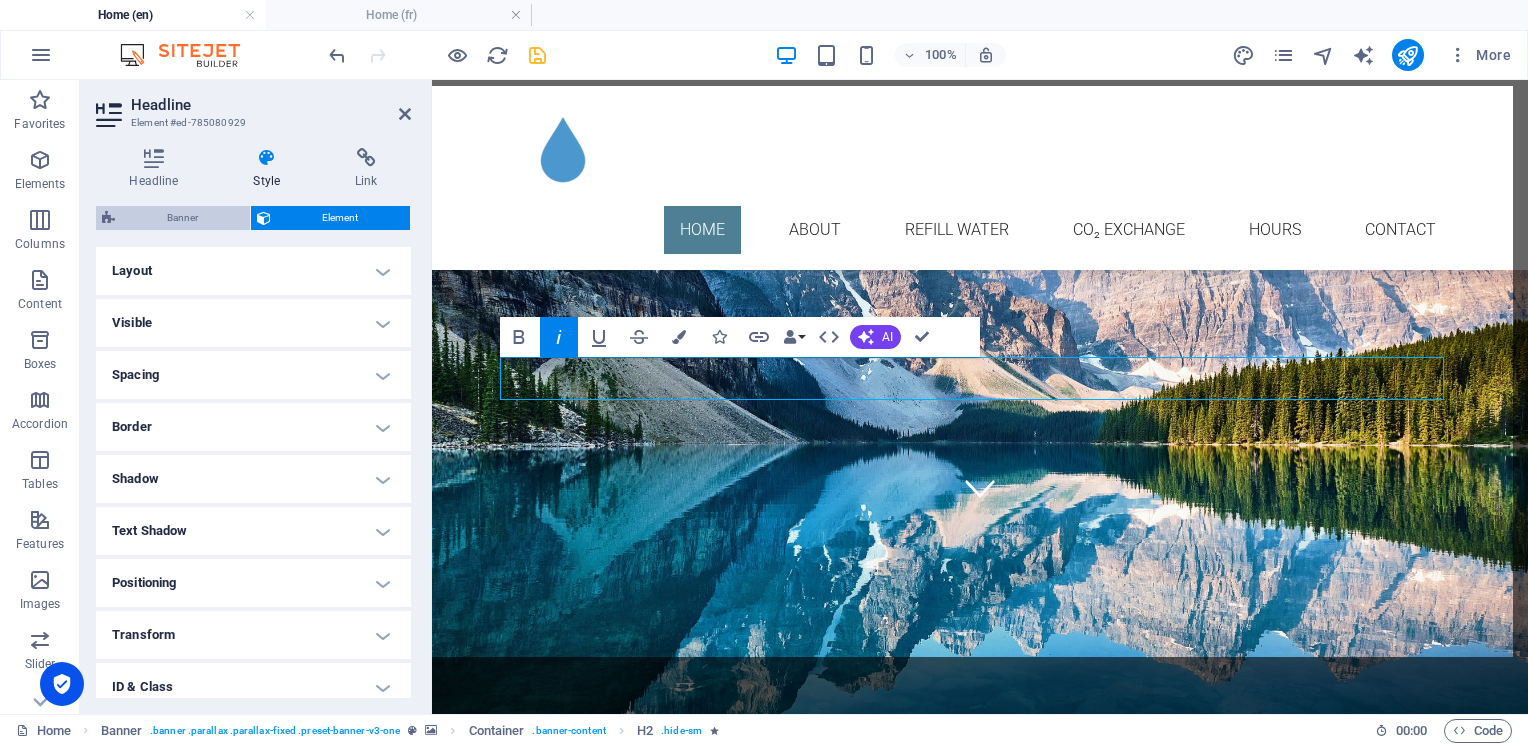 click on "Banner" at bounding box center (182, 218) 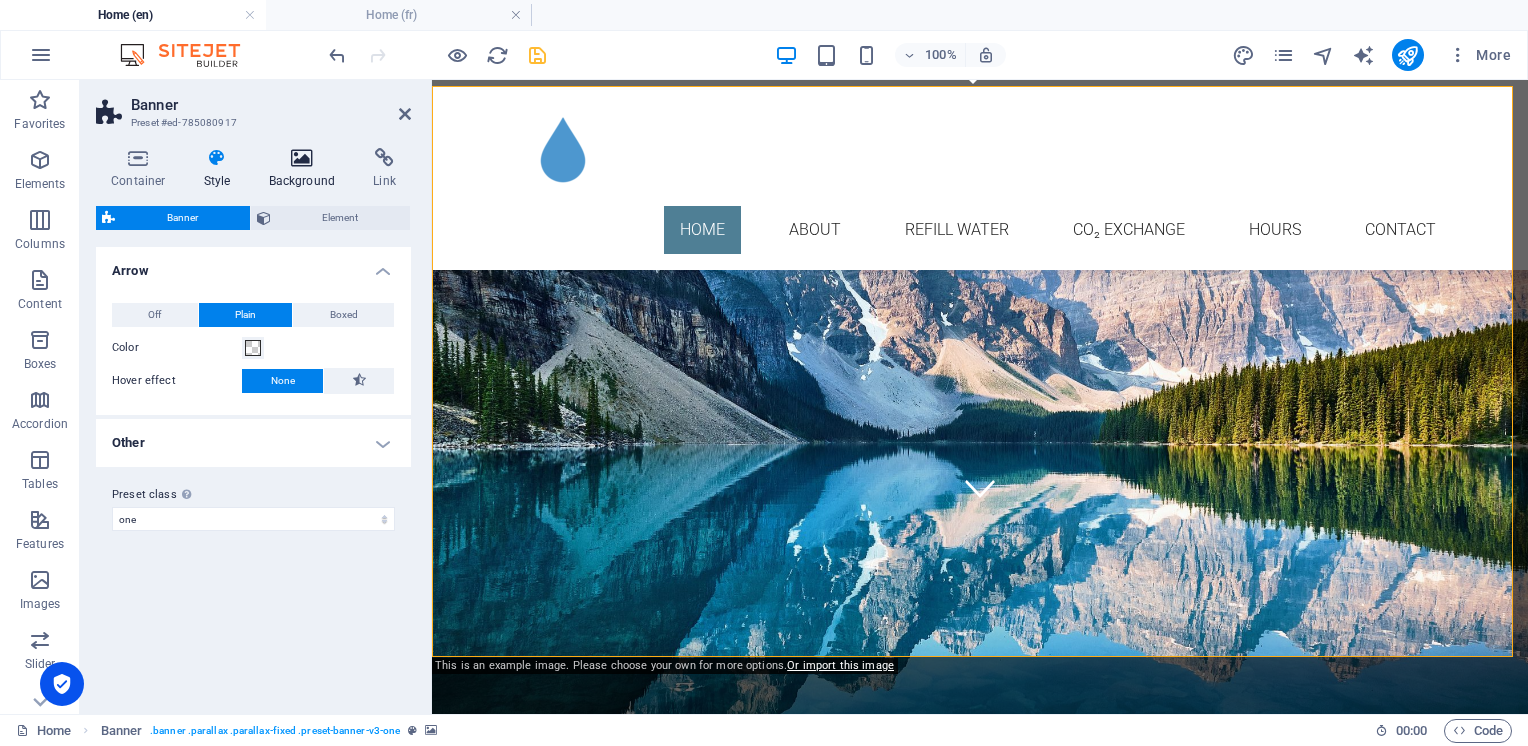 click on "Background" at bounding box center [306, 169] 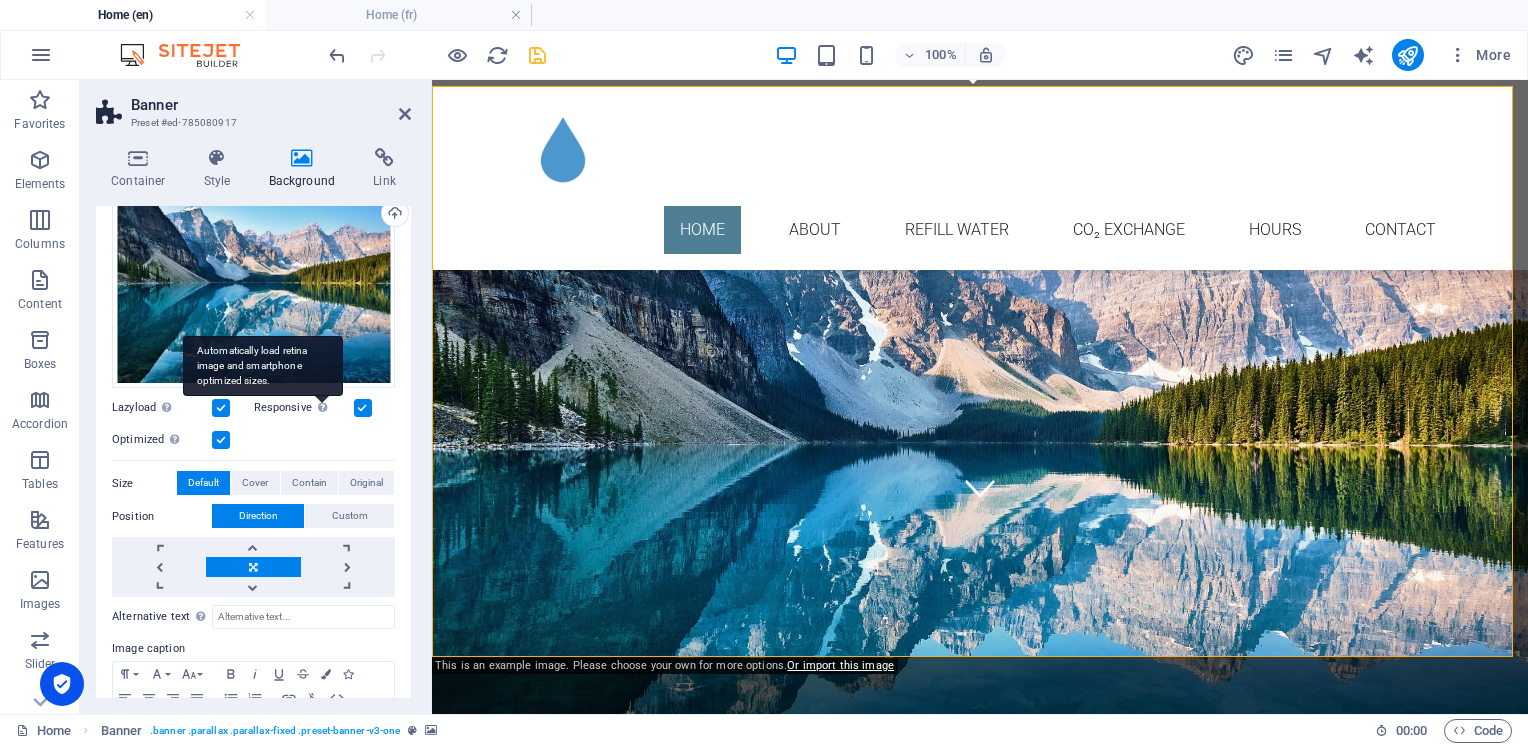 scroll, scrollTop: 287, scrollLeft: 0, axis: vertical 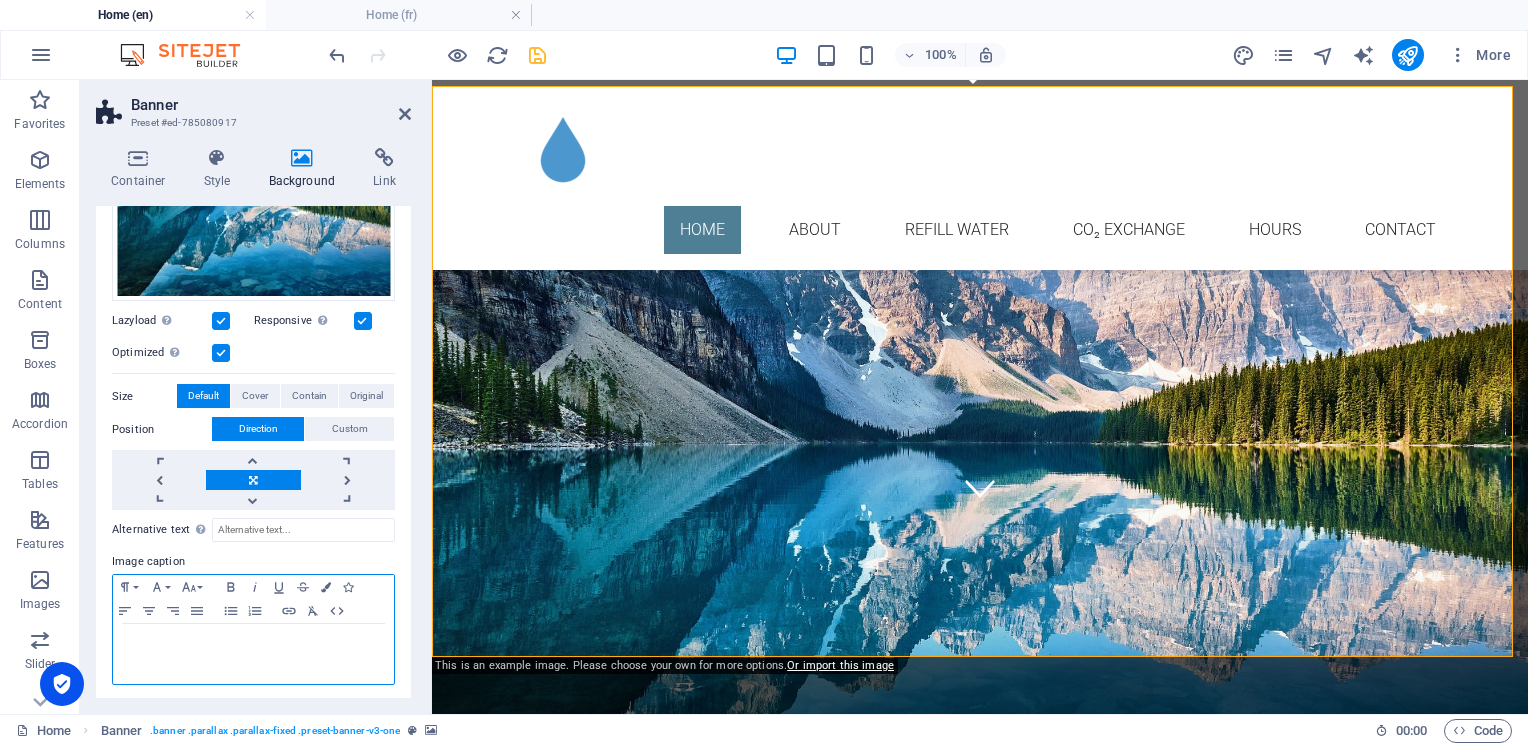 click at bounding box center [253, 643] 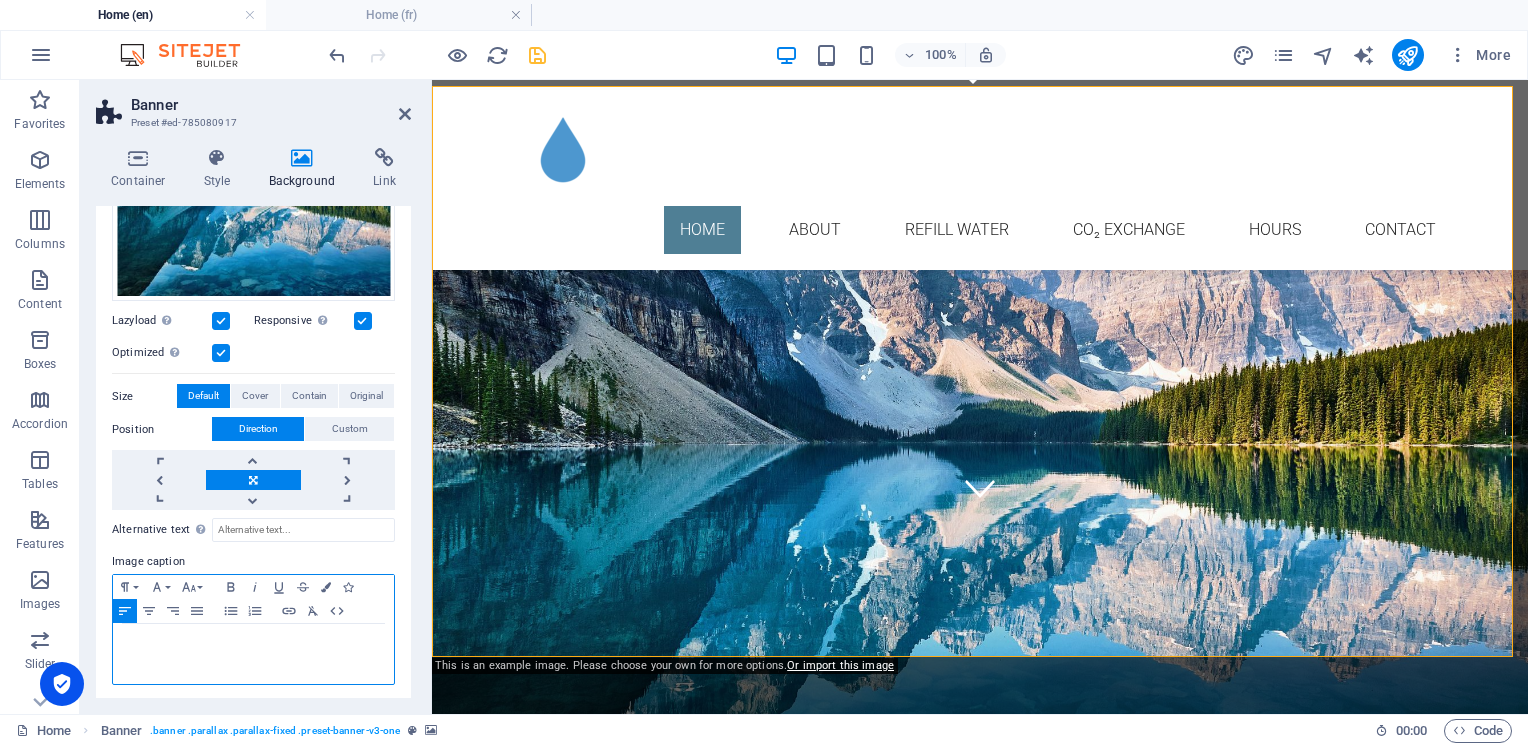 type 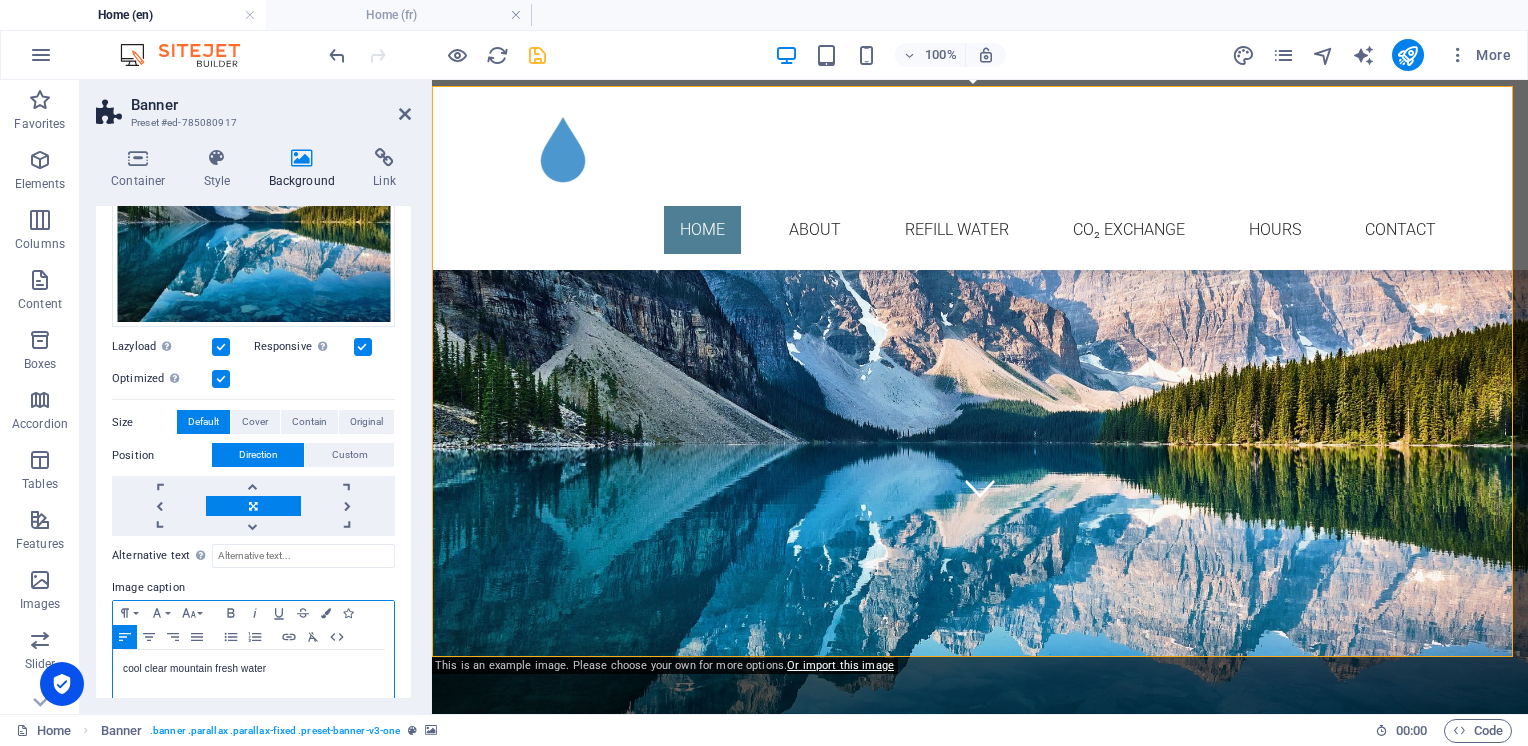 scroll, scrollTop: 287, scrollLeft: 0, axis: vertical 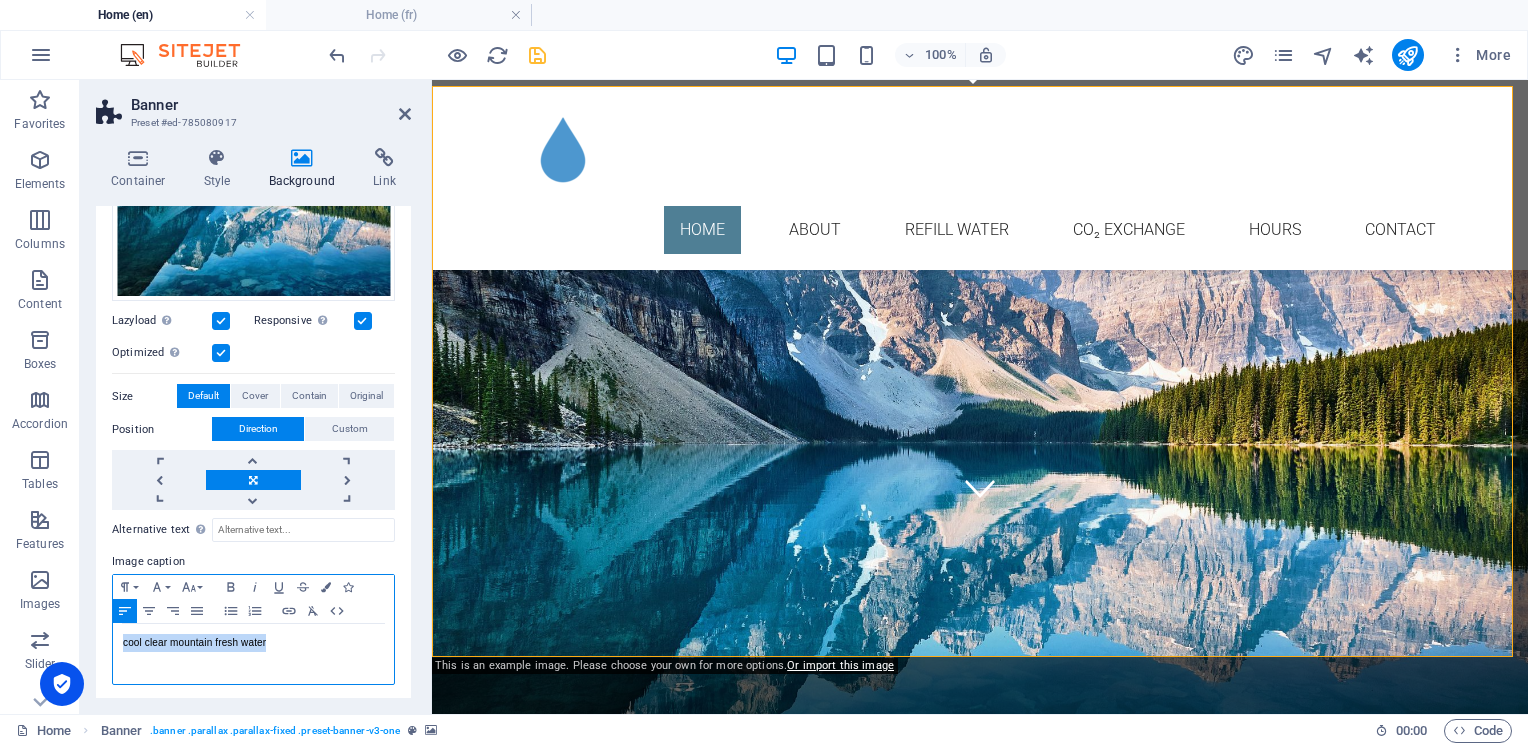 drag, startPoint x: 276, startPoint y: 643, endPoint x: 121, endPoint y: 634, distance: 155.26108 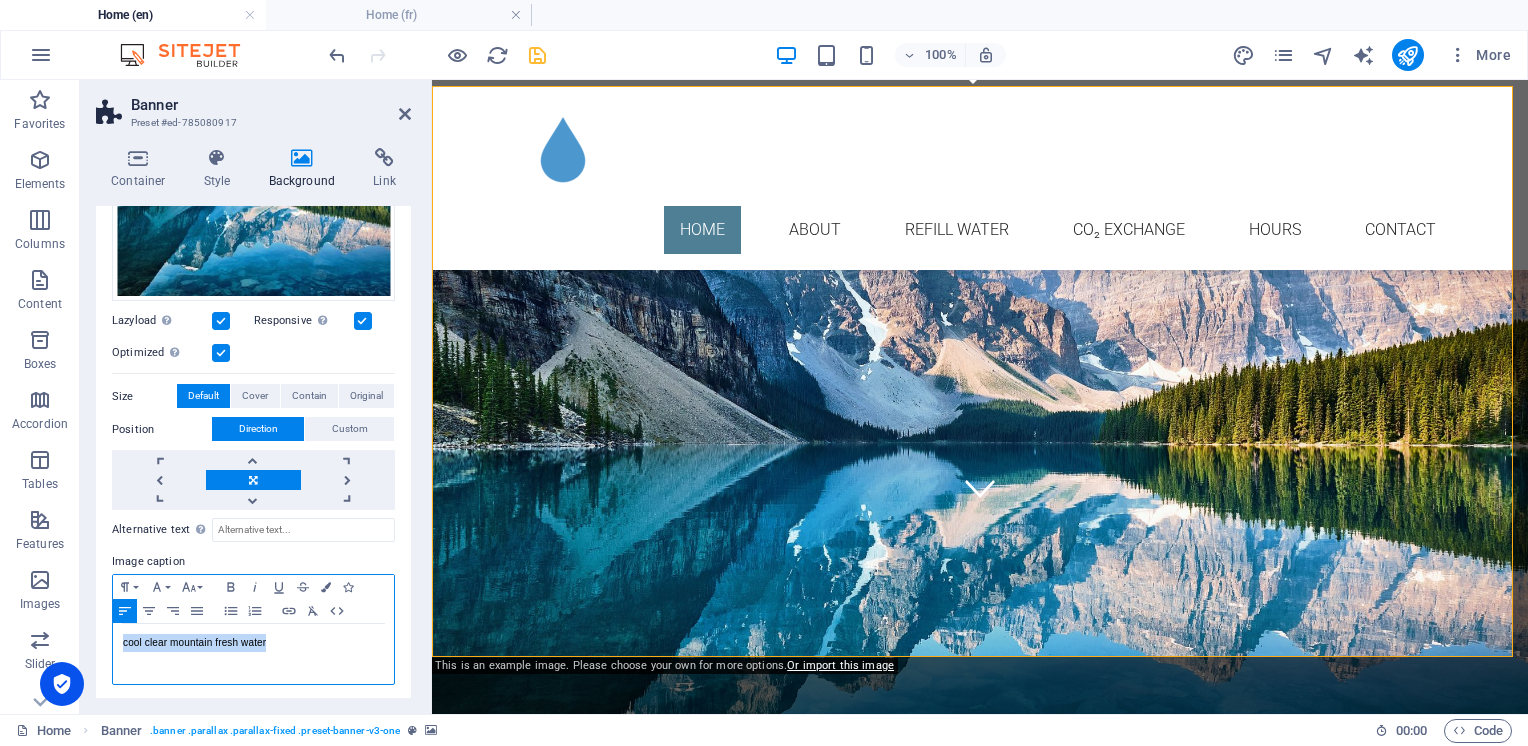click on "cool clear mountain fresh water" at bounding box center (253, 654) 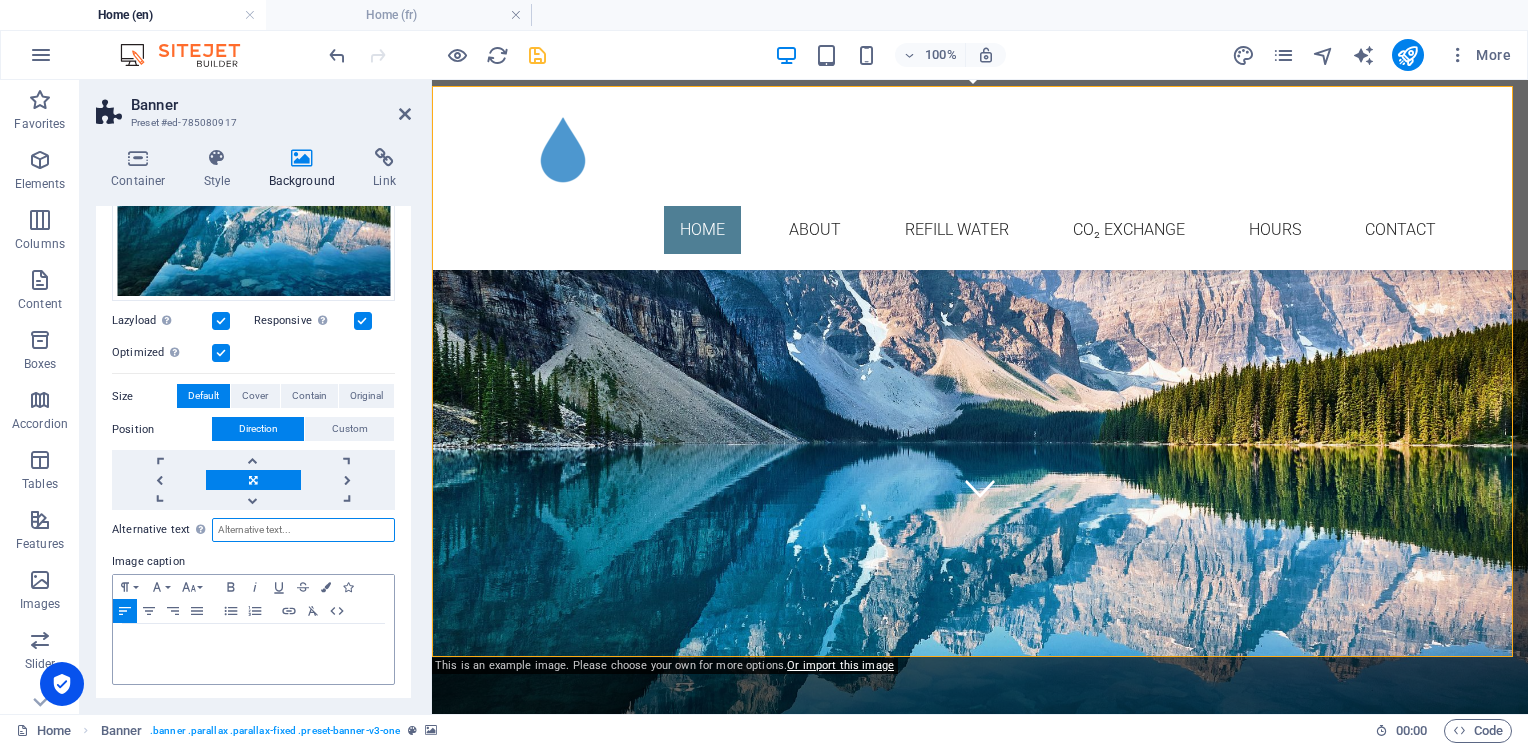 click on "Alternative text The alternative text is used by devices that cannot display images (e.g. image search engines) and should be added to every image to improve website accessibility." at bounding box center (303, 530) 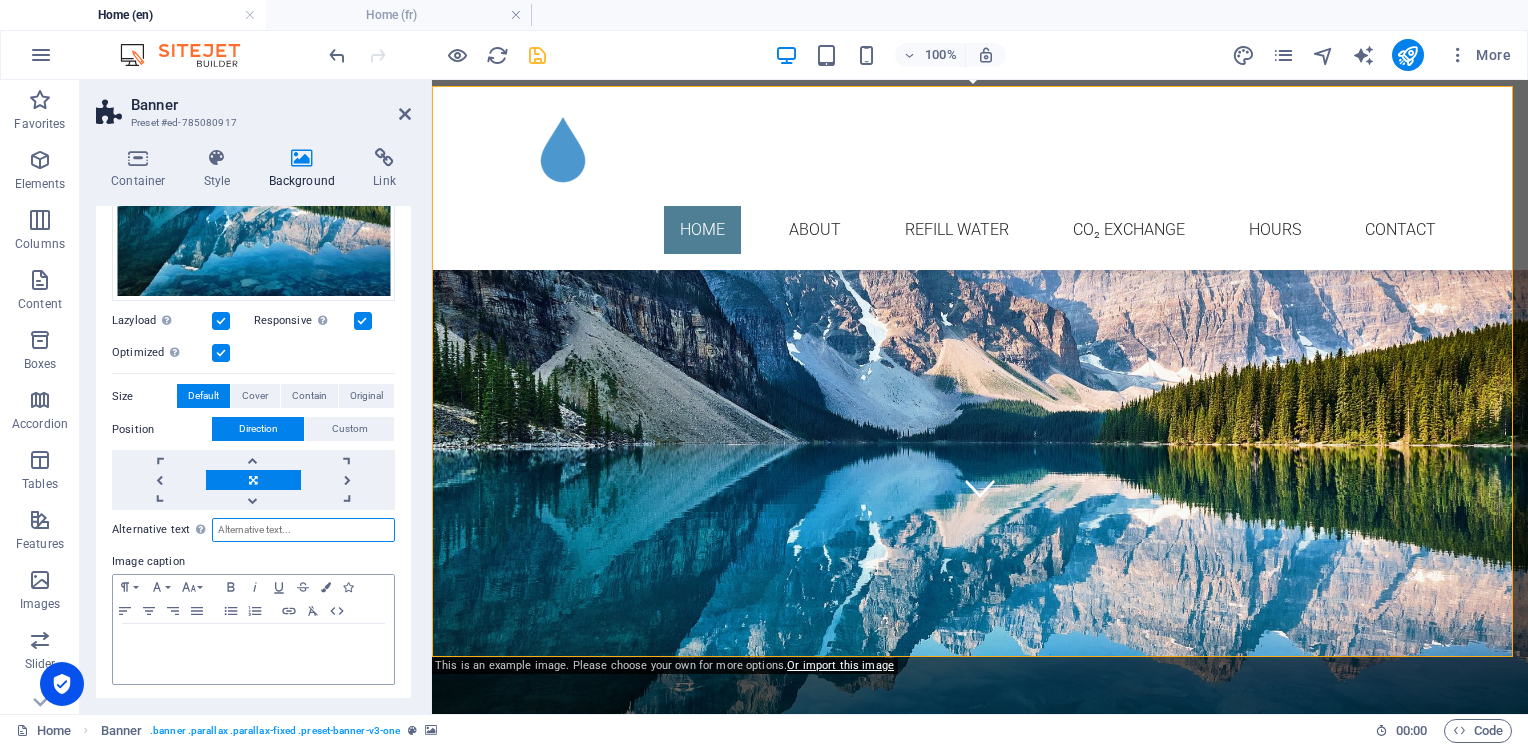paste on "cool clear mountain fresh water" 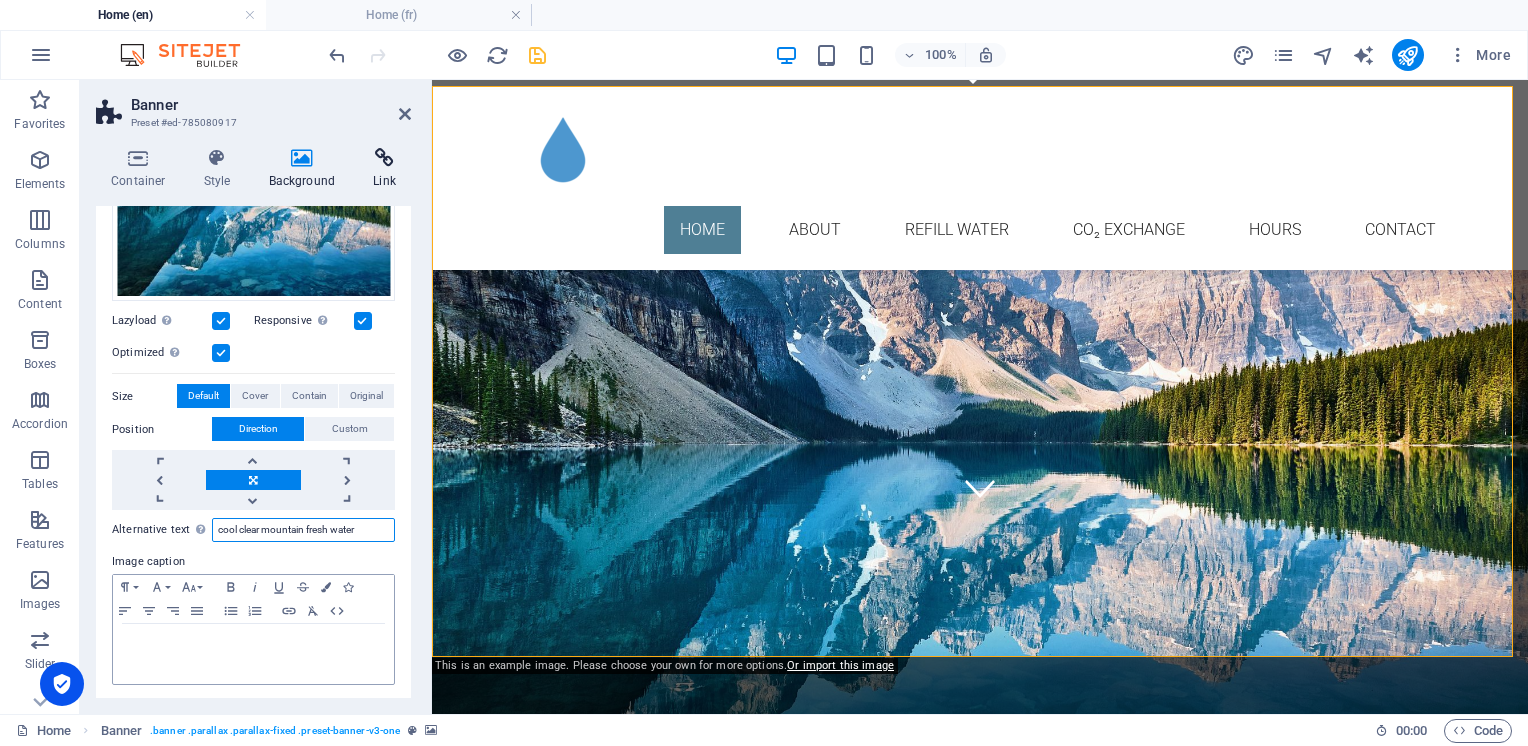 type on "cool clear mountain fresh water" 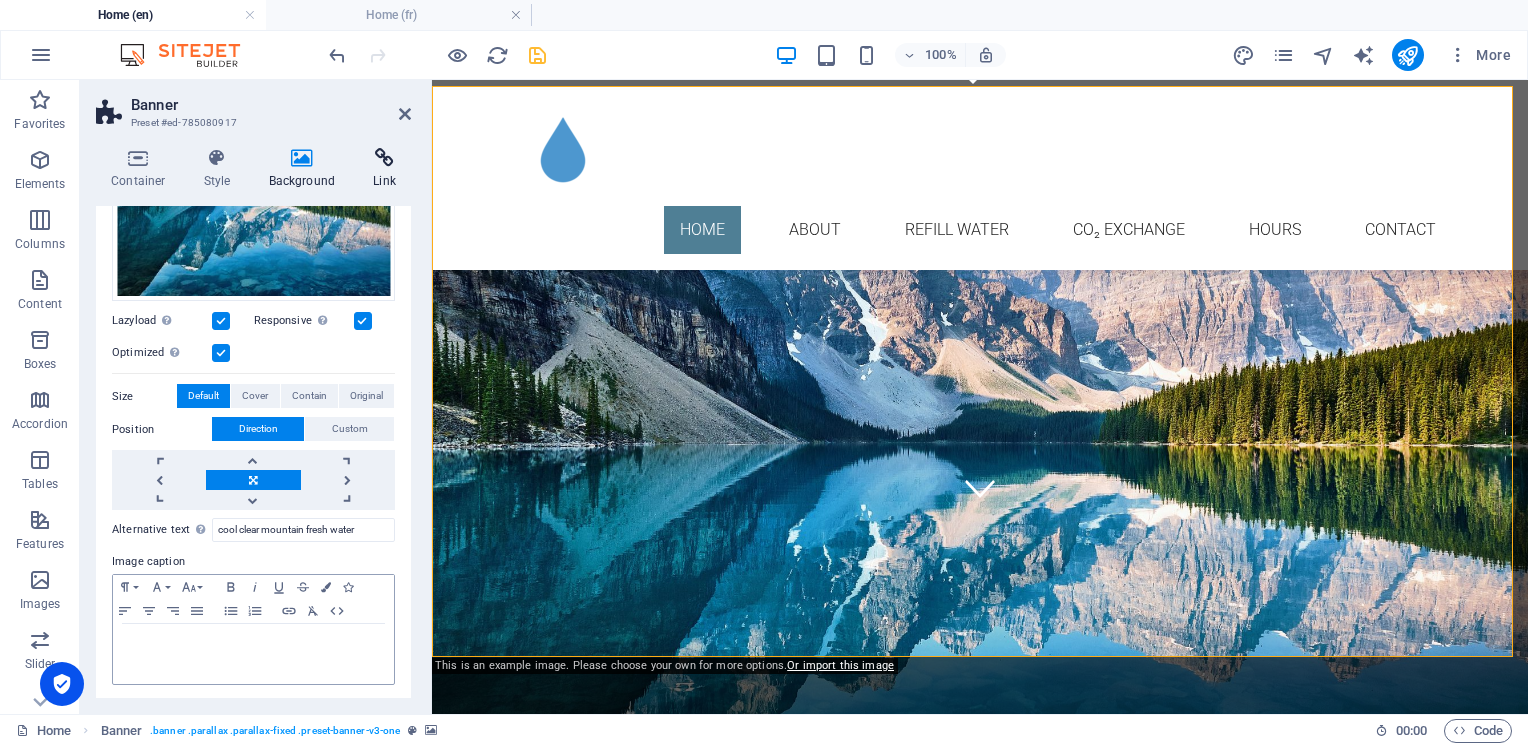 click at bounding box center [384, 158] 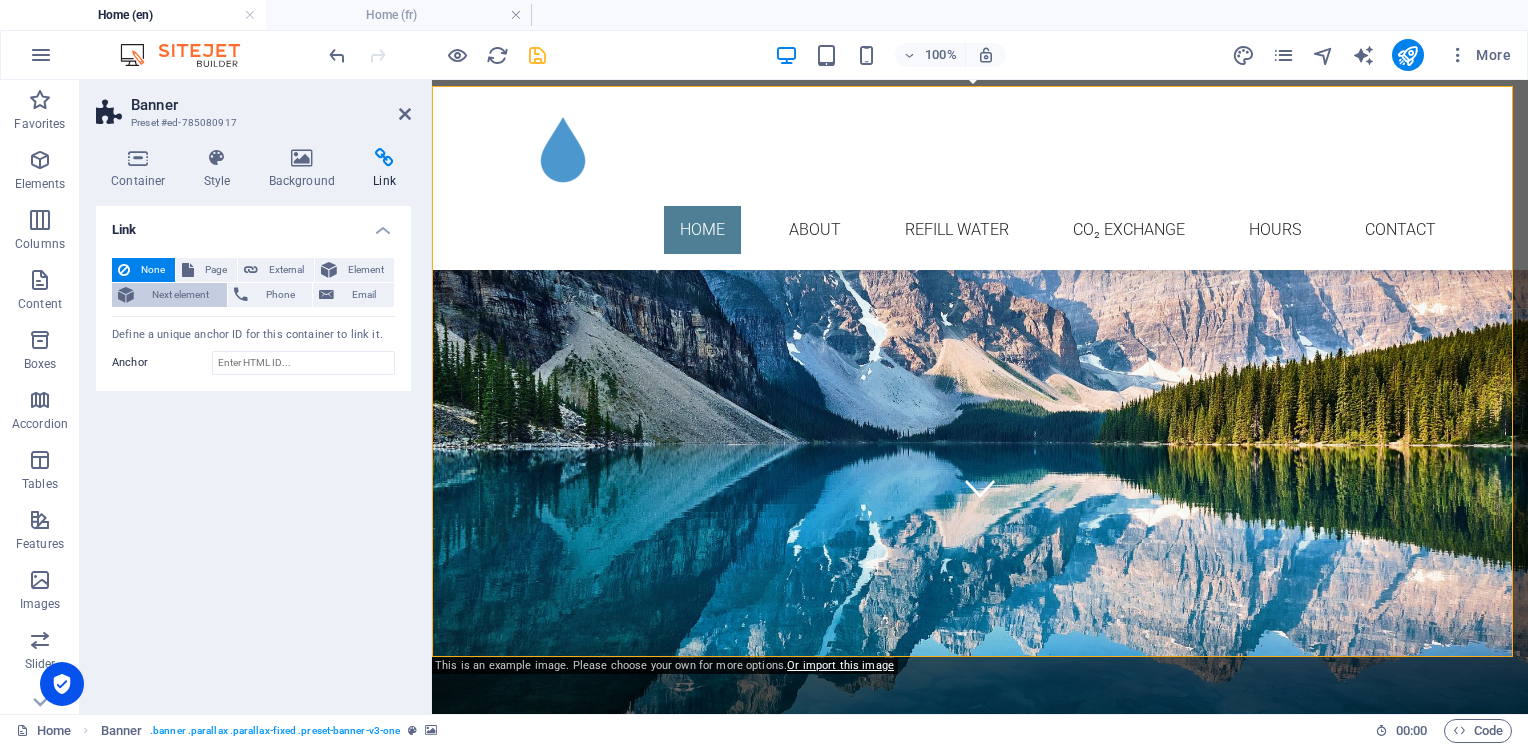 click on "Next element" at bounding box center [180, 295] 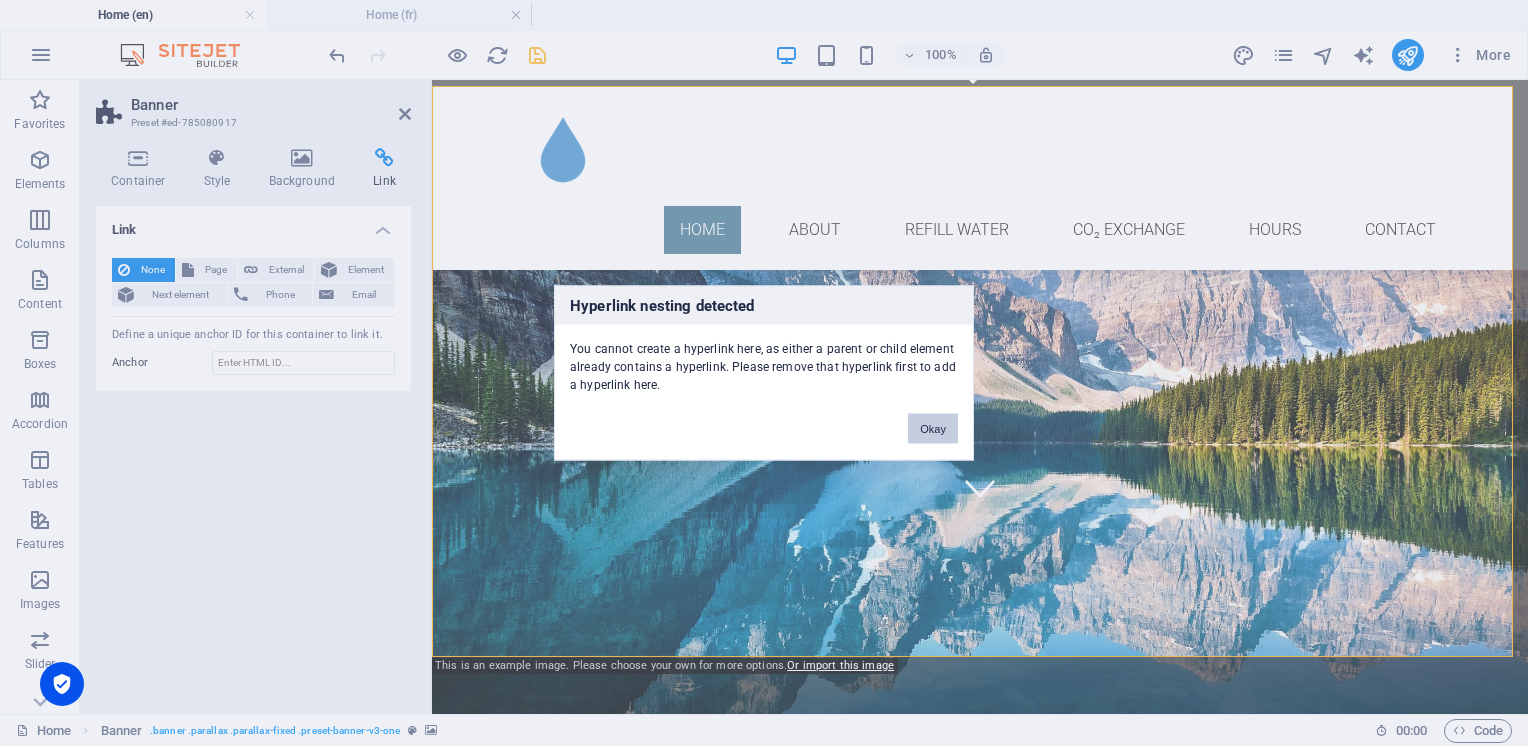 click on "Okay" at bounding box center (933, 429) 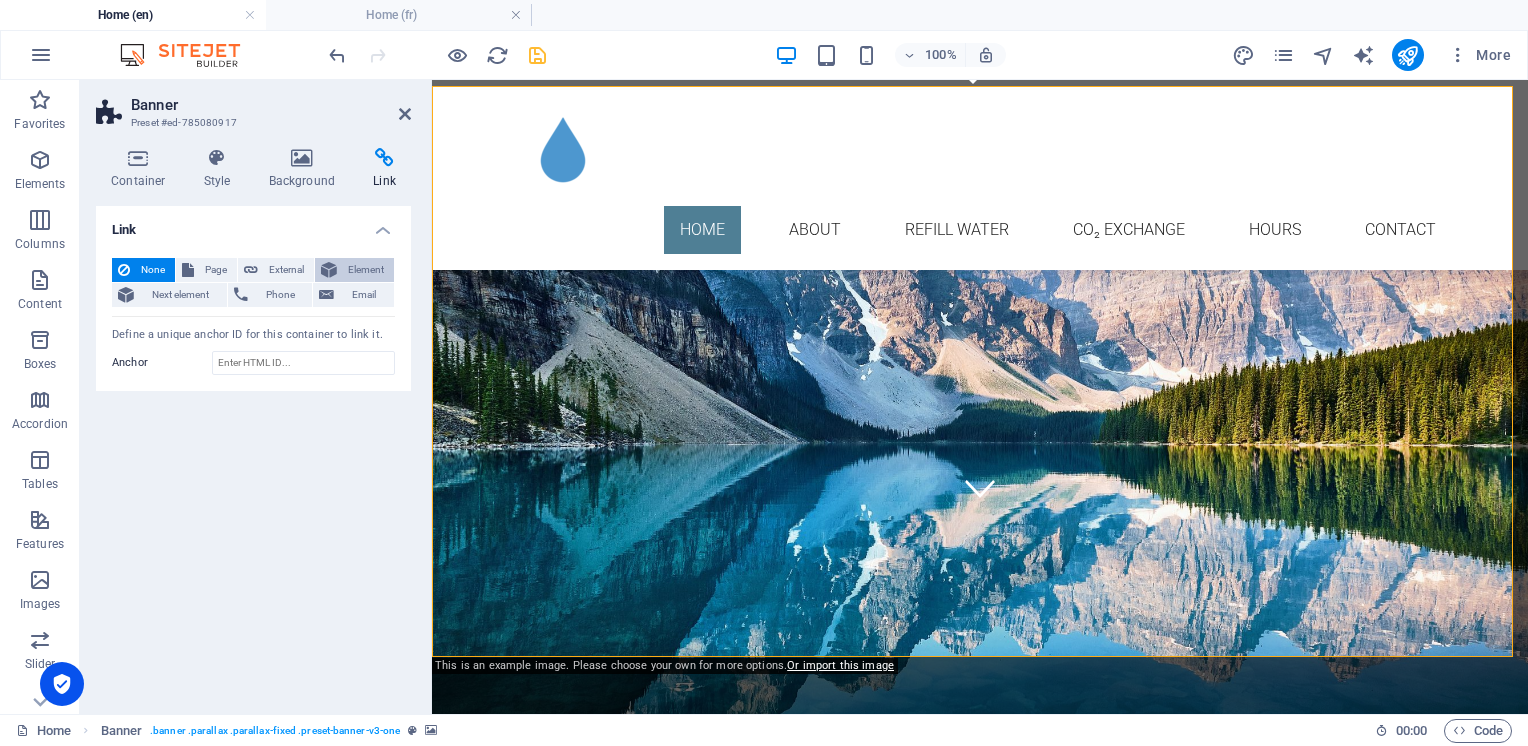 click on "Element" at bounding box center (365, 270) 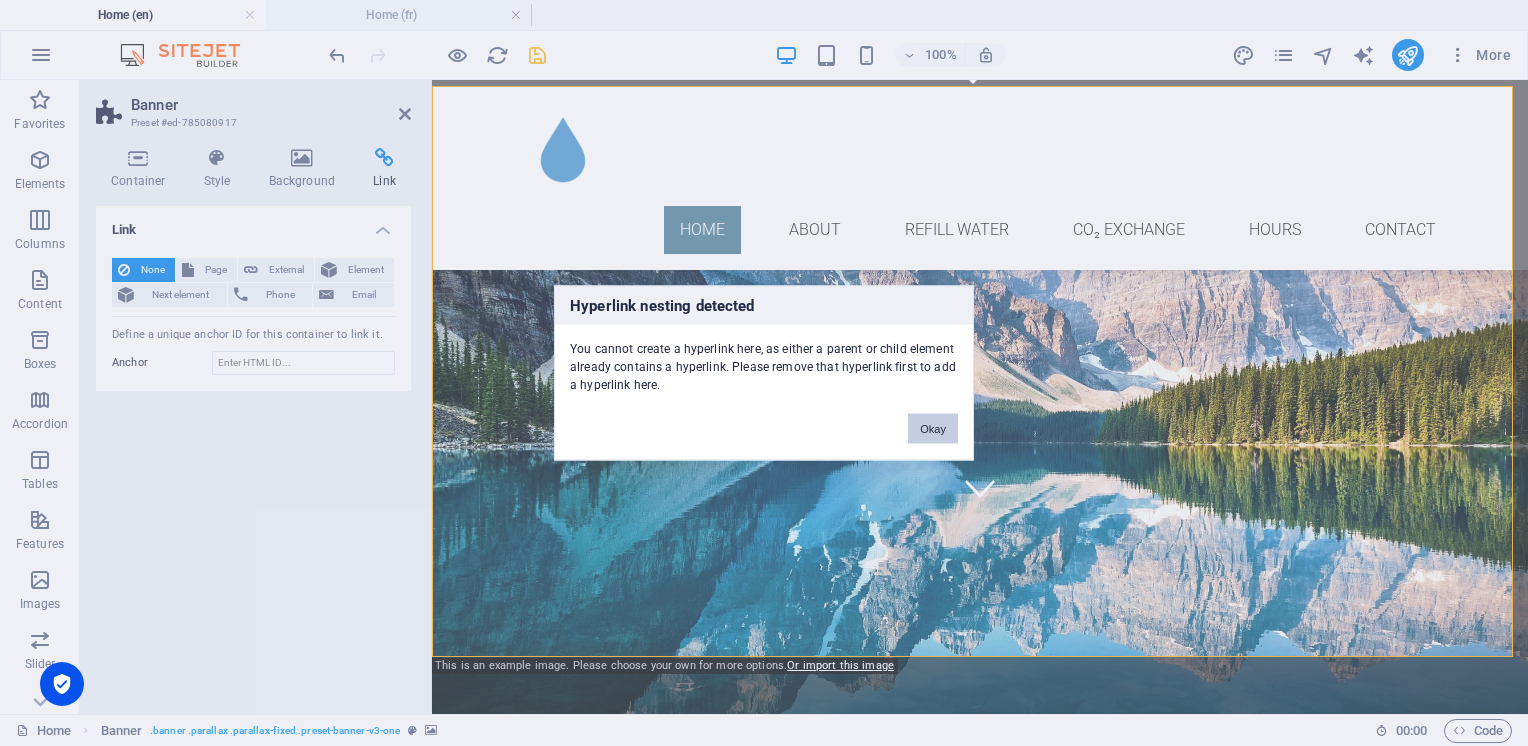 click on "Okay" at bounding box center [933, 429] 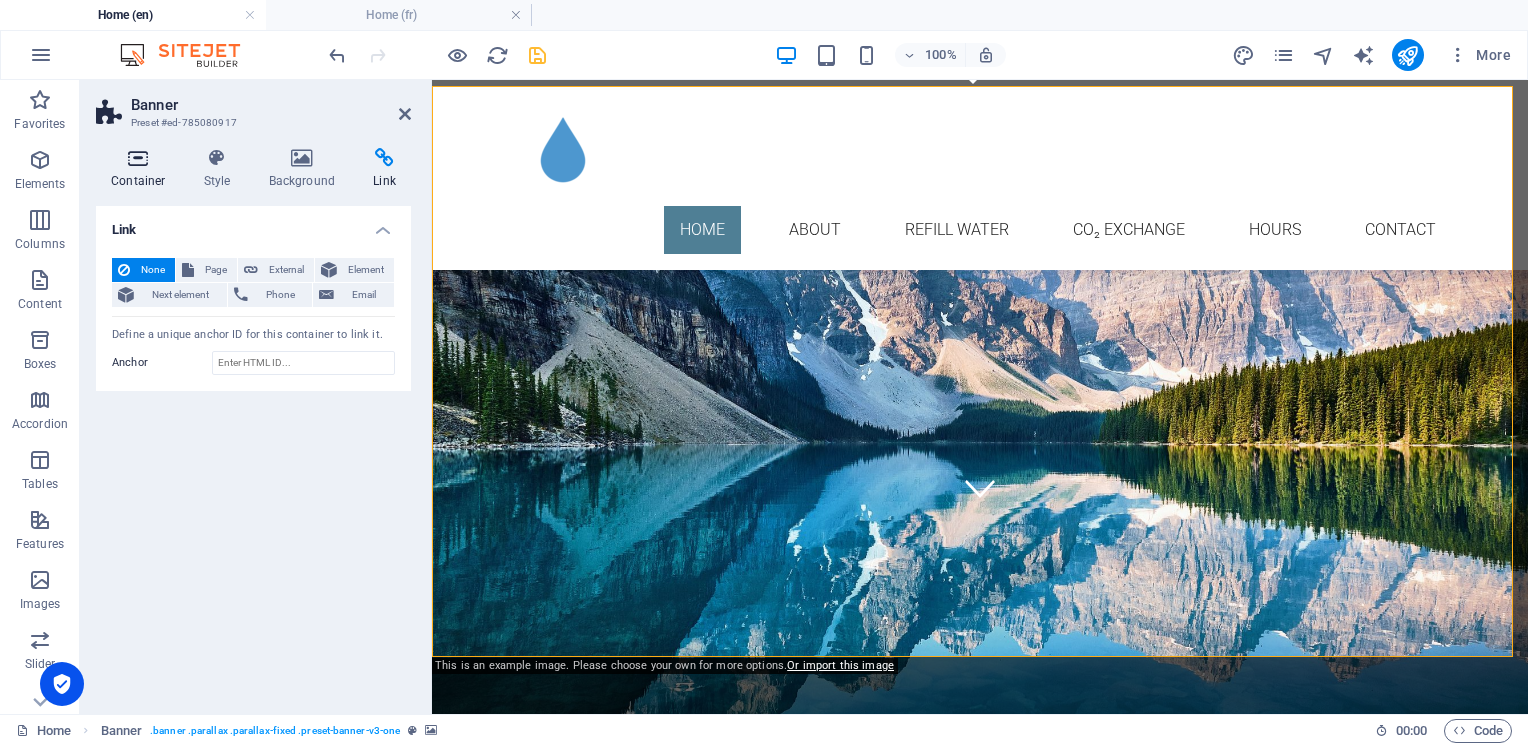 click at bounding box center (138, 158) 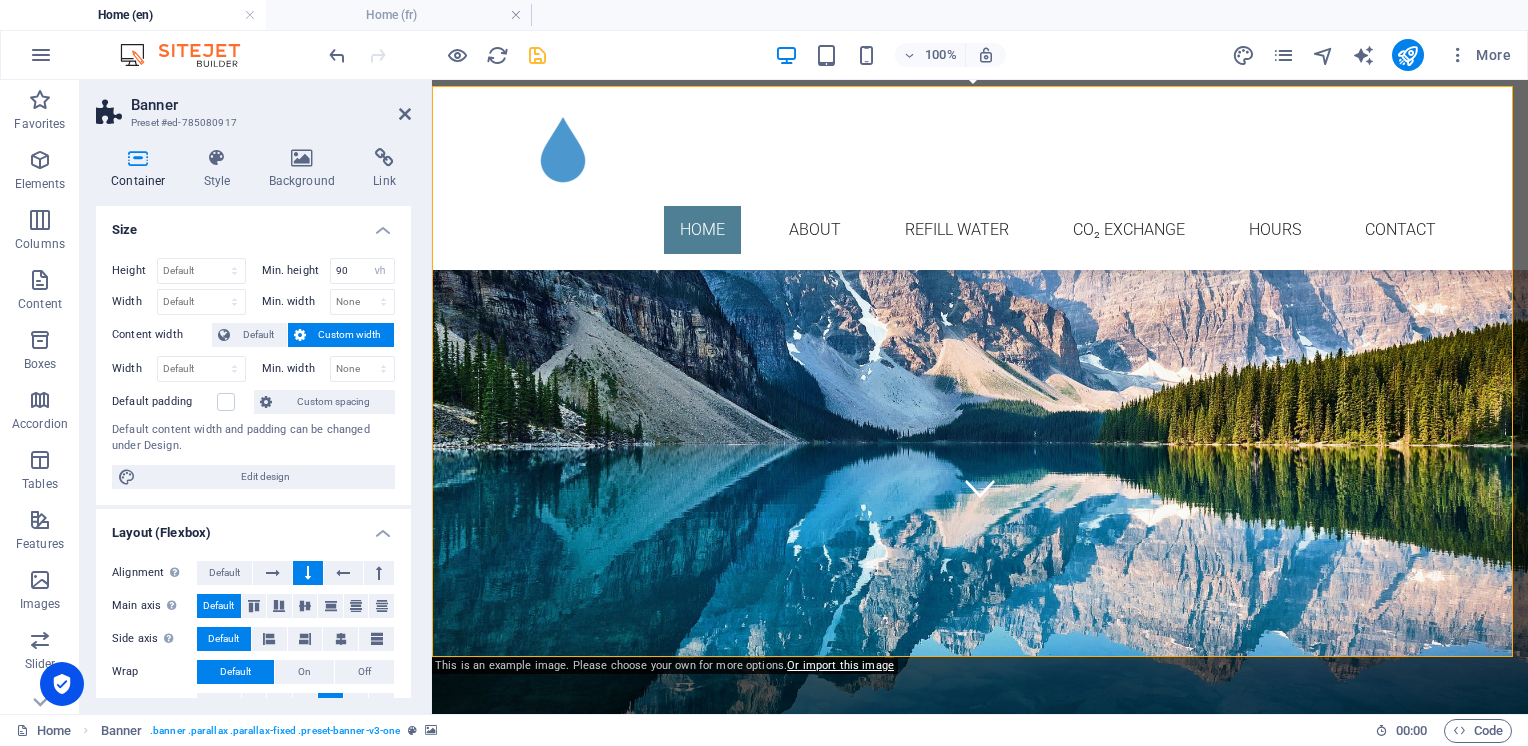 scroll, scrollTop: 0, scrollLeft: 0, axis: both 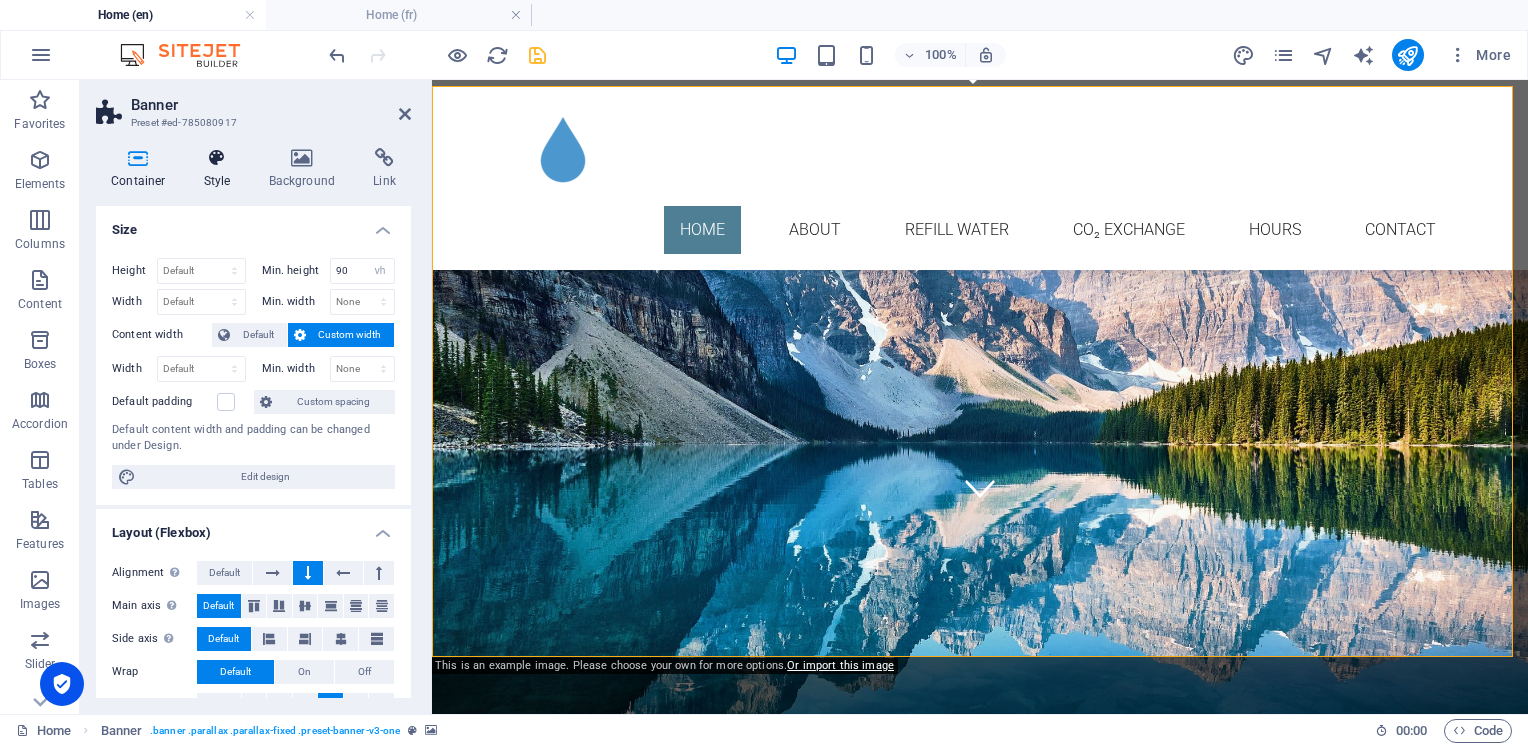 click on "Style" at bounding box center [221, 169] 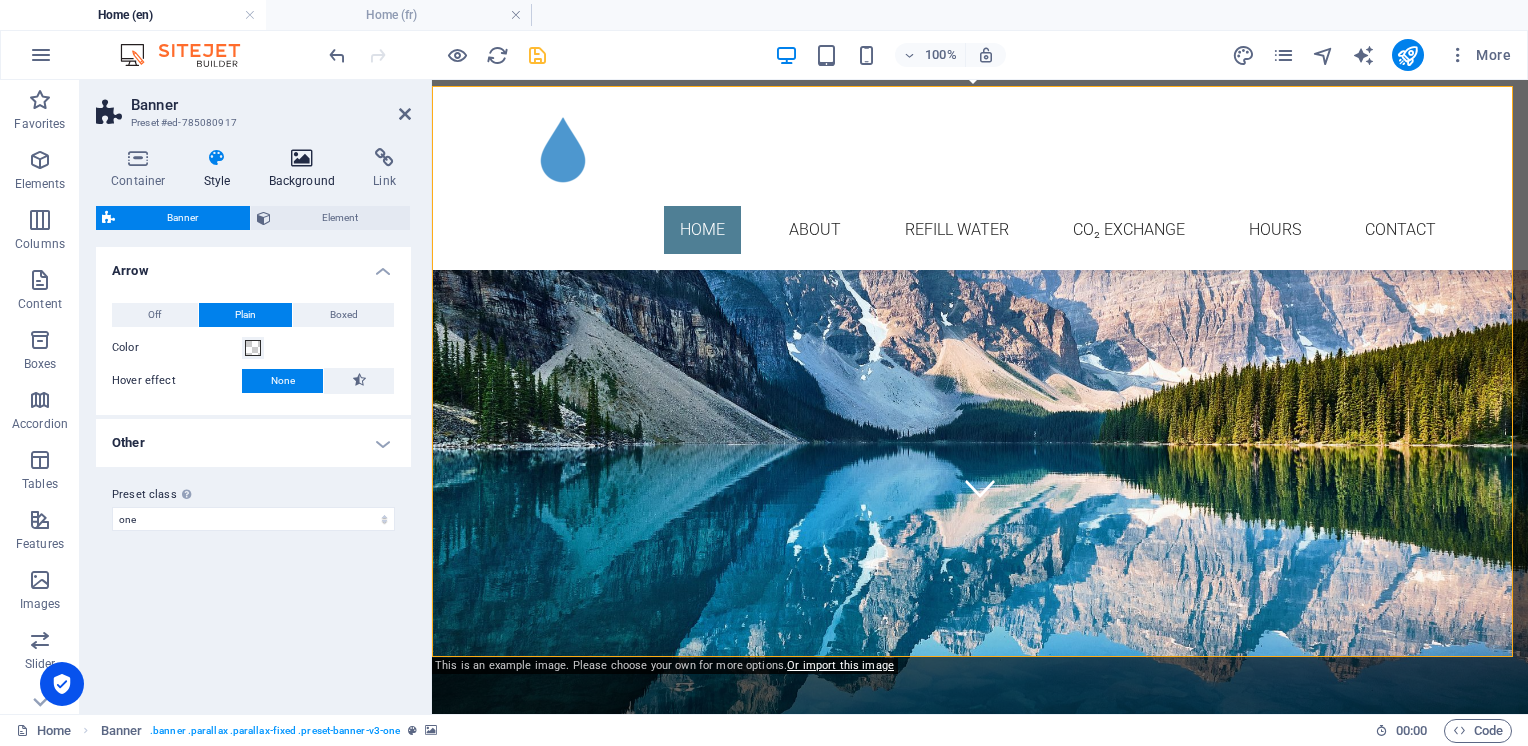 click on "Background" at bounding box center (306, 169) 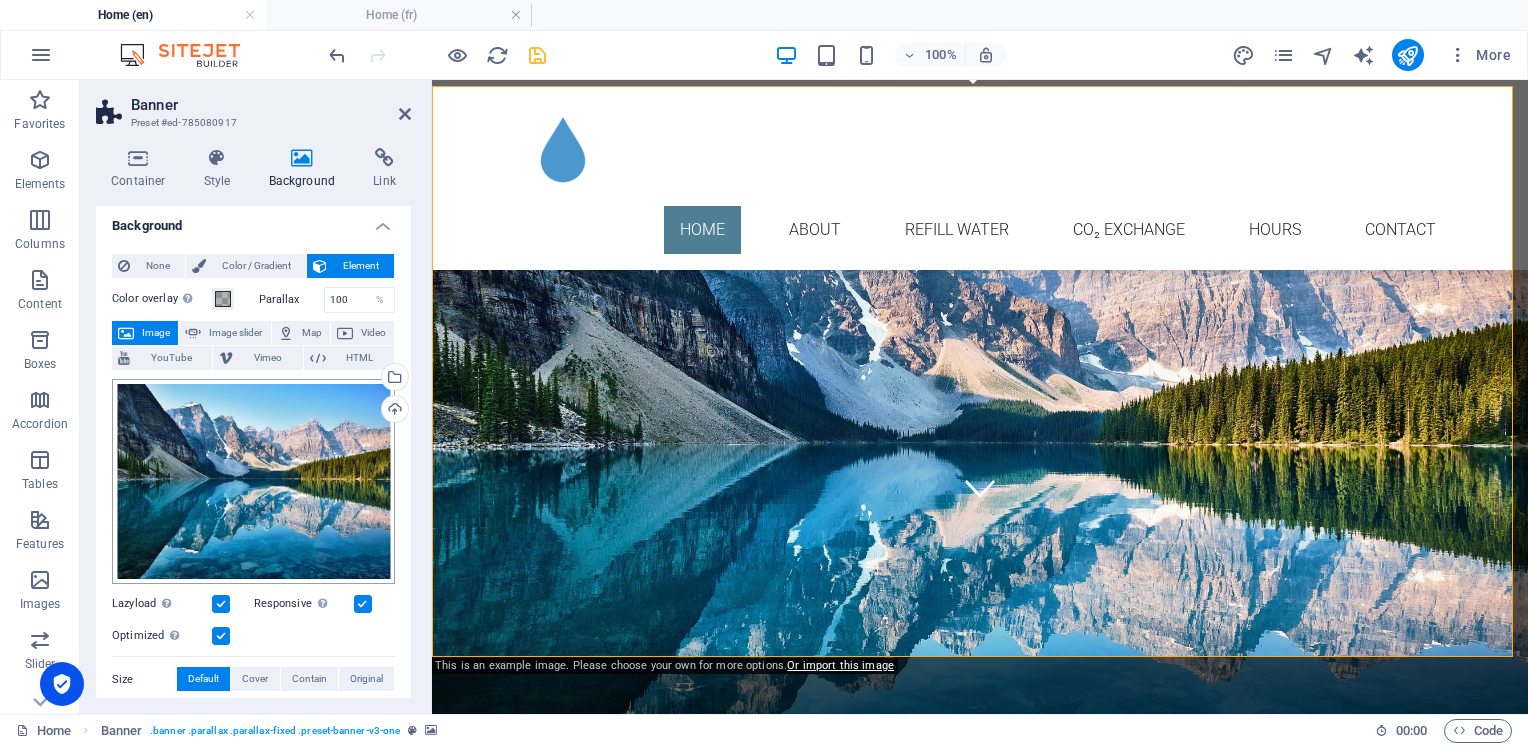 scroll, scrollTop: 0, scrollLeft: 0, axis: both 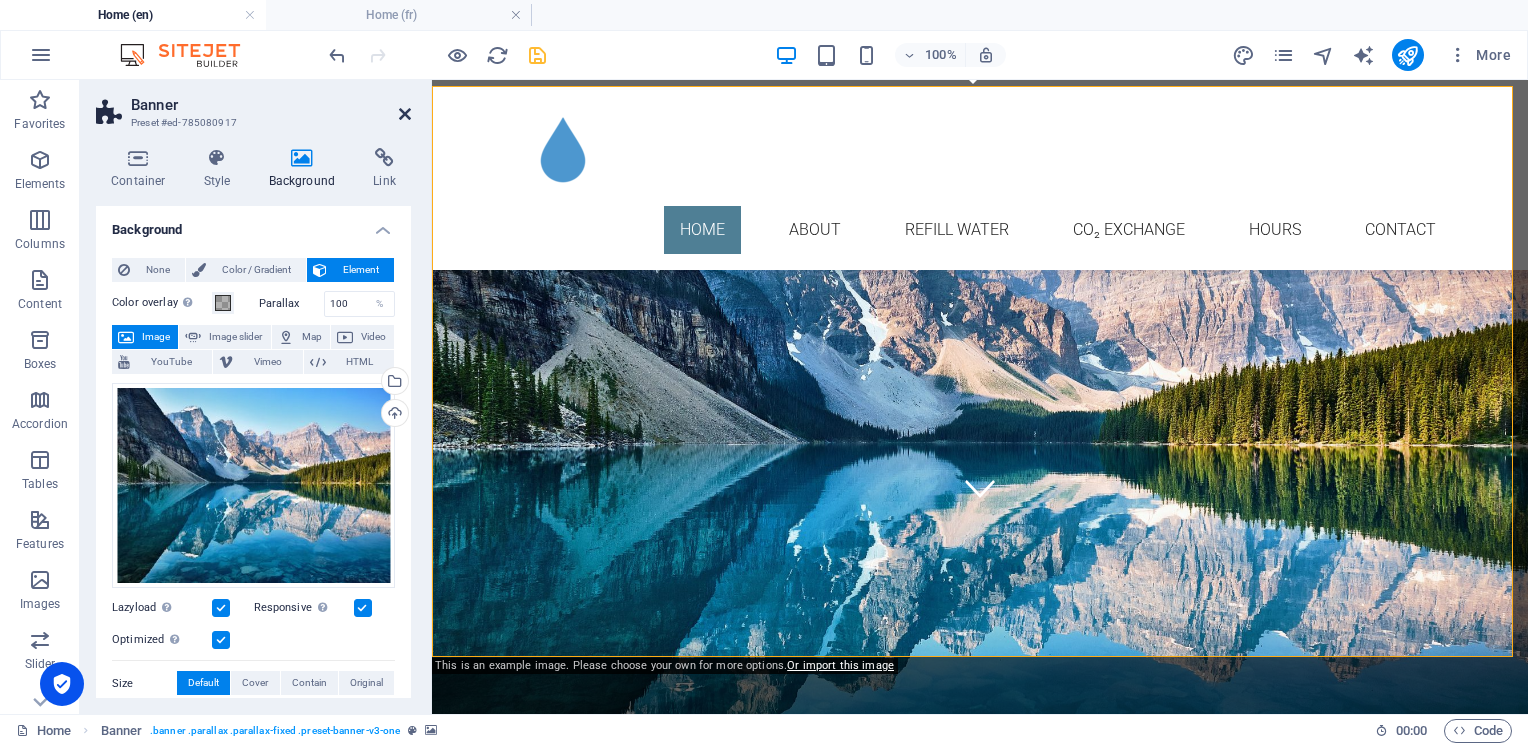 click at bounding box center (405, 114) 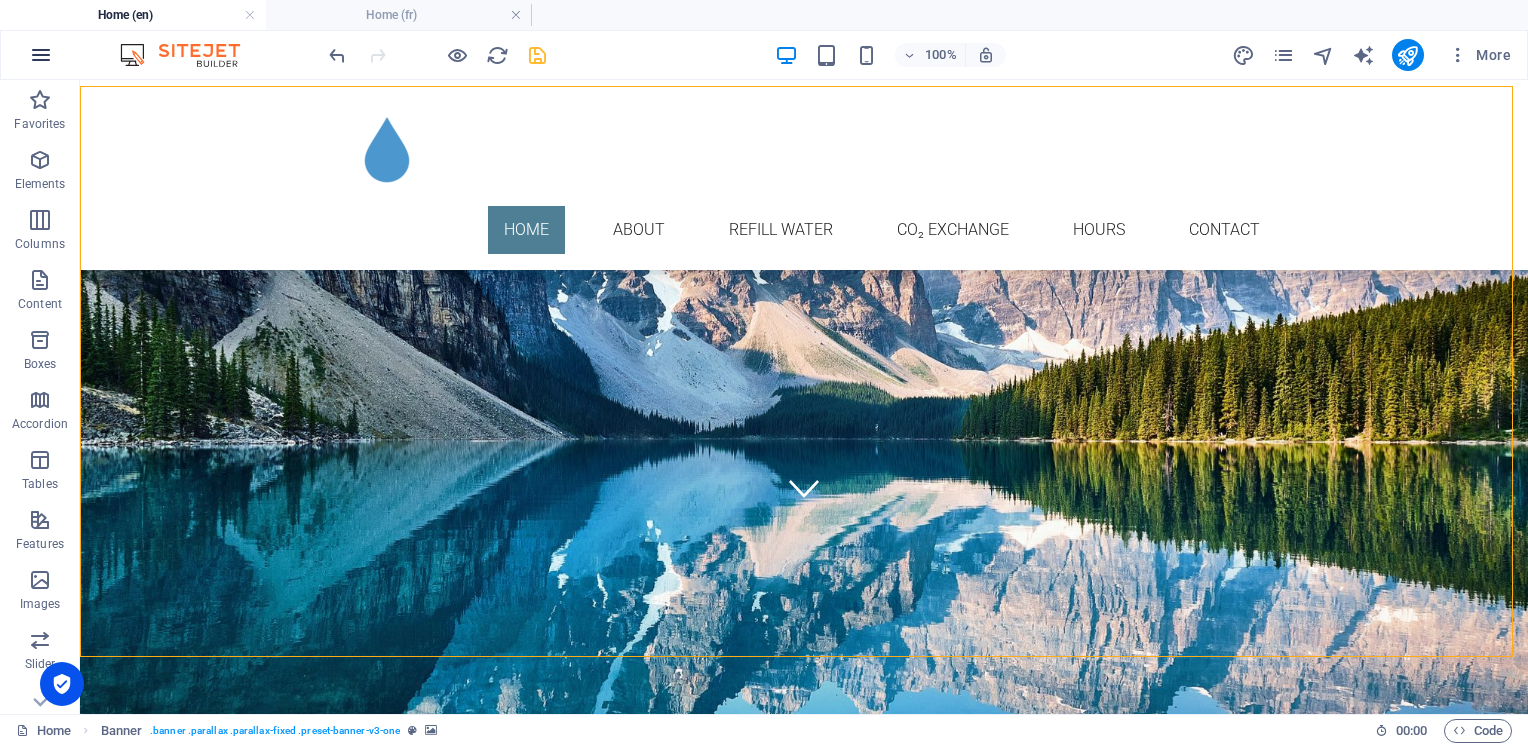 click at bounding box center [41, 55] 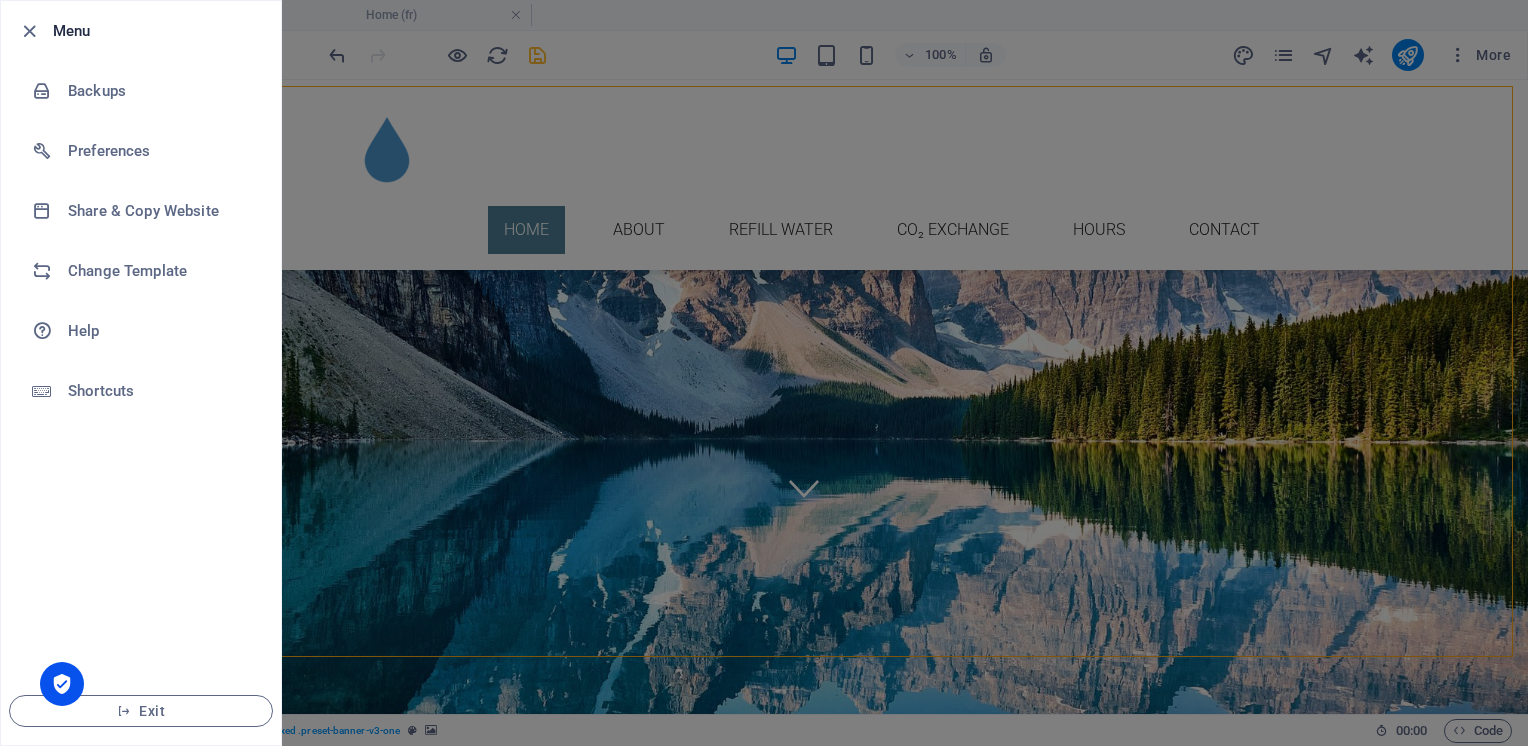 click at bounding box center (764, 373) 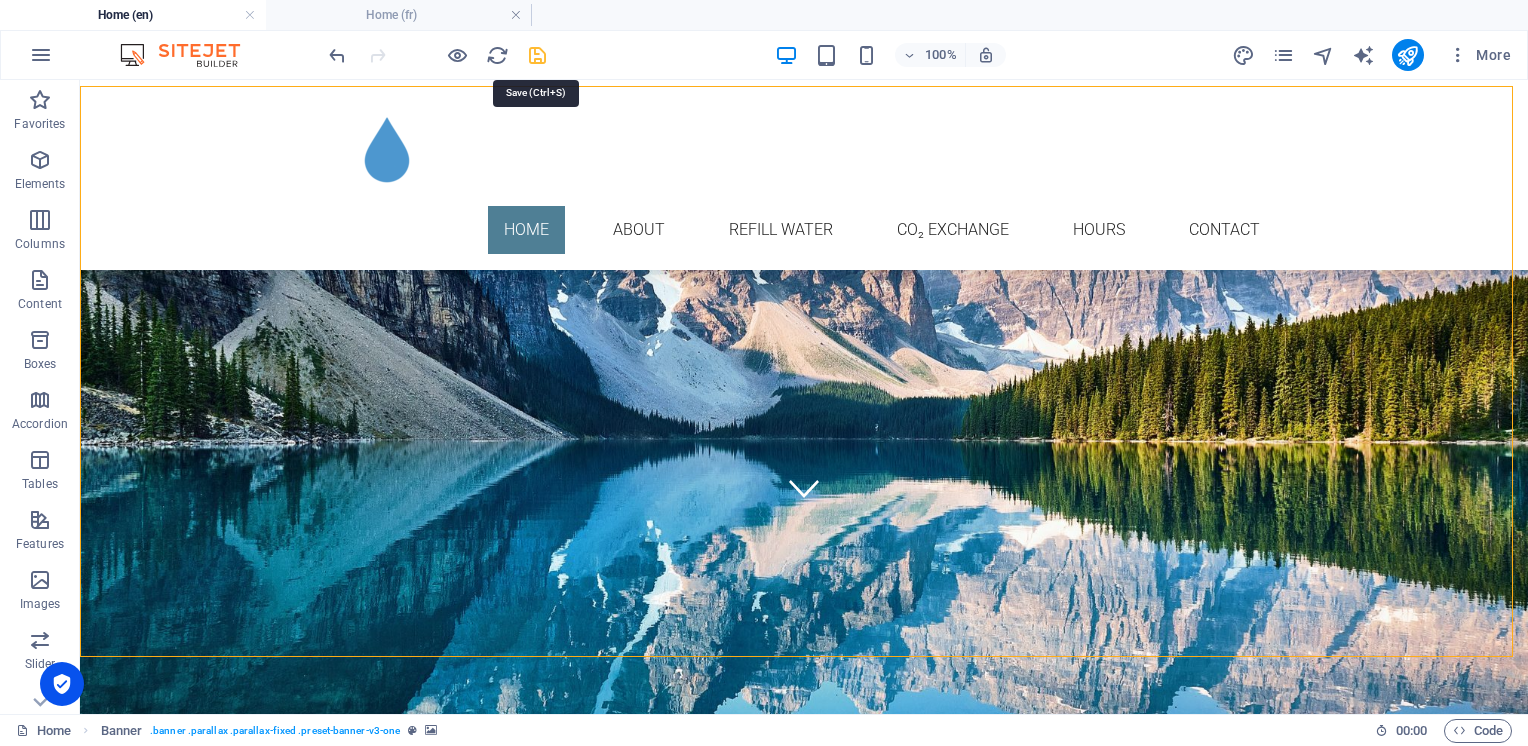 click at bounding box center (537, 55) 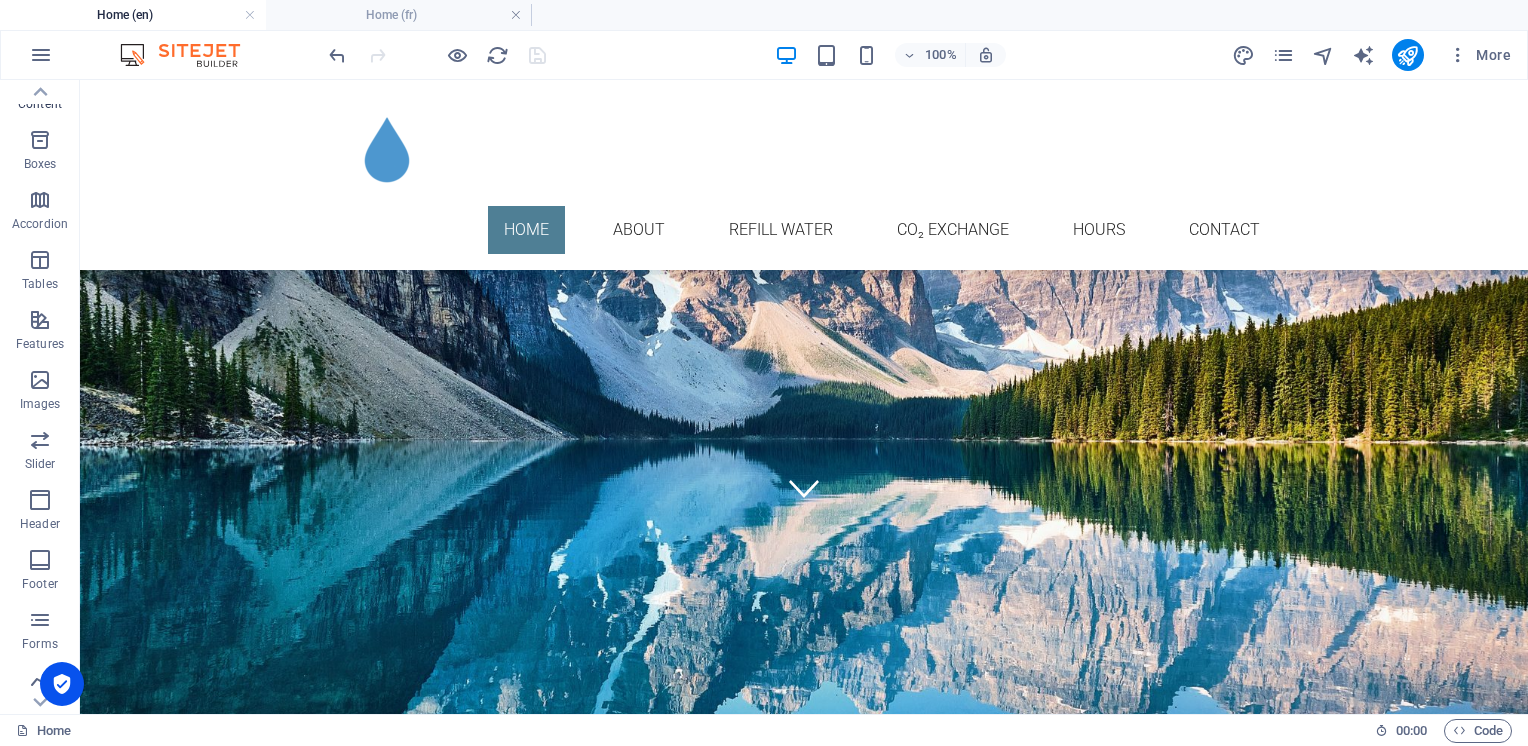 scroll, scrollTop: 265, scrollLeft: 0, axis: vertical 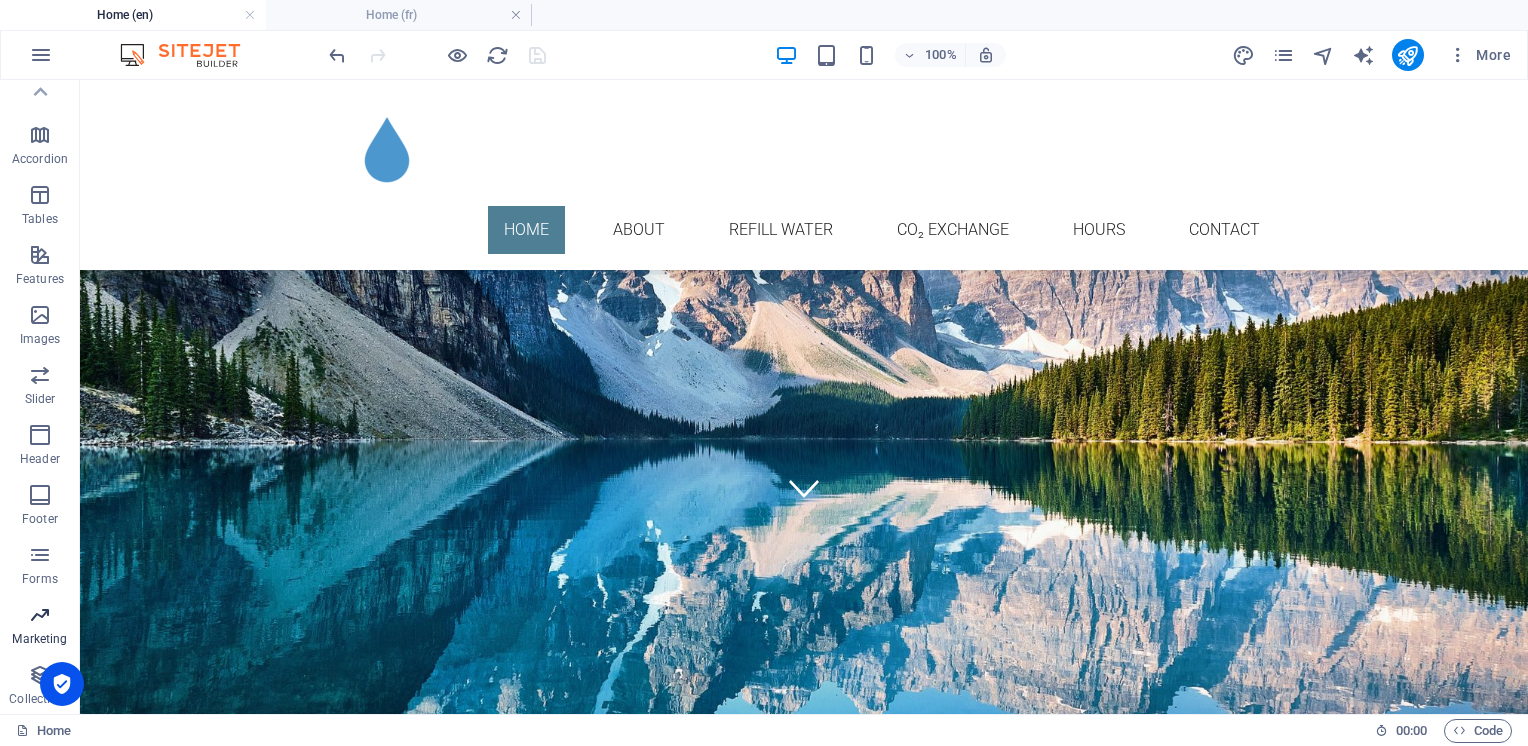 click at bounding box center [40, 615] 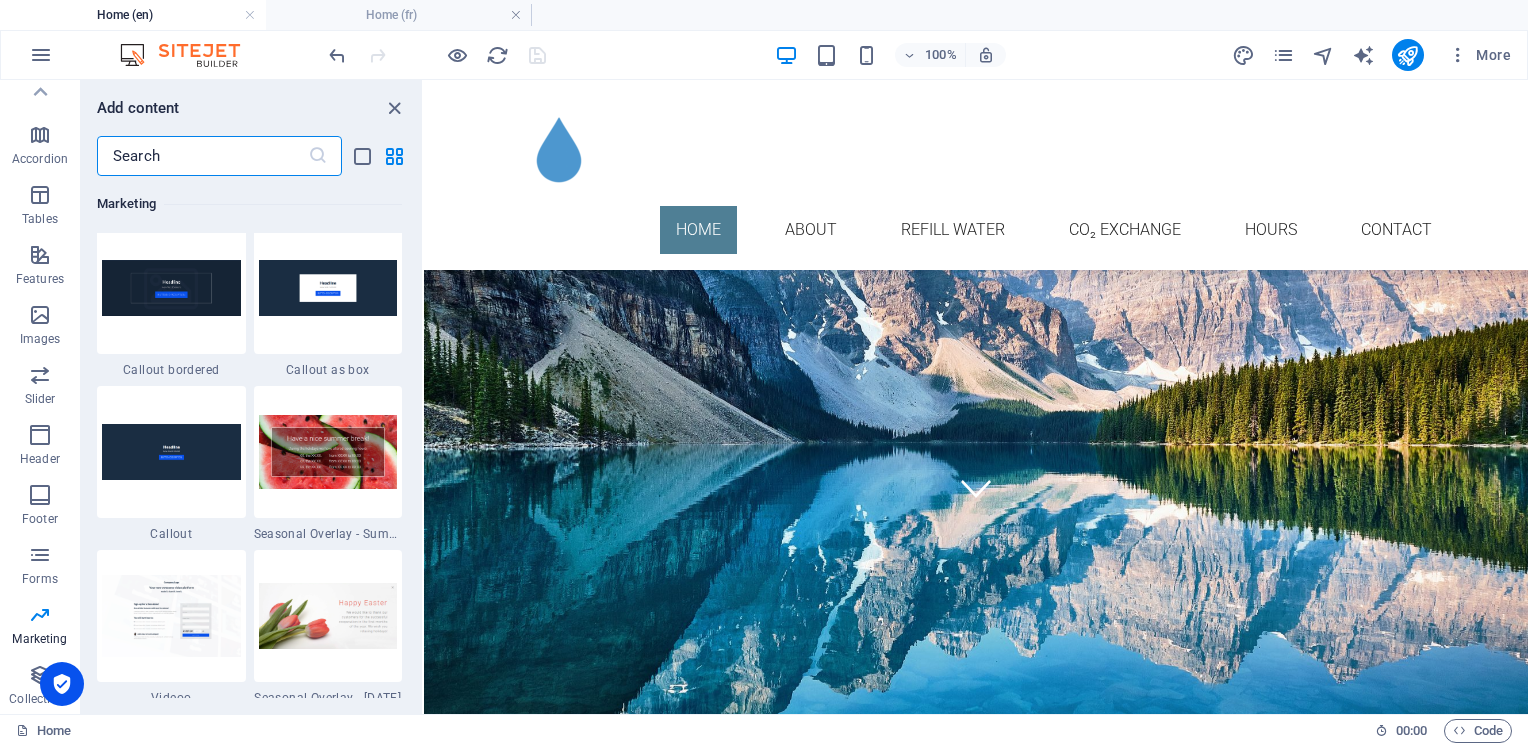 scroll, scrollTop: 16524, scrollLeft: 0, axis: vertical 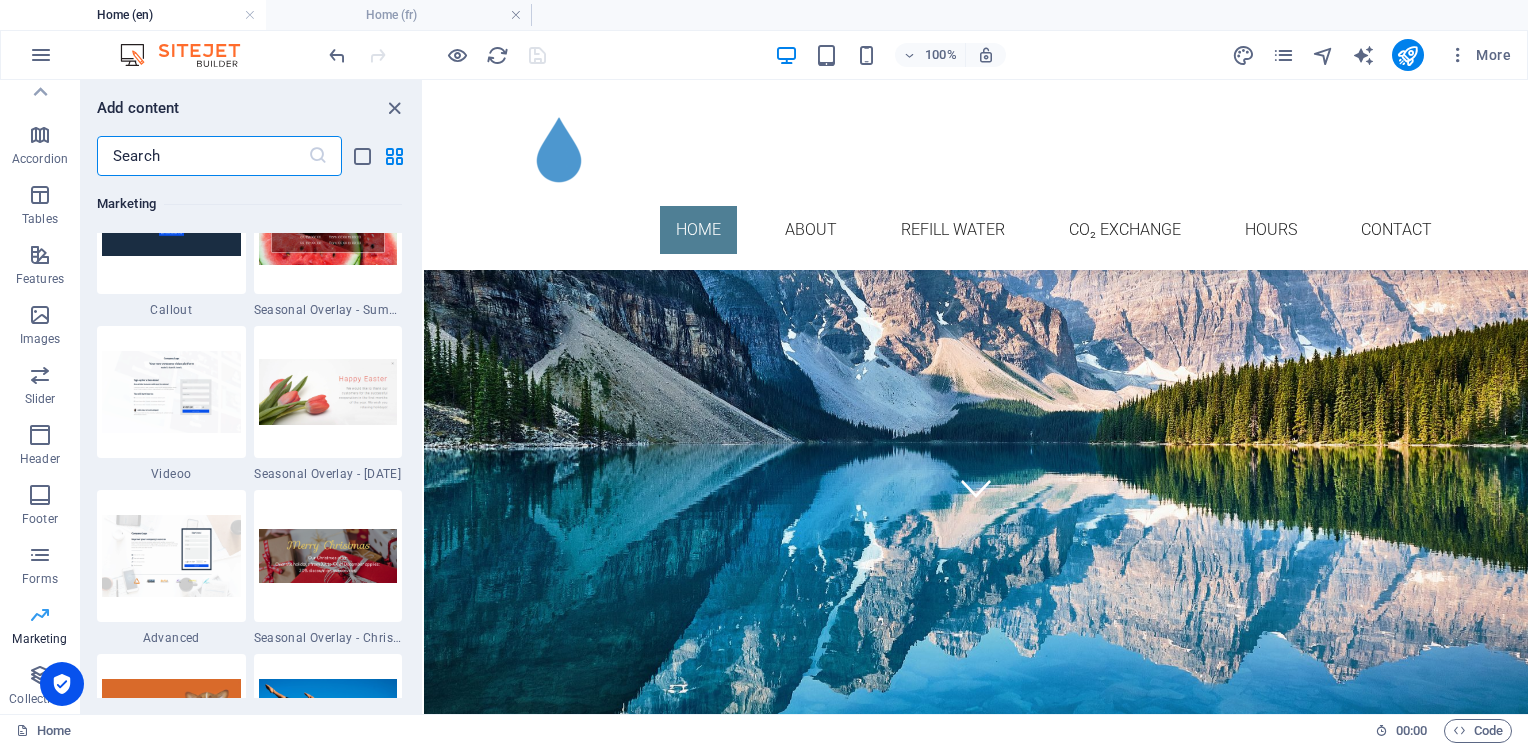 click on "Marketing" at bounding box center (40, 627) 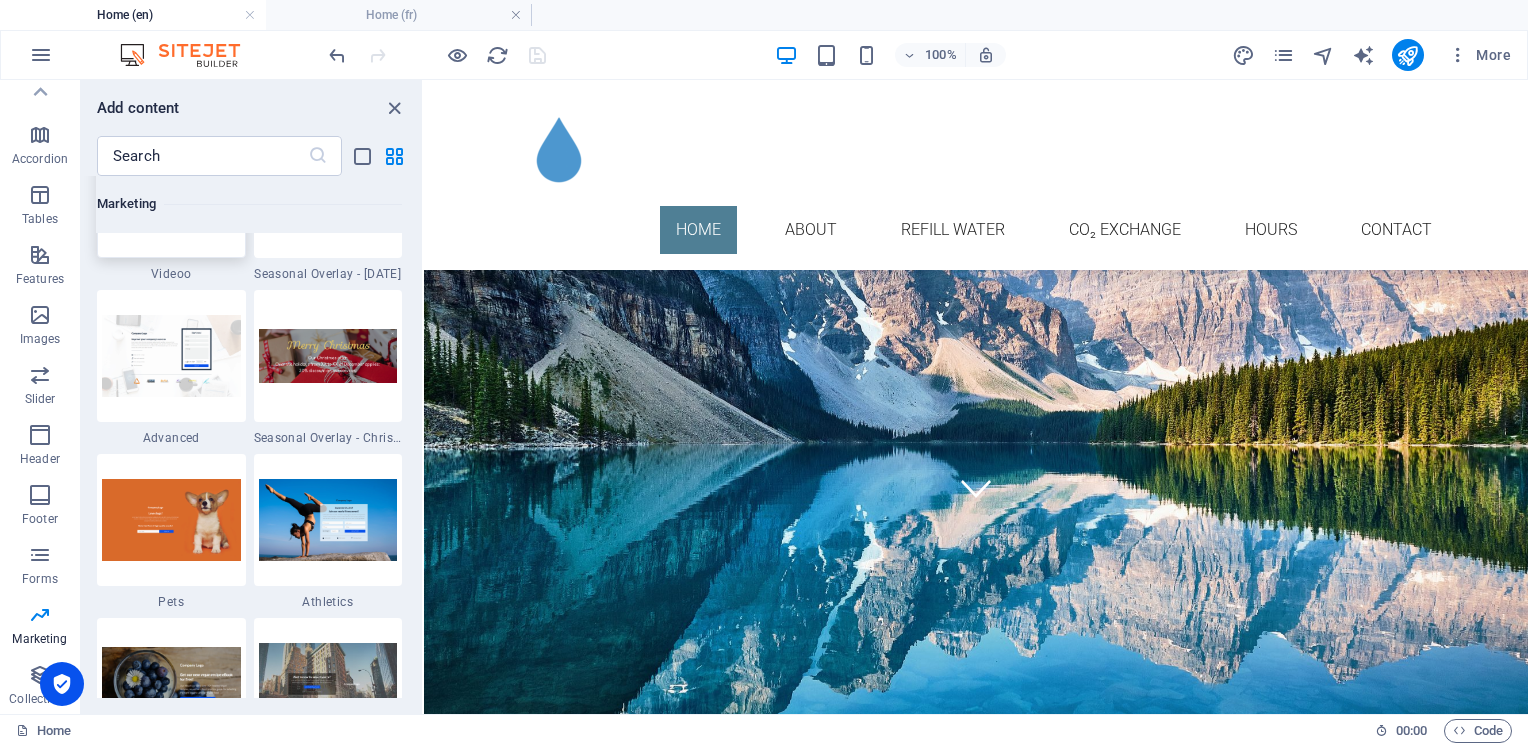 scroll, scrollTop: 16824, scrollLeft: 0, axis: vertical 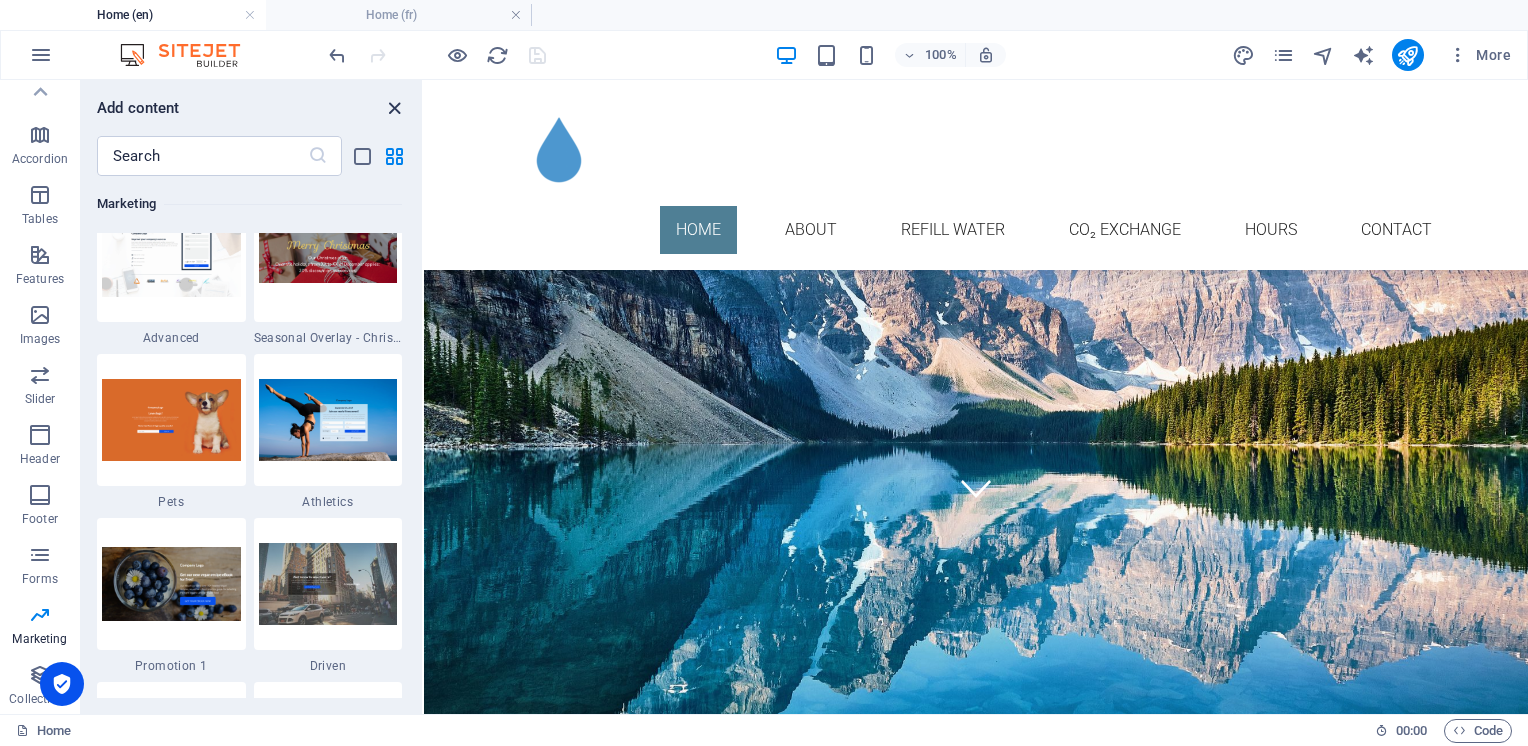 drag, startPoint x: 397, startPoint y: 110, endPoint x: 292, endPoint y: 146, distance: 111 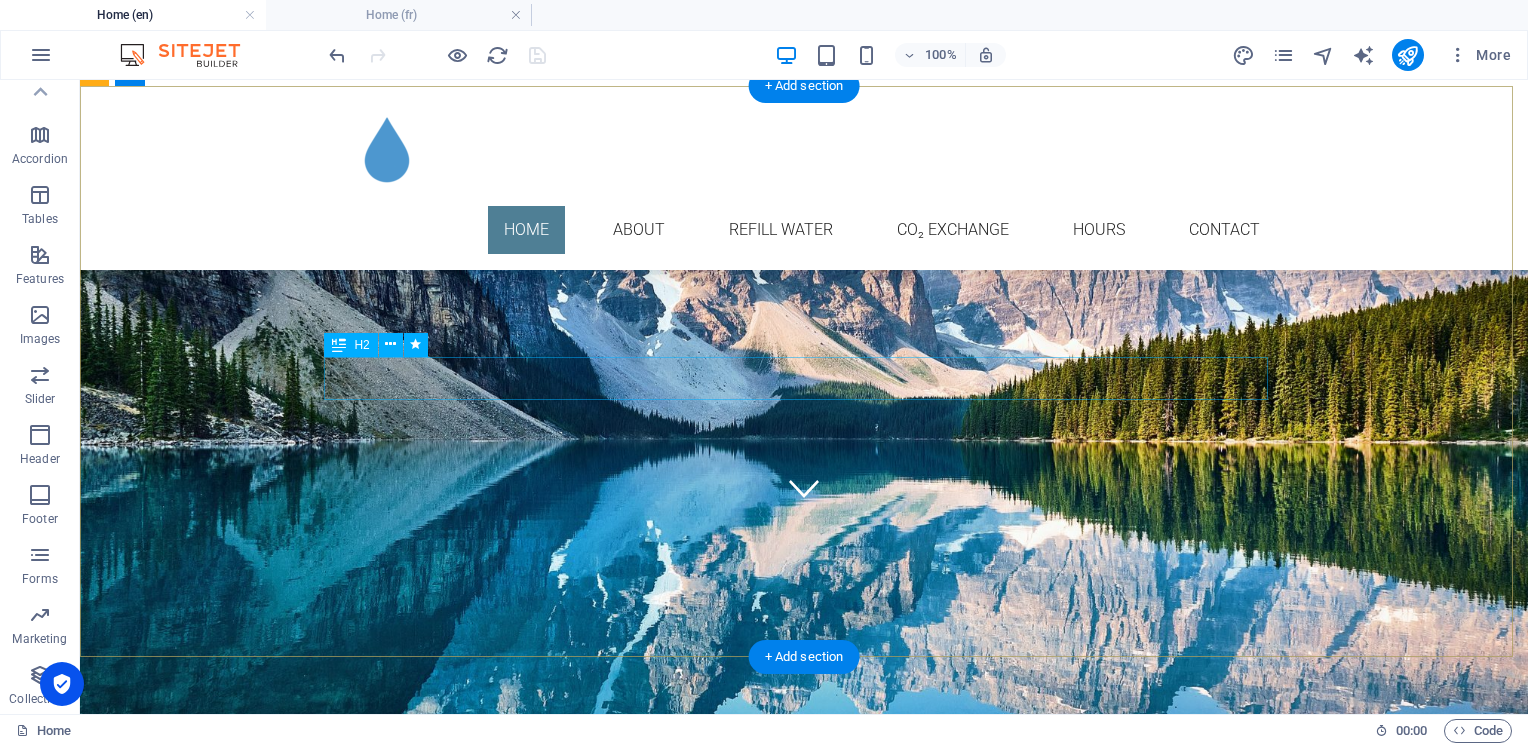 click on "Ultra pure water refill and" at bounding box center [804, 1699] 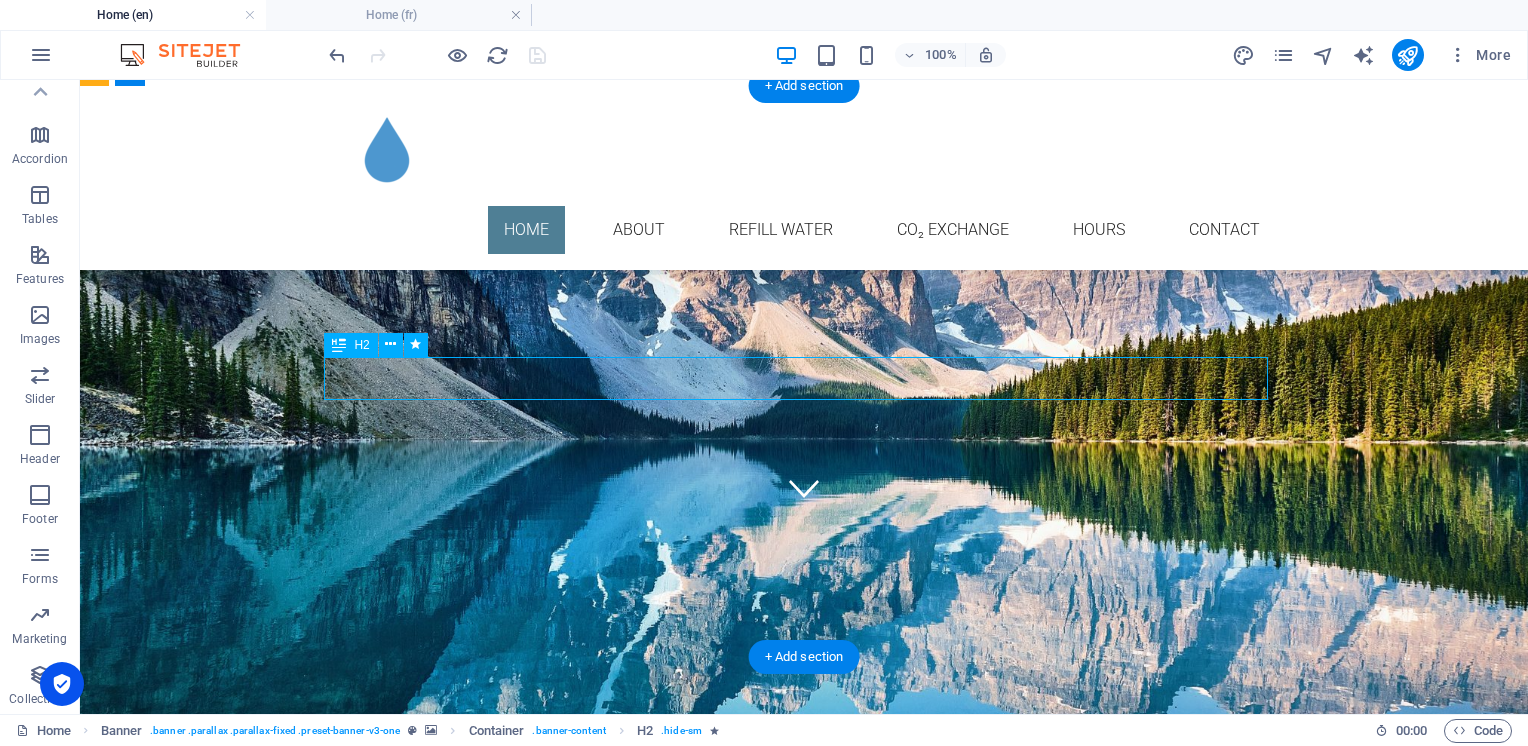 click on "Ultra pure water refill and" at bounding box center [804, 1699] 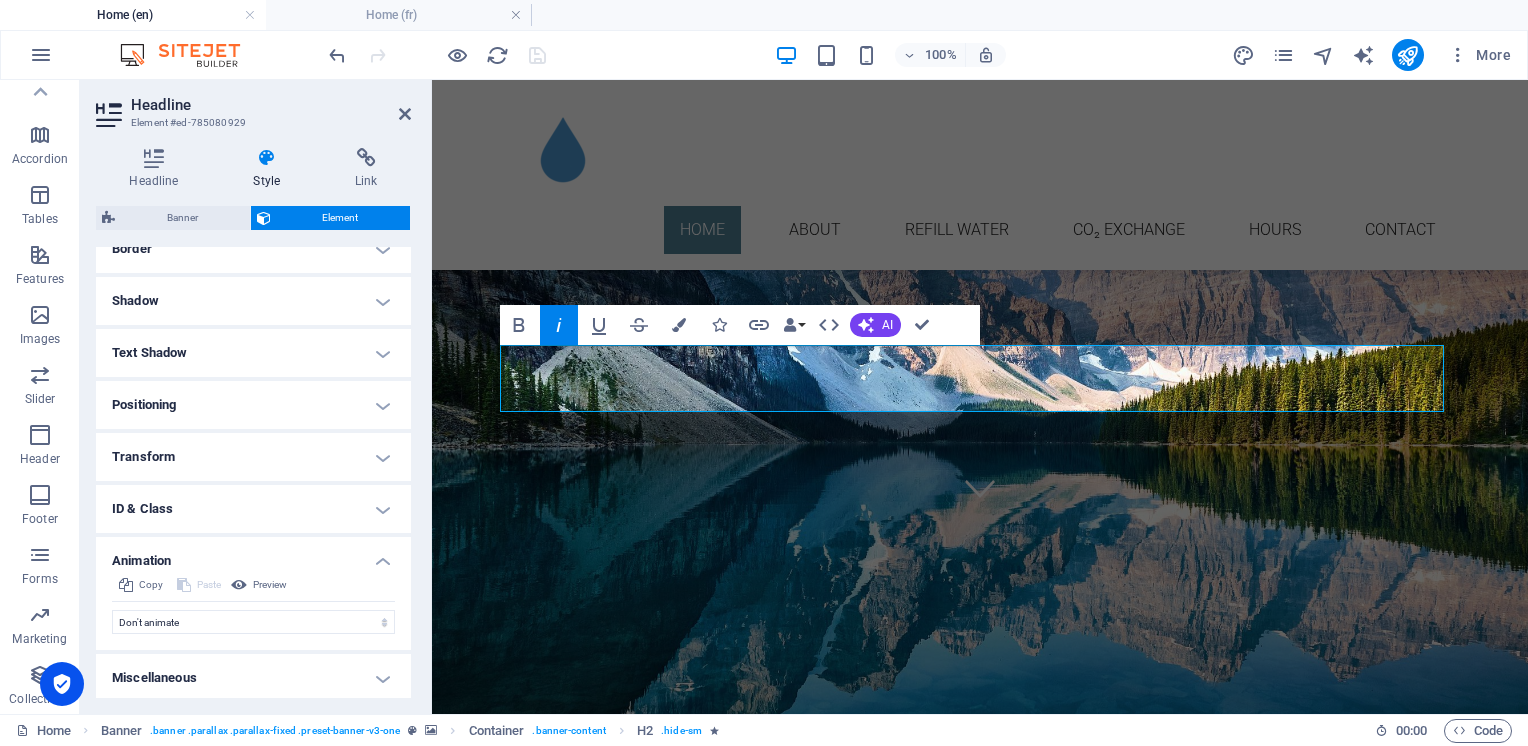 scroll, scrollTop: 180, scrollLeft: 0, axis: vertical 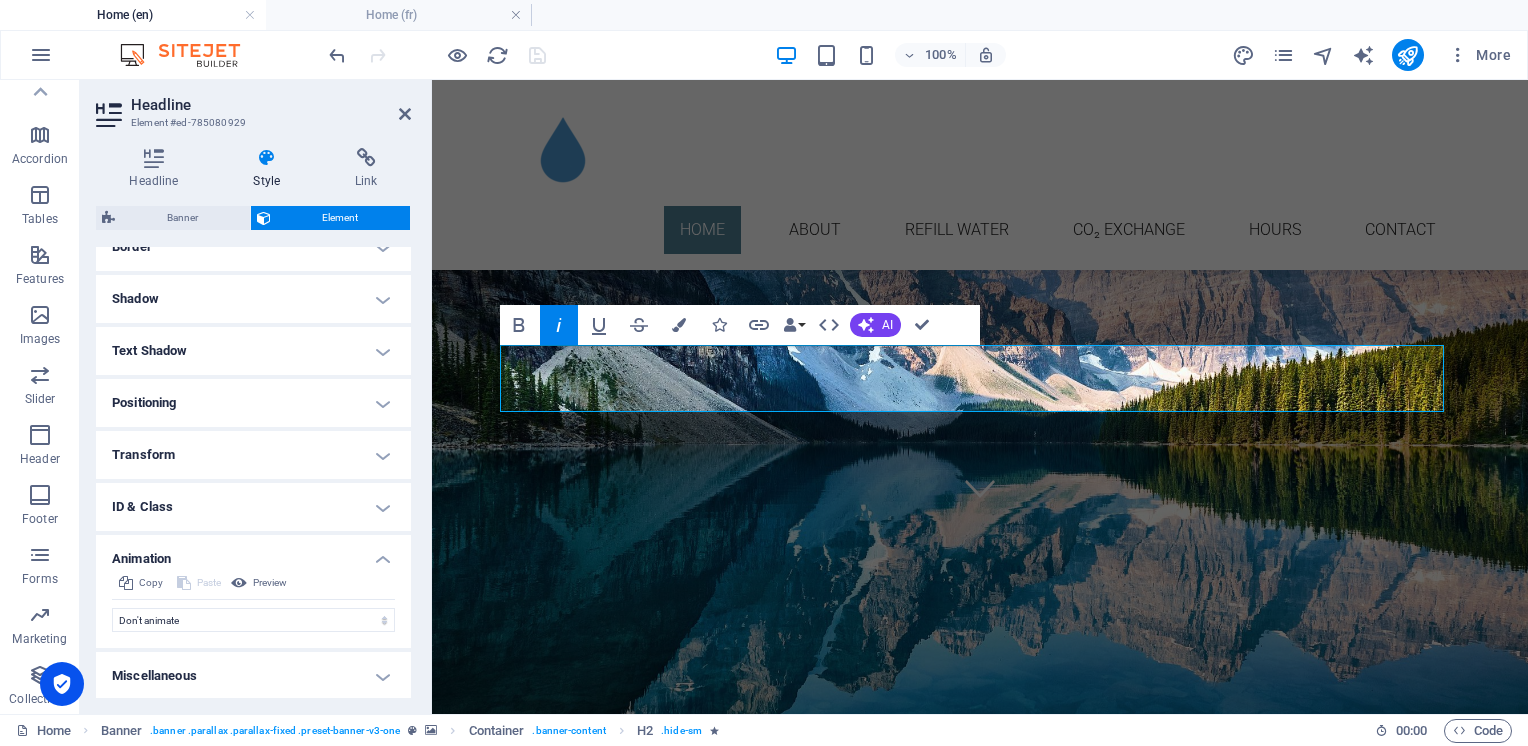 click on "Animation" at bounding box center (253, 553) 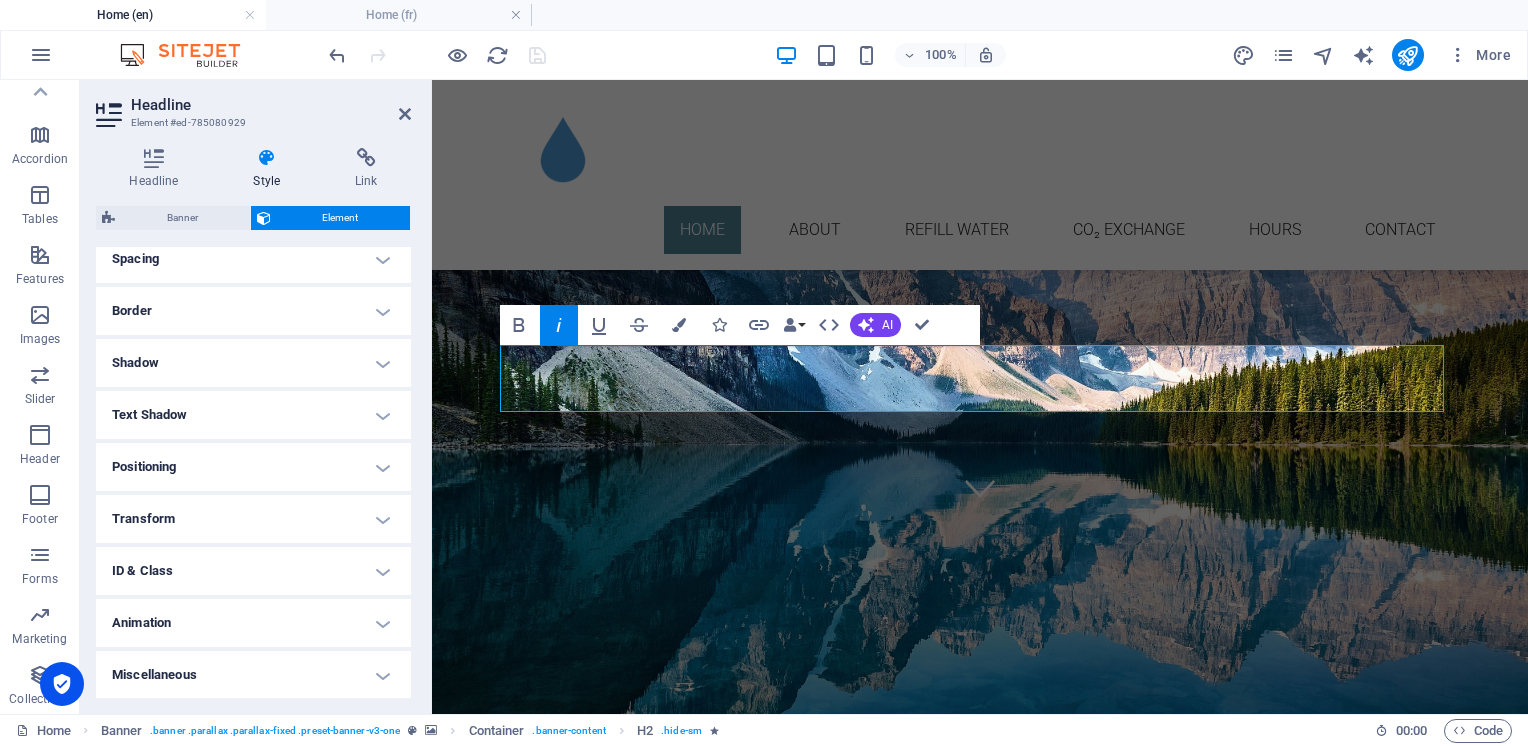 click on "Animation" at bounding box center (253, 623) 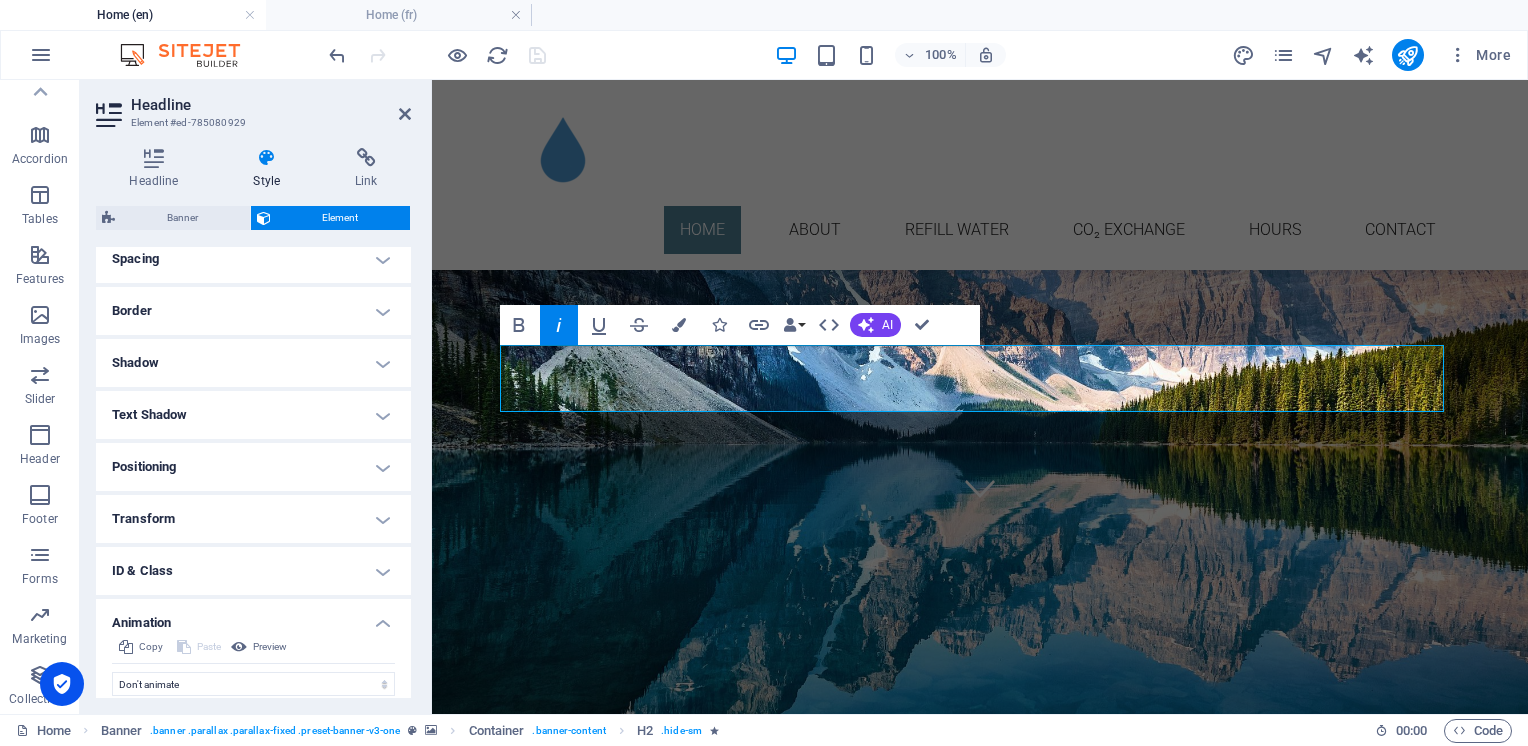 scroll, scrollTop: 180, scrollLeft: 0, axis: vertical 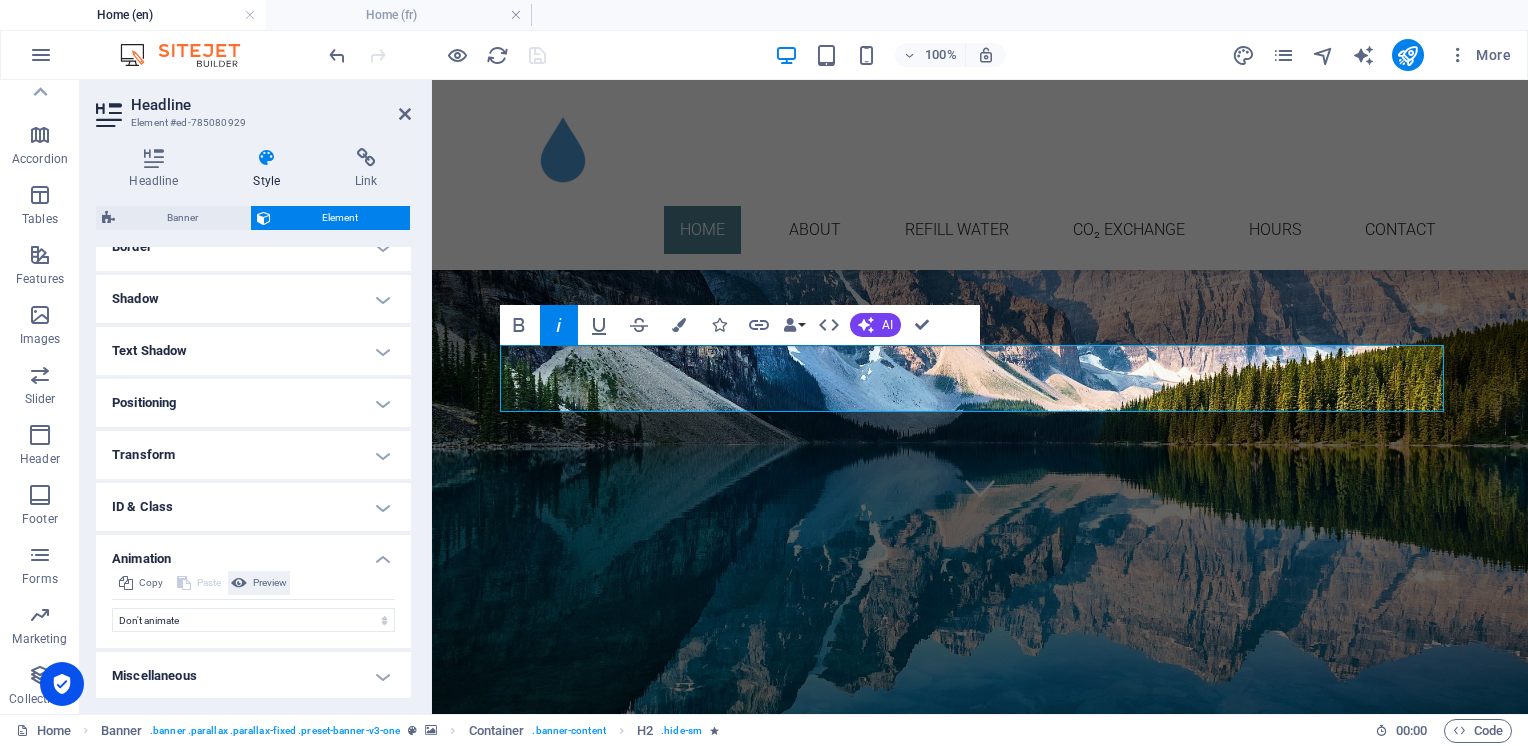 click on "Preview" at bounding box center (270, 583) 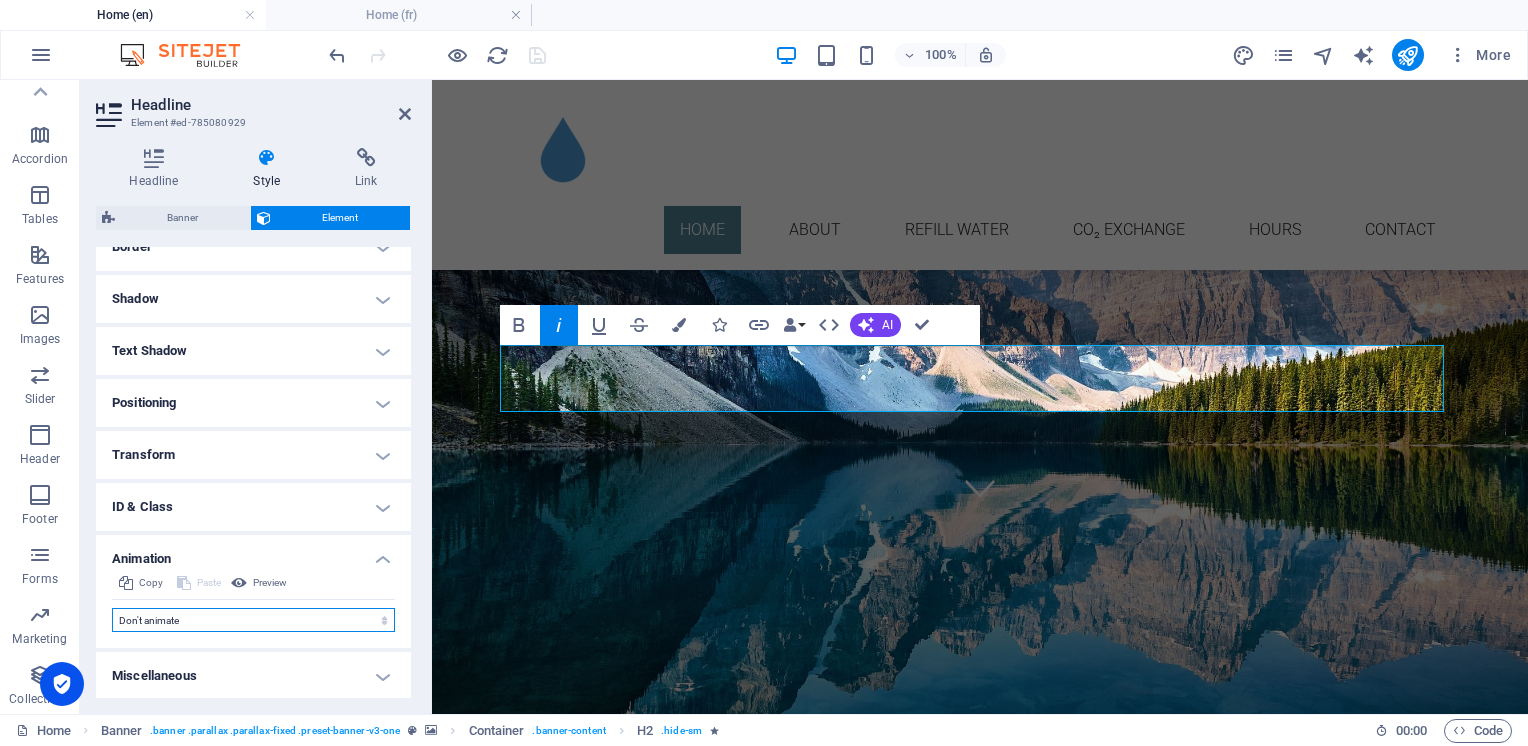click on "Don't animate Show / Hide Slide up/down Zoom in/out Slide left to right Slide right to left Slide top to bottom Slide bottom to top Pulse Blink Open as overlay" at bounding box center (253, 620) 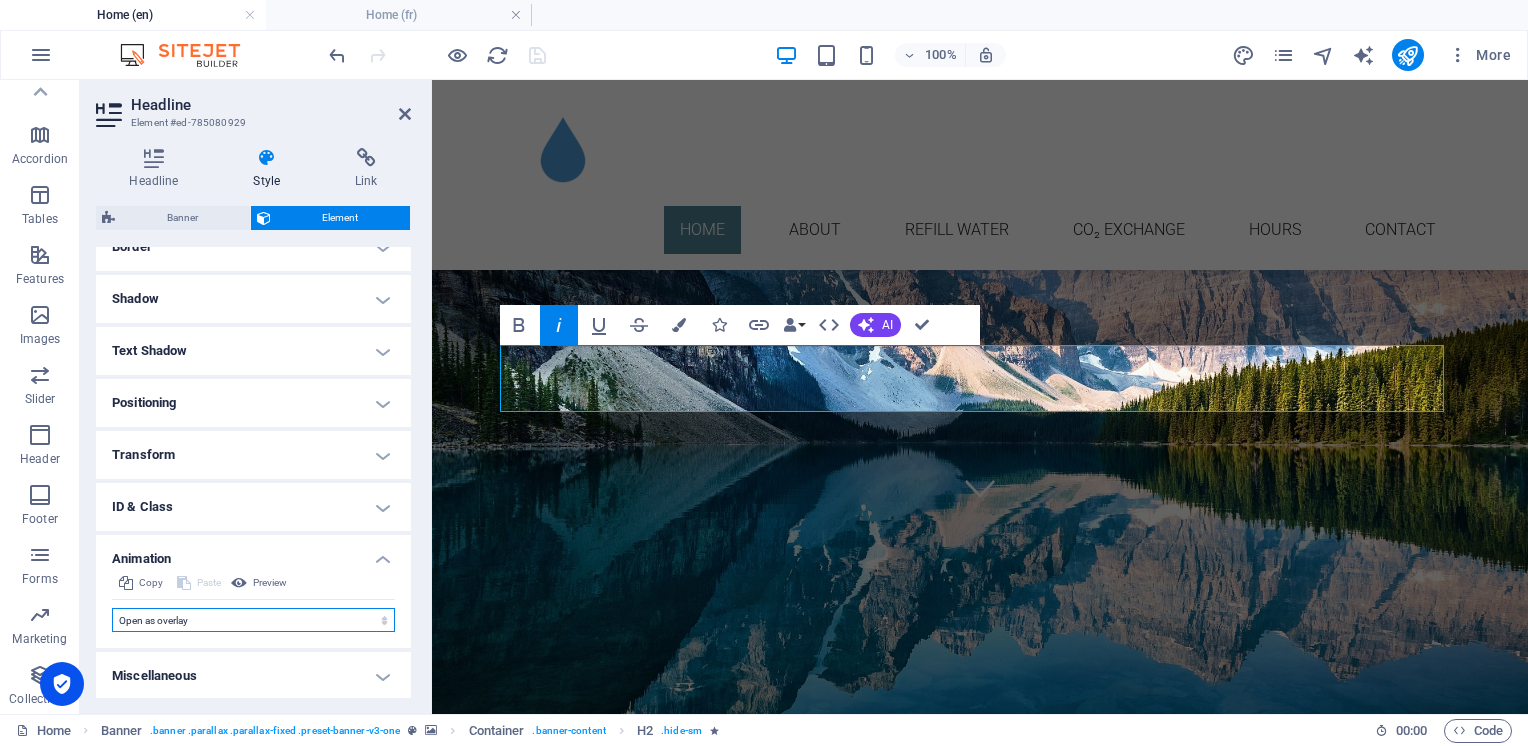 click on "Don't animate Show / Hide Slide up/down Zoom in/out Slide left to right Slide right to left Slide top to bottom Slide bottom to top Pulse Blink Open as overlay" at bounding box center [253, 620] 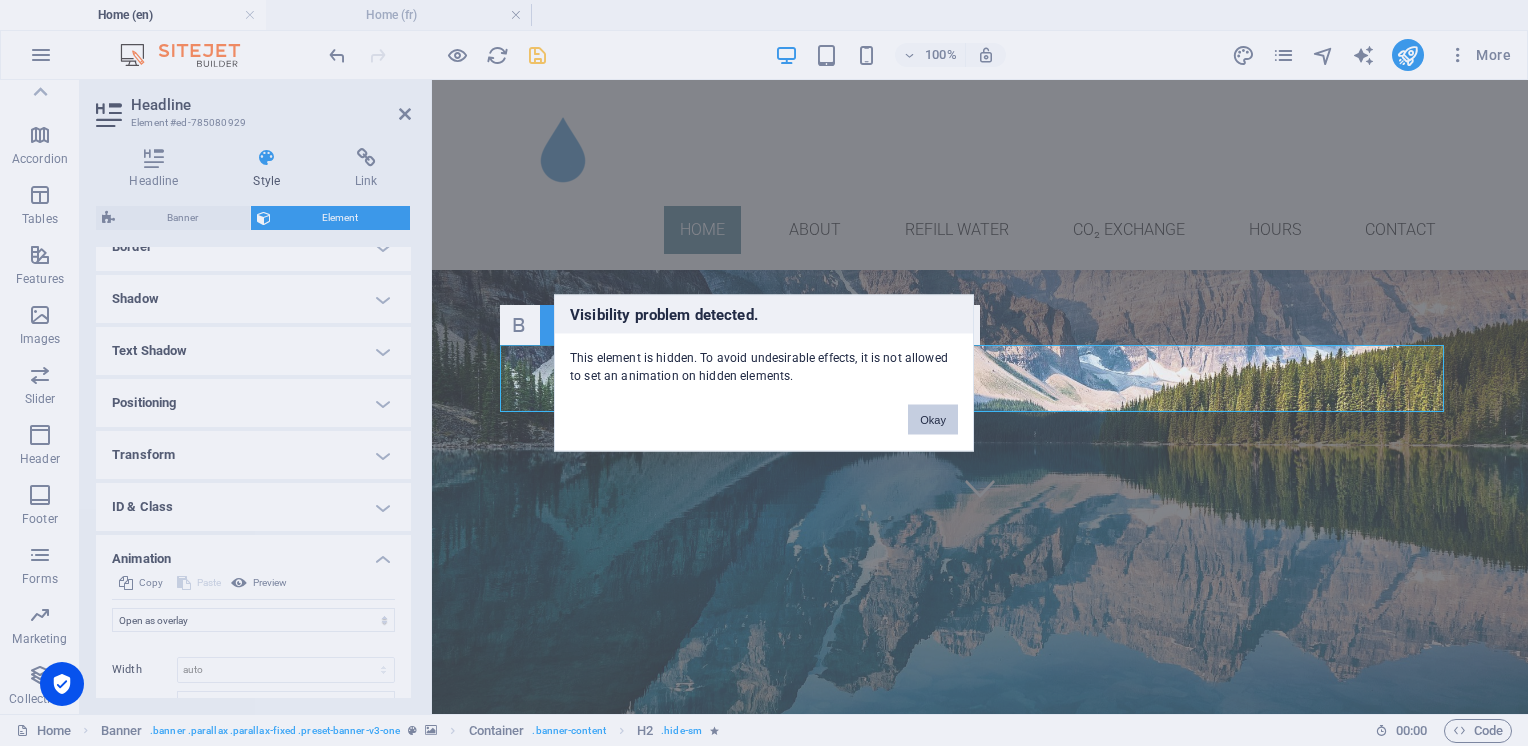 click on "Okay" at bounding box center (933, 420) 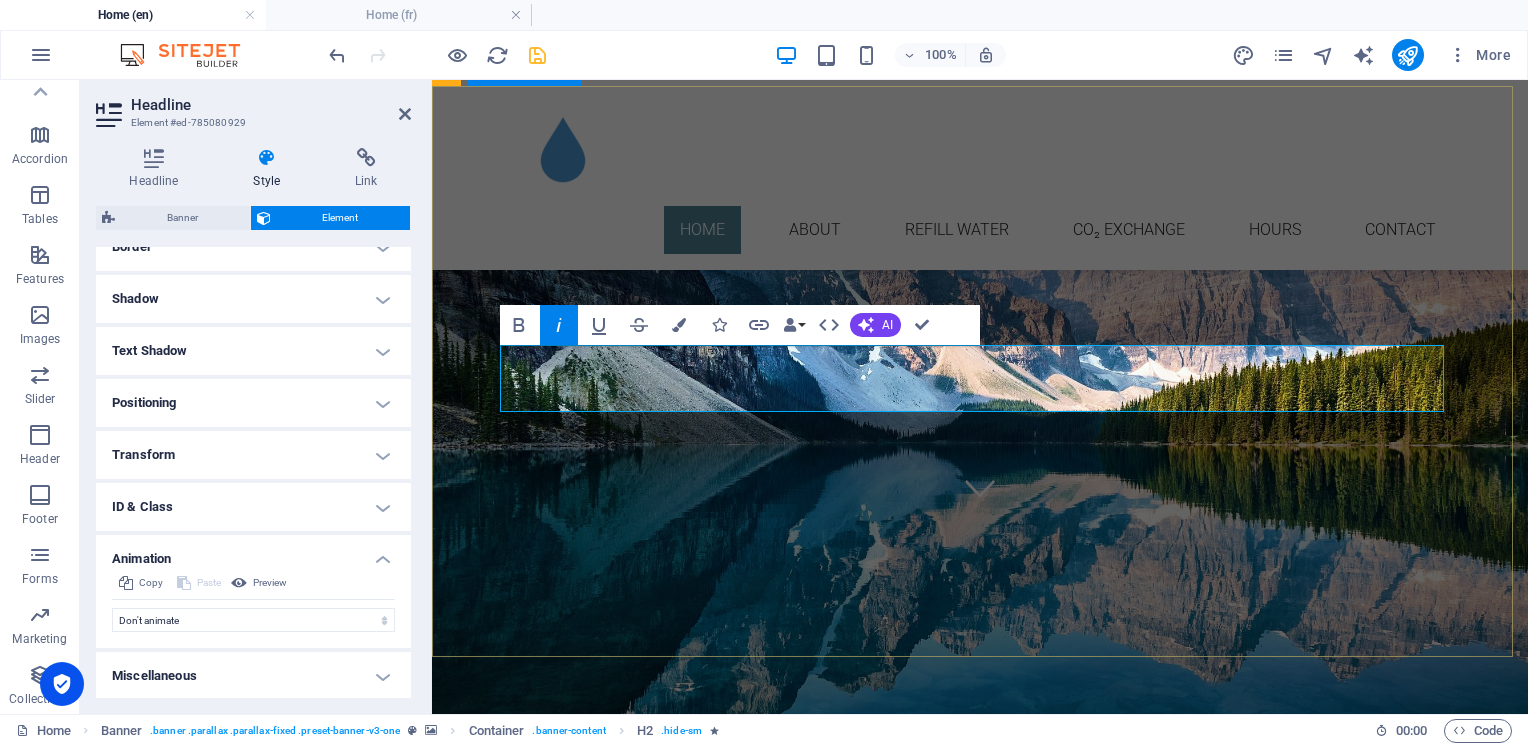 click on "BENVIN PUR ​ ​ Ultra pure water refill and  CO₂ exchange Simple        Local         Sustainable" at bounding box center (980, 3906) 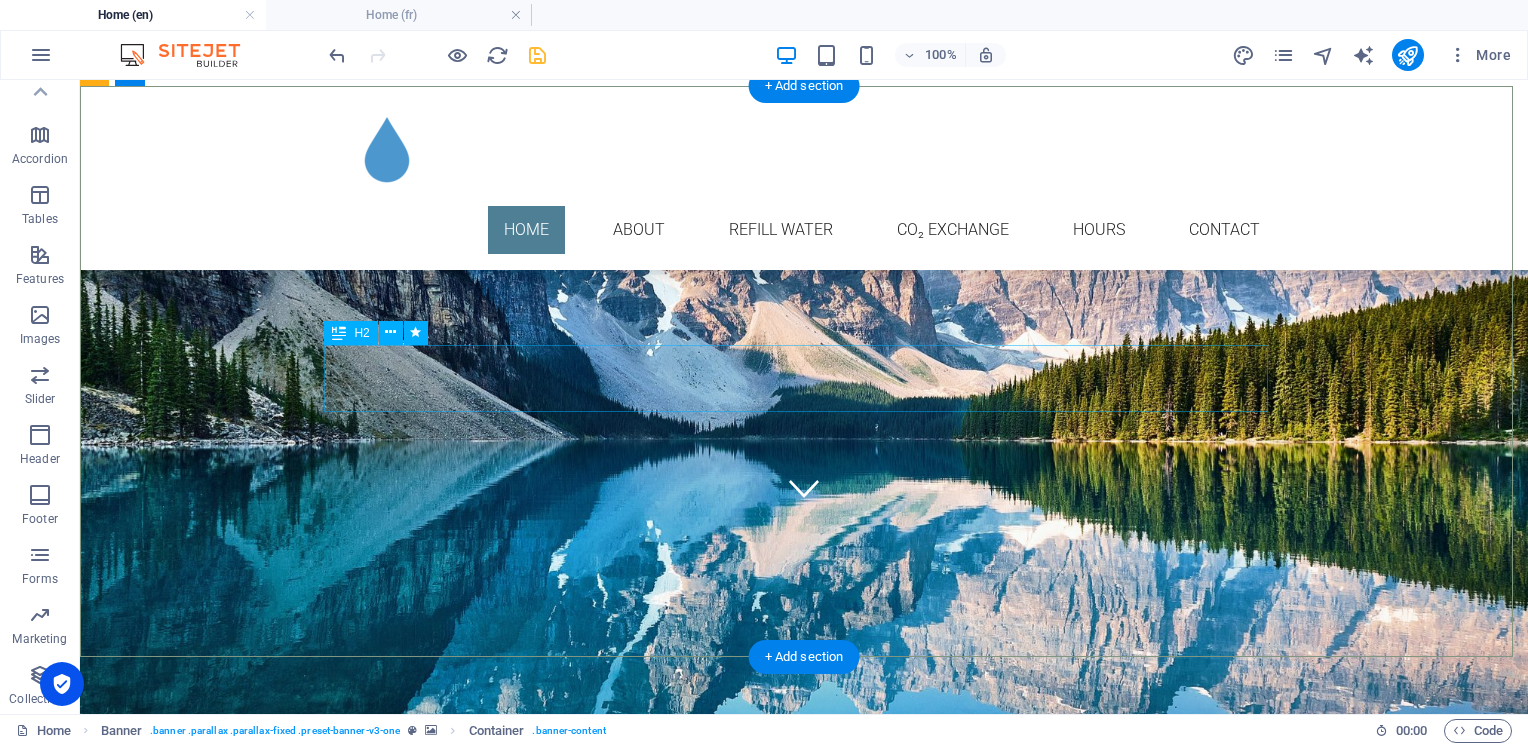 click on "Ultra pure water refill and" at bounding box center (804, 1723) 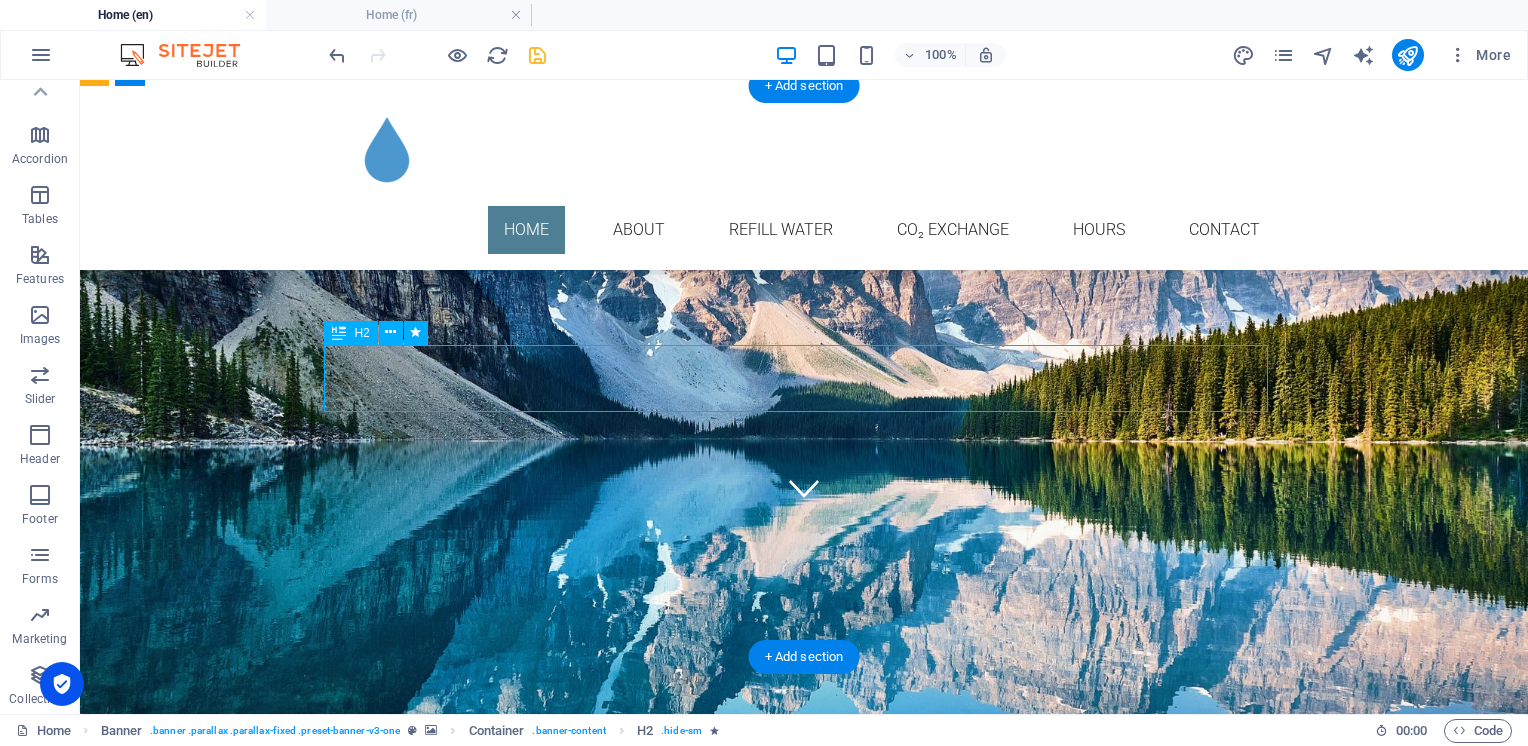 click on "Ultra pure water refill and" at bounding box center [804, 1723] 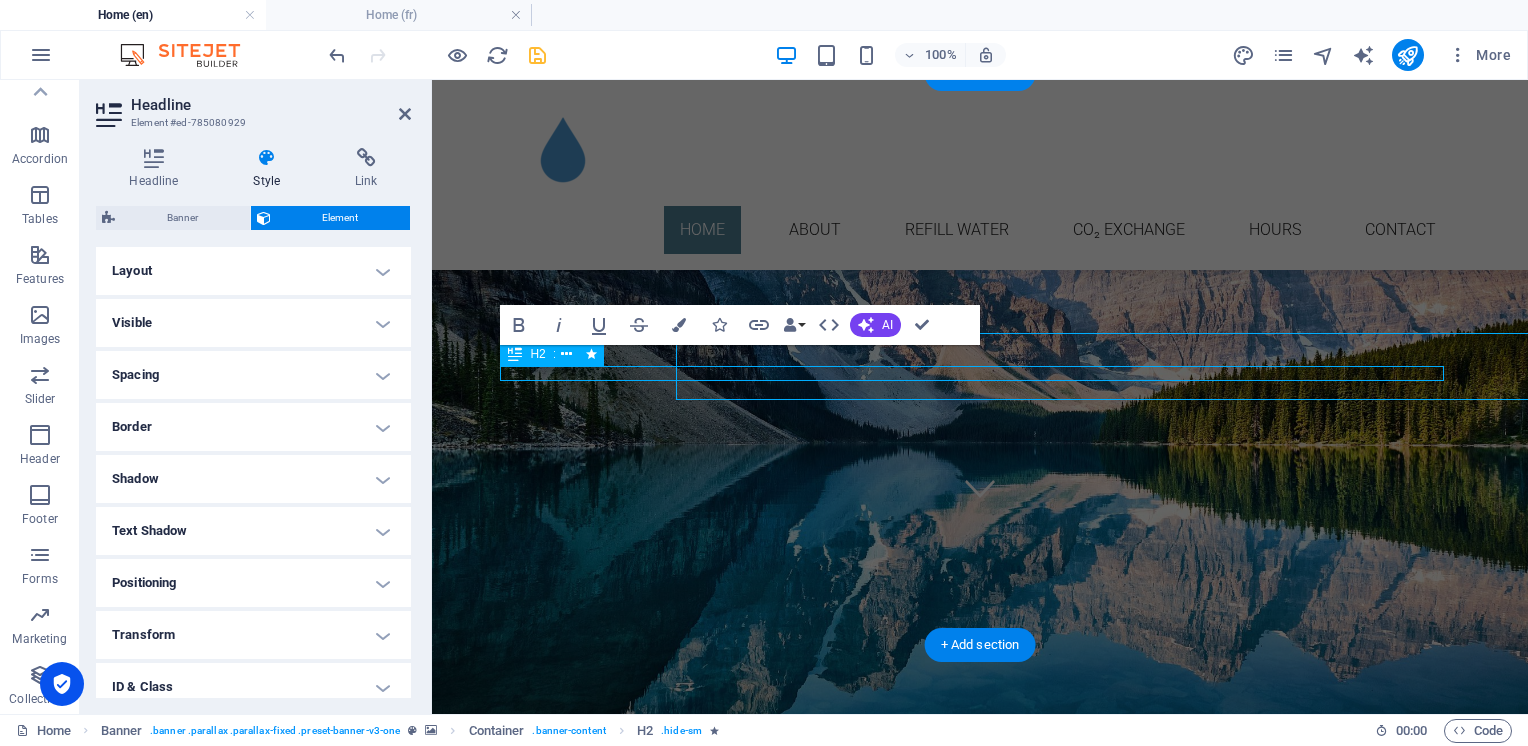 scroll, scrollTop: 212, scrollLeft: 0, axis: vertical 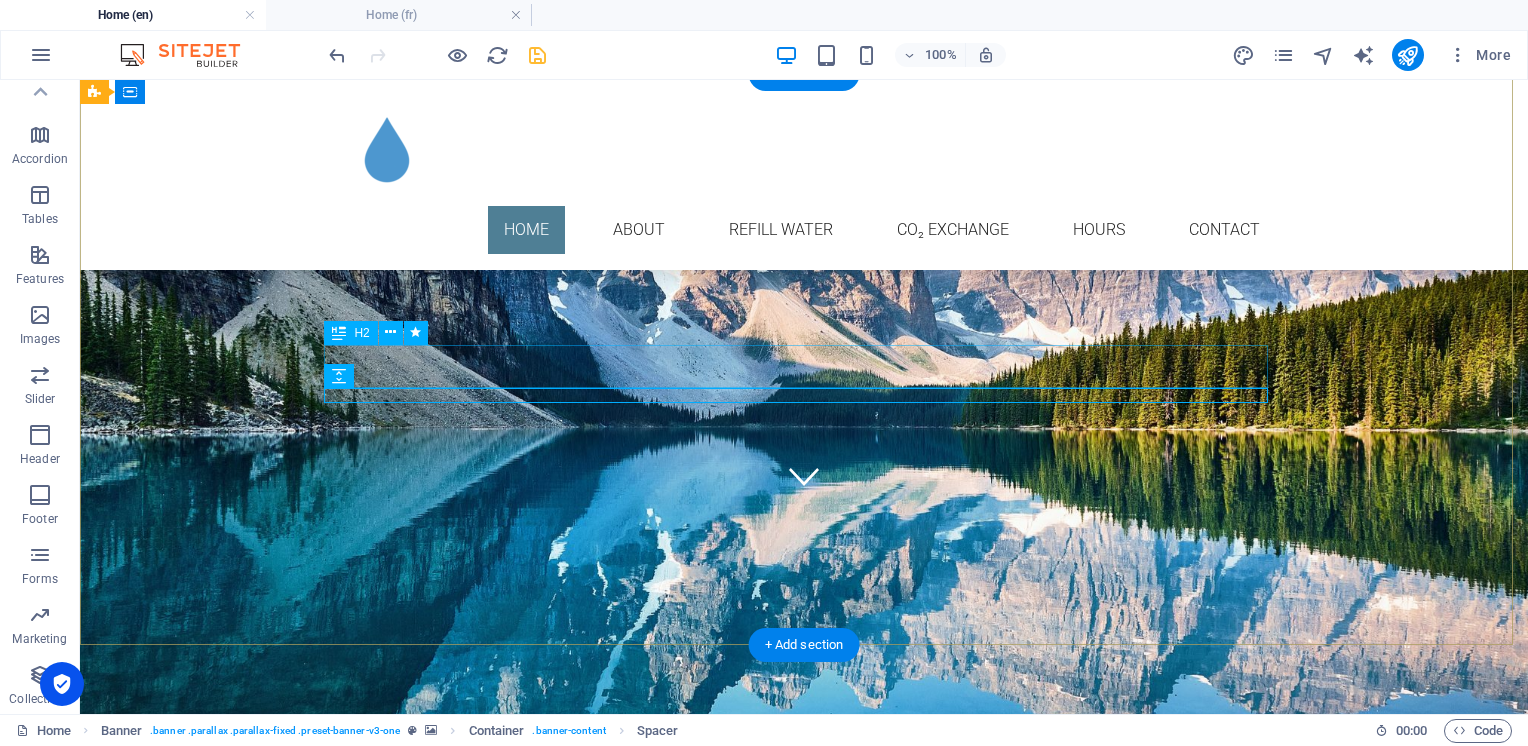 click on "Ultra pure water refill and" at bounding box center [804, 1687] 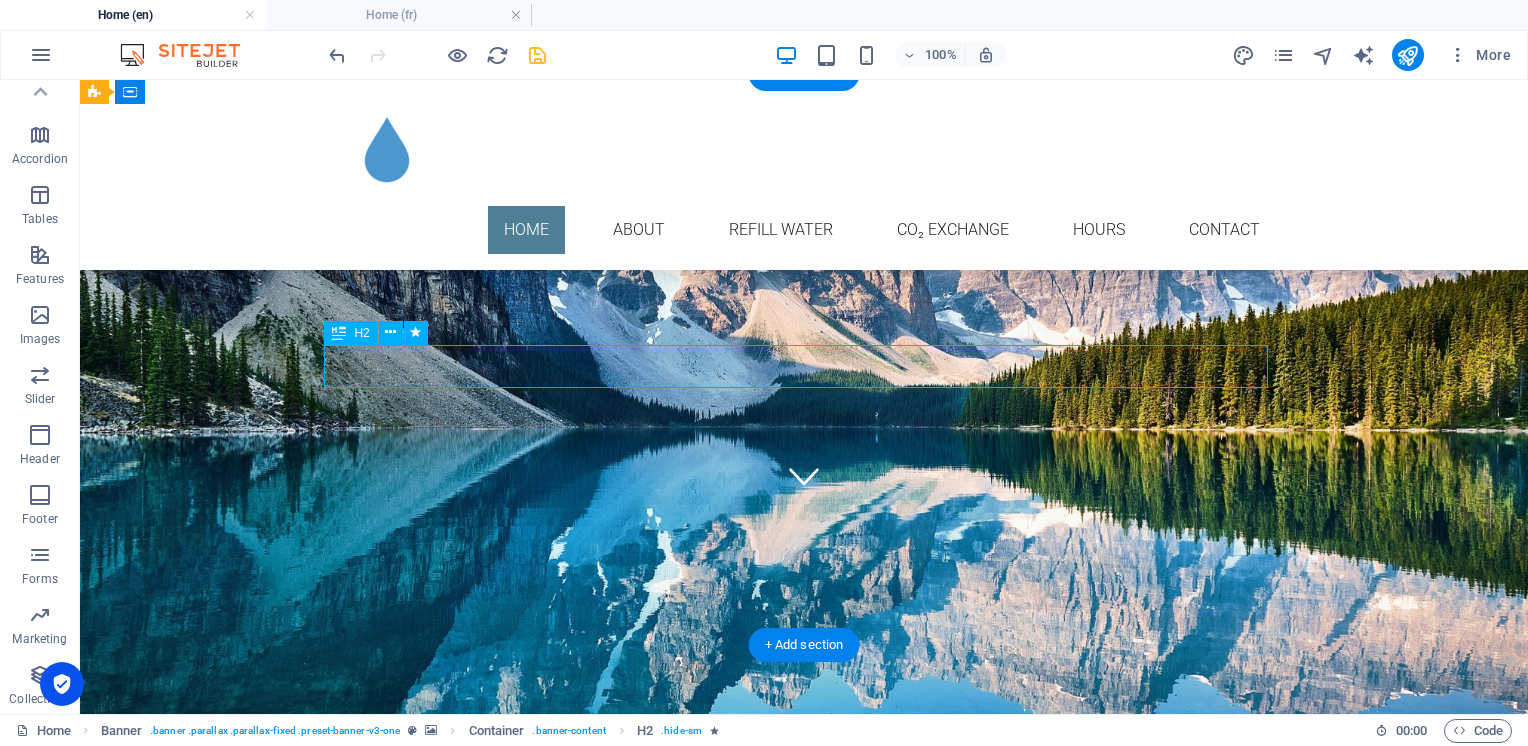 click on "Ultra pure water refill and" at bounding box center (804, 1687) 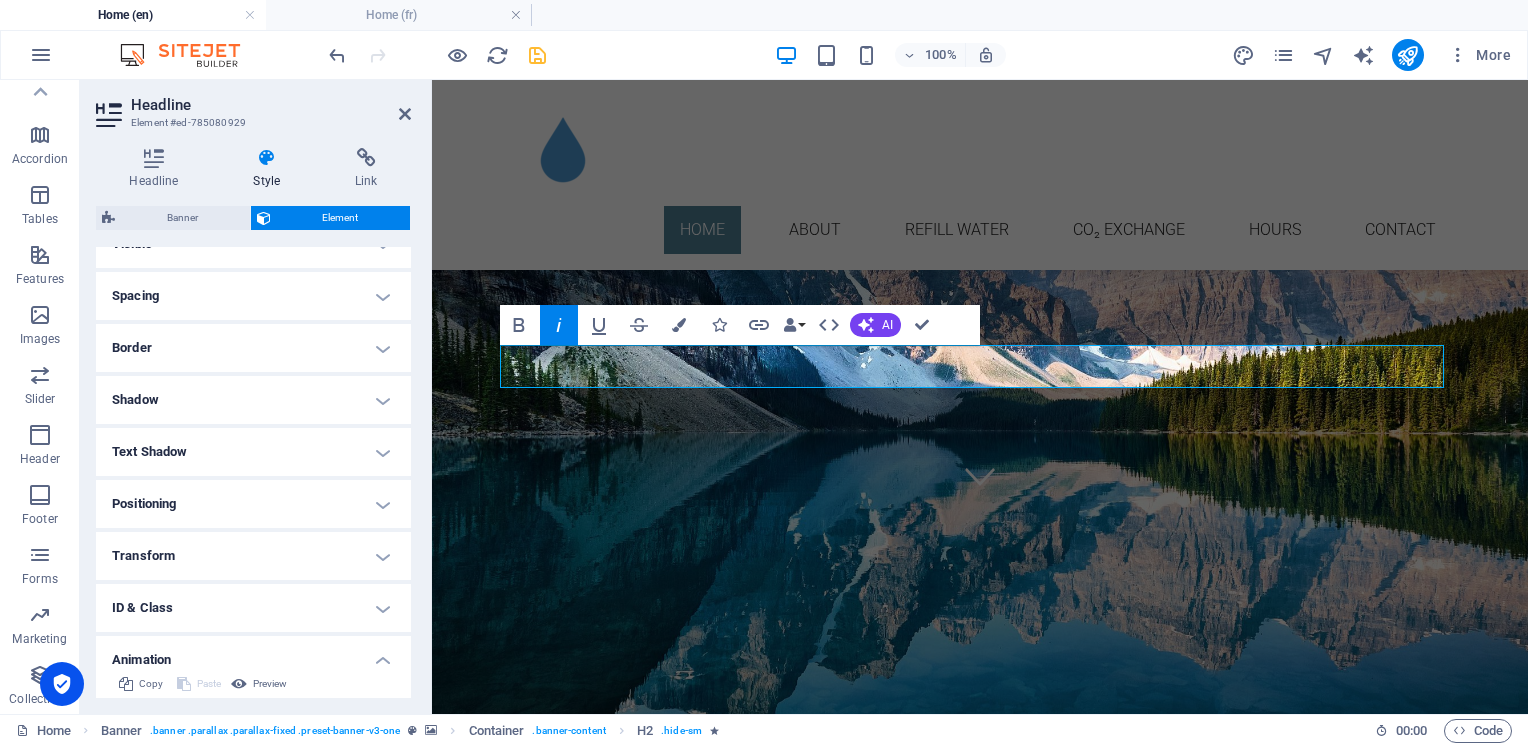 scroll, scrollTop: 180, scrollLeft: 0, axis: vertical 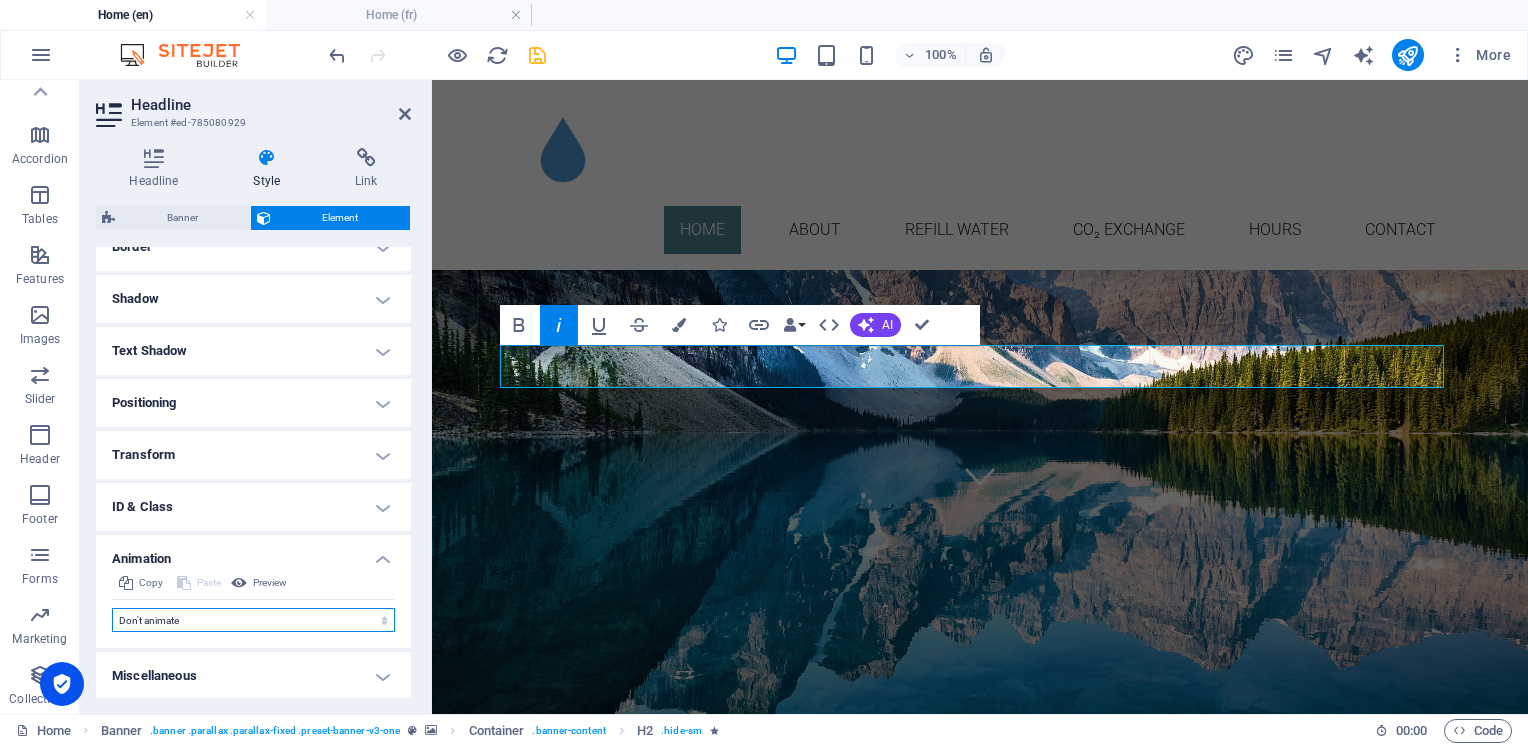 click on "Don't animate Show / Hide Slide up/down Zoom in/out Slide left to right Slide right to left Slide top to bottom Slide bottom to top Pulse Blink Open as overlay" at bounding box center [253, 620] 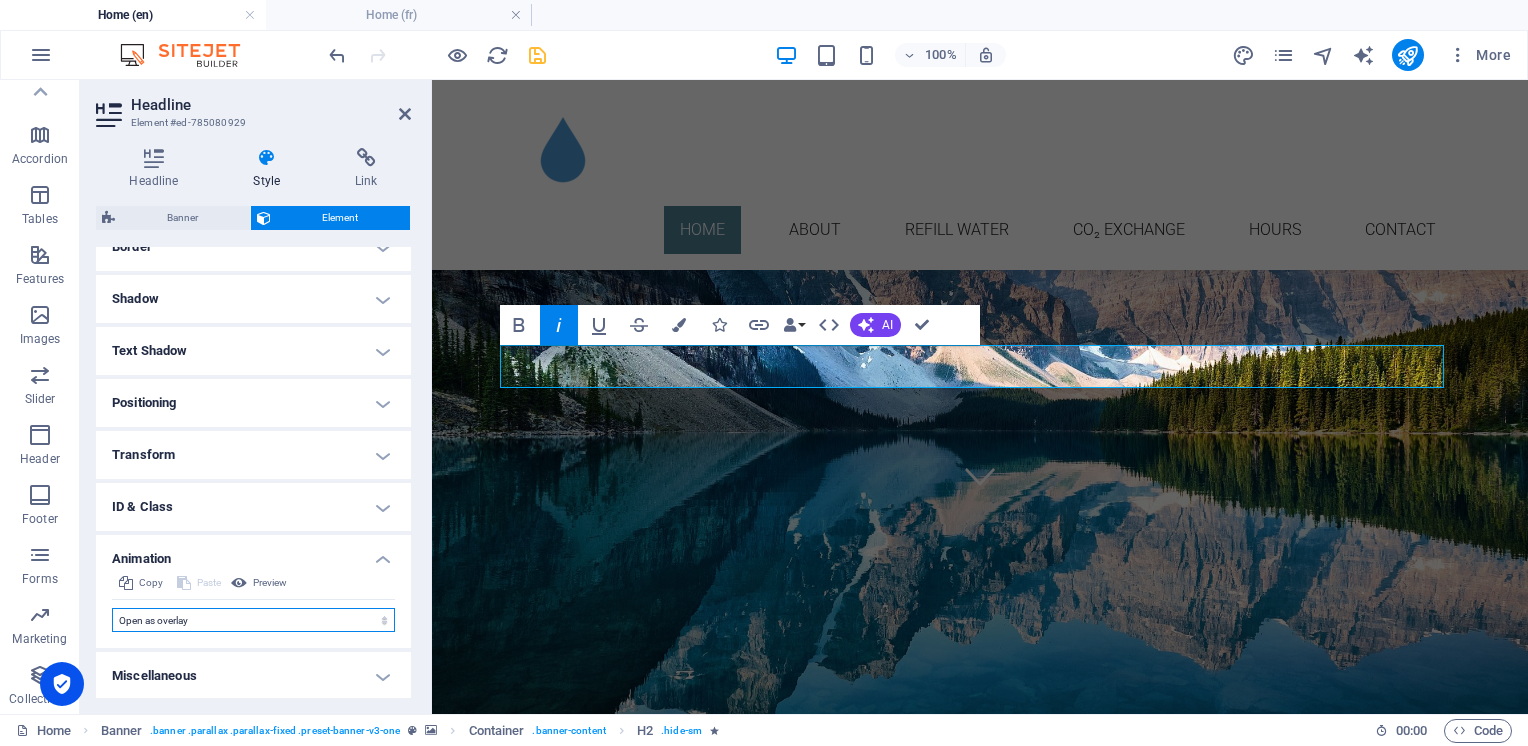 click on "Don't animate Show / Hide Slide up/down Zoom in/out Slide left to right Slide right to left Slide top to bottom Slide bottom to top Pulse Blink Open as overlay" at bounding box center (253, 620) 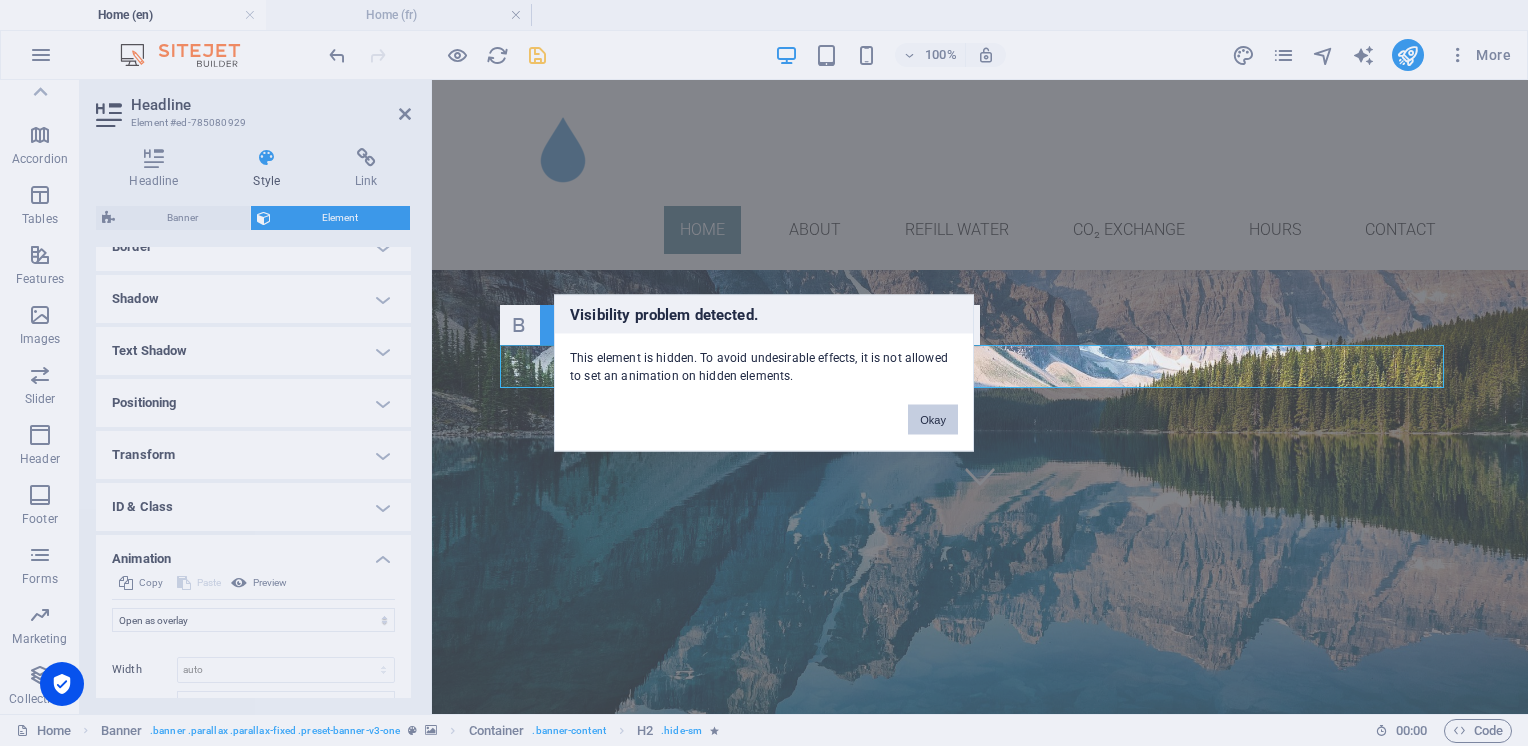 click on "Okay" at bounding box center [933, 420] 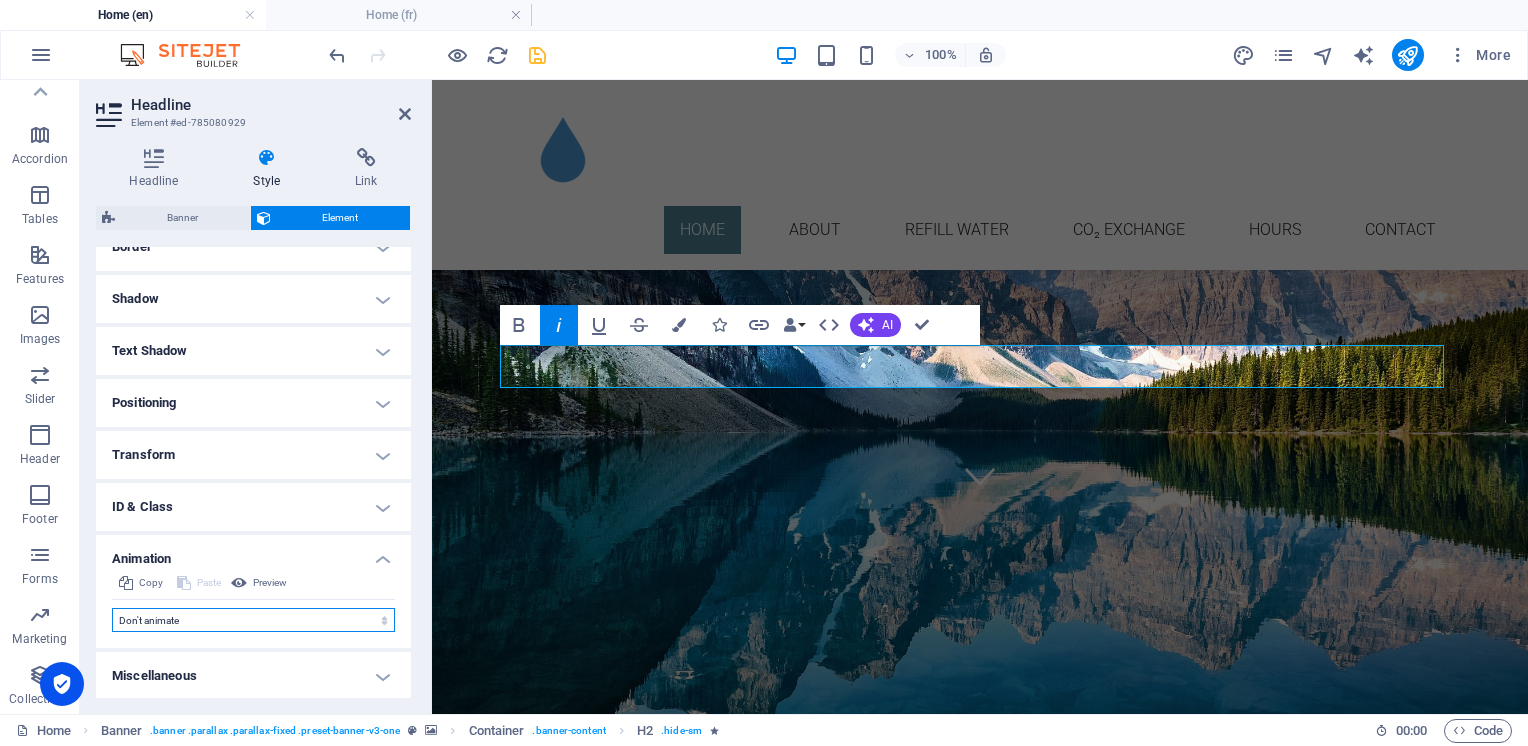 click on "Don't animate Show / Hide Slide up/down Zoom in/out Slide left to right Slide right to left Slide top to bottom Slide bottom to top Pulse Blink Open as overlay" at bounding box center [253, 620] 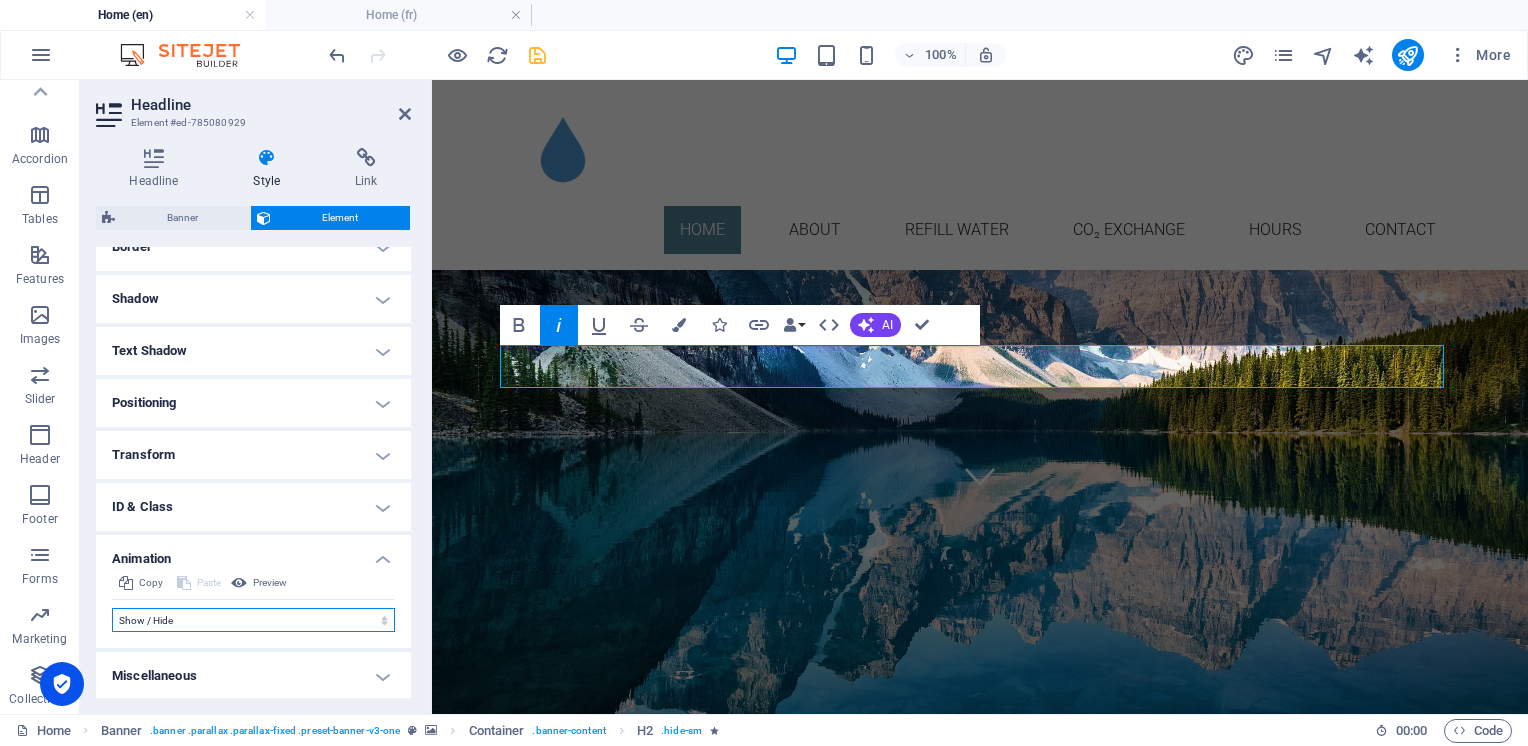 click on "Don't animate Show / Hide Slide up/down Zoom in/out Slide left to right Slide right to left Slide top to bottom Slide bottom to top Pulse Blink Open as overlay" at bounding box center (253, 620) 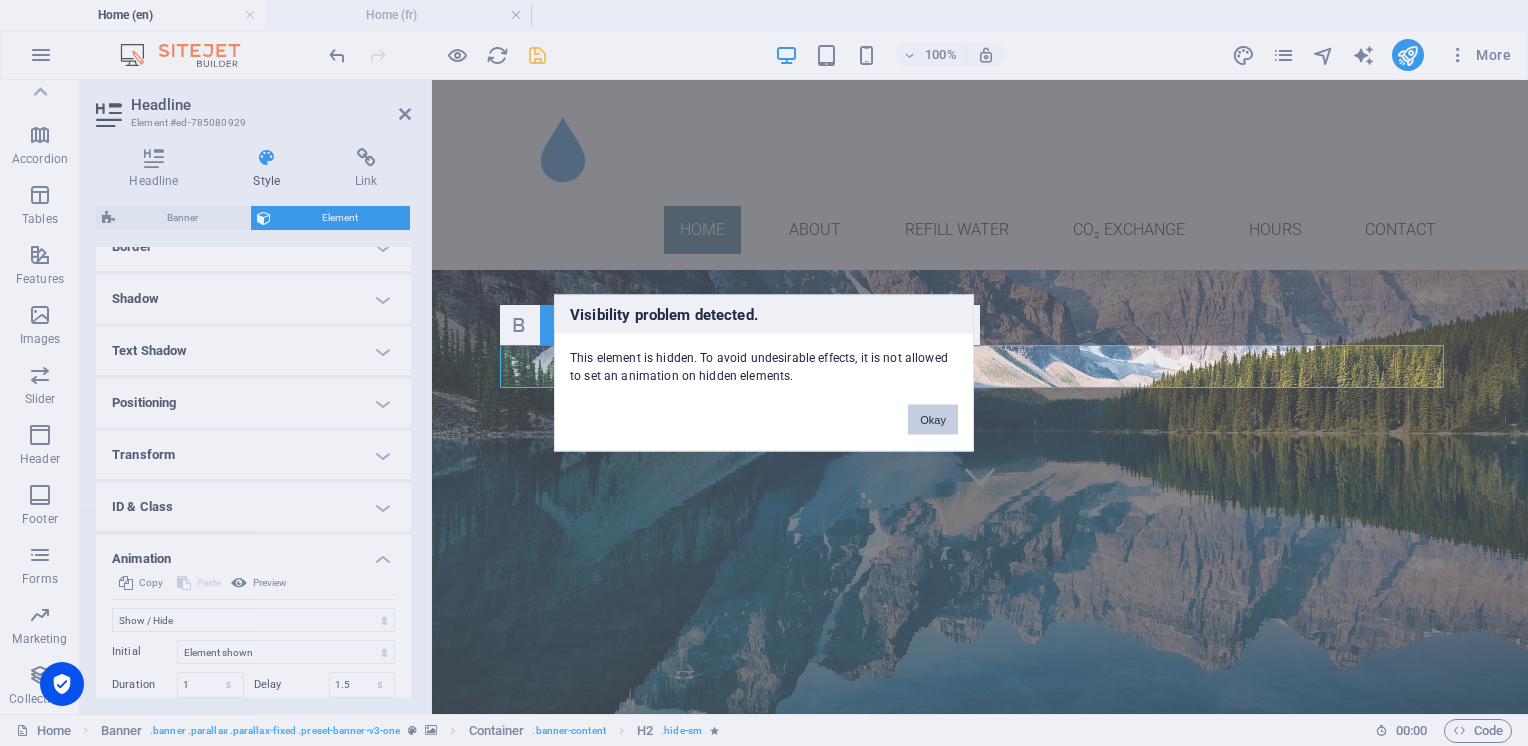 click on "Okay" at bounding box center [933, 420] 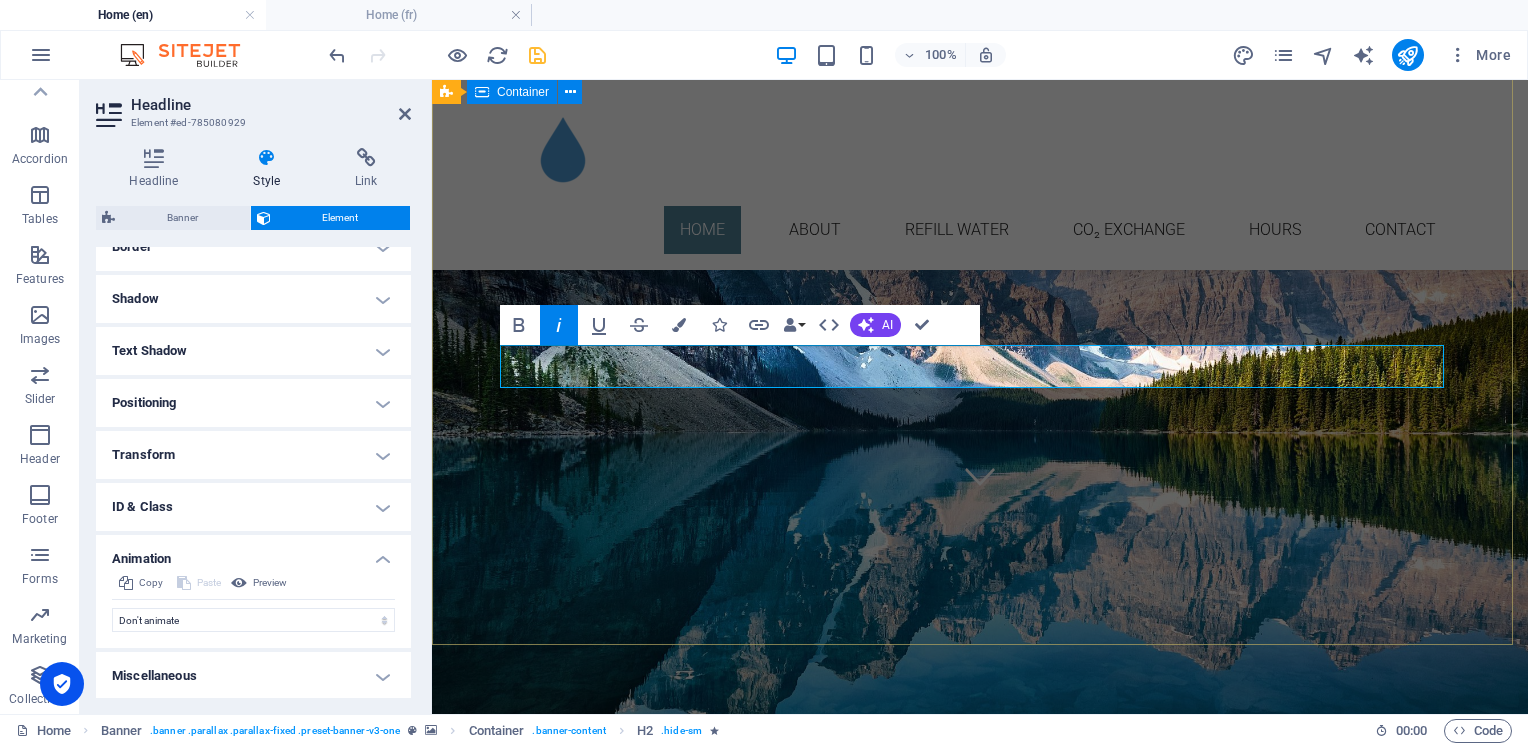 click on "BENVIN PUR Ultra pure water refill and  CO₂ exchange Simple        Local         Sustainable" at bounding box center (980, 3882) 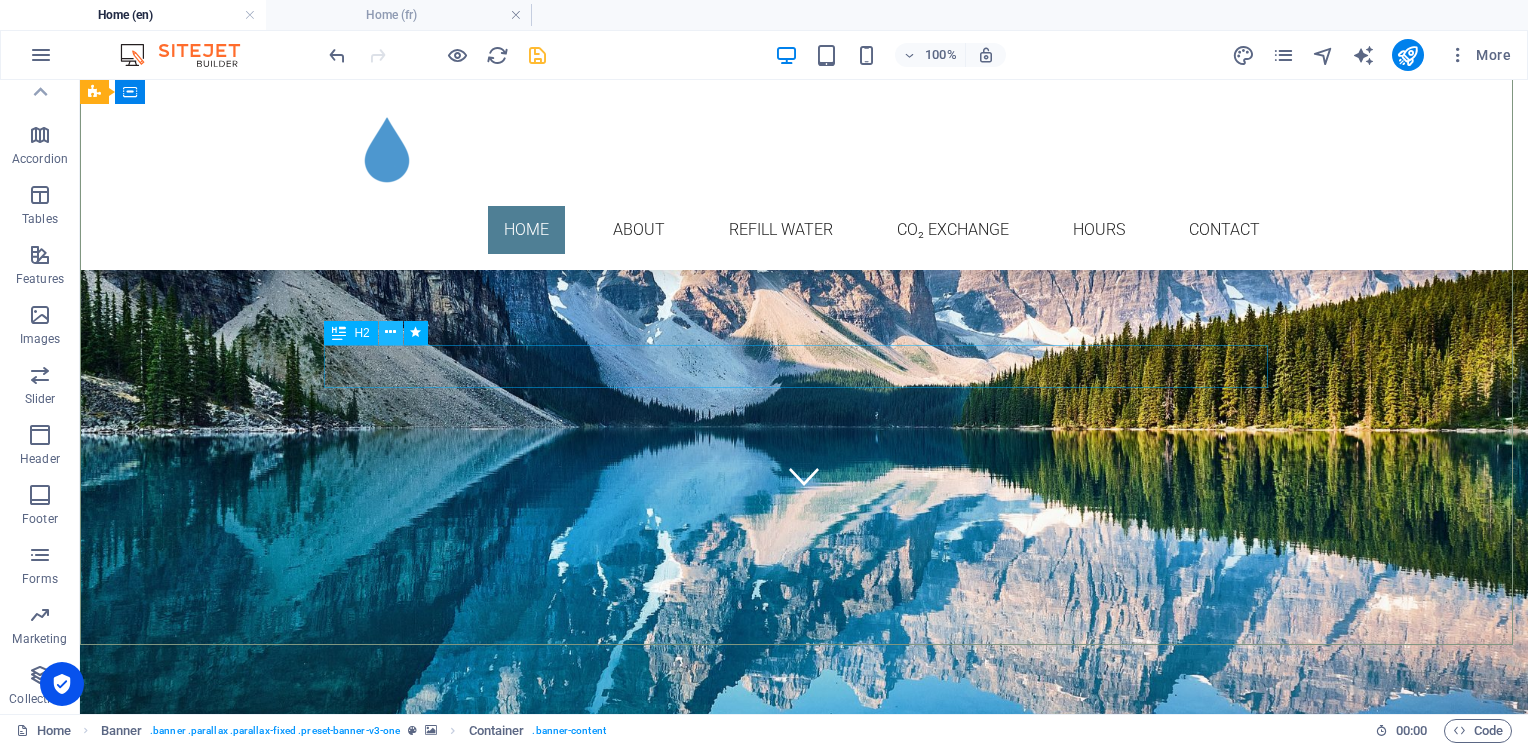 click at bounding box center (390, 332) 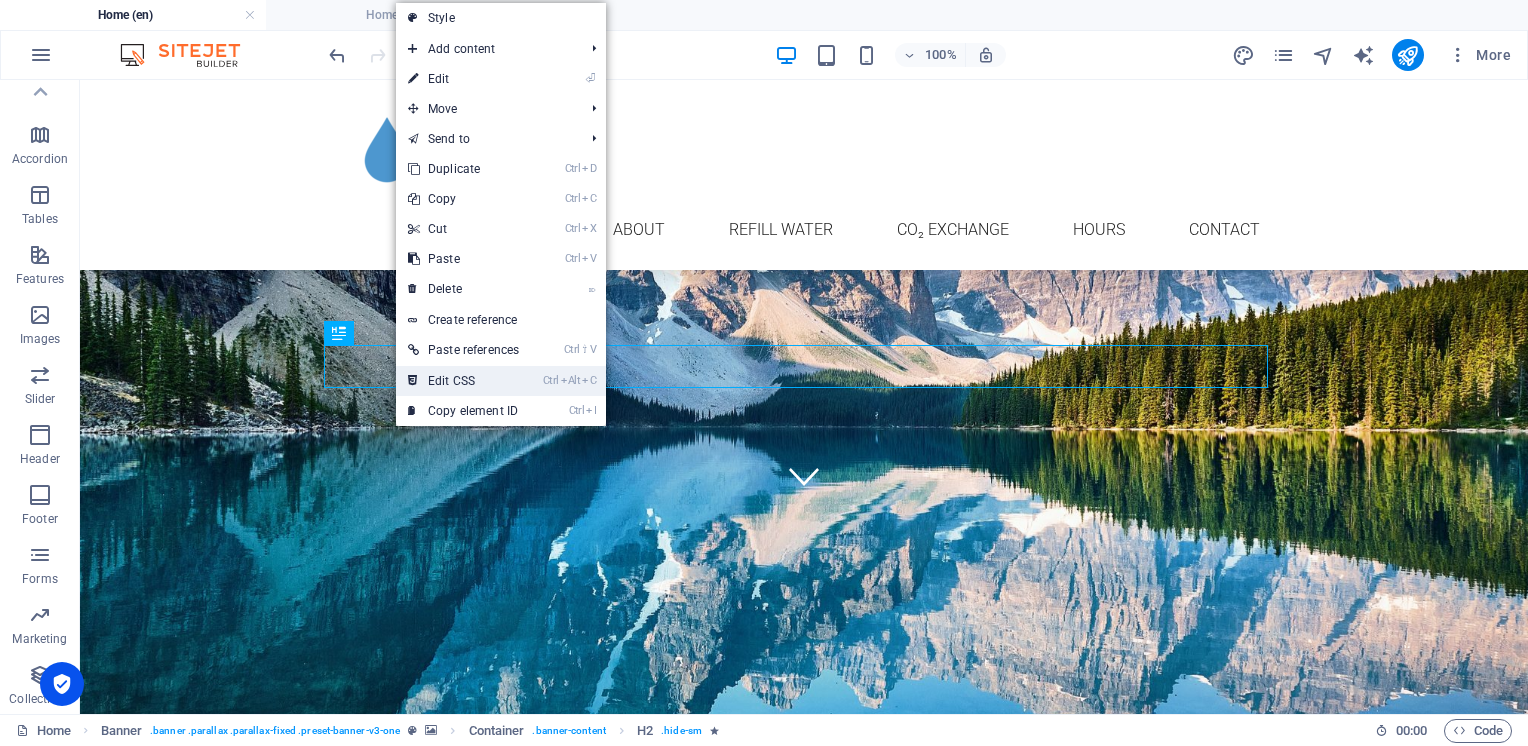 click on "Ctrl Alt C  Edit CSS" at bounding box center [463, 381] 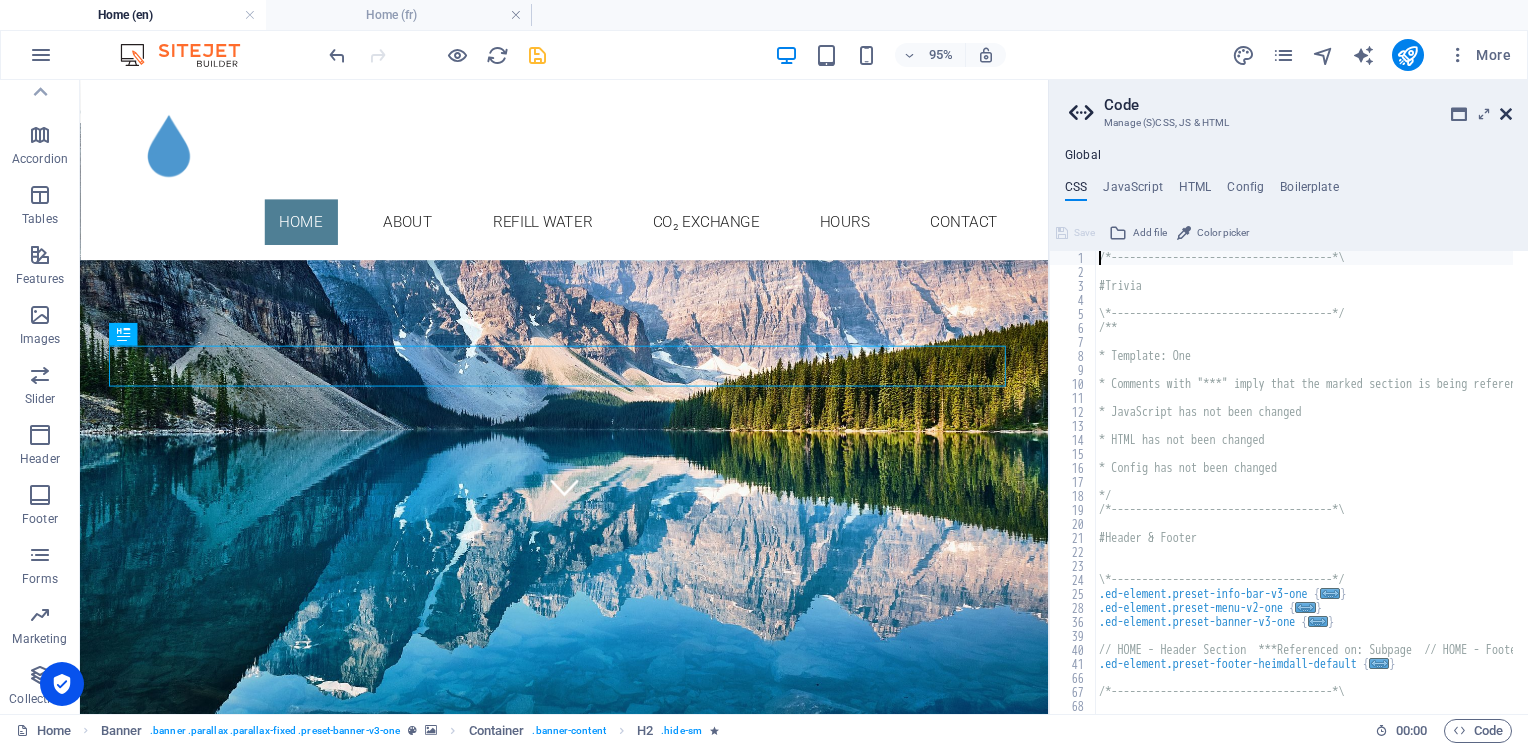 click at bounding box center (1506, 114) 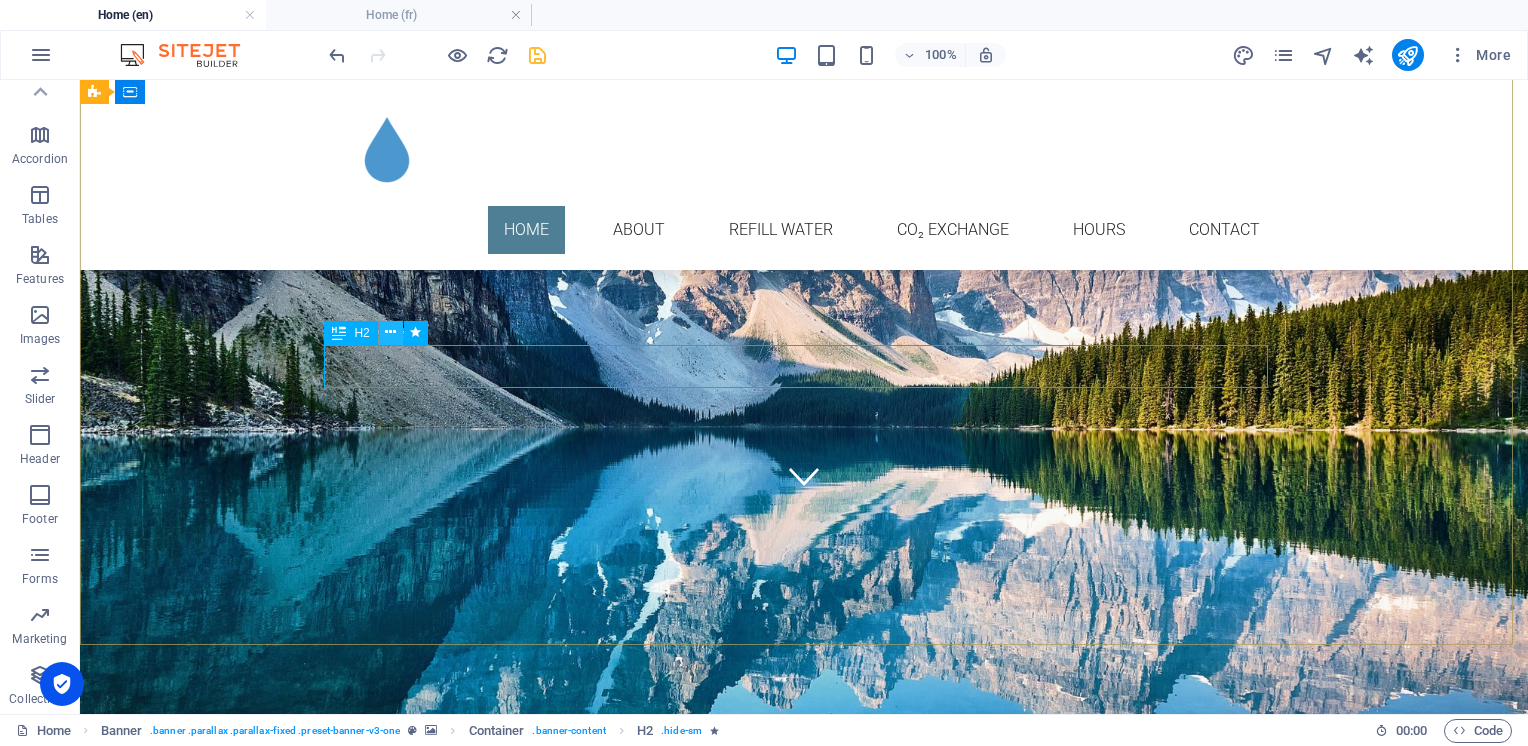click at bounding box center (390, 332) 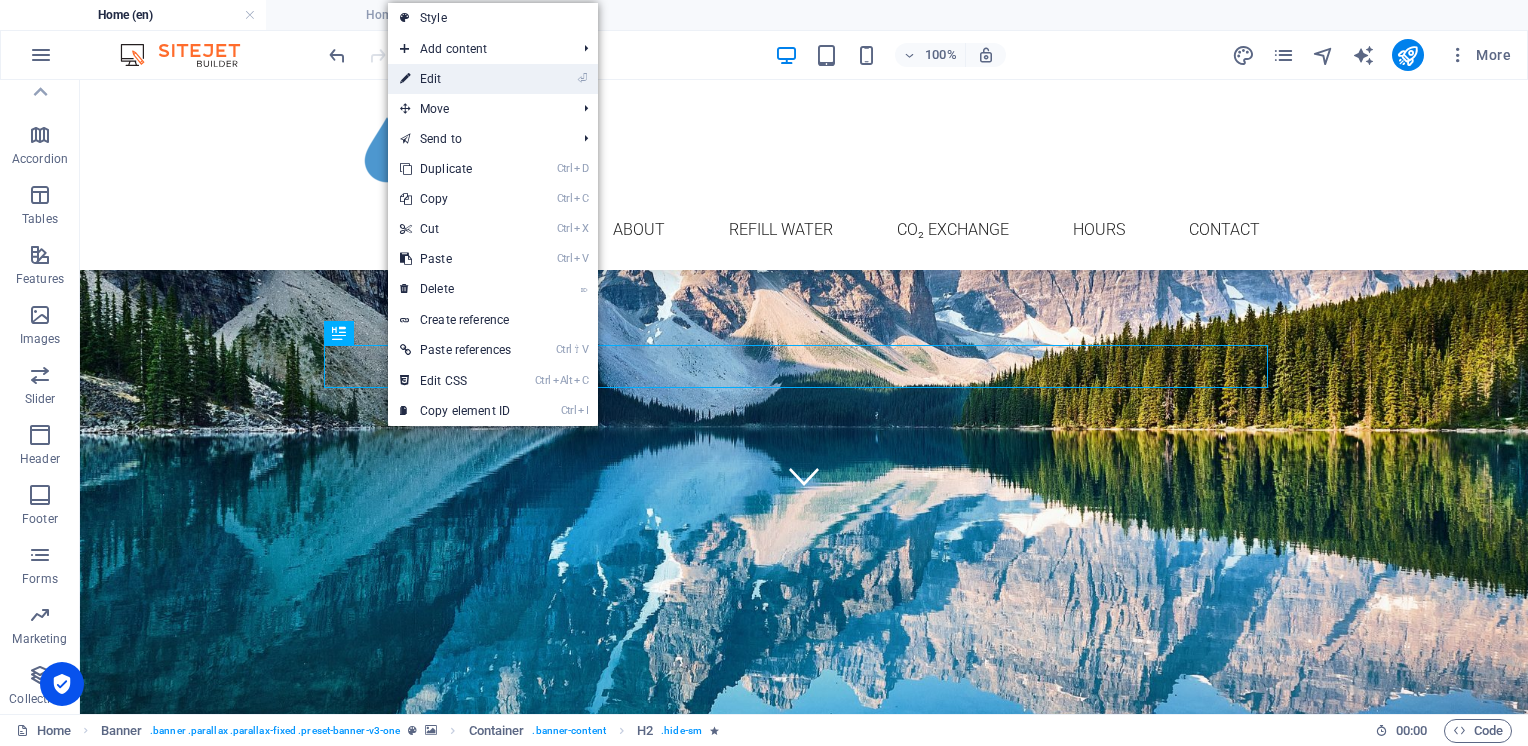 click on "⏎  Edit" at bounding box center [455, 79] 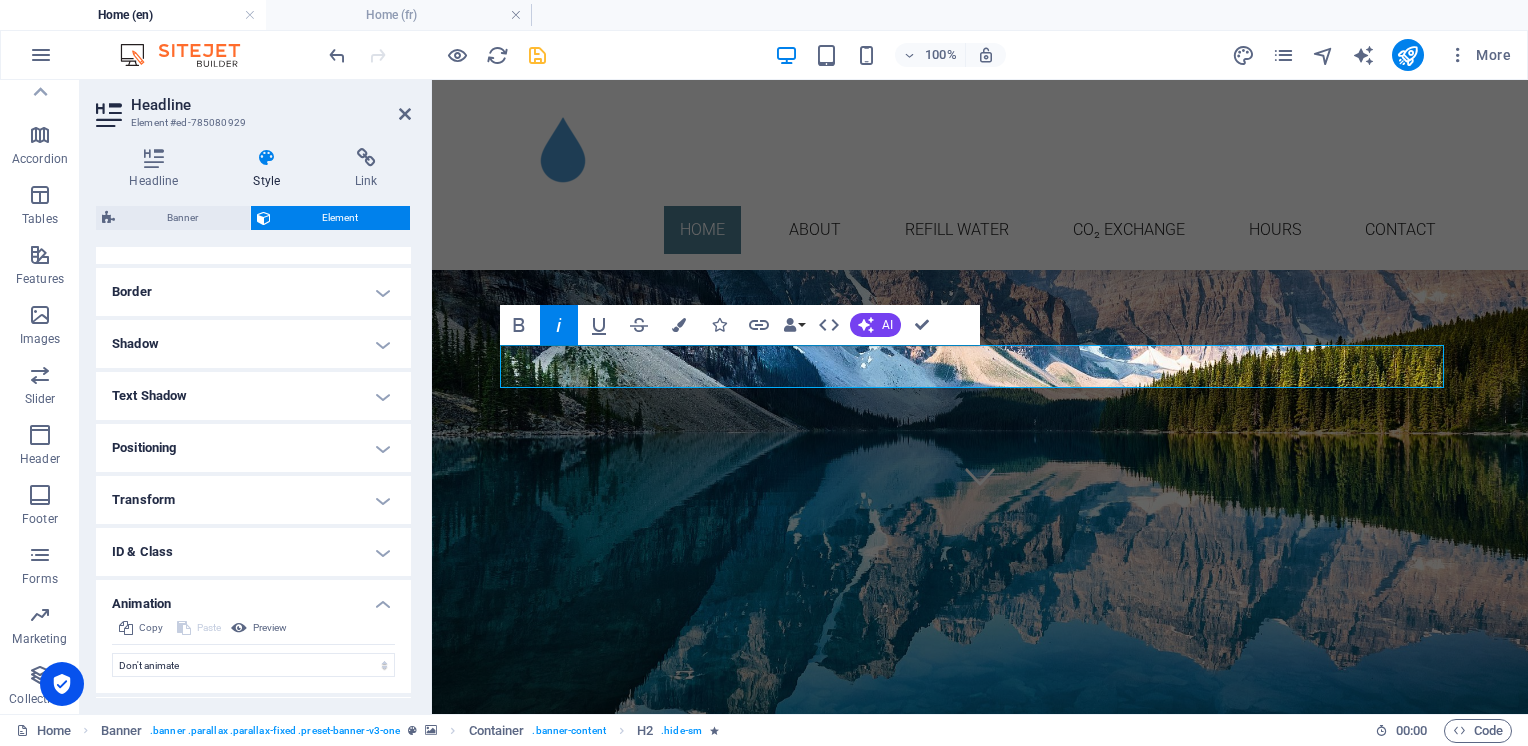 scroll, scrollTop: 180, scrollLeft: 0, axis: vertical 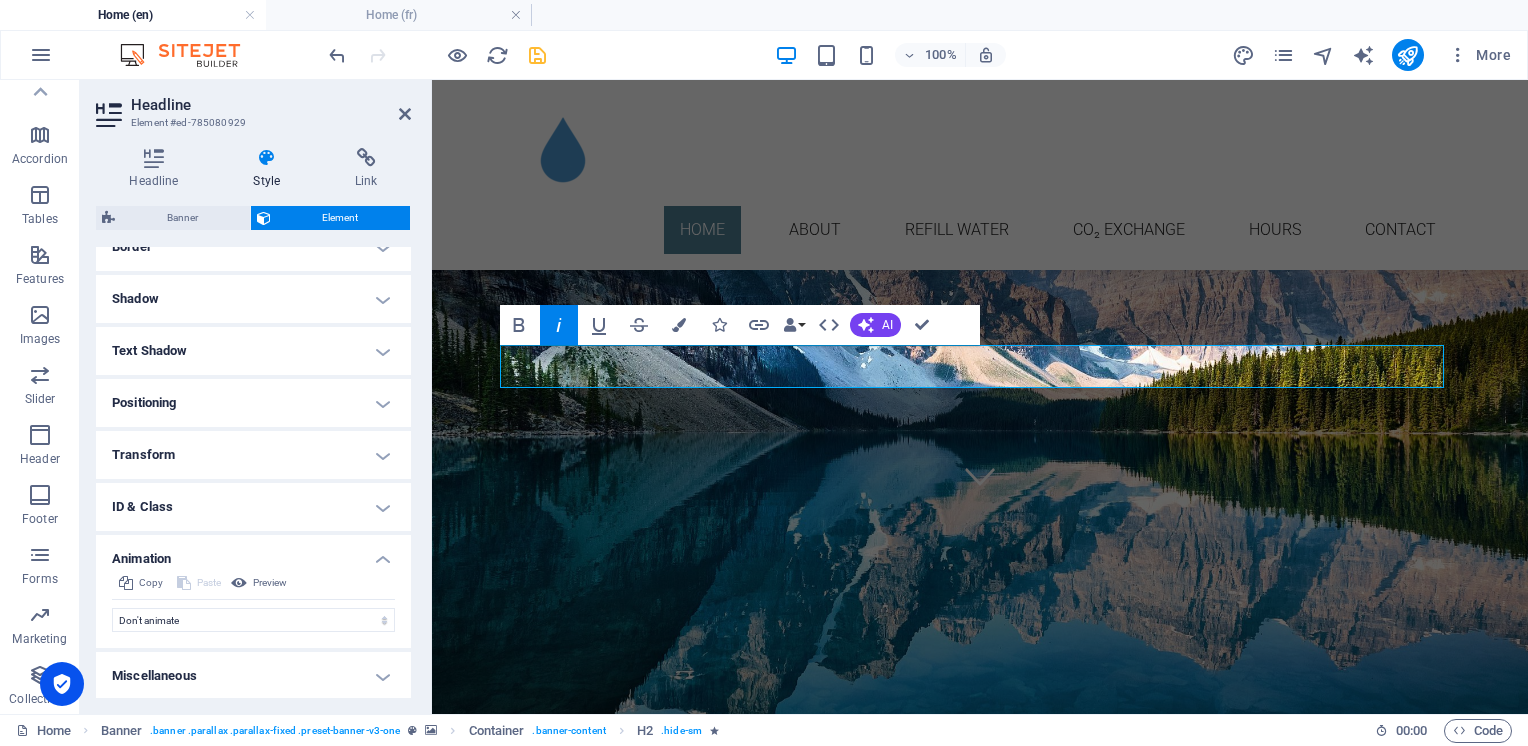 click on "Animation" at bounding box center [253, 553] 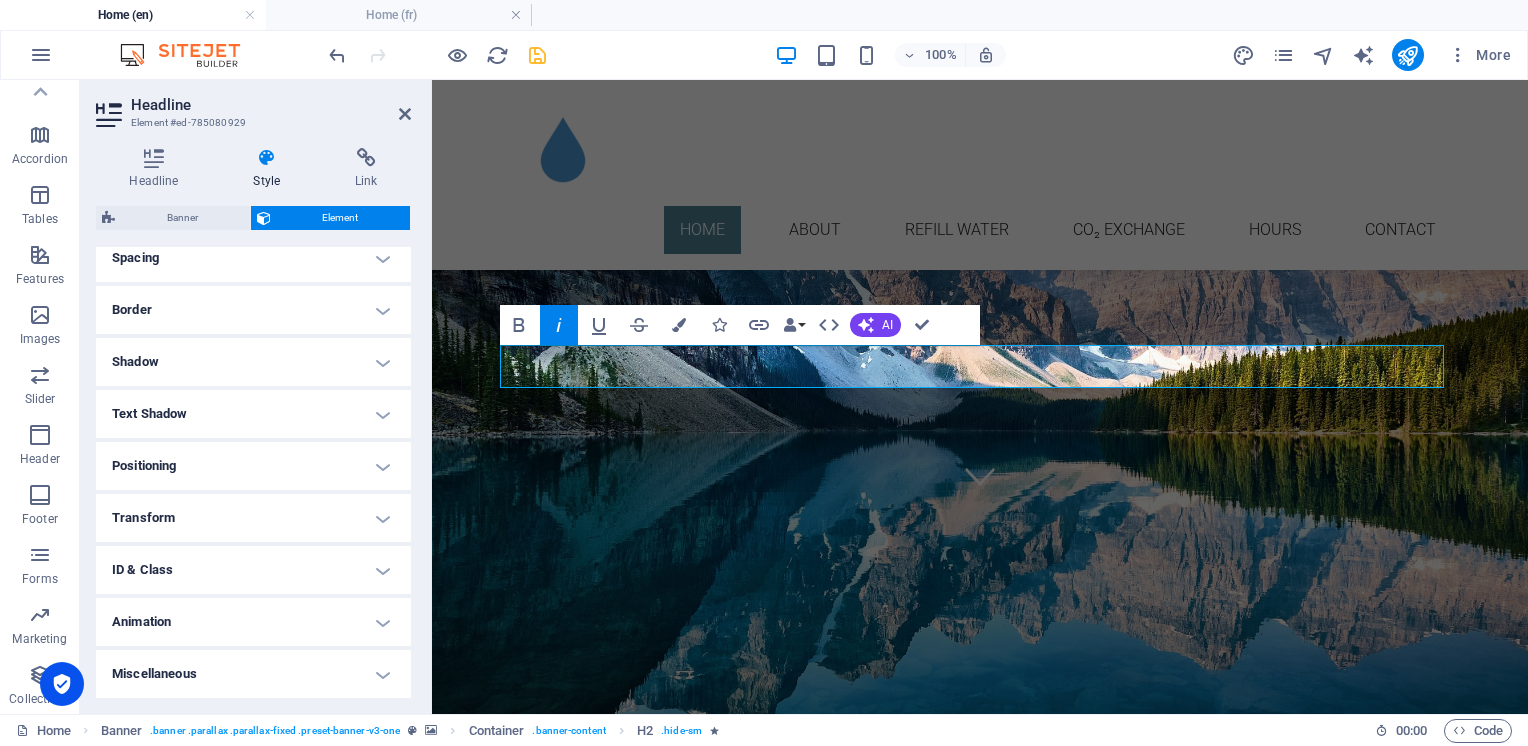 scroll, scrollTop: 116, scrollLeft: 0, axis: vertical 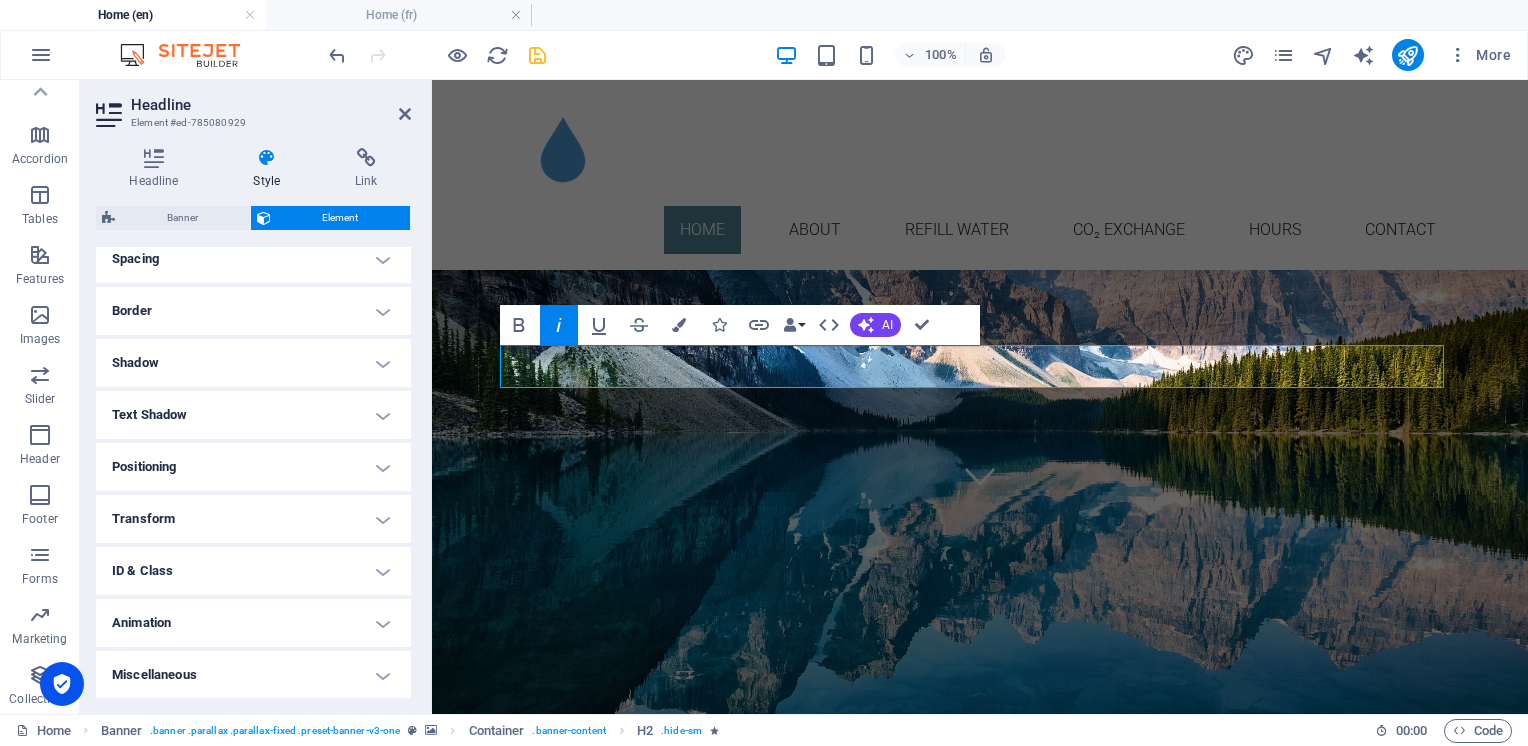 click on "Animation" at bounding box center [253, 623] 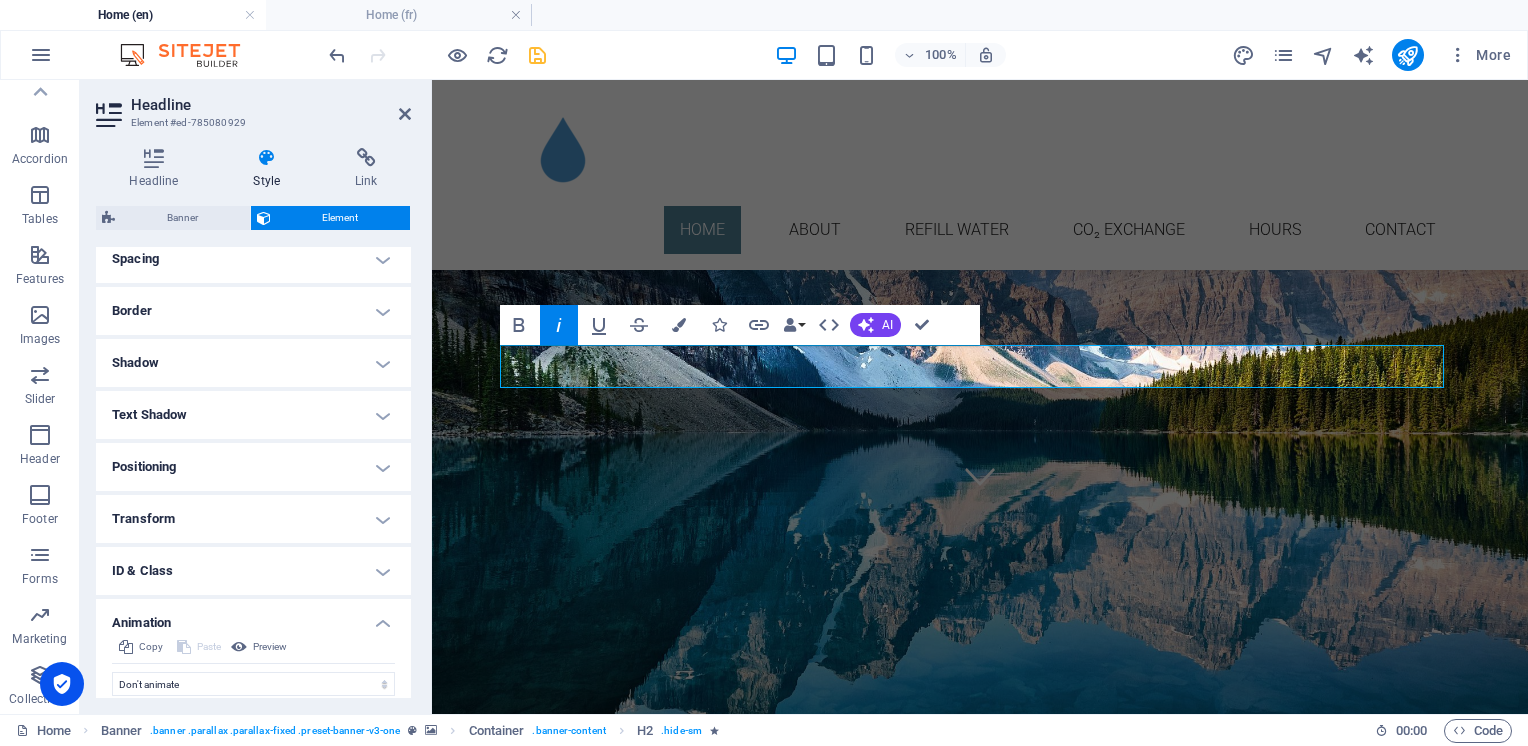 scroll, scrollTop: 180, scrollLeft: 0, axis: vertical 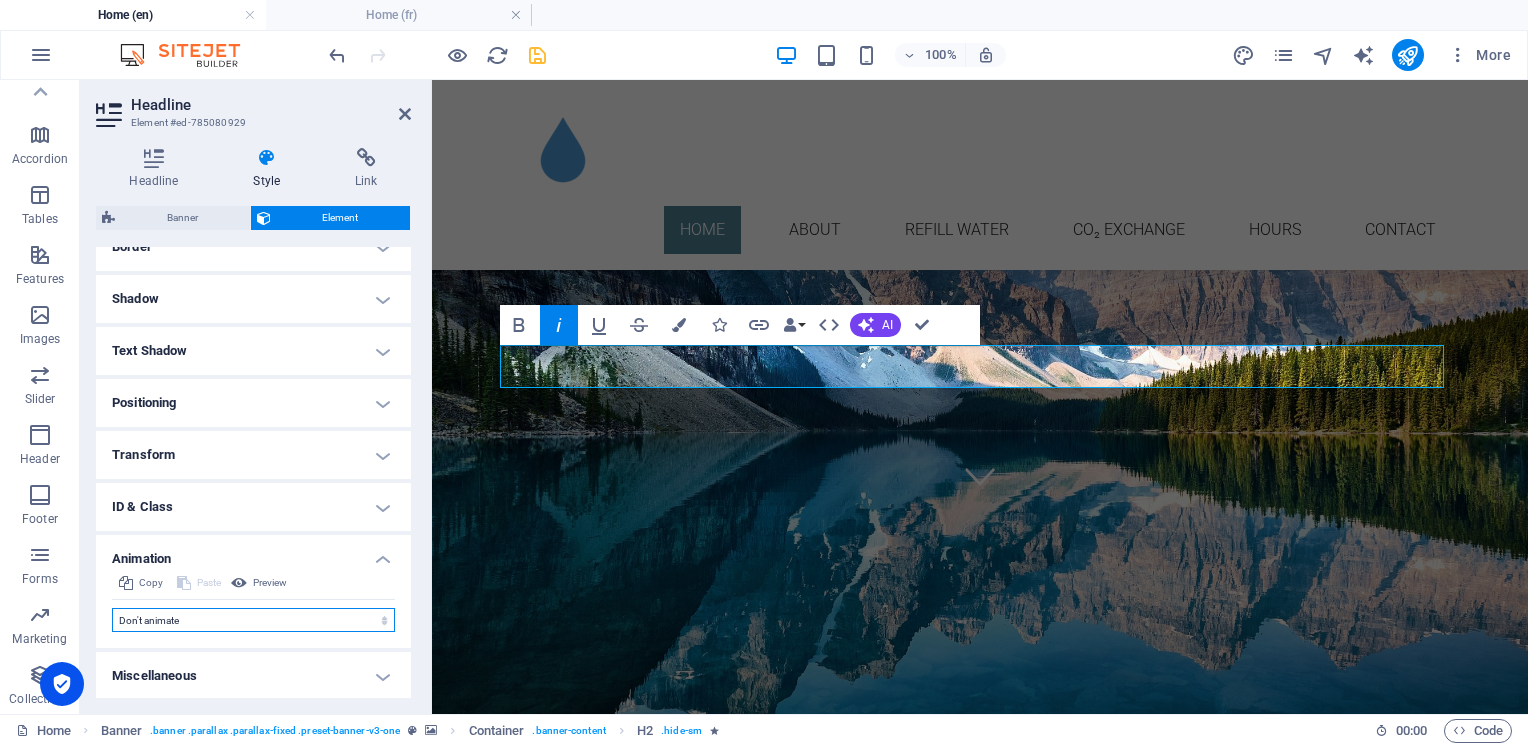 click on "Don't animate Show / Hide Slide up/down Zoom in/out Slide left to right Slide right to left Slide top to bottom Slide bottom to top Pulse Blink Open as overlay" at bounding box center (253, 620) 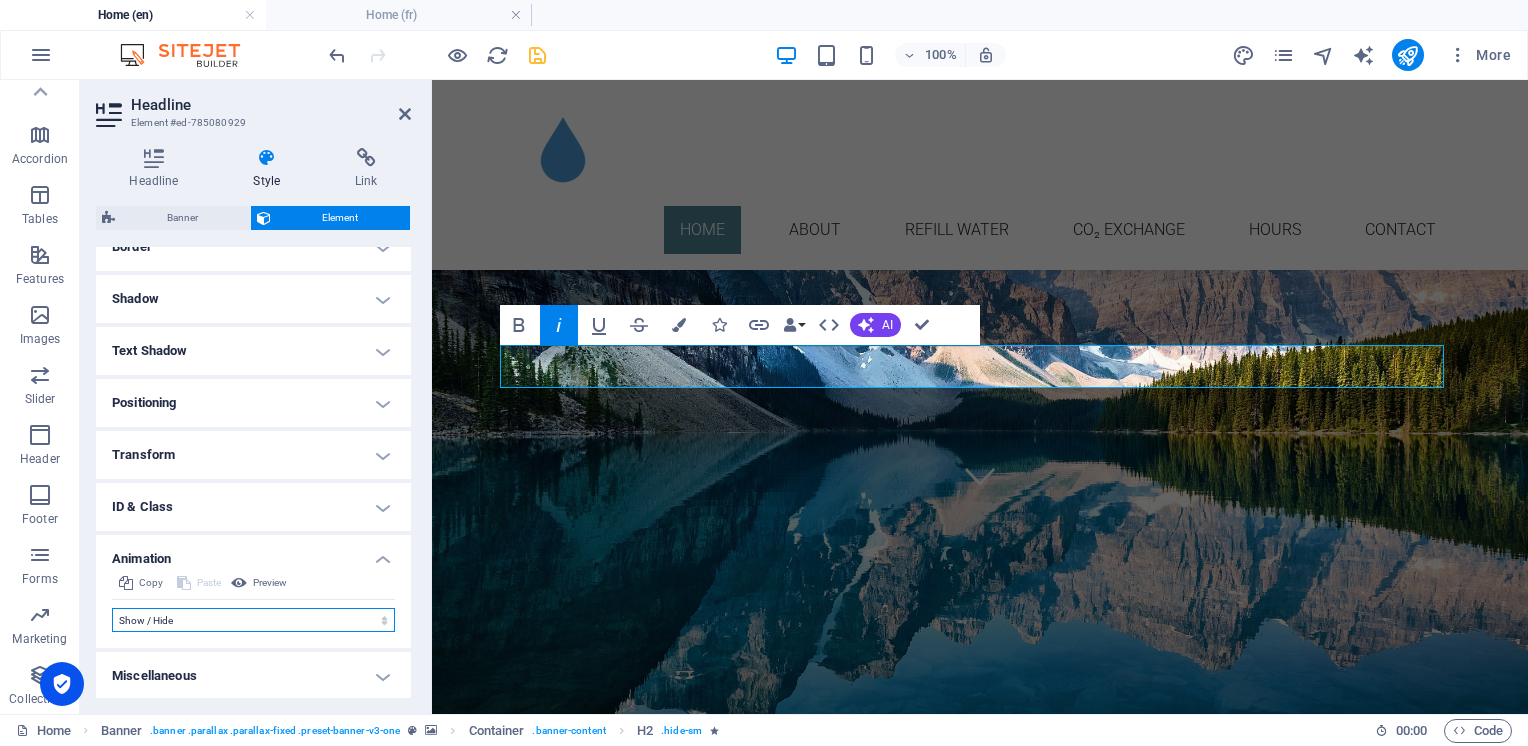 click on "Don't animate Show / Hide Slide up/down Zoom in/out Slide left to right Slide right to left Slide top to bottom Slide bottom to top Pulse Blink Open as overlay" at bounding box center [253, 620] 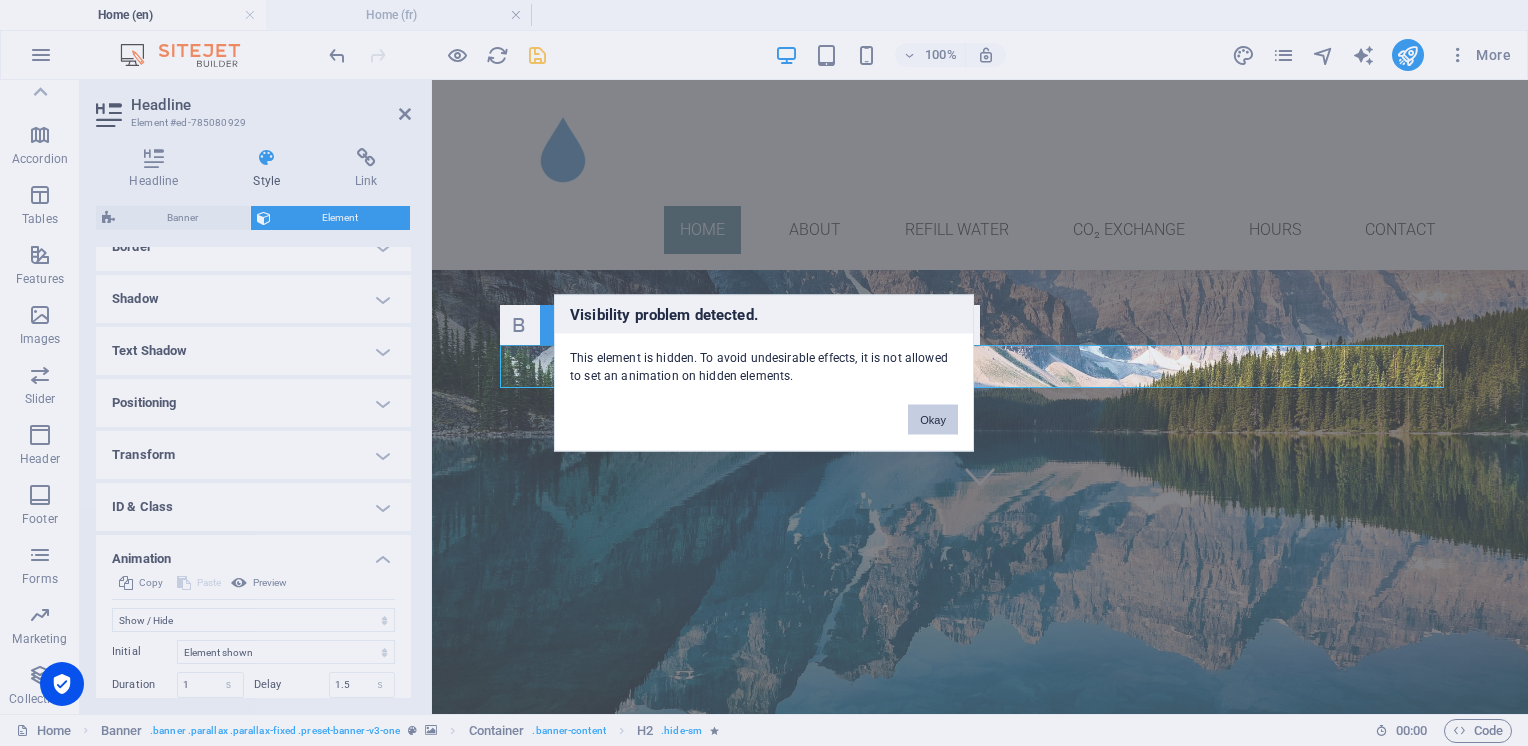 click on "Okay" at bounding box center (933, 420) 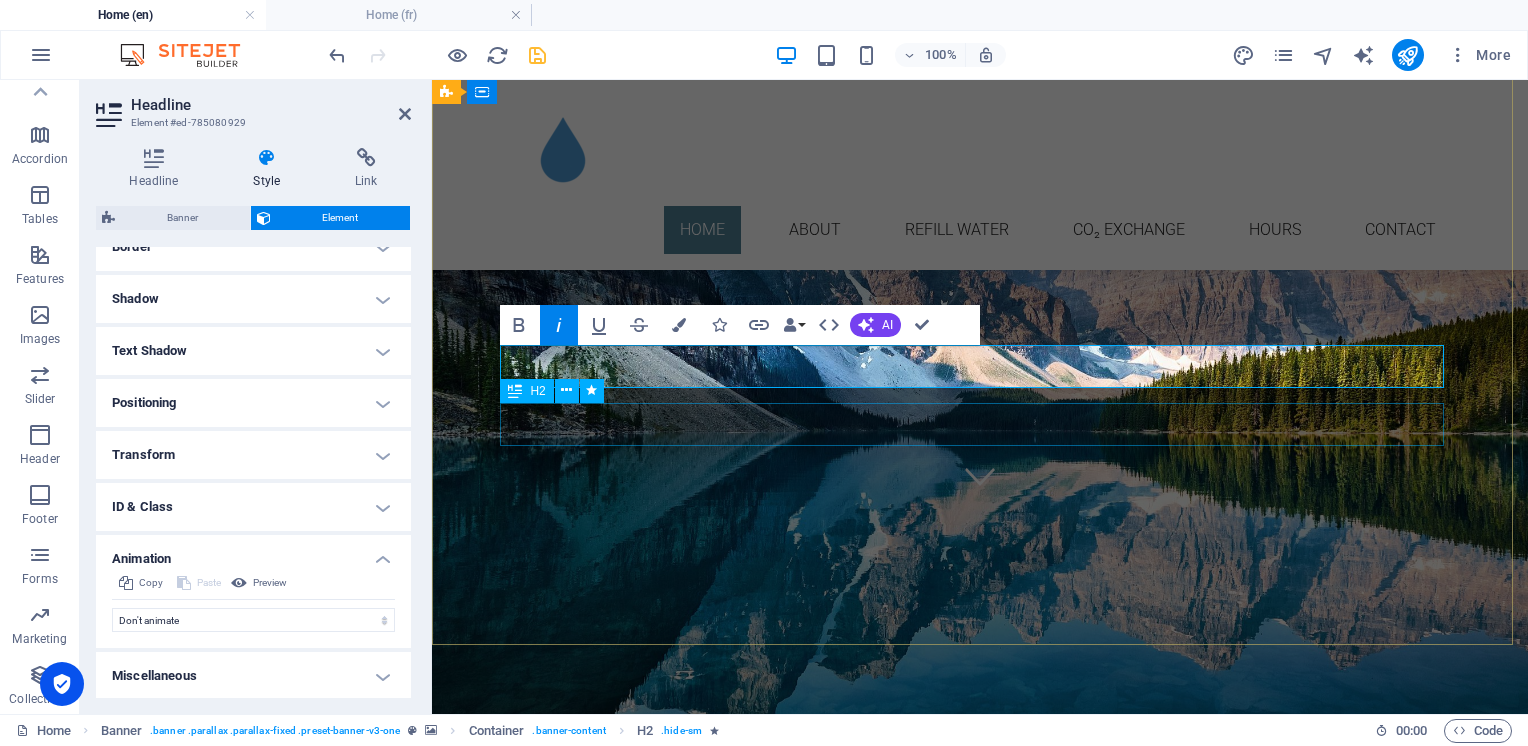 click on "Simple        Local         Sustainable" at bounding box center [980, 4652] 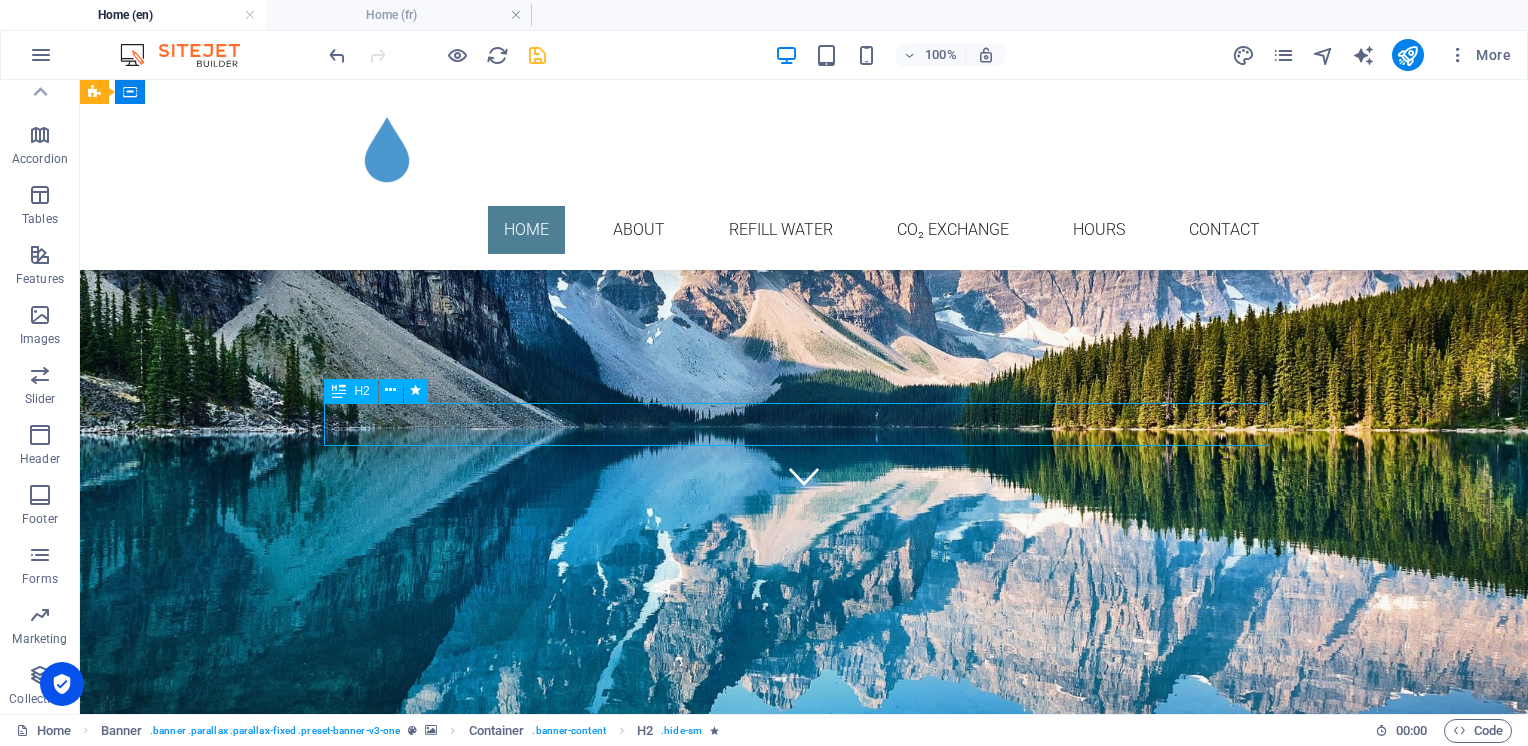 click on "Simple        Local         Sustainable" at bounding box center [804, 4652] 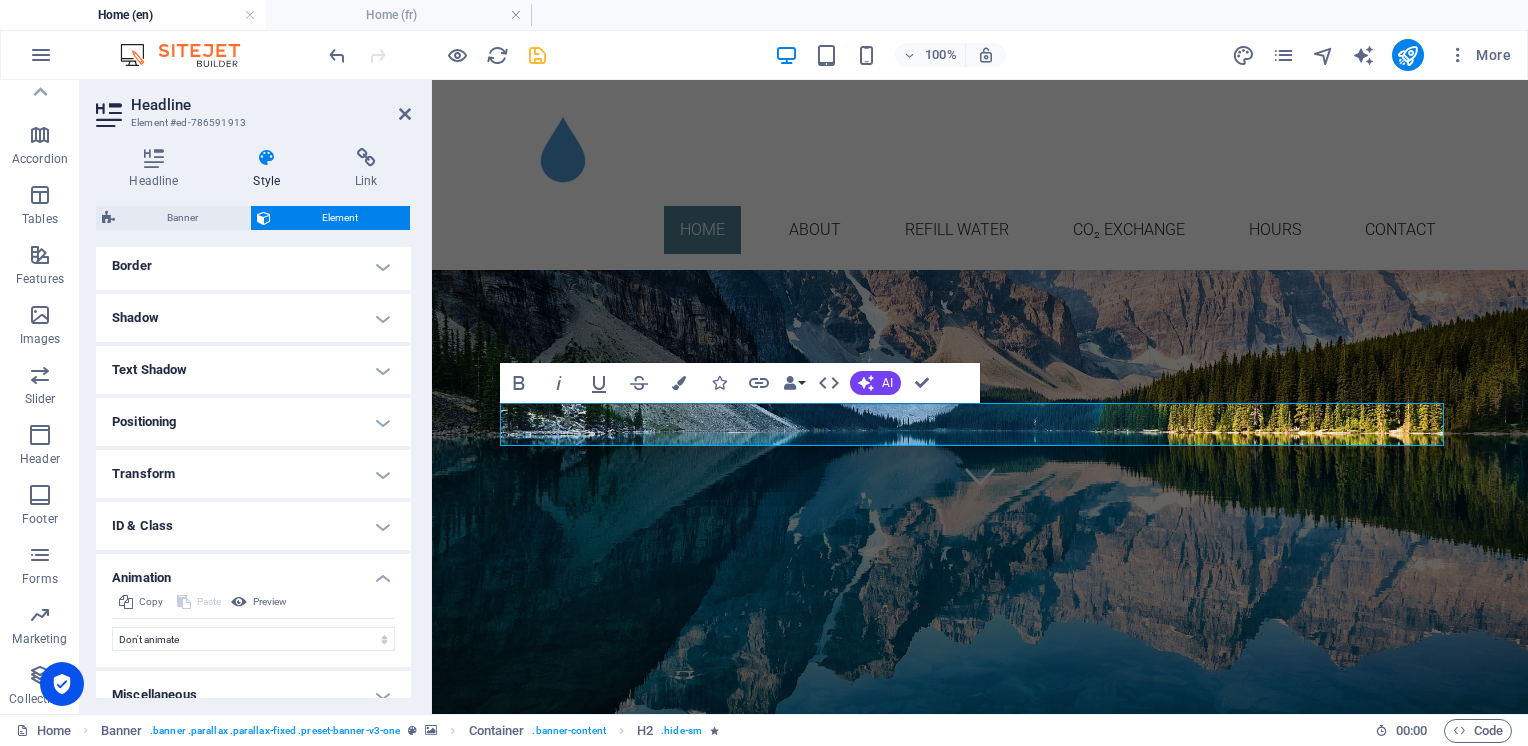 scroll, scrollTop: 457, scrollLeft: 0, axis: vertical 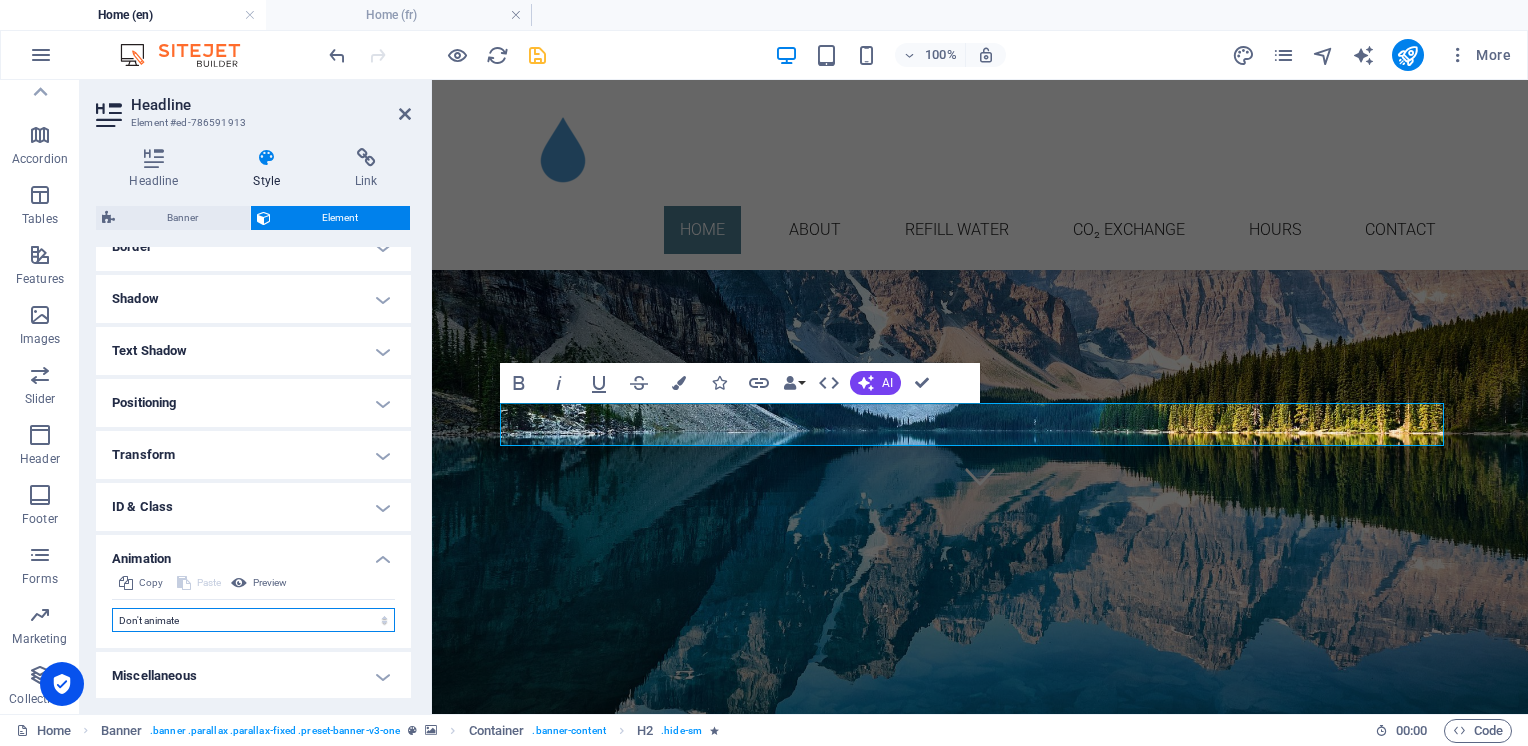 click on "Don't animate Show / Hide Slide up/down Zoom in/out Slide left to right Slide right to left Slide top to bottom Slide bottom to top Pulse Blink Open as overlay" at bounding box center [253, 620] 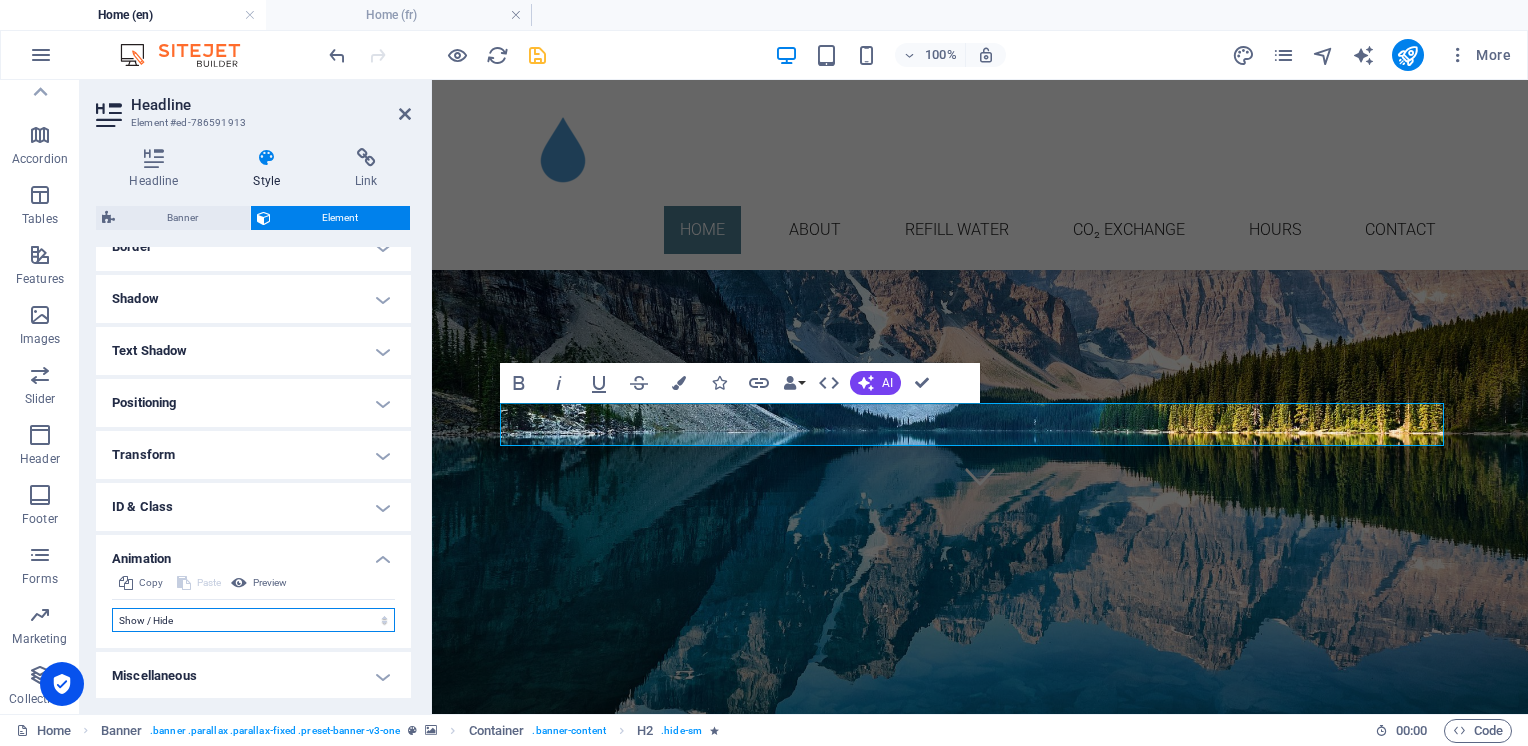 click on "Don't animate Show / Hide Slide up/down Zoom in/out Slide left to right Slide right to left Slide top to bottom Slide bottom to top Pulse Blink Open as overlay" at bounding box center [253, 620] 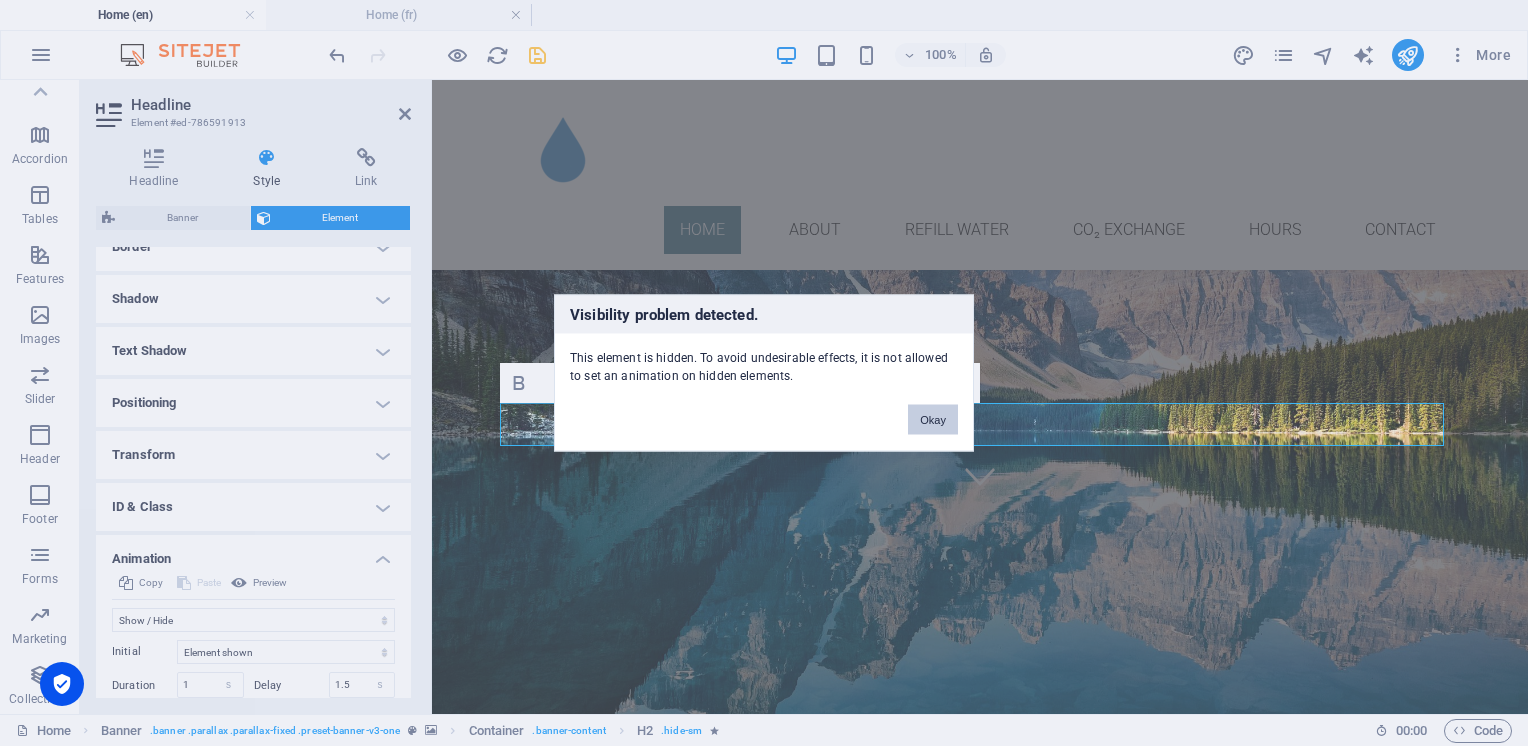 click on "Okay" at bounding box center [933, 420] 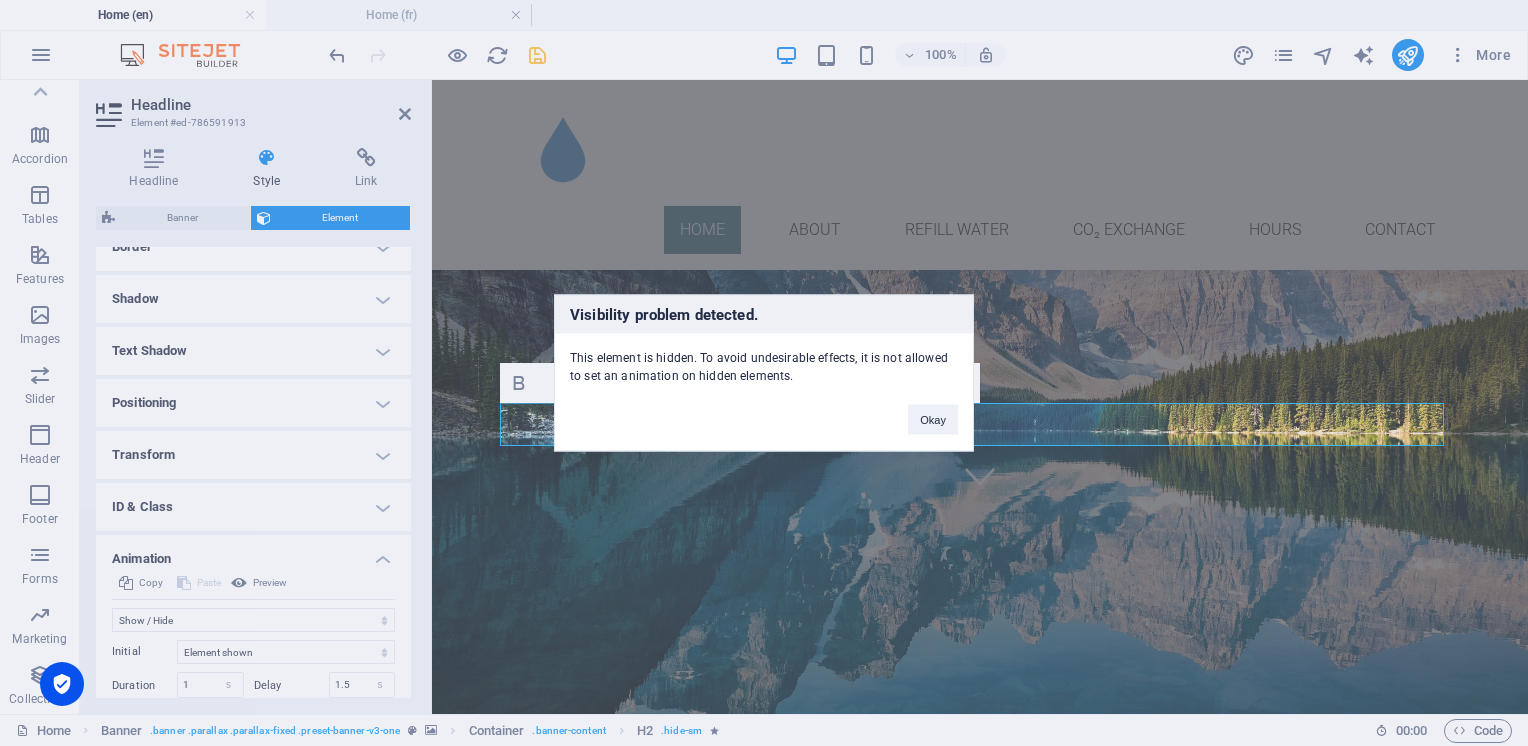select on "none" 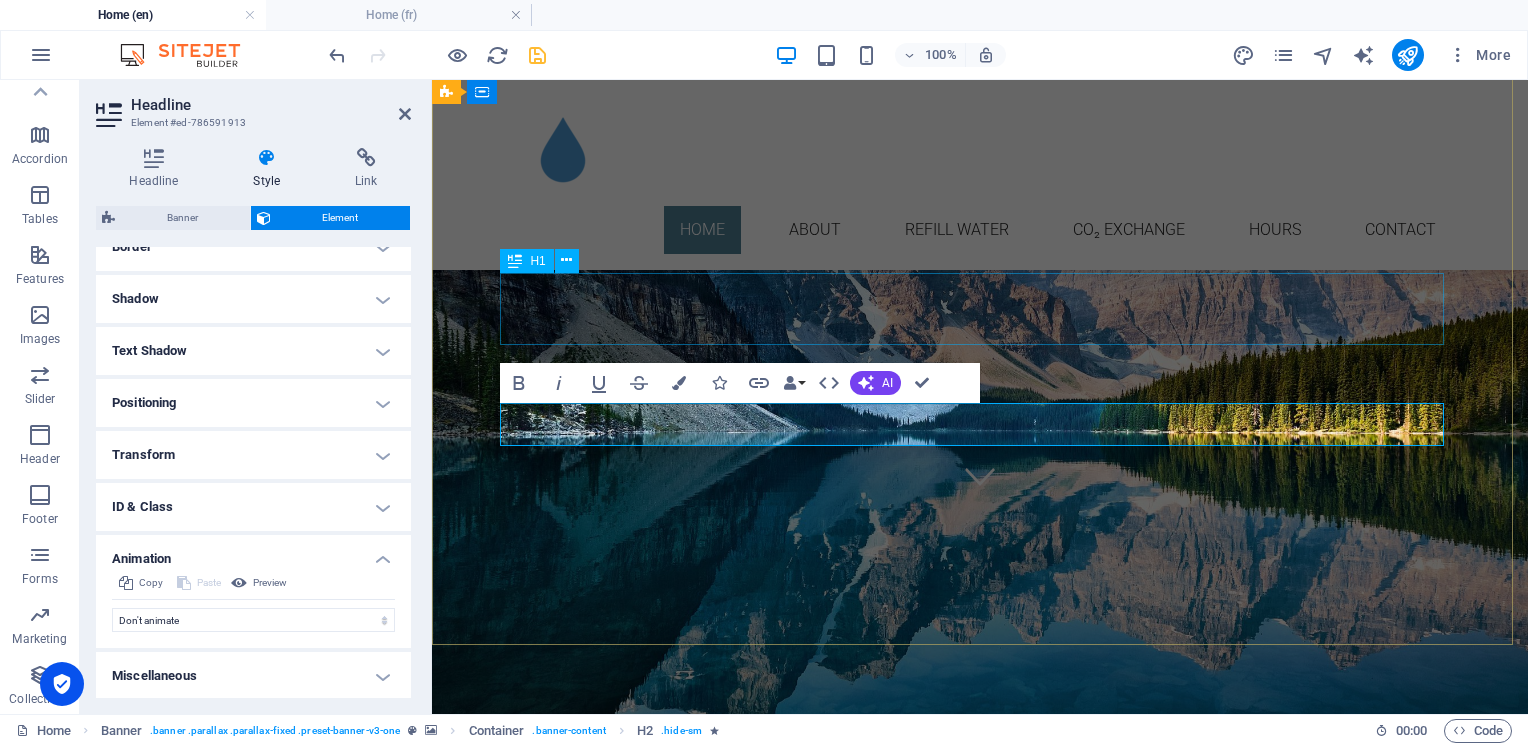 click on "[PERSON_NAME]" at bounding box center (980, 242) 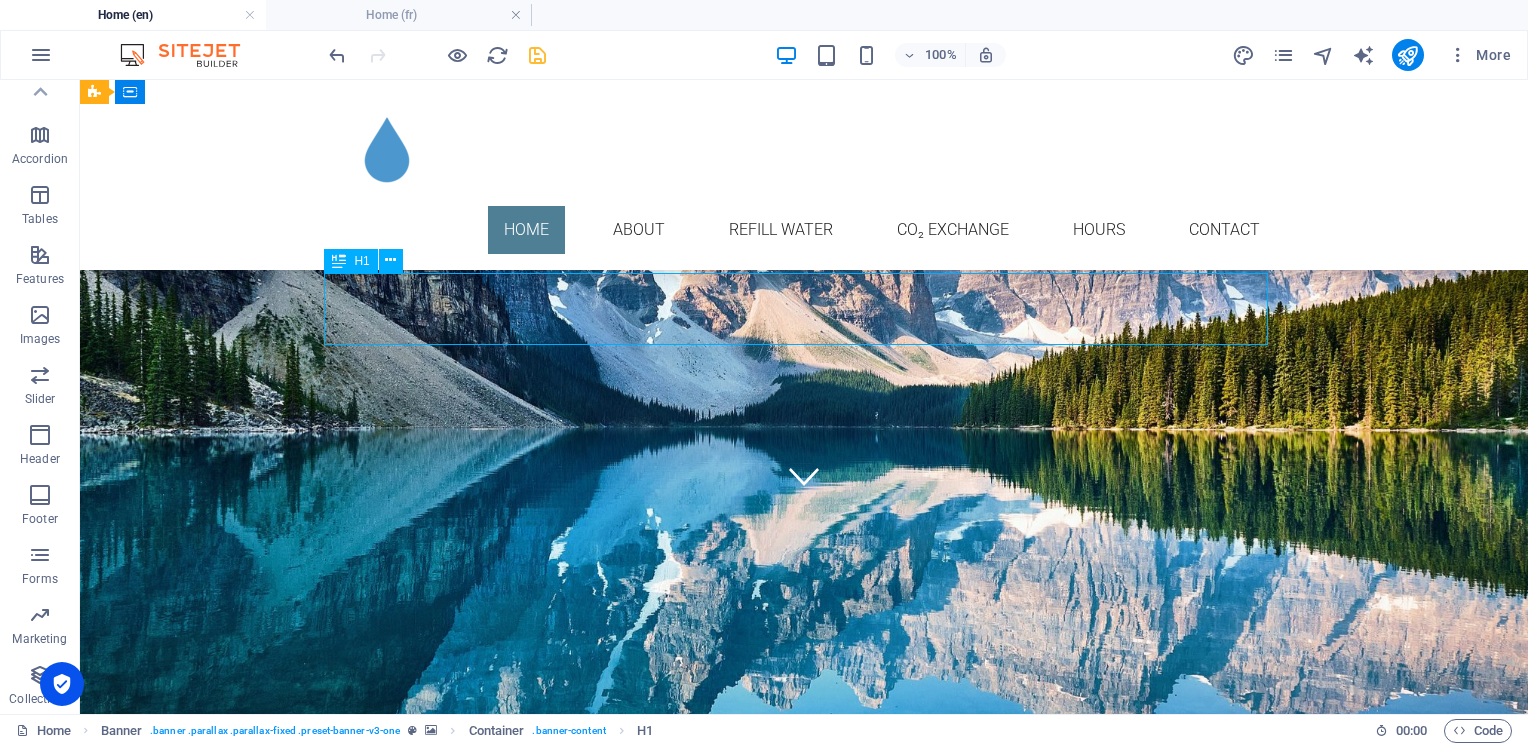click on "[PERSON_NAME]" at bounding box center (804, 242) 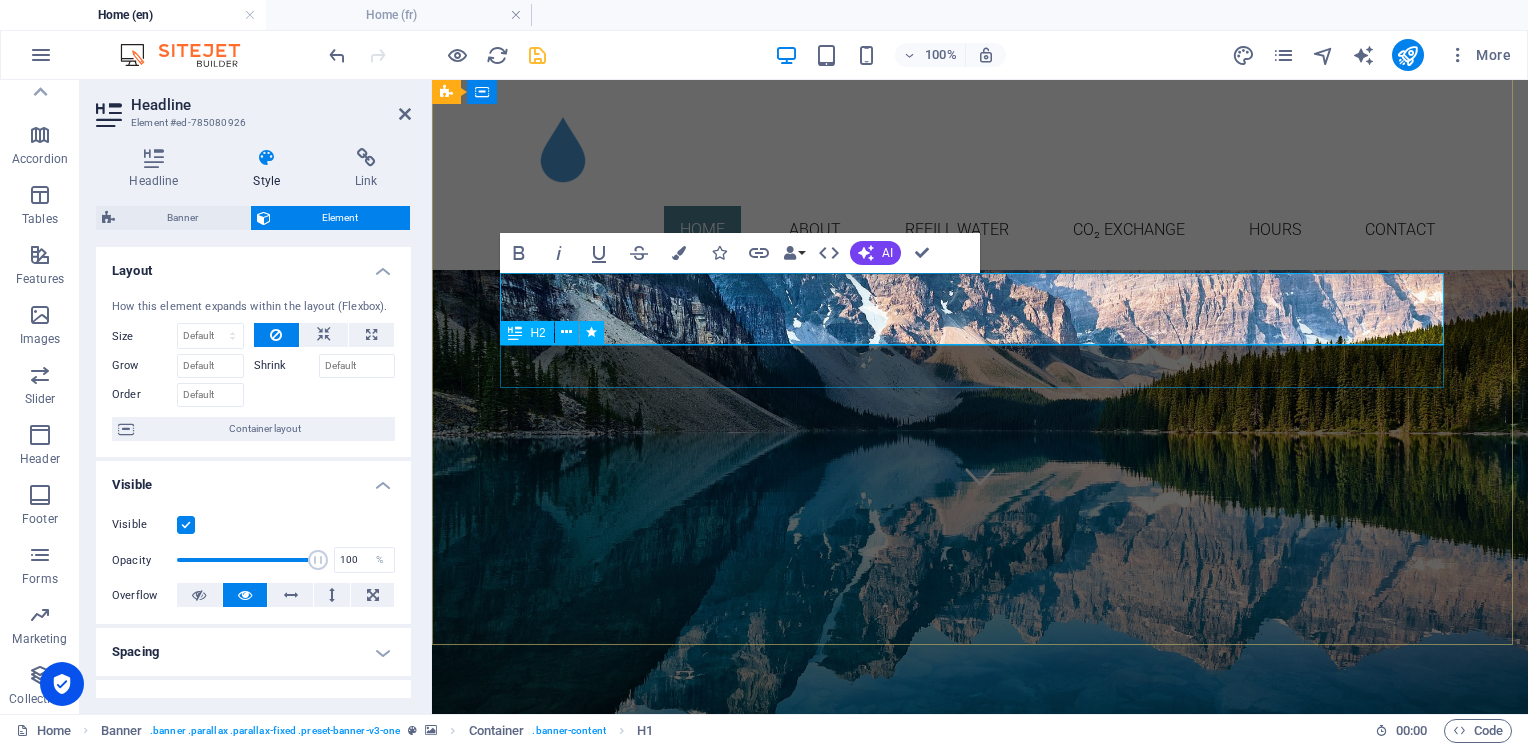 click on "Ultra pure water refill and" at bounding box center (980, 1687) 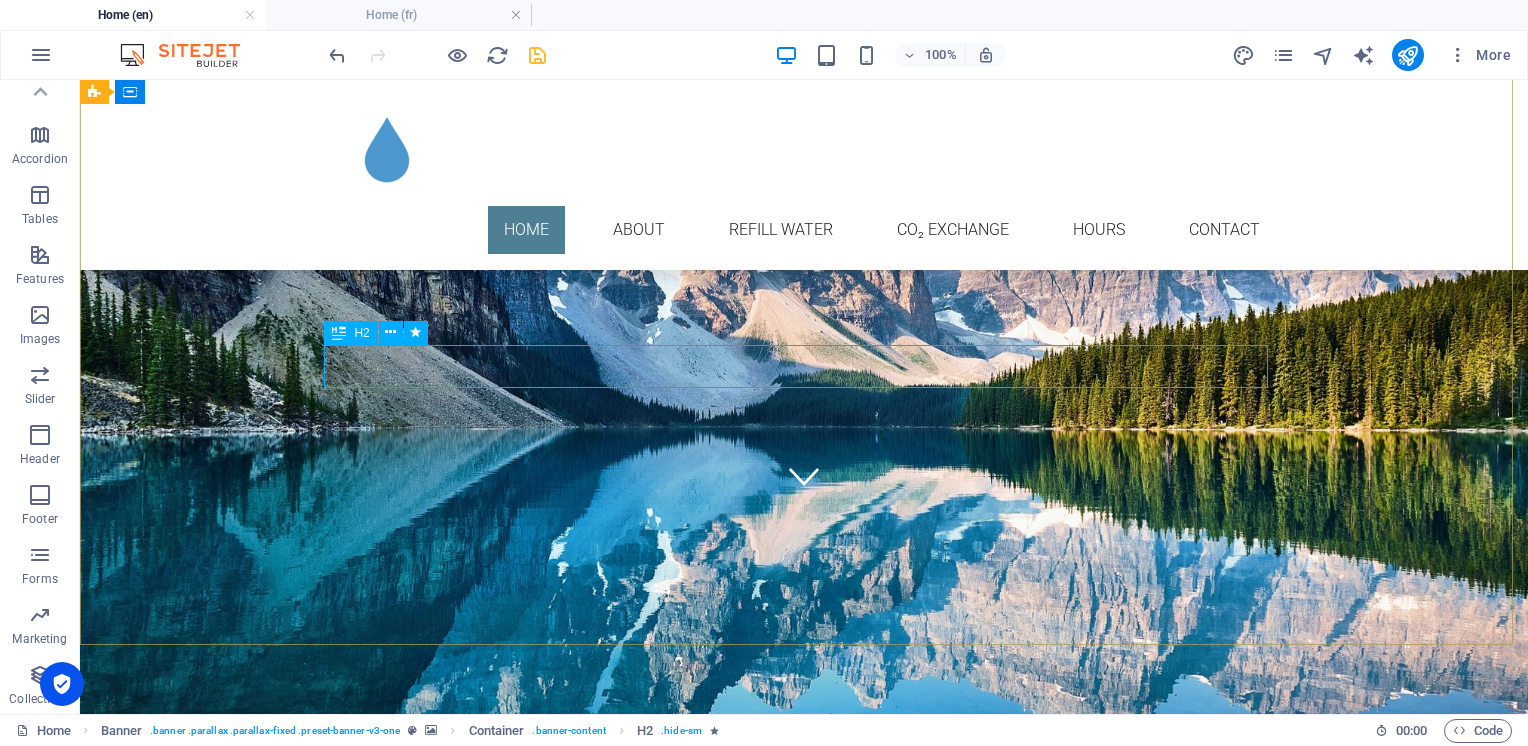 drag, startPoint x: 489, startPoint y: 415, endPoint x: 382, endPoint y: 390, distance: 109.88175 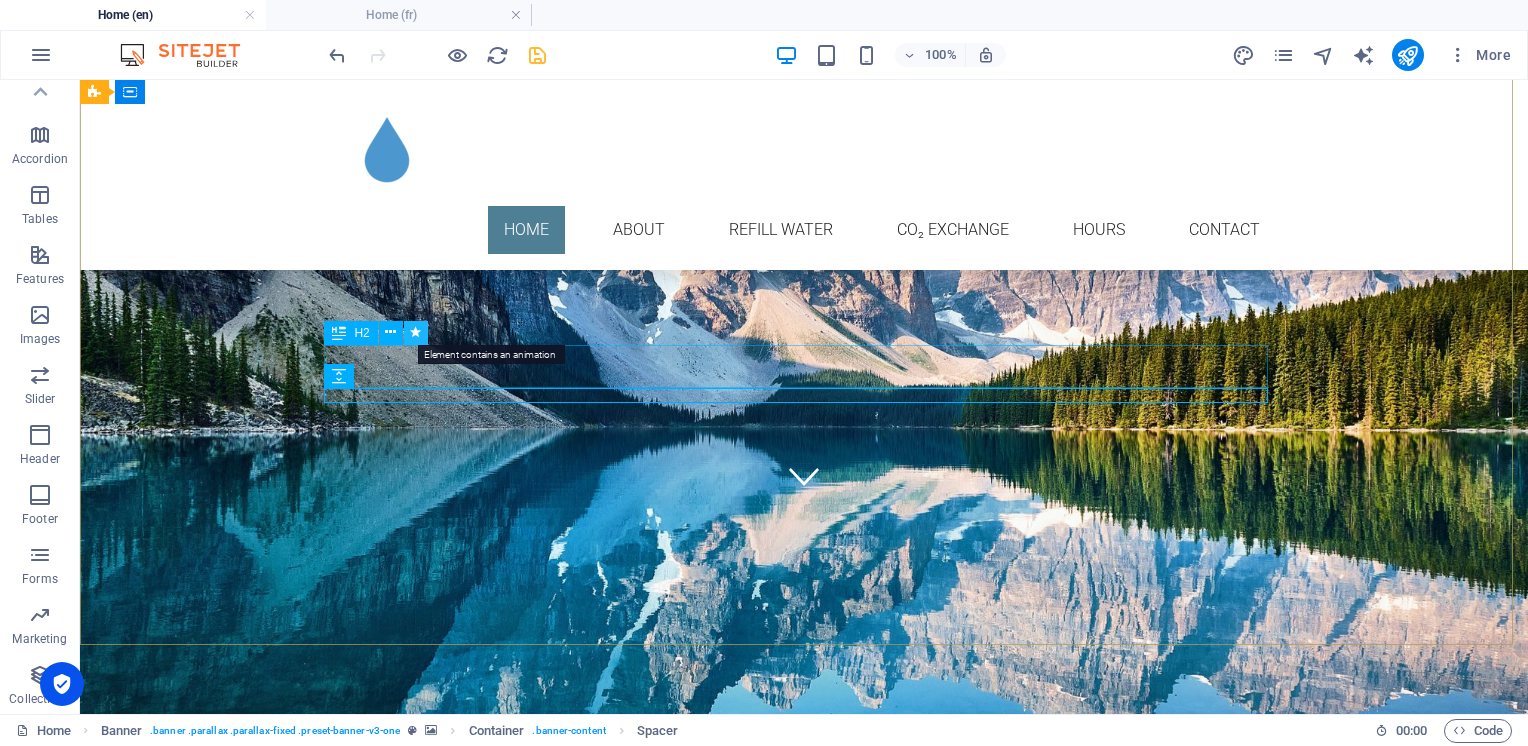 click at bounding box center (415, 332) 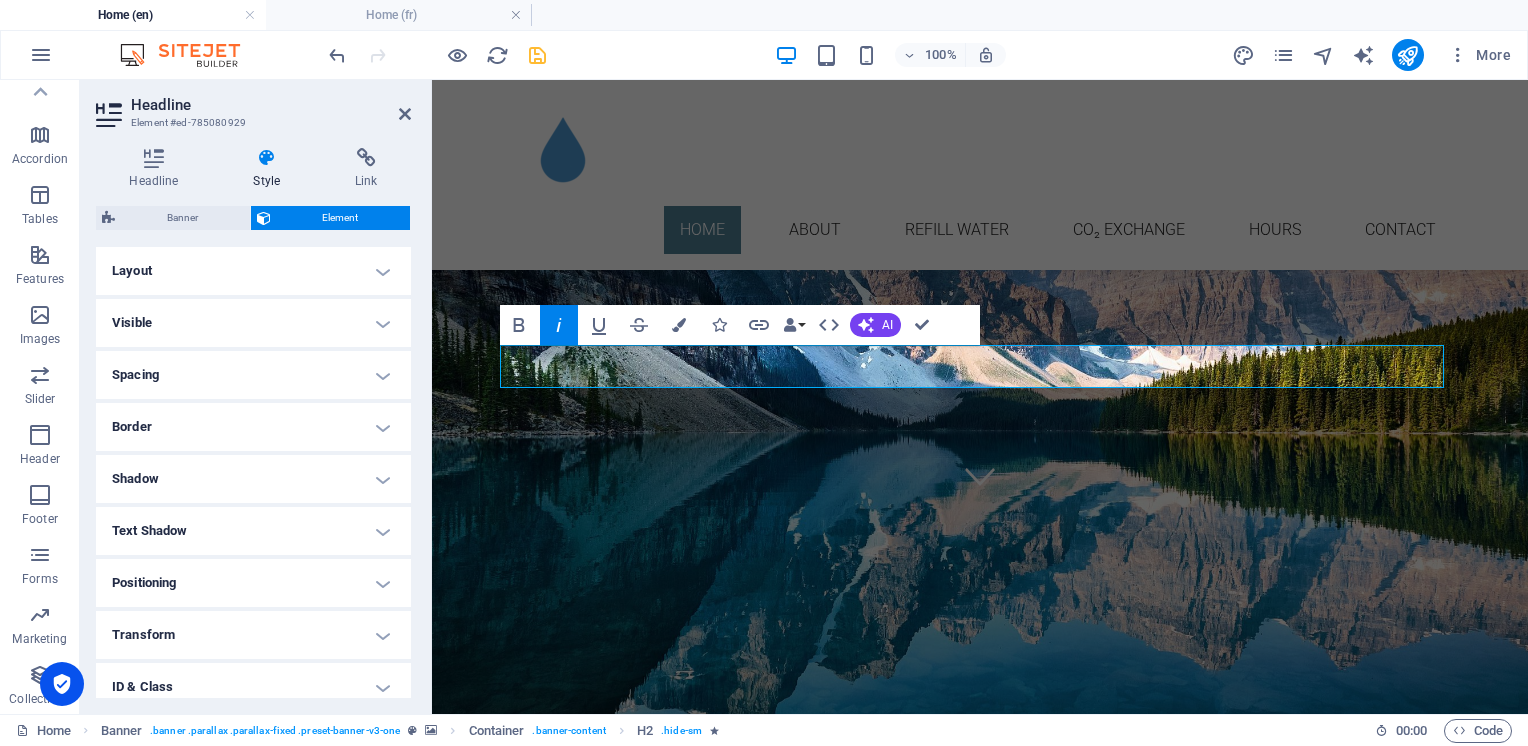 click on "Headline" at bounding box center [271, 105] 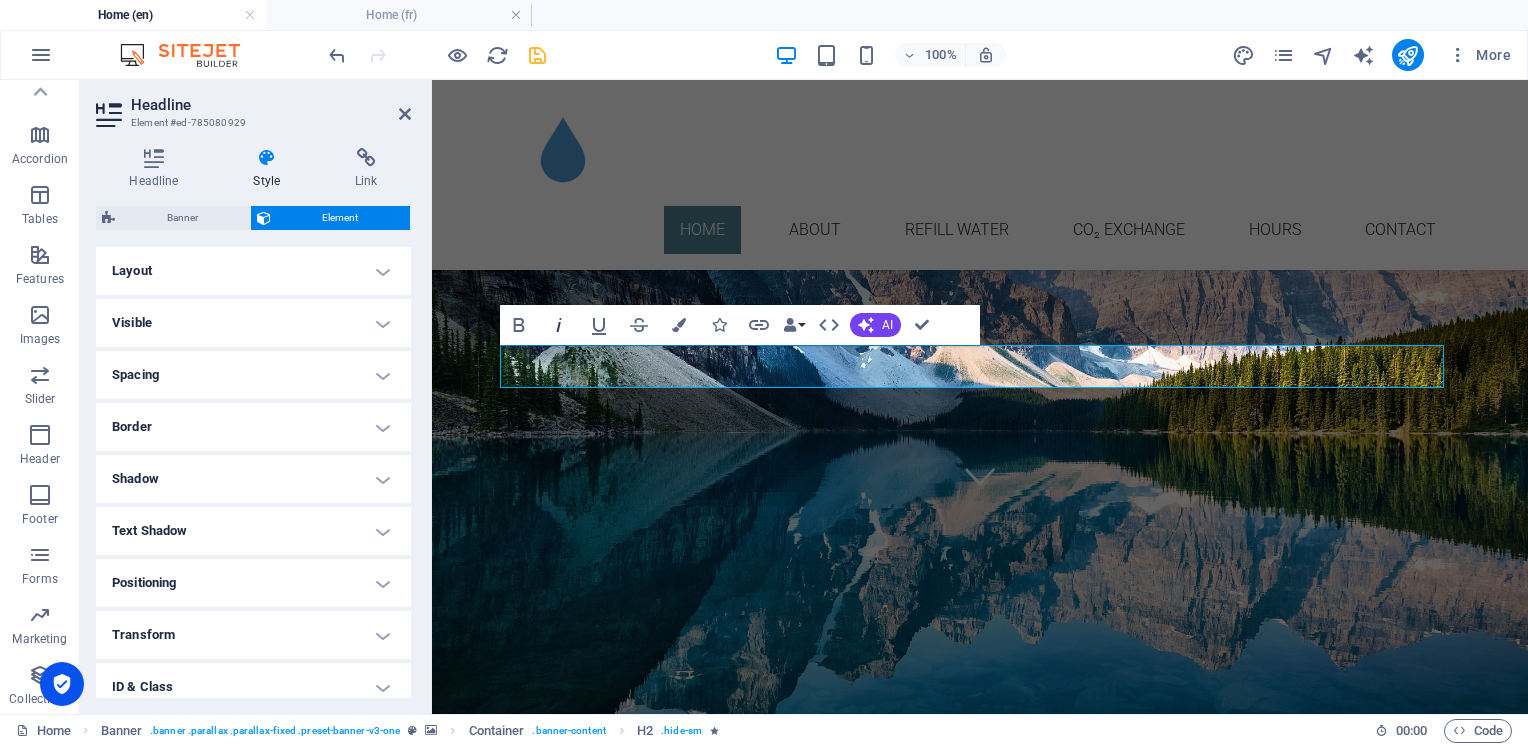 click 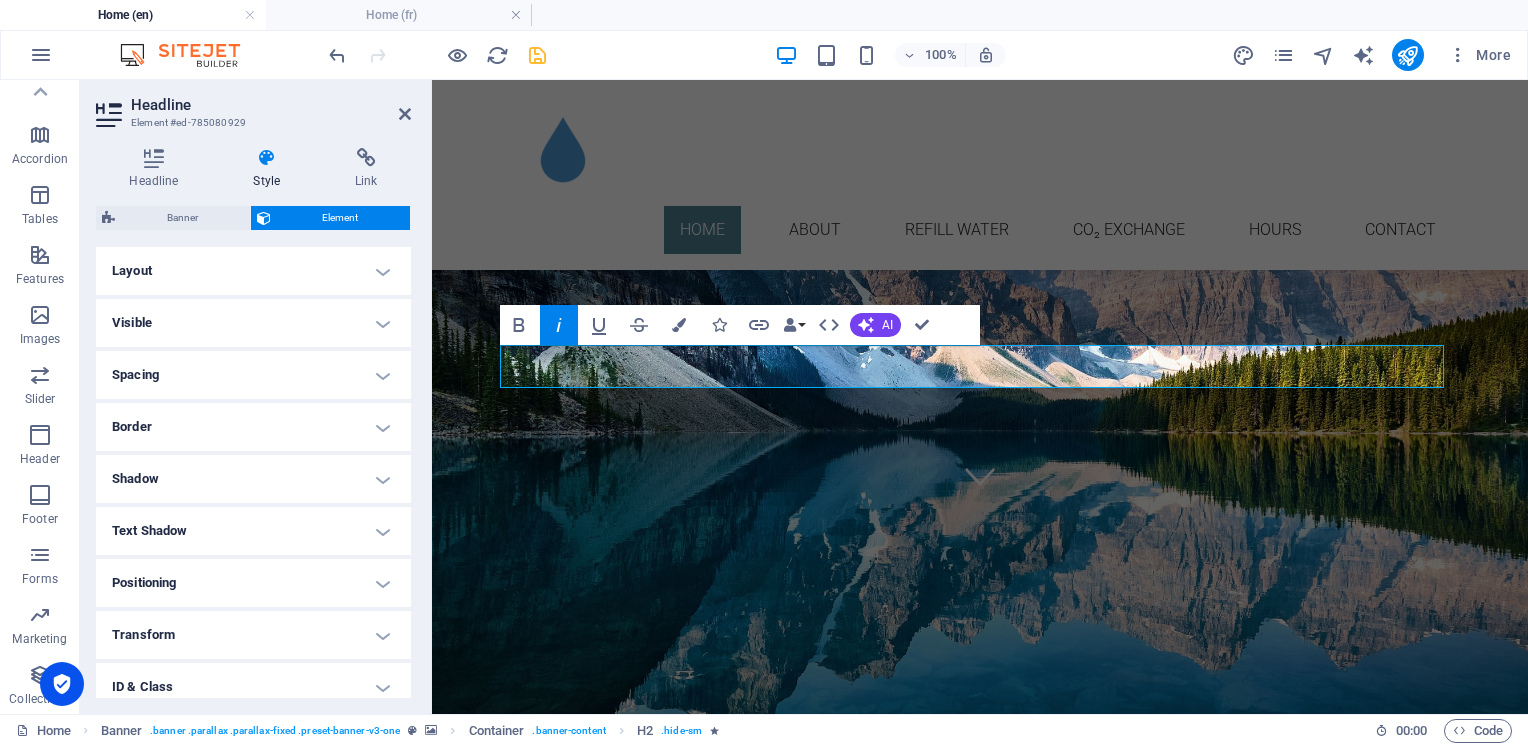 click 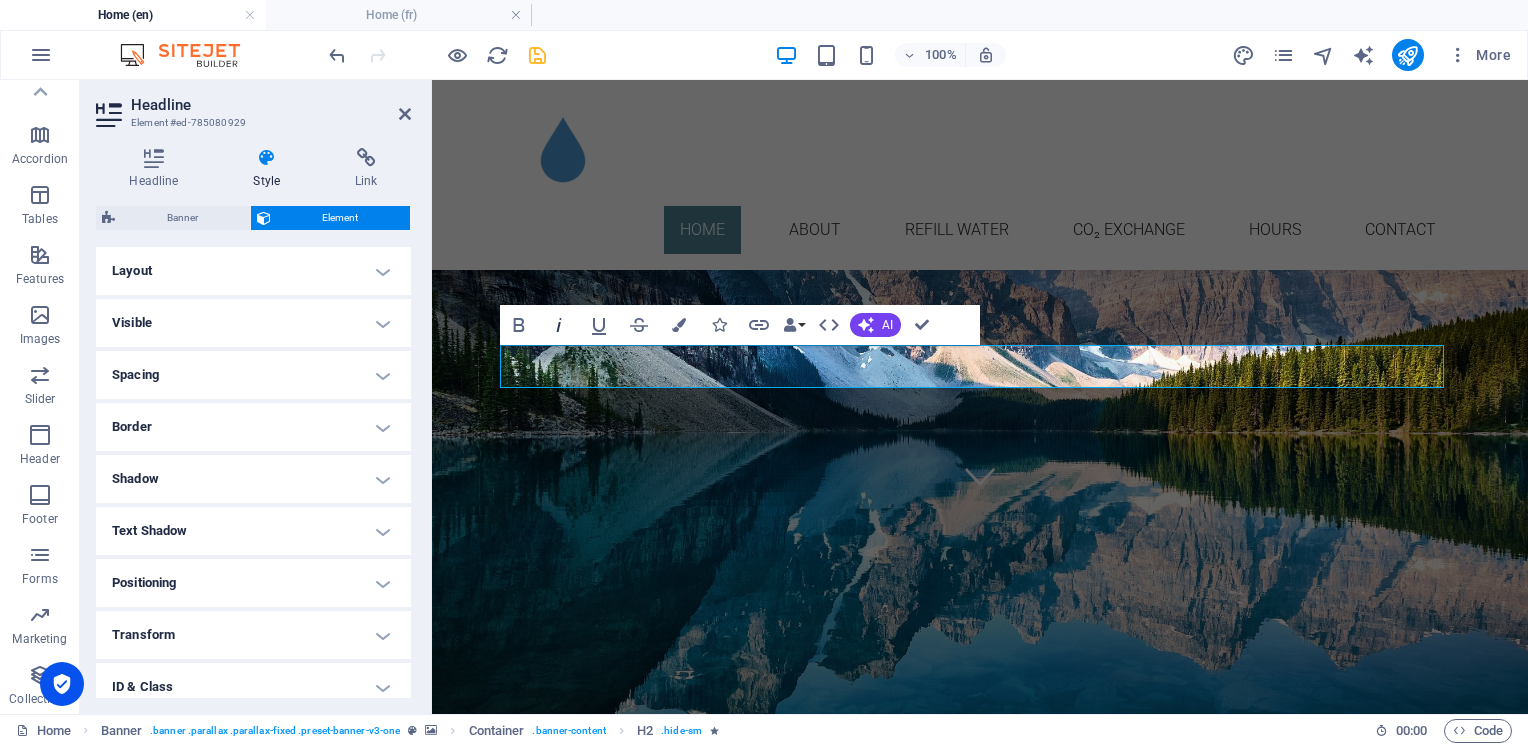 click 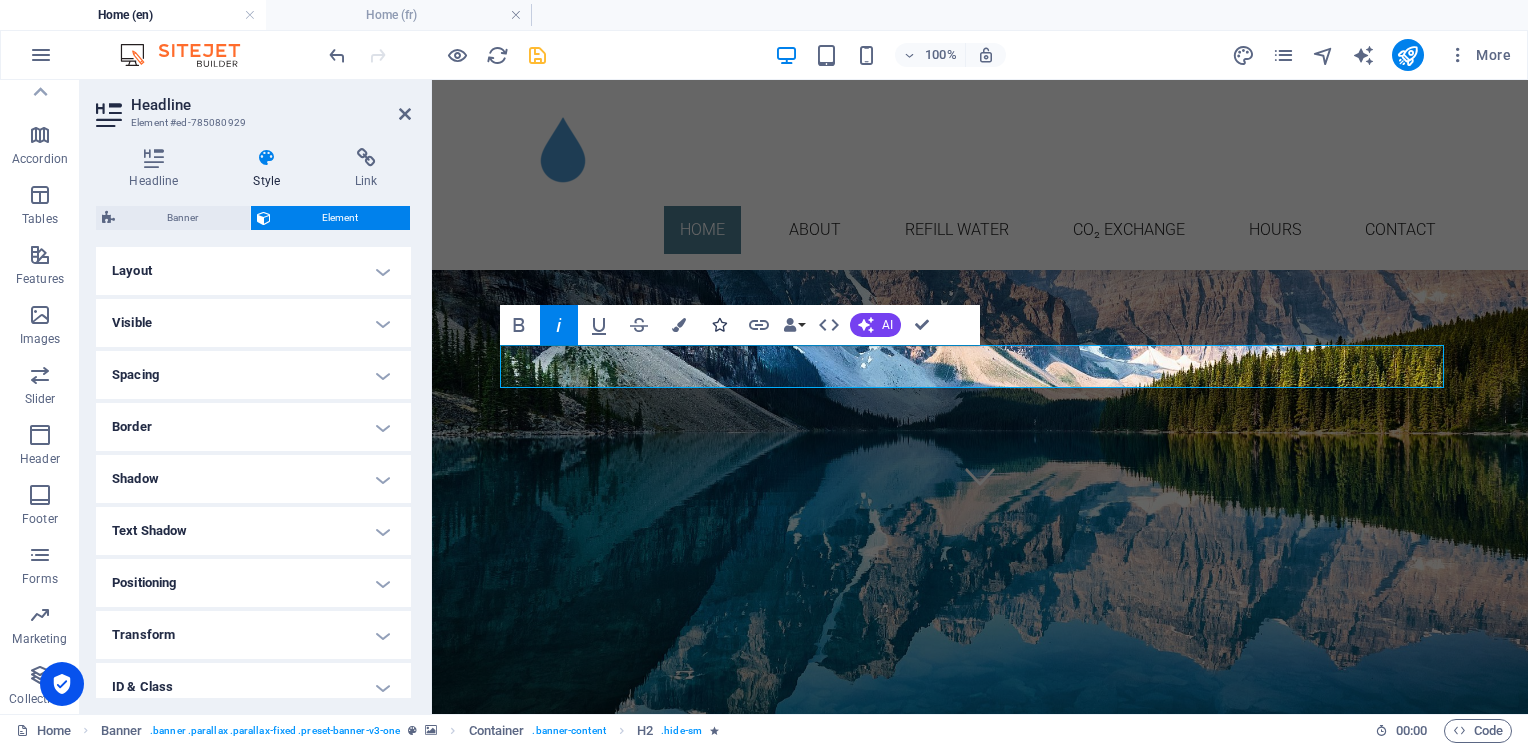click at bounding box center [719, 325] 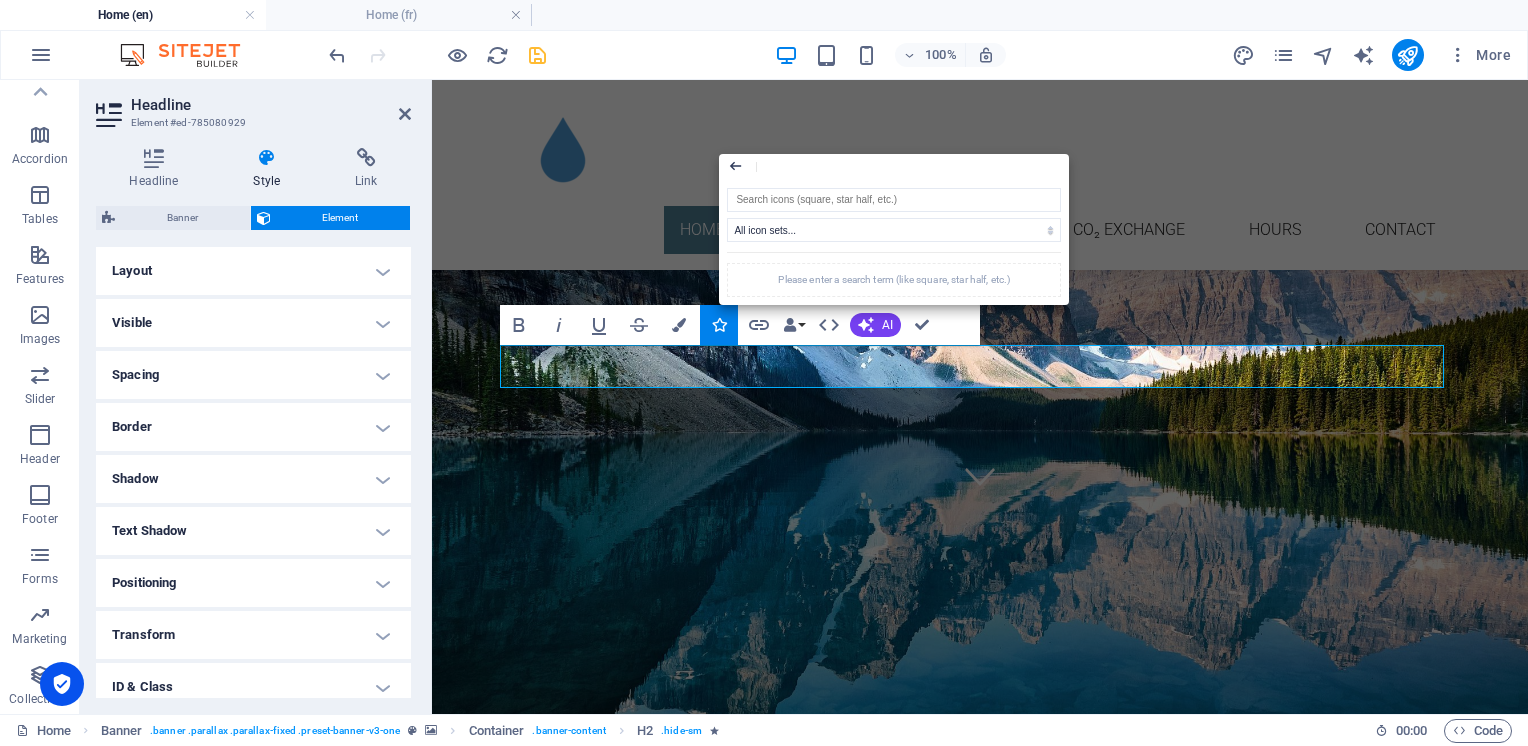 click 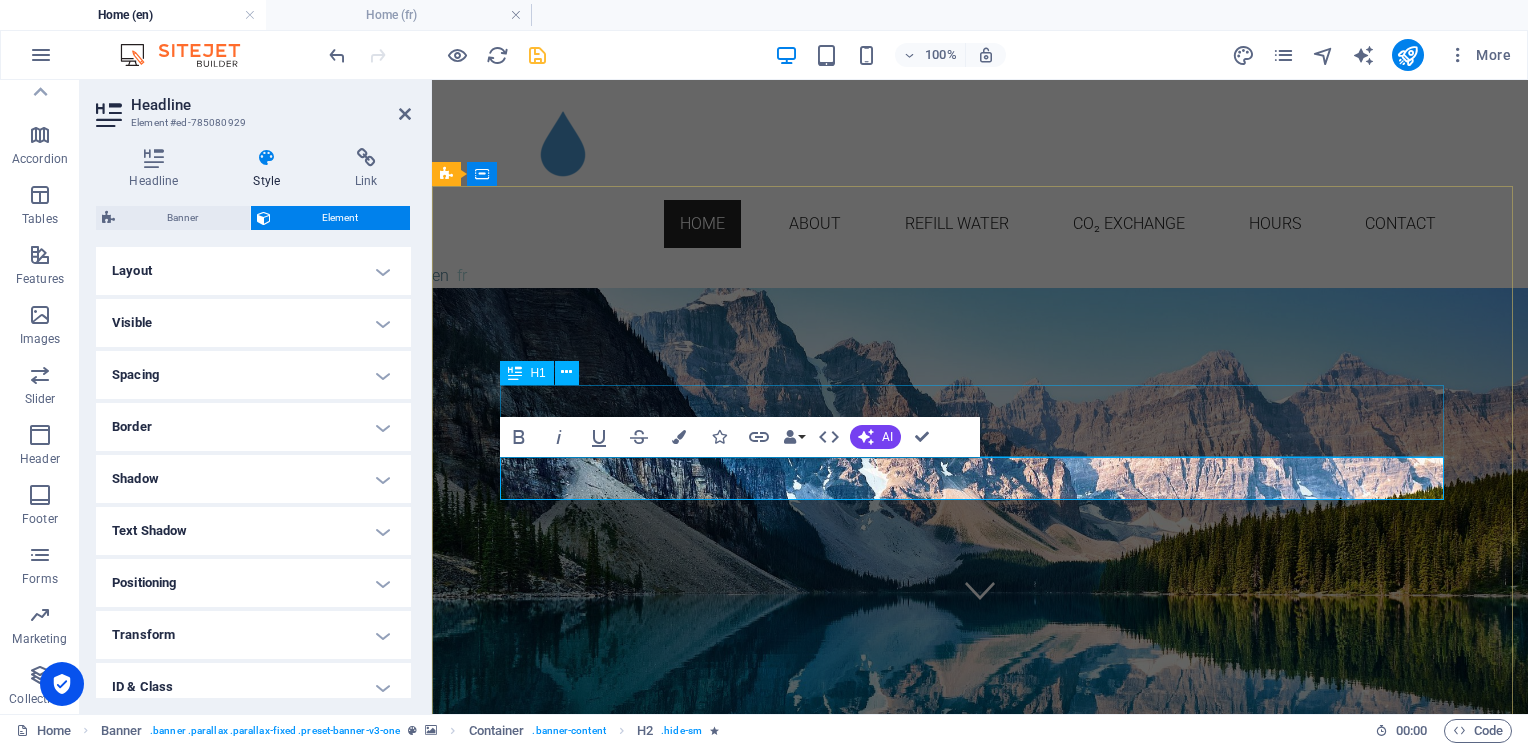 scroll, scrollTop: 100, scrollLeft: 0, axis: vertical 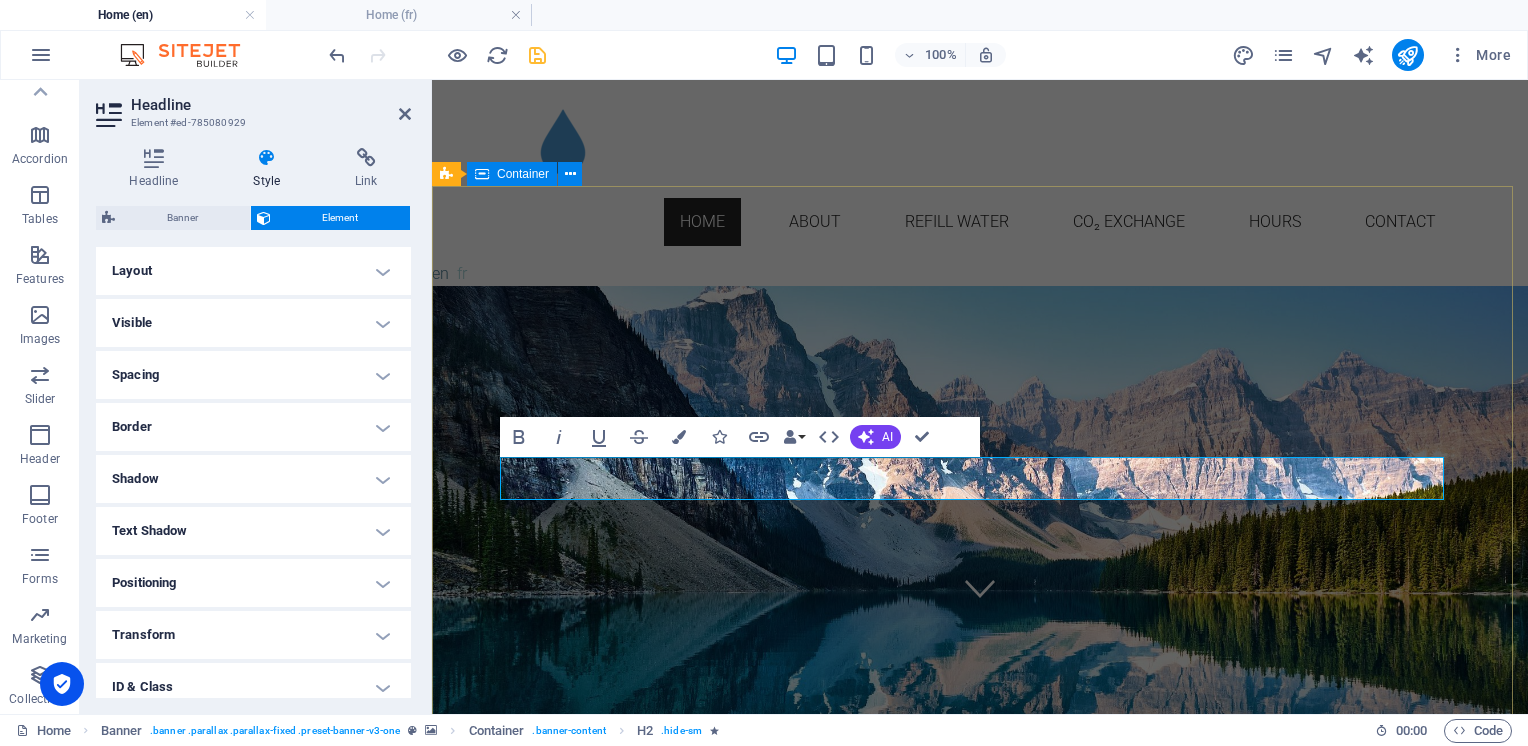 click on "BENVIN PUR Ultra pure water refill and  CO₂ exchange Simple        Local         Sustainable" at bounding box center (980, 4042) 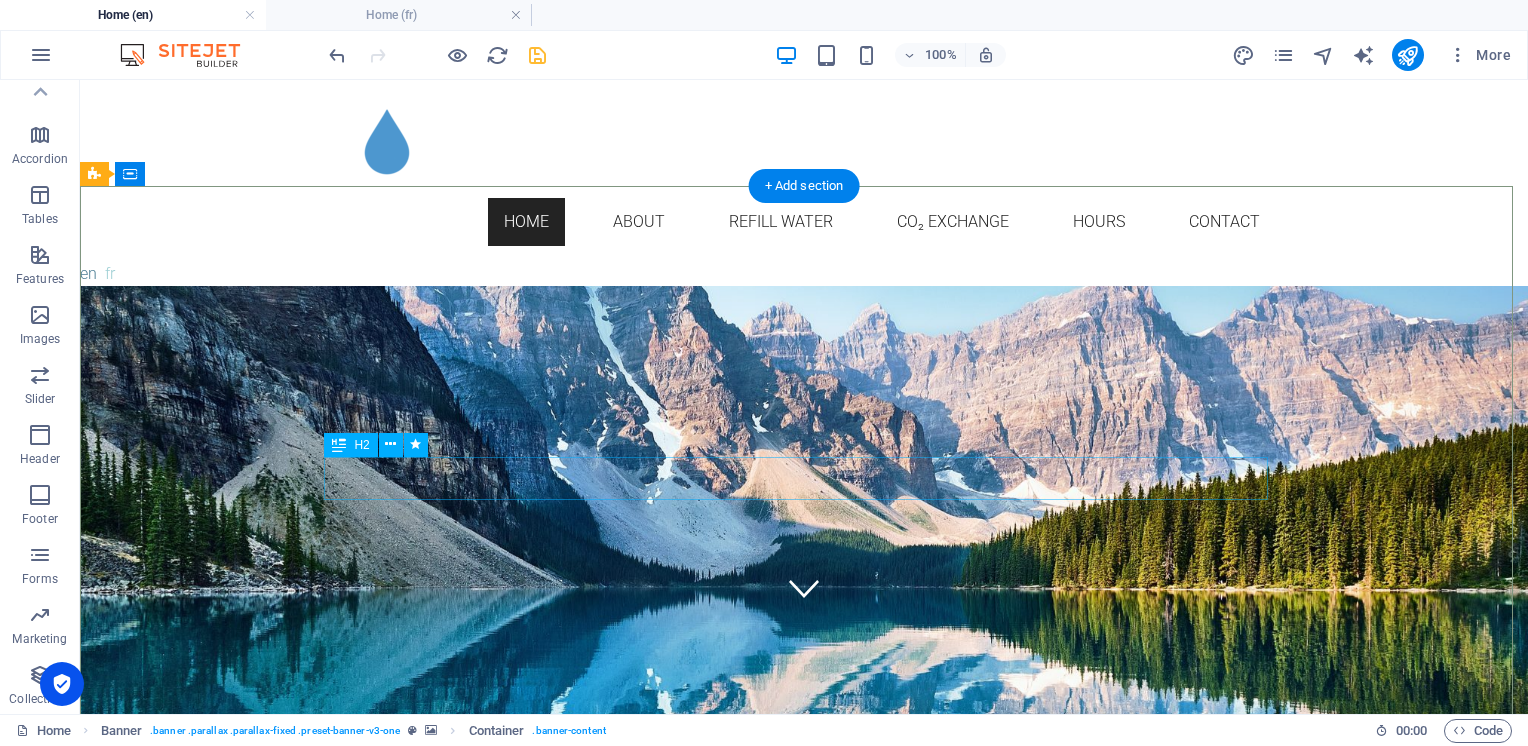 click on "Ultra pure water refill and" at bounding box center (804, 1847) 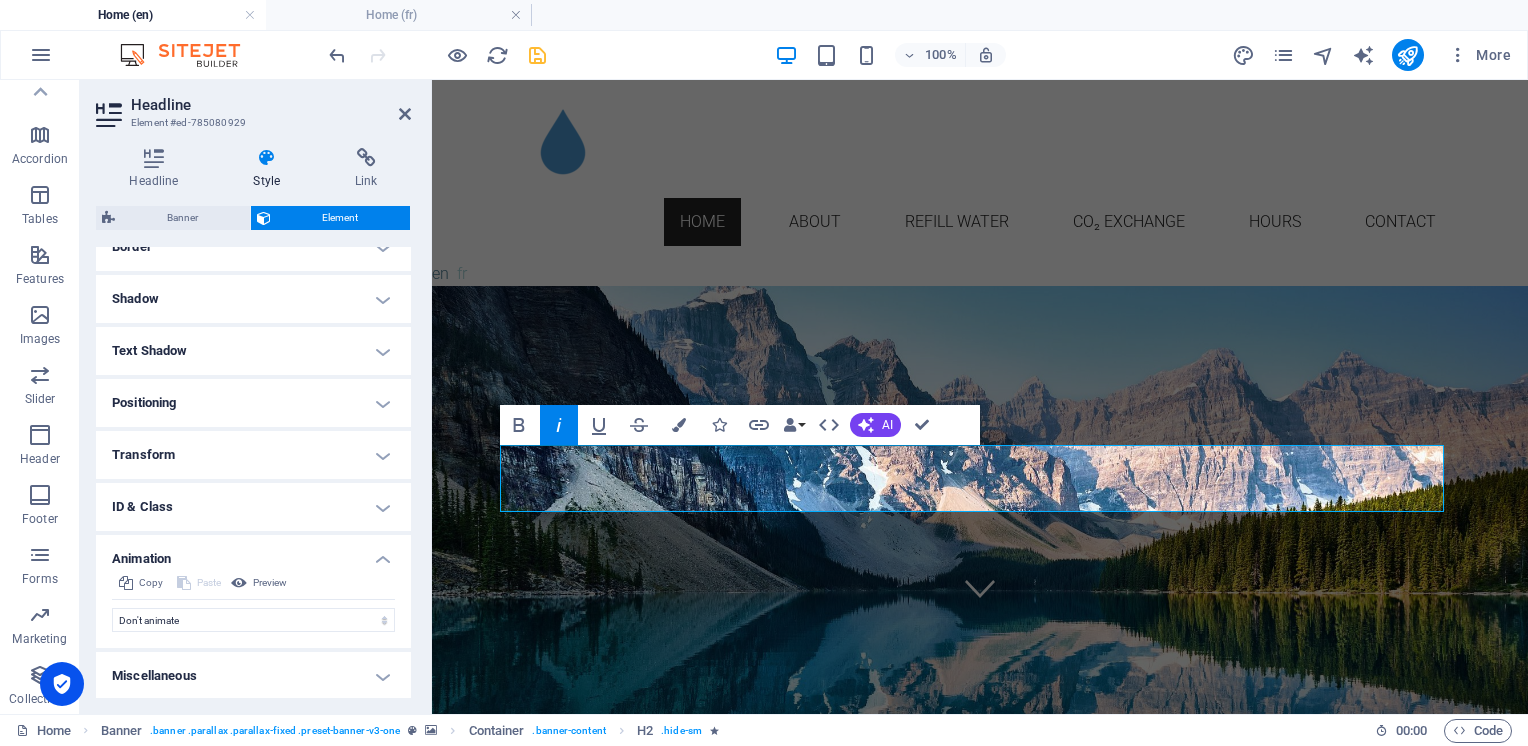 scroll, scrollTop: 180, scrollLeft: 0, axis: vertical 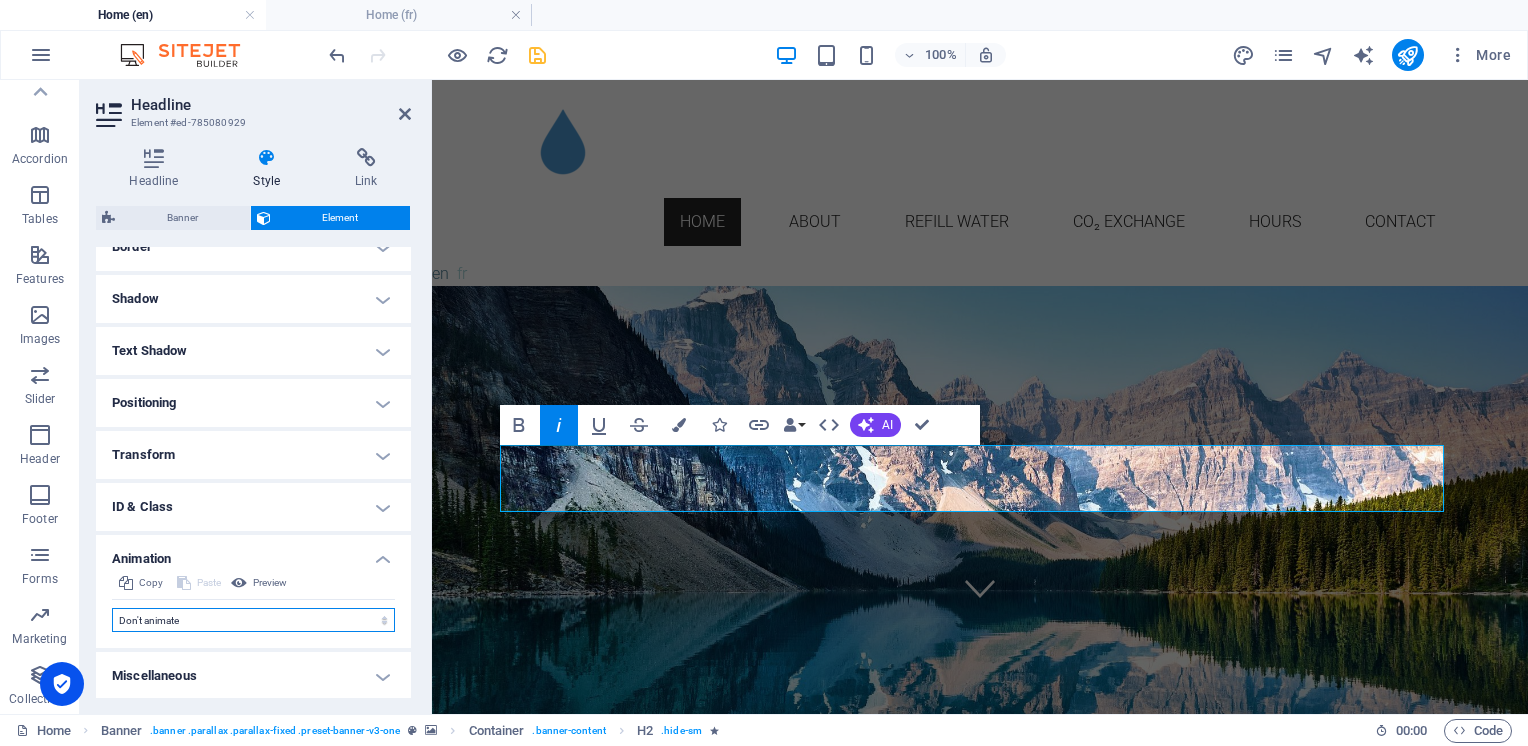 click on "Don't animate Show / Hide Slide up/down Zoom in/out Slide left to right Slide right to left Slide top to bottom Slide bottom to top Pulse Blink Open as overlay" at bounding box center [253, 620] 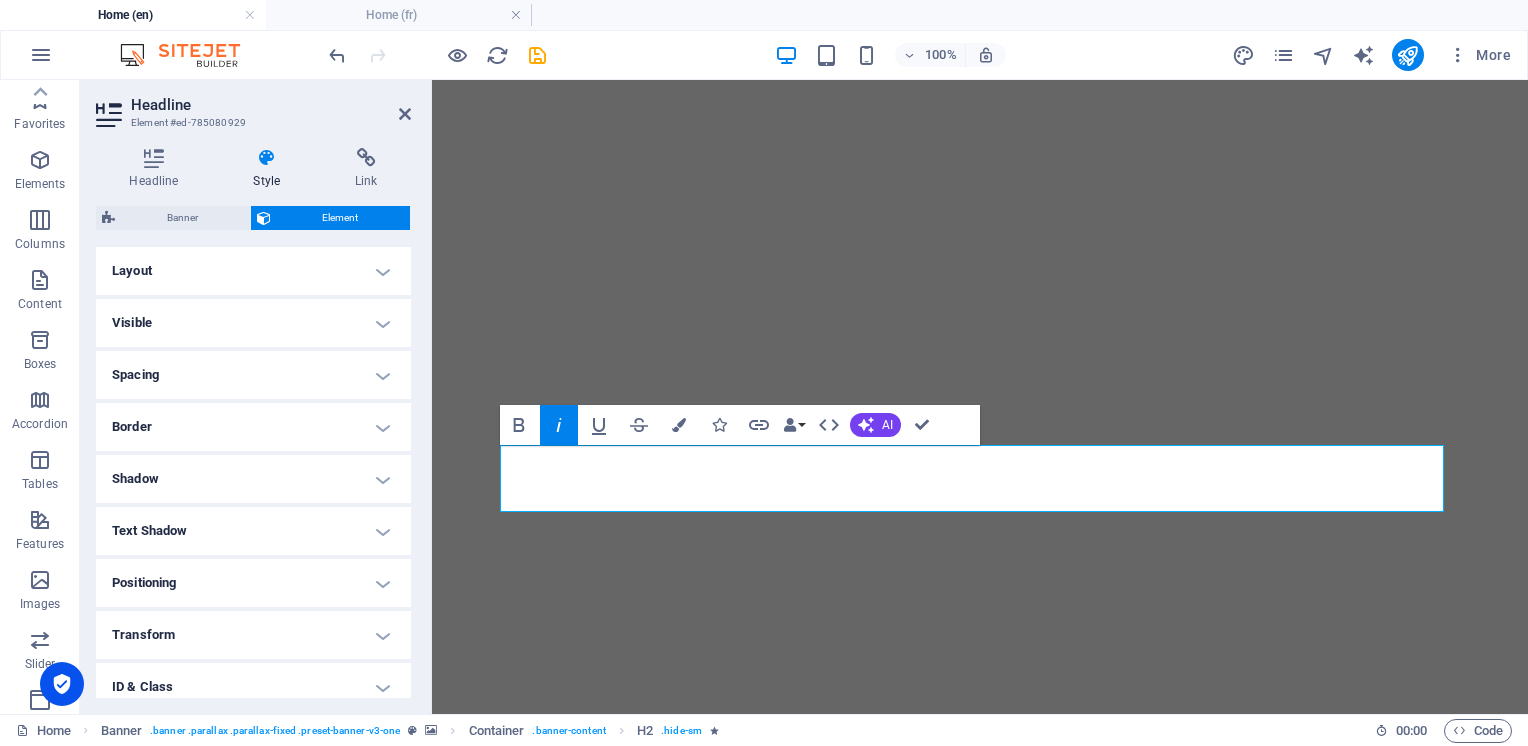 scroll, scrollTop: 0, scrollLeft: 0, axis: both 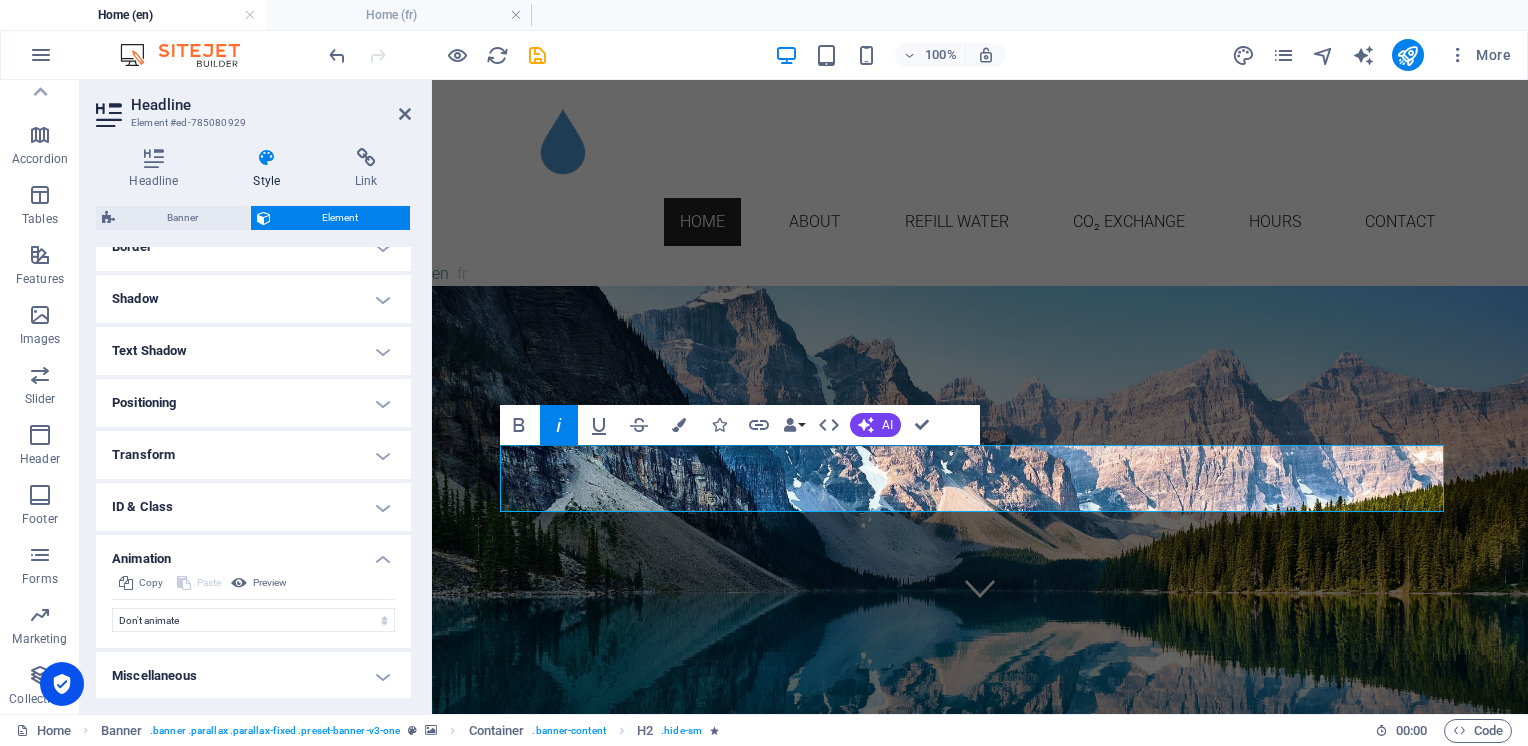 click on "Don't animate Show / Hide Slide up/down Zoom in/out Slide left to right Slide right to left Slide top to bottom Slide bottom to top Pulse Blink Open as overlay" at bounding box center [253, 620] 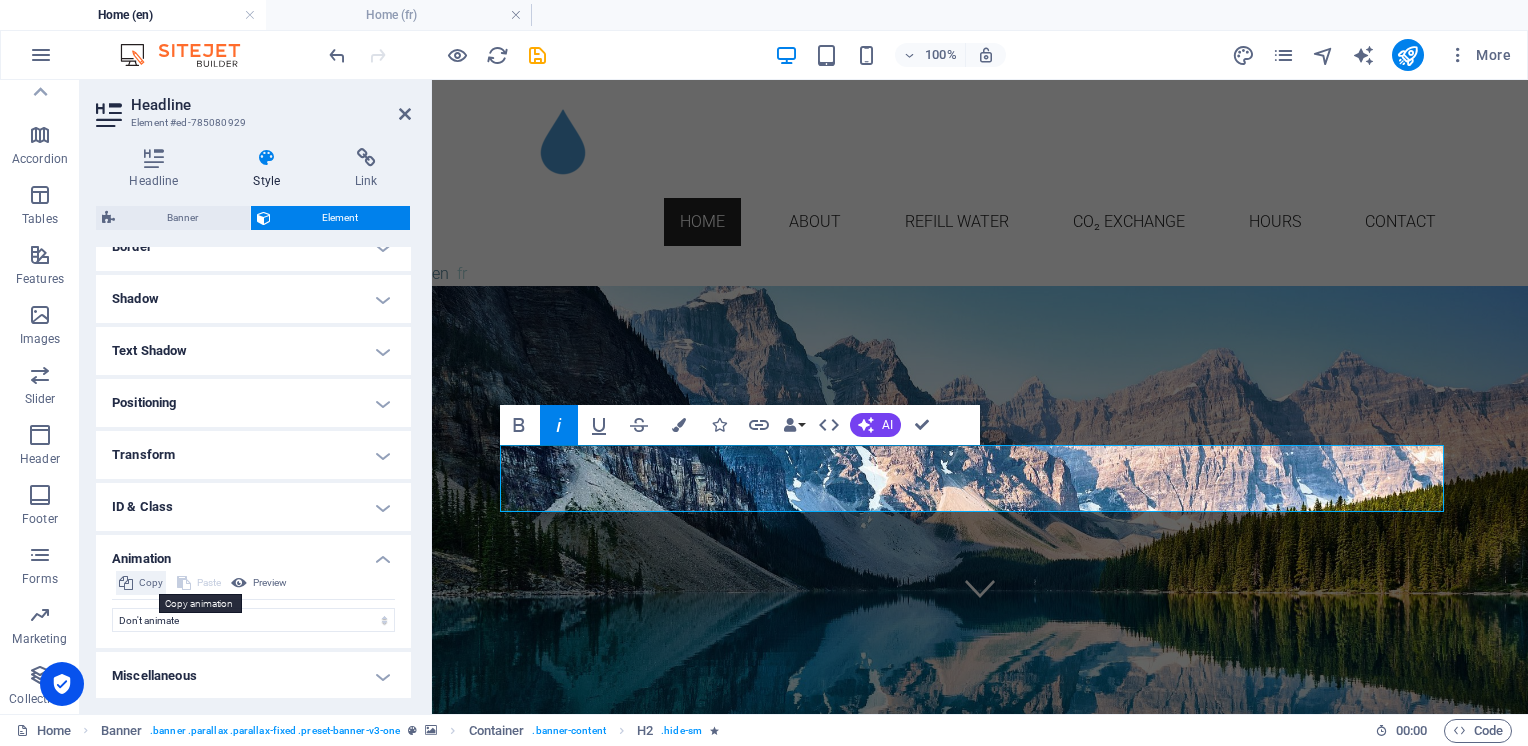 click on "Copy" at bounding box center (151, 583) 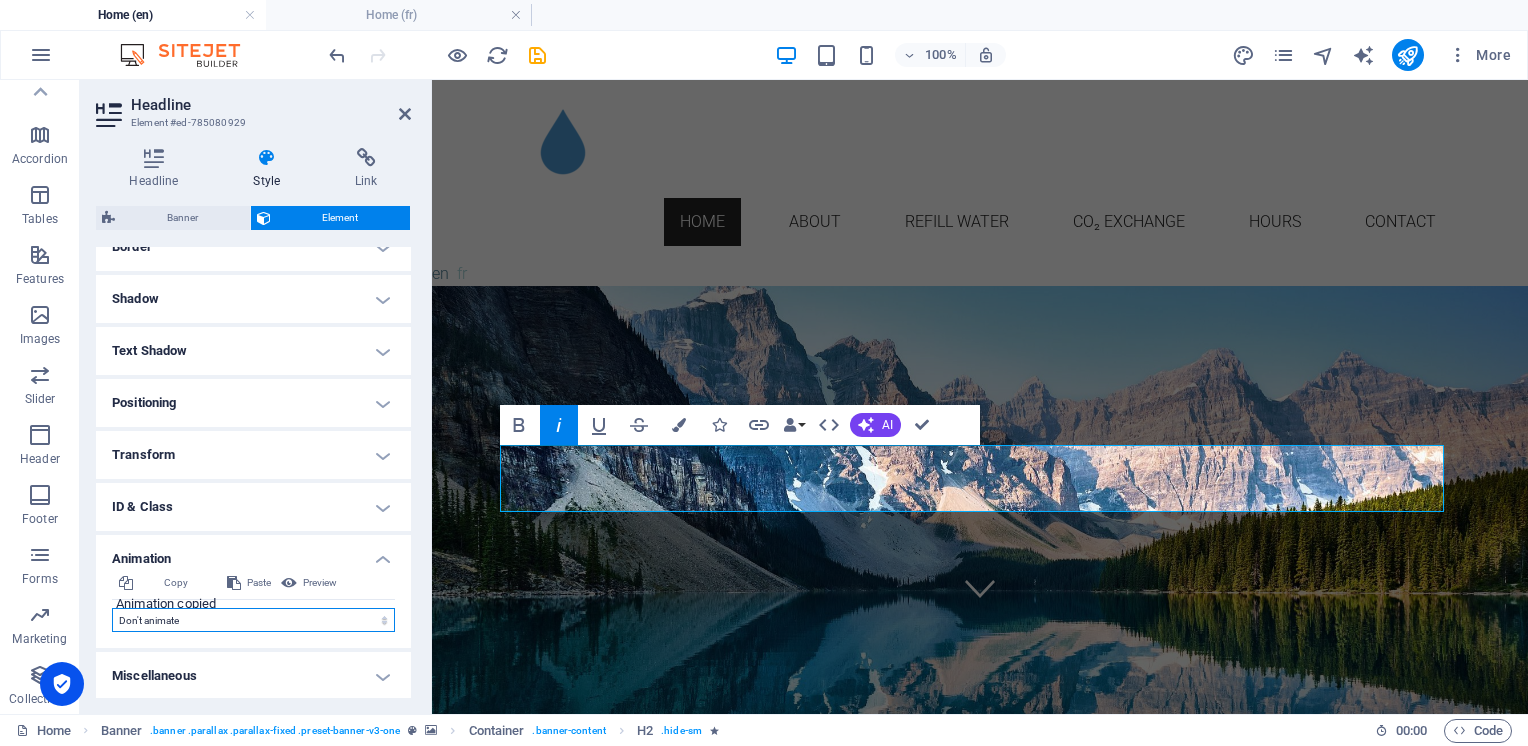click on "Don't animate Show / Hide Slide up/down Zoom in/out Slide left to right Slide right to left Slide top to bottom Slide bottom to top Pulse Blink Open as overlay" at bounding box center (253, 620) 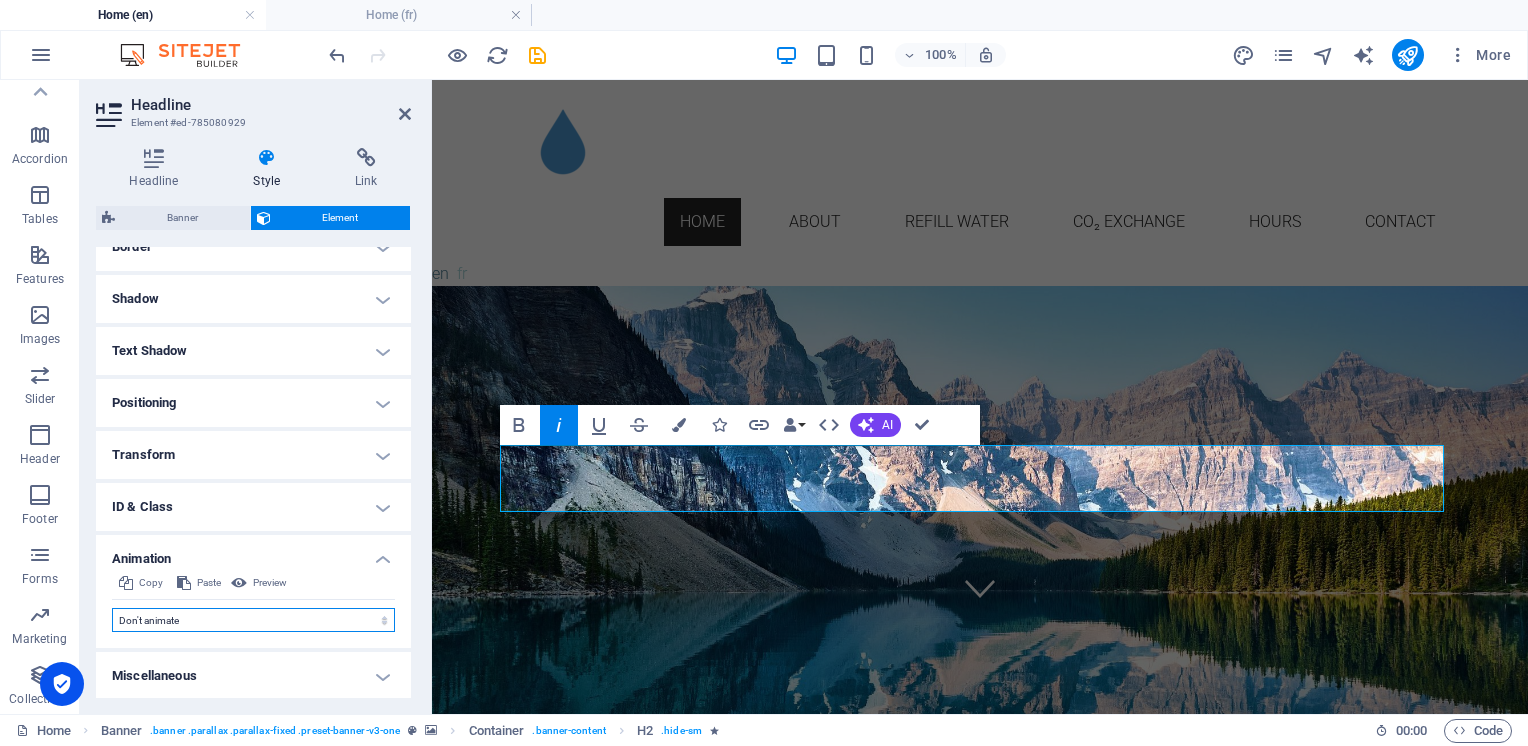 click on "Don't animate Show / Hide Slide up/down Zoom in/out Slide left to right Slide right to left Slide top to bottom Slide bottom to top Pulse Blink Open as overlay" at bounding box center [253, 620] 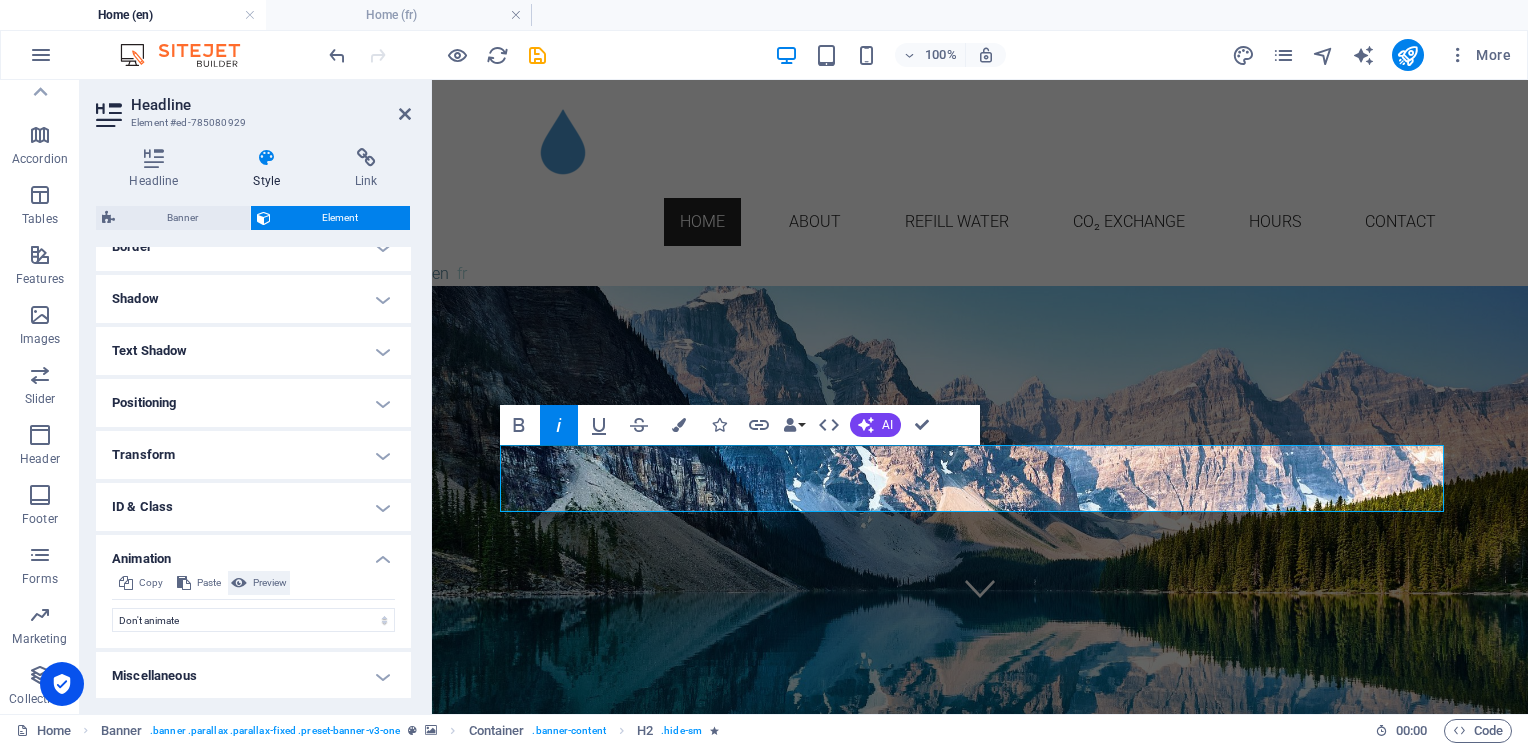 click on "Preview" at bounding box center [270, 583] 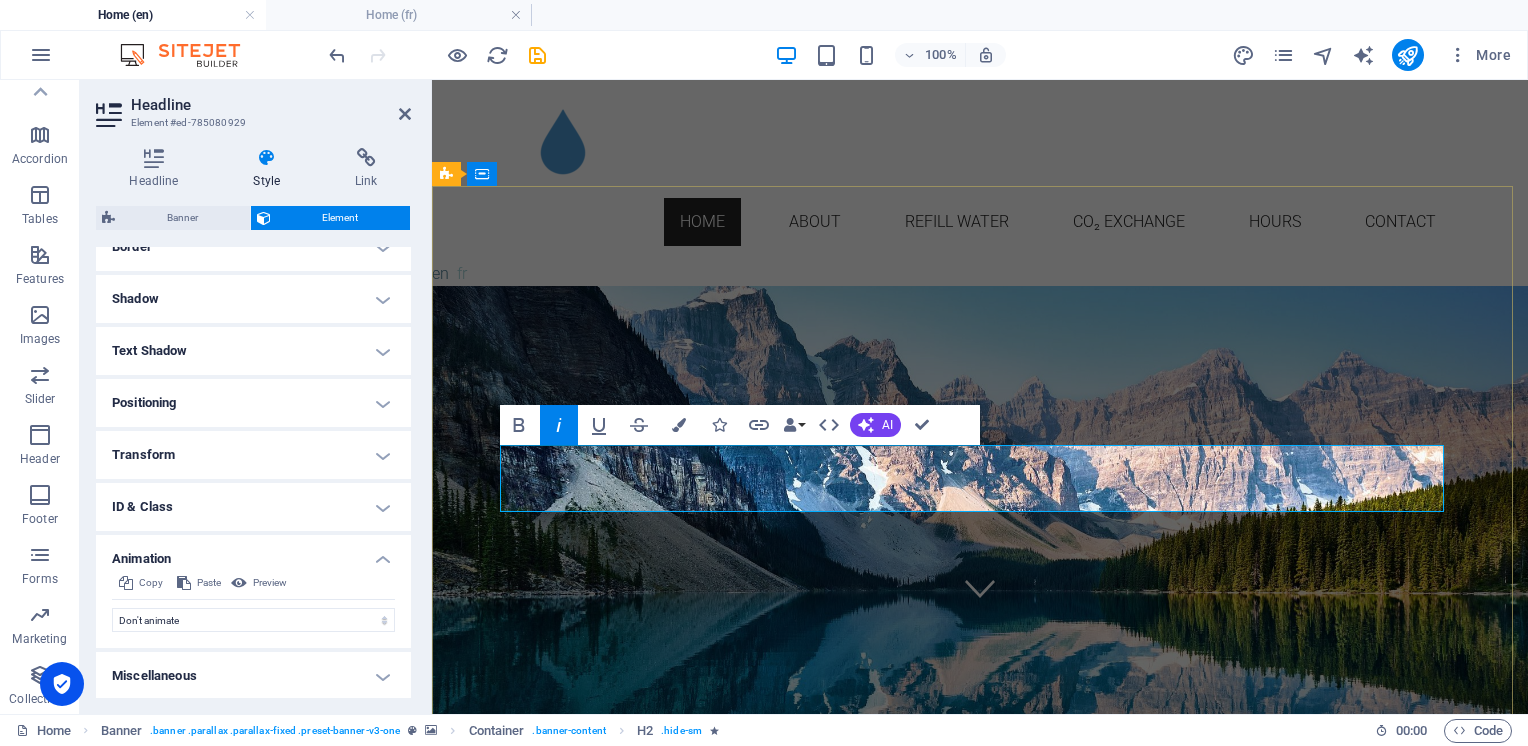 click 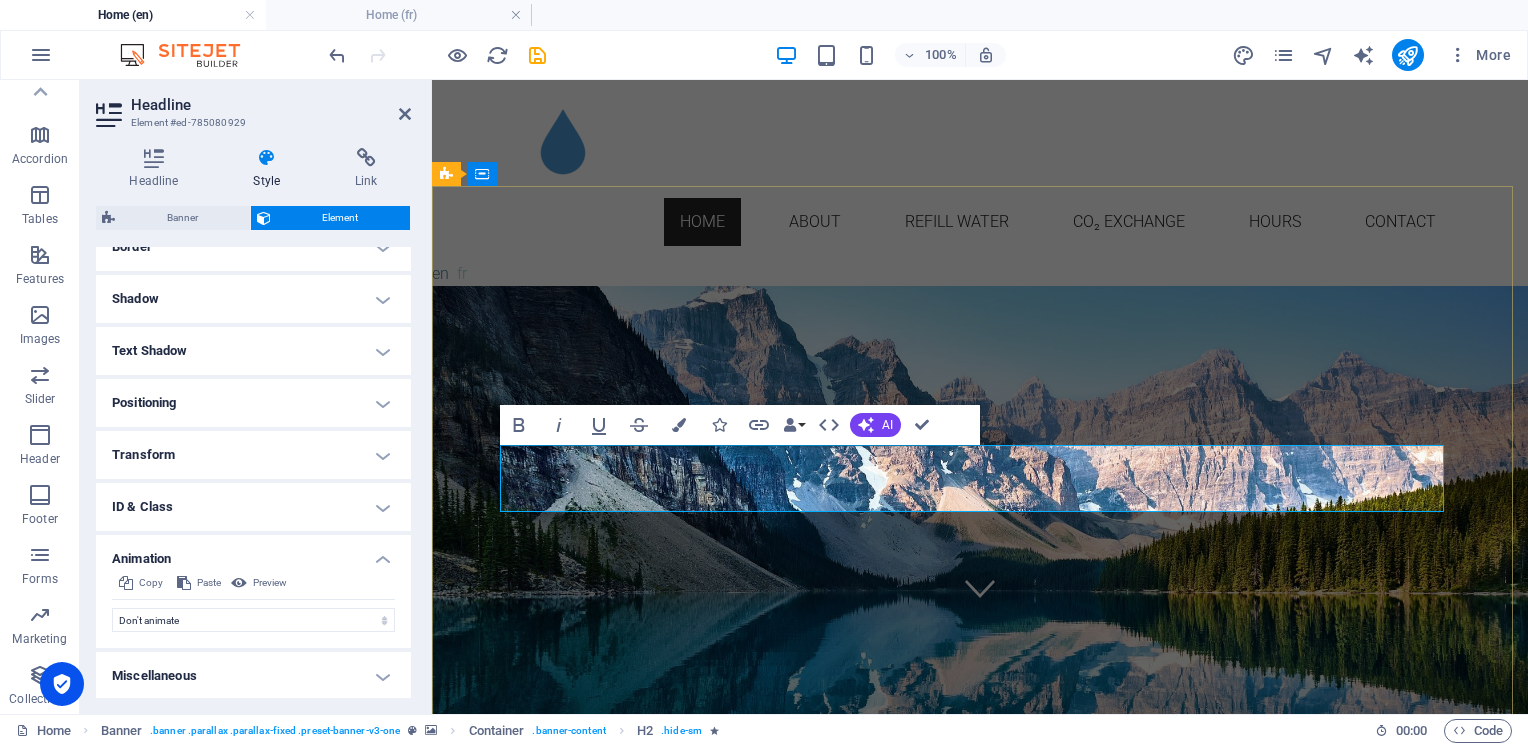 click on "Ultra pure water refill and  CO₂ exchange" at bounding box center (980, 1188) 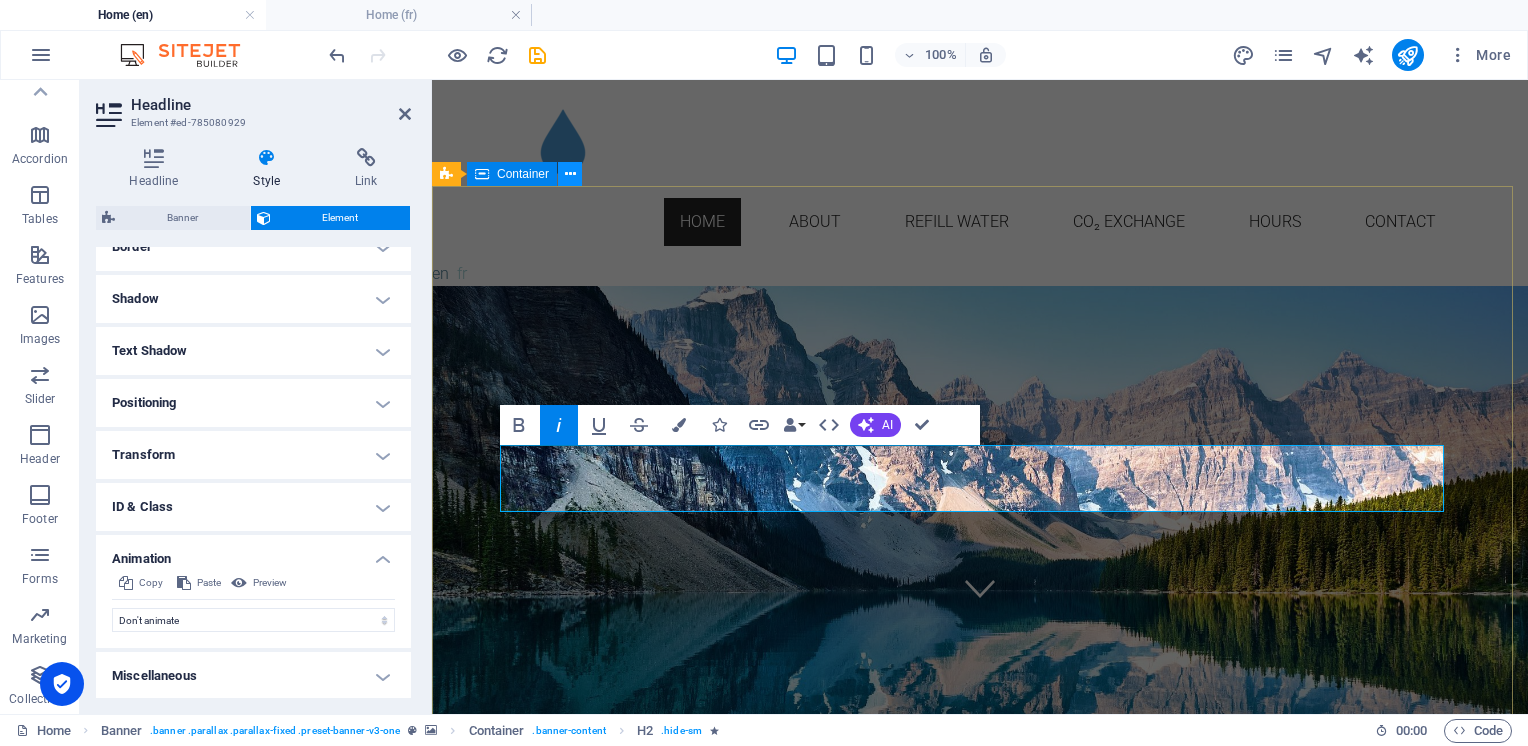 click at bounding box center (570, 174) 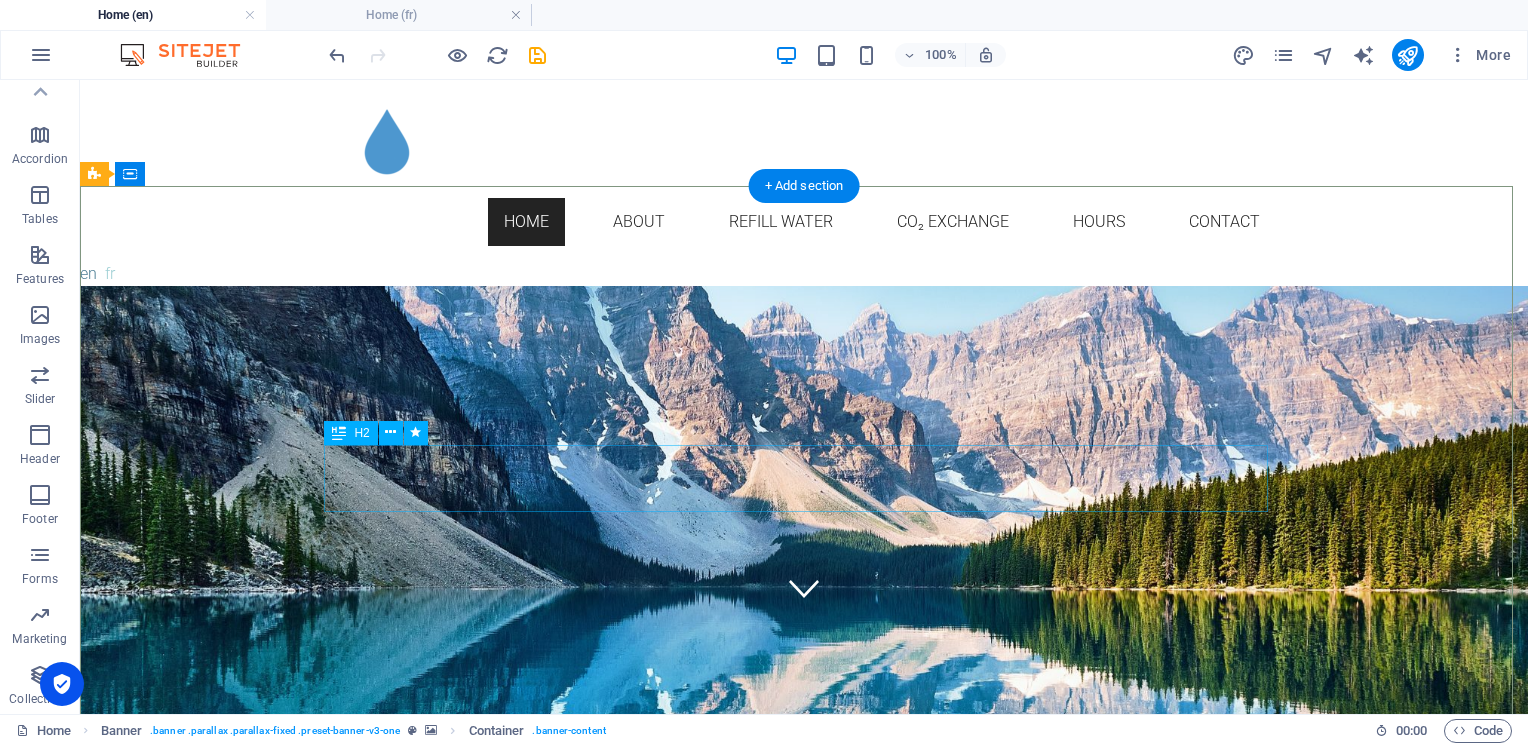 click on "Ultra pure water refill and" at bounding box center (804, 1871) 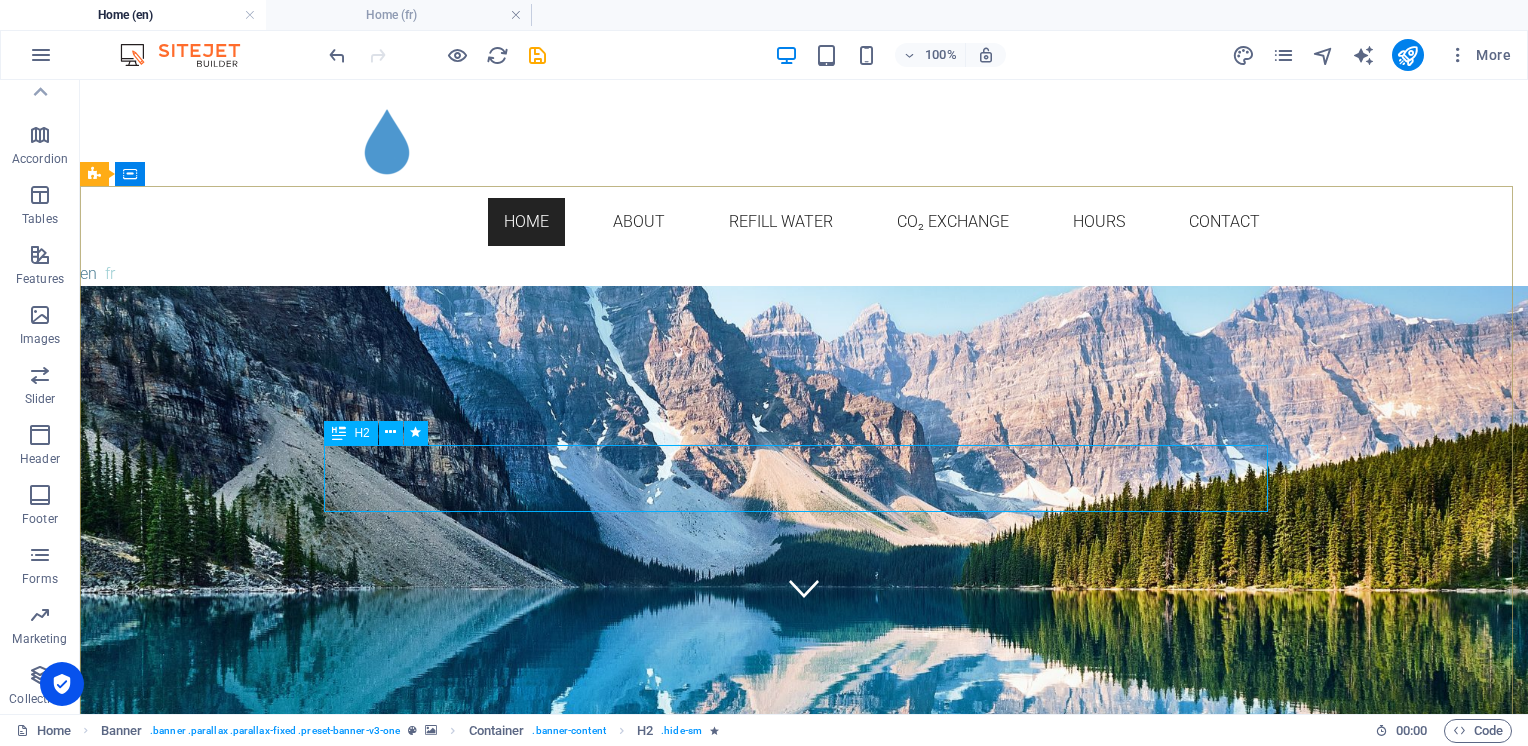 click on "H2" at bounding box center (361, 433) 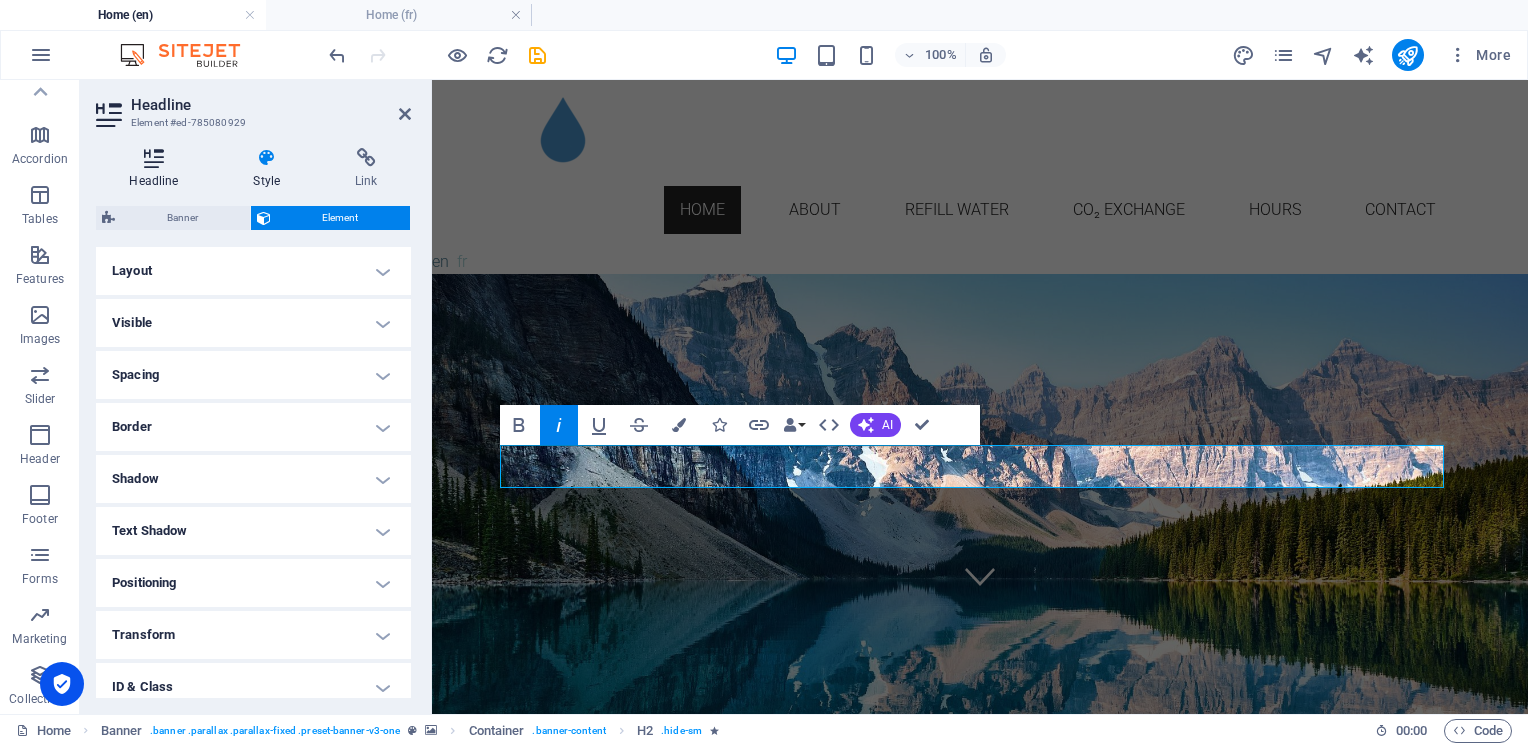 click at bounding box center (154, 158) 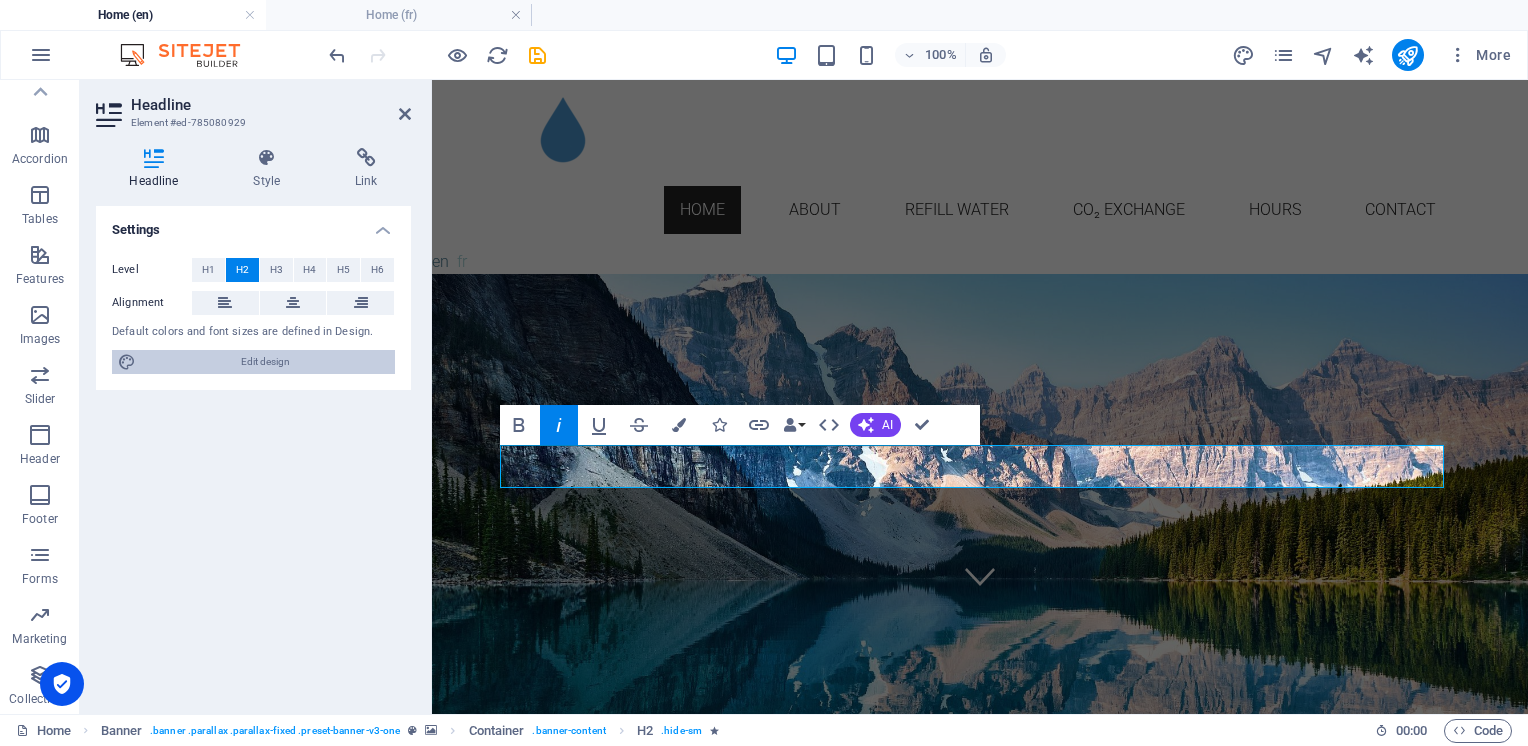 click on "Edit design" at bounding box center [265, 362] 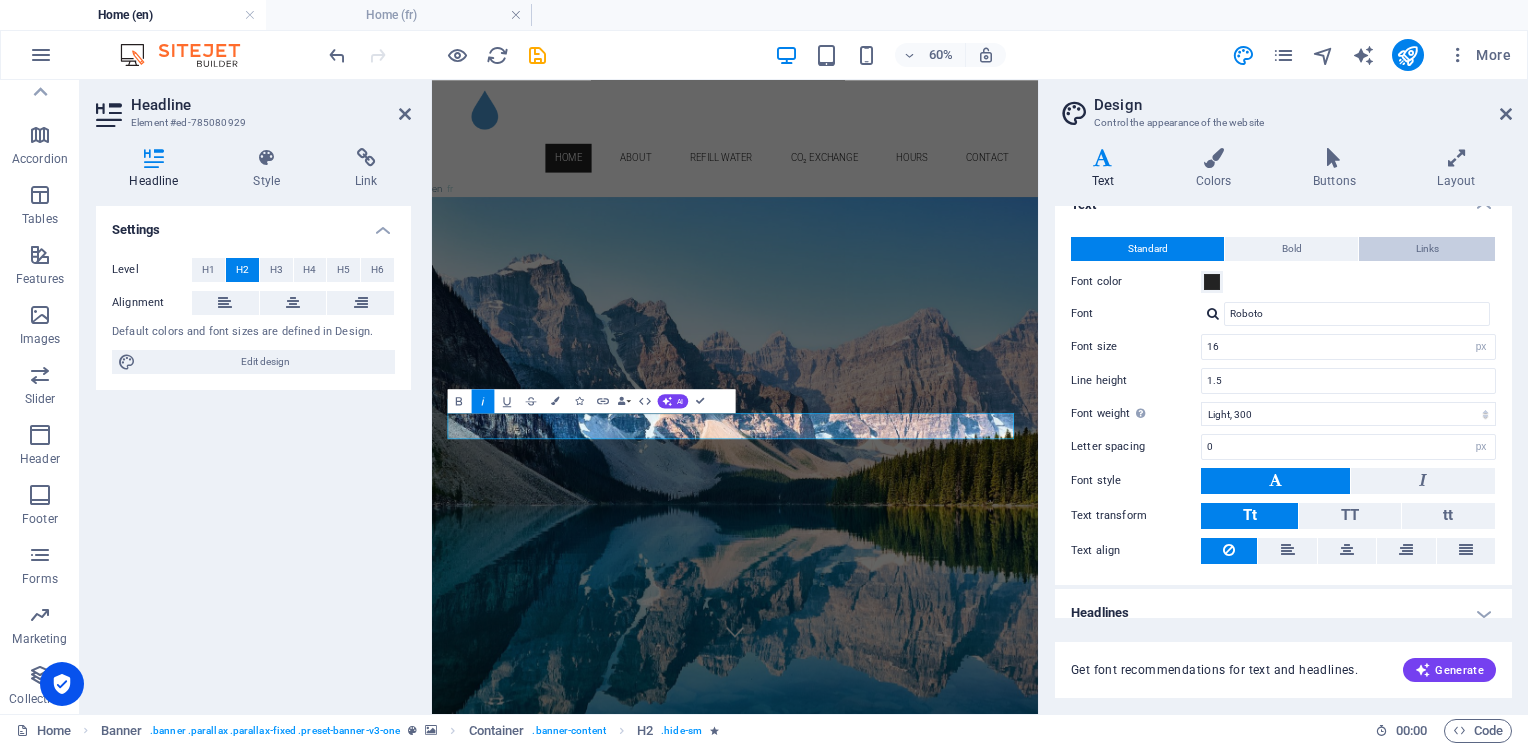 scroll, scrollTop: 40, scrollLeft: 0, axis: vertical 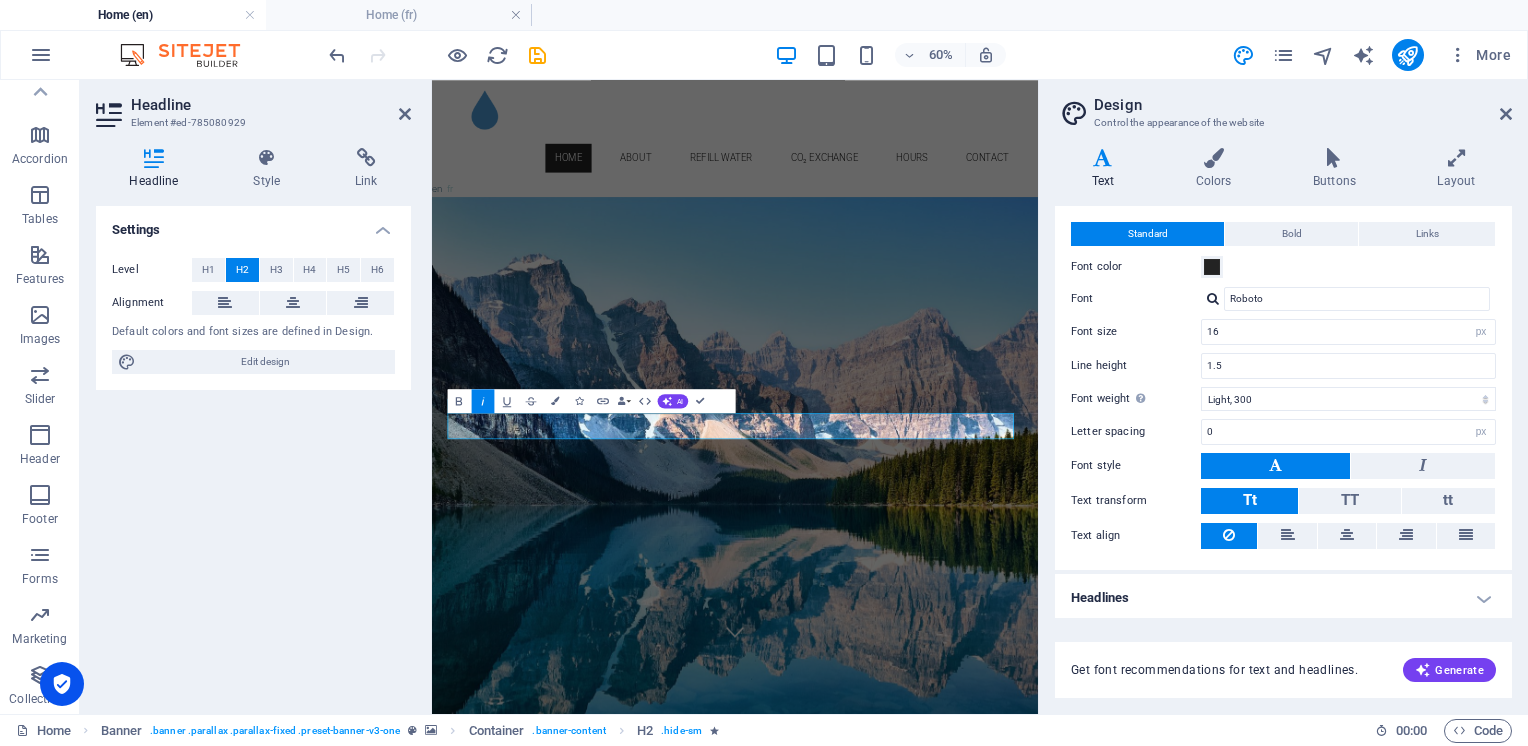 click on "Headlines" at bounding box center [1283, 598] 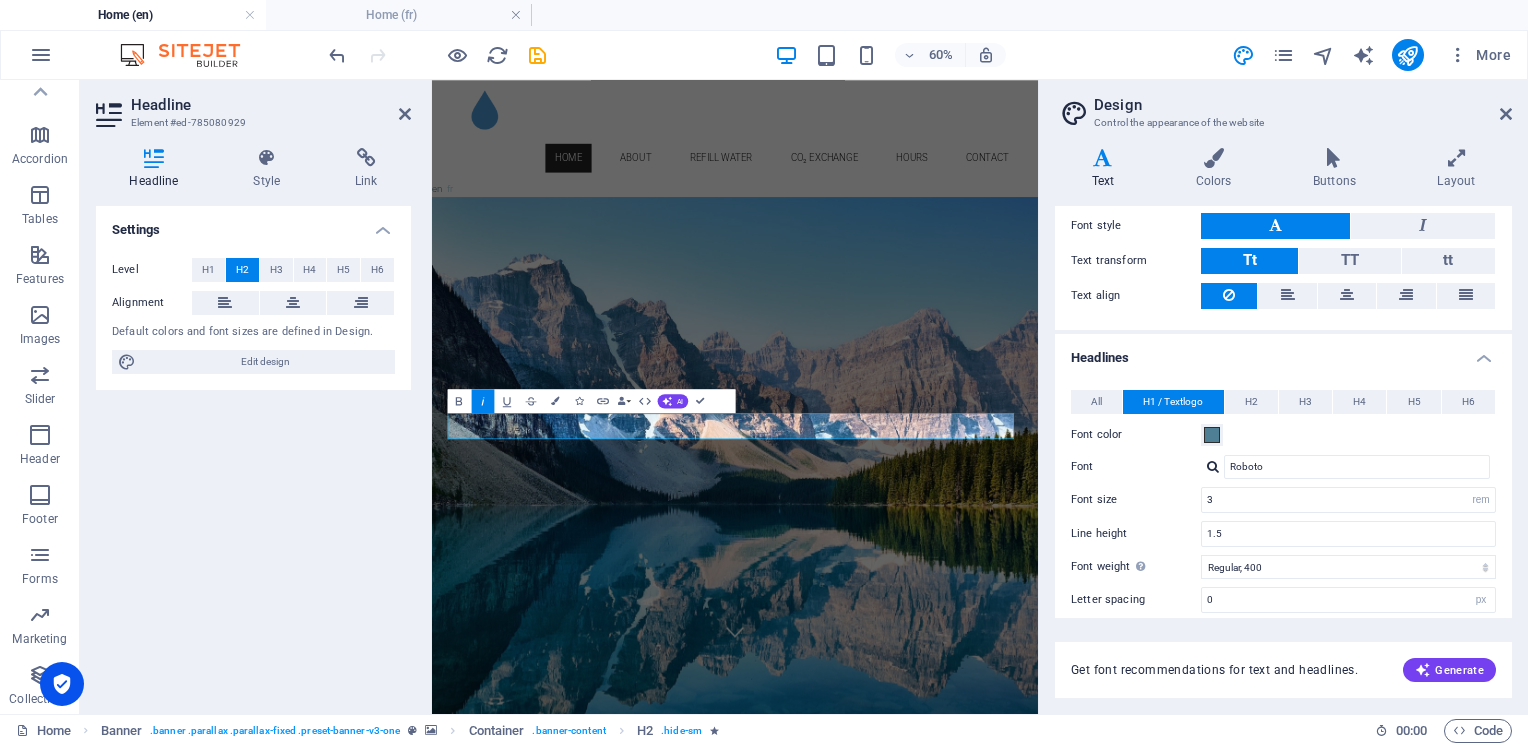 scroll, scrollTop: 262, scrollLeft: 0, axis: vertical 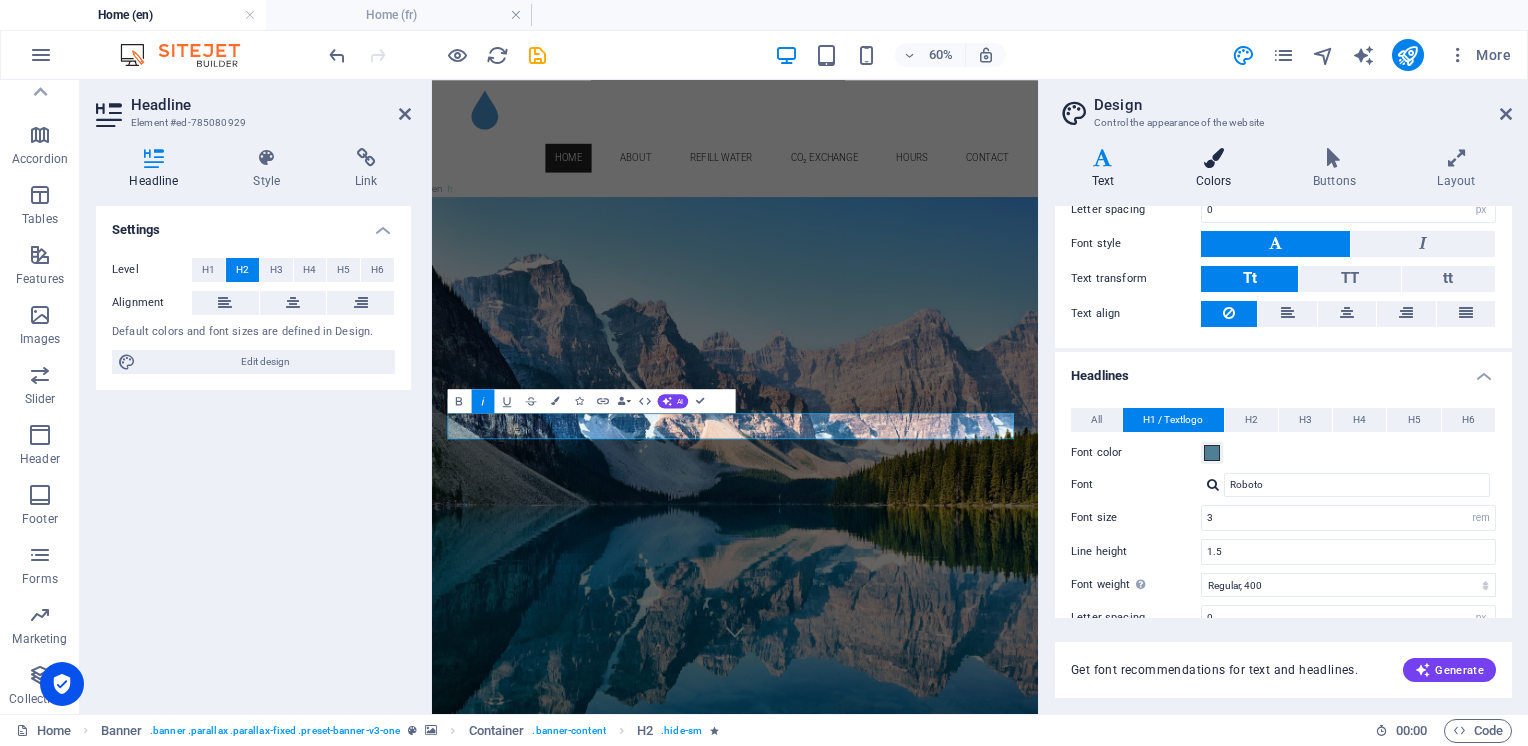 click on "Colors" at bounding box center (1217, 169) 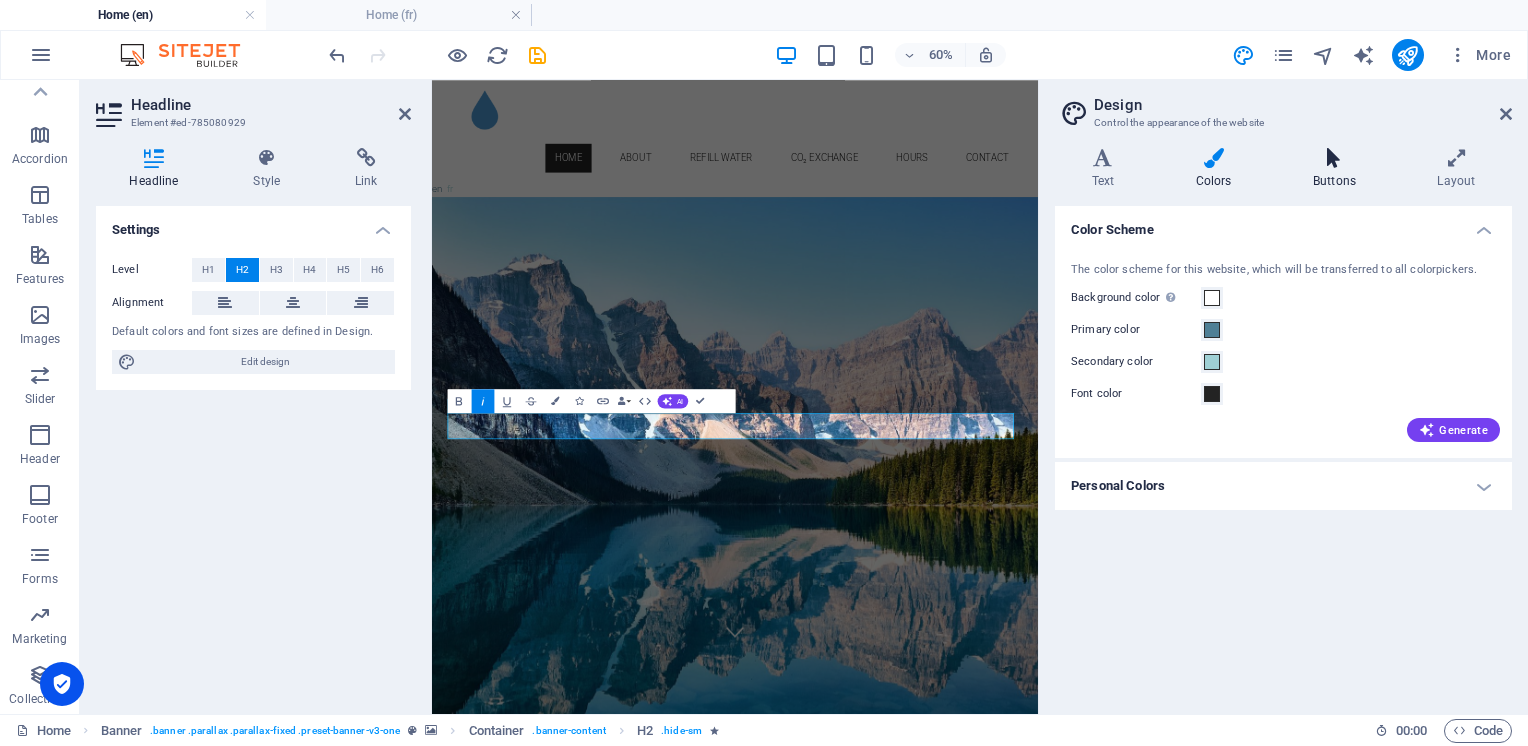 click on "Buttons" at bounding box center (1338, 169) 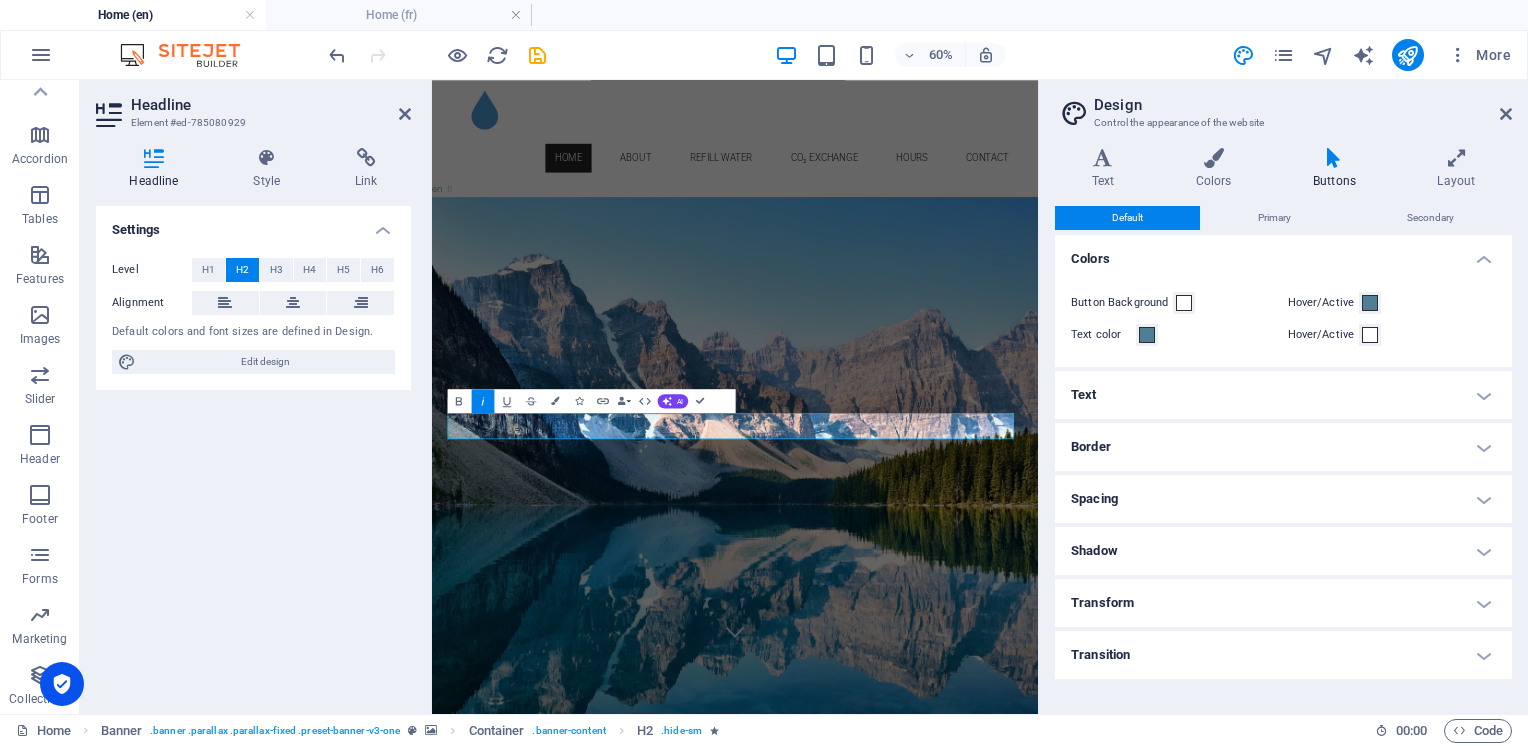 click on "Transform" at bounding box center [1283, 603] 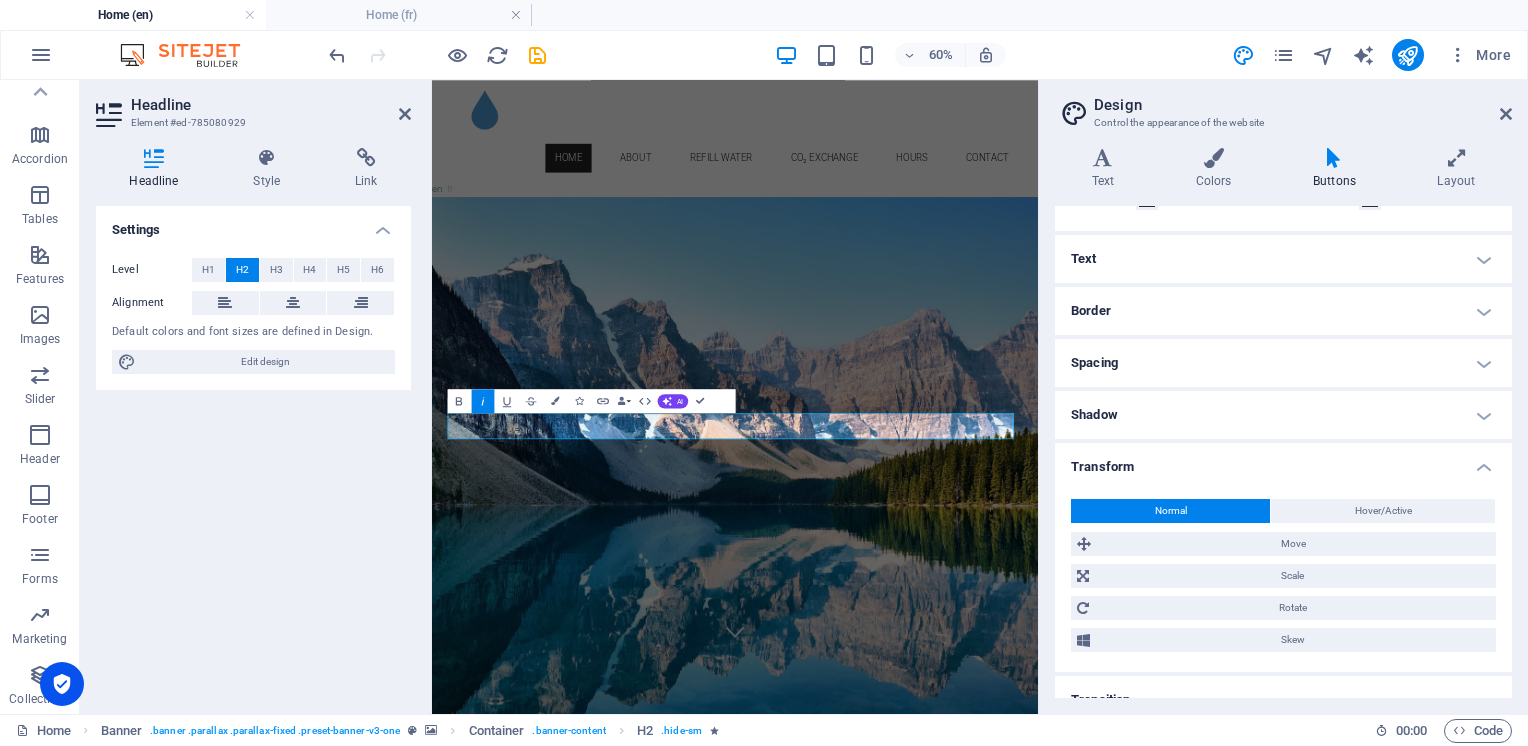 scroll, scrollTop: 161, scrollLeft: 0, axis: vertical 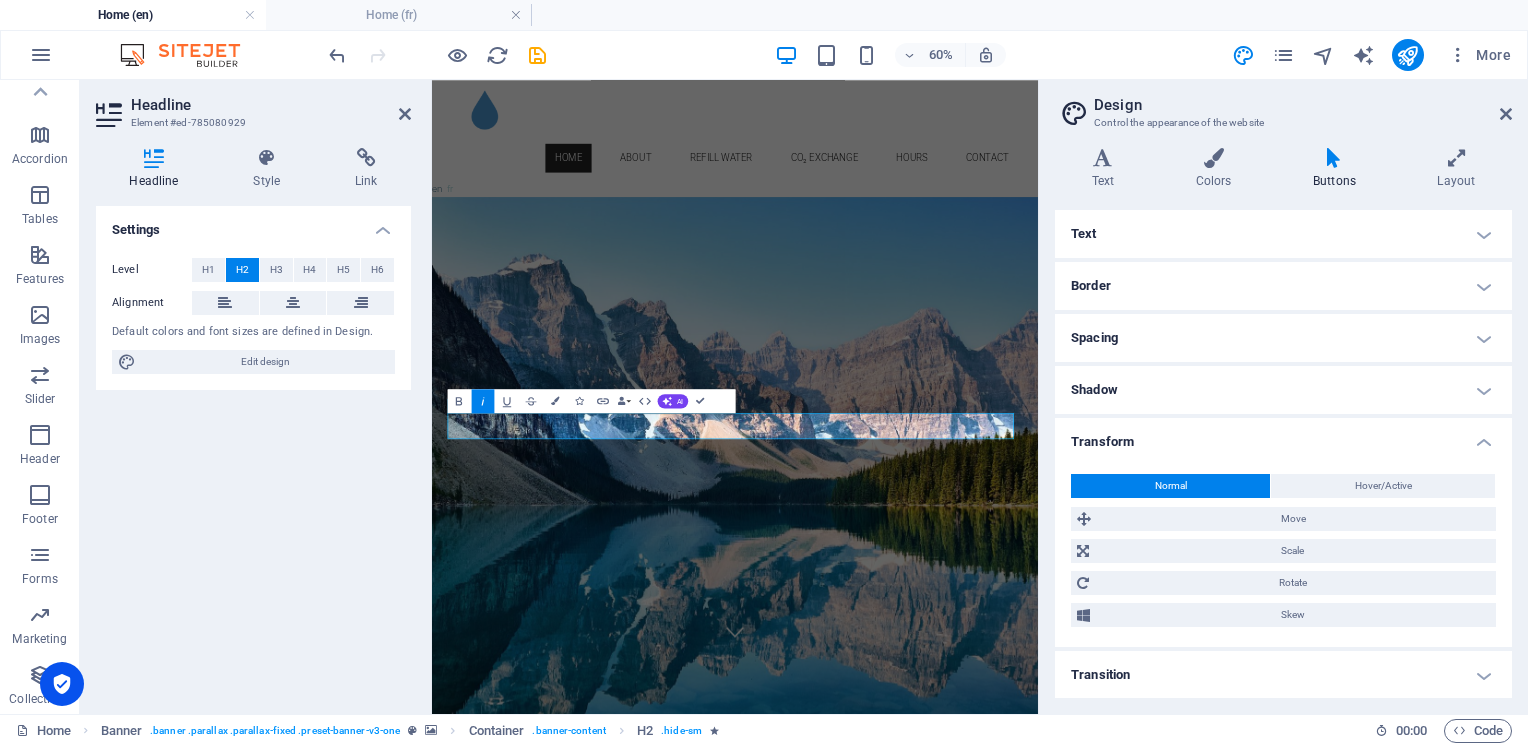 click on "Transition" at bounding box center (1283, 675) 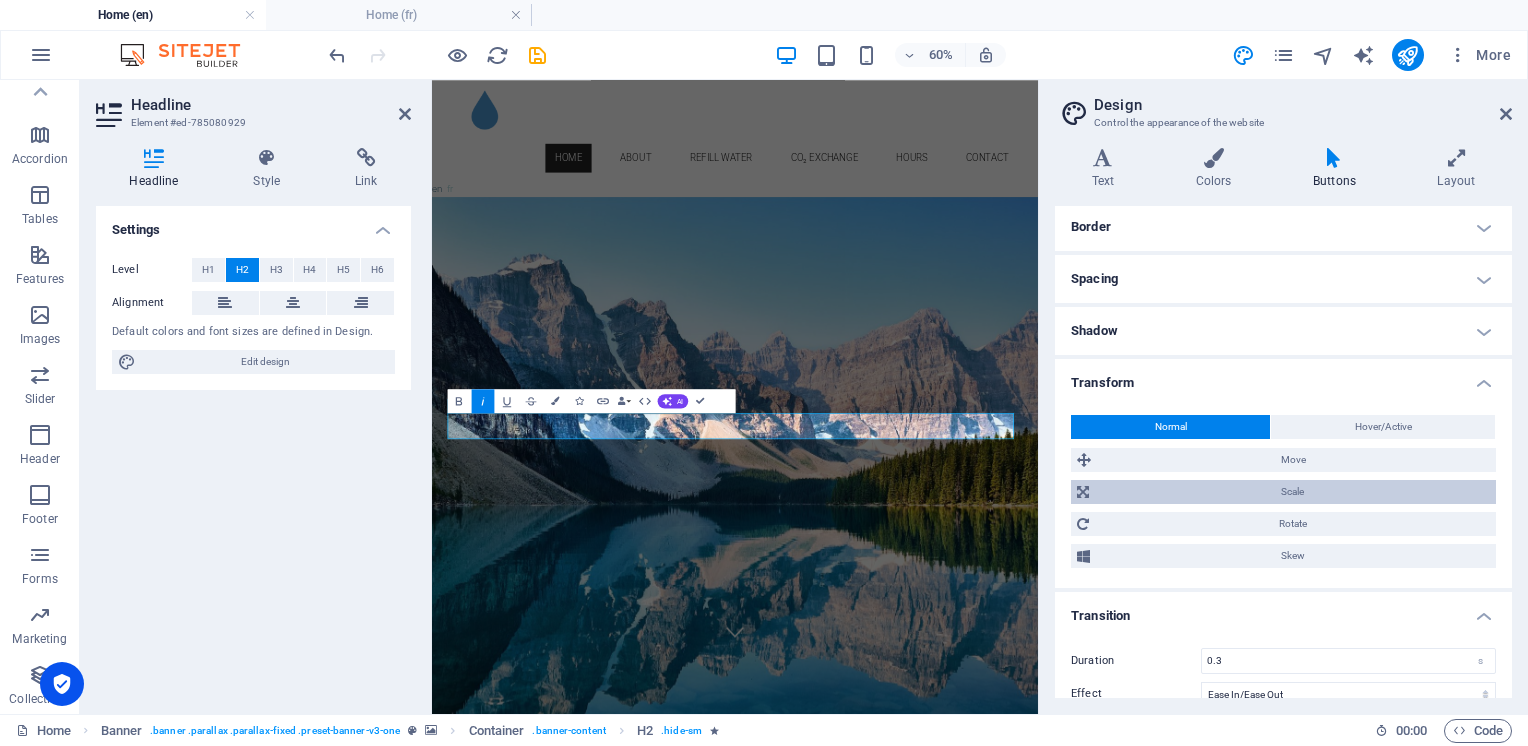 scroll, scrollTop: 247, scrollLeft: 0, axis: vertical 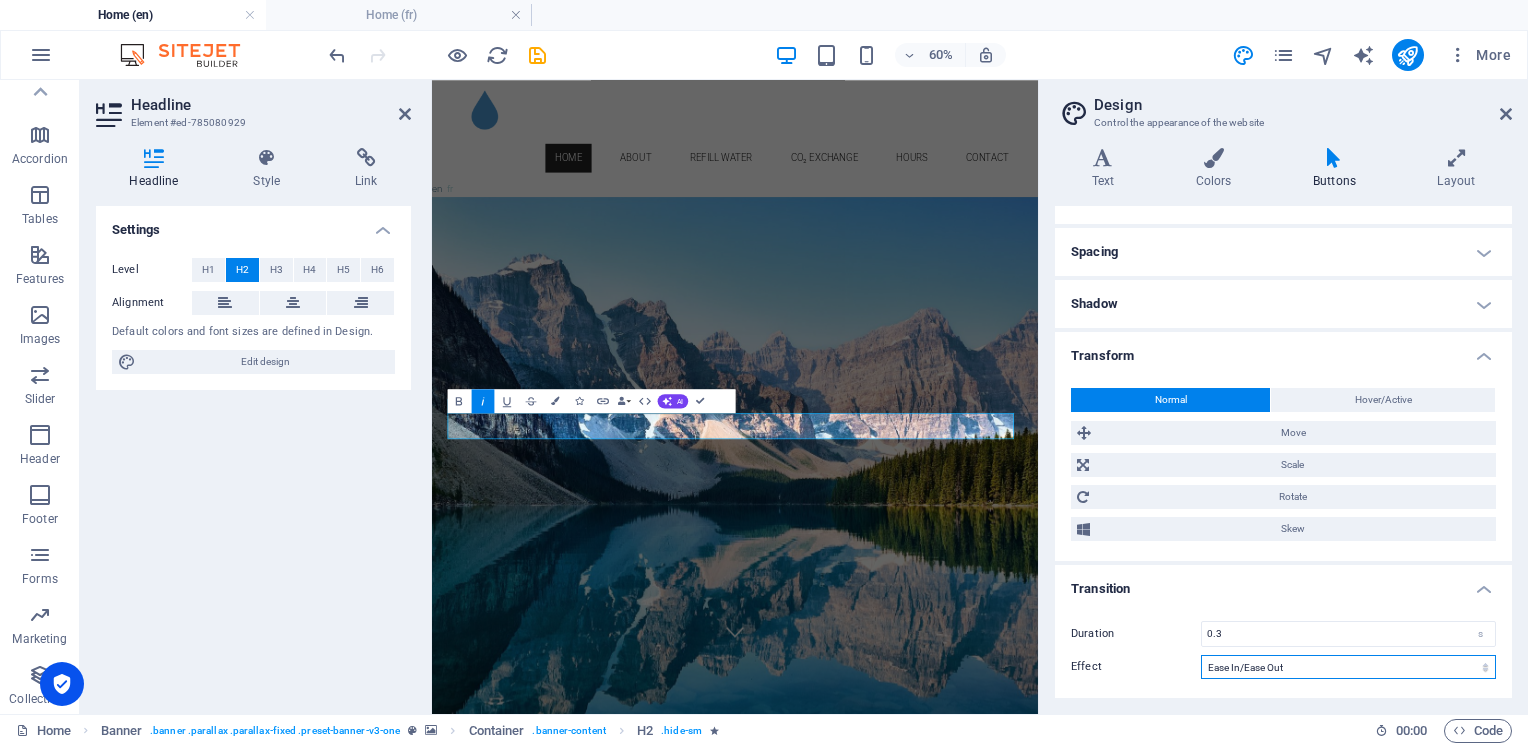 click on "Ease Ease In Ease Out Ease In/Ease Out Linear" at bounding box center (1348, 667) 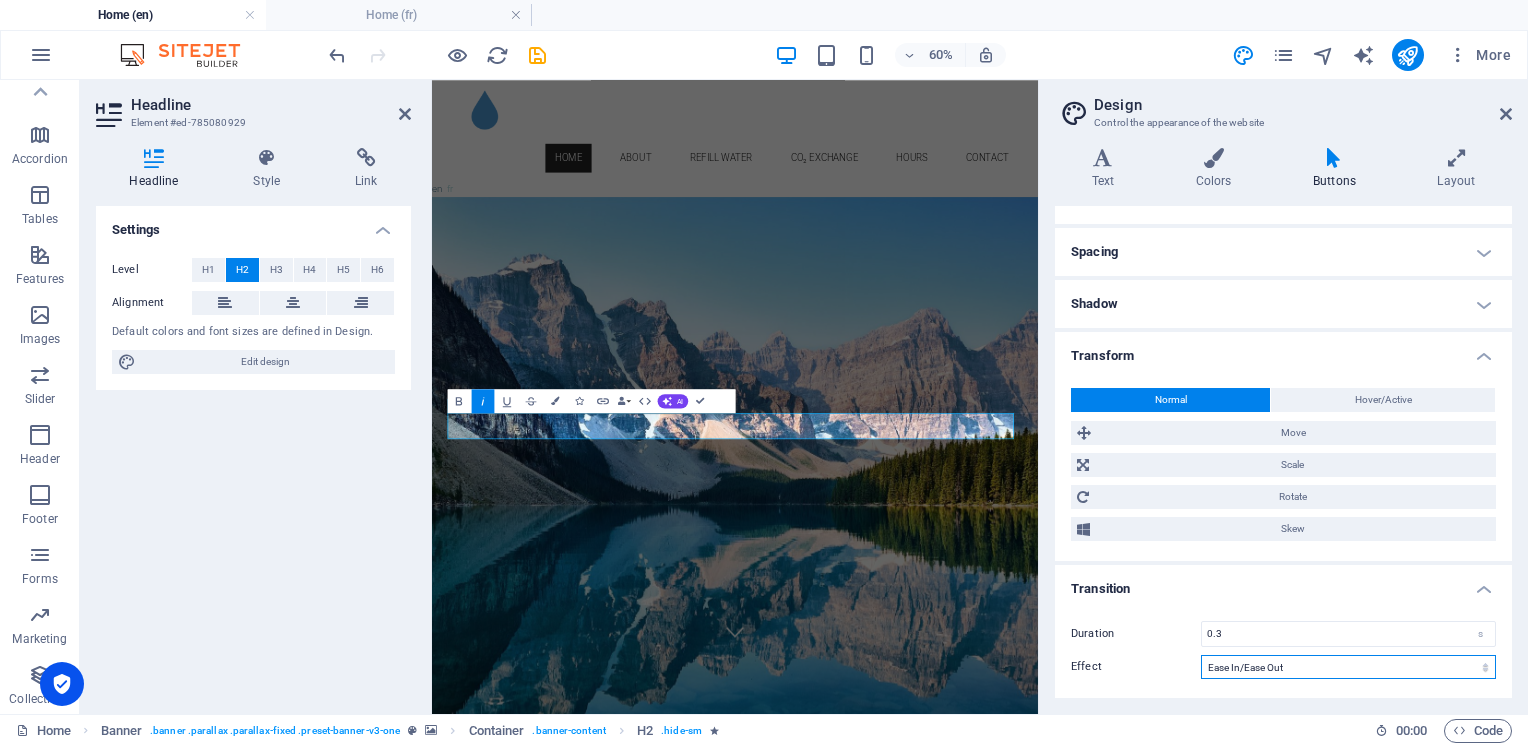 click on "Ease Ease In Ease Out Ease In/Ease Out Linear" at bounding box center [1348, 667] 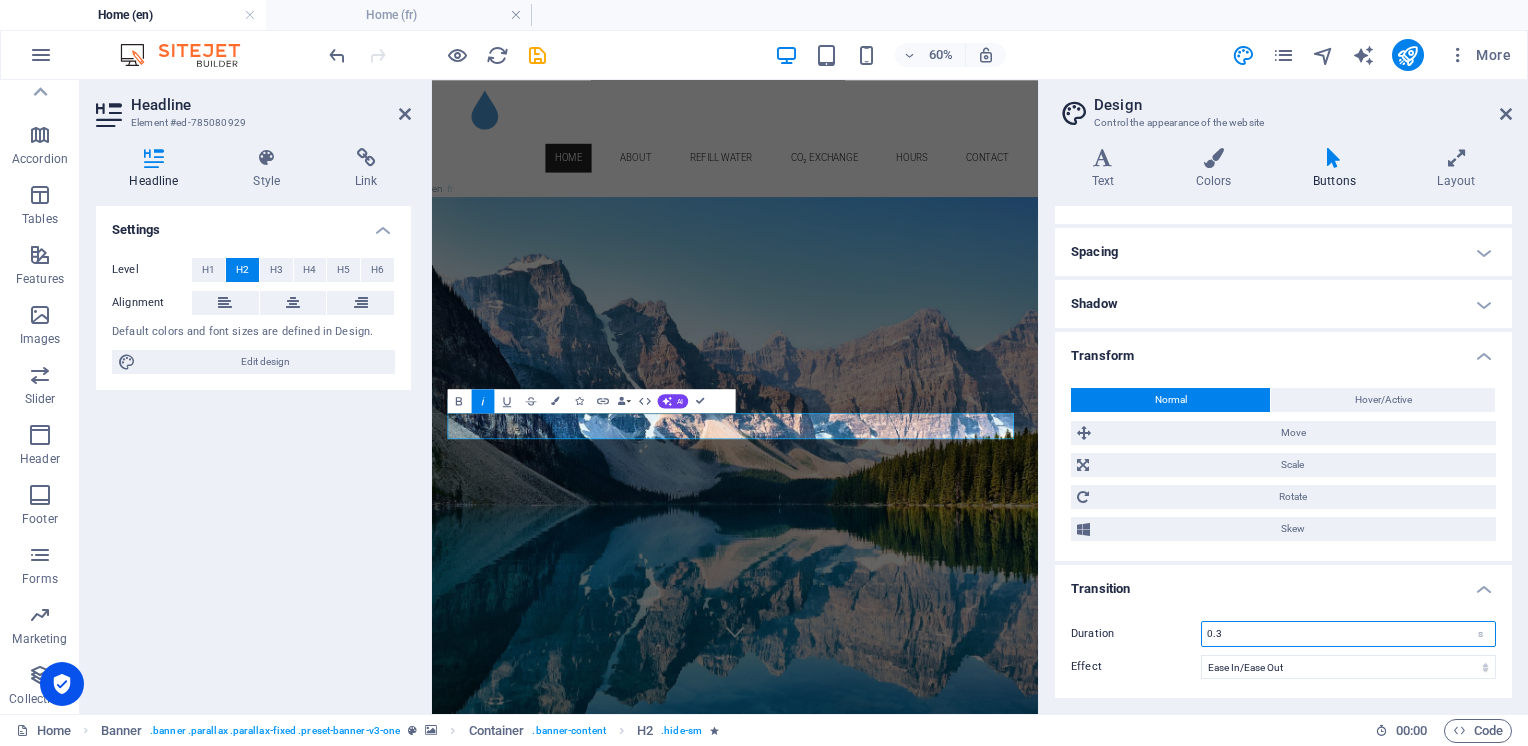 drag, startPoint x: 1249, startPoint y: 636, endPoint x: 1199, endPoint y: 635, distance: 50.01 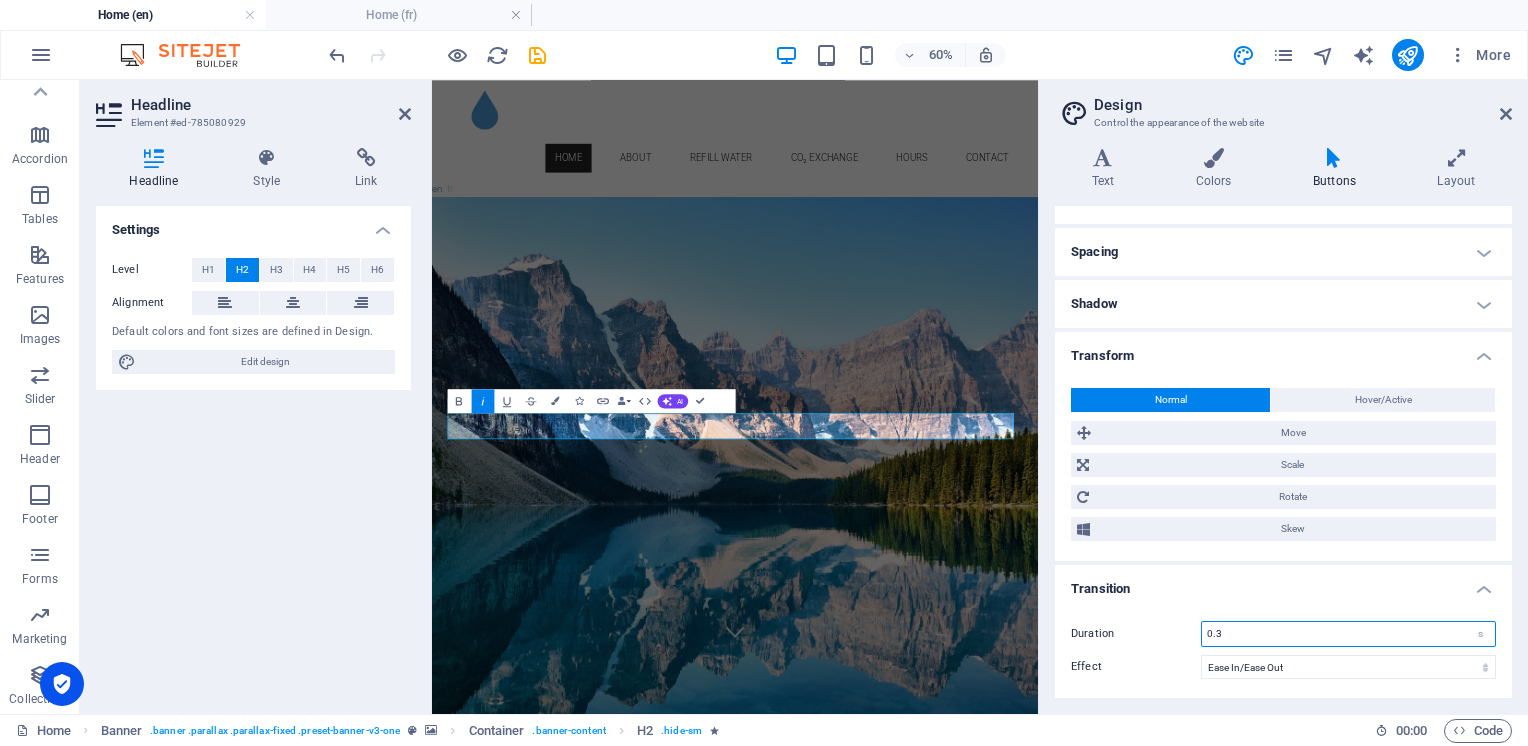 type on "0" 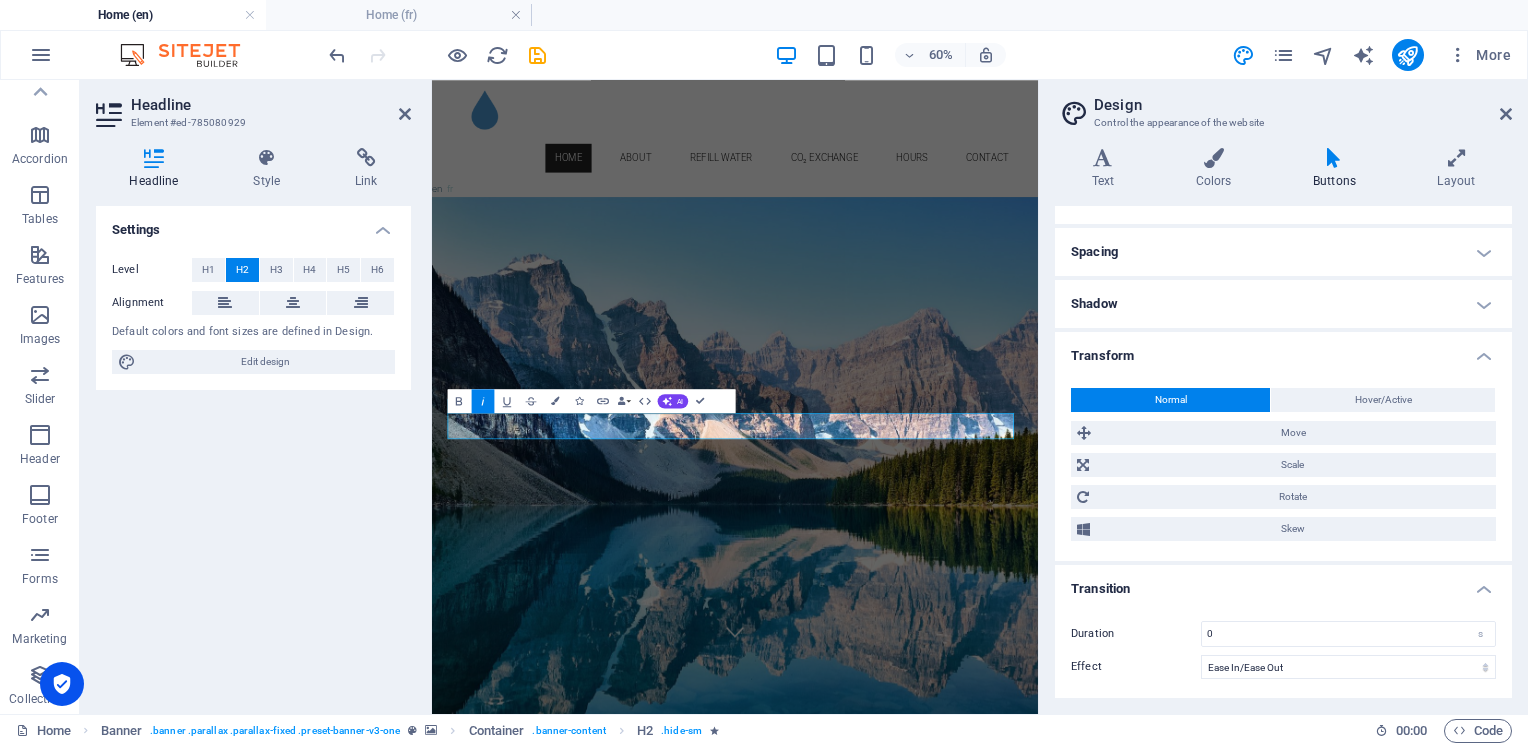 click on "Transition" at bounding box center [1283, 583] 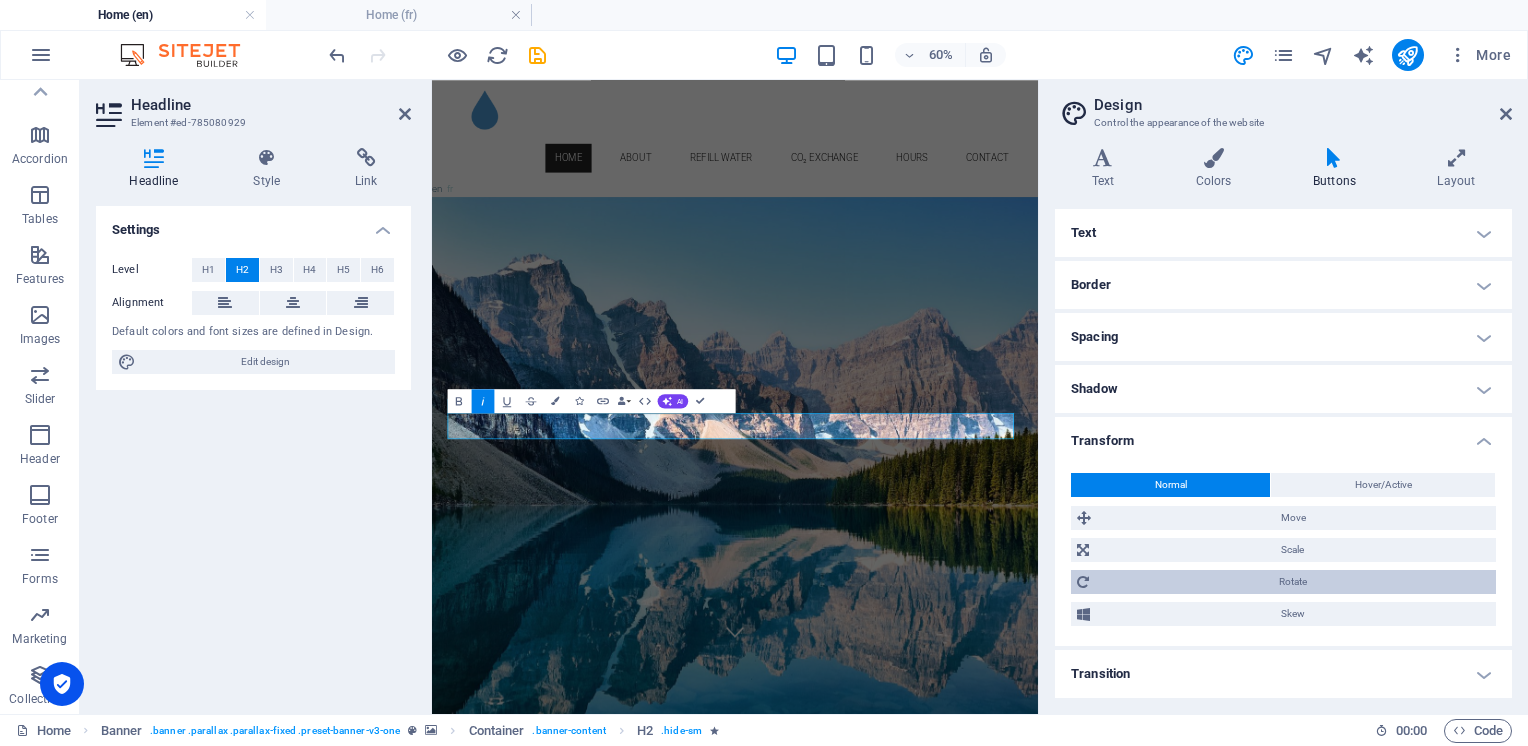 scroll, scrollTop: 161, scrollLeft: 0, axis: vertical 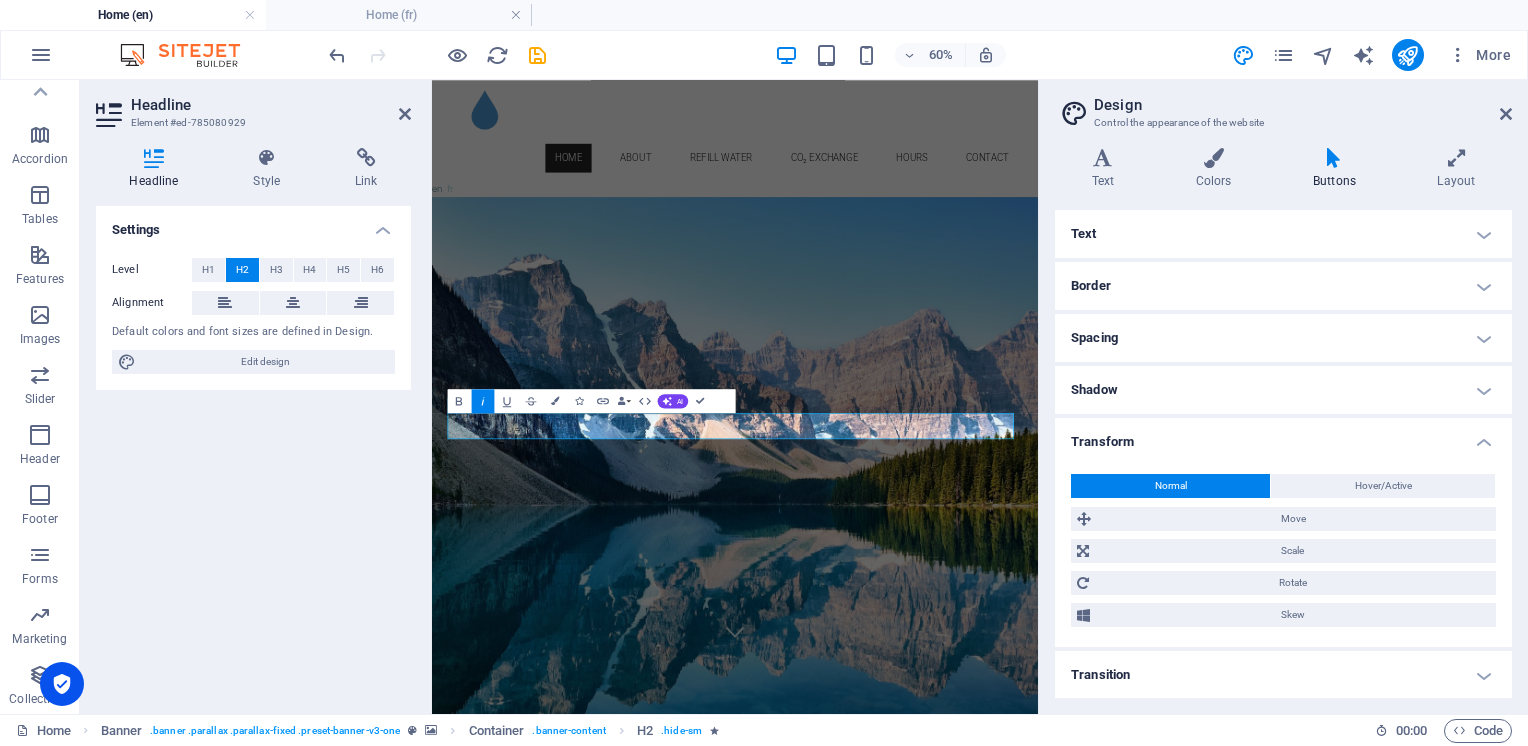 click on "Transition" at bounding box center (1283, 675) 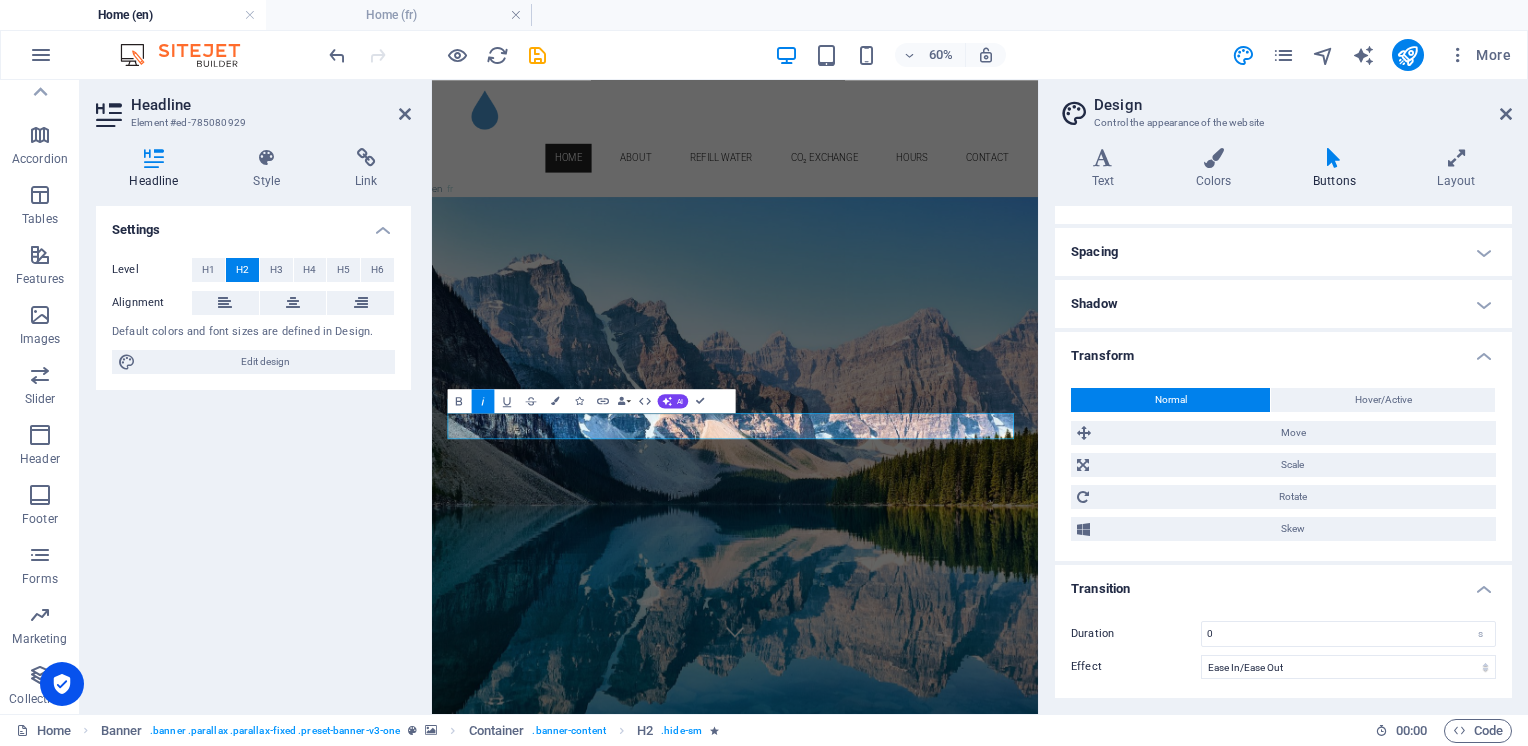 click on "Duration 0 s Effect Ease Ease In Ease Out Ease In/Ease Out Linear" at bounding box center [1283, 650] 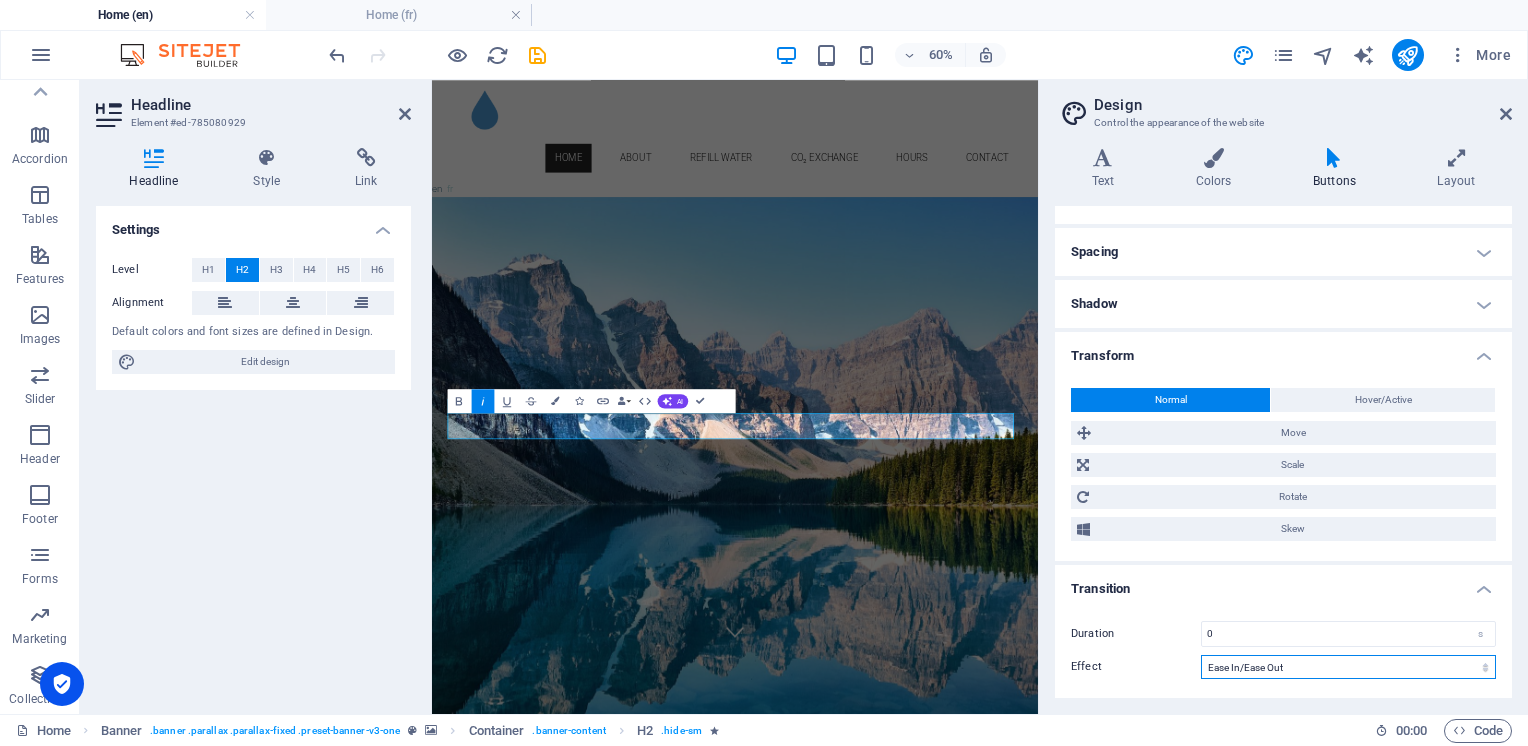 click on "Ease Ease In Ease Out Ease In/Ease Out Linear" at bounding box center [1348, 667] 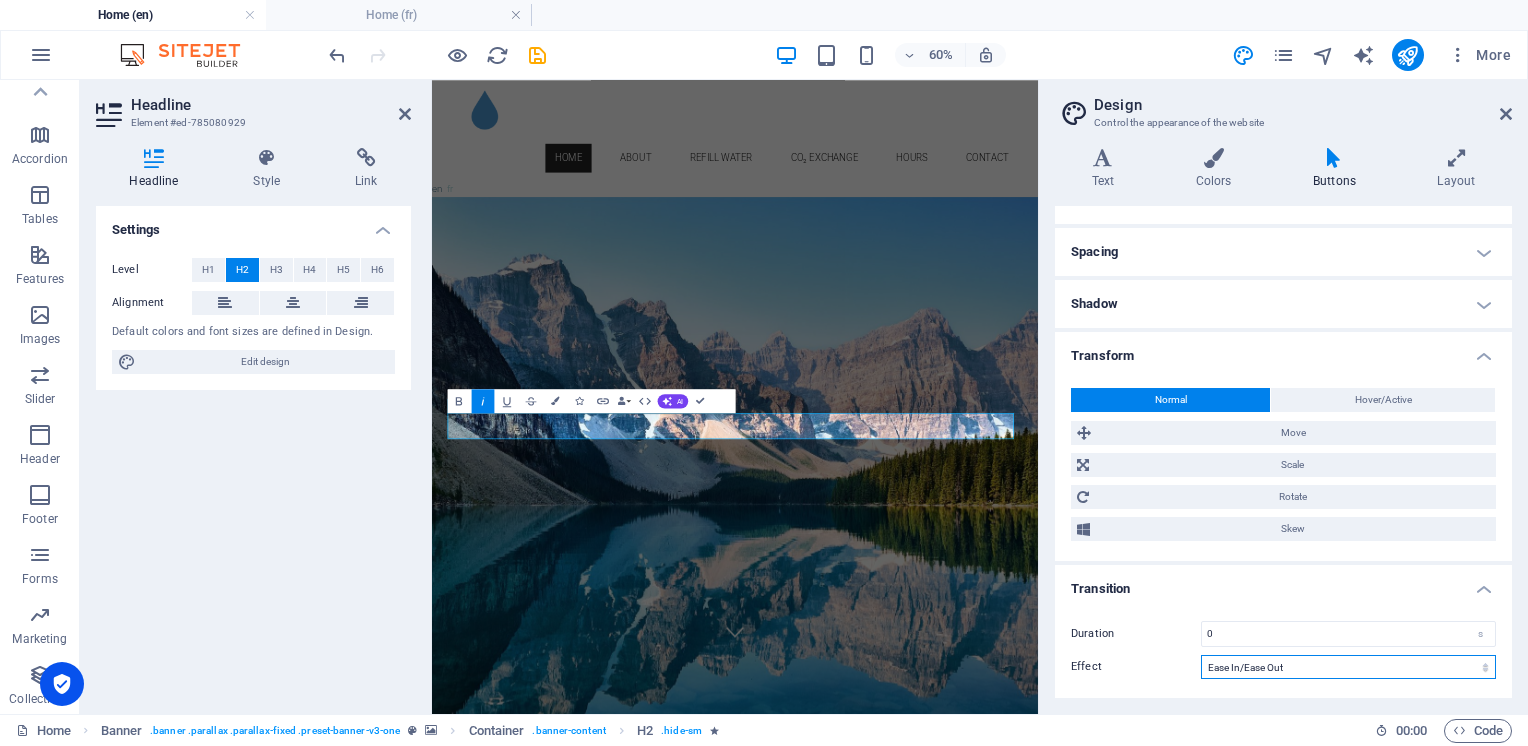 click on "Ease Ease In Ease Out Ease In/Ease Out Linear" at bounding box center [1348, 667] 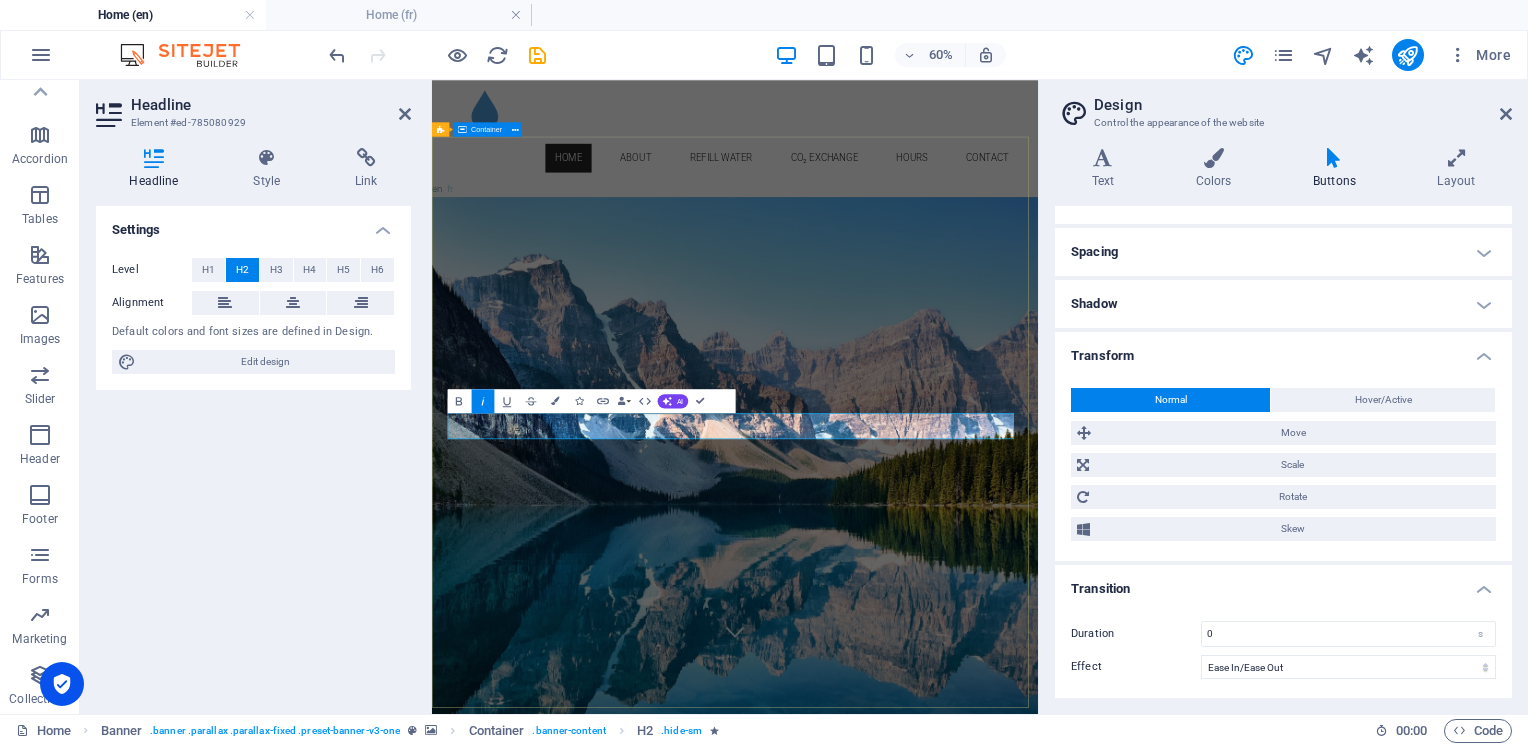click on "BENVIN PUR Ultra pure water refill and  CO₂ exchange Simple        Local         Sustainable" at bounding box center (937, 4030) 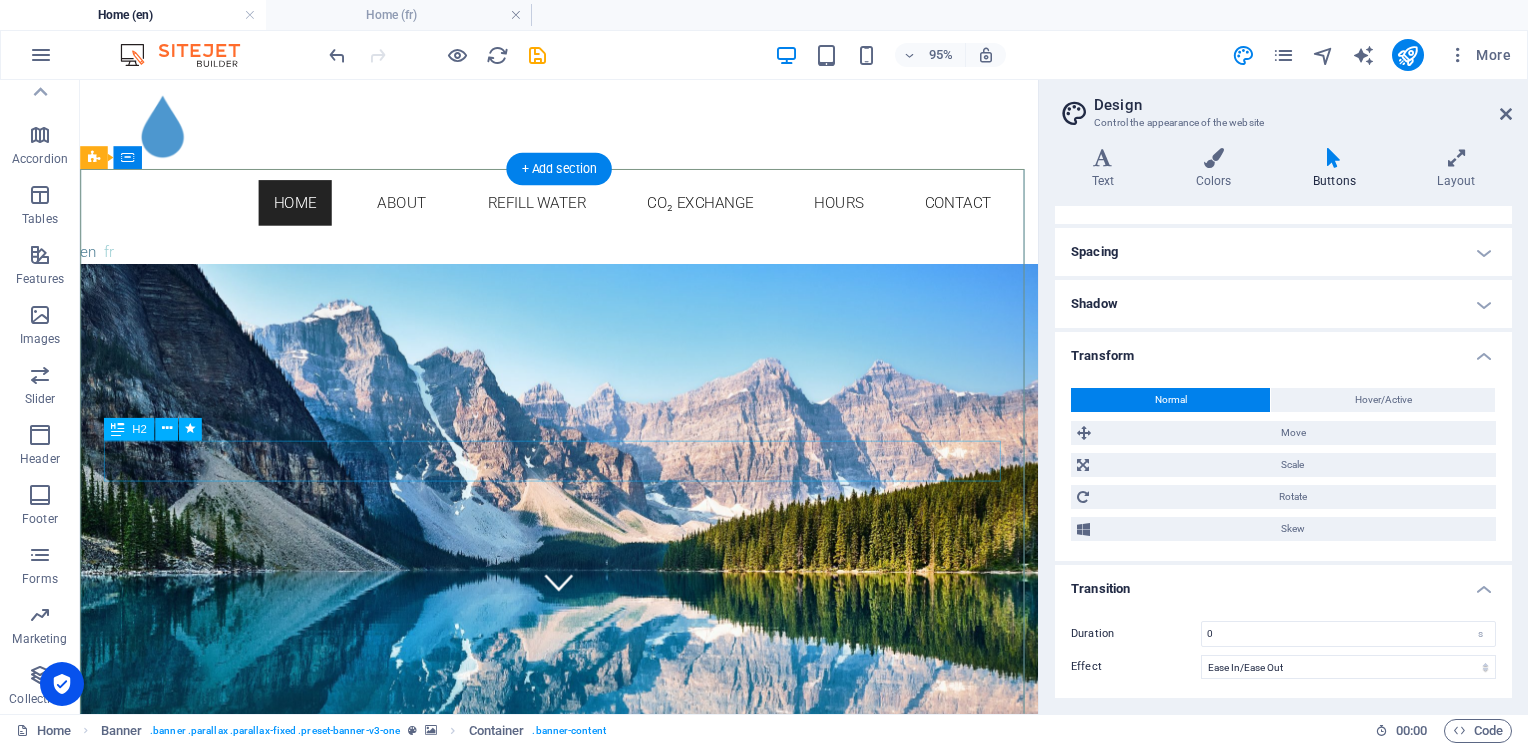 click on "Ultra pure water refill and" at bounding box center [584, 1835] 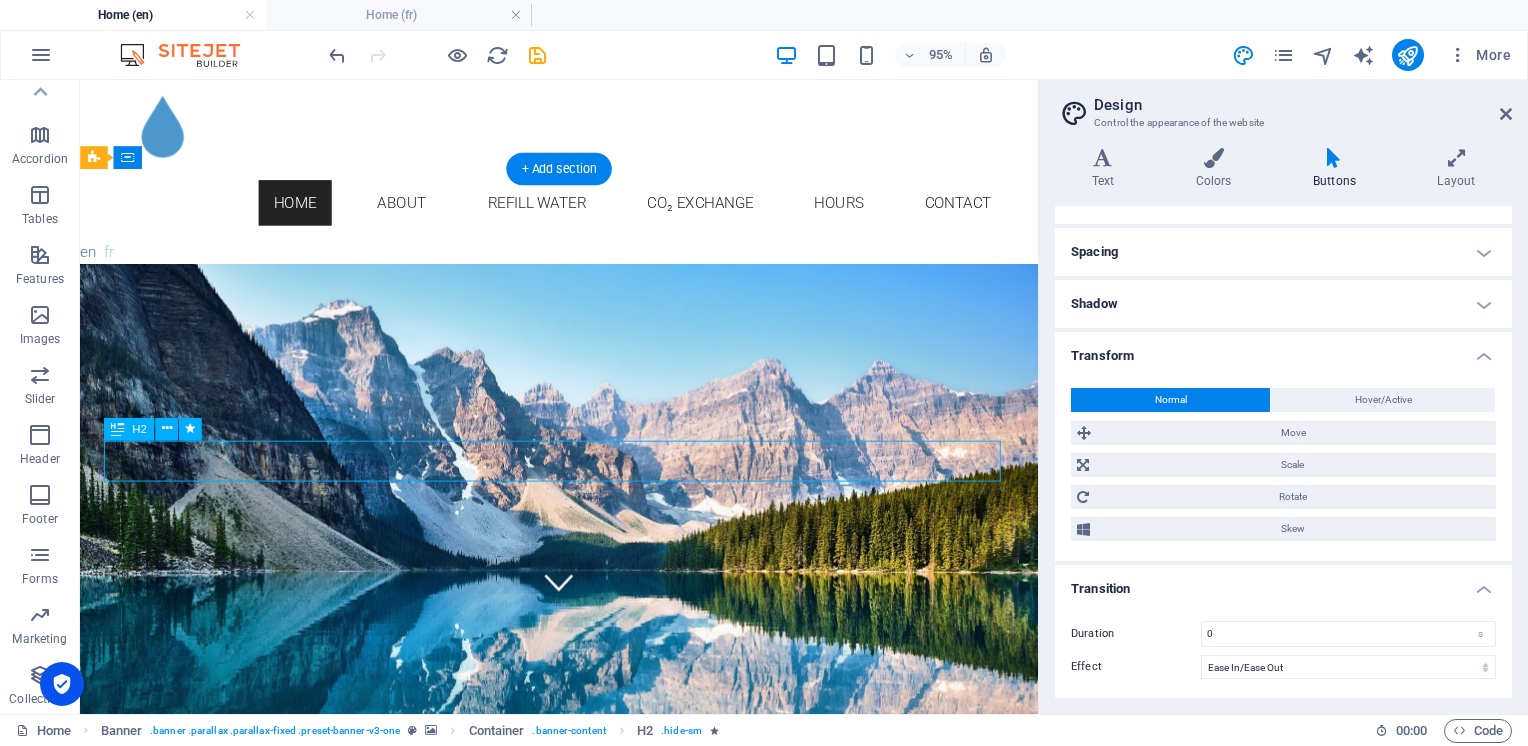 click on "Ultra pure water refill and" at bounding box center (584, 1835) 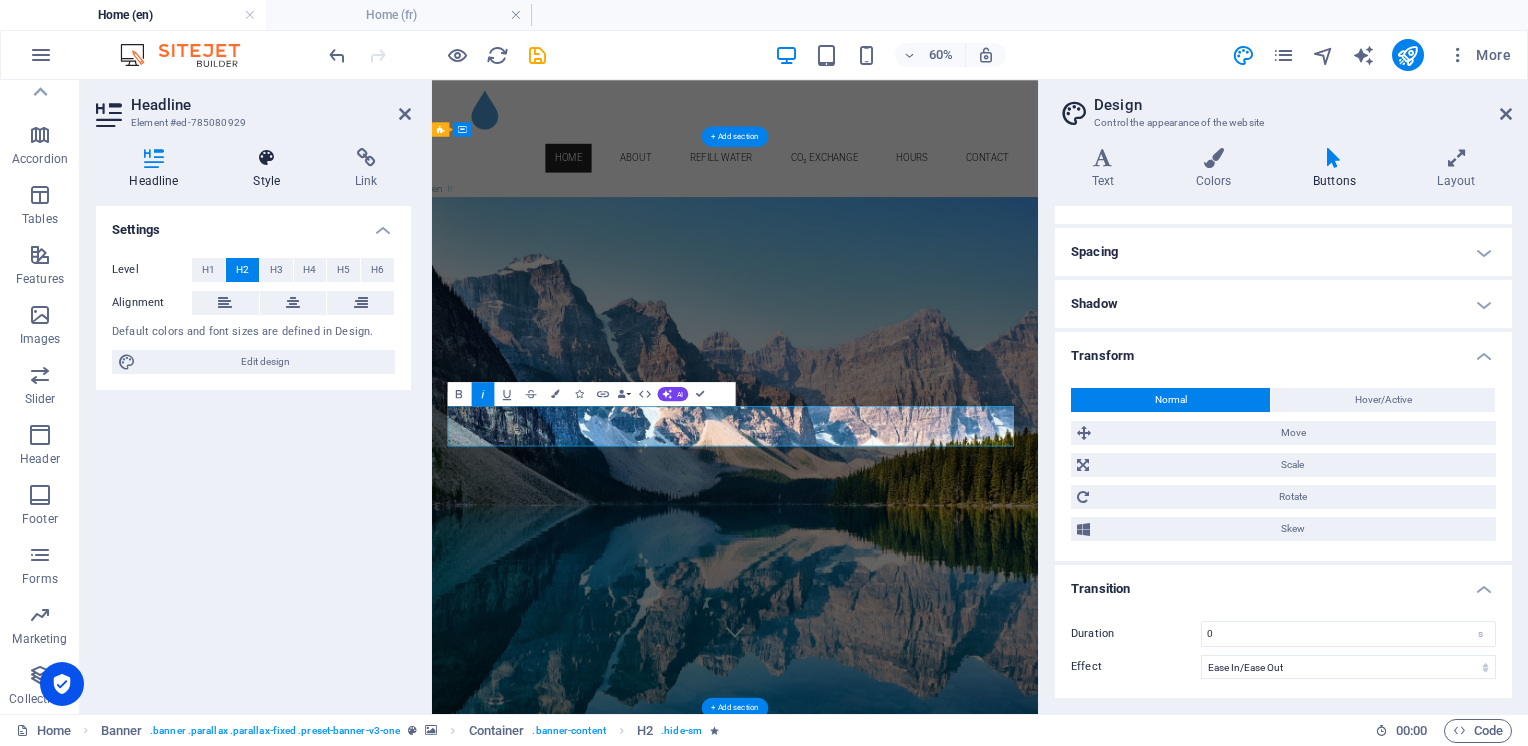 click on "Style" at bounding box center [271, 169] 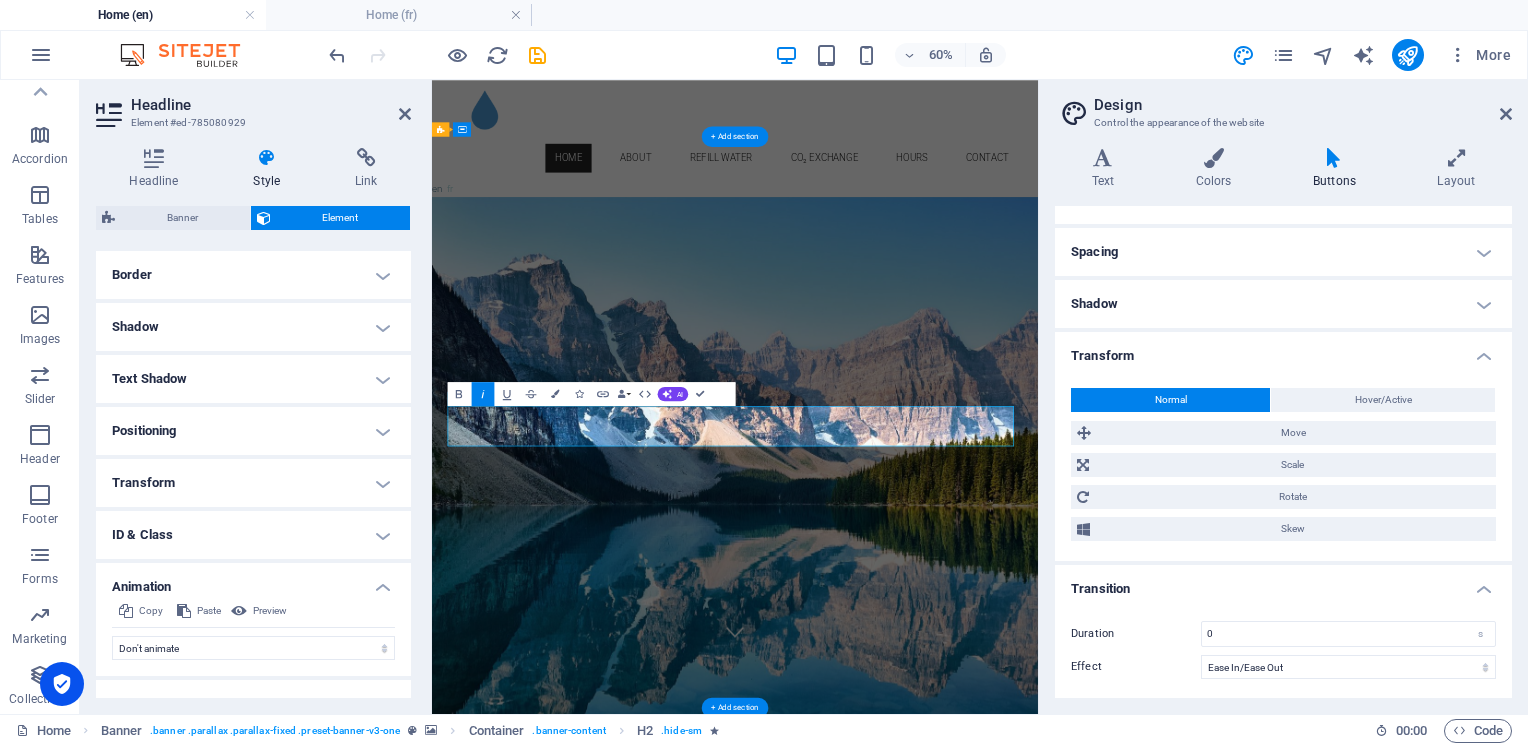 scroll, scrollTop: 180, scrollLeft: 0, axis: vertical 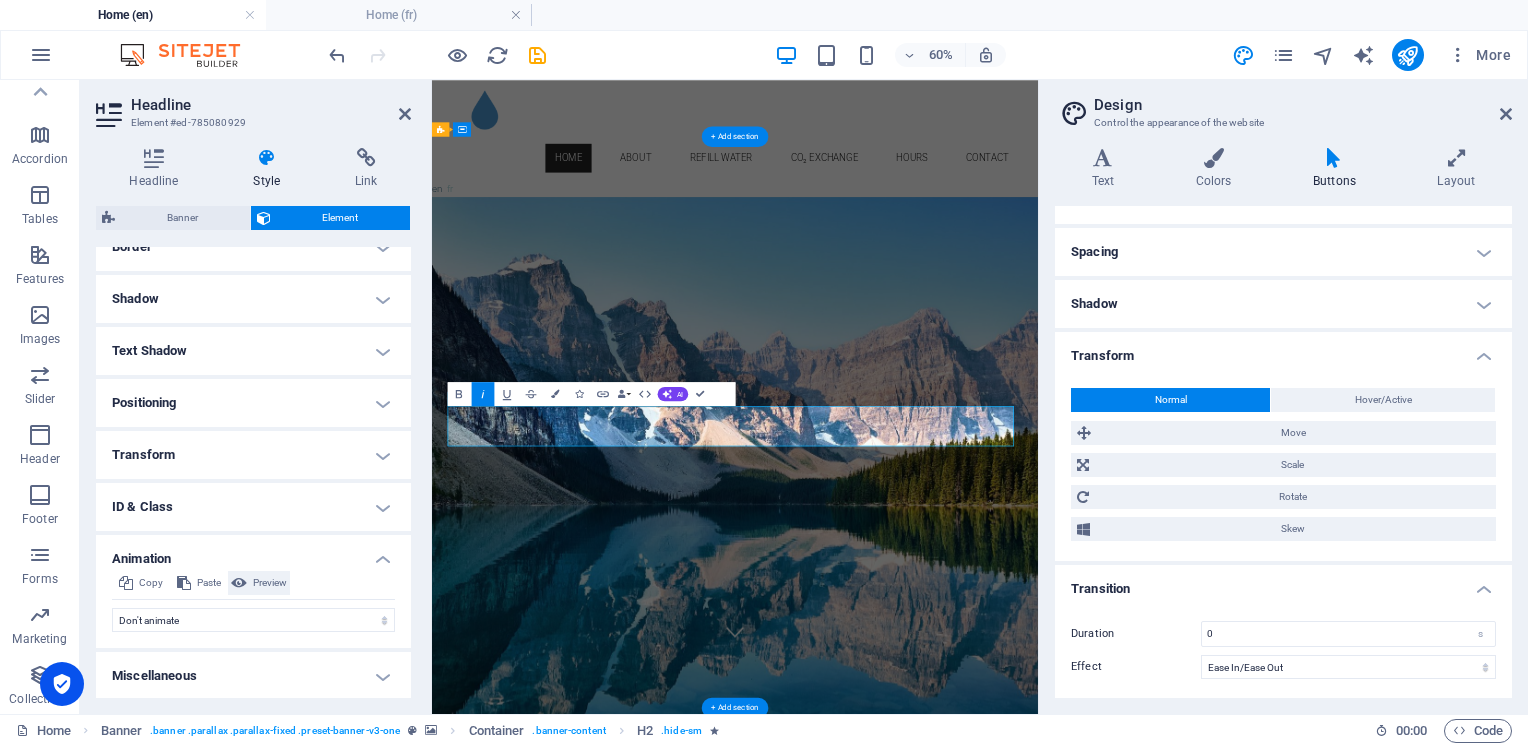 click on "Preview" at bounding box center [270, 583] 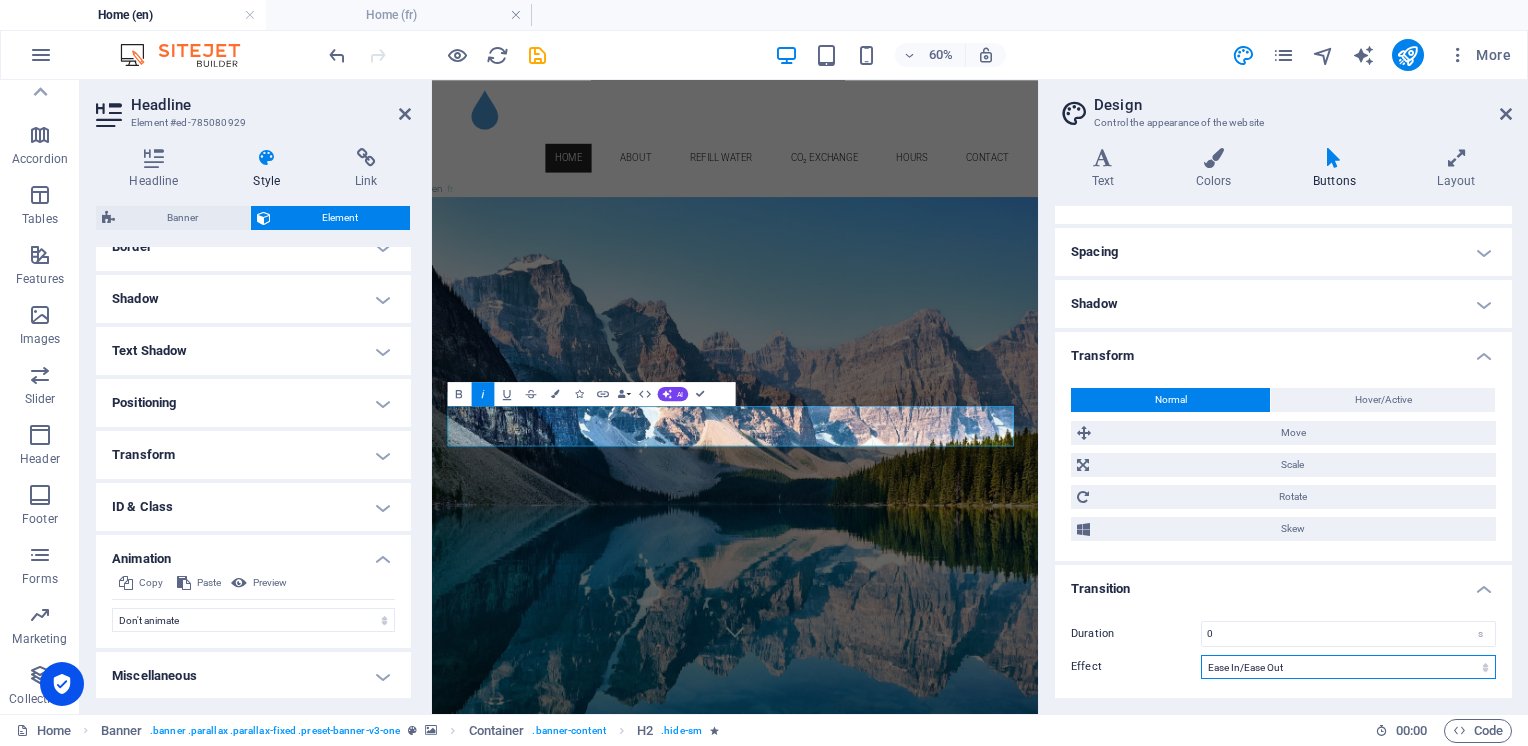 click on "Ease Ease In Ease Out Ease In/Ease Out Linear" at bounding box center (1348, 667) 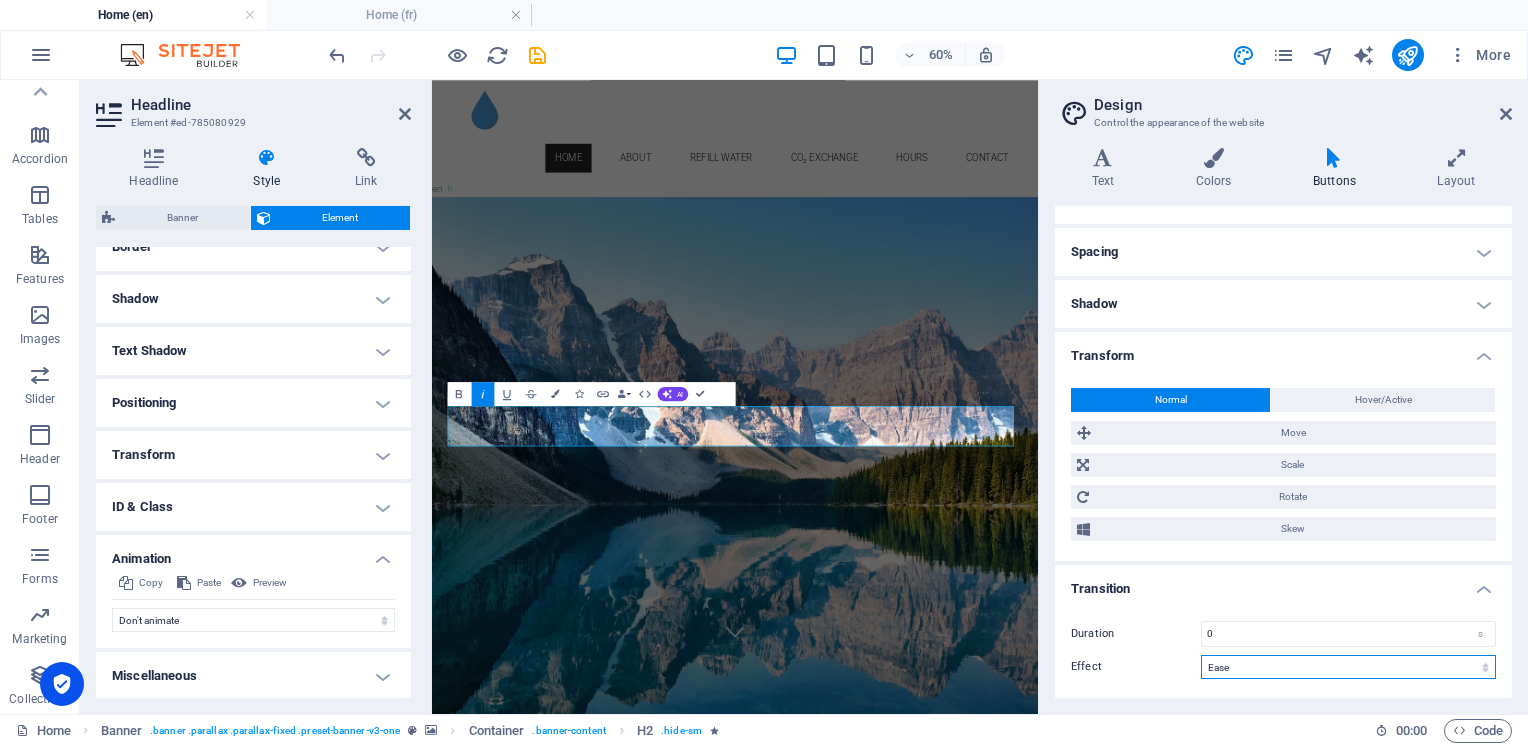 click on "Ease Ease In Ease Out Ease In/Ease Out Linear" at bounding box center [1348, 667] 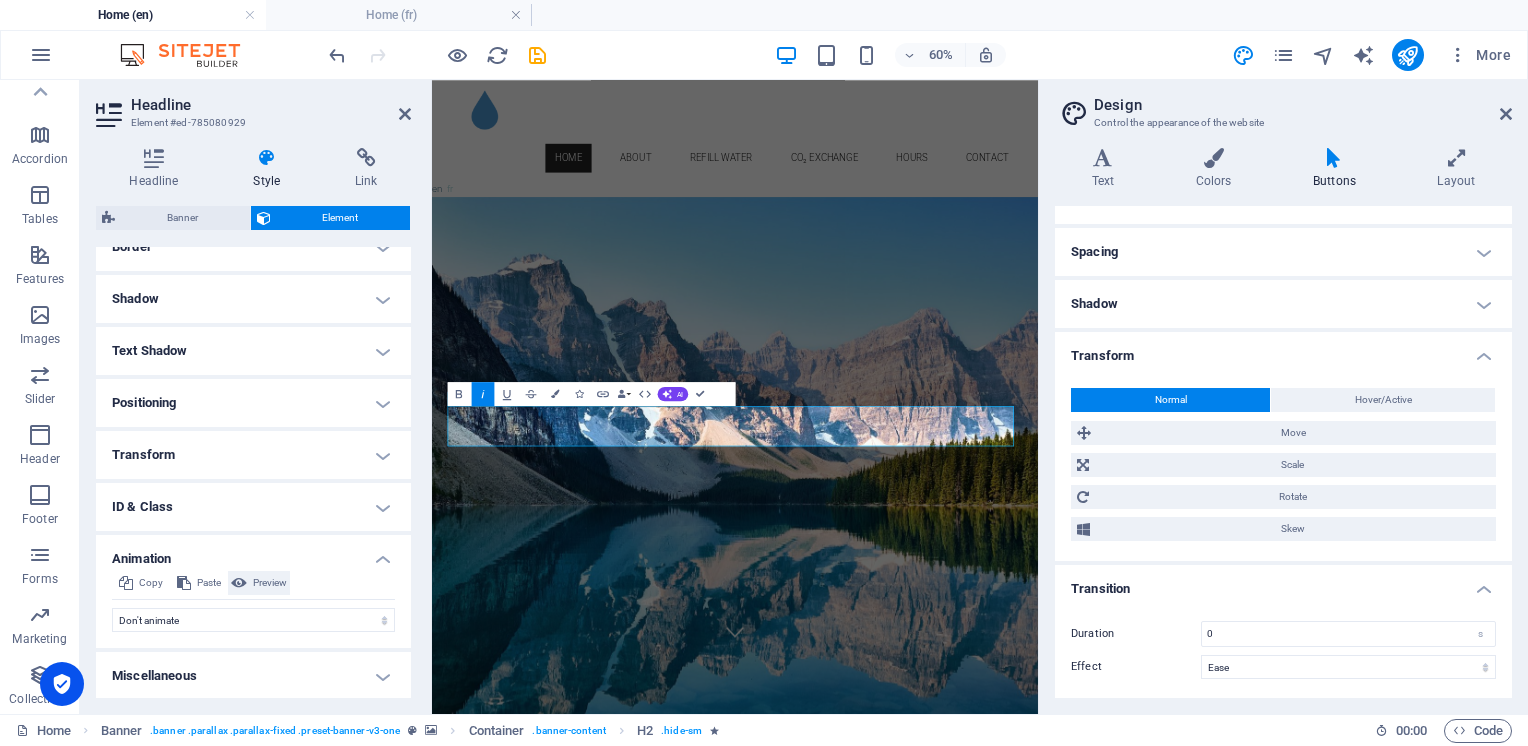 click on "Preview" at bounding box center [270, 583] 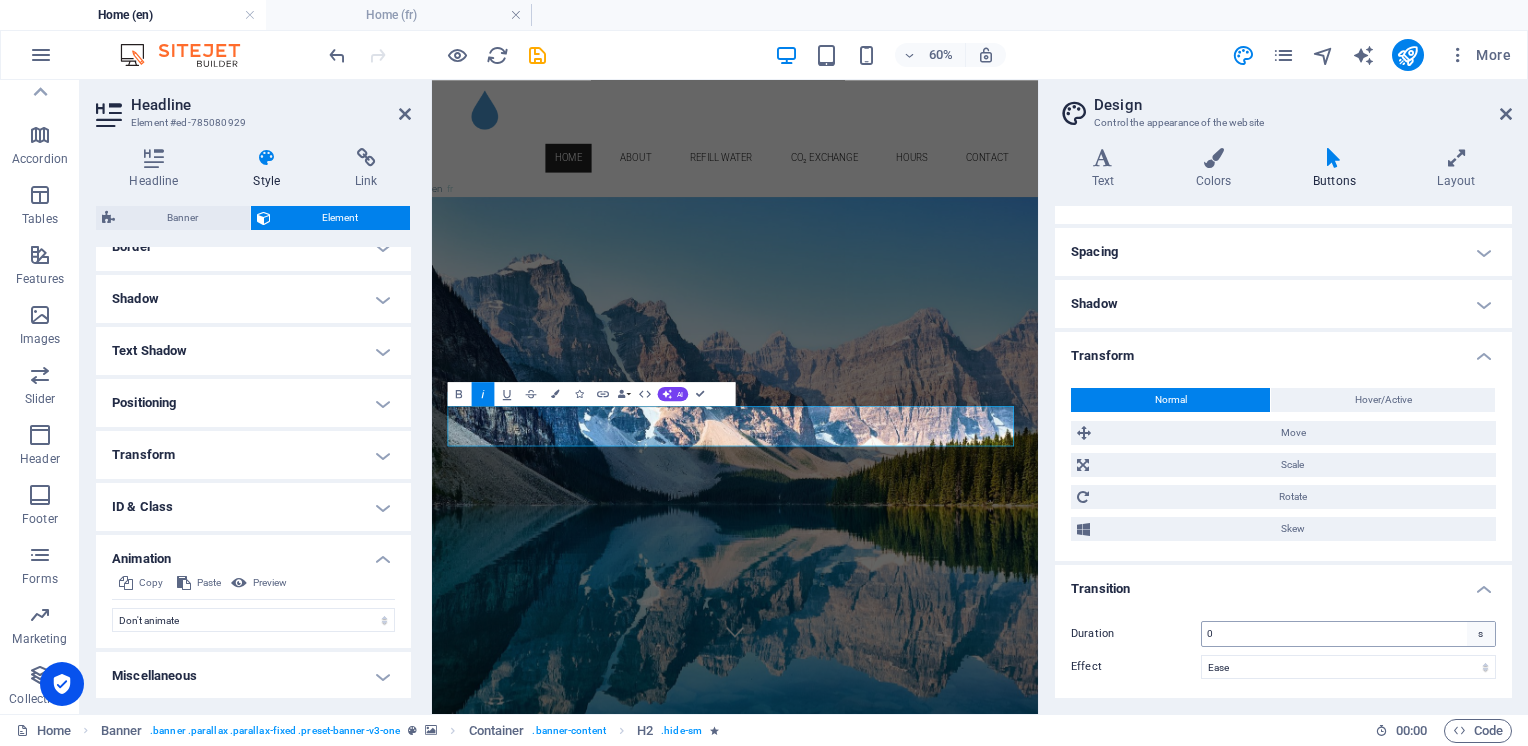 click on "s" at bounding box center (1481, 634) 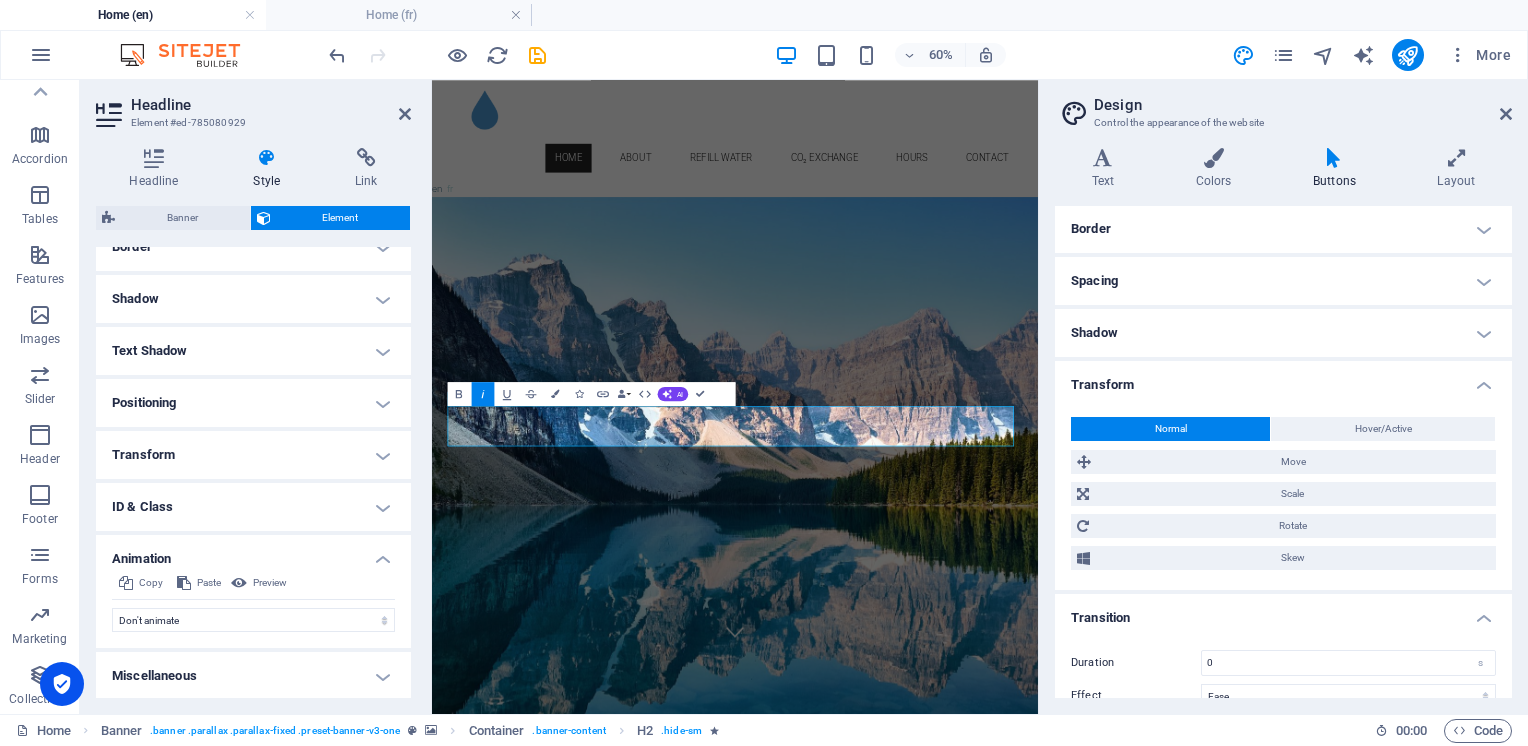 scroll, scrollTop: 247, scrollLeft: 0, axis: vertical 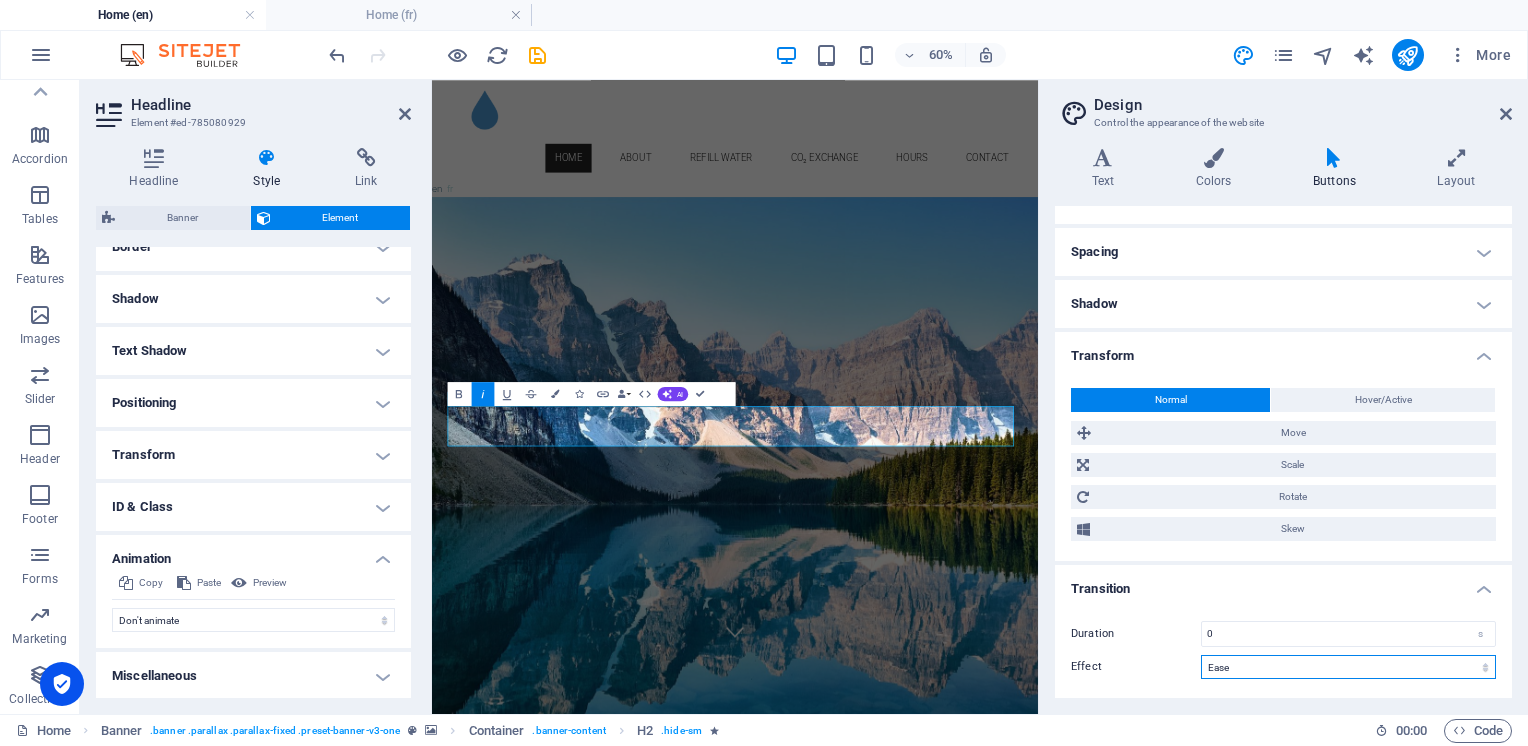 click on "Ease Ease In Ease Out Ease In/Ease Out Linear" at bounding box center (1348, 667) 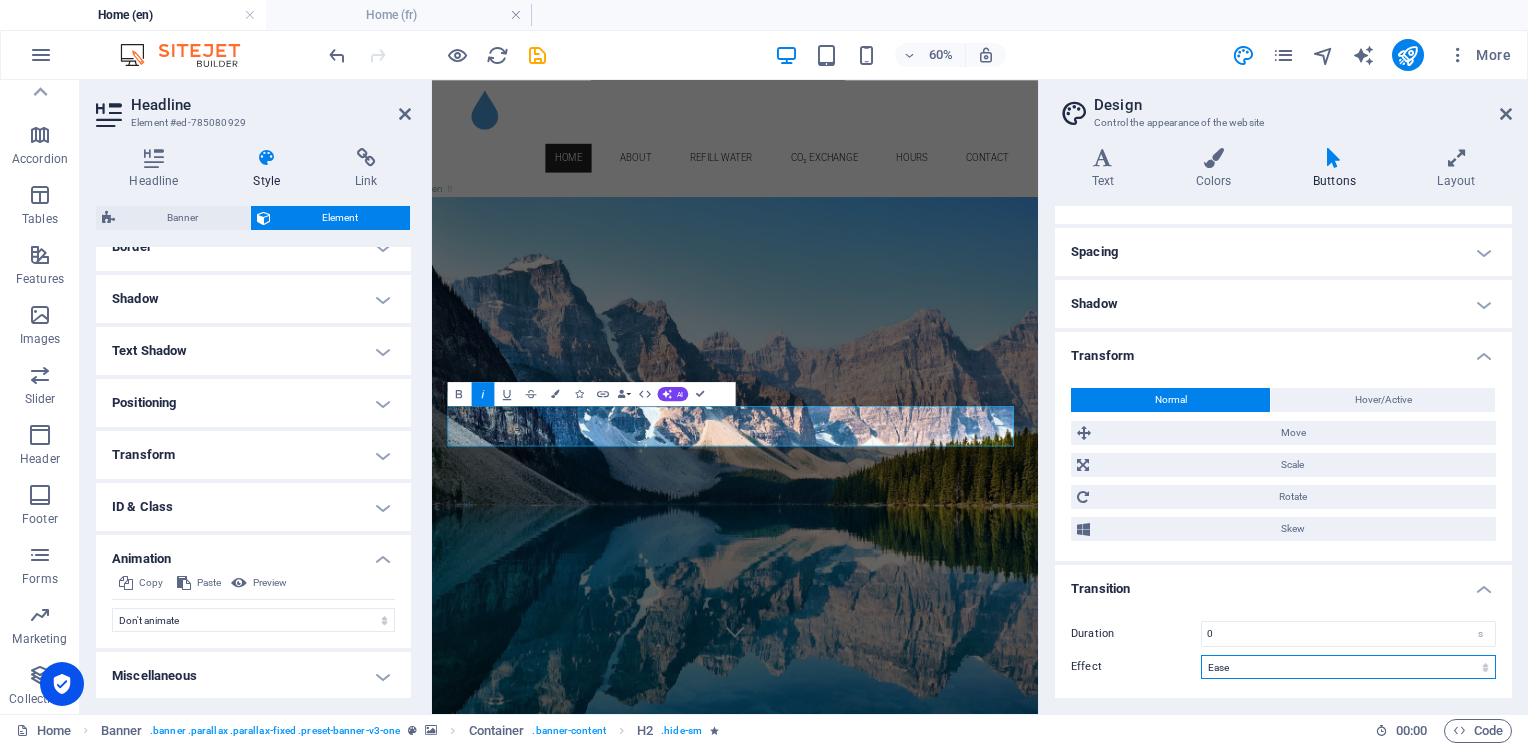 select on "ease-in-out" 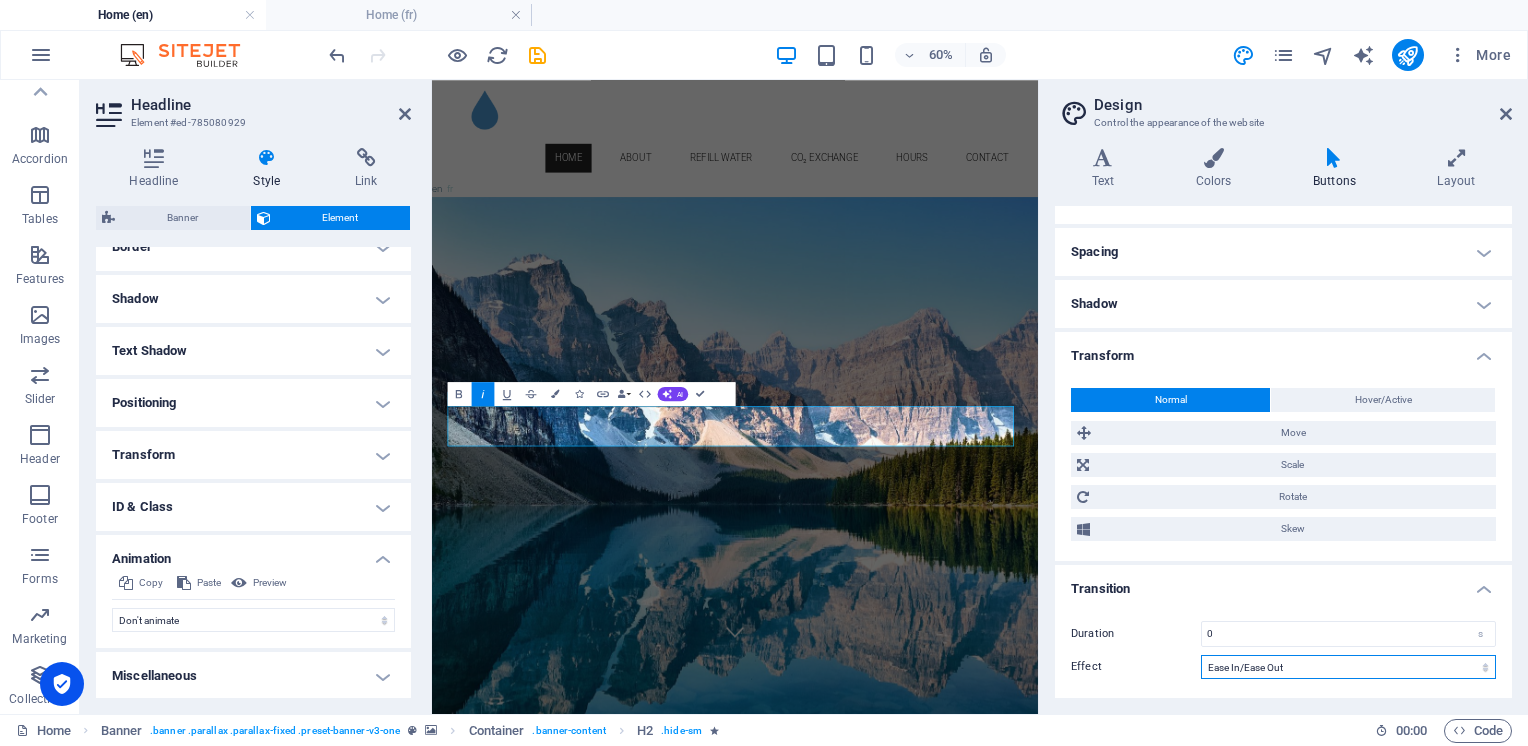 click on "Ease Ease In Ease Out Ease In/Ease Out Linear" at bounding box center (1348, 667) 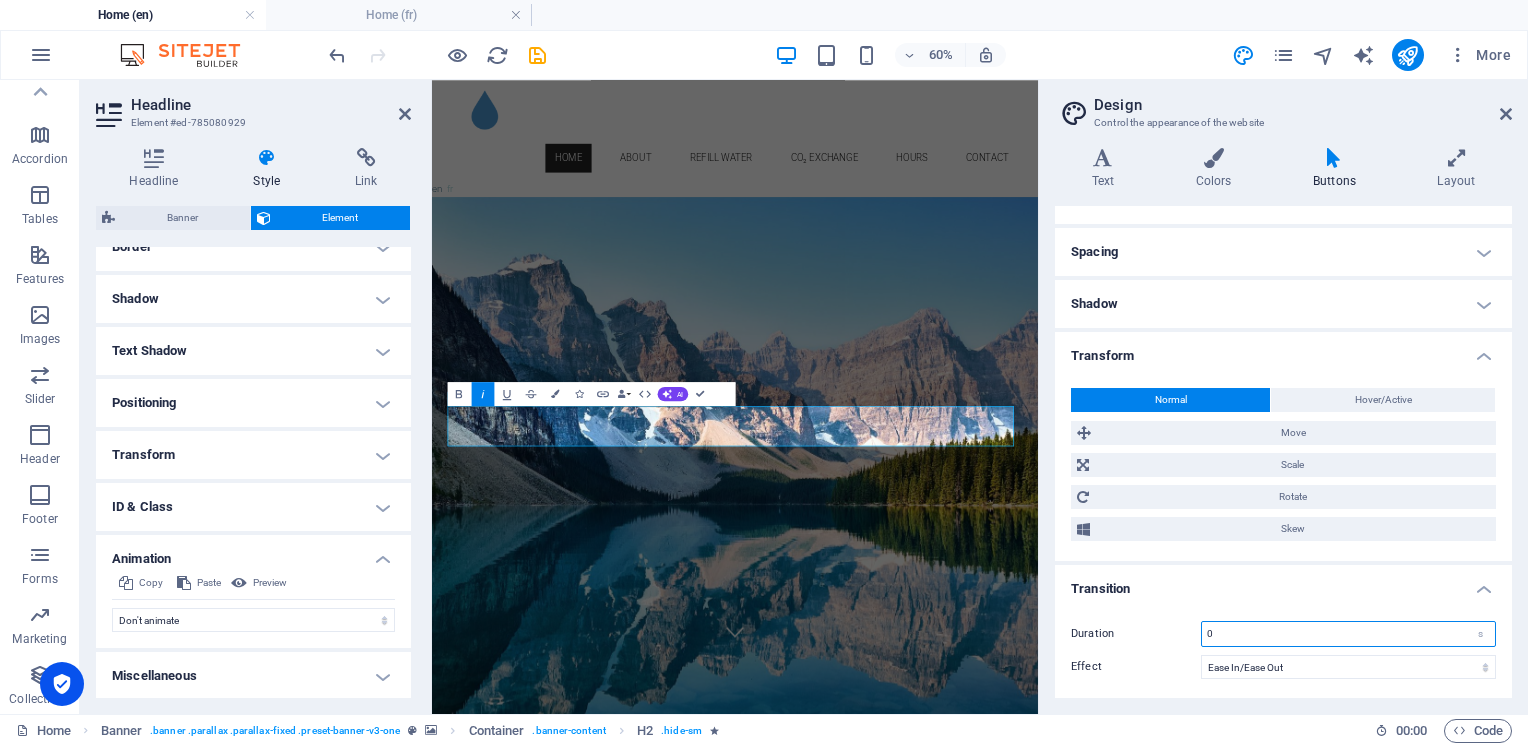click on "0" at bounding box center [1348, 634] 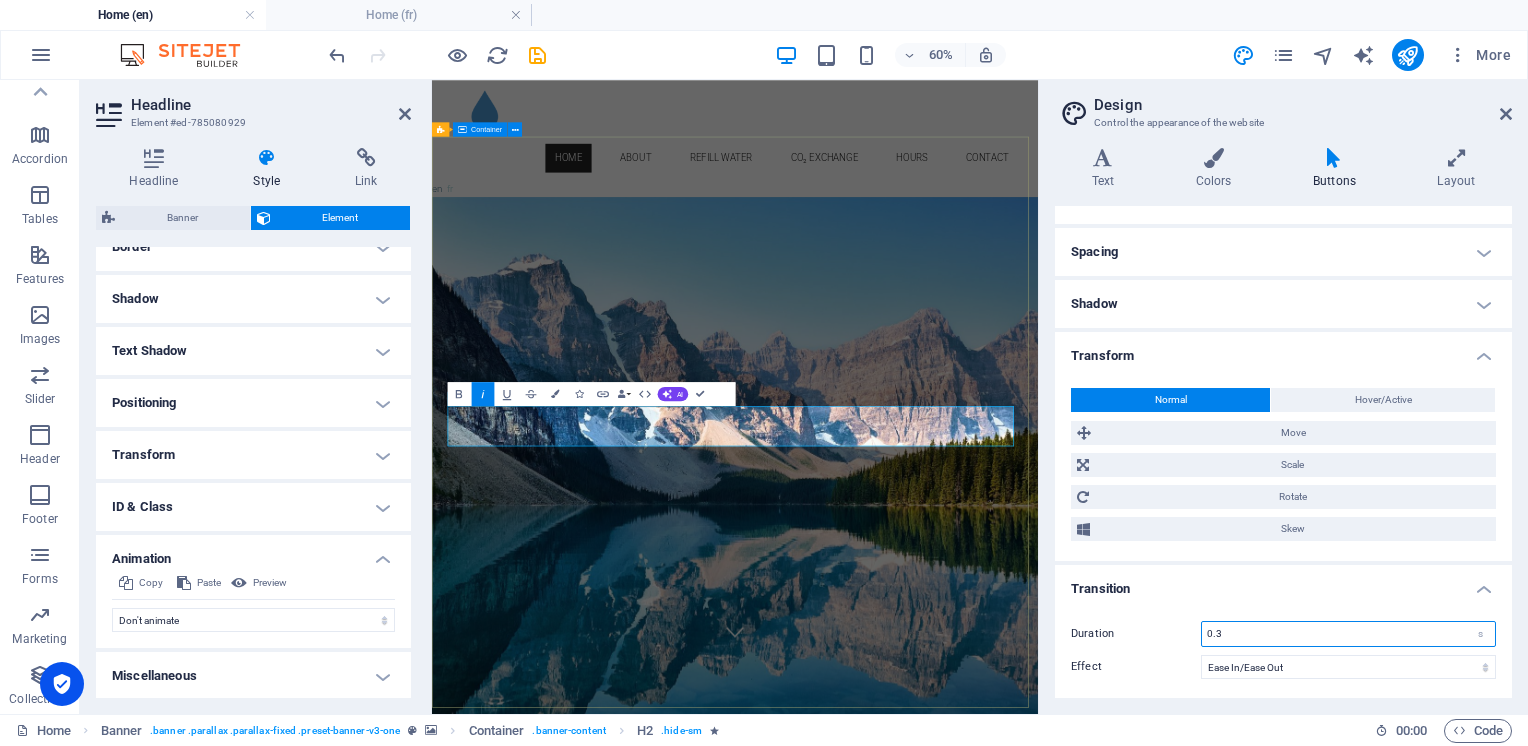 type on "0.3" 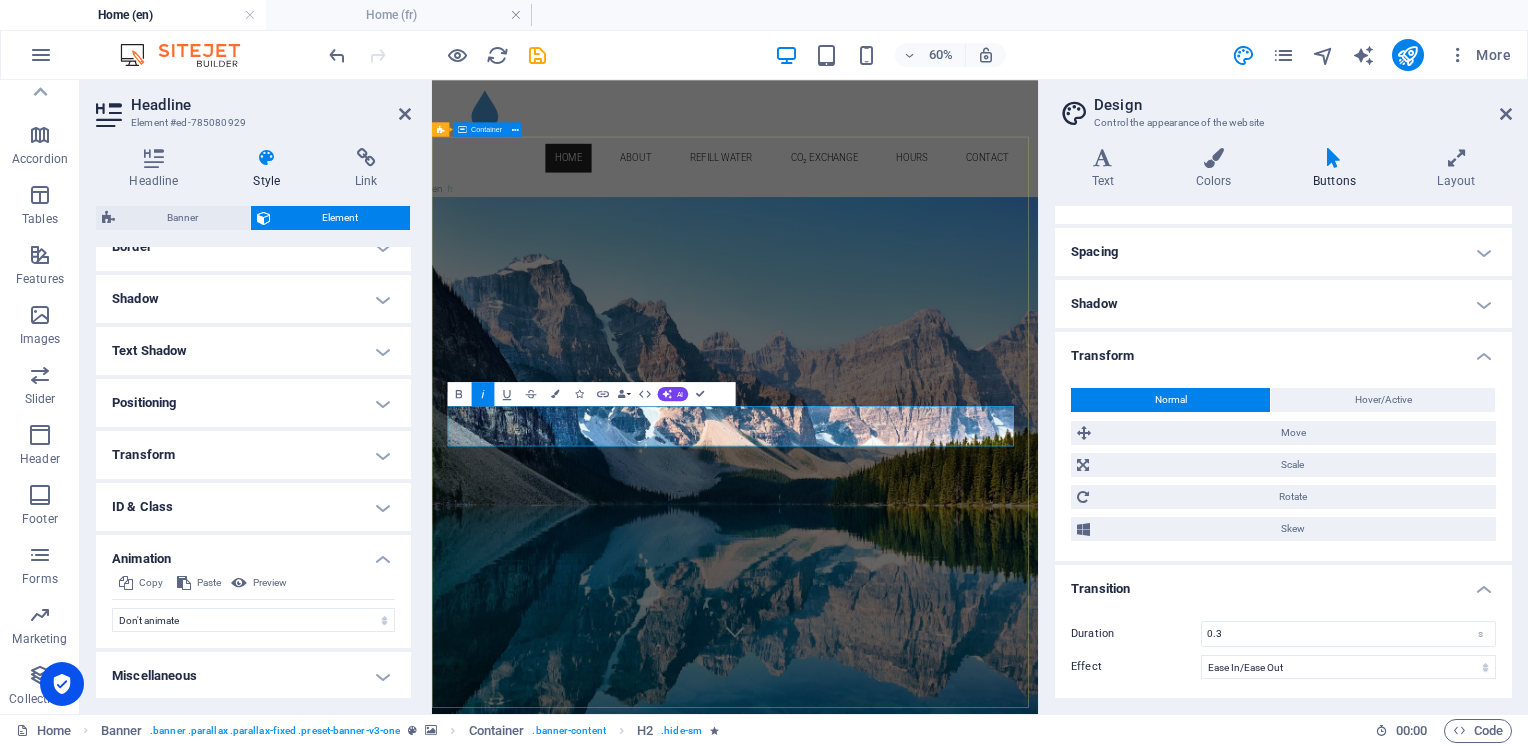 click on "BENVIN PUR ​ ​ Ultra pure water refill and  CO₂ exchange Simple        Local         Sustainable" at bounding box center (937, 4042) 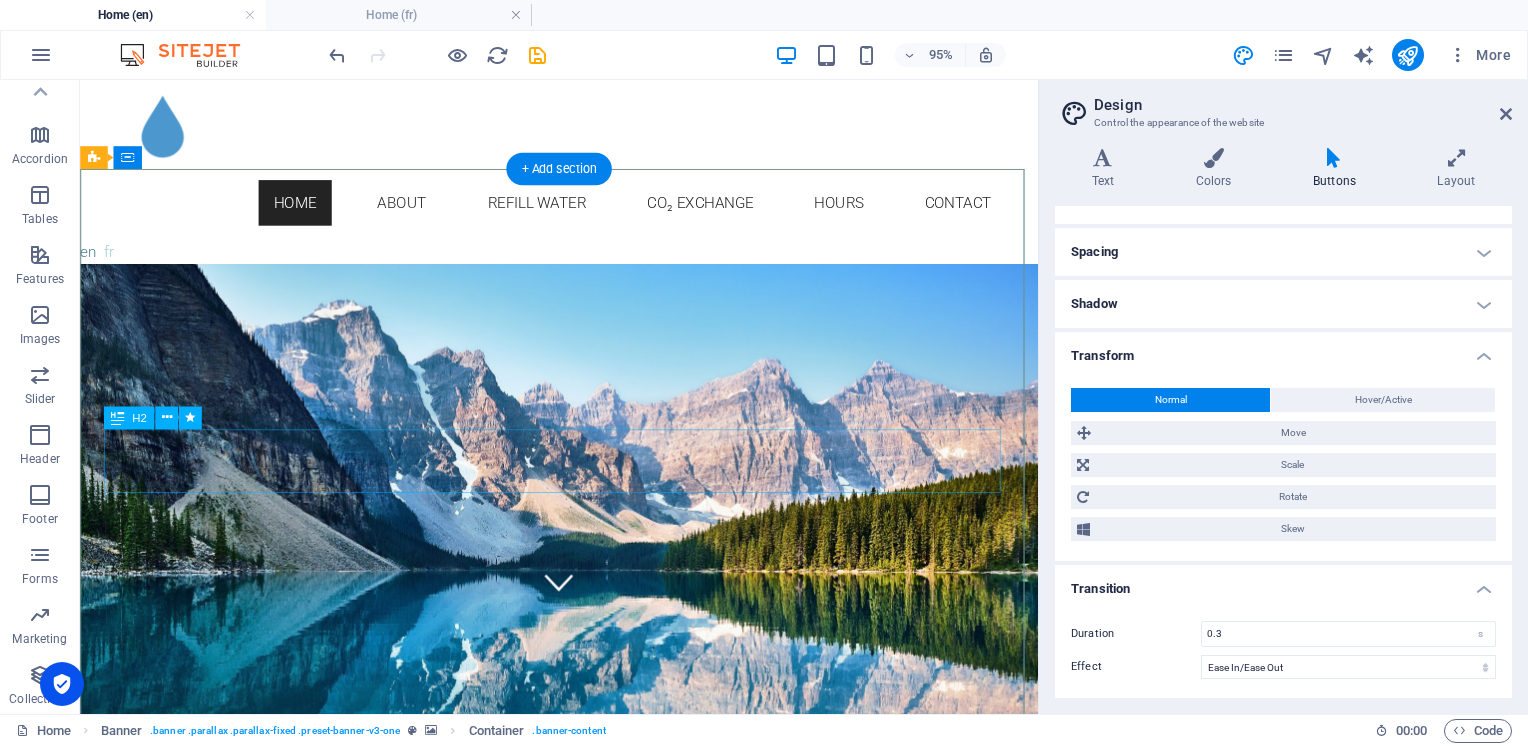 click on "Ultra pure water refill and" at bounding box center [584, 1859] 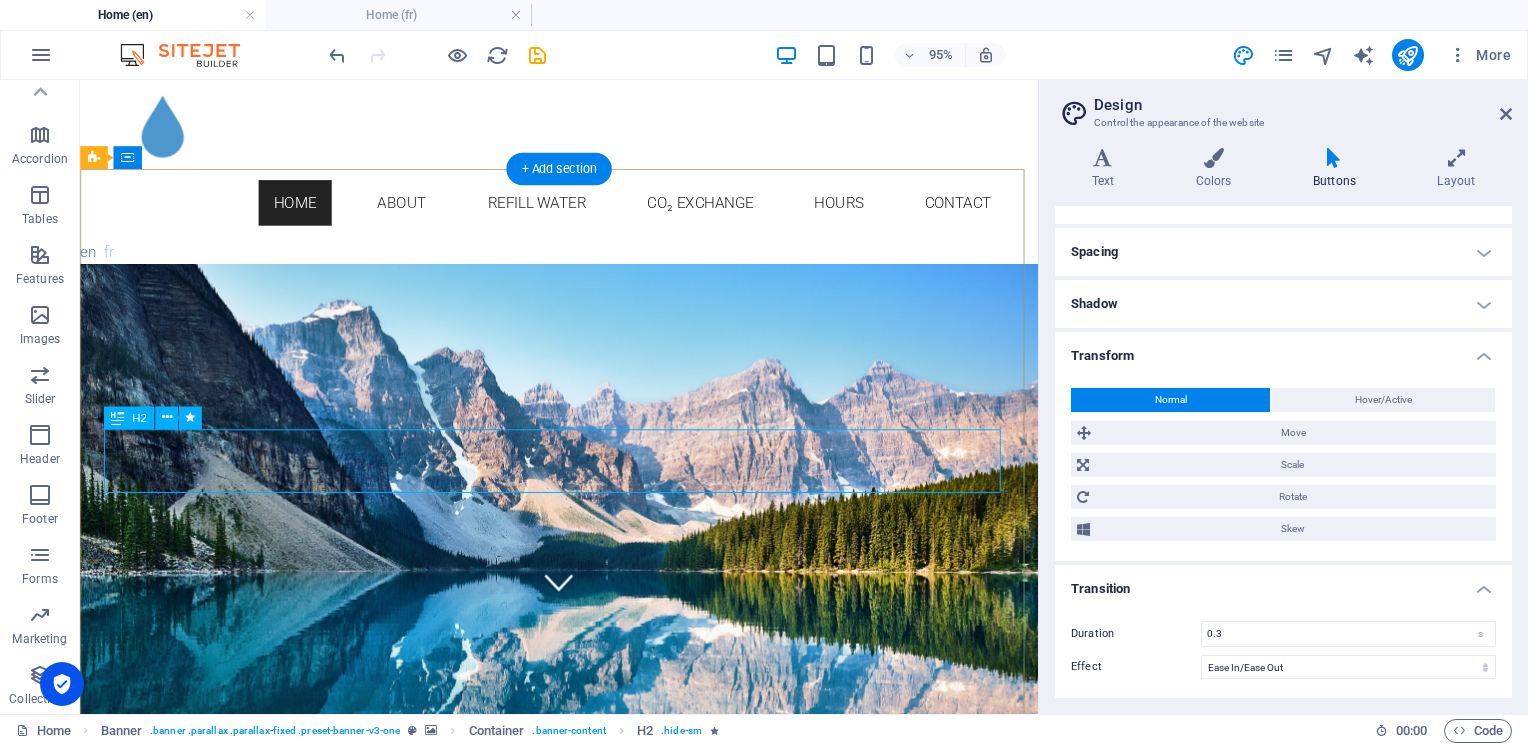 click on "​ ​ Ultra pure water refill and  CO₂ exchange" at bounding box center (584, 1164) 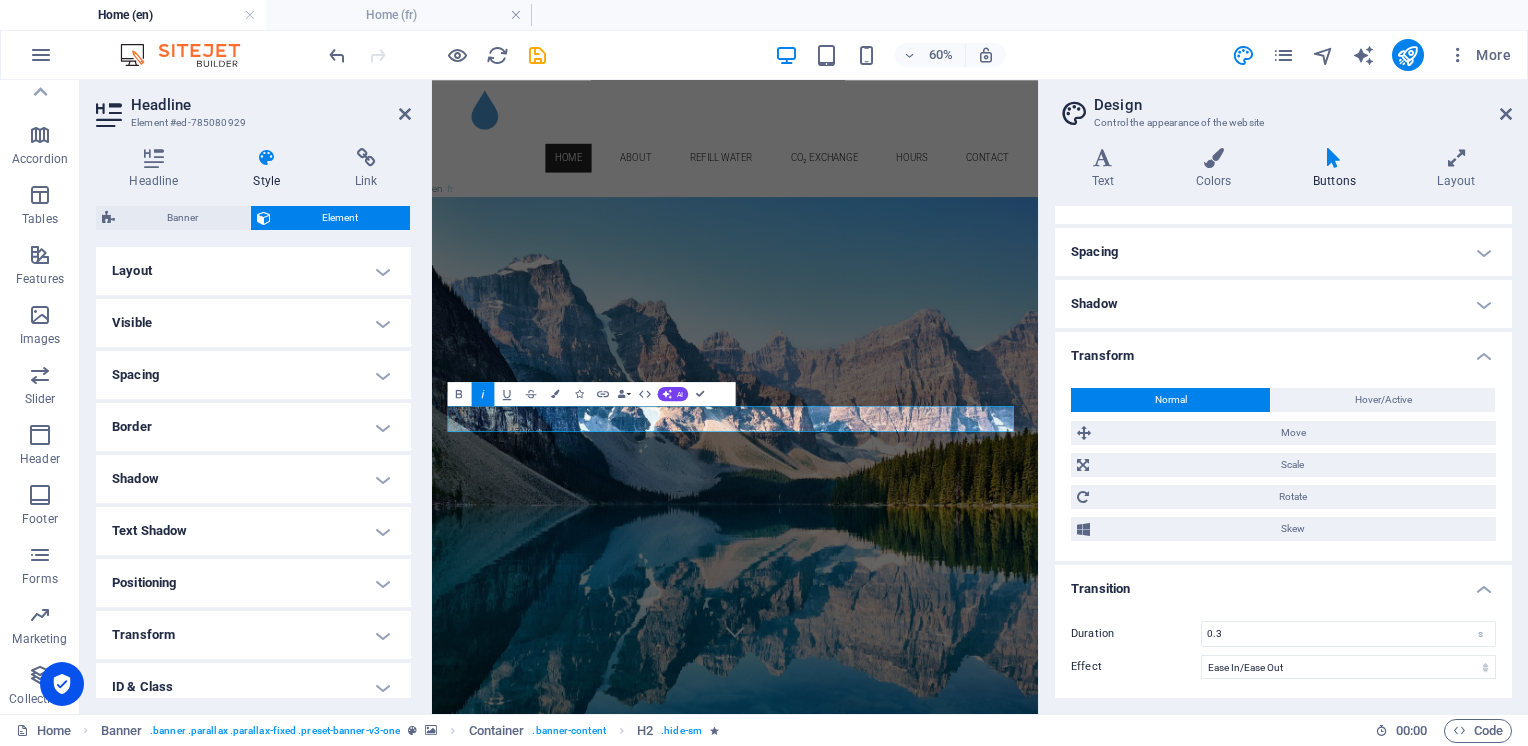 scroll, scrollTop: 124, scrollLeft: 0, axis: vertical 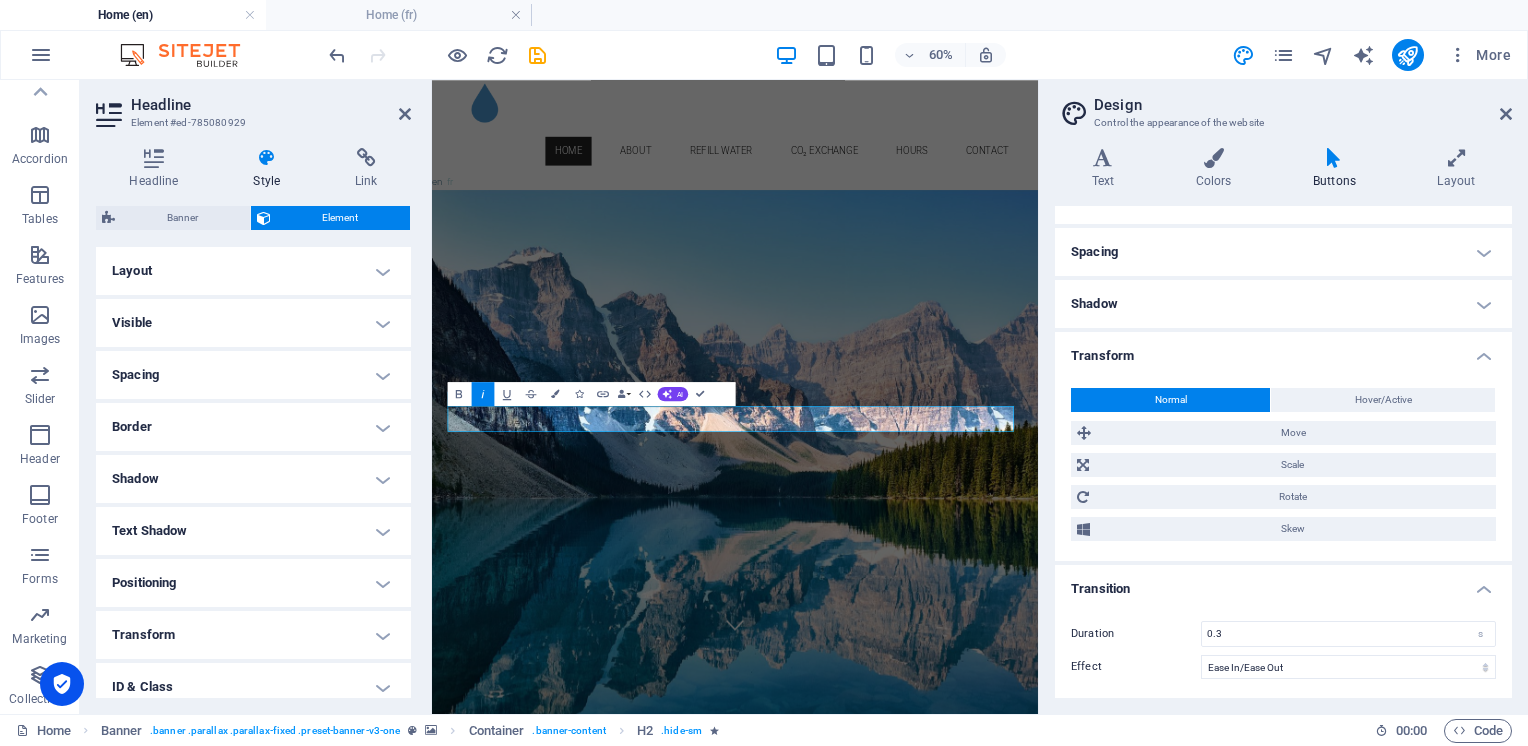 click on "Visible" at bounding box center (253, 323) 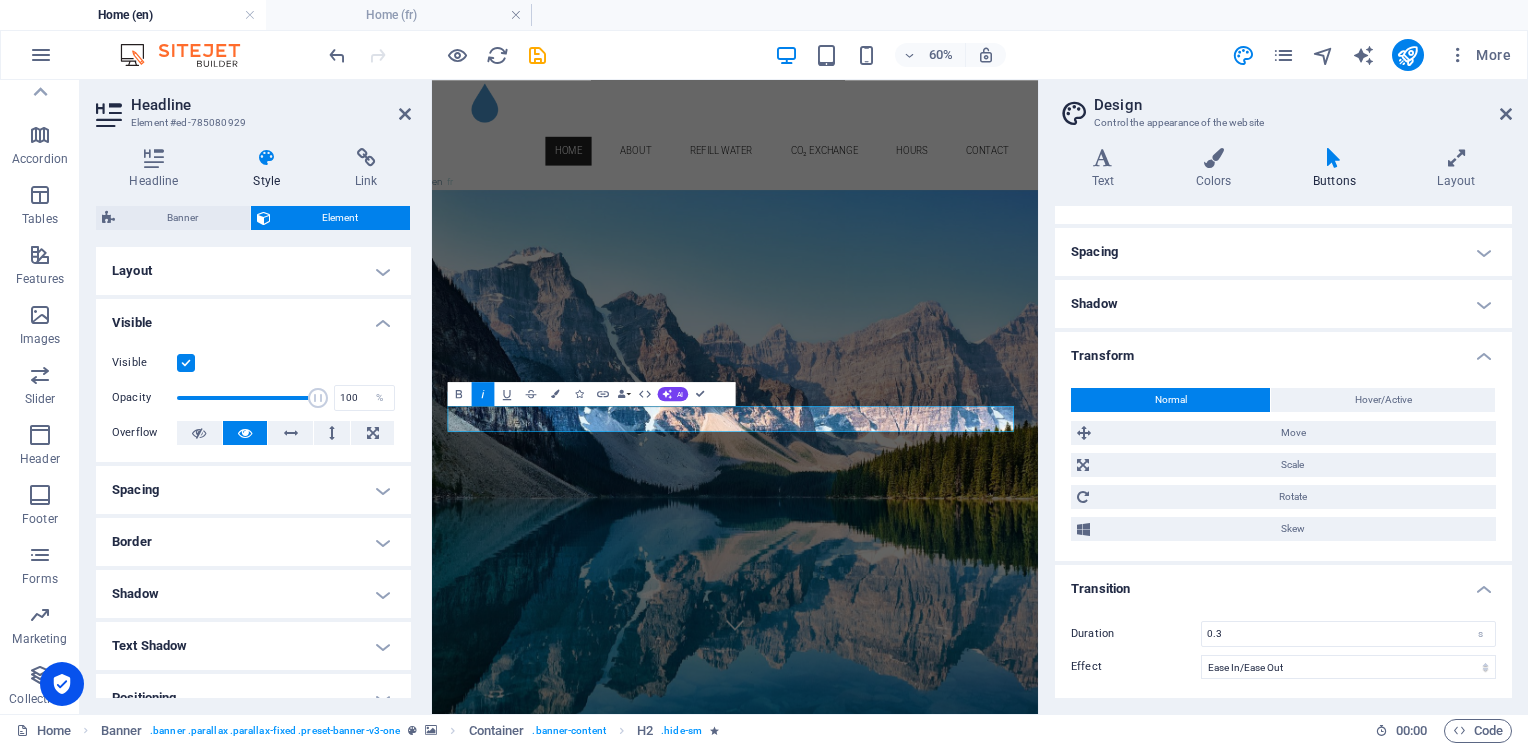 click on "Visible" at bounding box center [253, 363] 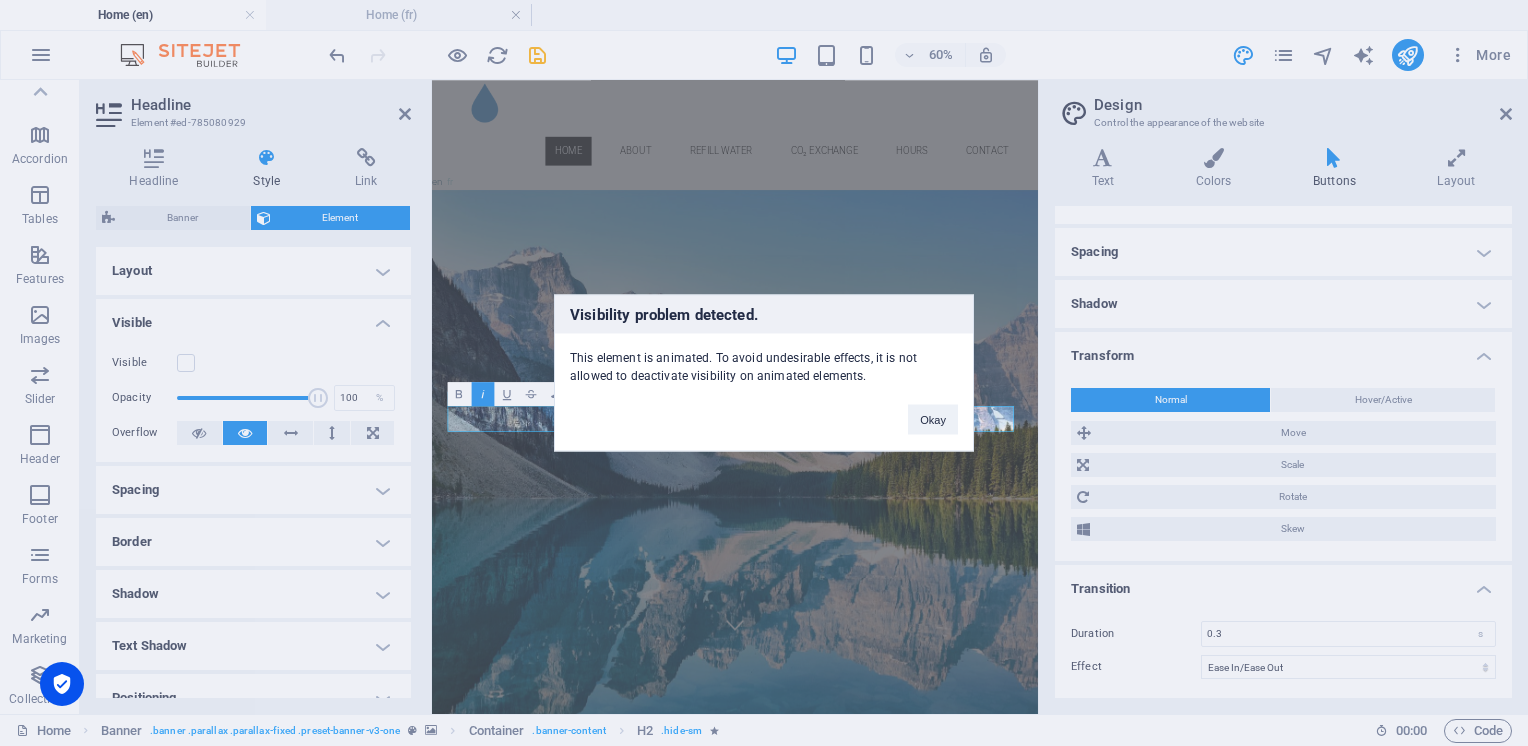 click on "Visibility problem detected. This element is animated. To avoid undesirable effects, it is not allowed to deactivate visibility on animated elements. Okay" at bounding box center (764, 373) 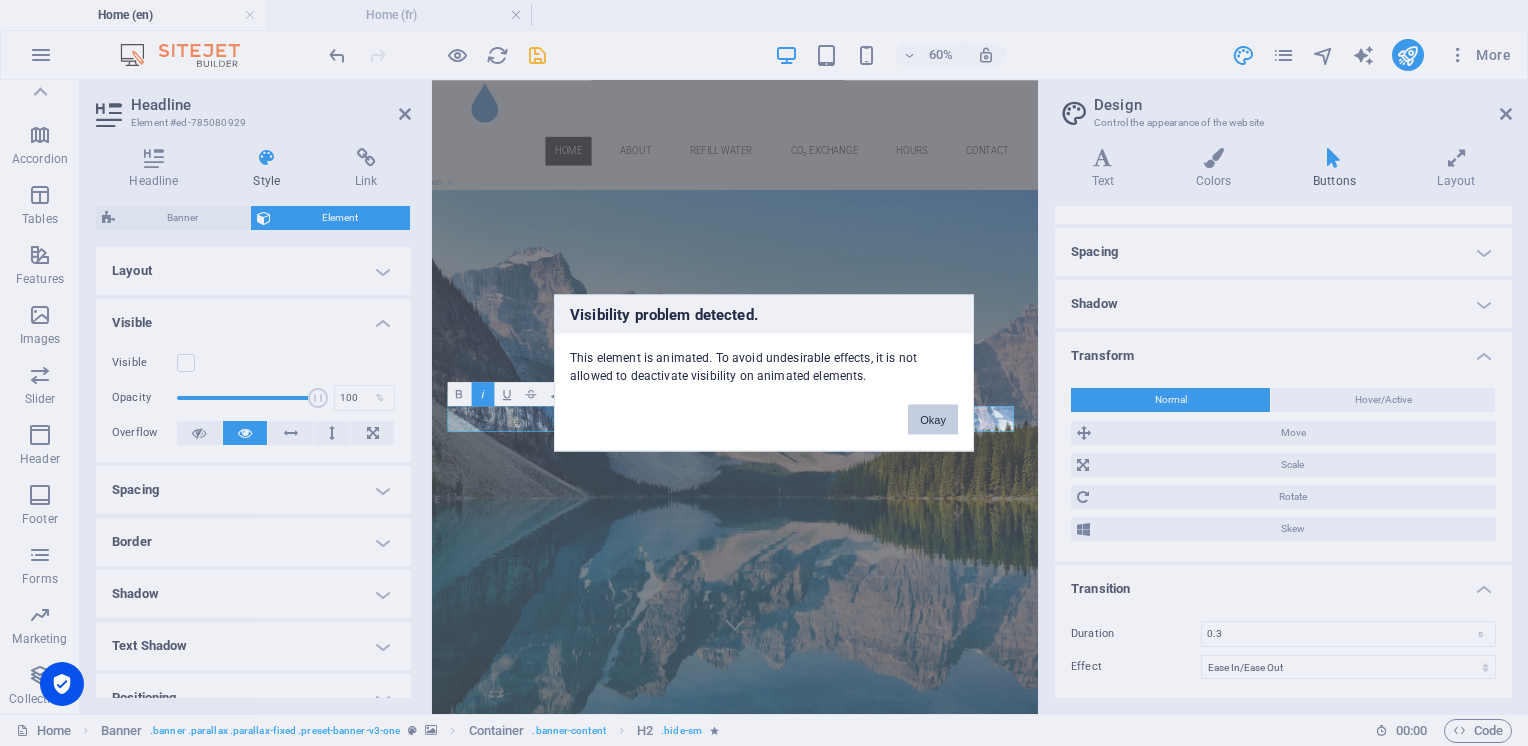 click on "Okay" at bounding box center (933, 420) 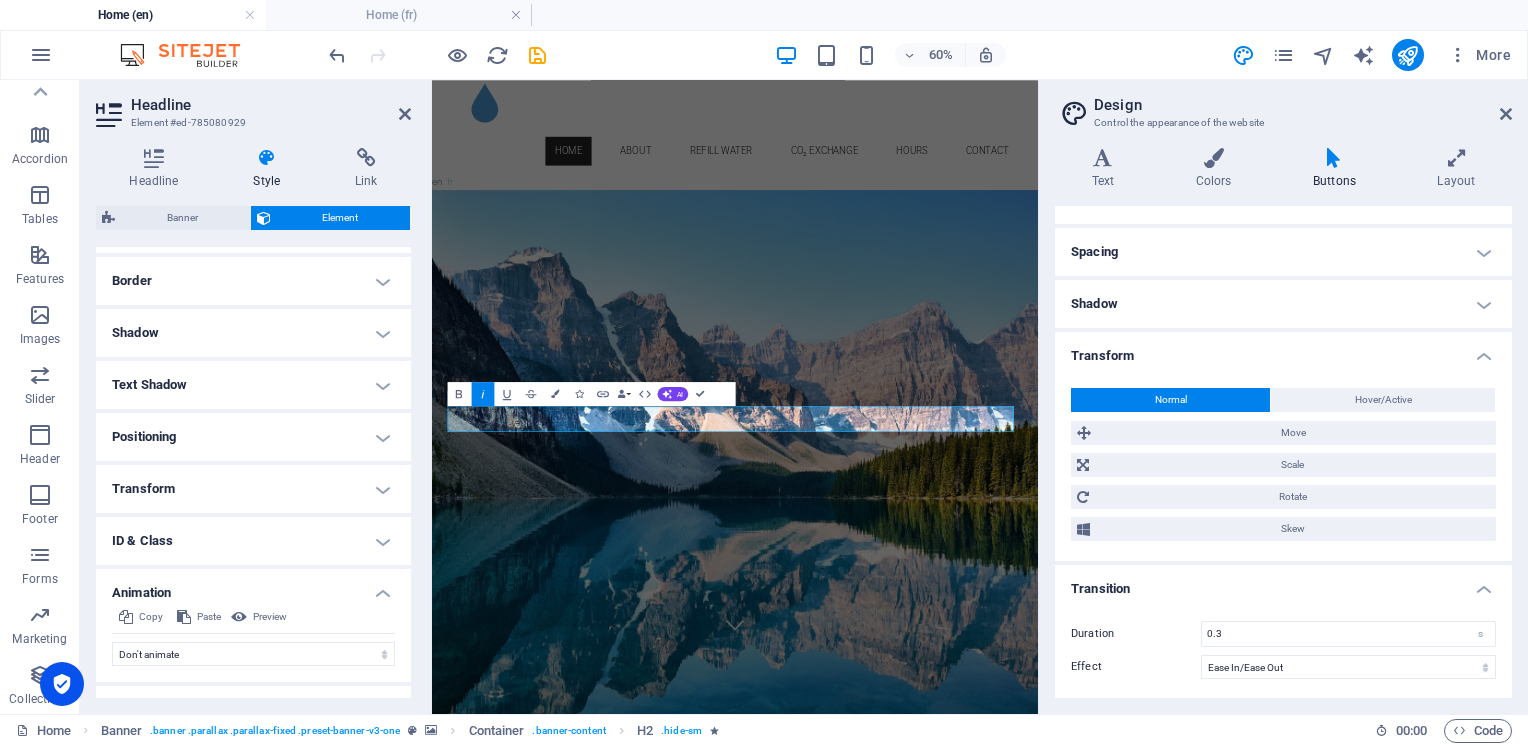 scroll, scrollTop: 296, scrollLeft: 0, axis: vertical 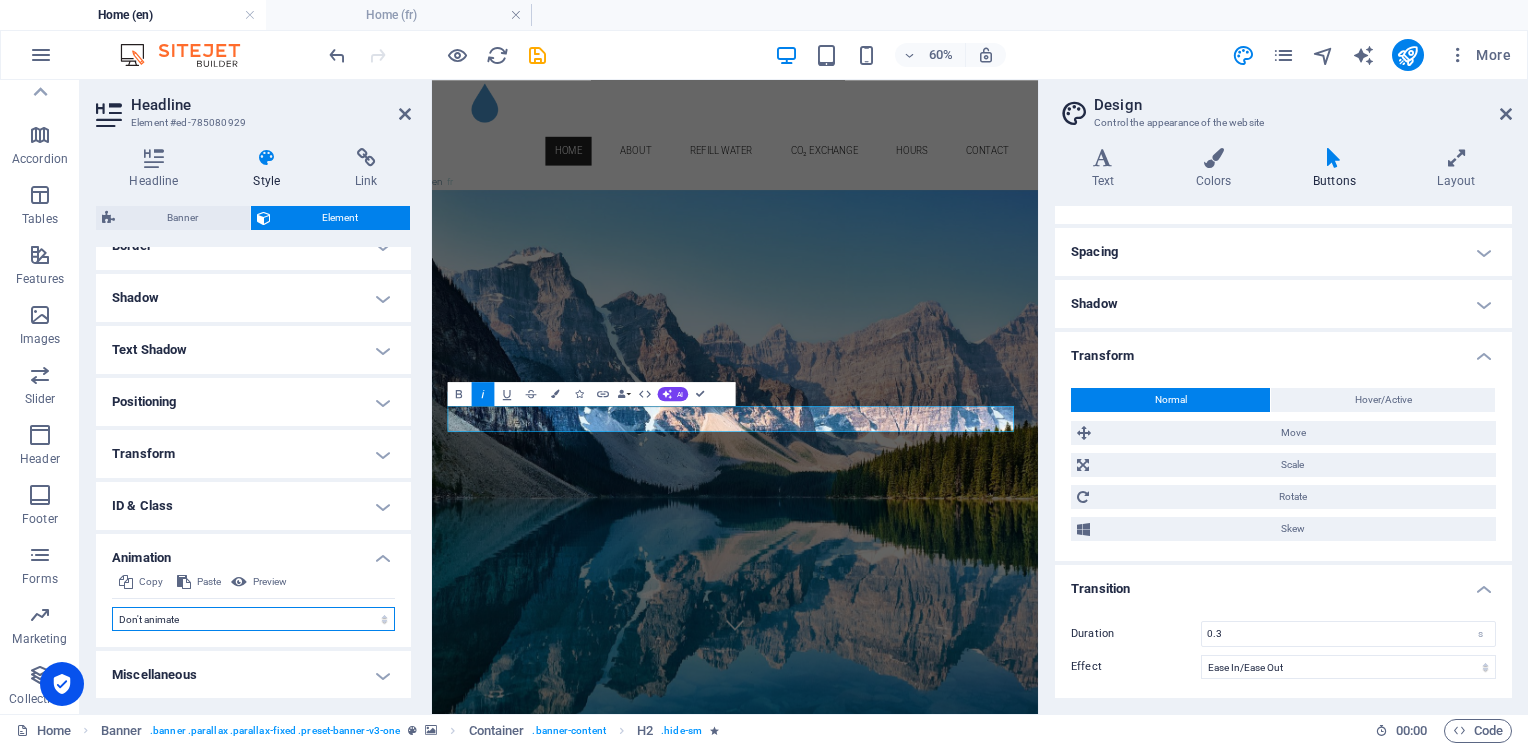 click on "Don't animate Show / Hide Slide up/down Zoom in/out Slide left to right Slide right to left Slide top to bottom Slide bottom to top Pulse Blink Open as overlay" at bounding box center [253, 619] 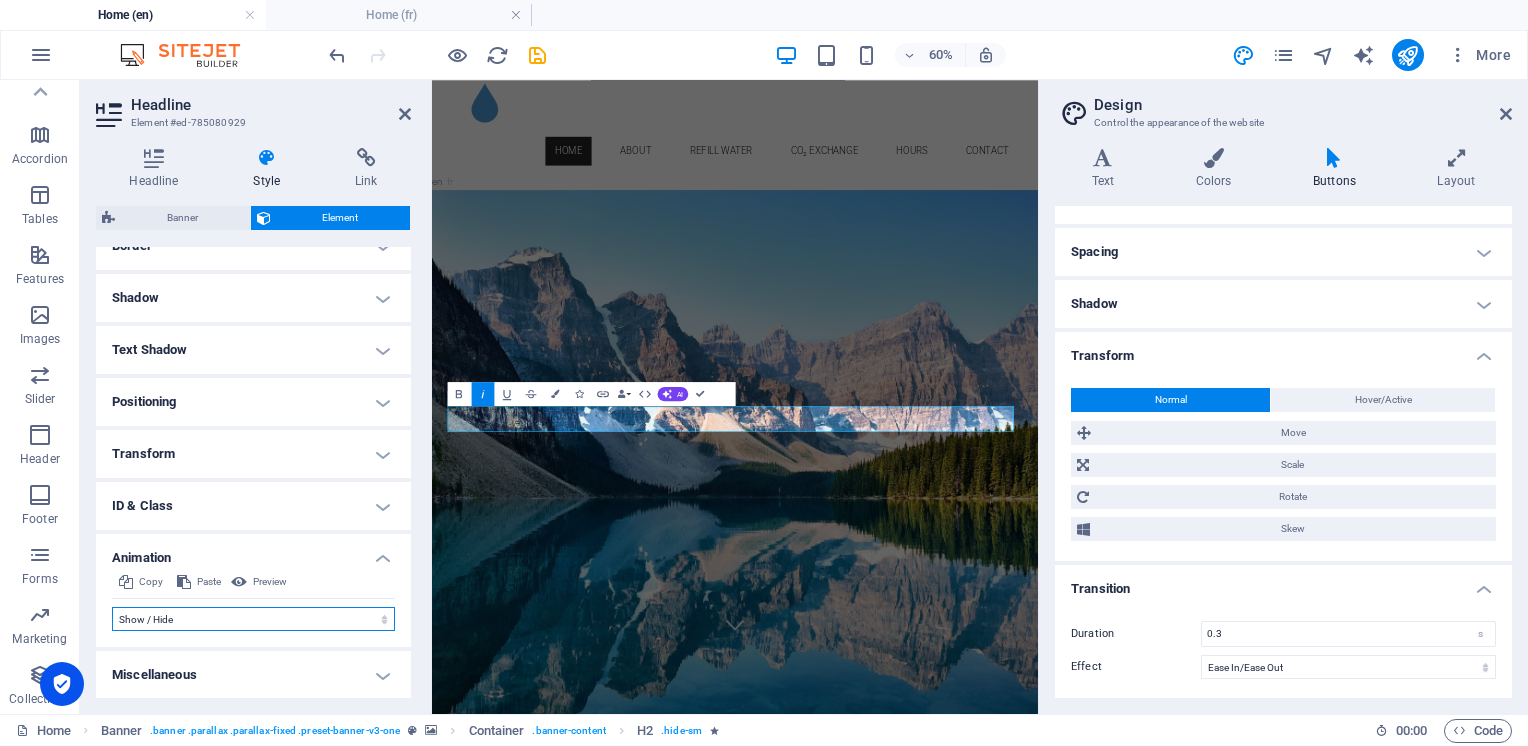 click on "Don't animate Show / Hide Slide up/down Zoom in/out Slide left to right Slide right to left Slide top to bottom Slide bottom to top Pulse Blink Open as overlay" at bounding box center (253, 619) 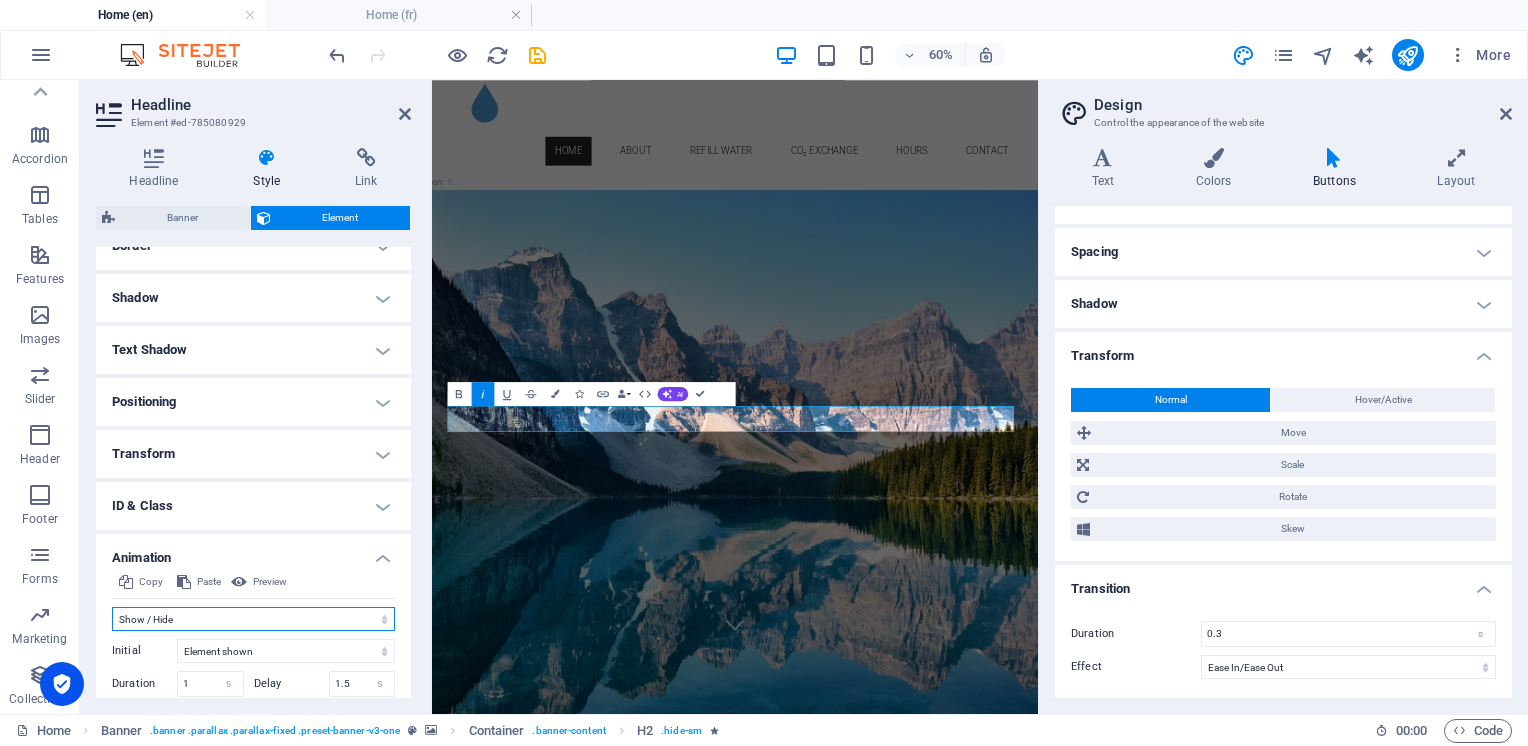 scroll, scrollTop: 396, scrollLeft: 0, axis: vertical 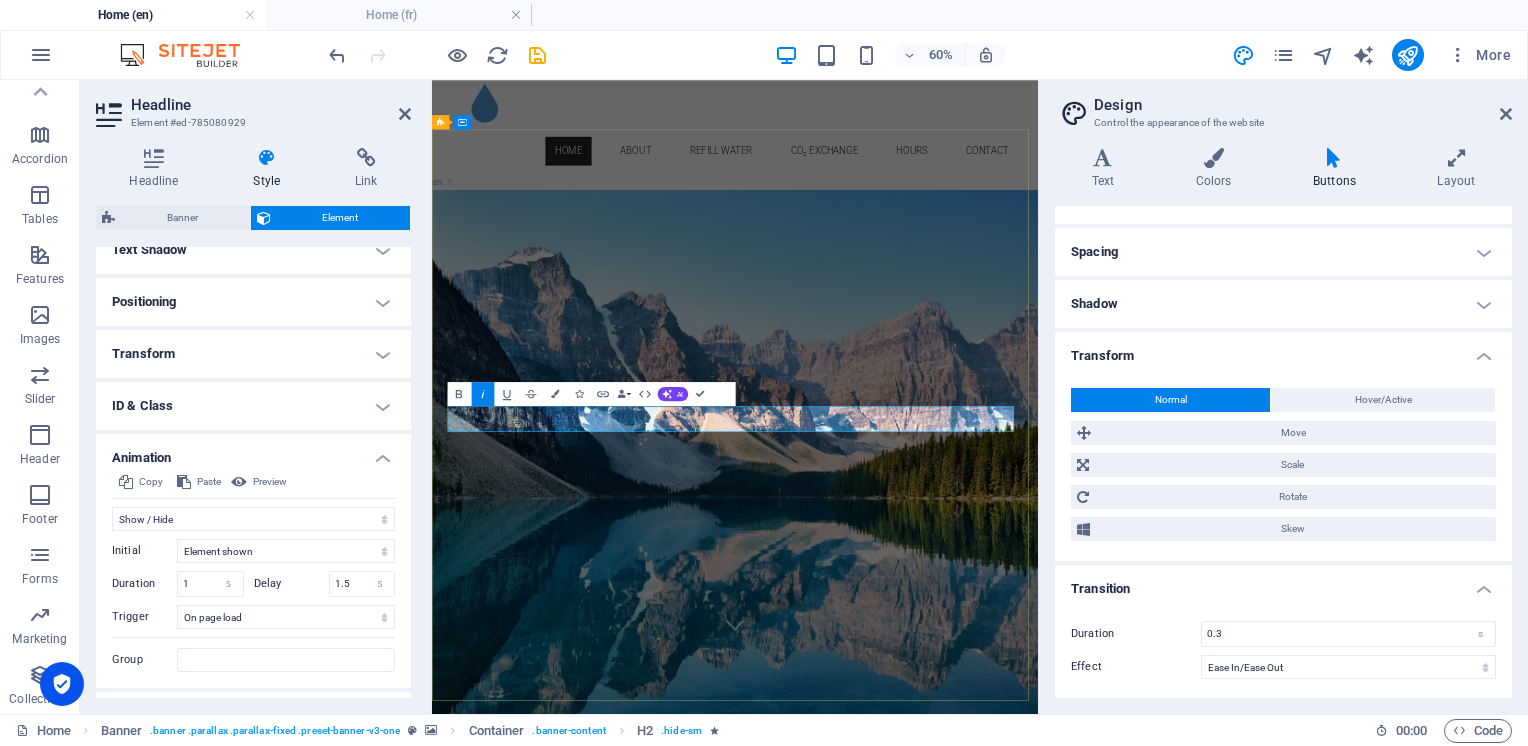 click on "Ultra pure water refill and" at bounding box center [937, 1823] 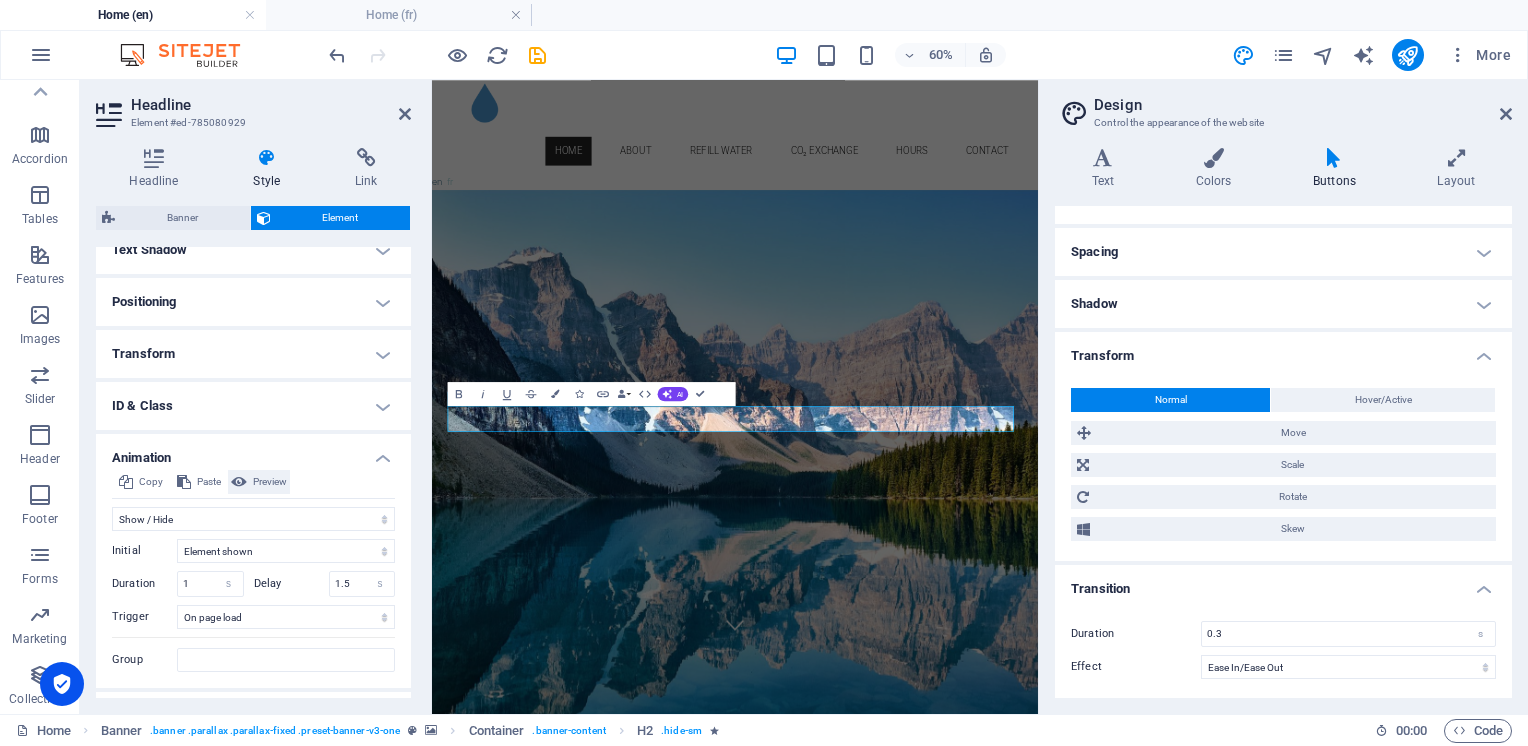 click on "Preview" at bounding box center [270, 482] 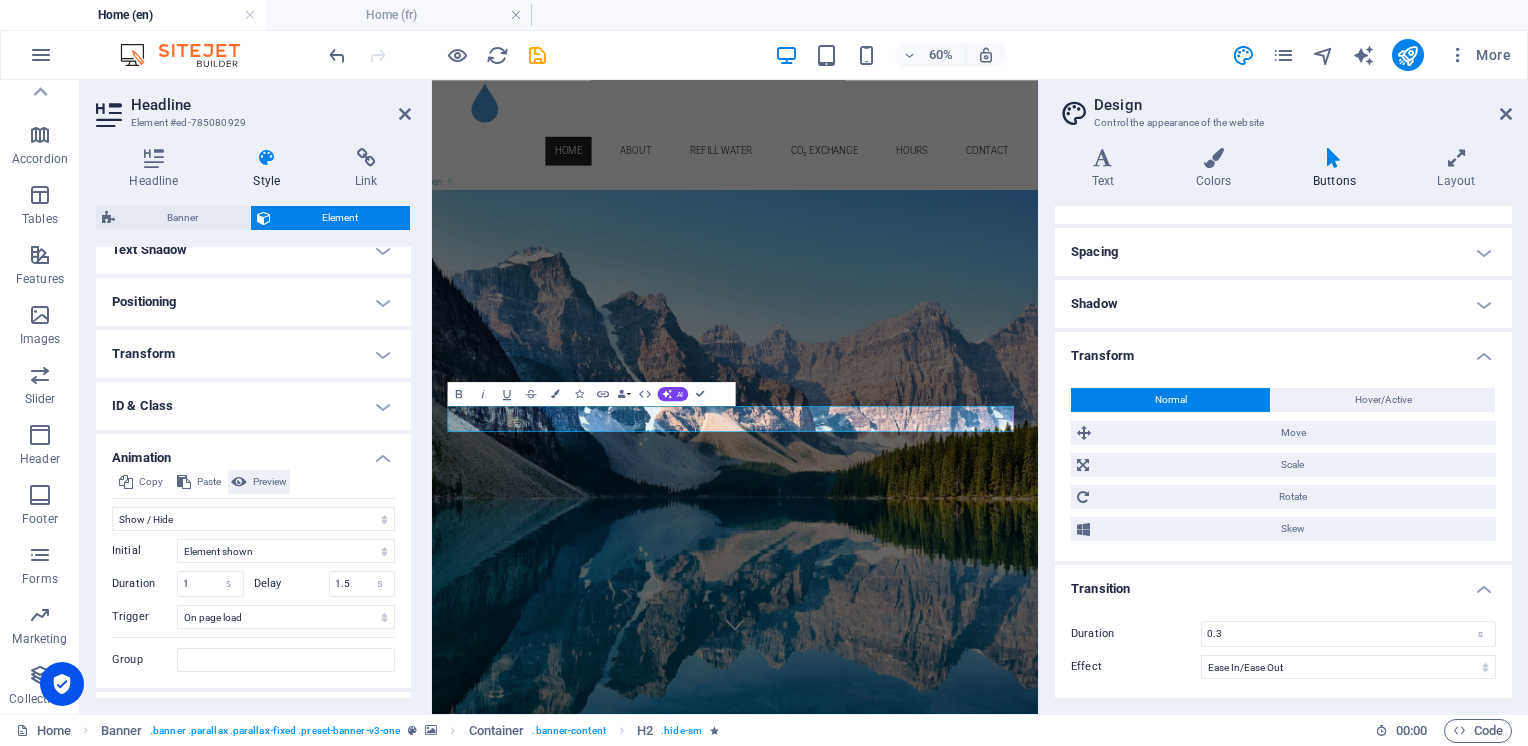 click on "Preview" at bounding box center (270, 482) 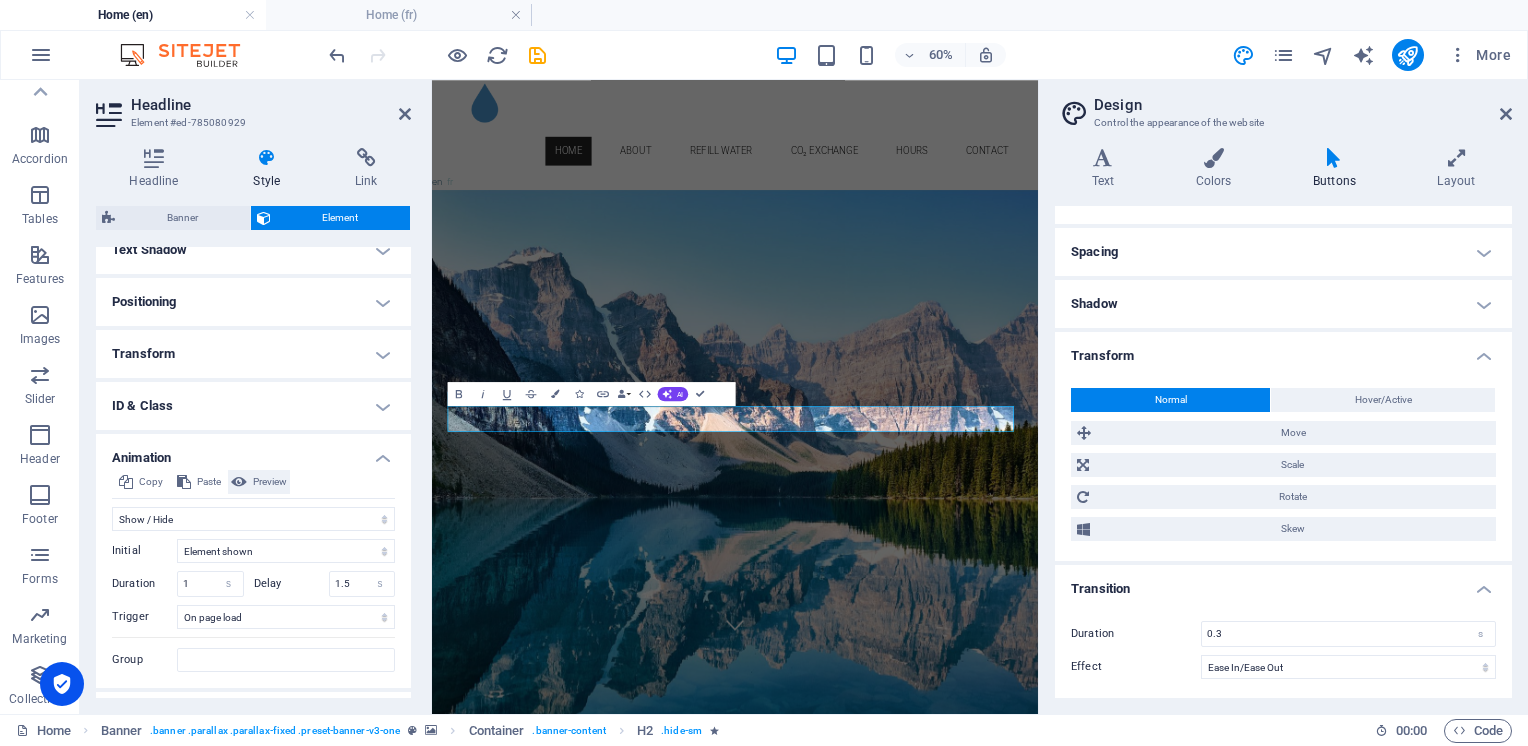 click on "Preview" at bounding box center [270, 482] 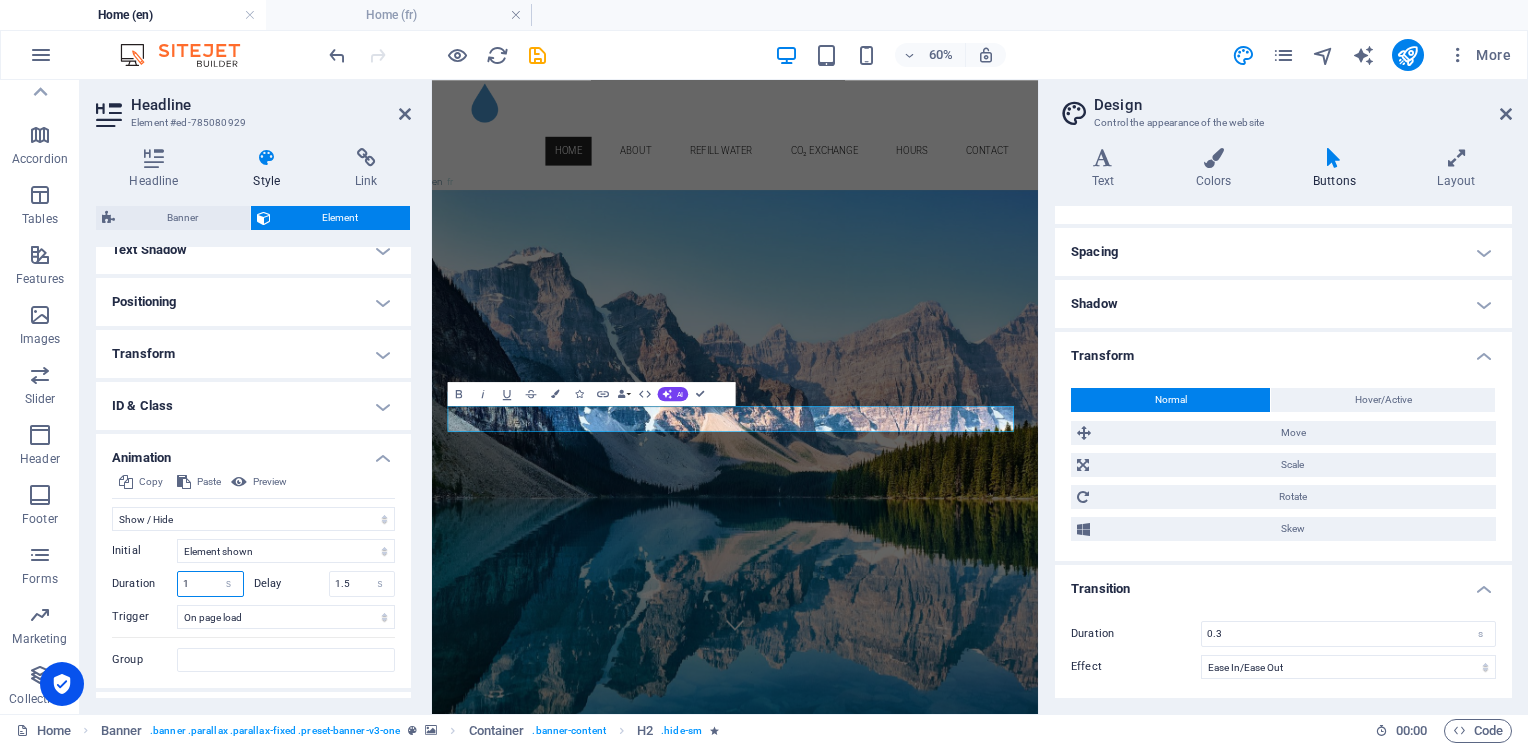 drag, startPoint x: 193, startPoint y: 581, endPoint x: 172, endPoint y: 581, distance: 21 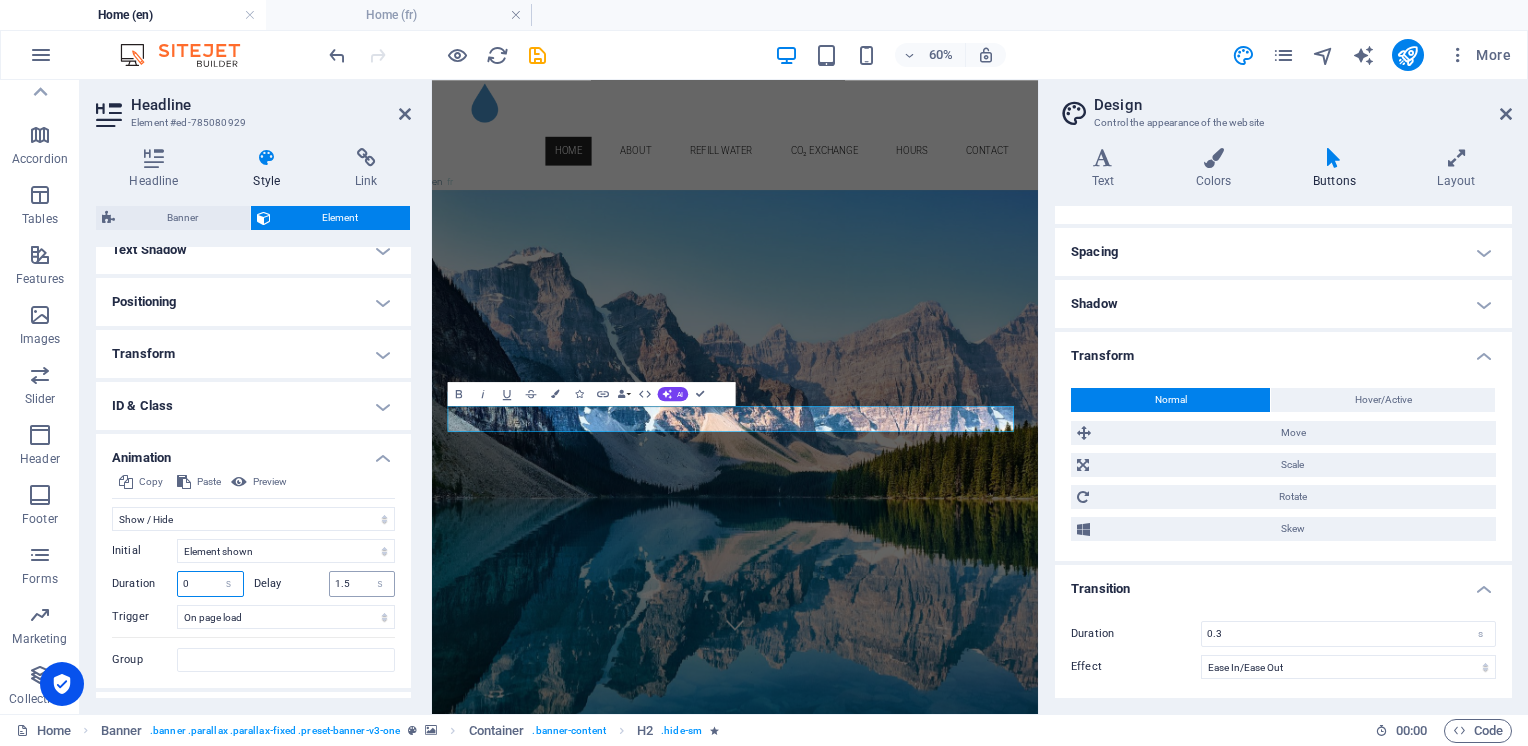type on "0" 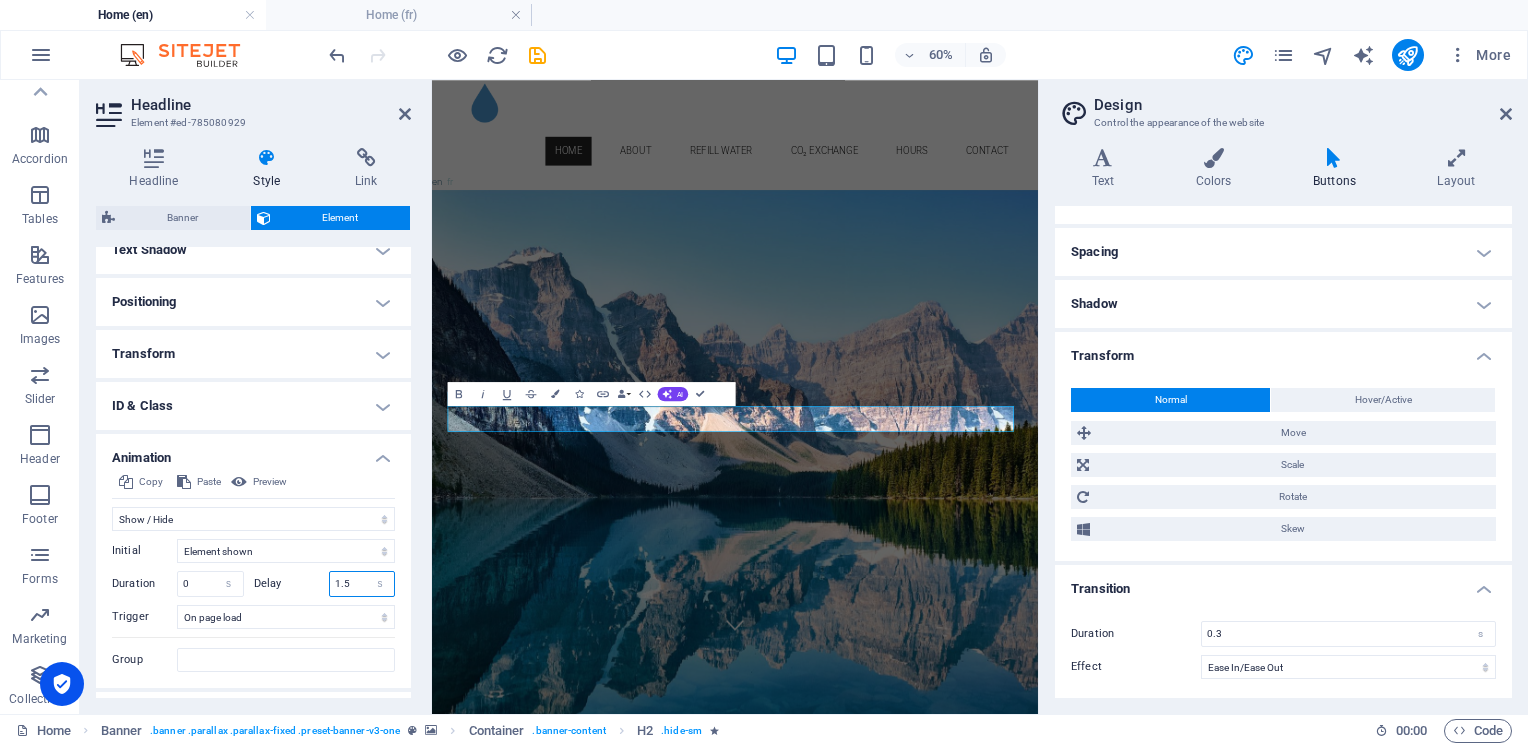drag, startPoint x: 353, startPoint y: 582, endPoint x: 330, endPoint y: 580, distance: 23.086792 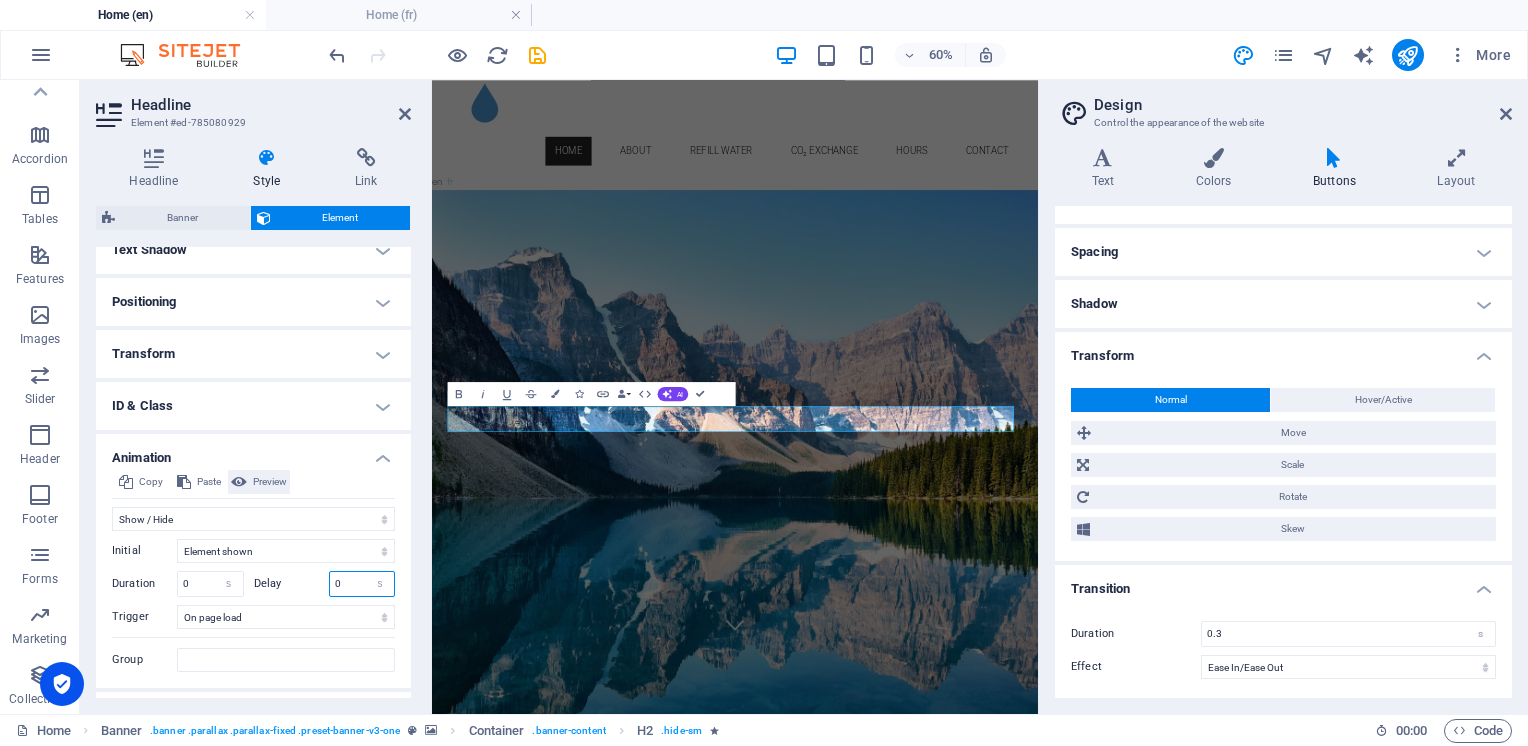 type on "0" 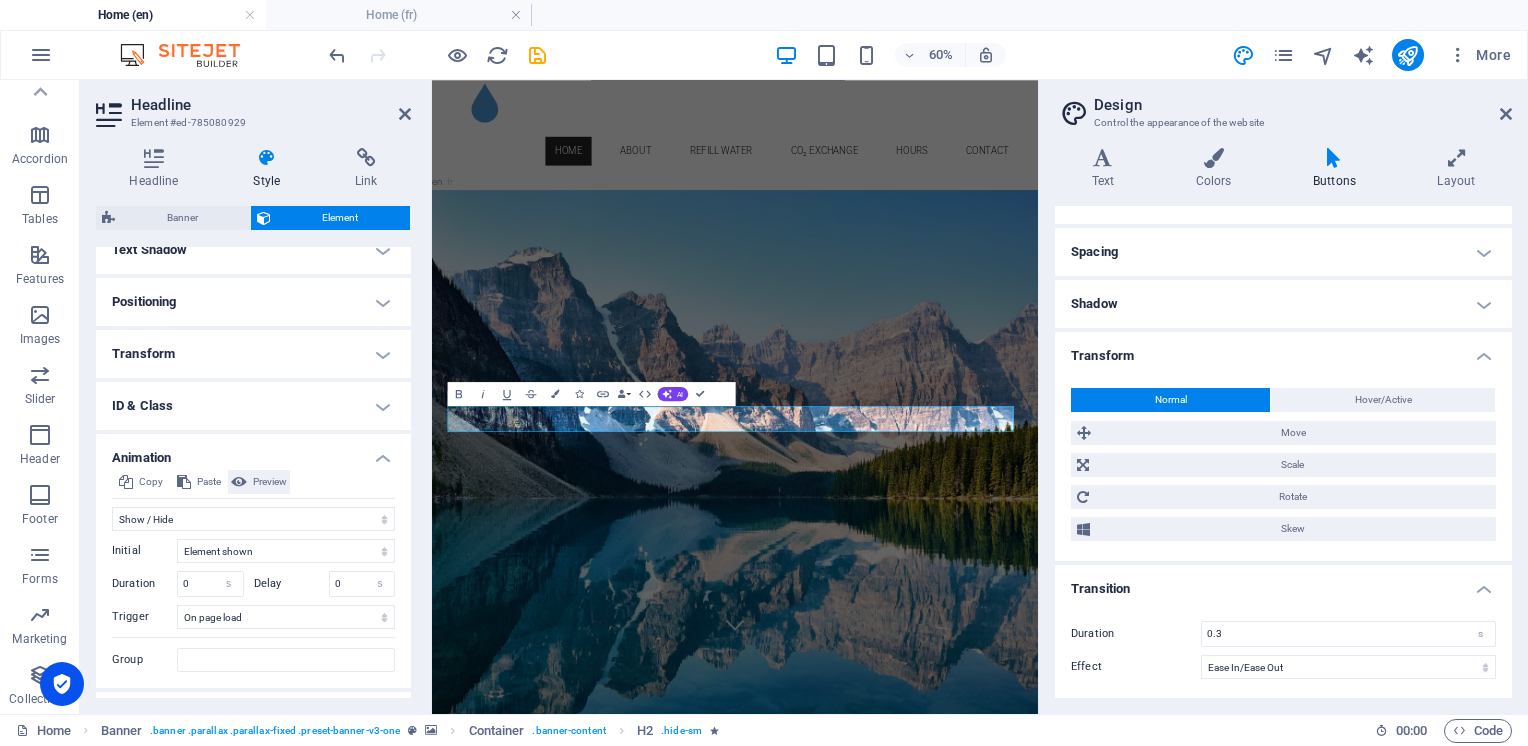 click on "Preview" at bounding box center (270, 482) 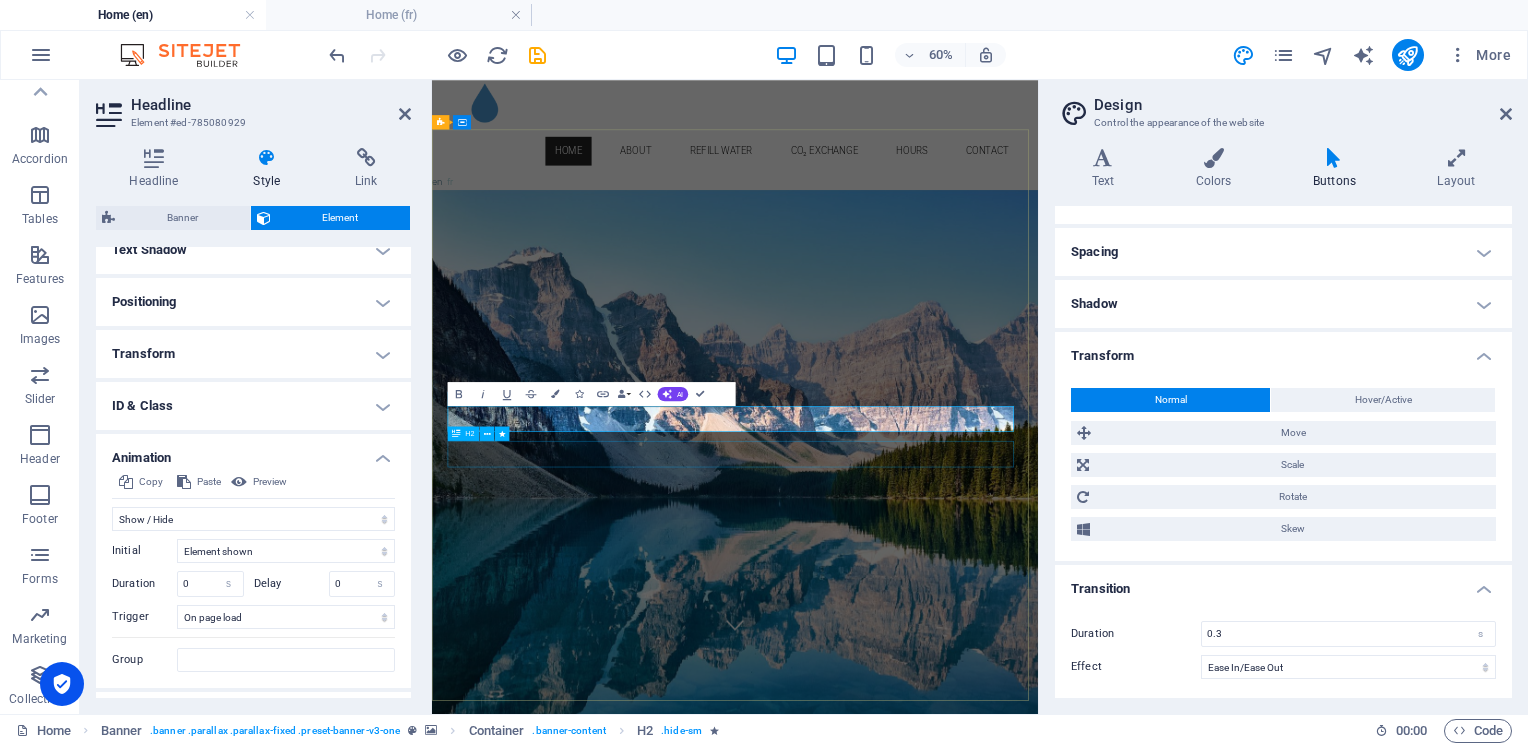 click on "Simple        Local         Sustainable" at bounding box center [937, 4788] 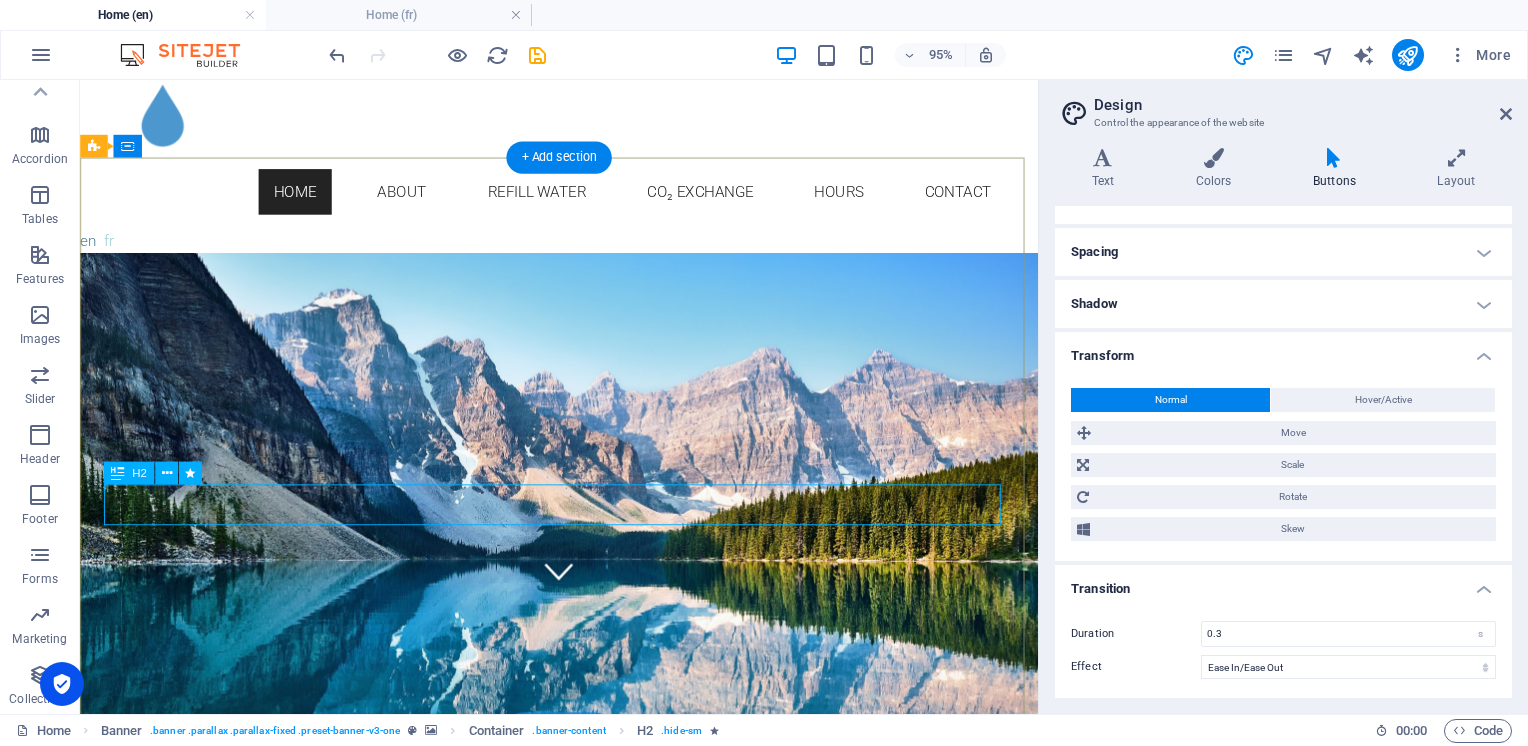 click on "Simple        Local         Sustainable" at bounding box center [584, 4788] 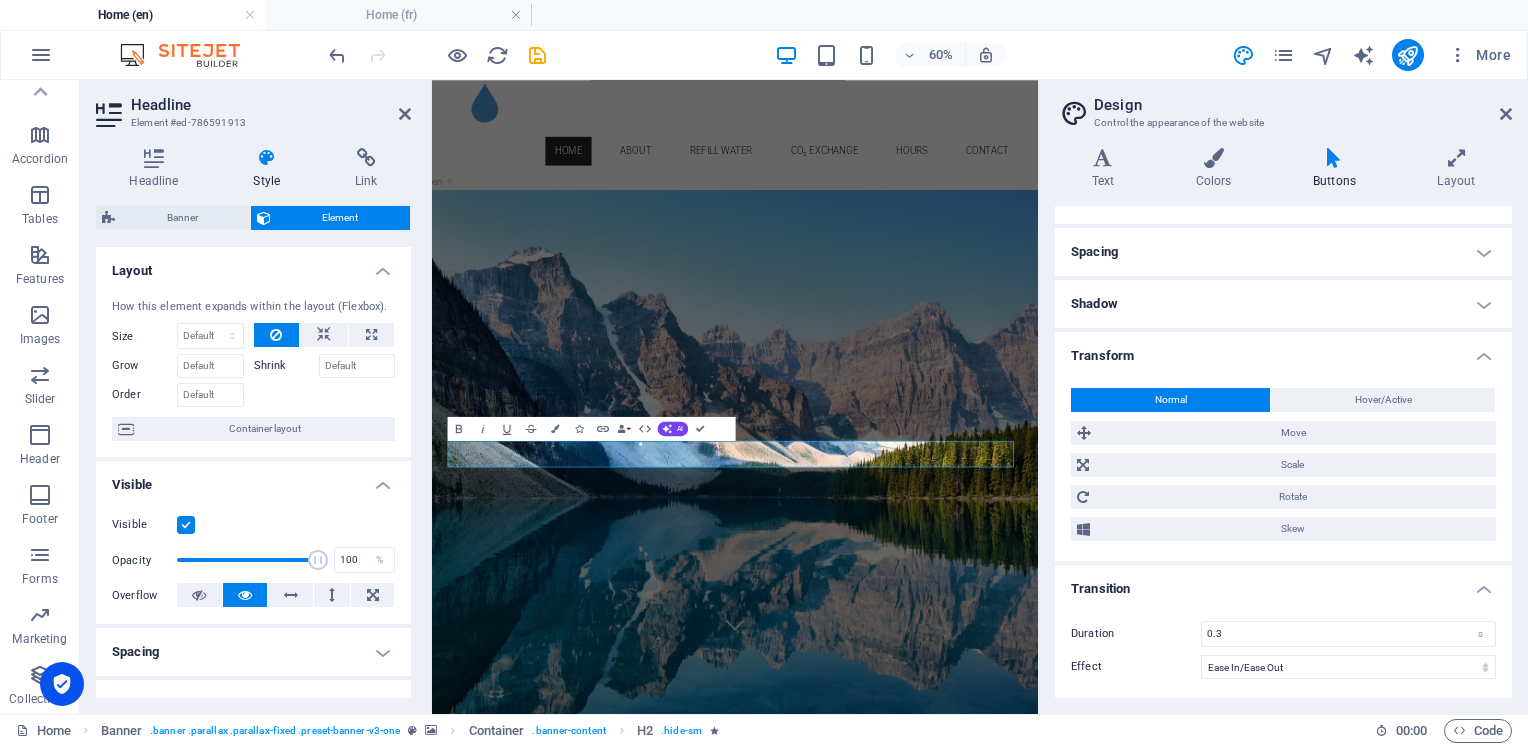 click at bounding box center [186, 525] 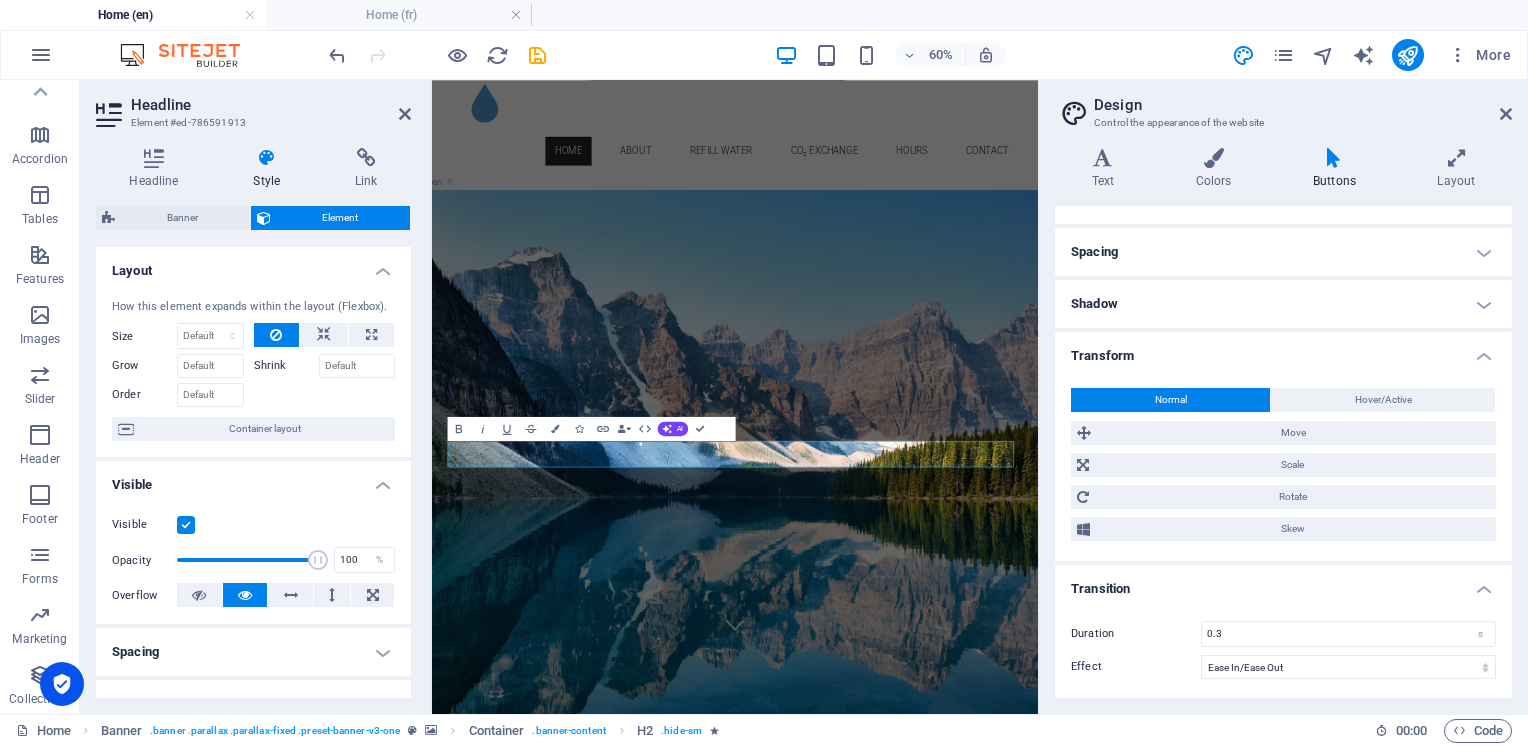 click on "Visible" at bounding box center [0, 0] 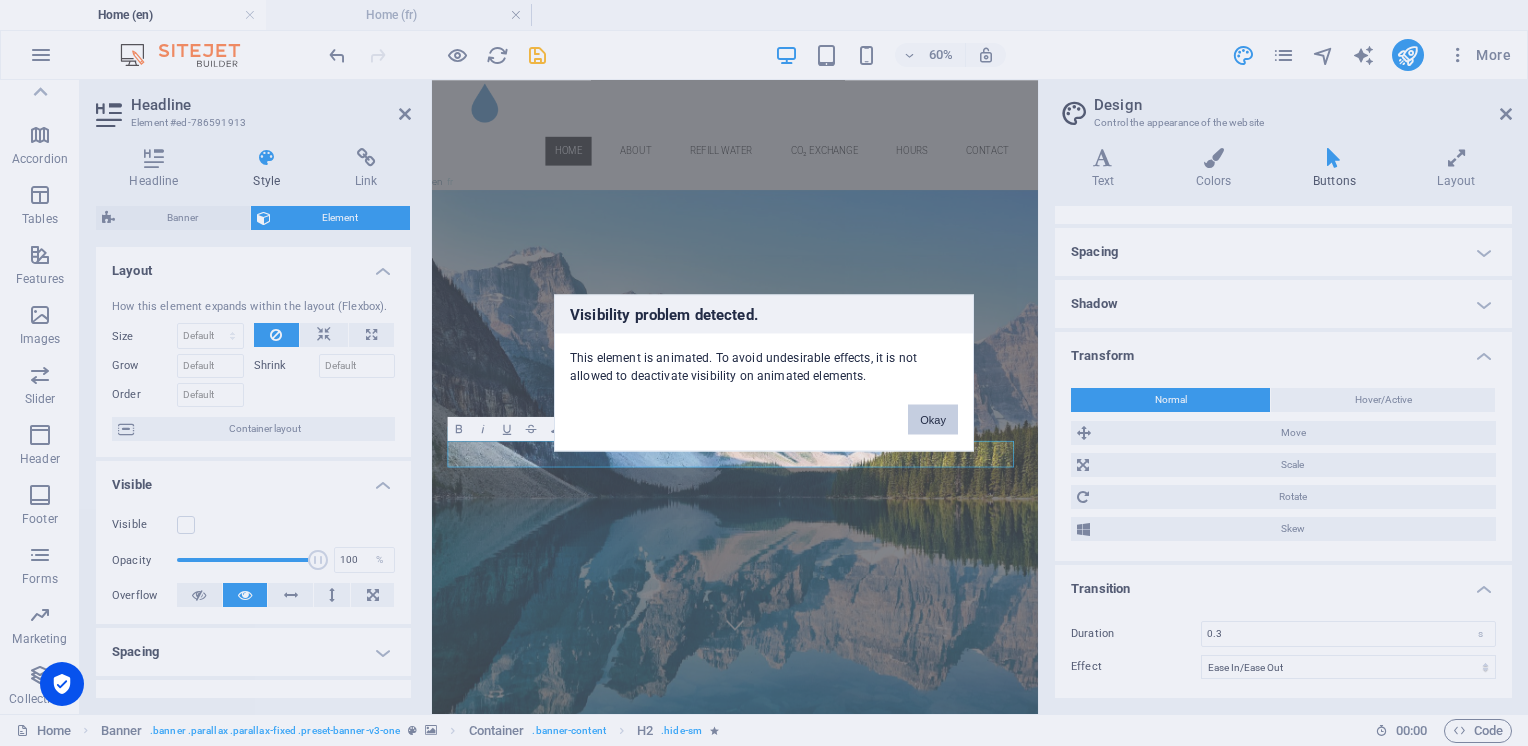 click on "Okay" at bounding box center [933, 420] 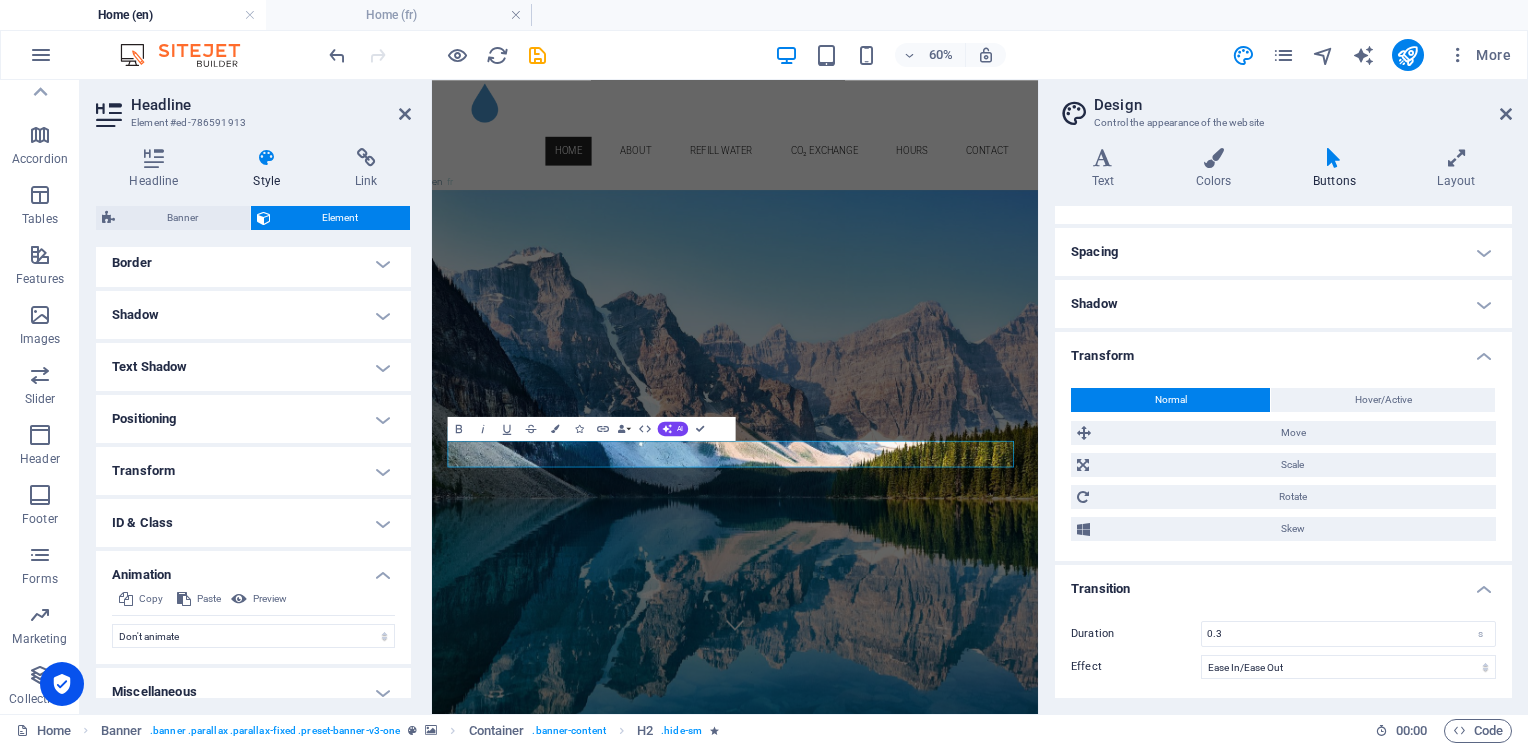 scroll, scrollTop: 457, scrollLeft: 0, axis: vertical 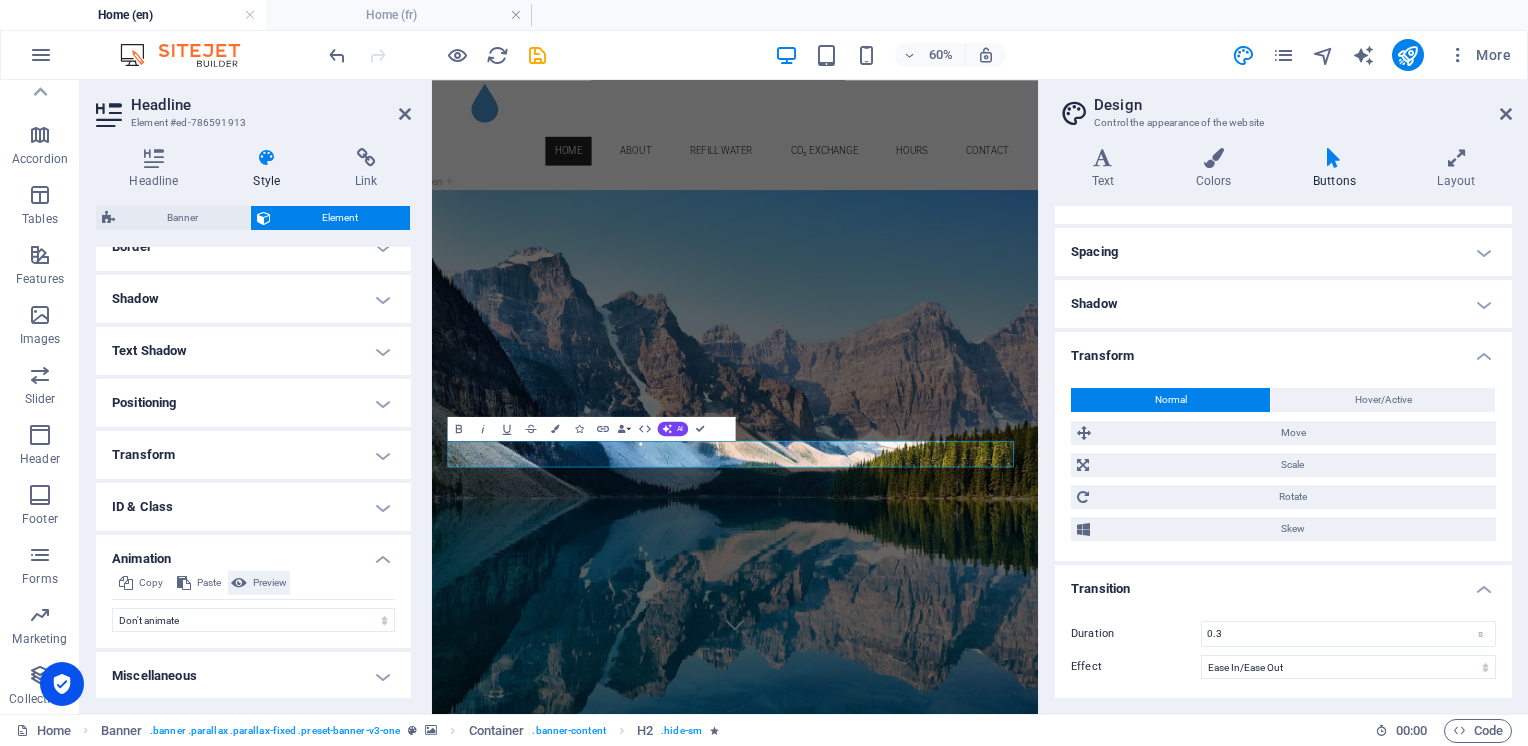 click on "Preview" at bounding box center [270, 583] 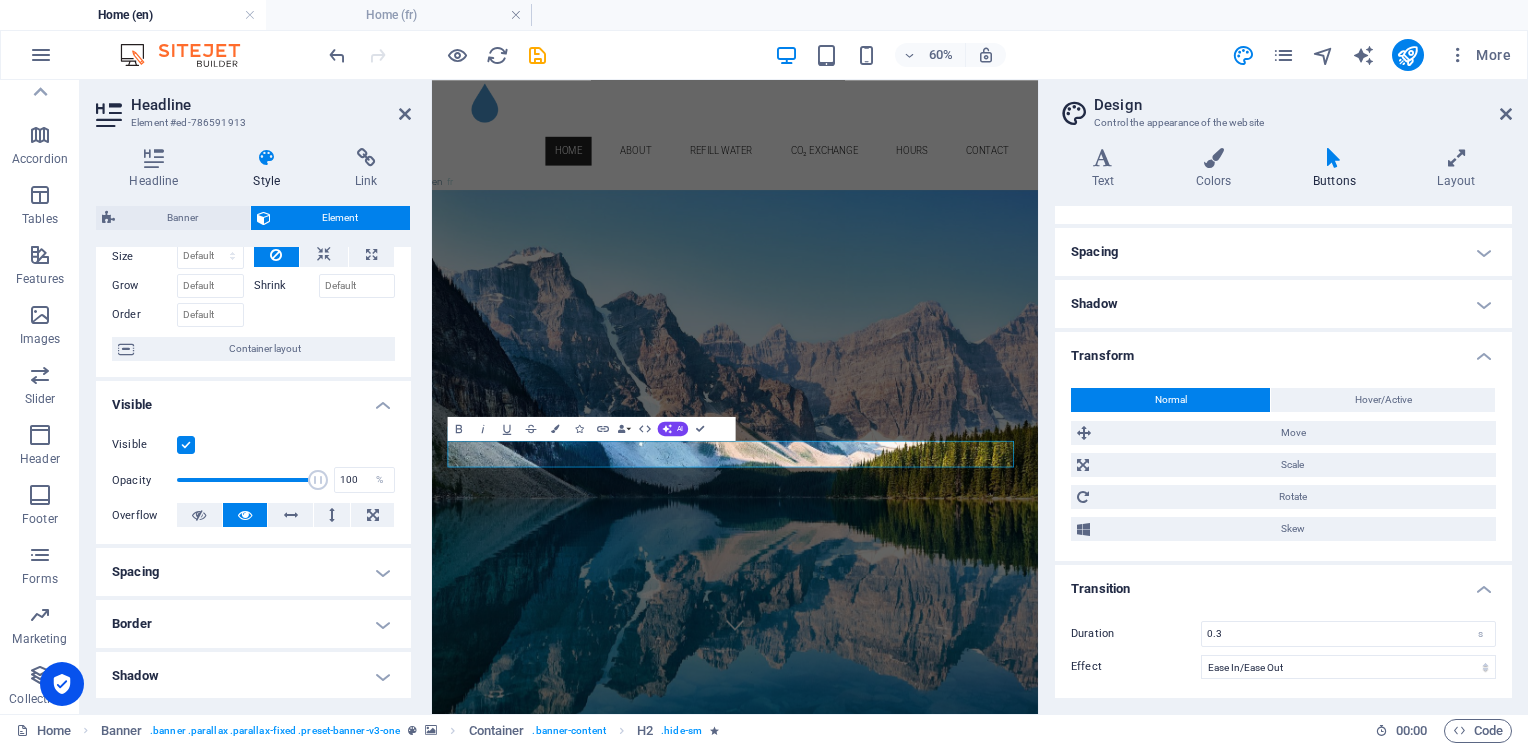 scroll, scrollTop: 100, scrollLeft: 0, axis: vertical 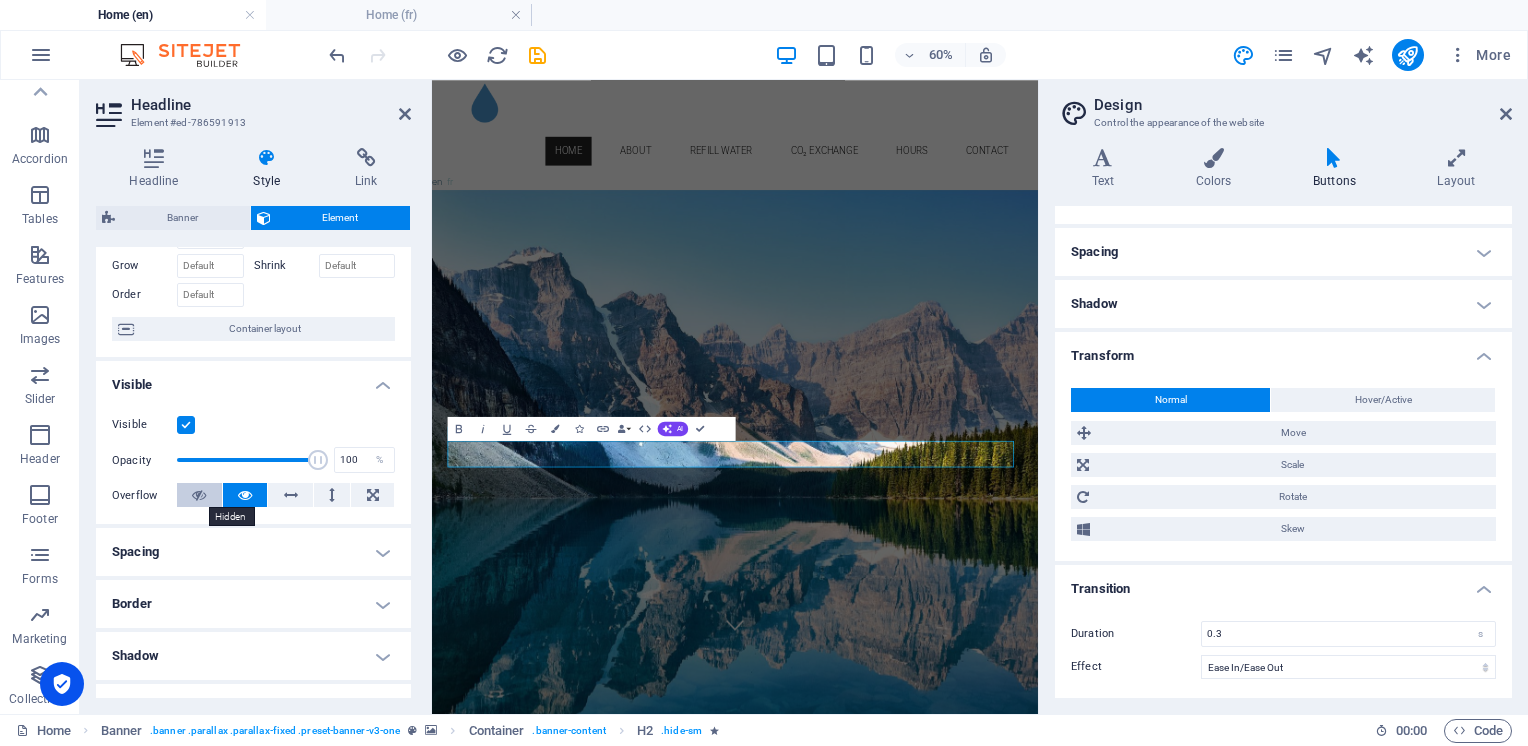 click at bounding box center [199, 495] 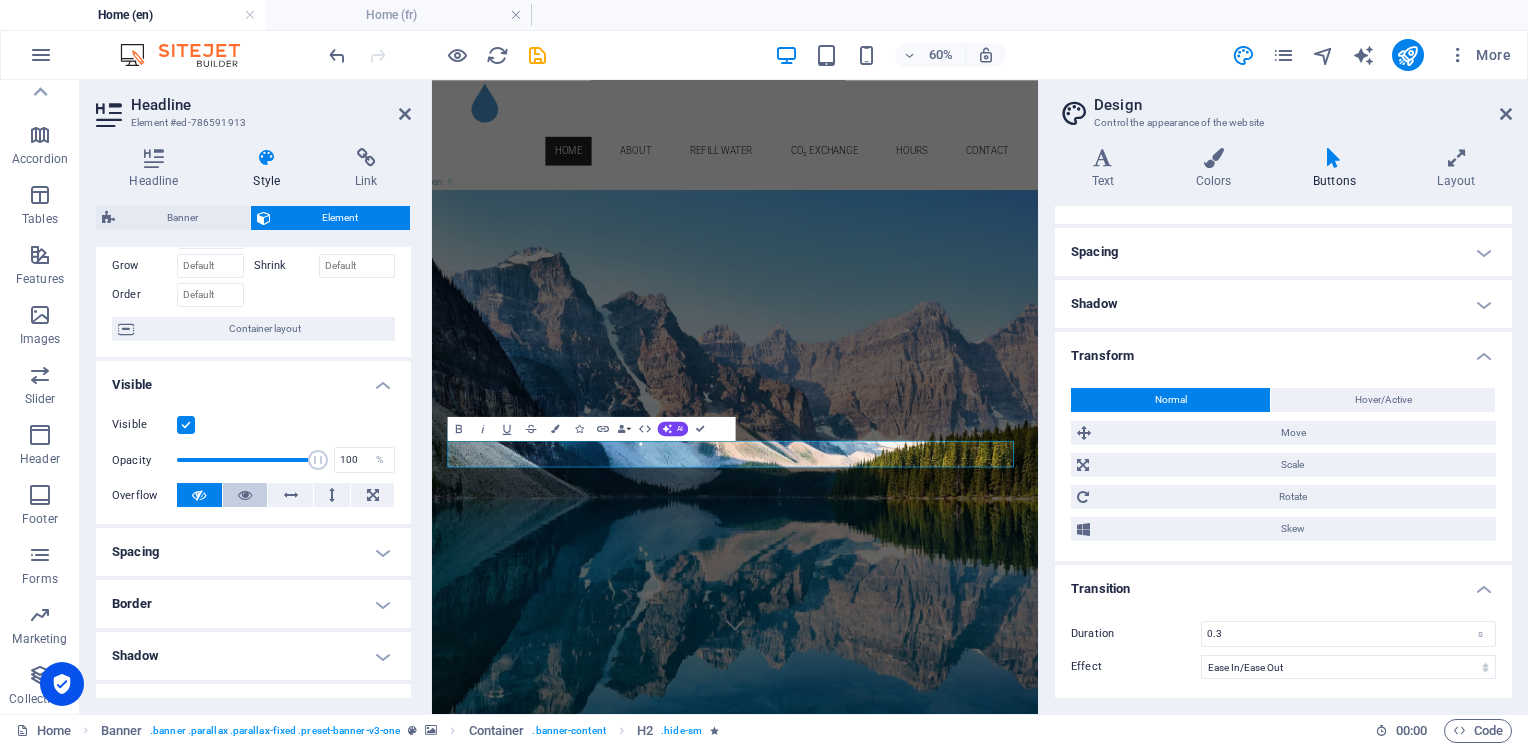 click at bounding box center [245, 495] 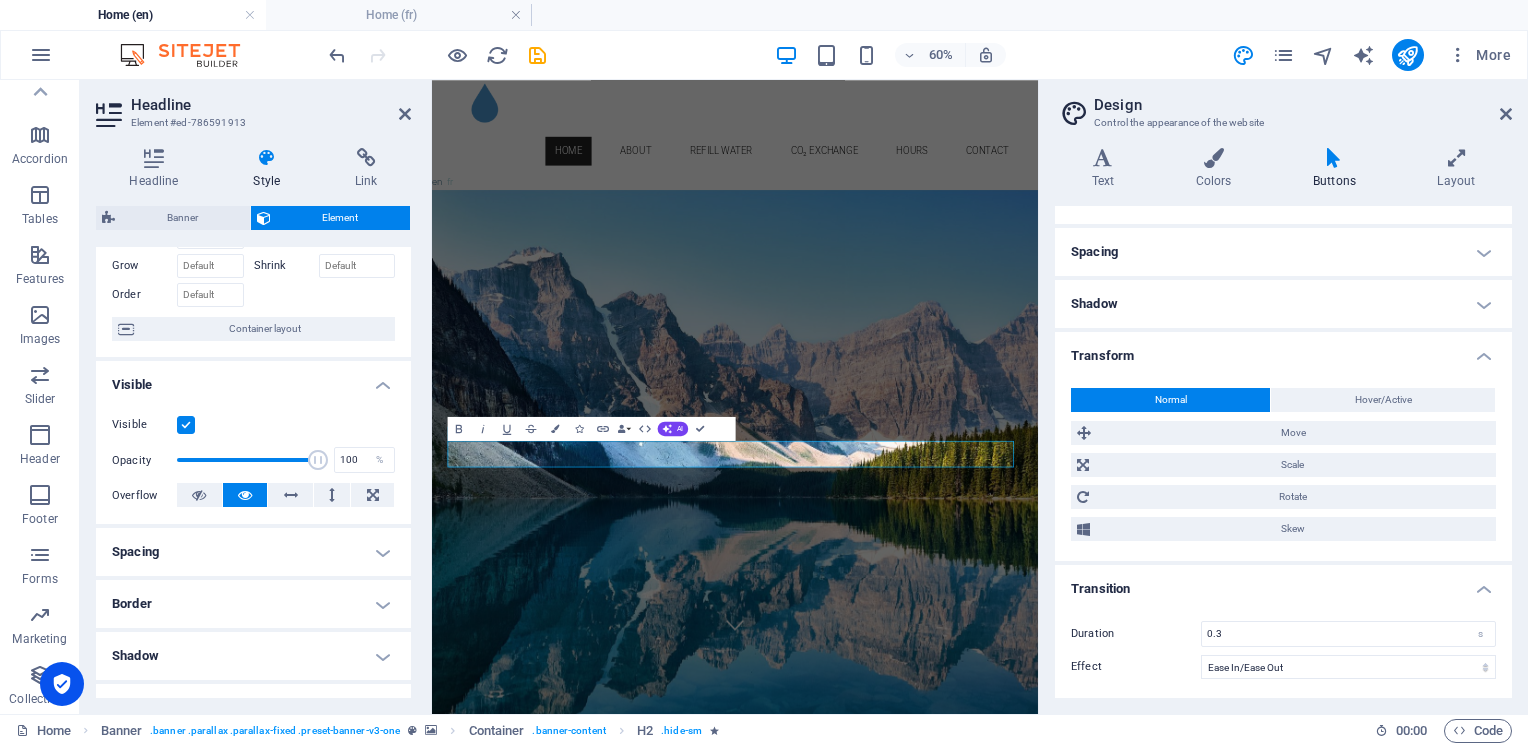 click at bounding box center (186, 425) 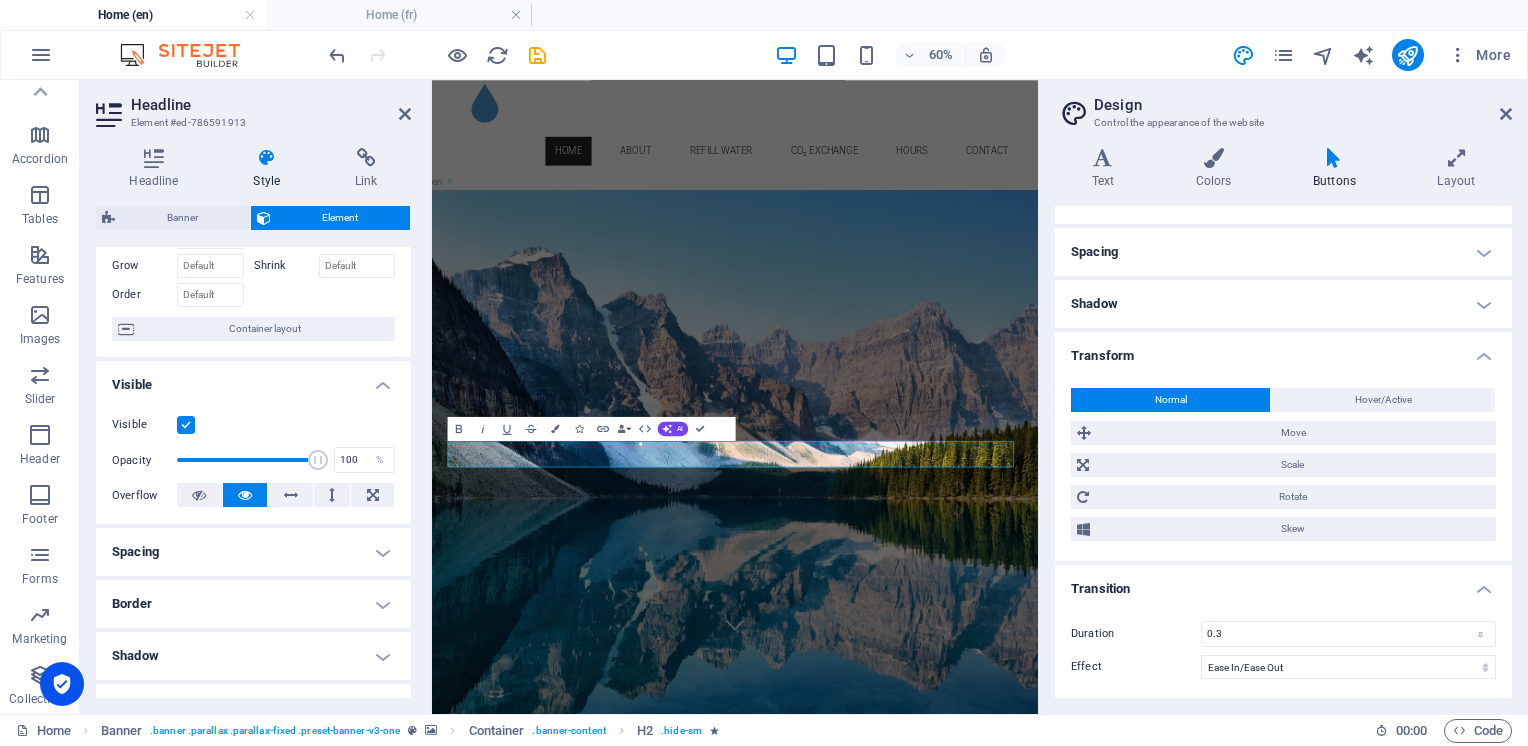 click on "Visible" at bounding box center (0, 0) 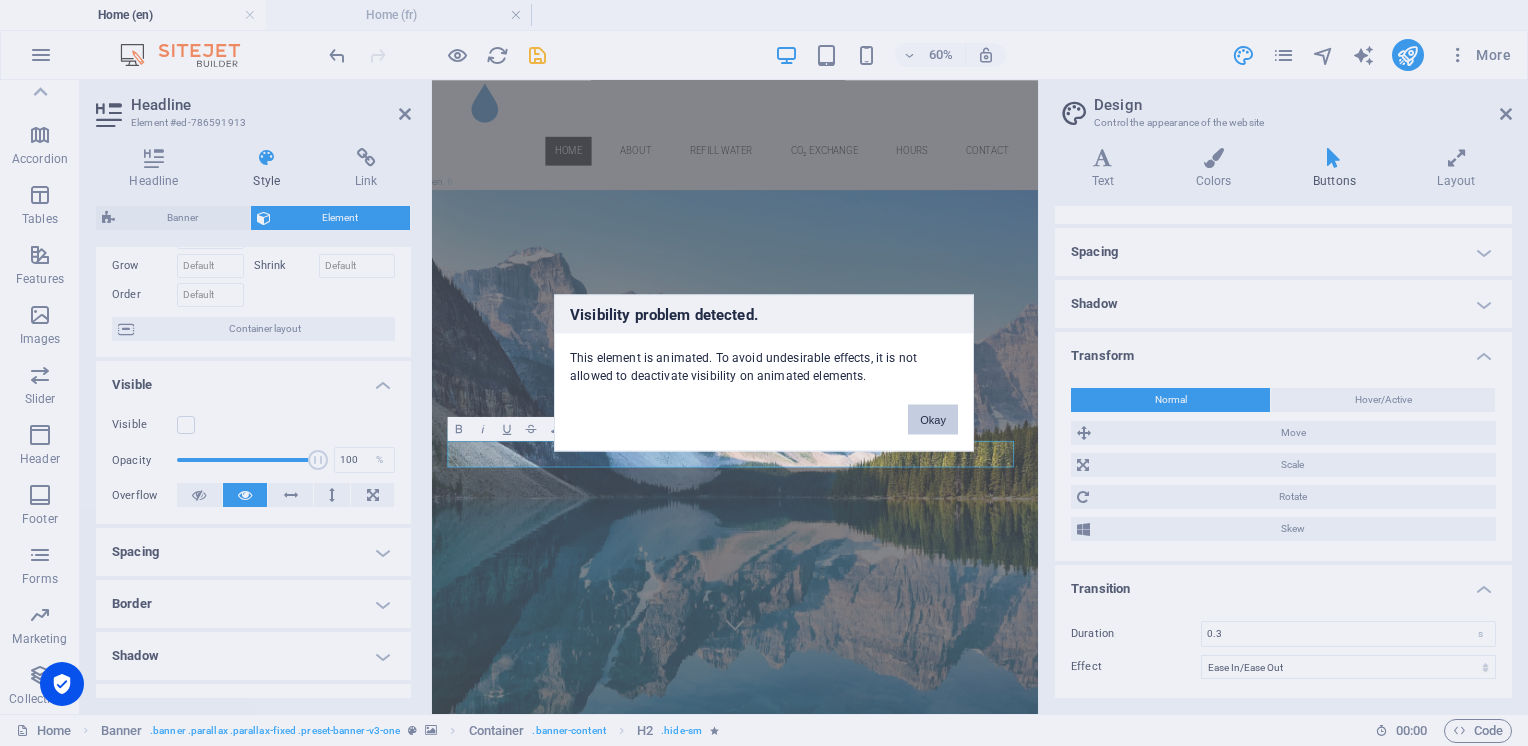 click on "Okay" at bounding box center (933, 420) 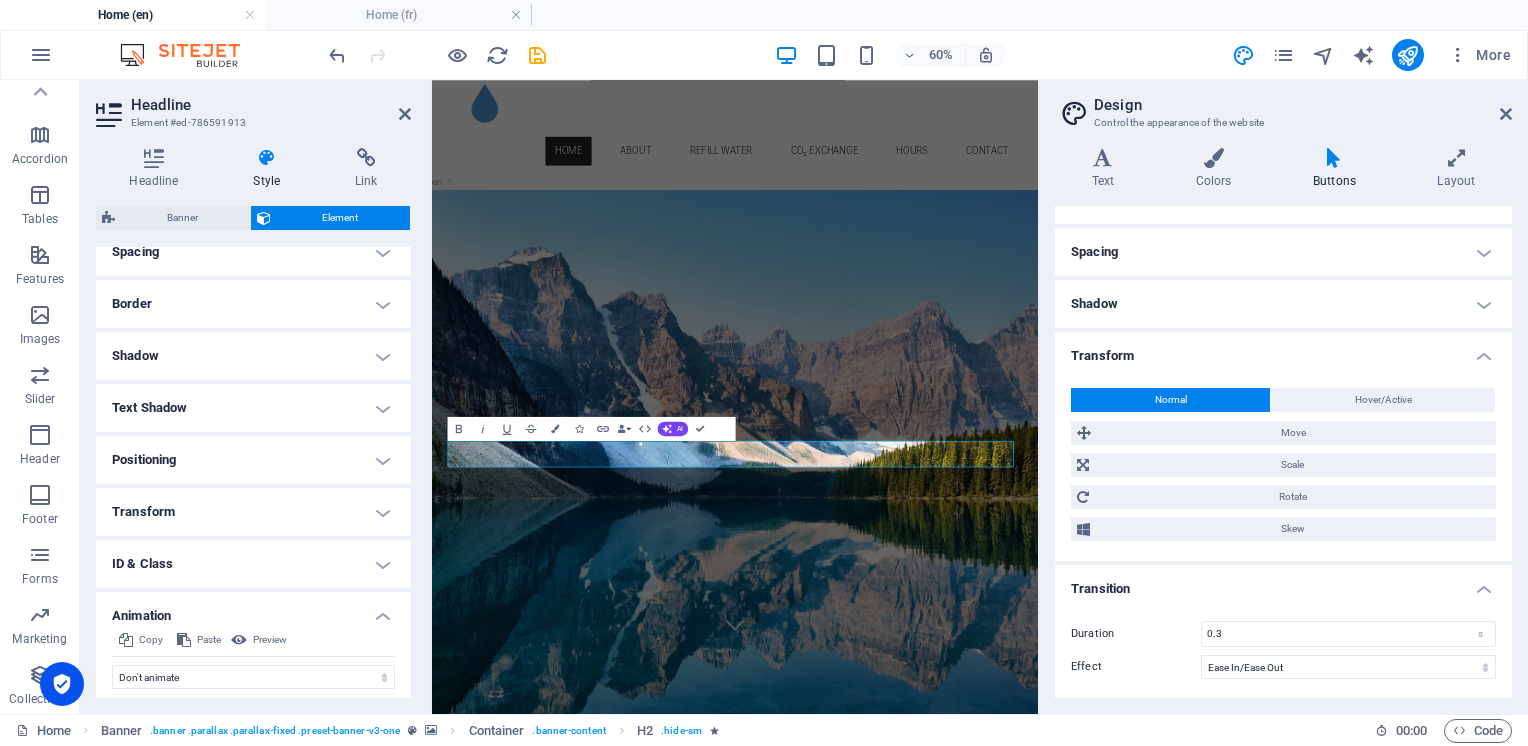 scroll, scrollTop: 457, scrollLeft: 0, axis: vertical 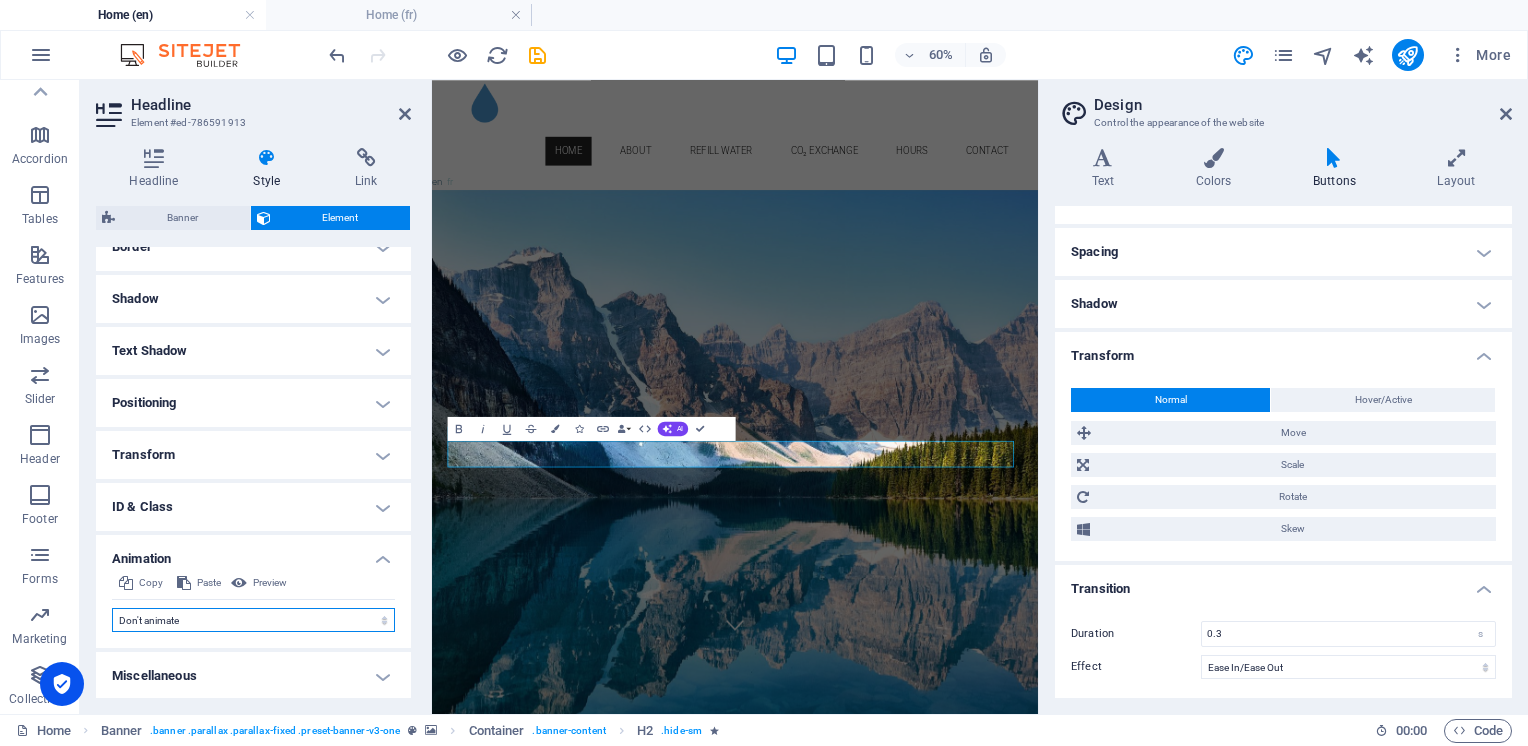 click on "Don't animate Show / Hide Slide up/down Zoom in/out Slide left to right Slide right to left Slide top to bottom Slide bottom to top Pulse Blink Open as overlay" at bounding box center [253, 620] 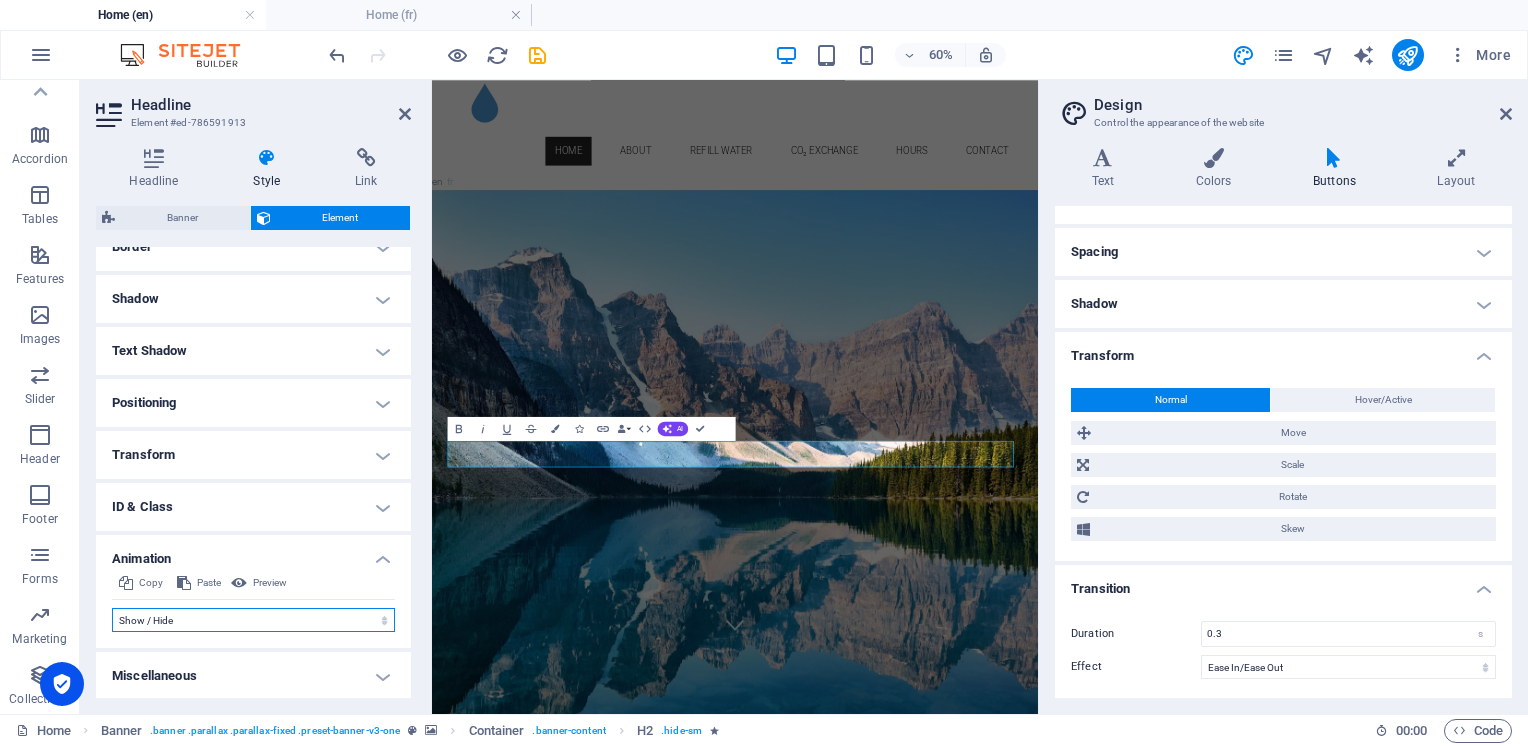 click on "Don't animate Show / Hide Slide up/down Zoom in/out Slide left to right Slide right to left Slide top to bottom Slide bottom to top Pulse Blink Open as overlay" at bounding box center (253, 620) 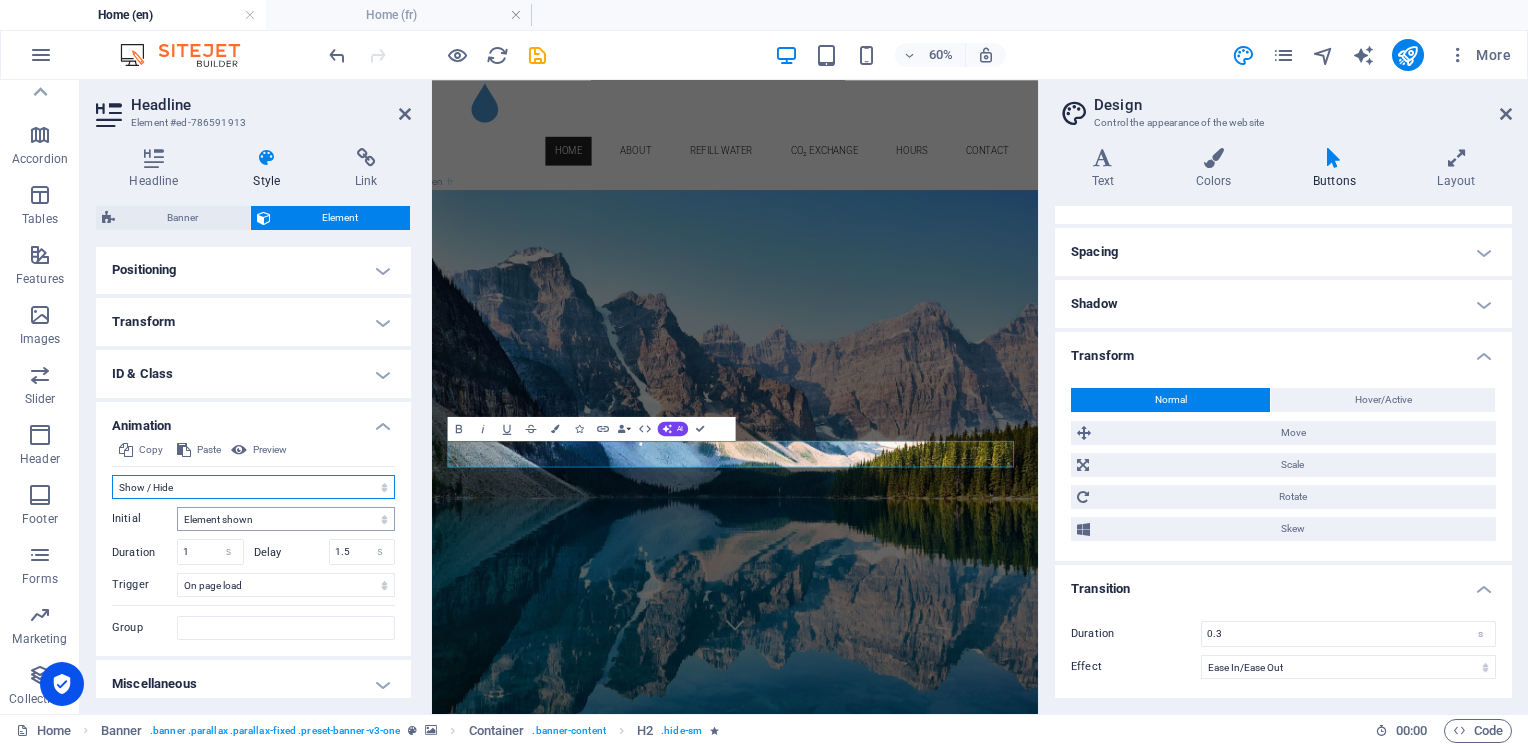 scroll, scrollTop: 598, scrollLeft: 0, axis: vertical 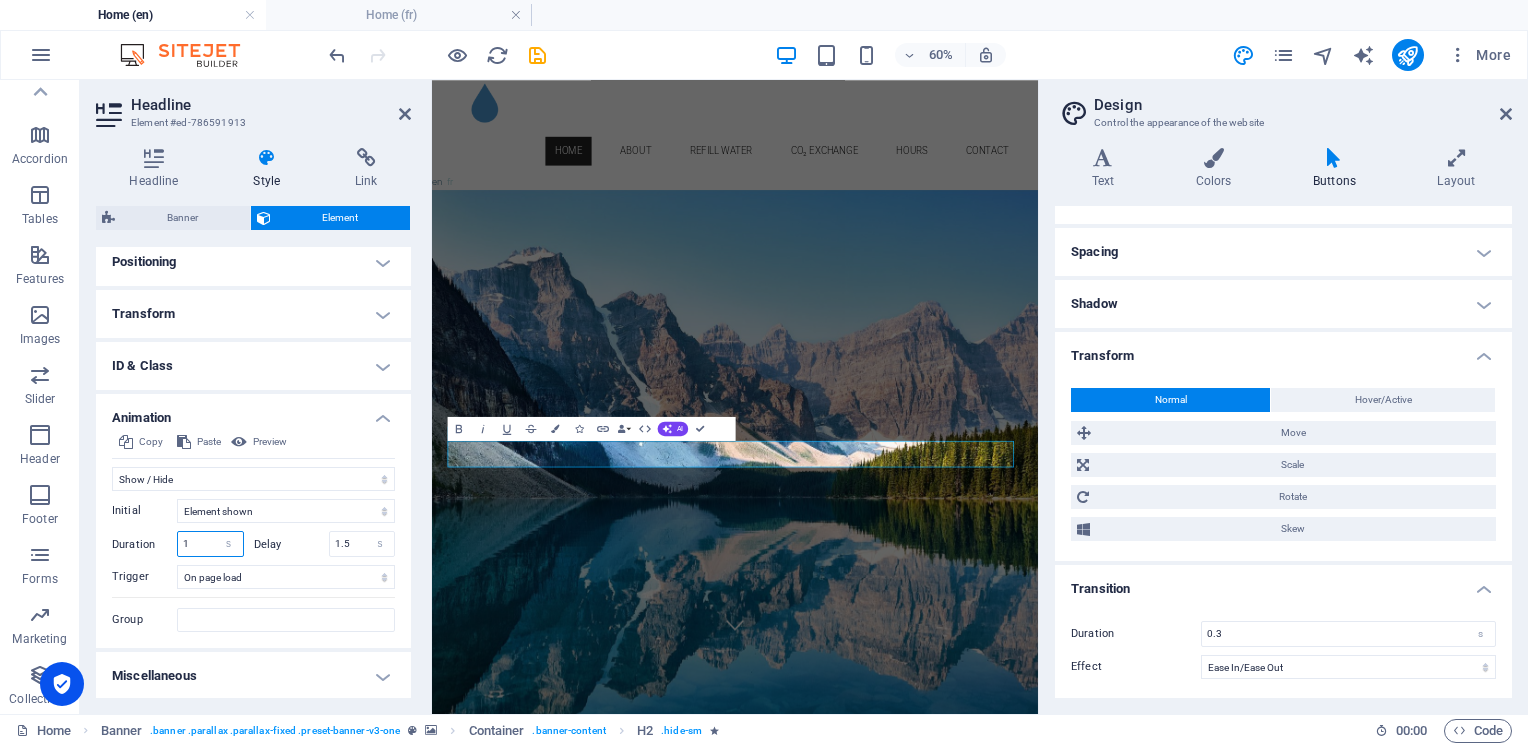 drag, startPoint x: 206, startPoint y: 542, endPoint x: 185, endPoint y: 539, distance: 21.213203 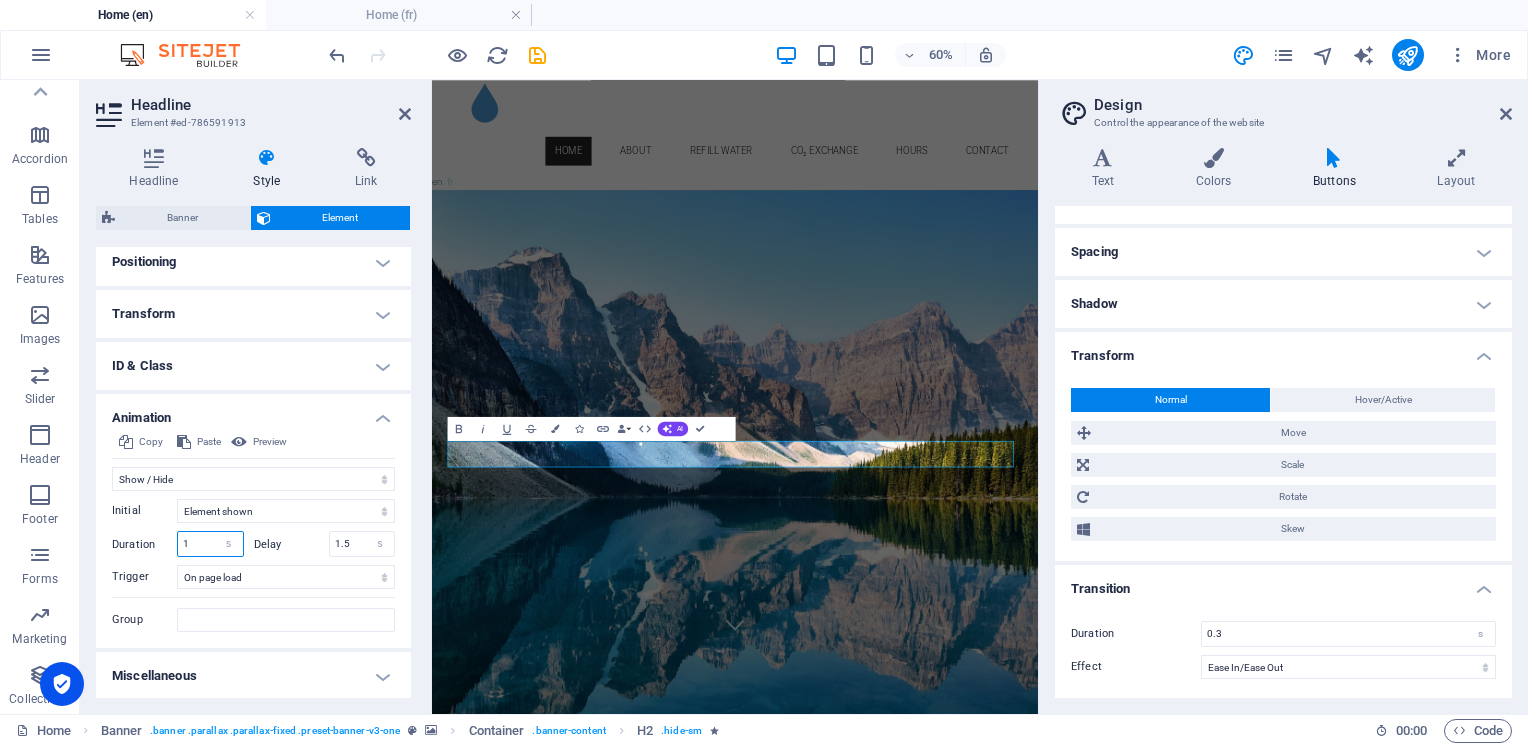 click on "1" at bounding box center (210, 544) 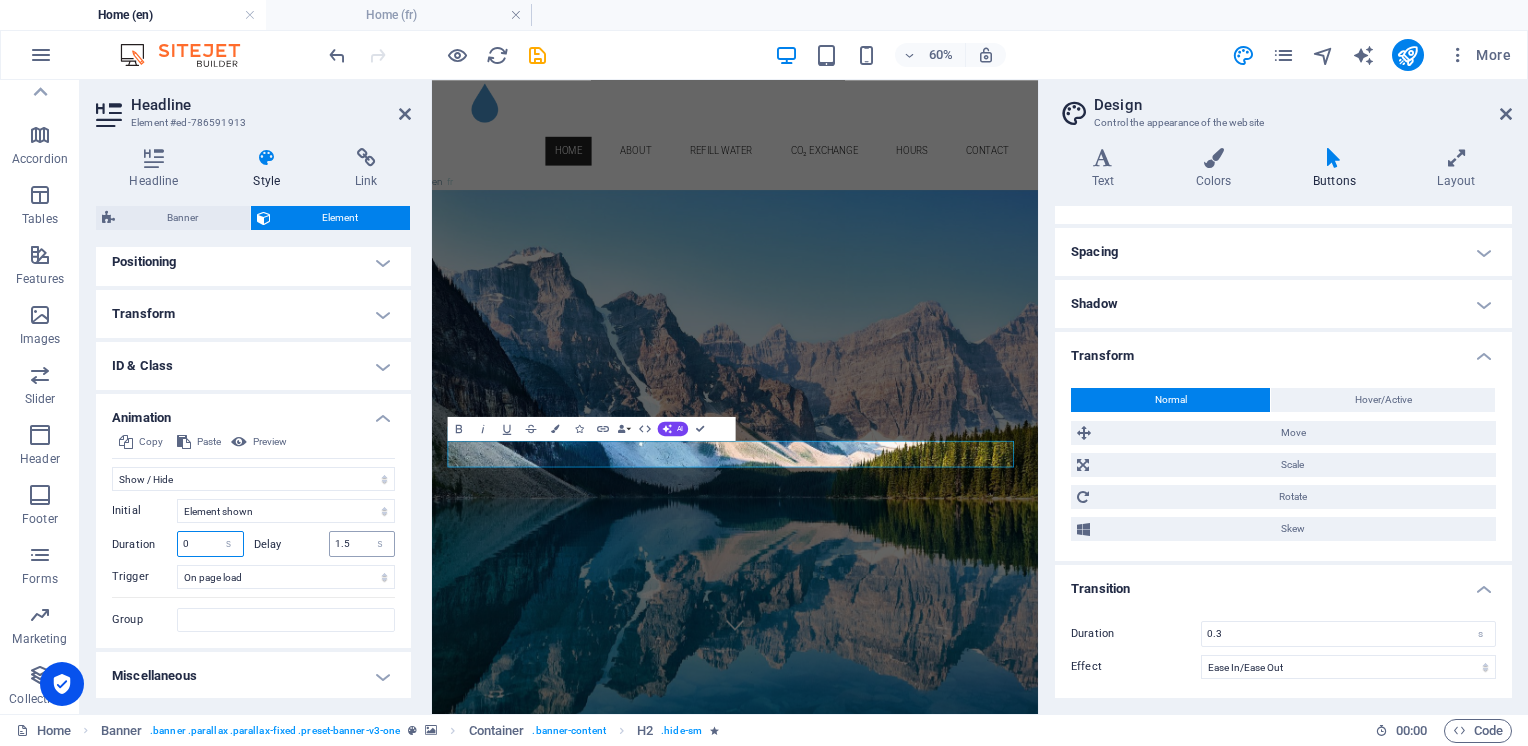 type on "0" 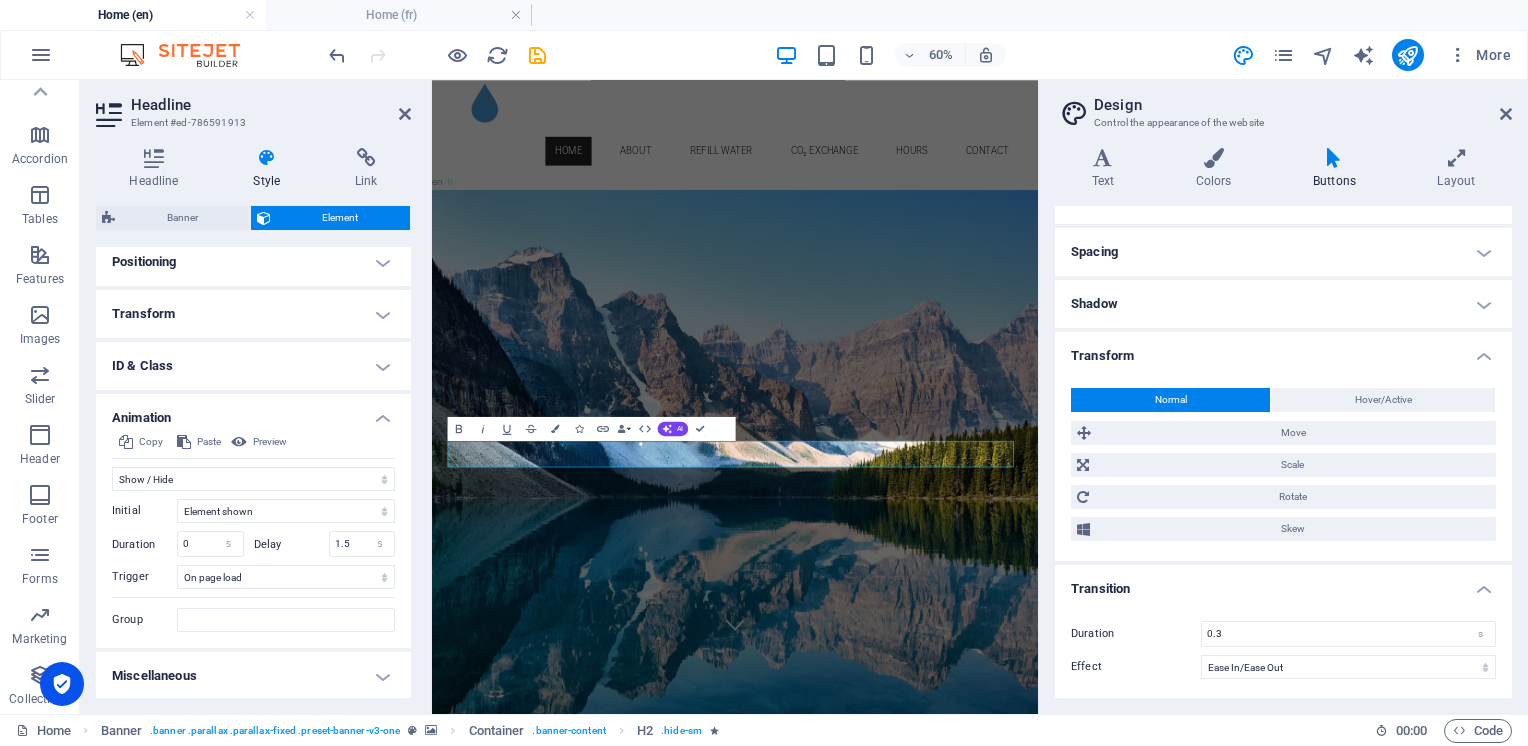 drag, startPoint x: 320, startPoint y: 541, endPoint x: 310, endPoint y: 544, distance: 10.440307 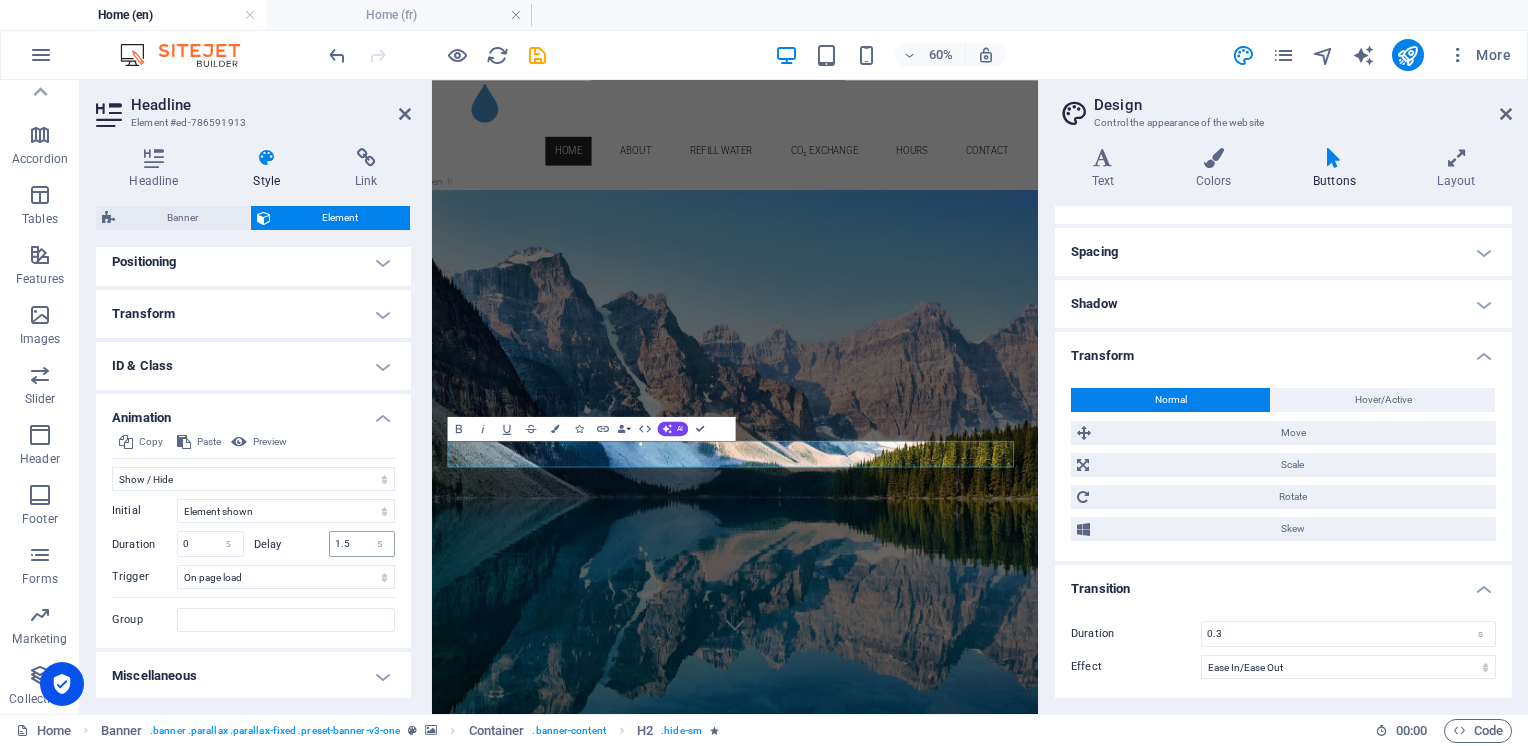 drag, startPoint x: 310, startPoint y: 544, endPoint x: 352, endPoint y: 539, distance: 42.296574 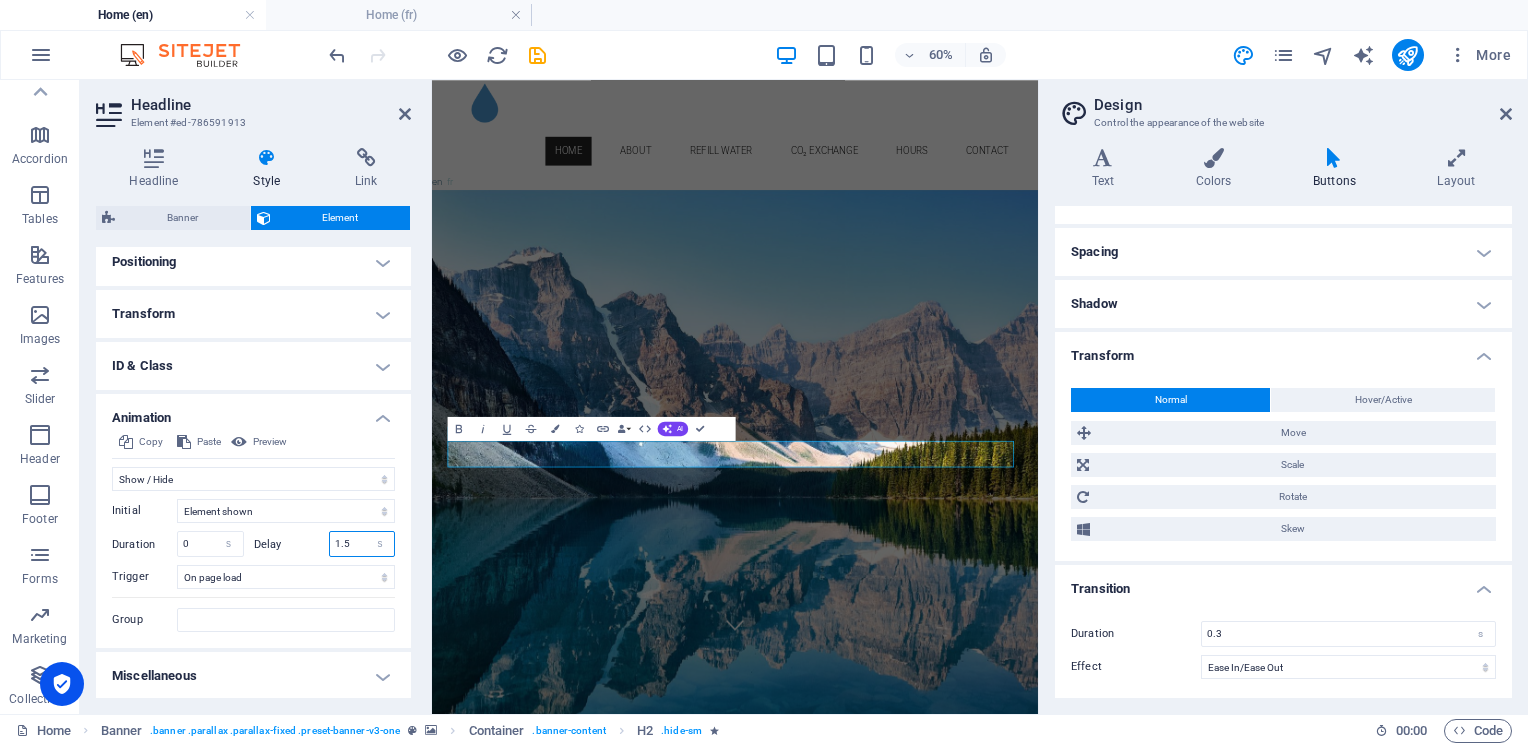 drag, startPoint x: 352, startPoint y: 539, endPoint x: 339, endPoint y: 541, distance: 13.152946 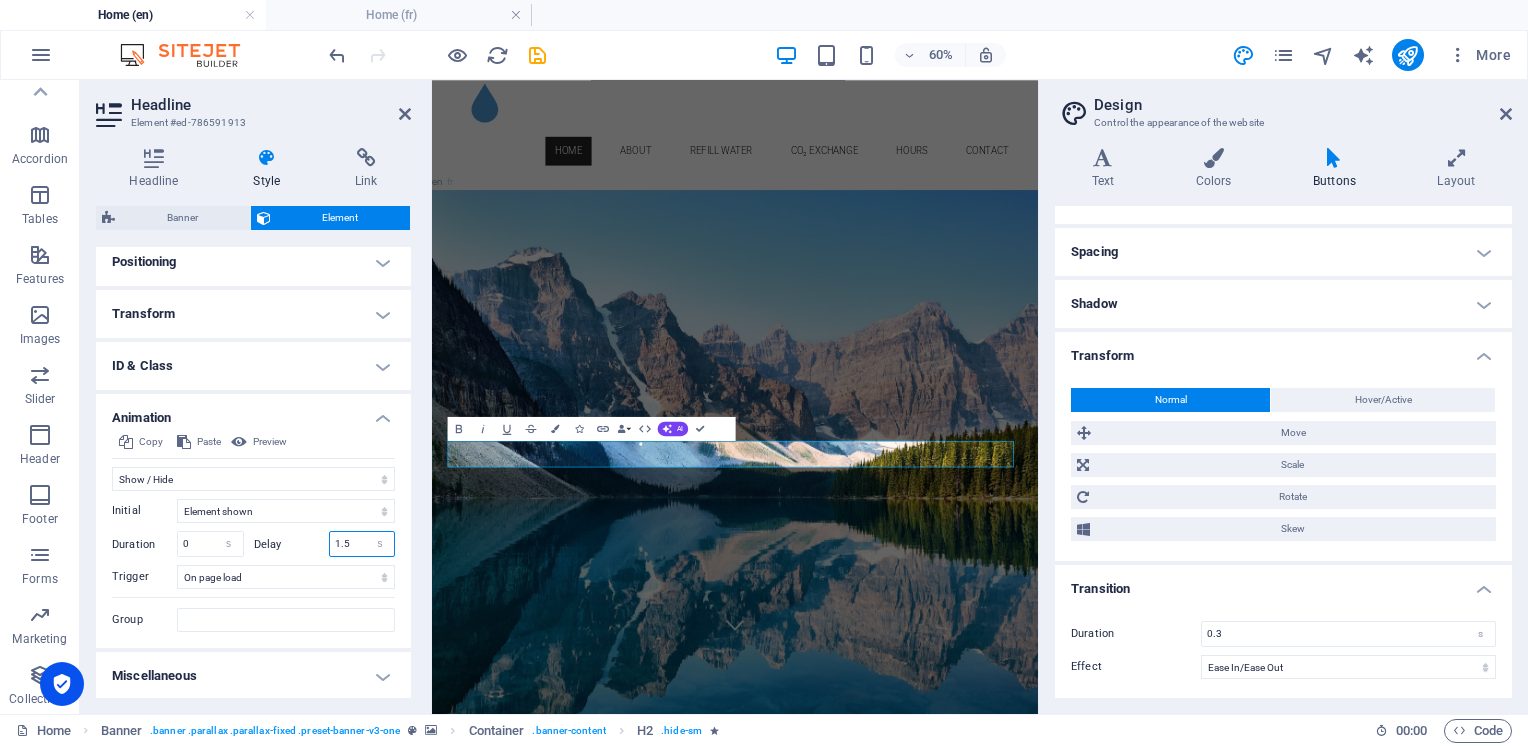 click on "1.5 s ms" at bounding box center (362, 544) 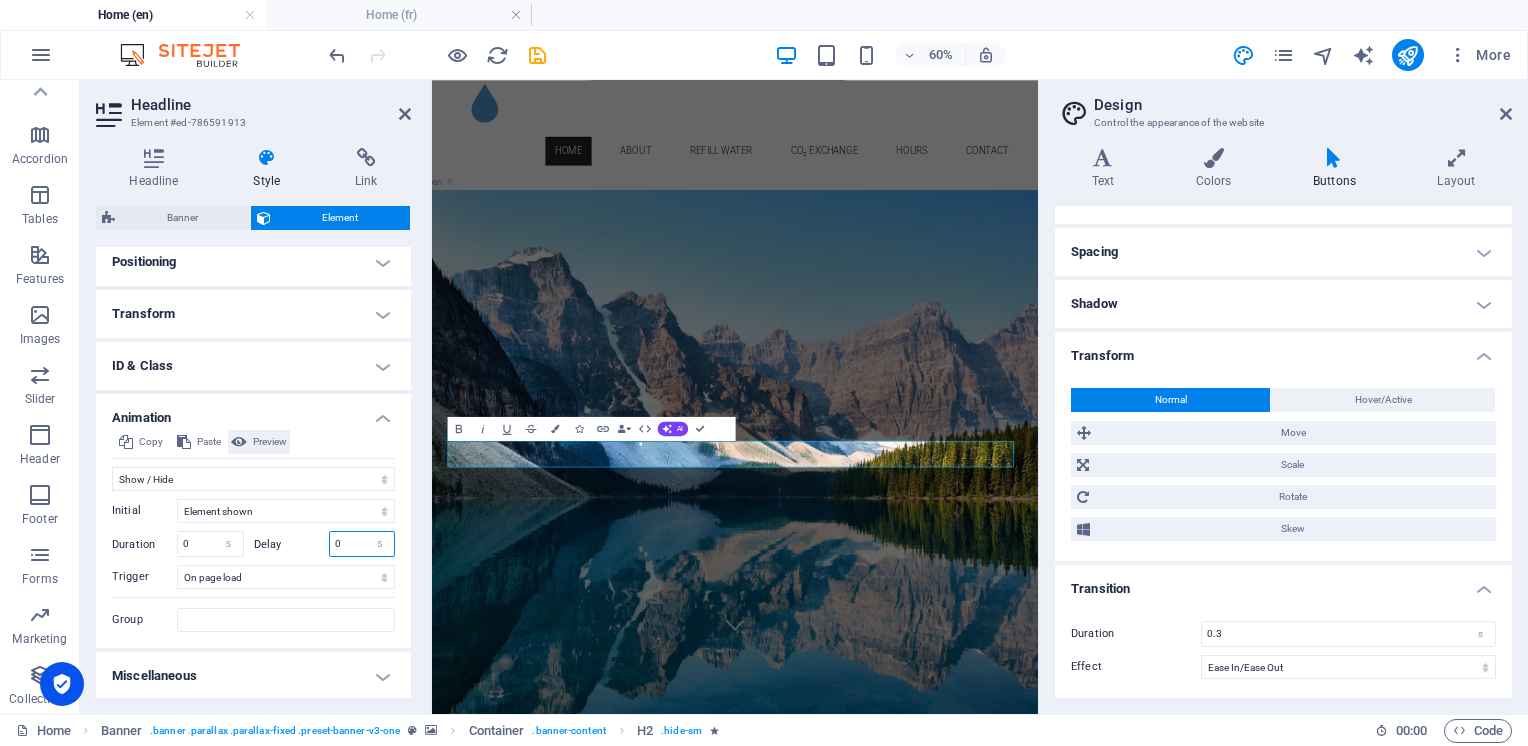 type on "0" 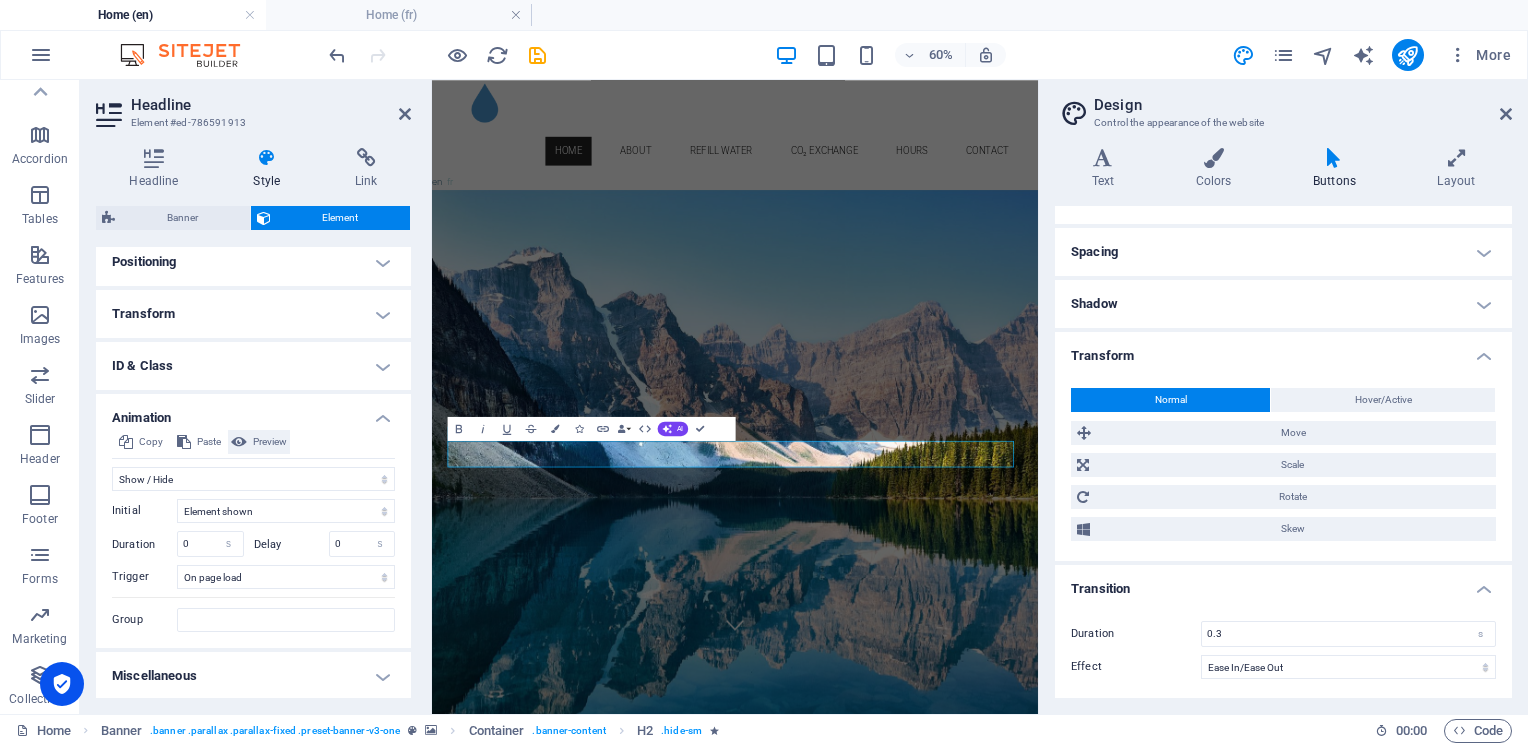 click on "Preview" at bounding box center [270, 442] 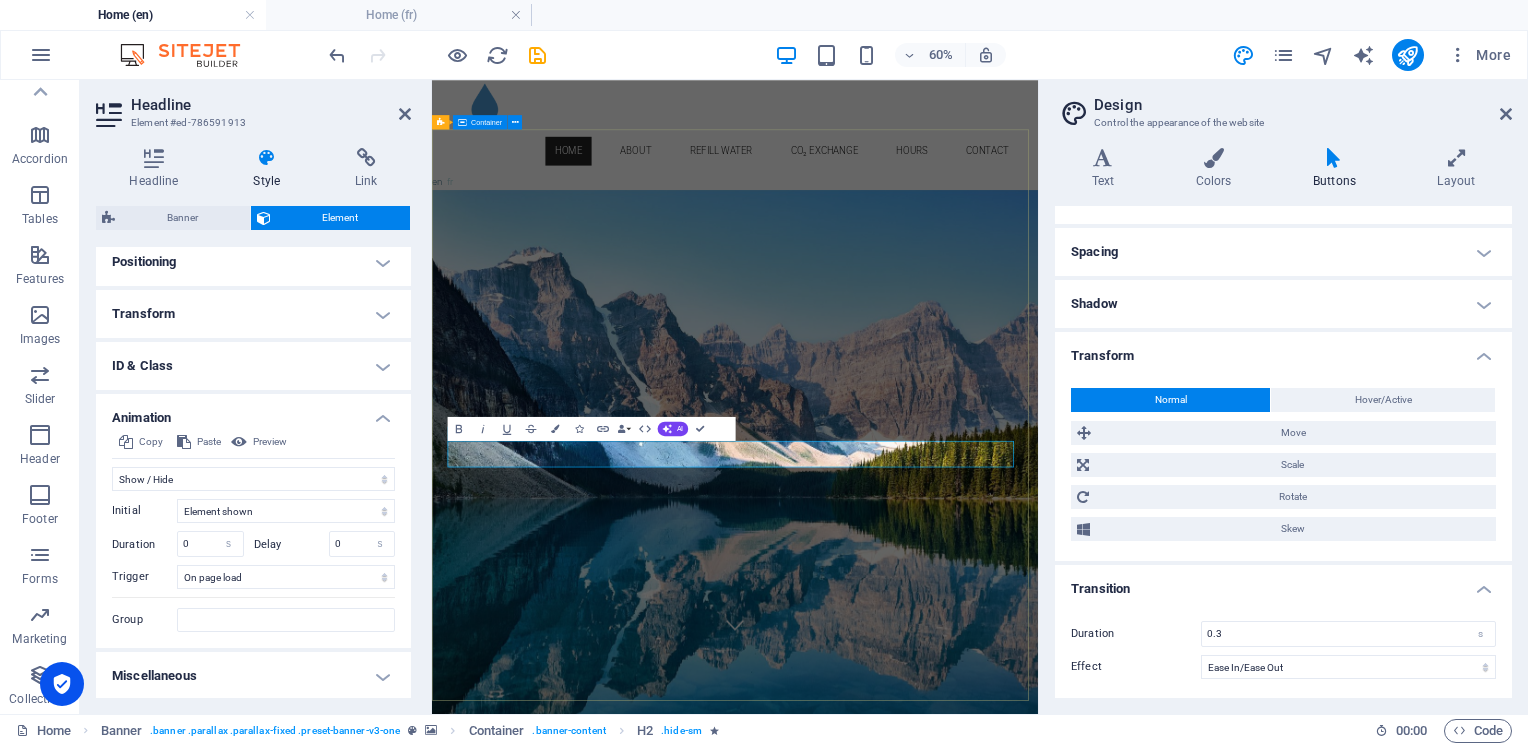 click on "BENVIN PUR Ultra pure water refill and  CO₂ exchange Simple        Local         Sustainable" at bounding box center (937, 4018) 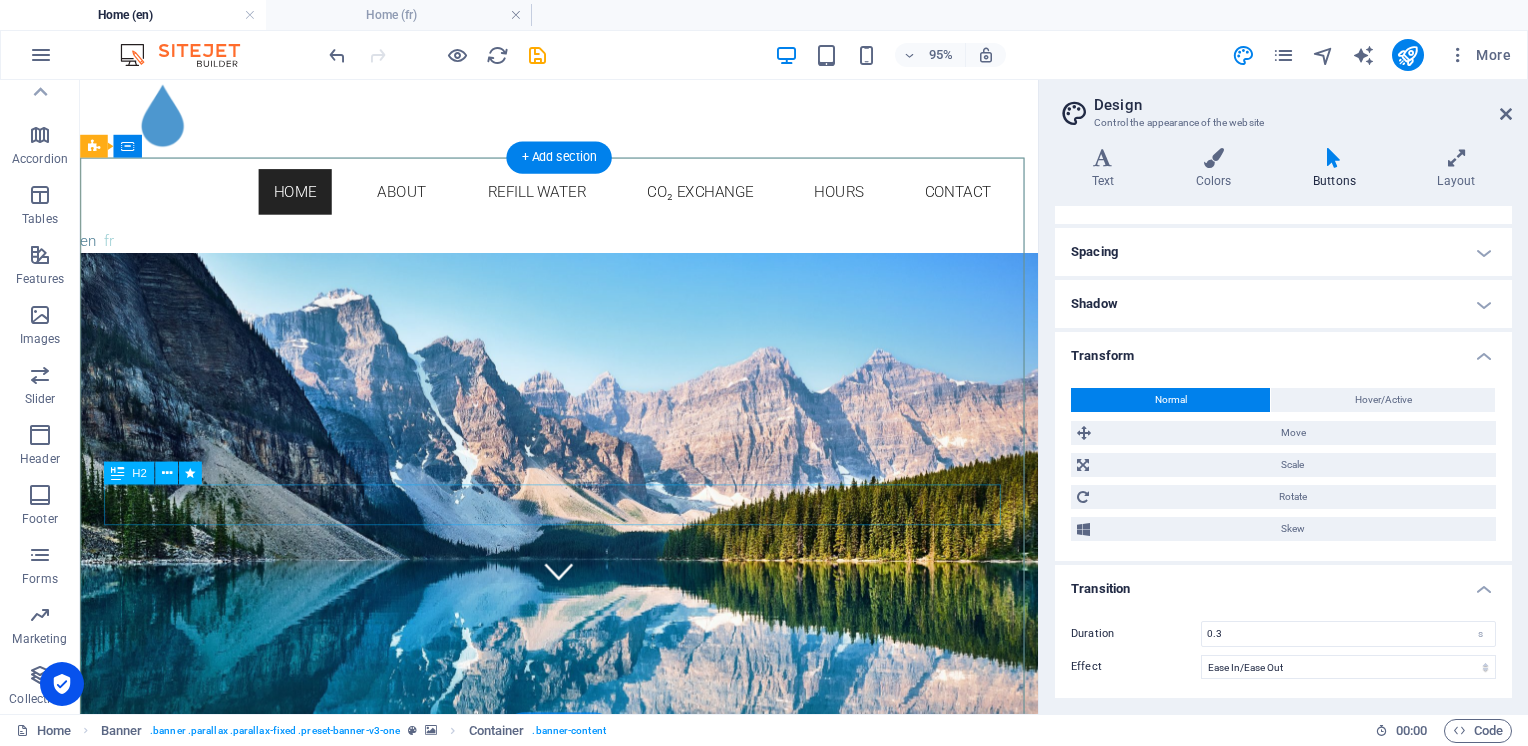 click on "Simple        Local         Sustainable" at bounding box center [584, 4788] 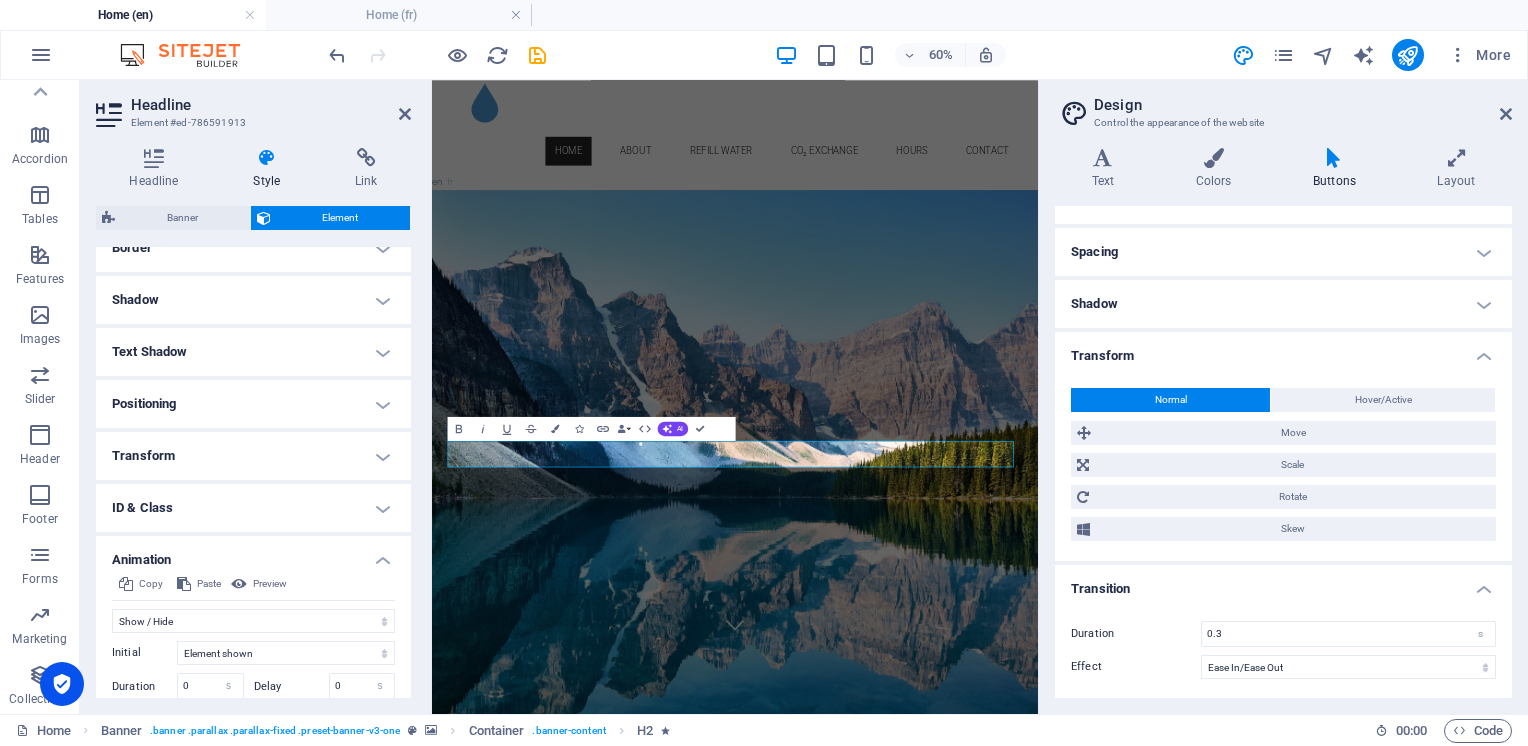 scroll, scrollTop: 500, scrollLeft: 0, axis: vertical 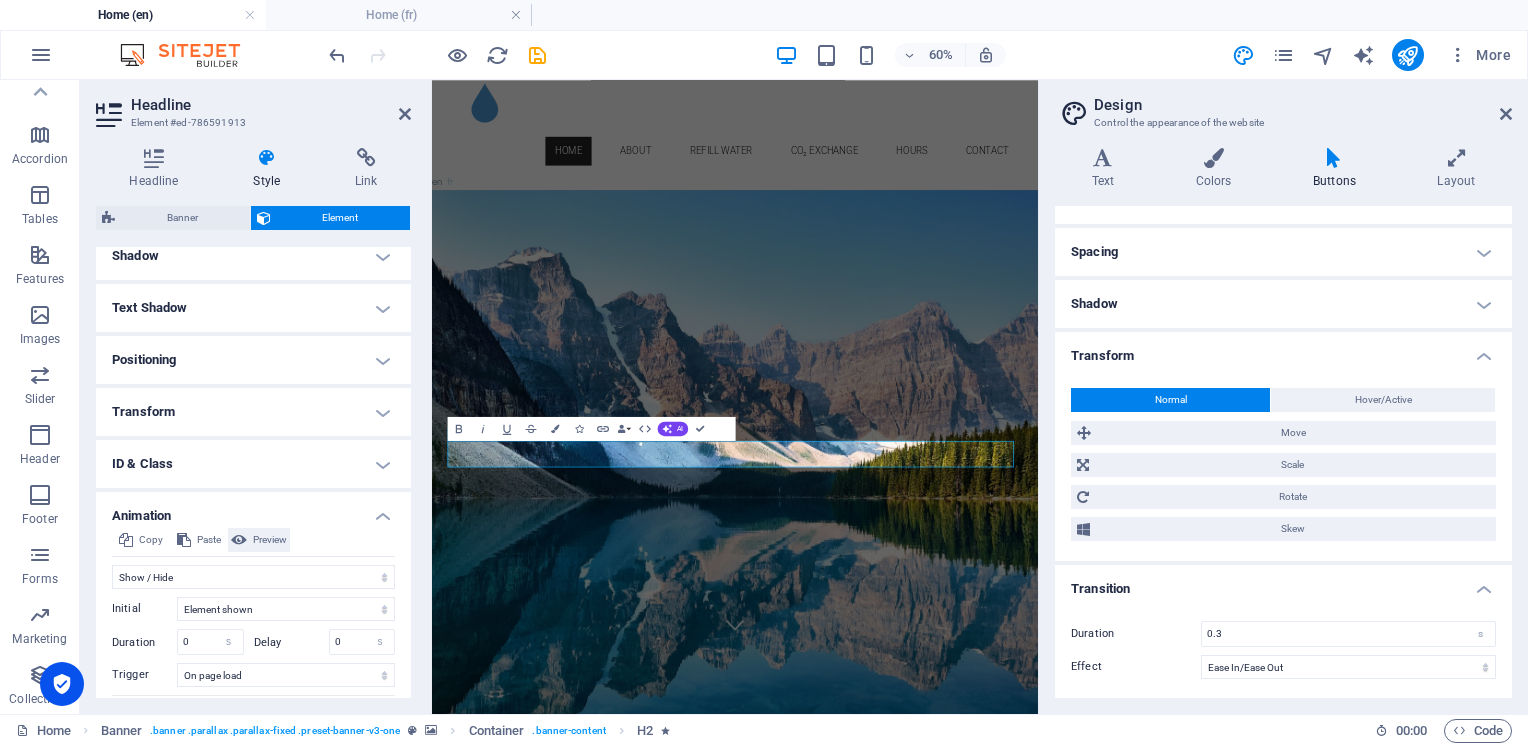 click on "Preview" at bounding box center (270, 540) 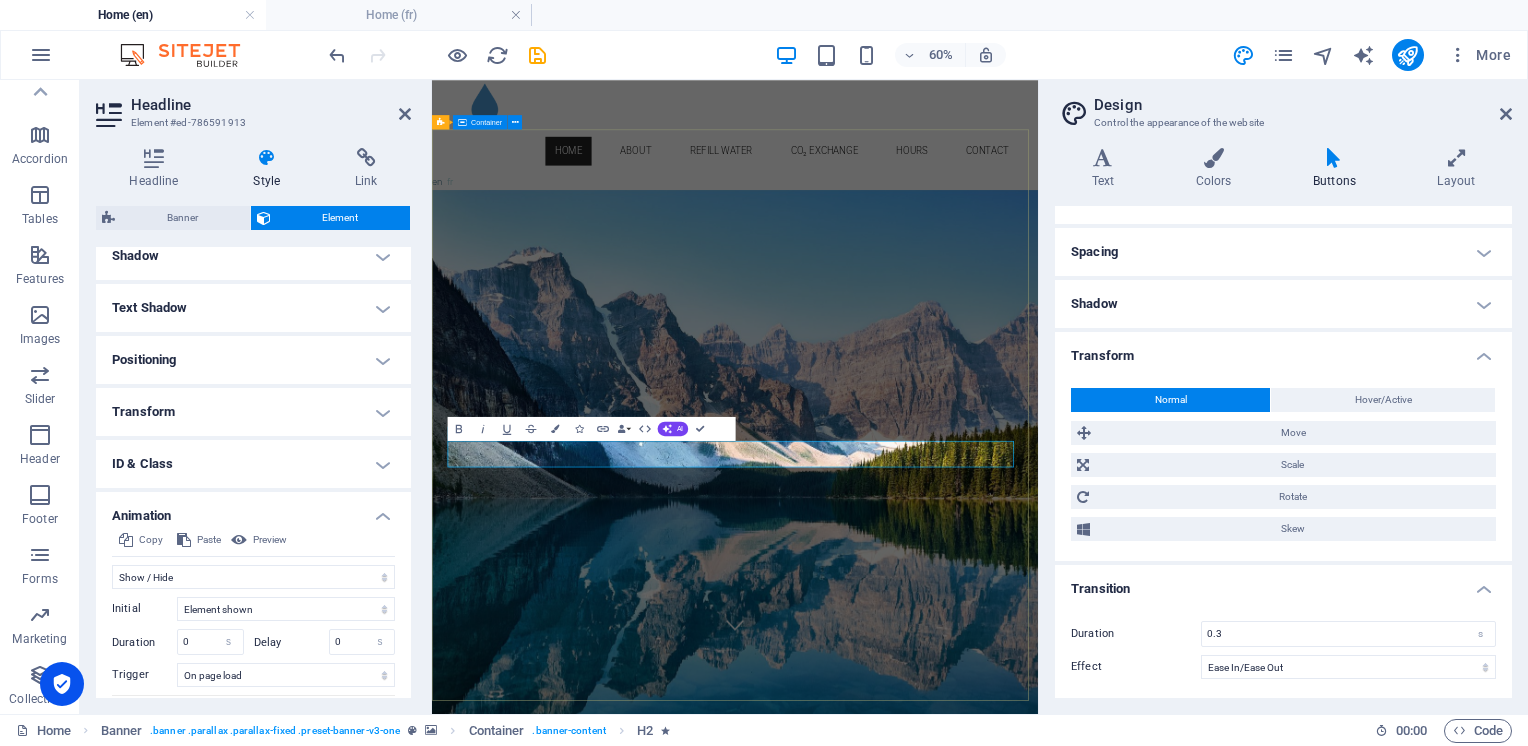 drag, startPoint x: 873, startPoint y: 467, endPoint x: 1082, endPoint y: 324, distance: 253.23901 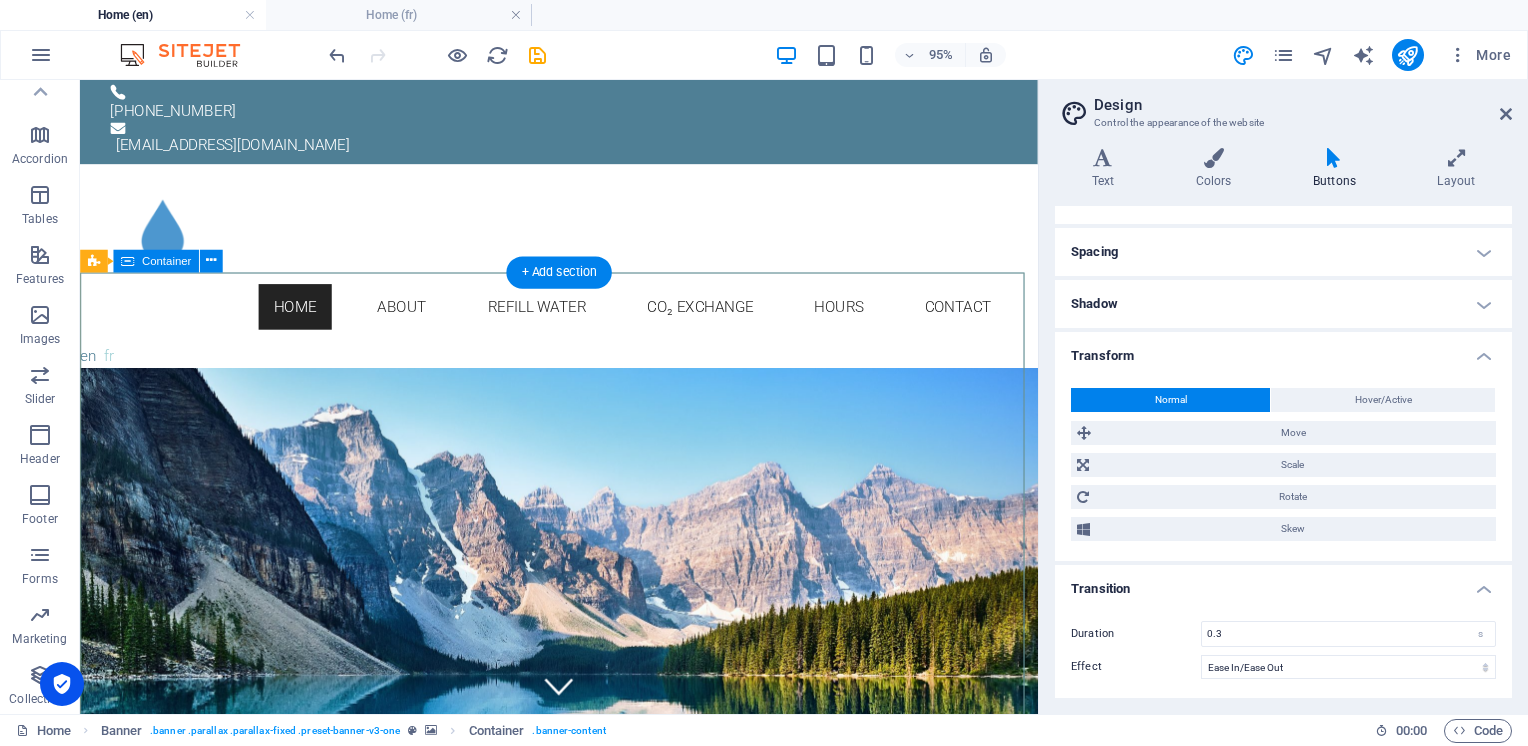 scroll, scrollTop: 0, scrollLeft: 0, axis: both 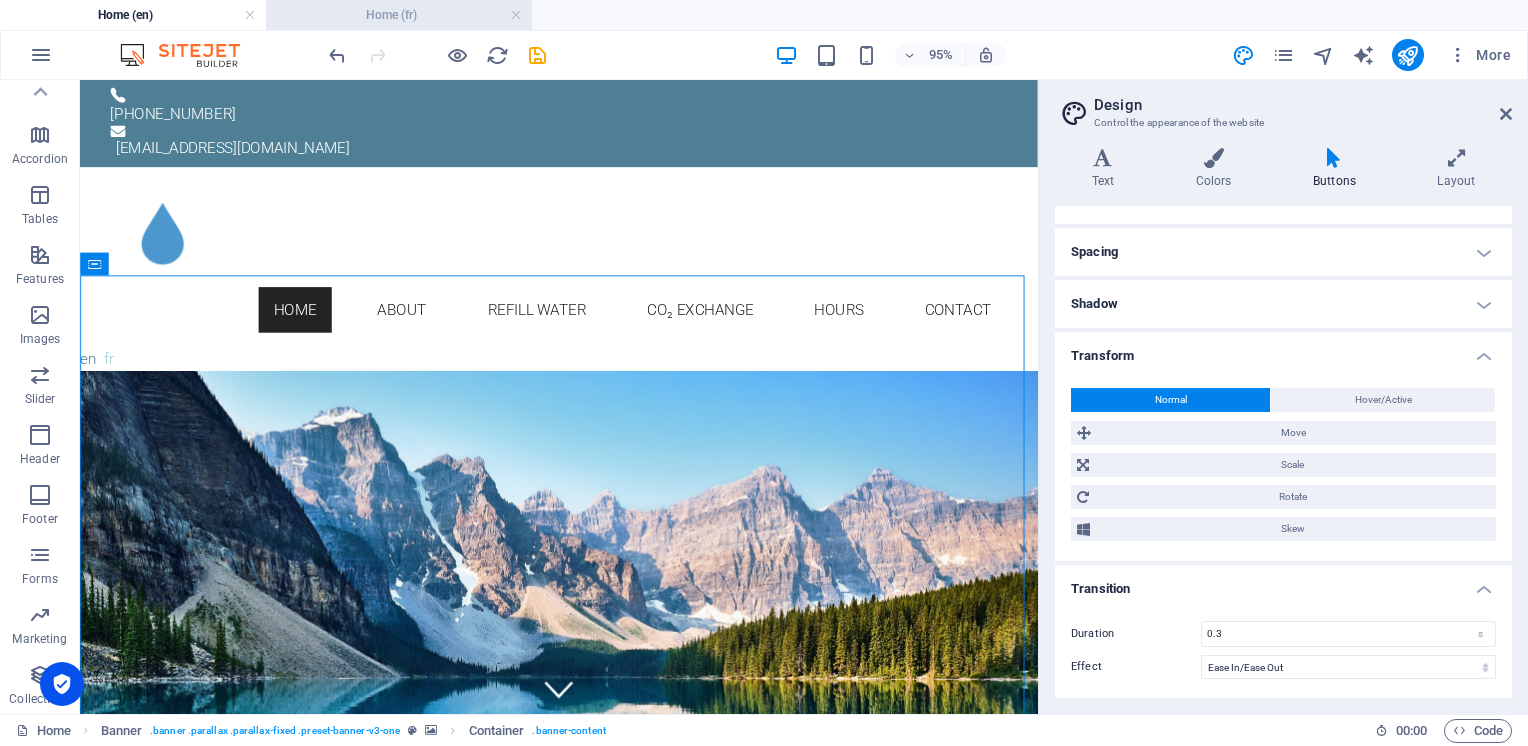 click on "Home (fr)" at bounding box center [399, 15] 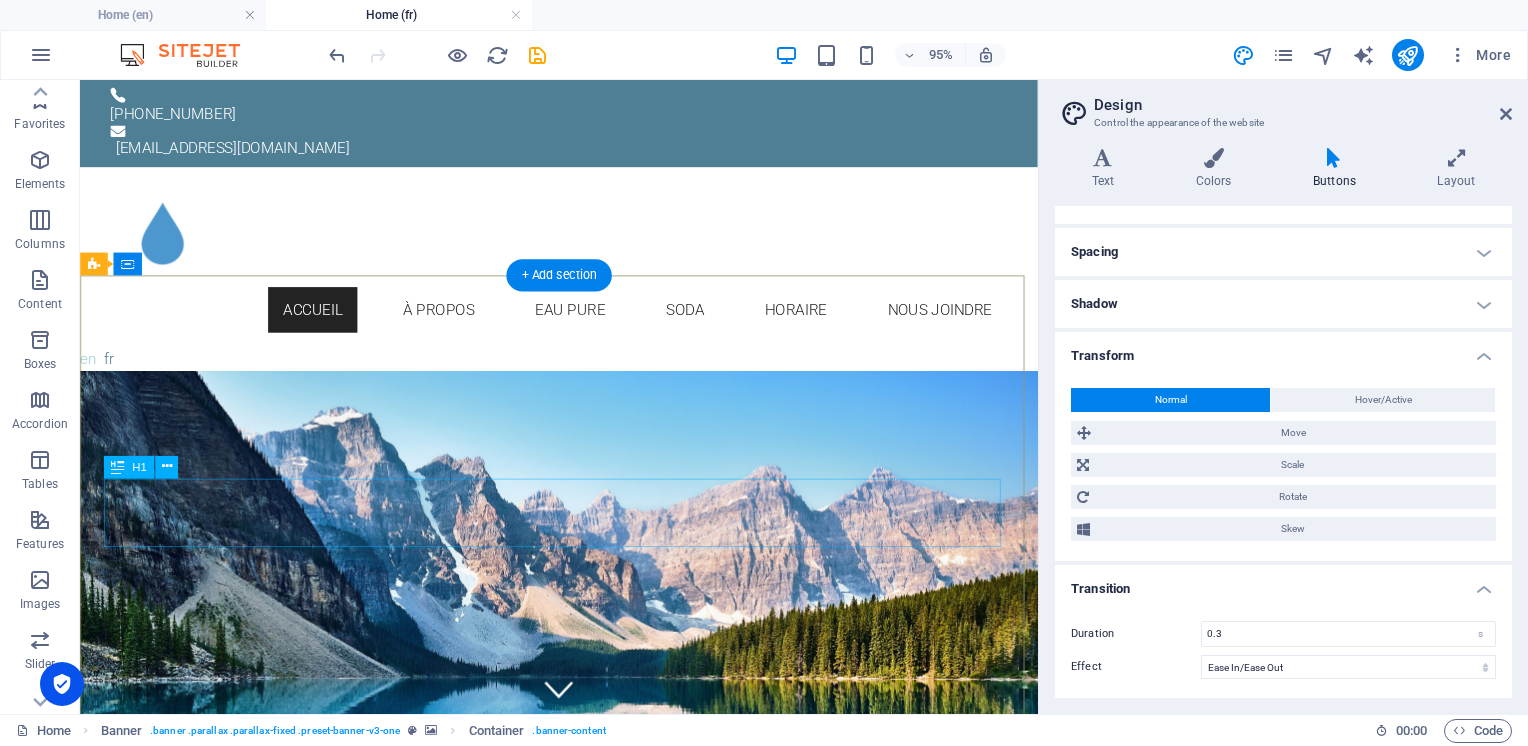 click on "[PERSON_NAME]" at bounding box center [584, 502] 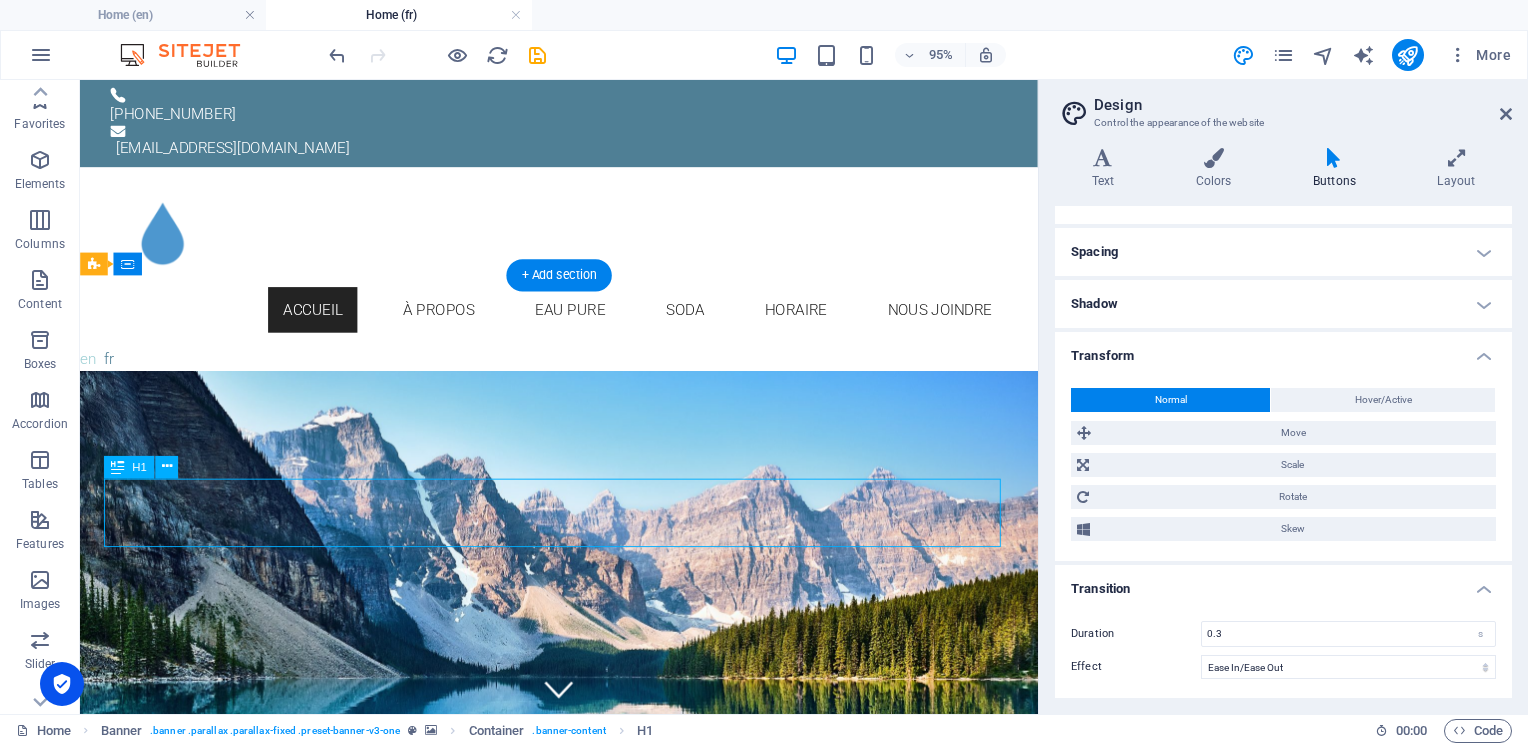 click on "[PERSON_NAME]" at bounding box center (584, 502) 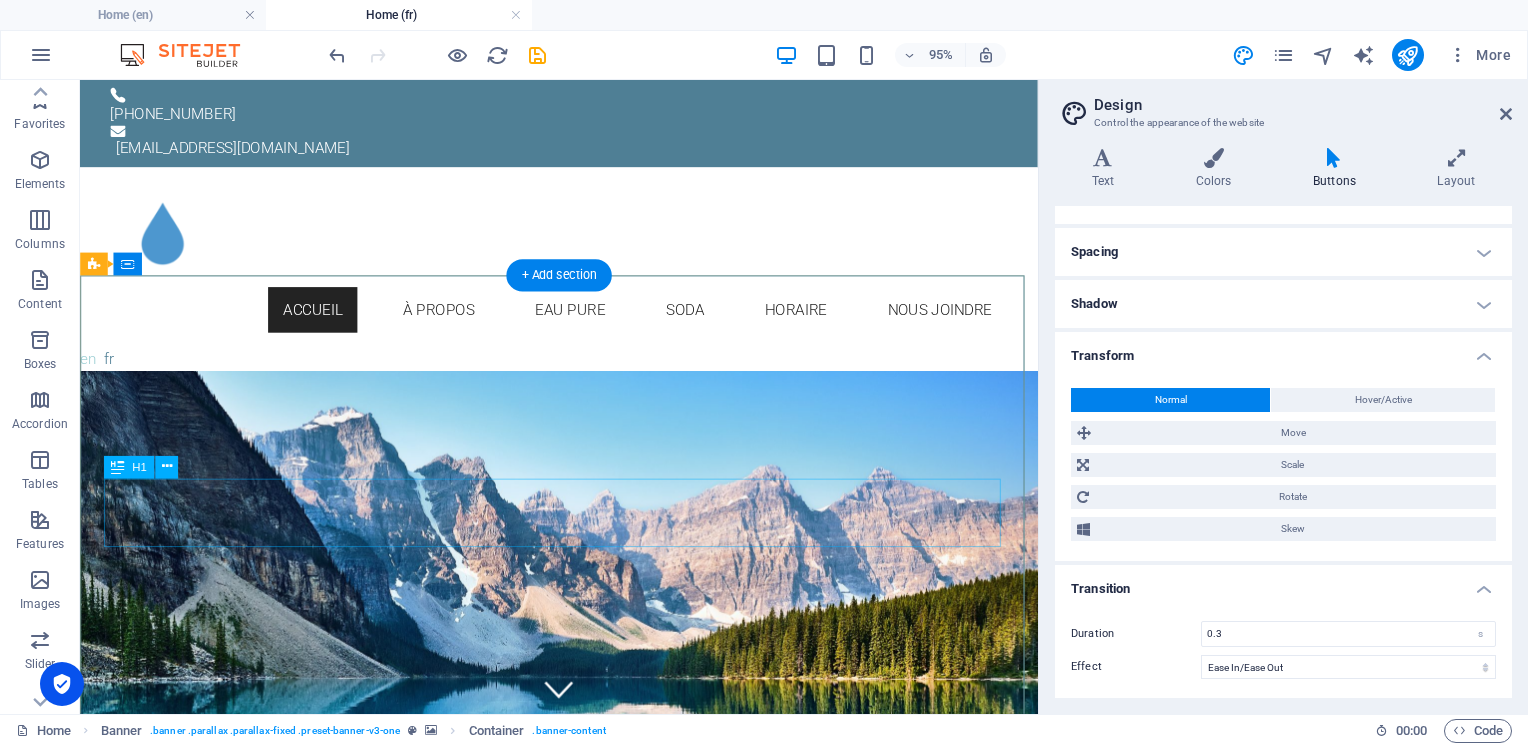 click on "[PERSON_NAME]" at bounding box center [584, 502] 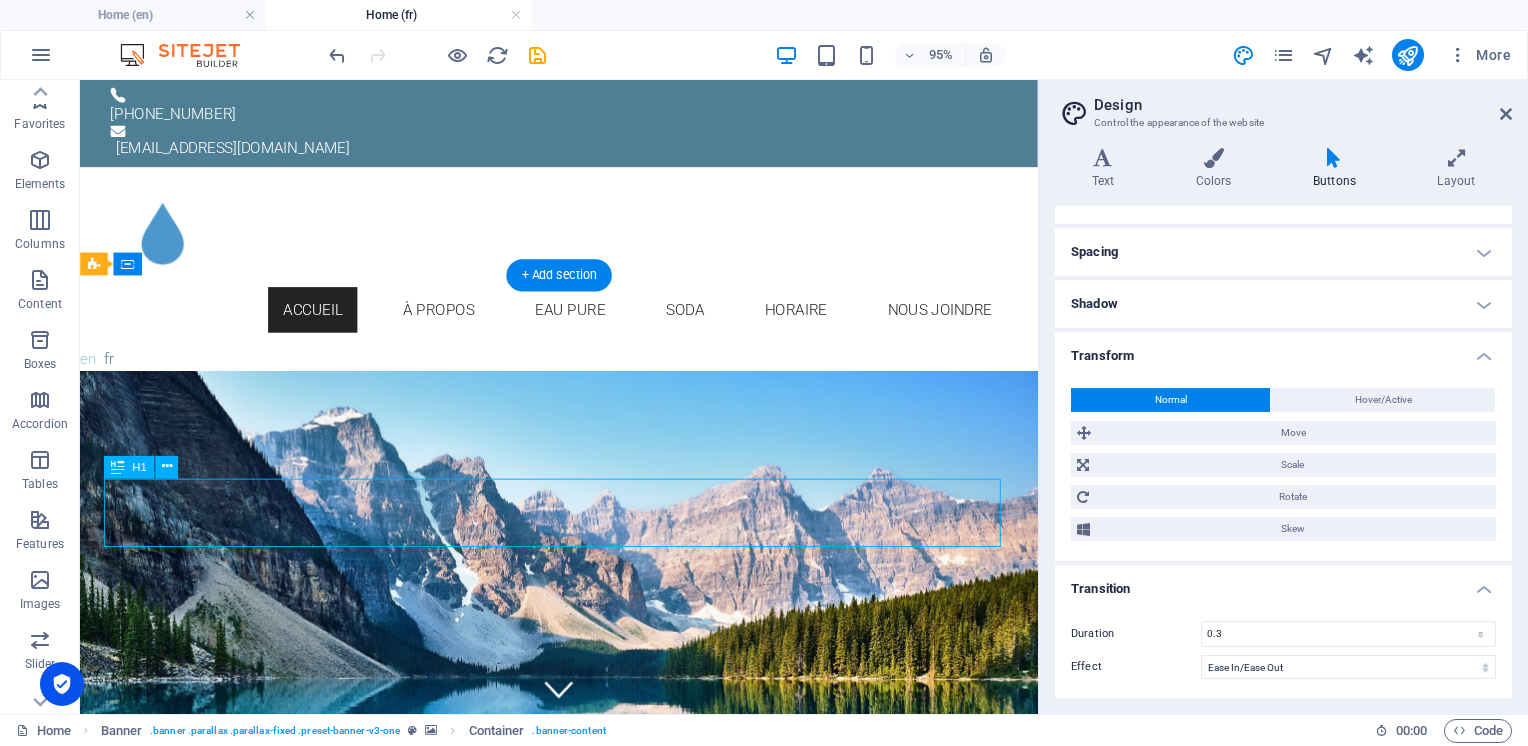 click on "[PERSON_NAME]" at bounding box center (584, 502) 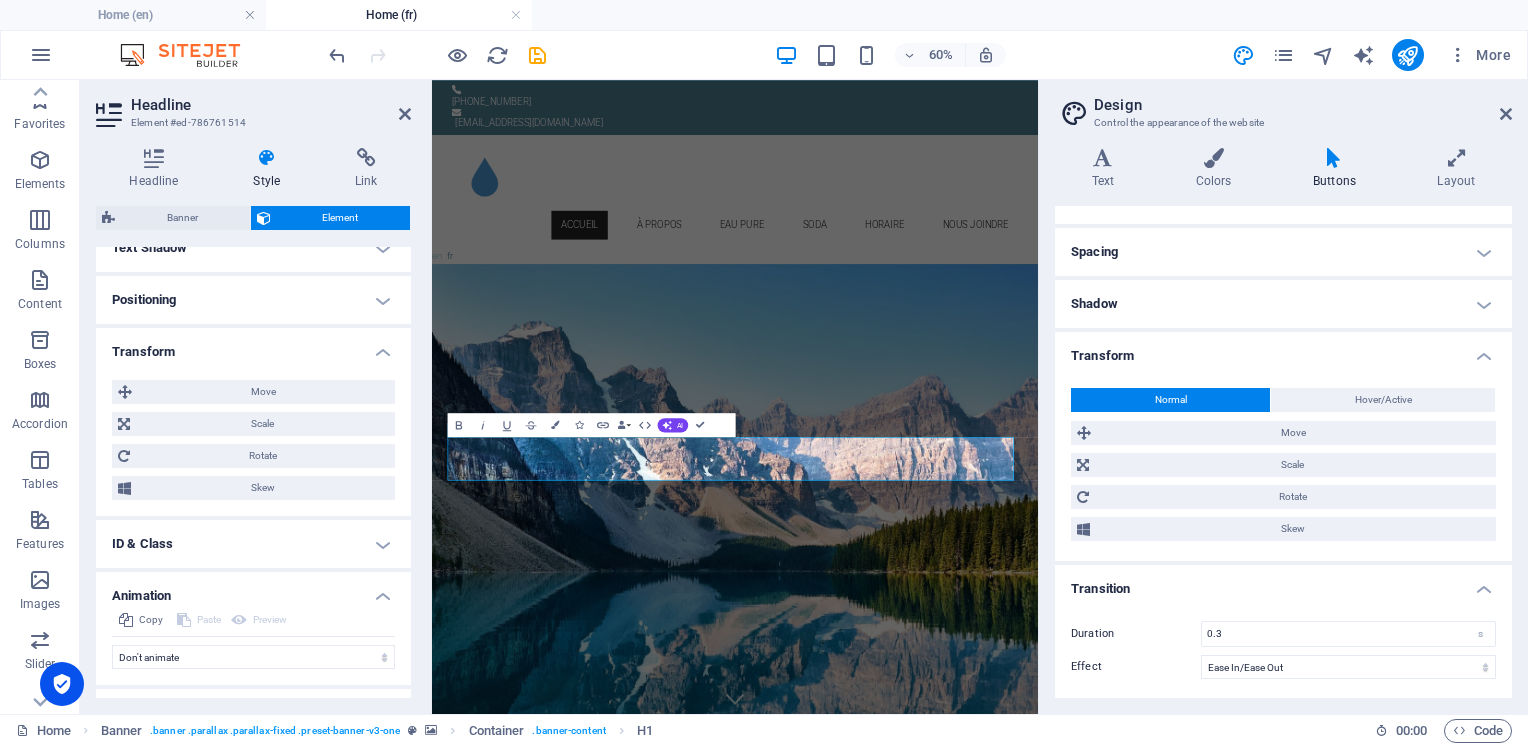 scroll, scrollTop: 597, scrollLeft: 0, axis: vertical 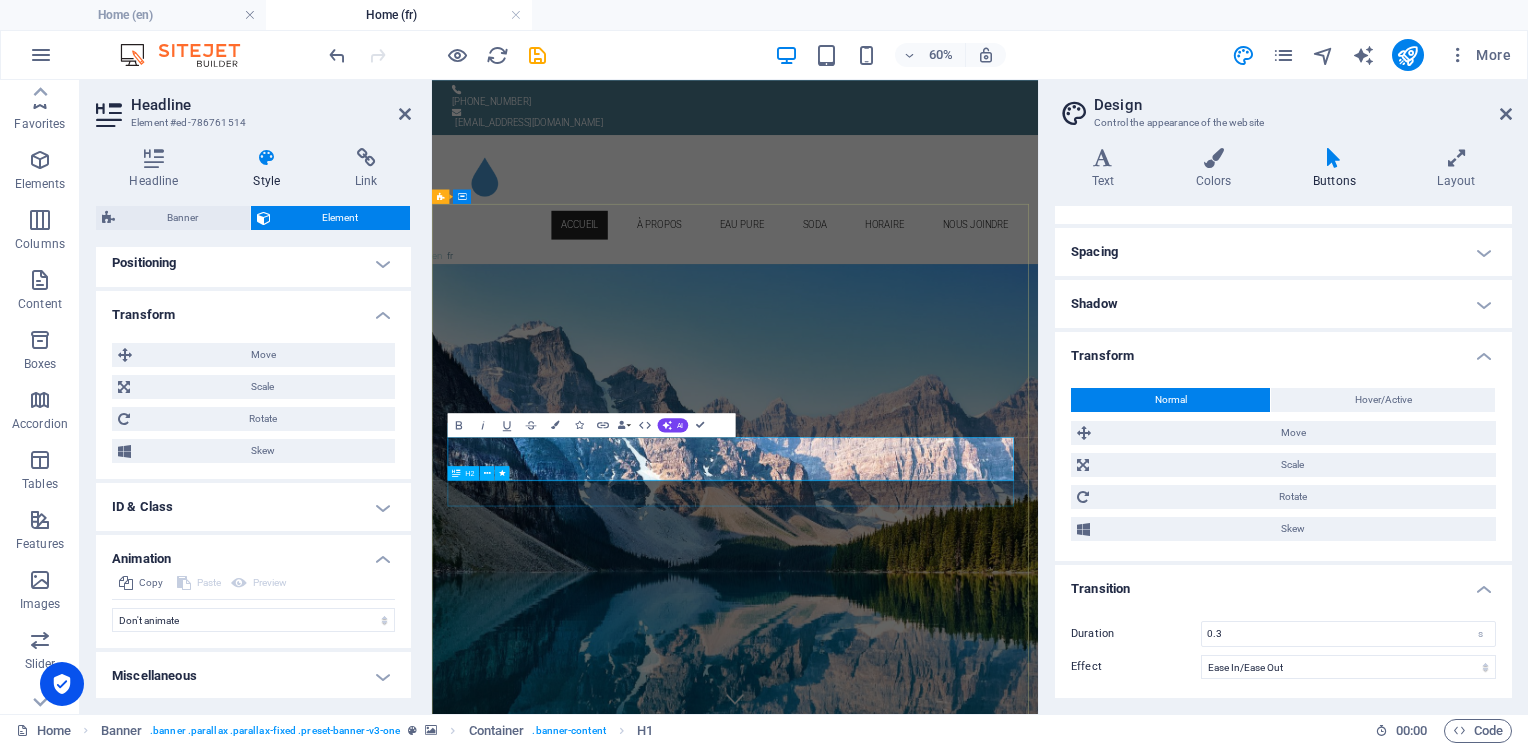 click on "Recharge d’eau ultrapure et échange de CO₂" at bounding box center (937, 1264) 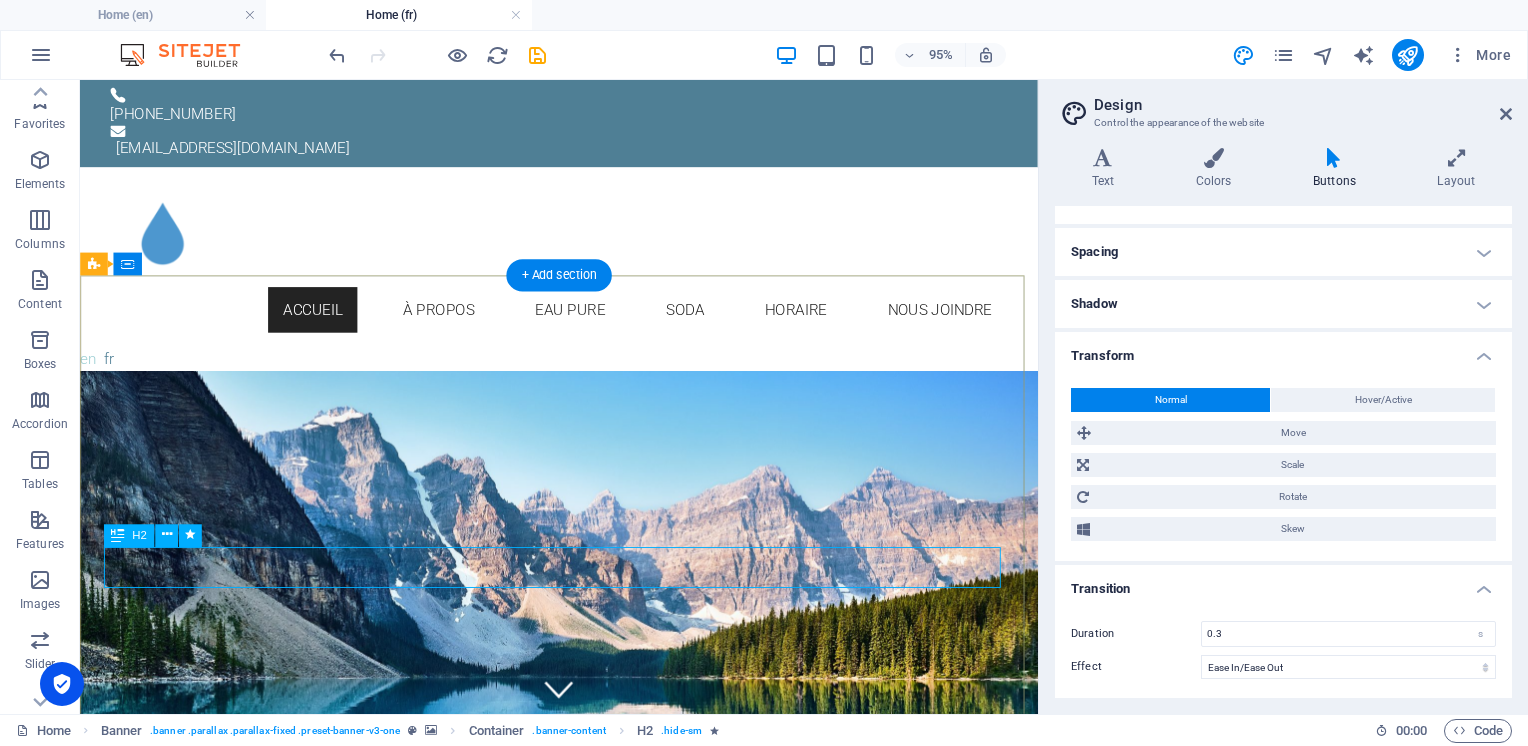 click on "Recharge d’eau ultrapure et échange de CO₂" at bounding box center (584, 1264) 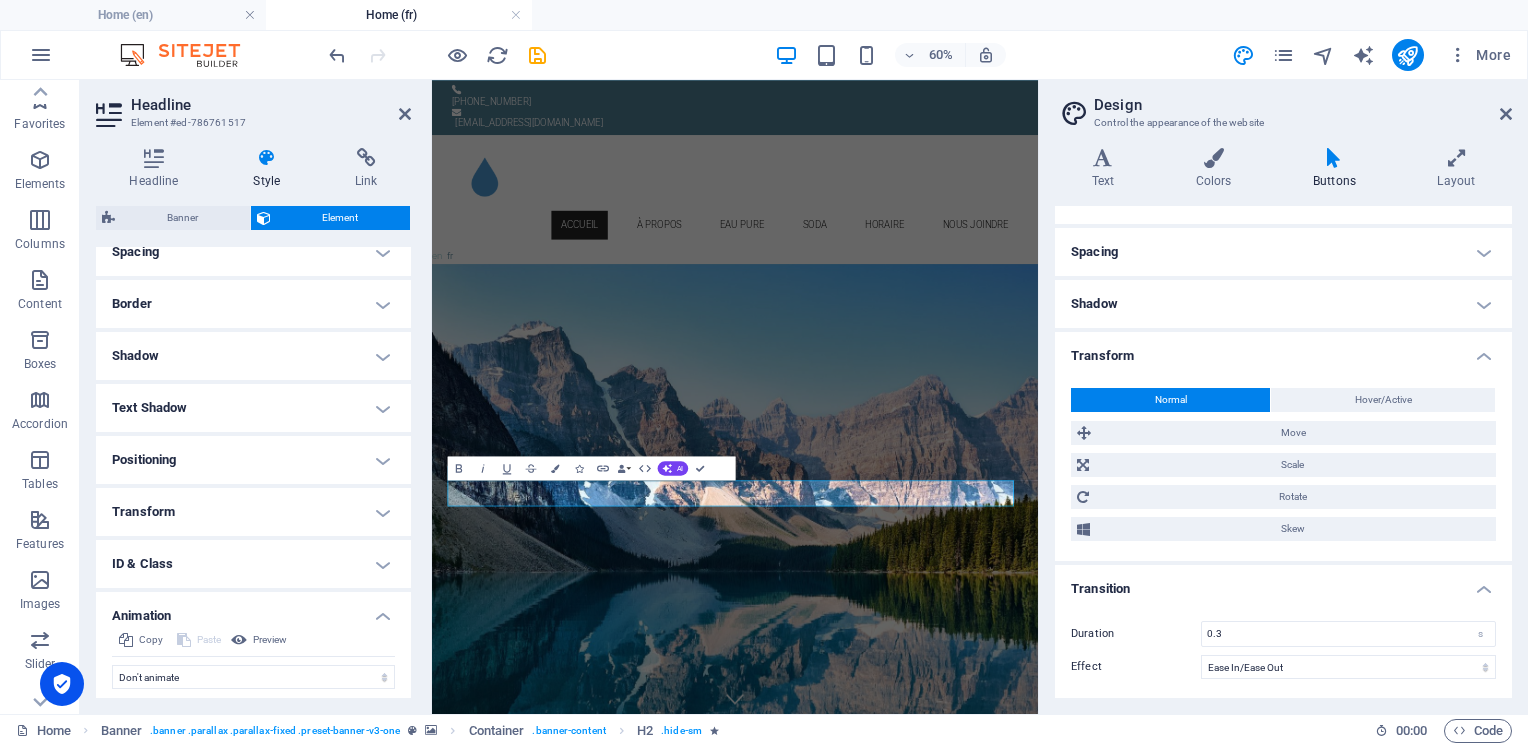 scroll, scrollTop: 457, scrollLeft: 0, axis: vertical 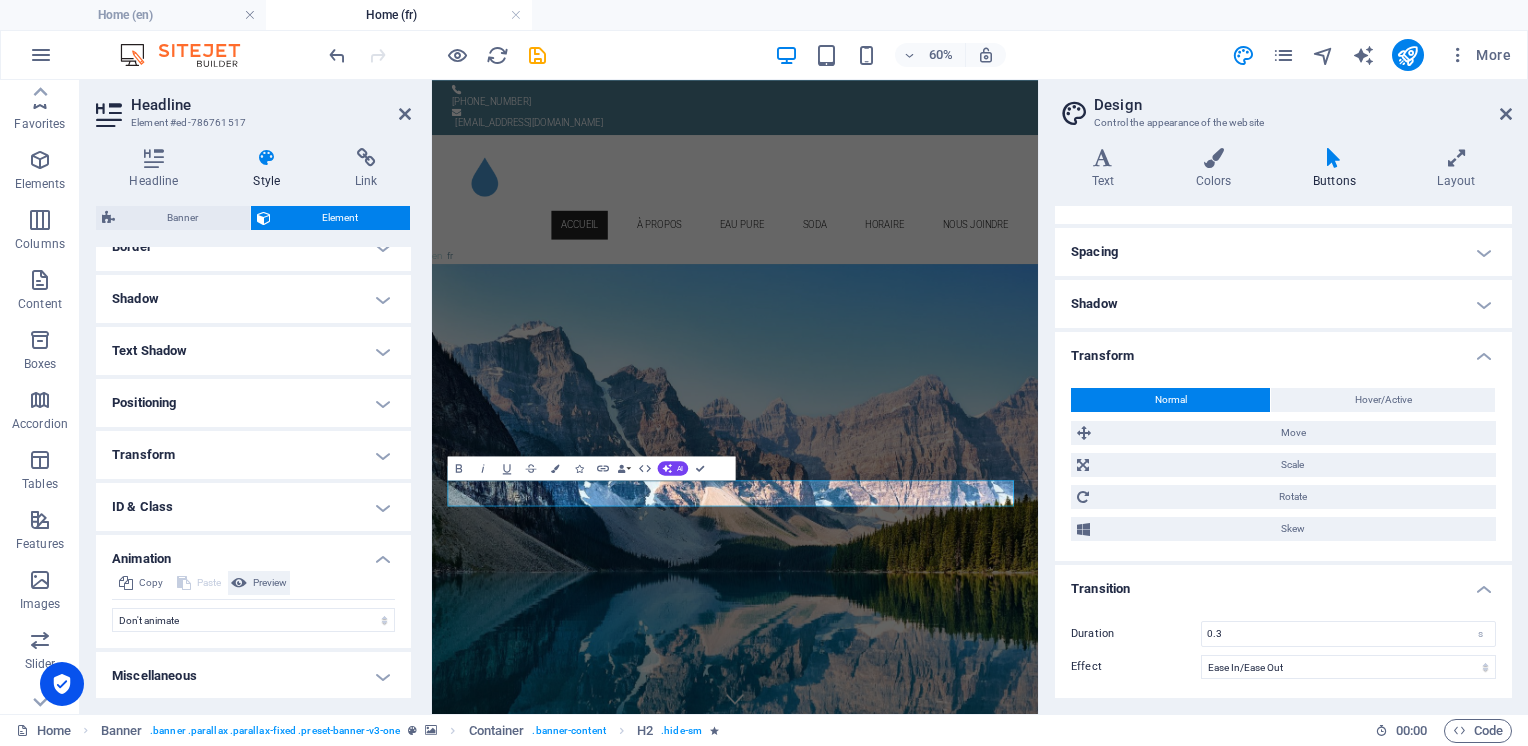 click on "Preview" at bounding box center [270, 583] 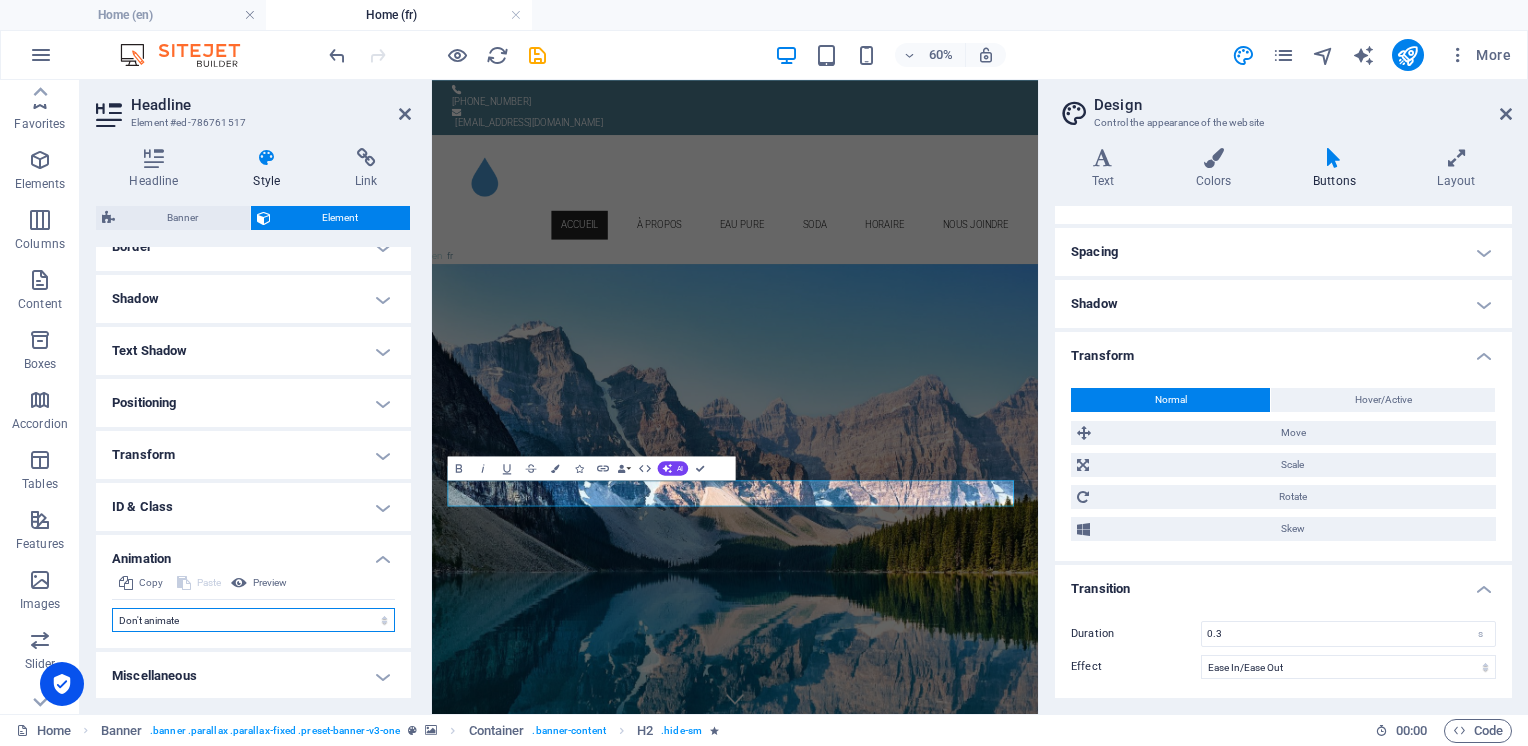 click on "Don't animate Show / Hide Slide up/down Zoom in/out Slide left to right Slide right to left Slide top to bottom Slide bottom to top Pulse Blink Open as overlay" at bounding box center [253, 620] 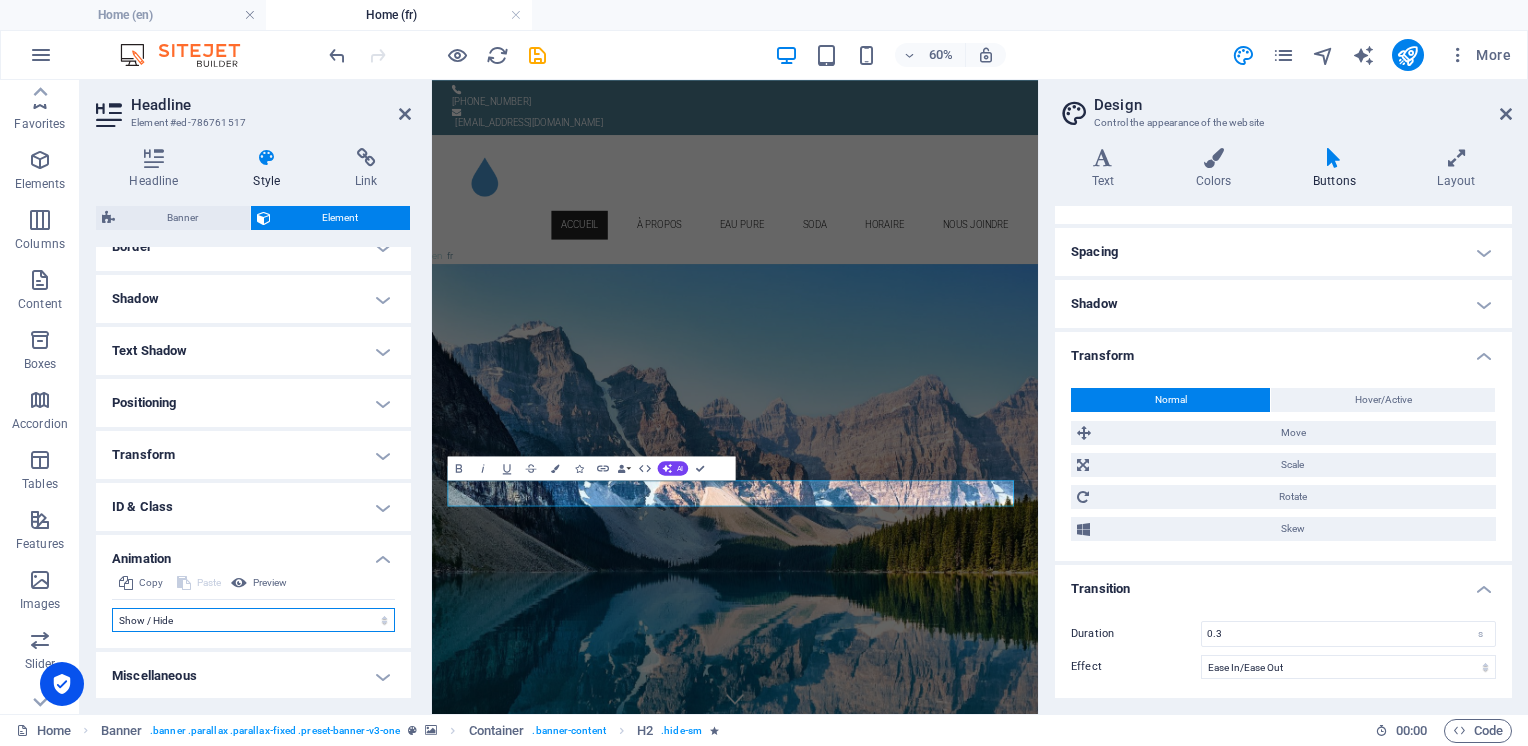 click on "Don't animate Show / Hide Slide up/down Zoom in/out Slide left to right Slide right to left Slide top to bottom Slide bottom to top Pulse Blink Open as overlay" at bounding box center [253, 620] 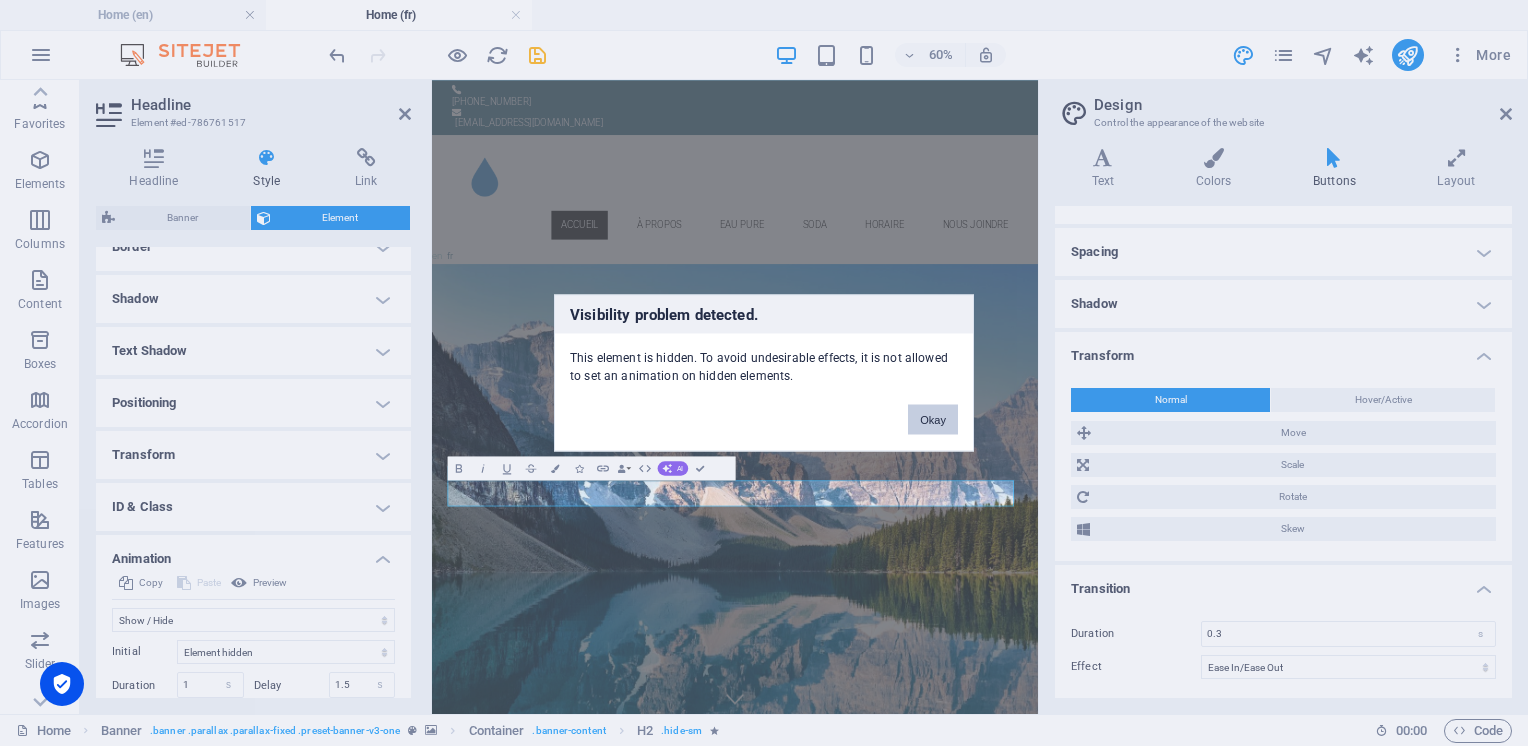 click on "Okay" at bounding box center (933, 420) 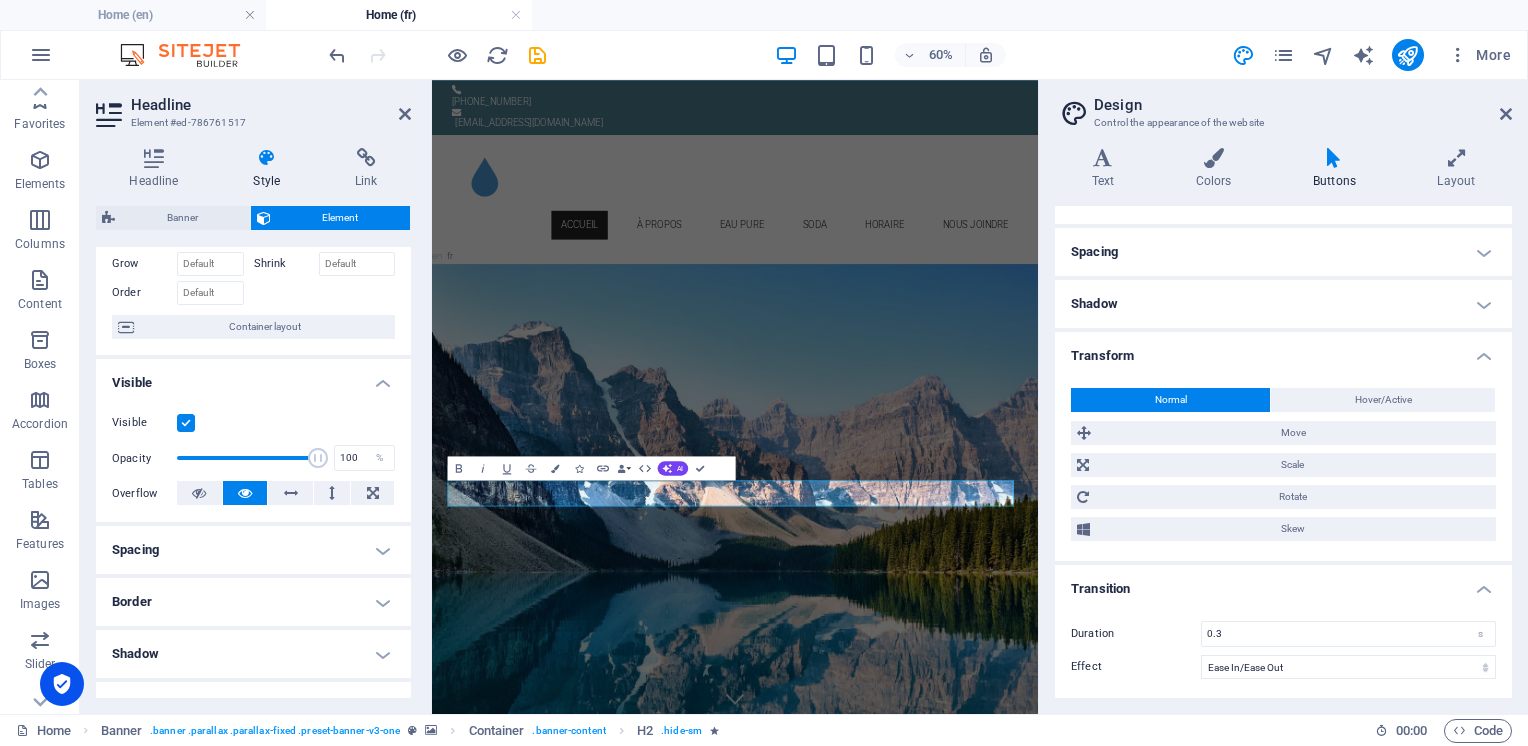 scroll, scrollTop: 57, scrollLeft: 0, axis: vertical 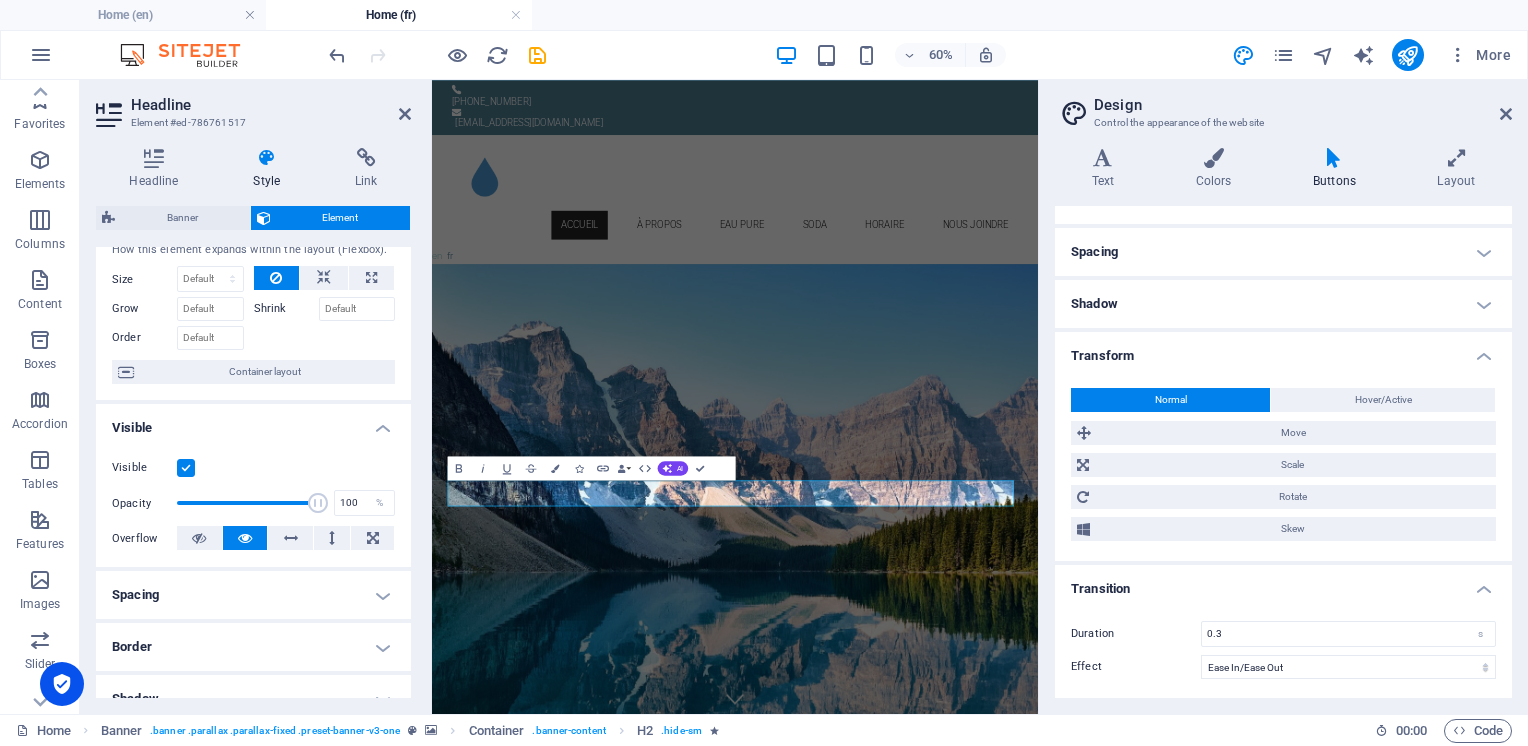 click at bounding box center [186, 468] 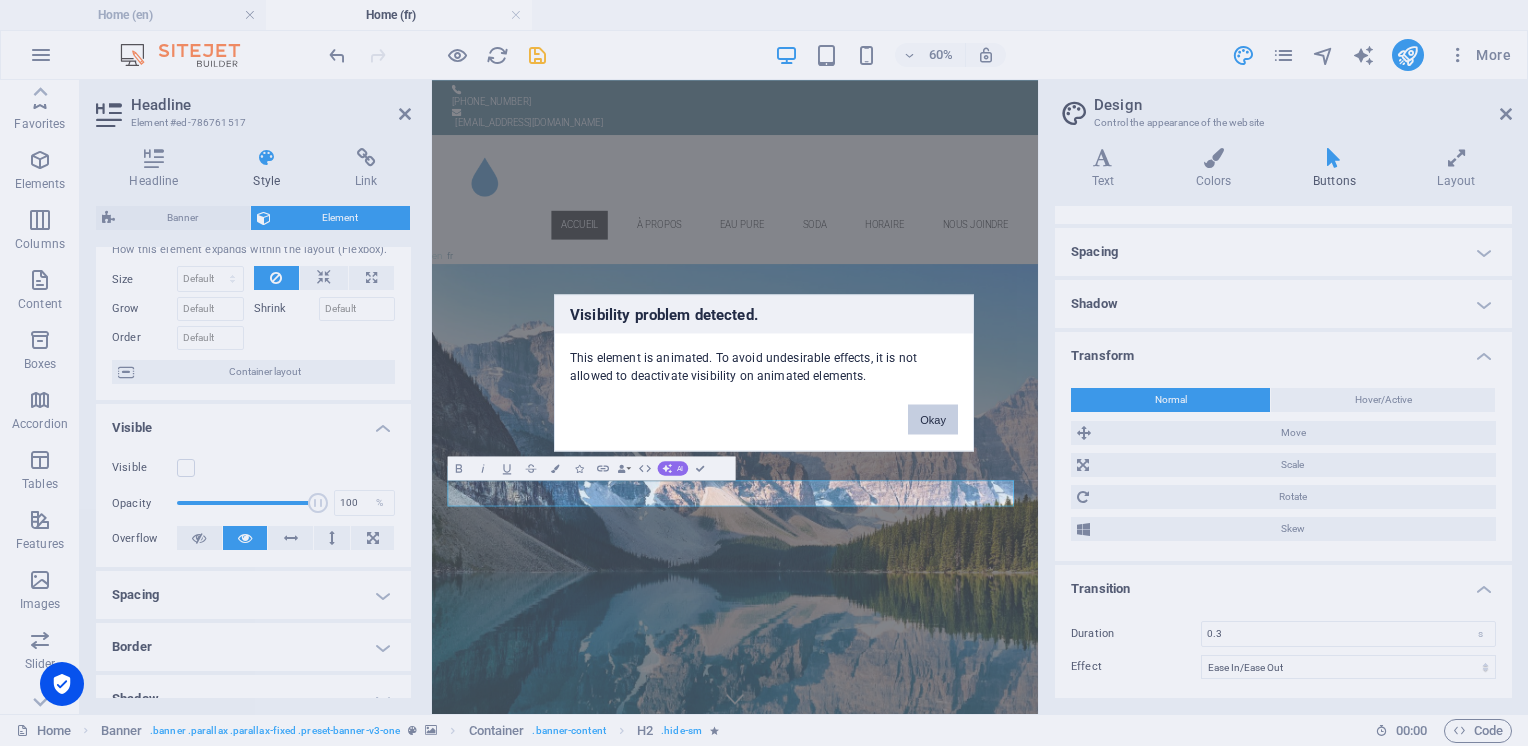 drag, startPoint x: 910, startPoint y: 427, endPoint x: 797, endPoint y: 576, distance: 187.00267 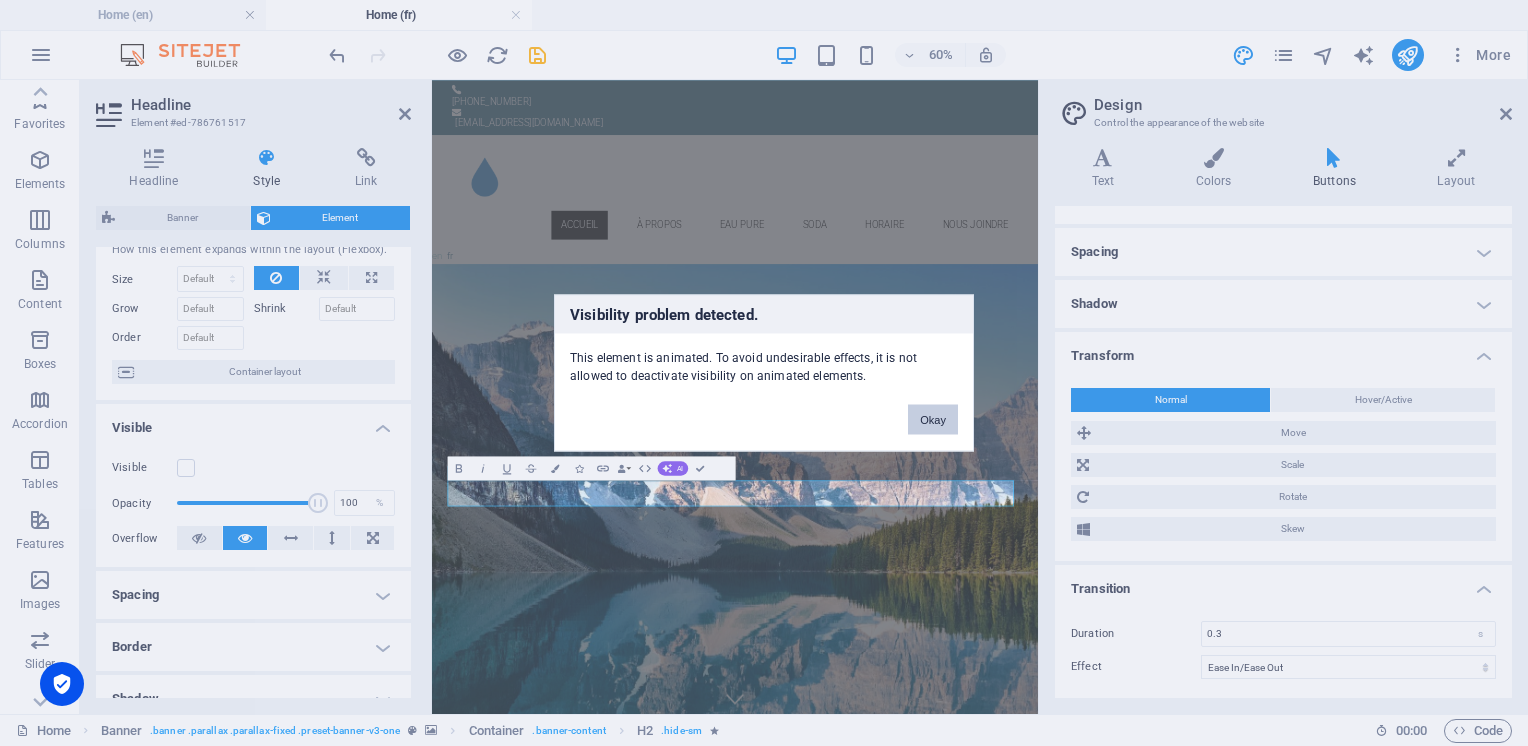 click on "Okay" at bounding box center [933, 420] 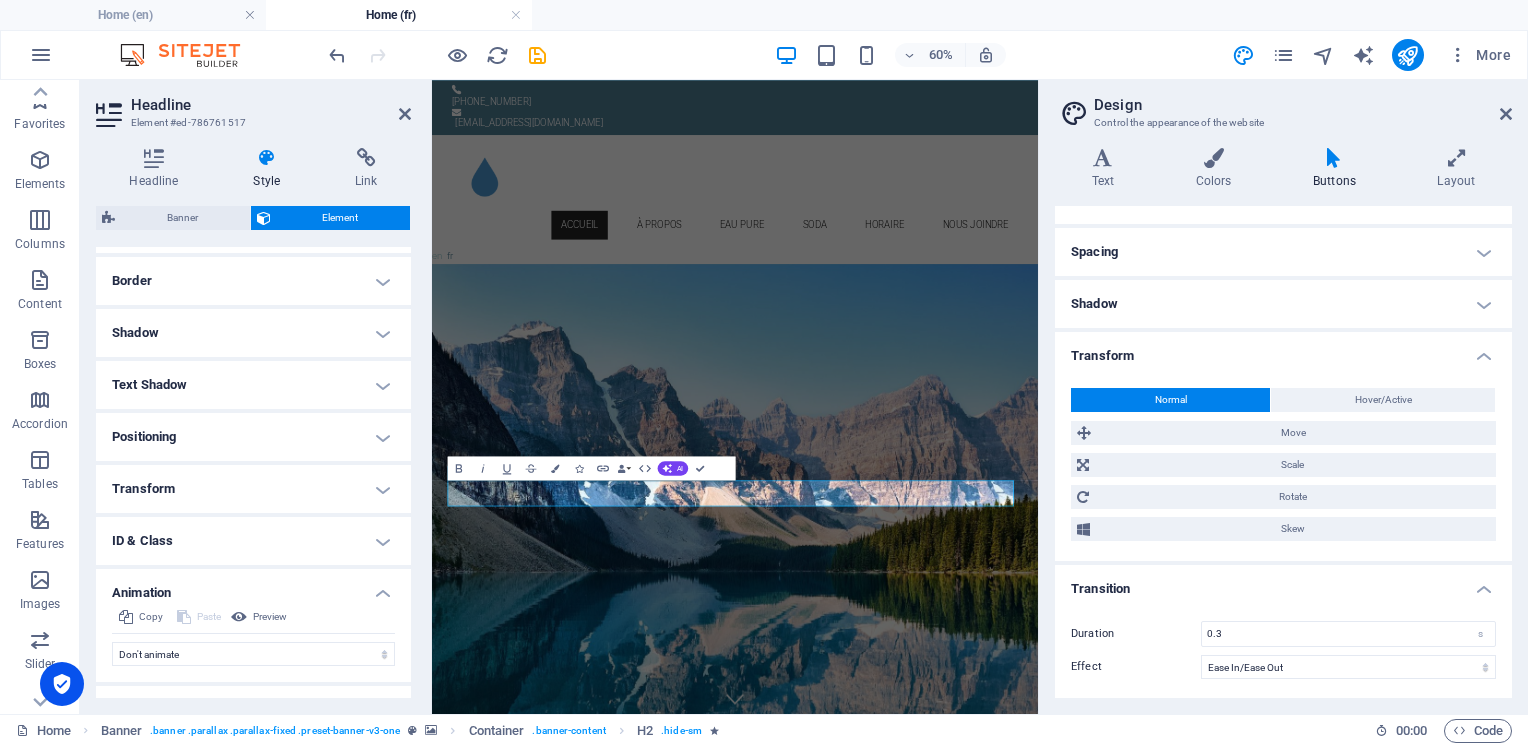 scroll, scrollTop: 457, scrollLeft: 0, axis: vertical 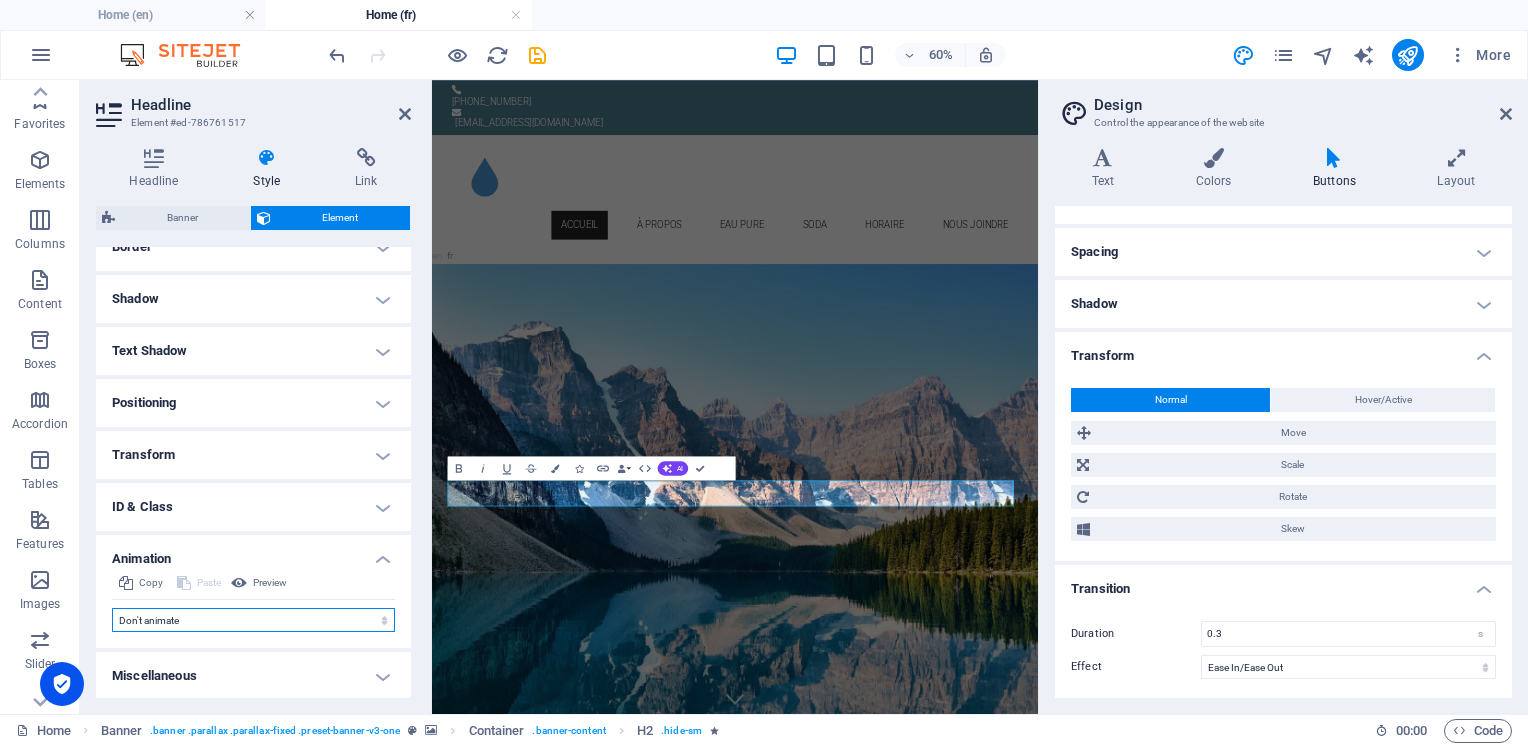 click on "Don't animate Show / Hide Slide up/down Zoom in/out Slide left to right Slide right to left Slide top to bottom Slide bottom to top Pulse Blink Open as overlay" at bounding box center [253, 620] 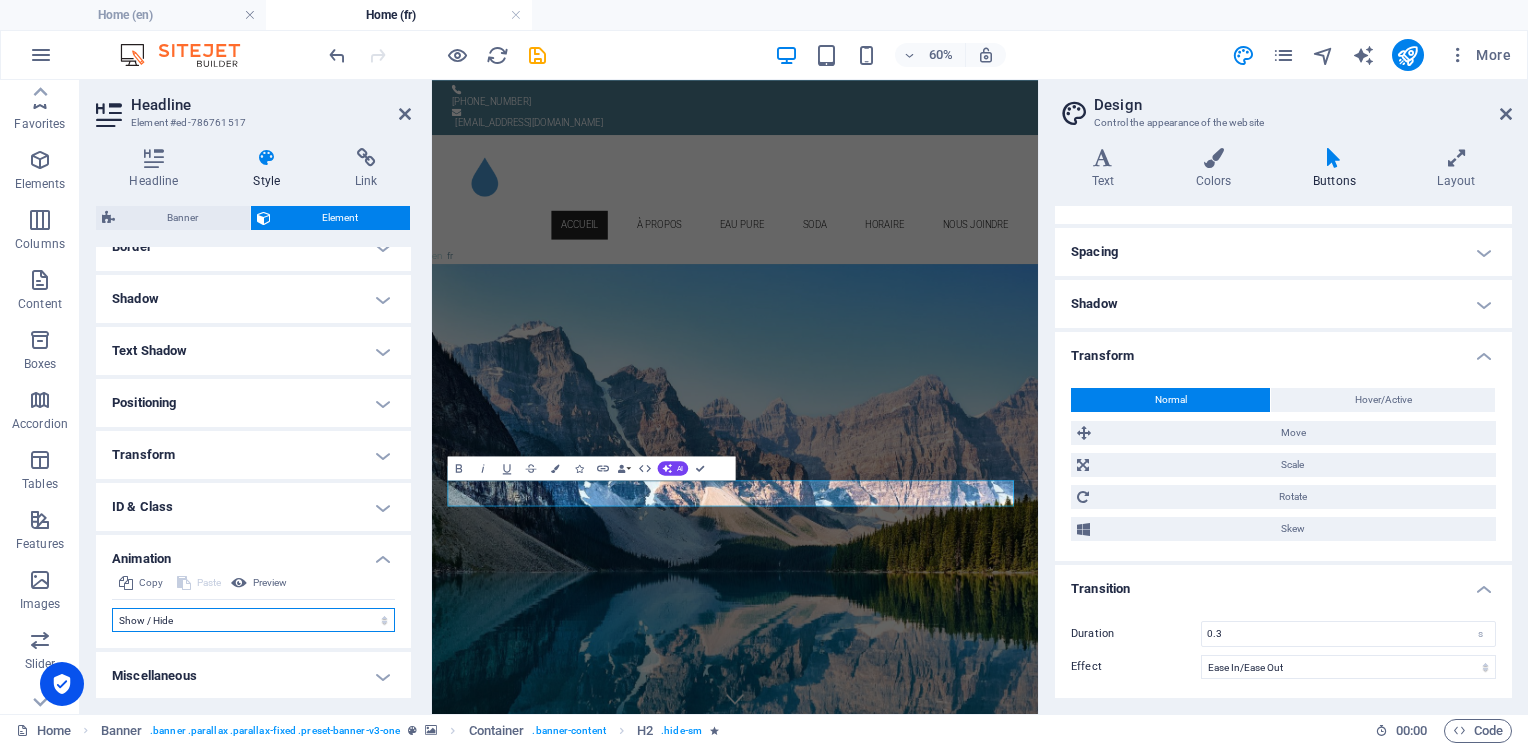 click on "Don't animate Show / Hide Slide up/down Zoom in/out Slide left to right Slide right to left Slide top to bottom Slide bottom to top Pulse Blink Open as overlay" at bounding box center (253, 620) 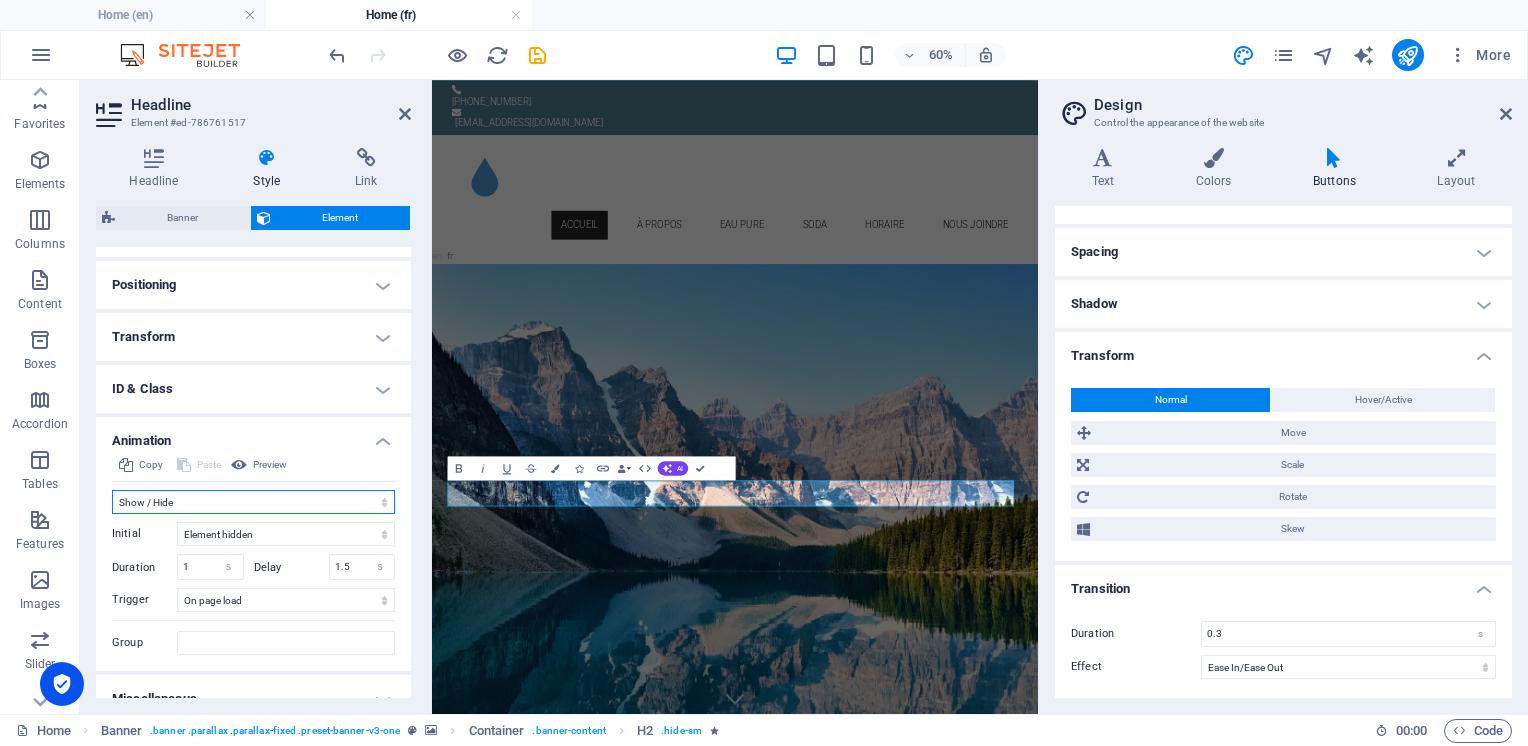 scroll, scrollTop: 598, scrollLeft: 0, axis: vertical 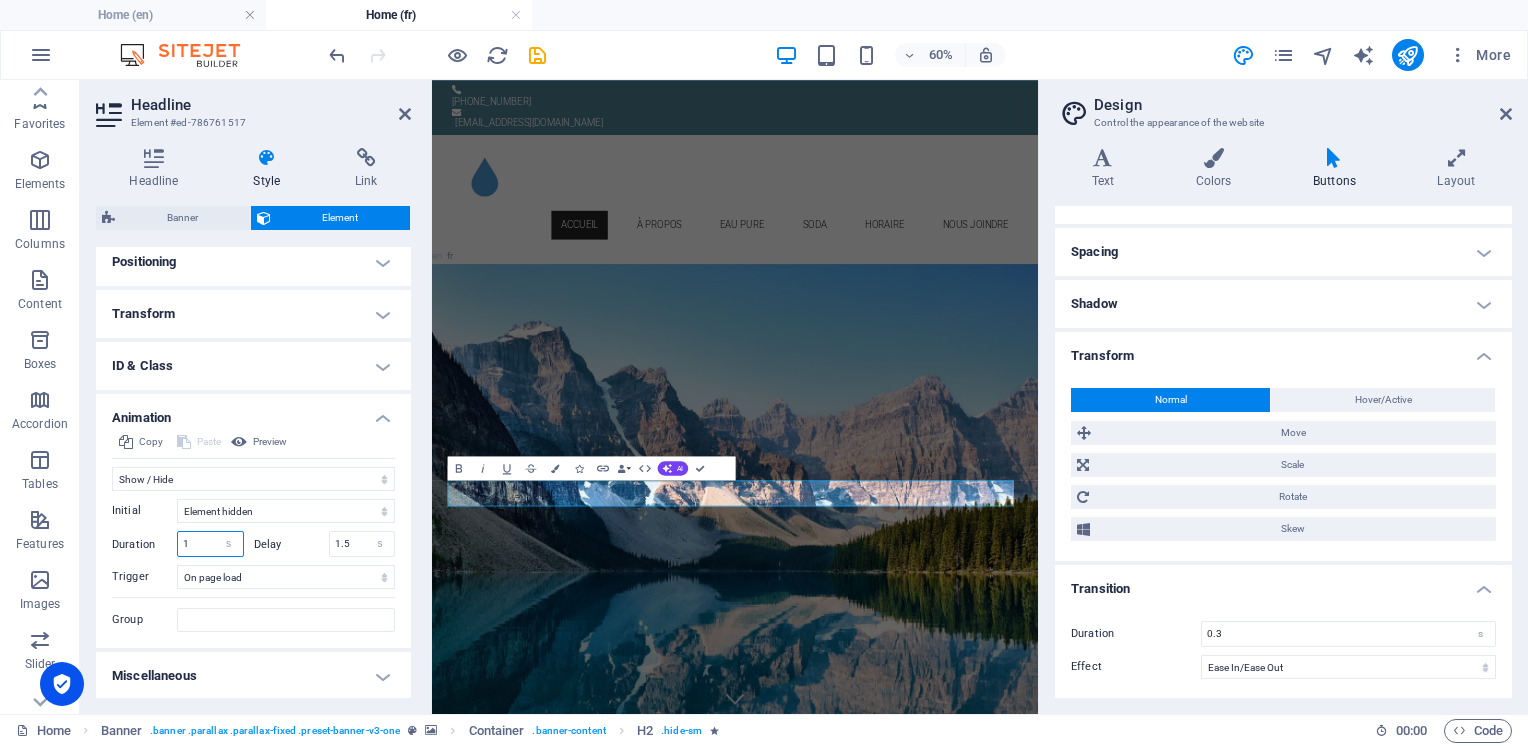drag, startPoint x: 209, startPoint y: 537, endPoint x: 172, endPoint y: 539, distance: 37.054016 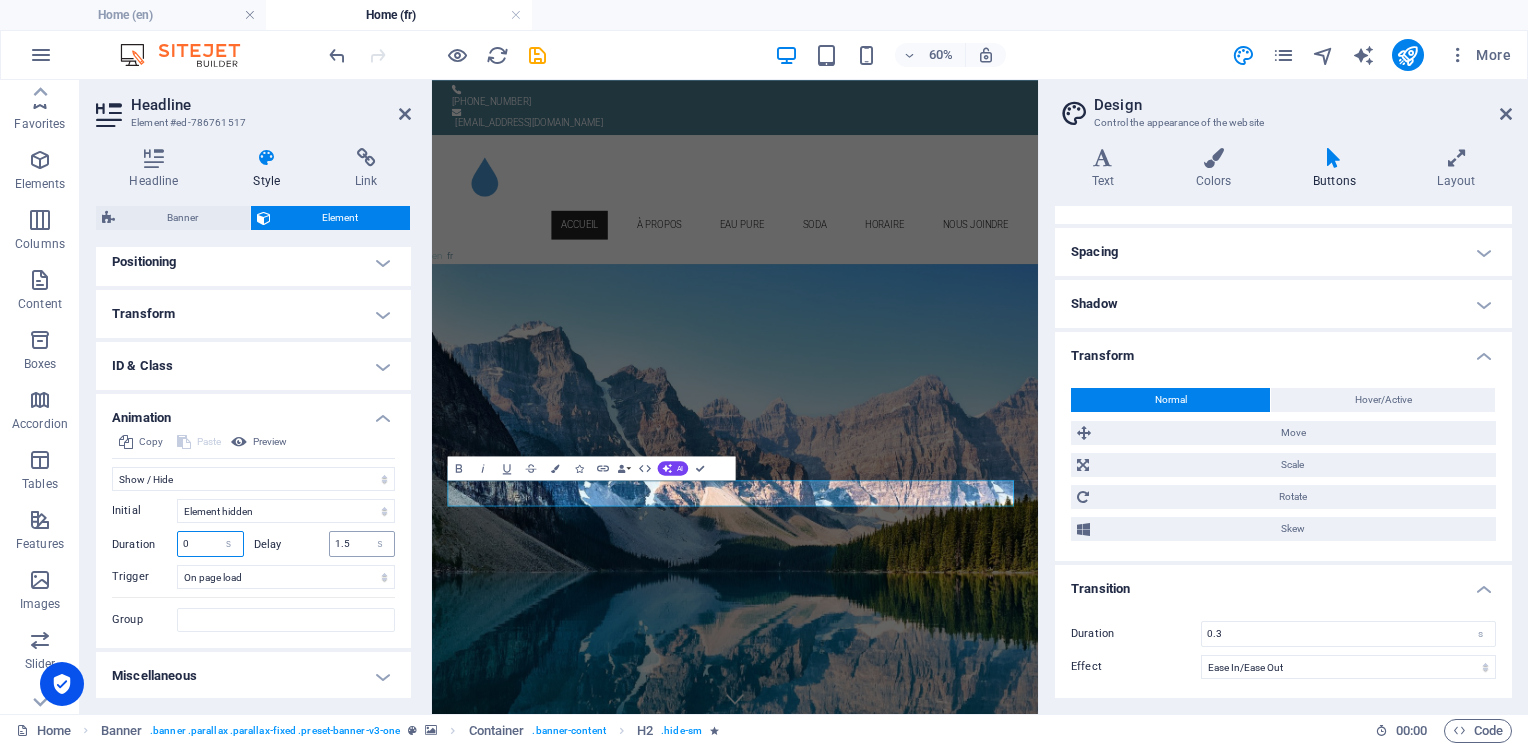 type on "0" 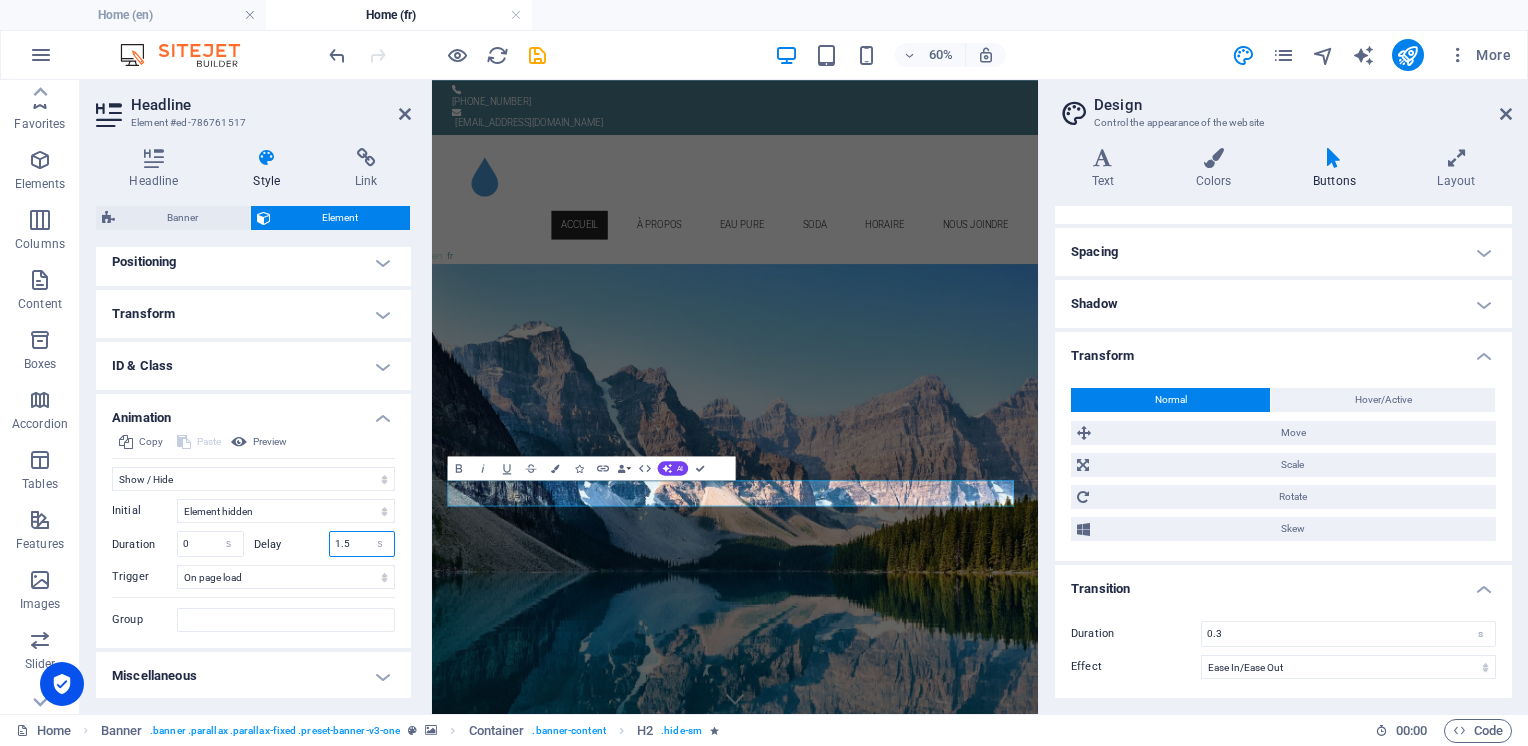 drag, startPoint x: 348, startPoint y: 546, endPoint x: 324, endPoint y: 540, distance: 24.738634 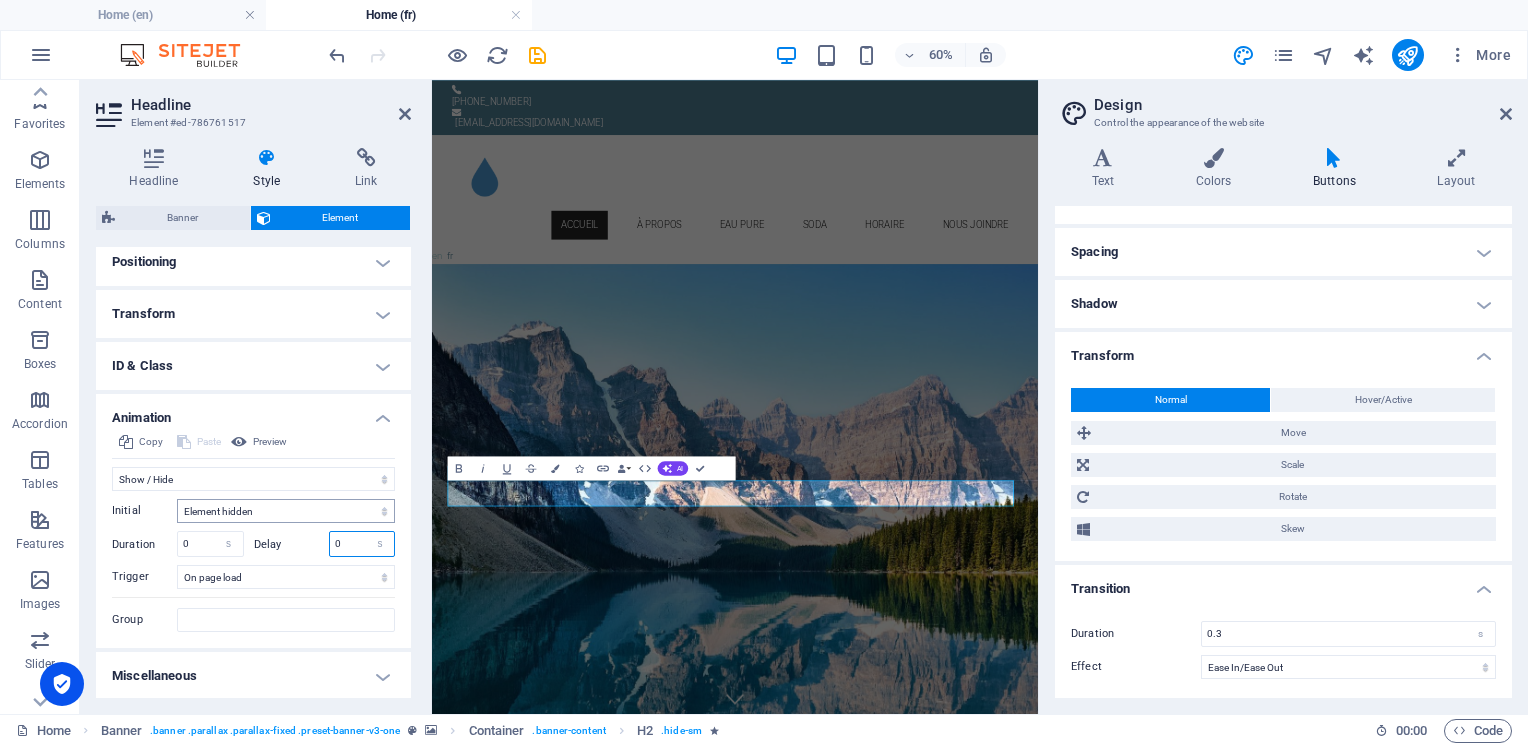 type on "0" 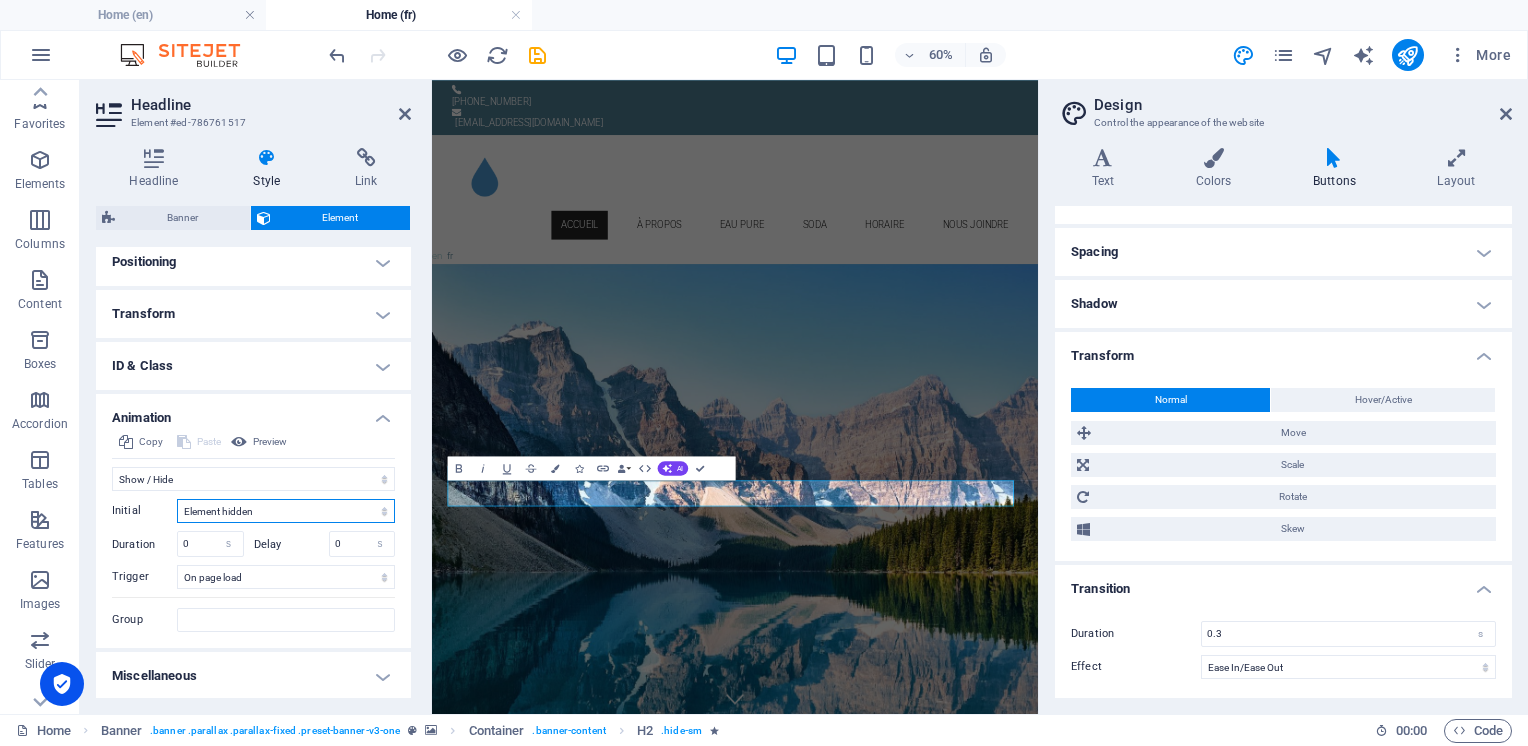 click on "Element hidden Element shown" at bounding box center (286, 511) 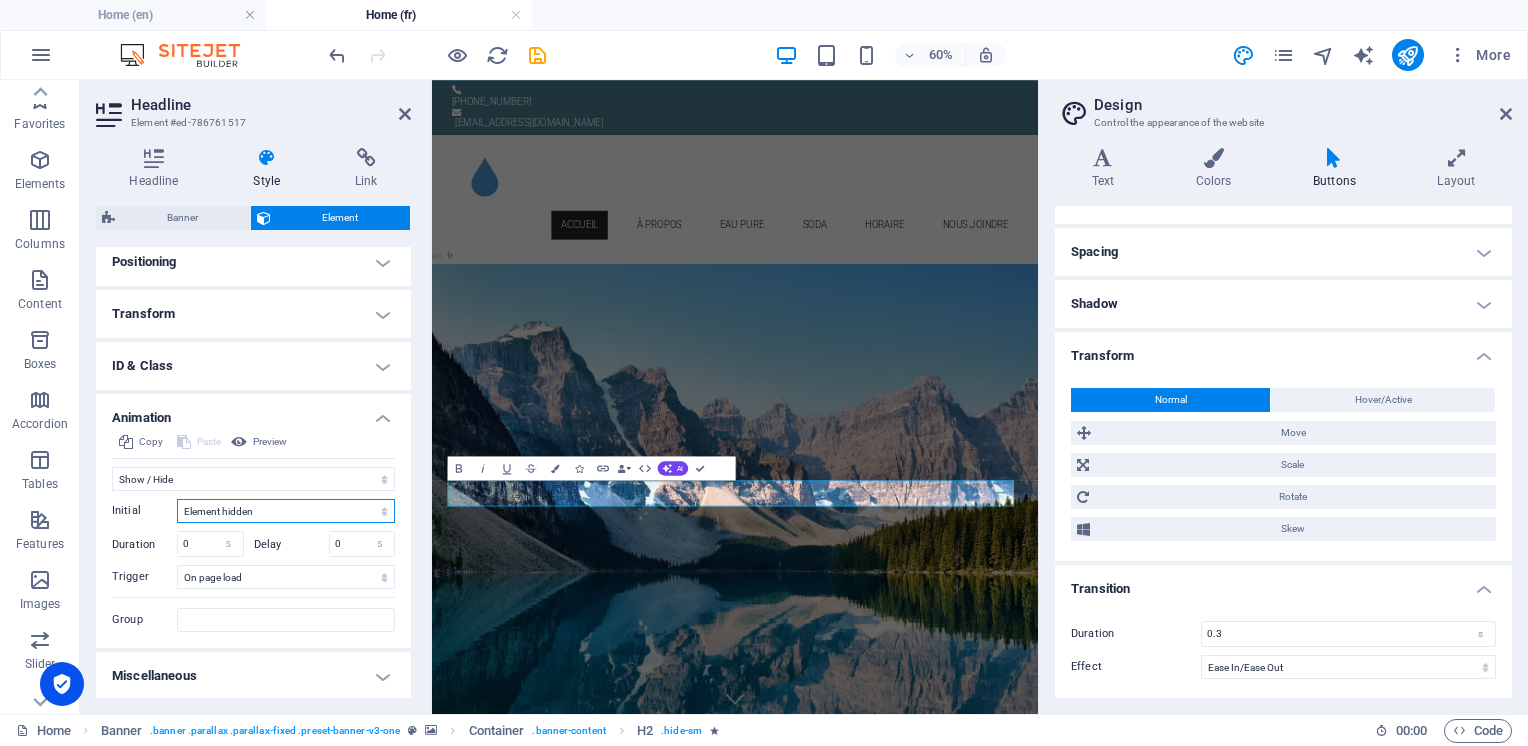 select on "show" 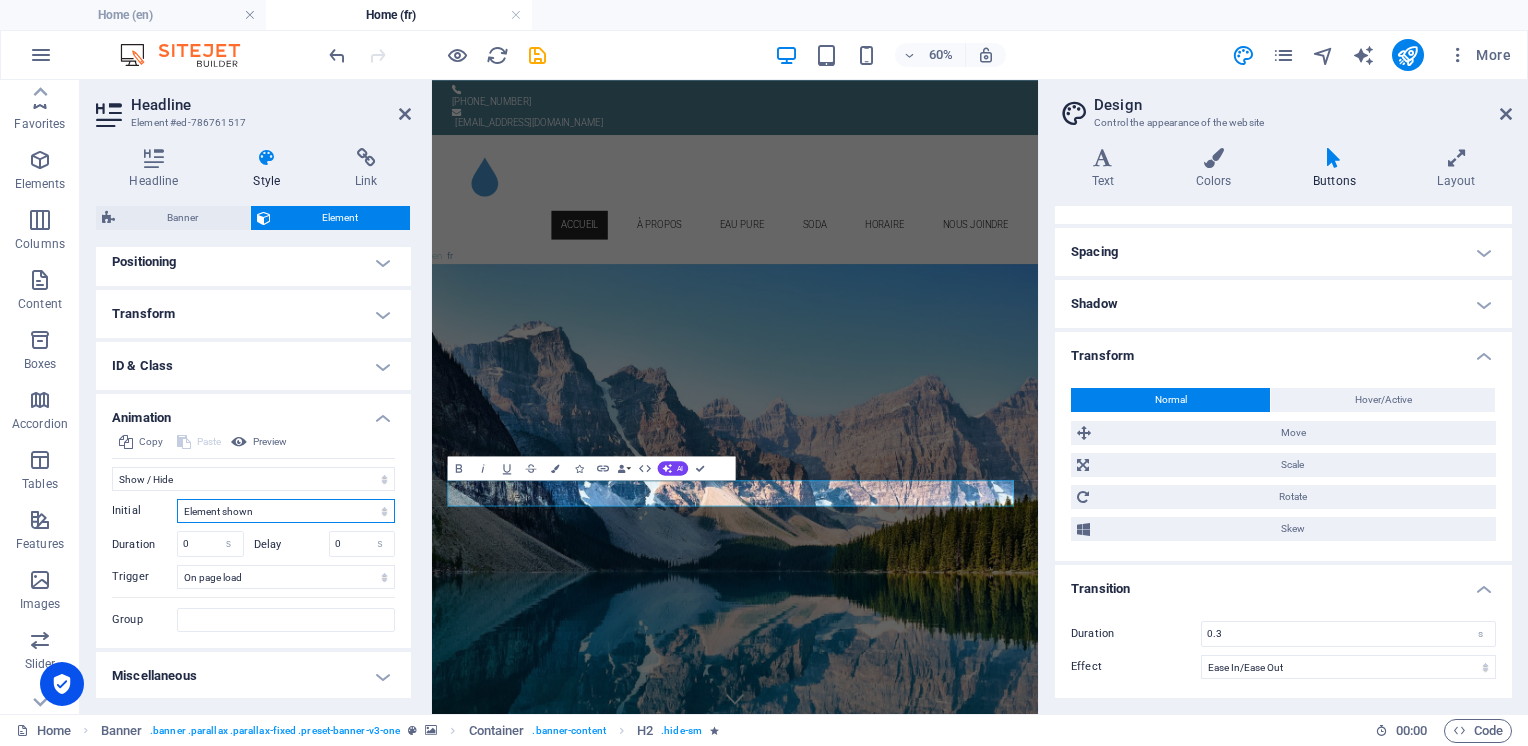 click on "Element hidden Element shown" at bounding box center [286, 511] 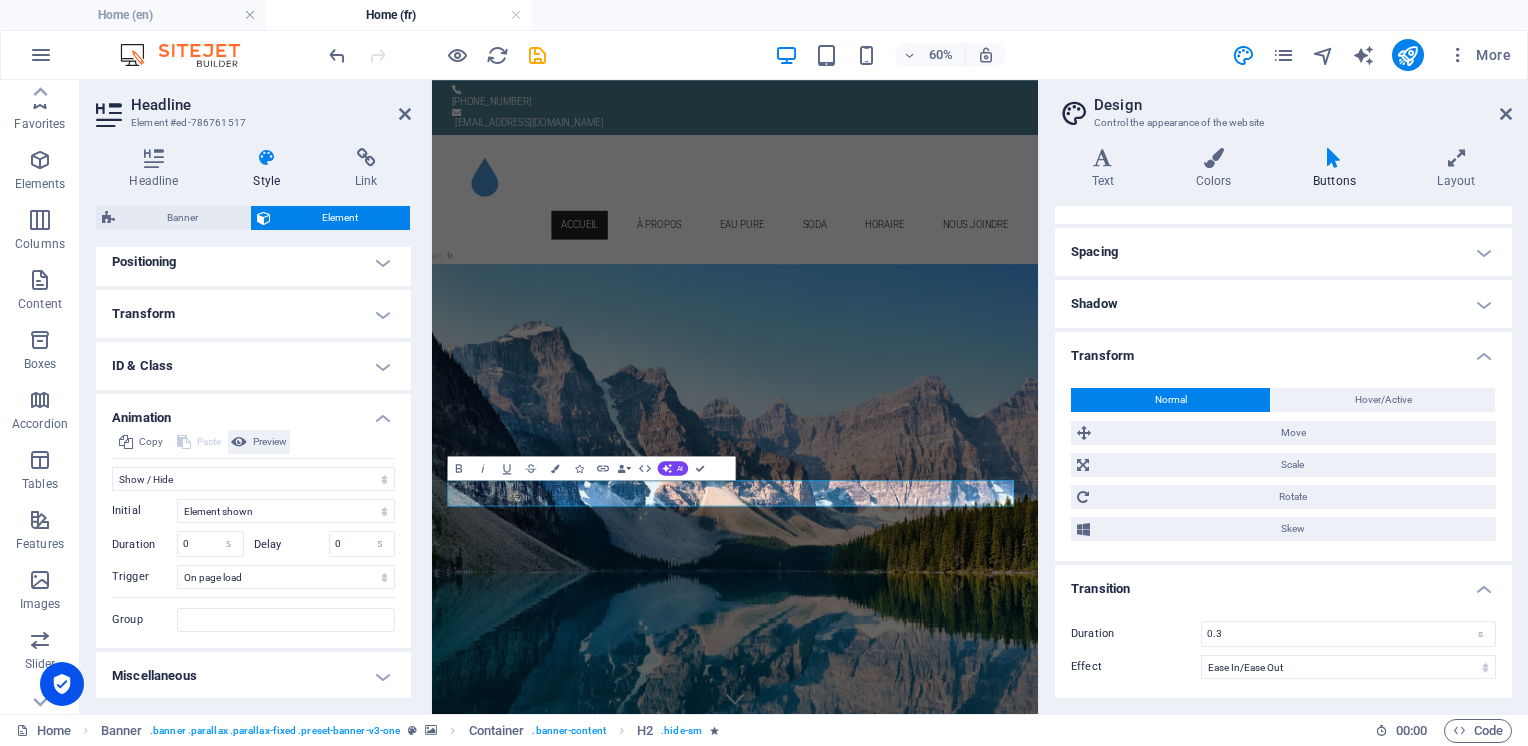 click on "Preview" at bounding box center (270, 442) 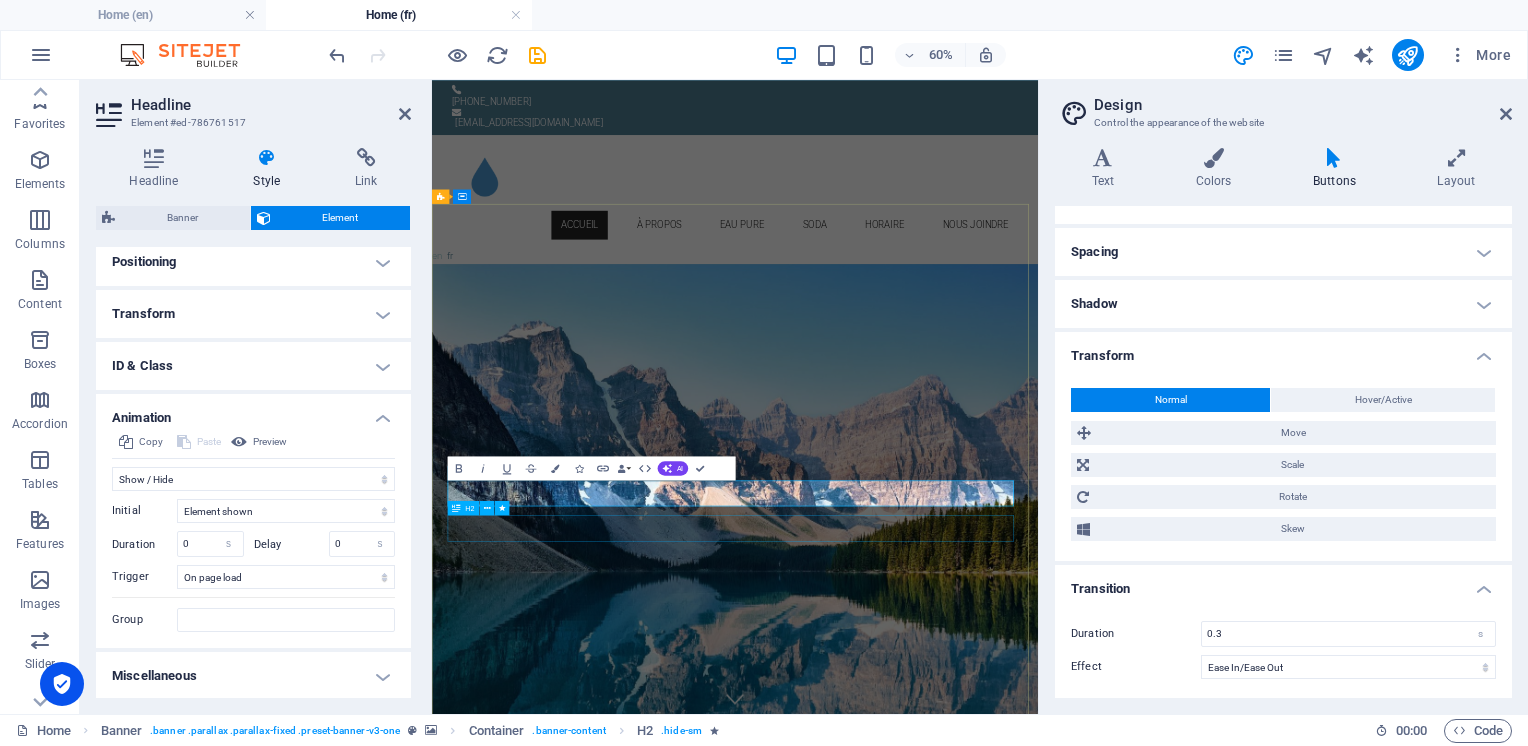 click on "Simple        Local         Durable" at bounding box center (937, 4912) 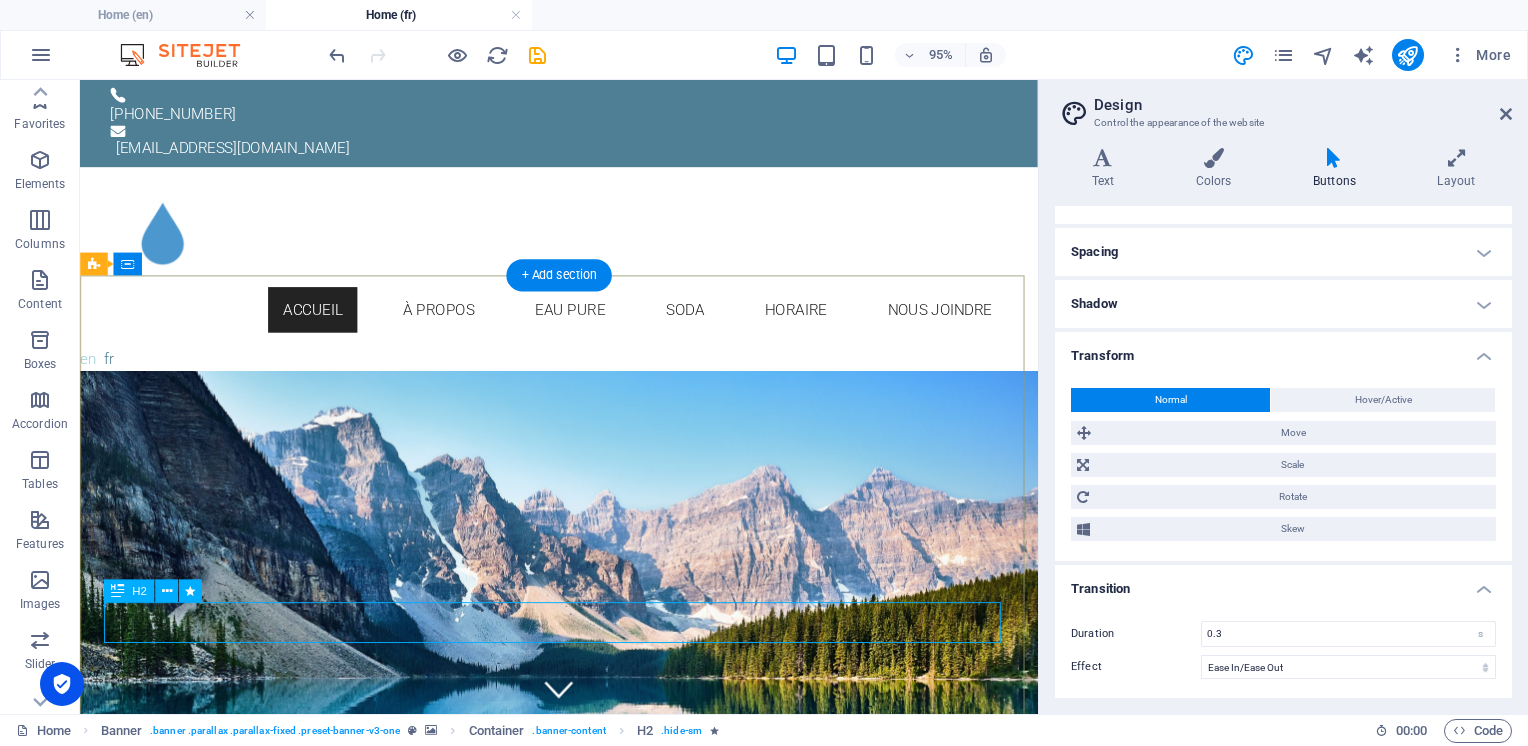 click on "Simple        Local         Durable" at bounding box center [584, 4912] 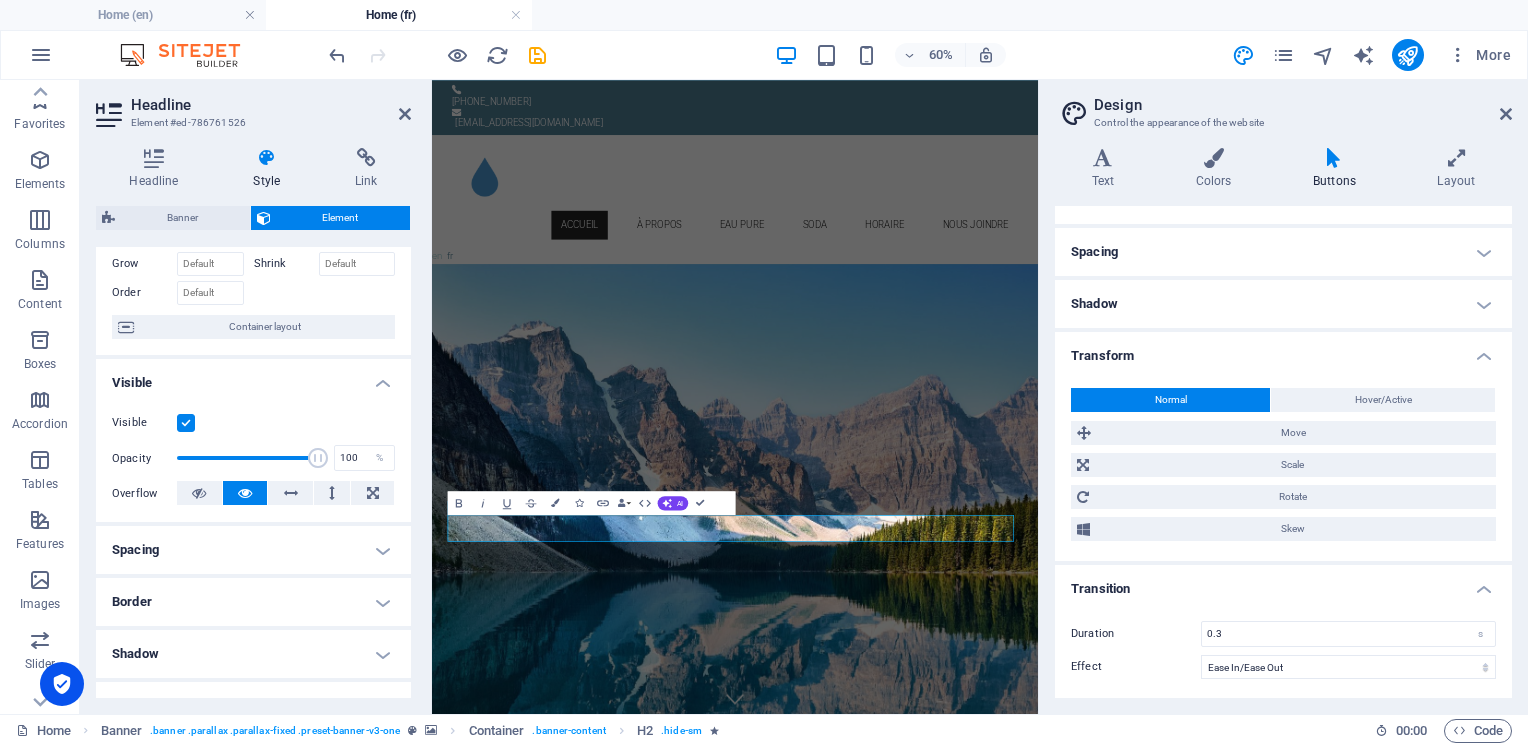 scroll, scrollTop: 200, scrollLeft: 0, axis: vertical 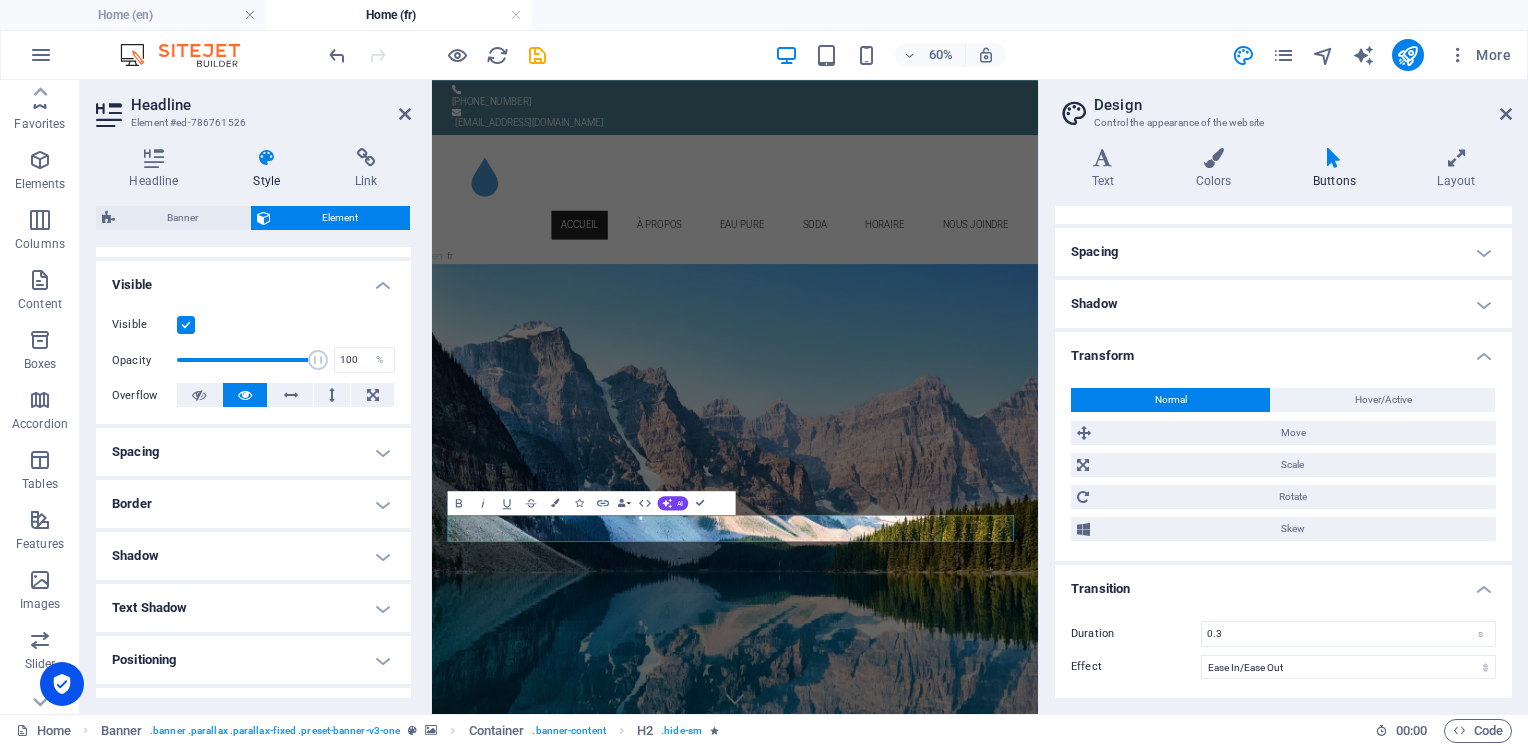 click at bounding box center [186, 325] 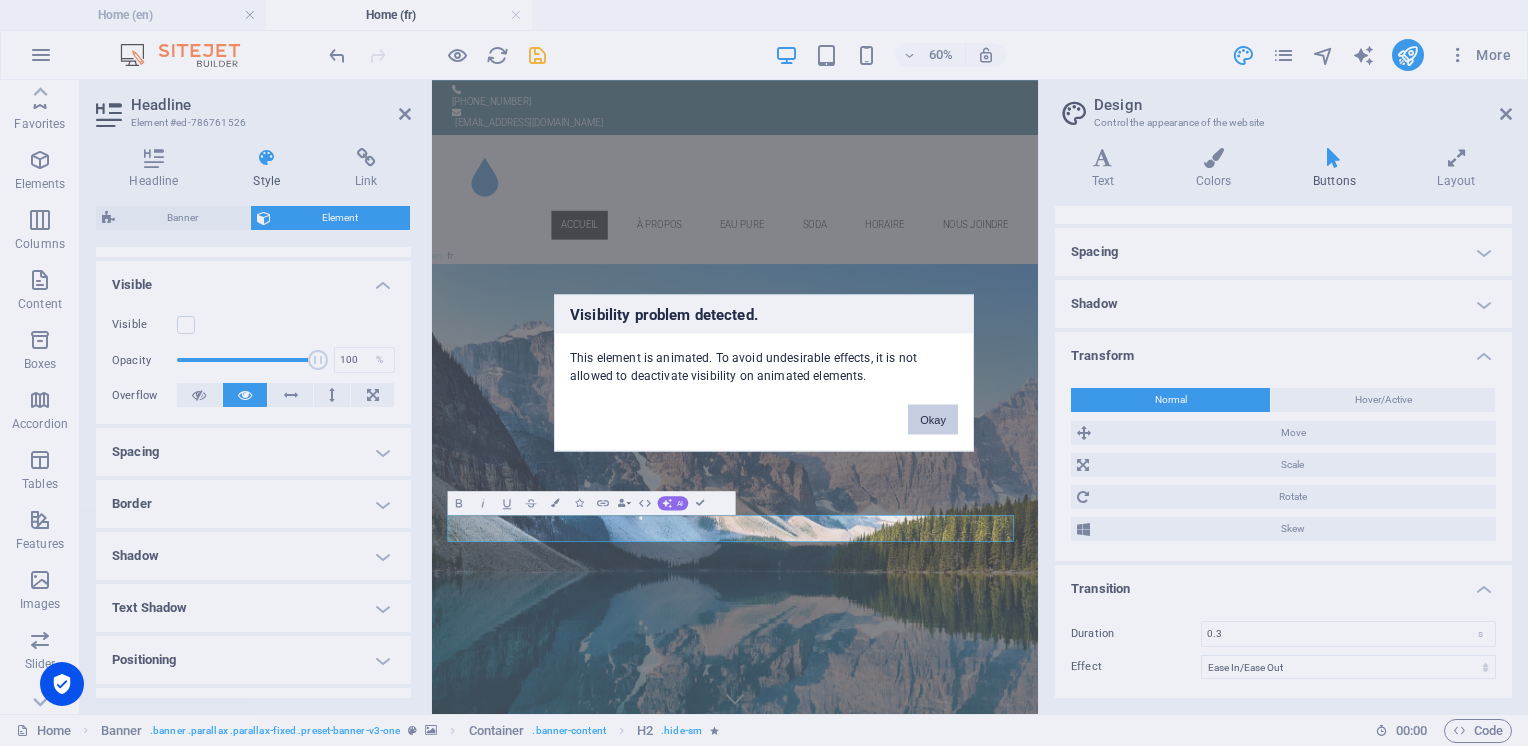 drag, startPoint x: 801, startPoint y: 575, endPoint x: 920, endPoint y: 424, distance: 192.25504 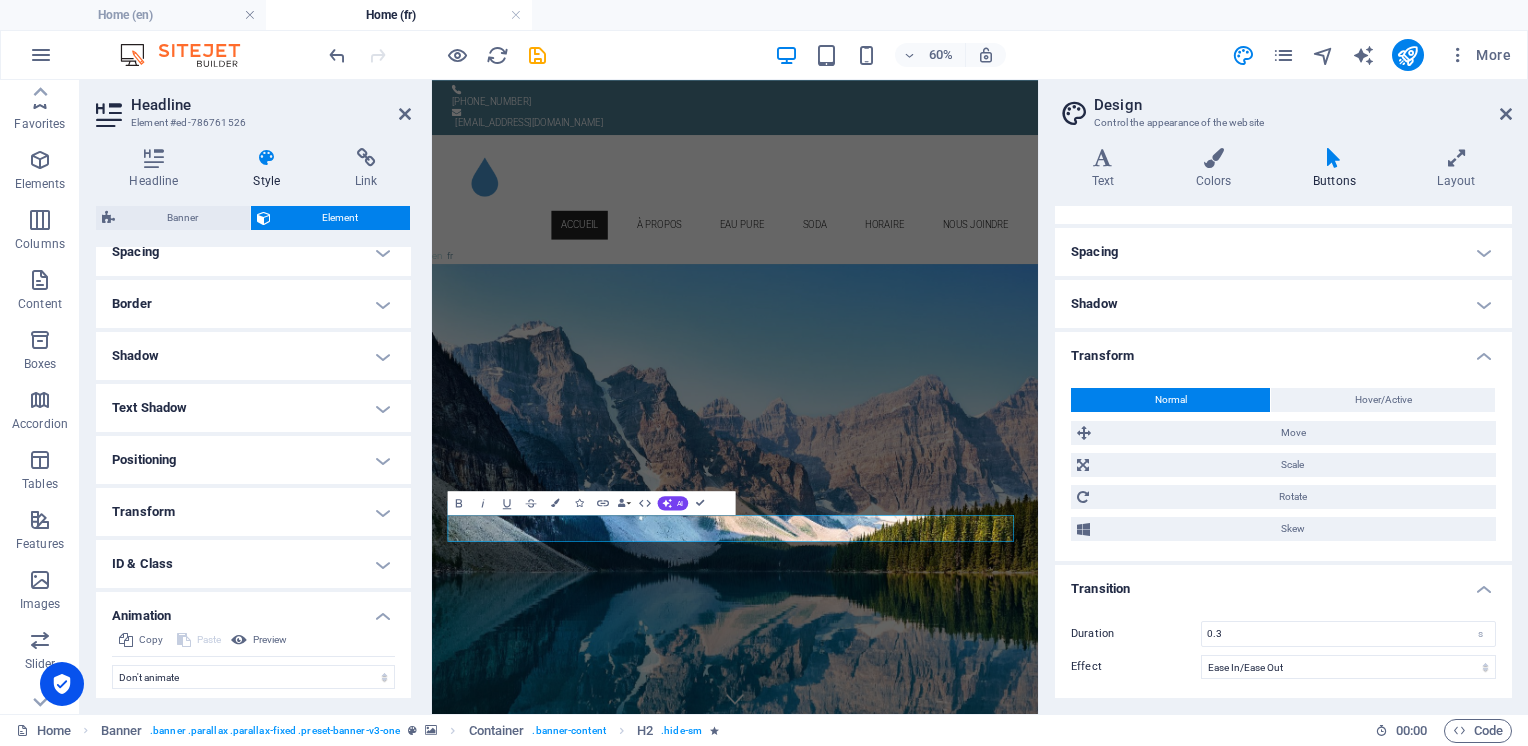scroll, scrollTop: 457, scrollLeft: 0, axis: vertical 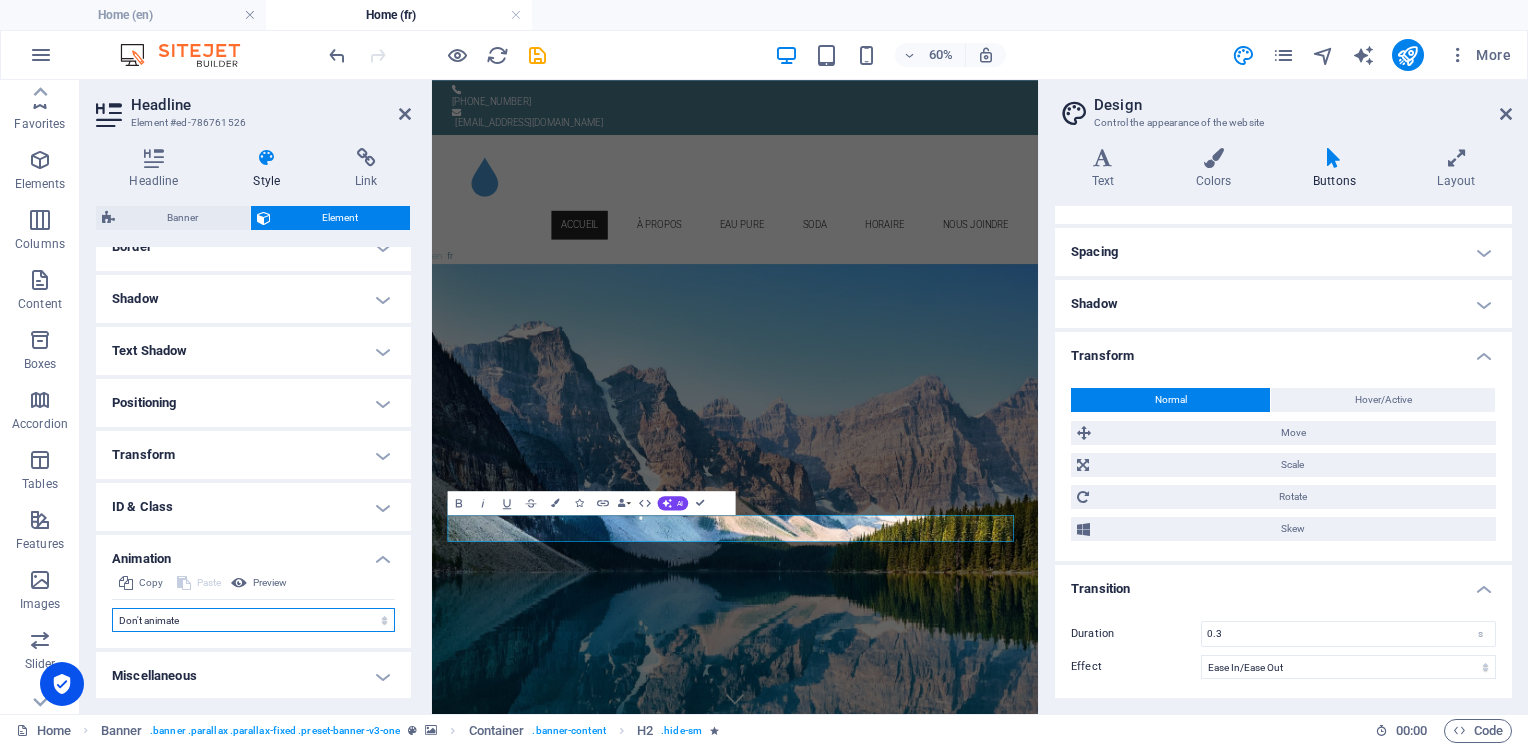 click on "Don't animate Show / Hide Slide up/down Zoom in/out Slide left to right Slide right to left Slide top to bottom Slide bottom to top Pulse Blink Open as overlay" at bounding box center [253, 620] 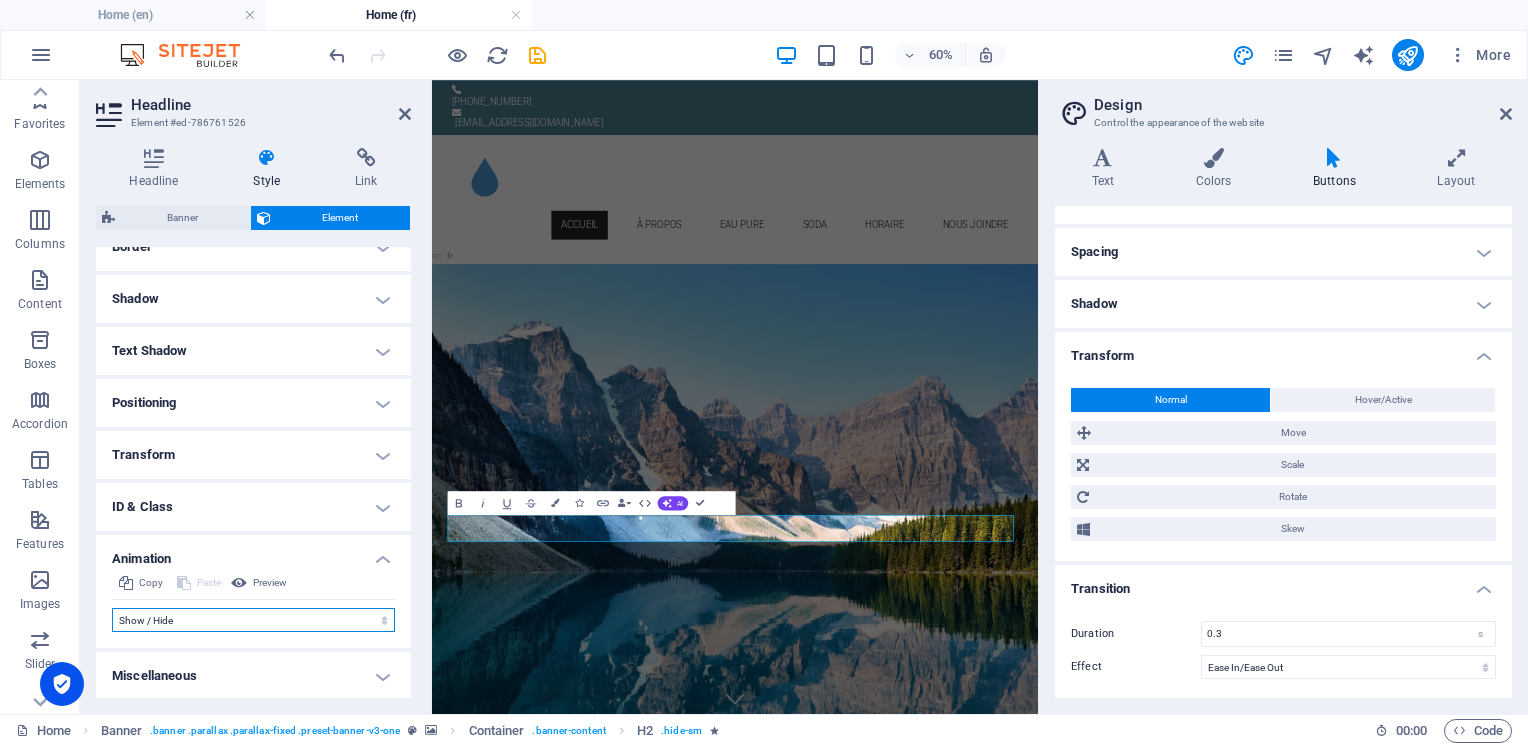 click on "Don't animate Show / Hide Slide up/down Zoom in/out Slide left to right Slide right to left Slide top to bottom Slide bottom to top Pulse Blink Open as overlay" at bounding box center [253, 620] 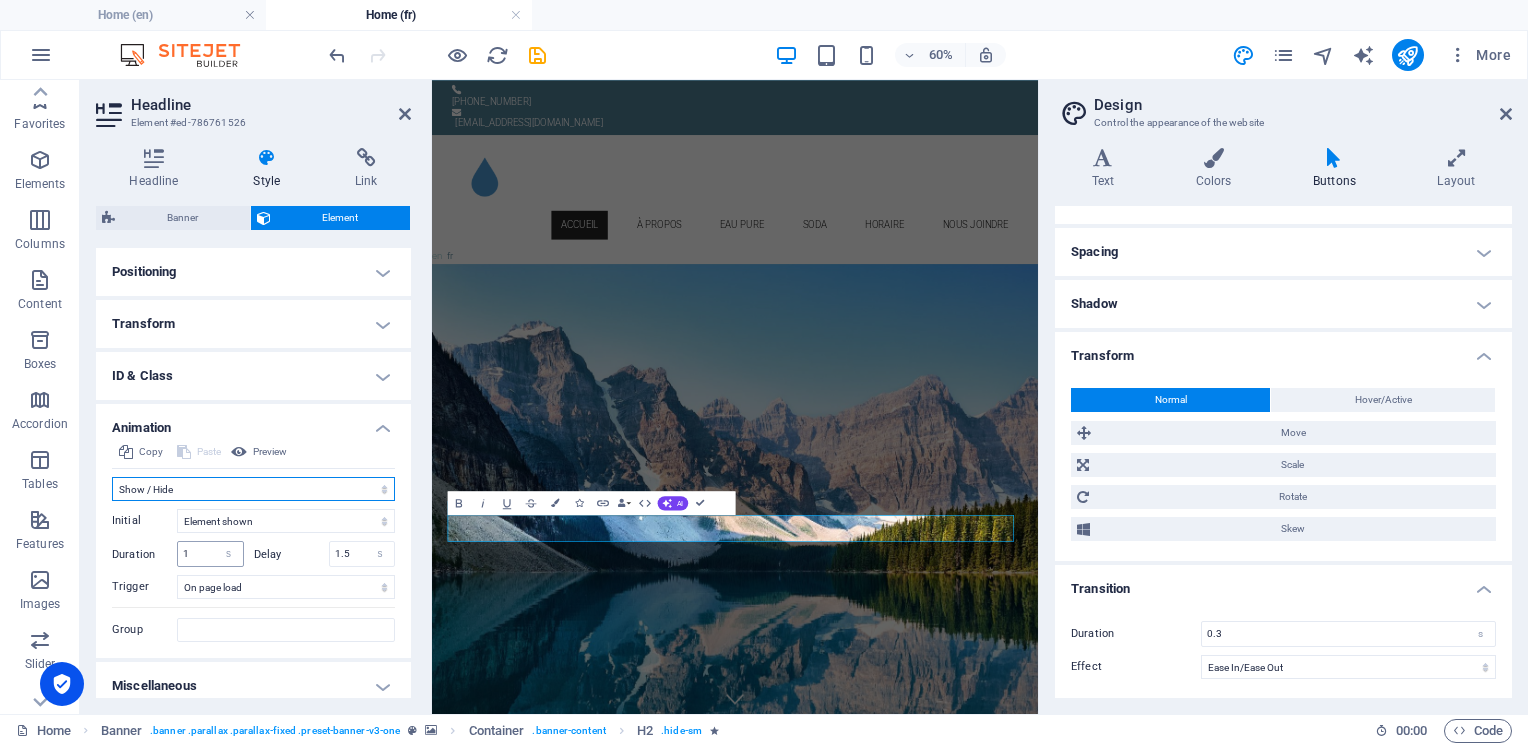 scroll, scrollTop: 598, scrollLeft: 0, axis: vertical 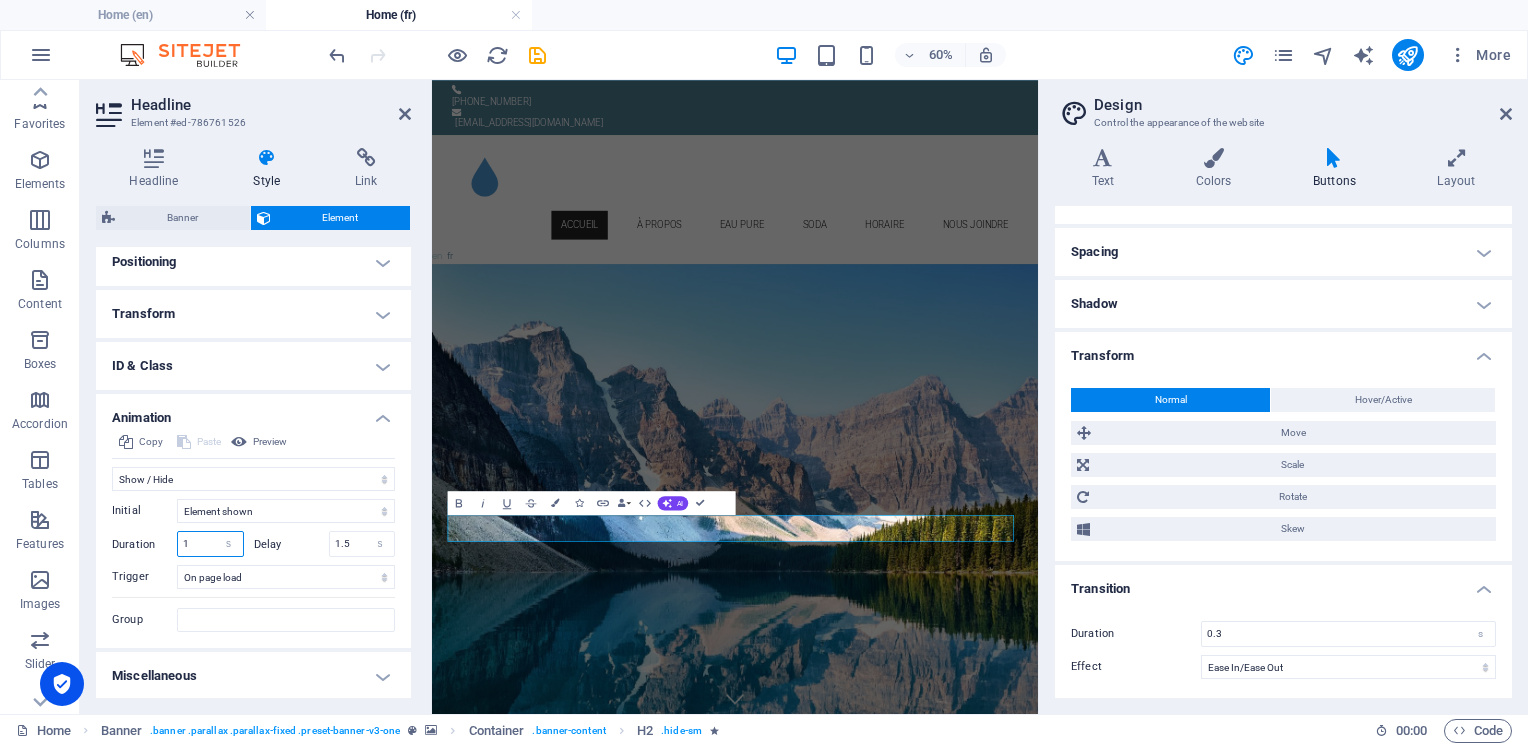 drag, startPoint x: 210, startPoint y: 542, endPoint x: 152, endPoint y: 534, distance: 58.549126 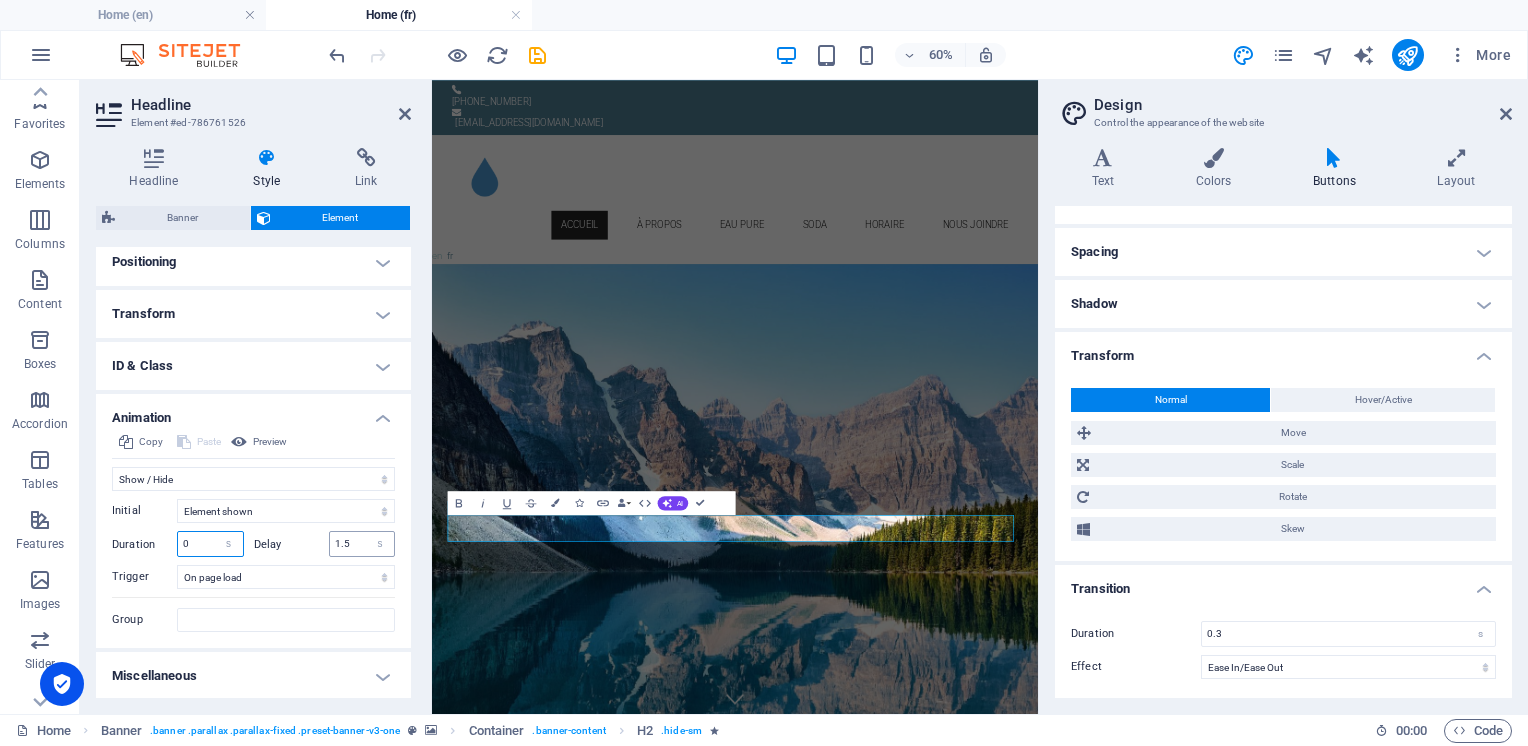 type on "0" 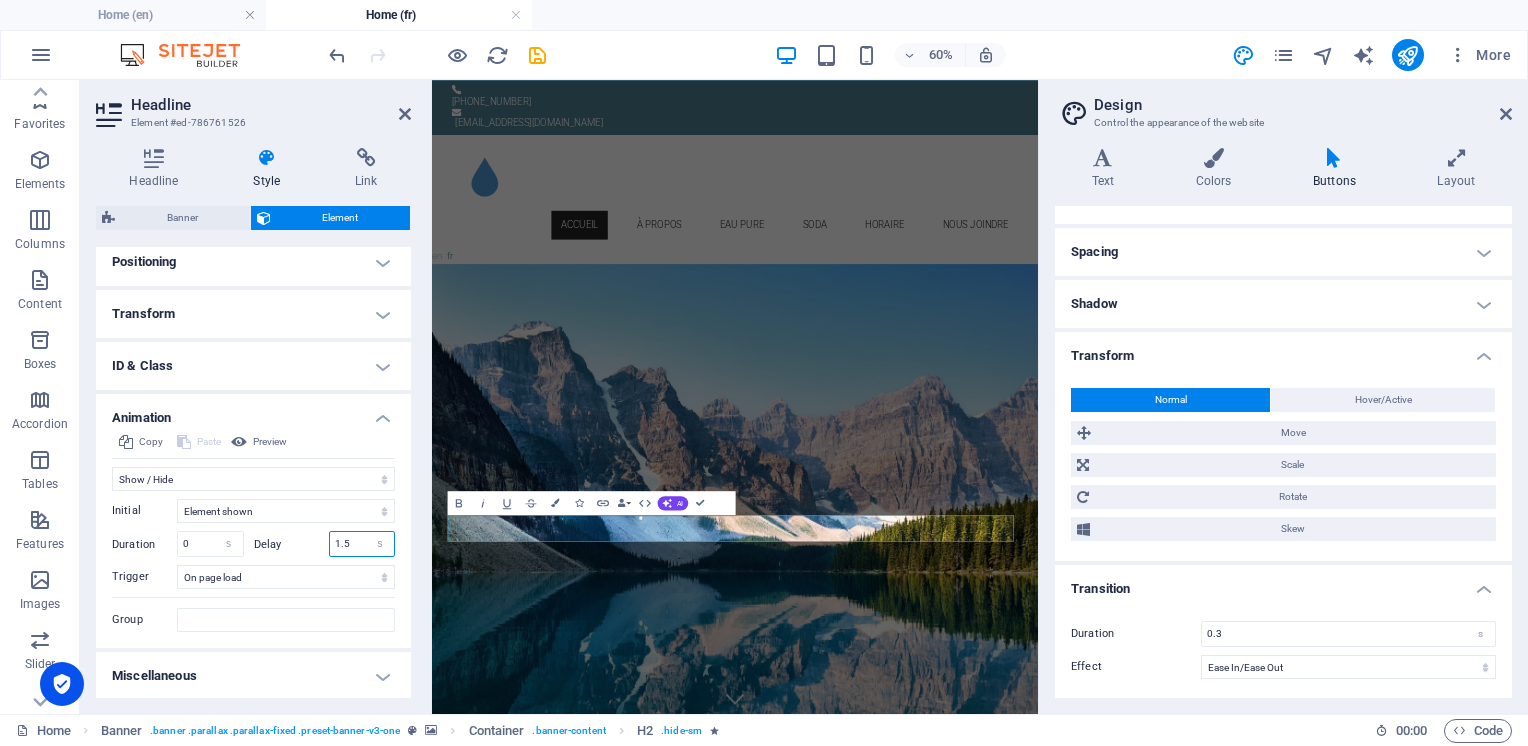 drag, startPoint x: 352, startPoint y: 542, endPoint x: 289, endPoint y: 542, distance: 63 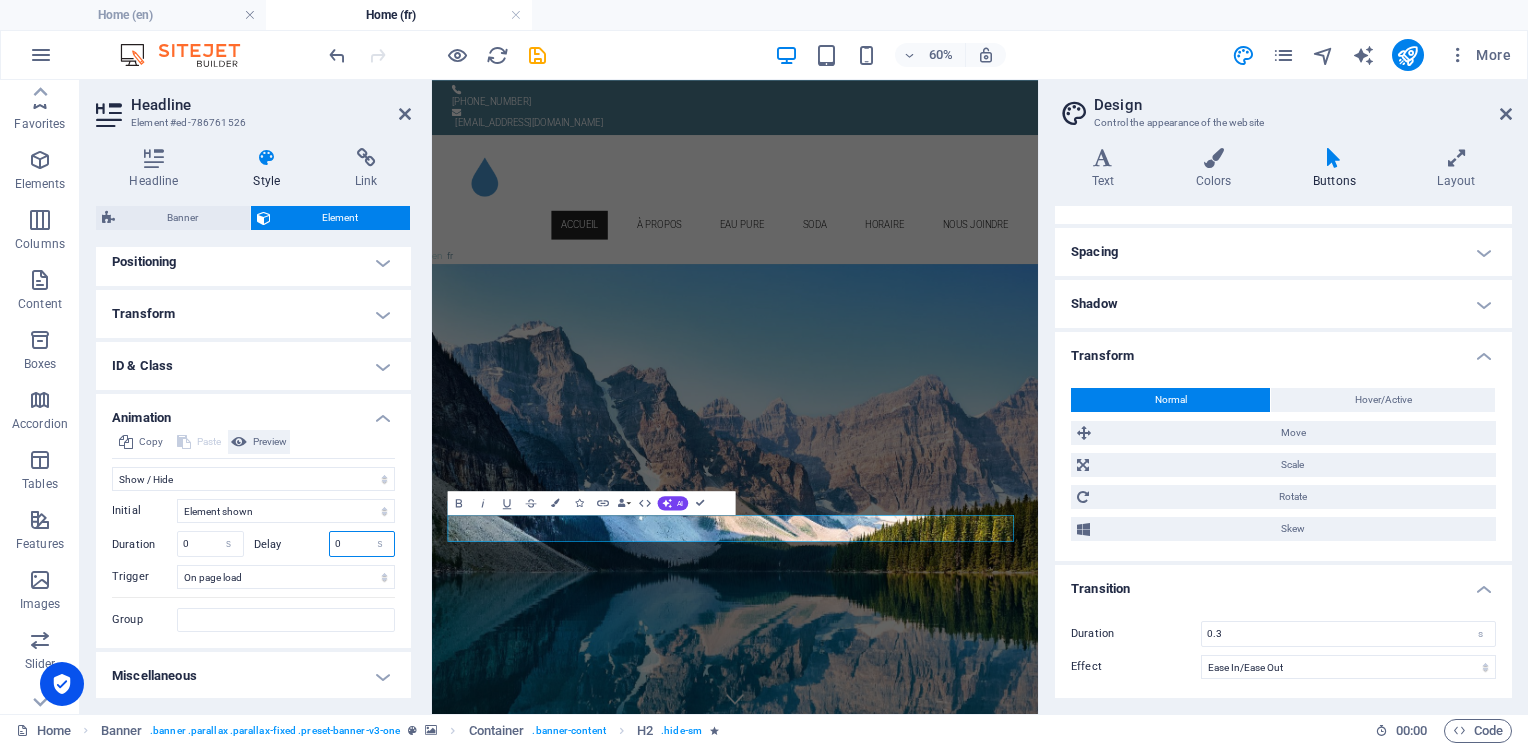 type on "0" 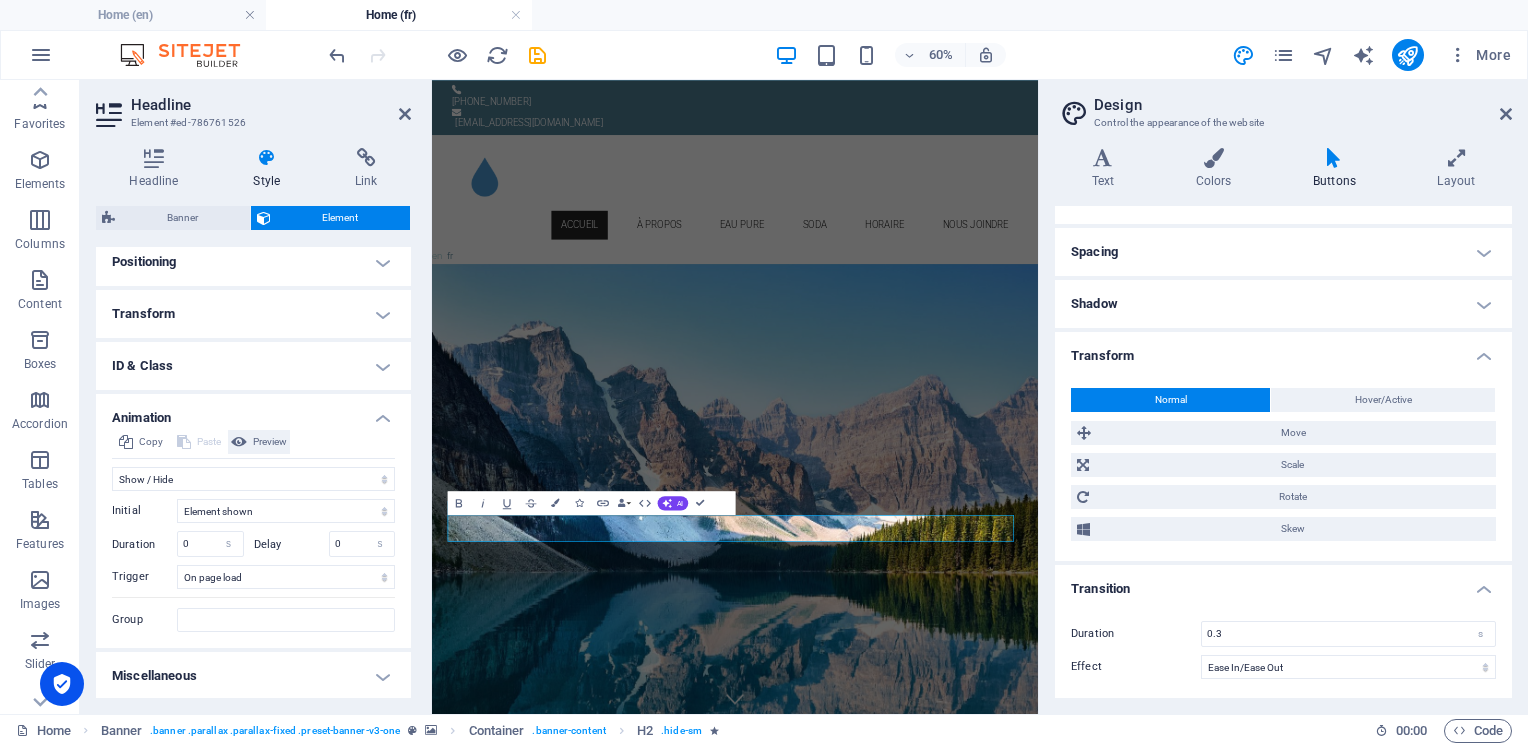 click on "Preview" at bounding box center (270, 442) 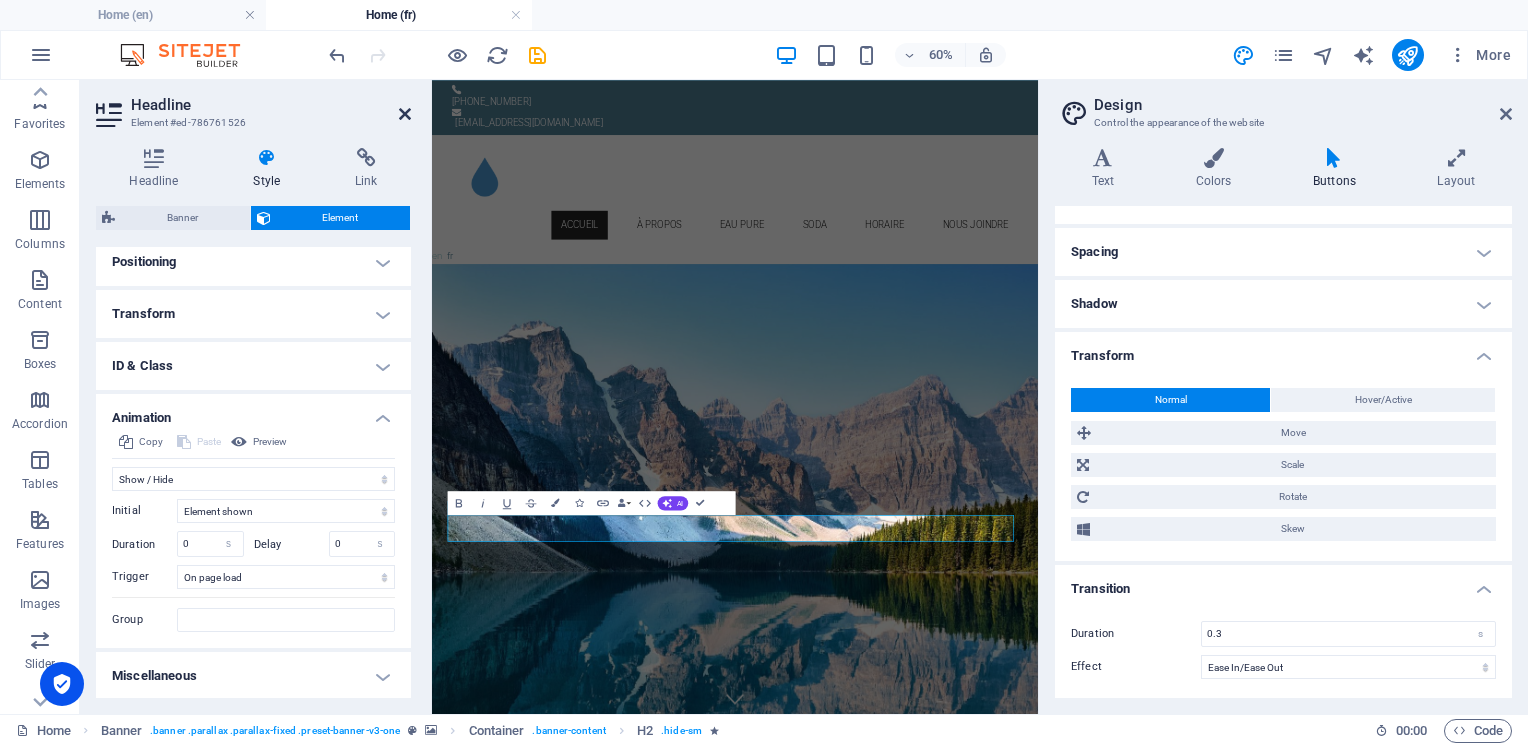 click at bounding box center [405, 114] 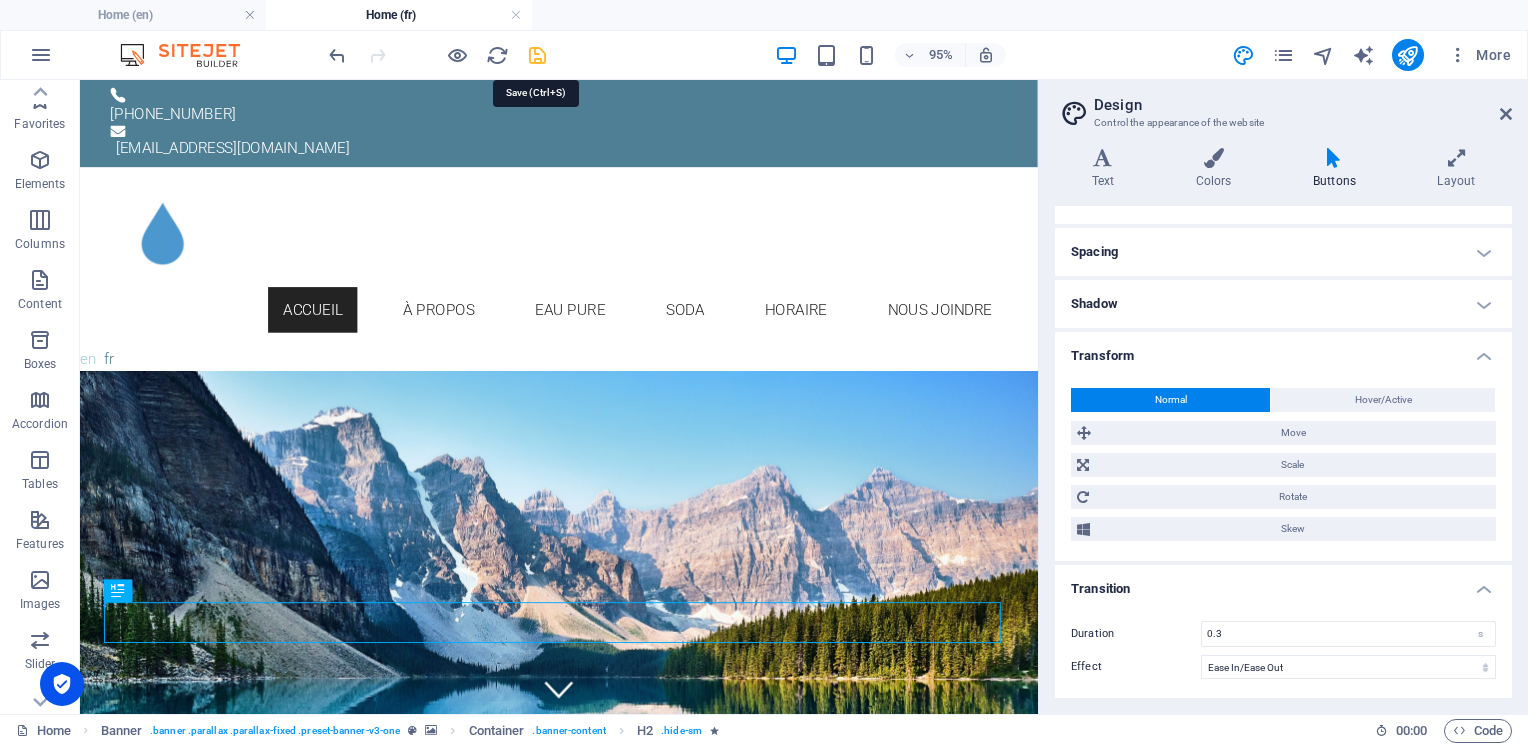 click at bounding box center [537, 55] 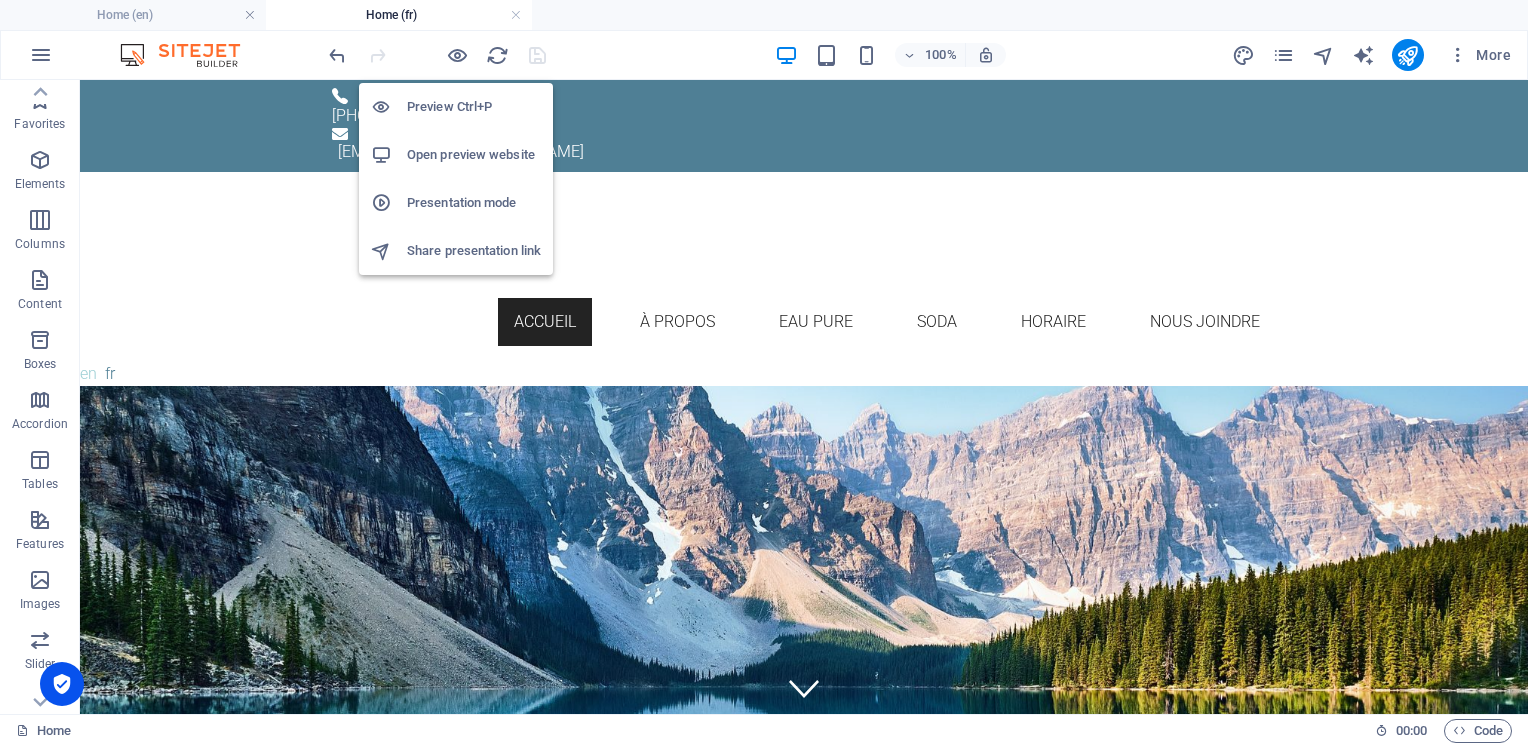 click on "Open preview website" at bounding box center [474, 155] 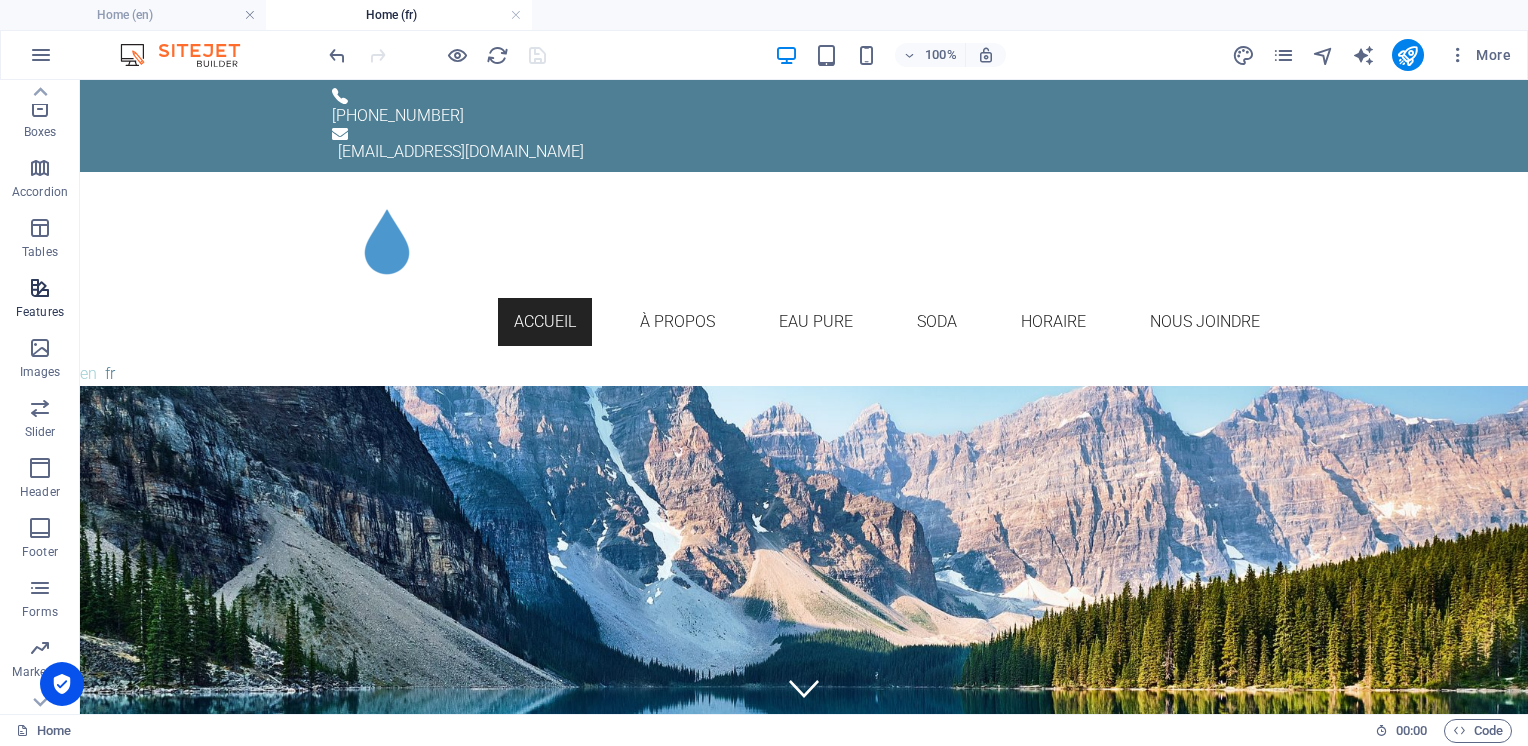scroll, scrollTop: 265, scrollLeft: 0, axis: vertical 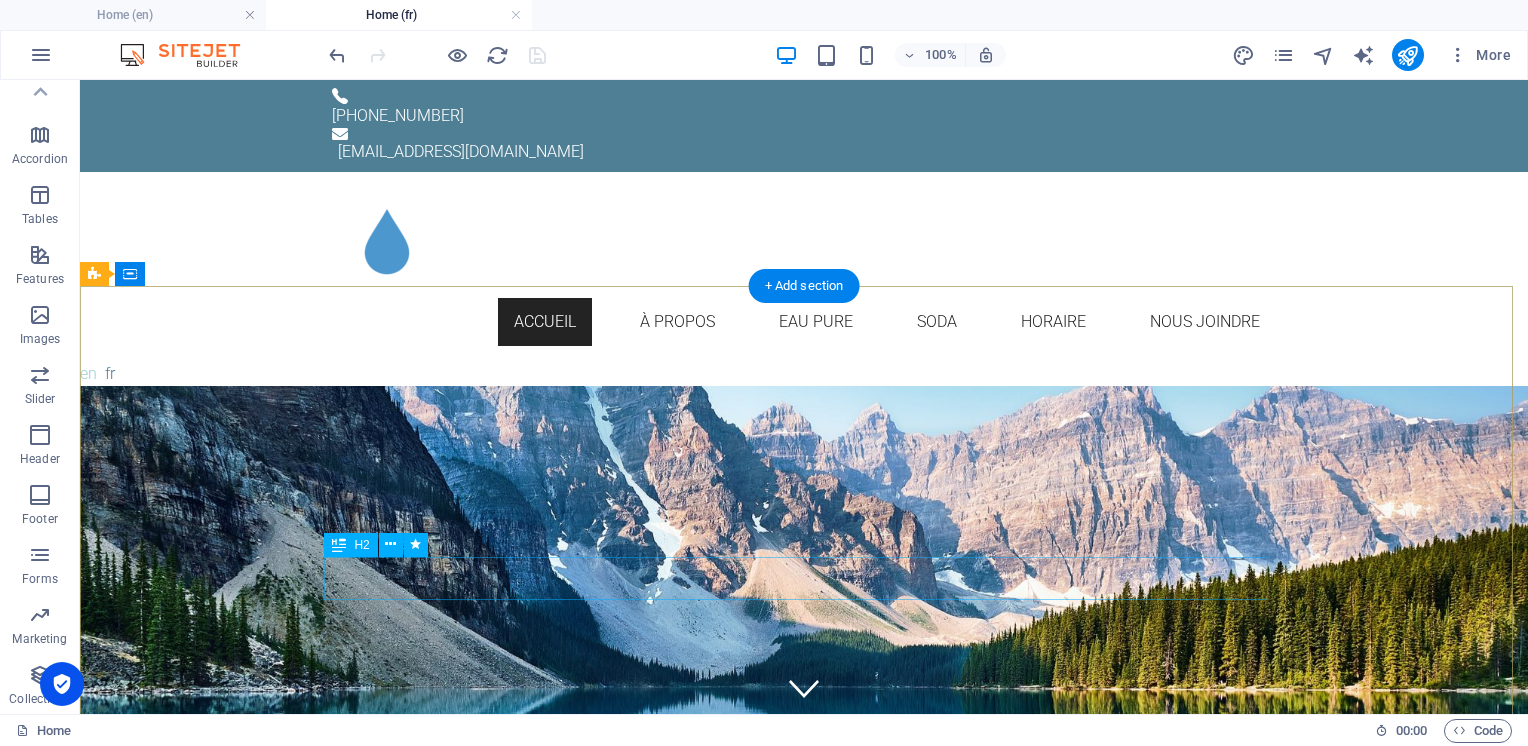 click on "Recharge d’eau ultrapure et échange de CO₂" at bounding box center (804, 1264) 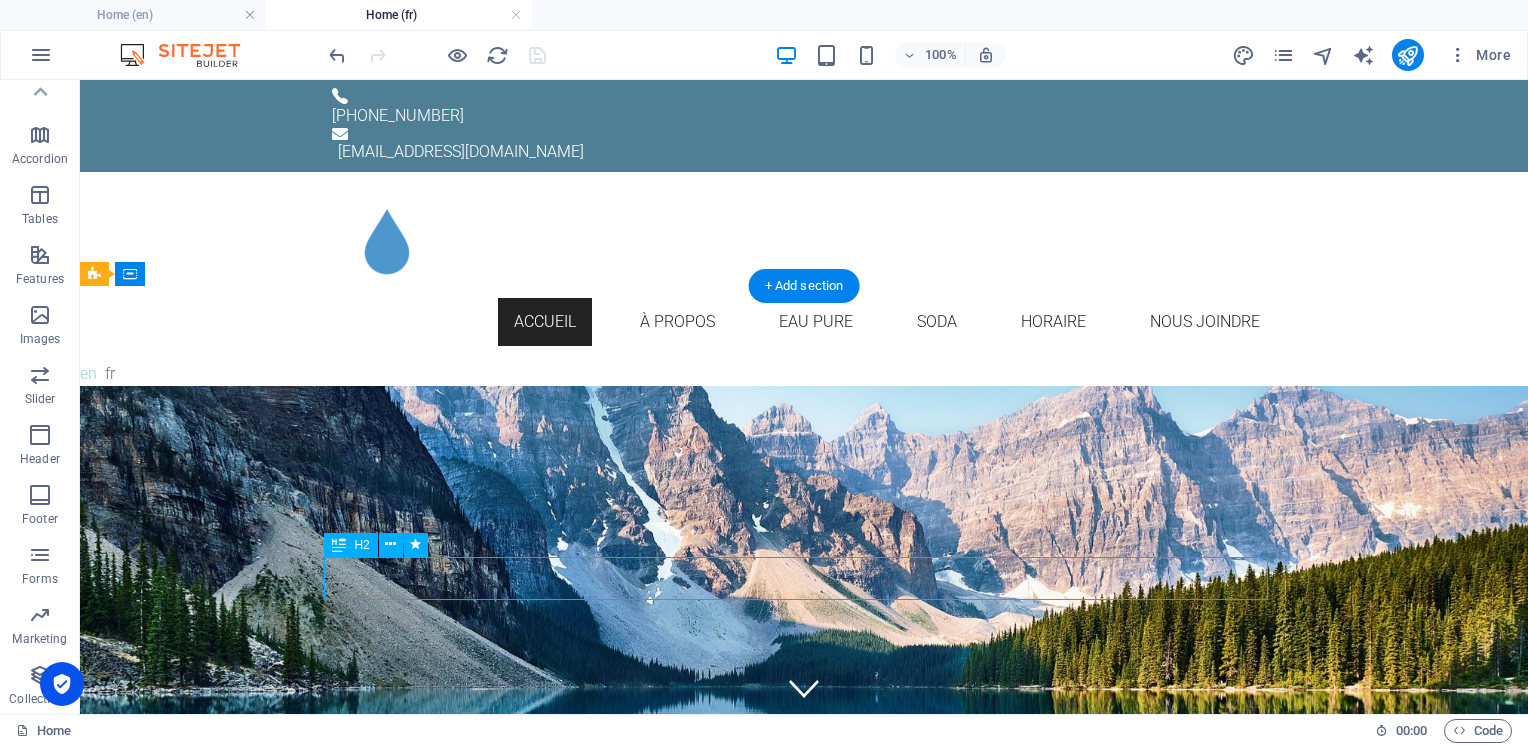 click on "Recharge d’eau ultrapure et échange de CO₂" at bounding box center (804, 1264) 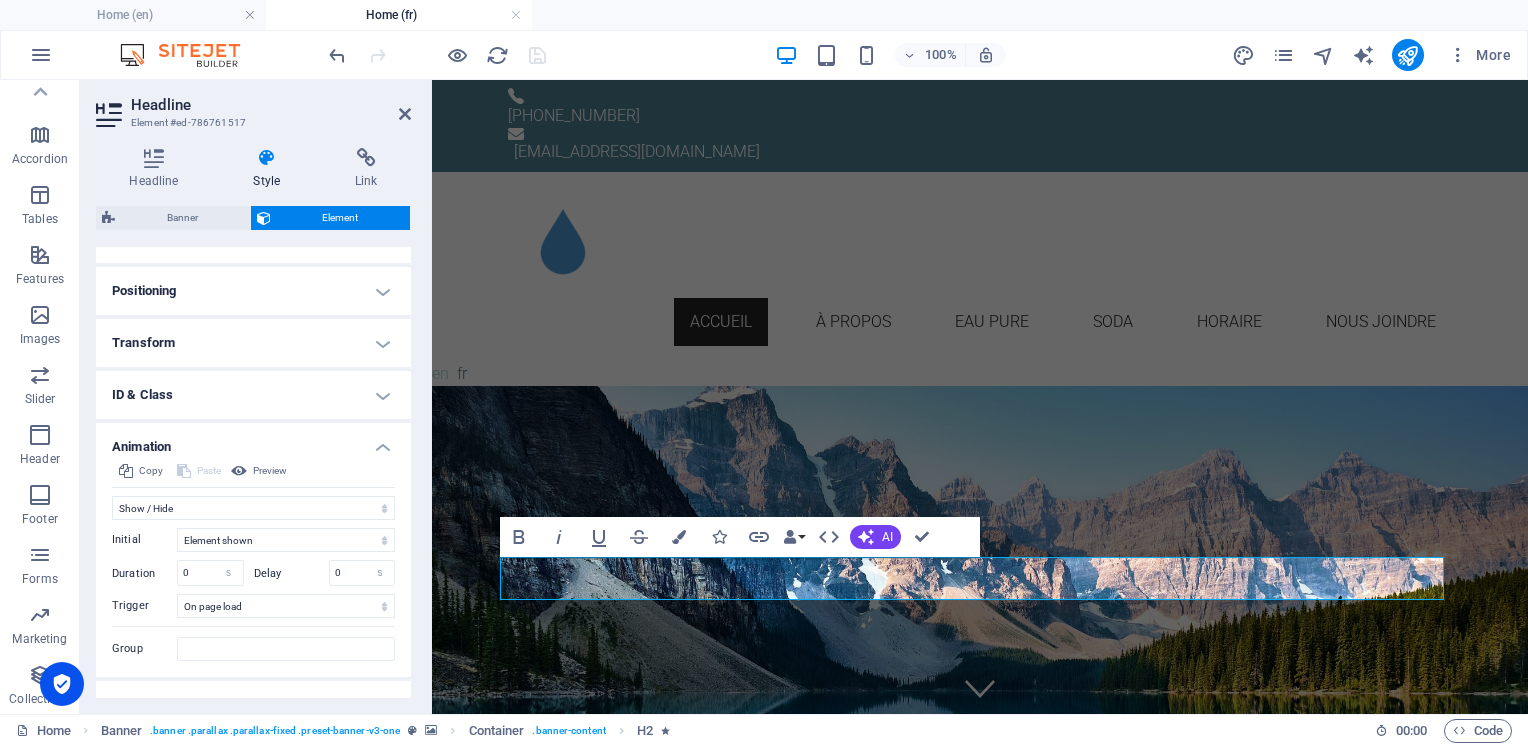 scroll, scrollTop: 598, scrollLeft: 0, axis: vertical 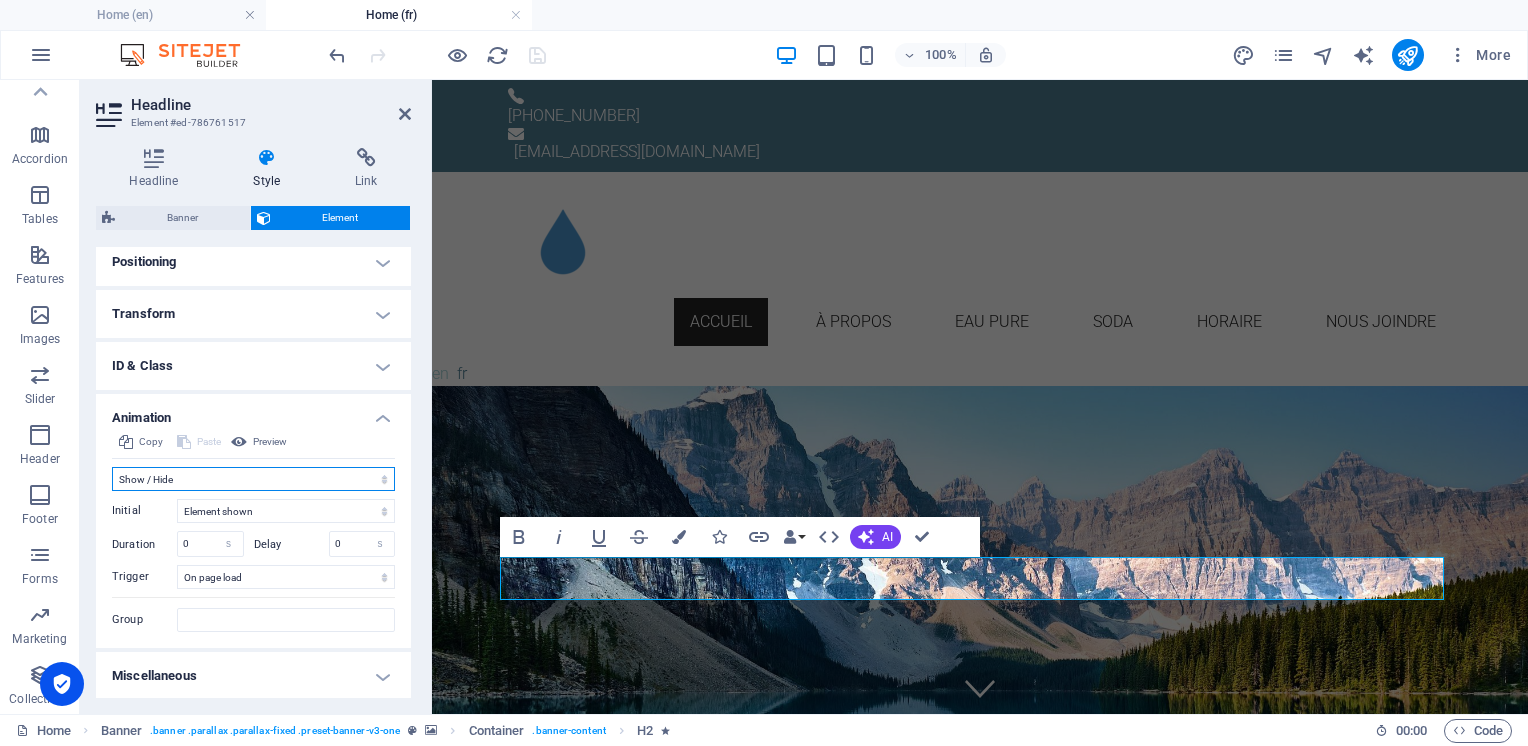 click on "Don't animate Show / Hide Slide up/down Zoom in/out Slide left to right Slide right to left Slide top to bottom Slide bottom to top Pulse Blink Open as overlay" at bounding box center (253, 479) 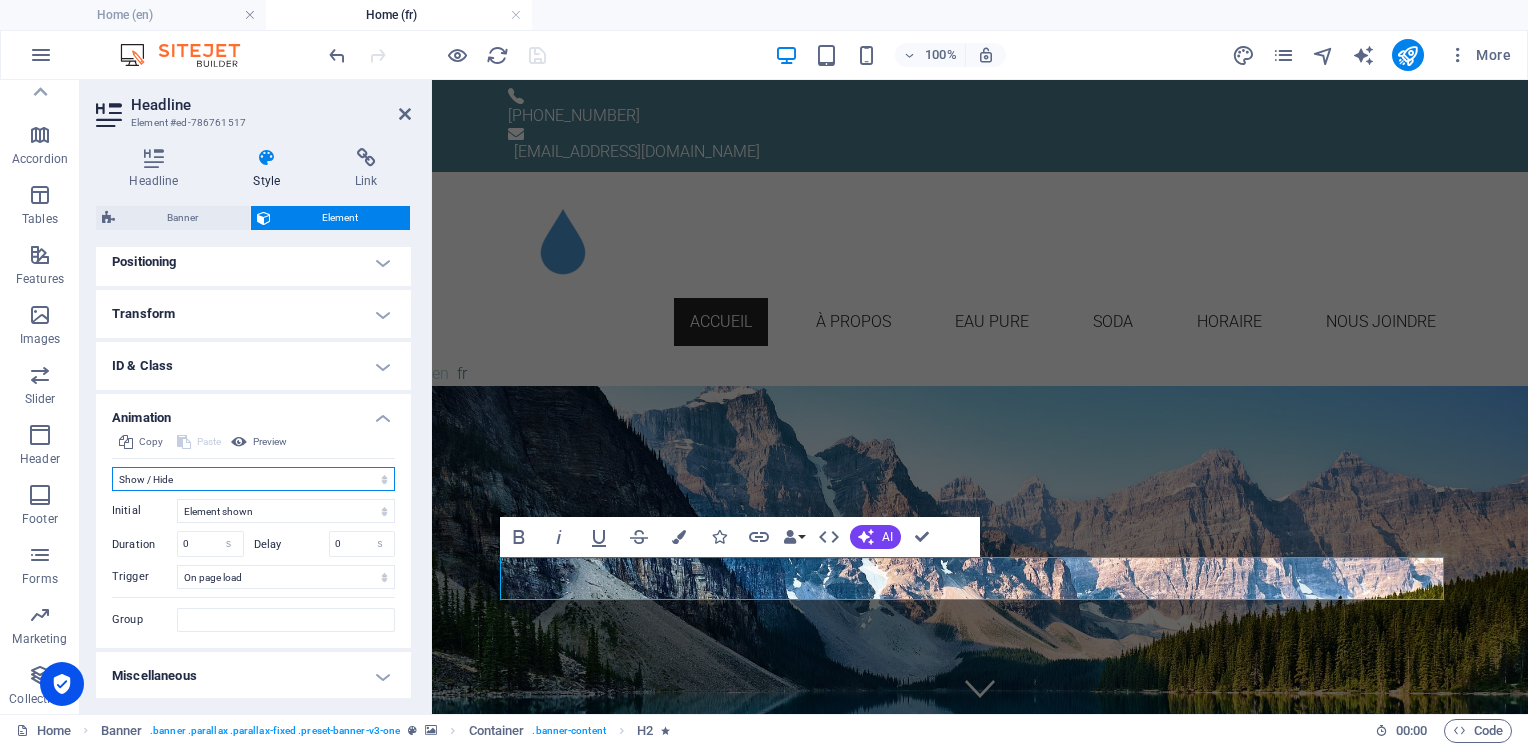 select on "none" 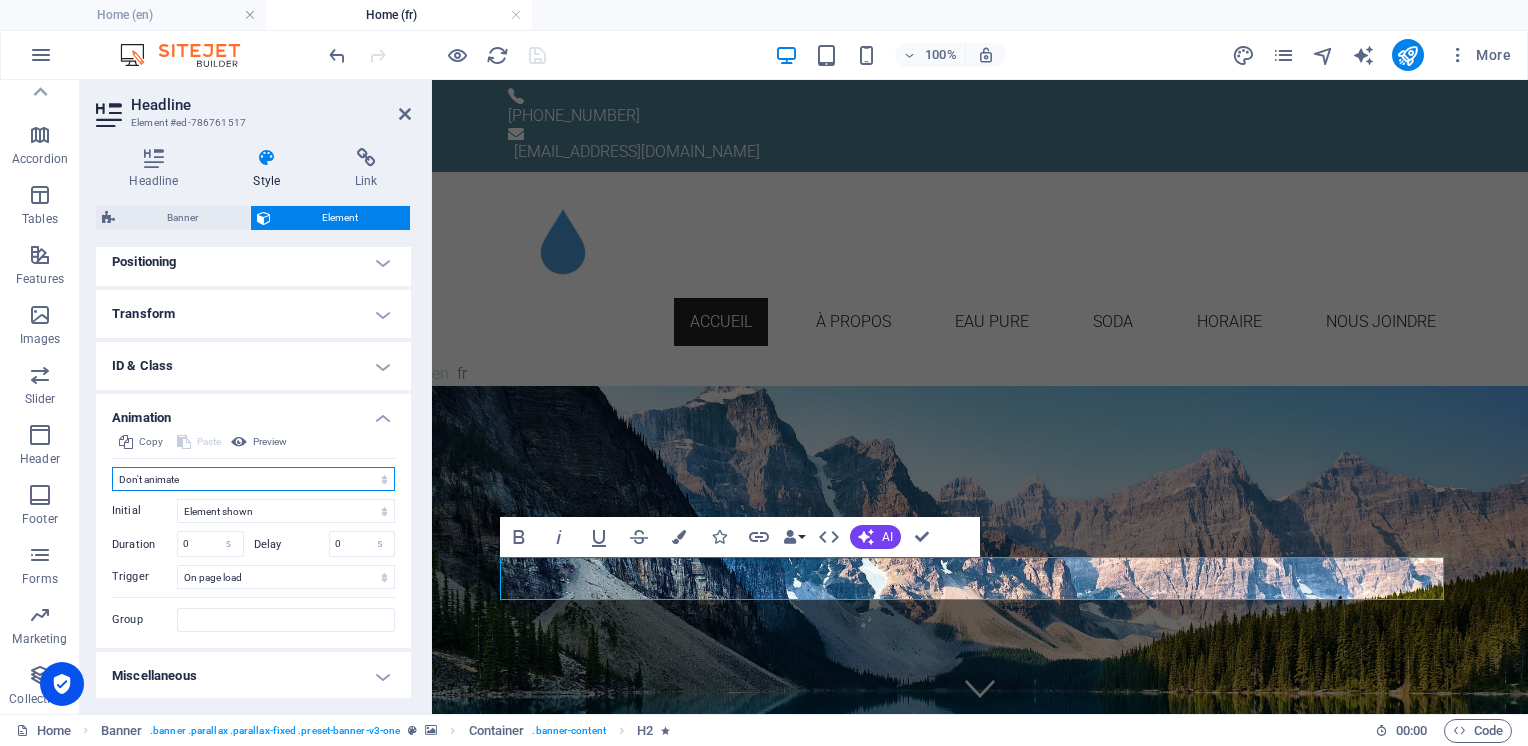 click on "Don't animate Show / Hide Slide up/down Zoom in/out Slide left to right Slide right to left Slide top to bottom Slide bottom to top Pulse Blink Open as overlay" at bounding box center [253, 479] 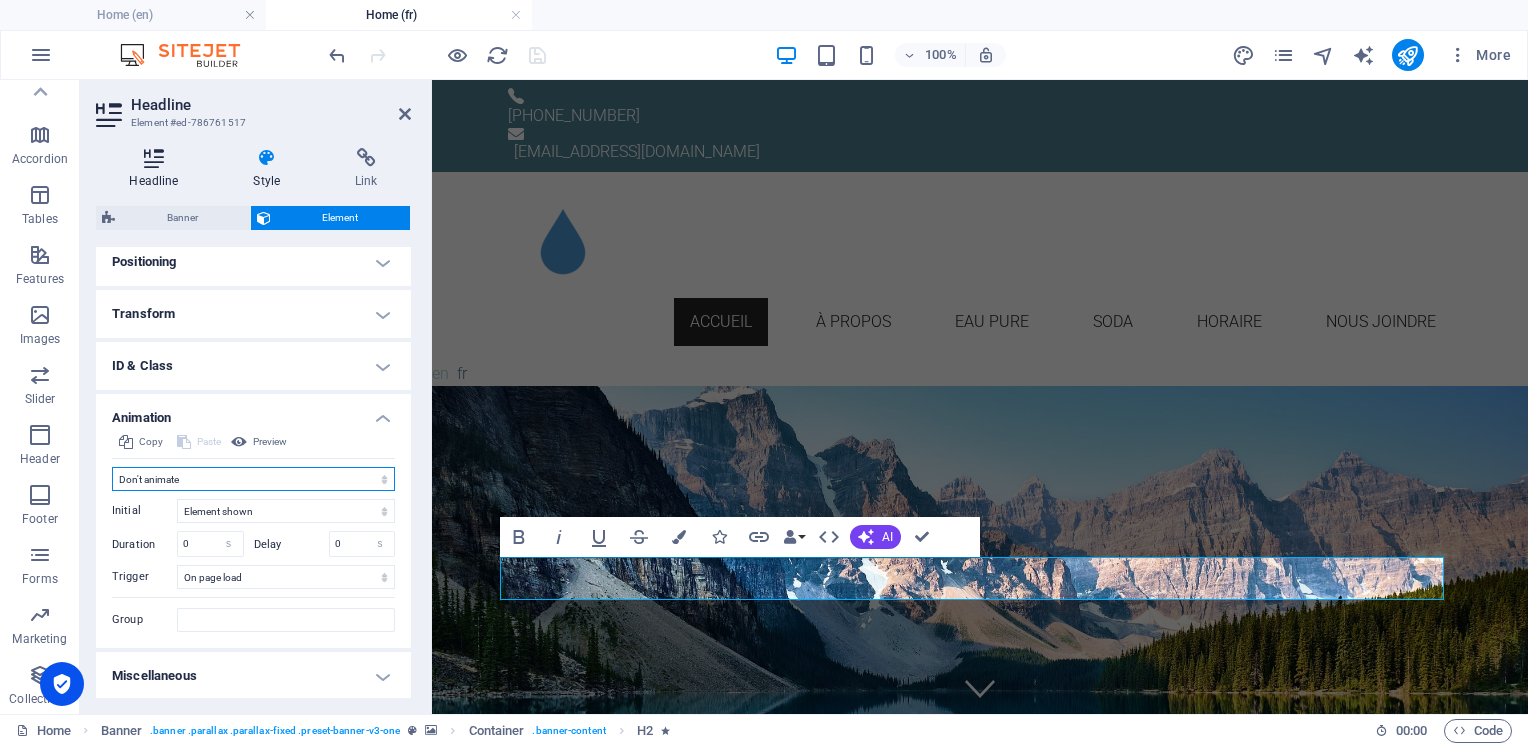 scroll, scrollTop: 457, scrollLeft: 0, axis: vertical 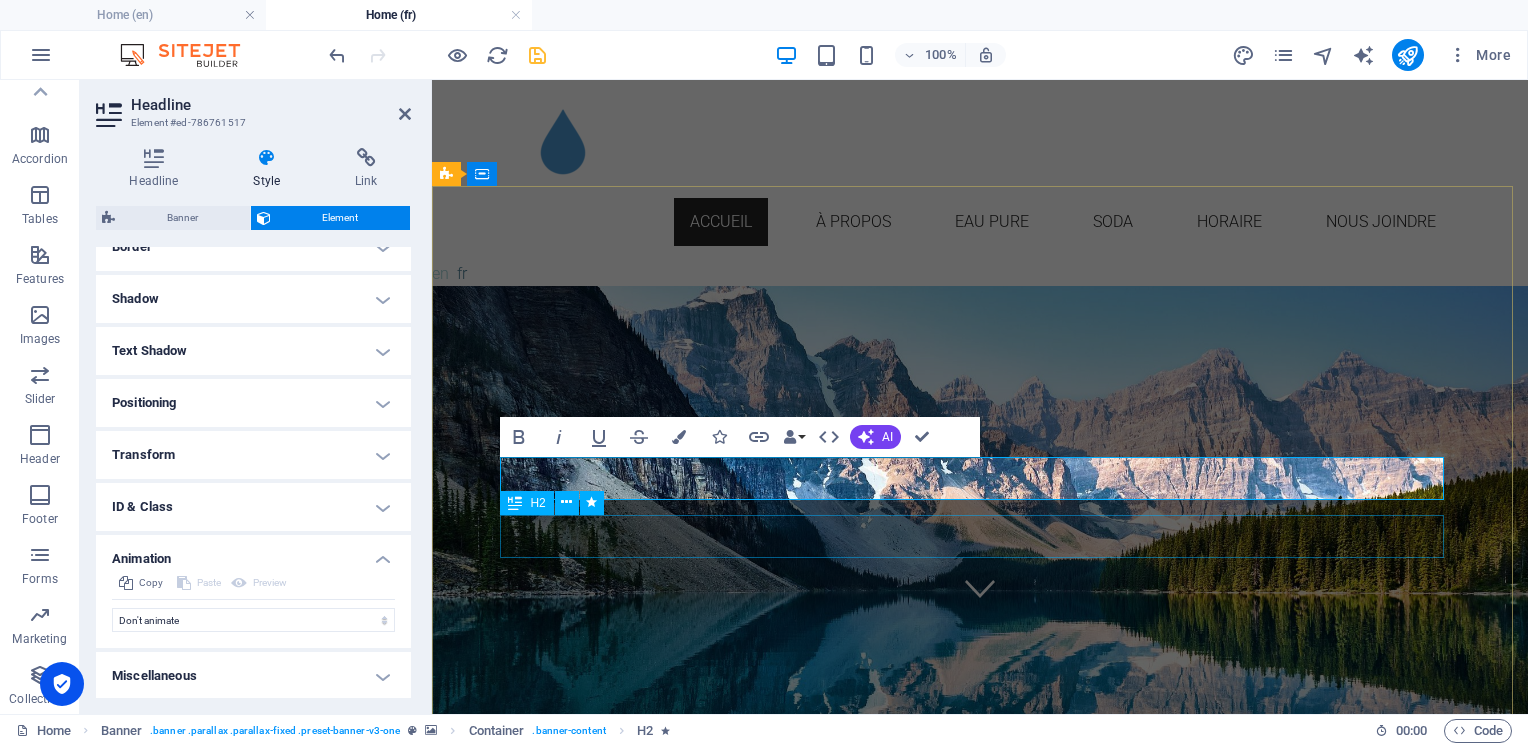 click on "Simple        Local         Durable" at bounding box center [980, 4812] 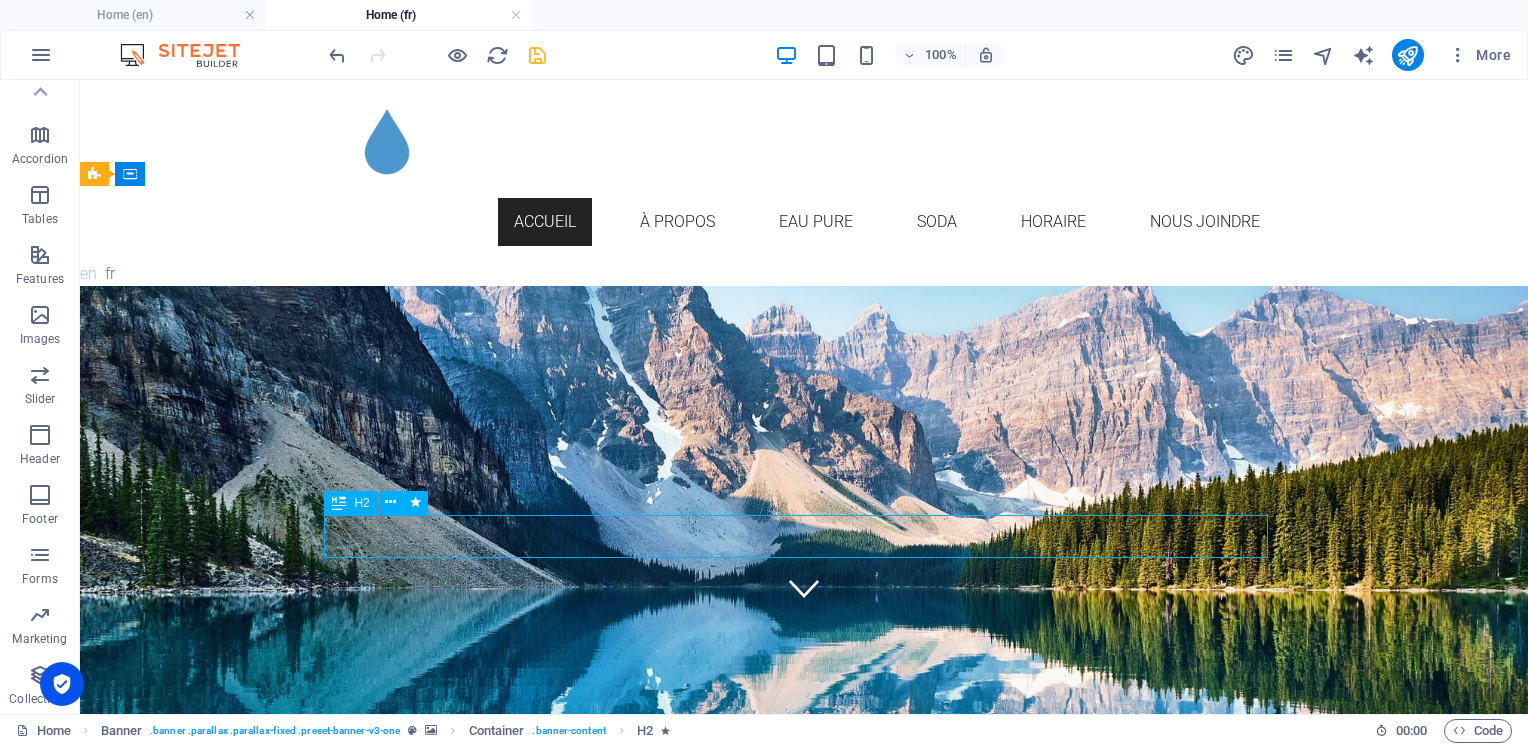 click on "Simple        Local         Durable" at bounding box center (804, 4812) 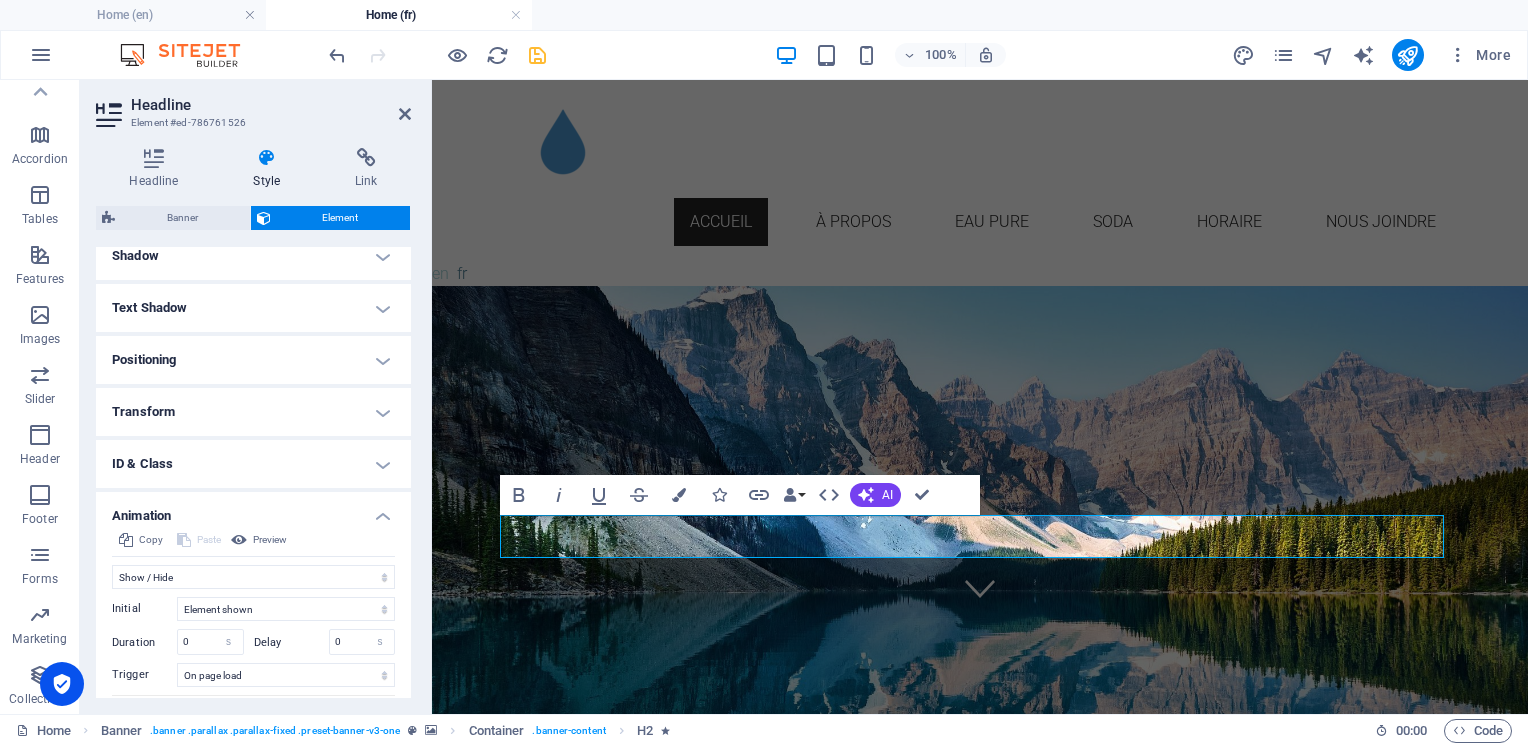 scroll, scrollTop: 598, scrollLeft: 0, axis: vertical 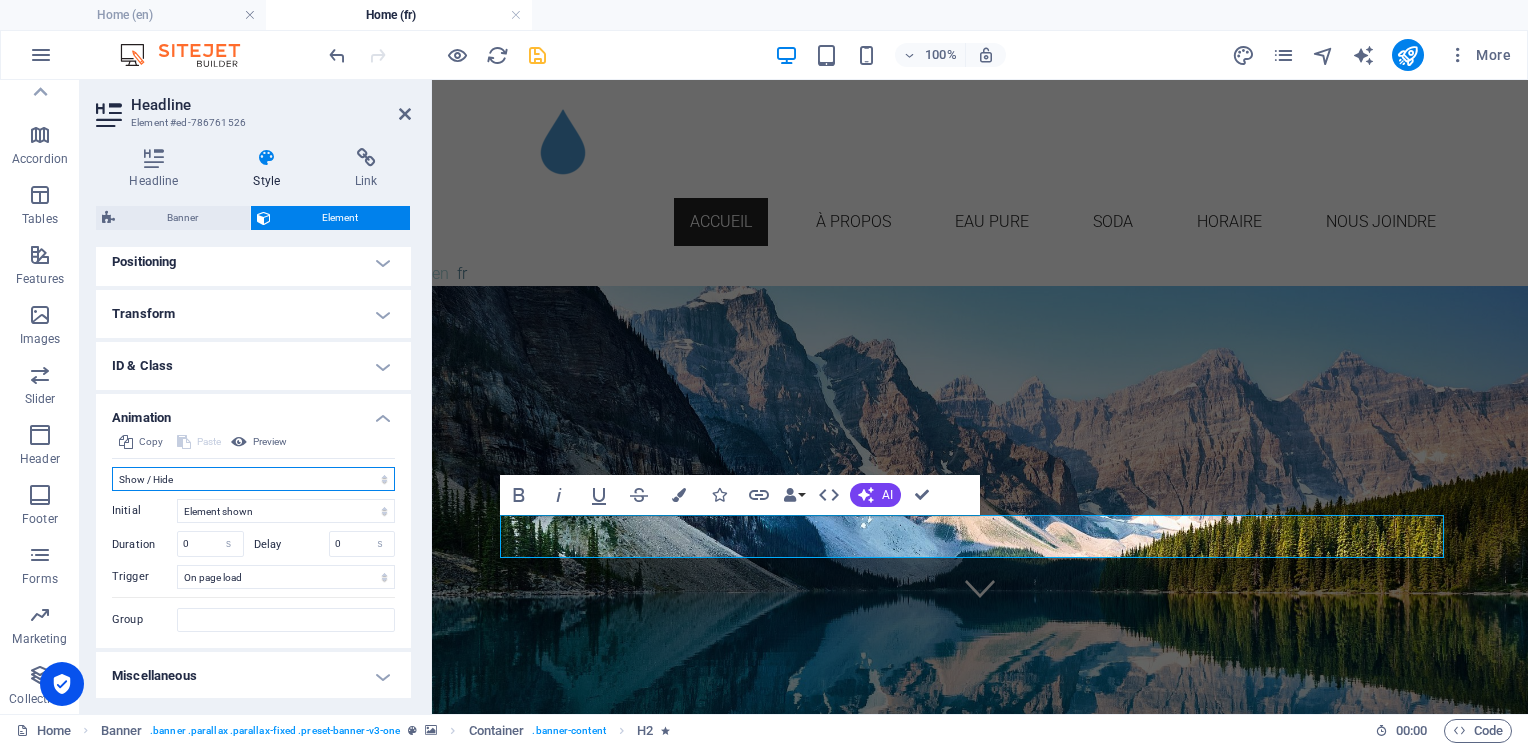 click on "Don't animate Show / Hide Slide up/down Zoom in/out Slide left to right Slide right to left Slide top to bottom Slide bottom to top Pulse Blink Open as overlay" at bounding box center (253, 479) 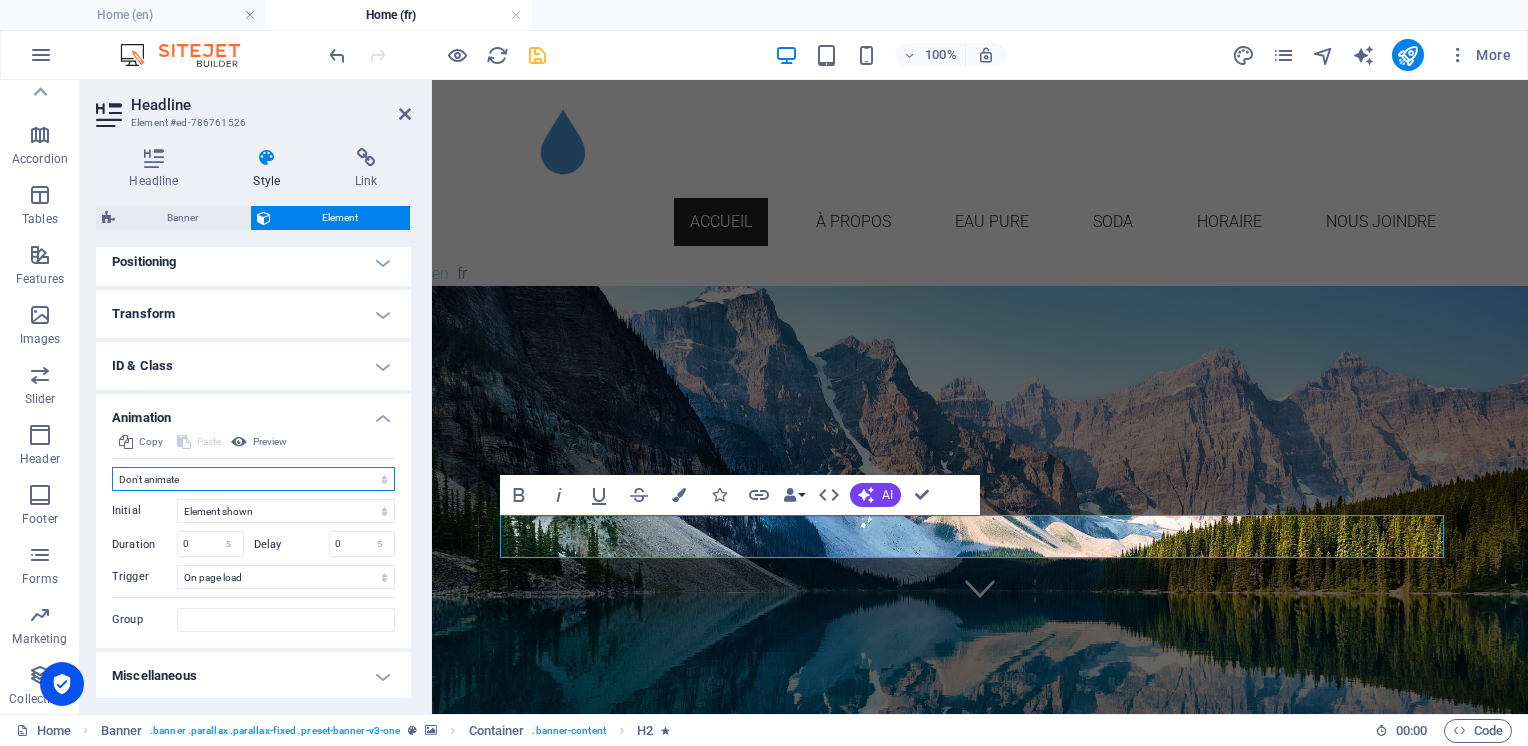 click on "Don't animate Show / Hide Slide up/down Zoom in/out Slide left to right Slide right to left Slide top to bottom Slide bottom to top Pulse Blink Open as overlay" at bounding box center [253, 479] 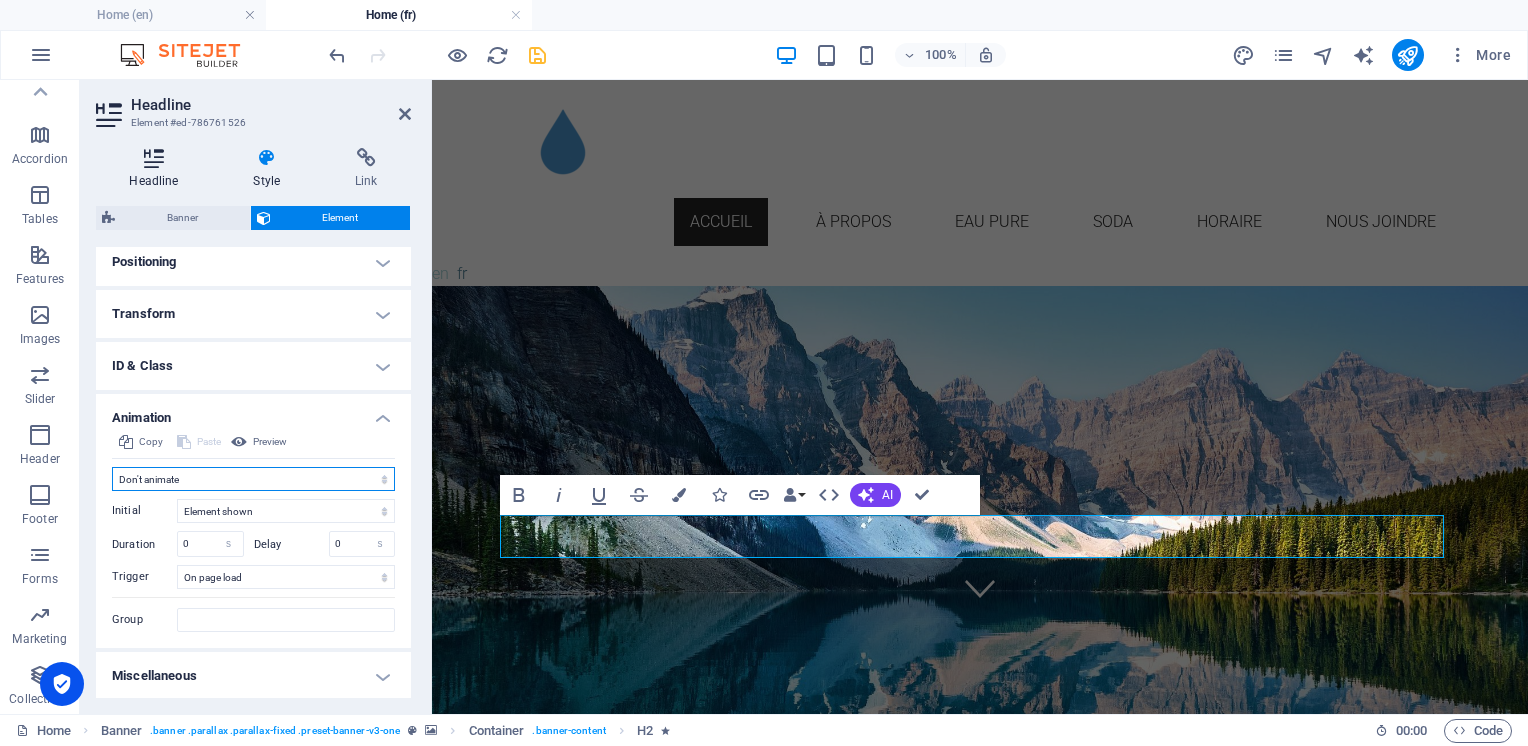 scroll, scrollTop: 457, scrollLeft: 0, axis: vertical 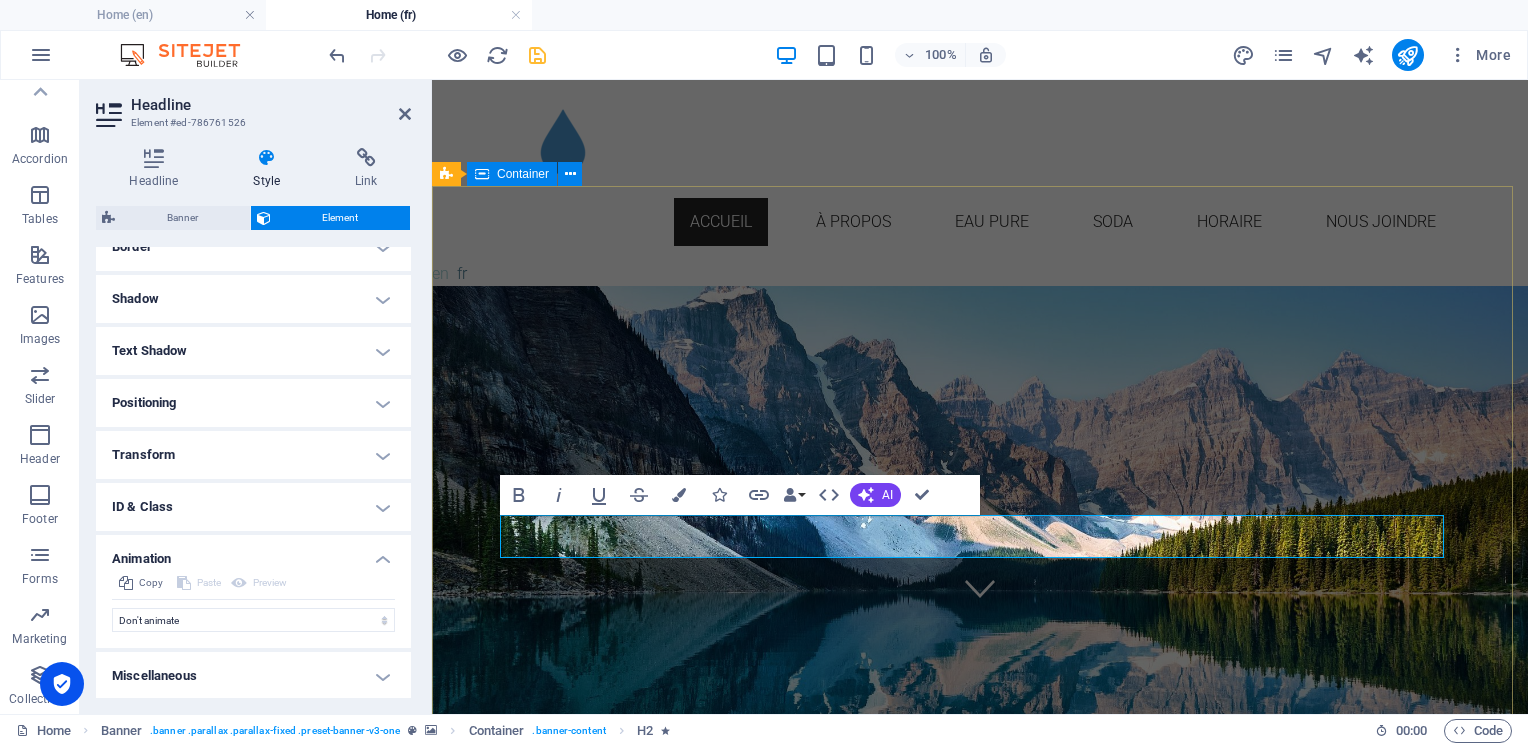 click on "BENVIN PUR Recharge d’eau ultrapure et échange de CO₂ Simple        Local         Durable" at bounding box center [980, 4042] 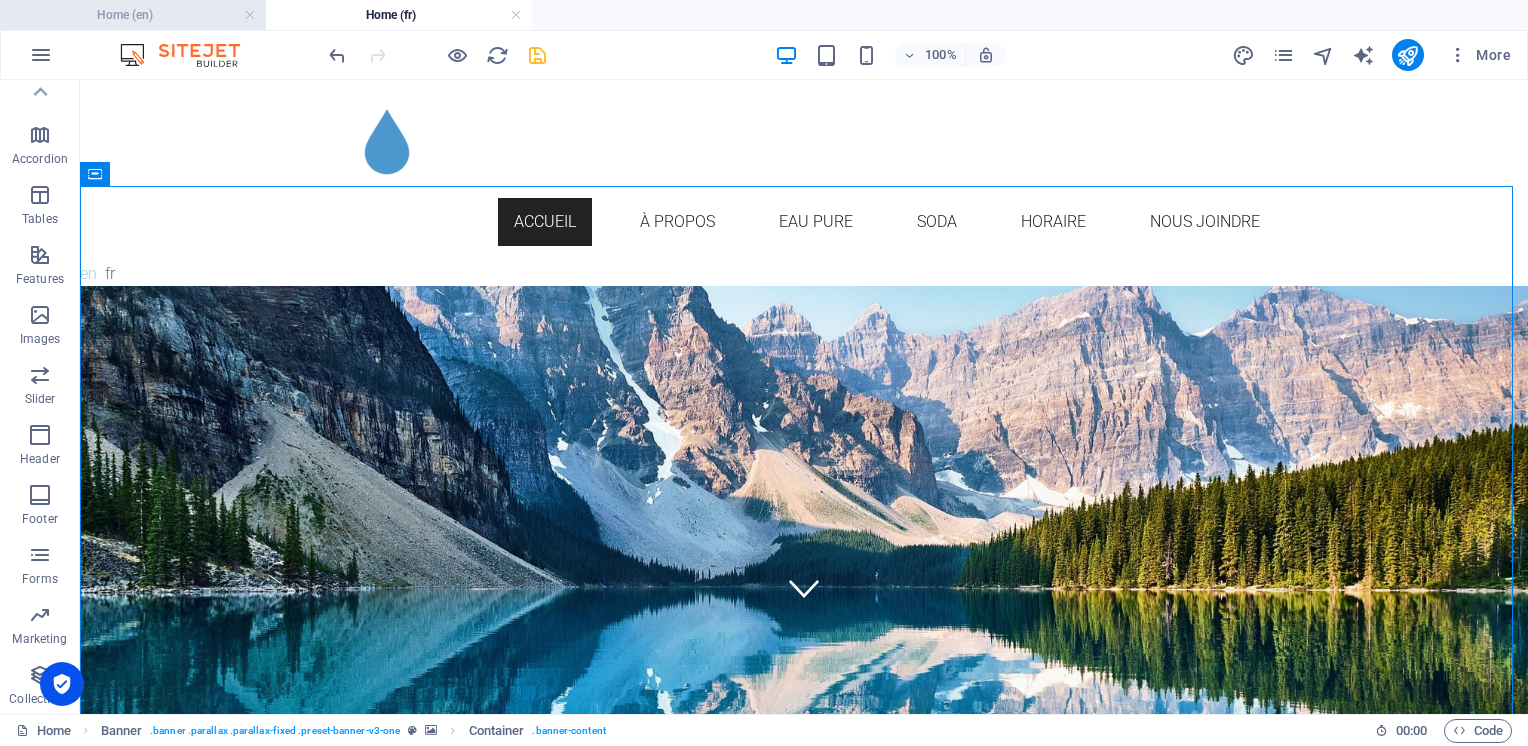 click on "Home (en)" at bounding box center (133, 15) 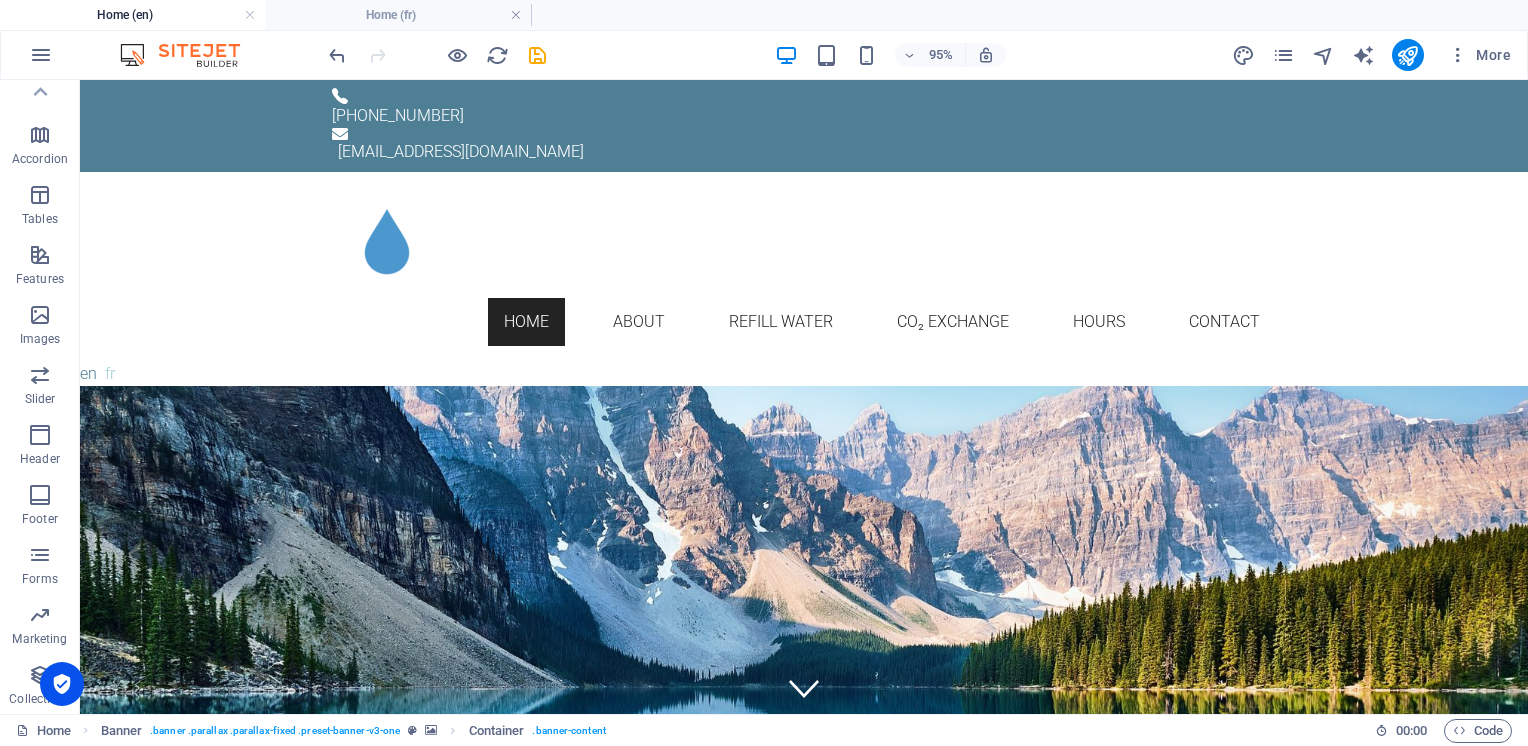 scroll, scrollTop: 0, scrollLeft: 0, axis: both 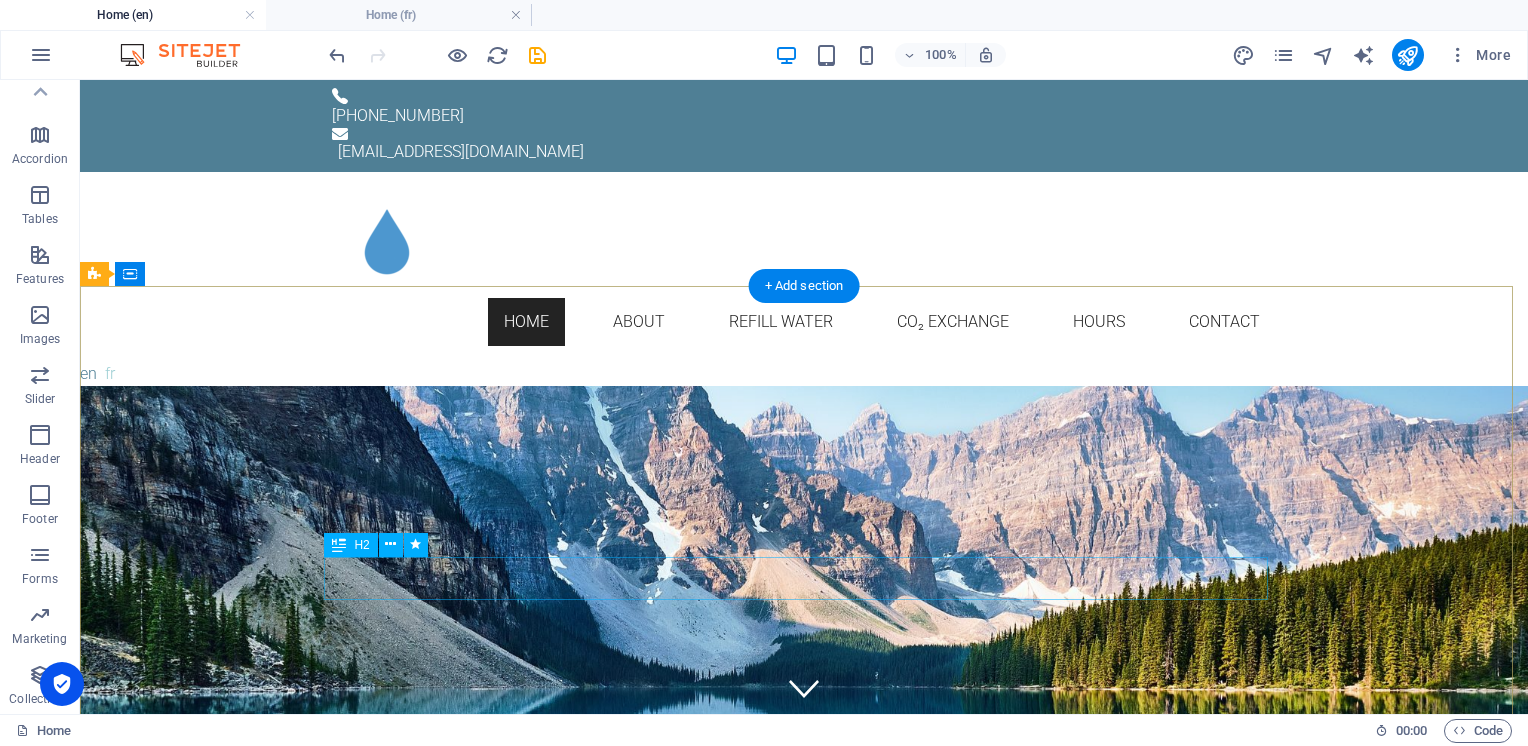 click on "Ultra pure water refill and" at bounding box center [804, 1947] 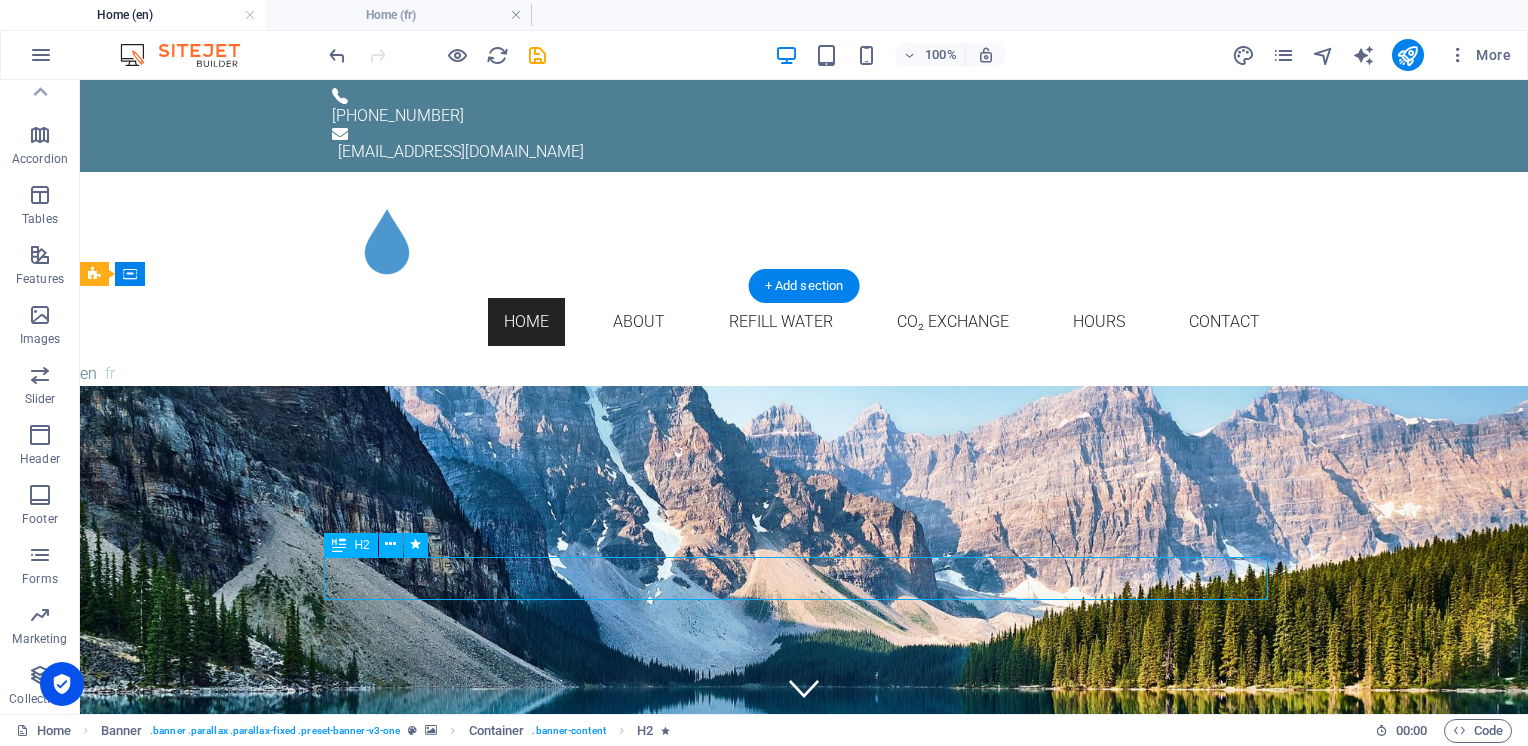 click on "Ultra pure water refill and" at bounding box center [804, 1947] 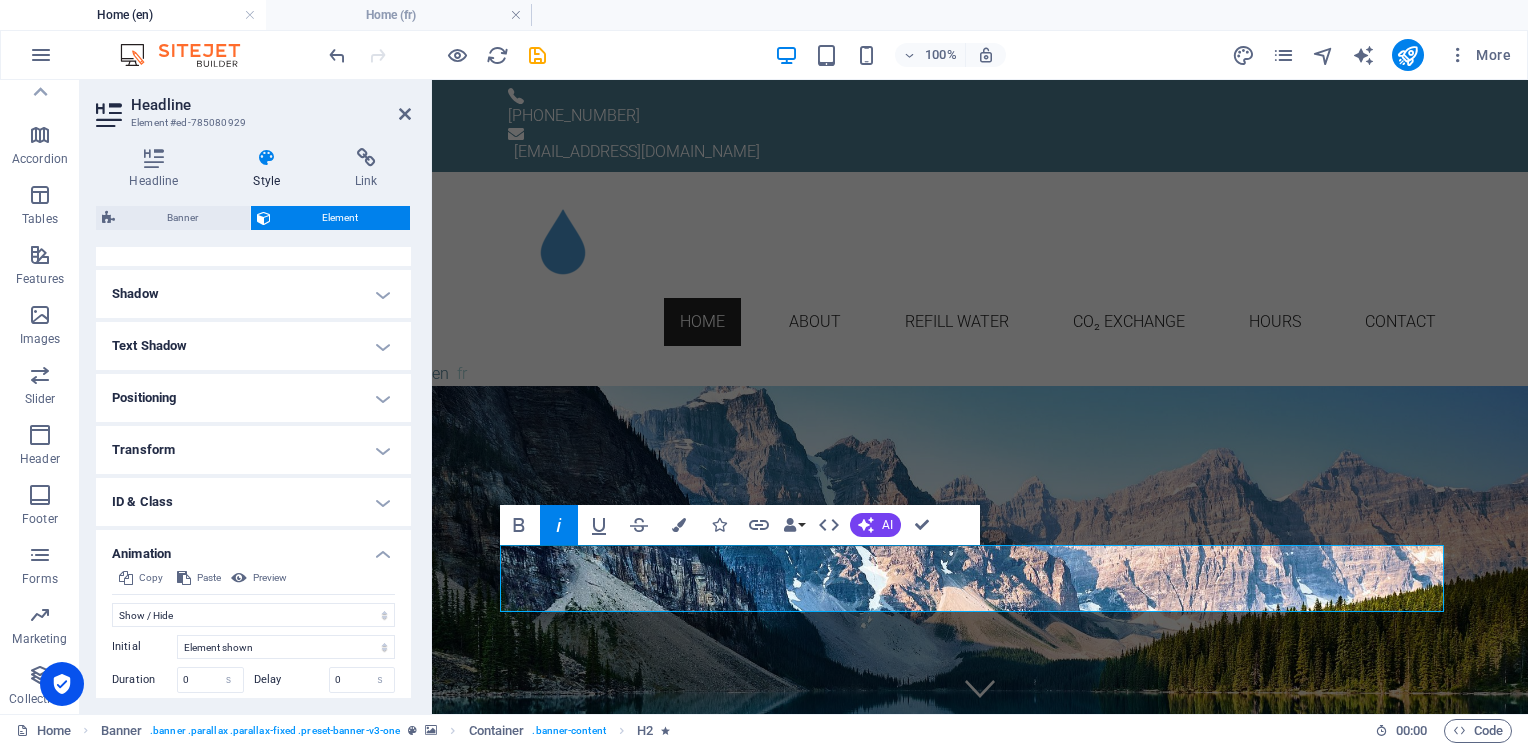 scroll, scrollTop: 400, scrollLeft: 0, axis: vertical 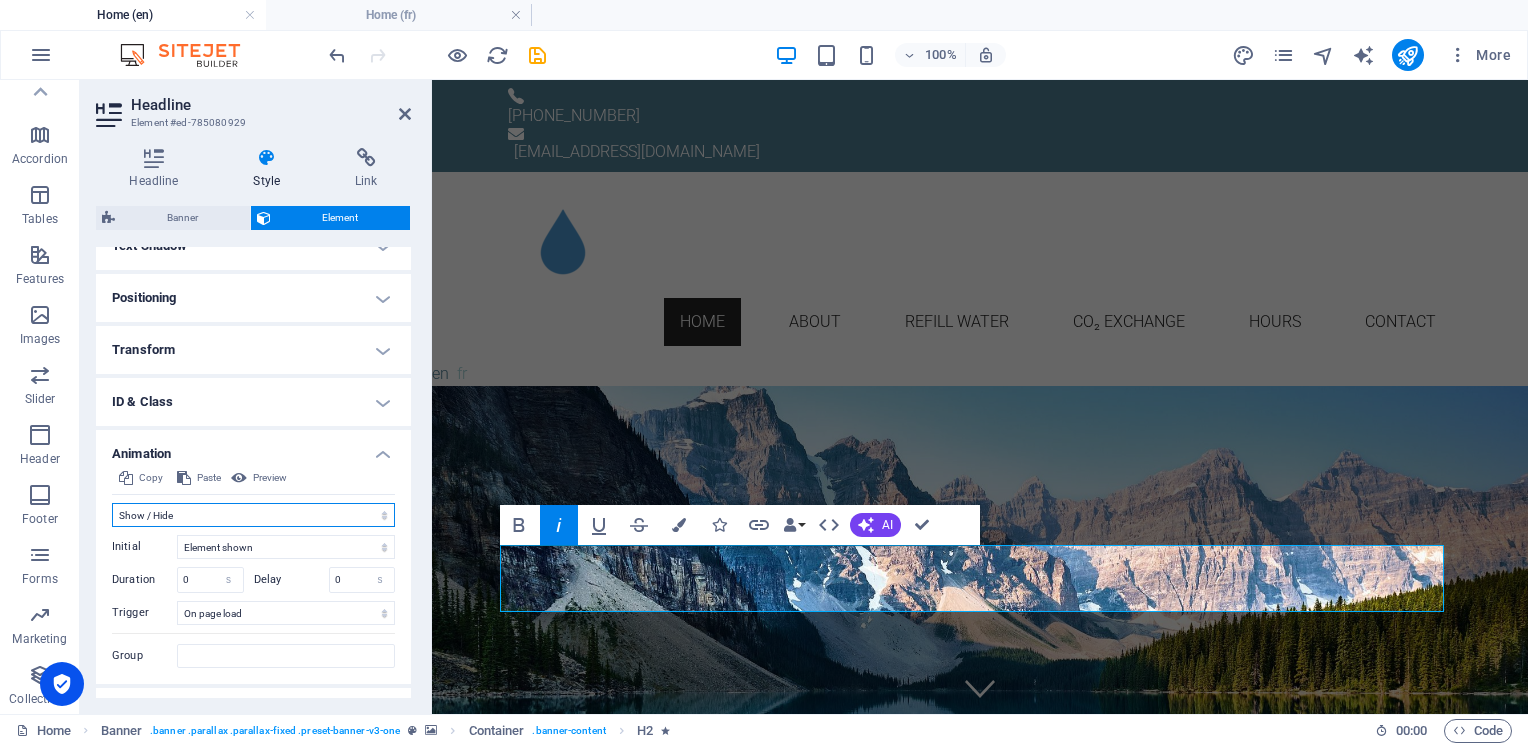click on "Don't animate Show / Hide Slide up/down Zoom in/out Slide left to right Slide right to left Slide top to bottom Slide bottom to top Pulse Blink Open as overlay" at bounding box center (253, 515) 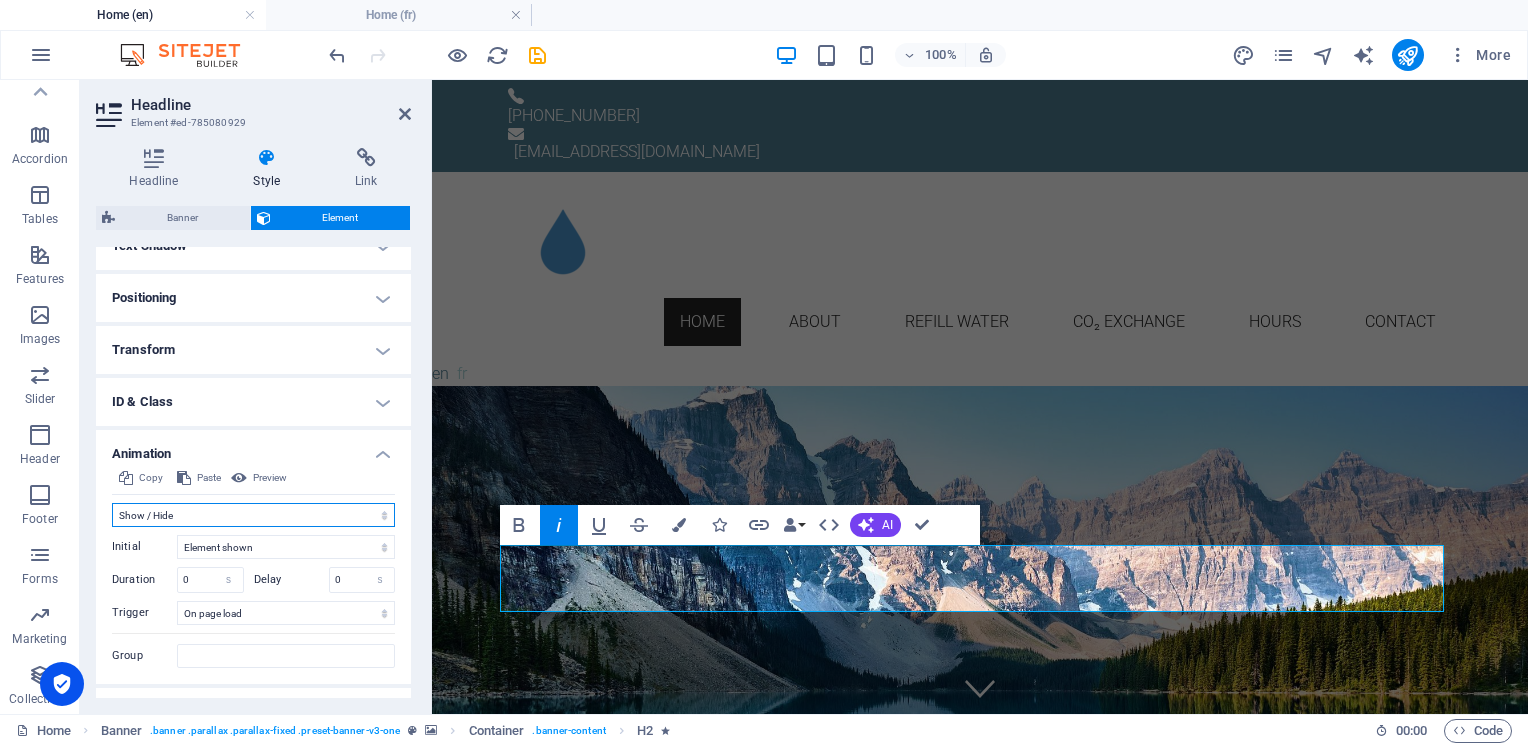 select on "none" 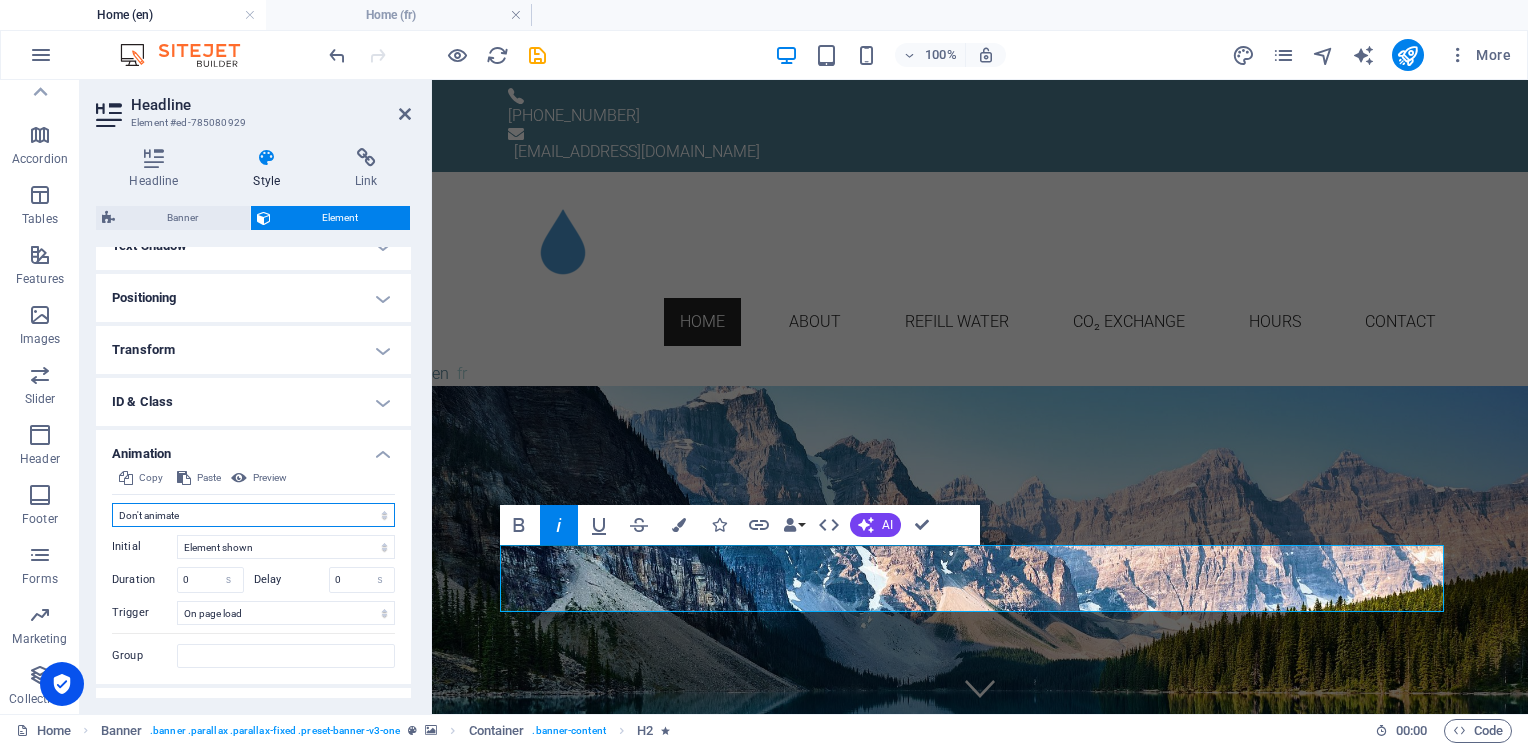click on "Don't animate Show / Hide Slide up/down Zoom in/out Slide left to right Slide right to left Slide top to bottom Slide bottom to top Pulse Blink Open as overlay" at bounding box center [253, 515] 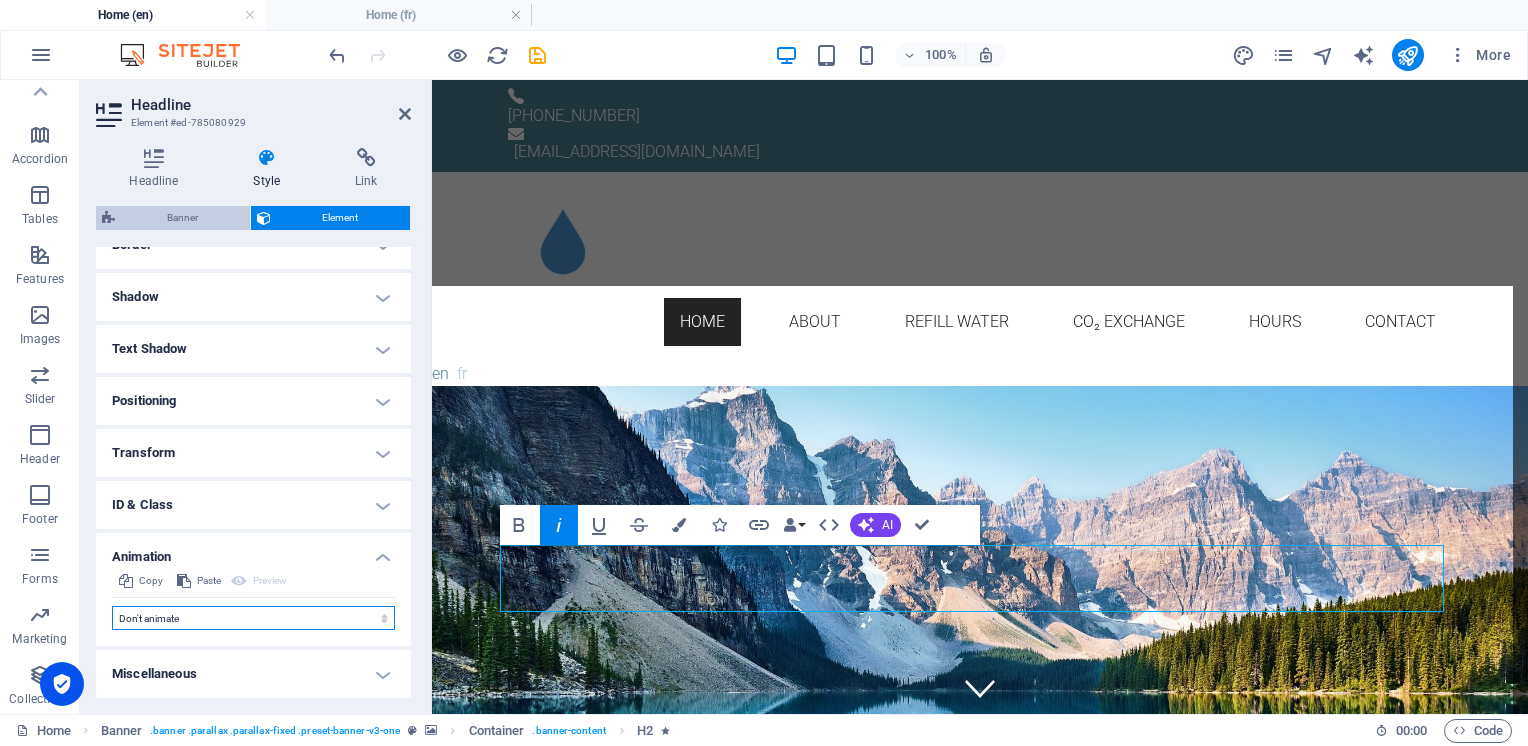 scroll, scrollTop: 296, scrollLeft: 0, axis: vertical 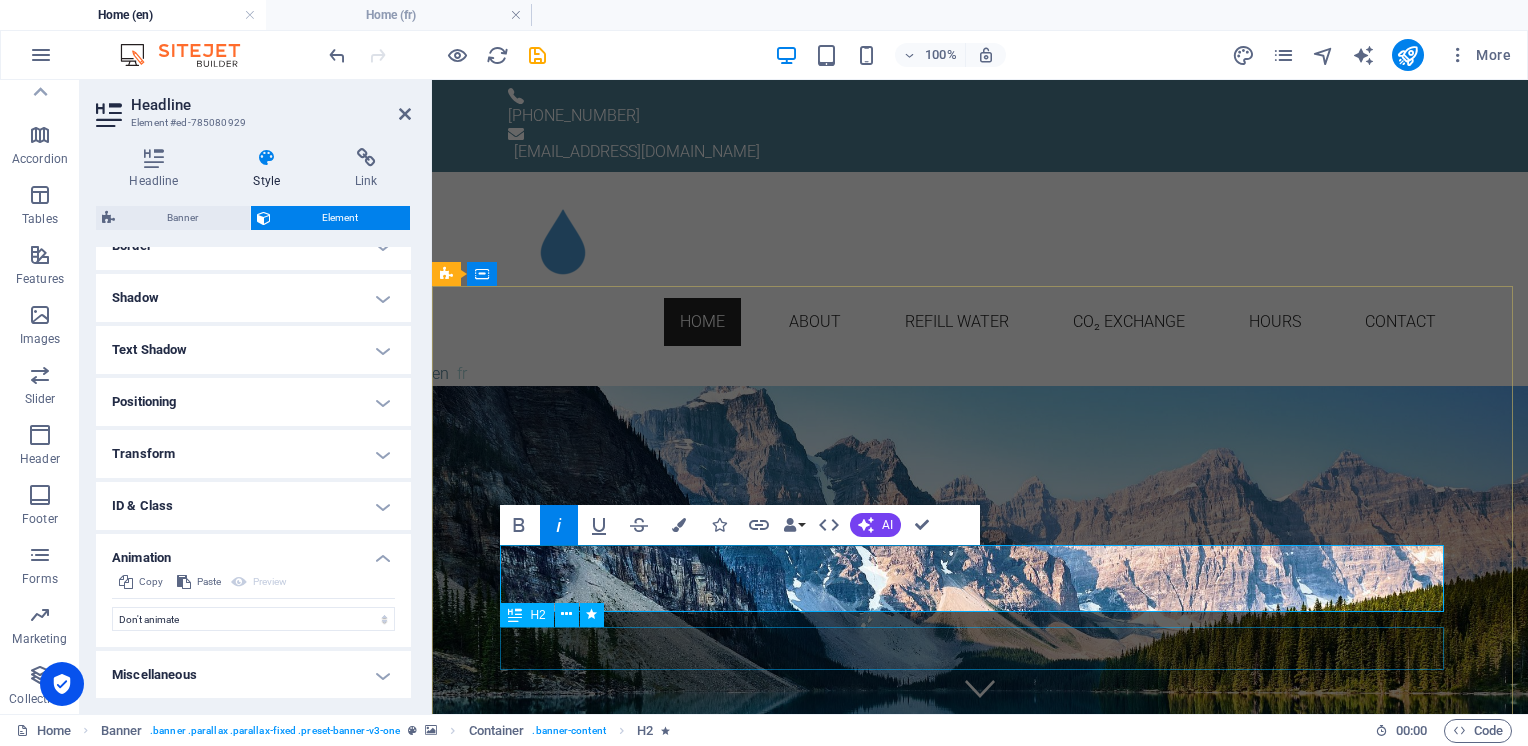 click on "Simple        Local         Sustainable" at bounding box center [980, 4936] 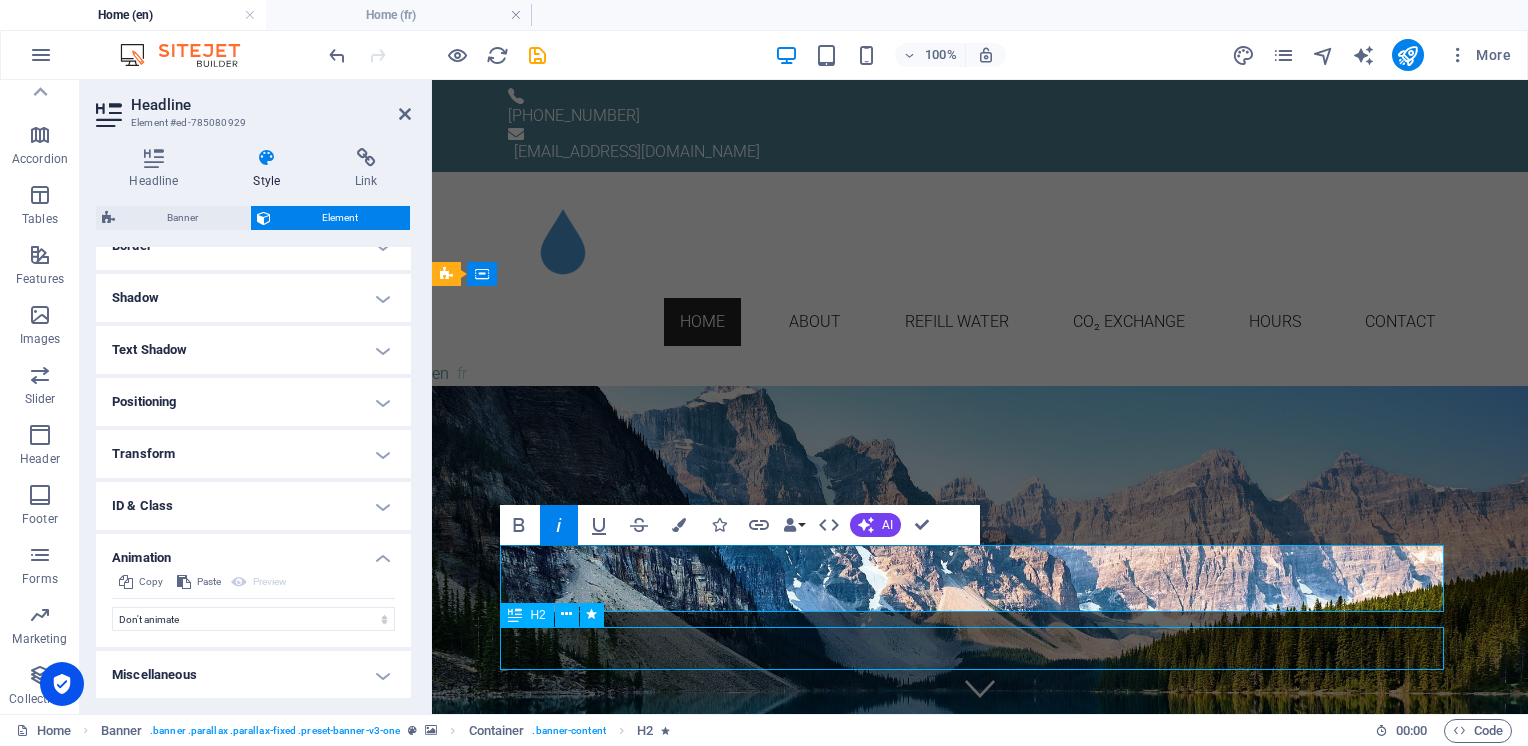 click on "Simple        Local         Sustainable" at bounding box center [980, 4936] 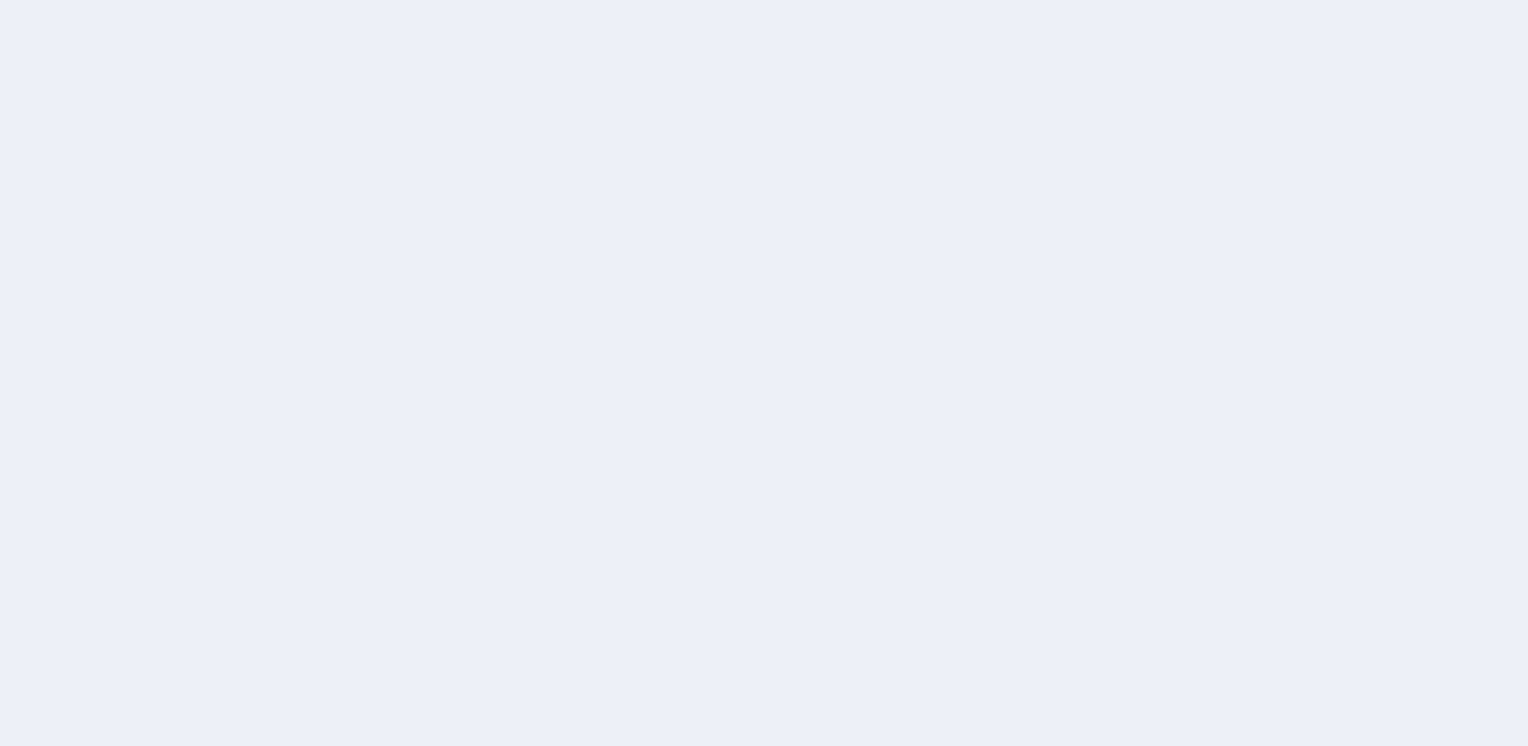 scroll, scrollTop: 0, scrollLeft: 0, axis: both 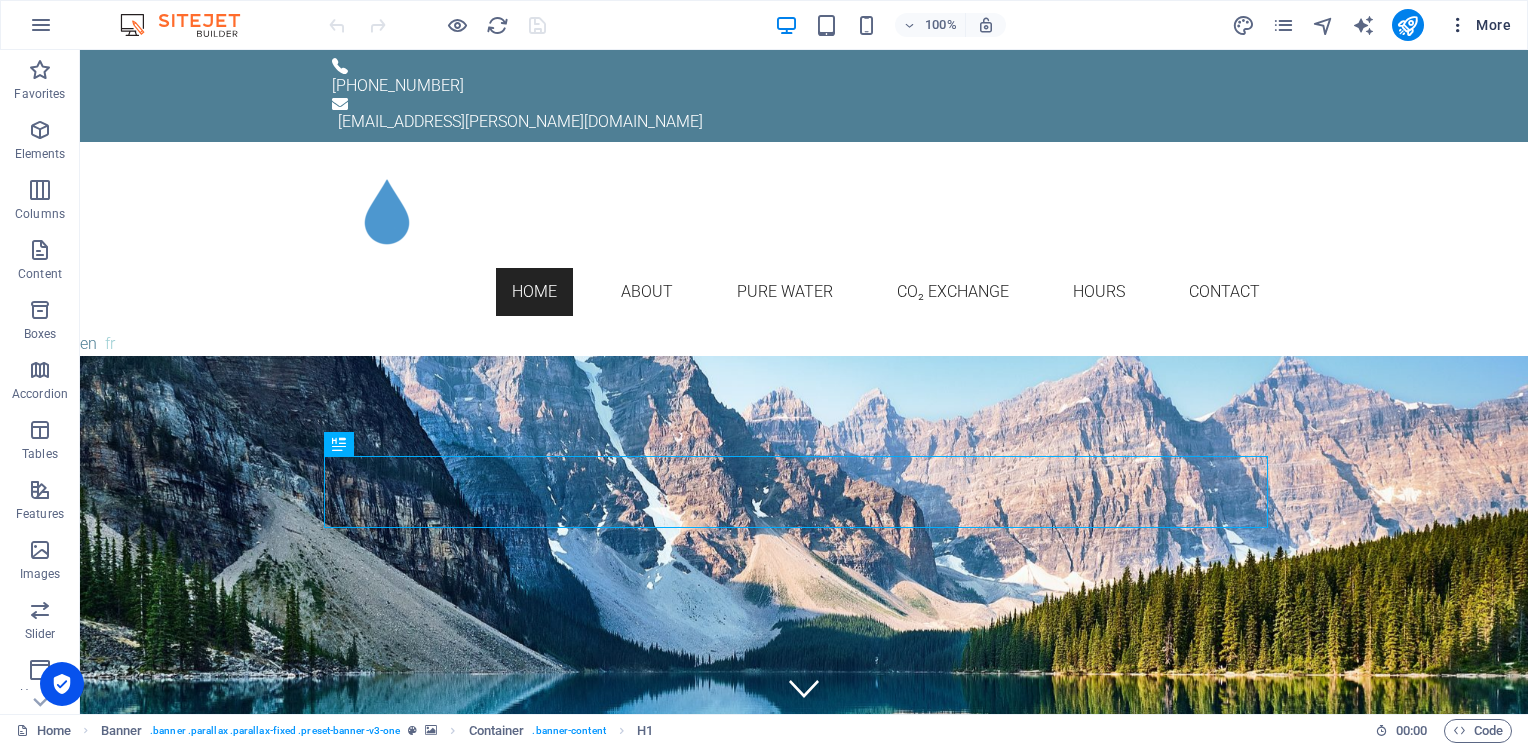 click on "More" at bounding box center (1479, 25) 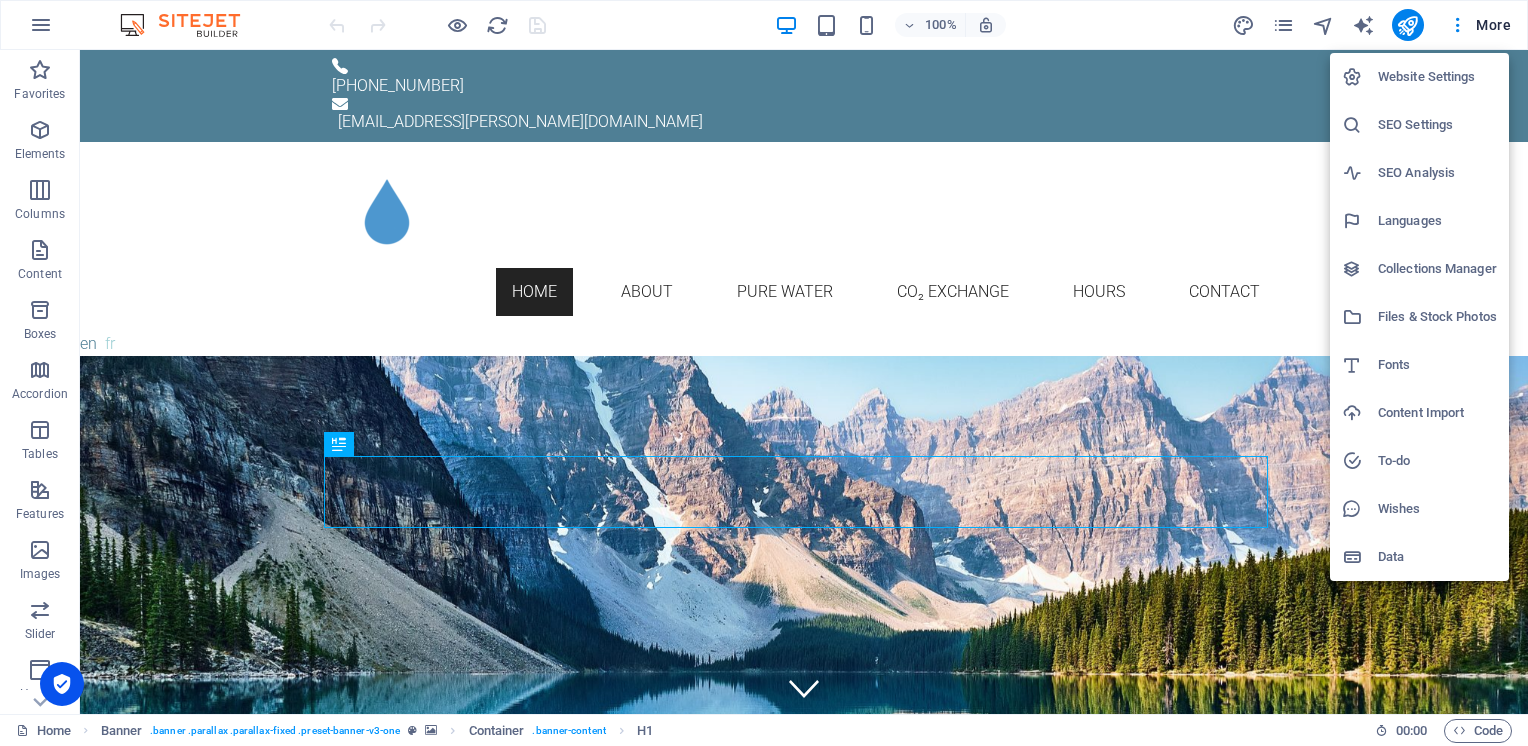 click on "Website Settings" at bounding box center (1437, 77) 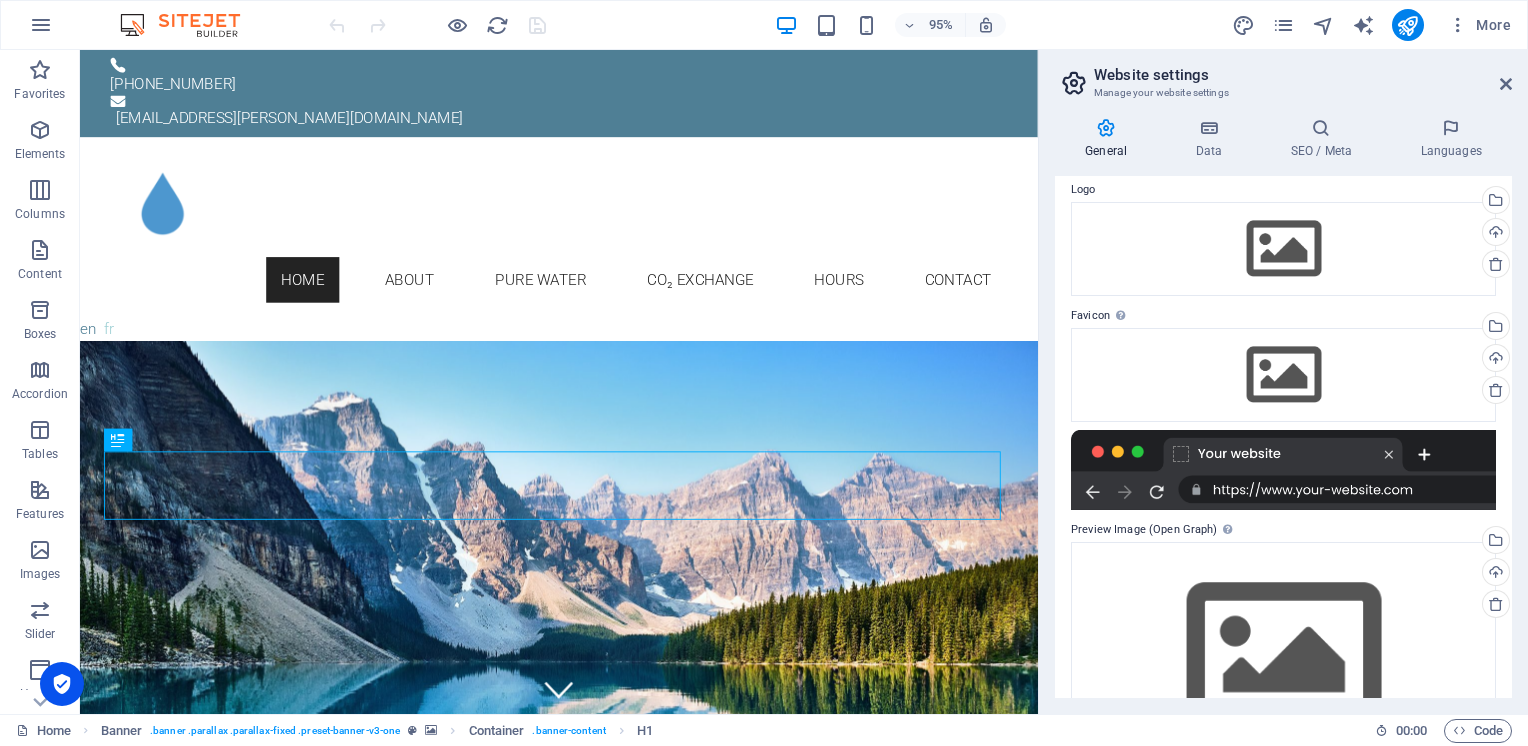 scroll, scrollTop: 0, scrollLeft: 0, axis: both 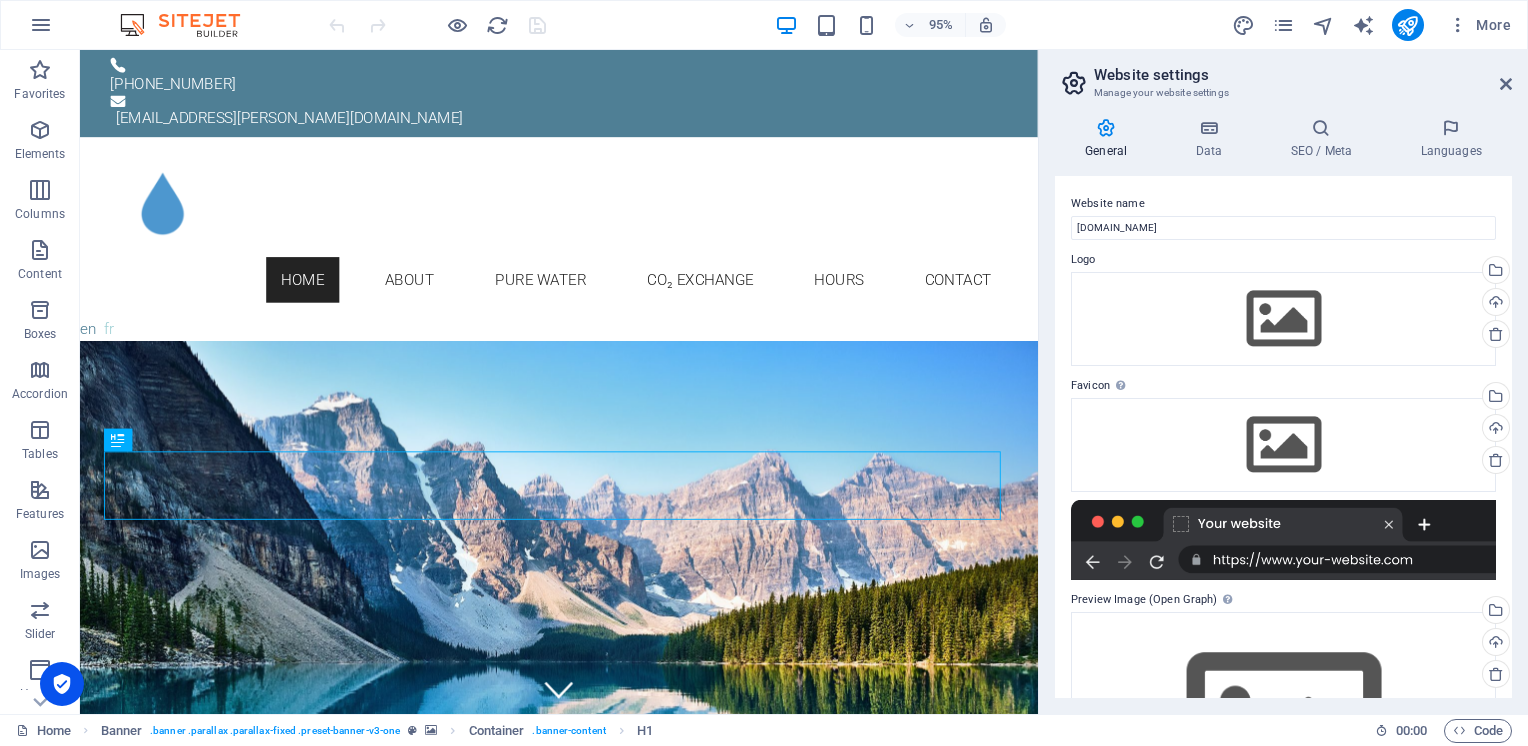 click on "Manage your website settings" at bounding box center (1283, 93) 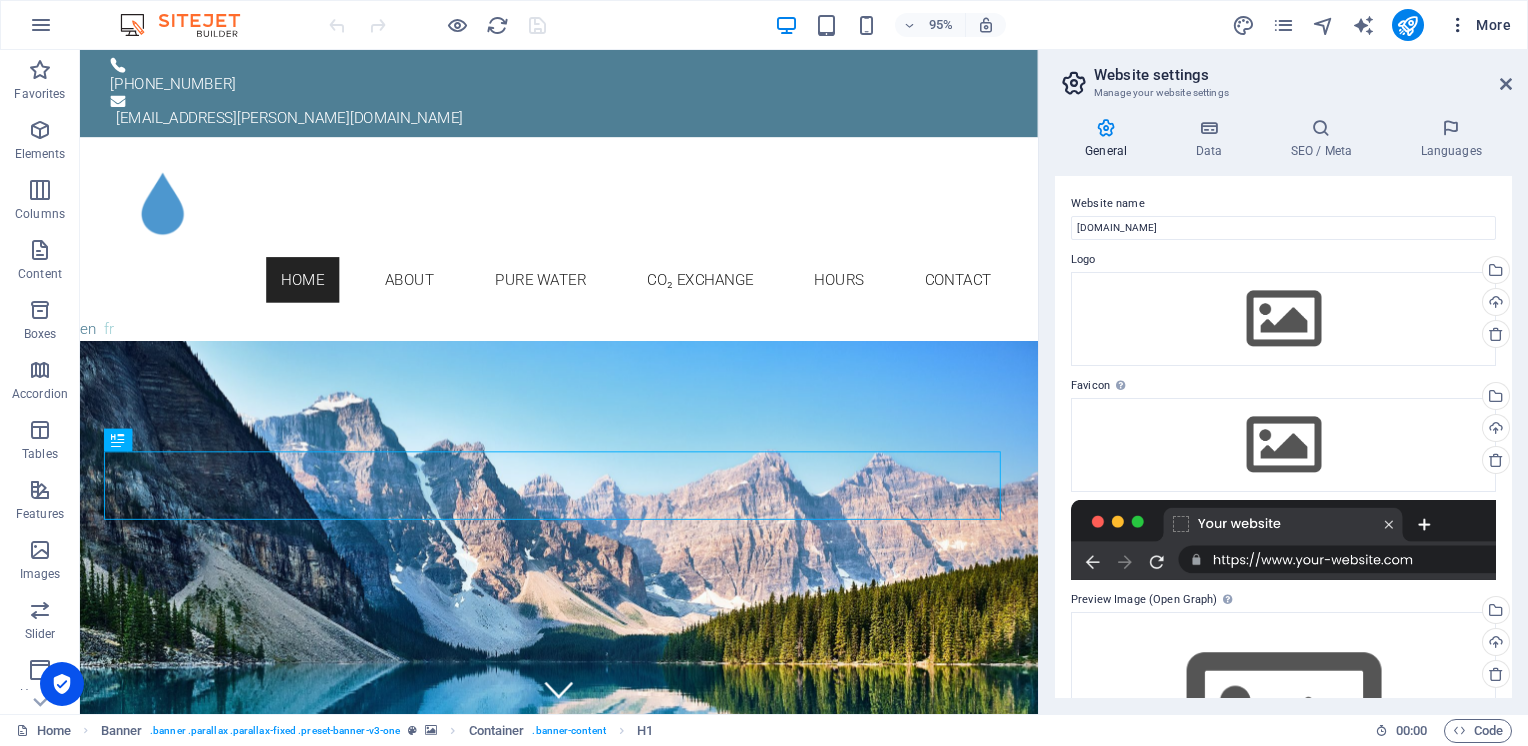 click on "More" at bounding box center [1479, 25] 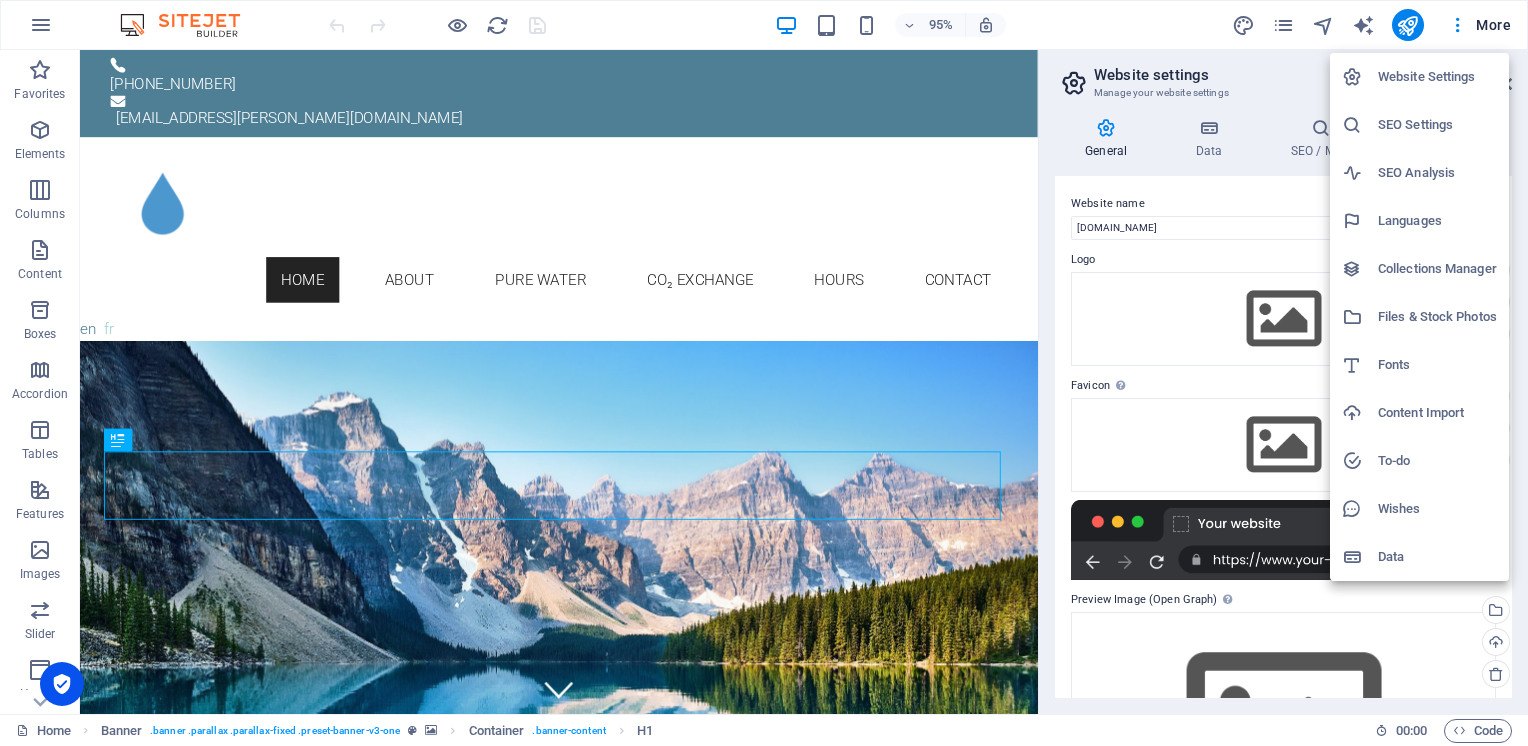 click at bounding box center (764, 373) 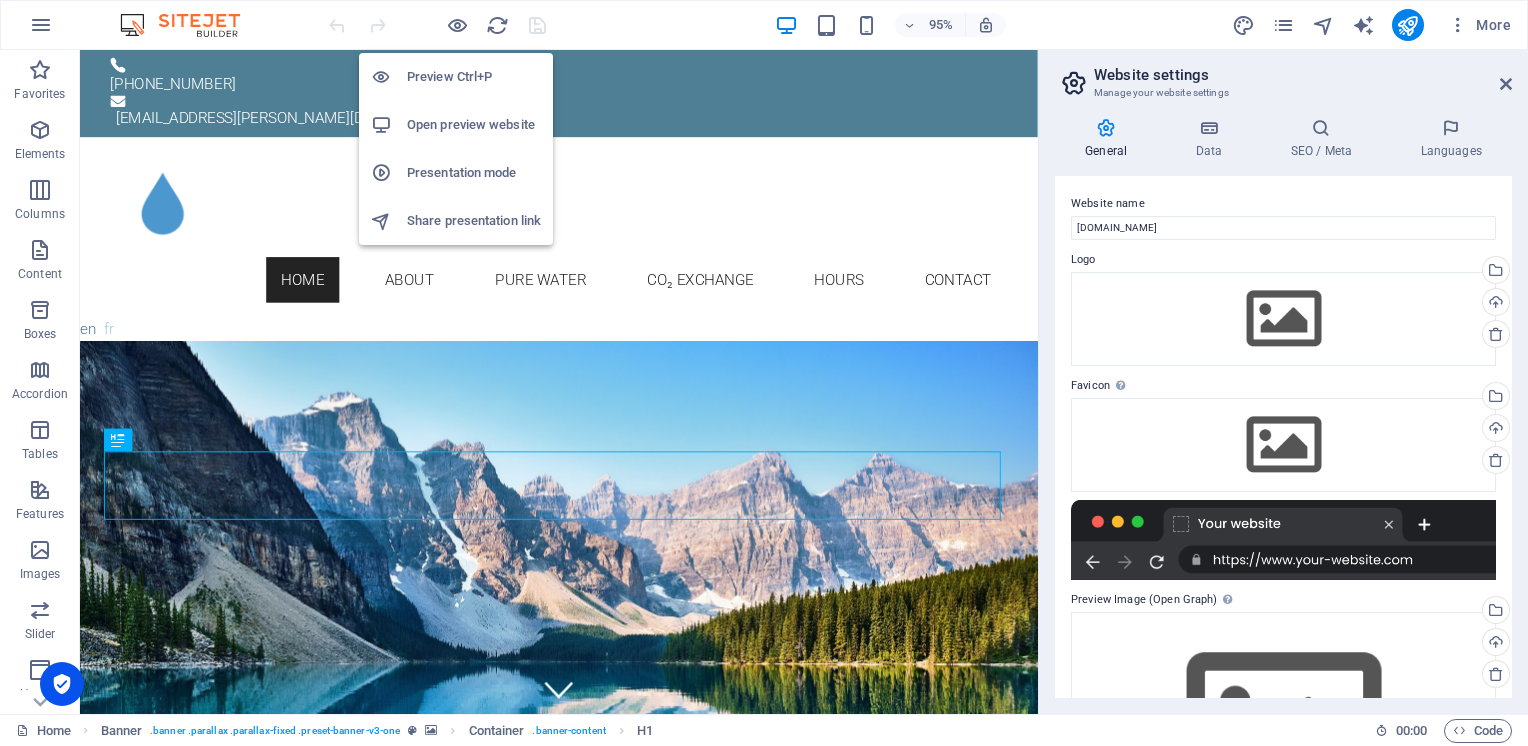 click on "Open preview website" at bounding box center [474, 125] 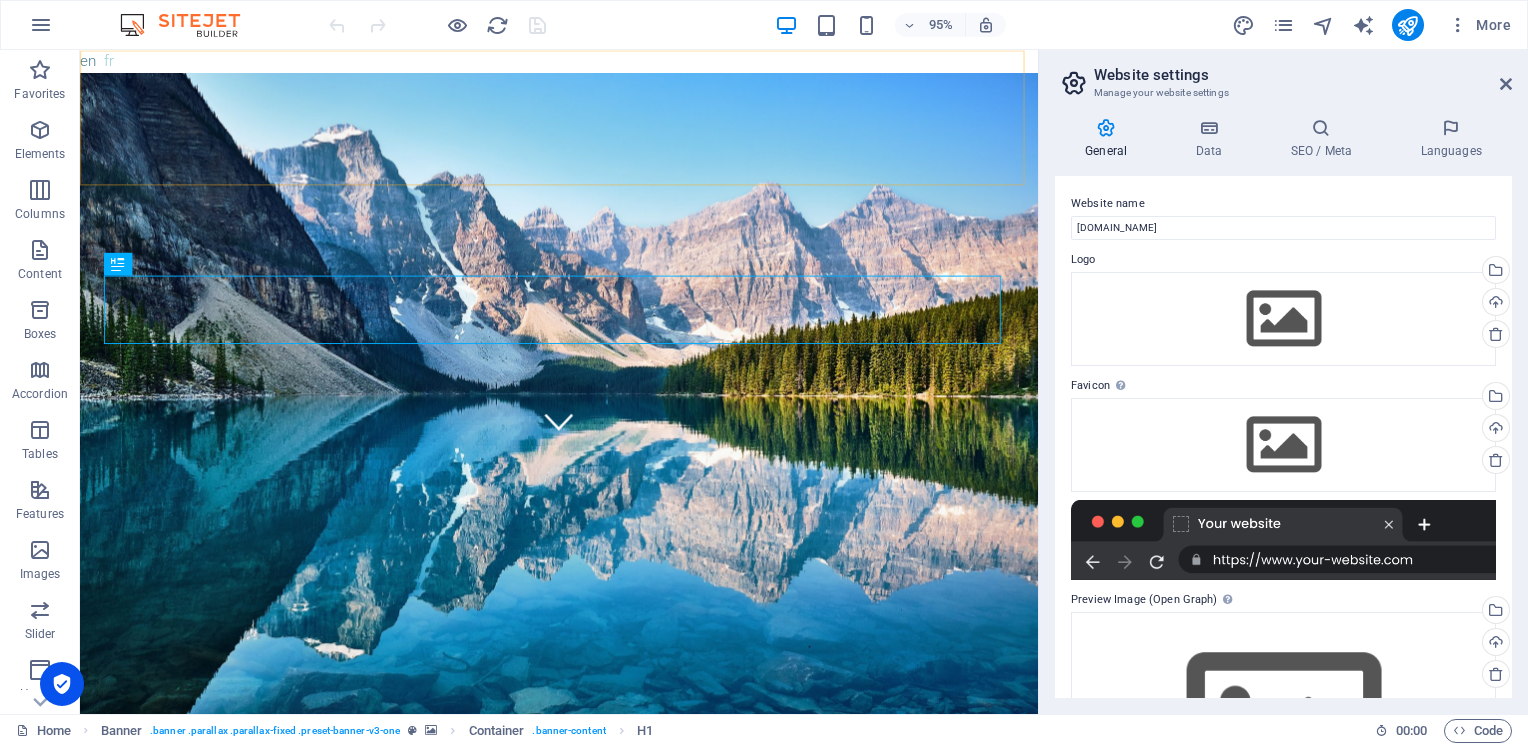scroll, scrollTop: 0, scrollLeft: 0, axis: both 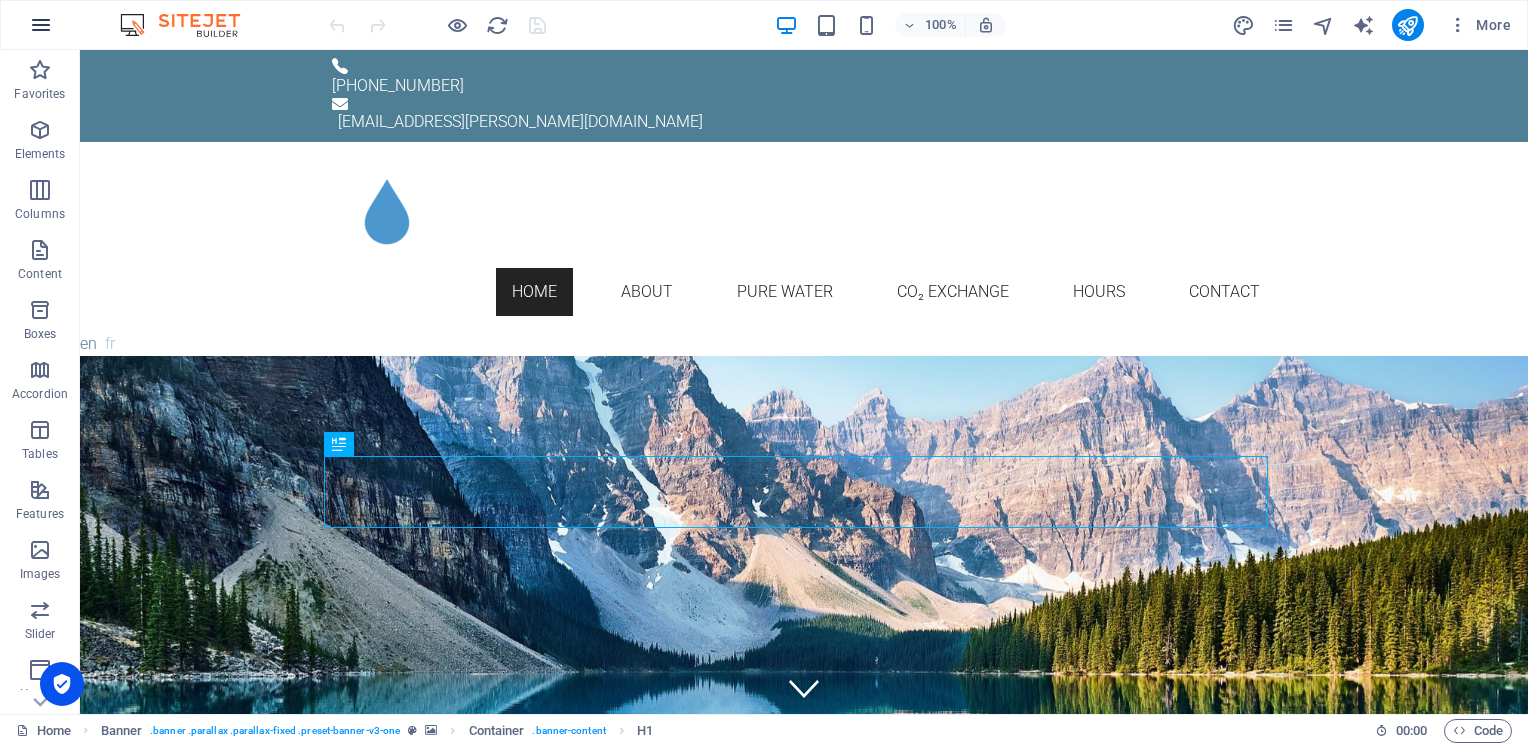 click at bounding box center (41, 25) 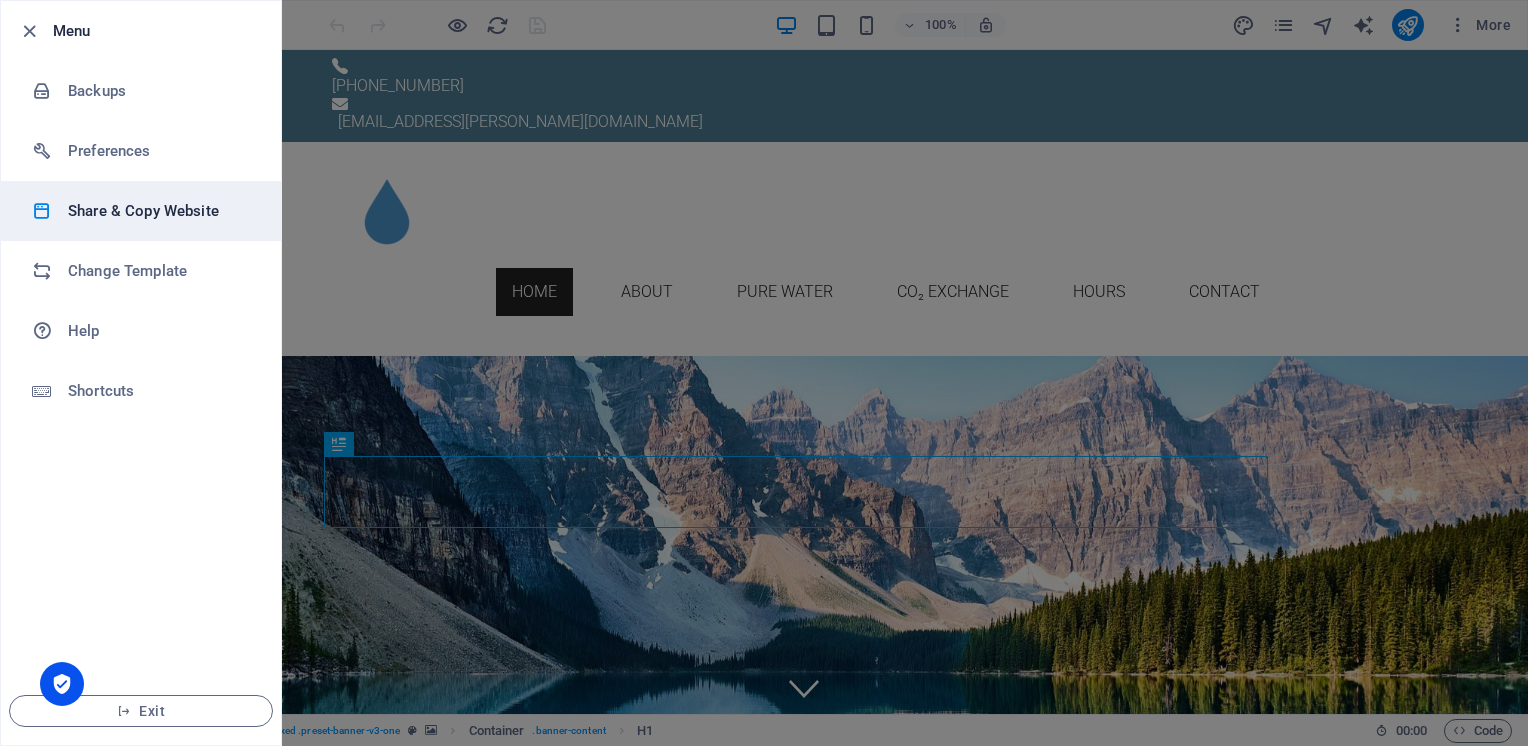 click on "Share & Copy Website" at bounding box center (141, 211) 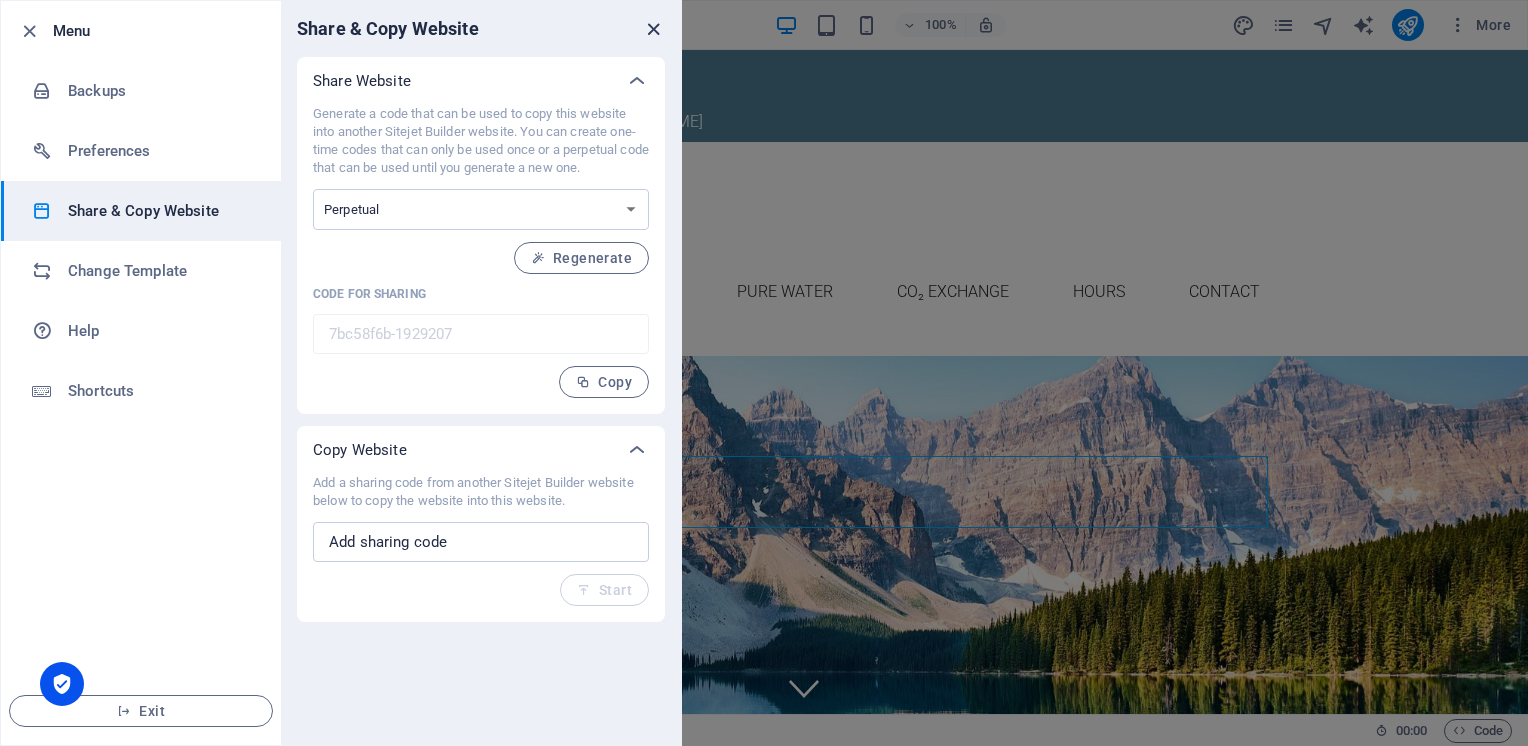 click at bounding box center [653, 29] 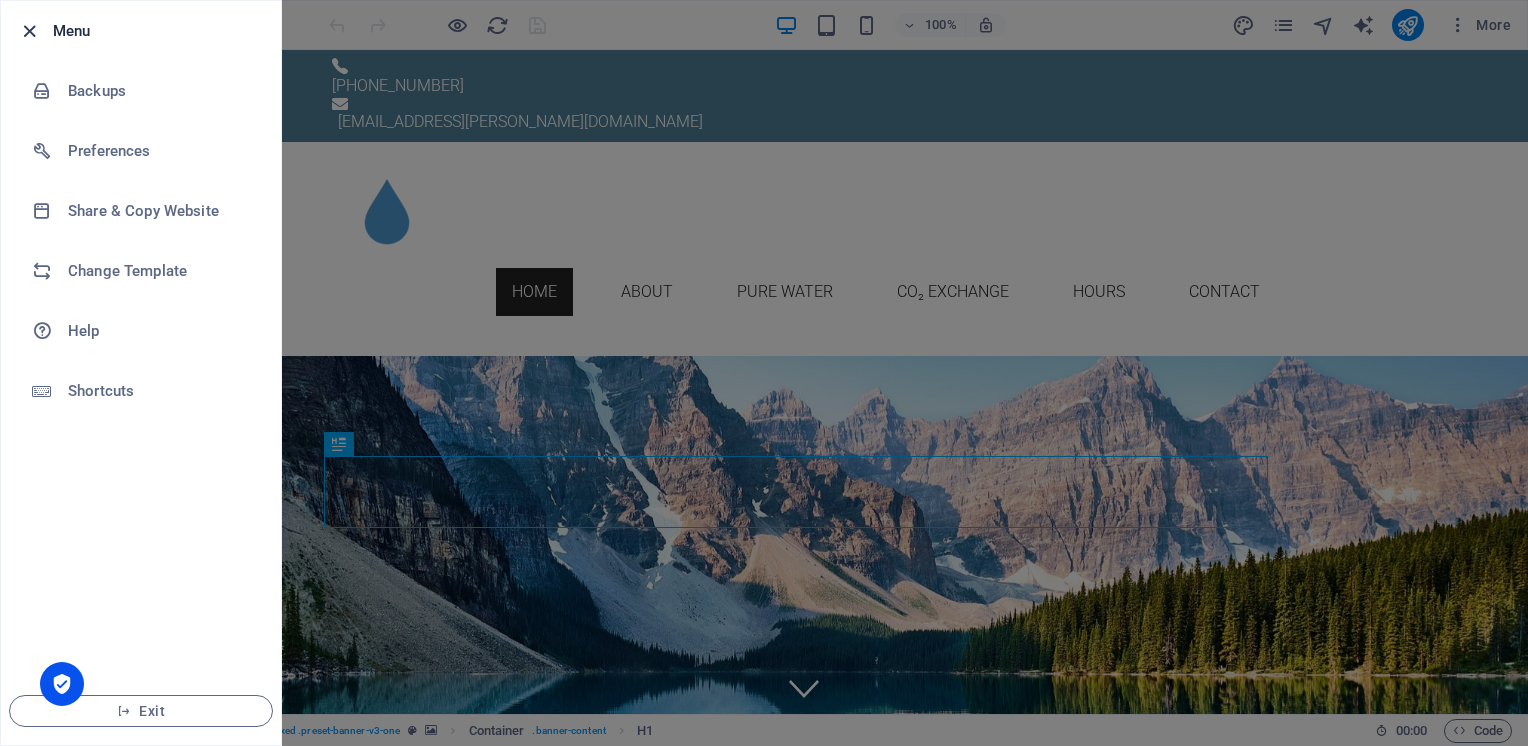 click at bounding box center (29, 31) 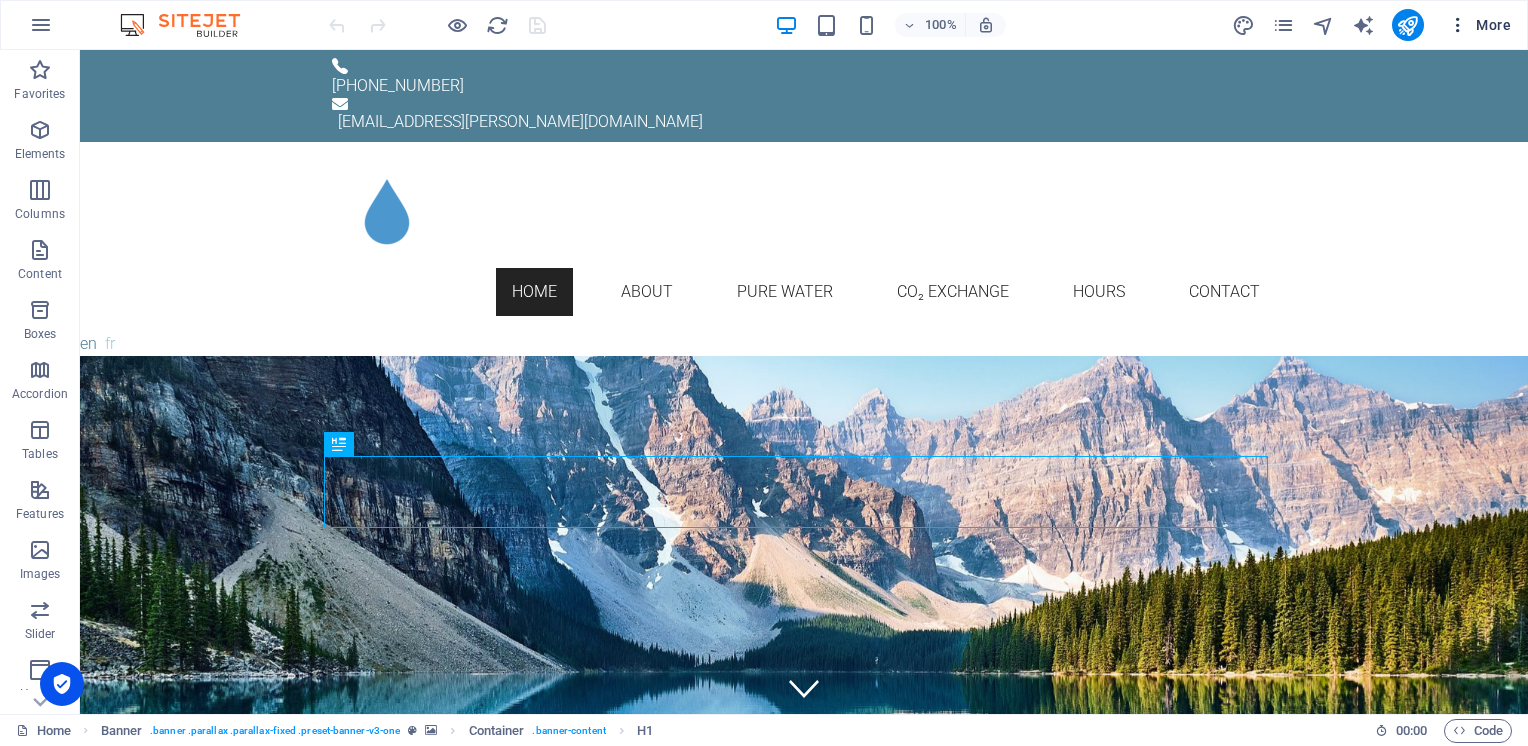 click on "More" at bounding box center (1479, 25) 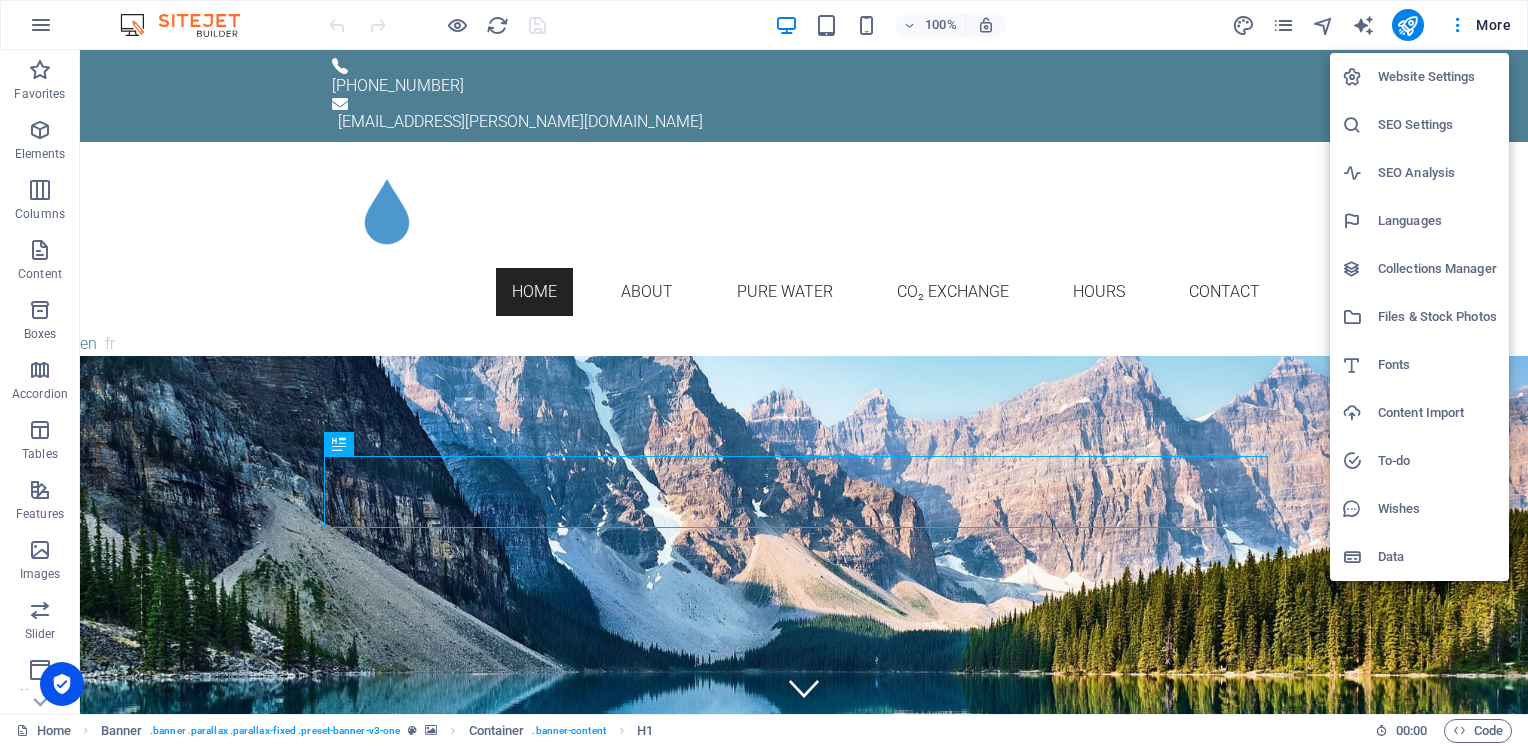 click on "Website Settings" at bounding box center (1437, 77) 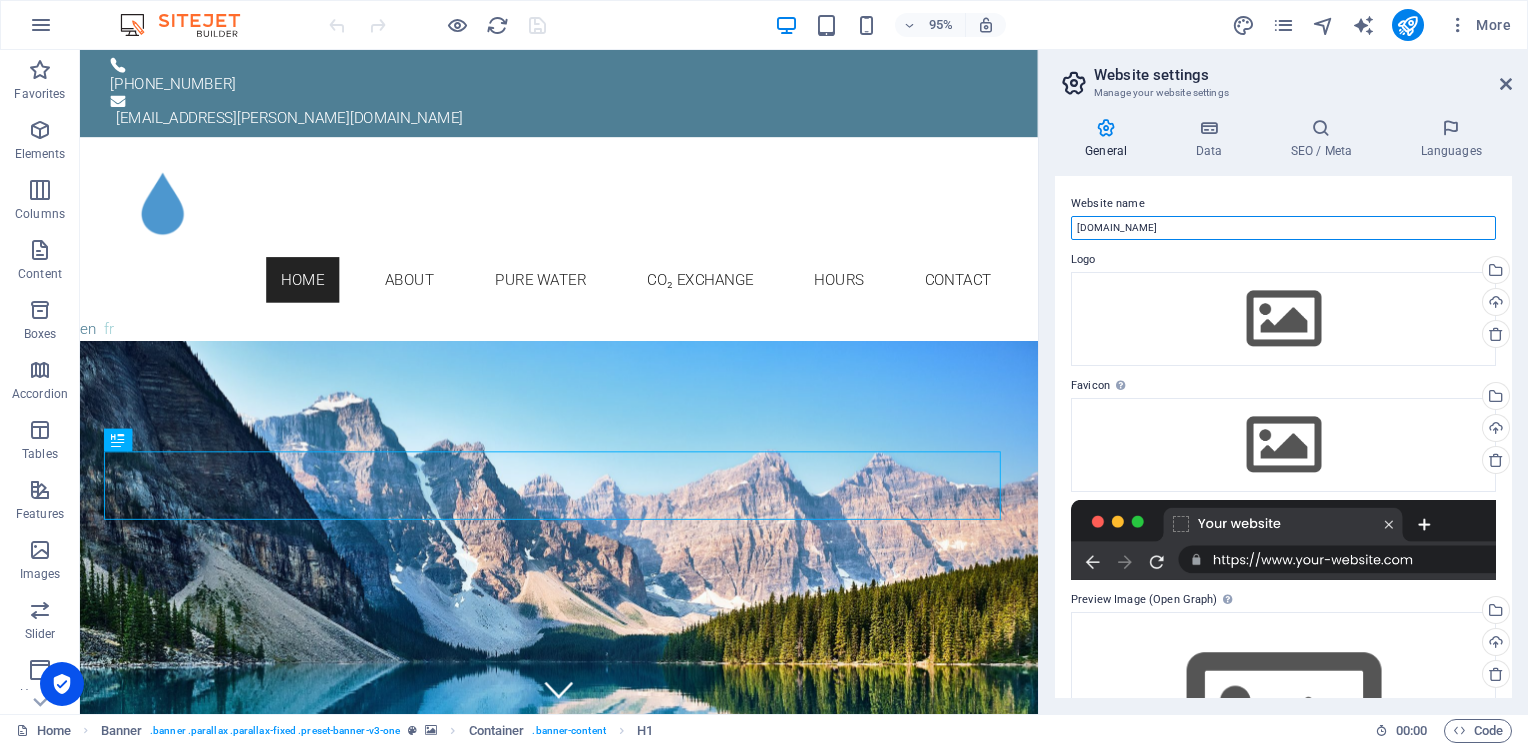 click on "[DOMAIN_NAME]" at bounding box center [1283, 228] 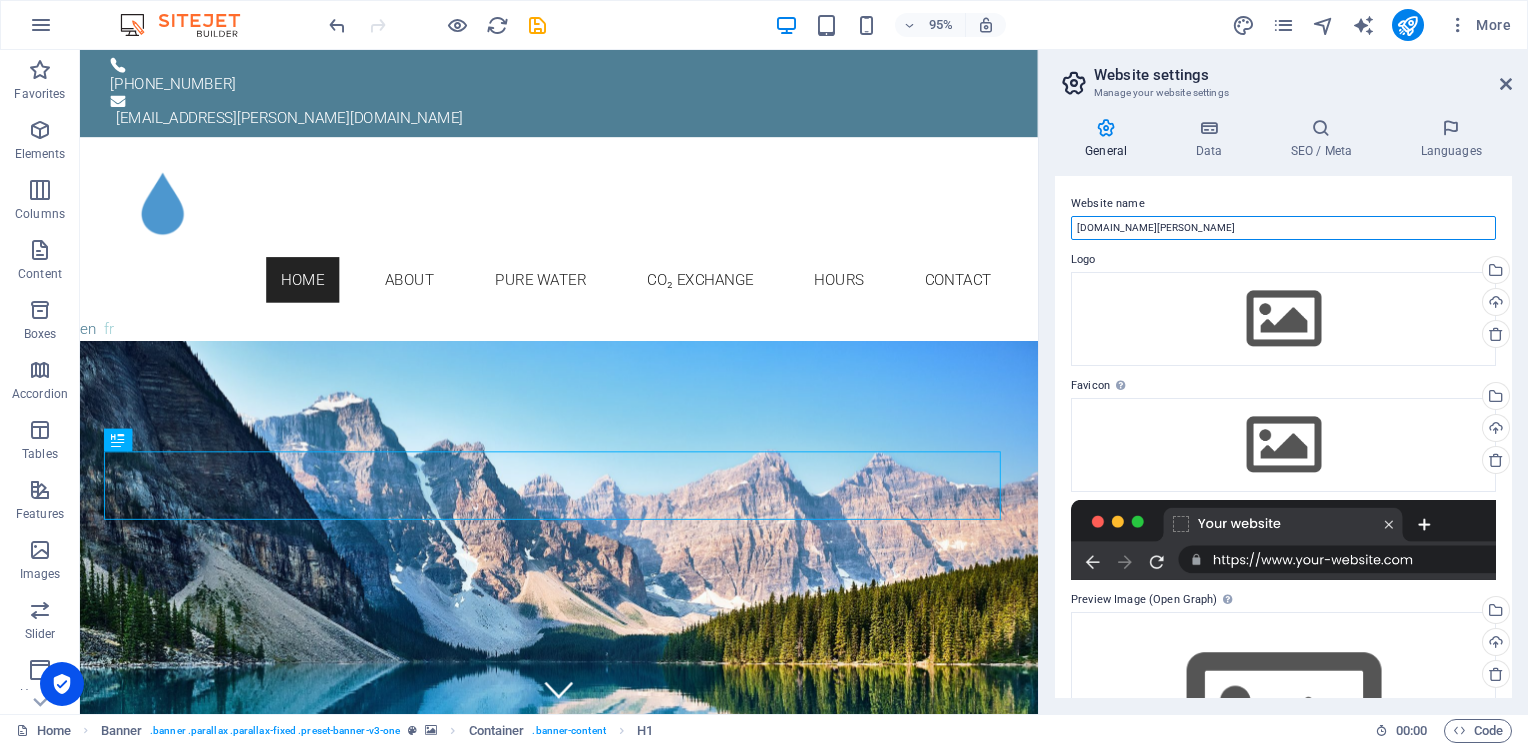type on "[DOMAIN_NAME][PERSON_NAME]" 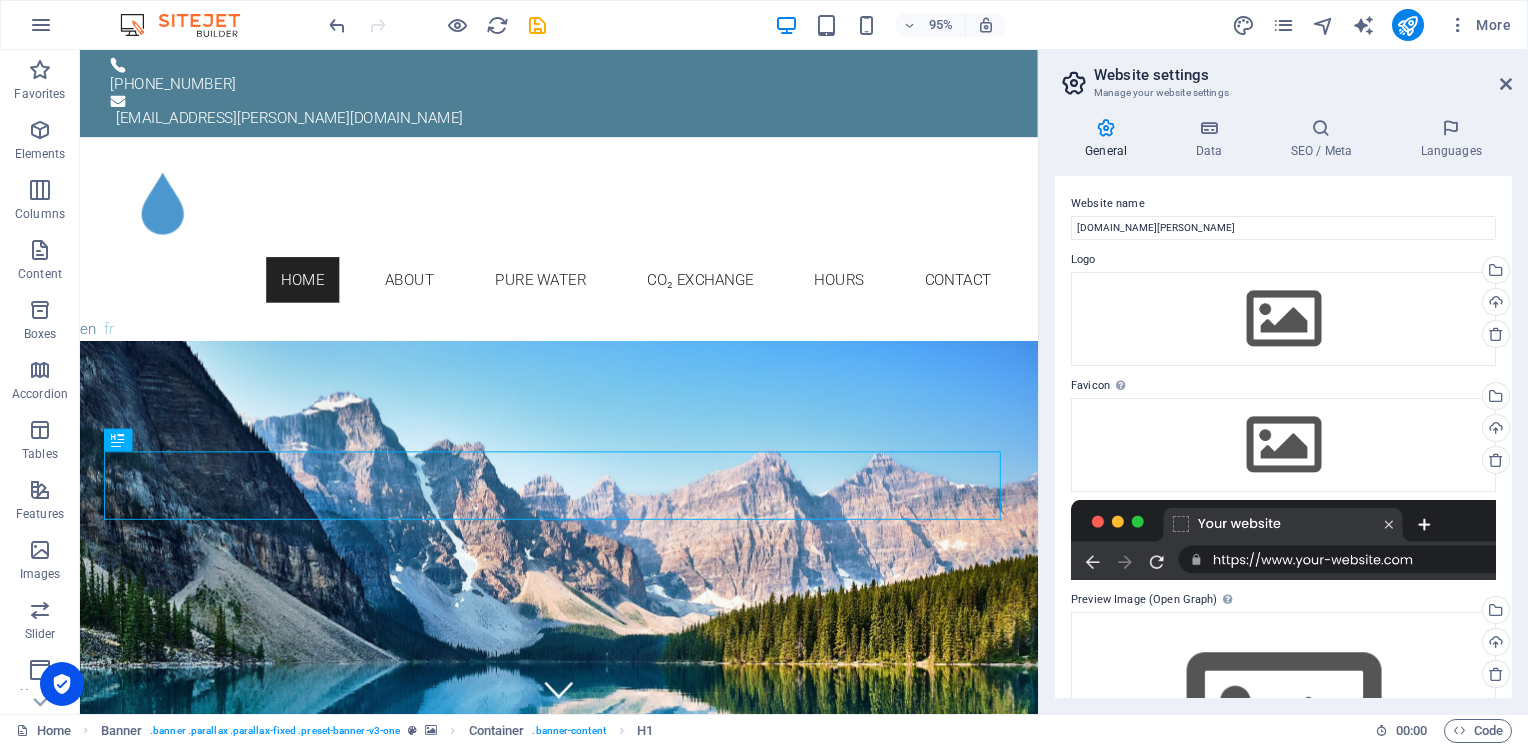 drag, startPoint x: 1377, startPoint y: 66, endPoint x: 1388, endPoint y: 78, distance: 16.27882 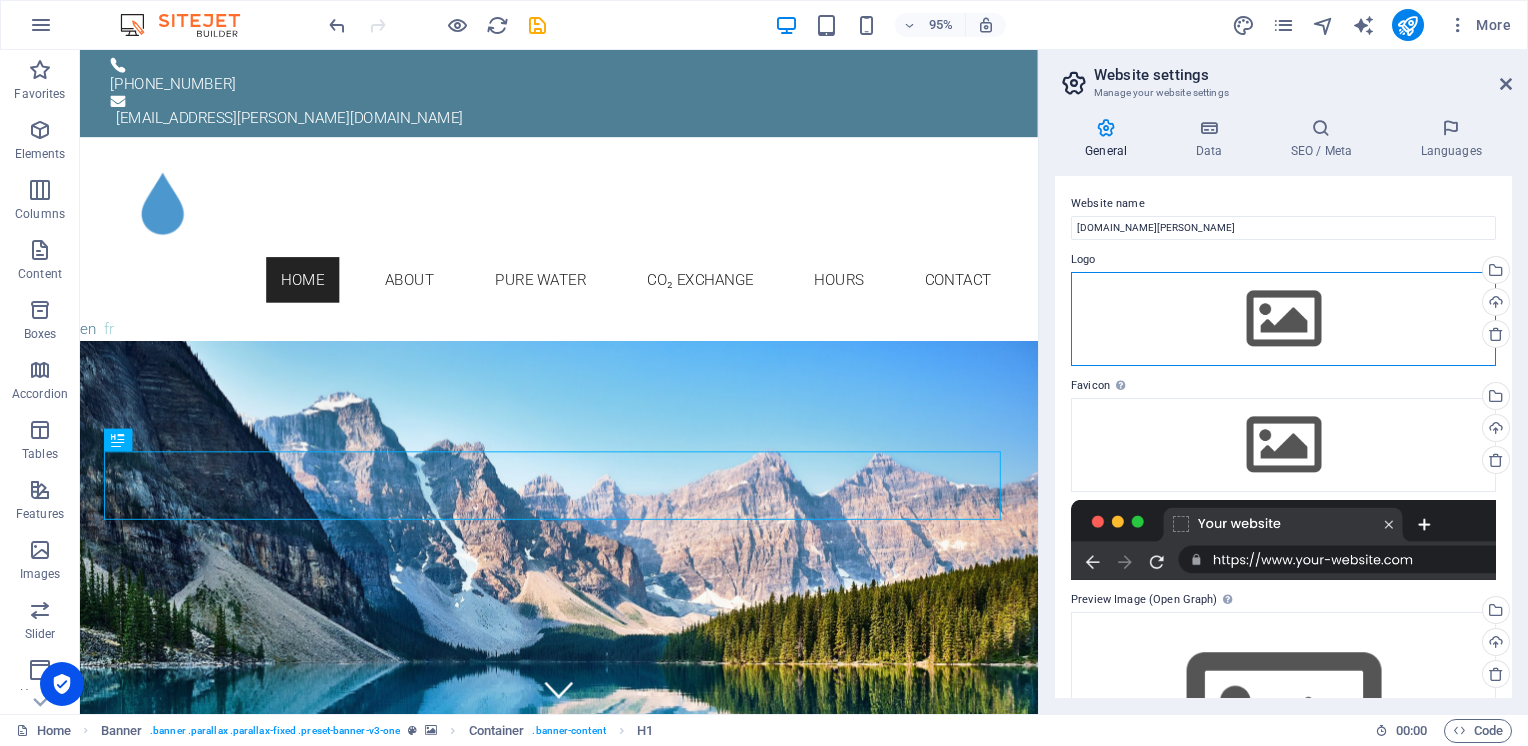 click on "Drag files here, click to choose files or select files from Files or our free stock photos & videos" at bounding box center [1283, 319] 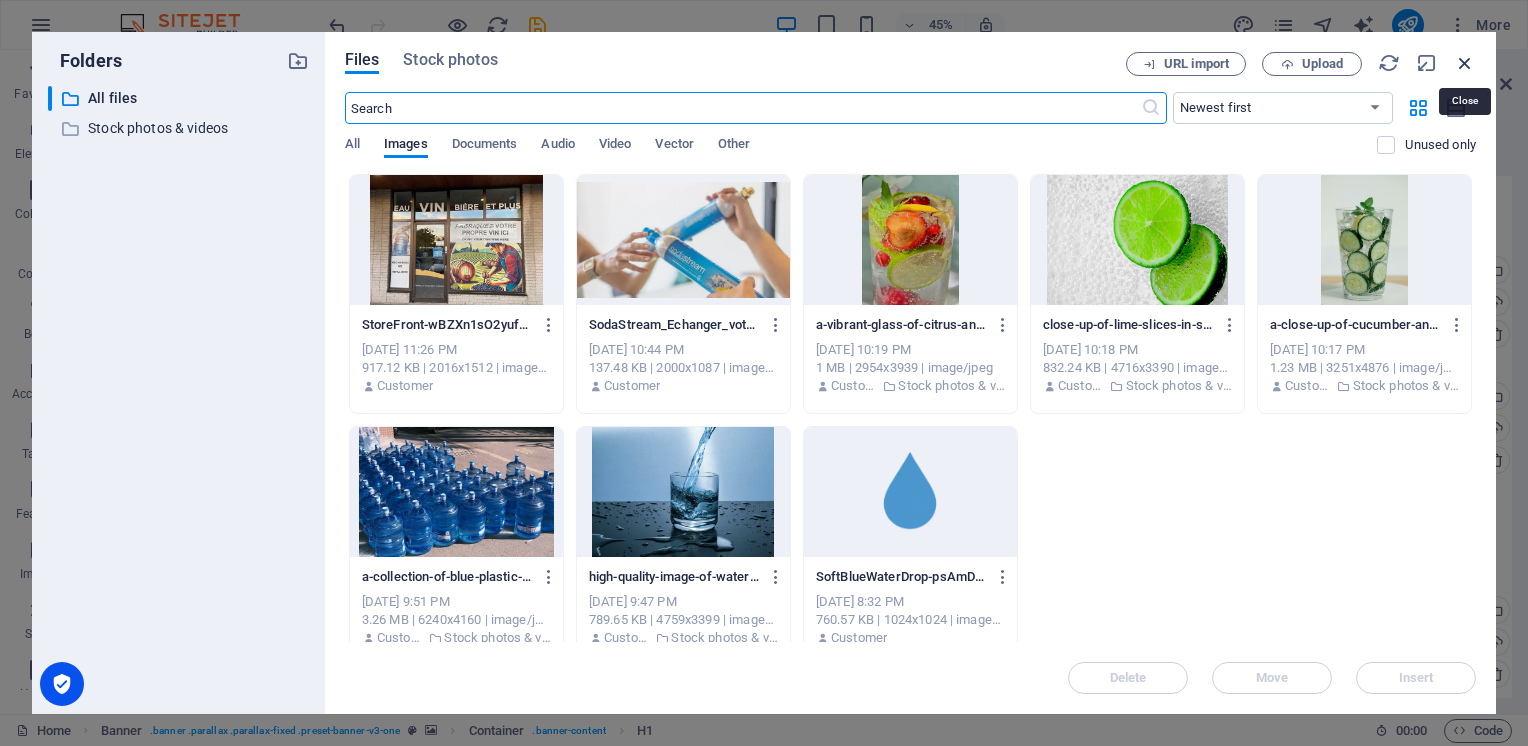 click at bounding box center (1465, 63) 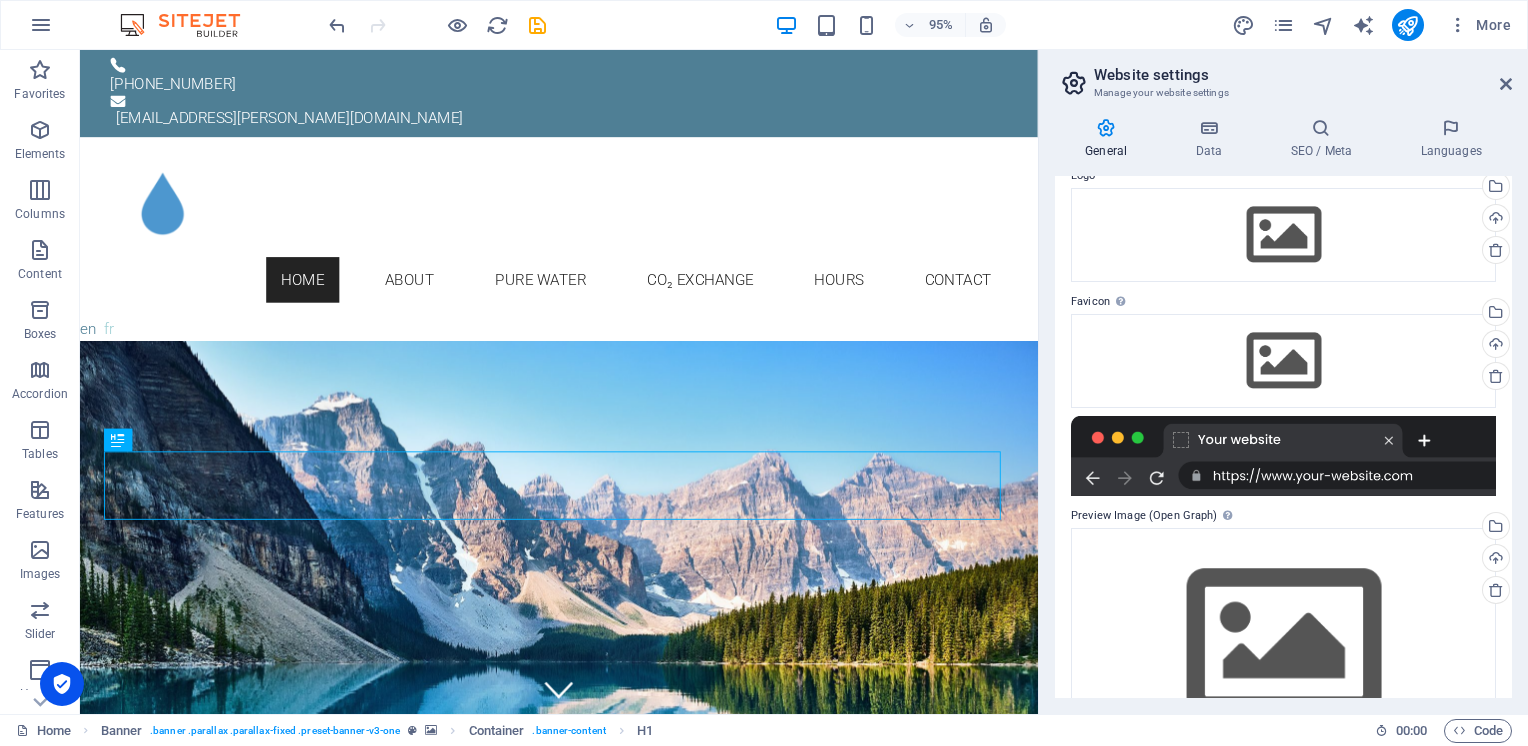 scroll, scrollTop: 0, scrollLeft: 0, axis: both 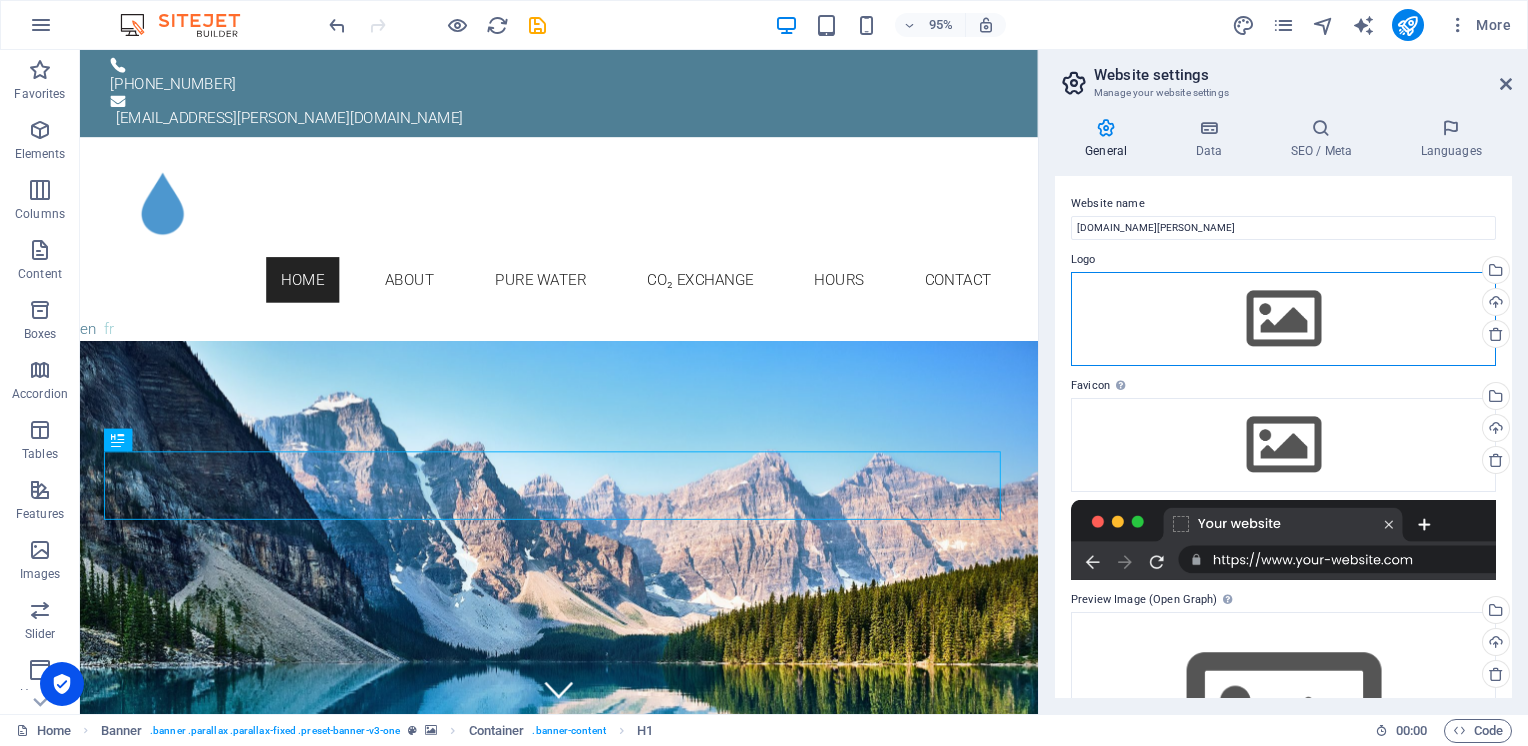 click on "Drag files here, click to choose files or select files from Files or our free stock photos & videos" at bounding box center (1283, 319) 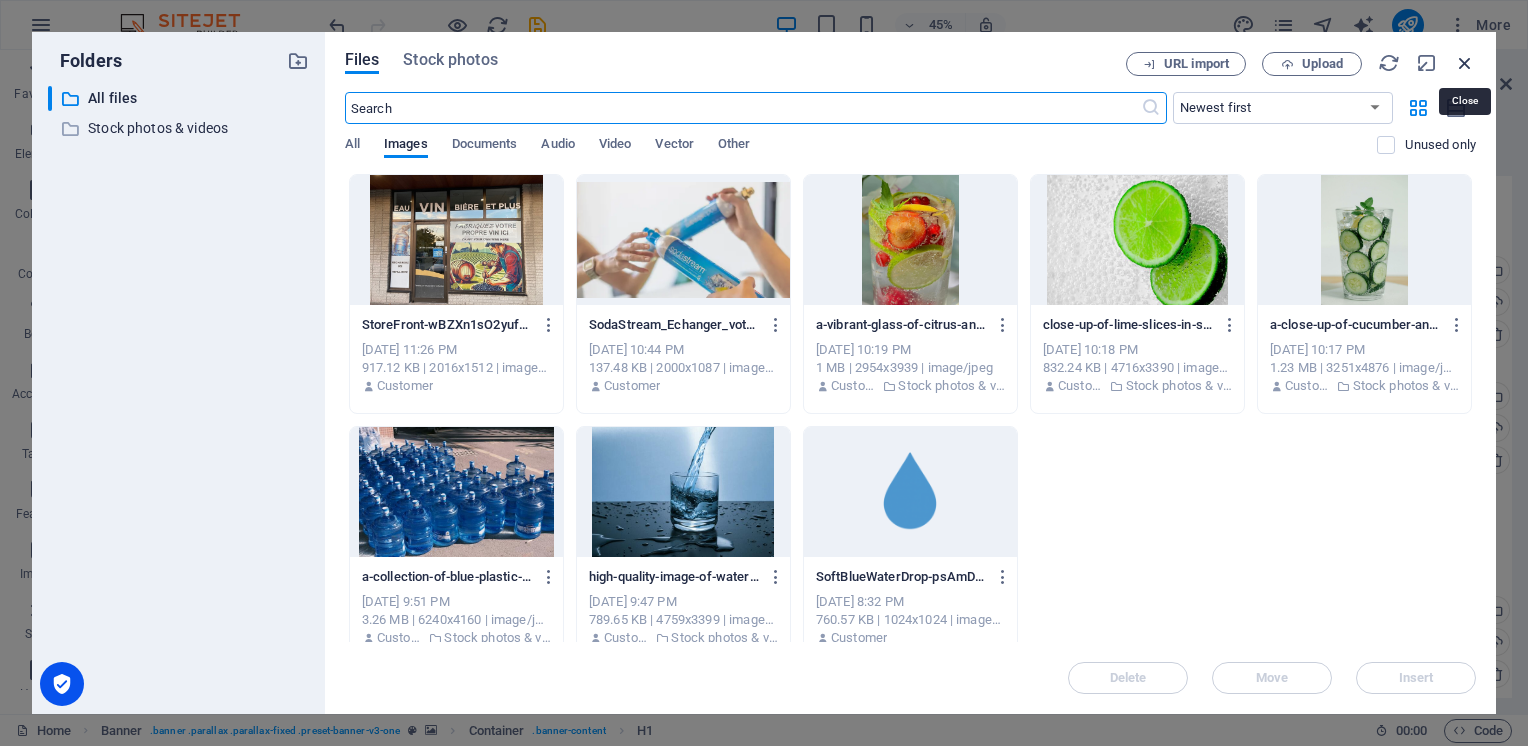 click at bounding box center (1465, 63) 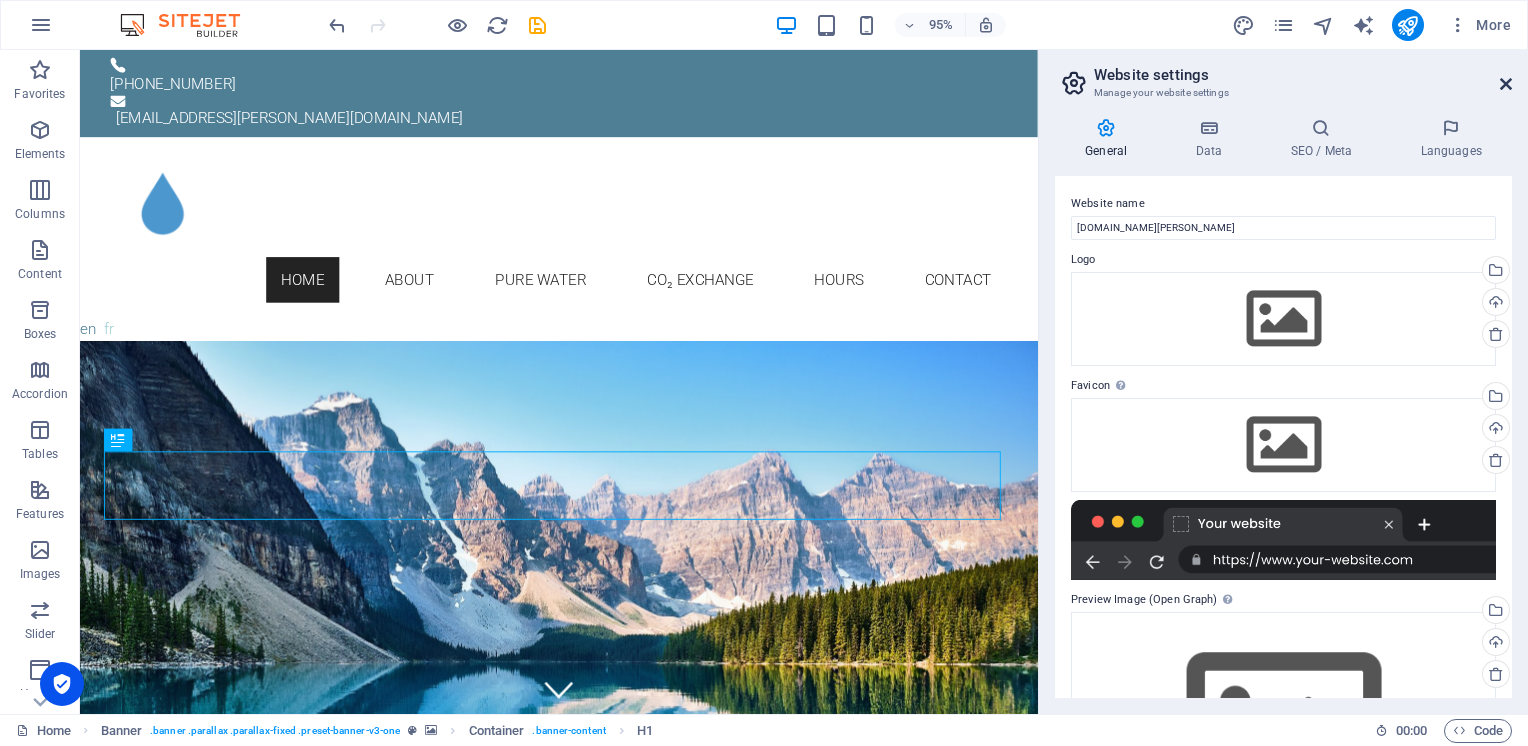 click at bounding box center [1506, 84] 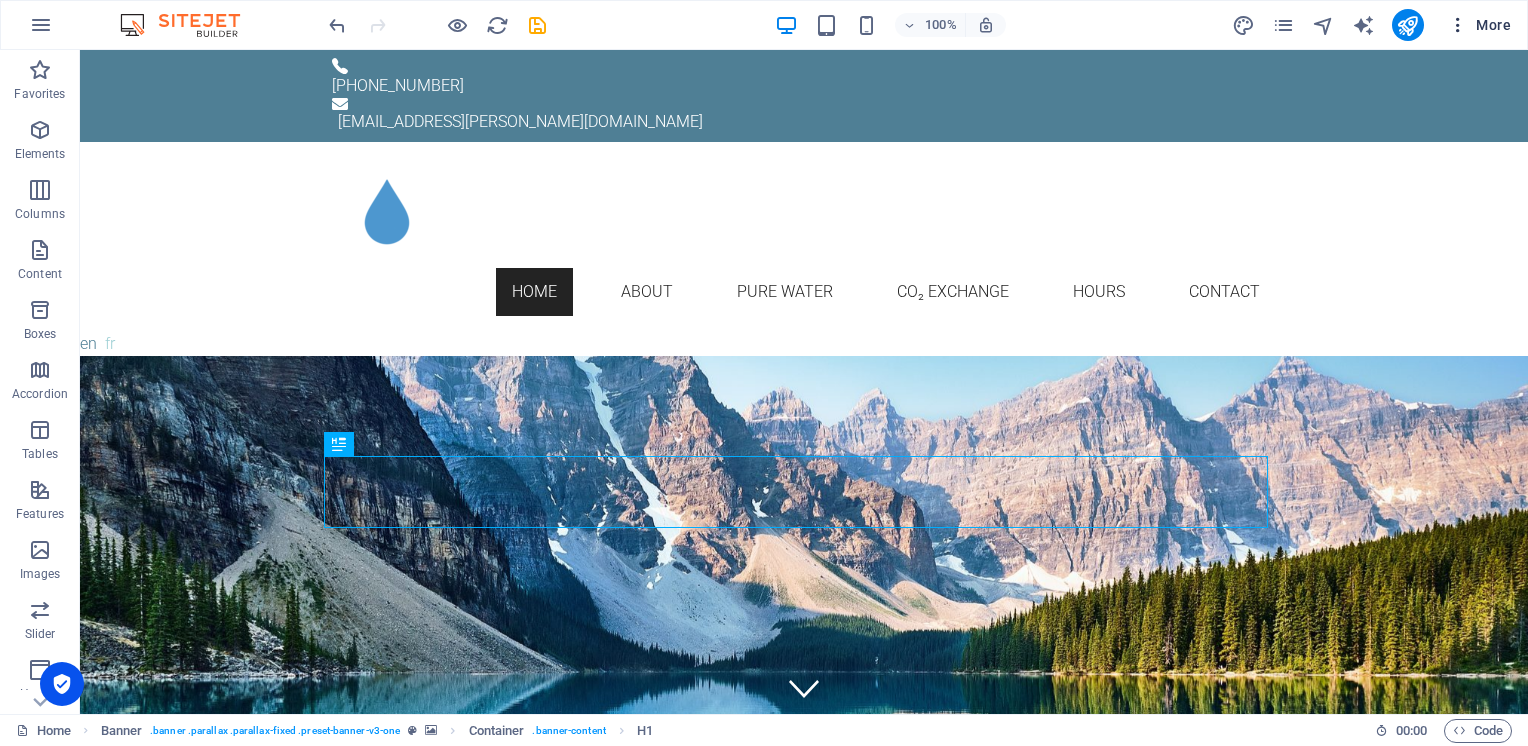 click at bounding box center (1458, 25) 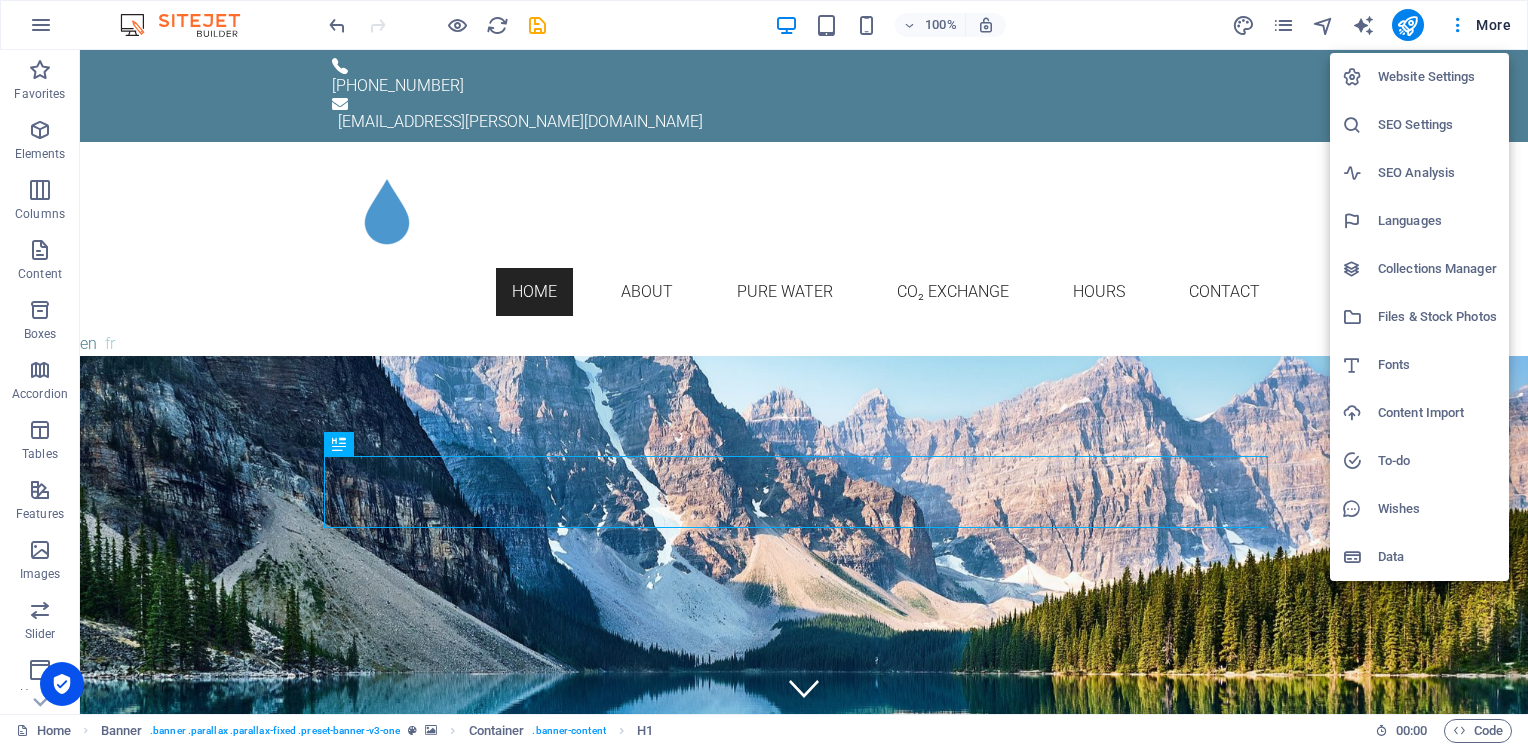click on "Website Settings" at bounding box center [1437, 77] 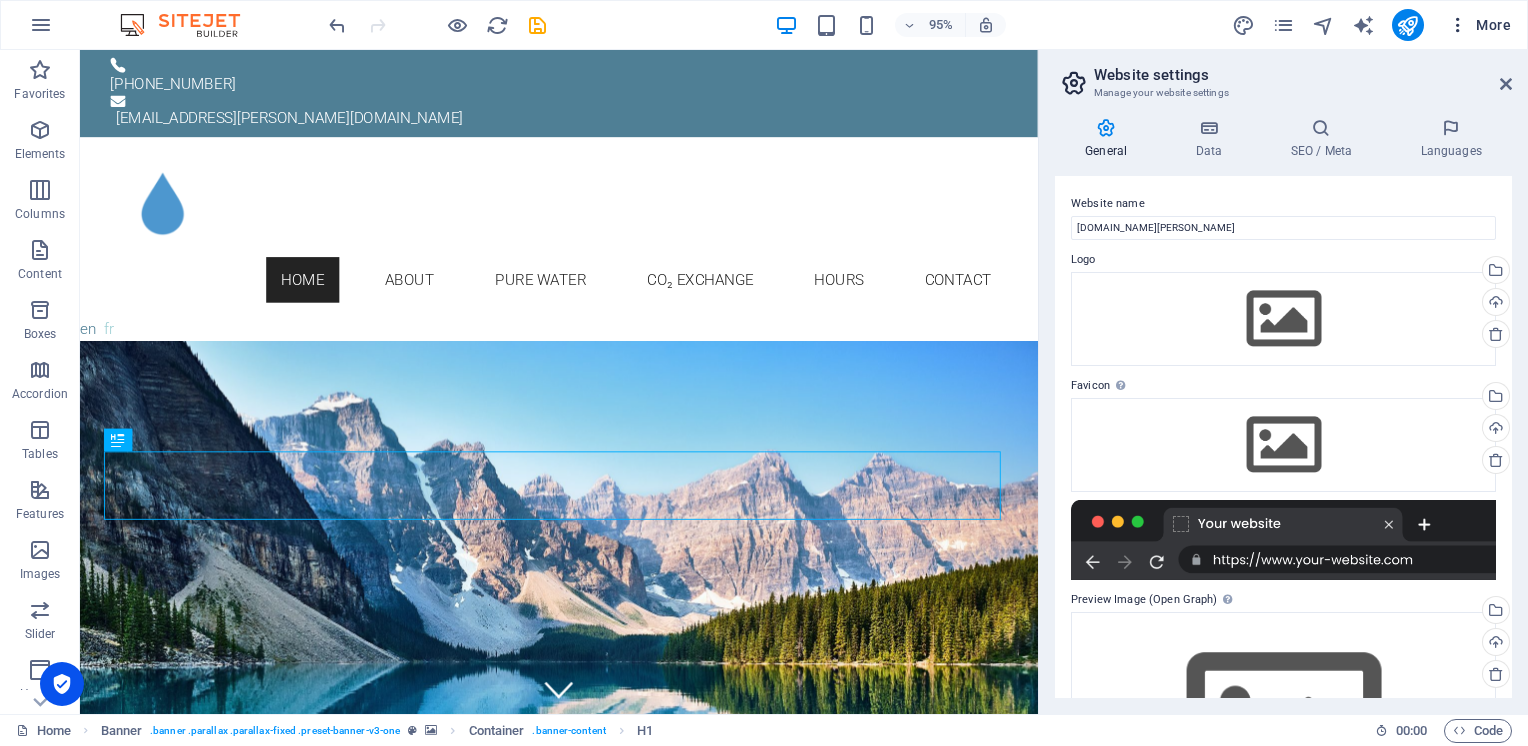 click on "More" at bounding box center [1479, 25] 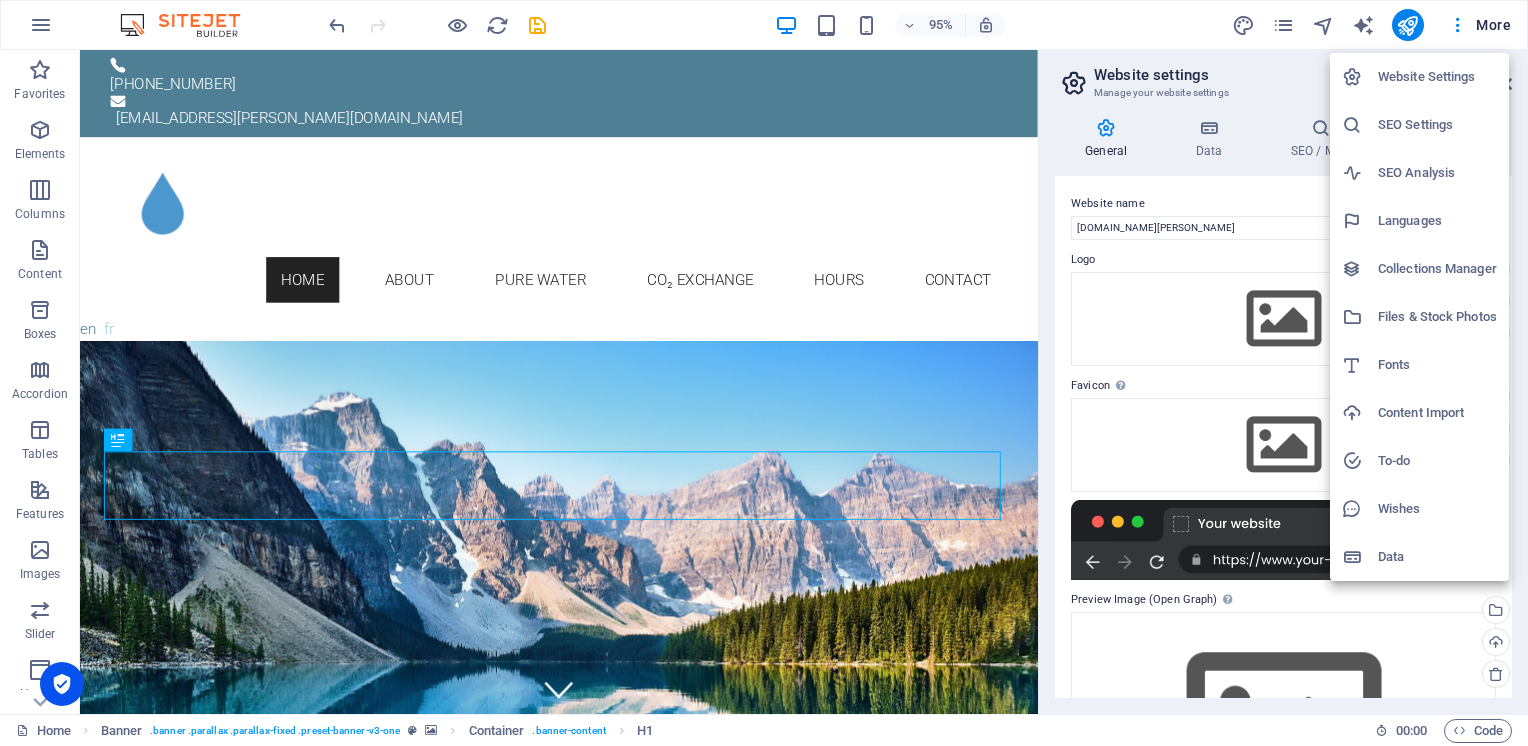 click at bounding box center [764, 373] 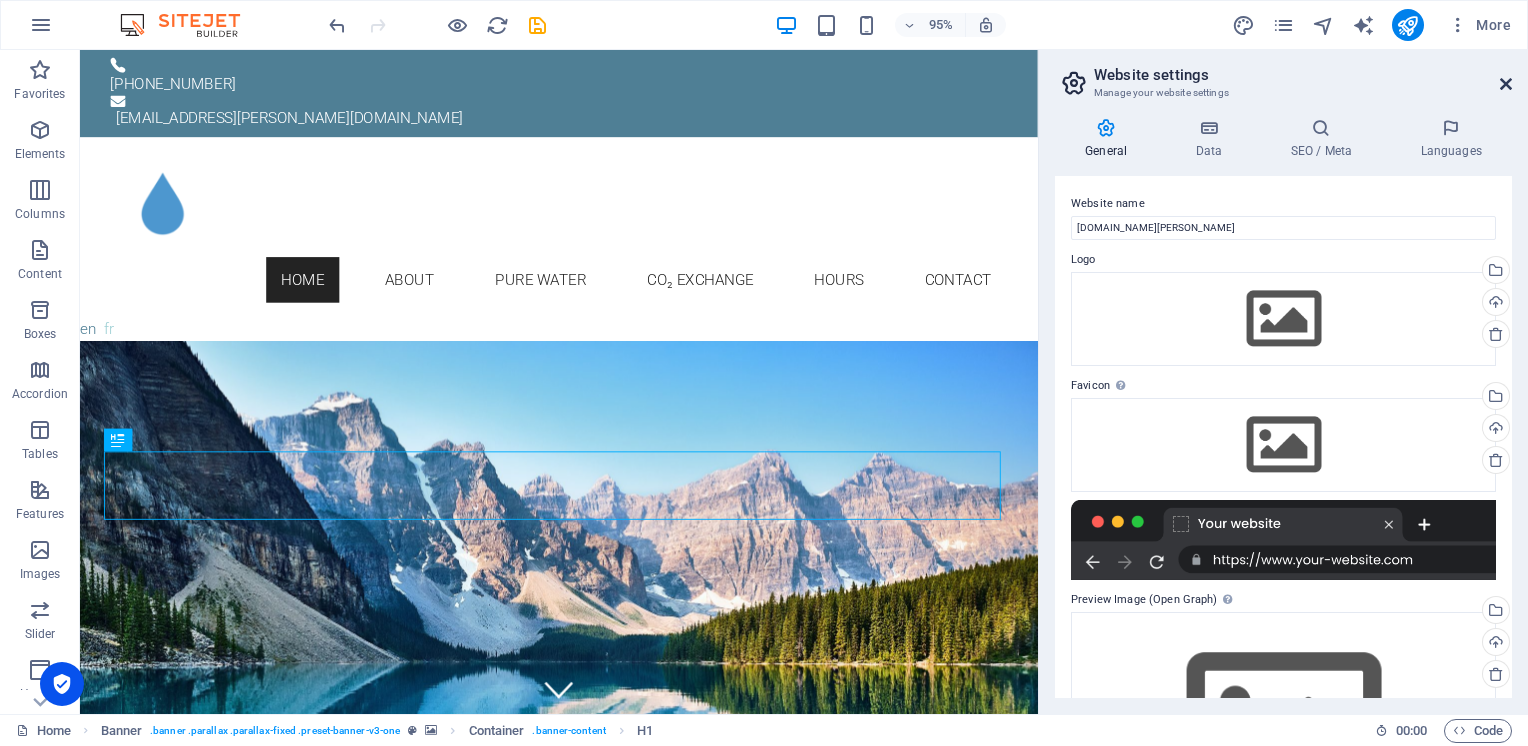 drag, startPoint x: 1501, startPoint y: 88, endPoint x: 1419, endPoint y: 39, distance: 95.524864 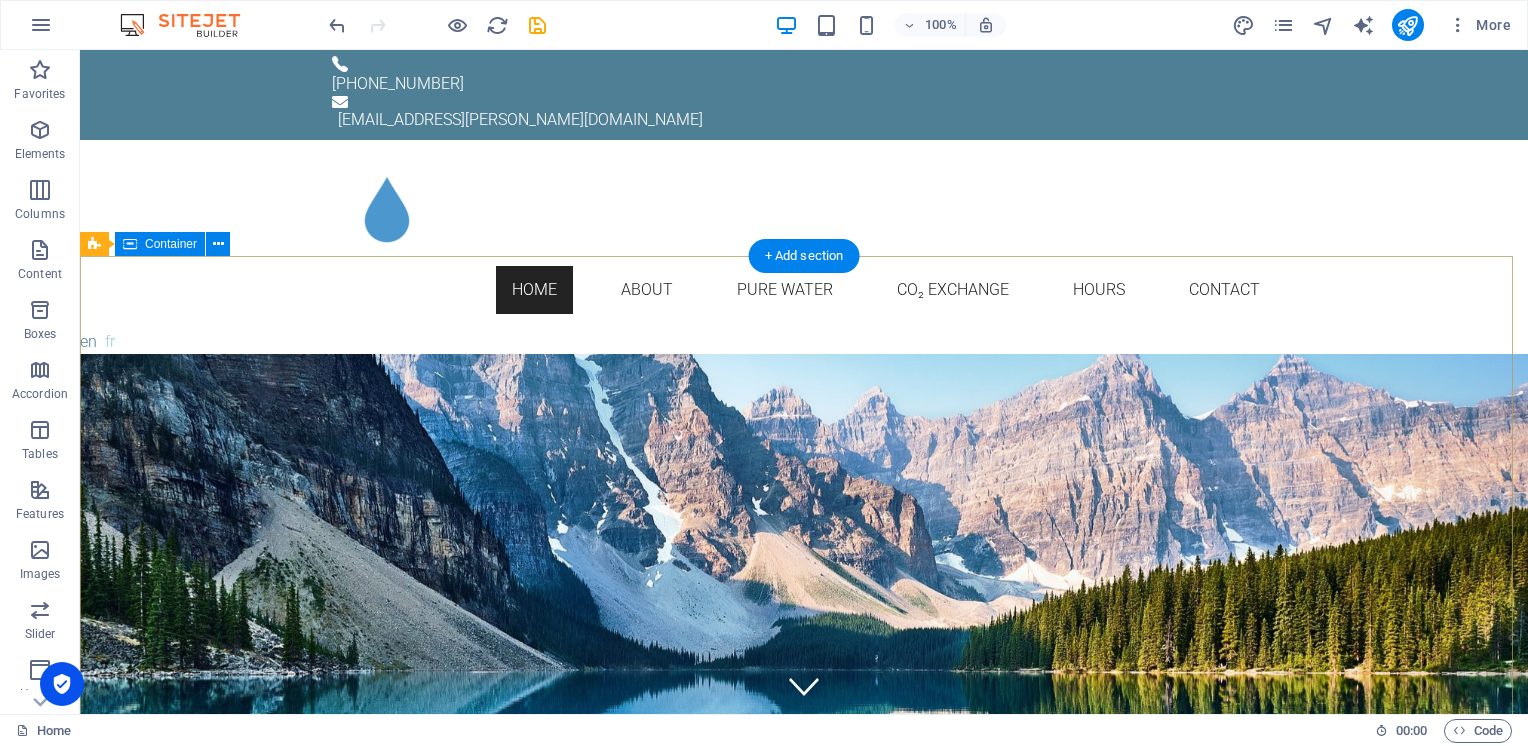 scroll, scrollTop: 0, scrollLeft: 0, axis: both 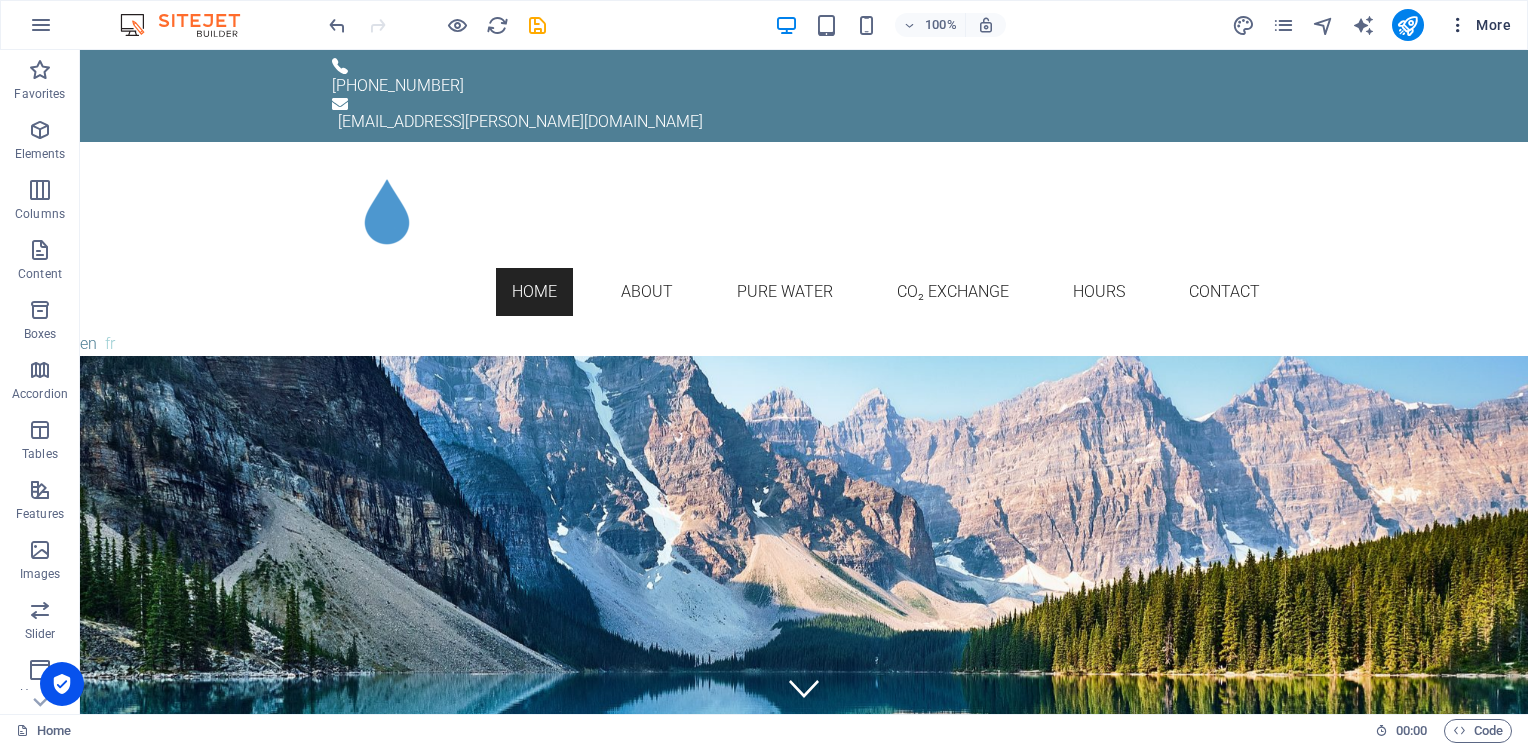 click on "More" at bounding box center [1479, 25] 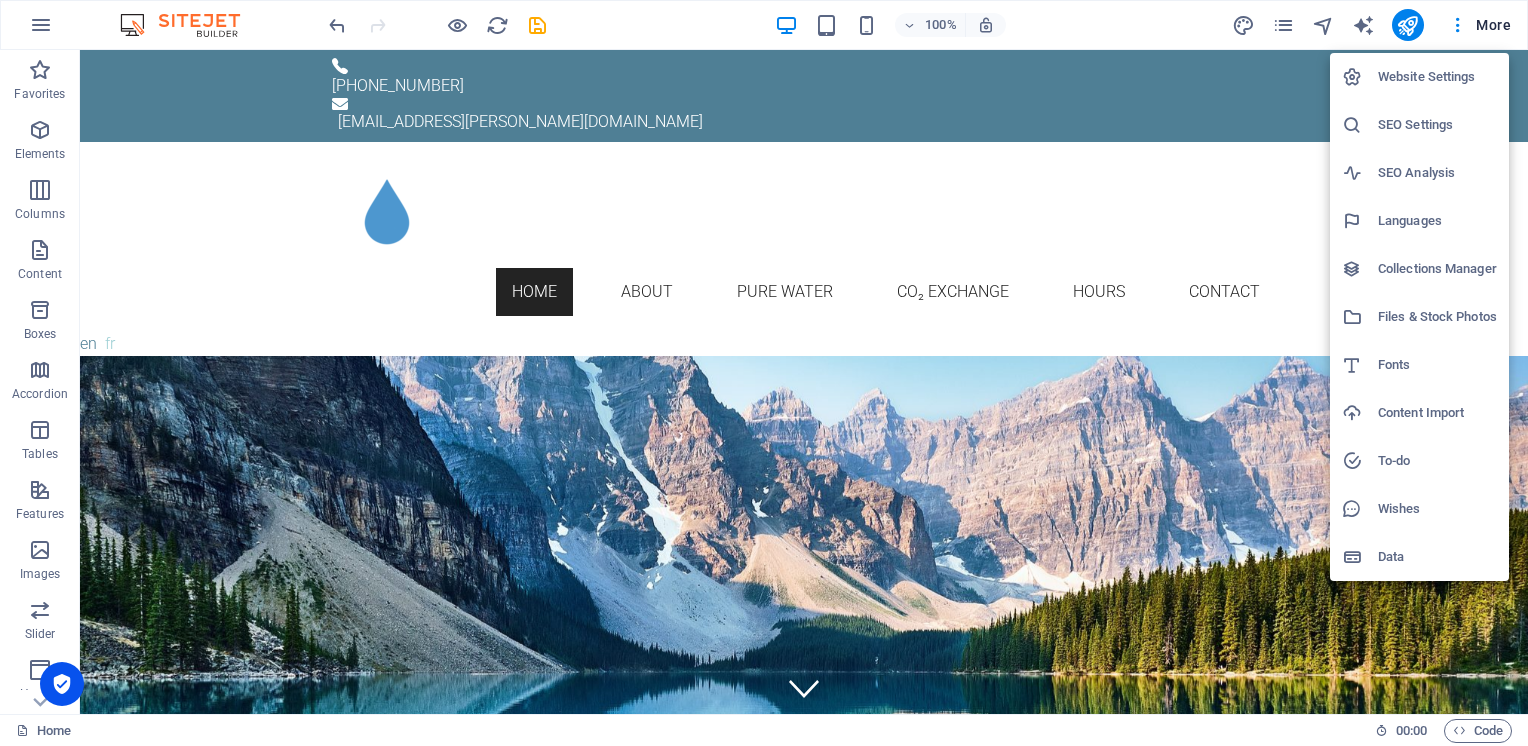 click at bounding box center [764, 373] 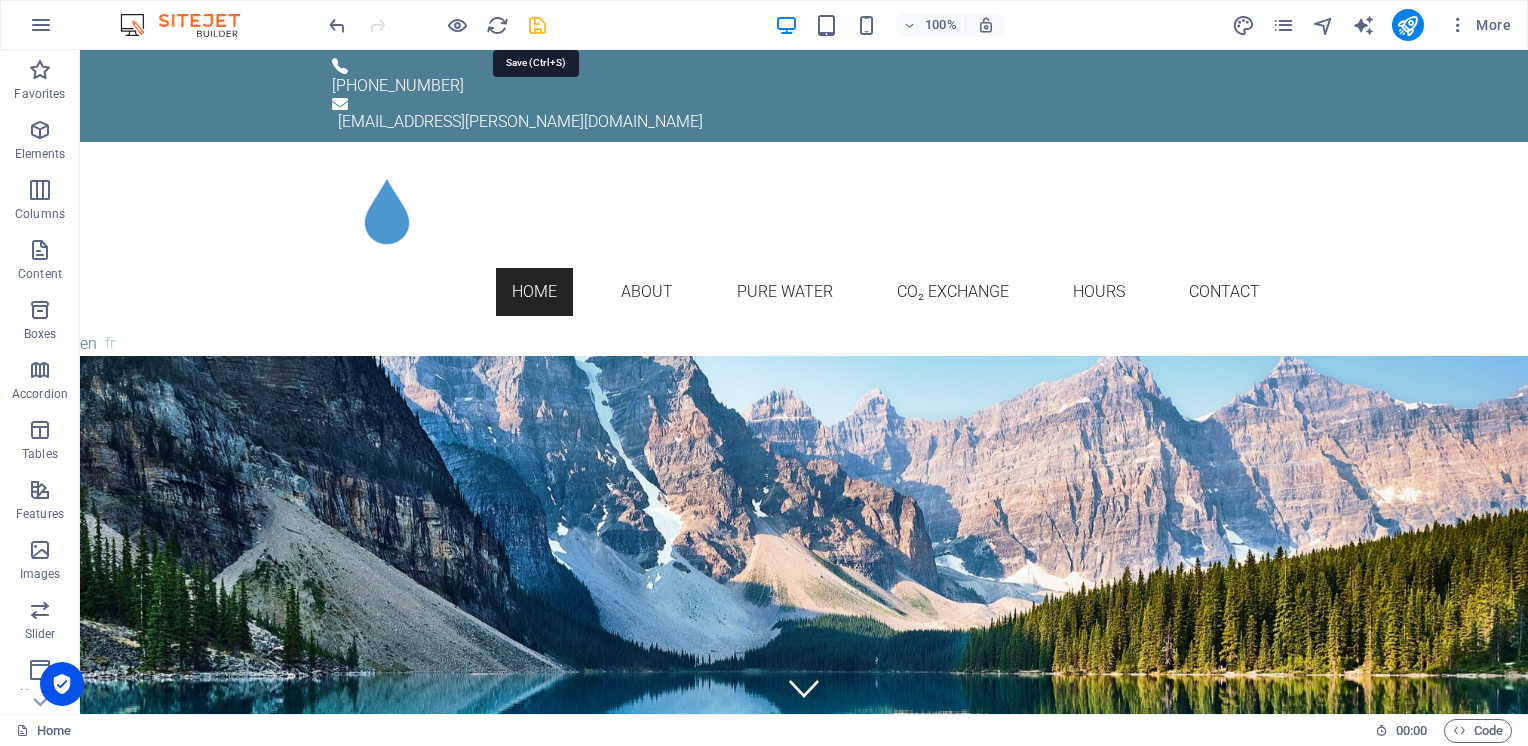 click at bounding box center (537, 25) 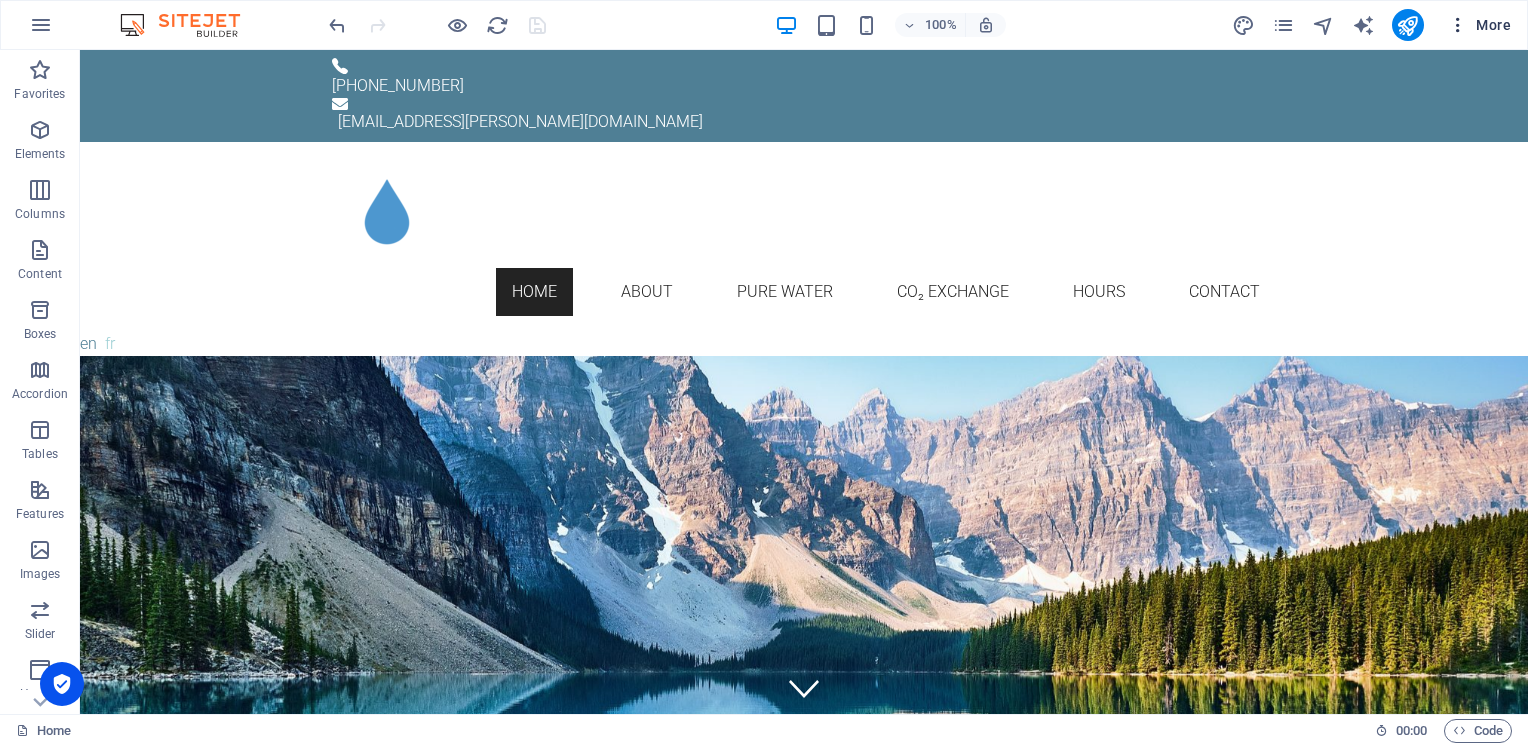 click on "More" at bounding box center (1479, 25) 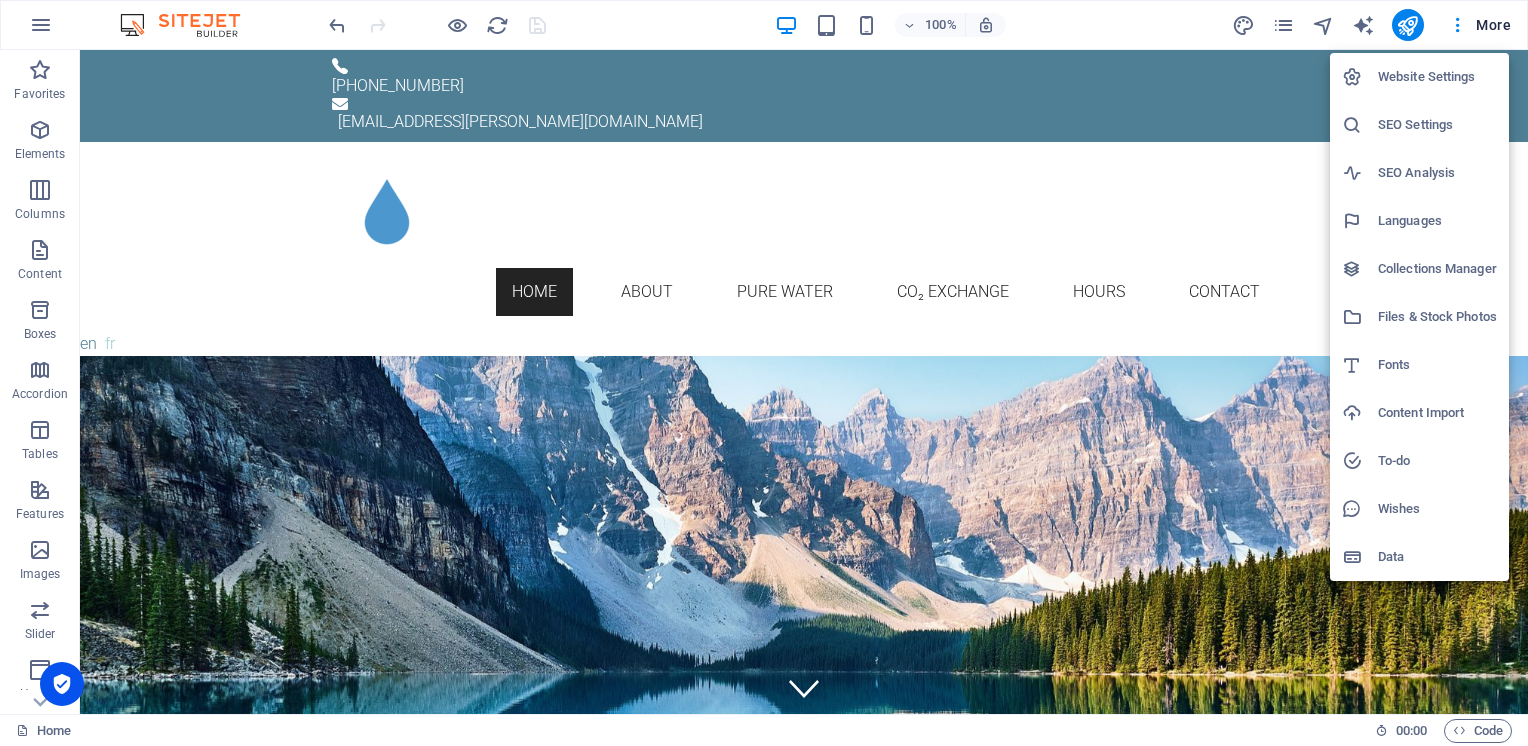 click on "Data" at bounding box center [1437, 557] 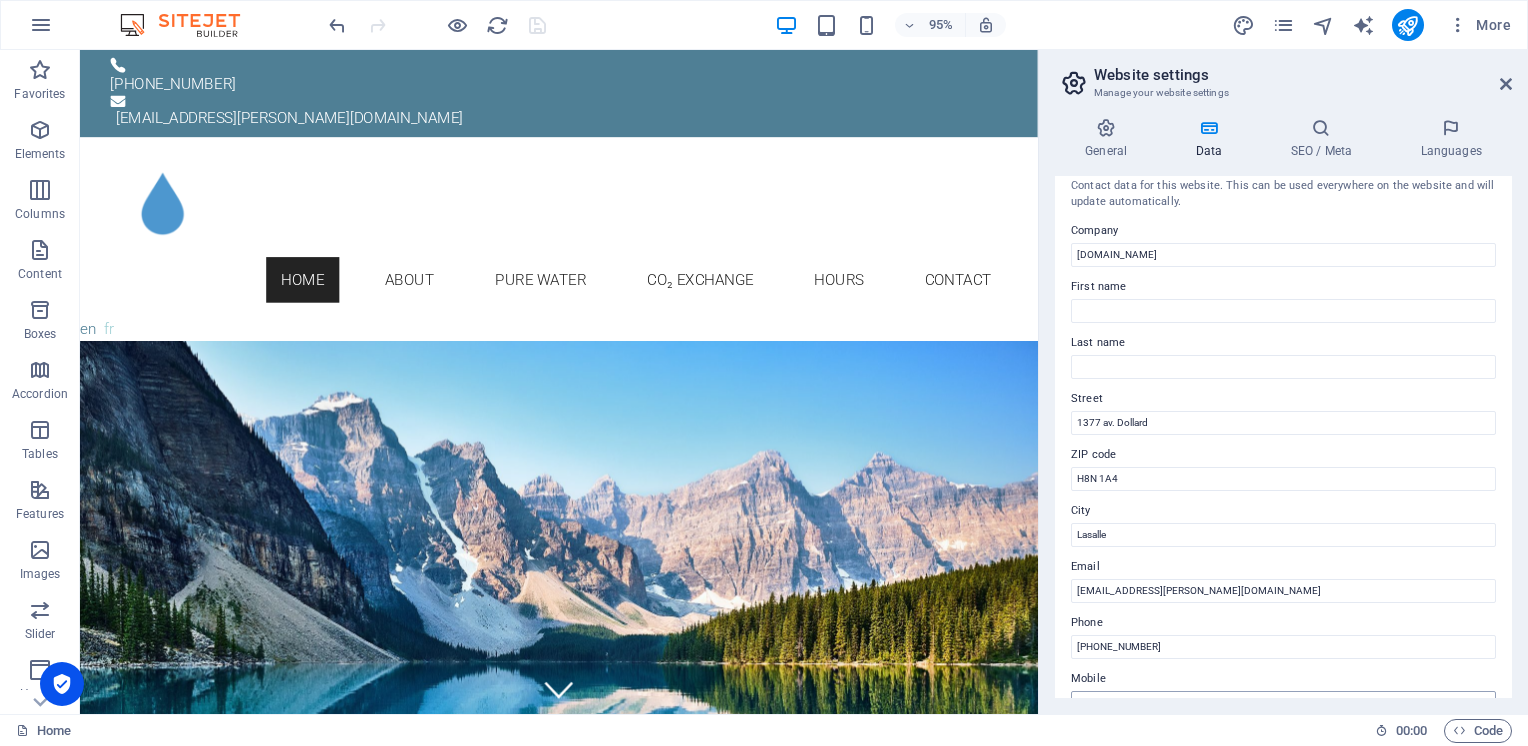 scroll, scrollTop: 0, scrollLeft: 0, axis: both 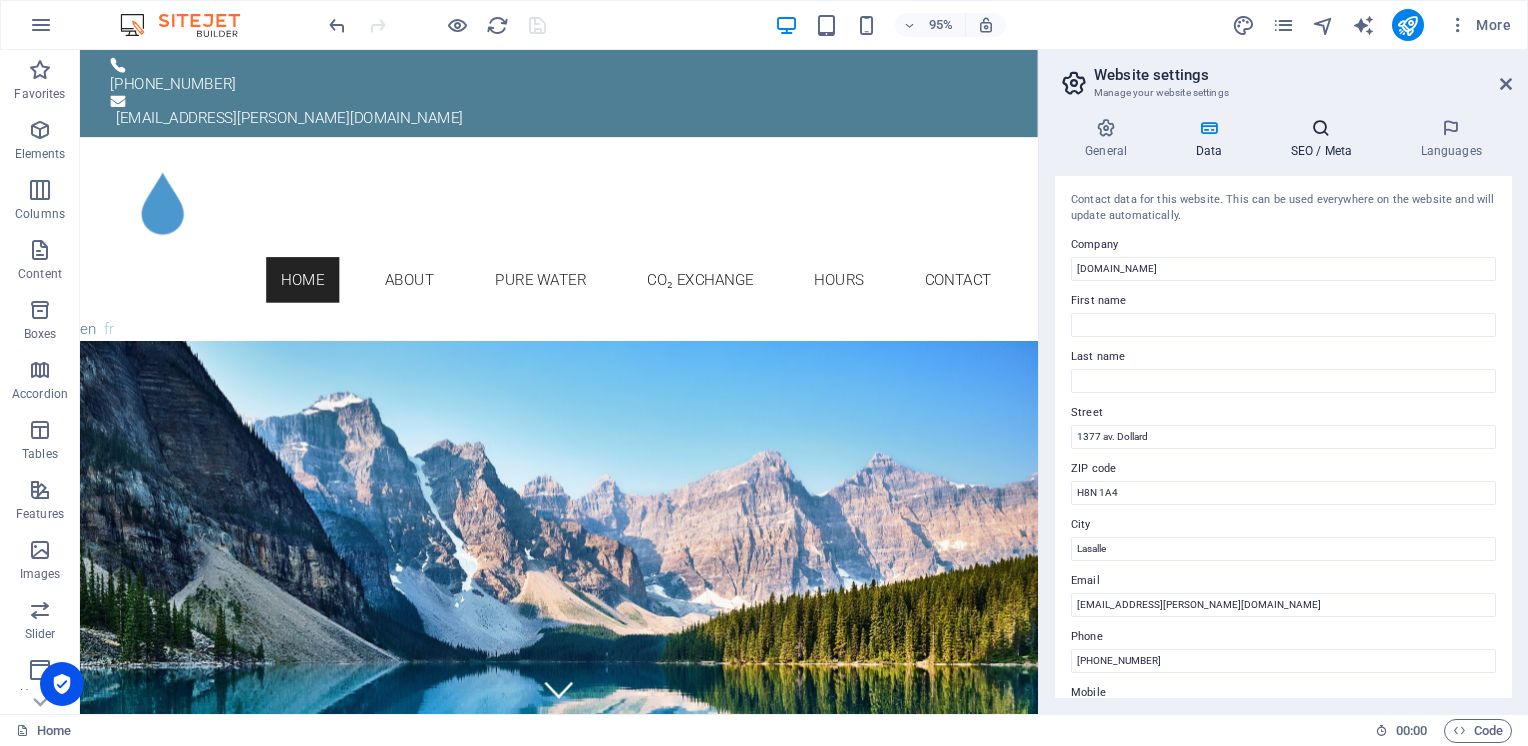 click on "SEO / Meta" at bounding box center [1325, 139] 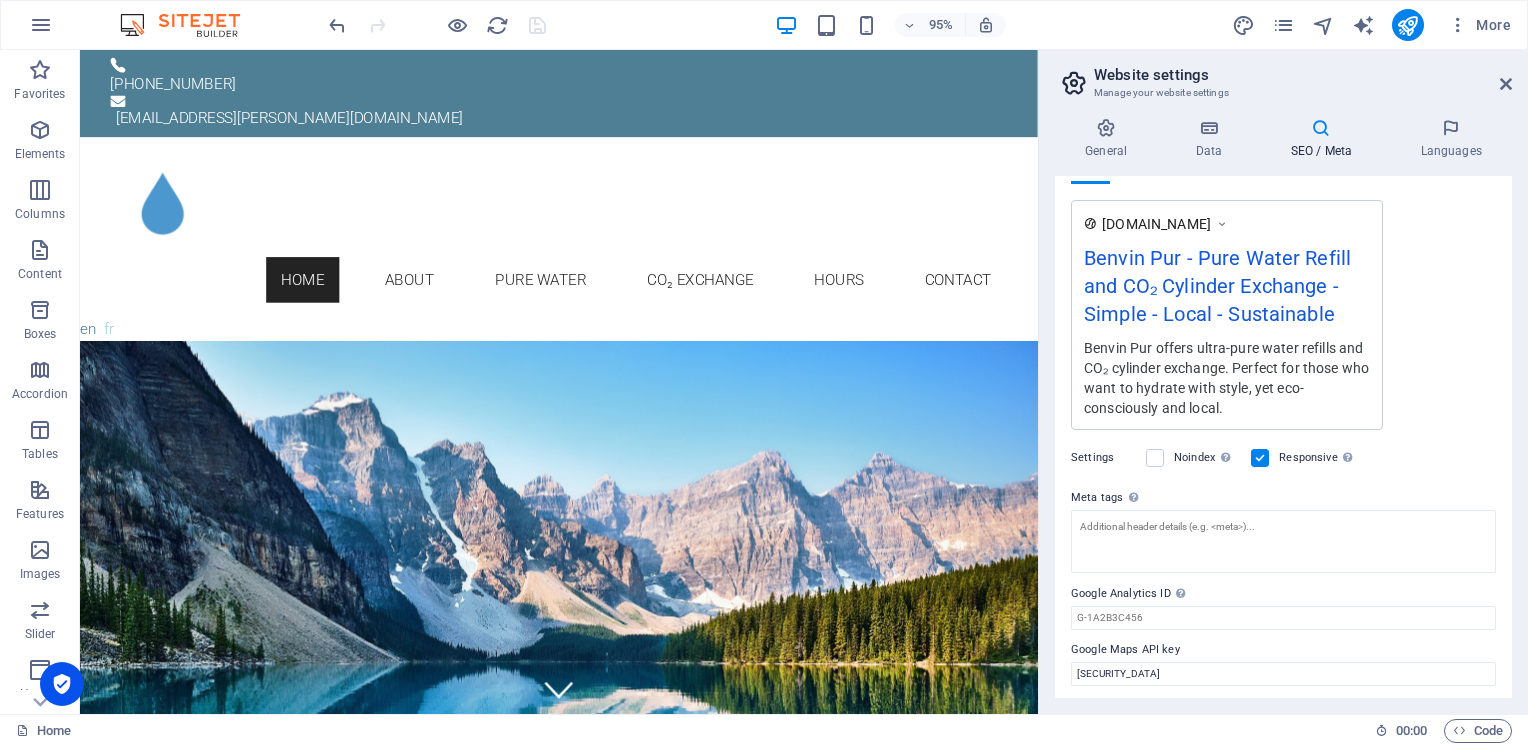 scroll, scrollTop: 328, scrollLeft: 0, axis: vertical 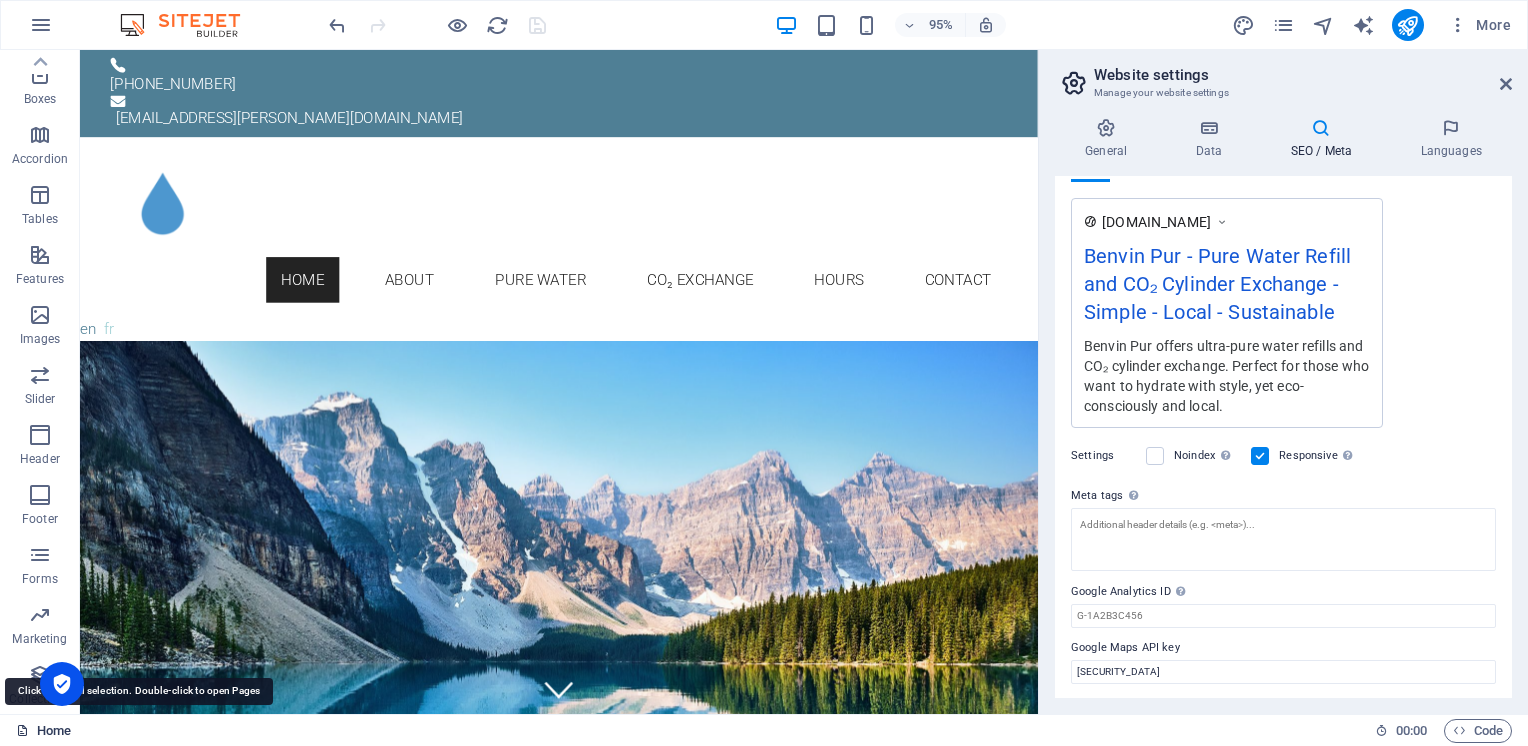 click on "Home" at bounding box center (43, 731) 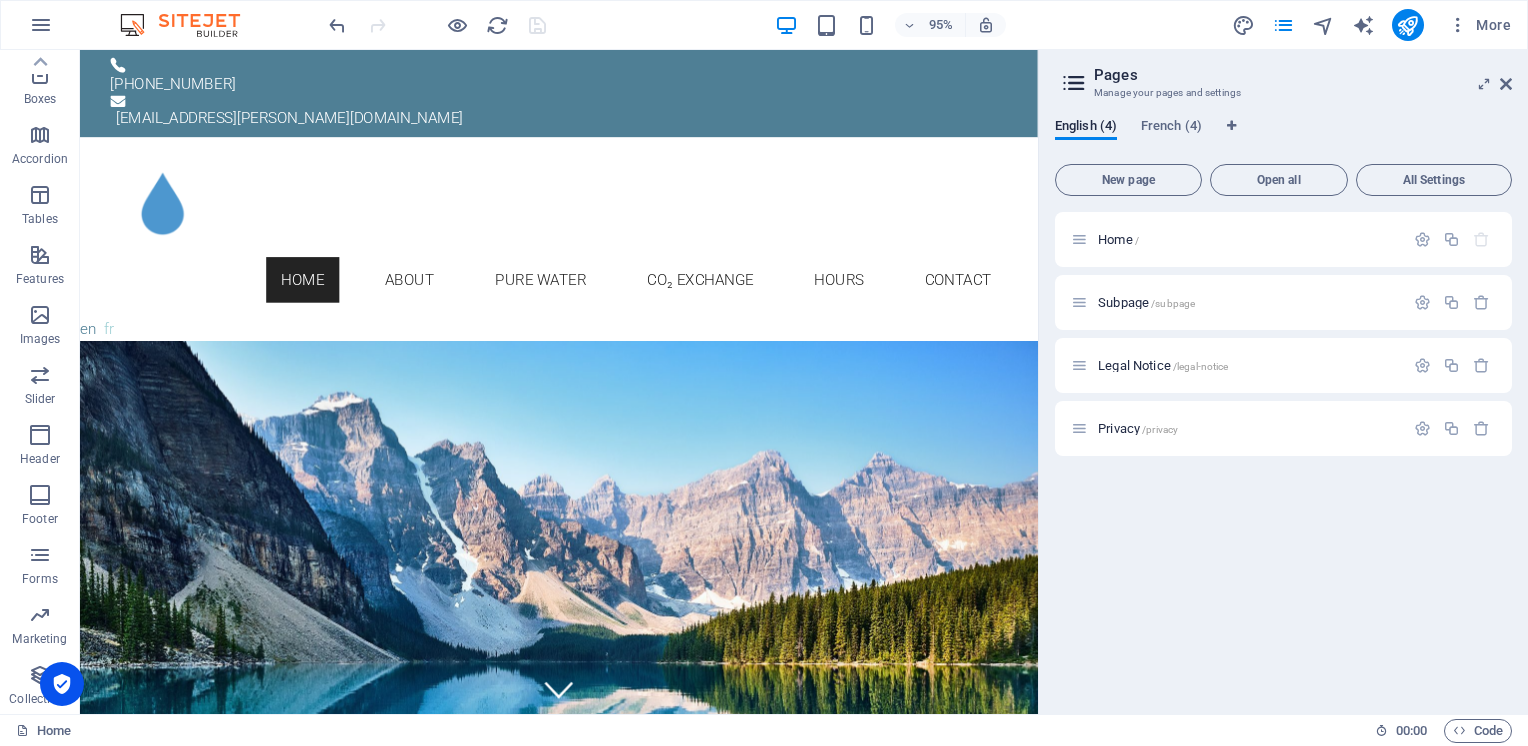 click at bounding box center (1074, 83) 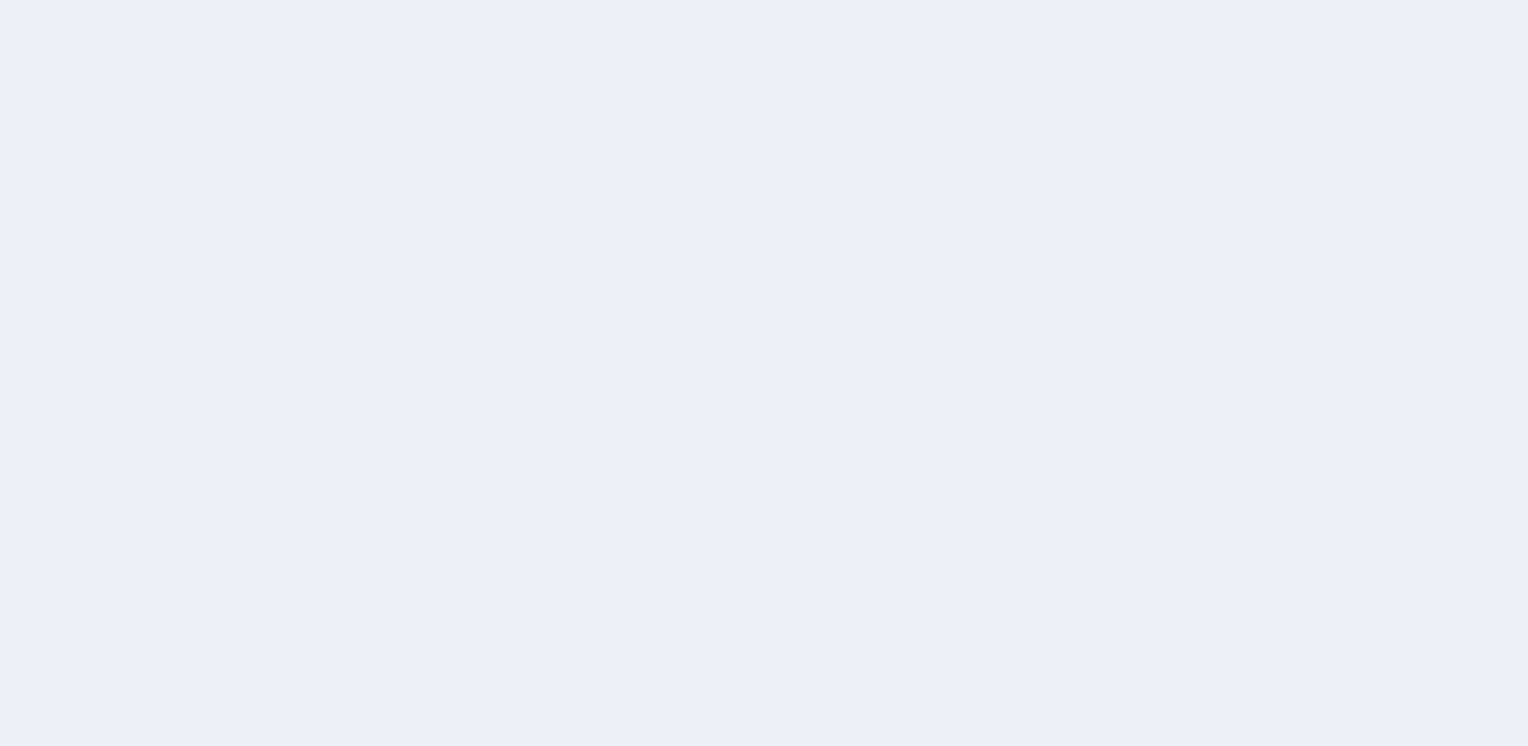 scroll, scrollTop: 0, scrollLeft: 0, axis: both 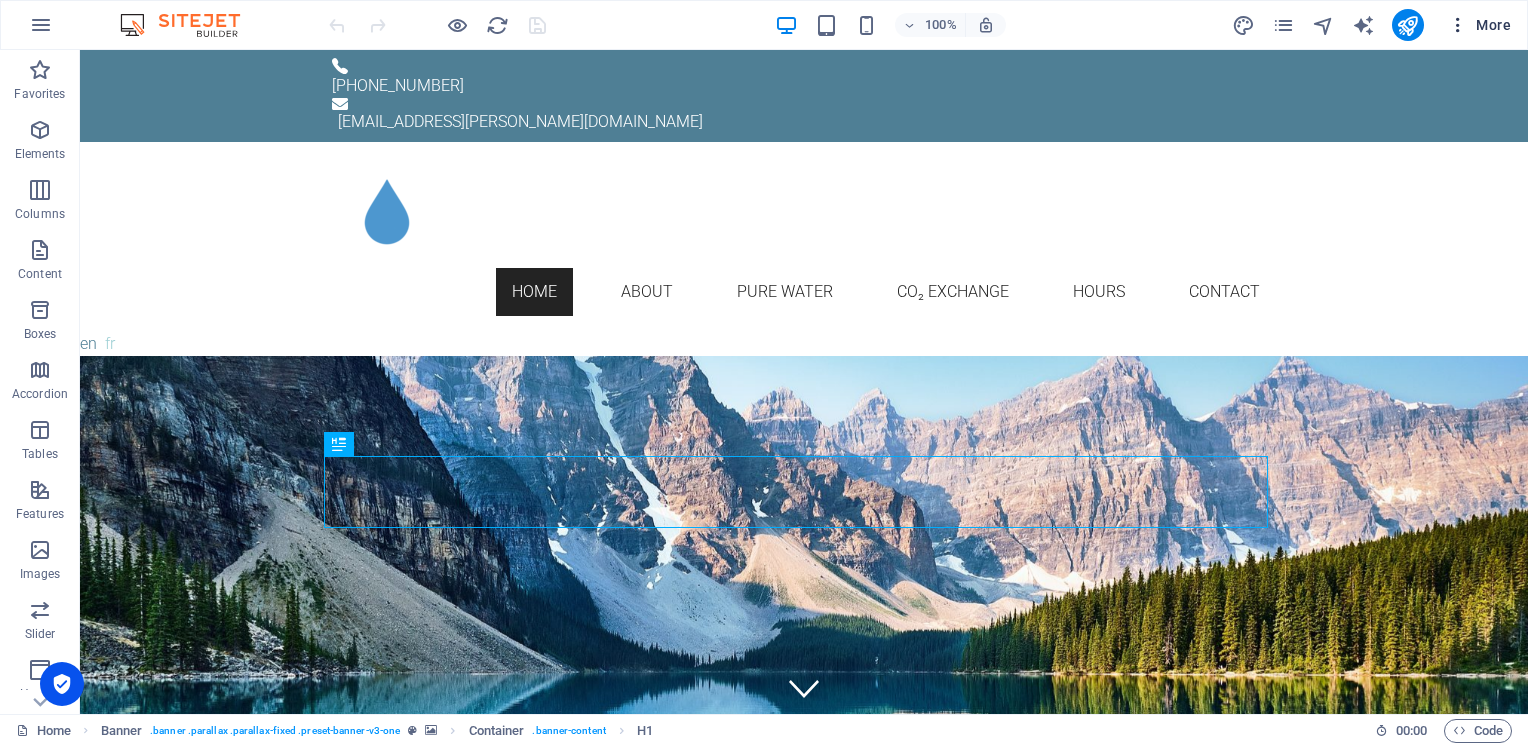 click at bounding box center (1458, 25) 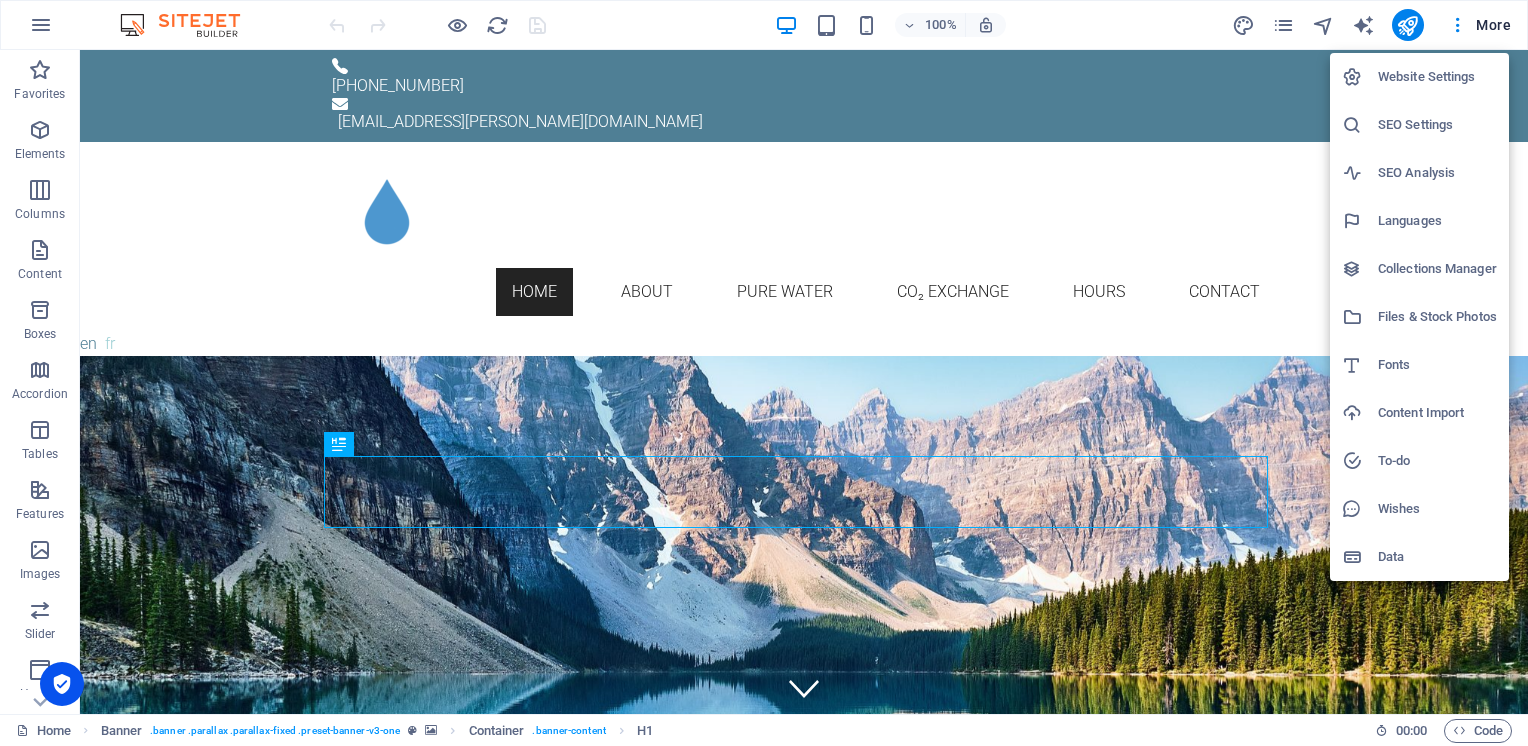 click on "Website Settings" at bounding box center [1437, 77] 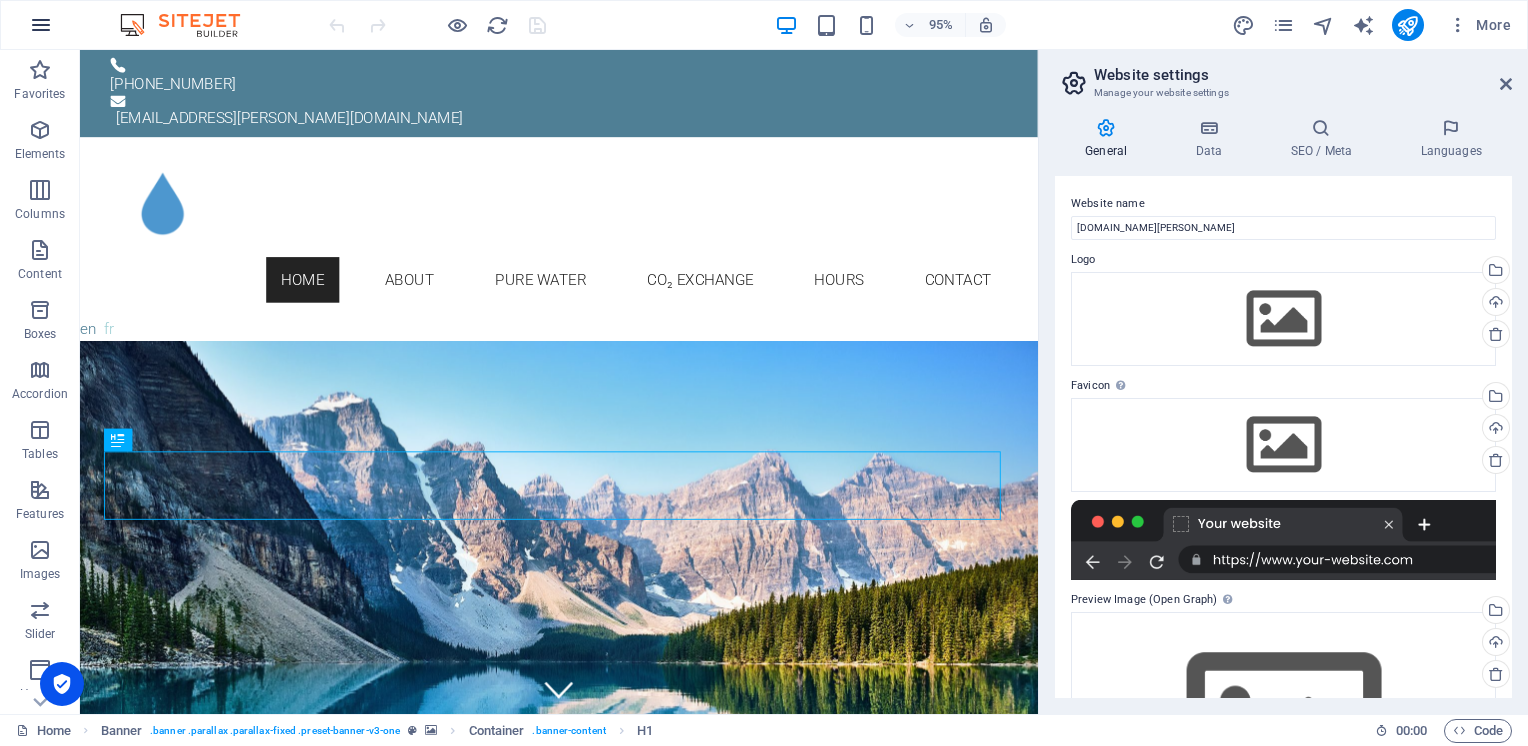 click at bounding box center [41, 25] 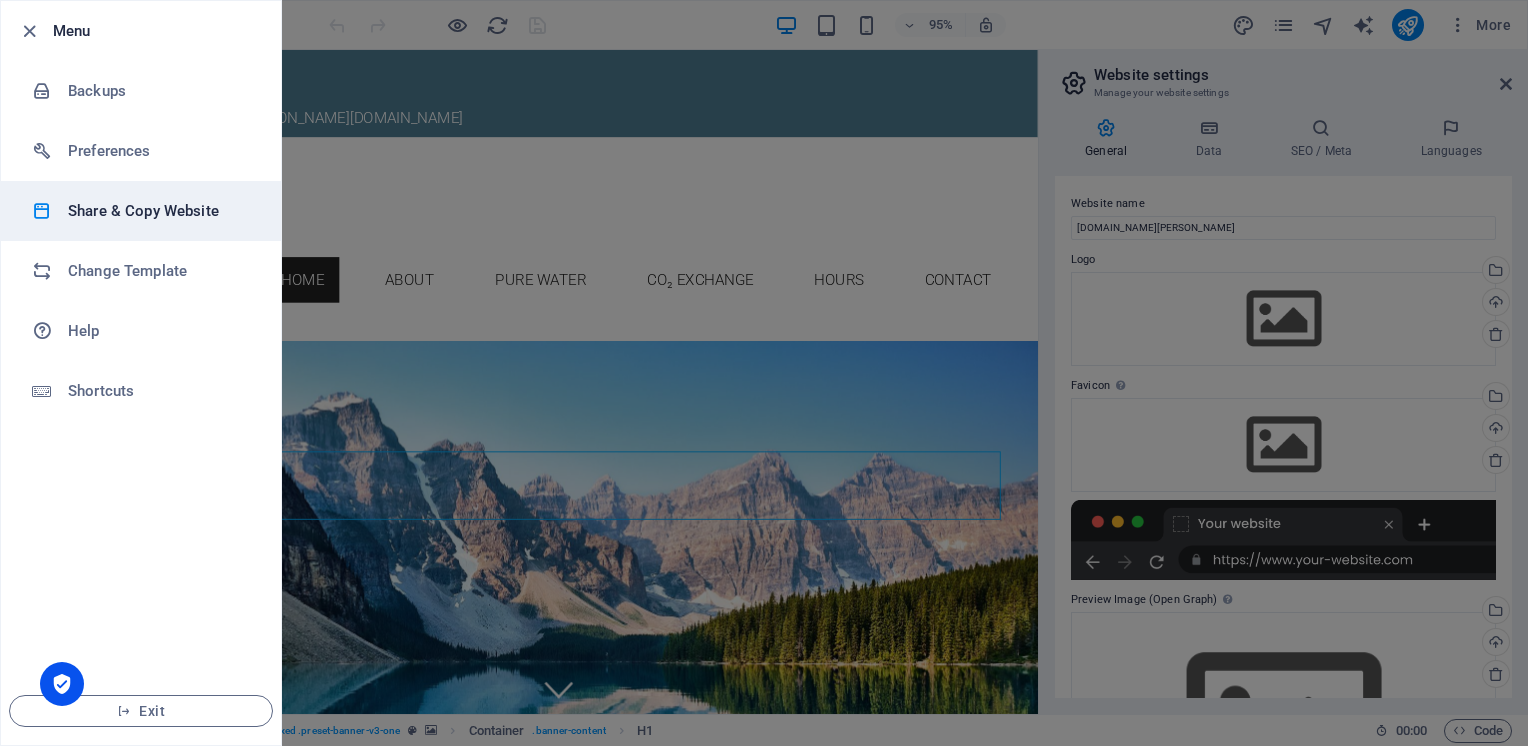 click on "Share & Copy Website" at bounding box center (160, 211) 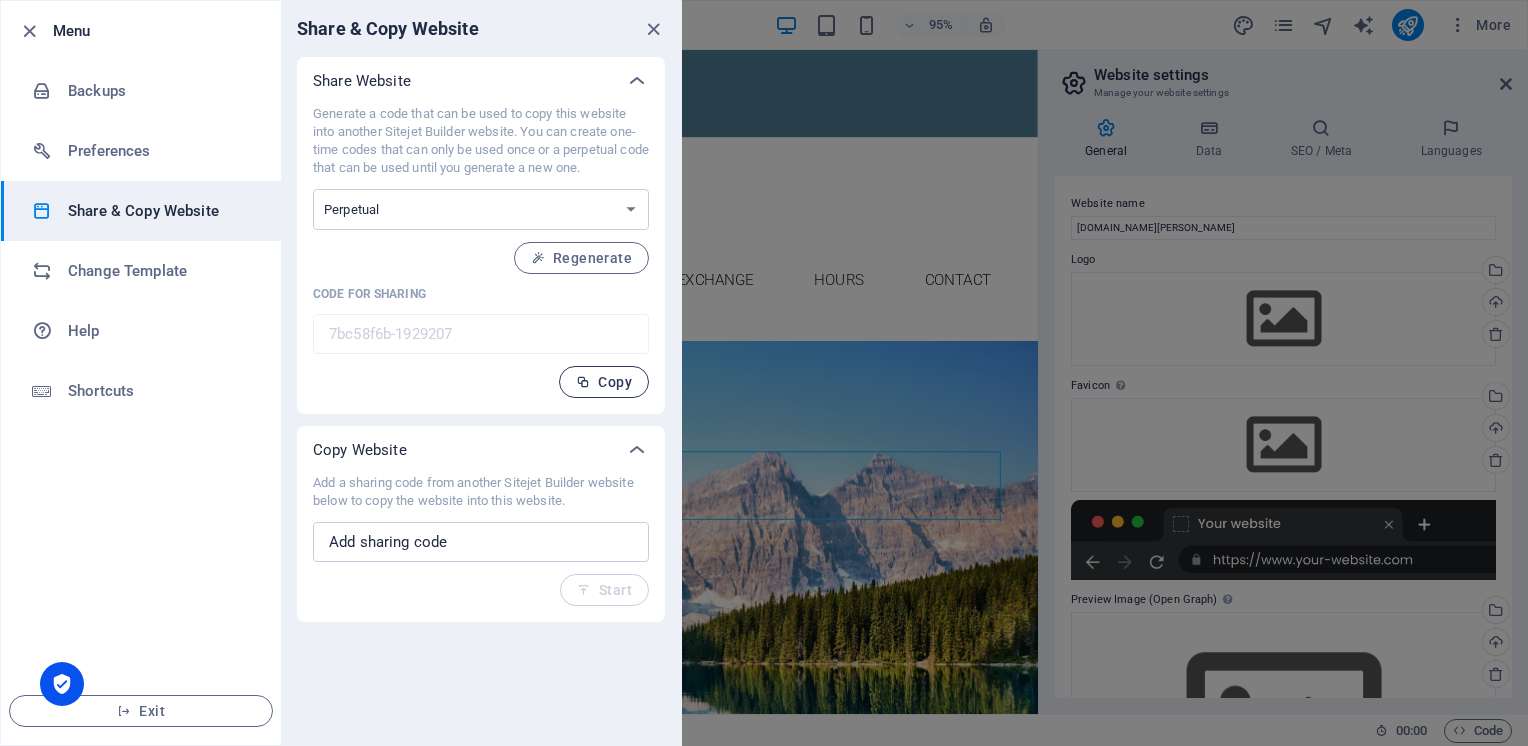click on "Copy" at bounding box center [604, 382] 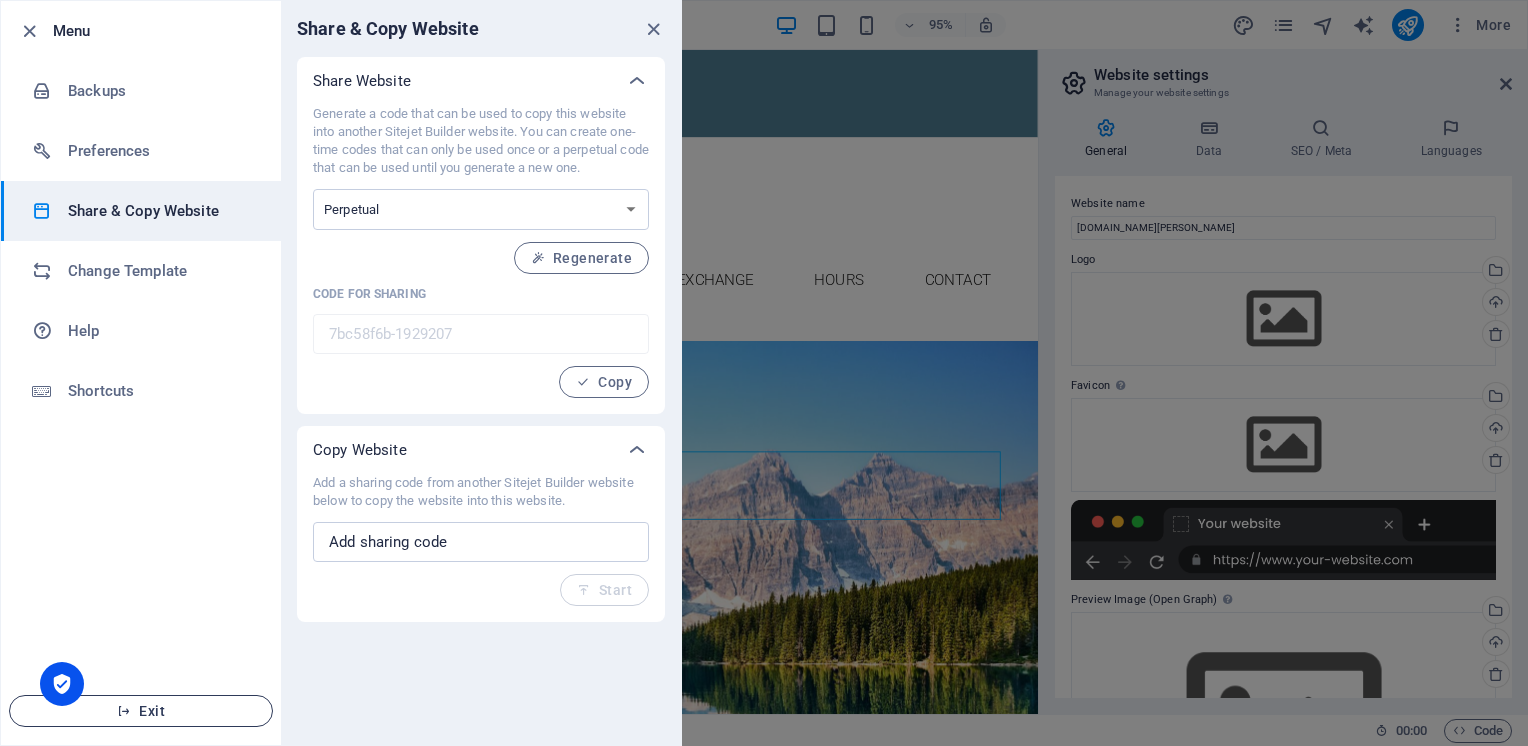 click on "Exit" at bounding box center [141, 711] 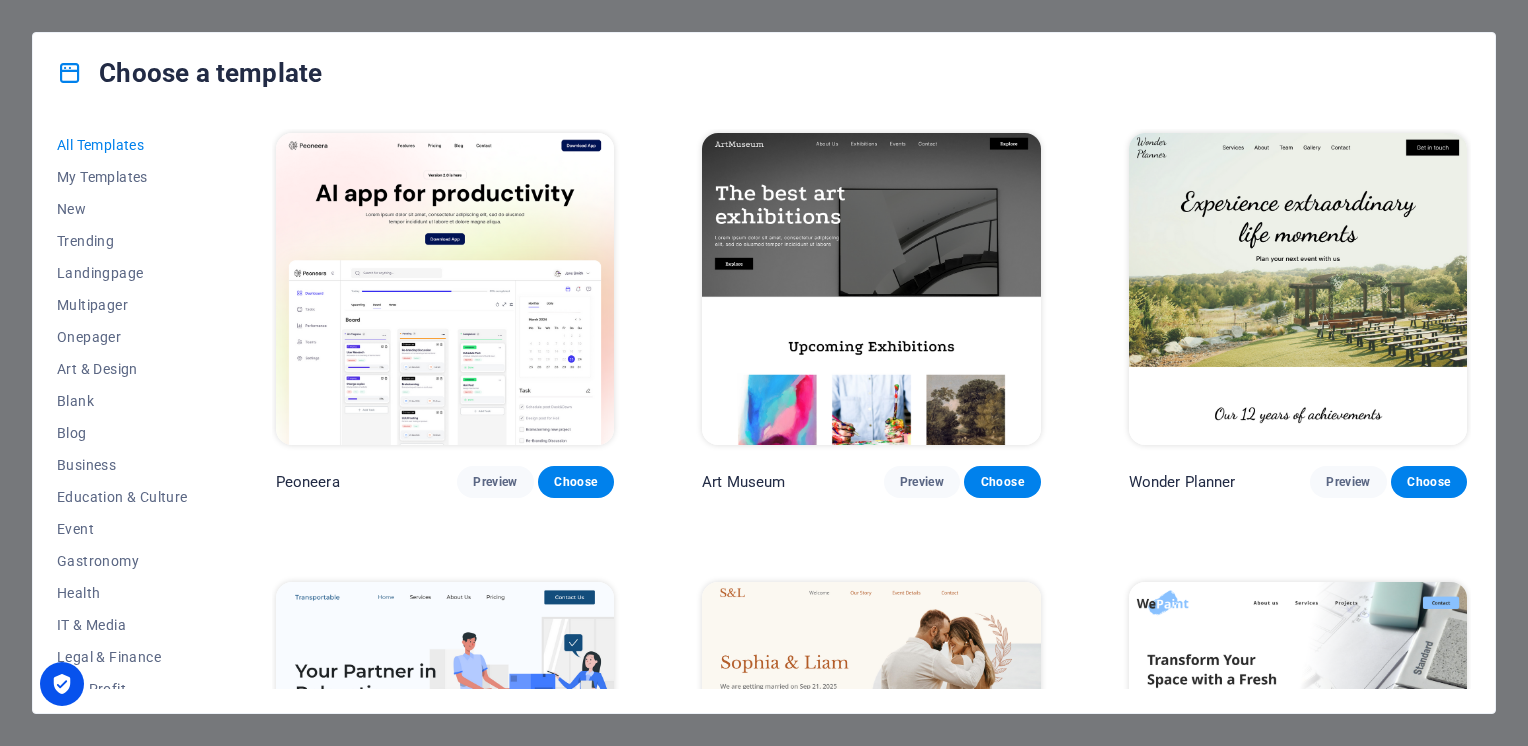 scroll, scrollTop: 0, scrollLeft: 0, axis: both 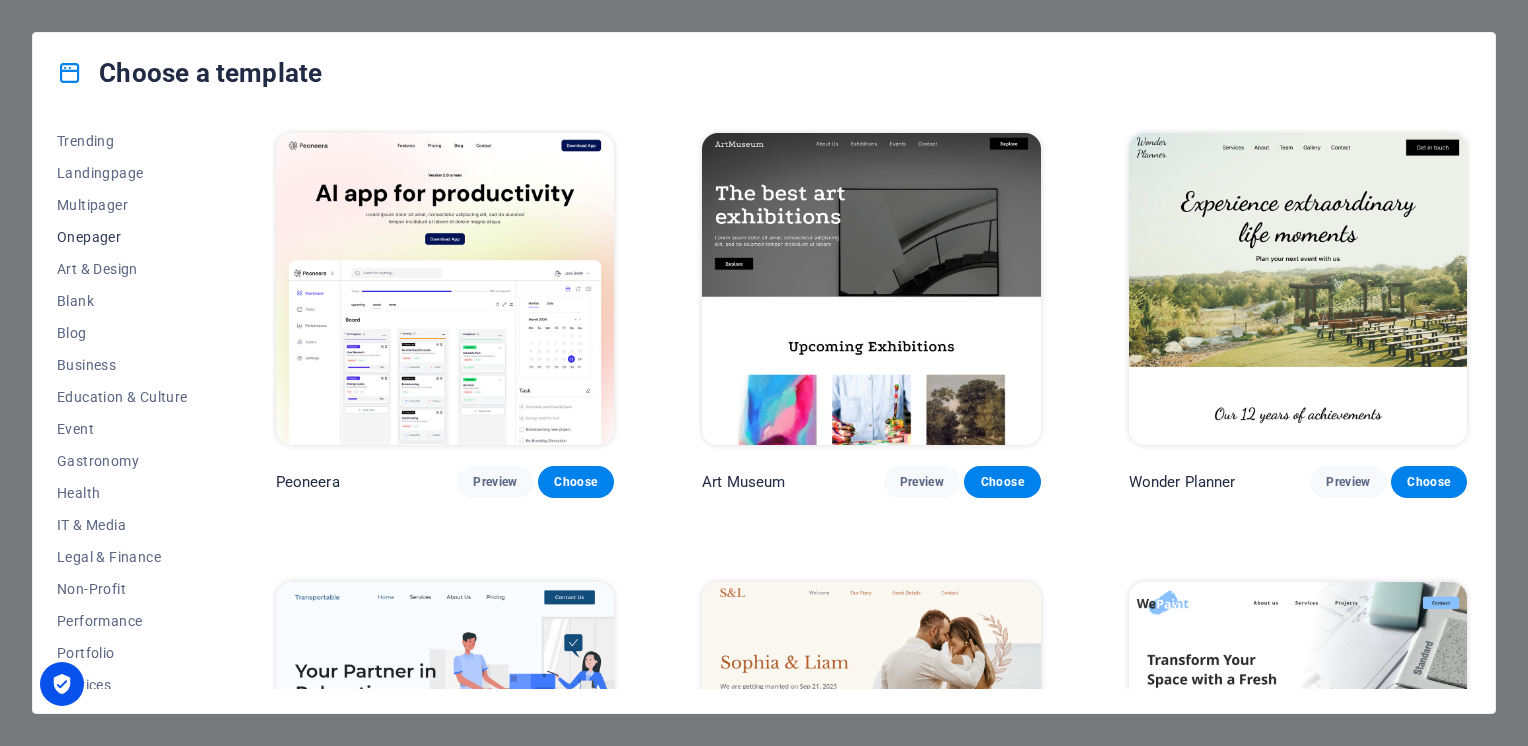 click on "Onepager" at bounding box center (122, 237) 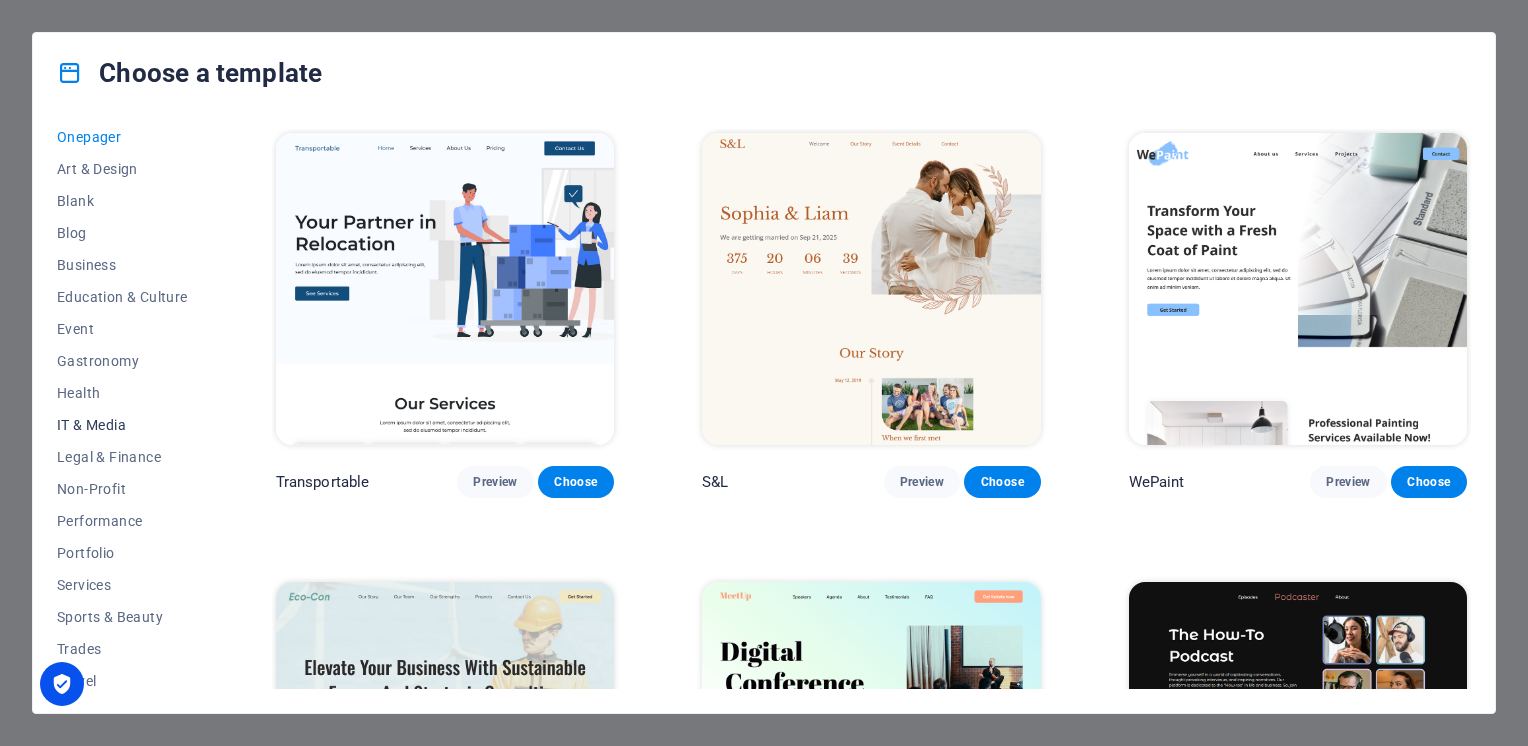 scroll, scrollTop: 239, scrollLeft: 0, axis: vertical 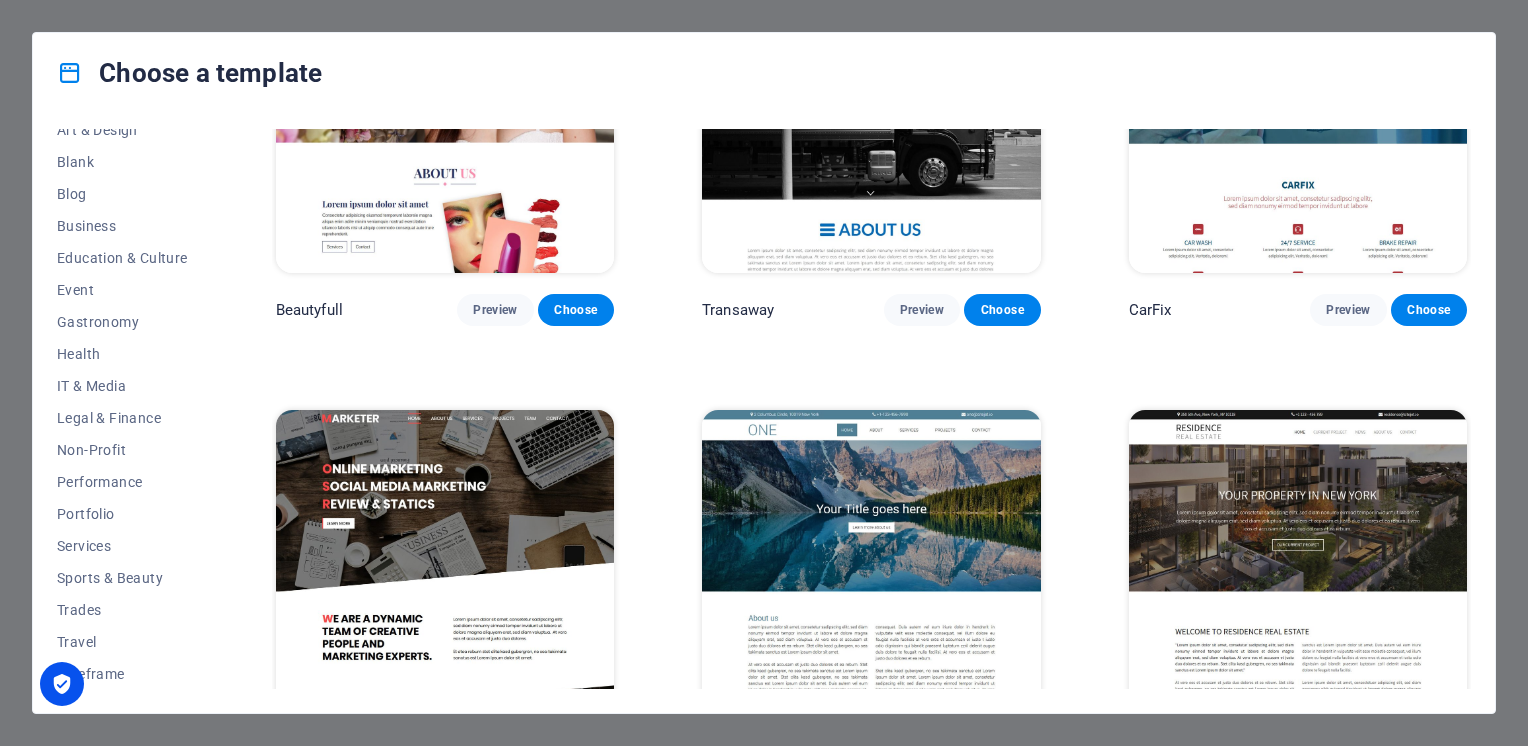 click at bounding box center [871, 566] 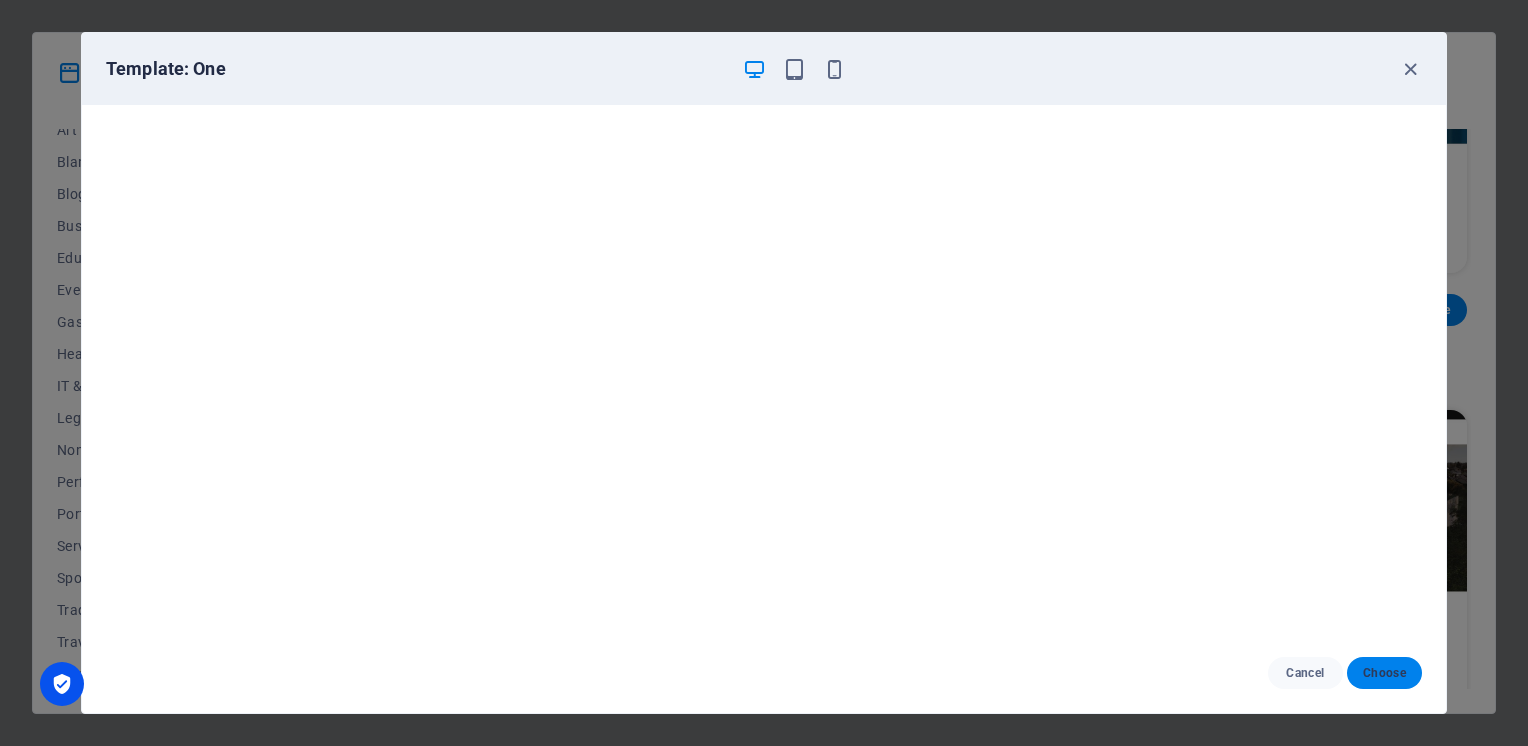 drag, startPoint x: 1396, startPoint y: 668, endPoint x: 1384, endPoint y: 666, distance: 12.165525 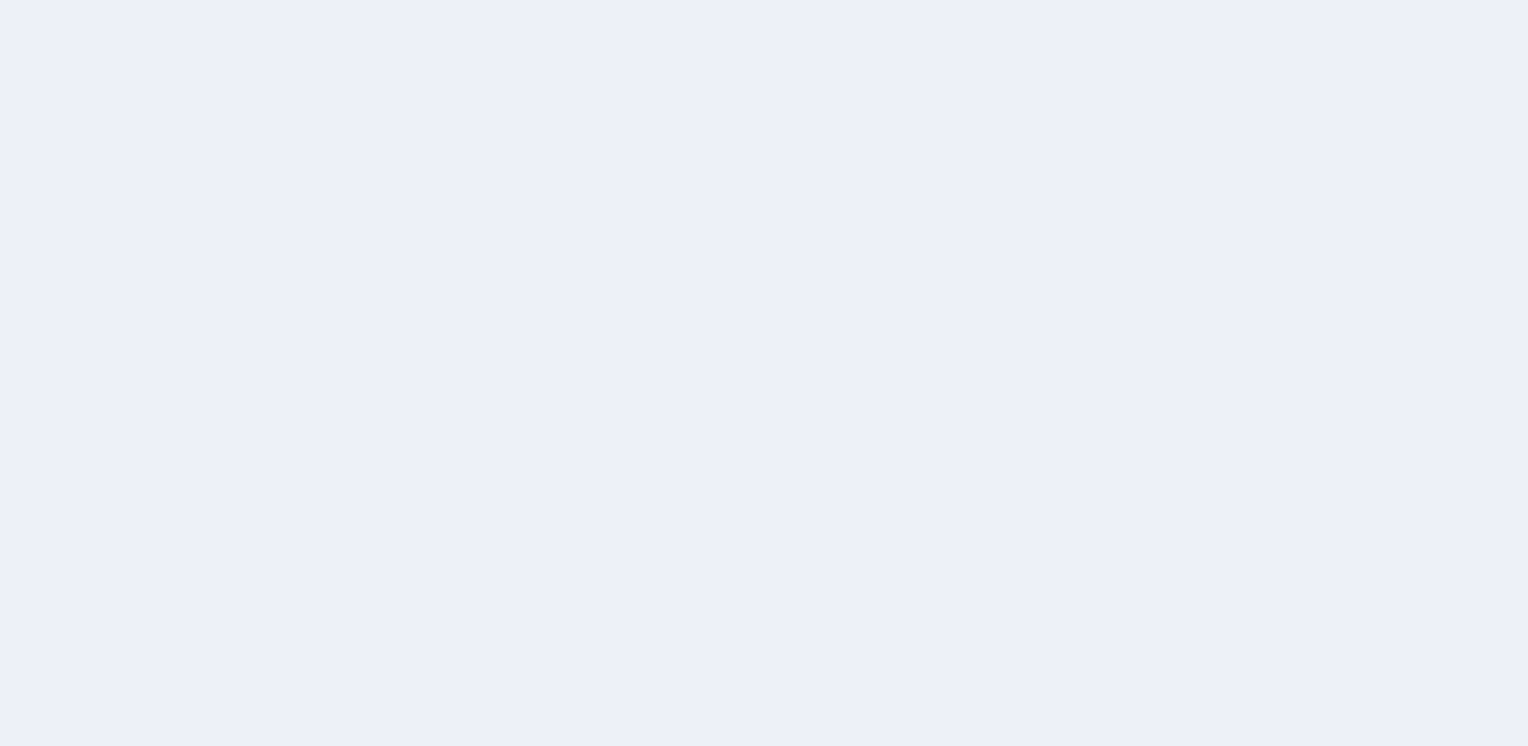 scroll, scrollTop: 0, scrollLeft: 0, axis: both 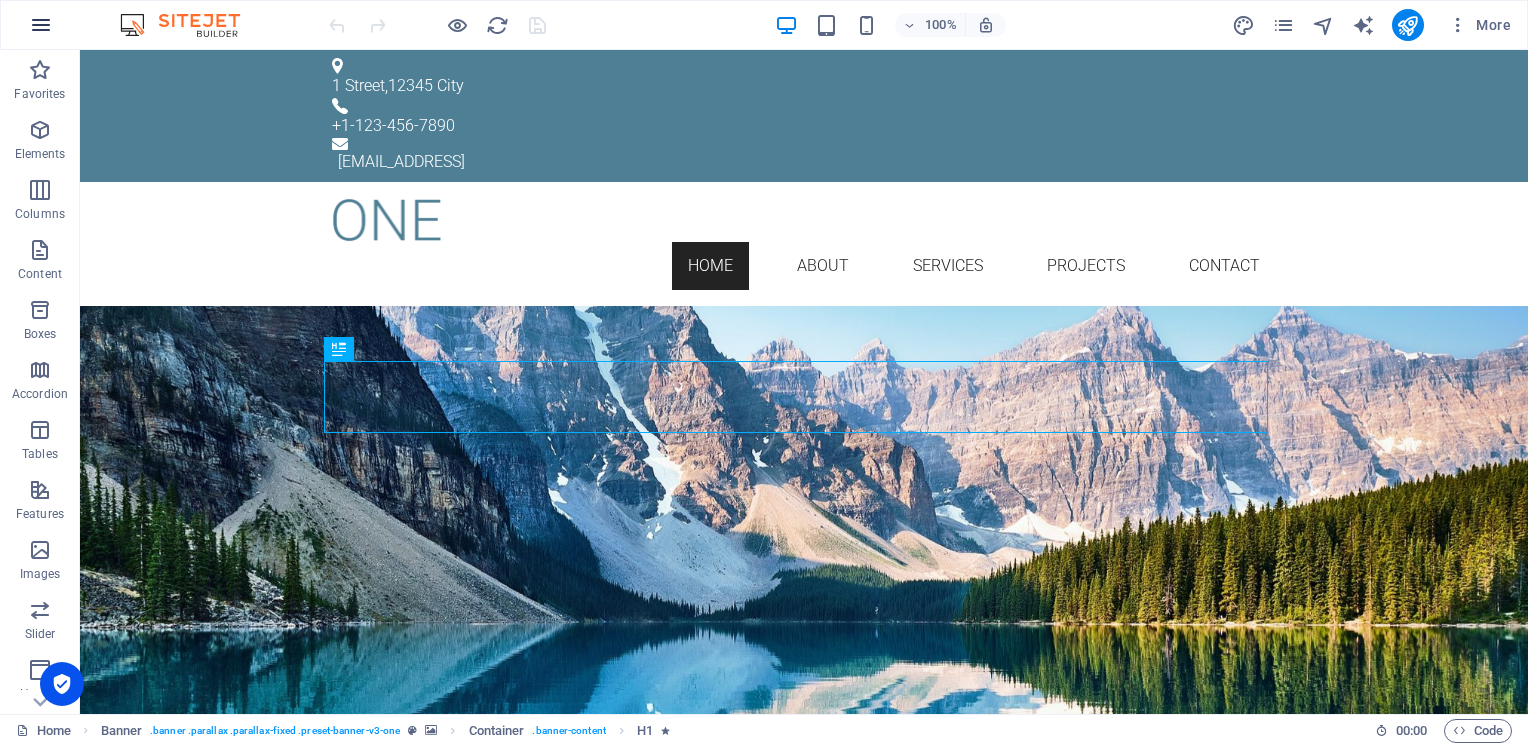 click at bounding box center (41, 25) 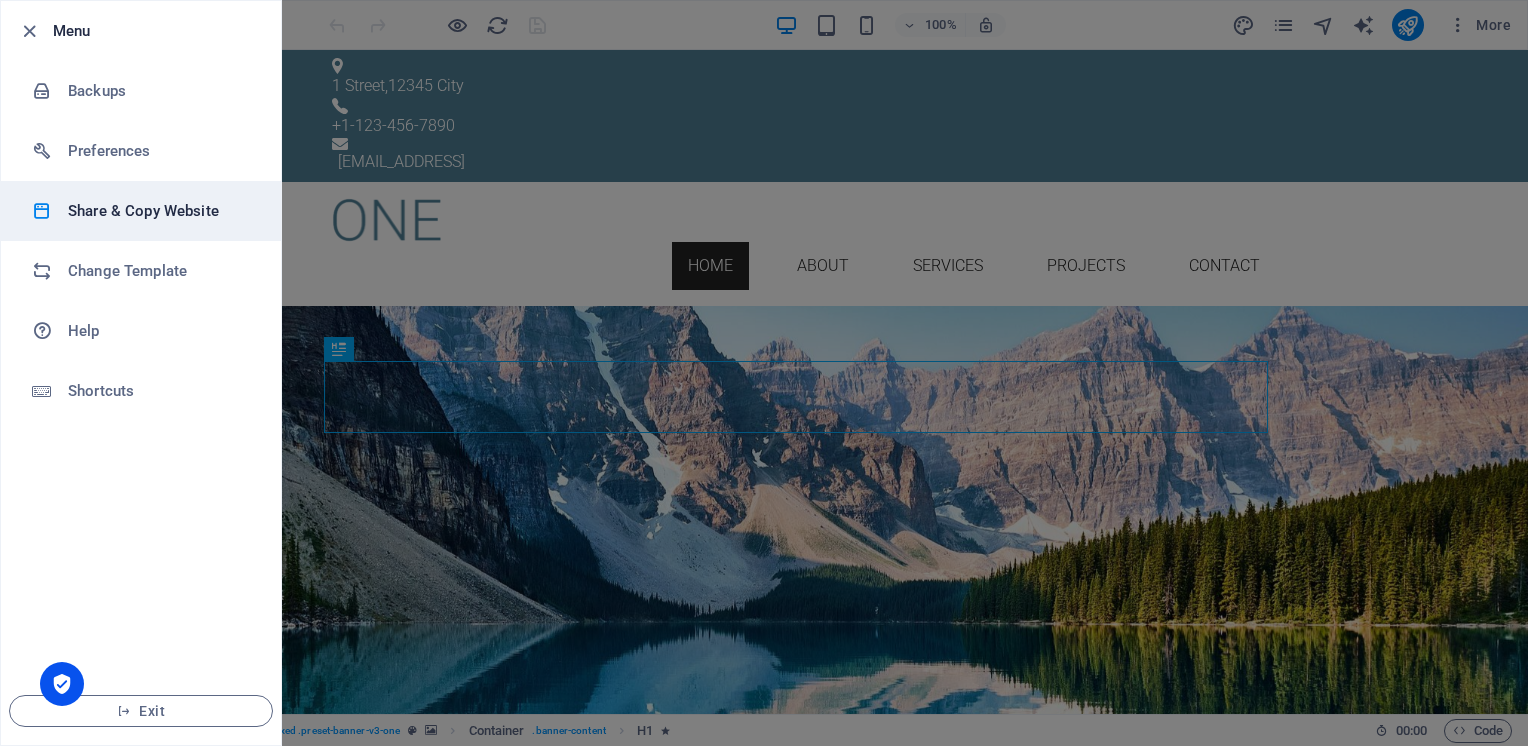 click on "Share & Copy Website" at bounding box center [160, 211] 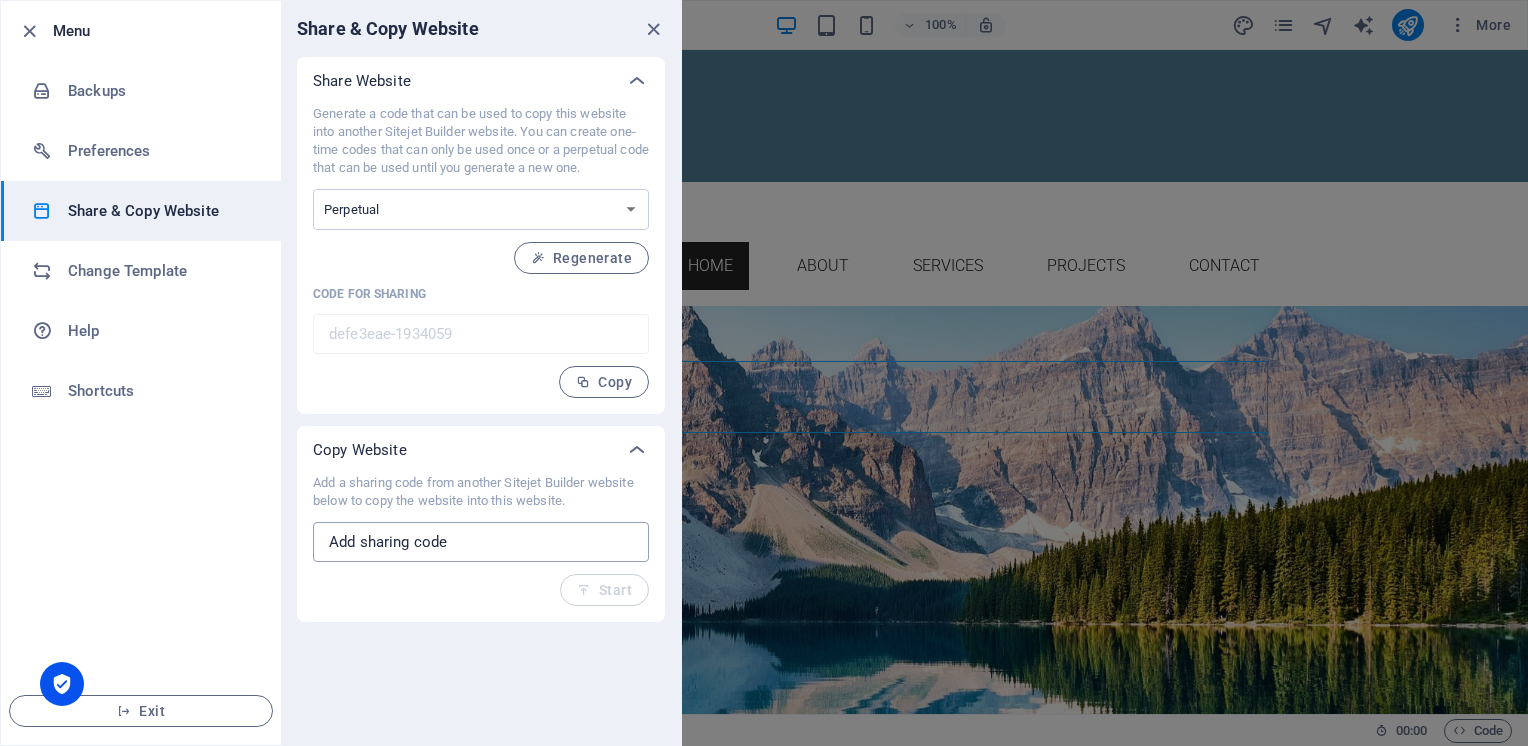 click at bounding box center [481, 542] 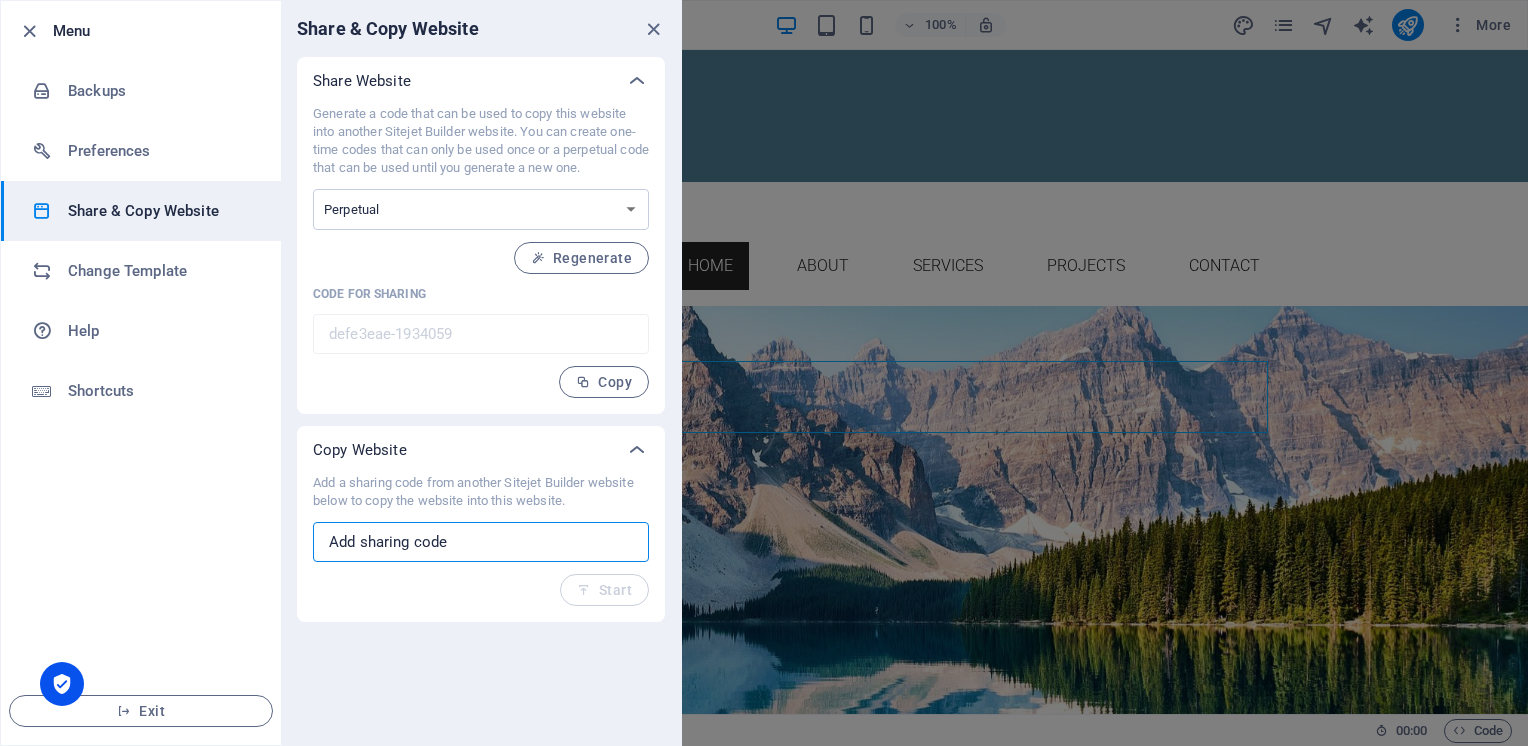 paste on "7bc58f6b-1929207" 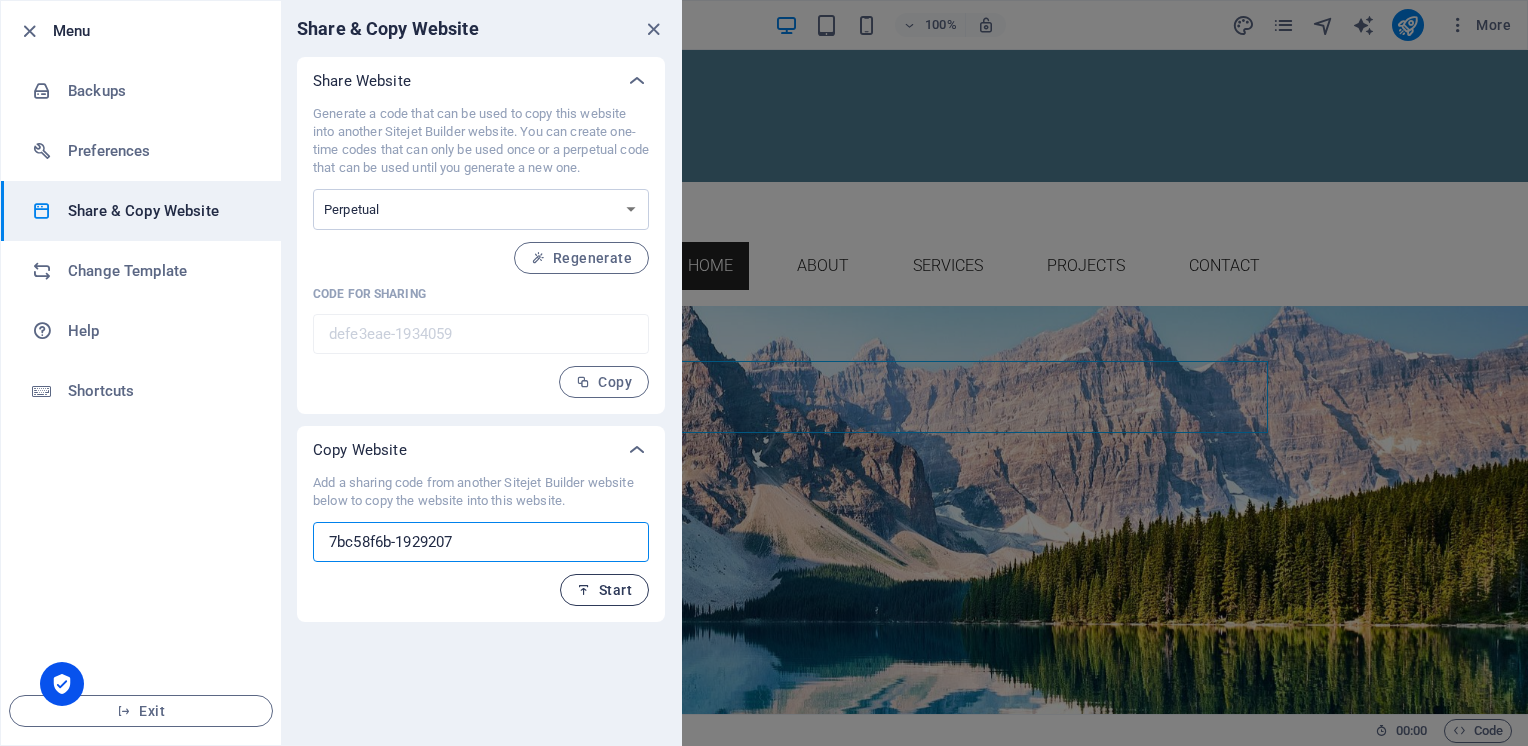 type on "7bc58f6b-1929207" 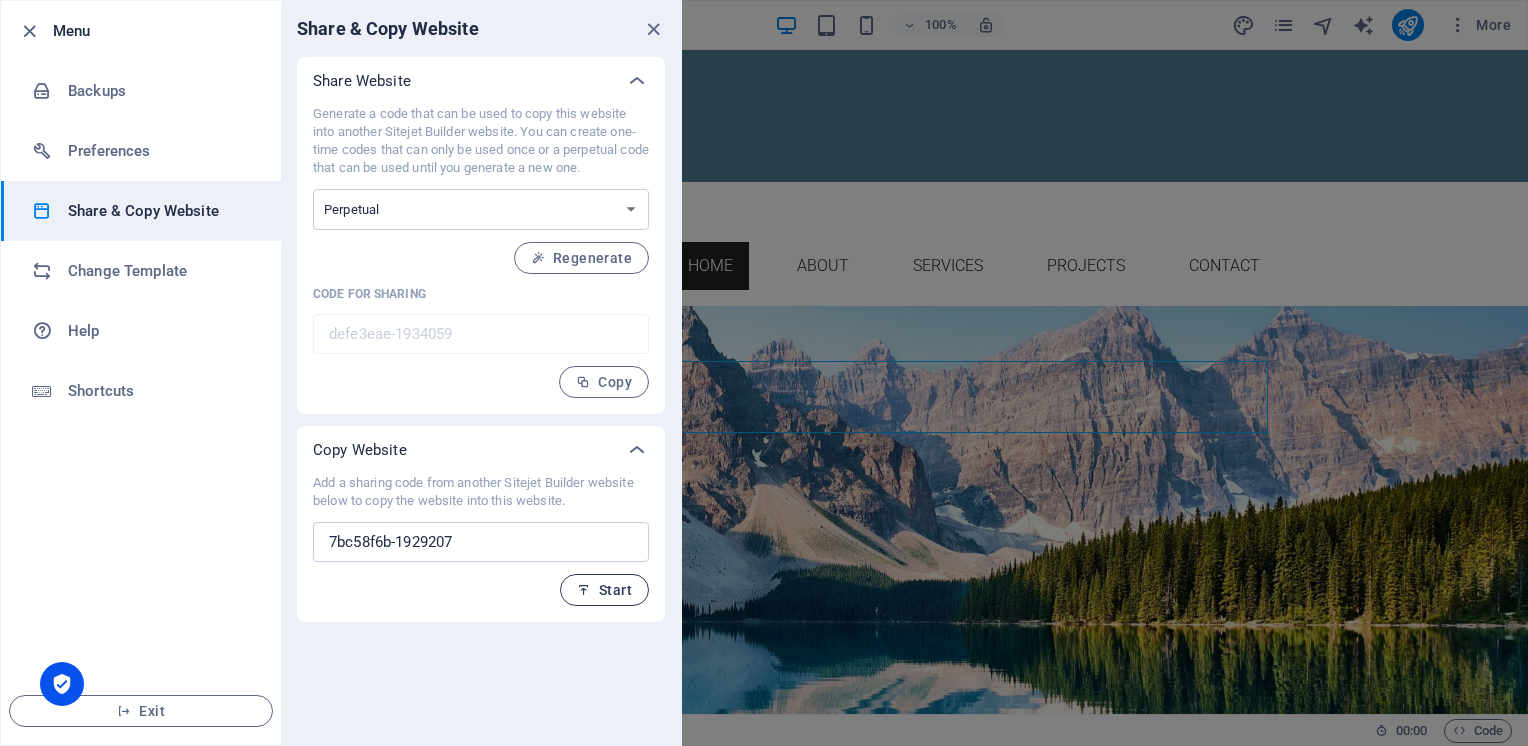 click on "Start" at bounding box center (604, 590) 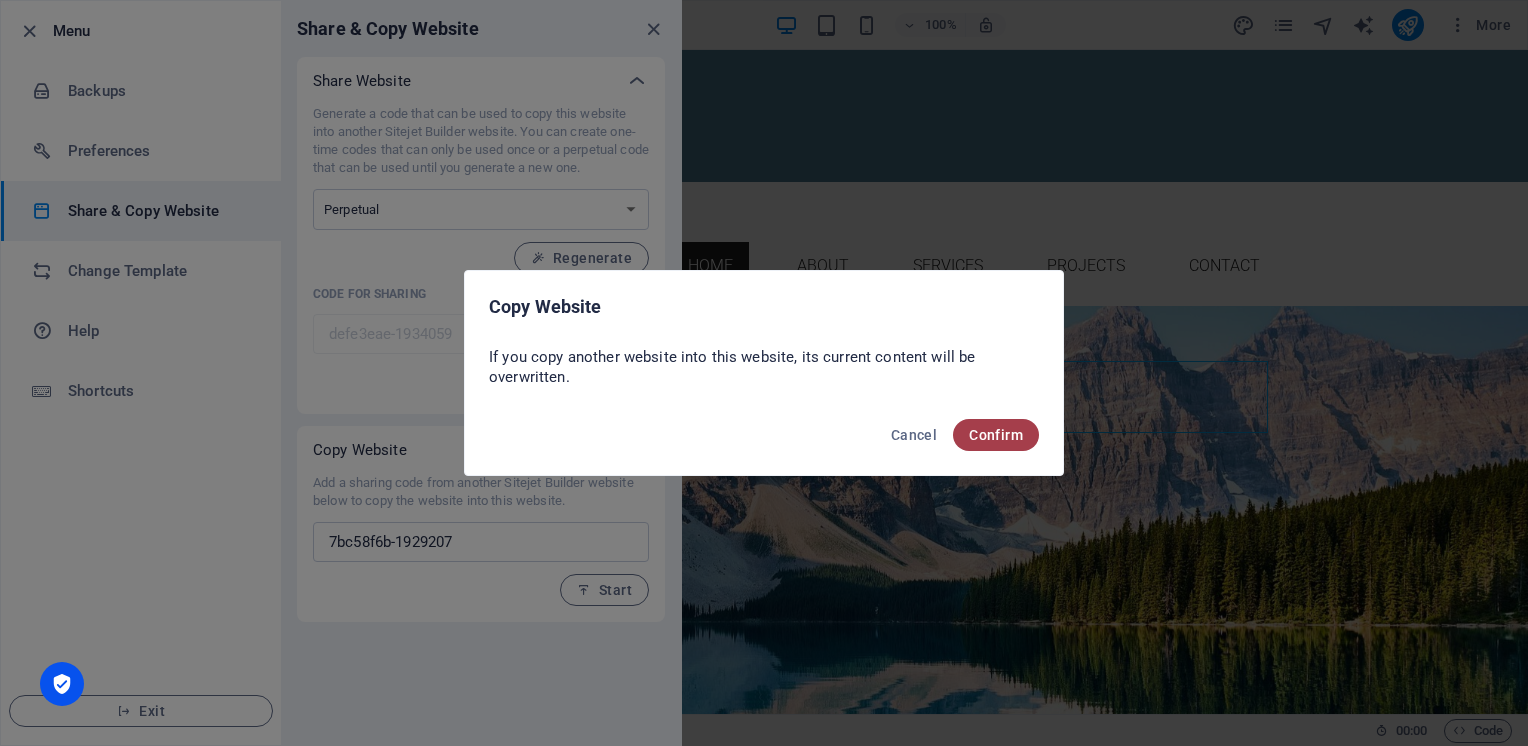 click on "Confirm" at bounding box center (996, 435) 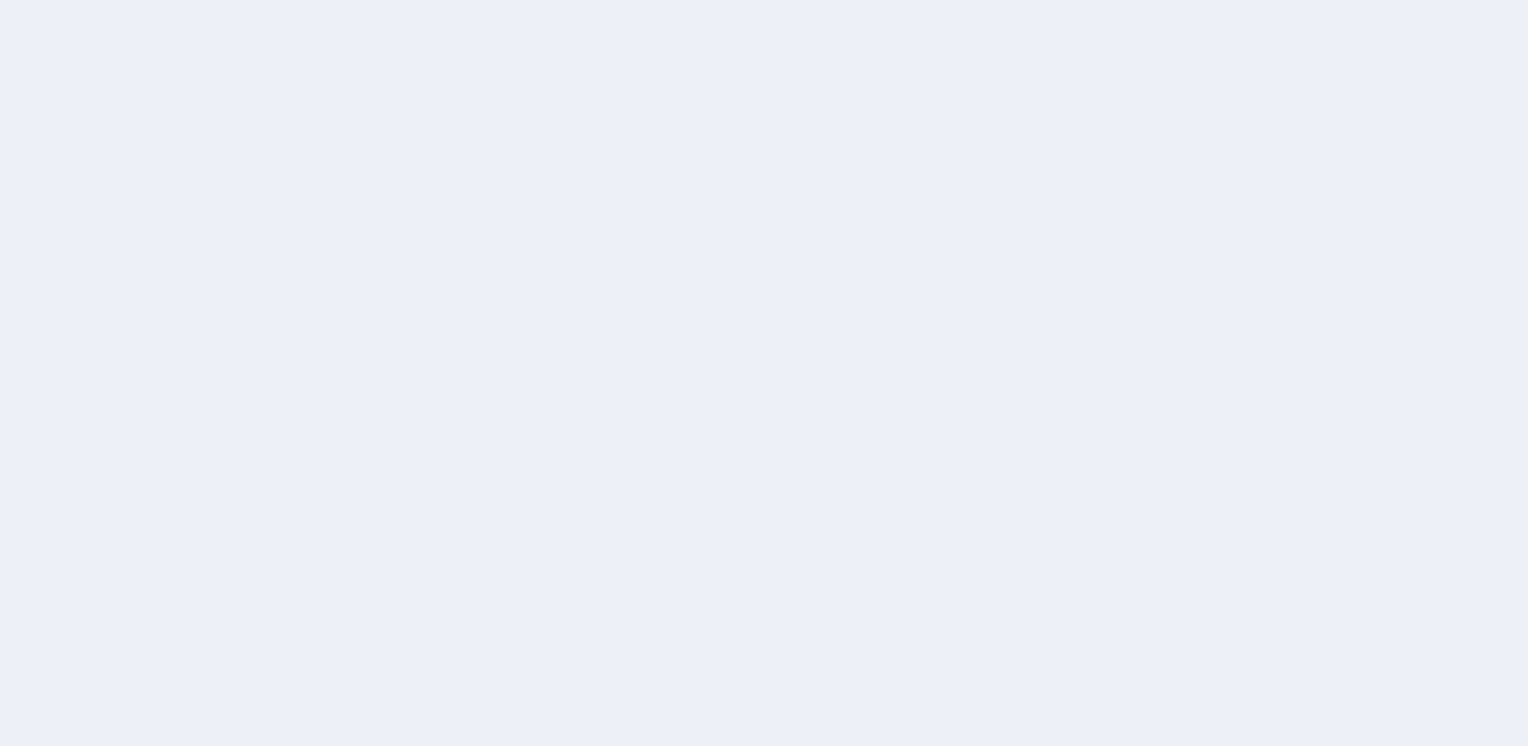 scroll, scrollTop: 0, scrollLeft: 0, axis: both 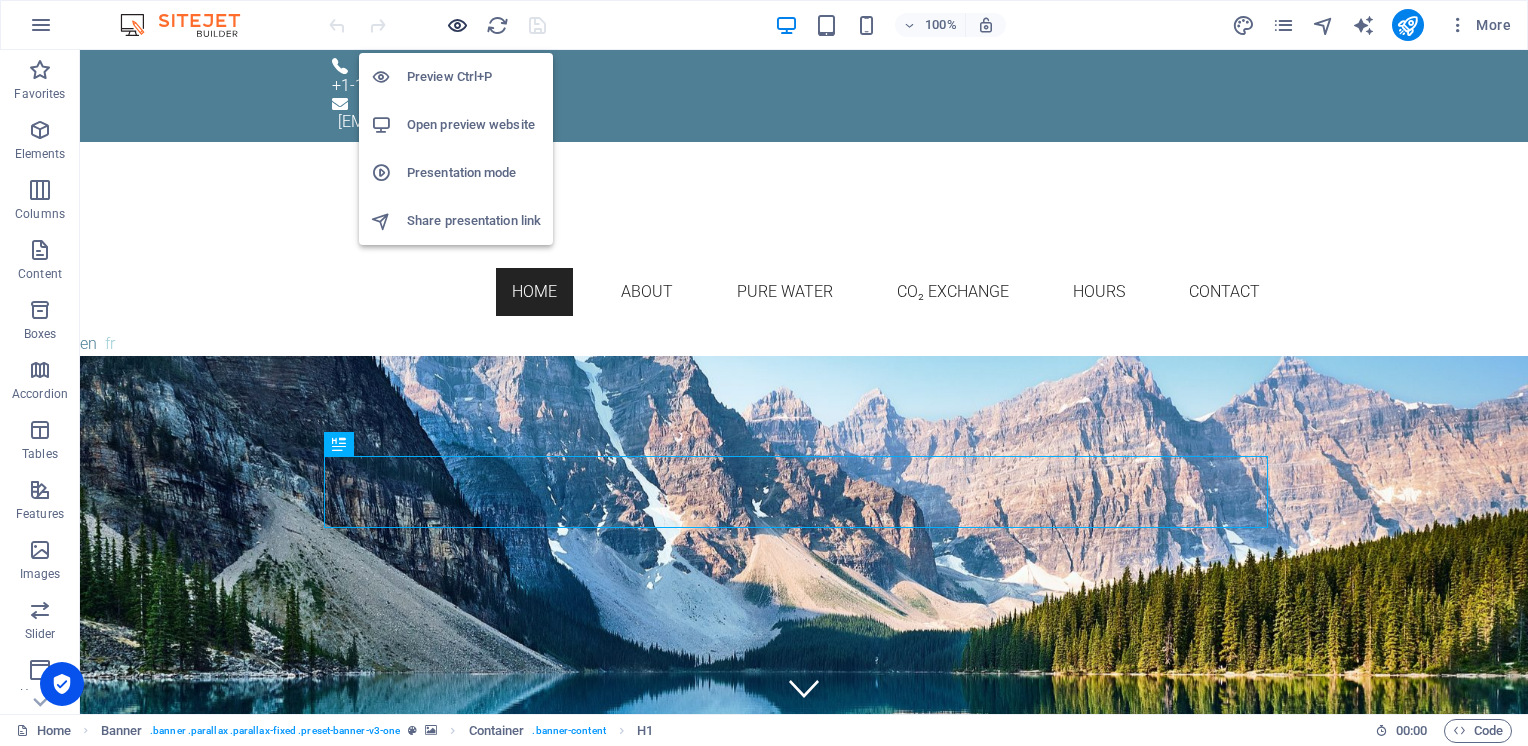 click at bounding box center (457, 25) 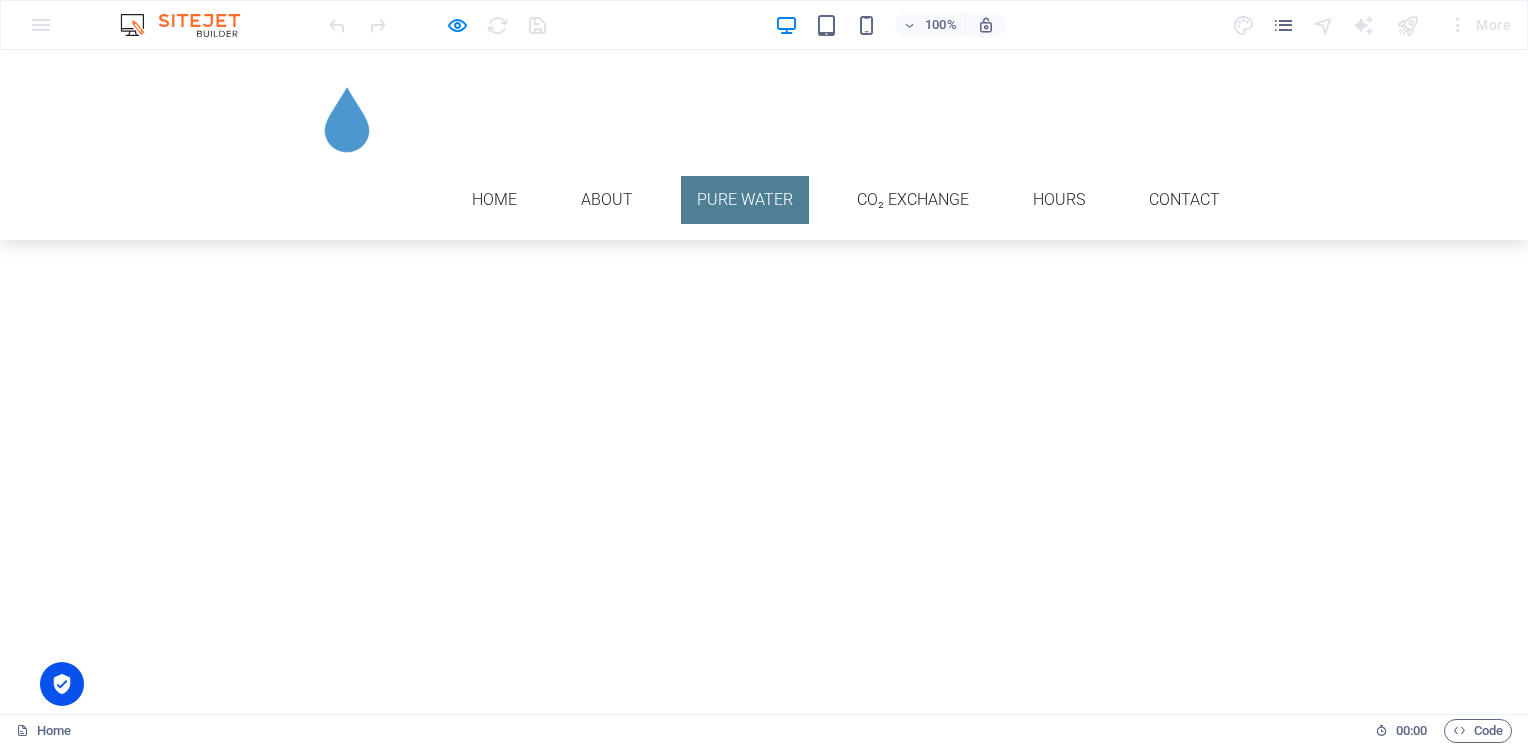 scroll, scrollTop: 1000, scrollLeft: 0, axis: vertical 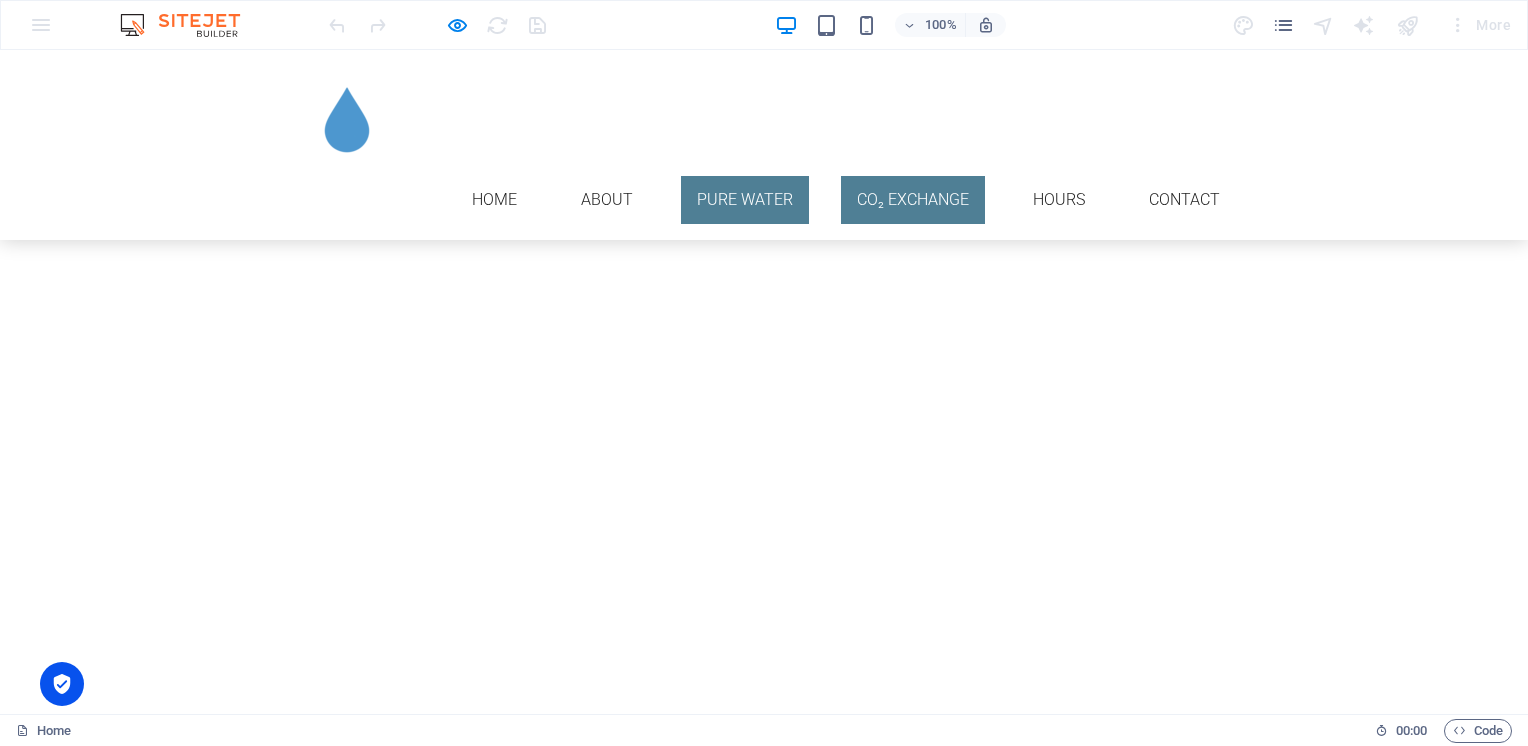 click on "CO₂ Exchange" at bounding box center [913, 200] 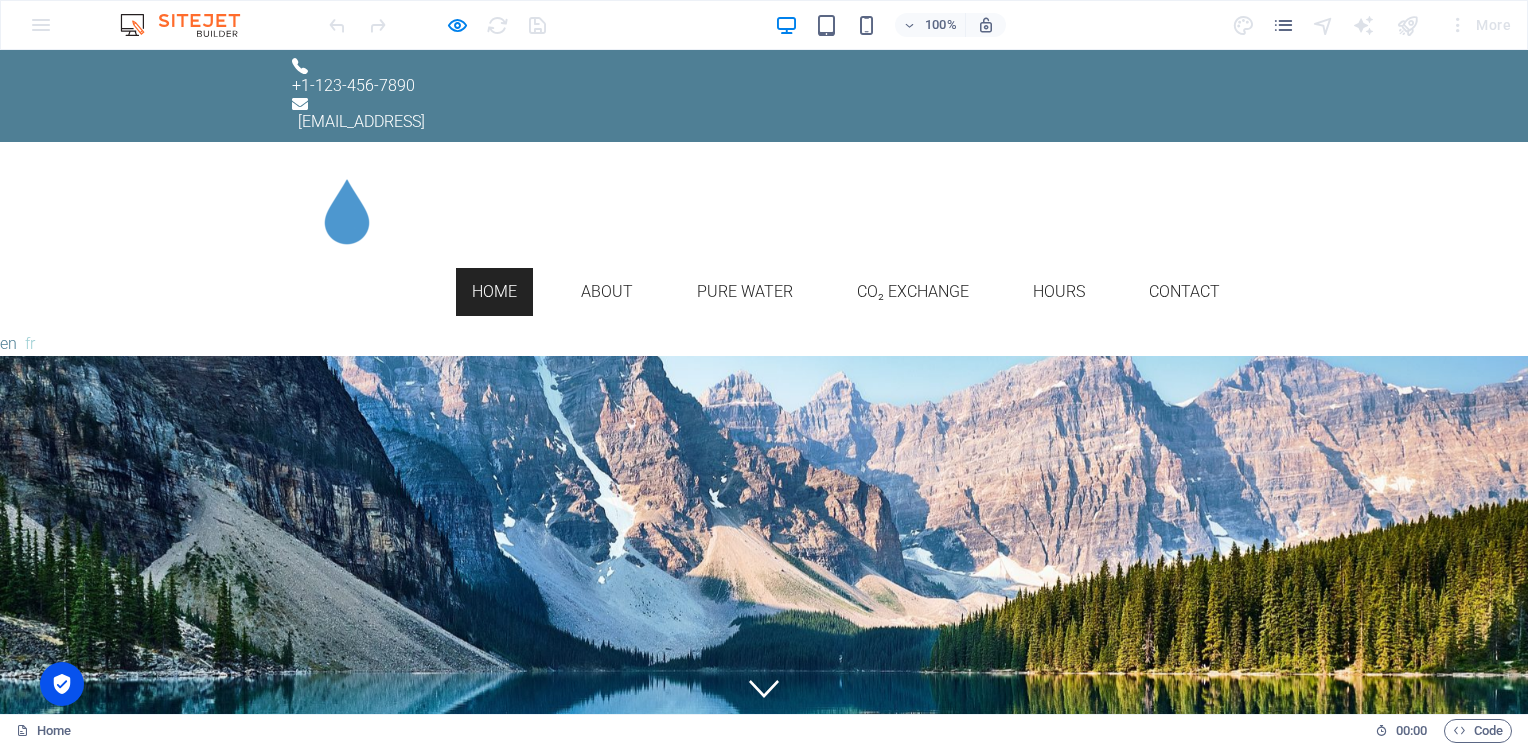 scroll, scrollTop: 0, scrollLeft: 0, axis: both 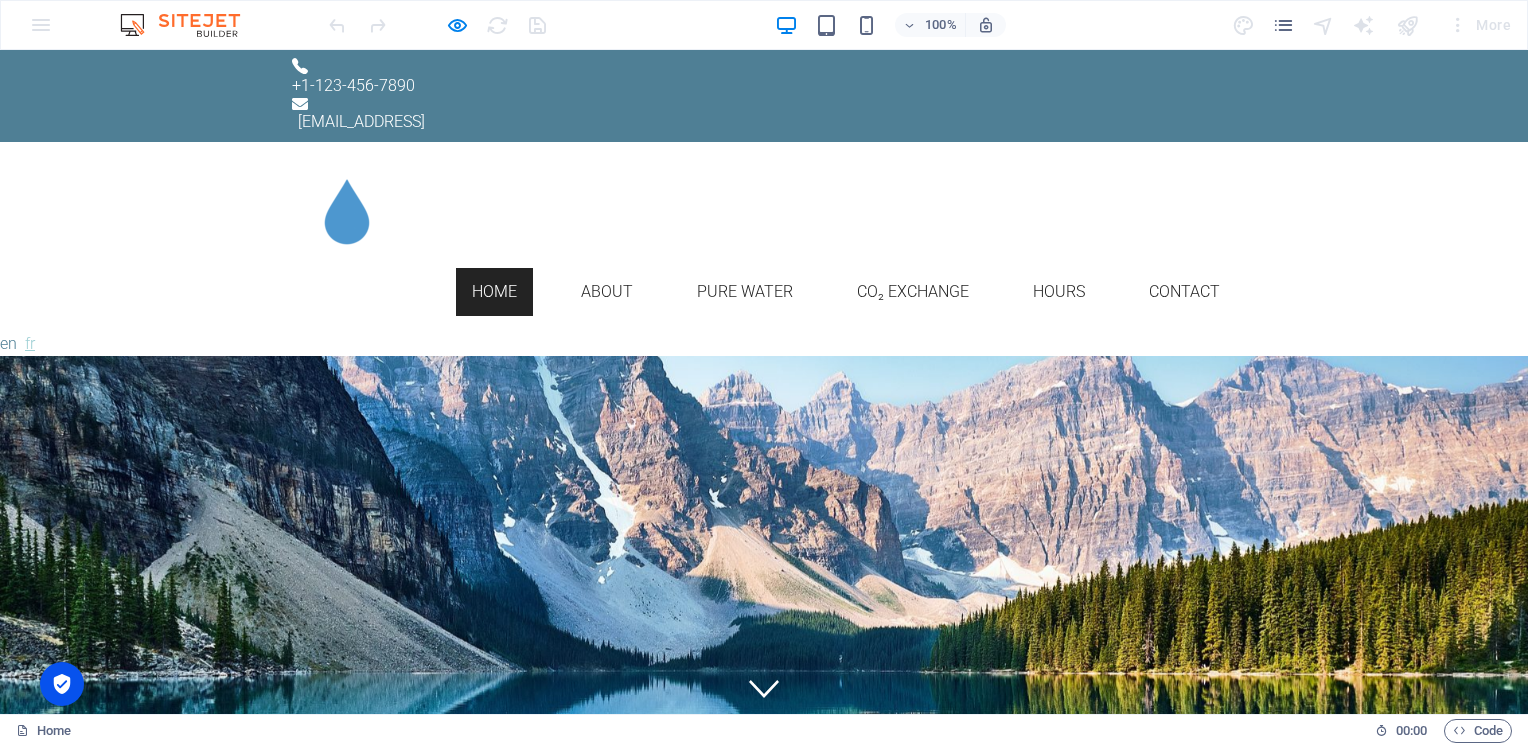 click on "Français" at bounding box center [30, 344] 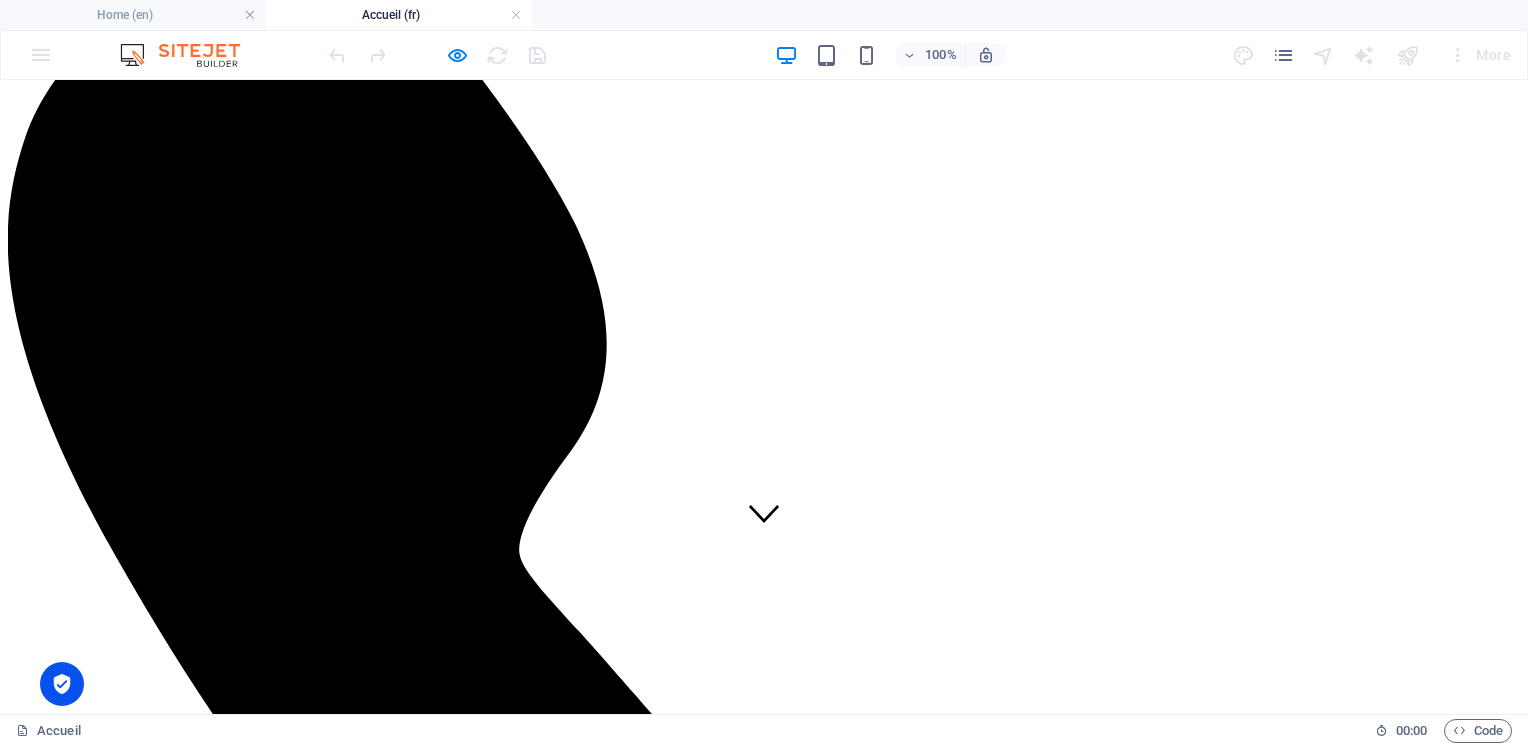 scroll, scrollTop: 0, scrollLeft: 0, axis: both 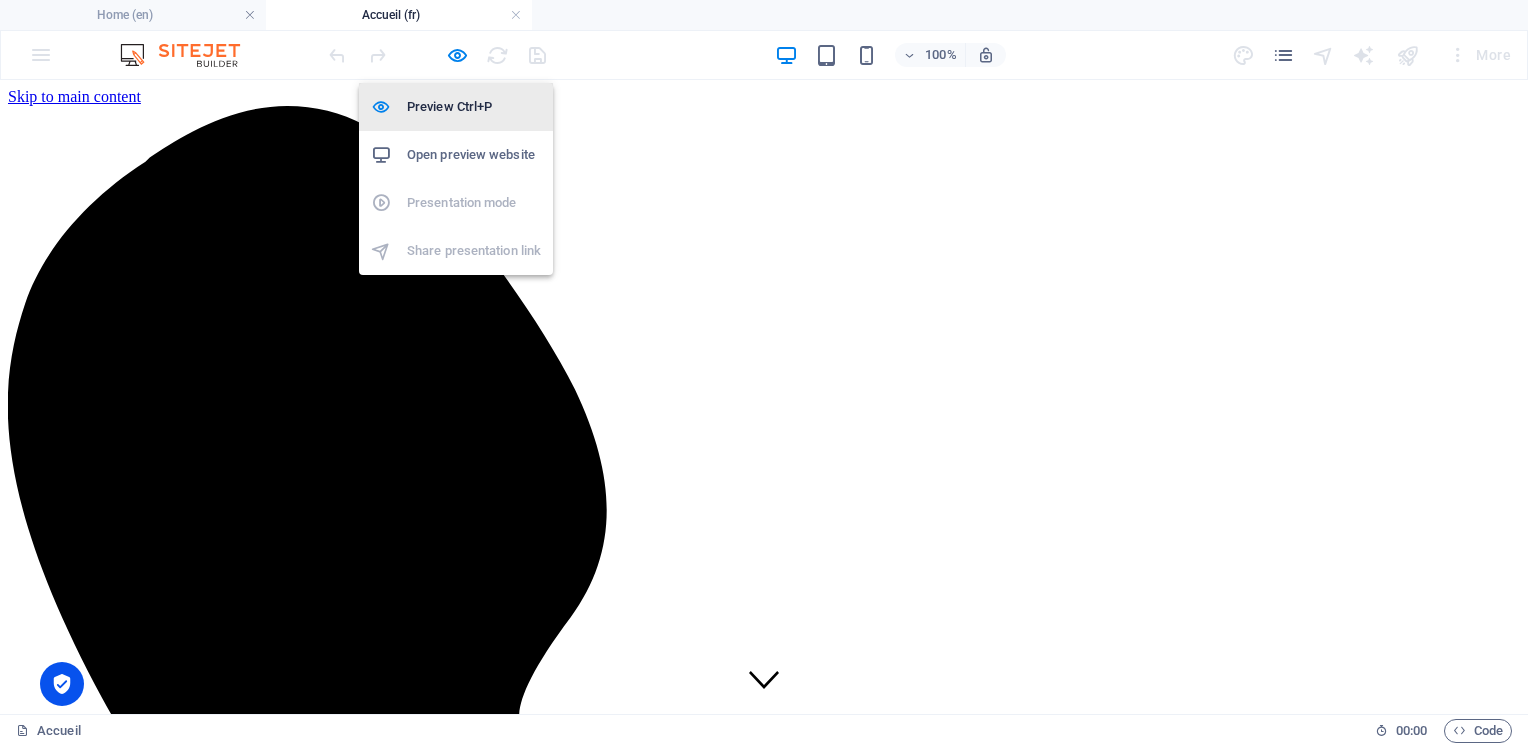 click on "Preview Ctrl+P" at bounding box center [474, 107] 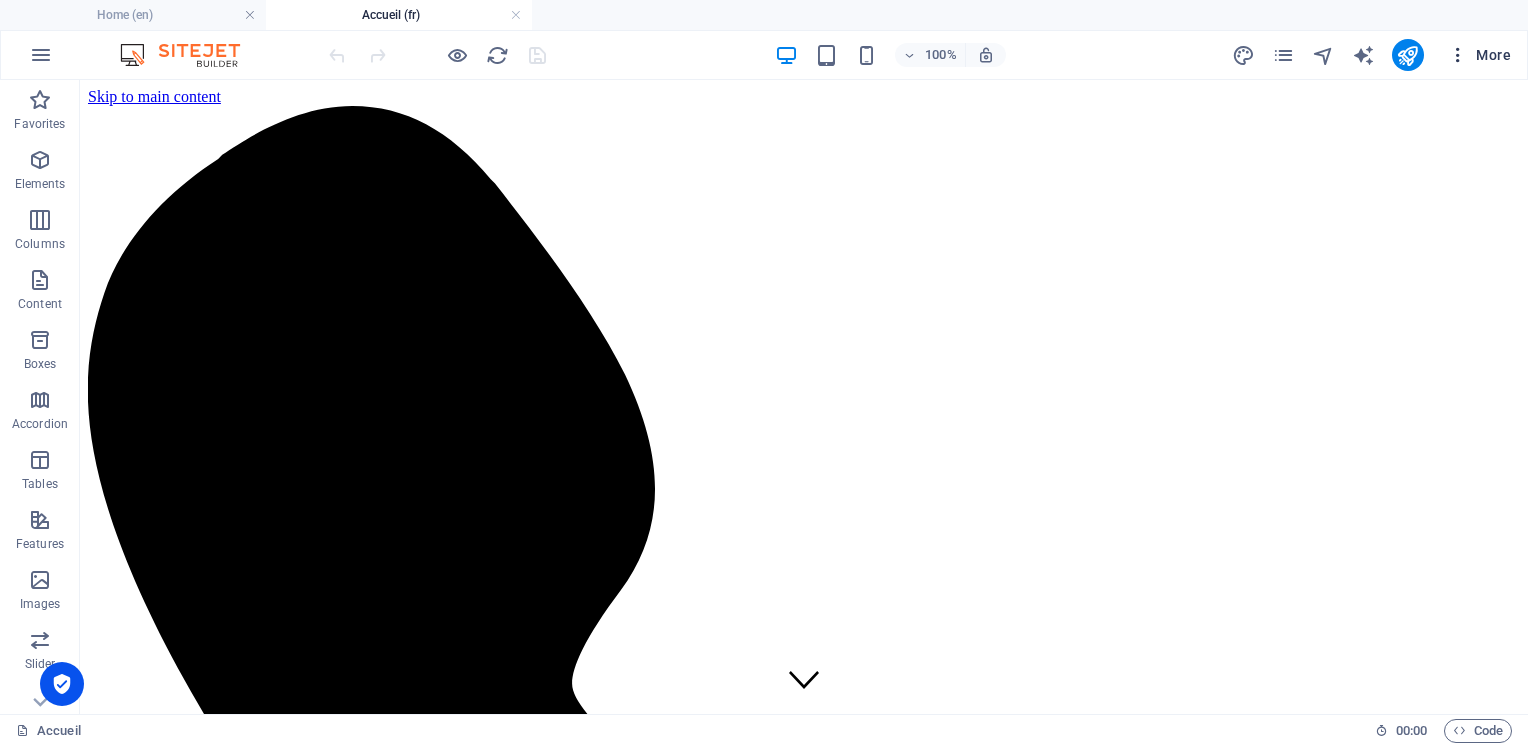 click on "More" at bounding box center [1479, 55] 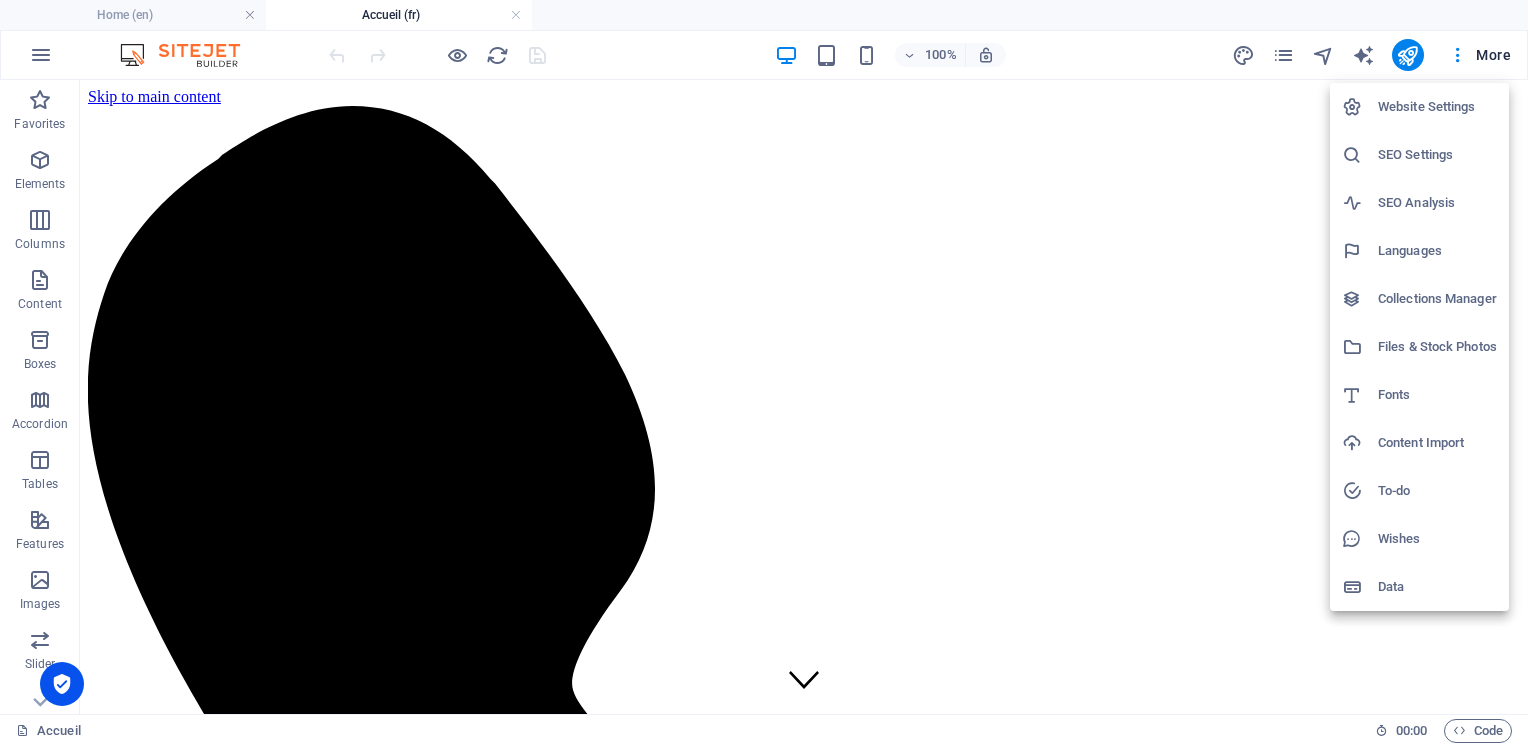 click on "SEO Settings" at bounding box center (1437, 155) 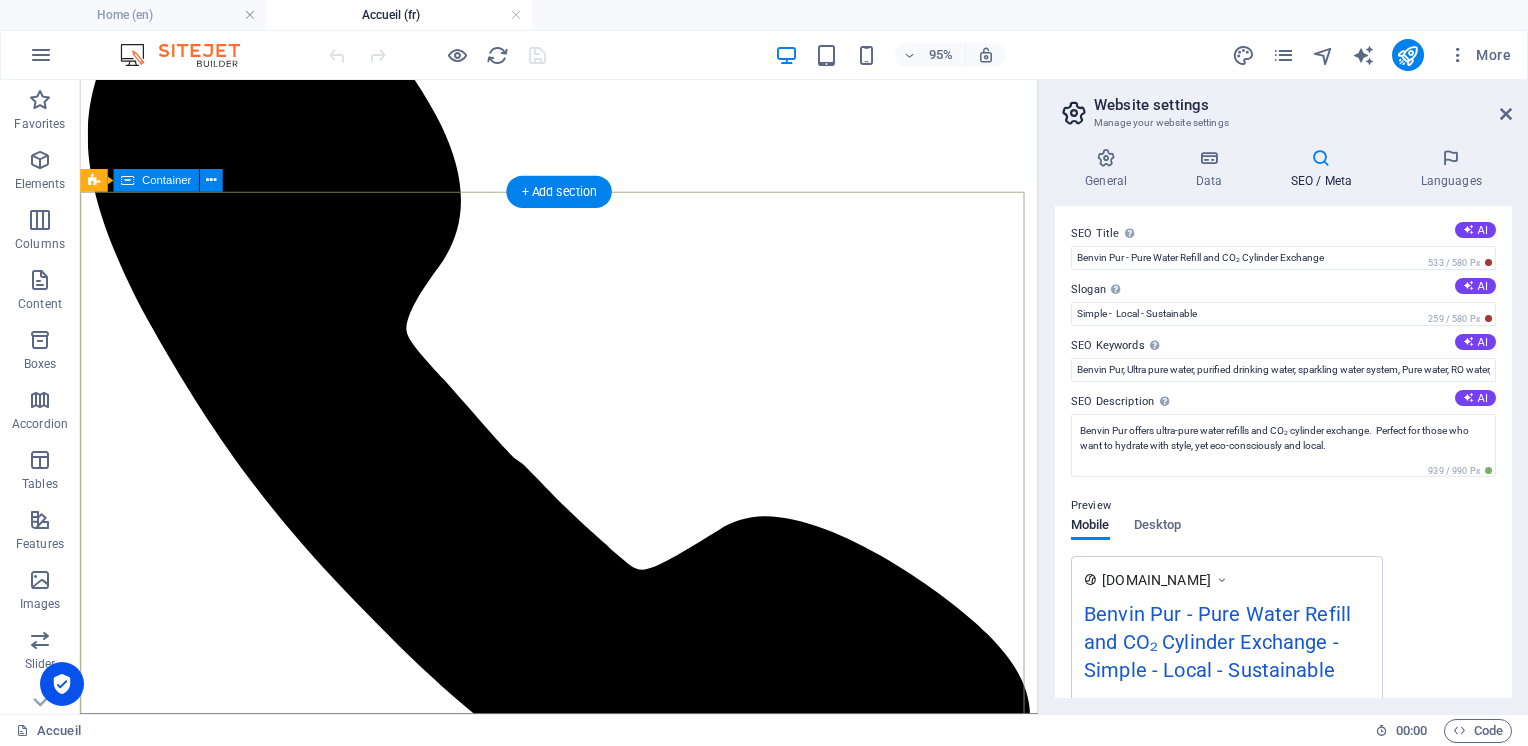 scroll, scrollTop: 200, scrollLeft: 0, axis: vertical 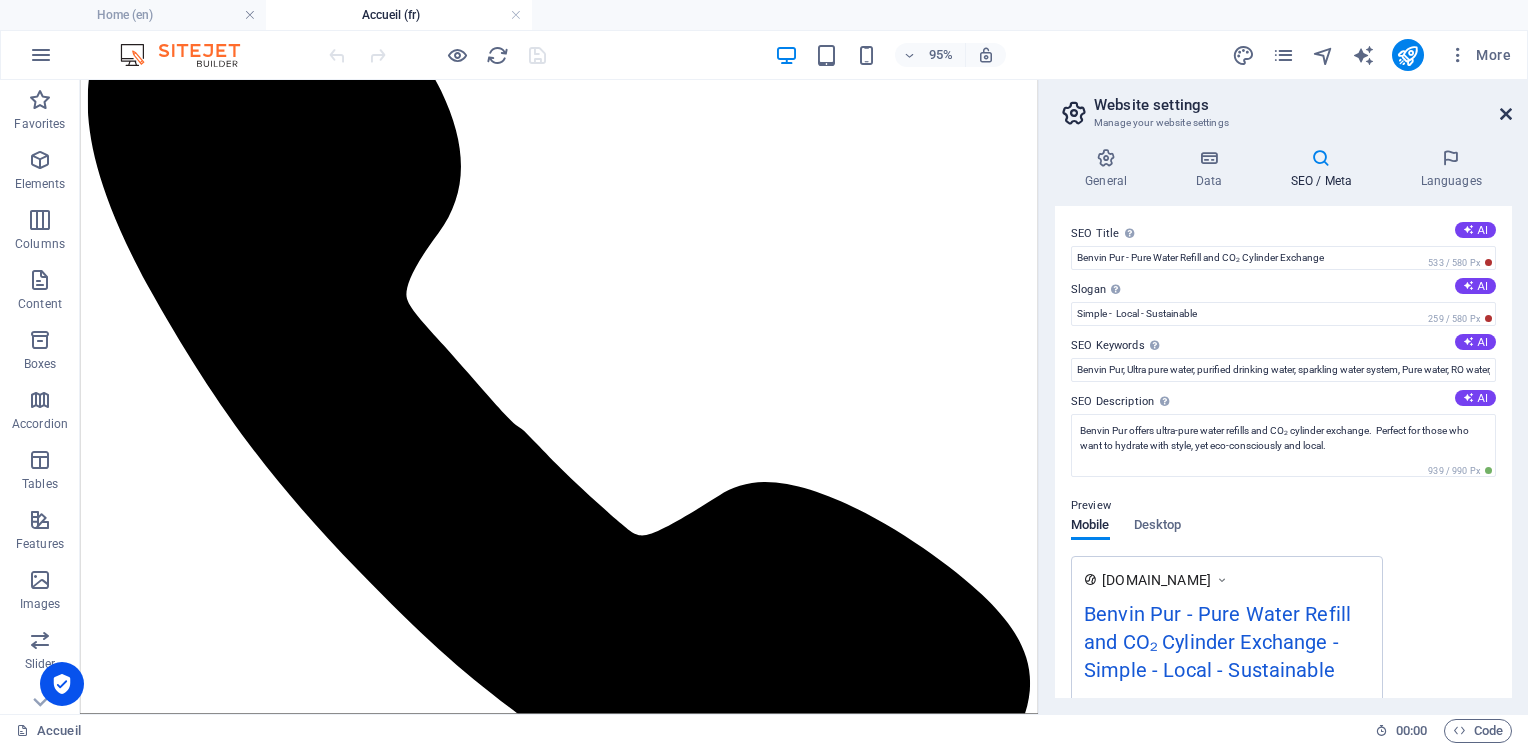 click at bounding box center (1506, 114) 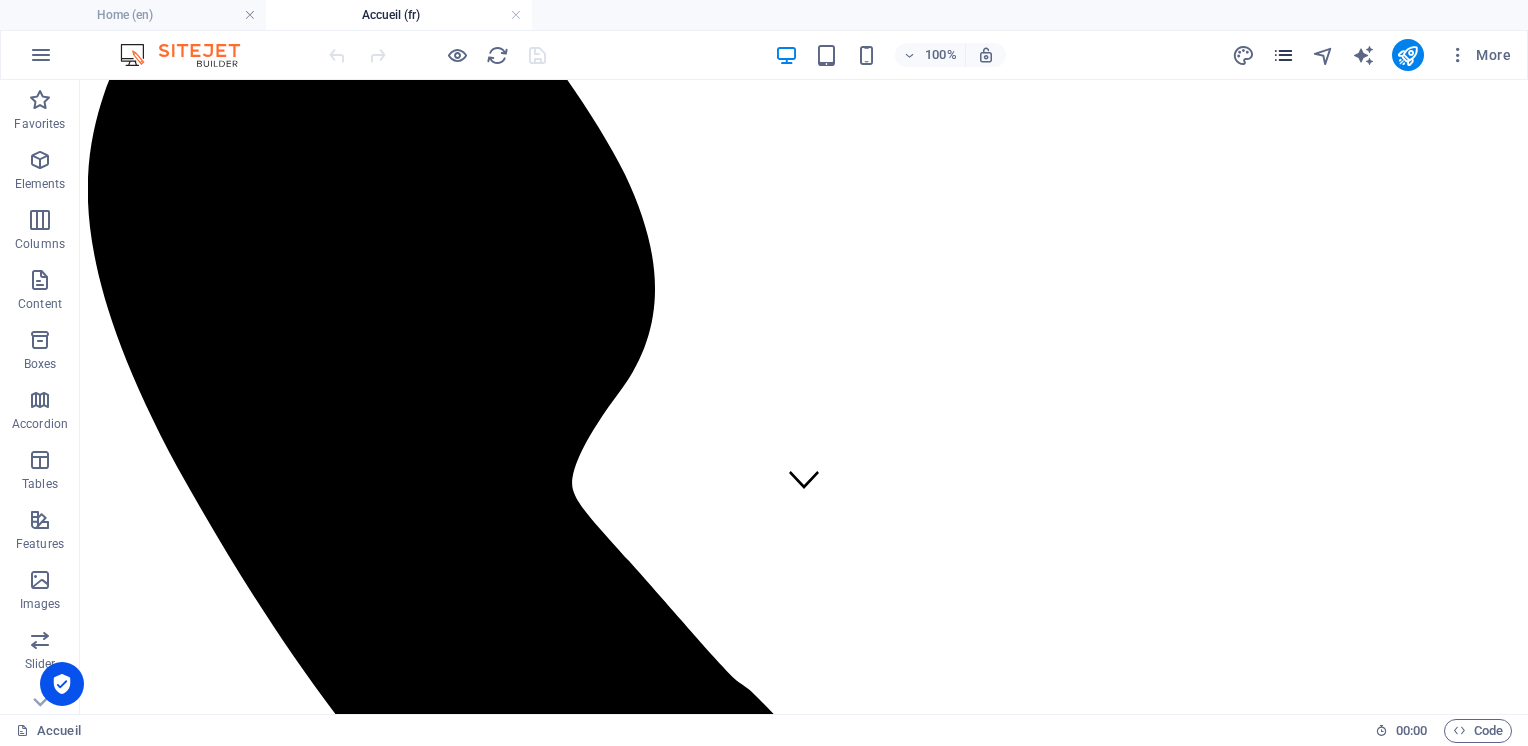 click at bounding box center (1283, 55) 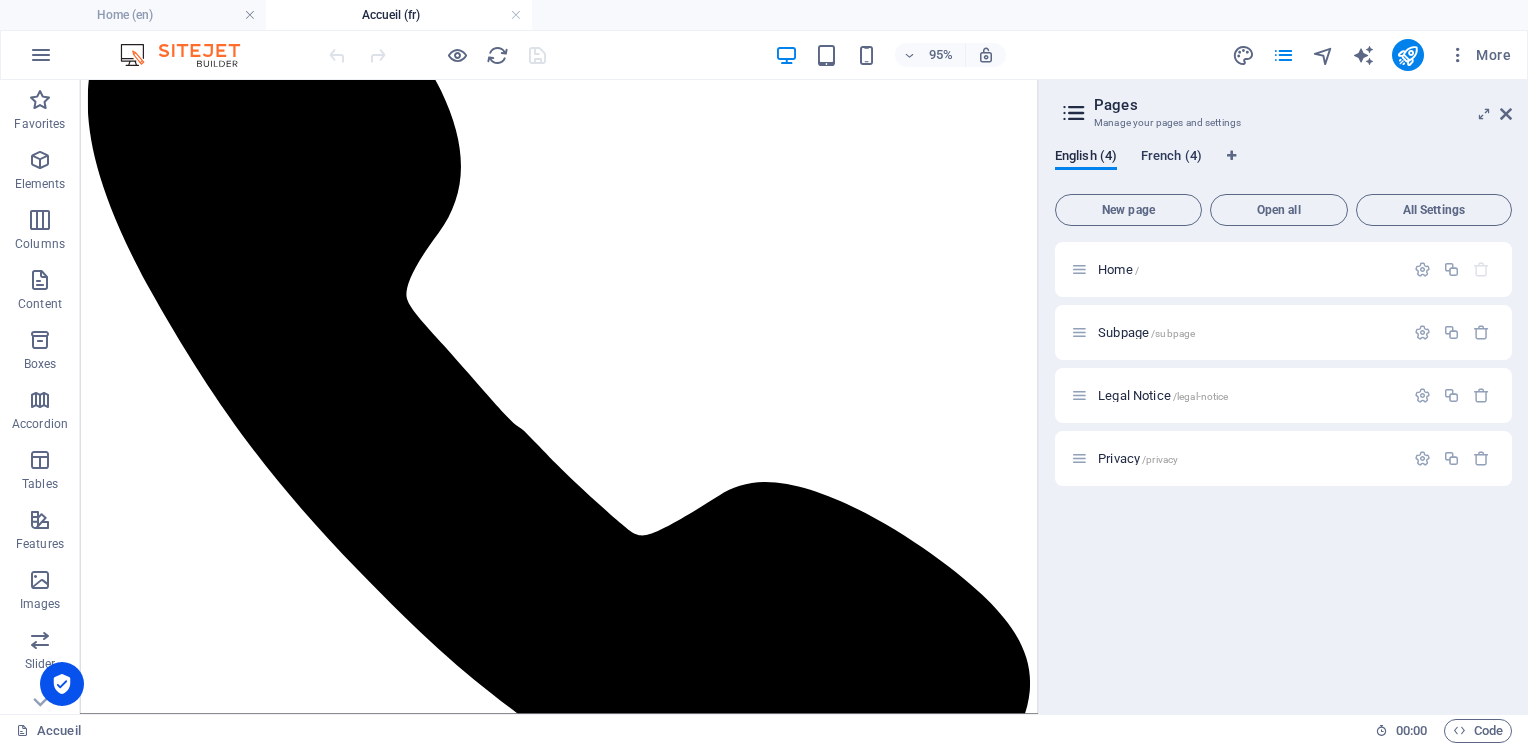 click on "French (4)" at bounding box center [1171, 158] 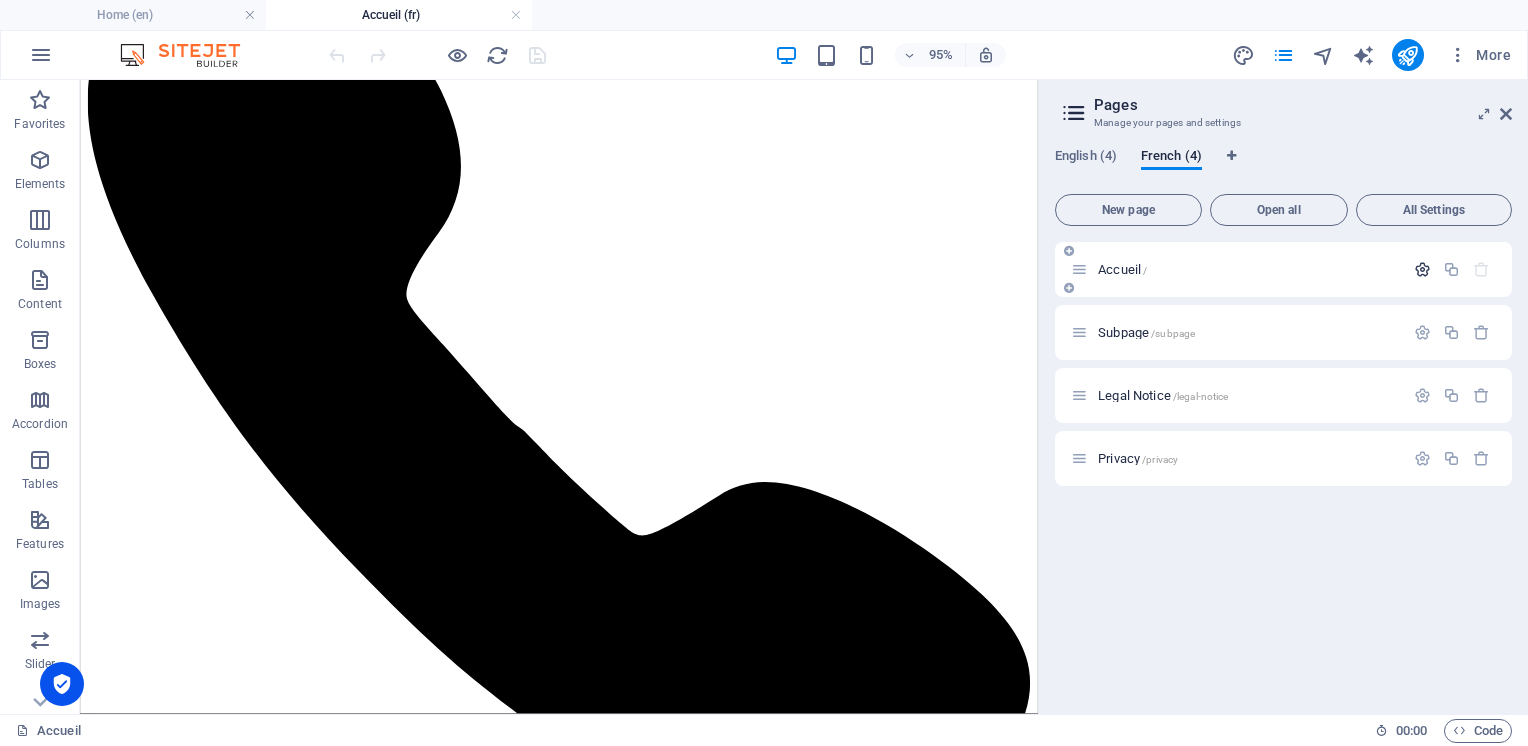 click at bounding box center [1422, 269] 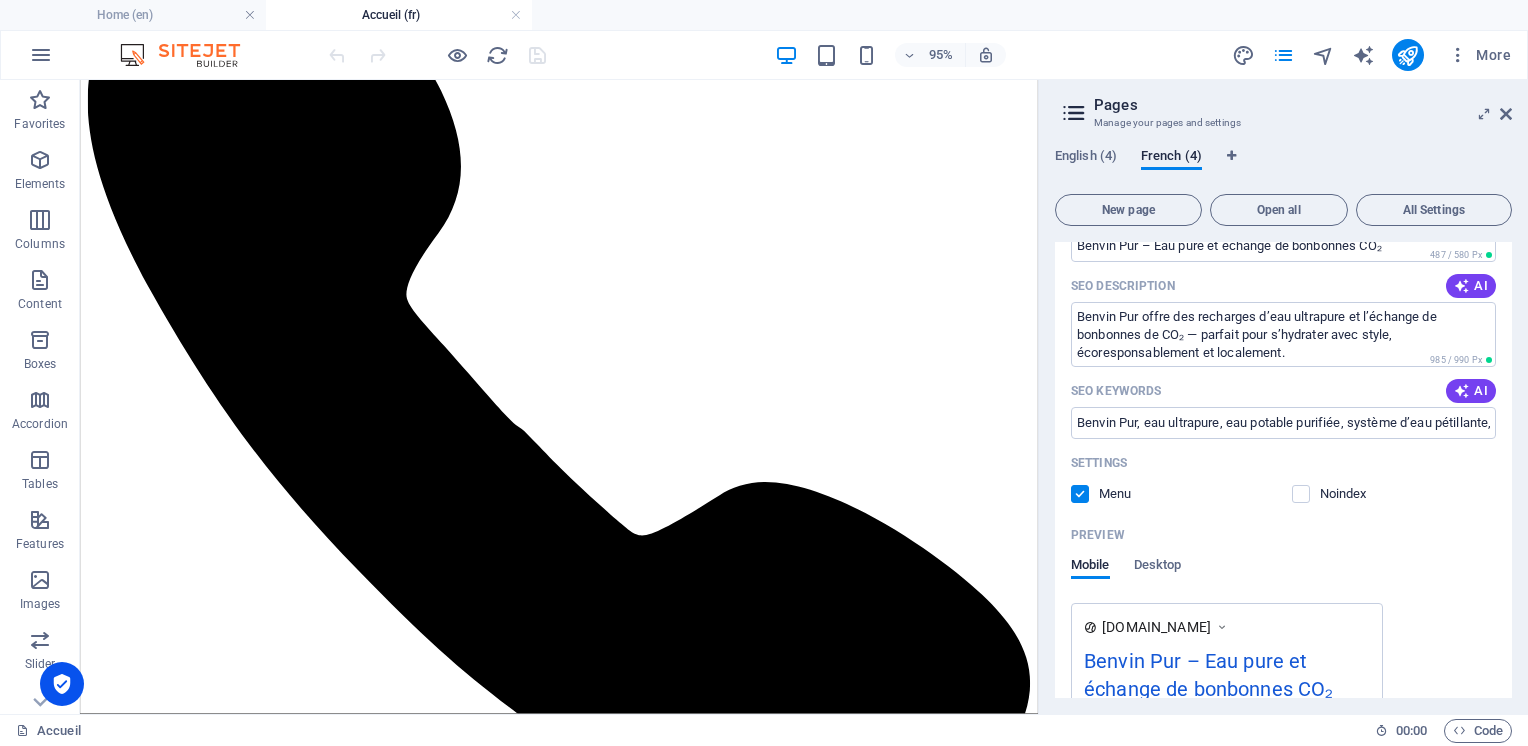 scroll, scrollTop: 0, scrollLeft: 0, axis: both 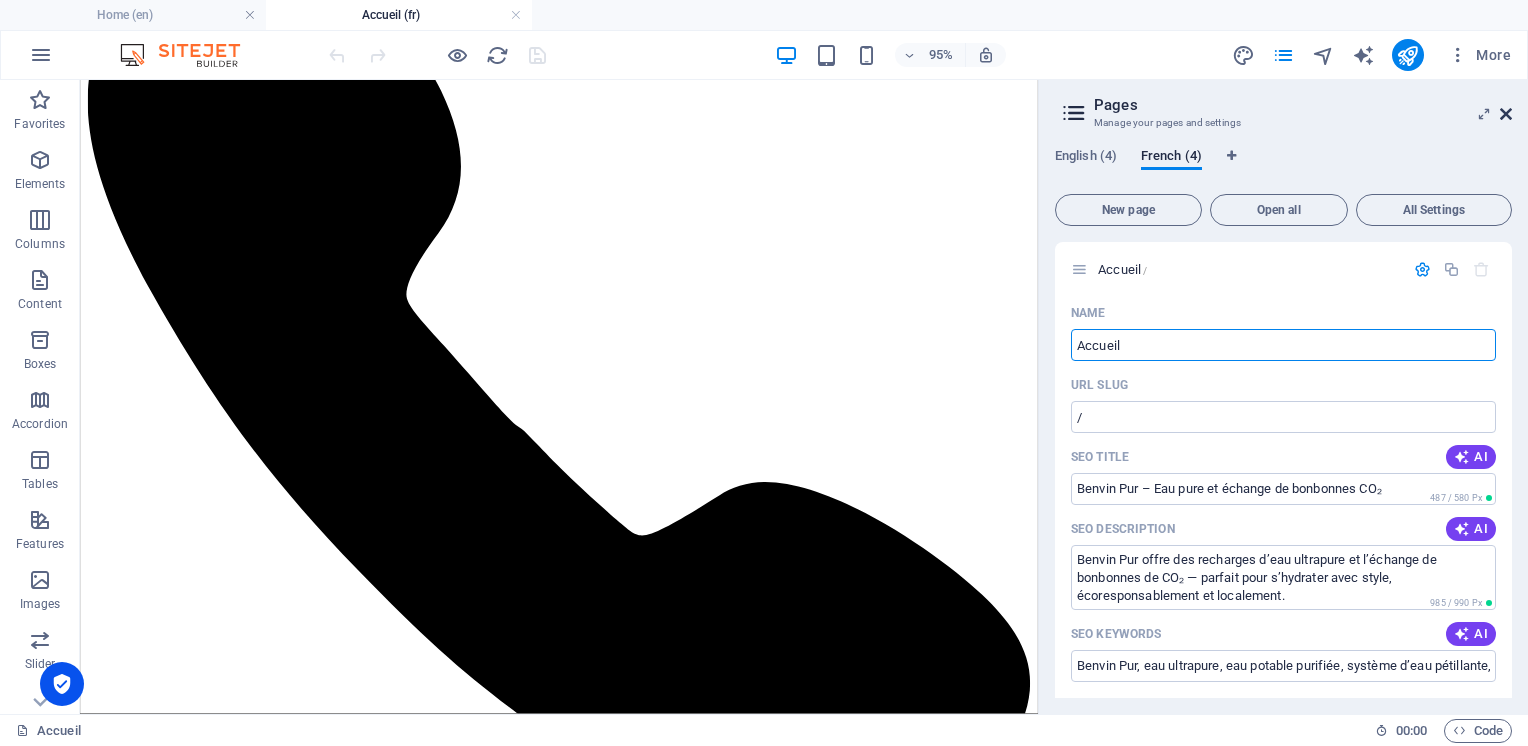 click at bounding box center (1506, 114) 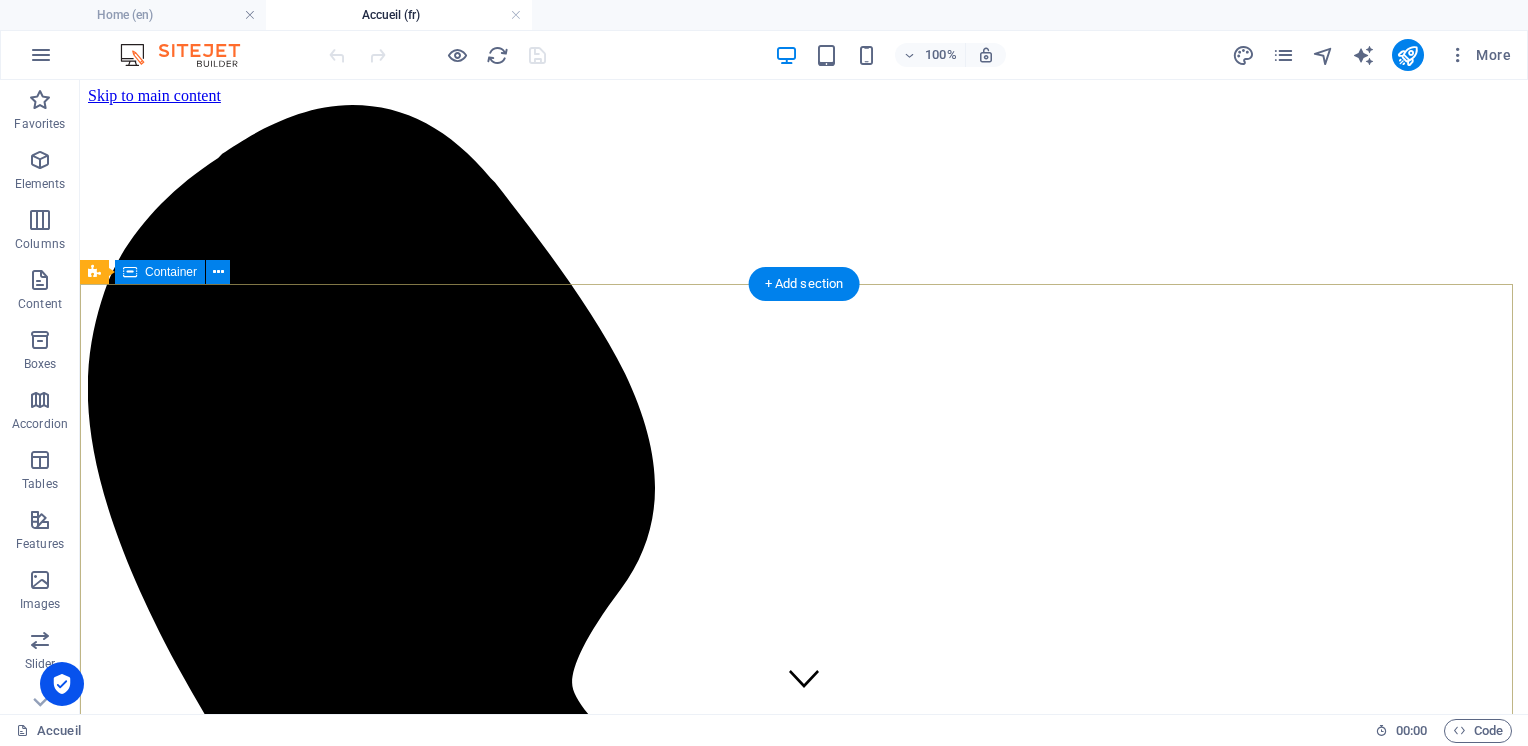 scroll, scrollTop: 0, scrollLeft: 0, axis: both 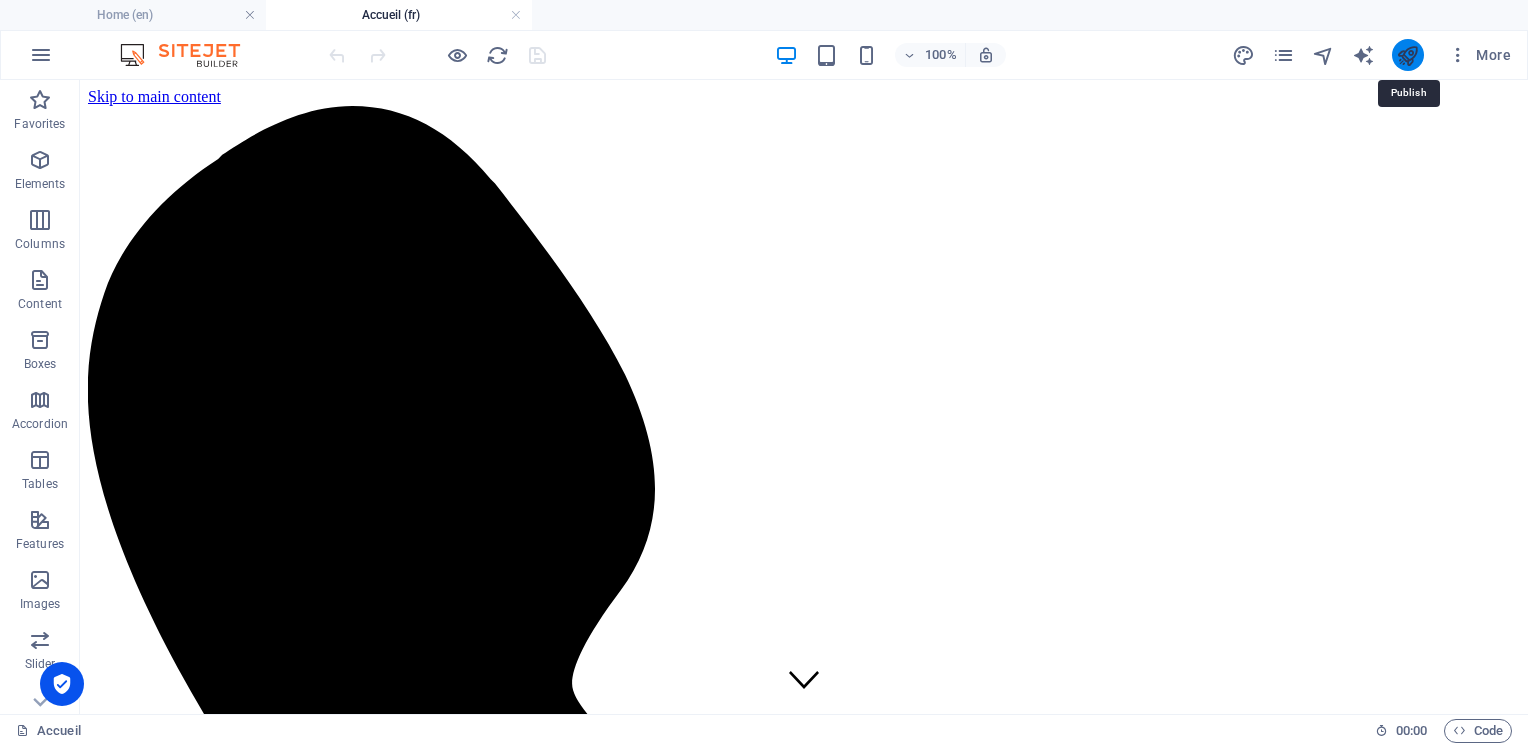 click at bounding box center (1407, 55) 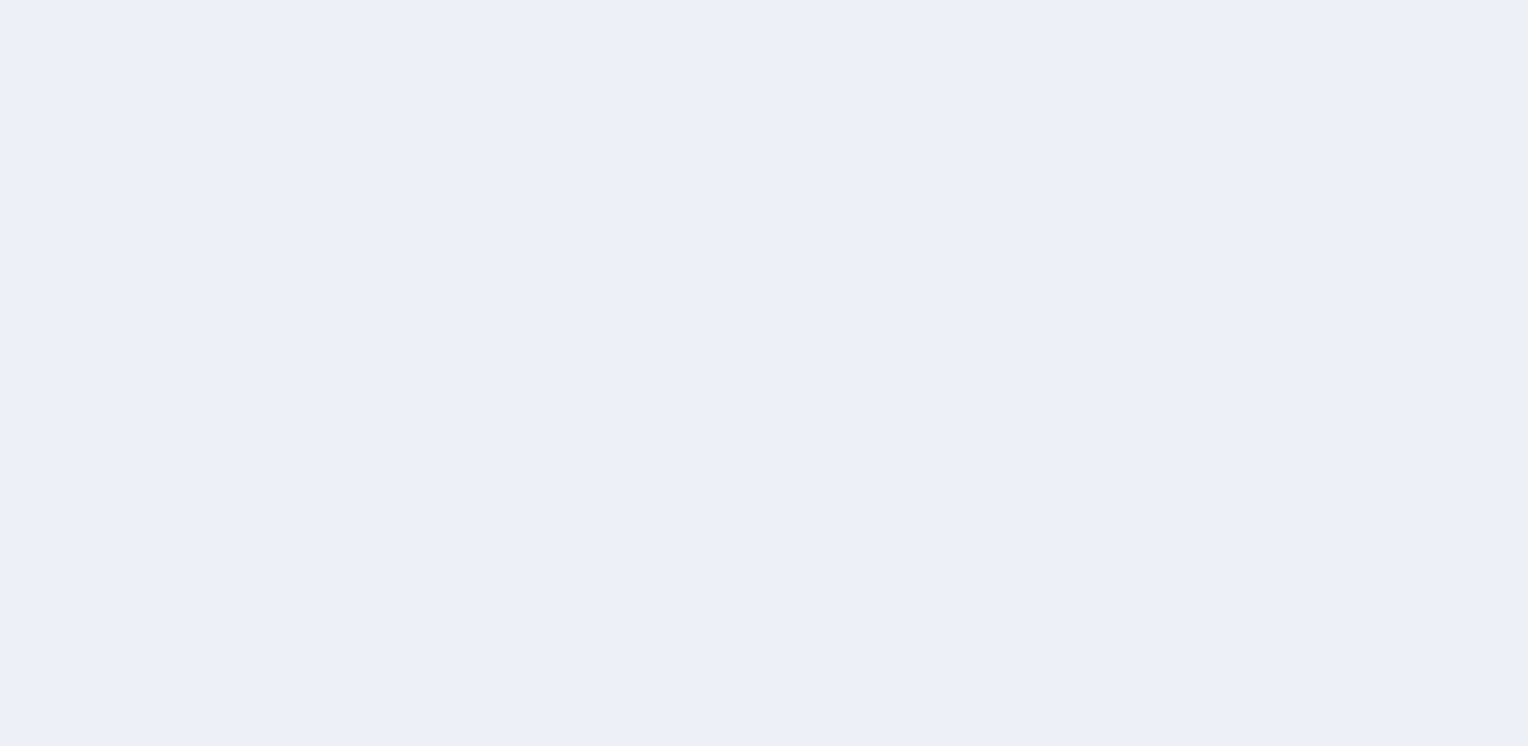 scroll, scrollTop: 0, scrollLeft: 0, axis: both 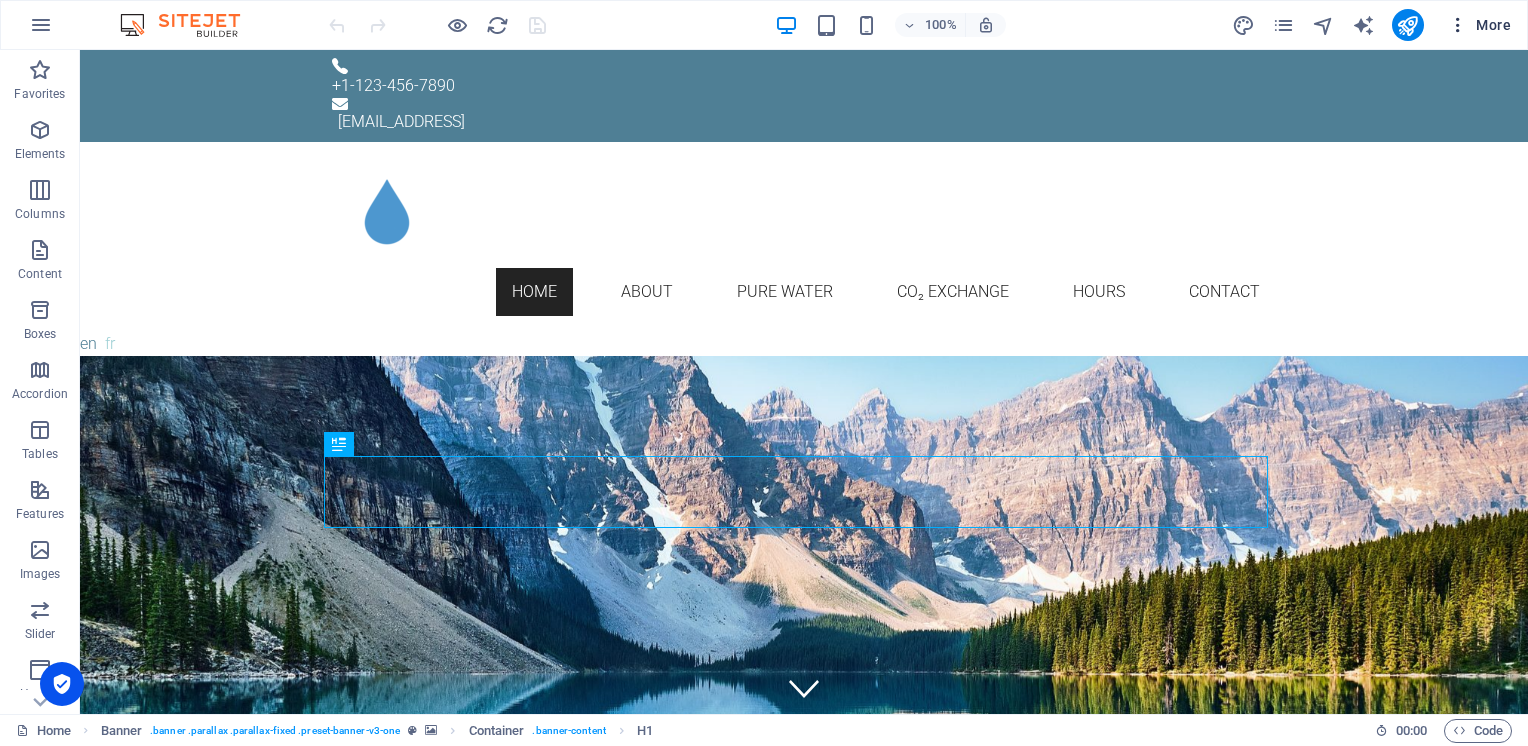 click at bounding box center (1458, 25) 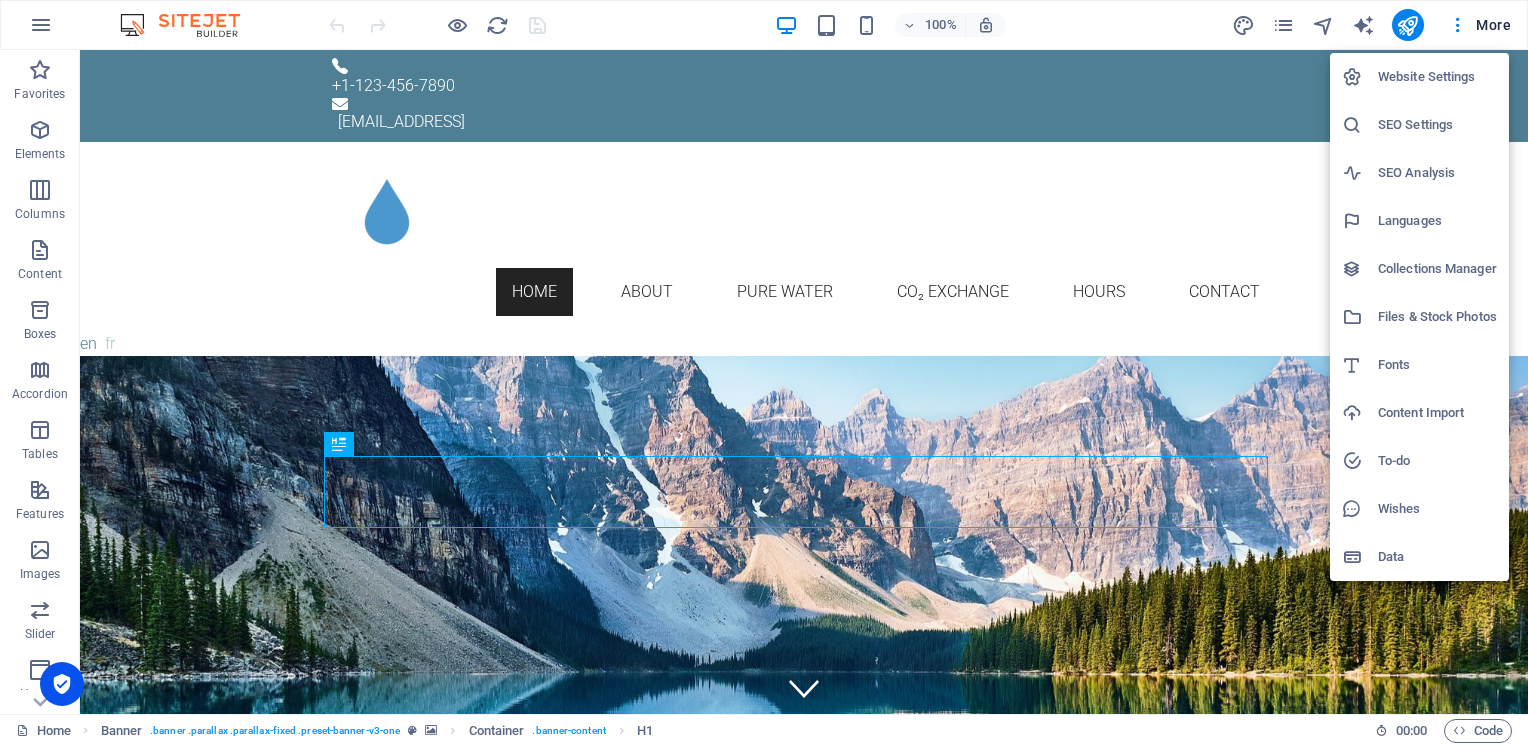 click on "SEO Analysis" at bounding box center (1437, 173) 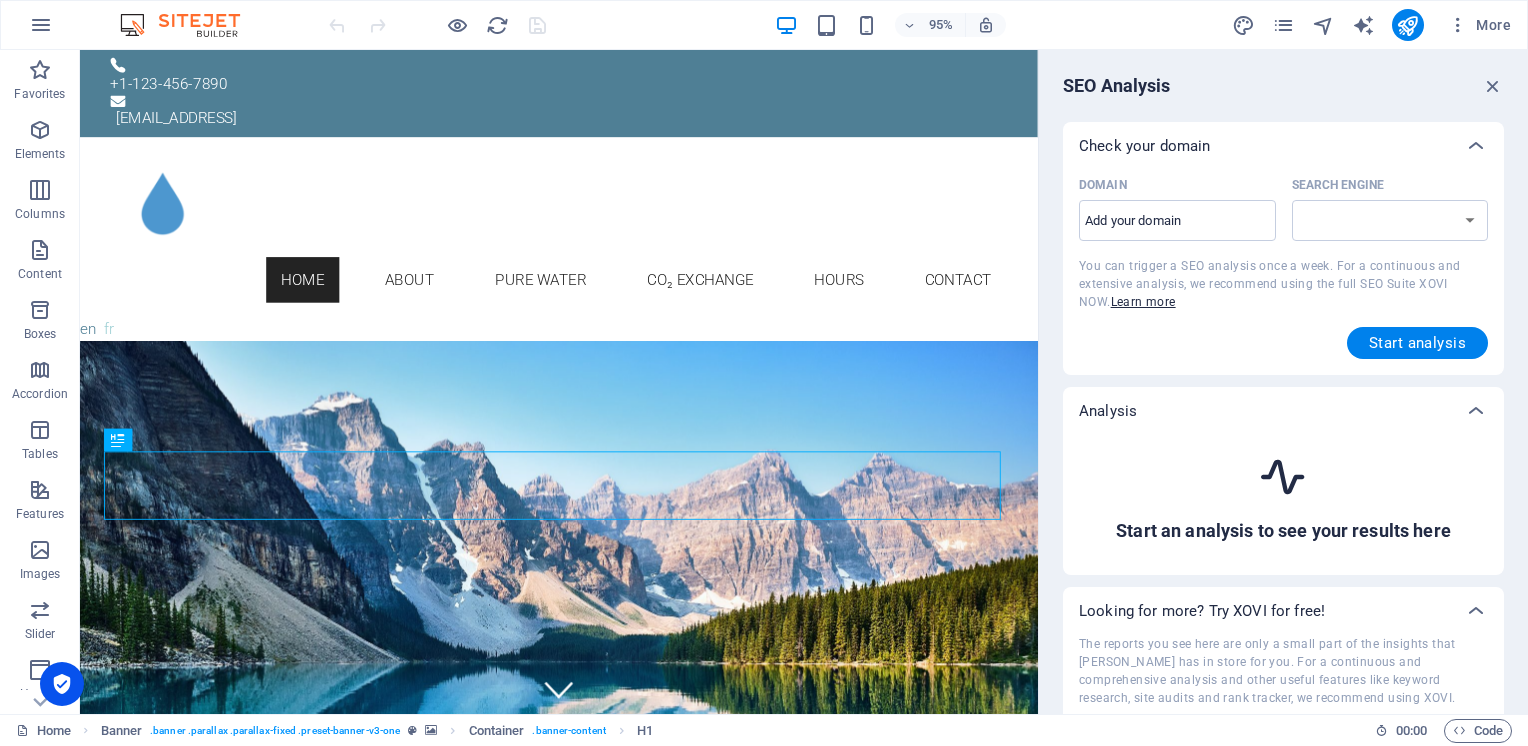 select on "[DOMAIN_NAME]" 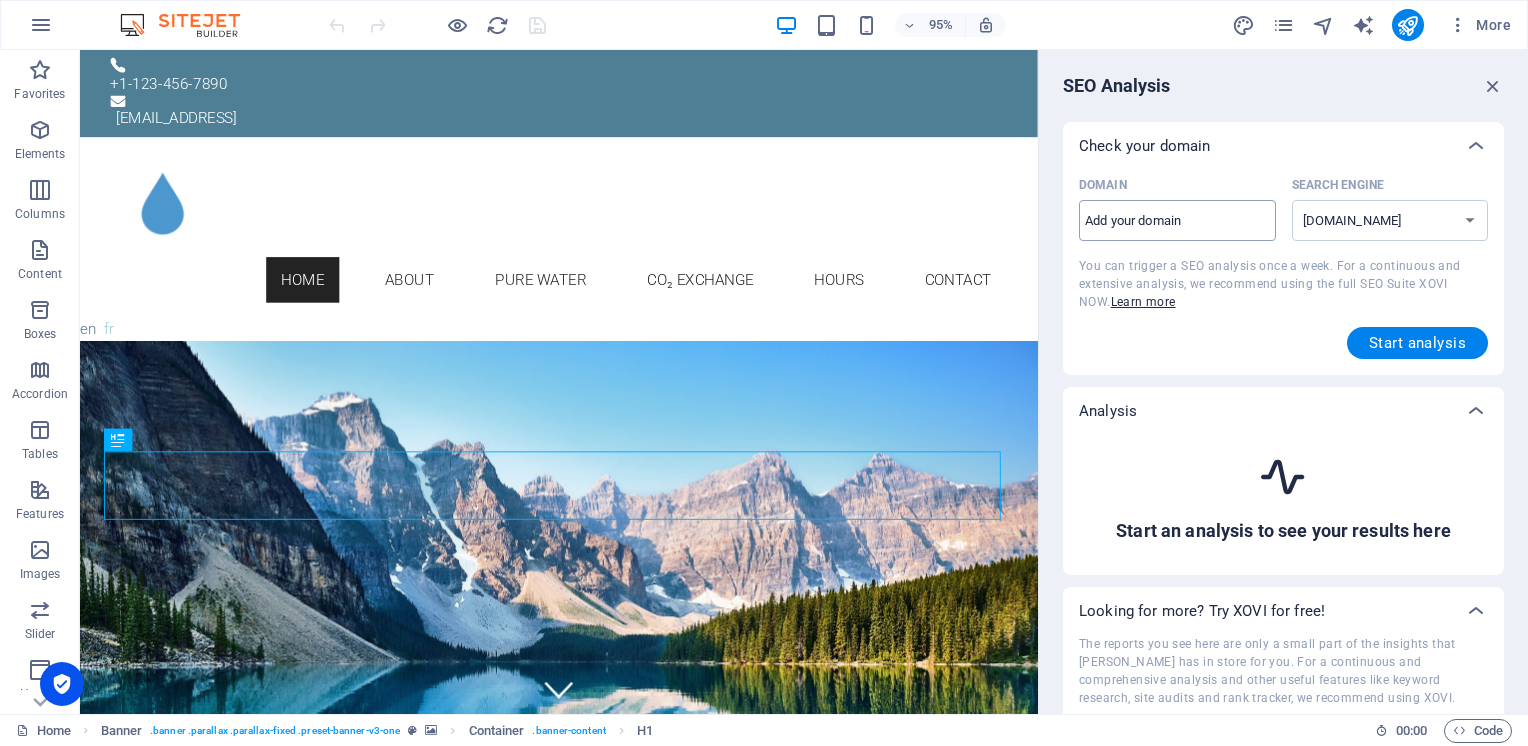 click on "Domain ​" at bounding box center (1177, 221) 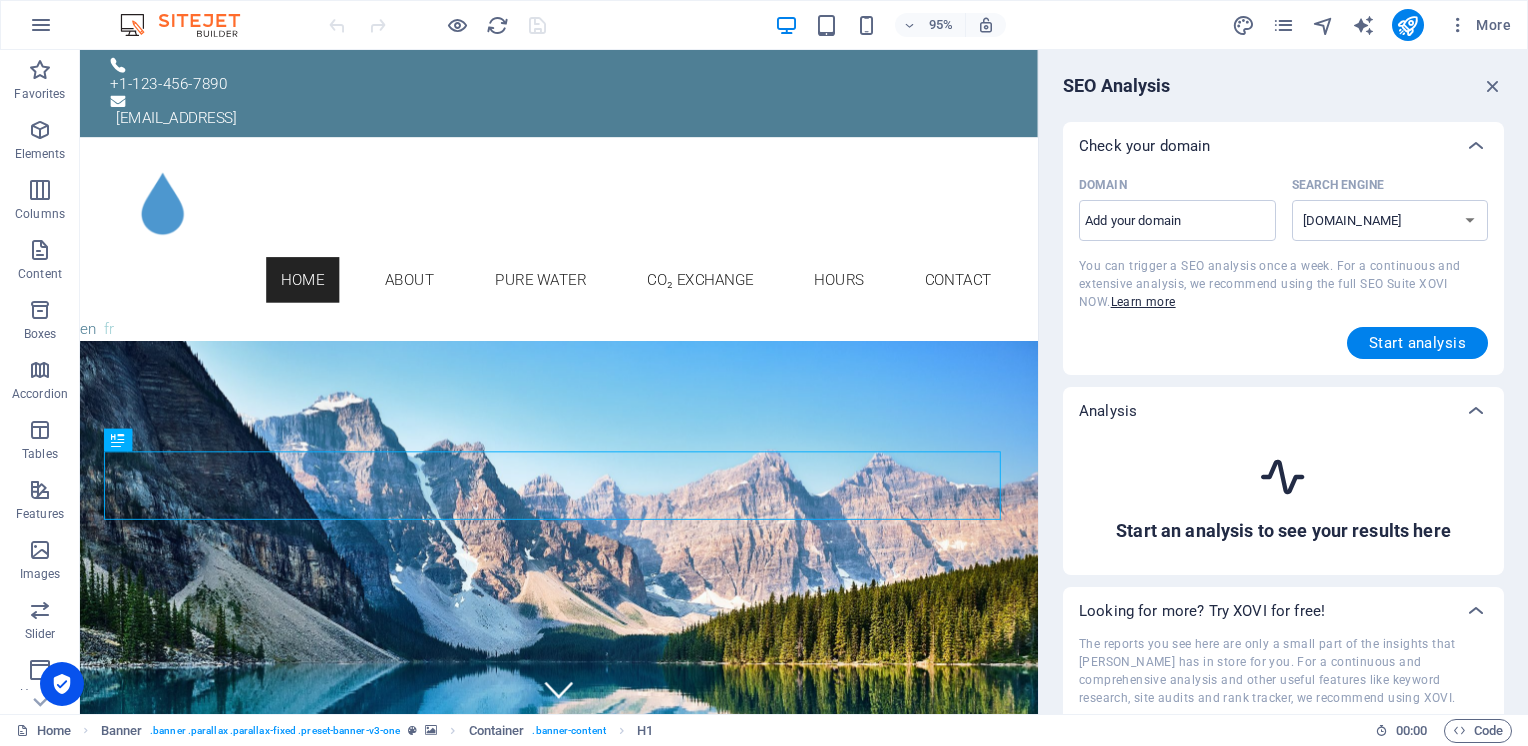 click on "Check your domain" at bounding box center (1283, 146) 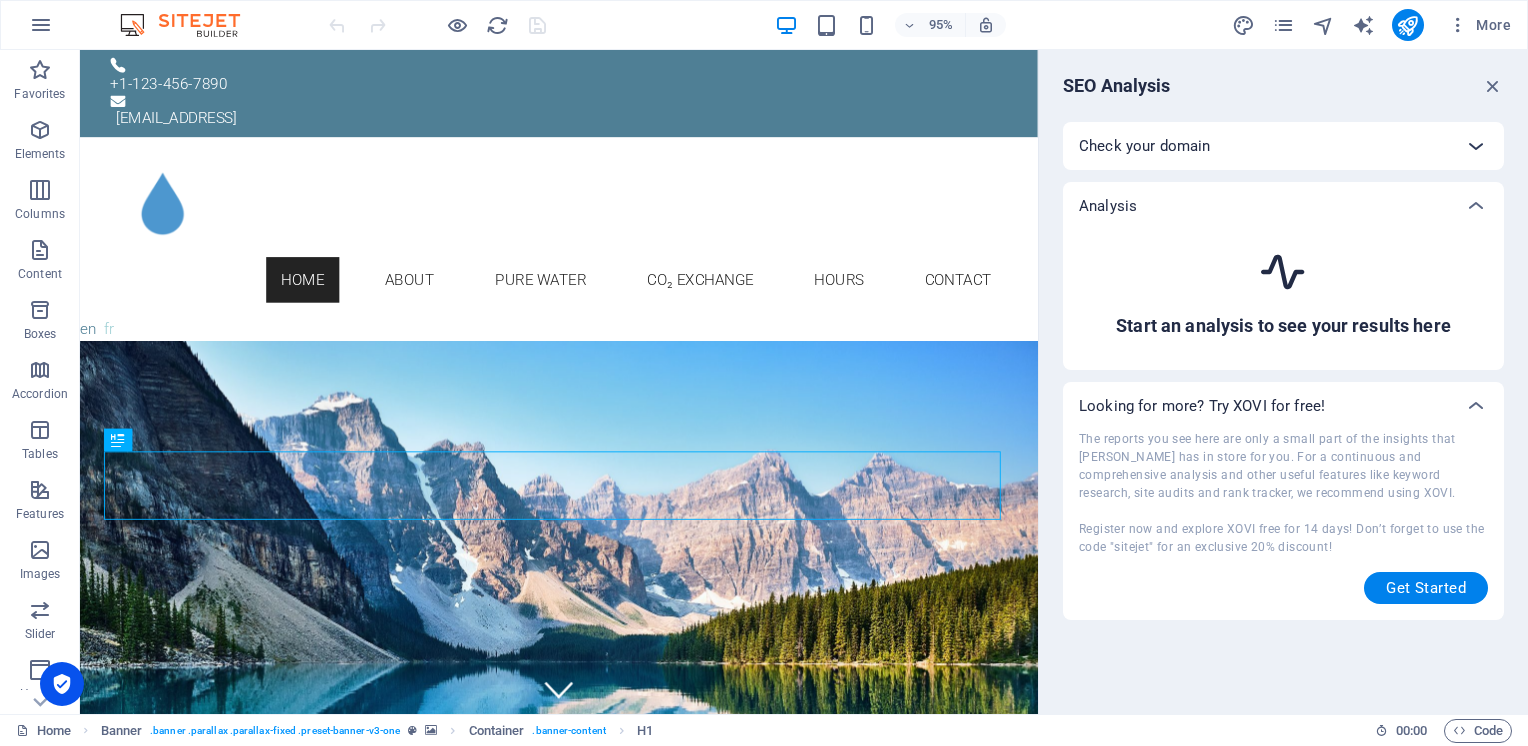 click at bounding box center [1476, 146] 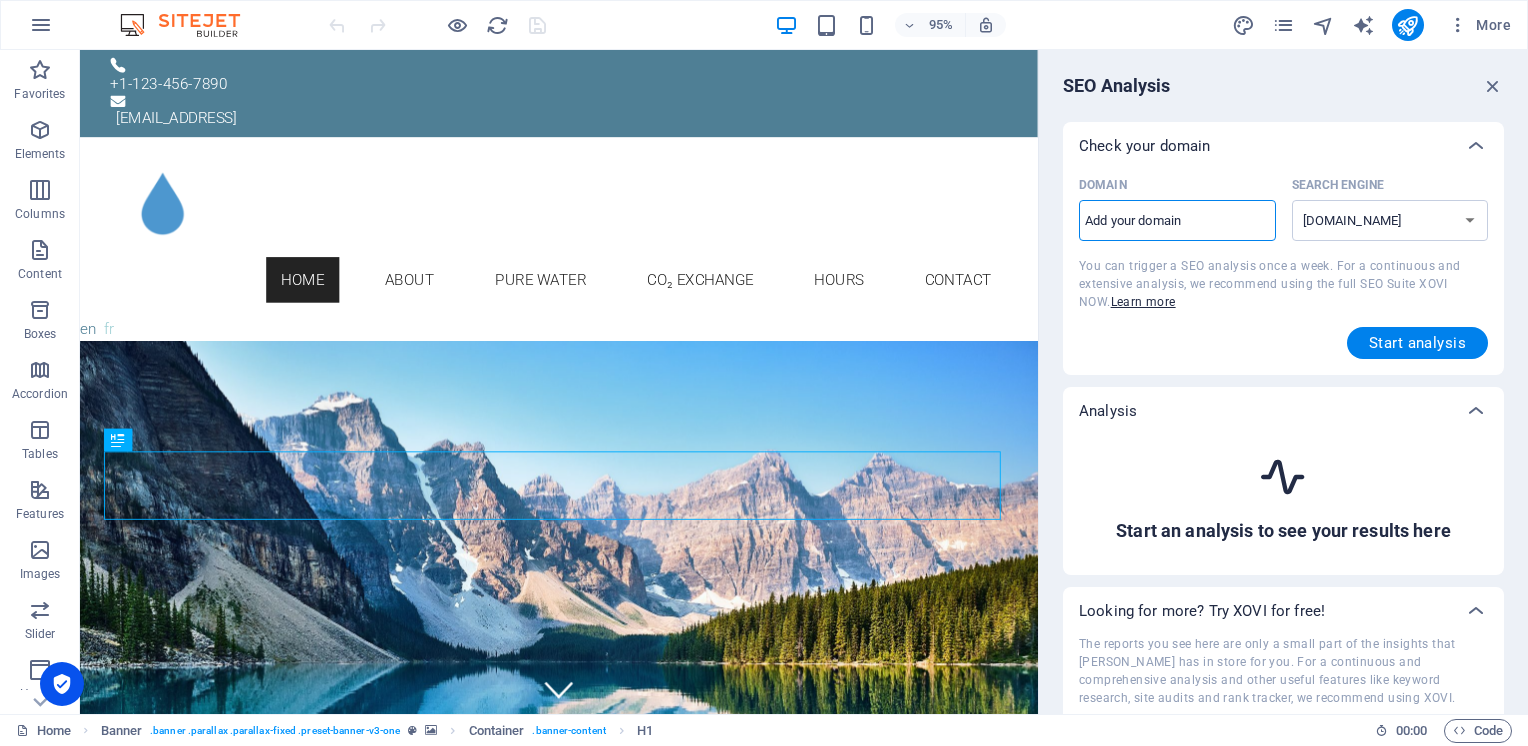 click on "Domain ​" at bounding box center [1177, 221] 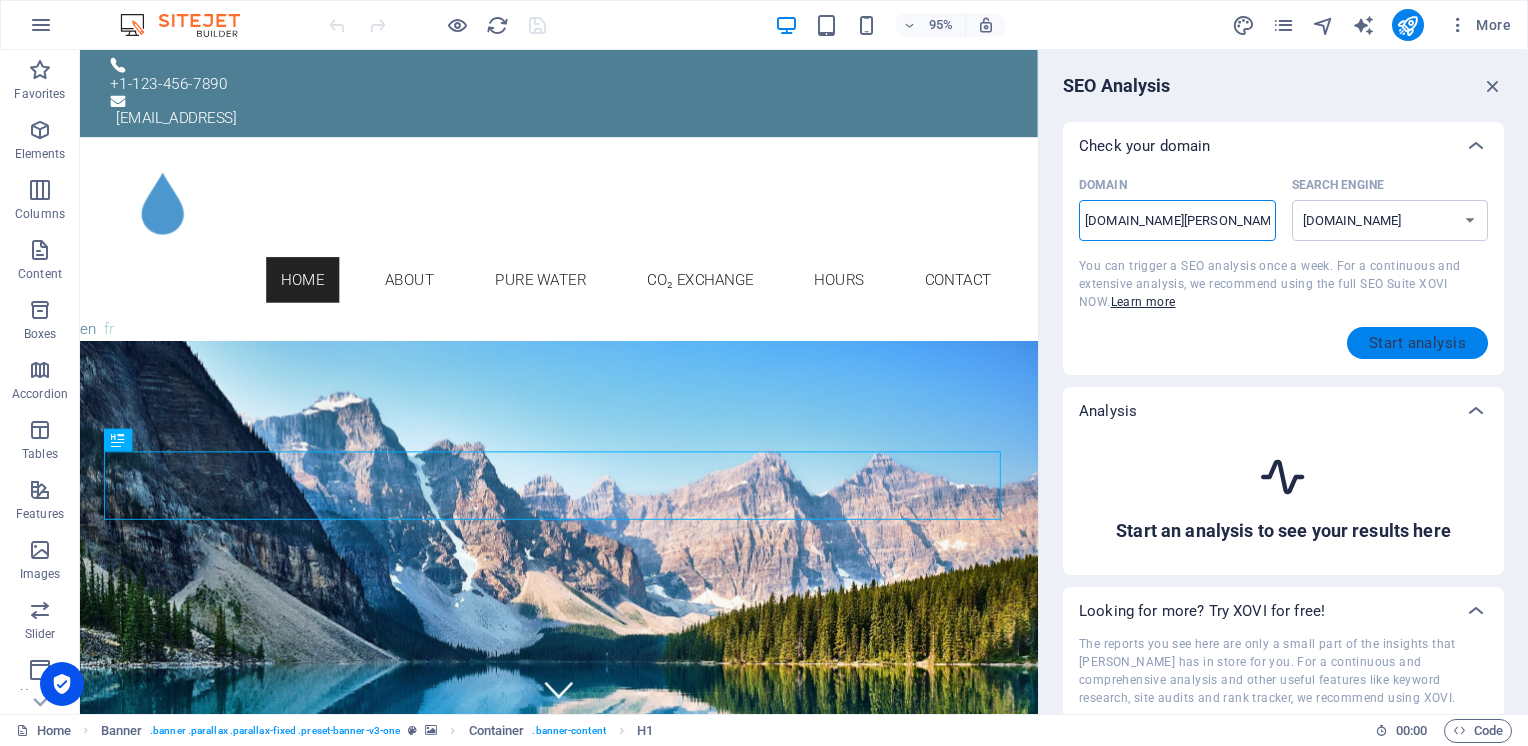 type on "[DOMAIN_NAME][PERSON_NAME]" 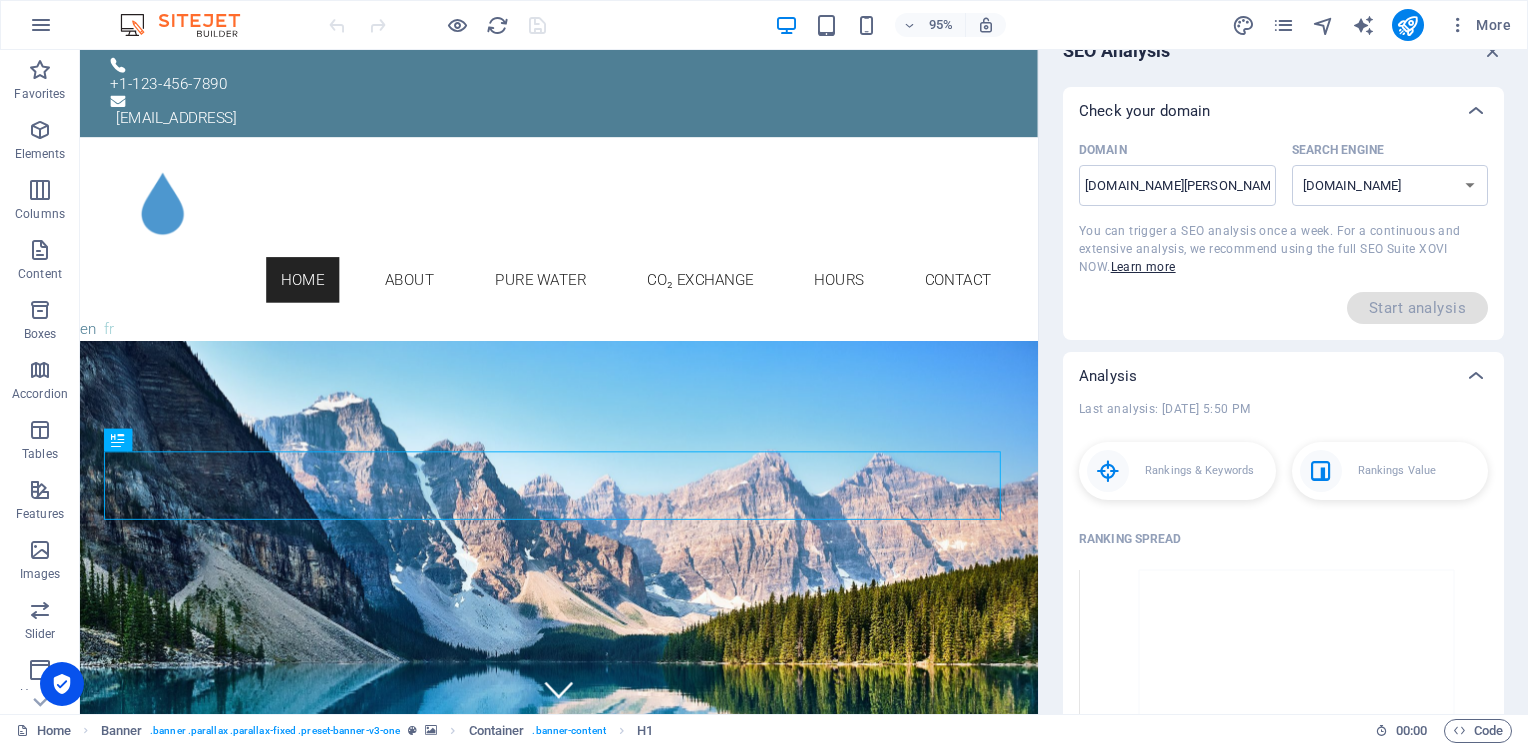 scroll, scrollTop: 0, scrollLeft: 0, axis: both 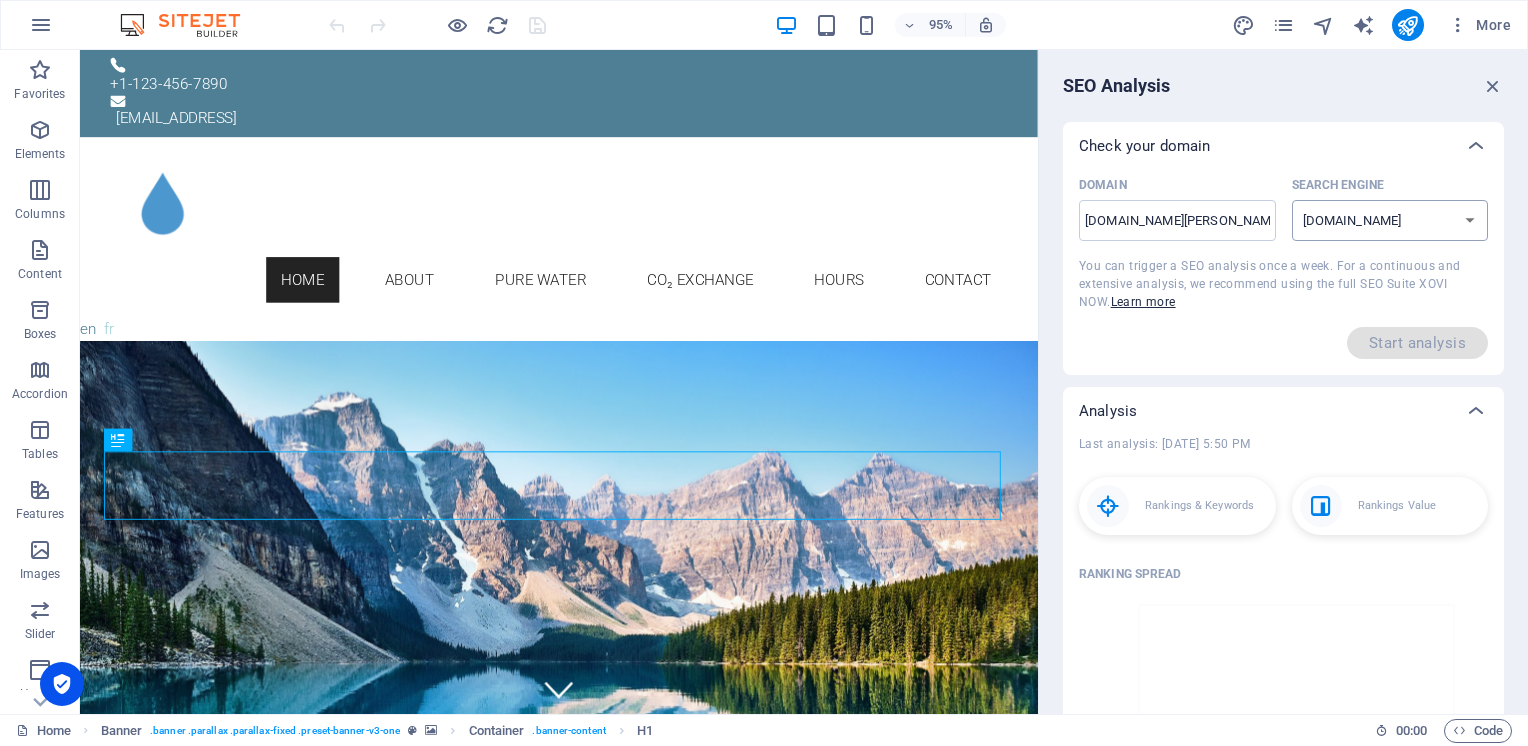 click on "[DOMAIN_NAME] [DOMAIN_NAME] [DOMAIN_NAME] [DOMAIN_NAME] [DOMAIN_NAME] [DOMAIN_NAME] [DOMAIN_NAME] [DOMAIN_NAME] [DOMAIN_NAME] [DOMAIN_NAME]" at bounding box center (1390, 220) 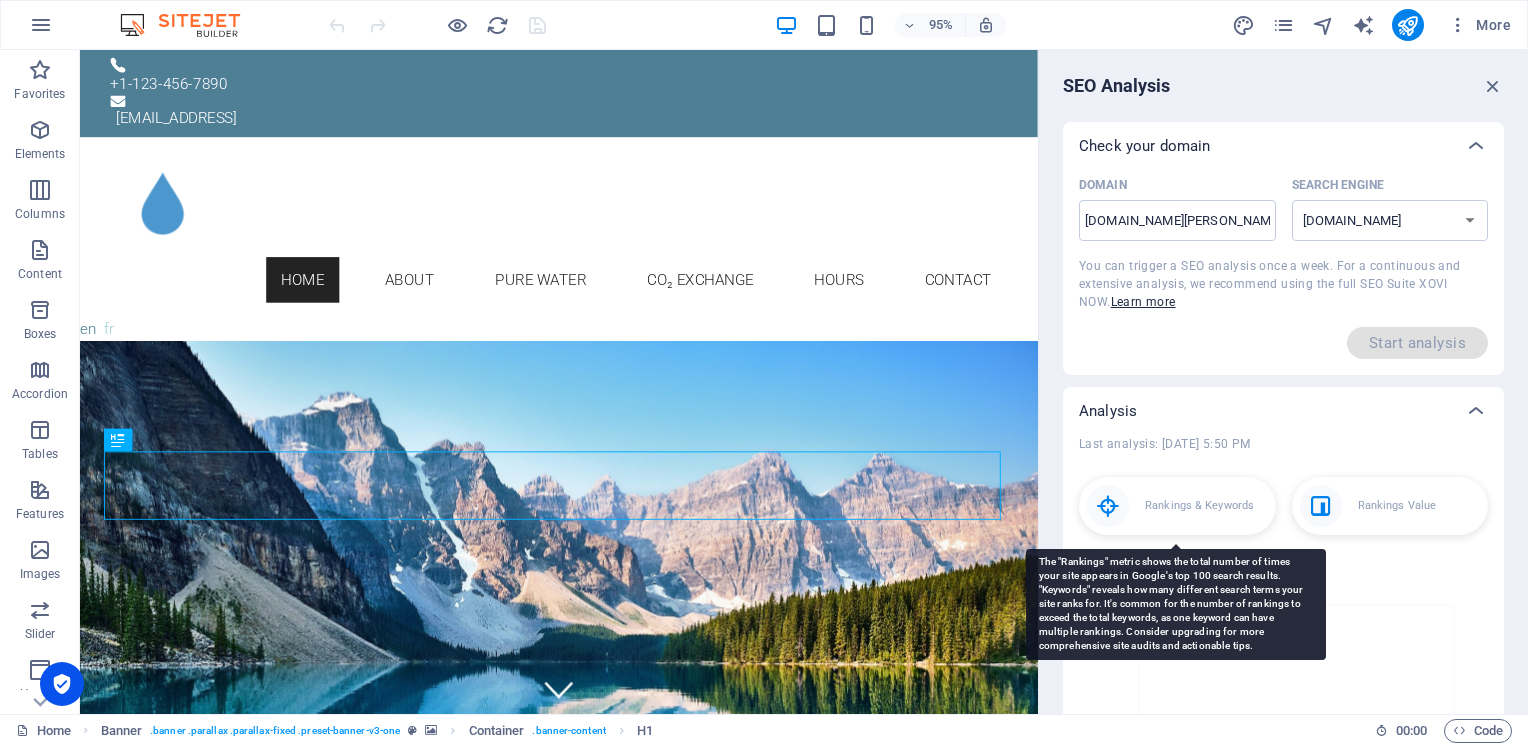 click on "Rankings & Keywords" at bounding box center [1177, 506] 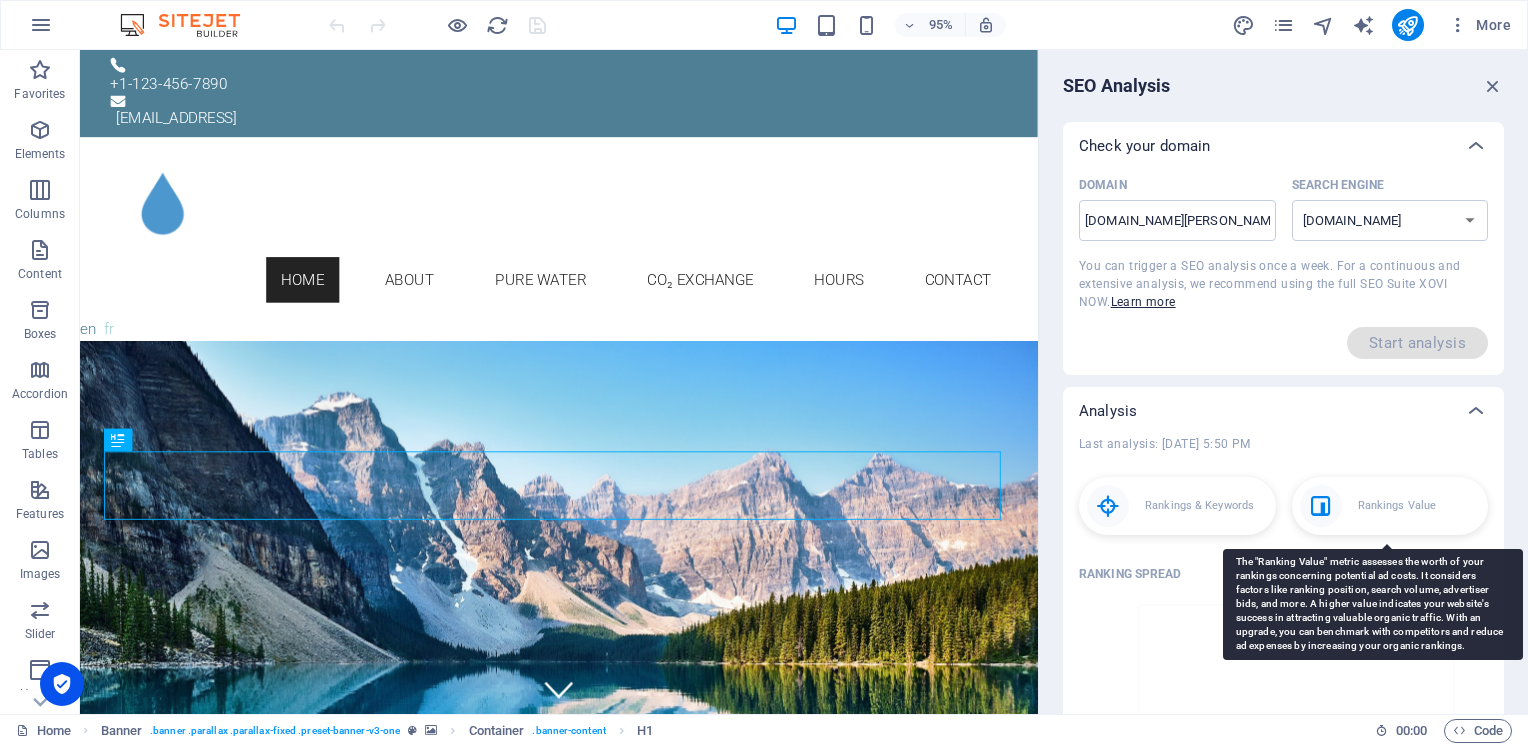 click on "Rankings Value" at bounding box center [1397, 506] 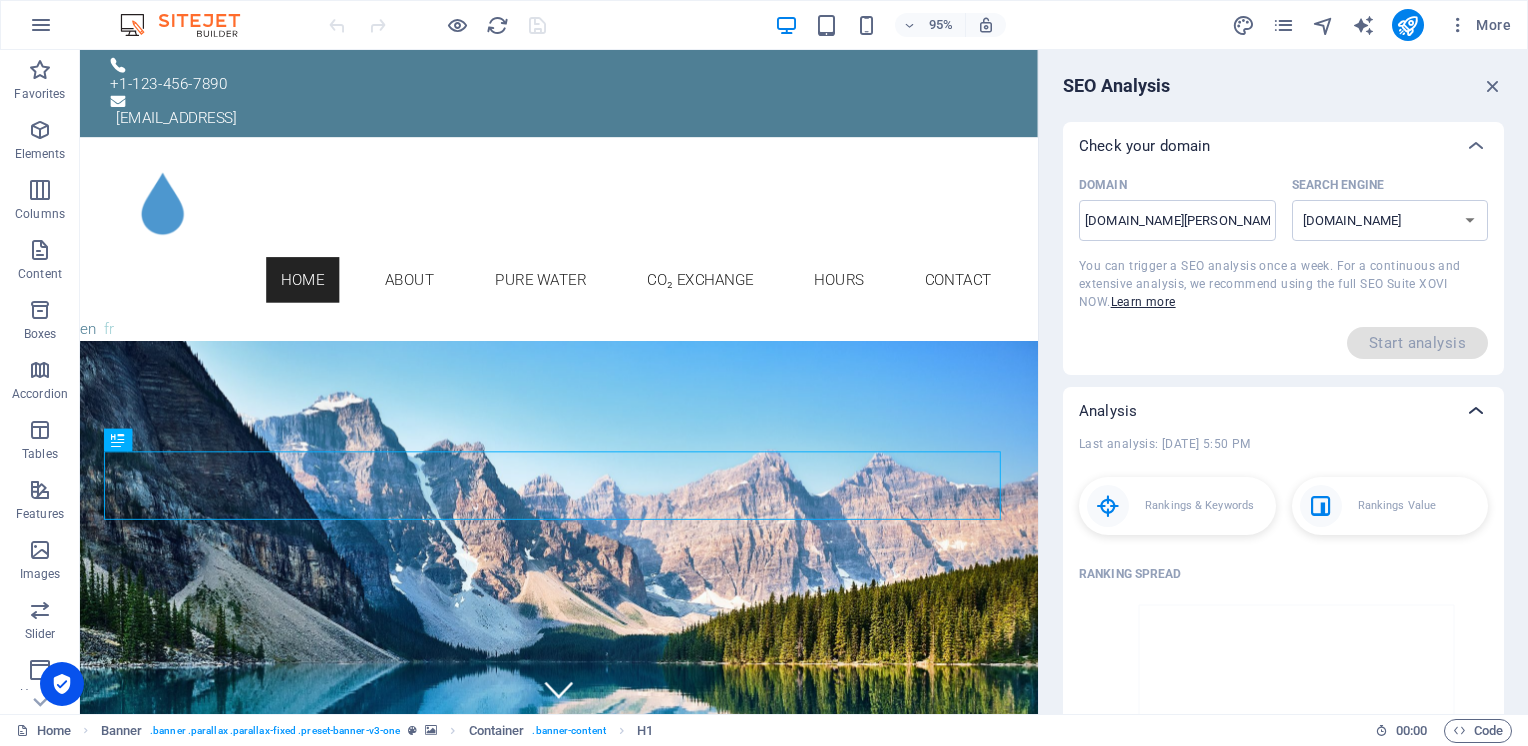click at bounding box center [1476, 146] 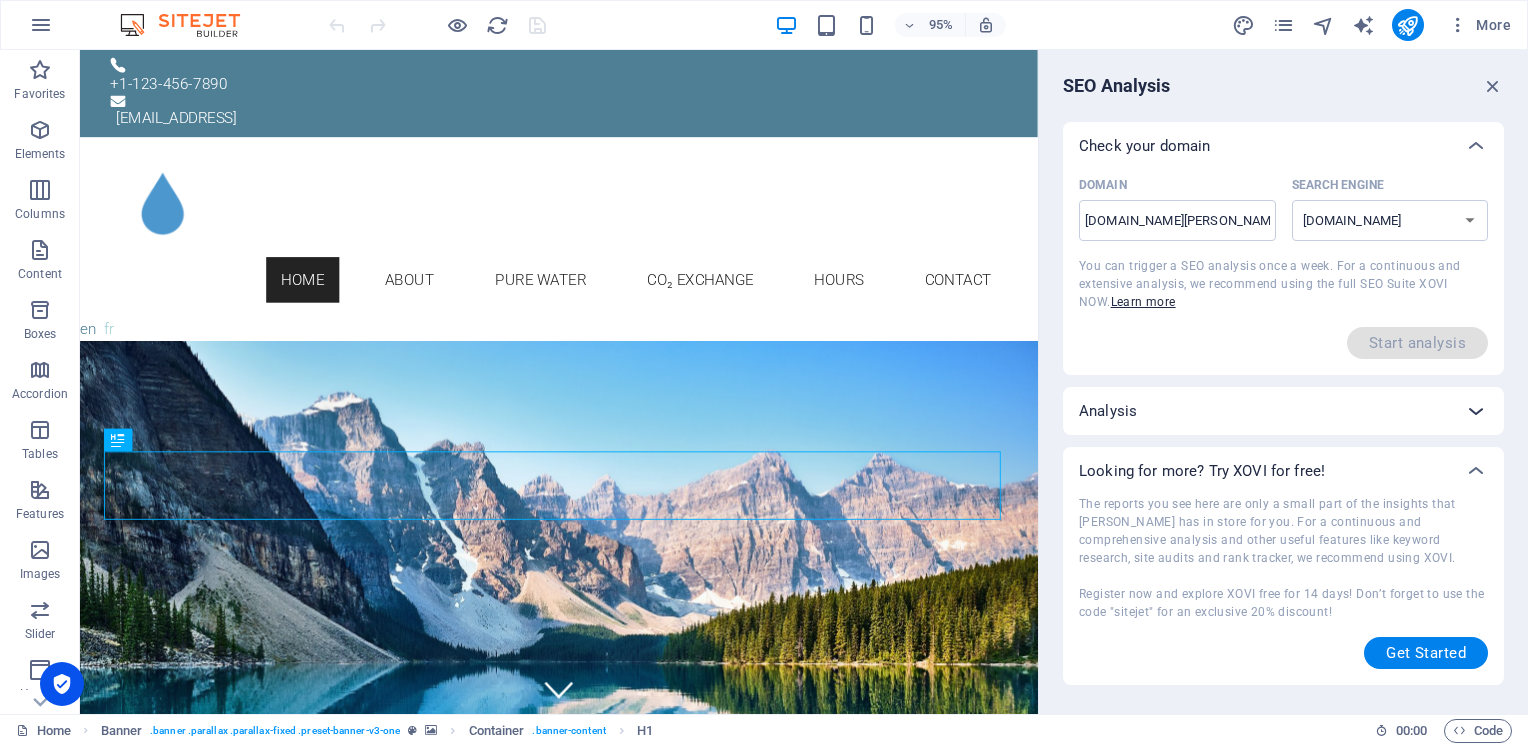 click at bounding box center [1476, 146] 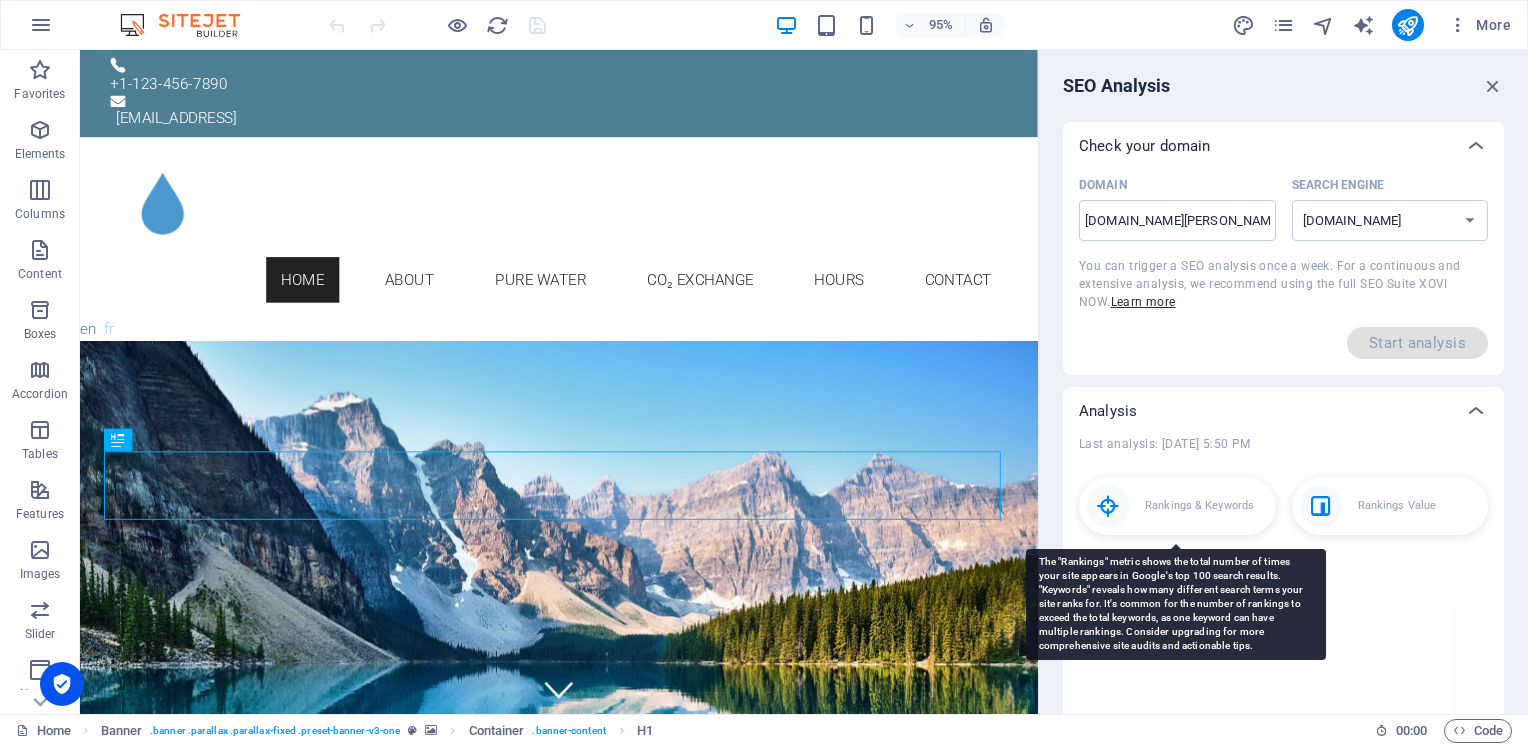 click on "Rankings & Keywords" at bounding box center (1199, 506) 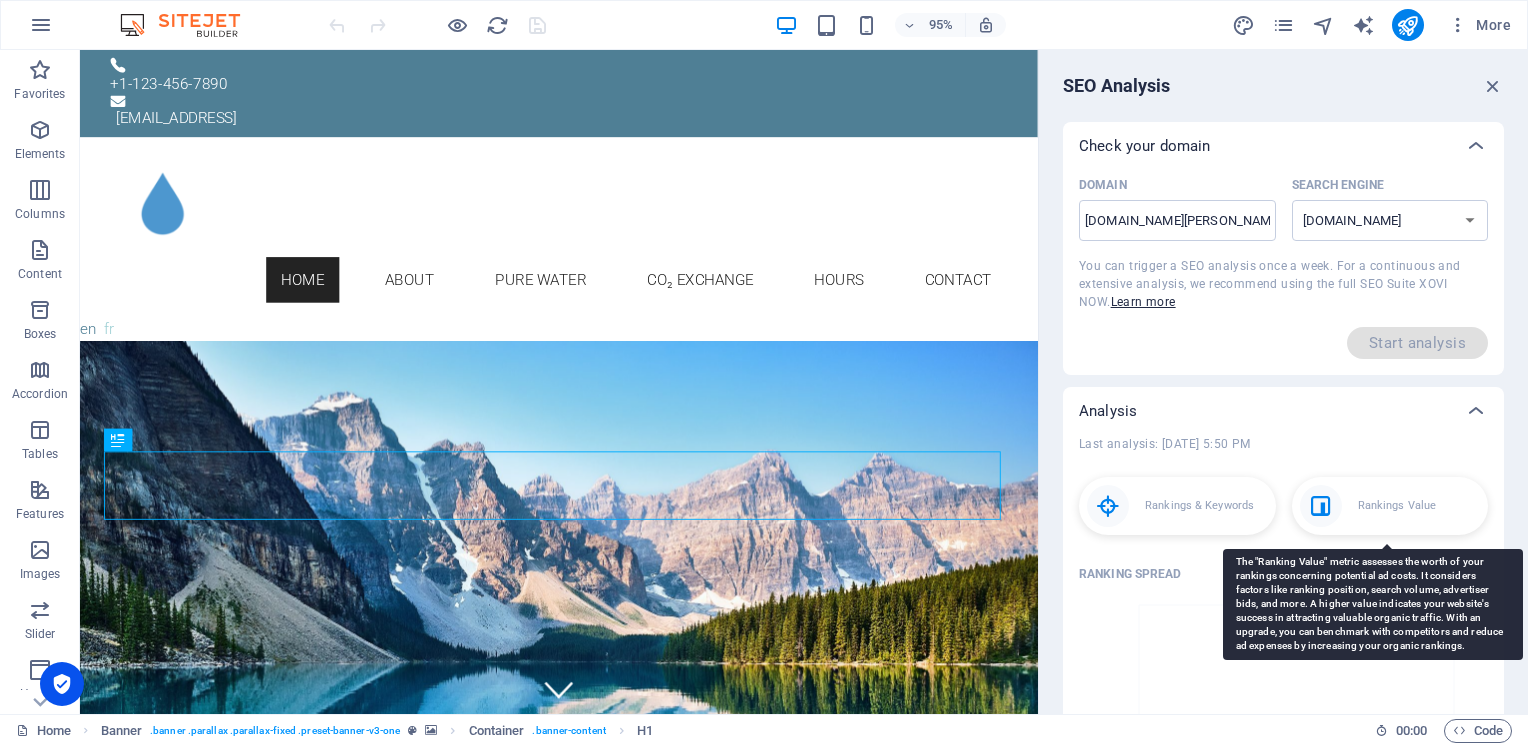 click on "Rankings Value" at bounding box center [1390, 506] 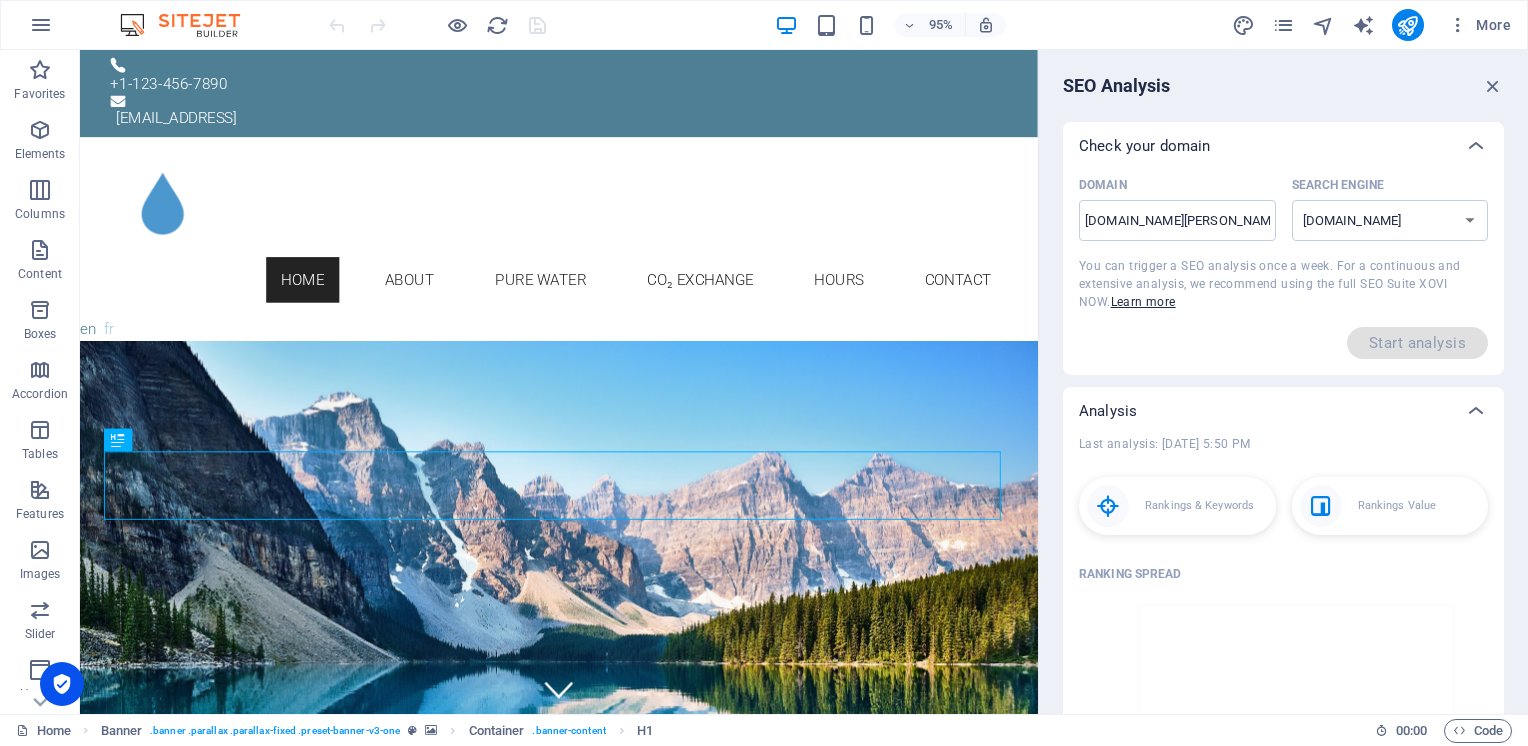 click on "Last analysis:    [DATE] 5:50 PM" at bounding box center (1165, 444) 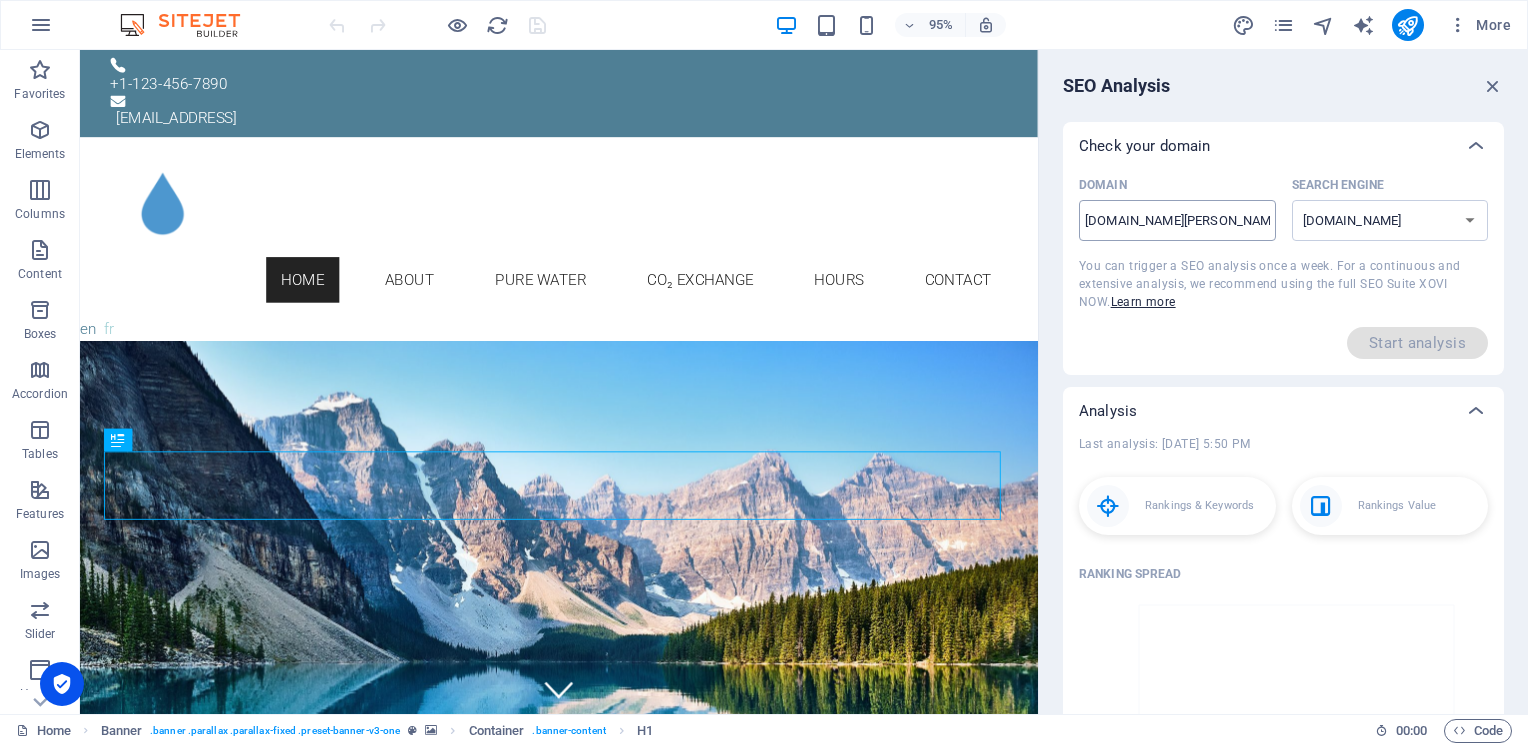 click on "[DOMAIN_NAME][PERSON_NAME]" at bounding box center [1177, 221] 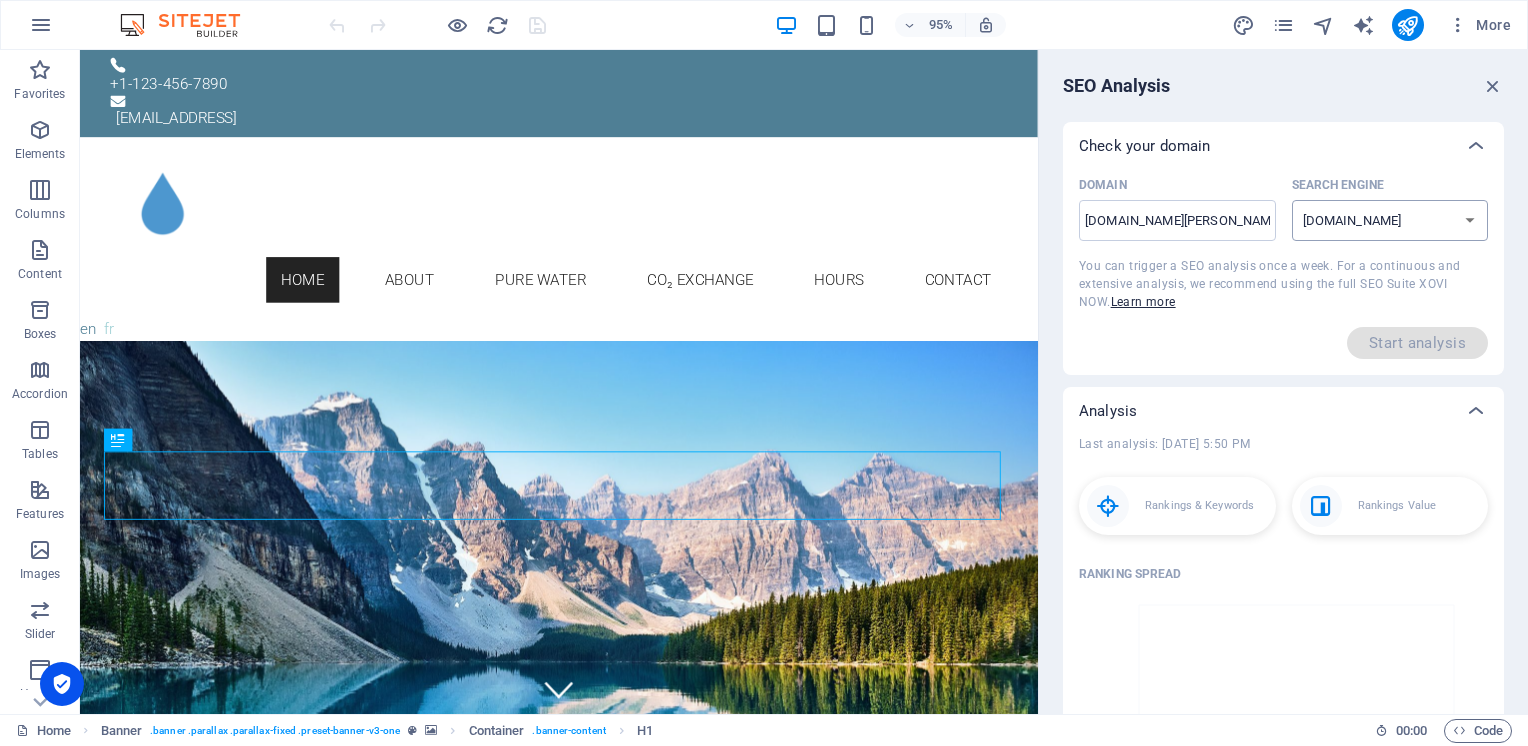 click on "[DOMAIN_NAME] [DOMAIN_NAME] [DOMAIN_NAME] [DOMAIN_NAME] [DOMAIN_NAME] [DOMAIN_NAME] [DOMAIN_NAME] [DOMAIN_NAME] [DOMAIN_NAME] [DOMAIN_NAME]" at bounding box center [1390, 220] 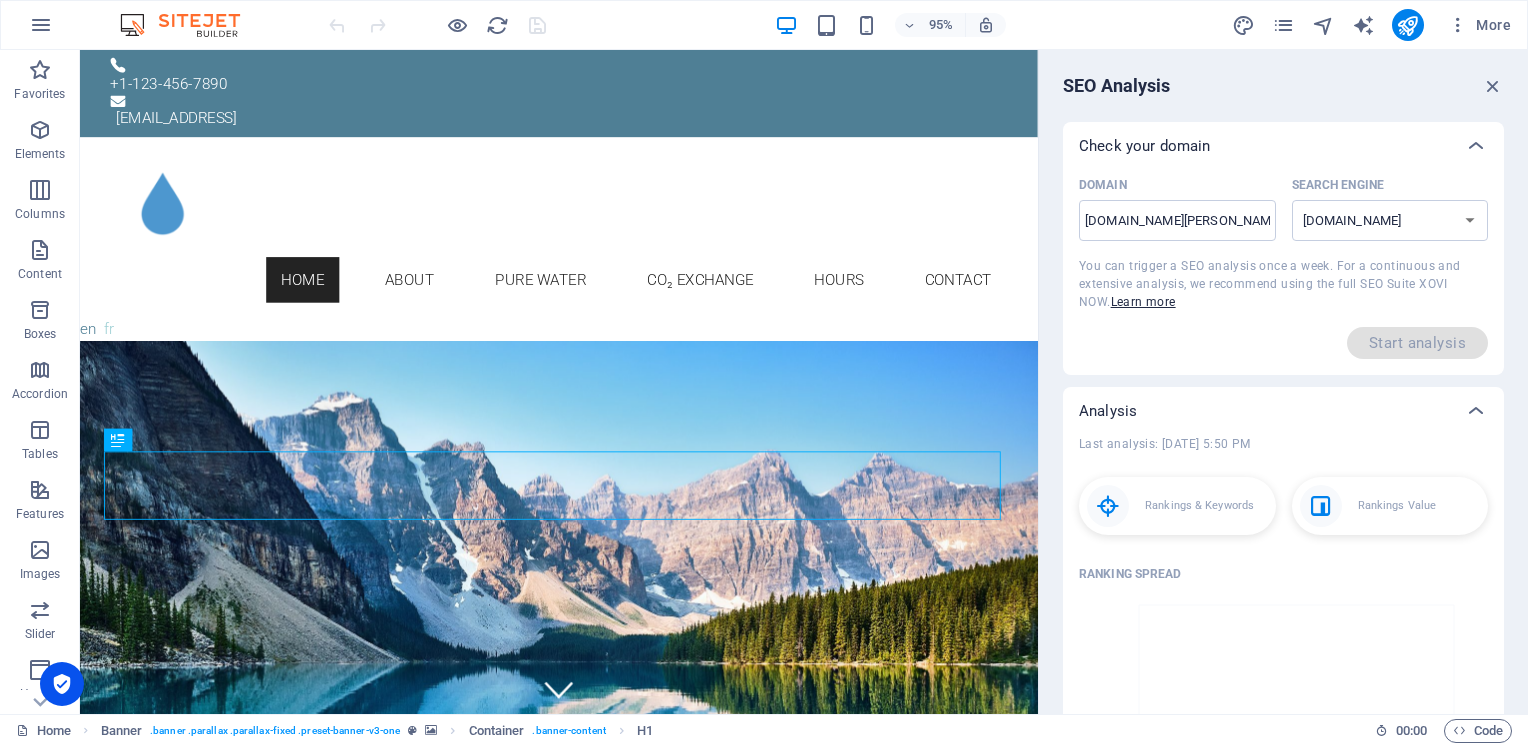 select on "[DOMAIN_NAME]" 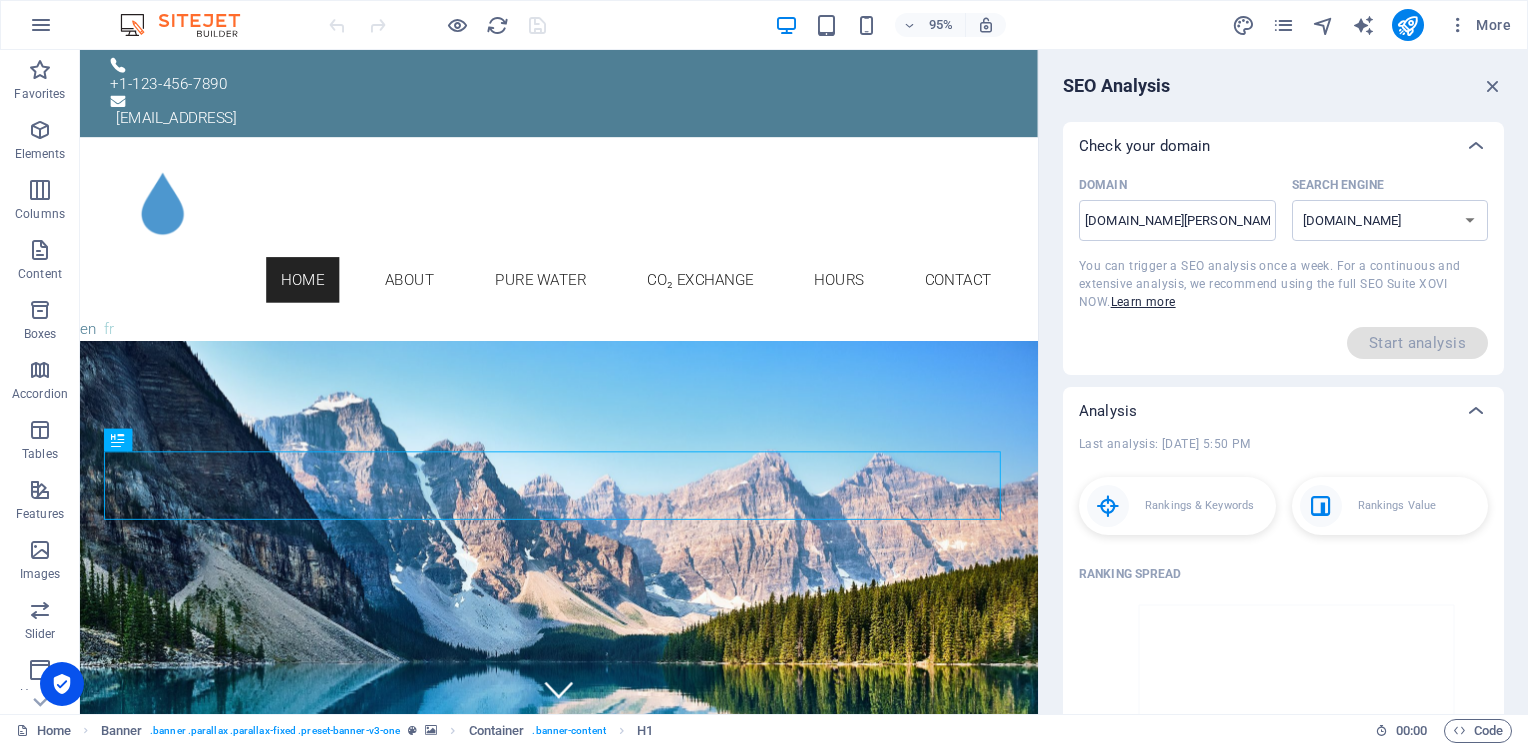 click on "[DOMAIN_NAME] [DOMAIN_NAME] [DOMAIN_NAME] [DOMAIN_NAME] [DOMAIN_NAME] [DOMAIN_NAME] [DOMAIN_NAME] [DOMAIN_NAME] [DOMAIN_NAME] [DOMAIN_NAME]" at bounding box center (1390, 220) 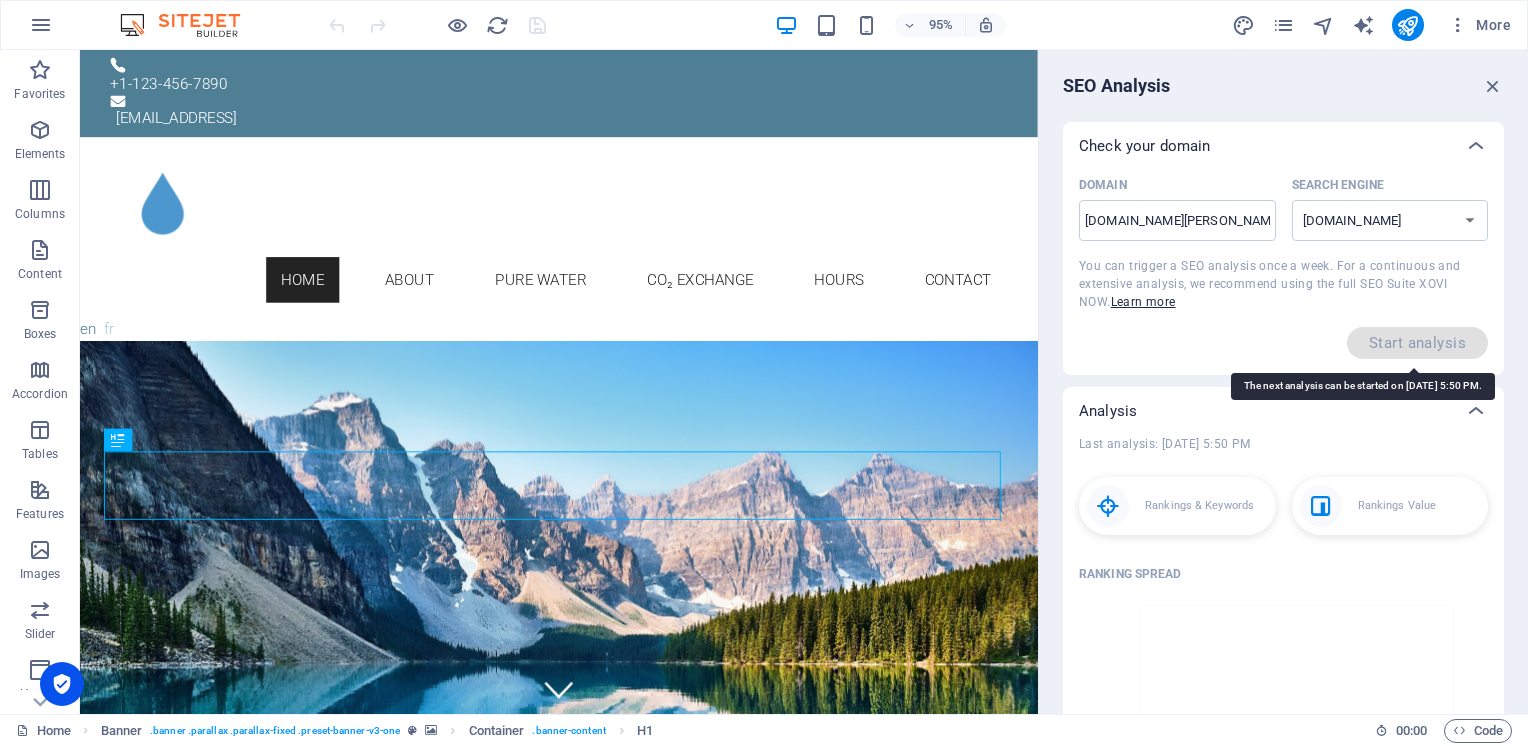 click on "Start analysis" at bounding box center (1417, 343) 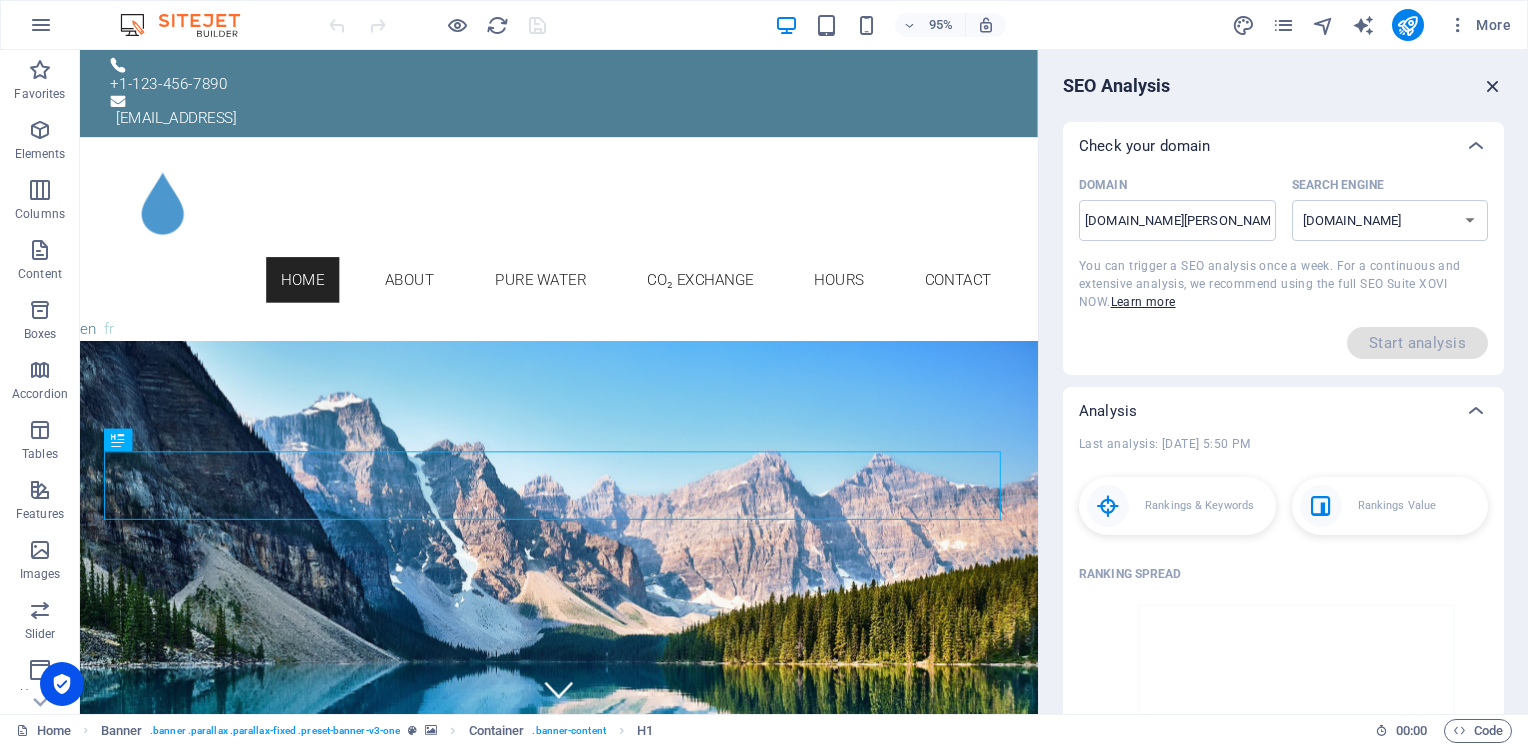 click at bounding box center [1493, 86] 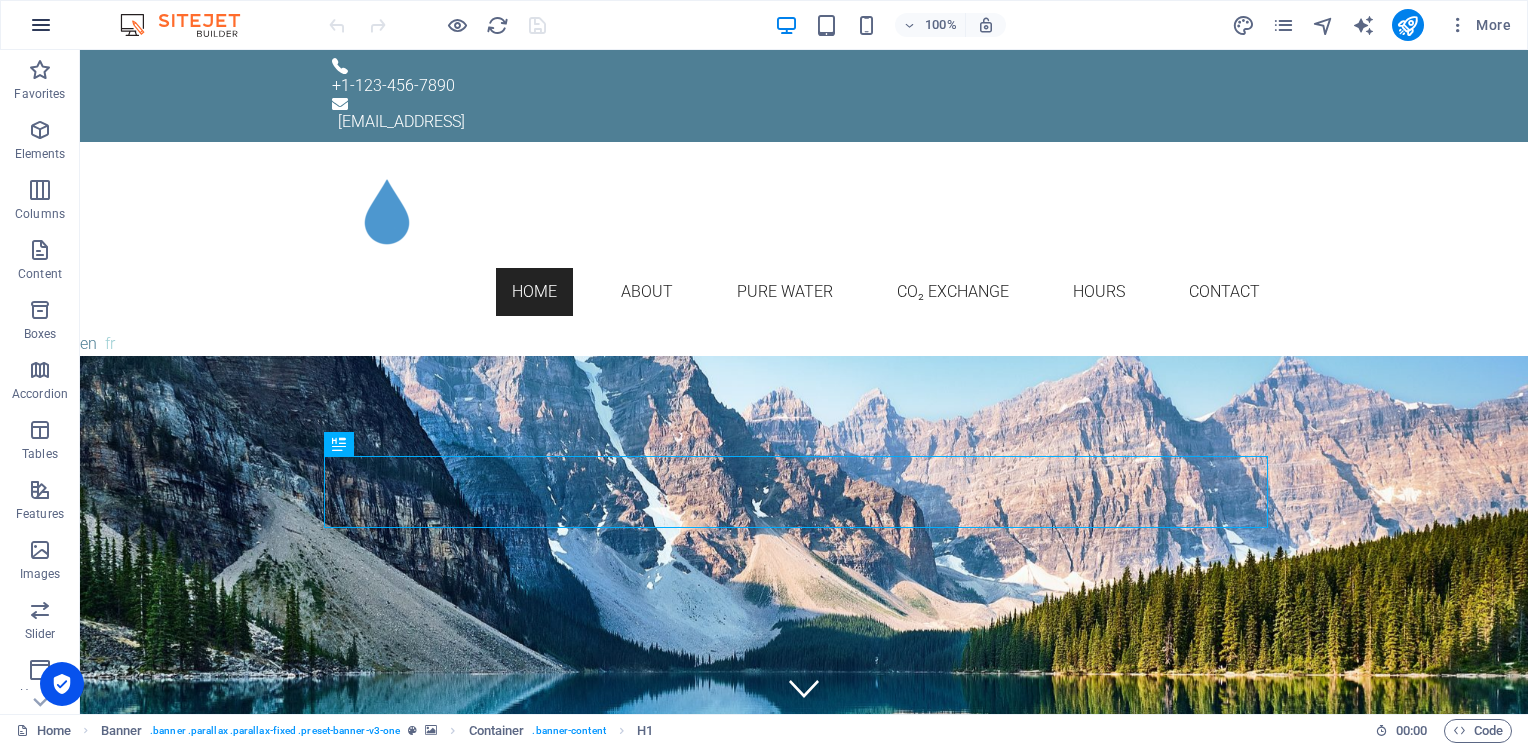 click at bounding box center (41, 25) 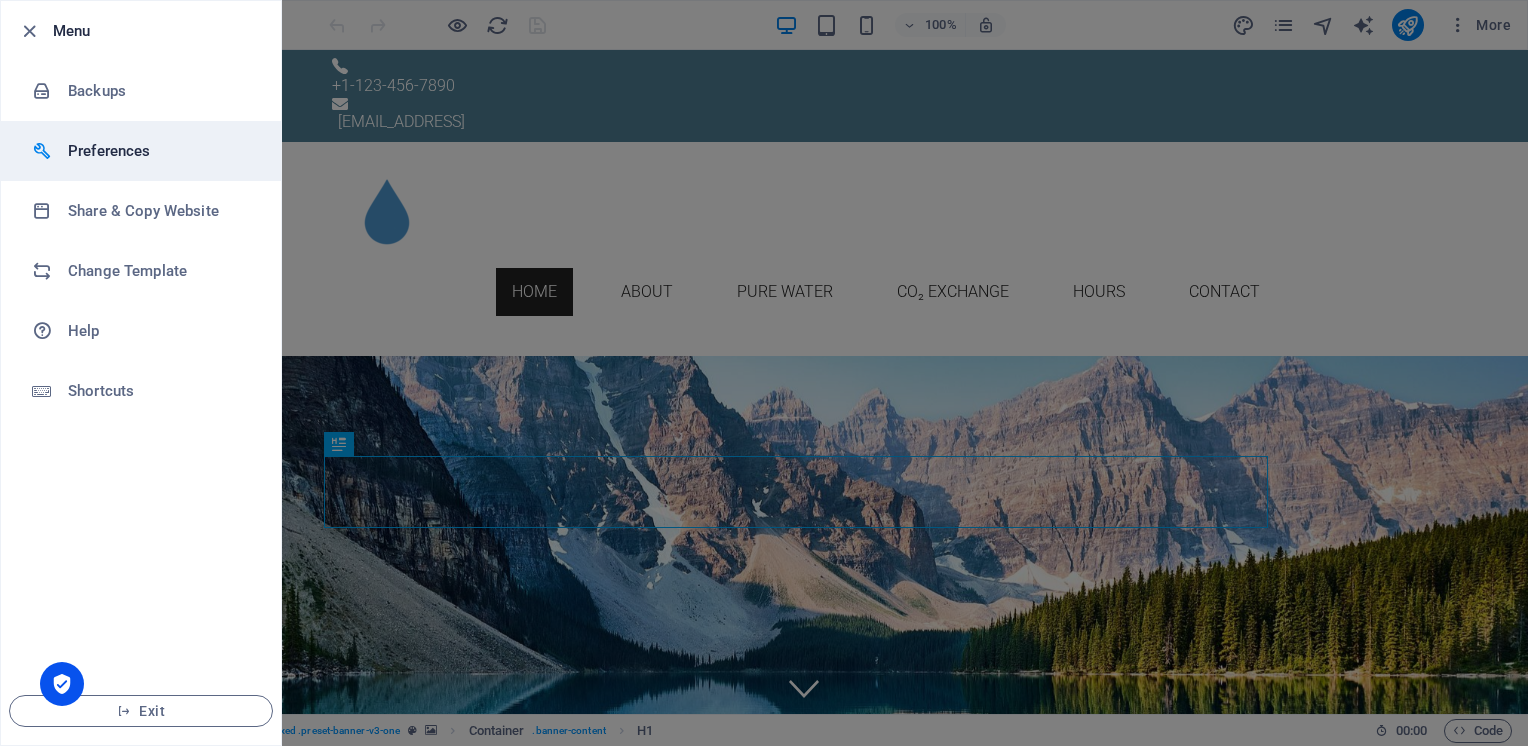 click on "Preferences" at bounding box center (160, 151) 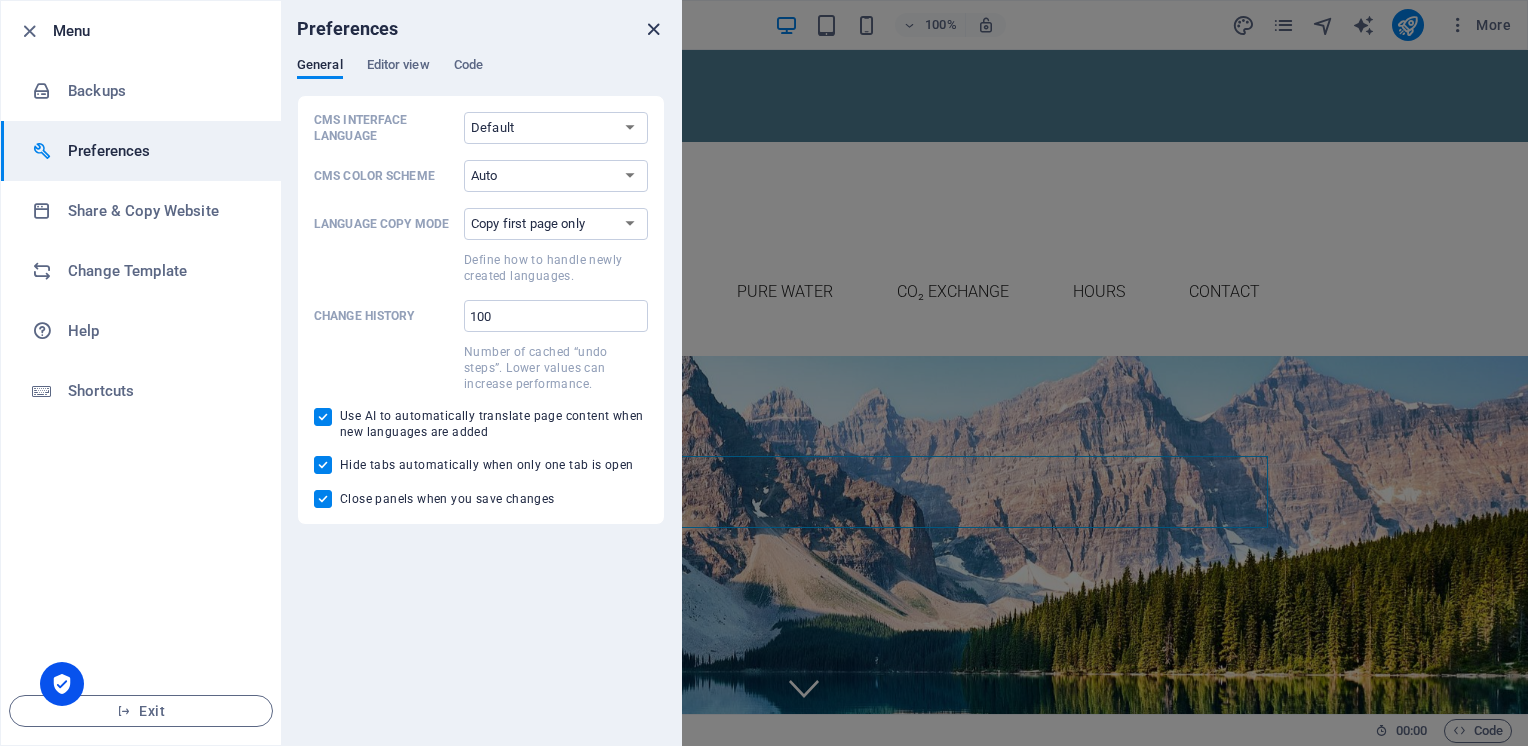 click at bounding box center [653, 29] 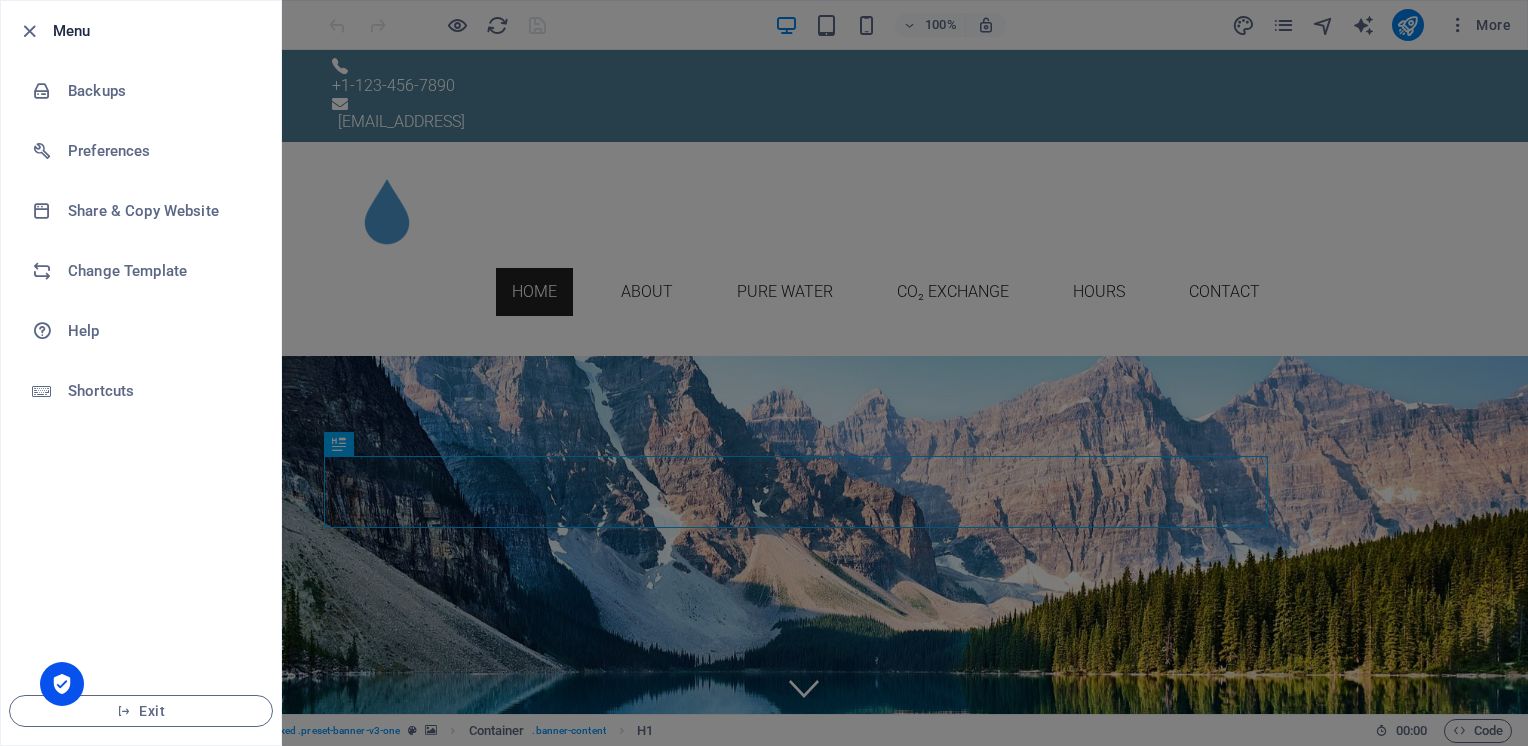 click at bounding box center [764, 373] 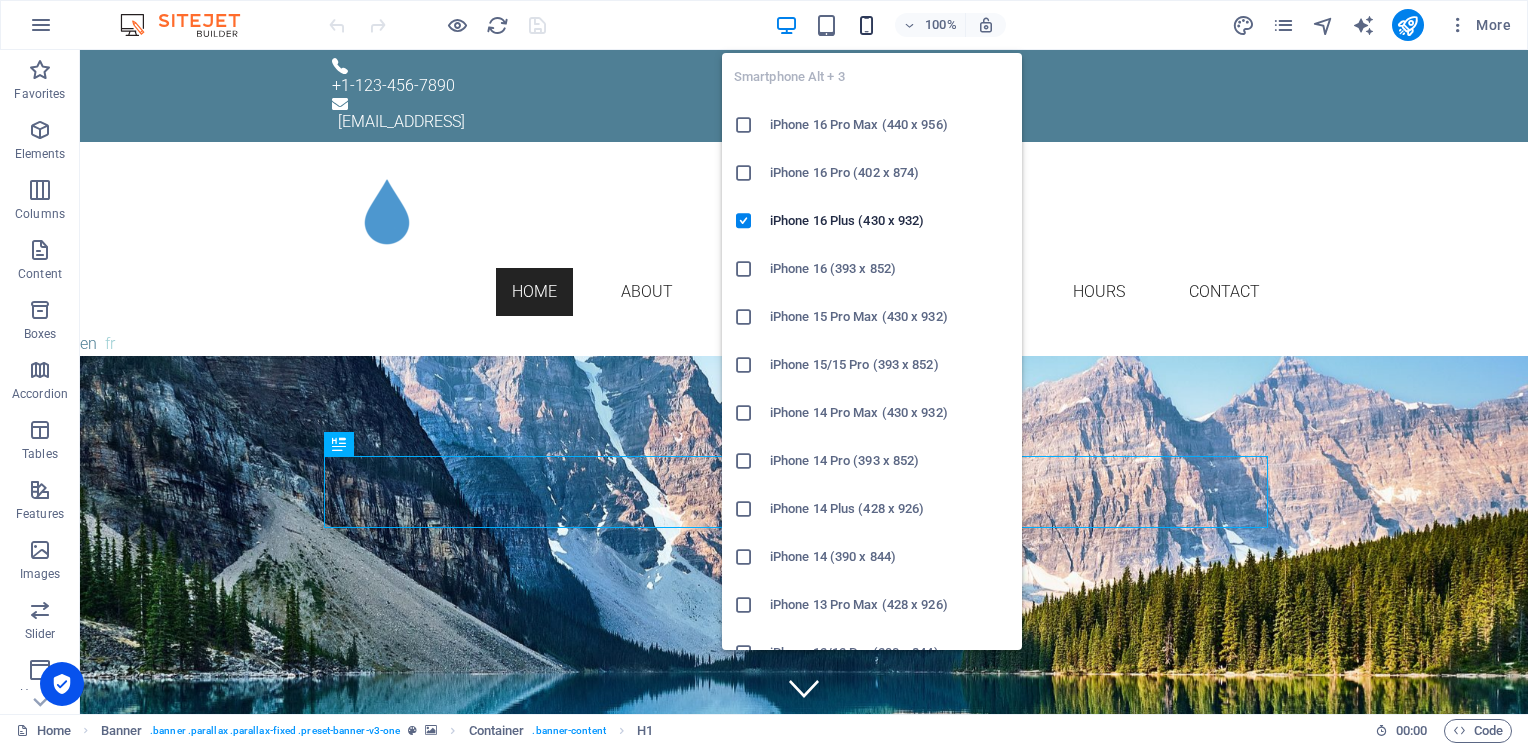 click at bounding box center [866, 25] 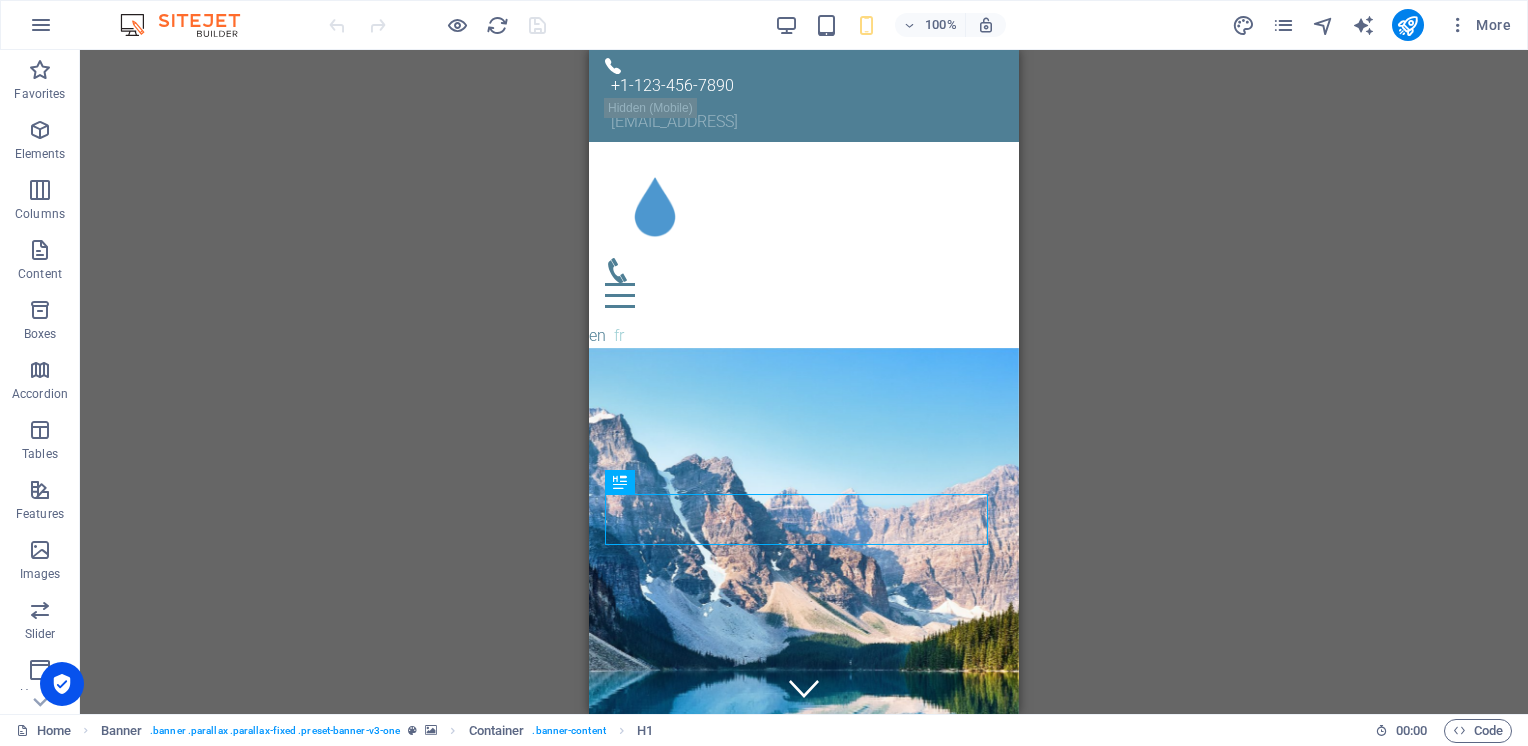 click on "100%" at bounding box center [890, 25] 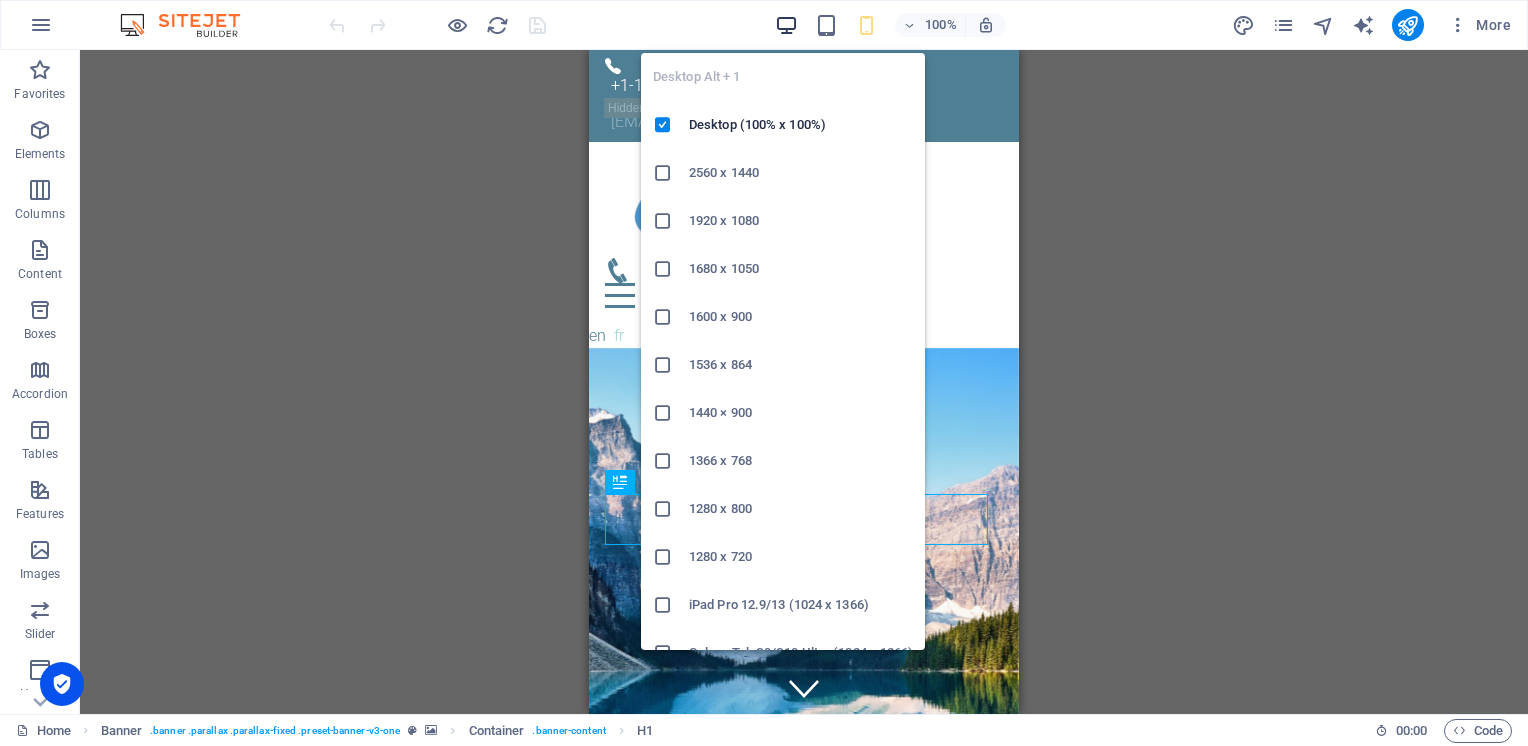 click at bounding box center [786, 25] 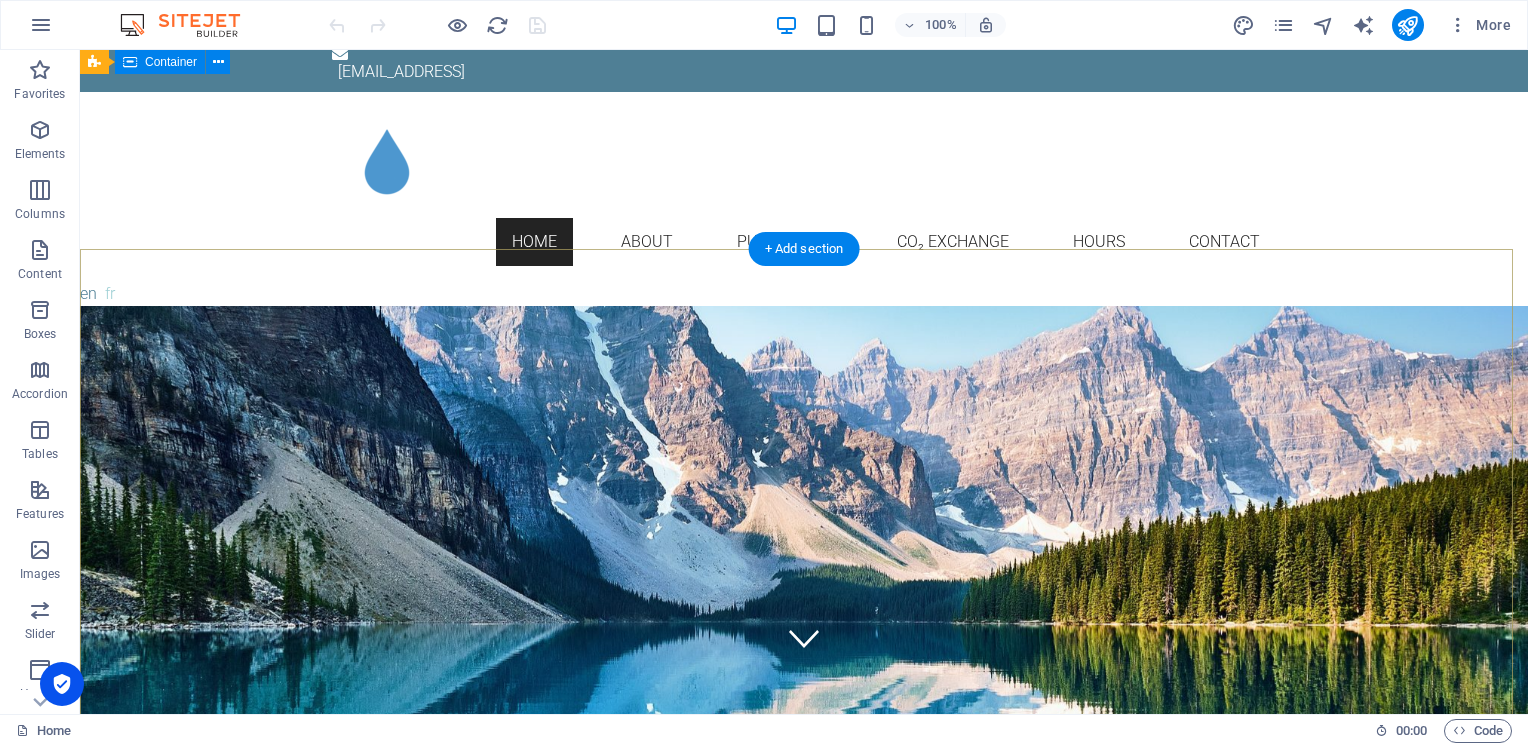 scroll, scrollTop: 0, scrollLeft: 0, axis: both 